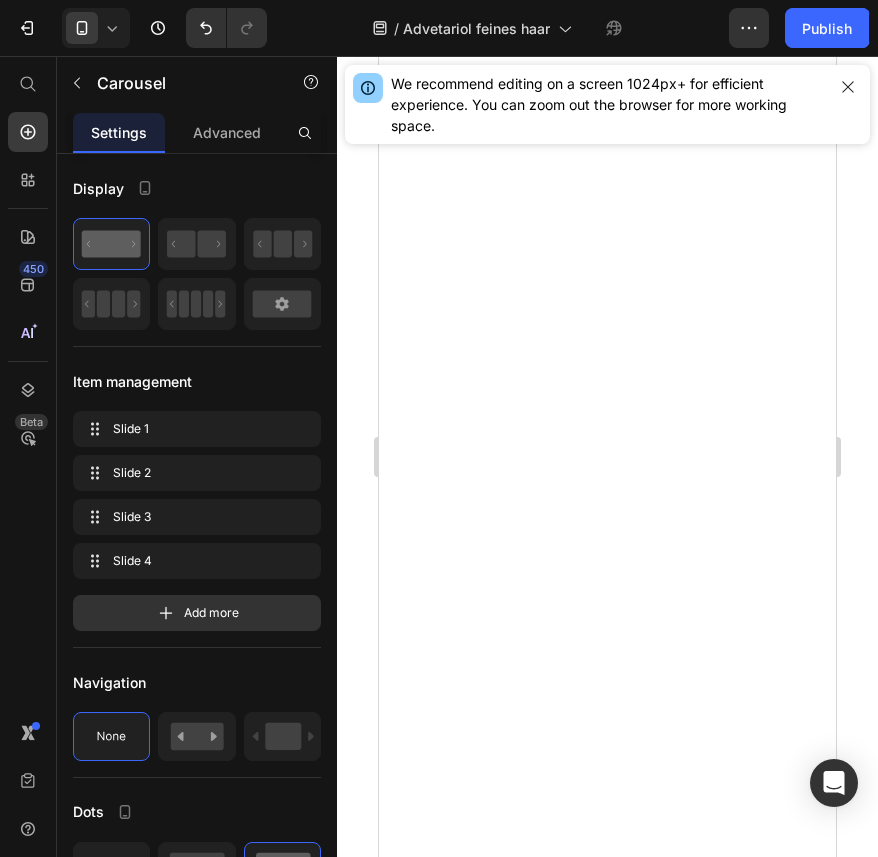 scroll, scrollTop: 0, scrollLeft: 0, axis: both 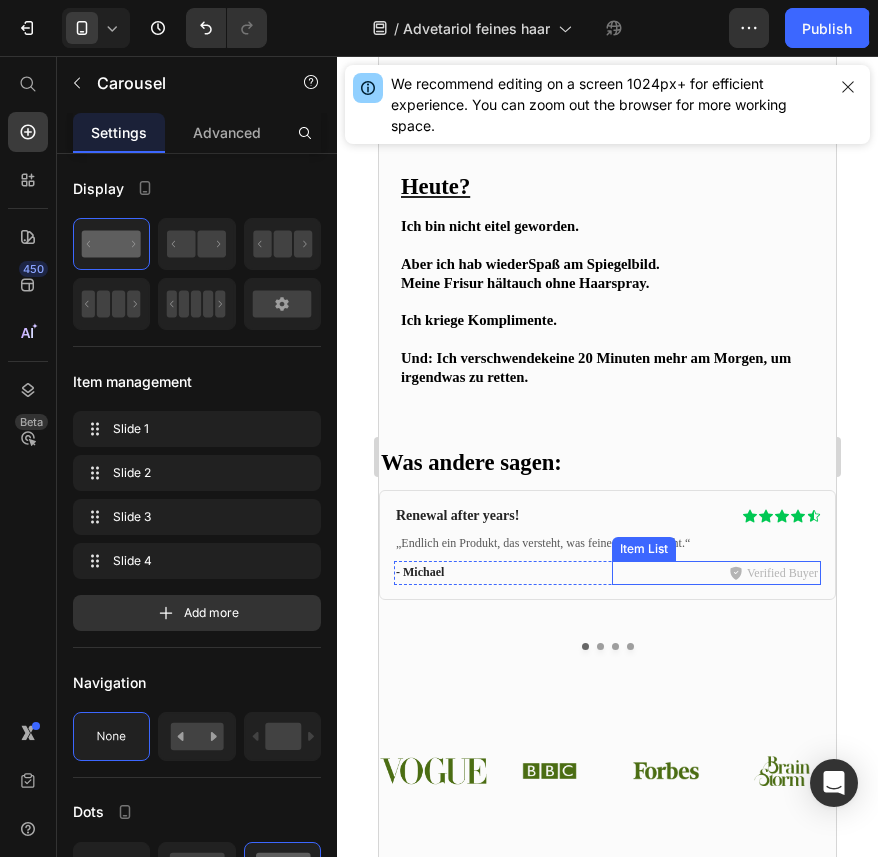 click on "Verified Buyer" at bounding box center (782, 573) 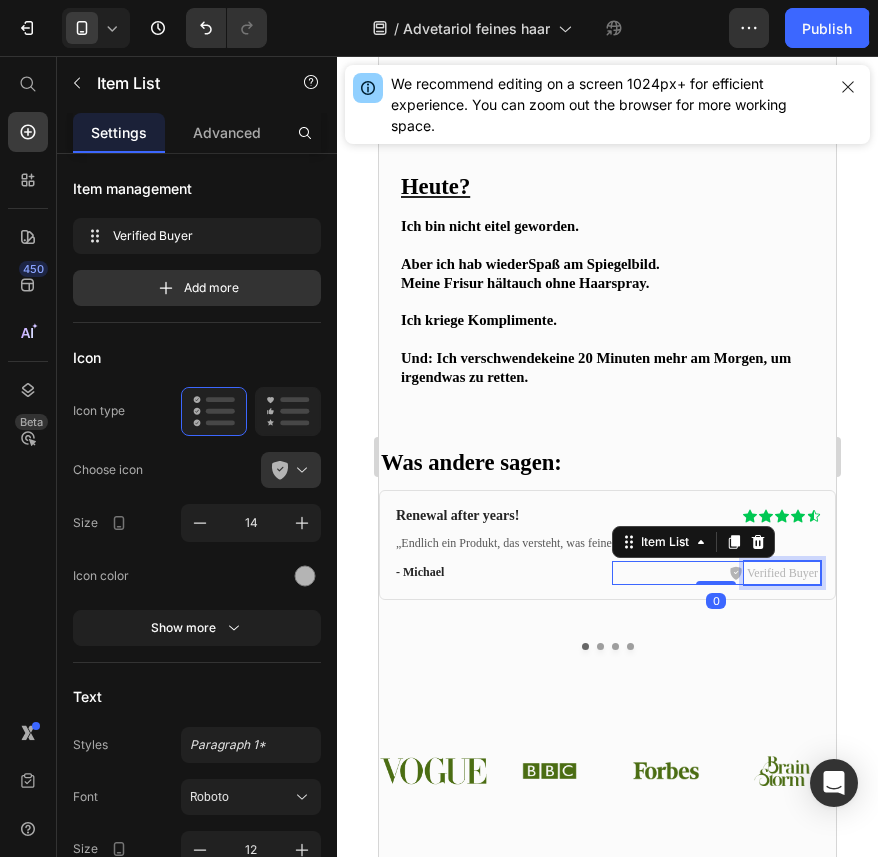 click on "Verified Buyer" at bounding box center [782, 573] 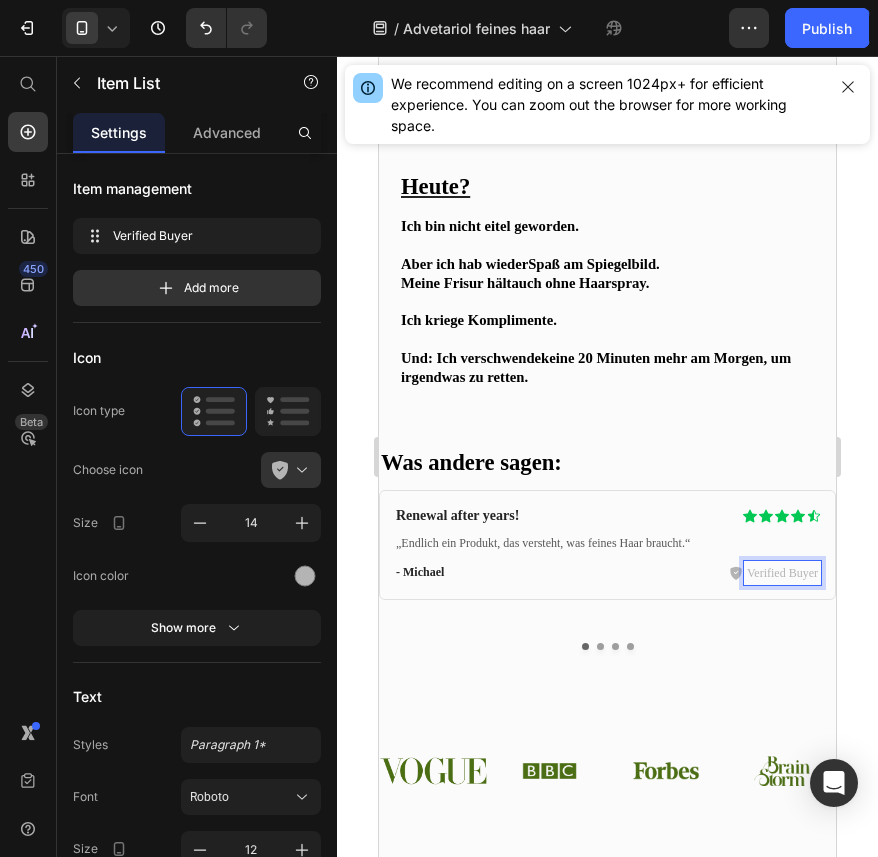 click on "Verified Buyer" at bounding box center [782, 573] 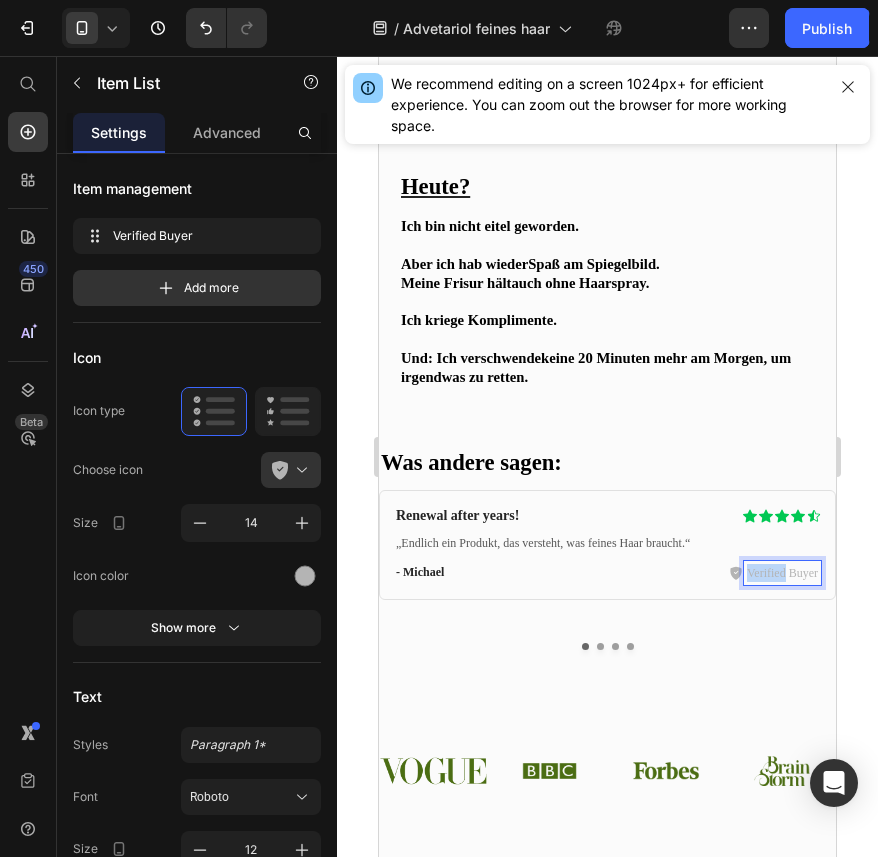 click on "Verified Buyer" at bounding box center (782, 573) 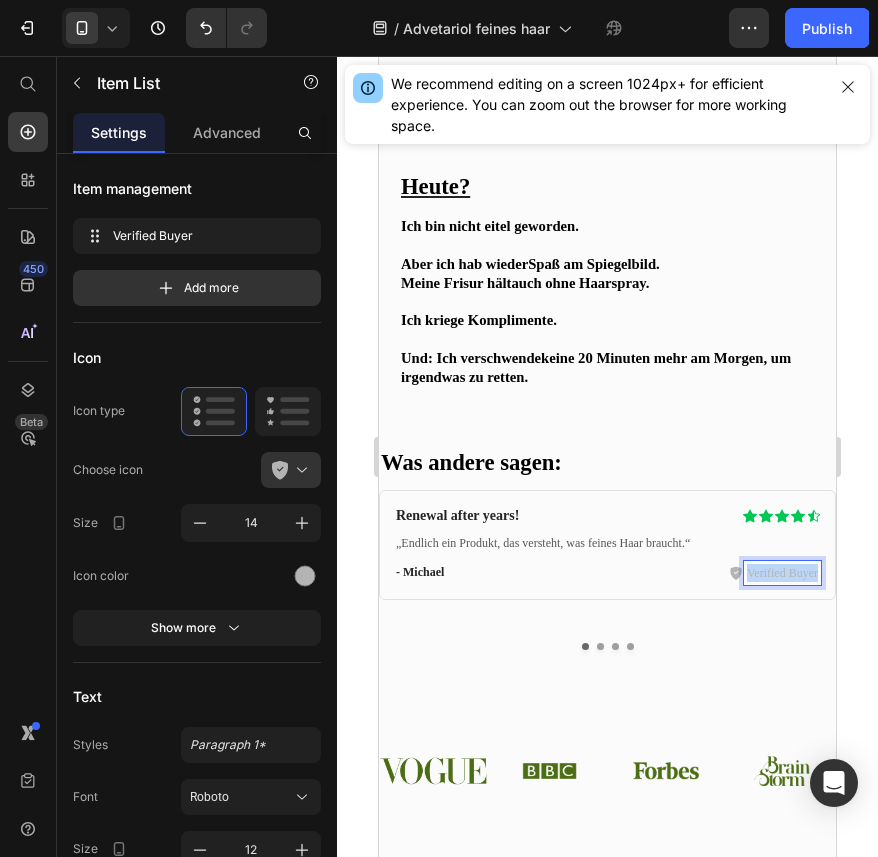 click on "Verified Buyer" at bounding box center (782, 573) 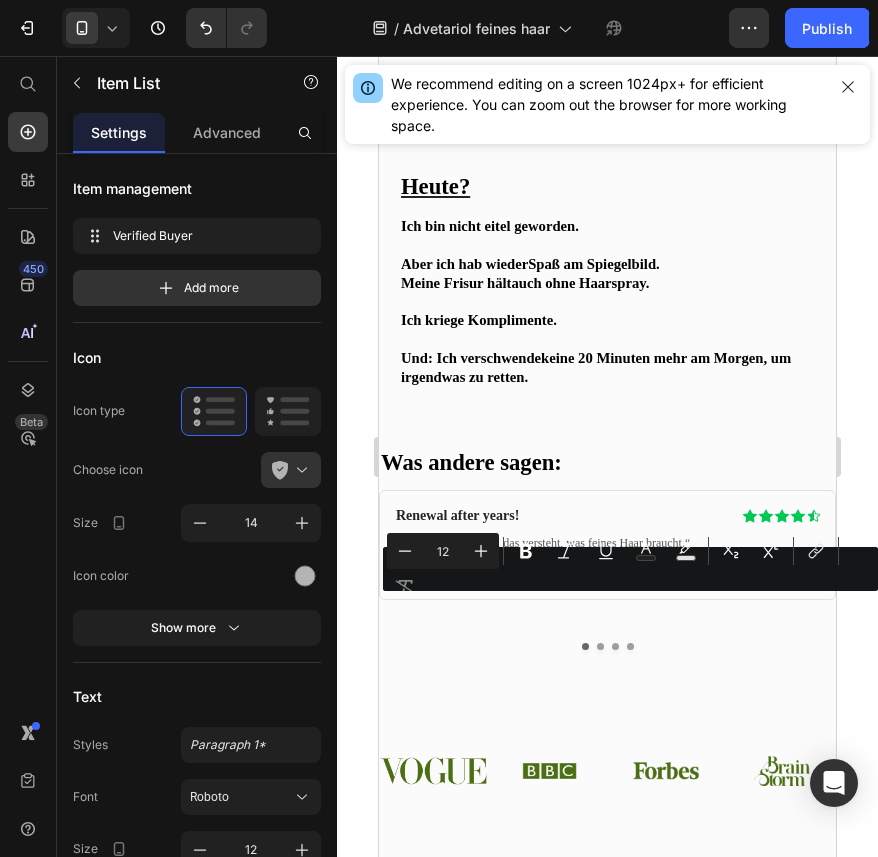 copy on "Verified Buyer" 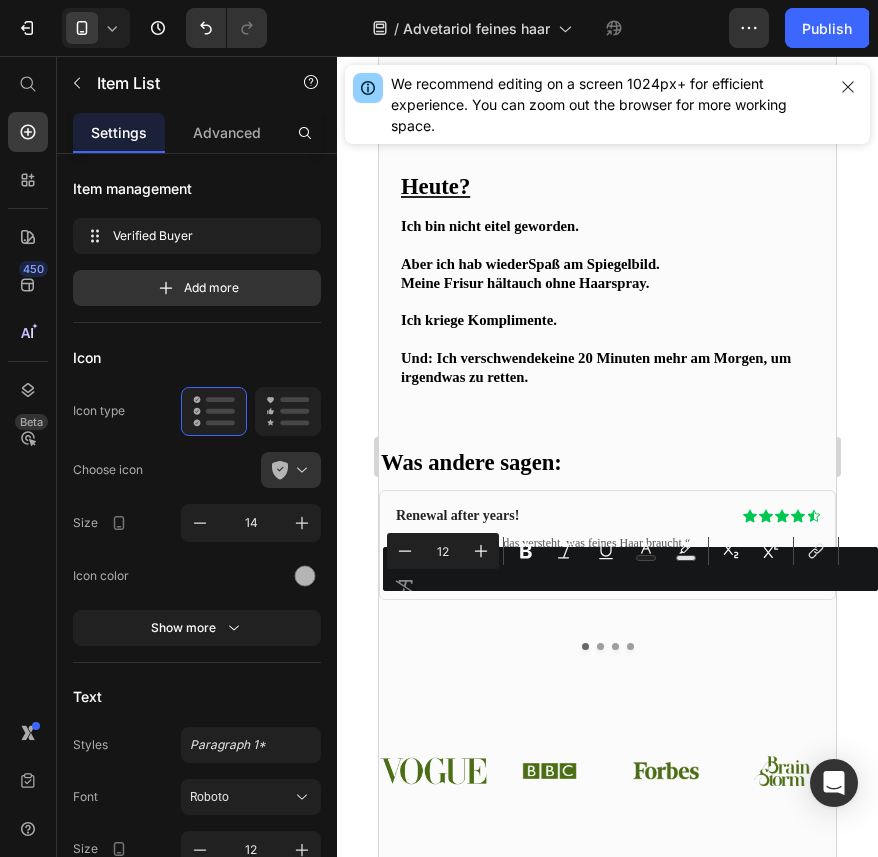 click on "Minus 12 Plus Bold Italic Underline
Text Color
Text Background Color Subscript Superscript       link Remove Format" at bounding box center [630, 569] 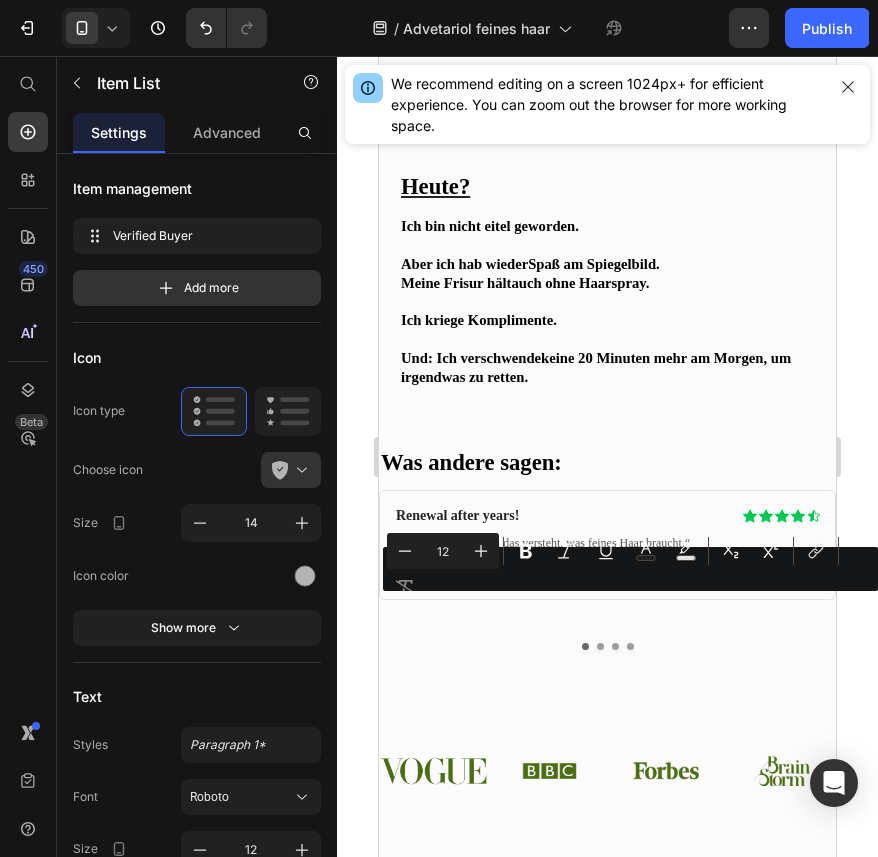 click on "Minus 12 Plus Bold Italic Underline
Text Color
Text Background Color Subscript Superscript       link Remove Format" at bounding box center (630, 569) 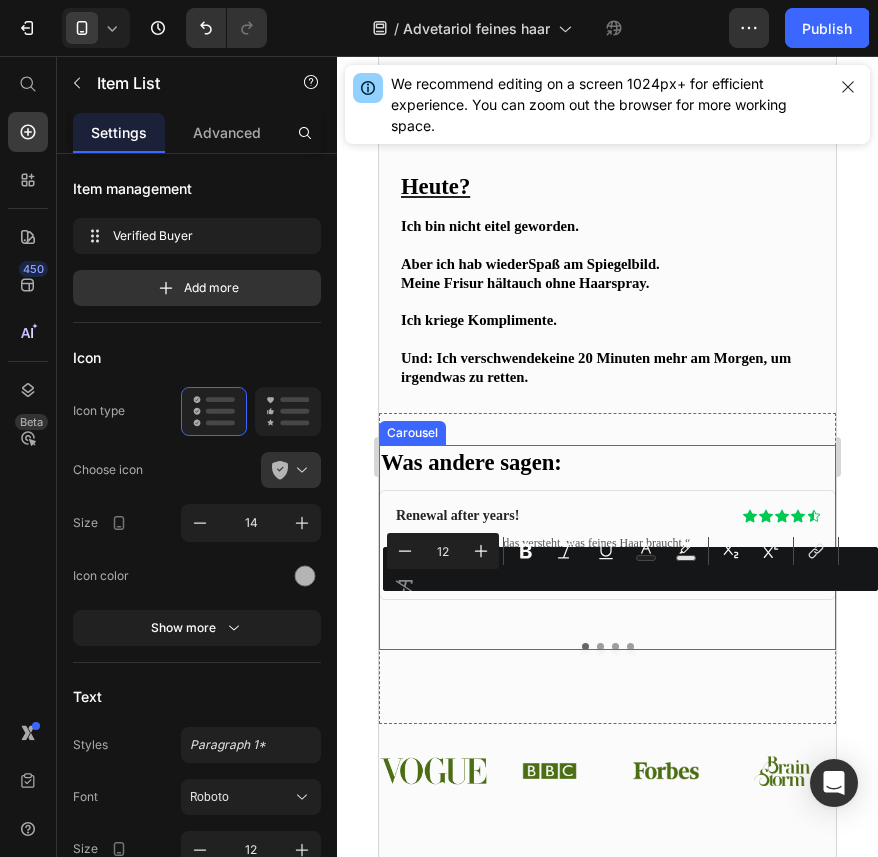 click on "Was andere sagen: Heading Renewal after years! Heading Icon Icon Icon Icon
Icon Icon List Row „Endlich ein Produkt, das versteht, was feines Haar braucht.“ Text Block - Michael Text Block
Verified Buyer Item List   0 Row Row" at bounding box center [607, 539] 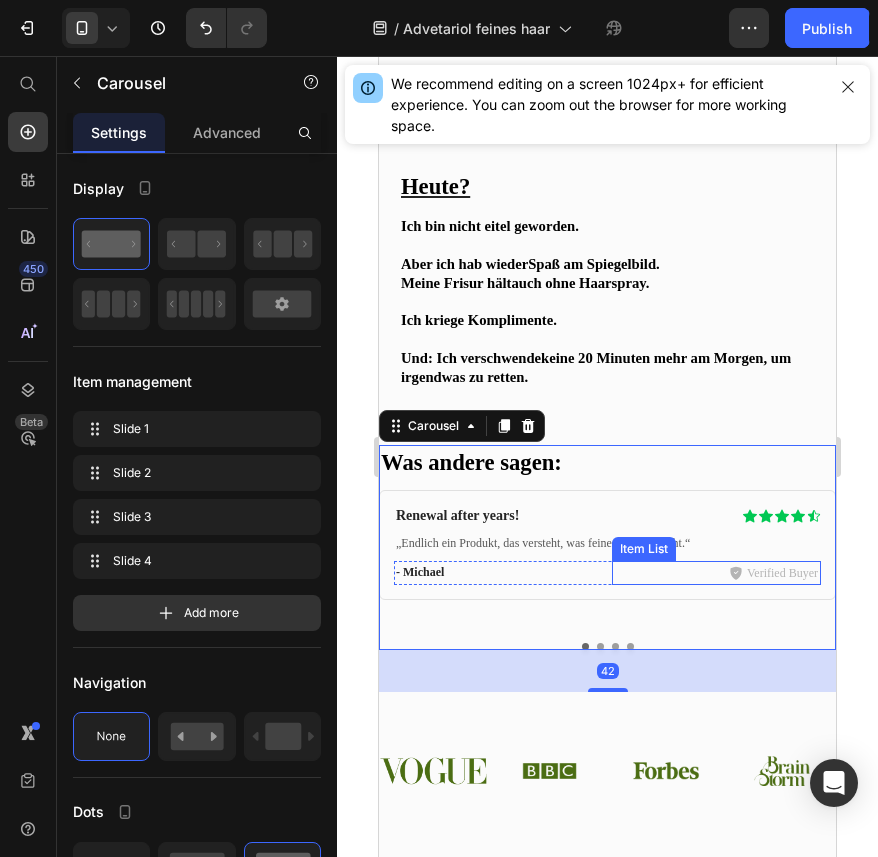 click on "Verified Buyer" at bounding box center (782, 573) 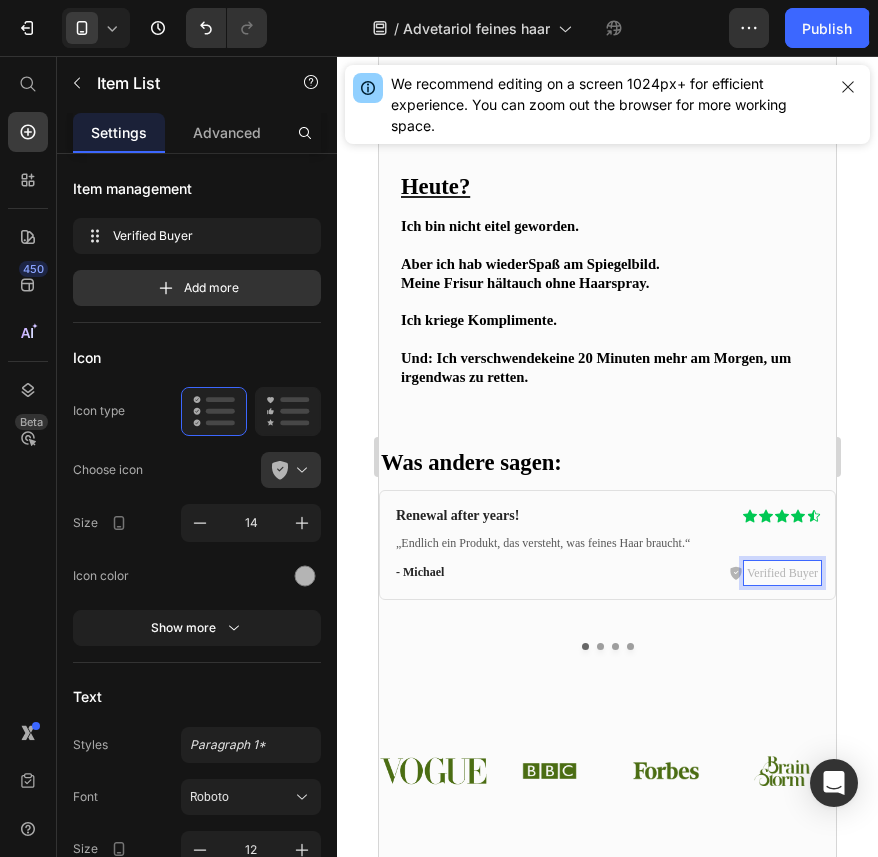 click on "Verified Buyer" at bounding box center [782, 573] 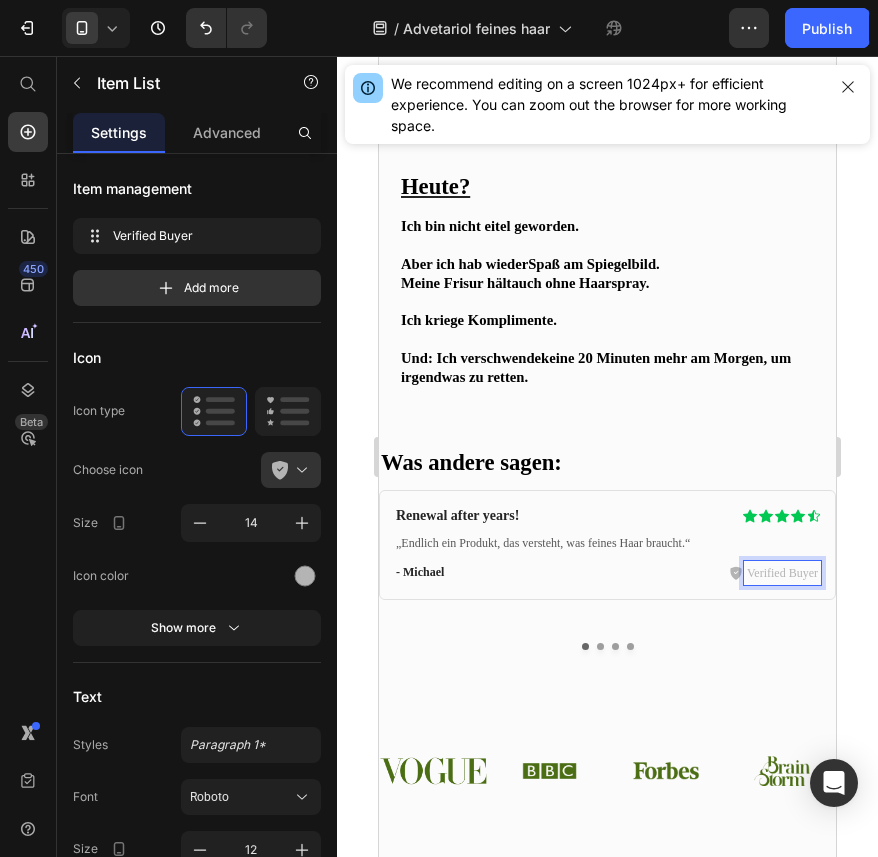 click on "Verified Buyer" at bounding box center (782, 573) 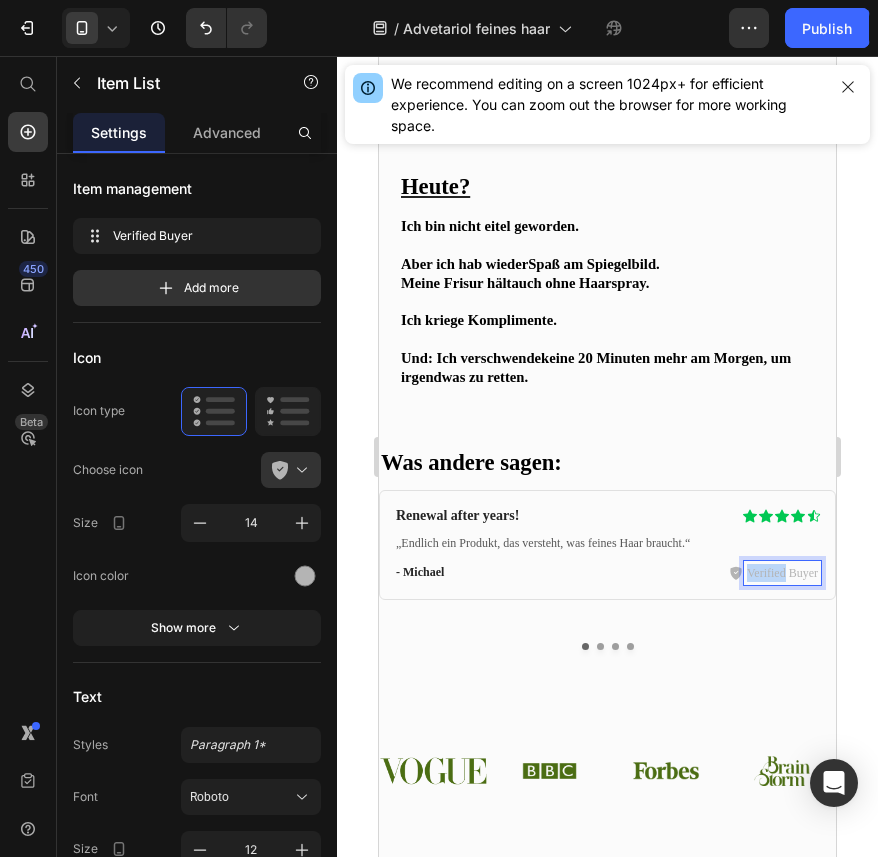click on "Verified Buyer" at bounding box center (782, 573) 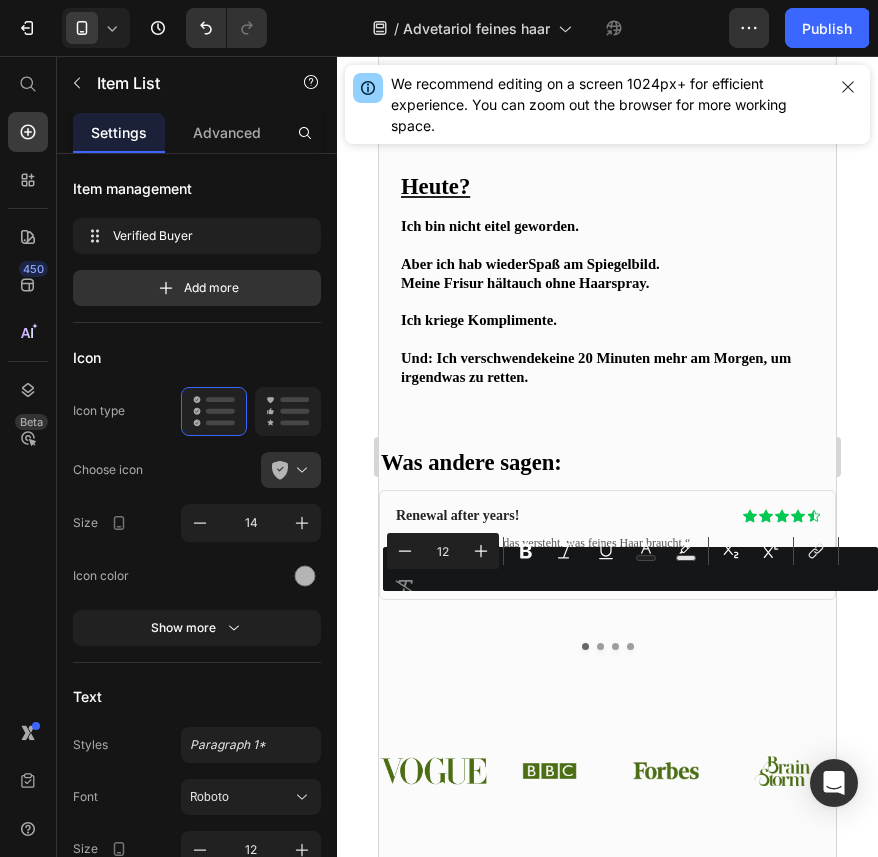 click on "Verified Buyer" at bounding box center (782, 573) 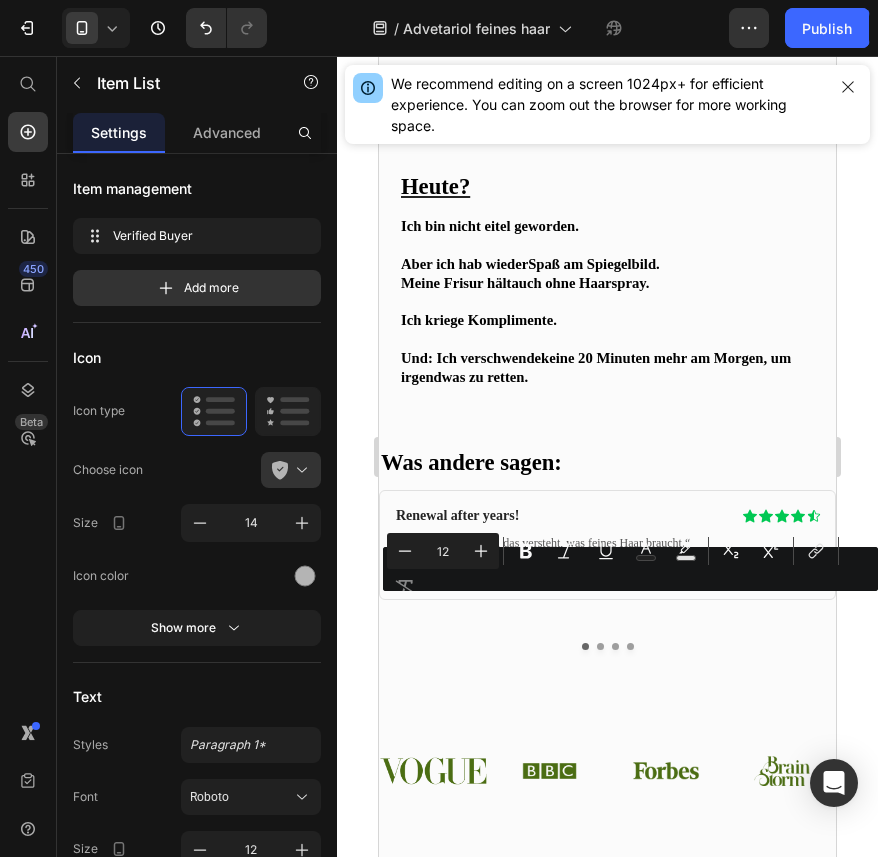 click on "Verified Buyer" at bounding box center (782, 573) 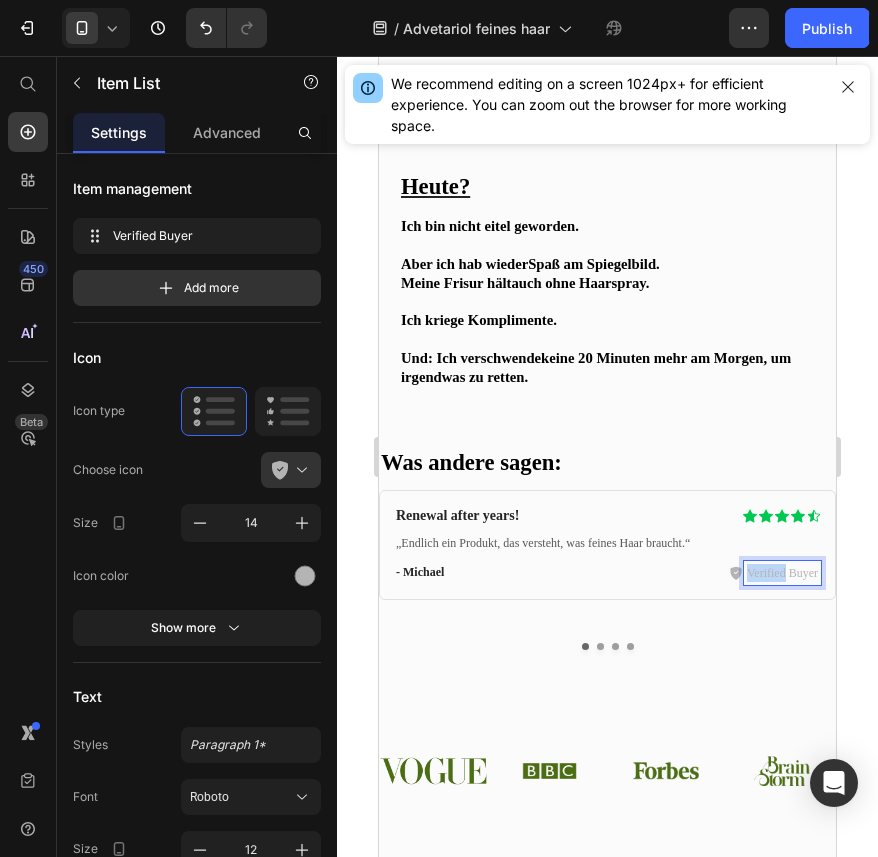 click on "Verified Buyer" at bounding box center [782, 573] 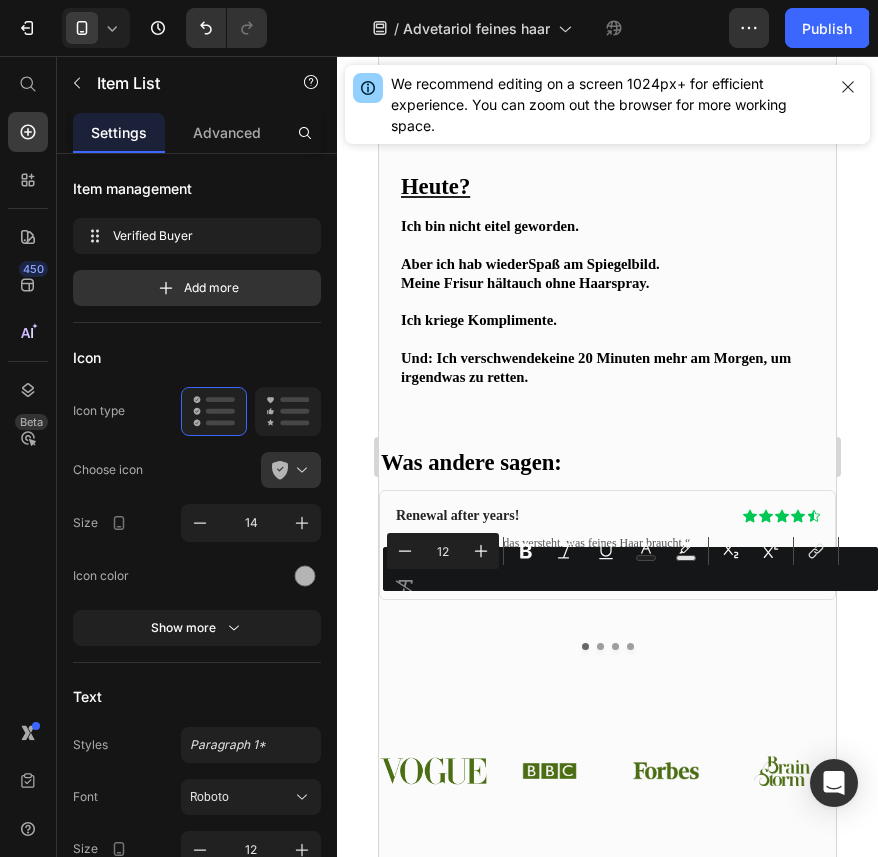 click on "Verified Buyer" at bounding box center (782, 573) 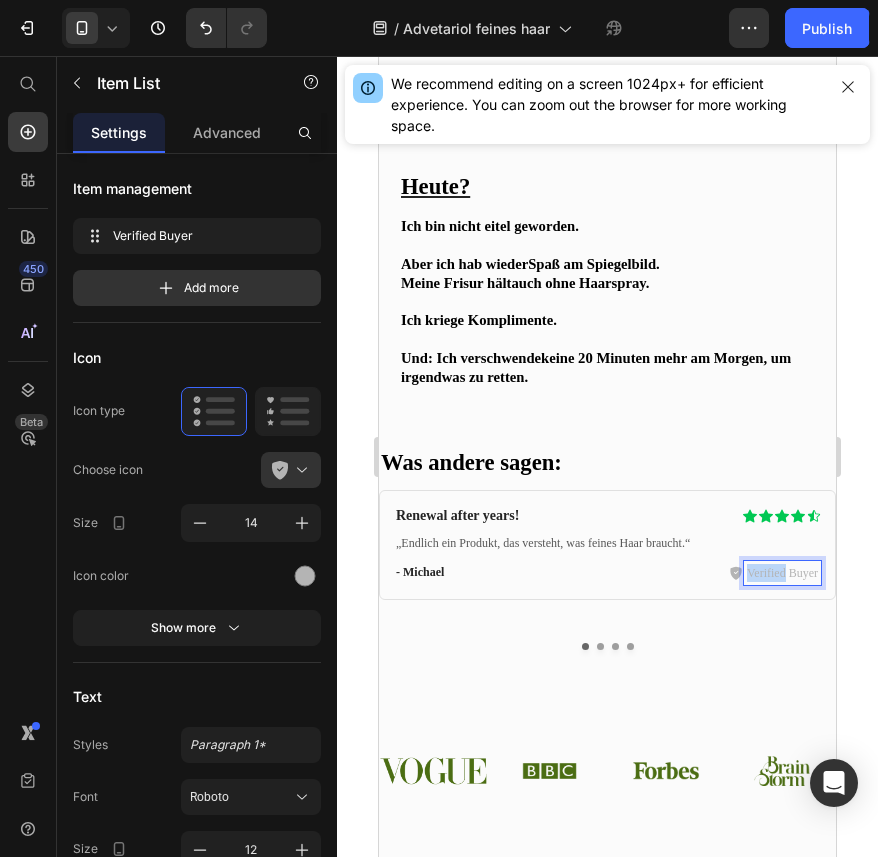 click on "Verified Buyer" at bounding box center [782, 573] 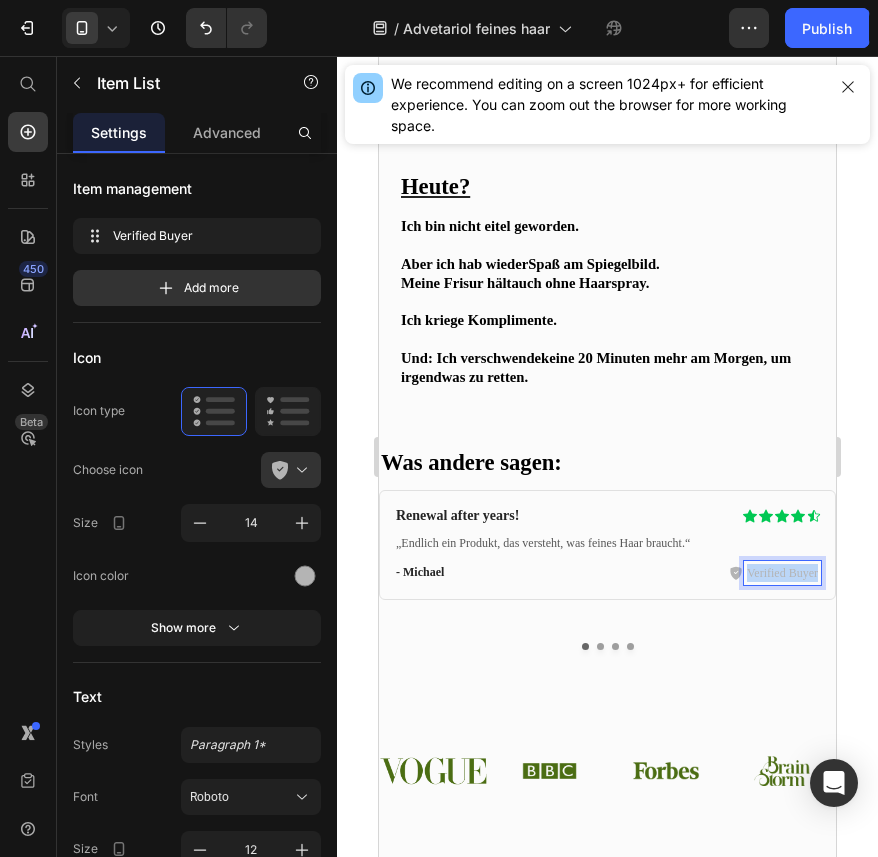 click on "Verified Buyer" at bounding box center [782, 573] 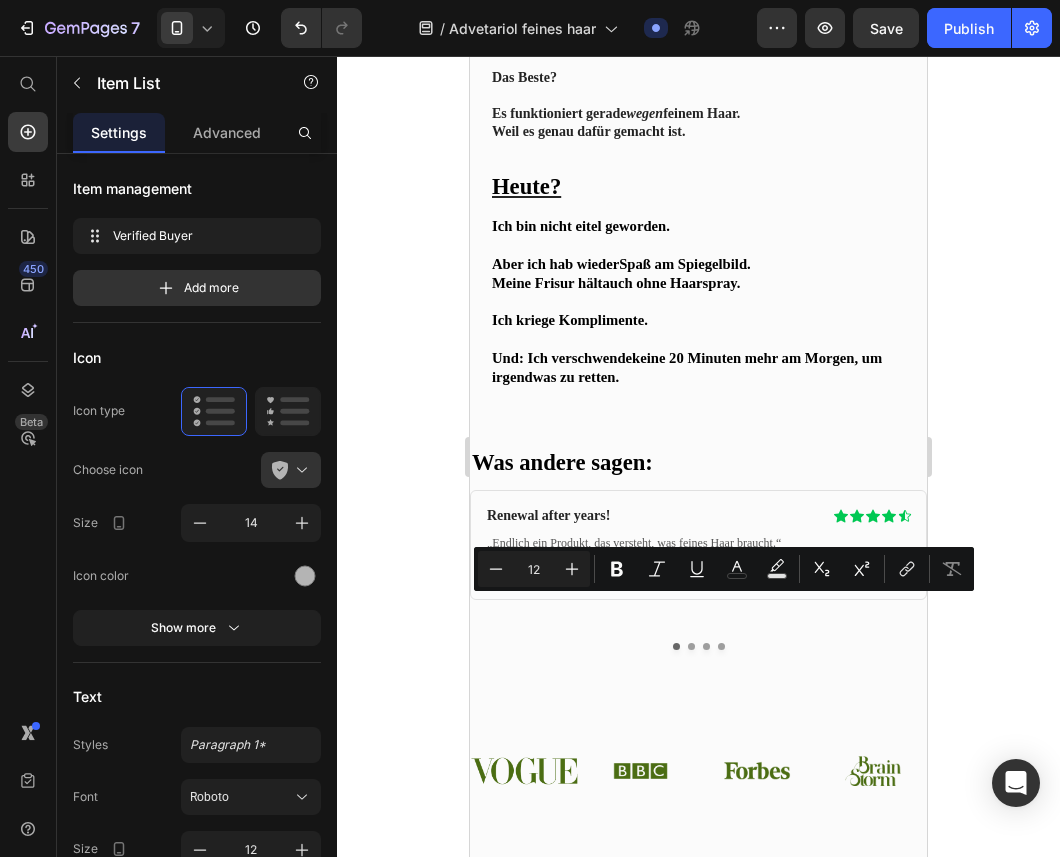 click on "Verified Buyer" at bounding box center [873, 573] 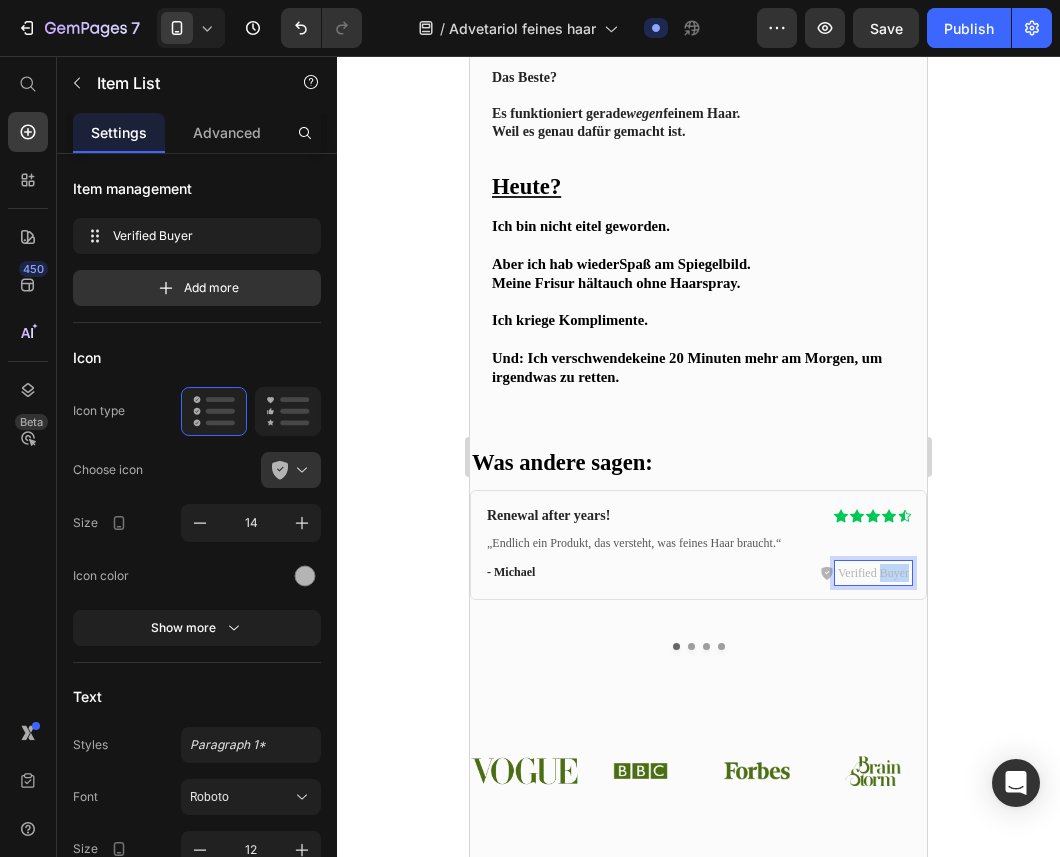 click on "Verified Buyer" at bounding box center [873, 573] 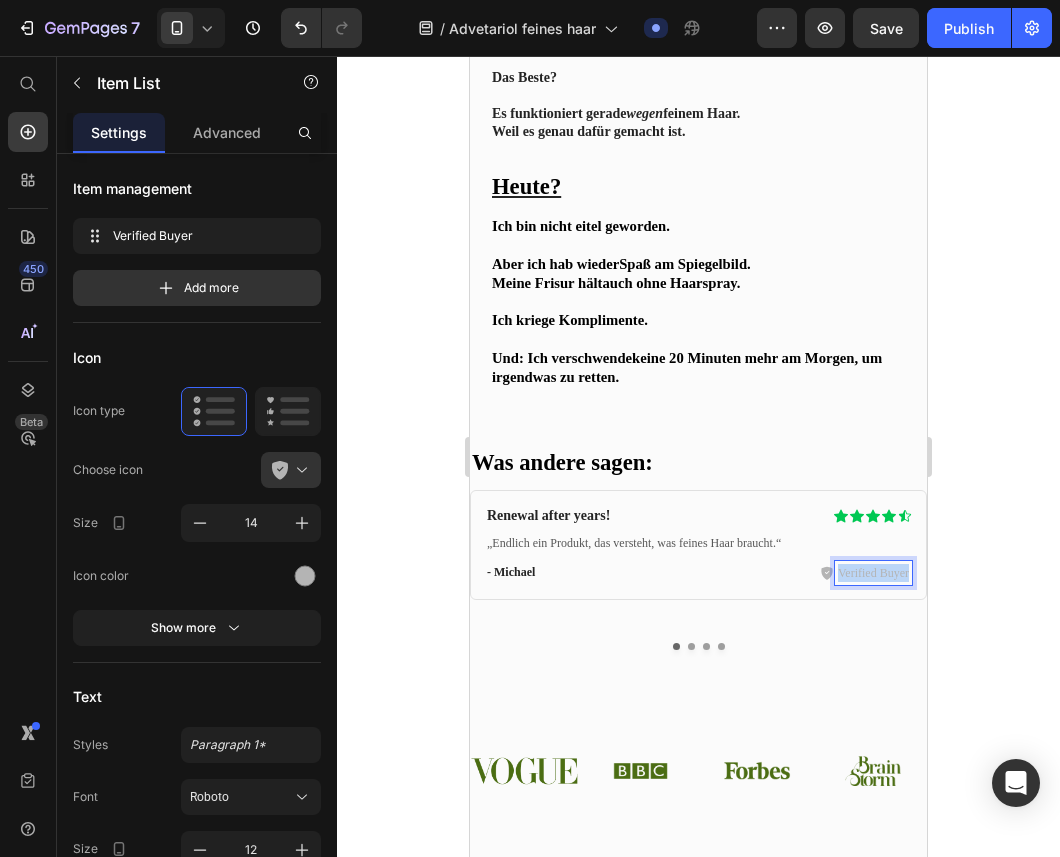 click on "Verified Buyer" at bounding box center [873, 573] 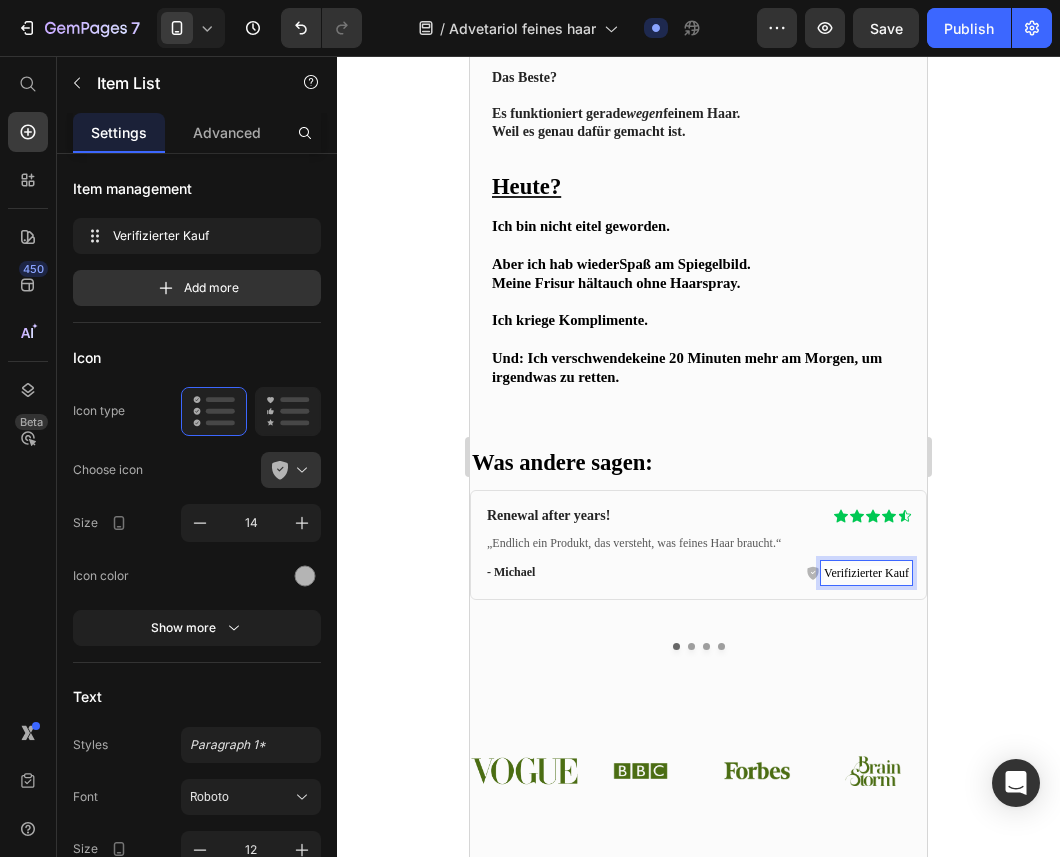 click on "Verifizierter Kauf" at bounding box center [866, 573] 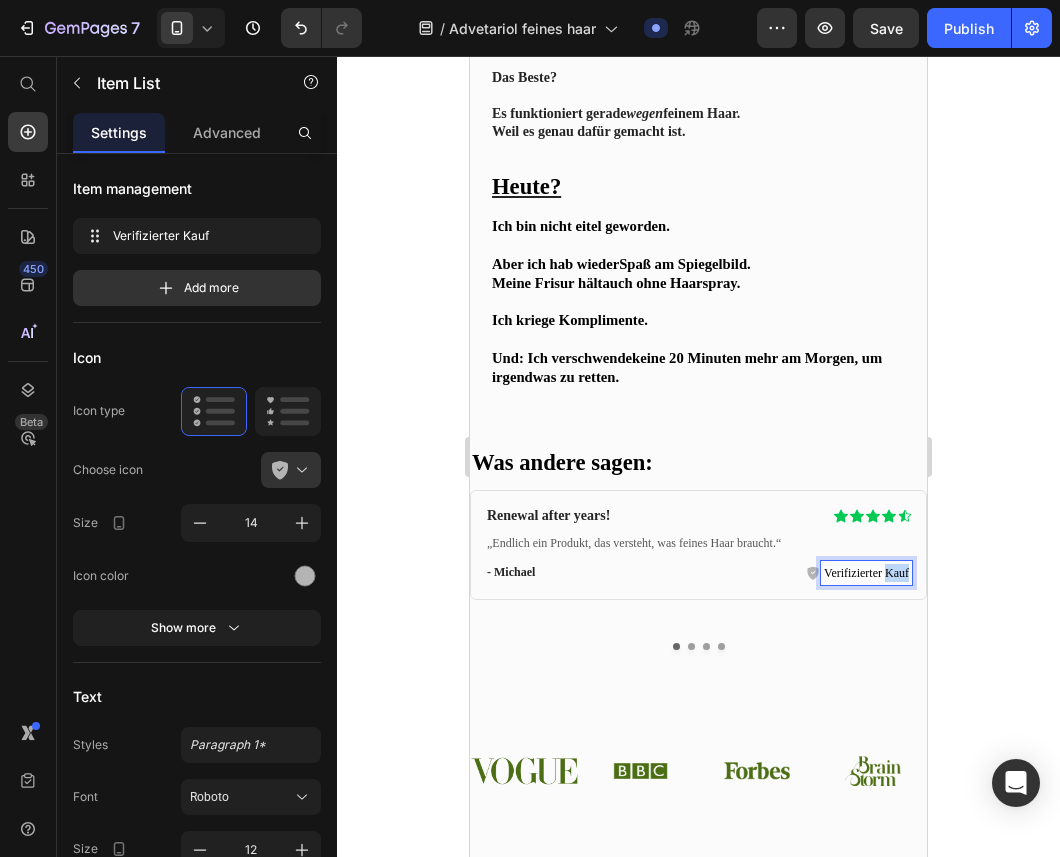 click on "Verifizierter Kauf" at bounding box center (866, 573) 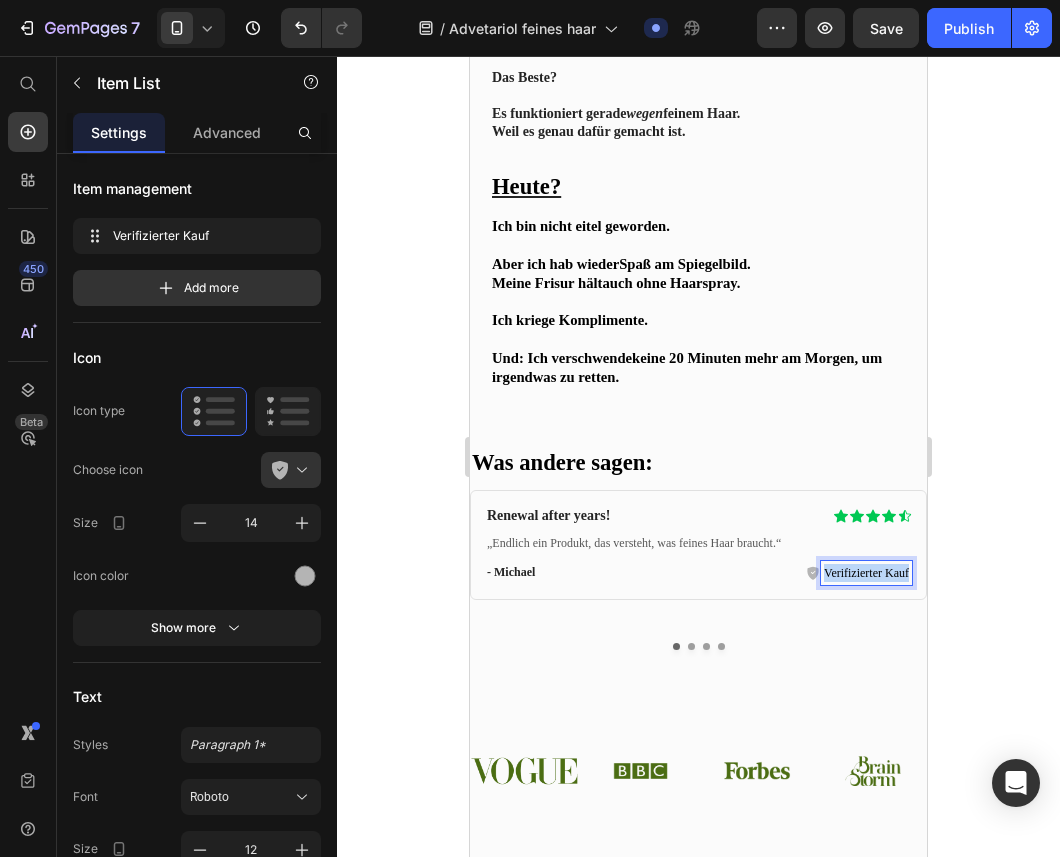 click on "Verifizierter Kauf" at bounding box center [866, 573] 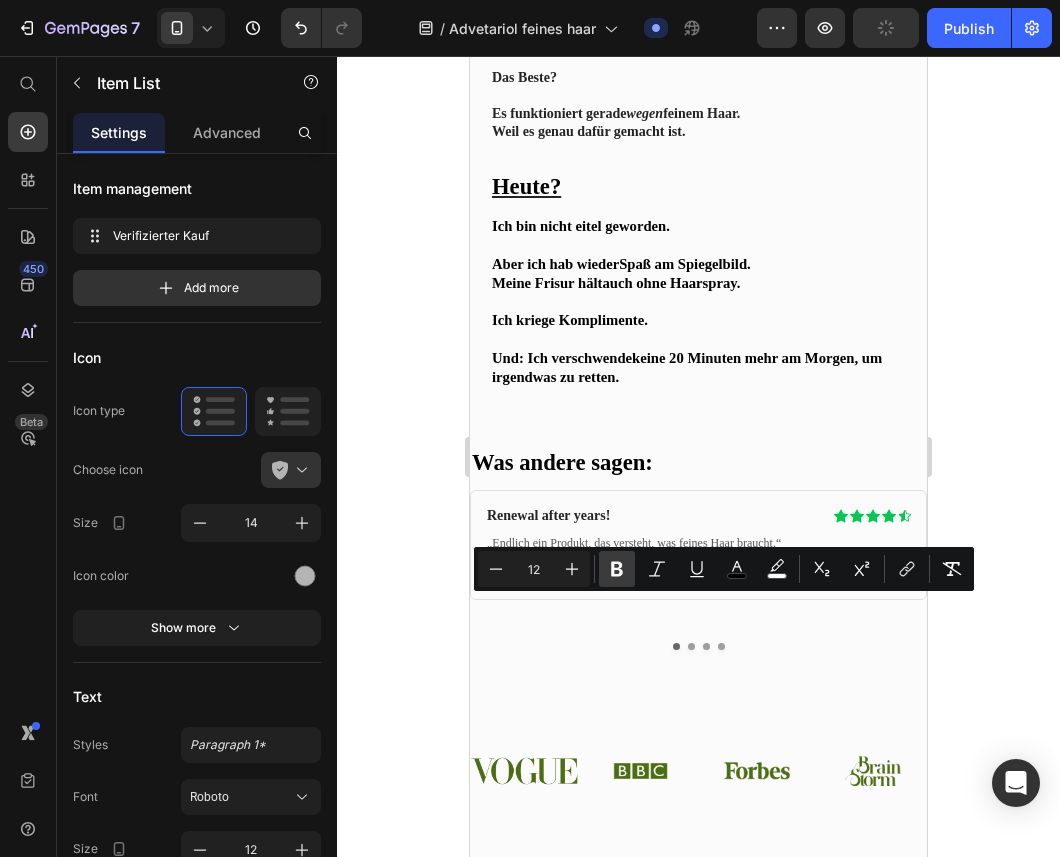 click 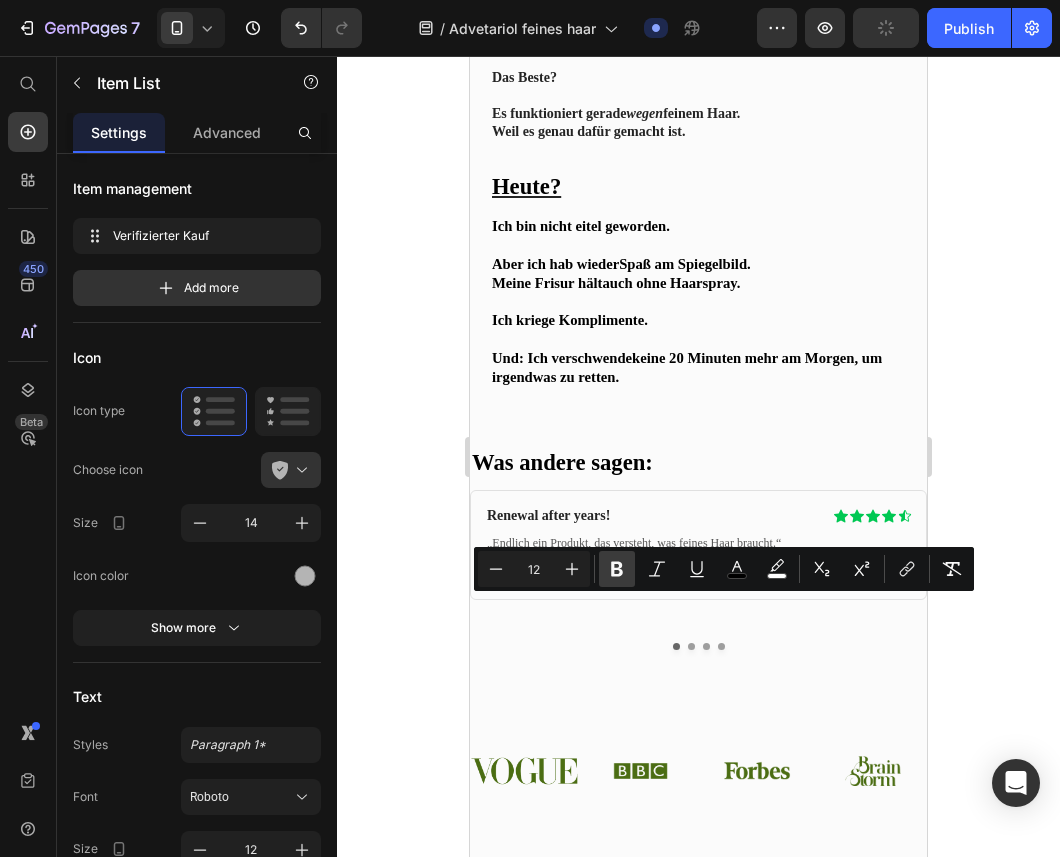 click 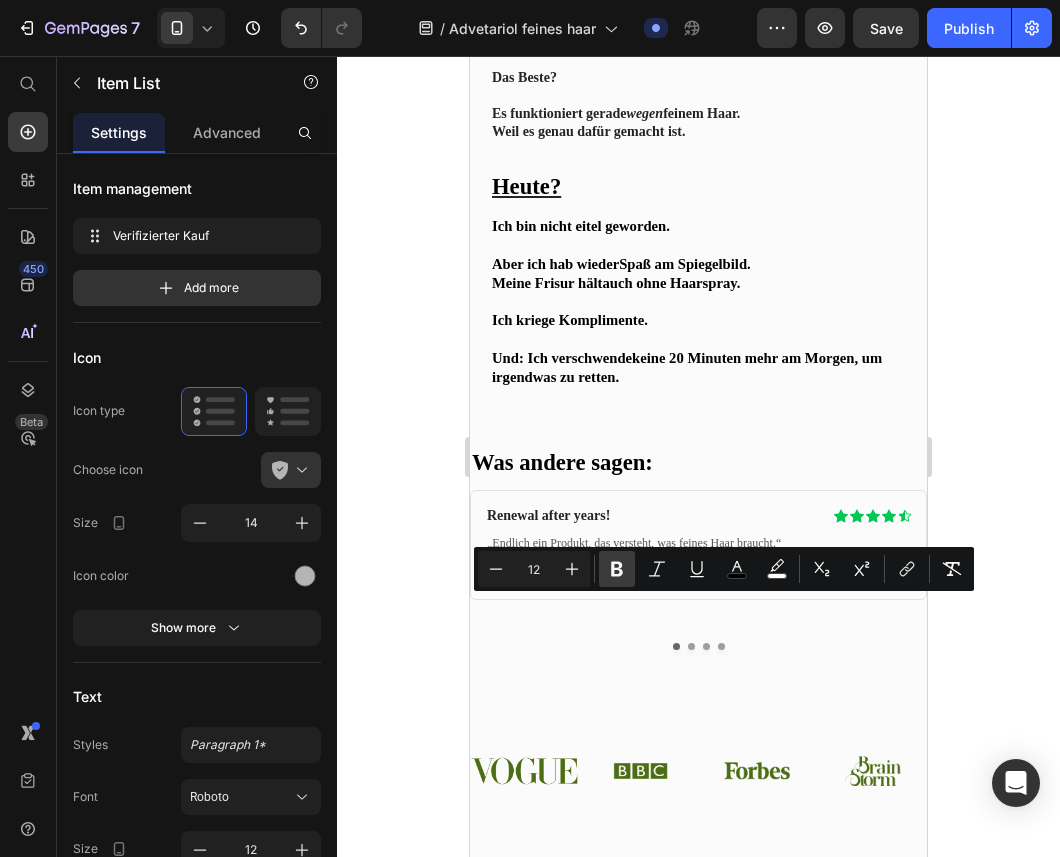 click 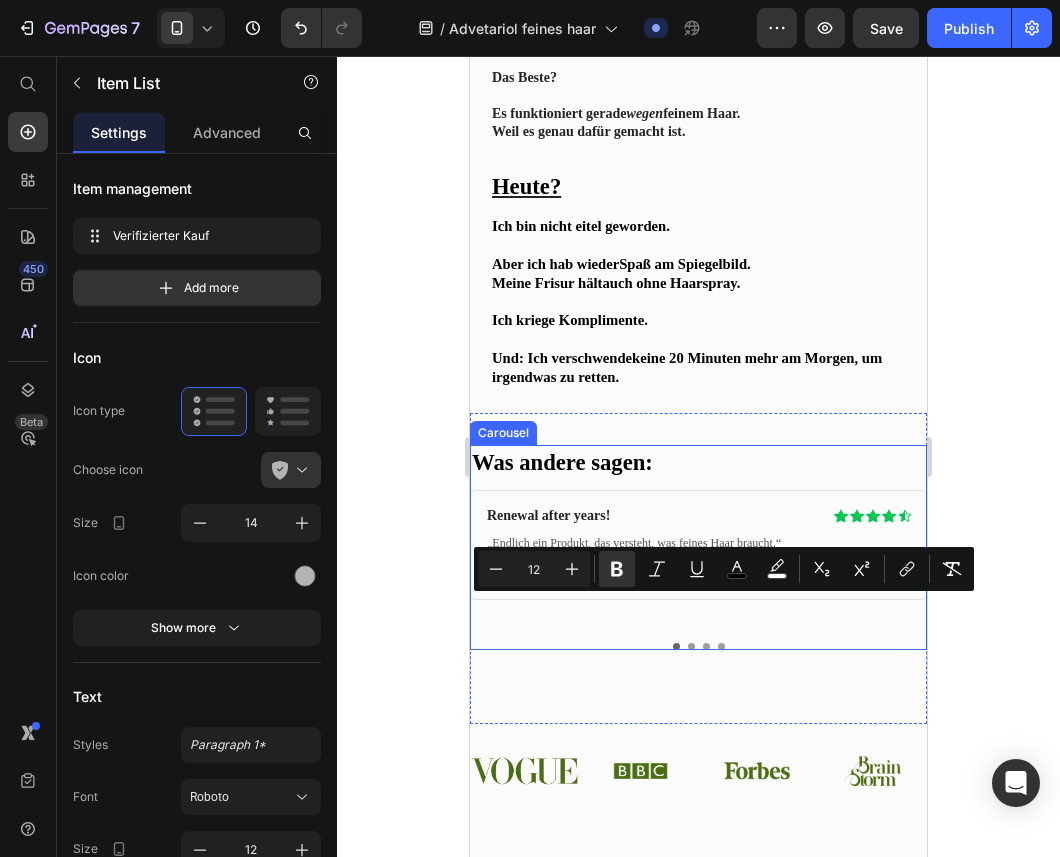 click on "Was andere sagen: Heading Renewal after years! Heading Icon Icon Icon Icon
Icon Icon List Row „Endlich ein Produkt, das versteht, was feines Haar braucht.“ Text Block - Michael Text Block
Verifizierter Kauf Item List   0 Row Row" at bounding box center (698, 539) 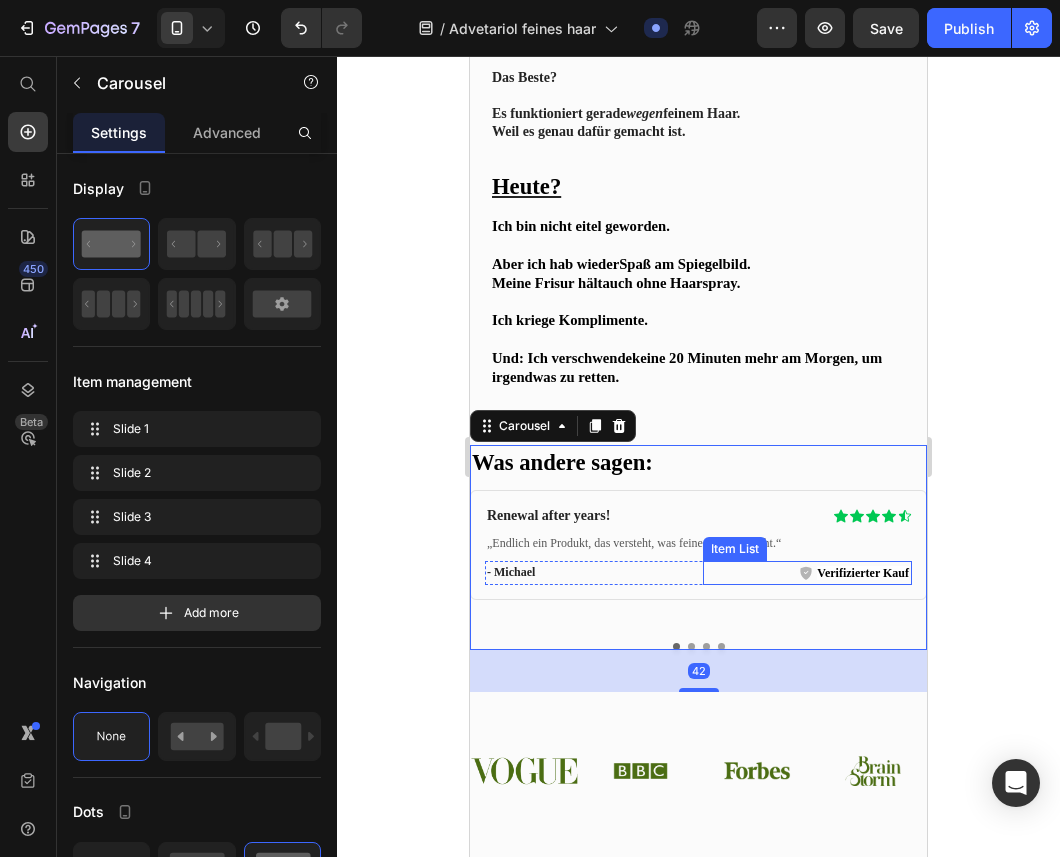 click on "Verifizierter Kauf" at bounding box center [863, 573] 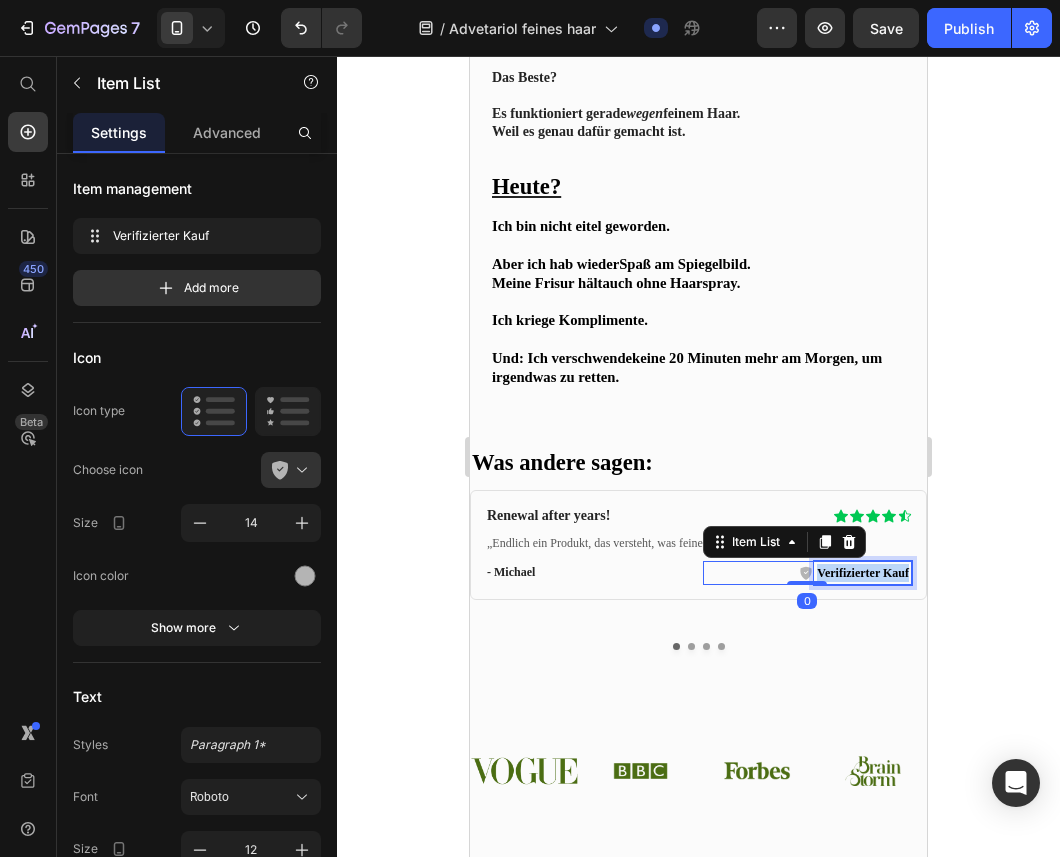 click on "Verifizierter Kauf" at bounding box center [863, 573] 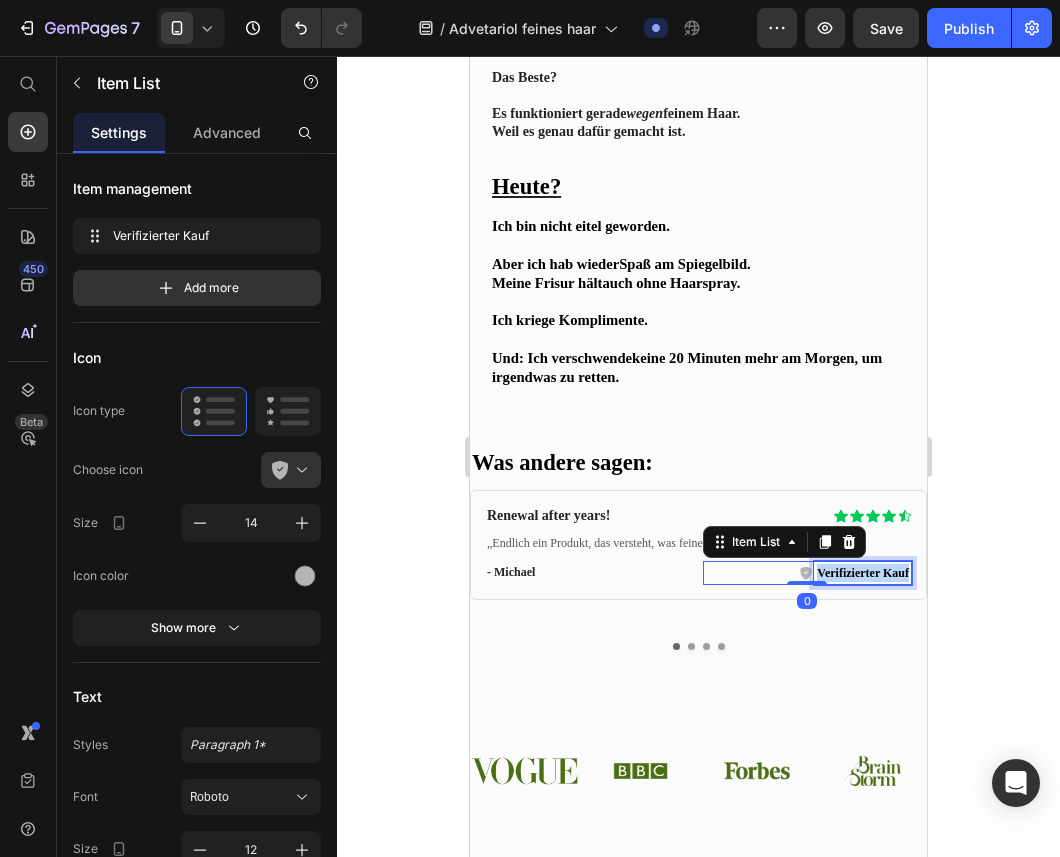 click on "Verifizierter Kauf" at bounding box center (863, 573) 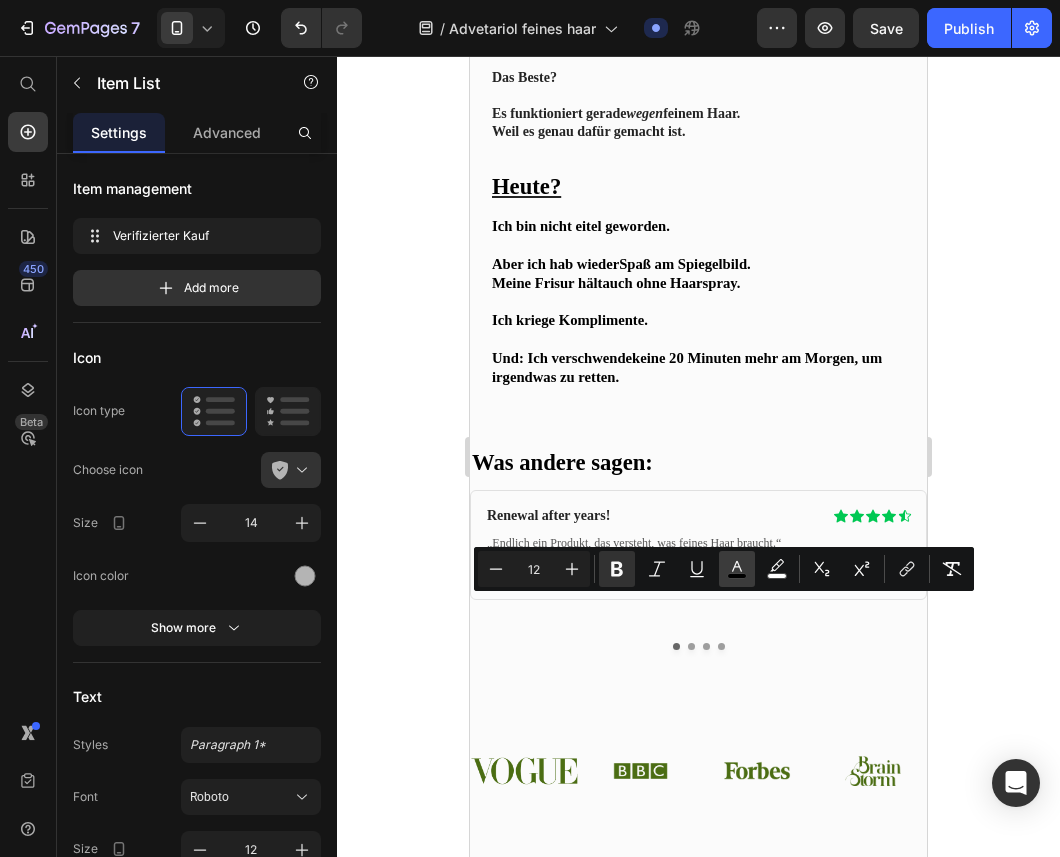 click 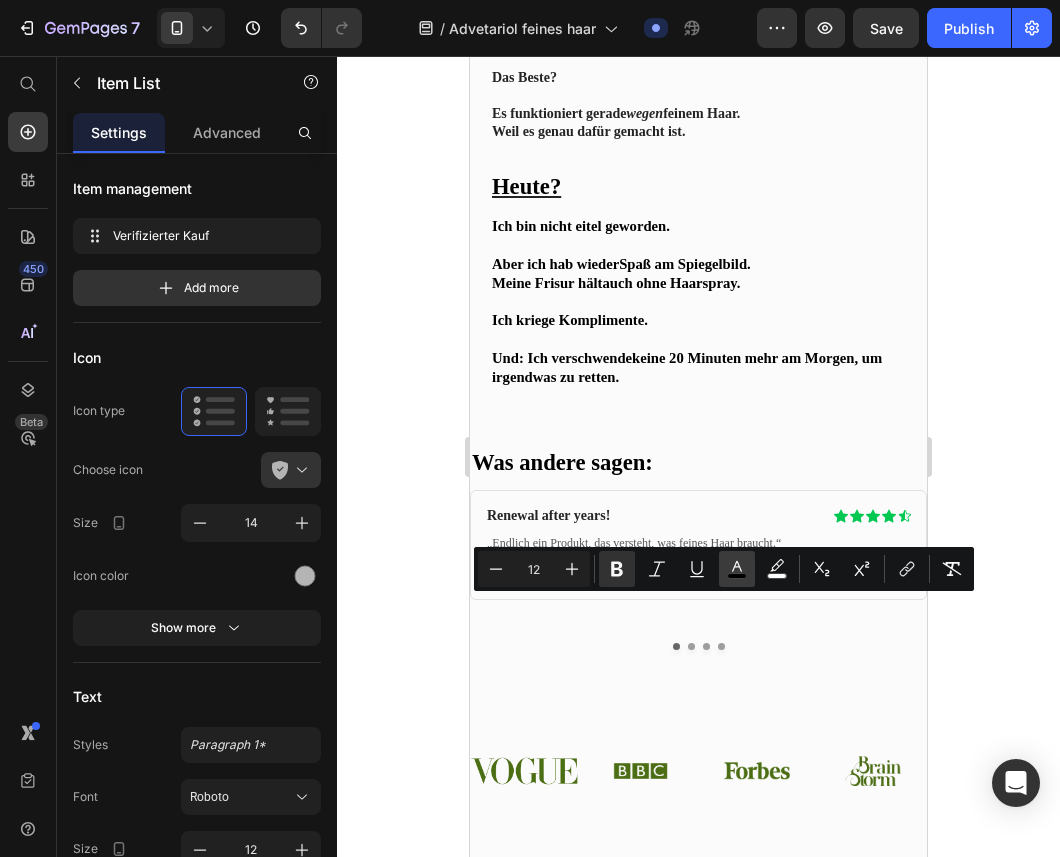 type on "000000" 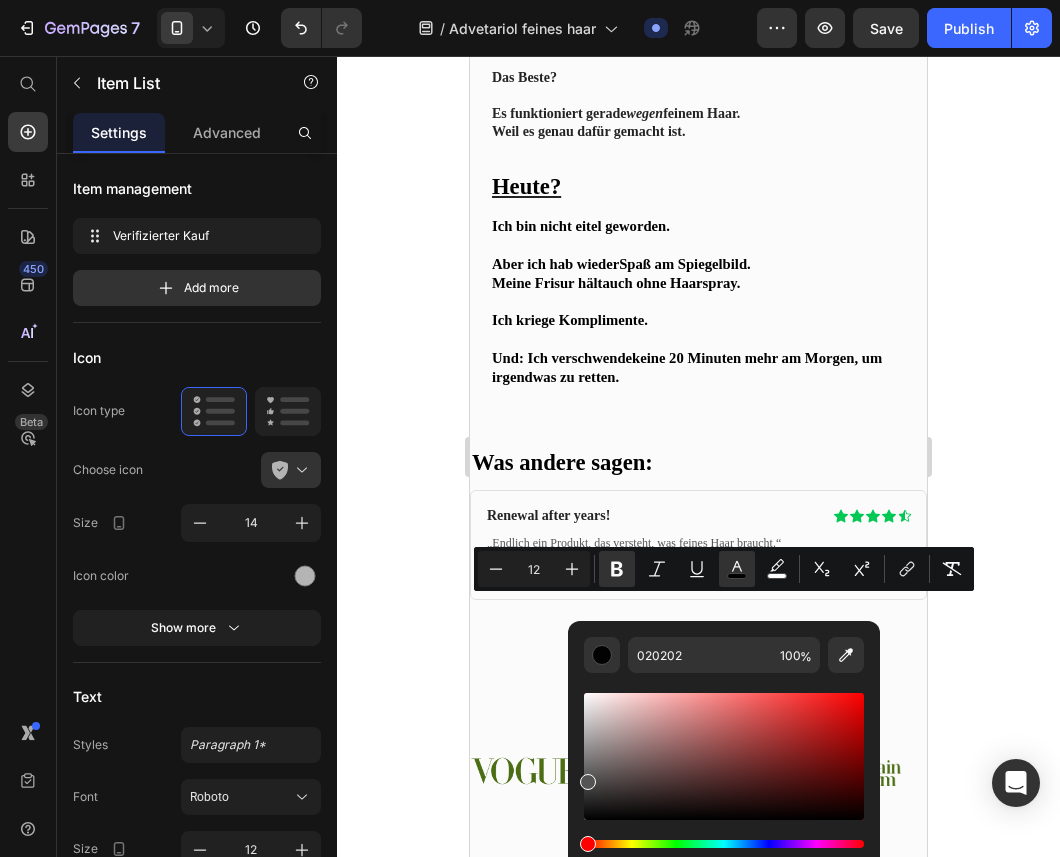 type on "5B5B5B" 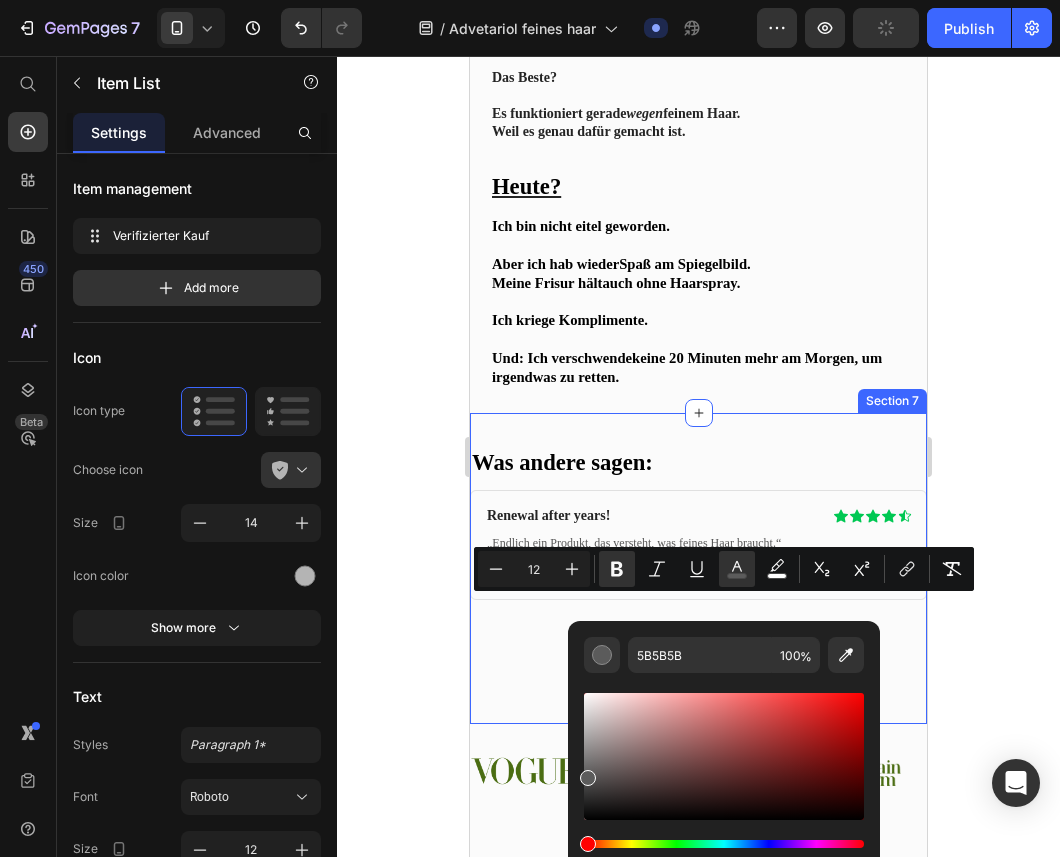 drag, startPoint x: 1057, startPoint y: 874, endPoint x: 562, endPoint y: 743, distance: 512.041 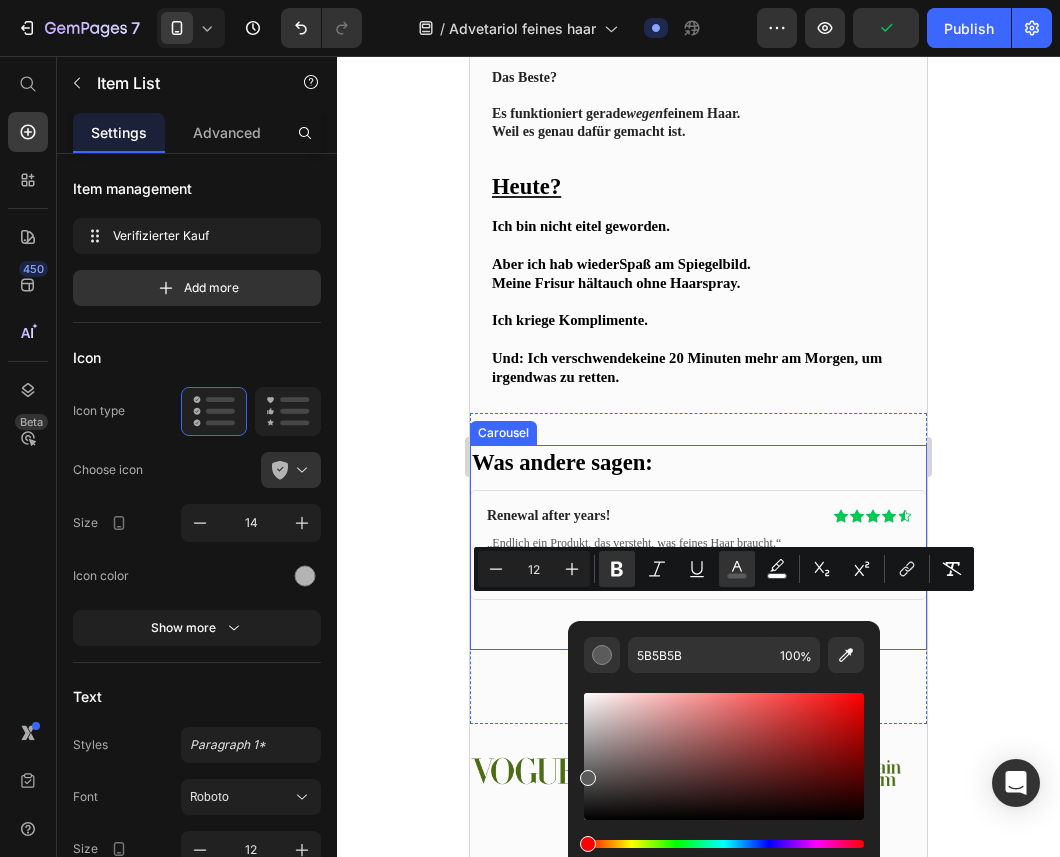 click on "Was andere sagen: Heading Renewal after years! Heading Icon Icon Icon Icon
Icon Icon List Row „Endlich ein Produkt, das versteht, was feines Haar braucht.“ Text Block - Michael Text Block
Verifizierter Kauf Item List   0 Row Row Delivers results! Heading Icon Icon Icon Icon
Icon Icon List Row Sieht natürlich aus. Hält. Und ich hab’s in 4 Minuten drin. Text Block - Emily Text Block
Verified Buyer Item List Row Row The ultimate solution! Heading Icon Icon Icon Icon
Icon Icon List Row Nie wieder fettiger Helm-Look – das hier ist mein Standard geworden. Text Block - William Text Block
Verified Buyer Item List Row Row skincare struggles! Heading Icon Icon Icon Icon
Icon Icon List Row Text Block - Olivia Text Block
Verified Buyer Item List Row Row" at bounding box center (698, 547) 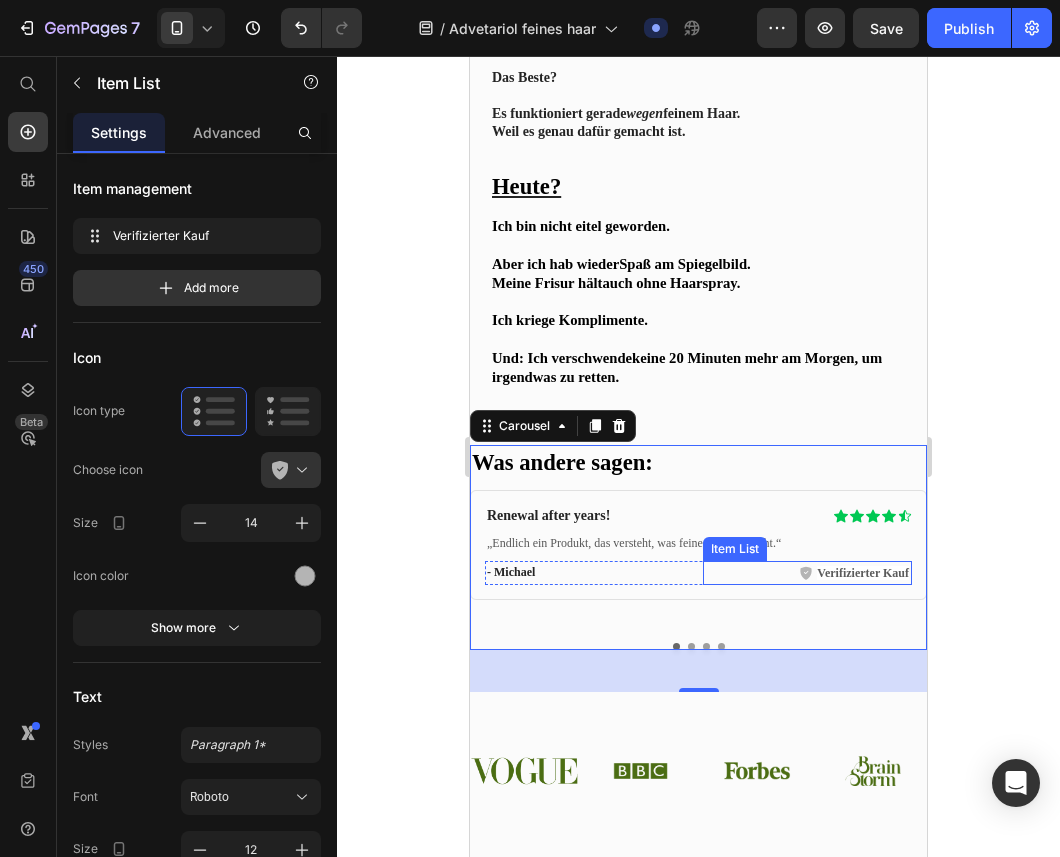 click on "Verifizierter Kauf" at bounding box center (863, 573) 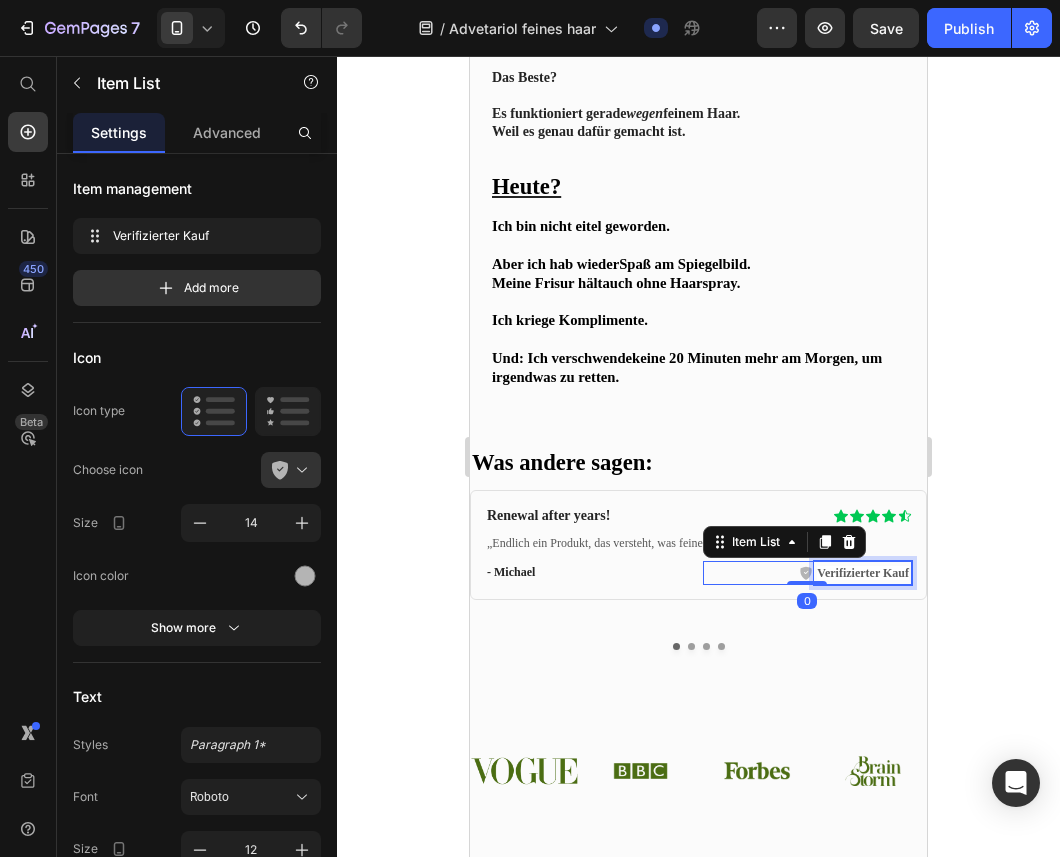 click on "Verifizierter Kauf" at bounding box center (863, 573) 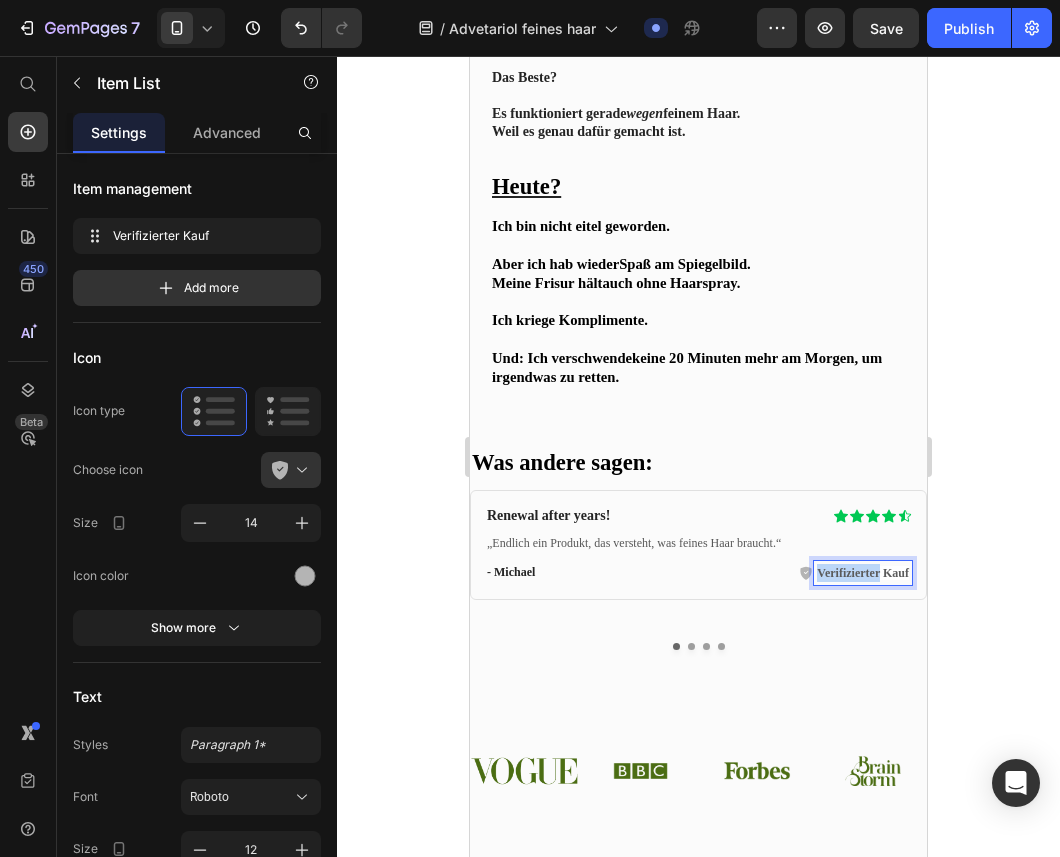 click on "Verifizierter Kauf" at bounding box center (863, 573) 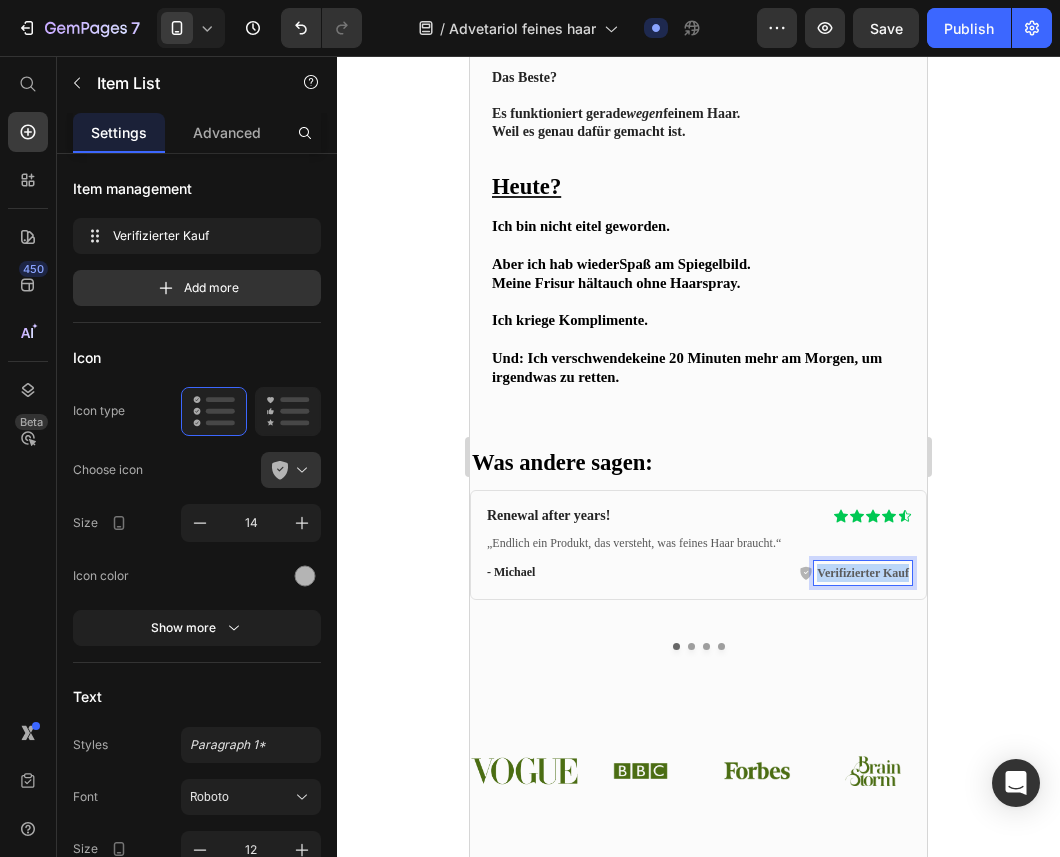 click on "Verifizierter Kauf" at bounding box center (863, 573) 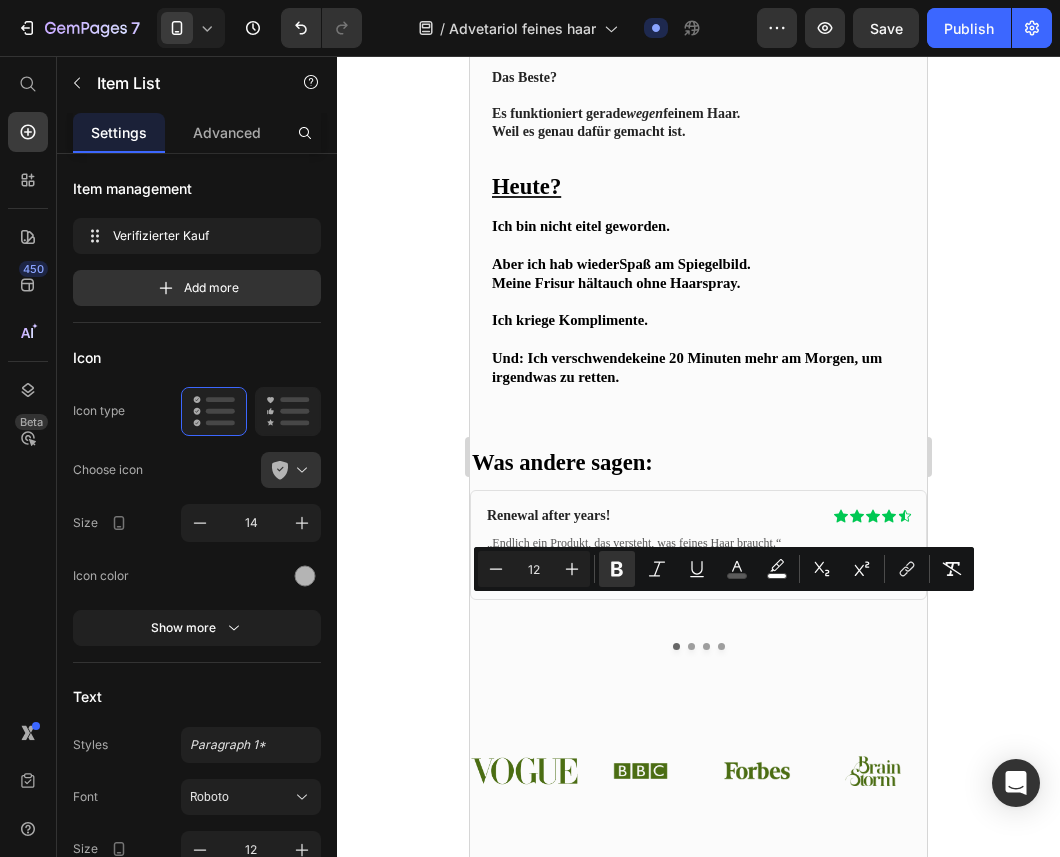 copy on "Verifizierter Kauf" 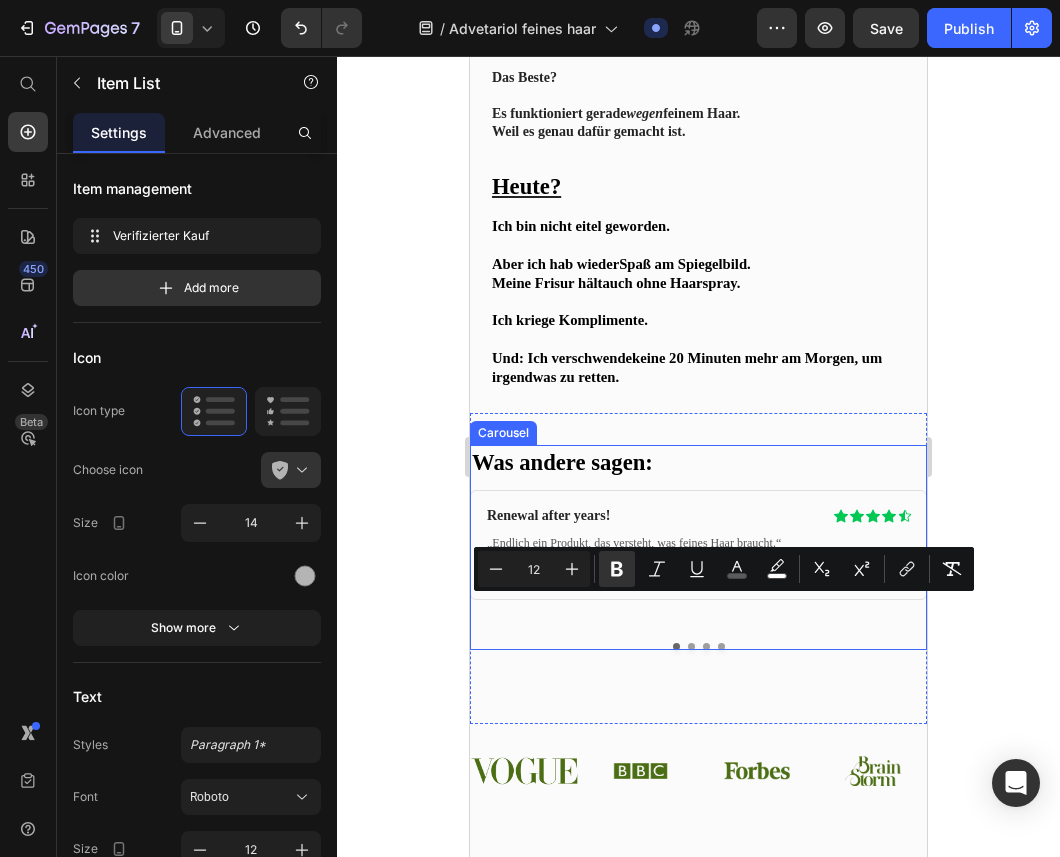 click at bounding box center (691, 646) 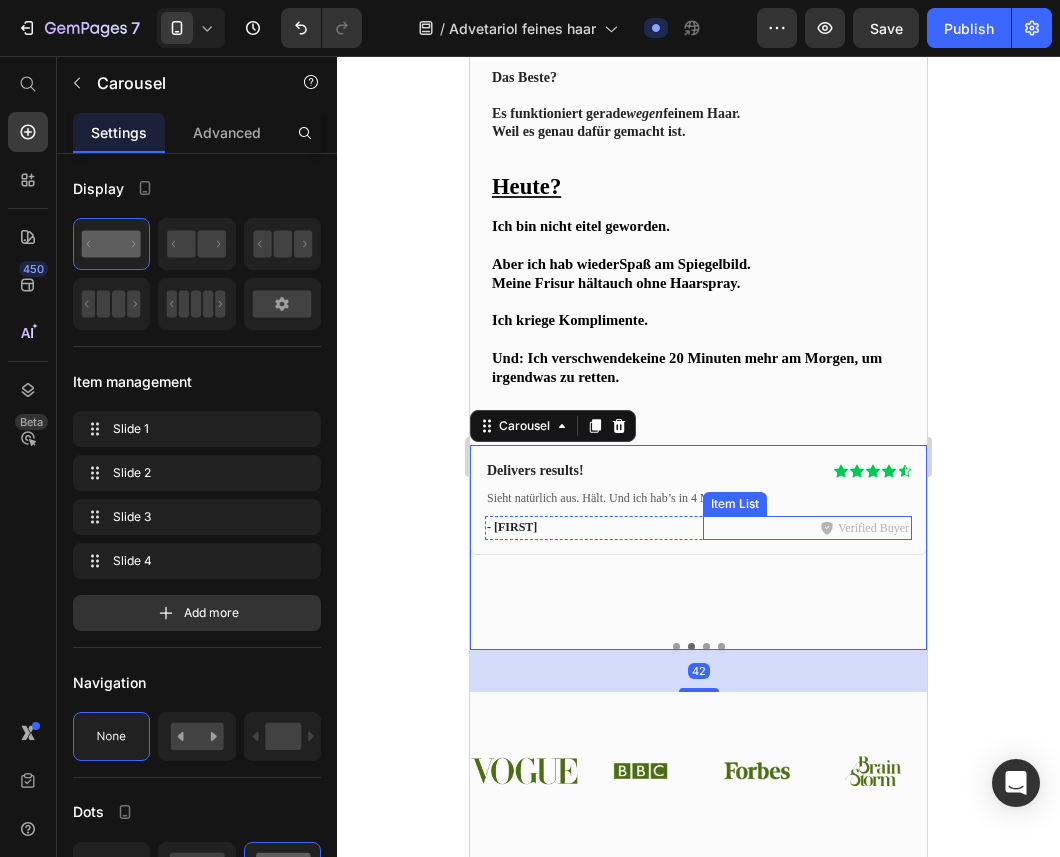 click on "Verified Buyer" at bounding box center [873, 528] 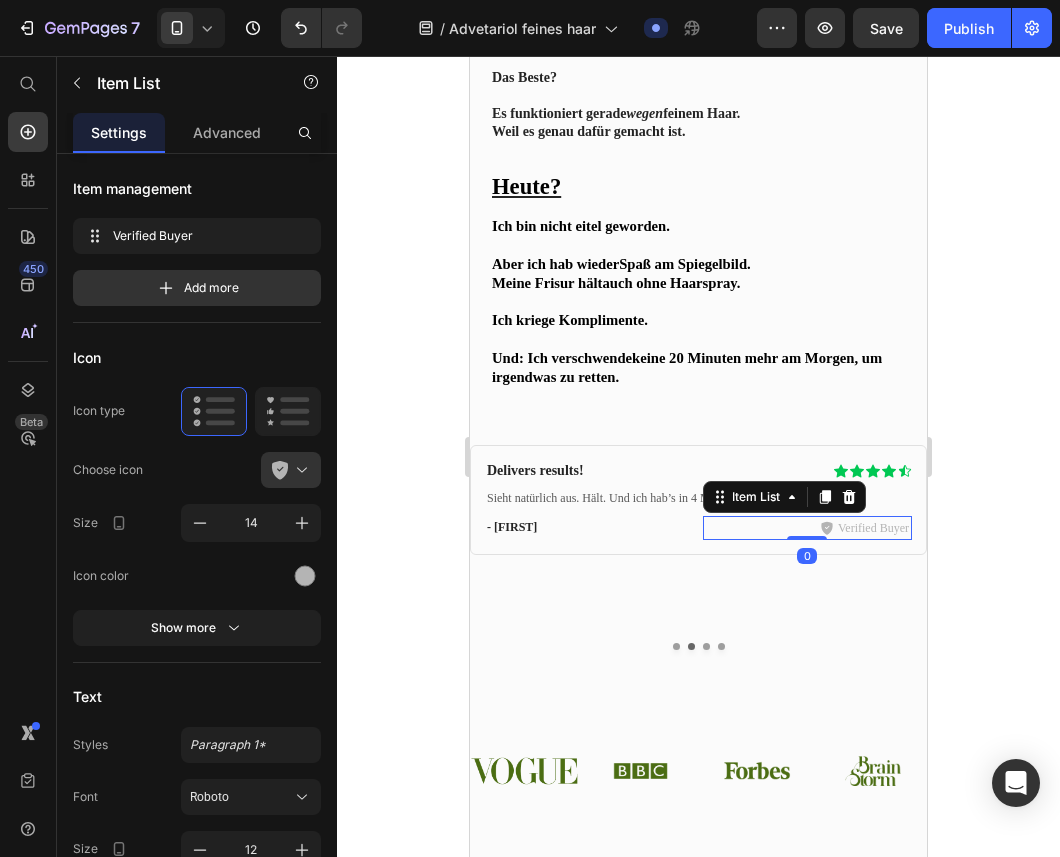 click on "Verified Buyer" at bounding box center [873, 528] 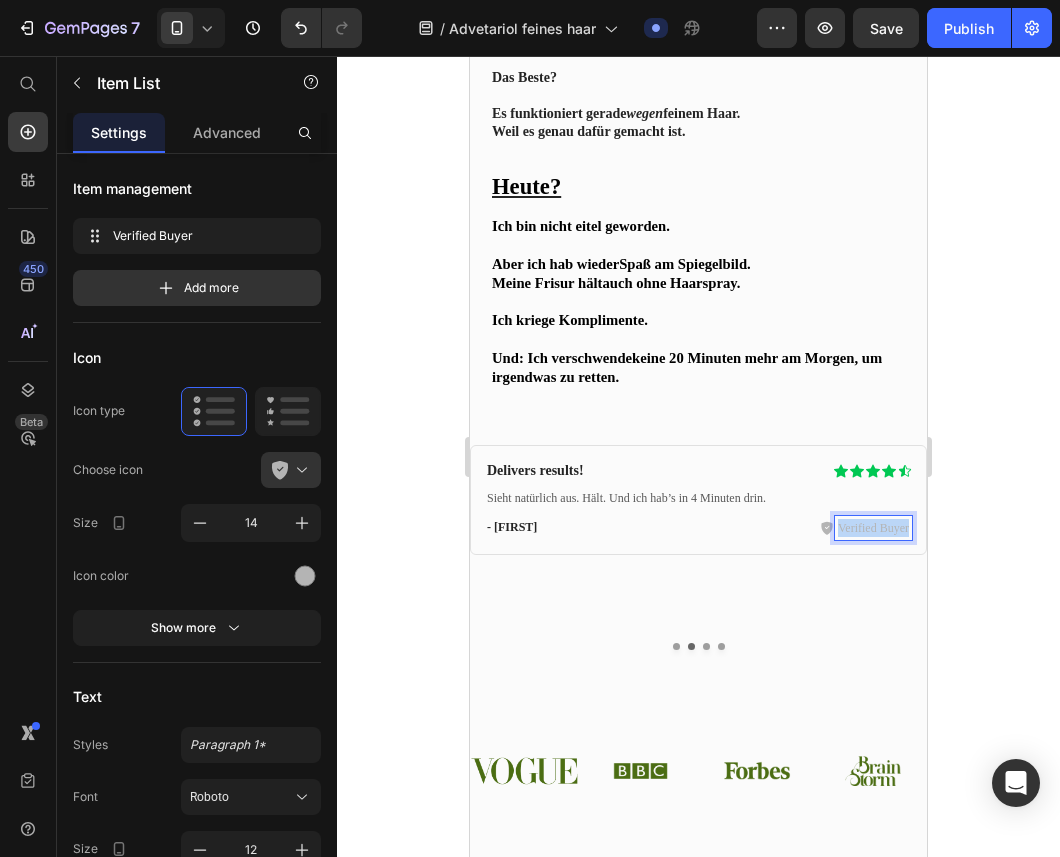 click on "Verified Buyer" at bounding box center (873, 528) 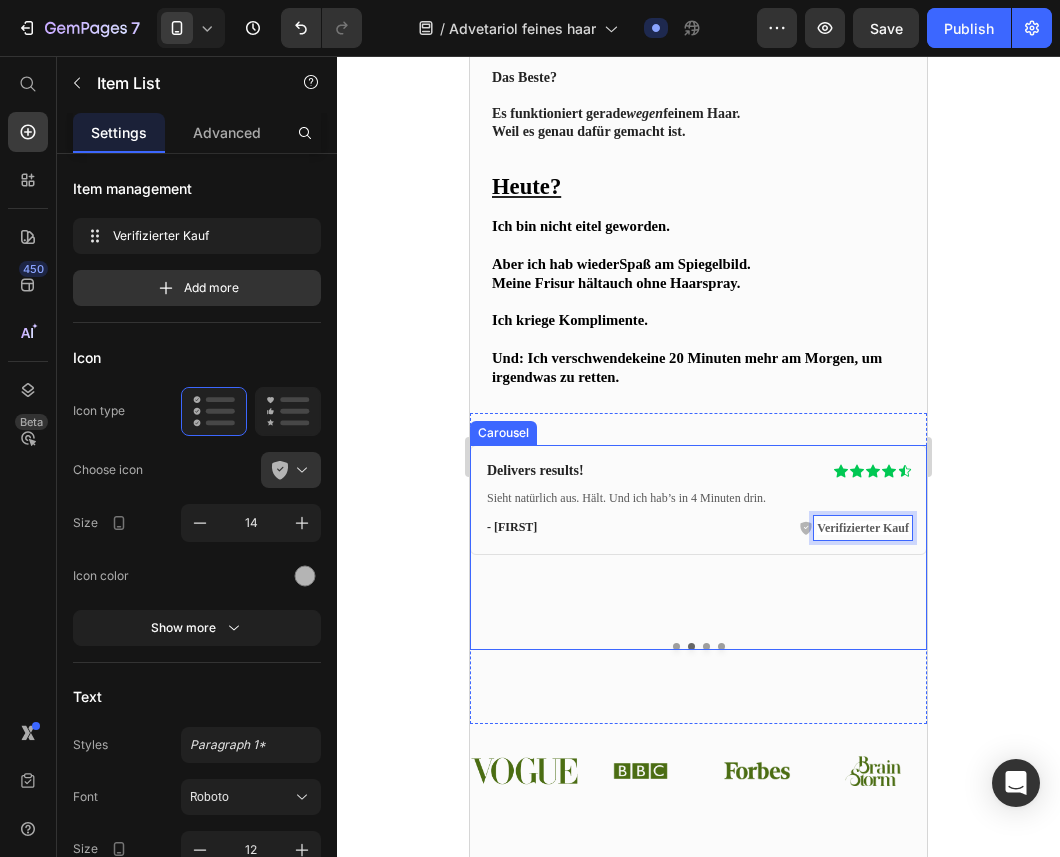 click at bounding box center [706, 646] 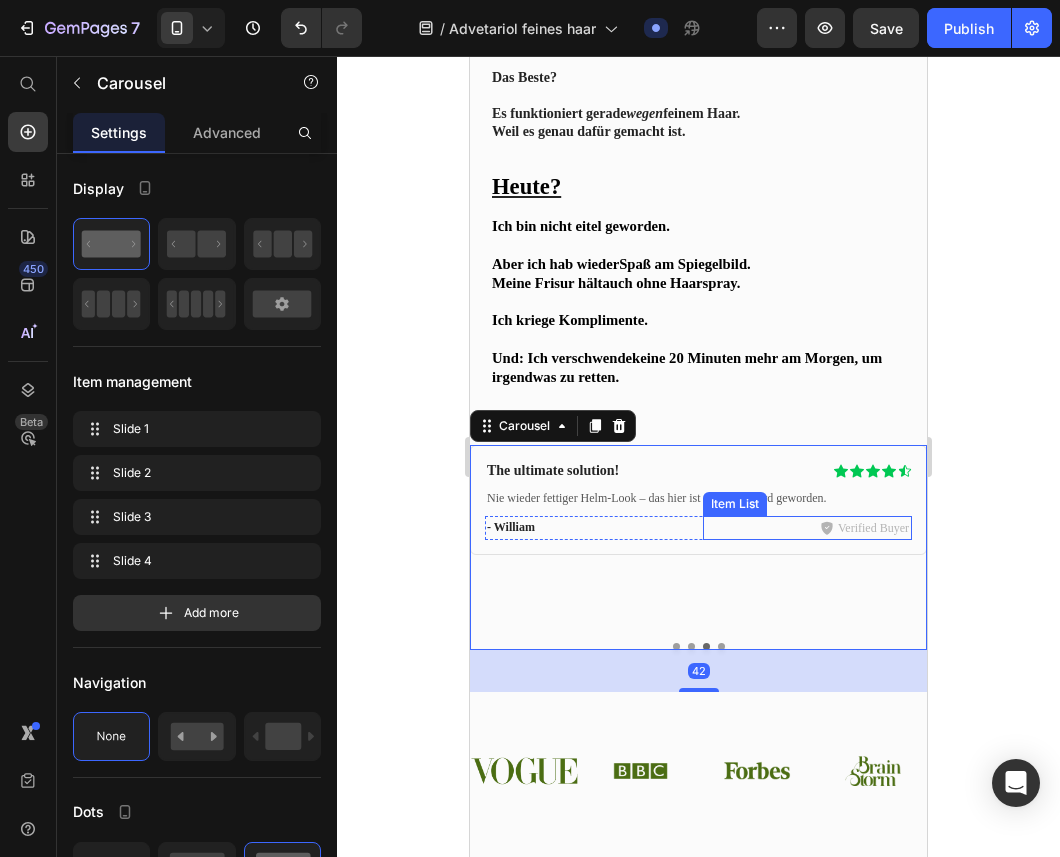 click on "Verified Buyer" at bounding box center (873, 528) 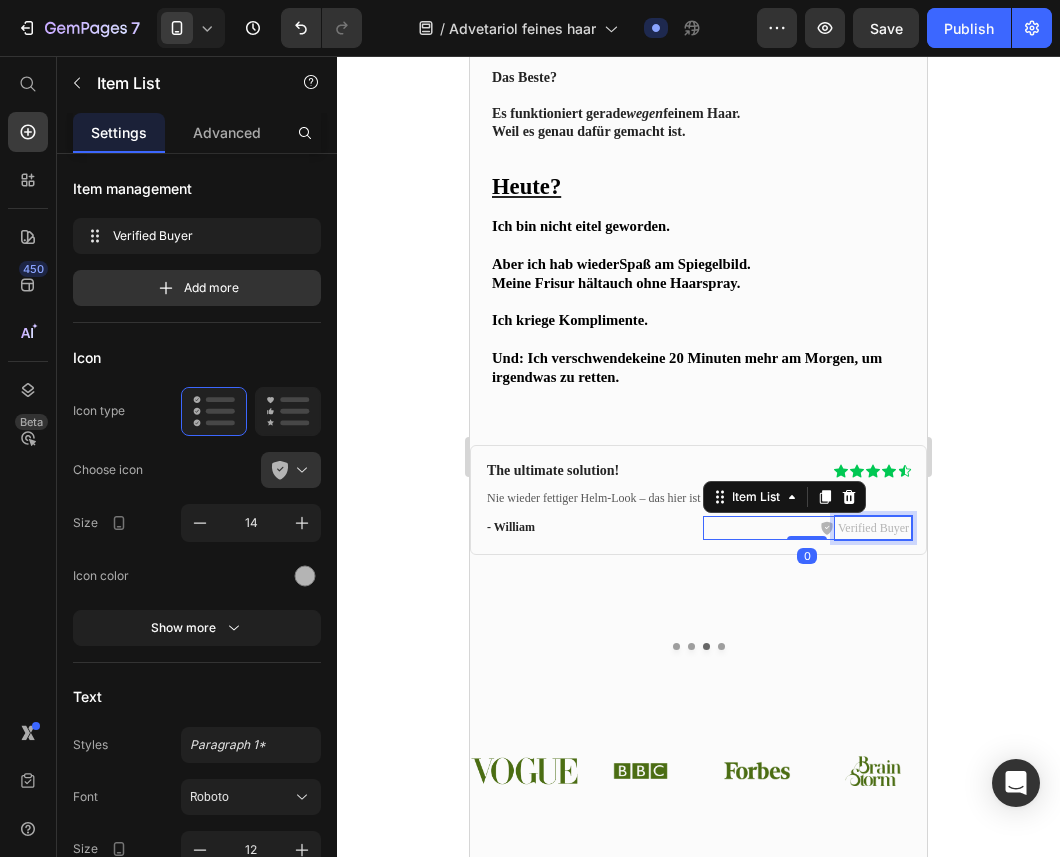 click on "Verified Buyer" at bounding box center (873, 528) 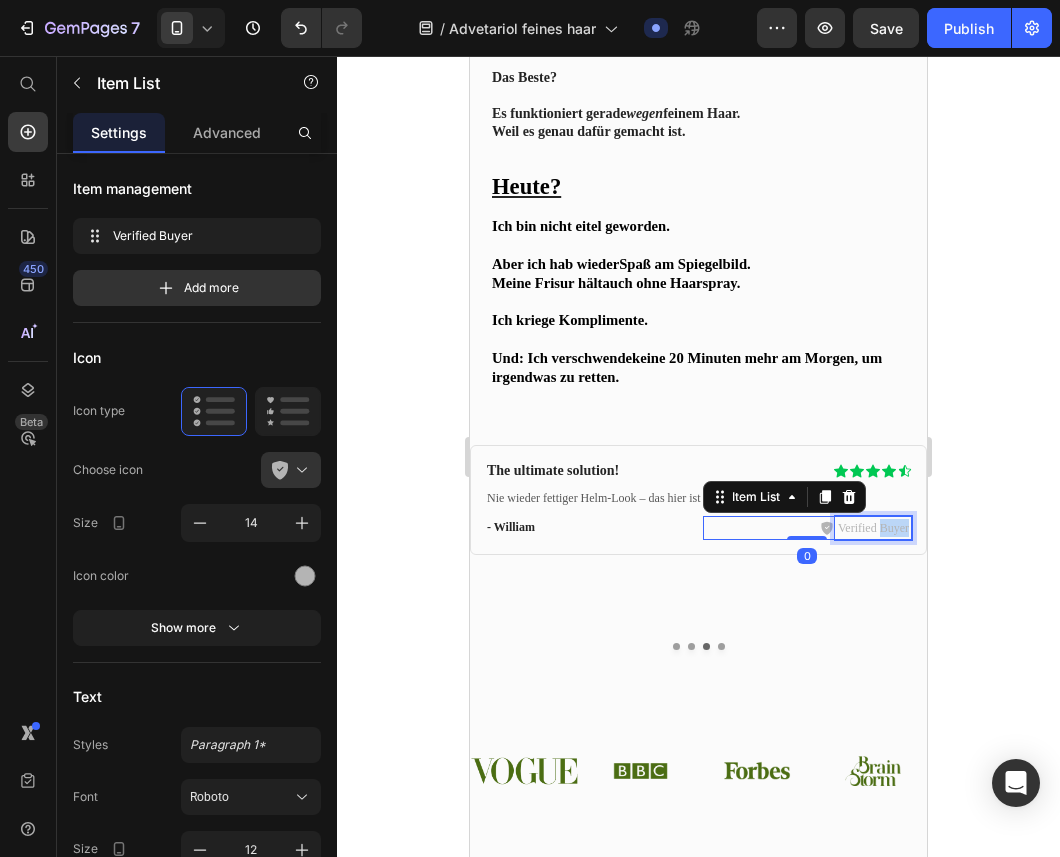 click on "Verified Buyer" at bounding box center [873, 528] 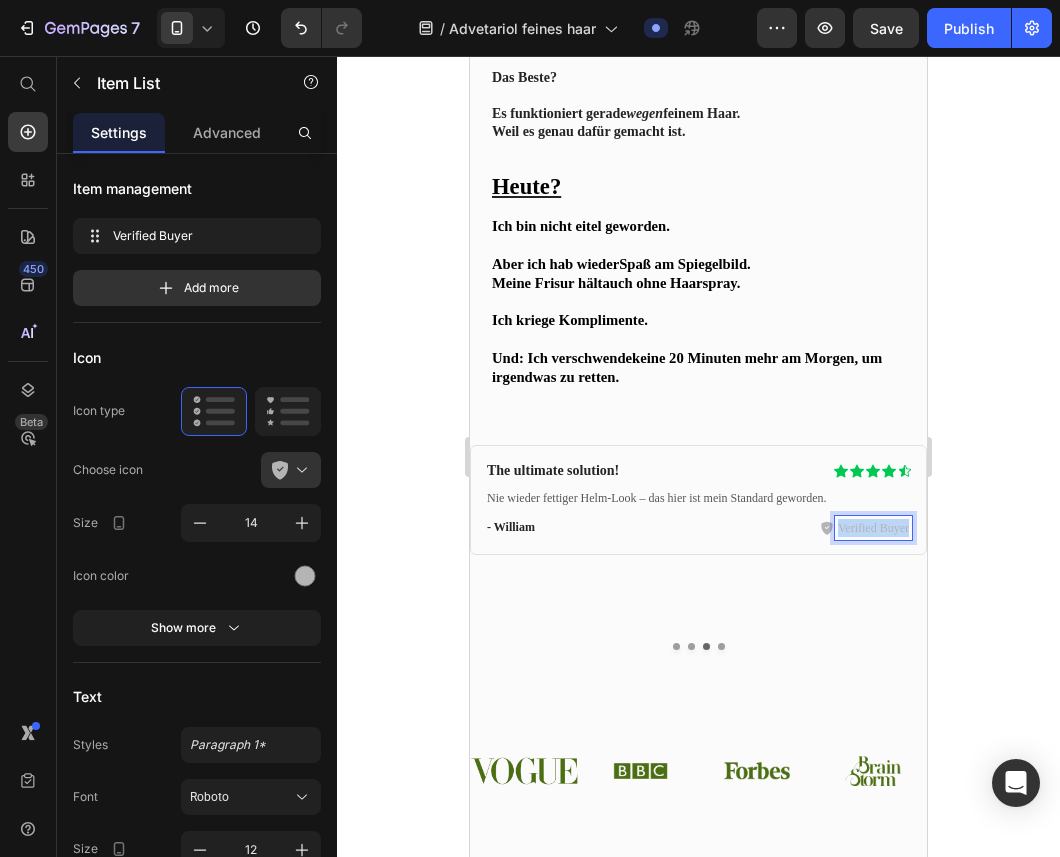 click on "Verified Buyer" at bounding box center [873, 528] 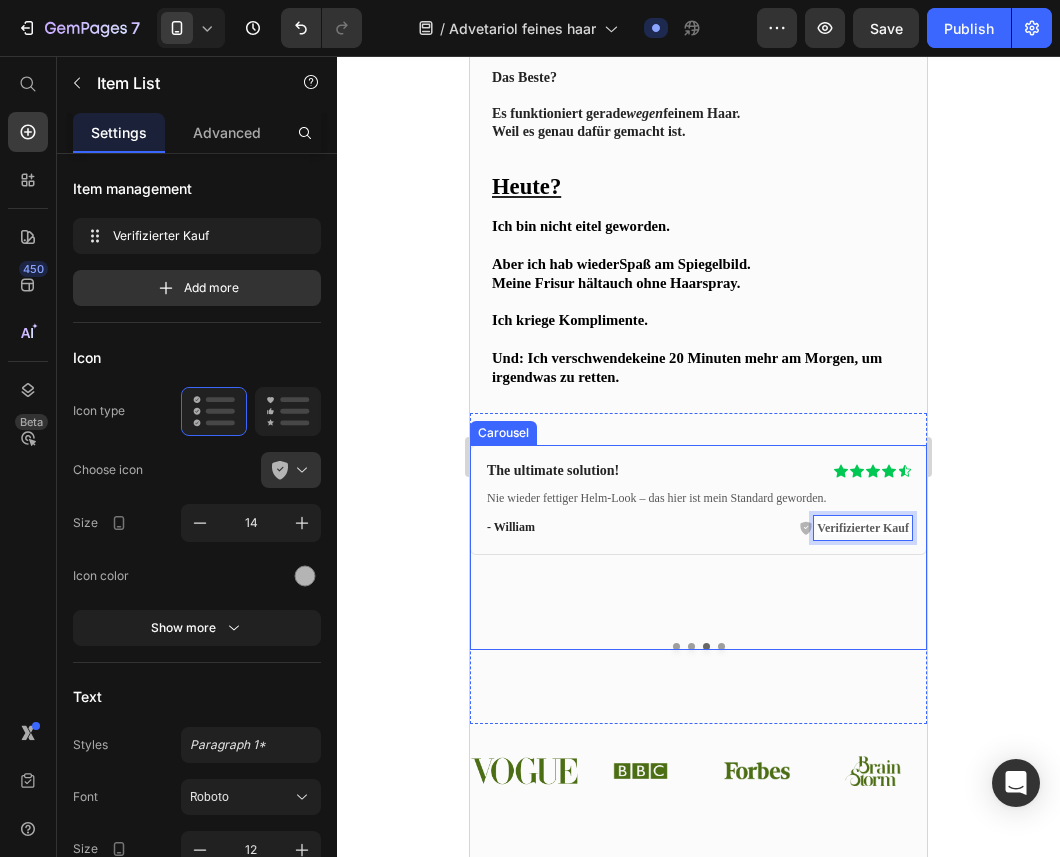 click at bounding box center [721, 646] 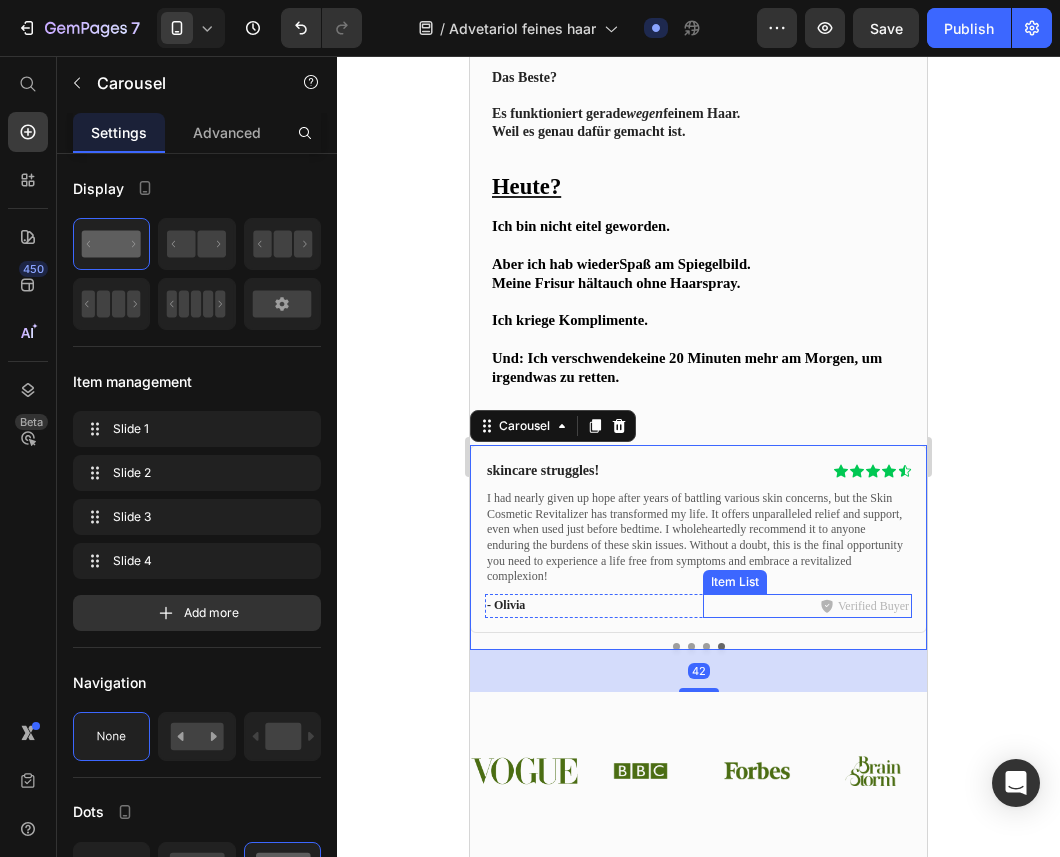 click on "Verified Buyer" at bounding box center [873, 606] 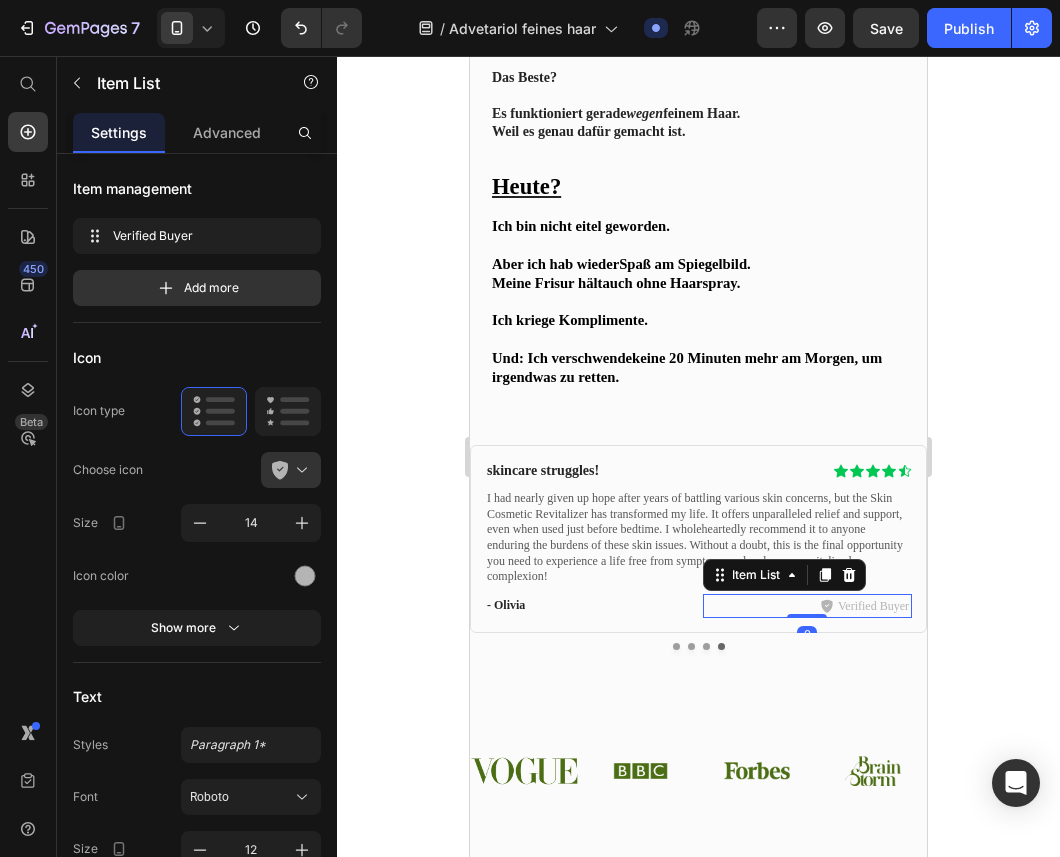 click on "Verified Buyer" at bounding box center [873, 606] 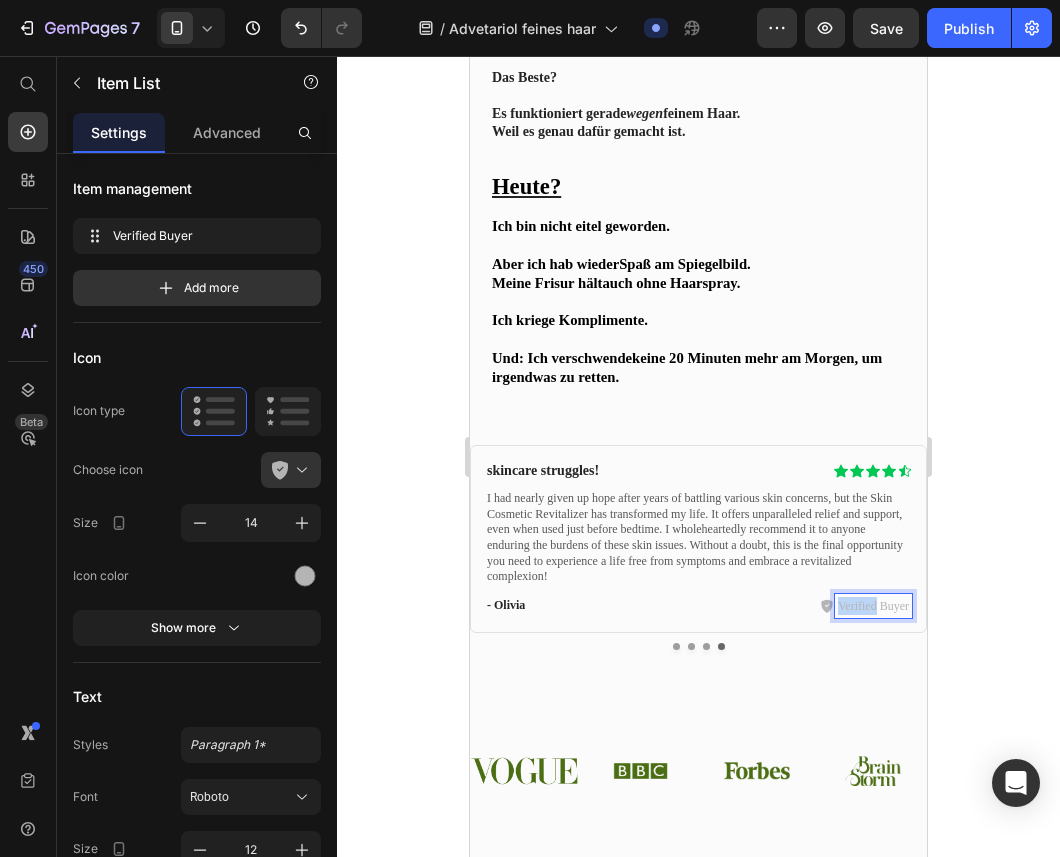 click on "Verified Buyer" at bounding box center [873, 606] 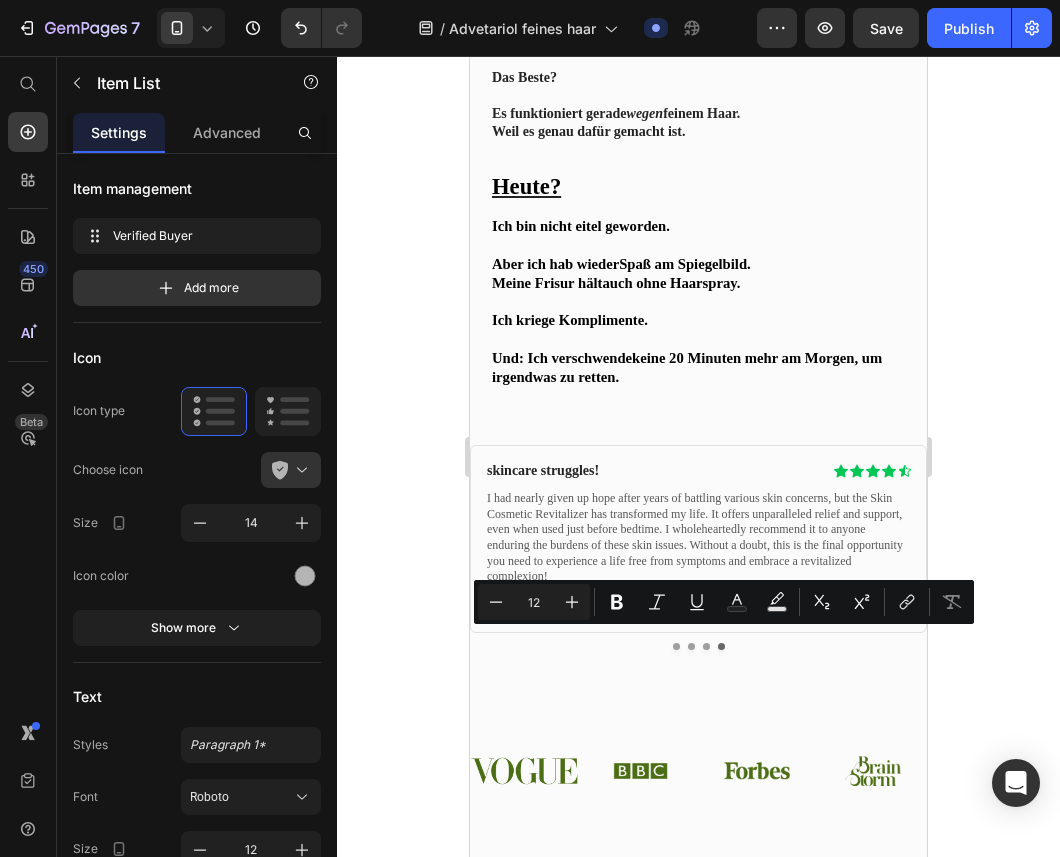 click on "Verified Buyer" at bounding box center [873, 606] 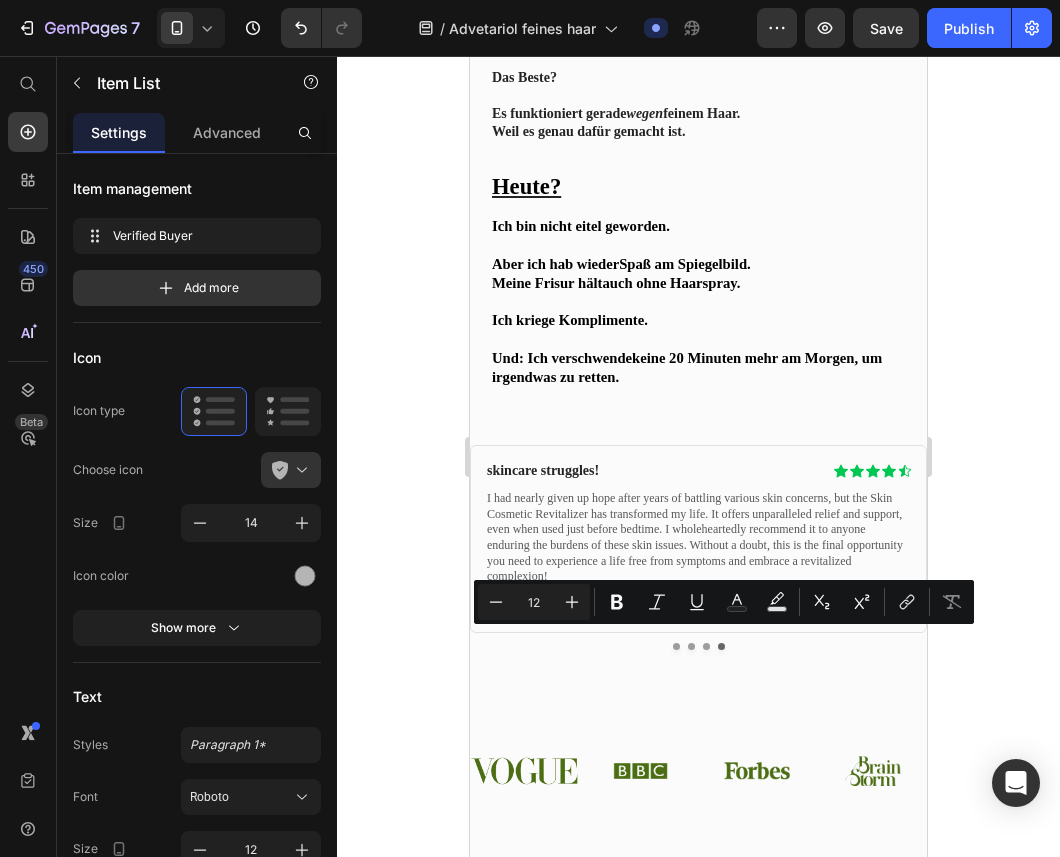 click on "Verified Buyer" at bounding box center [873, 606] 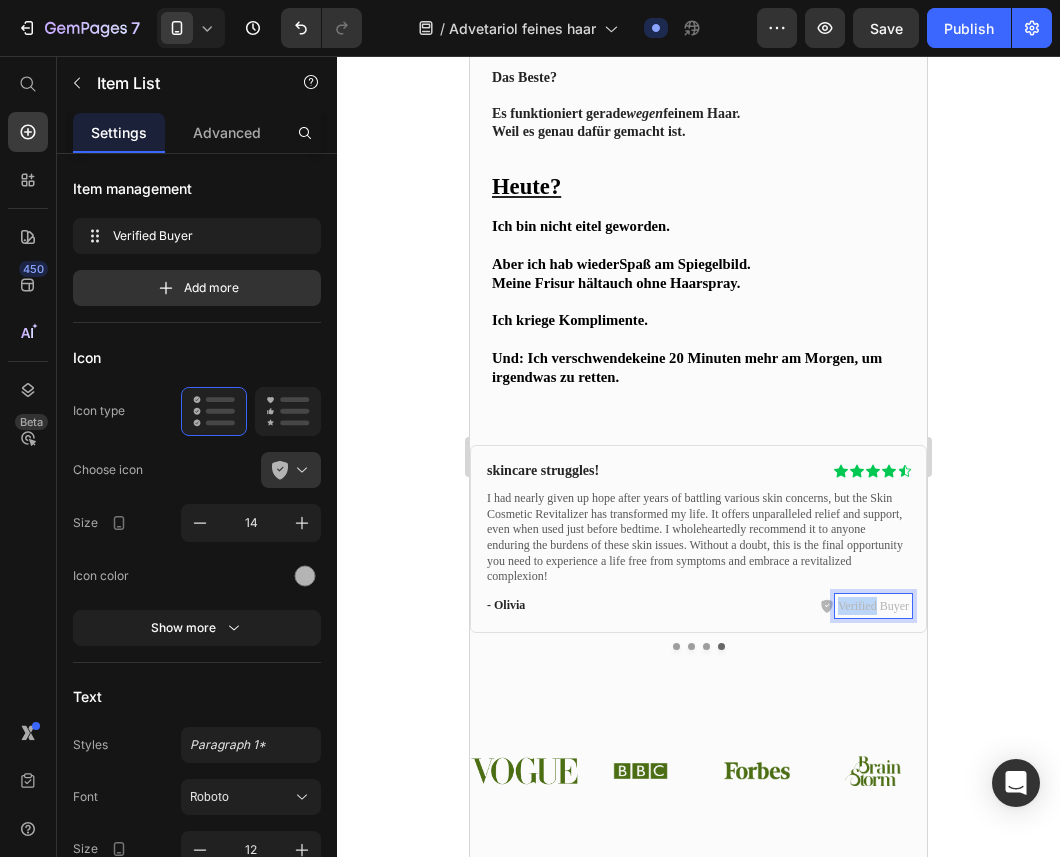 click on "Verified Buyer" at bounding box center [873, 606] 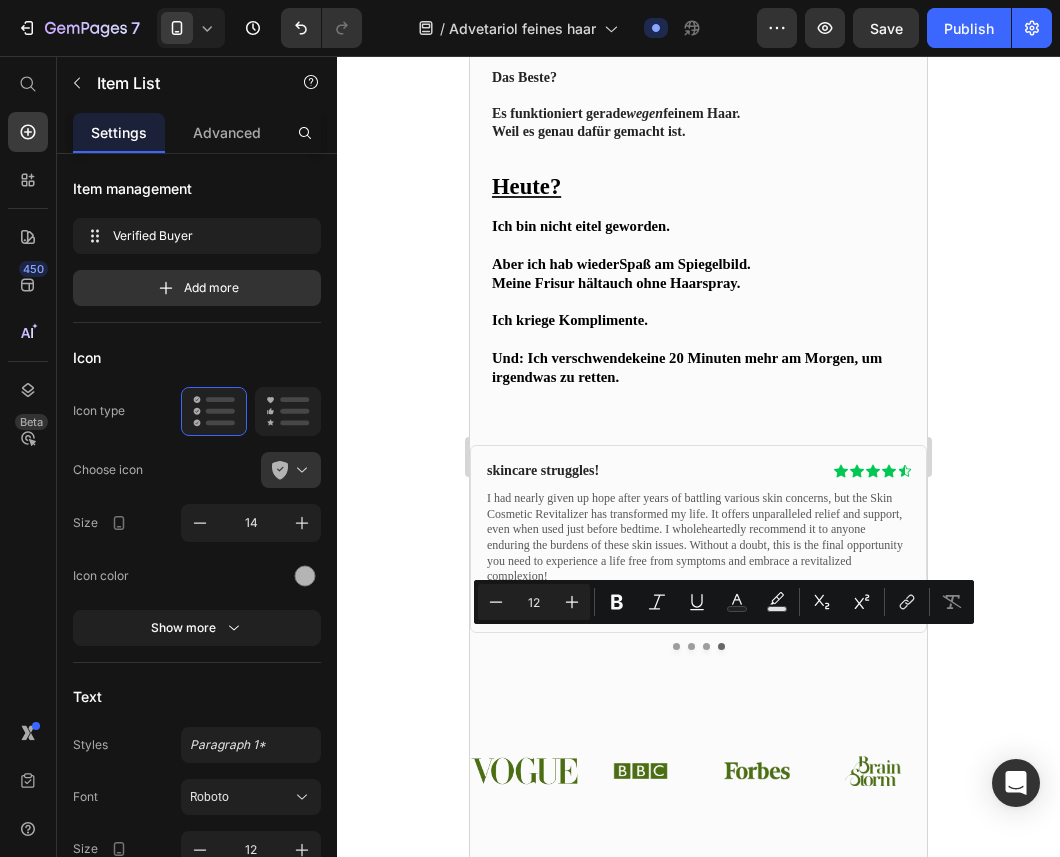 click on "Verified Buyer" at bounding box center (873, 606) 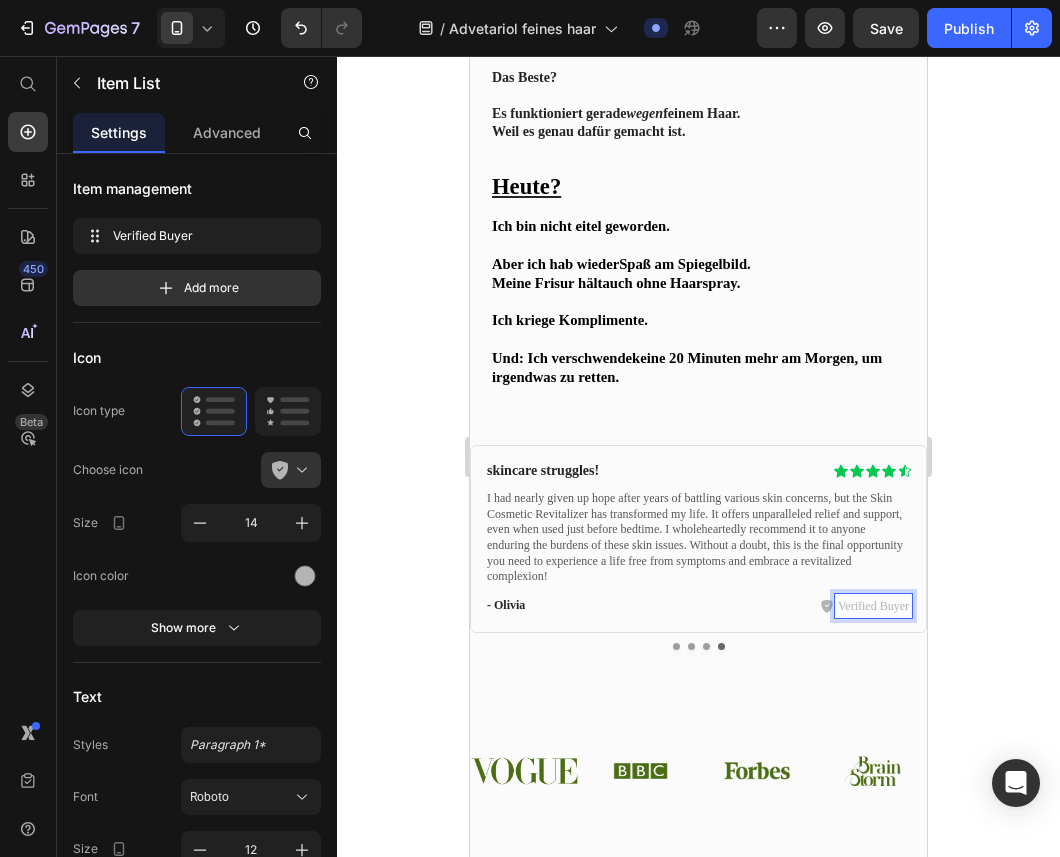 click on "Verified Buyer" at bounding box center [873, 606] 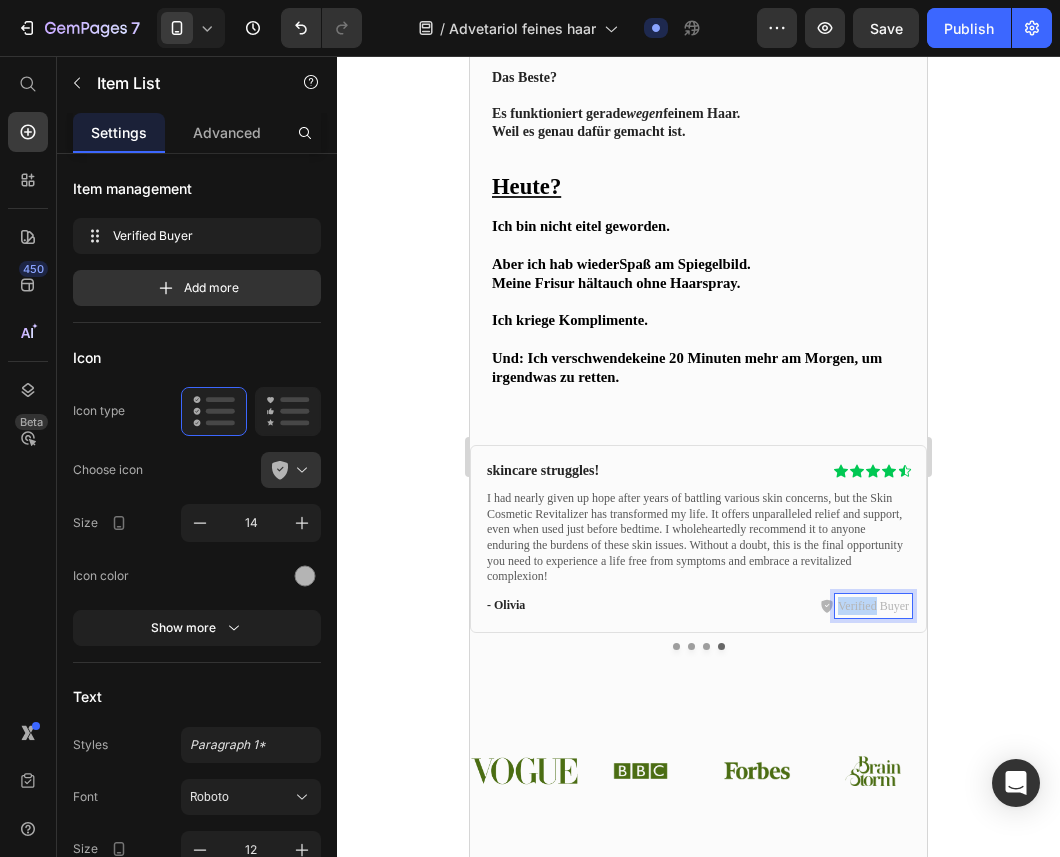 click on "Verified Buyer" at bounding box center (873, 606) 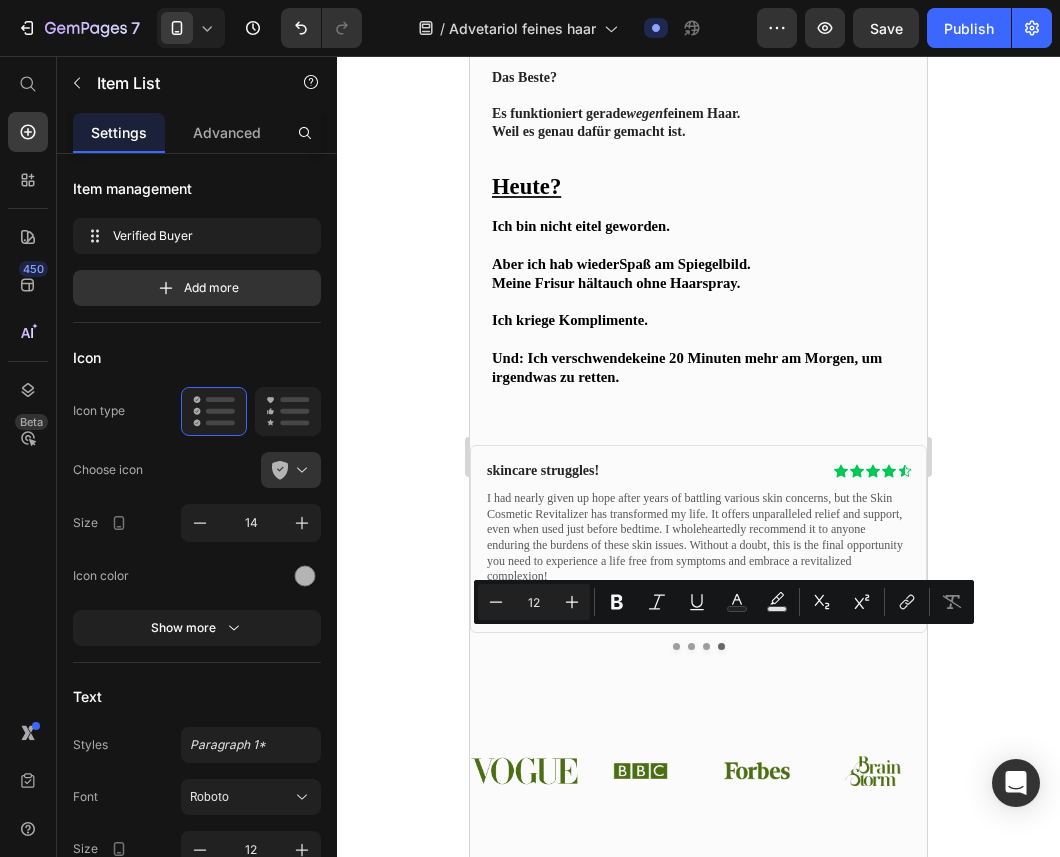 click on "Verified Buyer" at bounding box center (873, 606) 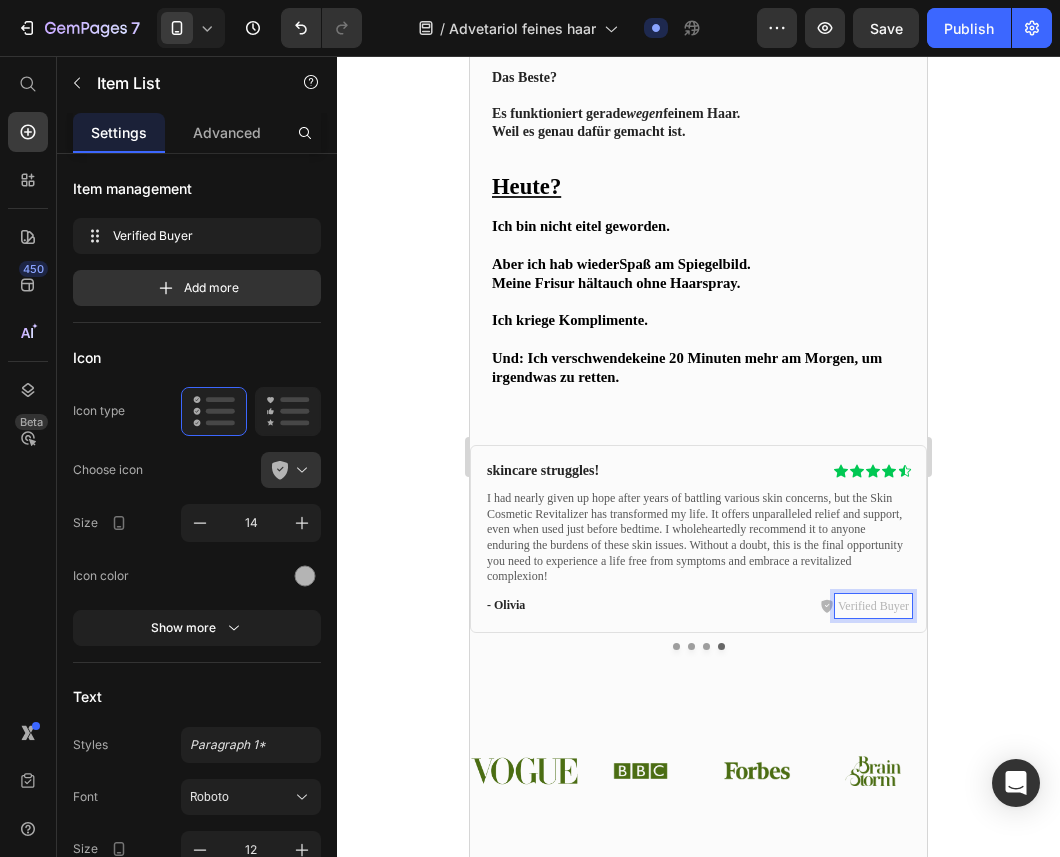 click on "Verified Buyer" at bounding box center [873, 606] 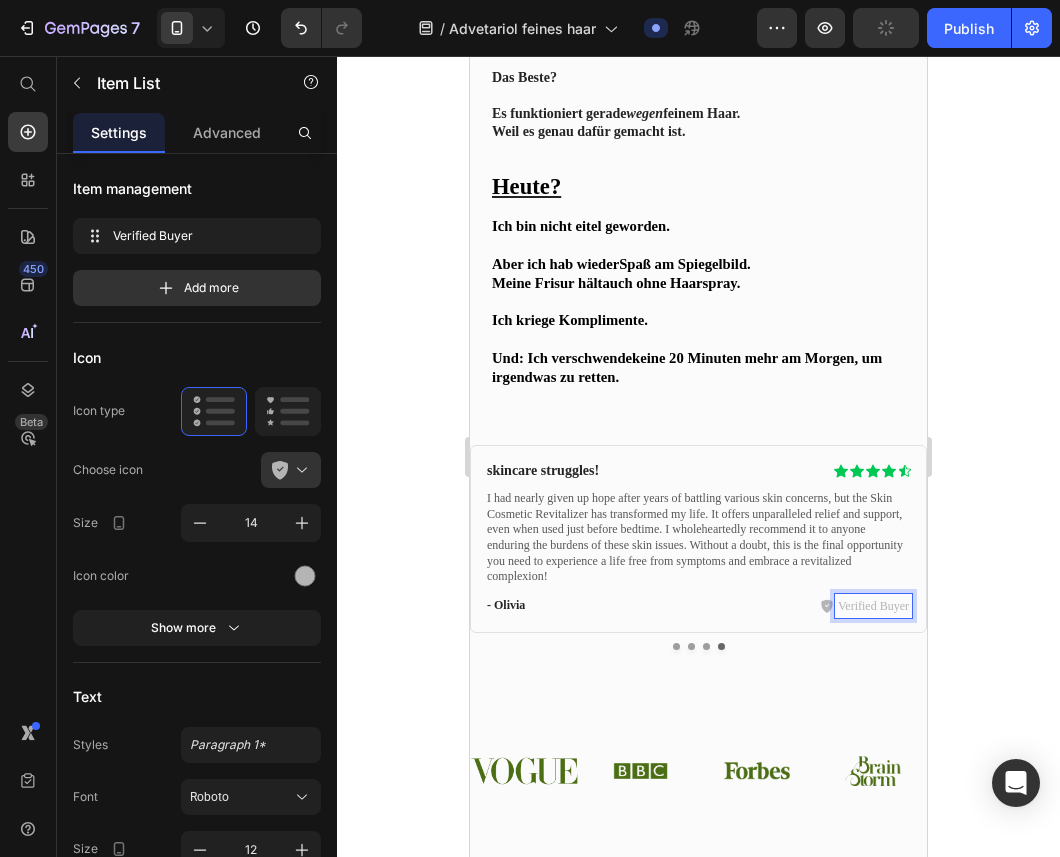 click on "Verified Buyer" at bounding box center (873, 606) 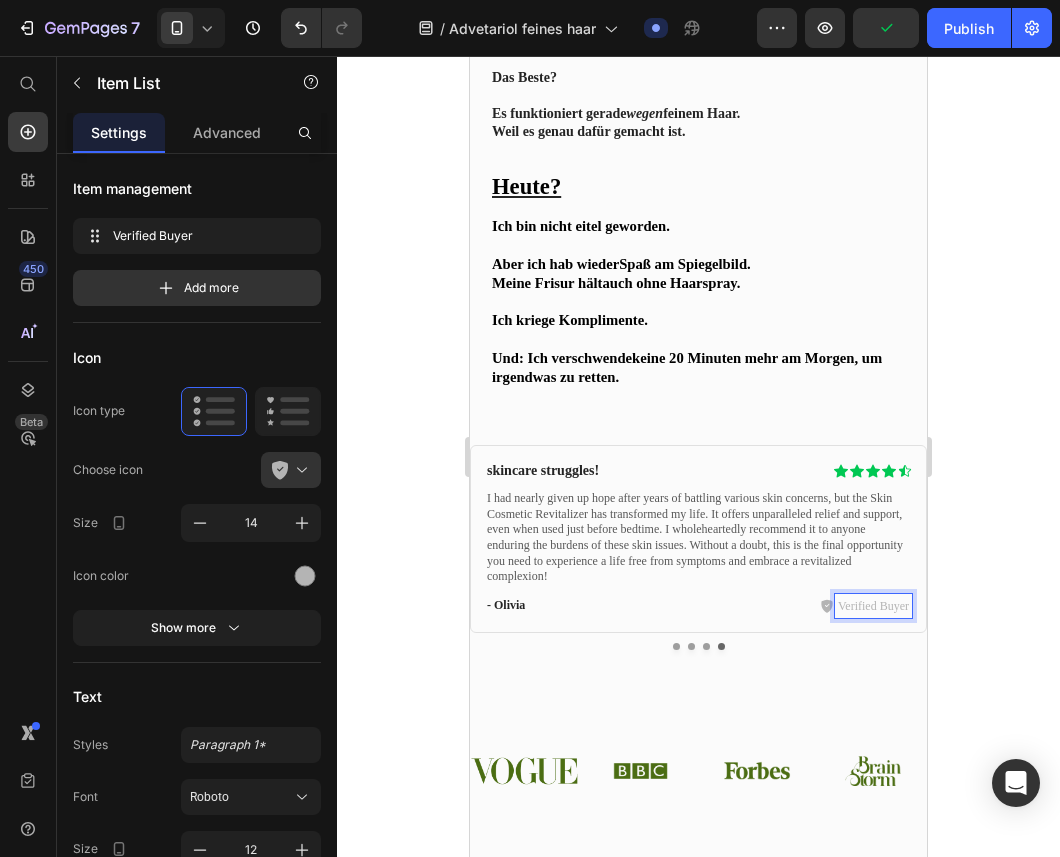 click on "Verified Buyer" at bounding box center (873, 606) 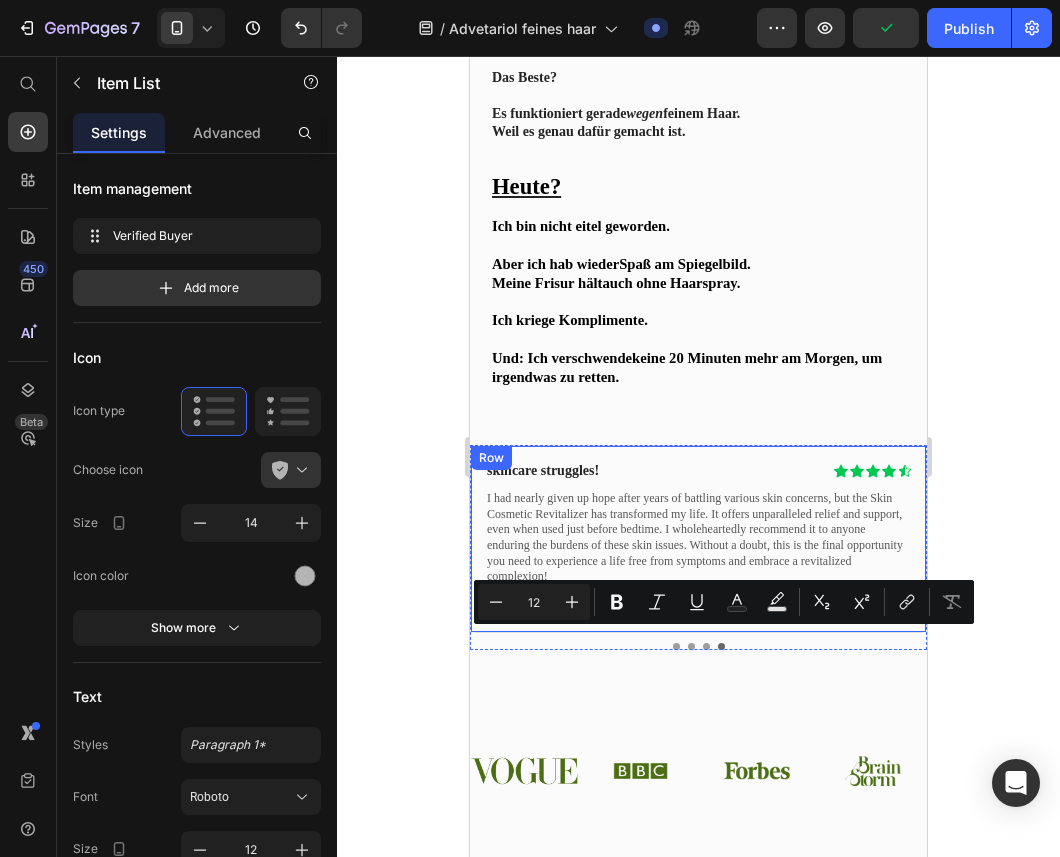 drag, startPoint x: 836, startPoint y: 639, endPoint x: 916, endPoint y: 640, distance: 80.00625 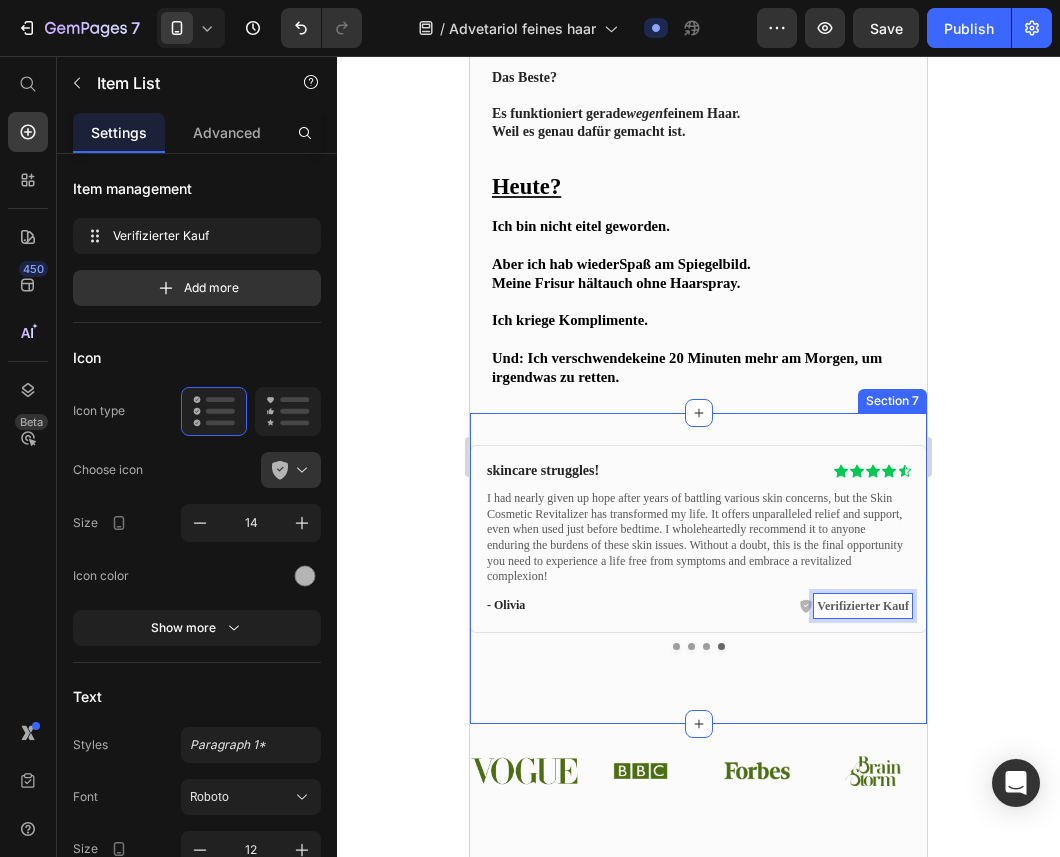 click on "Was andere sagen: Heading Renewal after years! Heading Icon Icon Icon Icon
Icon Icon List Row „Endlich ein Produkt, das versteht, was feines Haar braucht.“ Text Block - Michael Text Block
Verifizierter Kauf Item List Row Row Delivers results! Heading Icon Icon Icon Icon
Icon Icon List Row Sieht natürlich aus. Hält. Und ich hab’s in 4 Minuten drin. Text Block - Emily Text Block
Verifizierter Kauf Item List Row Row The ultimate solution! Heading Icon Icon Icon Icon
Icon Icon List Row Nie wieder fettiger Helm-Look – das hier ist mein Standard geworden. Text Block - William Text Block
Verifizierter Kauf Item List Row Row skincare struggles! Heading Icon Icon Icon Icon
Icon Icon List Row Text Block - Olivia Text Block
Verifizierter Kauf Item List   0 Row Row Carousel" at bounding box center [698, 568] 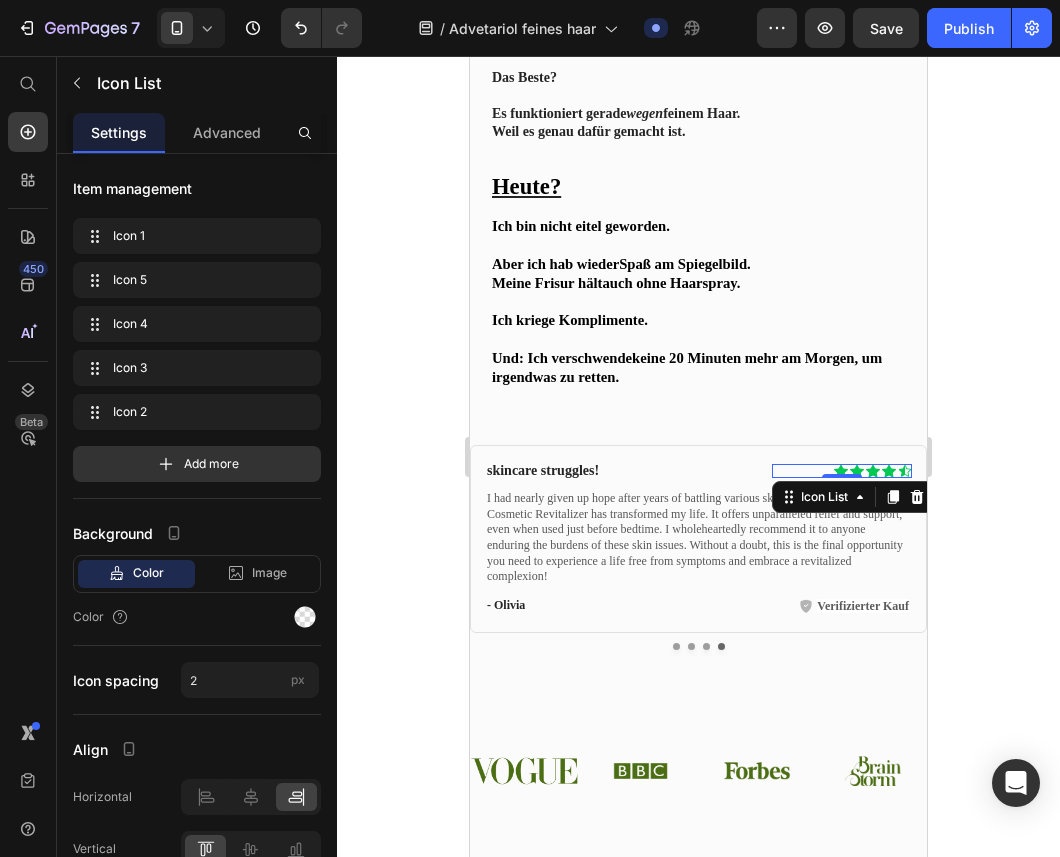 click on "Icon Icon Icon Icon
Icon" at bounding box center [842, 471] 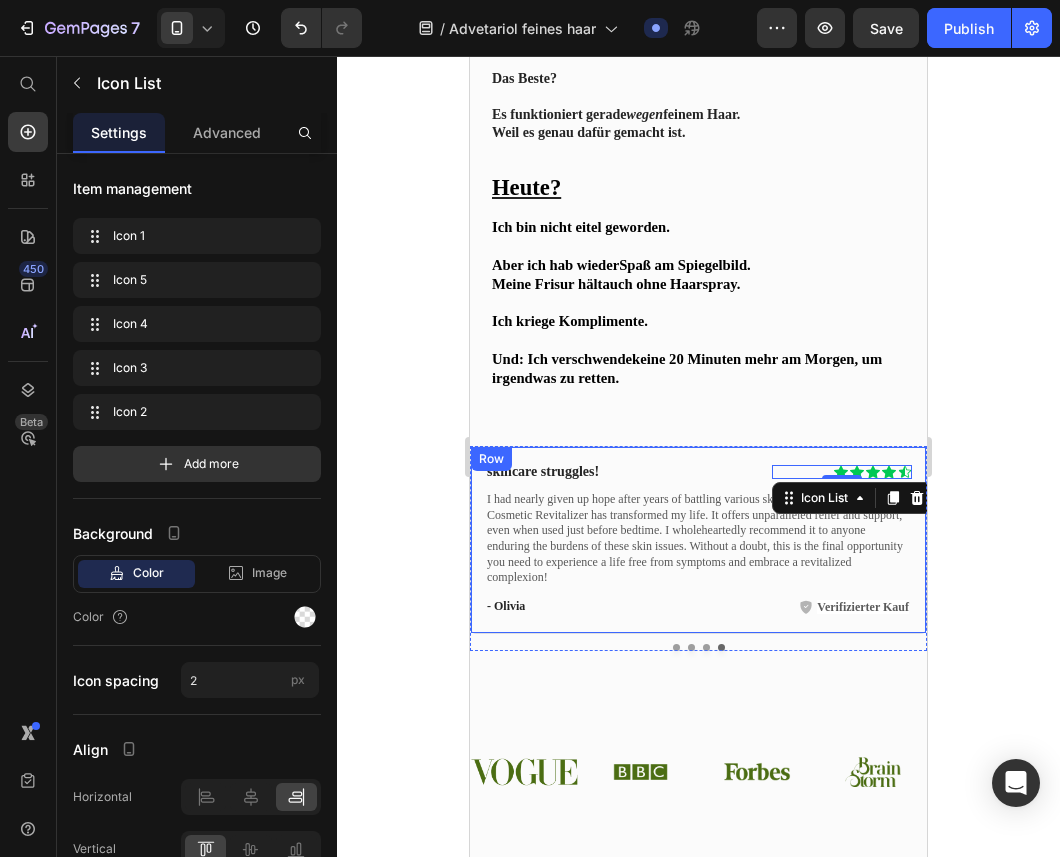 click on "skincare struggles! Heading Icon Icon Icon Icon
Icon Icon List   0 Row I had nearly given up hope after years of battling various skin concerns, but the Skin Cosmetic Revitalizer has transformed my life. It offers unparalleled relief and support, even when used just before bedtime. I wholeheartedly recommend it to anyone enduring the burdens of these skin issues. Without a doubt, this is the final opportunity you need to experience a life free from symptoms and embrace a revitalized complexion! Text Block - Olivia Text Block
Verifizierter Kauf Item List Row Row" at bounding box center [698, 540] 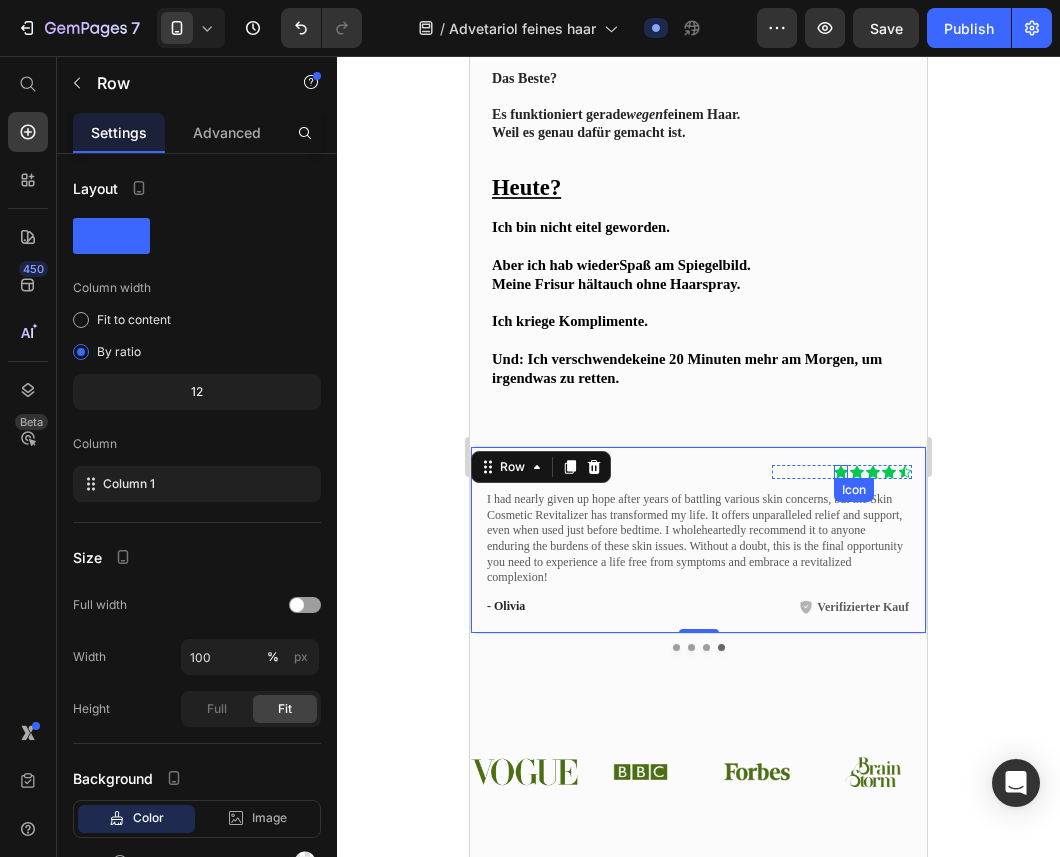 click on "Icon" at bounding box center (841, 472) 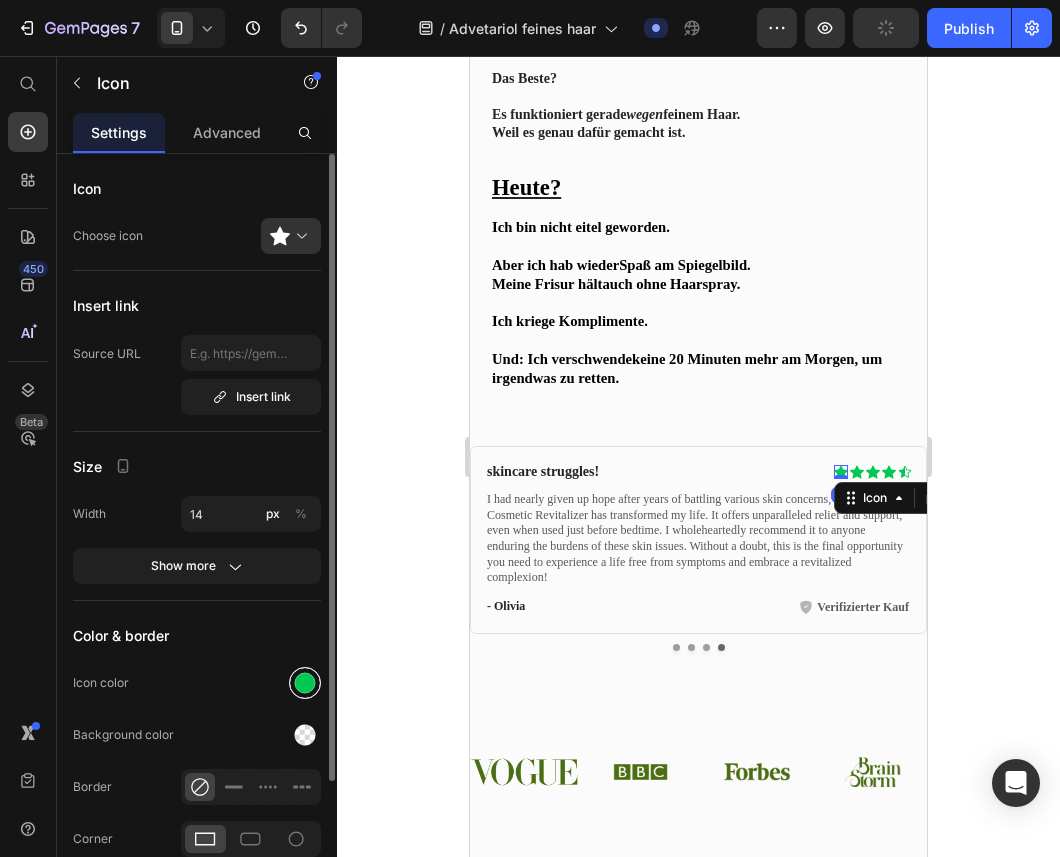 click at bounding box center (305, 683) 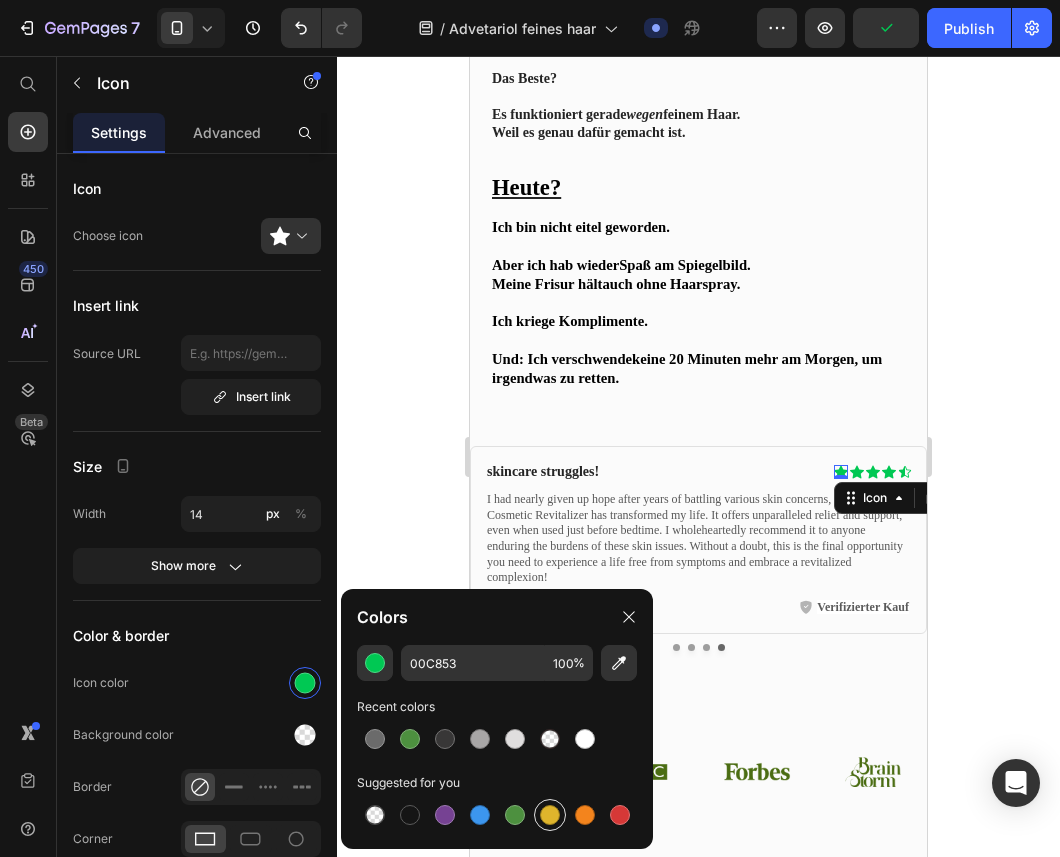 click at bounding box center [550, 815] 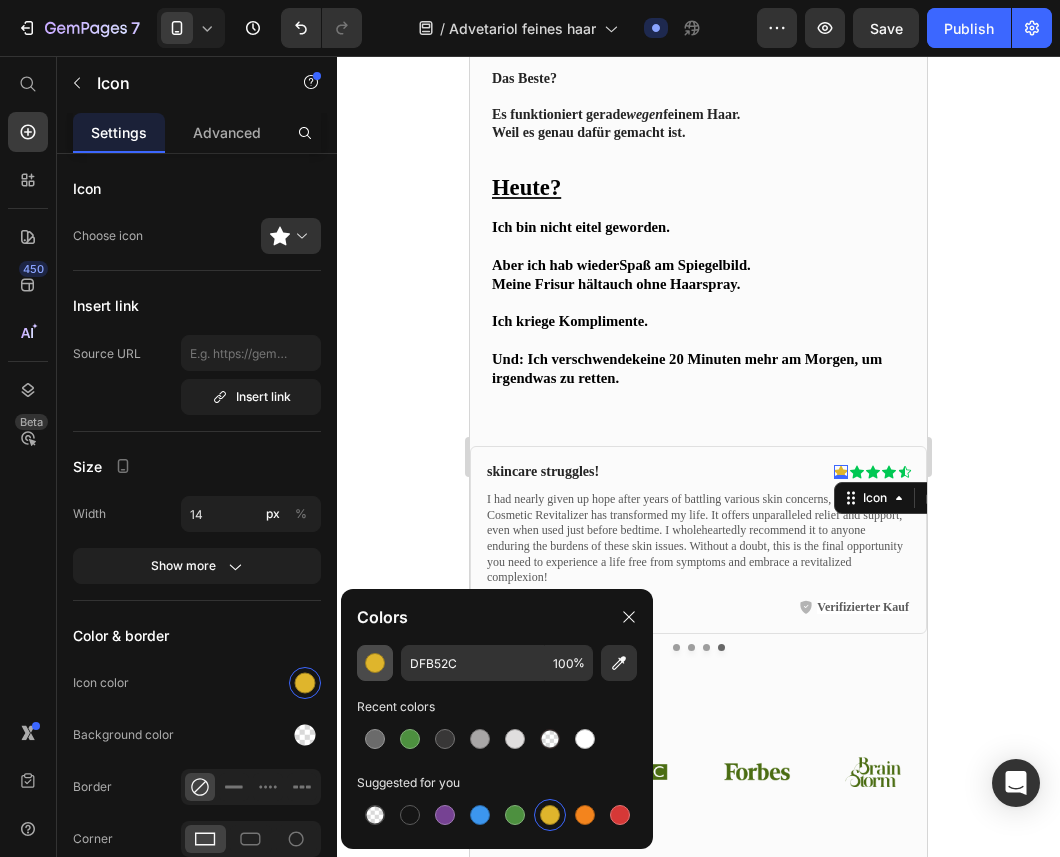 click at bounding box center [375, 663] 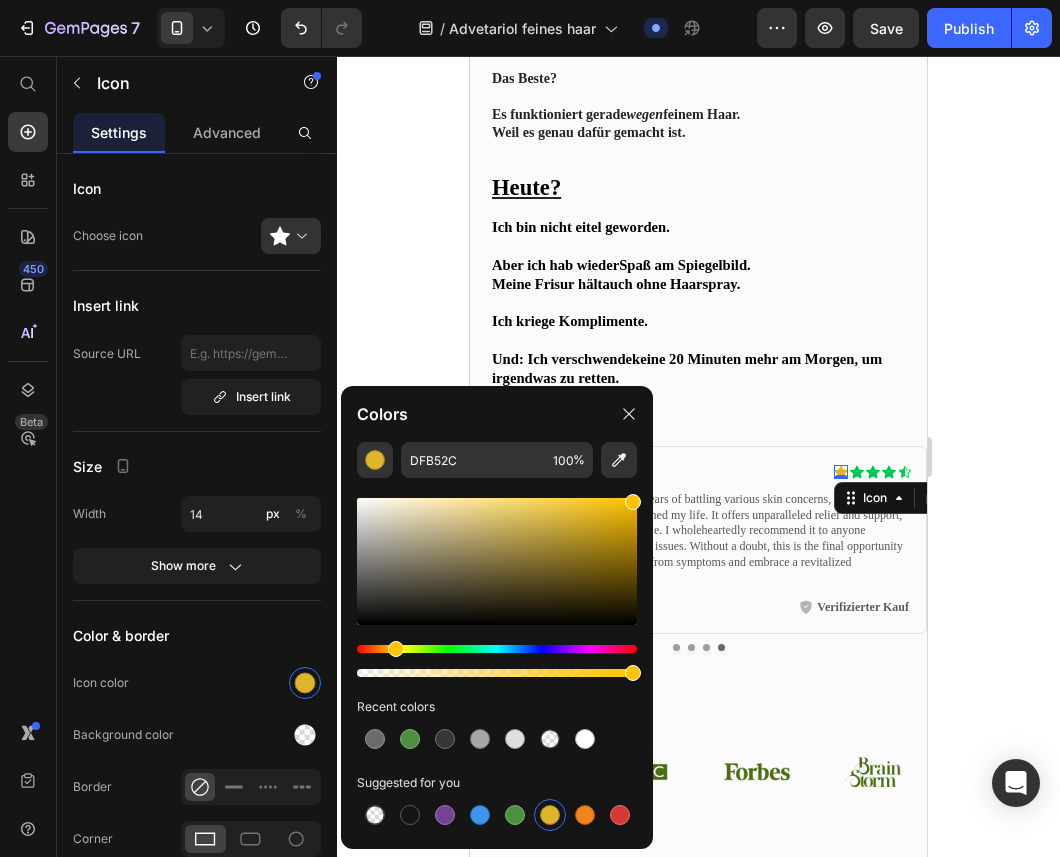 drag, startPoint x: 591, startPoint y: 525, endPoint x: 652, endPoint y: 491, distance: 69.83552 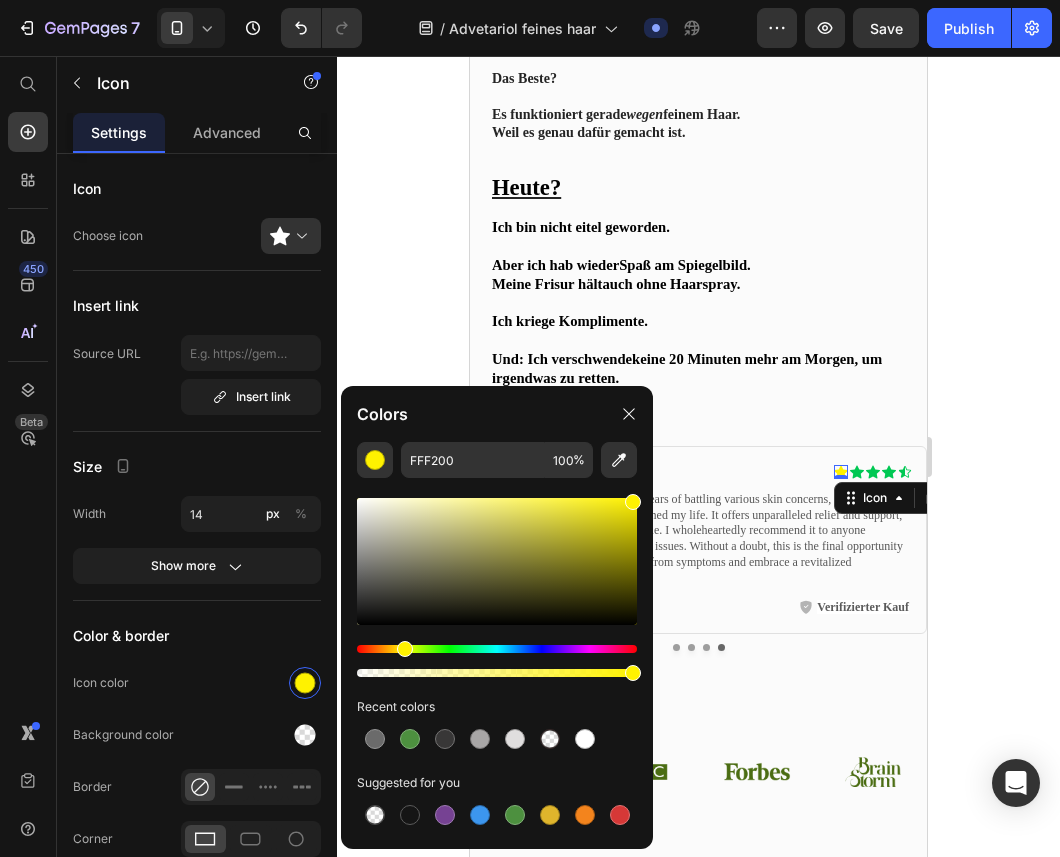 click at bounding box center [405, 649] 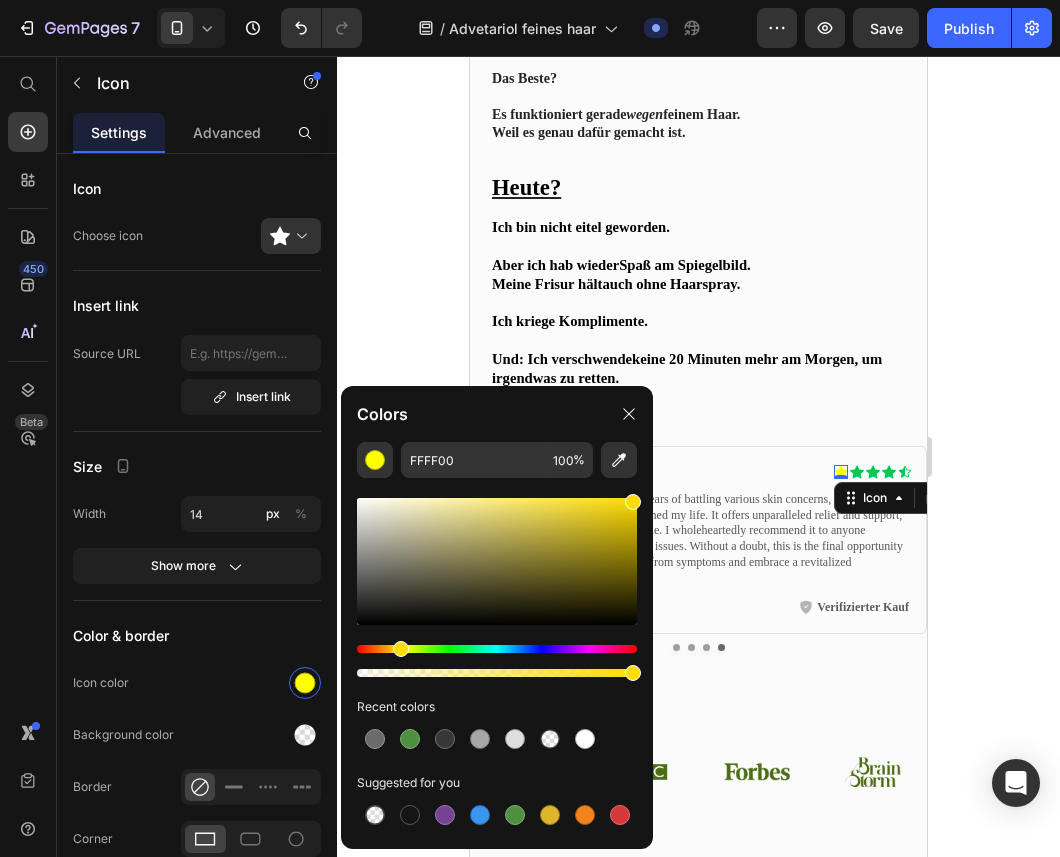 type on "FFDC00" 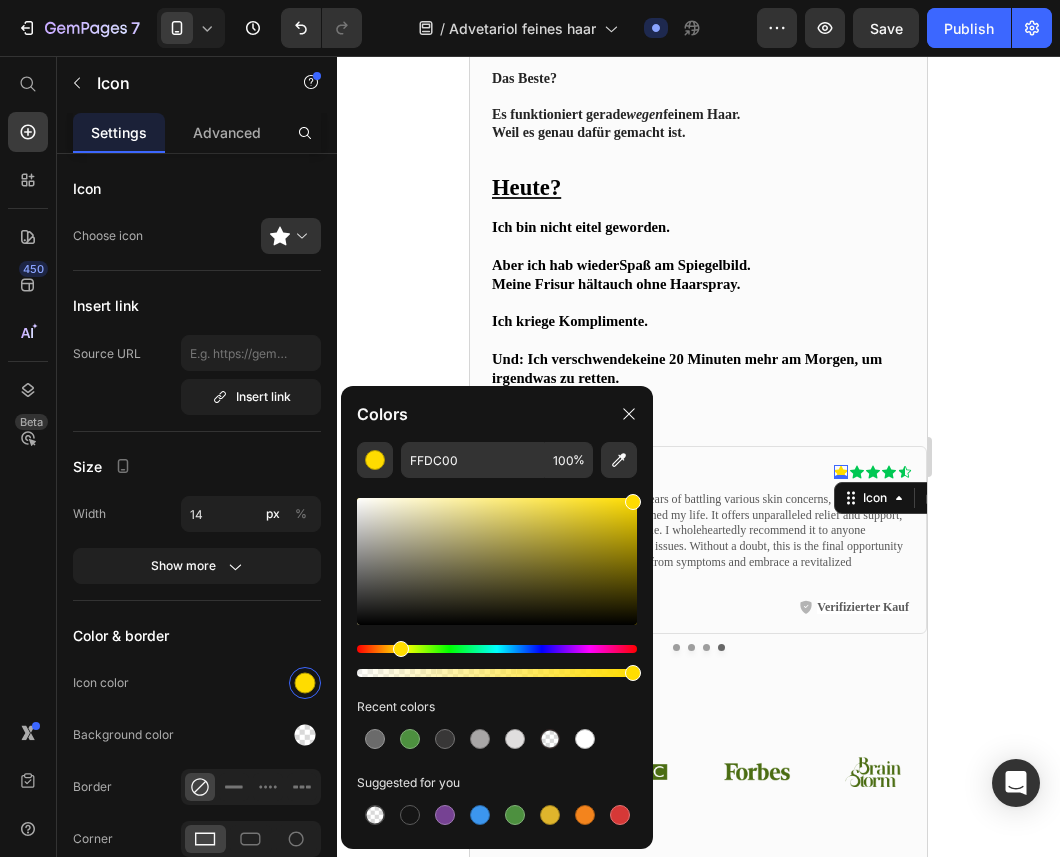 click at bounding box center (401, 649) 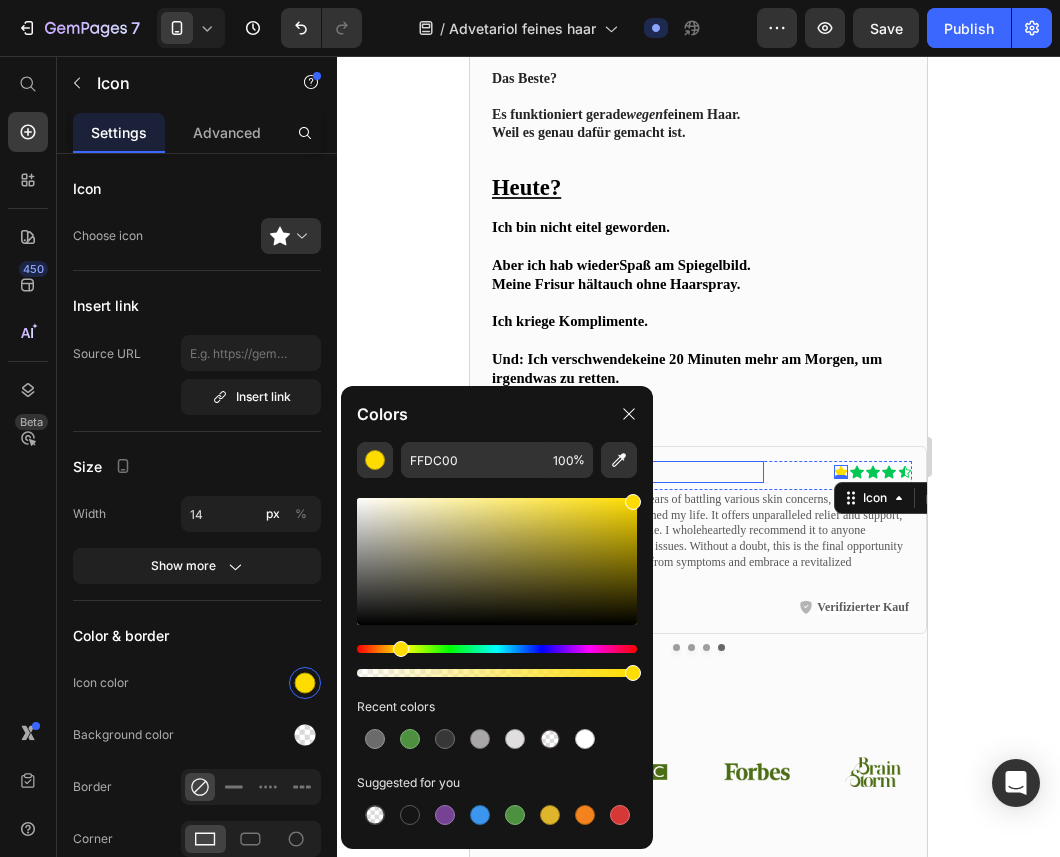 click on "skincare struggles!" at bounding box center (624, 472) 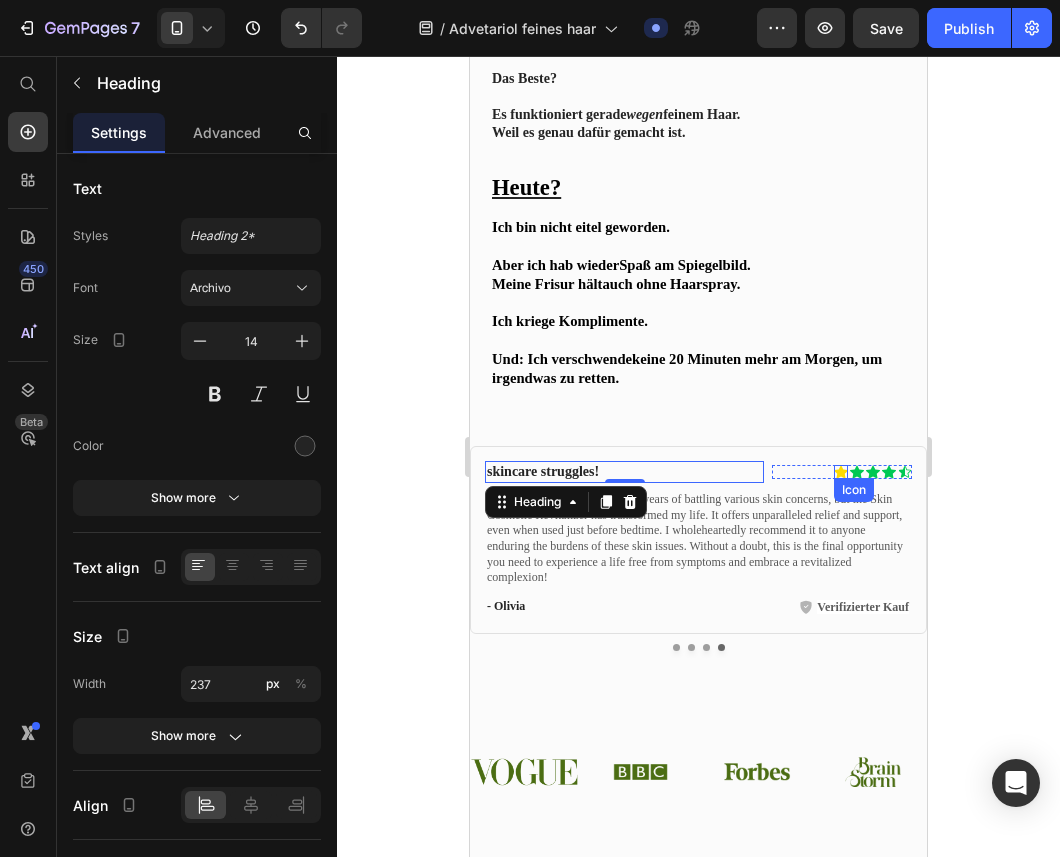 click 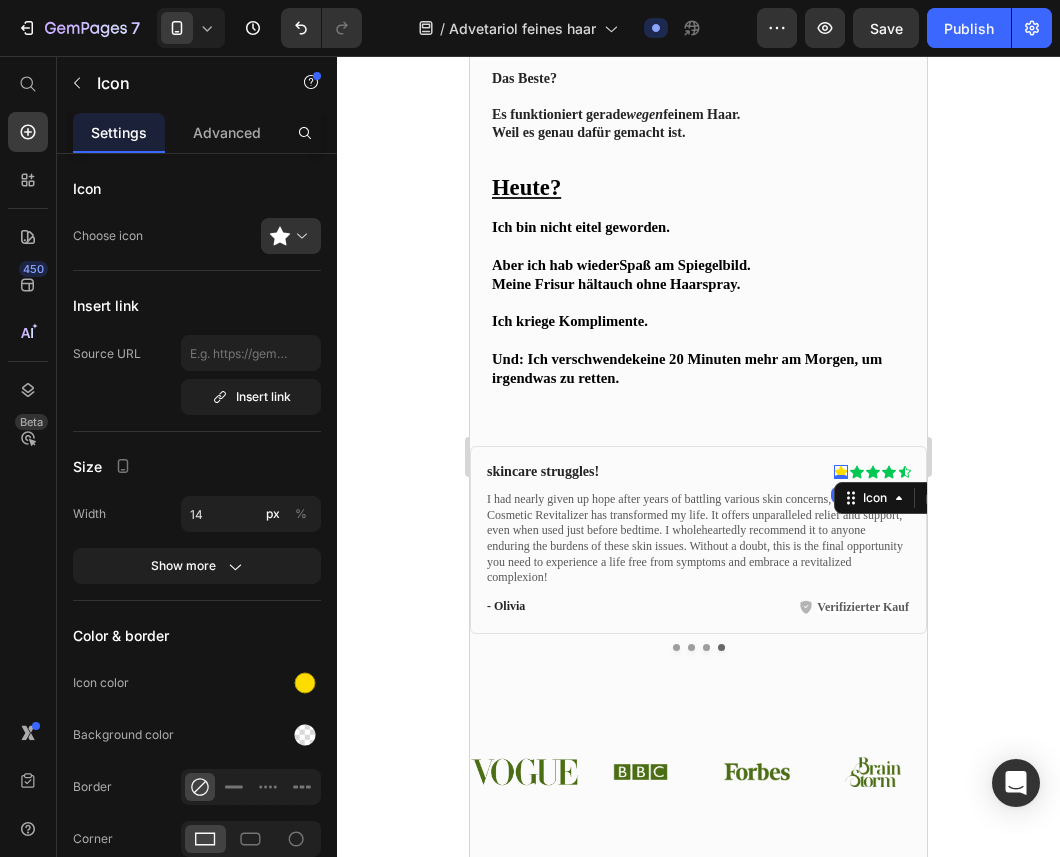 click 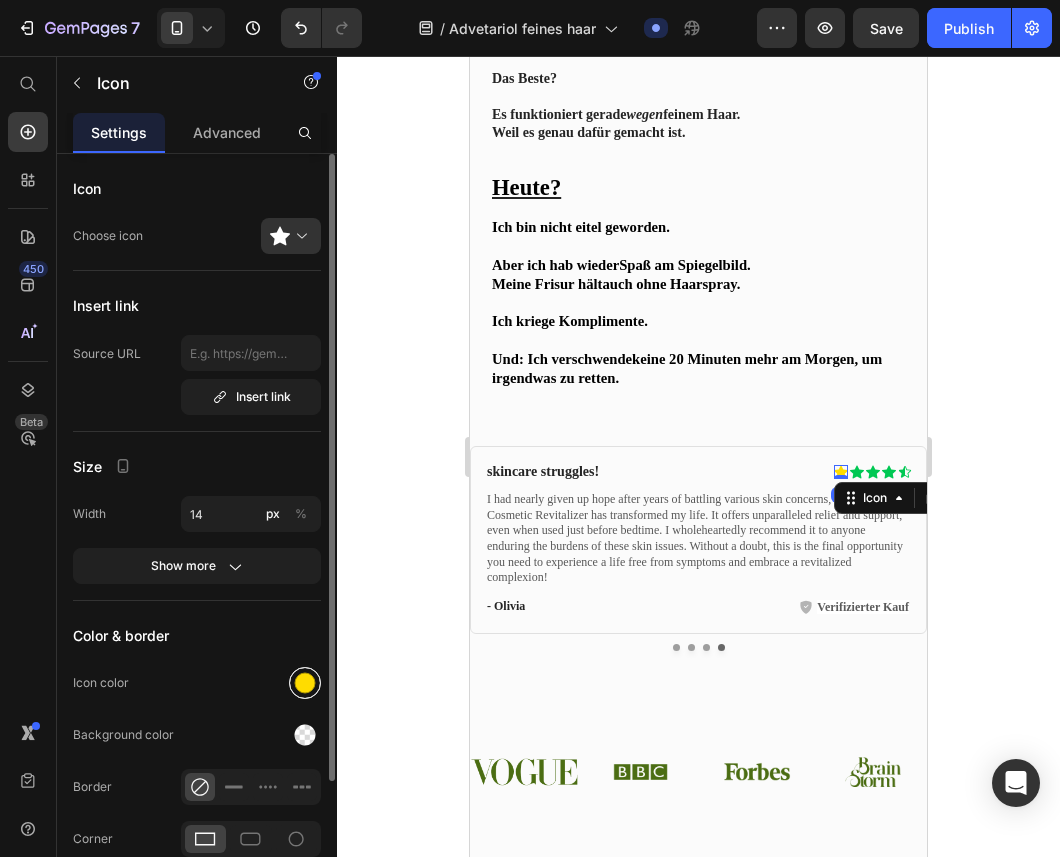 click at bounding box center [305, 683] 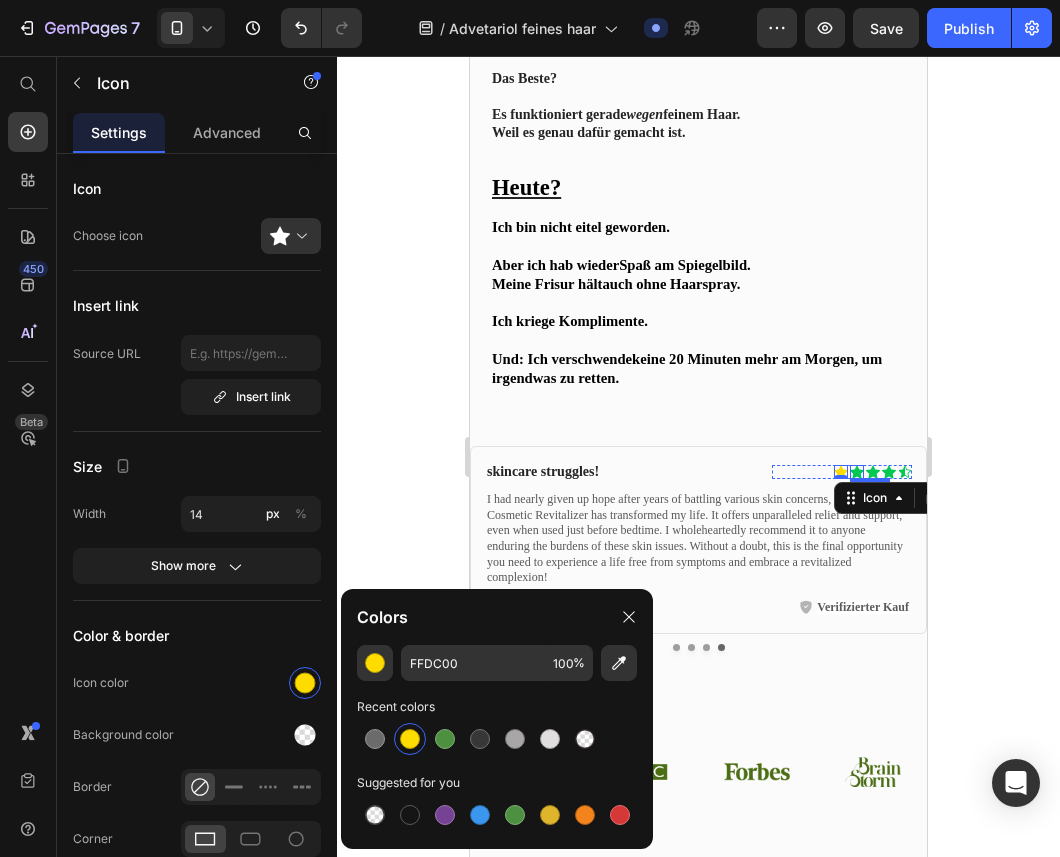 click on "Icon" at bounding box center [857, 472] 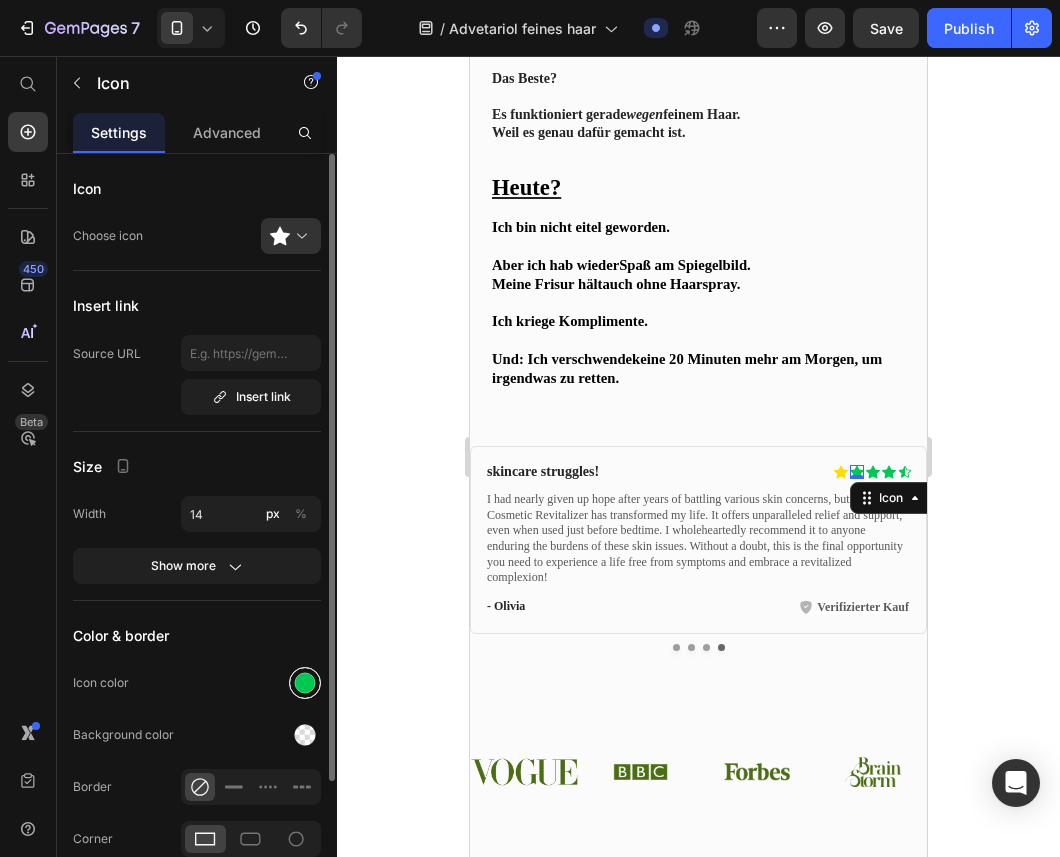 click at bounding box center [305, 683] 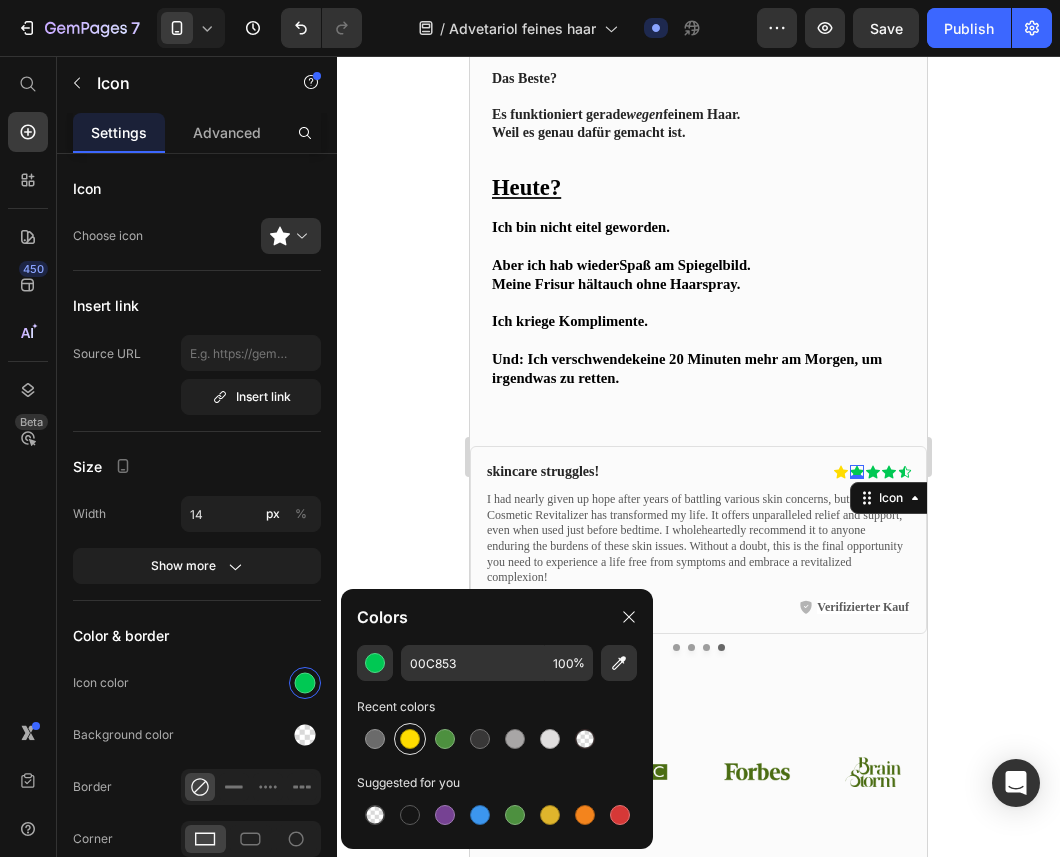 click at bounding box center (410, 739) 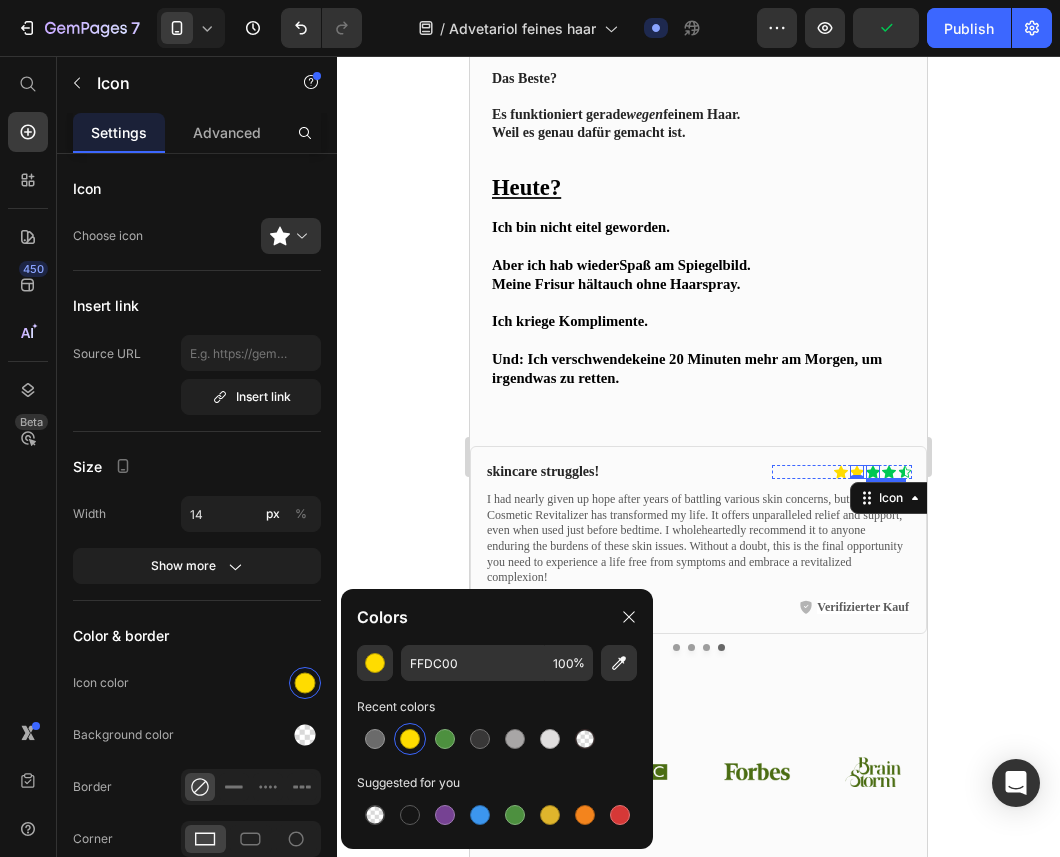click on "Icon" at bounding box center [873, 472] 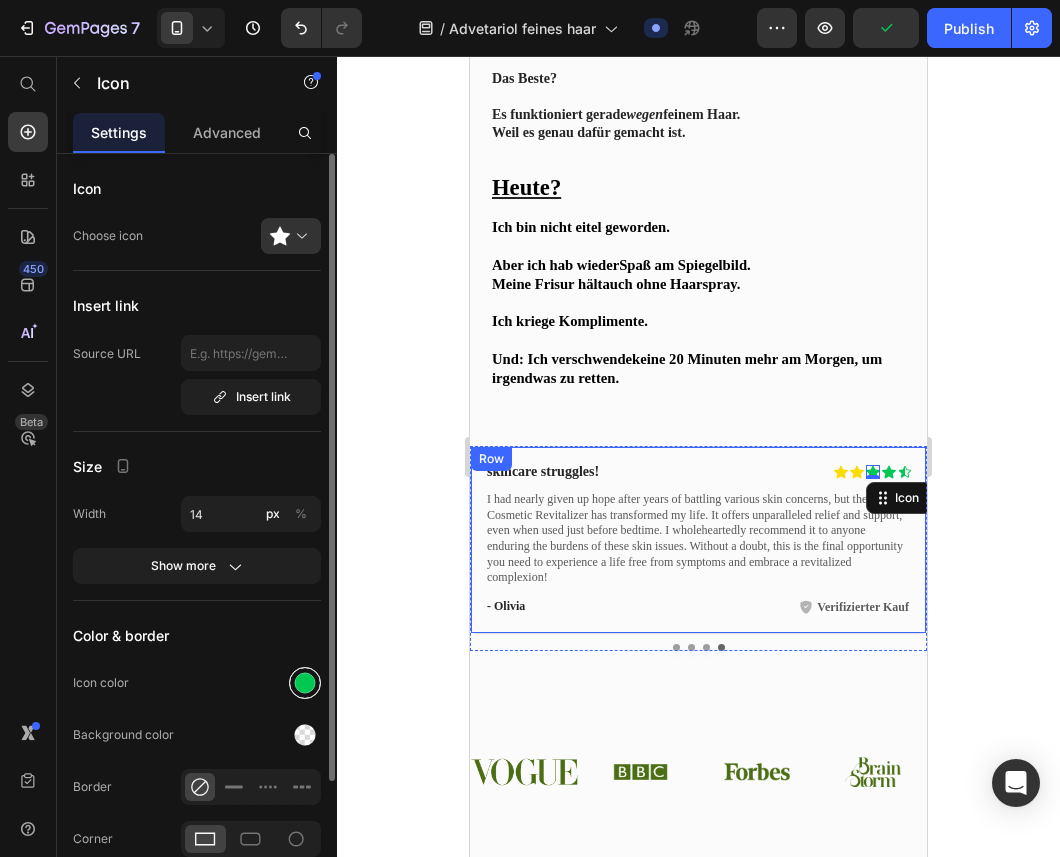 click at bounding box center [305, 683] 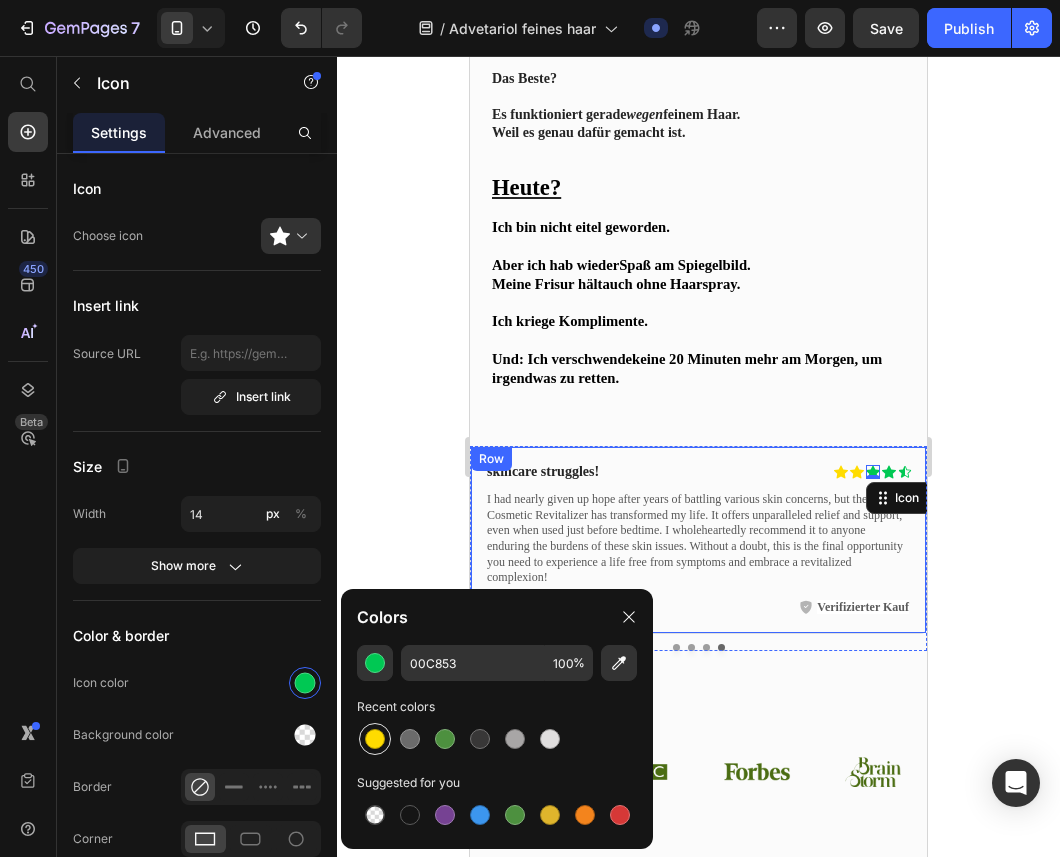 click at bounding box center [375, 739] 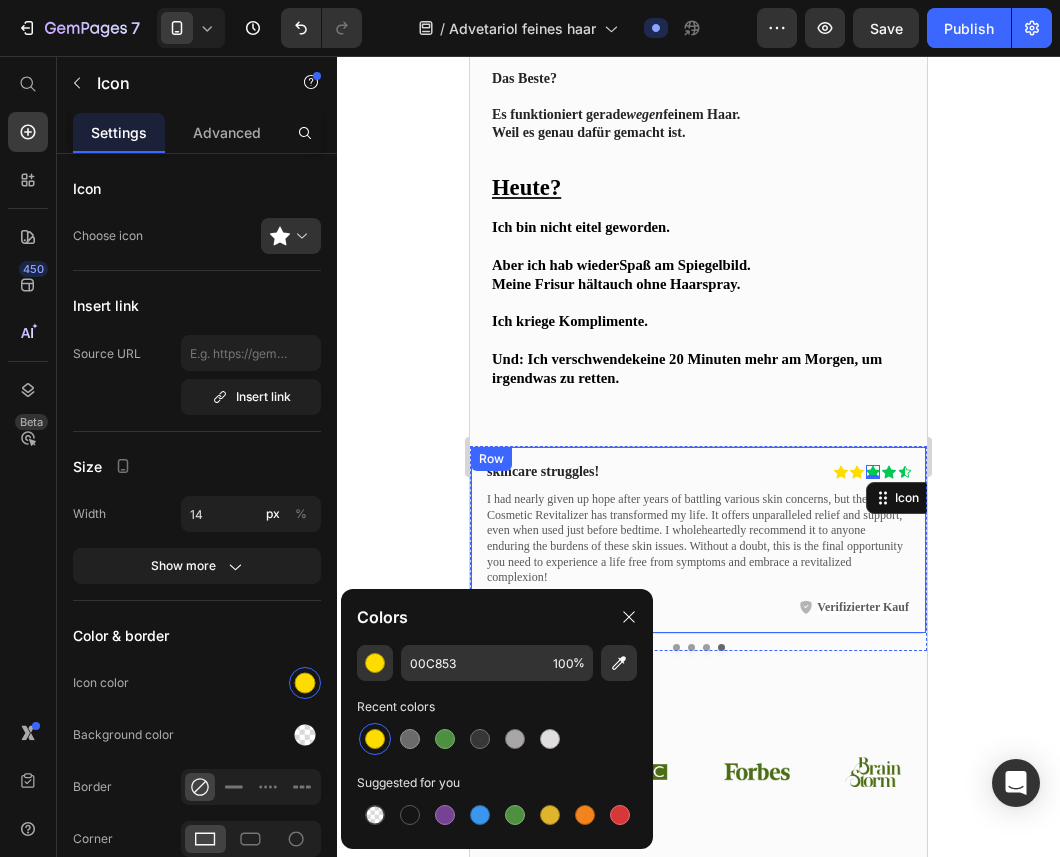 type on "FFDC00" 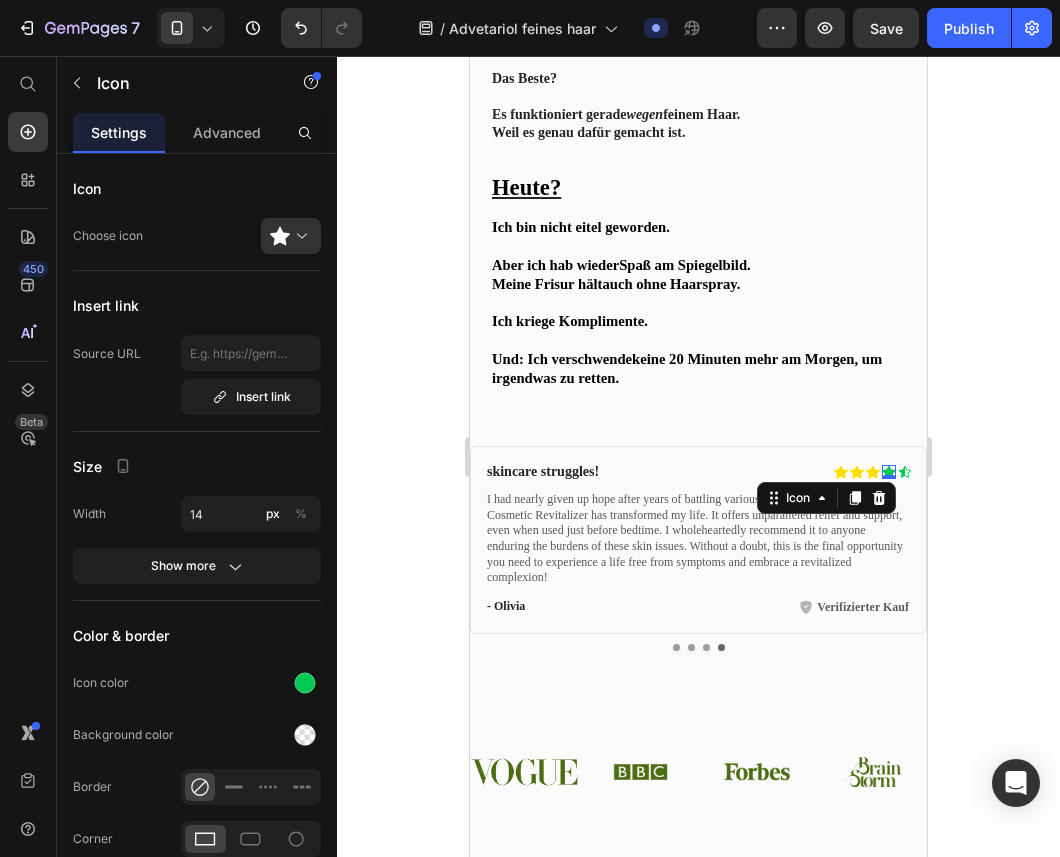 click on "Icon   0" at bounding box center (889, 472) 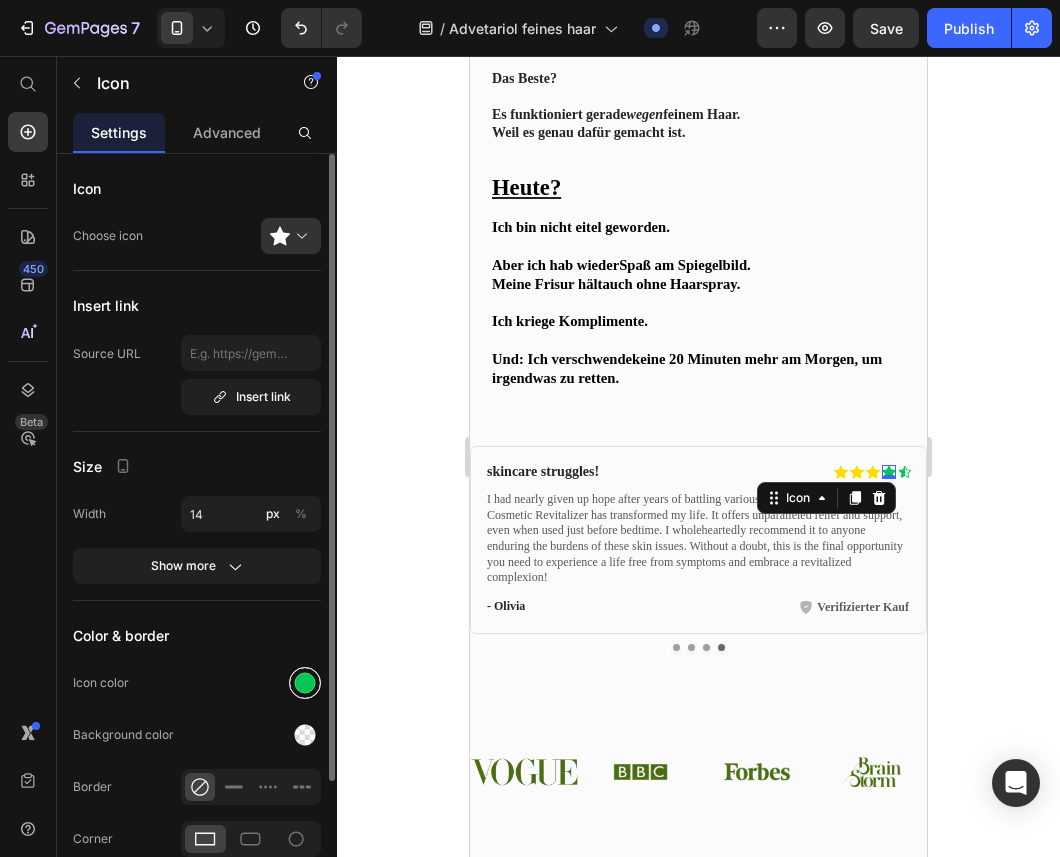 click at bounding box center (305, 683) 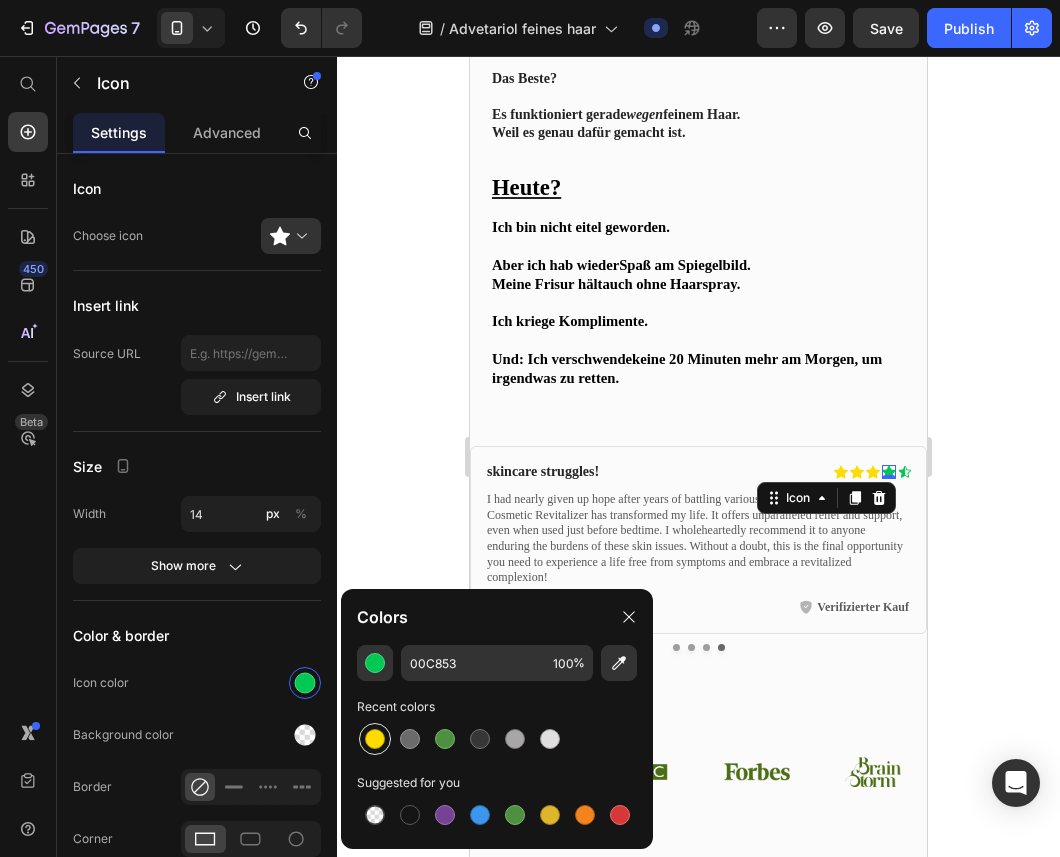 click at bounding box center [375, 739] 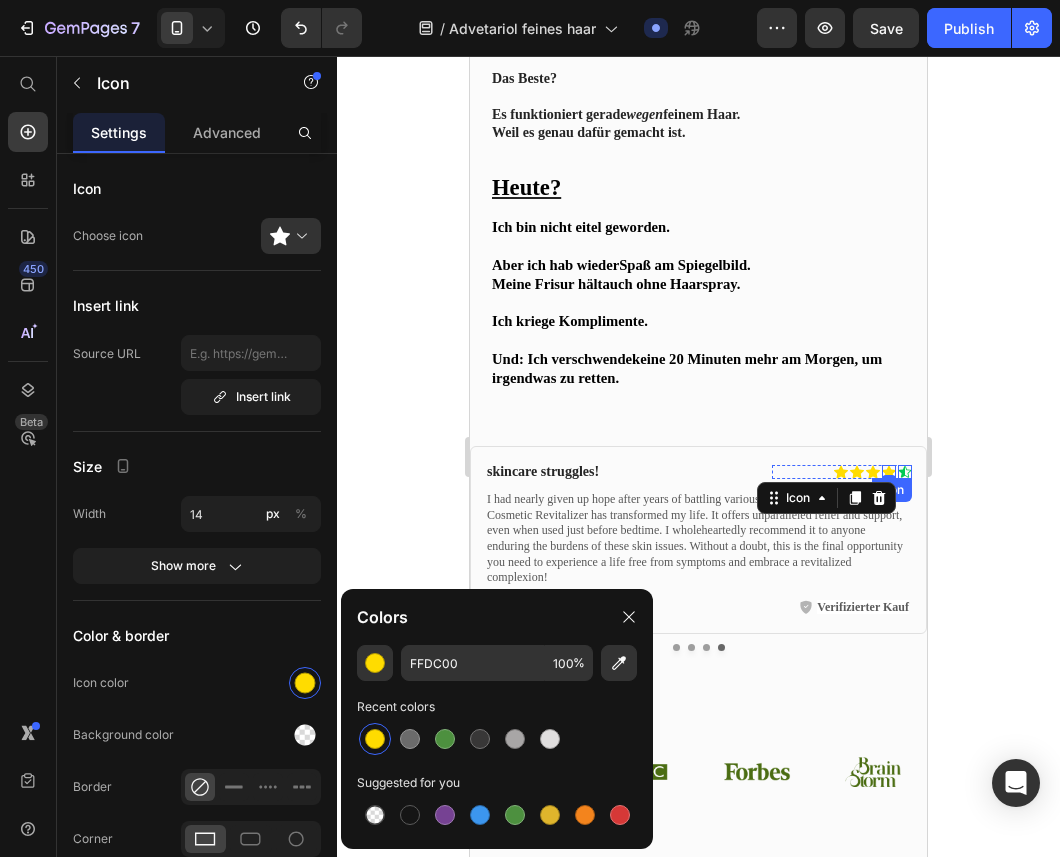 click on "Icon" at bounding box center [905, 472] 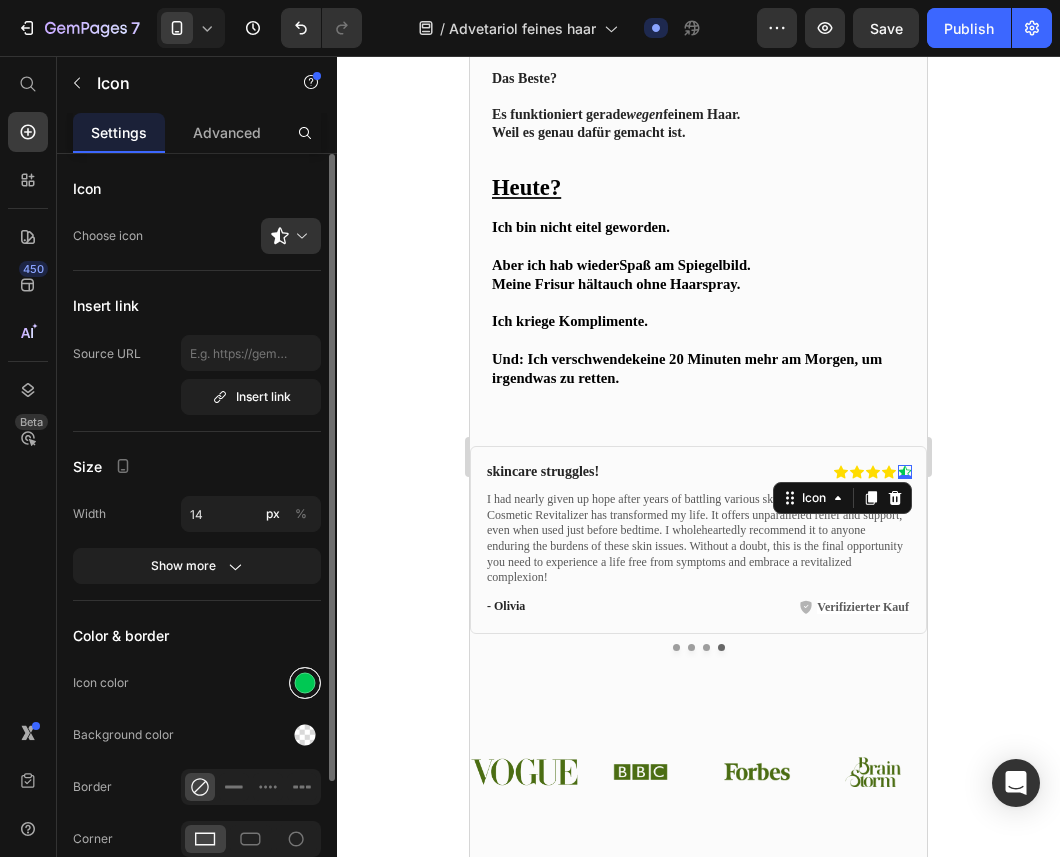click at bounding box center [305, 683] 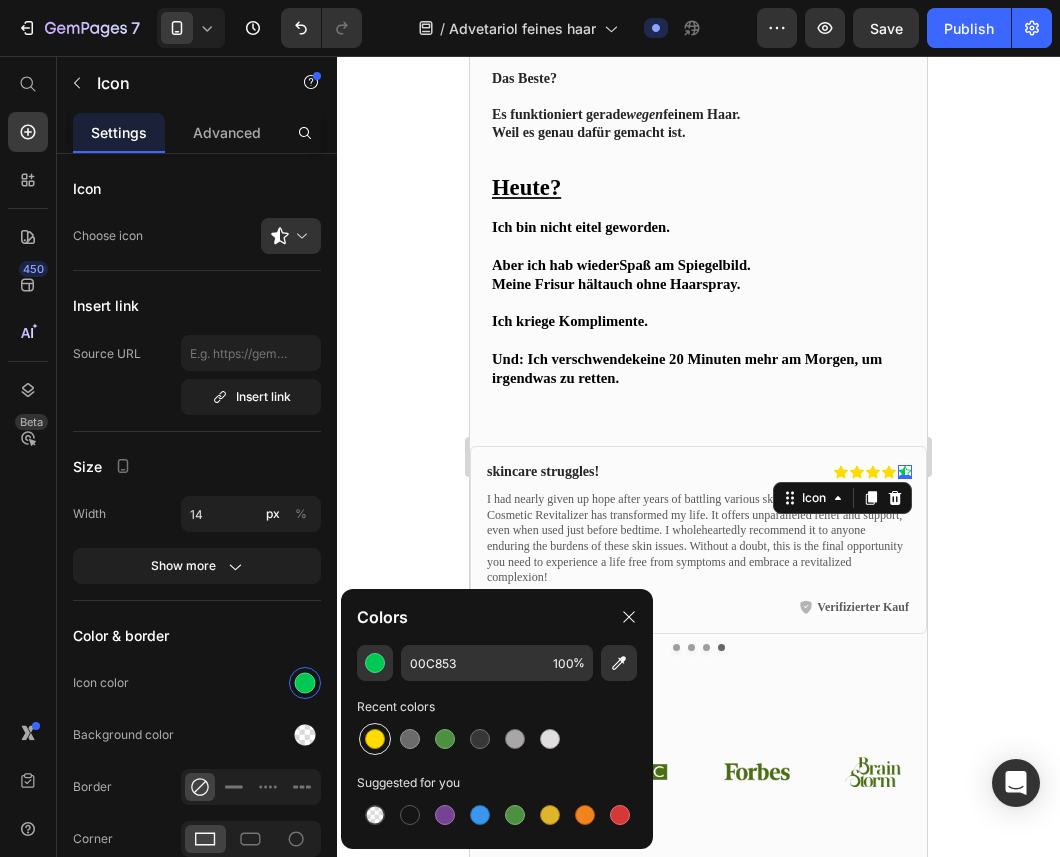 click at bounding box center [375, 739] 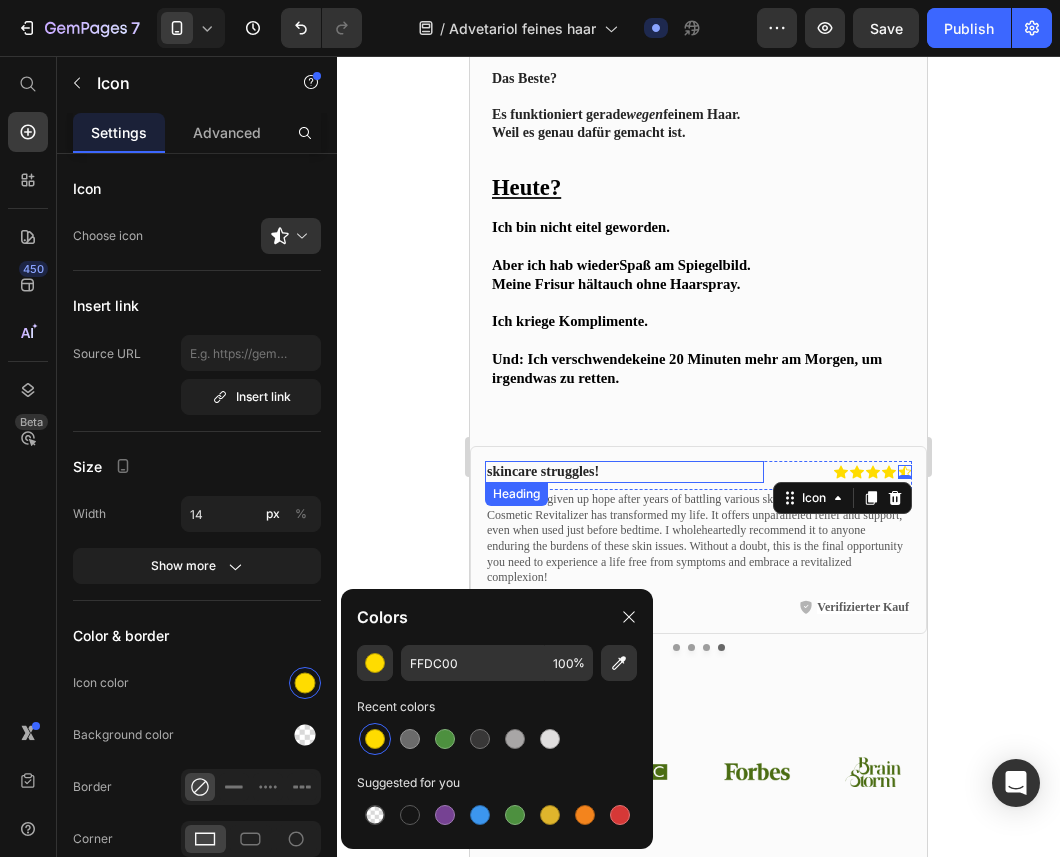 click on "skincare struggles!" at bounding box center (603, 472) 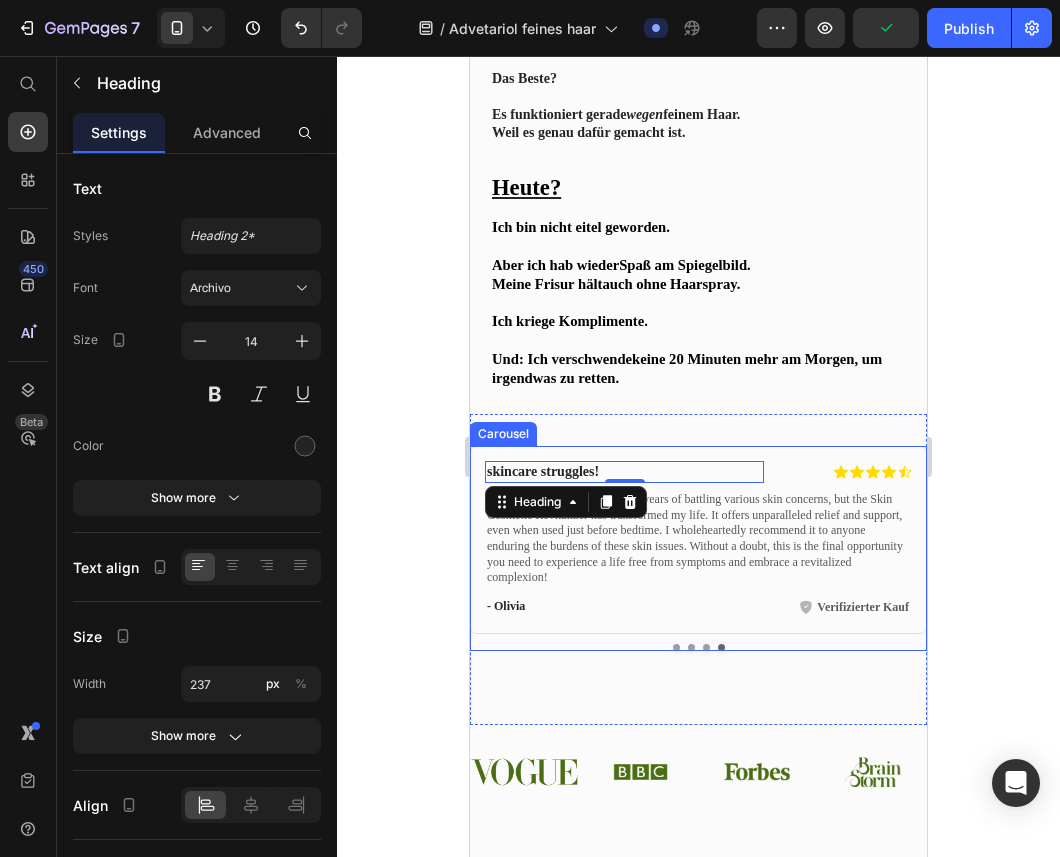 click at bounding box center (706, 647) 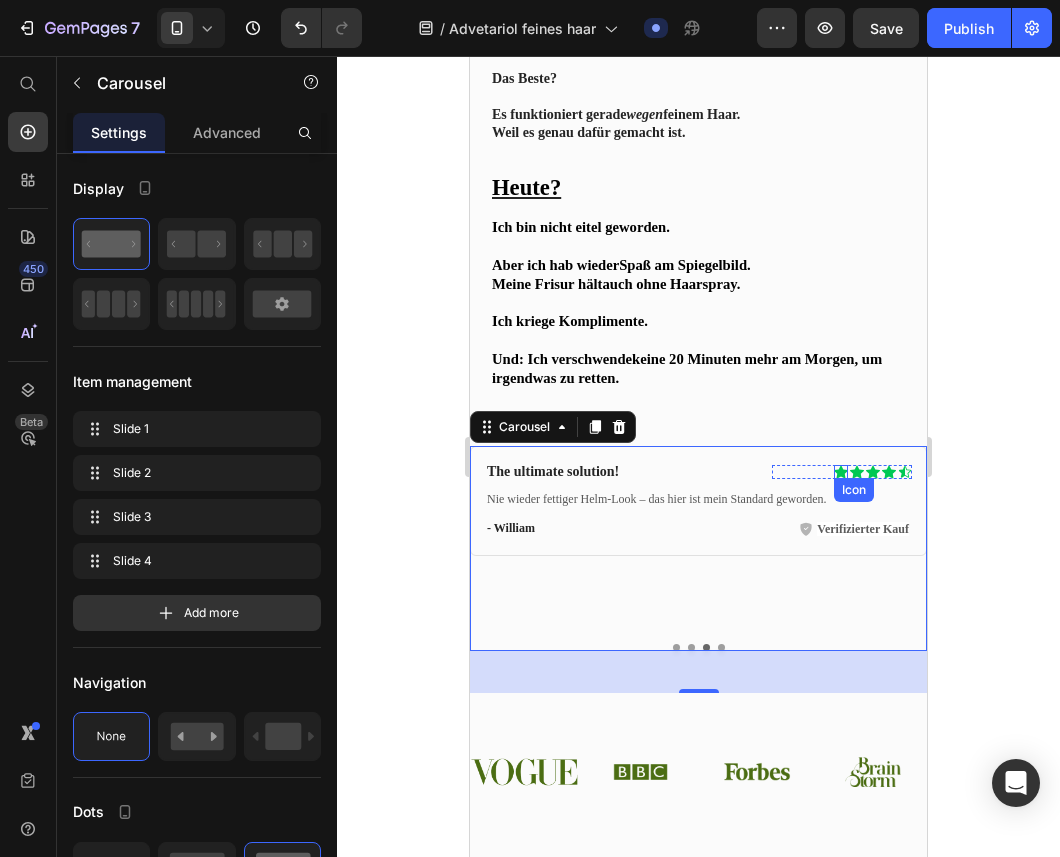 click on "Icon" at bounding box center [841, 472] 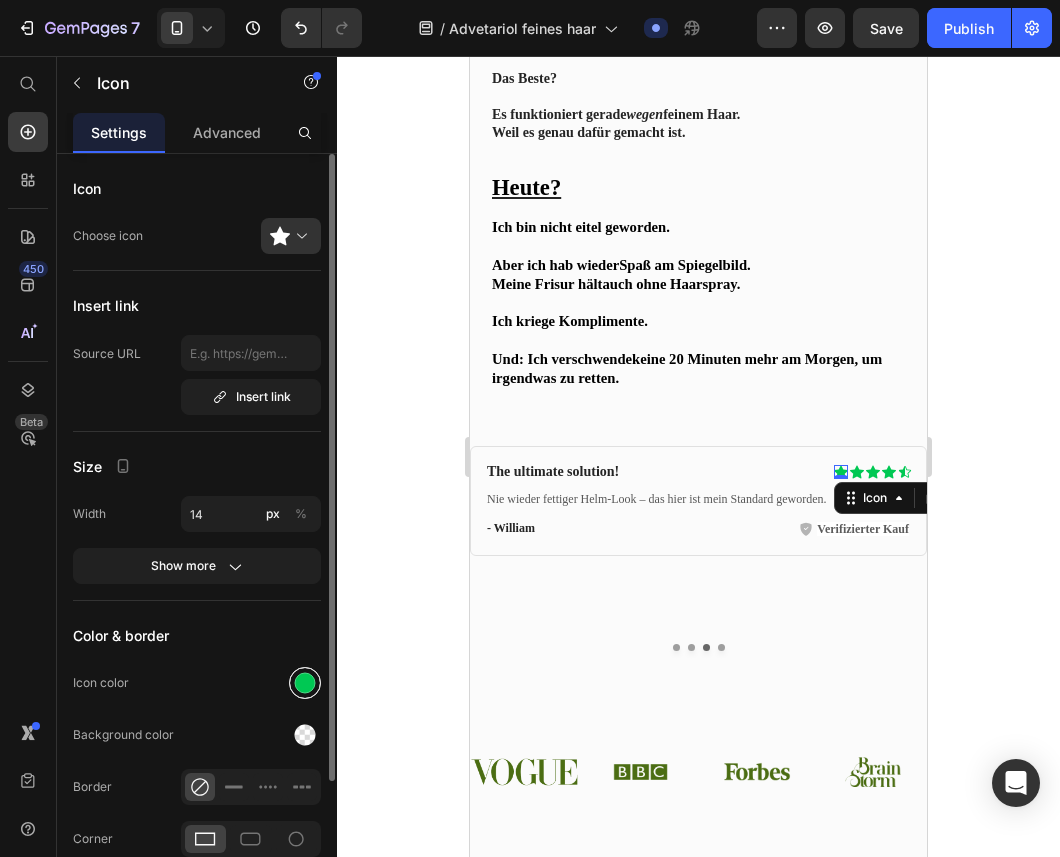 click at bounding box center (305, 683) 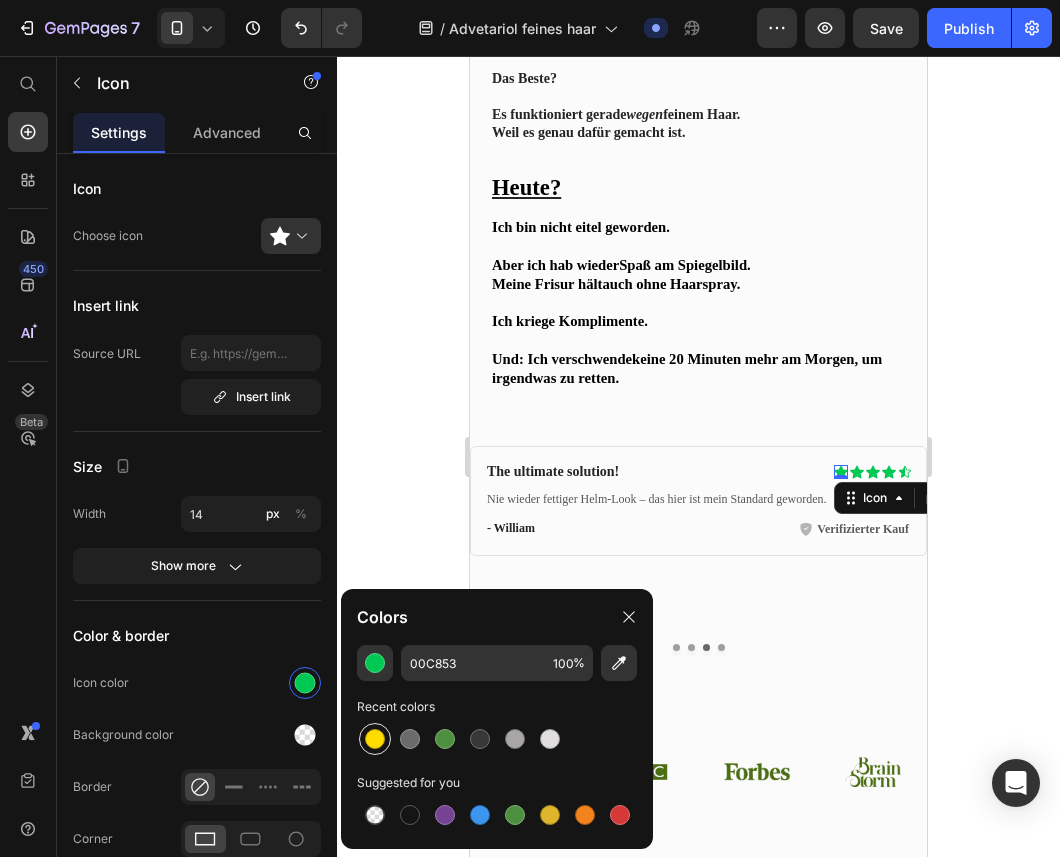 click at bounding box center [375, 739] 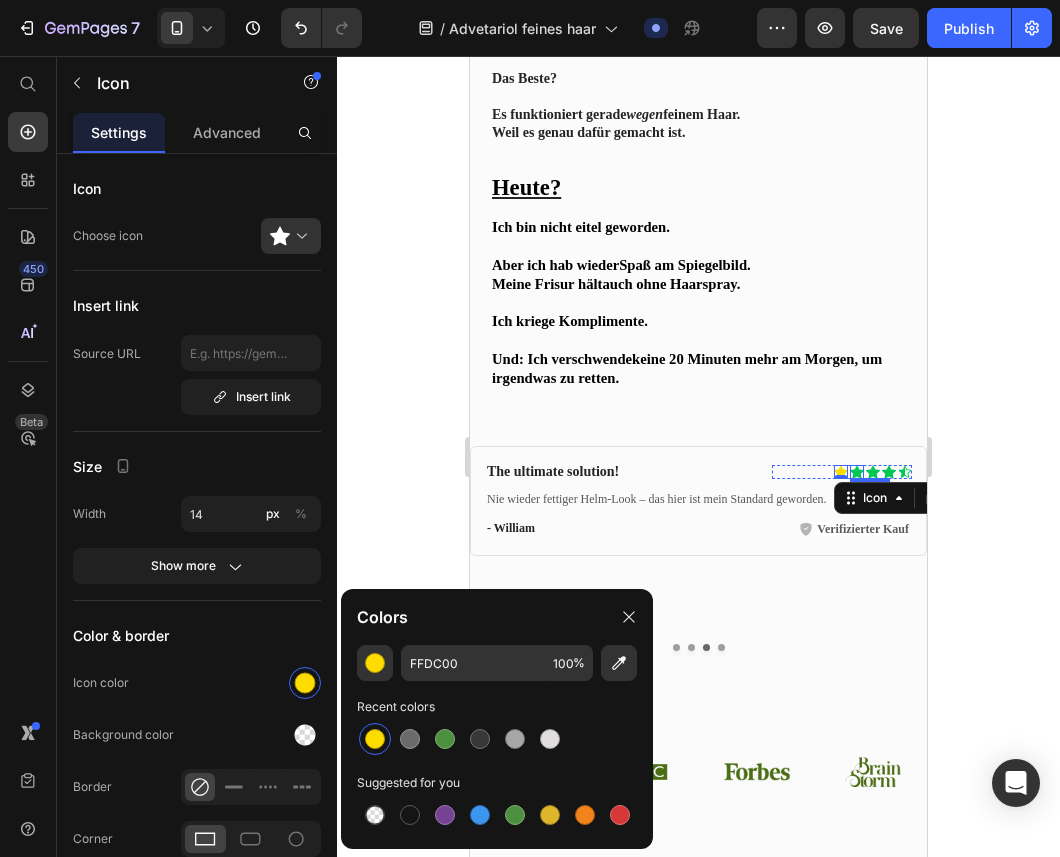 click 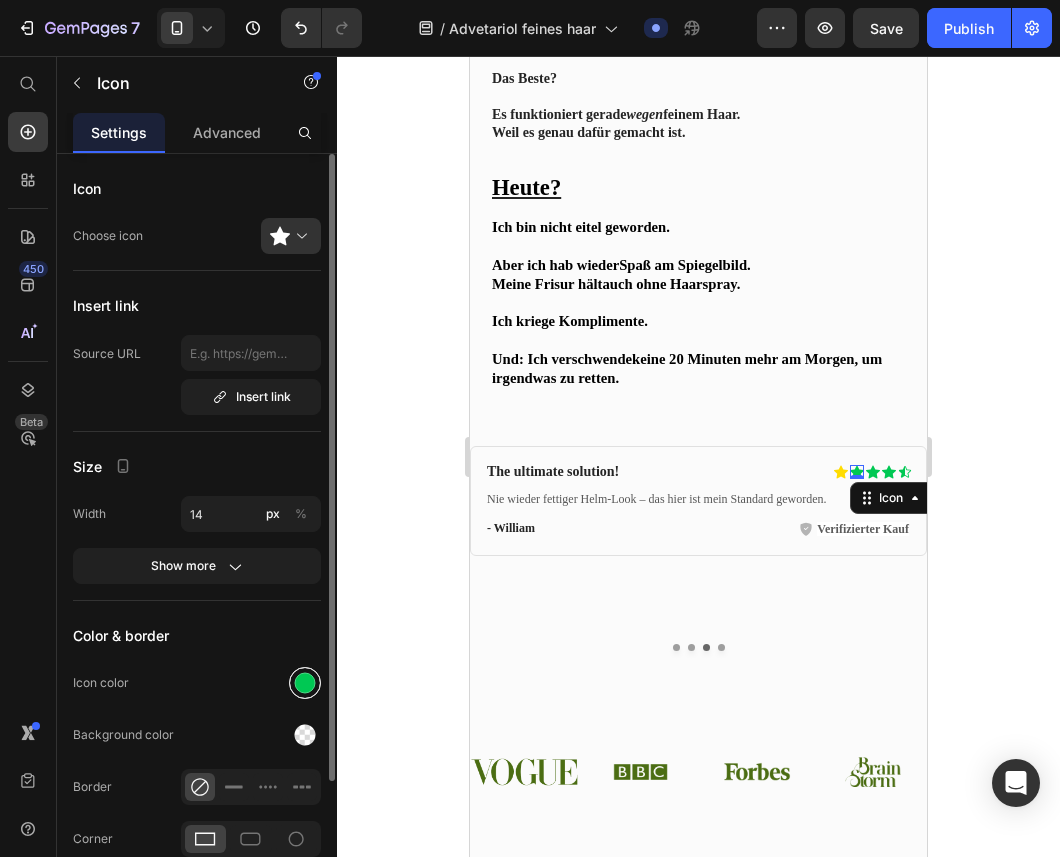 click at bounding box center (305, 683) 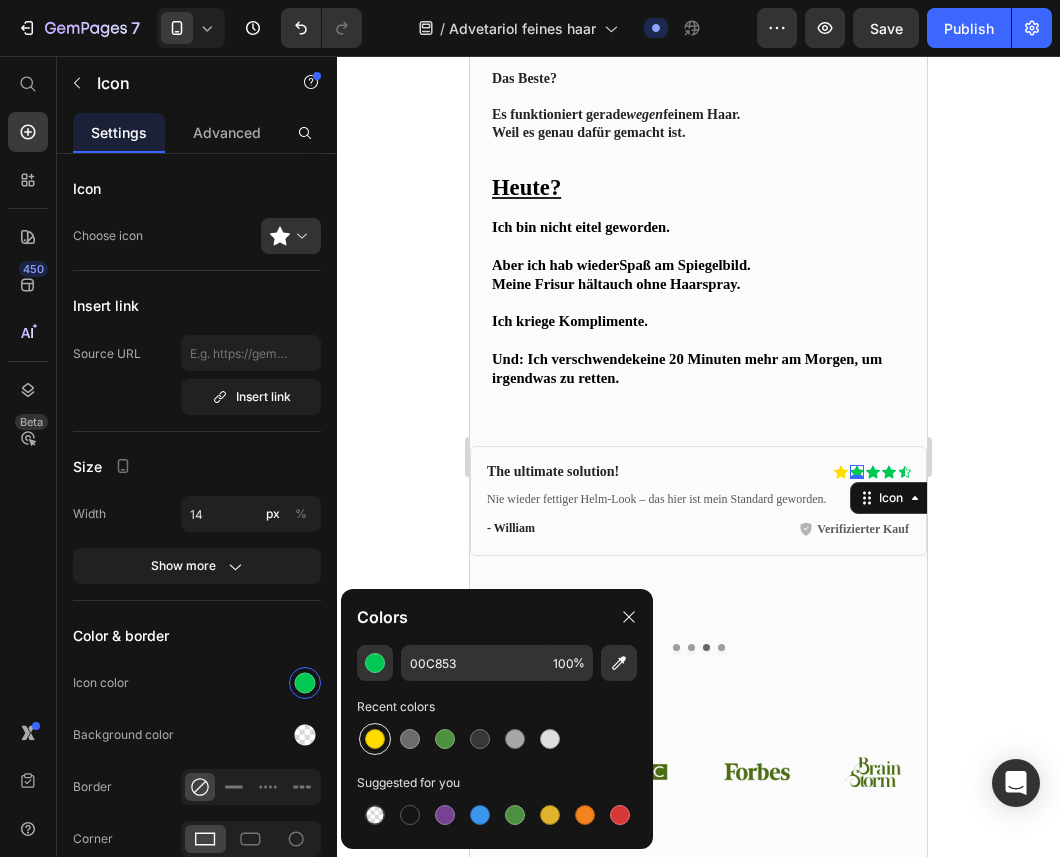 click at bounding box center (375, 739) 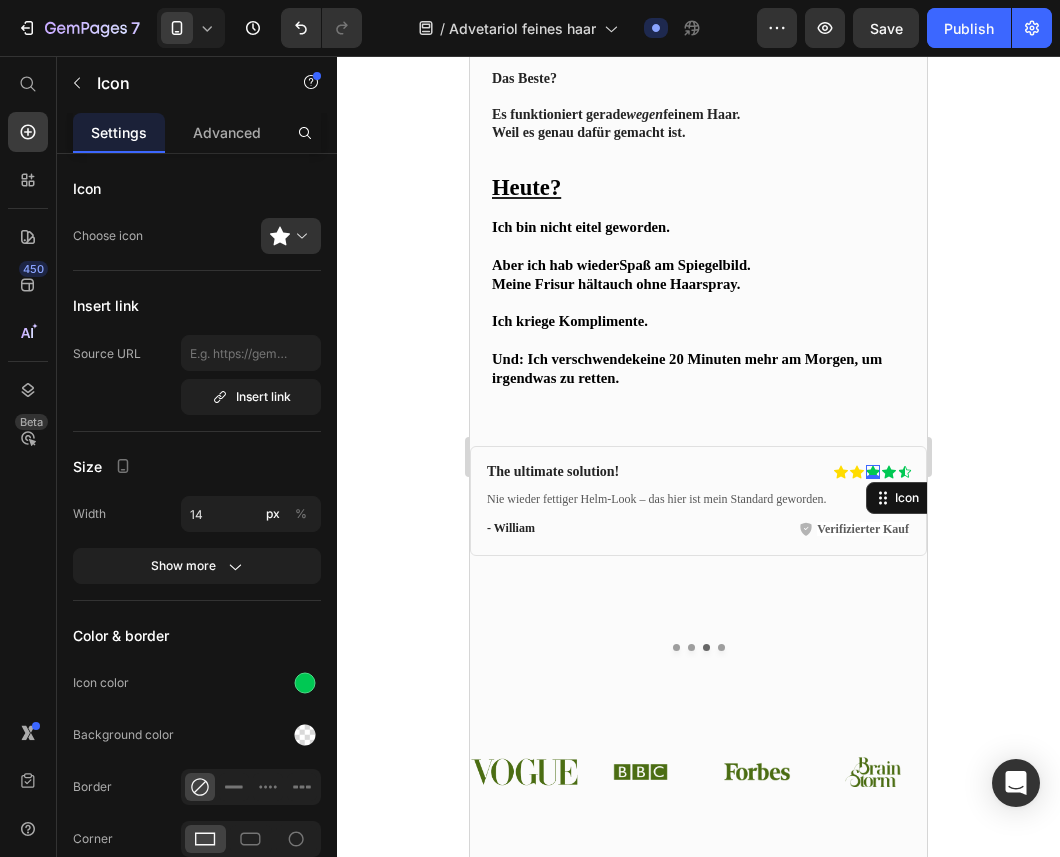 click on "Icon   0" at bounding box center (873, 472) 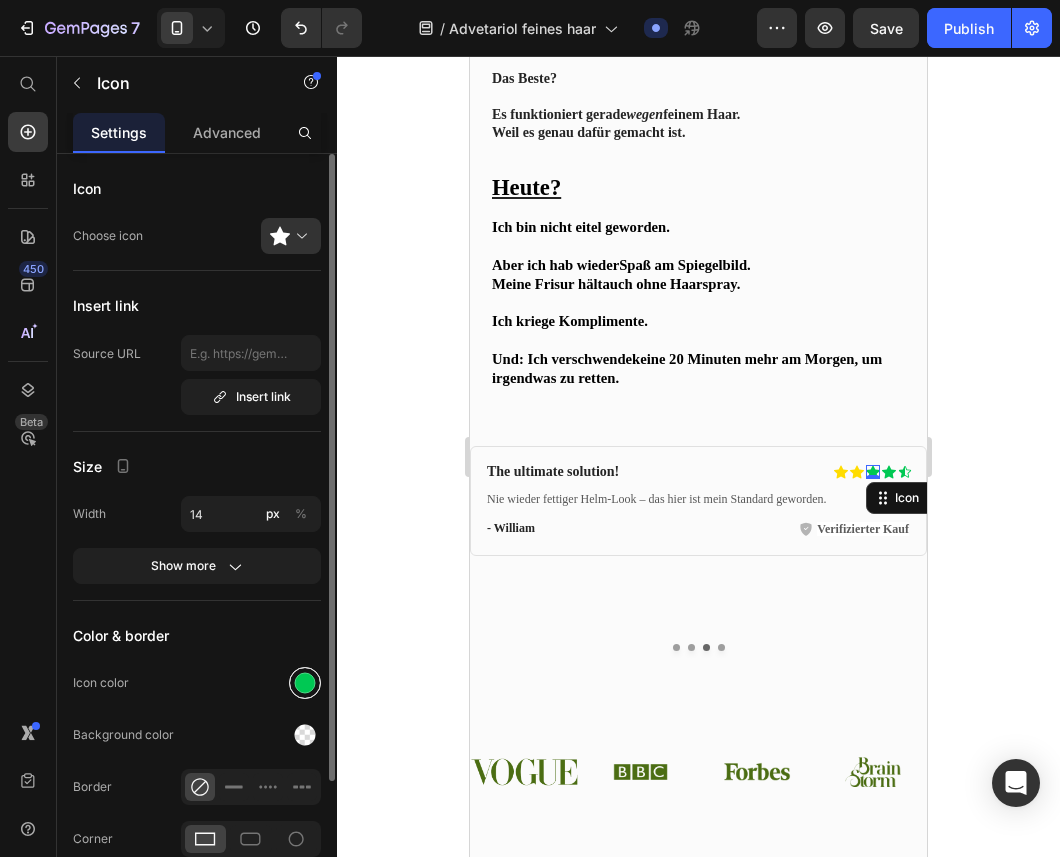 click at bounding box center (305, 683) 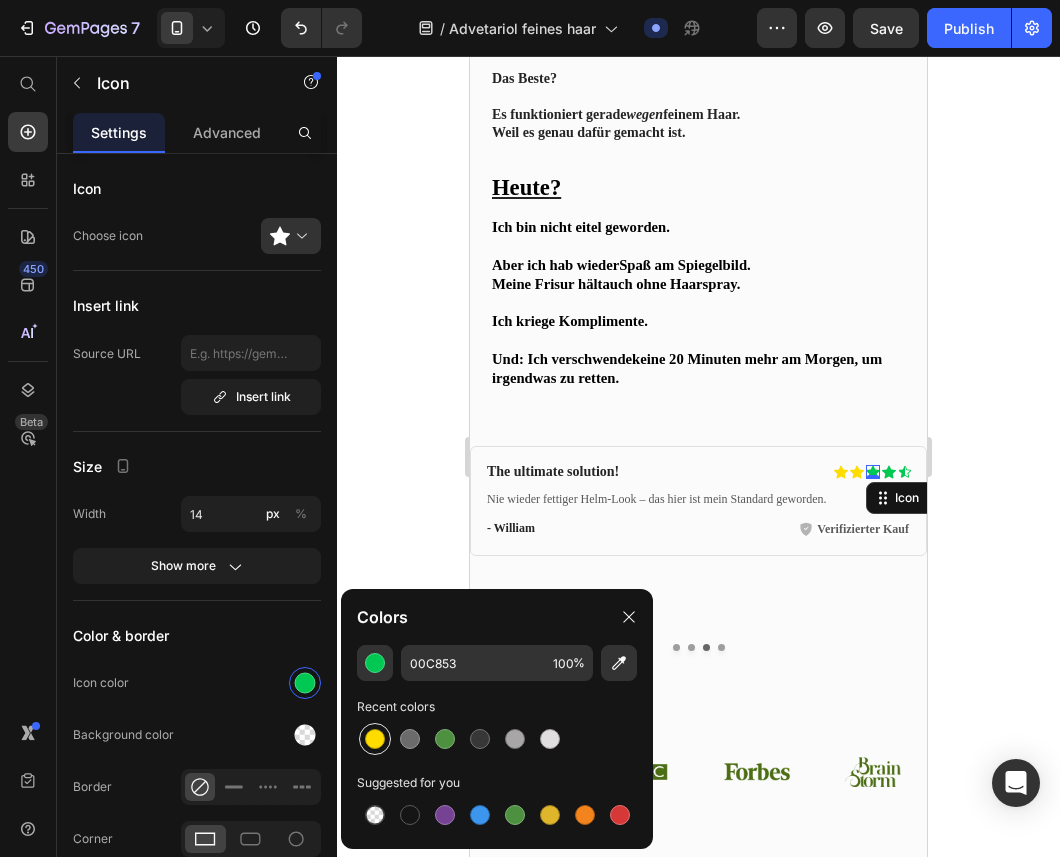 click at bounding box center (375, 739) 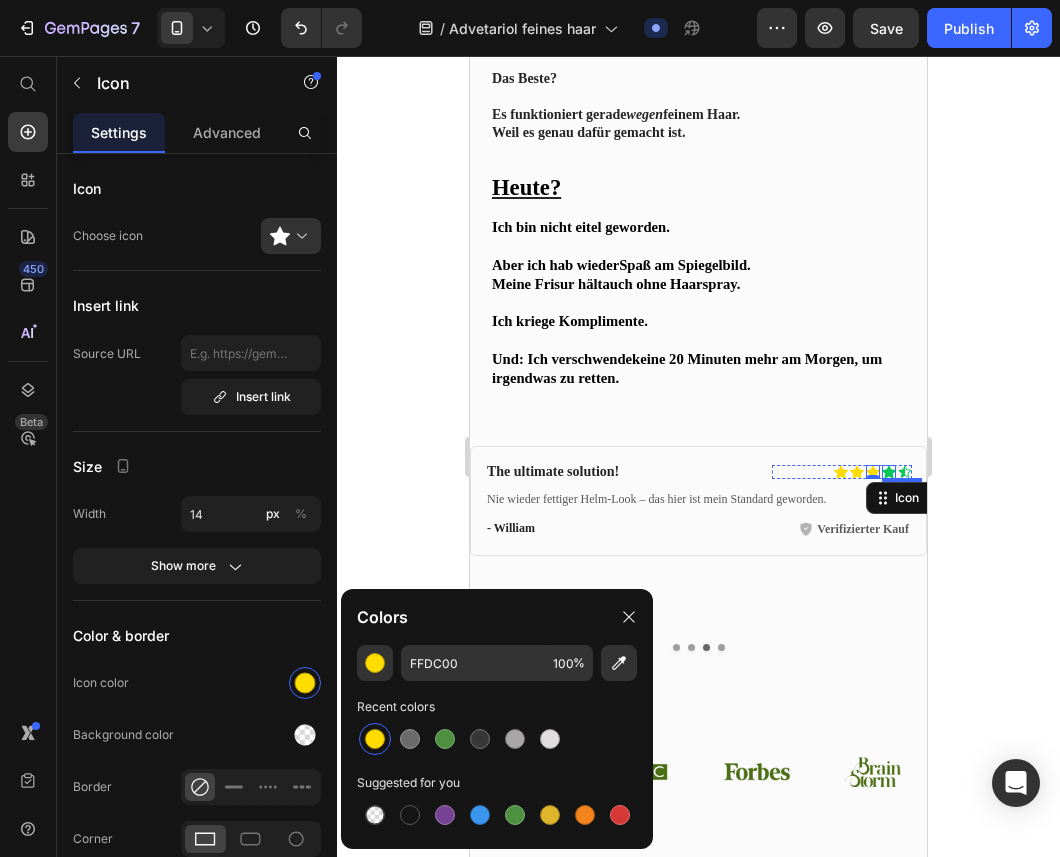 click 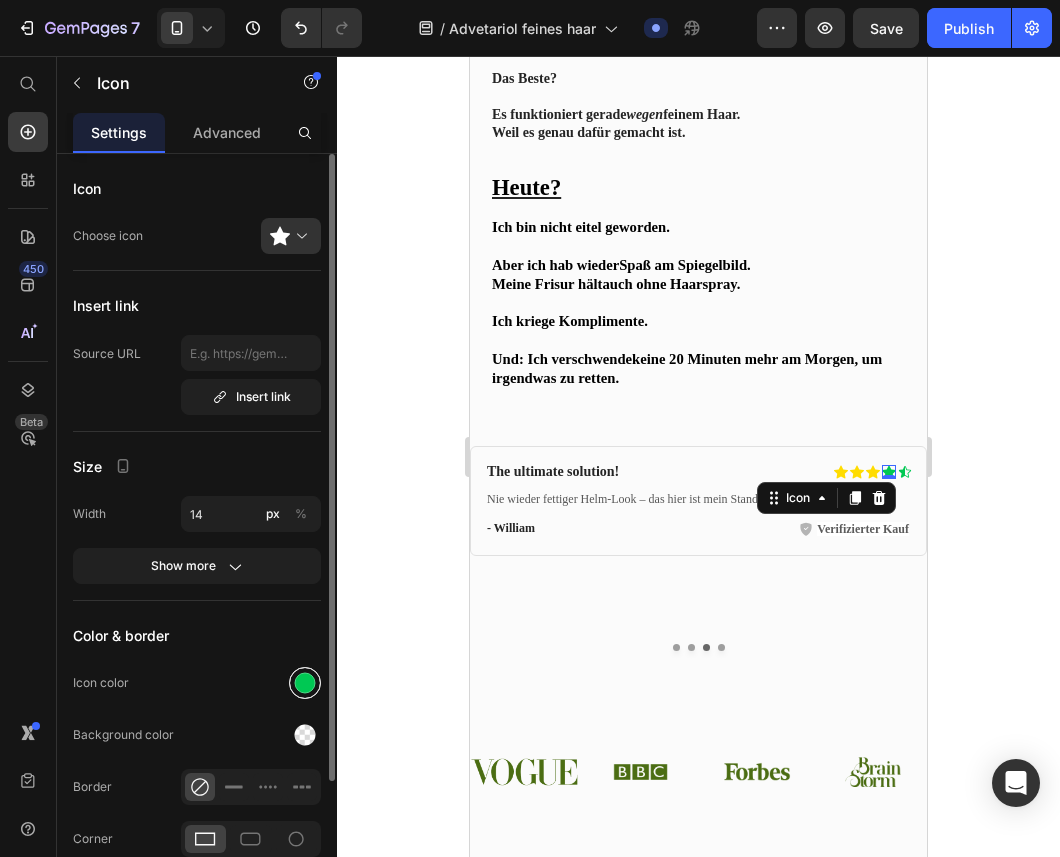 click at bounding box center [305, 683] 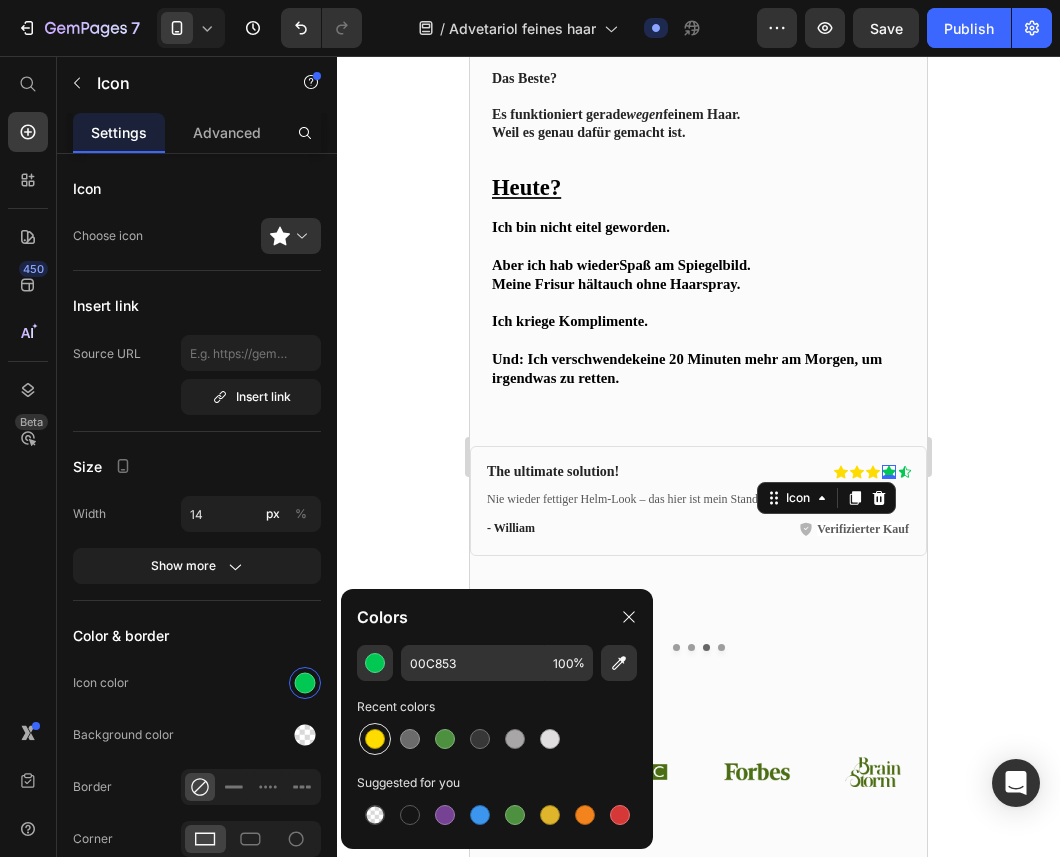 click at bounding box center [375, 739] 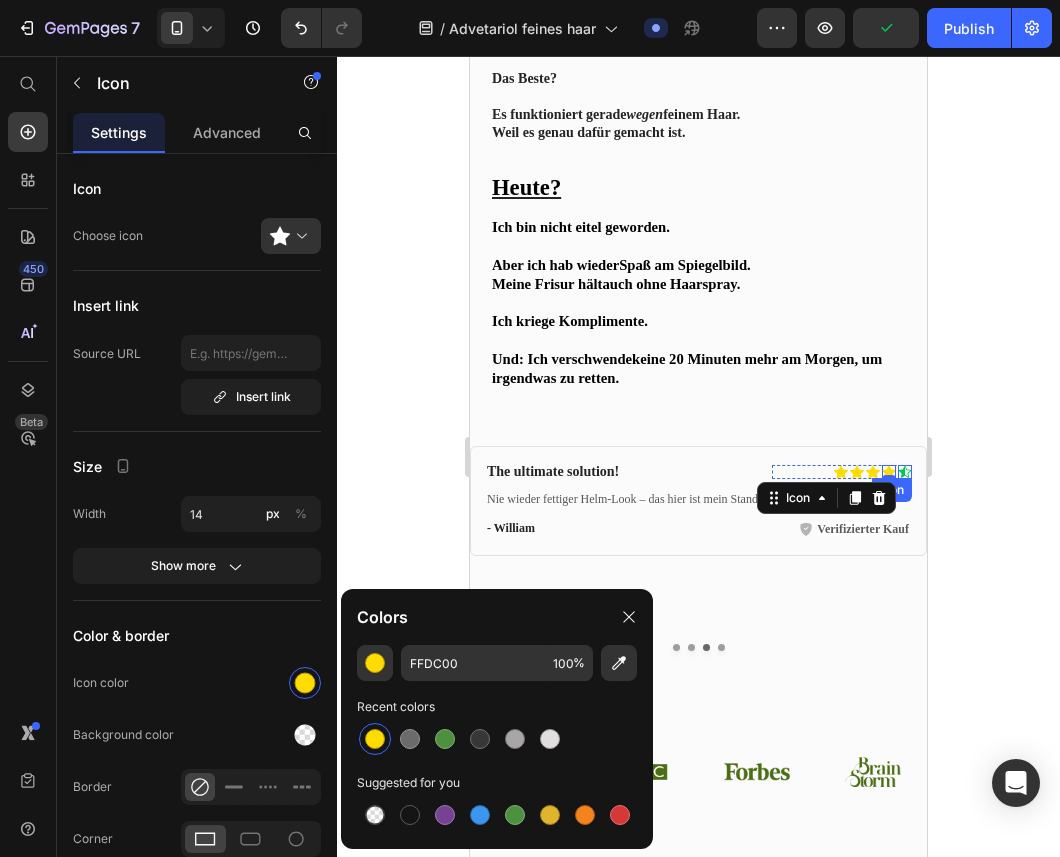 click on "Icon" at bounding box center (905, 472) 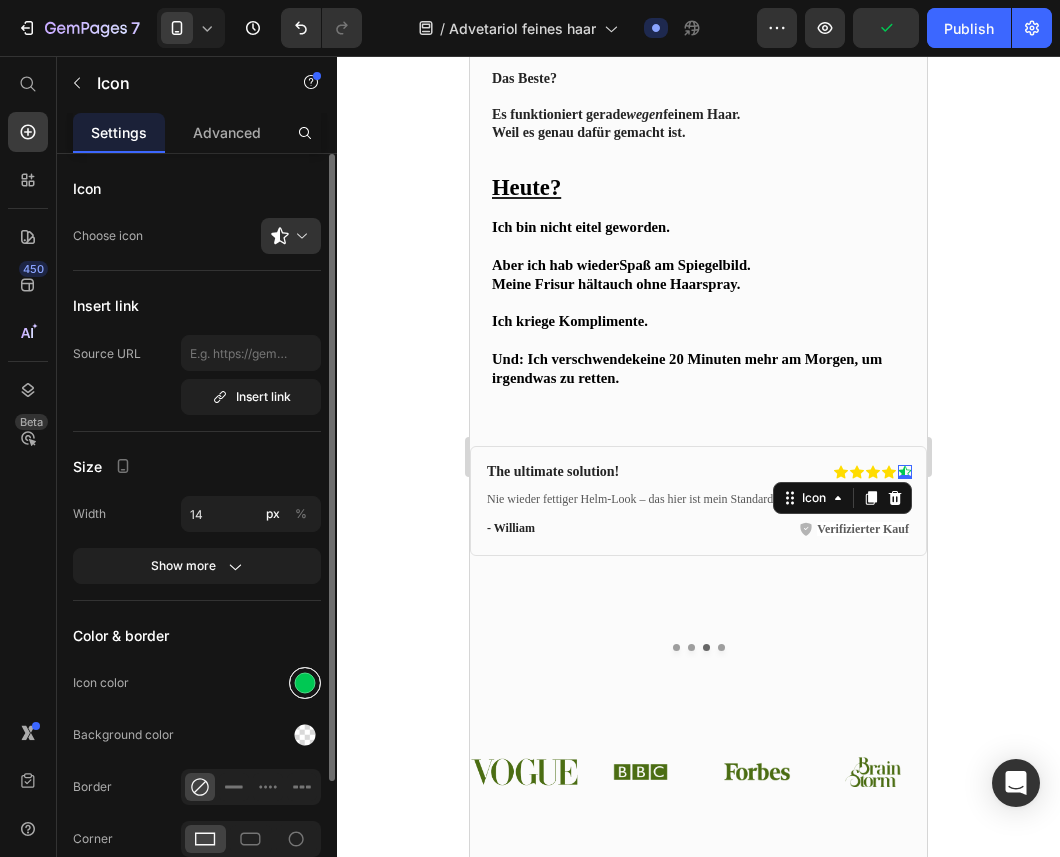 click at bounding box center [305, 683] 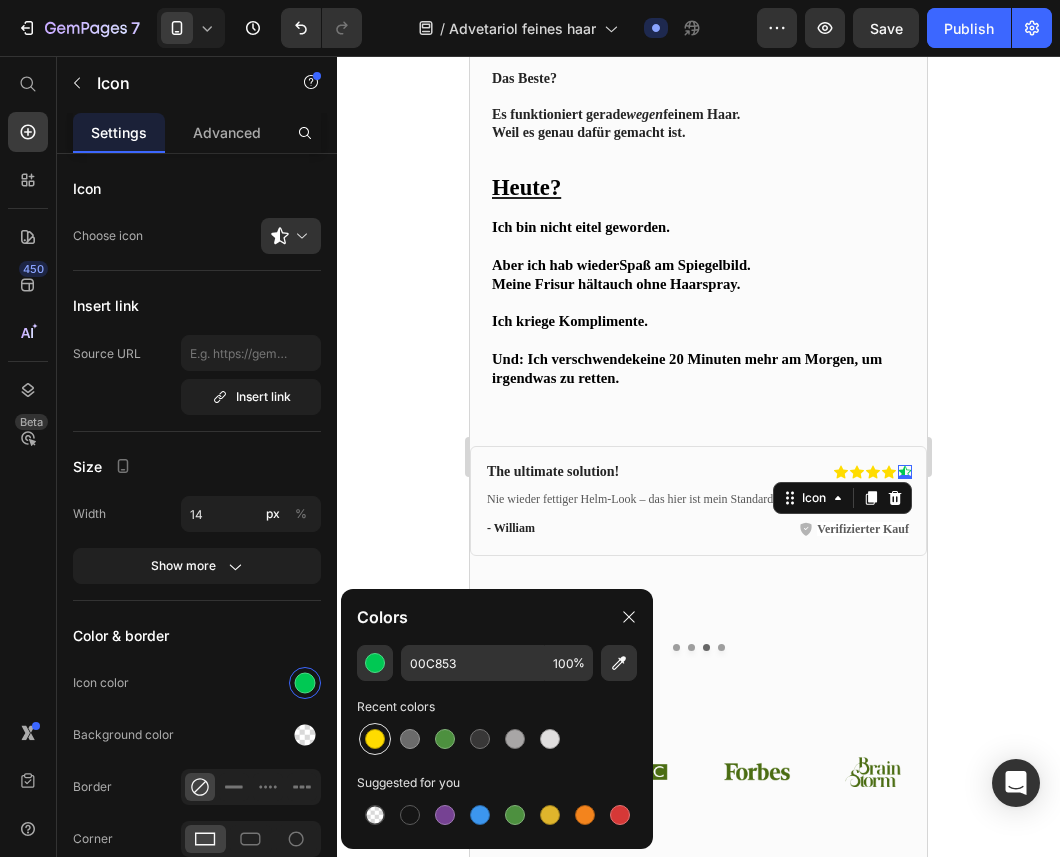 click at bounding box center [375, 739] 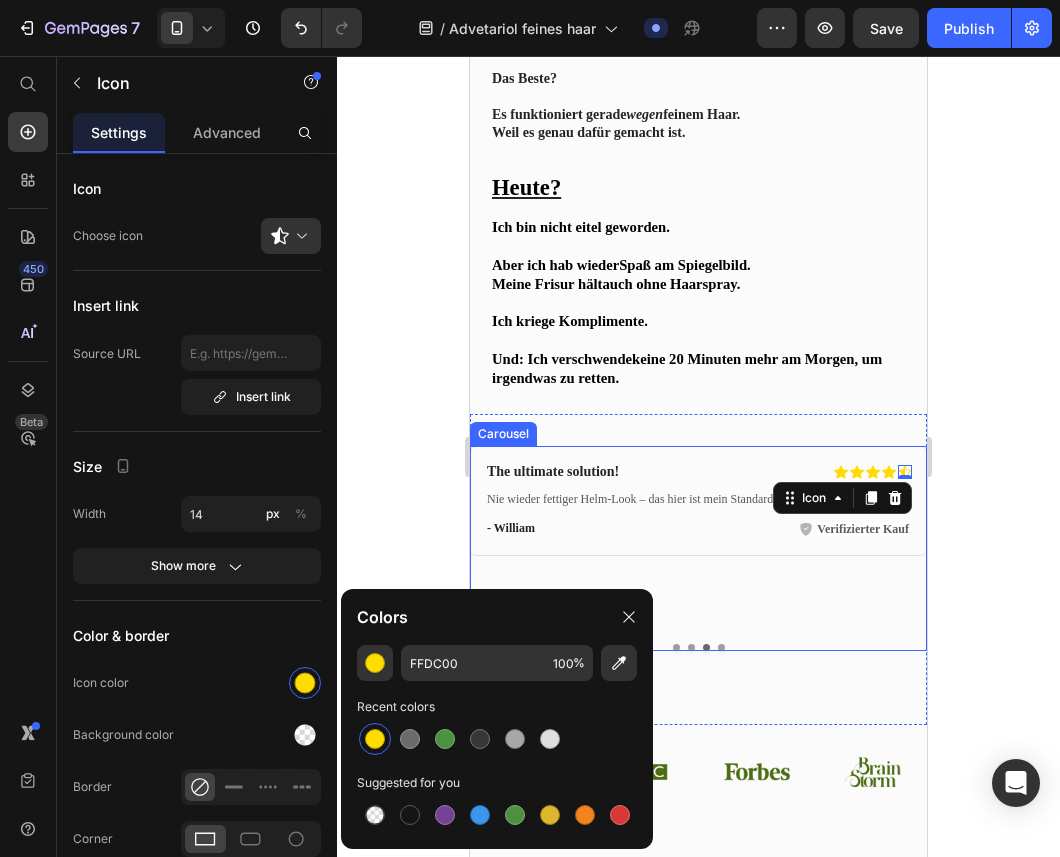 click on "The ultimate solution! Heading Icon Icon Icon Icon
Icon   0 Icon List Row Nie wieder fettiger Helm-Look – das hier ist mein Standard geworden. Text Block - William Text Block
Verifizierter Kauf Item List Row Row" at bounding box center (698, 540) 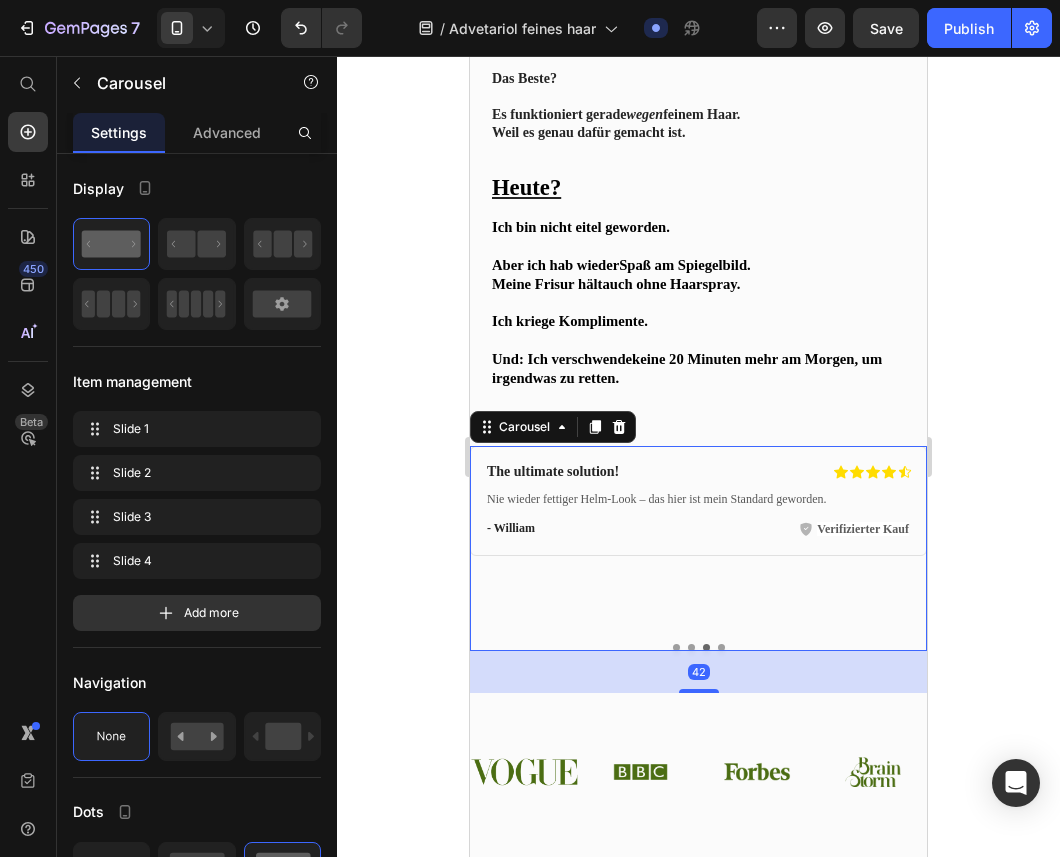 click at bounding box center (691, 647) 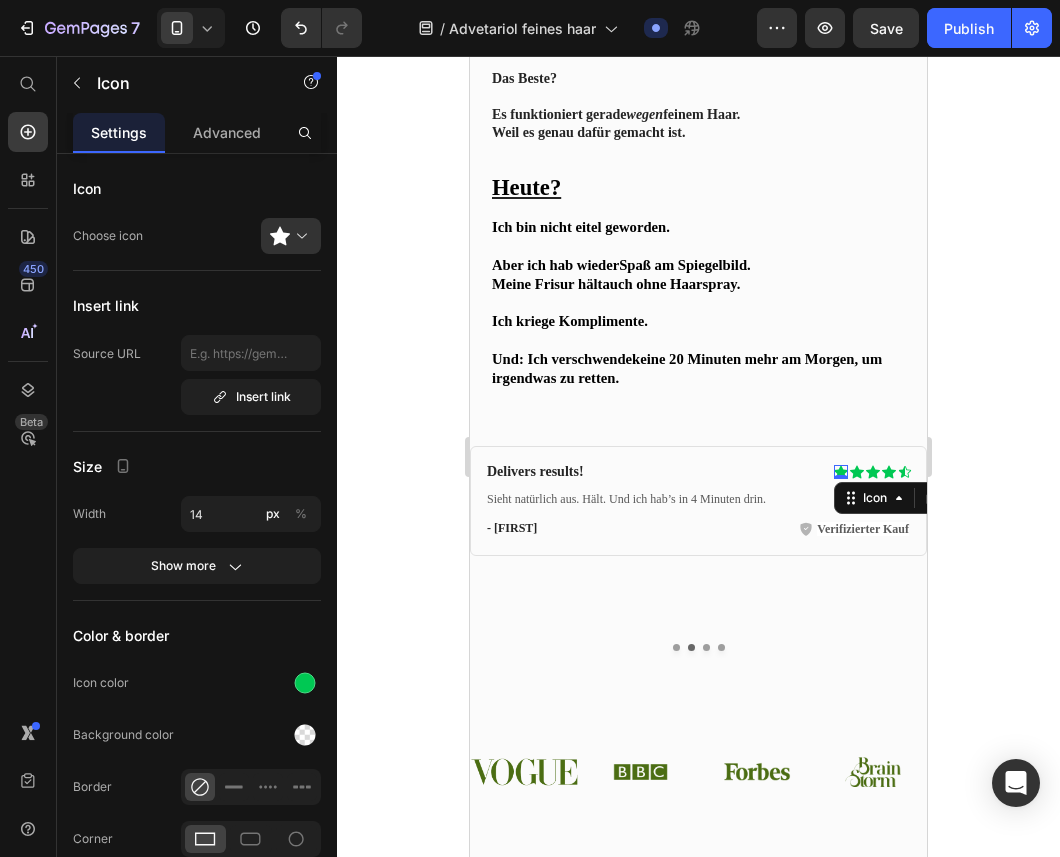 click on "Icon   0" at bounding box center [841, 472] 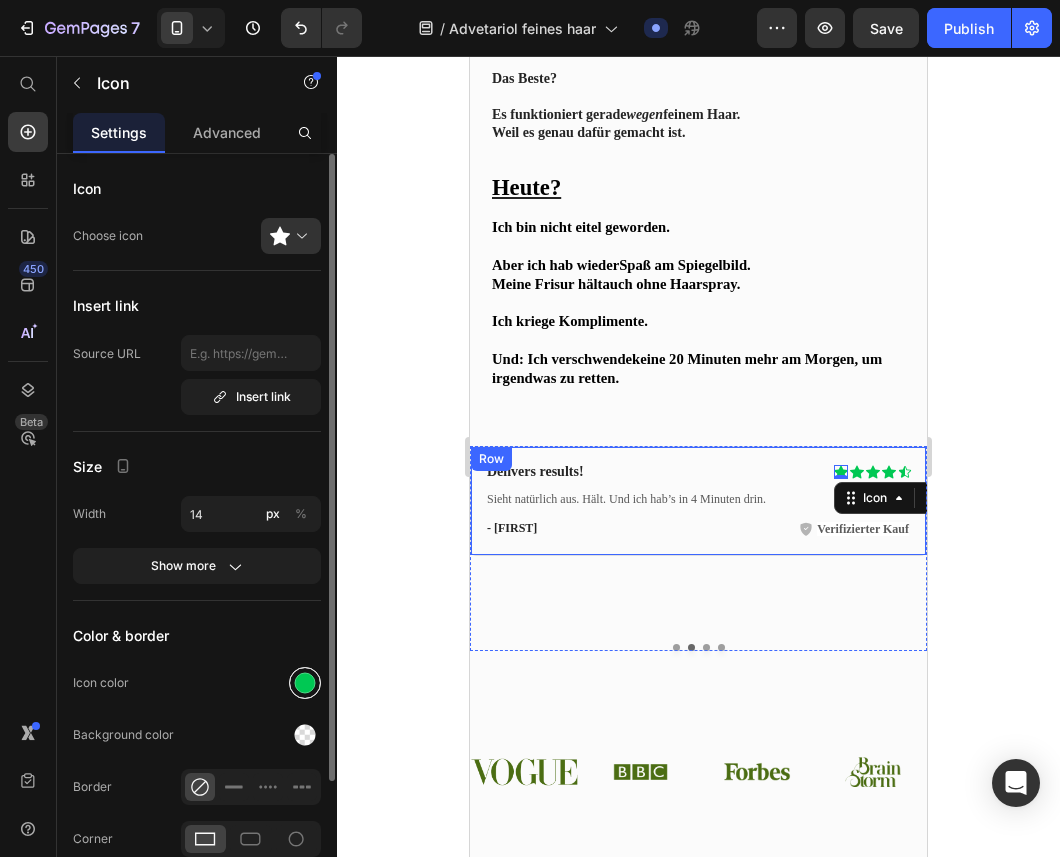 click at bounding box center (305, 683) 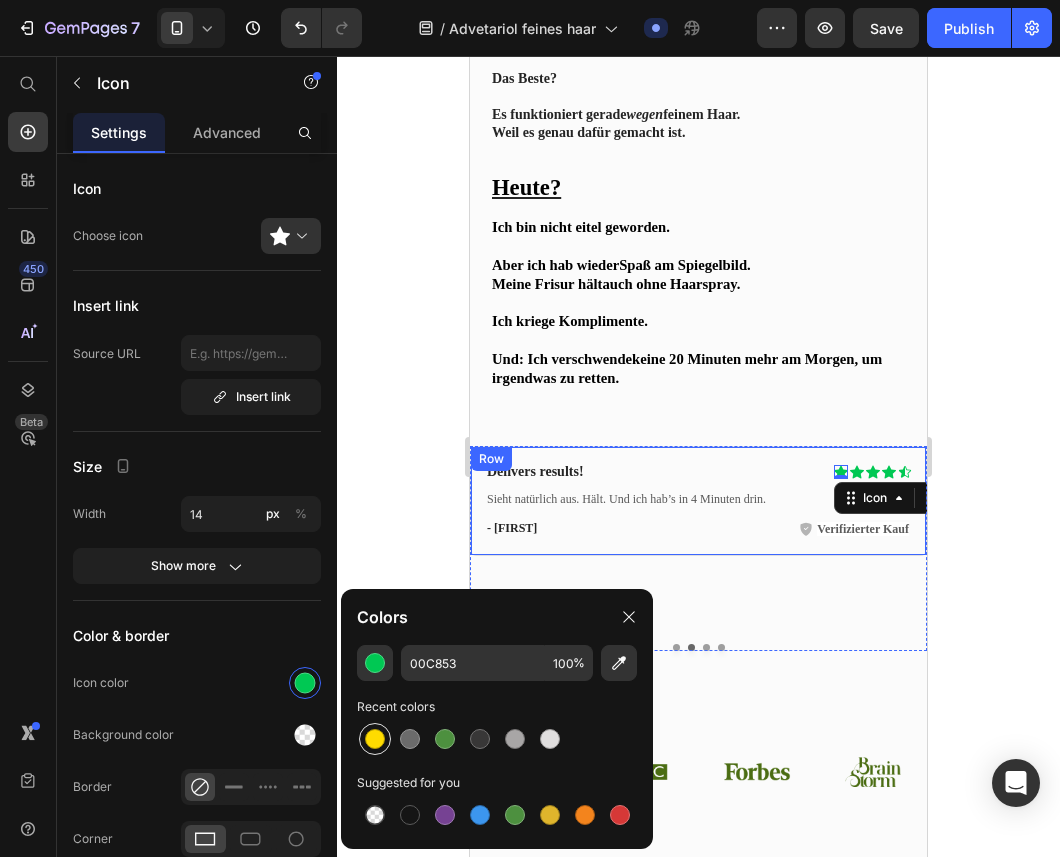 click at bounding box center [375, 739] 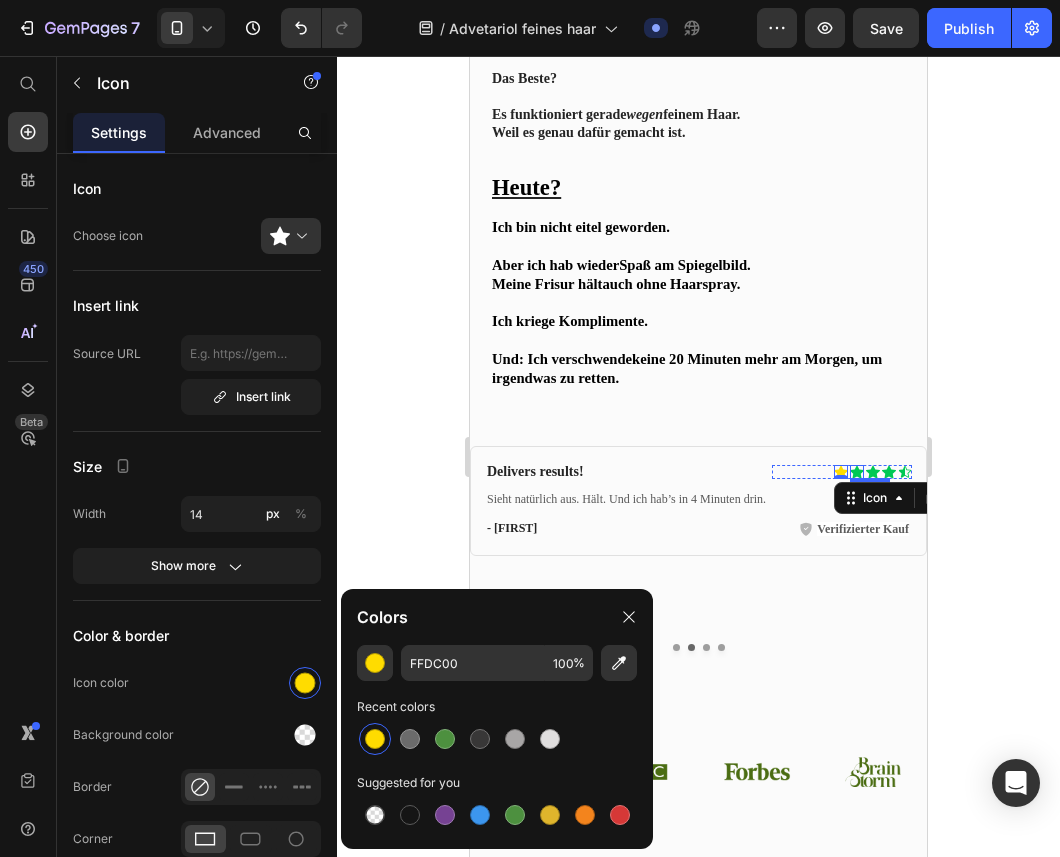 click 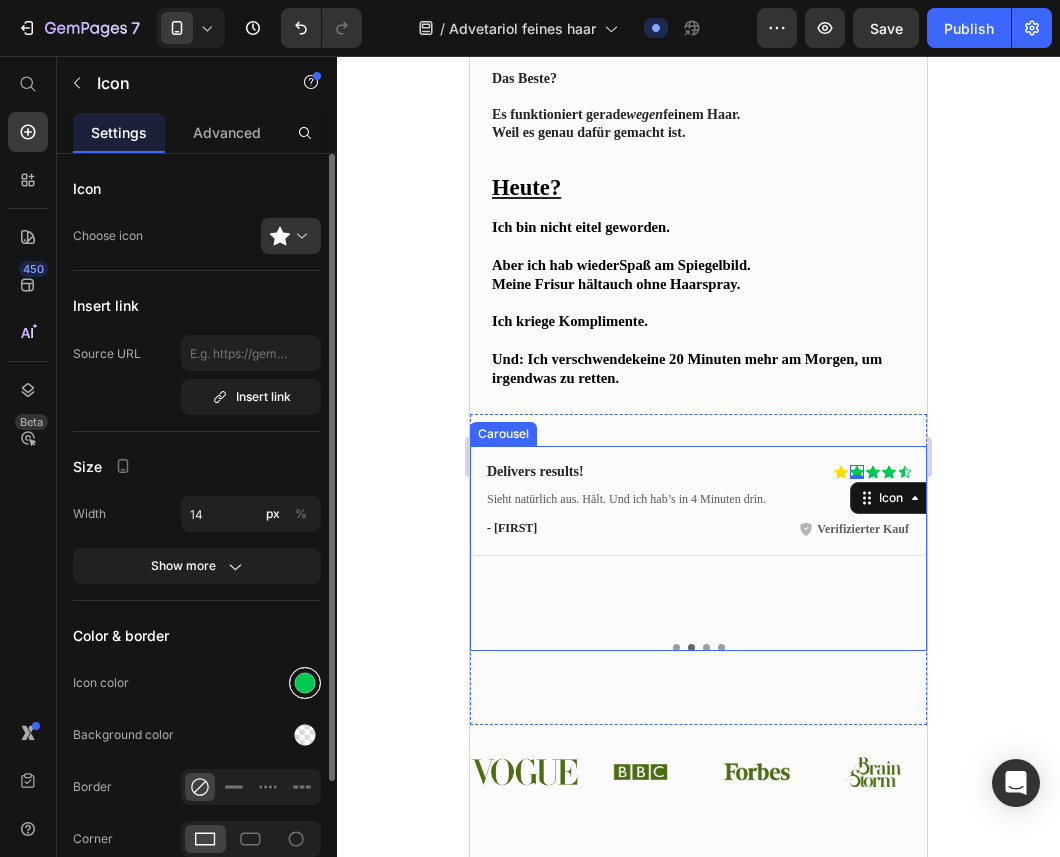click at bounding box center [305, 683] 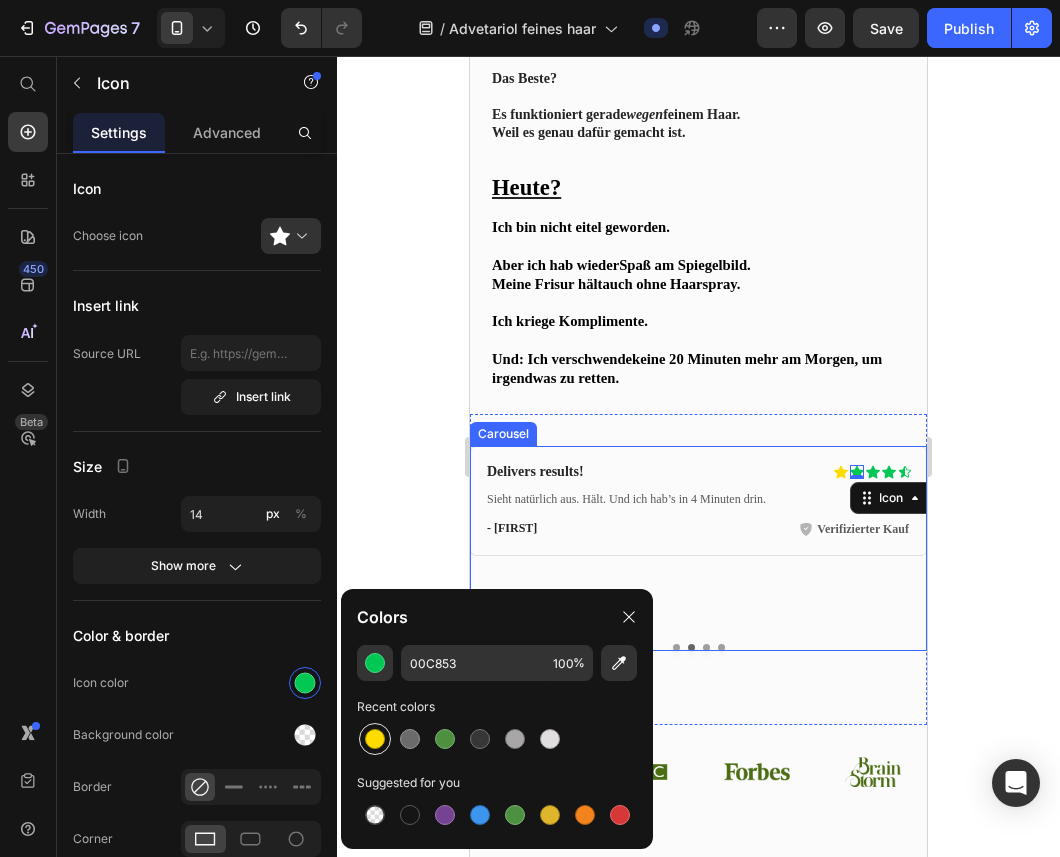 click at bounding box center [375, 739] 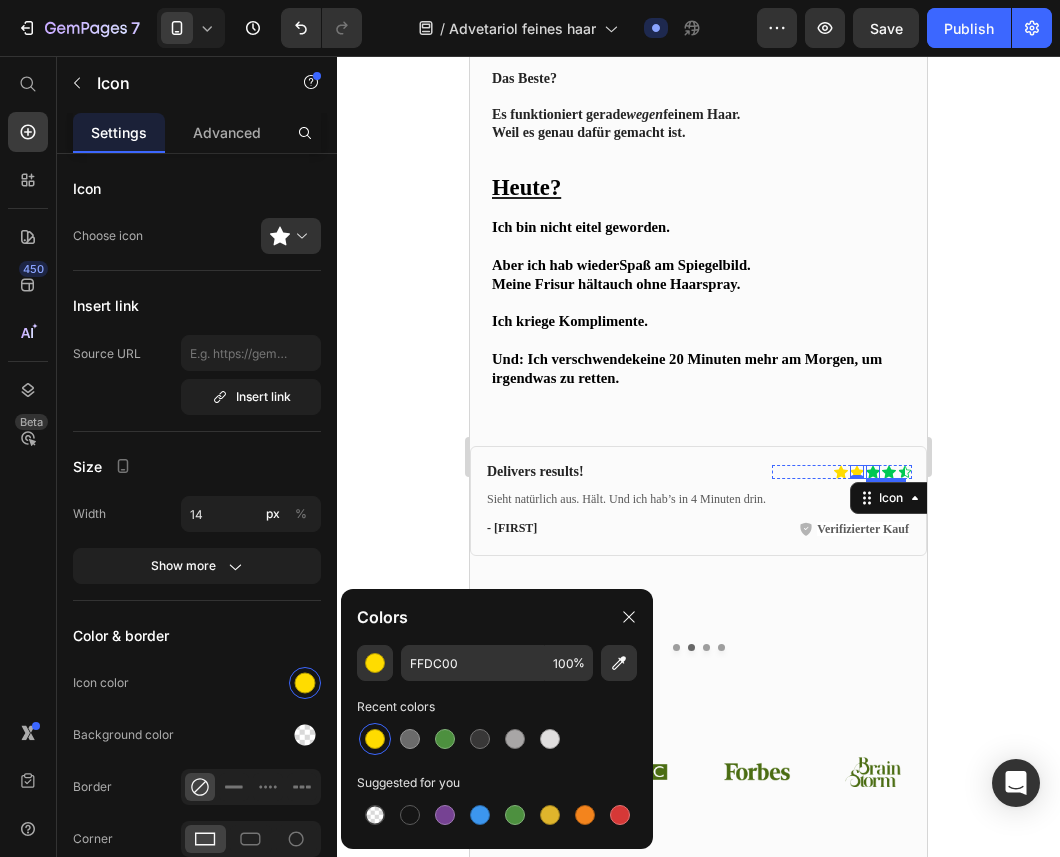 click on "Icon" at bounding box center (873, 472) 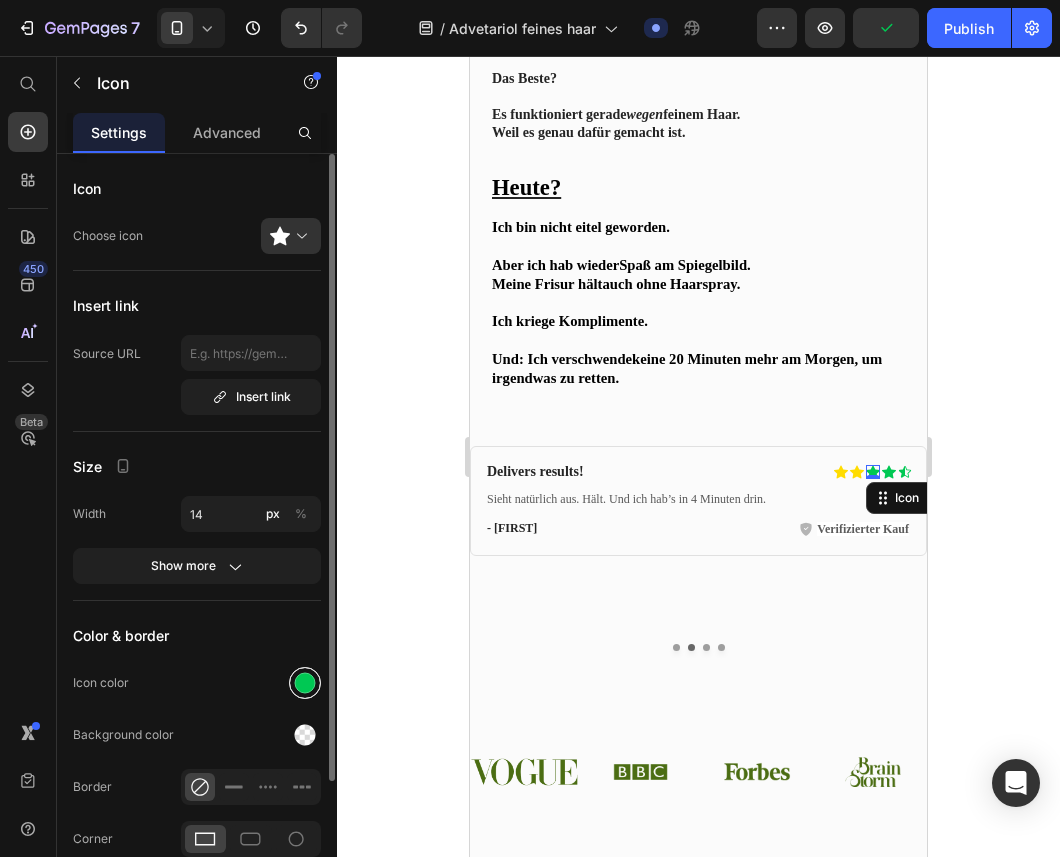 click at bounding box center [305, 683] 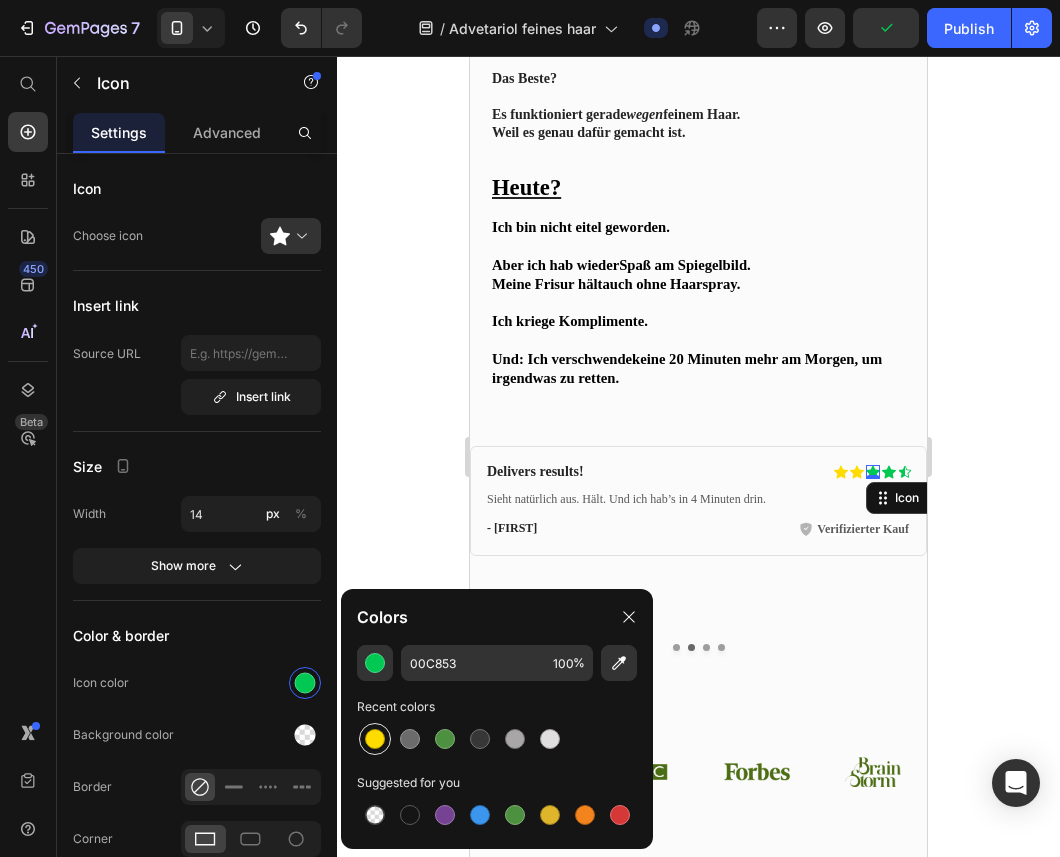 click at bounding box center (375, 739) 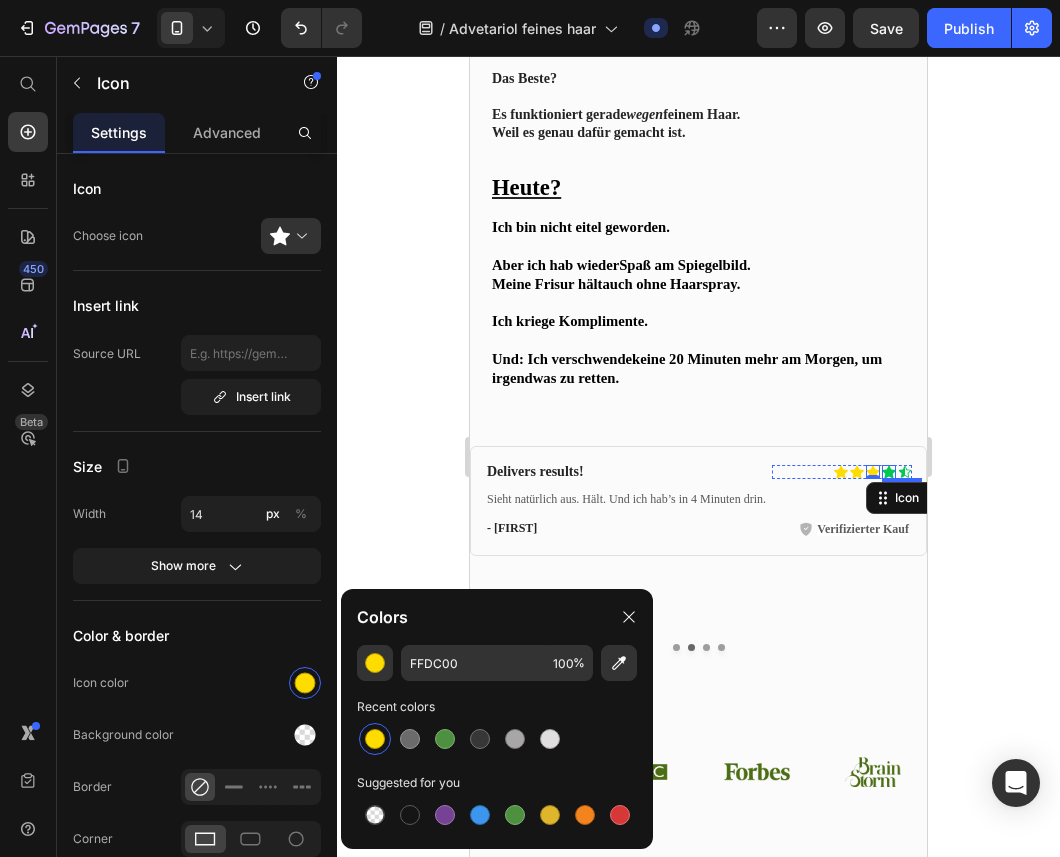 click on "Icon" at bounding box center [889, 472] 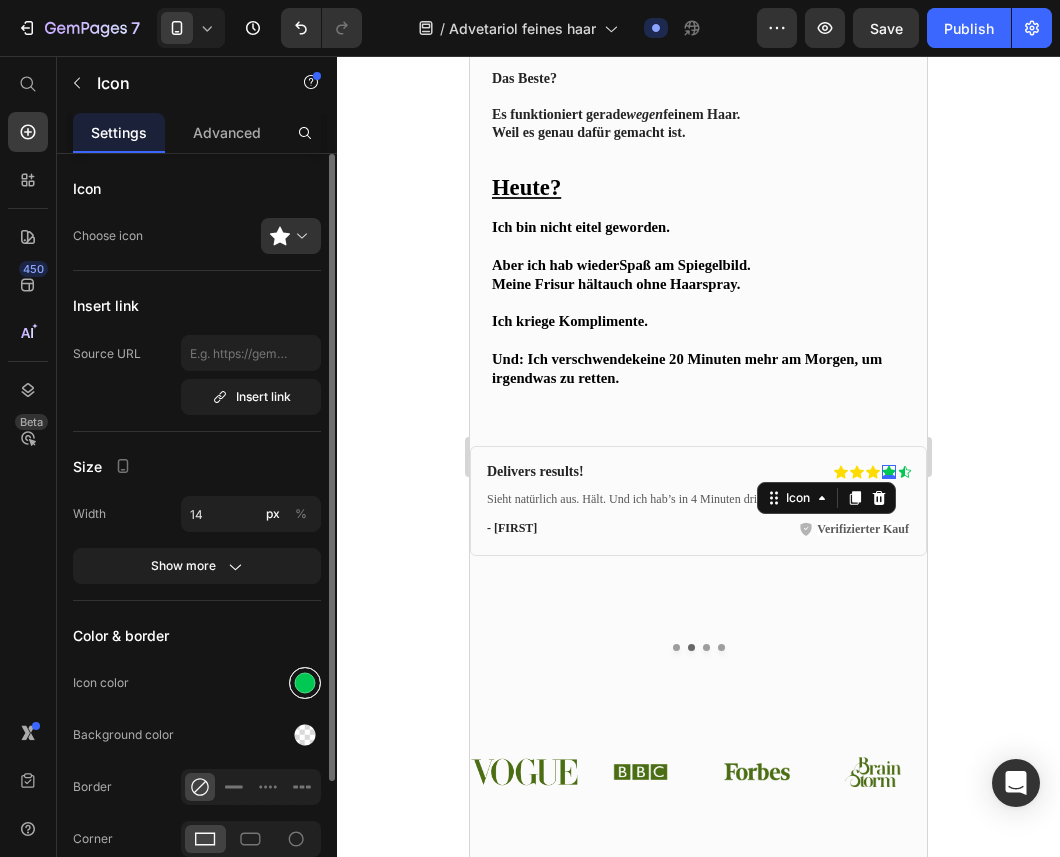 click at bounding box center (305, 683) 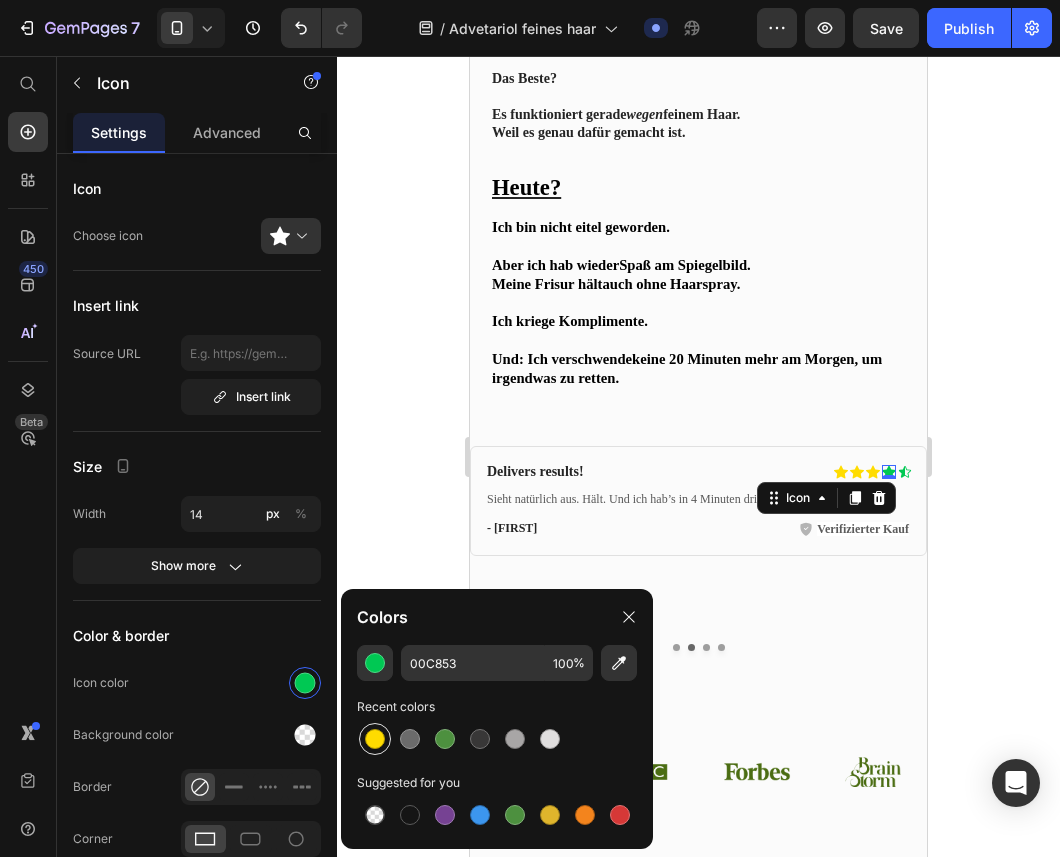 click at bounding box center (375, 739) 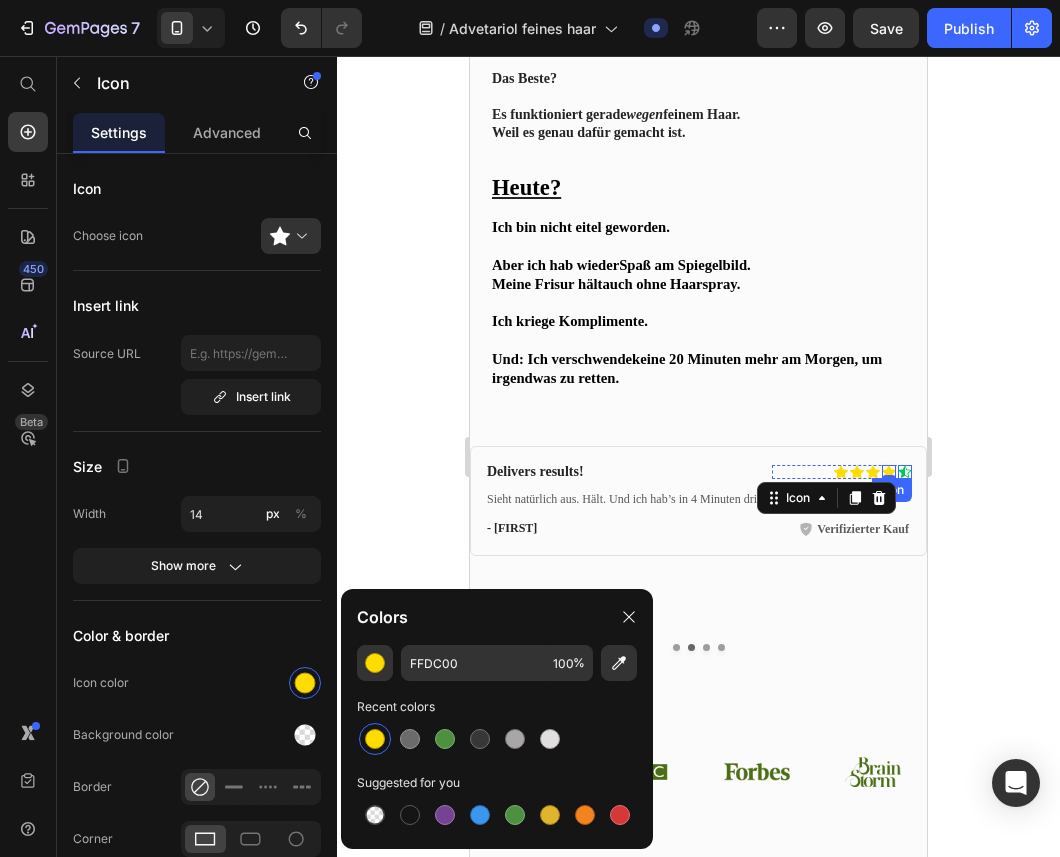 click 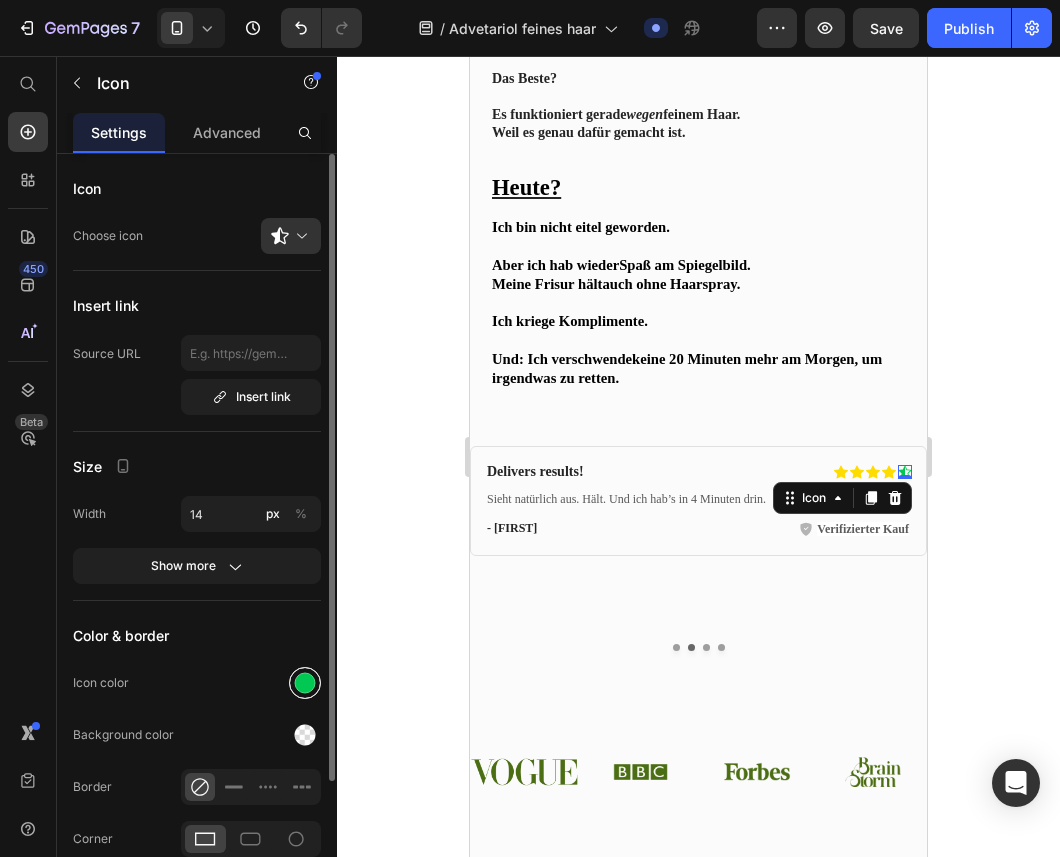 click at bounding box center (305, 683) 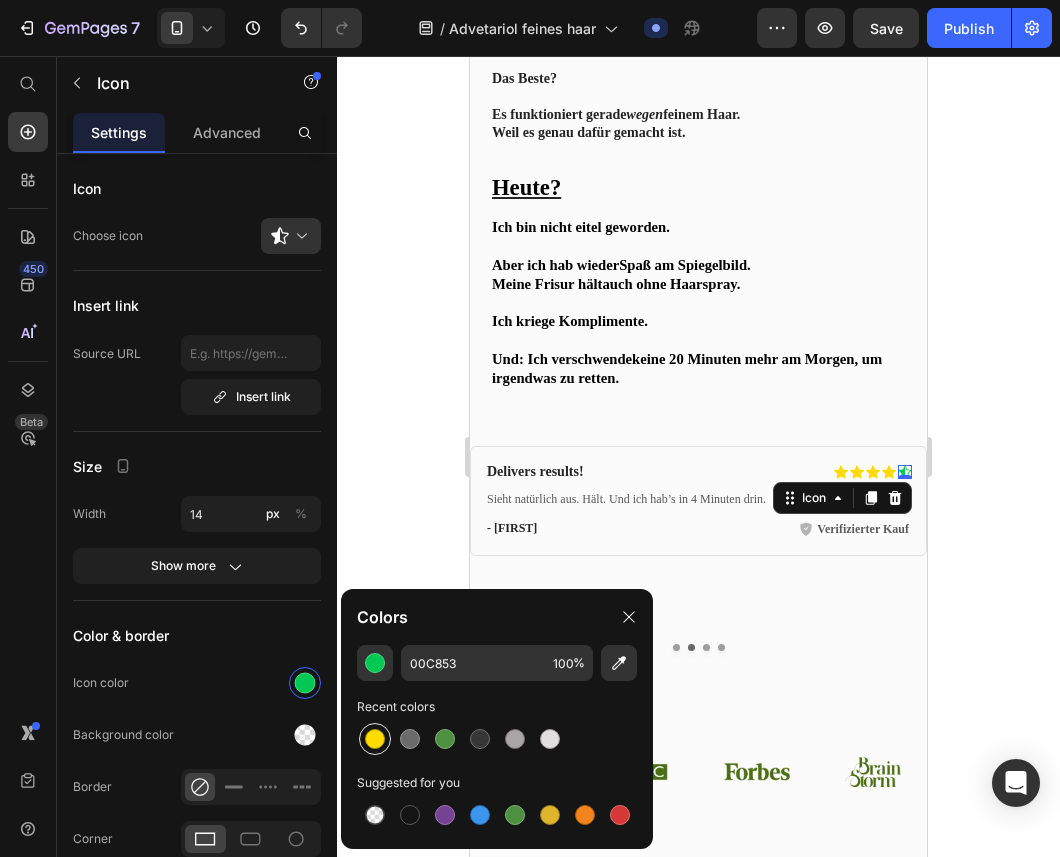 click at bounding box center [375, 739] 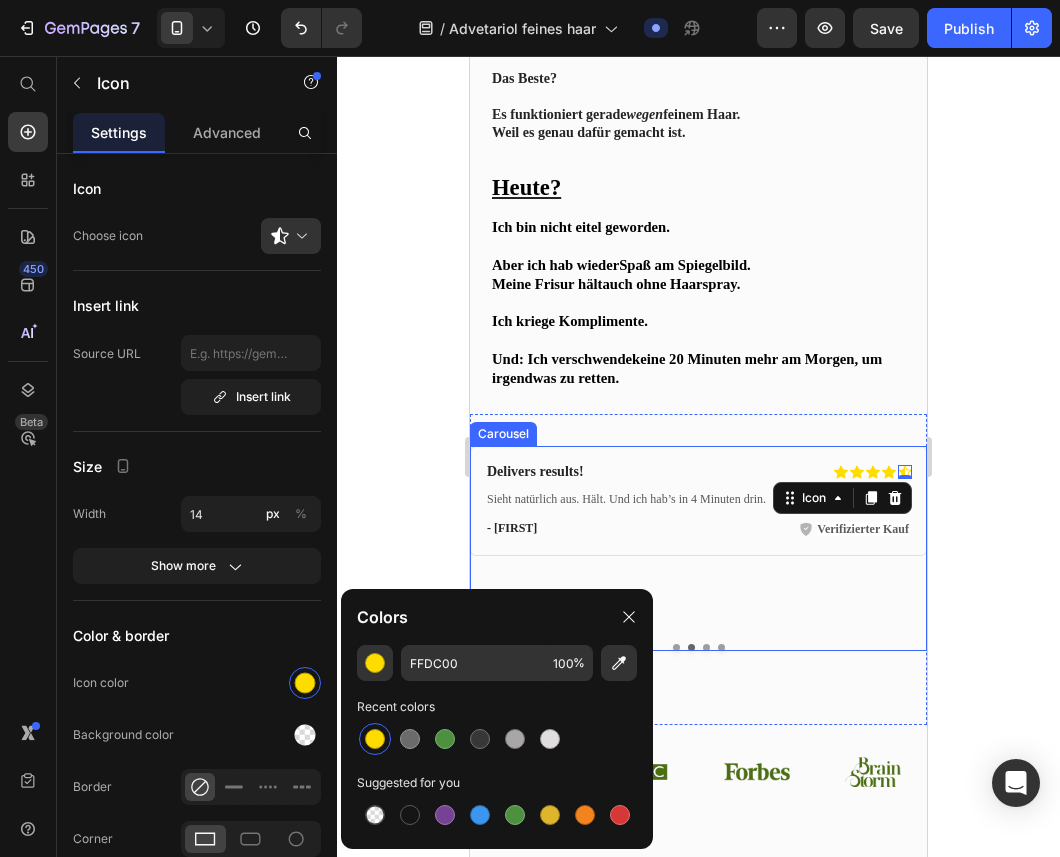 click on "Delivers results! Heading Icon Icon Icon Icon
Icon   0 Icon List Row Sieht natürlich aus. Hält. Und ich hab’s in 4 Minuten drin. Text Block - Emily Text Block
Verifizierter Kauf Item List Row Row" at bounding box center [698, 540] 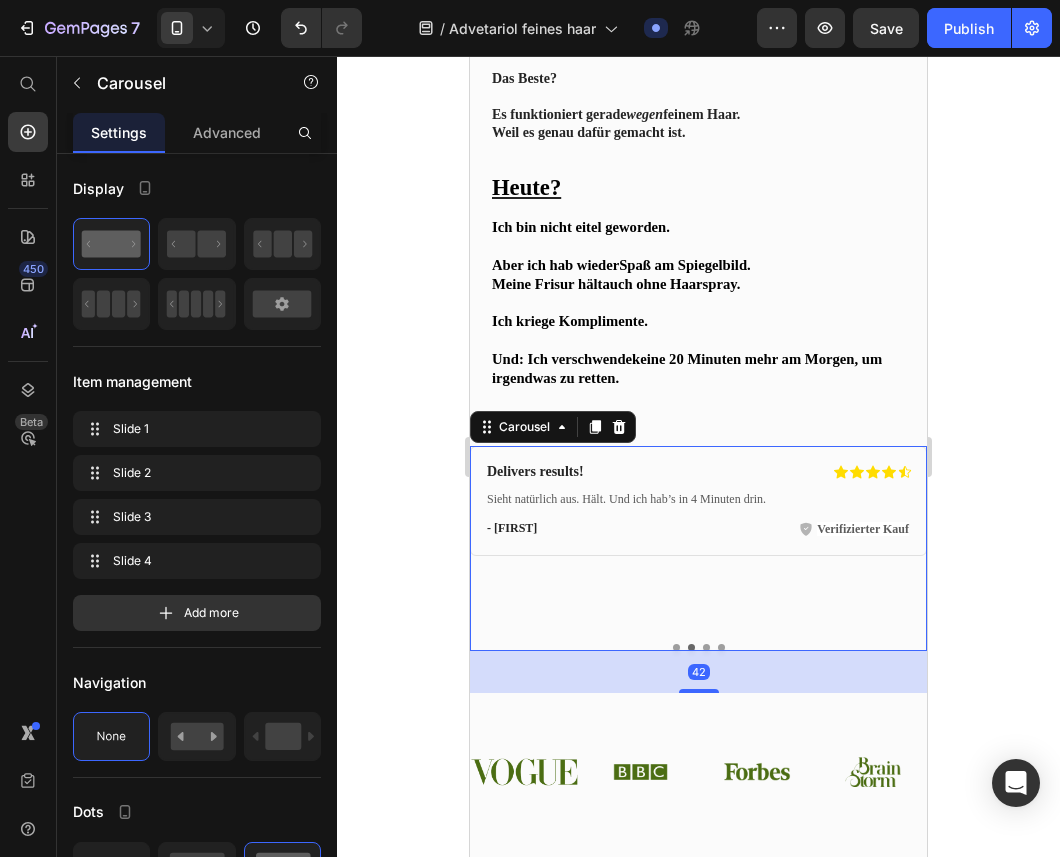 click at bounding box center [676, 647] 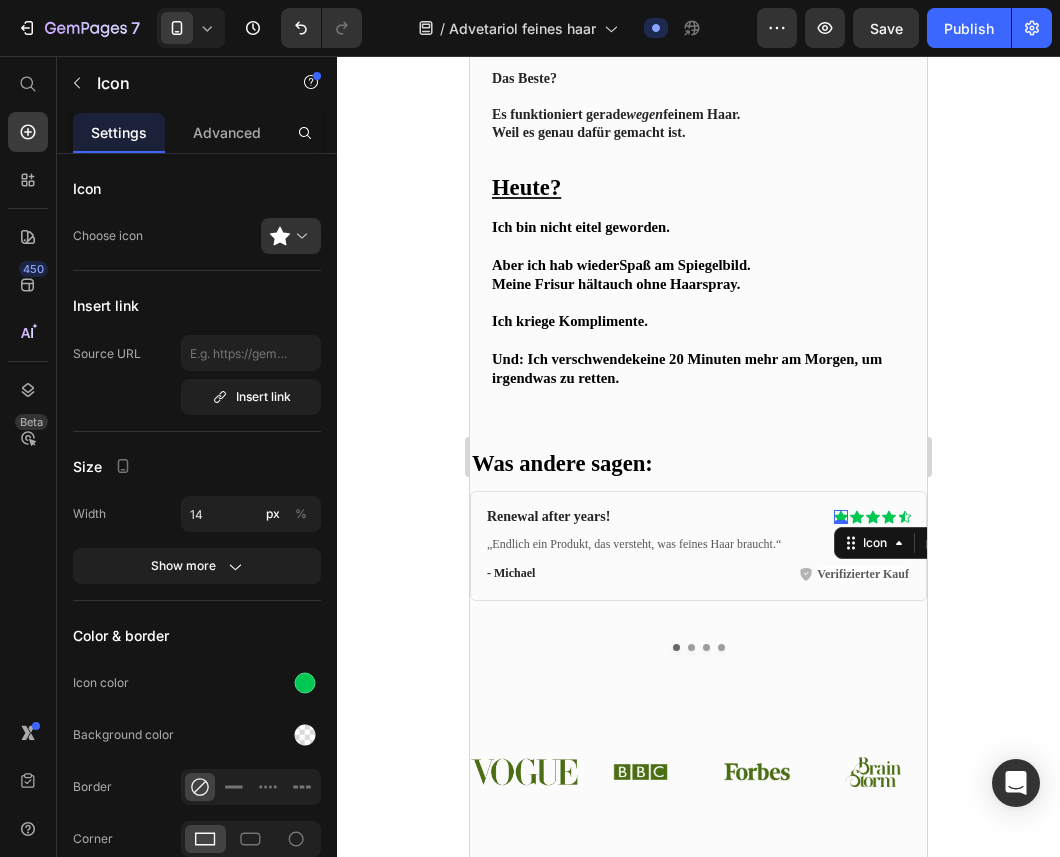 click on "Icon   0" at bounding box center (841, 517) 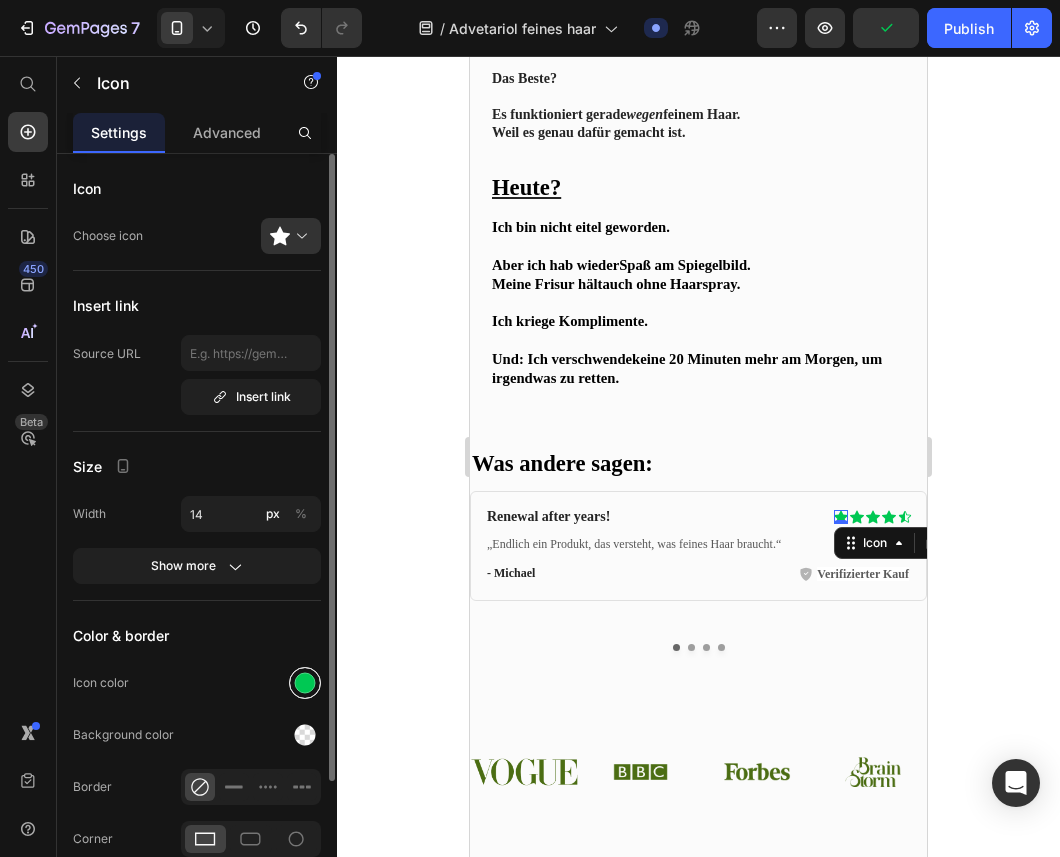 click at bounding box center (305, 683) 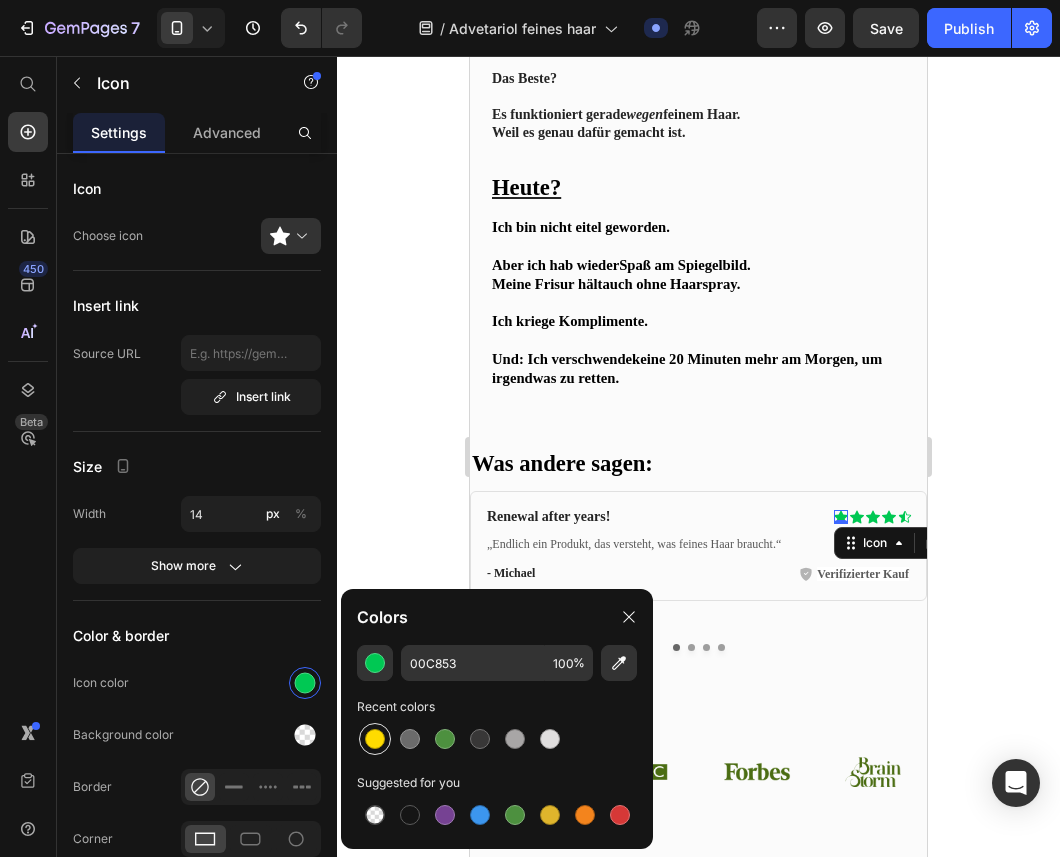 click at bounding box center (375, 739) 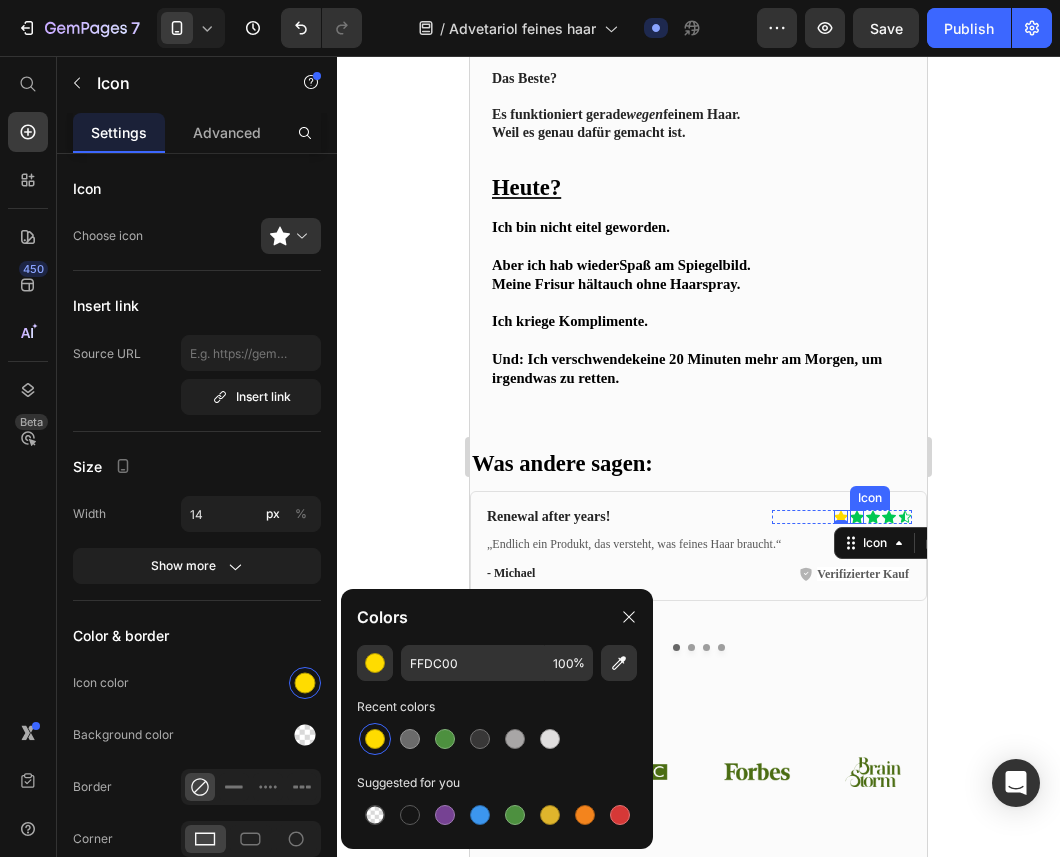click 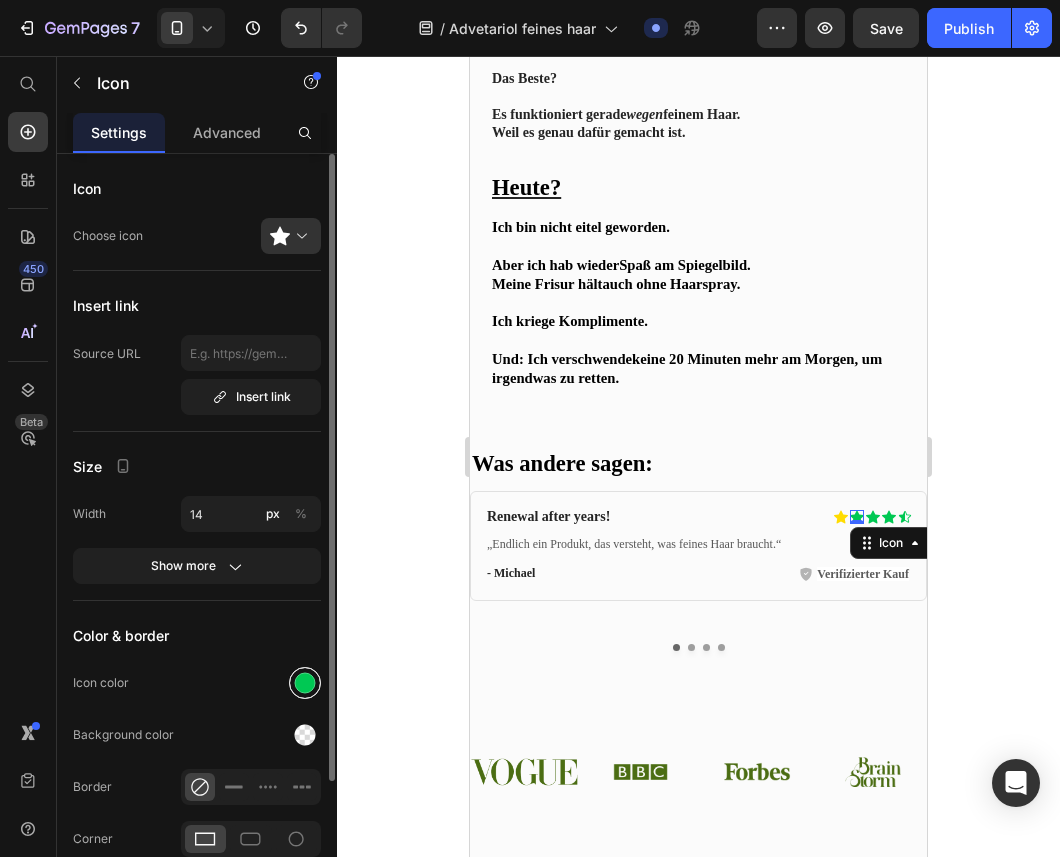 click at bounding box center [305, 683] 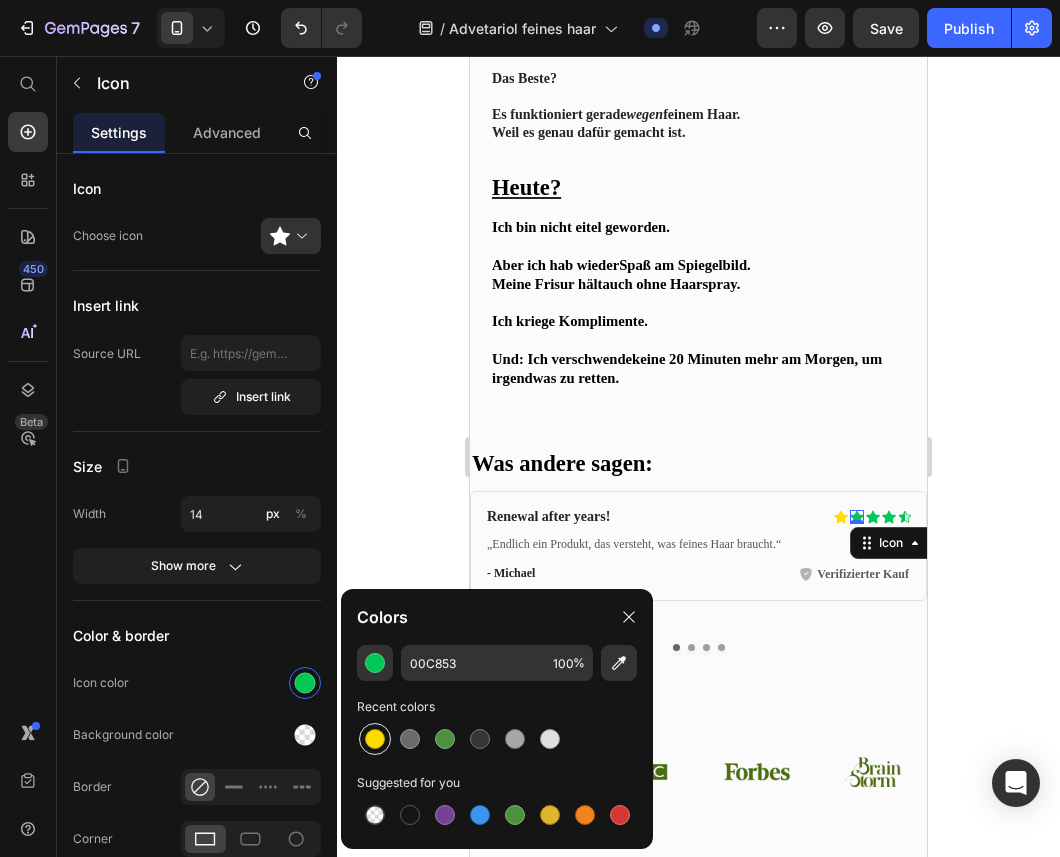click at bounding box center [375, 739] 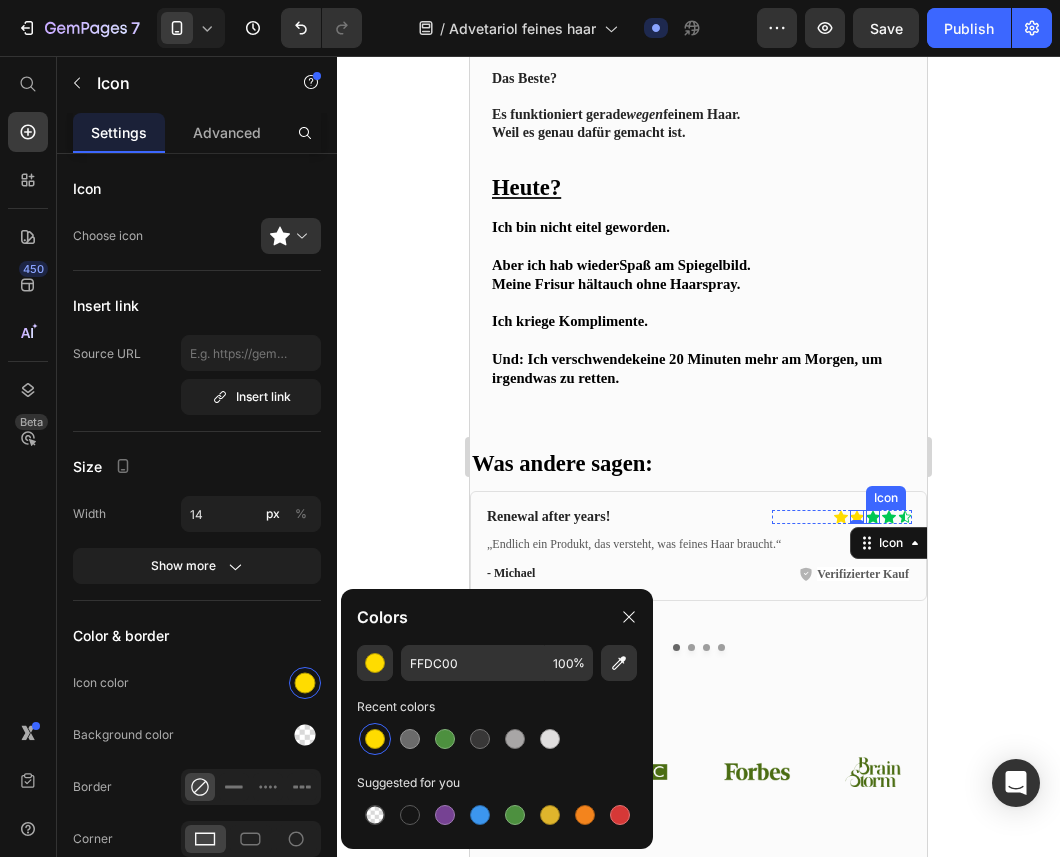 click 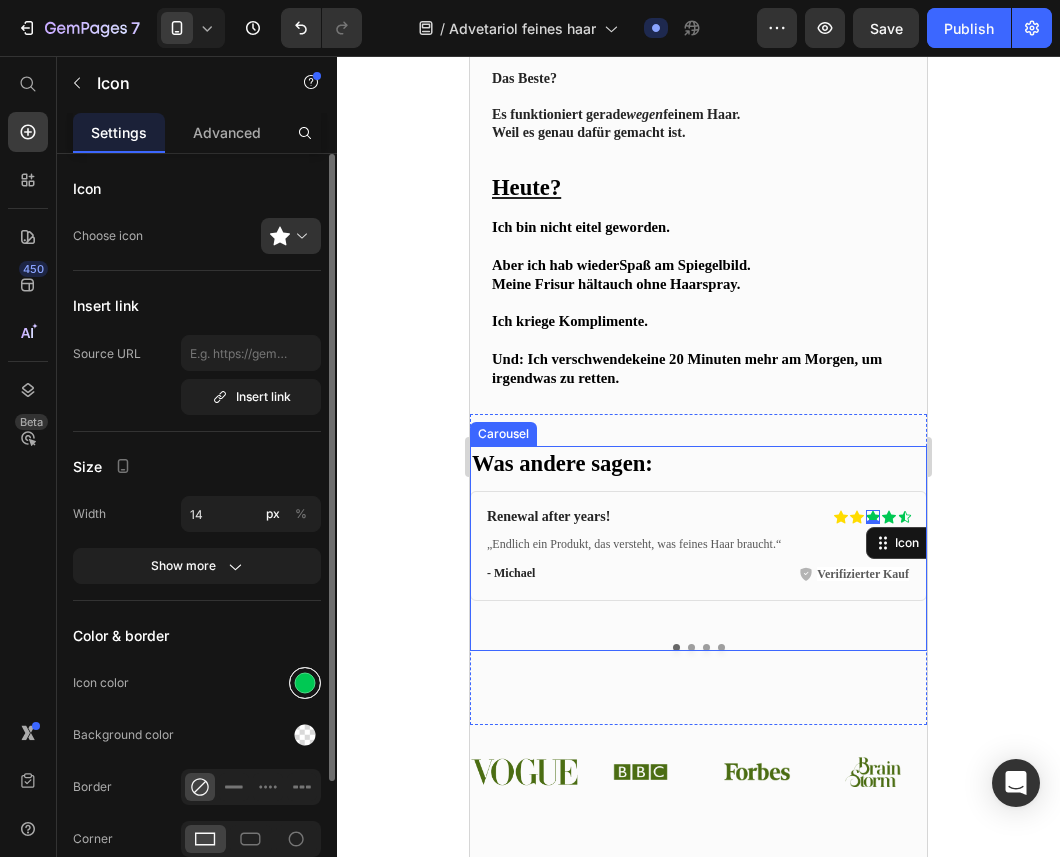 click at bounding box center [305, 683] 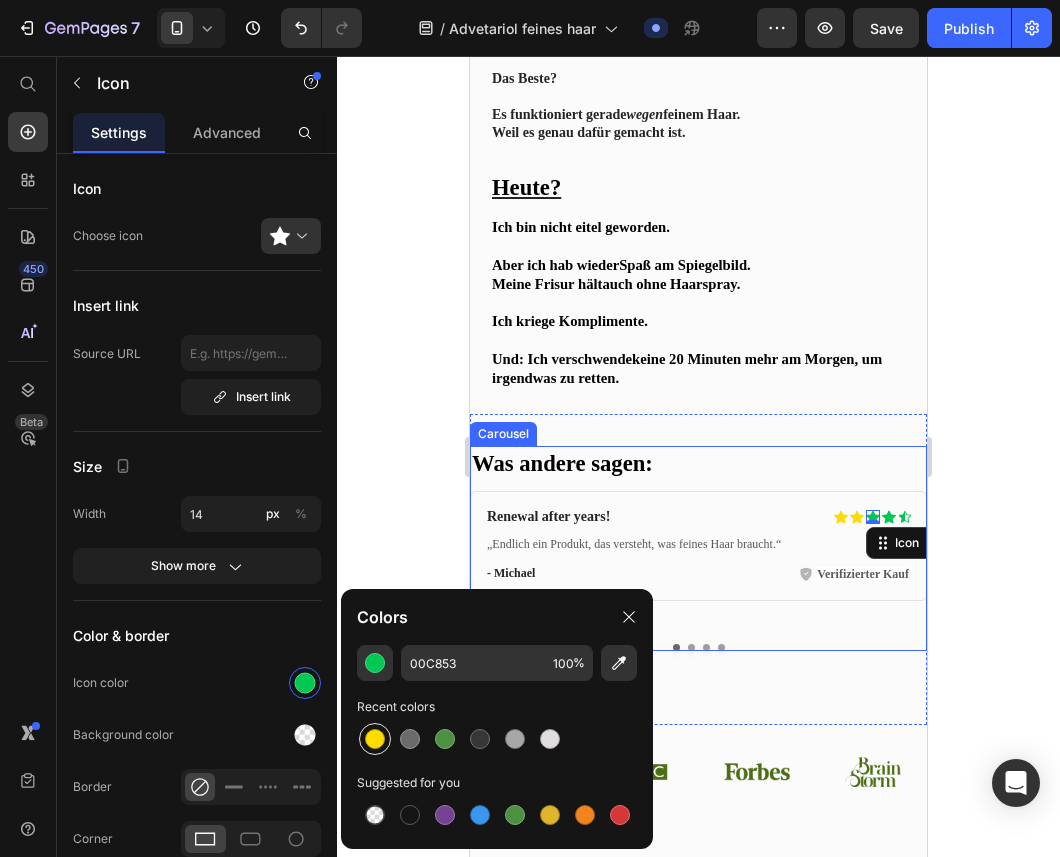 click at bounding box center (375, 739) 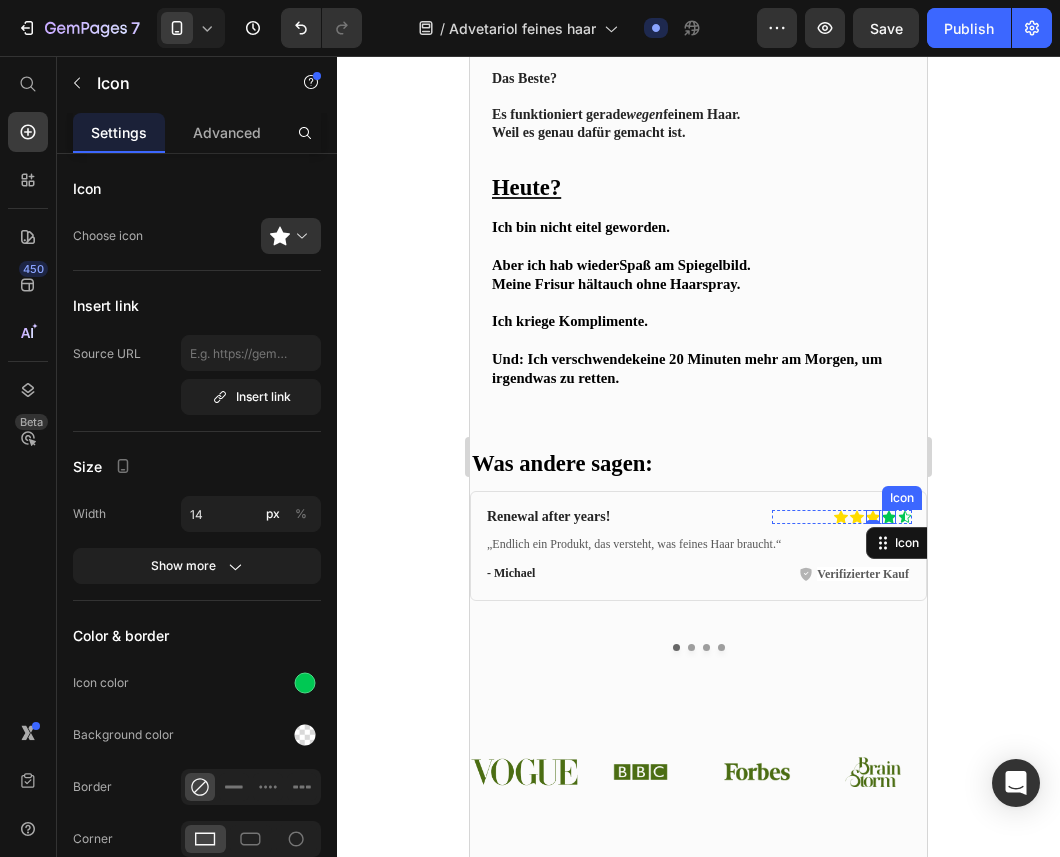 click on "Icon" at bounding box center (889, 517) 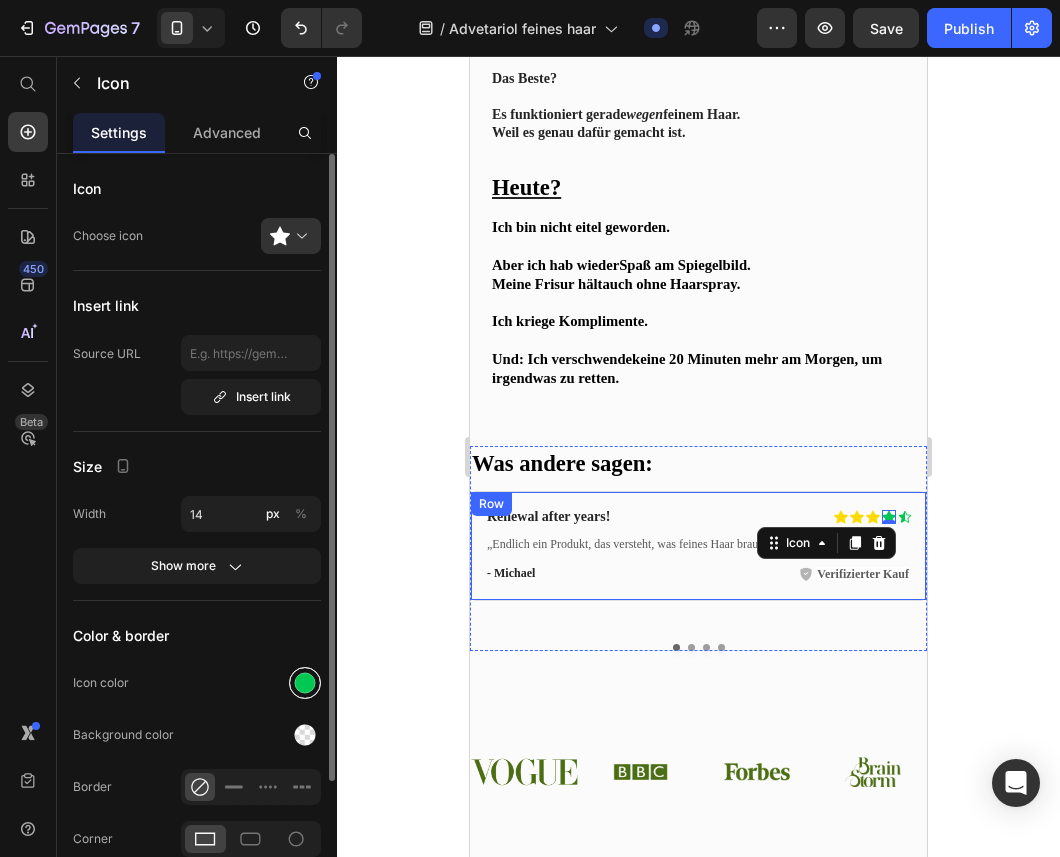 click at bounding box center (305, 683) 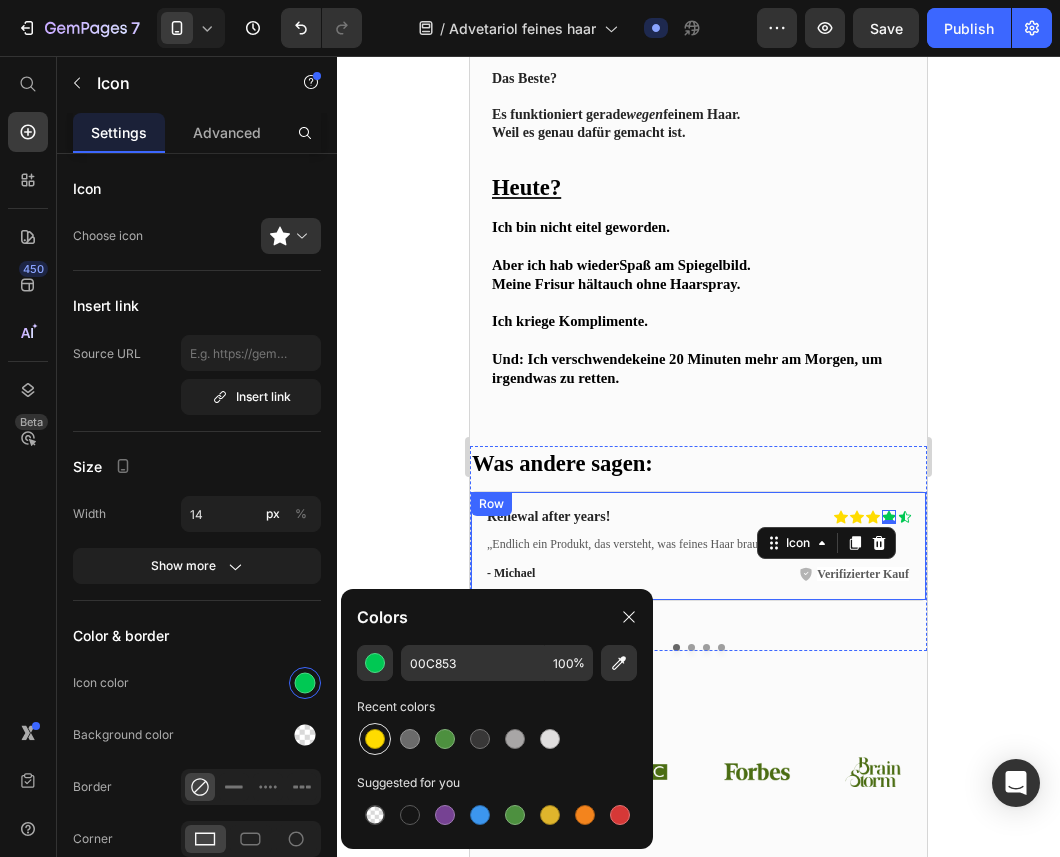 click at bounding box center (375, 739) 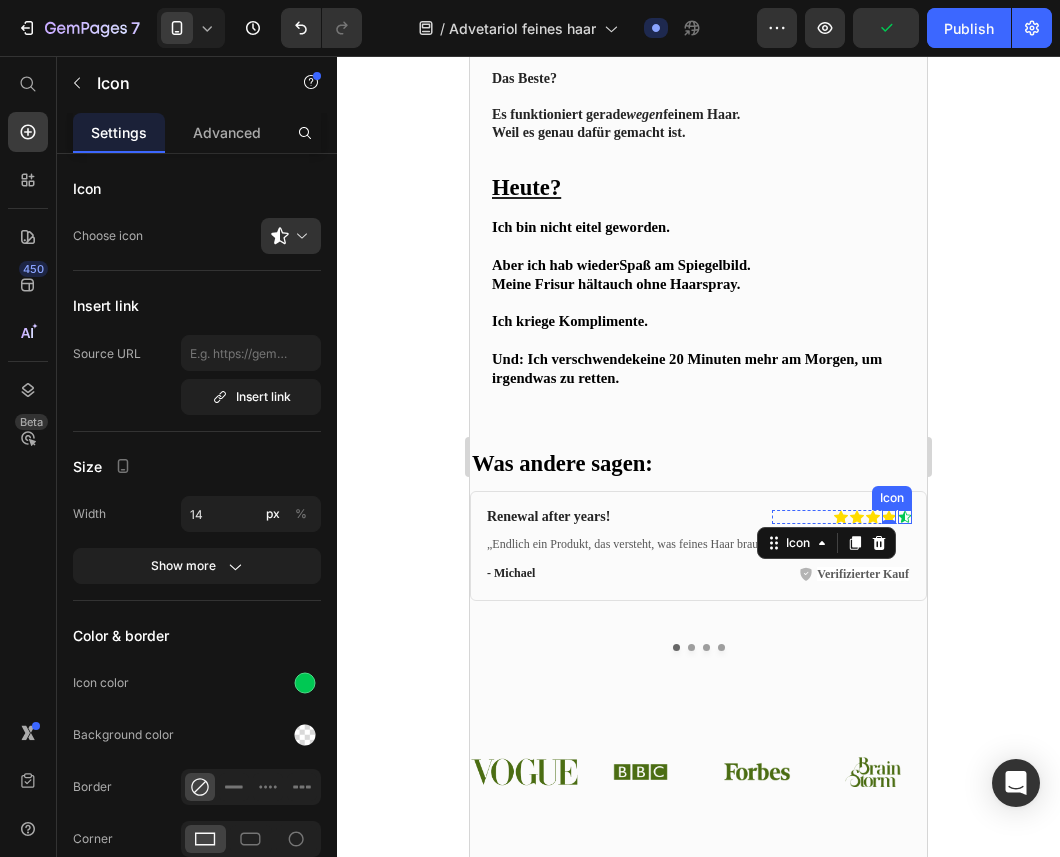 click on "Icon" at bounding box center [905, 517] 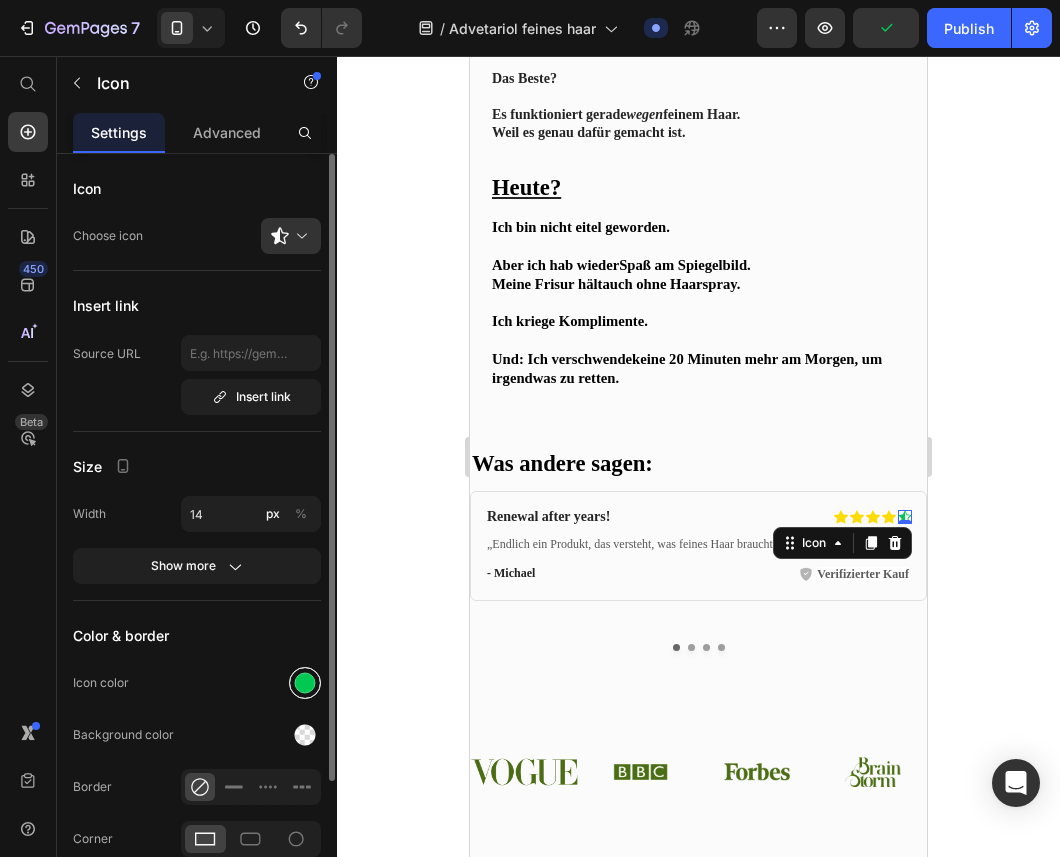 click at bounding box center [305, 683] 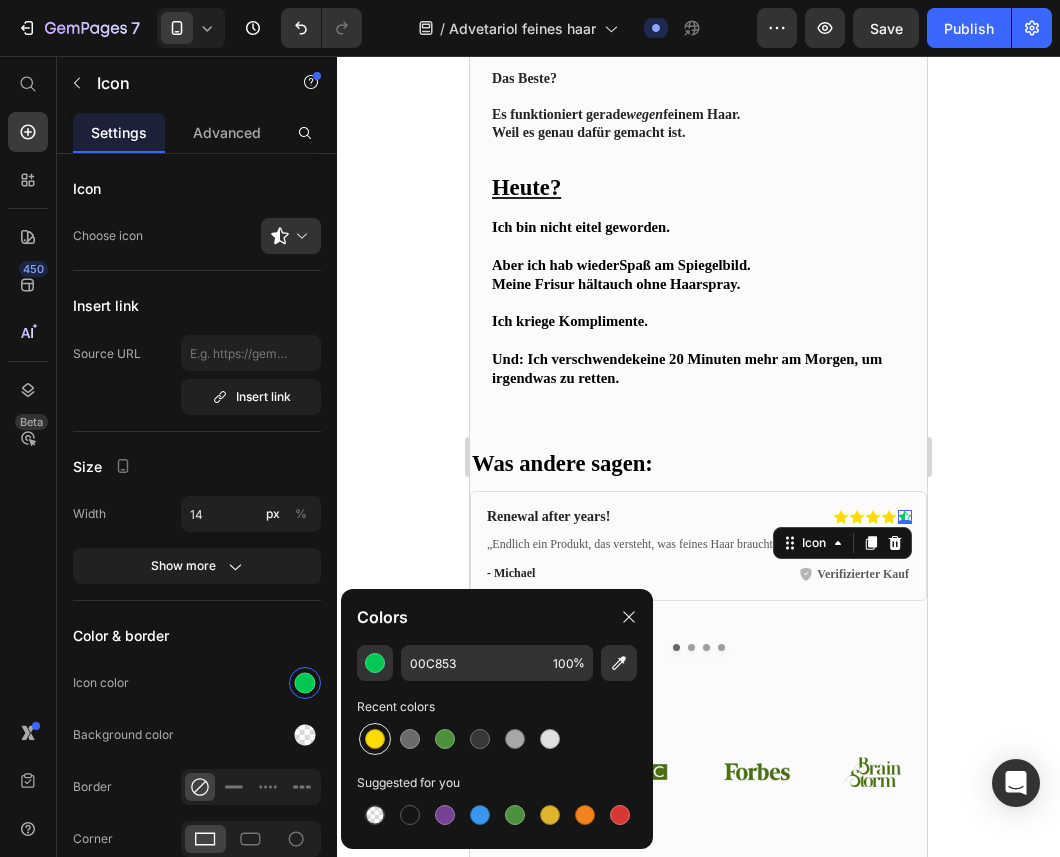click at bounding box center [375, 739] 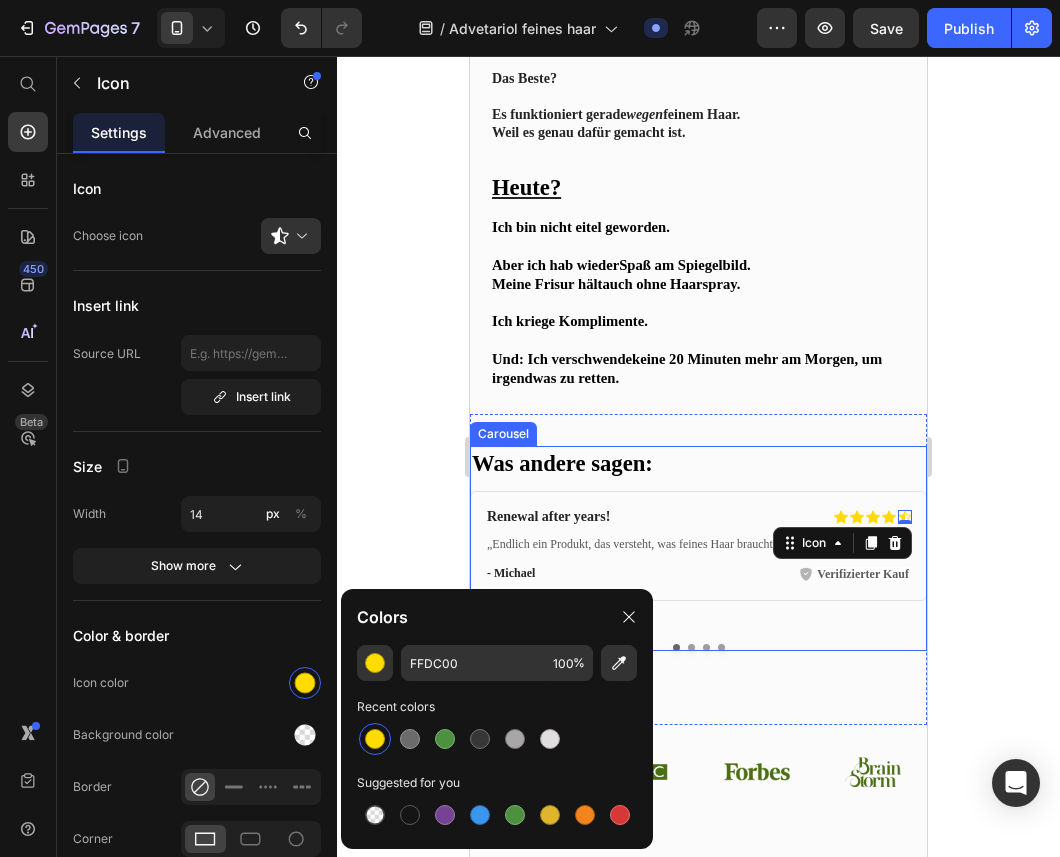 click on "Was andere sagen: Heading Renewal after years! Heading Icon Icon Icon Icon
Icon   0 Icon List Row „Endlich ein Produkt, das versteht, was feines Haar braucht.“ Text Block - Michael Text Block
Verifizierter Kauf Item List Row Row" at bounding box center (698, 540) 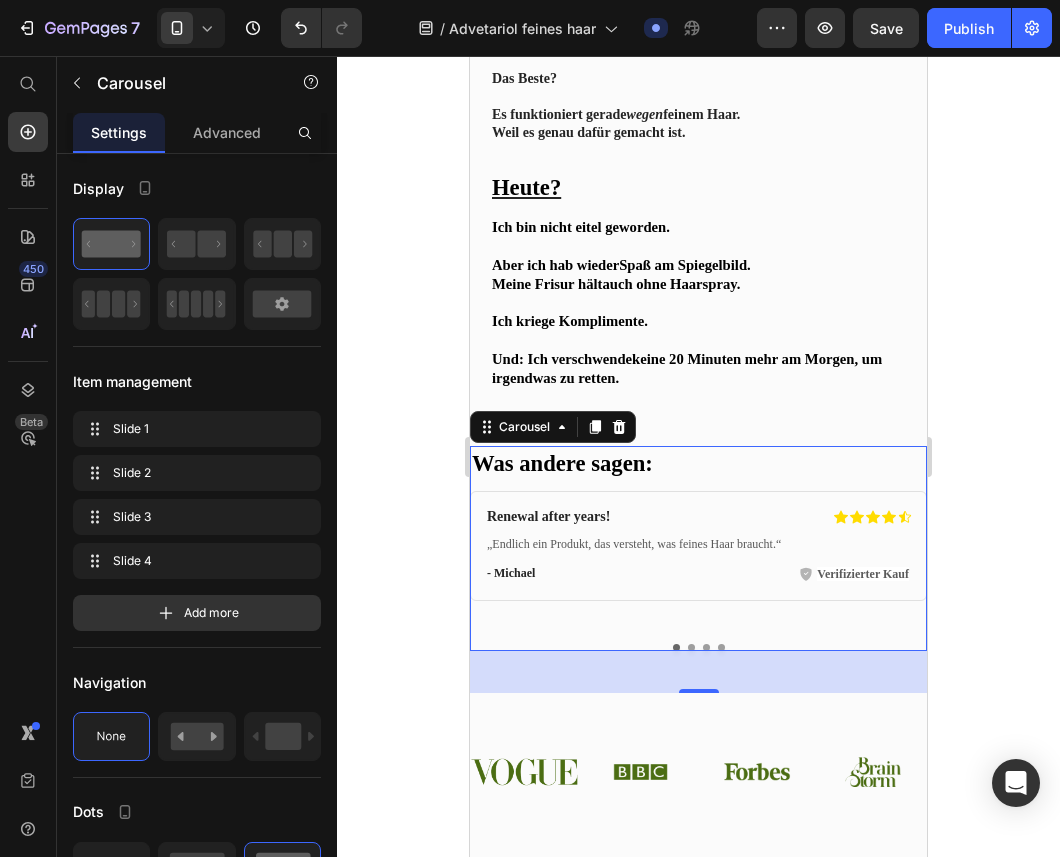 click on "- Michael" at bounding box center [590, 574] 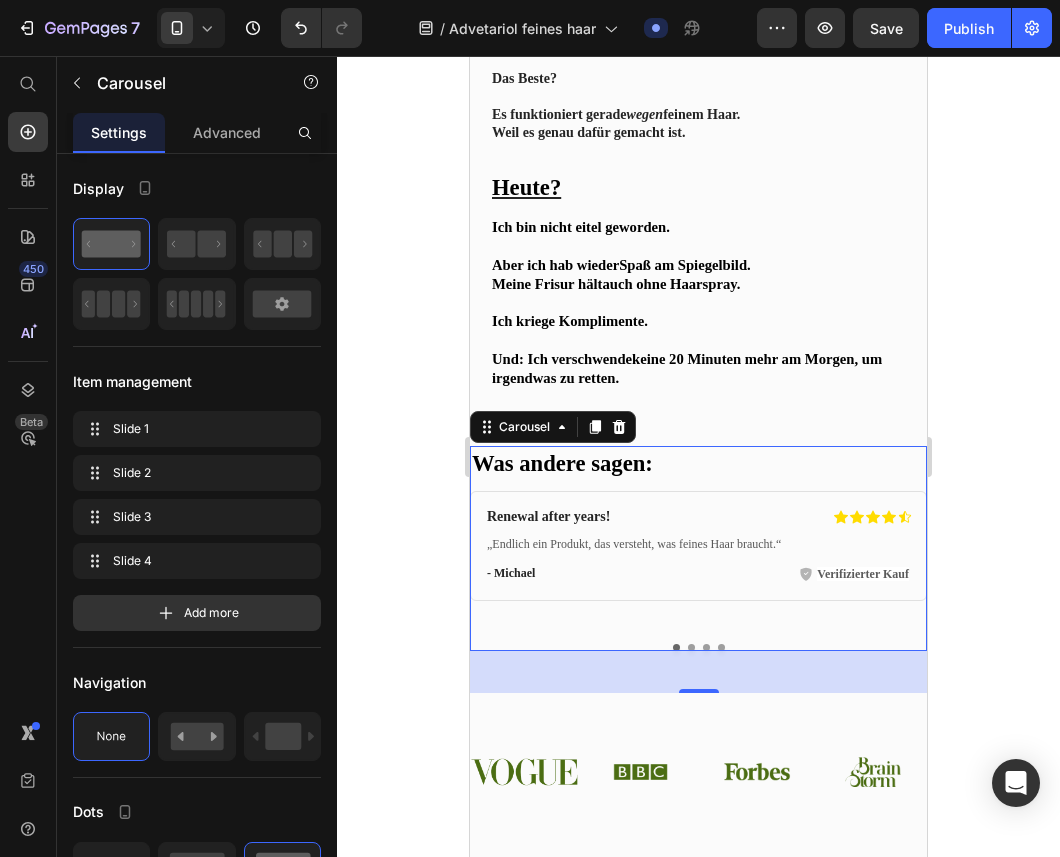 click on "- Michael" at bounding box center (590, 574) 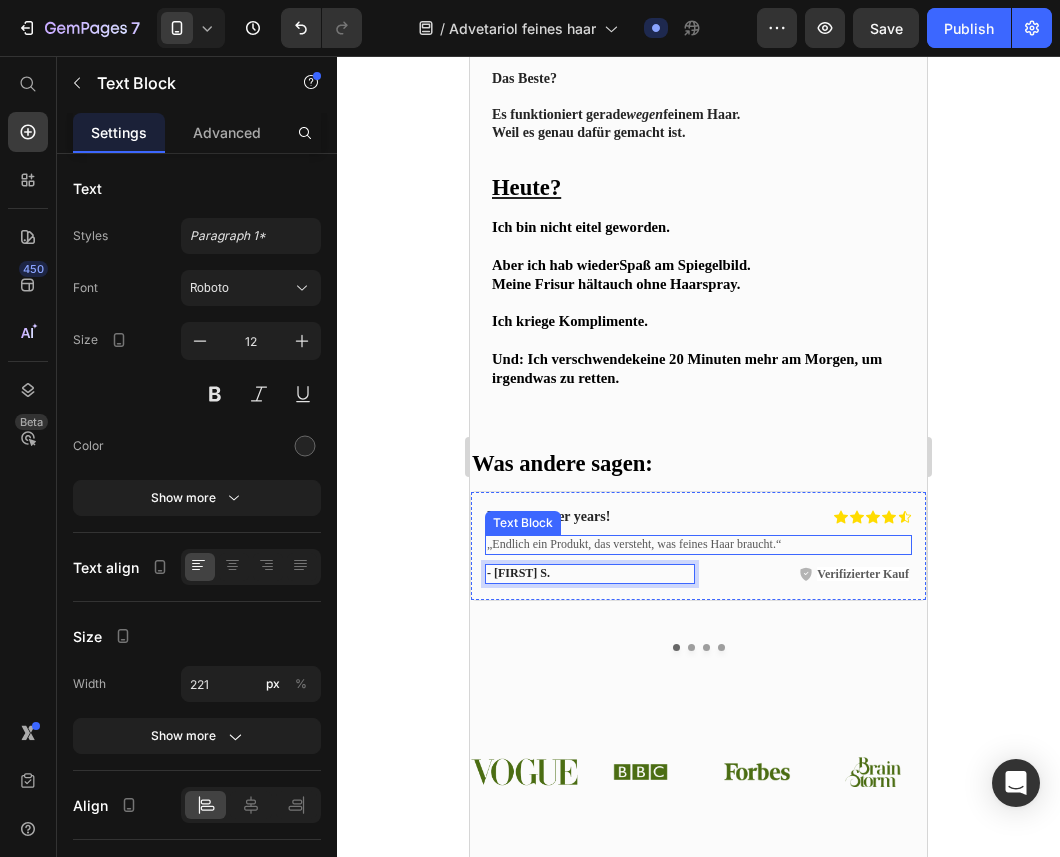click on "„Endlich ein Produkt, das versteht, was feines Haar braucht.“" at bounding box center (698, 545) 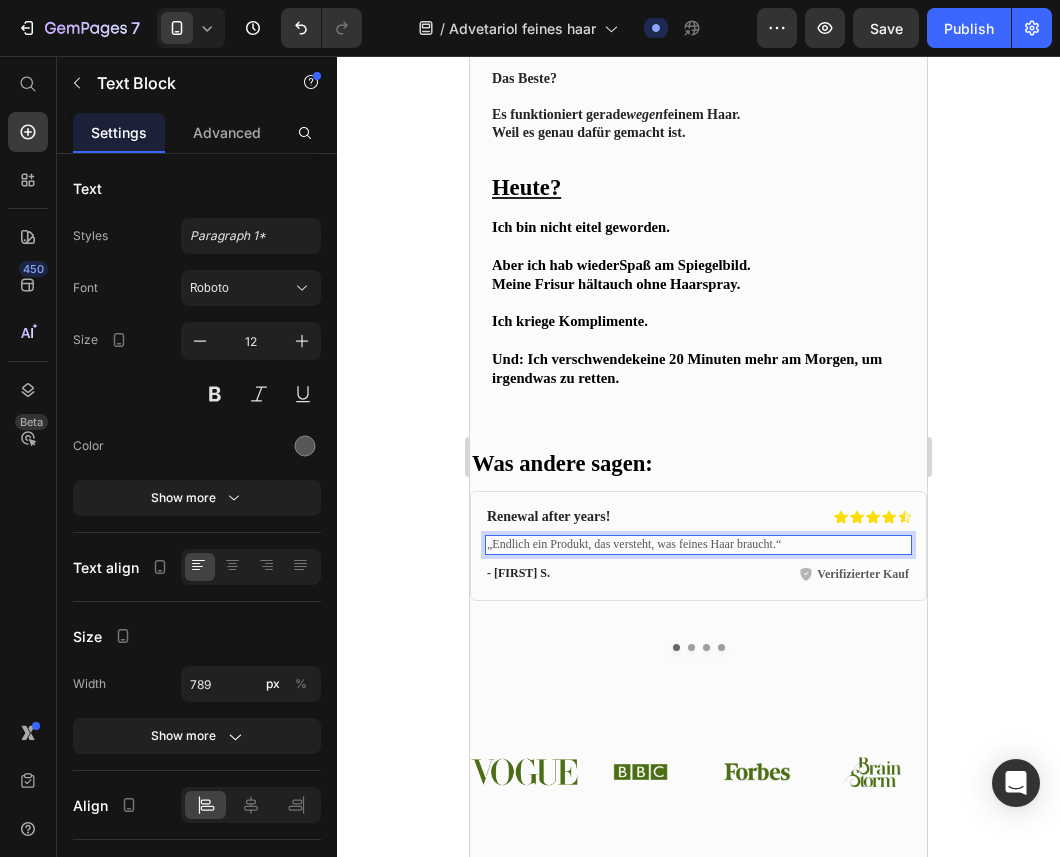 click on "„Endlich ein Produkt, das versteht, was feines Haar braucht.“" at bounding box center [698, 545] 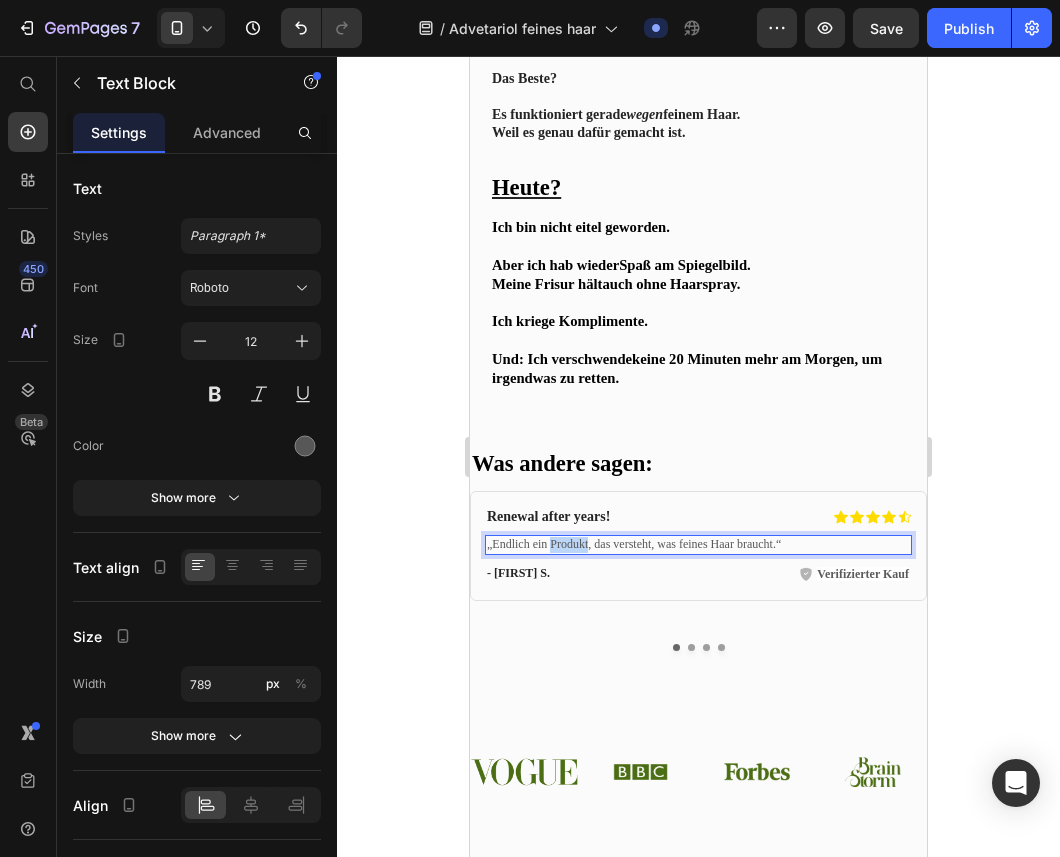 click on "„Endlich ein Produkt, das versteht, was feines Haar braucht.“" at bounding box center [698, 545] 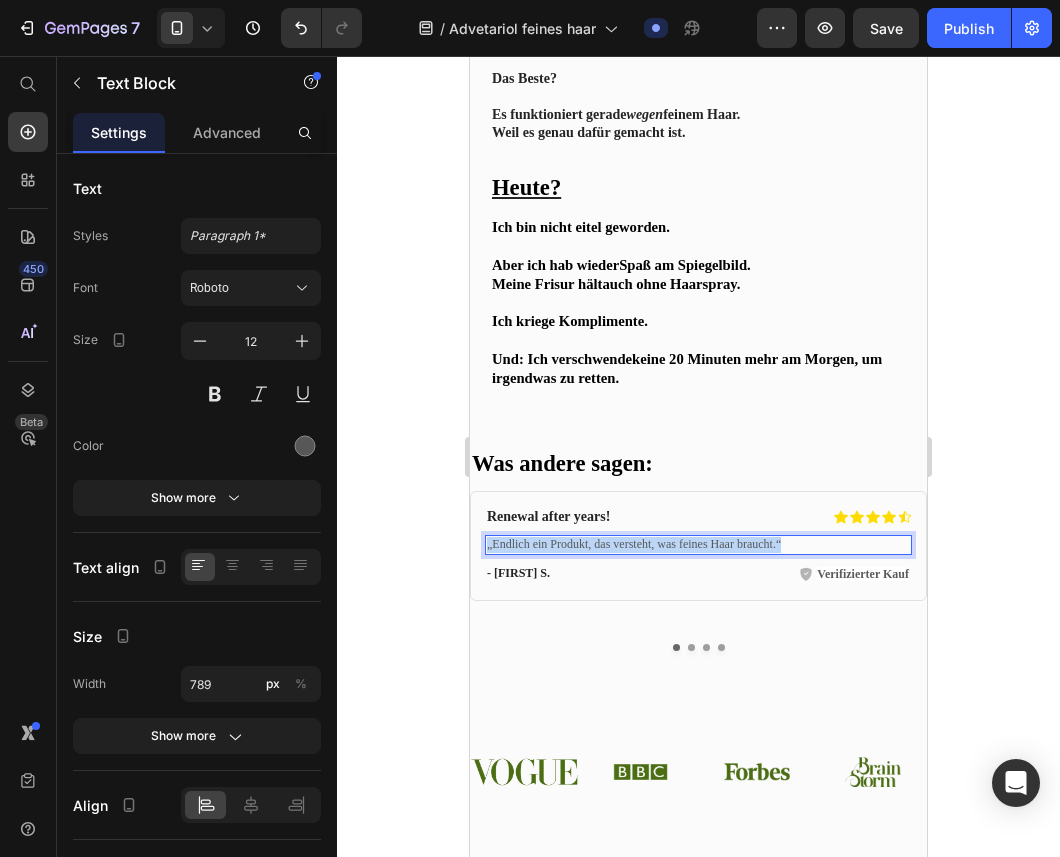 click on "„Endlich ein Produkt, das versteht, was feines Haar braucht.“" at bounding box center (698, 545) 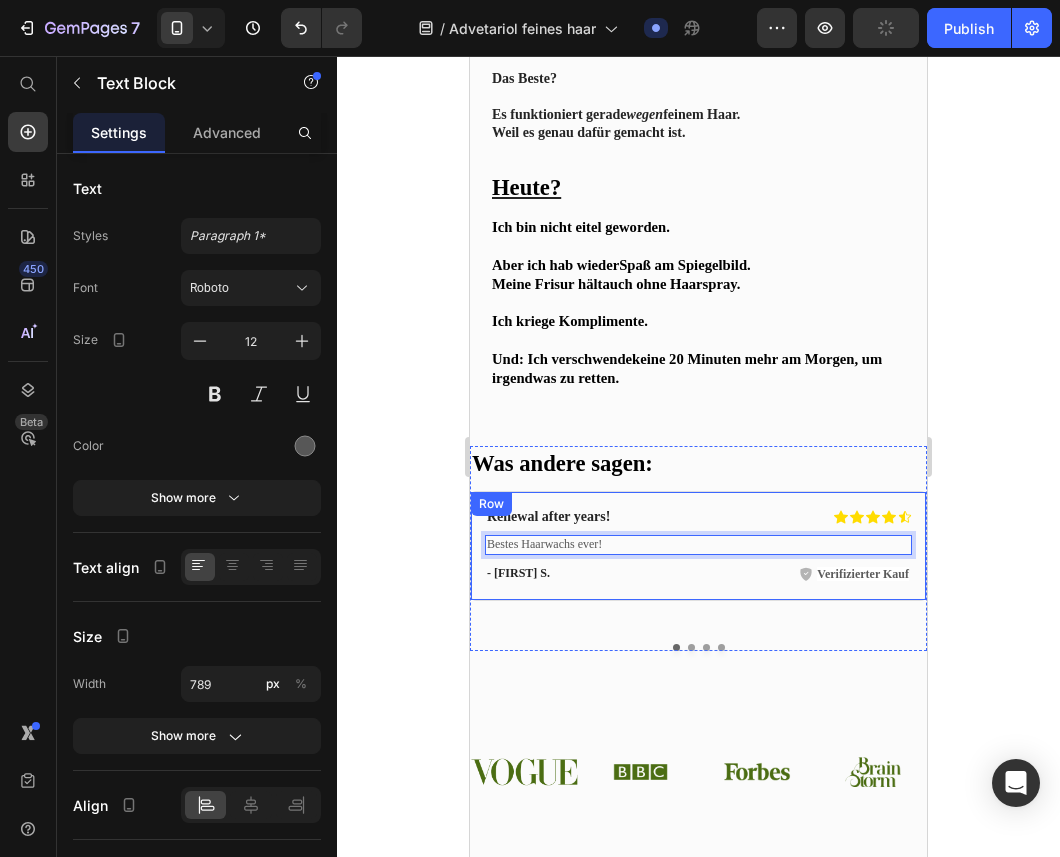 click on "- [LAST] [LAST]" at bounding box center [590, 574] 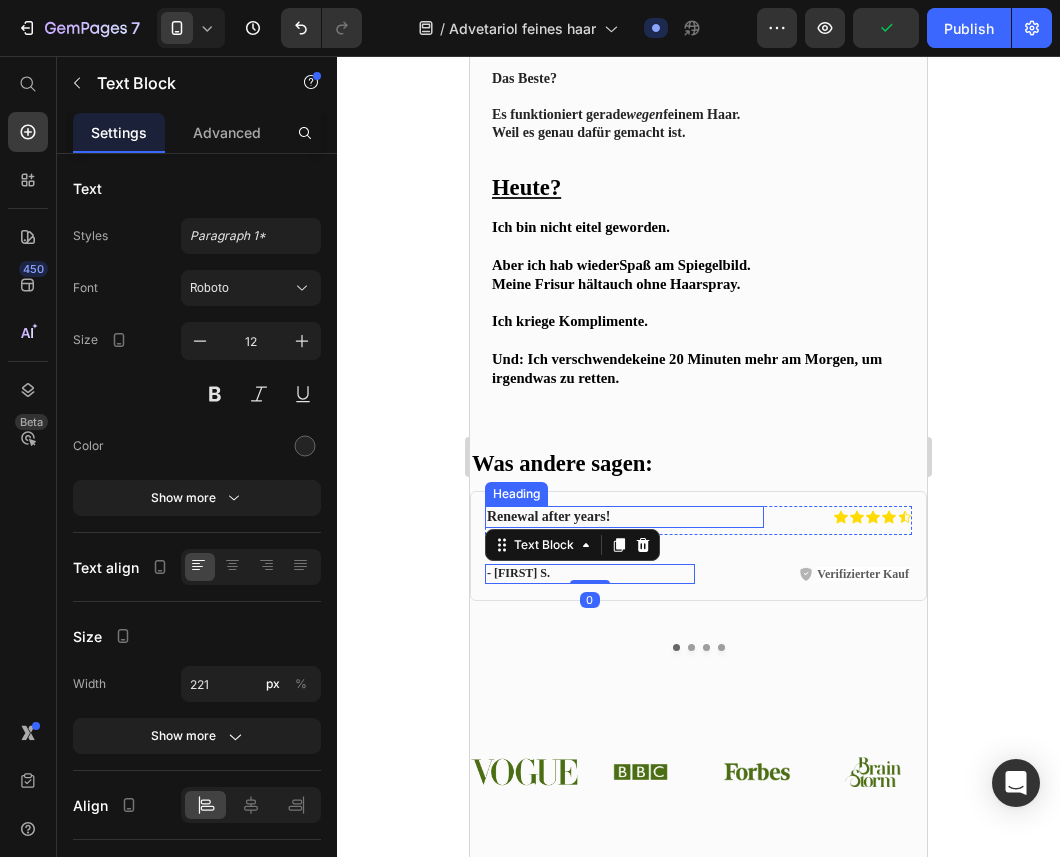 click on "Renewal after years!" at bounding box center (603, 517) 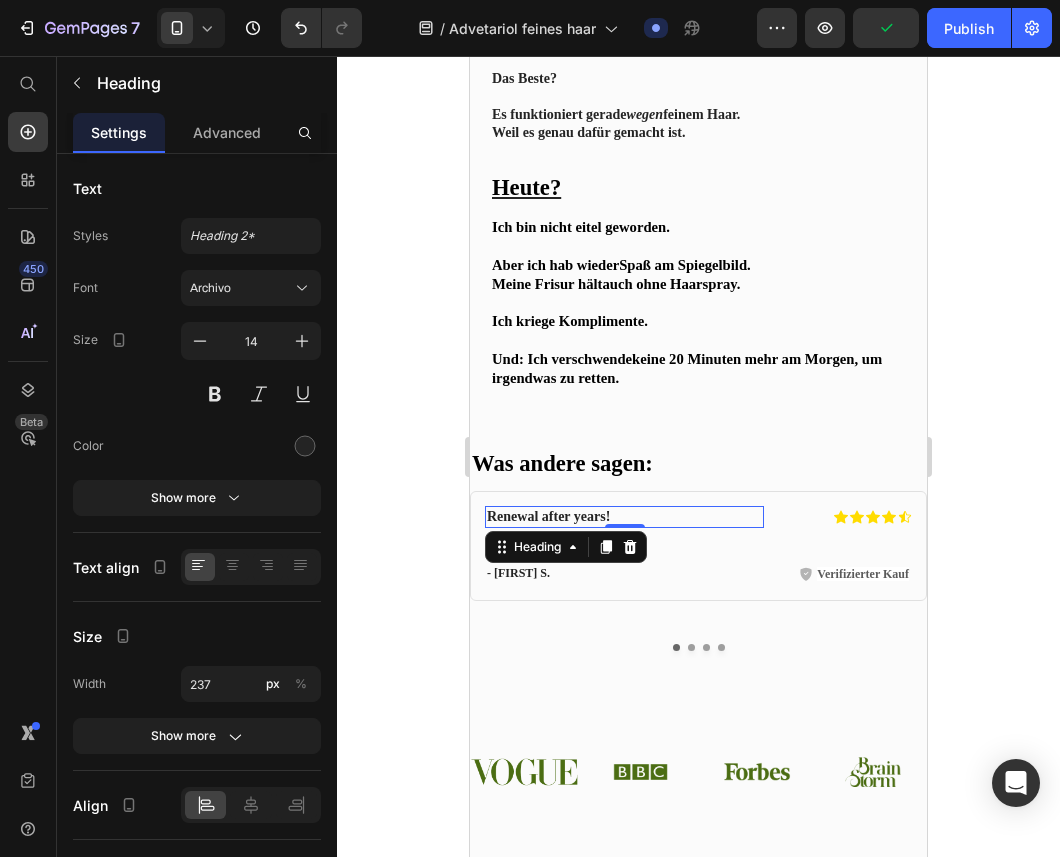 click on "Renewal after years!" at bounding box center (603, 517) 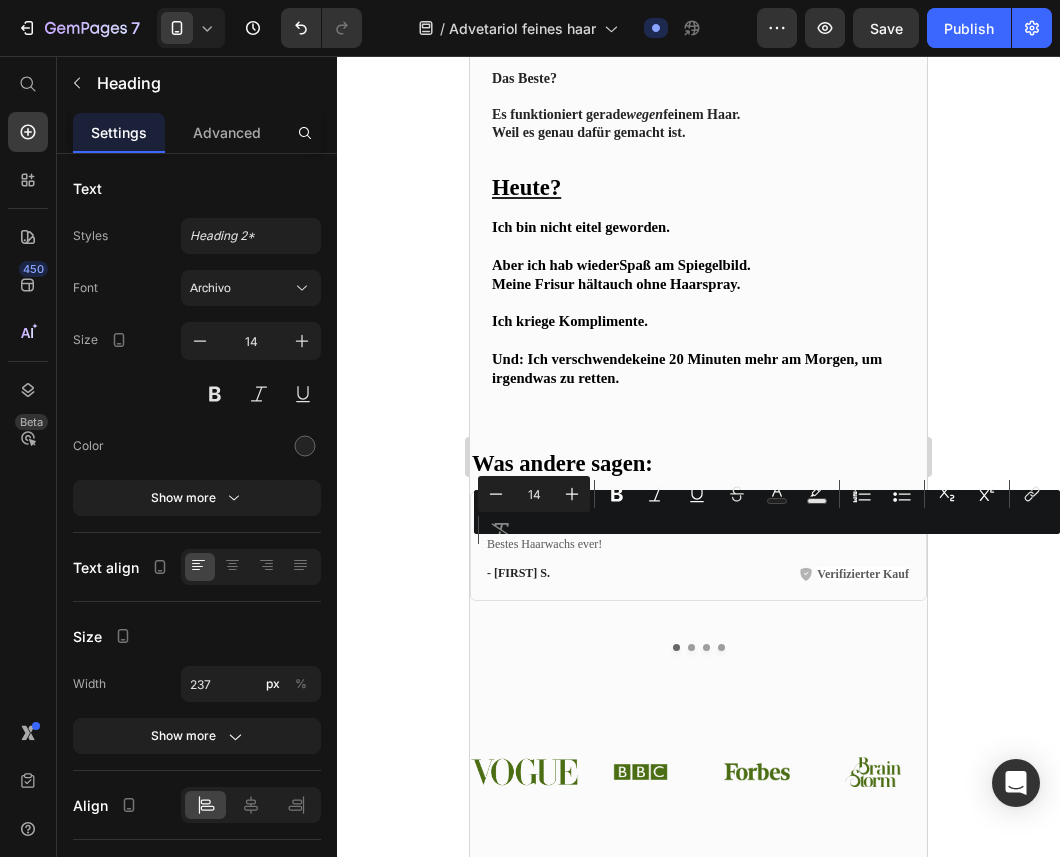drag, startPoint x: 604, startPoint y: 552, endPoint x: 452, endPoint y: 552, distance: 152 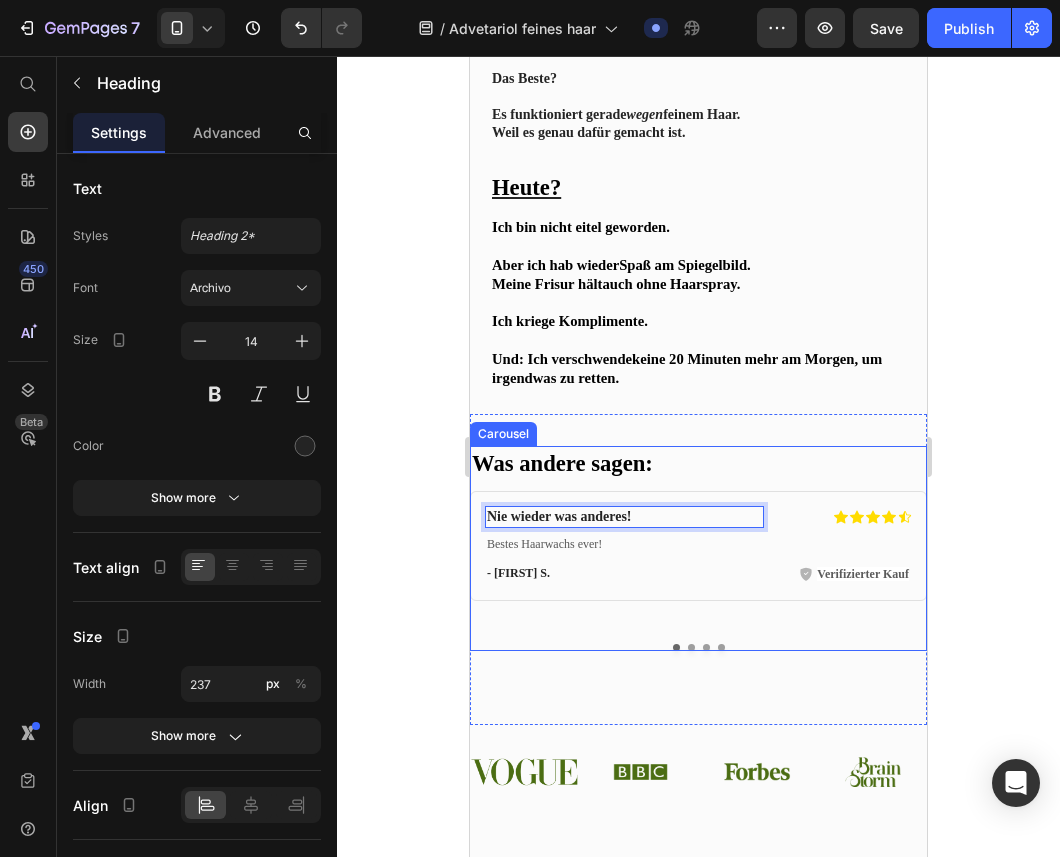 click at bounding box center [691, 647] 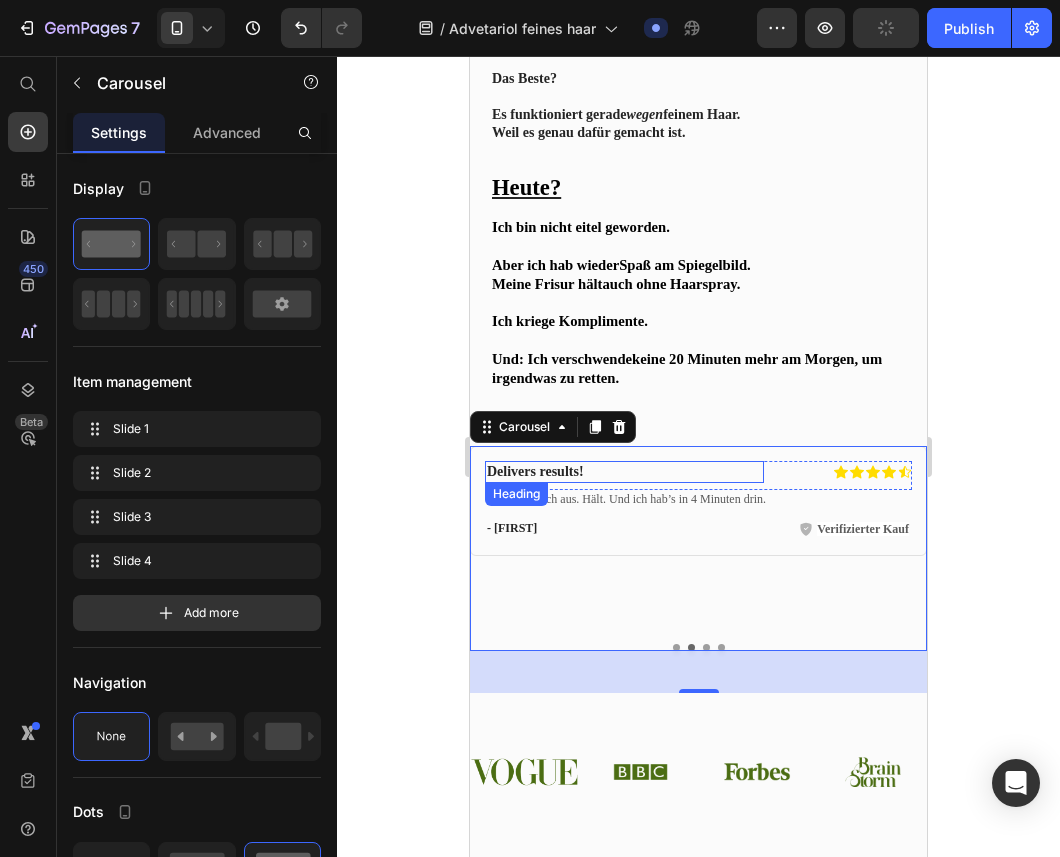 click on "Delivers results!" at bounding box center (603, 472) 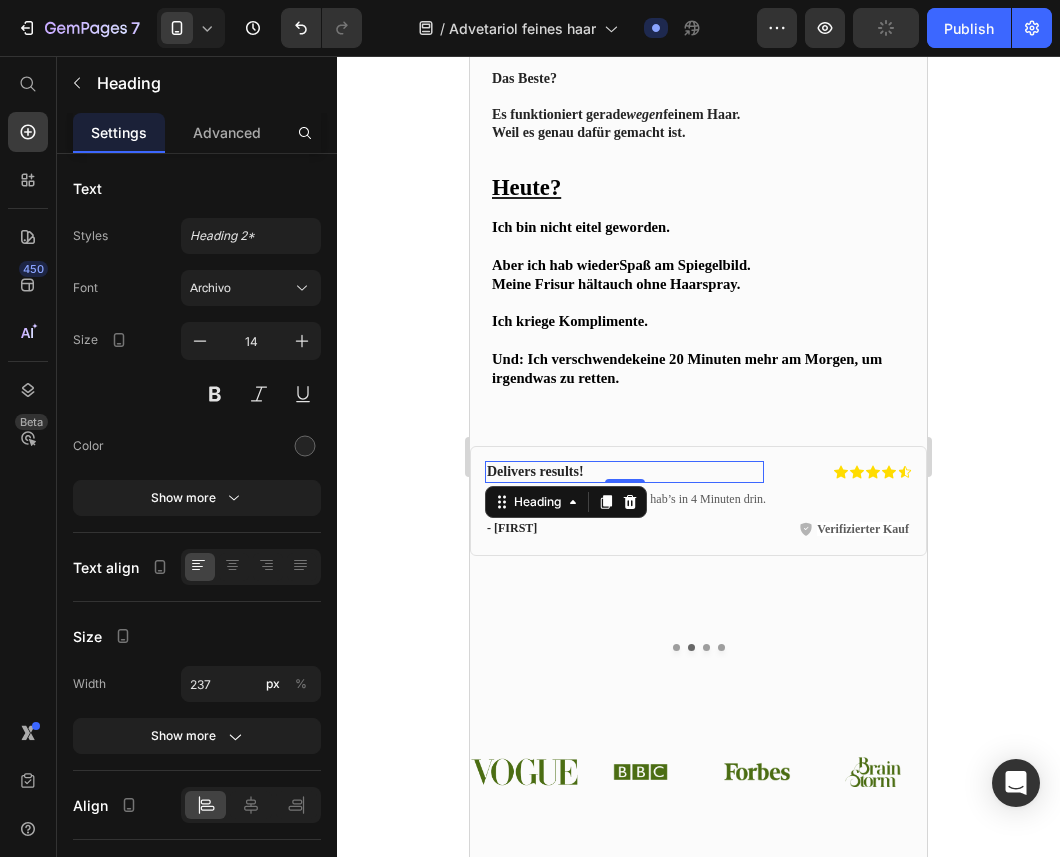 click on "Delivers results!" at bounding box center (603, 472) 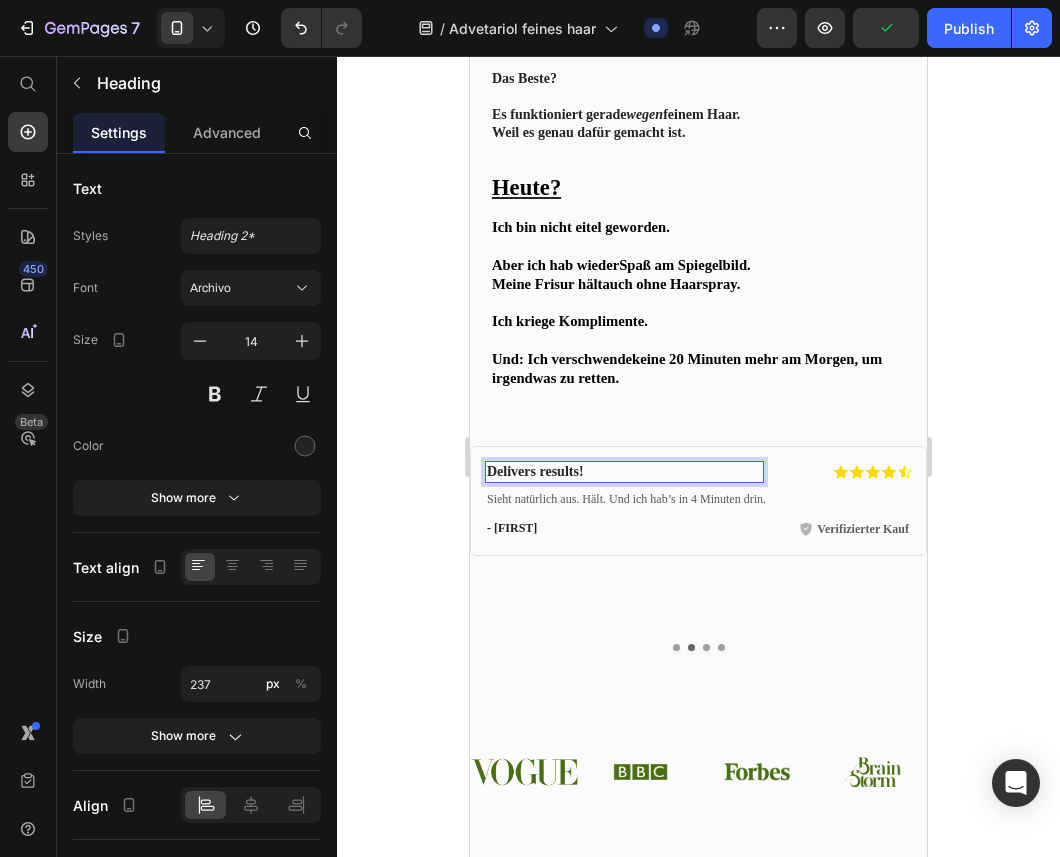 click on "Delivers results!" at bounding box center [603, 472] 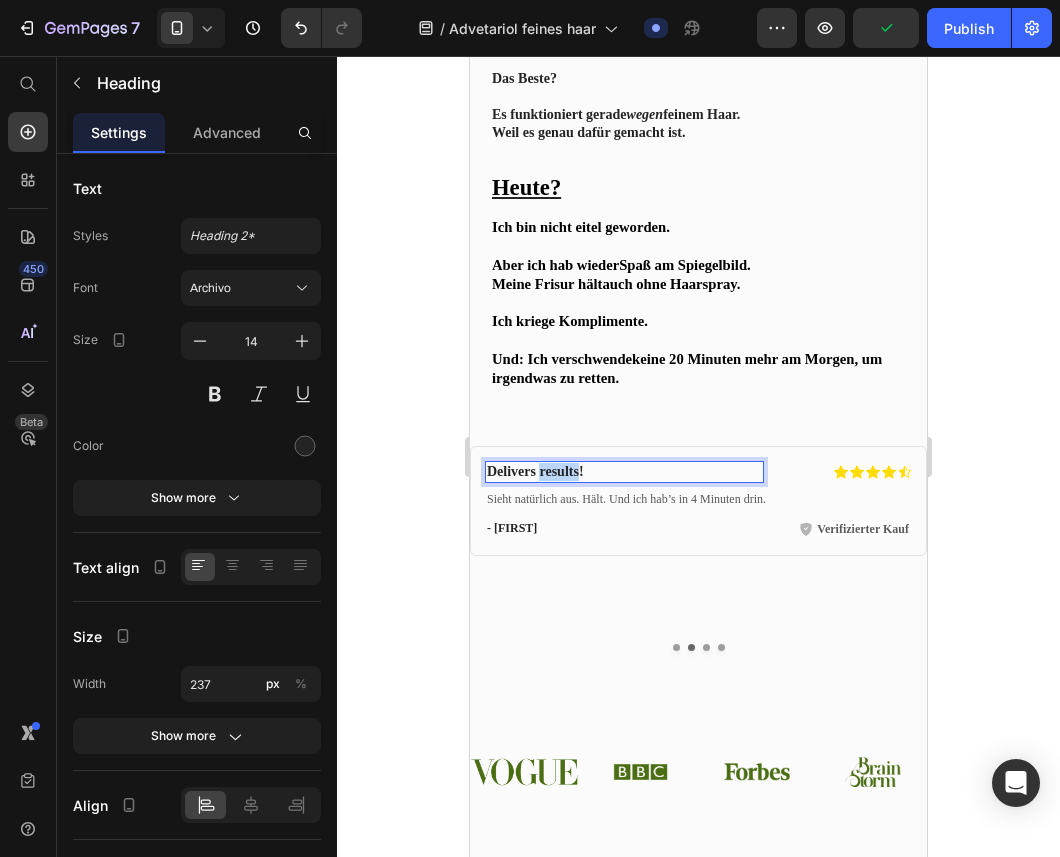 click on "Delivers results!" at bounding box center (603, 472) 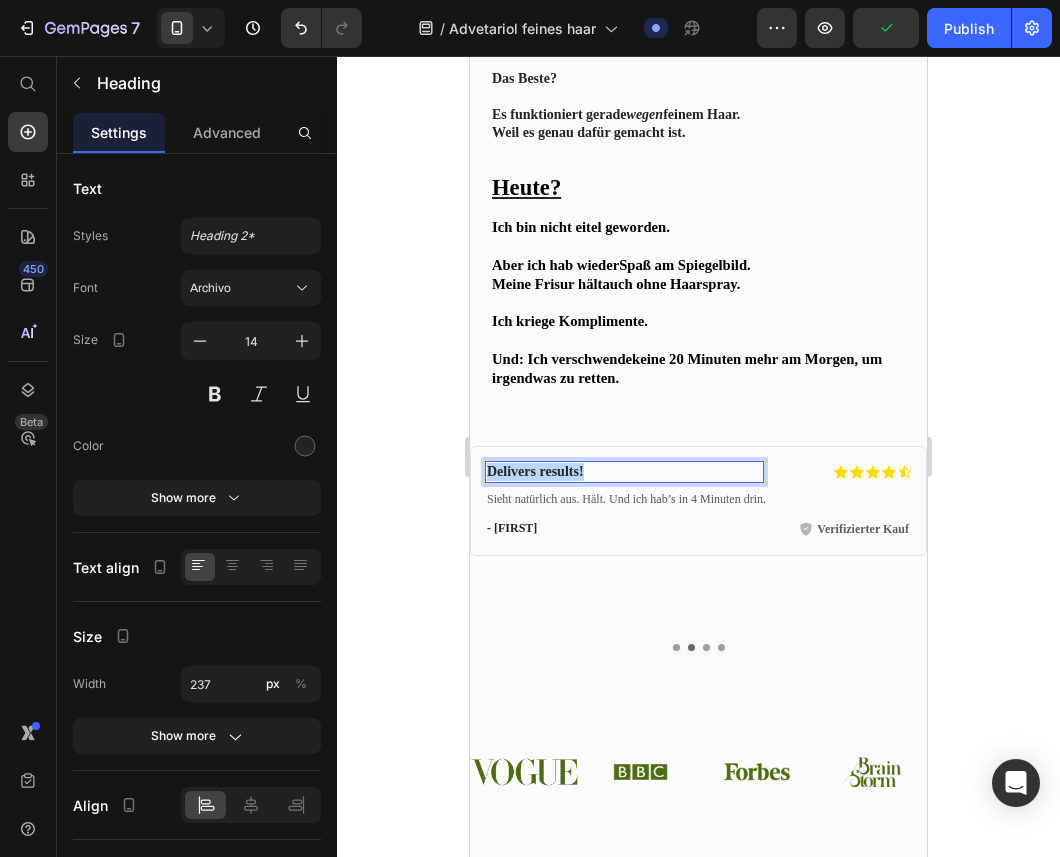 click on "Delivers results!" at bounding box center [603, 472] 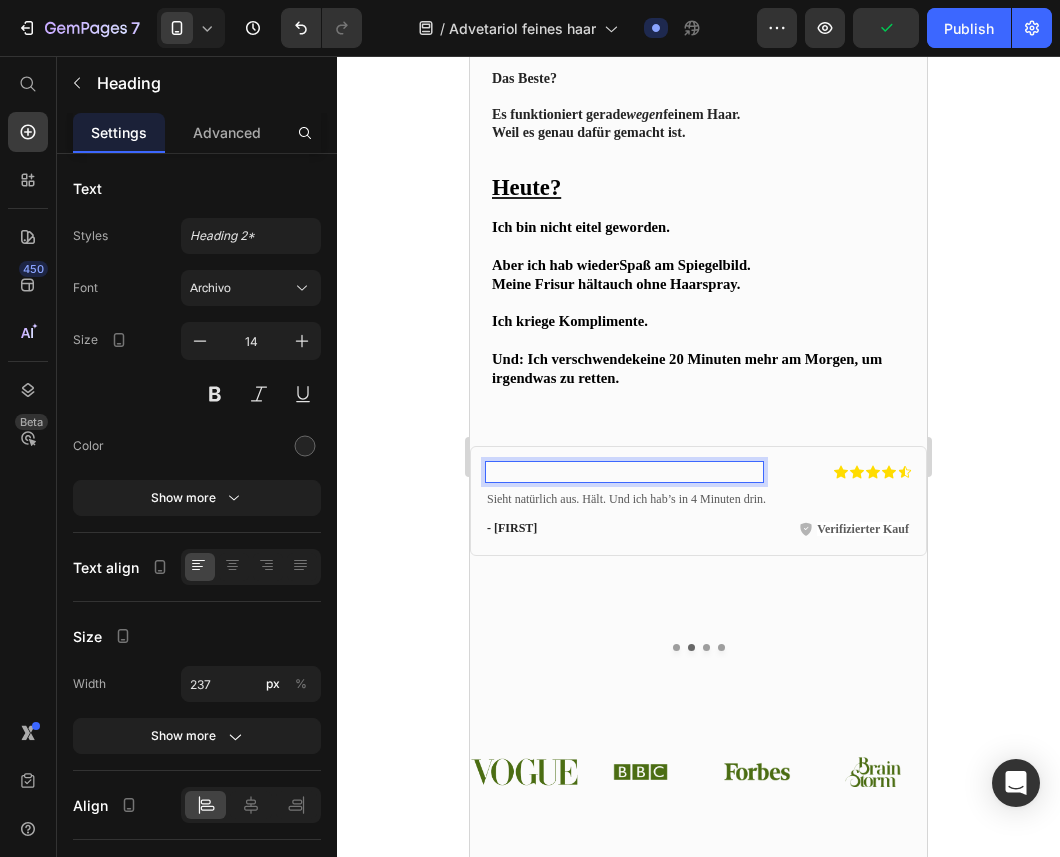 scroll, scrollTop: 2780, scrollLeft: 0, axis: vertical 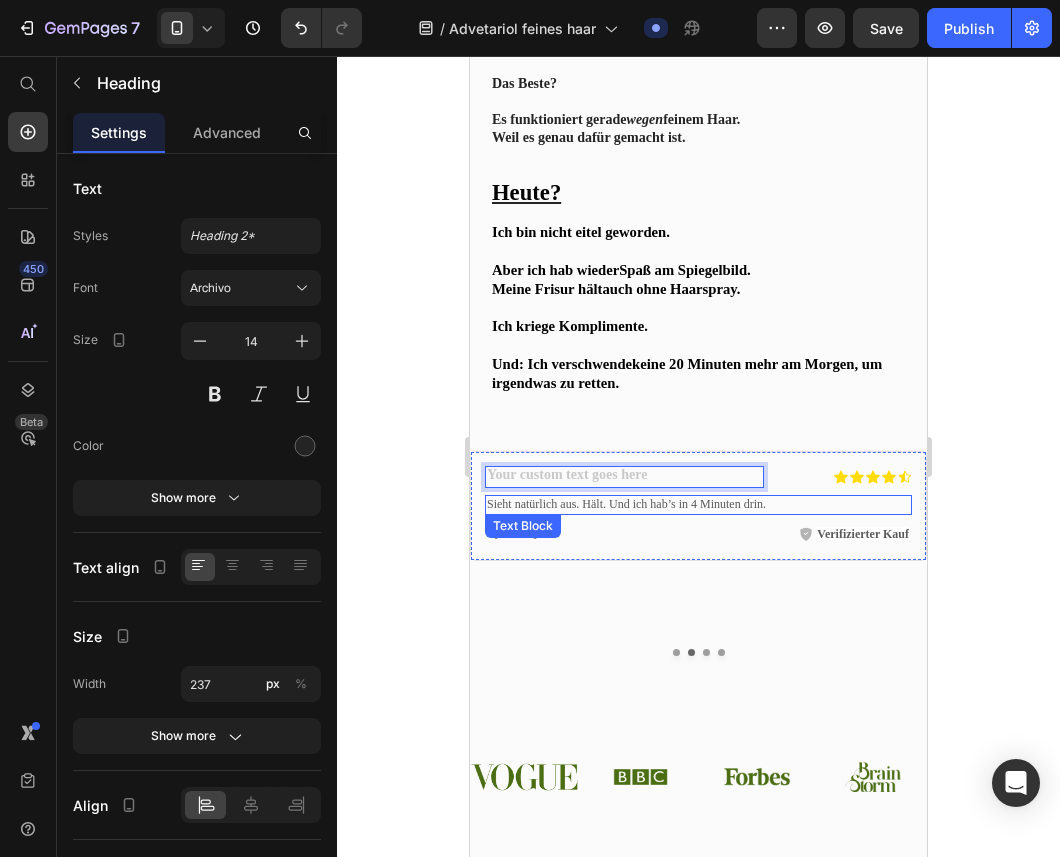 click on "Sieht natürlich aus. Hält. Und ich hab’s in 4 Minuten drin." at bounding box center (698, 505) 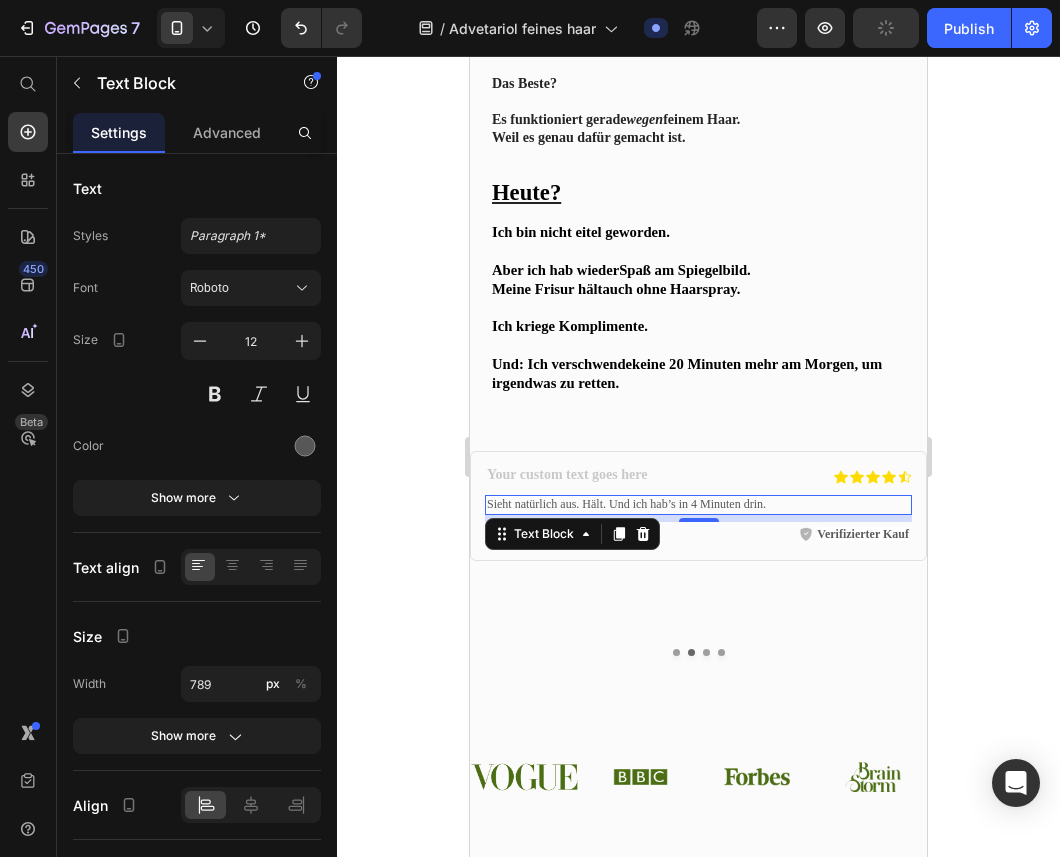 click on "Sieht natürlich aus. Hält. Und ich hab’s in 4 Minuten drin." at bounding box center [698, 505] 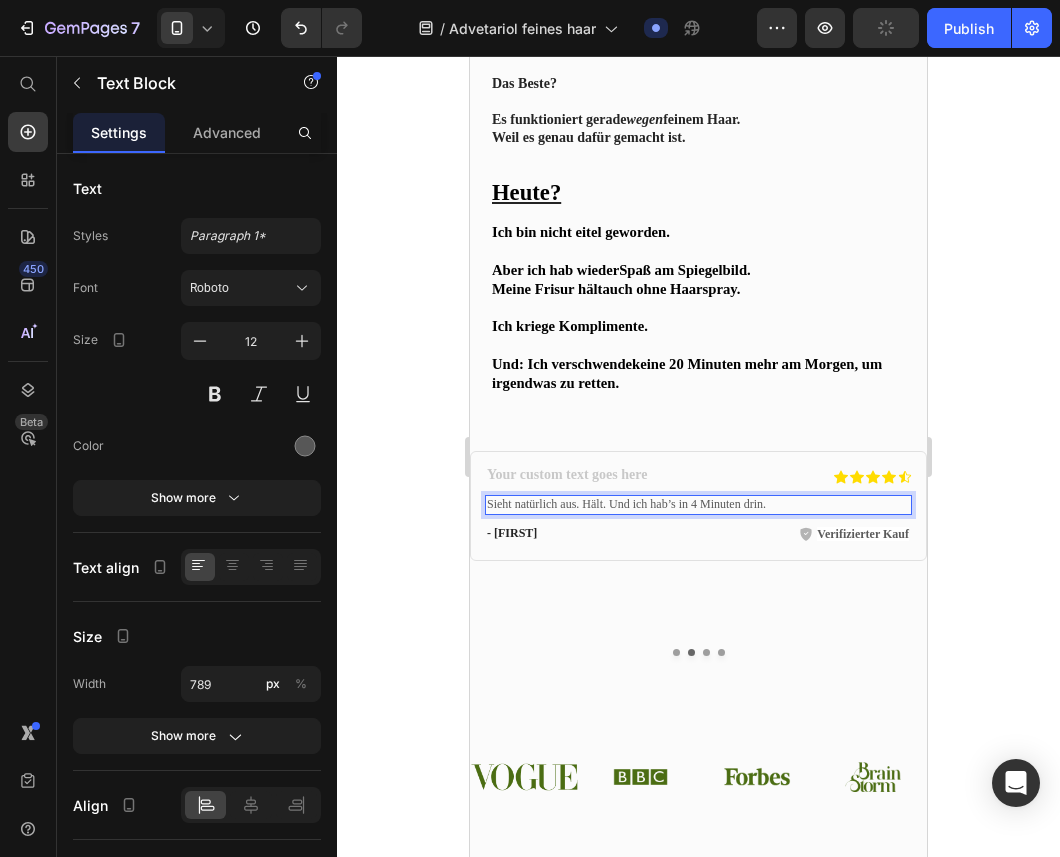 click on "Sieht natürlich aus. Hält. Und ich hab’s in 4 Minuten drin." at bounding box center [698, 505] 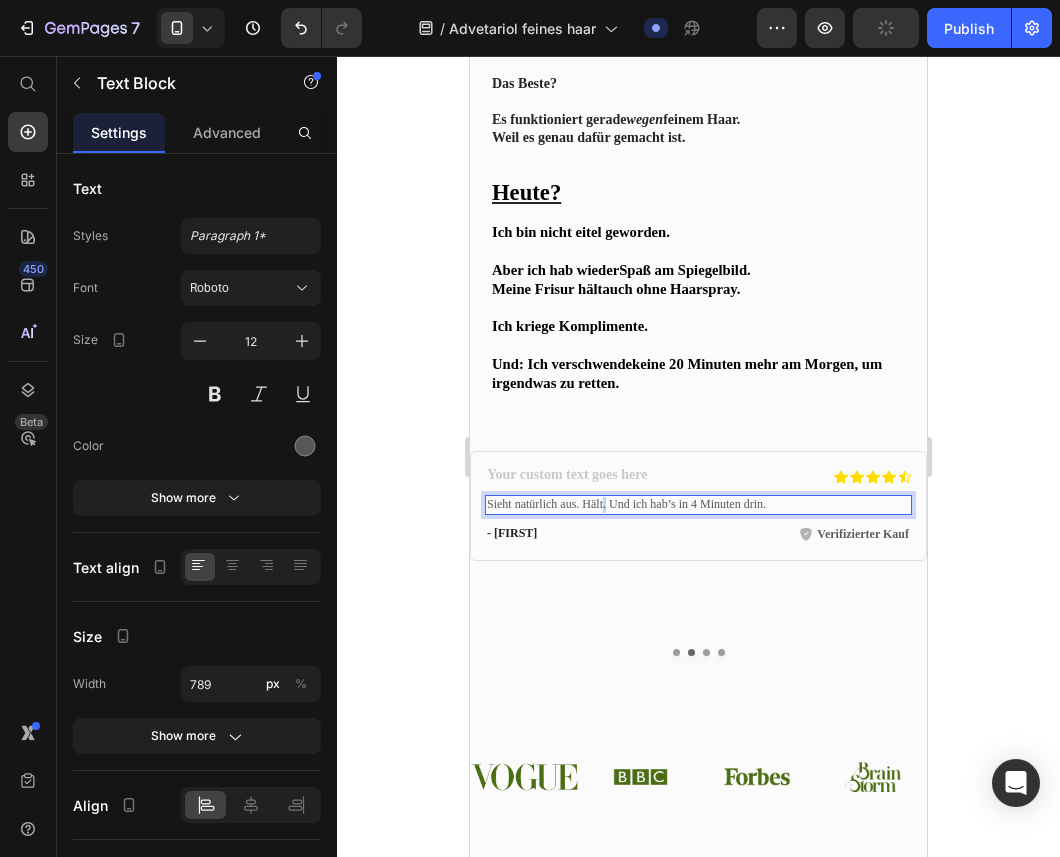 click on "Sieht natürlich aus. Hält. Und ich hab’s in 4 Minuten drin." at bounding box center [698, 505] 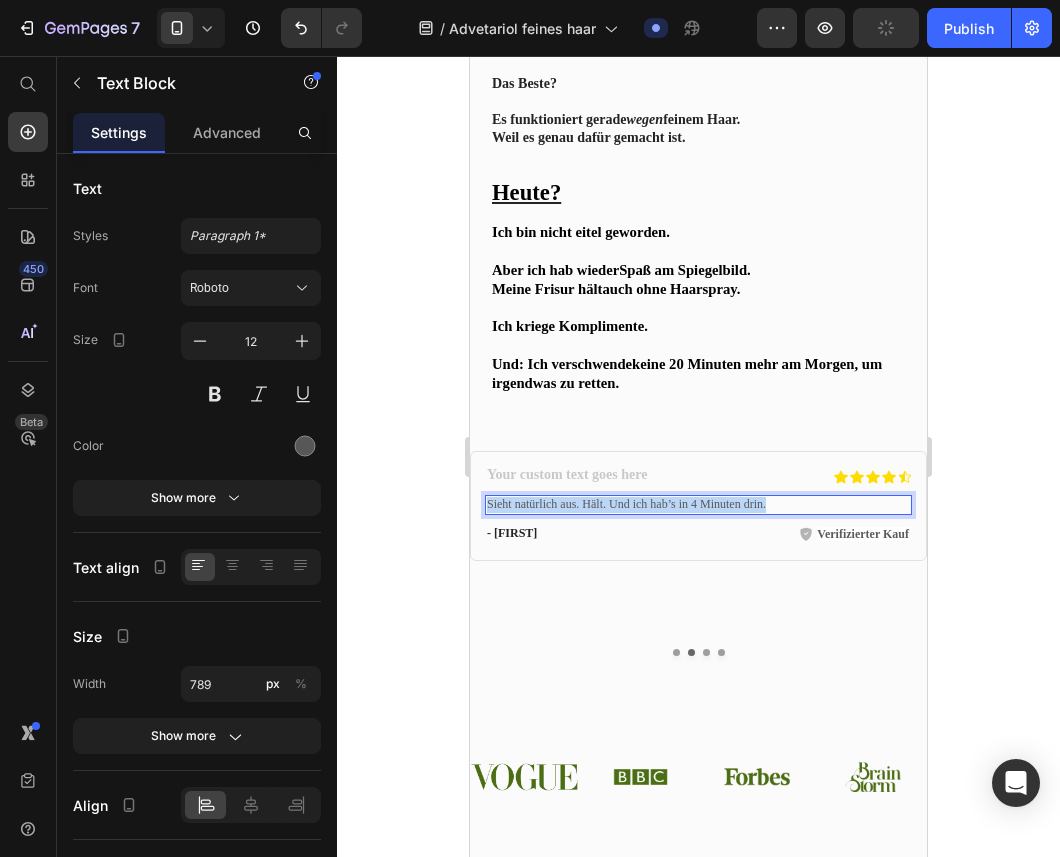click on "Sieht natürlich aus. Hält. Und ich hab’s in 4 Minuten drin." at bounding box center (698, 505) 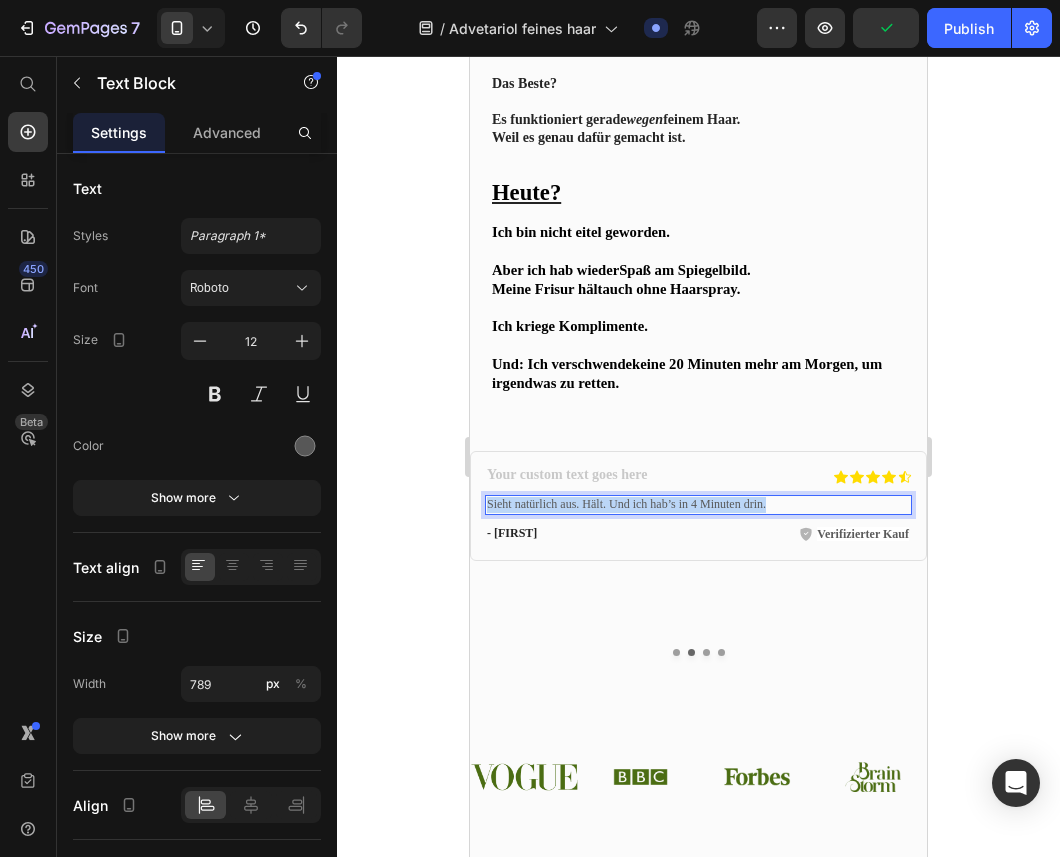 click on "Sieht natürlich aus. Hält. Und ich hab’s in 4 Minuten drin." at bounding box center [698, 505] 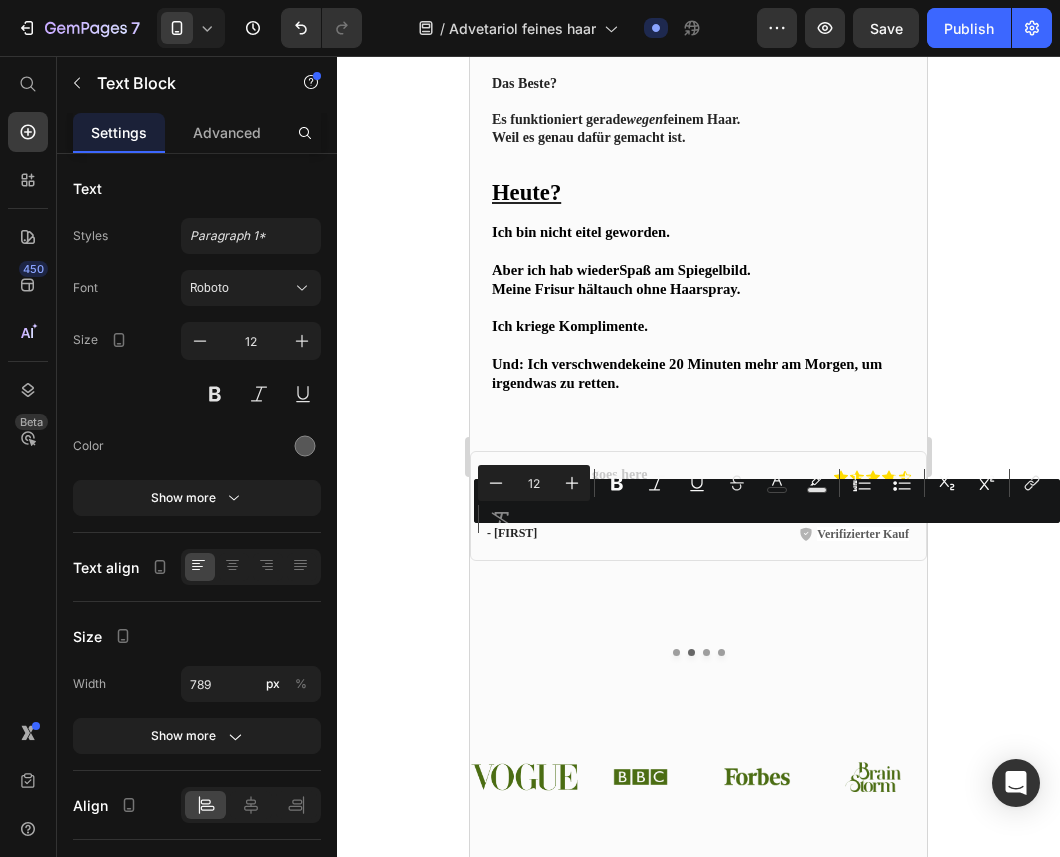 click on "Sieht natürlich aus. Hält. Und ich hab’s in 4 Minuten drin." at bounding box center (698, 505) 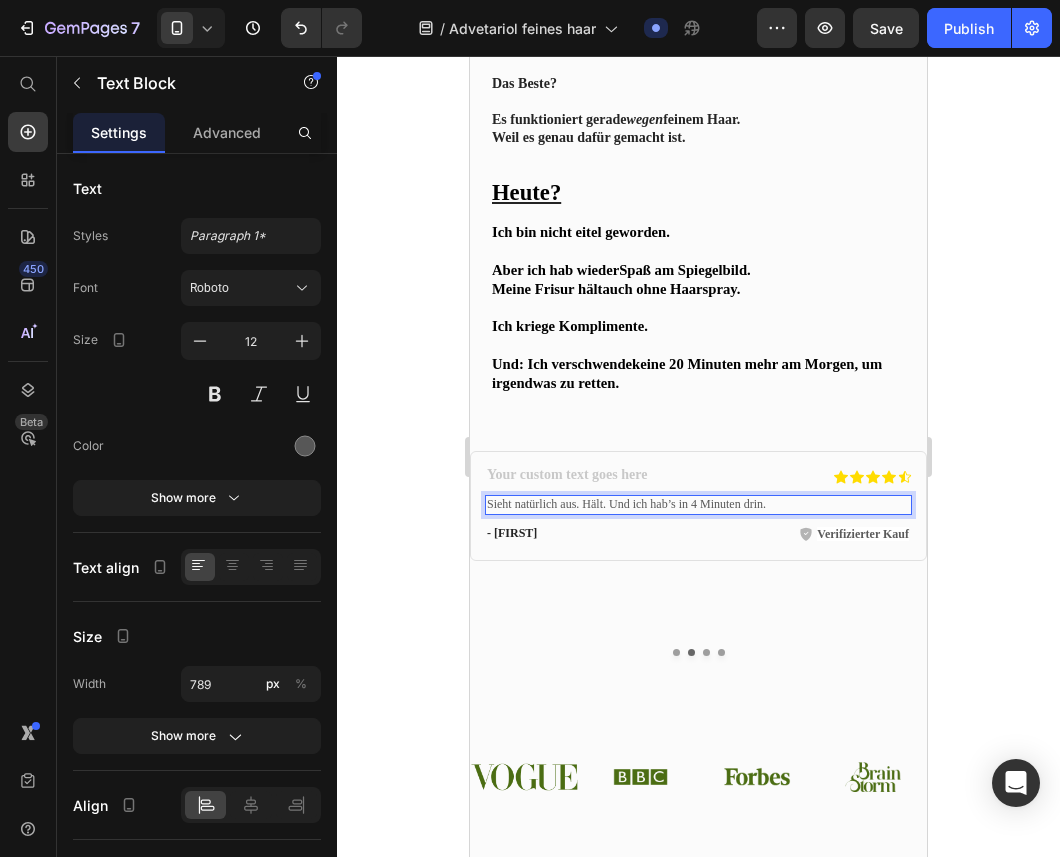 click on "Sieht natürlich aus. Hält. Und ich hab’s in 4 Minuten drin." at bounding box center (698, 505) 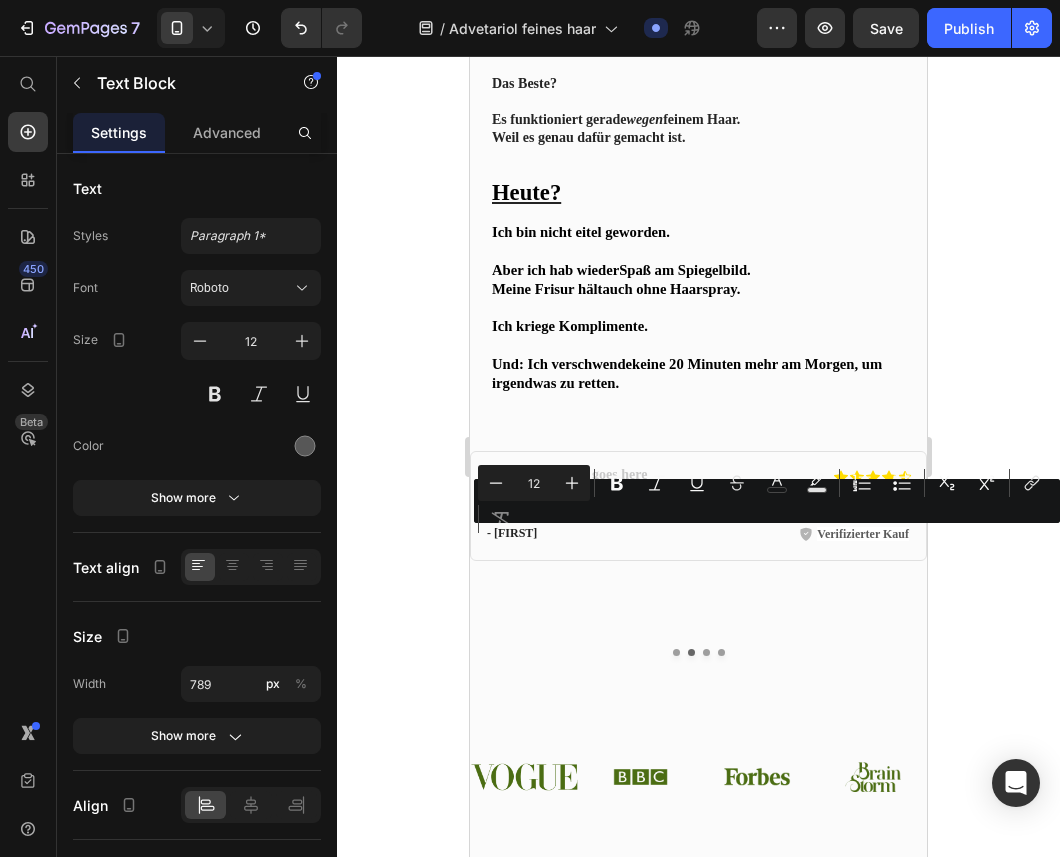 drag, startPoint x: 518, startPoint y: 540, endPoint x: 754, endPoint y: 546, distance: 236.07626 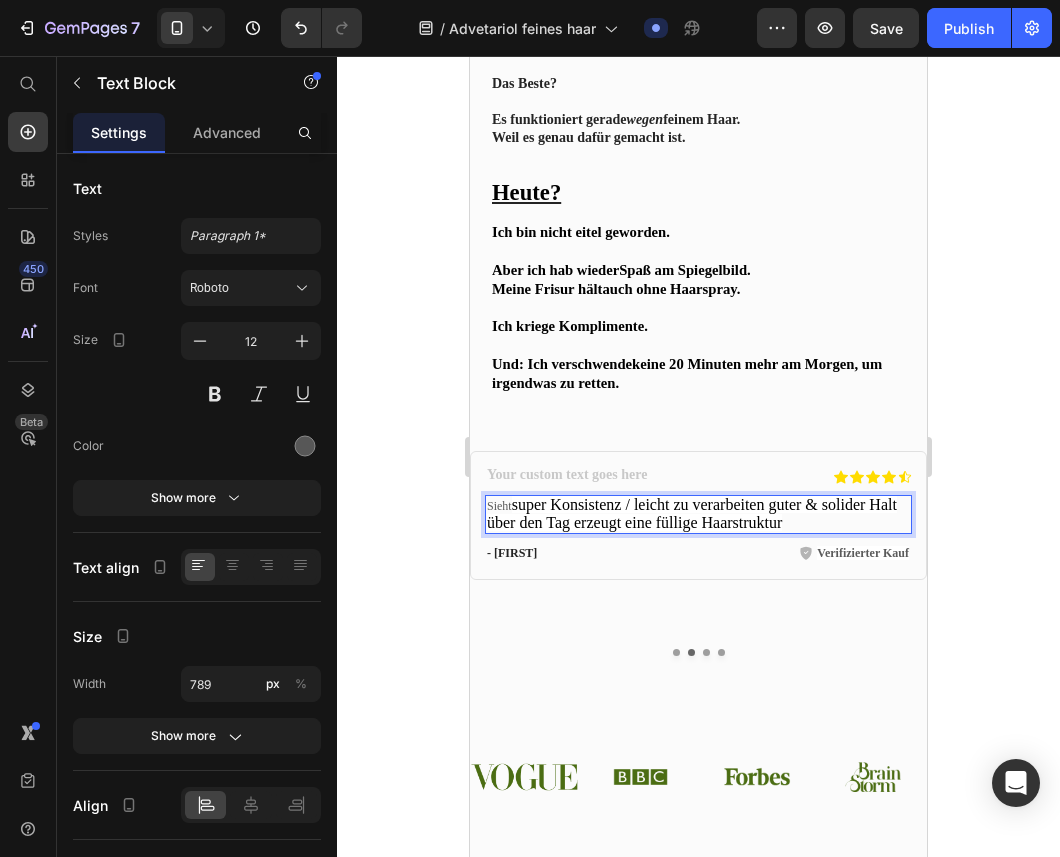click on "Sieht  super Konsistenz / leicht zu verarbeiten guter & solider Halt über den Tag erzeugt eine füllige Haarstruktur" at bounding box center [698, 514] 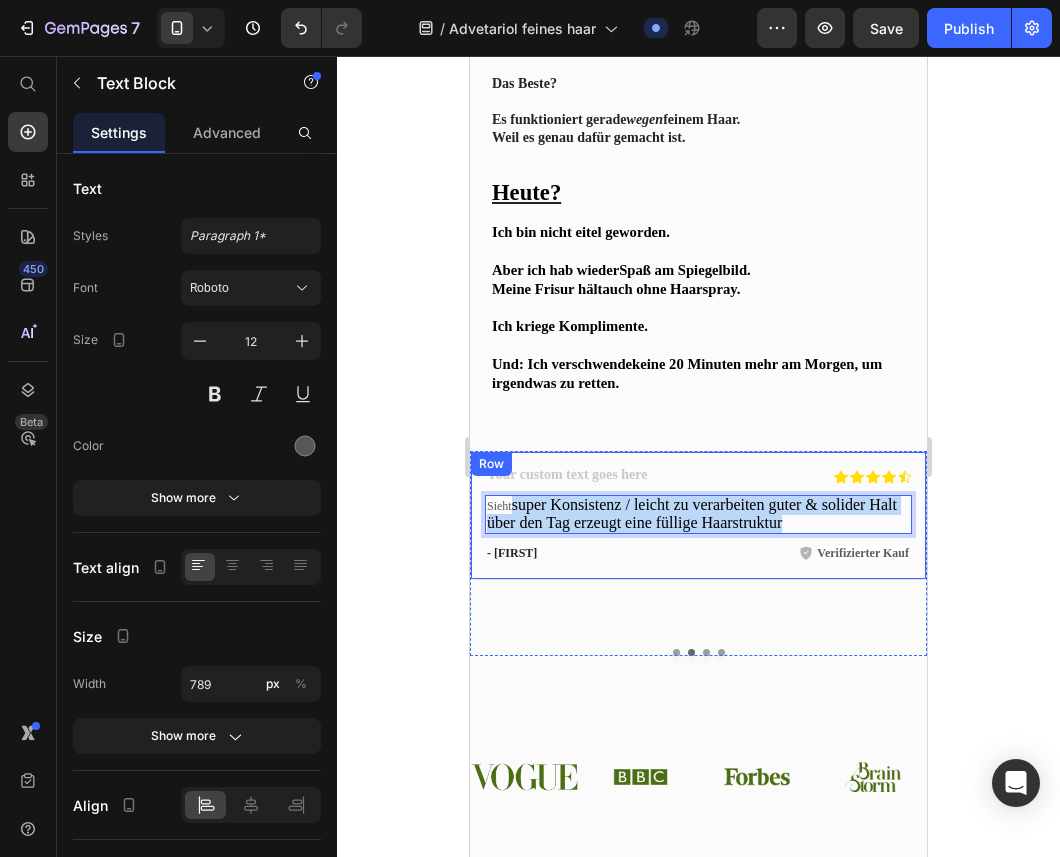 drag, startPoint x: 518, startPoint y: 537, endPoint x: 624, endPoint y: 570, distance: 111.01801 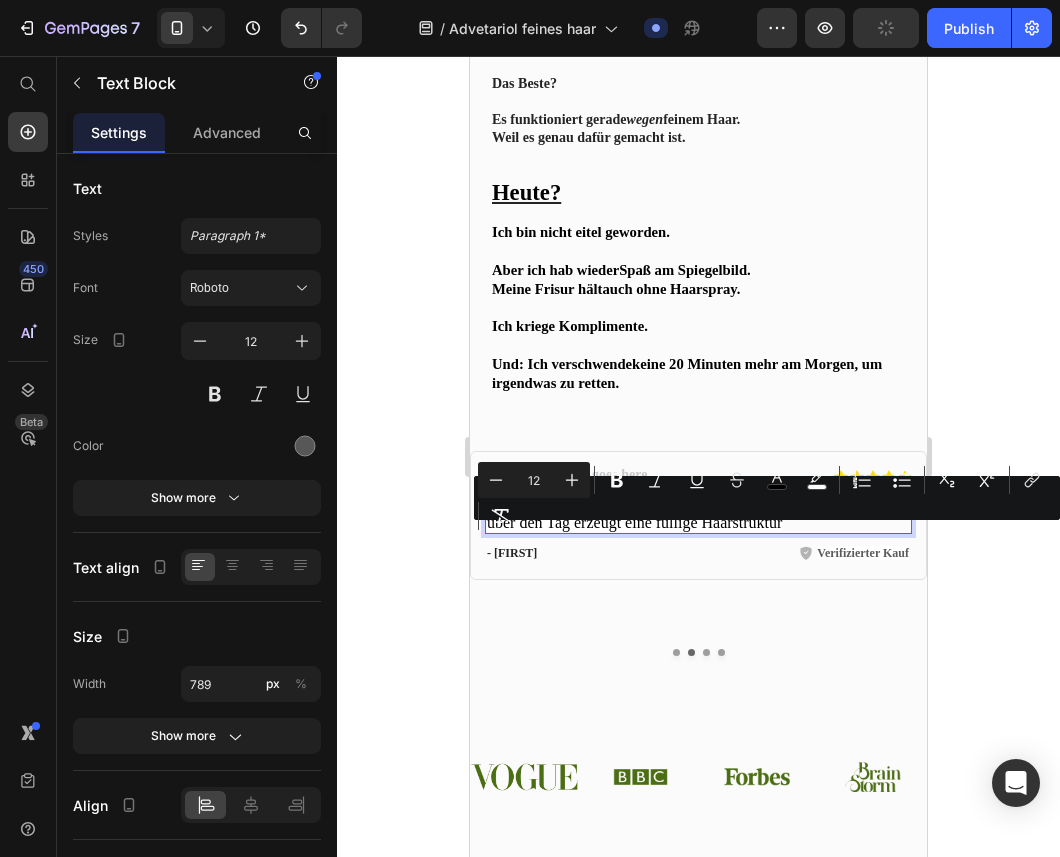 click on "Sieht  super Konsistenz / leicht zu verarbeiten guter & solider Halt über den Tag erzeugt eine füllige Haarstruktur" at bounding box center (698, 514) 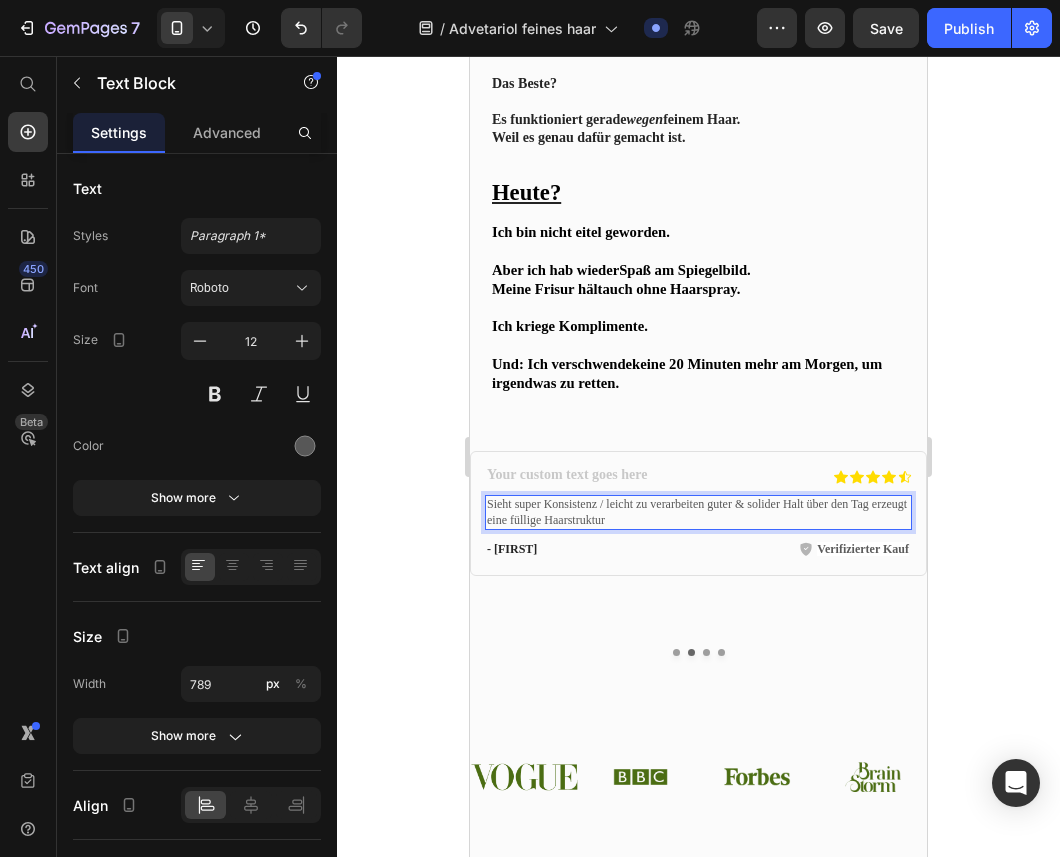 click on "Sieht super Konsistenz / leicht zu verarbeiten guter & solider Halt über den Tag erzeugt eine füllige Haarstruktur" at bounding box center (698, 512) 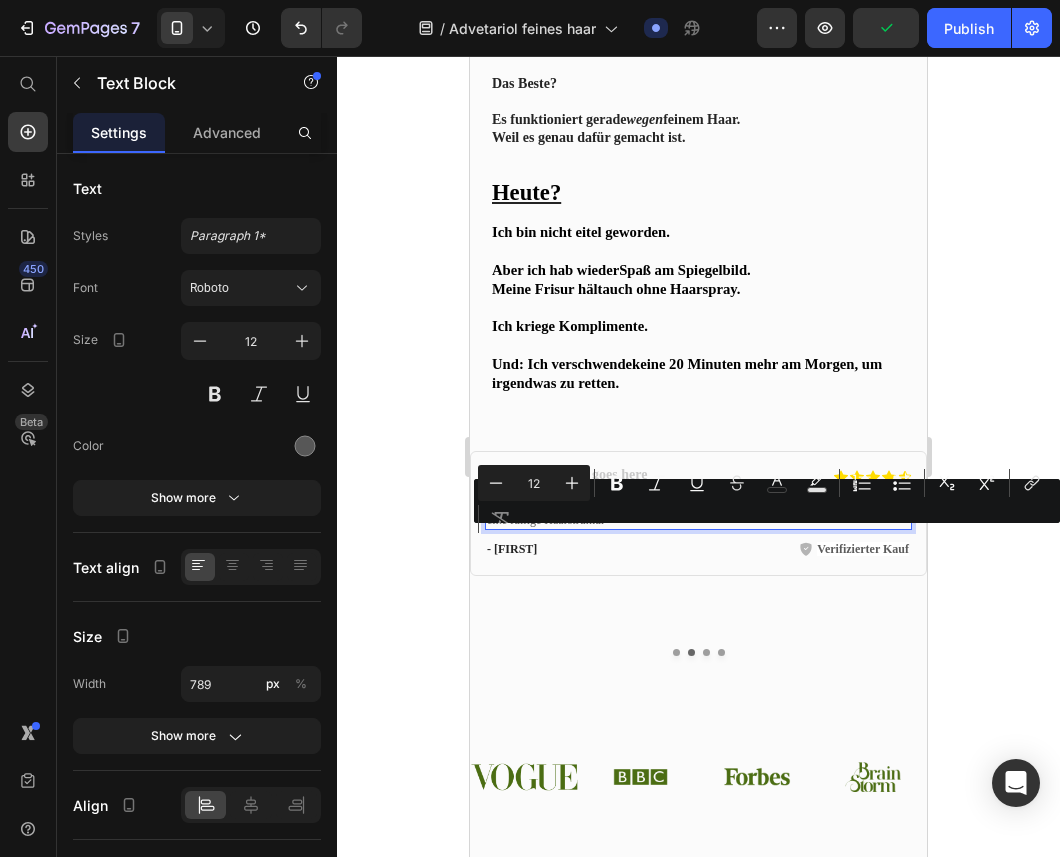 drag, startPoint x: 523, startPoint y: 541, endPoint x: 487, endPoint y: 541, distance: 36 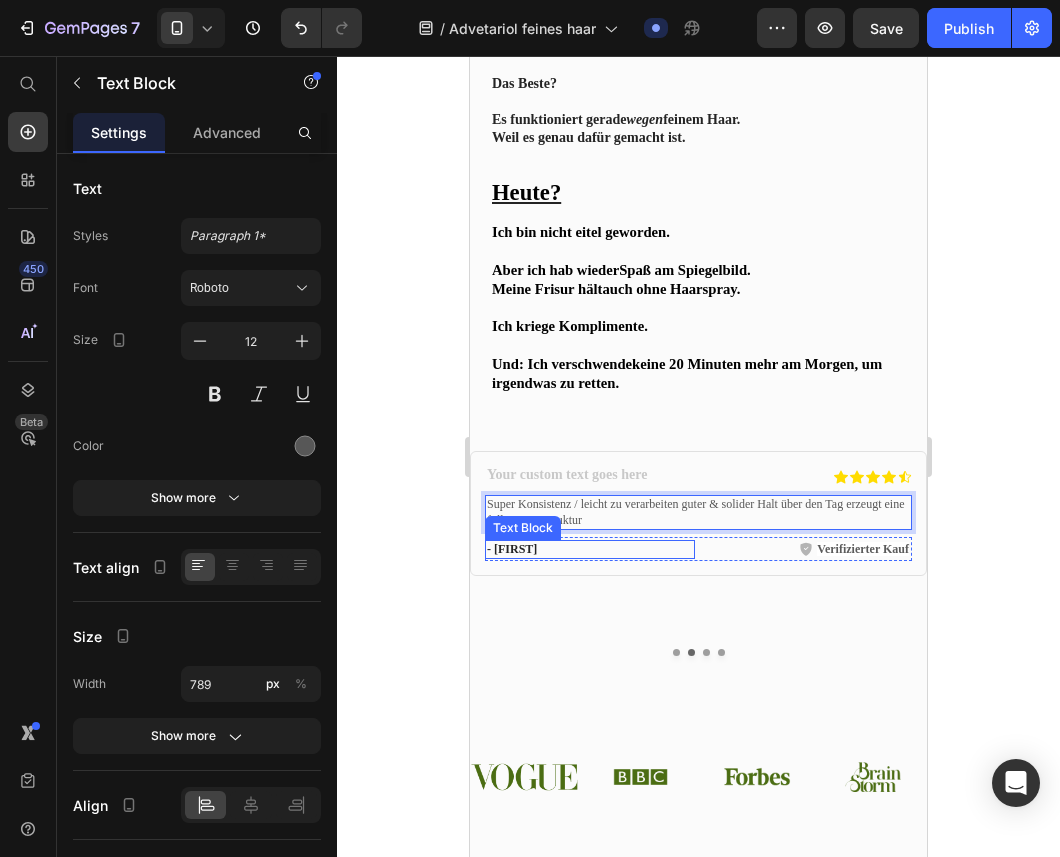 click on "- Emily" at bounding box center (590, 550) 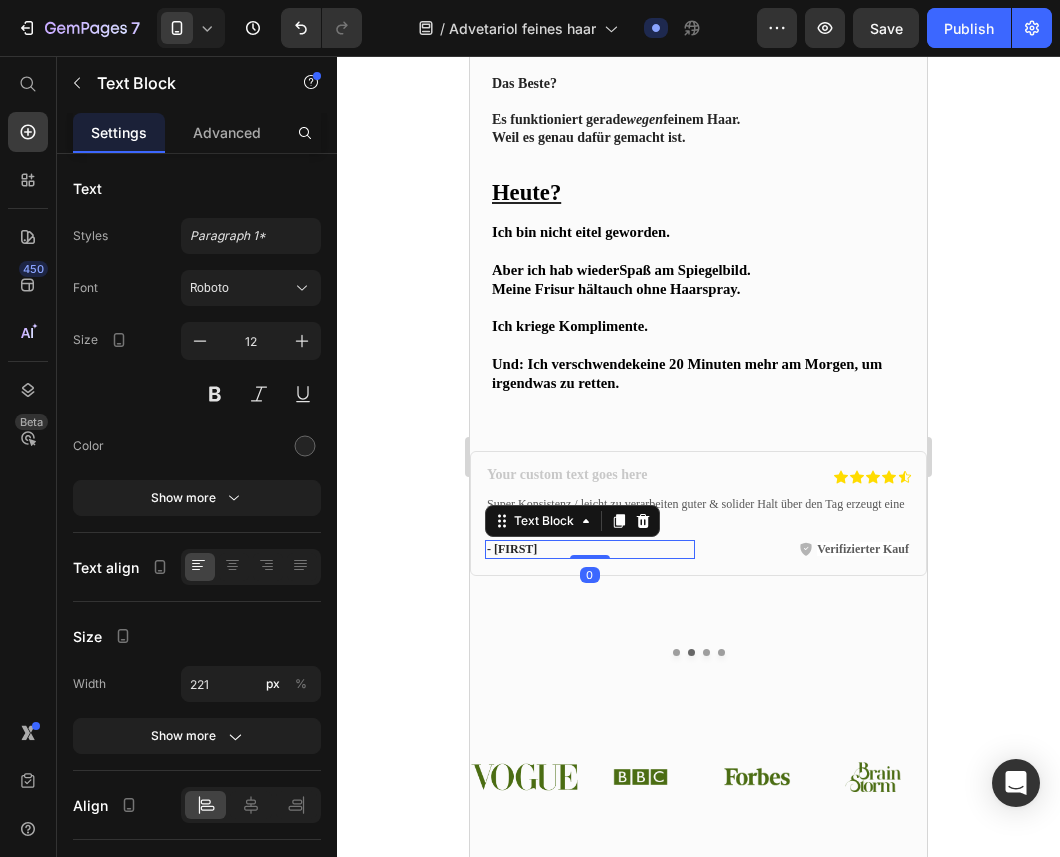click on "- Emily" at bounding box center [590, 550] 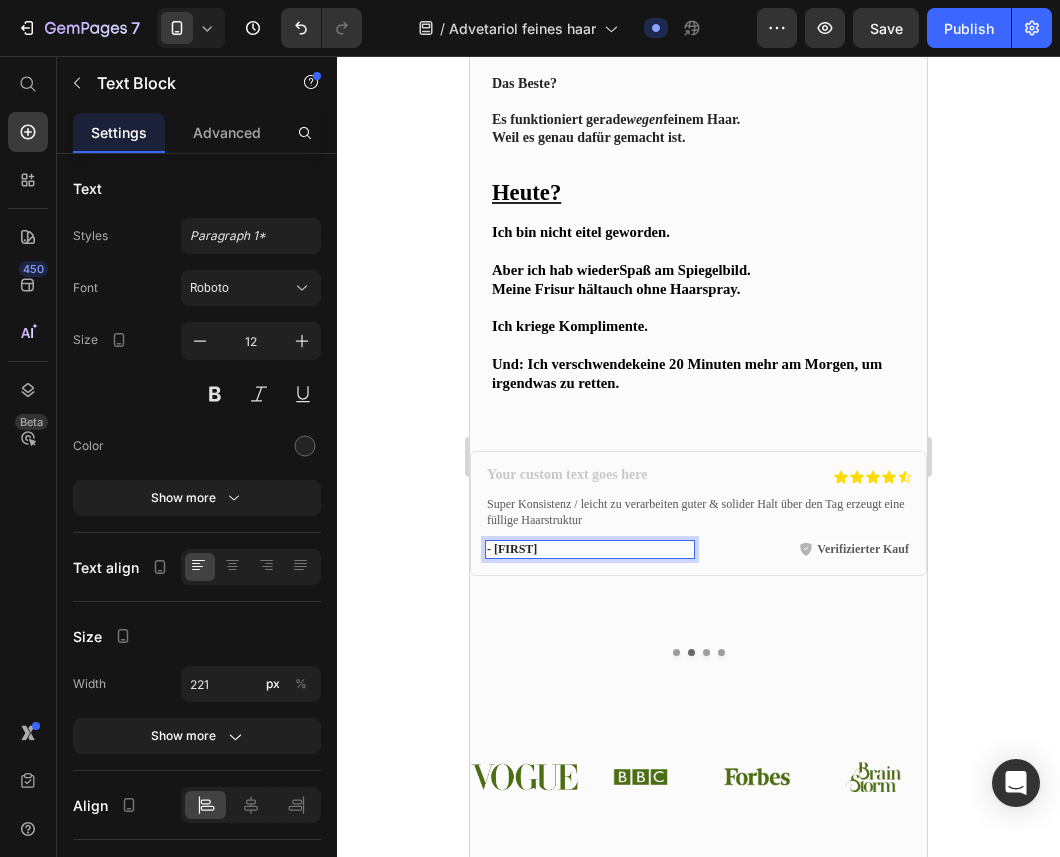 click on "- Emily" at bounding box center (590, 550) 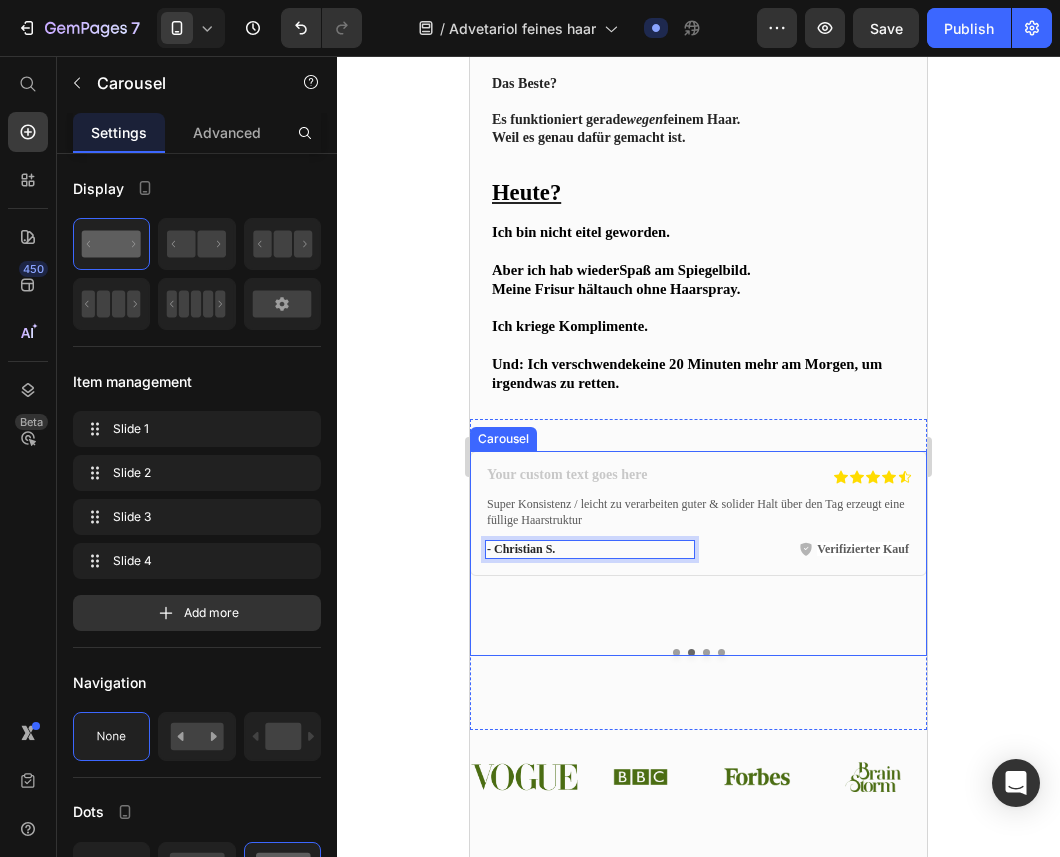 click at bounding box center [698, 652] 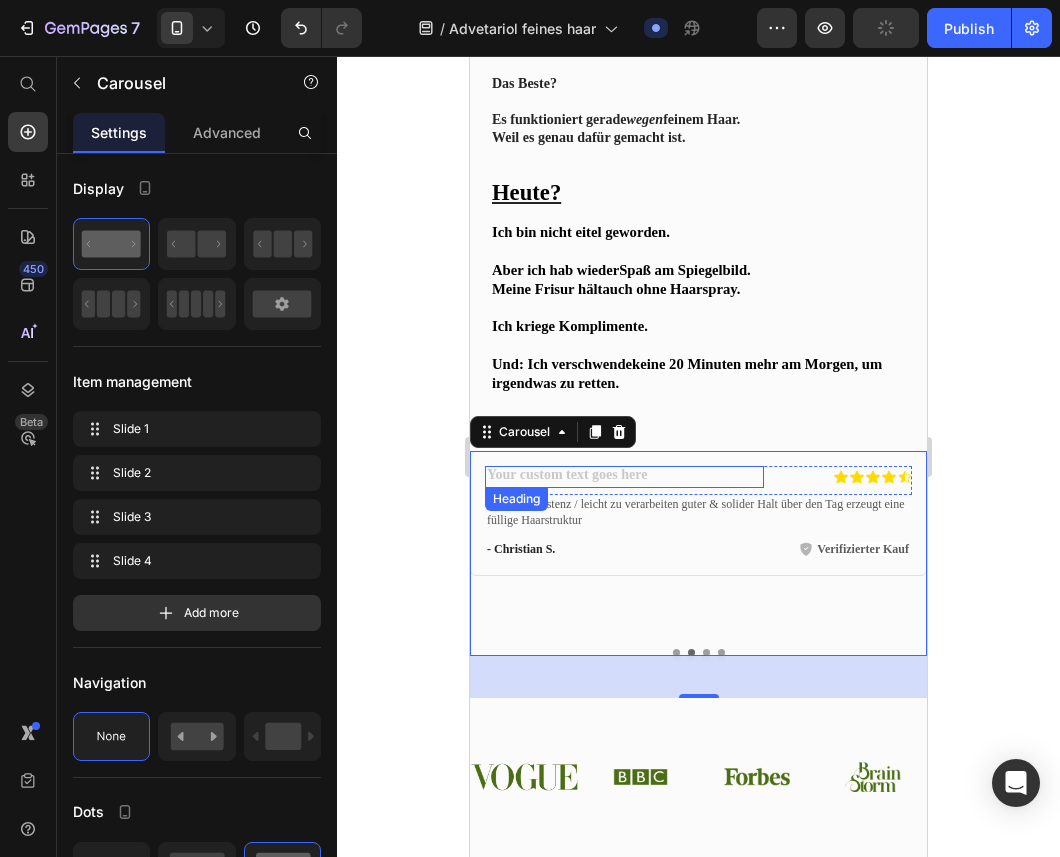 click at bounding box center (603, 477) 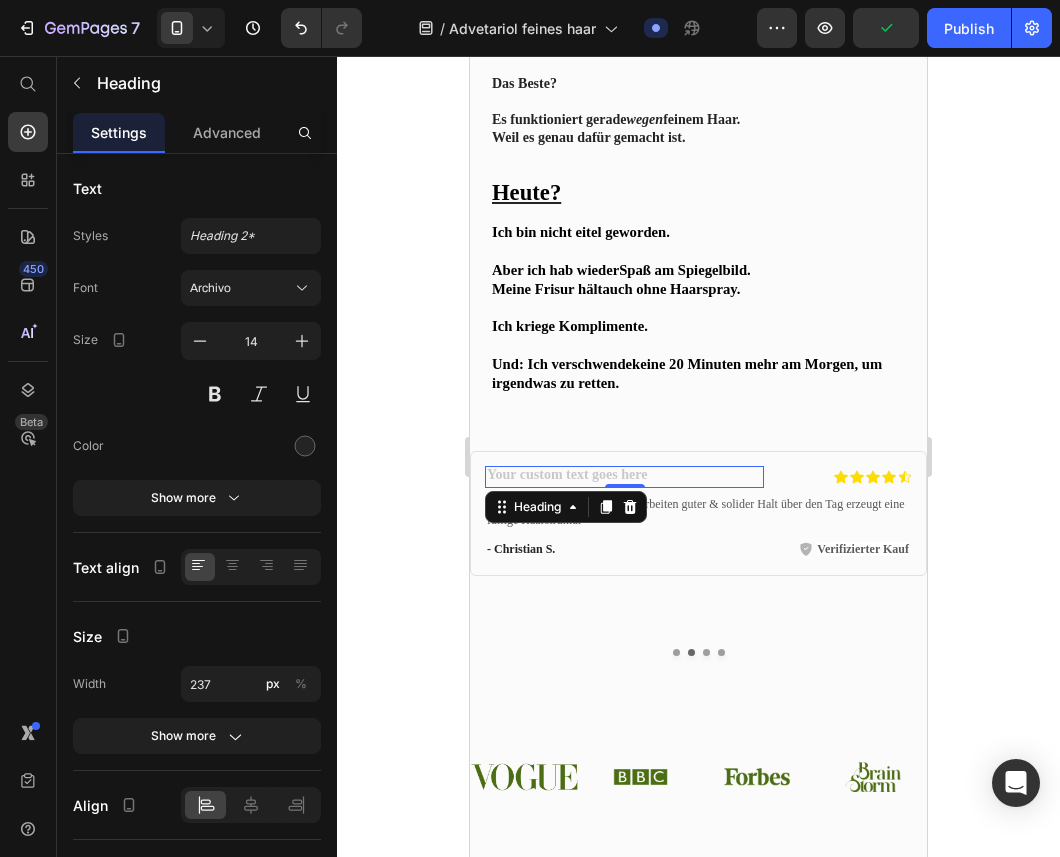 click at bounding box center [603, 477] 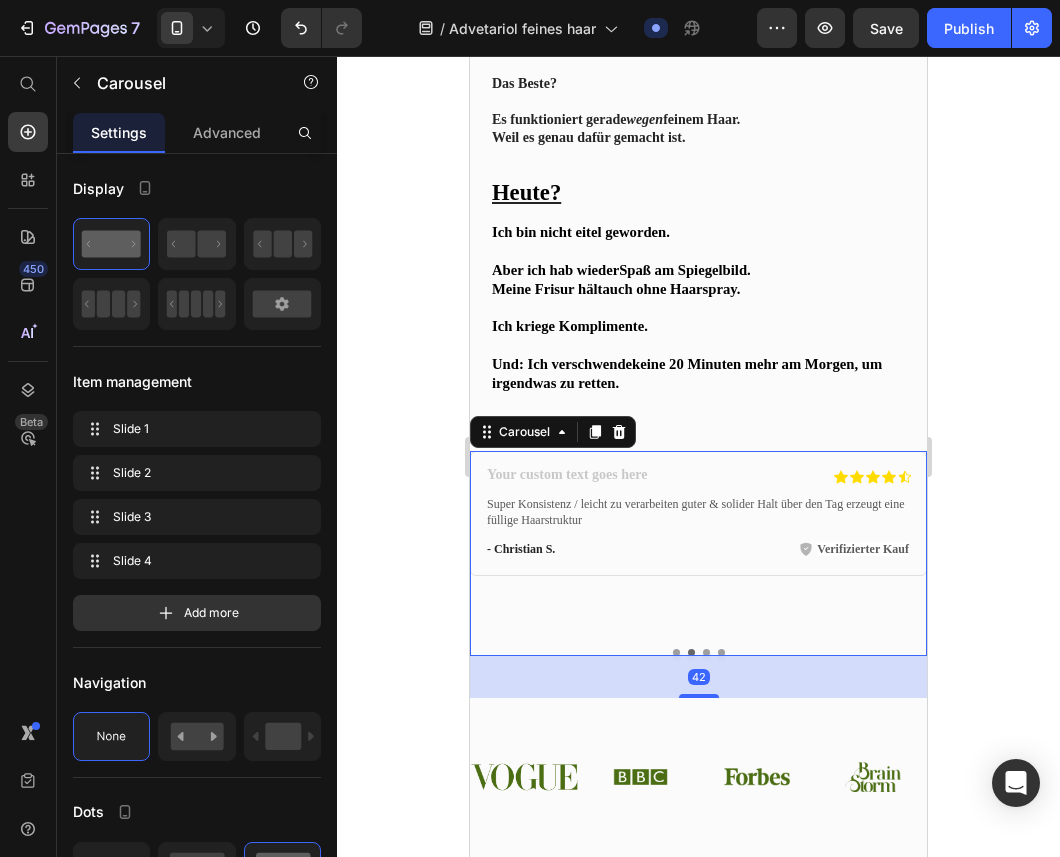 click on "Was andere sagen: Heading Nie wieder was anderes! Heading Icon Icon Icon Icon
Icon Icon List Row Bestes Haarwachs ever! Text Block - Tobias S. Text Block
Verifizierter Kauf Item List Row Row Heading Icon Icon Icon Icon
Icon Icon List Row Super Konsistenz / leicht zu verarbeiten guter & solider Halt über den Tag erzeugt eine füllige Haarstruktur Text Block - Christian S. Text Block
Verifizierter Kauf Item List Row Row The ultimate solution! Heading Icon Icon Icon Icon
Icon Icon List Row Nie wieder fettiger Helm-Look – das hier ist mein Standard geworden. Text Block - William Text Block
Verifizierter Kauf Item List Row Row skincare struggles! Heading Icon Icon Icon Icon
Icon Icon List Row Text Block - Olivia Text Block
Verifizierter Kauf Item List Row Row Carousel   42" at bounding box center [698, 553] 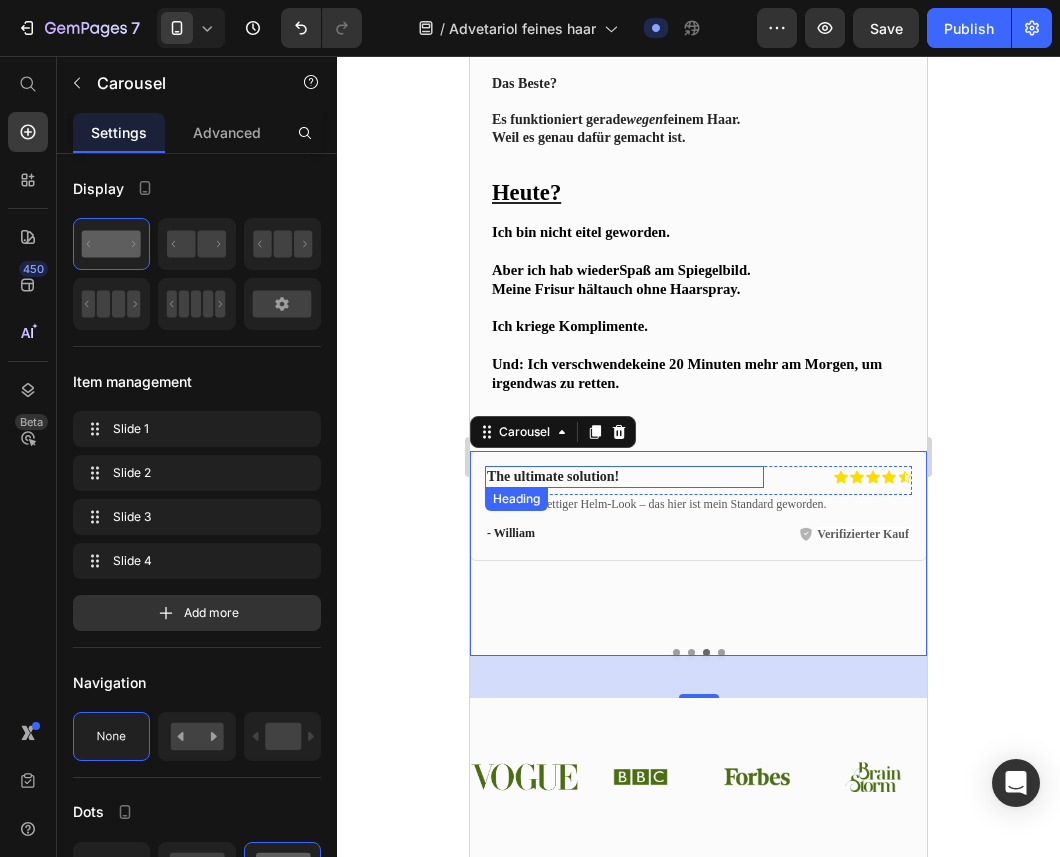 click on "The ultimate solution!" at bounding box center [603, 477] 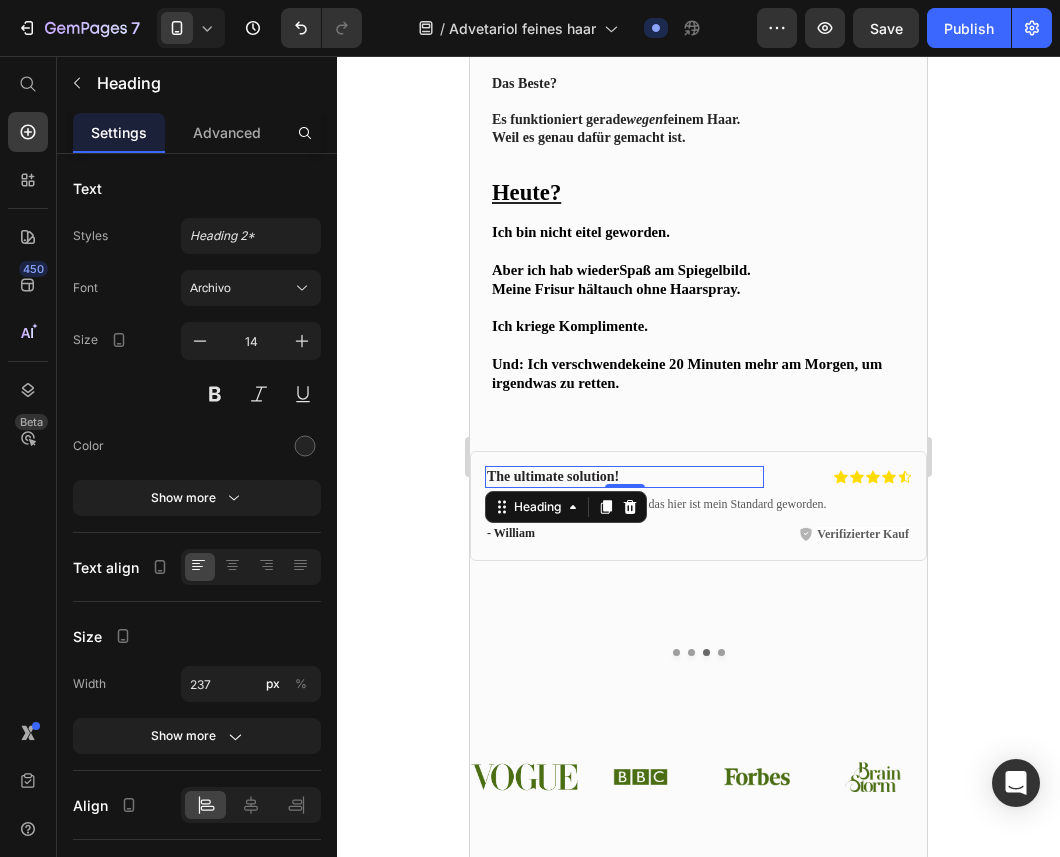 click on "The ultimate solution!" at bounding box center [603, 477] 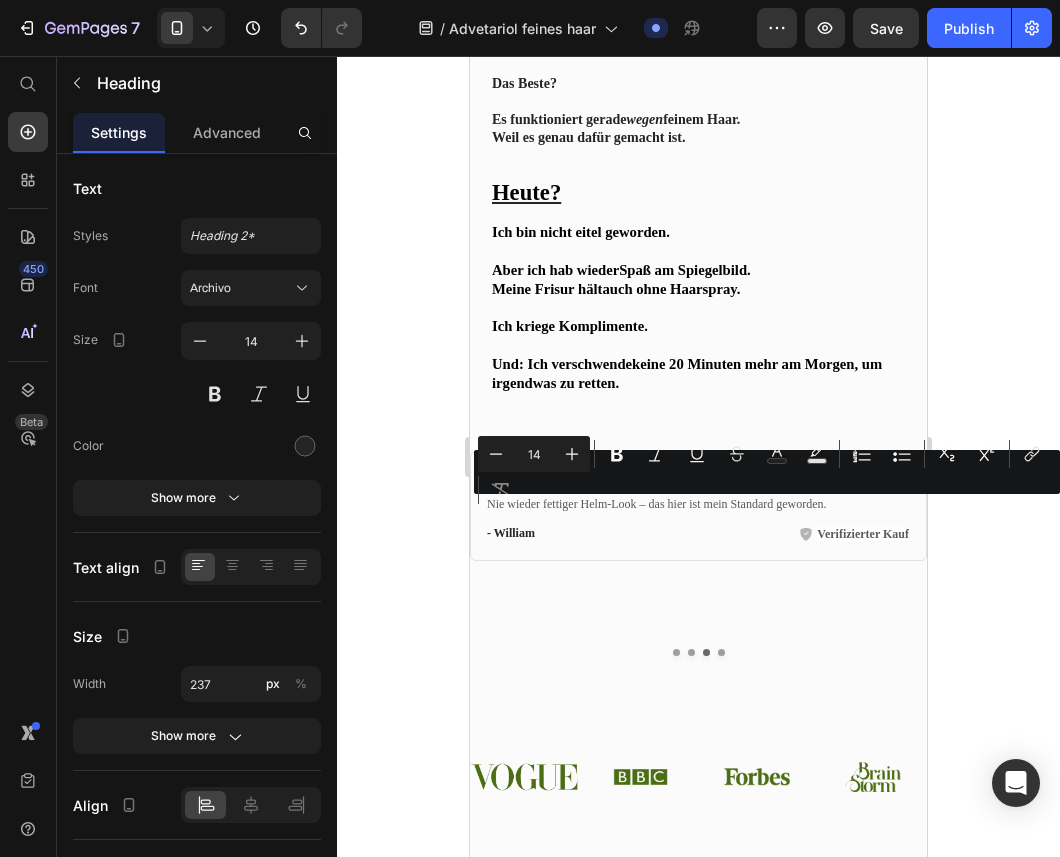 drag, startPoint x: 615, startPoint y: 513, endPoint x: 437, endPoint y: 510, distance: 178.02528 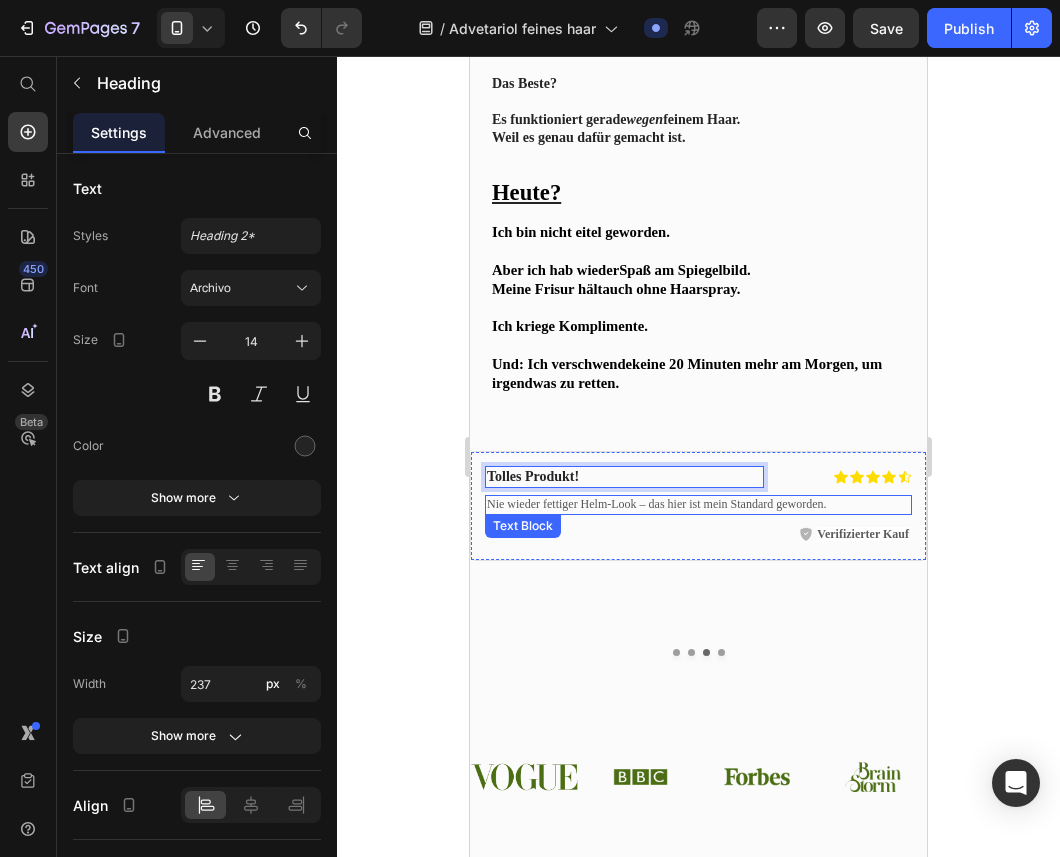 click on "Nie wieder fettiger Helm-Look – das hier ist mein Standard geworden." at bounding box center [698, 505] 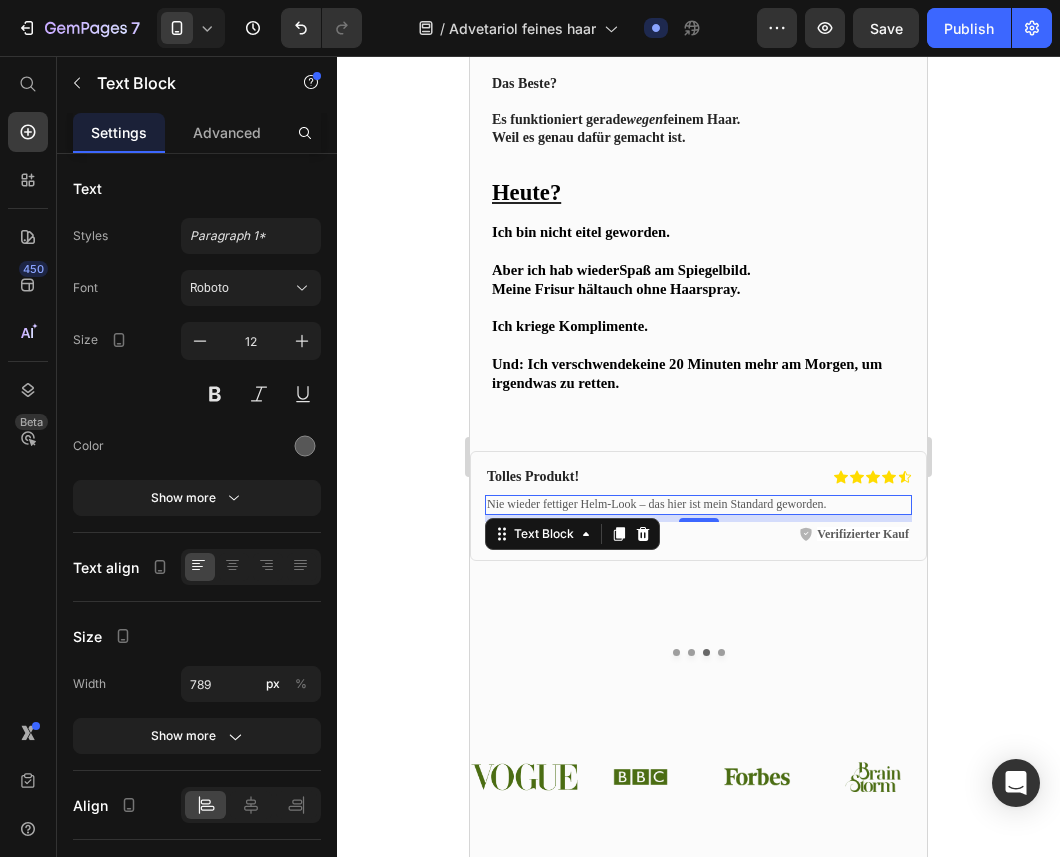 click on "Nie wieder fettiger Helm-Look – das hier ist mein Standard geworden." at bounding box center (698, 505) 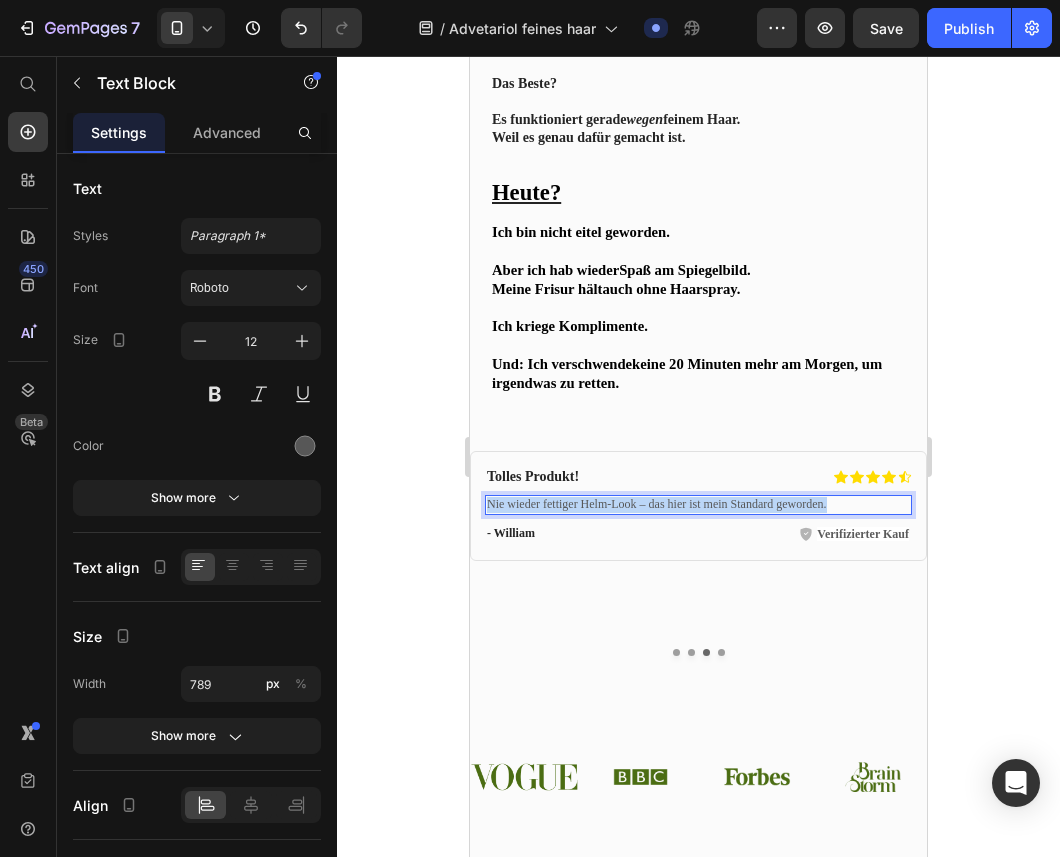 click on "Nie wieder fettiger Helm-Look – das hier ist mein Standard geworden." at bounding box center (698, 505) 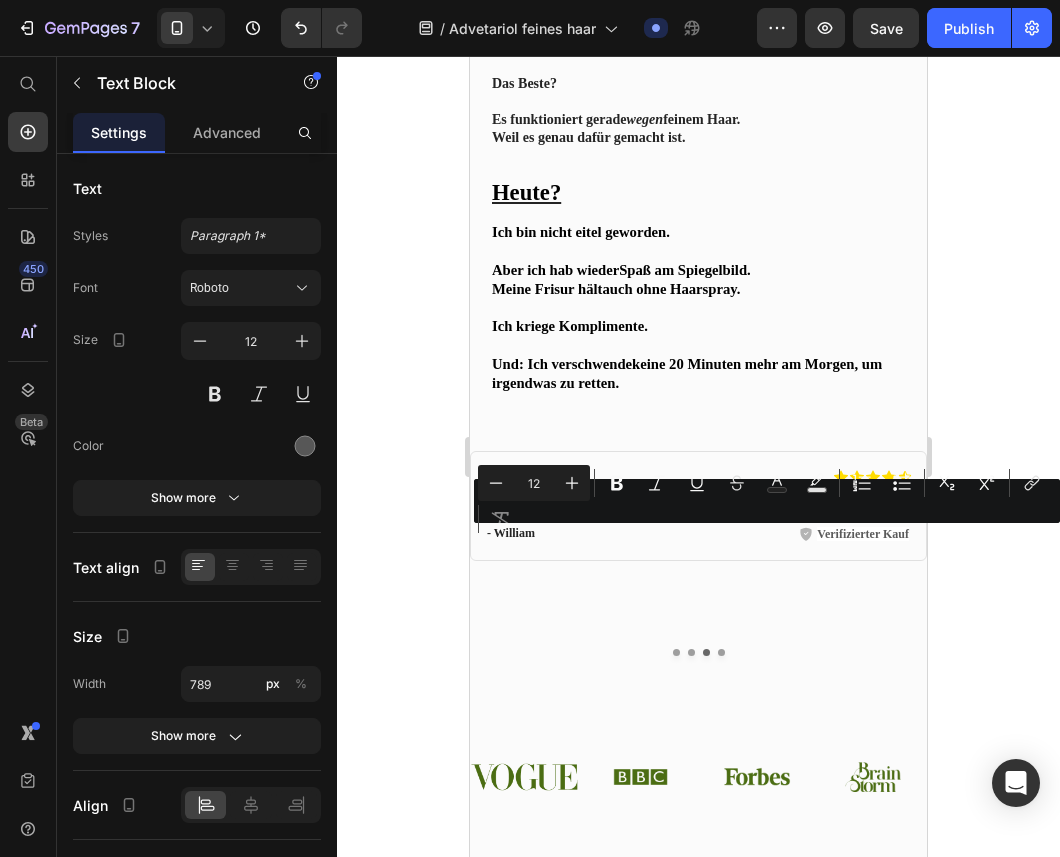 type on "14" 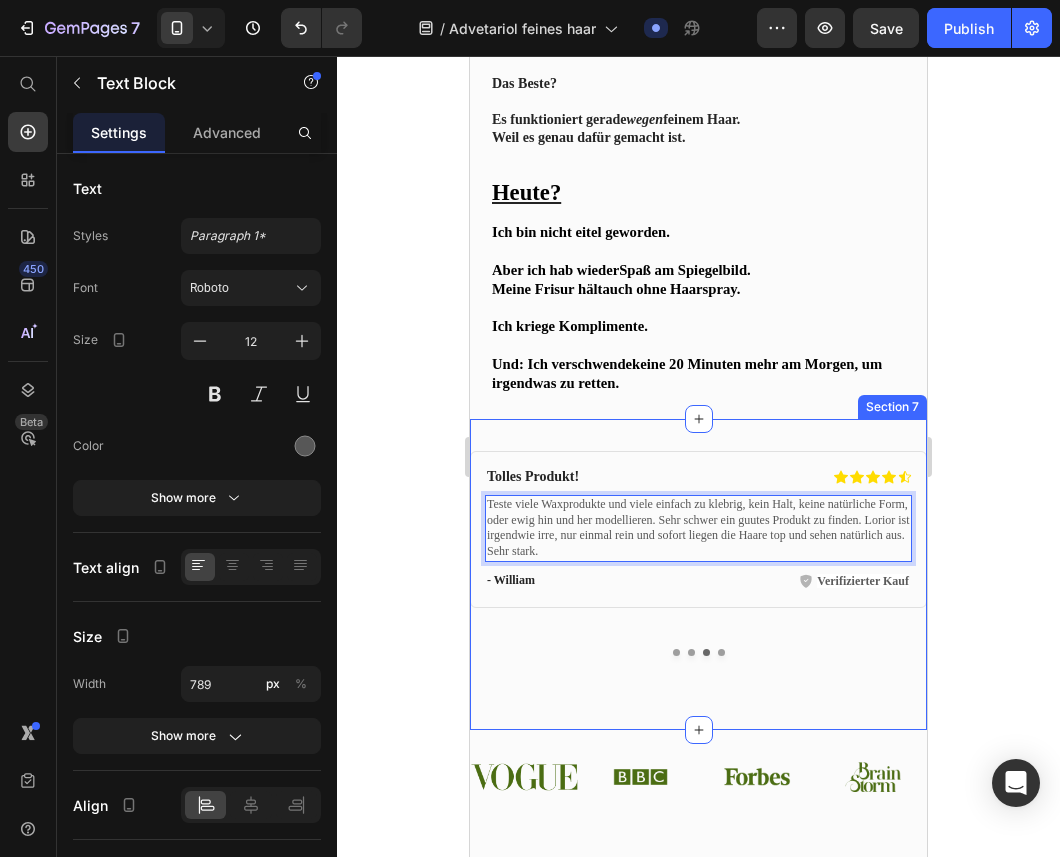 click on "Was andere sagen: Heading Nie wieder was anderes! Heading Icon Icon Icon Icon
Icon Icon List Row Bestes Haarwachs ever! Text Block - Tobias S. Text Block
Verifizierter Kauf Item List Row Row Heading Icon Icon Icon Icon
Icon Icon List Row Super Konsistenz / leicht zu verarbeiten guter & solider Halt über den Tag erzeugt eine füllige Haarstruktur Text Block - Christian S. Text Block
Verifizierter Kauf Item List Row Row Tolles Produkt! Heading Icon Icon Icon Icon
Icon Icon List Row Teste viele Waxprodukte und viele einfach zu klebrig, kein Halt, keine natürliche Form, oder ewig hin und her modellieren. Sehr schwer ein guutes Produkt zu finden. Lorior ist irgendwie irre, nur einmal rein und sofort liegen die Haare top und sehen natürlich aus. Sehr stark. Text Block   7 - William Text Block
Verifizierter Kauf Item List Row Row skincare struggles! Heading Icon Icon Icon Icon
Icon Icon List Row Text Block - Olivia Text Block
Row Row" at bounding box center [698, 574] 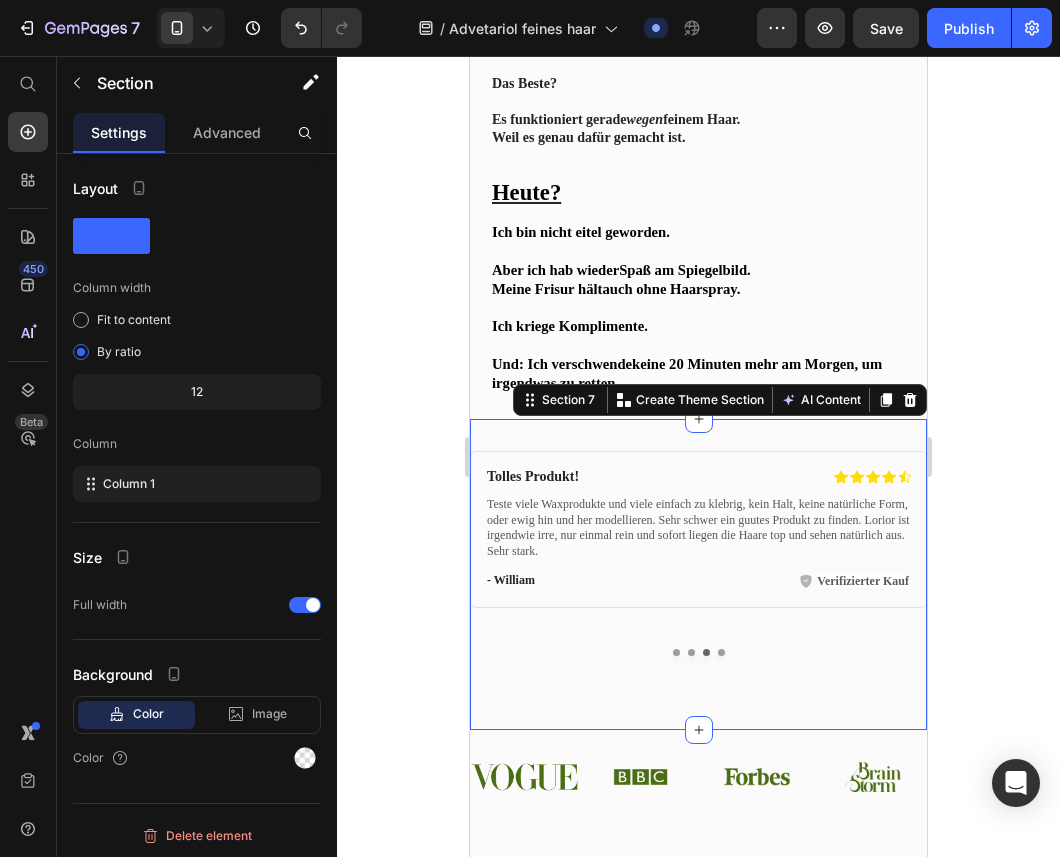 click on "- William" at bounding box center [590, 581] 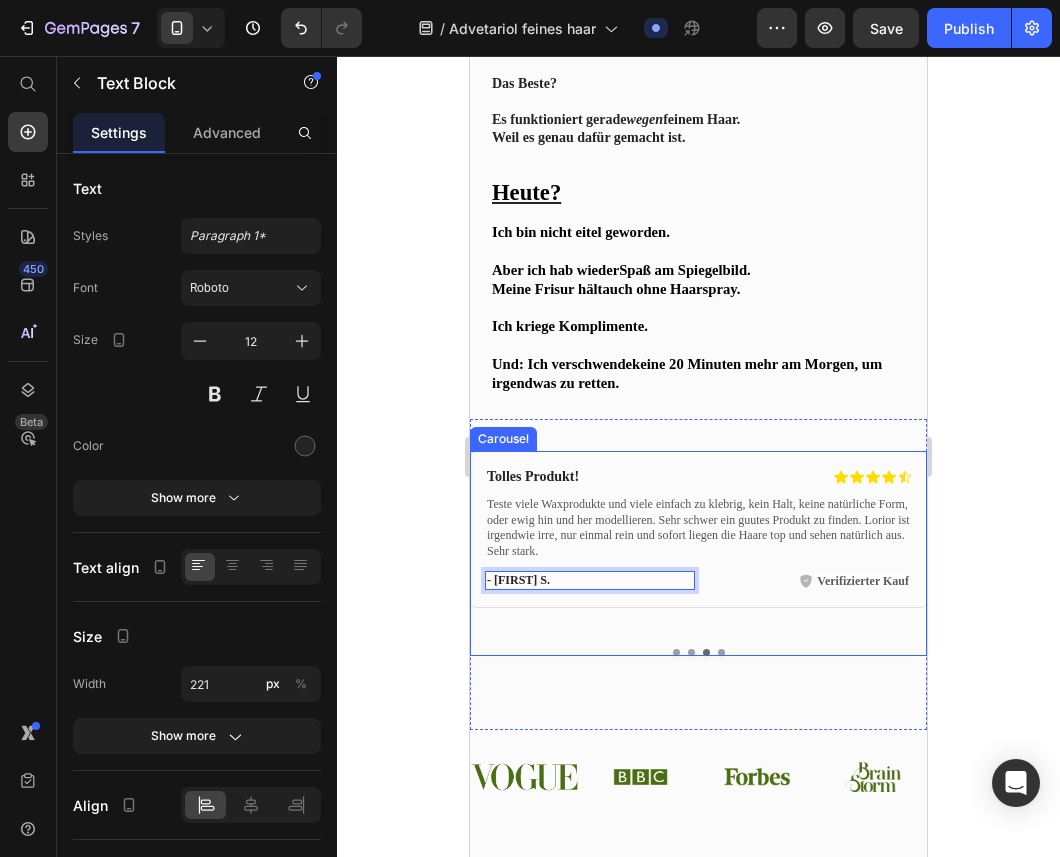 click at bounding box center (721, 652) 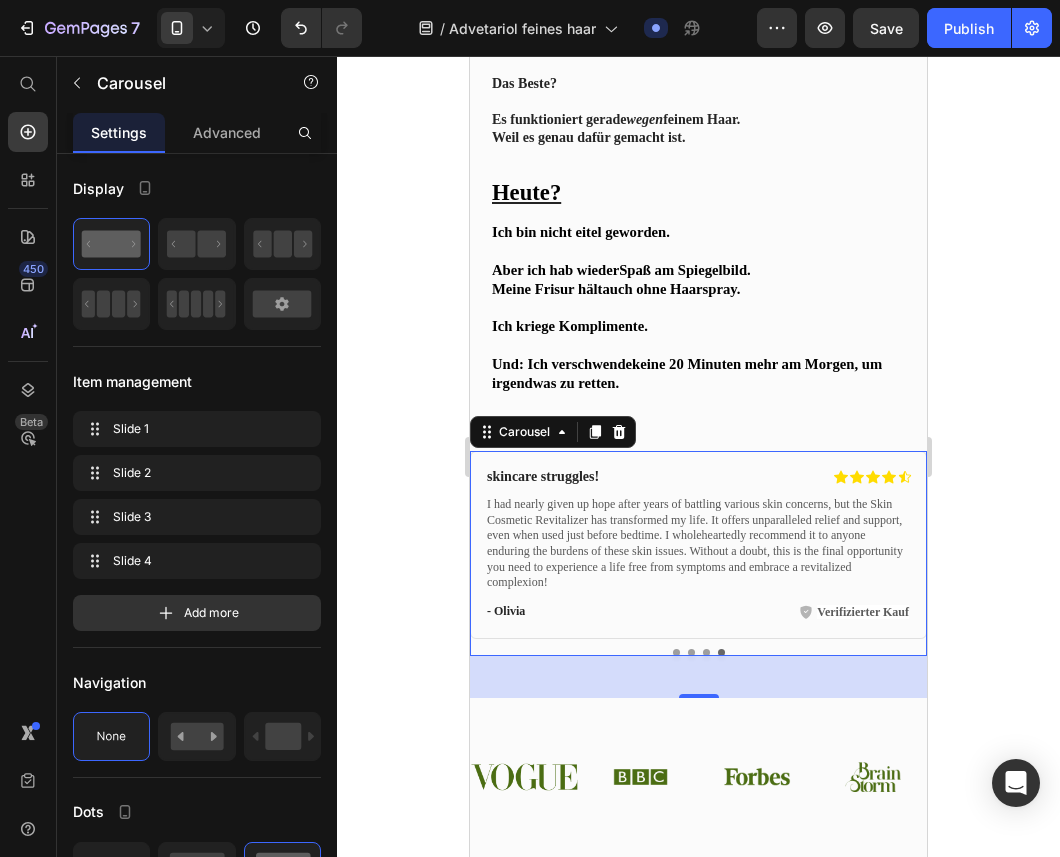 click on "I had nearly given up hope after years of battling various skin concerns, but the Skin Cosmetic Revitalizer has transformed my life. It offers unparalleled relief and support, even when used just before bedtime. I wholeheartedly recommend it to anyone enduring the burdens of these skin issues. Without a doubt, this is the final opportunity you need to experience a life free from symptoms and embrace a revitalized complexion!" at bounding box center (698, 544) 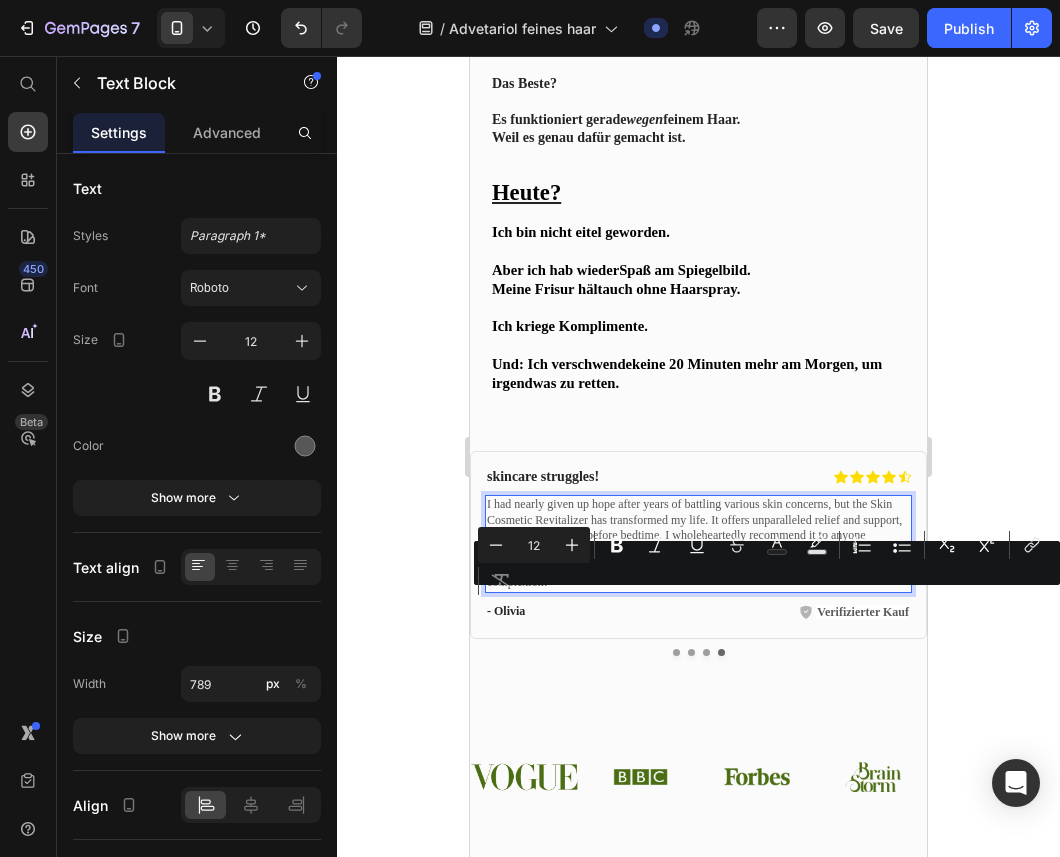 click on "I had nearly given up hope after years of battling various skin concerns, but the Skin Cosmetic Revitalizer has transformed my life. It offers unparalleled relief and support, even when used just before bedtime. I wholeheartedly recommend it to anyone enduring the burdens of these skin issues. Without a doubt, this is the final opportunity you need to experience a life free from symptoms and embrace a revitalized complexion!" at bounding box center [698, 544] 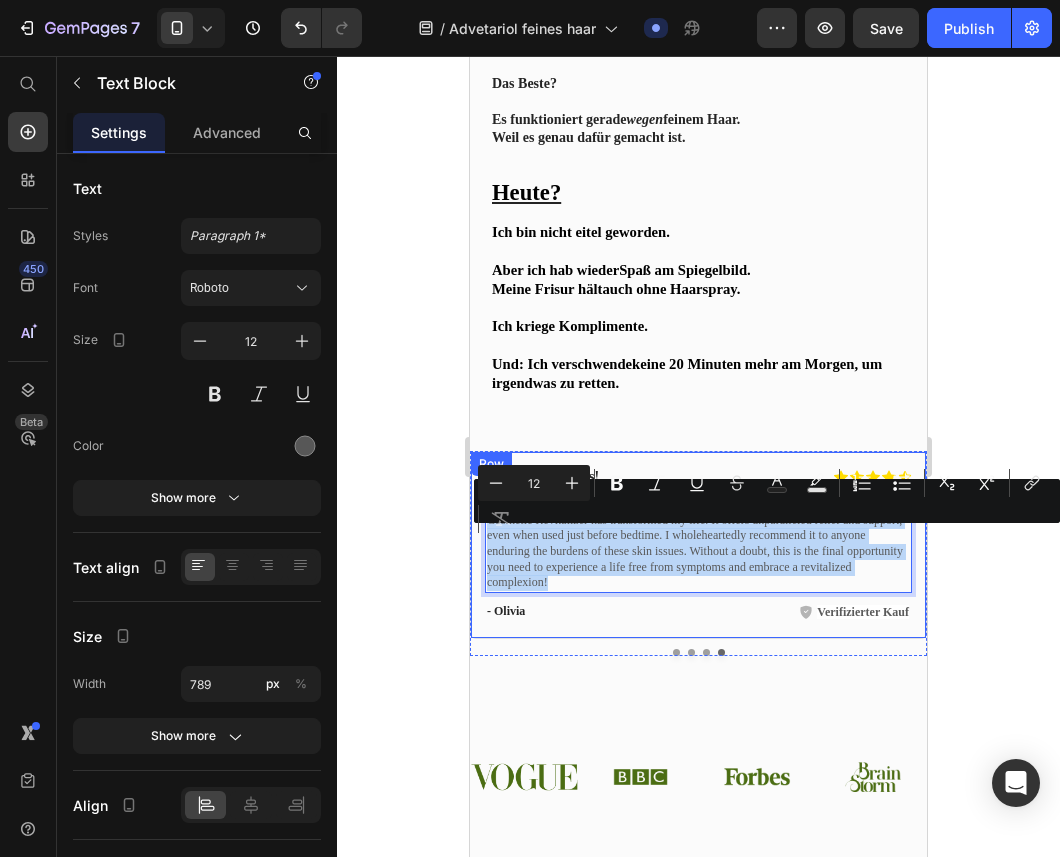 drag, startPoint x: 762, startPoint y: 613, endPoint x: 471, endPoint y: 539, distance: 300.26157 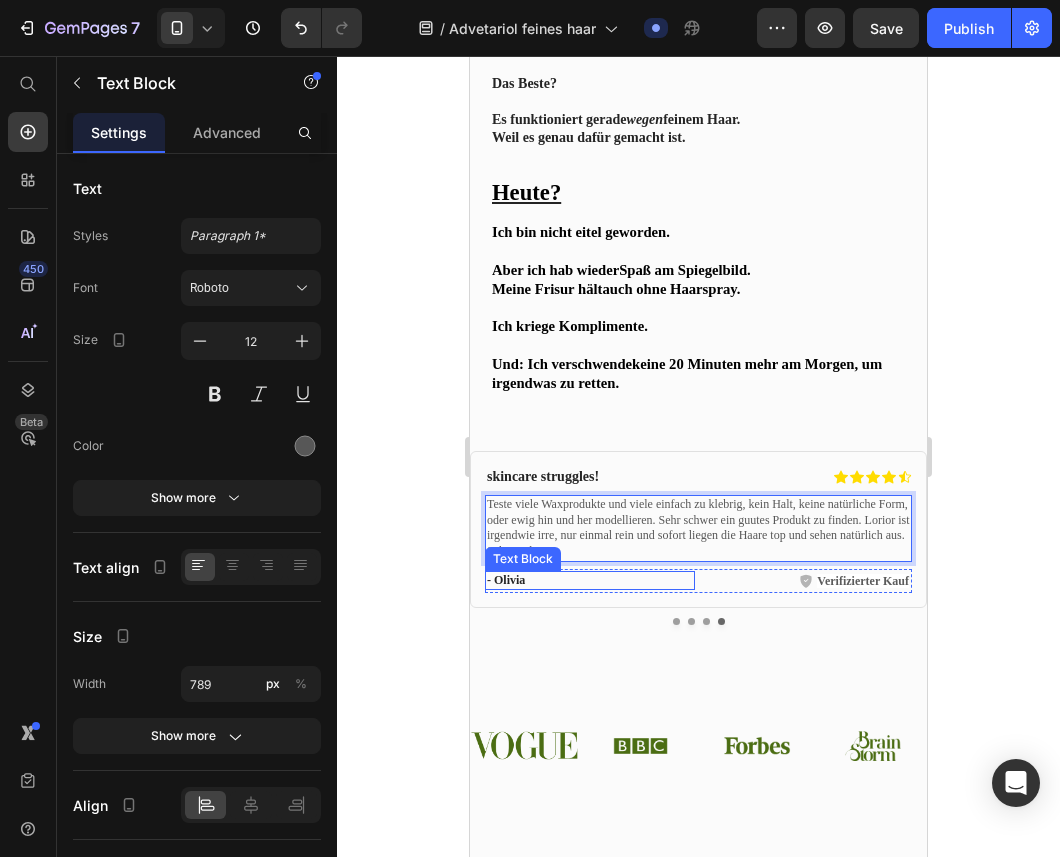 click on "- Olivia" at bounding box center [590, 581] 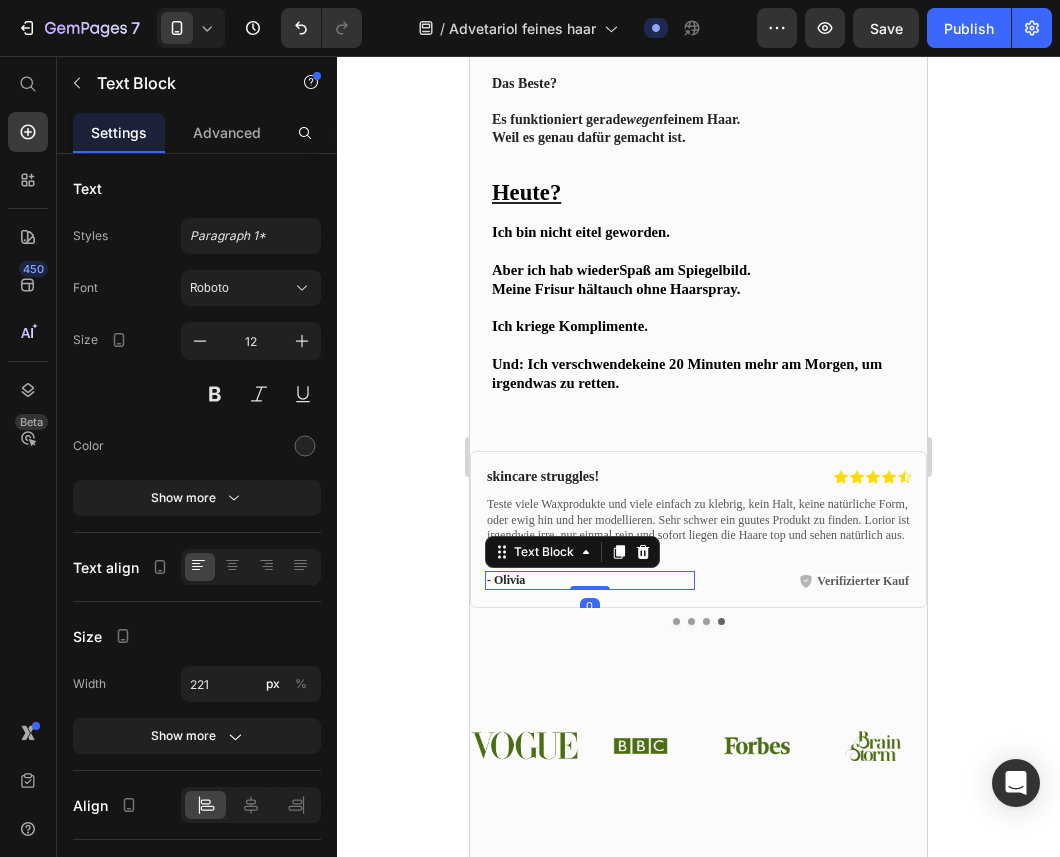 click on "- Olivia" at bounding box center (590, 581) 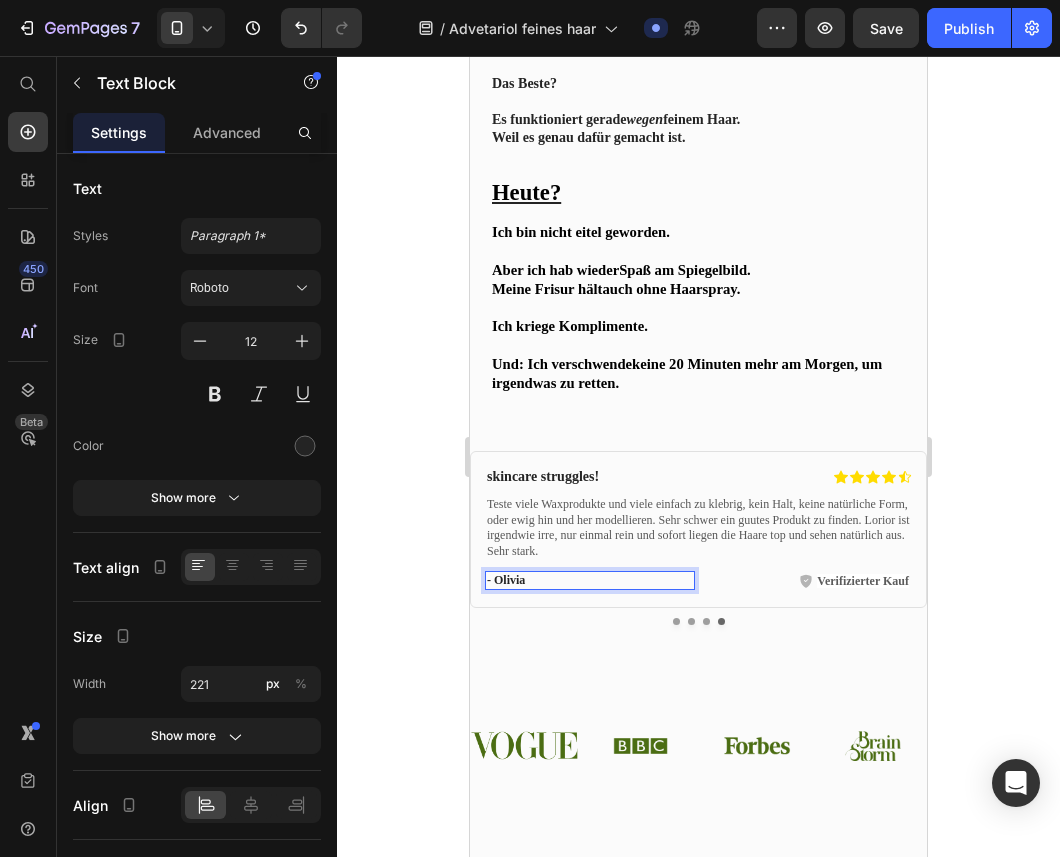click on "- Olivia" at bounding box center (590, 581) 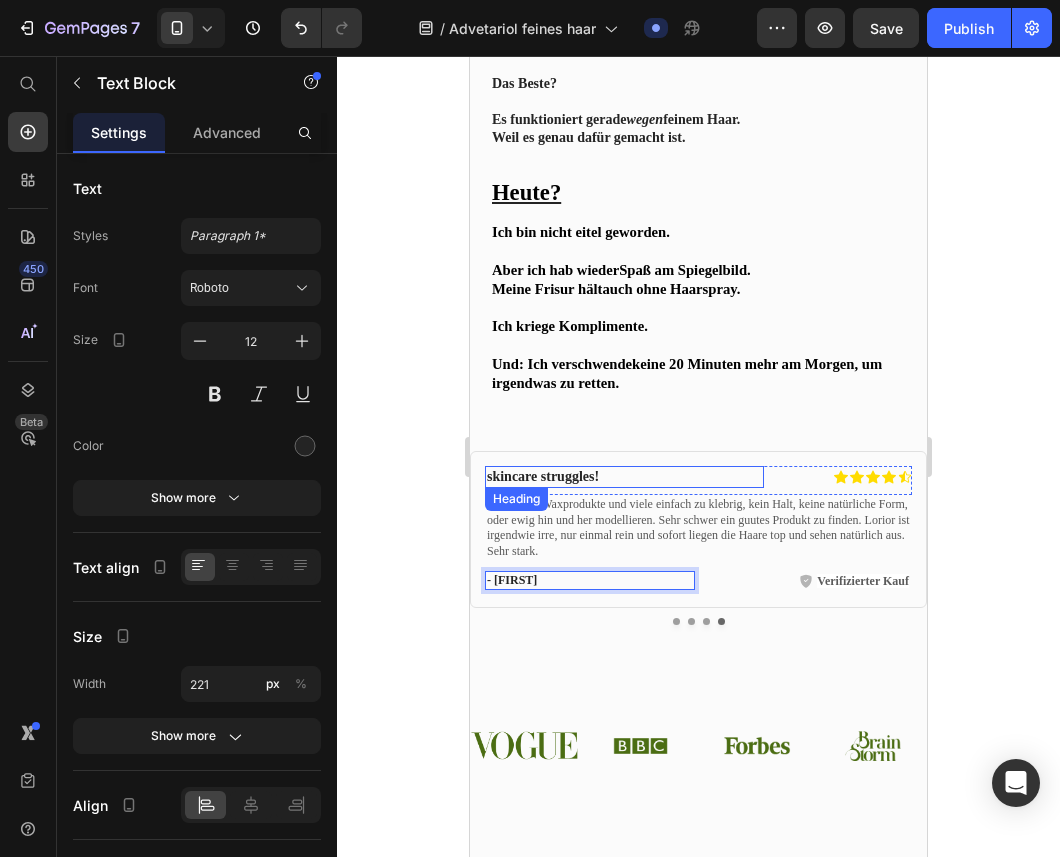 click on "skincare struggles!" at bounding box center [603, 477] 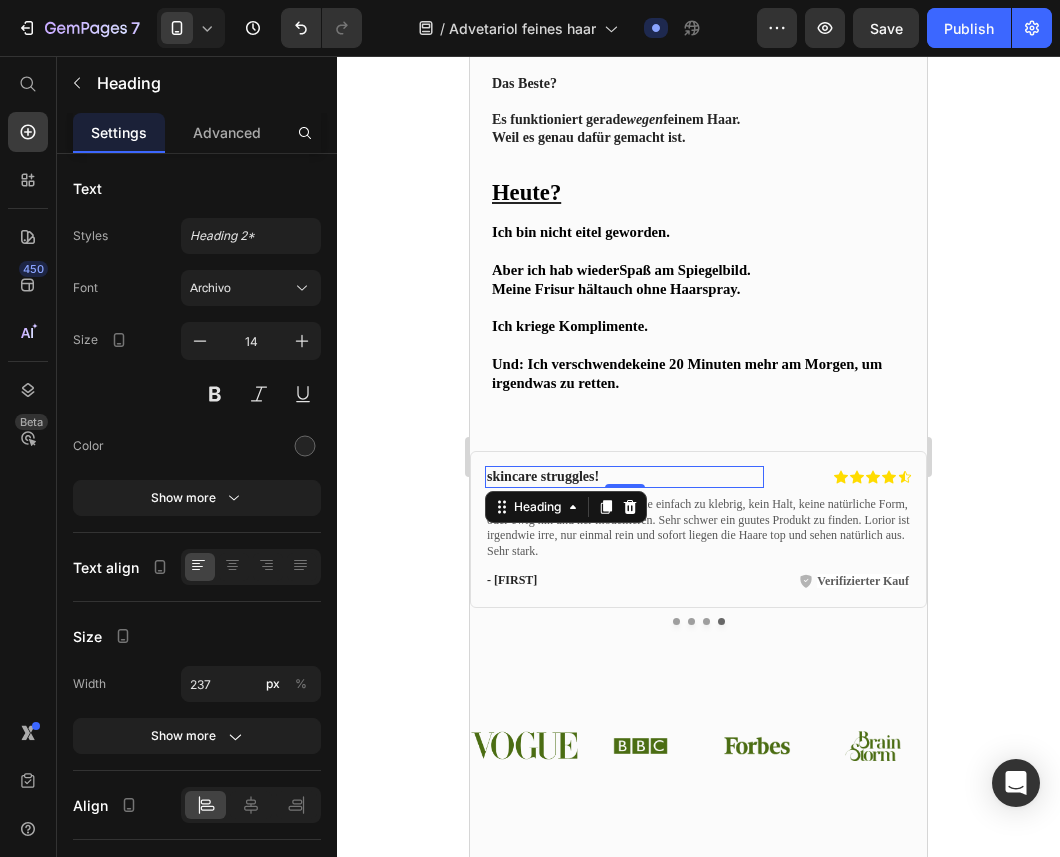 click on "skincare struggles!" at bounding box center [603, 477] 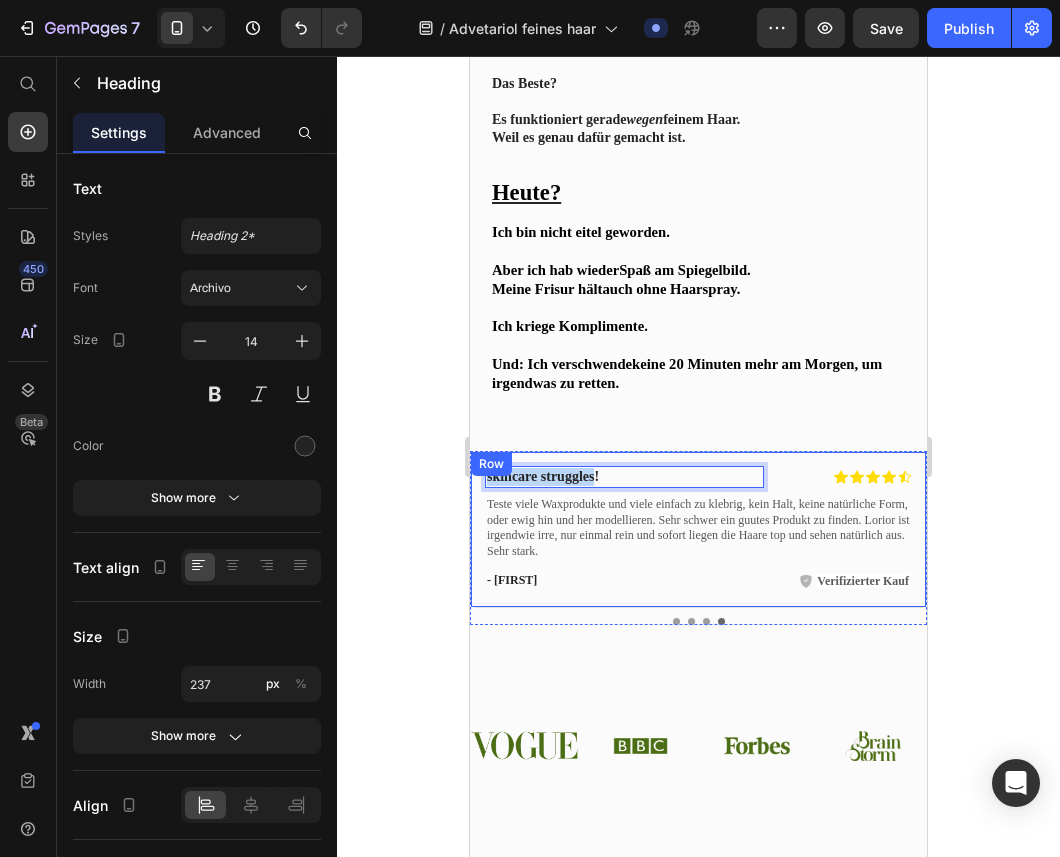 drag, startPoint x: 596, startPoint y: 512, endPoint x: 482, endPoint y: 510, distance: 114.01754 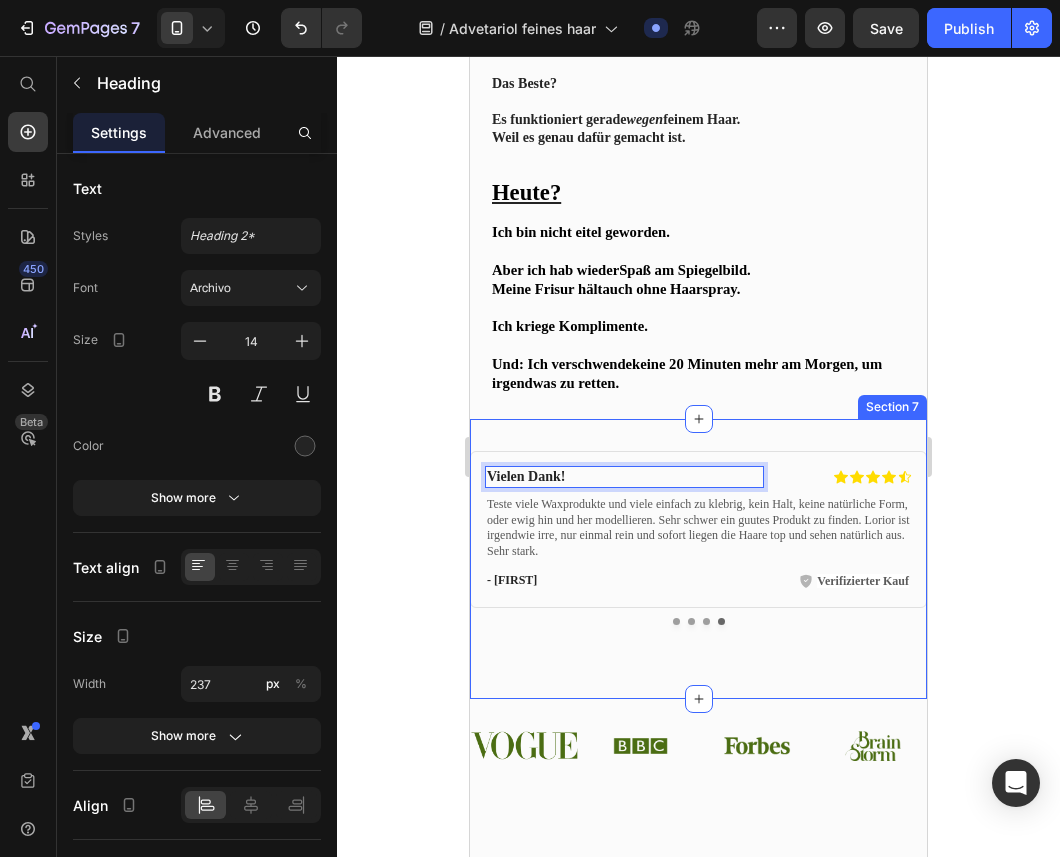 click on "Was andere sagen: Heading Nie wieder was anderes! Heading Icon Icon Icon Icon
Icon Icon List Row Bestes Haarwachs ever! Text Block - Tobias S. Text Block
Verifizierter Kauf Item List Row Row Heading Icon Icon Icon Icon
Icon Icon List Row Super Konsistenz / leicht zu verarbeiten guter & solider Halt über den Tag erzeugt eine füllige Haarstruktur Text Block - Christian S. Text Block
Verifizierter Kauf Item List Row Row Tolles Produkt! Heading Icon Icon Icon Icon
Icon Icon List Row Teste viele Waxprodukte und viele einfach zu klebrig, kein Halt, keine natürliche Form, oder ewig hin und her modellieren. Sehr schwer ein guutes Produkt zu finden. Lorior ist irgendwie irre, nur einmal rein und sofort liegen die Haare top und sehen natürlich aus. Sehr stark. Text Block - Andreas S. Text Block
Verifizierter Kauf Item List Row Row Vielen Dank! Heading   0 Icon Icon Icon Icon
Icon Icon List Row Text Block - Joonas  Text Block
Item List" at bounding box center (698, 559) 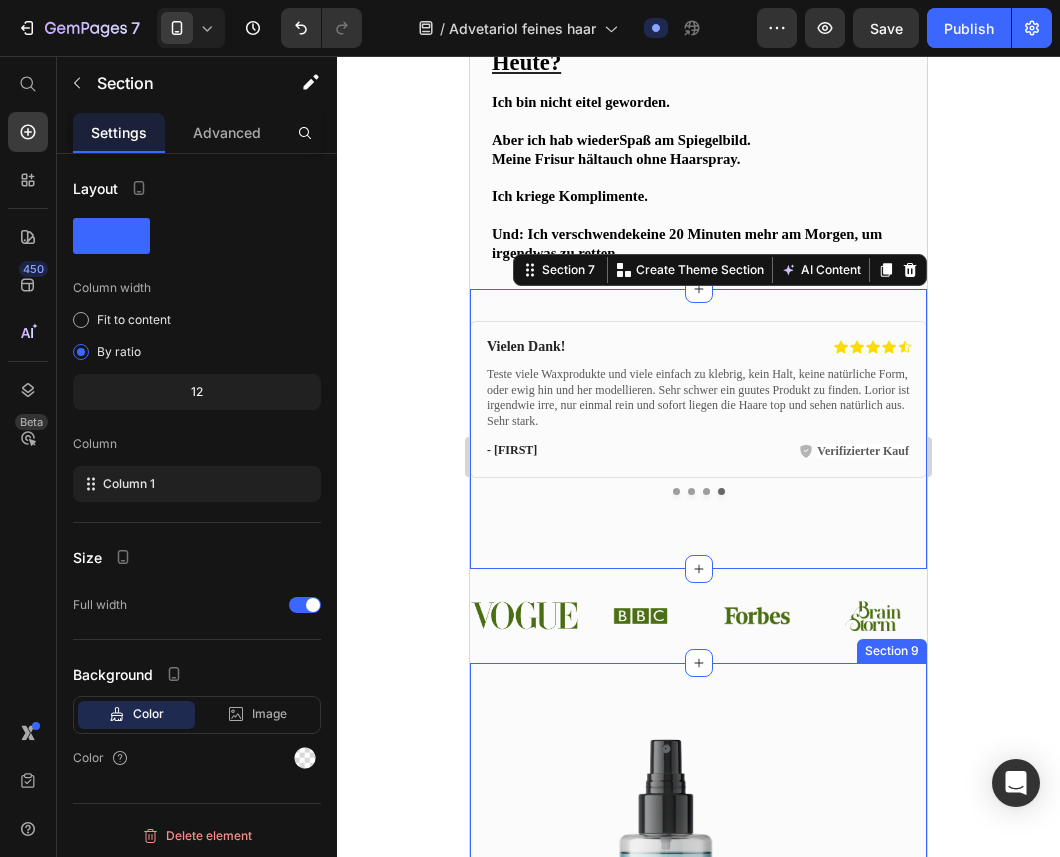 scroll, scrollTop: 2914, scrollLeft: 0, axis: vertical 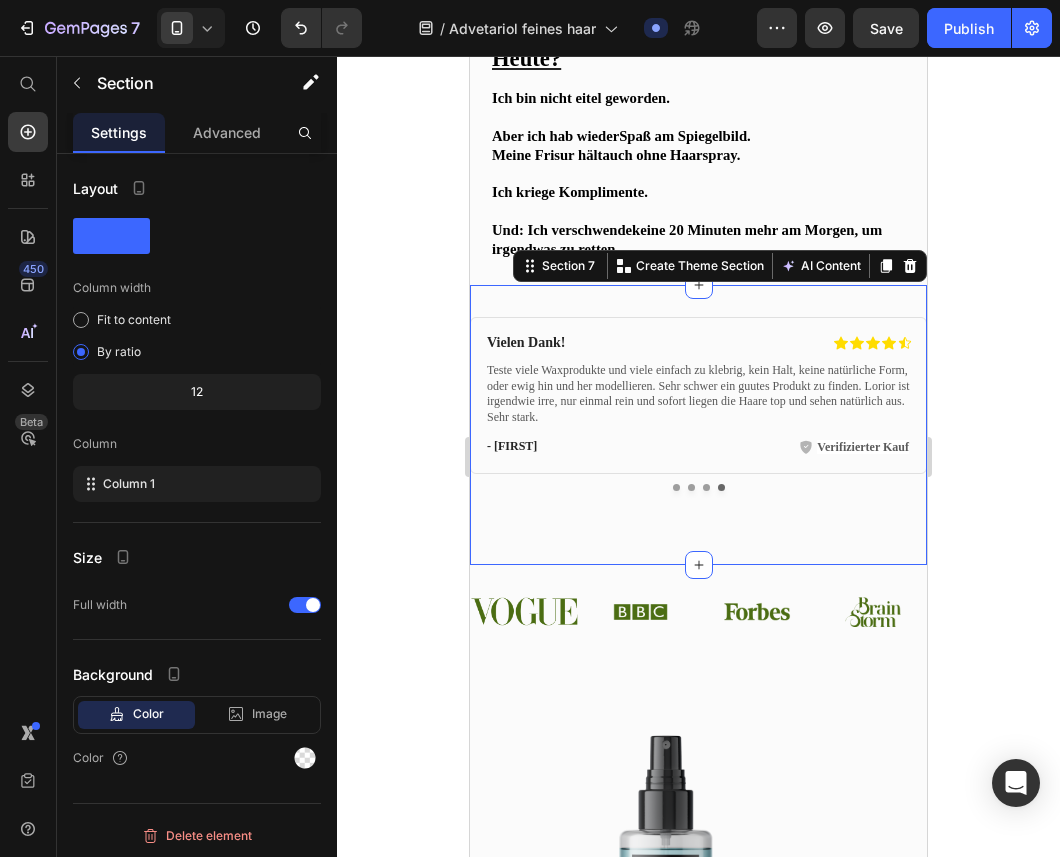 click 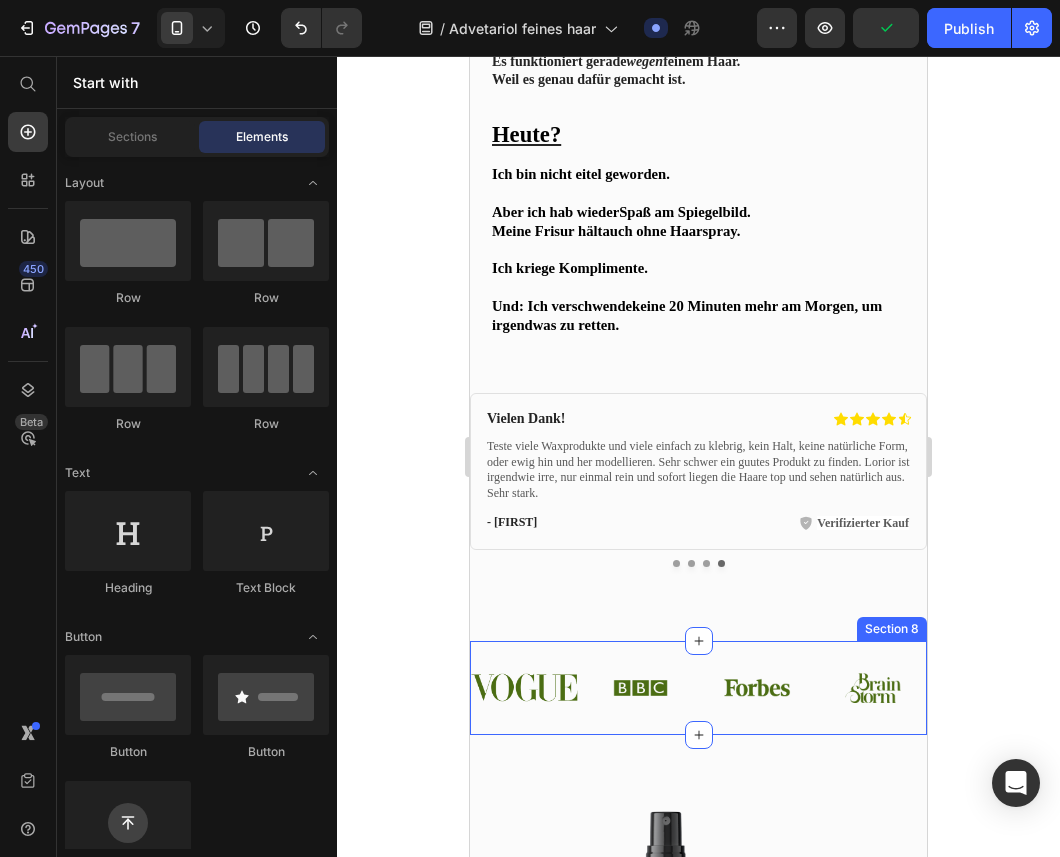 click on "Was andere sagen: Heading Nie wieder was anderes! Heading Icon Icon Icon Icon
Icon Icon List Row Bestes Haarwachs ever! Text Block - Tobias S. Text Block
Verifizierter Kauf Item List Row Row Heading Icon Icon Icon Icon
Icon Icon List Row Super Konsistenz / leicht zu verarbeiten guter & solider Halt über den Tag erzeugt eine füllige Haarstruktur Text Block - Christian S. Text Block
Verifizierter Kauf Item List Row Row Tolles Produkt! Heading Icon Icon Icon Icon
Icon Icon List Row Teste viele Waxprodukte und viele einfach zu klebrig, kein Halt, keine natürliche Form, oder ewig hin und her modellieren. Sehr schwer ein guutes Produkt zu finden. Lorior ist irgendwie irre, nur einmal rein und sofort liegen die Haare top und sehen natürlich aus. Sehr stark. Text Block - Andreas S. Text Block
Verifizierter Kauf Item List Row Row Vielen Dank! Heading Icon Icon Icon Icon
Icon Icon List Row Text Block - Joonas  Text Block
Item List Row" at bounding box center [698, 501] 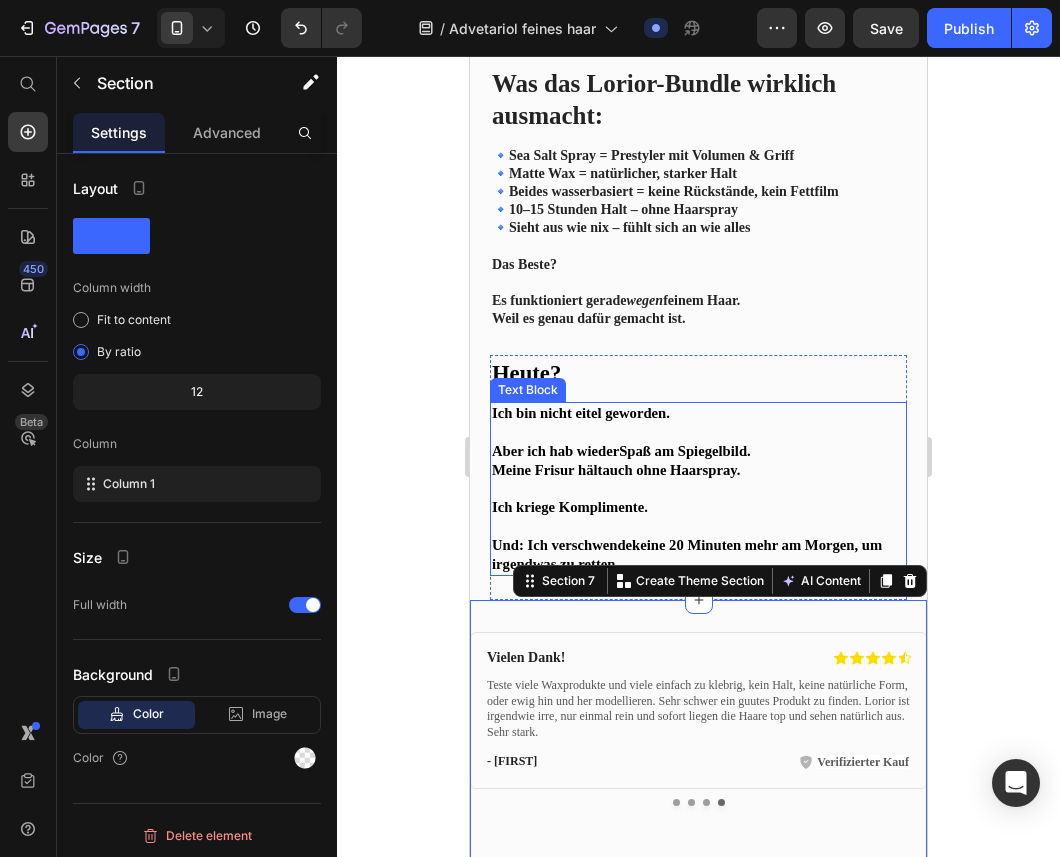 scroll, scrollTop: 2550, scrollLeft: 0, axis: vertical 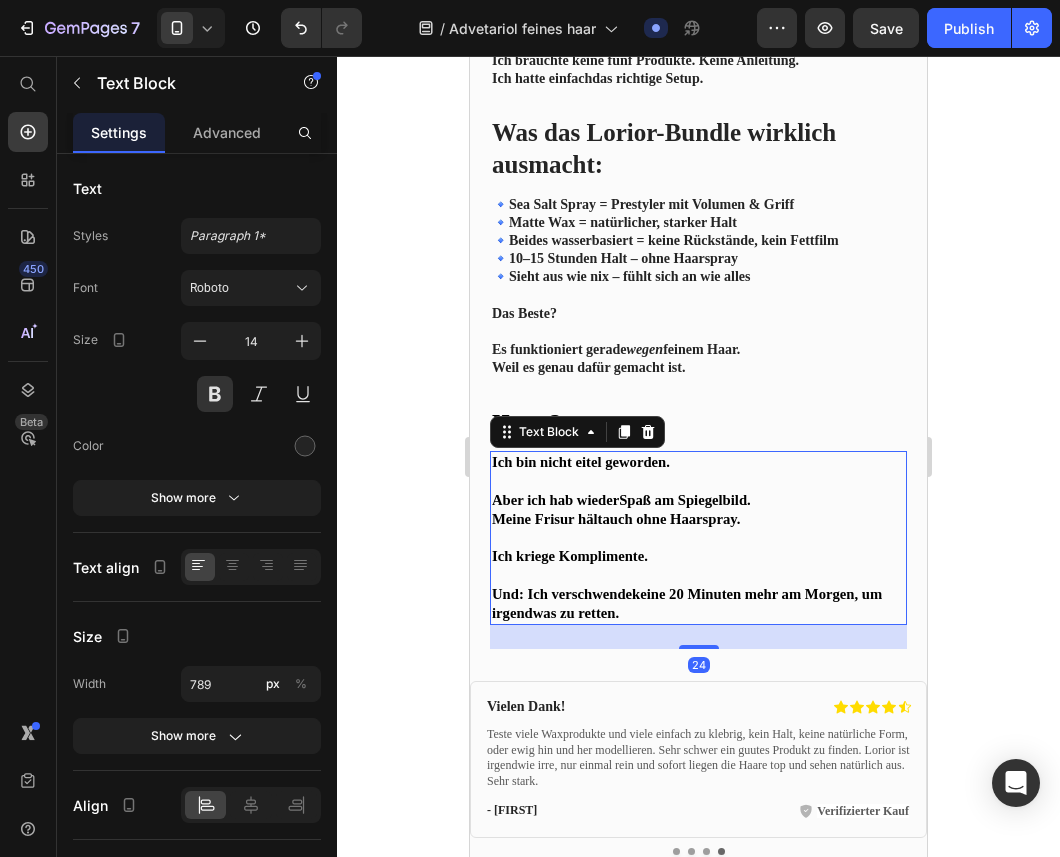 click on "Spaß am Spiegelbild." at bounding box center [685, 500] 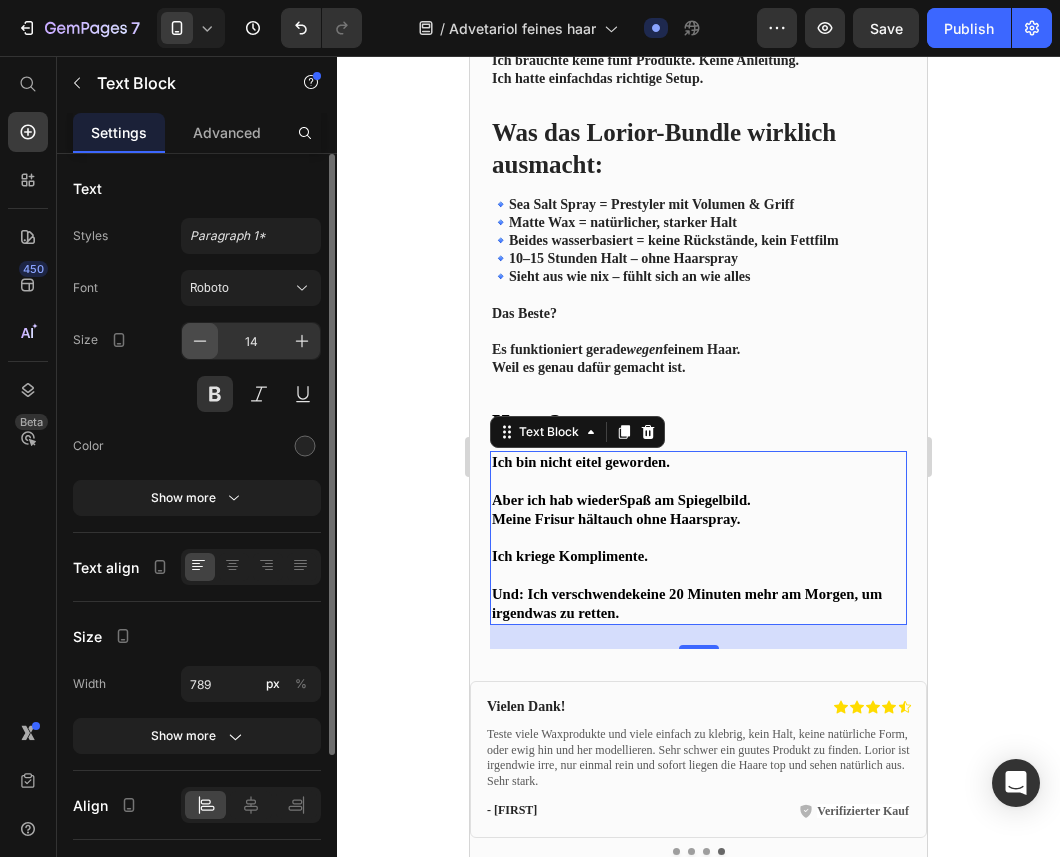click 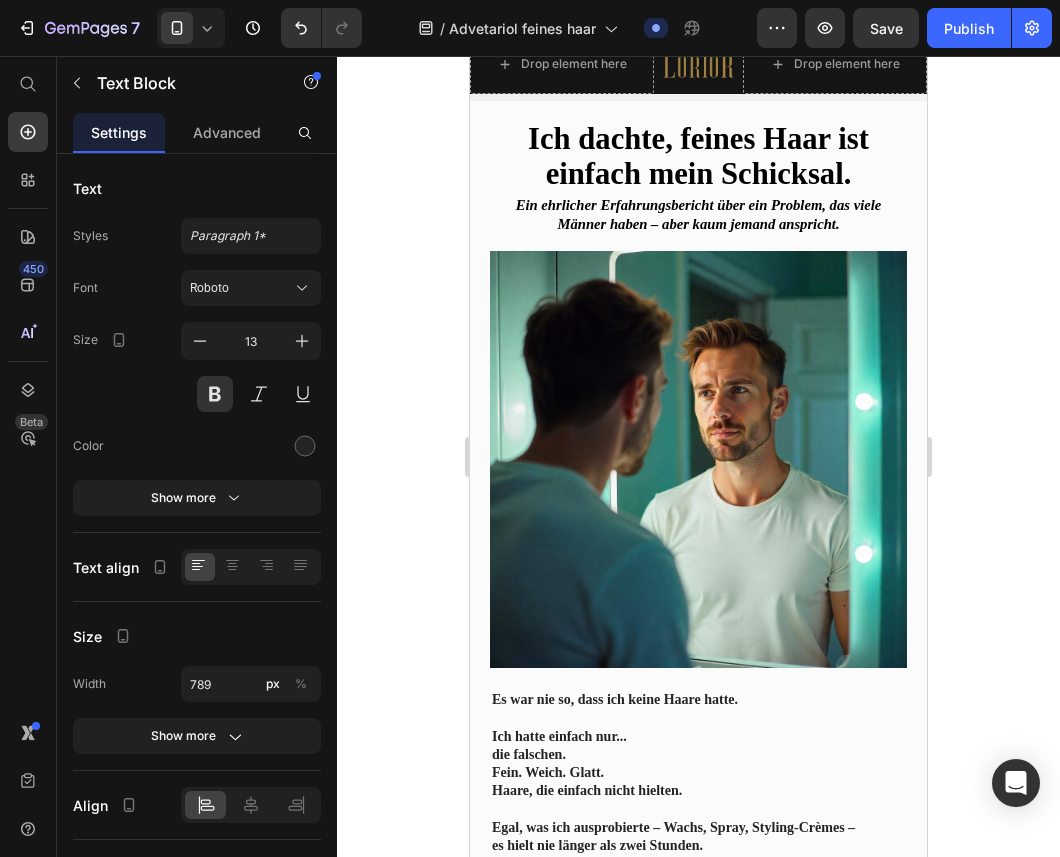 scroll, scrollTop: 0, scrollLeft: 0, axis: both 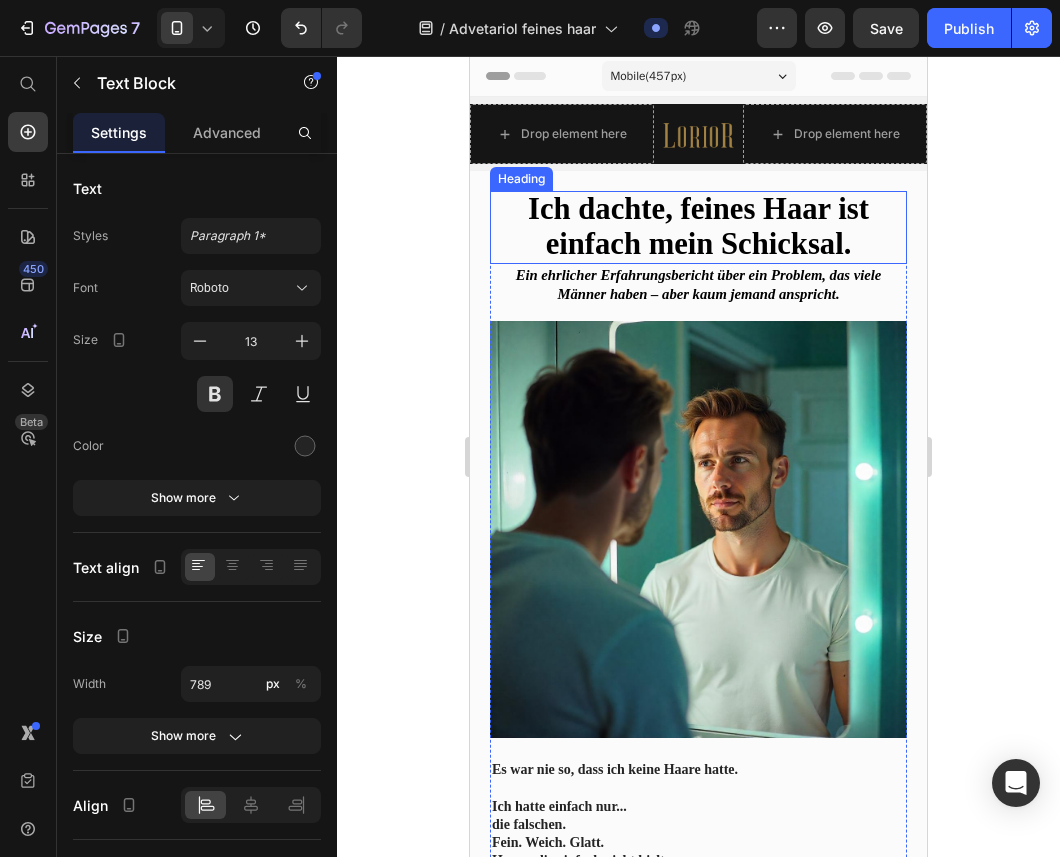 click on "Ich dachte, feines Haar ist einfach mein Schicksal." at bounding box center [698, 226] 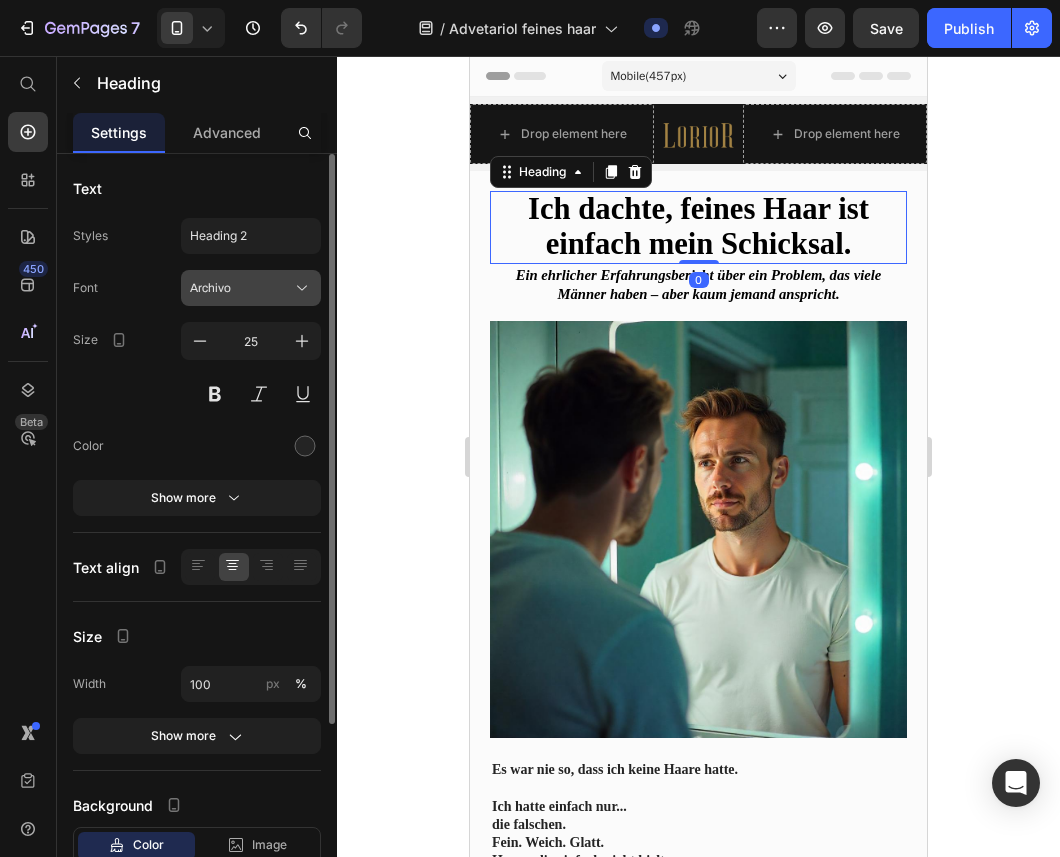 click 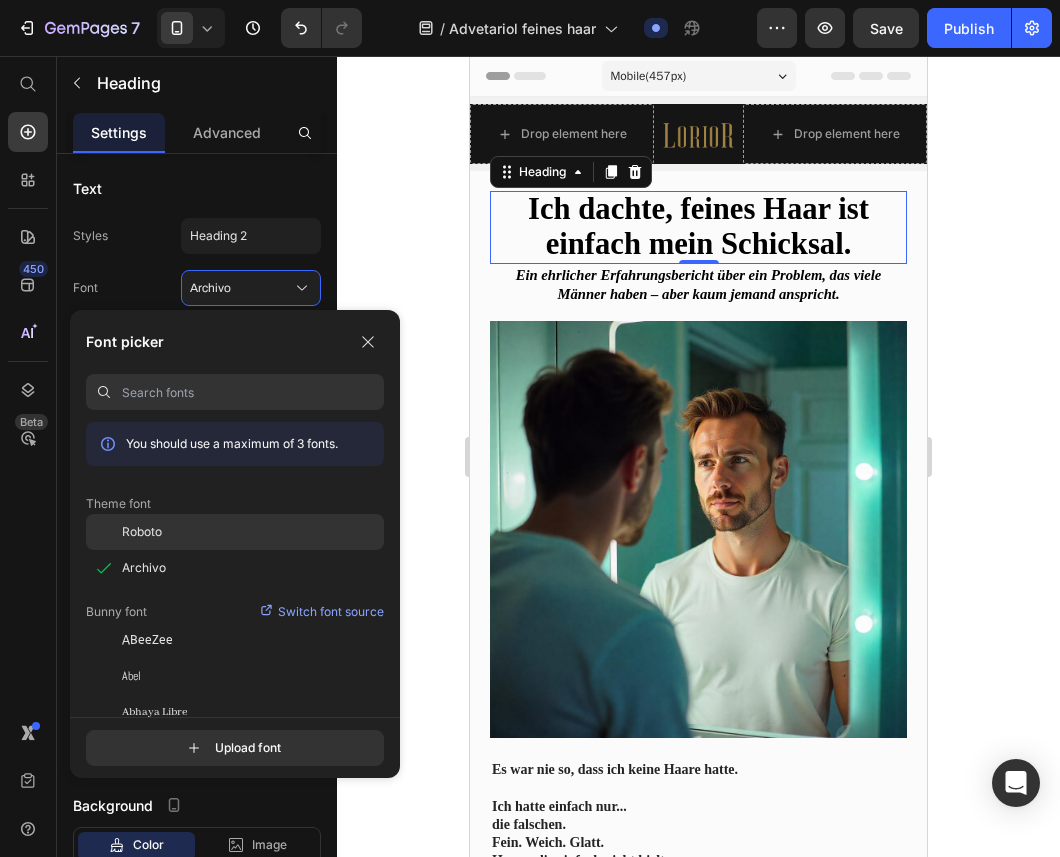 click on "Roboto" at bounding box center (142, 532) 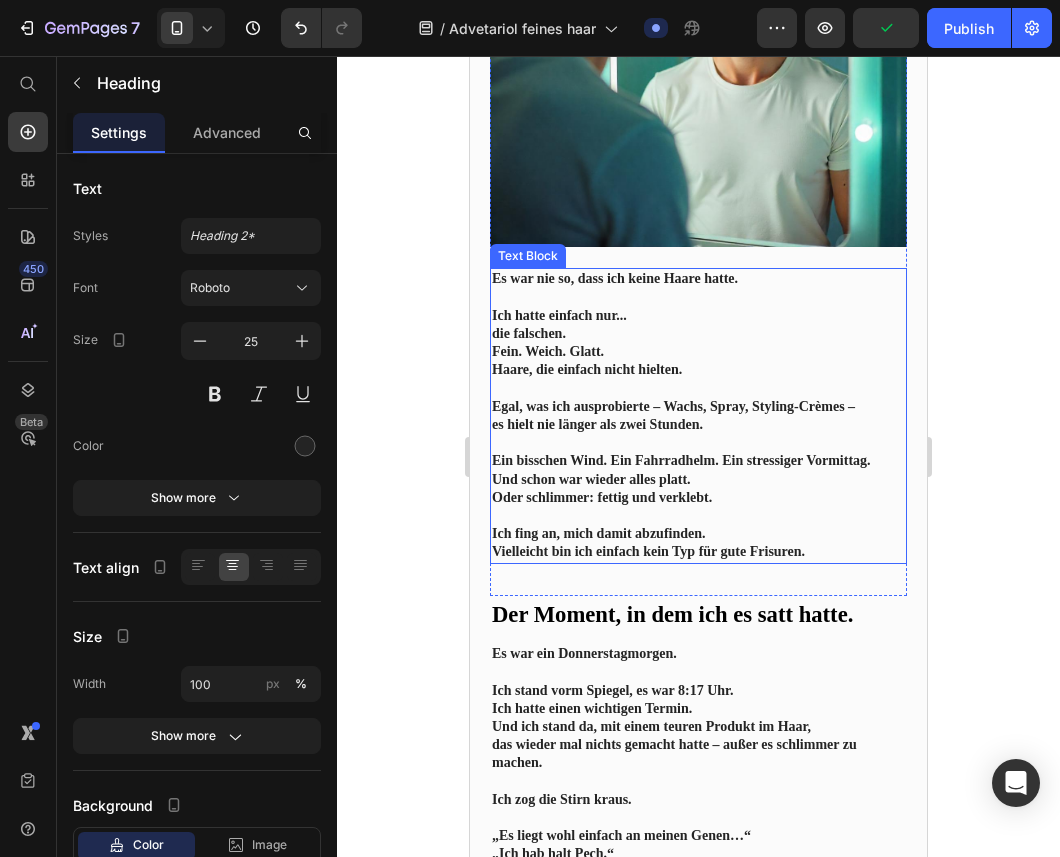 scroll, scrollTop: 486, scrollLeft: 0, axis: vertical 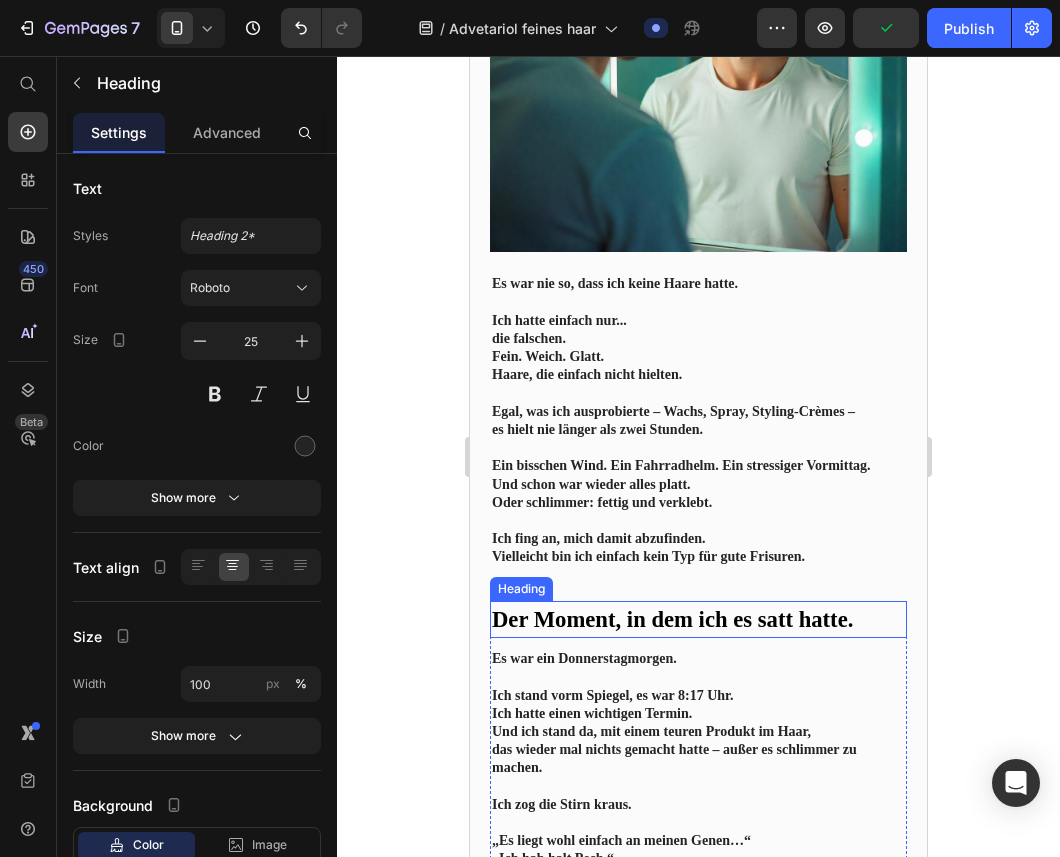 click on "Der Moment, in dem ich es satt hatte." at bounding box center [672, 619] 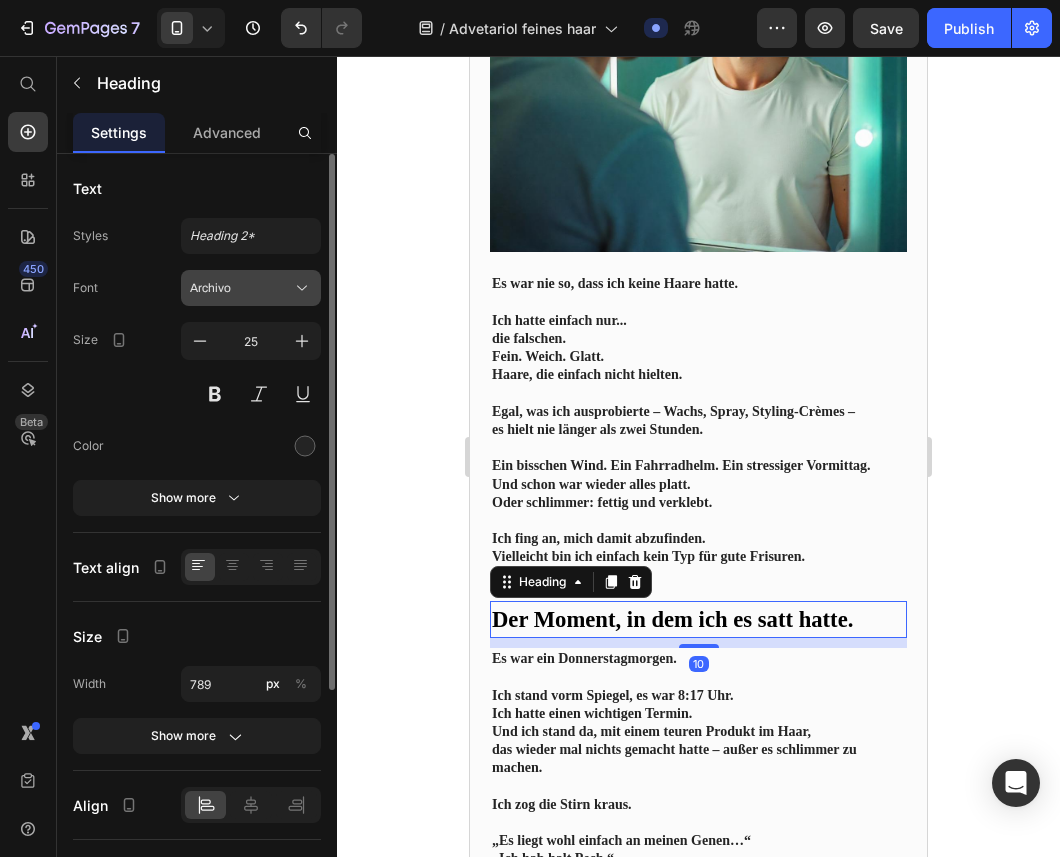click 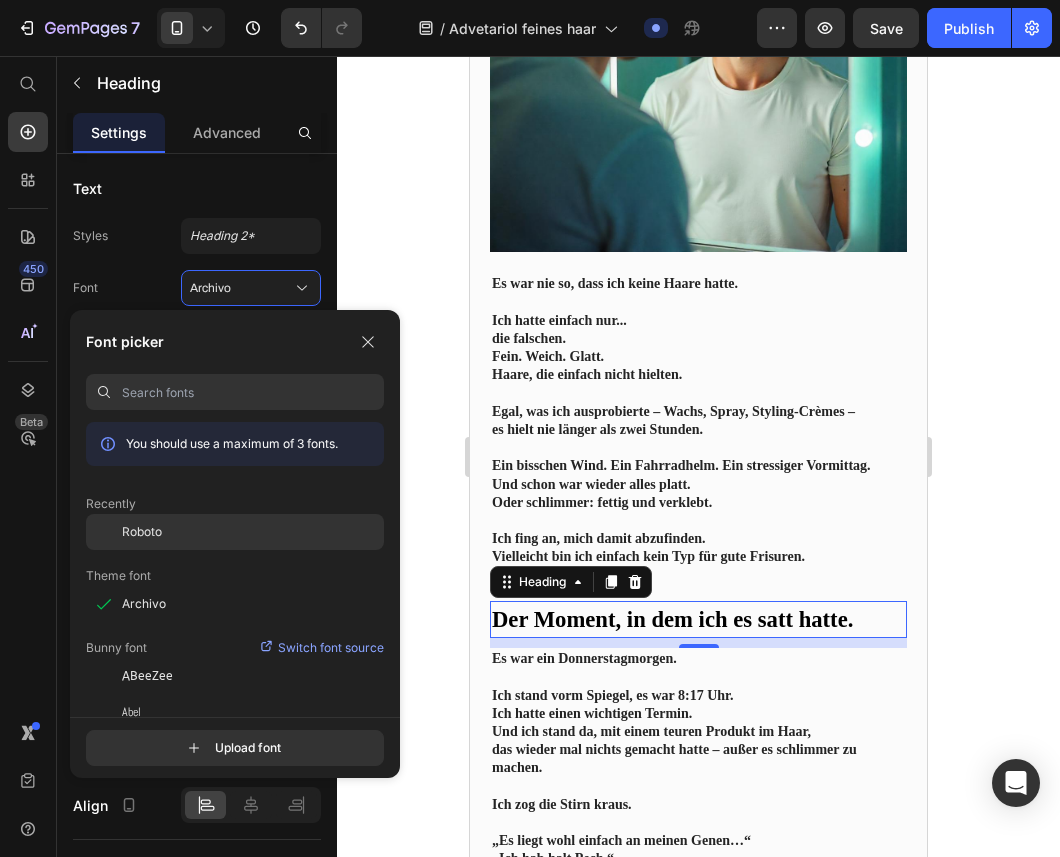 click on "Roboto" 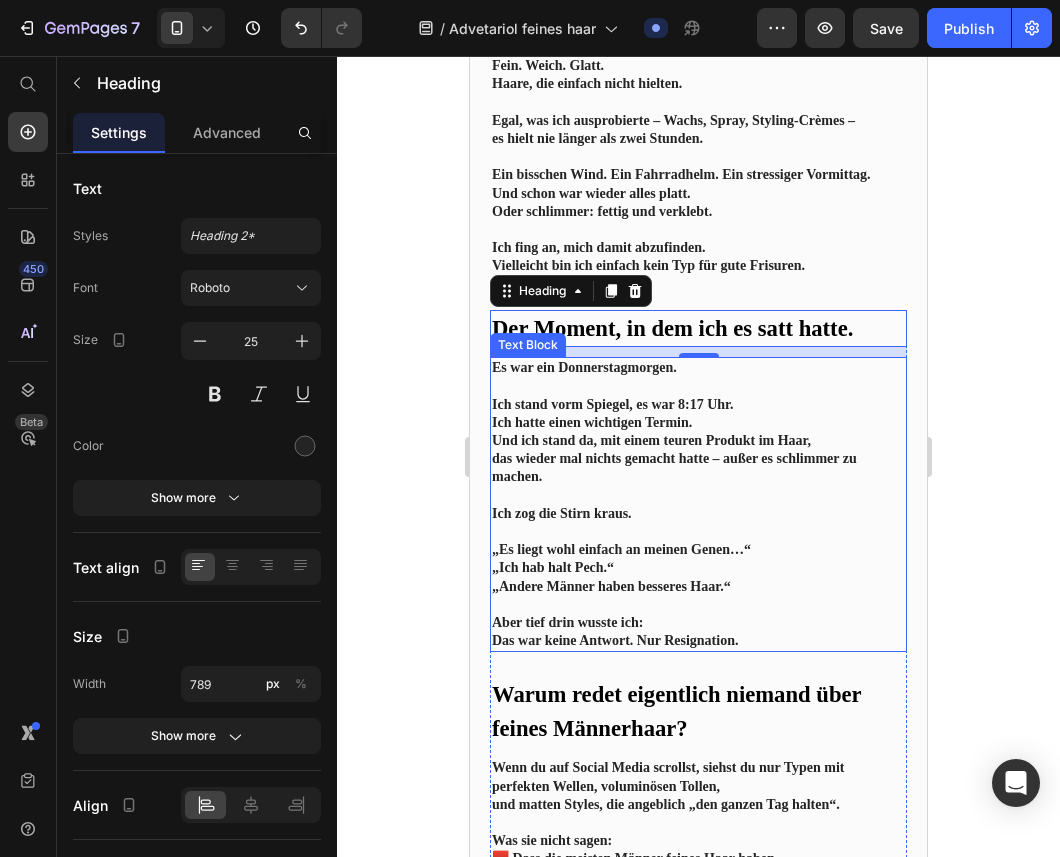 scroll, scrollTop: 947, scrollLeft: 0, axis: vertical 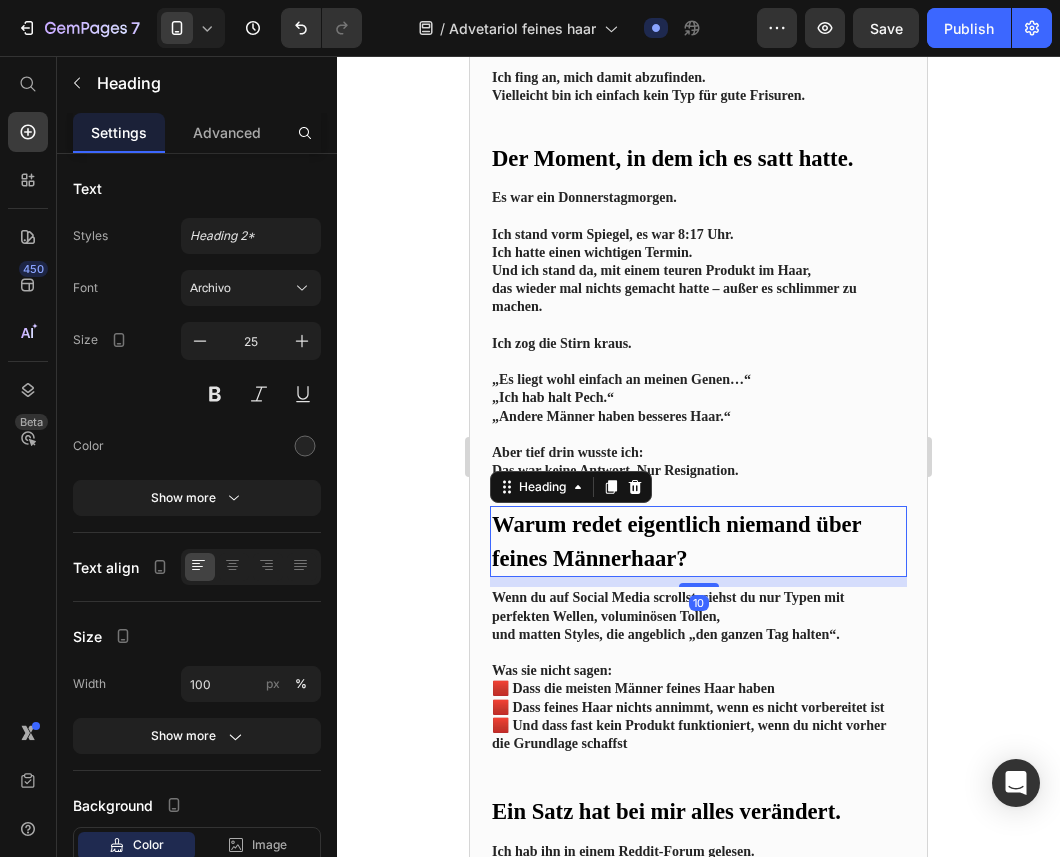 click on "Warum redet eigentlich niemand über feines Männerhaar?" at bounding box center (676, 541) 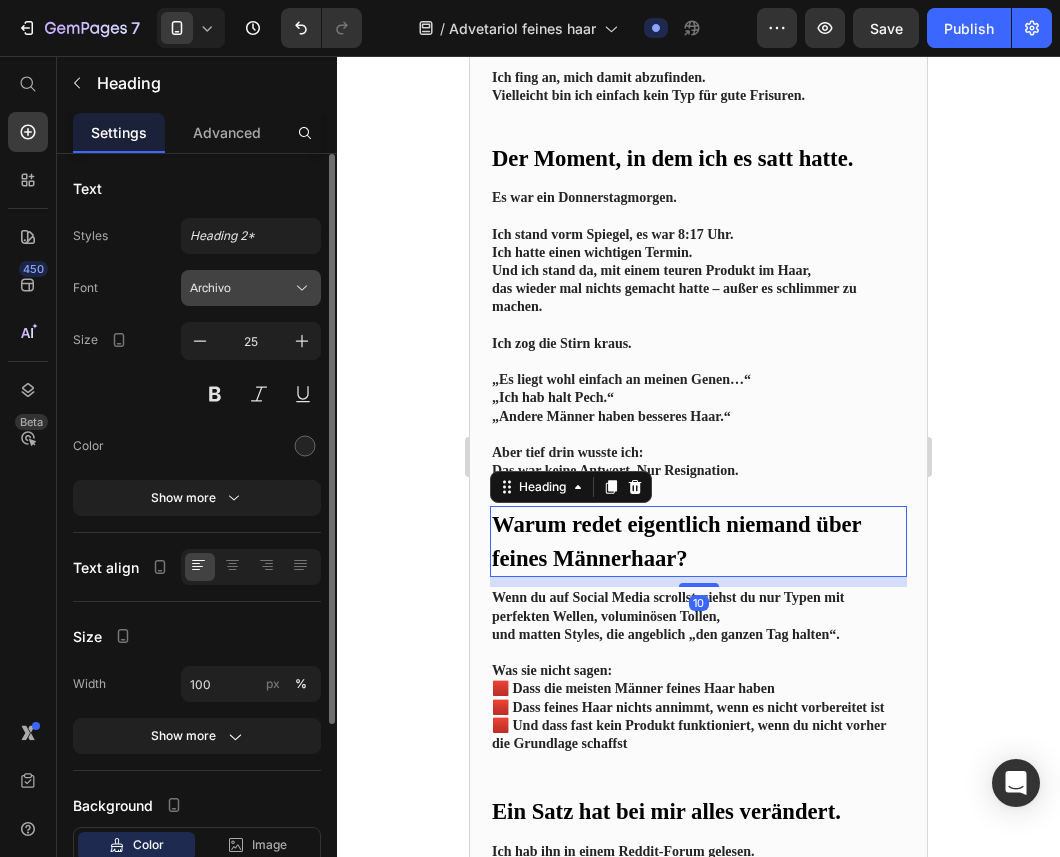 click on "Archivo" at bounding box center (241, 288) 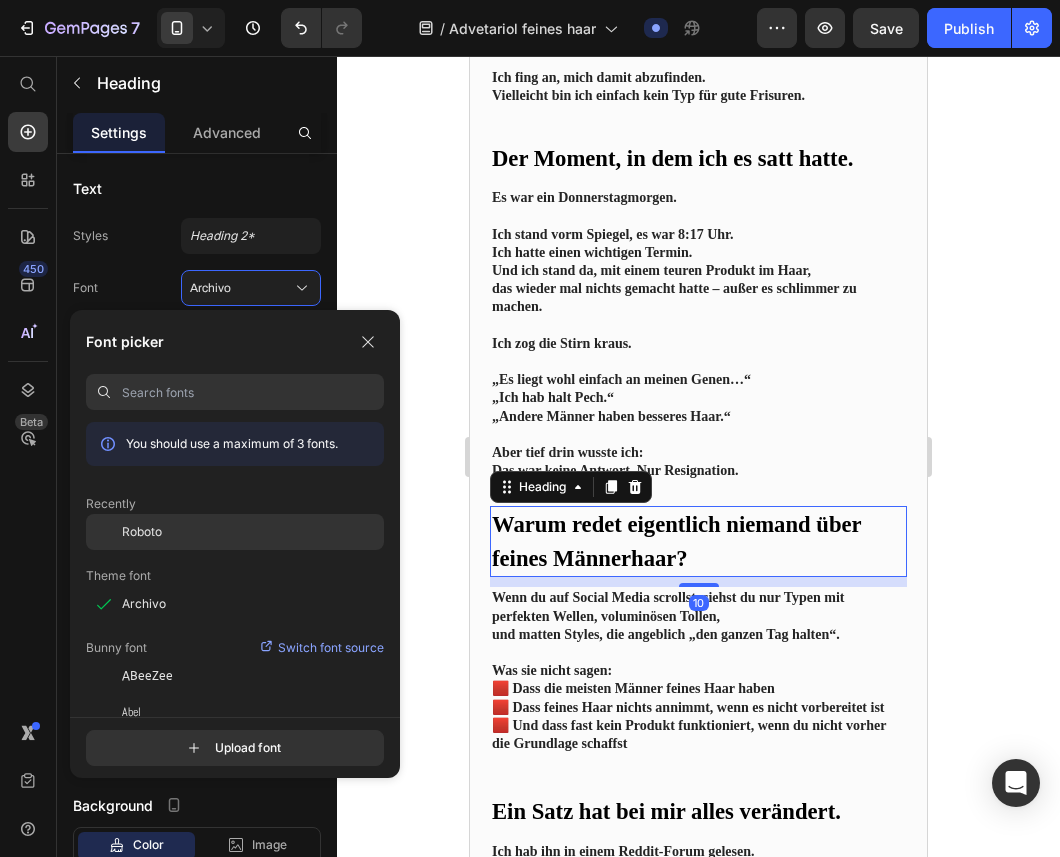 click on "Roboto" 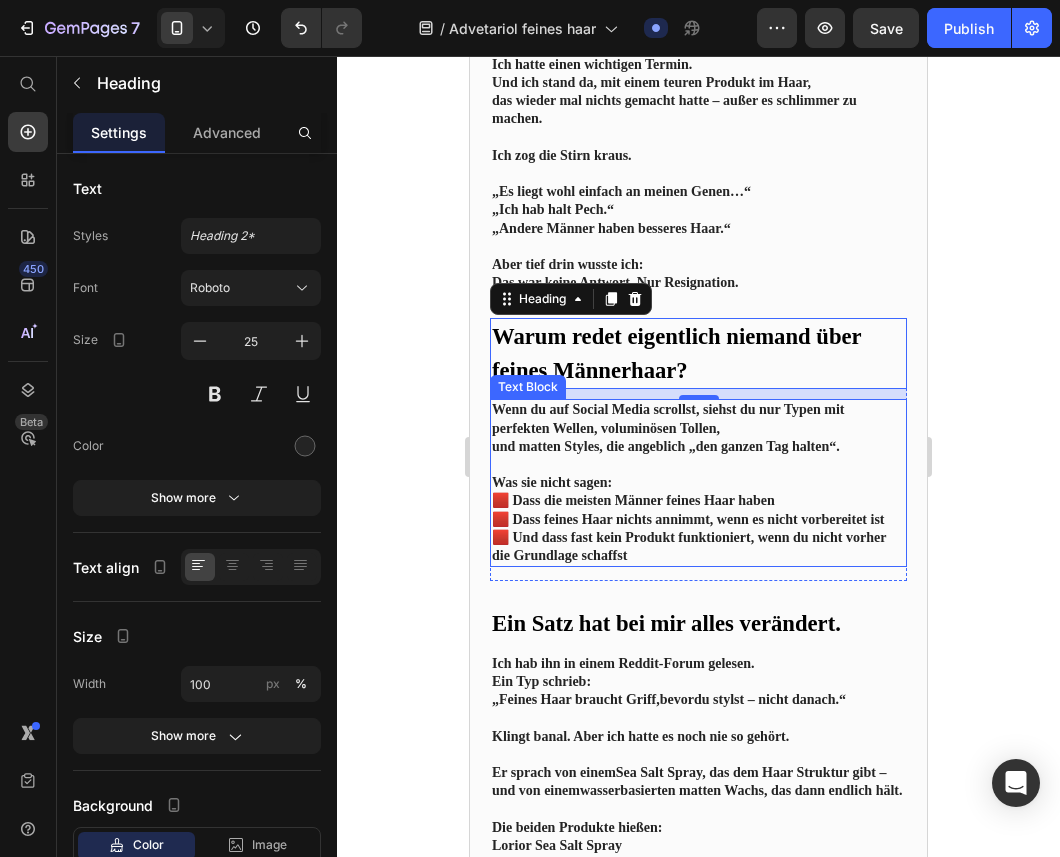scroll, scrollTop: 1313, scrollLeft: 0, axis: vertical 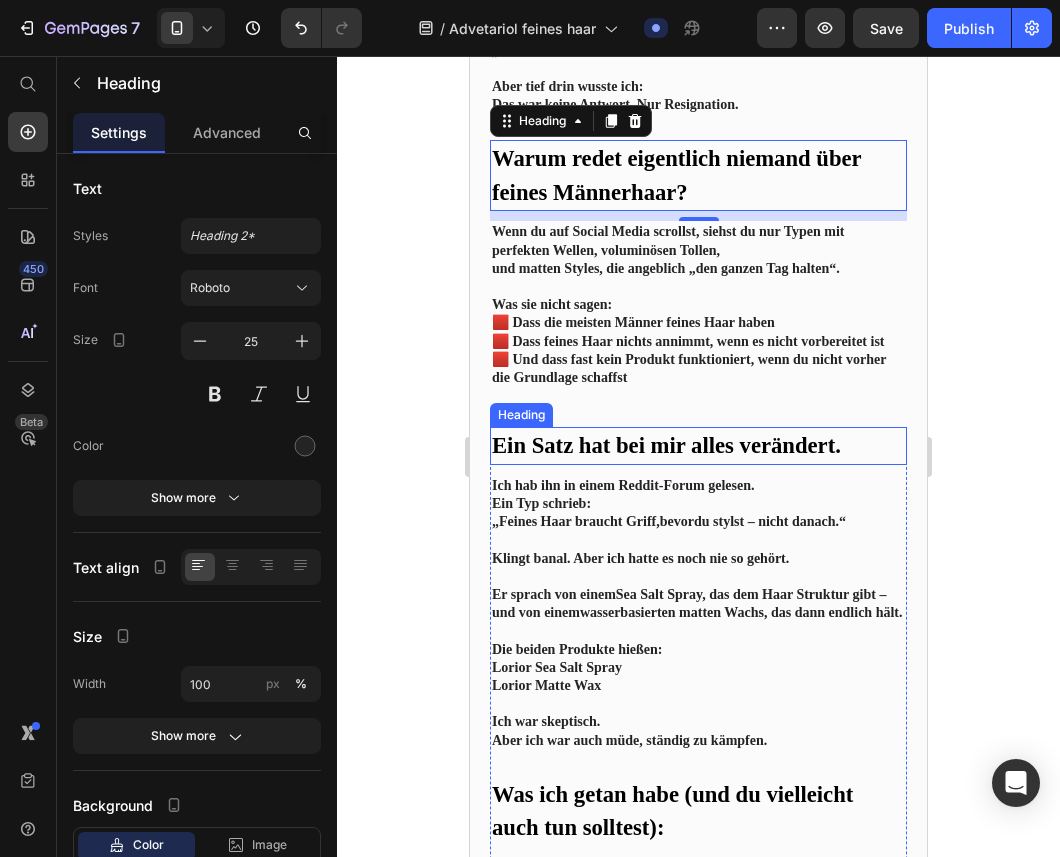 click on "Ein Satz hat bei mir alles verändert." at bounding box center [666, 445] 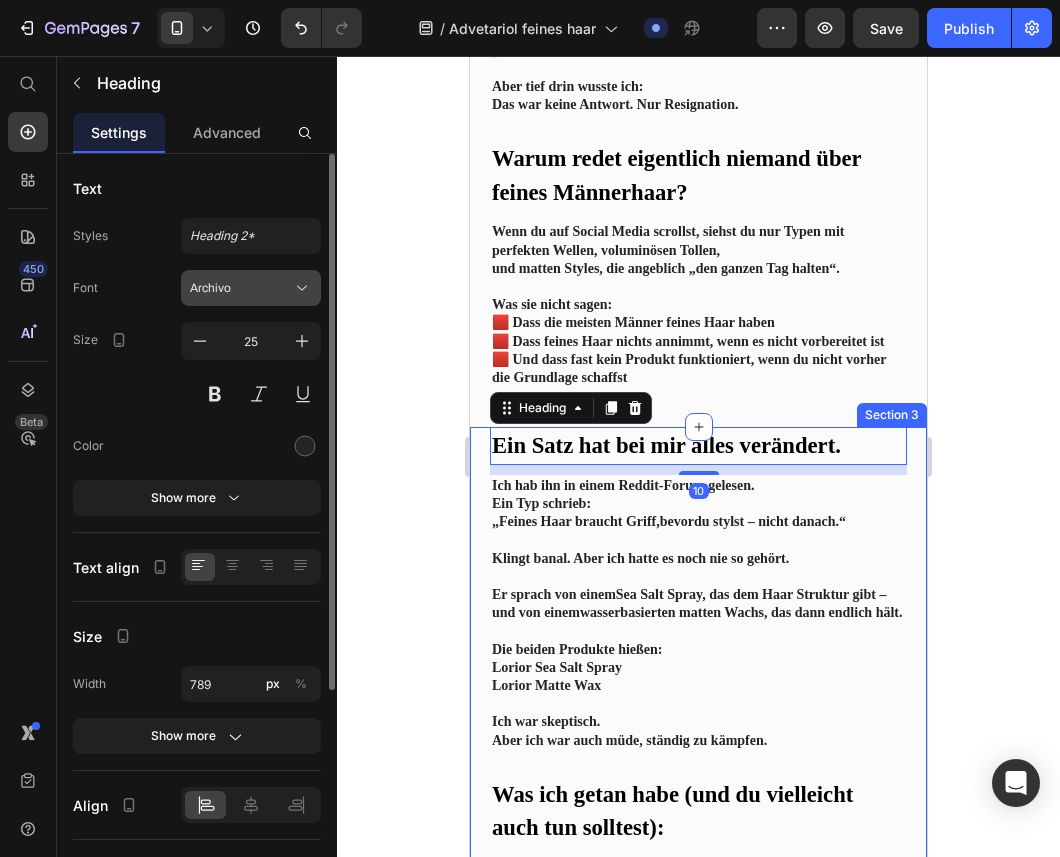 click on "Archivo" at bounding box center (251, 288) 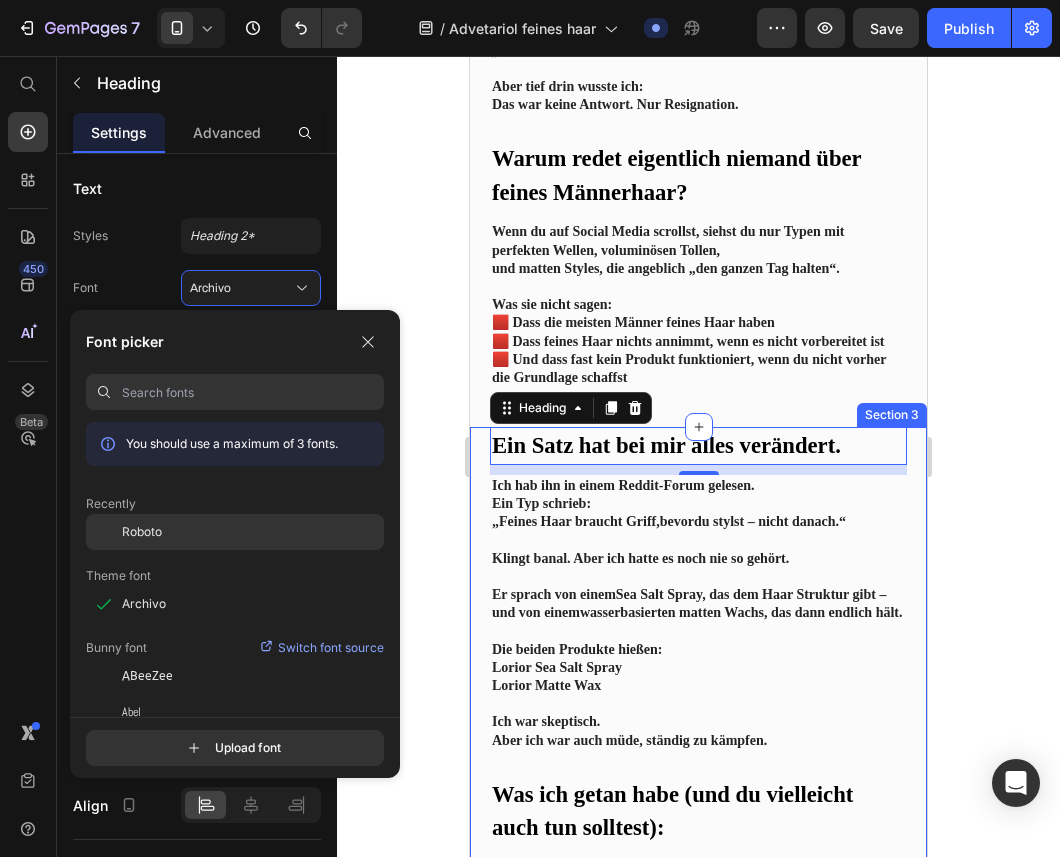 click on "Roboto" 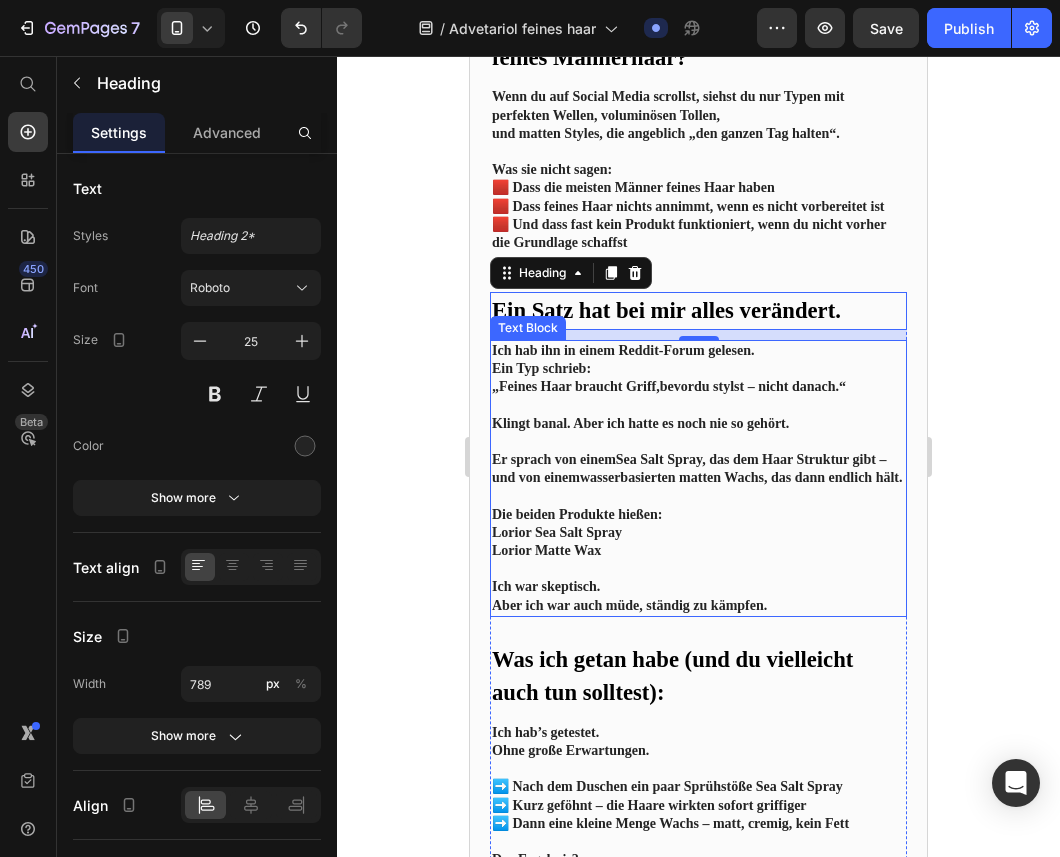 scroll, scrollTop: 1792, scrollLeft: 0, axis: vertical 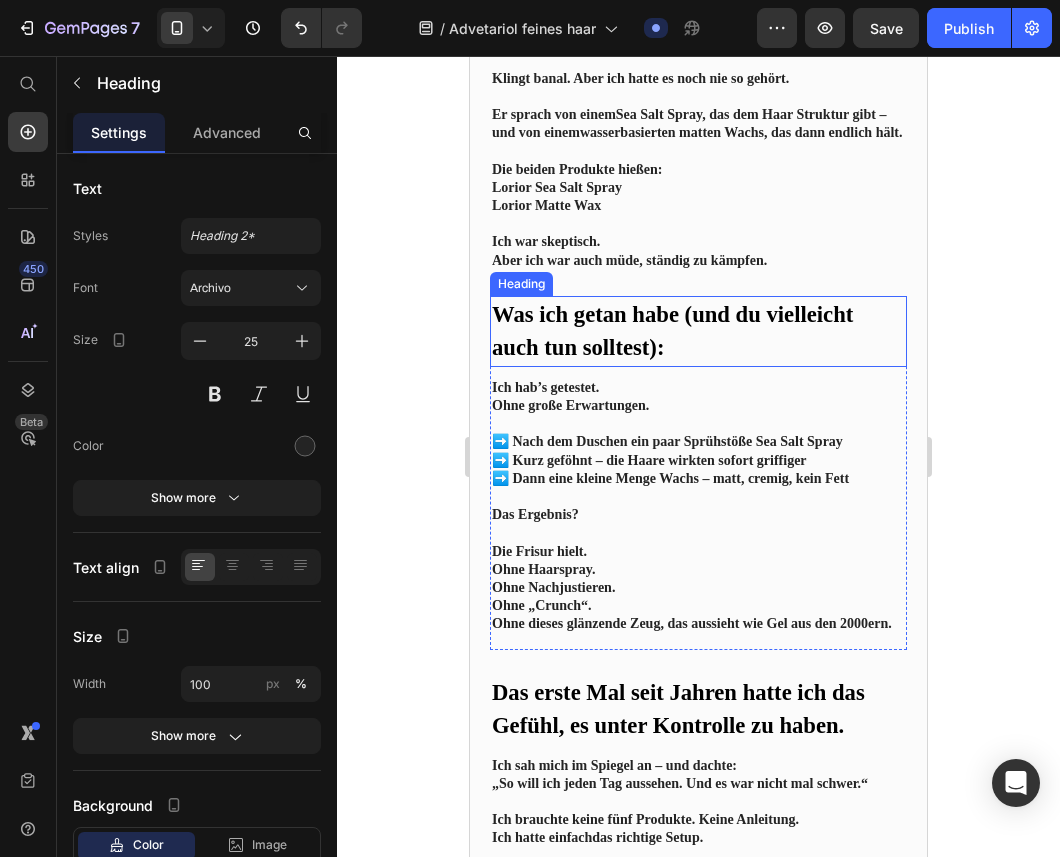 click on "Was ich getan habe (und du vielleicht auch tun solltest):" at bounding box center [672, 331] 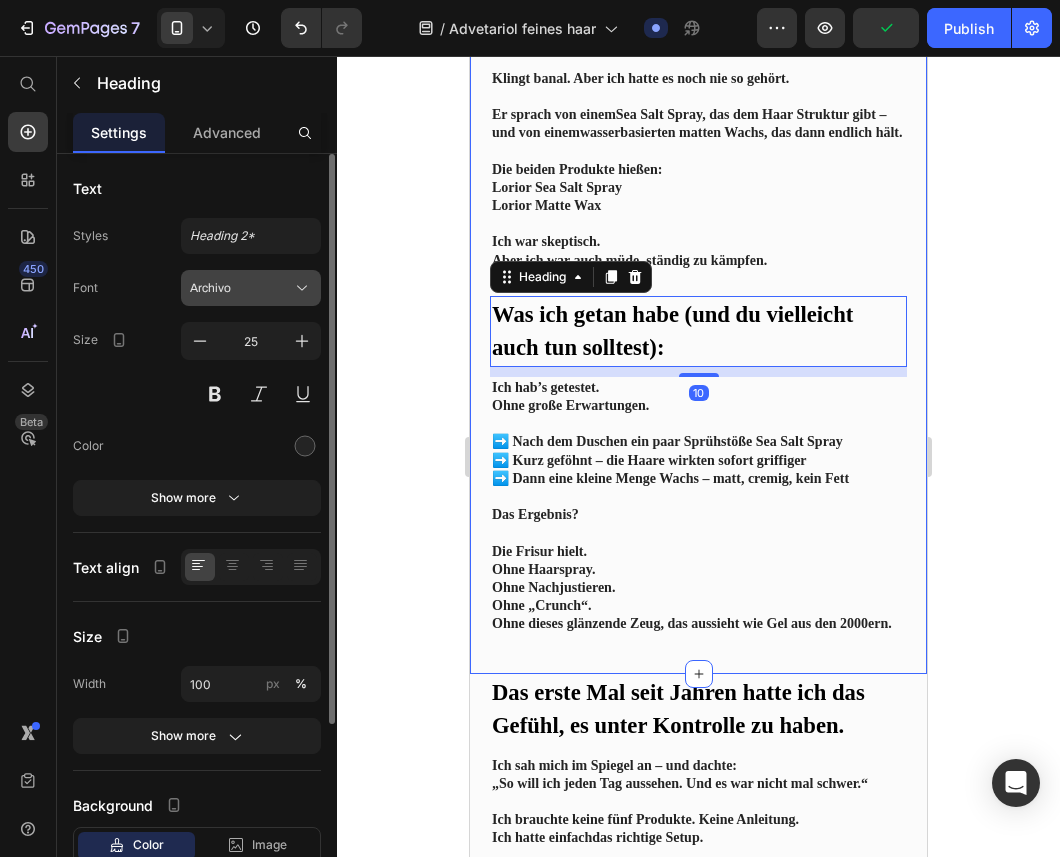 click 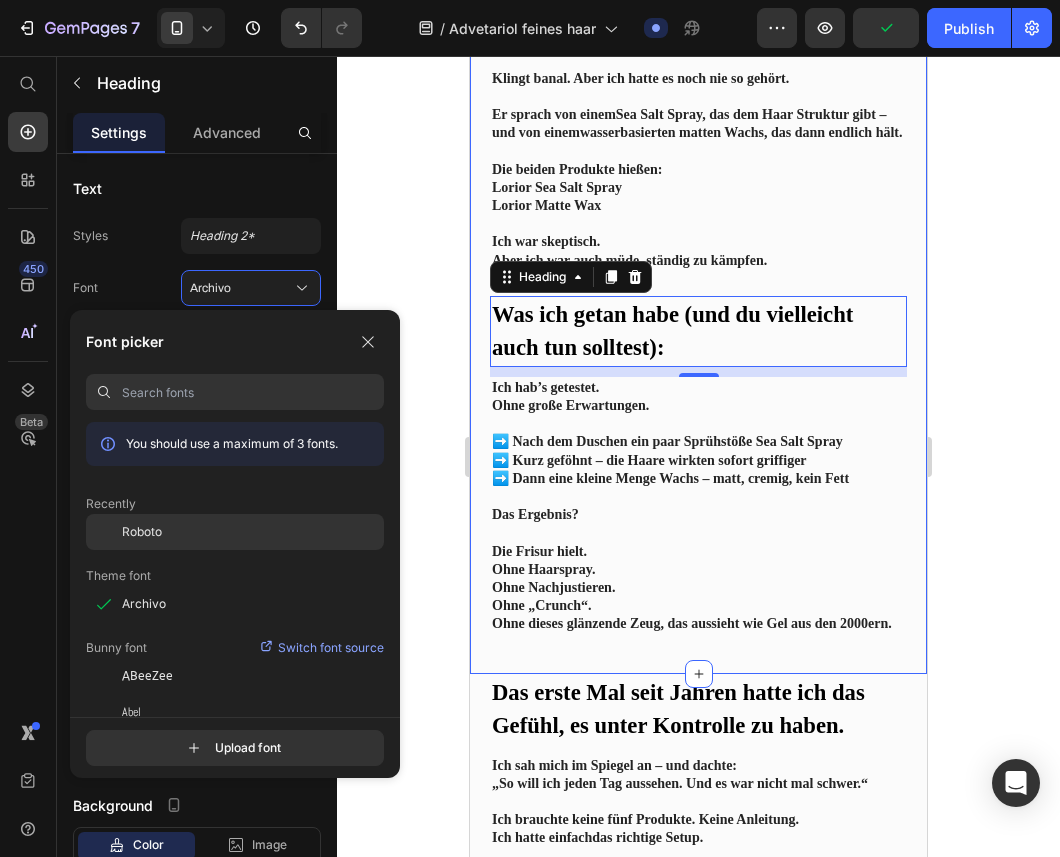 click on "Roboto" 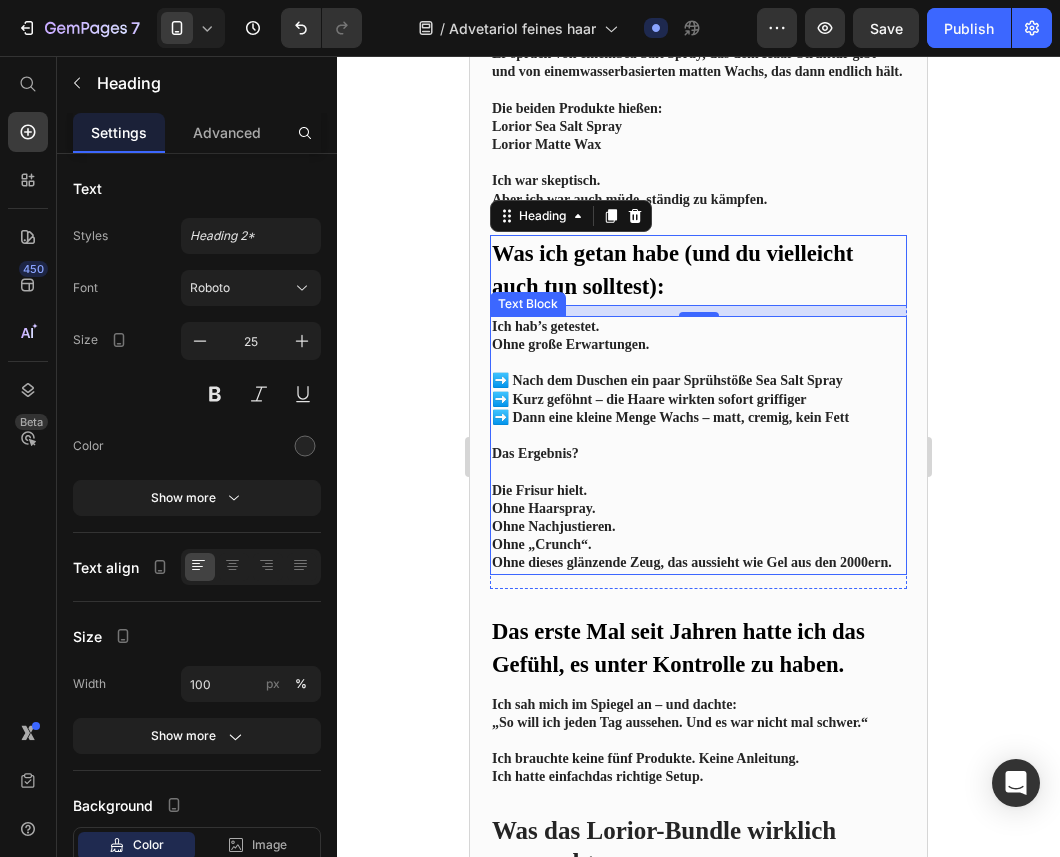 scroll, scrollTop: 1900, scrollLeft: 0, axis: vertical 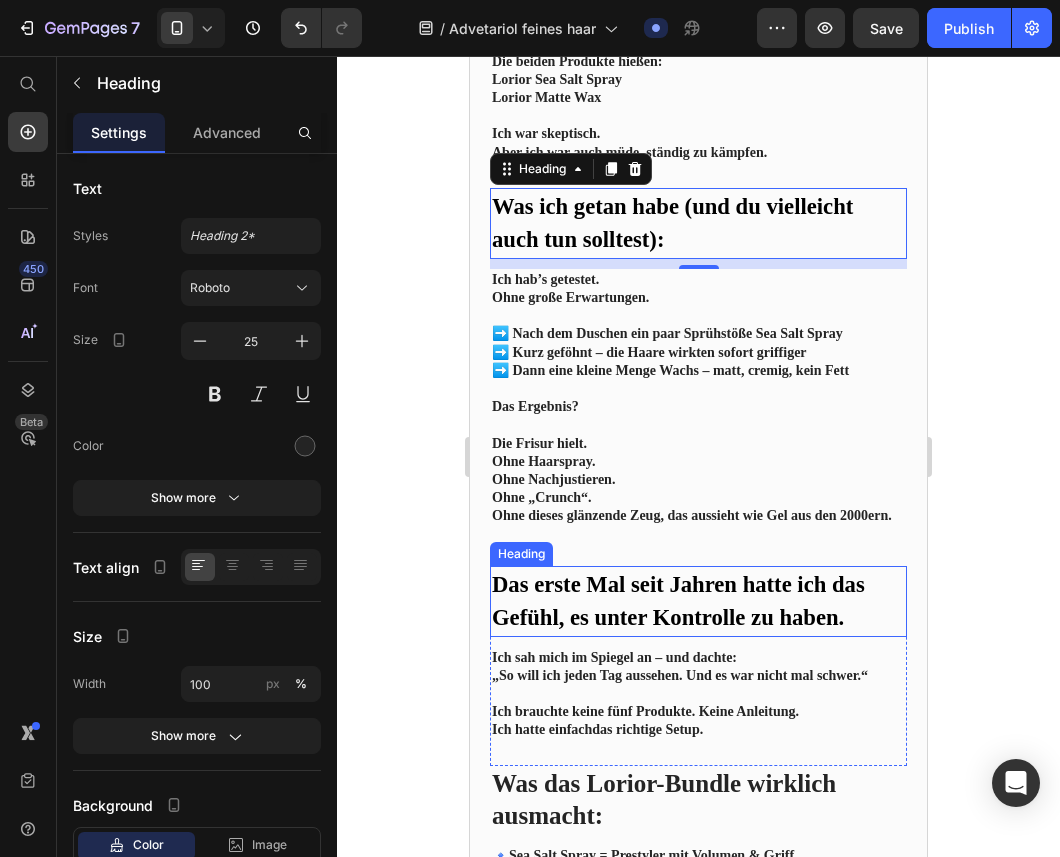 click on "Das erste Mal seit Jahren hatte ich das Gefühl, es unter Kontrolle zu haben." at bounding box center [698, 601] 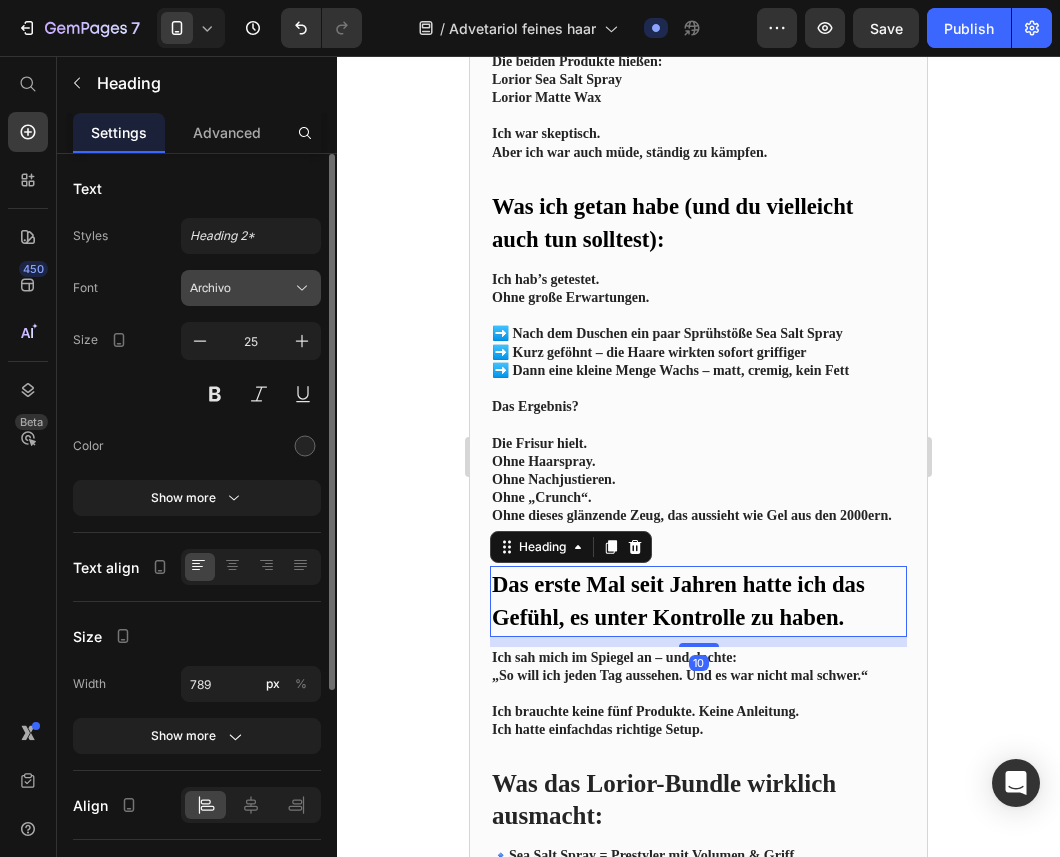 click on "Archivo" at bounding box center [241, 288] 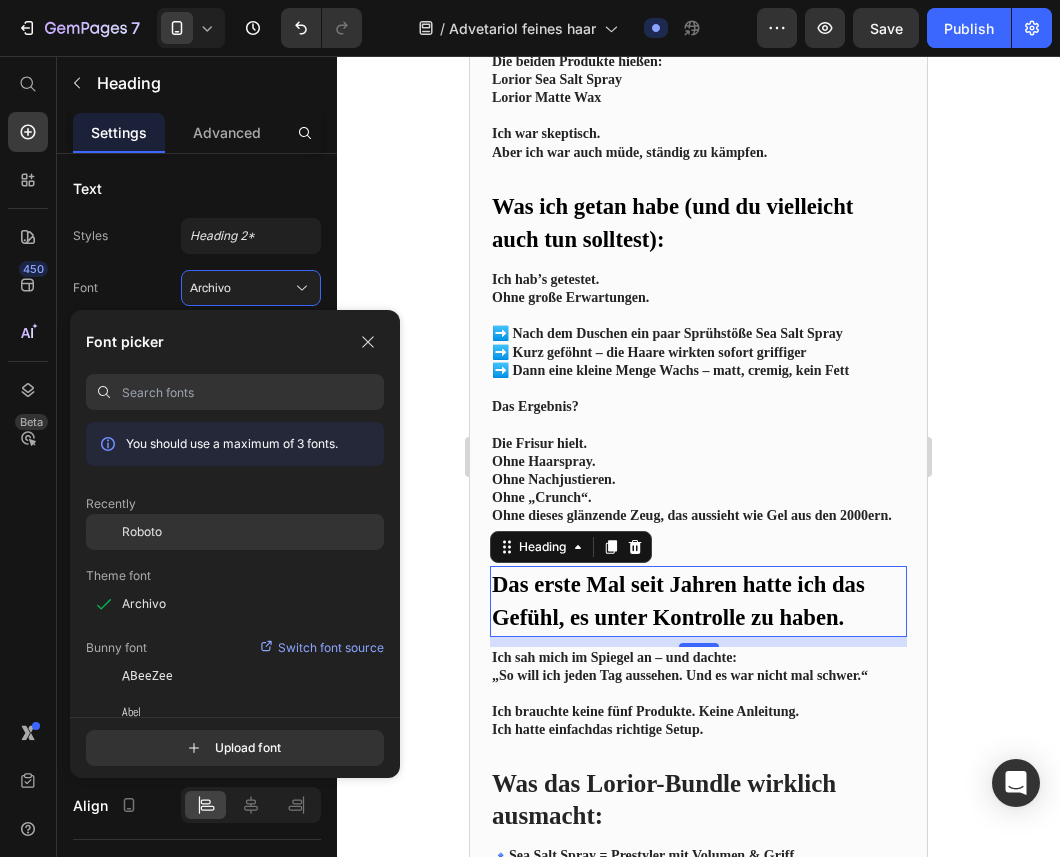 click on "Roboto" 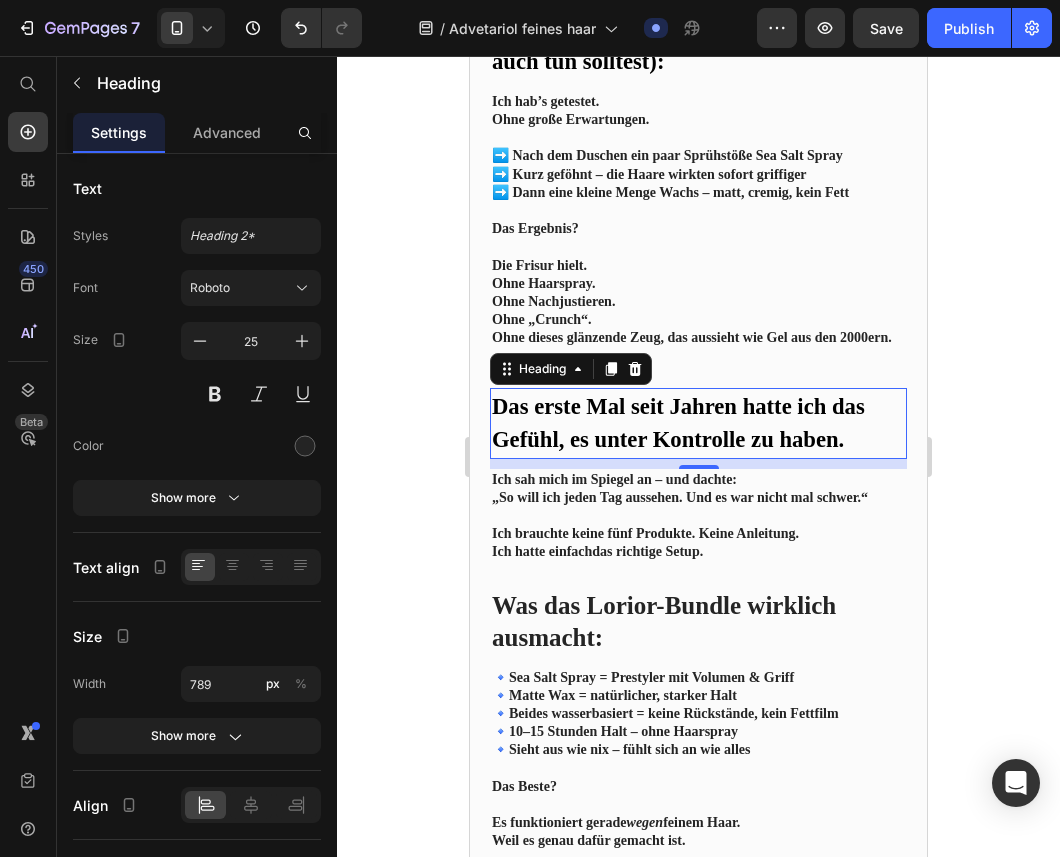 scroll, scrollTop: 2103, scrollLeft: 0, axis: vertical 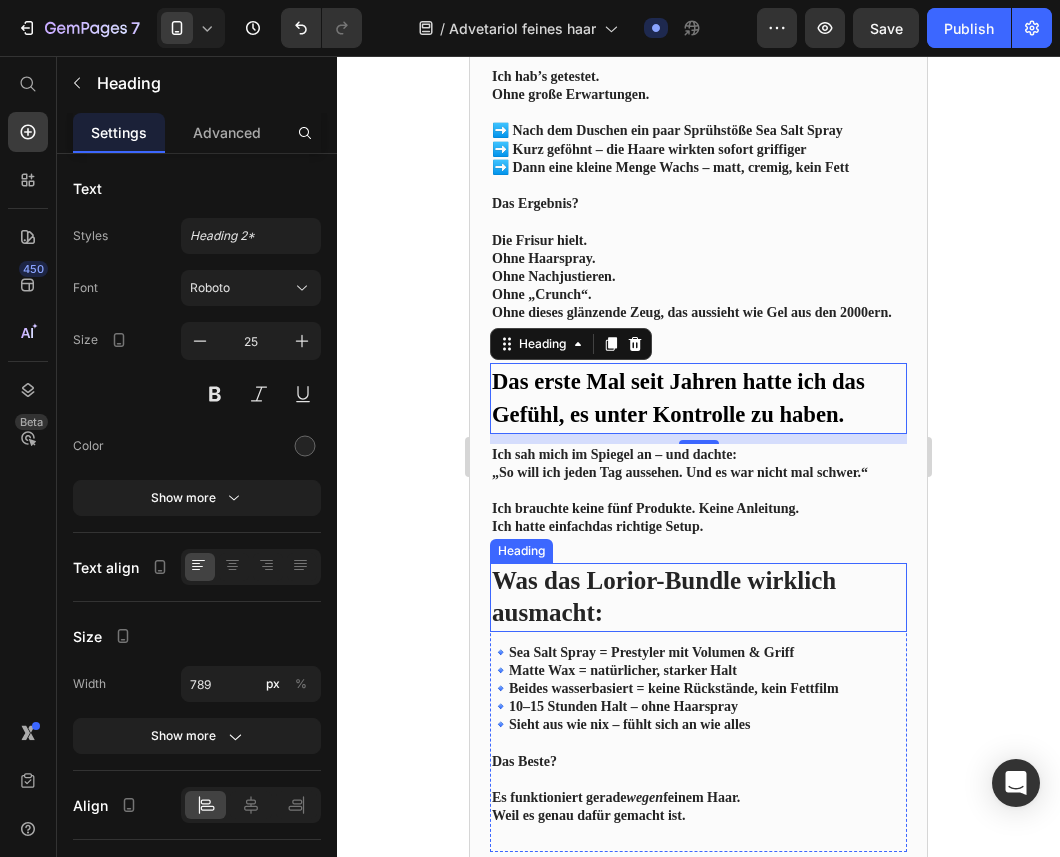 click on "Was das Lorior-Bundle wirklich ausmacht:" at bounding box center [664, 597] 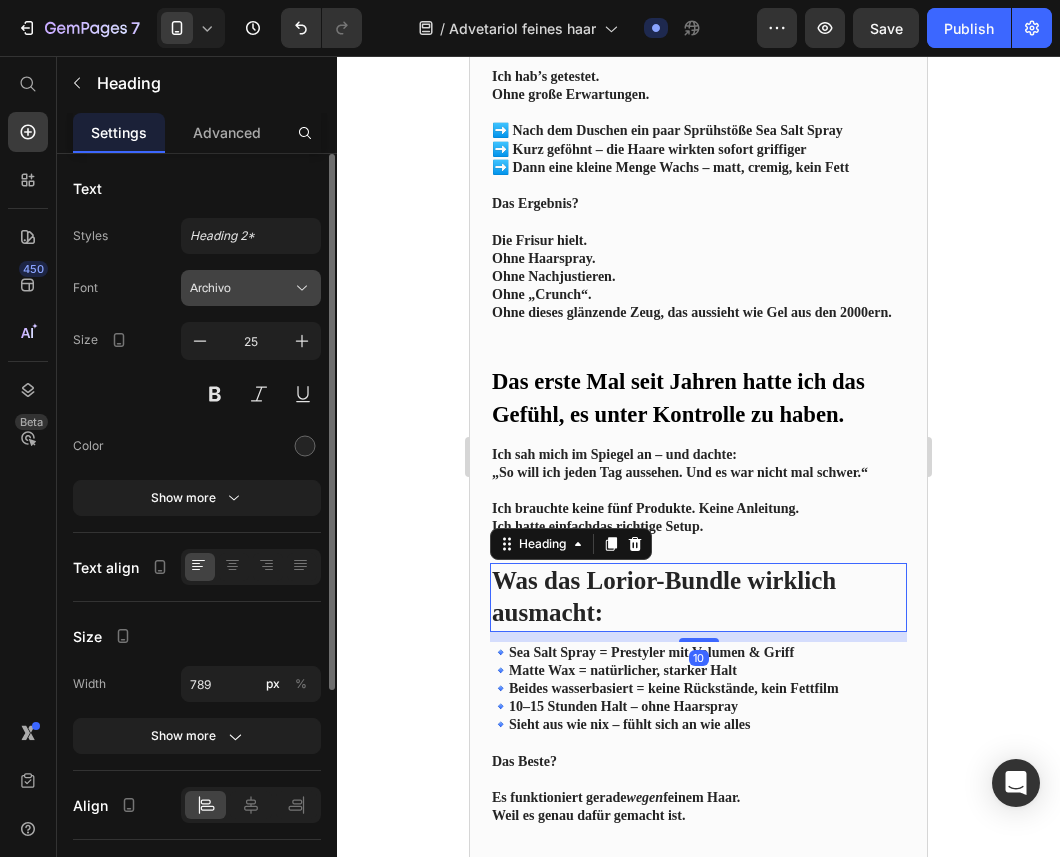 click 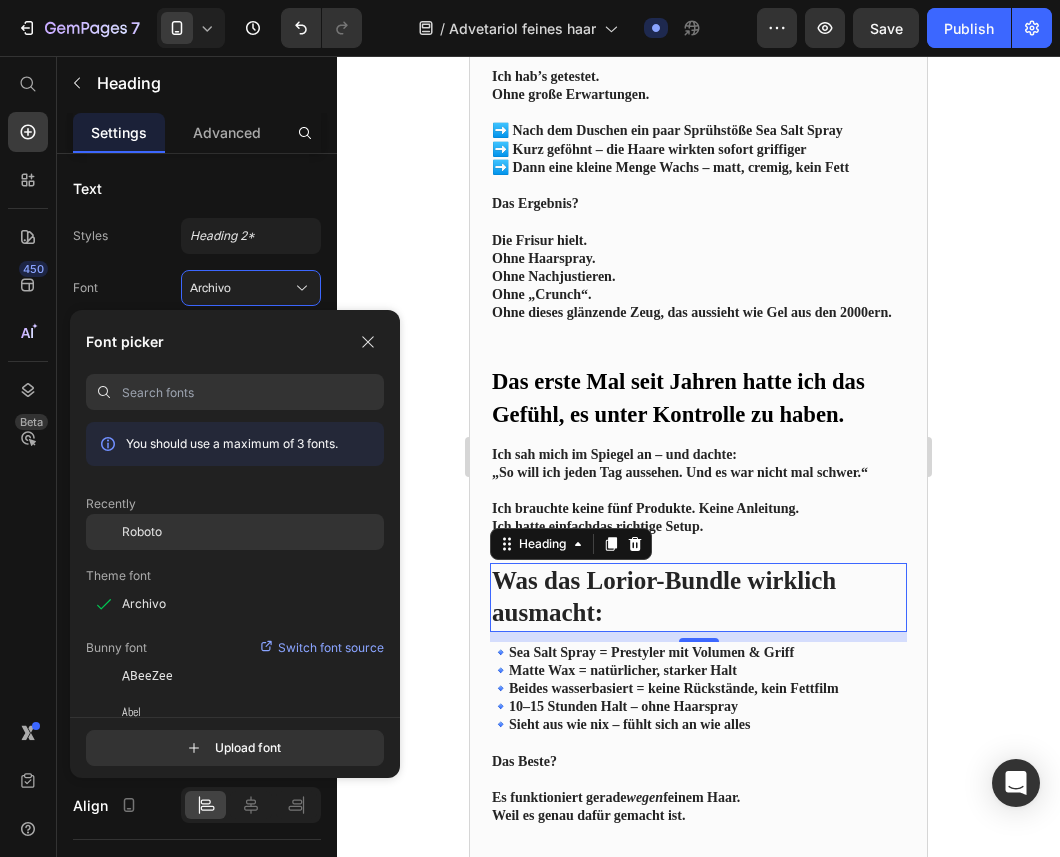 click on "Roboto" 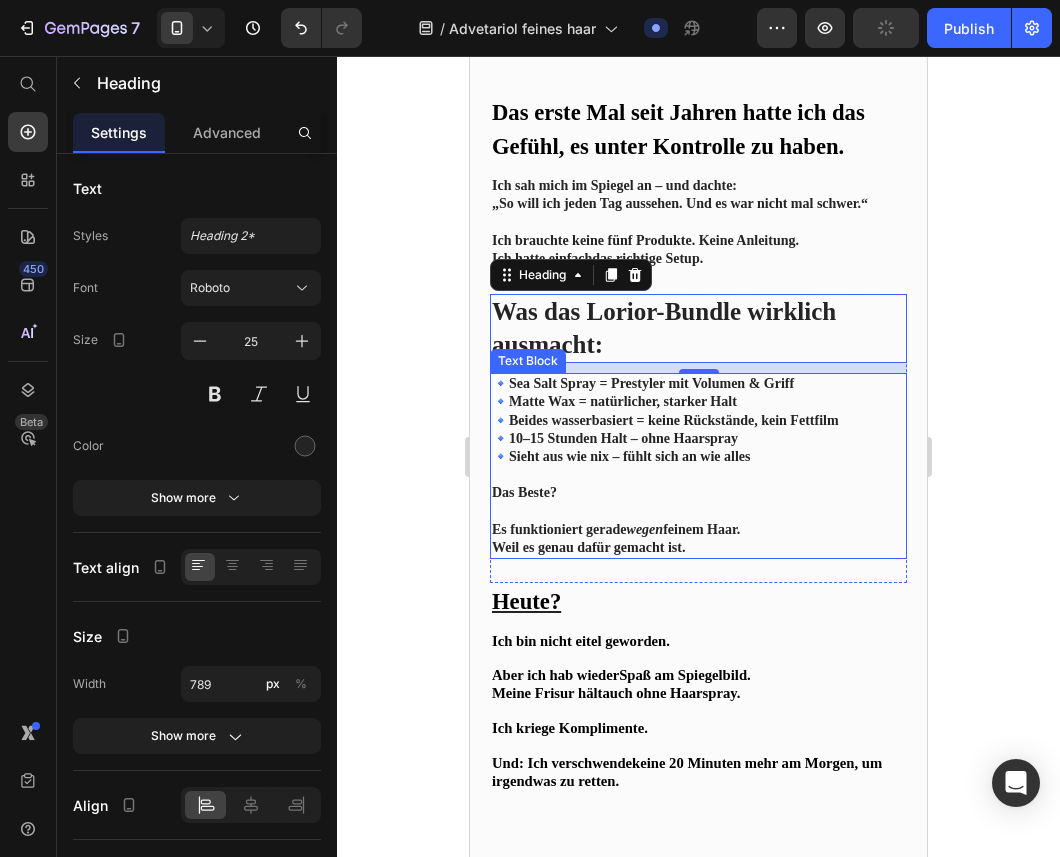 scroll, scrollTop: 2374, scrollLeft: 0, axis: vertical 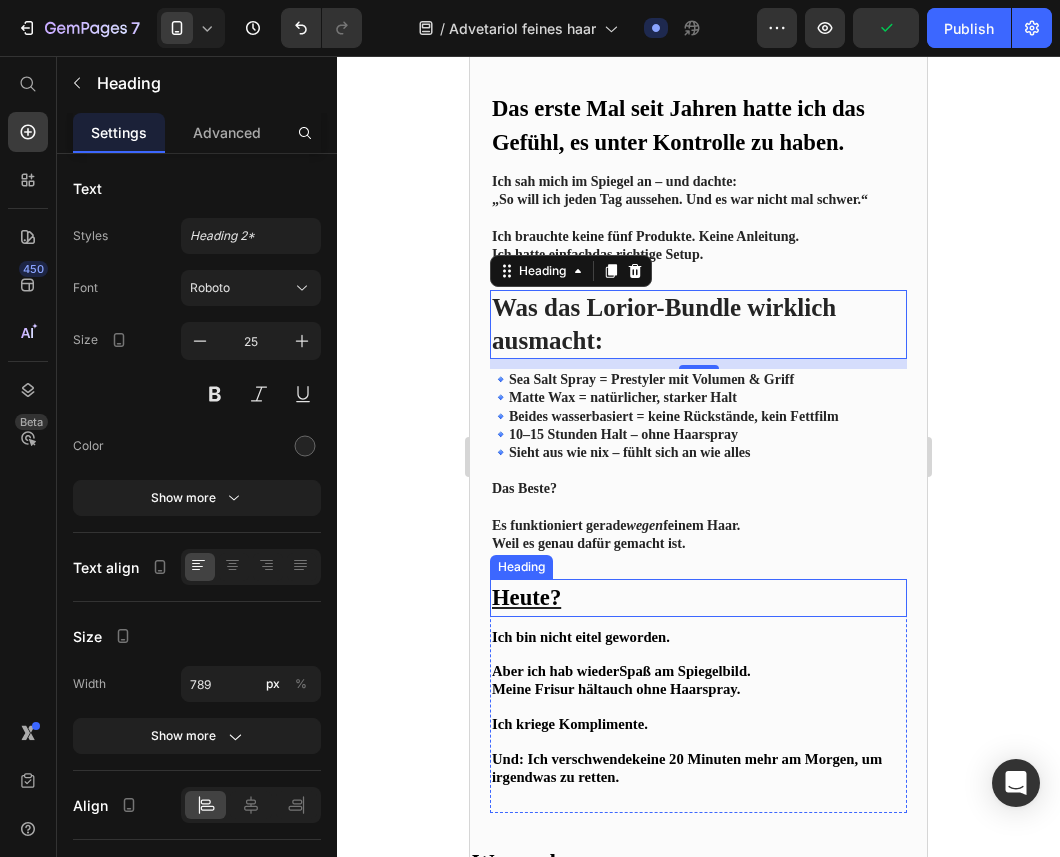 click on "Heute?" at bounding box center [526, 597] 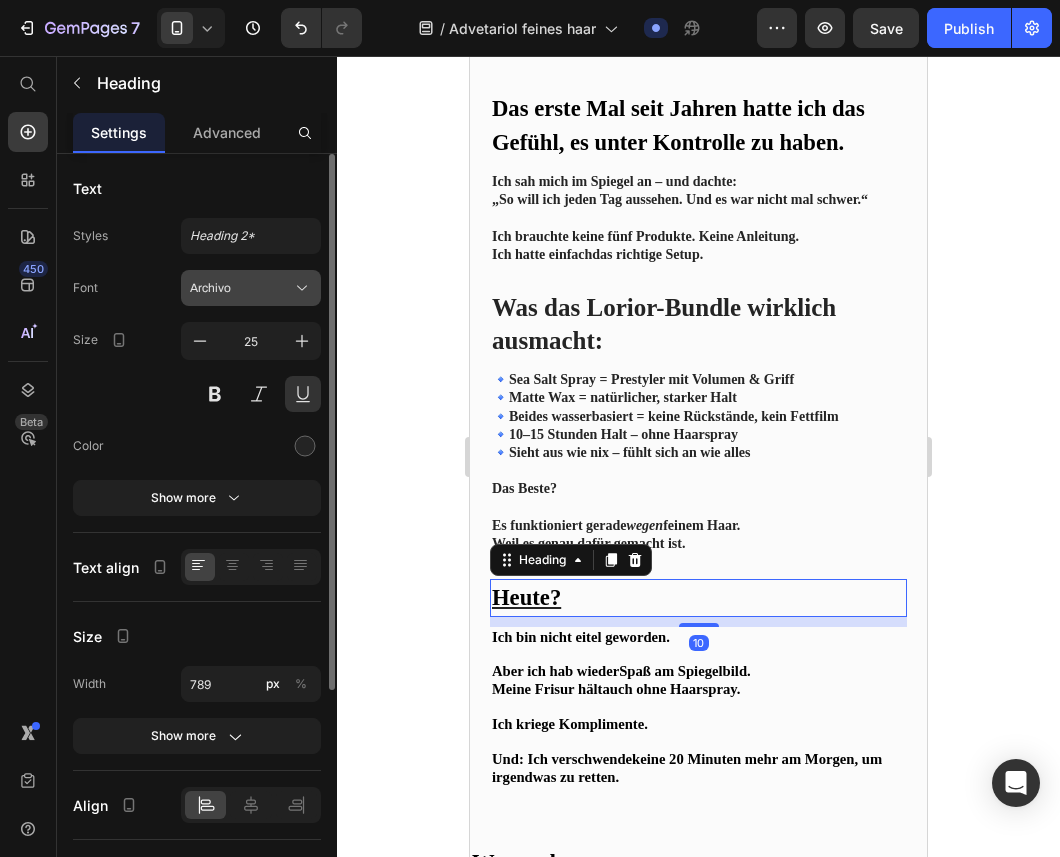 click on "Archivo" at bounding box center (251, 288) 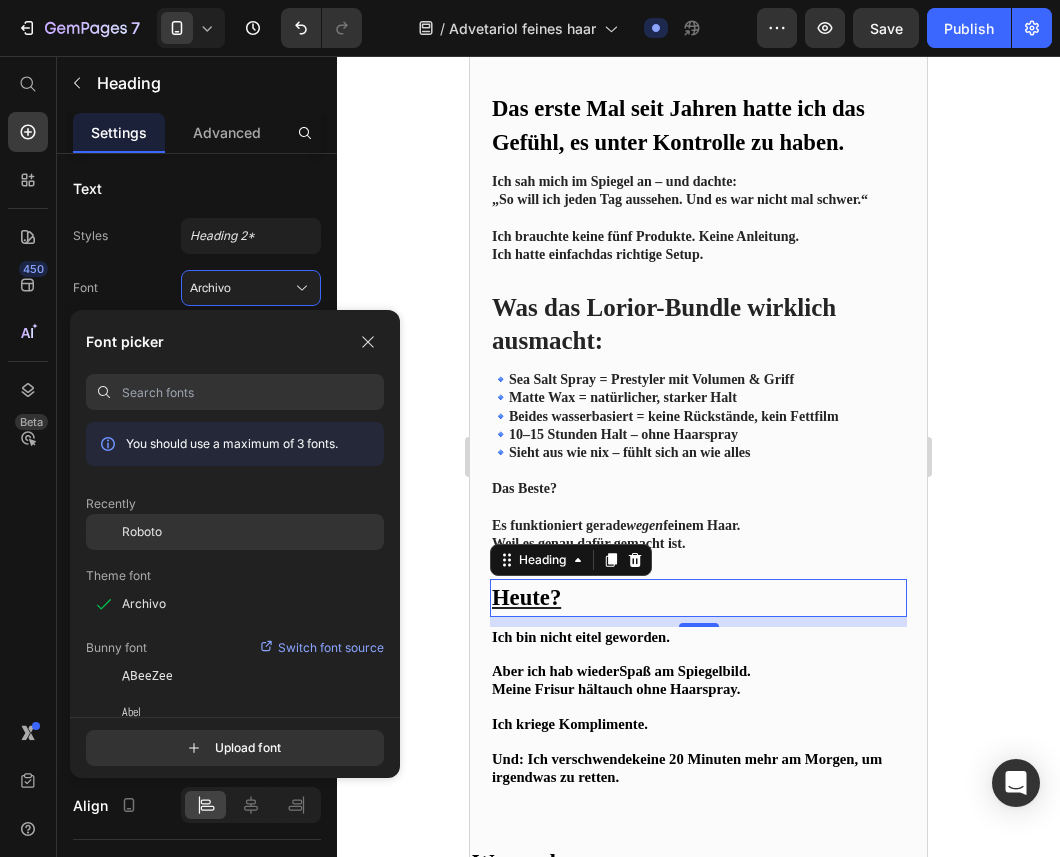 click on "Roboto" 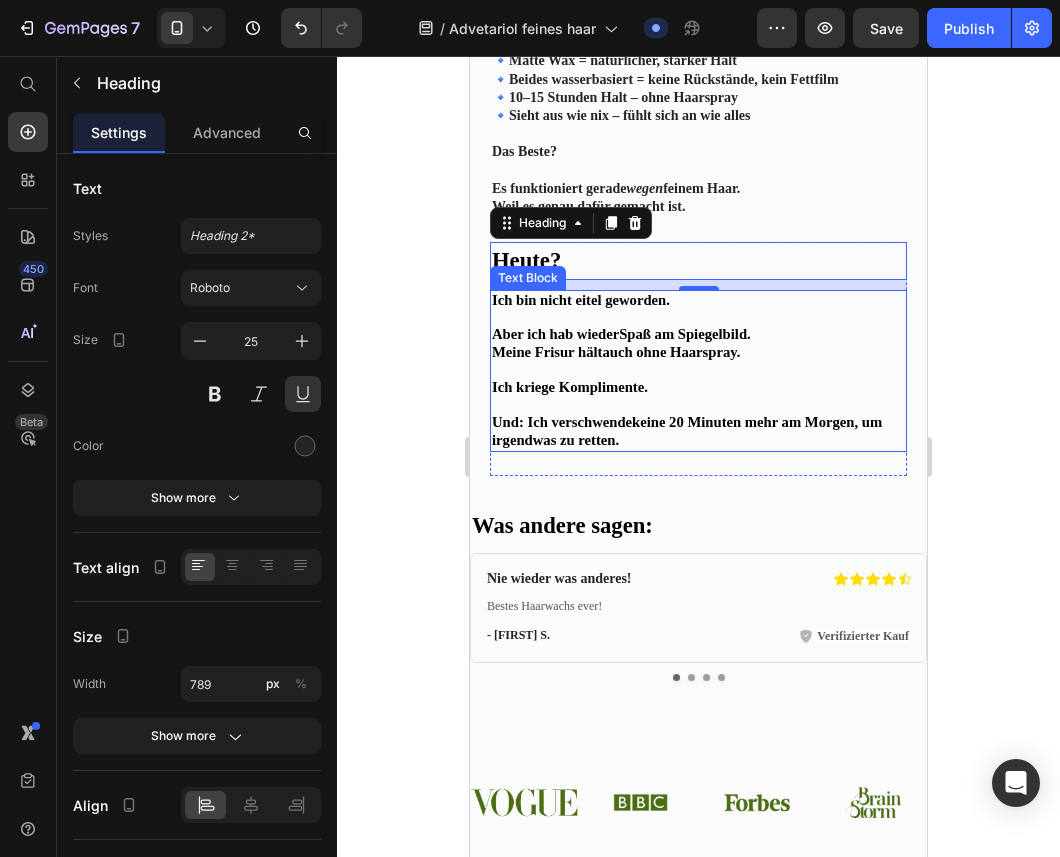 scroll, scrollTop: 2720, scrollLeft: 0, axis: vertical 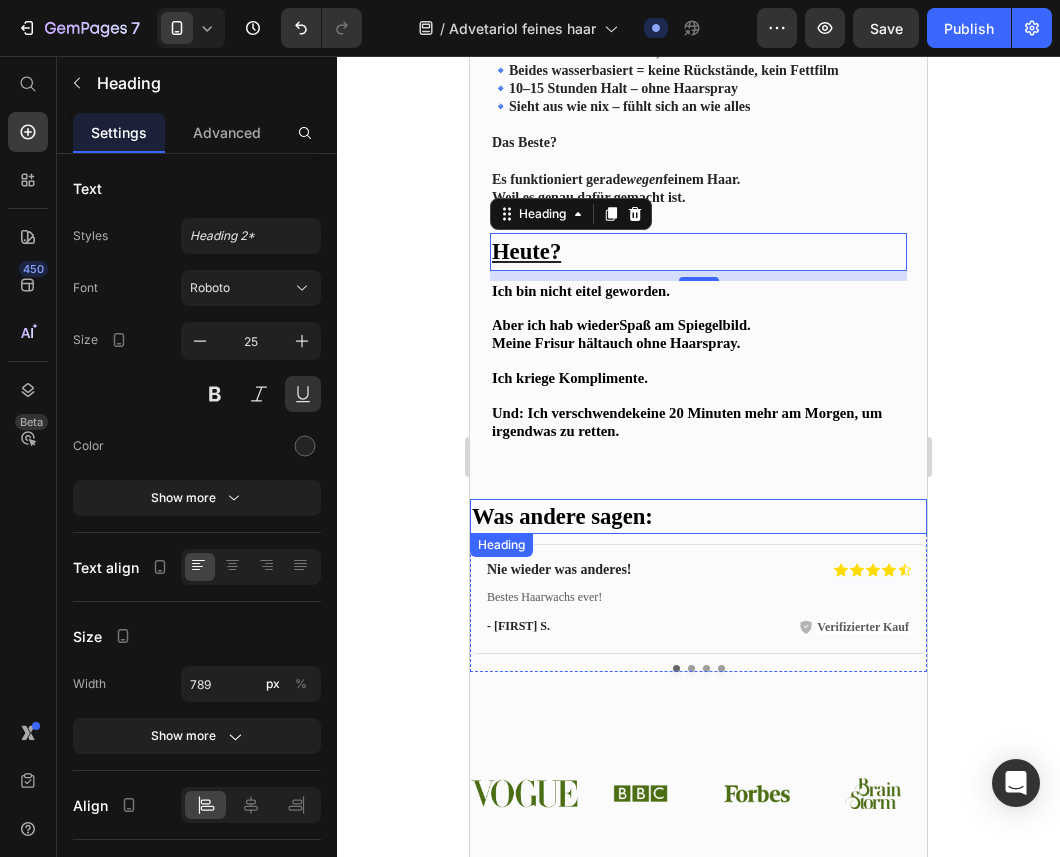 click on "Was andere sagen:" at bounding box center [562, 516] 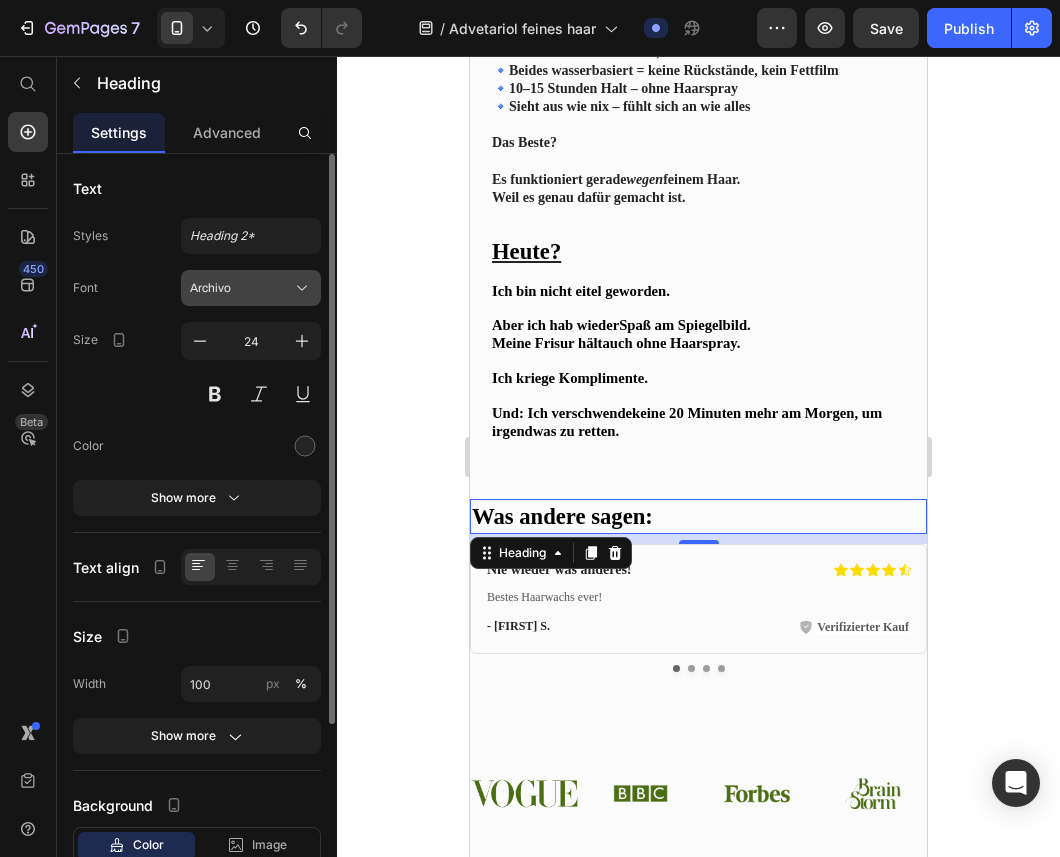 click 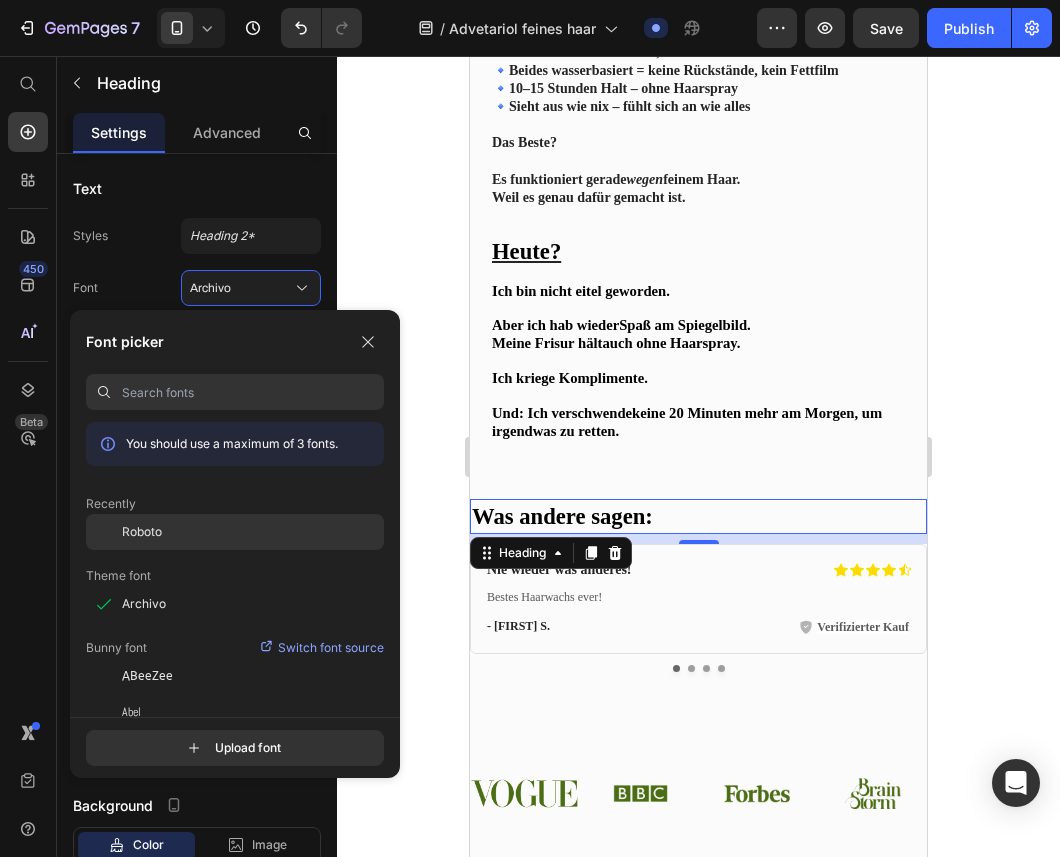 click on "Roboto" 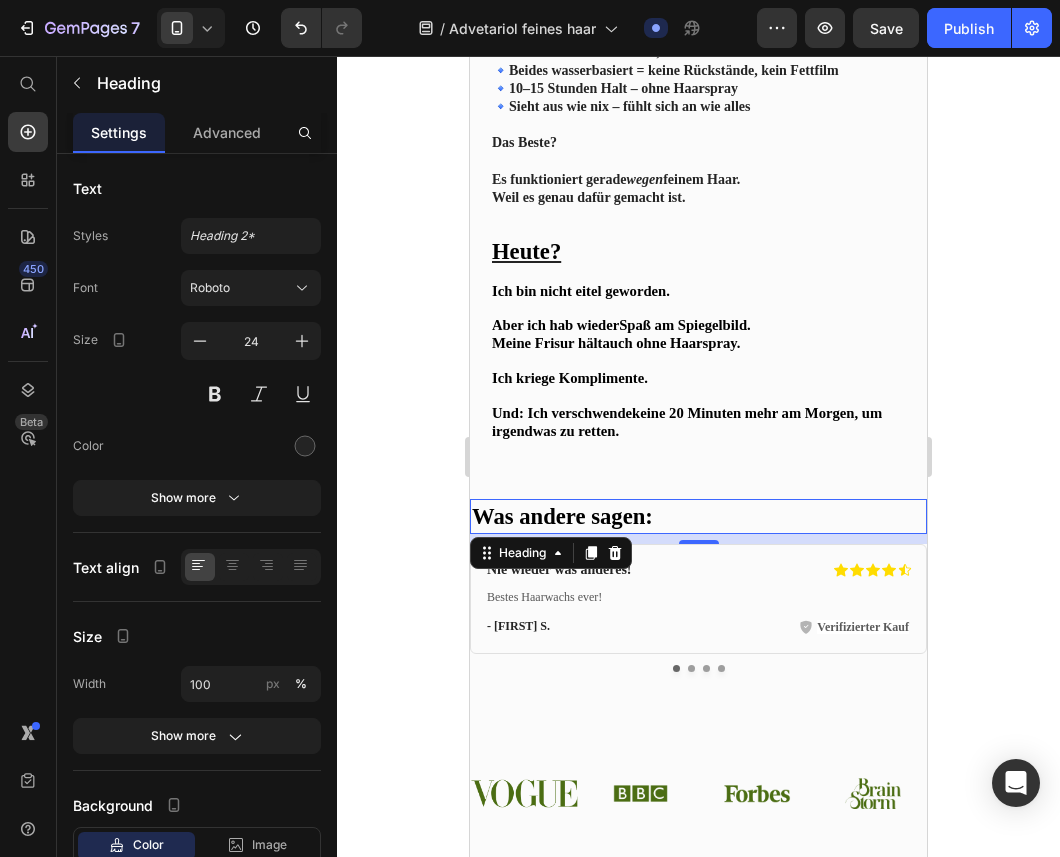 click 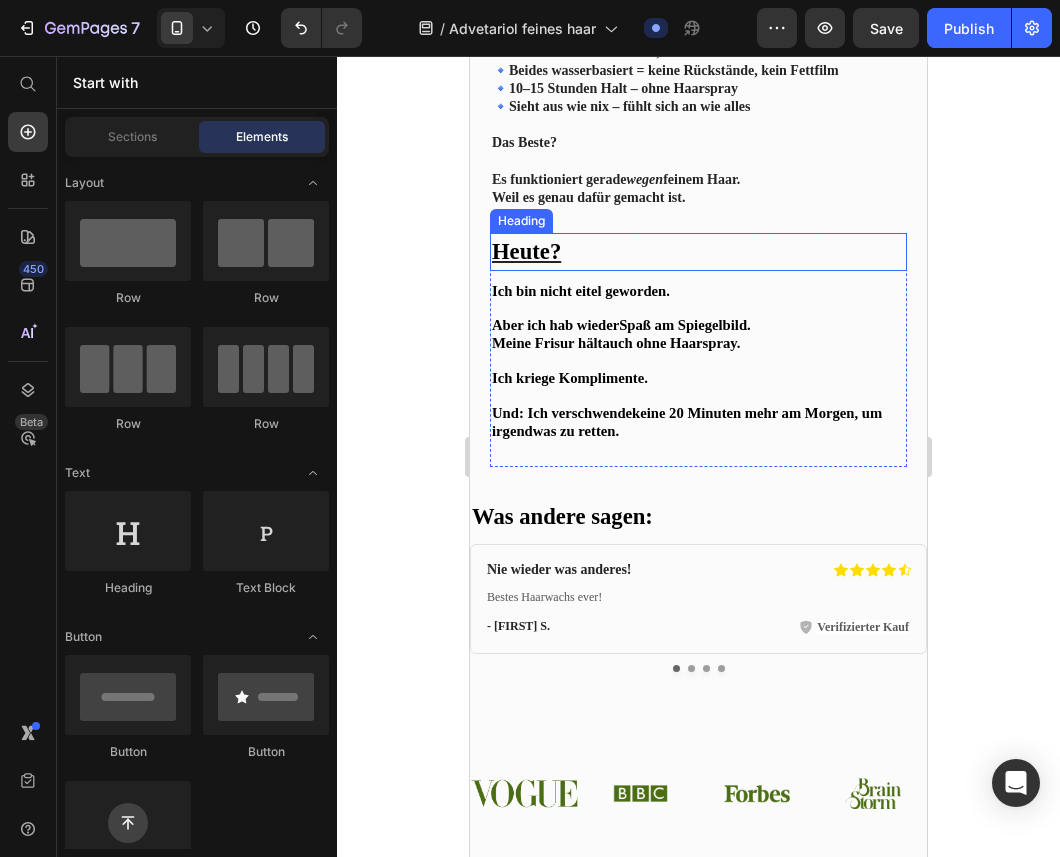 click on "Heute?" at bounding box center (526, 251) 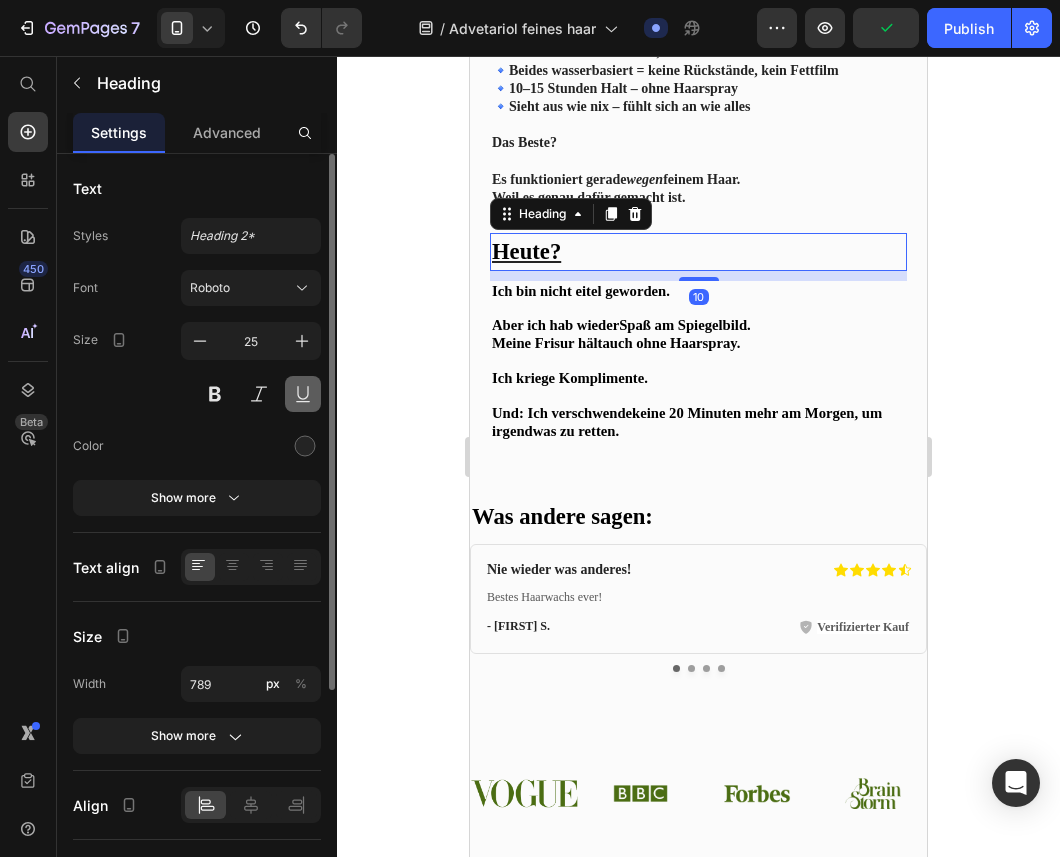 click at bounding box center (303, 394) 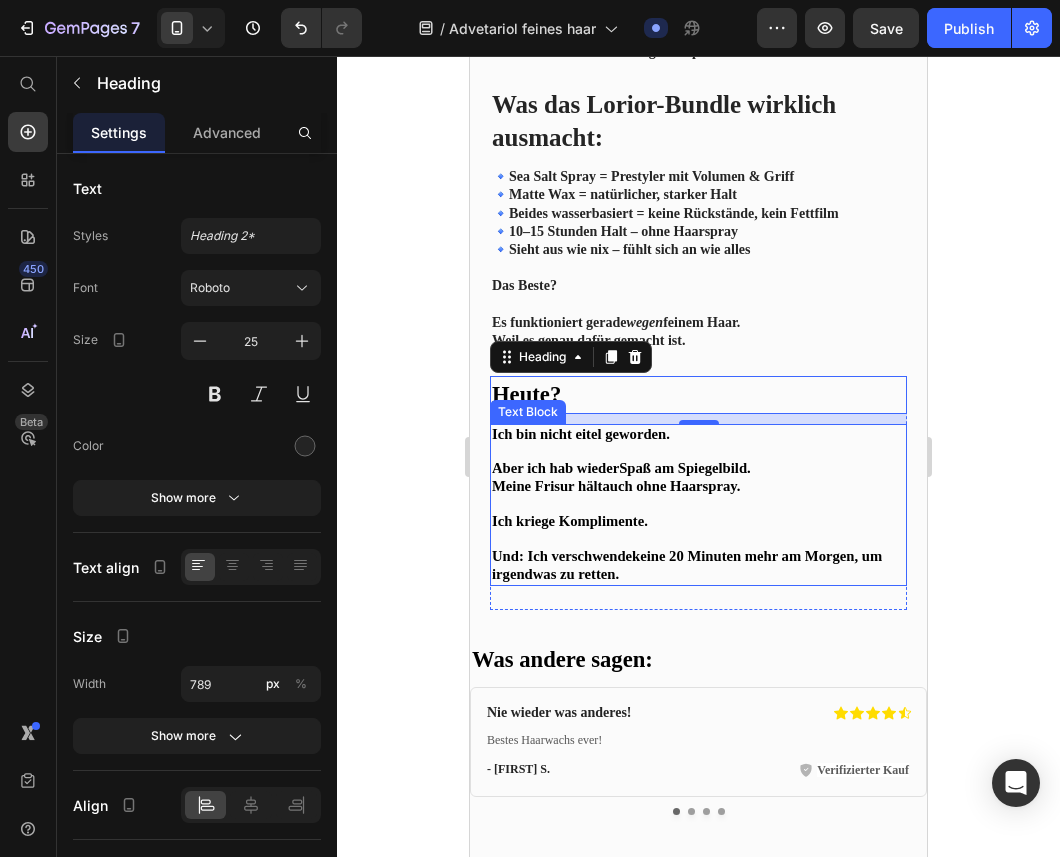scroll, scrollTop: 2579, scrollLeft: 0, axis: vertical 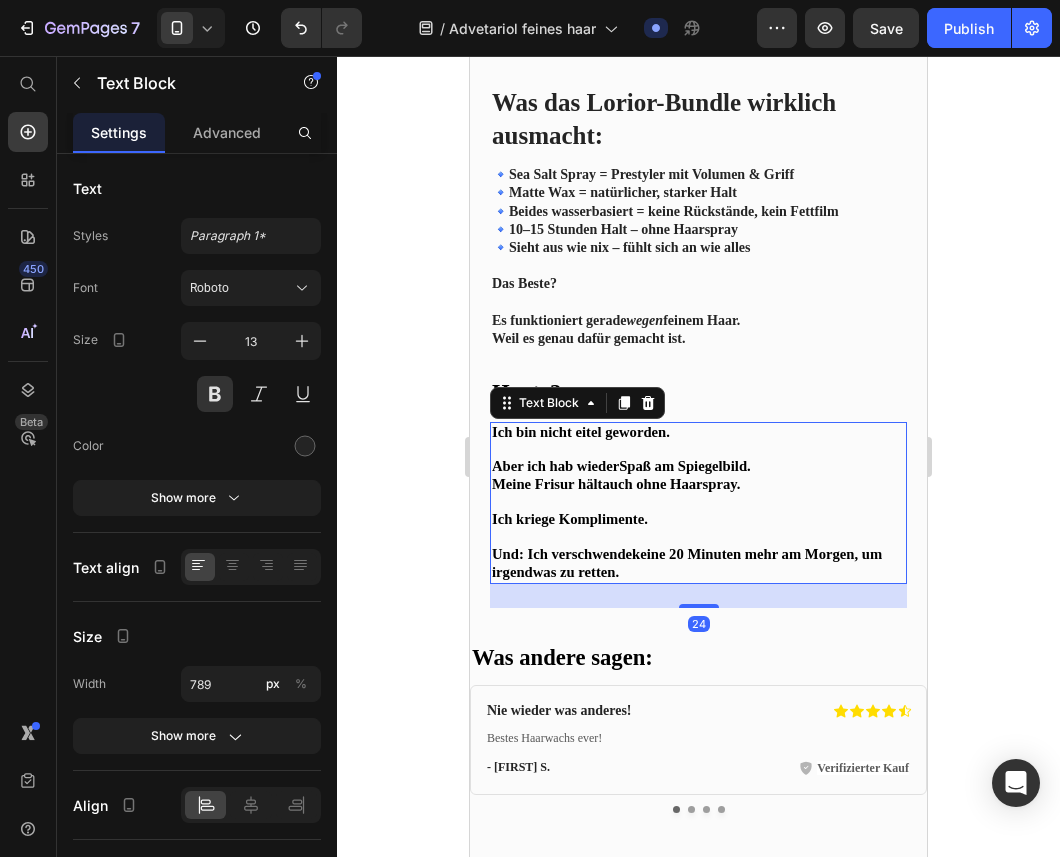 click at bounding box center [698, 450] 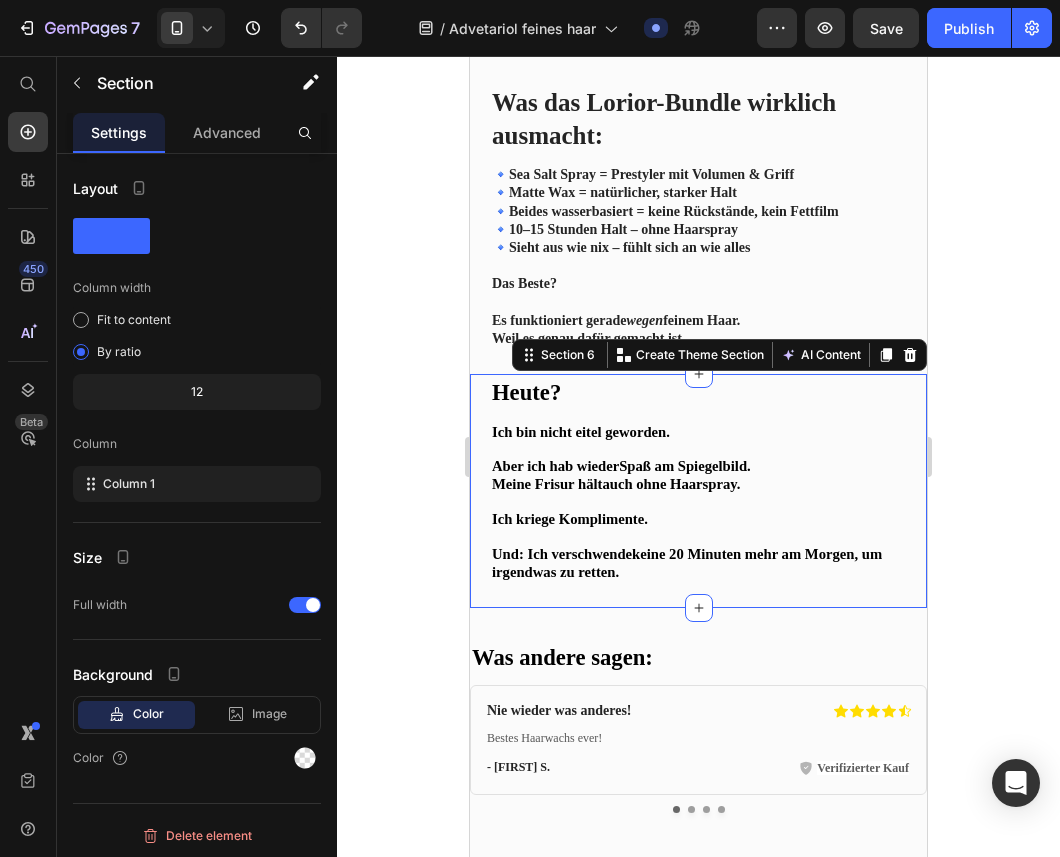 click on "Heute? Heading Ich bin nicht eitel geworden.   Aber ich hab wieder  Spaß am Spiegelbild. Meine Frisur hält  auch ohne Haarspray.   Ich kriege Komplimente.   Und: Ich verschwende  keine 20 Minuten mehr am Morgen , um irgendwas zu retten. Text Block Row Section 6   Create Theme Section AI Content Write with GemAI What would you like to describe here? Tone and Voice Persuasive Product Show more Generate" at bounding box center (698, 491) 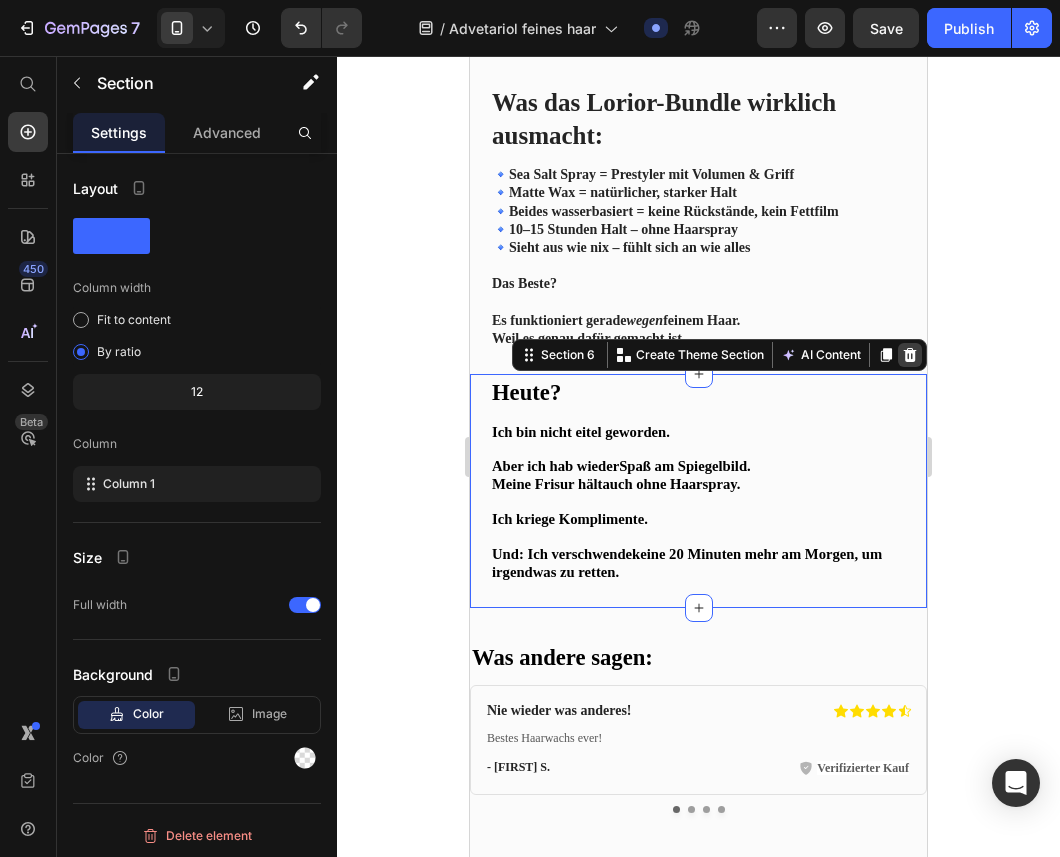 click 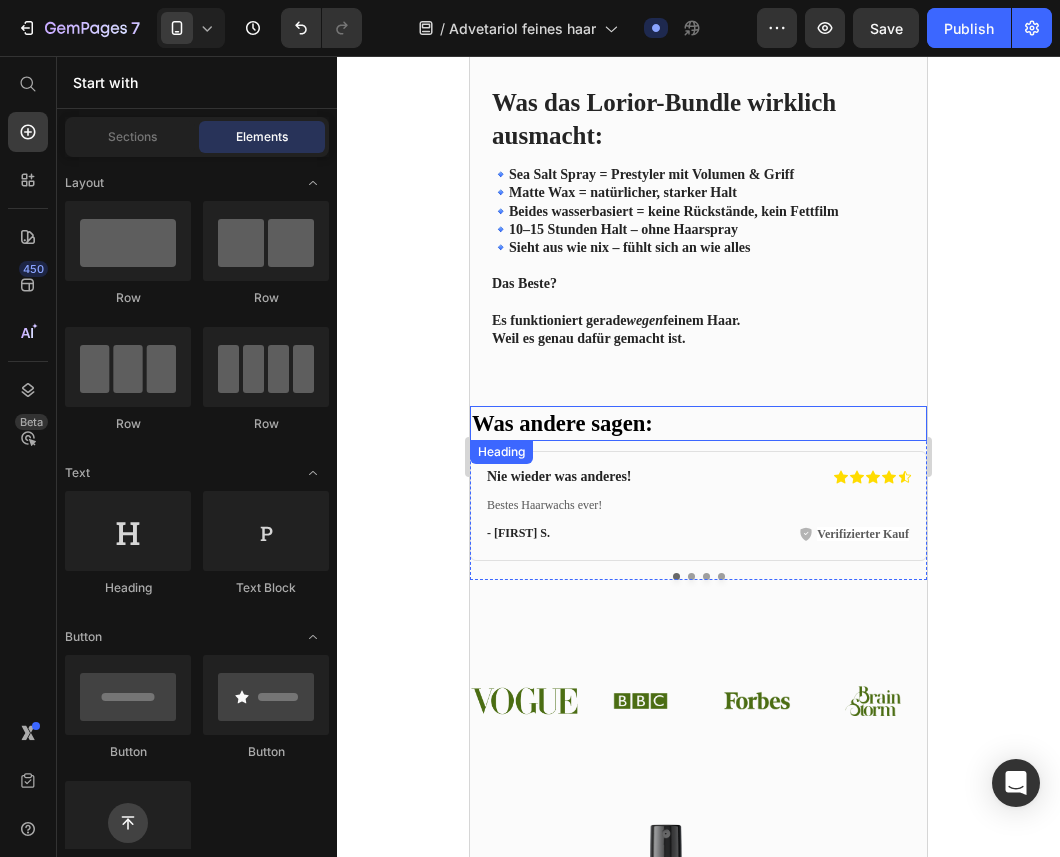 click on "Was andere sagen:" at bounding box center [562, 423] 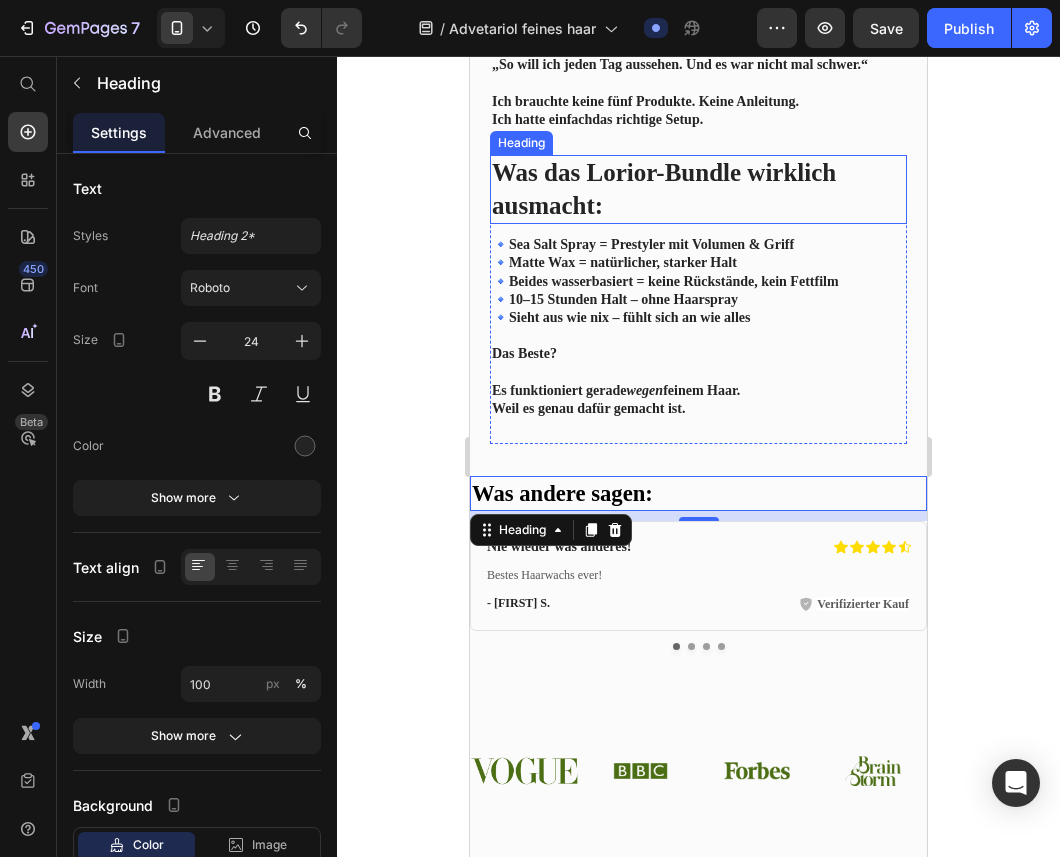 scroll, scrollTop: 2513, scrollLeft: 0, axis: vertical 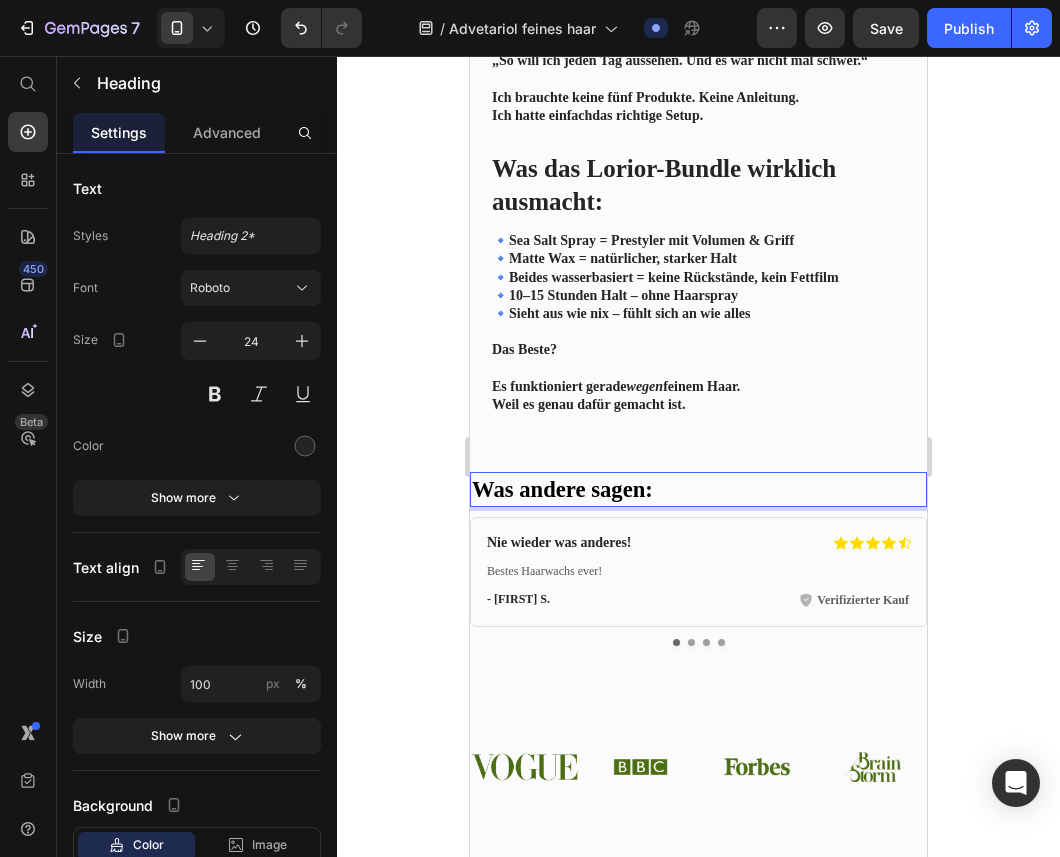 click on "Was andere sagen:" at bounding box center [698, 489] 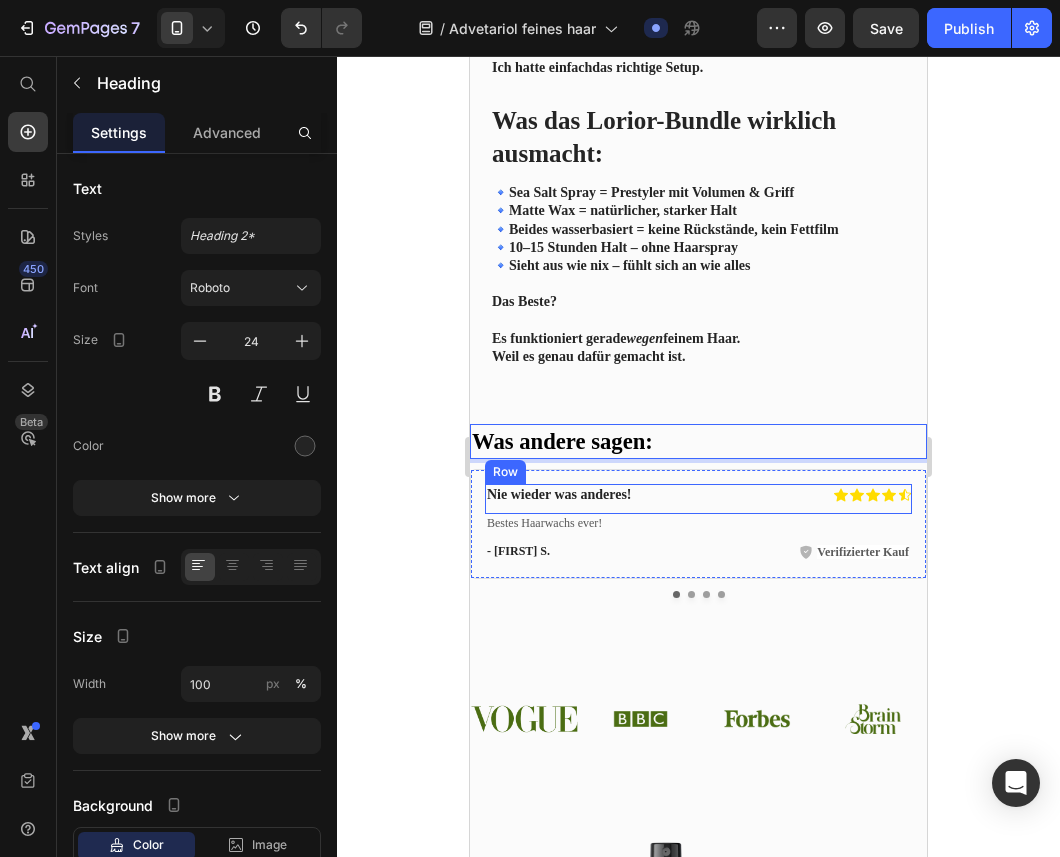 scroll, scrollTop: 2559, scrollLeft: 0, axis: vertical 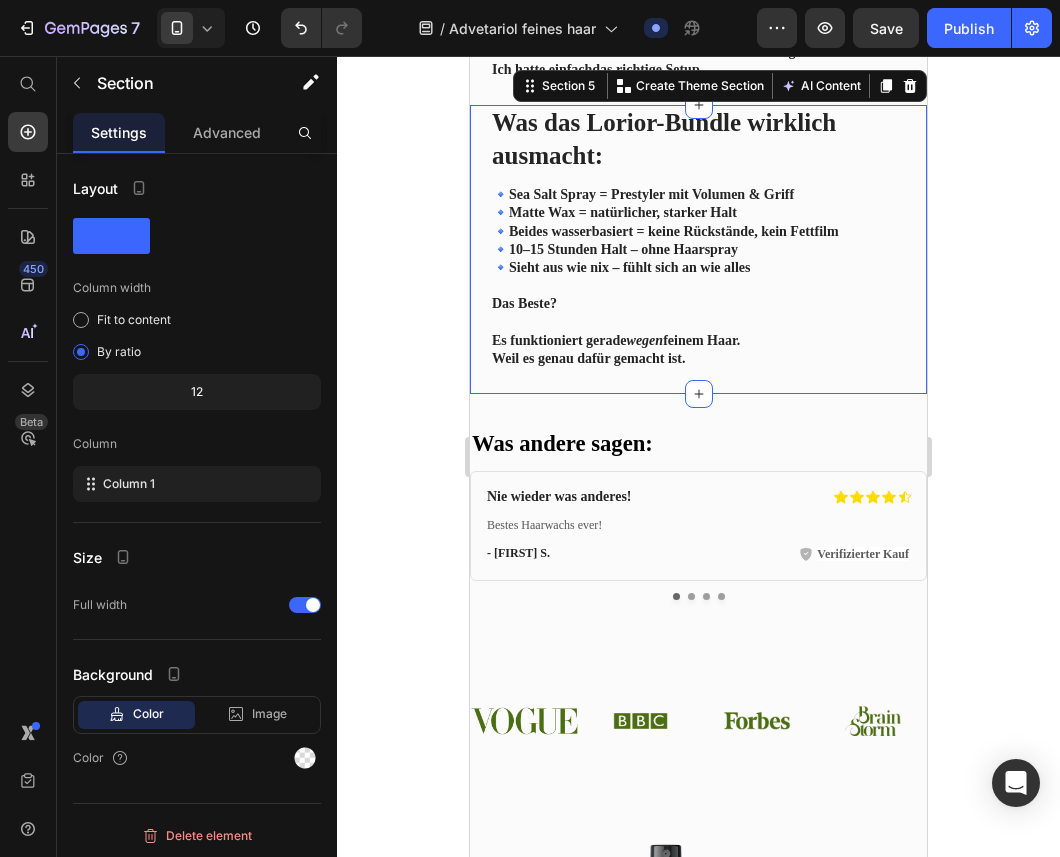 click on "Was das Lorior-Bundle wirklich ausmacht: Heading 🔹  Sea Salt Spray = Prestyler mit Volumen & Griff 🔹  Matte Wax = natürlicher, starker Halt 🔹  Beides wasserbasiert = keine Rückstände, kein Fettfilm 🔹  10–15 Stunden Halt – ohne Haarspray 🔹  Sieht aus wie nix – fühlt sich an wie alles   Das Beste?   Es funktioniert gerade  wegen  feinem Haar. Weil es genau dafür gemacht ist. Text Block Row Section 5   Create Theme Section AI Content Write with GemAI What would you like to describe here? Tone and Voice Persuasive Product Wave & Hold Essential Set Show more Generate" at bounding box center [698, 249] 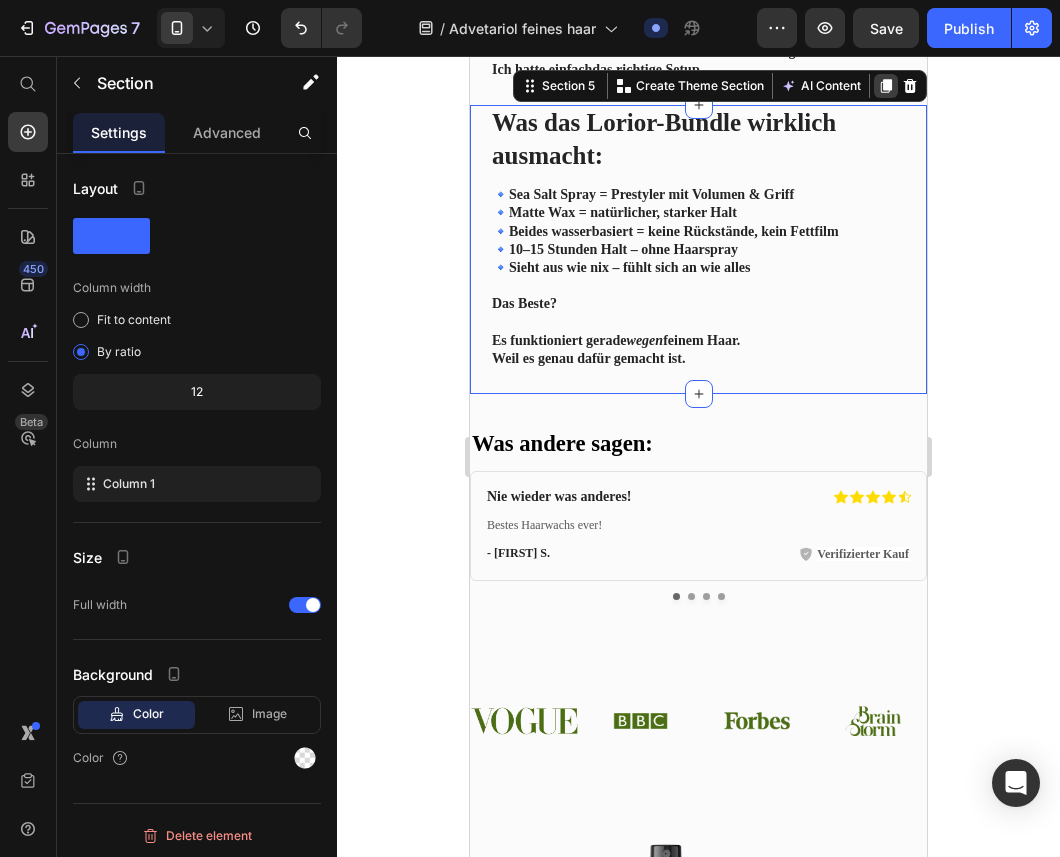 click 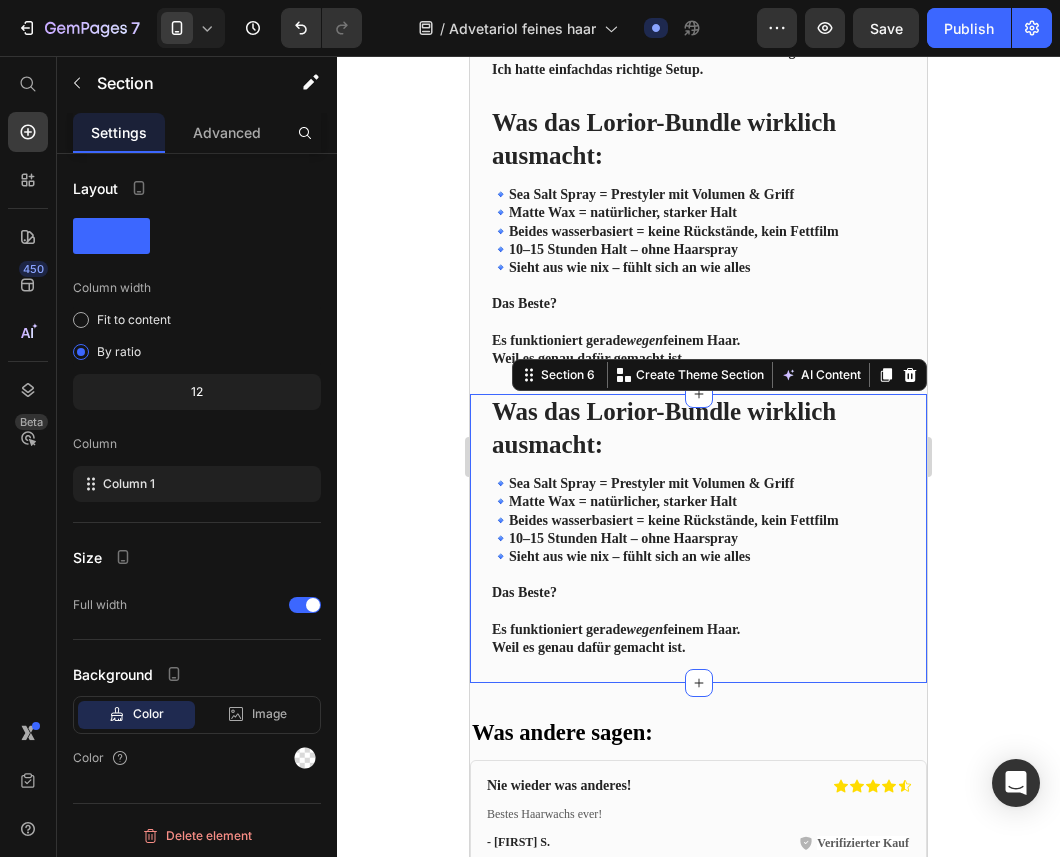 click 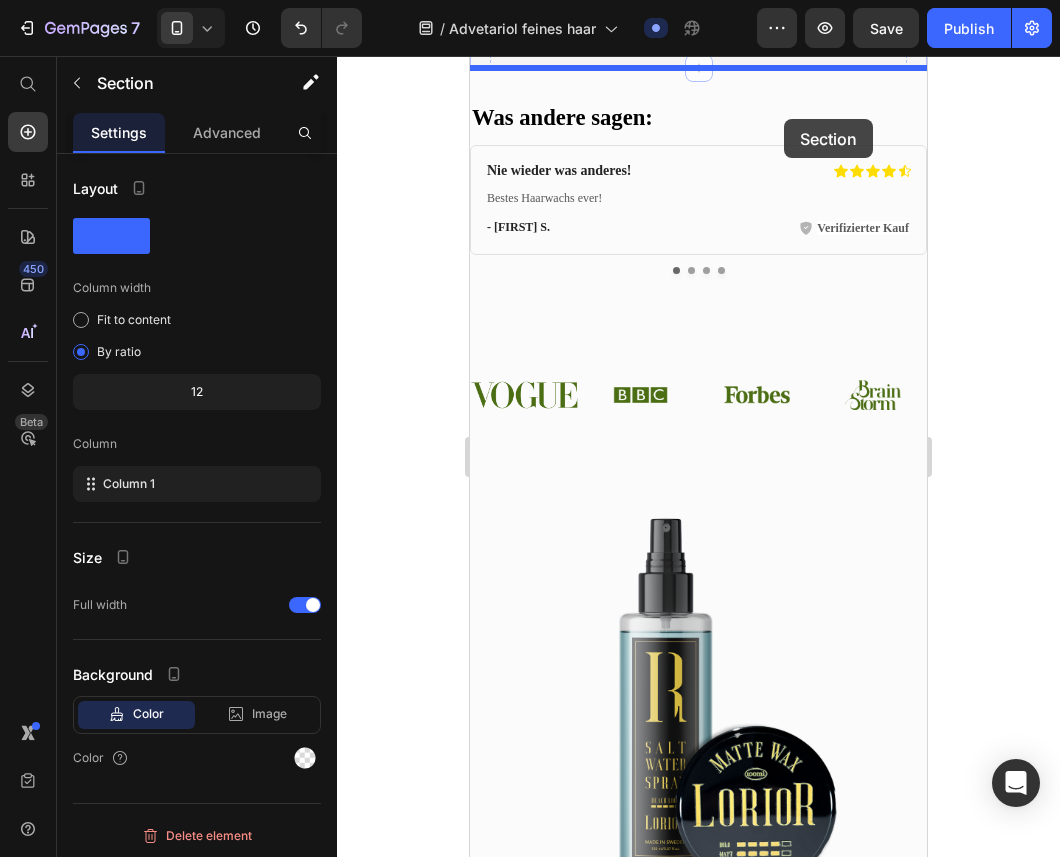scroll, scrollTop: 3130, scrollLeft: 0, axis: vertical 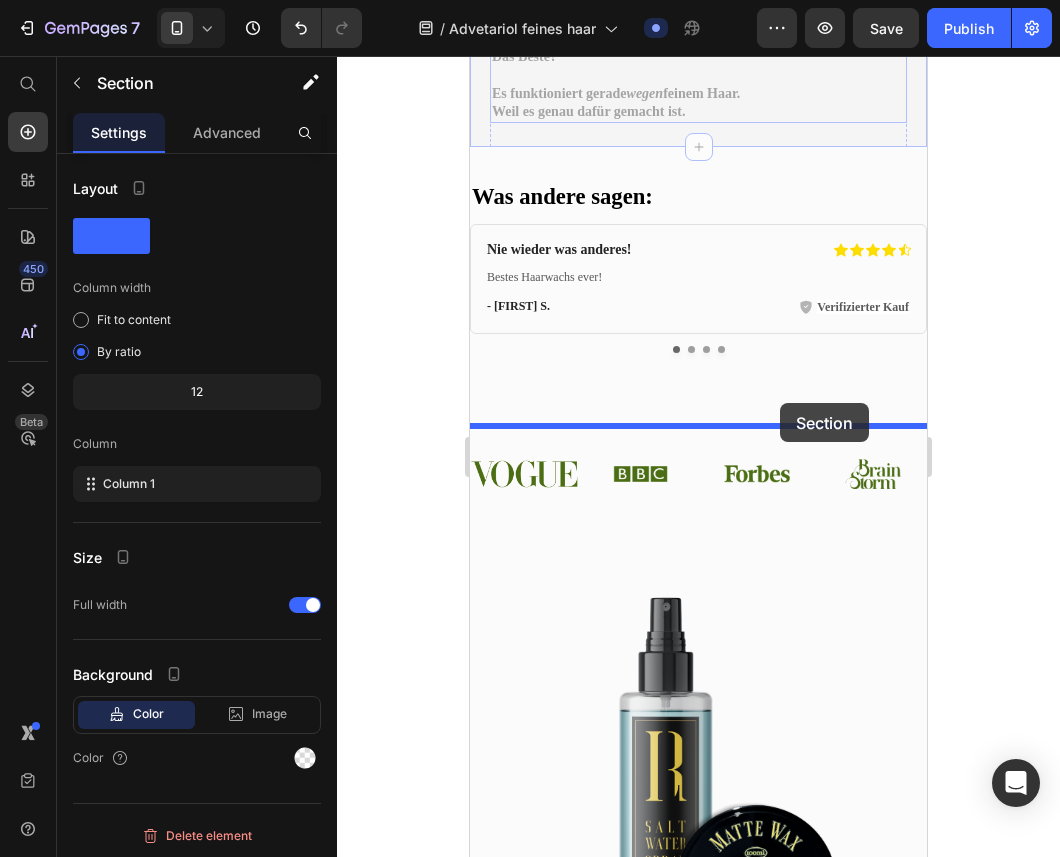 drag, startPoint x: 904, startPoint y: 416, endPoint x: 780, endPoint y: 403, distance: 124.67959 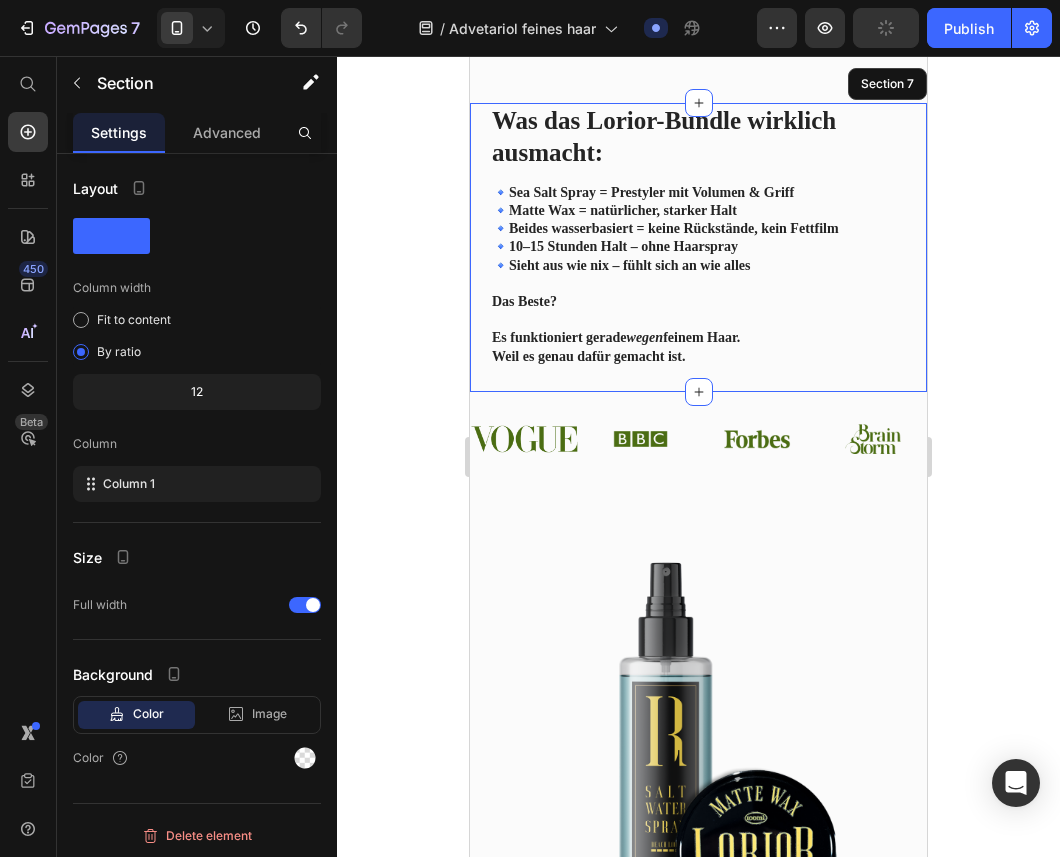 scroll, scrollTop: 2841, scrollLeft: 0, axis: vertical 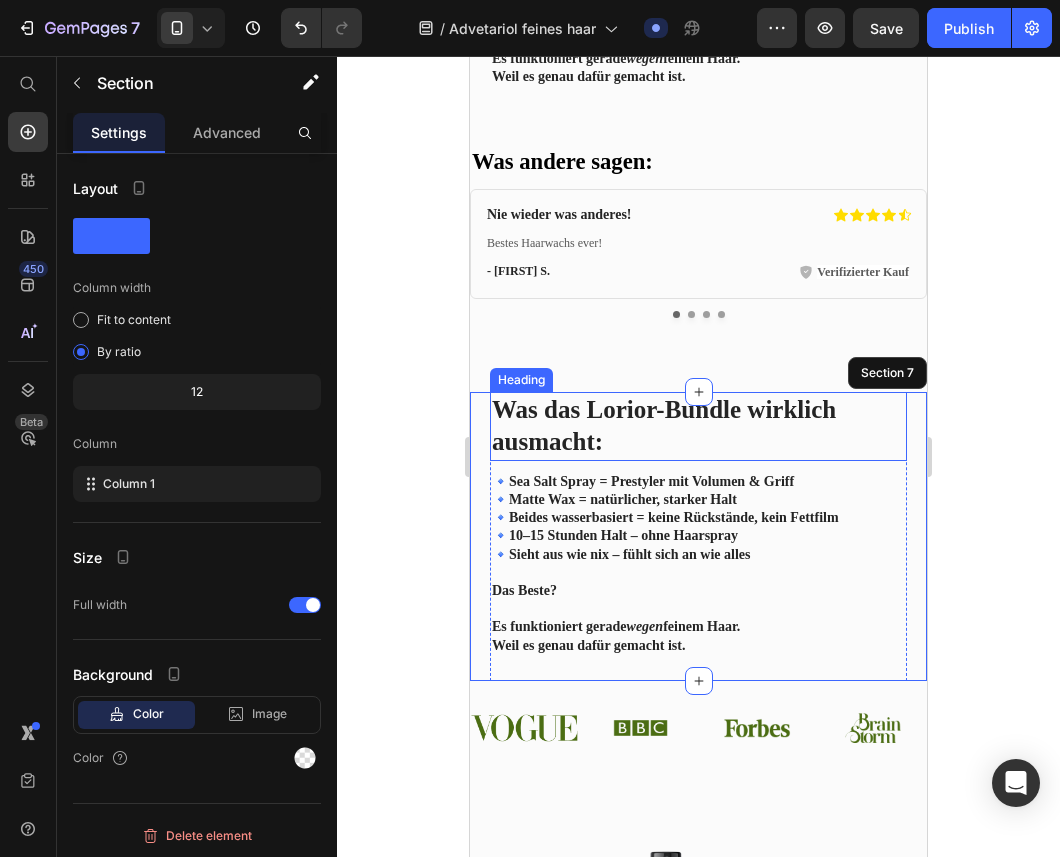 click on "Was das Lorior-Bundle wirklich ausmacht:" at bounding box center (664, 426) 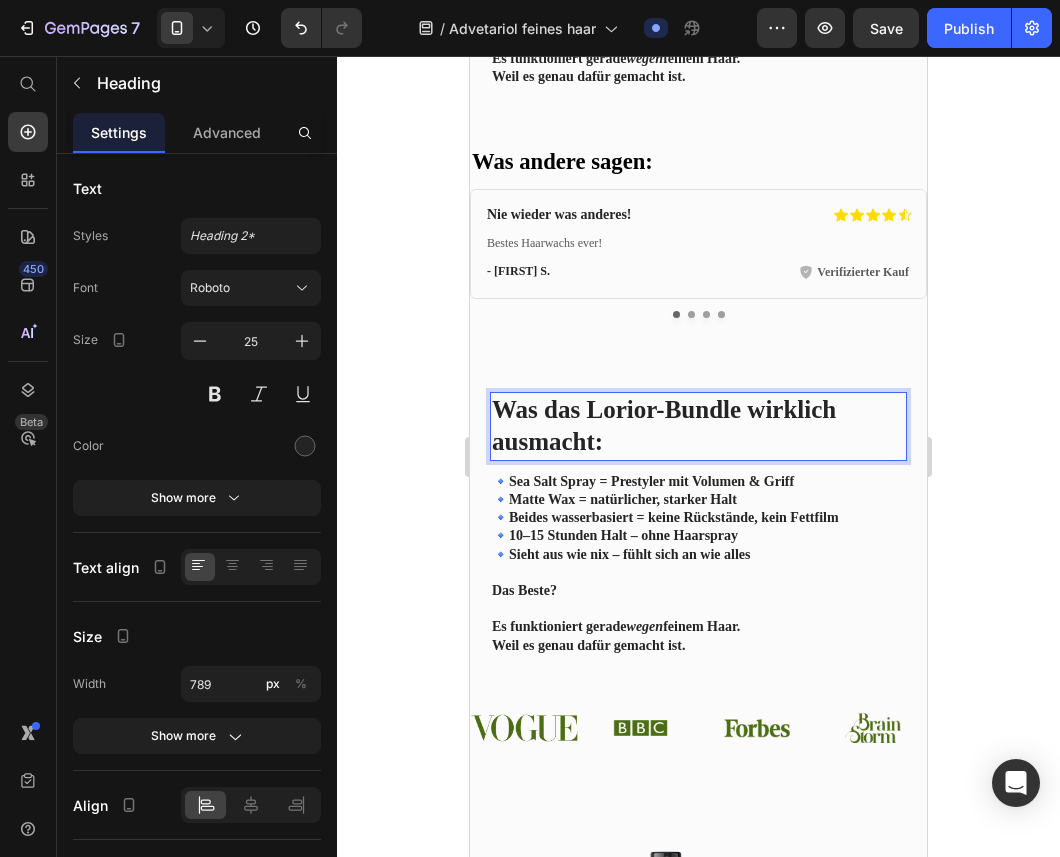 click on "Was das Lorior-Bundle wirklich ausmacht:" at bounding box center (698, 426) 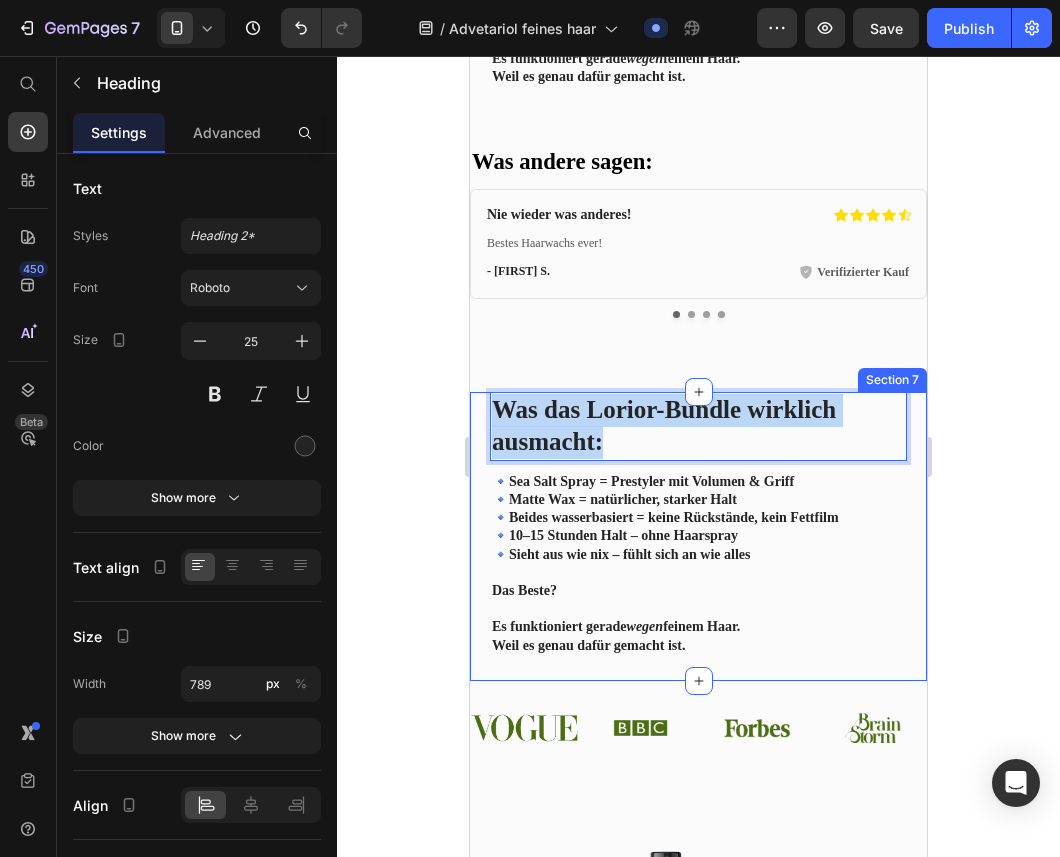 drag, startPoint x: 614, startPoint y: 474, endPoint x: 480, endPoint y: 444, distance: 137.31715 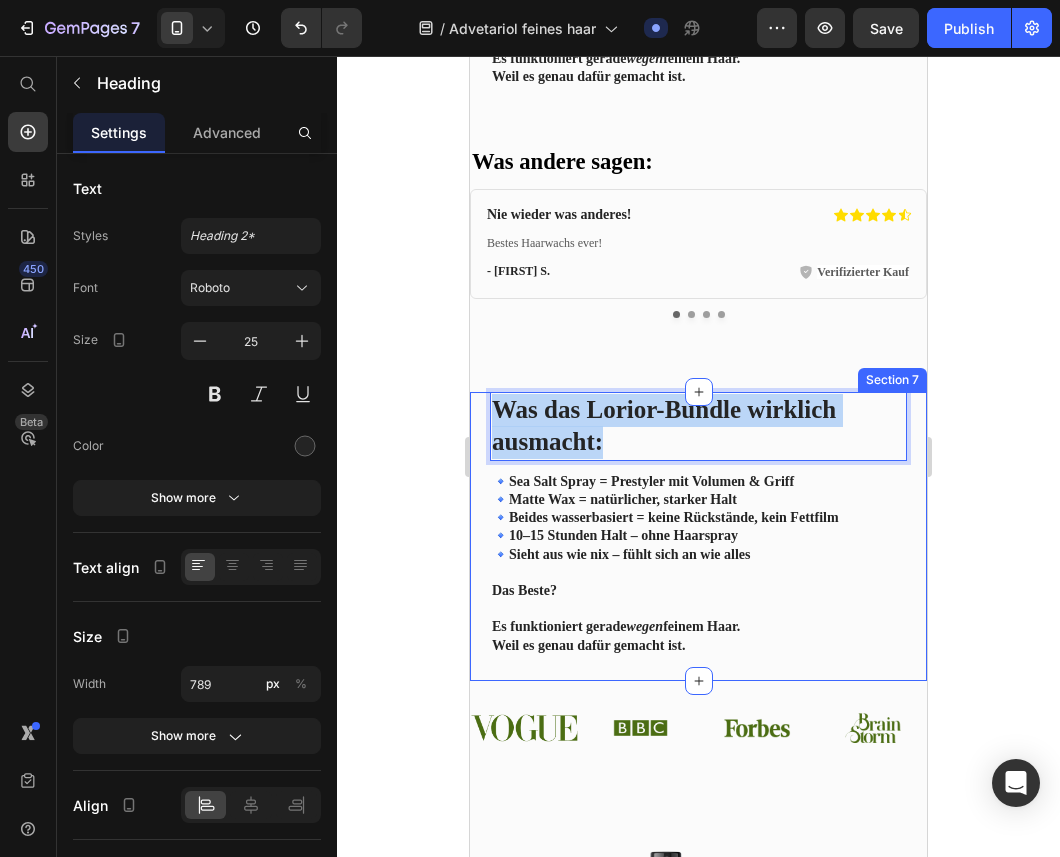 click on "Was das Lorior-Bundle wirklich ausmacht: Heading   10 🔹  Sea Salt Spray = Prestyler mit Volumen & Griff 🔹  Matte Wax = natürlicher, starker Halt 🔹  Beides wasserbasiert = keine Rückstände, kein Fettfilm 🔹  10–15 Stunden Halt – ohne Haarspray 🔹  Sieht aus wie nix – fühlt sich an wie alles   Das Beste?   Es funktioniert gerade  wegen  feinem Haar. Weil es genau dafür gemacht ist. Text Block Row Section 7" at bounding box center (698, 536) 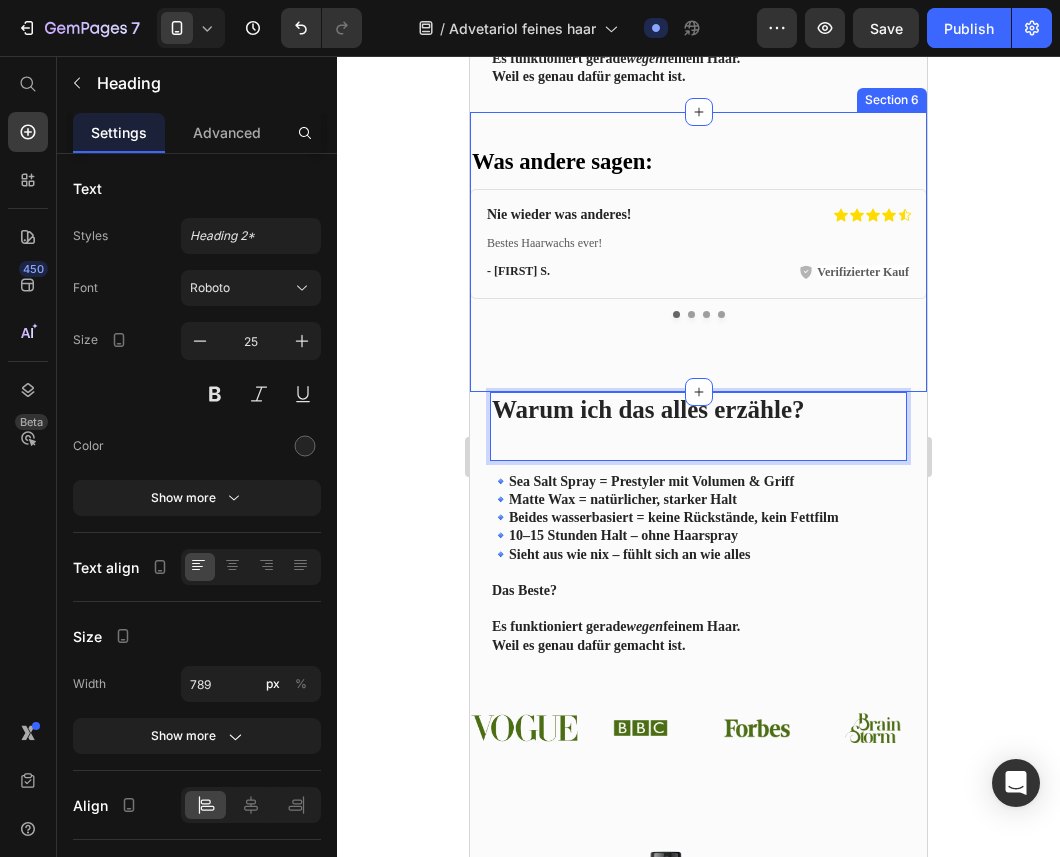 click on "⁠⁠⁠⁠⁠⁠⁠     Was andere sagen: Heading Nie wieder was anderes! Heading Icon Icon Icon Icon
Icon Icon List Row Bestes Haarwachs ever! Text Block - Tobias S. Text Block
Verifizierter Kauf Item List Row Row Heading Icon Icon Icon Icon
Icon Icon List Row Super Konsistenz / leicht zu verarbeiten guter & solider Halt über den Tag erzeugt eine füllige Haarstruktur Text Block - Christian S. Text Block
Verifizierter Kauf Item List Row Row Tolles Produkt! Heading Icon Icon Icon Icon
Icon Icon List Row Teste viele Waxprodukte und viele einfach zu klebrig, kein Halt, keine natürliche Form, oder ewig hin und her modellieren. Sehr schwer ein guutes Produkt zu finden. Lorior ist irgendwie irre, nur einmal rein und sofort liegen die Haare top und sehen natürlich aus. Sehr stark. Text Block - Andreas S. Text Block
Verifizierter Kauf Item List Row Row Vielen Dank! Heading Icon Icon Icon Icon
Icon Icon List Row Text Block - Joonas" at bounding box center (698, 252) 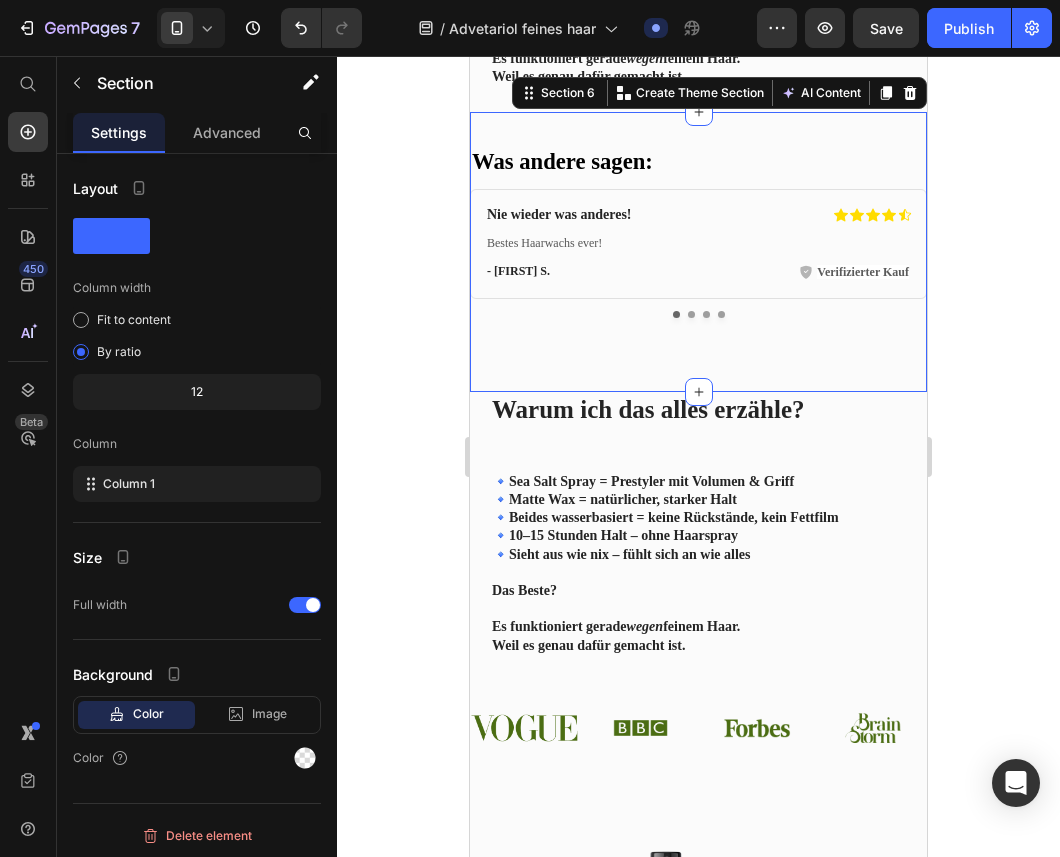 click on "Es funktioniert gerade  wegen  feinem Haar. Weil es genau dafür gemacht ist." at bounding box center (698, 636) 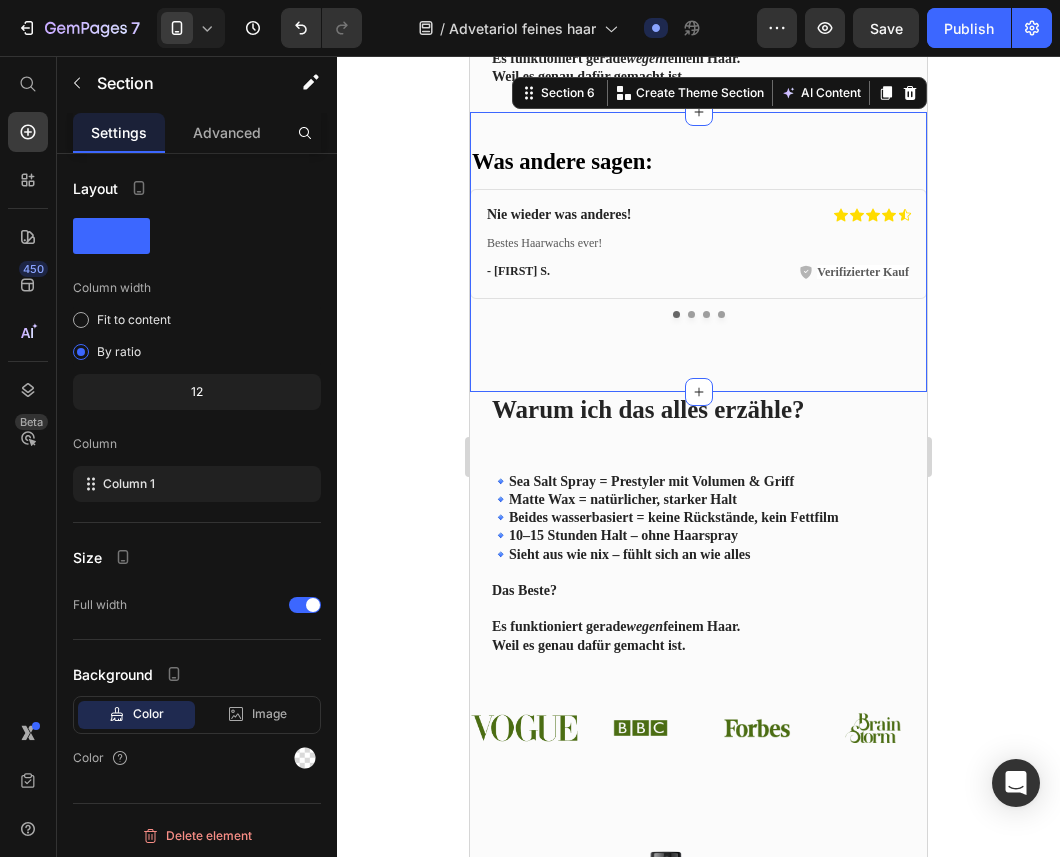 click on "Es funktioniert gerade  wegen  feinem Haar. Weil es genau dafür gemacht ist." at bounding box center (698, 636) 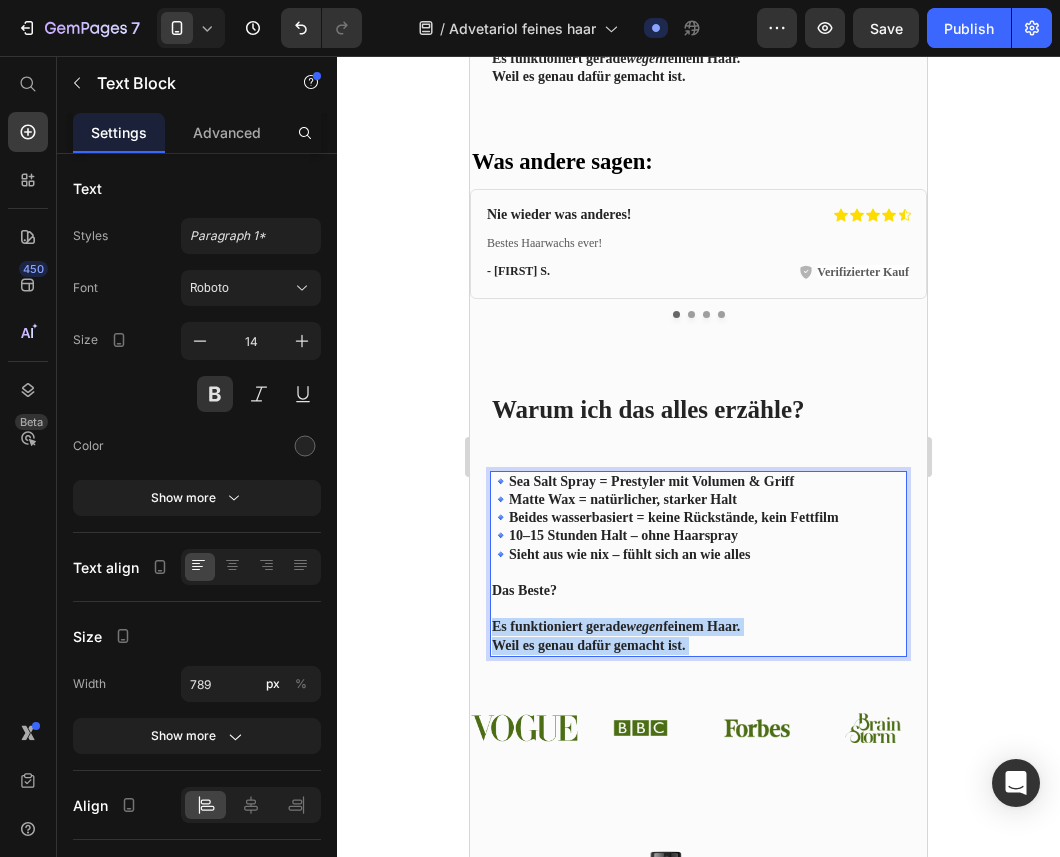 drag, startPoint x: 702, startPoint y: 684, endPoint x: 505, endPoint y: 523, distance: 254.42091 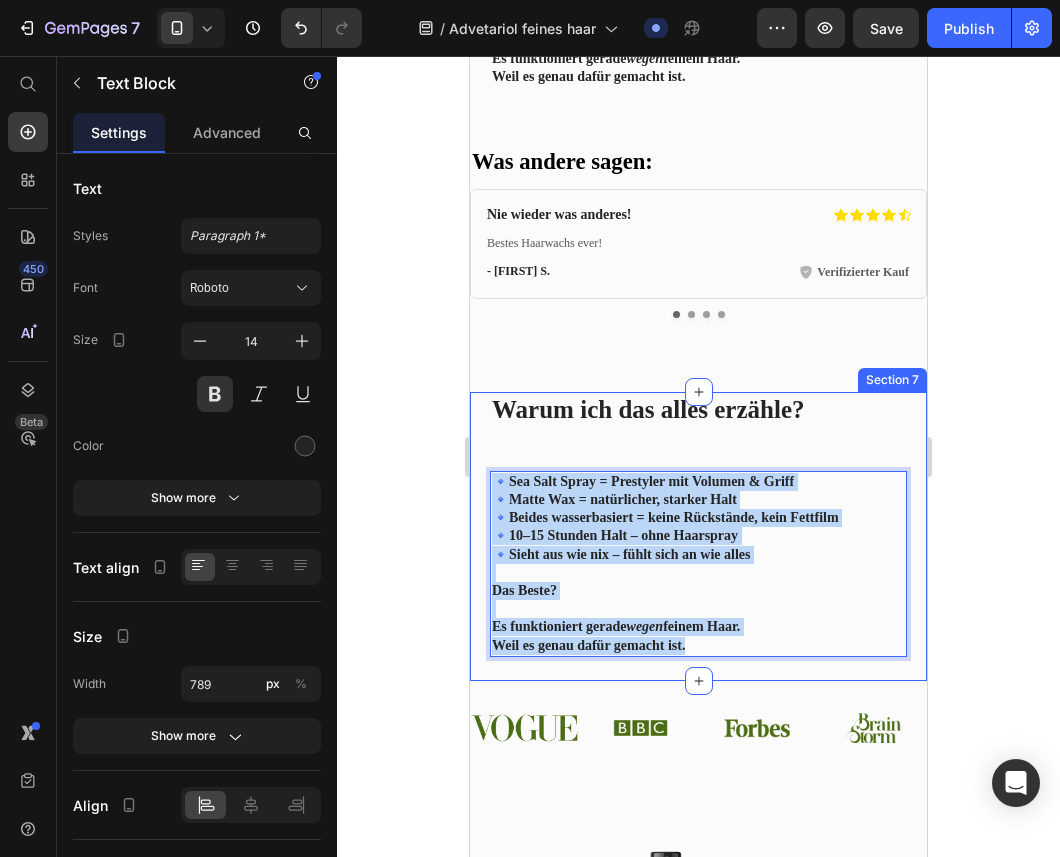 drag, startPoint x: 708, startPoint y: 676, endPoint x: 469, endPoint y: 509, distance: 291.56476 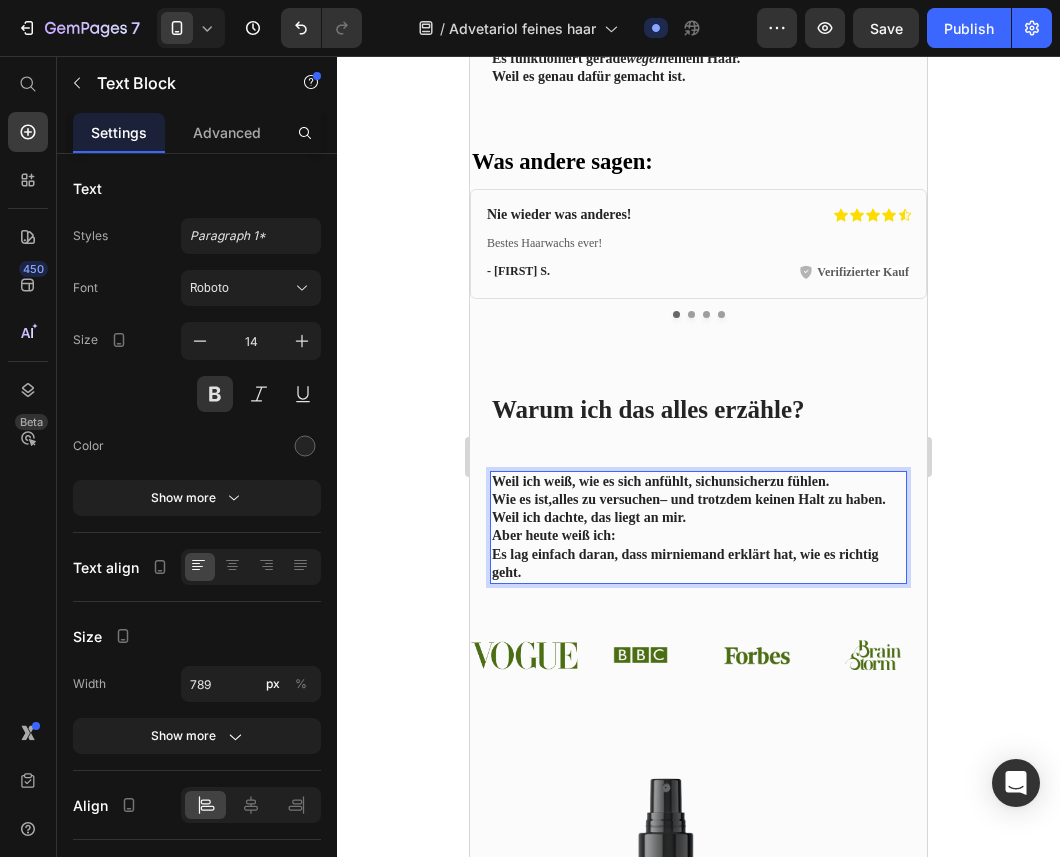 click on "Weil ich weiß, wie es sich anfühlt, sich  unsicher  zu fühlen. Wie es ist,  alles zu versuchen  – und trotzdem keinen Halt zu haben. Weil ich dachte, das liegt an mir." at bounding box center [698, 500] 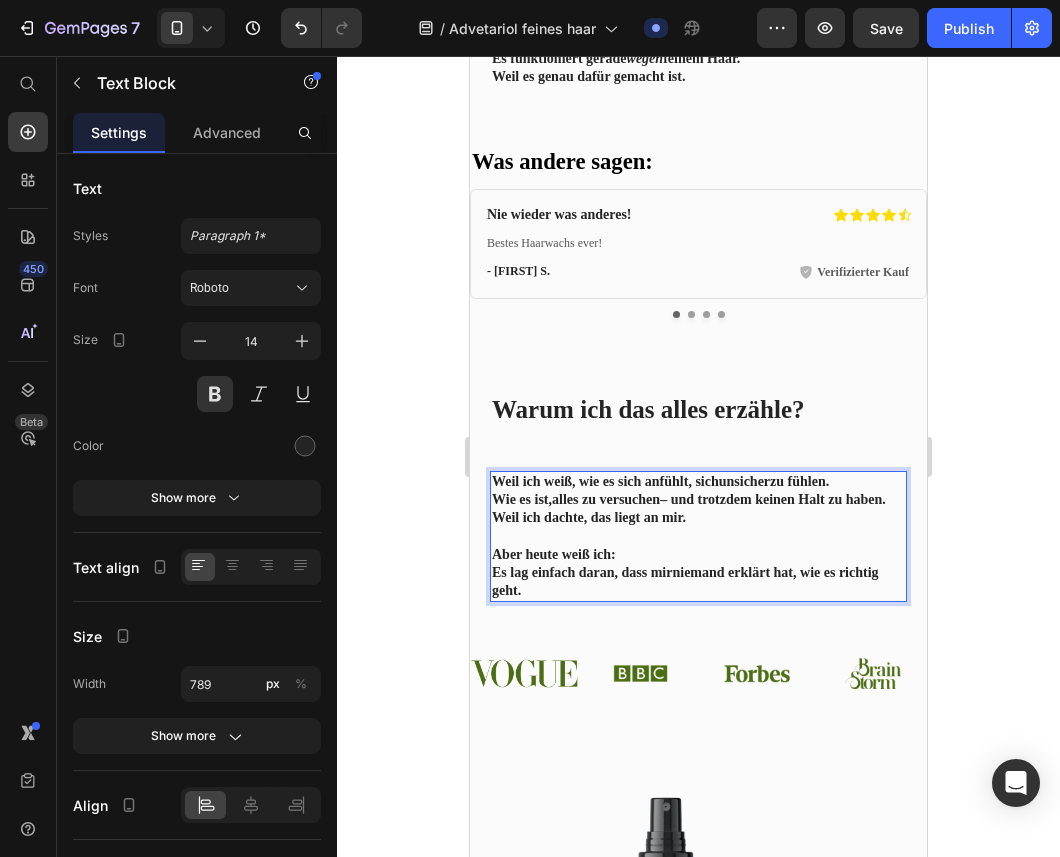 click at bounding box center [698, 536] 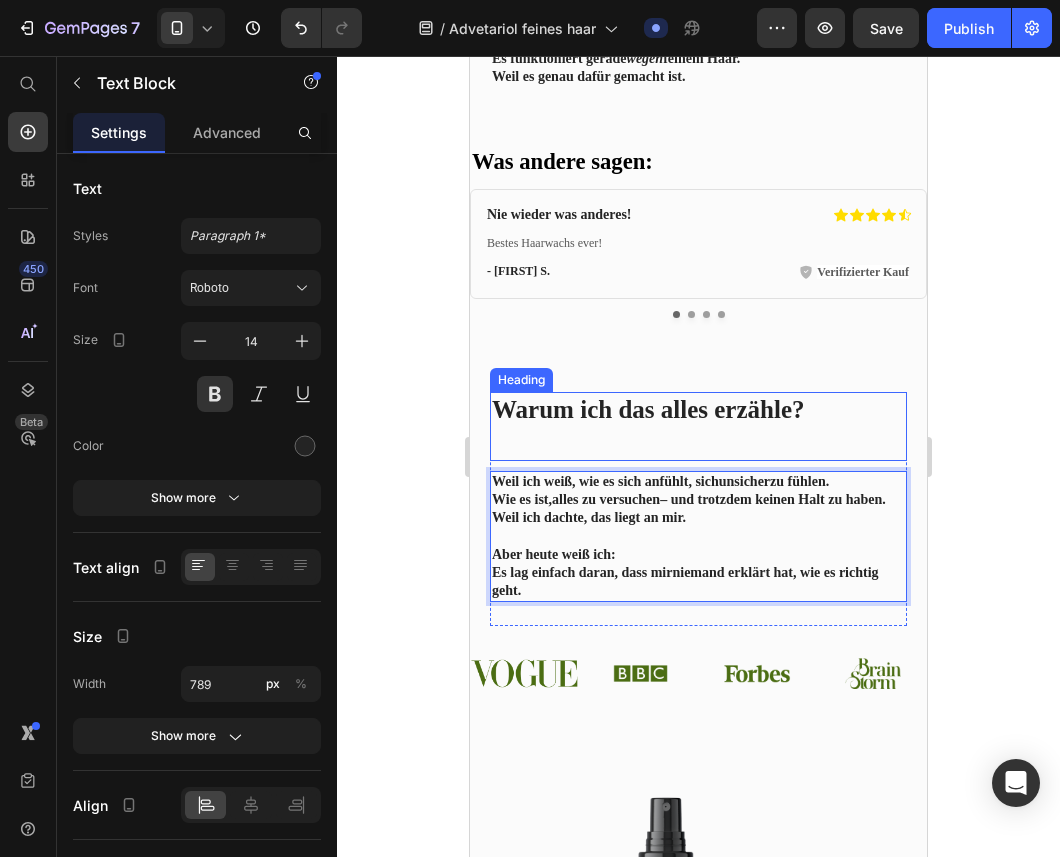 click on "⁠⁠⁠⁠⁠⁠⁠ Warum ich das alles erzähle?" at bounding box center (698, 426) 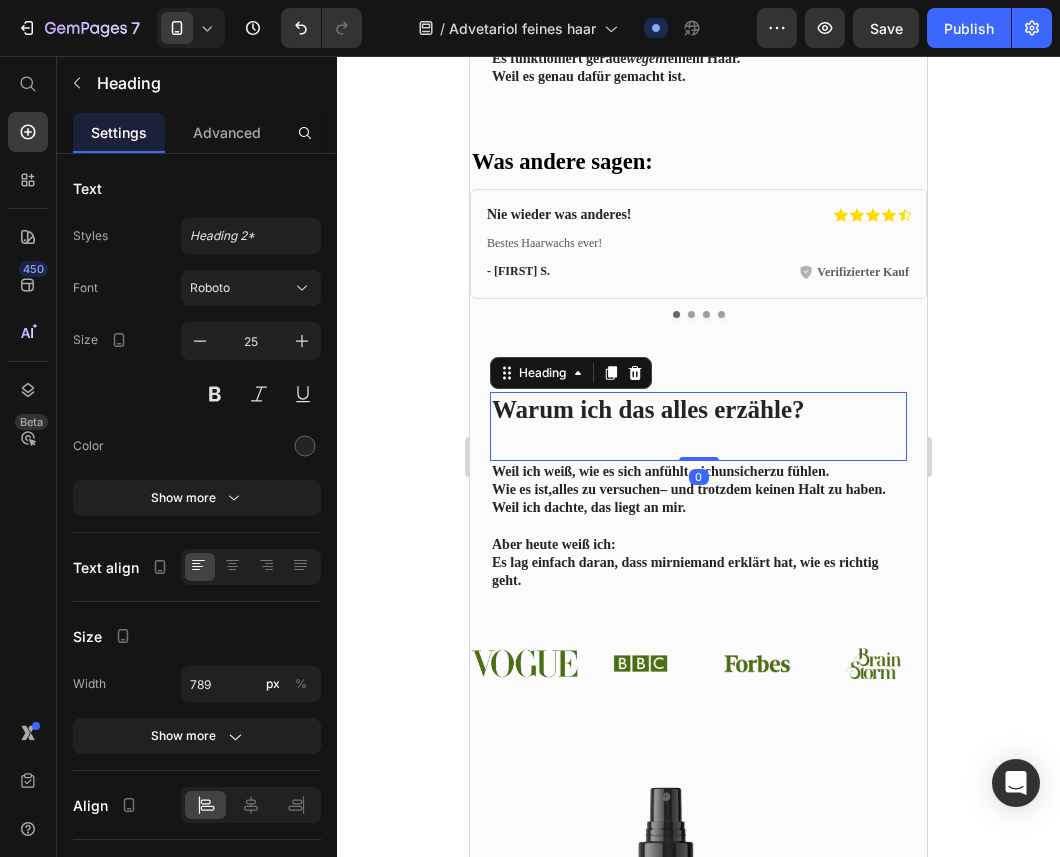 drag, startPoint x: 698, startPoint y: 500, endPoint x: 696, endPoint y: 461, distance: 39.051247 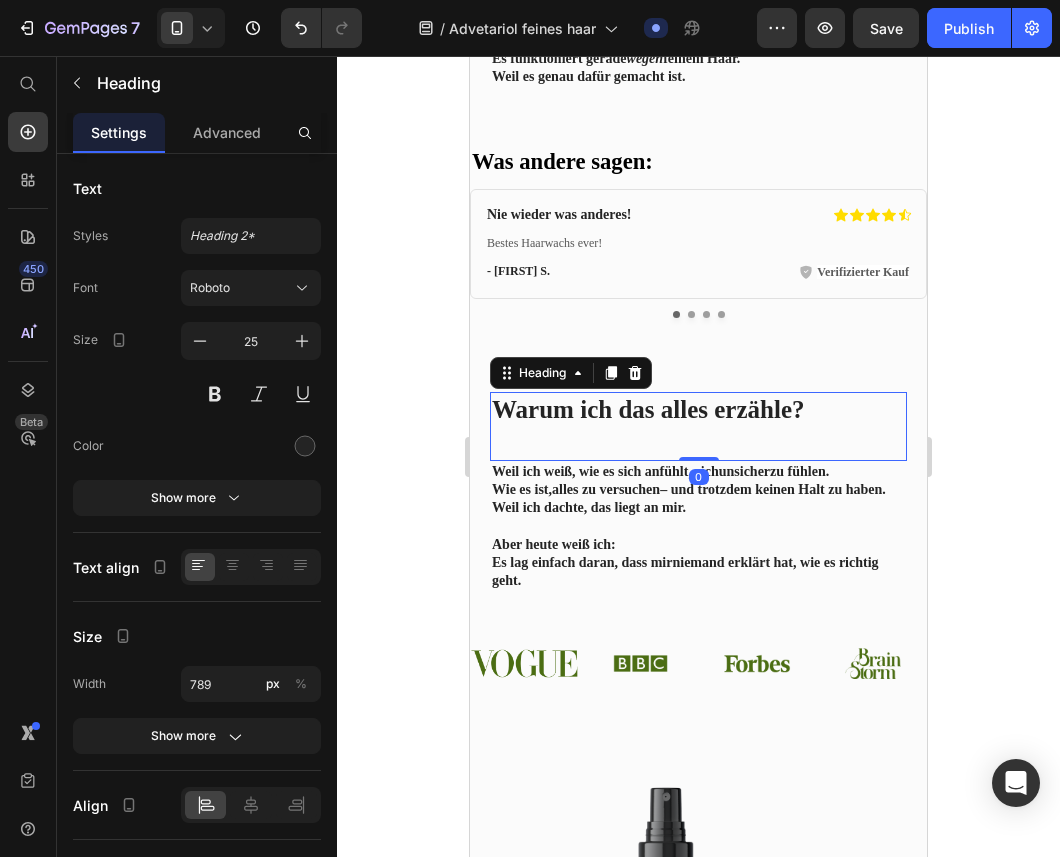 click on "⁠⁠⁠⁠⁠⁠⁠ Warum ich das alles erzähle?   Heading   0" at bounding box center (698, 426) 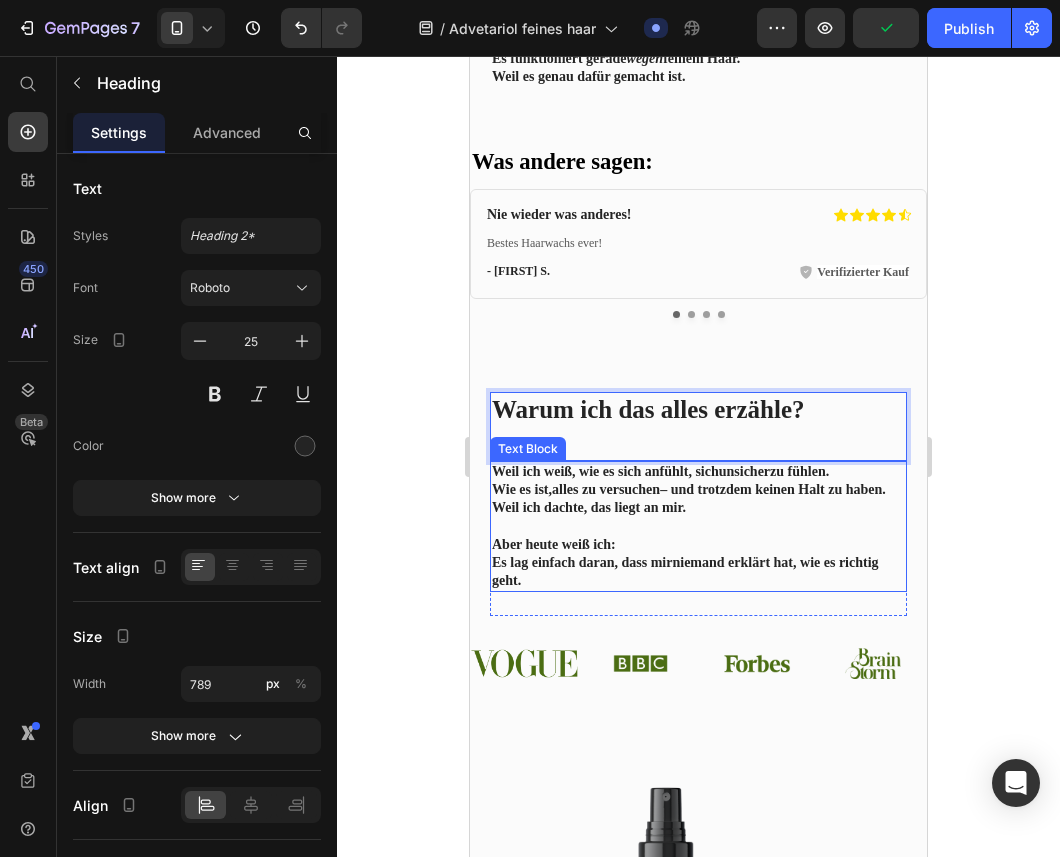 click on "Weil ich weiß, wie es sich anfühlt, sich  unsicher  zu fühlen. Wie es ist,  alles zu versuchen  – und trotzdem keinen Halt zu haben. Weil ich dachte, das liegt an mir." at bounding box center [698, 490] 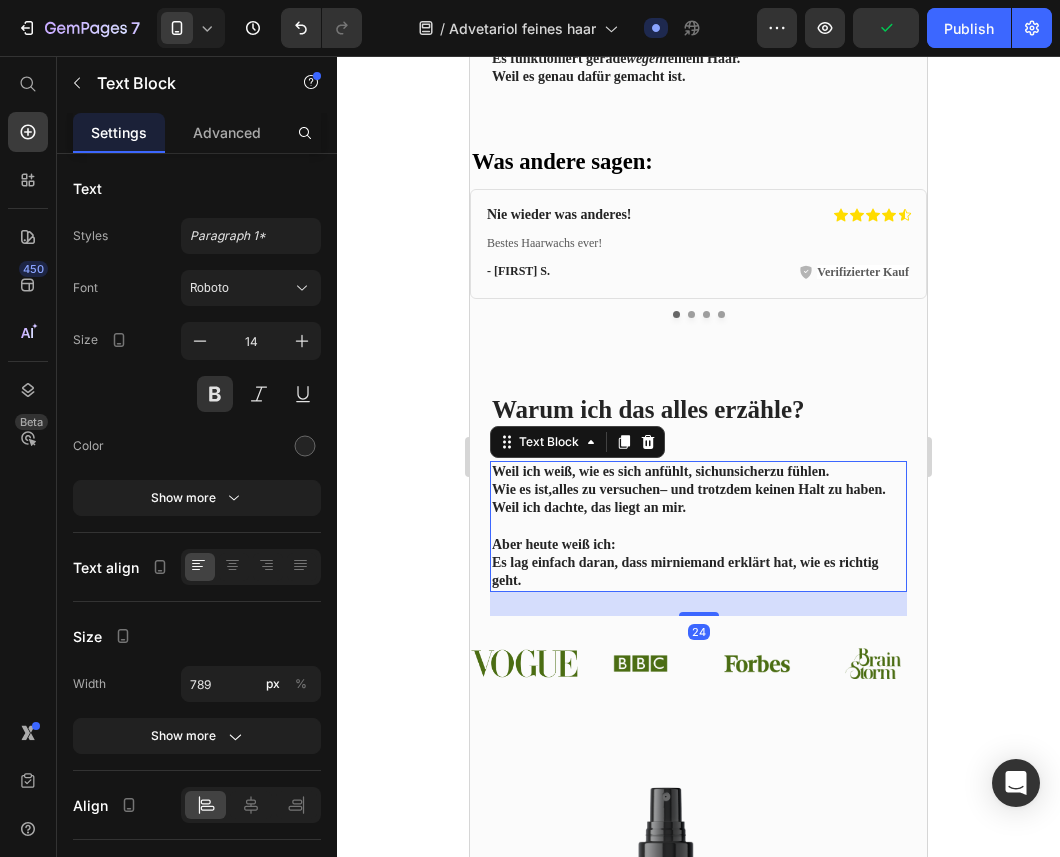 click on "Weil ich weiß, wie es sich anfühlt, sich  unsicher  zu fühlen. Wie es ist,  alles zu versuchen  – und trotzdem keinen Halt zu haben. Weil ich dachte, das liegt an mir. Aber heute weiß ich: Es lag einfach daran, dass mir  niemand erklärt hat, wie es richtig geht." at bounding box center (698, 526) 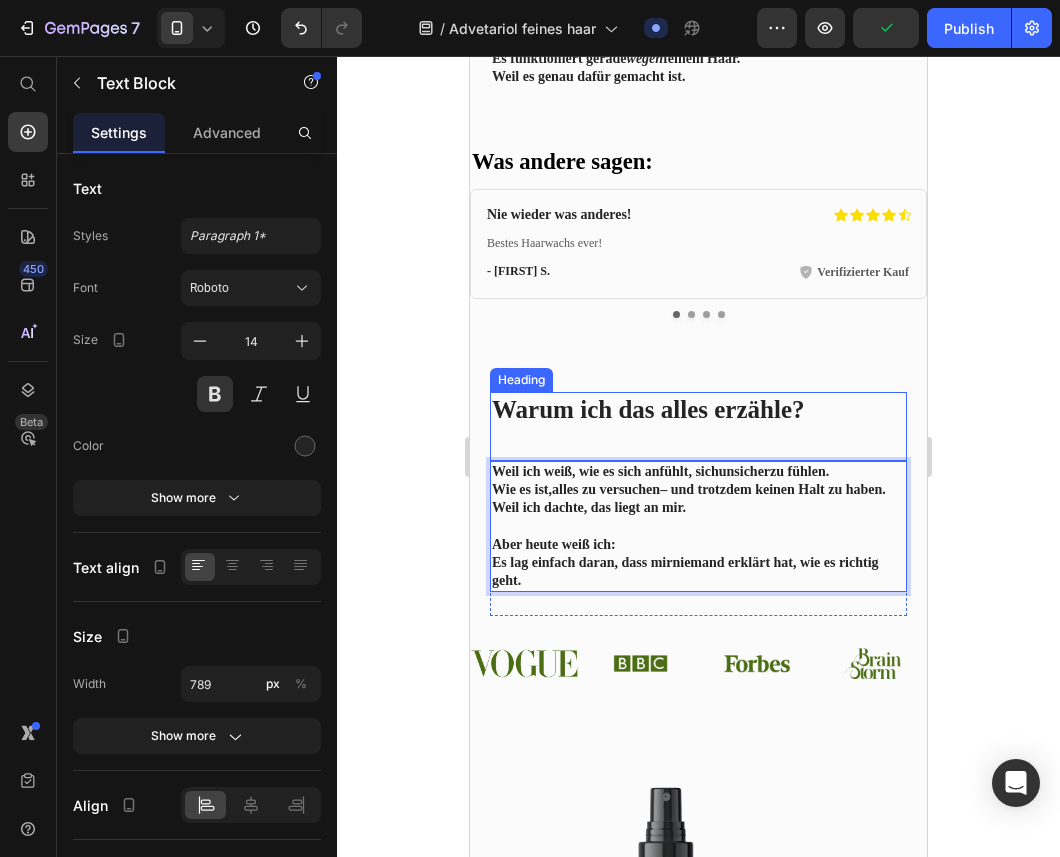 click on "⁠⁠⁠⁠⁠⁠⁠ Warum ich das alles erzähle?" at bounding box center (698, 426) 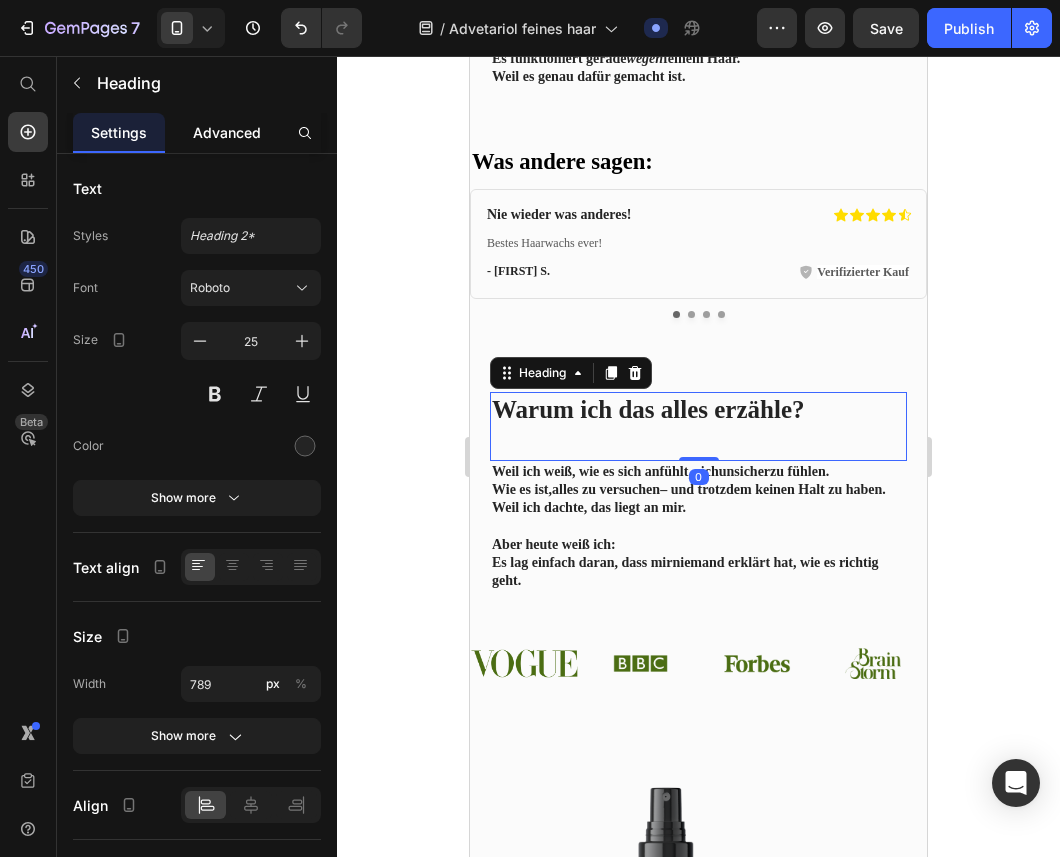 click on "Advanced" at bounding box center [227, 132] 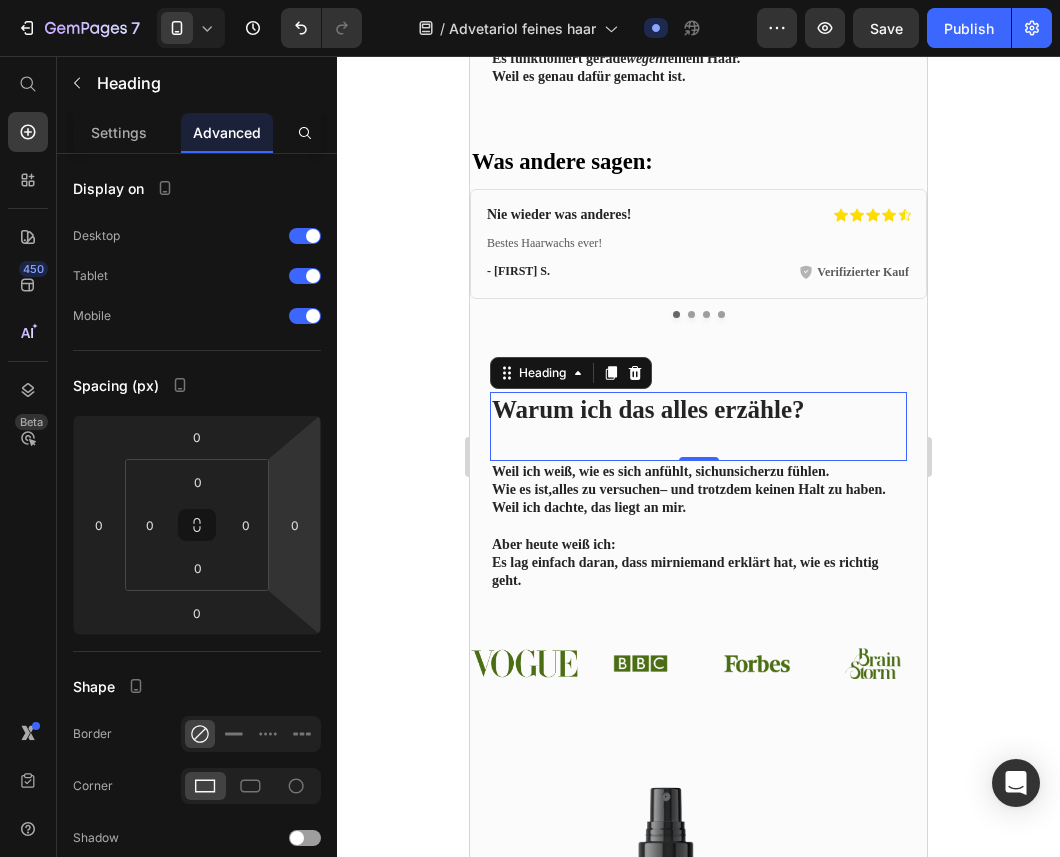 click on "Warum ich das alles erzähle?" at bounding box center (698, 426) 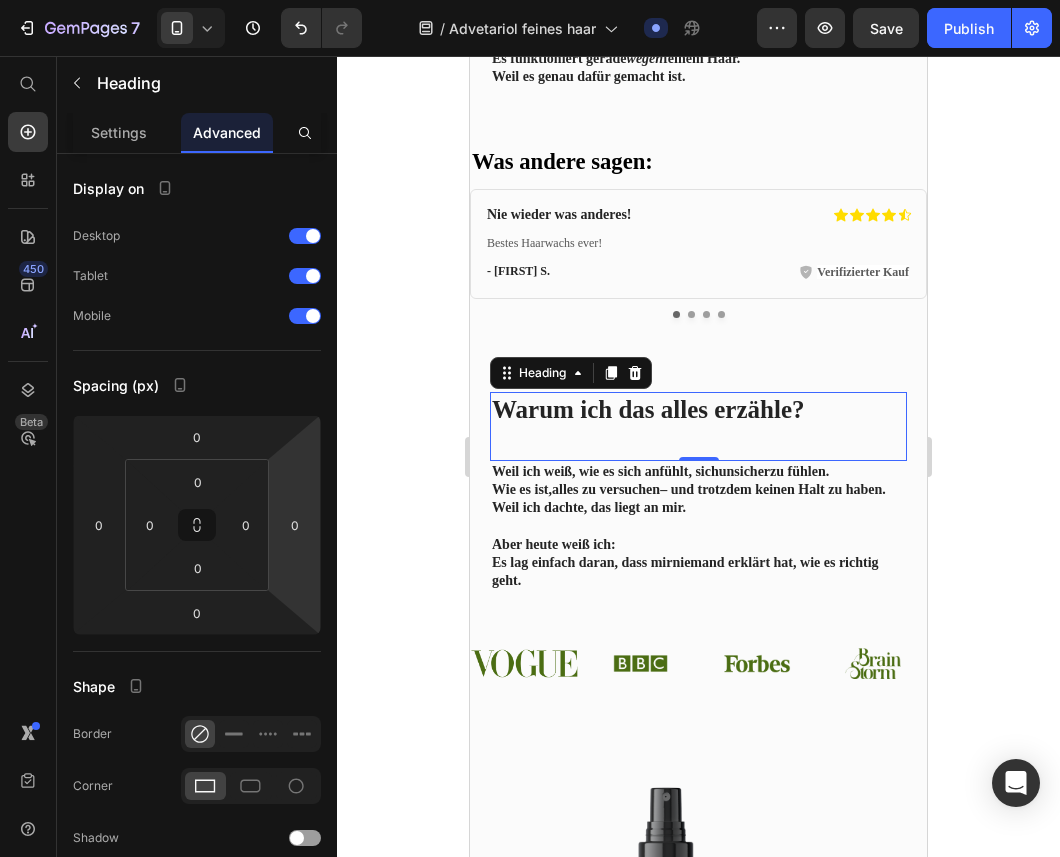 click 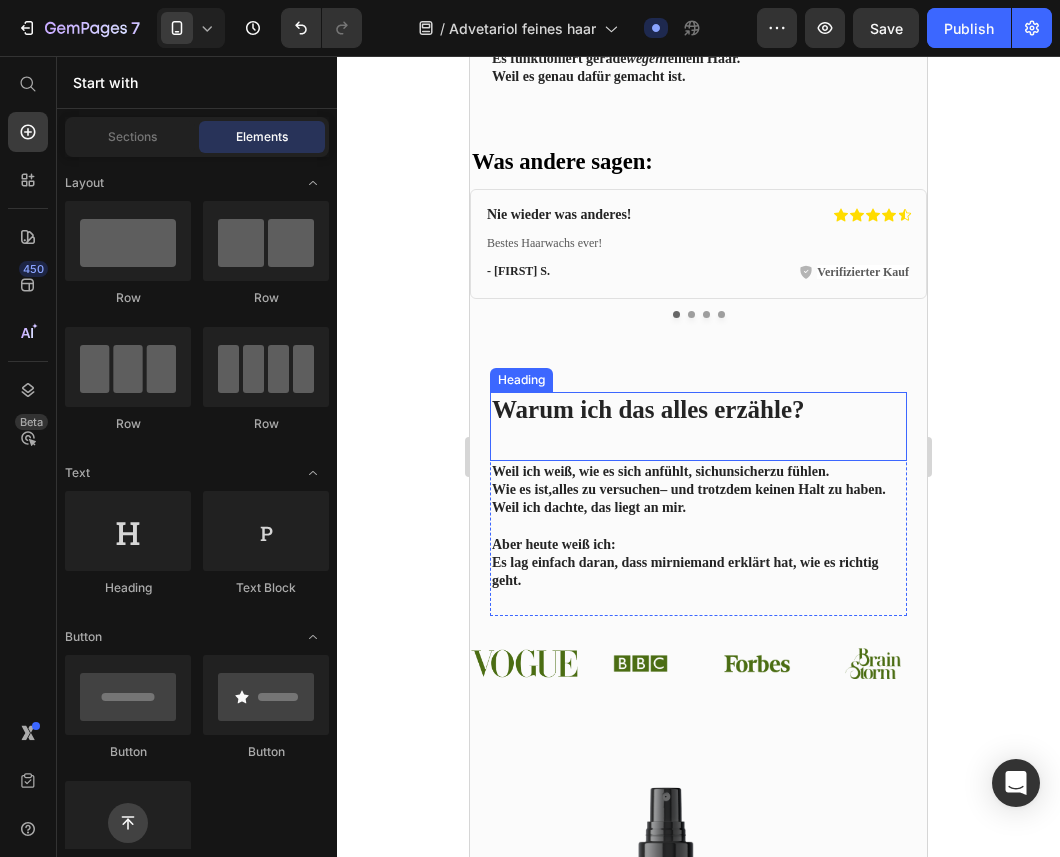 click on "⁠⁠⁠⁠⁠⁠⁠ Warum ich das alles erzähle?" at bounding box center [698, 426] 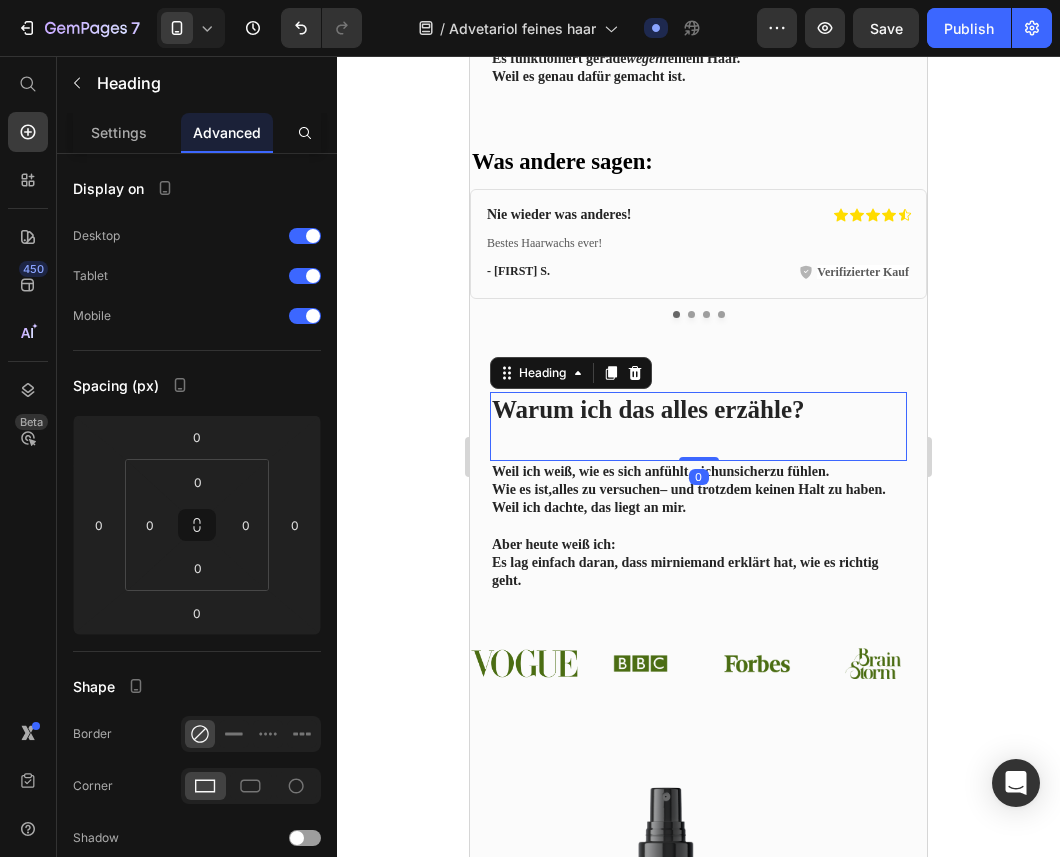 drag, startPoint x: 695, startPoint y: 491, endPoint x: 695, endPoint y: 464, distance: 27 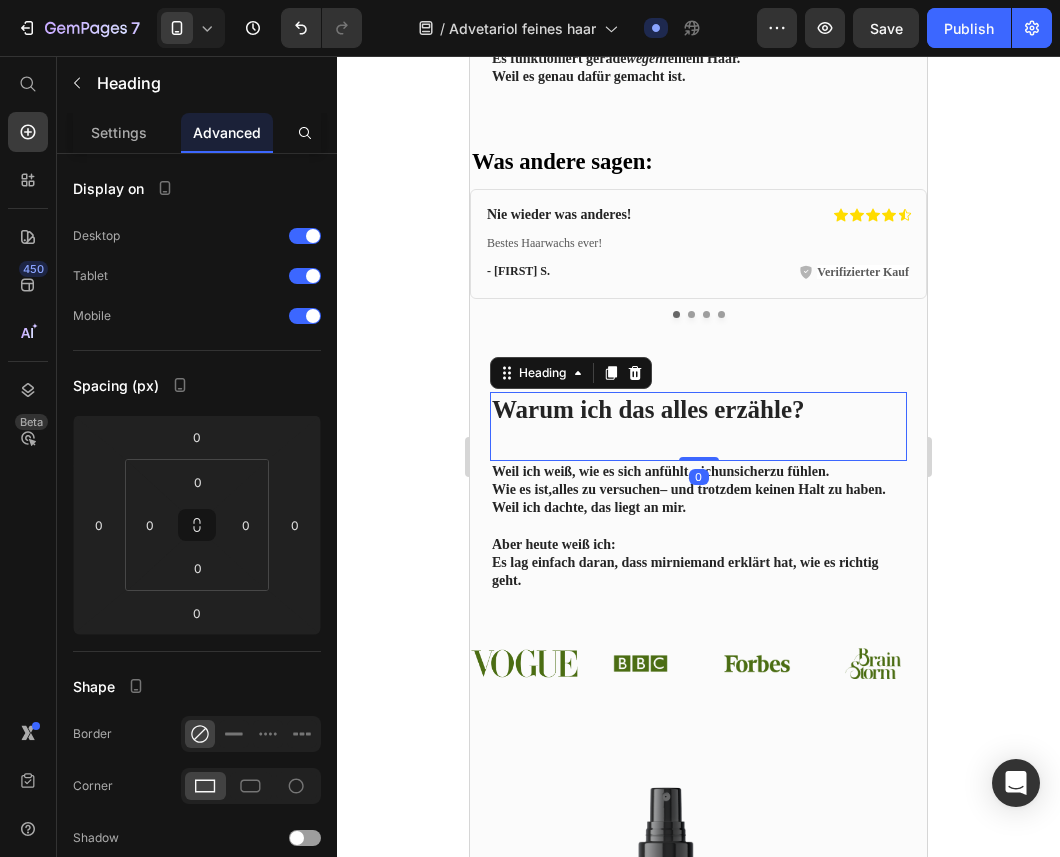 click on "⁠⁠⁠⁠⁠⁠⁠ Warum ich das alles erzähle?   Heading   0" at bounding box center [698, 426] 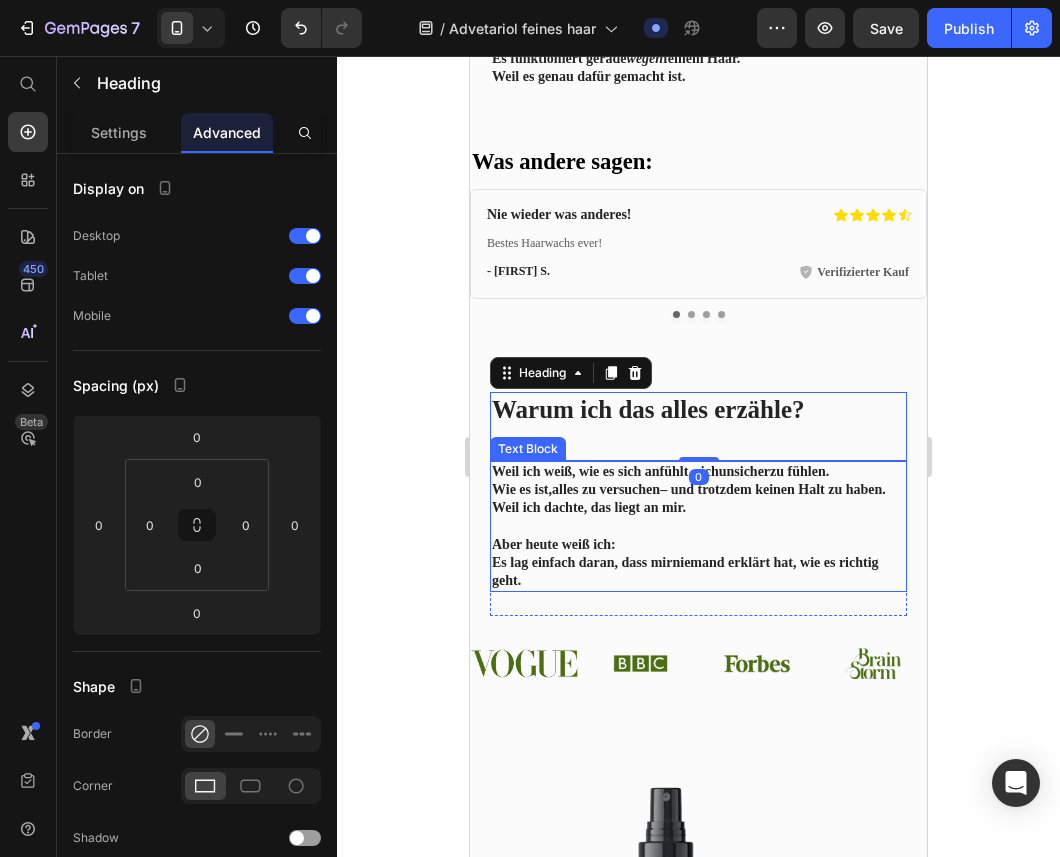 click on "Weil ich weiß, wie es sich anfühlt, sich  unsicher  zu fühlen. Wie es ist,  alles zu versuchen  – und trotzdem keinen Halt zu haben. Weil ich dachte, das liegt an mir." at bounding box center [698, 490] 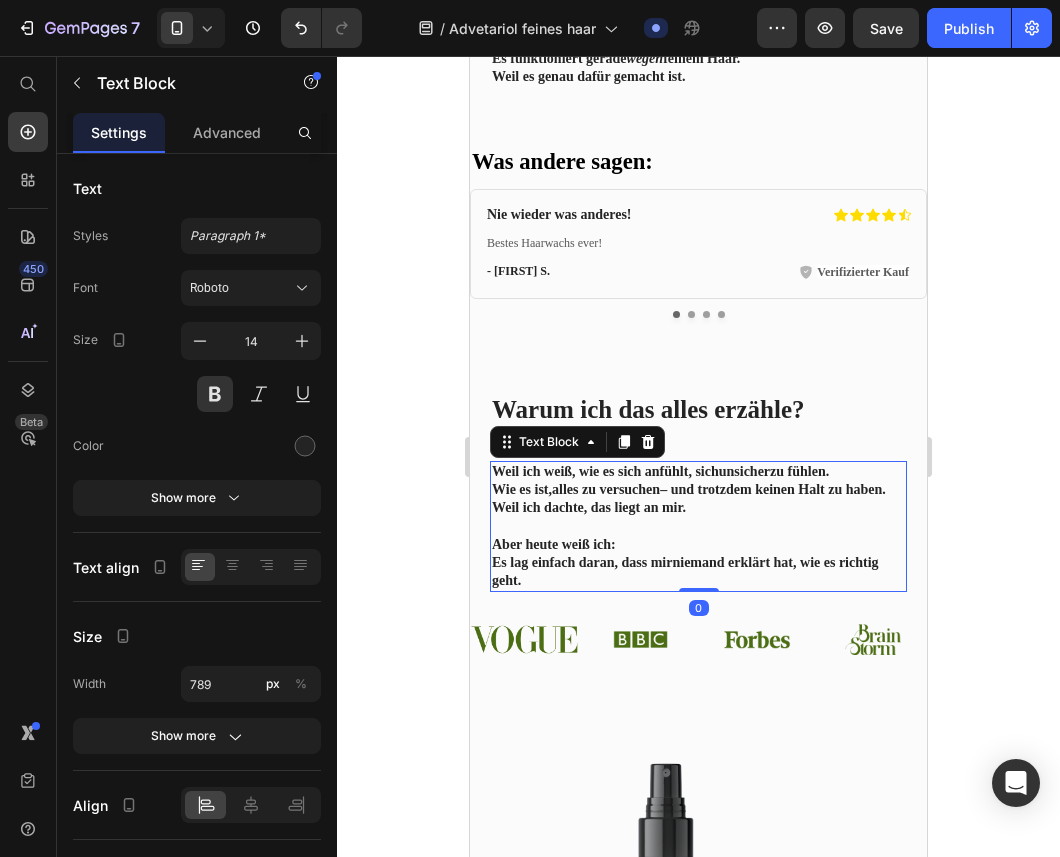 drag, startPoint x: 698, startPoint y: 664, endPoint x: 698, endPoint y: 628, distance: 36 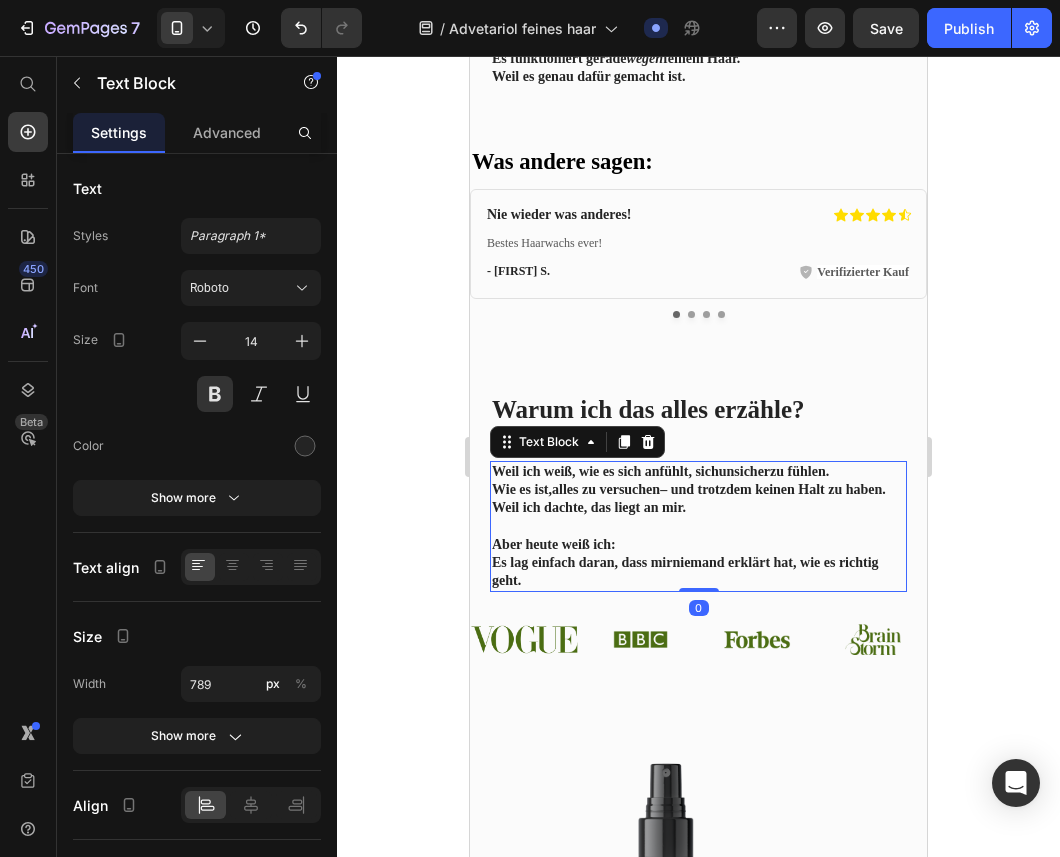 click on "Weil ich weiß, wie es sich anfühlt, sich  unsicher  zu fühlen. Wie es ist,  alles zu versuchen  – und trotzdem keinen Halt zu haben. Weil ich dachte, das liegt an mir. Aber heute weiß ich: Es lag einfach daran, dass mir  niemand erklärt hat, wie es richtig geht. Text Block   0" at bounding box center (698, 526) 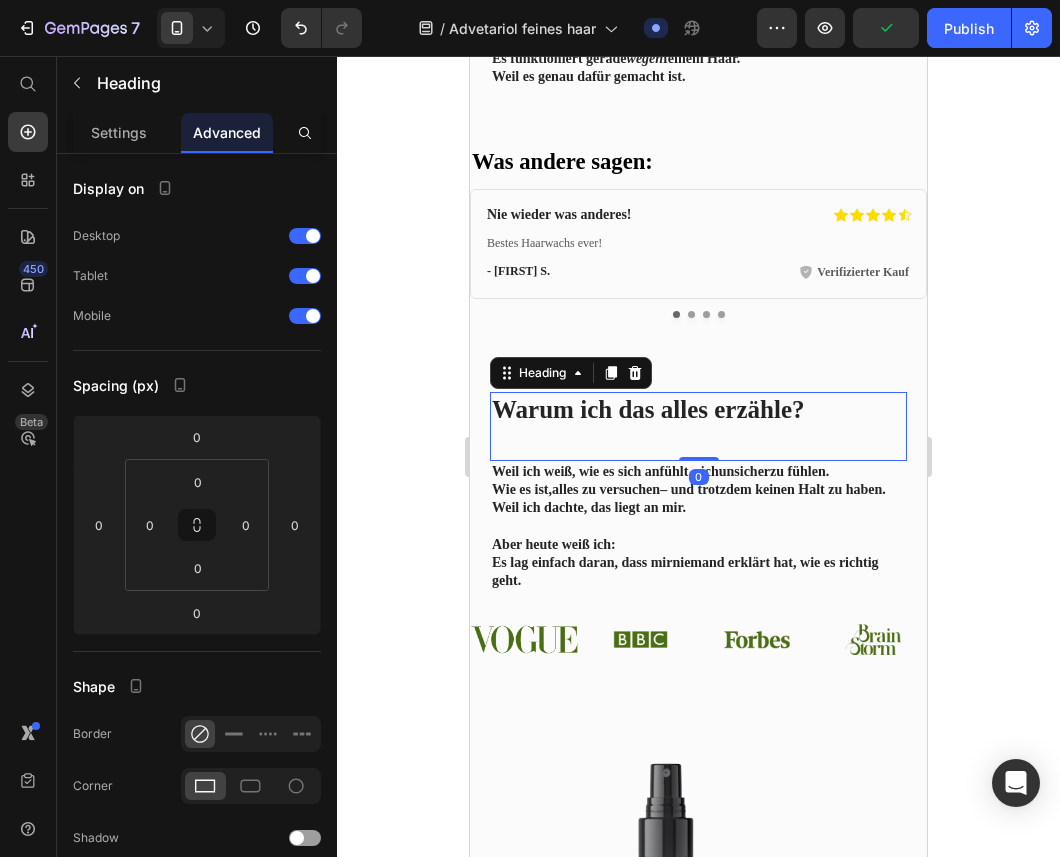 click on "⁠⁠⁠⁠⁠⁠⁠ Warum ich das alles erzähle?" at bounding box center [698, 426] 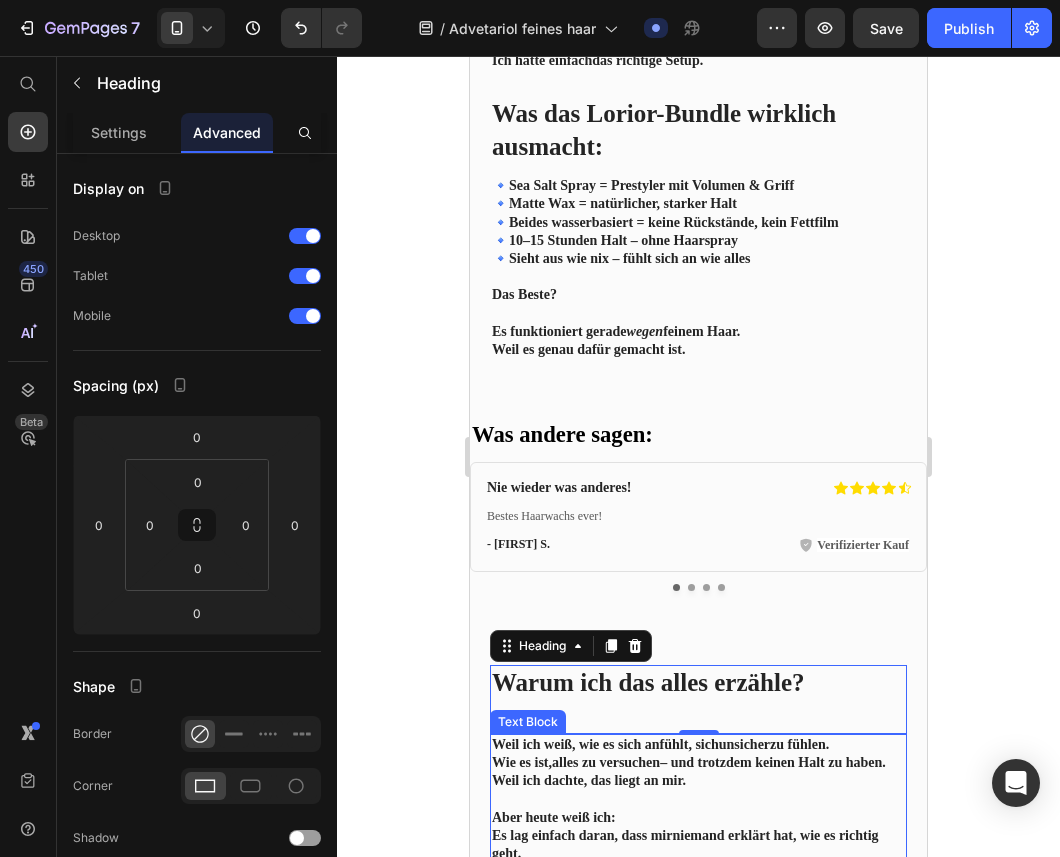 scroll, scrollTop: 2650, scrollLeft: 0, axis: vertical 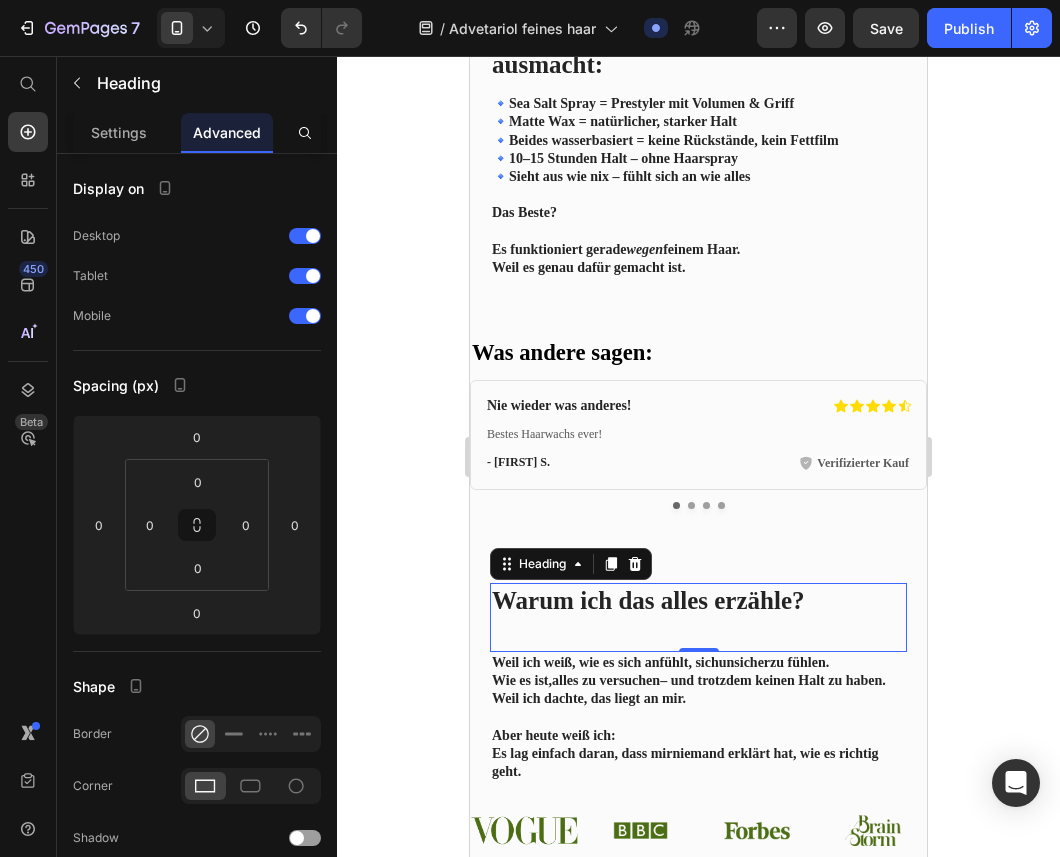 click 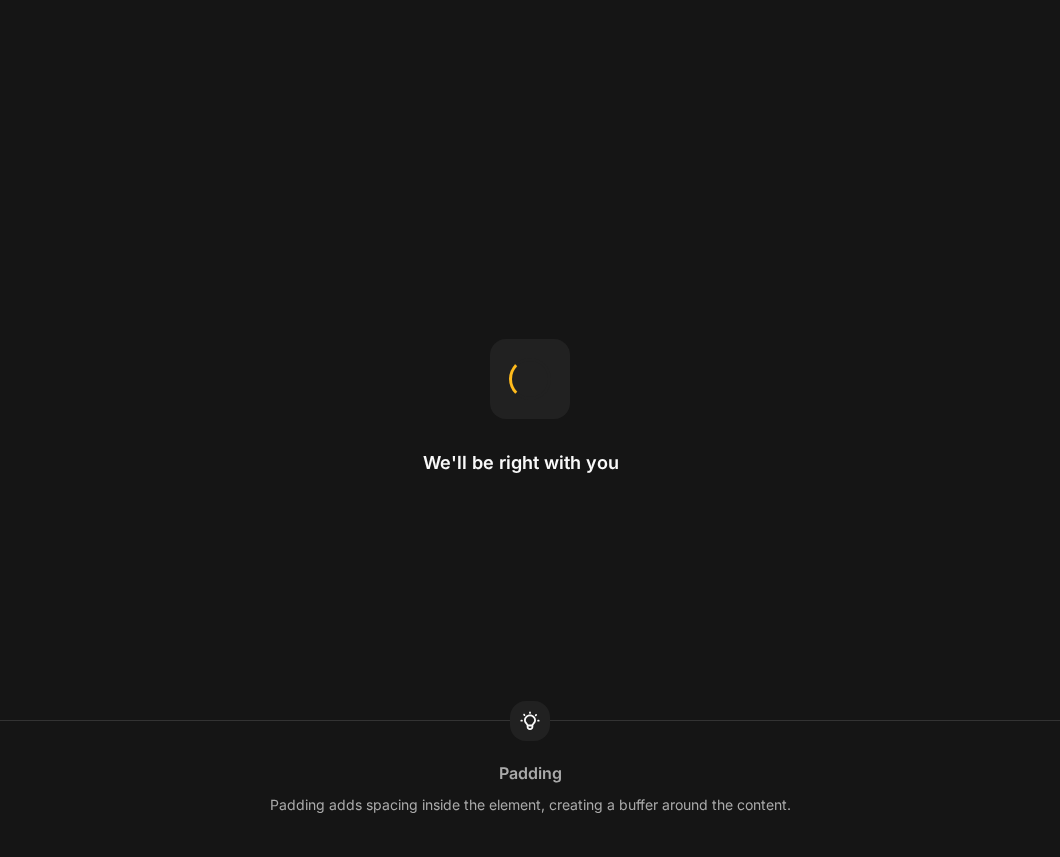 scroll, scrollTop: 0, scrollLeft: 0, axis: both 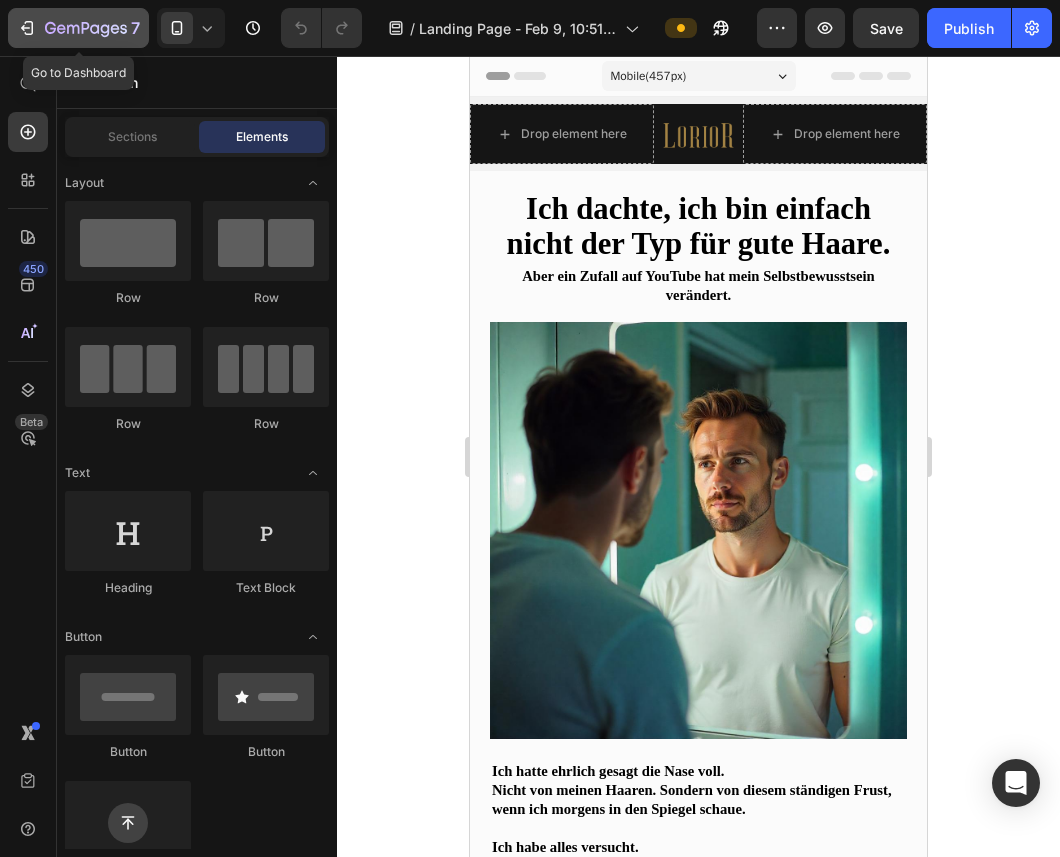 click 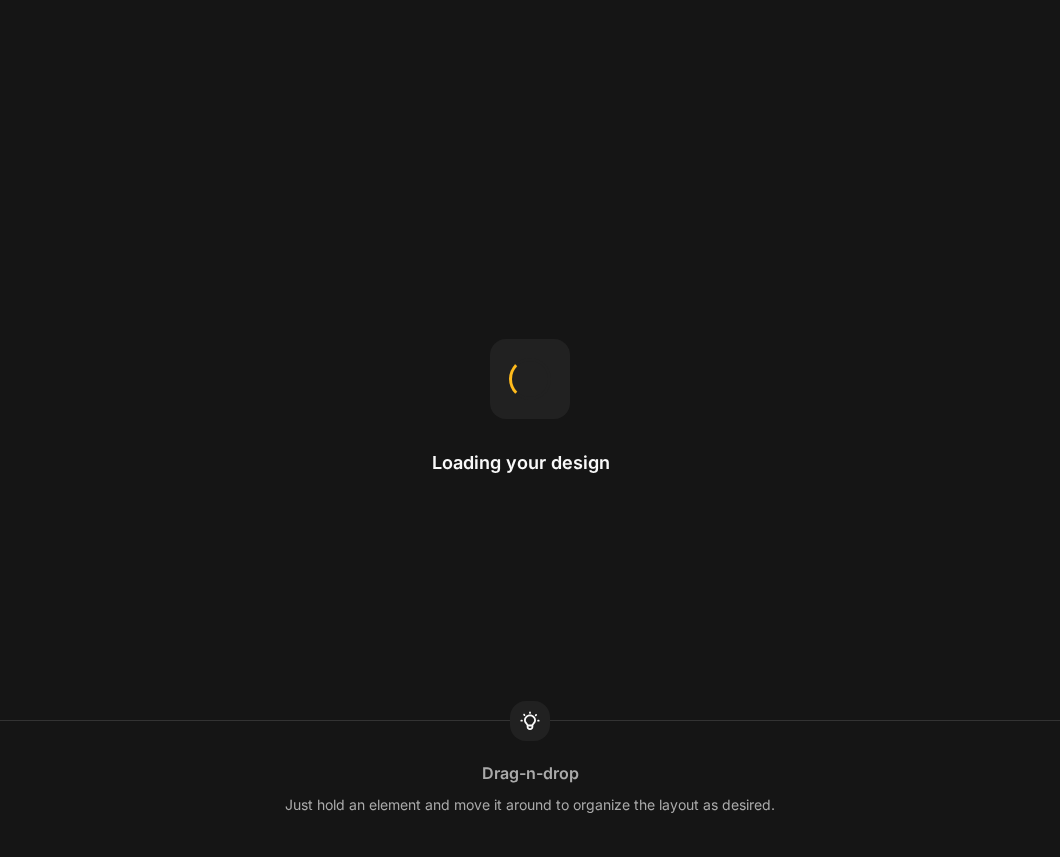 scroll, scrollTop: 0, scrollLeft: 0, axis: both 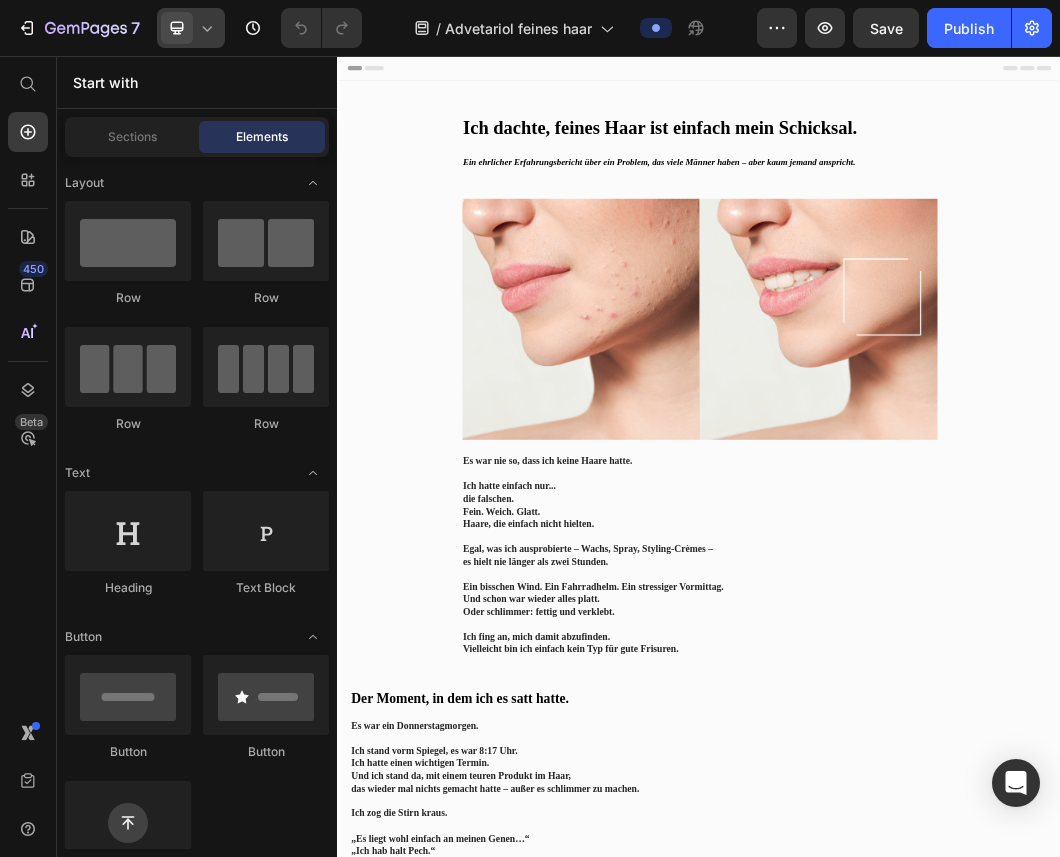click at bounding box center (177, 28) 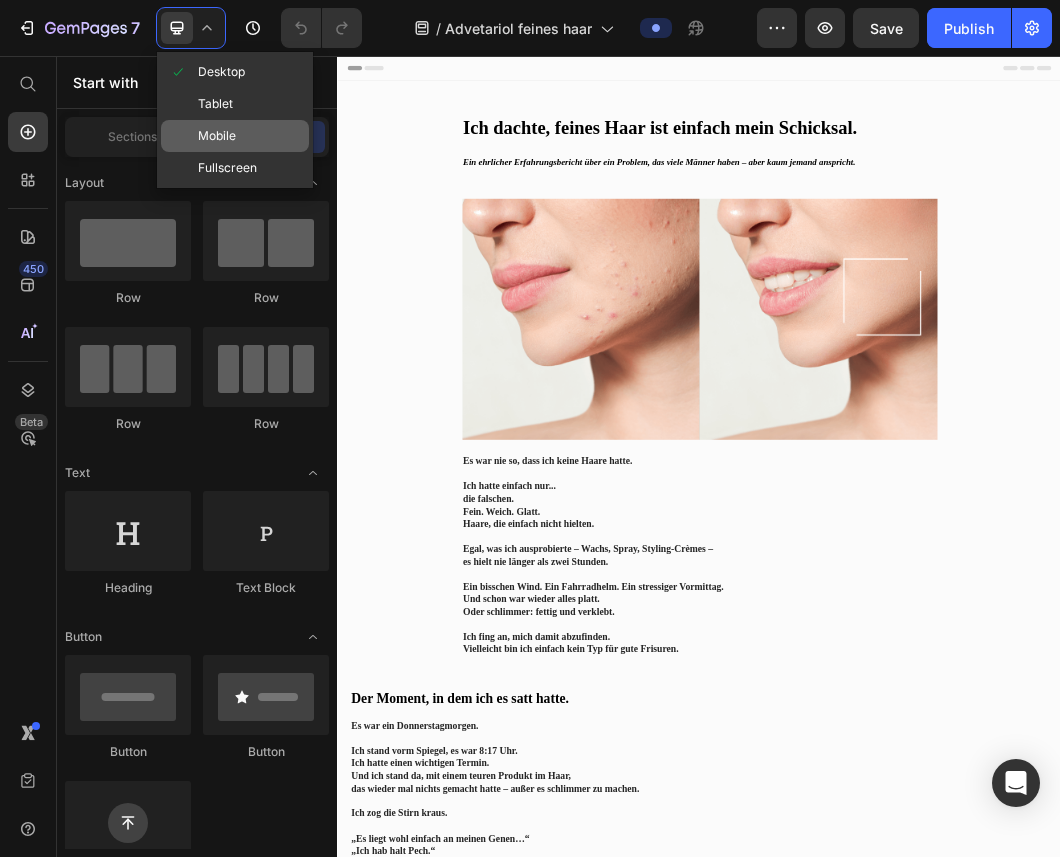 click on "Mobile" 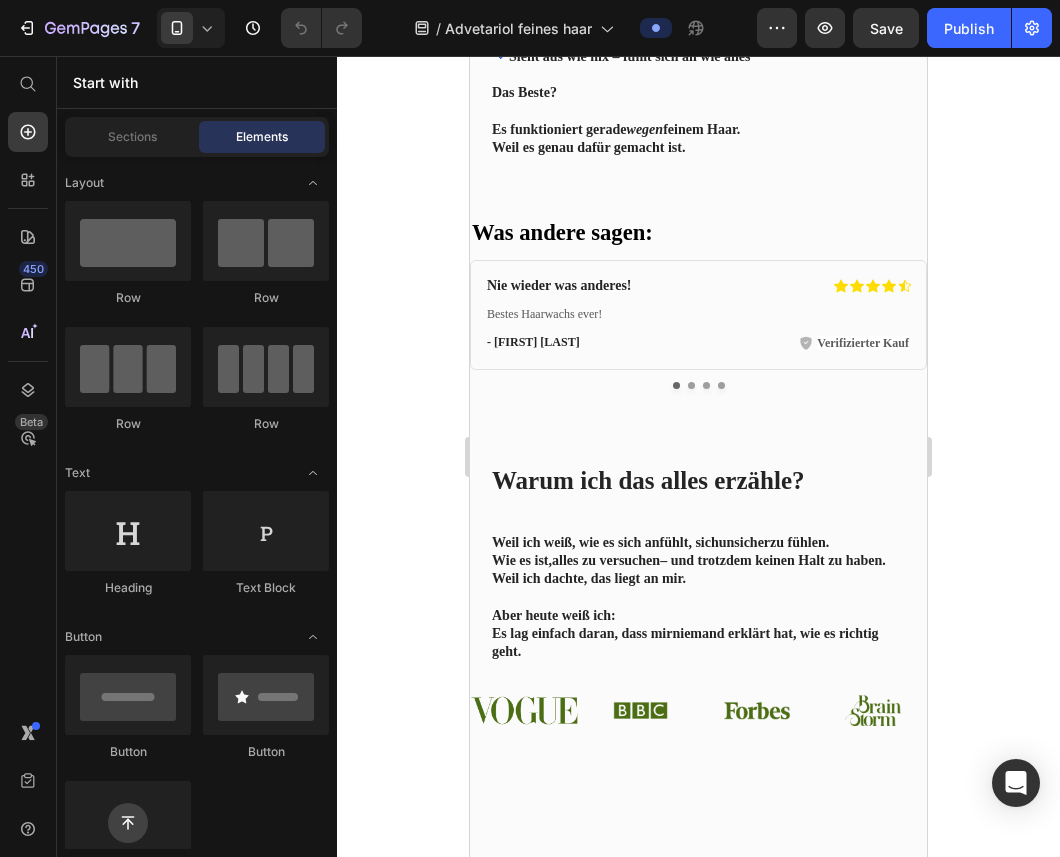 scroll, scrollTop: 2711, scrollLeft: 0, axis: vertical 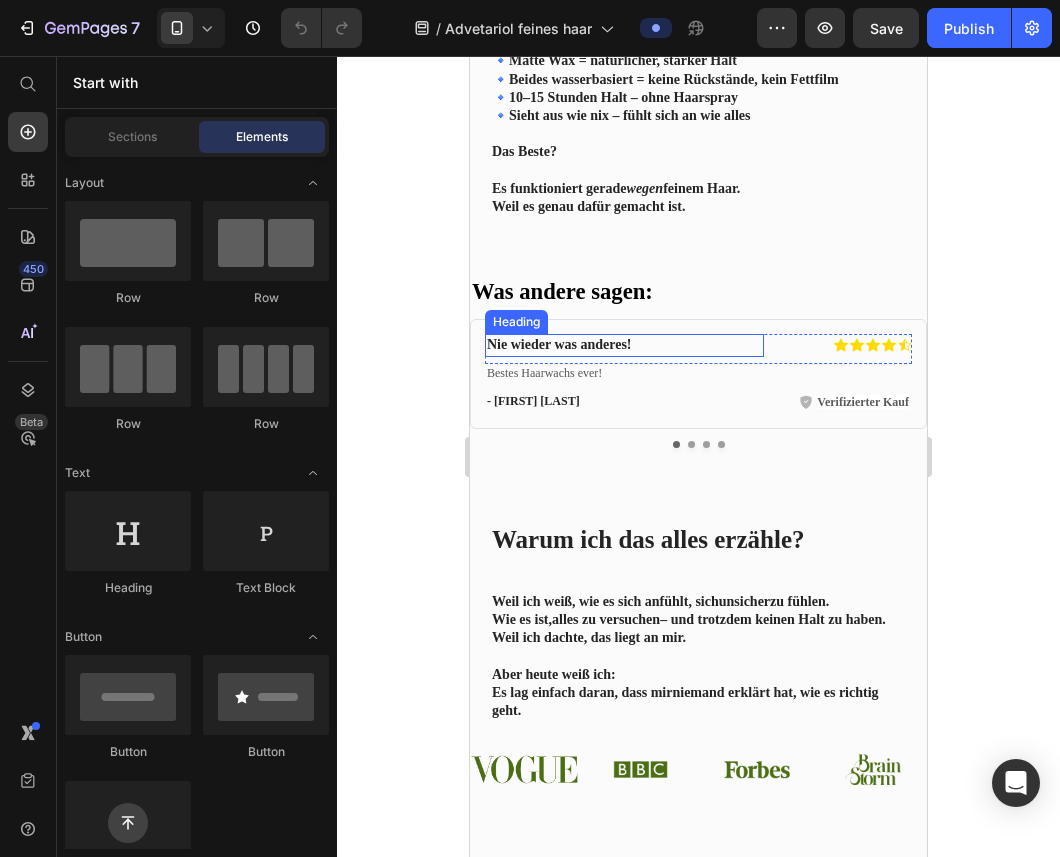 click on "Nie wieder was anderes!" at bounding box center [603, 345] 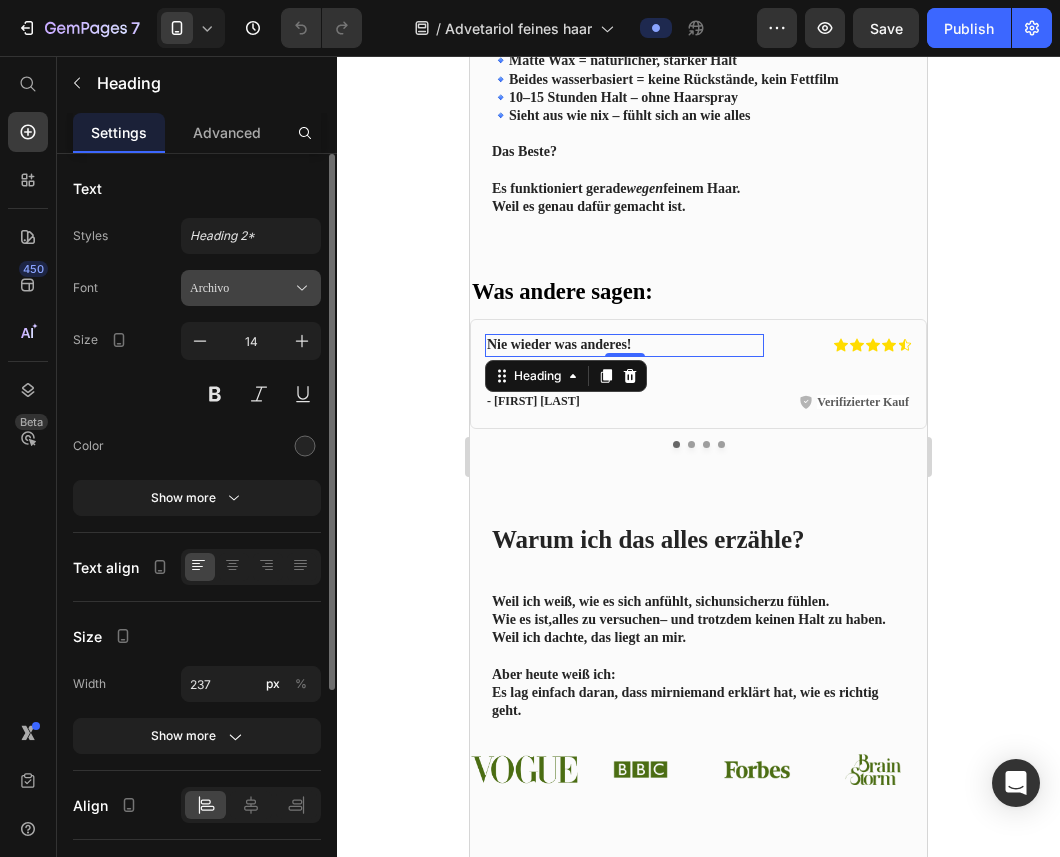 click on "Archivo" at bounding box center (241, 288) 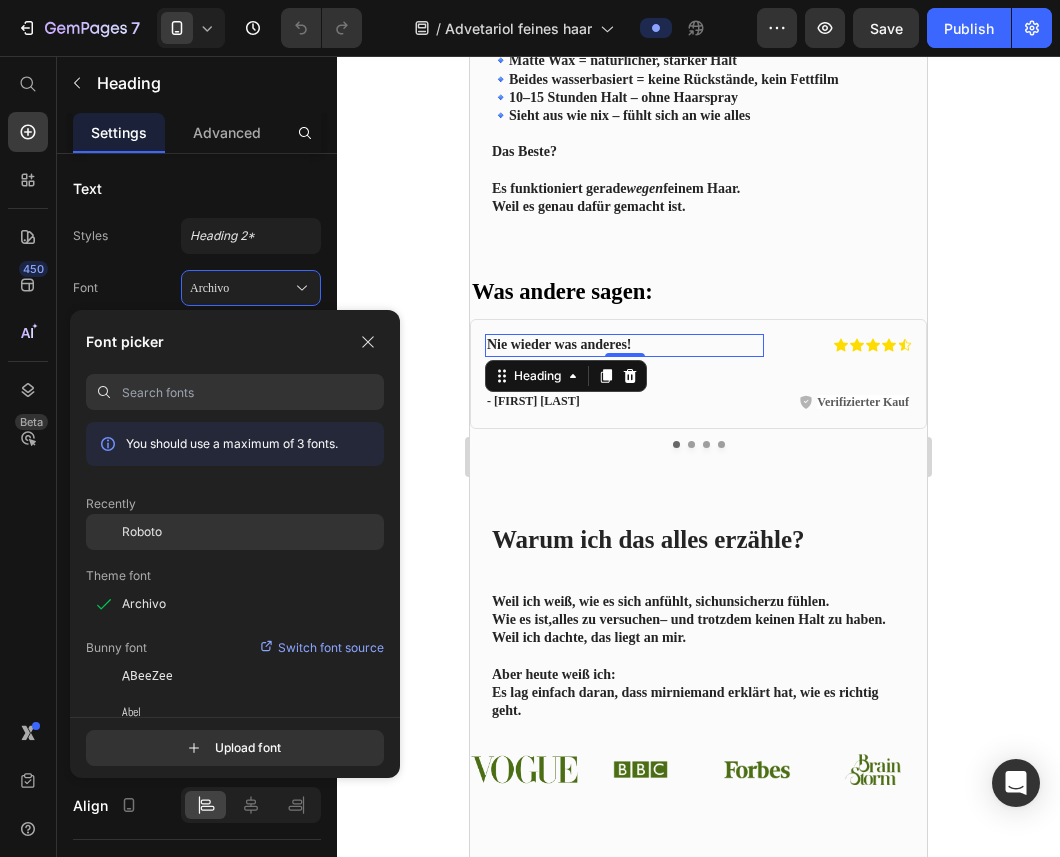 click on "Roboto" 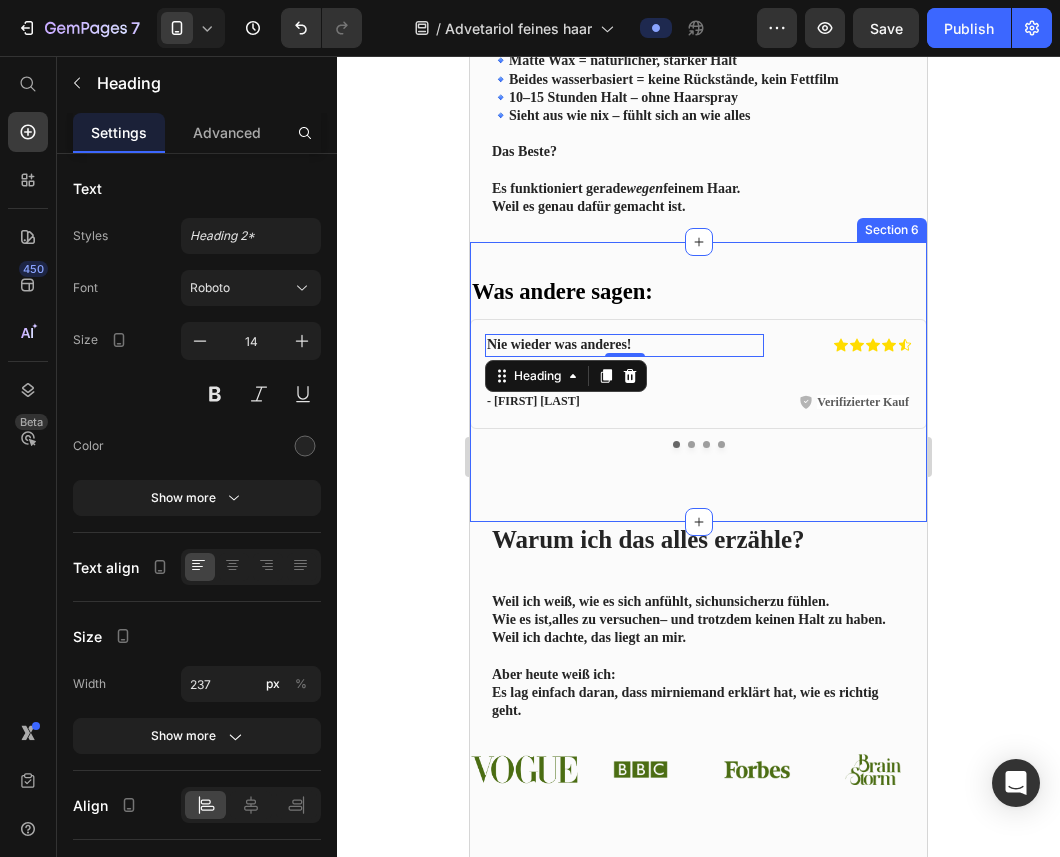 click on "Was andere sagen: Heading Nie wieder was anderes! Heading   0 Icon Icon Icon Icon
Icon Icon List Row Bestes Haarwachs ever! Text Block - Tobias S. Text Block
Verifizierter Kauf Item List Row Row Heading Icon Icon Icon Icon
Icon Icon List Row Super Konsistenz / leicht zu verarbeiten guter & solider Halt über den Tag erzeugt eine füllige Haarstruktur Text Block - Christian S. Text Block
Verifizierter Kauf Item List Row Row Tolles Produkt! Heading Icon Icon Icon Icon
Icon Icon List Row Teste viele Waxprodukte und viele einfach zu klebrig, kein Halt, keine natürliche Form, oder ewig hin und her modellieren. Sehr schwer ein guutes Produkt zu finden. Lorior ist irgendwie irre, nur einmal rein und sofort liegen die Haare top und sehen natürlich aus. Sehr stark. Text Block - Andreas S. Text Block
Verifizierter Kauf Item List Row Row Vielen Dank! Heading Icon Icon Icon Icon
Icon Icon List Row Text Block - Joonas  Text Block
Row" at bounding box center (698, 382) 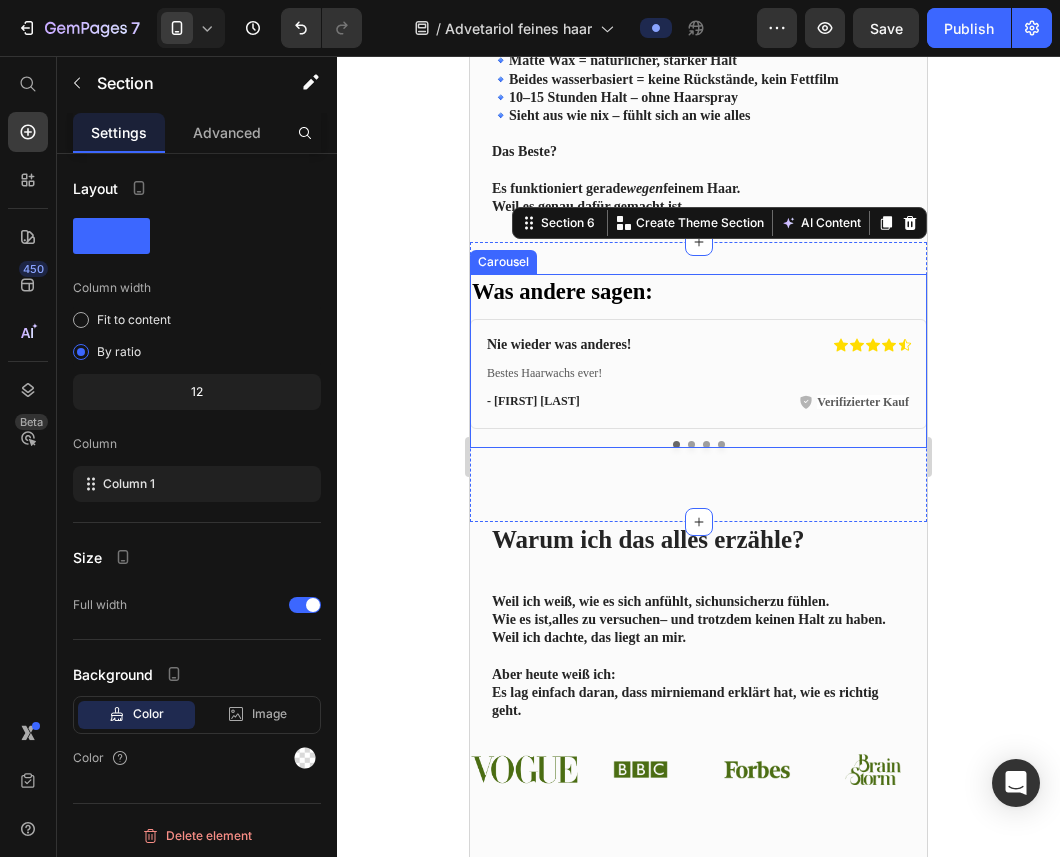 click at bounding box center (691, 444) 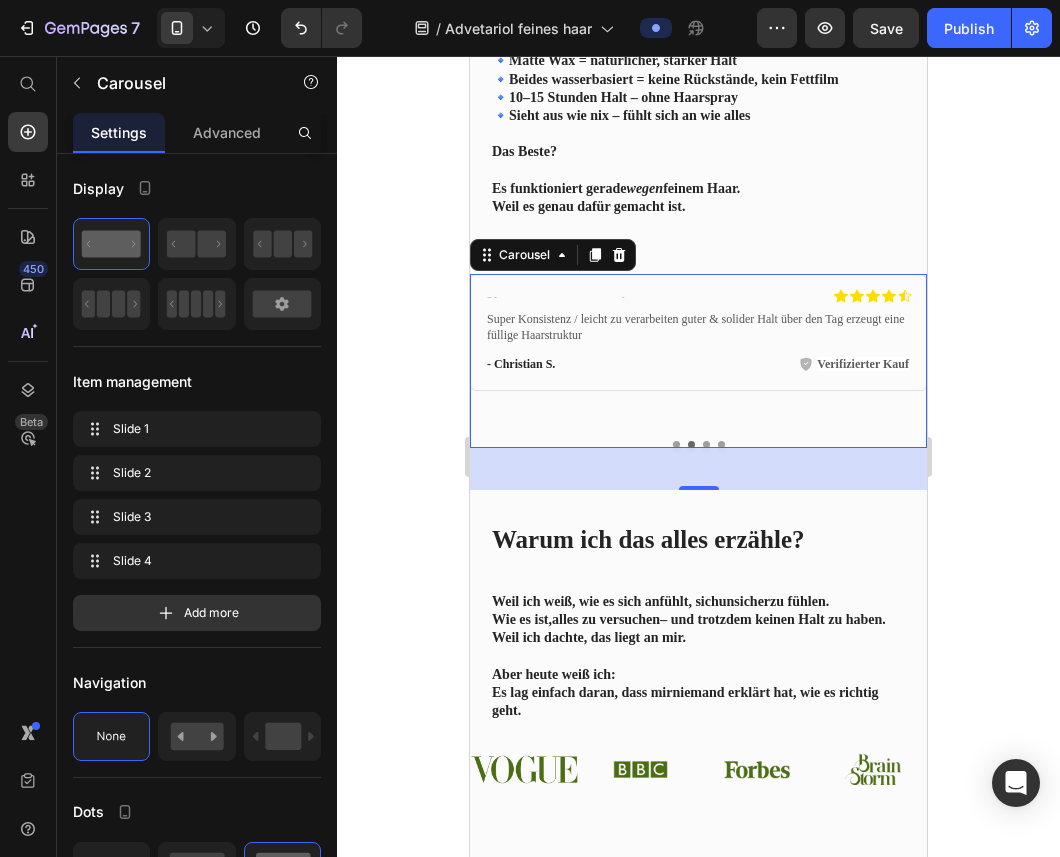 click at bounding box center [706, 444] 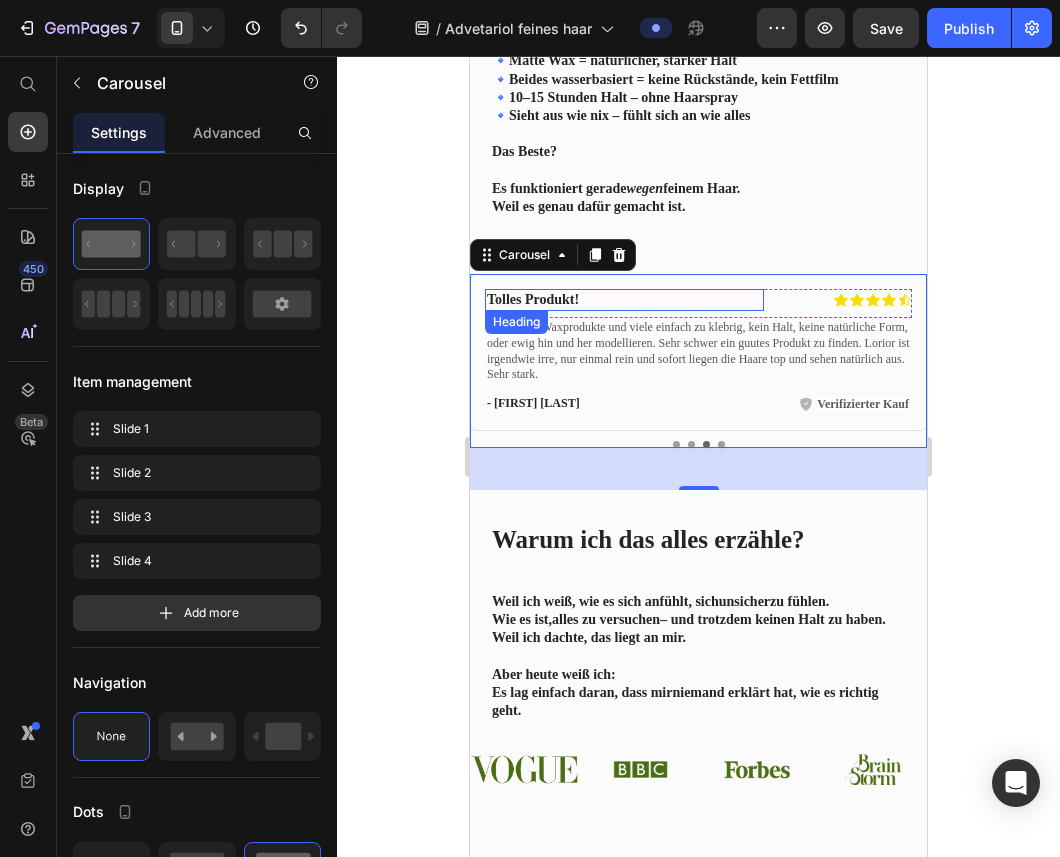 click on "Tolles Produkt!" at bounding box center (603, 300) 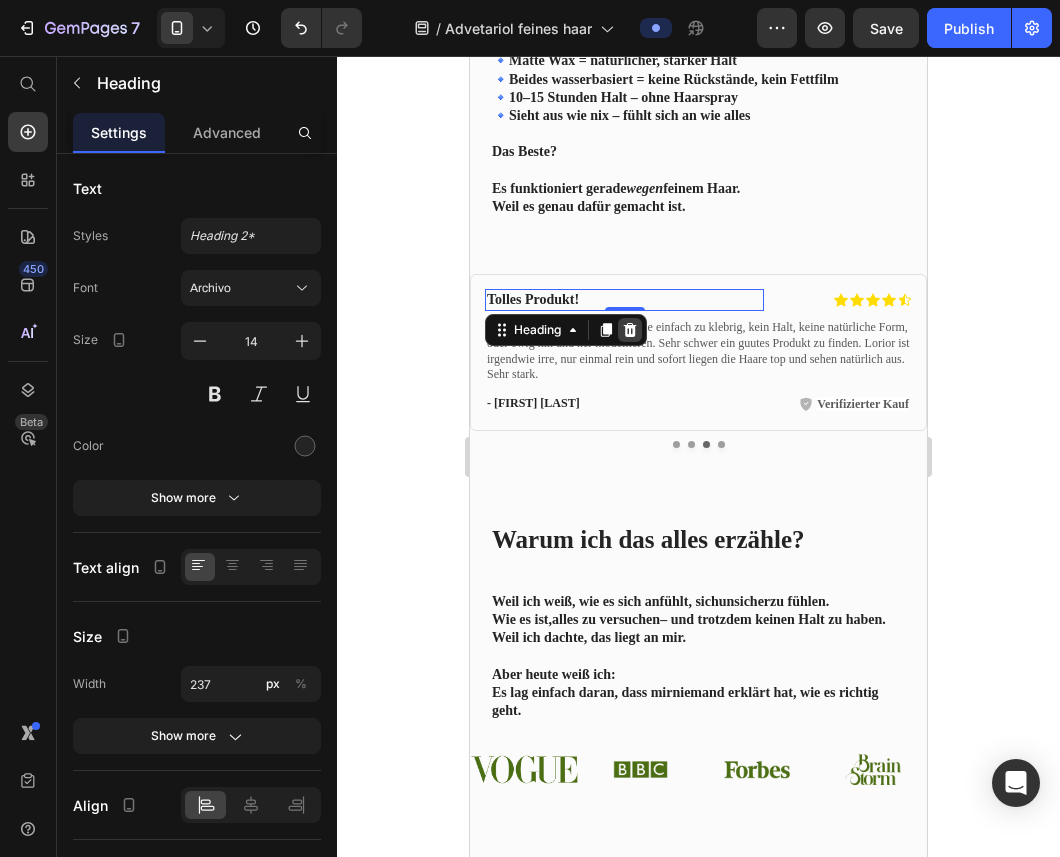 click 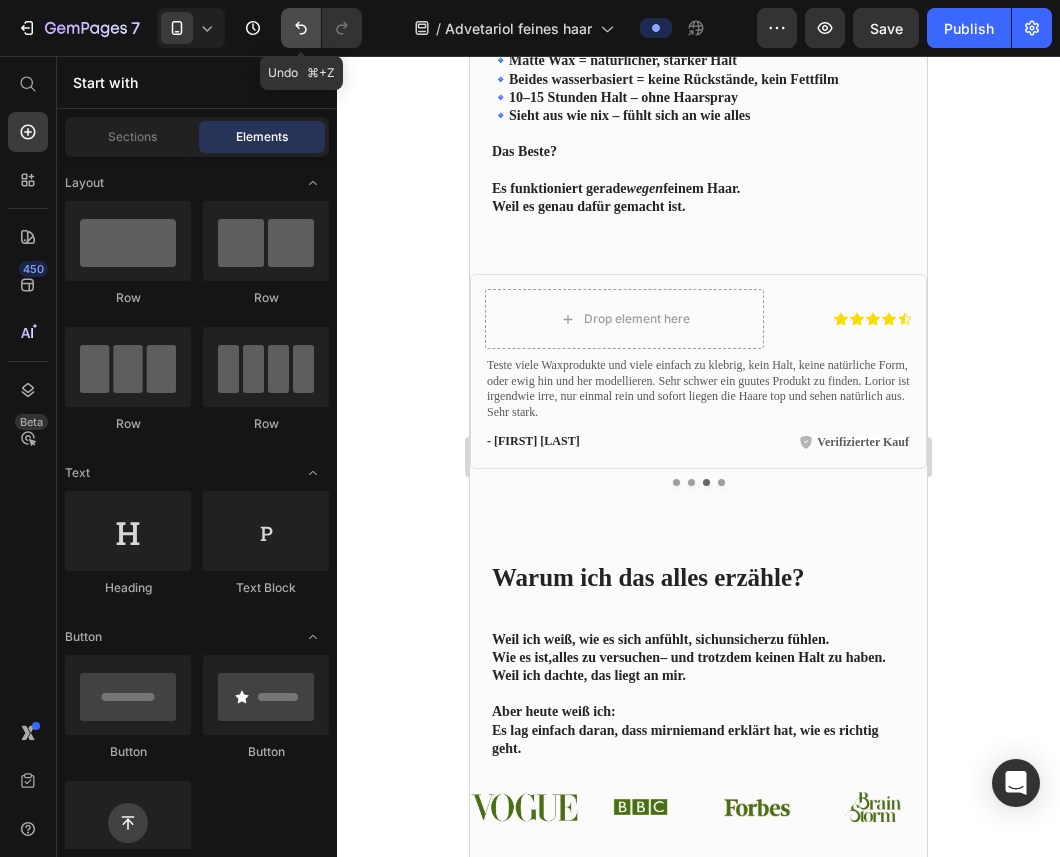 click 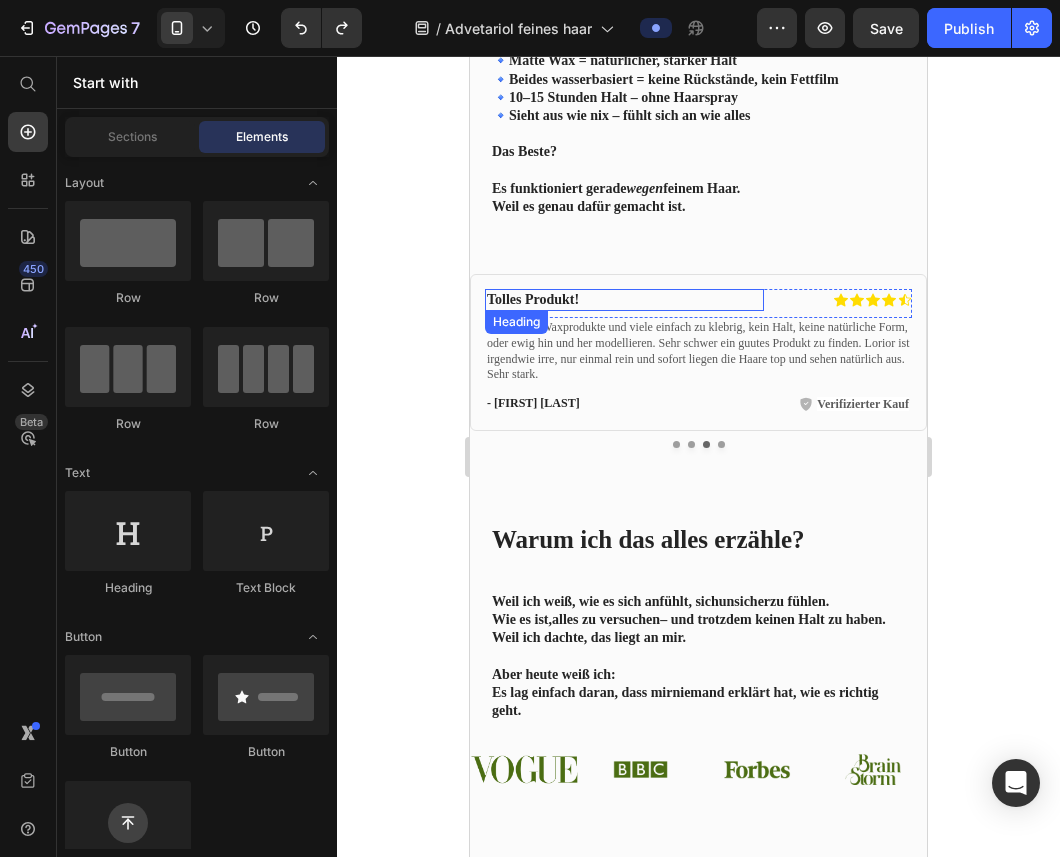click on "Tolles Produkt!" at bounding box center [603, 300] 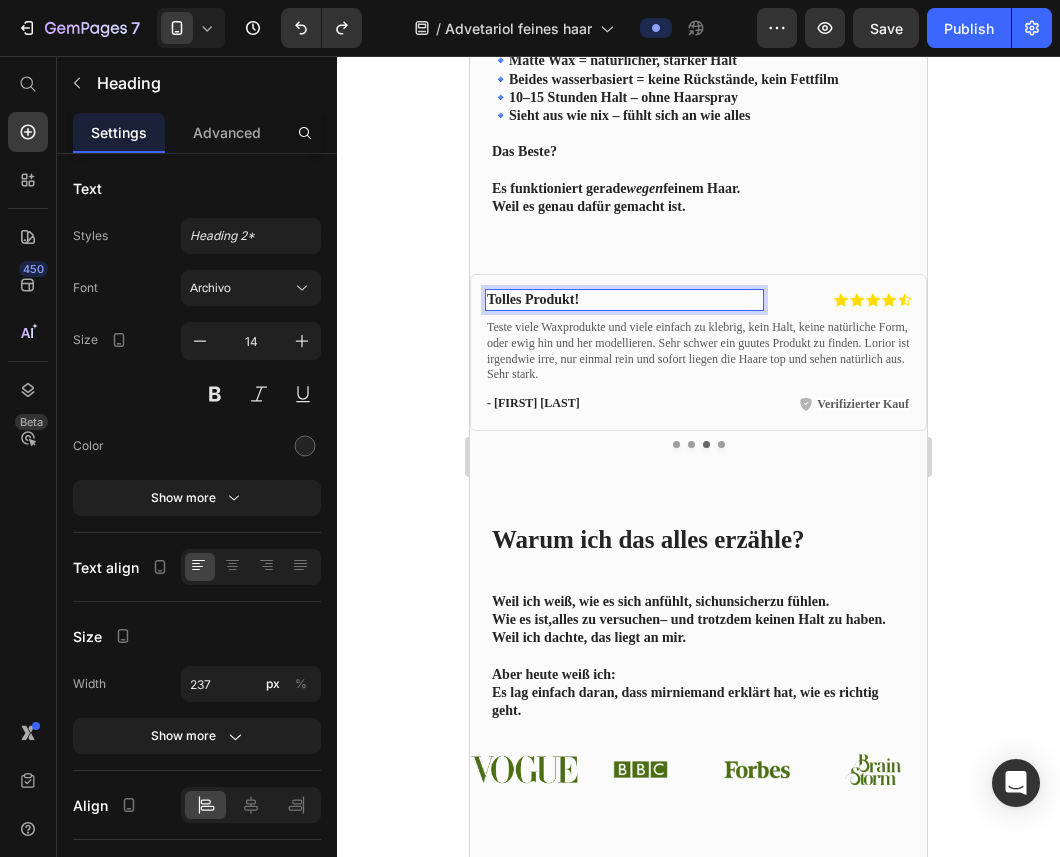 click on "Tolles Produkt!" at bounding box center [603, 300] 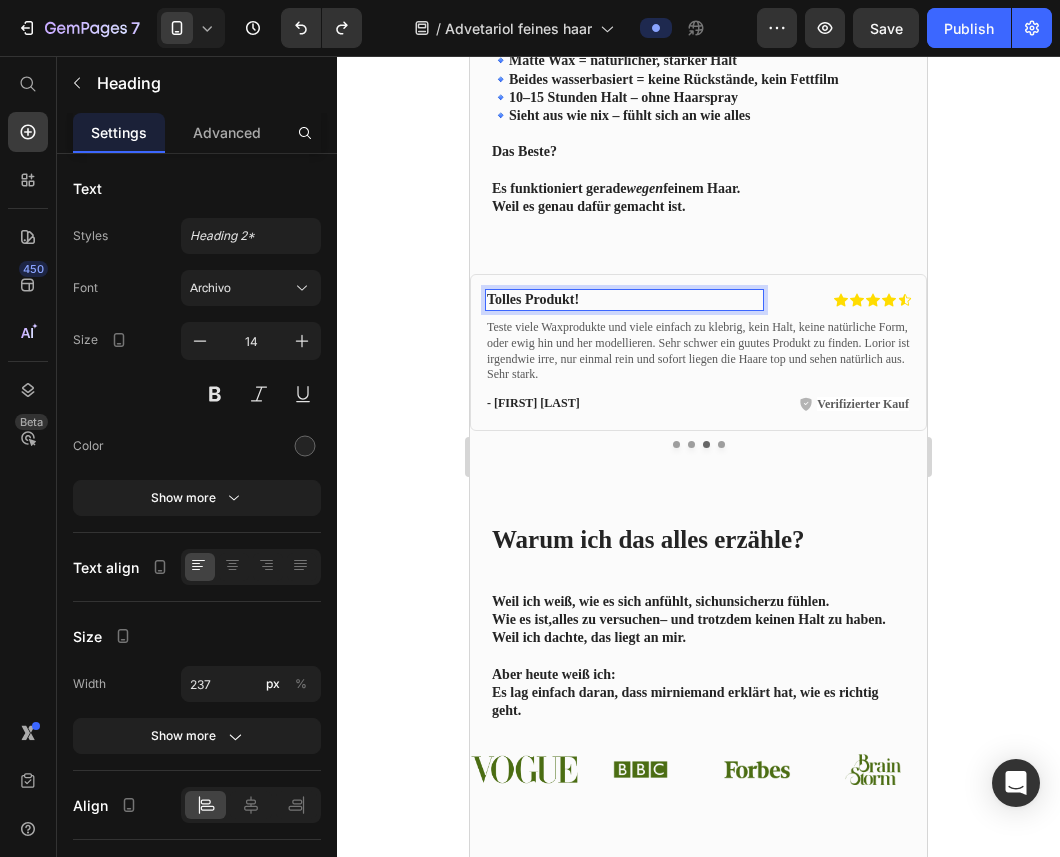click on "Tolles Produkt!" at bounding box center (603, 300) 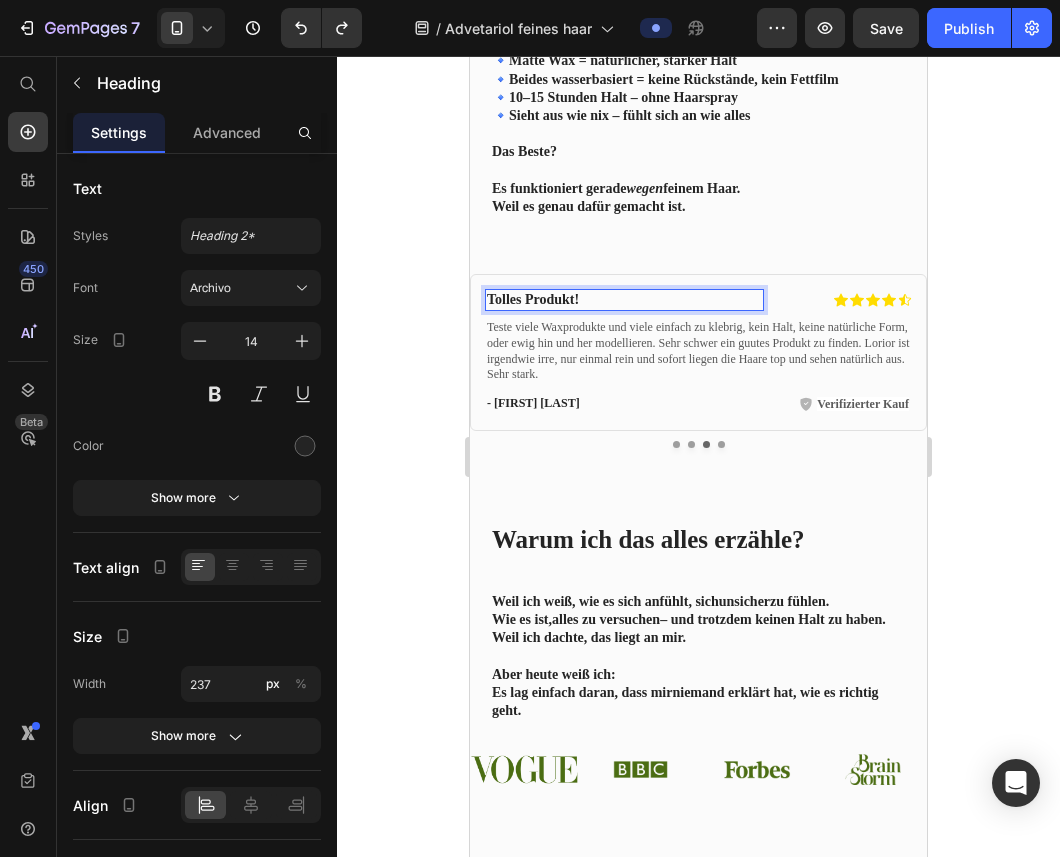 click on "Tolles Produkt!" at bounding box center (603, 300) 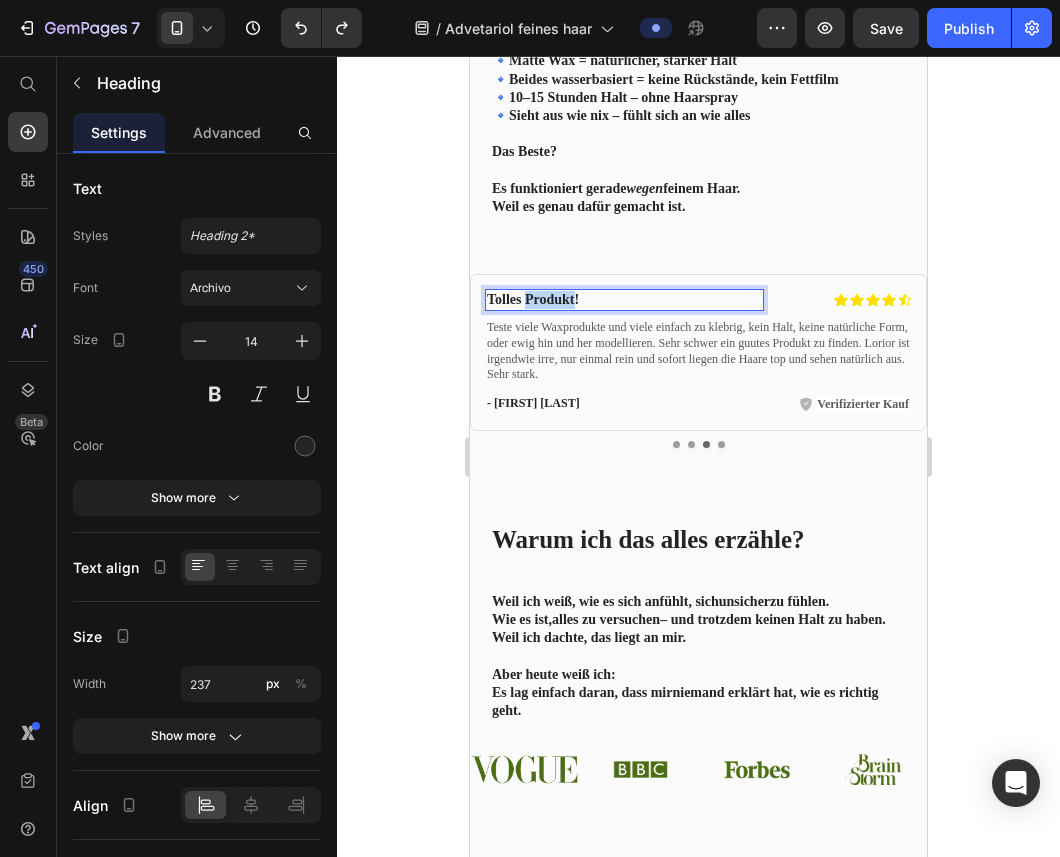 click on "Tolles Produkt!" at bounding box center [603, 300] 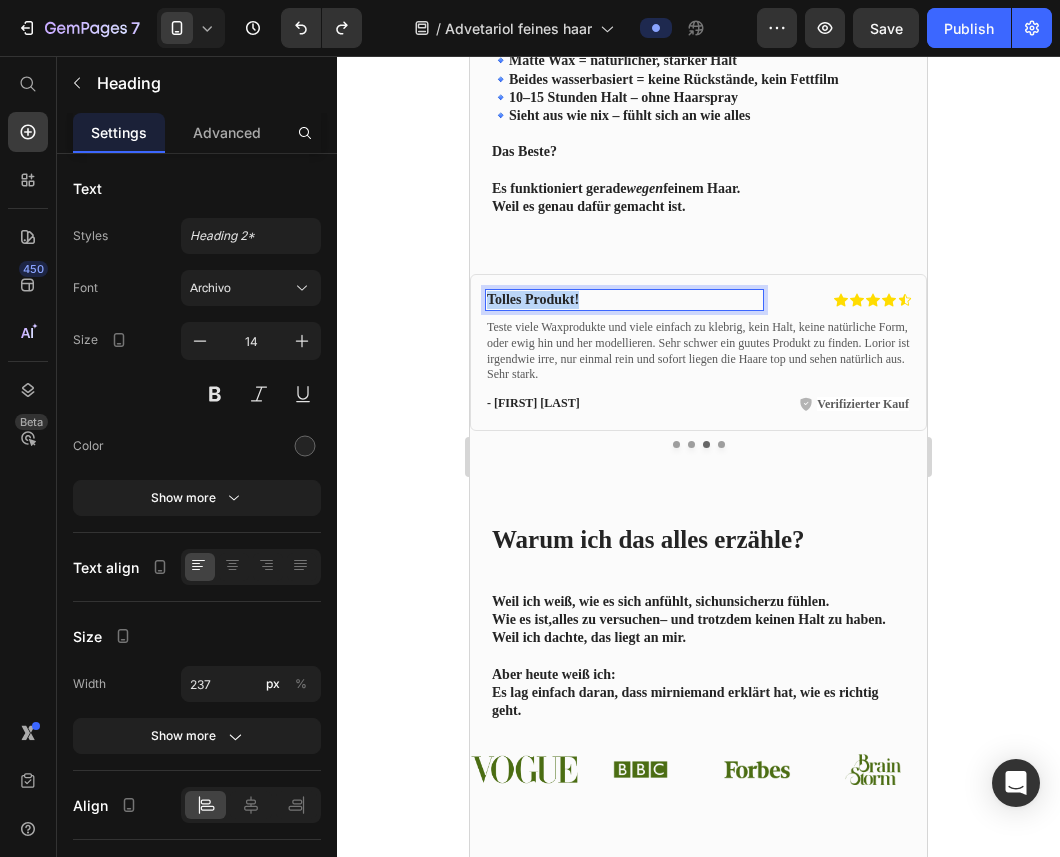 click on "Tolles Produkt!" at bounding box center [603, 300] 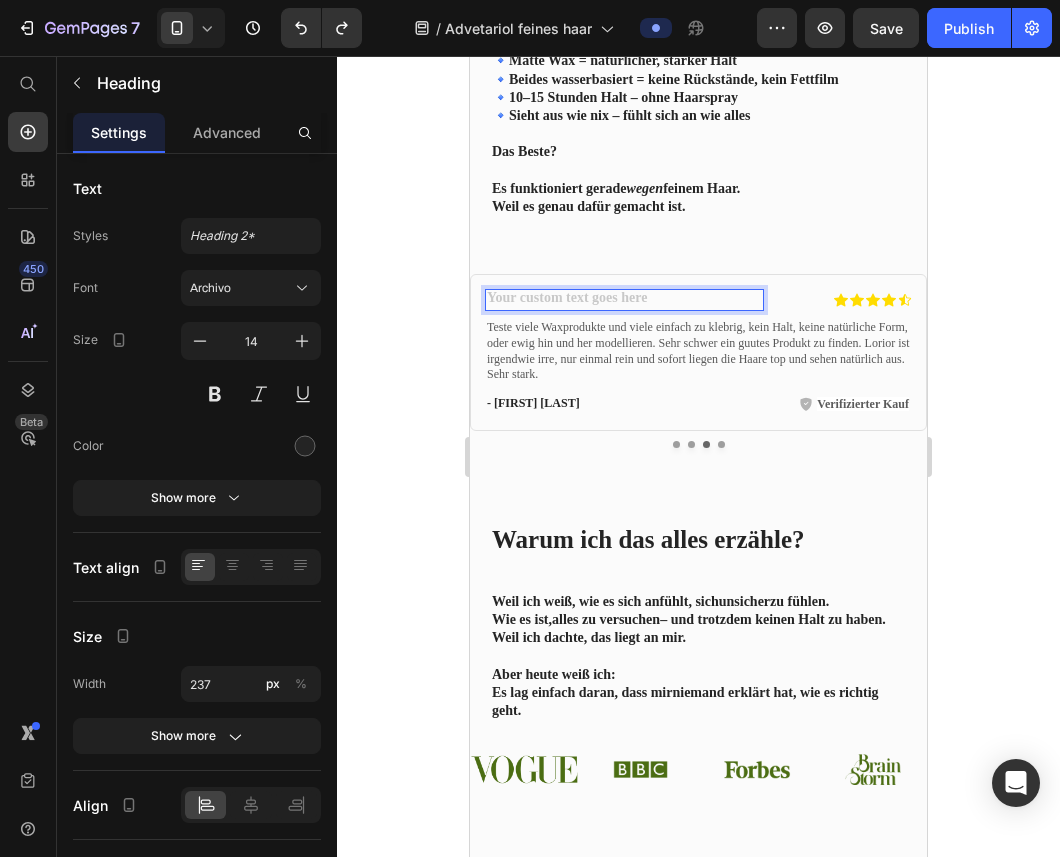 scroll, scrollTop: 2706, scrollLeft: 0, axis: vertical 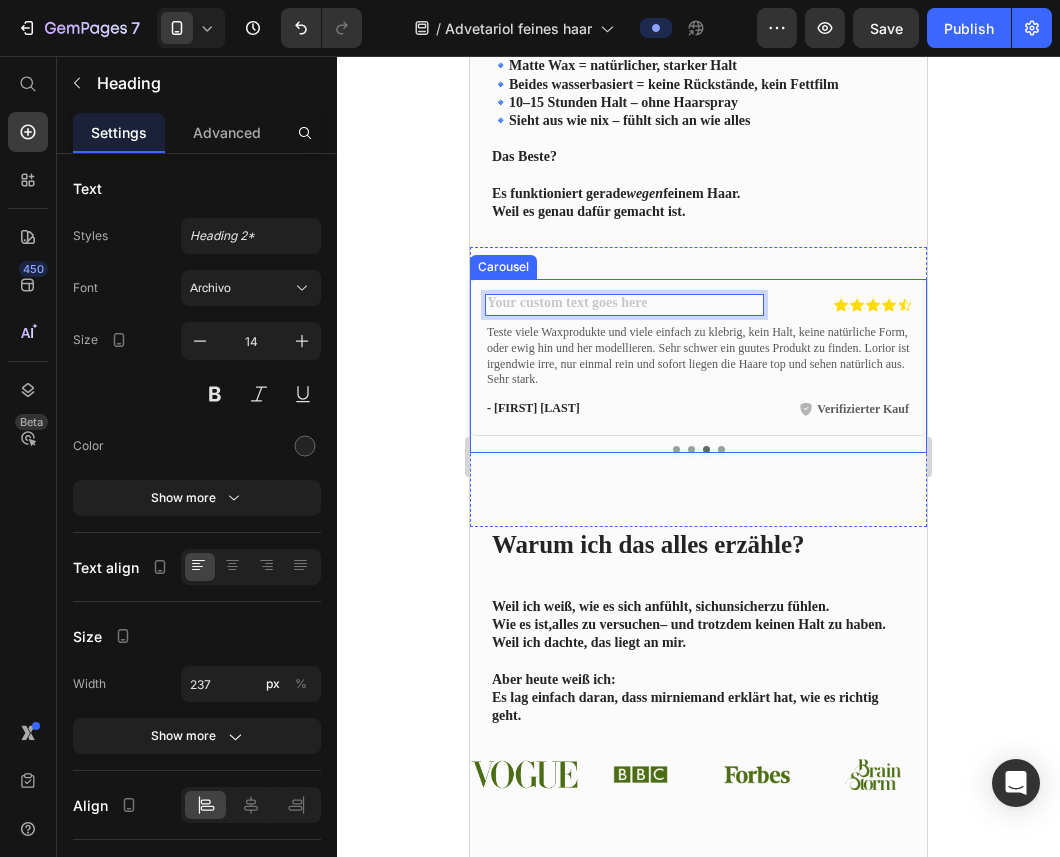 click at bounding box center (698, 449) 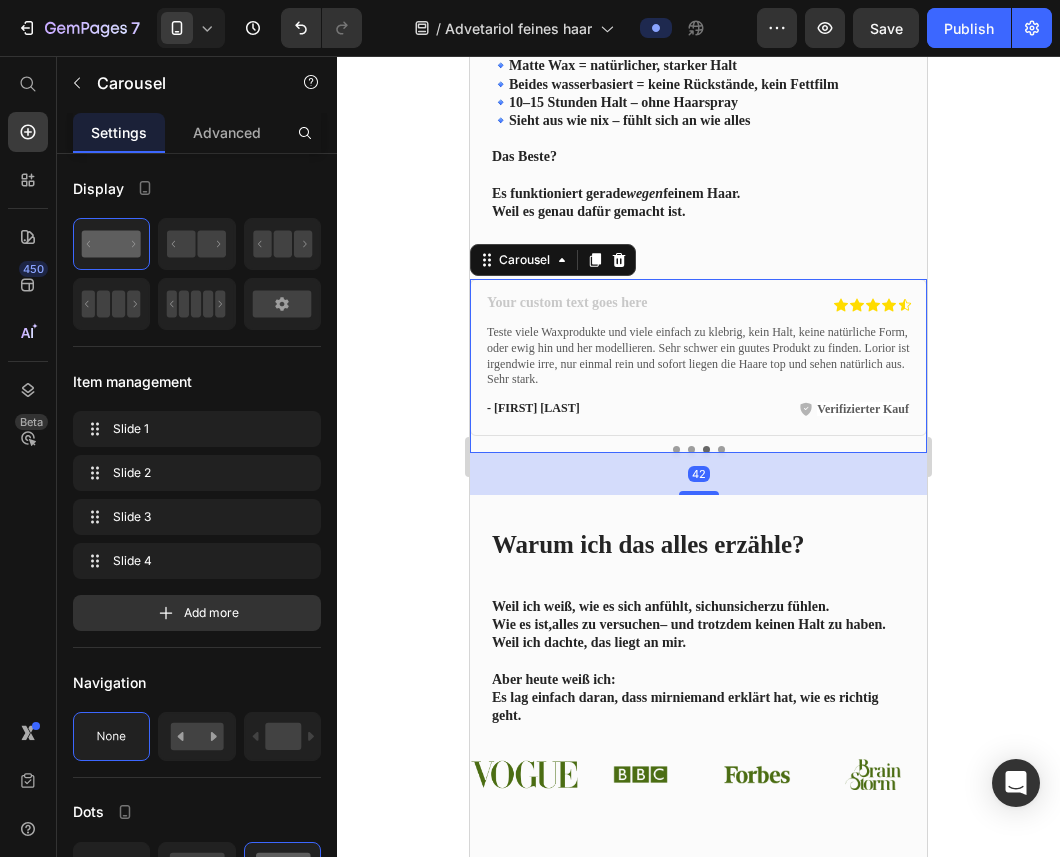 click at bounding box center [676, 449] 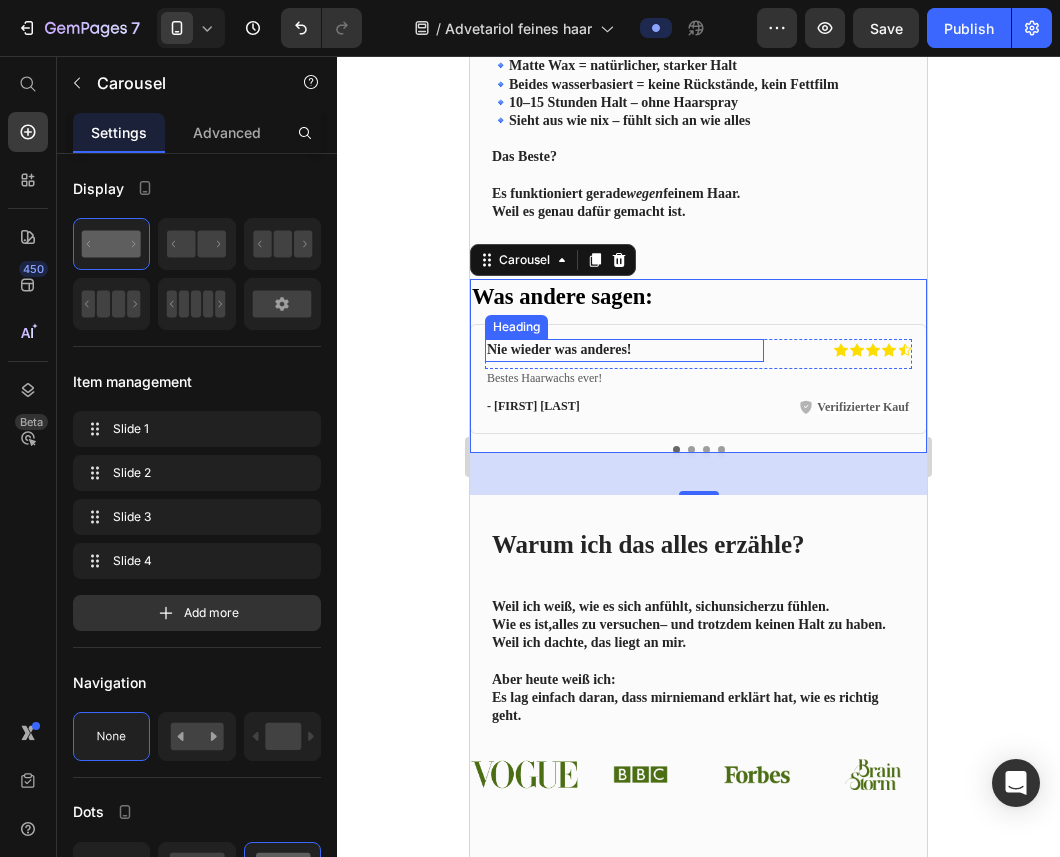 click on "Nie wieder was anderes!" at bounding box center (603, 350) 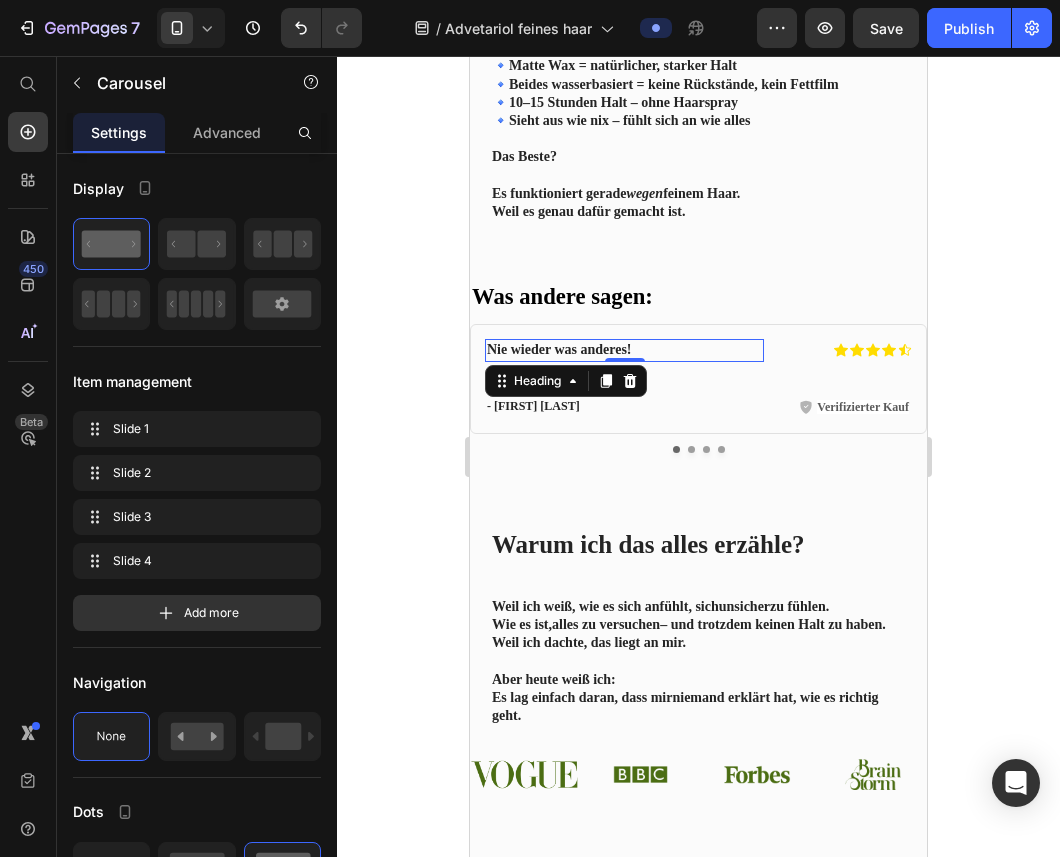 click on "Nie wieder was anderes!" at bounding box center (603, 350) 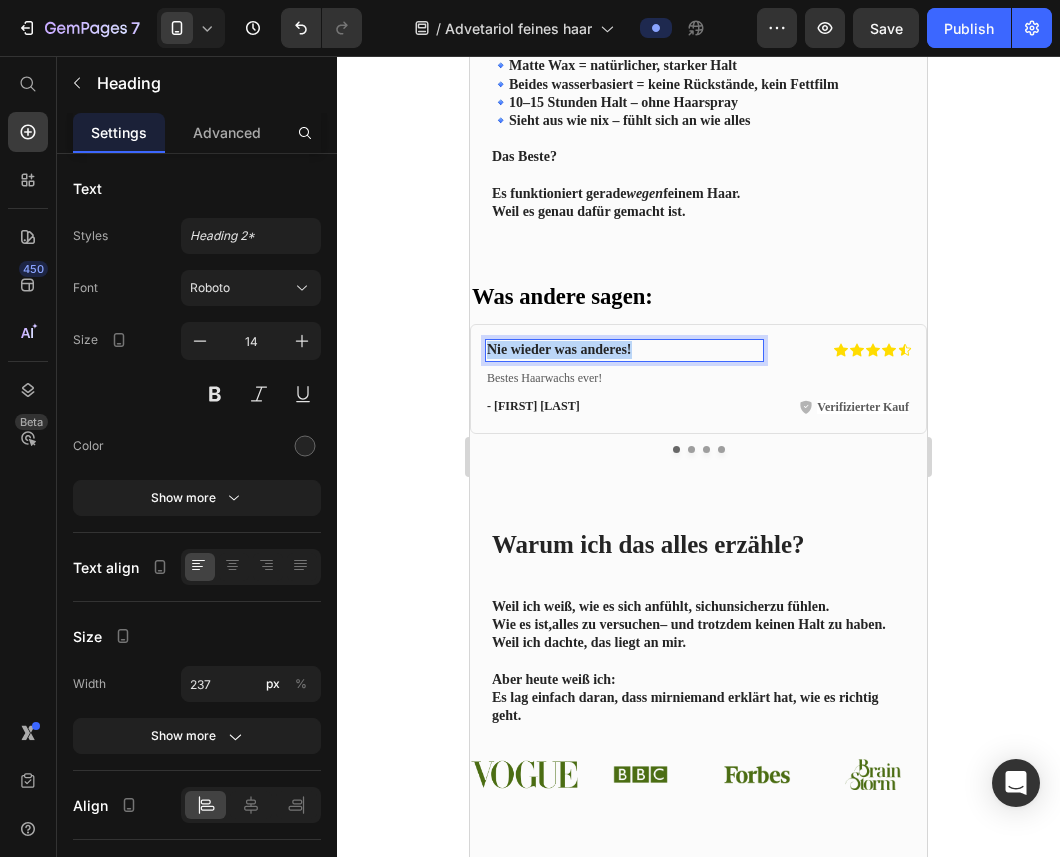 click on "Nie wieder was anderes!" at bounding box center [603, 350] 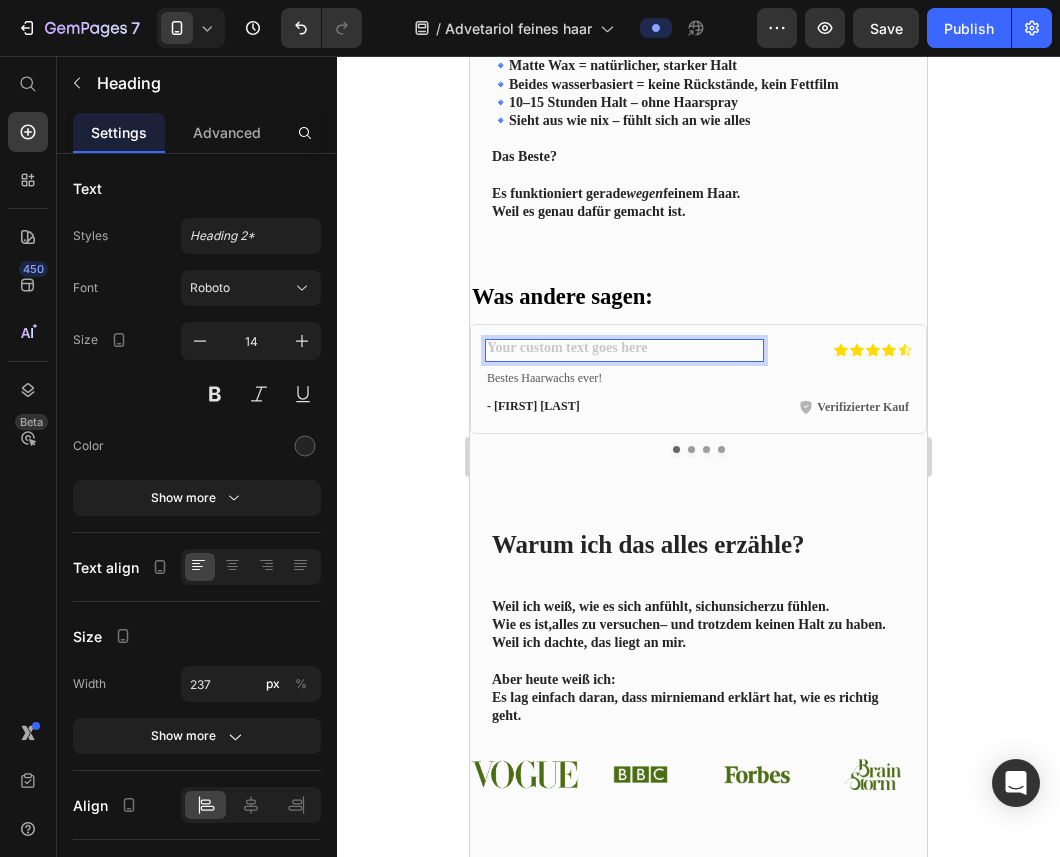 scroll, scrollTop: 2701, scrollLeft: 0, axis: vertical 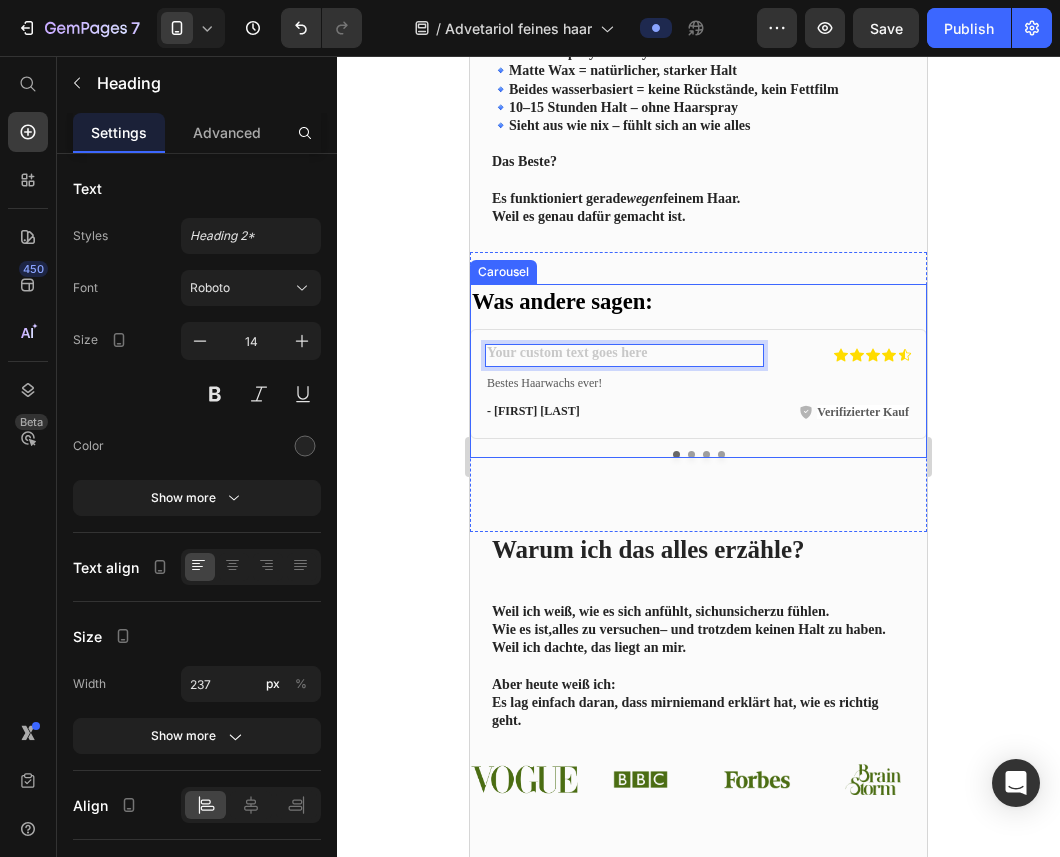 click at bounding box center (691, 454) 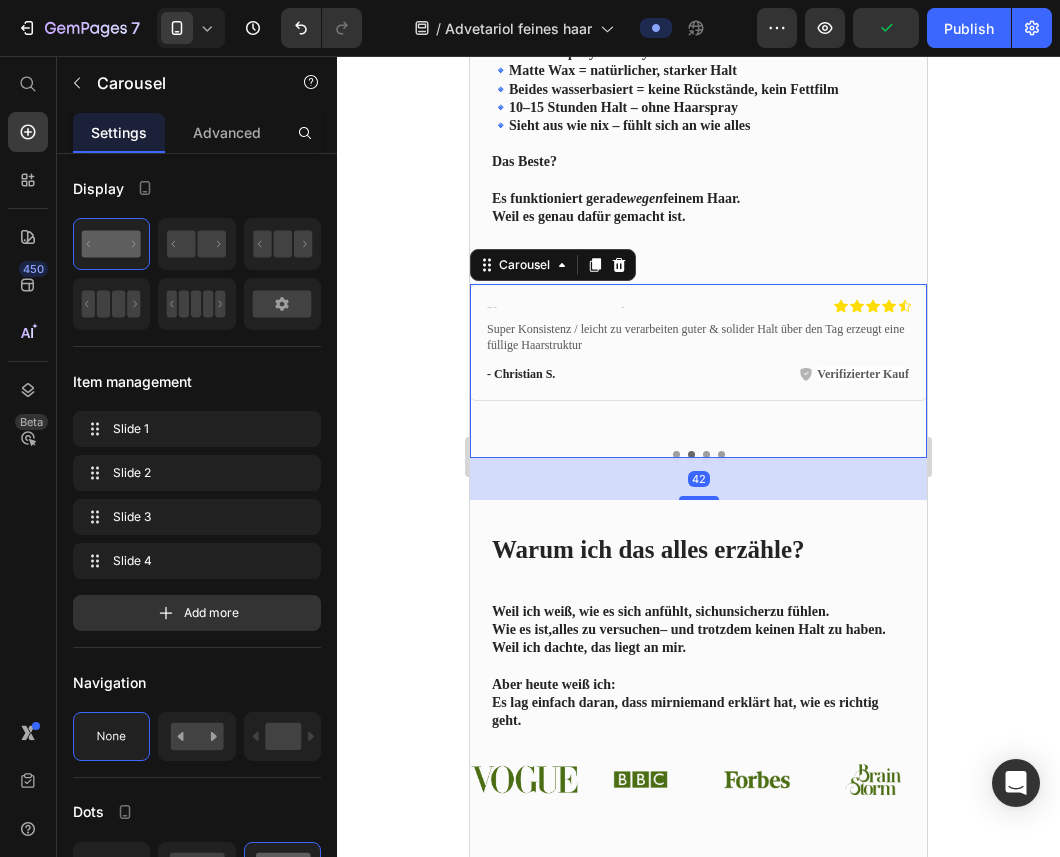 click at bounding box center (706, 454) 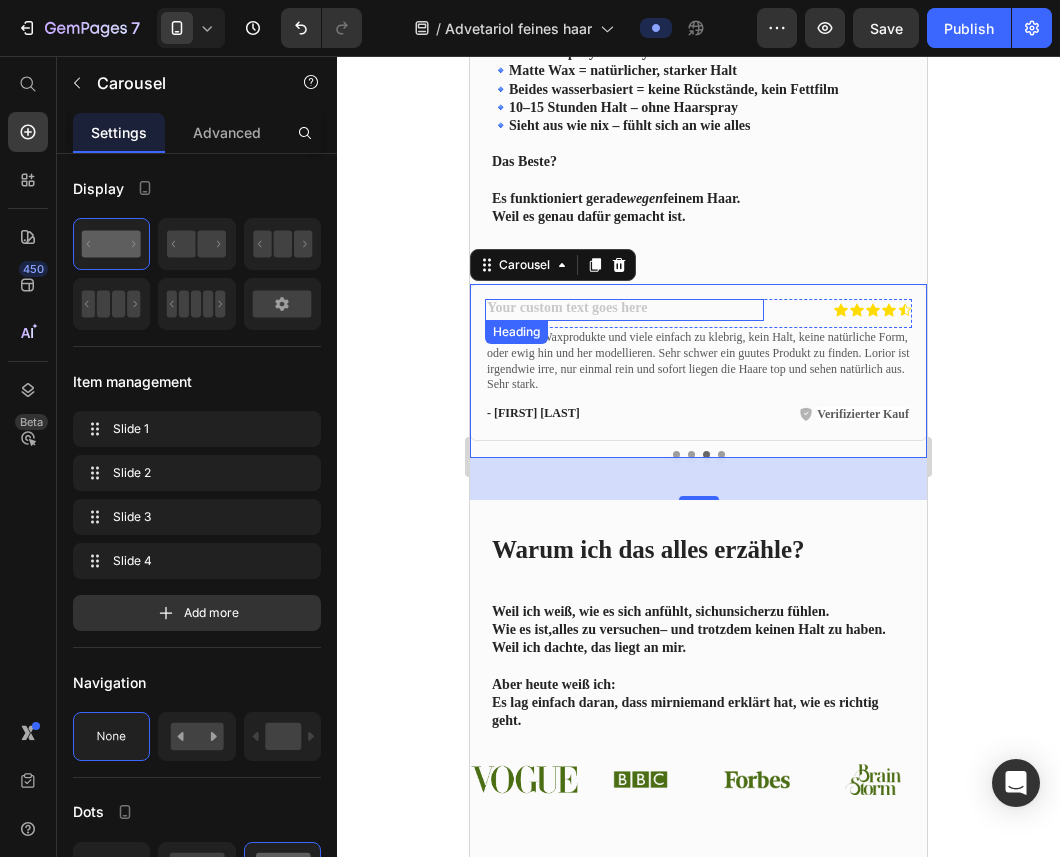 click at bounding box center [603, 310] 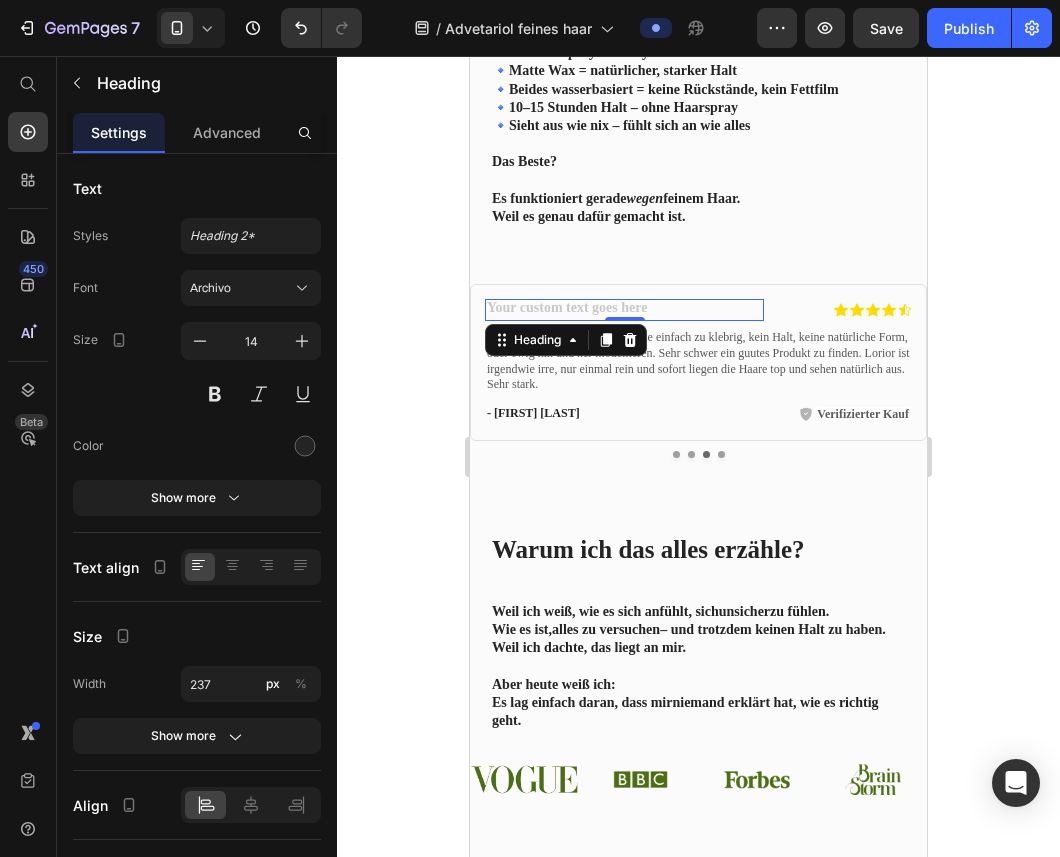 click at bounding box center [603, 310] 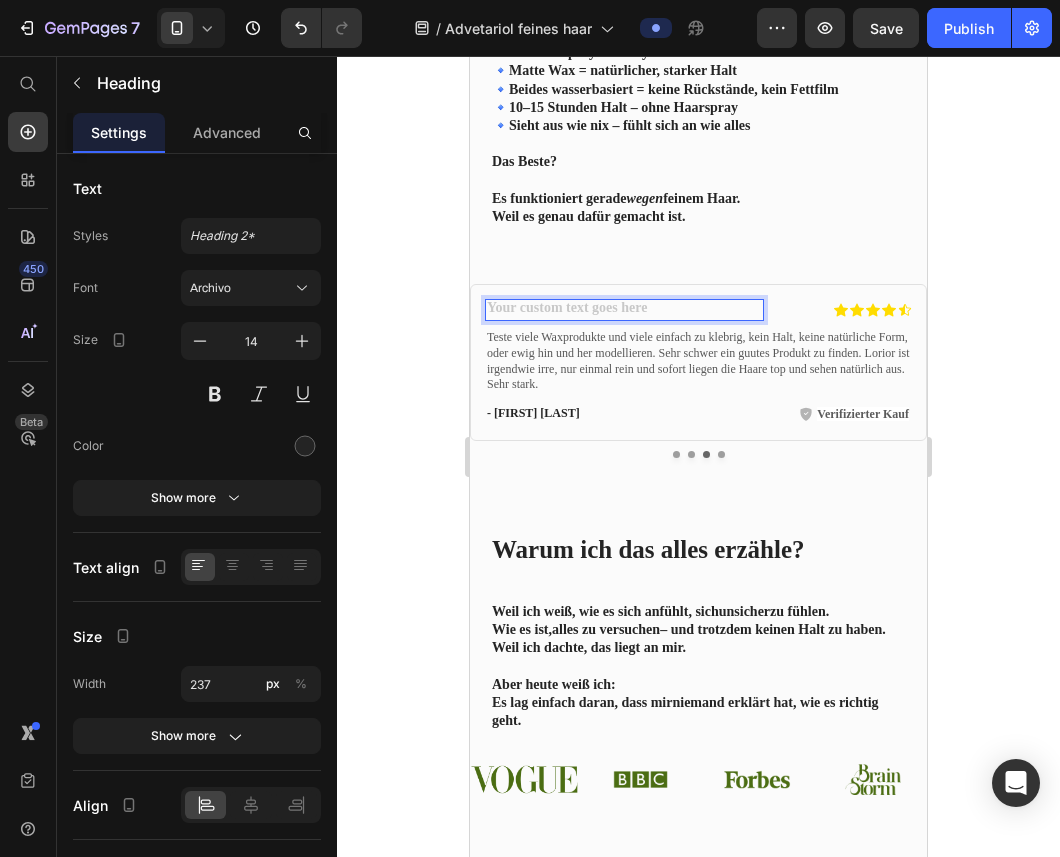 click at bounding box center [603, 310] 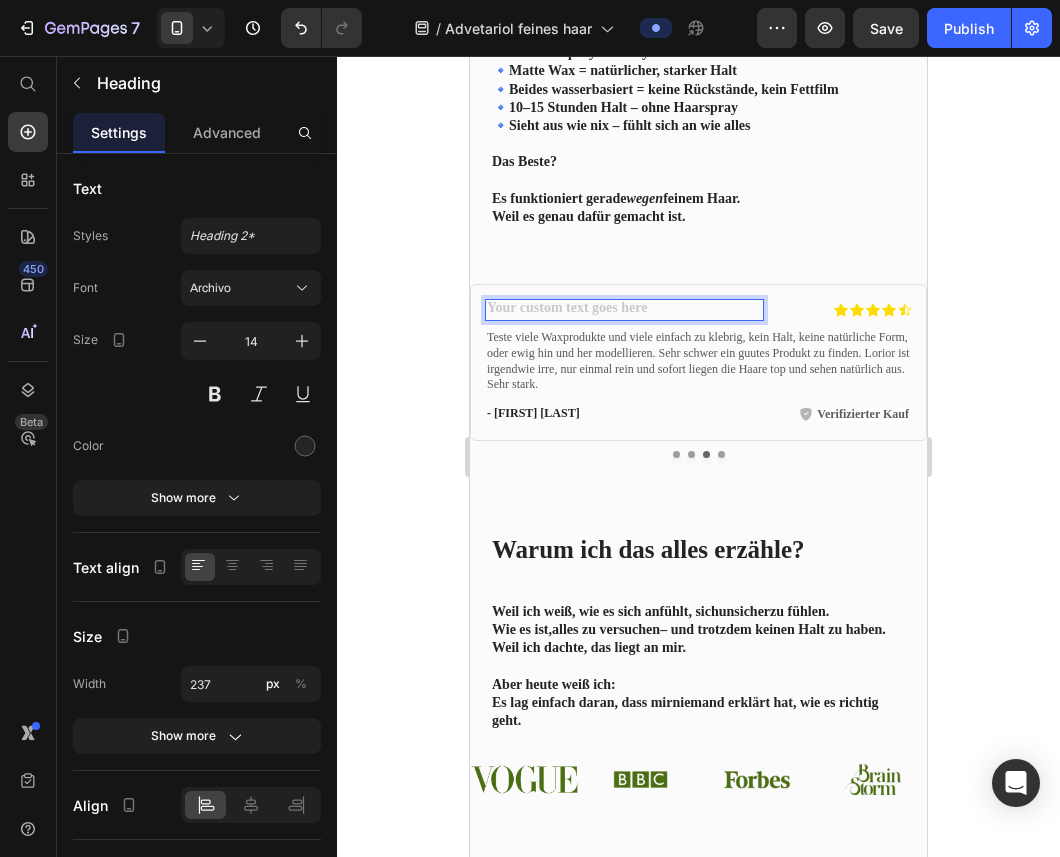 click at bounding box center (603, 310) 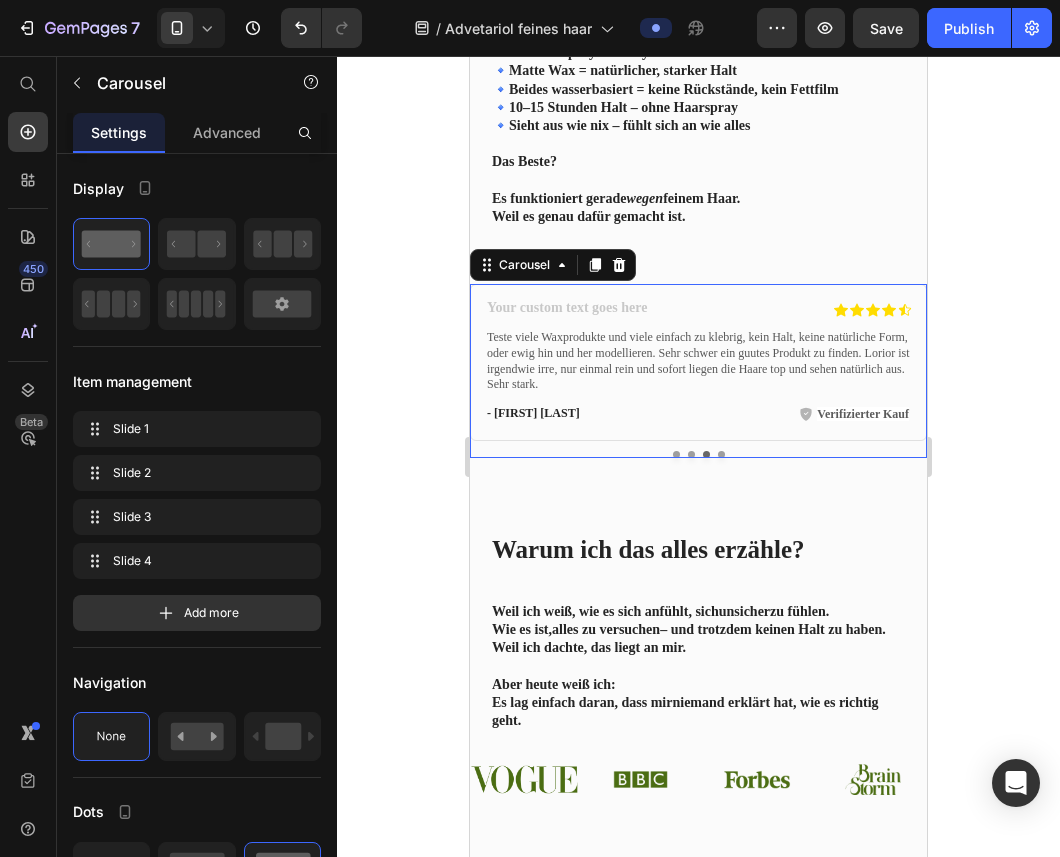 click at bounding box center (721, 454) 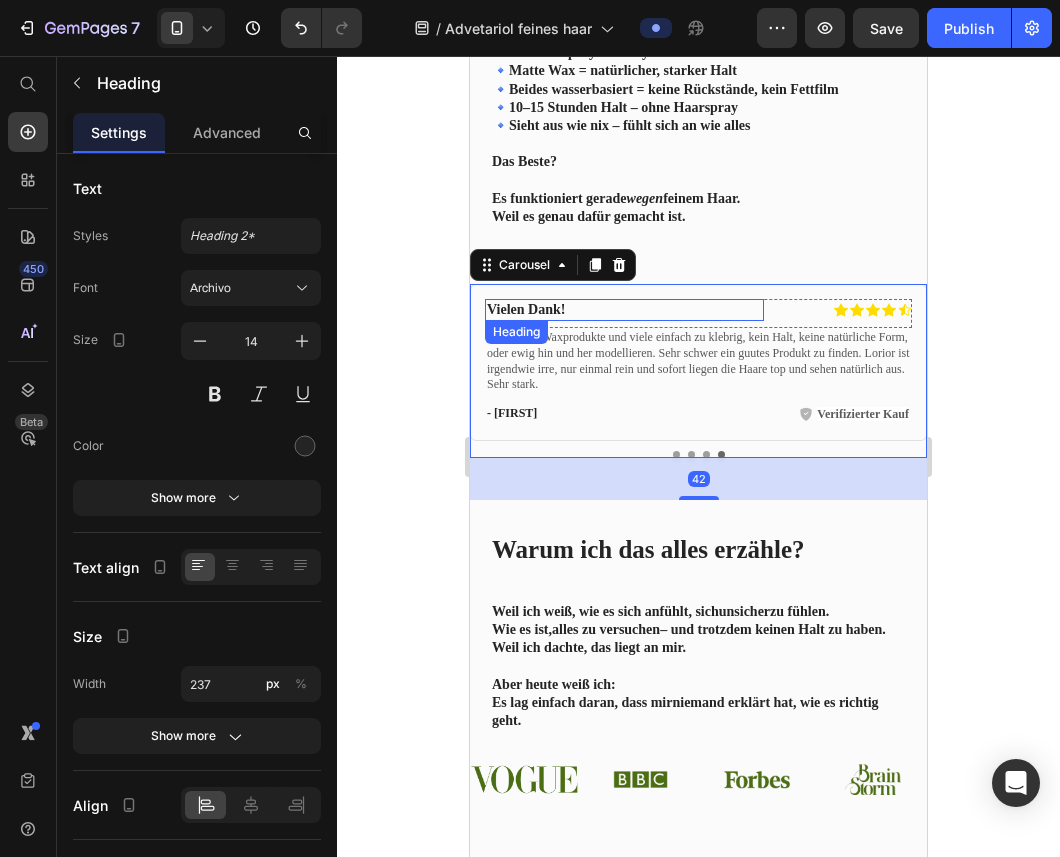 click on "Vielen Dank!" at bounding box center (603, 310) 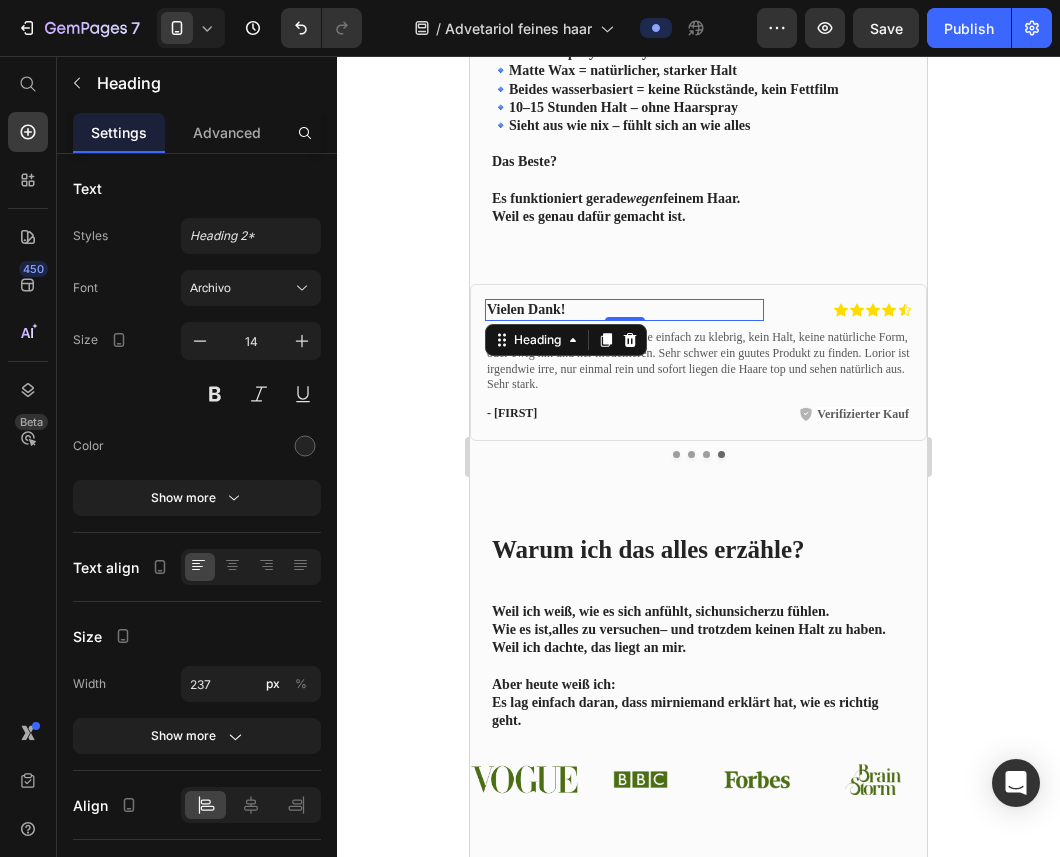 click on "Vielen Dank!" at bounding box center [603, 310] 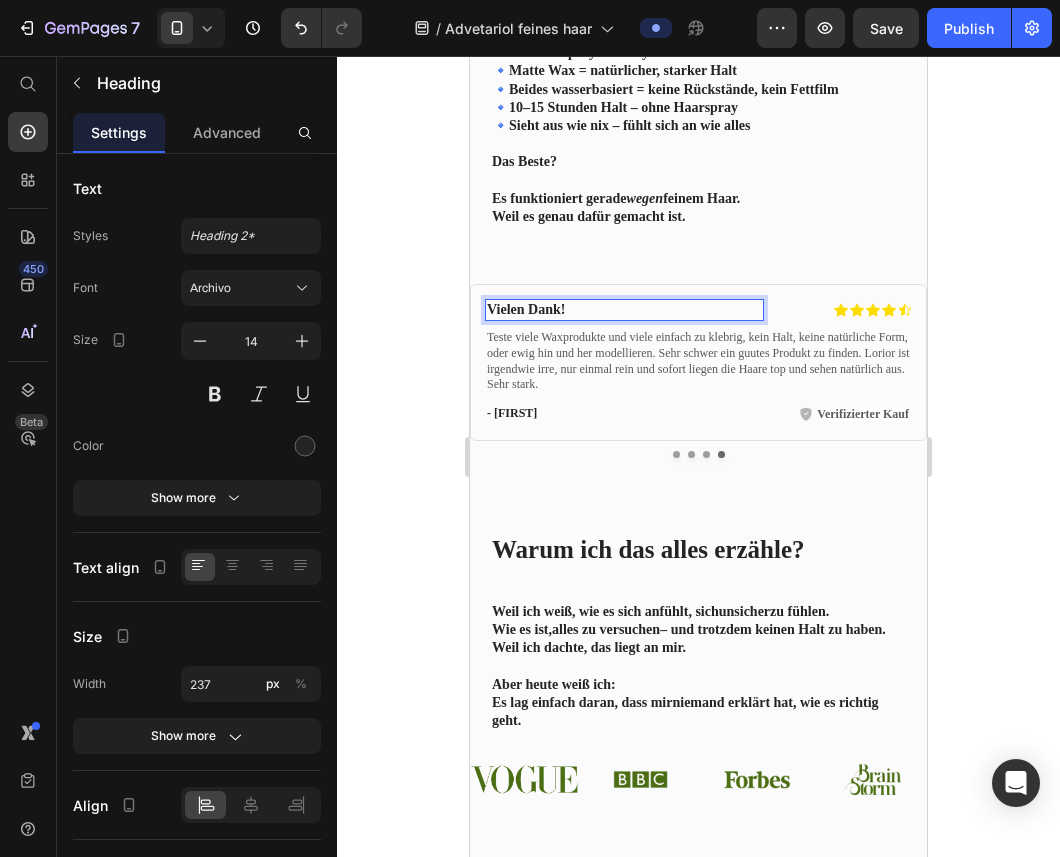 click on "Vielen Dank!" at bounding box center (603, 310) 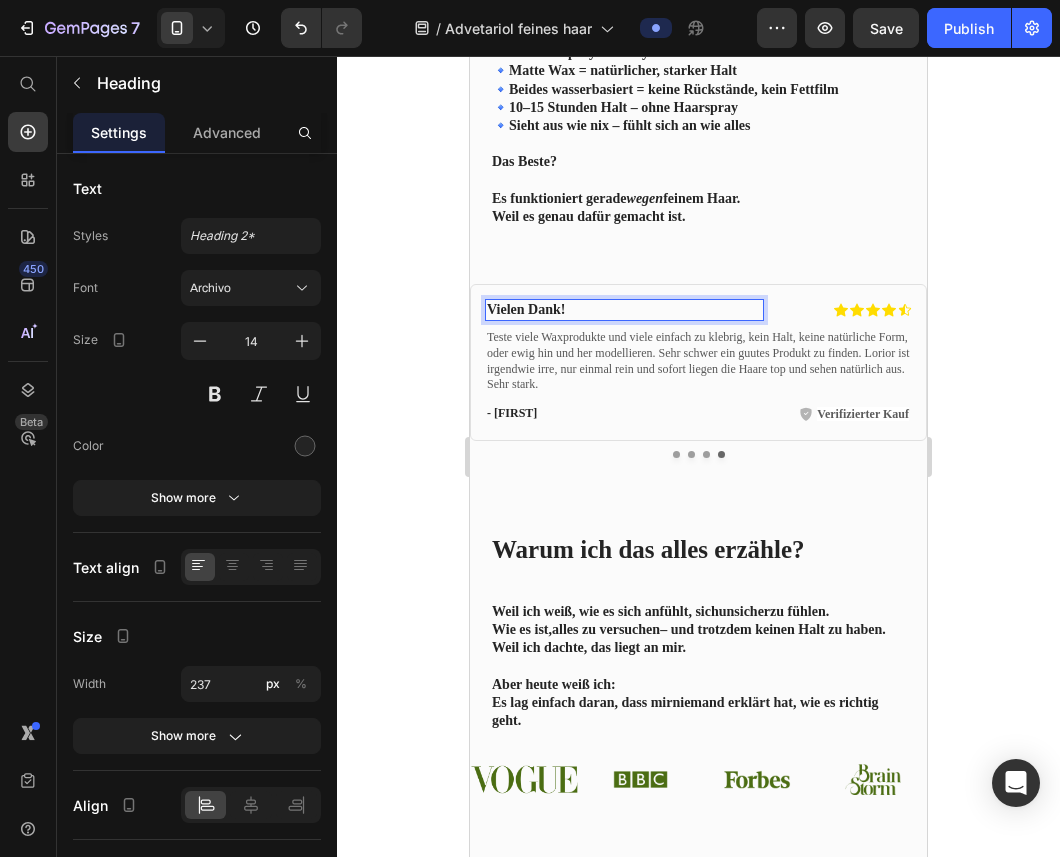 click on "Vielen Dank!" at bounding box center [603, 310] 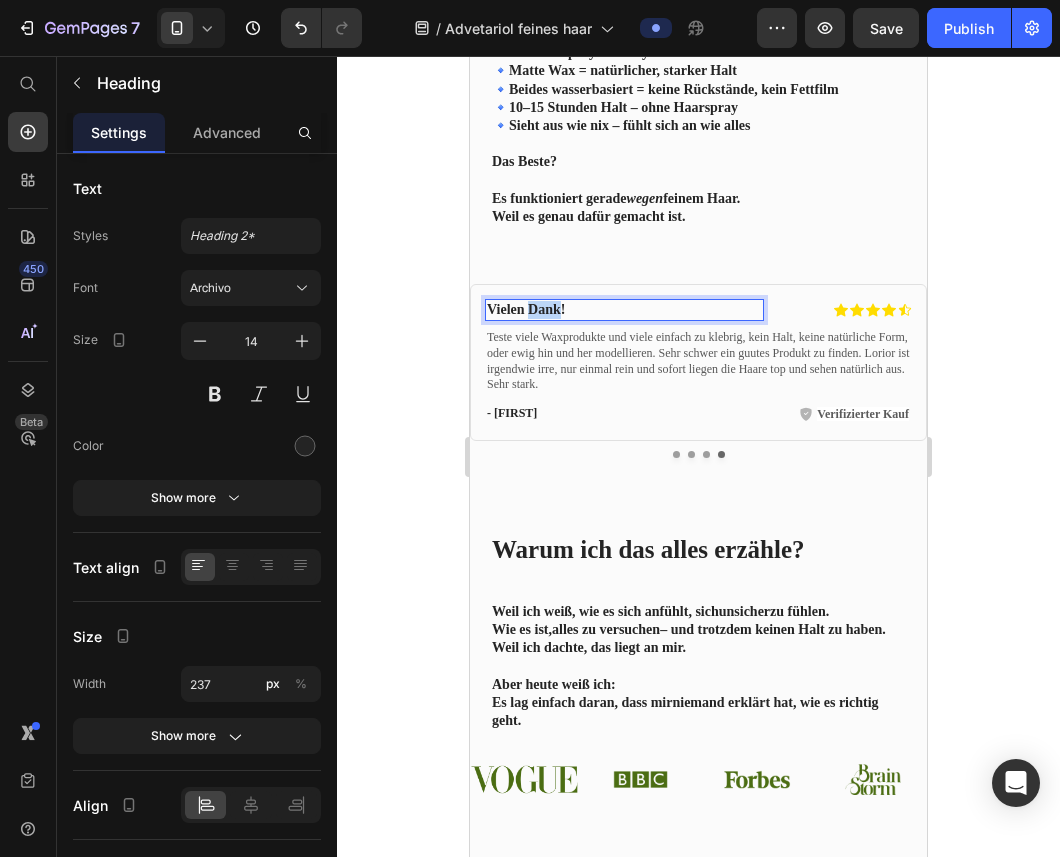 click on "Vielen Dank!" at bounding box center (603, 310) 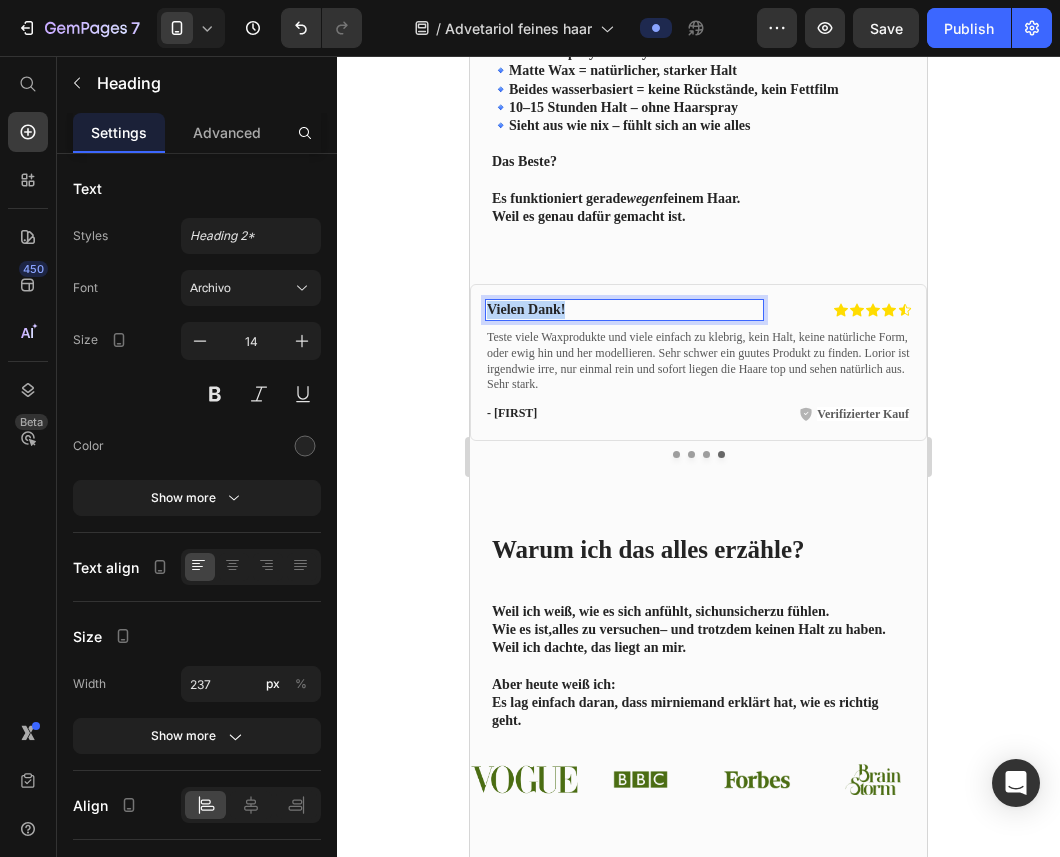 click on "Vielen Dank!" at bounding box center (603, 310) 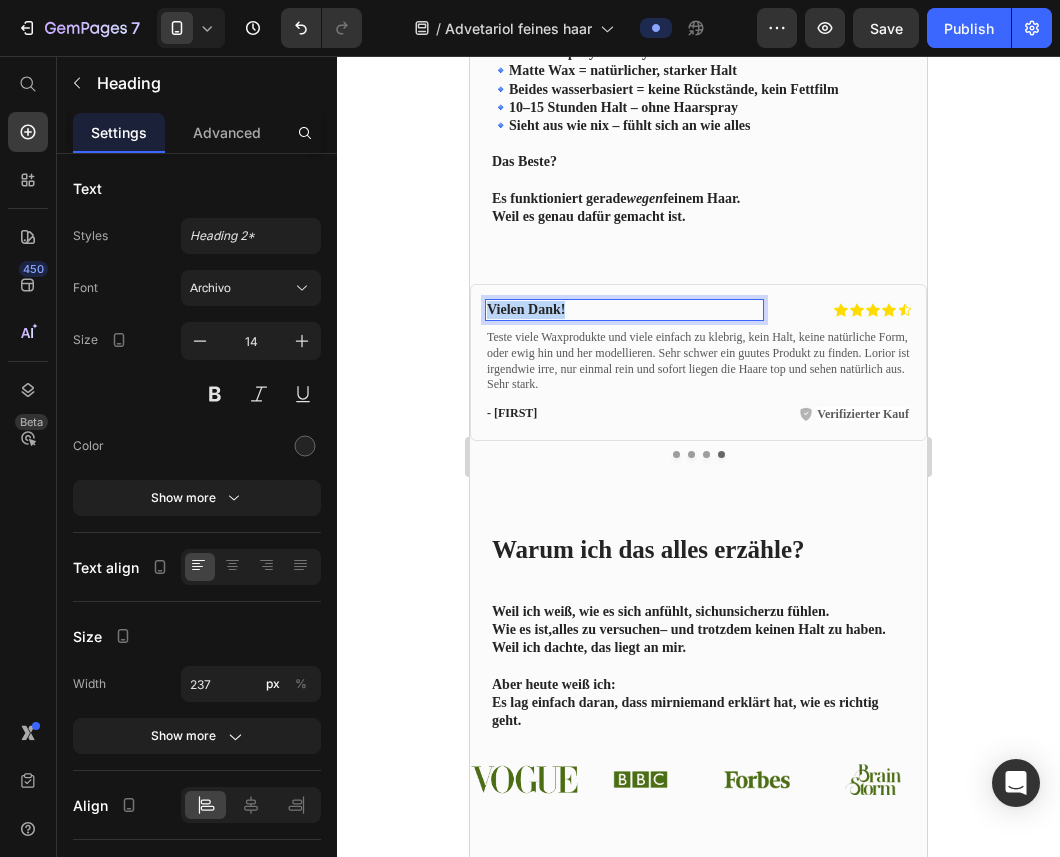 click on "Vielen Dank!" at bounding box center (603, 310) 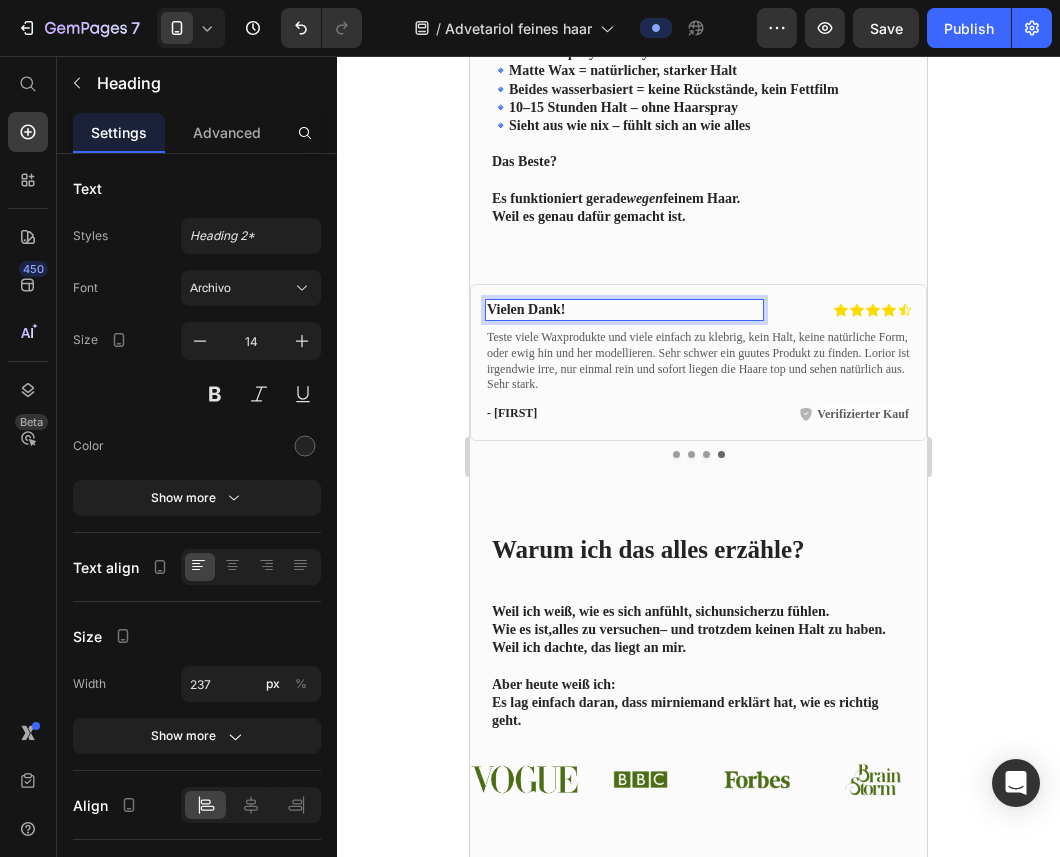 scroll, scrollTop: 2696, scrollLeft: 0, axis: vertical 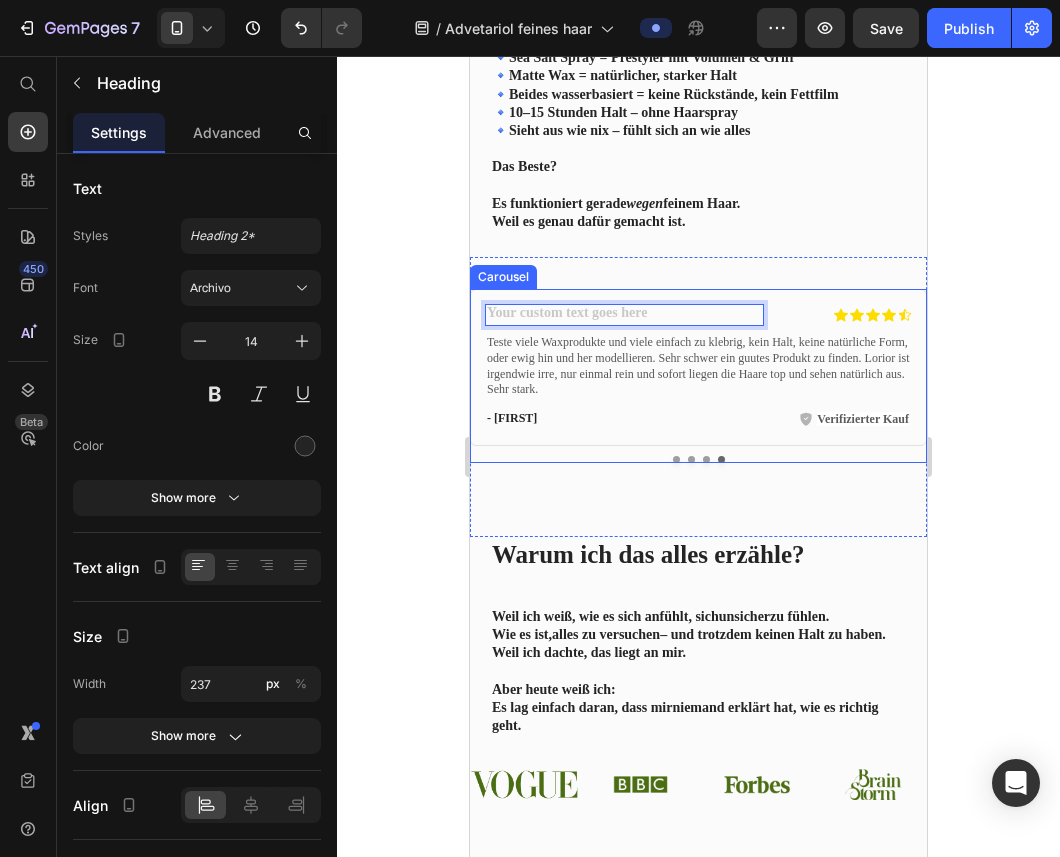 click at bounding box center (676, 459) 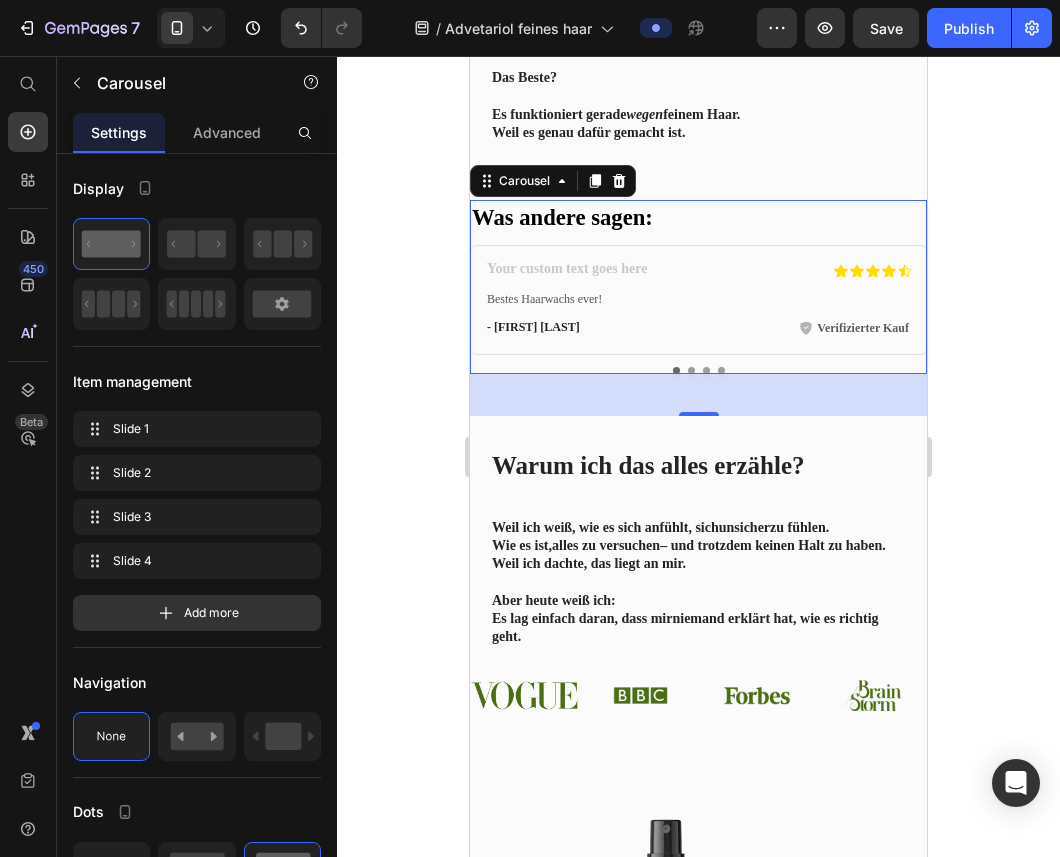 scroll, scrollTop: 2783, scrollLeft: 0, axis: vertical 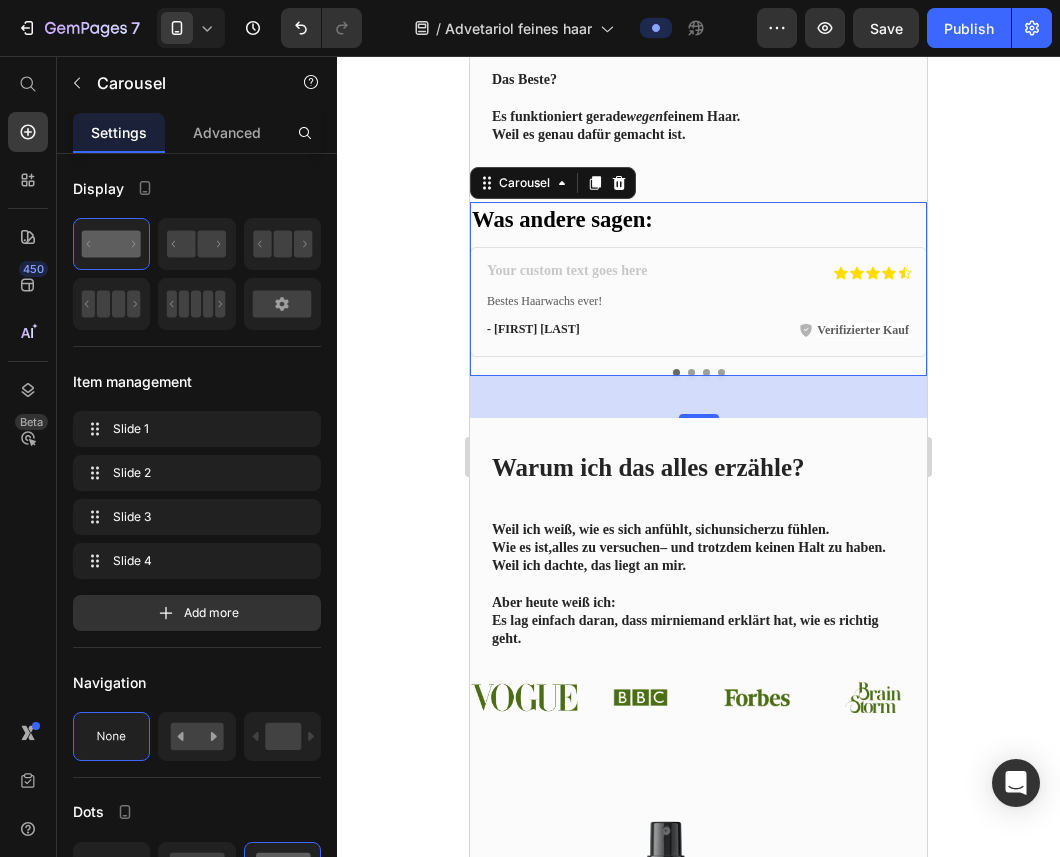 click at bounding box center (691, 372) 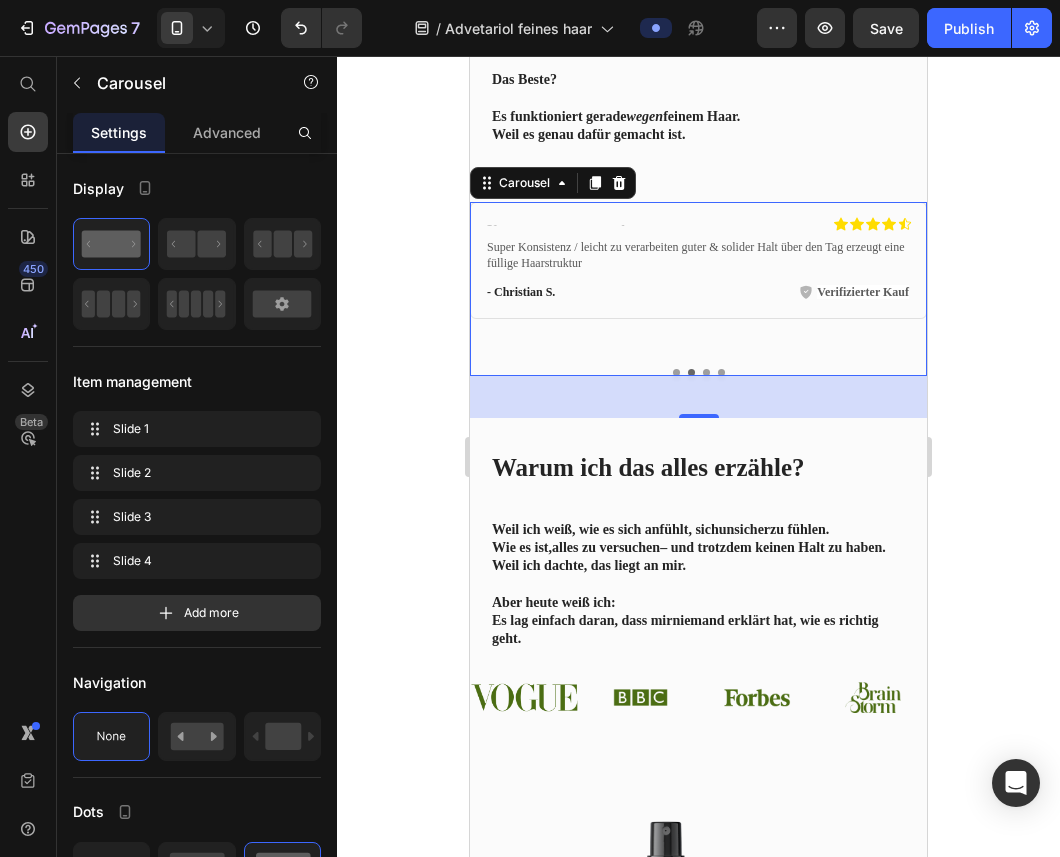 click at bounding box center [706, 372] 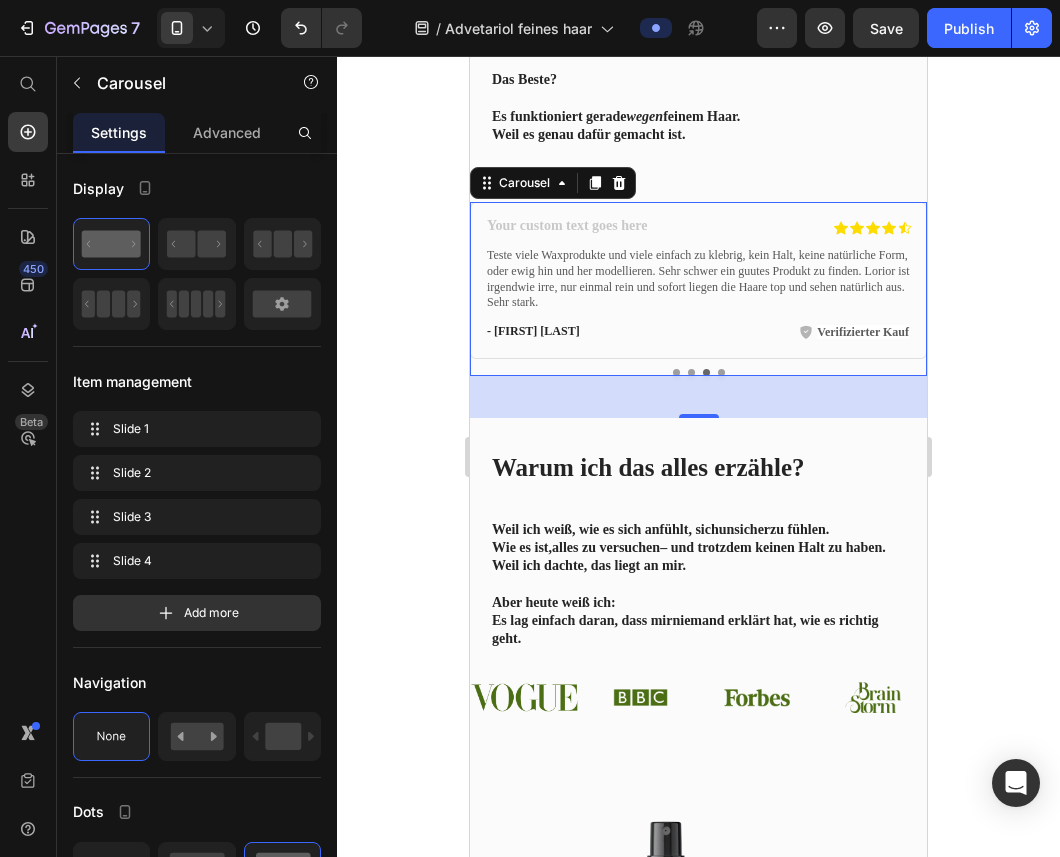 click at bounding box center (676, 372) 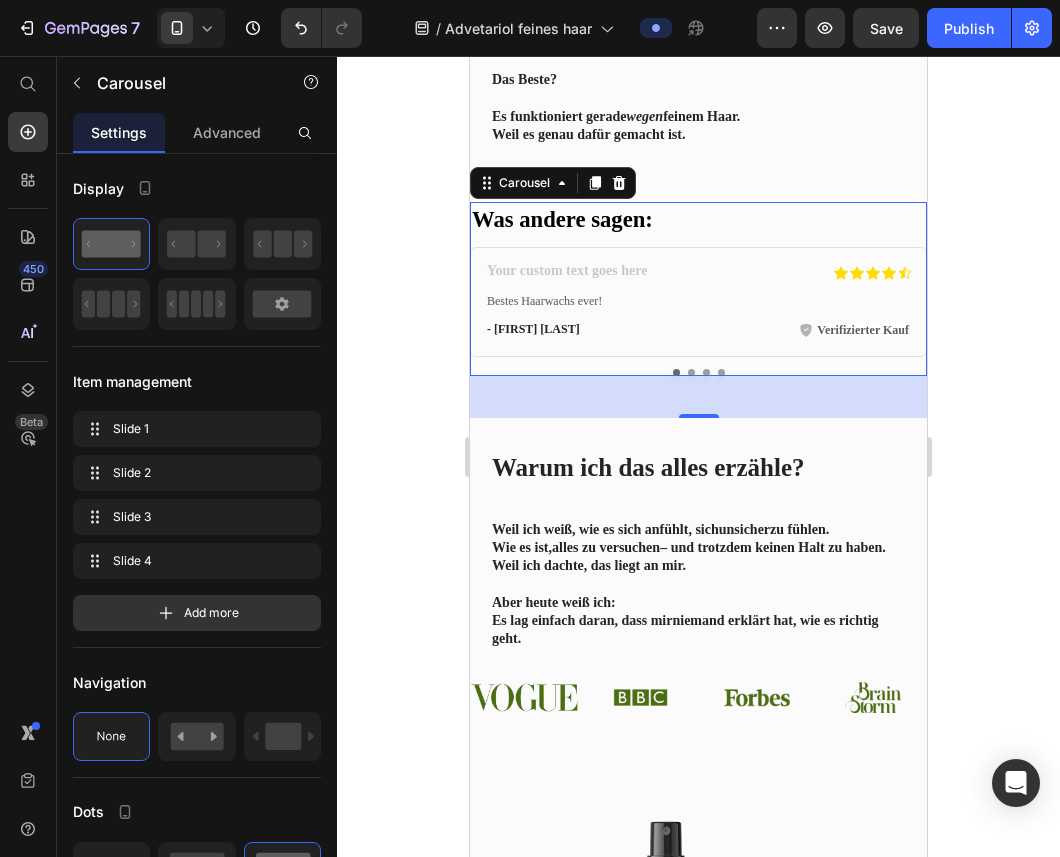 click on "Bestes Haarwachs ever!" at bounding box center (698, 302) 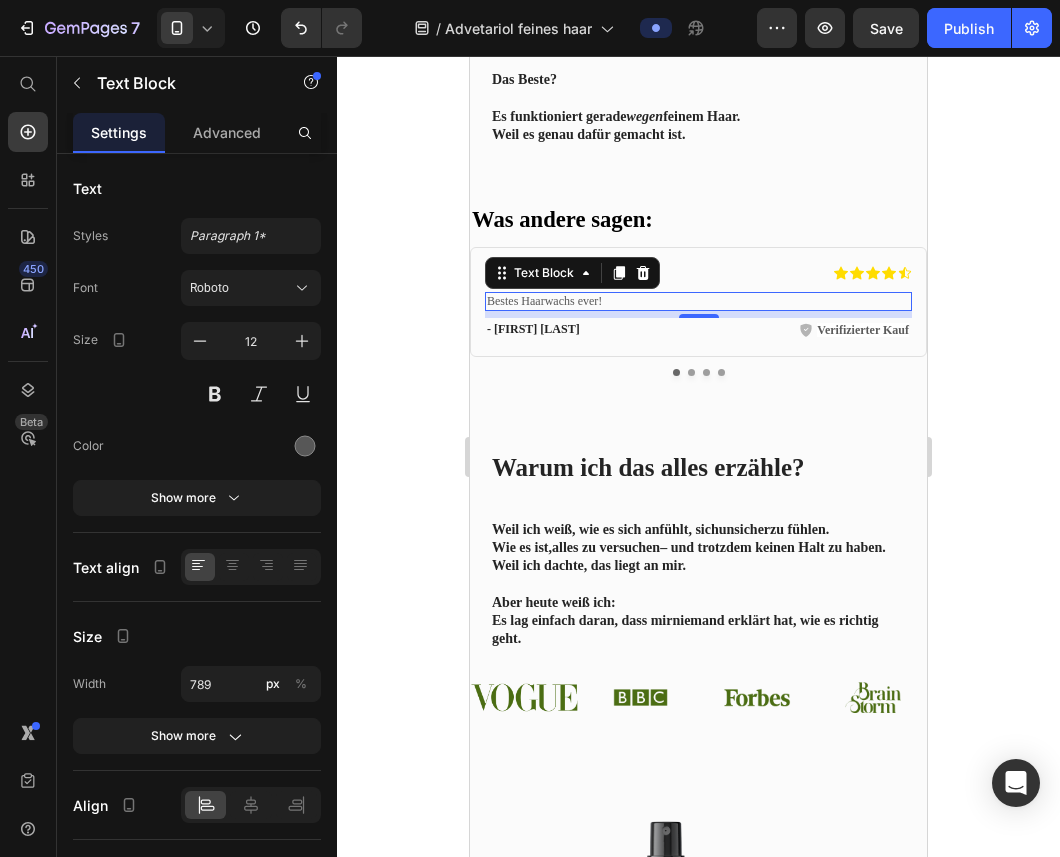 click on "Bestes Haarwachs ever!" at bounding box center (698, 302) 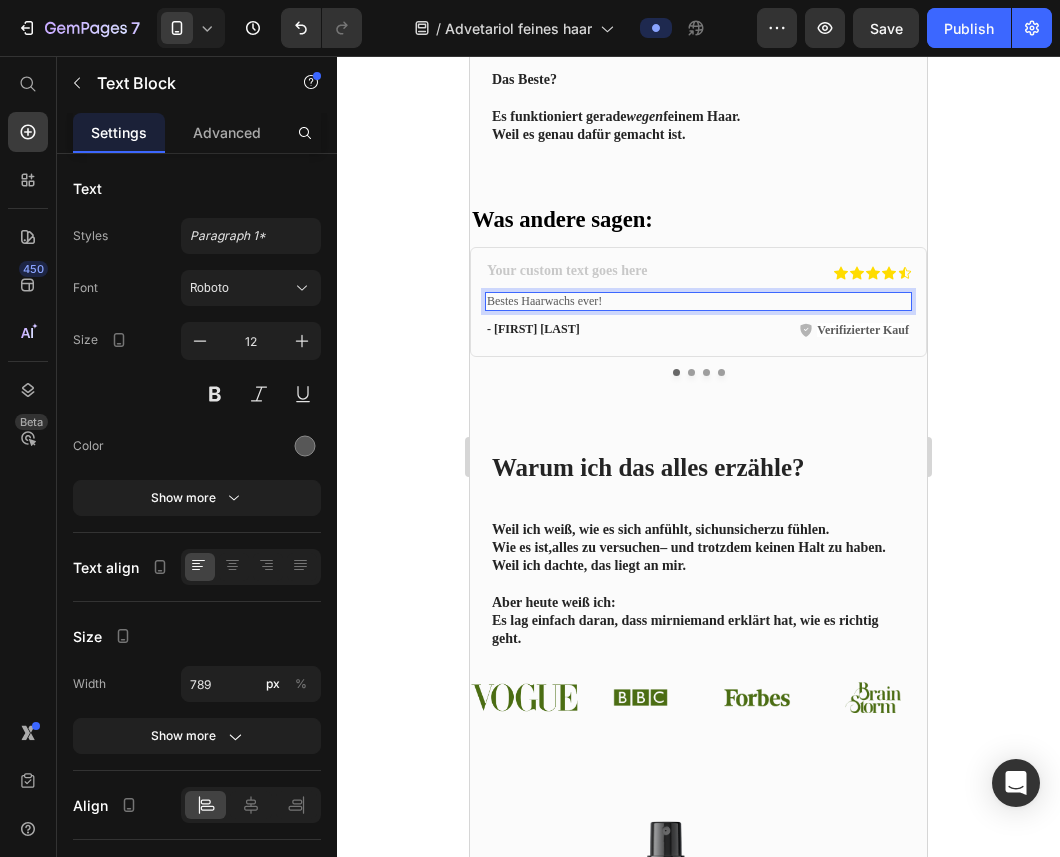 click on "Bestes Haarwachs ever!" at bounding box center (698, 302) 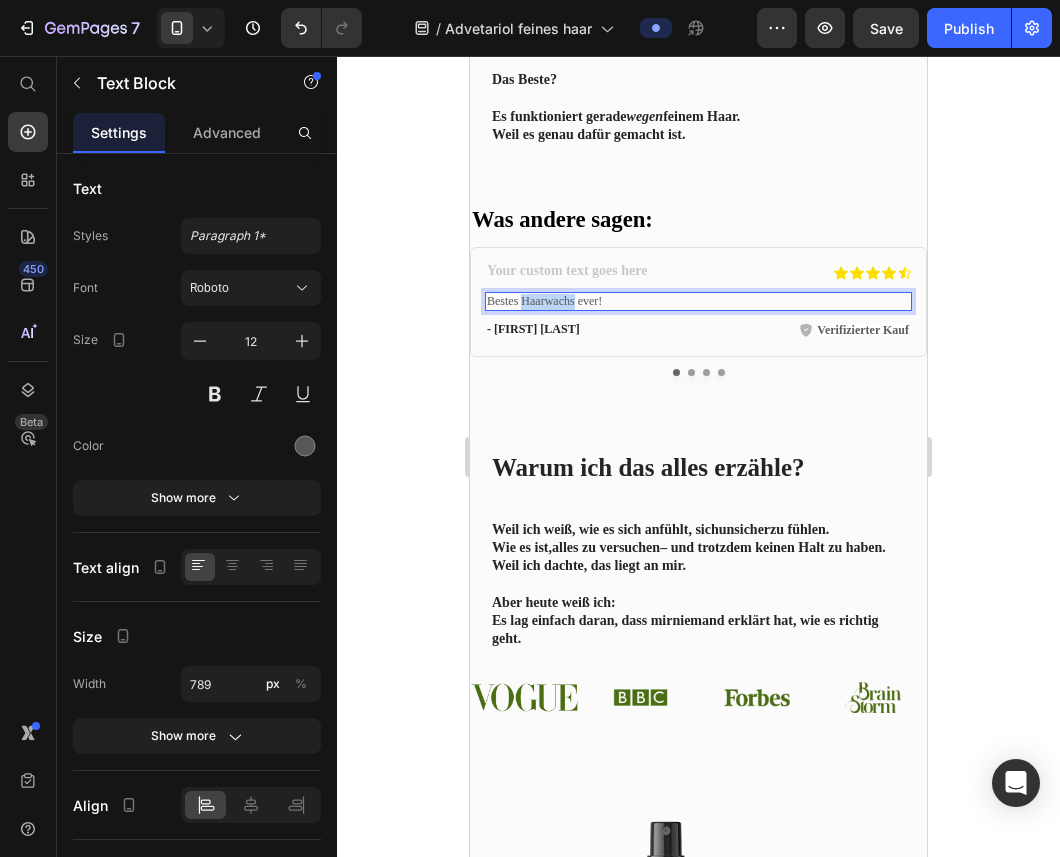 click on "Bestes Haarwachs ever!" at bounding box center [698, 302] 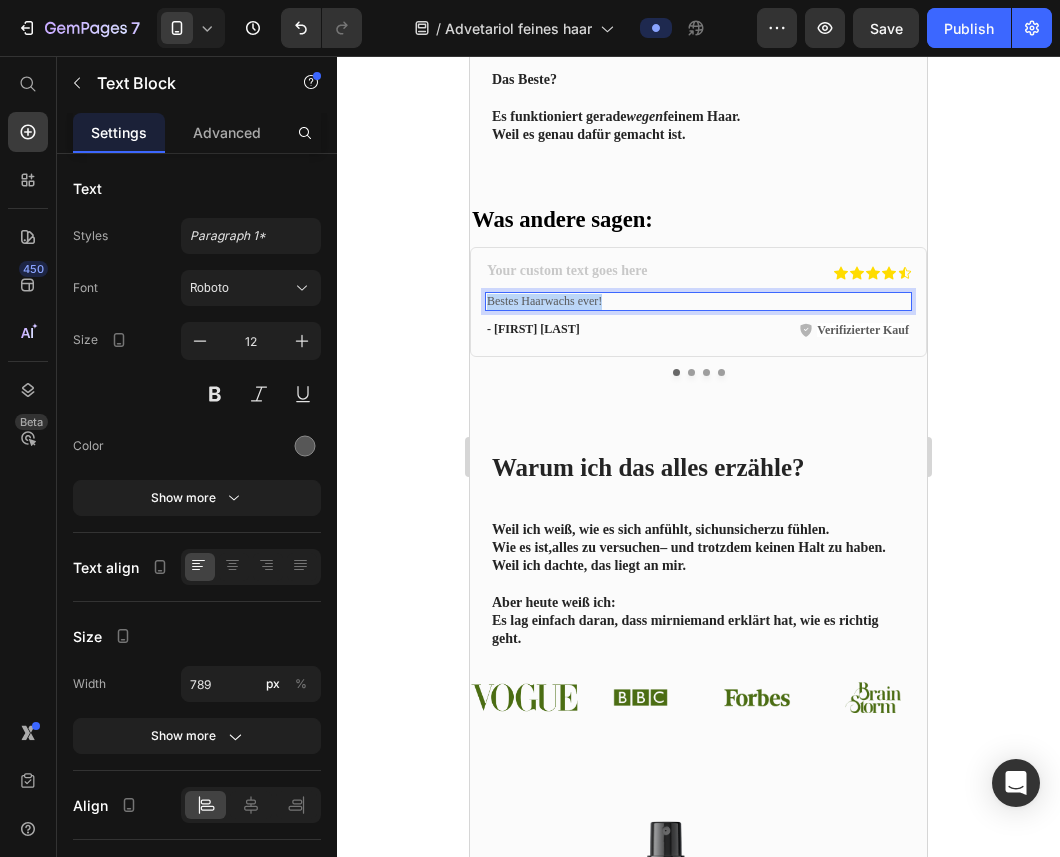 click on "Bestes Haarwachs ever!" at bounding box center (698, 302) 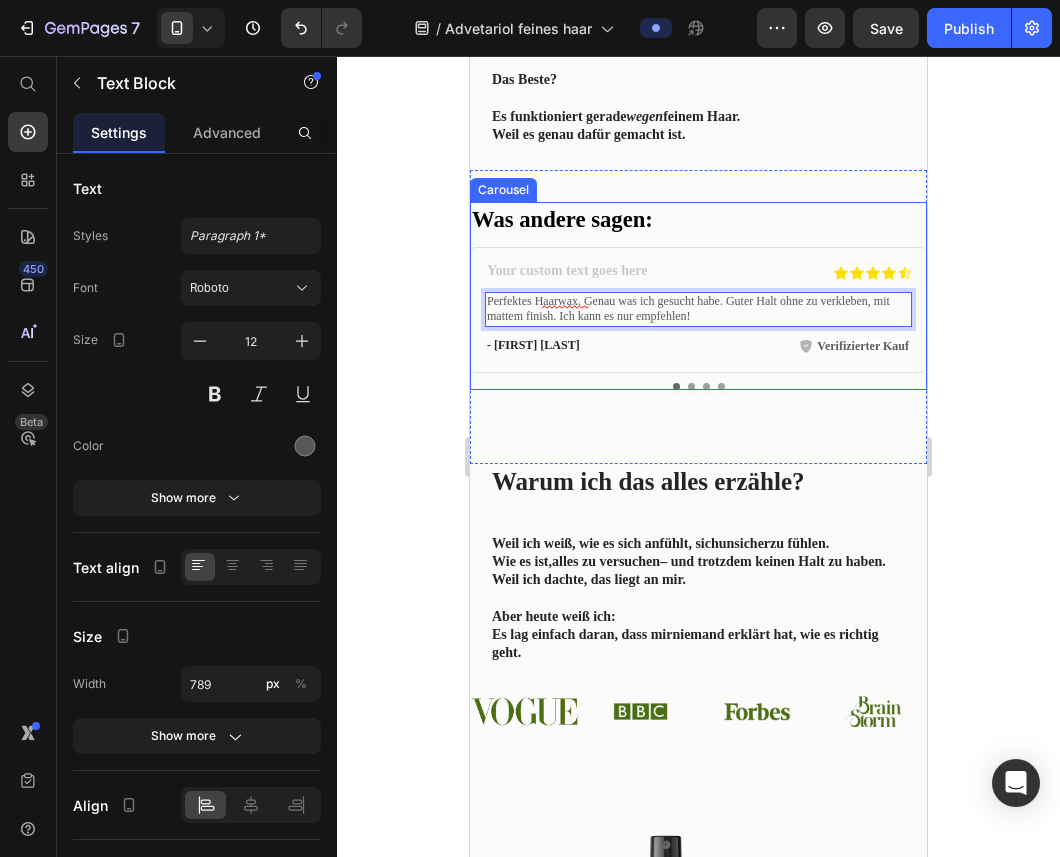 click at bounding box center [698, 386] 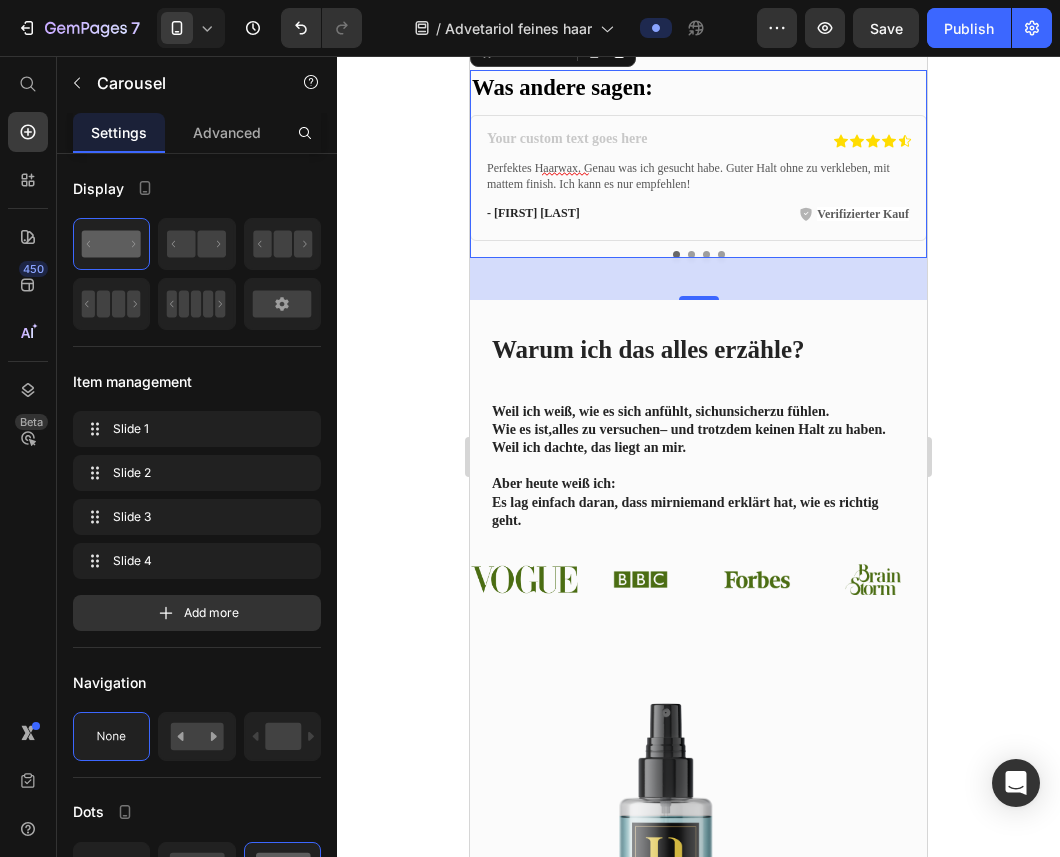scroll, scrollTop: 2948, scrollLeft: 0, axis: vertical 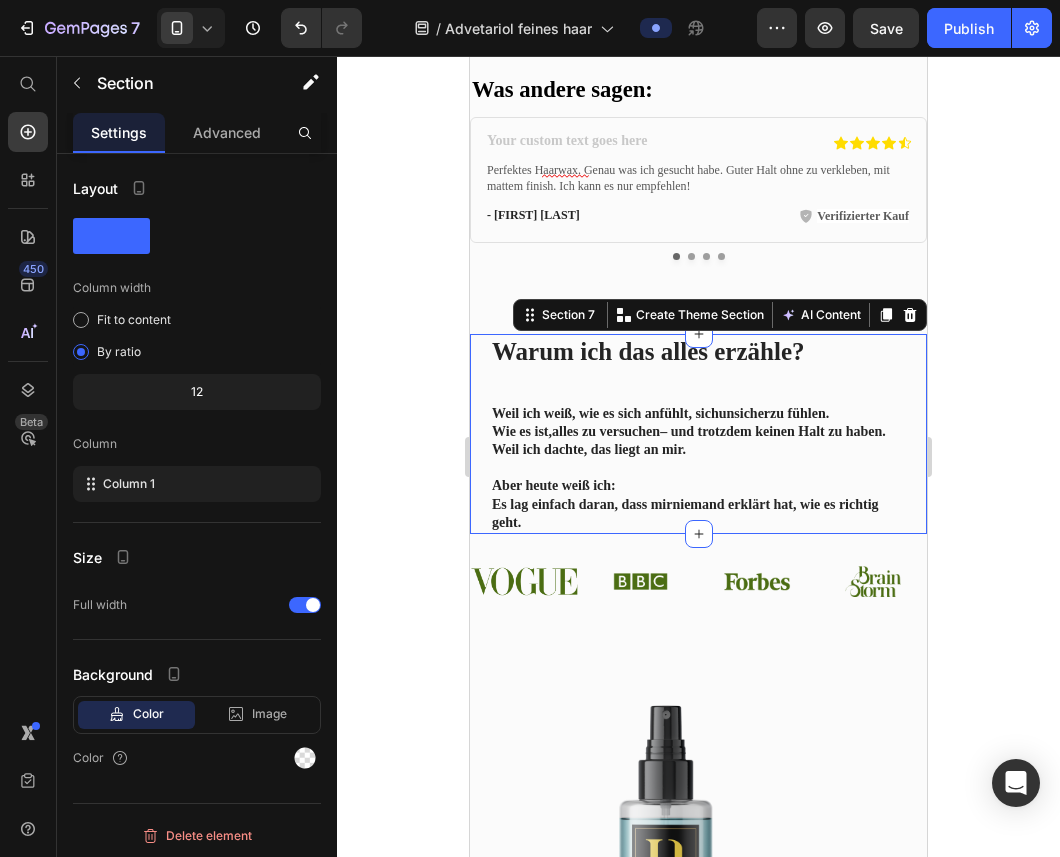 click on "Warum ich das alles erzähle?   Heading Weil ich weiß, wie es sich anfühlt, sich  unsicher  zu fühlen. Wie es ist,  alles zu versuchen  – und trotzdem keinen Halt zu haben. Weil ich dachte, das liegt an mir.   Aber heute weiß ich: Es lag einfach daran, dass mir  niemand erklärt hat, wie es richtig geht. Text Block Row Section 7   Create Theme Section AI Content Write with GemAI What would you like to describe here? Tone and Voice Persuasive Product Wave & Hold Essential Set Show more Generate" at bounding box center (698, 434) 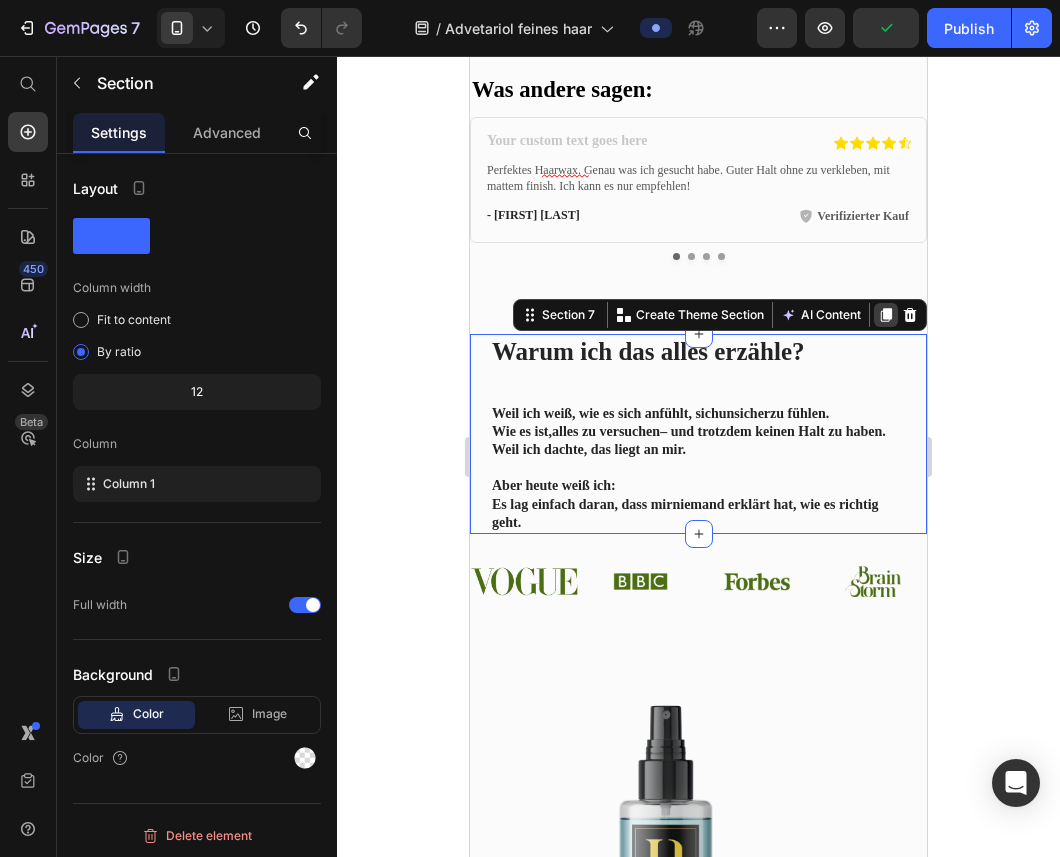 click 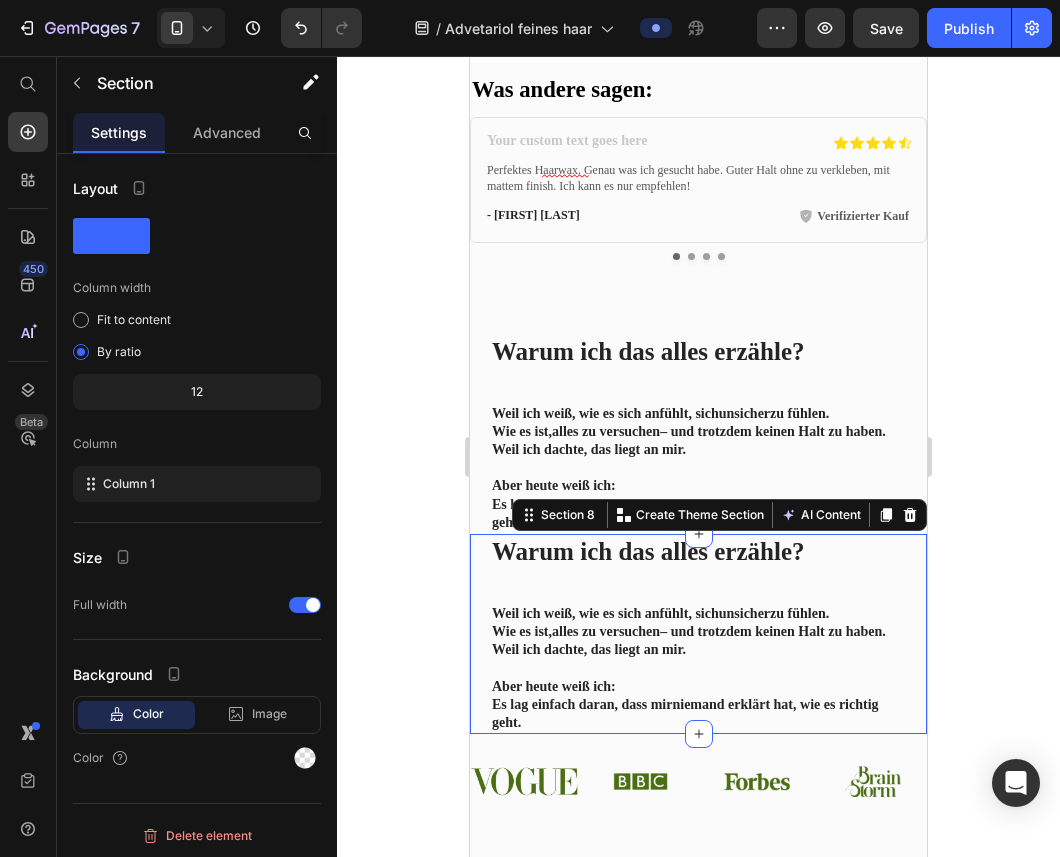click on "Warum ich das alles erzähle?" at bounding box center [648, 551] 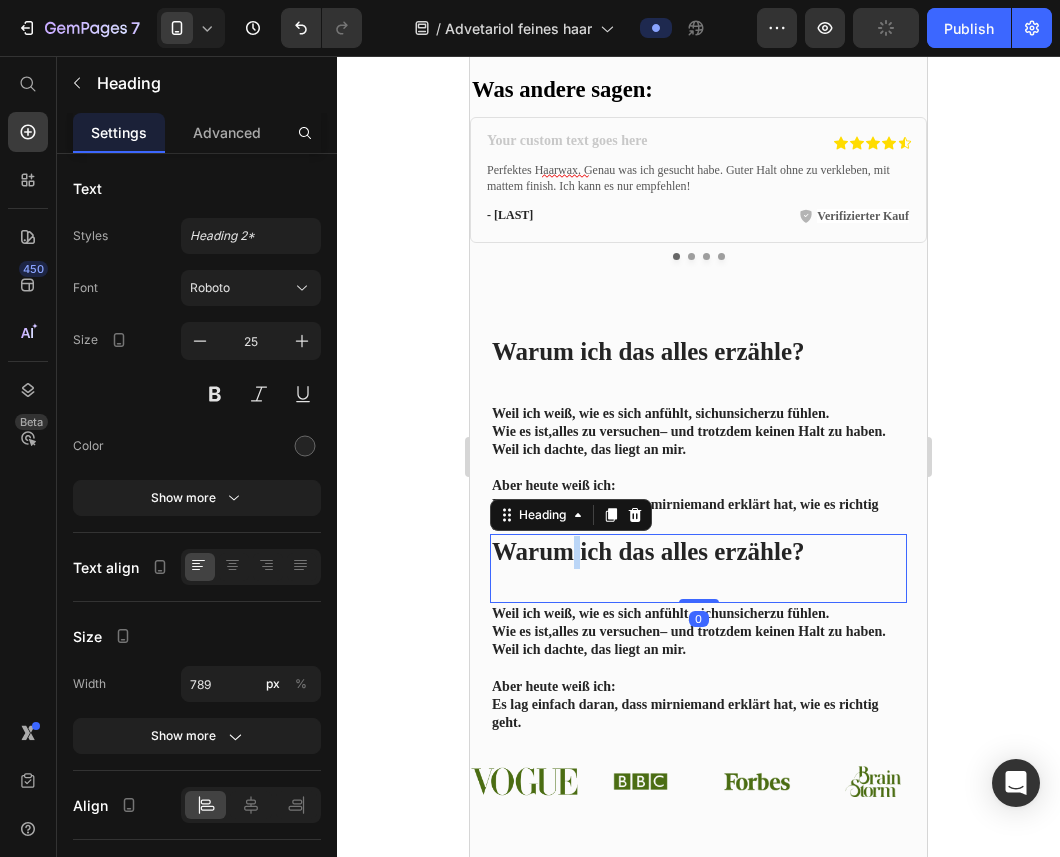 click on "Warum ich das alles erzähle?" at bounding box center [648, 551] 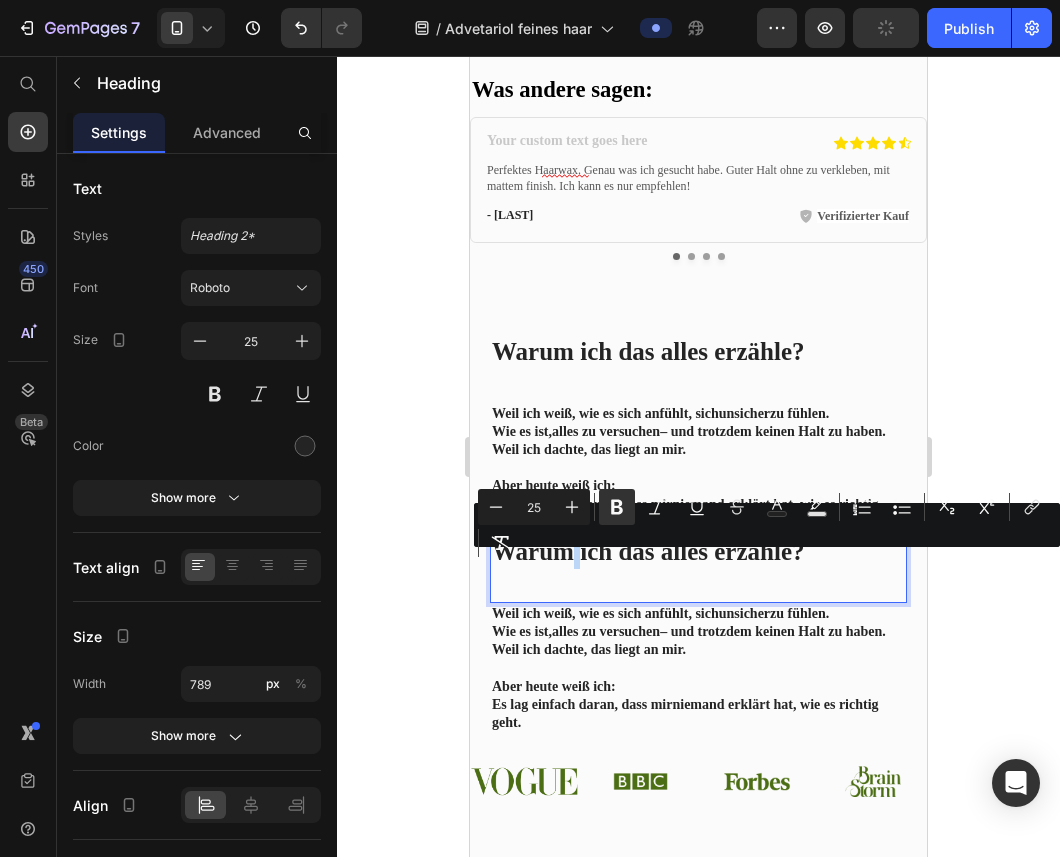 click on "Warum ich das alles erzähle?" at bounding box center [648, 551] 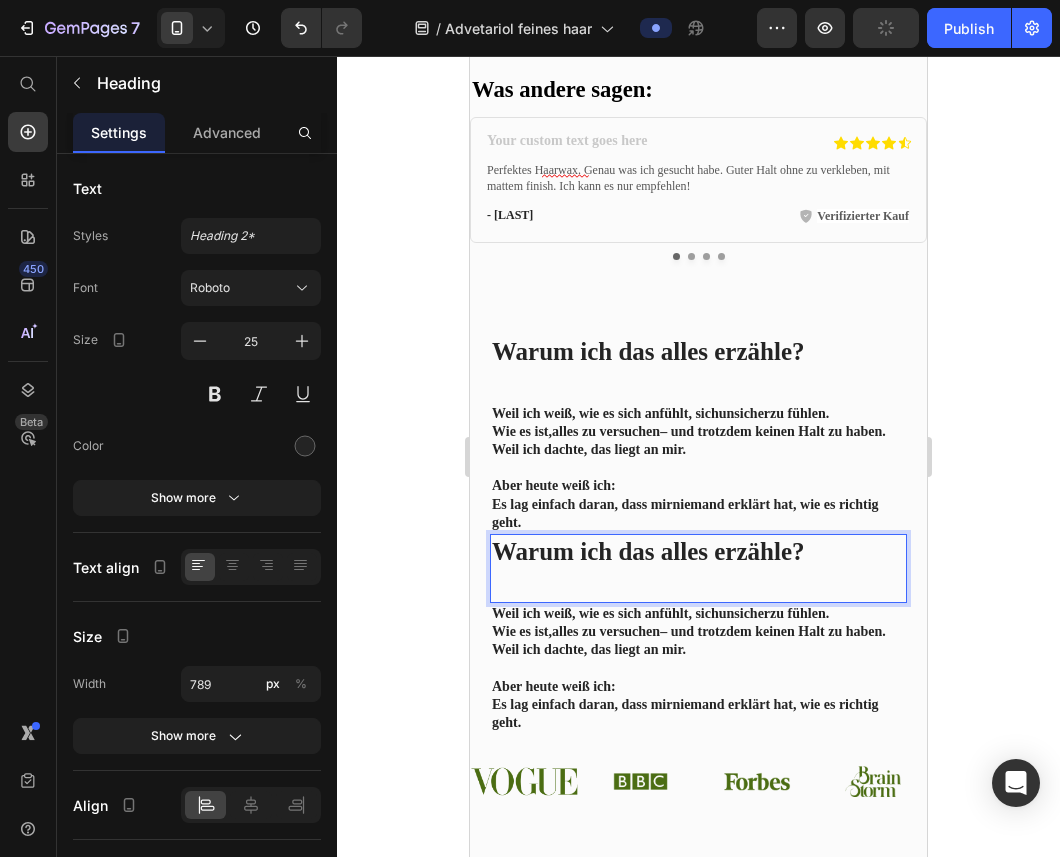 click on "Warum ich das alles erzähle?" at bounding box center (648, 551) 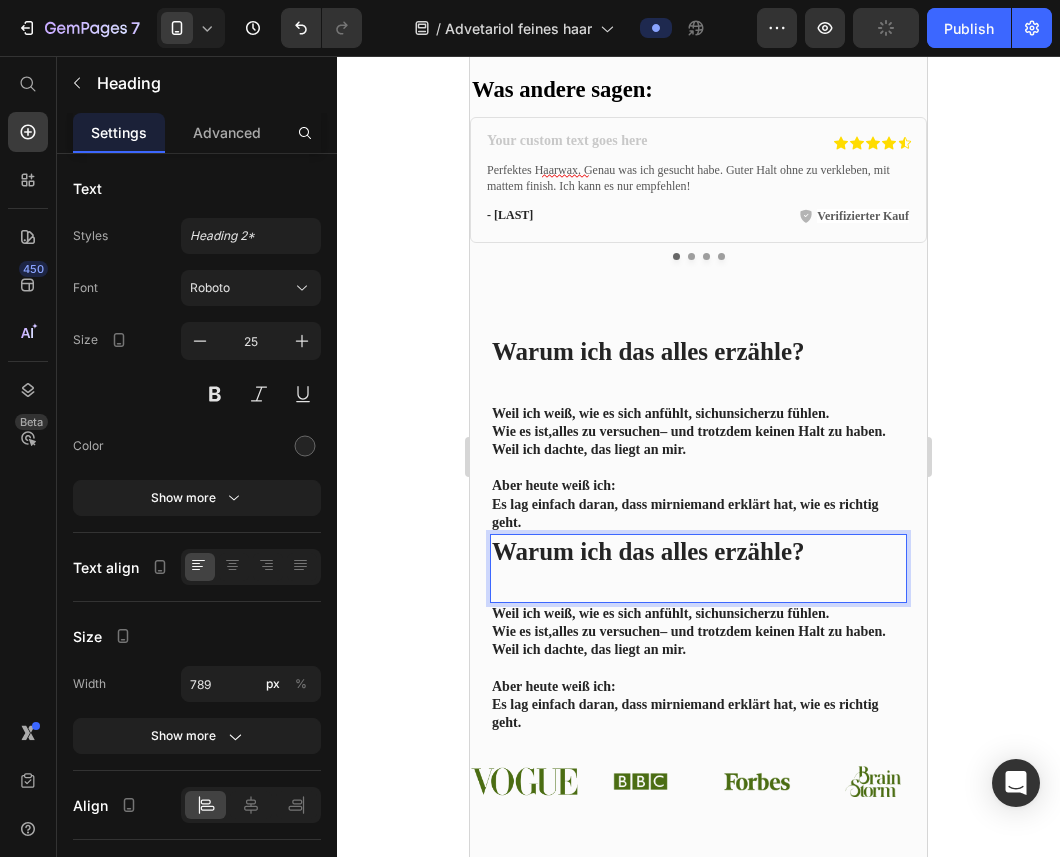 click on "Warum ich das alles erzähle?" at bounding box center [648, 551] 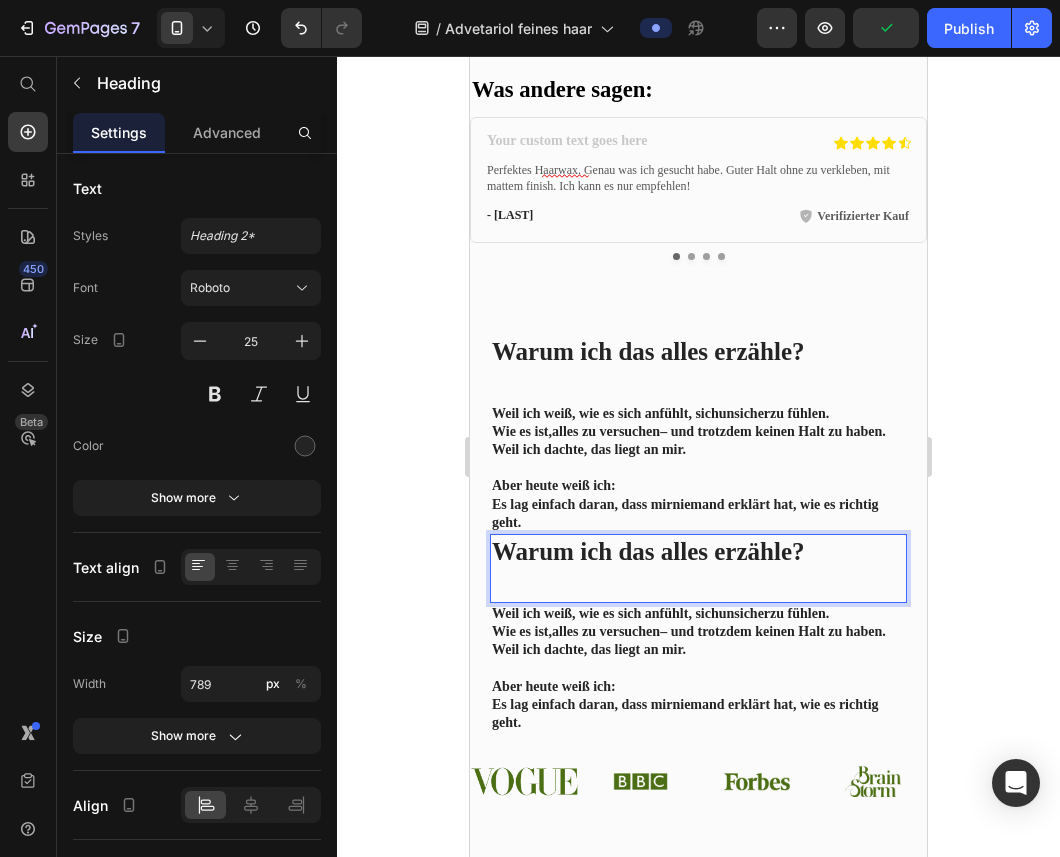 click on "Warum ich das alles erzähle?" at bounding box center [648, 551] 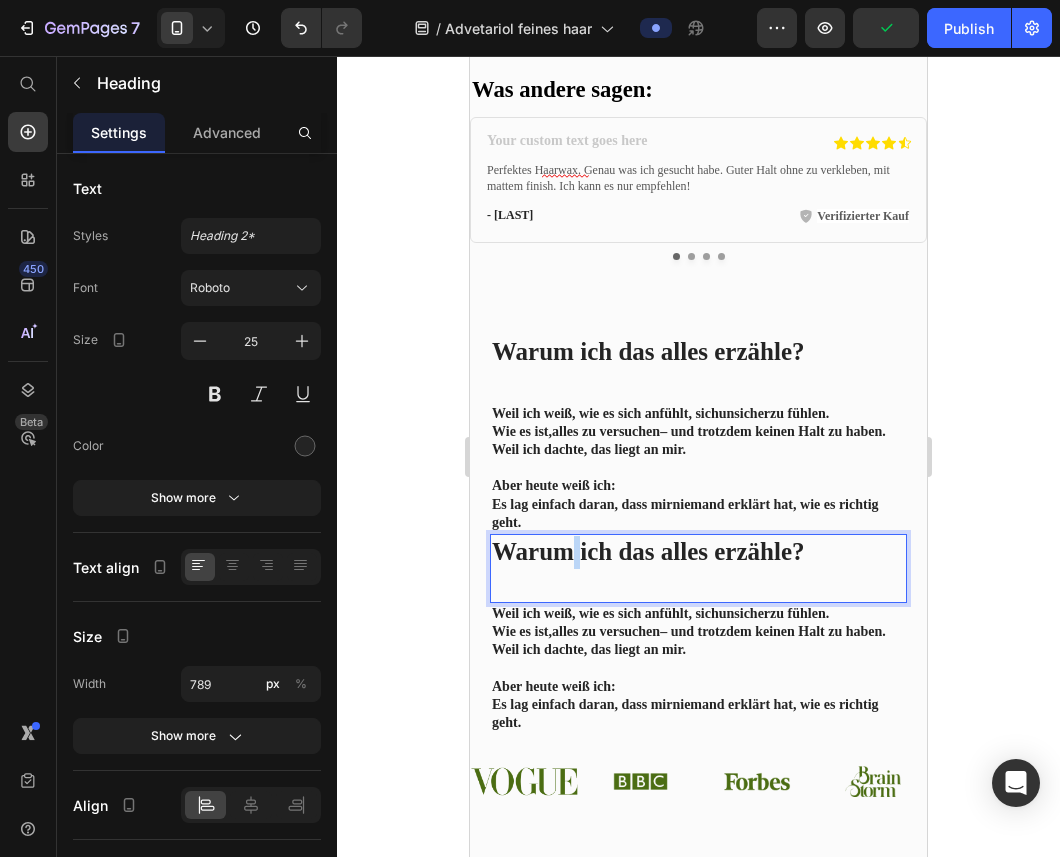 click on "Warum ich das alles erzähle?" at bounding box center (648, 551) 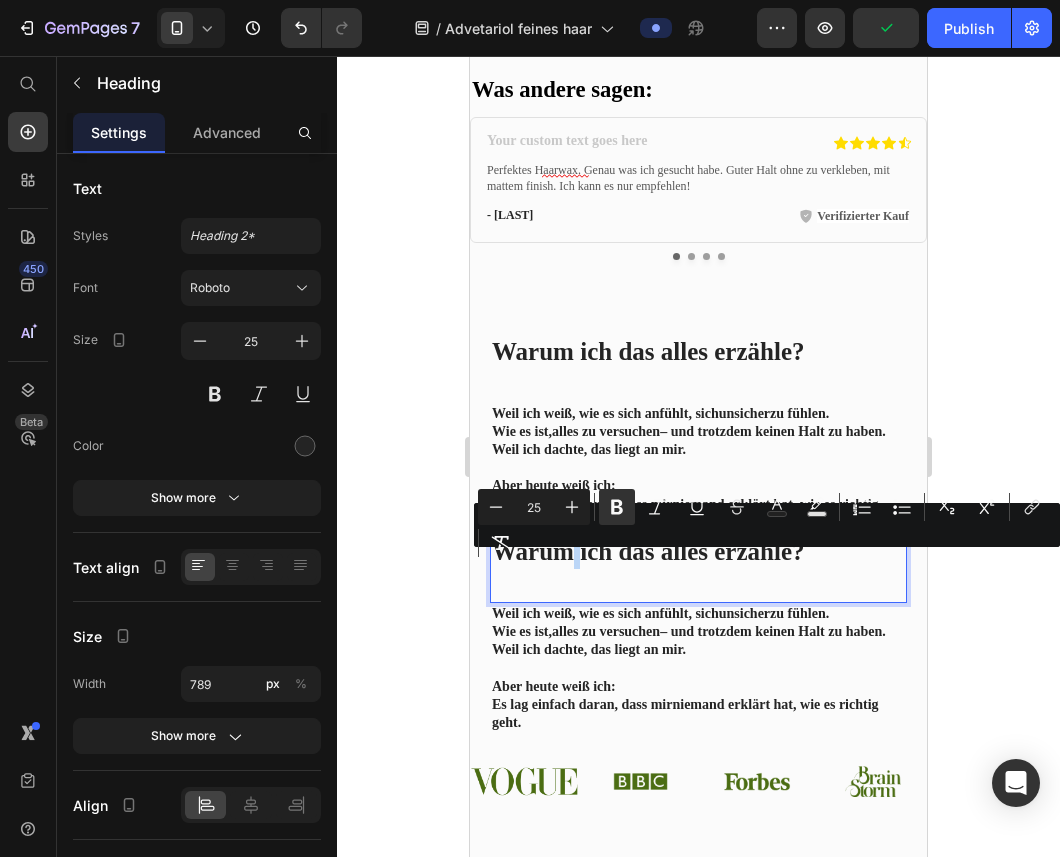 click on "Warum ich das alles erzähle?" at bounding box center (648, 551) 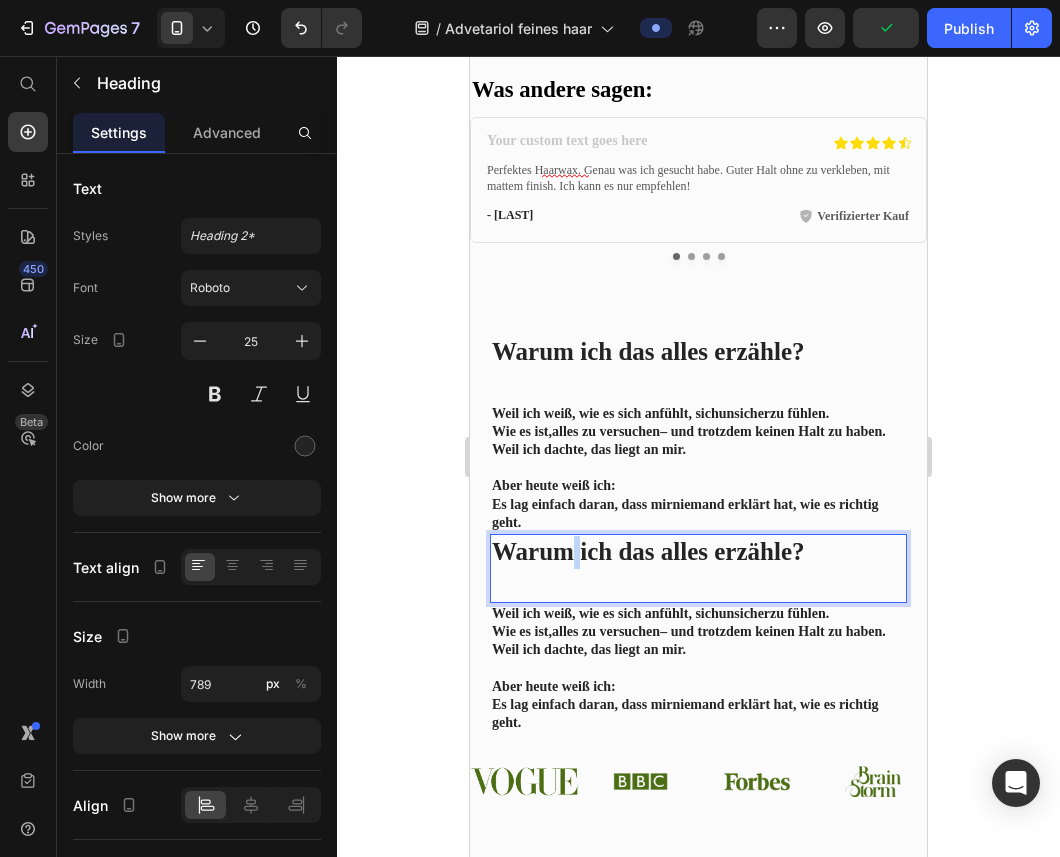 click on "Warum ich das alles erzähle?" at bounding box center (648, 551) 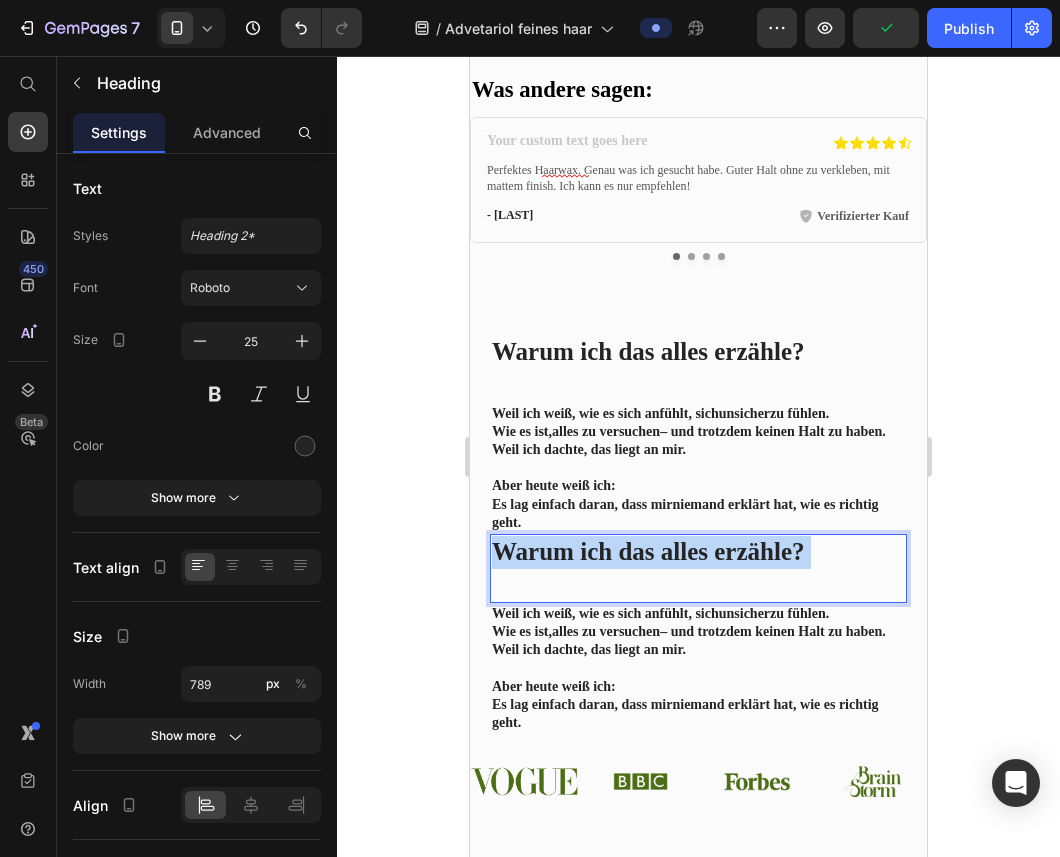 click on "Warum ich das alles erzähle?" at bounding box center [648, 551] 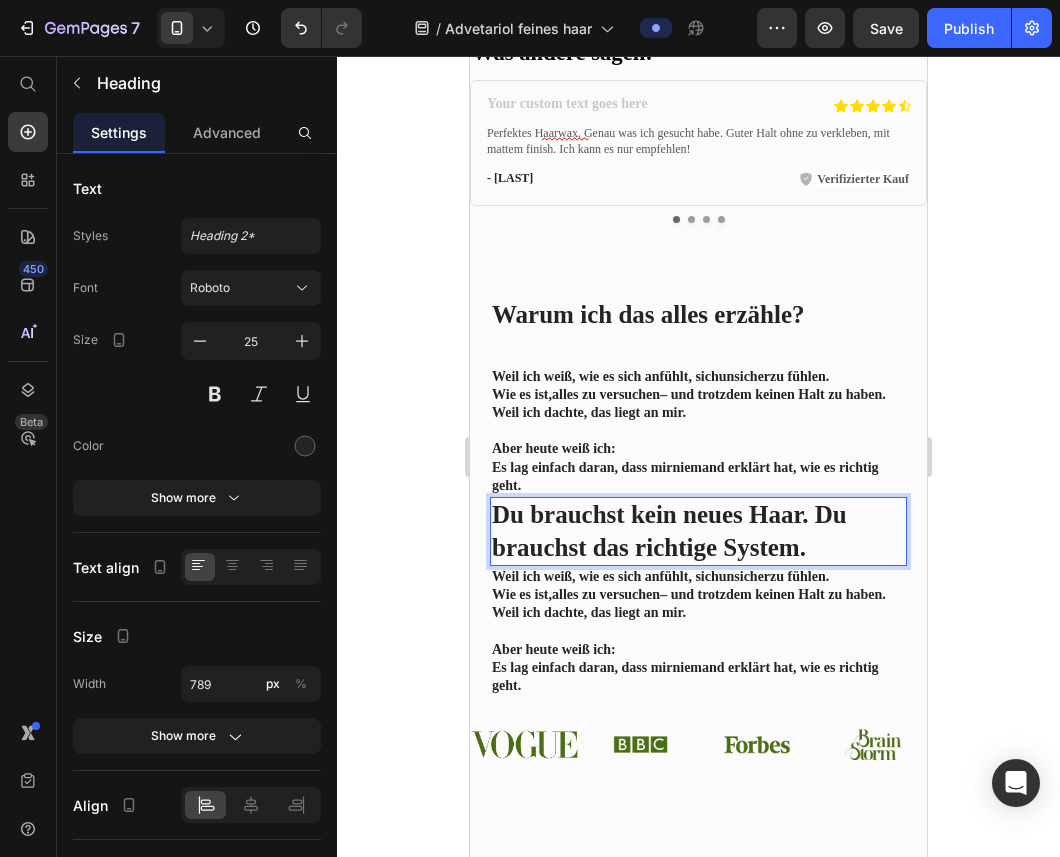 scroll, scrollTop: 2987, scrollLeft: 0, axis: vertical 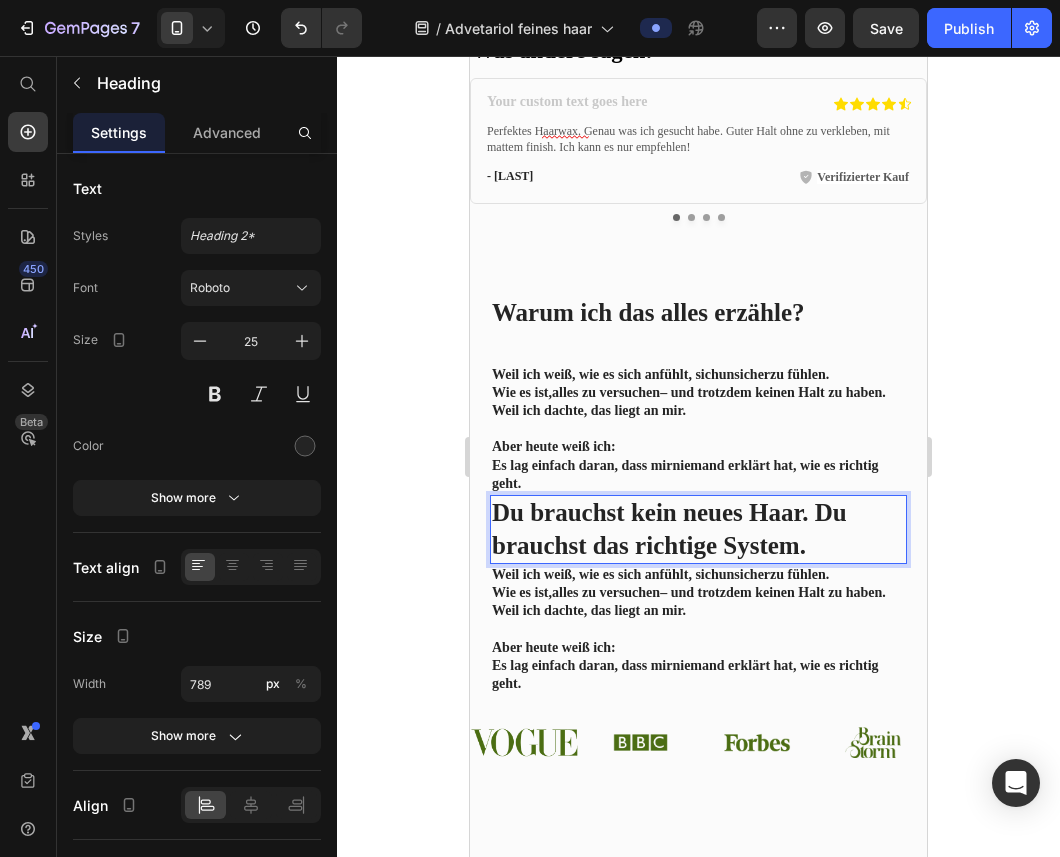 click 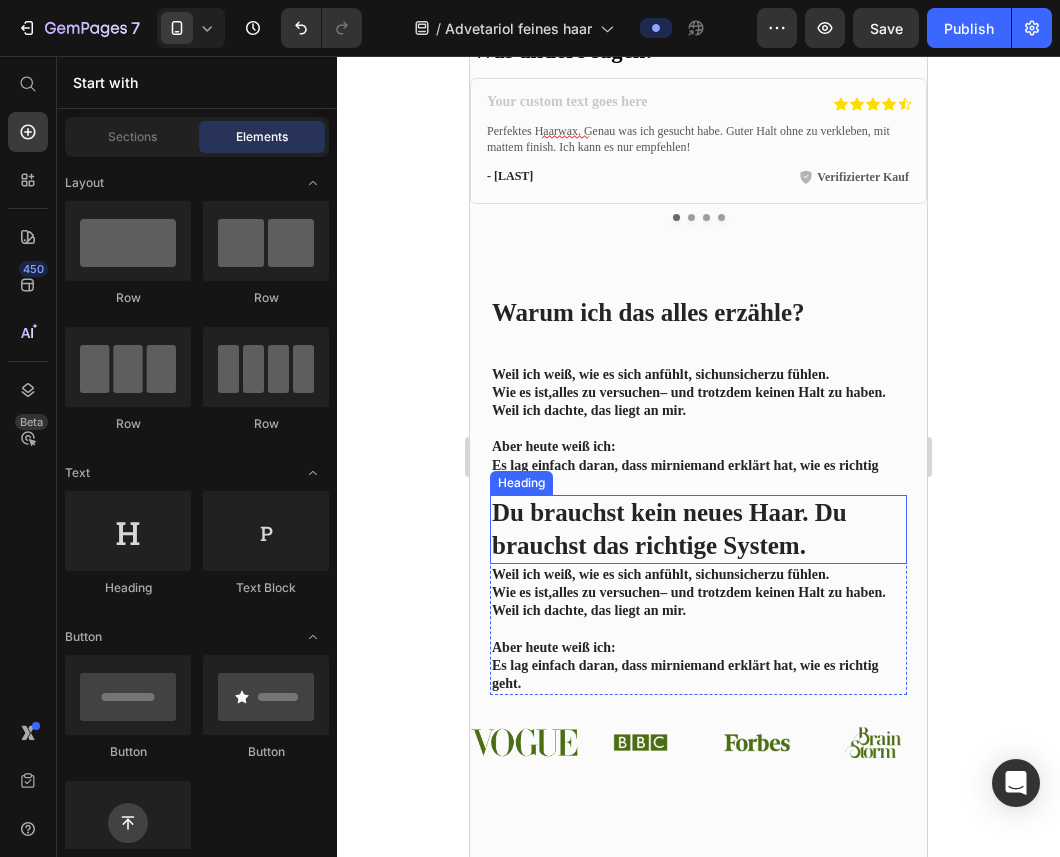 click on "Du brauchst kein neues Haar. Du brauchst das richtige System." at bounding box center [669, 529] 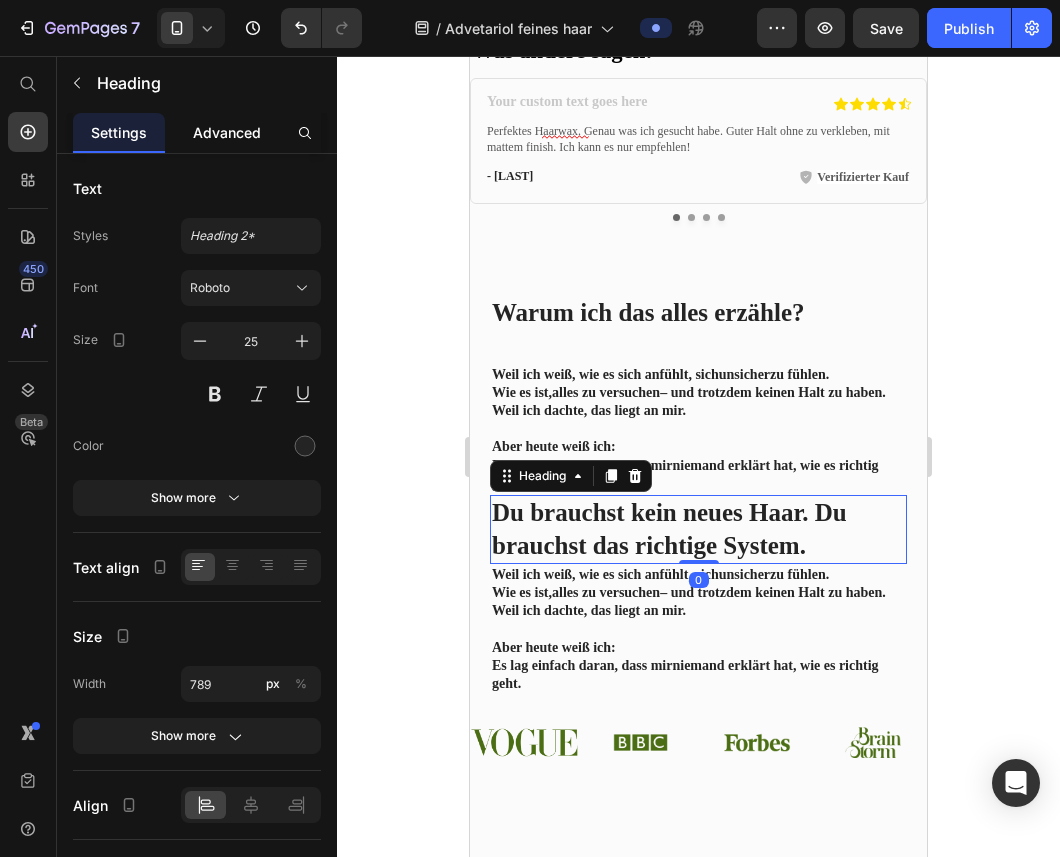 click on "Advanced" at bounding box center (227, 132) 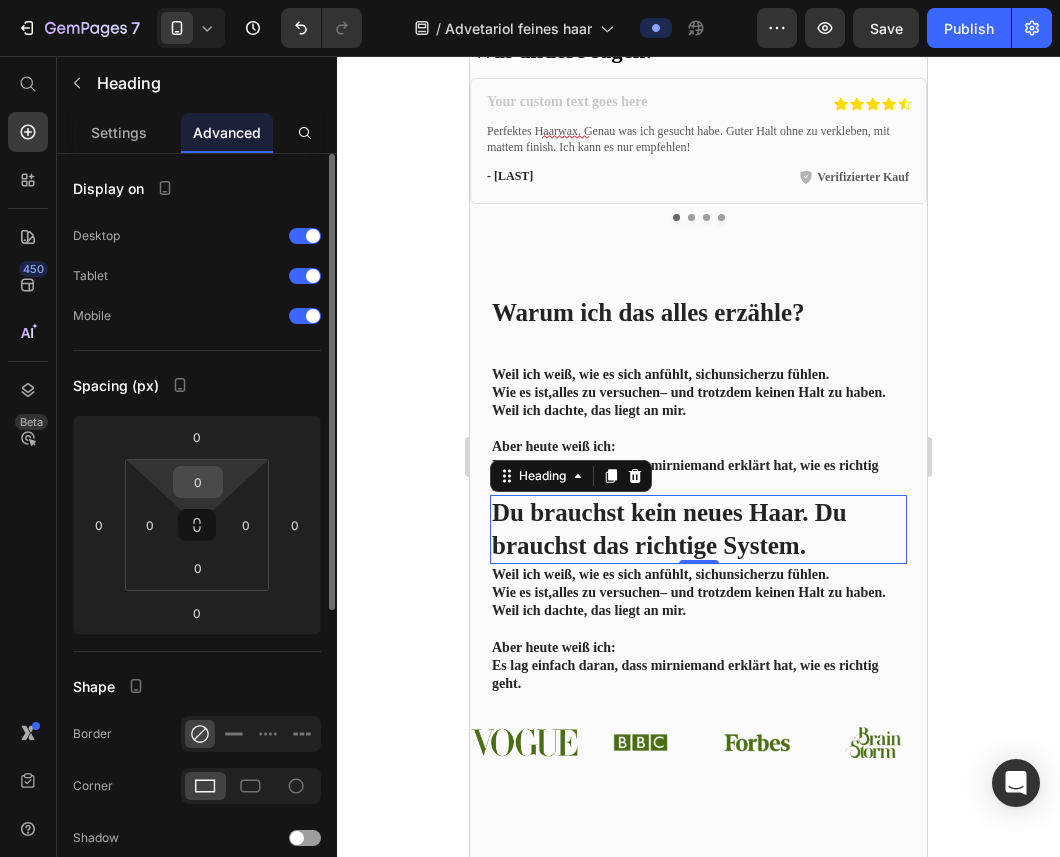 click on "0" at bounding box center (198, 482) 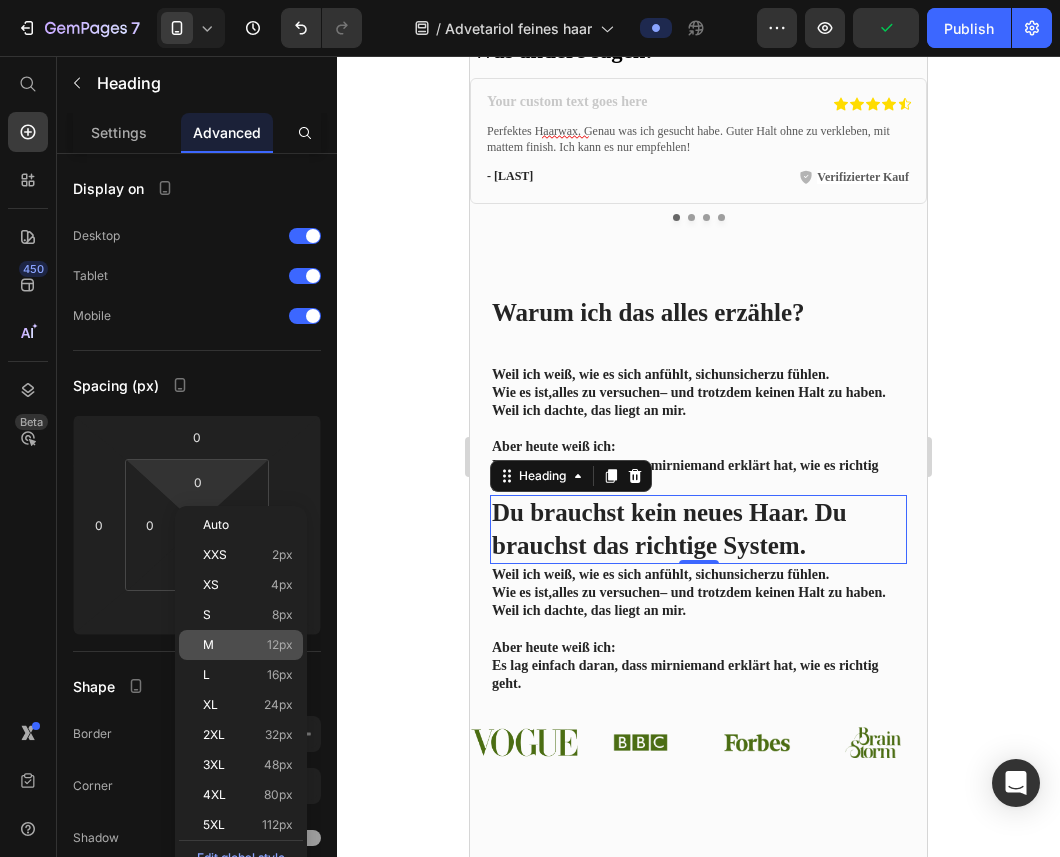 click on "M 12px" at bounding box center (248, 645) 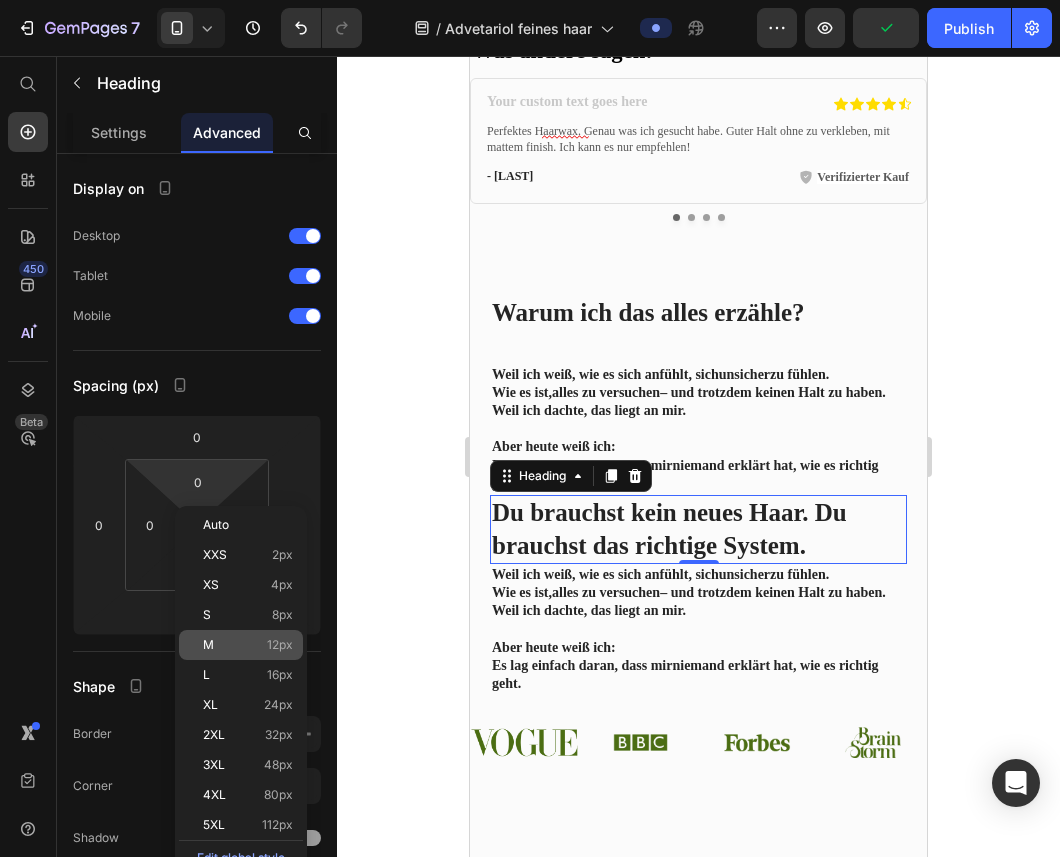 type on "12" 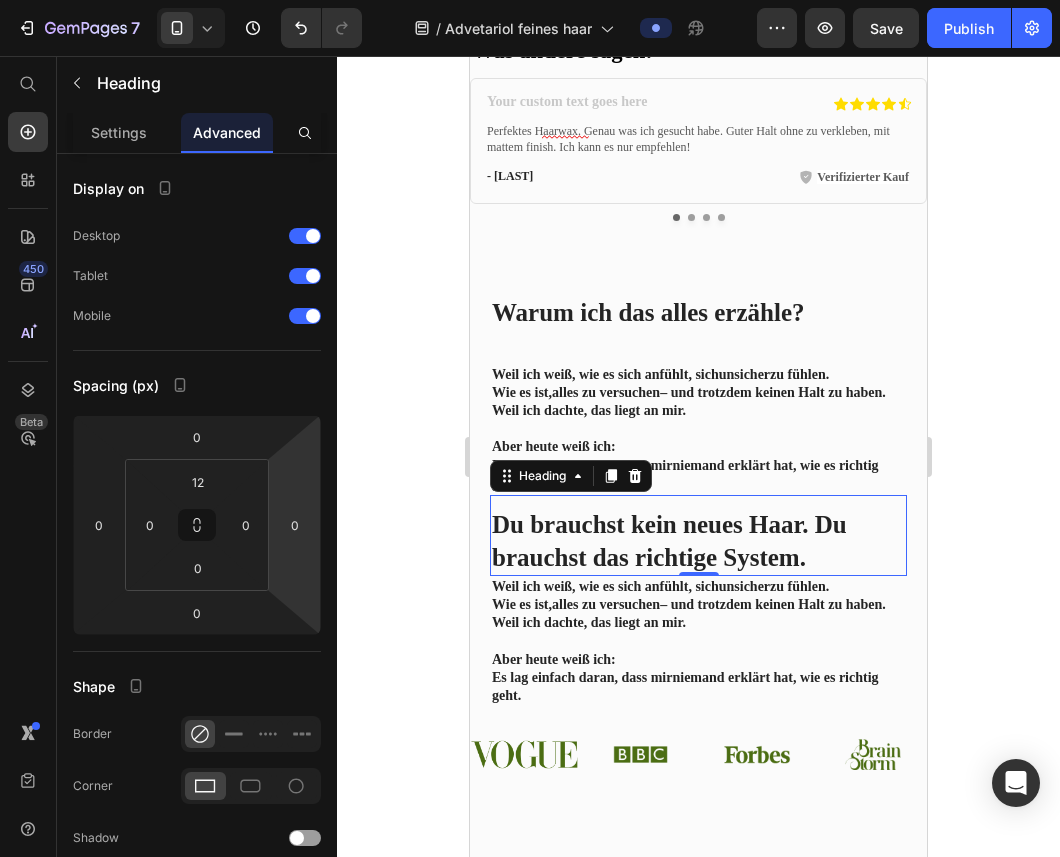 click 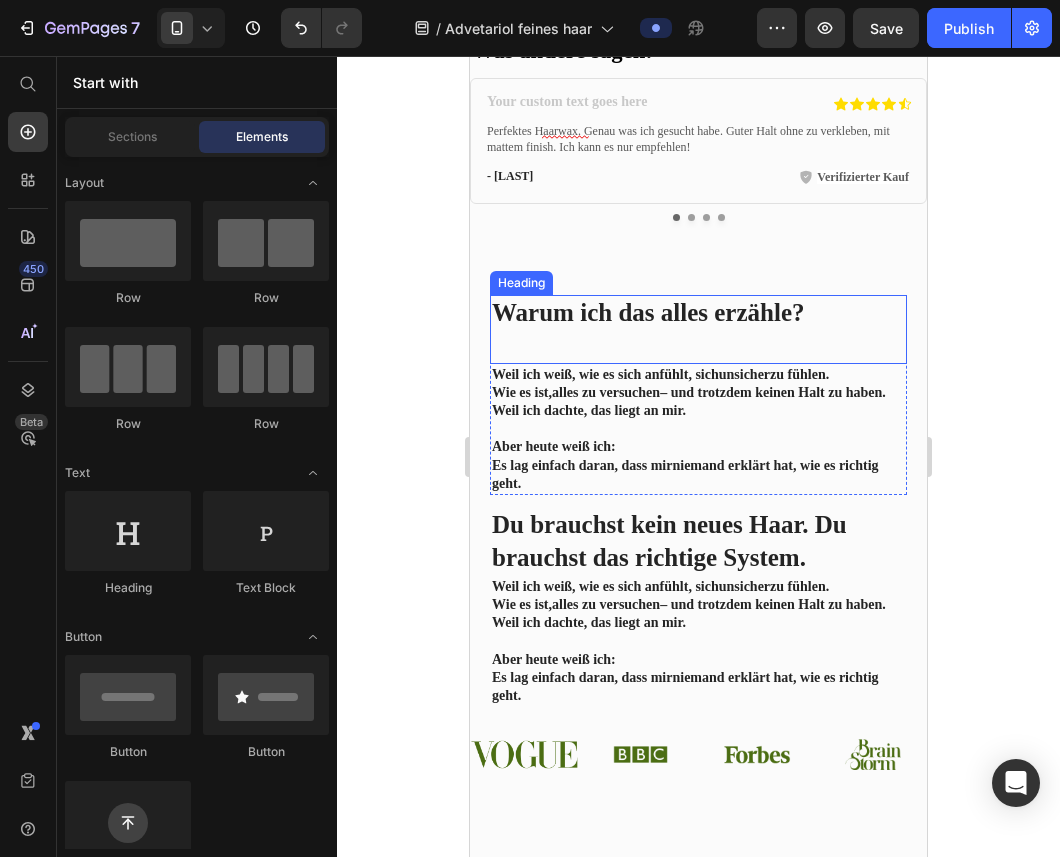 click on "Warum ich das alles erzähle?" at bounding box center [698, 329] 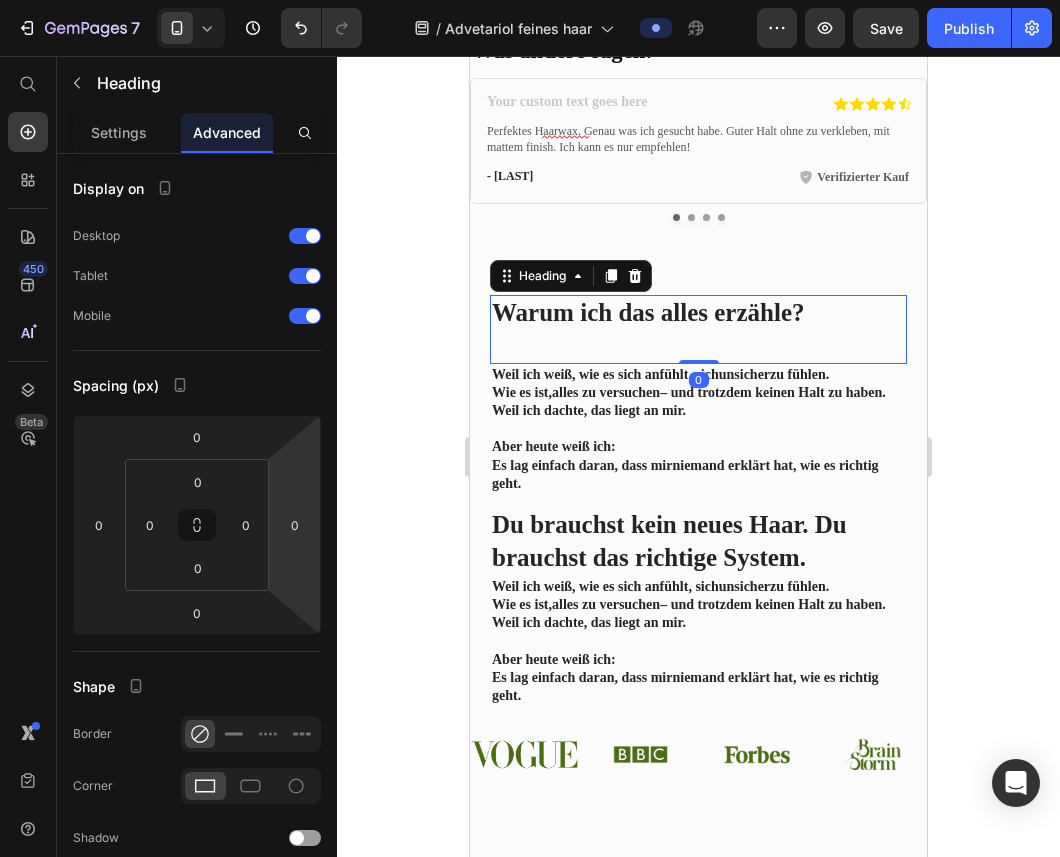 drag, startPoint x: 703, startPoint y: 361, endPoint x: 703, endPoint y: 338, distance: 23 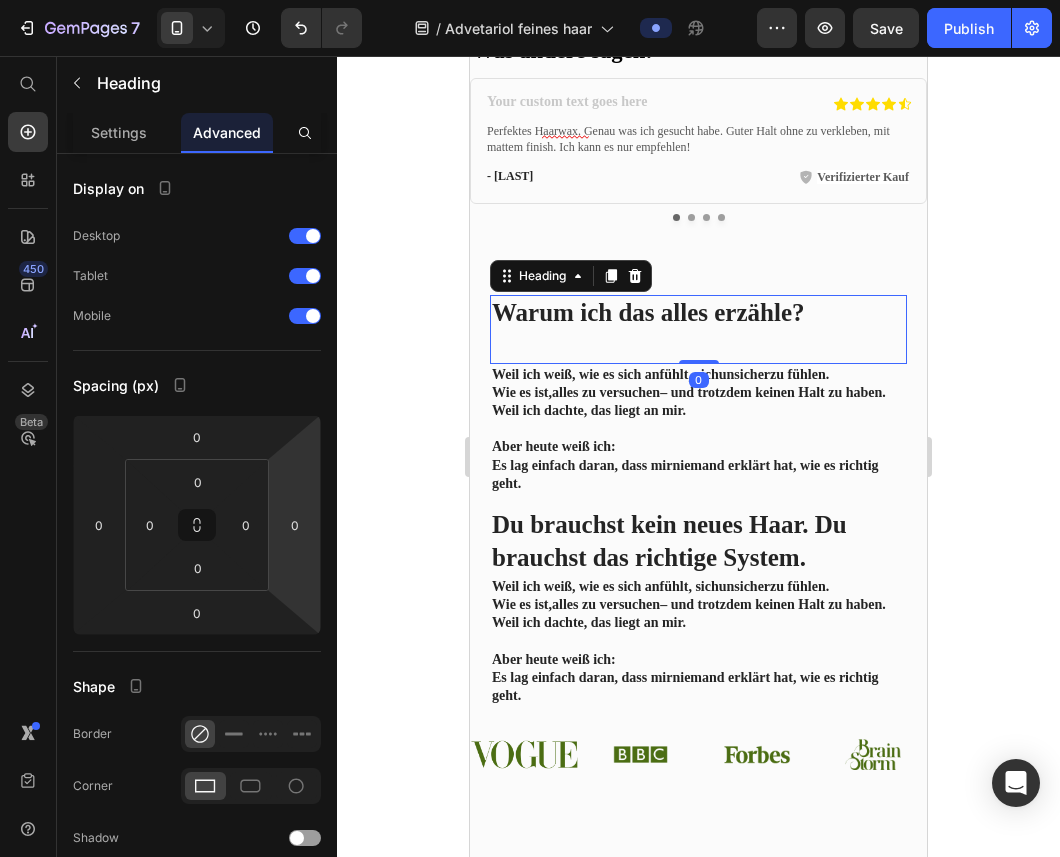 click on "Warum ich das alles erzähle?   Heading   0" at bounding box center (698, 329) 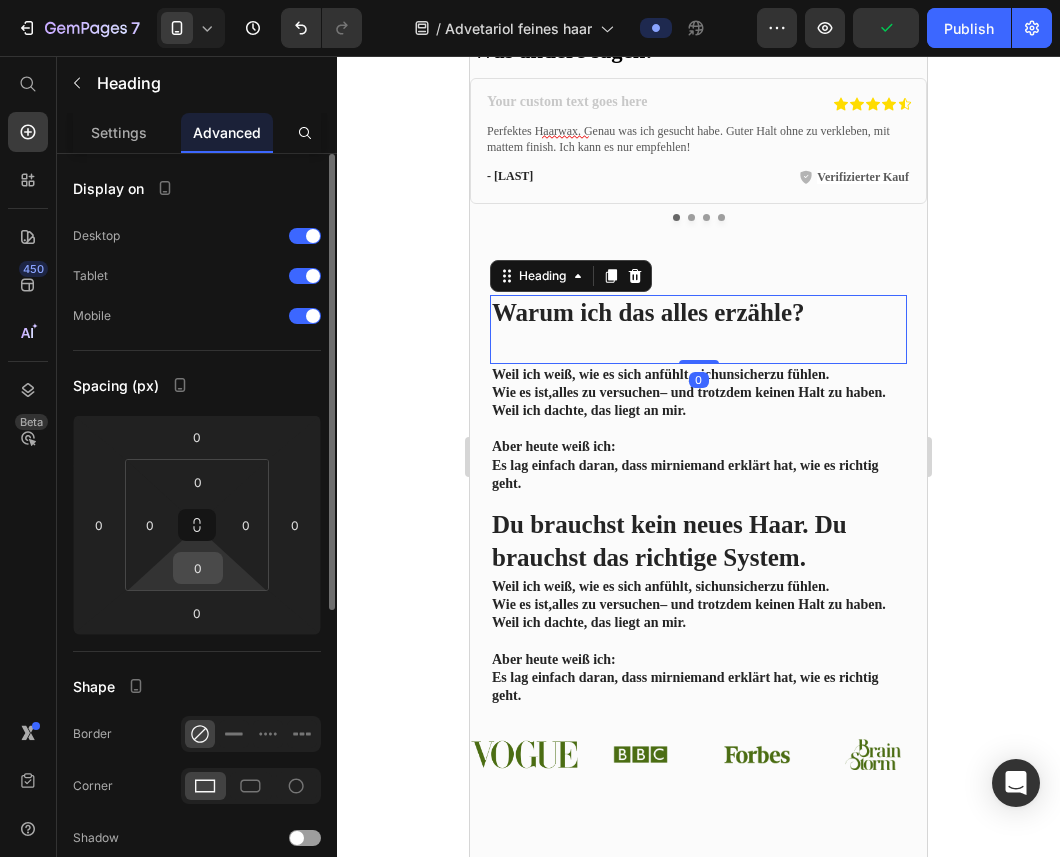 click on "0" at bounding box center (198, 568) 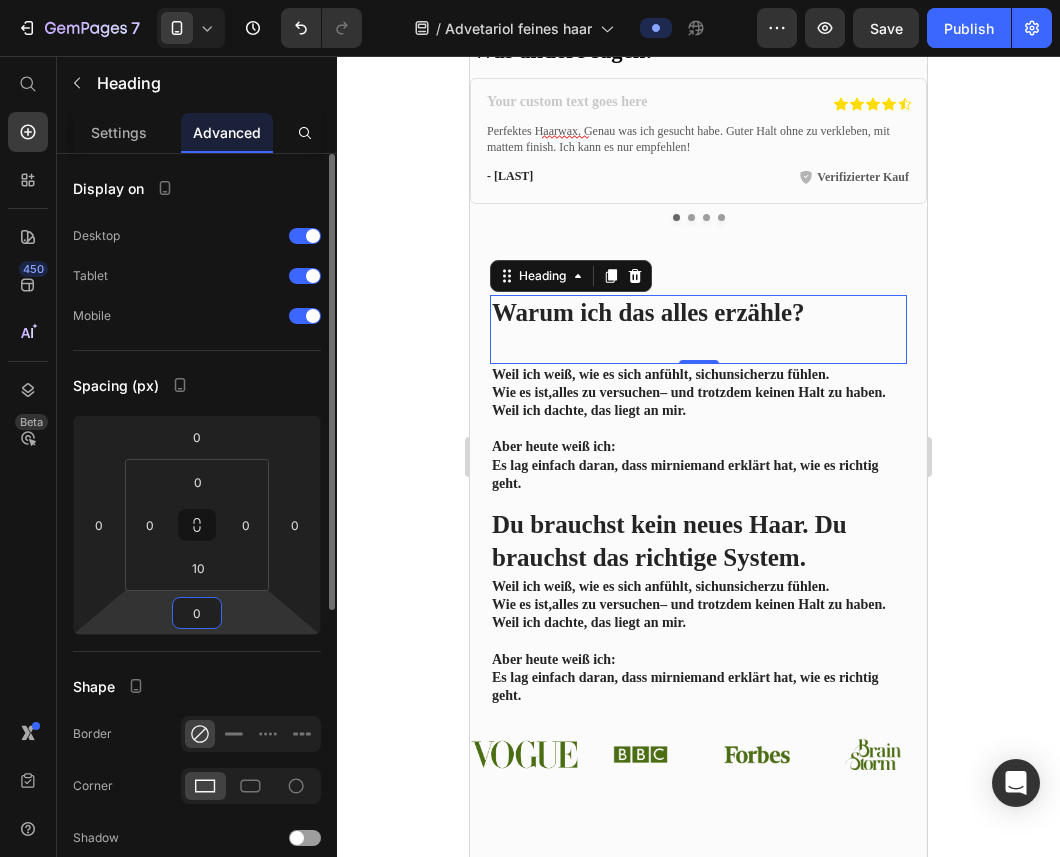 click on "7  Version history  /  Advetariol feines haar Preview  Save   Publish  450 Beta Start with Sections Elements Hero Section Product Detail Brands Trusted Badges Guarantee Product Breakdown How to use Testimonials Compare Bundle FAQs Social Proof Brand Story Product List Collection Blog List Contact Sticky Add to Cart Custom Footer Browse Library 450 Layout
Row
Row
Row
Row Text
Heading
Text Block Button
Button
Button
Sticky Back to top Media
Image" at bounding box center (530, 0) 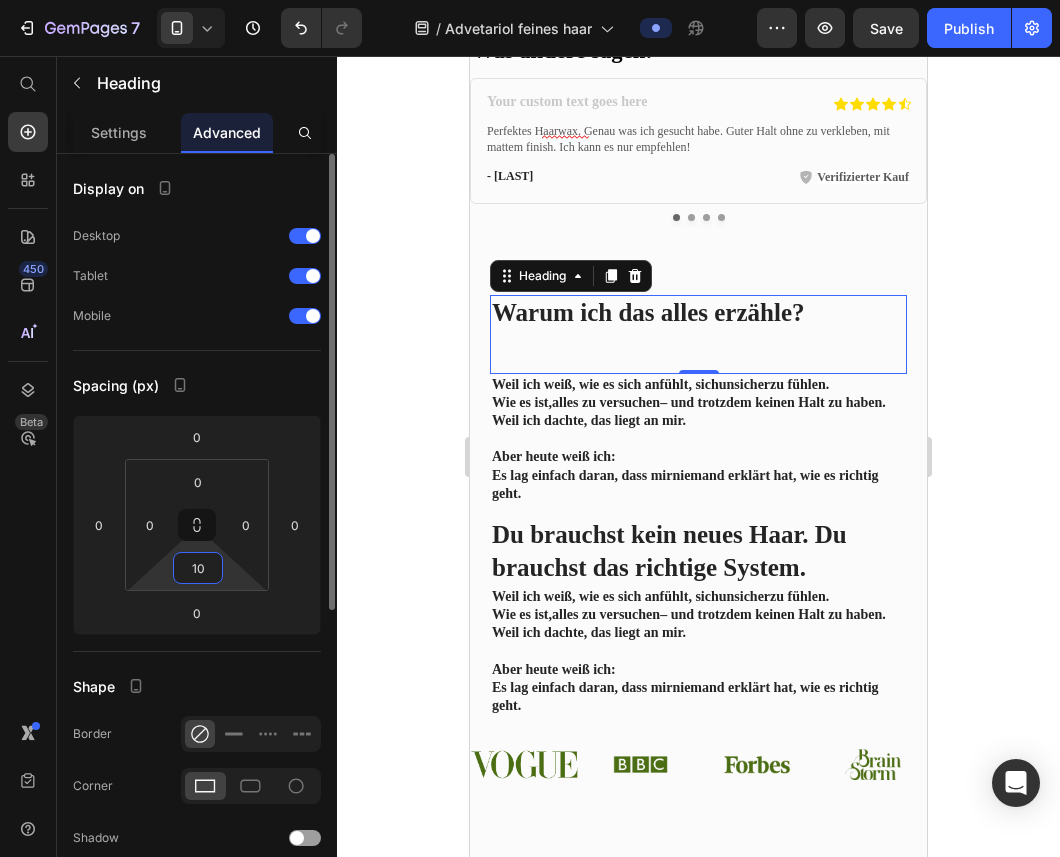 click on "10" at bounding box center [198, 568] 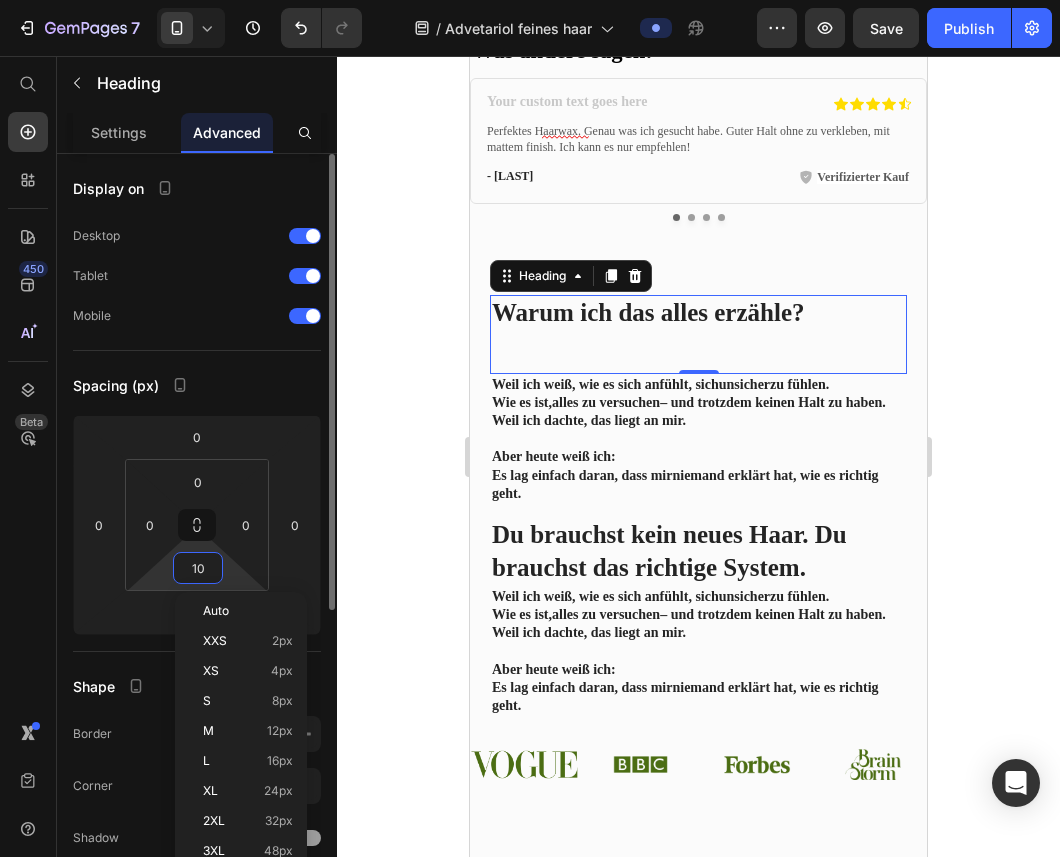 click on "10" at bounding box center [198, 568] 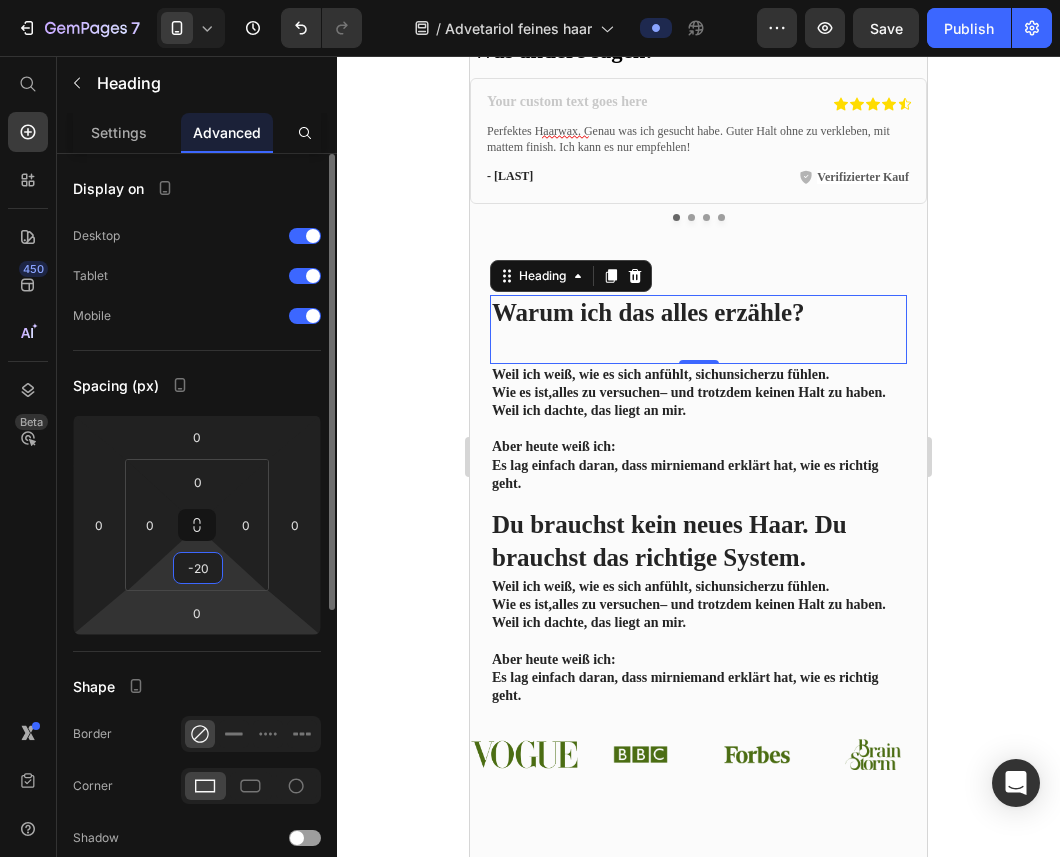 type on "20" 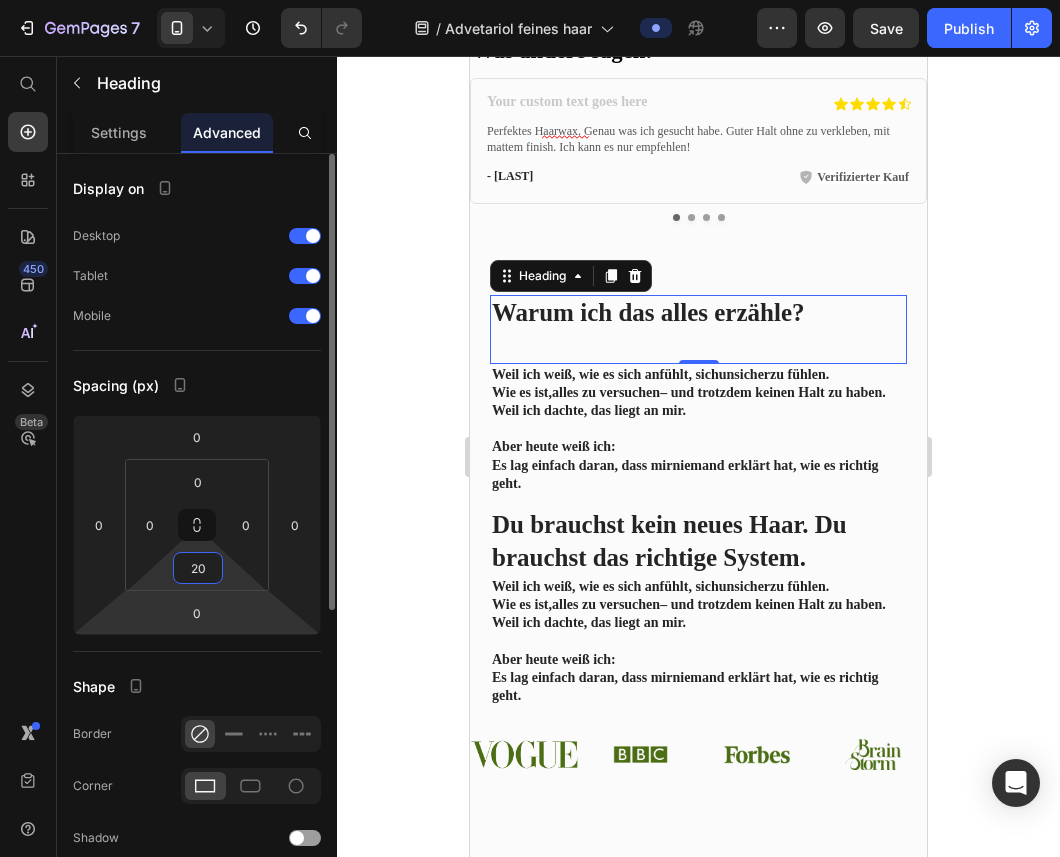 click on "7  Version history  /  Advetariol feines haar Preview  Save   Publish  450 Beta Start with Sections Elements Hero Section Product Detail Brands Trusted Badges Guarantee Product Breakdown How to use Testimonials Compare Bundle FAQs Social Proof Brand Story Product List Collection Blog List Contact Sticky Add to Cart Custom Footer Browse Library 450 Layout
Row
Row
Row
Row Text
Heading
Text Block Button
Button
Button
Sticky Back to top Media
Image" at bounding box center (530, 0) 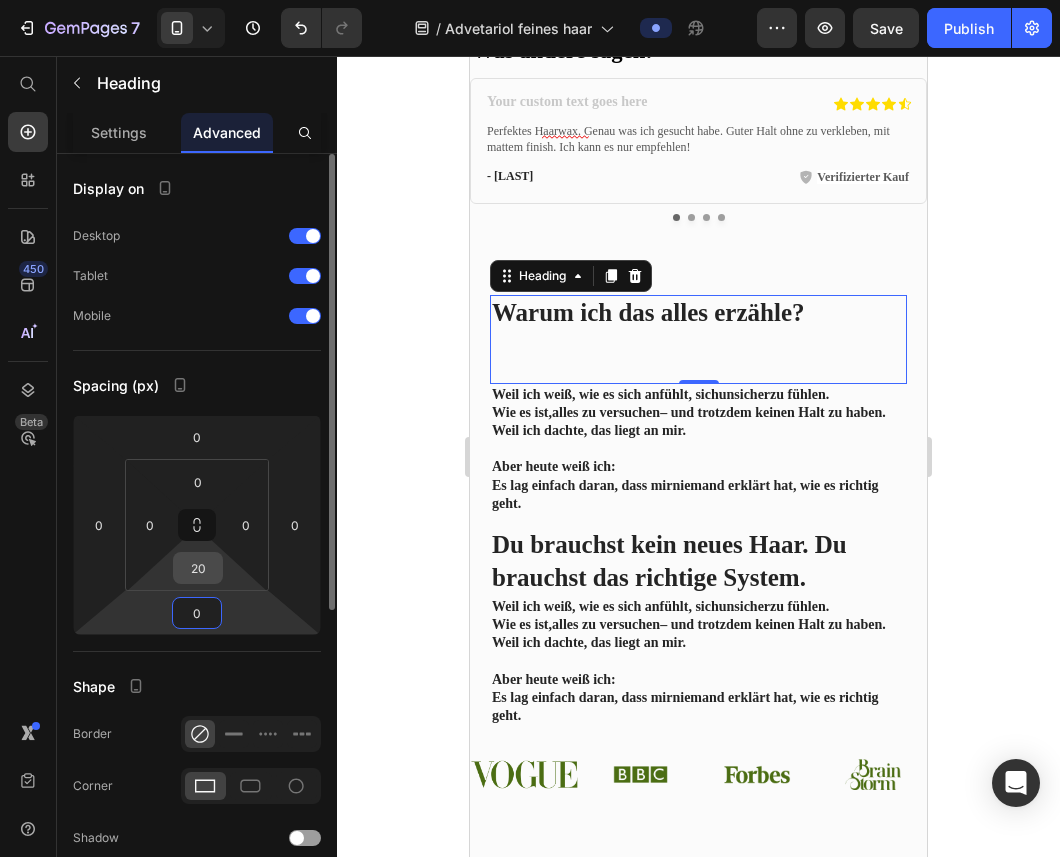 click on "20" at bounding box center (198, 568) 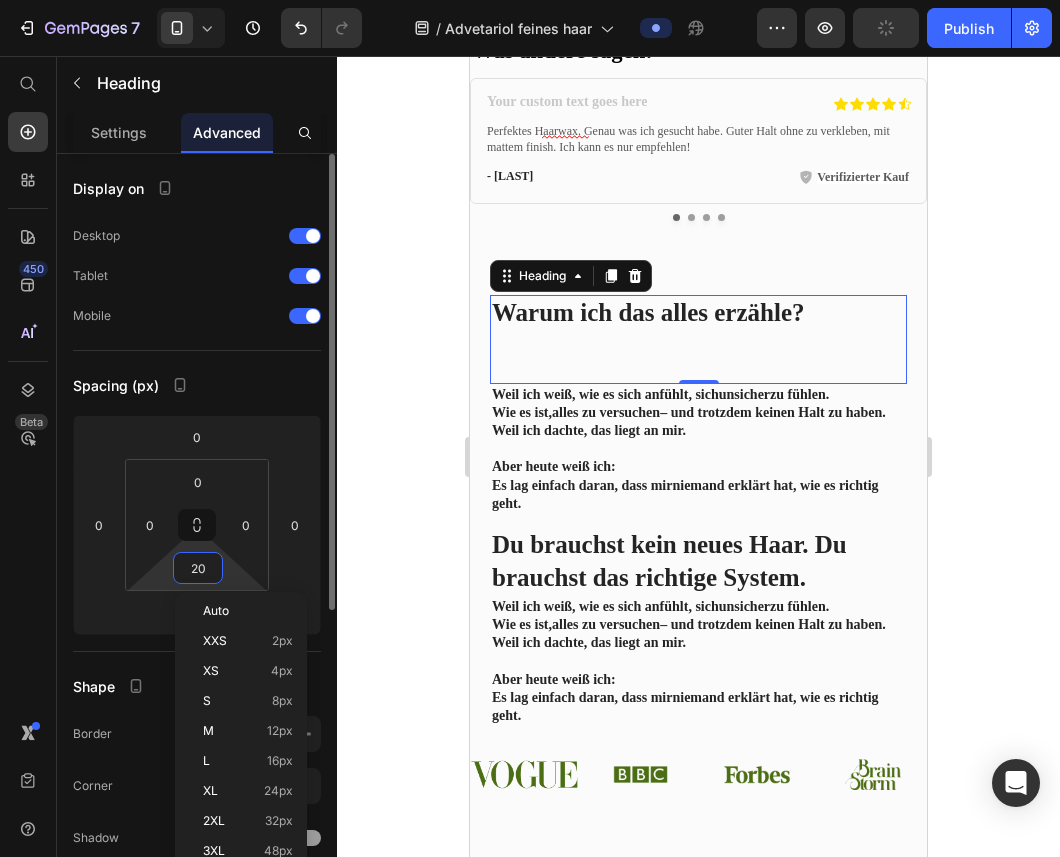 type 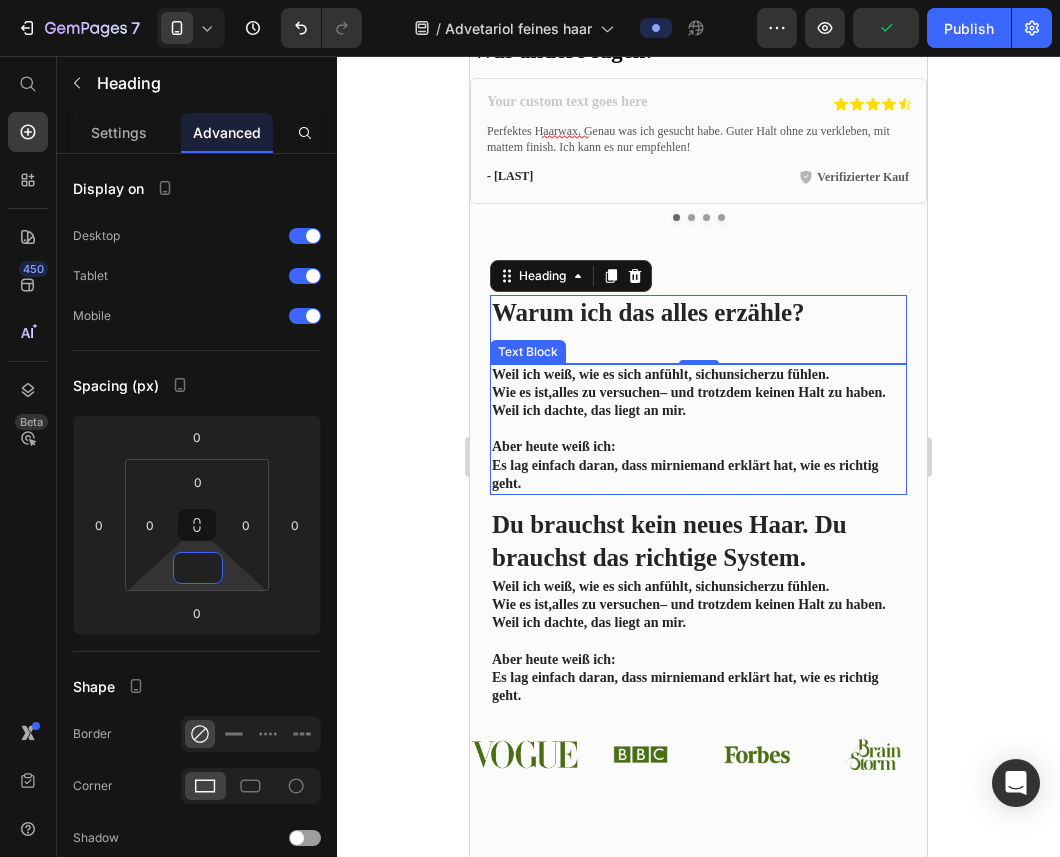 click on "Weil ich weiß, wie es sich anfühlt, sich  unsicher  zu fühlen. Wie es ist,  alles zu versuchen  – und trotzdem keinen Halt zu haben. Weil ich dachte, das liegt an mir." at bounding box center (698, 393) 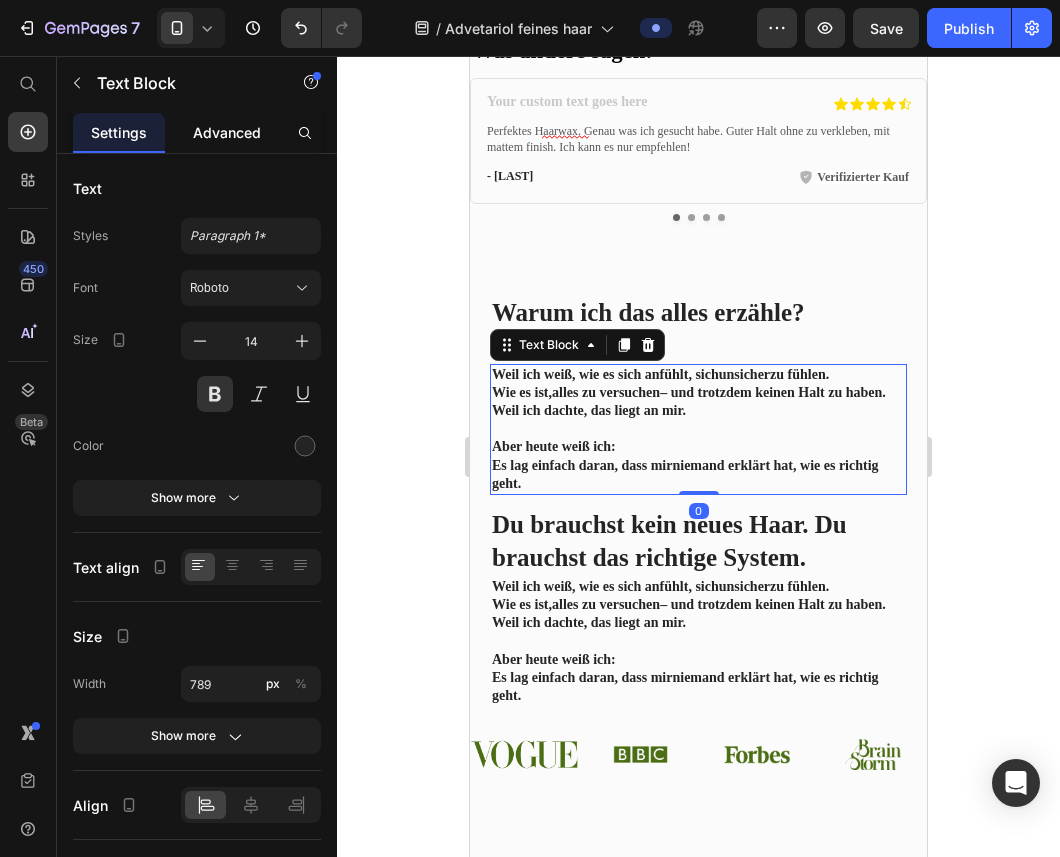 click on "Advanced" at bounding box center (227, 132) 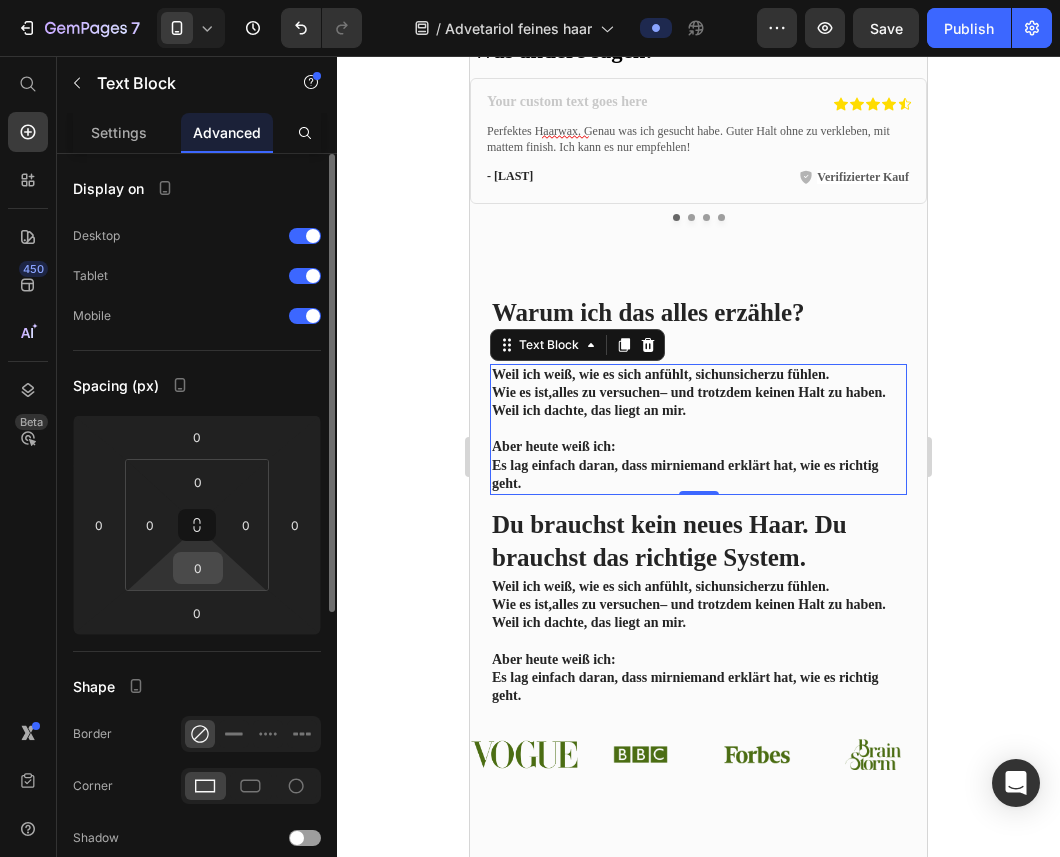 click on "0" at bounding box center (198, 568) 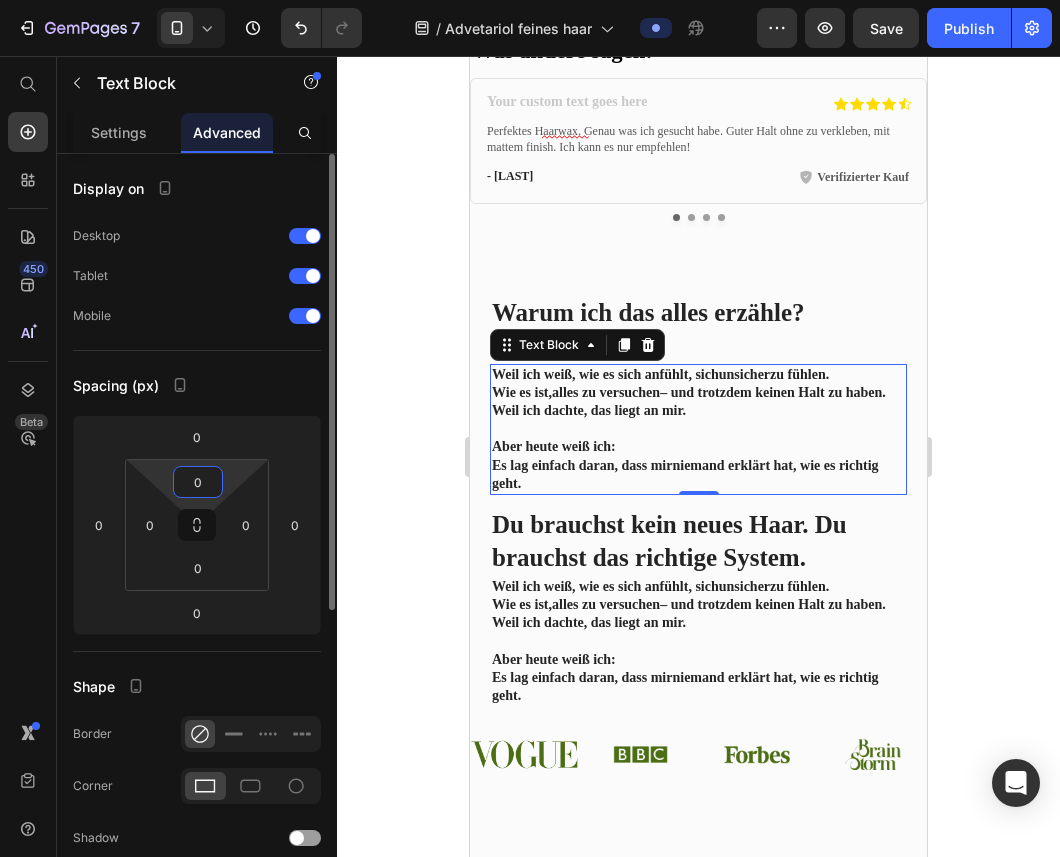 click on "0" at bounding box center (198, 482) 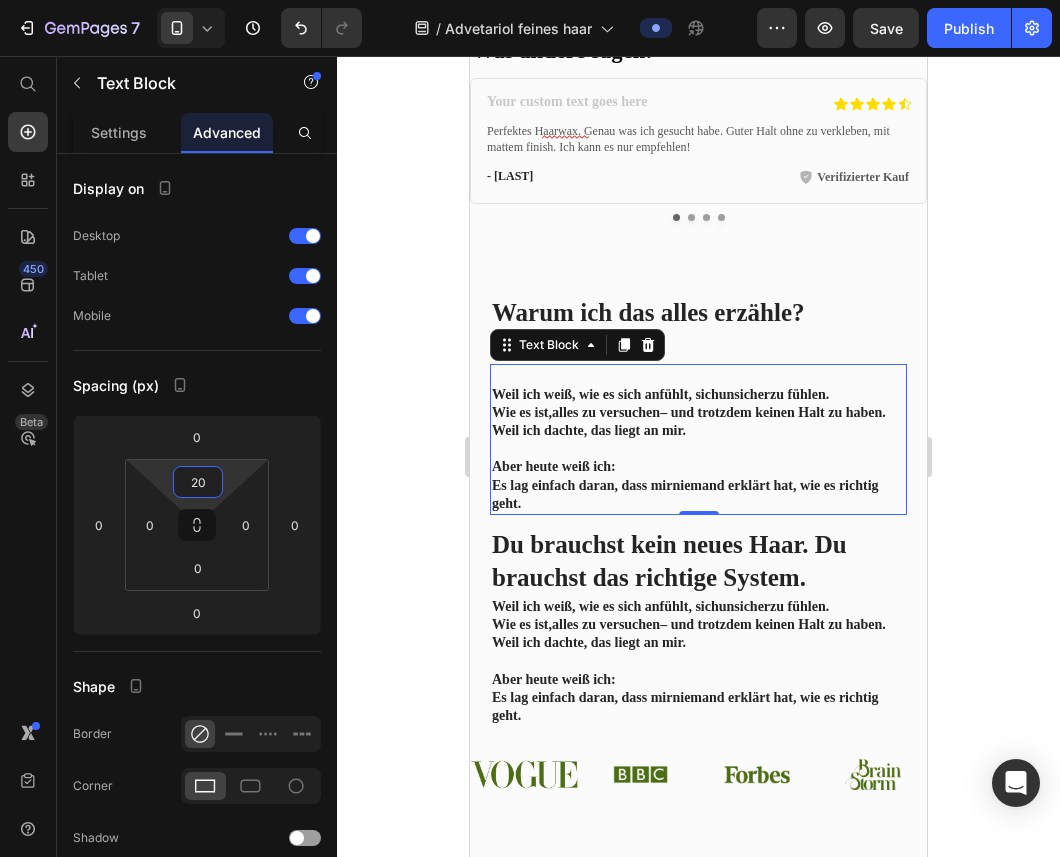 type on "2" 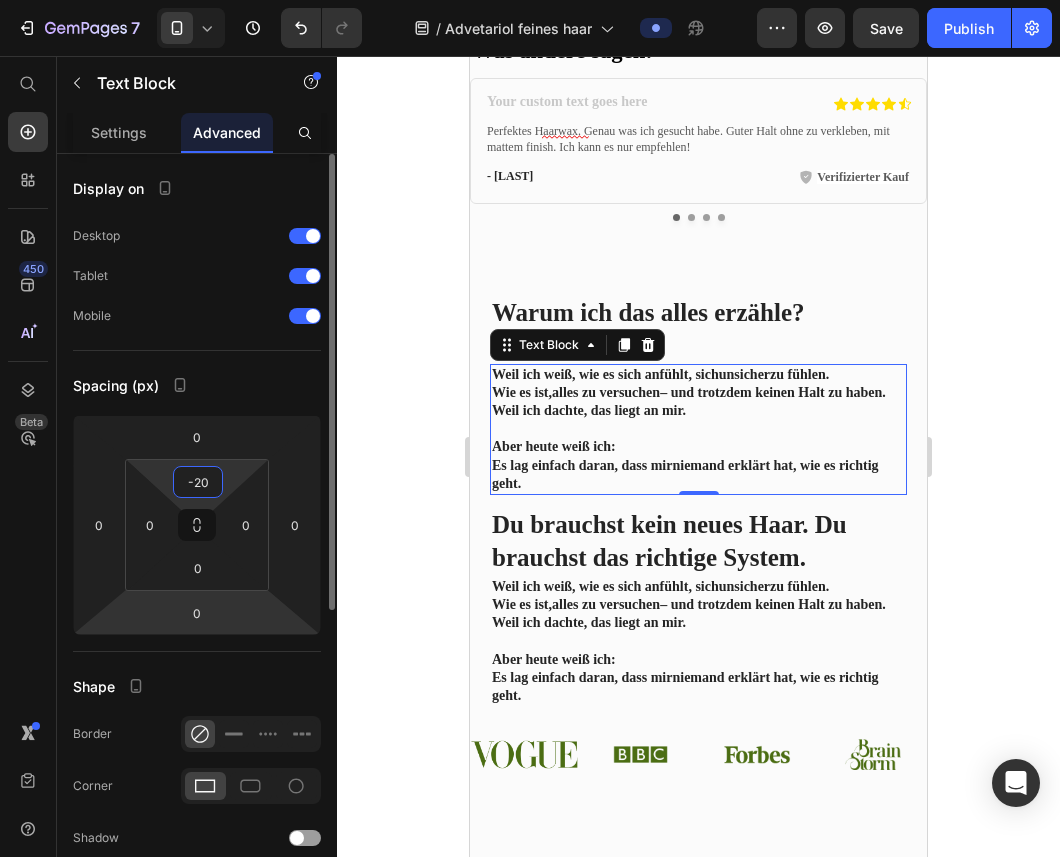 click on "7  Version history  /  Advetariol feines haar Preview  Save   Publish  450 Beta Start with Sections Elements Hero Section Product Detail Brands Trusted Badges Guarantee Product Breakdown How to use Testimonials Compare Bundle FAQs Social Proof Brand Story Product List Collection Blog List Contact Sticky Add to Cart Custom Footer Browse Library 450 Layout
Row
Row
Row
Row Text
Heading
Text Block Button
Button
Button
Sticky Back to top Media
Image" at bounding box center [530, 0] 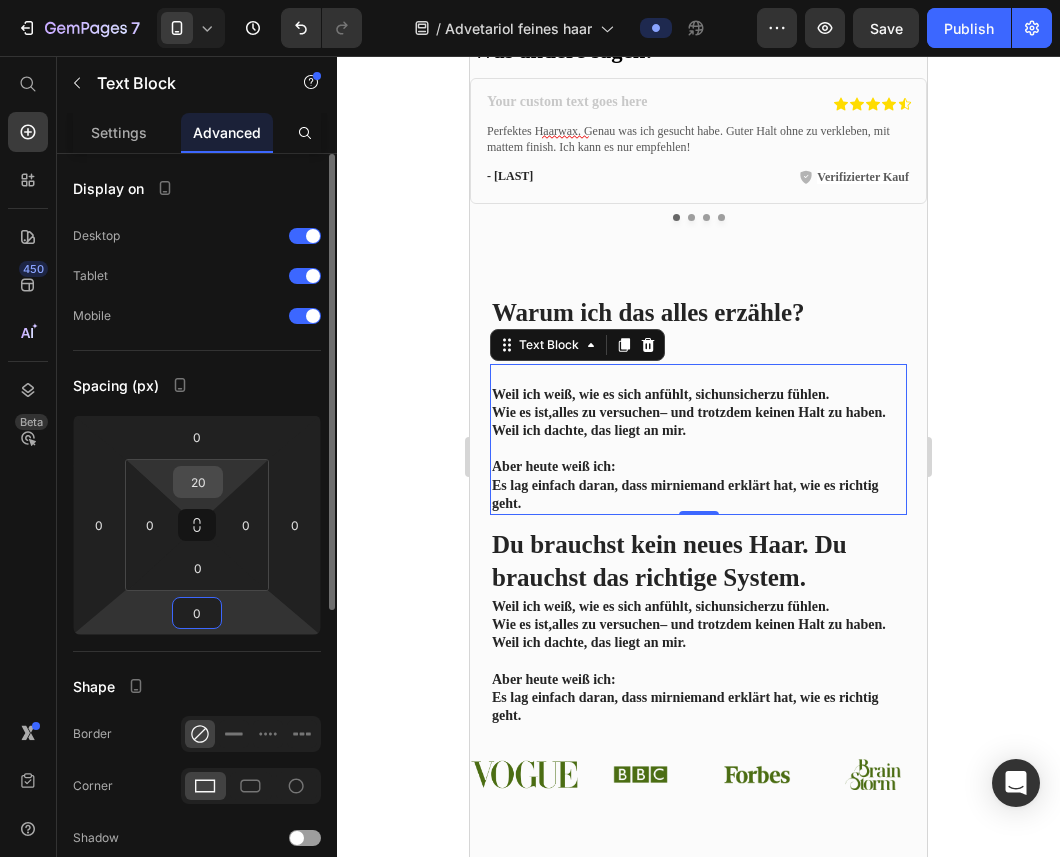 click on "20" at bounding box center (198, 482) 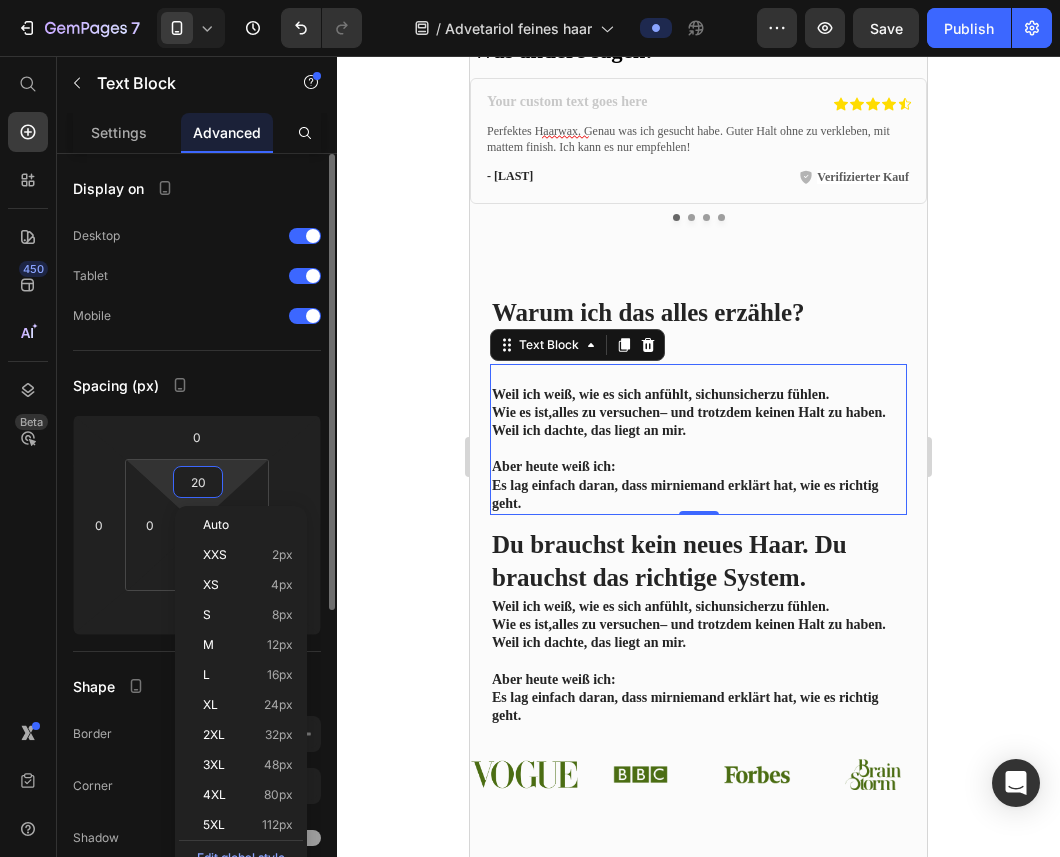 type 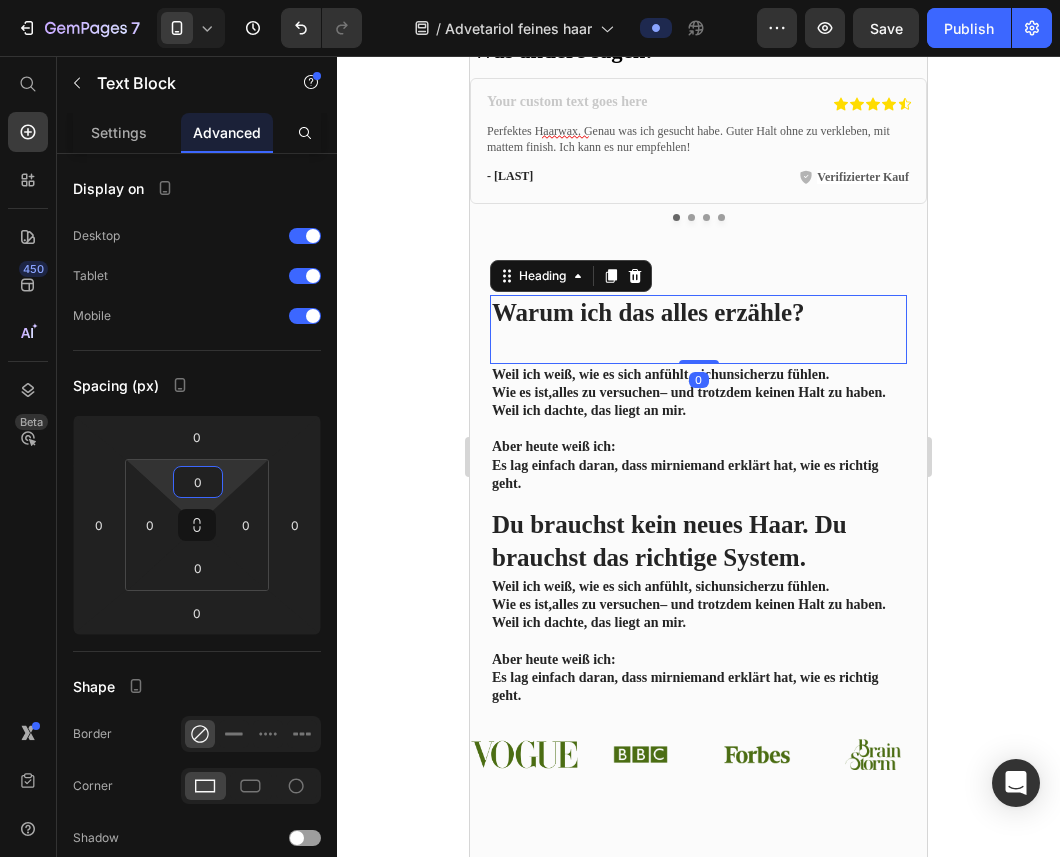click on "Warum ich das alles erzähle?" at bounding box center [698, 329] 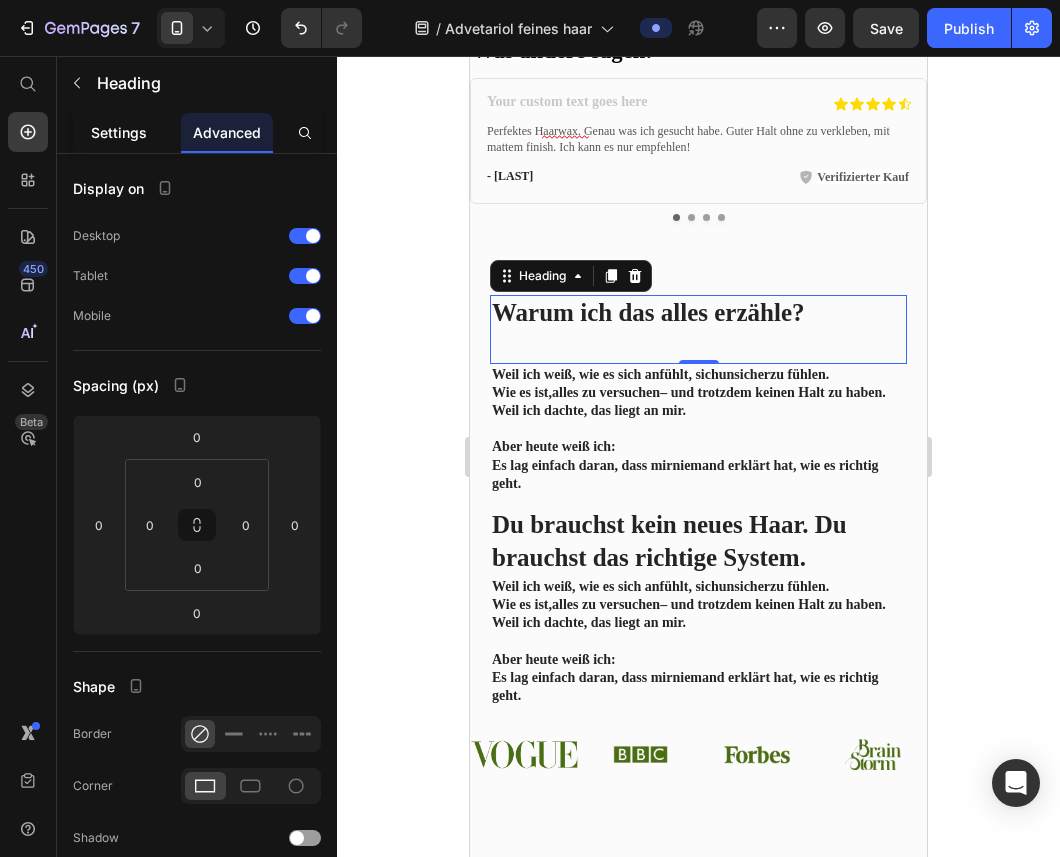 click on "Settings" at bounding box center [119, 132] 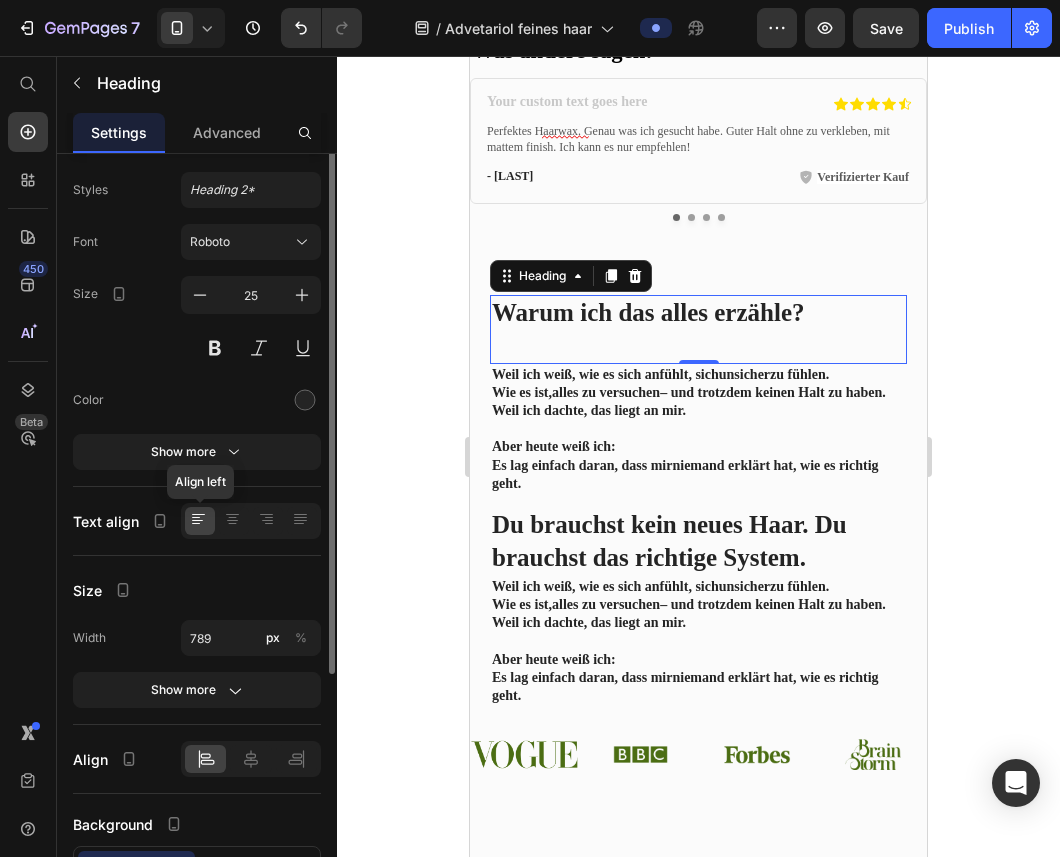 scroll, scrollTop: 48, scrollLeft: 0, axis: vertical 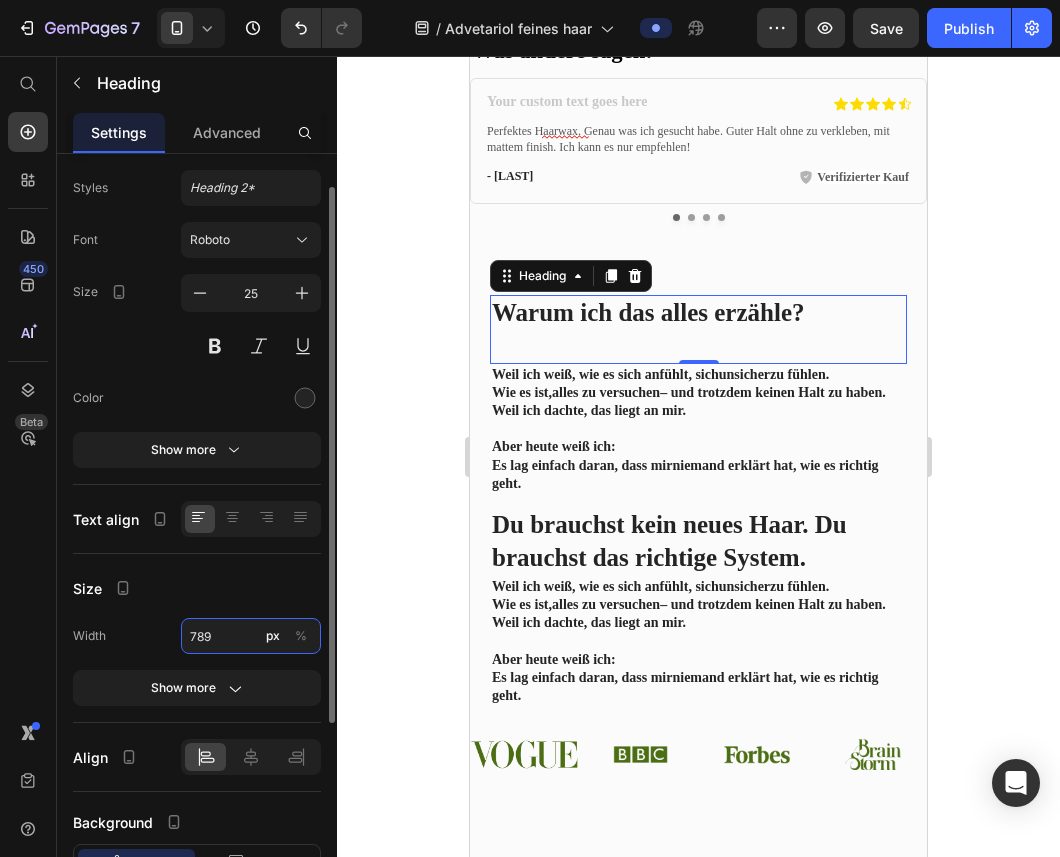 click on "789" at bounding box center (251, 636) 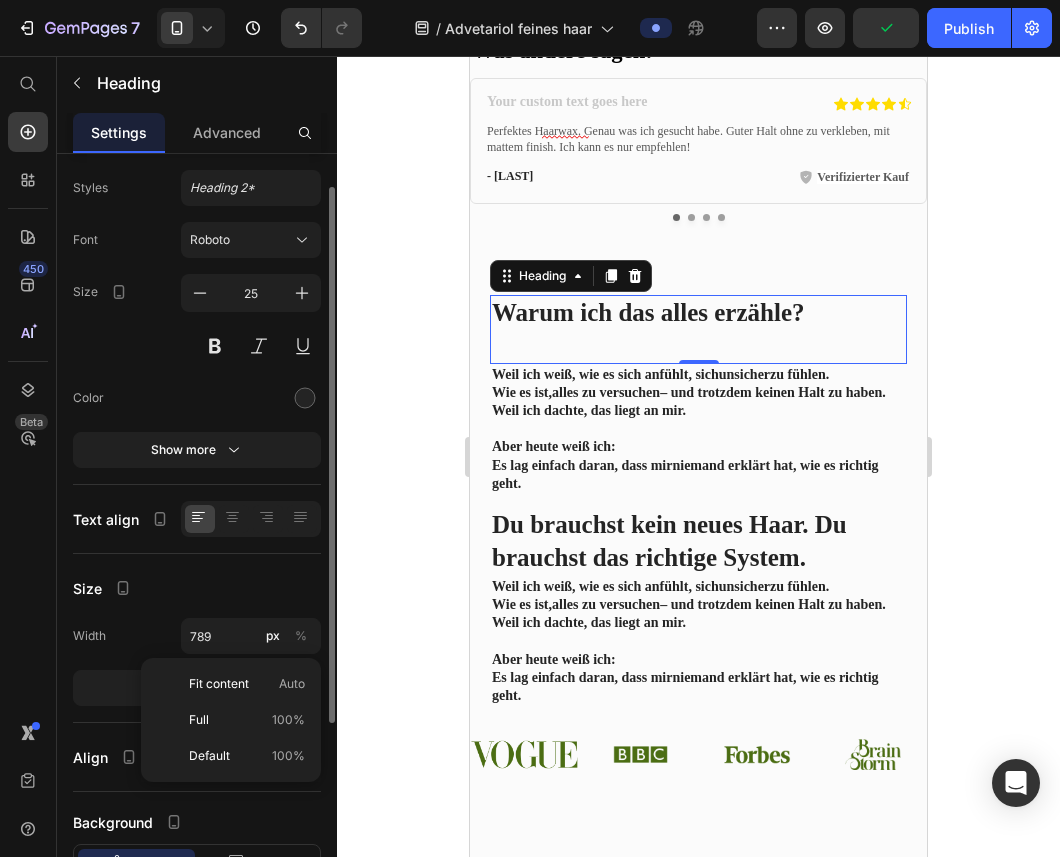 click on "Size Width 789 px % Show more" 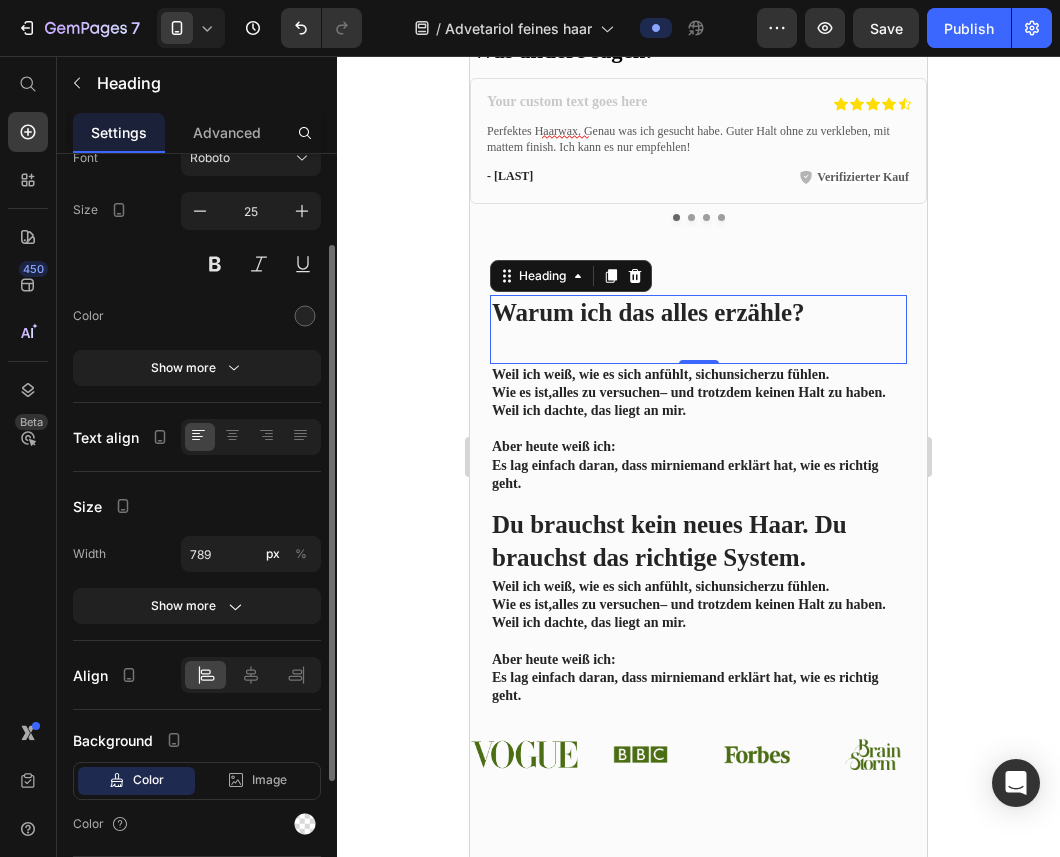 scroll, scrollTop: 163, scrollLeft: 0, axis: vertical 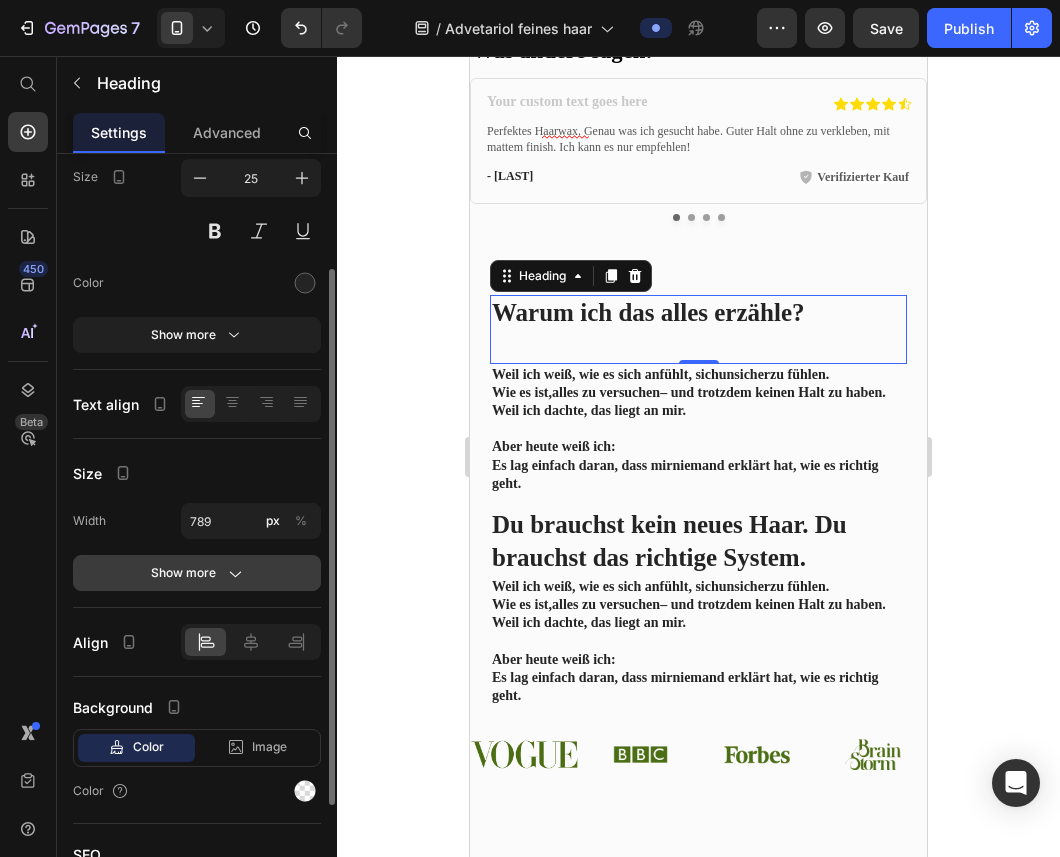 click on "Show more" at bounding box center (197, 573) 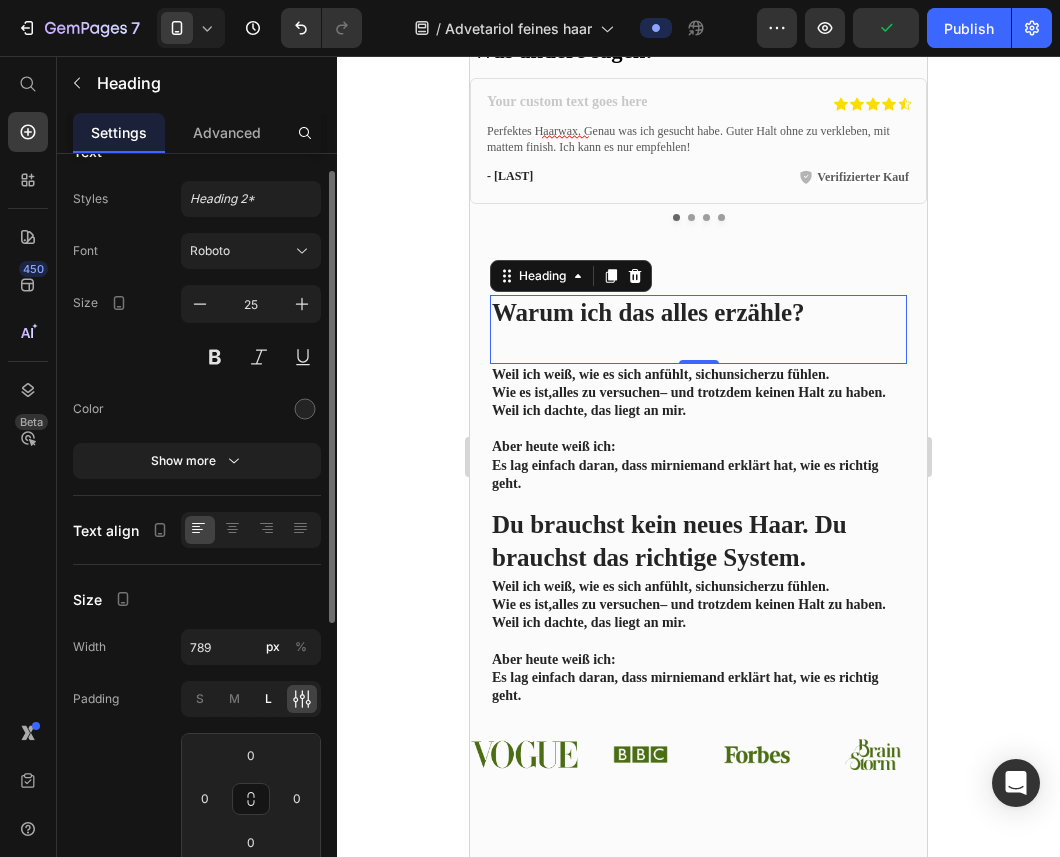 scroll, scrollTop: 33, scrollLeft: 0, axis: vertical 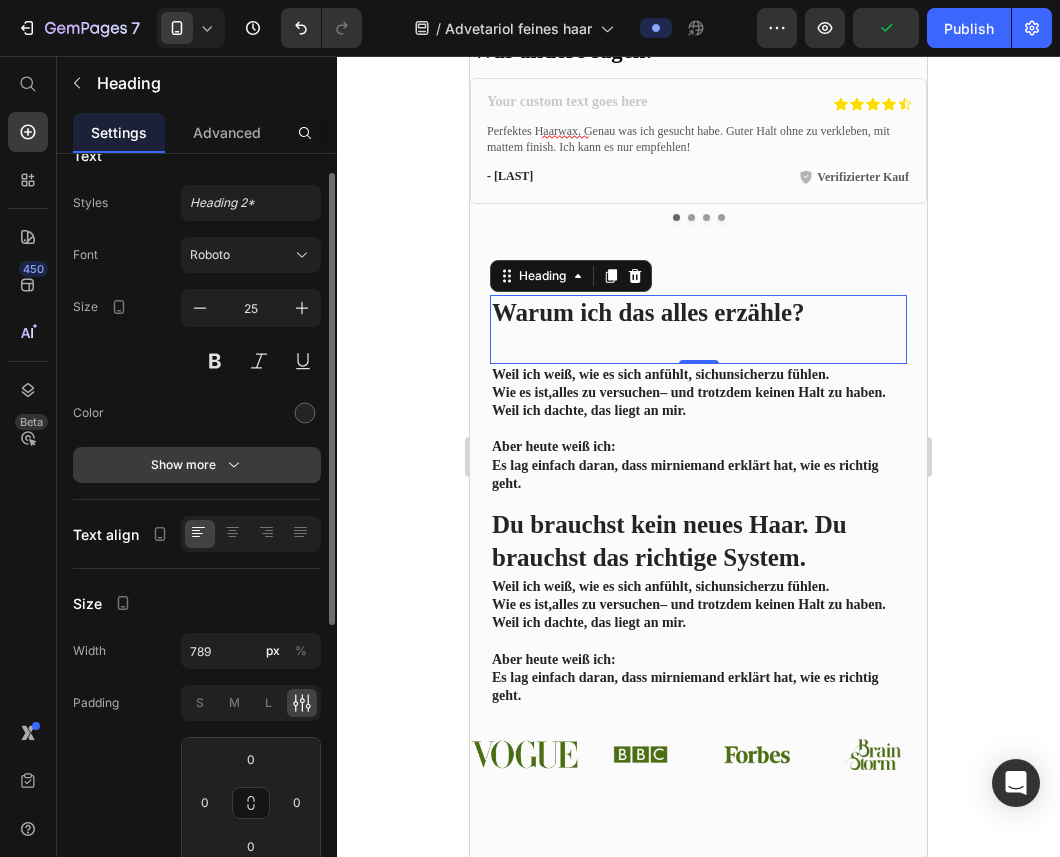 click on "Show more" at bounding box center [197, 465] 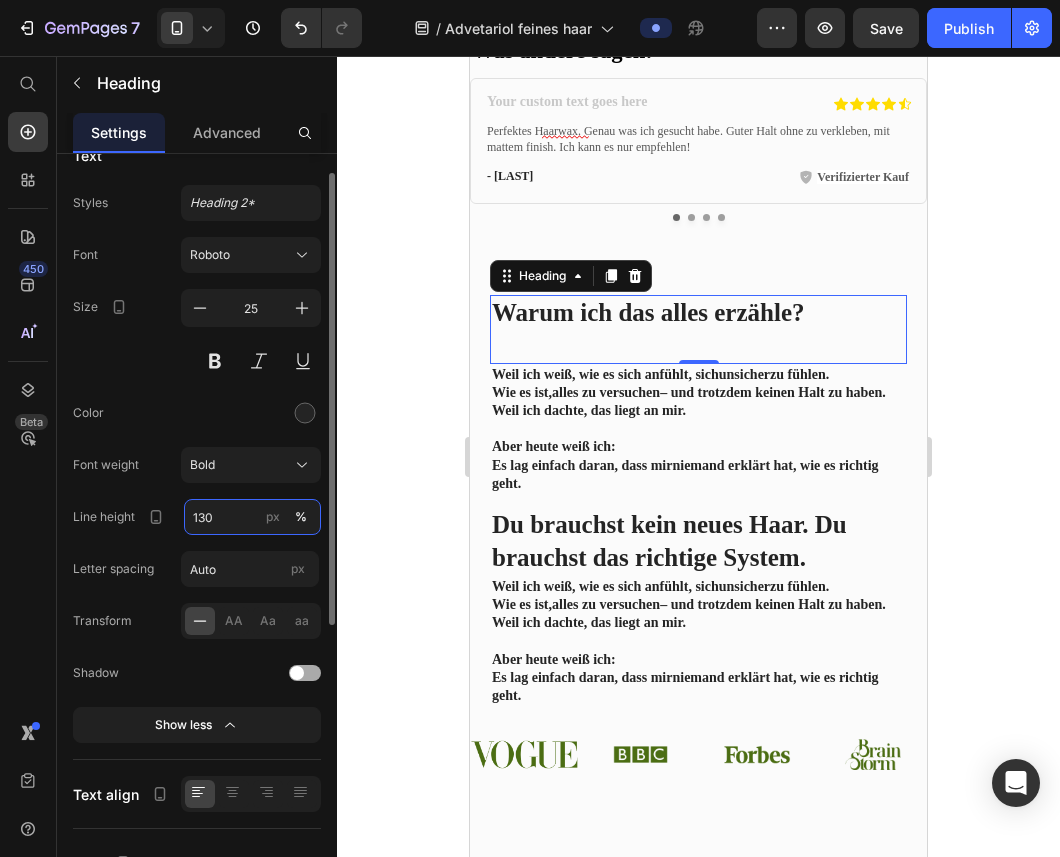 click on "130" at bounding box center (252, 517) 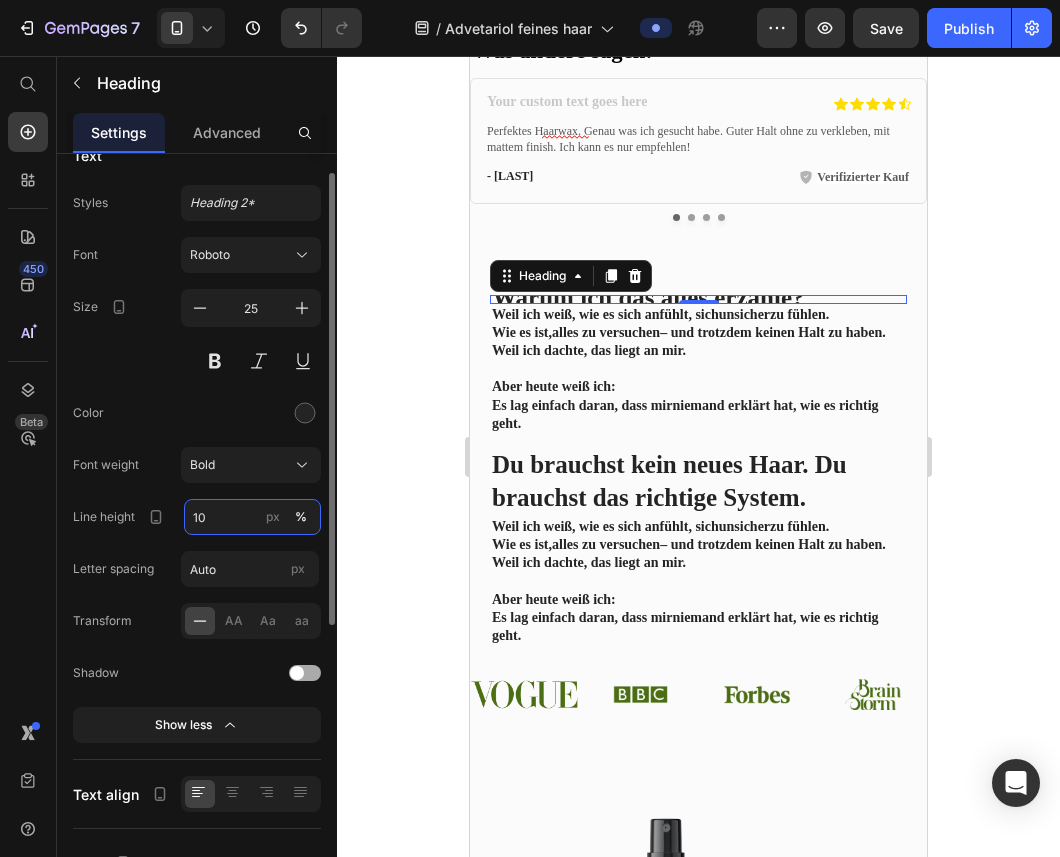 type on "1" 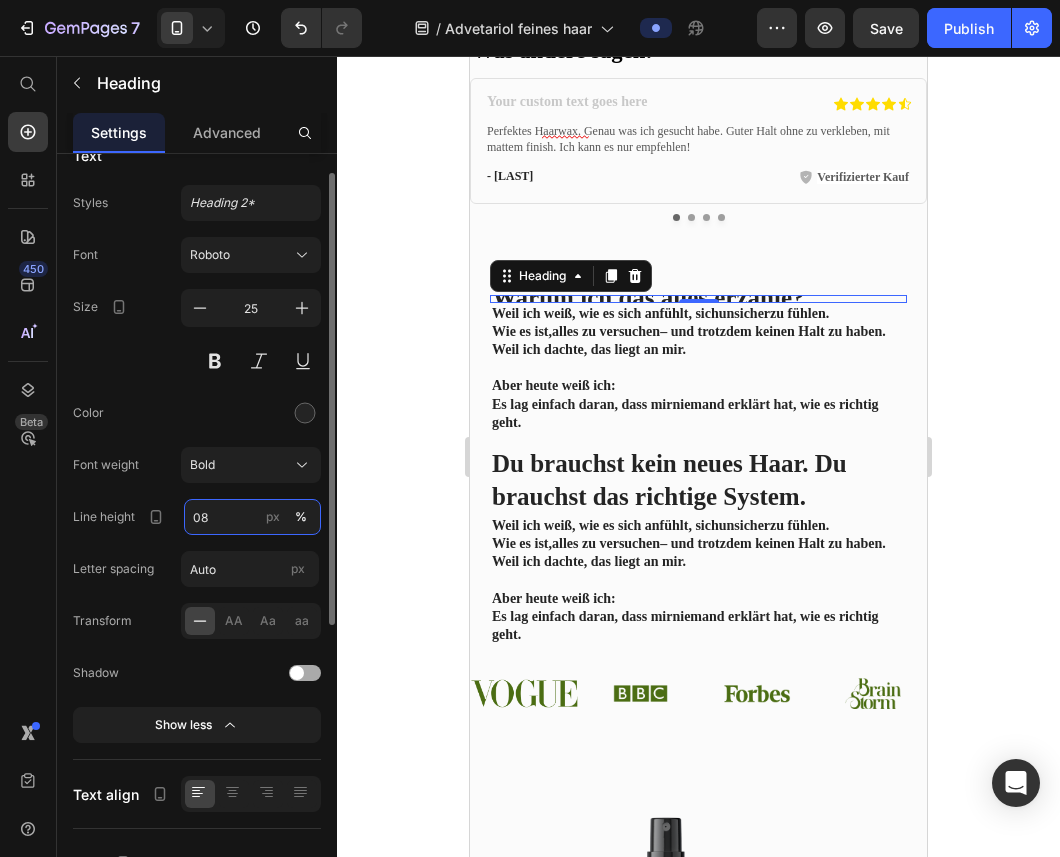 type on "0" 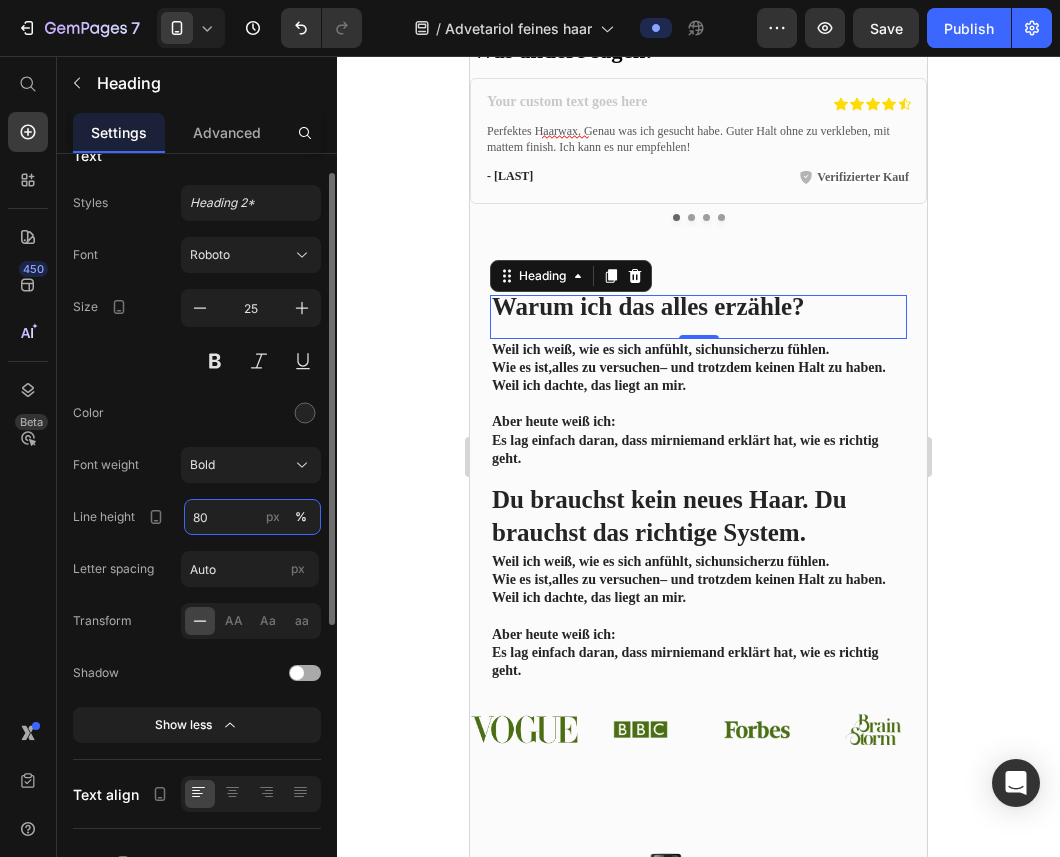 type on "8" 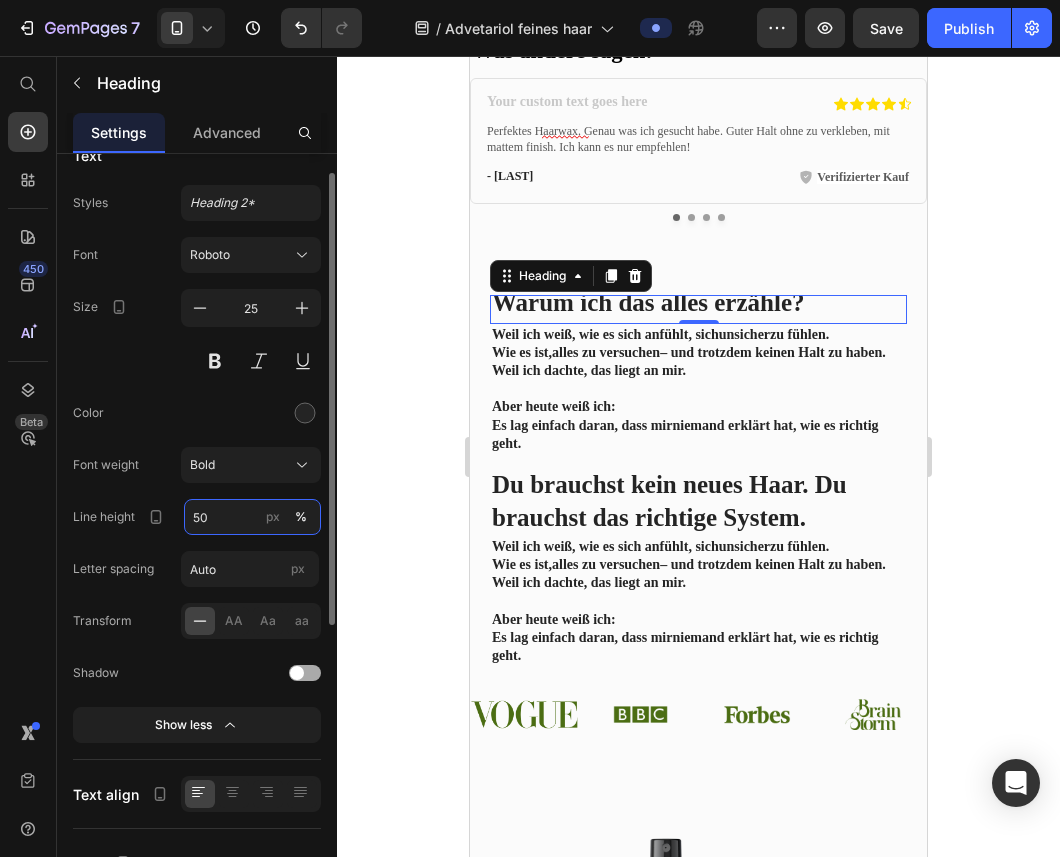 type on "5" 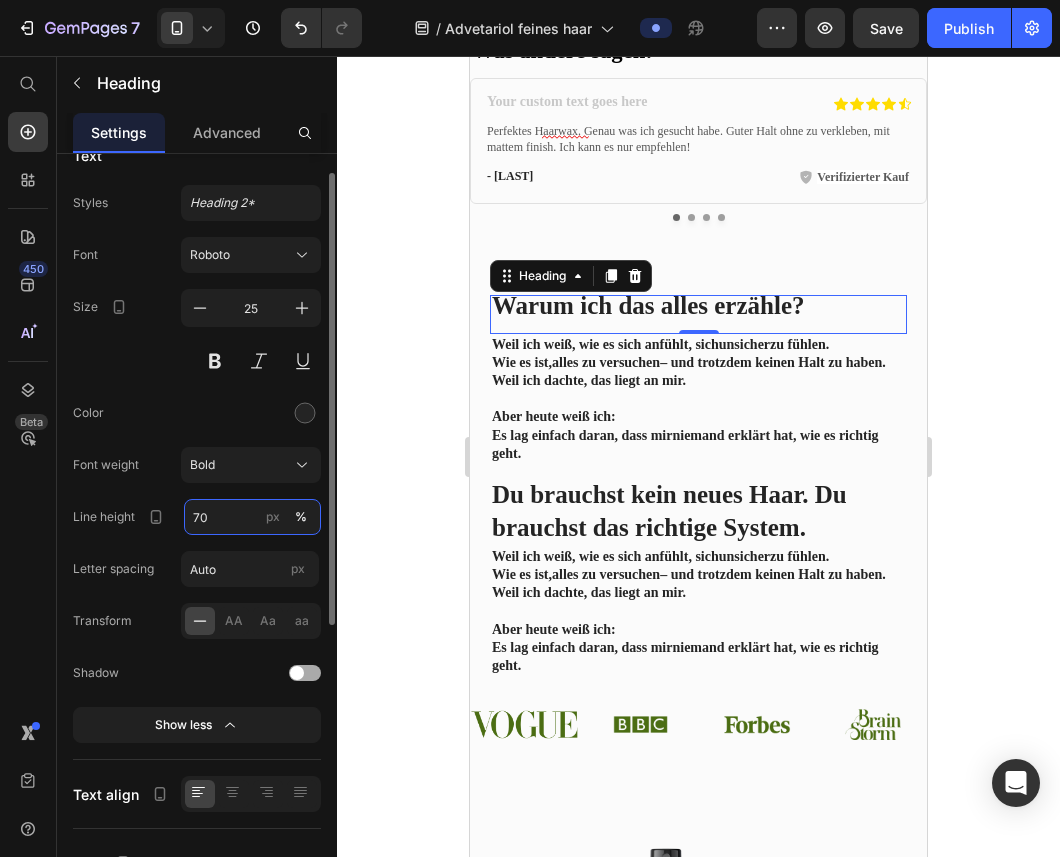type on "7" 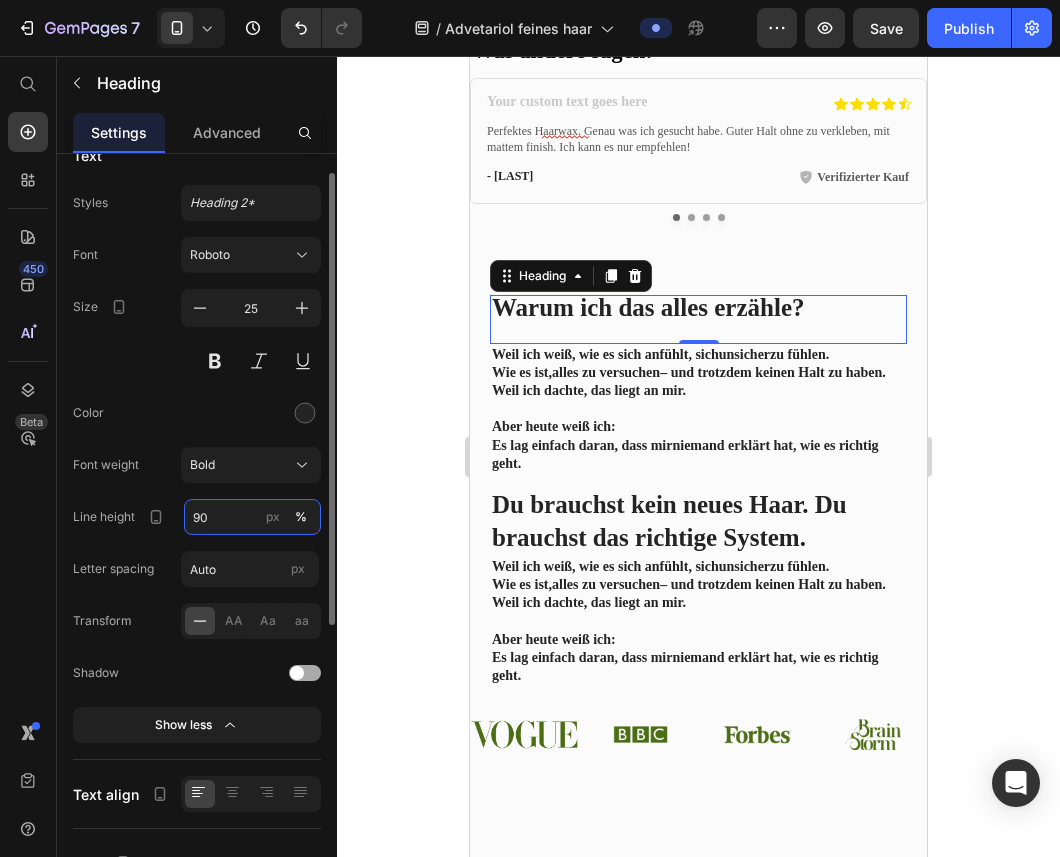 type on "90" 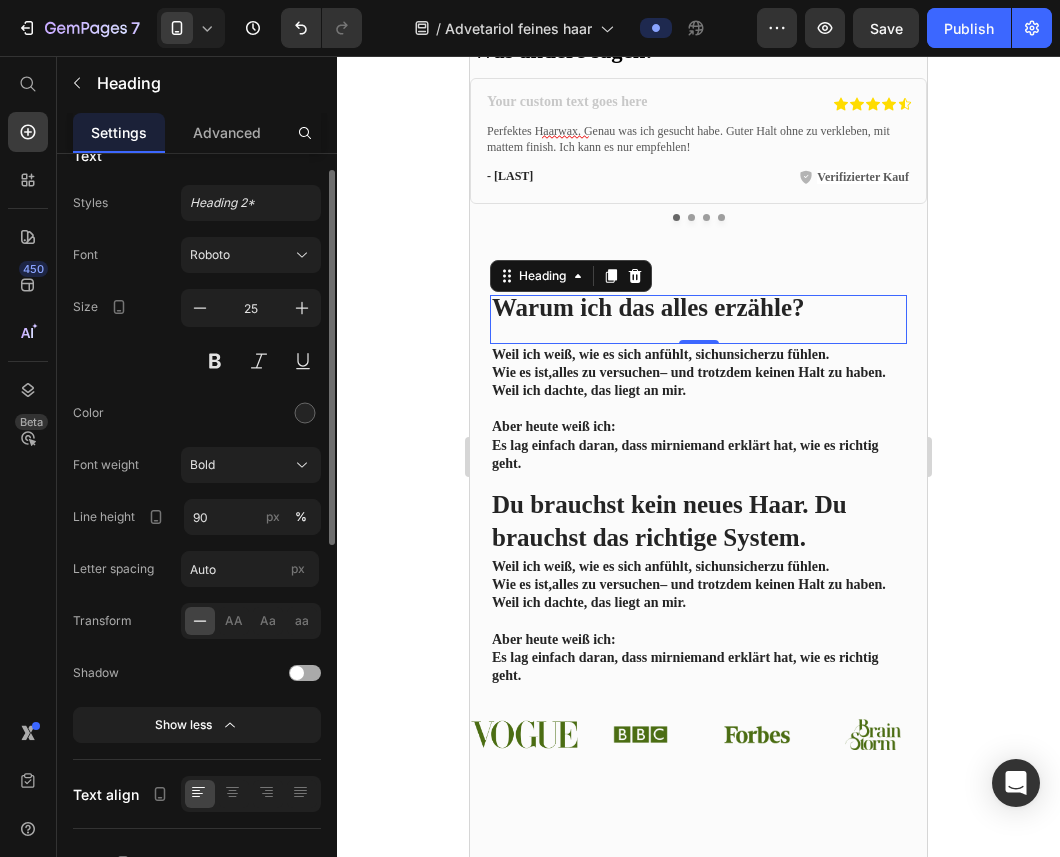 click at bounding box center (251, 413) 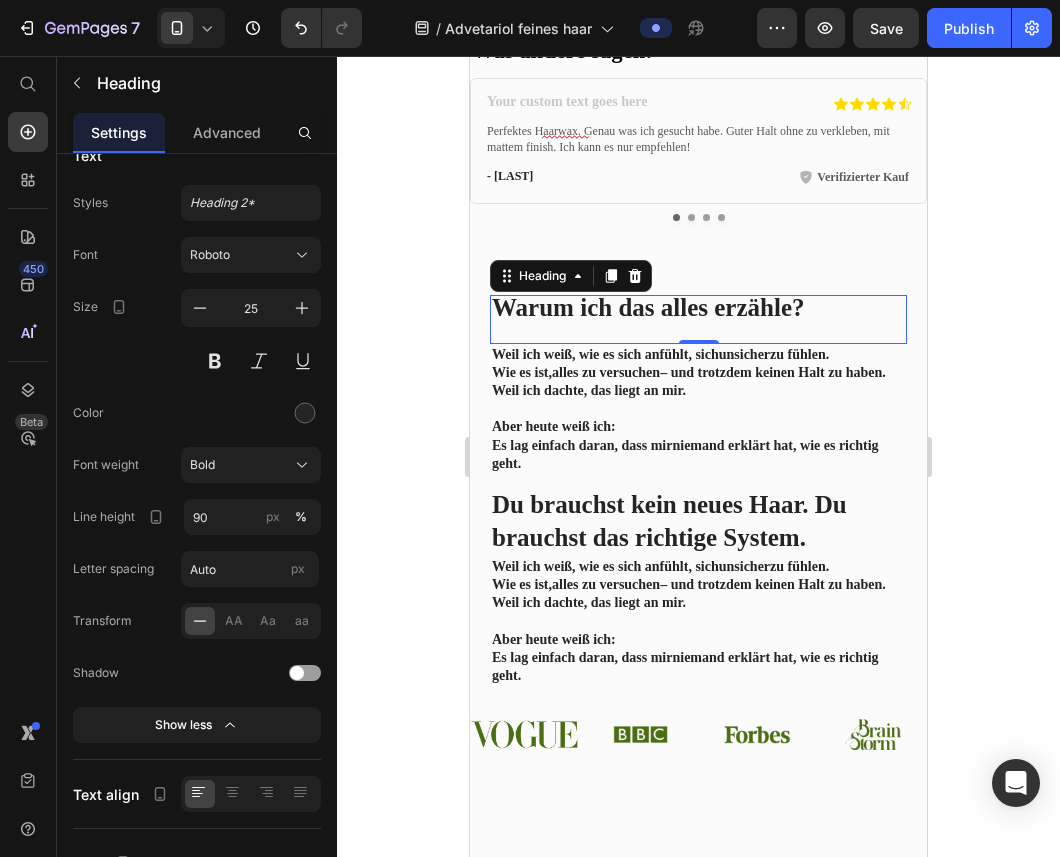 click 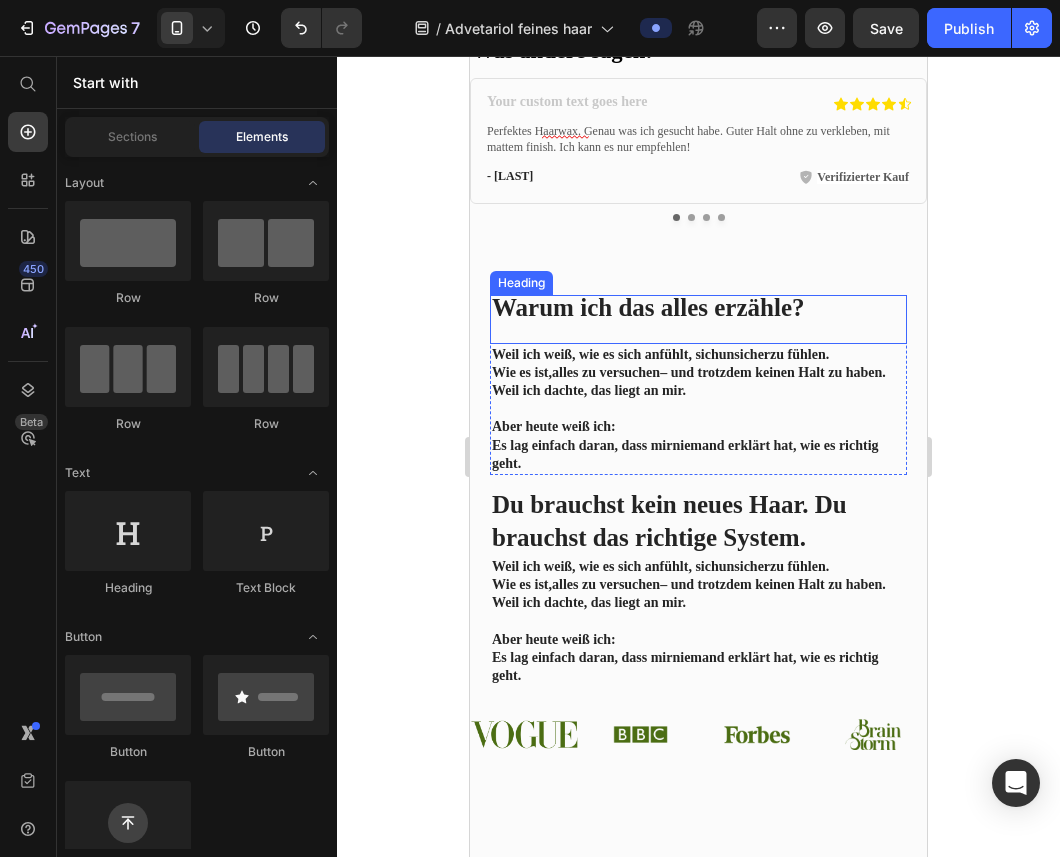 click on "Warum ich das alles erzähle?" at bounding box center (648, 307) 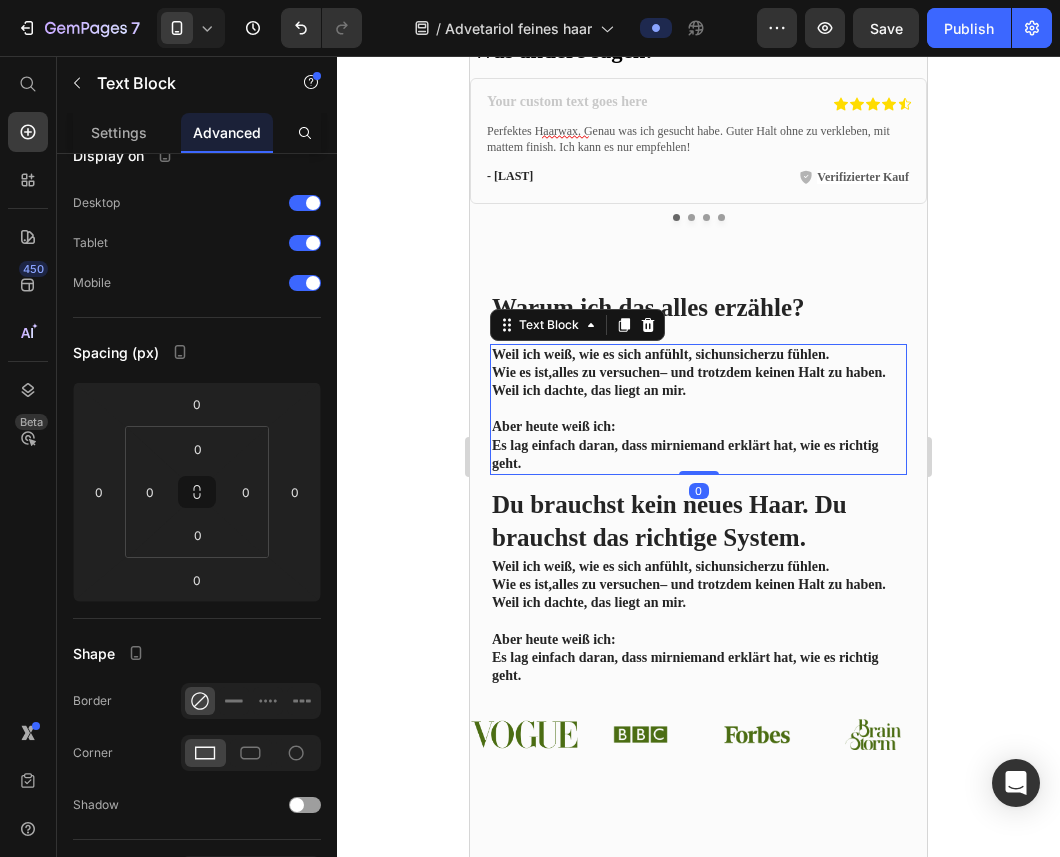 click on "Weil ich weiß, wie es sich anfühlt, sich  unsicher  zu fühlen. Wie es ist,  alles zu versuchen  – und trotzdem keinen Halt zu haben. Weil ich dachte, das liegt an mir." at bounding box center [698, 373] 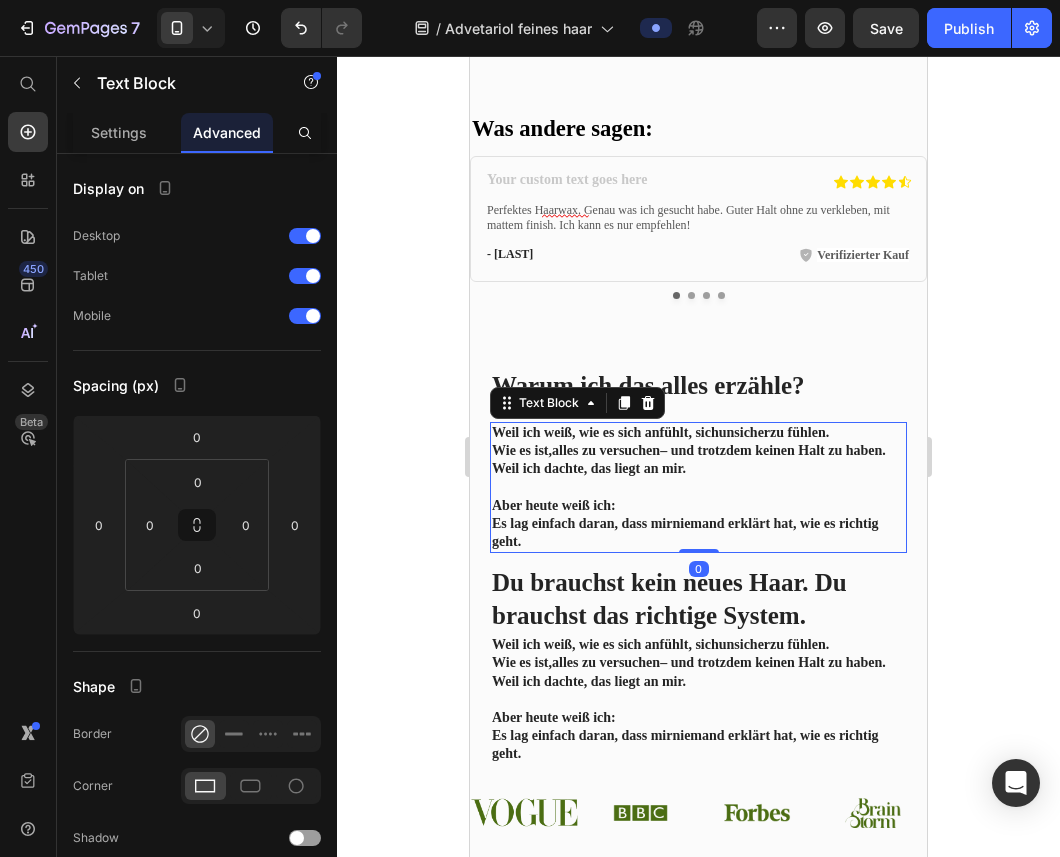 scroll, scrollTop: 2867, scrollLeft: 0, axis: vertical 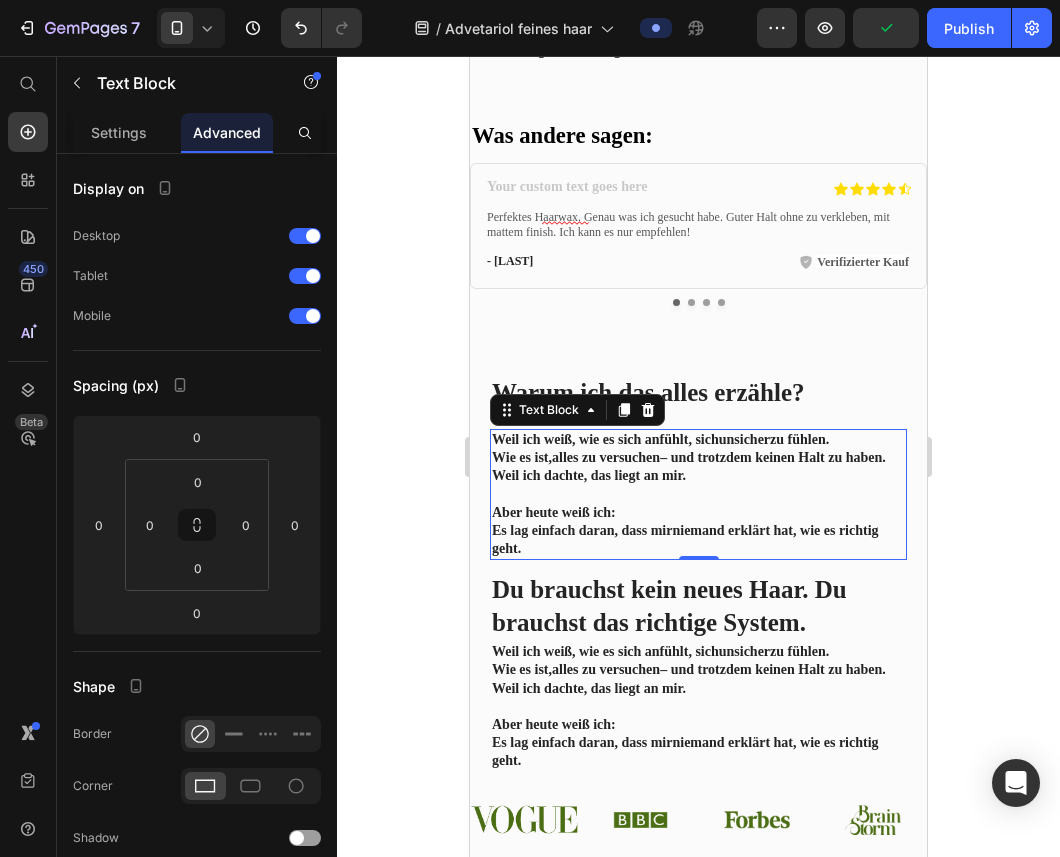 click 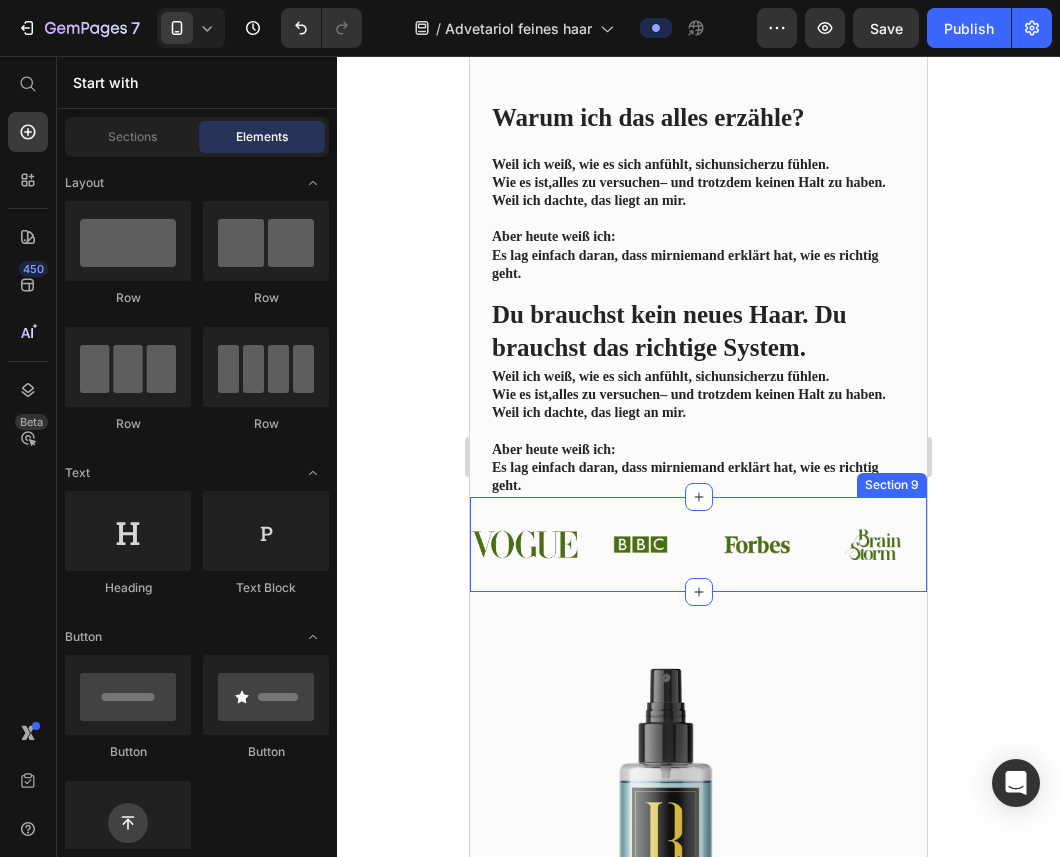 scroll, scrollTop: 3166, scrollLeft: 0, axis: vertical 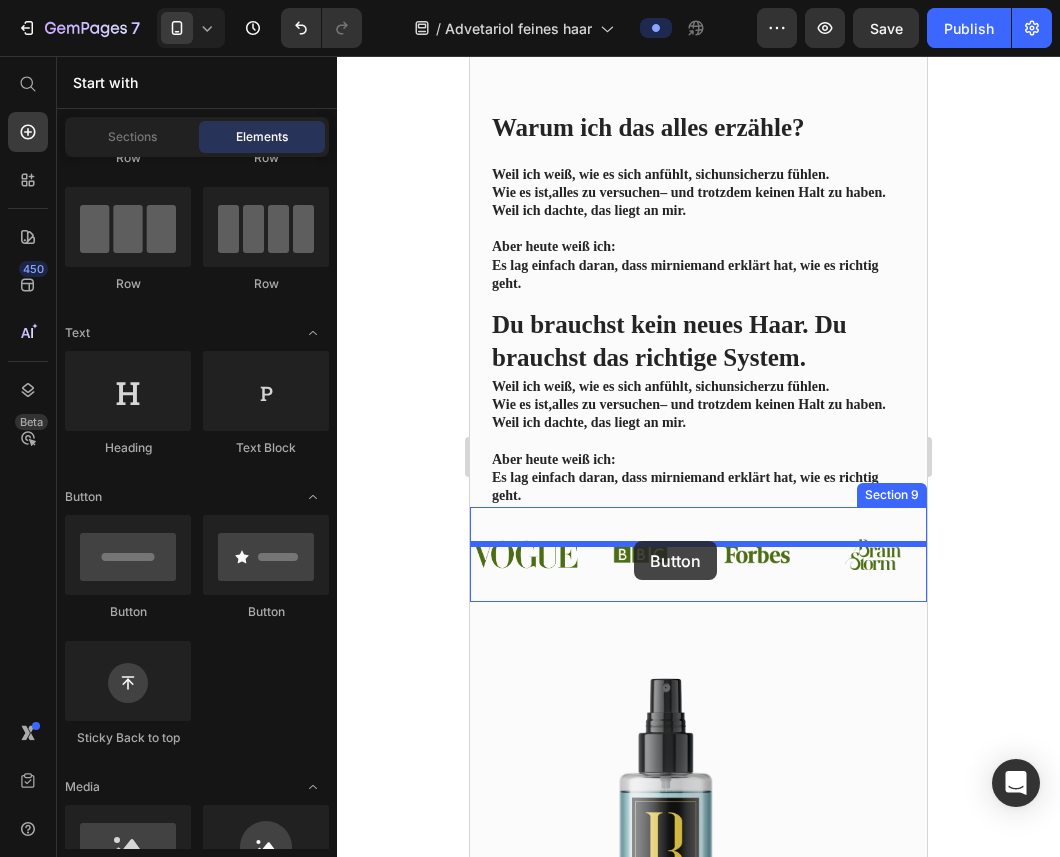 drag, startPoint x: 611, startPoint y: 623, endPoint x: 634, endPoint y: 541, distance: 85.16454 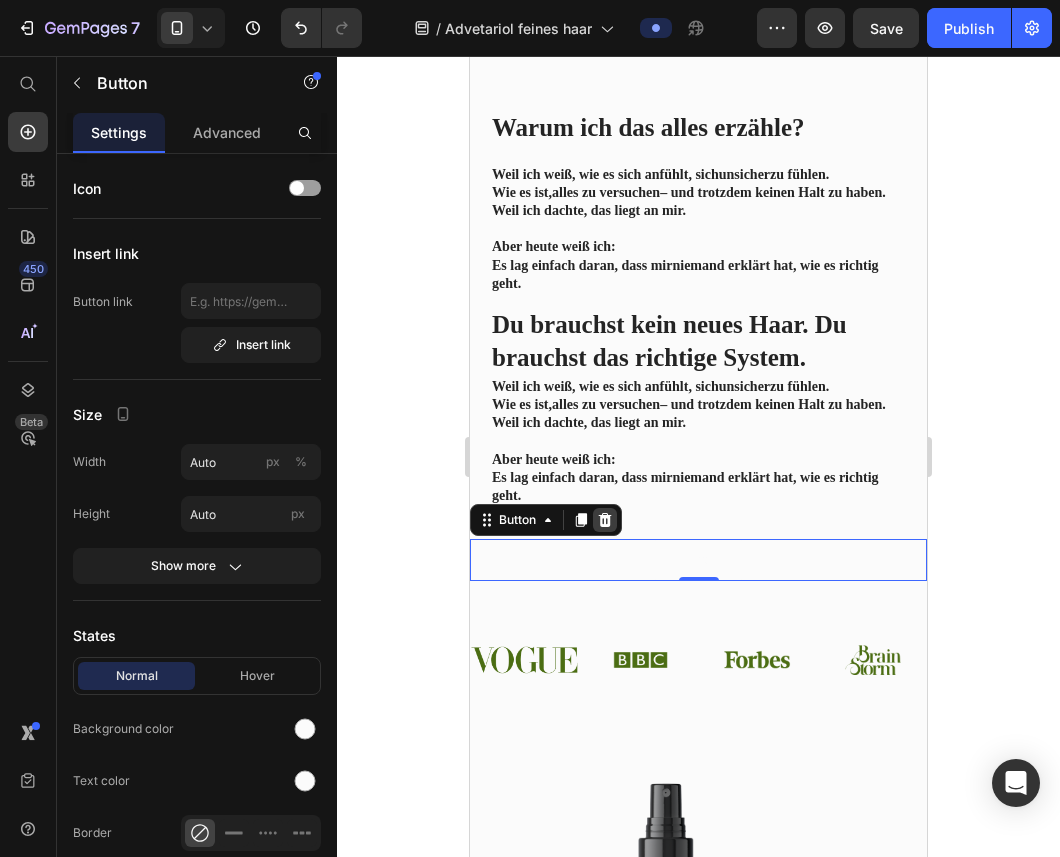 click 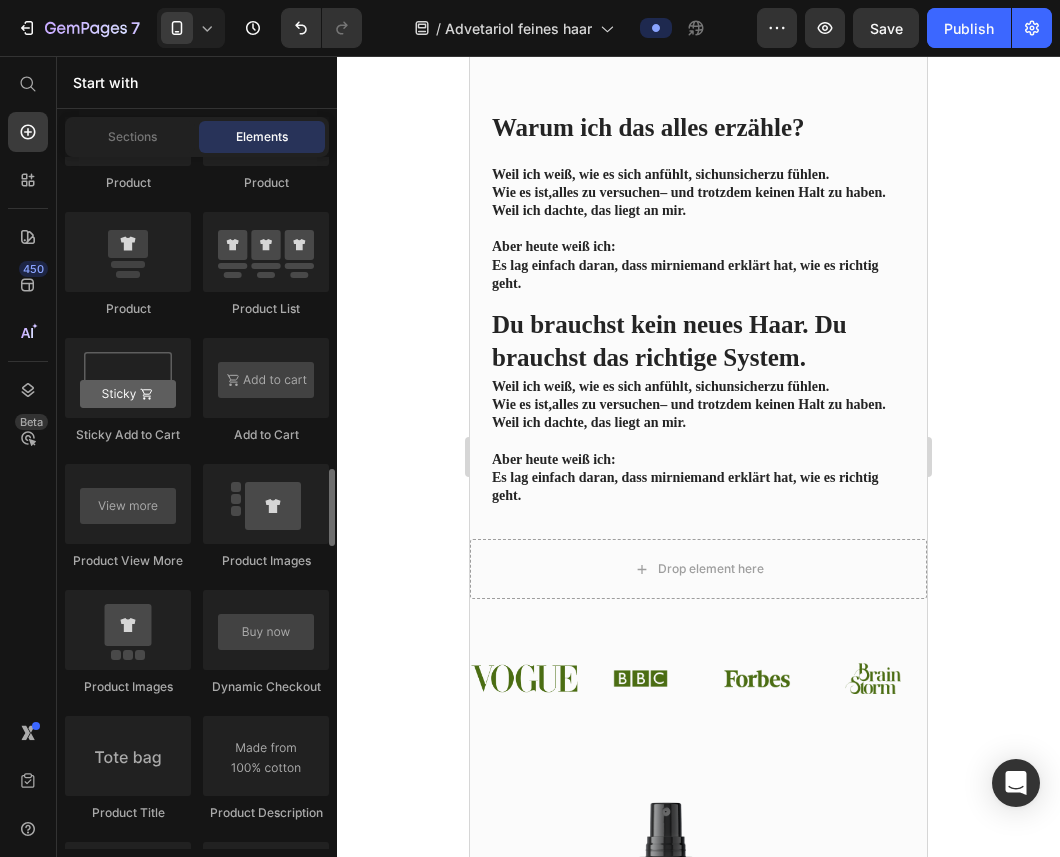 scroll, scrollTop: 2789, scrollLeft: 0, axis: vertical 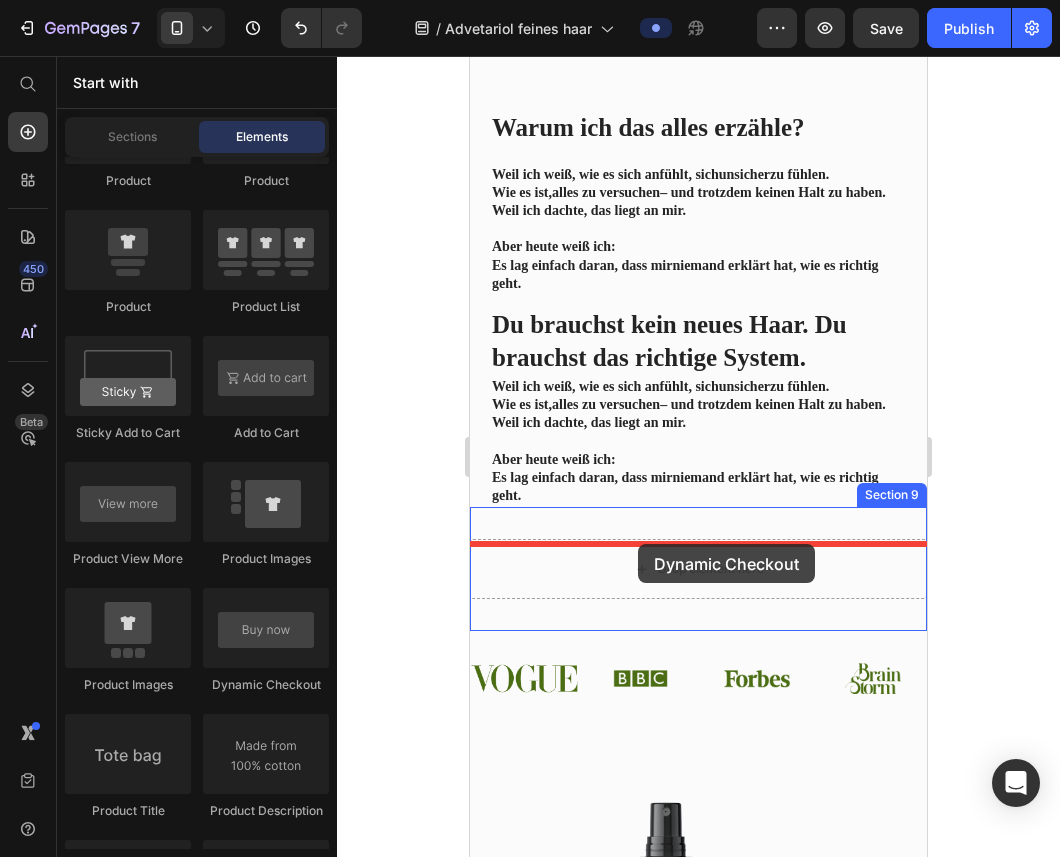 drag, startPoint x: 749, startPoint y: 705, endPoint x: 638, endPoint y: 544, distance: 195.55562 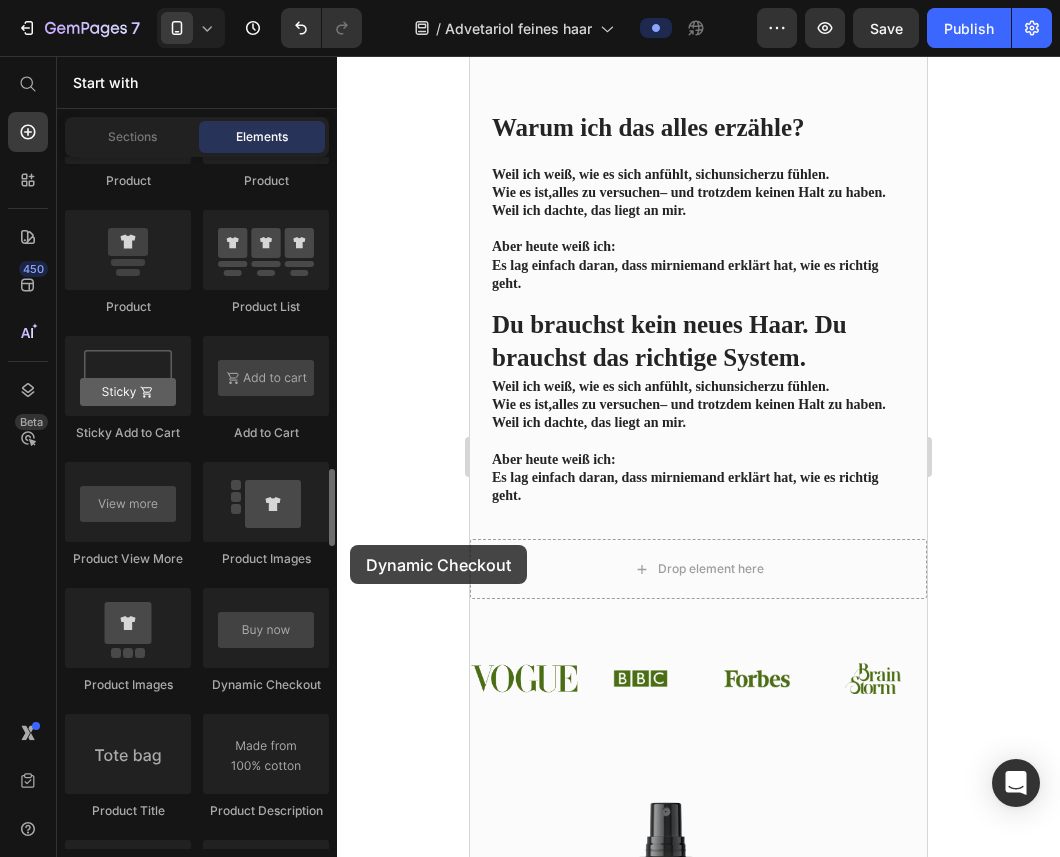 drag, startPoint x: 270, startPoint y: 643, endPoint x: 242, endPoint y: 561, distance: 86.64872 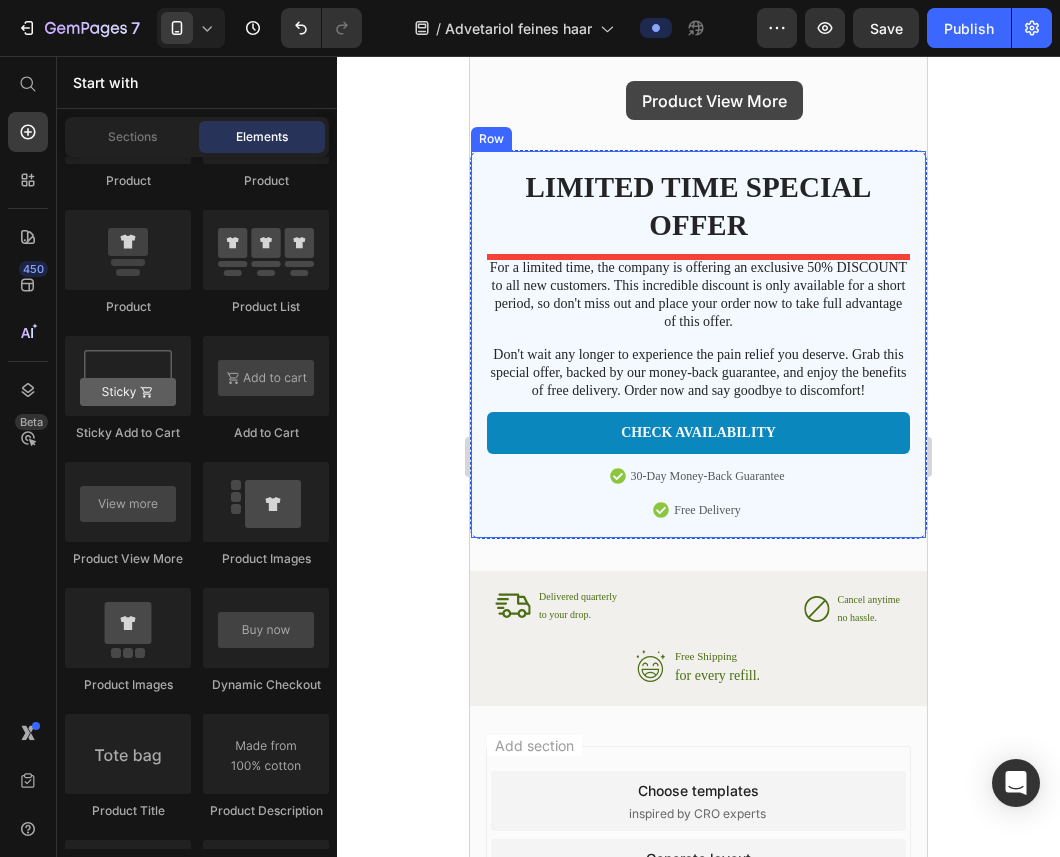 scroll, scrollTop: 4320, scrollLeft: 0, axis: vertical 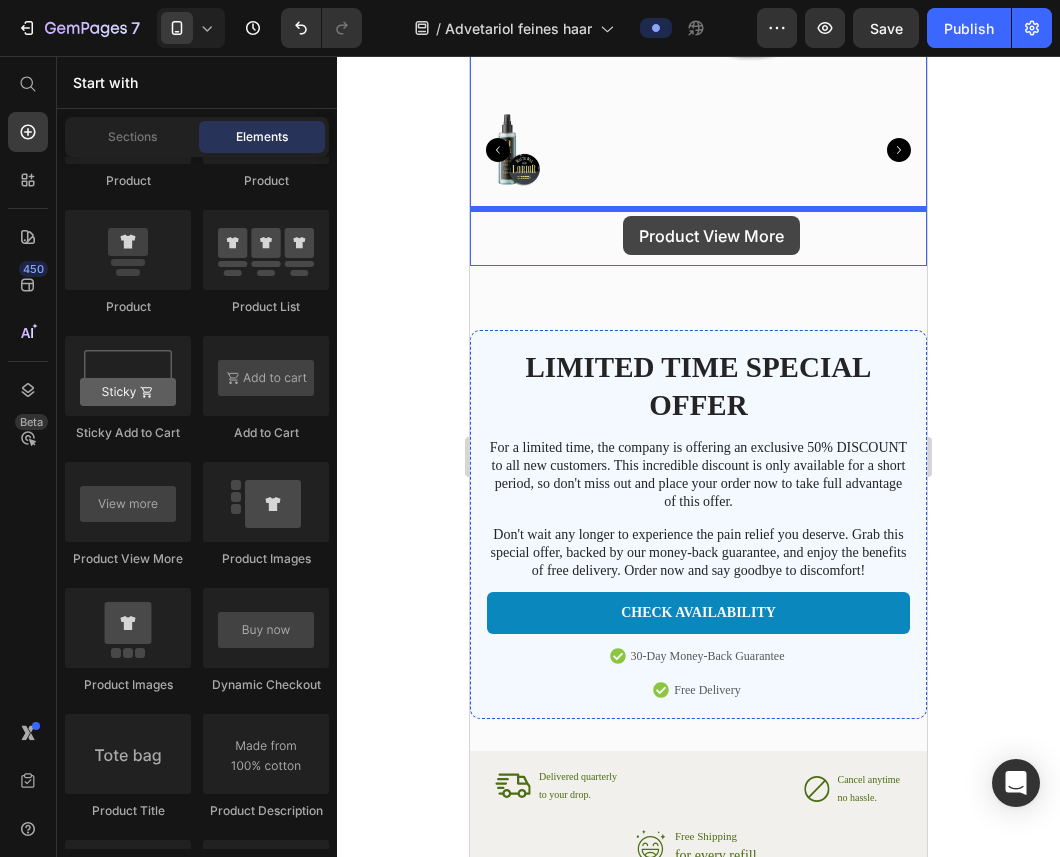 drag, startPoint x: 596, startPoint y: 558, endPoint x: 623, endPoint y: 216, distance: 343.06415 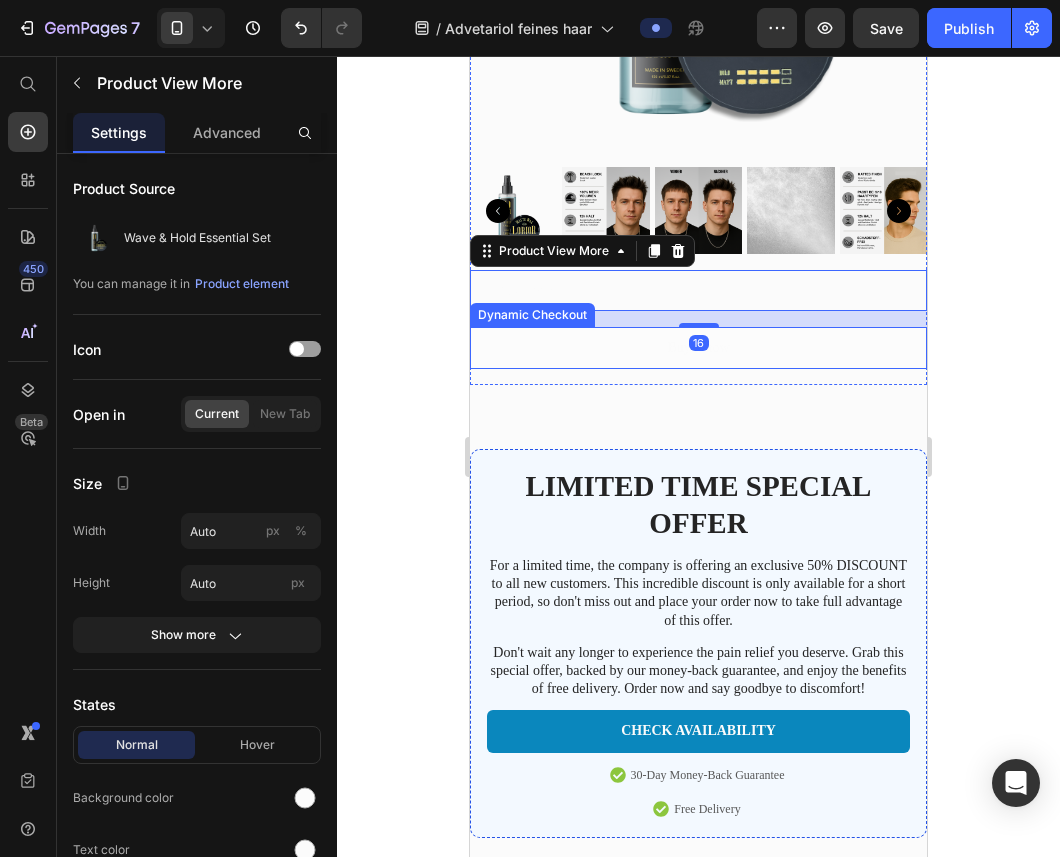 scroll, scrollTop: 4253, scrollLeft: 0, axis: vertical 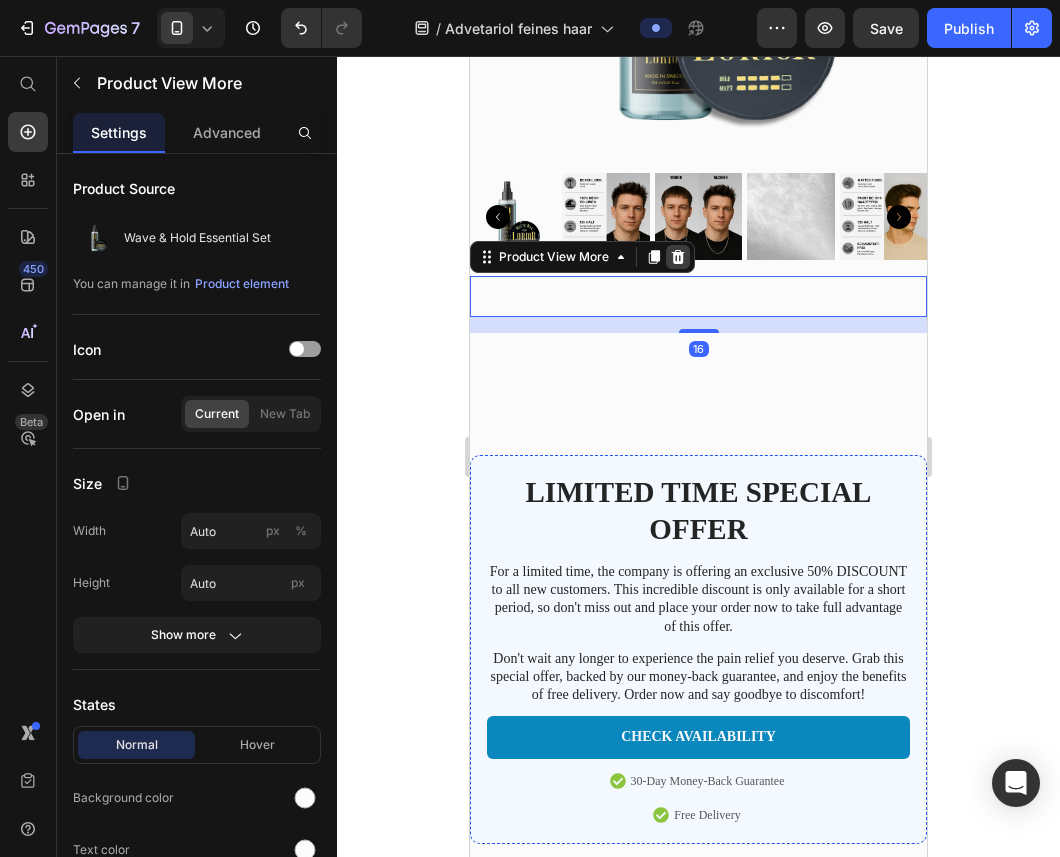 click 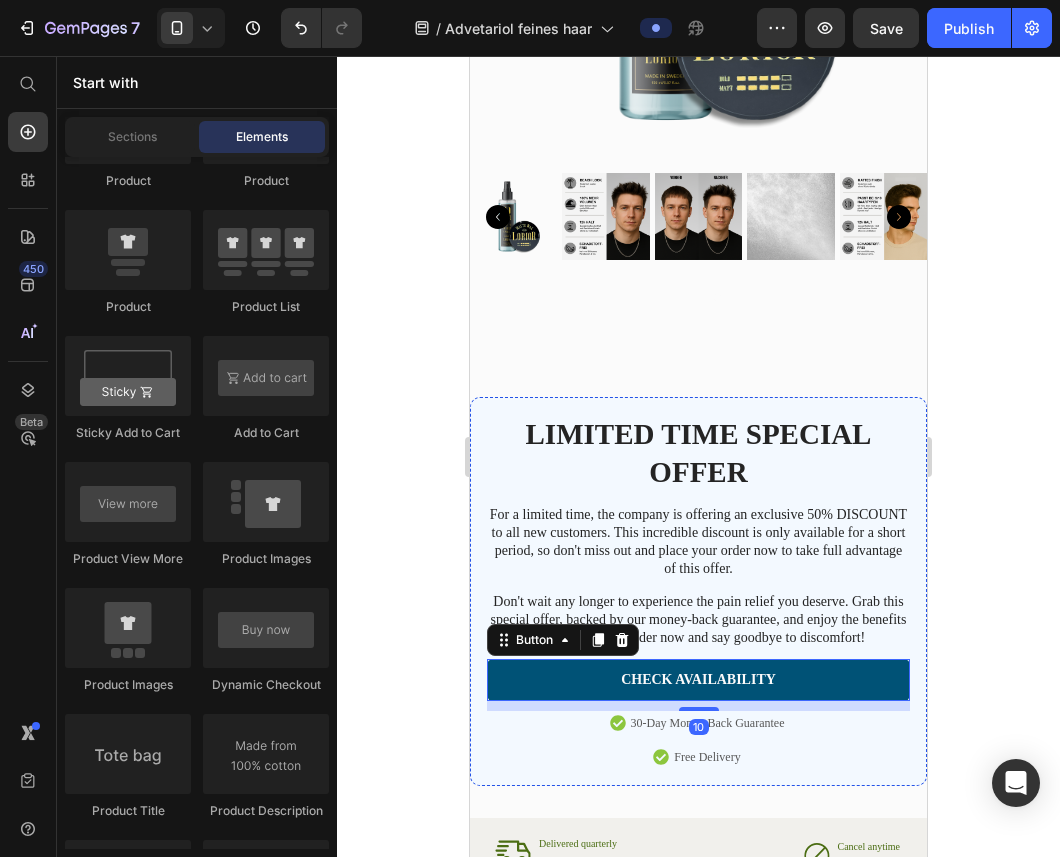 click on "CHECK AVAILABILITY" at bounding box center [698, 680] 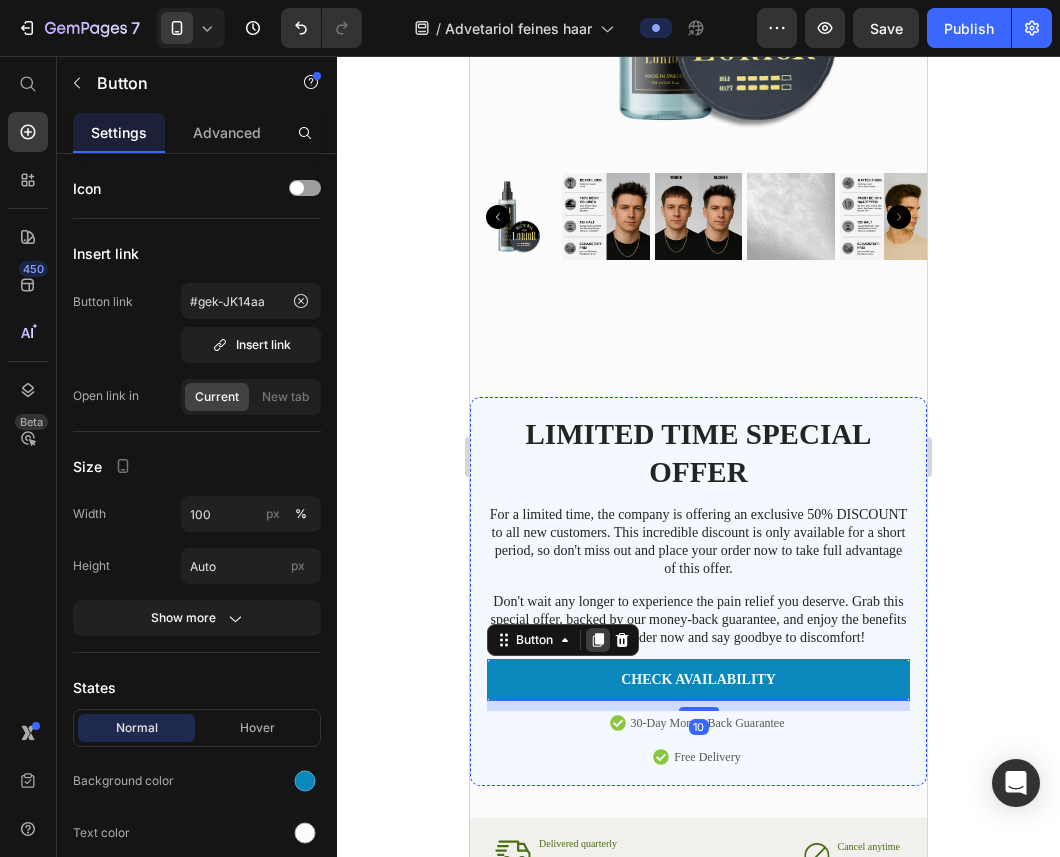 click 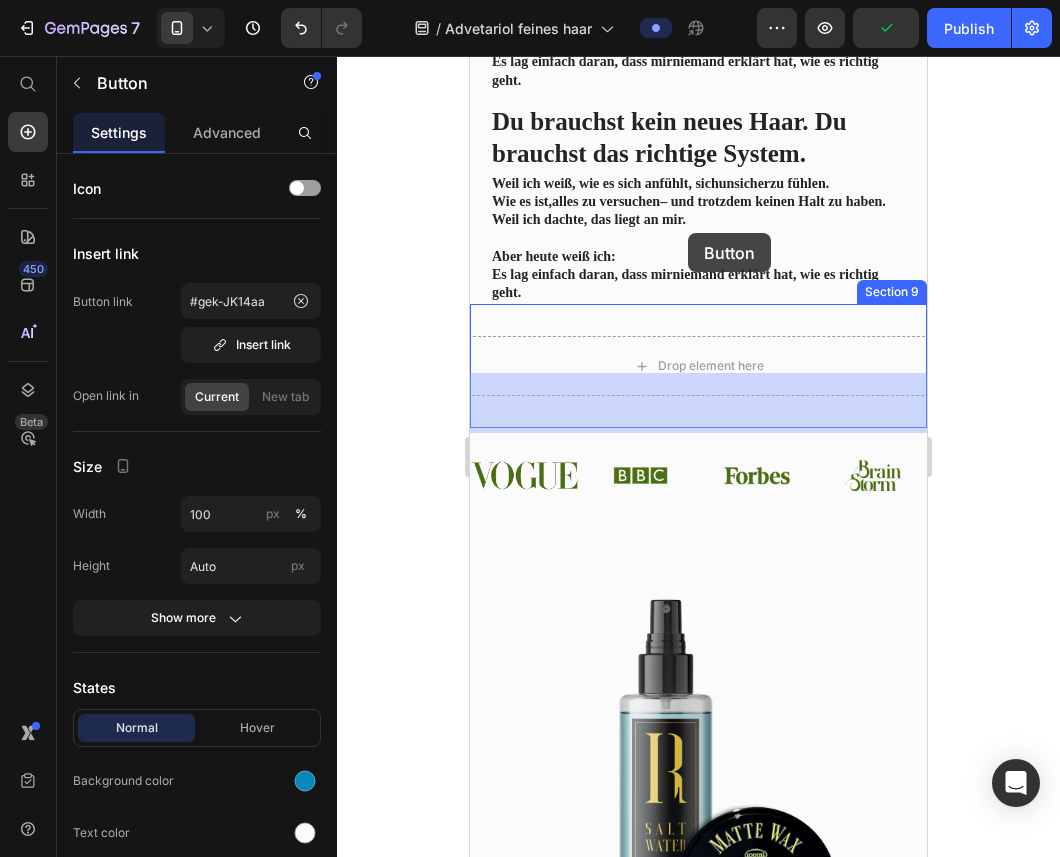 scroll, scrollTop: 3334, scrollLeft: 0, axis: vertical 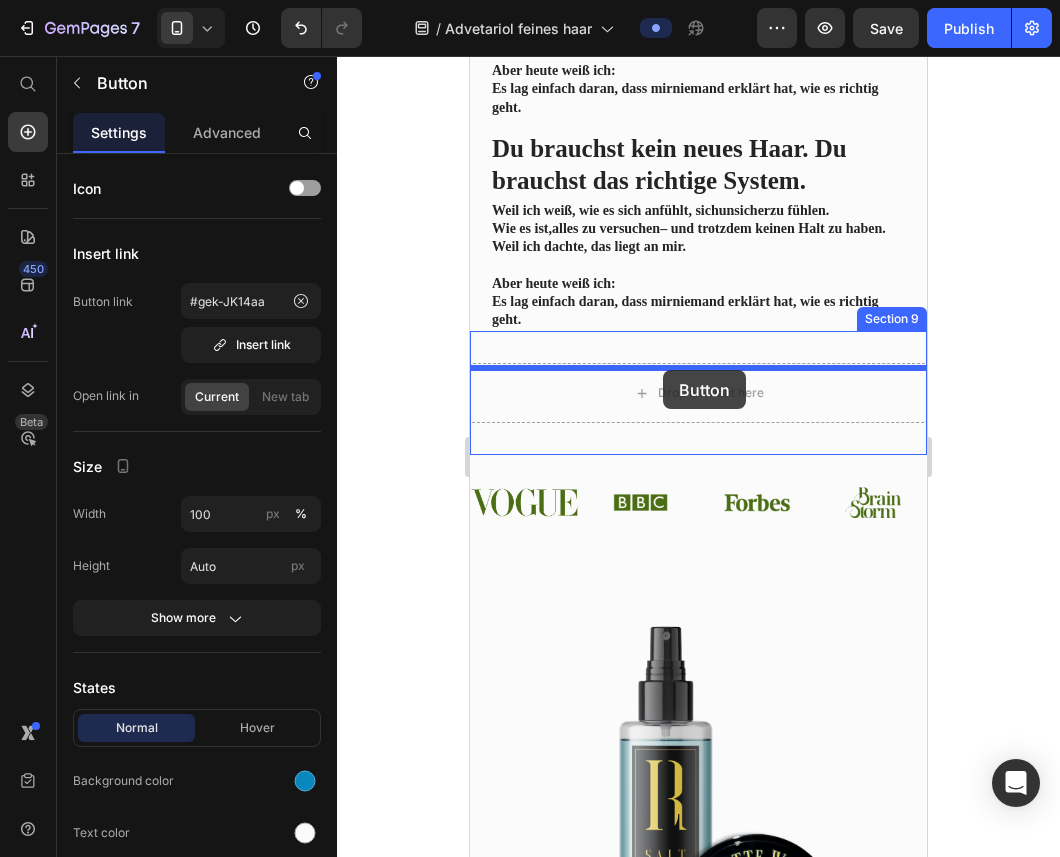 drag, startPoint x: 795, startPoint y: 747, endPoint x: 663, endPoint y: 371, distance: 398.49716 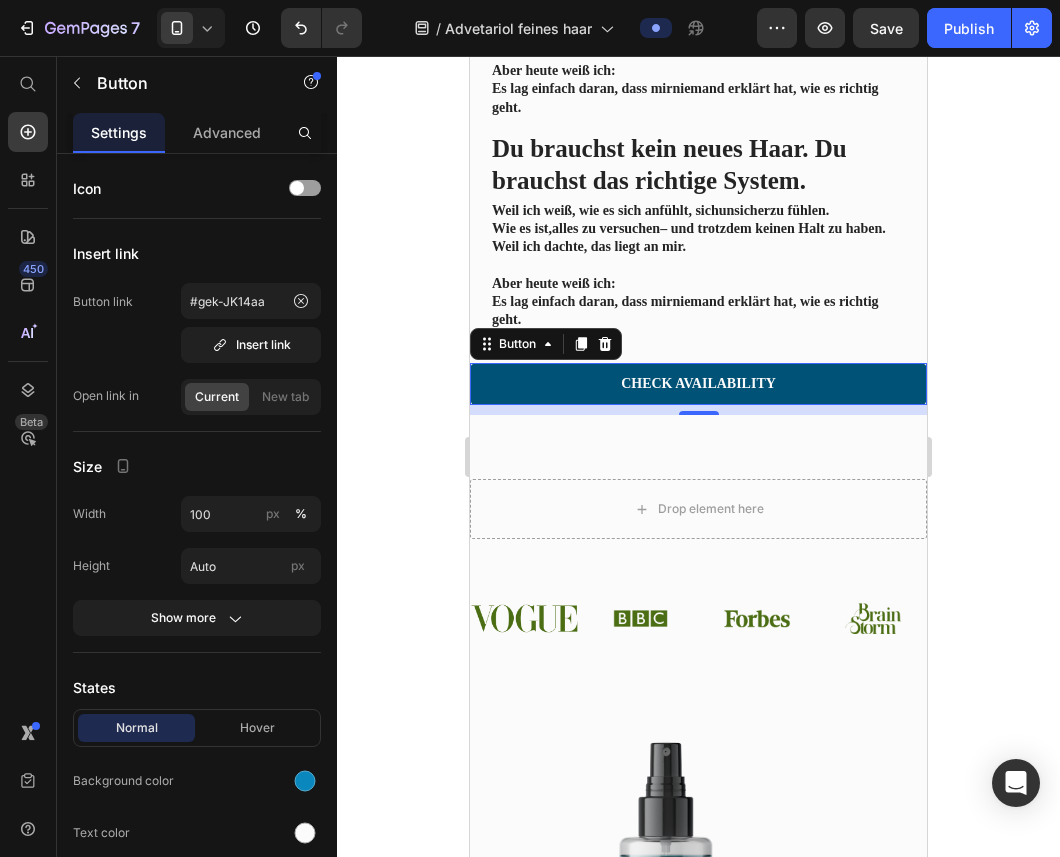 click on "CHECK AVAILABILITY" at bounding box center (698, 384) 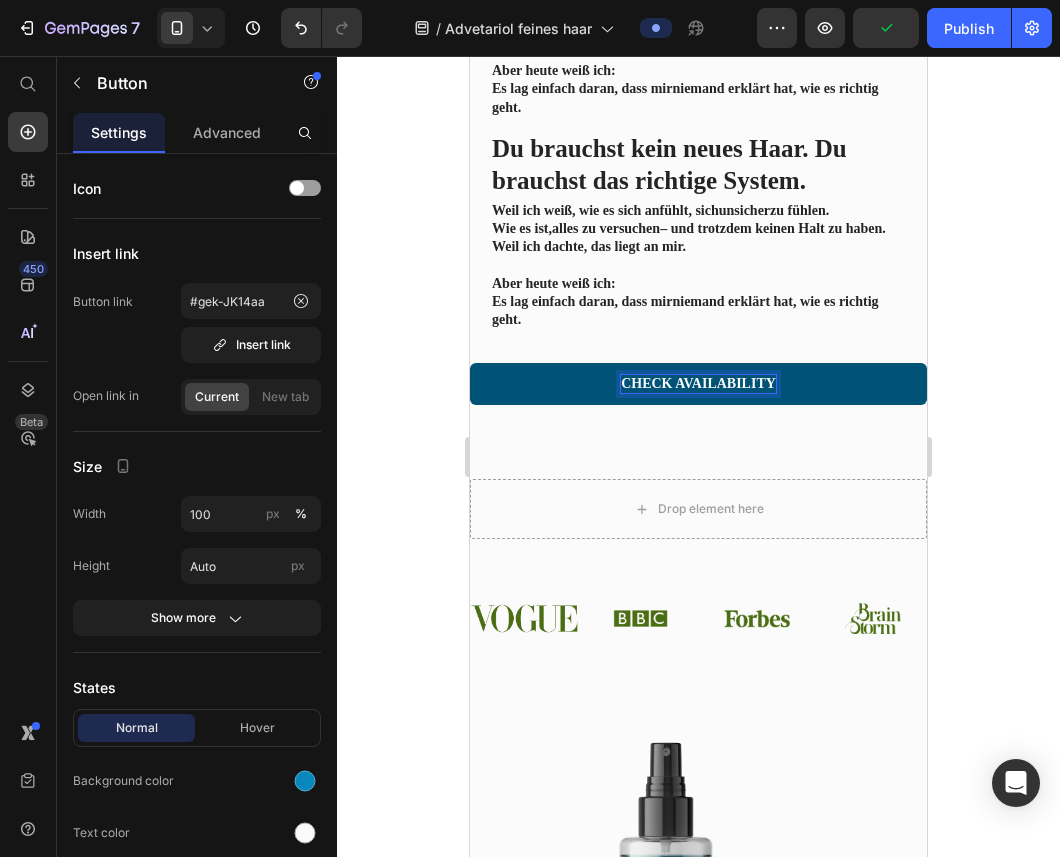 click on "CHECK AVAILABILITY" at bounding box center [698, 384] 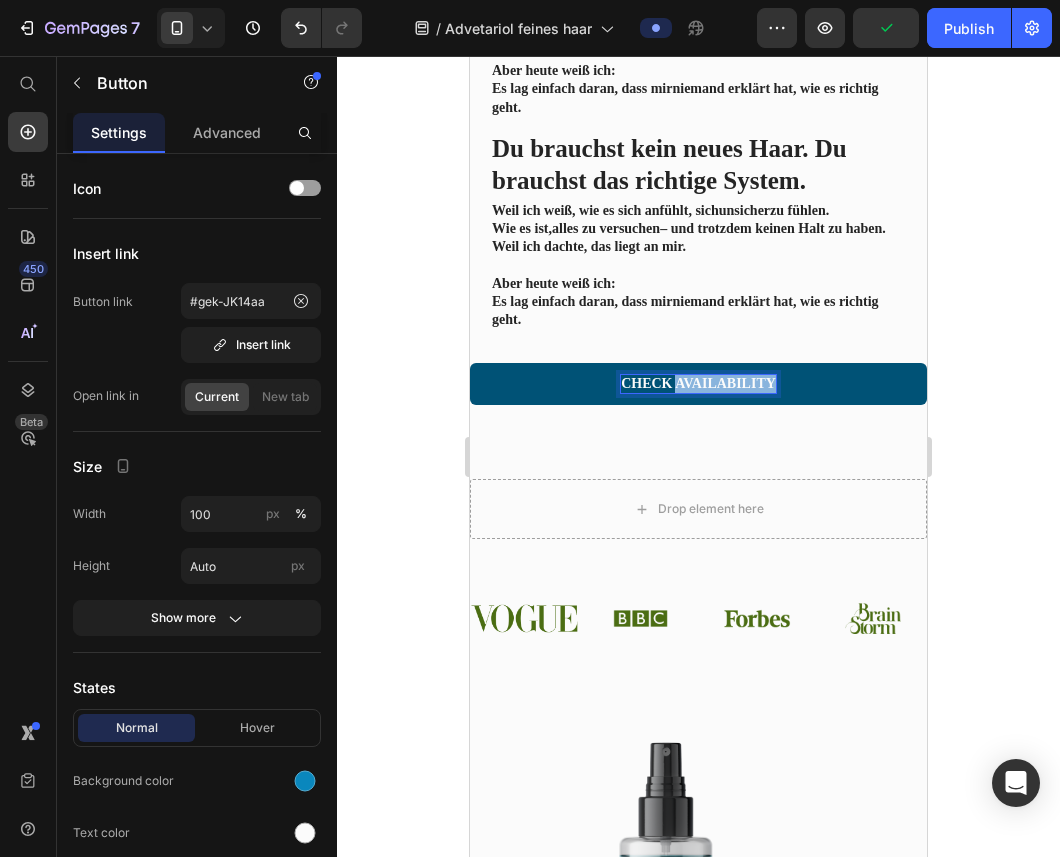 click on "CHECK AVAILABILITY" at bounding box center (698, 384) 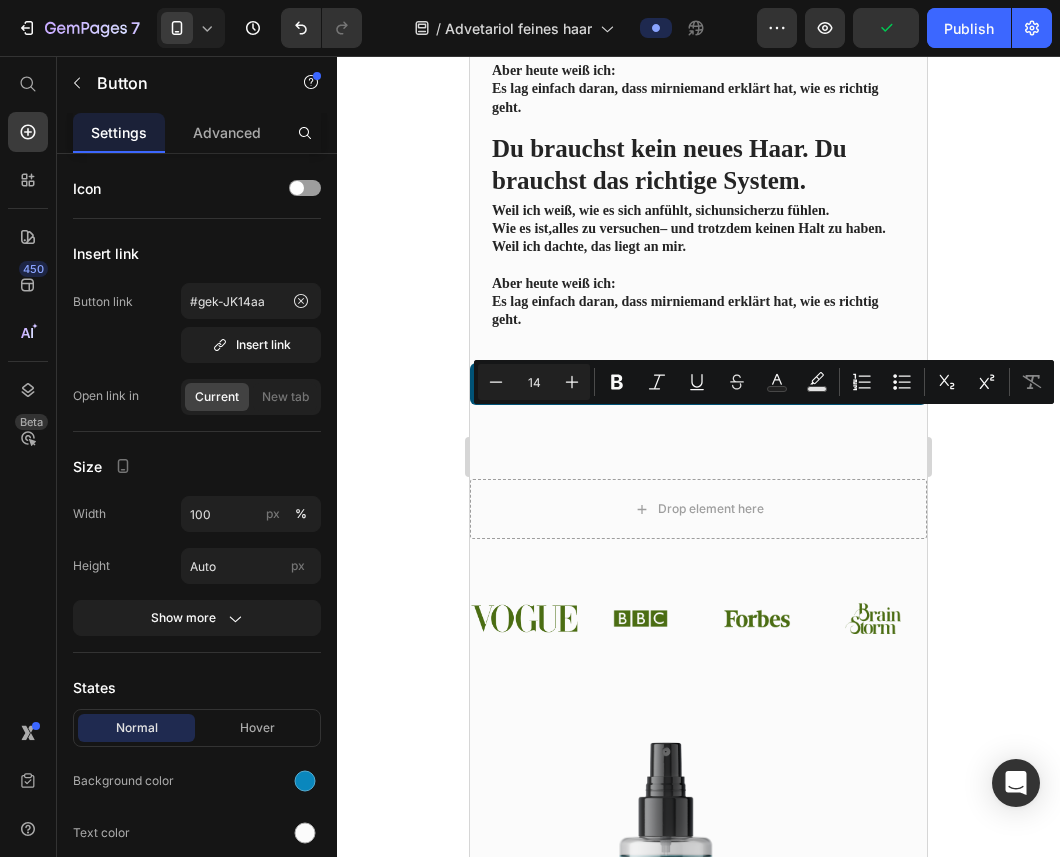 click on "CHECK AVAILABILITY" at bounding box center (698, 384) 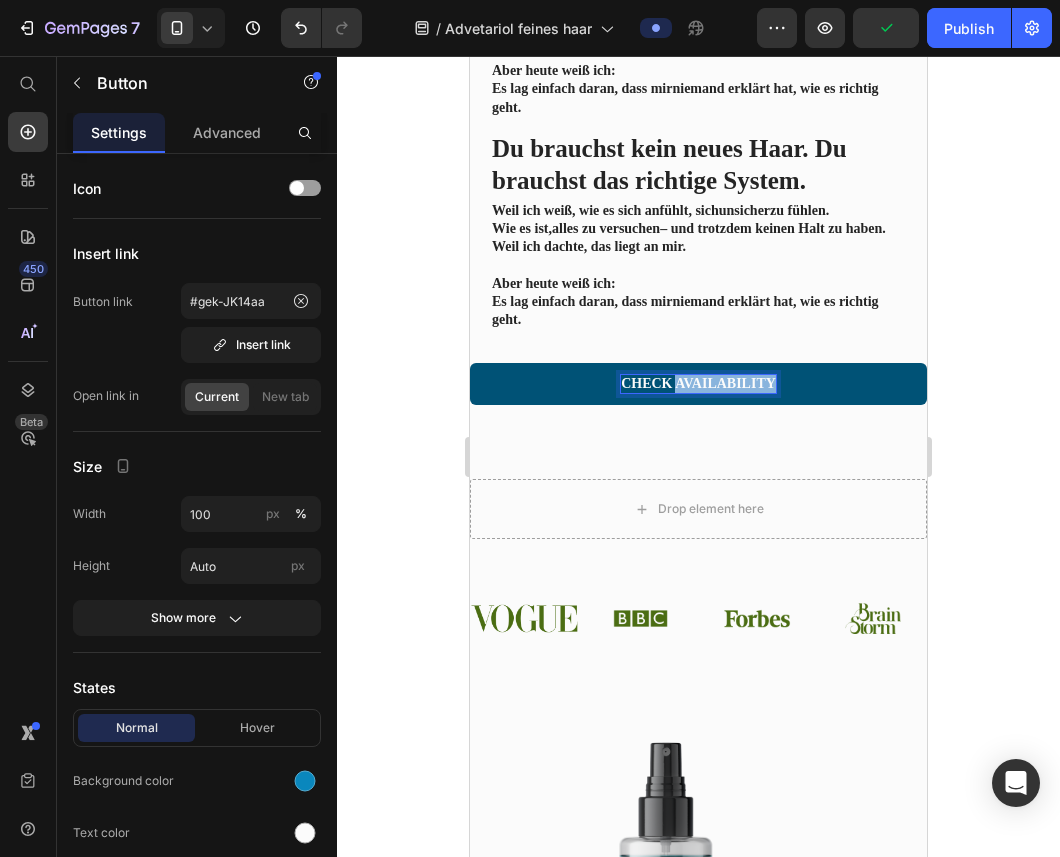 click on "CHECK AVAILABILITY" at bounding box center (698, 384) 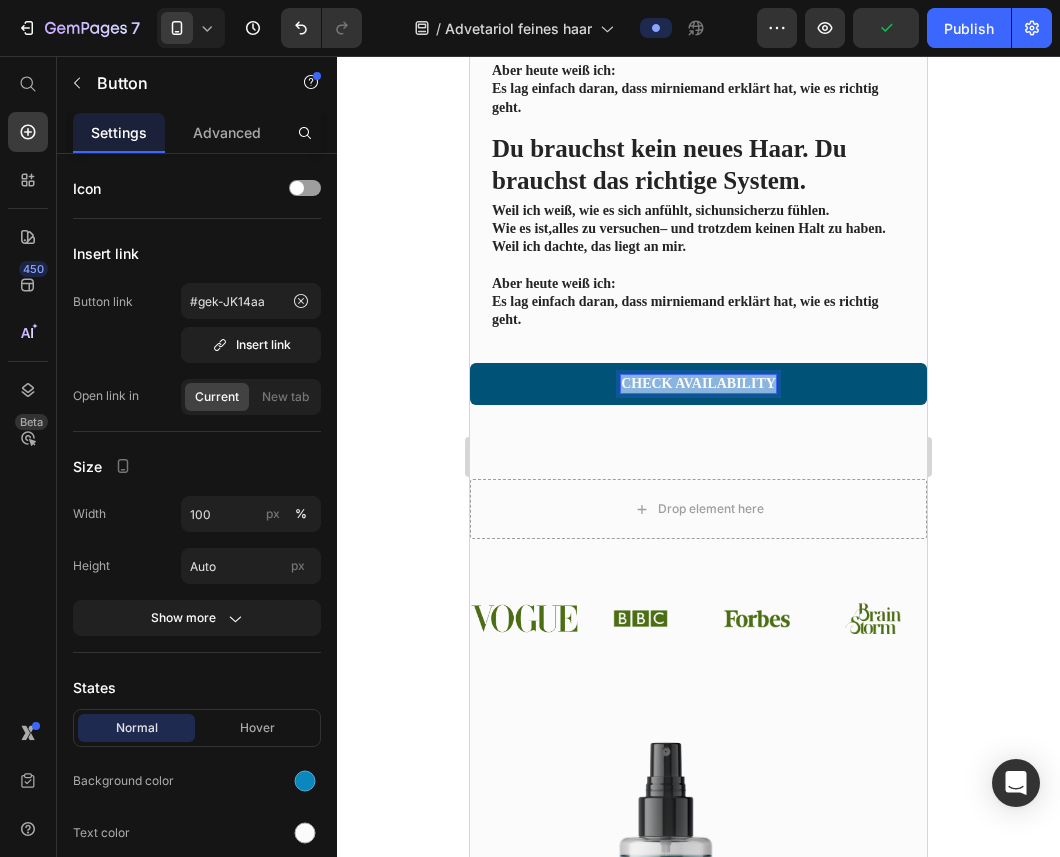 click on "CHECK AVAILABILITY" at bounding box center [698, 384] 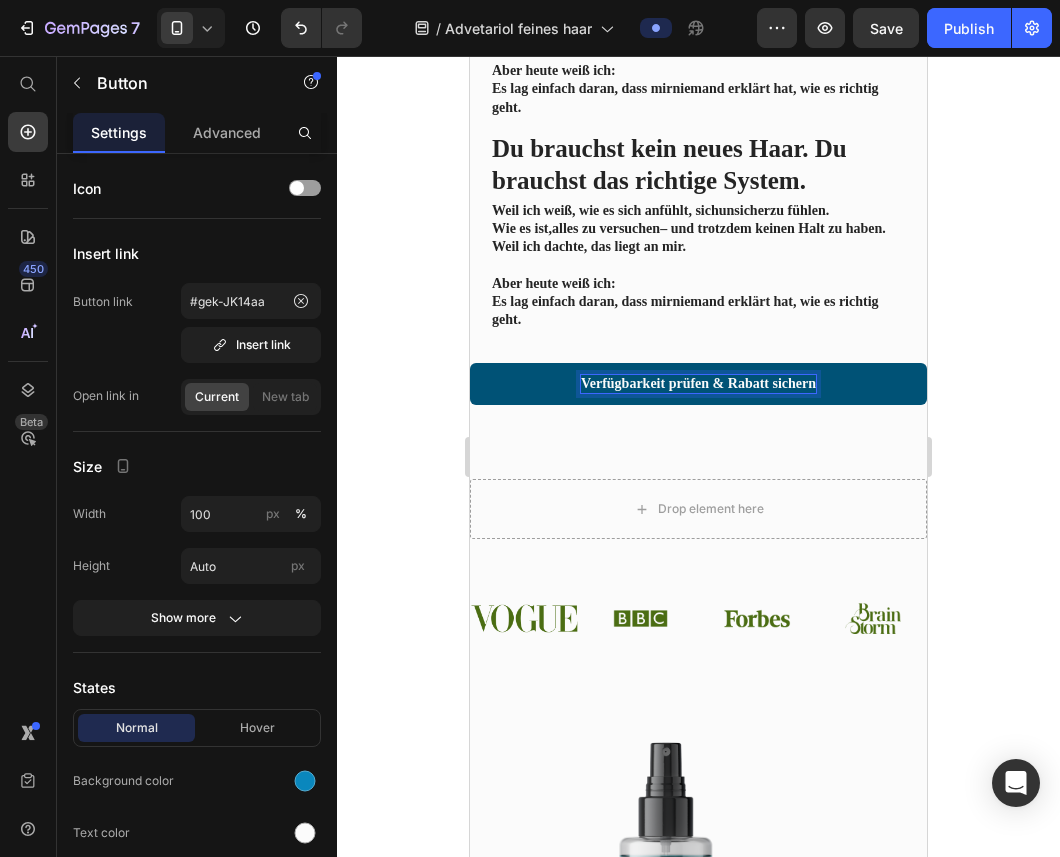 click on "Verfügbarkeit prüfen & Rabatt sichern" at bounding box center [698, 384] 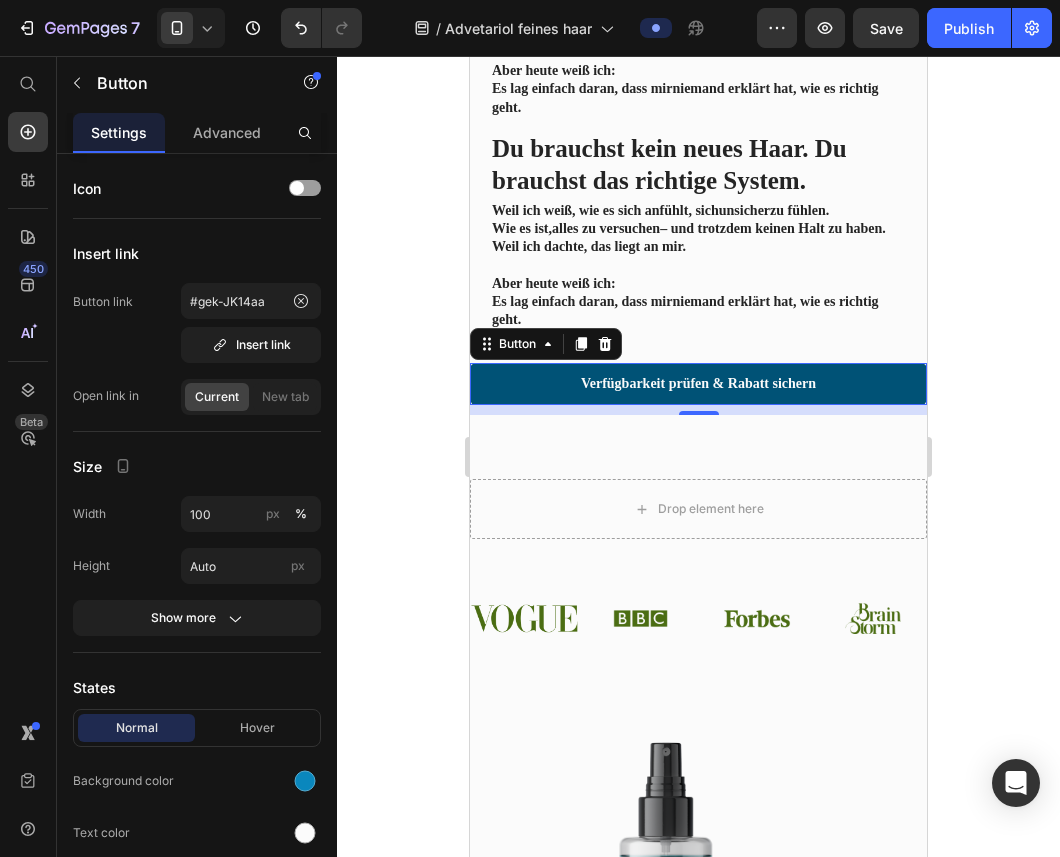 click on "Verfügbarkeit prüfen & Rabatt sichern" at bounding box center [698, 384] 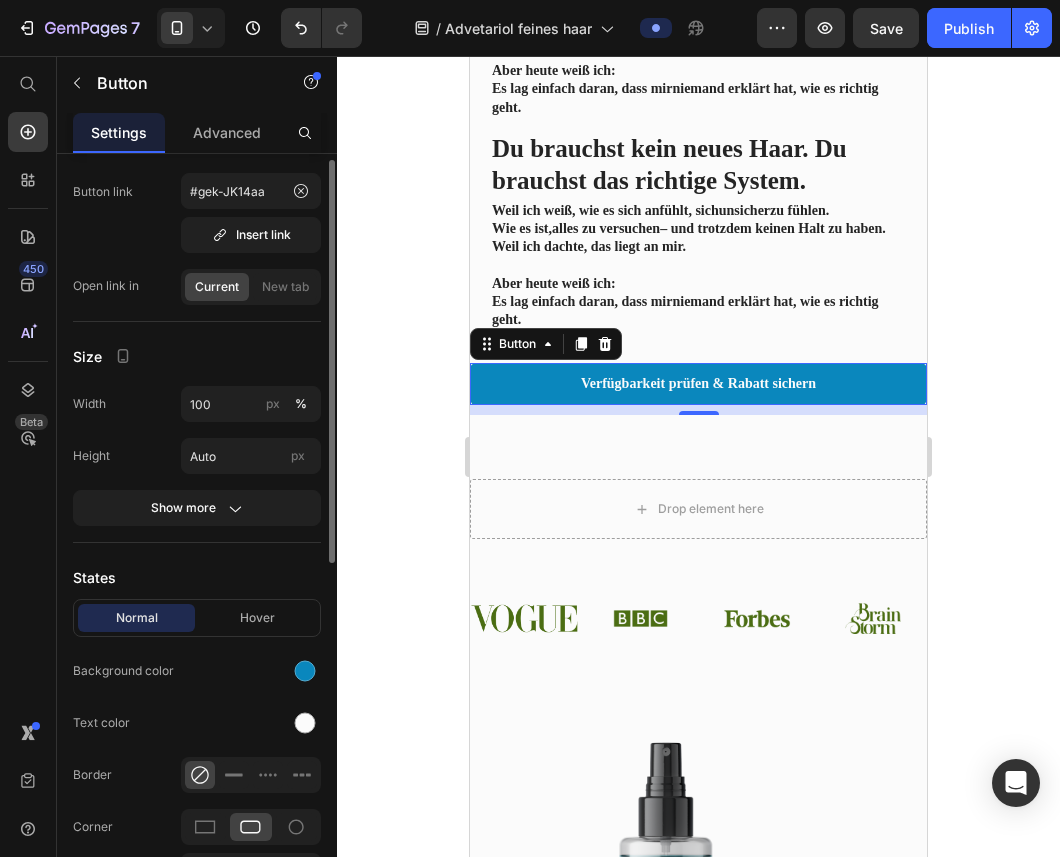 scroll, scrollTop: 116, scrollLeft: 0, axis: vertical 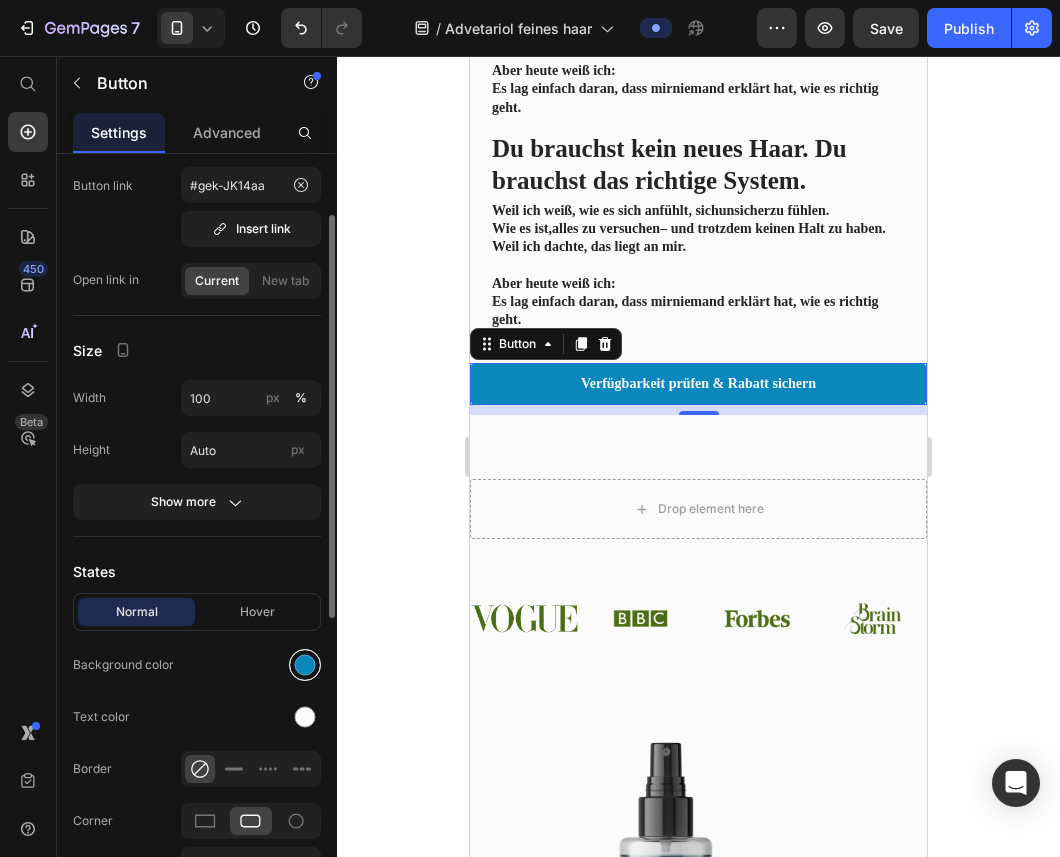 click at bounding box center [305, 665] 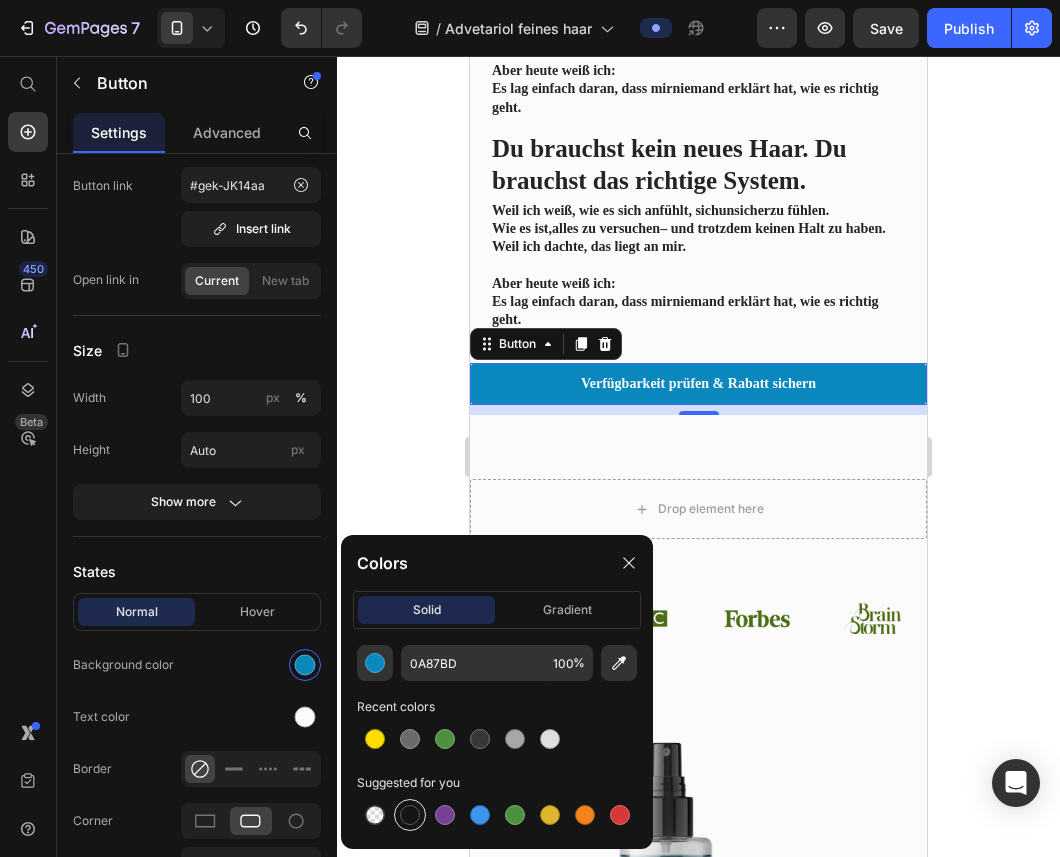click at bounding box center (410, 815) 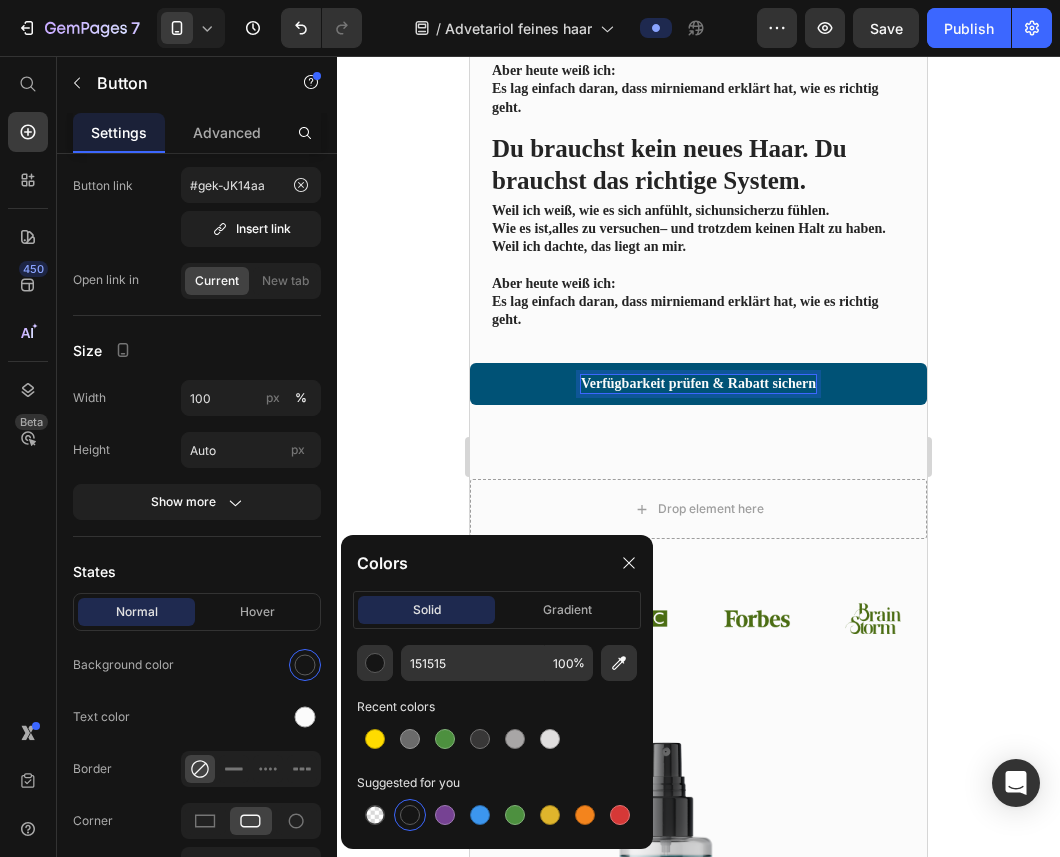 click on "Verfügbarkeit prüfen & Rabatt sichern" at bounding box center [698, 383] 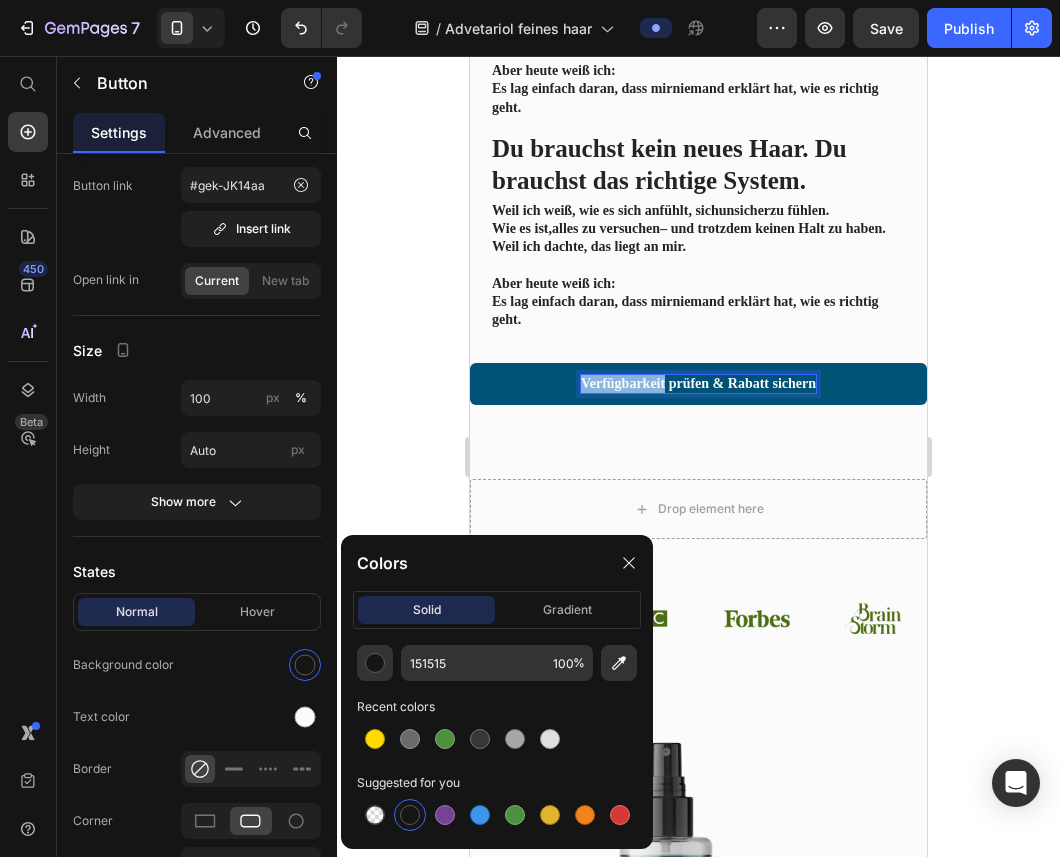 click on "Verfügbarkeit prüfen & Rabatt sichern" at bounding box center (698, 383) 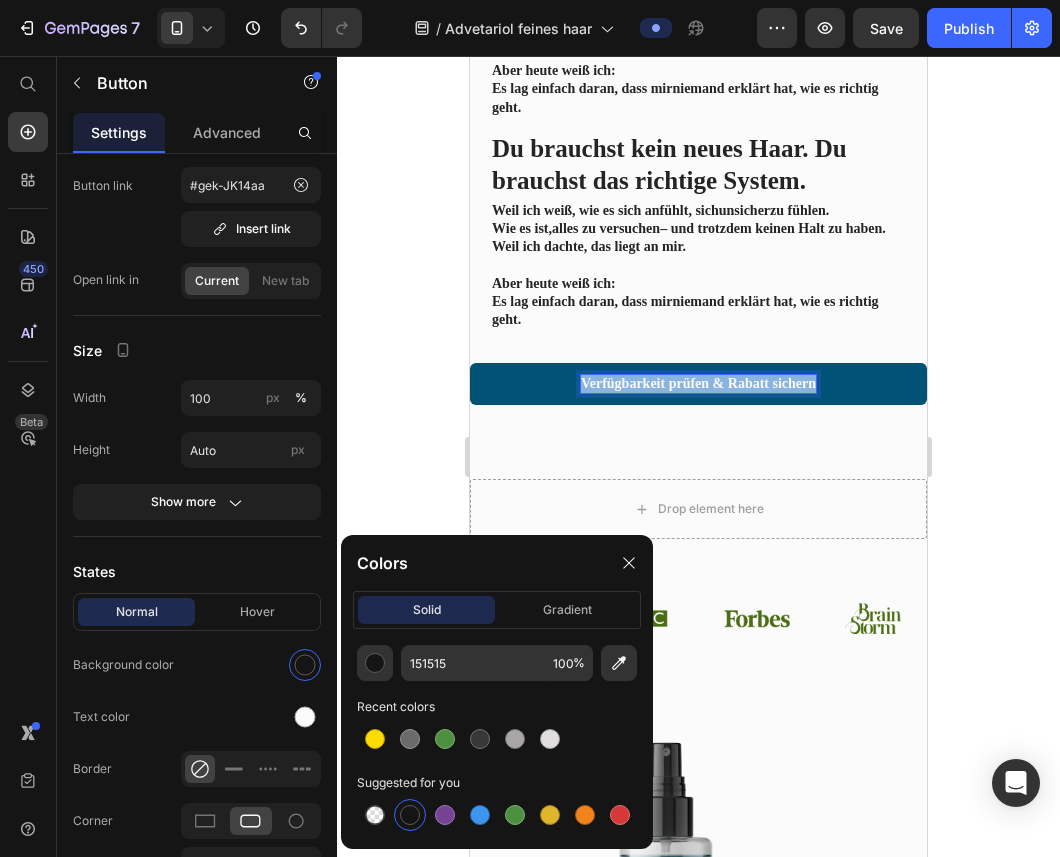 click on "Verfügbarkeit prüfen & Rabatt sichern" at bounding box center [698, 383] 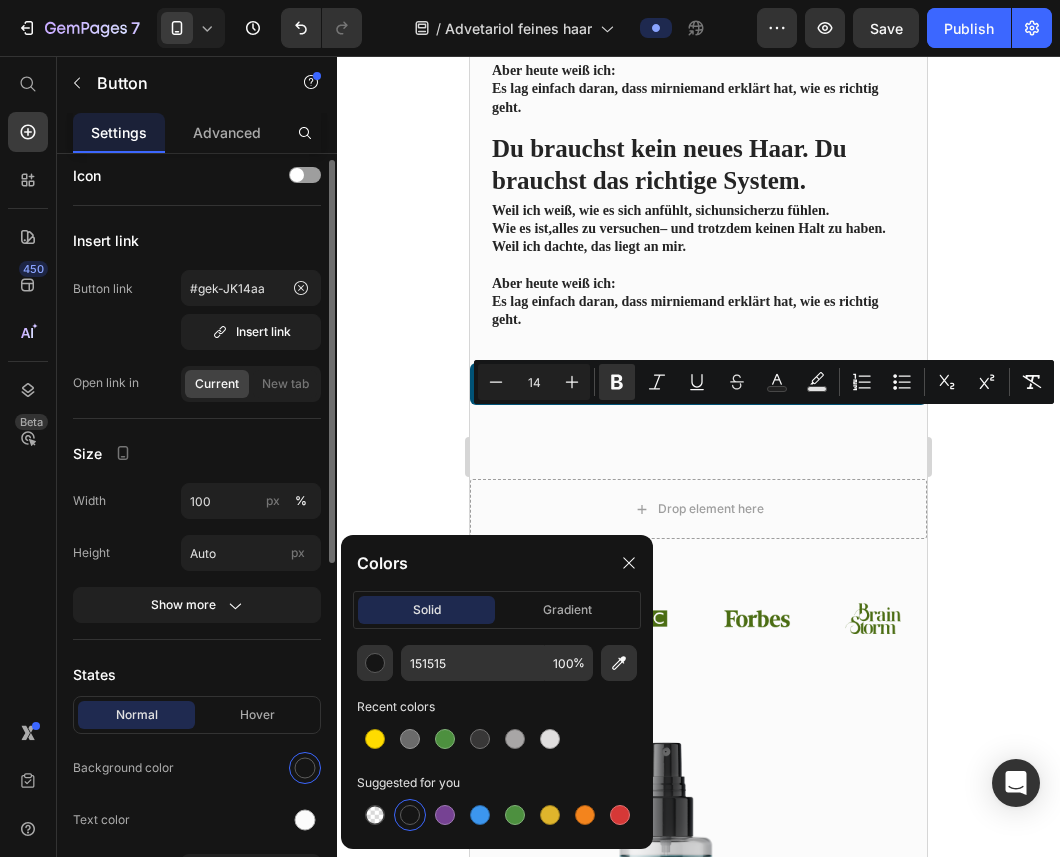scroll, scrollTop: 0, scrollLeft: 0, axis: both 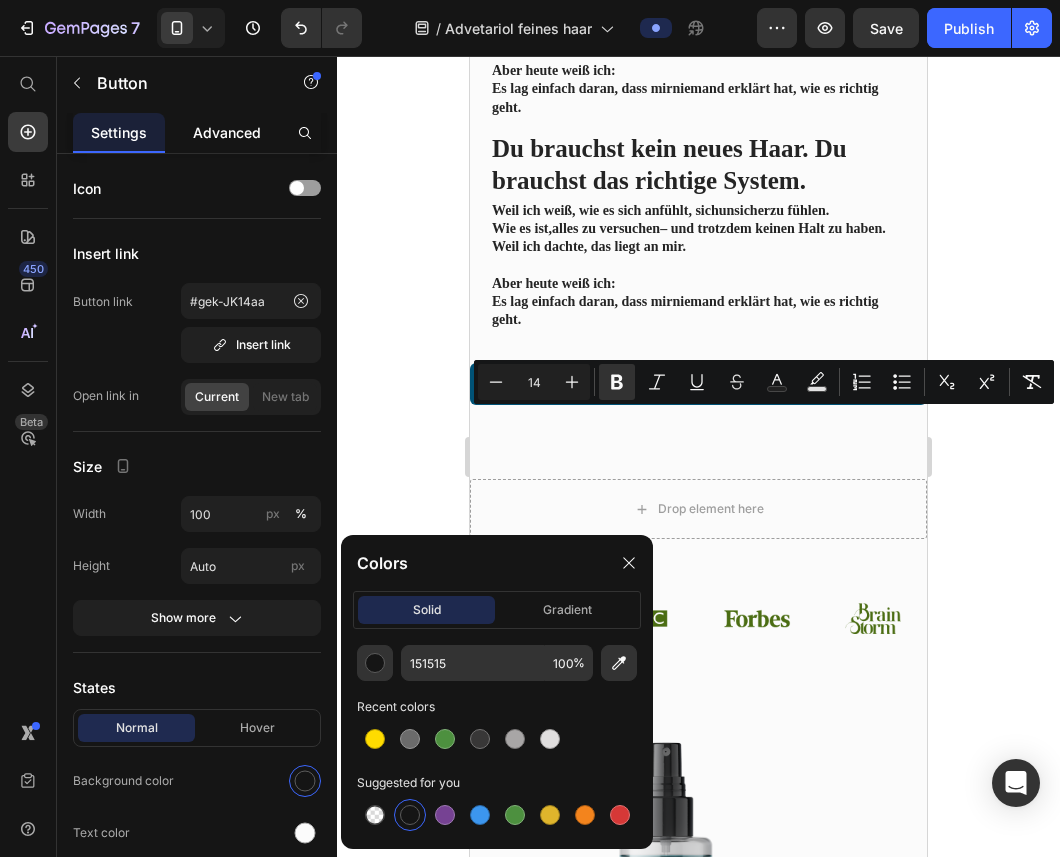 click on "Advanced" at bounding box center [227, 132] 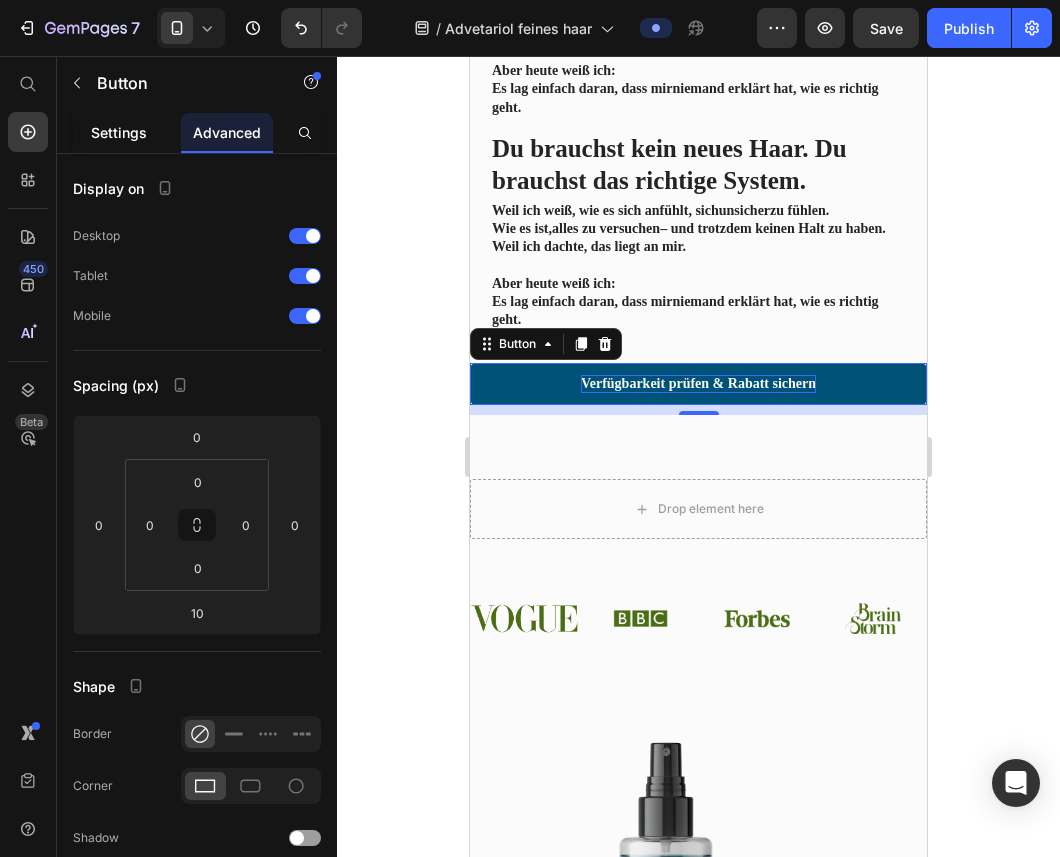 click on "Settings" at bounding box center (119, 132) 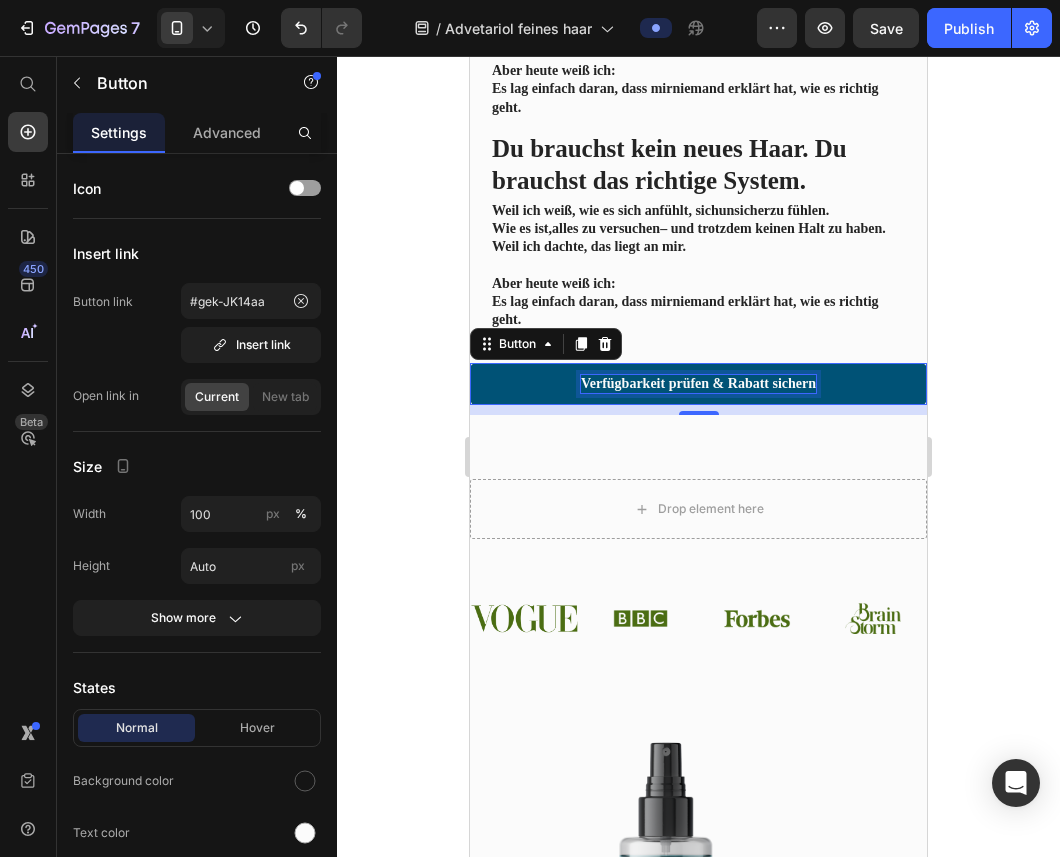 click on "Verfügbarkeit prüfen & Rabatt sichern" at bounding box center (698, 383) 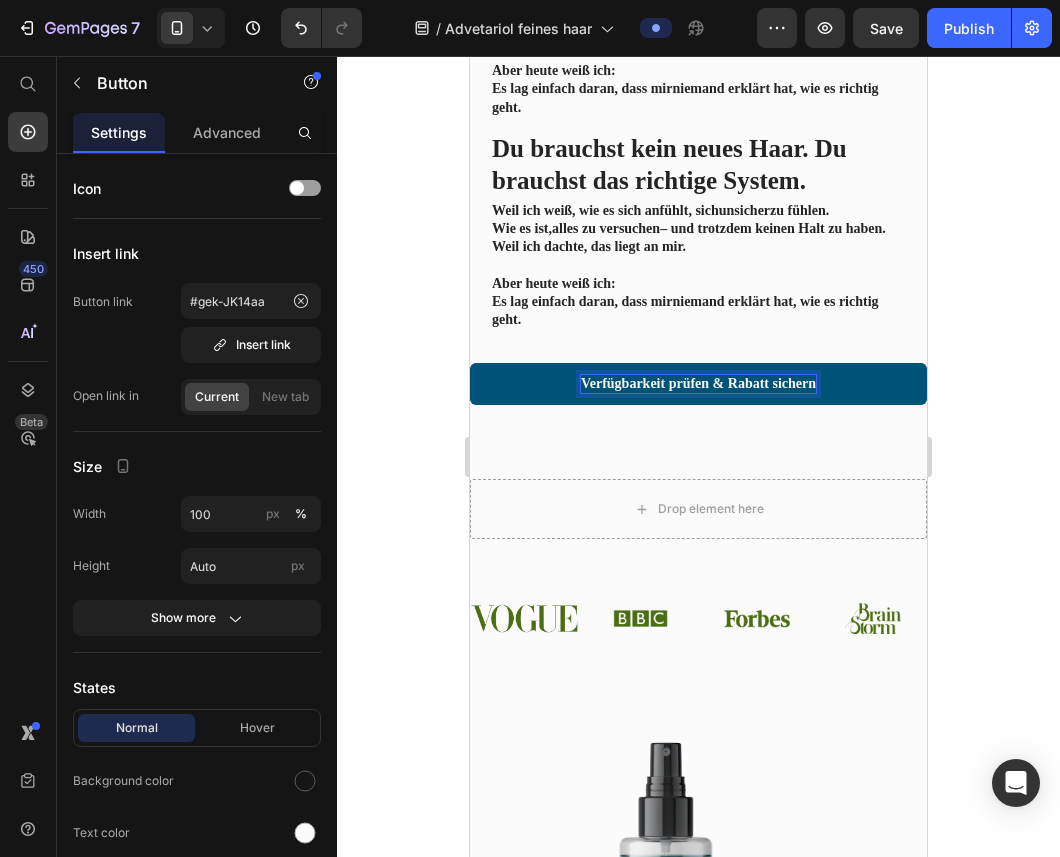 click on "Verfügbarkeit prüfen & Rabatt sichern" at bounding box center (698, 383) 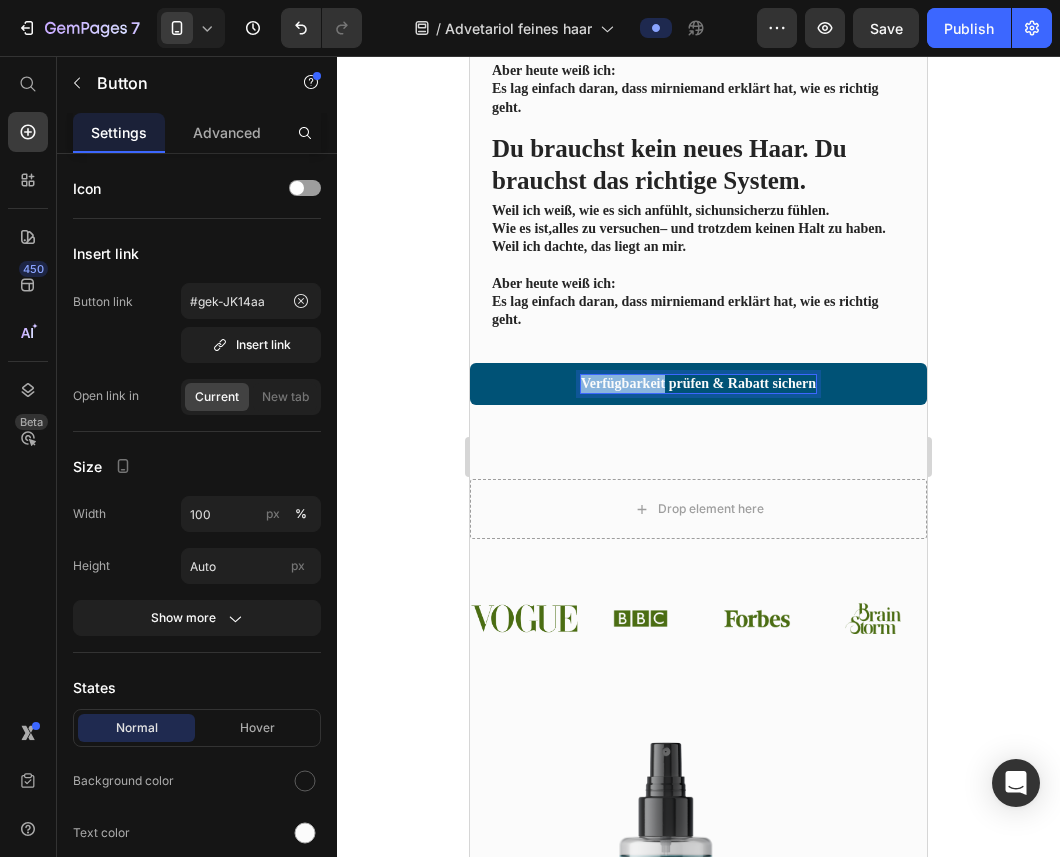 click on "Verfügbarkeit prüfen & Rabatt sichern" at bounding box center (698, 383) 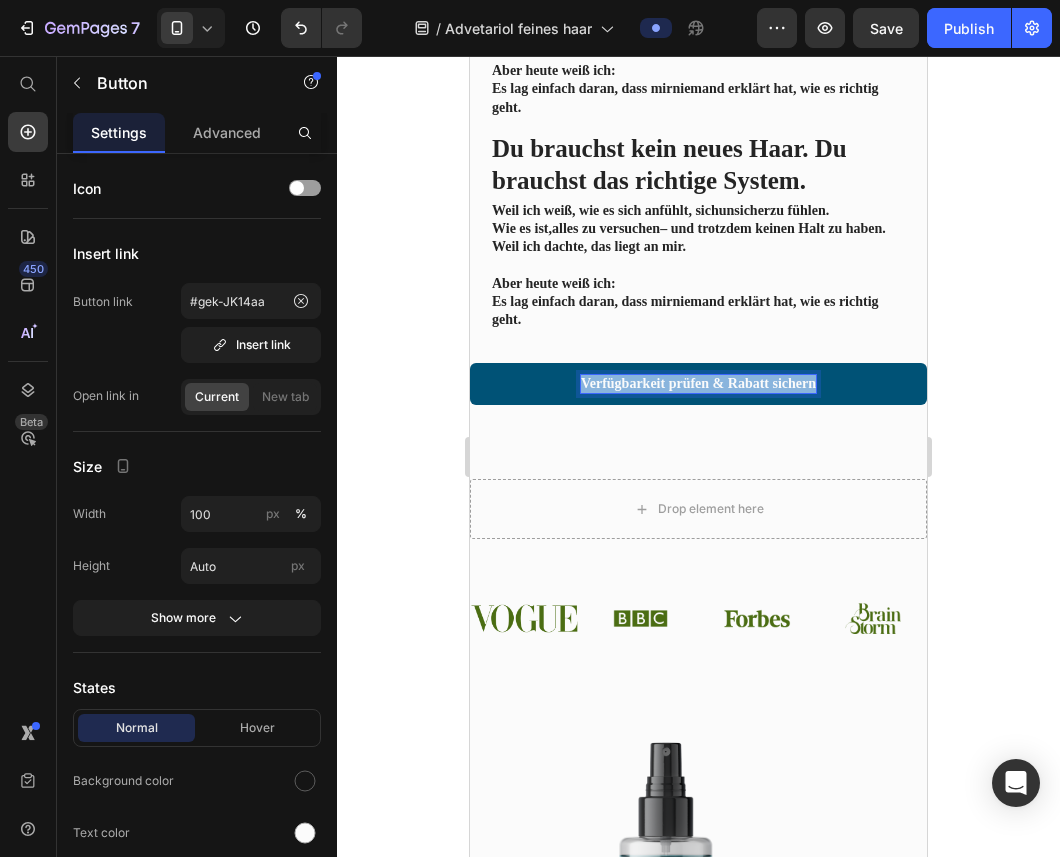 click on "Verfügbarkeit prüfen & Rabatt sichern" at bounding box center (698, 383) 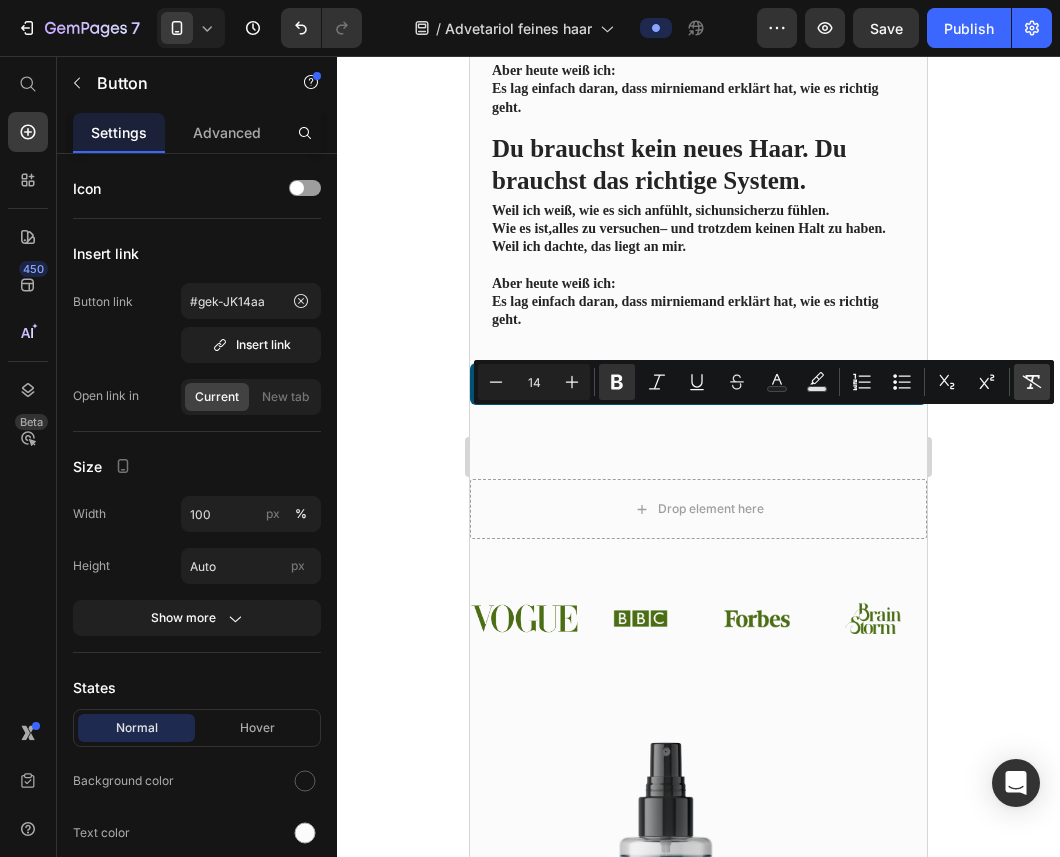 click 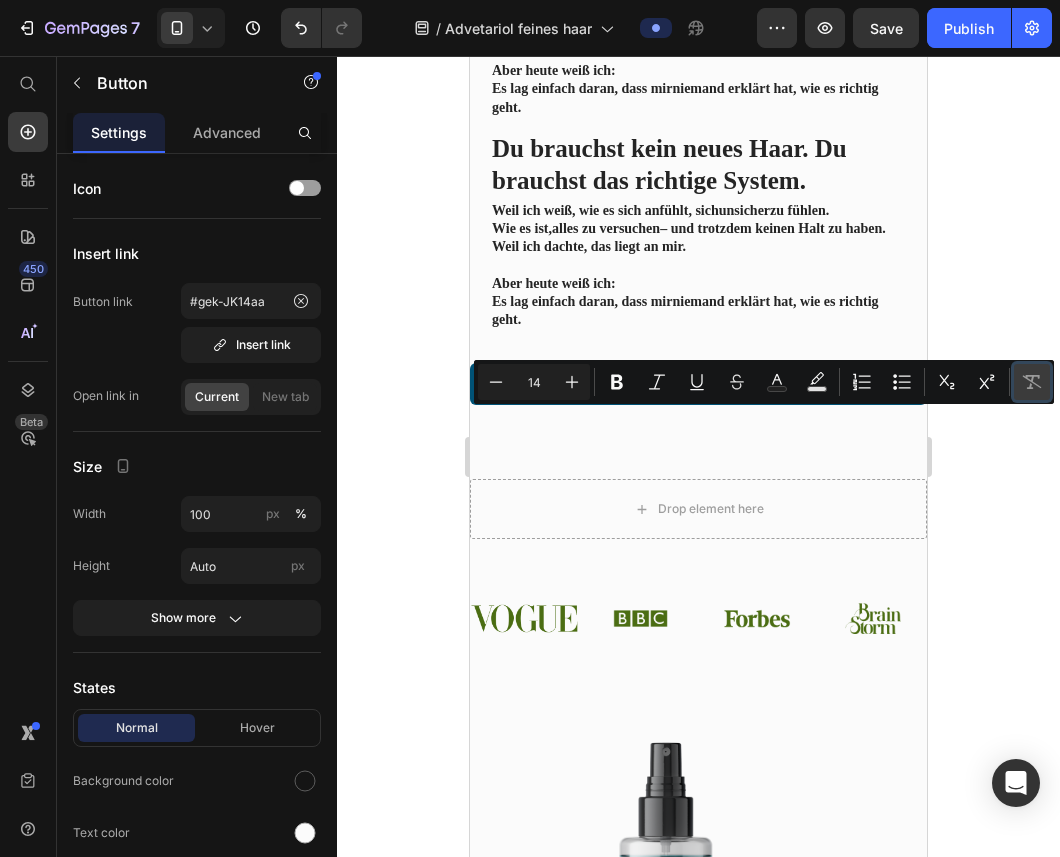 click 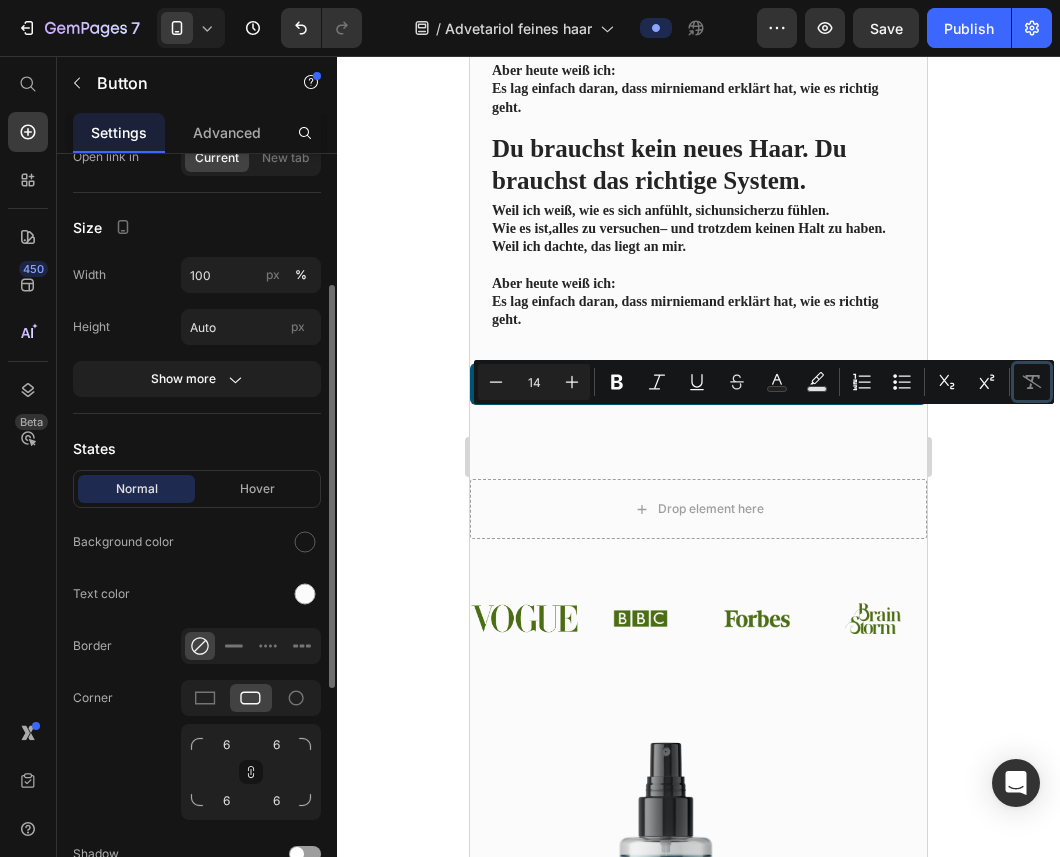 scroll, scrollTop: 242, scrollLeft: 0, axis: vertical 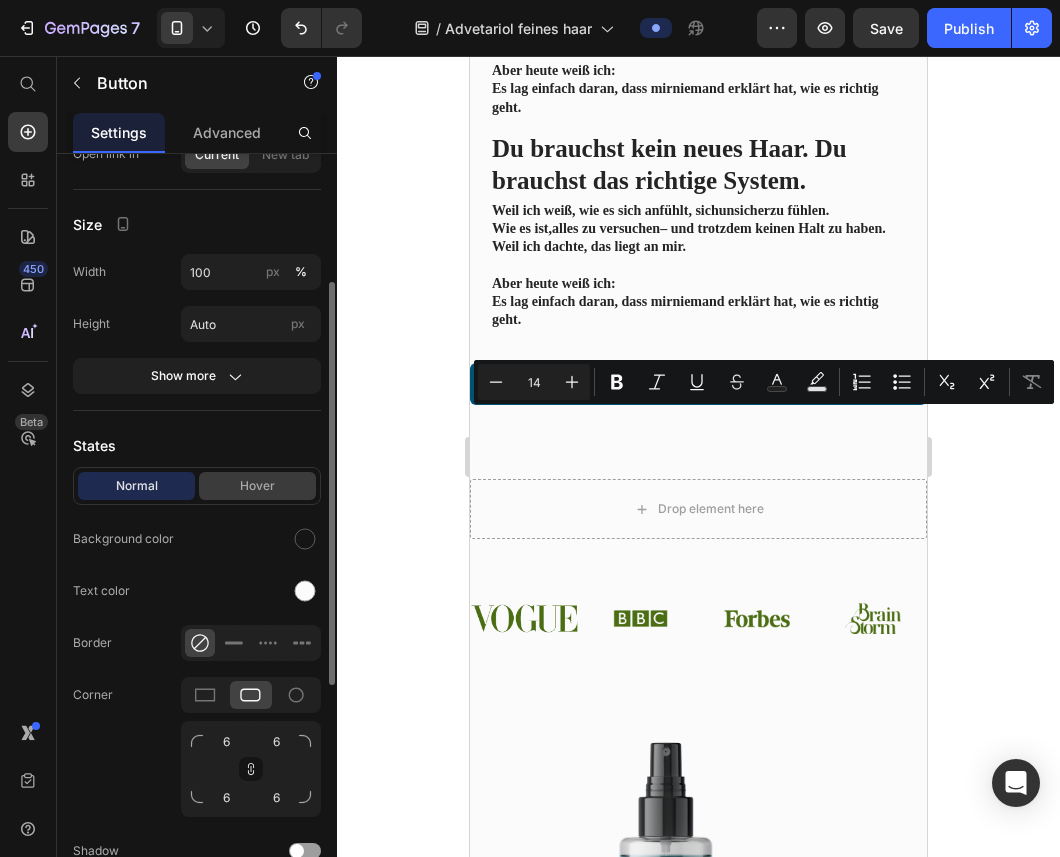 click on "Hover" at bounding box center (257, 486) 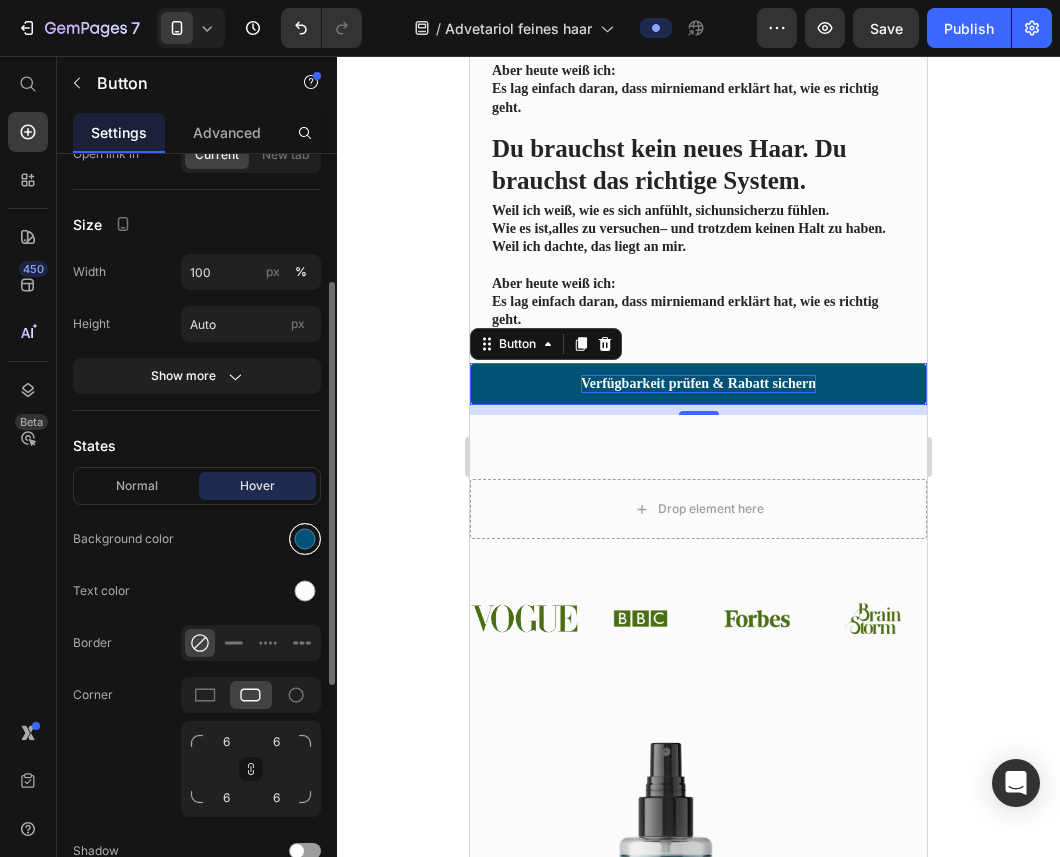 click at bounding box center [305, 539] 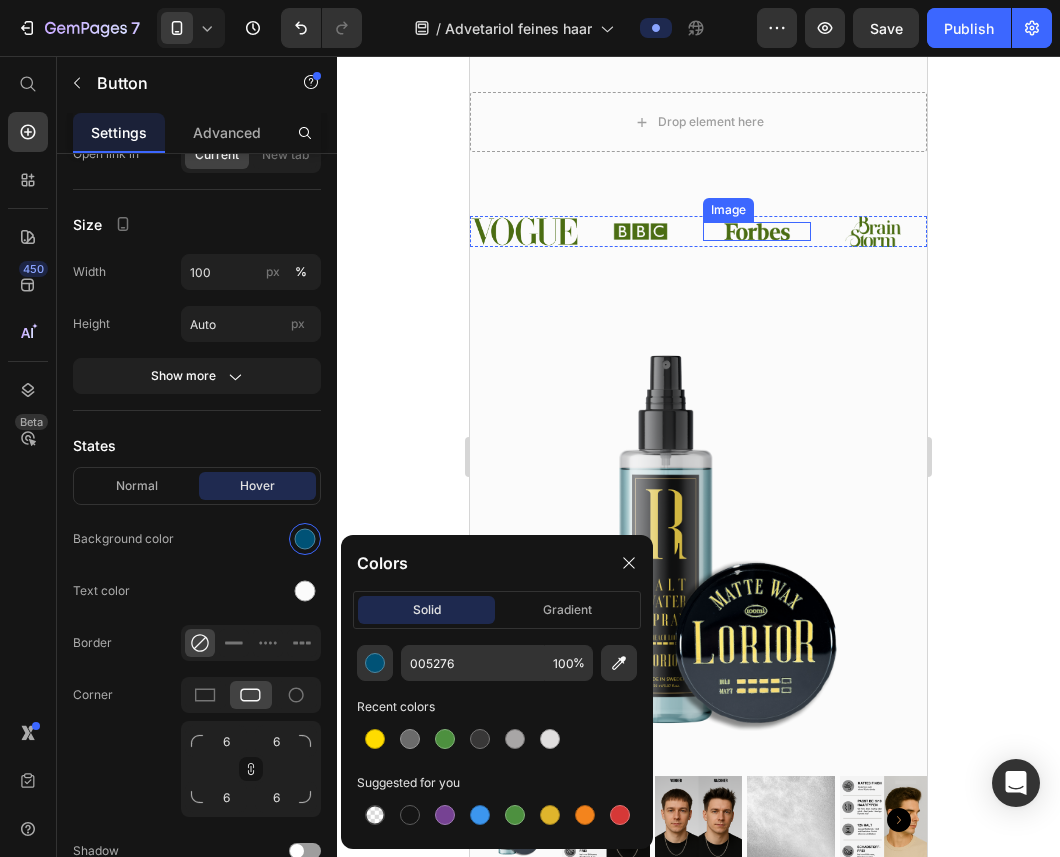 scroll, scrollTop: 3790, scrollLeft: 0, axis: vertical 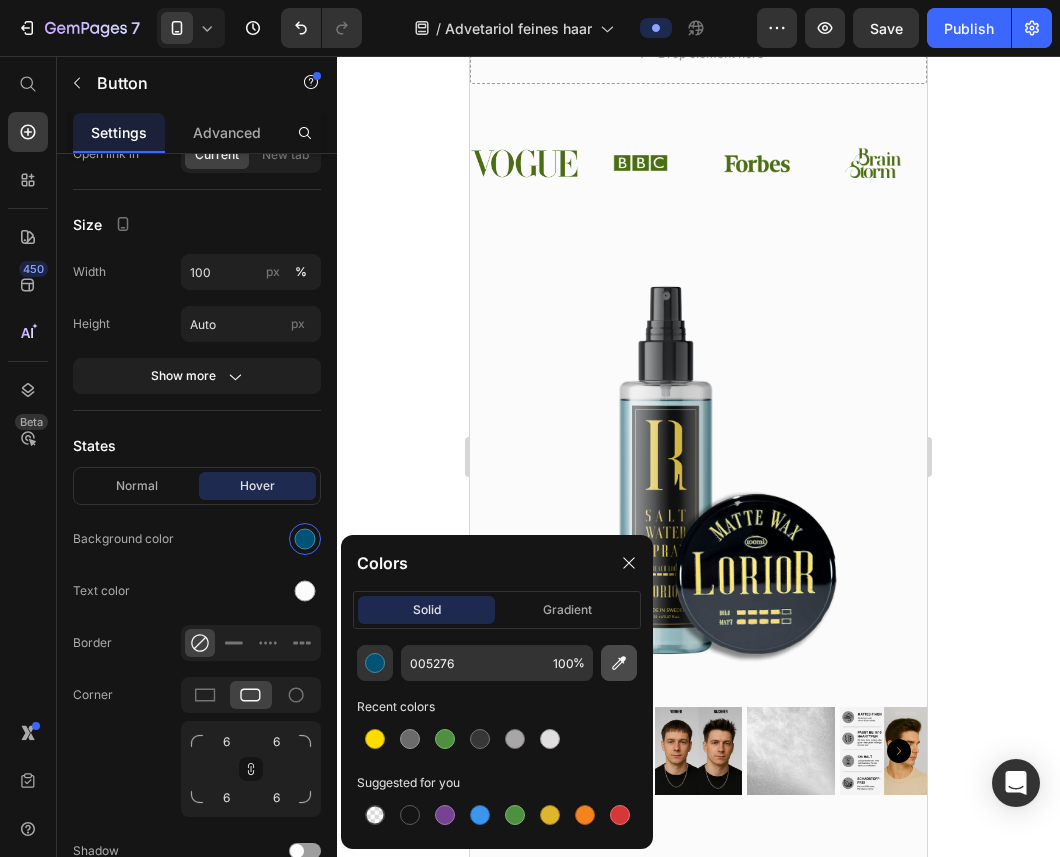 click 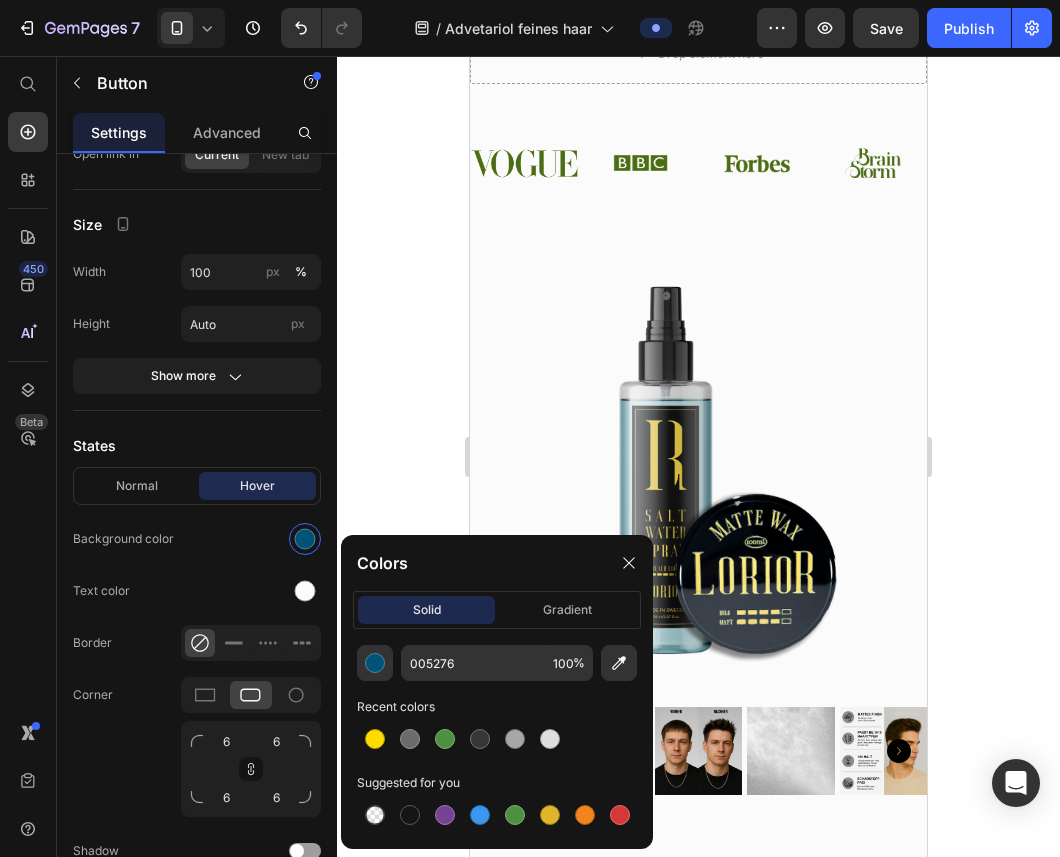 type on "D2B840" 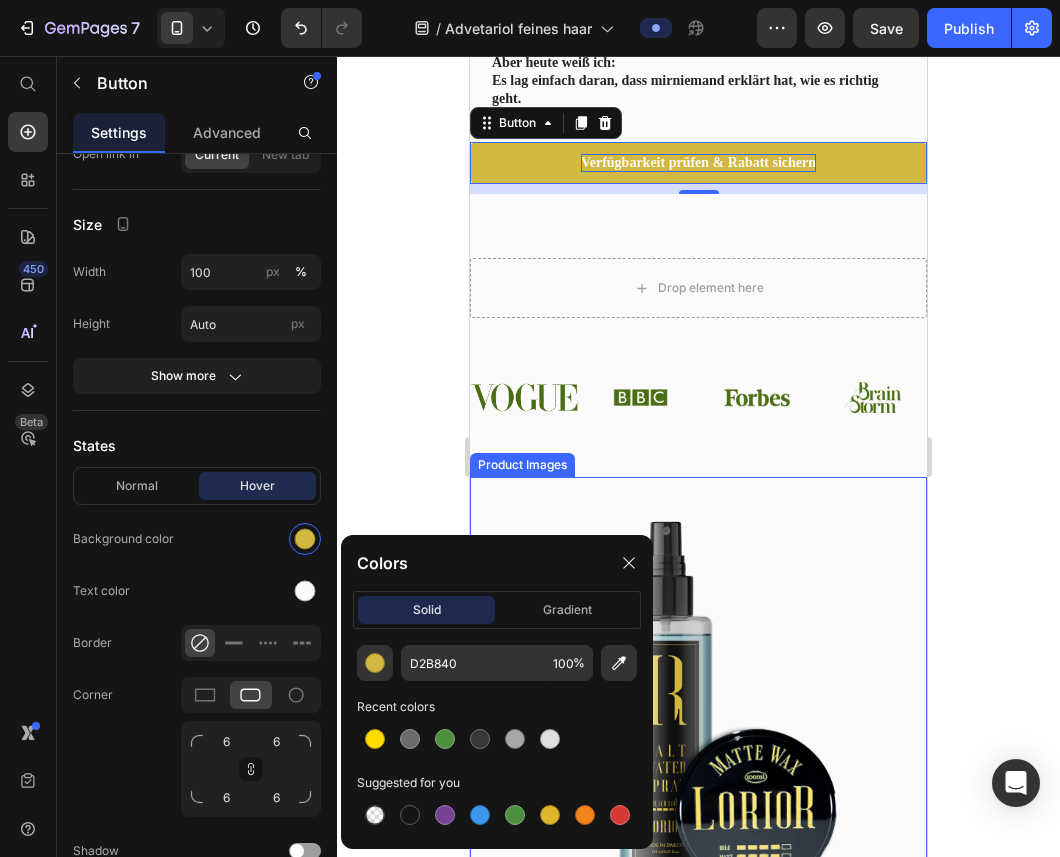 scroll, scrollTop: 3548, scrollLeft: 0, axis: vertical 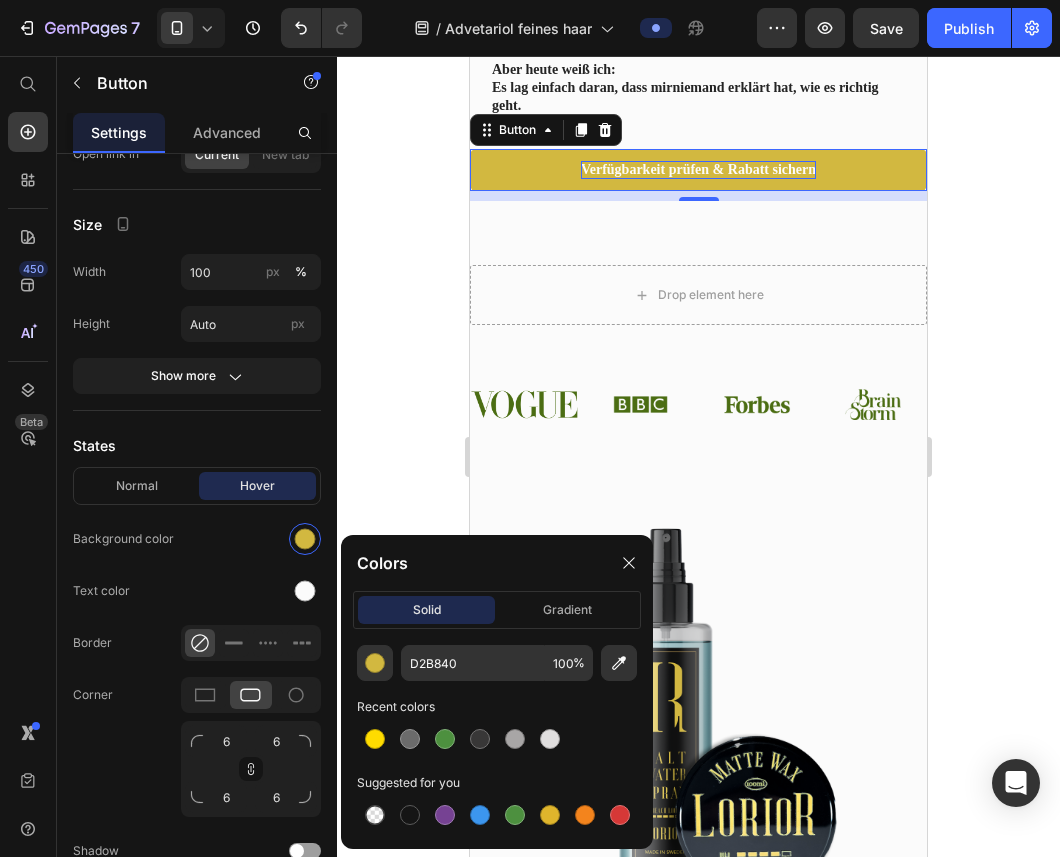 click 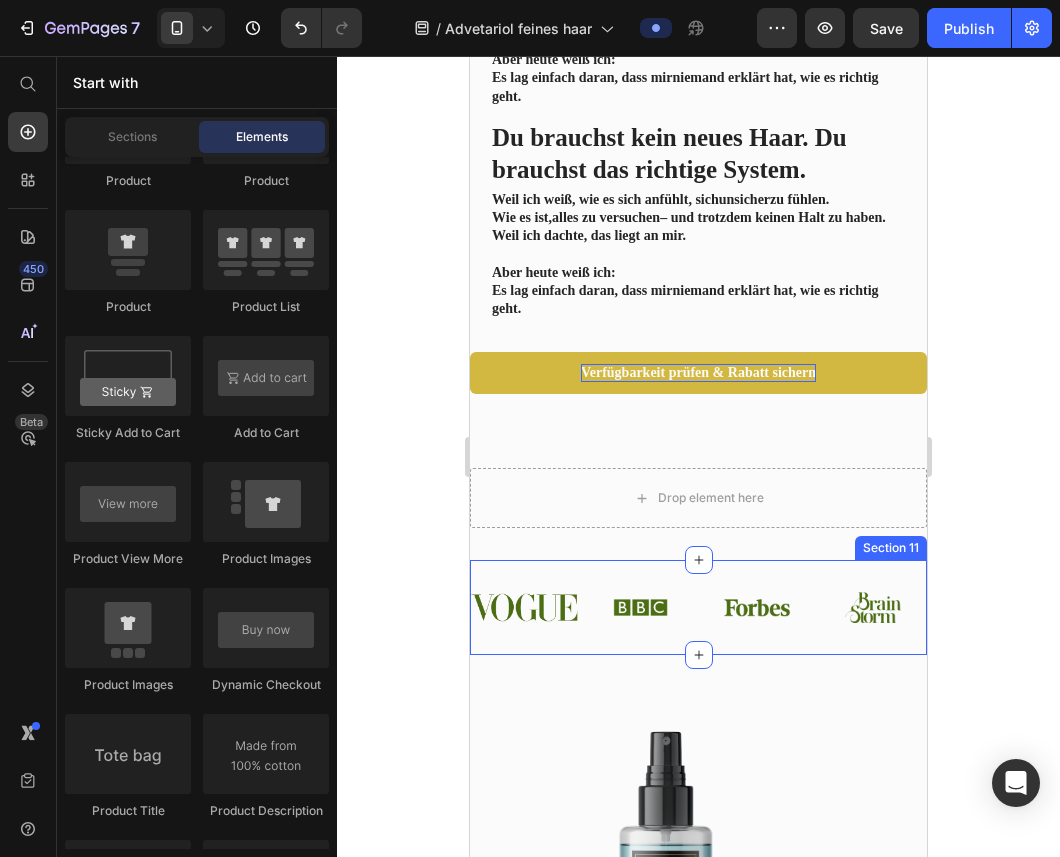 scroll, scrollTop: 3303, scrollLeft: 0, axis: vertical 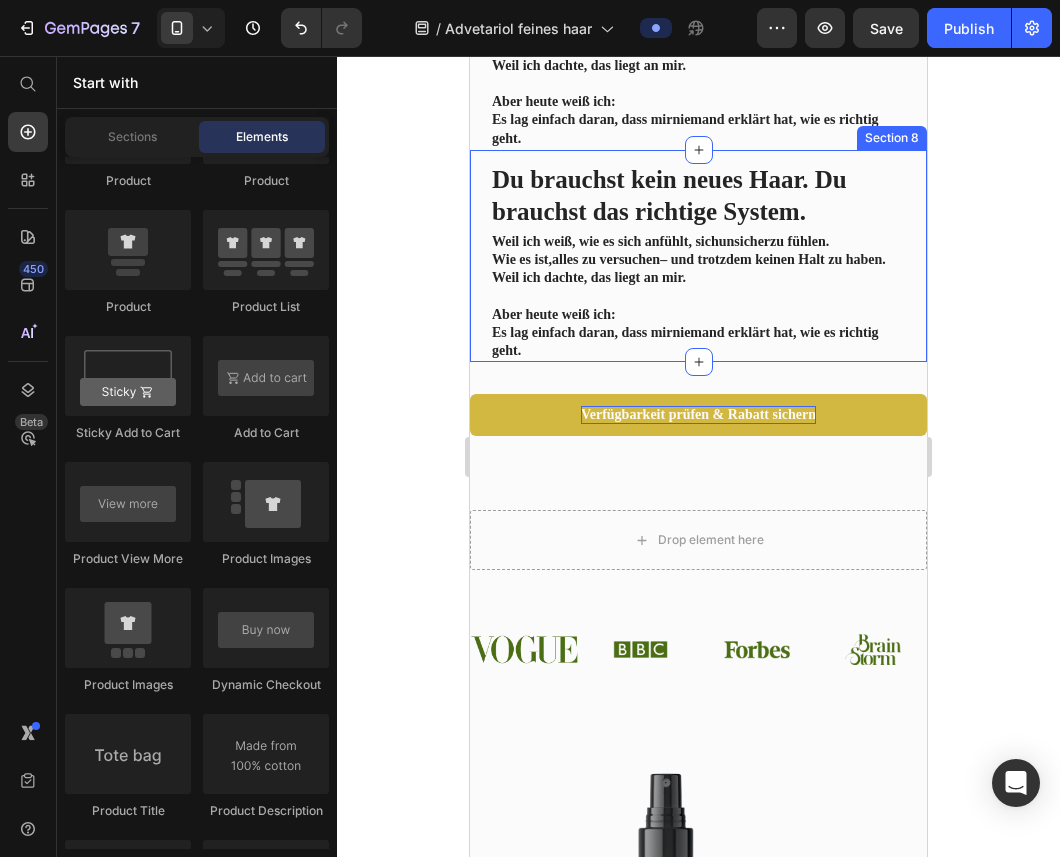 click on "Du brauchst kein neues Haar. Du brauchst das richtige System.   Heading Weil ich weiß, wie es sich anfühlt, sich  unsicher  zu fühlen. Wie es ist,  alles zu versuchen  – und trotzdem keinen Halt zu haben. Weil ich dachte, das liegt an mir.   Aber heute weiß ich: Es lag einfach daran, dass mir  niemand erklärt hat, wie es richtig geht. Text Block Row Section 8" at bounding box center (698, 256) 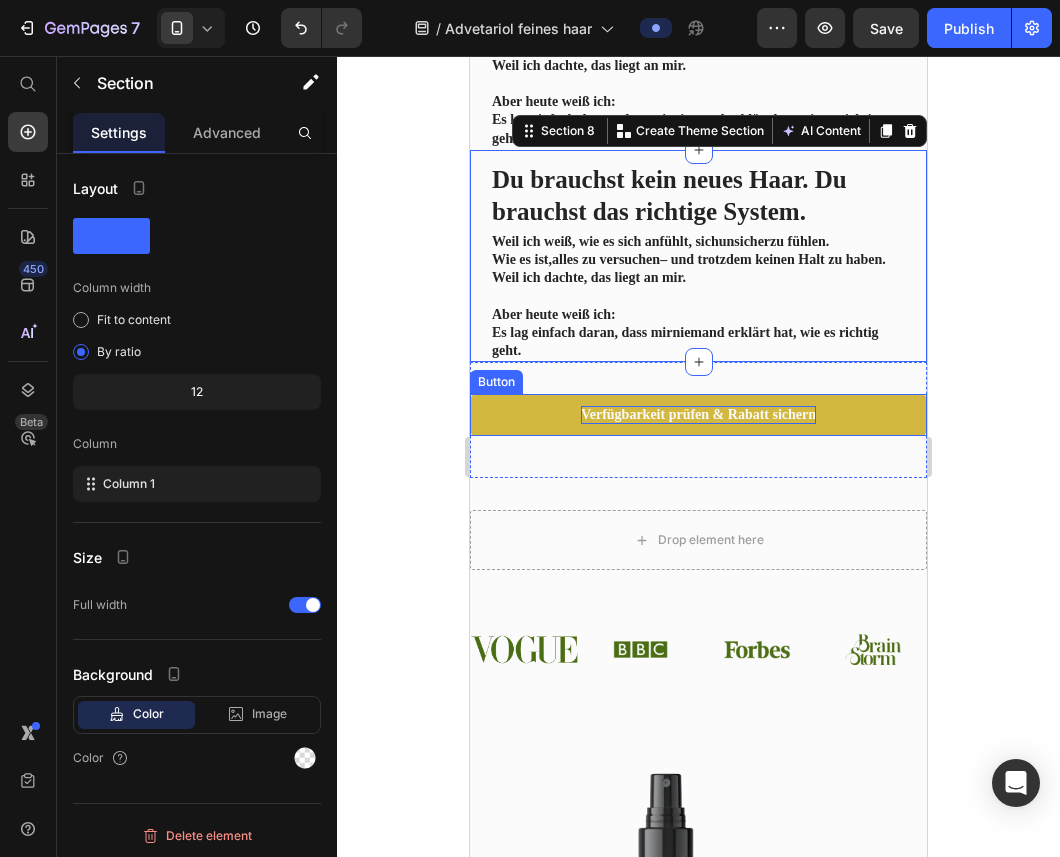 click on "Verfügbarkeit prüfen & Rabatt sichern" at bounding box center (698, 415) 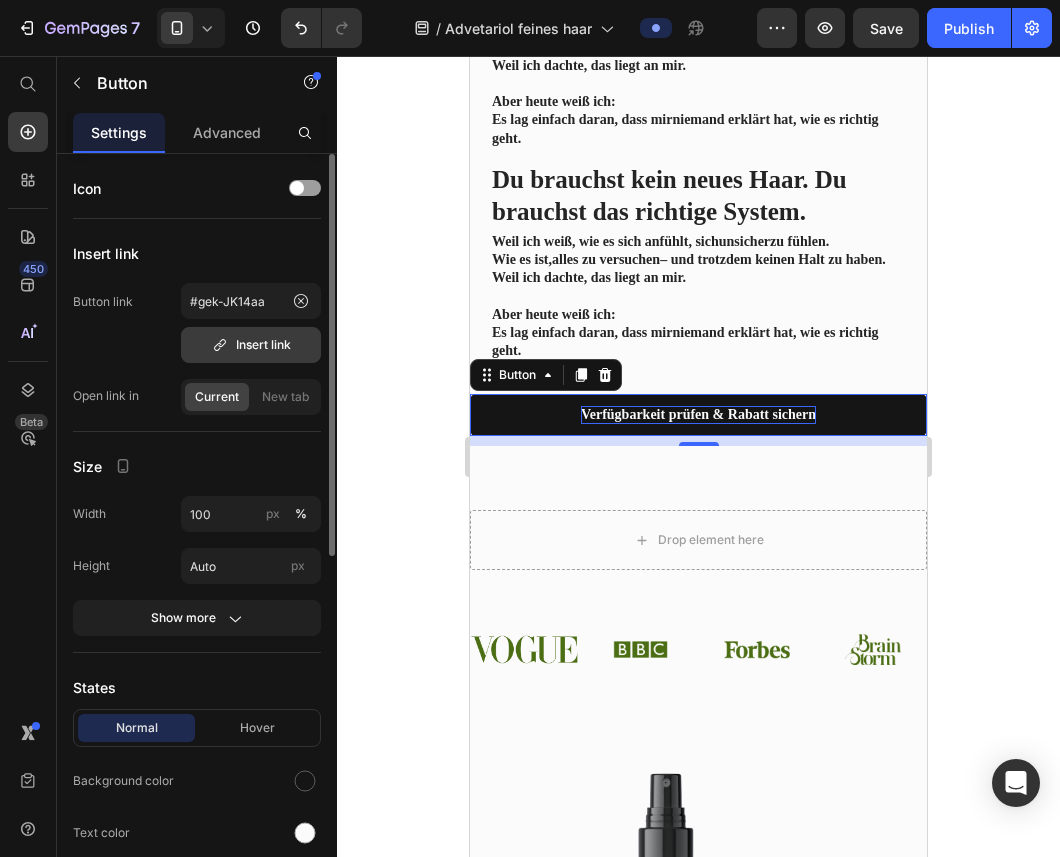 click on "Insert link" at bounding box center (251, 345) 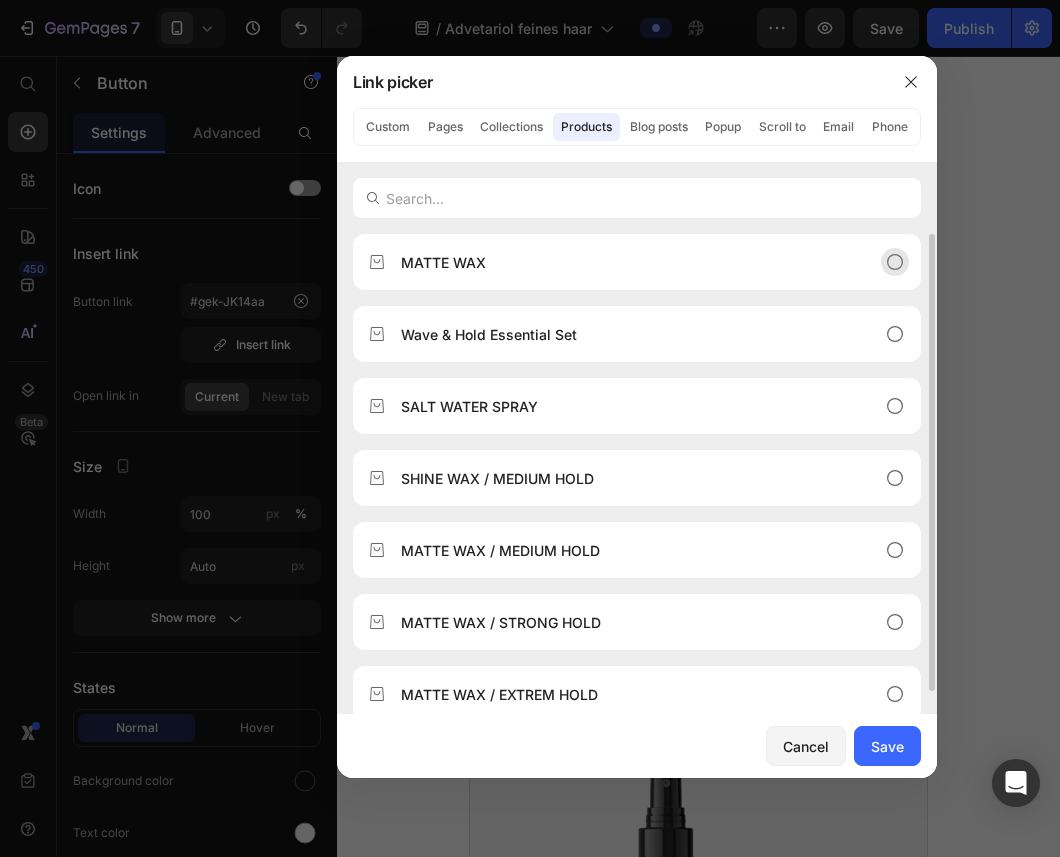 click on "MATTE WAX" at bounding box center (621, 262) 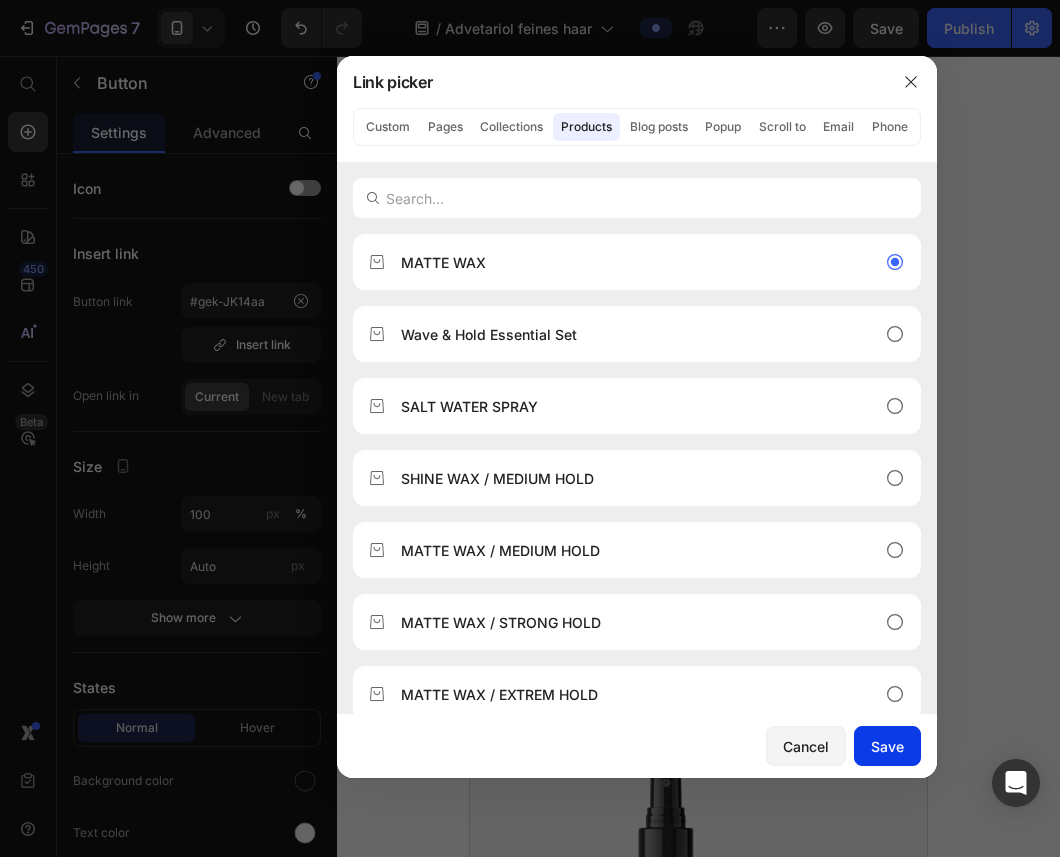 click on "Save" at bounding box center (887, 746) 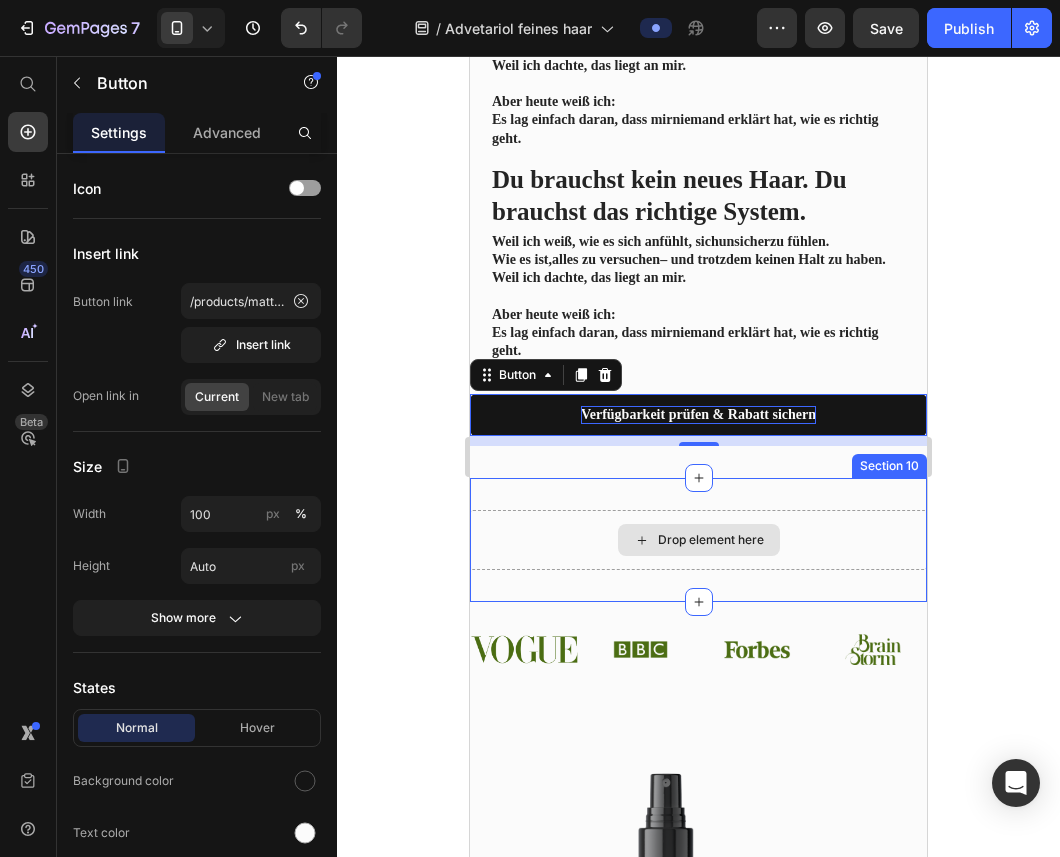 click on "Drop element here" at bounding box center (699, 540) 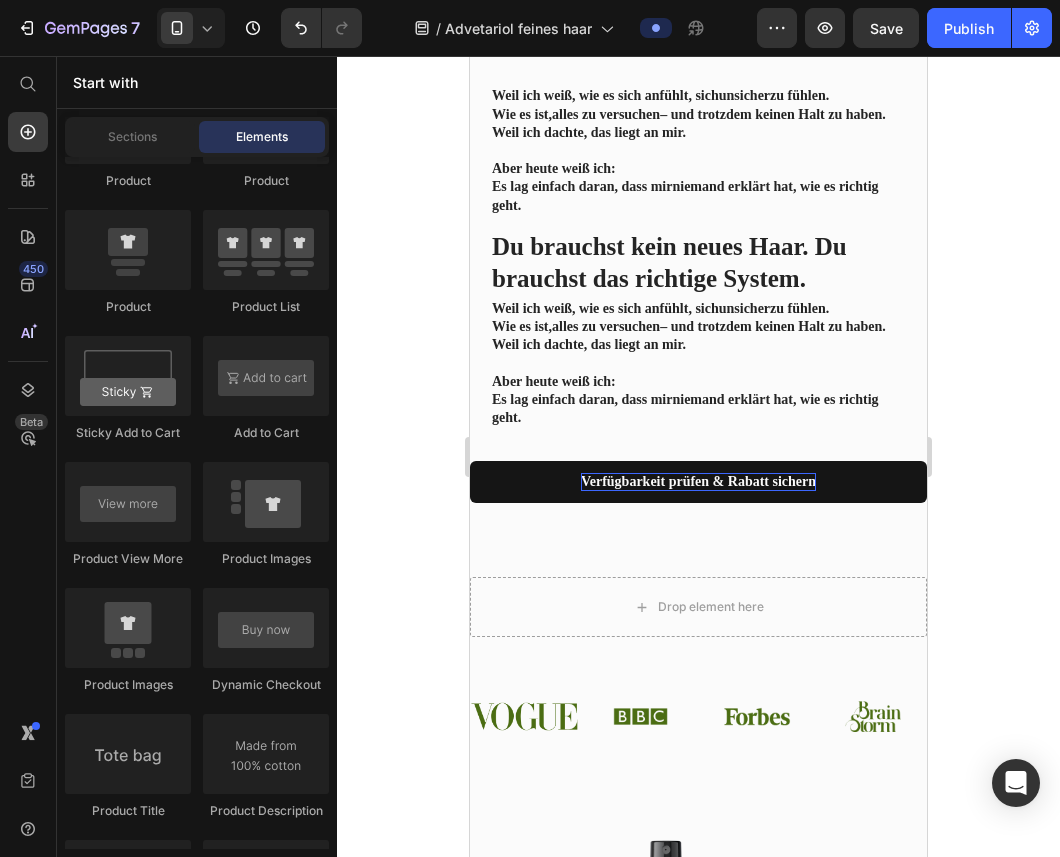 scroll, scrollTop: 3203, scrollLeft: 0, axis: vertical 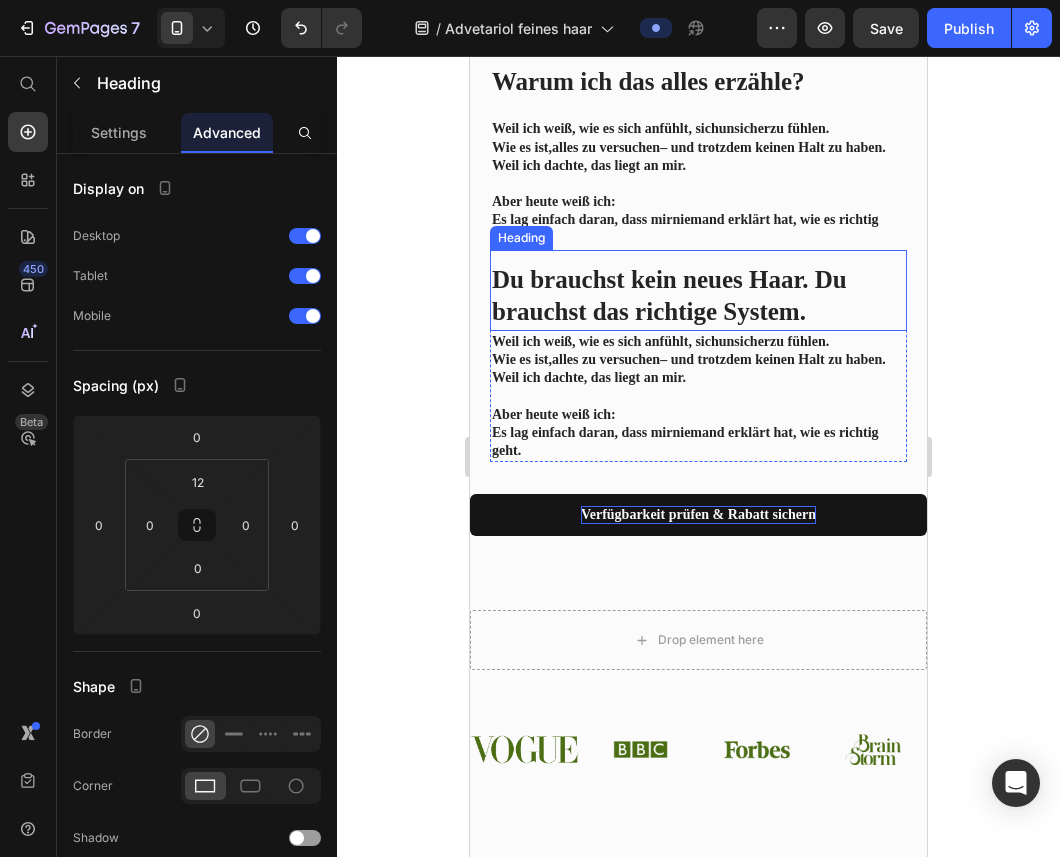 click on "Du brauchst kein neues Haar. Du brauchst das richtige System." at bounding box center [698, 296] 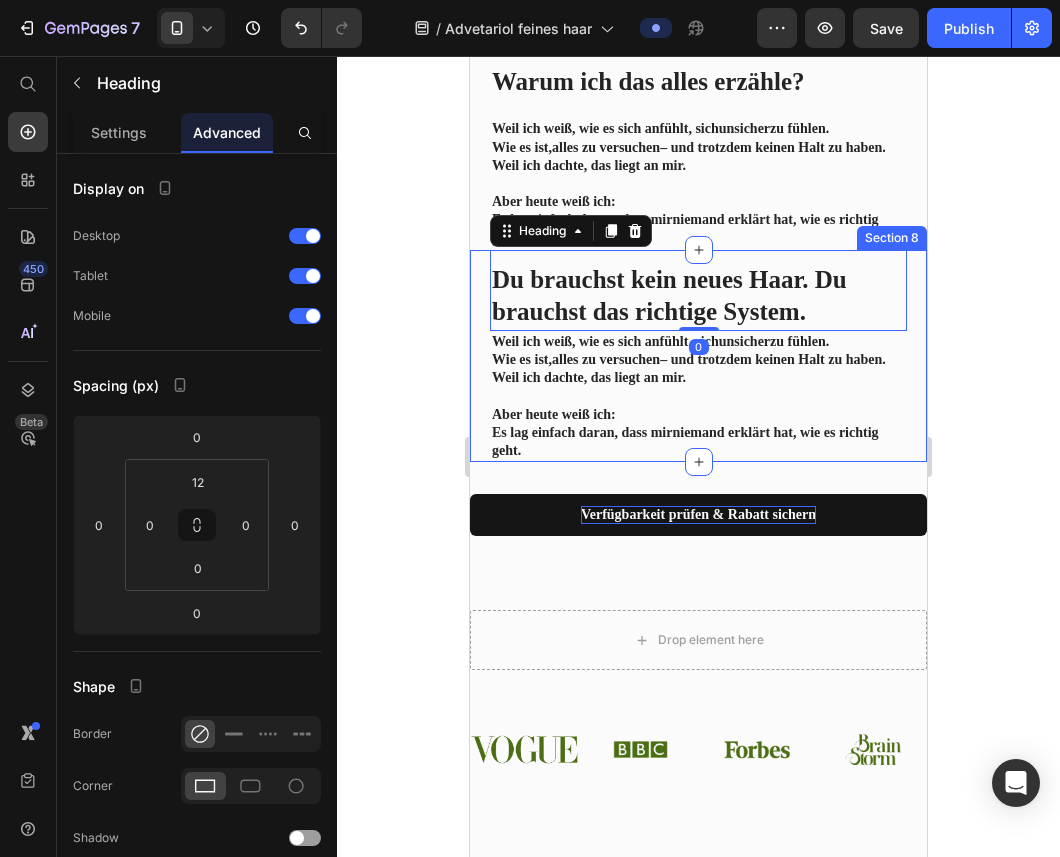 click on "Du brauchst kein neues Haar. Du brauchst das richtige System.   Heading   0 Weil ich weiß, wie es sich anfühlt, sich  unsicher  zu fühlen. Wie es ist,  alles zu versuchen  – und trotzdem keinen Halt zu haben. Weil ich dachte, das liegt an mir.   Aber heute weiß ich: Es lag einfach daran, dass mir  niemand erklärt hat, wie es richtig geht. Text Block Row Section 8" at bounding box center [698, 356] 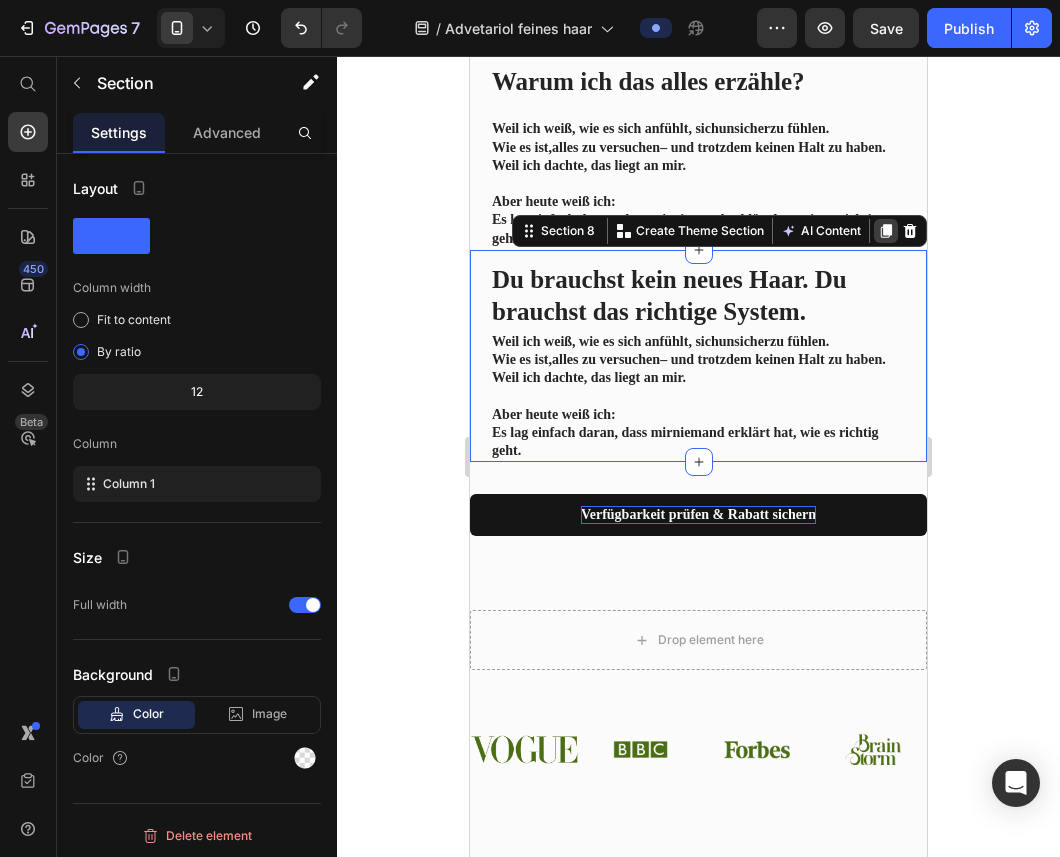 click 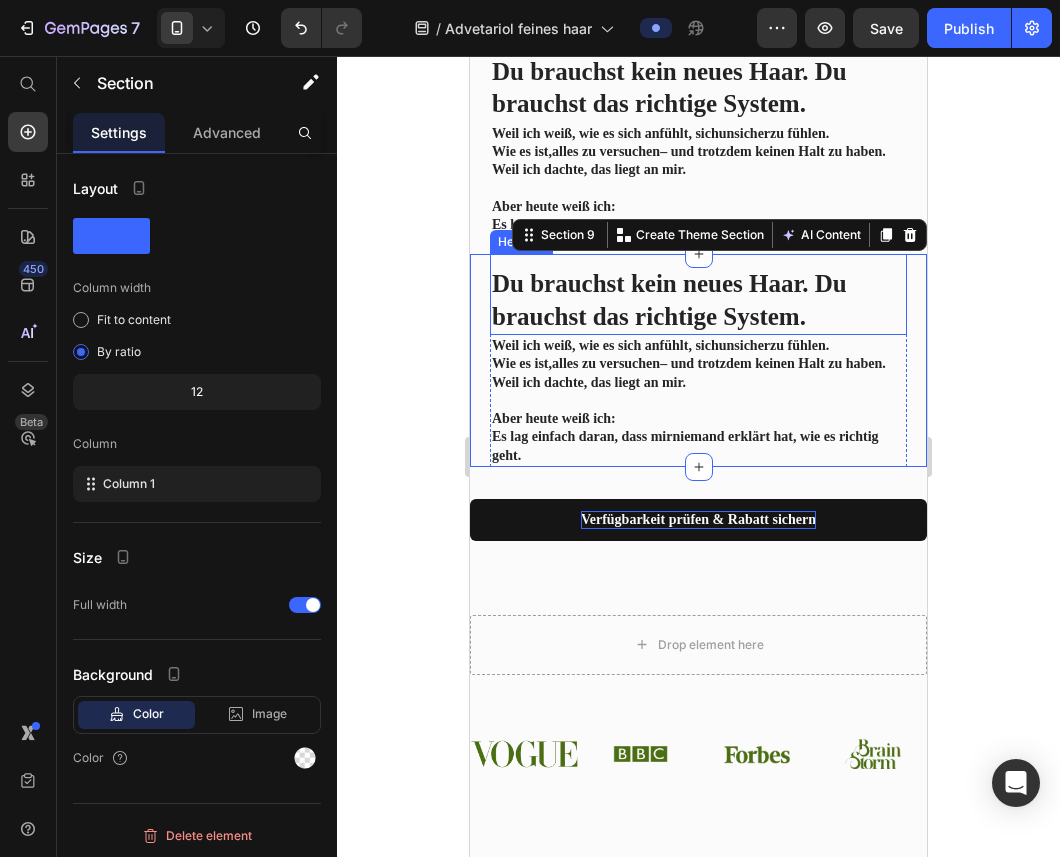 scroll, scrollTop: 3412, scrollLeft: 0, axis: vertical 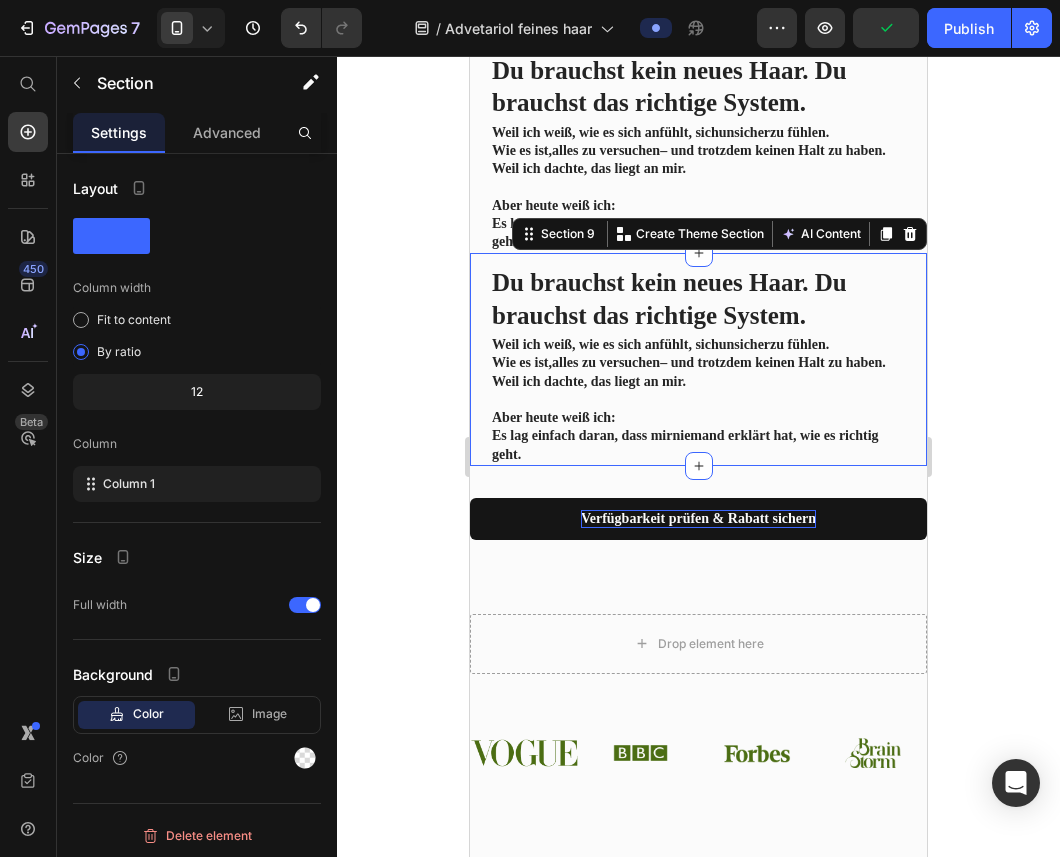 click 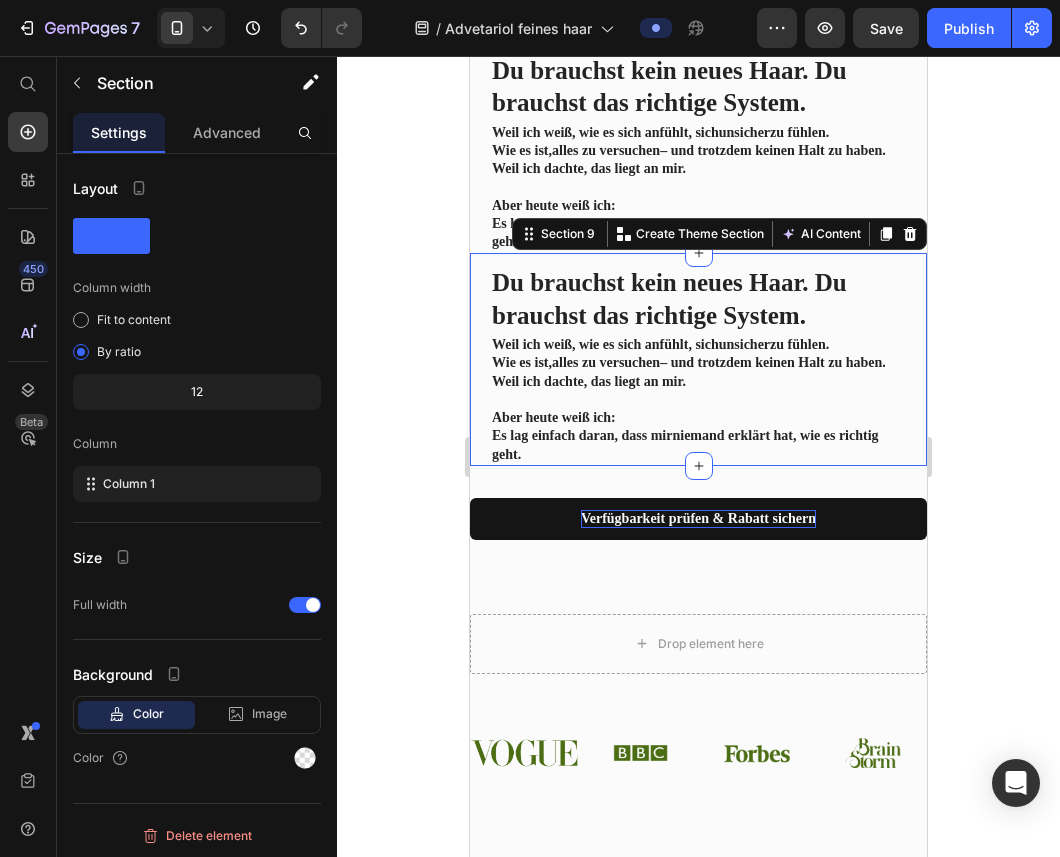 click on "Du brauchst kein neues Haar. Du brauchst das richtige System.   Heading Weil ich weiß, wie es sich anfühlt, sich  unsicher  zu fühlen. Wie es ist,  alles zu versuchen  – und trotzdem keinen Halt zu haben. Weil ich dachte, das liegt an mir.   Aber heute weiß ich: Es lag einfach daran, dass mir  niemand erklärt hat, wie es richtig geht. Text Block Row Section 9   Create Theme Section AI Content Write with GemAI What would you like to describe here? Tone and Voice Persuasive Product Wave & Hold Essential Set Show more Generate" at bounding box center (698, 359) 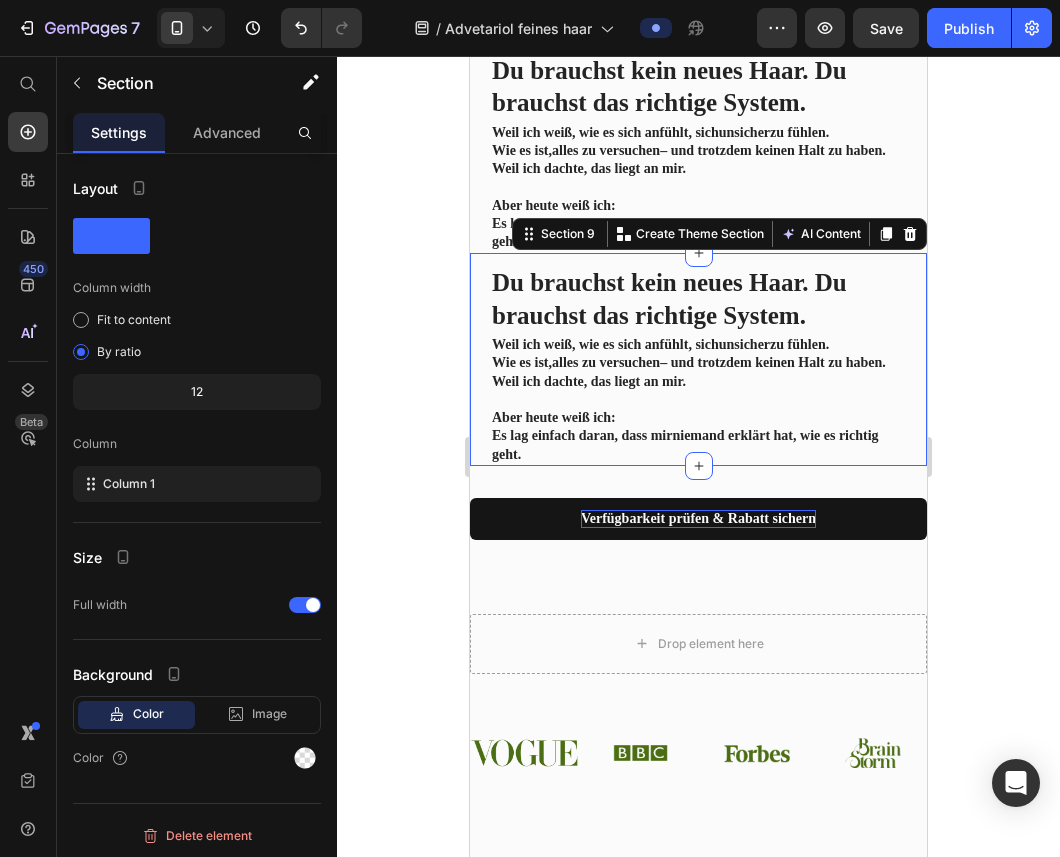 click 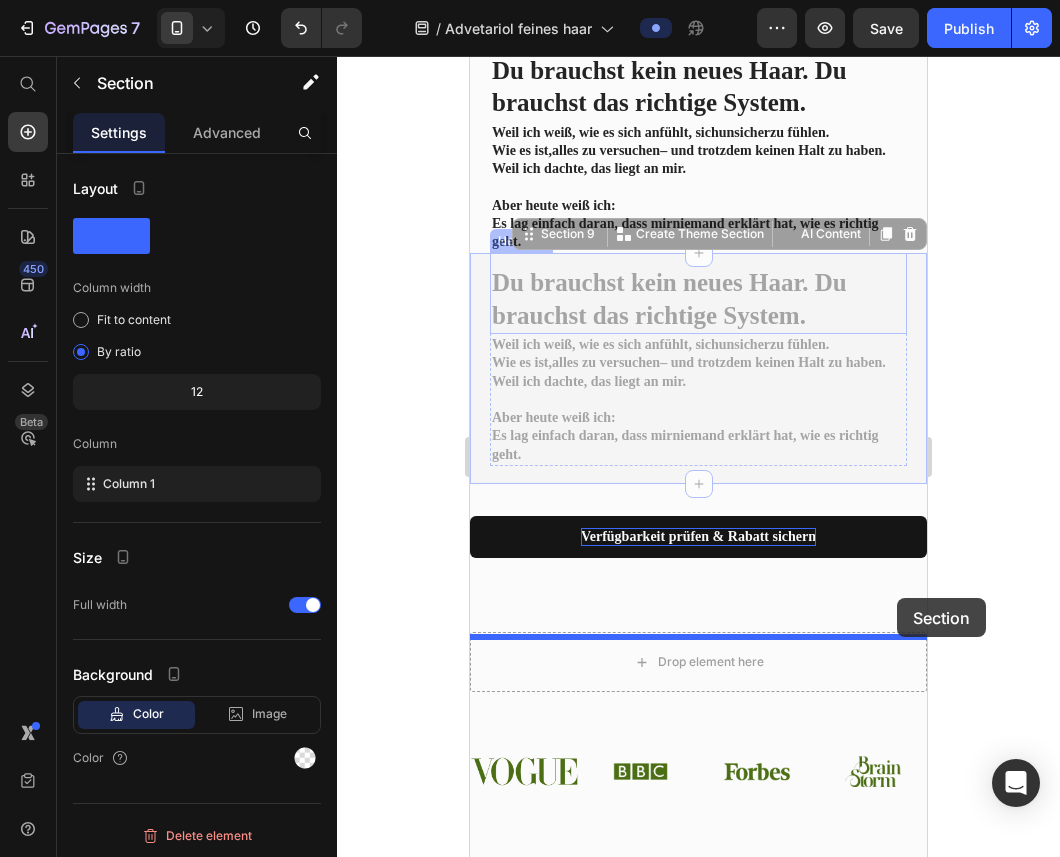 drag, startPoint x: 903, startPoint y: 284, endPoint x: 897, endPoint y: 598, distance: 314.0573 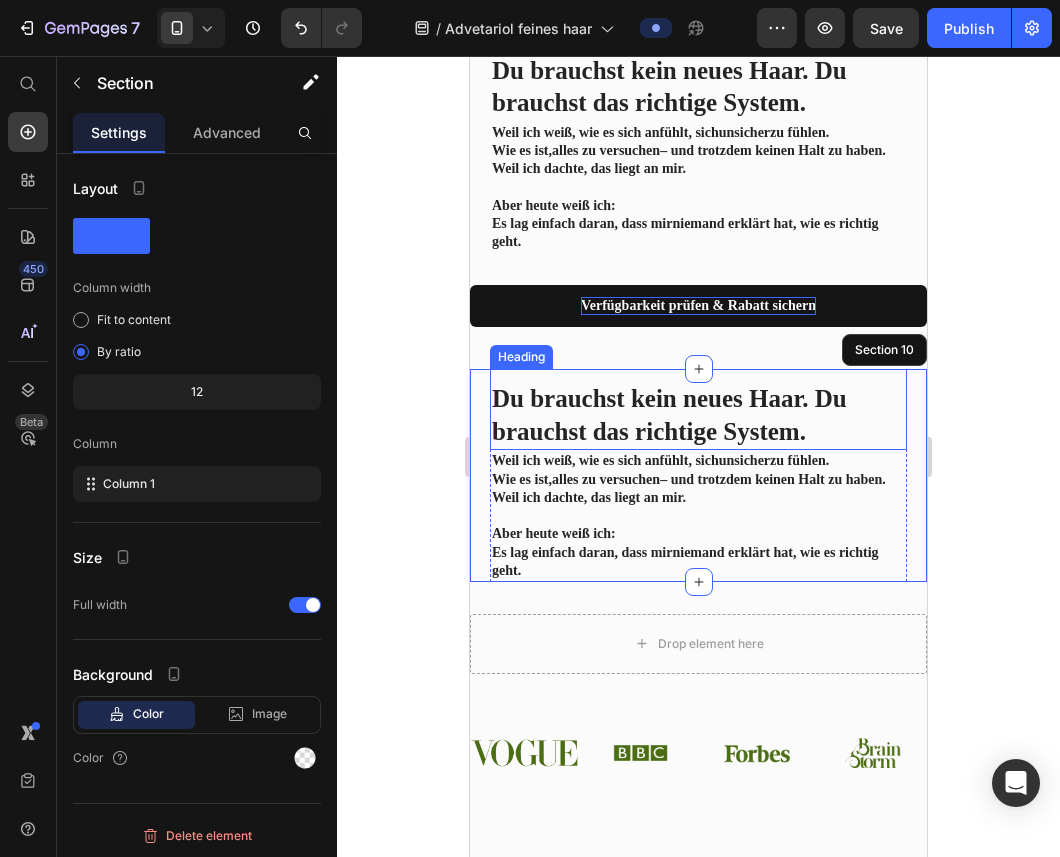 scroll, scrollTop: 3361, scrollLeft: 0, axis: vertical 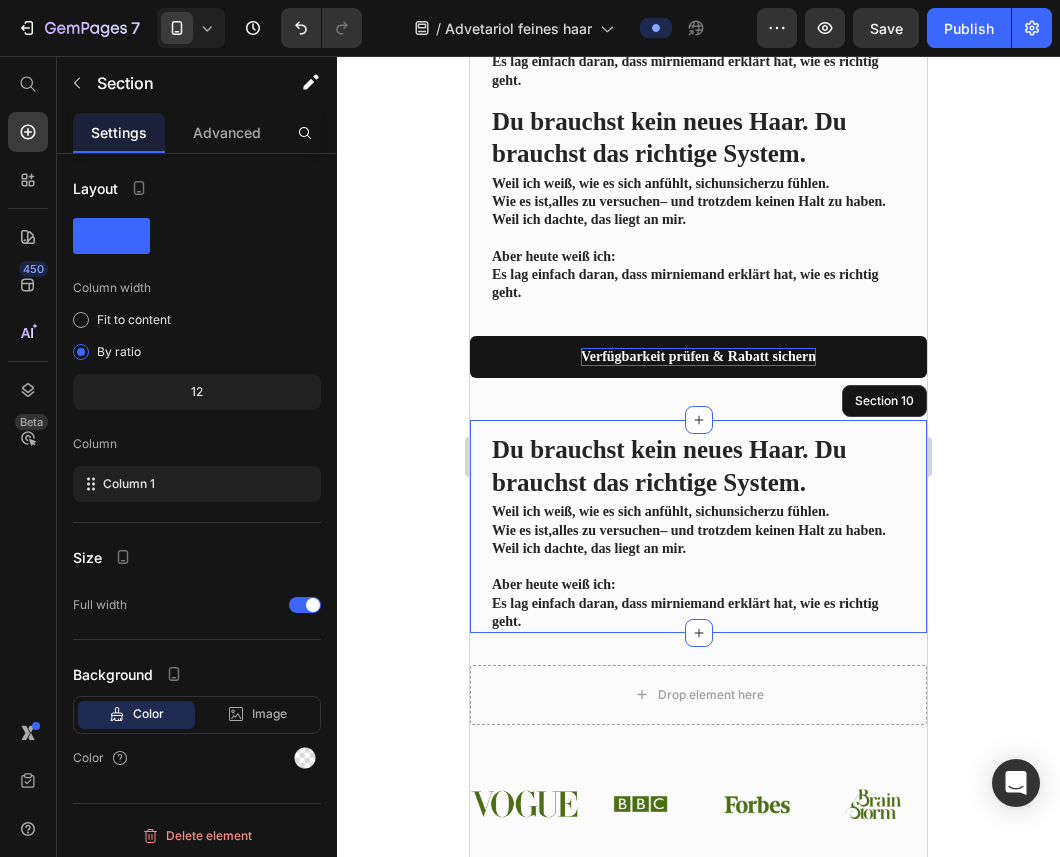 click on "Du brauchst kein neues Haar. Du brauchst das richtige System." at bounding box center [669, 466] 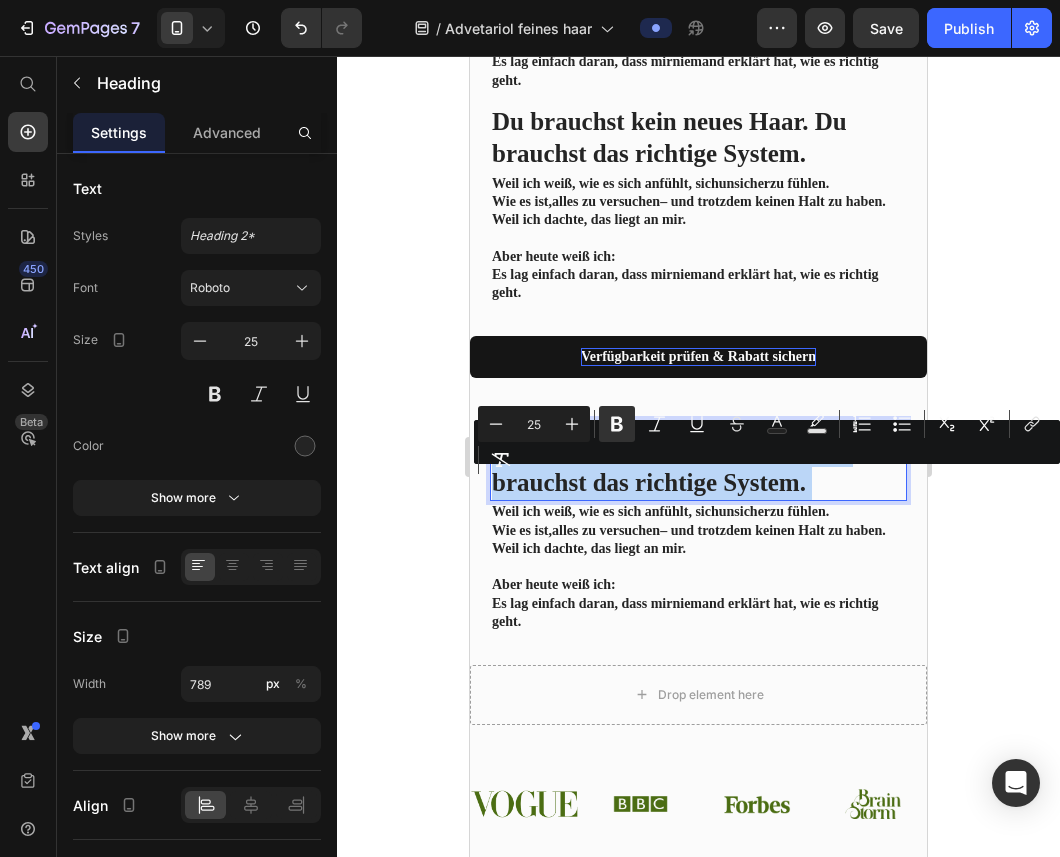drag, startPoint x: 833, startPoint y: 523, endPoint x: 500, endPoint y: 490, distance: 334.63113 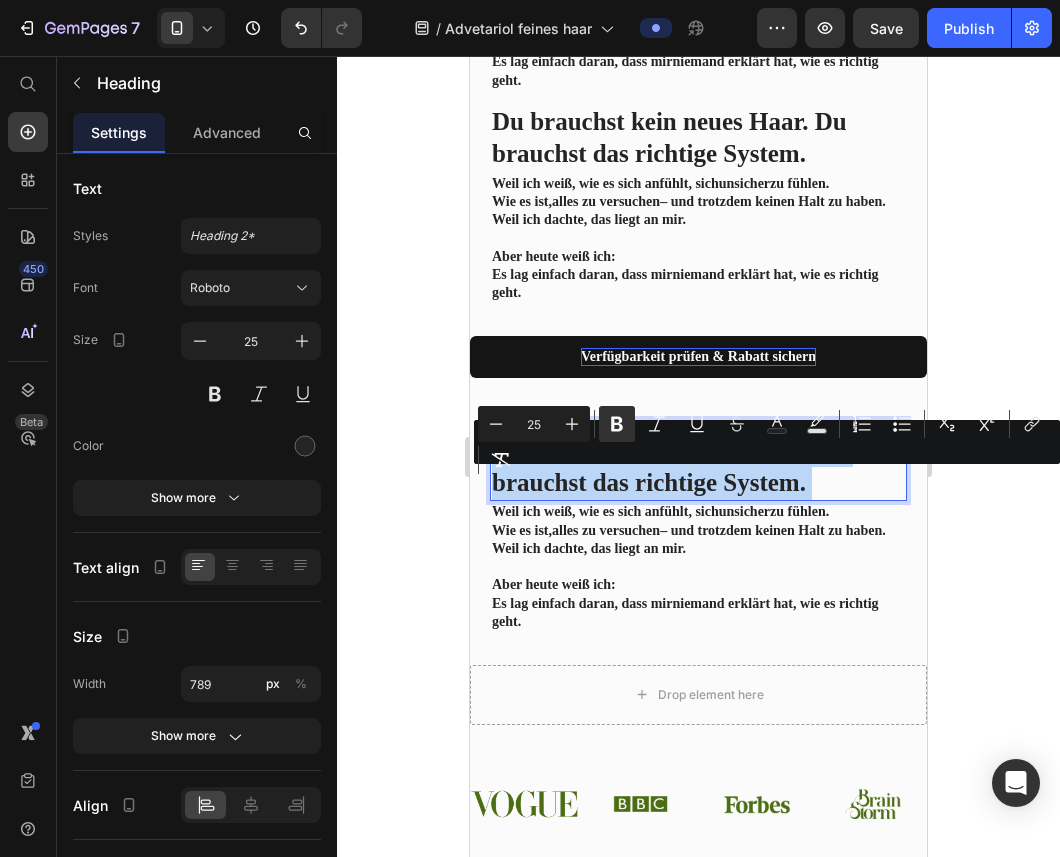 click on "Du brauchst kein neues Haar. Du brauchst das richtige System." at bounding box center (698, 466) 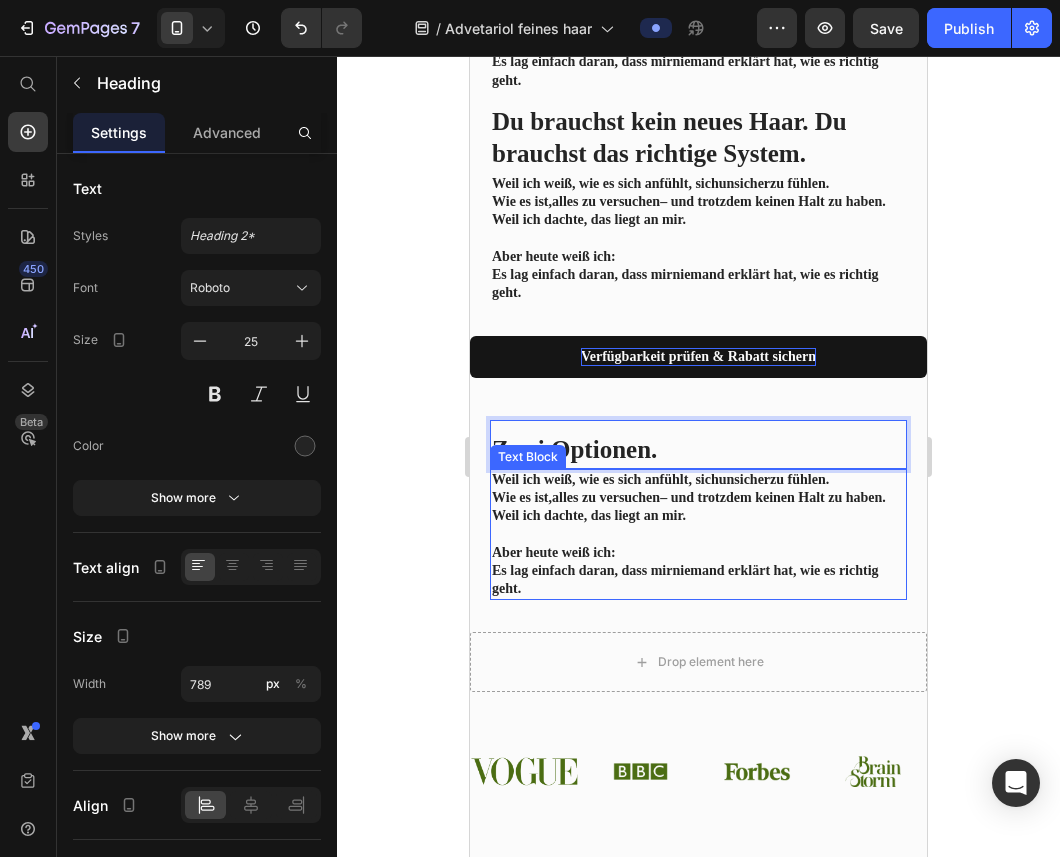 click on "Aber heute weiß ich: Es lag einfach daran, dass mir  niemand erklärt hat, wie es richtig geht." at bounding box center [698, 571] 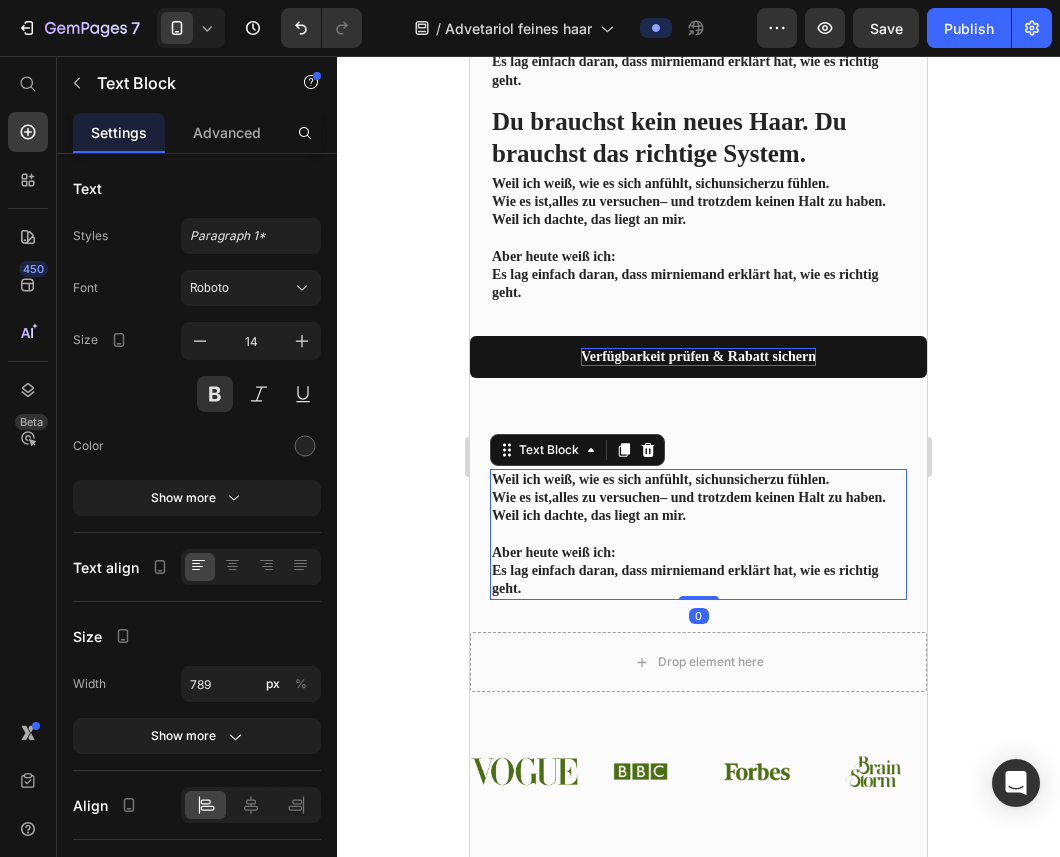 click on "Aber heute weiß ich: Es lag einfach daran, dass mir  niemand erklärt hat, wie es richtig geht." at bounding box center [698, 571] 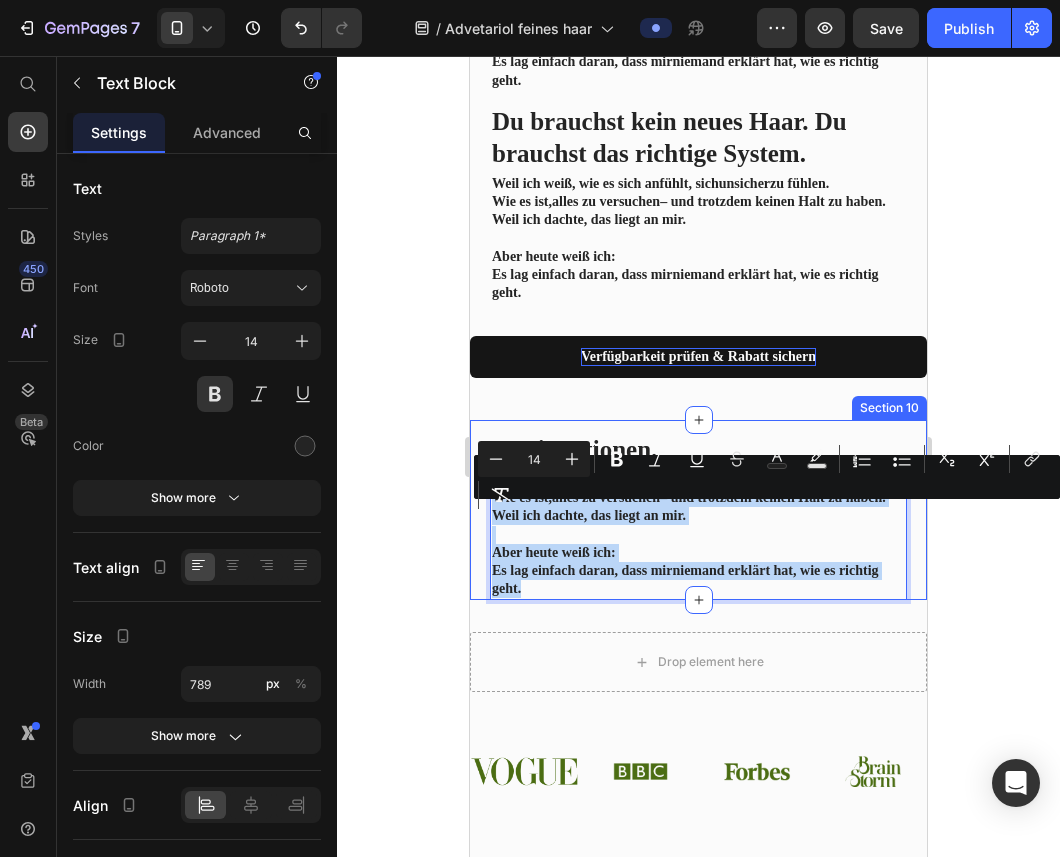 drag, startPoint x: 540, startPoint y: 641, endPoint x: 474, endPoint y: 523, distance: 135.20355 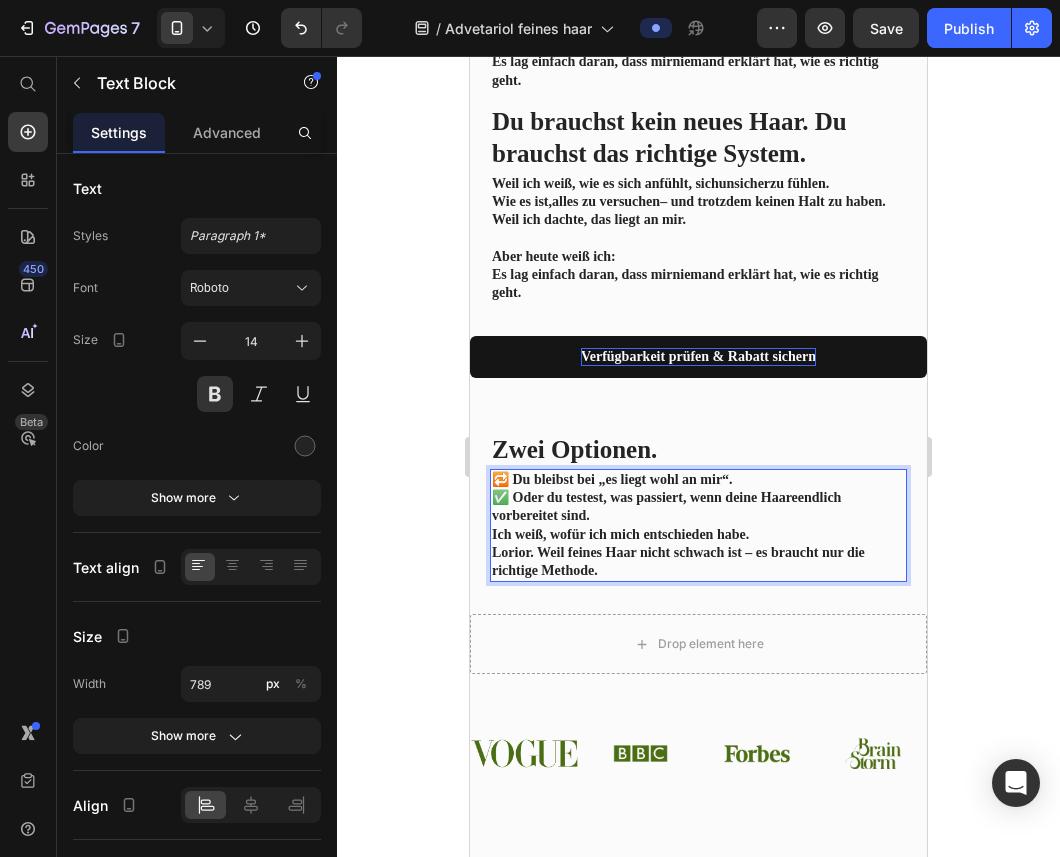 click on "🔁 Du bleibst bei „es liegt wohl an mir“. ✅ Oder du testest, was passiert, wenn deine Haare  endlich vorbereitet sind ." at bounding box center [698, 498] 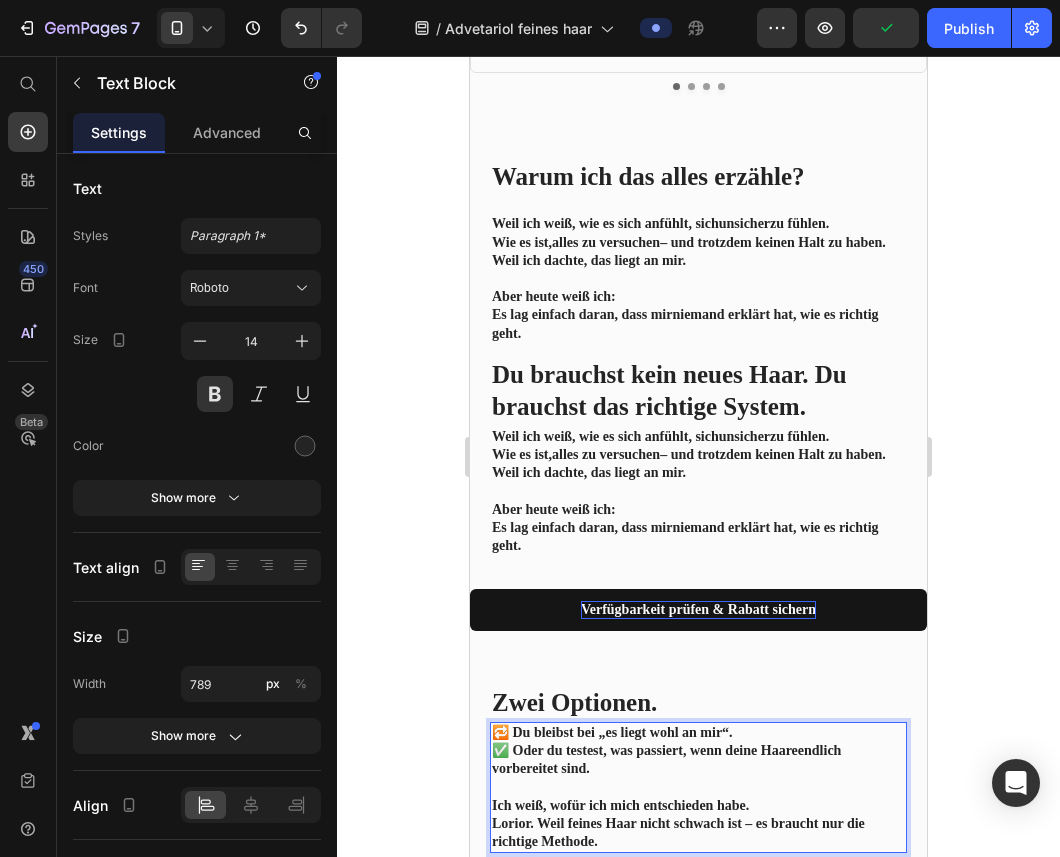 scroll, scrollTop: 2901, scrollLeft: 0, axis: vertical 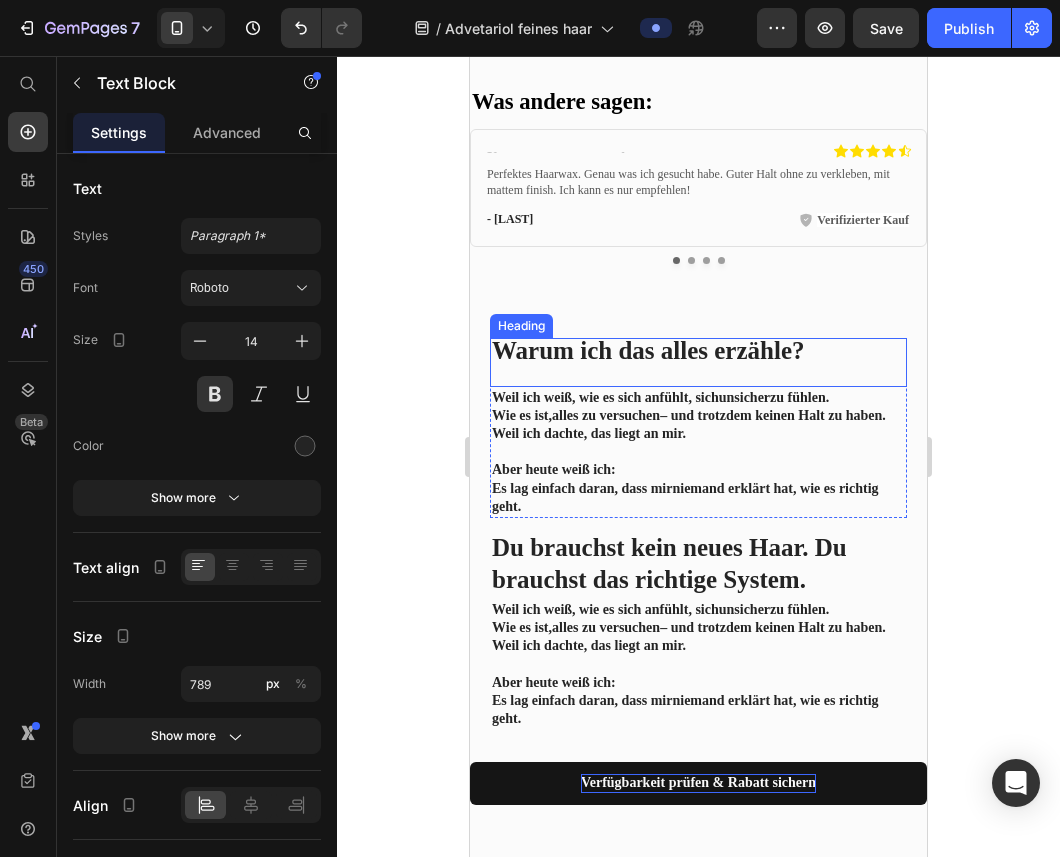click on "Warum ich das alles erzähle?" at bounding box center (648, 350) 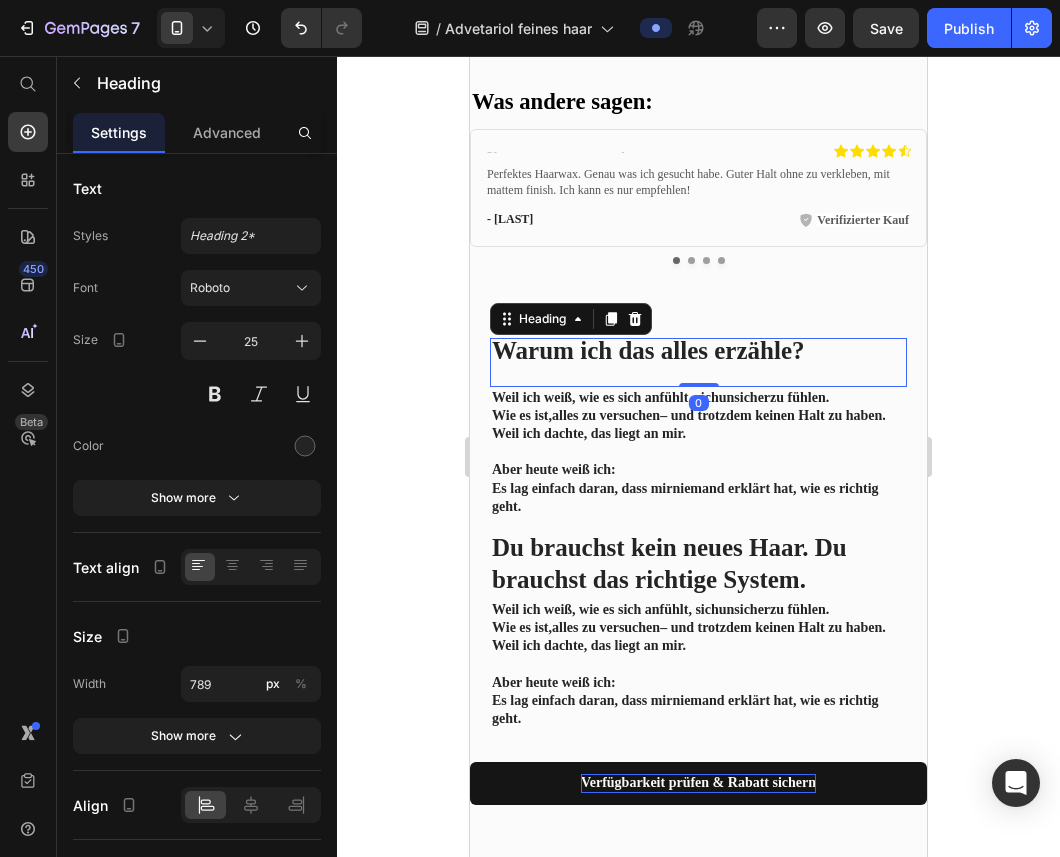 click on "Warum ich das alles erzähle?" at bounding box center (698, 362) 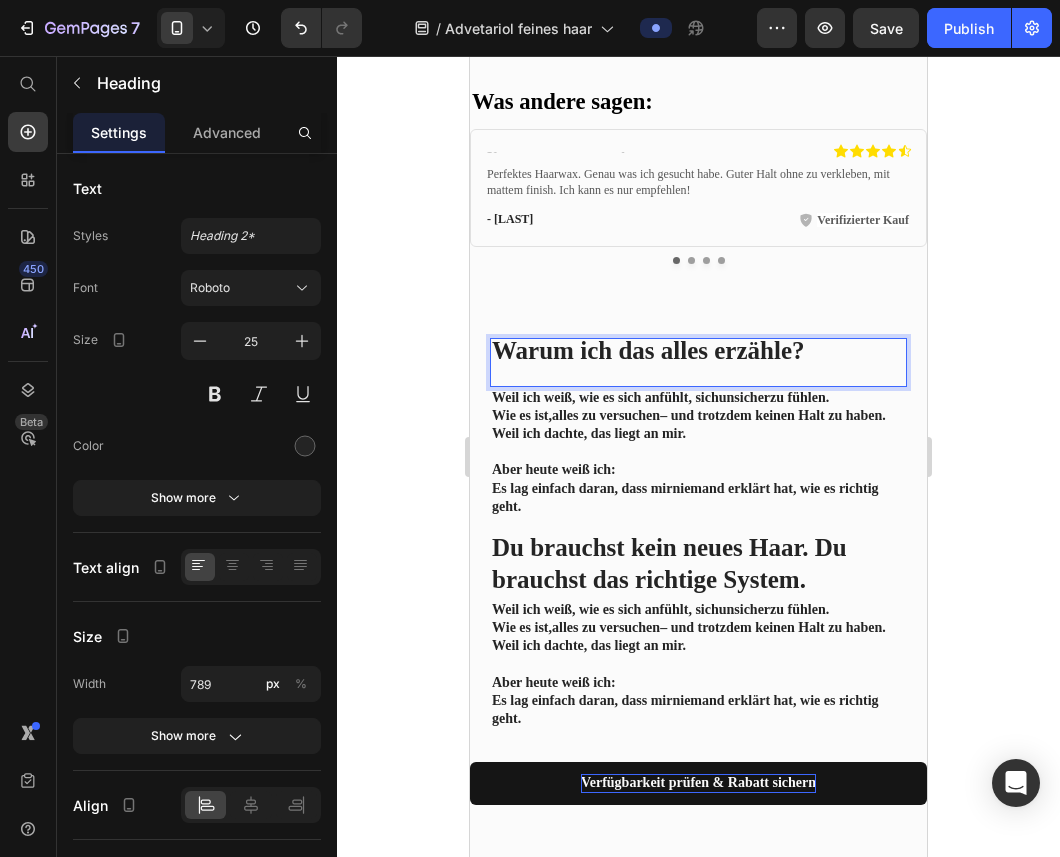 click on "Warum ich das alles erzähle?" at bounding box center [698, 362] 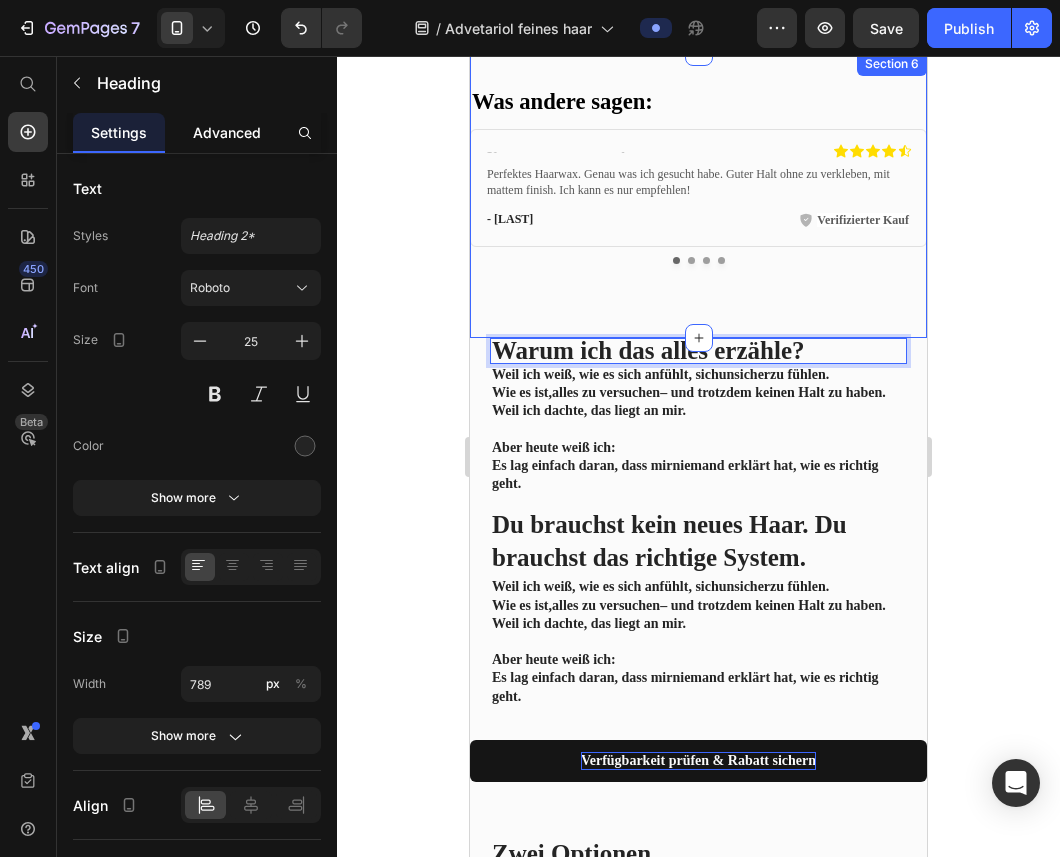 click on "Advanced" at bounding box center (227, 132) 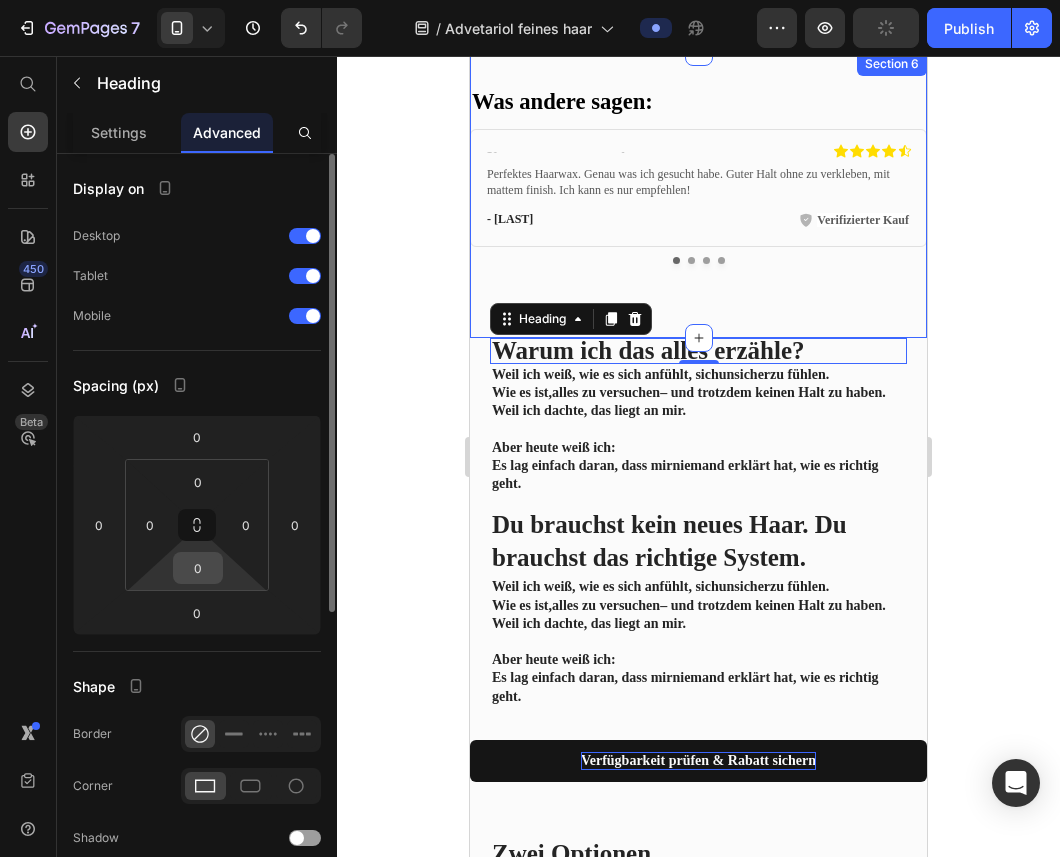 click on "0" at bounding box center [198, 568] 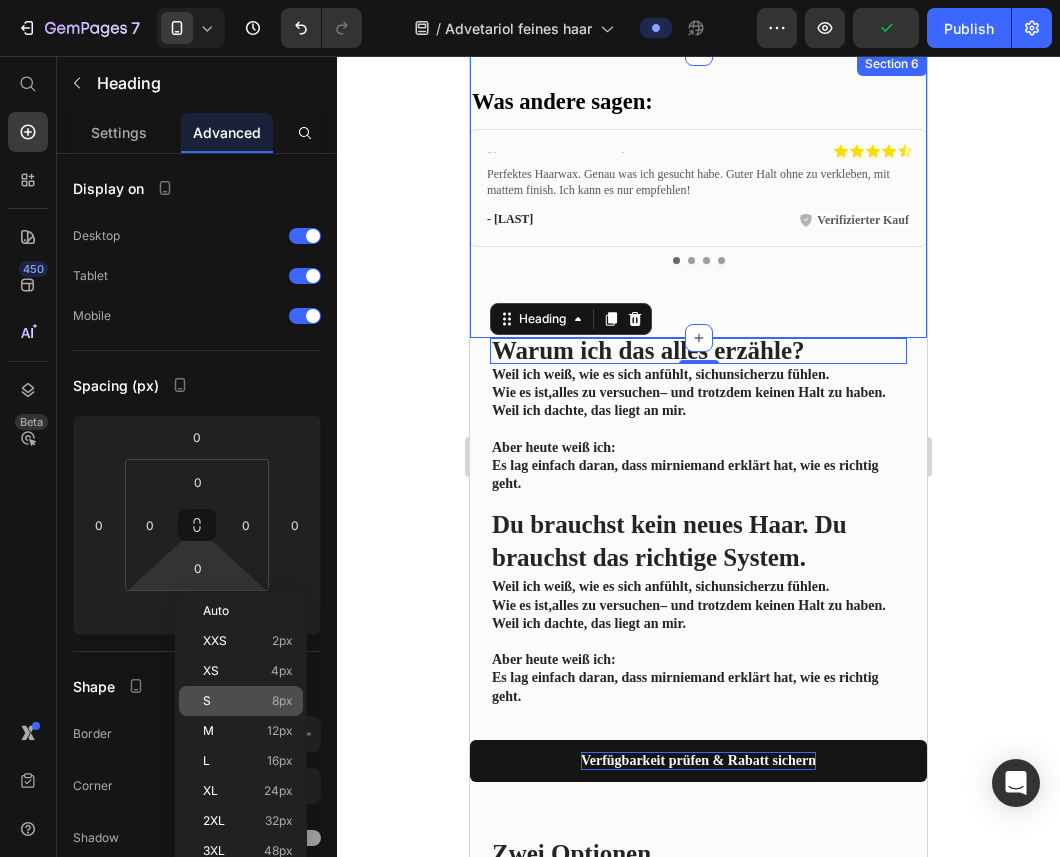 click on "S 8px" at bounding box center [248, 701] 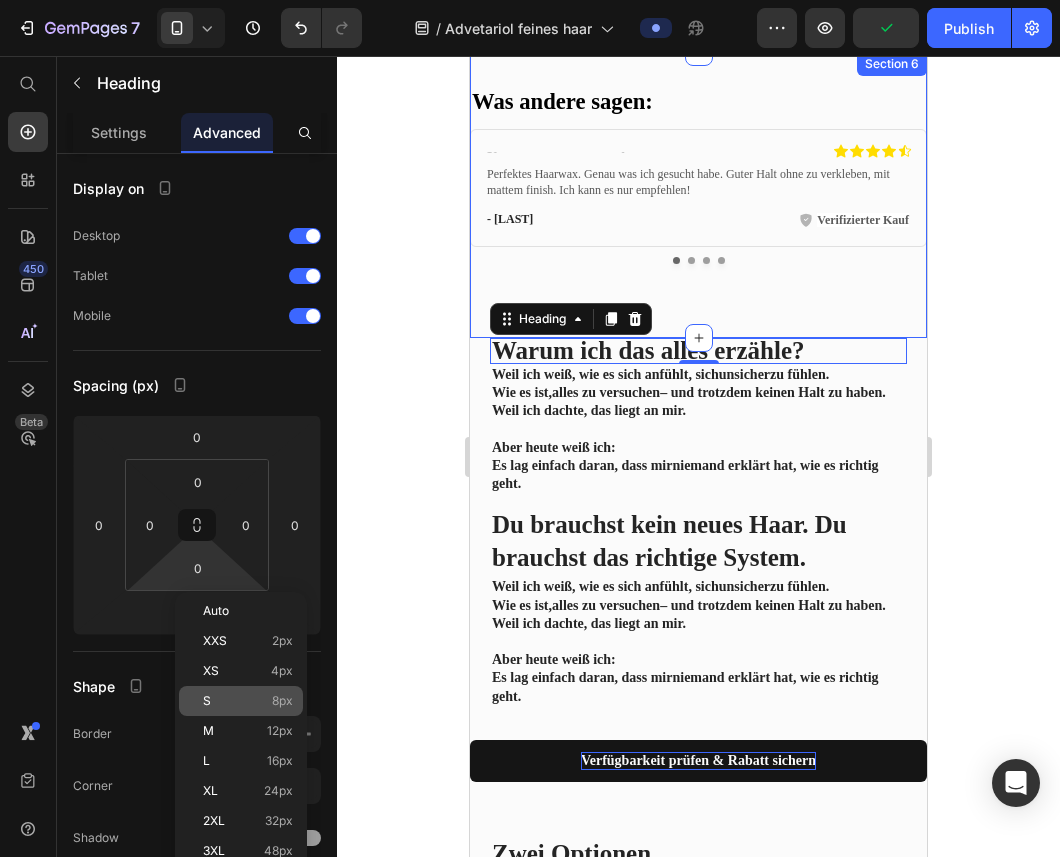 type on "8" 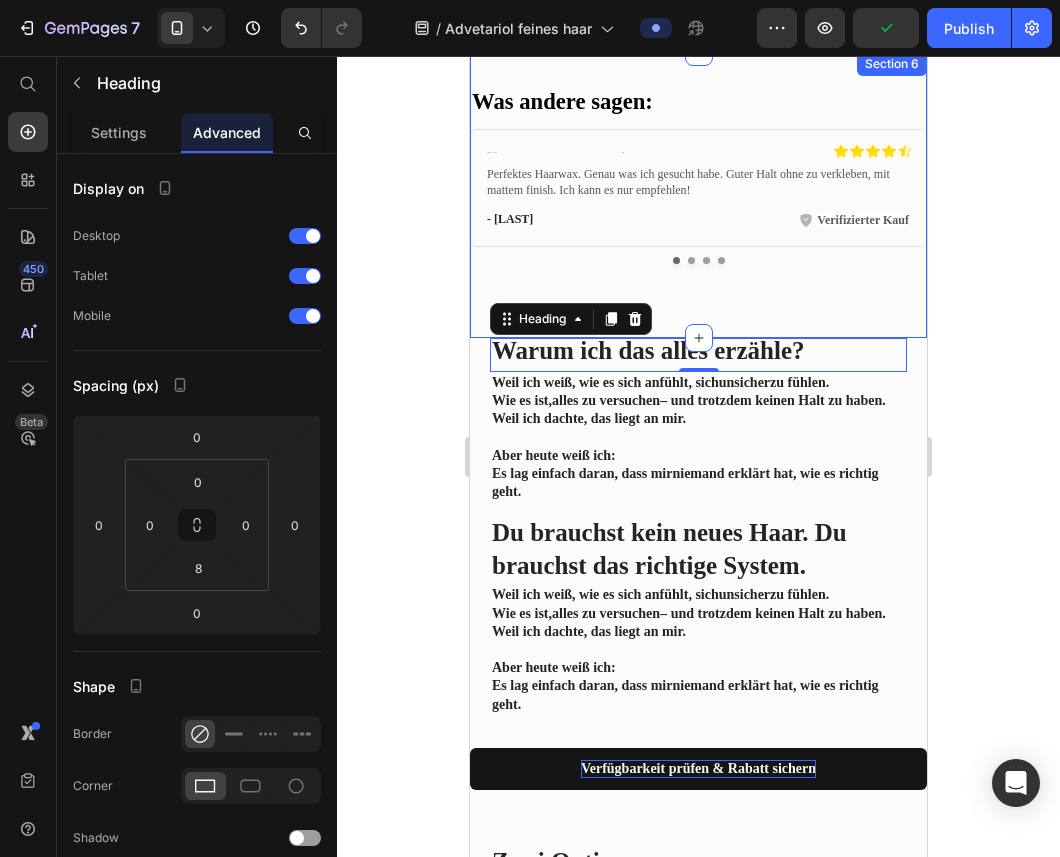 click 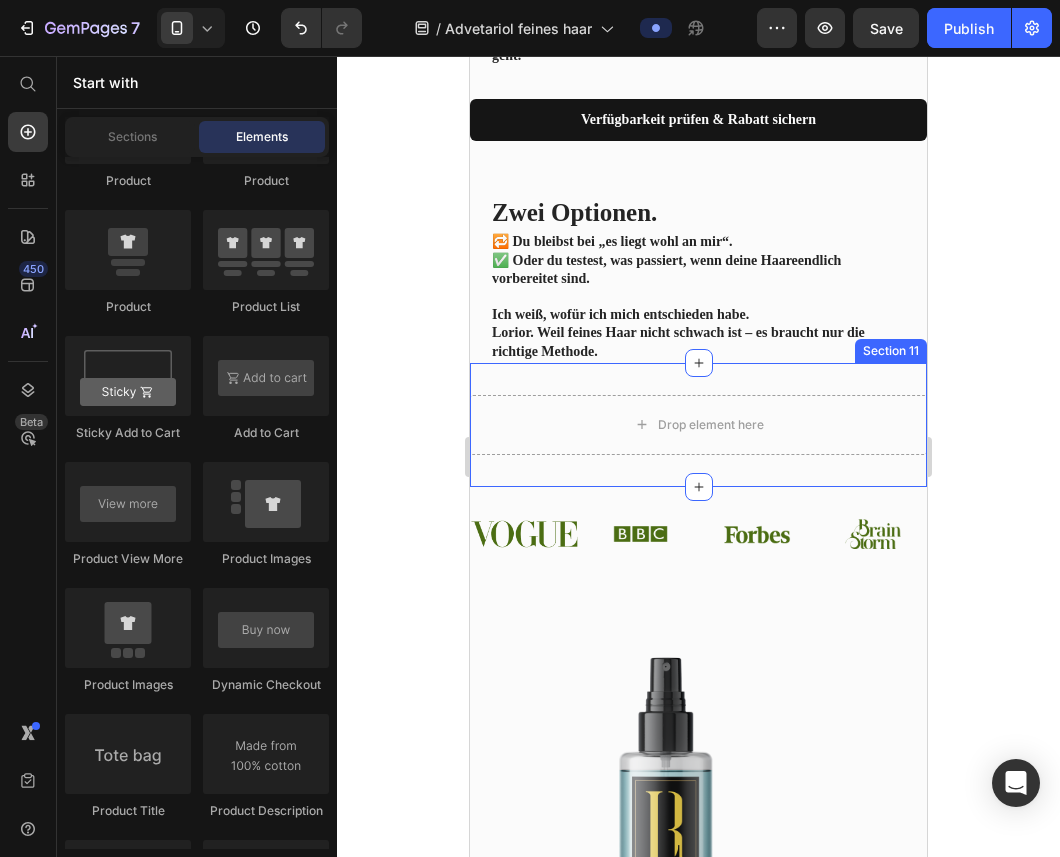 scroll, scrollTop: 3656, scrollLeft: 0, axis: vertical 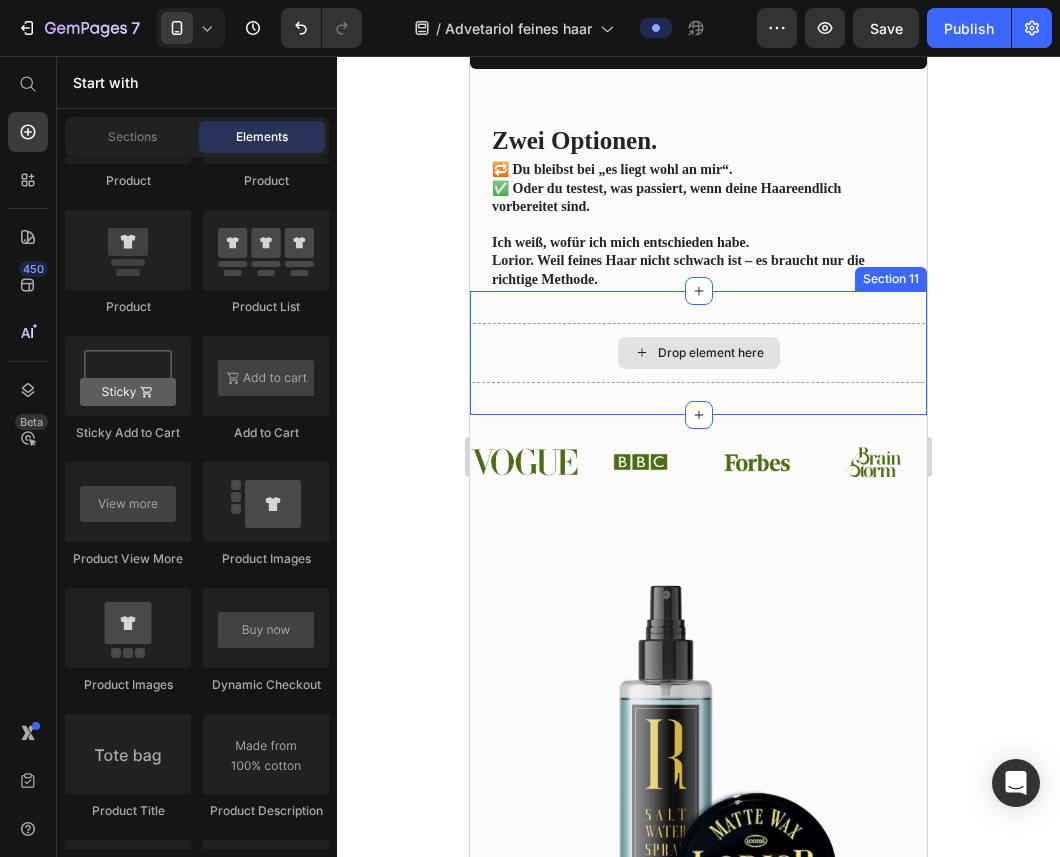 click on "Drop element here" at bounding box center [698, 353] 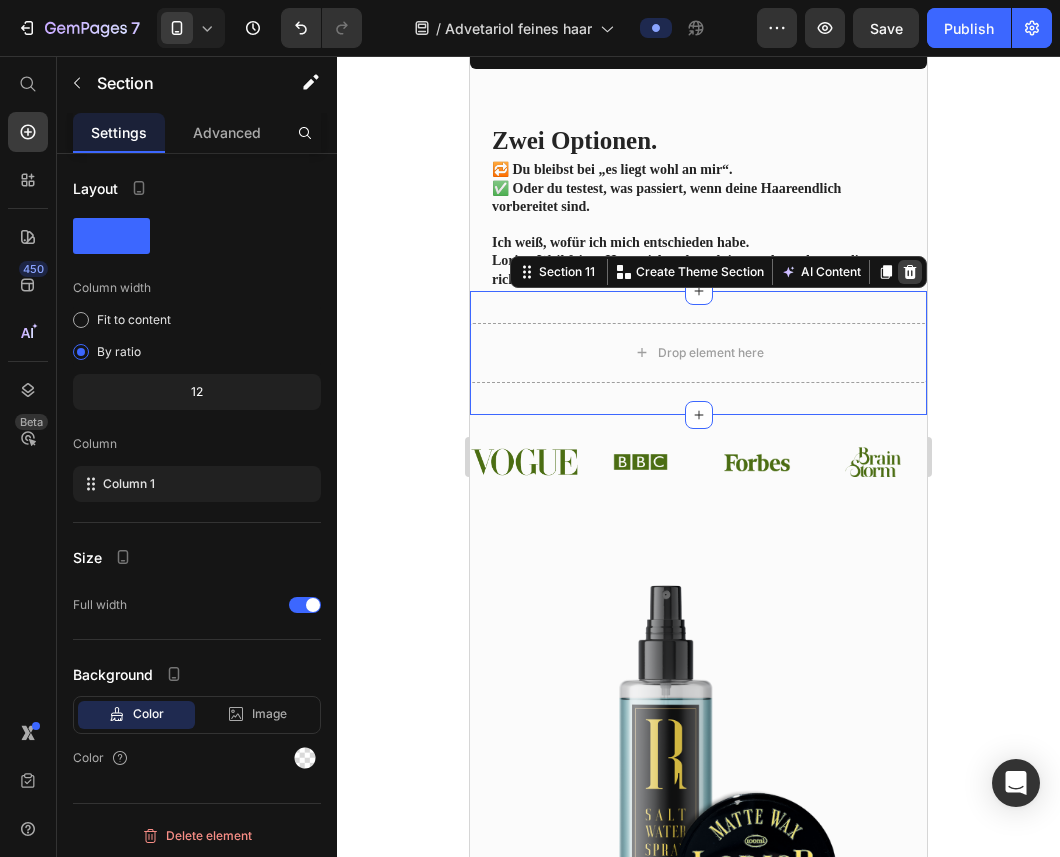 click 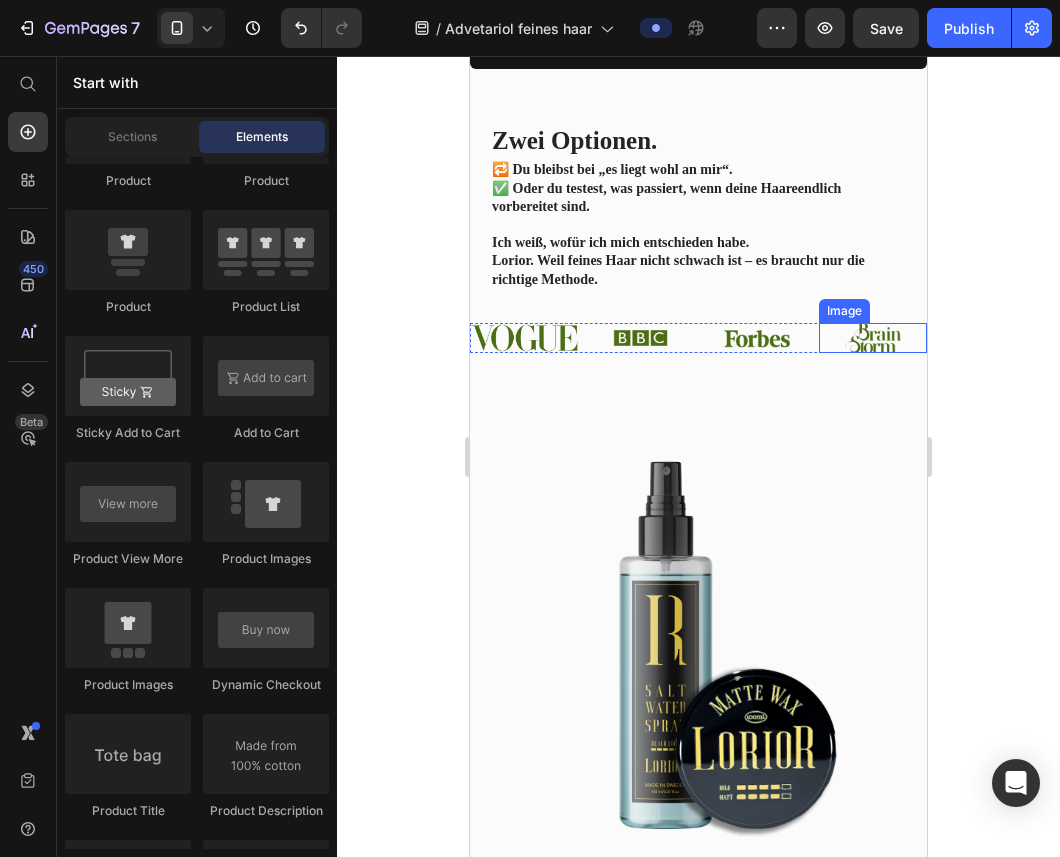 click on "Image Image Image Image Row" at bounding box center [698, 338] 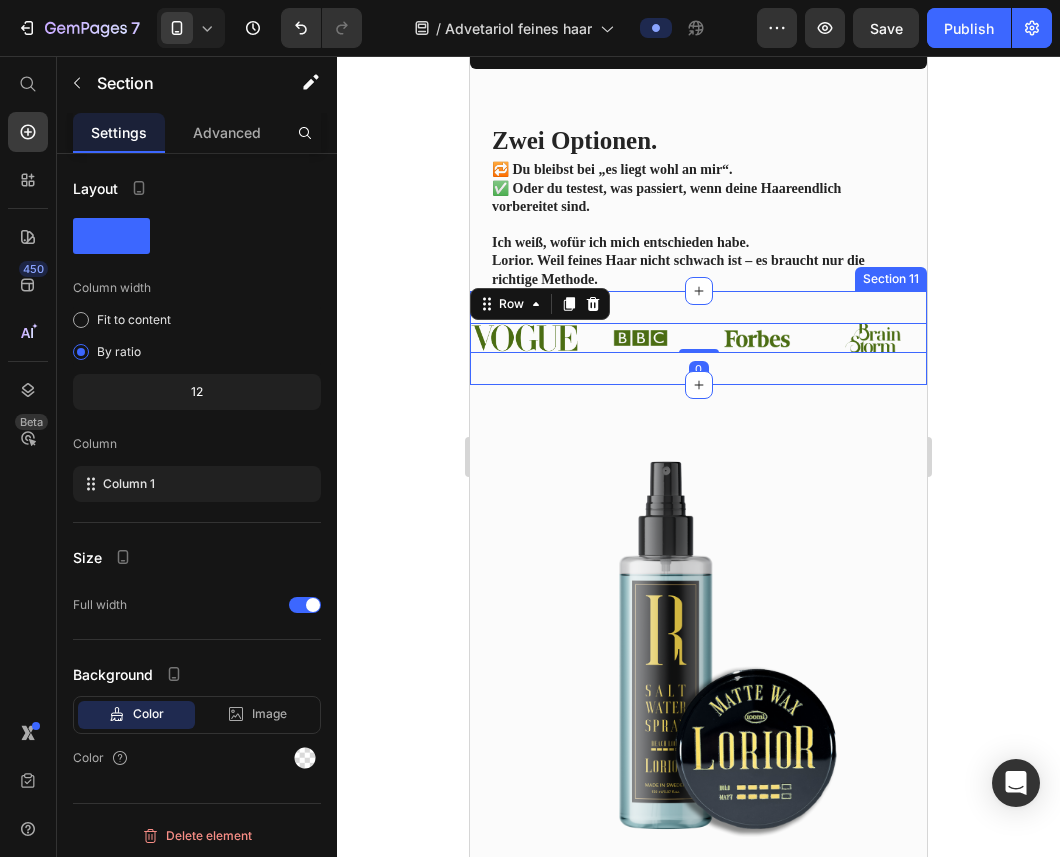 click on "Image Image Image Image Row   0 Section 11" at bounding box center [698, 338] 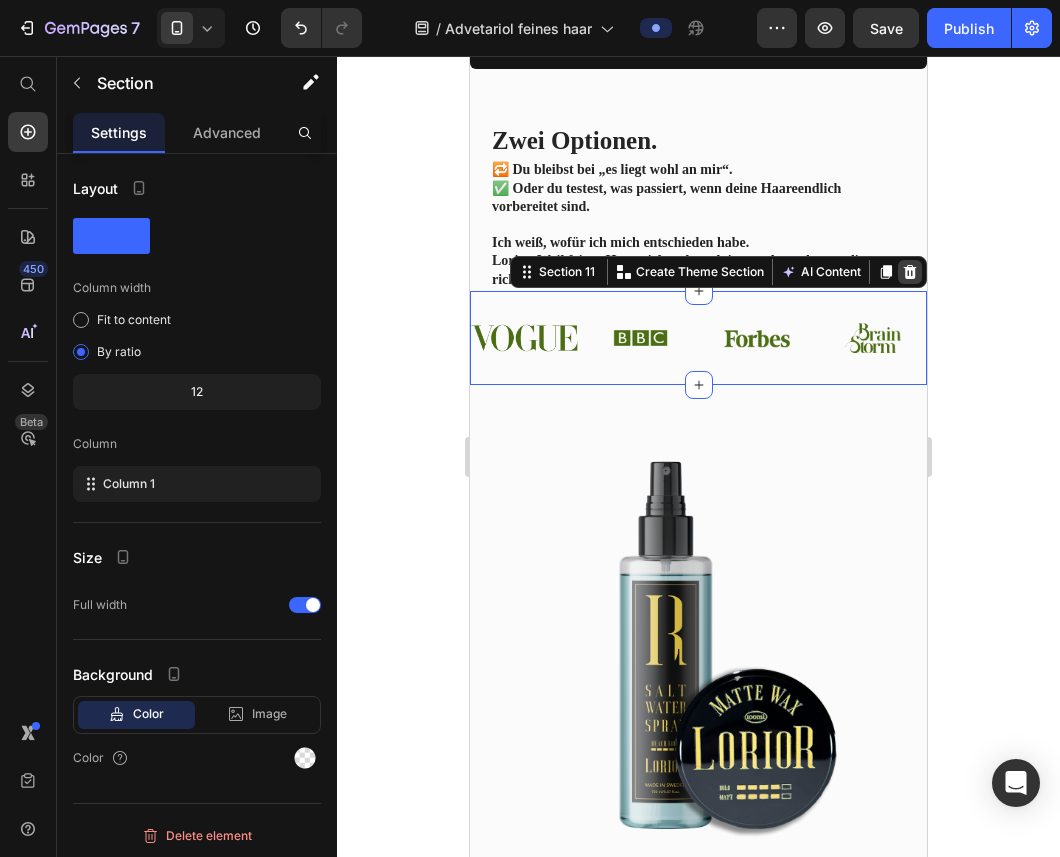 click 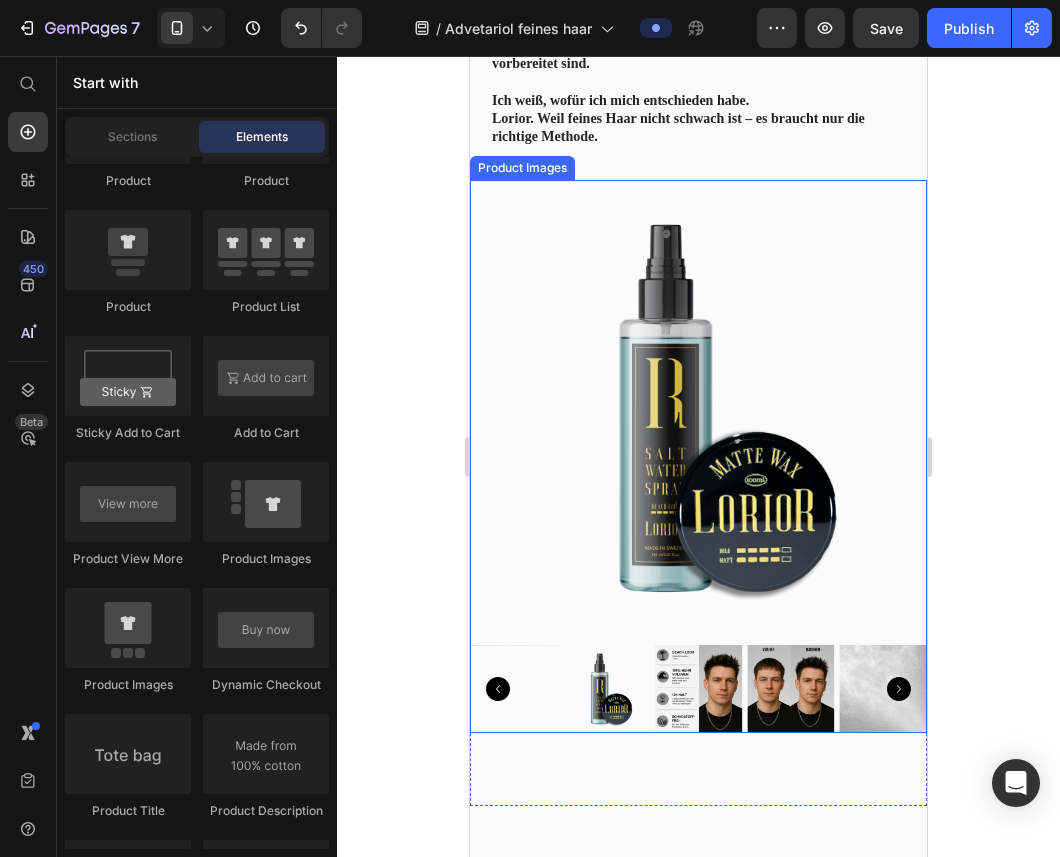 scroll, scrollTop: 3982, scrollLeft: 0, axis: vertical 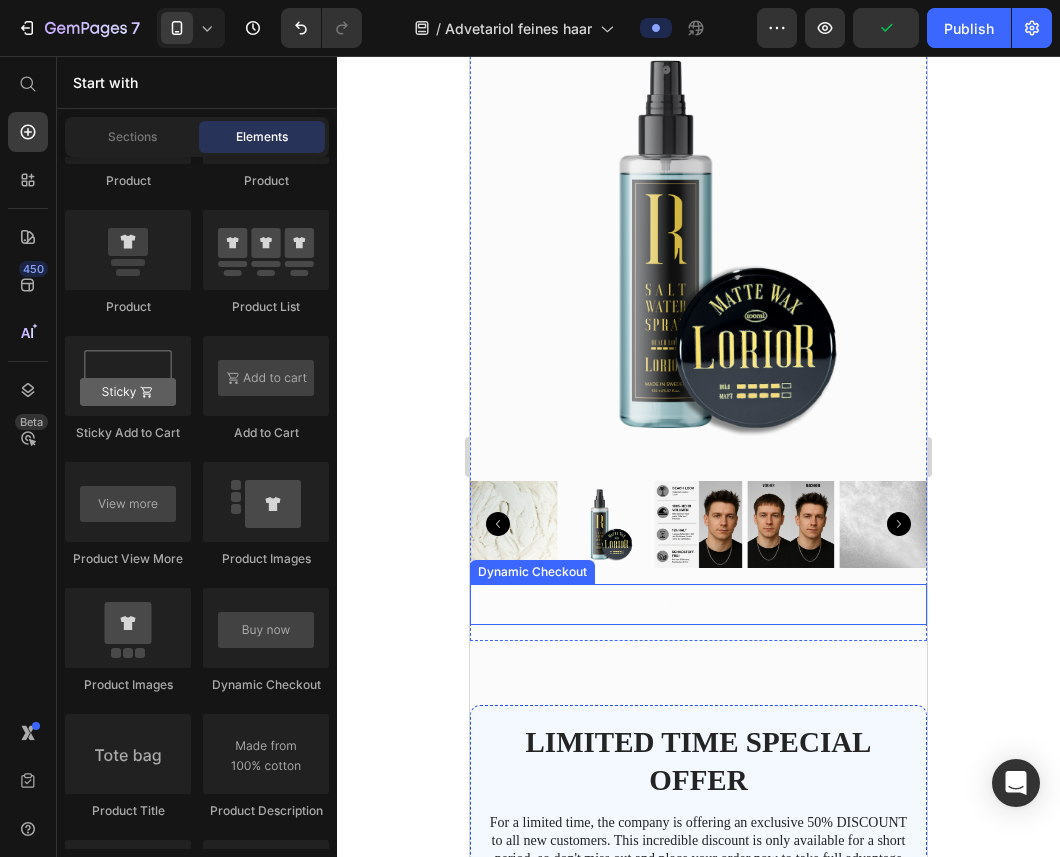 click on "Buy it now" at bounding box center (698, 604) 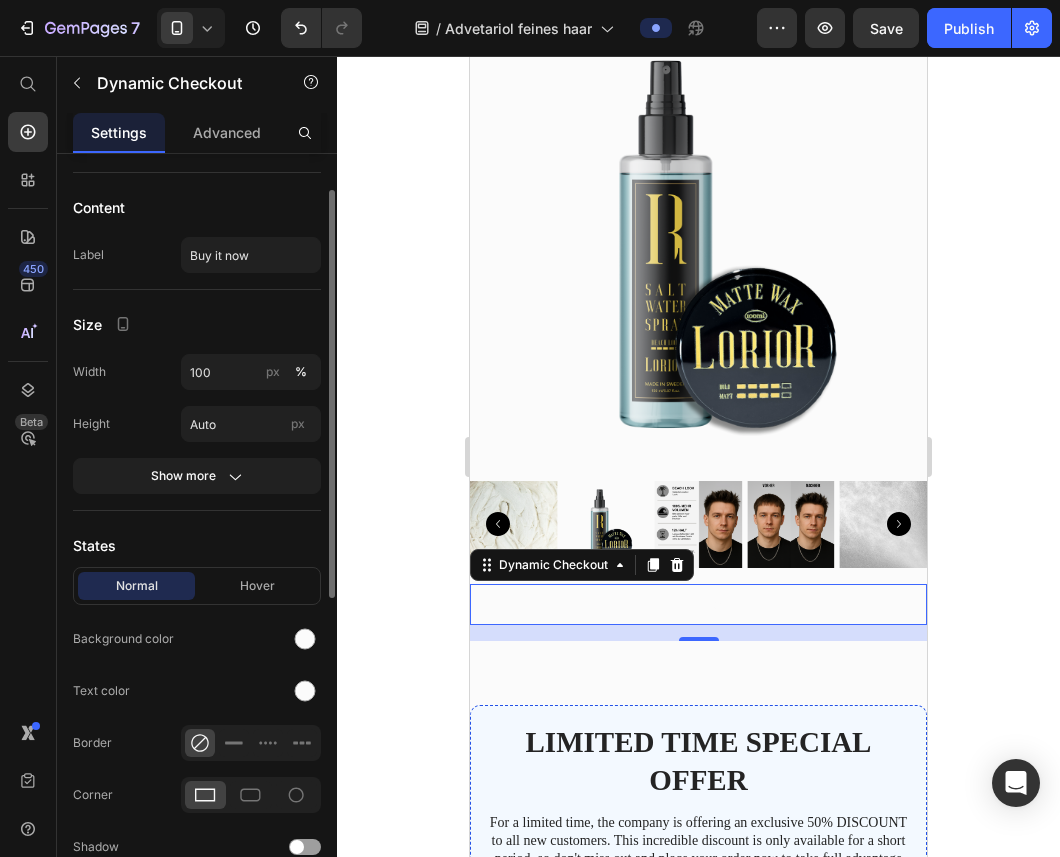 scroll, scrollTop: 230, scrollLeft: 0, axis: vertical 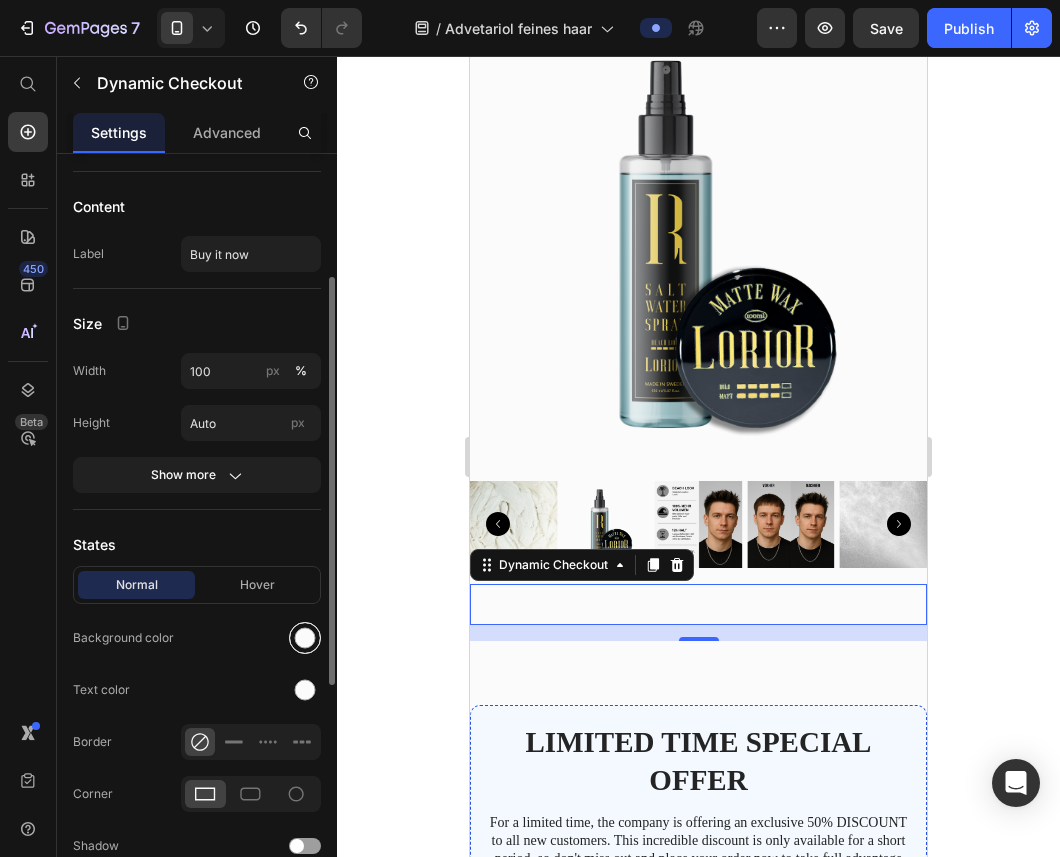 click at bounding box center [305, 638] 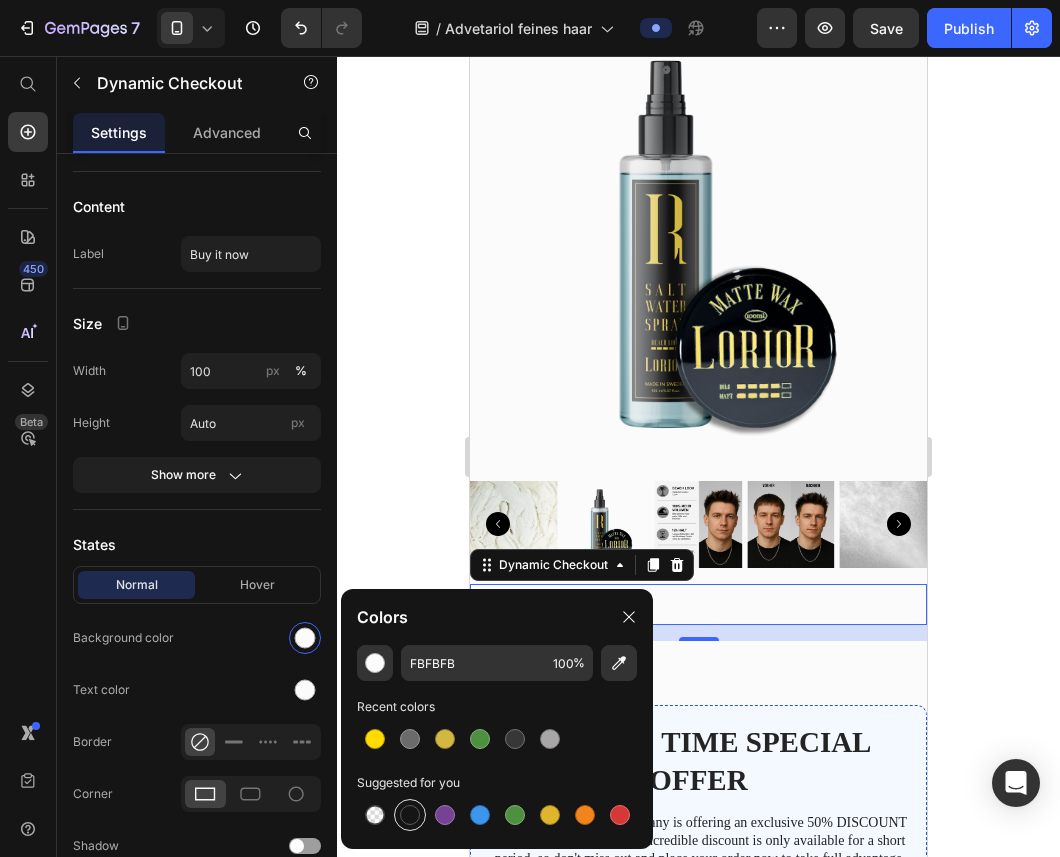 click at bounding box center [410, 815] 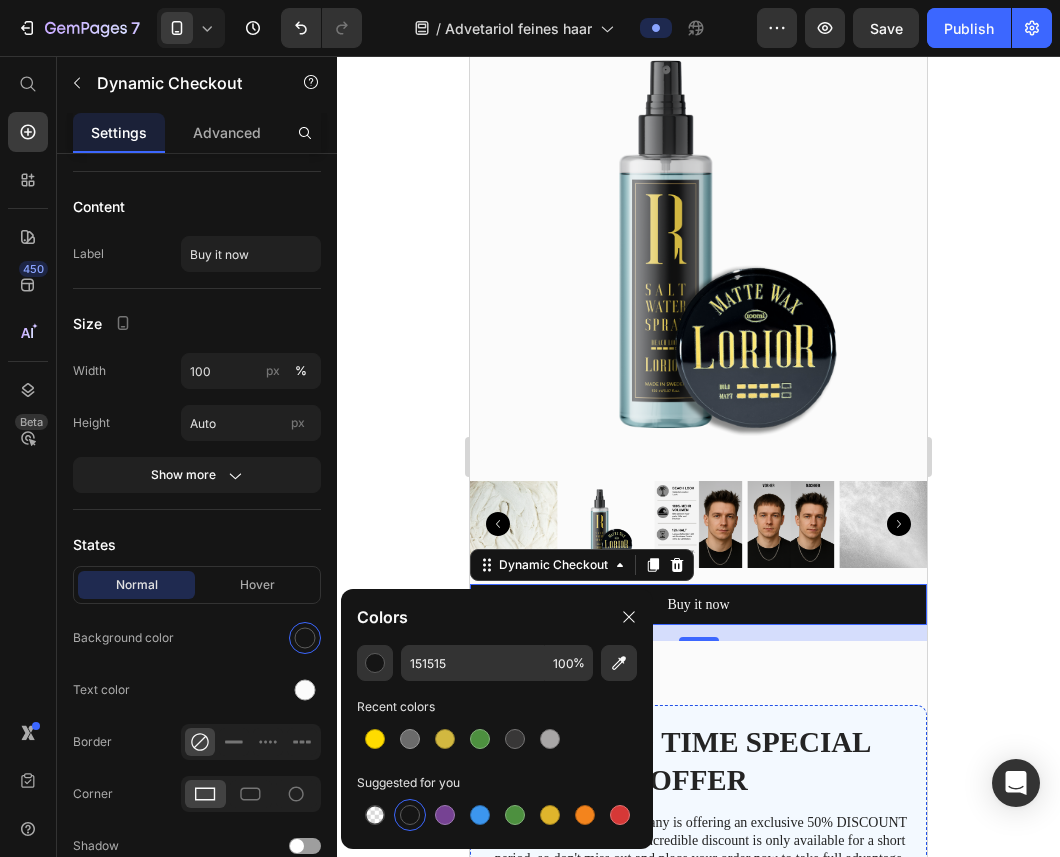 click 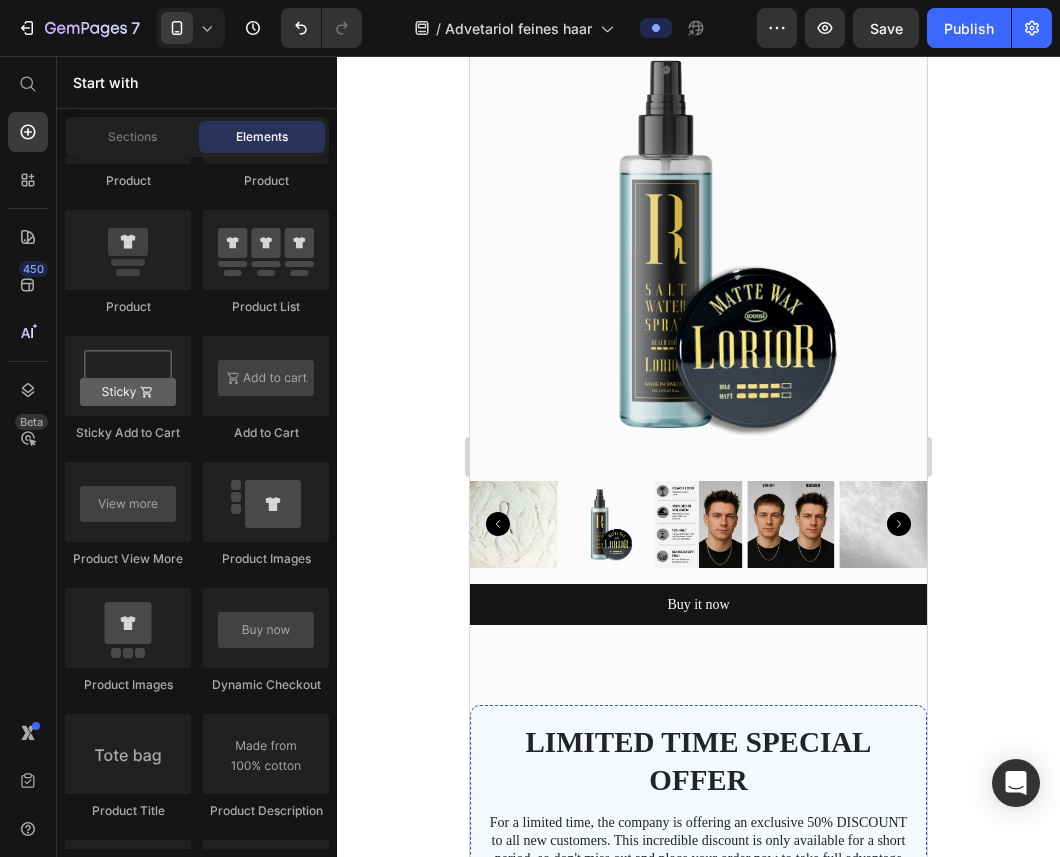 click on "Sections Elements" at bounding box center (197, 137) 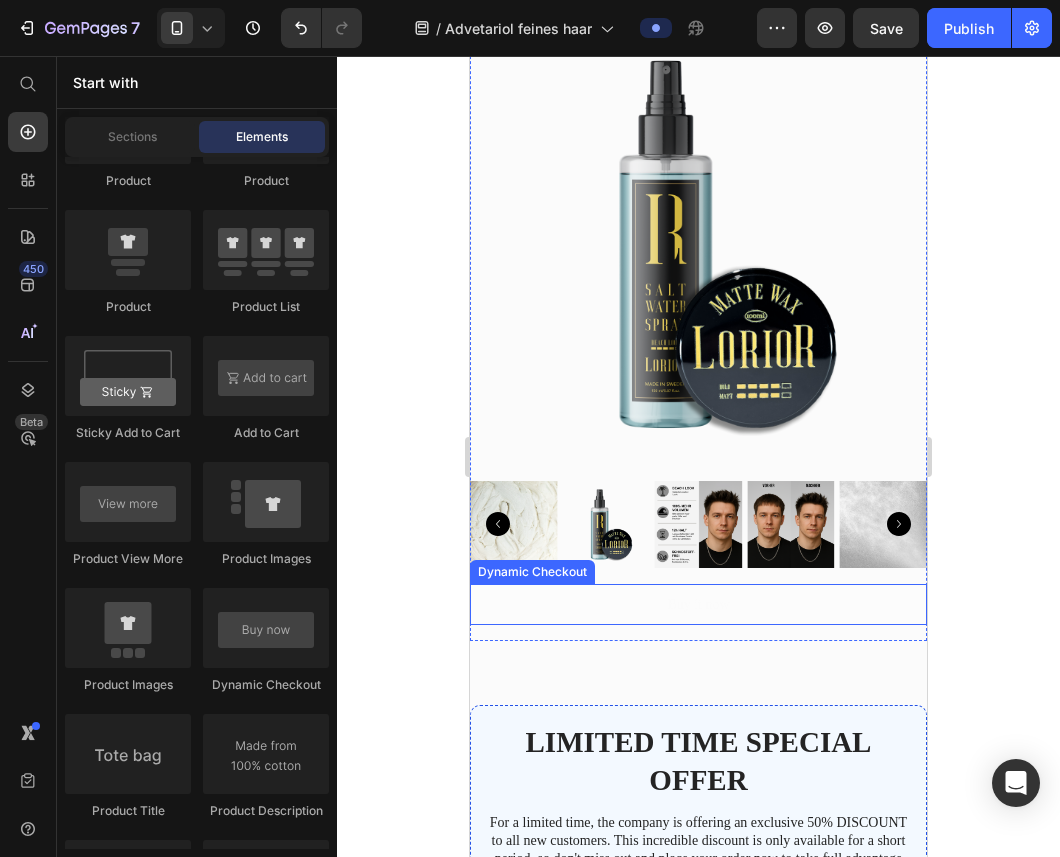 click on "Buy it now" at bounding box center [698, 604] 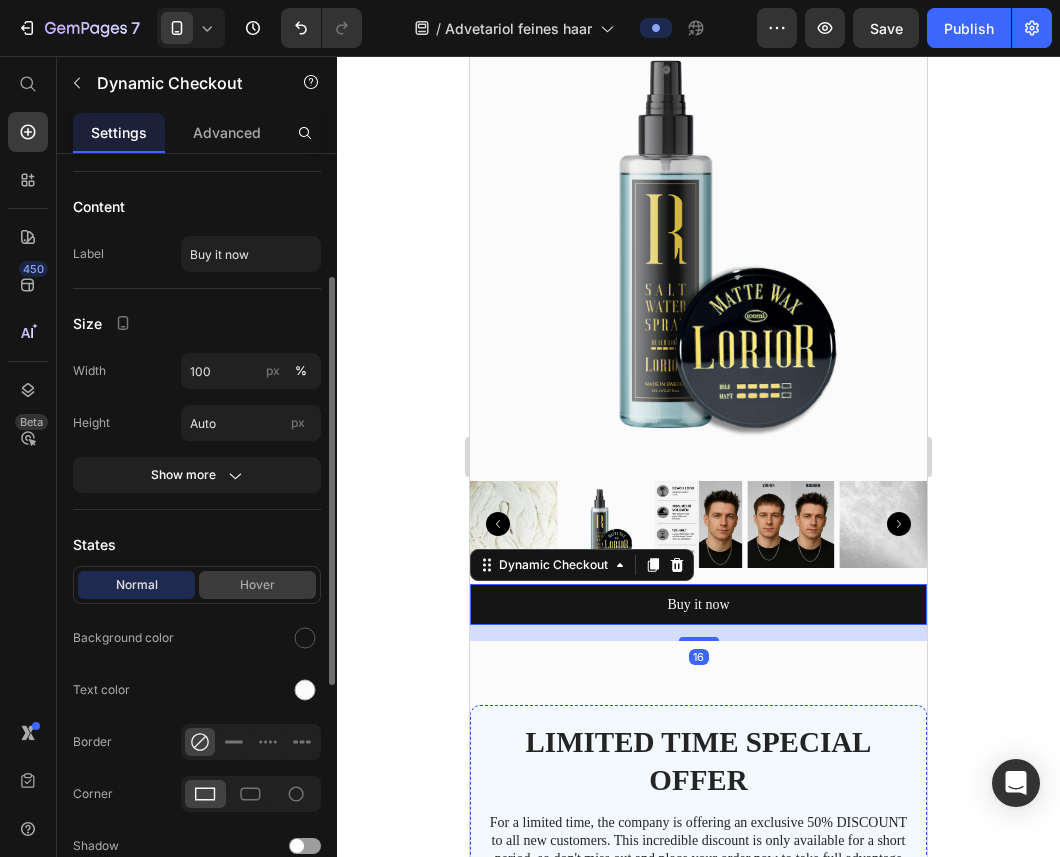 click on "Hover" at bounding box center [257, 585] 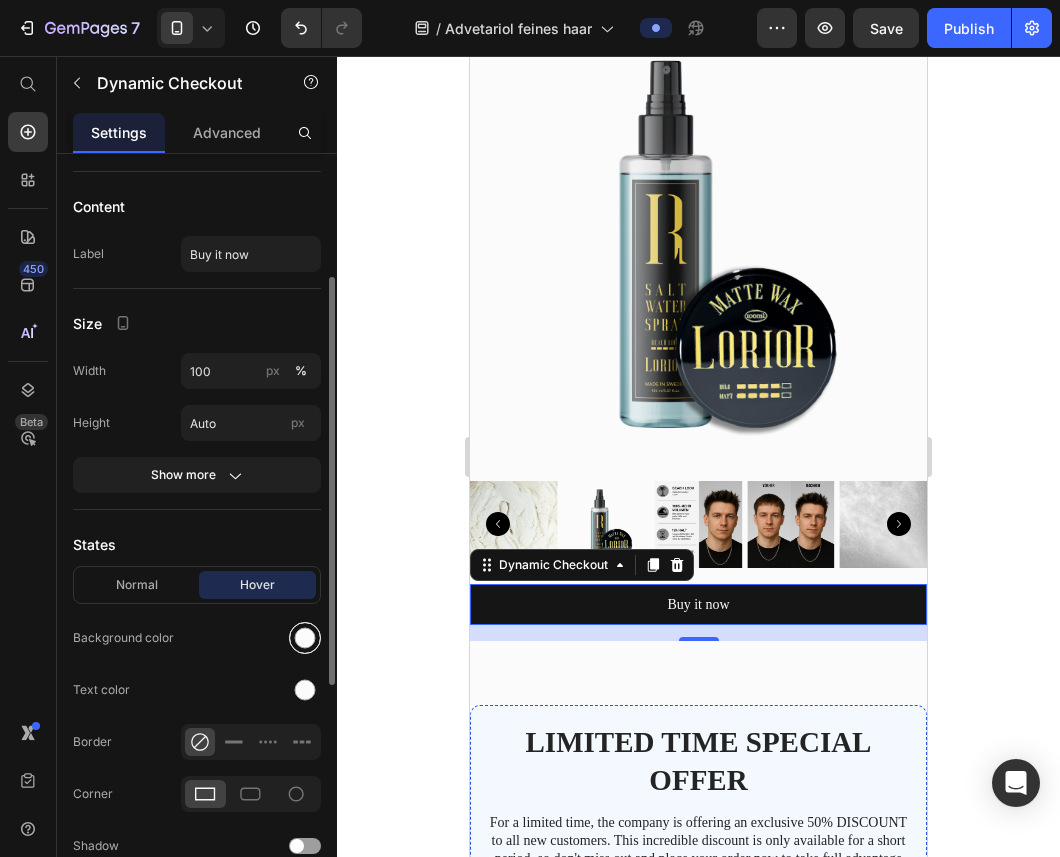 click at bounding box center [305, 638] 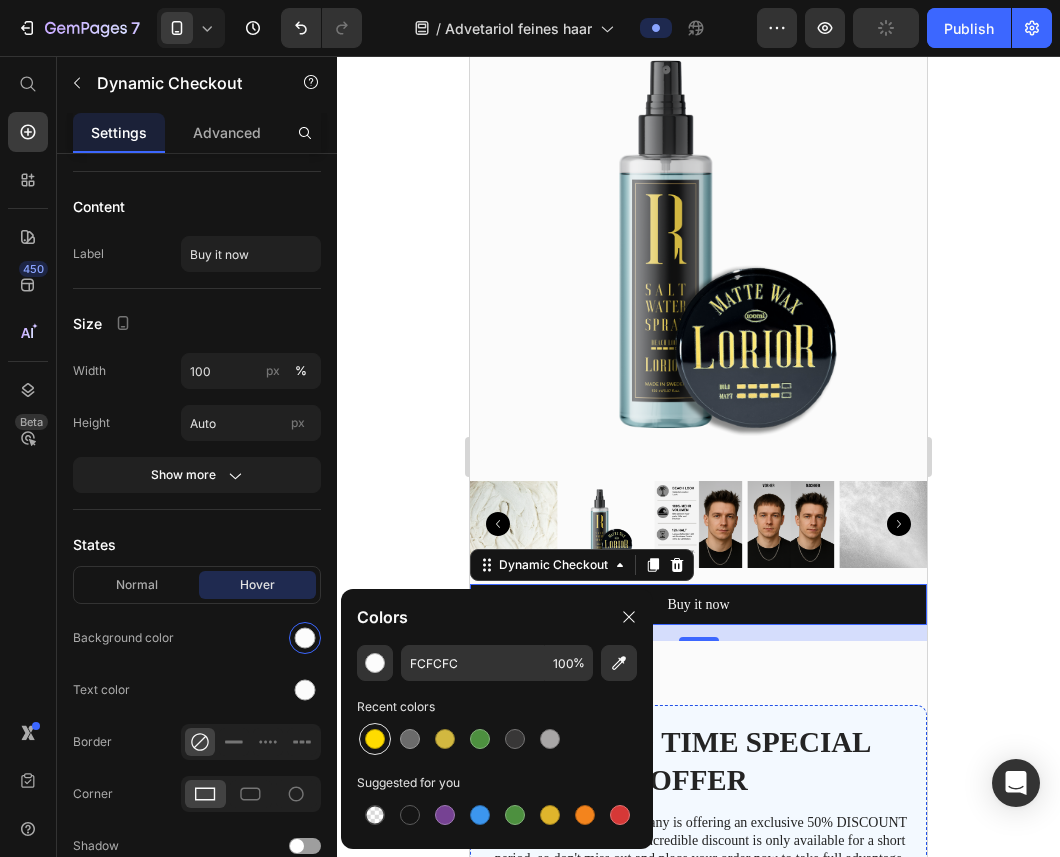click at bounding box center (375, 739) 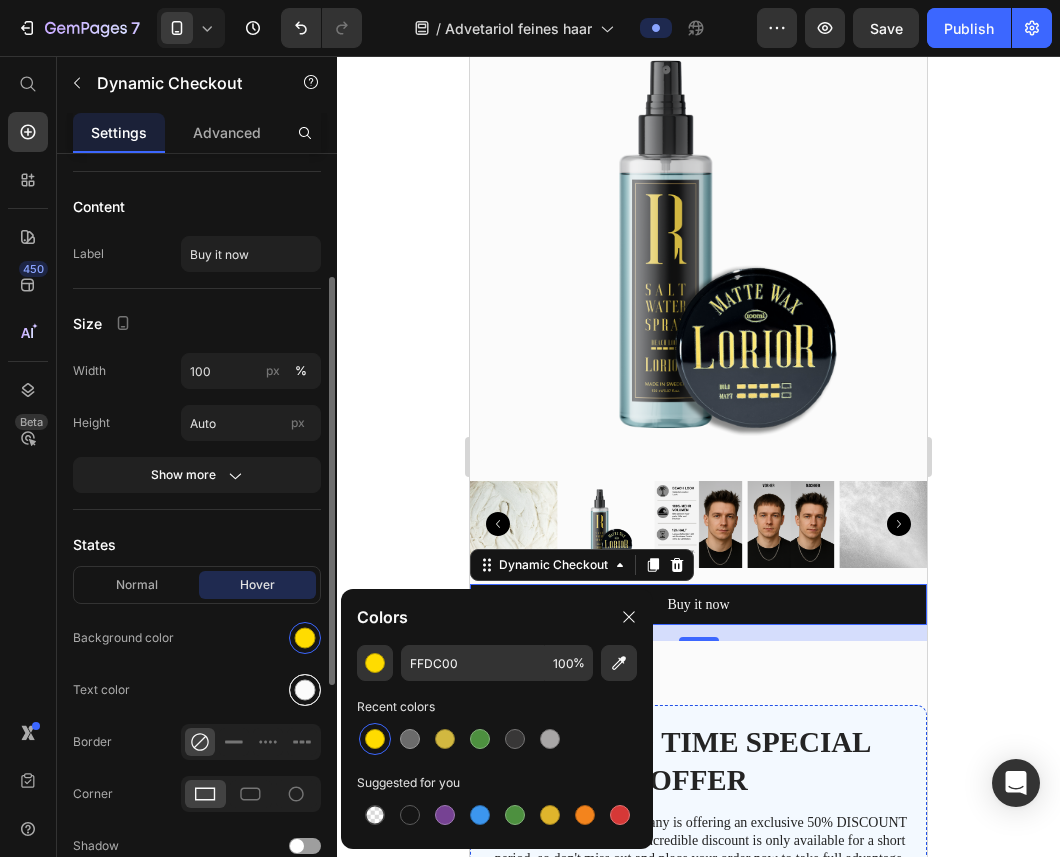 click at bounding box center (305, 690) 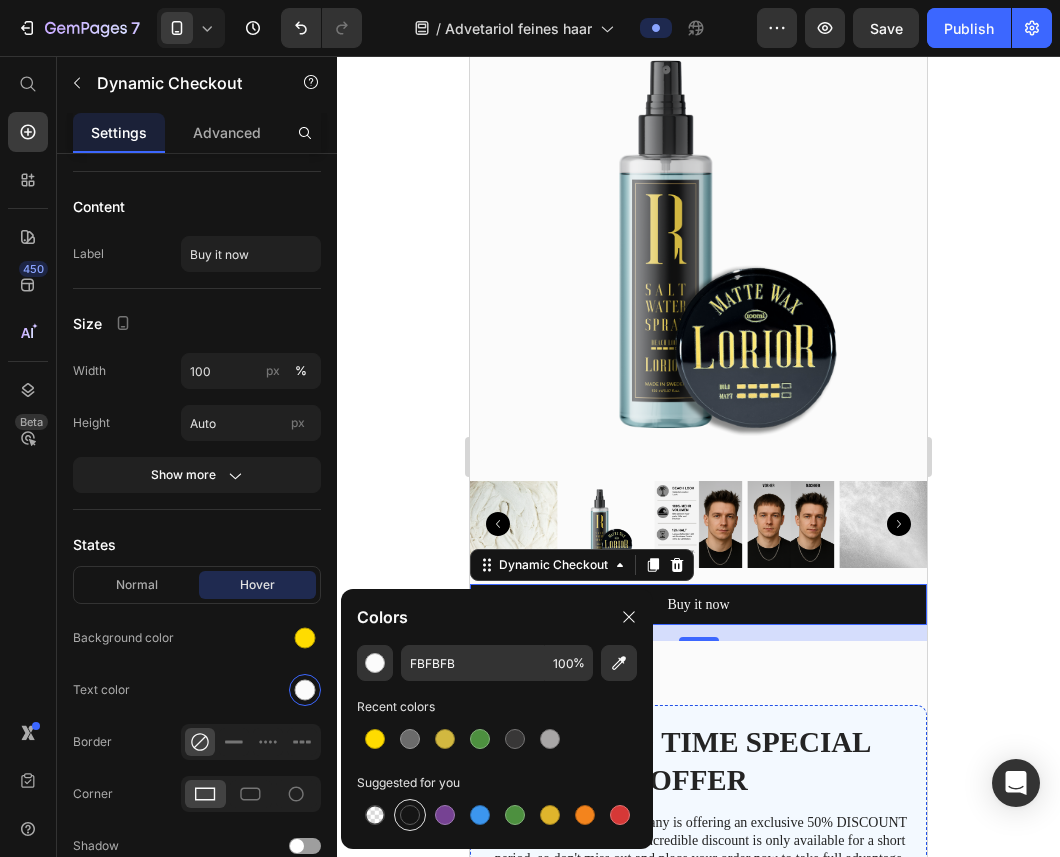 click at bounding box center (410, 815) 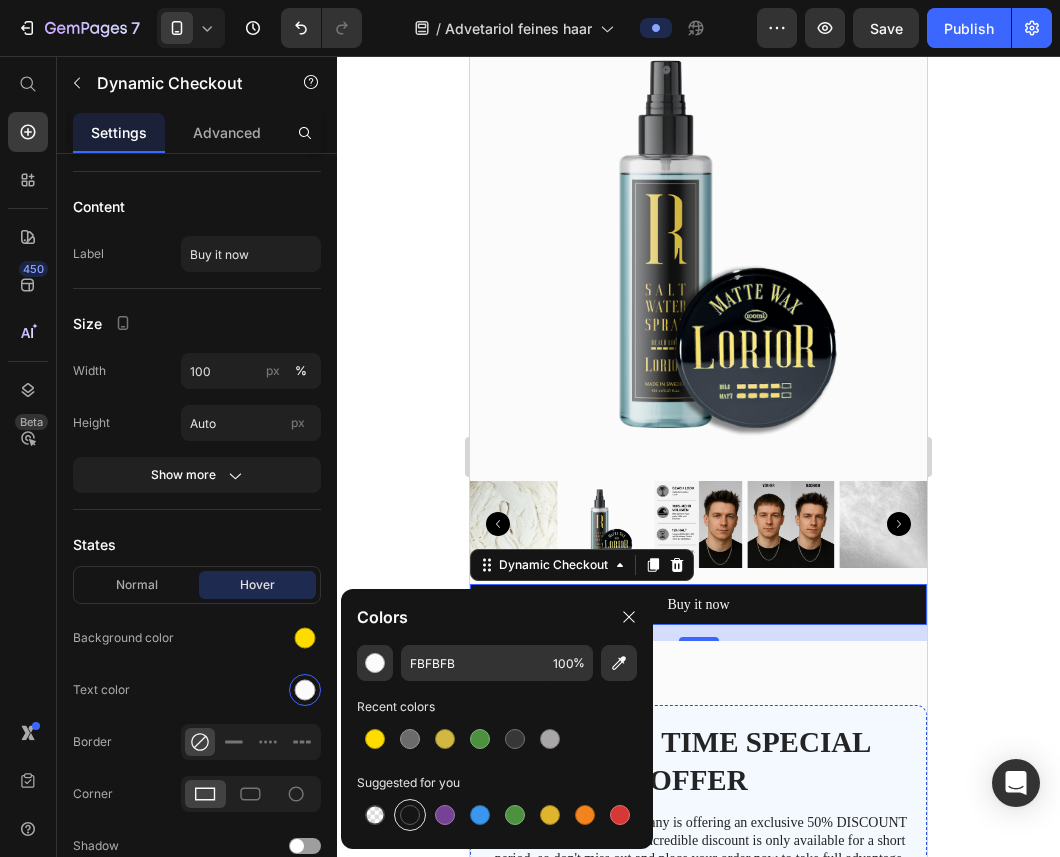 type on "151515" 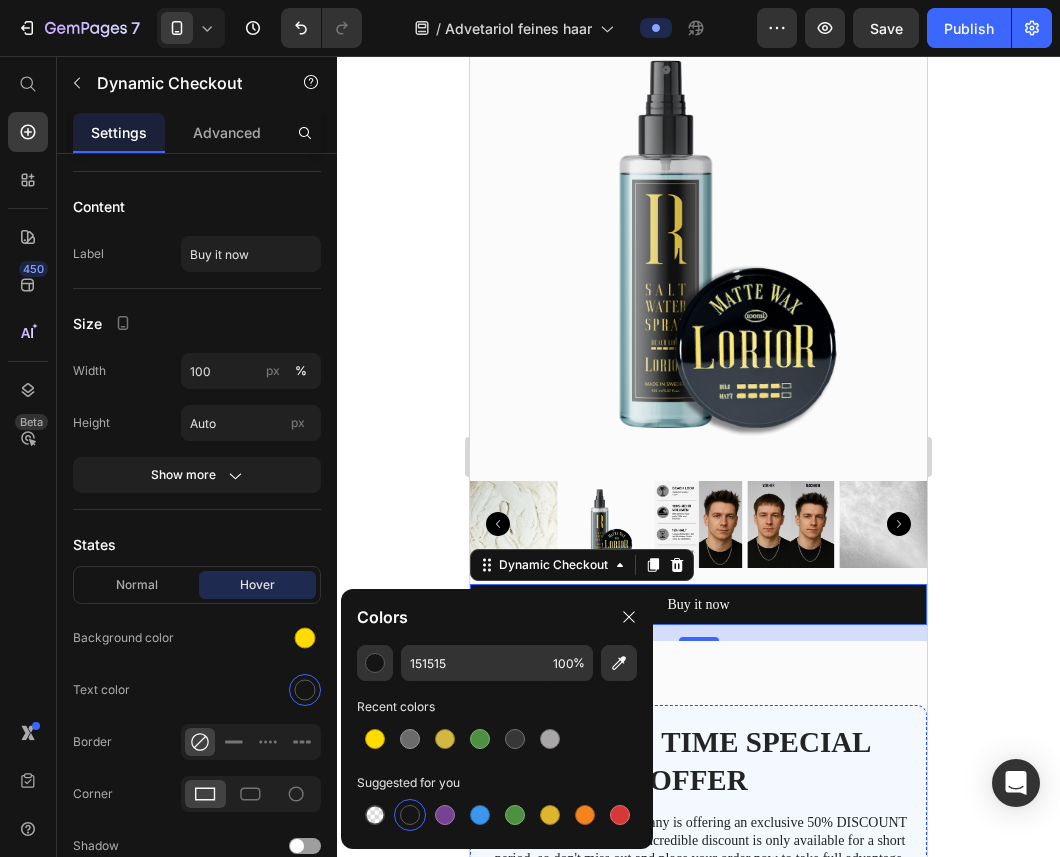 click 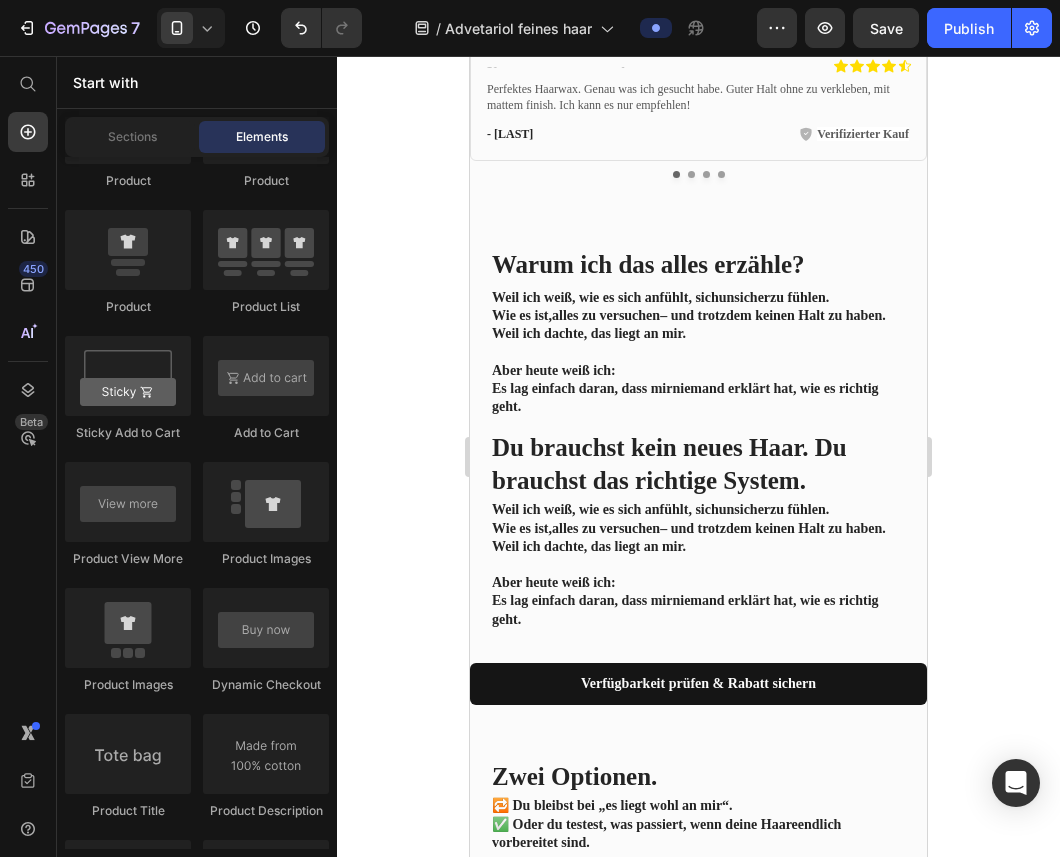 scroll, scrollTop: 3046, scrollLeft: 0, axis: vertical 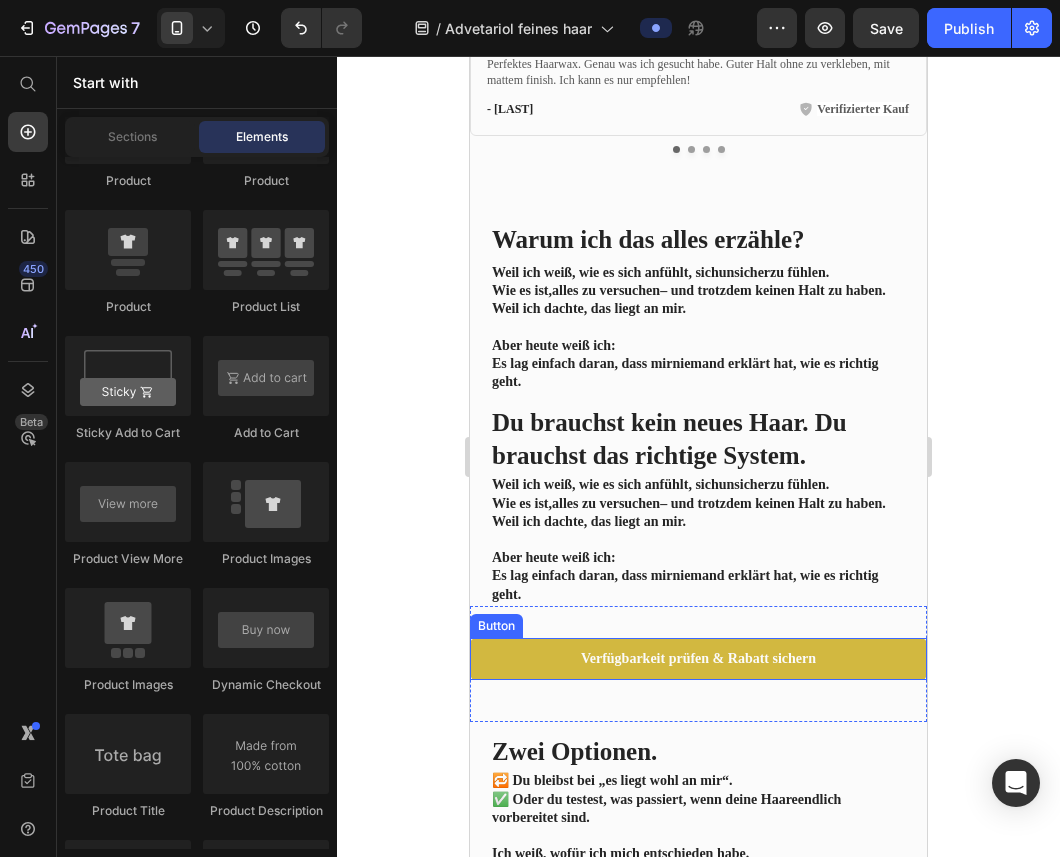 click on "Verfügbarkeit prüfen & Rabatt sichern" at bounding box center (698, 659) 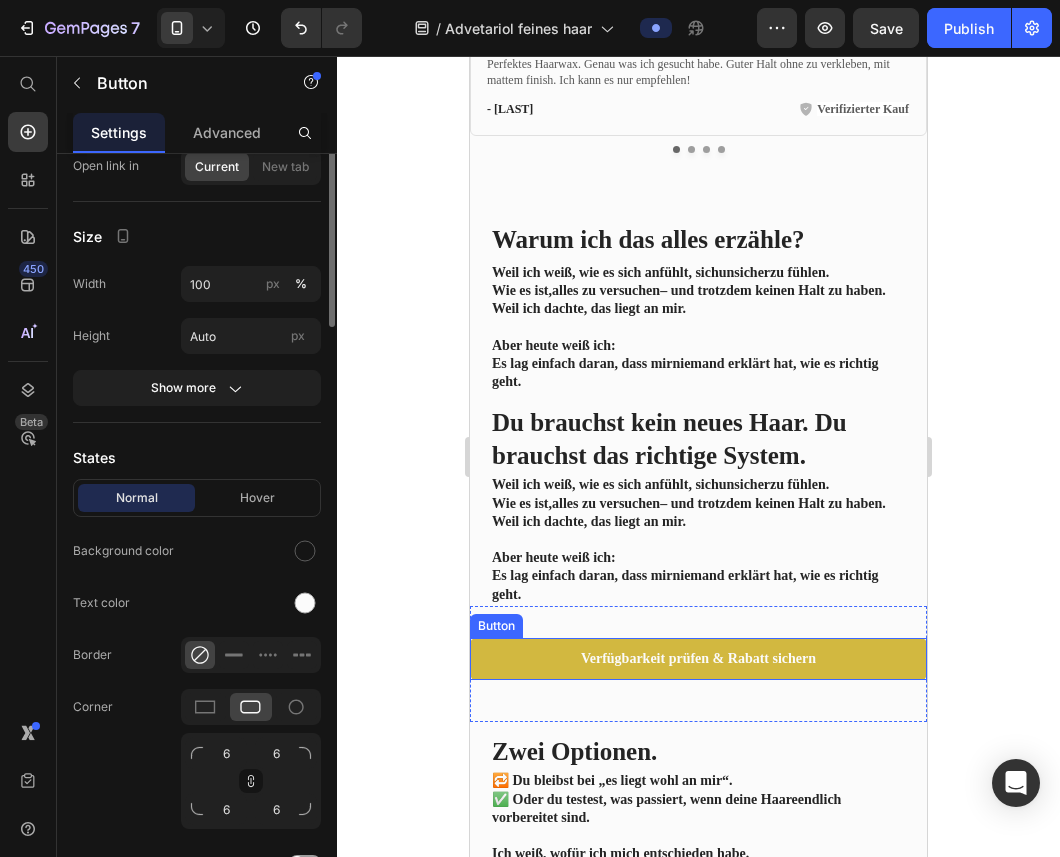 scroll, scrollTop: 0, scrollLeft: 0, axis: both 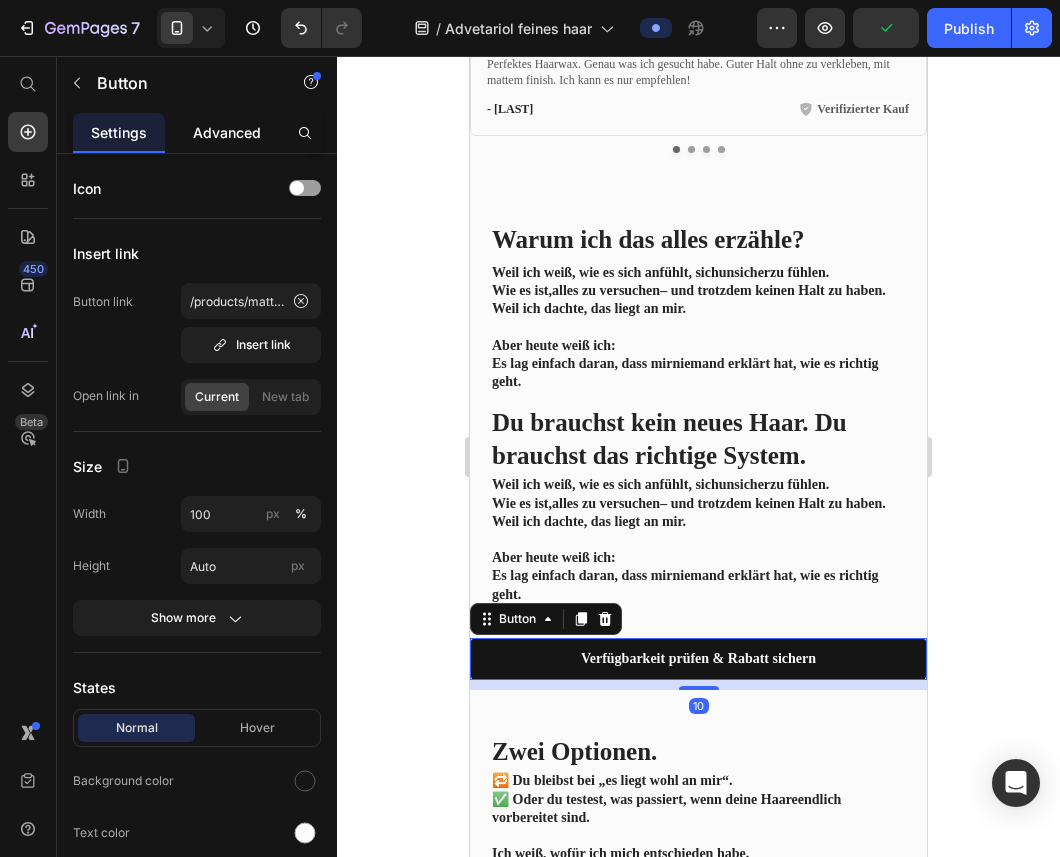 click on "Advanced" at bounding box center (227, 132) 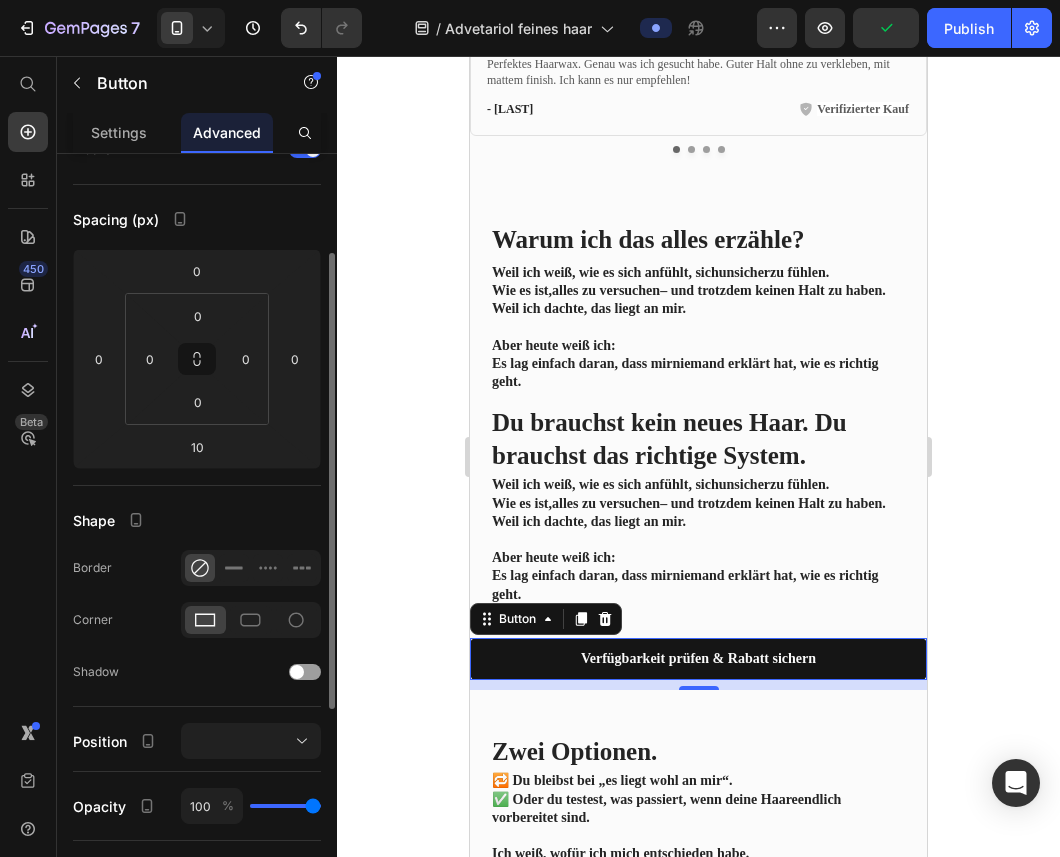 click on "Display on Desktop Tablet Mobile Spacing (px) 0 0 10 0 0 0 0 0 Shape Border Corner Shadow Position Opacity 100 % Animation Interaction Trigger 0 interaction Create CSS class" at bounding box center [197, 571] 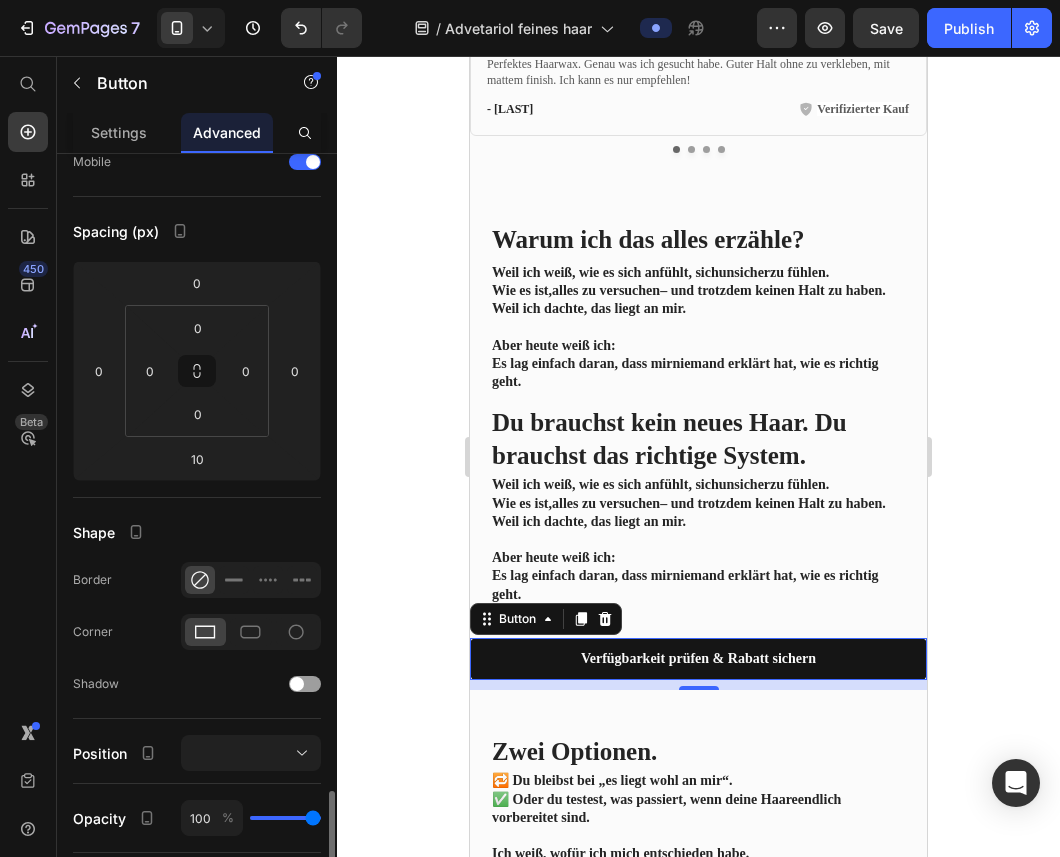 scroll, scrollTop: 33, scrollLeft: 0, axis: vertical 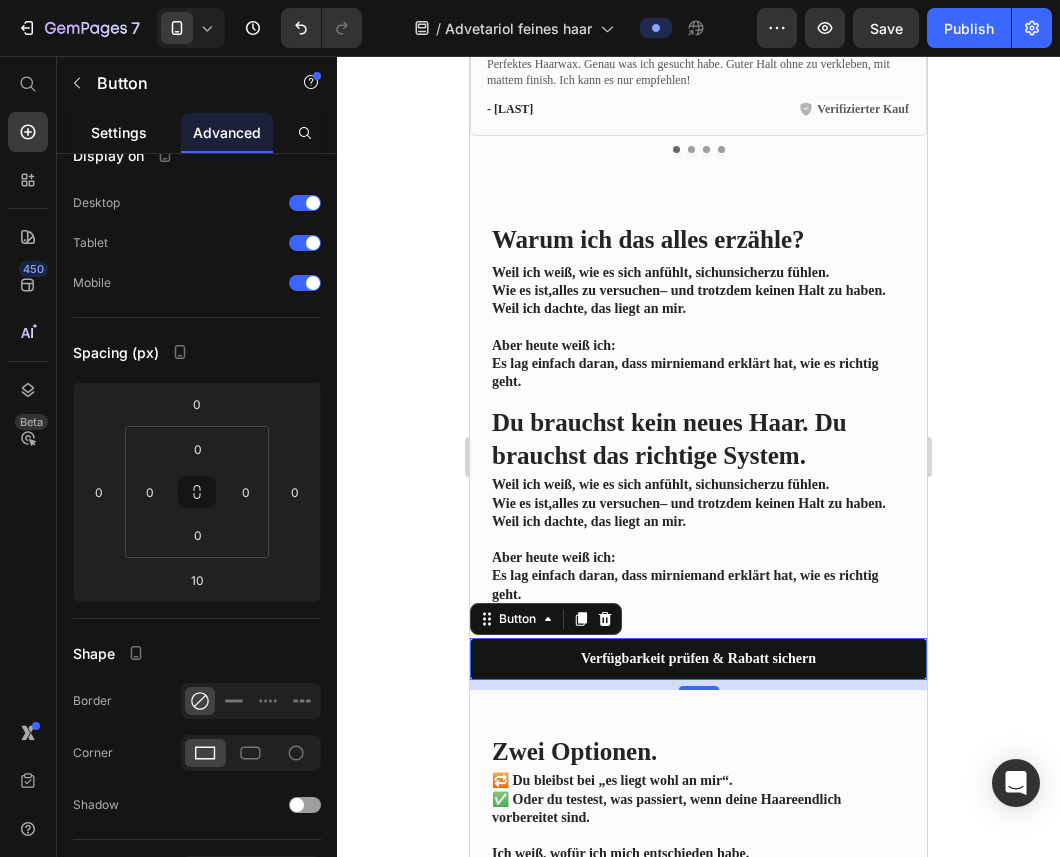 click on "Settings" at bounding box center (119, 132) 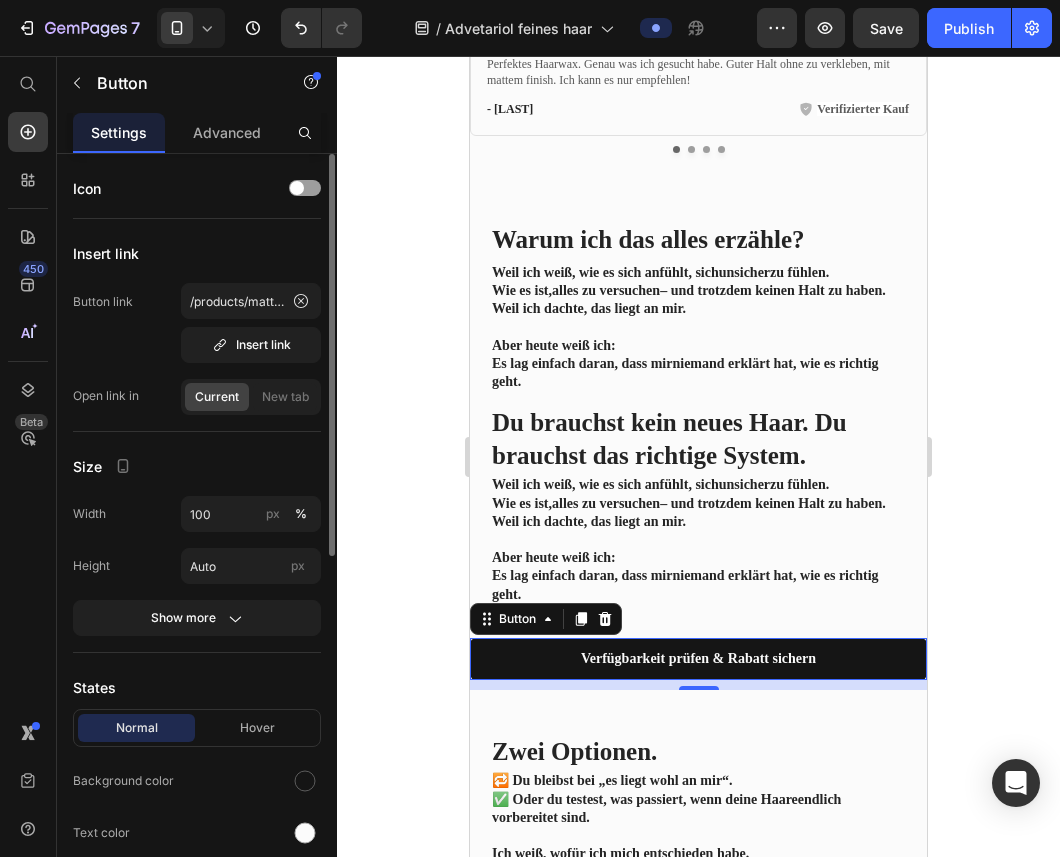 scroll, scrollTop: 477, scrollLeft: 0, axis: vertical 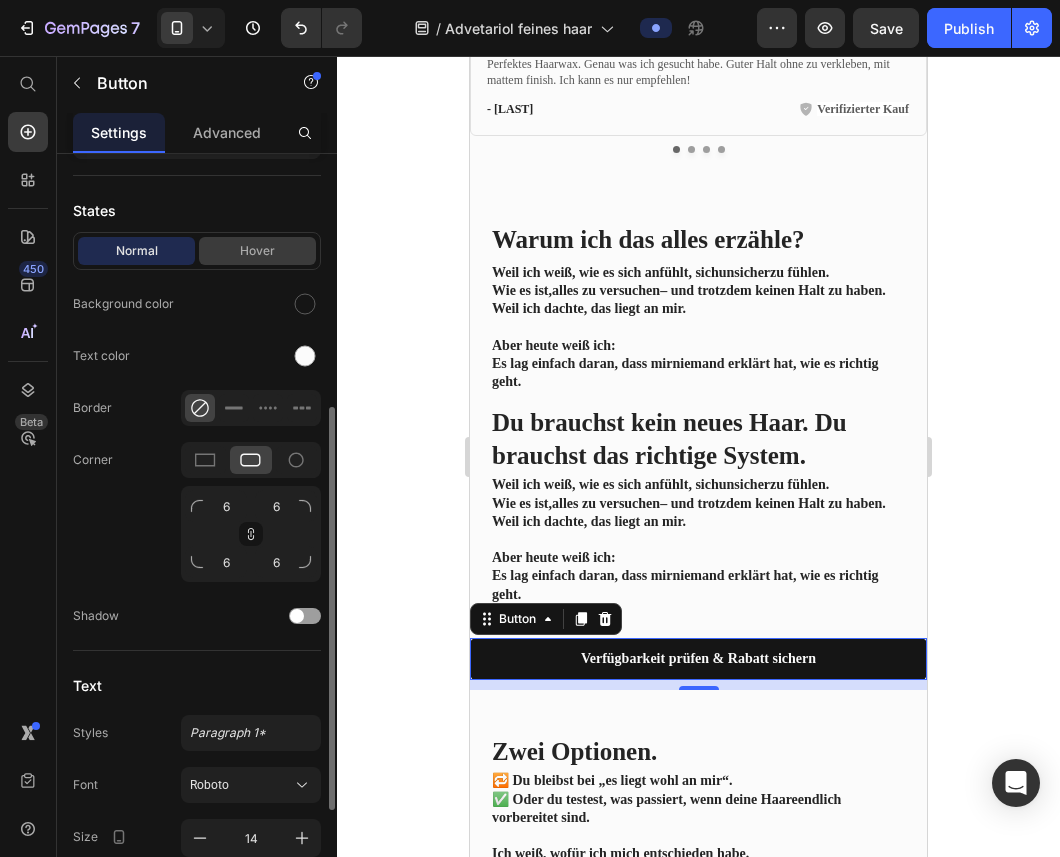 click on "Hover" at bounding box center [257, 251] 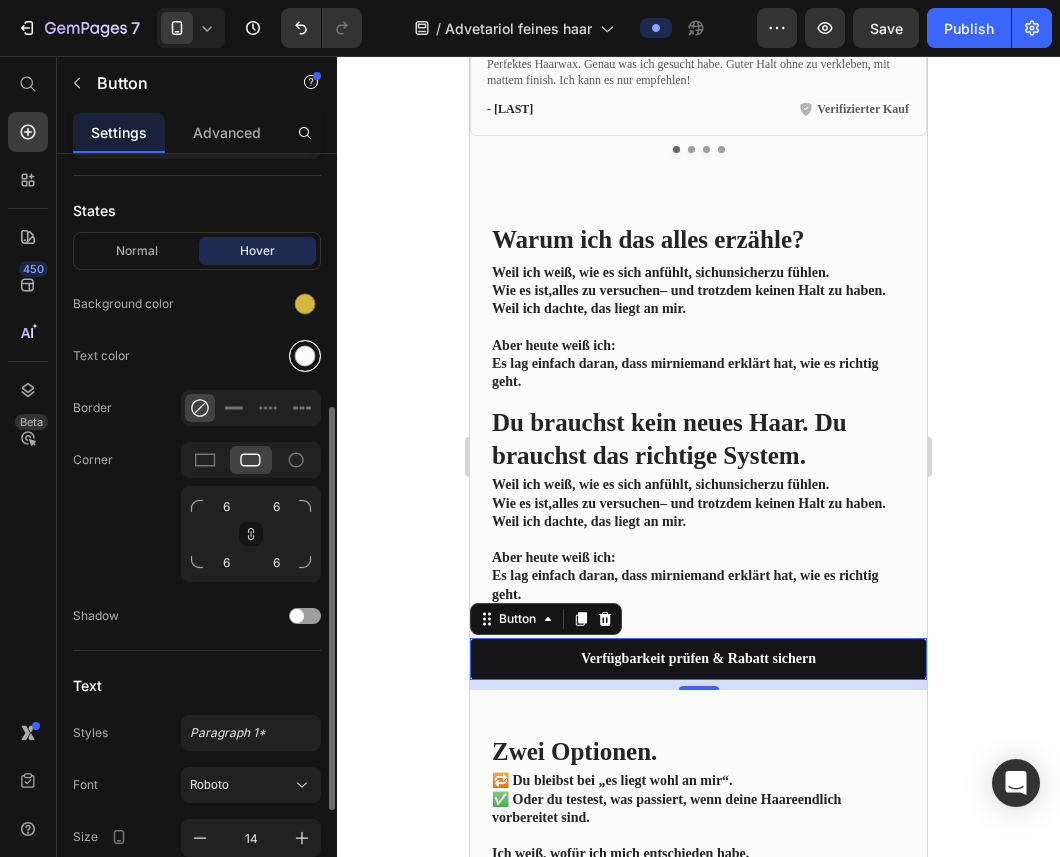 click at bounding box center [305, 356] 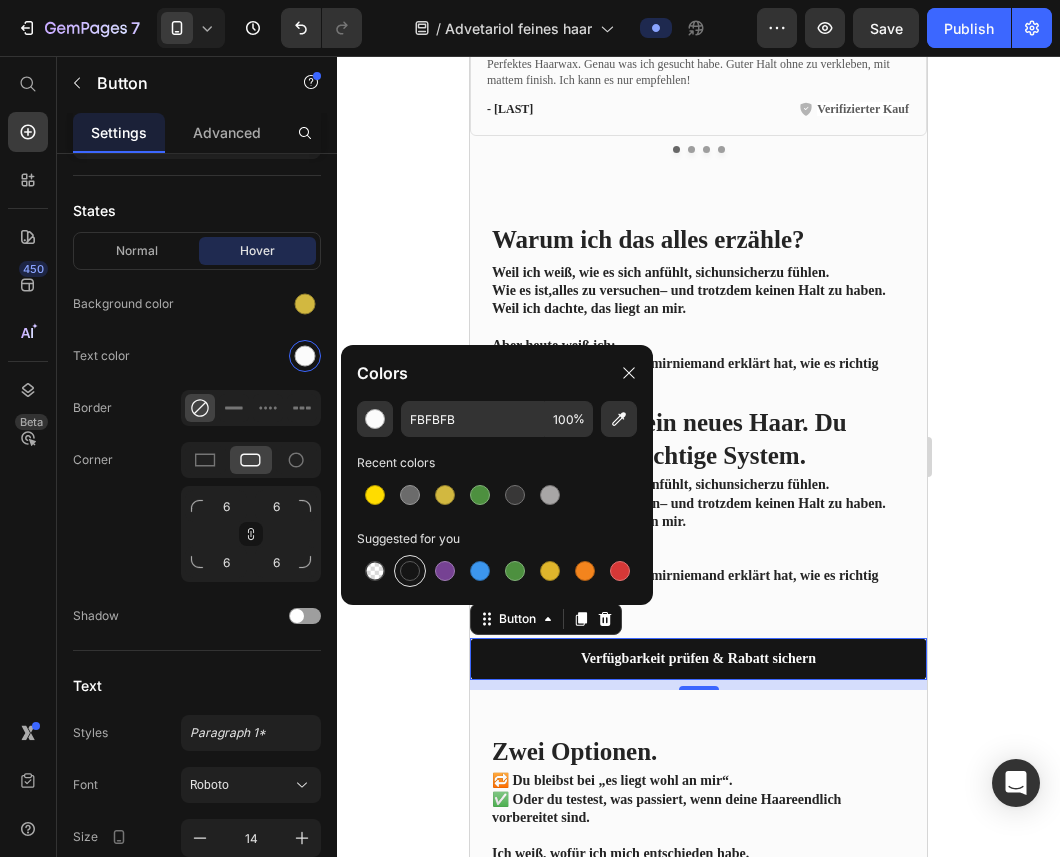 click at bounding box center (410, 571) 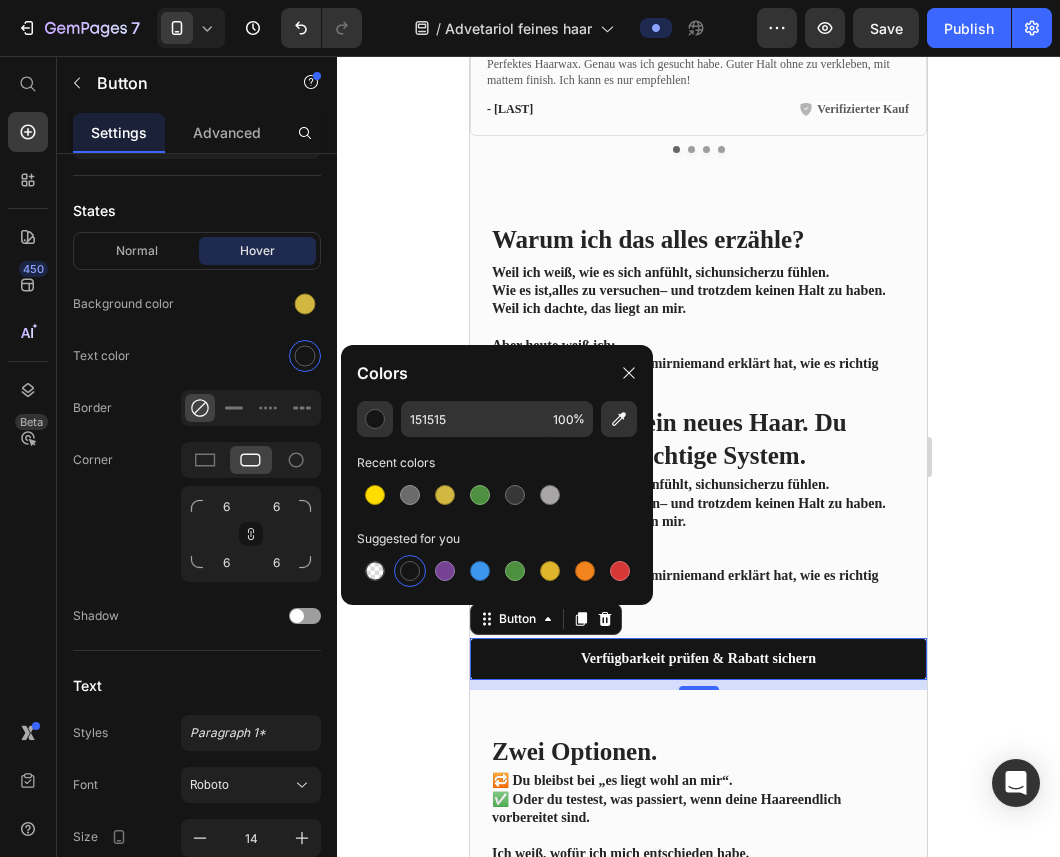 click 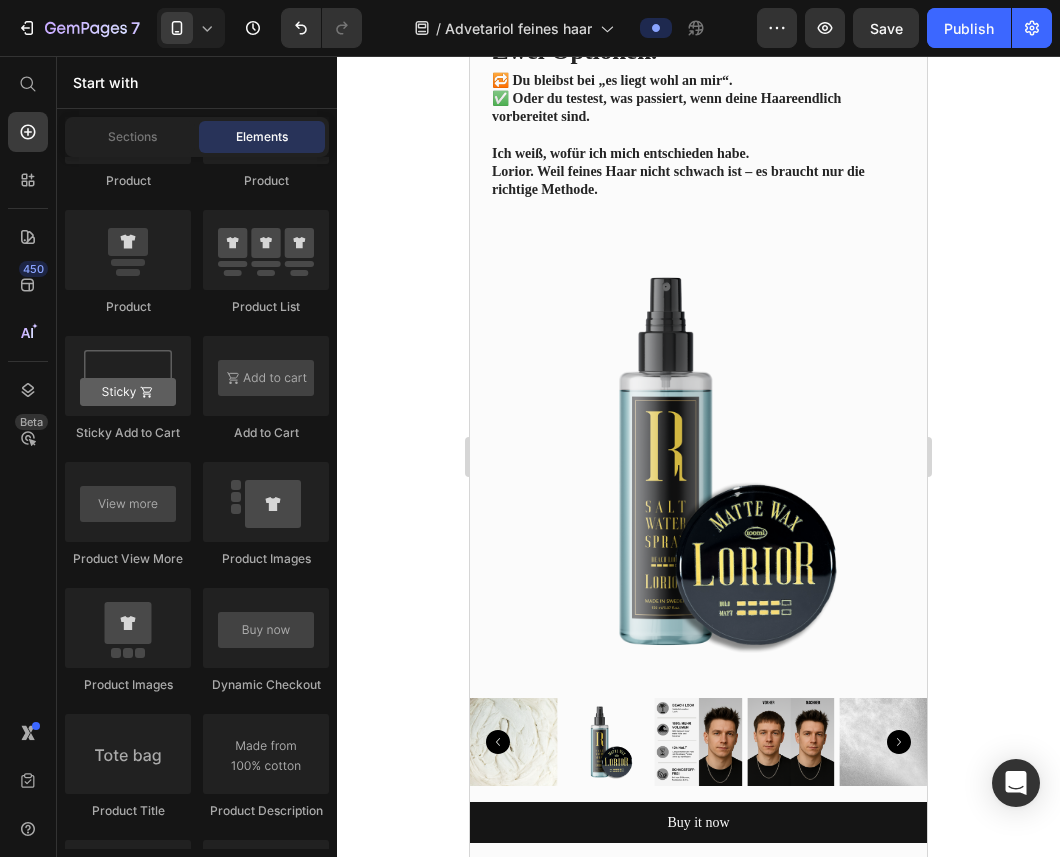 scroll, scrollTop: 4118, scrollLeft: 0, axis: vertical 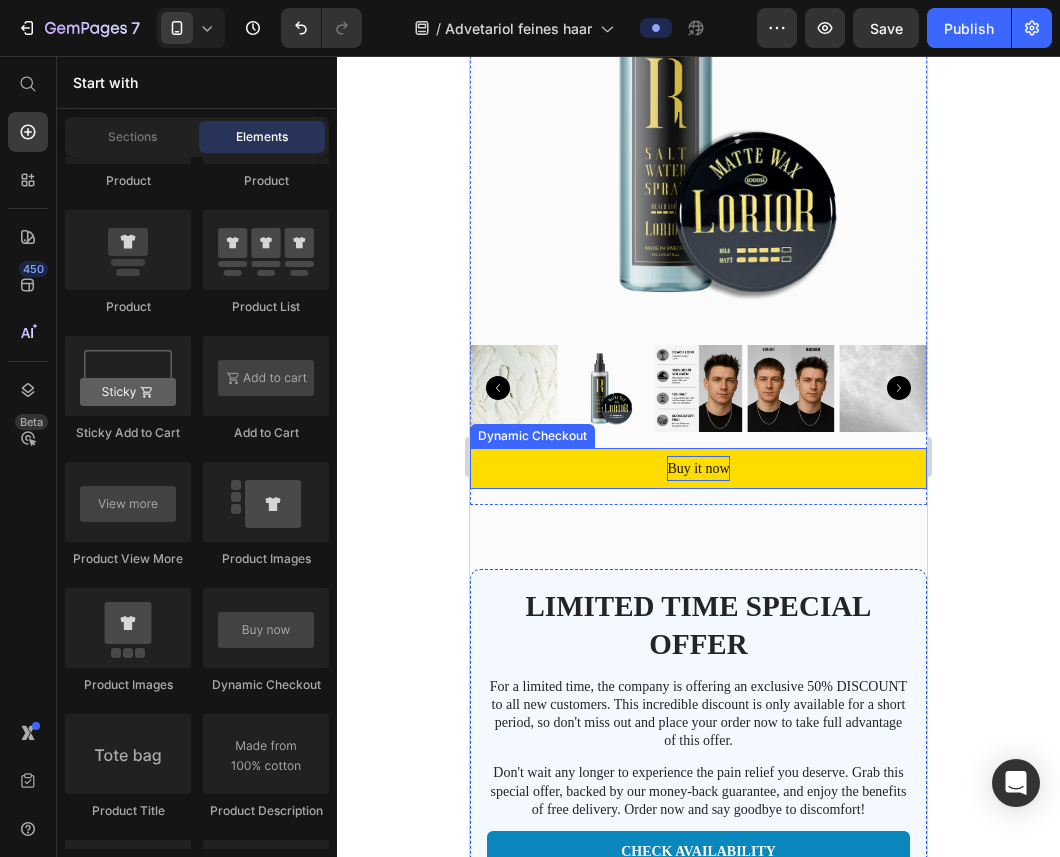 click on "Buy it now" at bounding box center [698, 468] 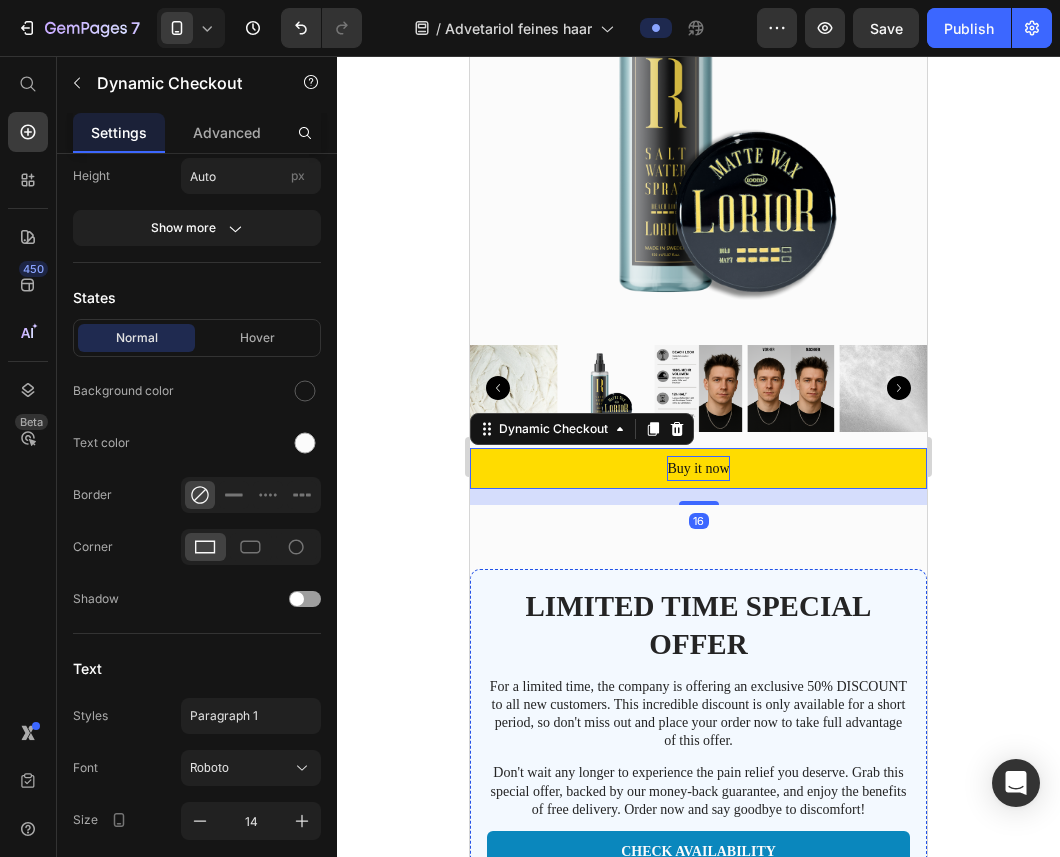 scroll, scrollTop: 0, scrollLeft: 0, axis: both 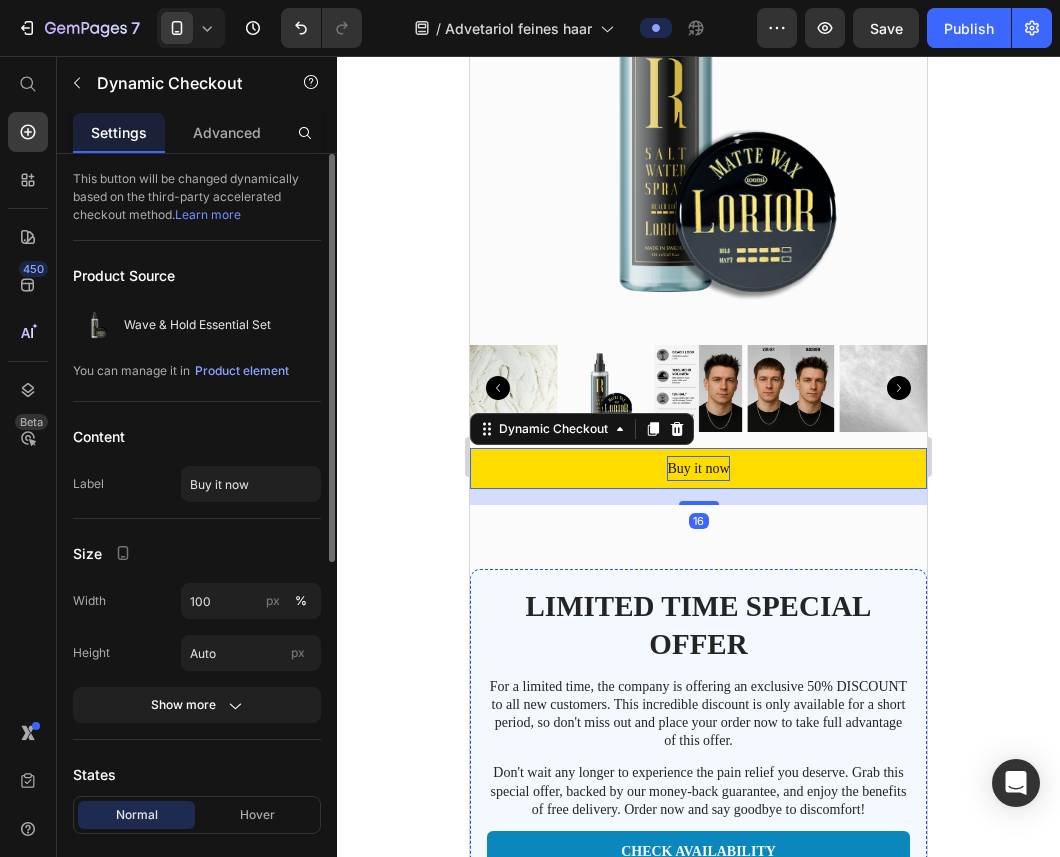 click on "Buy it now" at bounding box center (698, 468) 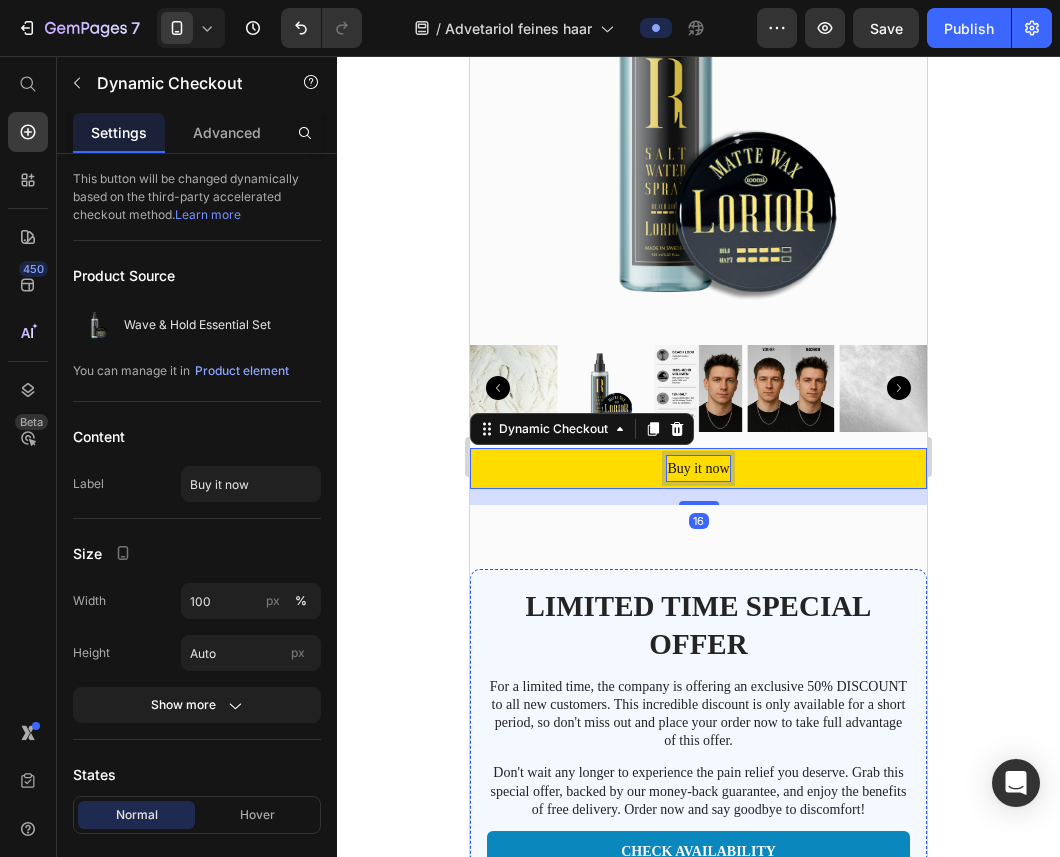 click on "Buy it now" at bounding box center [698, 468] 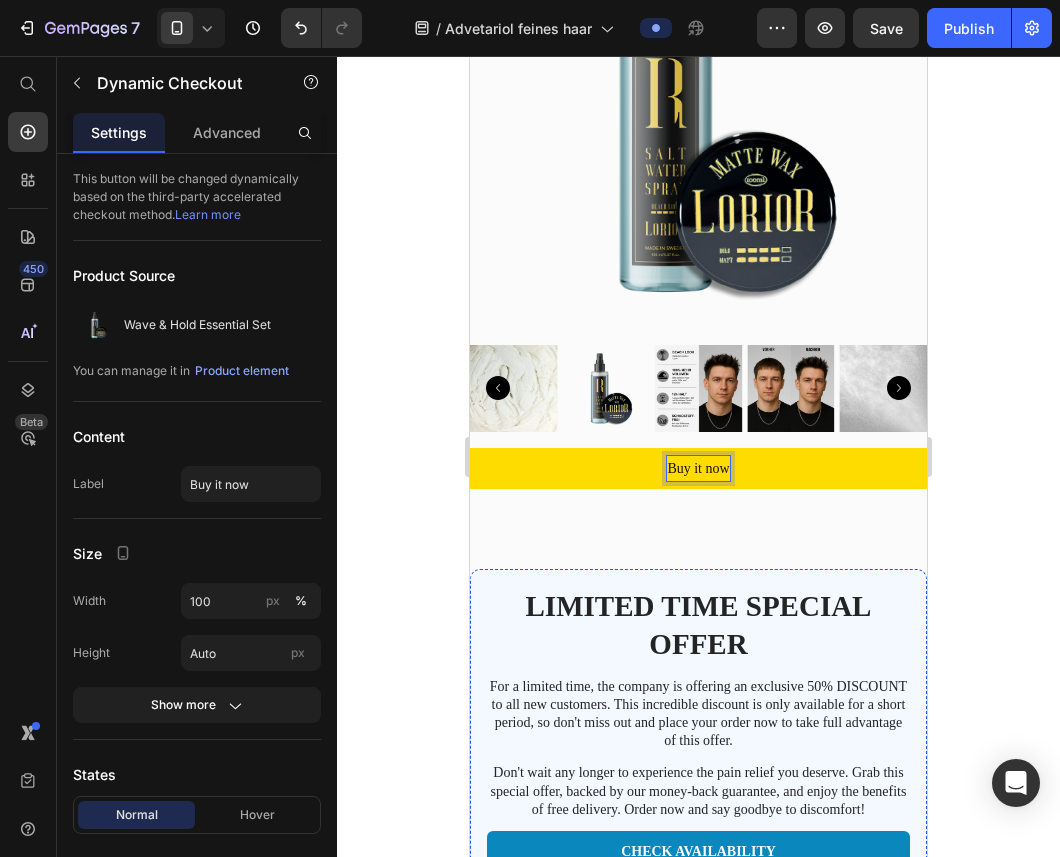 click on "Buy it now" at bounding box center [698, 468] 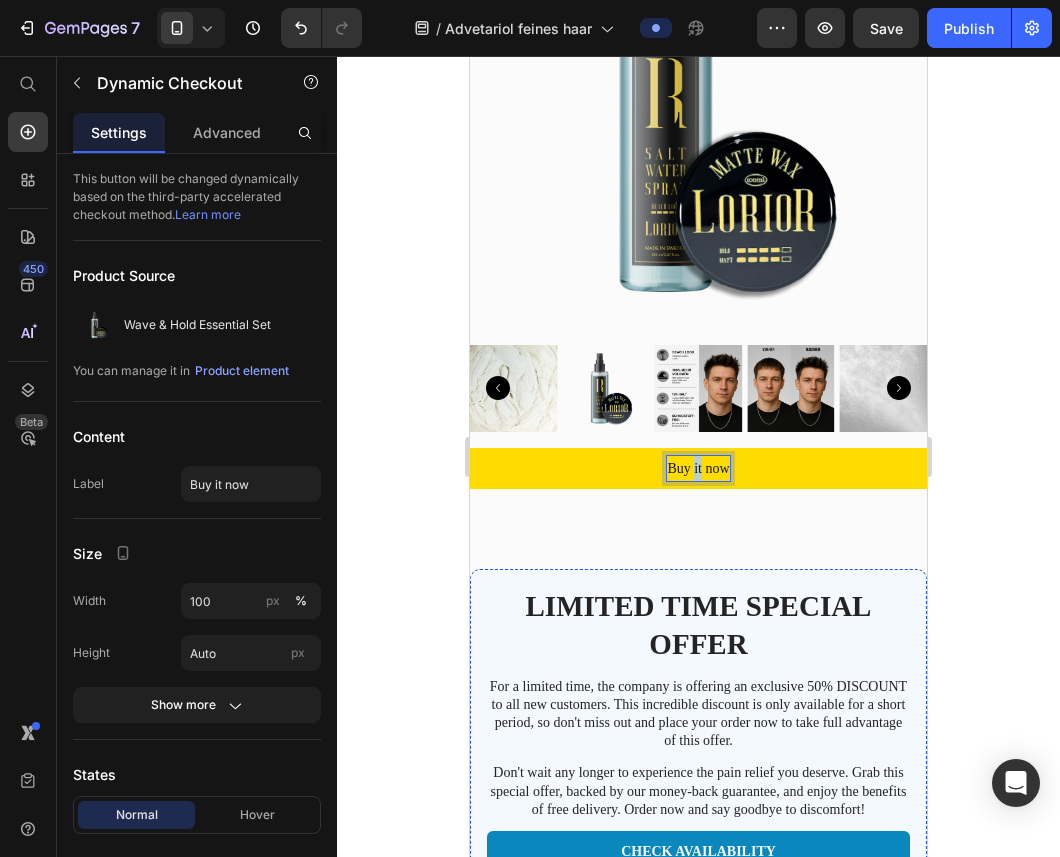 click on "Buy it now" at bounding box center (698, 468) 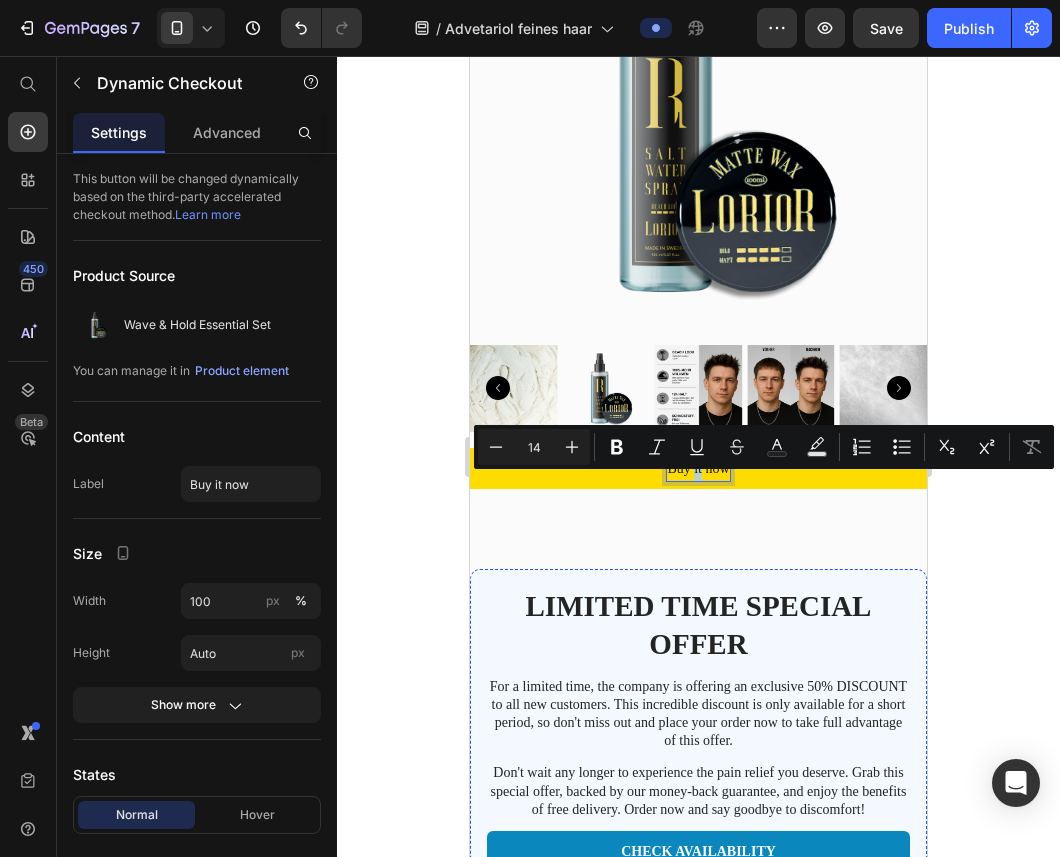 click on "Buy it now" at bounding box center [698, 468] 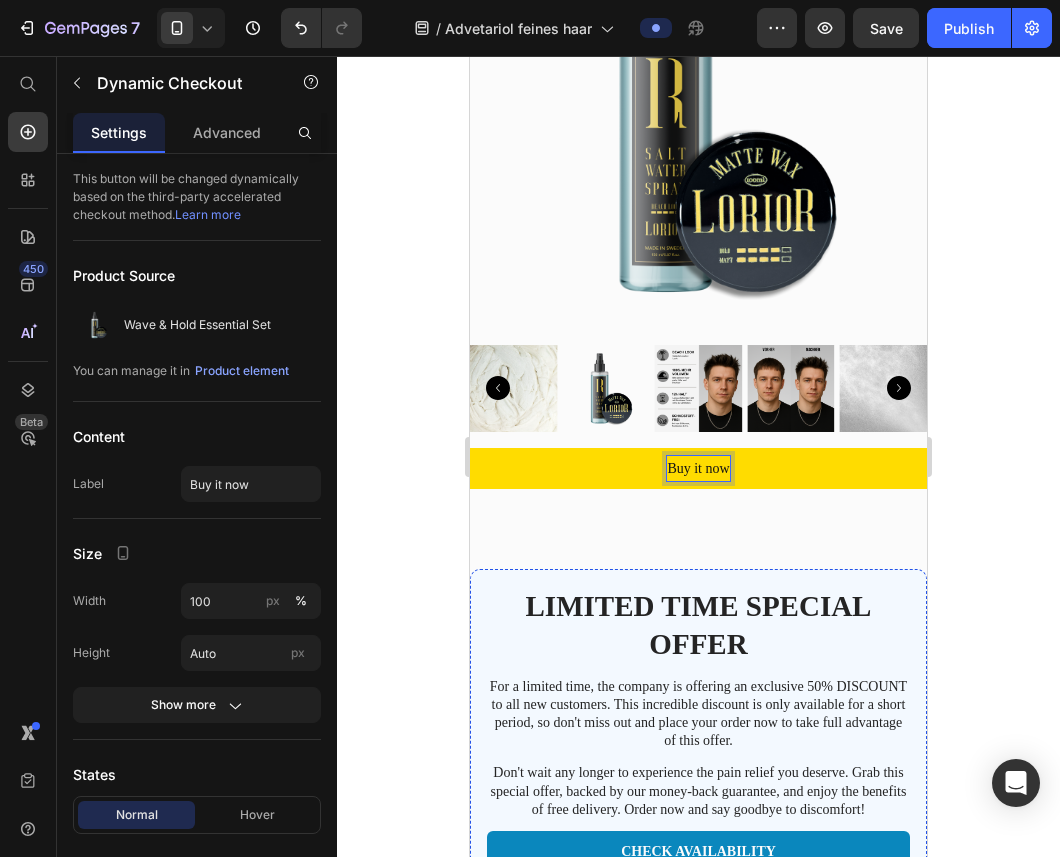 click on "Buy it now" at bounding box center [698, 468] 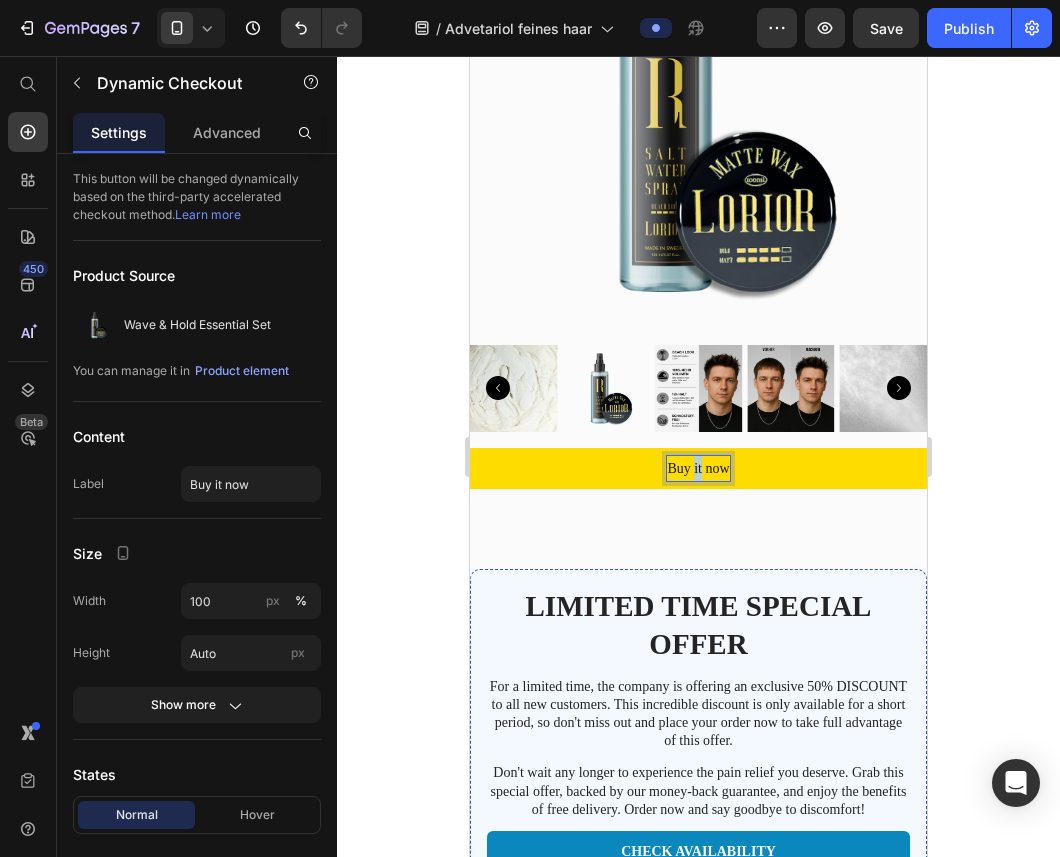 click on "Buy it now" at bounding box center [698, 468] 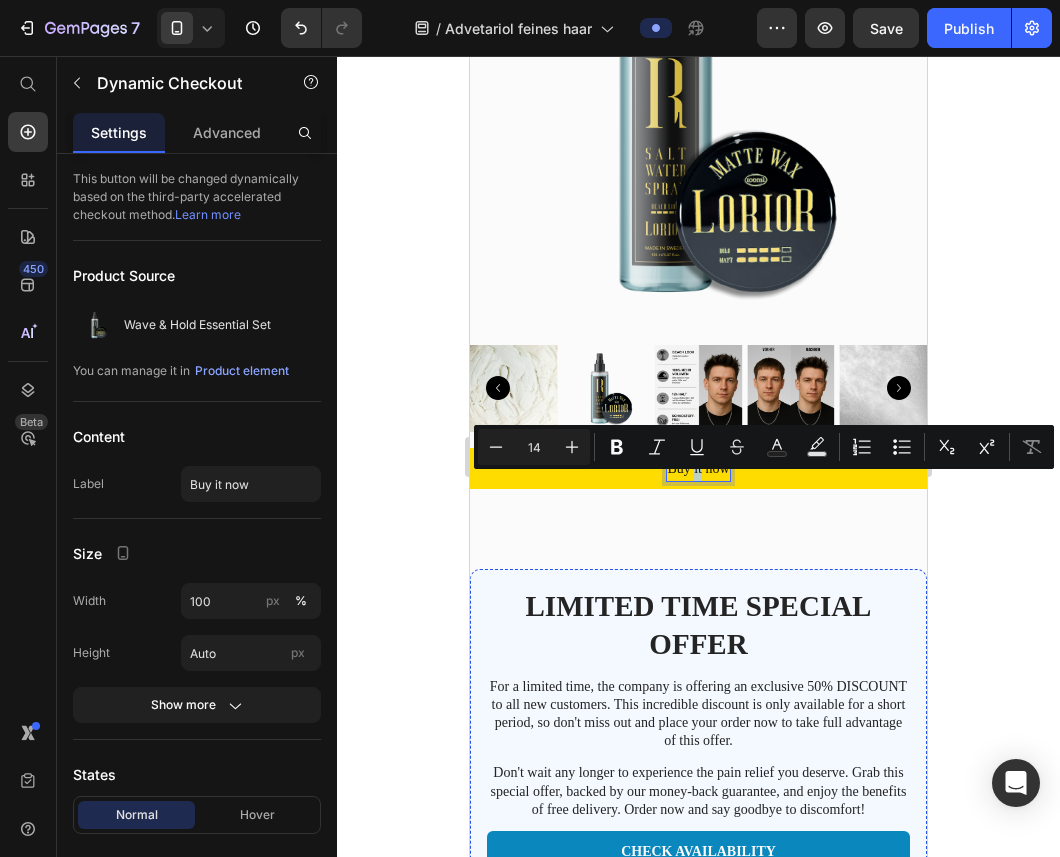 click on "Buy it now" at bounding box center (698, 468) 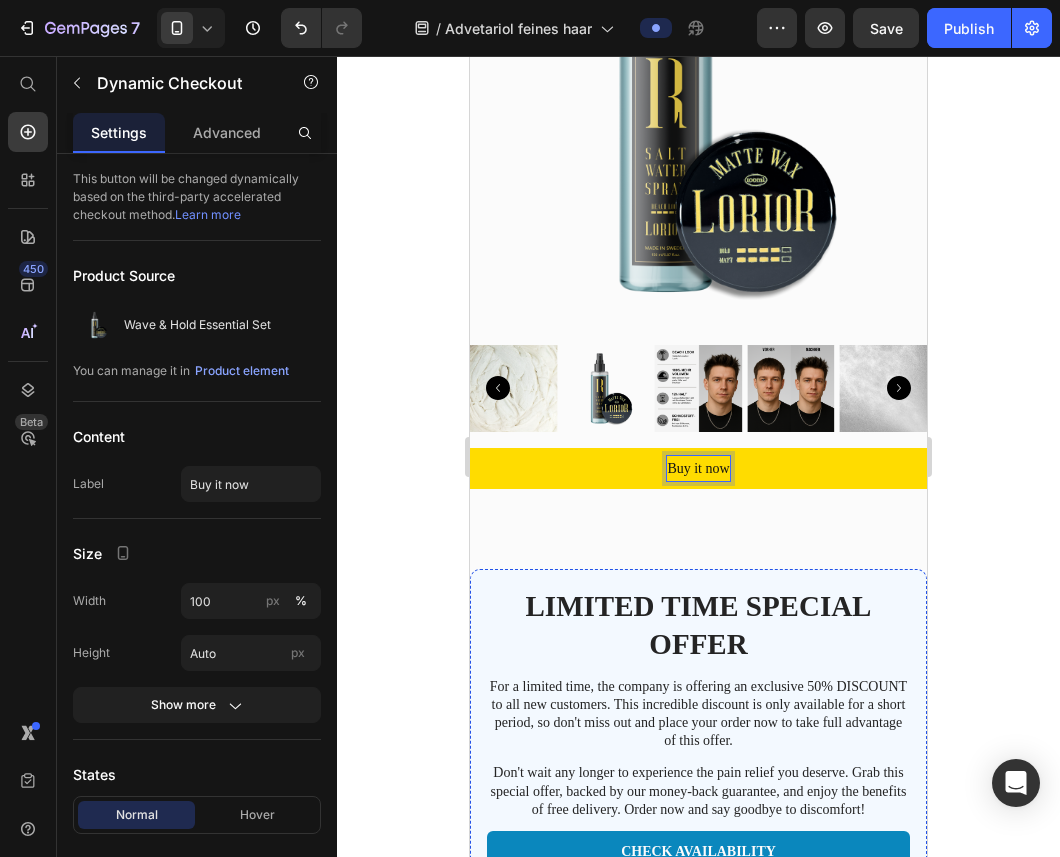 click on "Buy it now" at bounding box center [698, 468] 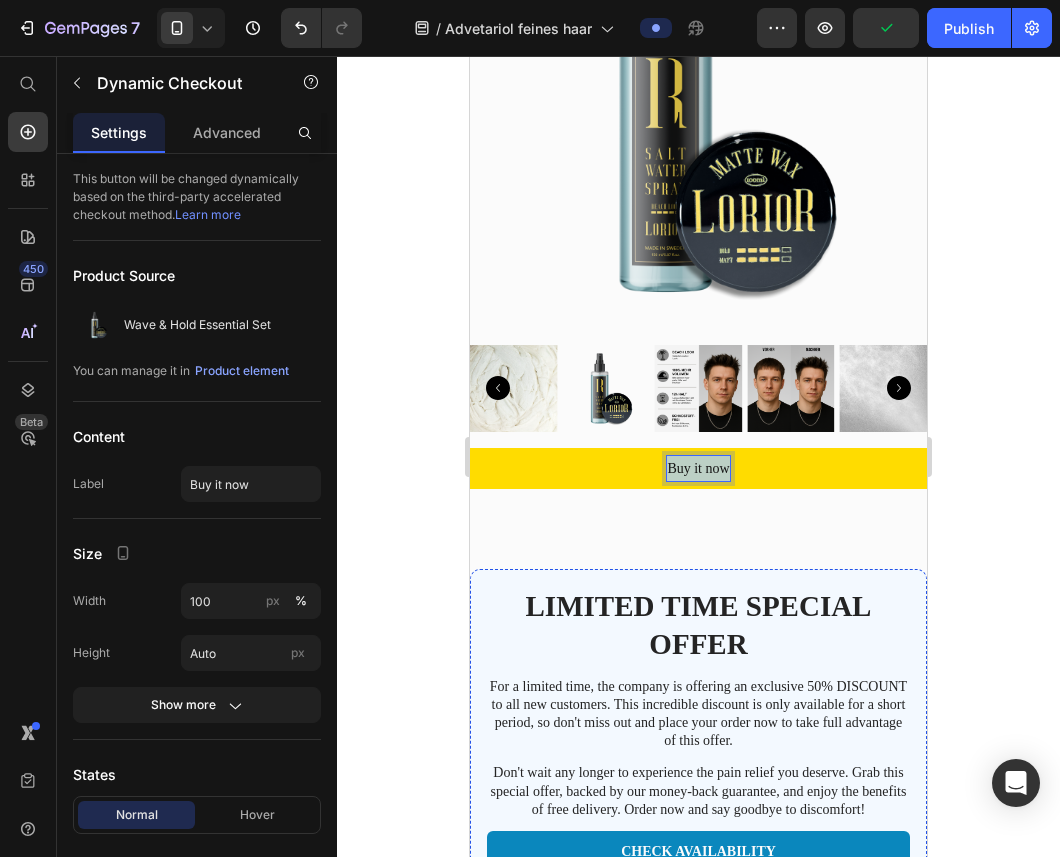 drag, startPoint x: 666, startPoint y: 488, endPoint x: 818, endPoint y: 499, distance: 152.3975 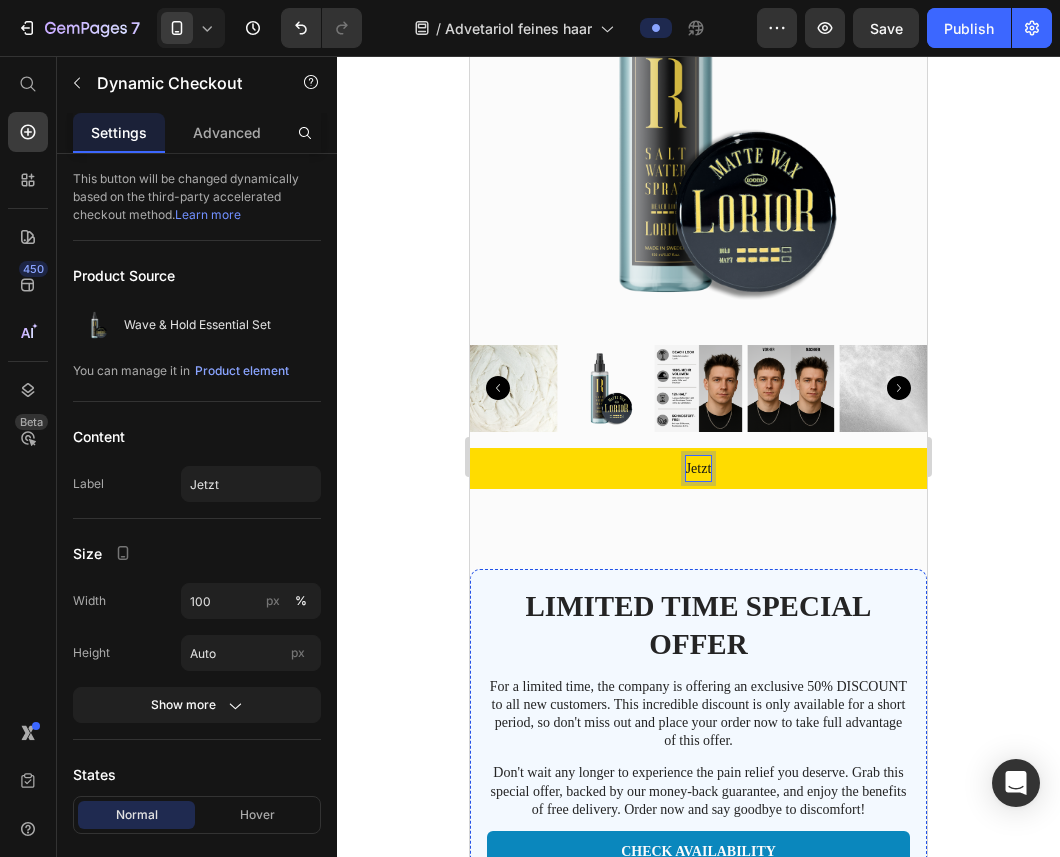 click on "Jetzt" at bounding box center (698, 468) 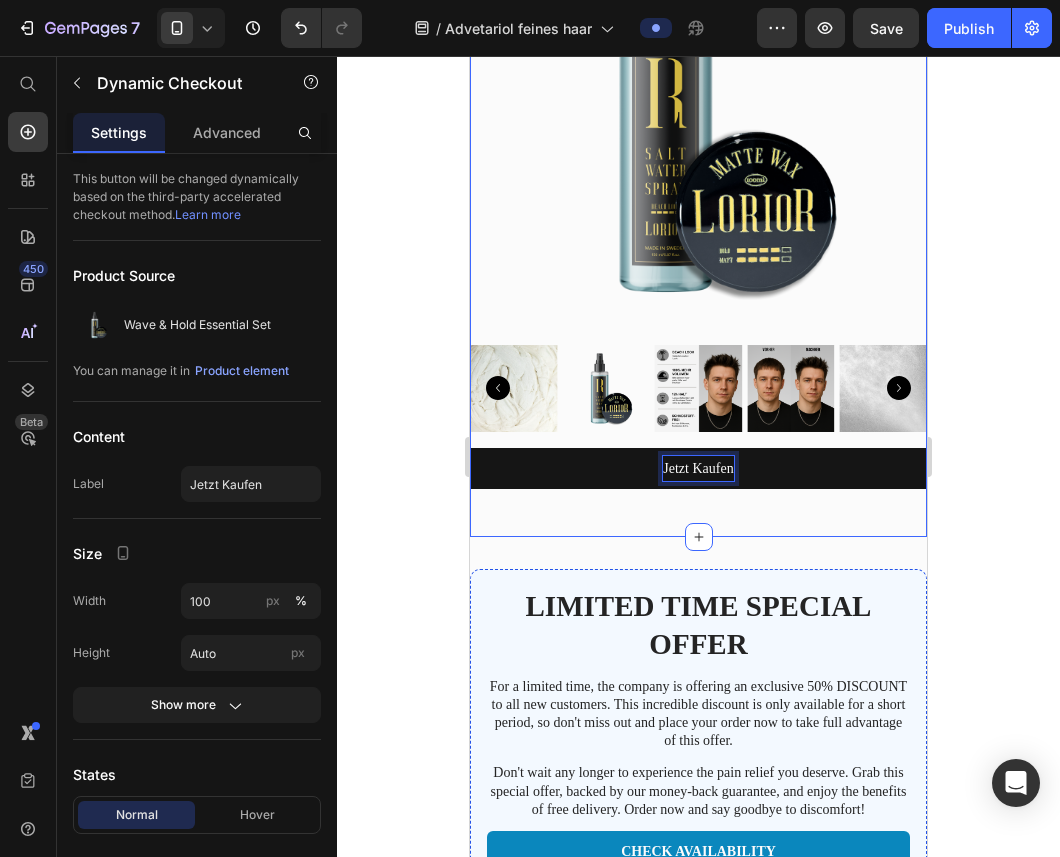click 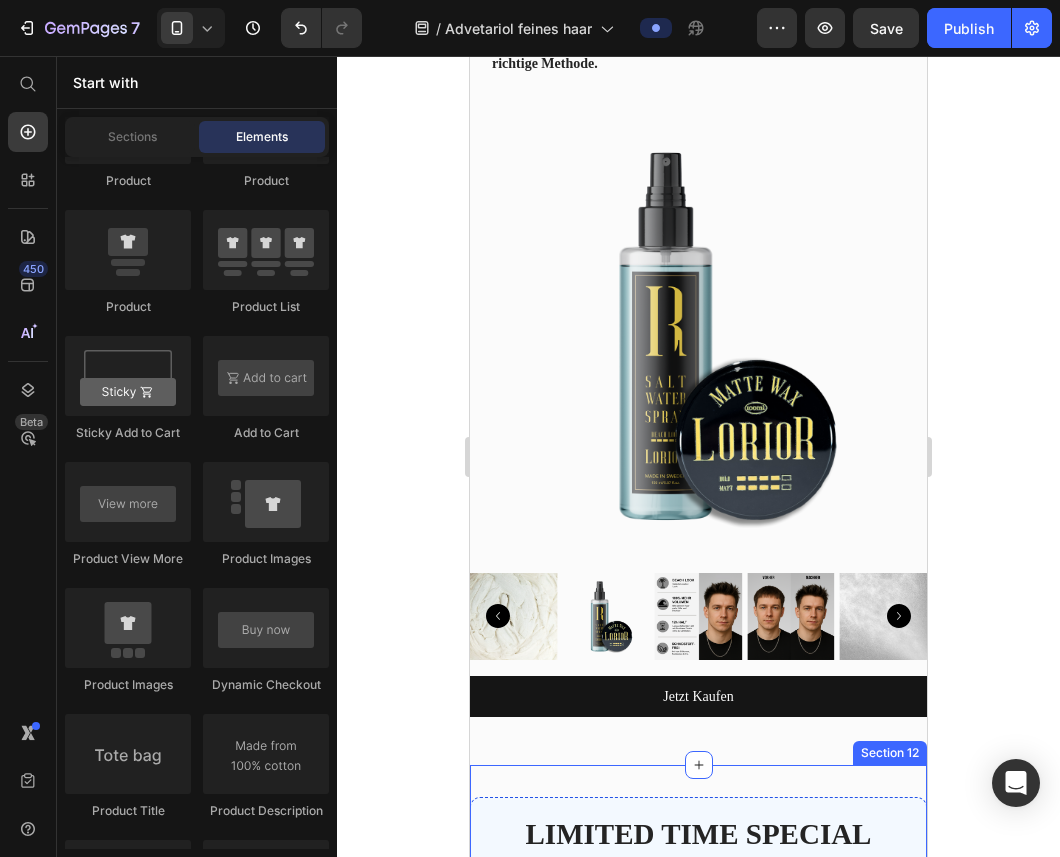 scroll, scrollTop: 3885, scrollLeft: 0, axis: vertical 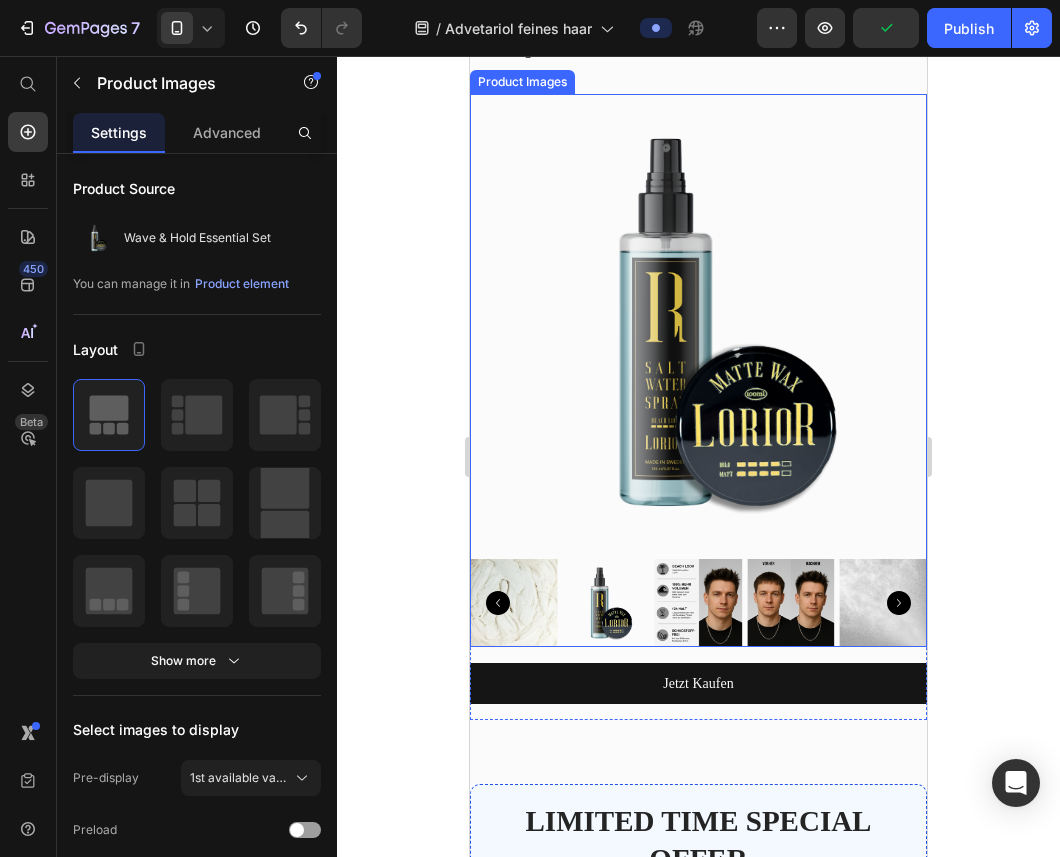 click 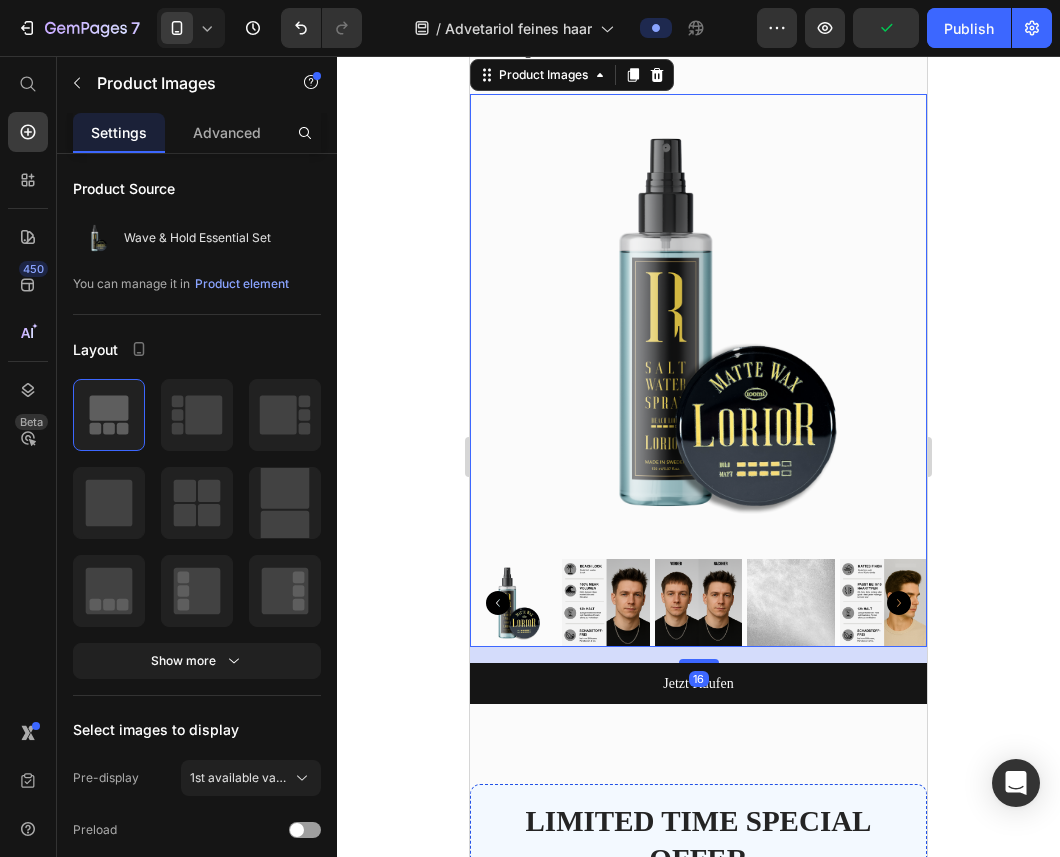 click 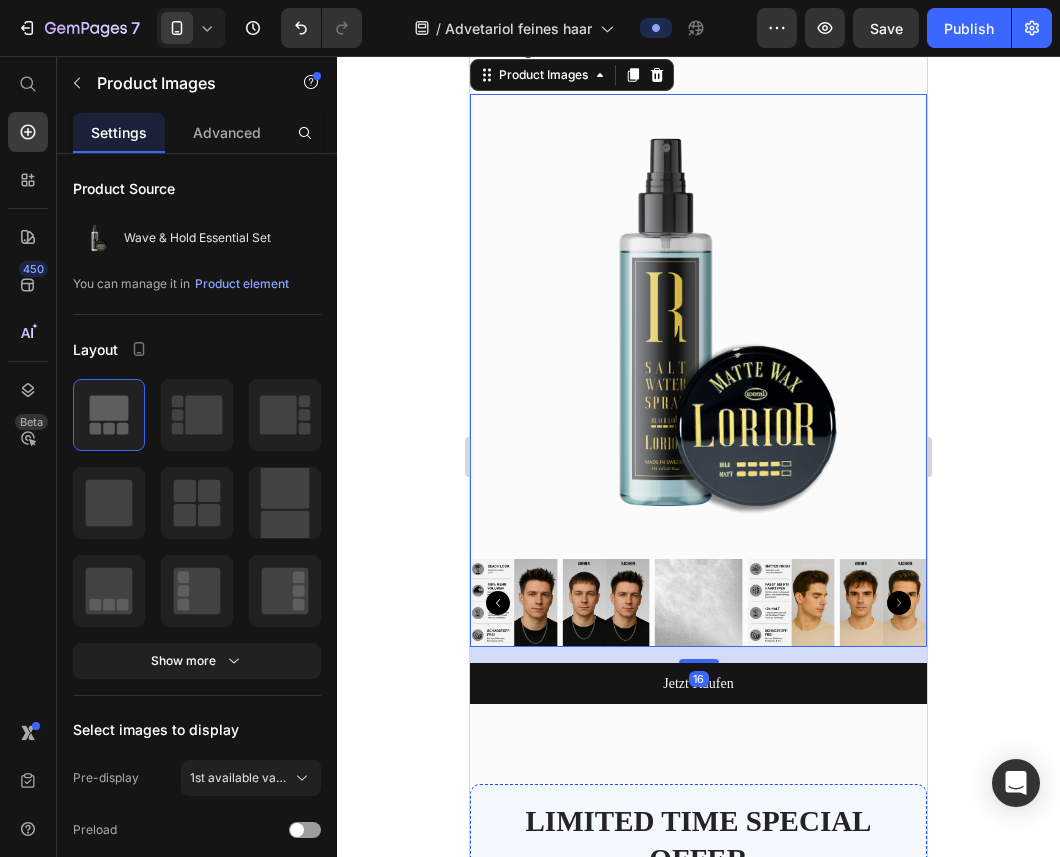 click 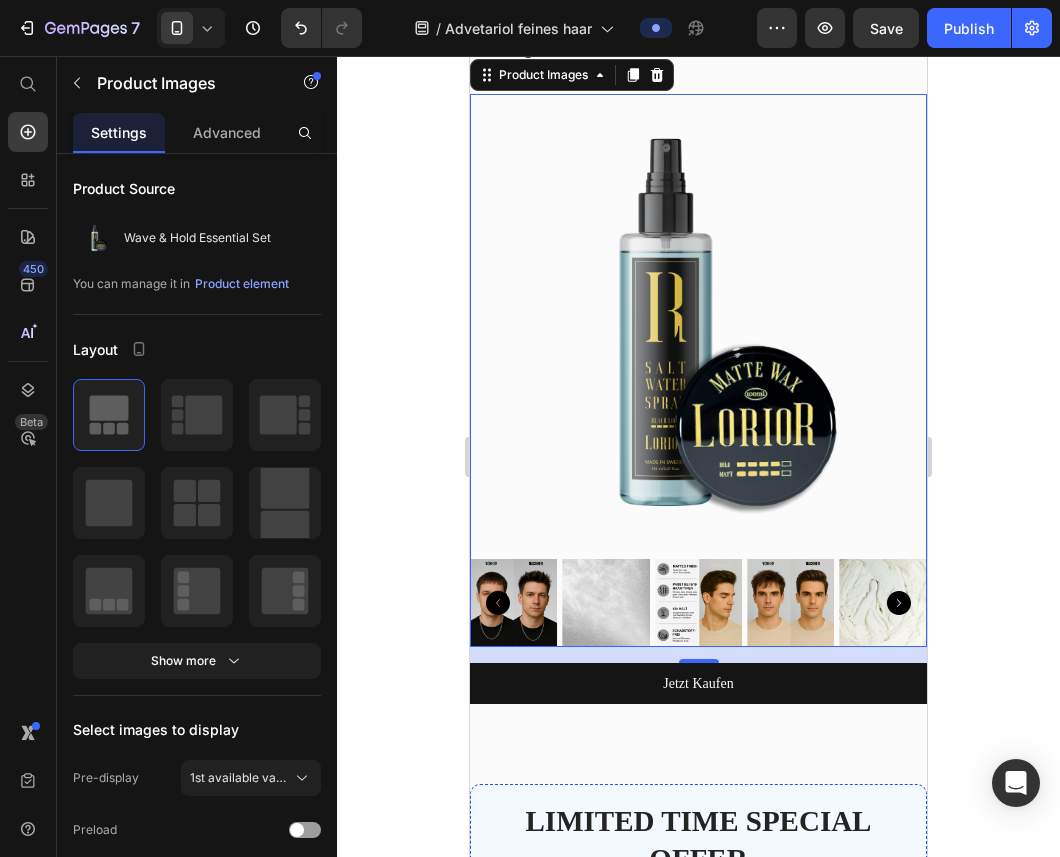click 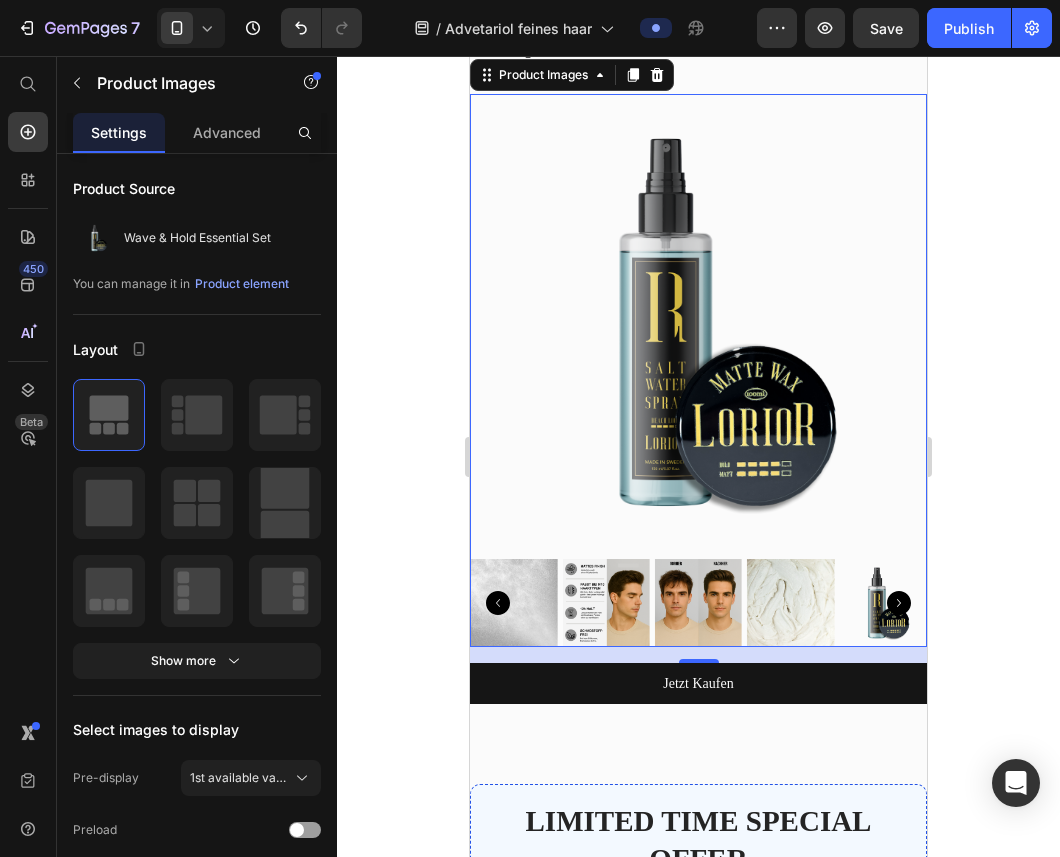 click 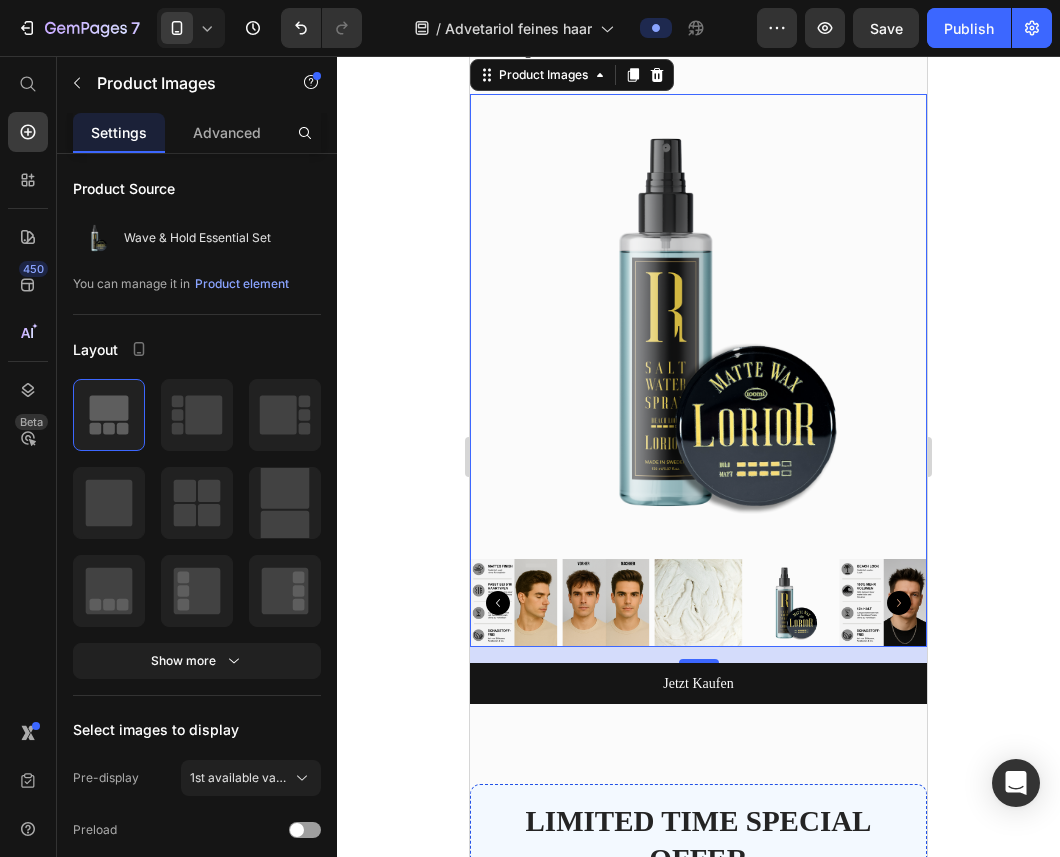 click 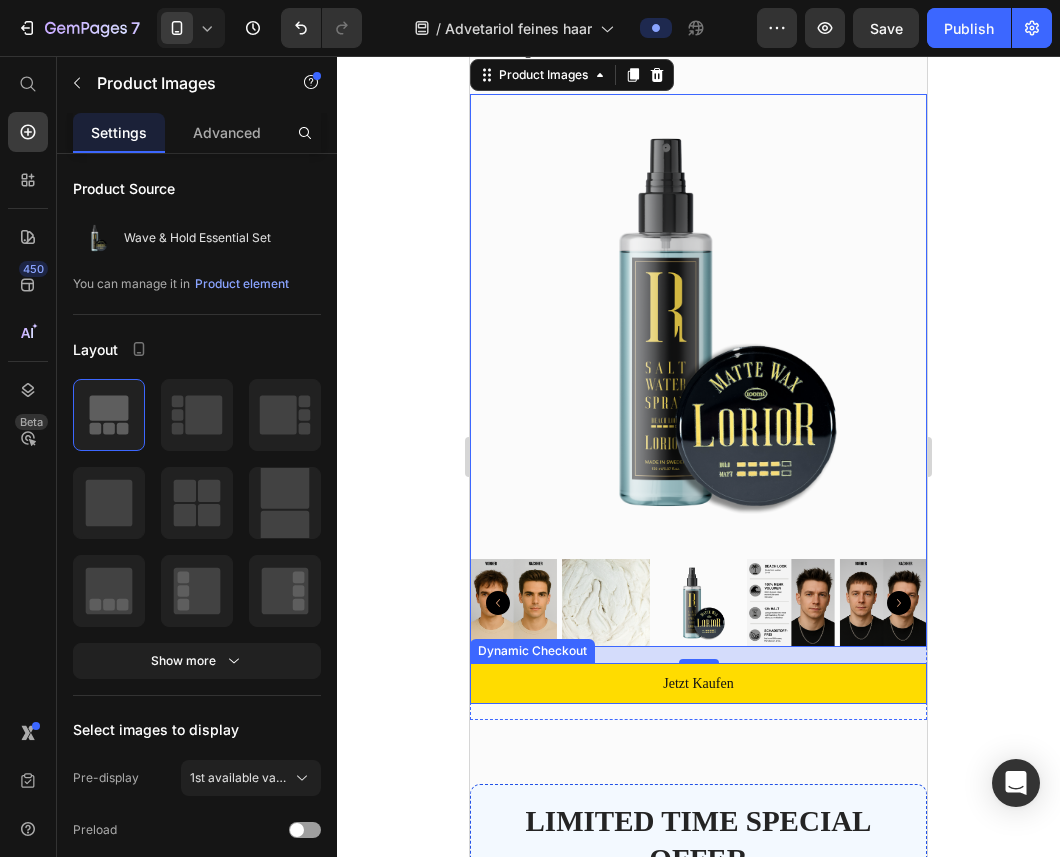 click on "Jetzt Kaufen" at bounding box center (698, 683) 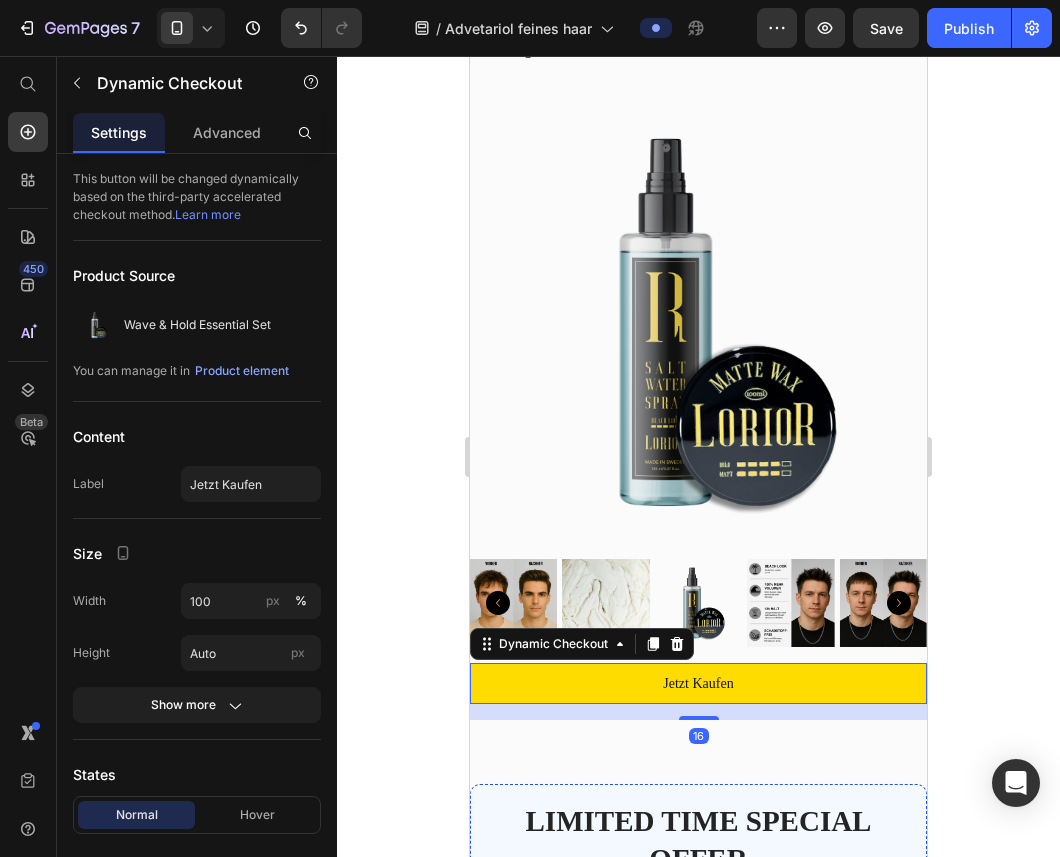 click on "Jetzt Kaufen" at bounding box center [698, 683] 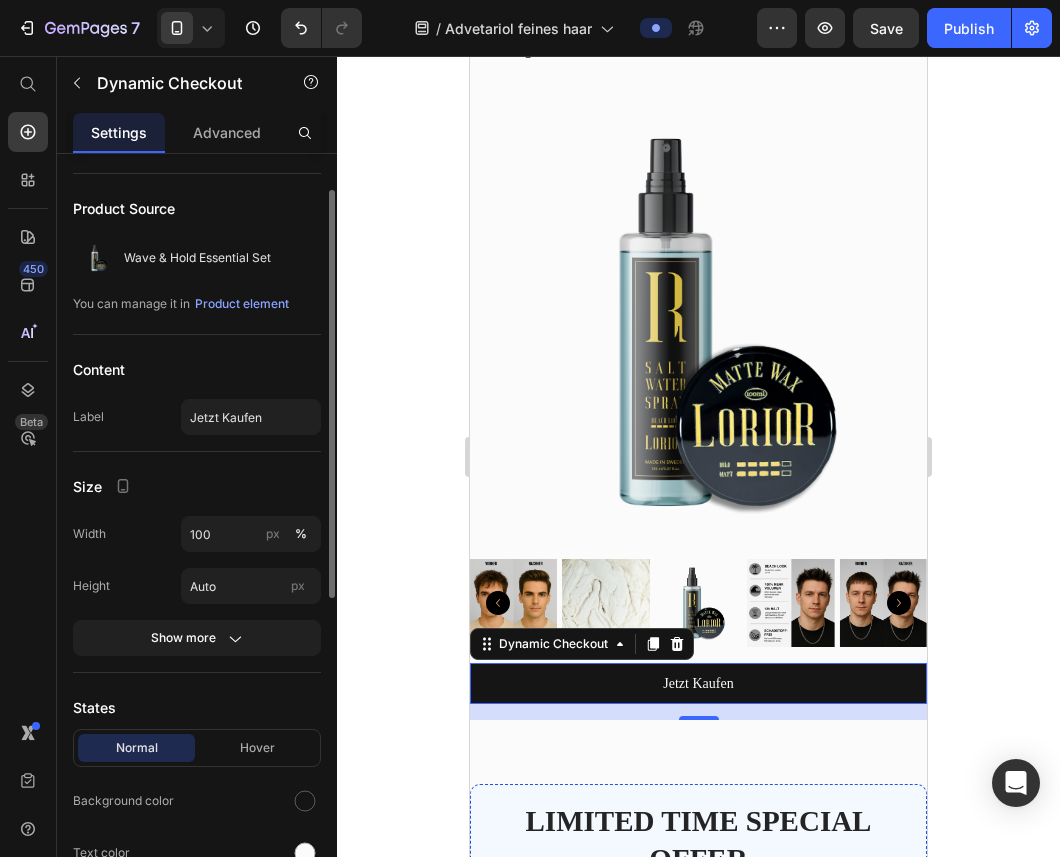 scroll, scrollTop: 0, scrollLeft: 0, axis: both 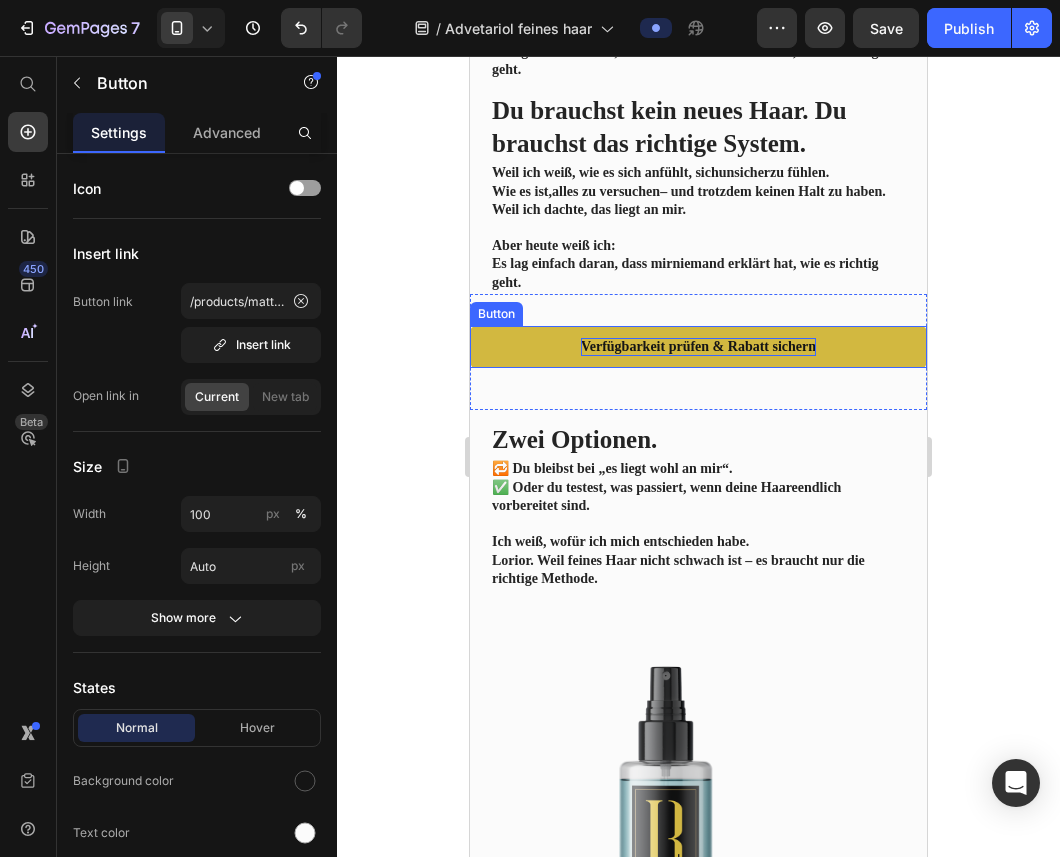click on "Verfügbarkeit prüfen & Rabatt sichern" at bounding box center (698, 347) 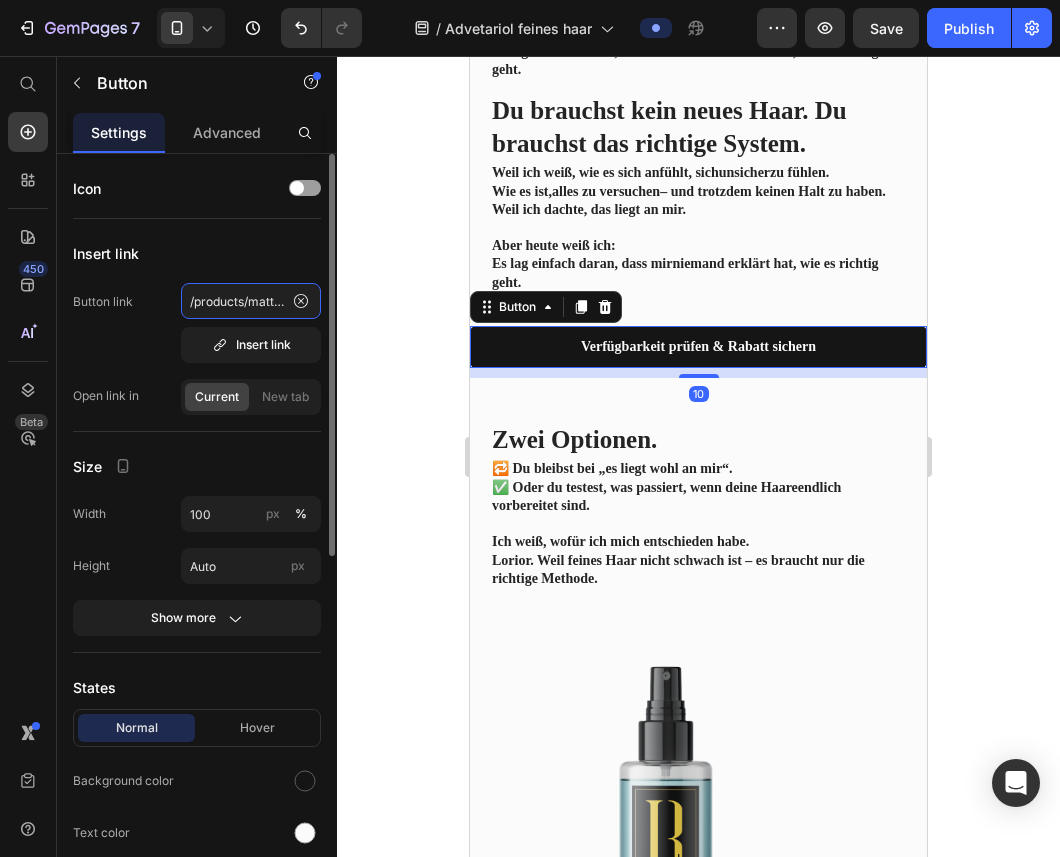 click on "/products/matte-wax" 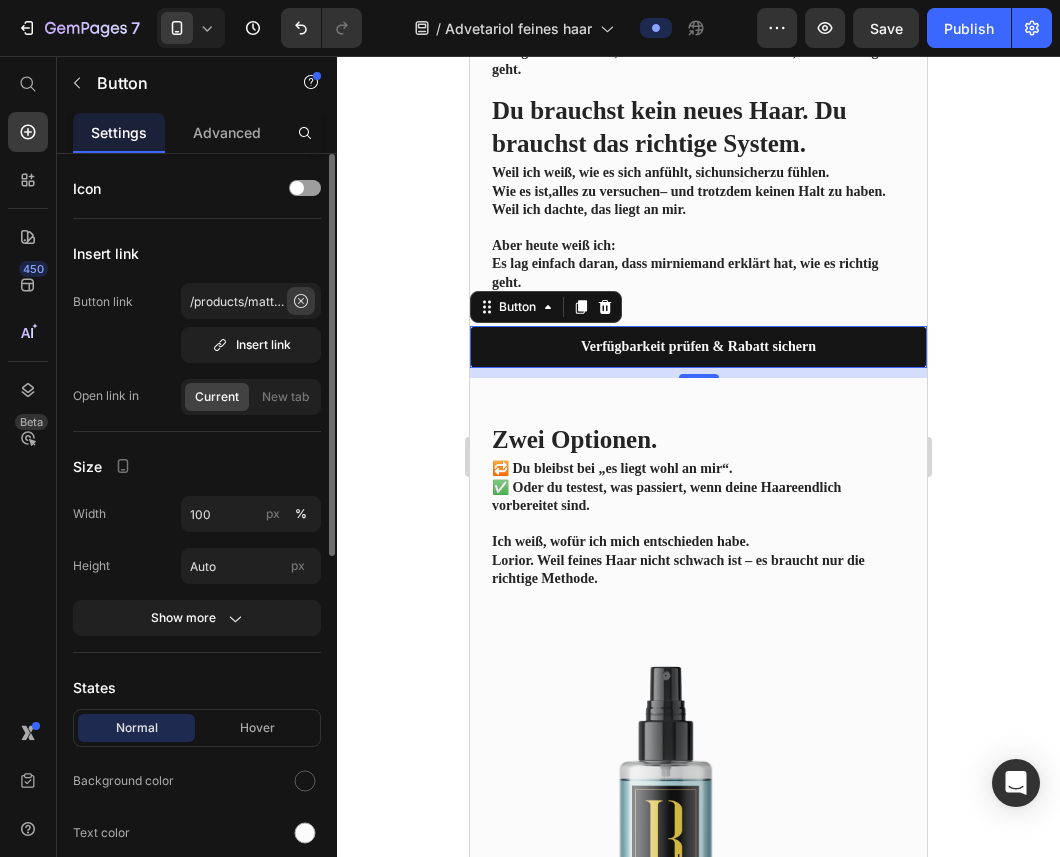 click 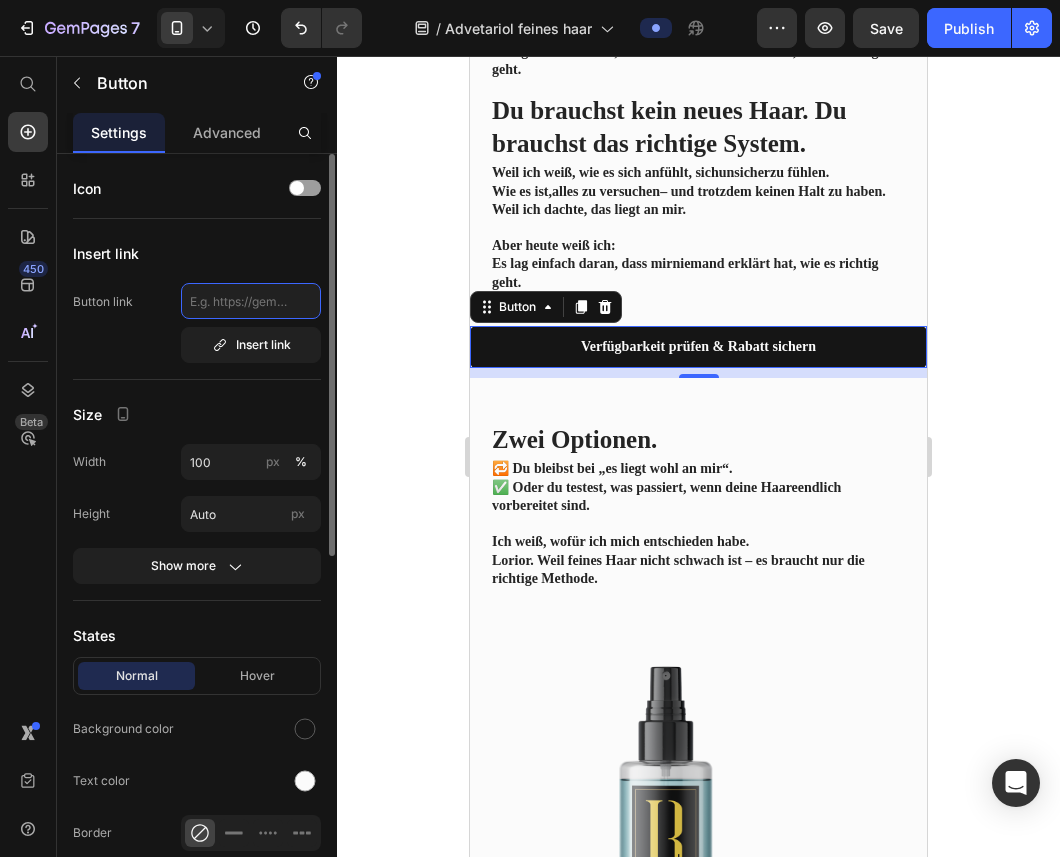 click 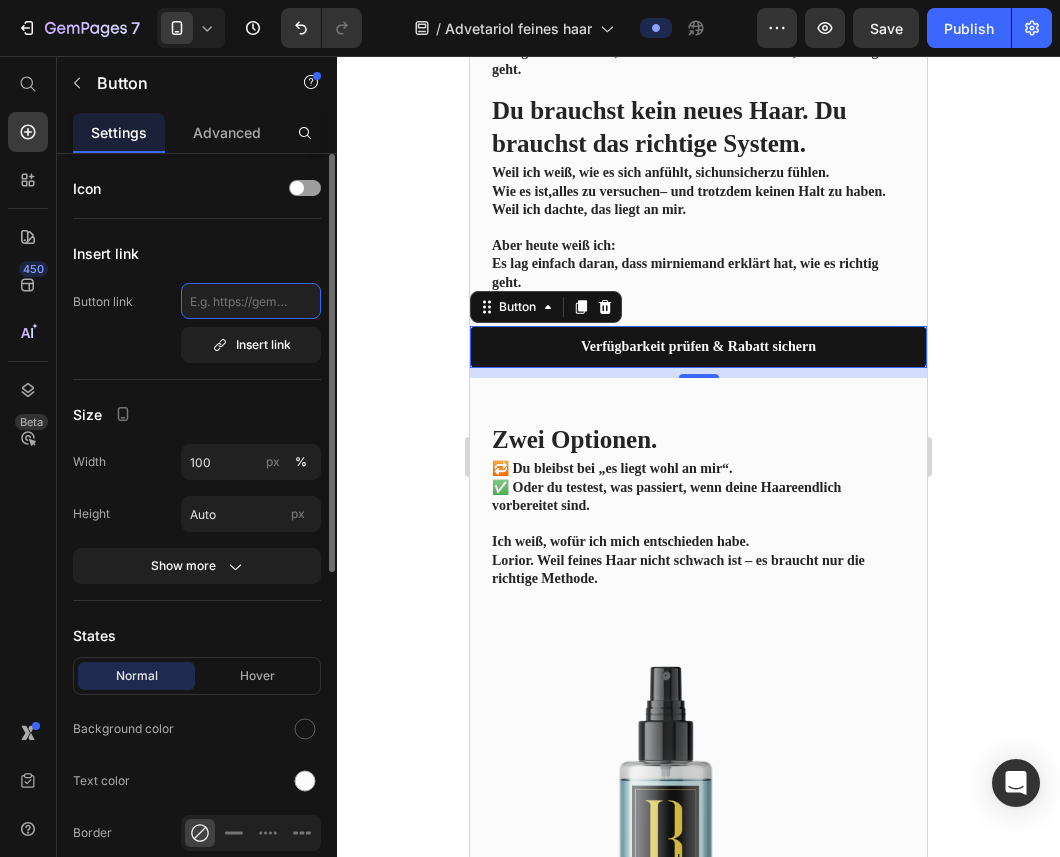 click 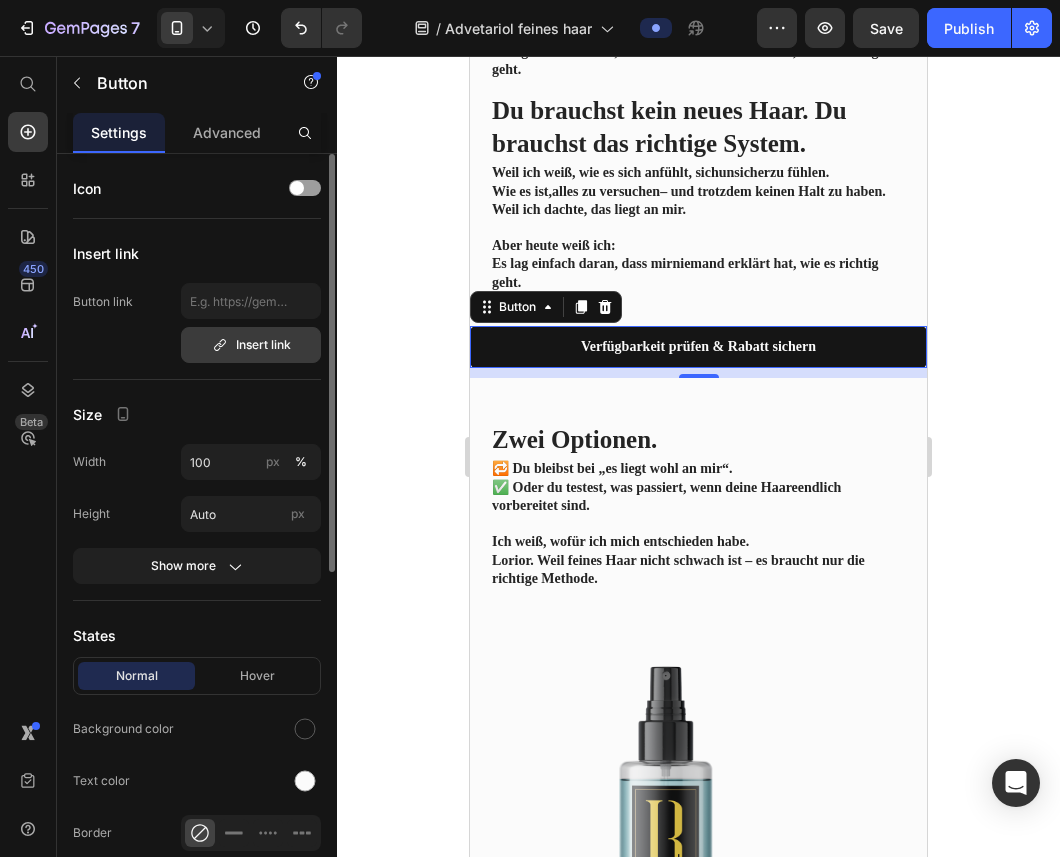 click on "Insert link" at bounding box center (251, 345) 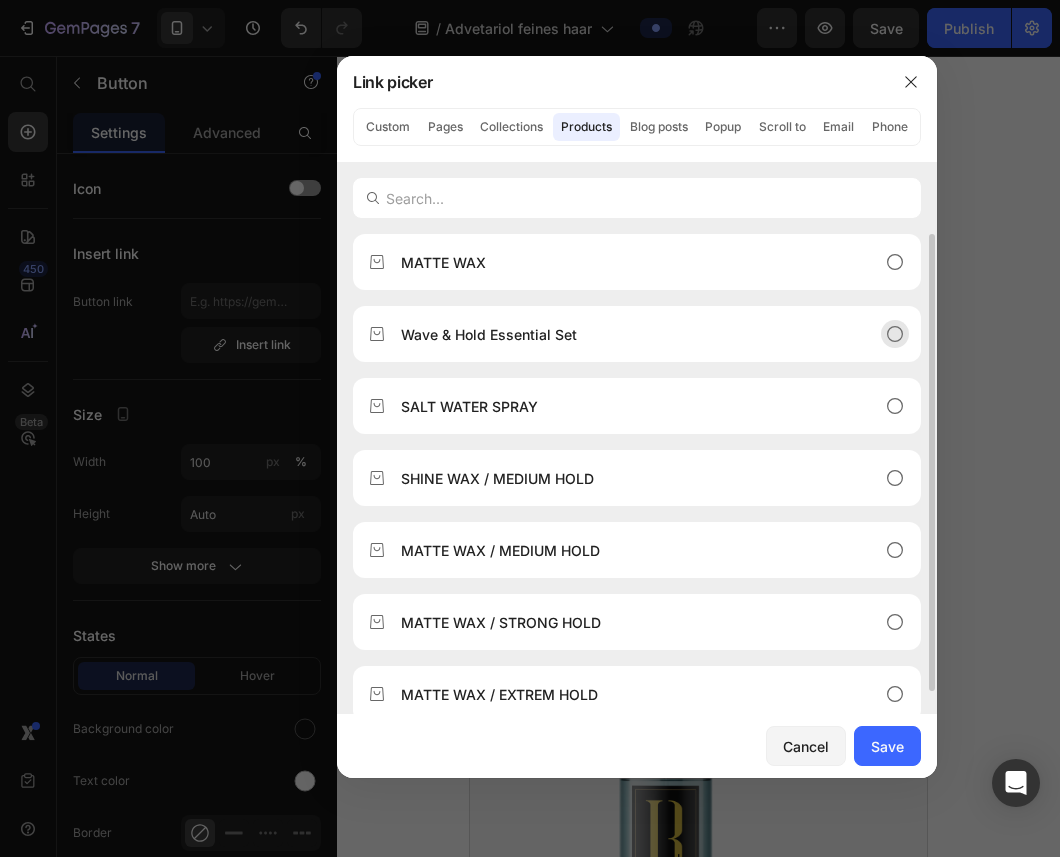 click on "Wave & Hold Essential Set" at bounding box center [489, 334] 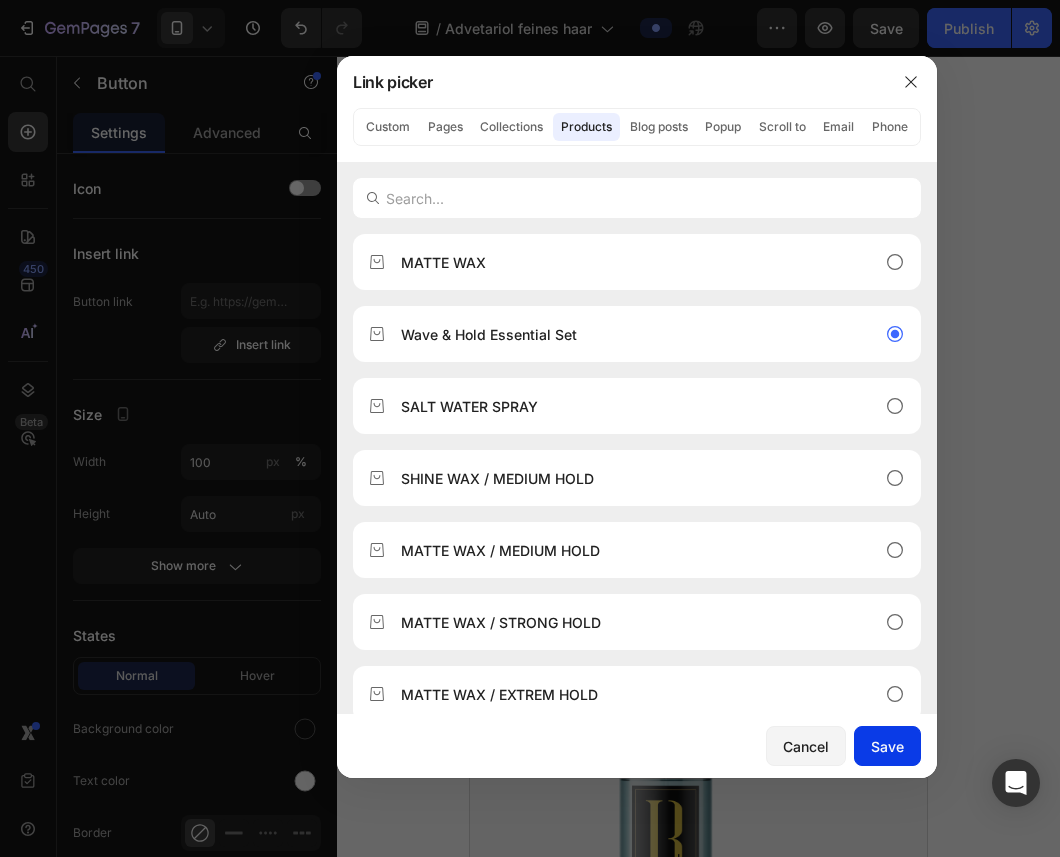 click on "Save" at bounding box center [887, 746] 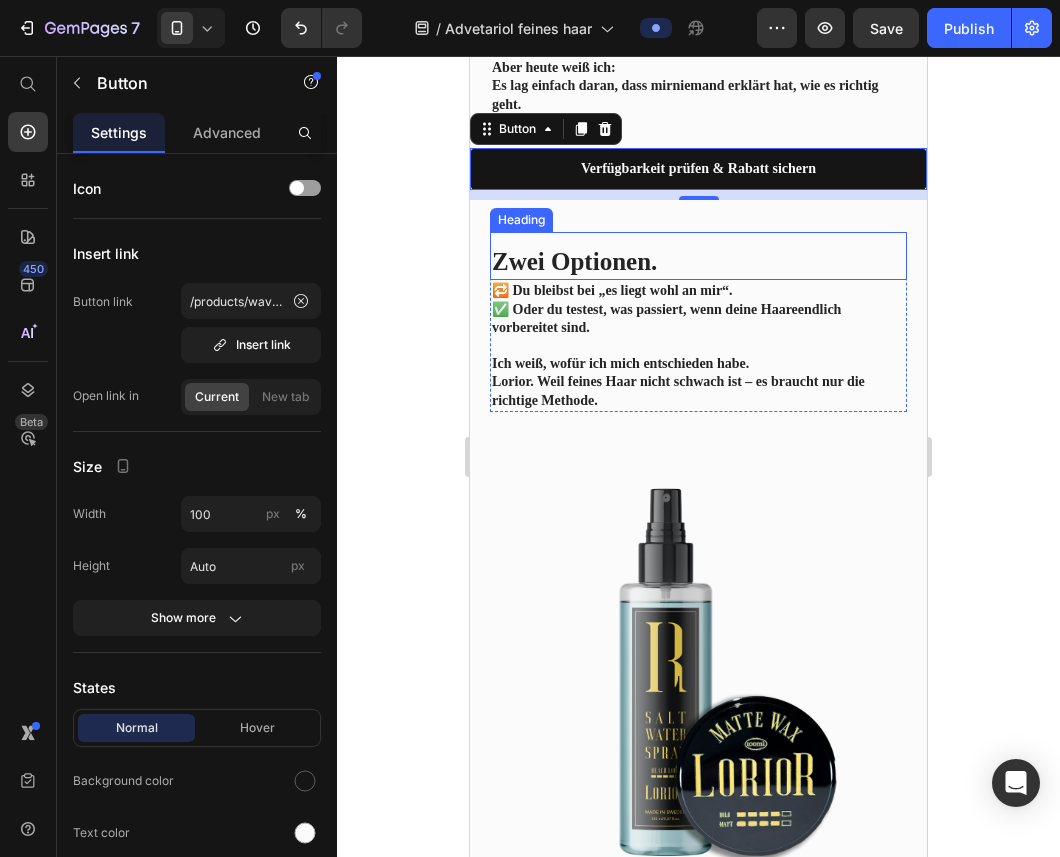 scroll, scrollTop: 3388, scrollLeft: 0, axis: vertical 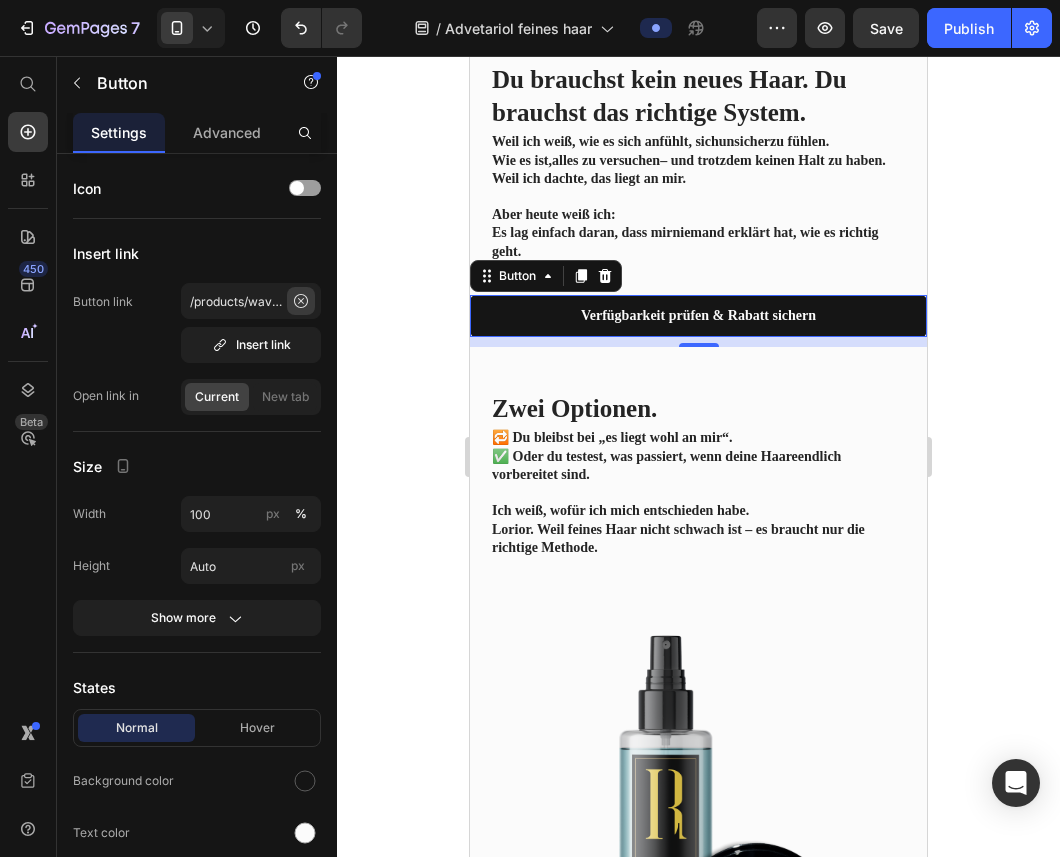 click 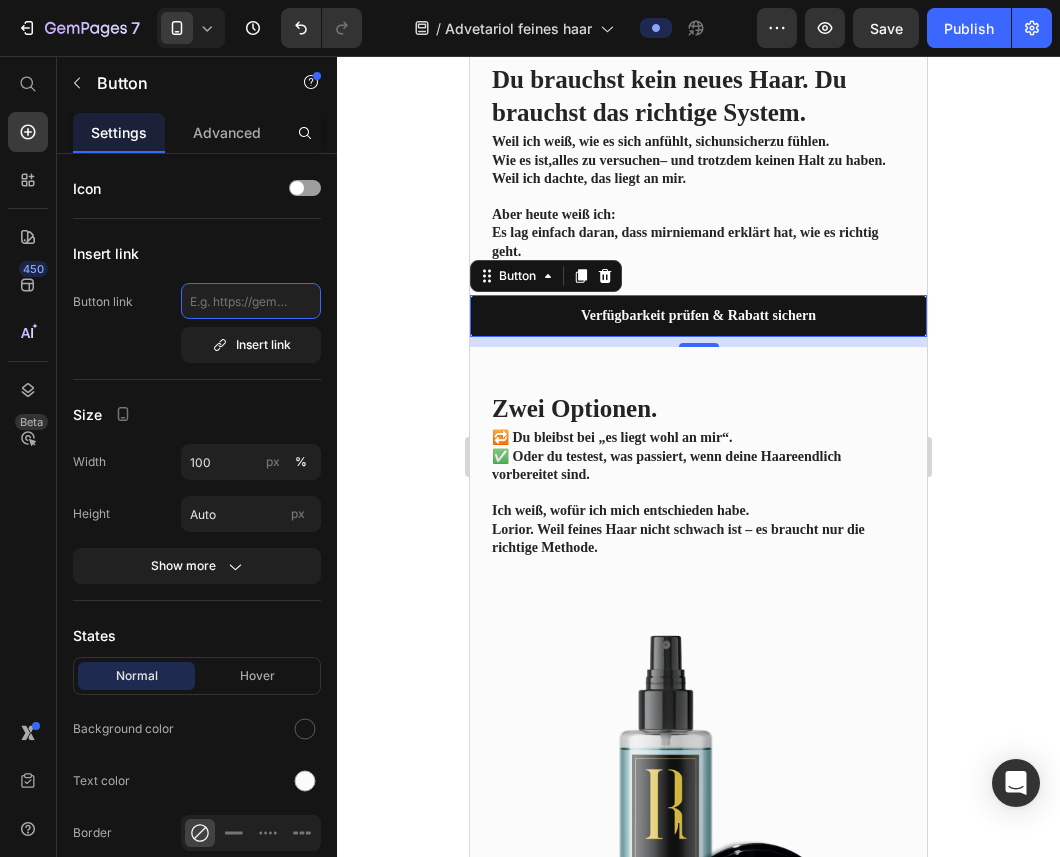scroll, scrollTop: 0, scrollLeft: 0, axis: both 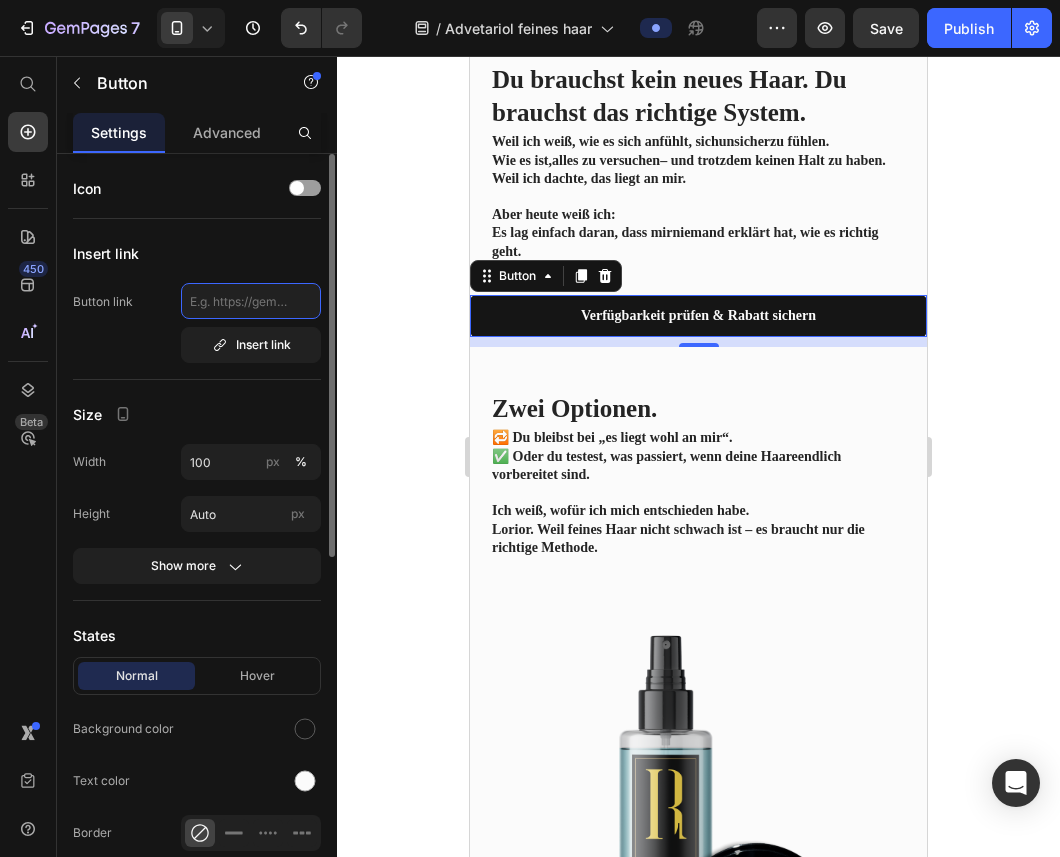 click 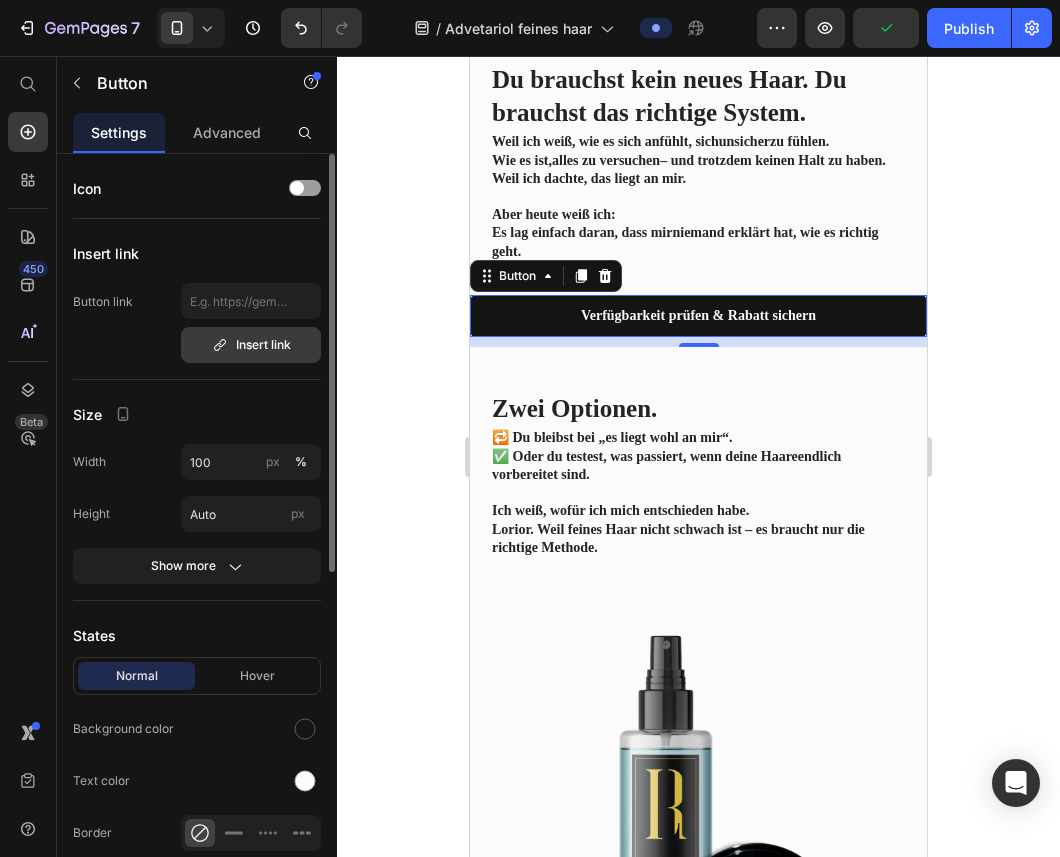 click on "Insert link" at bounding box center (251, 345) 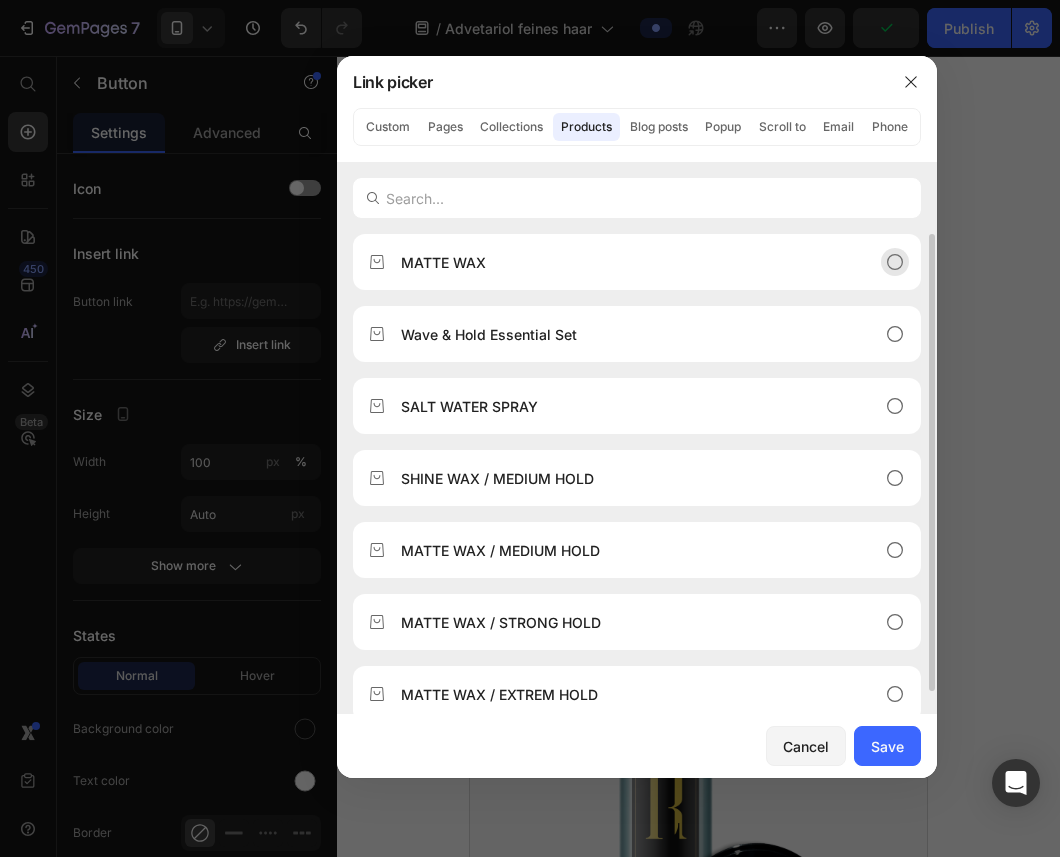 click on "MATTE WAX" at bounding box center [621, 262] 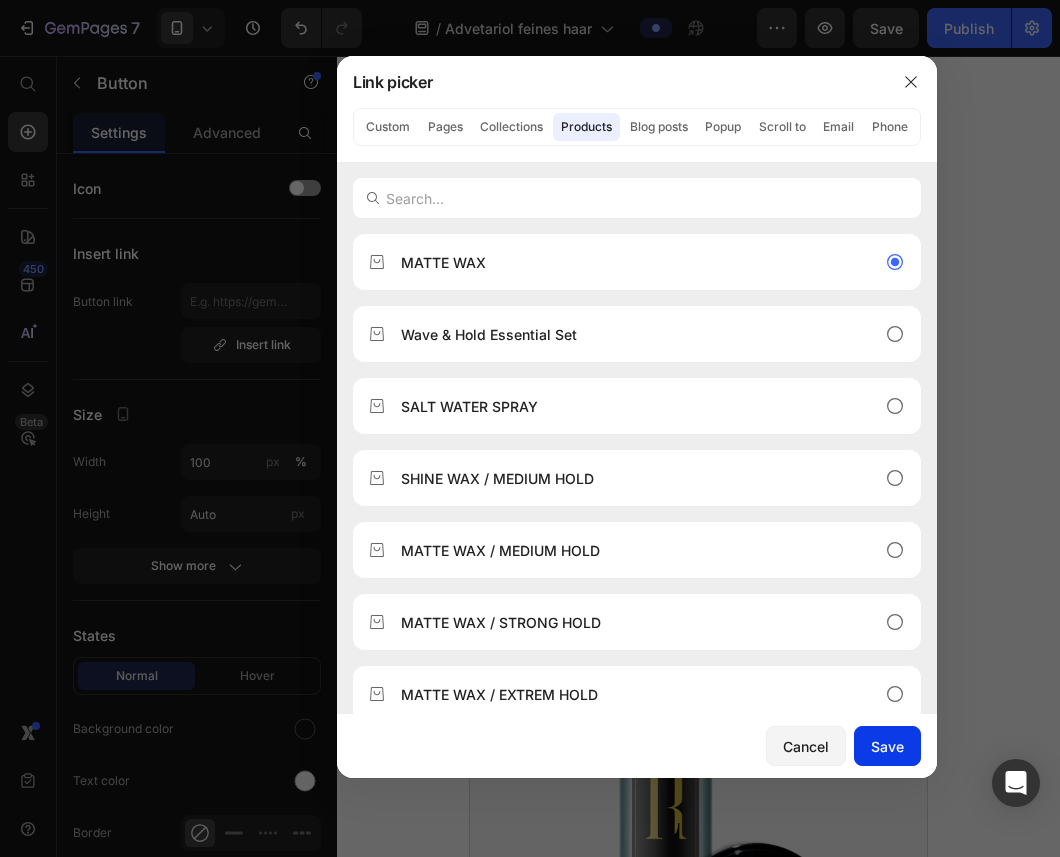 click on "Save" at bounding box center (887, 746) 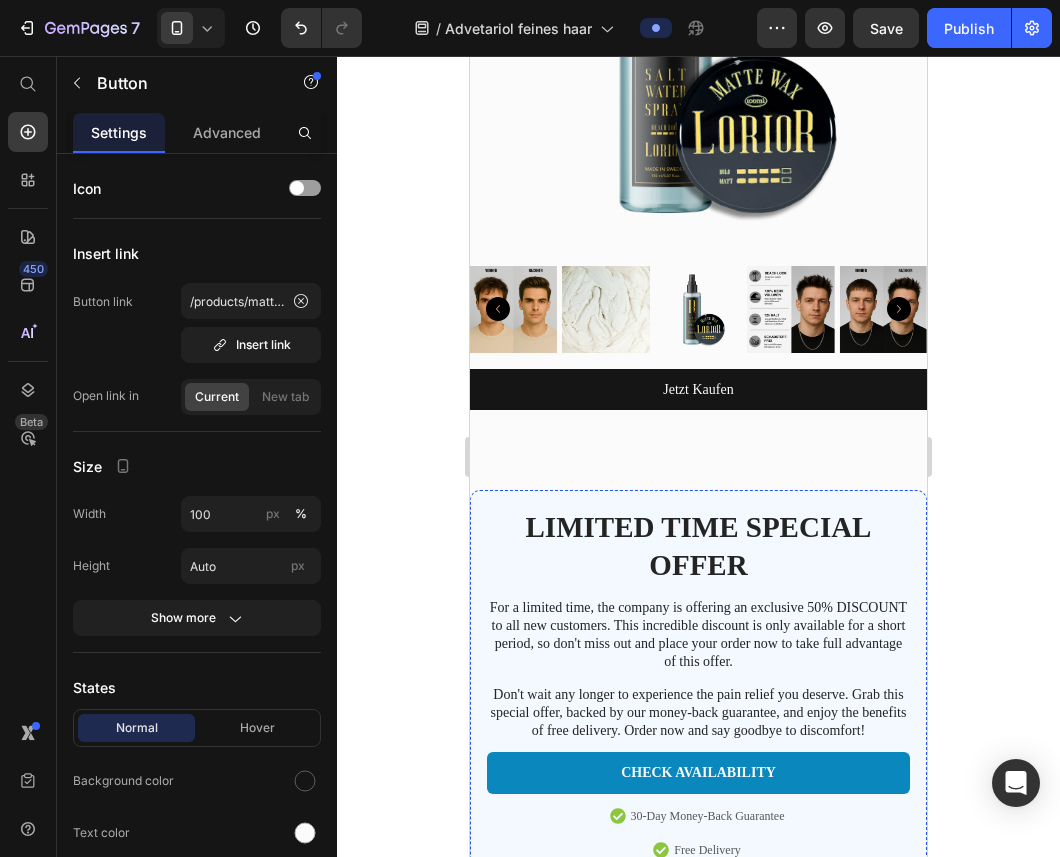 scroll, scrollTop: 4404, scrollLeft: 0, axis: vertical 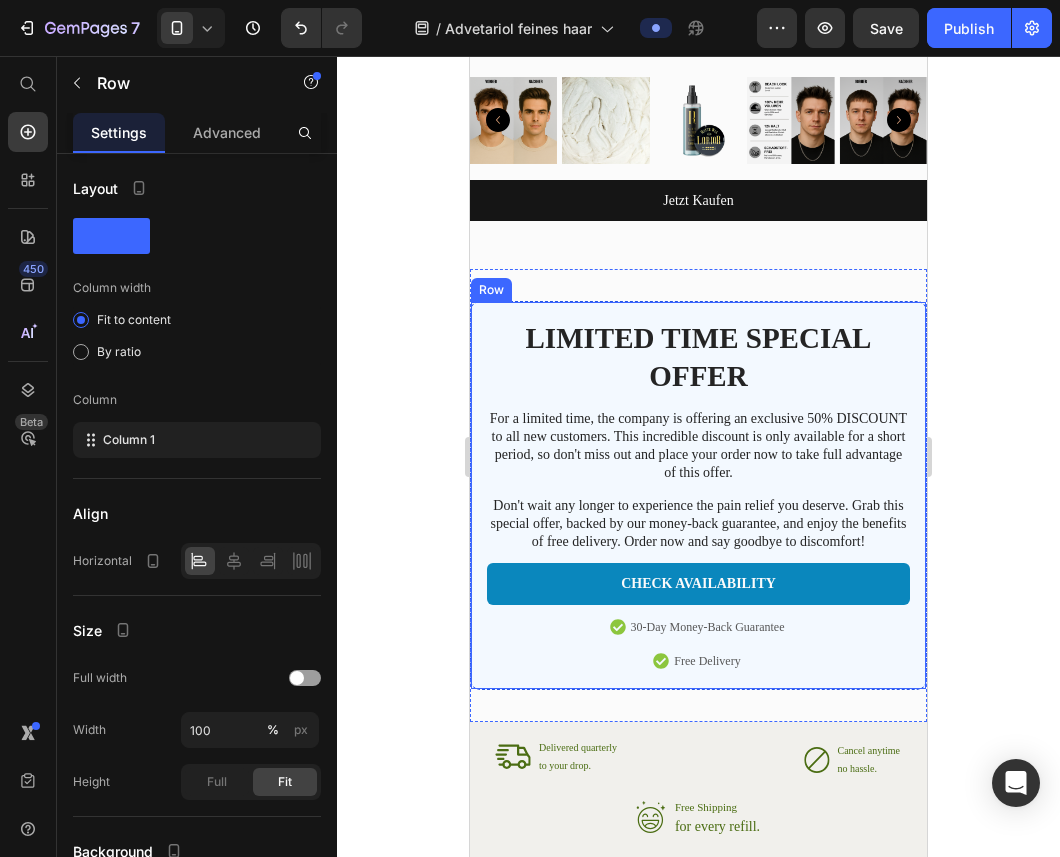 click on "LIMITED TIME SPECIAL OFFER Heading For a limited time, the company is offering an exclusive 50% DISCOUNT to all new customers. This incredible discount is only available for a short period, so don't miss out and place your order now to take full advantage of this offer. Text Block Don't wait any longer to experience the pain relief you deserve. Grab this special offer, backed by our money-back guarantee, and enjoy the benefits of free delivery. Order now and say goodbye to discomfort! Text Block CHECK AVAILABILITY Button 30-Day Money-Back Guarantee Item List Free Delivery Item List Row" at bounding box center (698, 495) 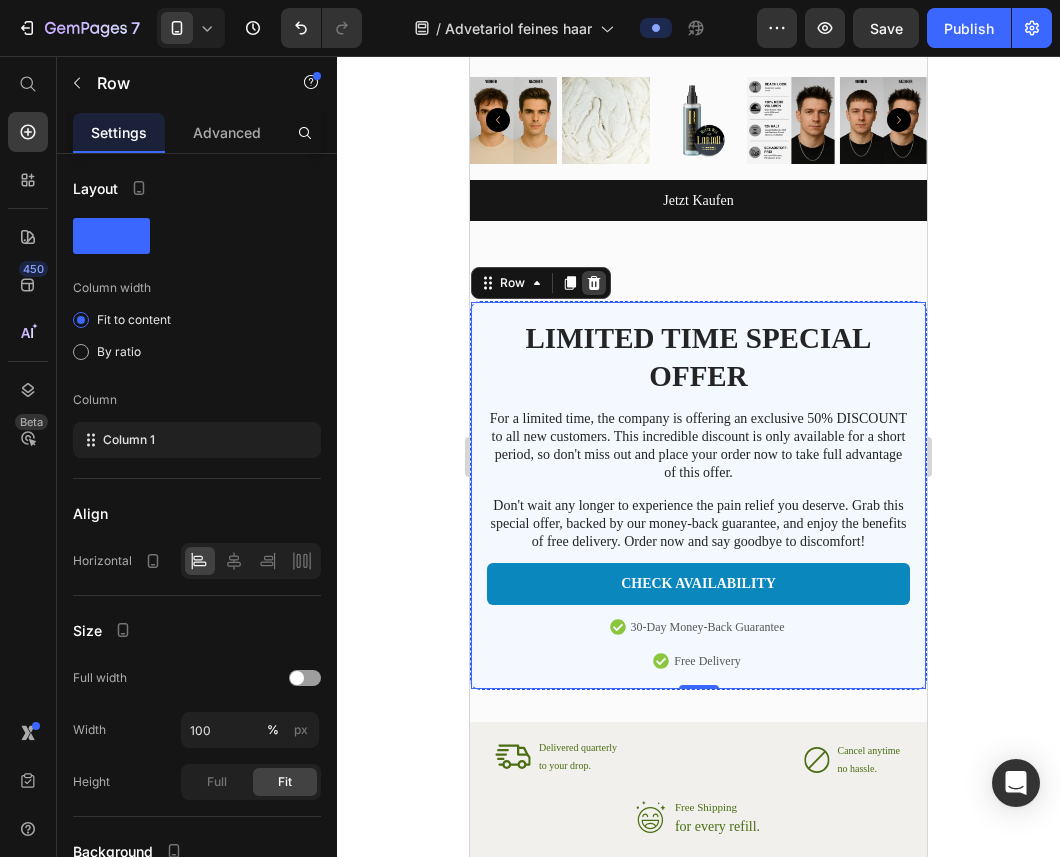 click 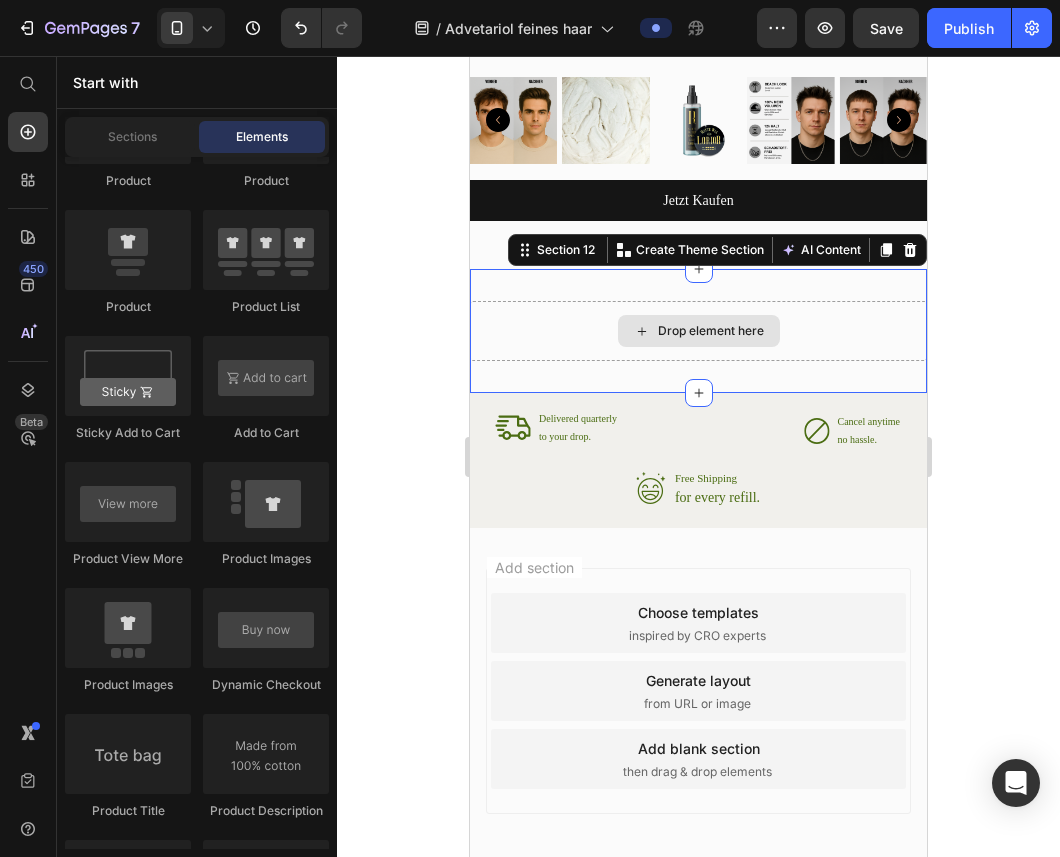 click on "Drop element here" at bounding box center (698, 331) 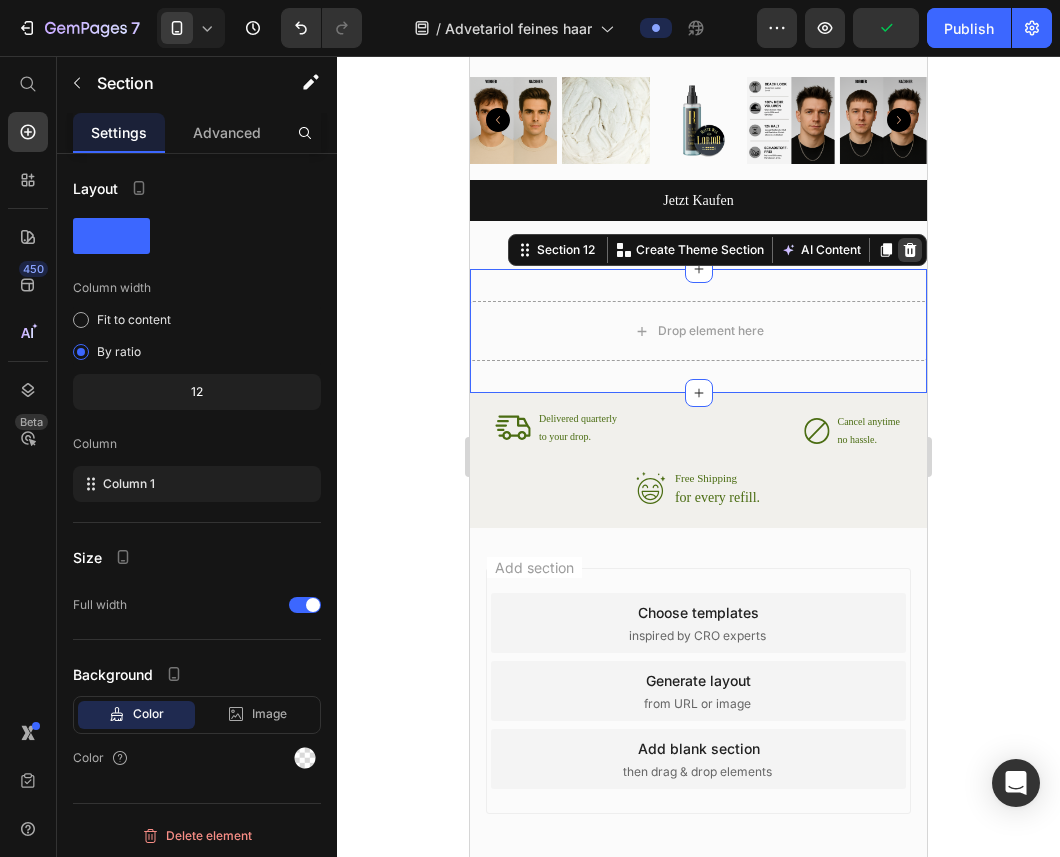 click 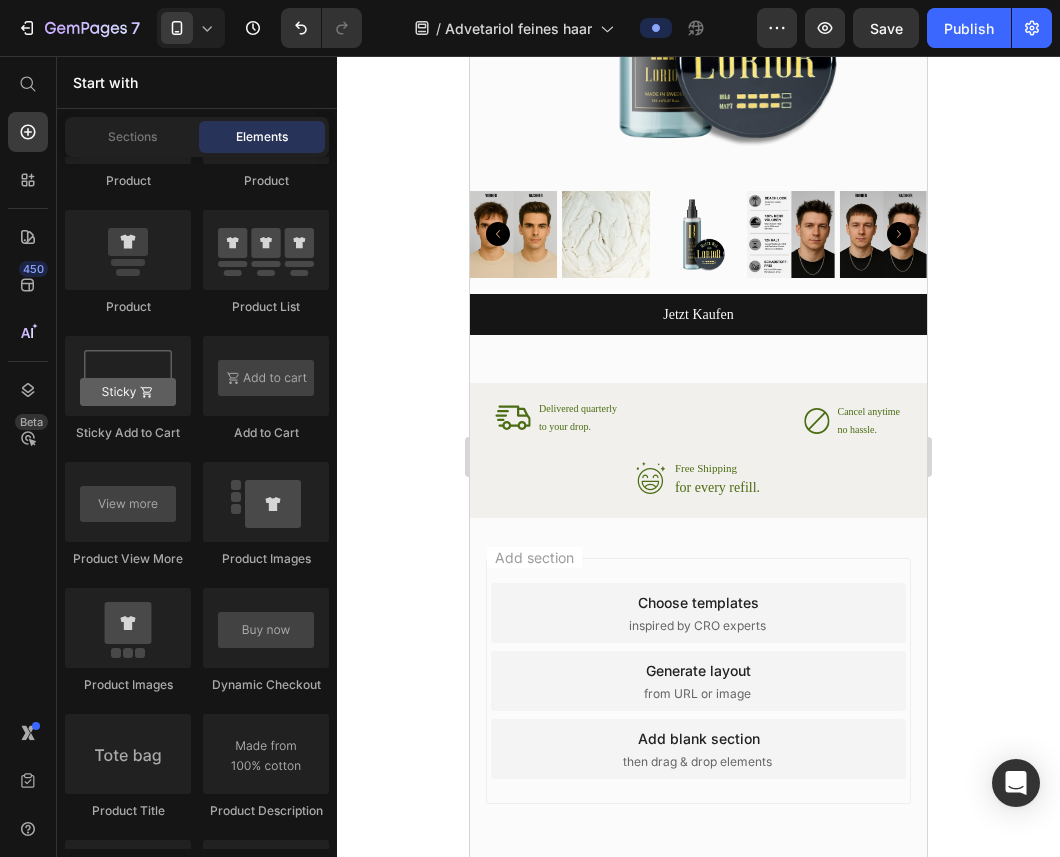 scroll, scrollTop: 4286, scrollLeft: 0, axis: vertical 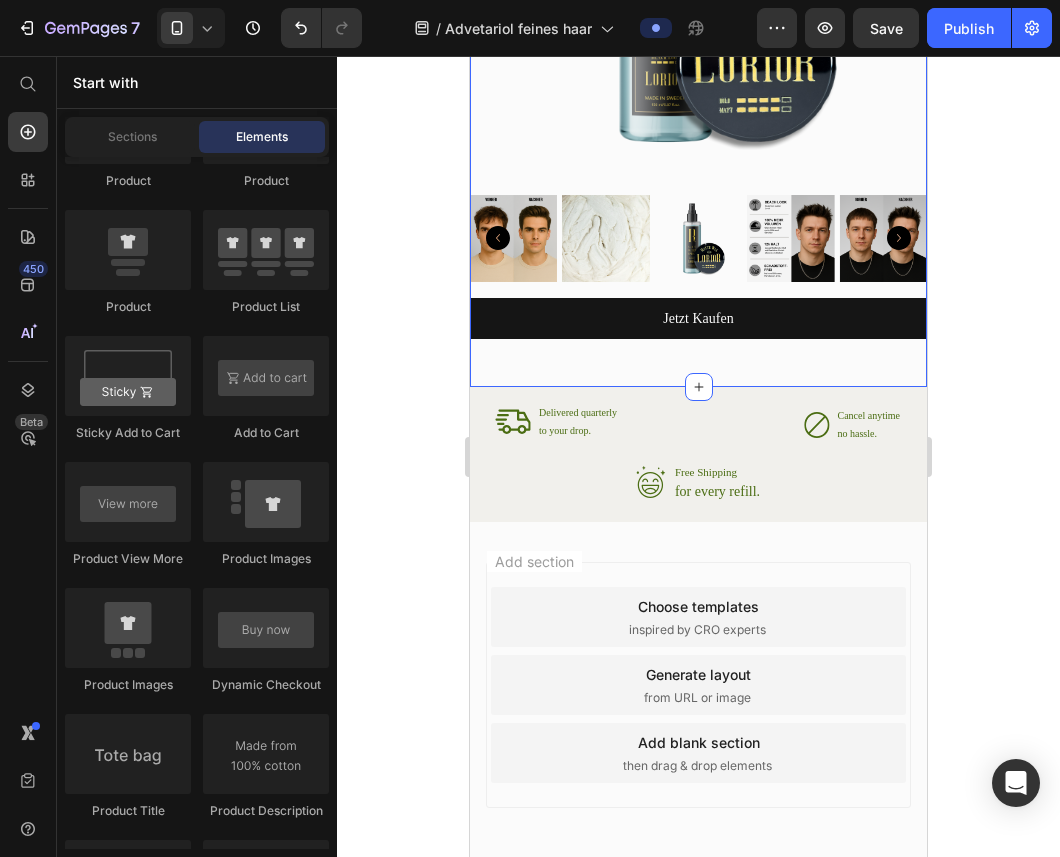 click on "Product Images Jetzt Kaufen Dynamic Checkout Product Section 11" at bounding box center (698, 43) 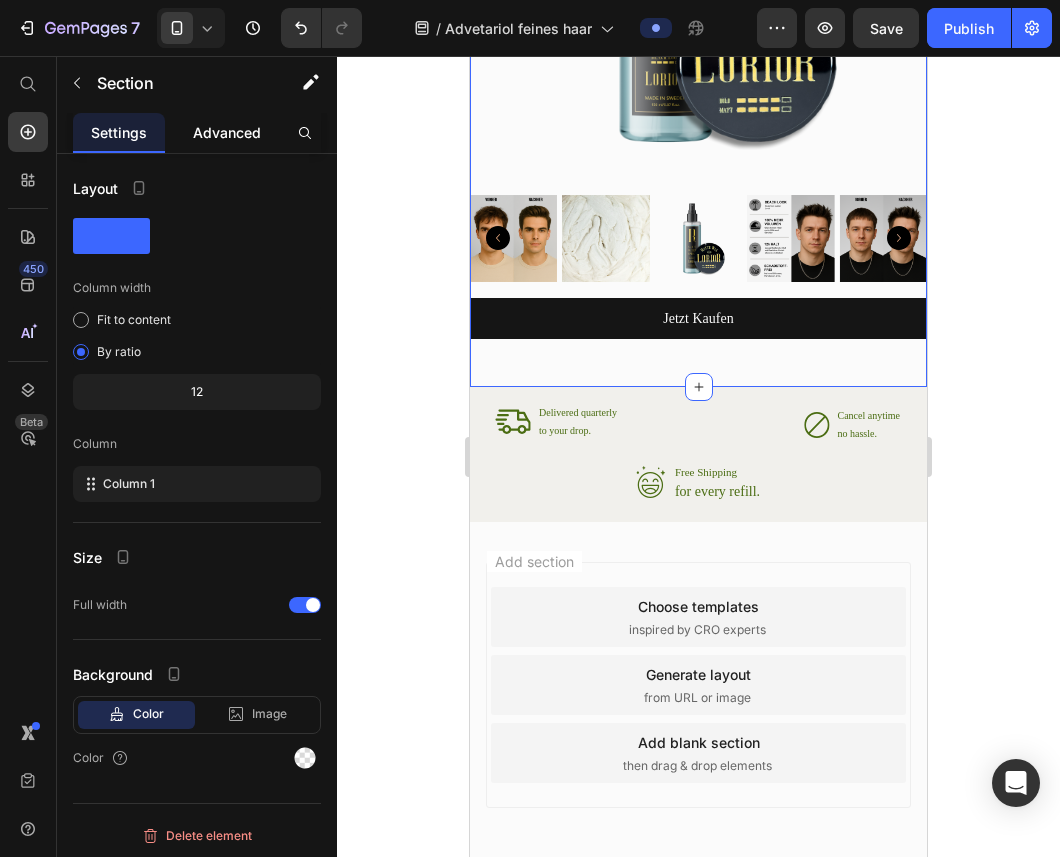click on "Advanced" at bounding box center (227, 132) 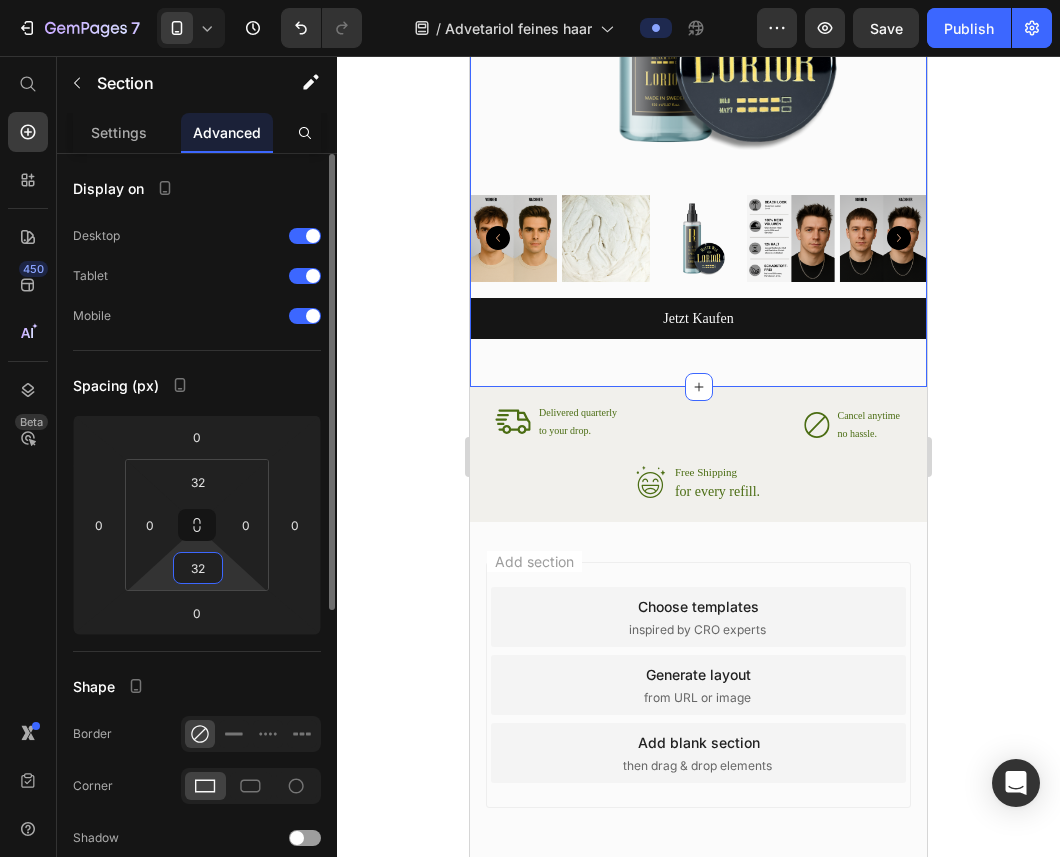click on "32" at bounding box center [198, 568] 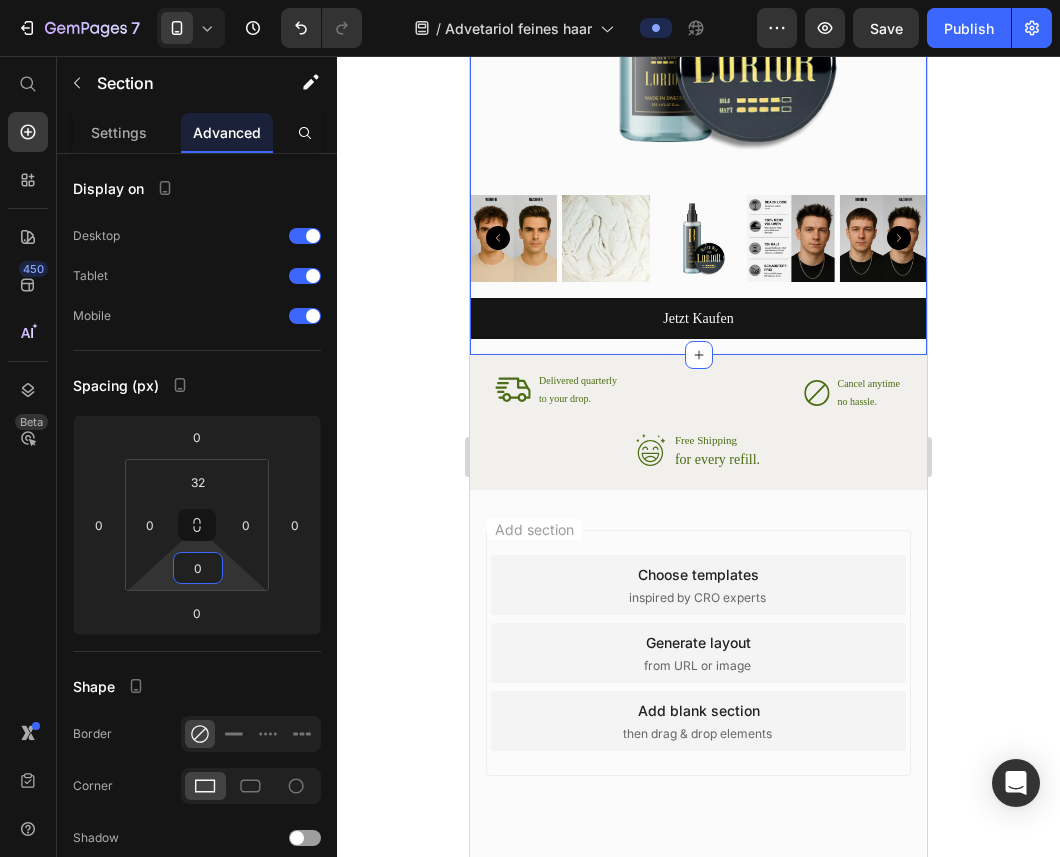 type on "0" 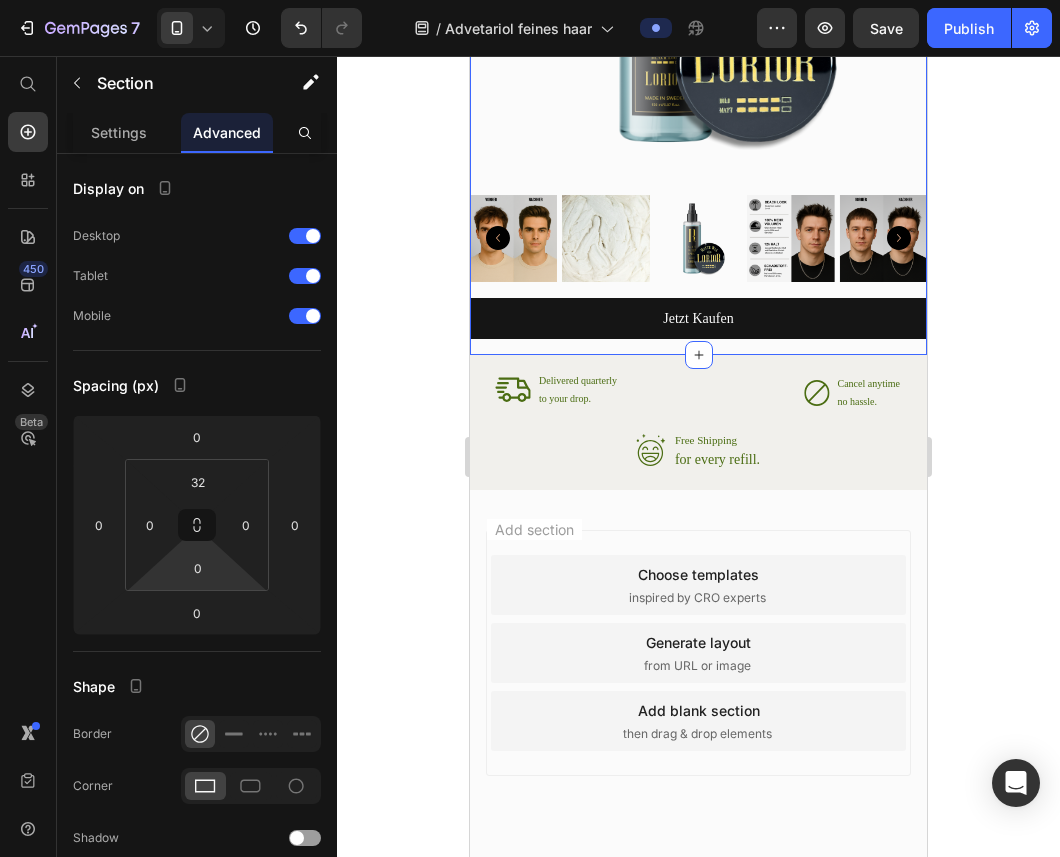 click 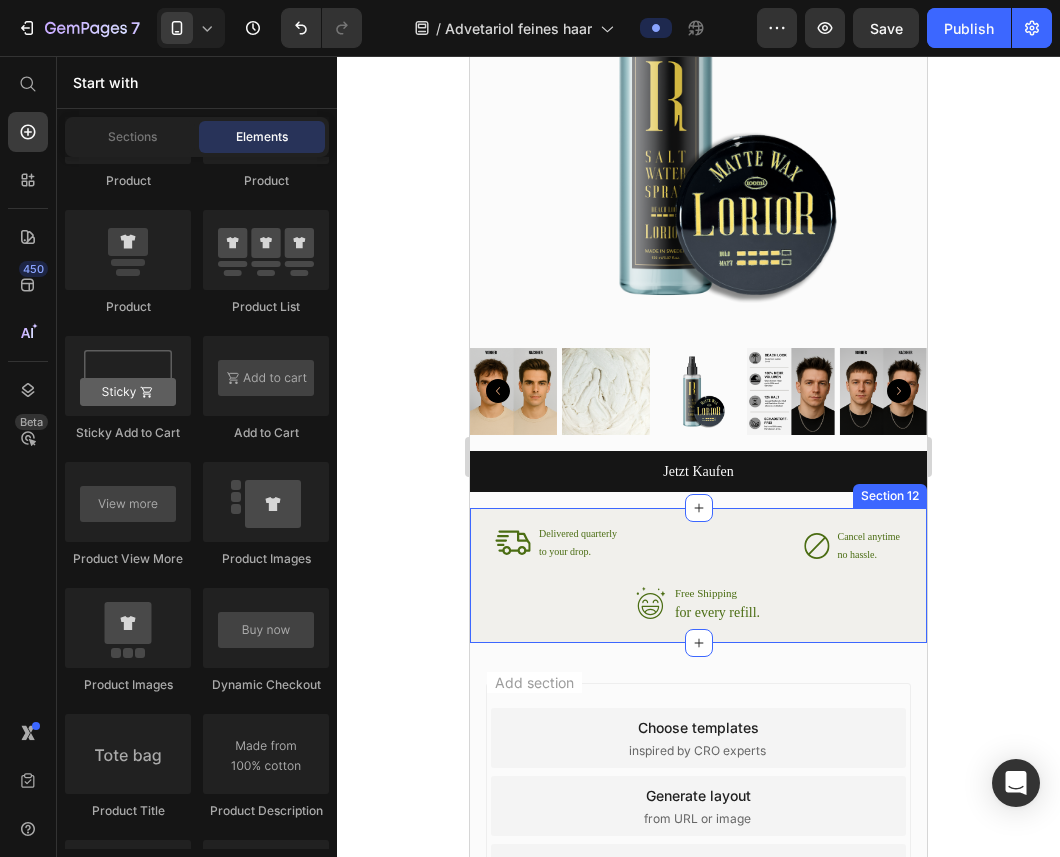 scroll, scrollTop: 4119, scrollLeft: 0, axis: vertical 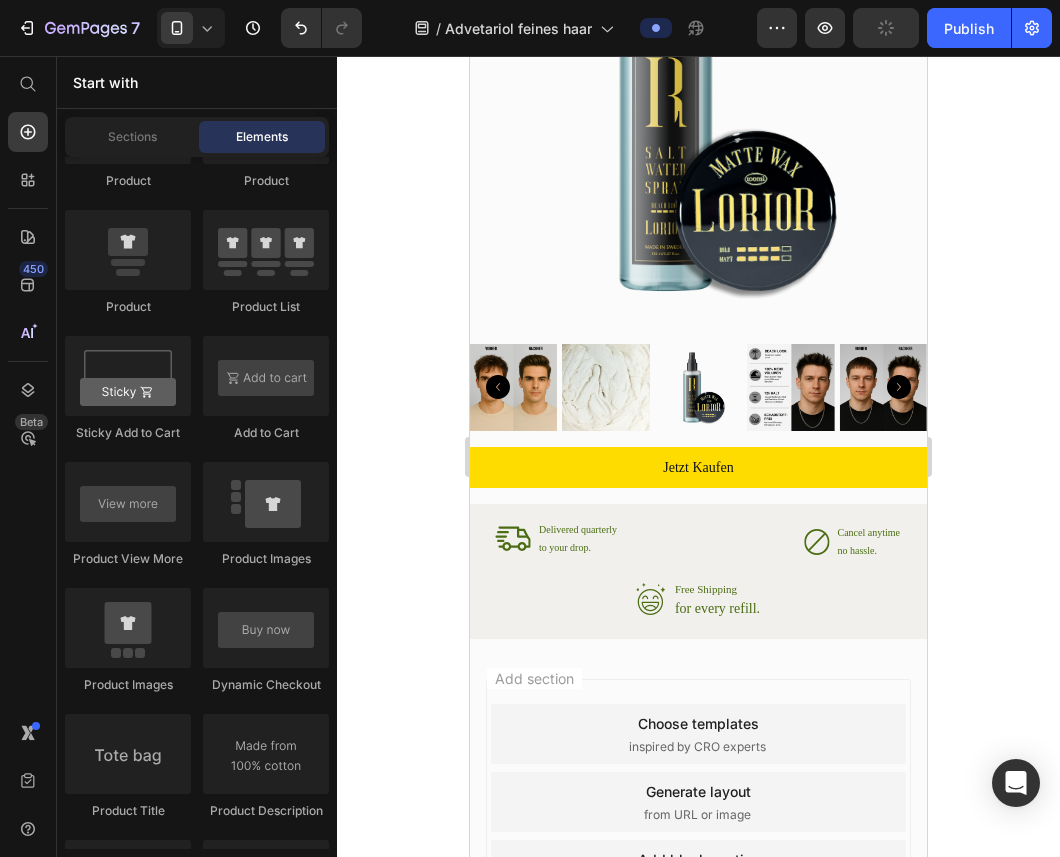 click on "Jetzt Kaufen" at bounding box center [698, 467] 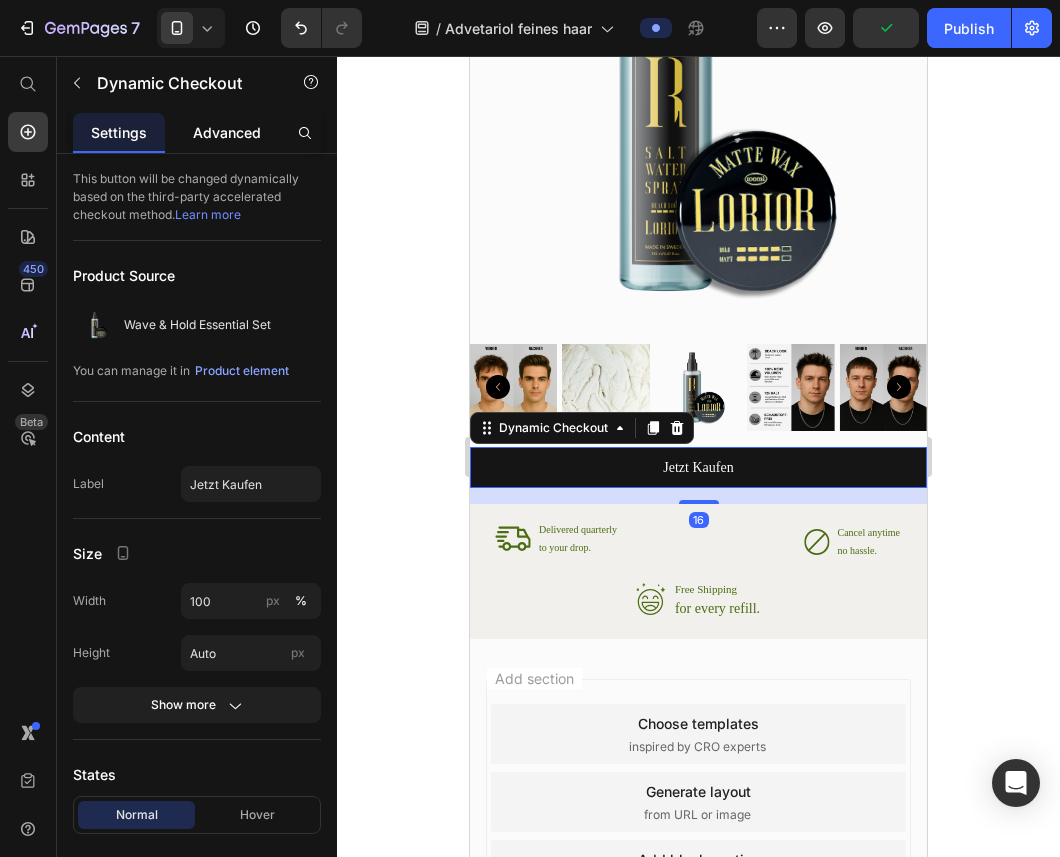 click on "Advanced" at bounding box center [227, 132] 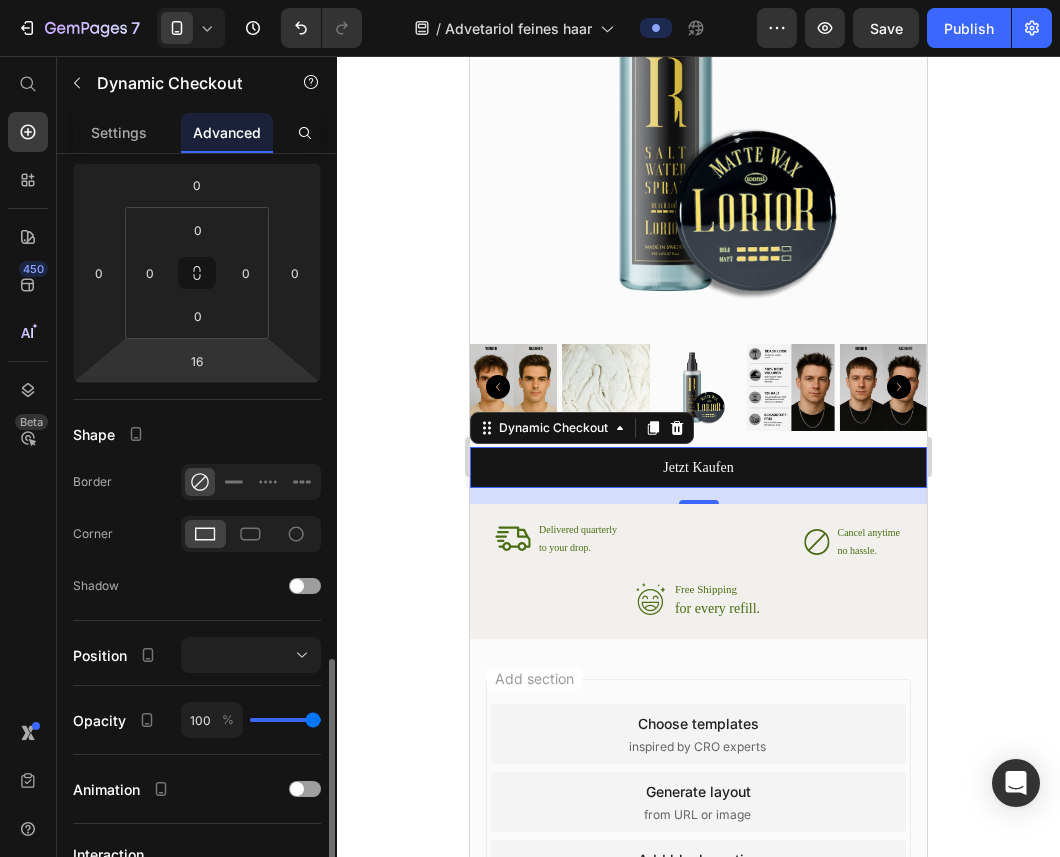 scroll, scrollTop: 505, scrollLeft: 0, axis: vertical 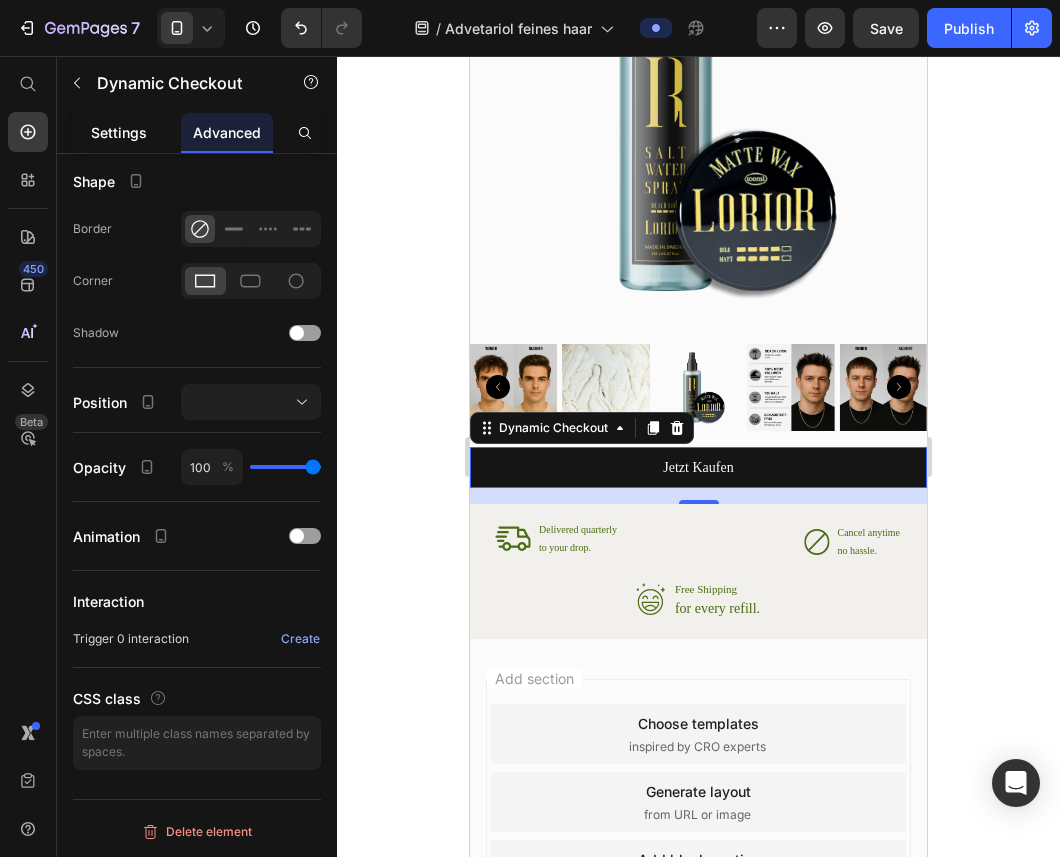 click on "Settings" at bounding box center (119, 132) 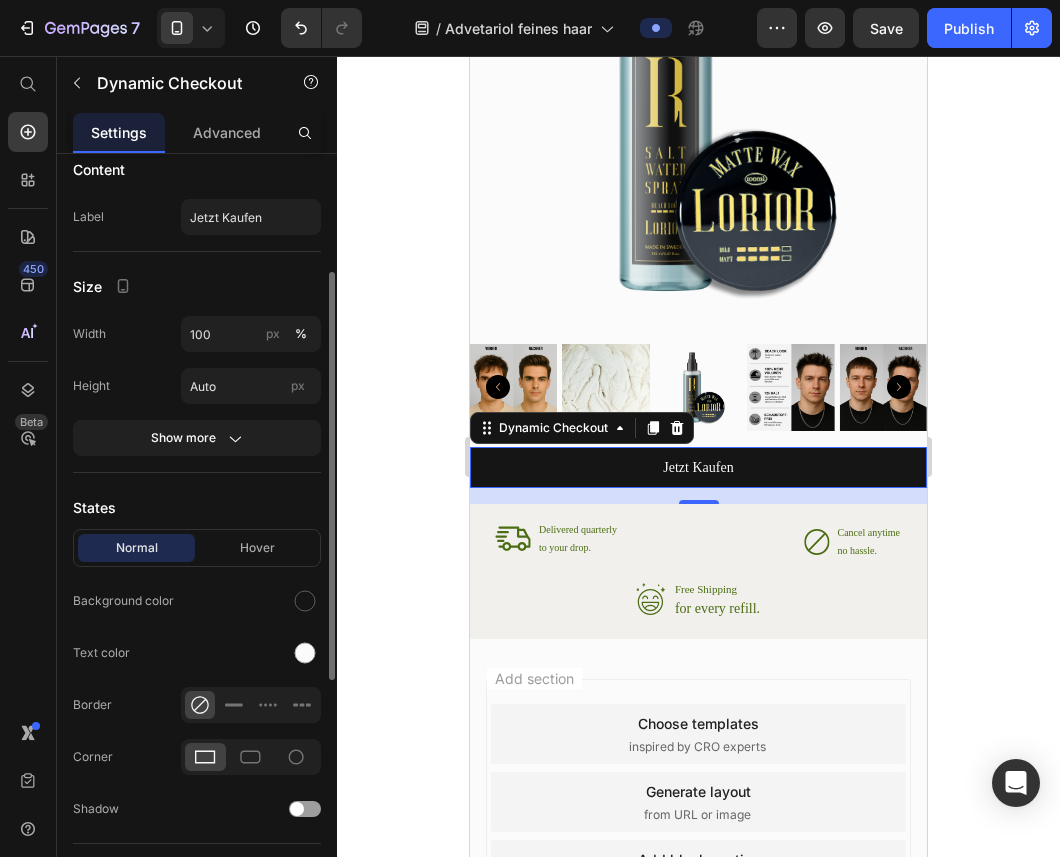 scroll, scrollTop: 243, scrollLeft: 0, axis: vertical 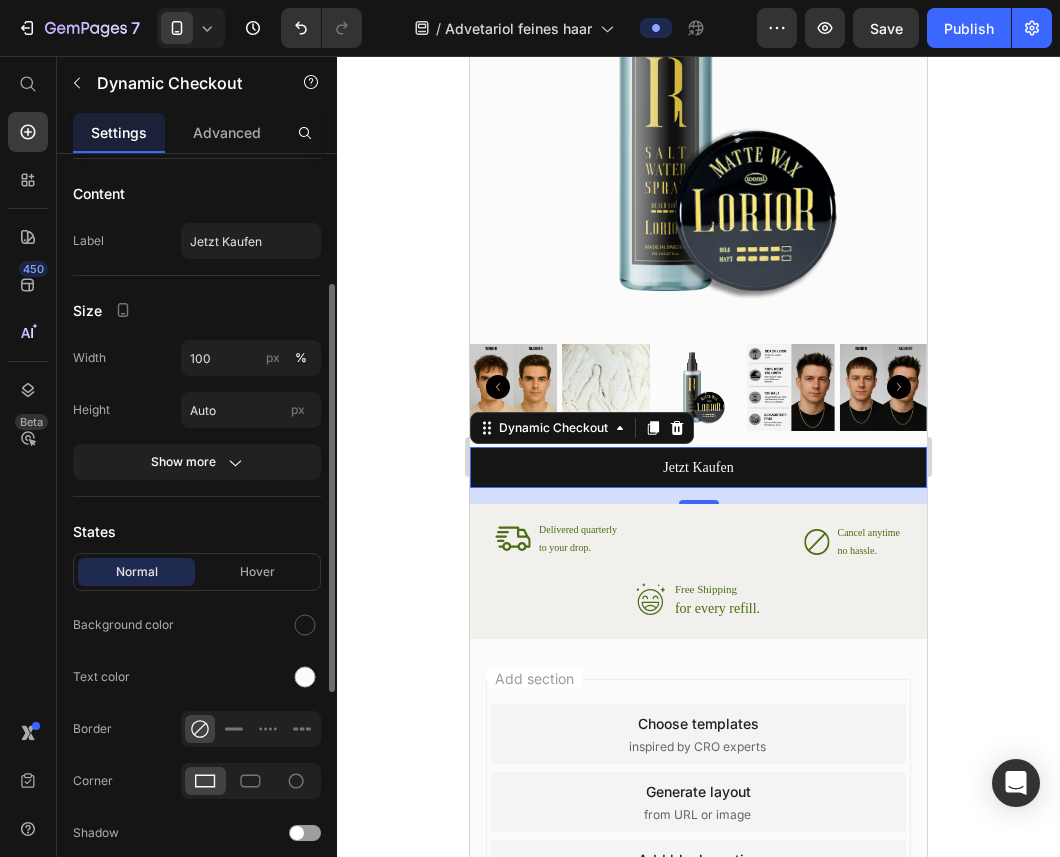 click on "States Normal Hover Background color Text color Border Corner Shadow" 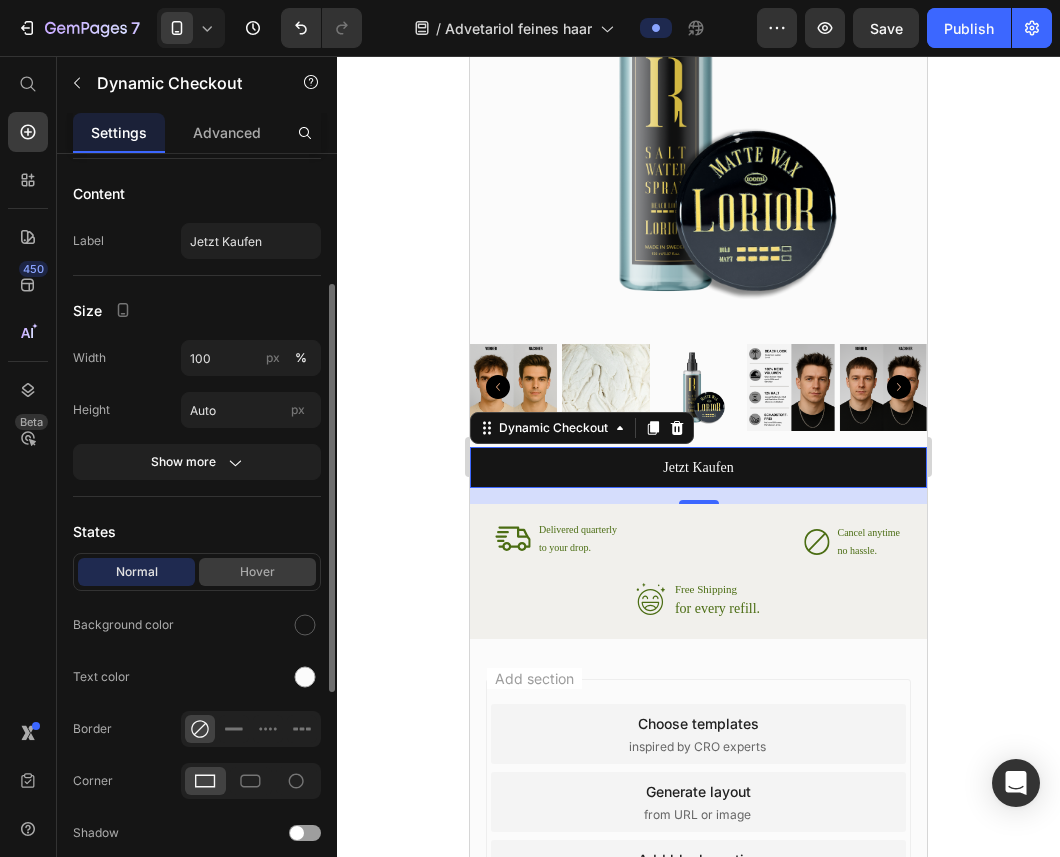 click on "Hover" at bounding box center (257, 572) 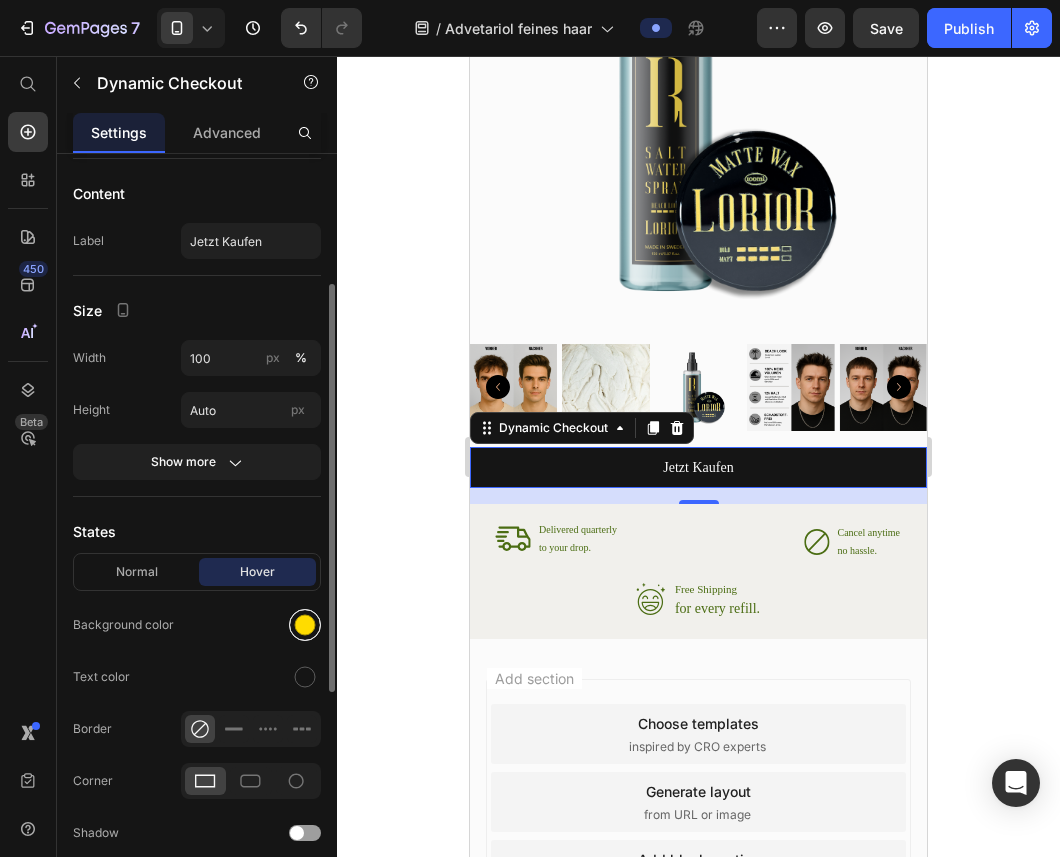 click at bounding box center (305, 625) 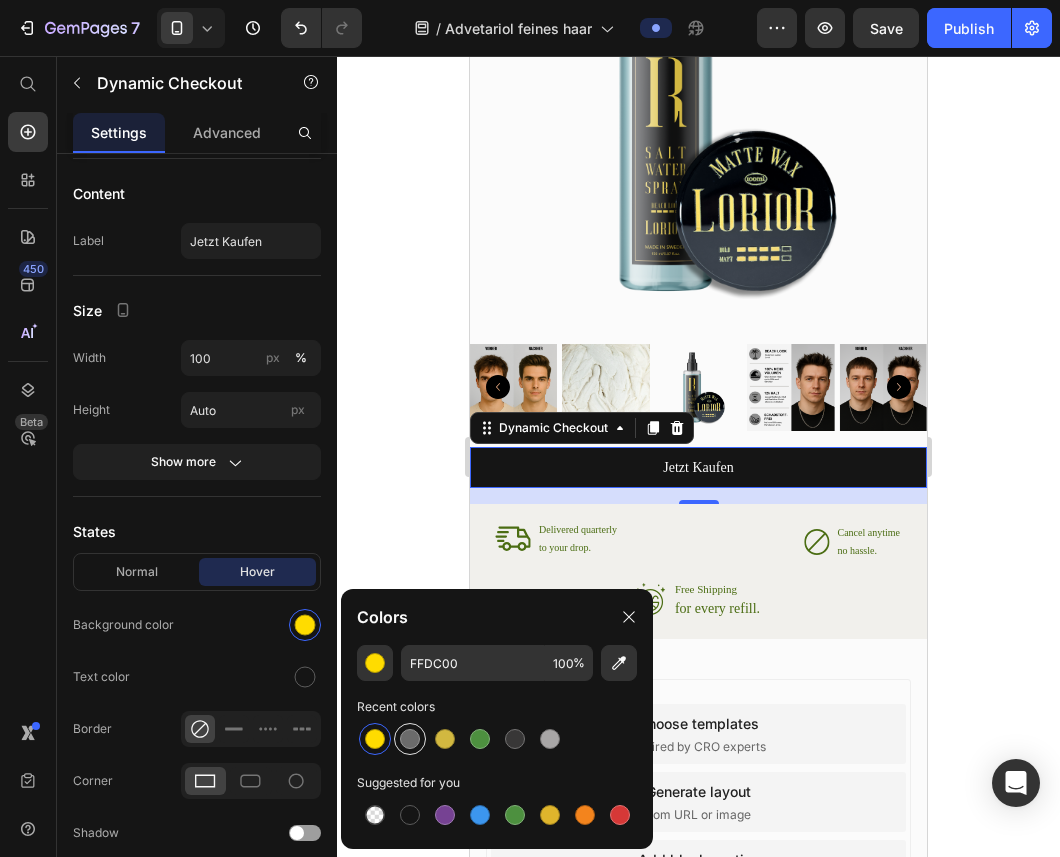 click at bounding box center (410, 739) 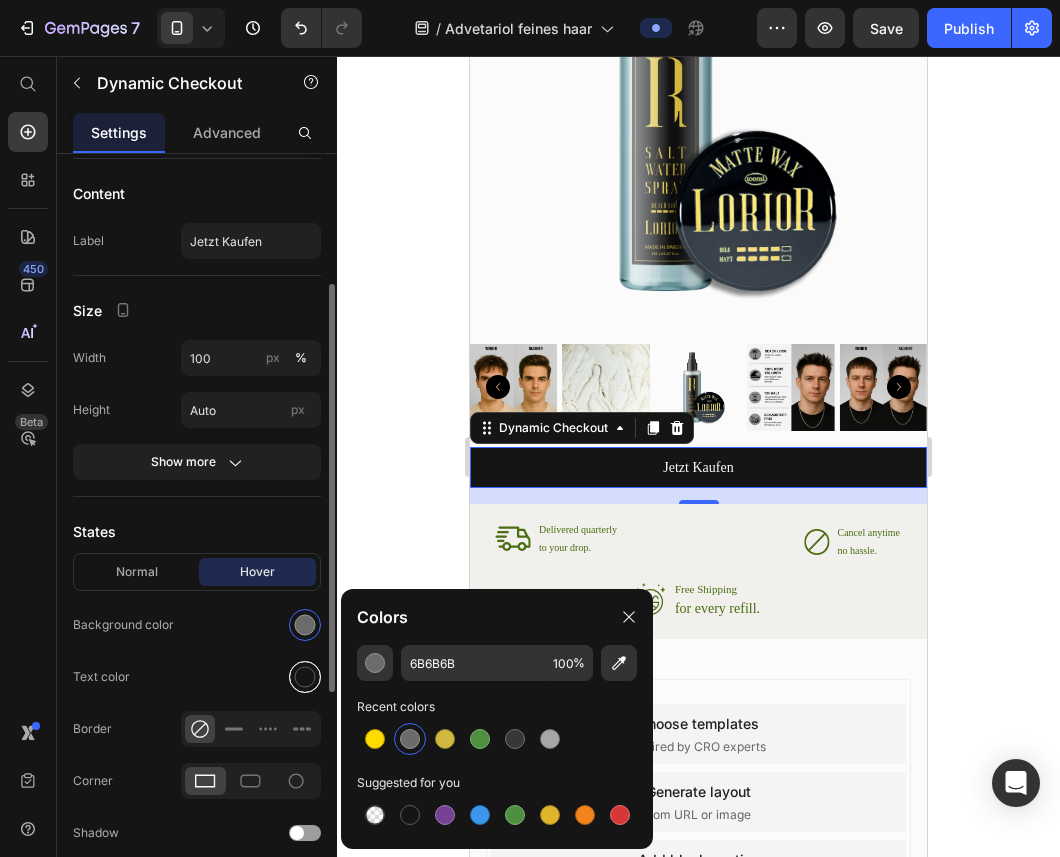 click at bounding box center (305, 677) 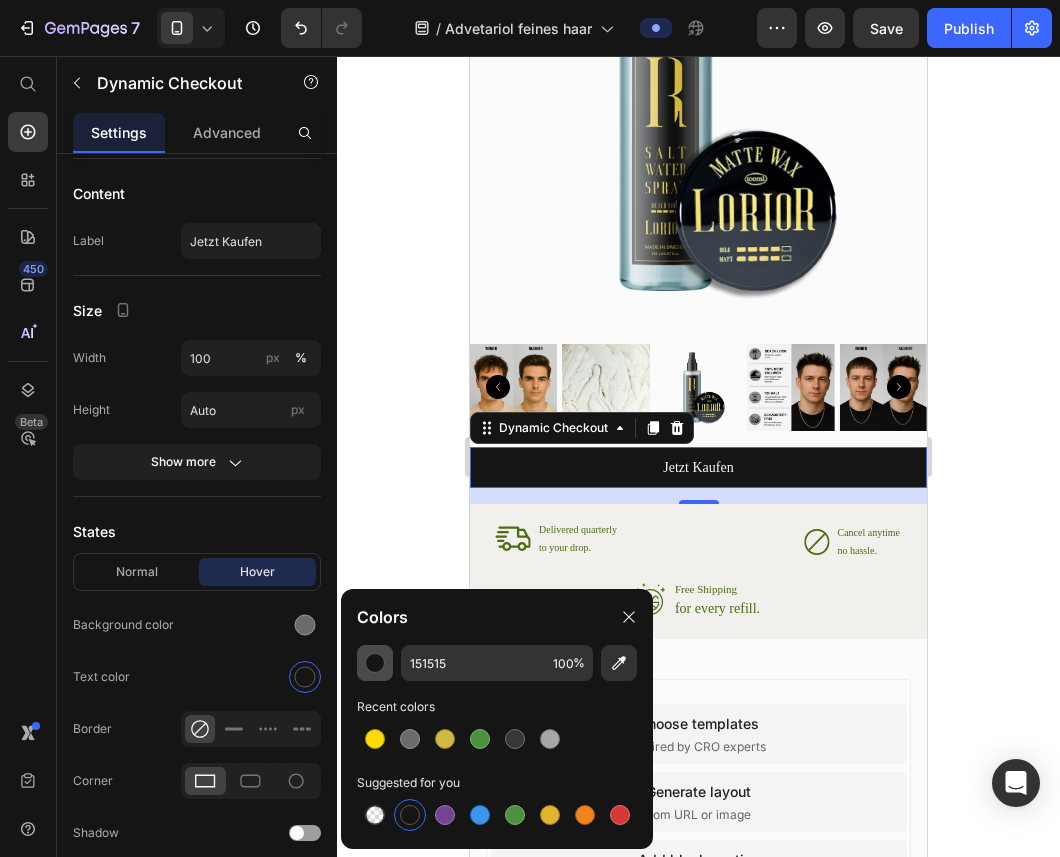 click at bounding box center [375, 663] 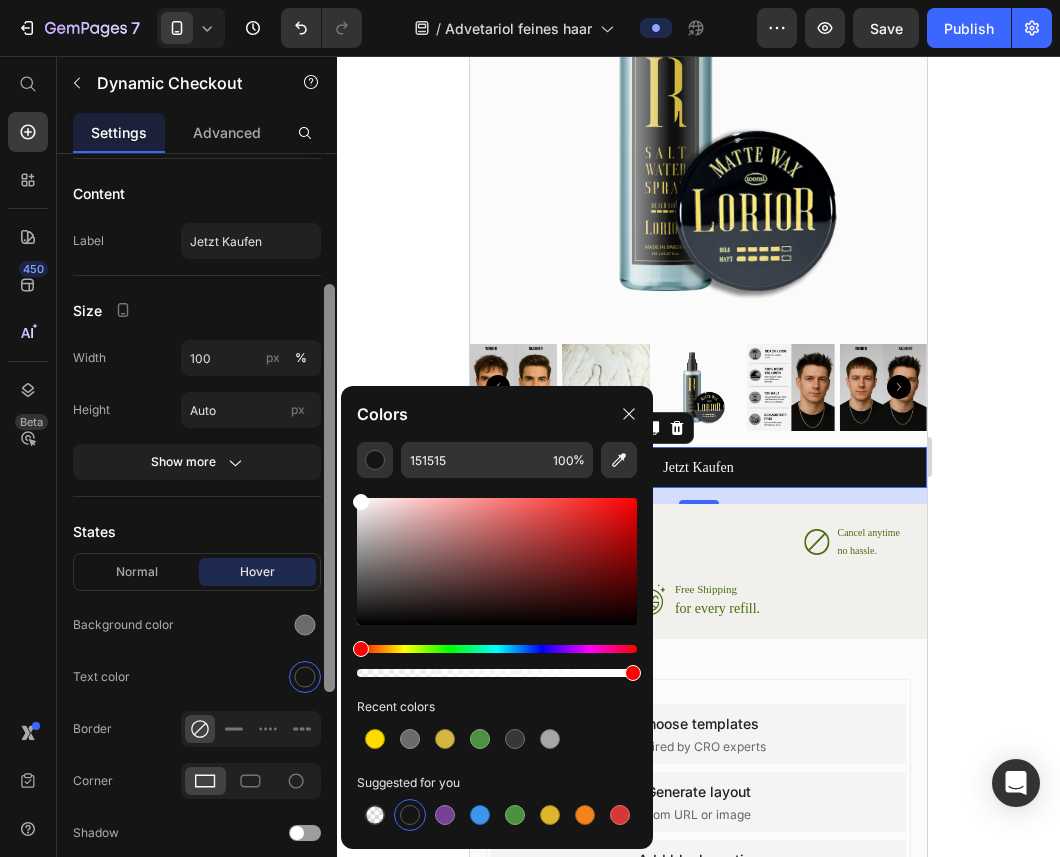 drag, startPoint x: 388, startPoint y: 509, endPoint x: 334, endPoint y: 487, distance: 58.30952 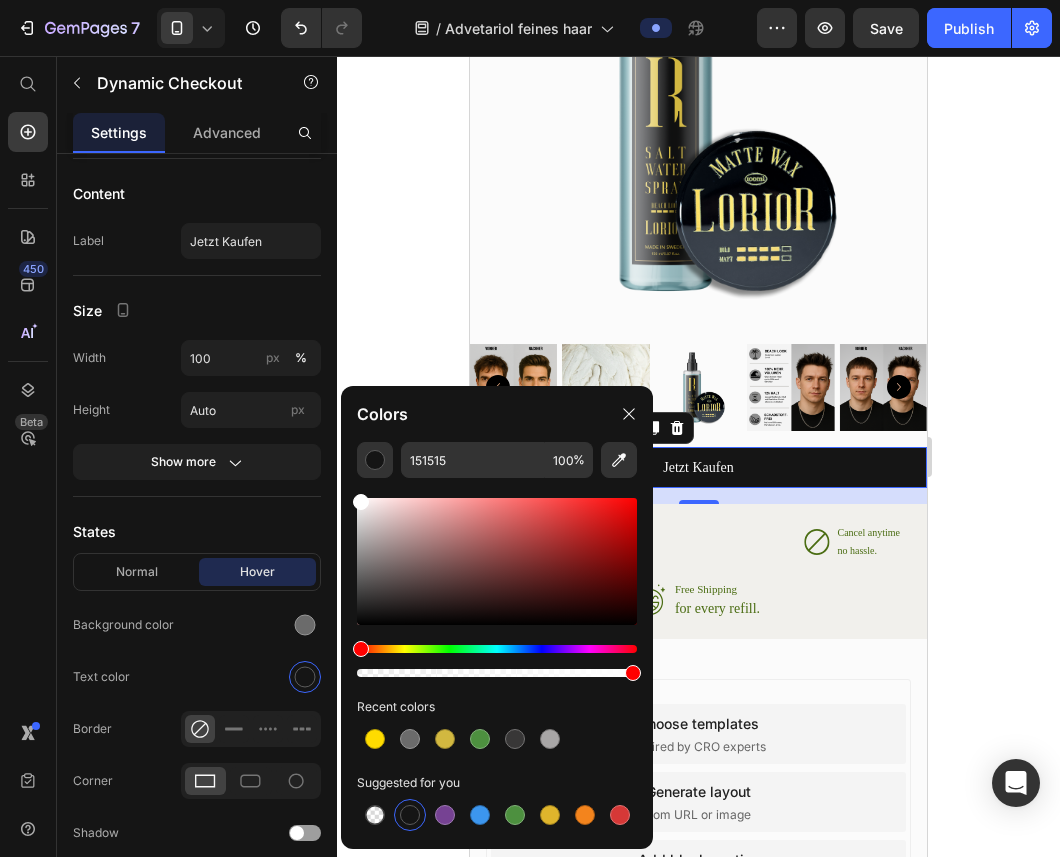 type on "FFFFFF" 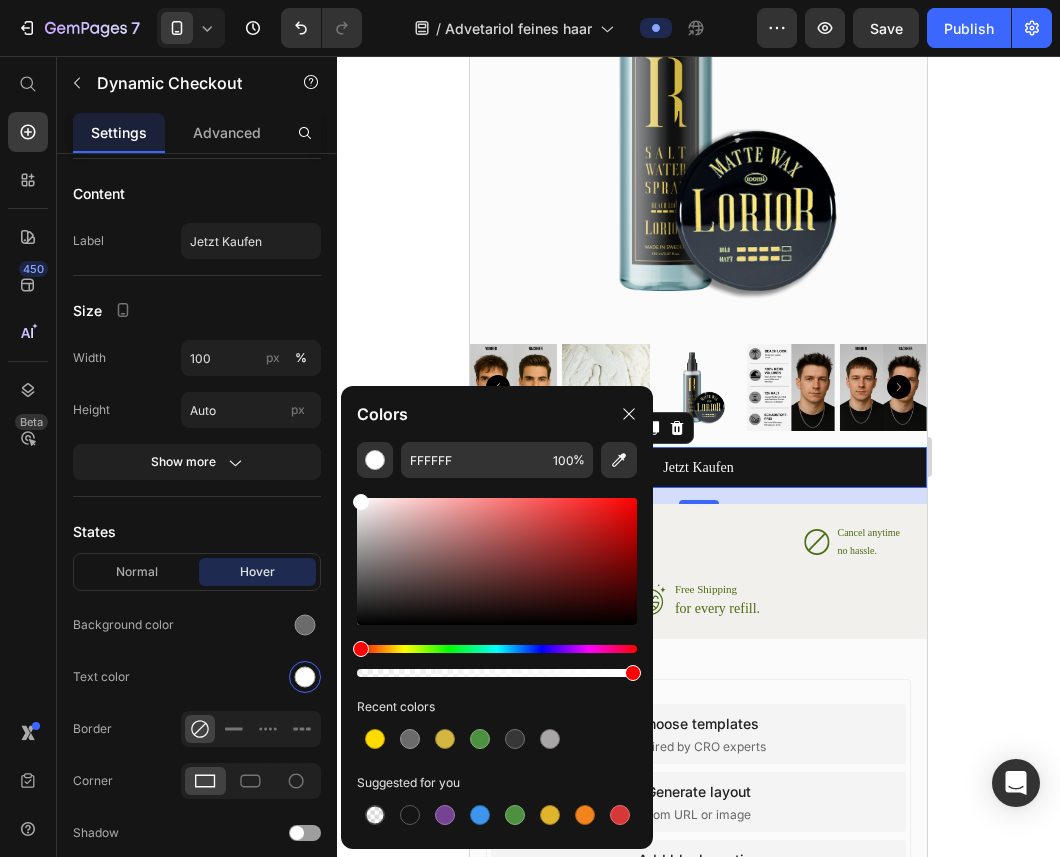 click 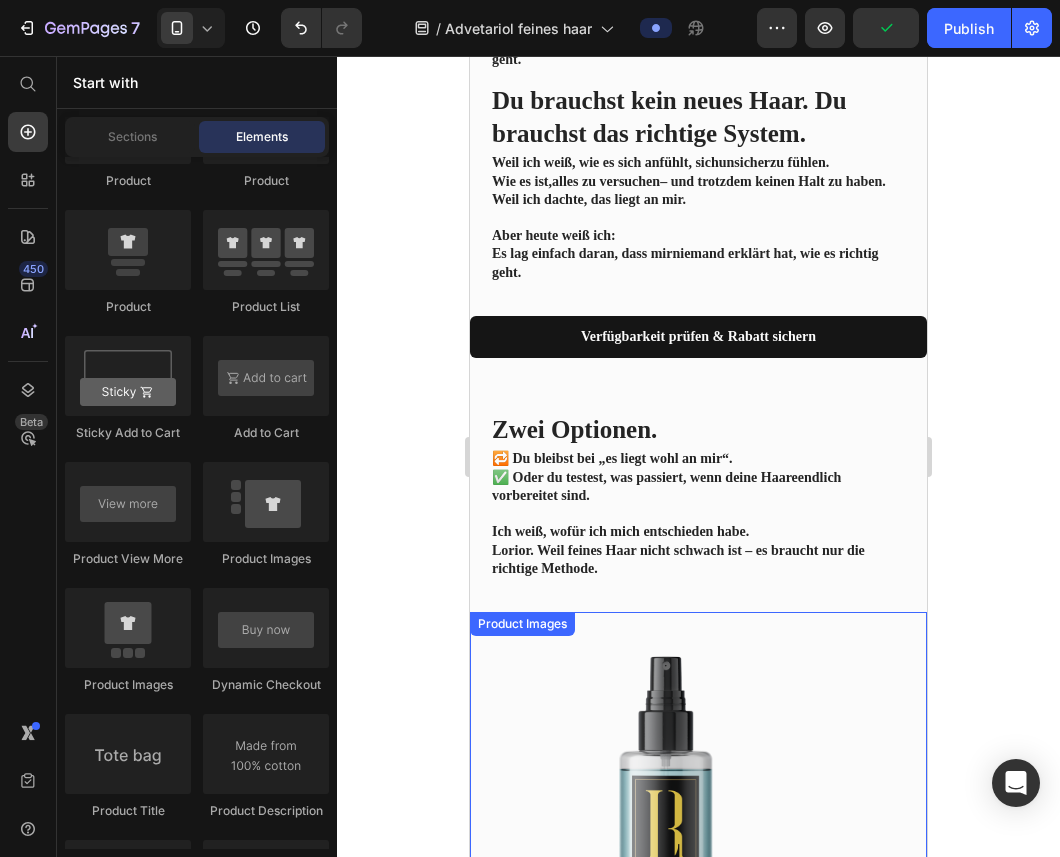 scroll, scrollTop: 3245, scrollLeft: 0, axis: vertical 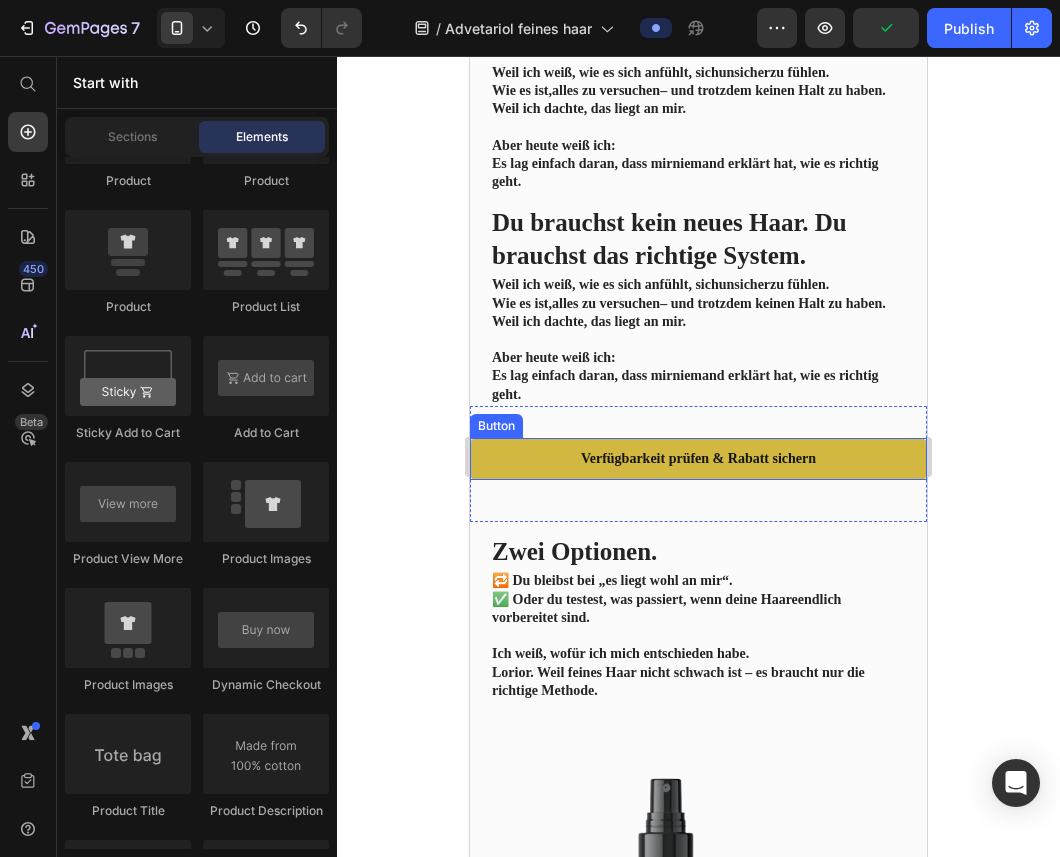 click on "Verfügbarkeit prüfen & Rabatt sichern" at bounding box center (698, 459) 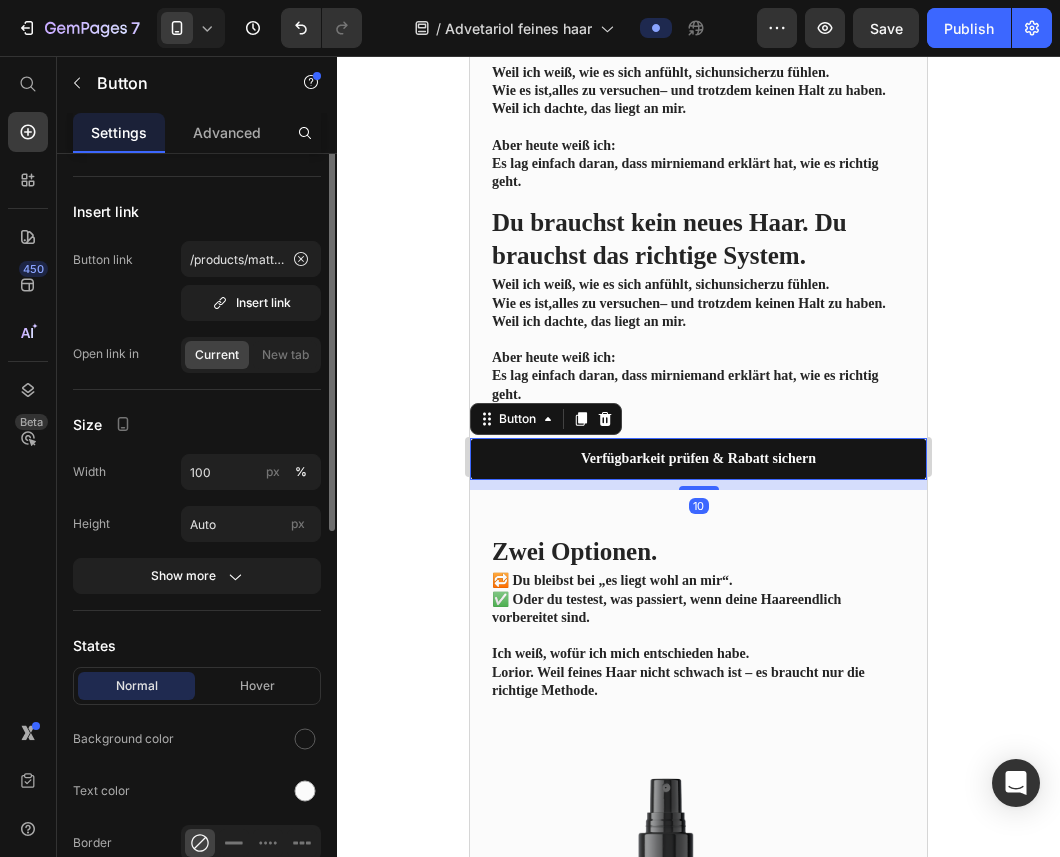 scroll, scrollTop: 107, scrollLeft: 0, axis: vertical 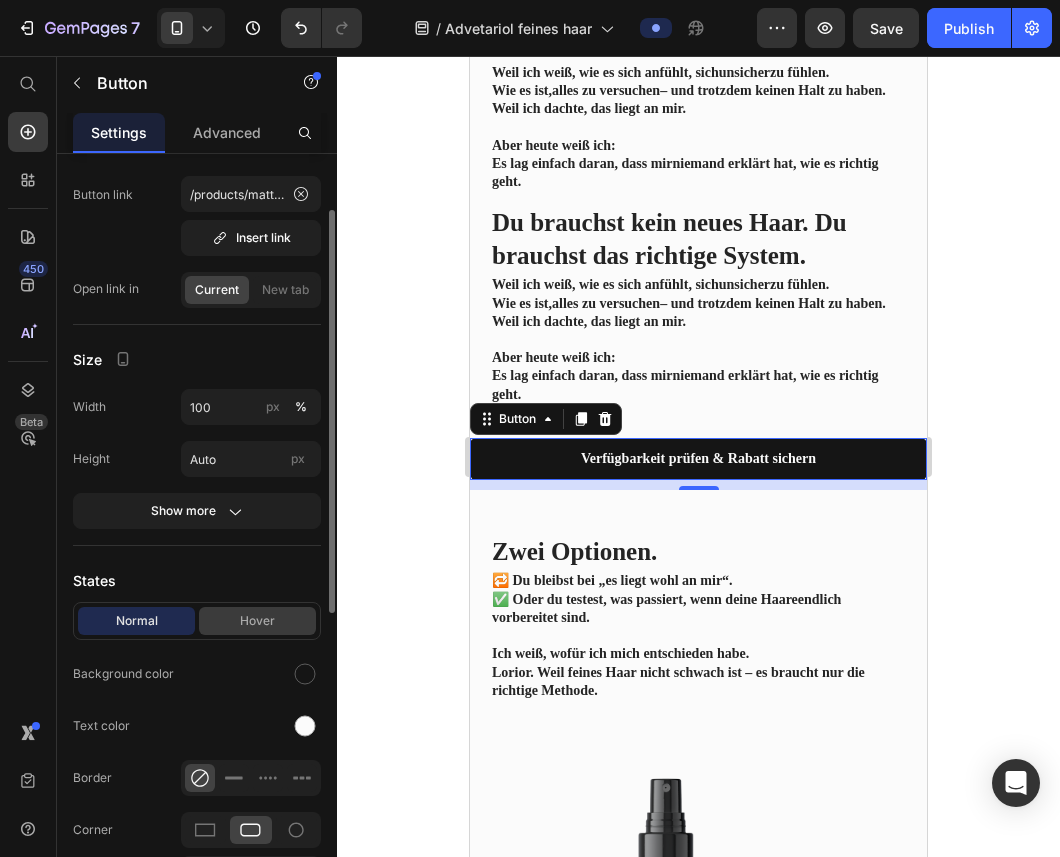 click on "Hover" at bounding box center [257, 621] 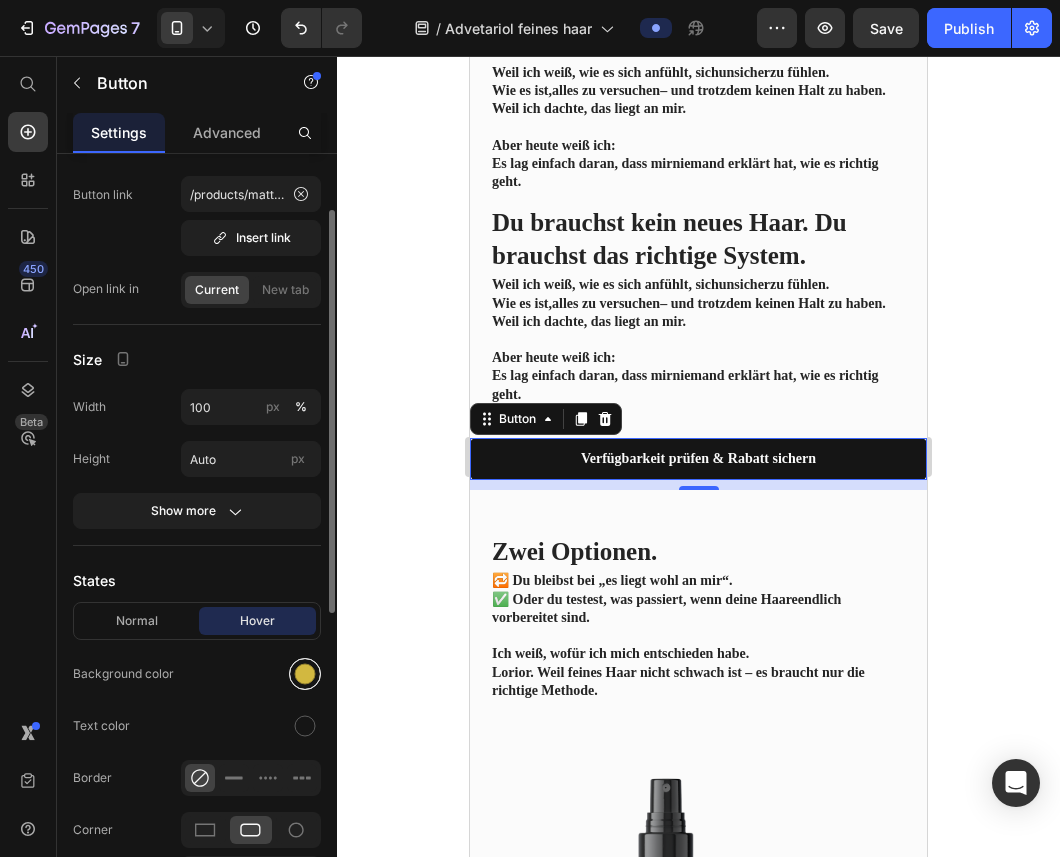 click at bounding box center [305, 674] 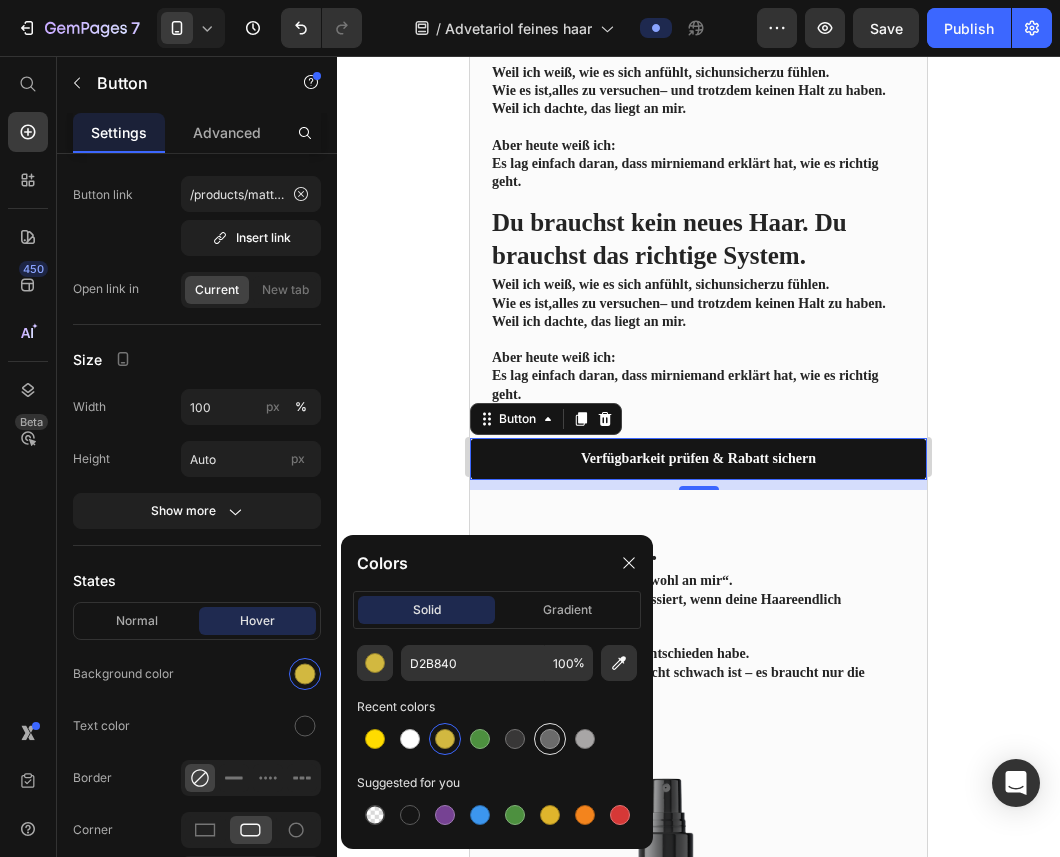 click at bounding box center [550, 739] 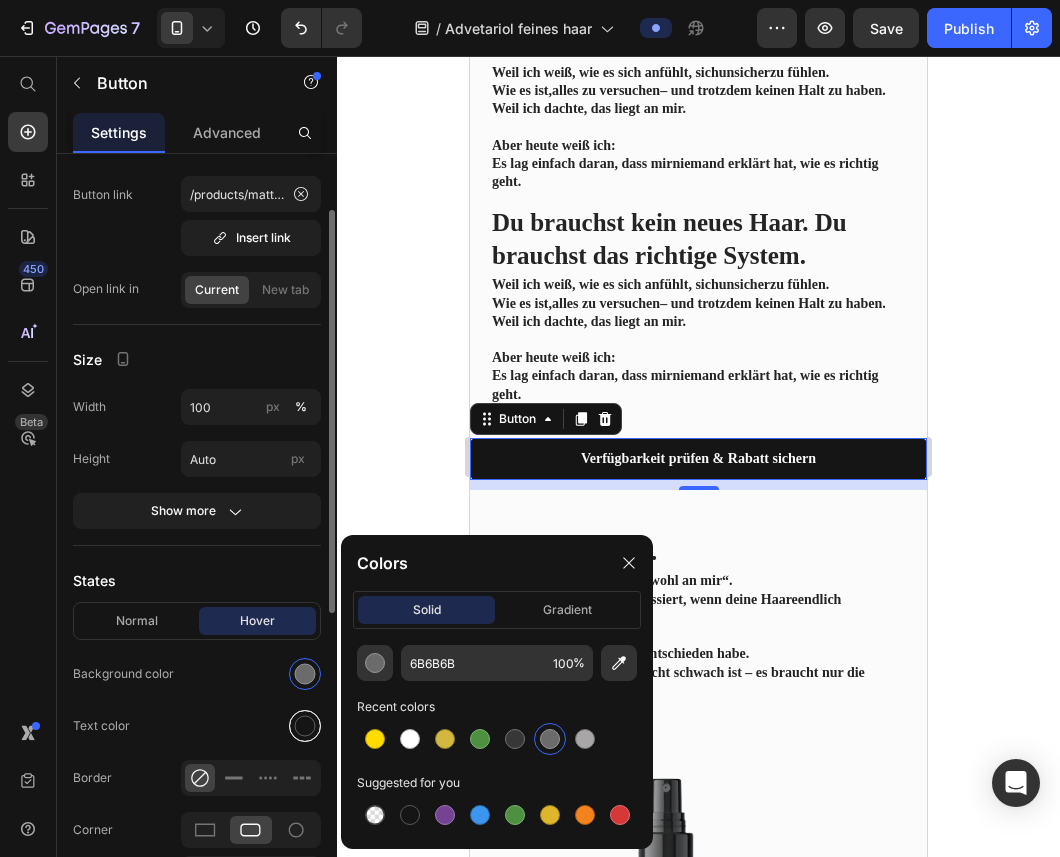 click at bounding box center (305, 726) 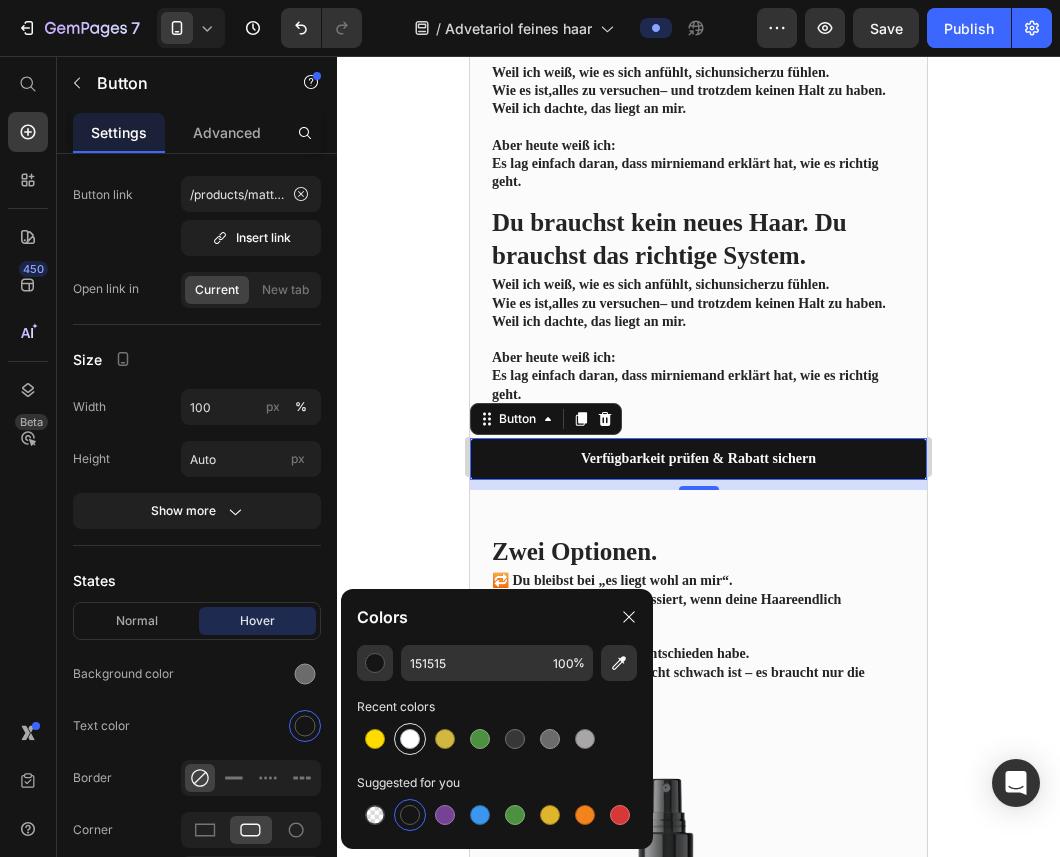 click at bounding box center [410, 739] 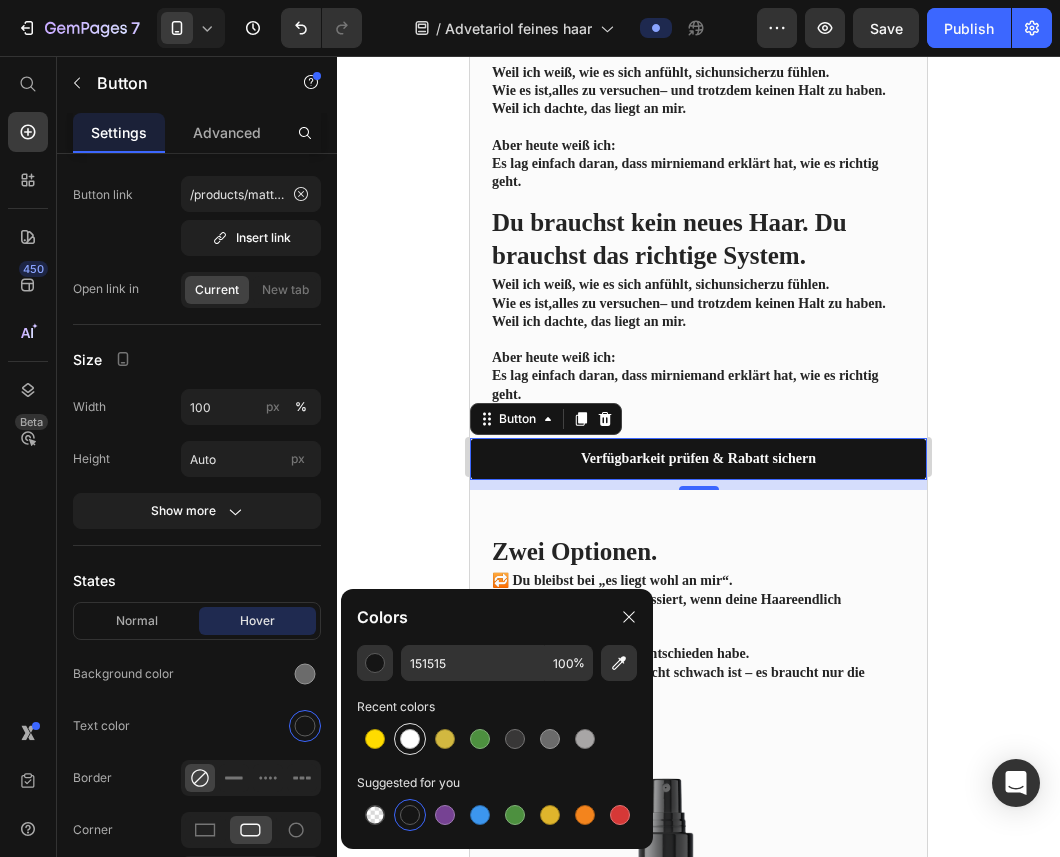 type on "FFFFFF" 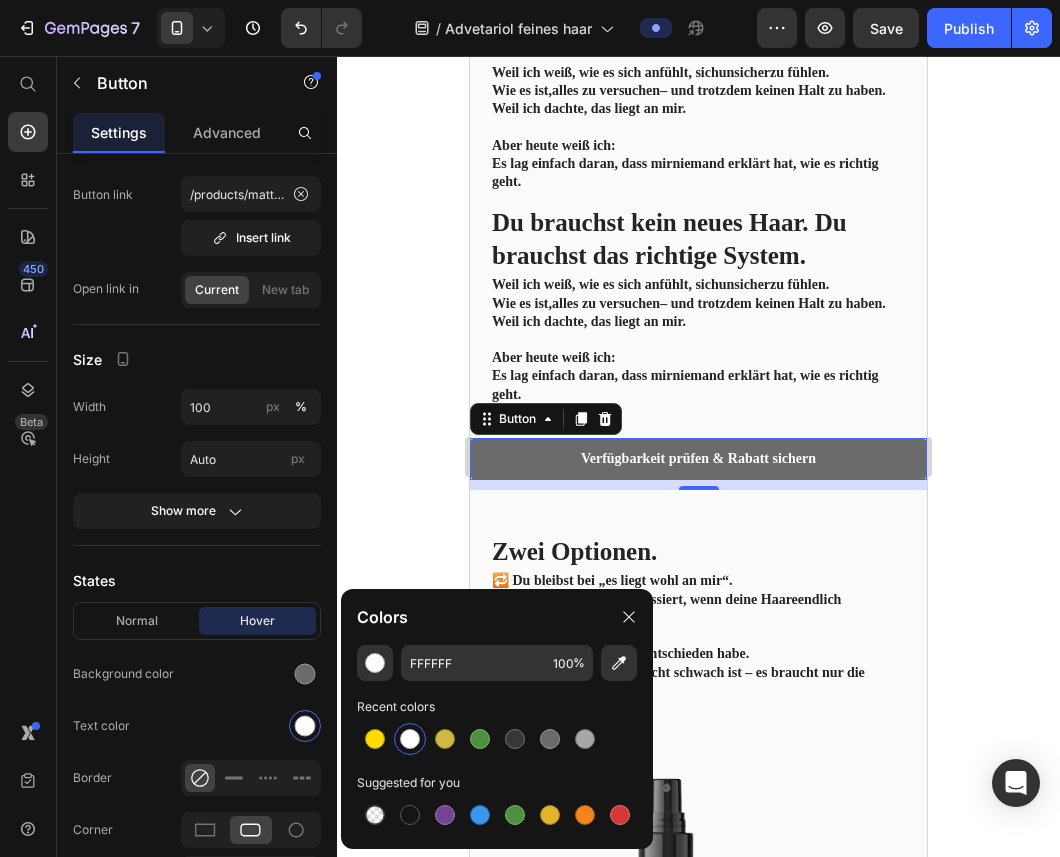 click on "Verfügbarkeit prüfen & Rabatt sichern" at bounding box center (698, 459) 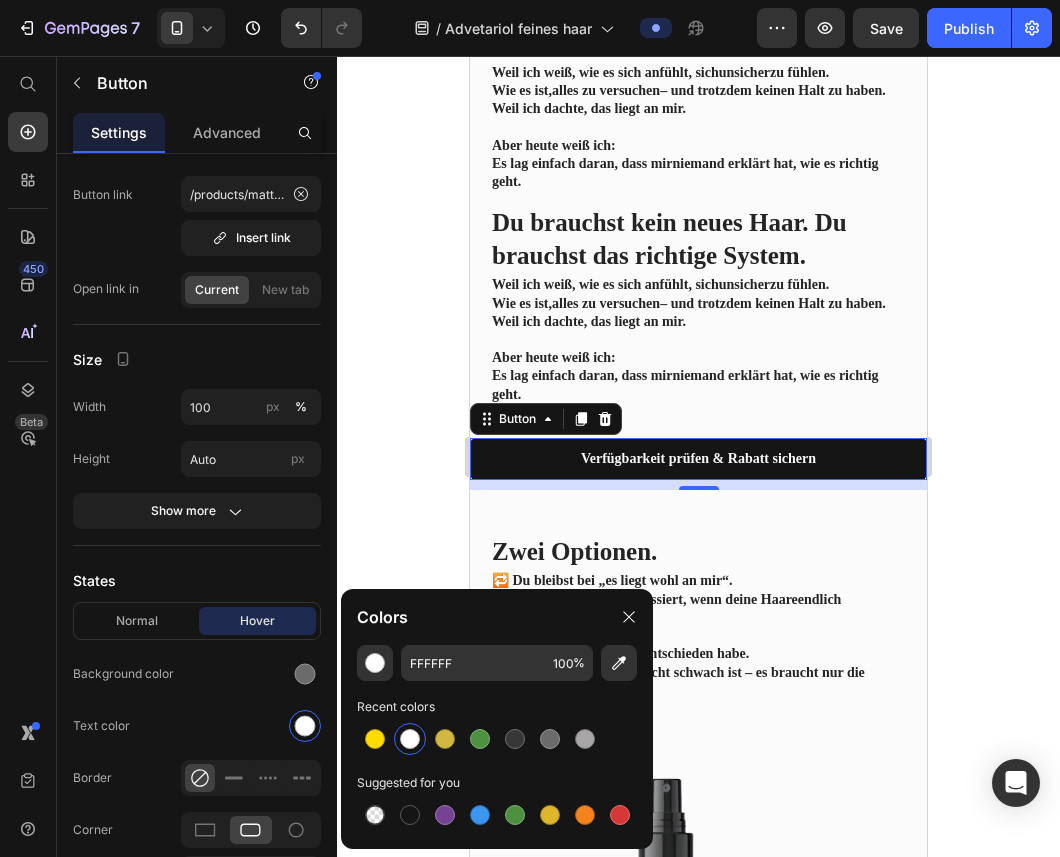click 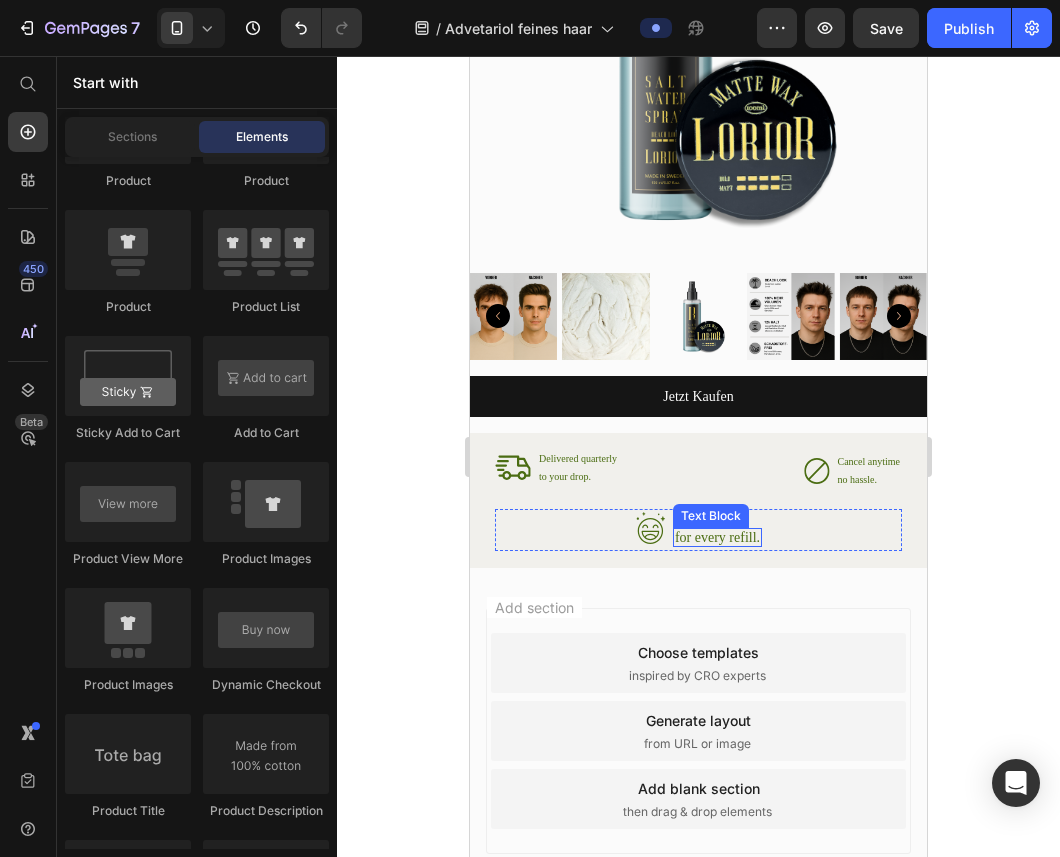 scroll, scrollTop: 4196, scrollLeft: 0, axis: vertical 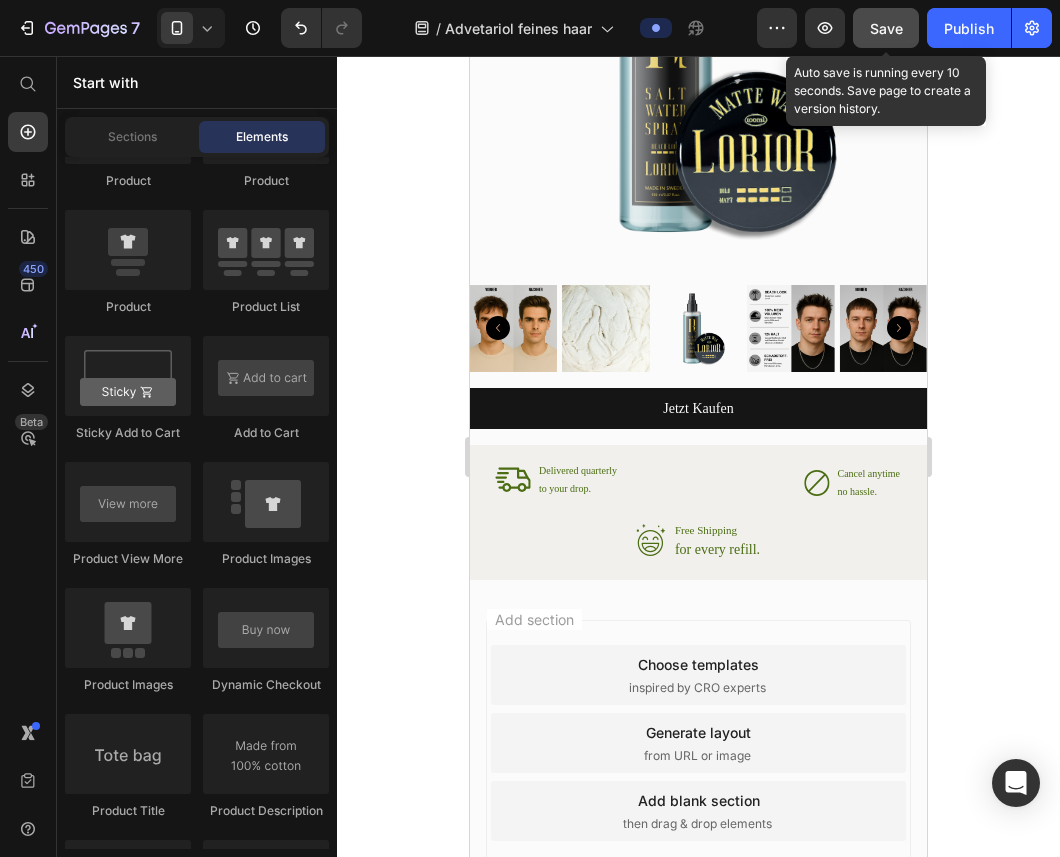 click on "Save" 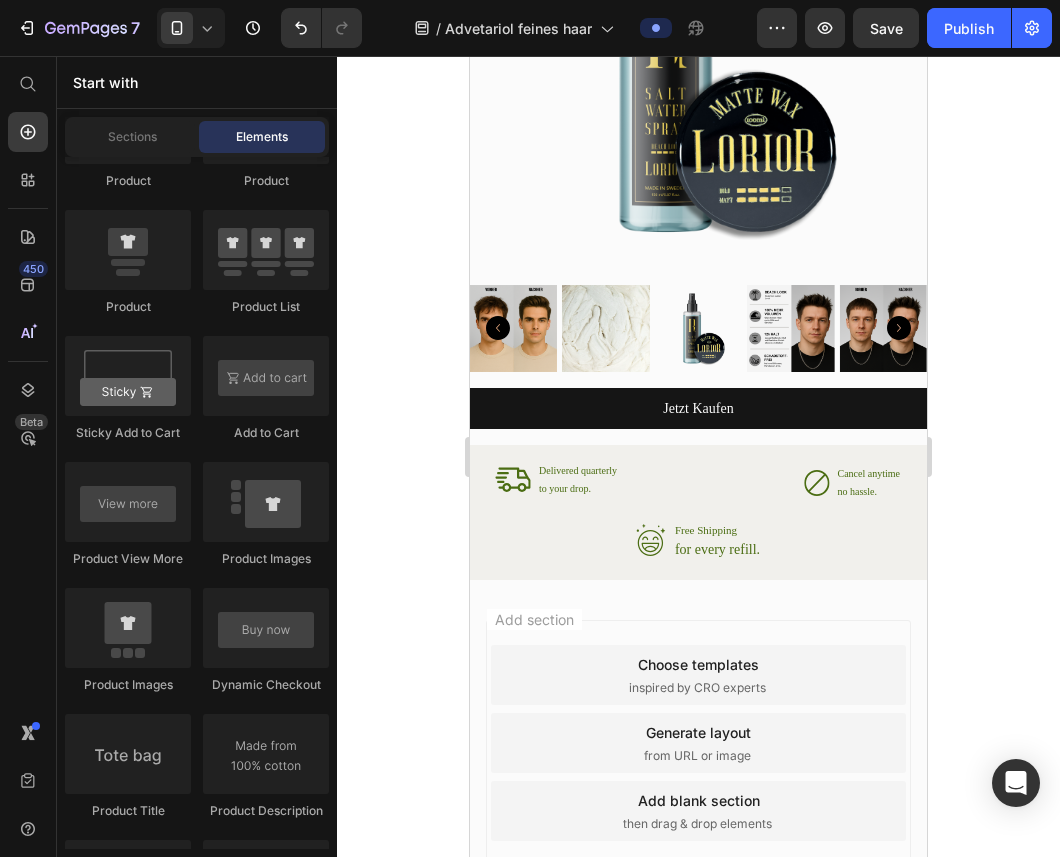 click on "Sections Elements" at bounding box center (197, 137) 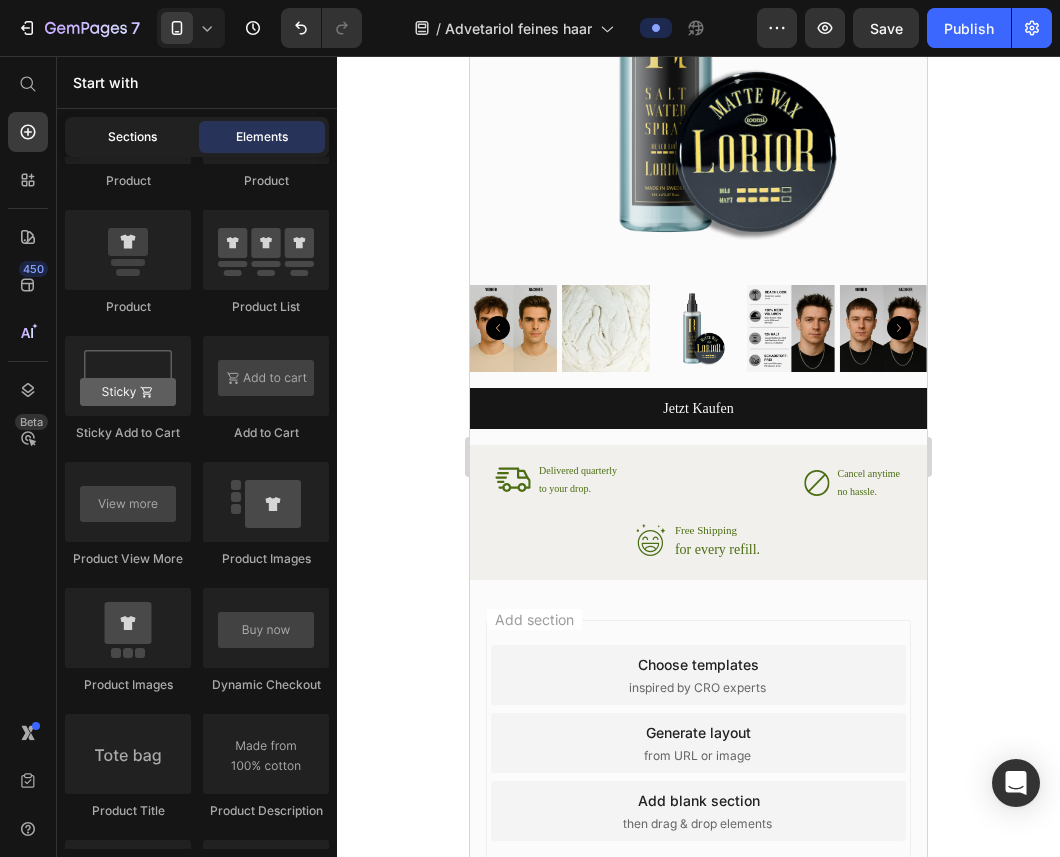 click on "Sections" at bounding box center [132, 137] 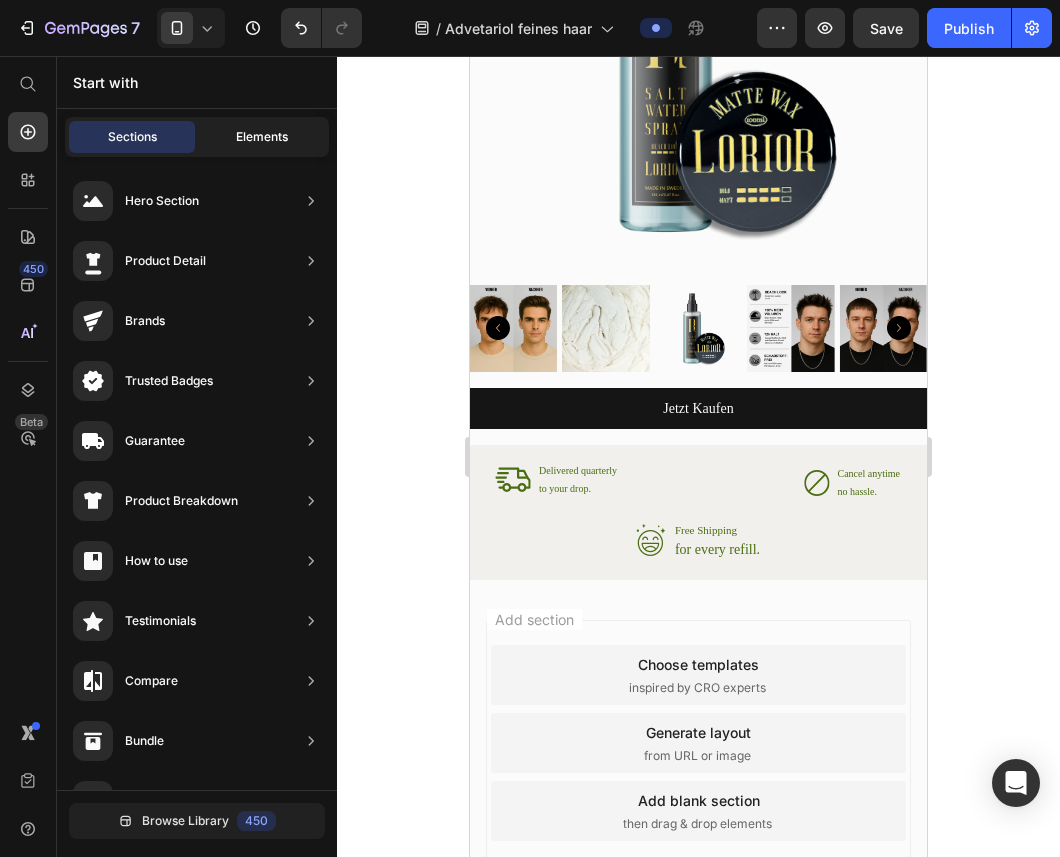 click on "Elements" 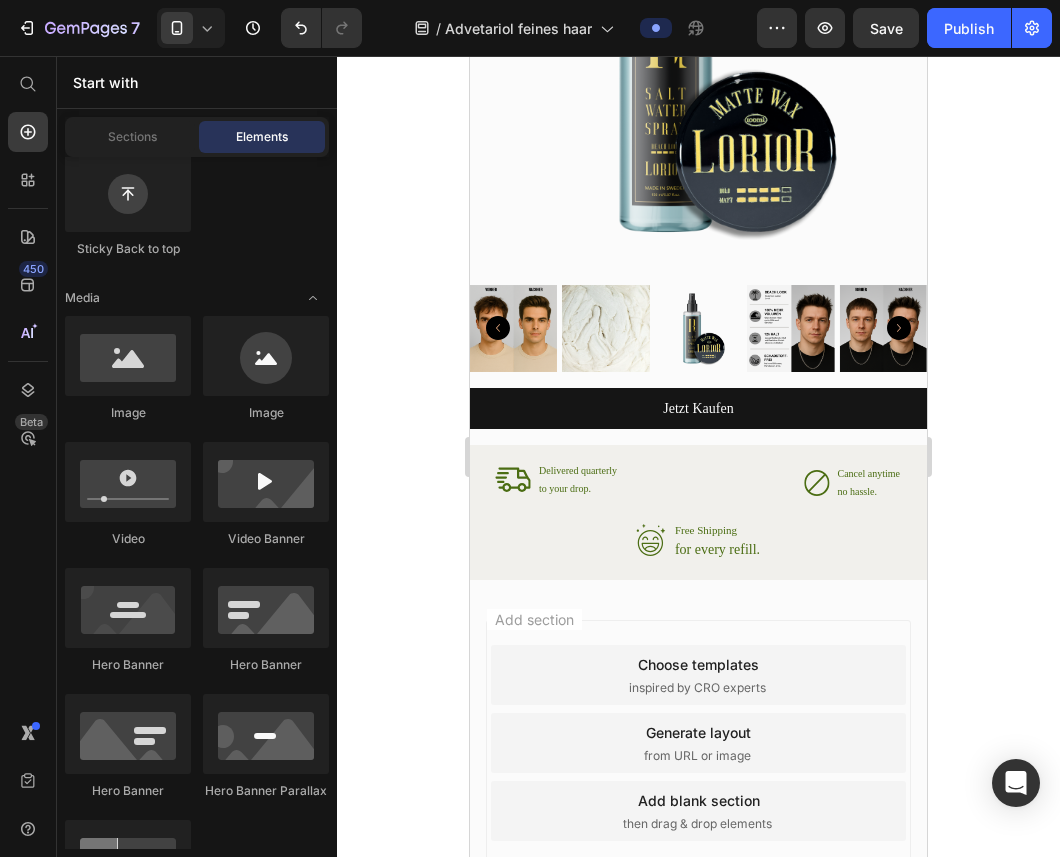 scroll, scrollTop: 0, scrollLeft: 0, axis: both 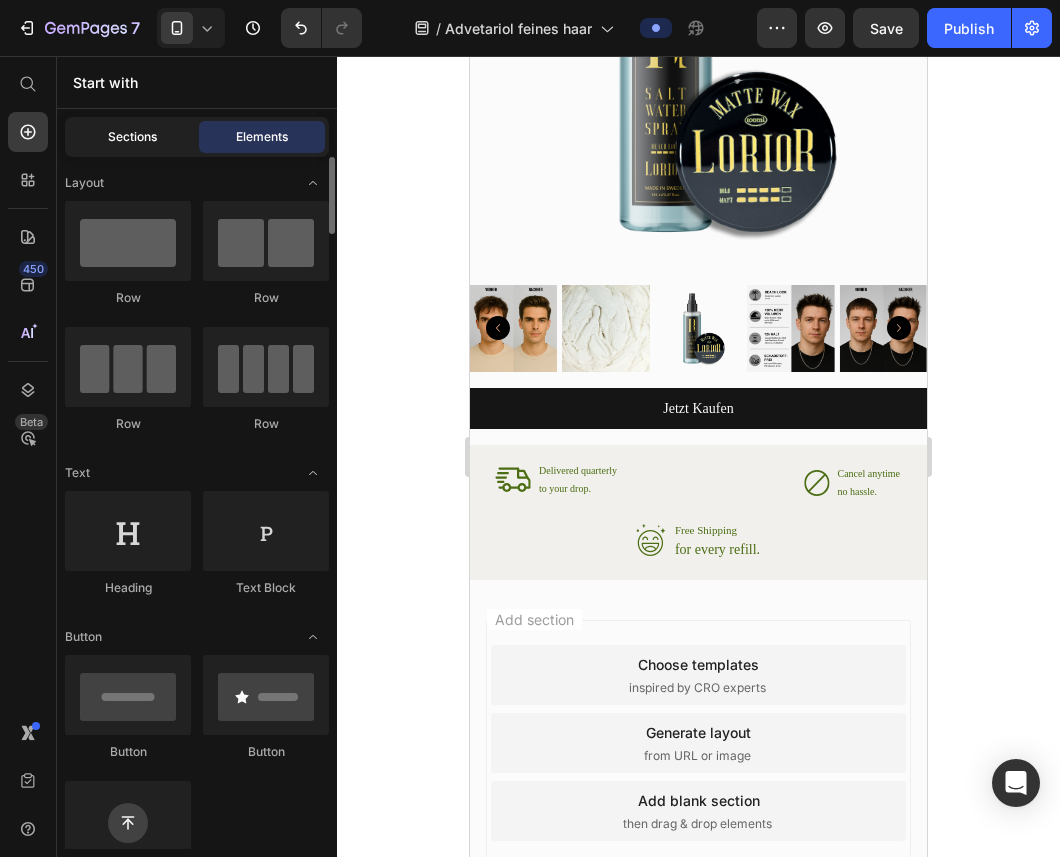 click on "Sections" at bounding box center (132, 137) 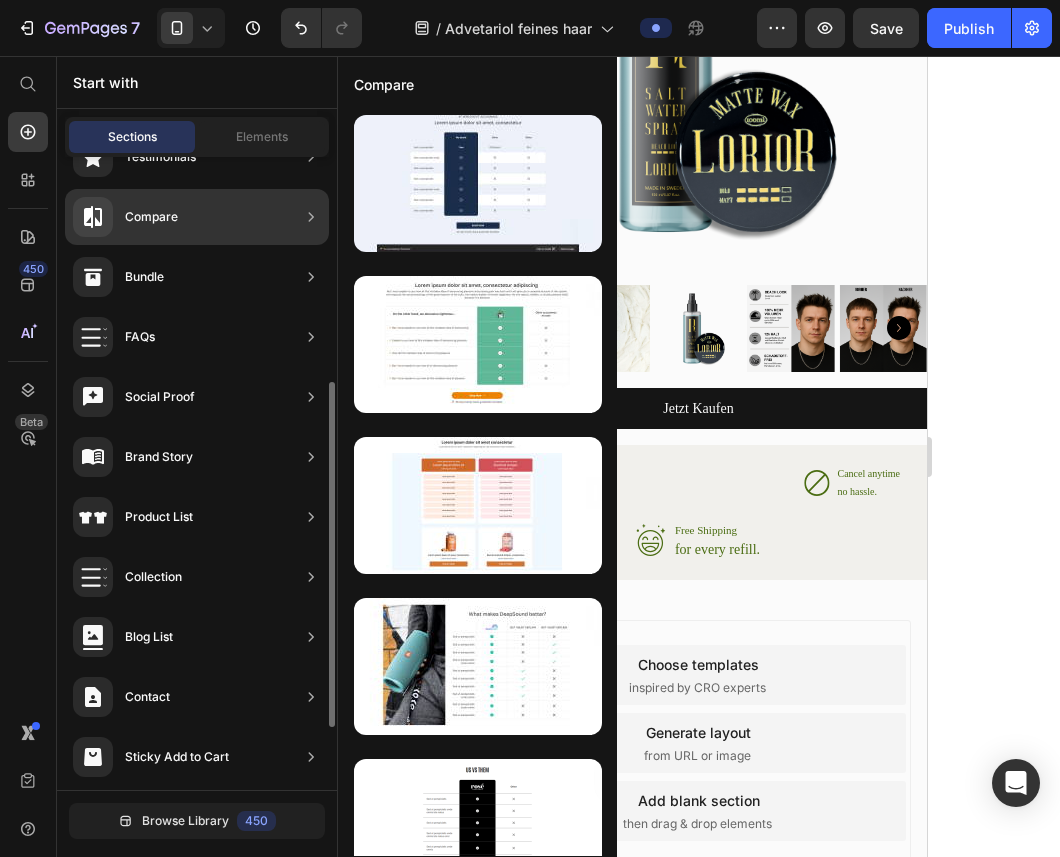 scroll, scrollTop: 415, scrollLeft: 0, axis: vertical 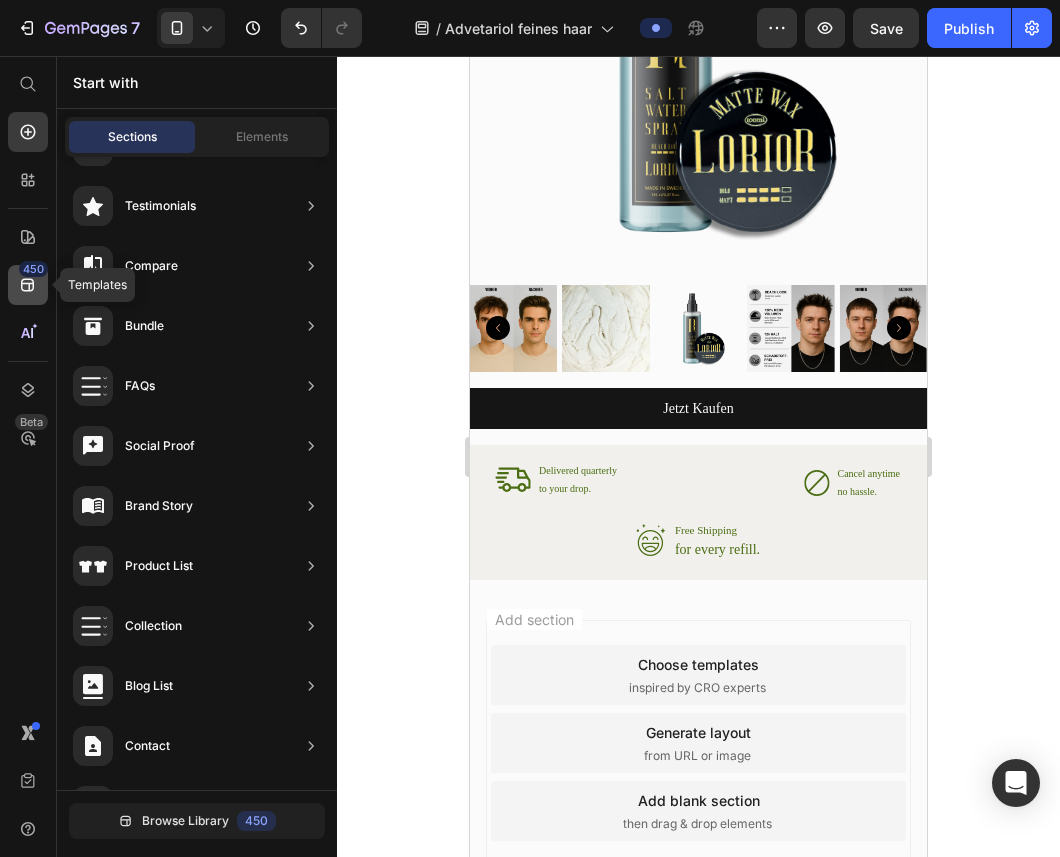 click on "450" at bounding box center [33, 269] 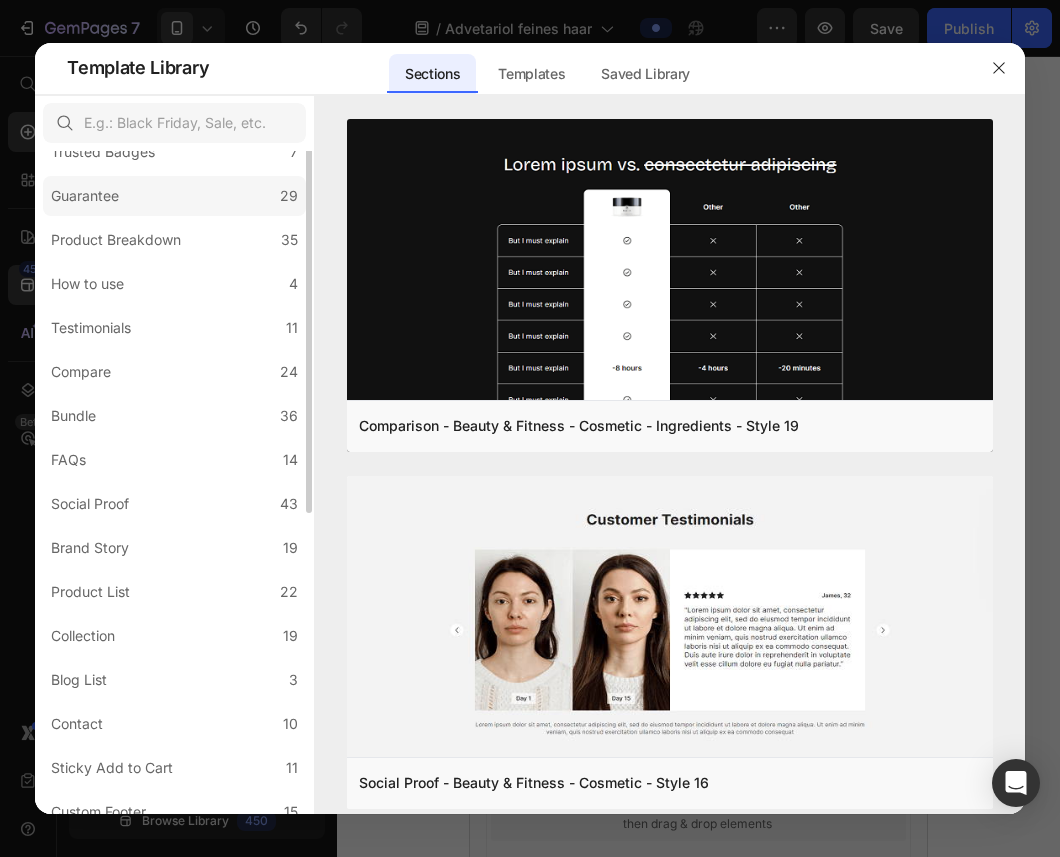 scroll, scrollTop: 0, scrollLeft: 0, axis: both 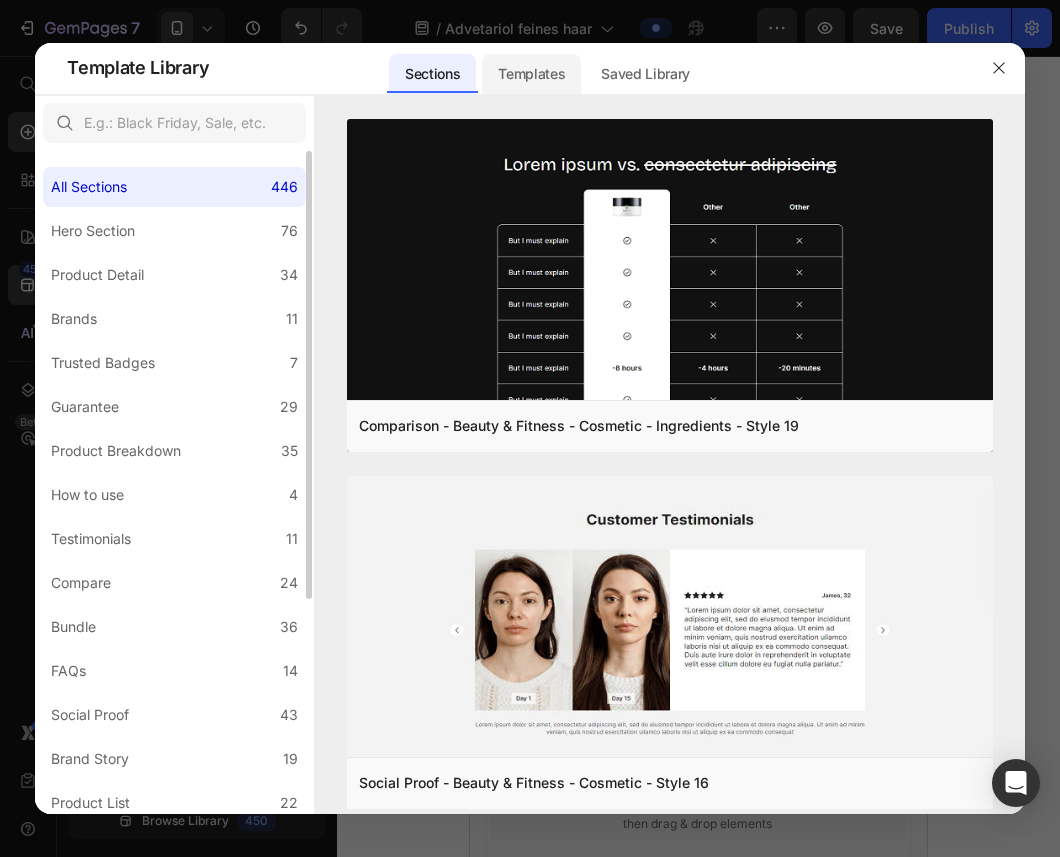 click on "Templates" 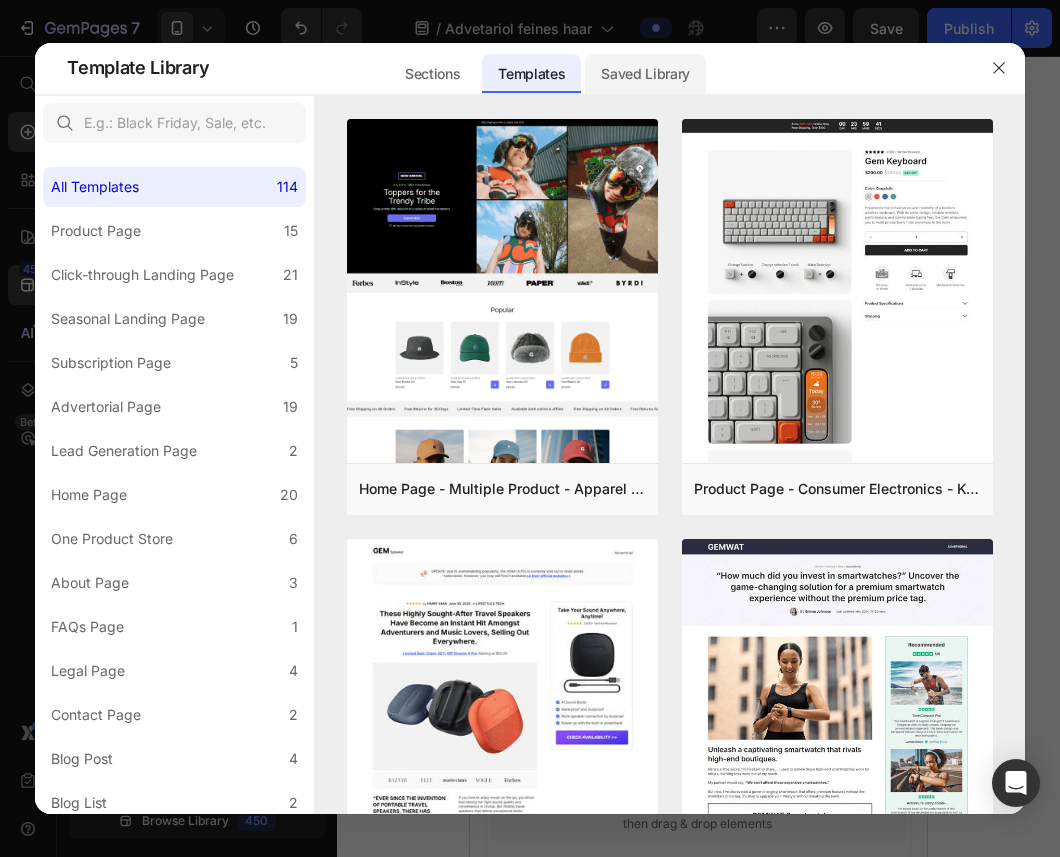 click on "Saved Library" 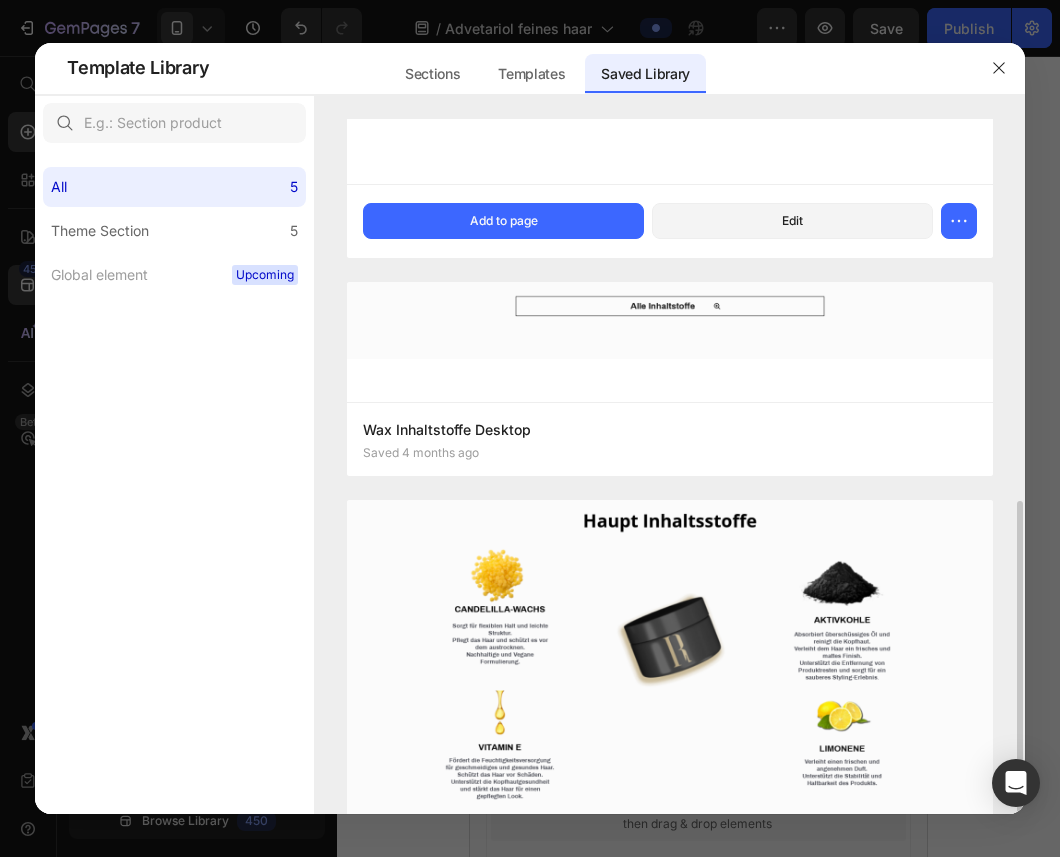 scroll, scrollTop: 846, scrollLeft: 0, axis: vertical 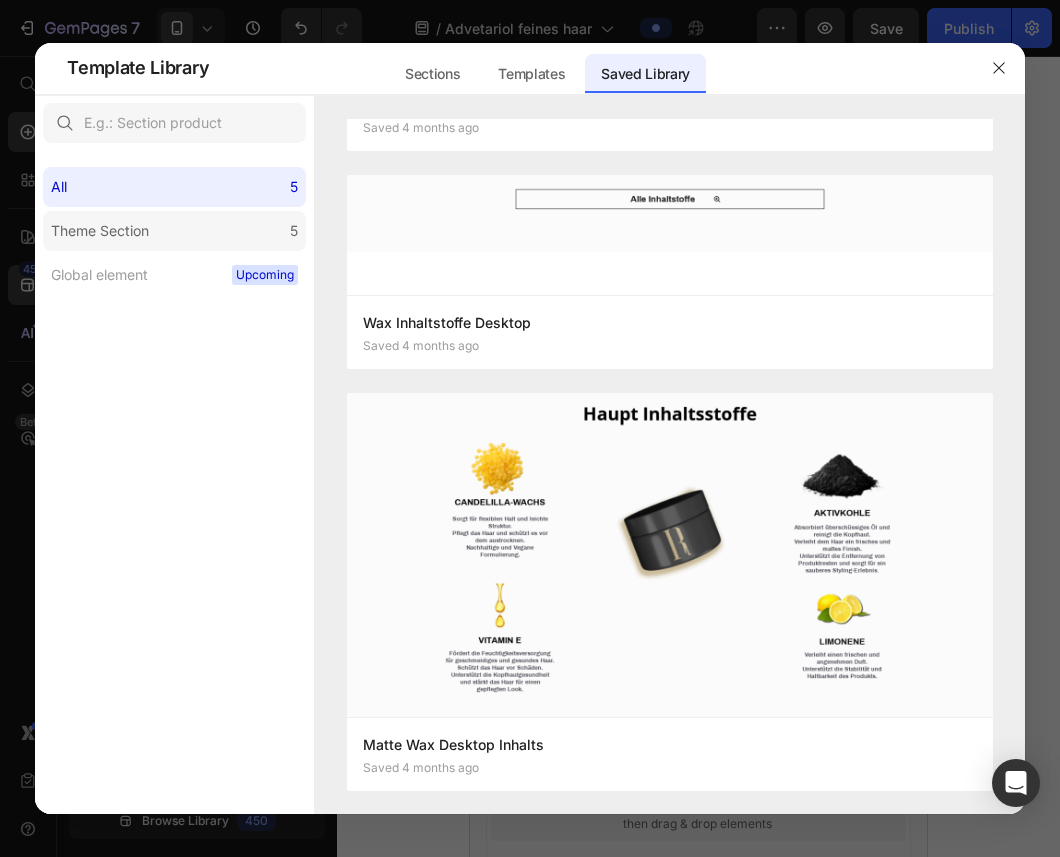 click on "Theme Section" at bounding box center (104, 231) 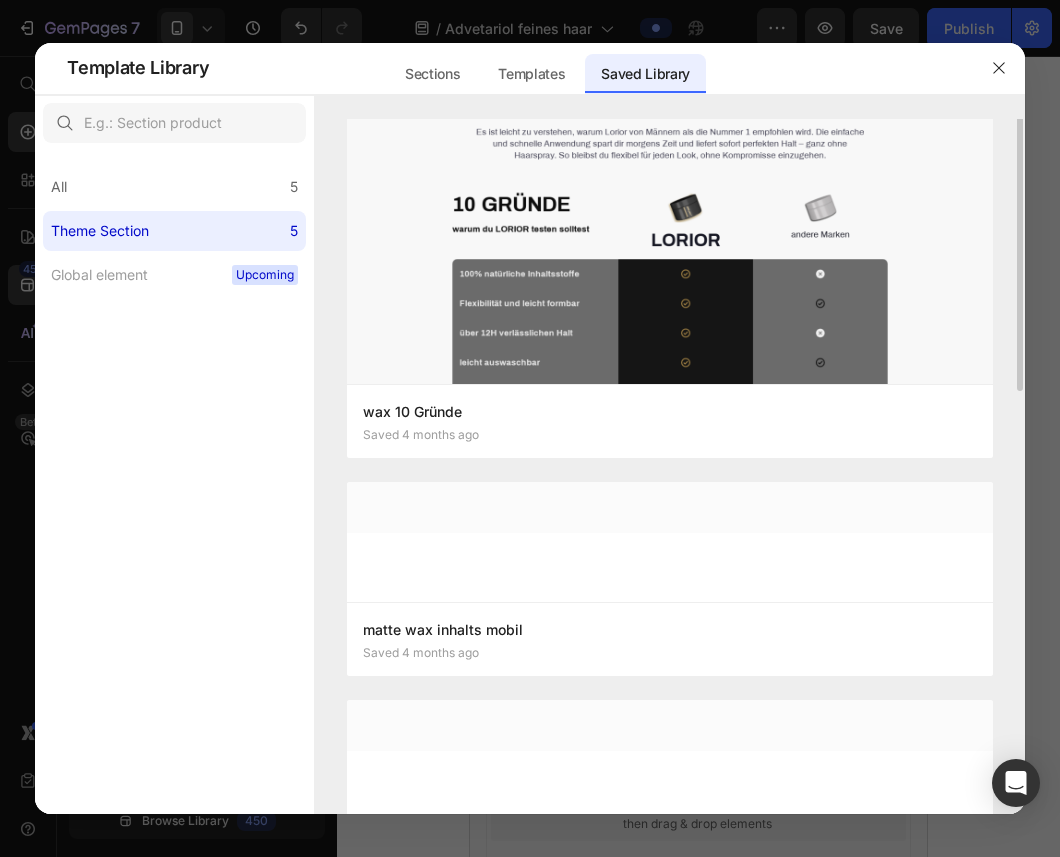 scroll, scrollTop: 0, scrollLeft: 0, axis: both 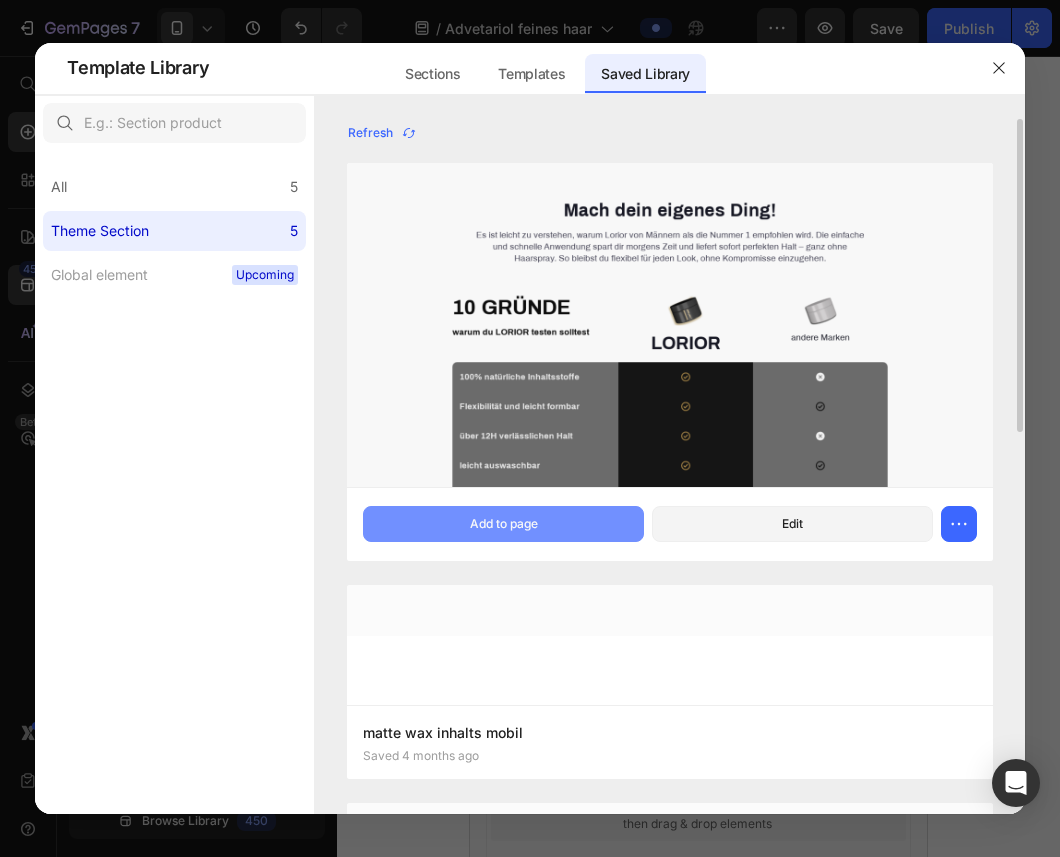 click on "Add to page" at bounding box center [503, 524] 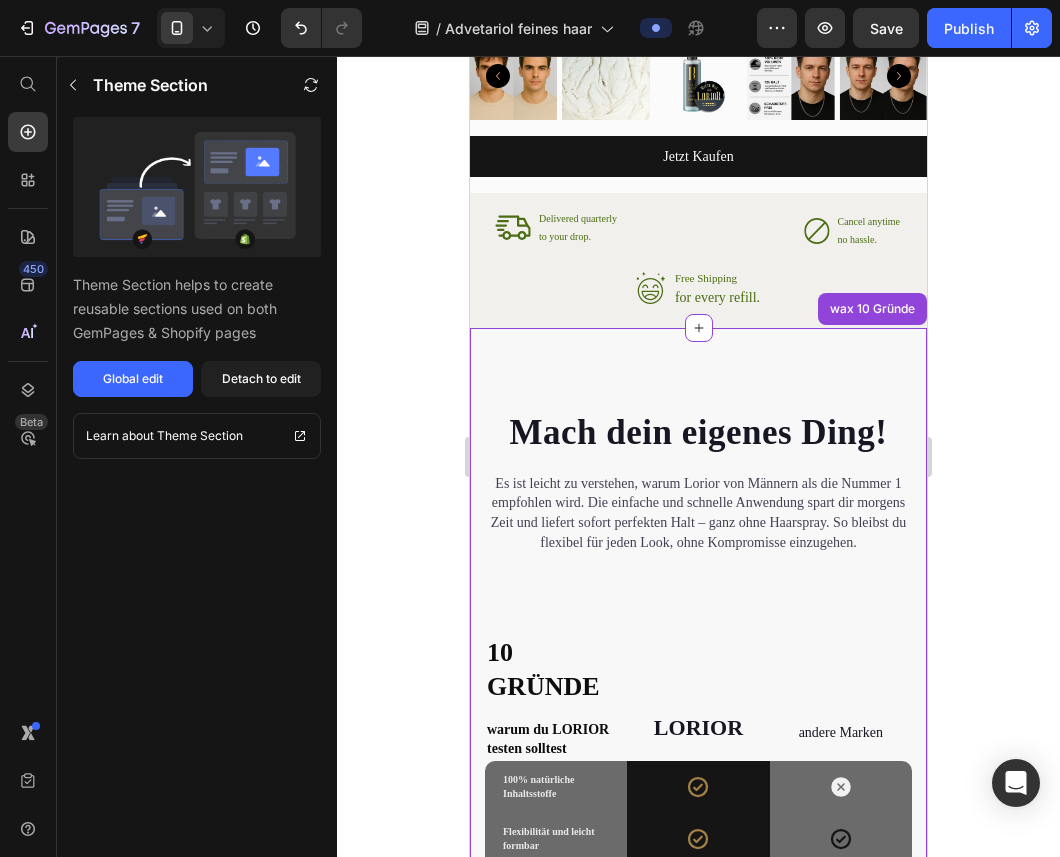 scroll, scrollTop: 4394, scrollLeft: 0, axis: vertical 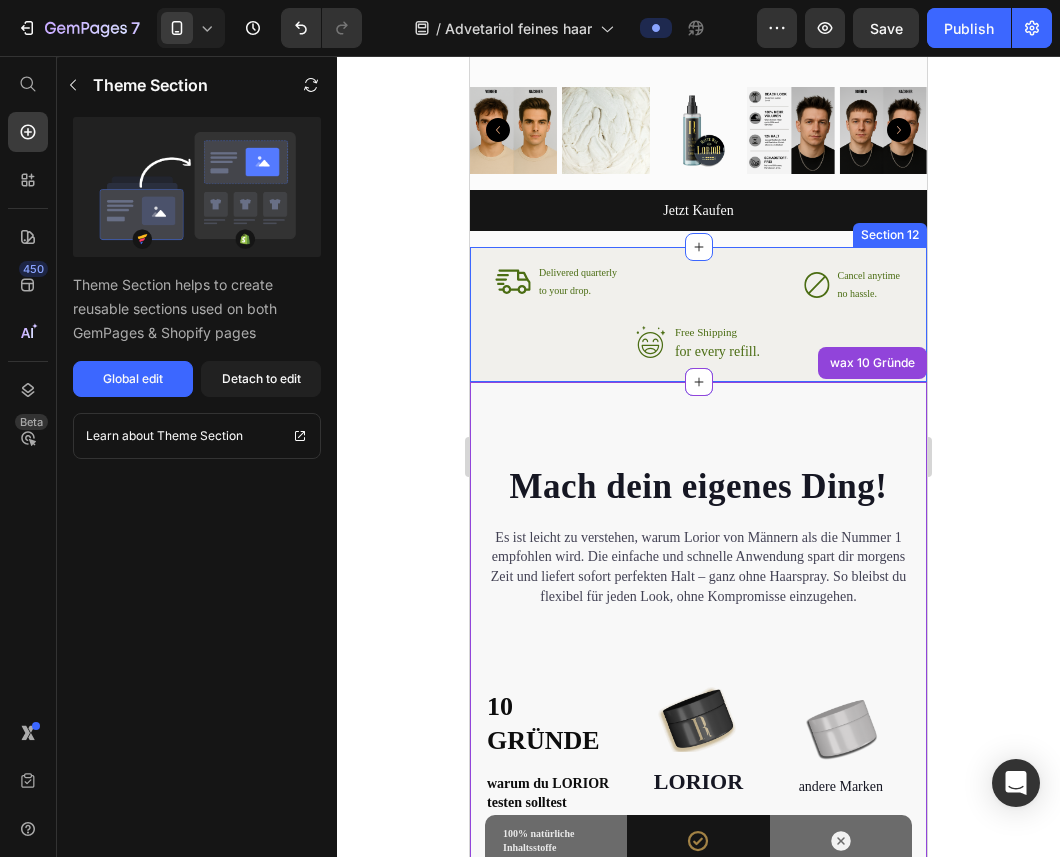 click on "Icon Delivered quarterly Text Block to your drop. Text Block Advanced List
Icon Cancel anytime Text Block no hassle. Text Block Advanced List Row
Icon Free Shipping Text Block for every refill. Text Block Advanced List Row Section 12" at bounding box center [698, 314] 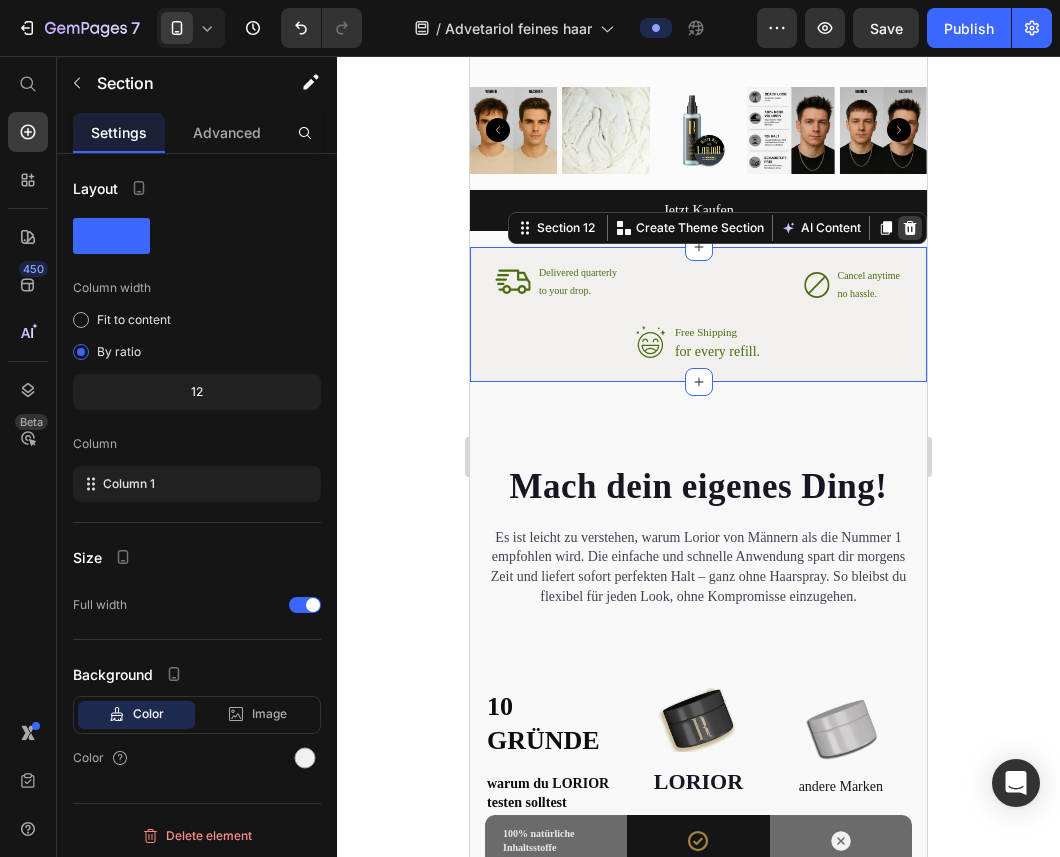 click 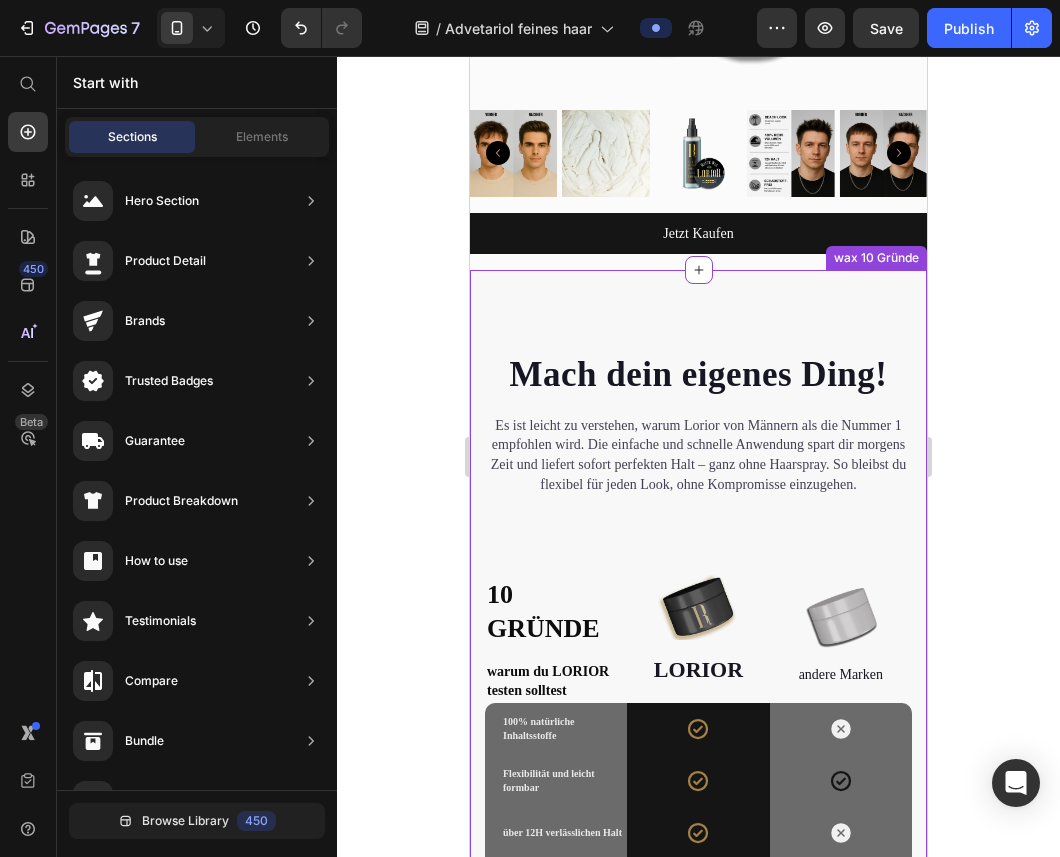 scroll, scrollTop: 4367, scrollLeft: 0, axis: vertical 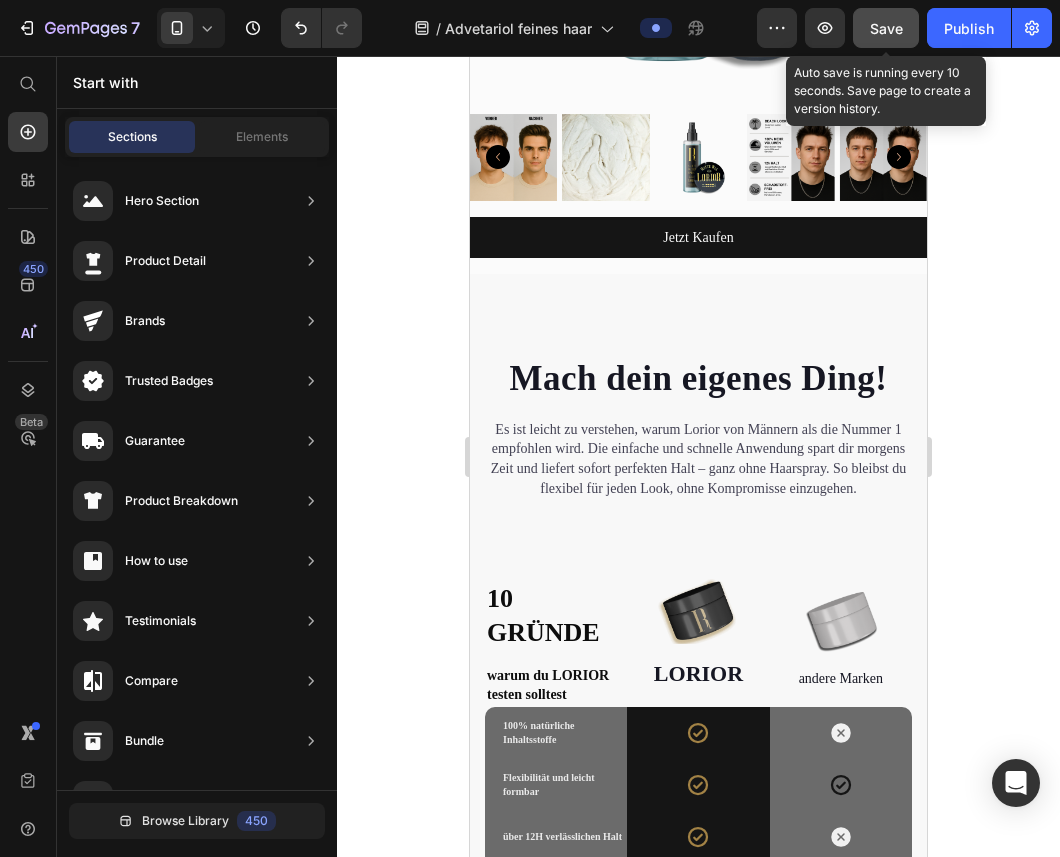 click on "Save" 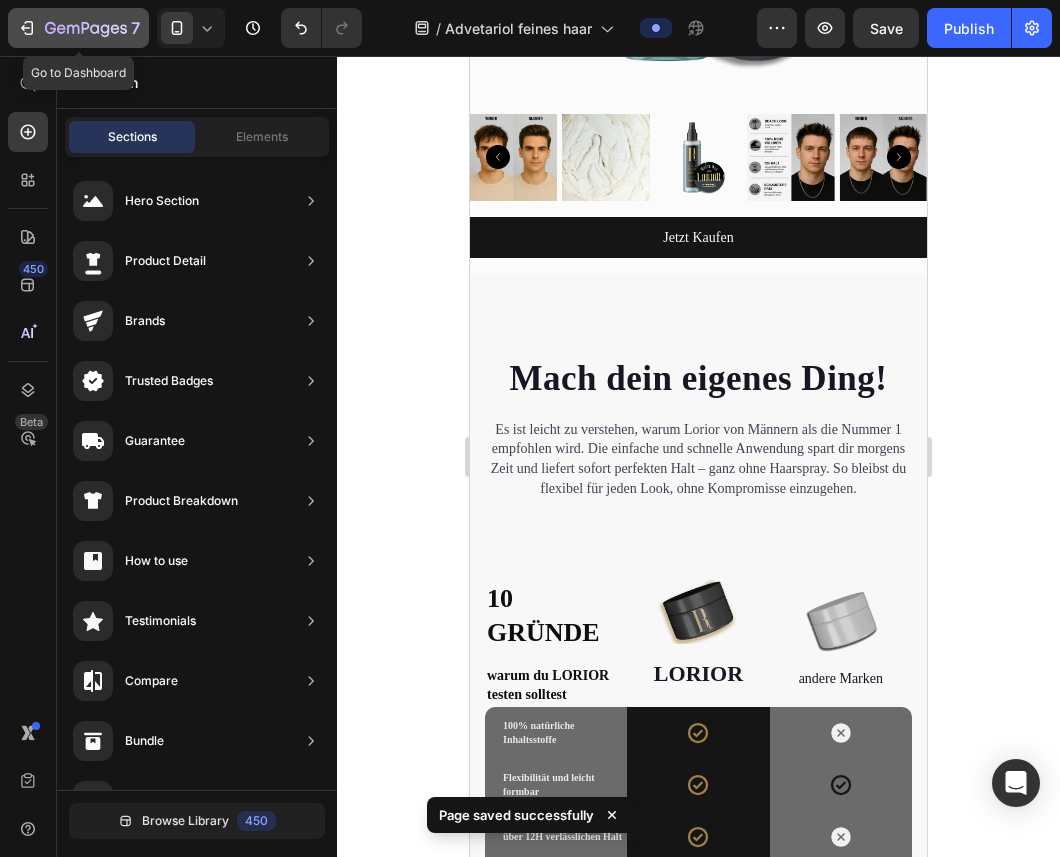 click 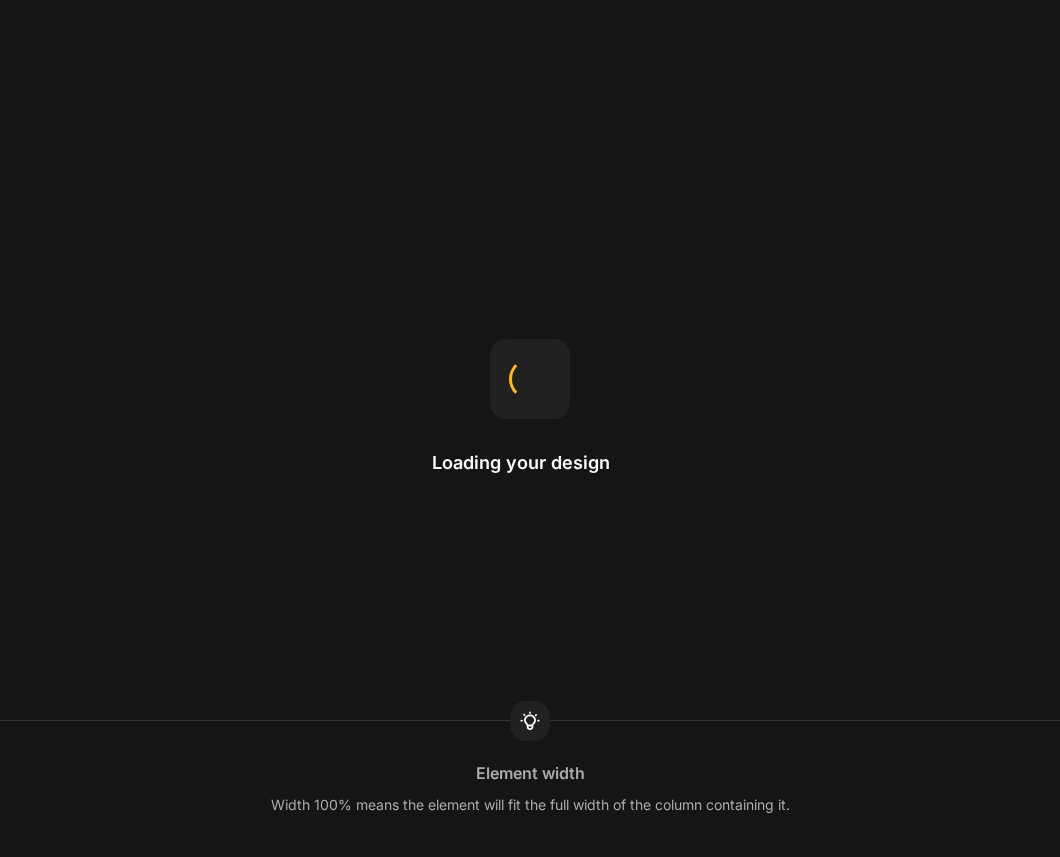 scroll, scrollTop: 0, scrollLeft: 0, axis: both 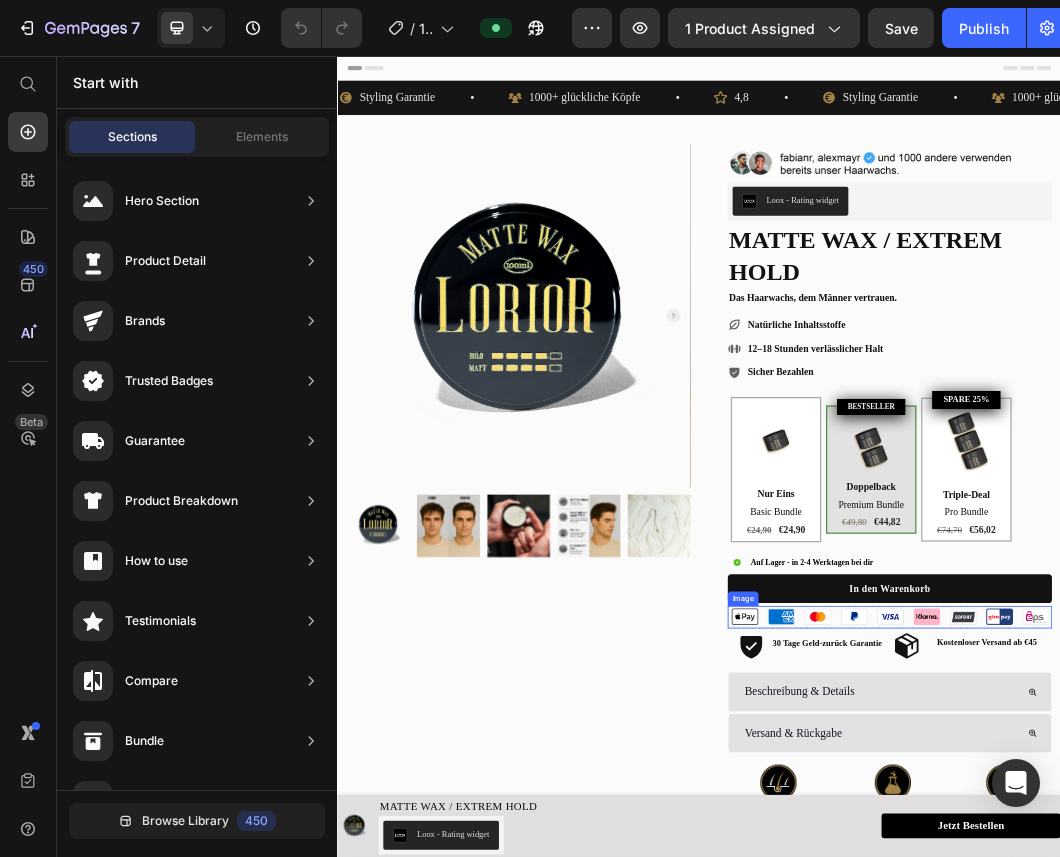 click at bounding box center [1253, 988] 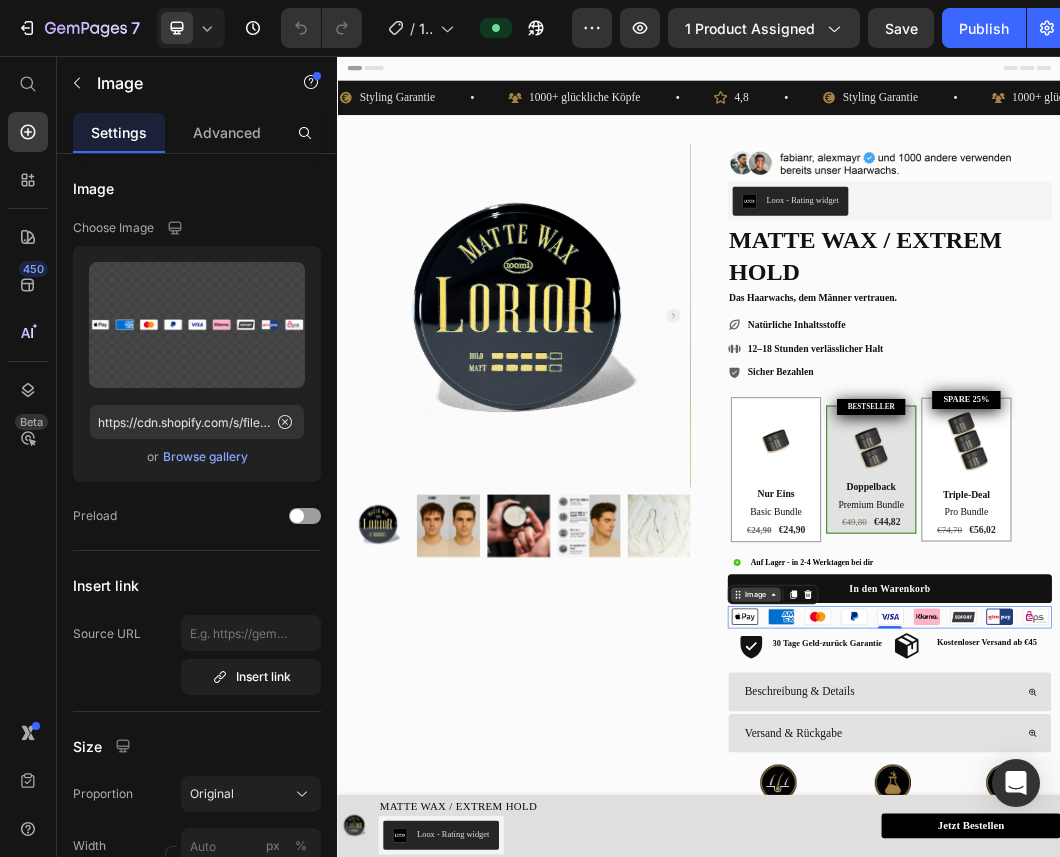 click on "Image" at bounding box center [1030, 950] 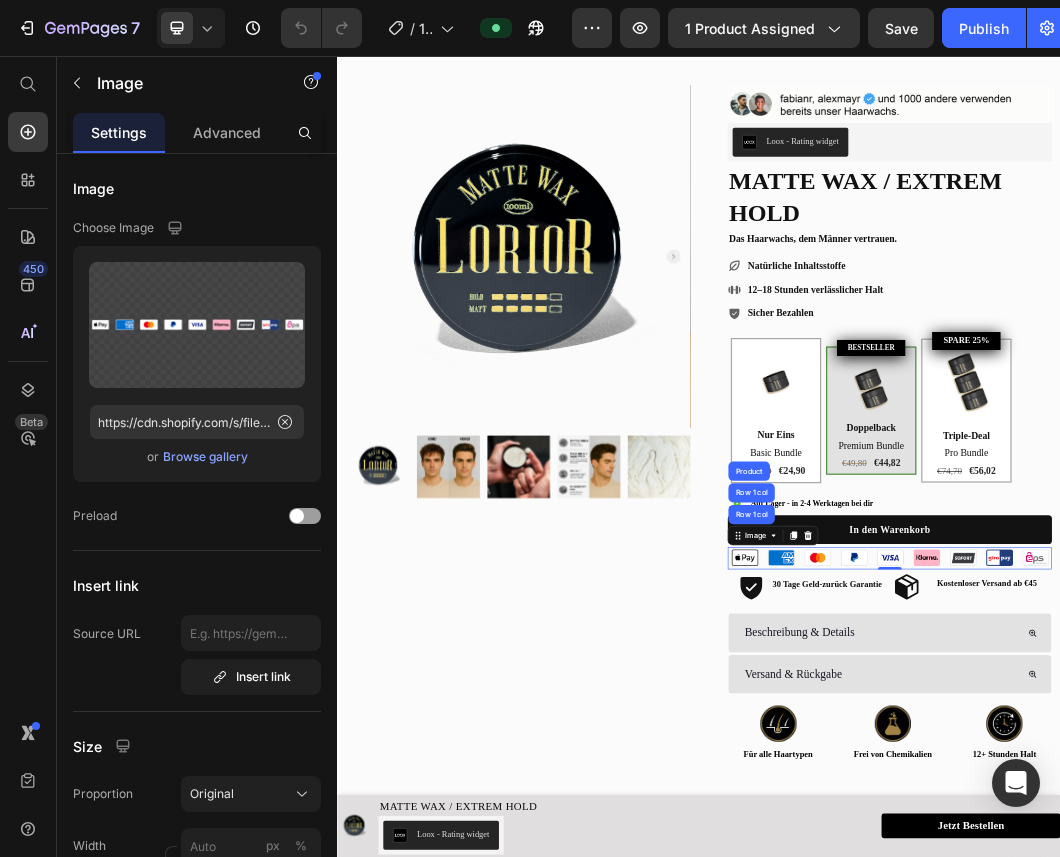 scroll, scrollTop: 102, scrollLeft: 0, axis: vertical 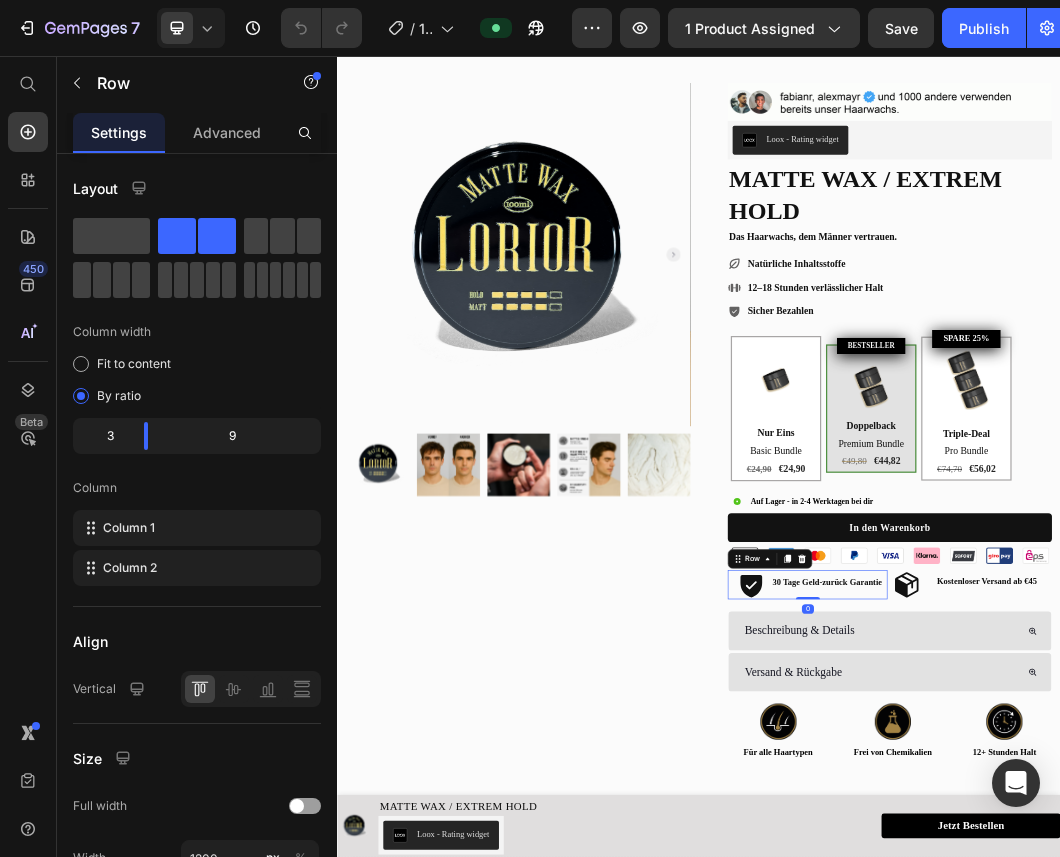 click on "Icon" at bounding box center [1016, 933] 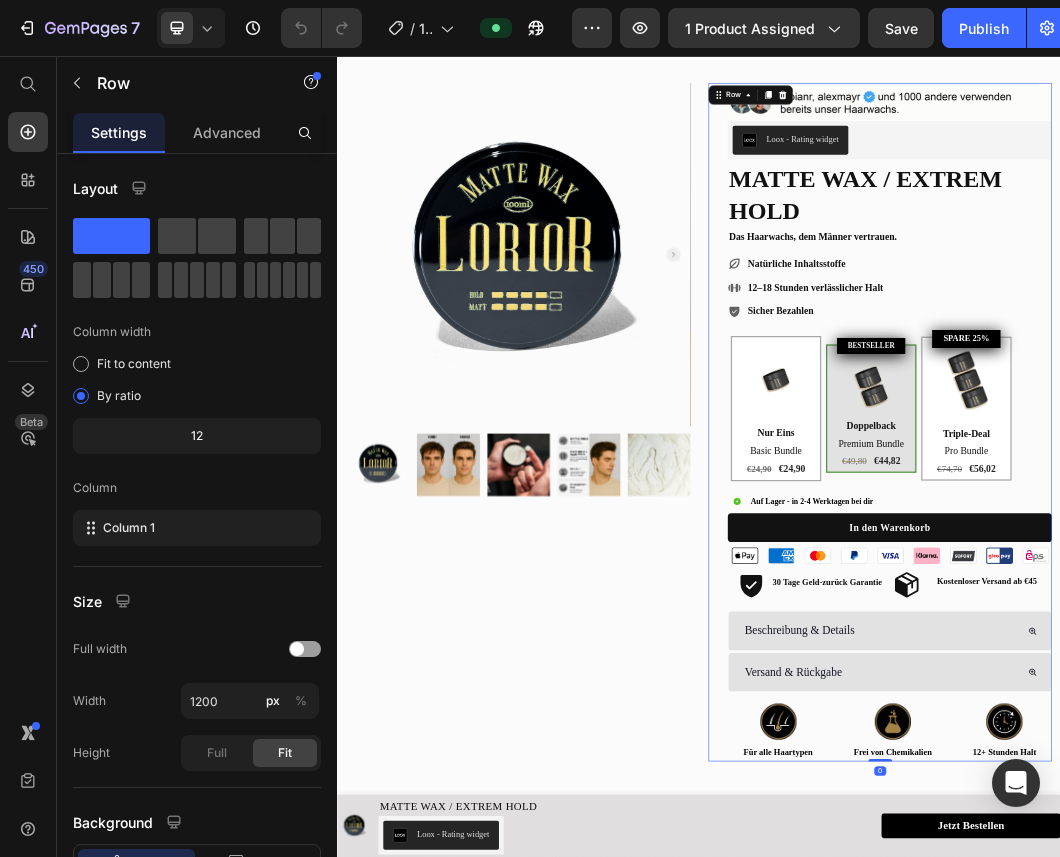 click on "Image Row Loox - Rating widget Loox MATTE WAX / EXTREM HOLD Product Title Das Haarwachs, dem Männer vertrauen. Heading Row
Natürliche Inhaltsstoffe
12–18 Stunden verlässlicher Halt
Sicher Bezahlen Item List Image Nur Eins Text Block Basic Bundle Text Block €24,90 Product Price €24,90 Product Price Row Row BESTSELLER Product Badge Image Doppelback Text Block Premium Bundle Text Block €49,80 Product Price €44,82 Product Price Row Row SPARE 25% Product Badge Image Triple-Deal Text Block Pro Bundle Text Block €74,70 Product Price €56,02 Product Price Row Row Product Bundle Discount
Auf Lager - in 2-4 Werktagen bei dir Item list In den Warenkorb Product Cart Button Image Row
Icon 30 Tage Geld-zurück Garantie Heading Row
Icon Kostenloser Versand ab €45 Heading Row Row
Beschreibung & Details
Versand & Rückgabe Accordion Image Für alle Haartypen Text Block Image Image" at bounding box center [1237, 663] 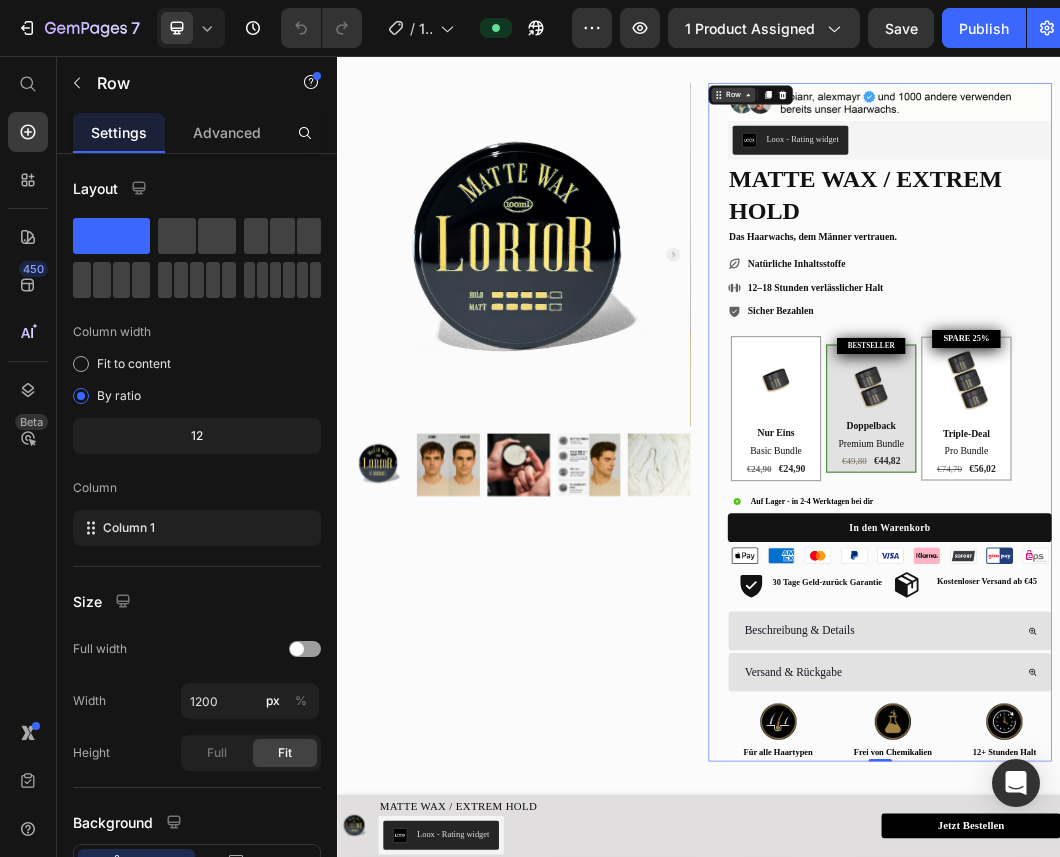 click on "Row" at bounding box center (993, 120) 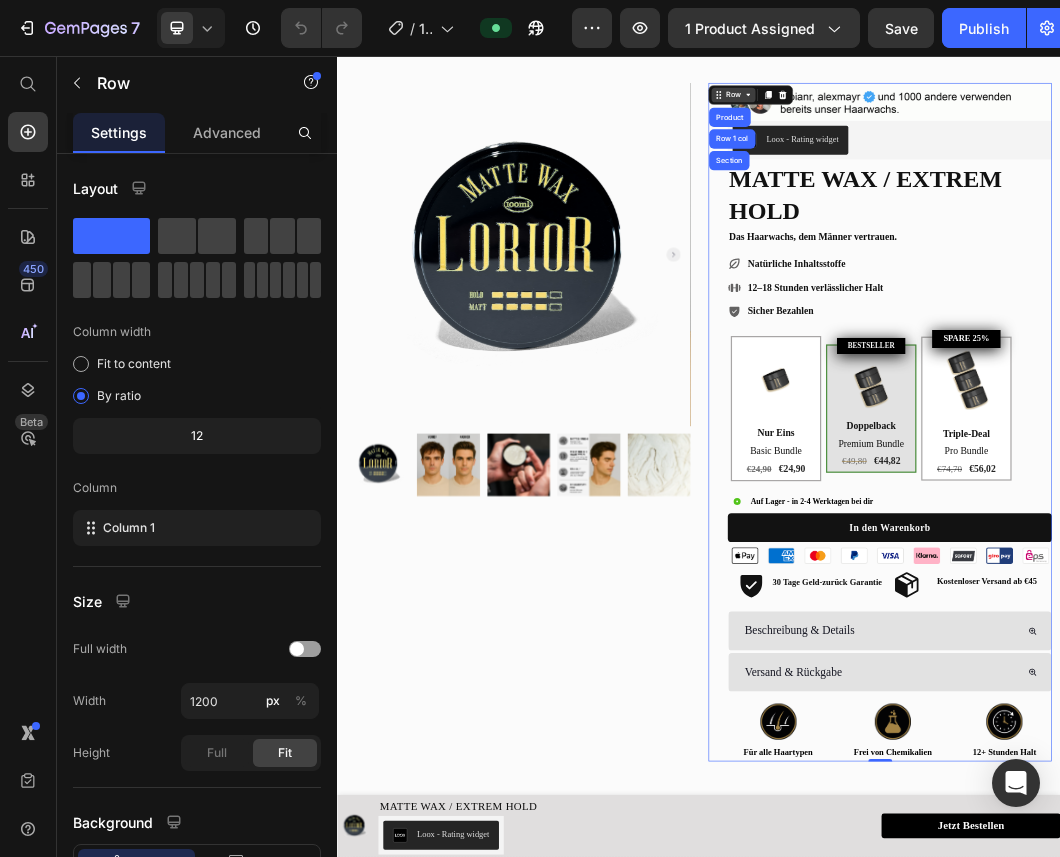 click 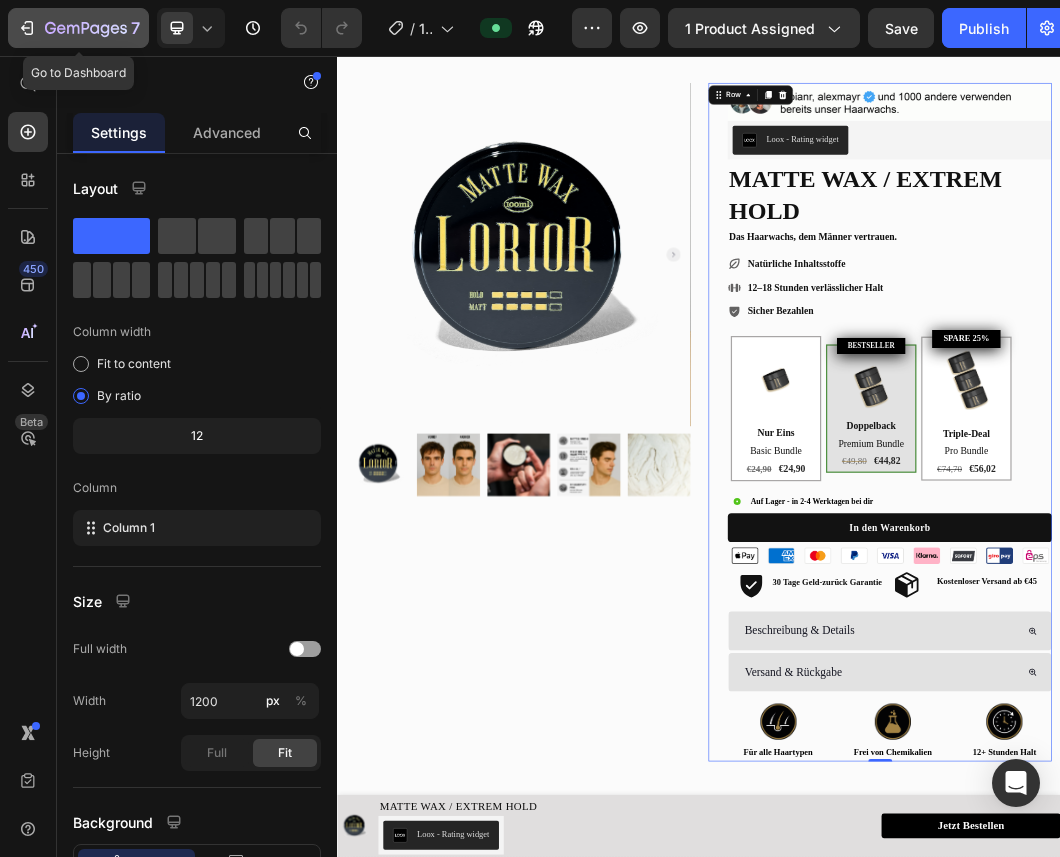 click 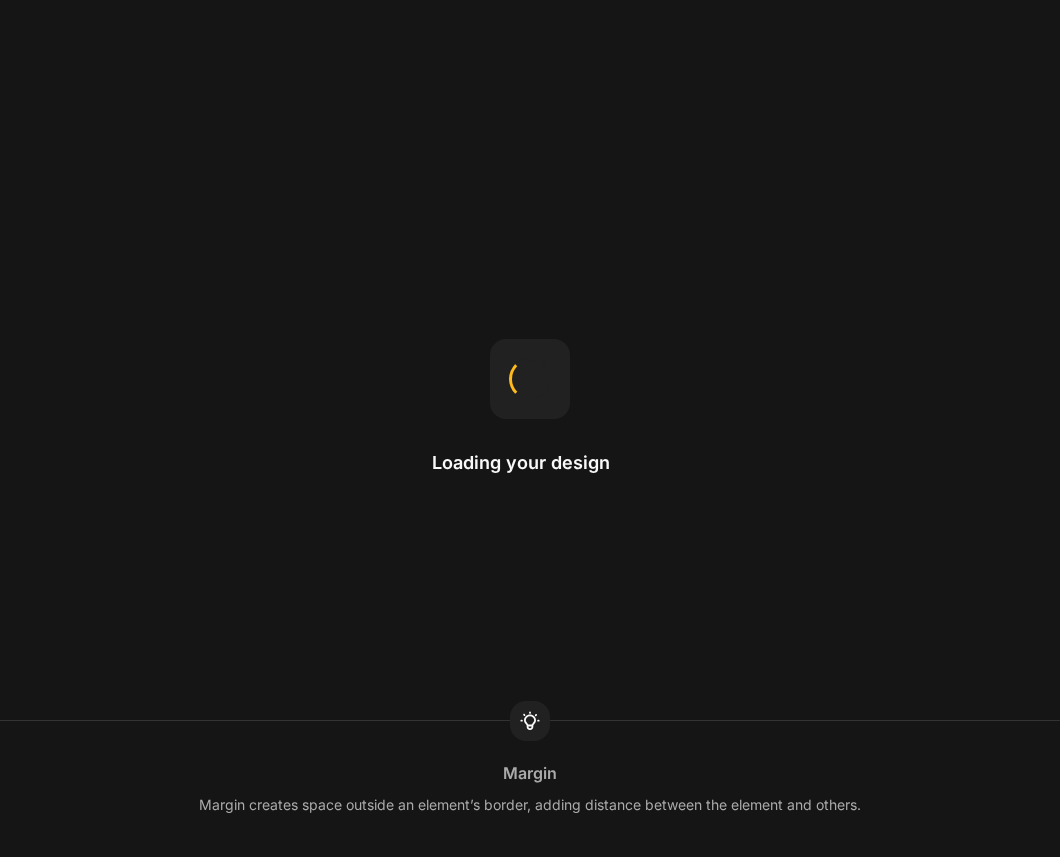 scroll, scrollTop: 0, scrollLeft: 0, axis: both 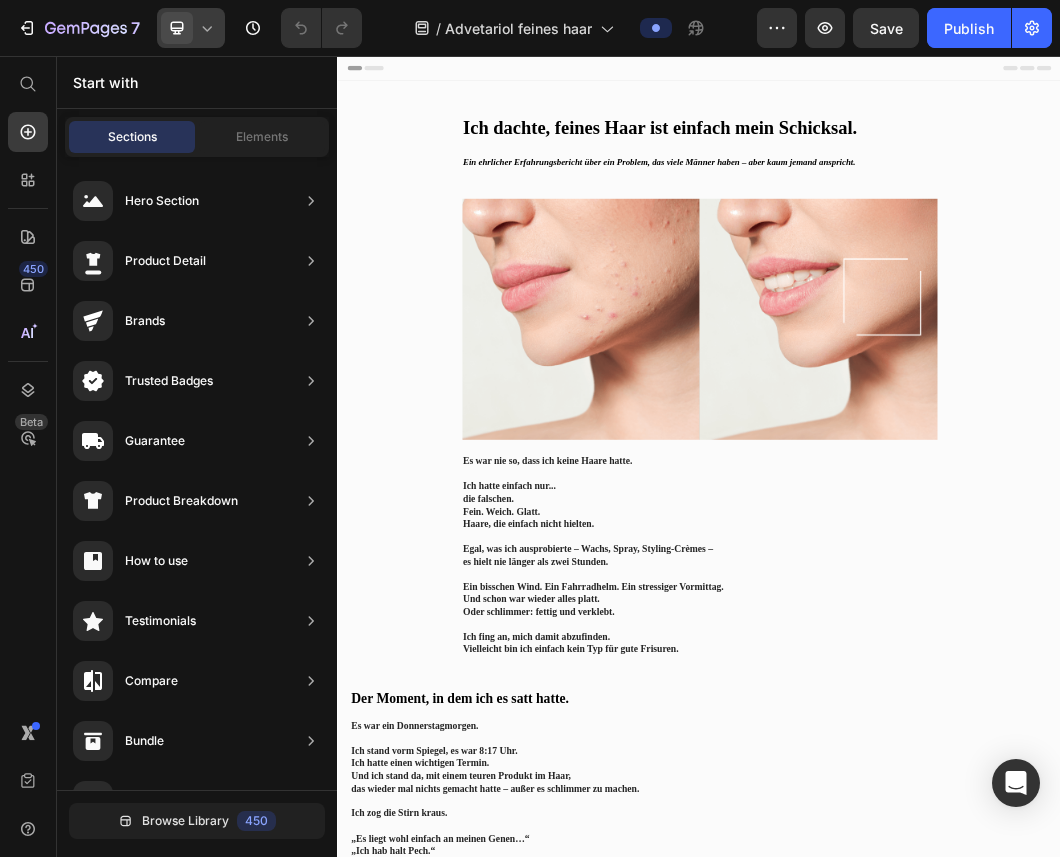 click 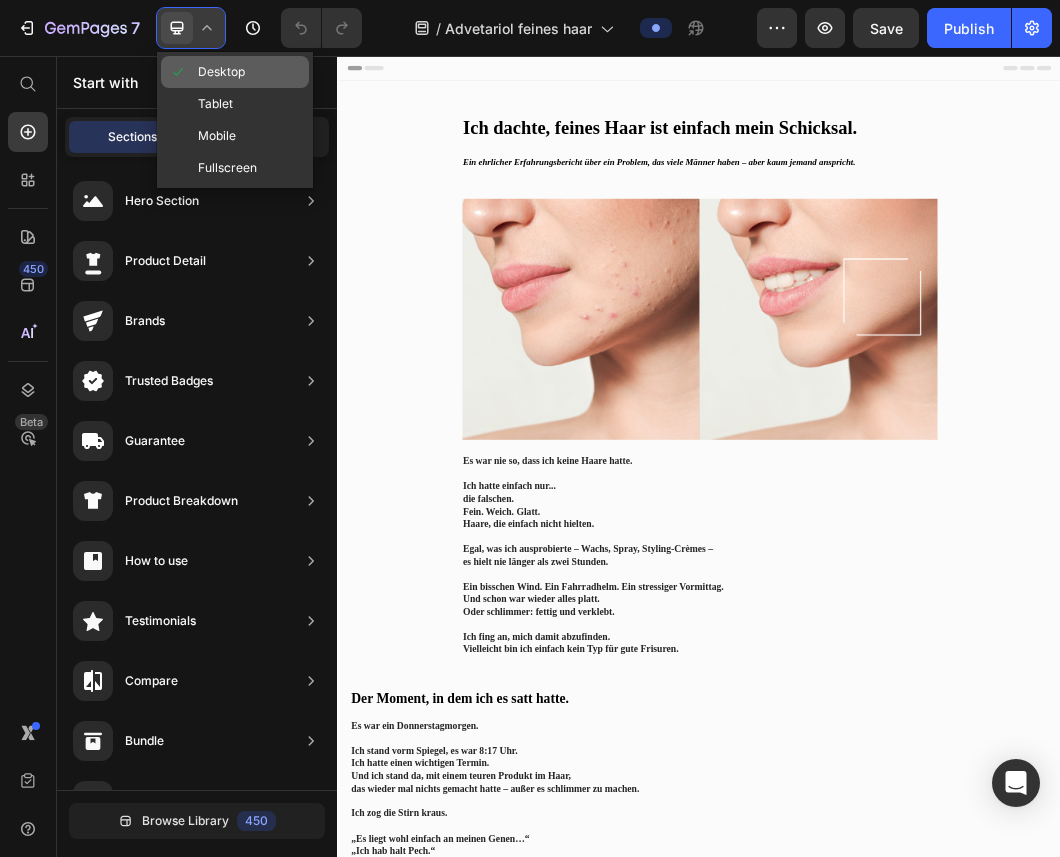 scroll, scrollTop: 0, scrollLeft: 0, axis: both 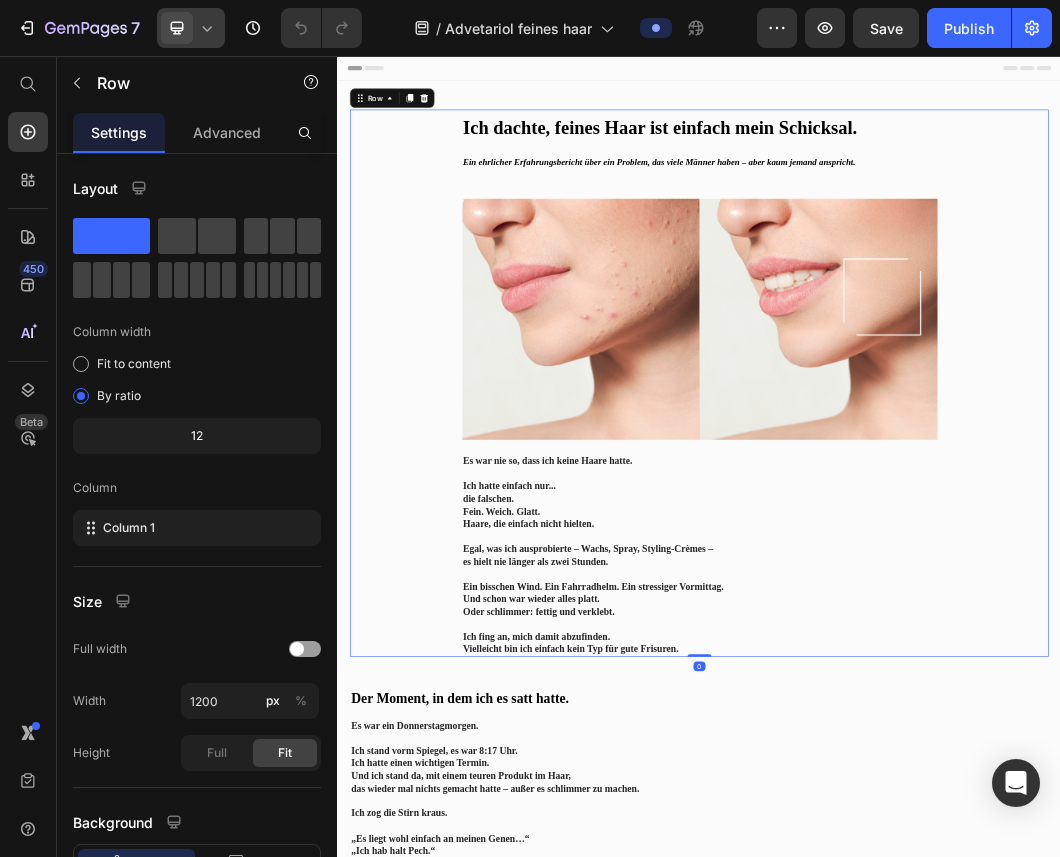 click on "Ich dachte, feines Haar ist einfach mein Schicksal. Heading Ein ehrlicher Erfahrungsbericht über ein Problem, das viele Männer haben – aber kaum jemand anspricht. Text Block Image Es war nie so, dass ich keine Haare hatte.   Ich hatte einfach nur... die falschen. Fein. Weich. Glatt. Haare, die einfach nicht hielten.   Egal, was ich ausprobierte – Wachs, Spray, Styling-Crèmes – es hielt nie länger als zwei Stunden.   Ein bisschen Wind. Ein Fahrradhelm. Ein stressiger Vormittag. Und schon war wieder alles platt. Oder schlimmer: fettig und verklebt.   Ich fing an, mich damit abzufinden. Vielleicht bin ich einfach kein Typ für gute Frisuren. Text Block Row" at bounding box center (937, 599) 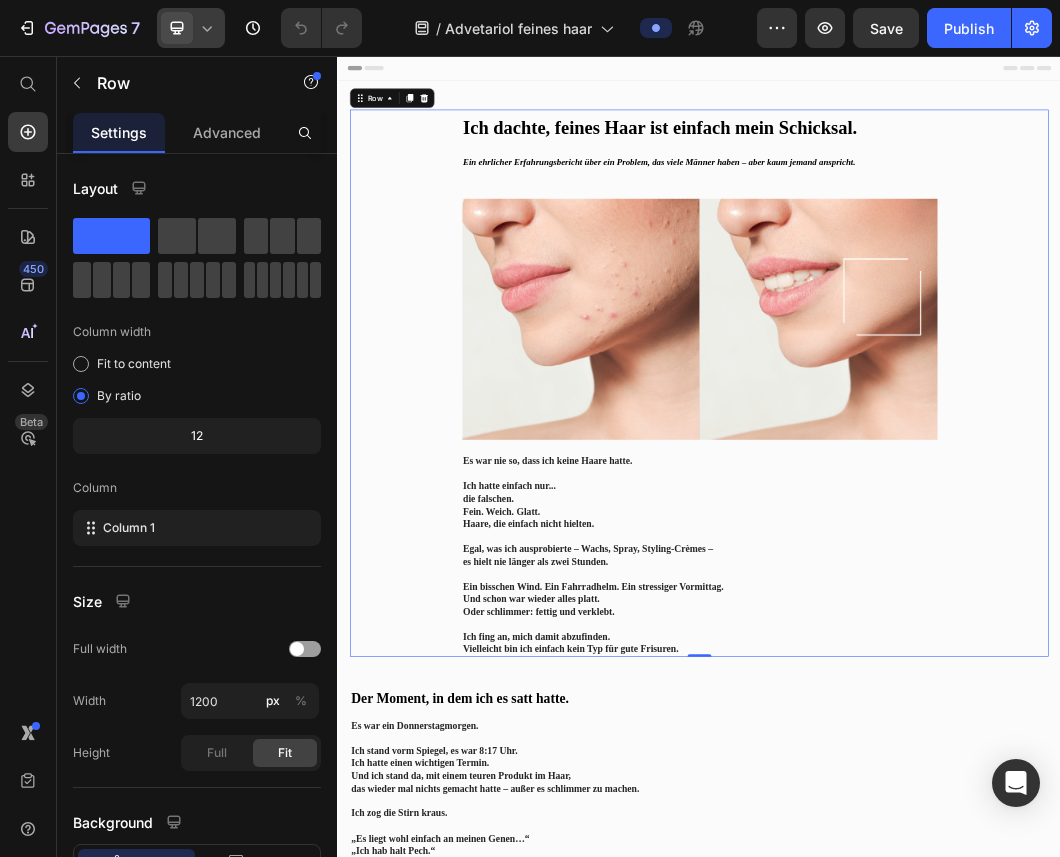click 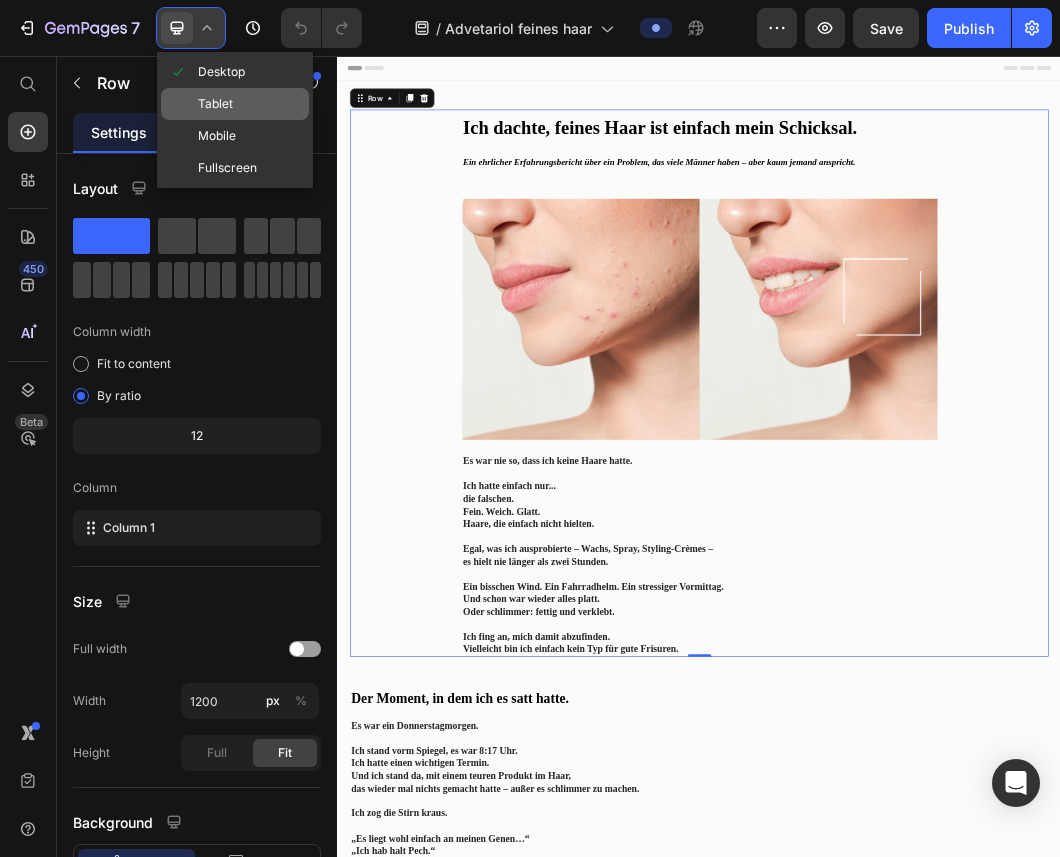 click on "Tablet" at bounding box center (215, 104) 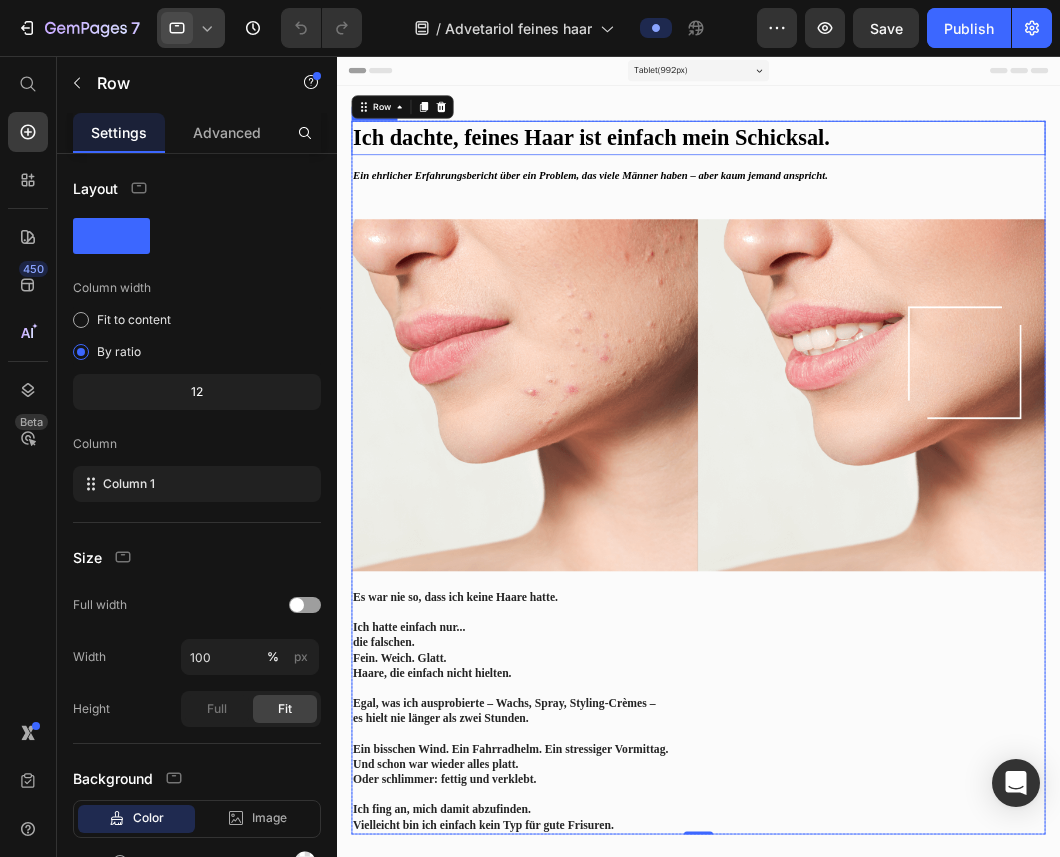 scroll, scrollTop: 19, scrollLeft: 0, axis: vertical 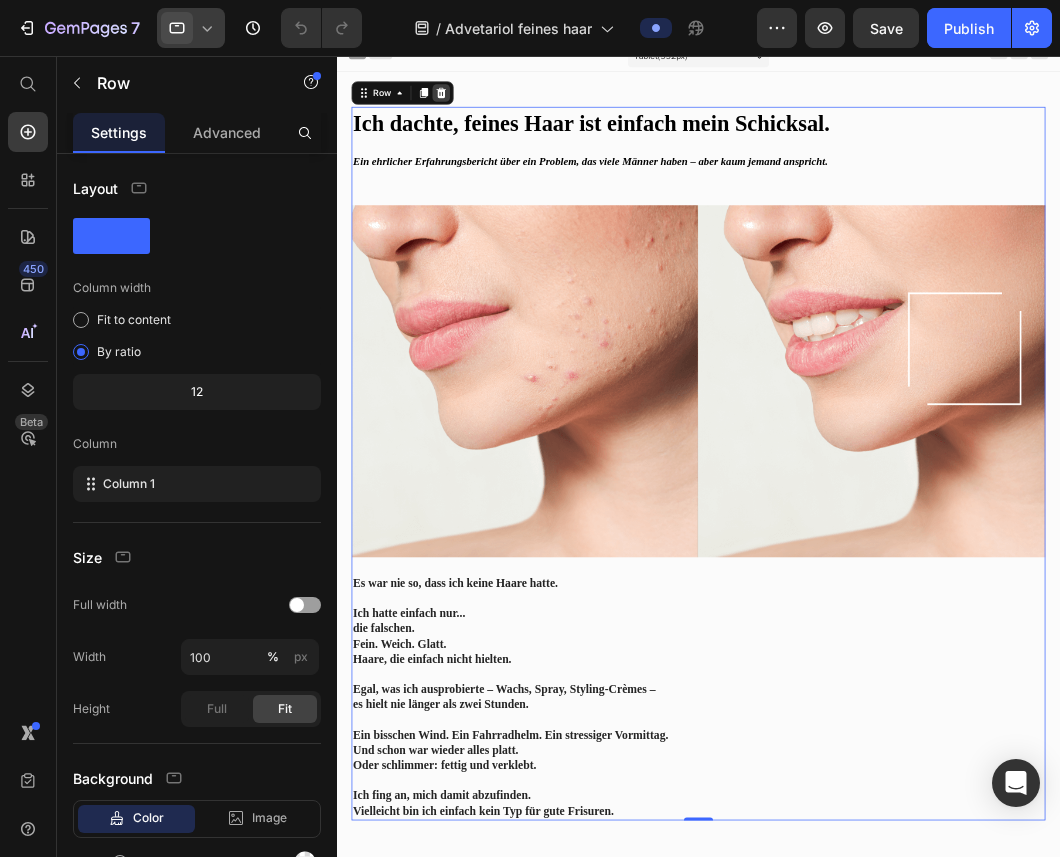 click 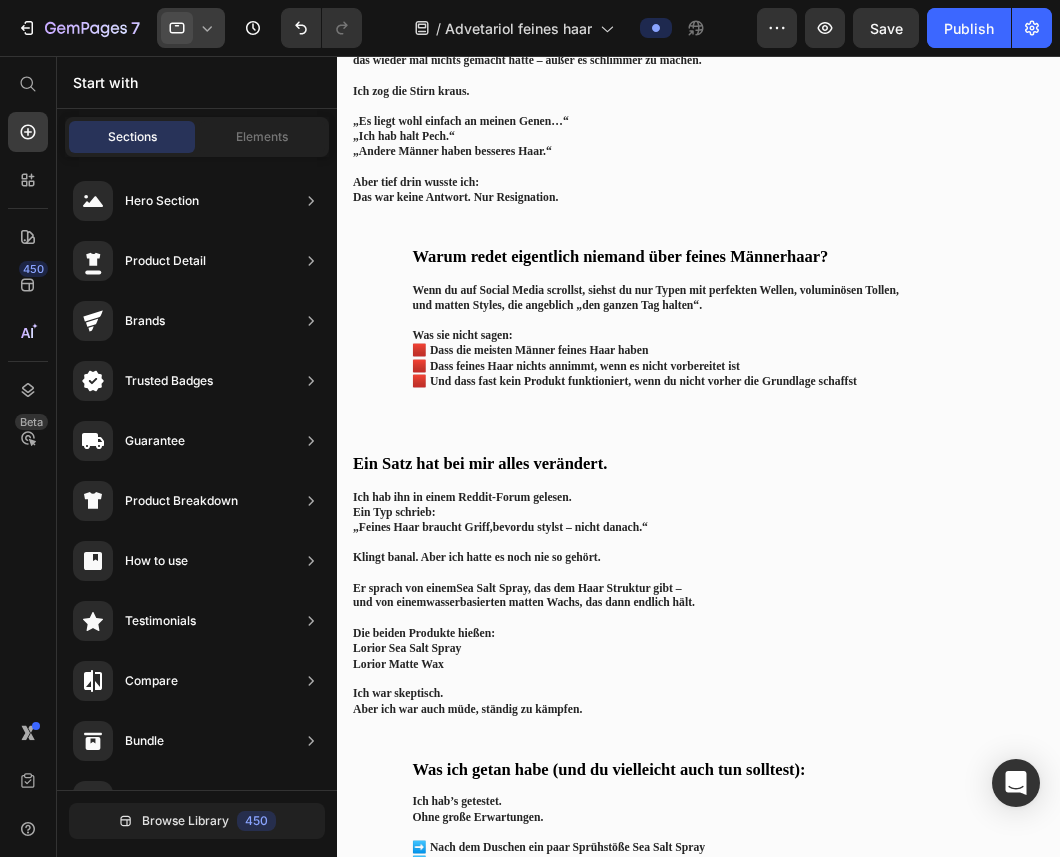 scroll, scrollTop: 582, scrollLeft: 0, axis: vertical 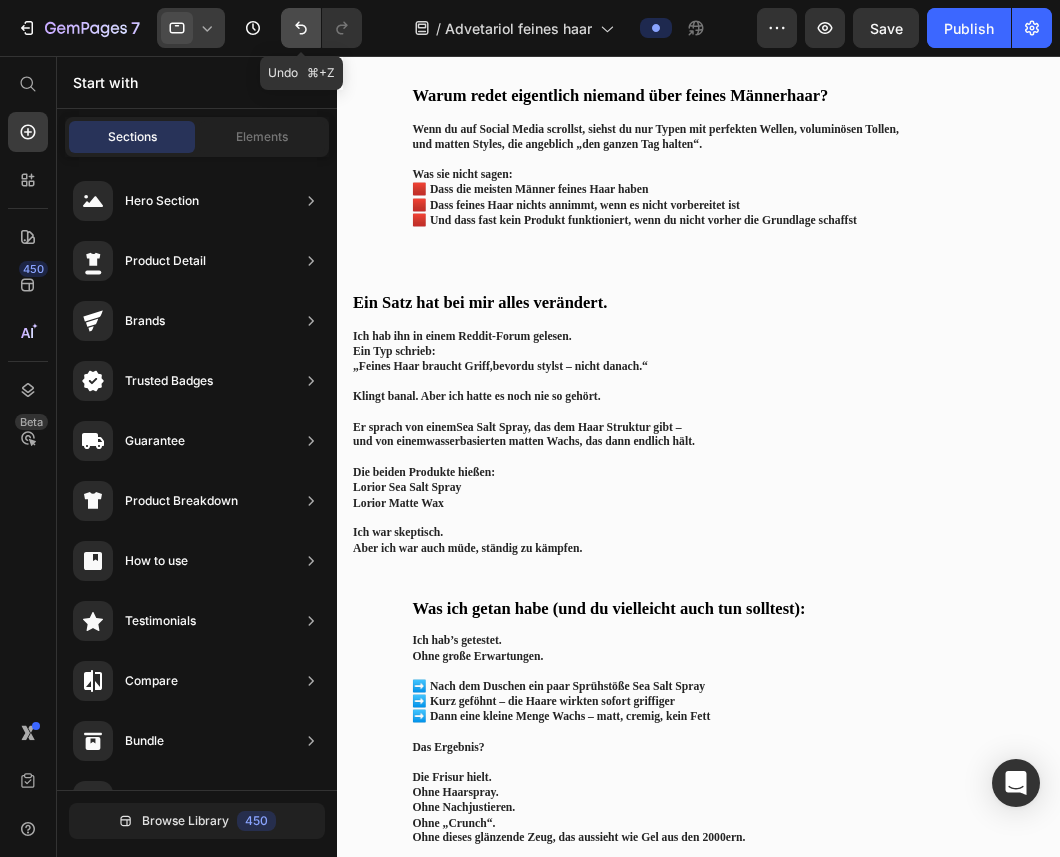 click 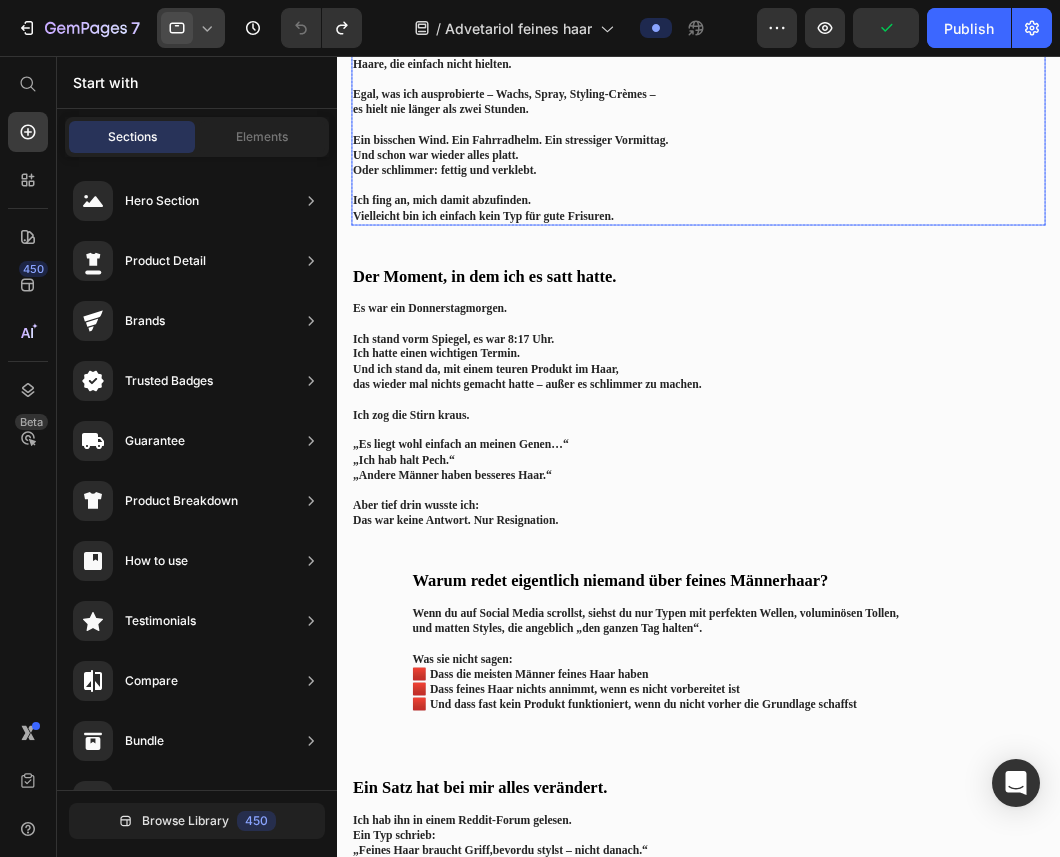 scroll, scrollTop: 945, scrollLeft: 0, axis: vertical 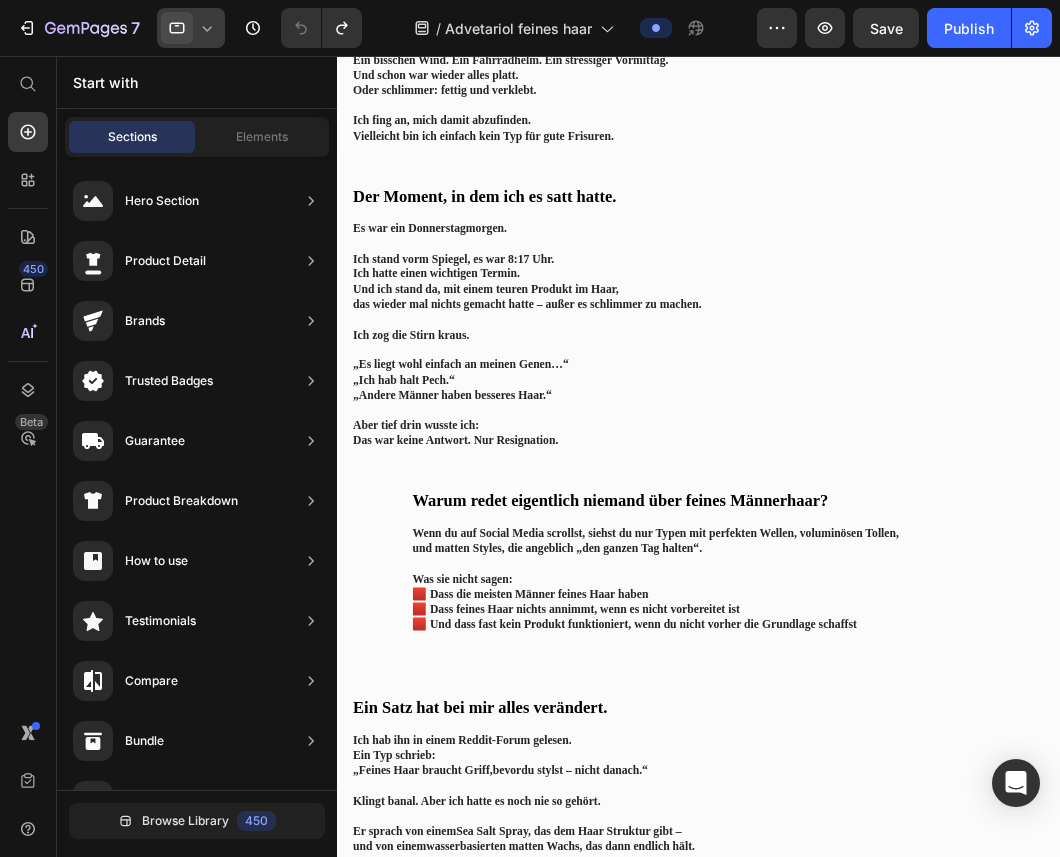click 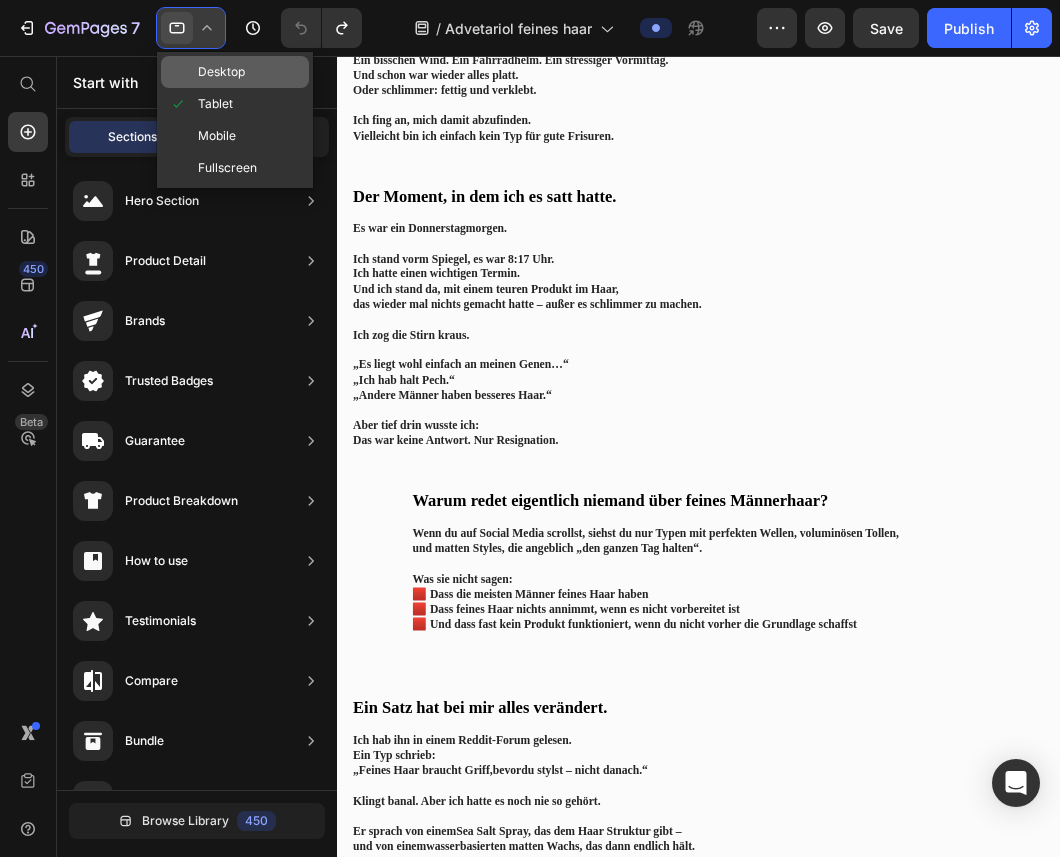 click at bounding box center (183, 72) 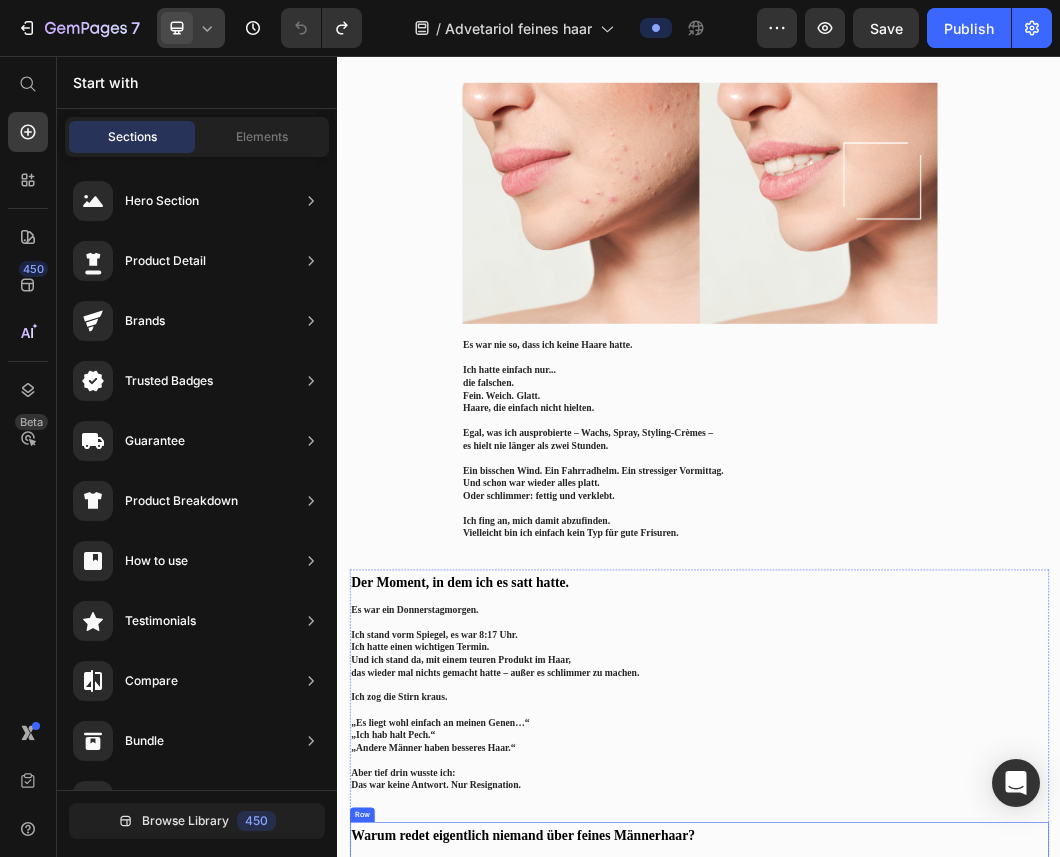 scroll, scrollTop: 0, scrollLeft: 0, axis: both 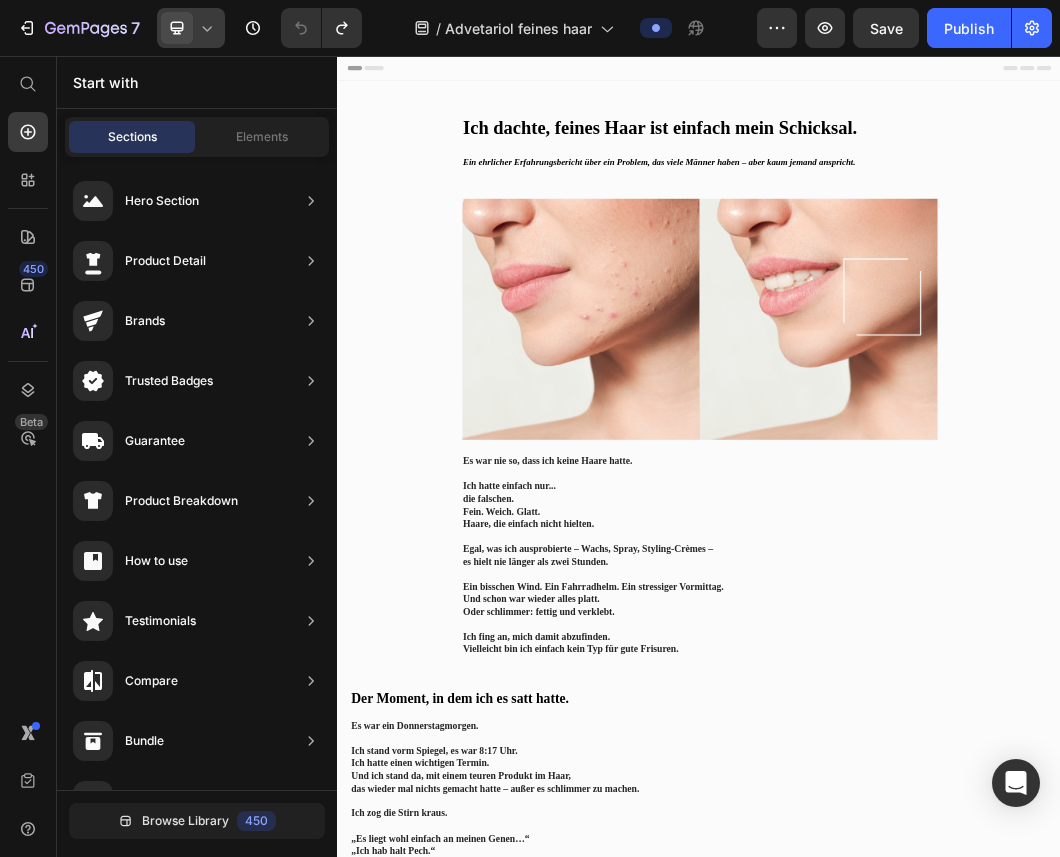 click 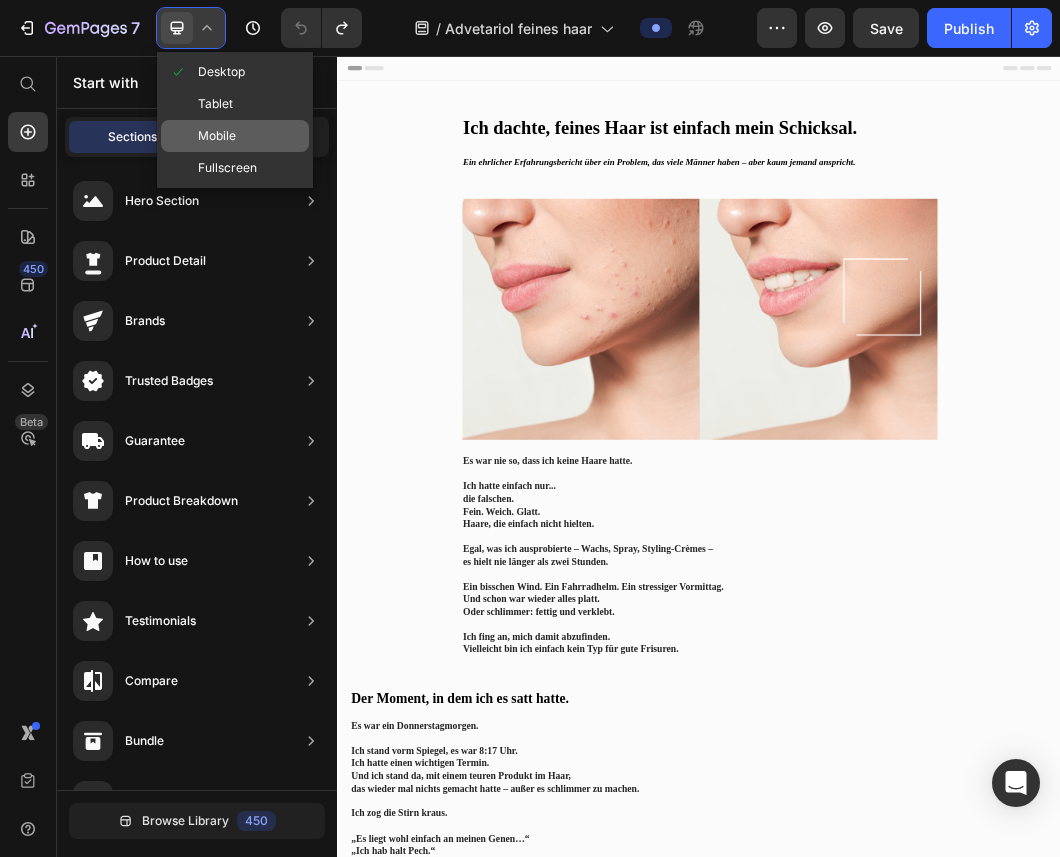 click on "Mobile" at bounding box center (217, 136) 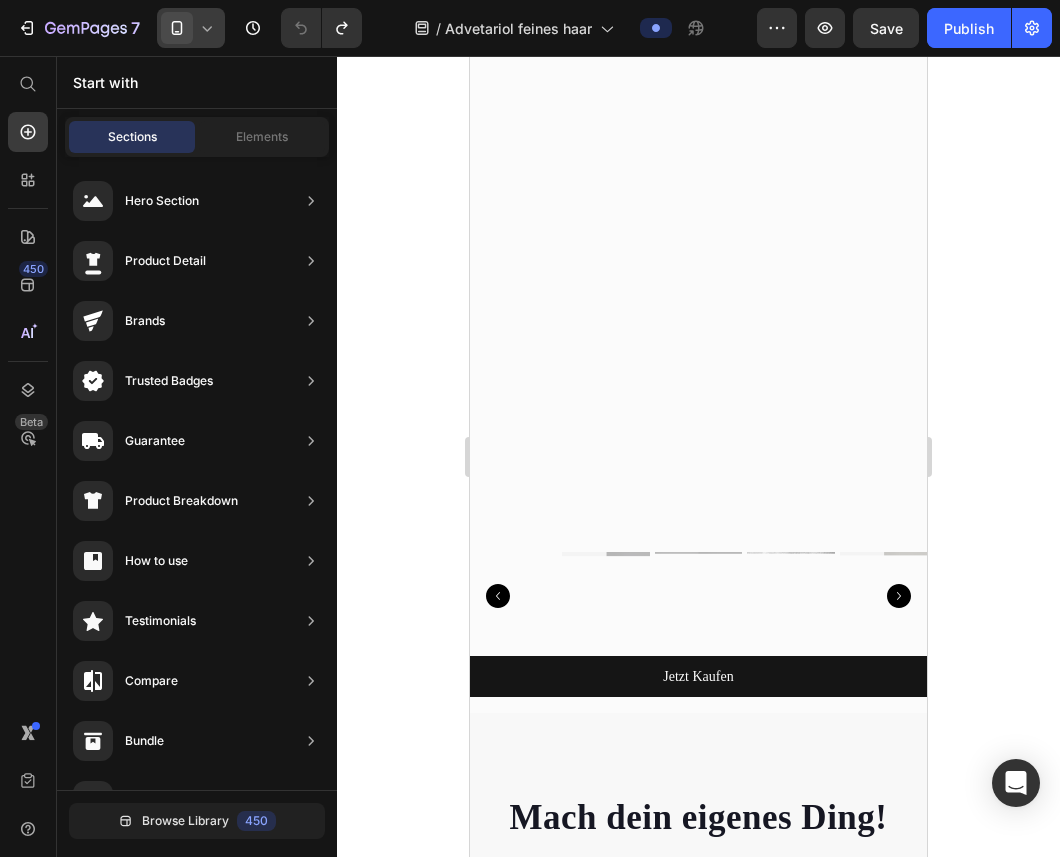scroll, scrollTop: 4212, scrollLeft: 0, axis: vertical 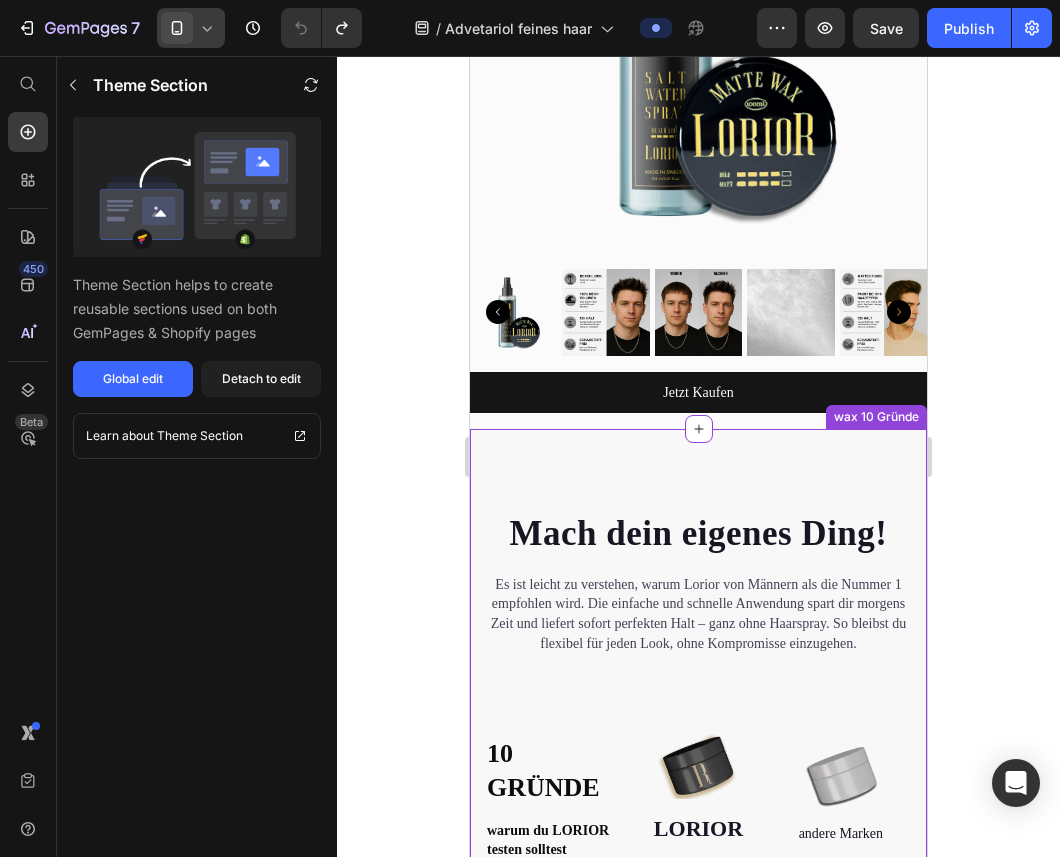 click on "Mach dein eigenes Ding! Heading Es ist leicht zu verstehen, warum Lorior von Männern als die Nummer 1 empfohlen wird. Die einfache und schnelle Anwendung spart dir morgens Zeit und liefert sofort perfekten Halt – ganz ohne Haarspray. So bleibst du flexibel für jeden Look, ohne Kompromisse einzugehen. Text block Row 10 GRÜNDE Heading Row warum du LORIOR testen solltest Heading Row Image LORIOR Text block Image andere Marken Text block Row 100% natürliche Inhaltsstoffe     Heading Row
Icon Row
Icon Row Flexibilität und leicht formbar     Heading Row
Icon Row
Icon Row über 12H verlässlichen Halt Heading Row
Icon Row
Icon Row leicht auswaschbar Heading Row
Icon Row
Icon Row Natürlicher, matter Look Heading Row
Icon Row
Icon Row Hydratisiert und pflegt Heading Row
Icon Row
Icon Row Heading Row Icon Row Icon" at bounding box center [698, 933] 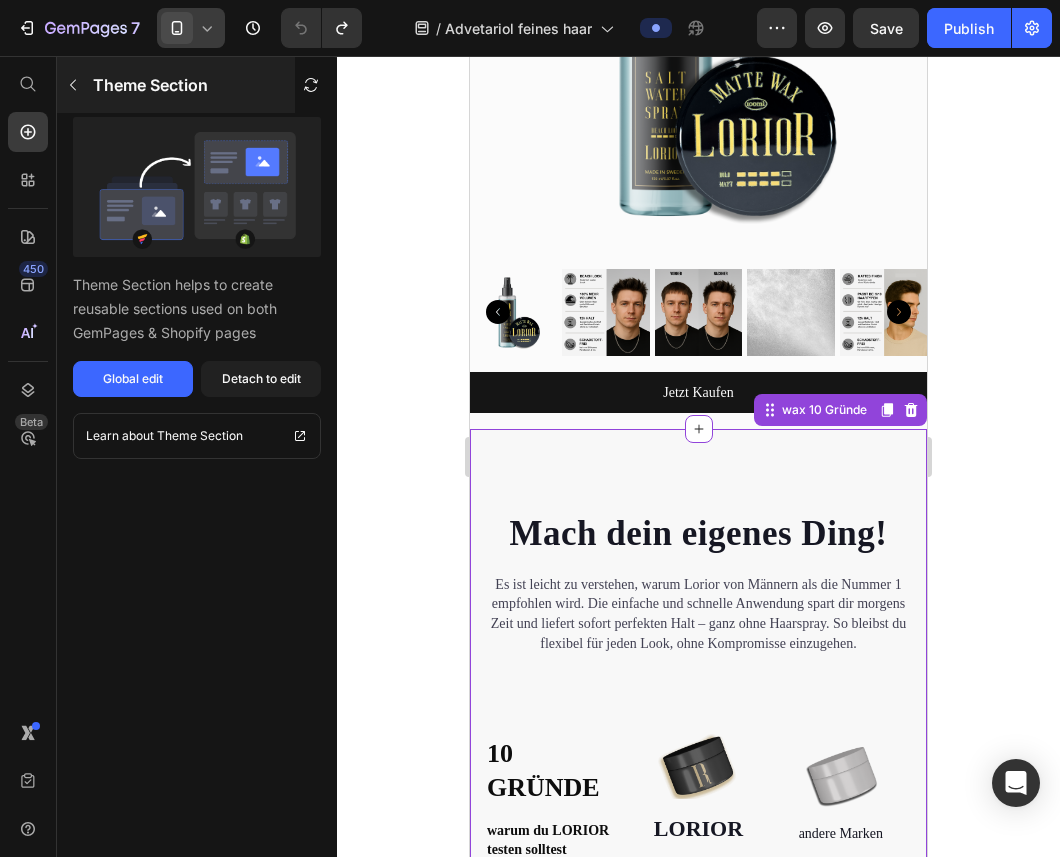 click on "Theme Section" at bounding box center [176, 85] 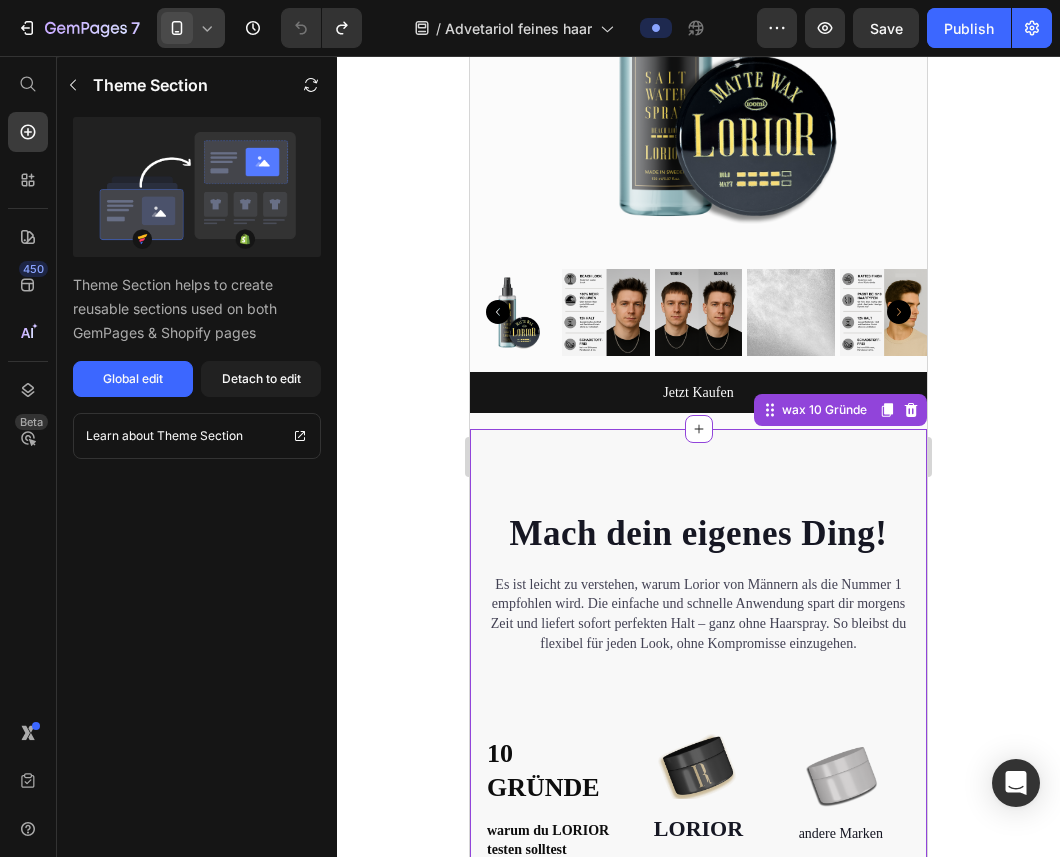 click on "Mach dein eigenes Ding! Heading Es ist leicht zu verstehen, warum Lorior von Männern als die Nummer 1 empfohlen wird. Die einfache und schnelle Anwendung spart dir morgens Zeit und liefert sofort perfekten Halt – ganz ohne Haarspray. So bleibst du flexibel für jeden Look, ohne Kompromisse einzugehen. Text block Row 10 GRÜNDE Heading Row warum du LORIOR testen solltest Heading Row Image LORIOR Text block Image andere Marken Text block Row 100% natürliche Inhaltsstoffe     Heading Row
Icon Row
Icon Row Flexibilität und leicht formbar     Heading Row
Icon Row
Icon Row über 12H verlässlichen Halt Heading Row
Icon Row
Icon Row leicht auswaschbar Heading Row
Icon Row
Icon Row Natürlicher, matter Look Heading Row
Icon Row
Icon Row Hydratisiert und pflegt Heading Row
Icon Row
Icon Row Heading Row Icon Row Icon" at bounding box center (698, 933) 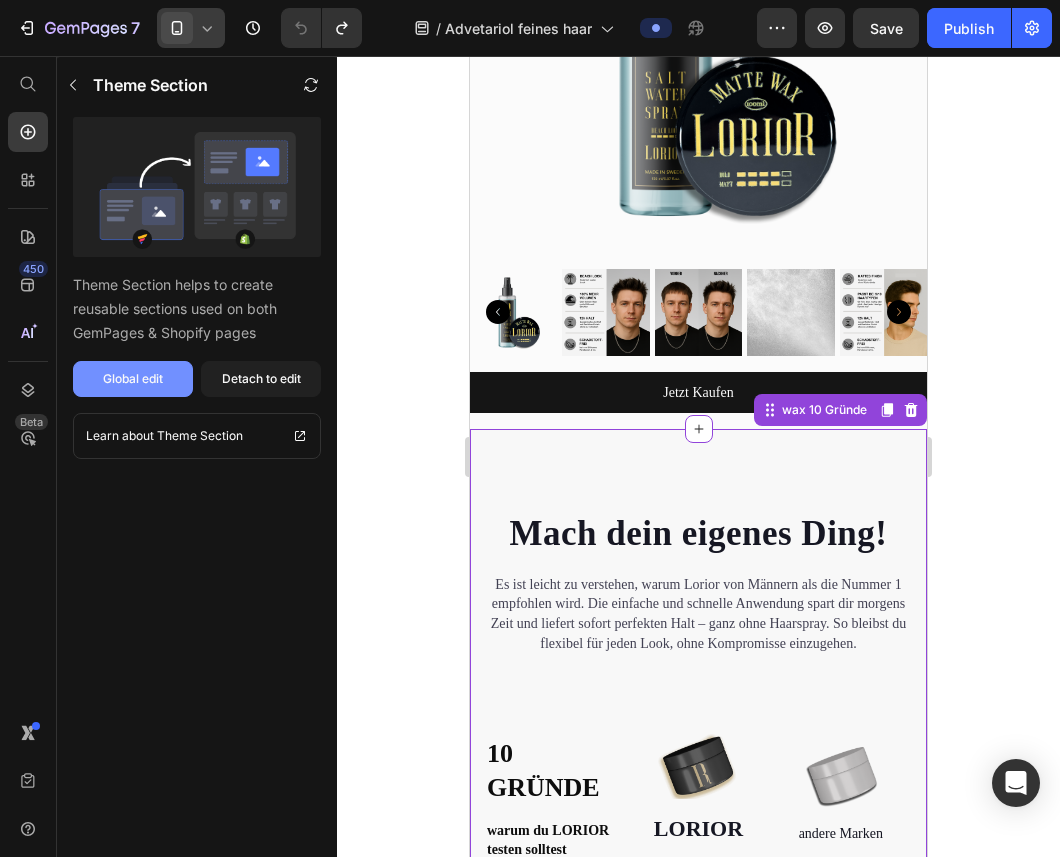 click on "Global edit" at bounding box center [133, 379] 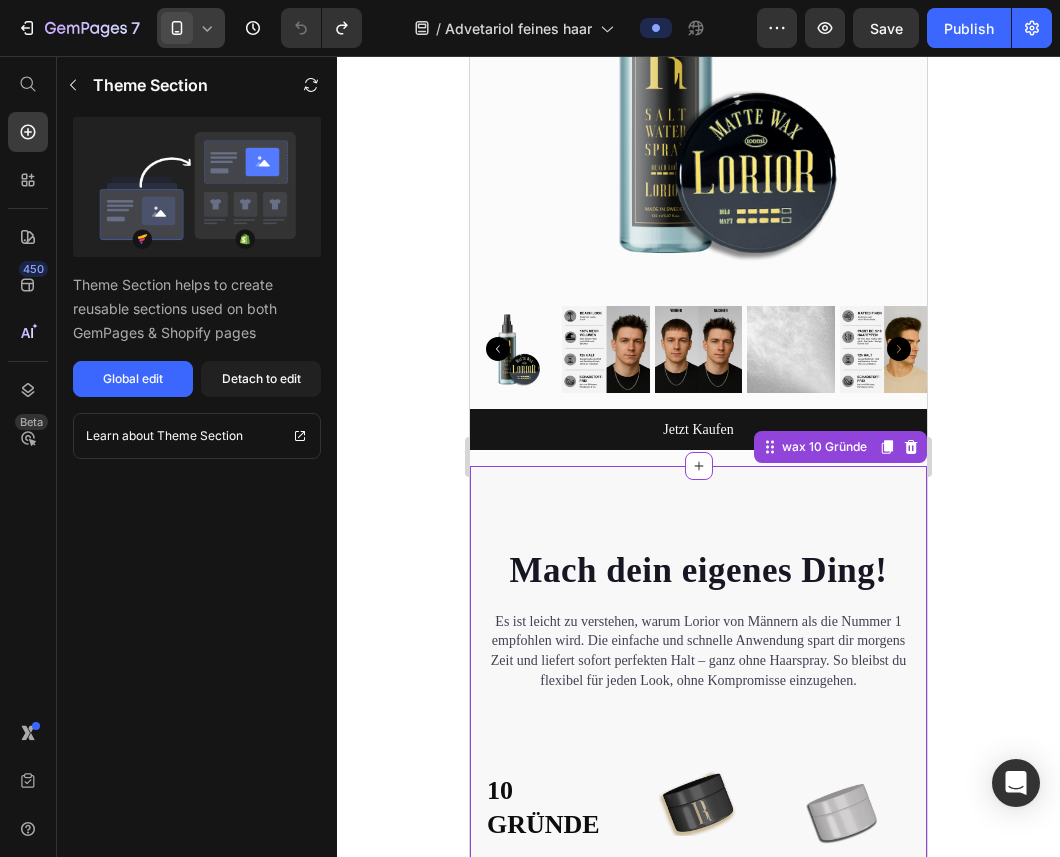 scroll, scrollTop: 4160, scrollLeft: 0, axis: vertical 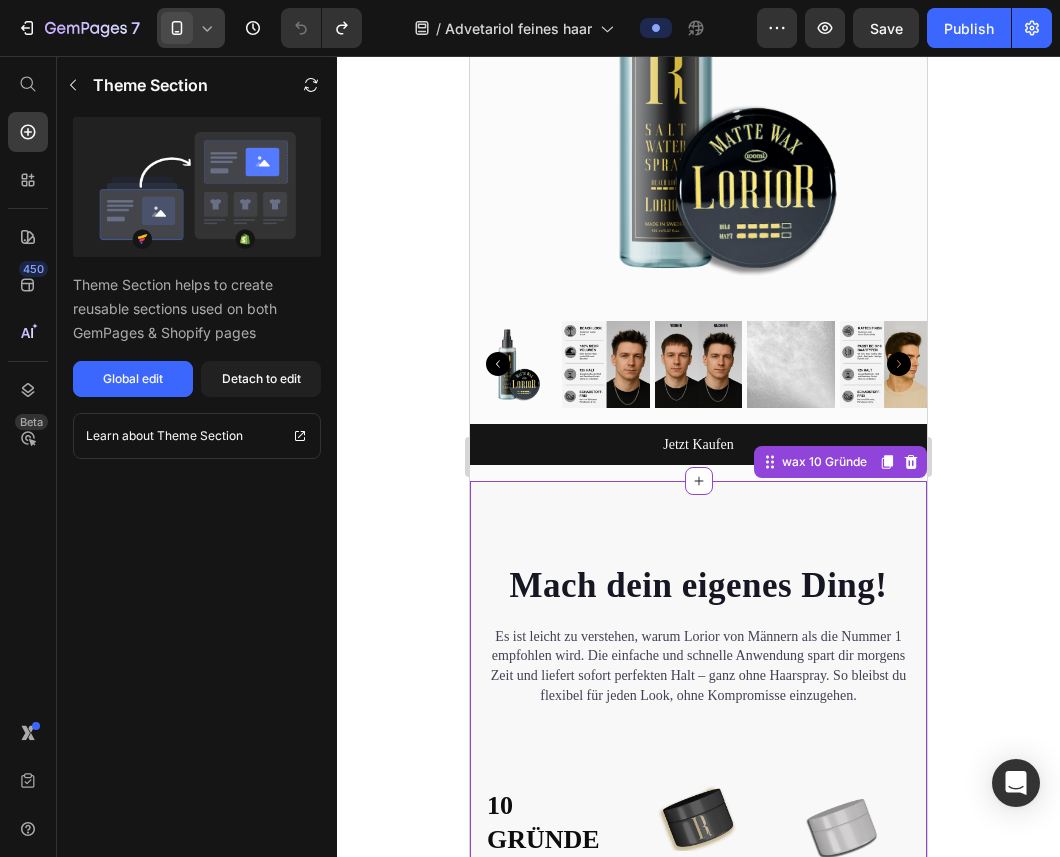 click 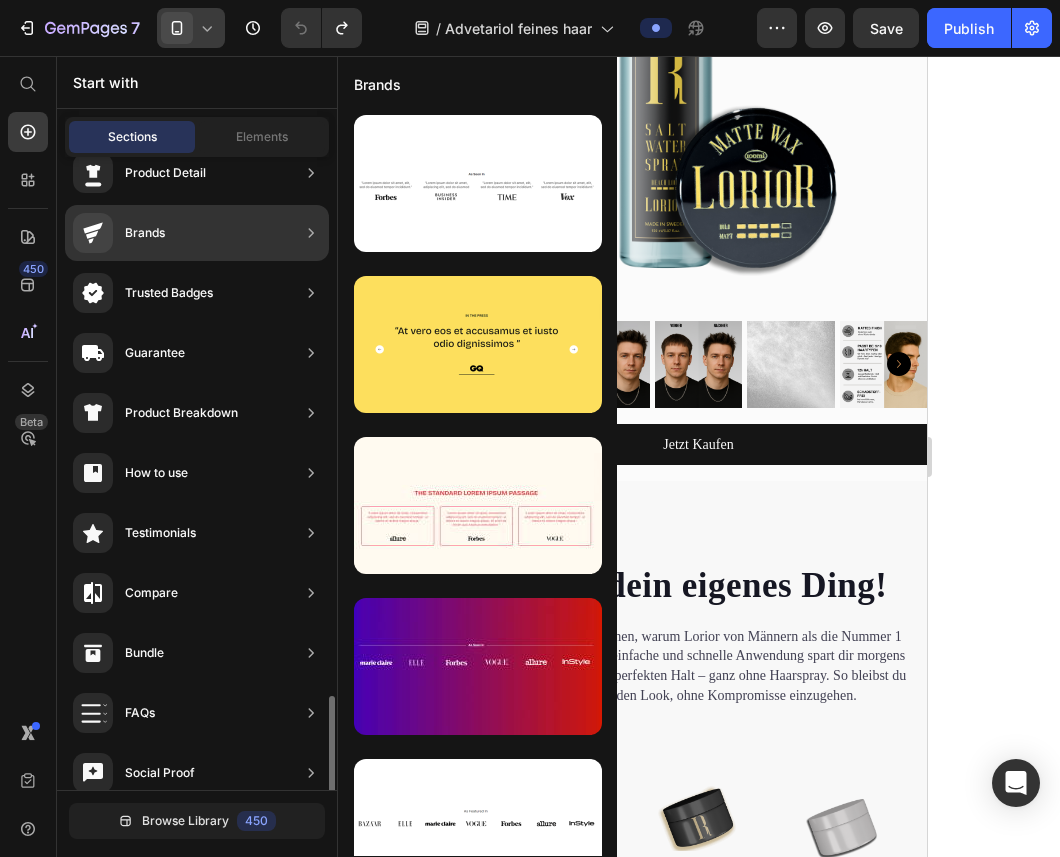 scroll, scrollTop: 0, scrollLeft: 0, axis: both 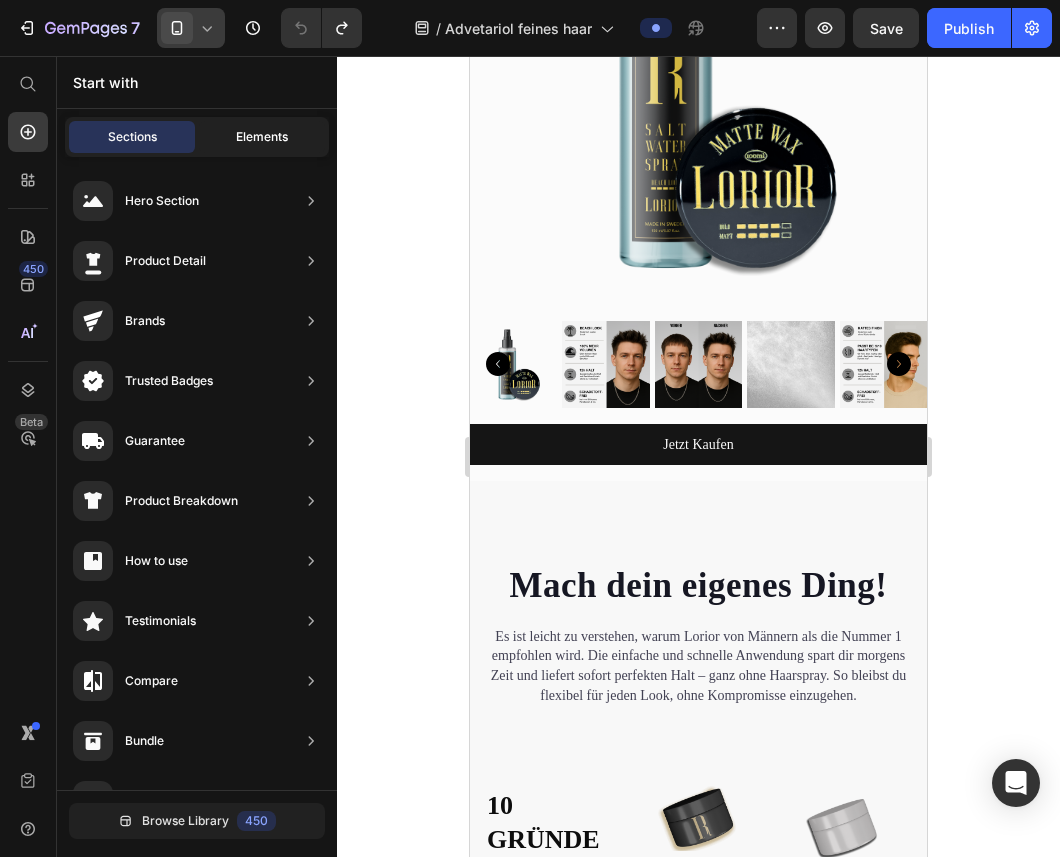 click on "Elements" at bounding box center (262, 137) 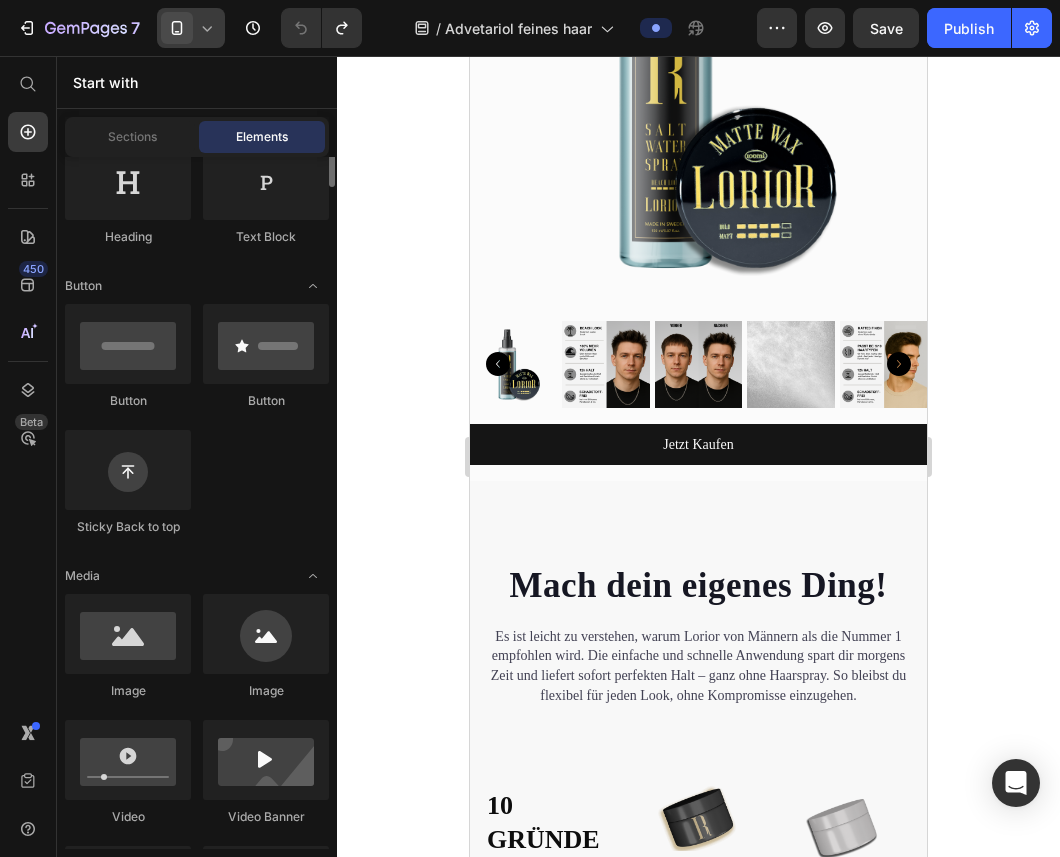 scroll, scrollTop: 509, scrollLeft: 0, axis: vertical 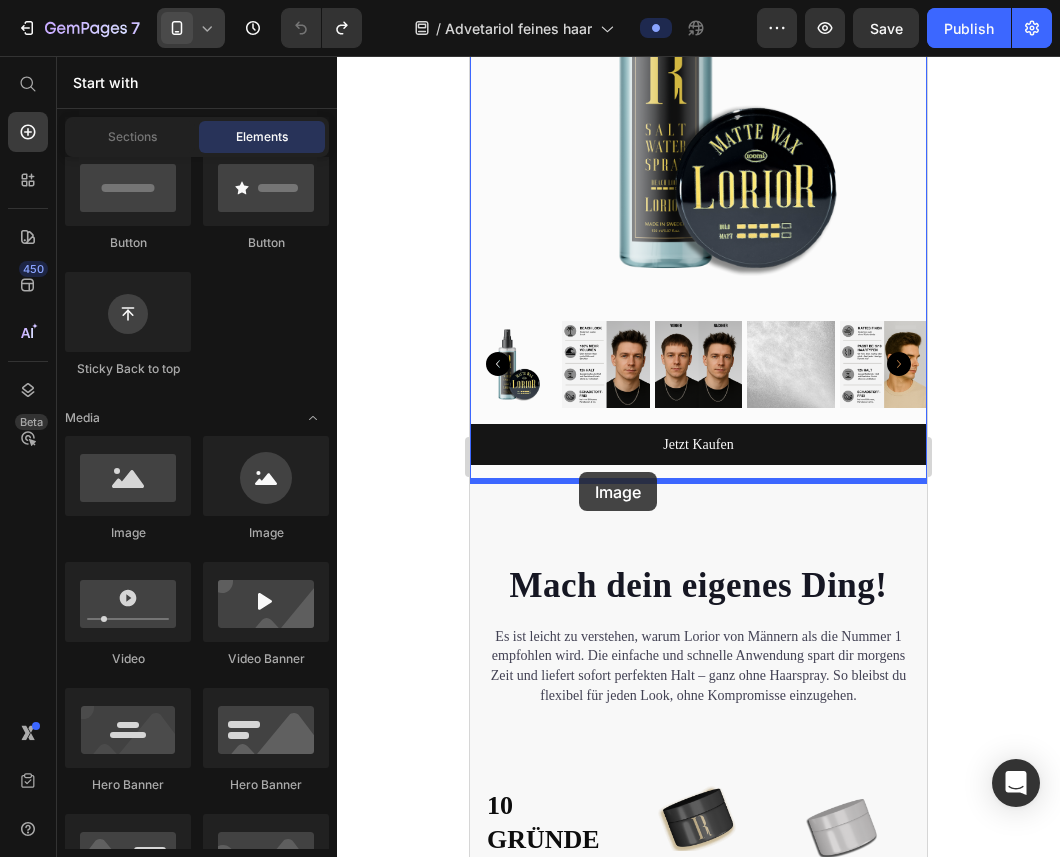 drag, startPoint x: 606, startPoint y: 526, endPoint x: 579, endPoint y: 472, distance: 60.373837 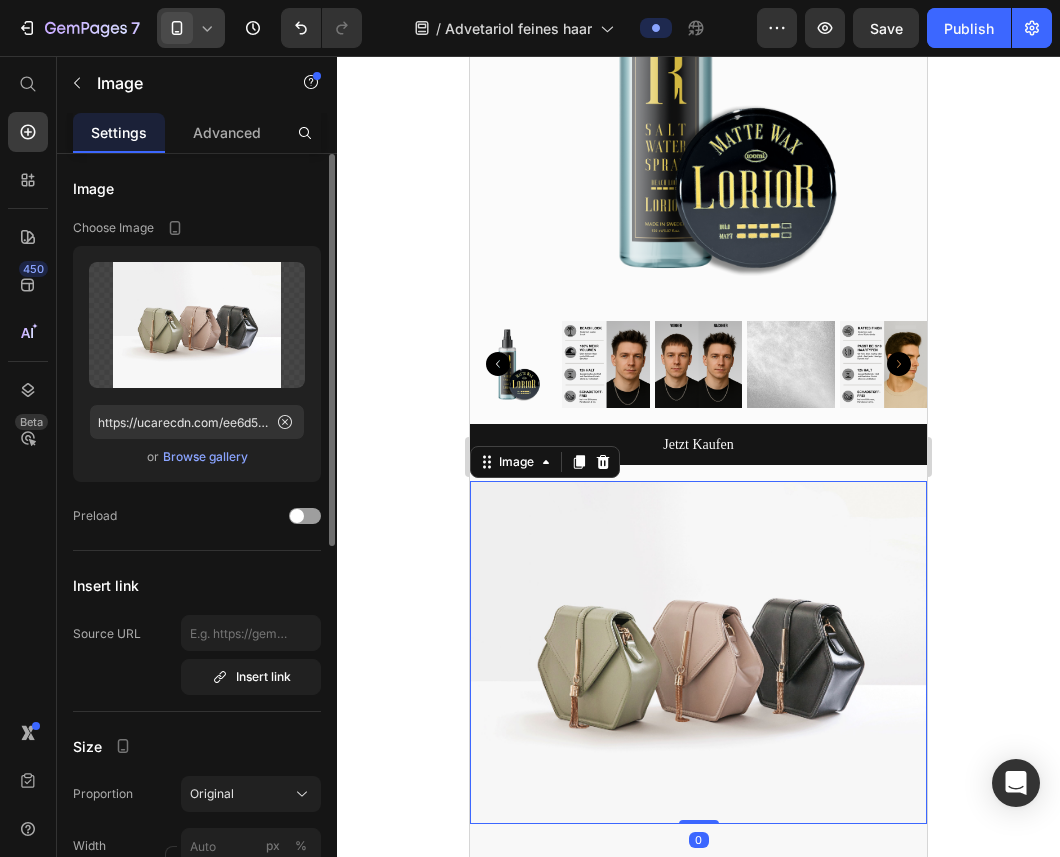 click on "Browse gallery" at bounding box center [205, 457] 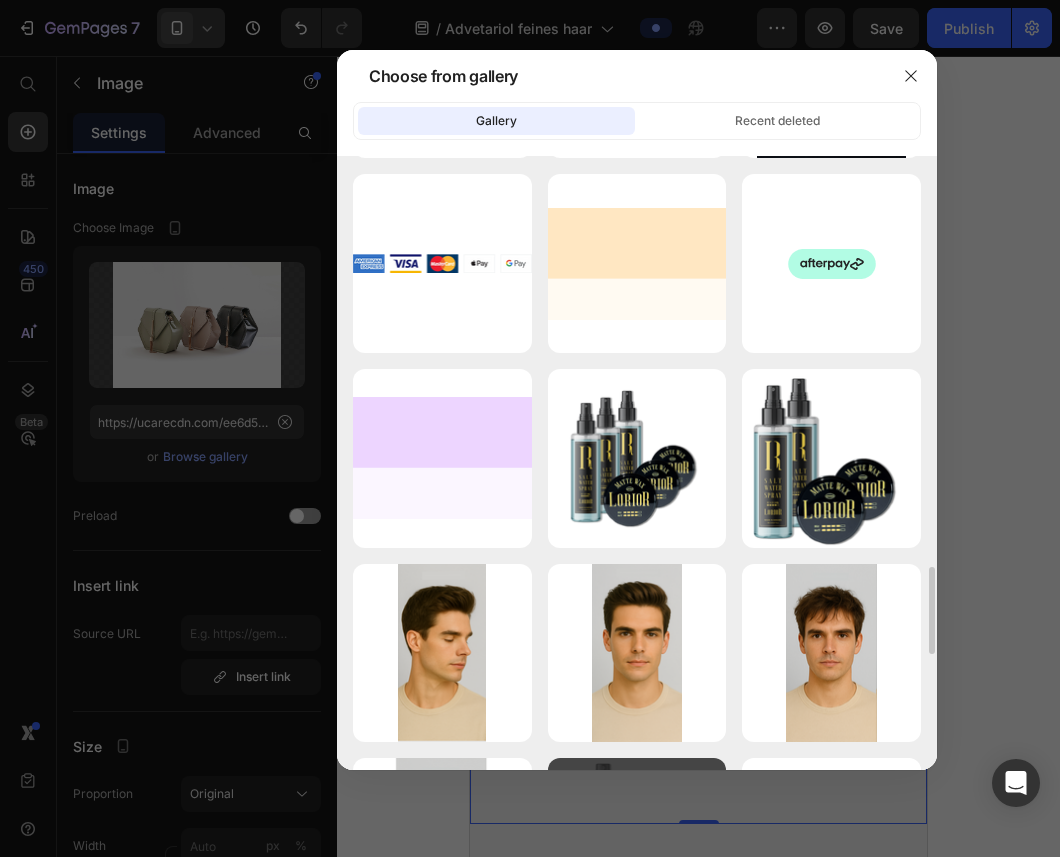 scroll, scrollTop: 2121, scrollLeft: 0, axis: vertical 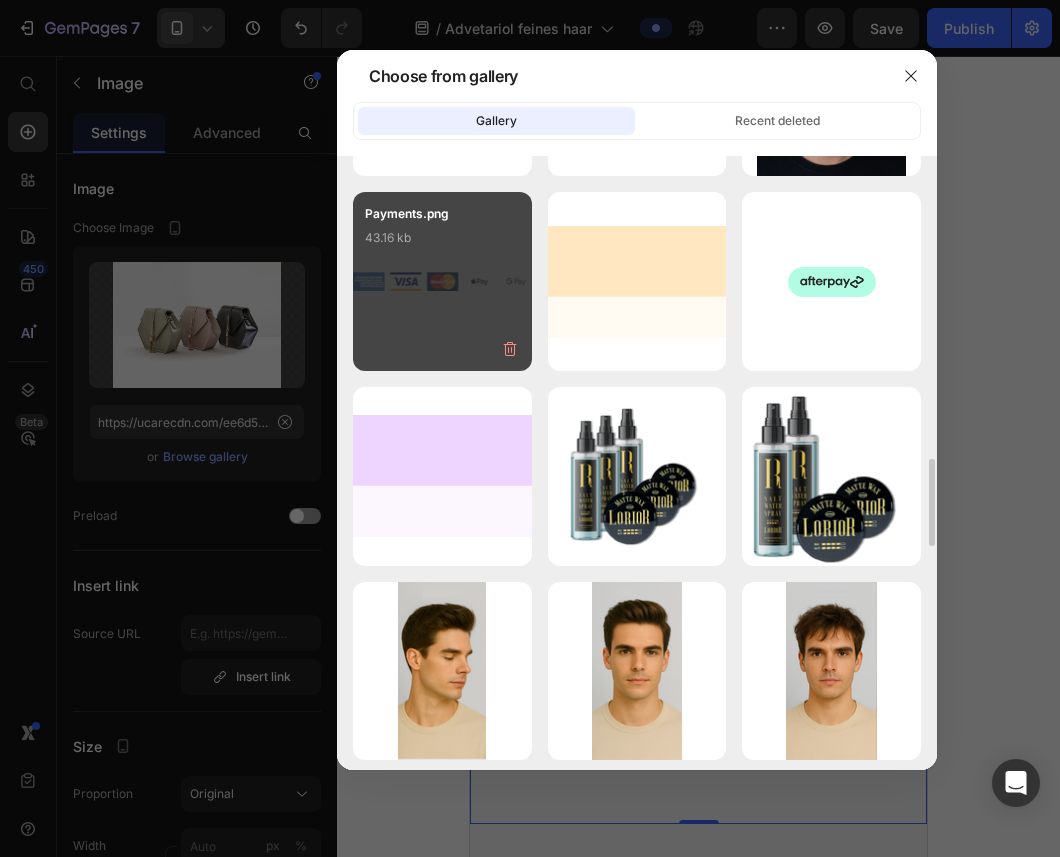 click on "Payments.png 43.16 kb" at bounding box center (442, 281) 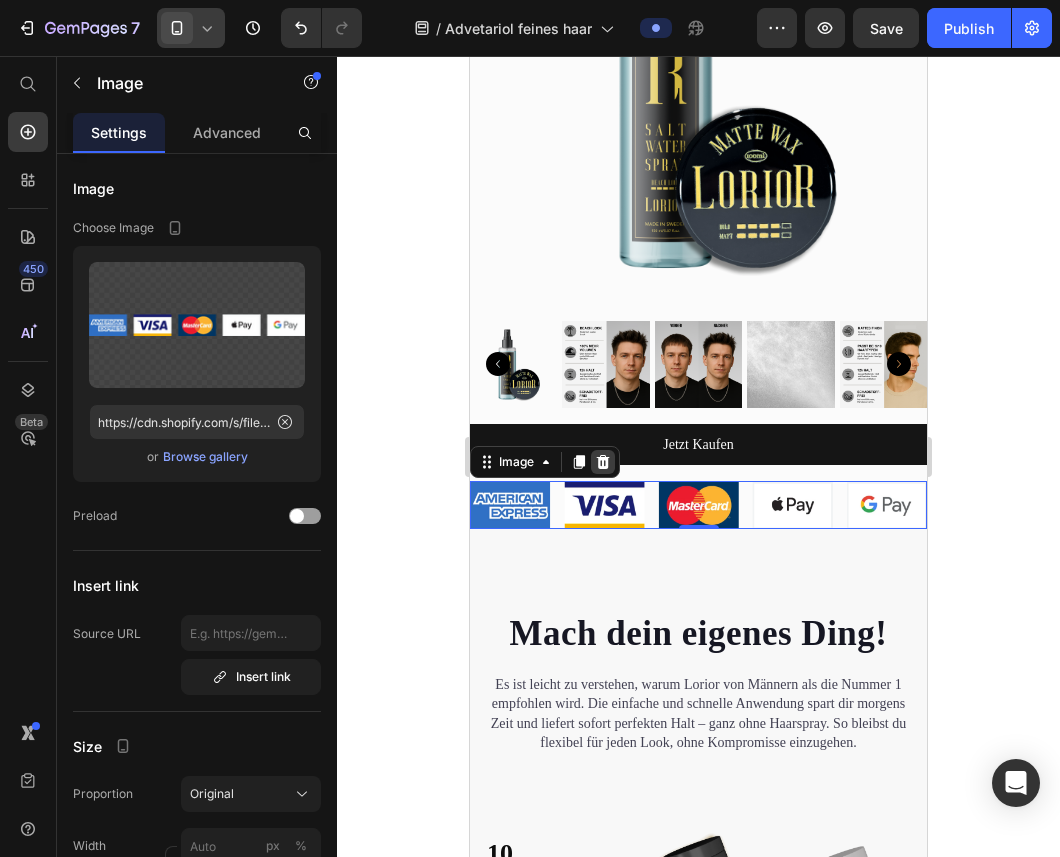 click 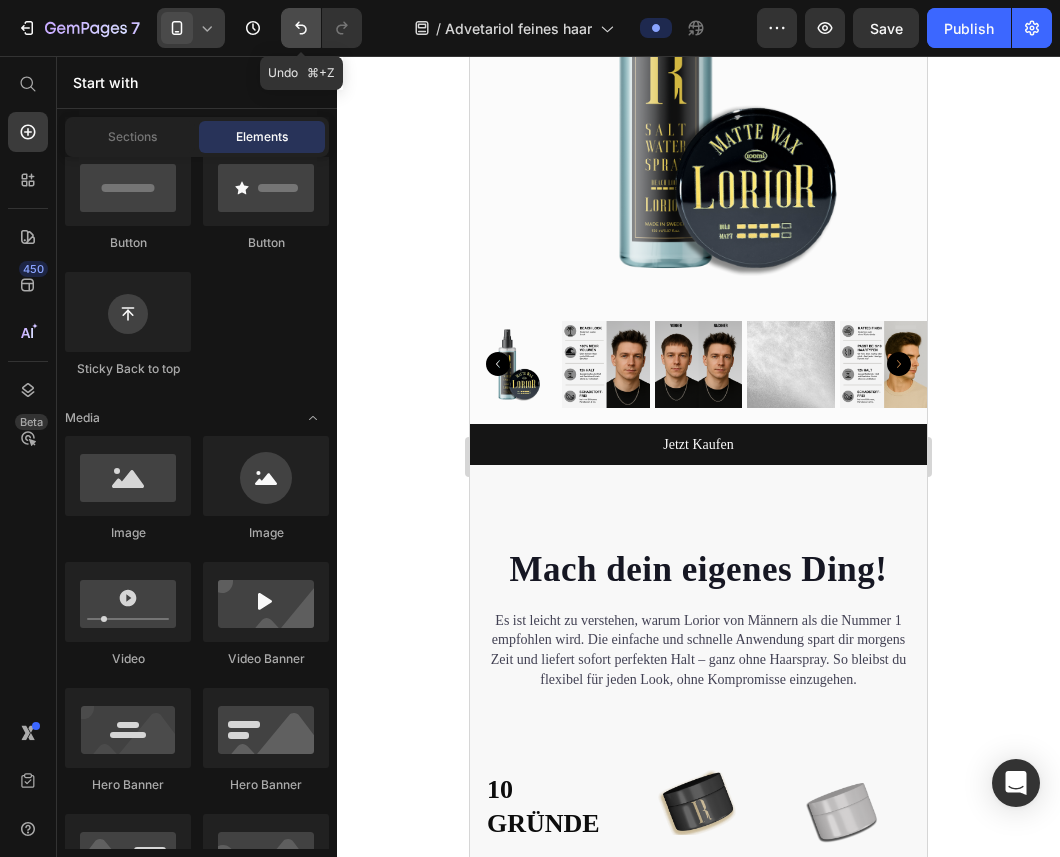 click 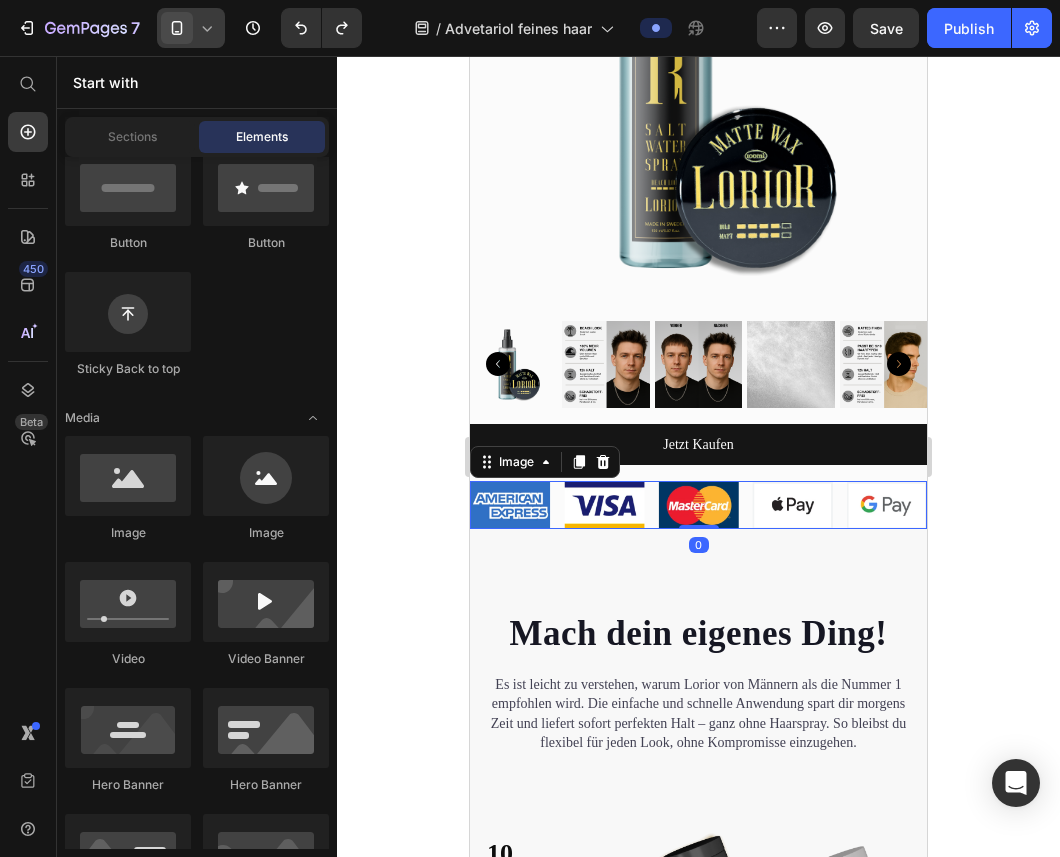 click at bounding box center [698, 505] 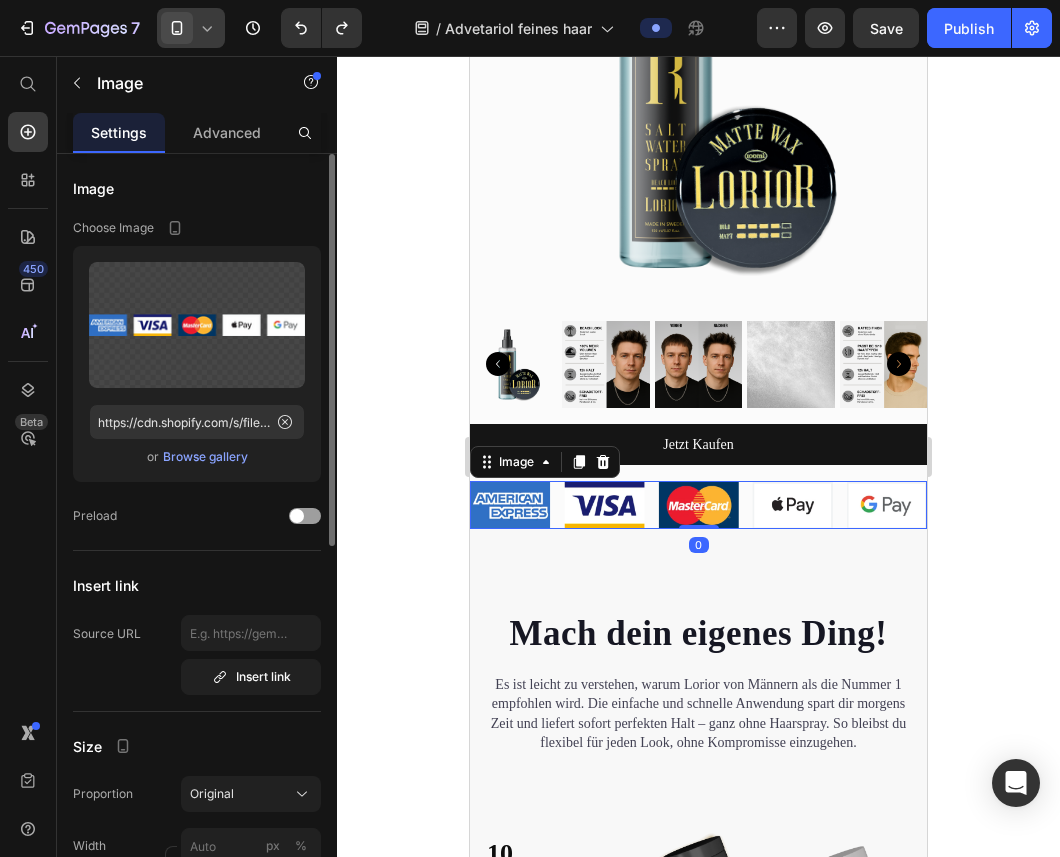 click on "Browse gallery" at bounding box center (205, 457) 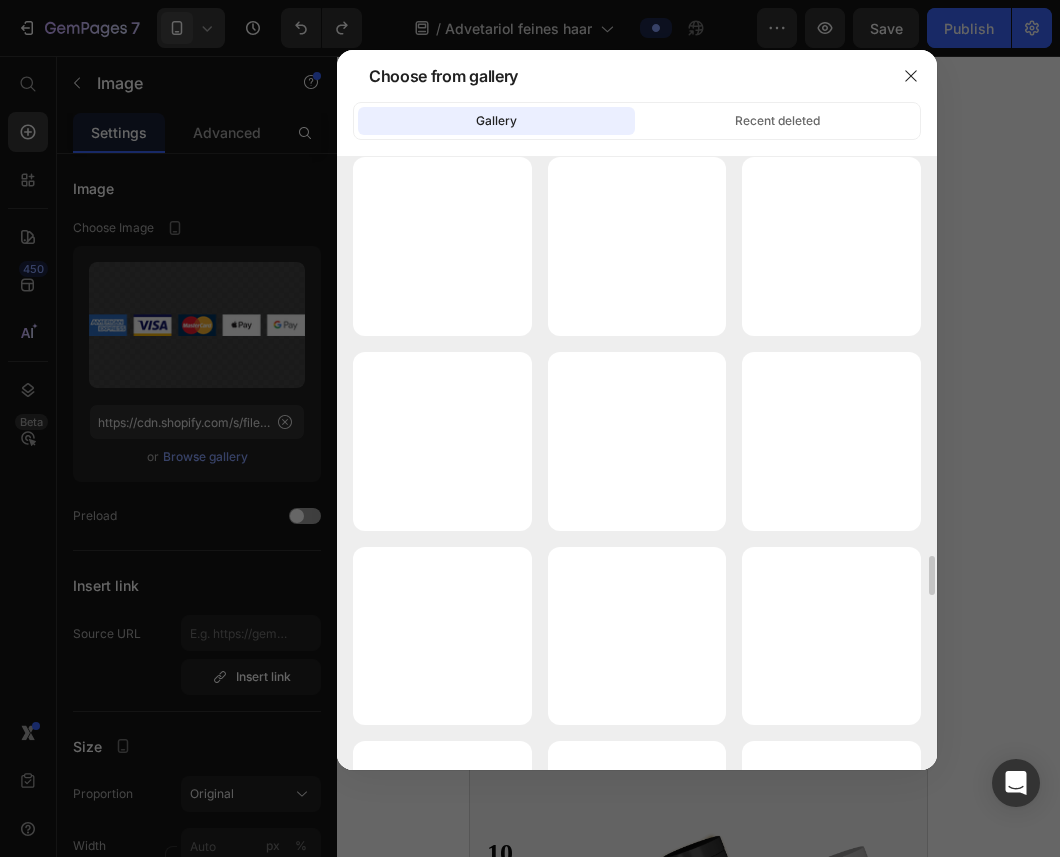 scroll, scrollTop: 8425, scrollLeft: 0, axis: vertical 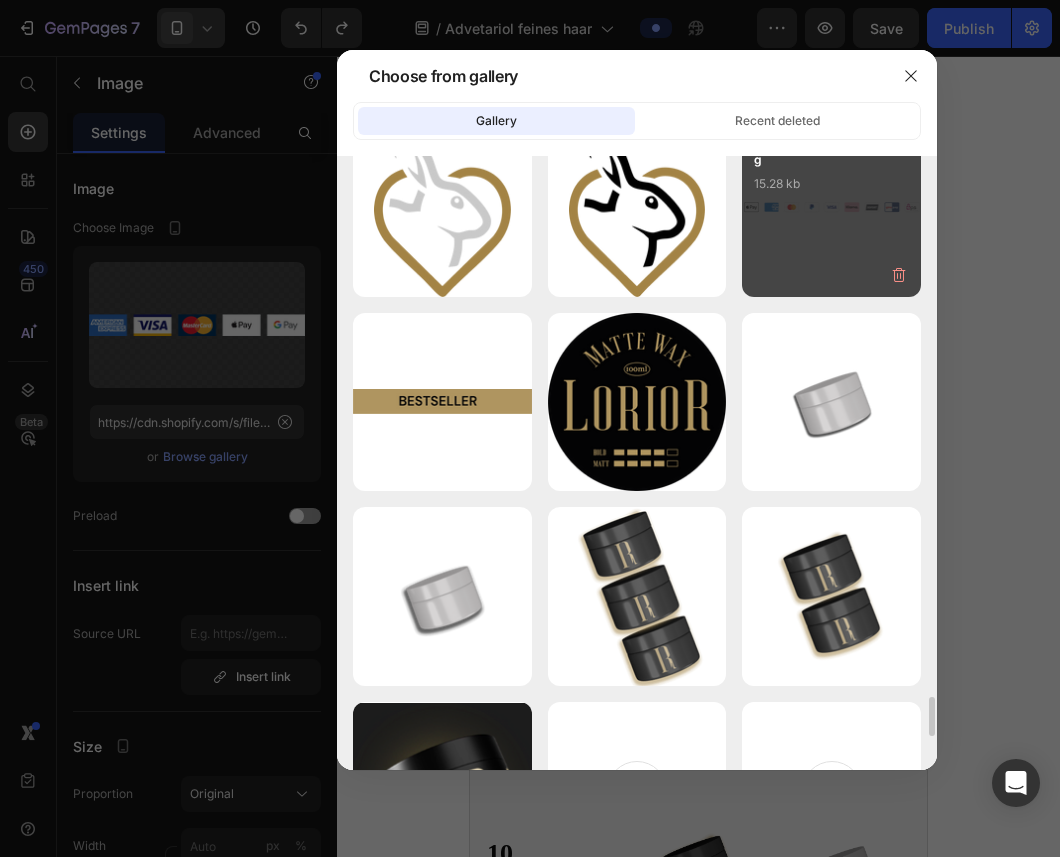 click on "Trus_icon_408ced...9a.png 15.28 kb" at bounding box center (831, 207) 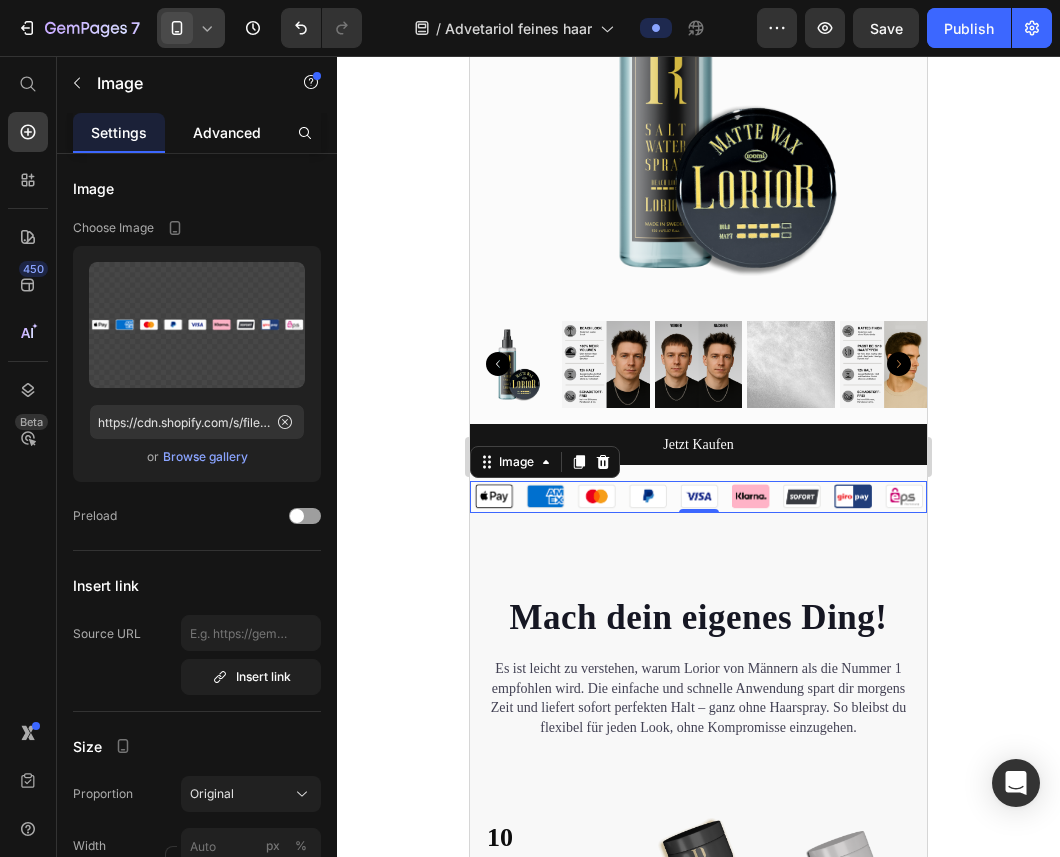 click on "Advanced" at bounding box center (227, 132) 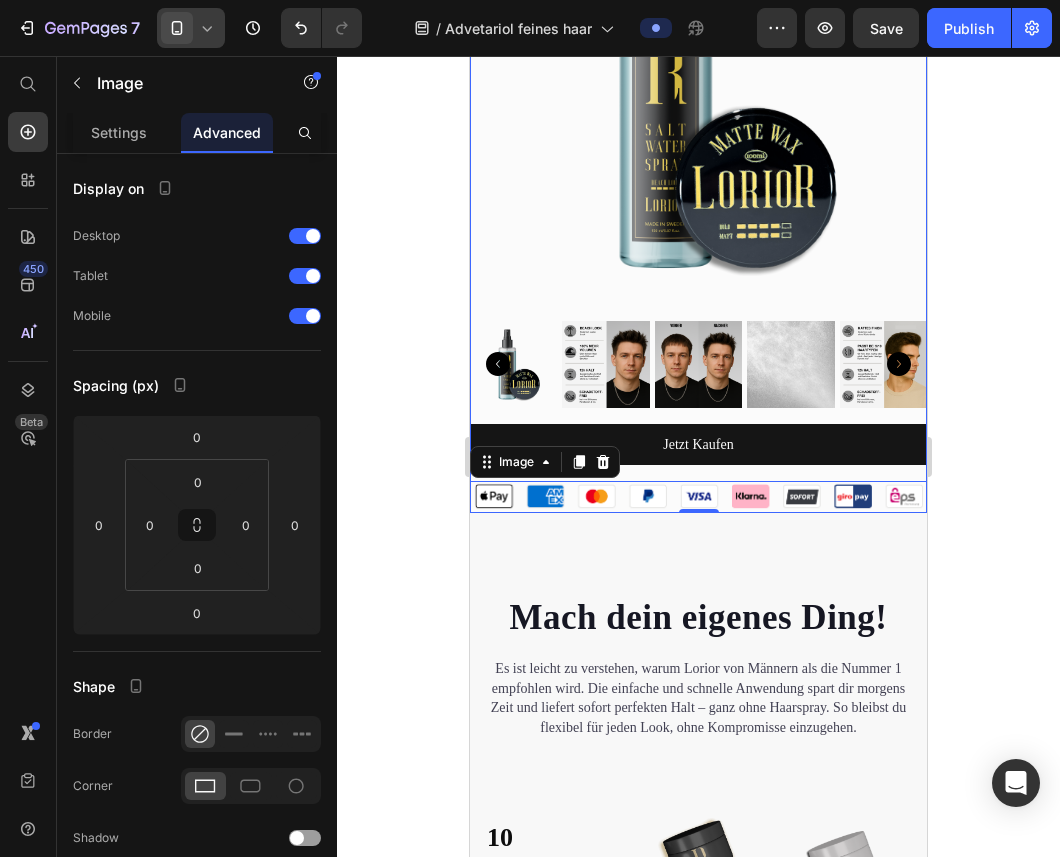 click on "Jetzt Kaufen Dynamic Checkout Image   0" at bounding box center [698, 468] 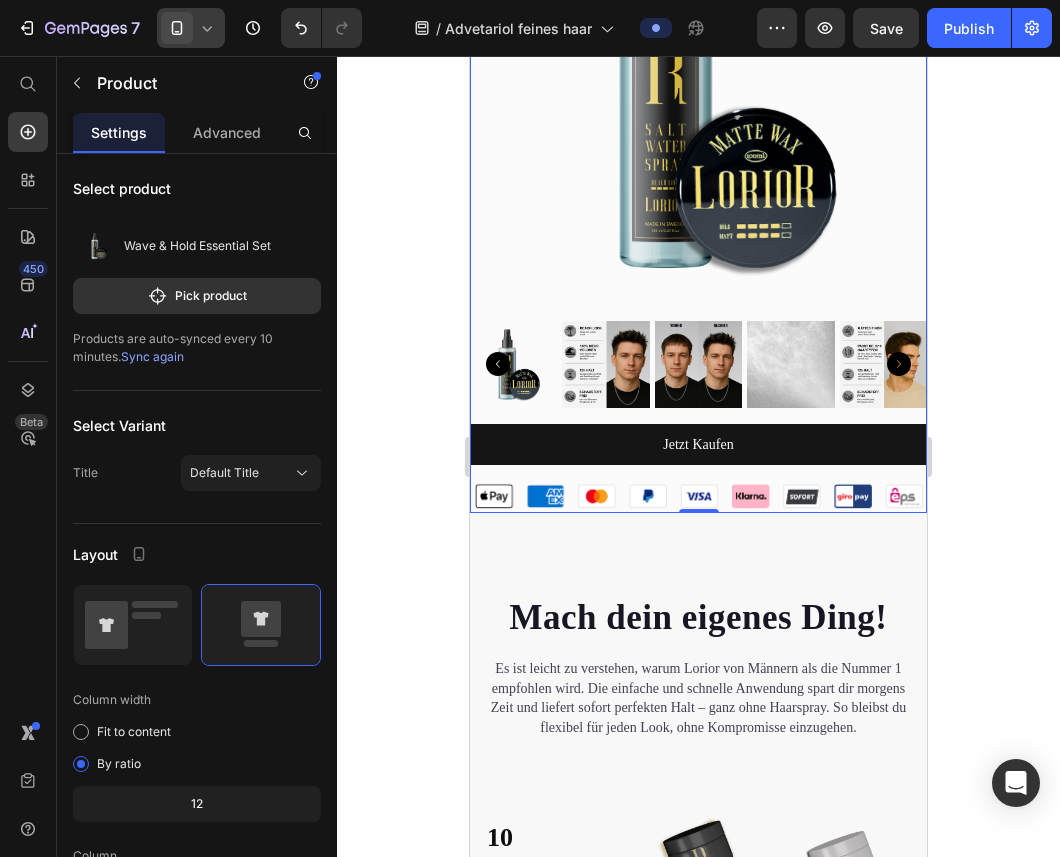 click 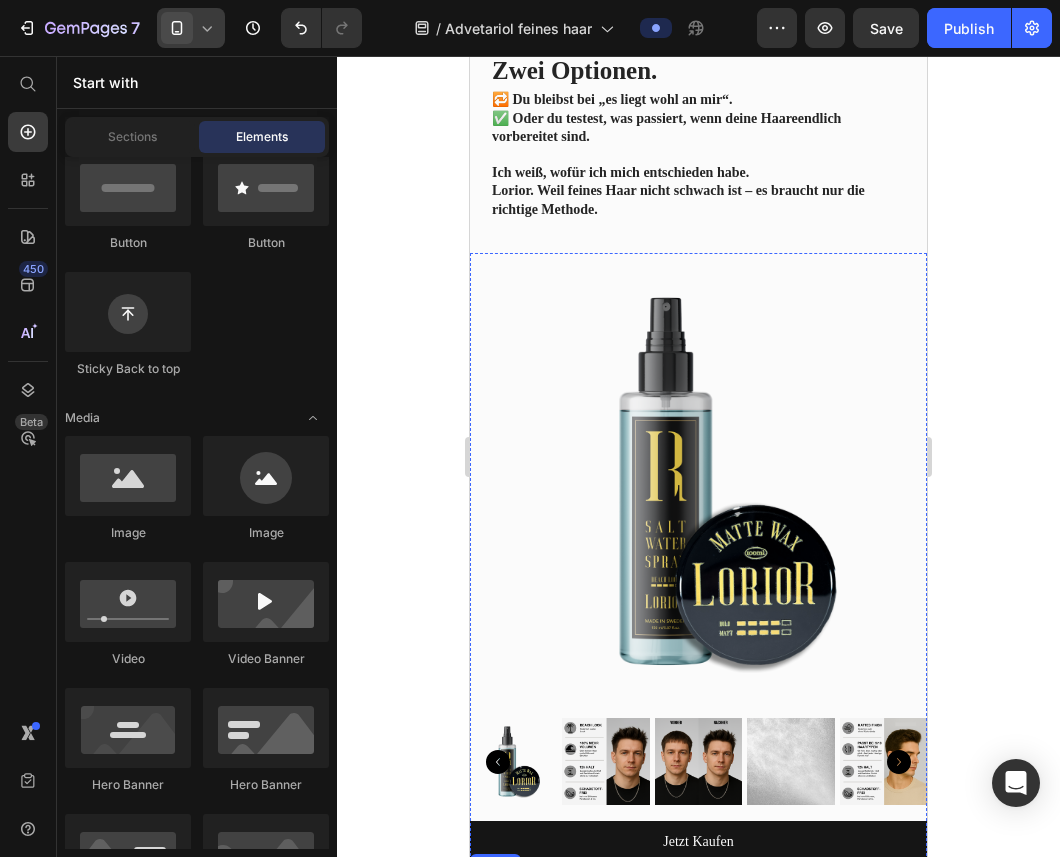 scroll, scrollTop: 3649, scrollLeft: 0, axis: vertical 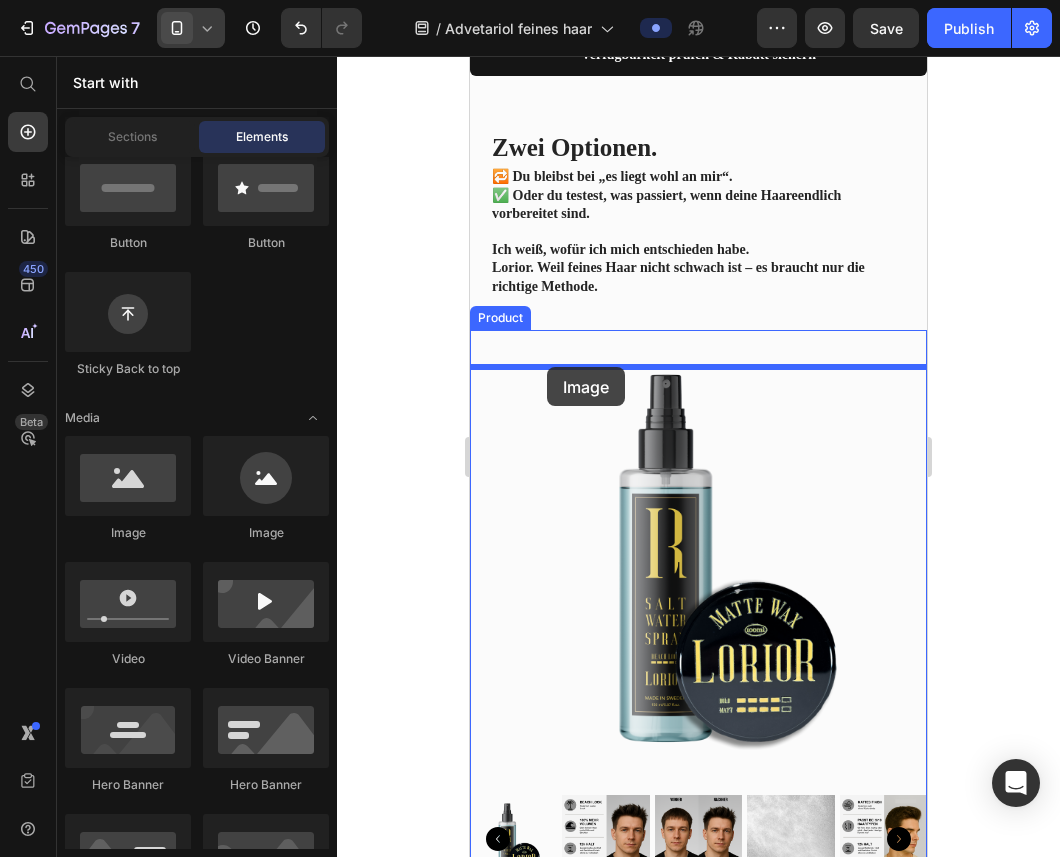 drag, startPoint x: 605, startPoint y: 540, endPoint x: 547, endPoint y: 367, distance: 182.4637 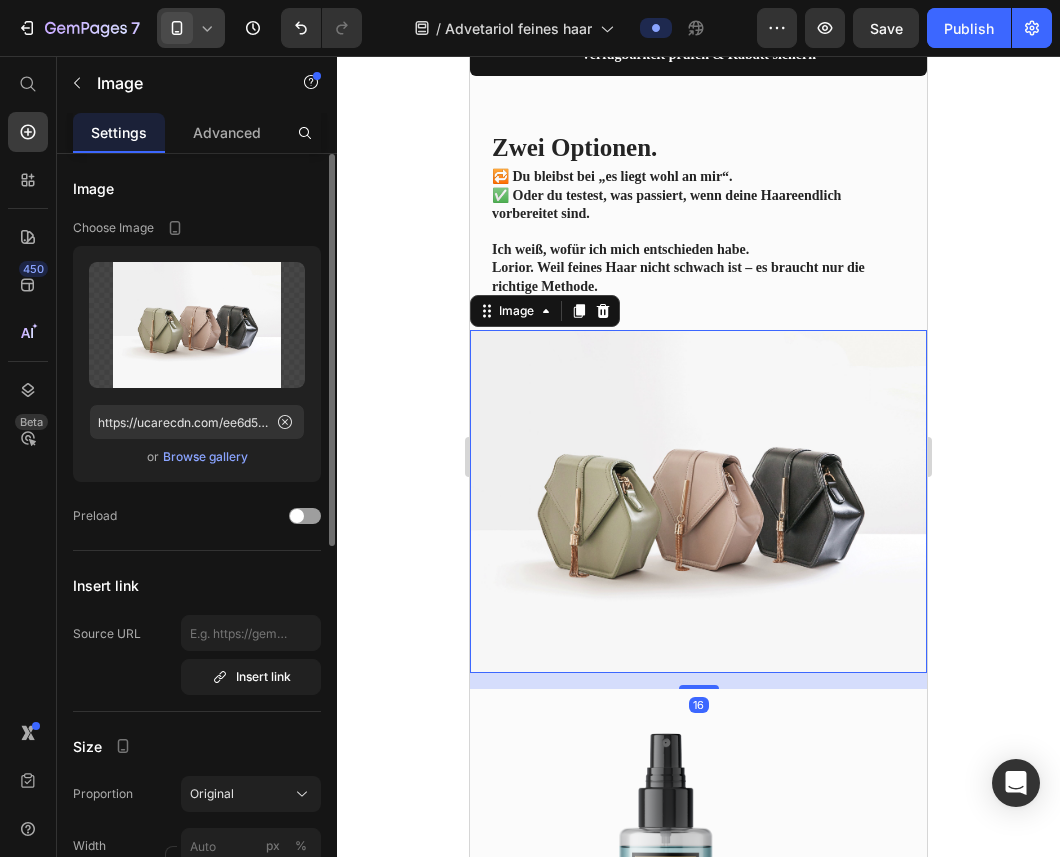 click on "Upload Image https://ucarecdn.com/ee6d5074-1640-4cc7-8933-47c8589c3dee/-/format/auto/  or   Browse gallery" at bounding box center [197, 364] 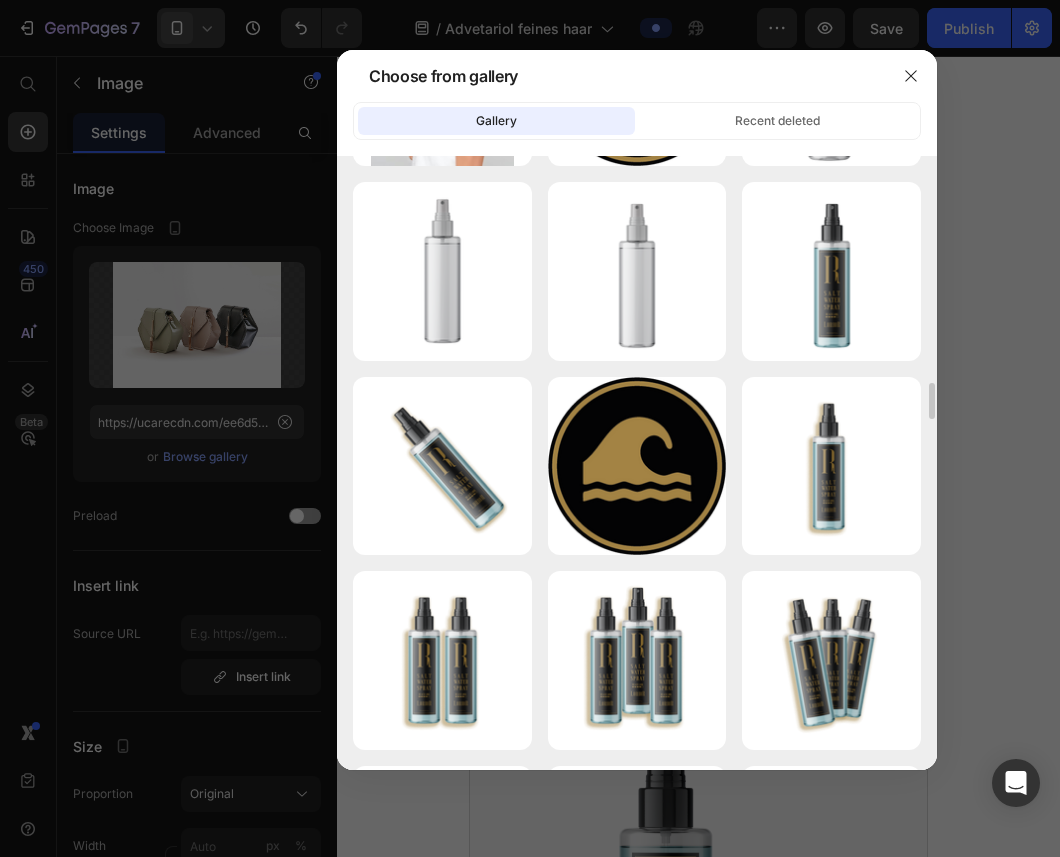 scroll, scrollTop: 4586, scrollLeft: 0, axis: vertical 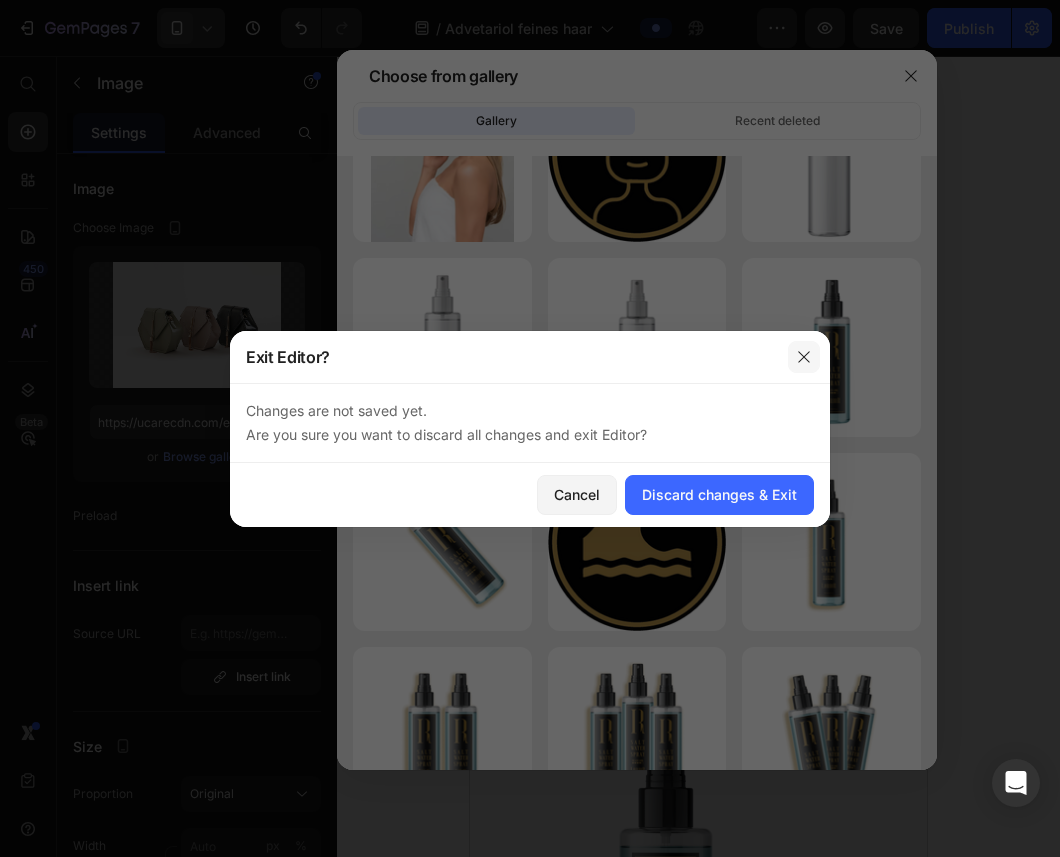 click 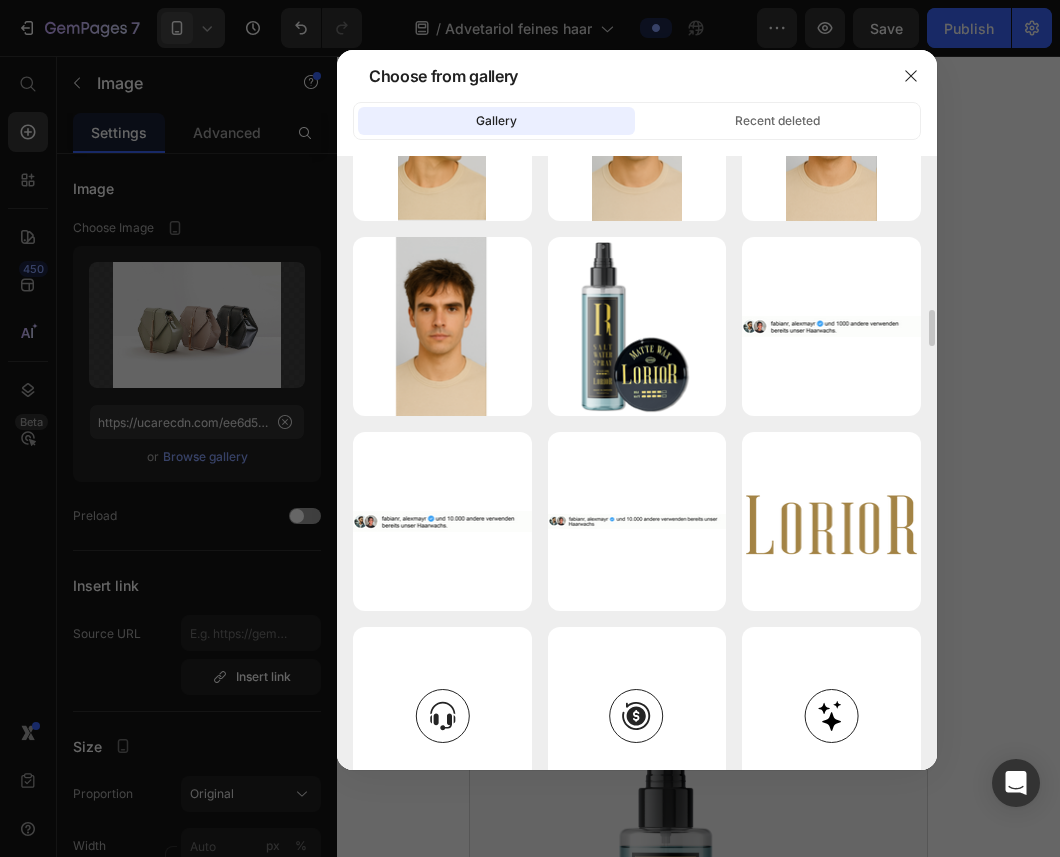 scroll, scrollTop: 2639, scrollLeft: 0, axis: vertical 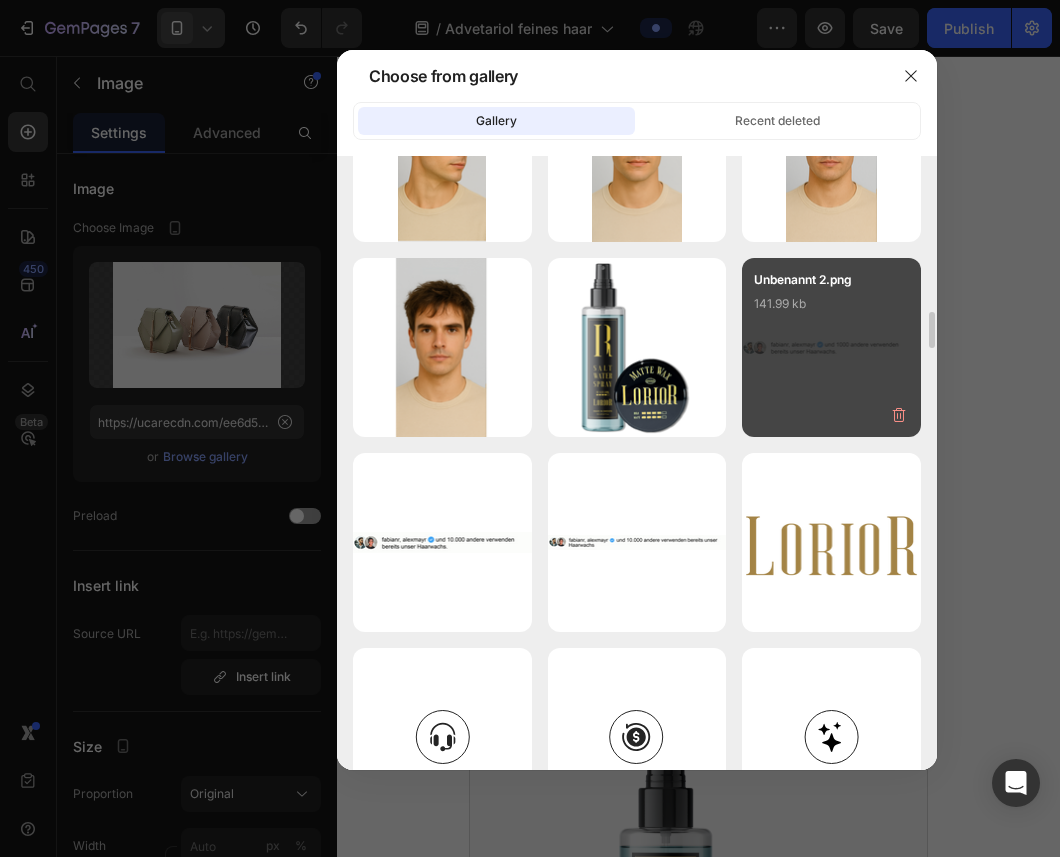 click on "Unbenannt 2.png 141.99 kb" at bounding box center (831, 310) 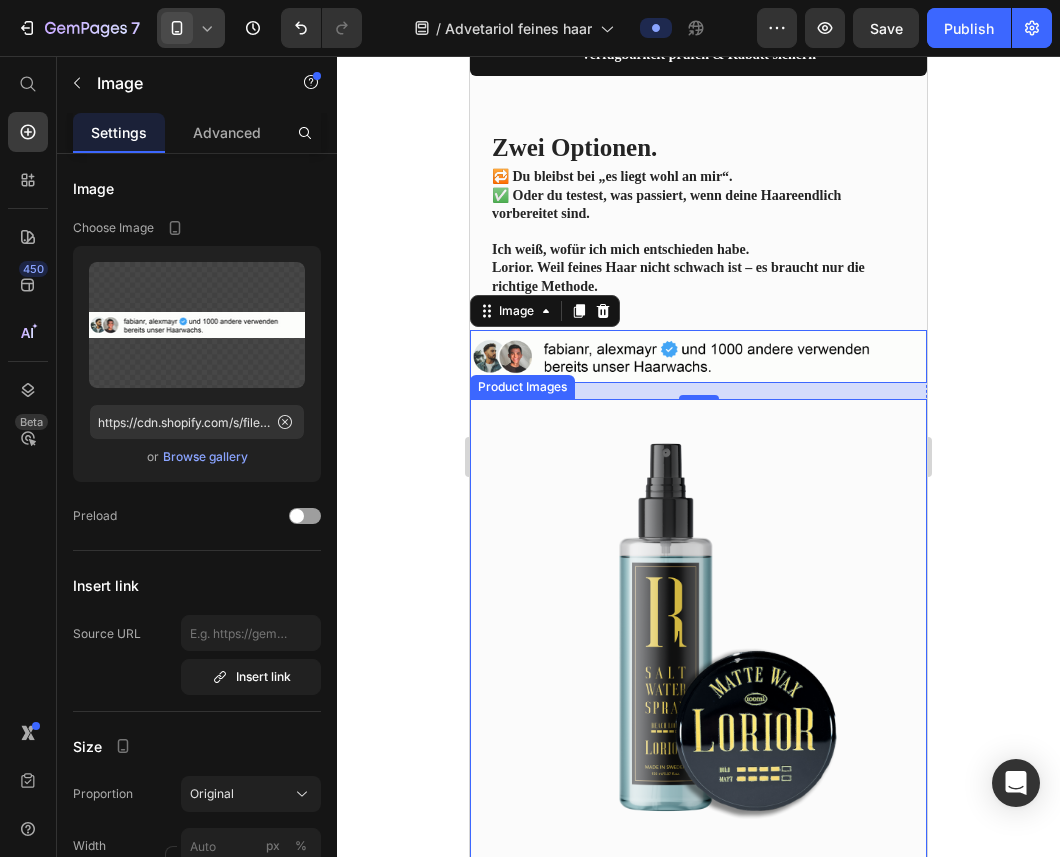 click 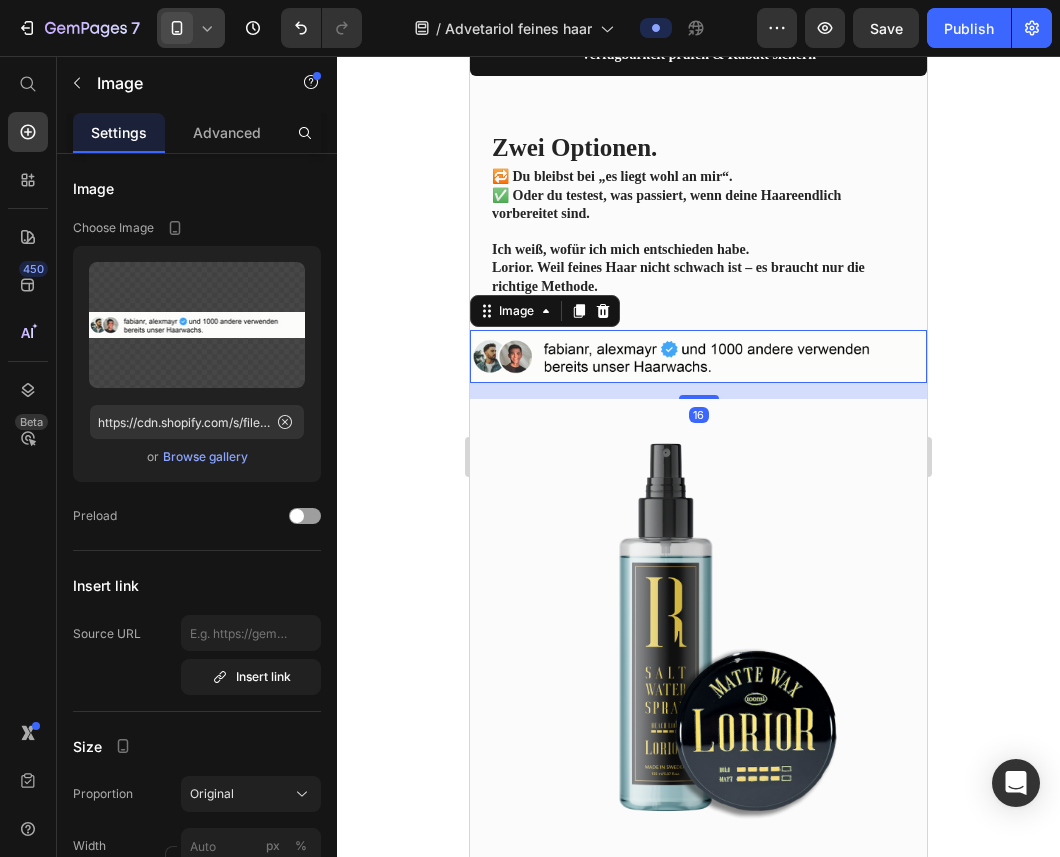click at bounding box center [698, 357] 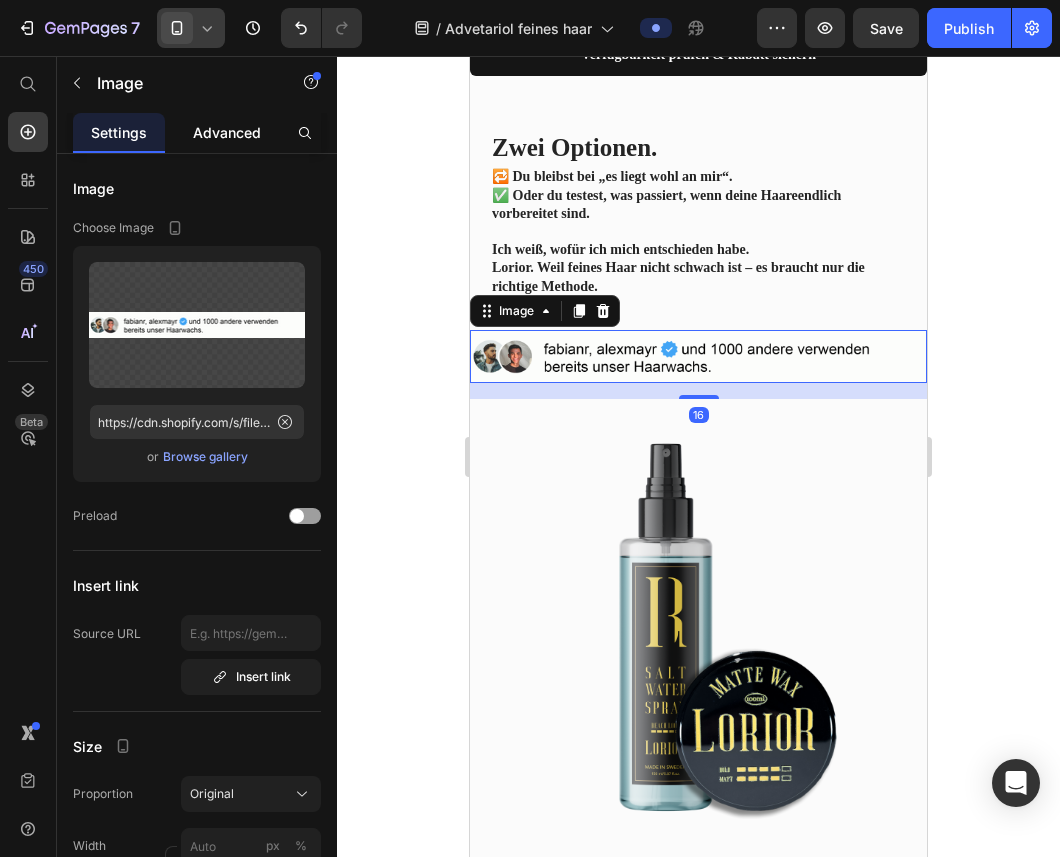 click on "Advanced" at bounding box center [227, 132] 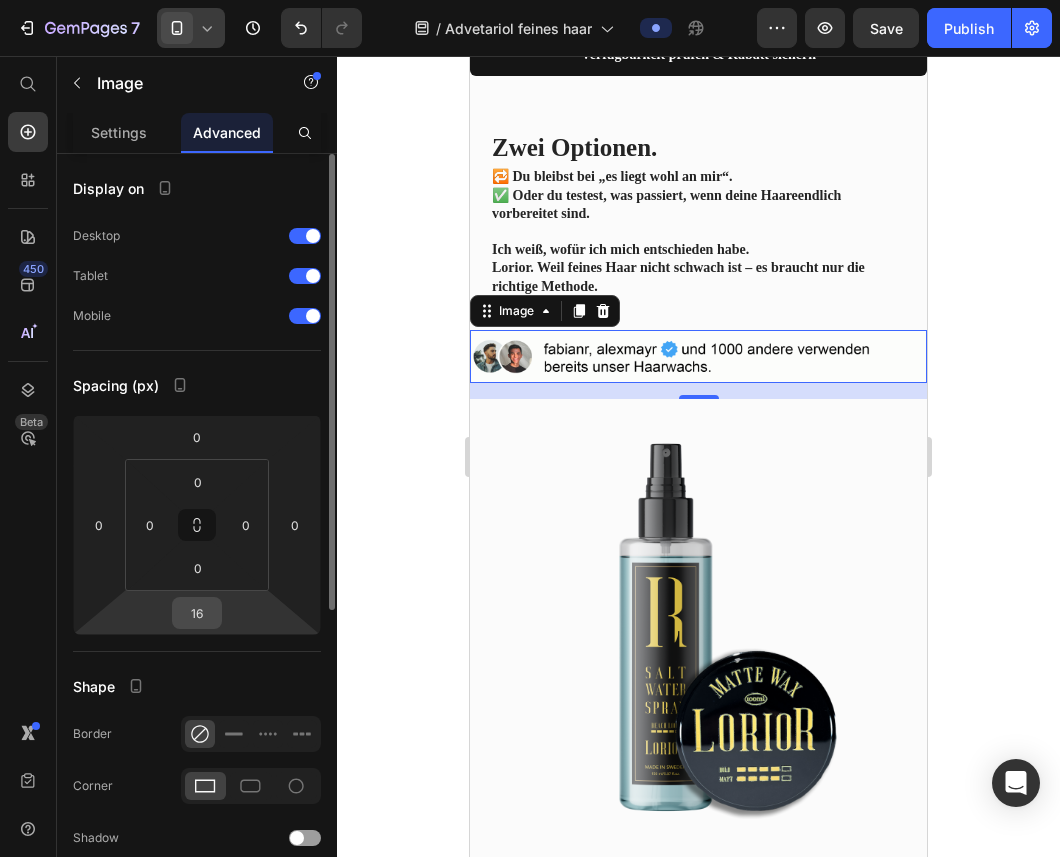 click on "16" at bounding box center (197, 613) 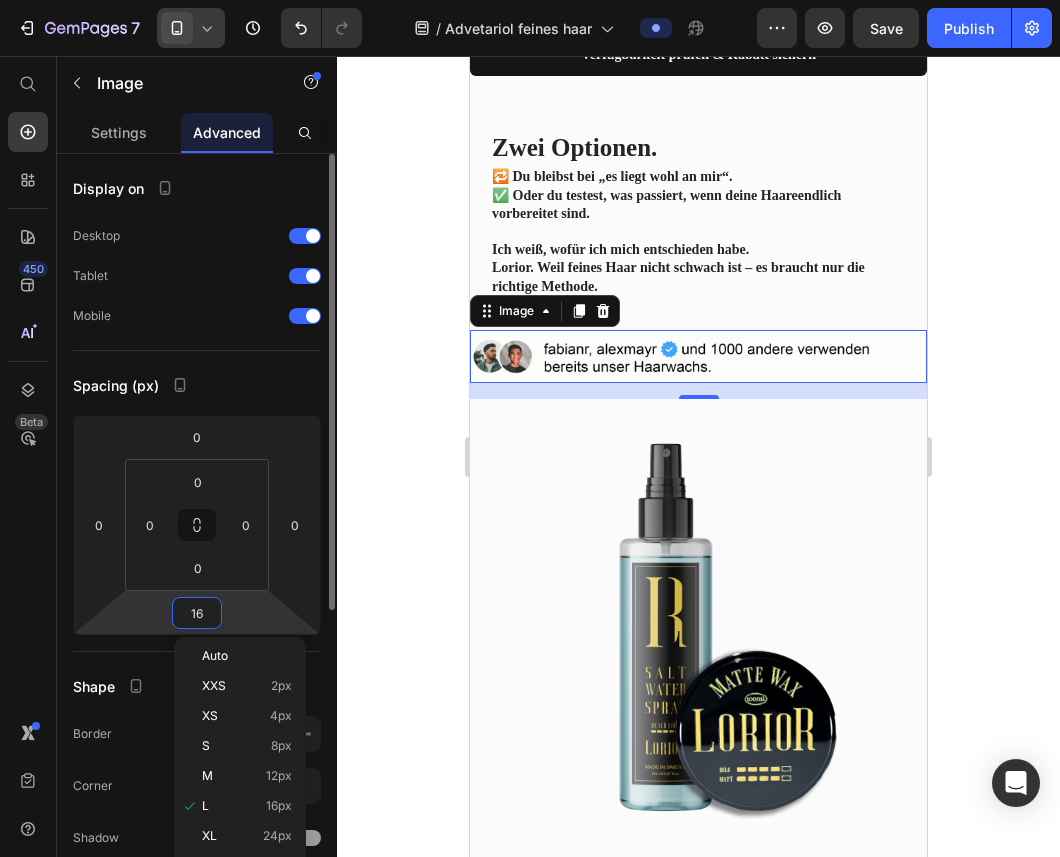 type on "0" 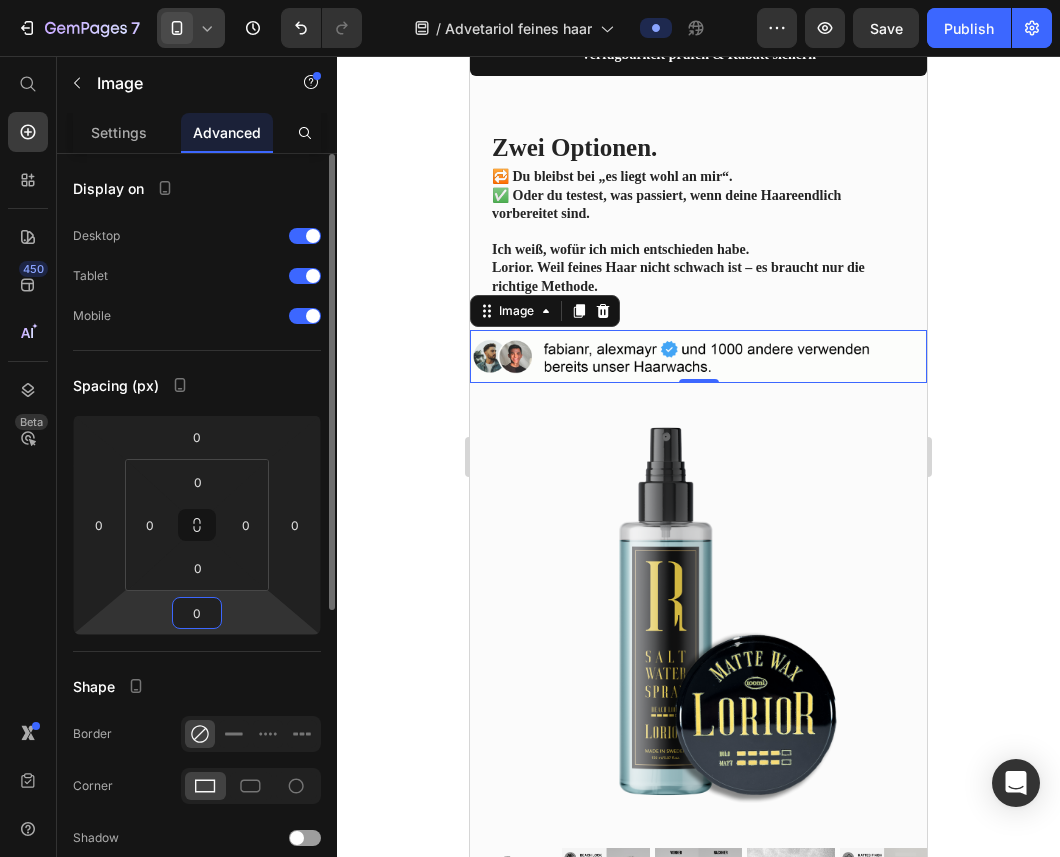 drag, startPoint x: 201, startPoint y: 622, endPoint x: 185, endPoint y: 622, distance: 16 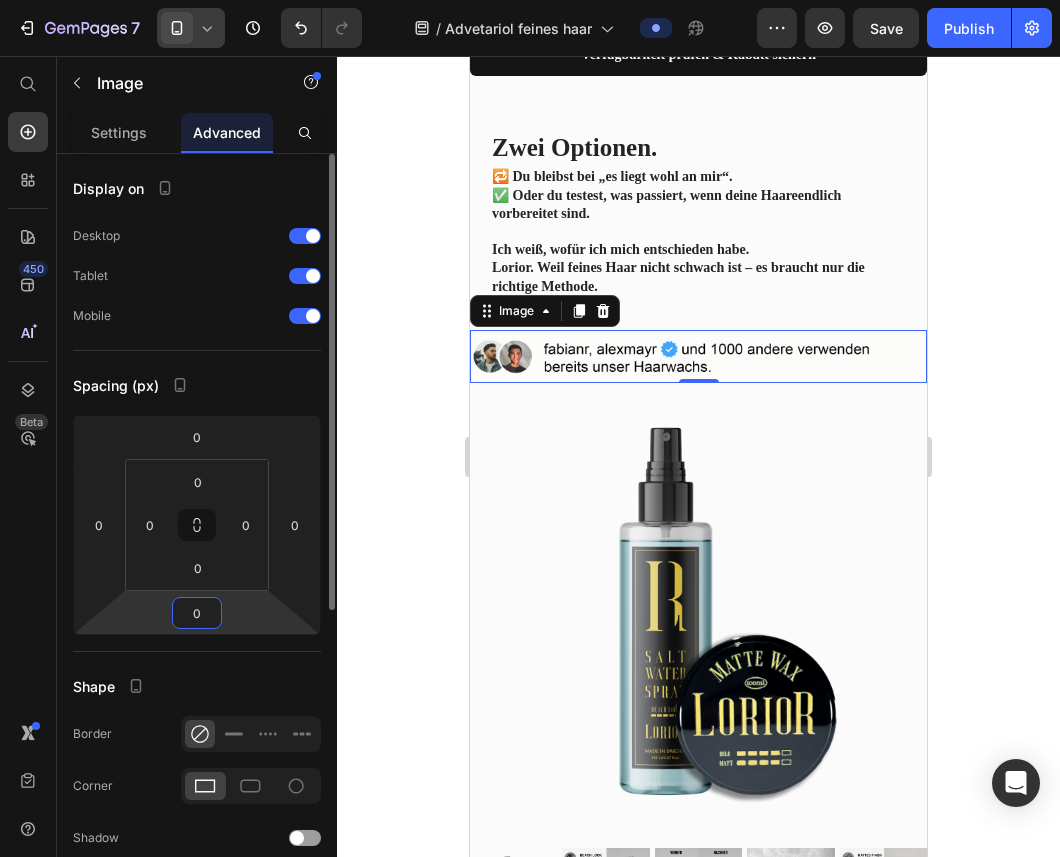 click on "0" at bounding box center (197, 613) 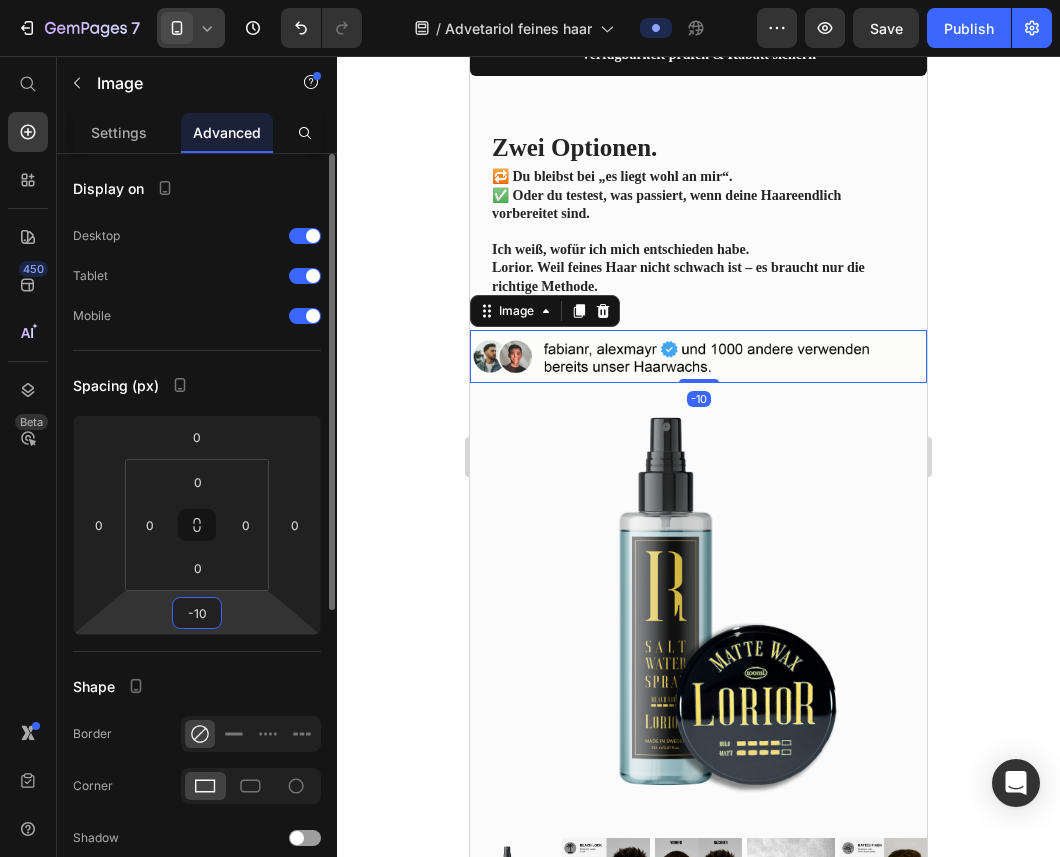 type on "-1" 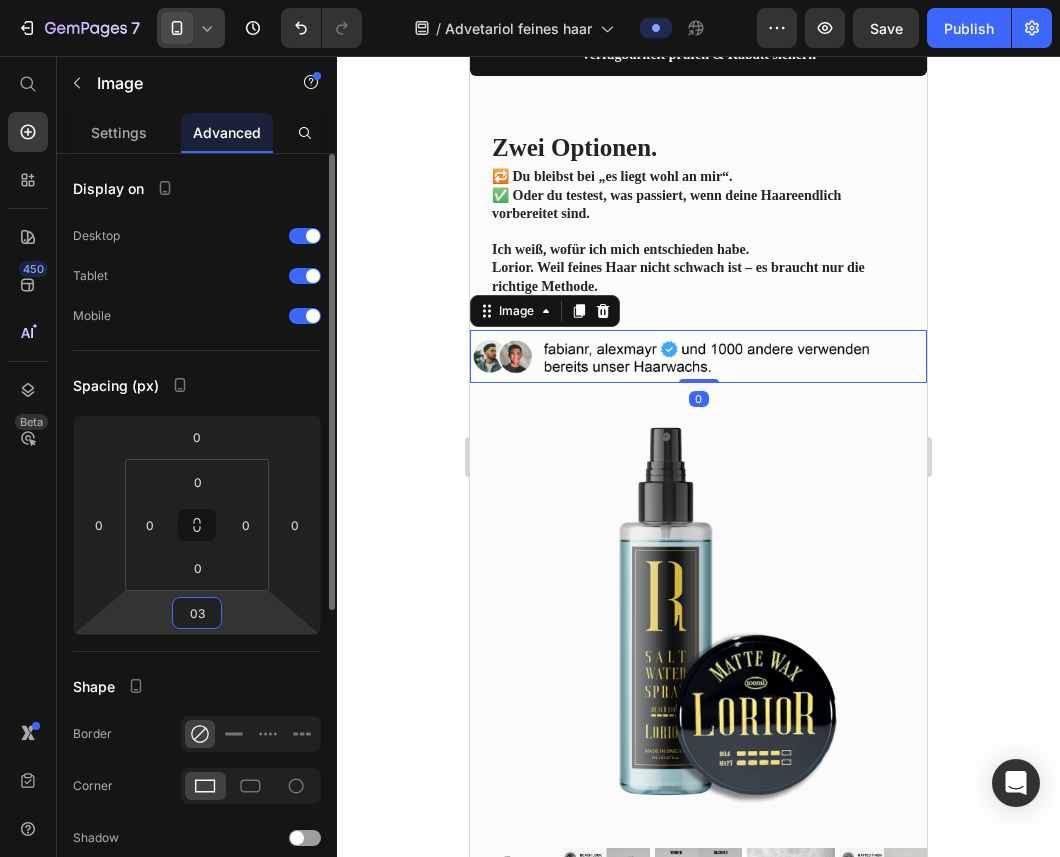 type on "0" 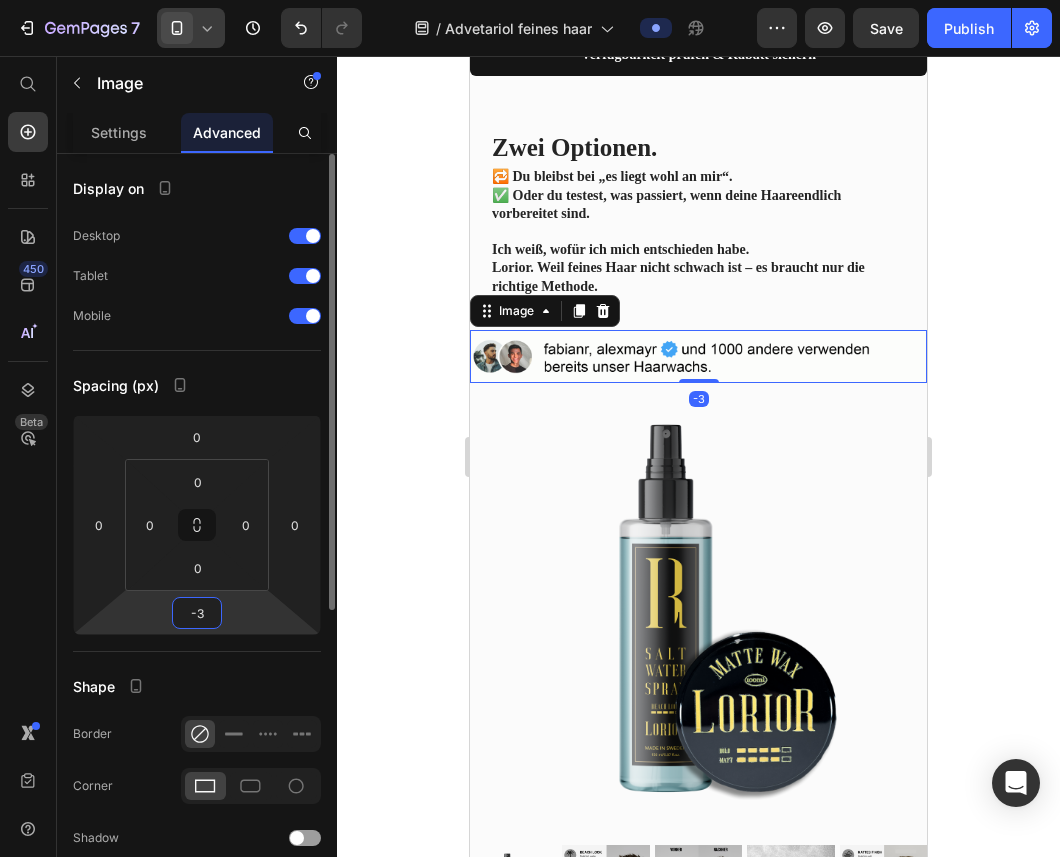 type on "-30" 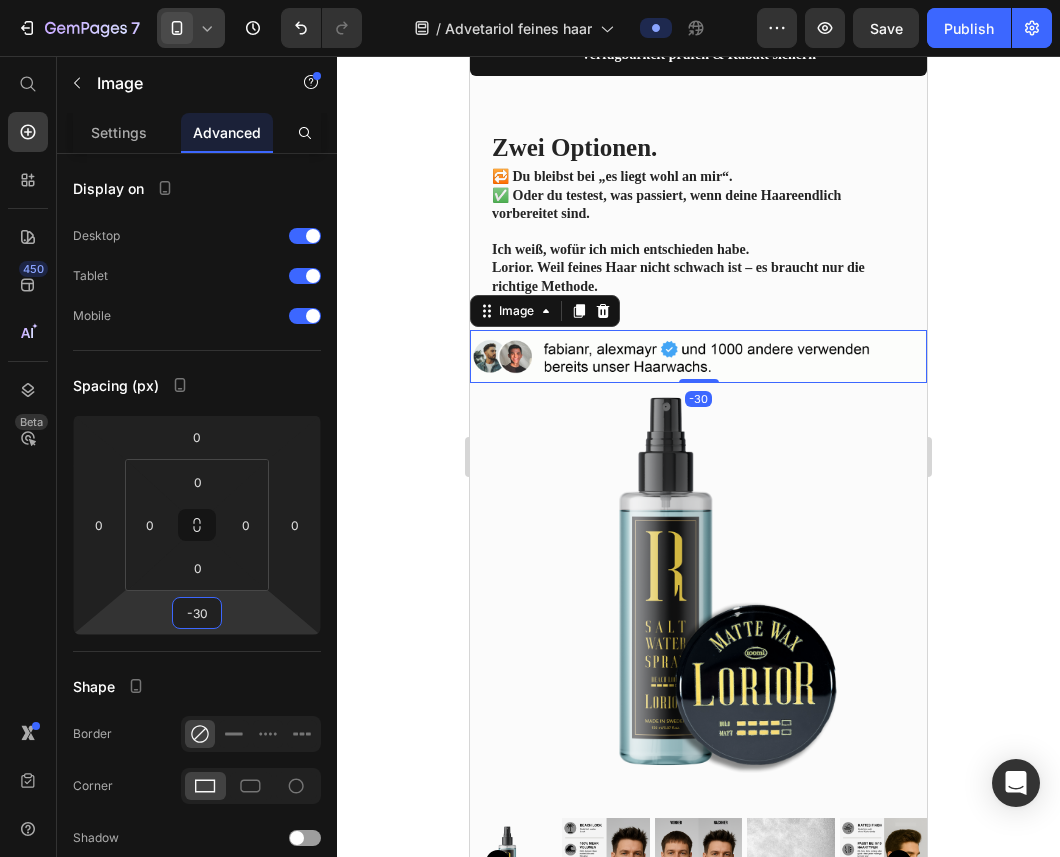 click 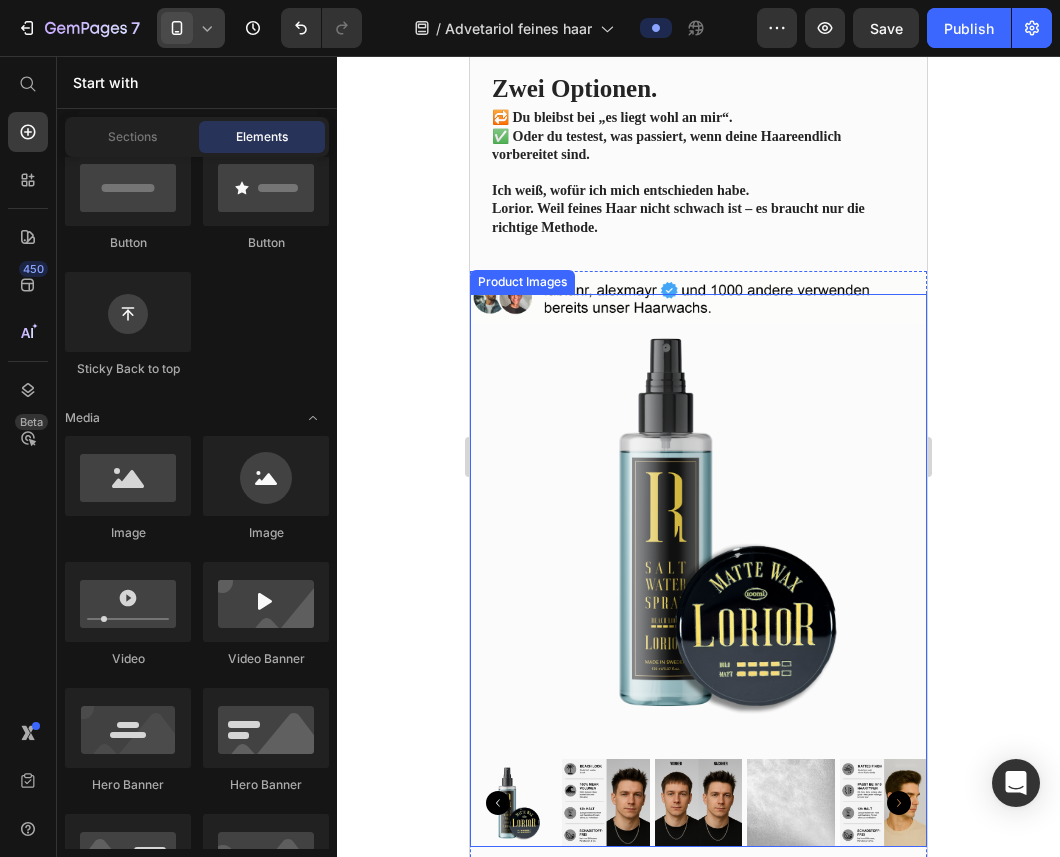scroll, scrollTop: 3710, scrollLeft: 0, axis: vertical 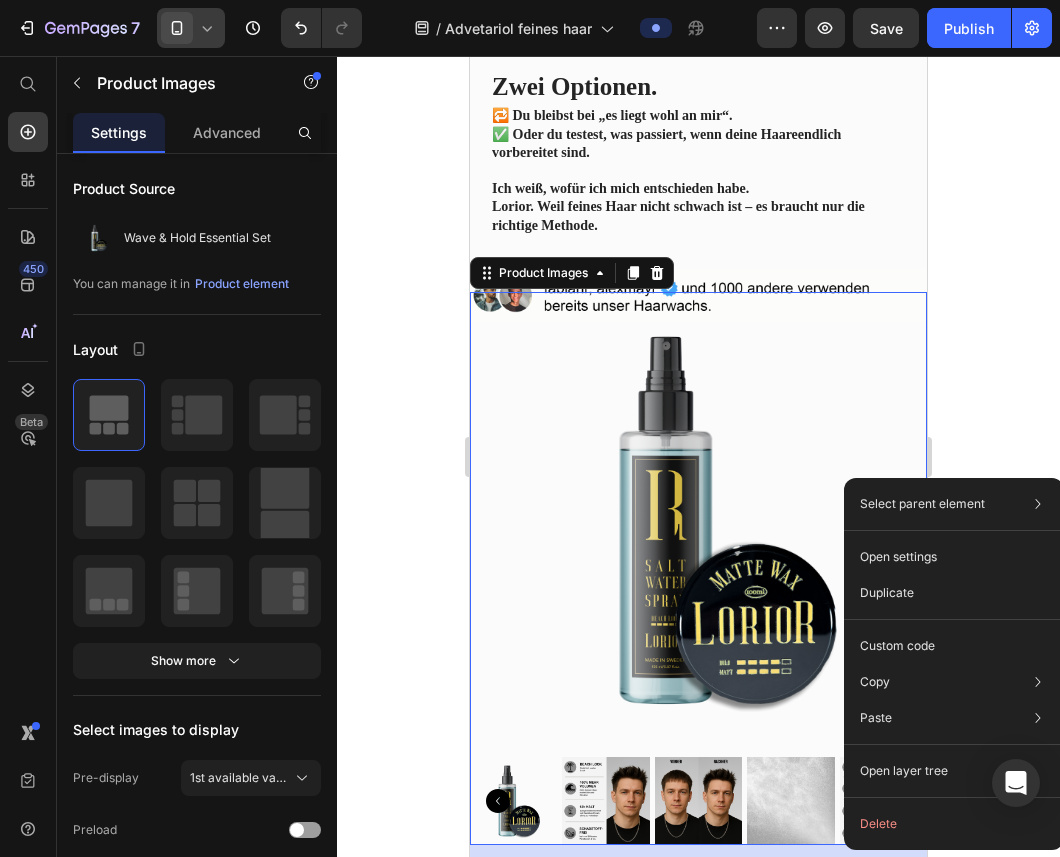 click 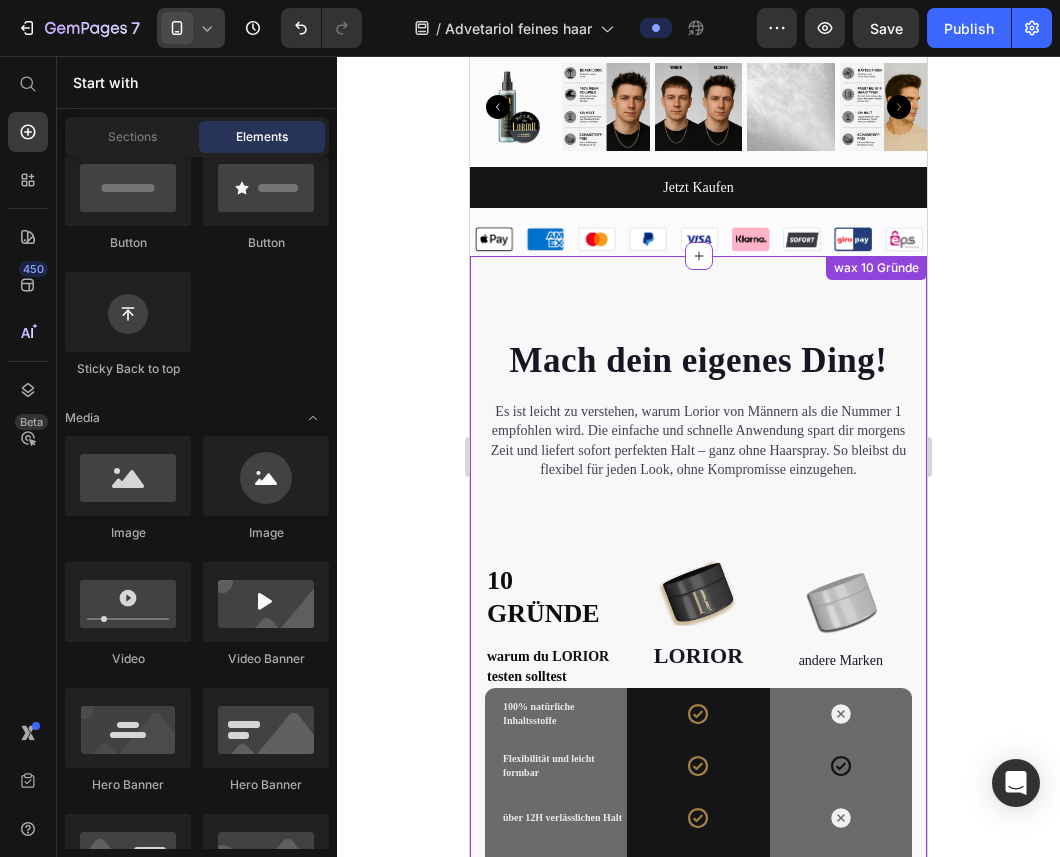 scroll, scrollTop: 4375, scrollLeft: 0, axis: vertical 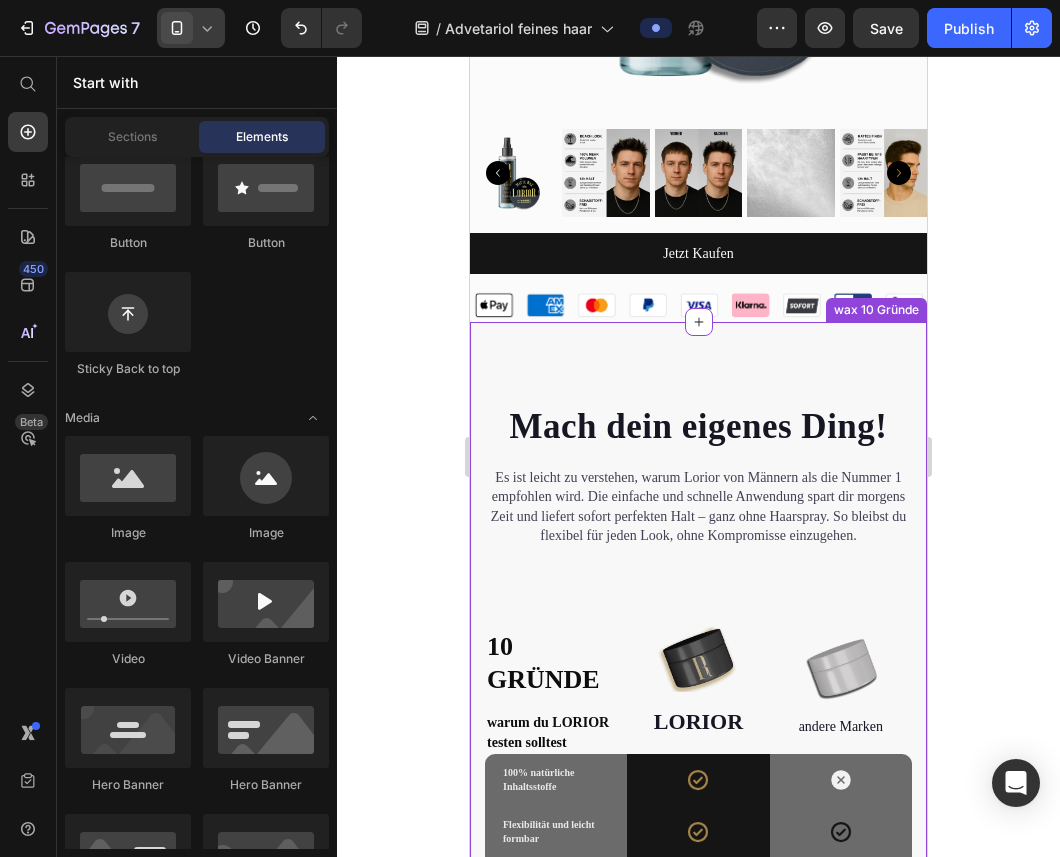 click on "Es ist leicht zu verstehen, warum Lorior von Männern als die Nummer 1 empfohlen wird. Die einfache und schnelle Anwendung spart dir morgens Zeit und liefert sofort perfekten Halt – ganz ohne Haarspray. So bleibst du flexibel für jeden Look, ohne Kompromisse einzugehen. Text block" at bounding box center (698, 521) 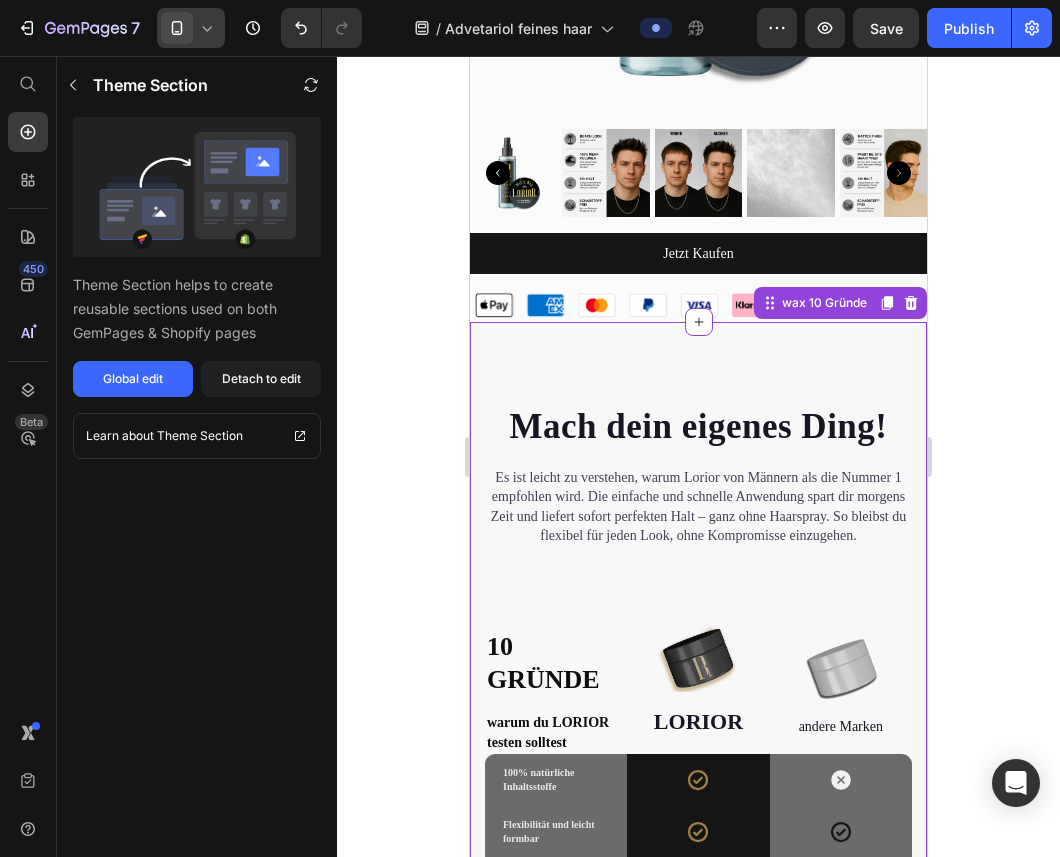 click on "Es ist leicht zu verstehen, warum Lorior von Männern als die Nummer 1 empfohlen wird. Die einfache und schnelle Anwendung spart dir morgens Zeit und liefert sofort perfekten Halt – ganz ohne Haarspray. So bleibst du flexibel für jeden Look, ohne Kompromisse einzugehen." at bounding box center [698, 507] 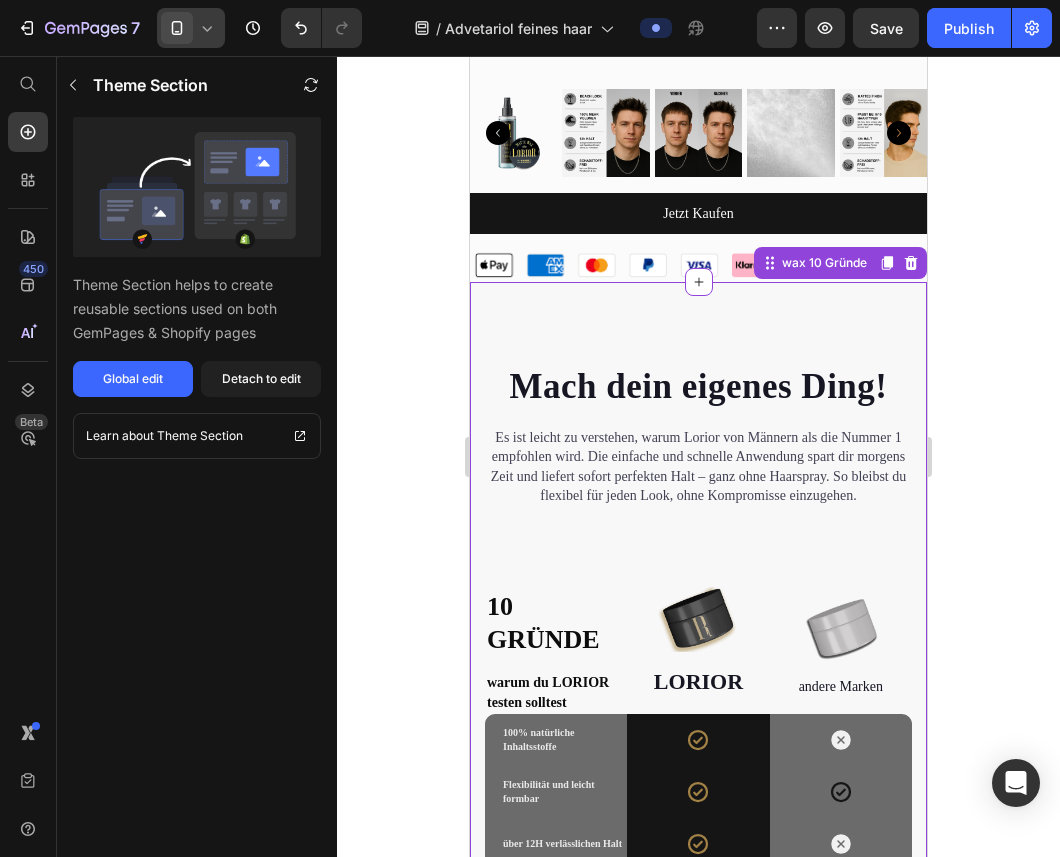 scroll, scrollTop: 4372, scrollLeft: 0, axis: vertical 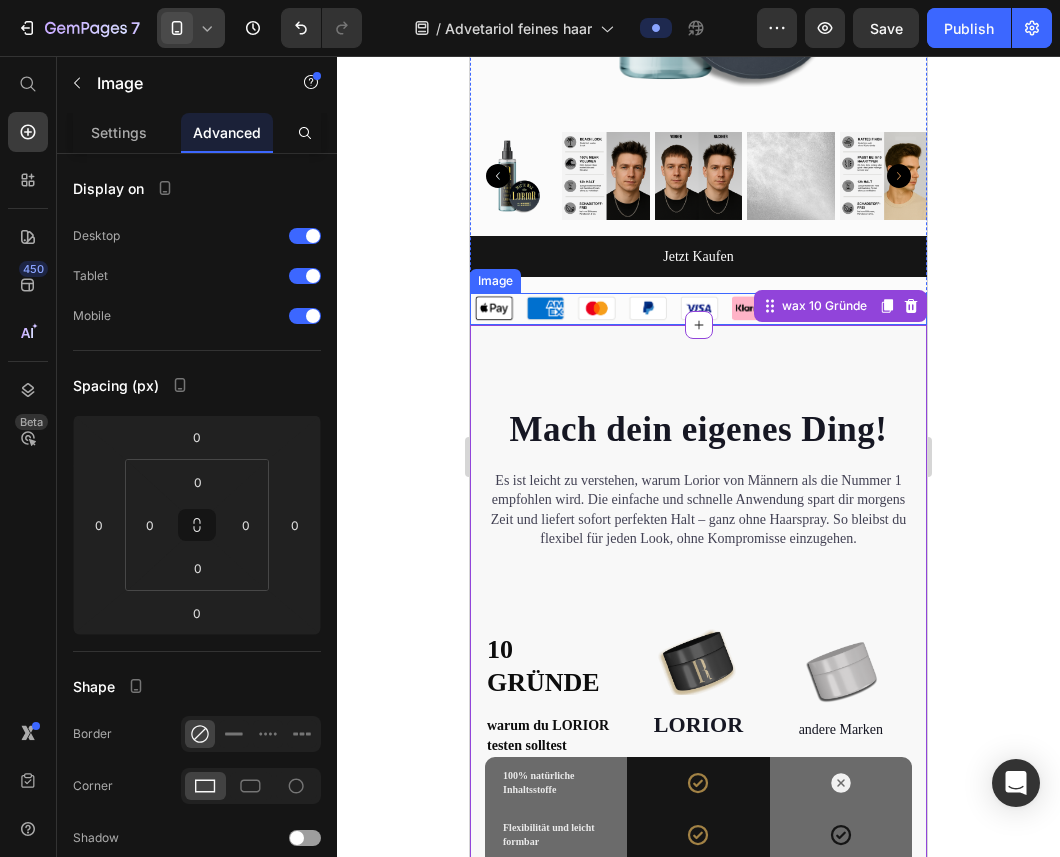 click at bounding box center [698, 309] 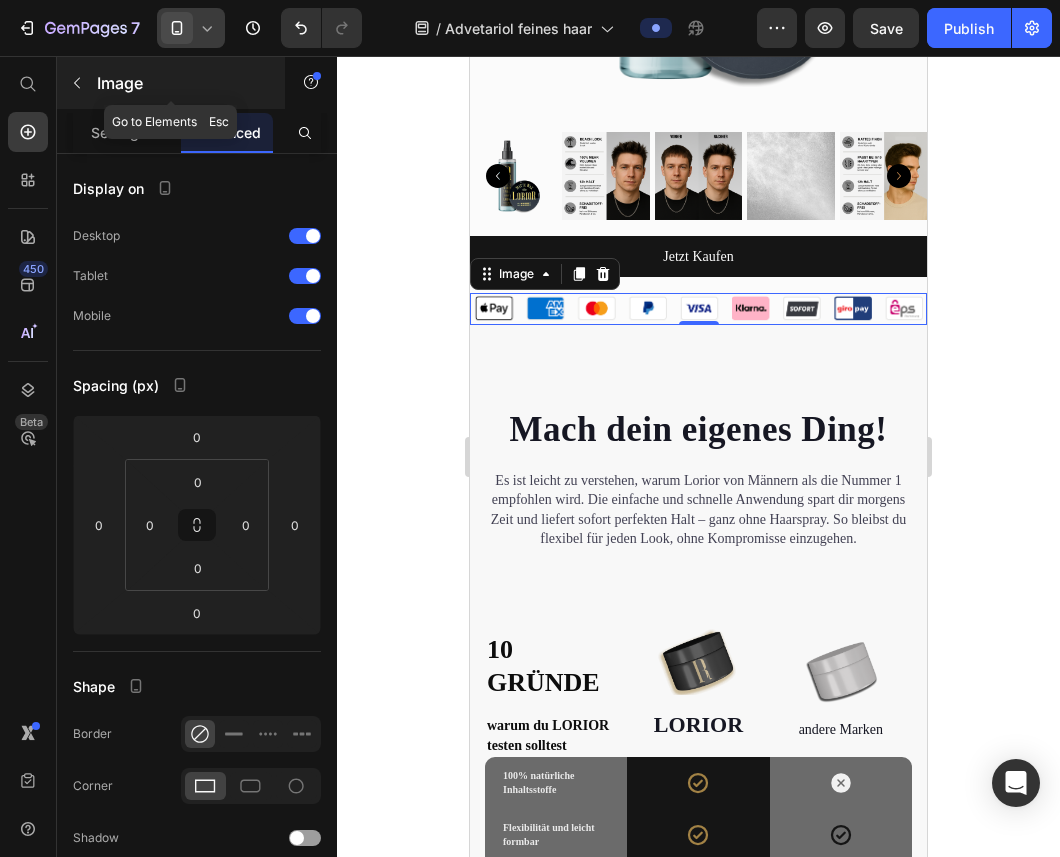 click 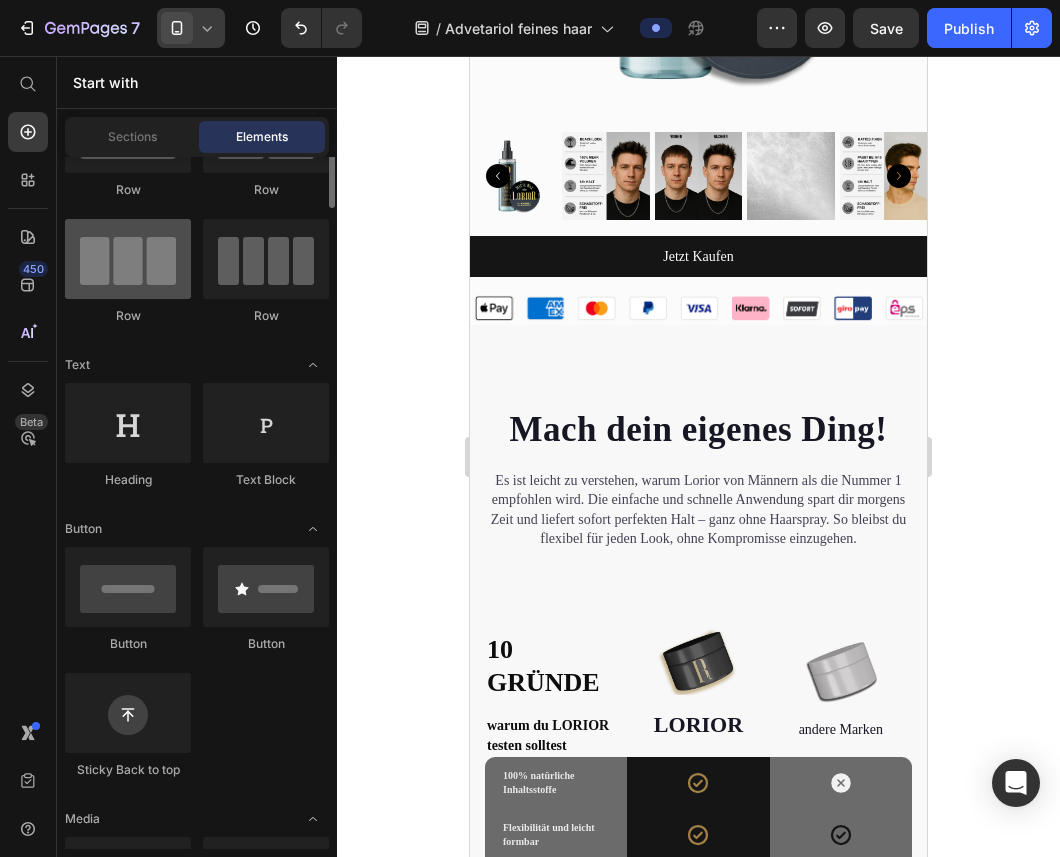 scroll, scrollTop: 114, scrollLeft: 0, axis: vertical 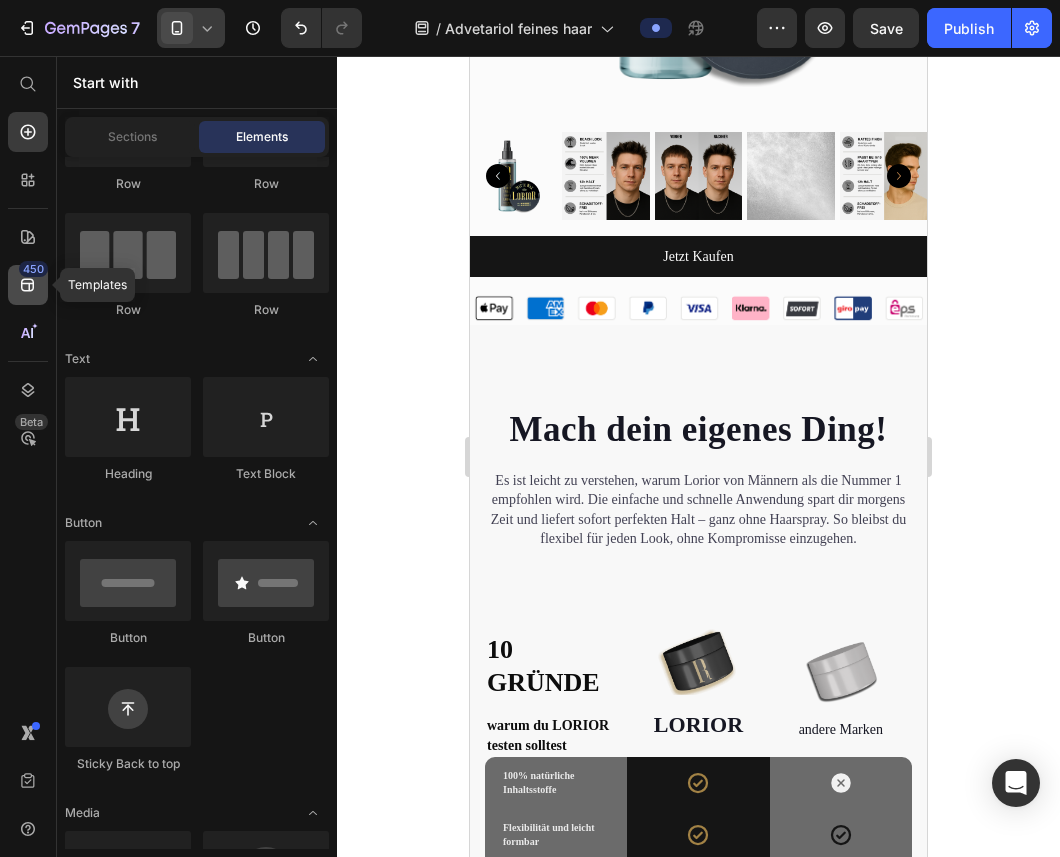 click on "450" at bounding box center (33, 269) 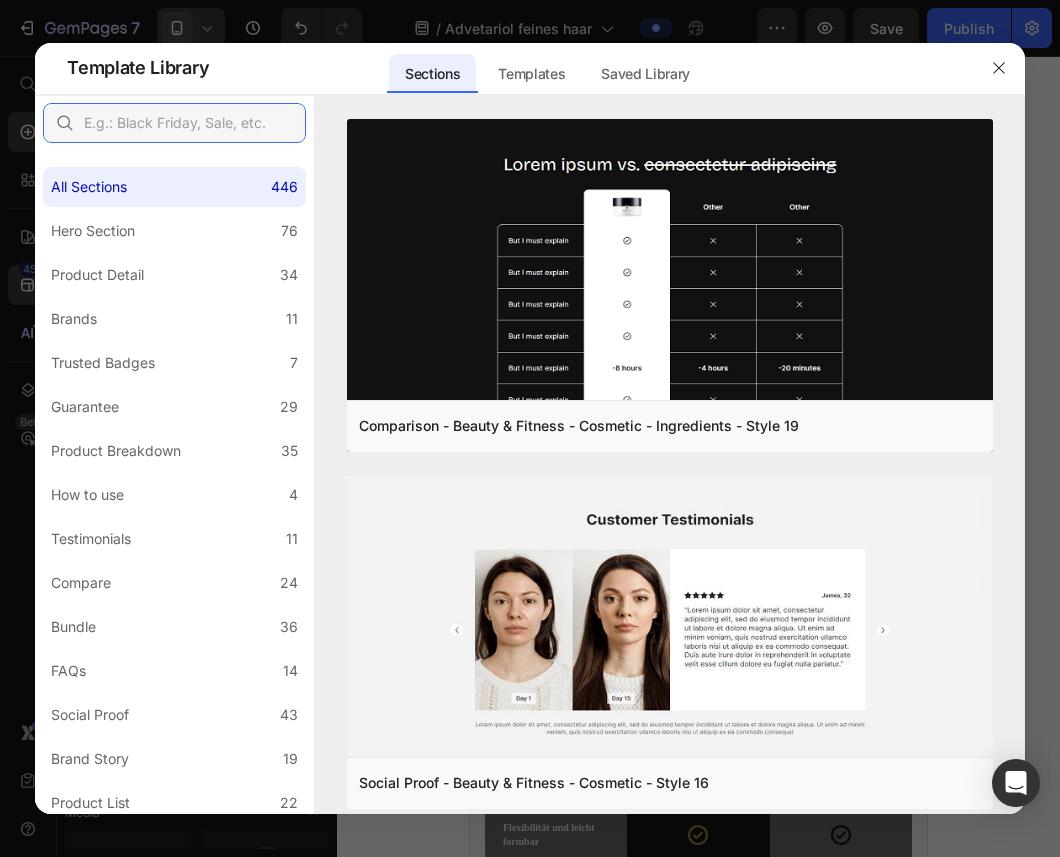 click at bounding box center [174, 123] 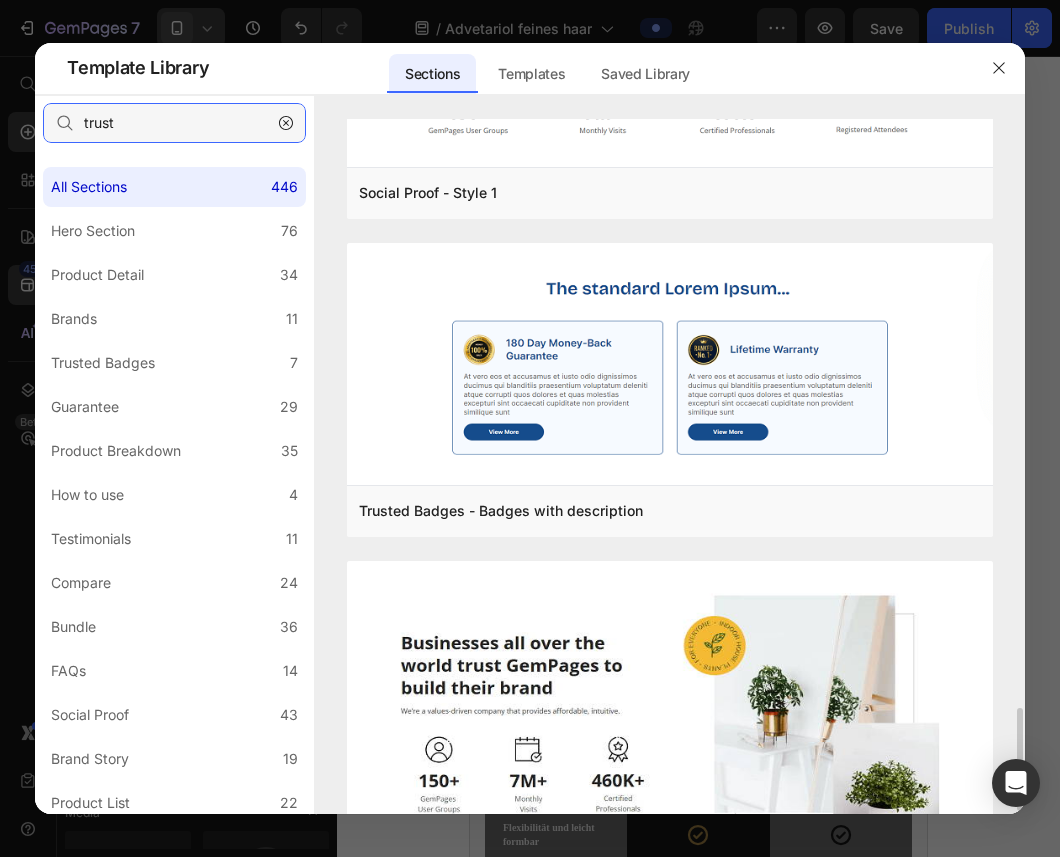 scroll, scrollTop: 3967, scrollLeft: 0, axis: vertical 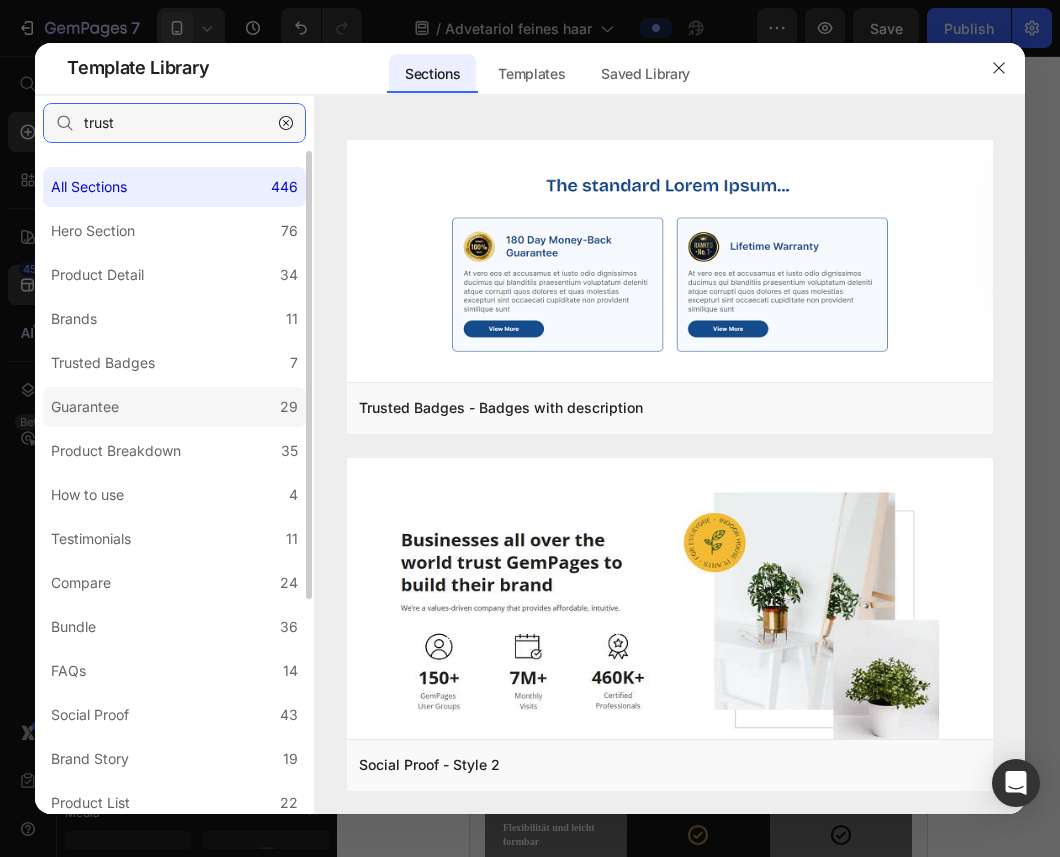 type on "trust" 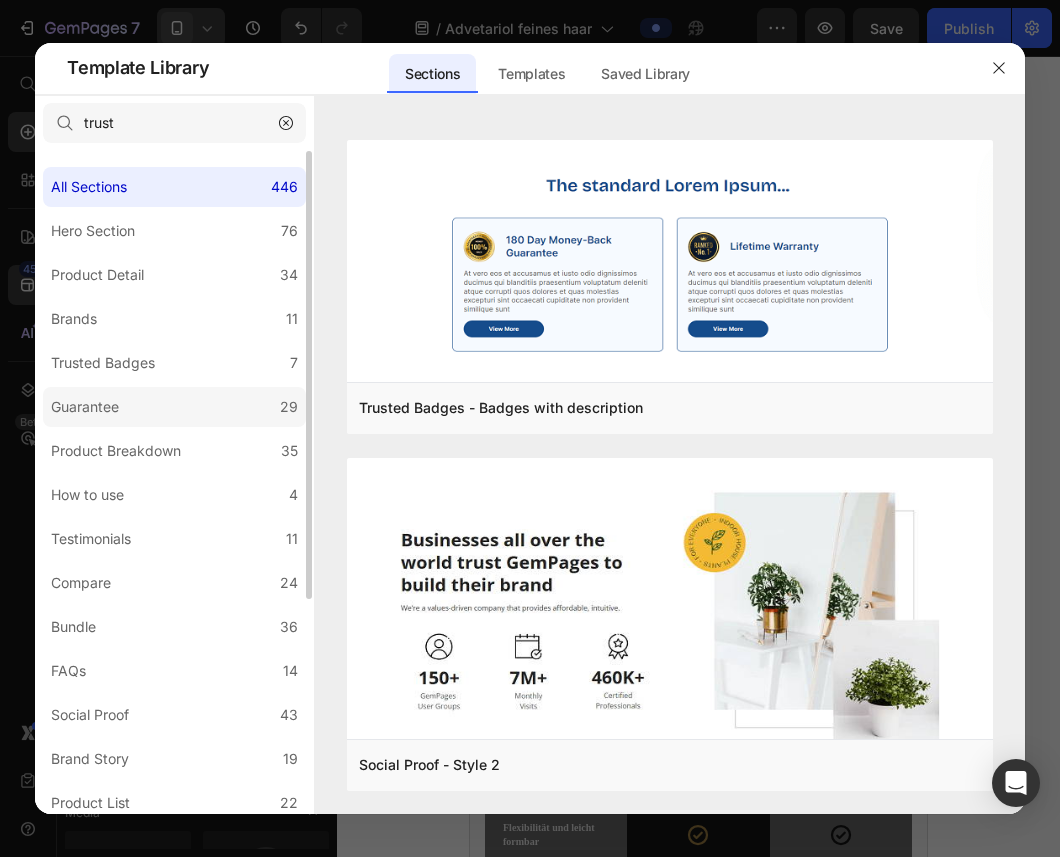 click on "Guarantee 29" 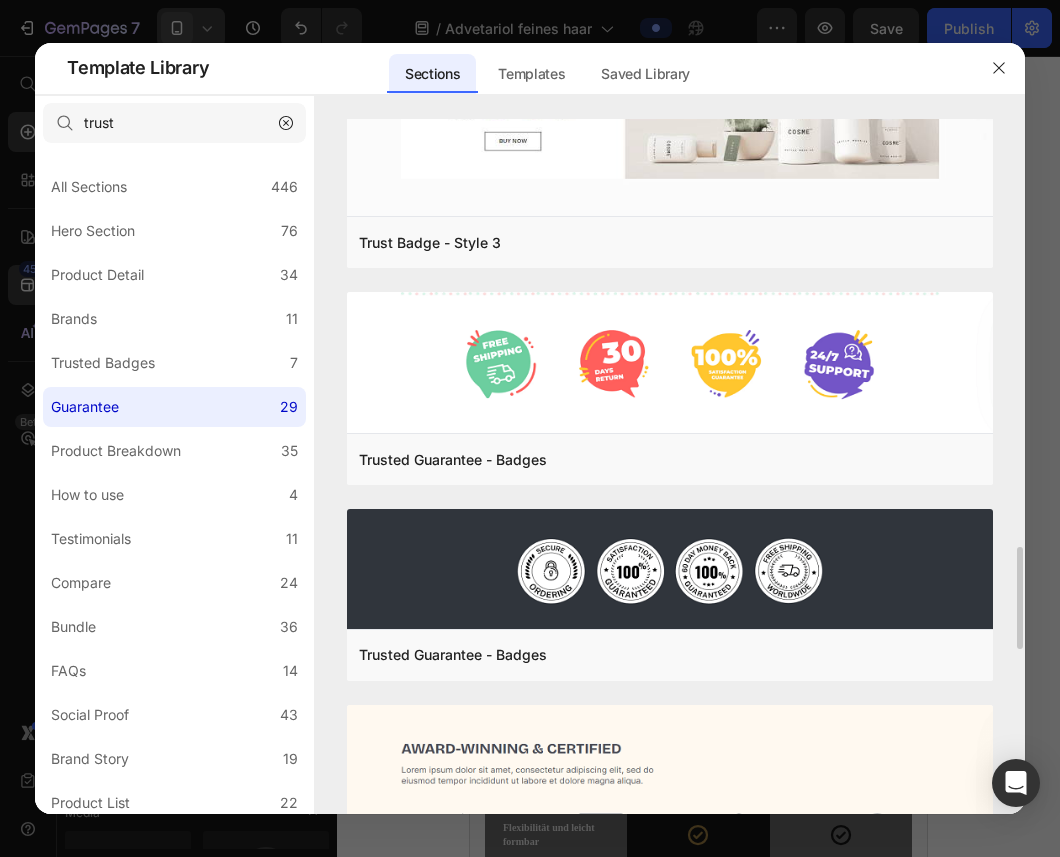 scroll, scrollTop: 2912, scrollLeft: 0, axis: vertical 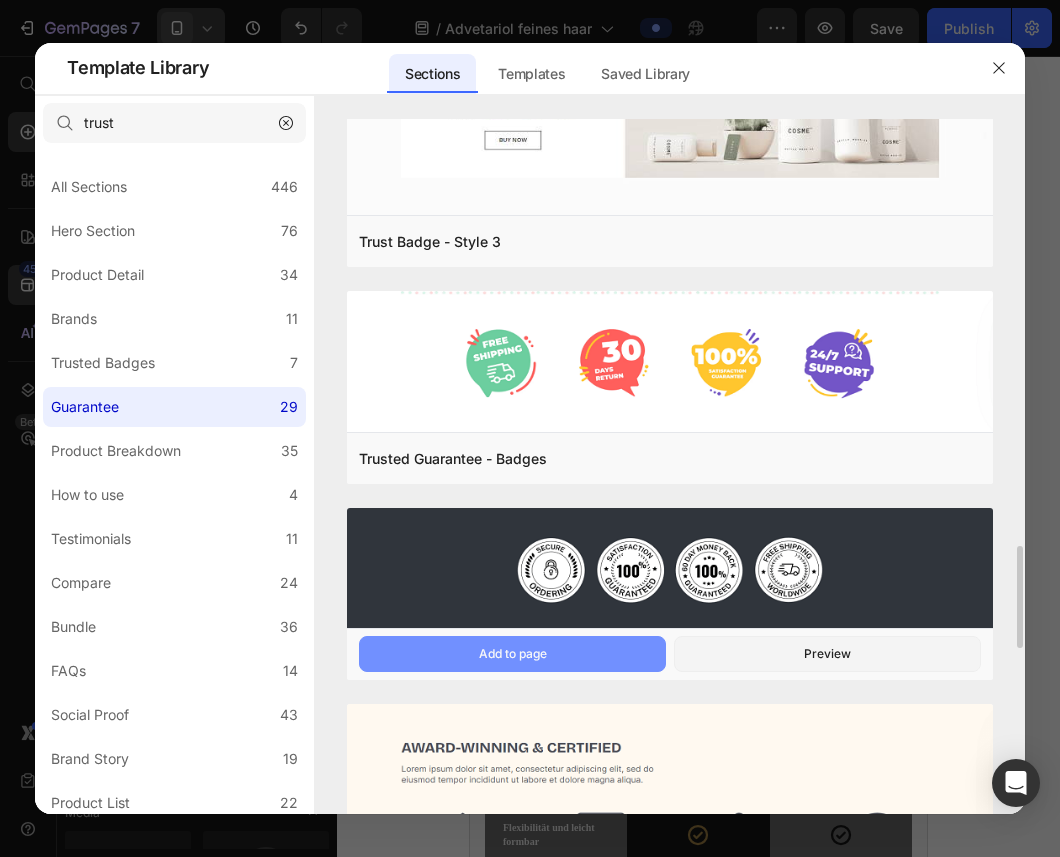 click on "Add to page" at bounding box center [0, 0] 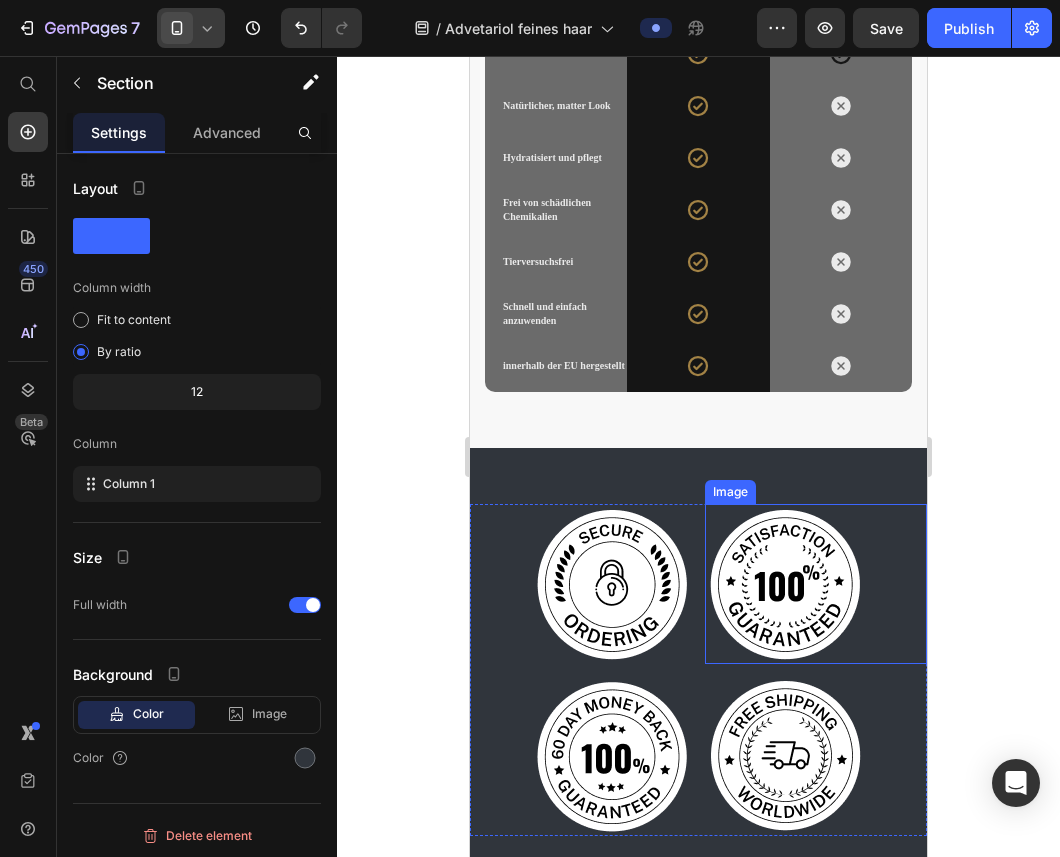 scroll, scrollTop: 5253, scrollLeft: 0, axis: vertical 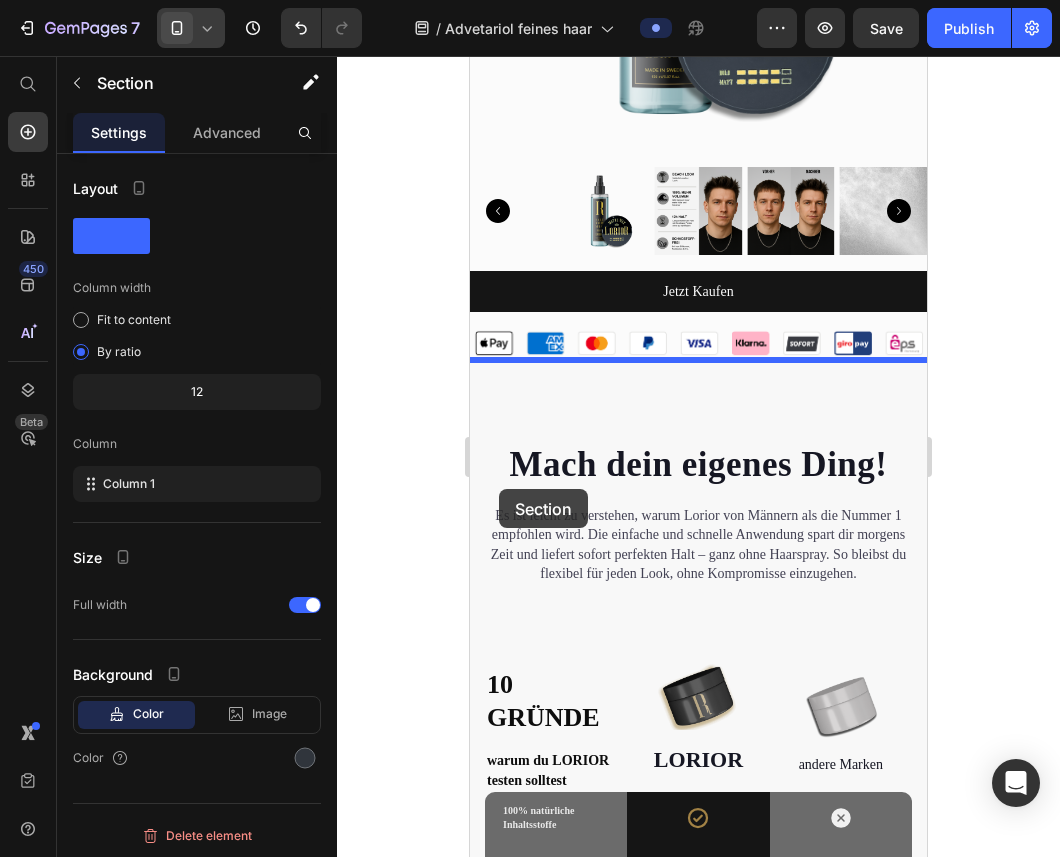 drag, startPoint x: 495, startPoint y: 500, endPoint x: 499, endPoint y: 489, distance: 11.7046995 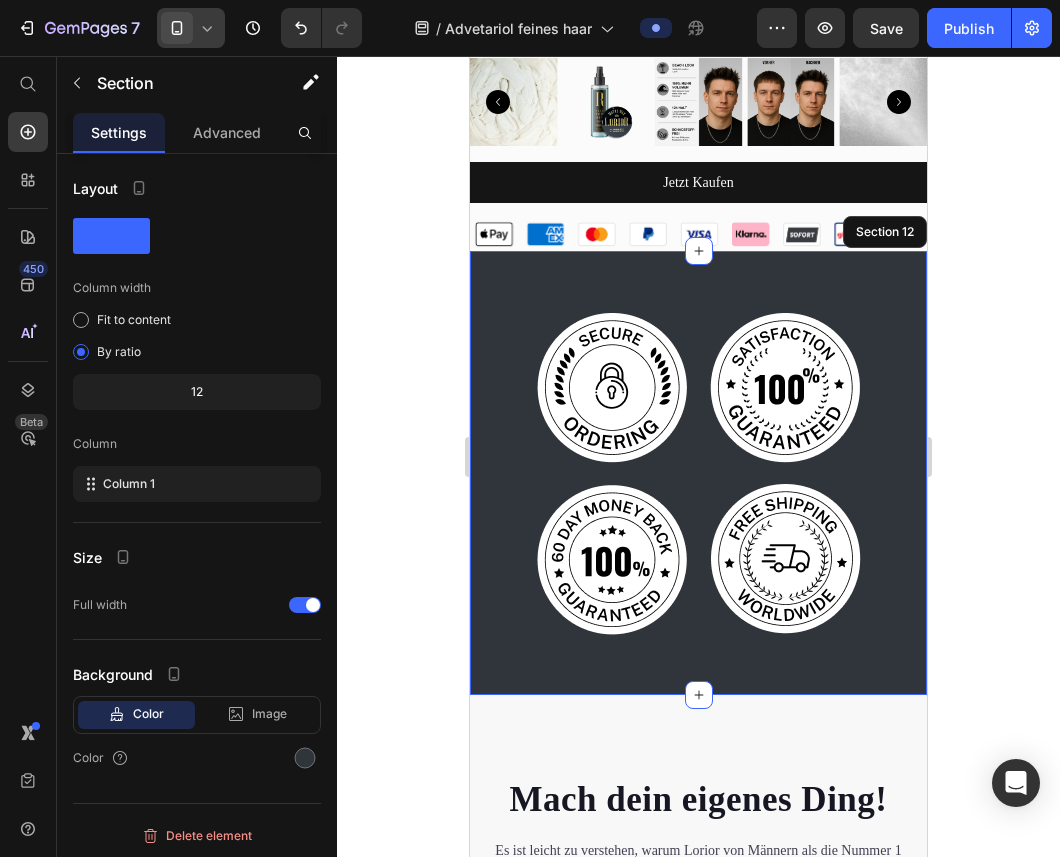 scroll, scrollTop: 4456, scrollLeft: 0, axis: vertical 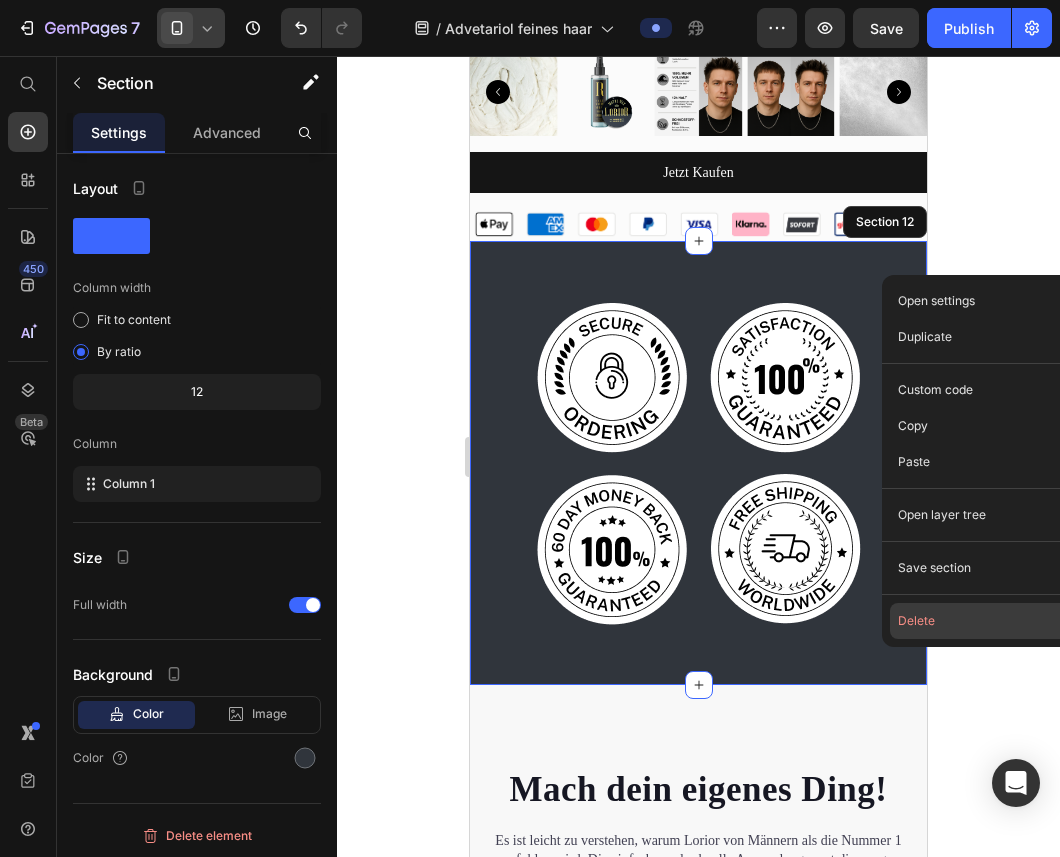 click on "Delete" 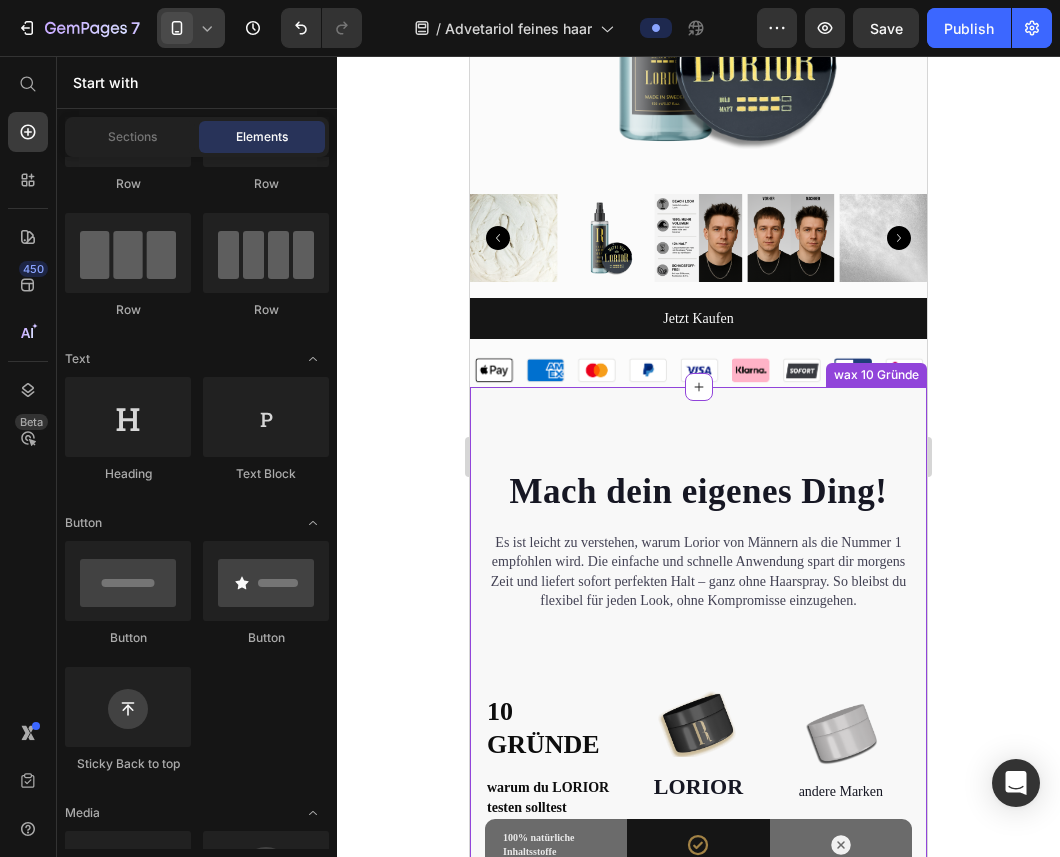 scroll, scrollTop: 4275, scrollLeft: 0, axis: vertical 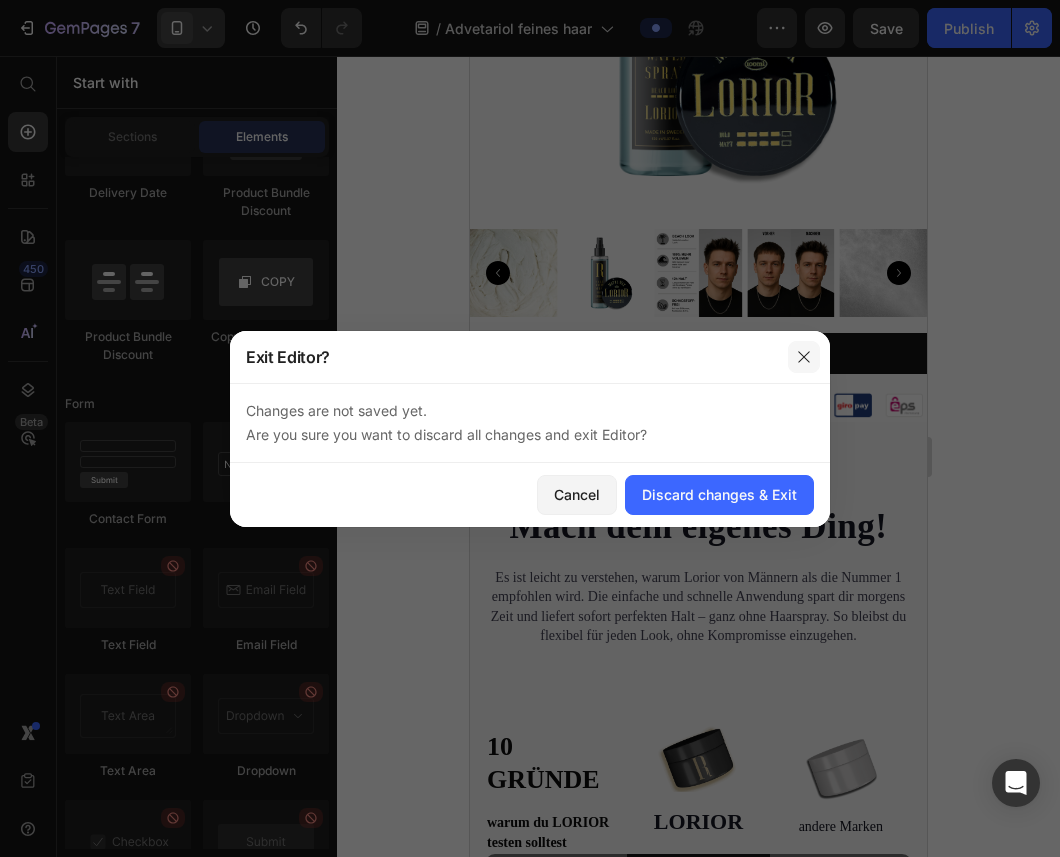 click 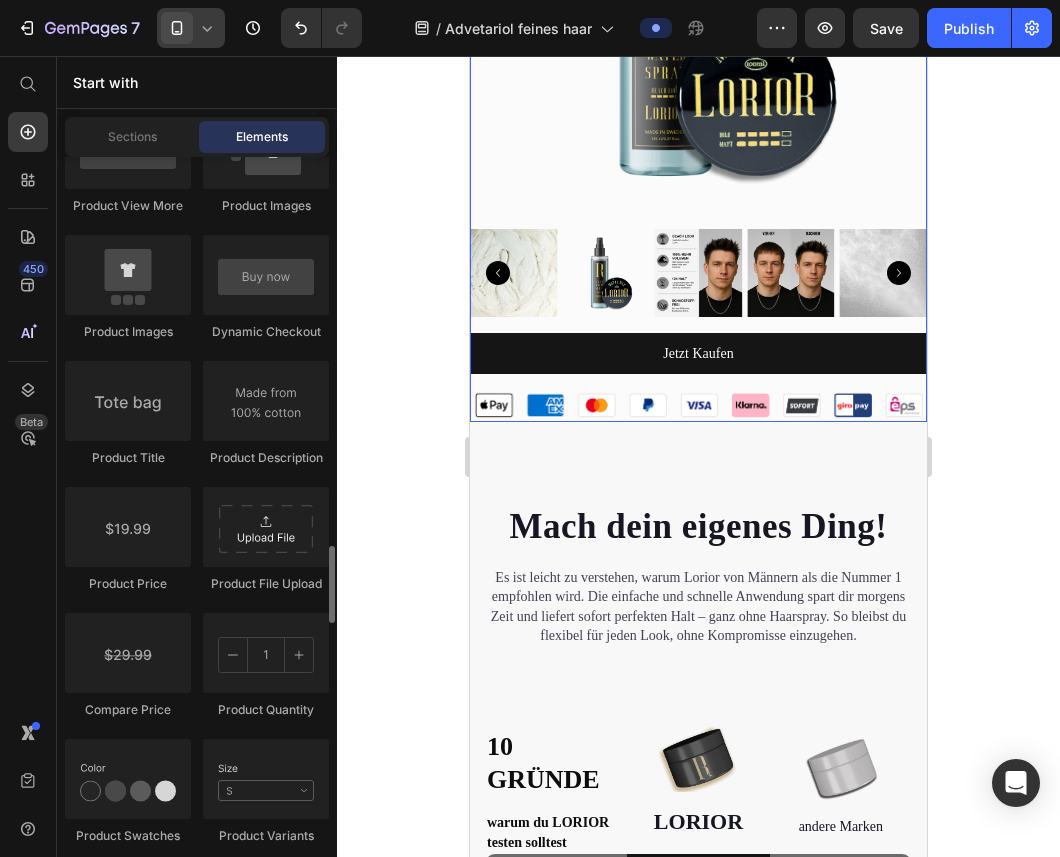 scroll, scrollTop: 3128, scrollLeft: 0, axis: vertical 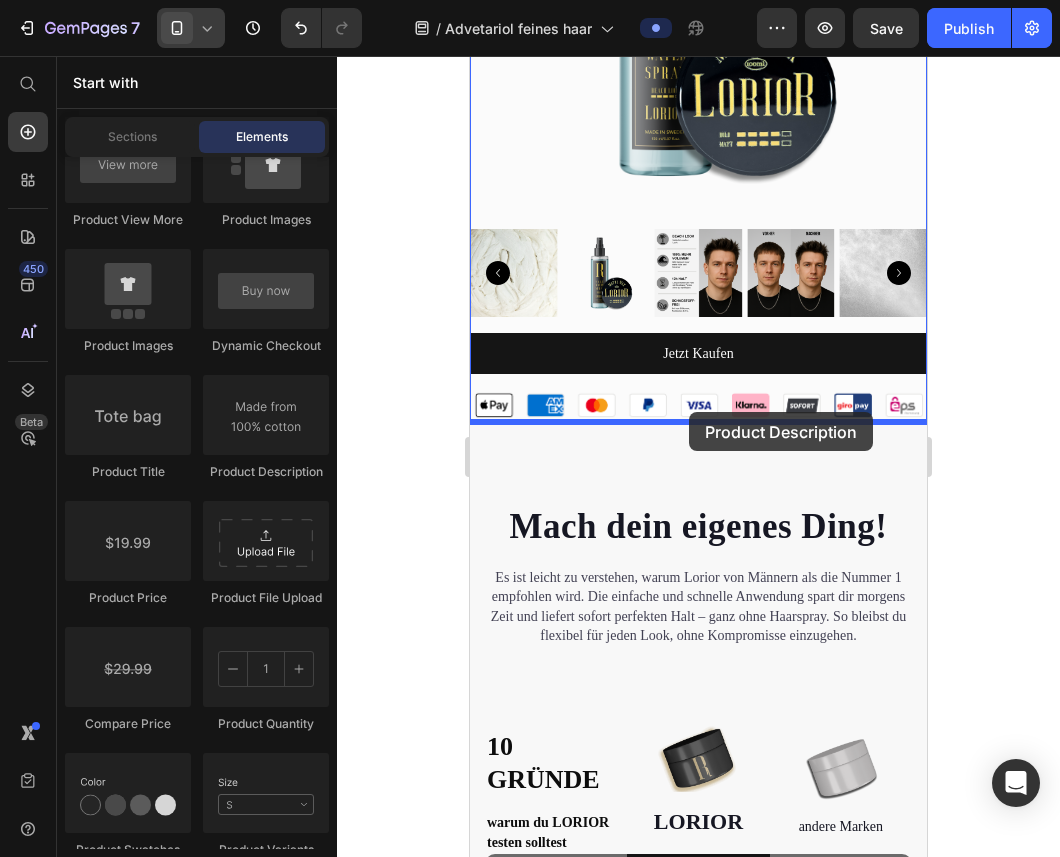 drag, startPoint x: 764, startPoint y: 496, endPoint x: 689, endPoint y: 412, distance: 112.60995 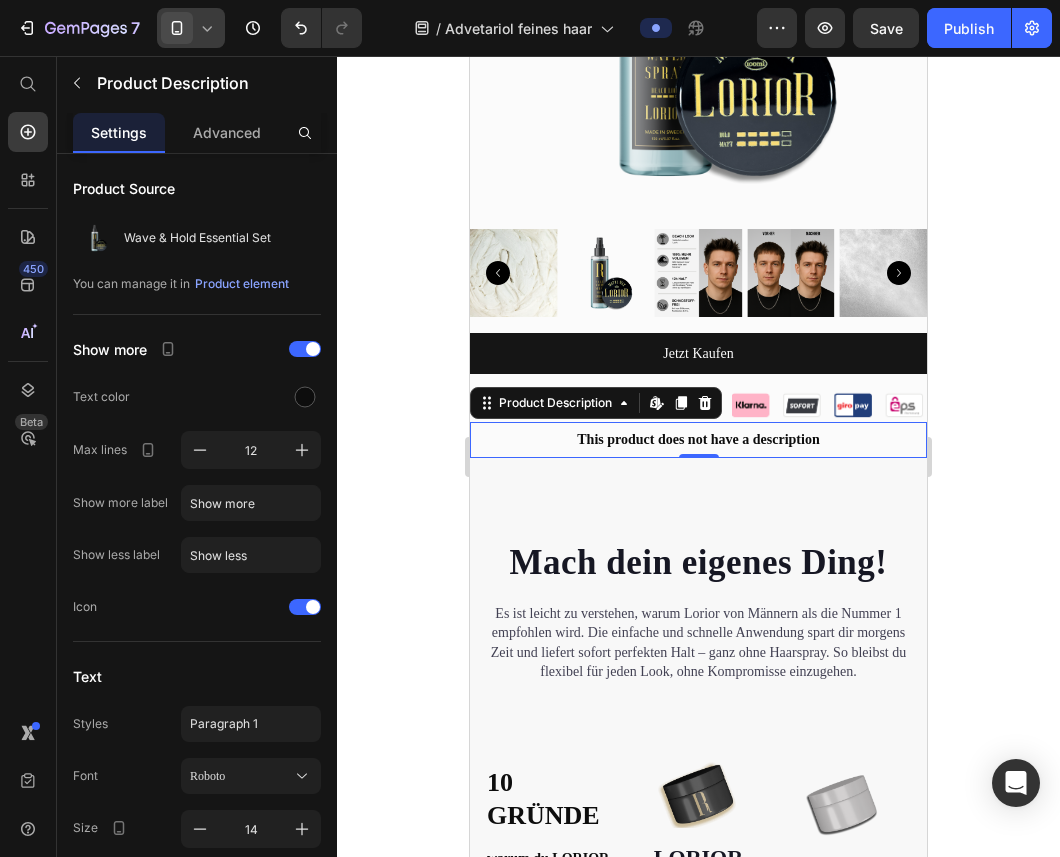 click on "This product does not have a description" at bounding box center [698, 440] 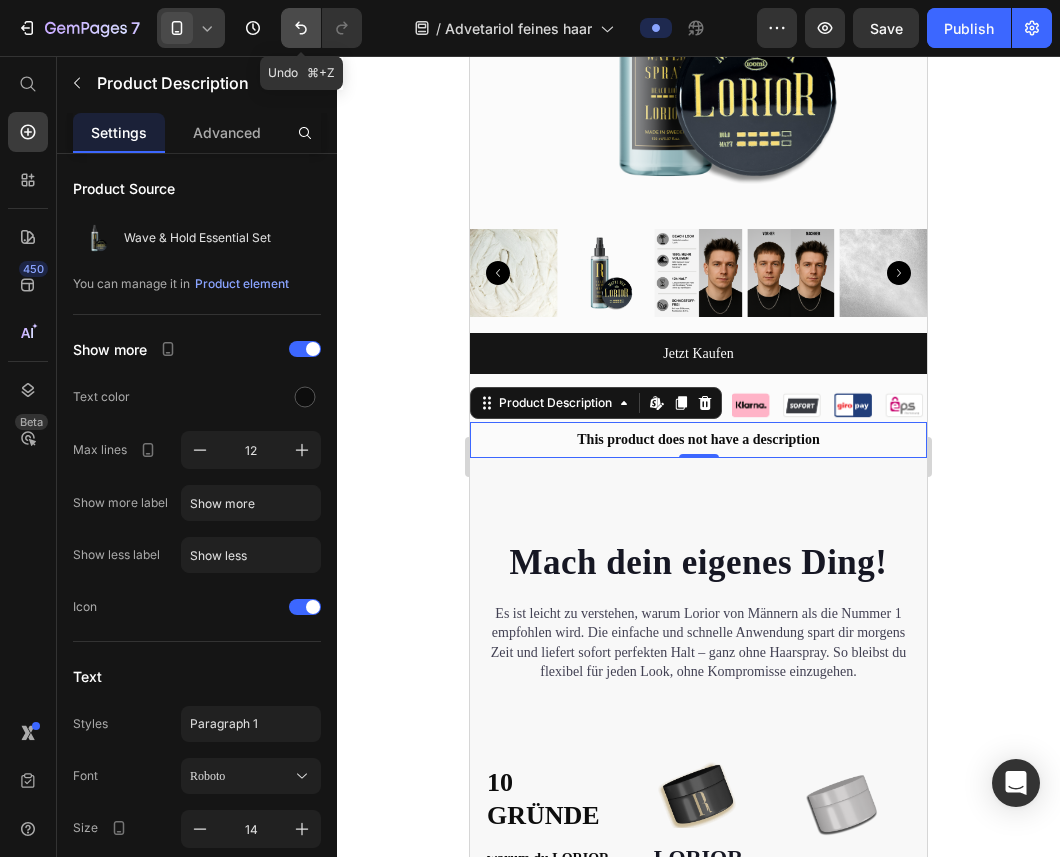 click 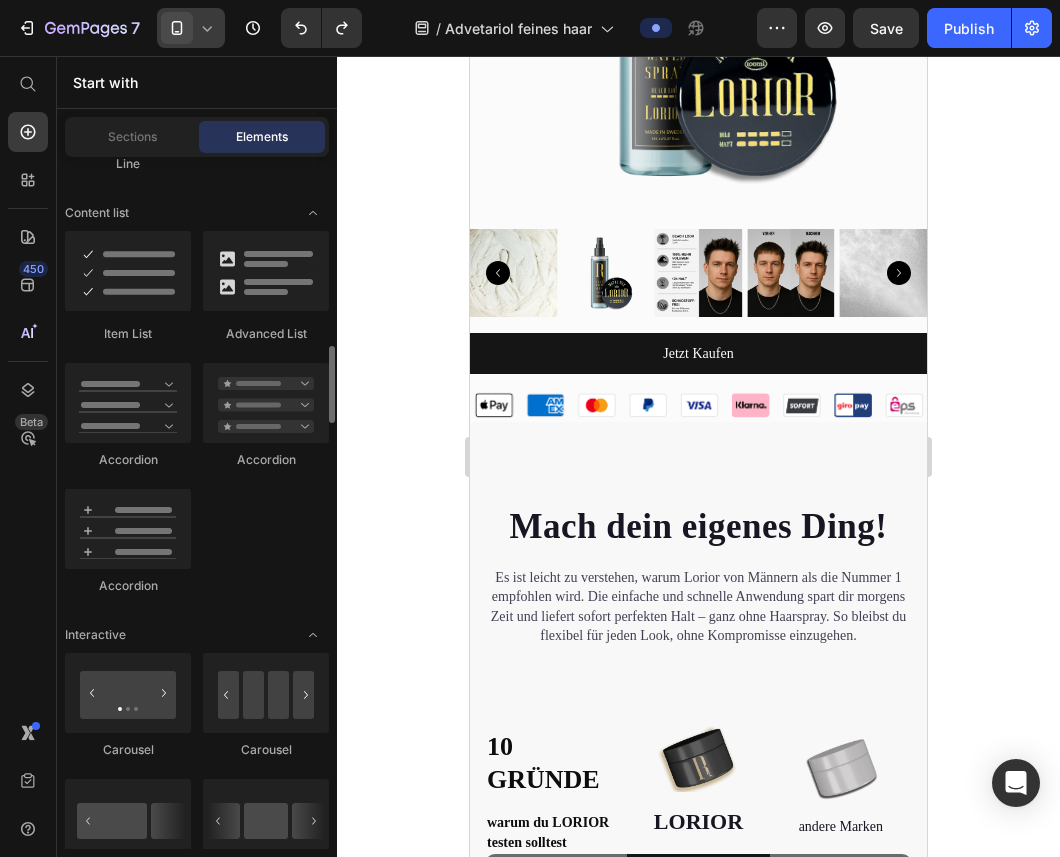 scroll, scrollTop: 1658, scrollLeft: 0, axis: vertical 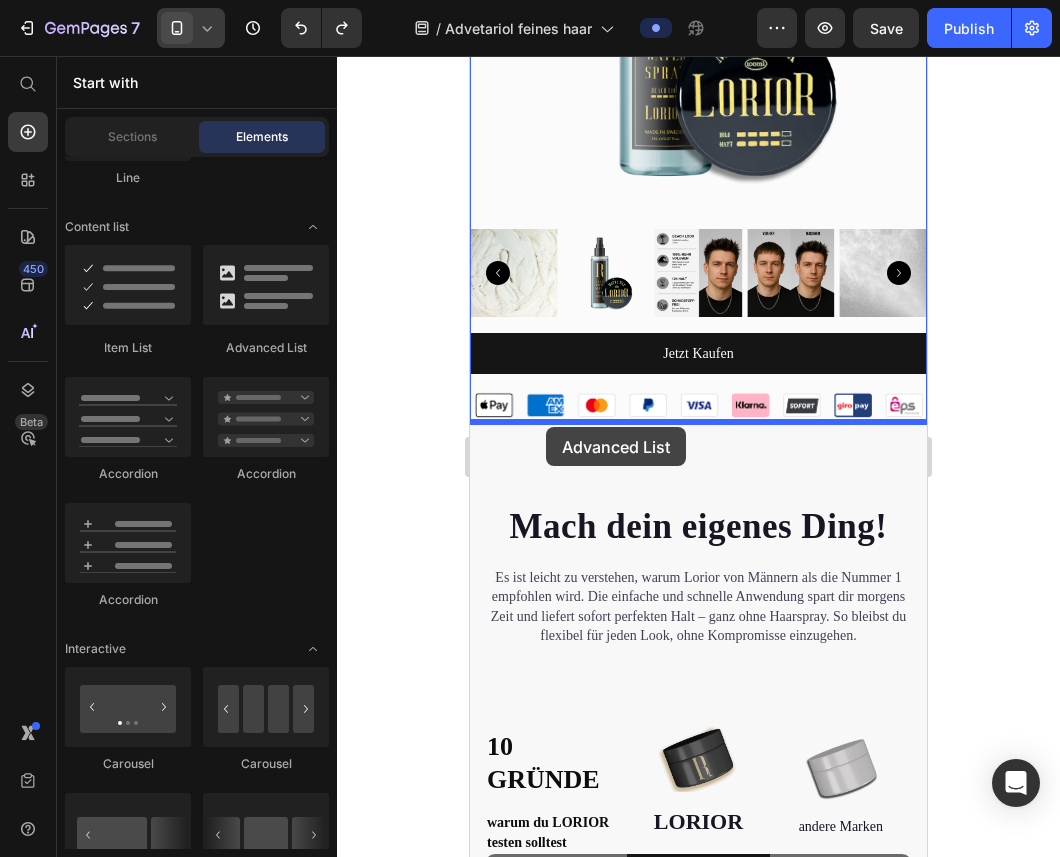 drag, startPoint x: 726, startPoint y: 356, endPoint x: 546, endPoint y: 427, distance: 193.49677 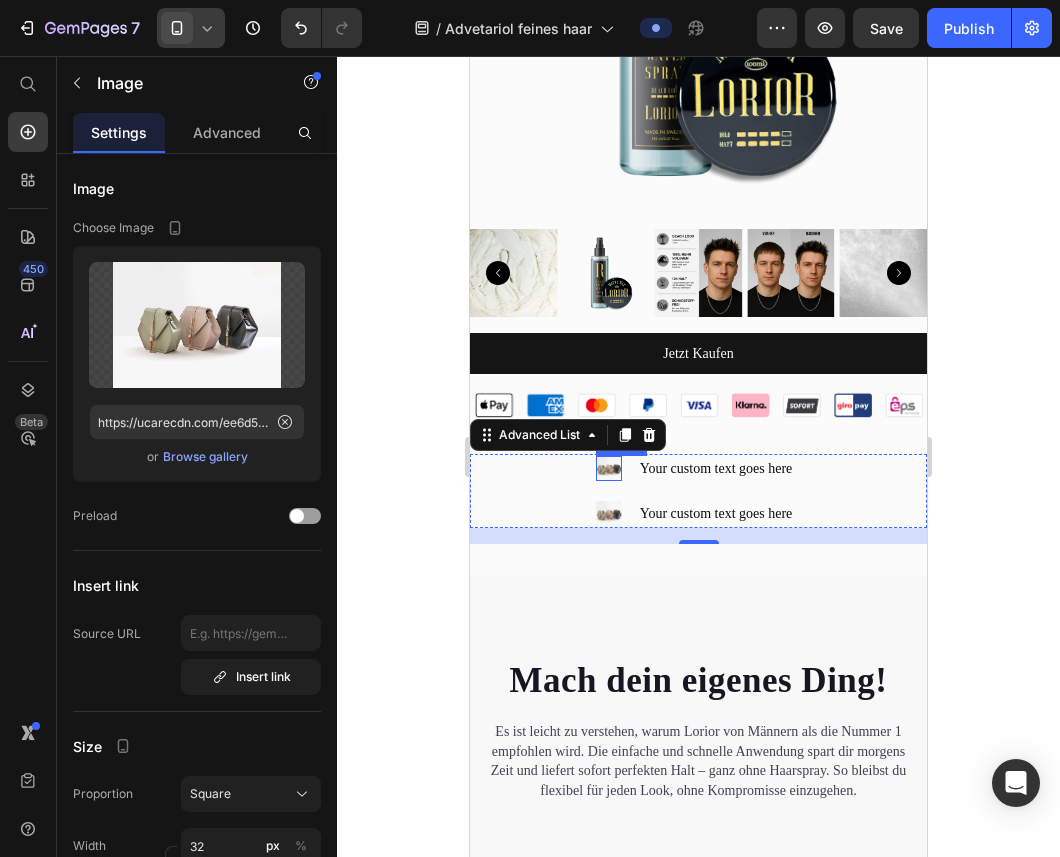click on "Image" at bounding box center [609, 469] 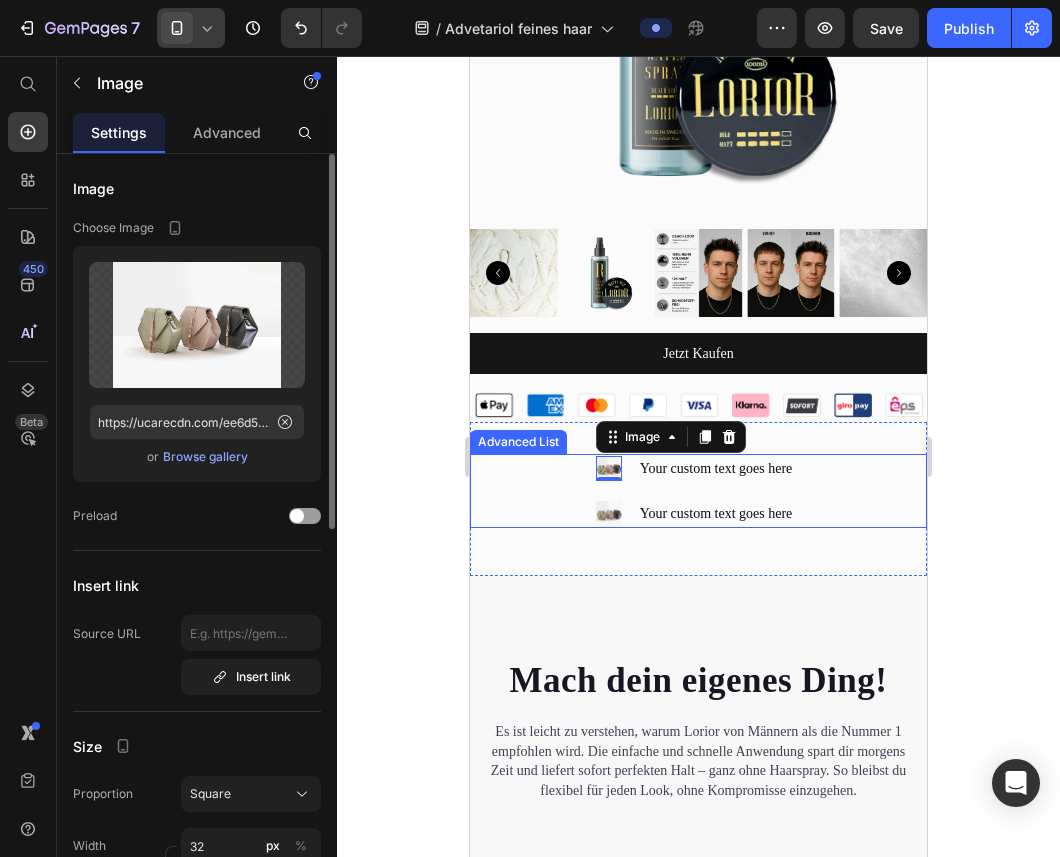 click on "Browse gallery" at bounding box center [205, 457] 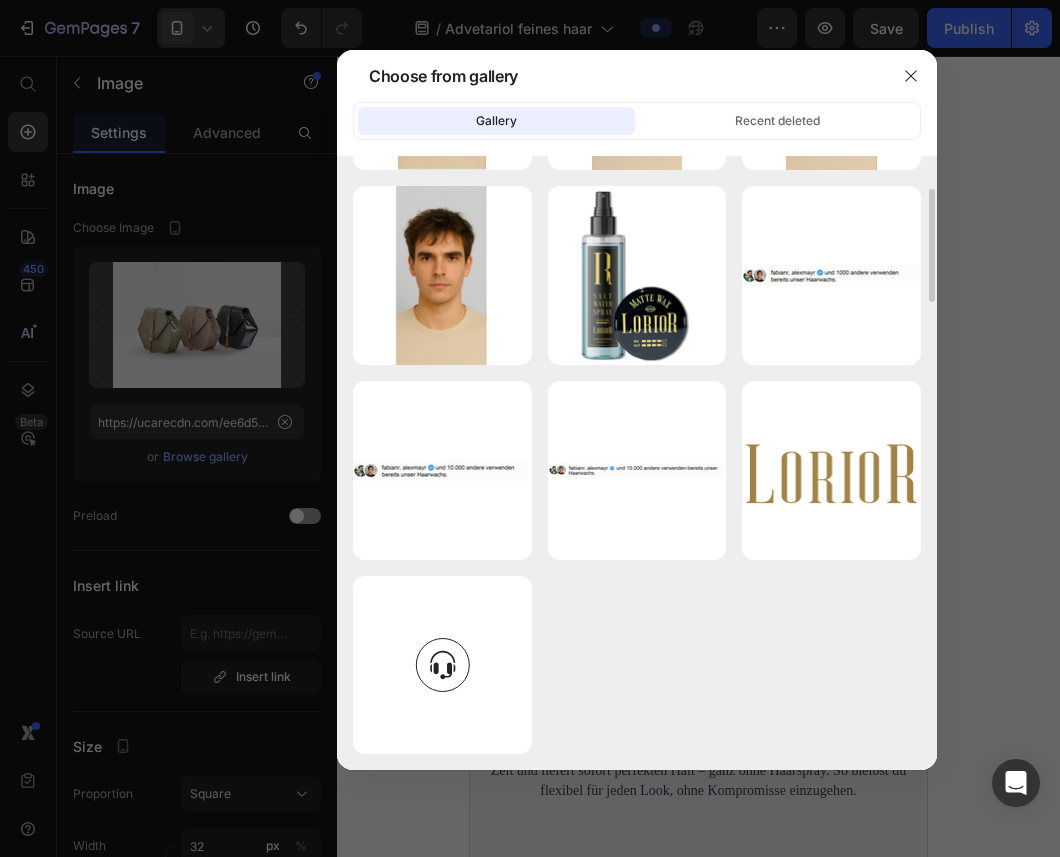 scroll, scrollTop: 2871, scrollLeft: 0, axis: vertical 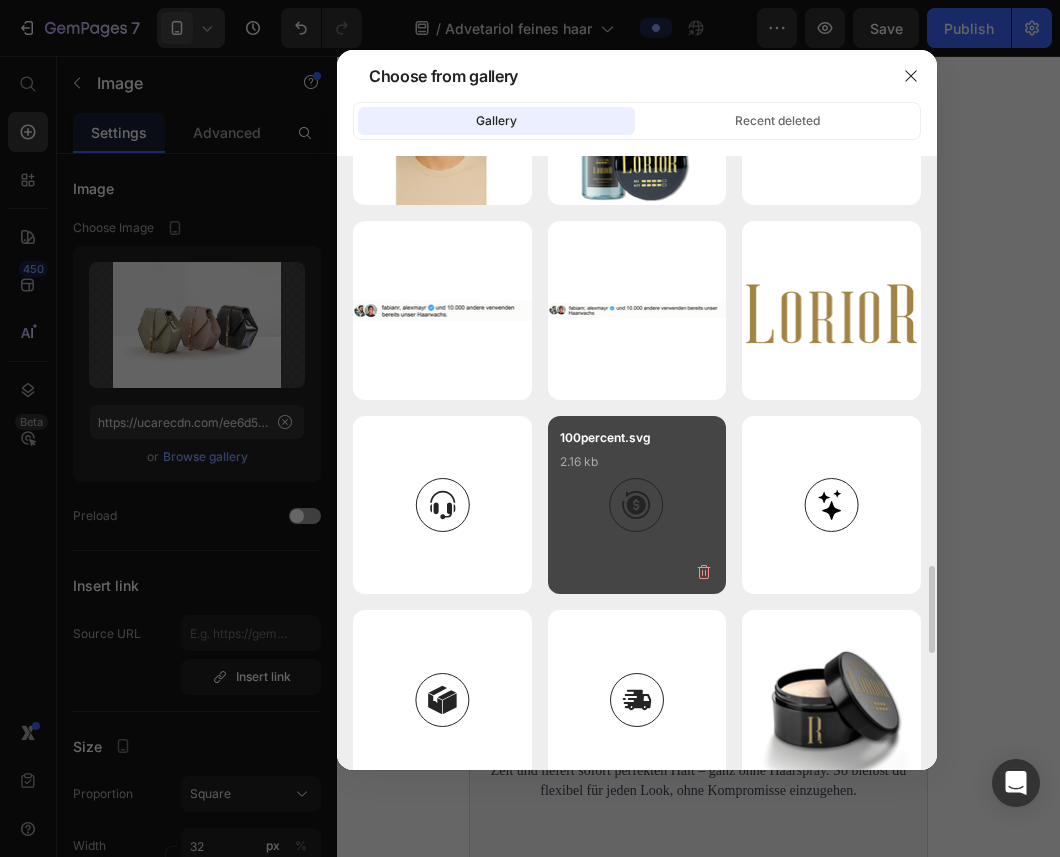 click on "100percent.svg 2.16 kb" at bounding box center (637, 468) 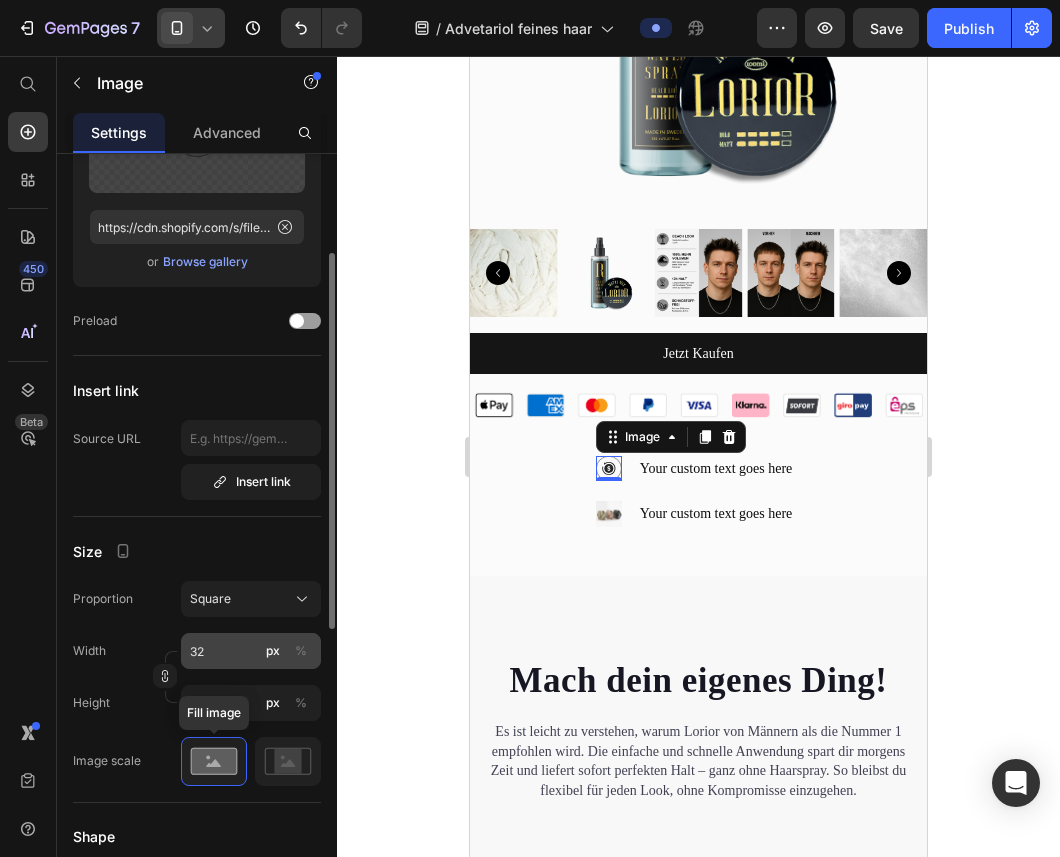 scroll, scrollTop: 197, scrollLeft: 0, axis: vertical 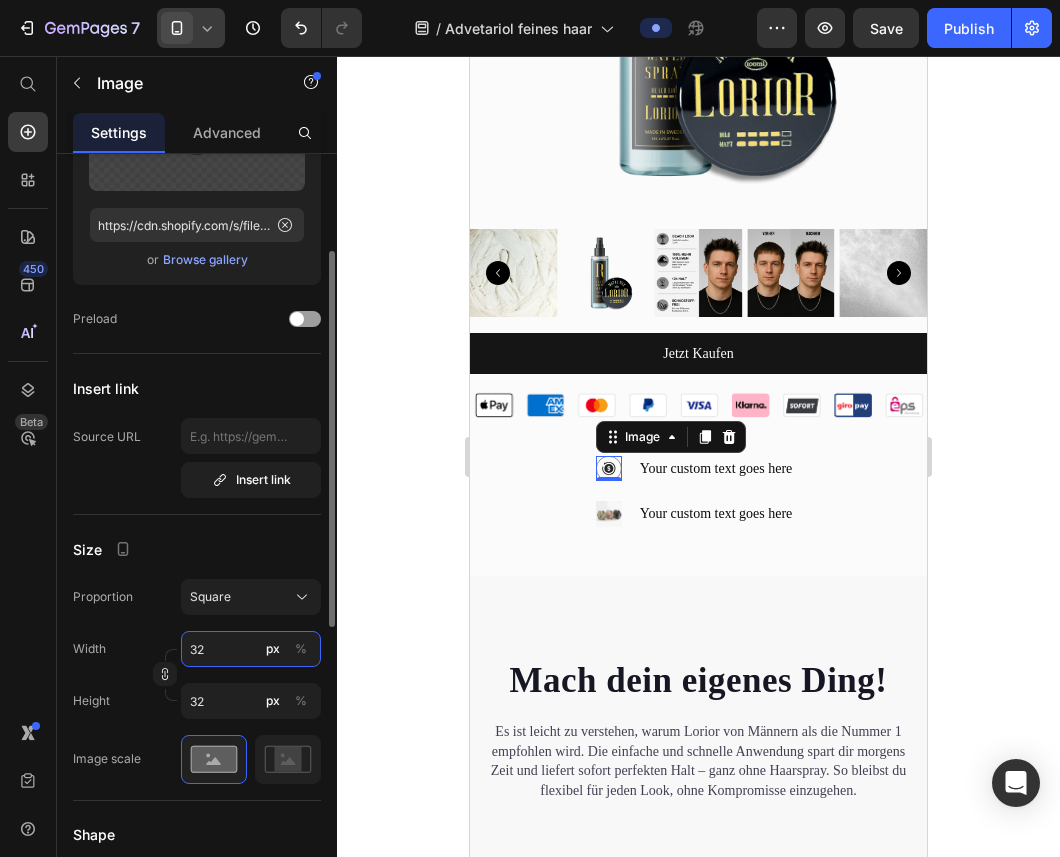 drag, startPoint x: 216, startPoint y: 650, endPoint x: 155, endPoint y: 650, distance: 61 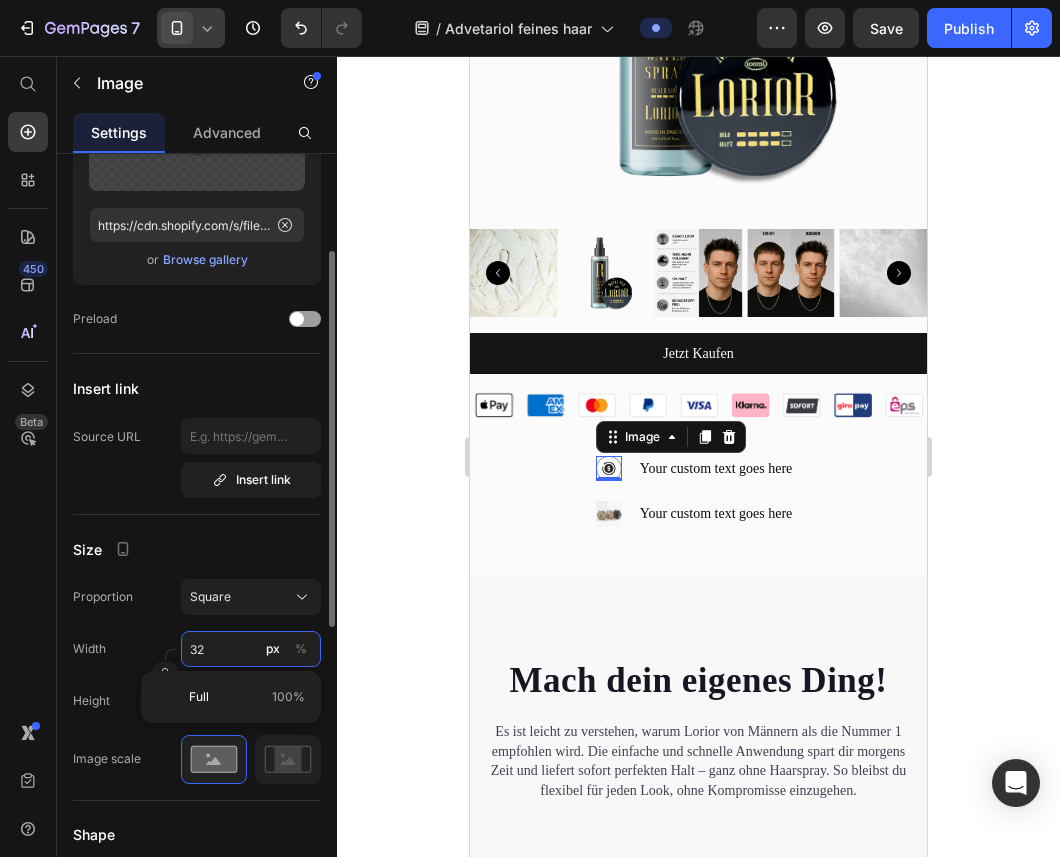 type on "8" 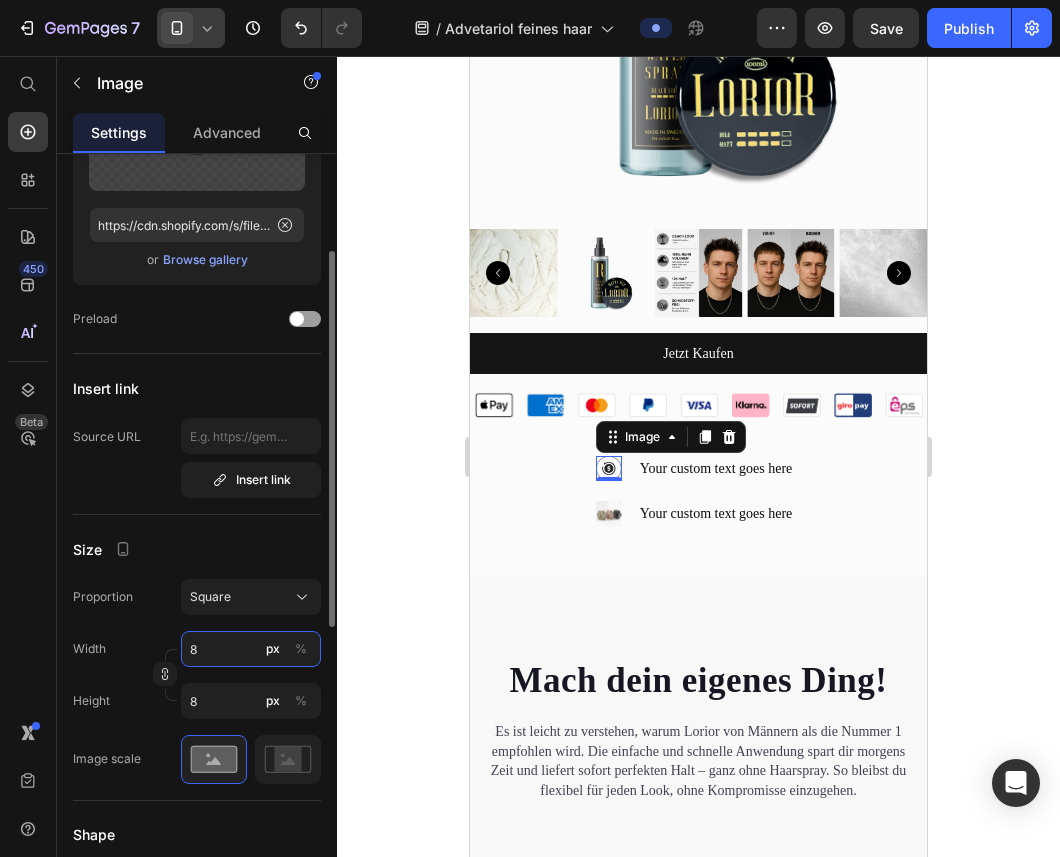 type on "80" 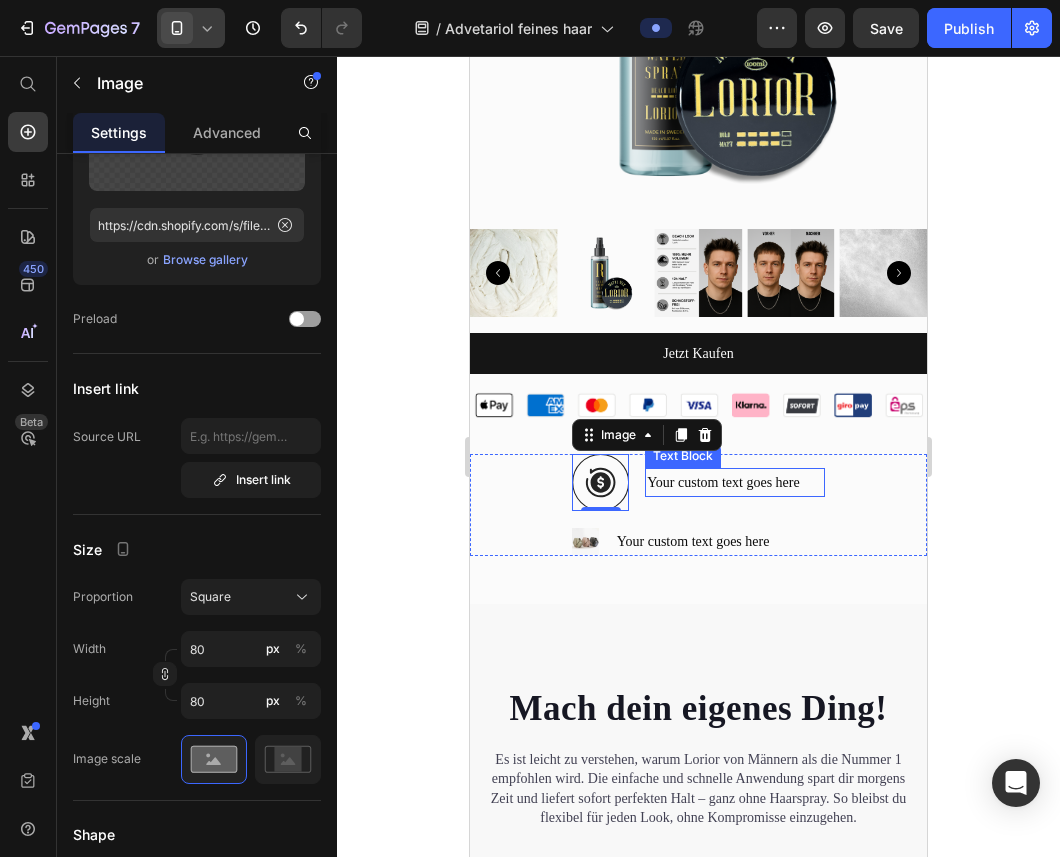 click on "Your custom text goes here" at bounding box center (735, 482) 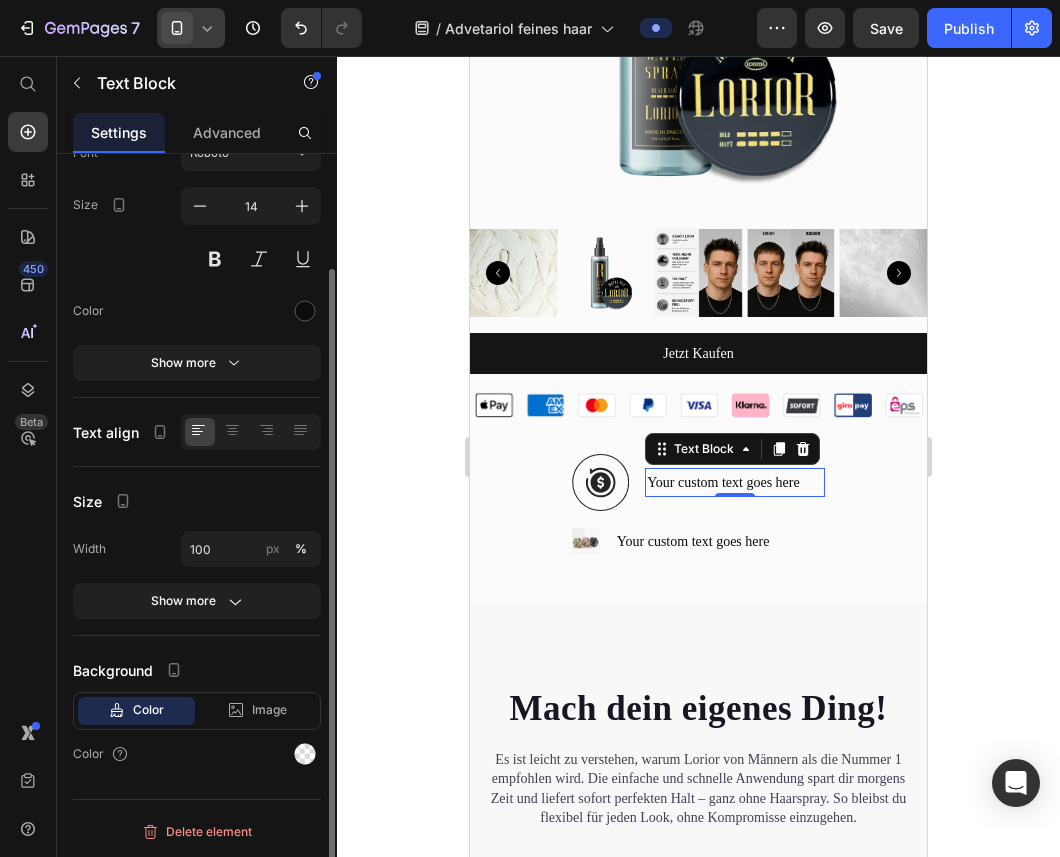 scroll, scrollTop: 0, scrollLeft: 0, axis: both 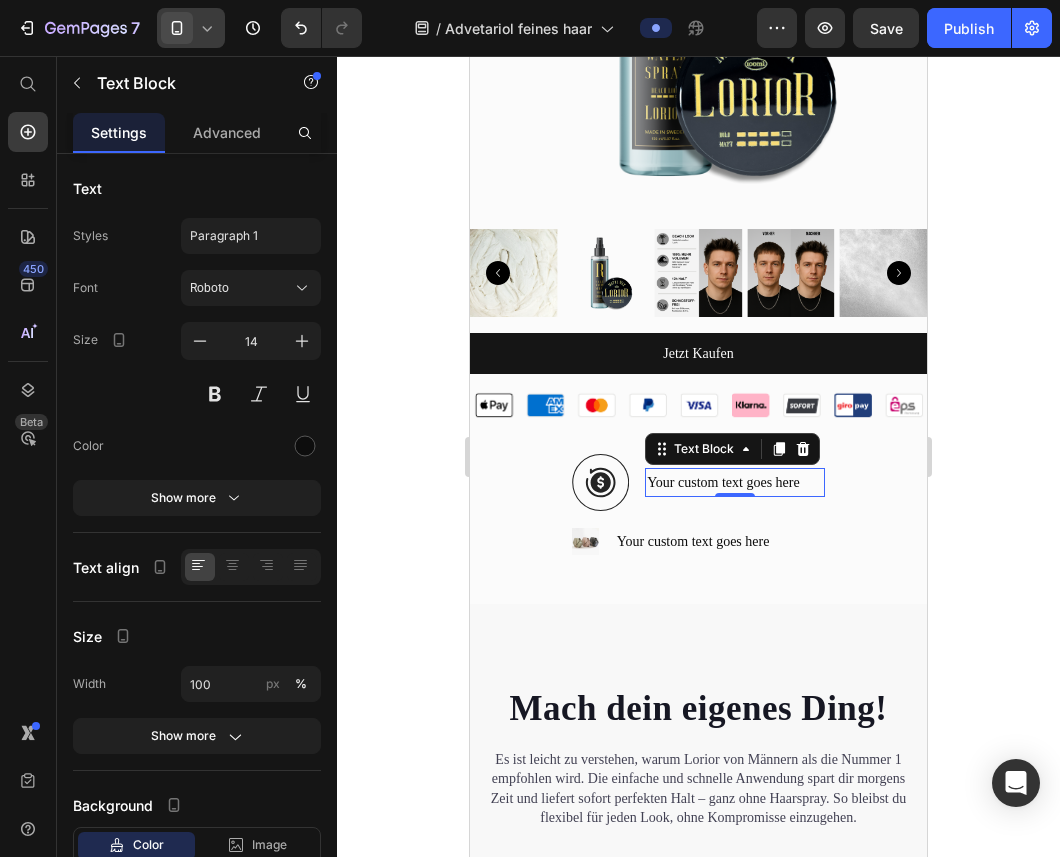click on "Your custom text goes here" at bounding box center [735, 482] 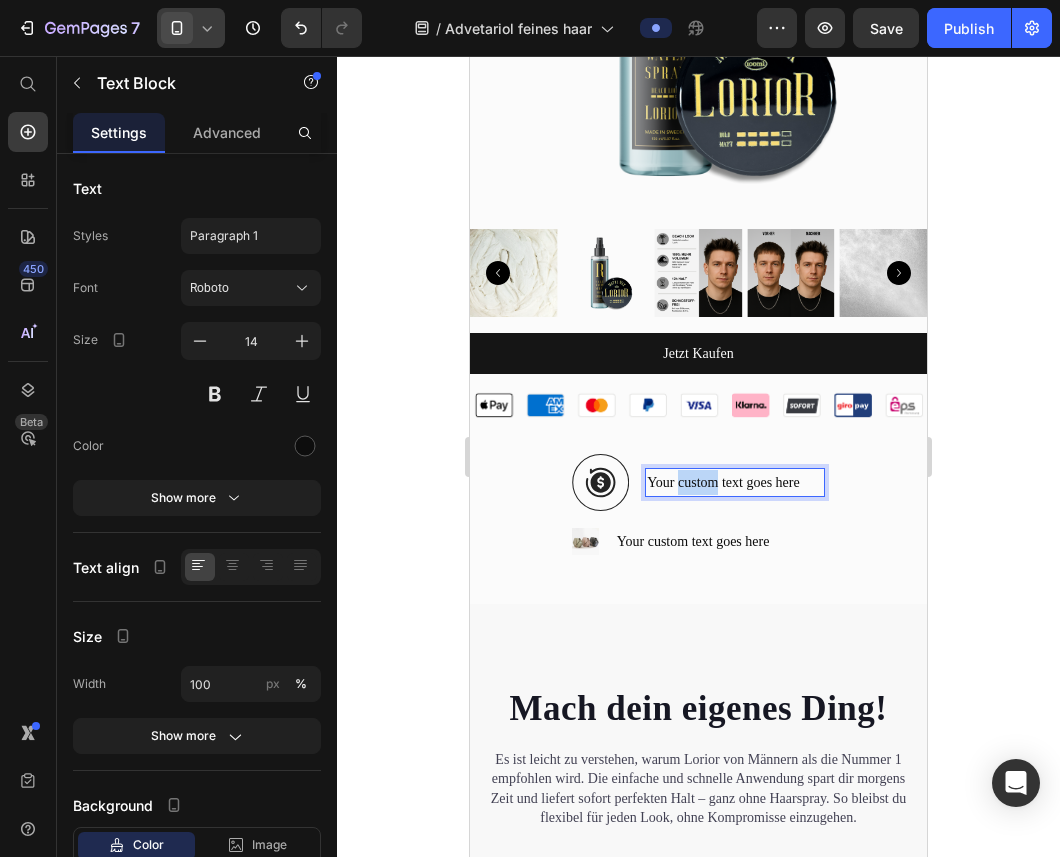 click on "Your custom text goes here" at bounding box center (735, 482) 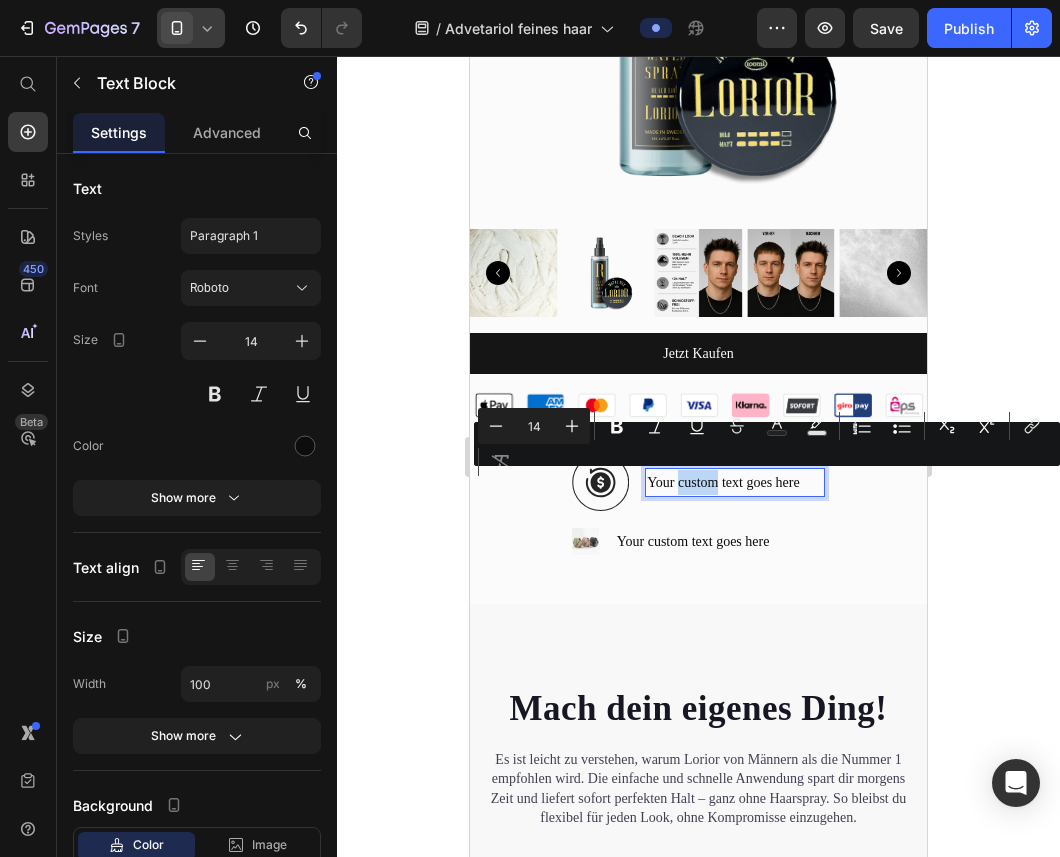 click on "Your custom text goes here" at bounding box center (735, 482) 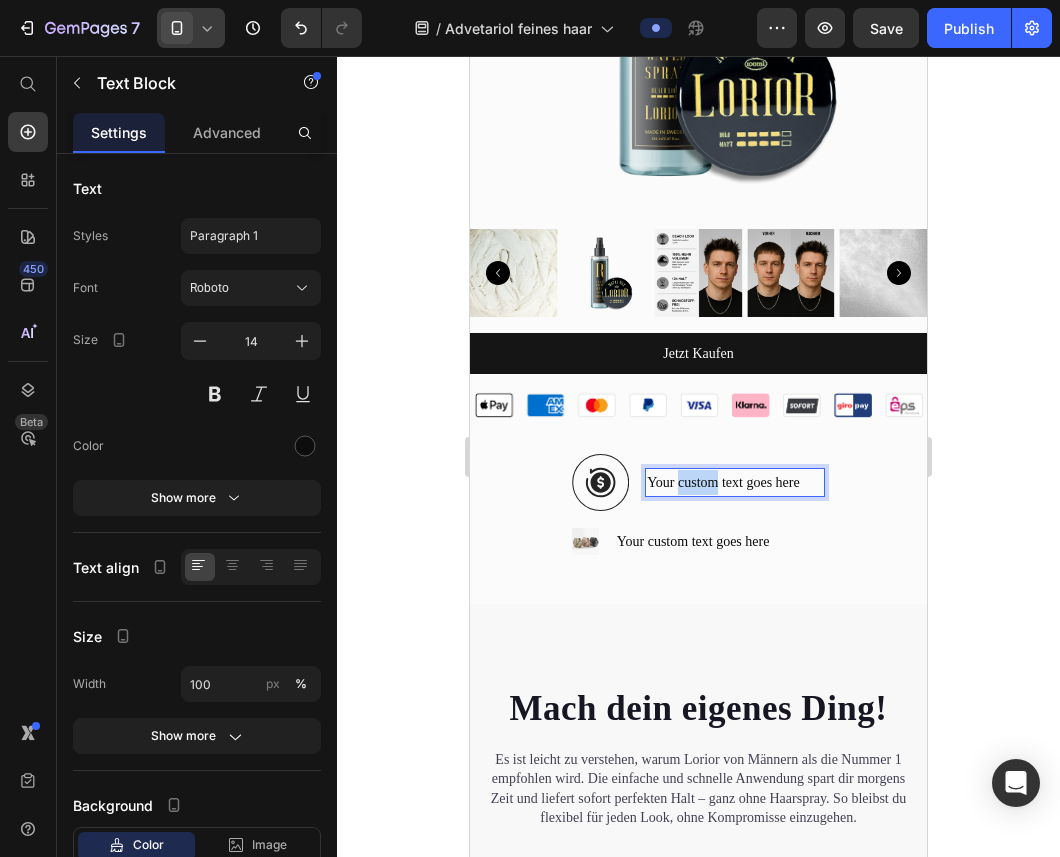 click on "Your custom text goes here" at bounding box center [735, 482] 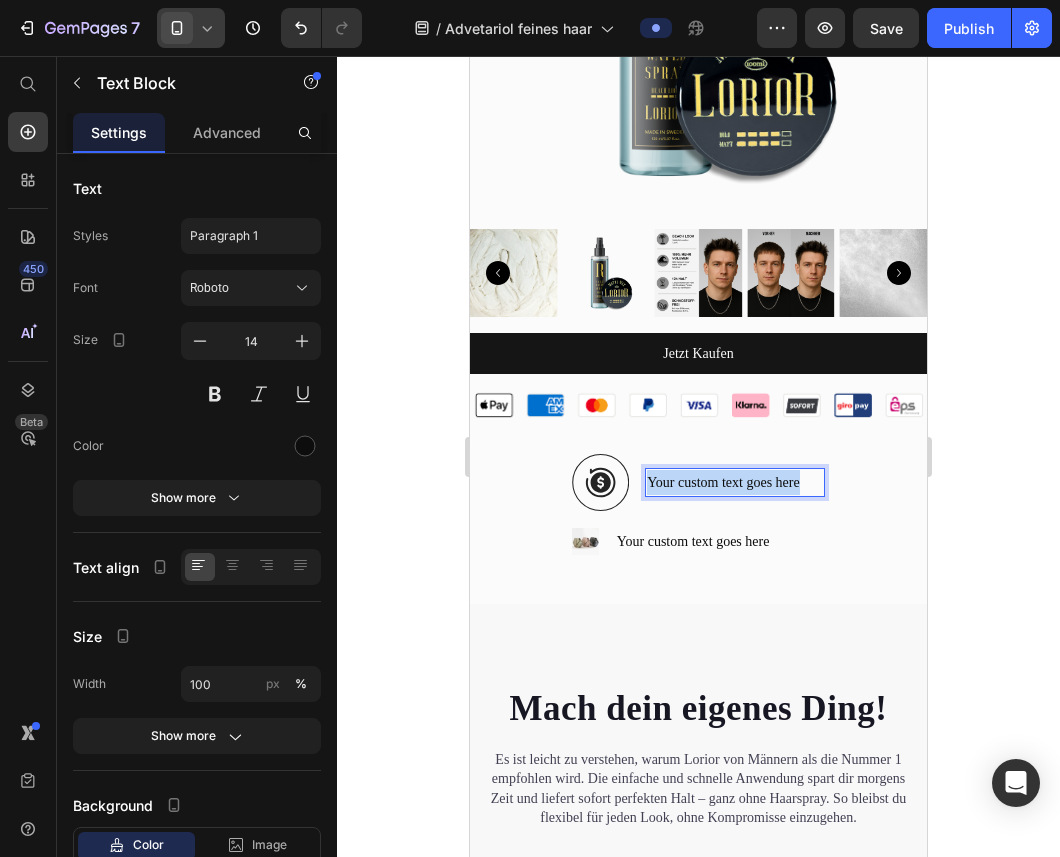 click on "Your custom text goes here" at bounding box center (735, 482) 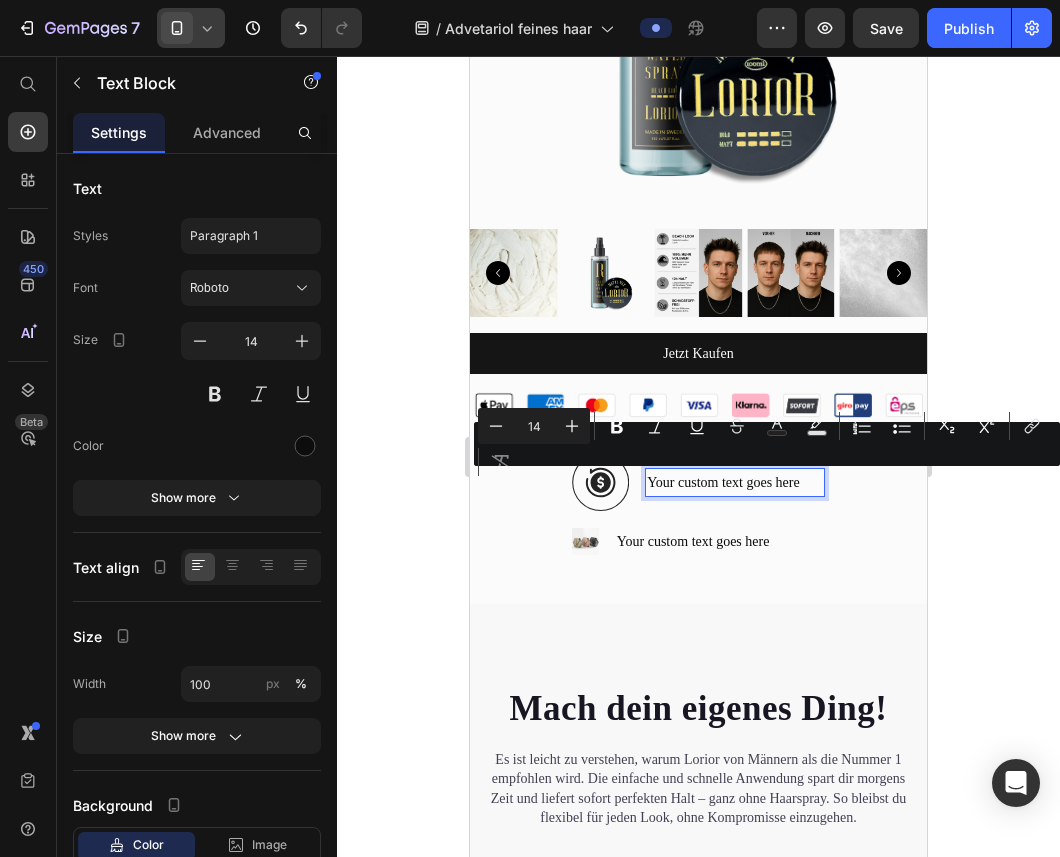 scroll, scrollTop: 4275, scrollLeft: 0, axis: vertical 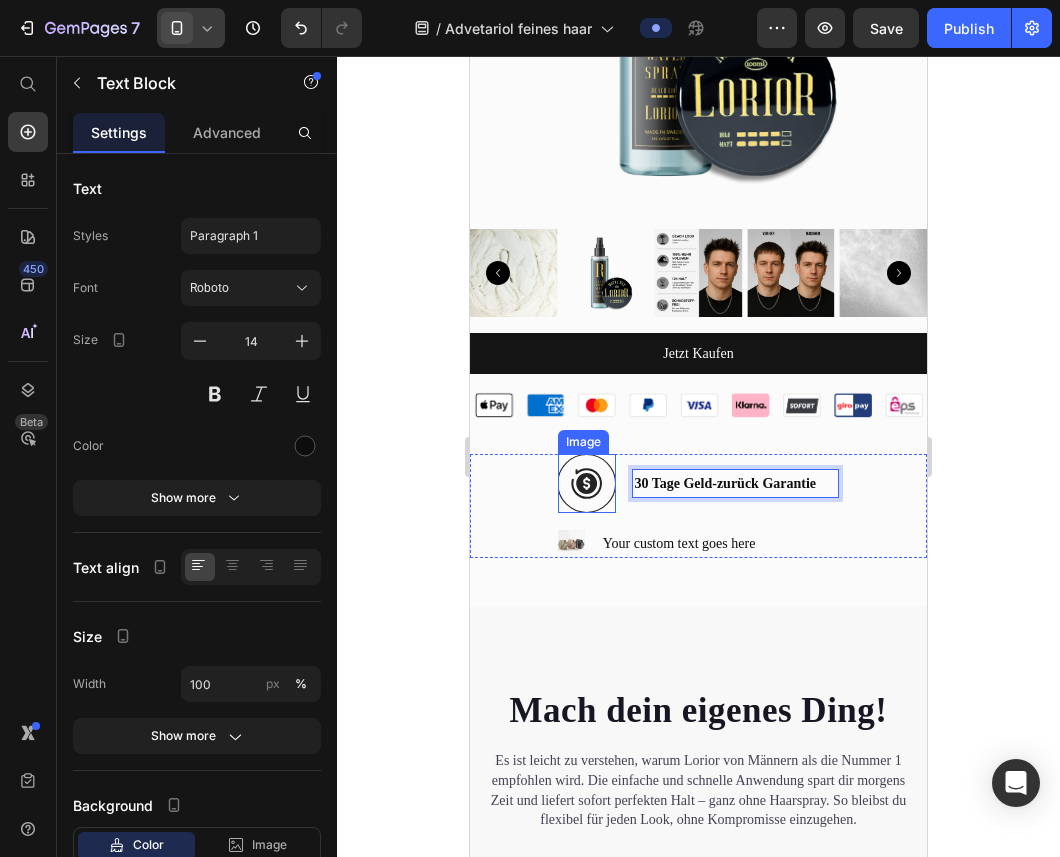 click at bounding box center [587, 483] 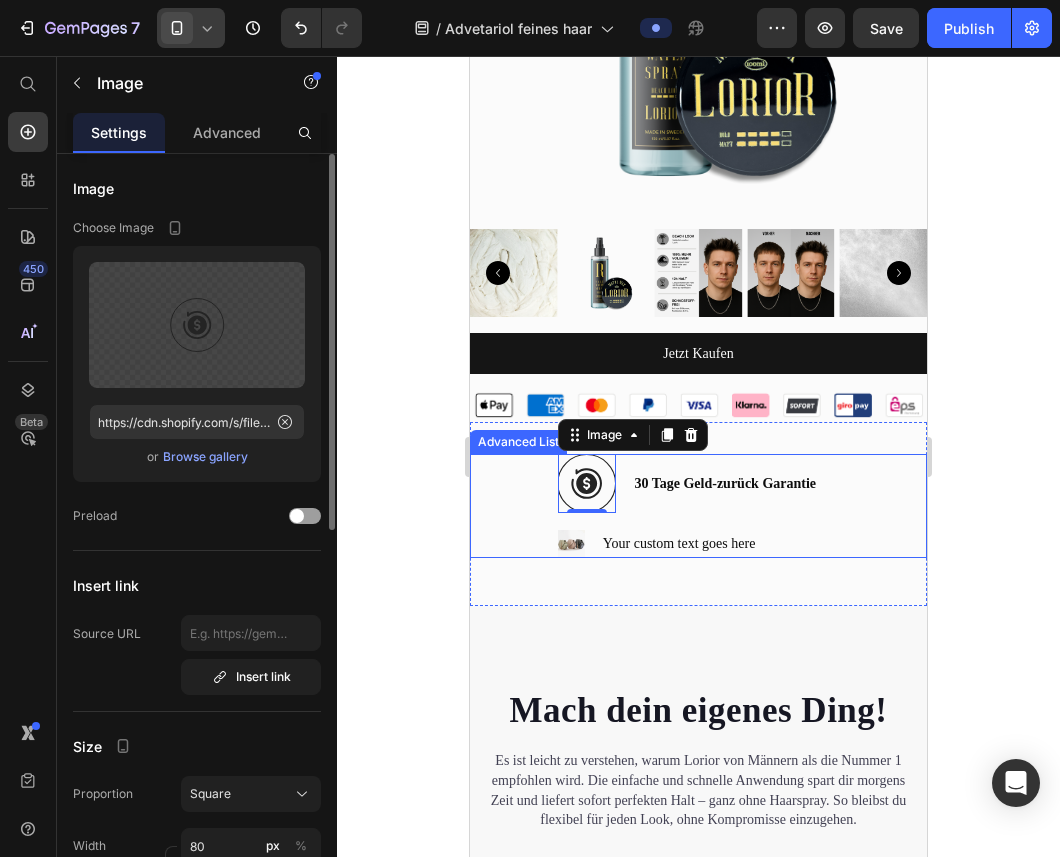 click on "Browse gallery" at bounding box center [205, 457] 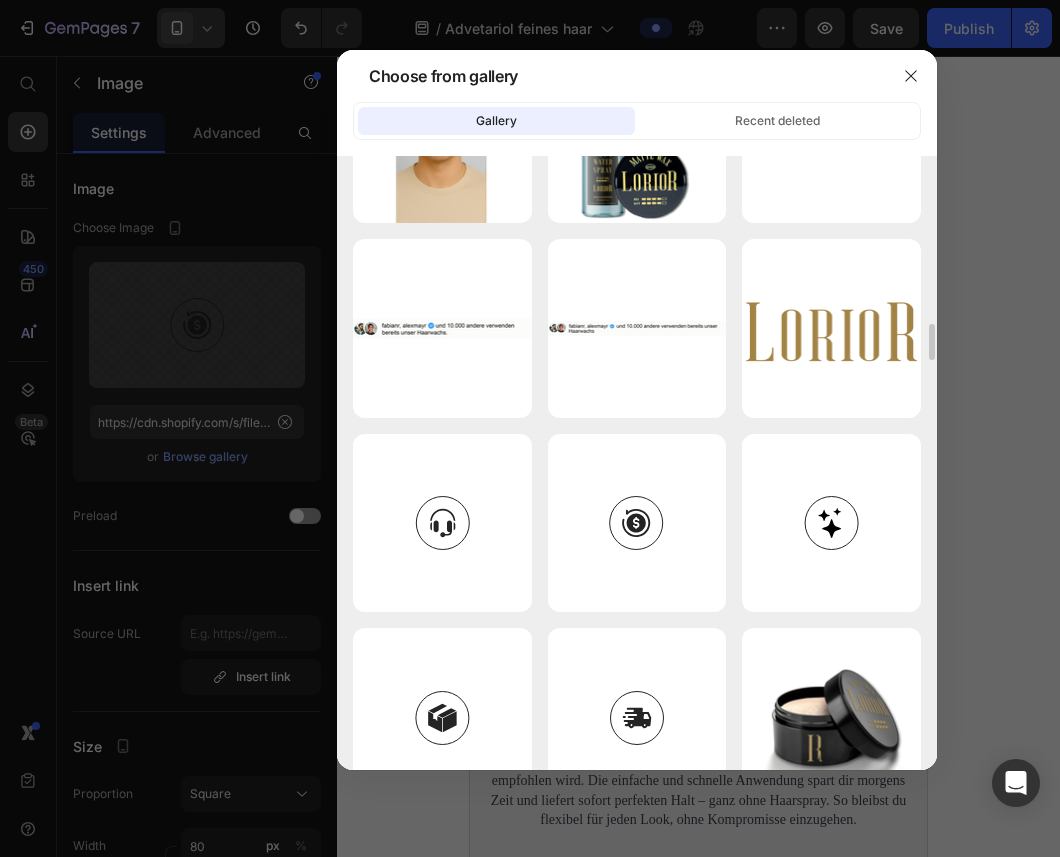 scroll, scrollTop: 2836, scrollLeft: 0, axis: vertical 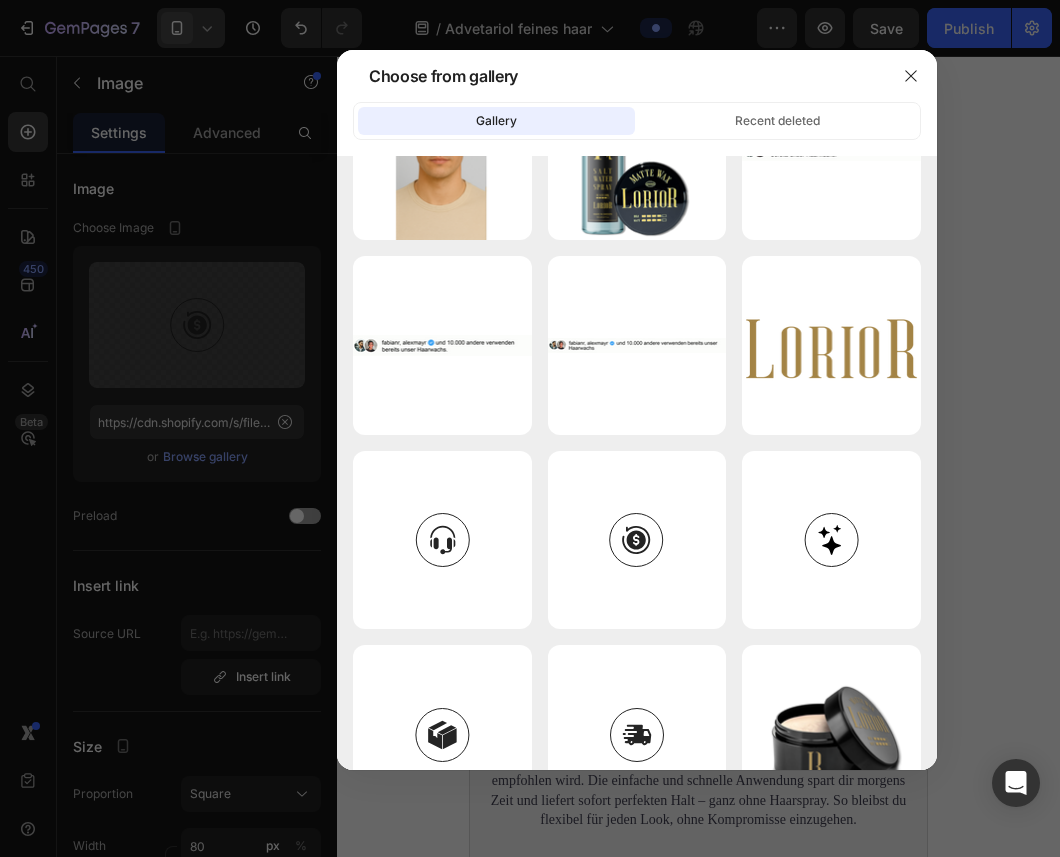 click at bounding box center (530, 428) 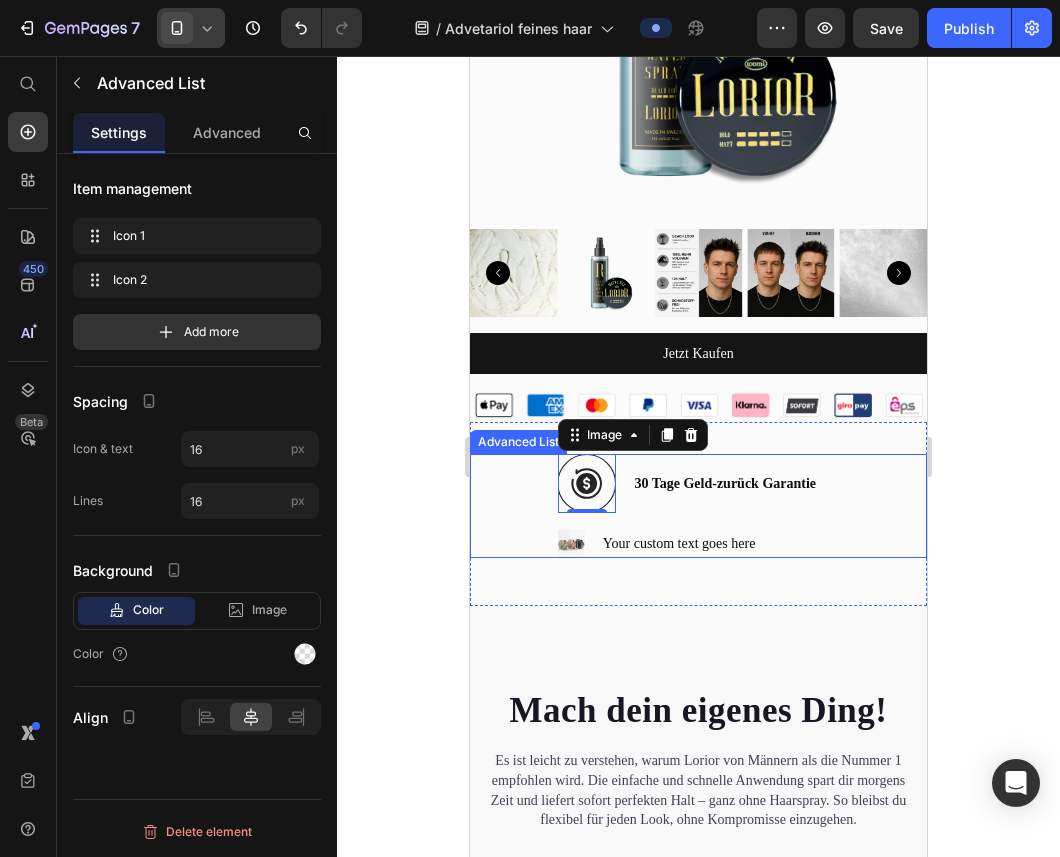 click on "Image   0 30 Tage Geld-zurück Garantie Text Block Image Your custom text goes here Text Block" at bounding box center (698, 506) 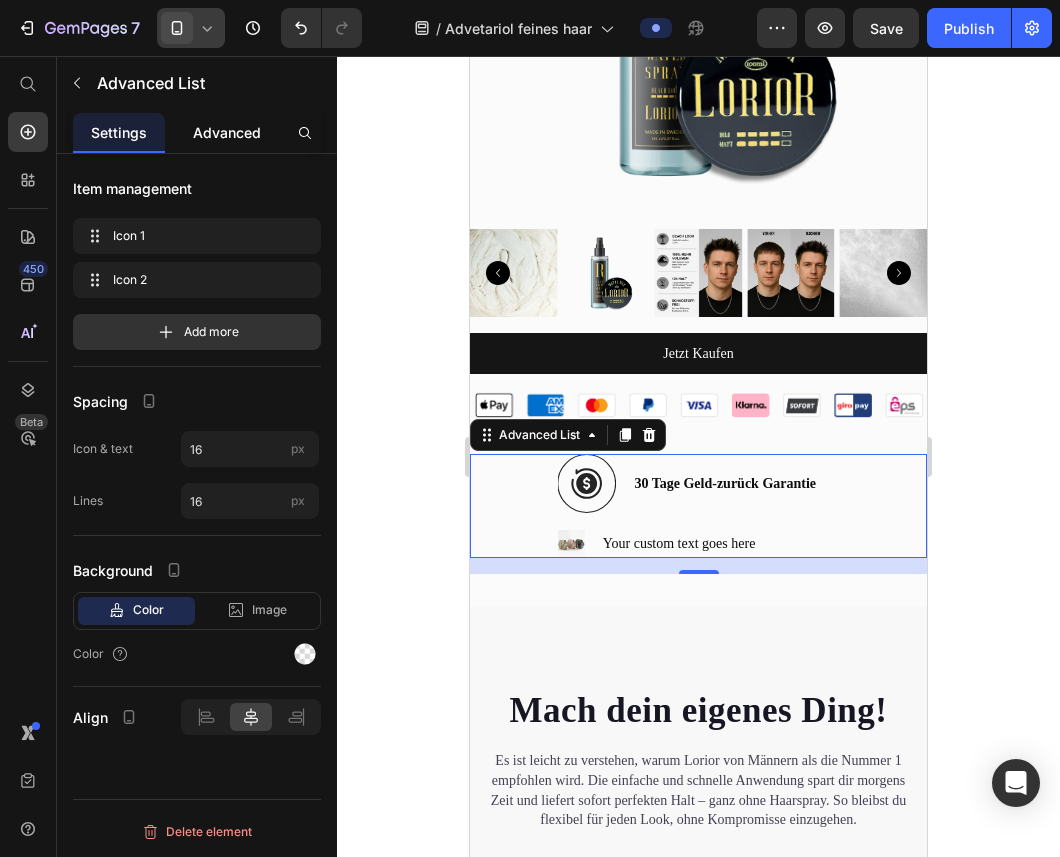 click on "Advanced" at bounding box center (227, 132) 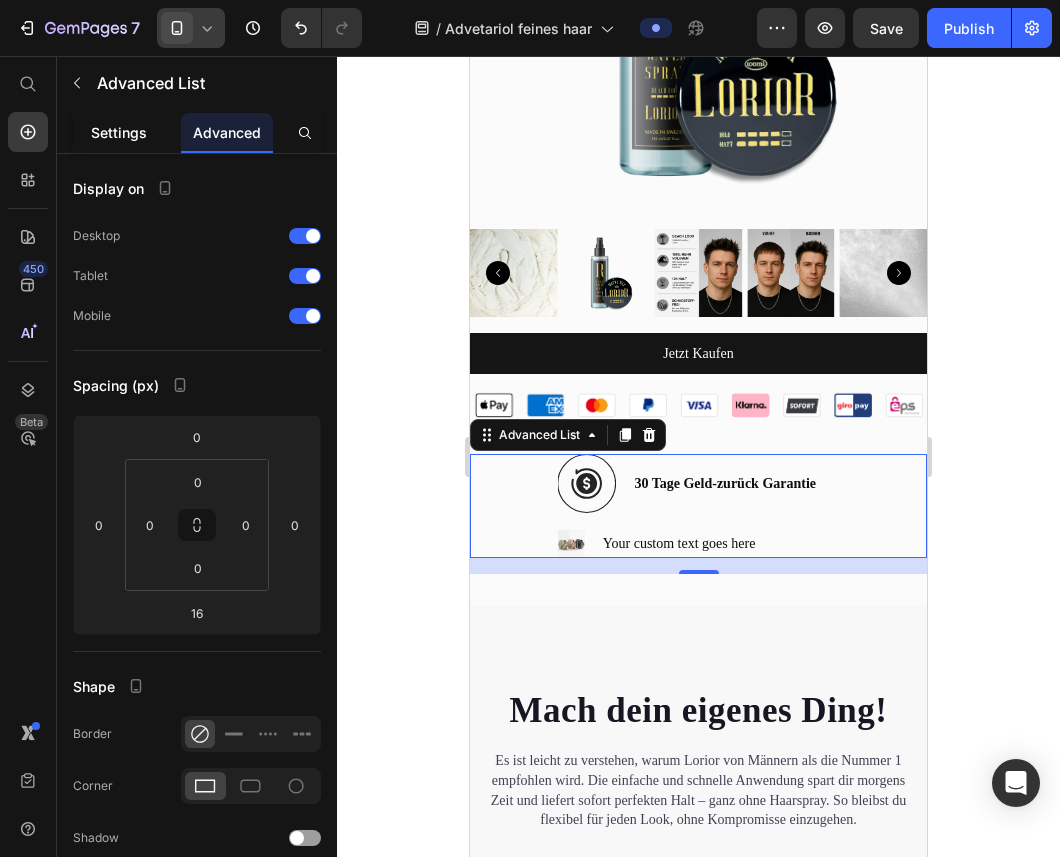 click on "Settings" at bounding box center (119, 132) 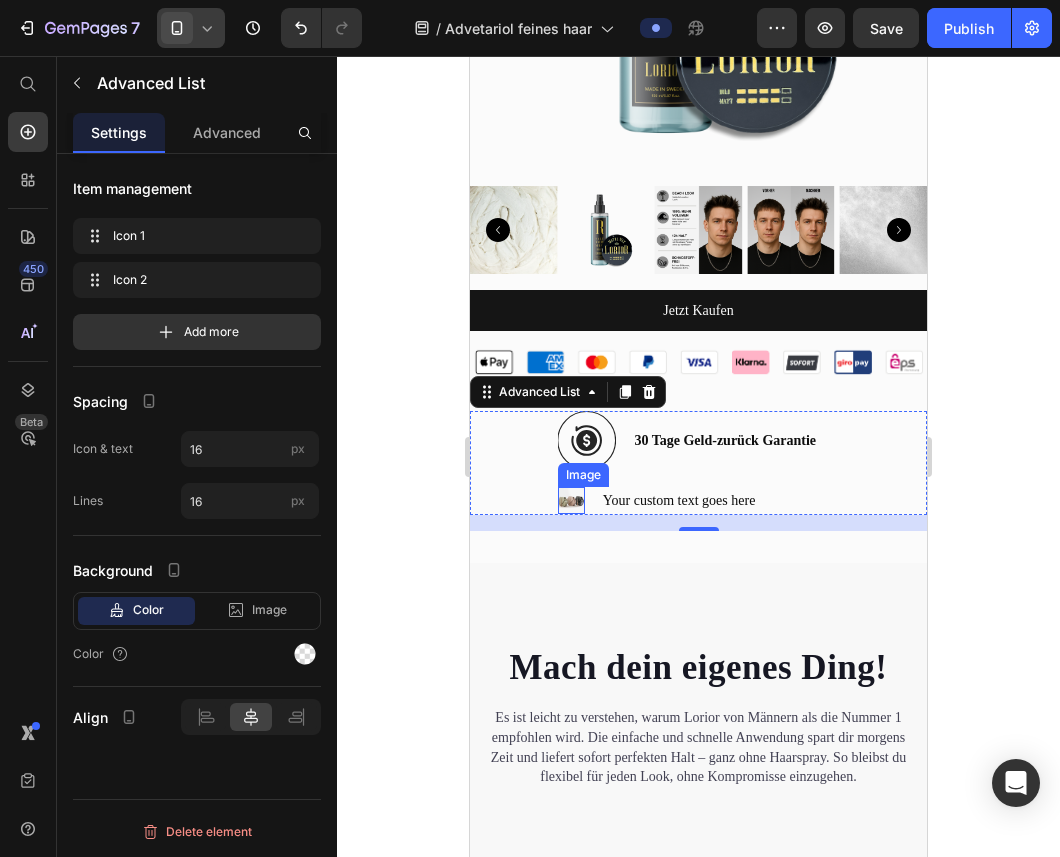 scroll, scrollTop: 4320, scrollLeft: 0, axis: vertical 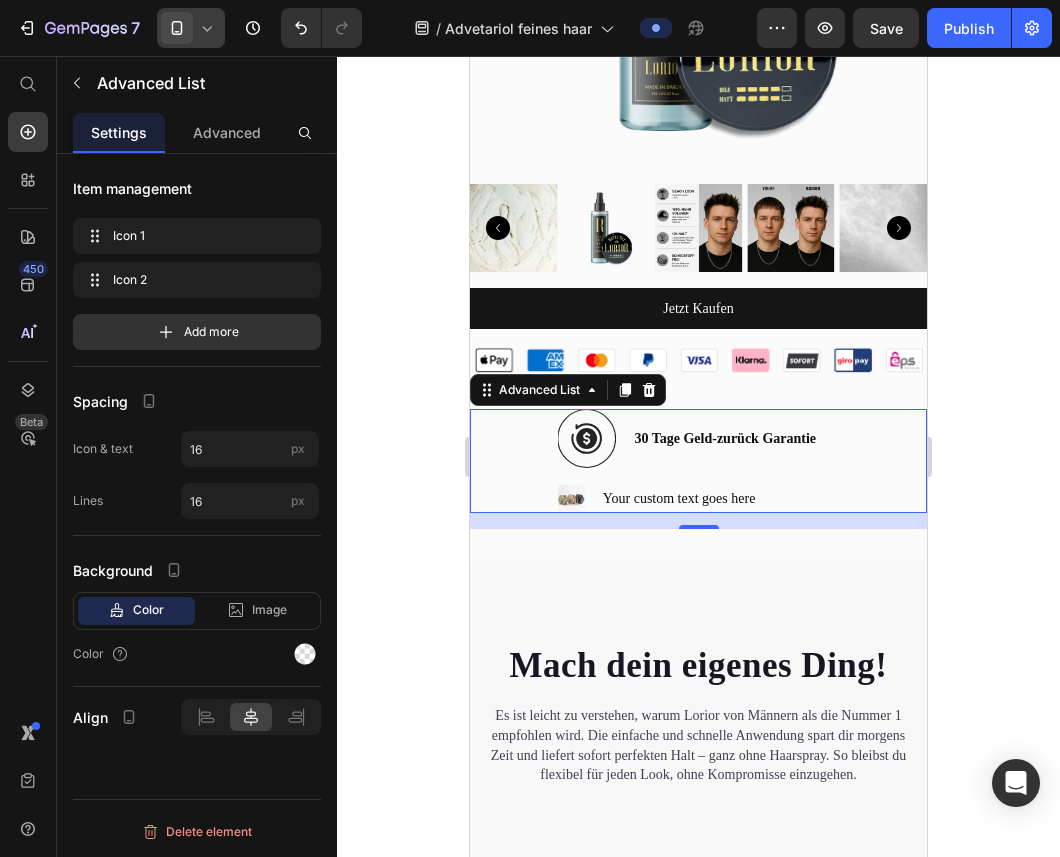 click 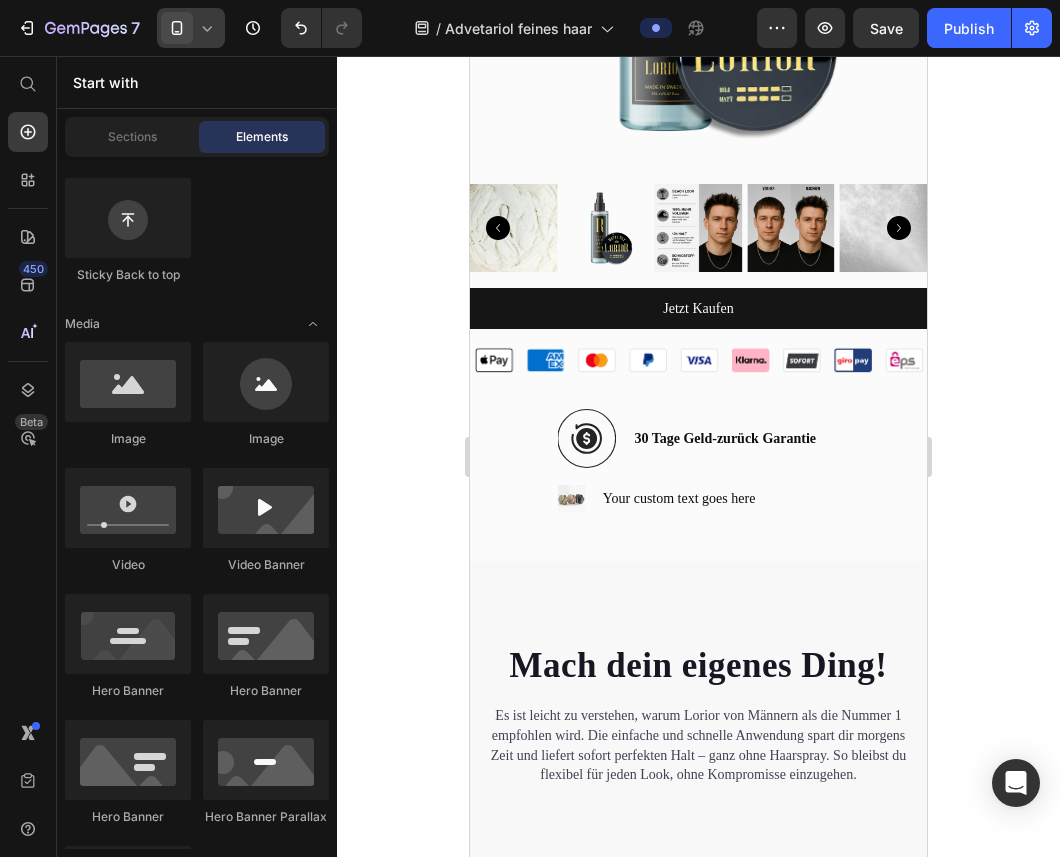 scroll, scrollTop: 0, scrollLeft: 0, axis: both 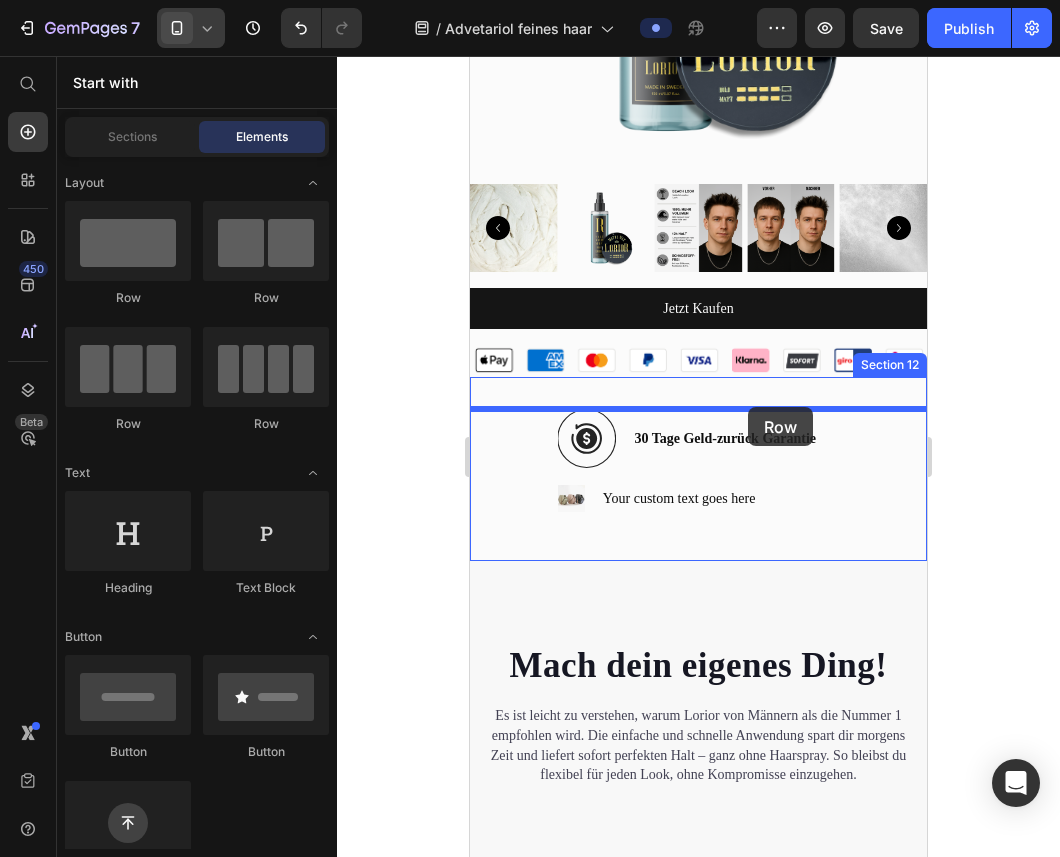 drag, startPoint x: 651, startPoint y: 413, endPoint x: 748, endPoint y: 407, distance: 97.18539 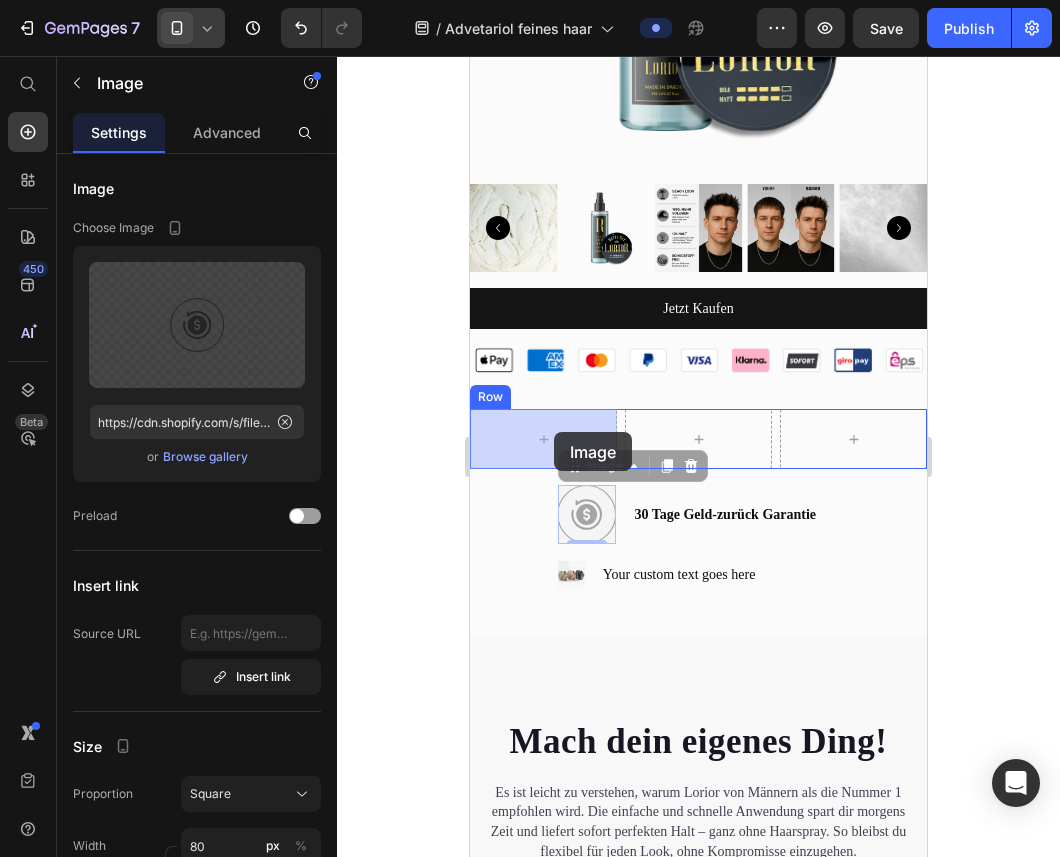 drag, startPoint x: 595, startPoint y: 515, endPoint x: 550, endPoint y: 433, distance: 93.53609 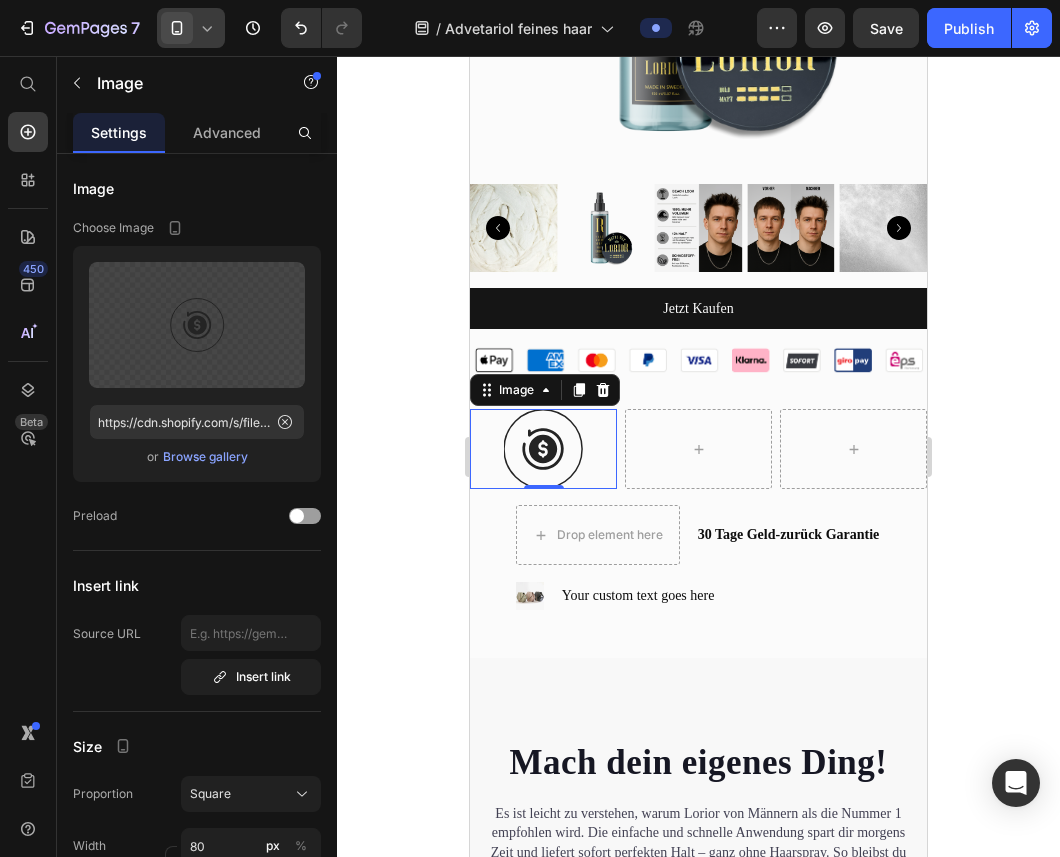 click at bounding box center (543, 449) 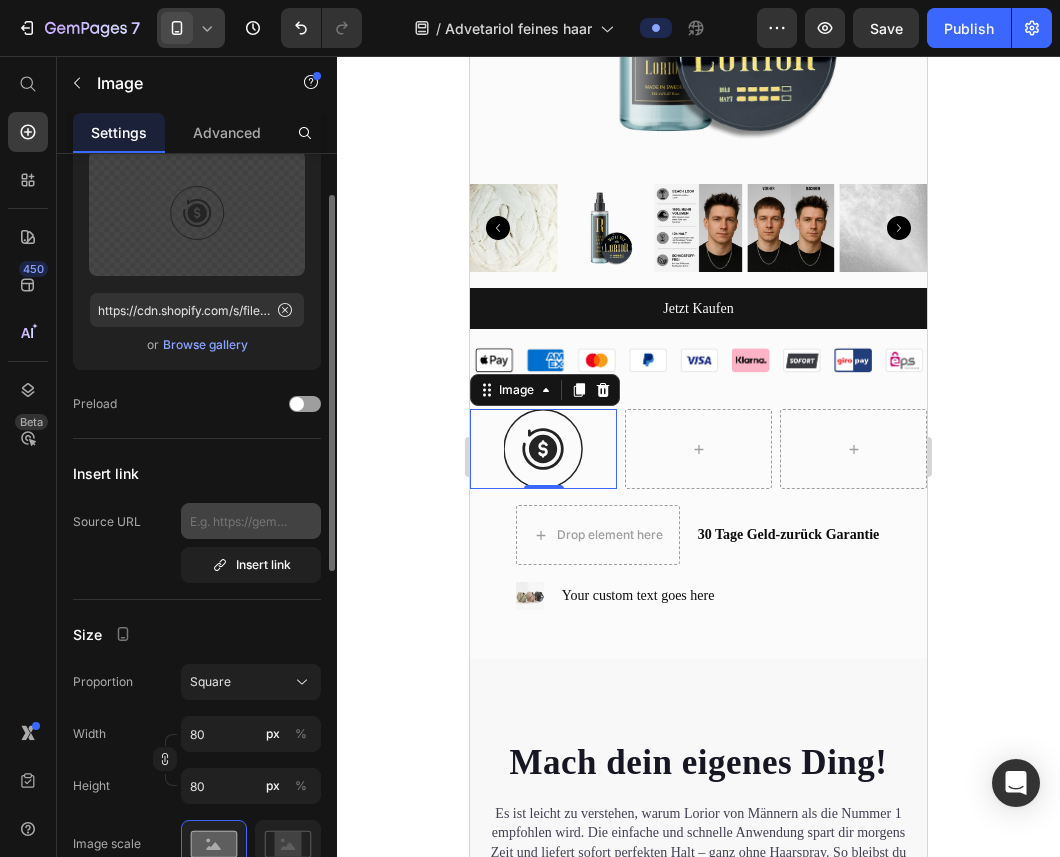 scroll, scrollTop: 119, scrollLeft: 0, axis: vertical 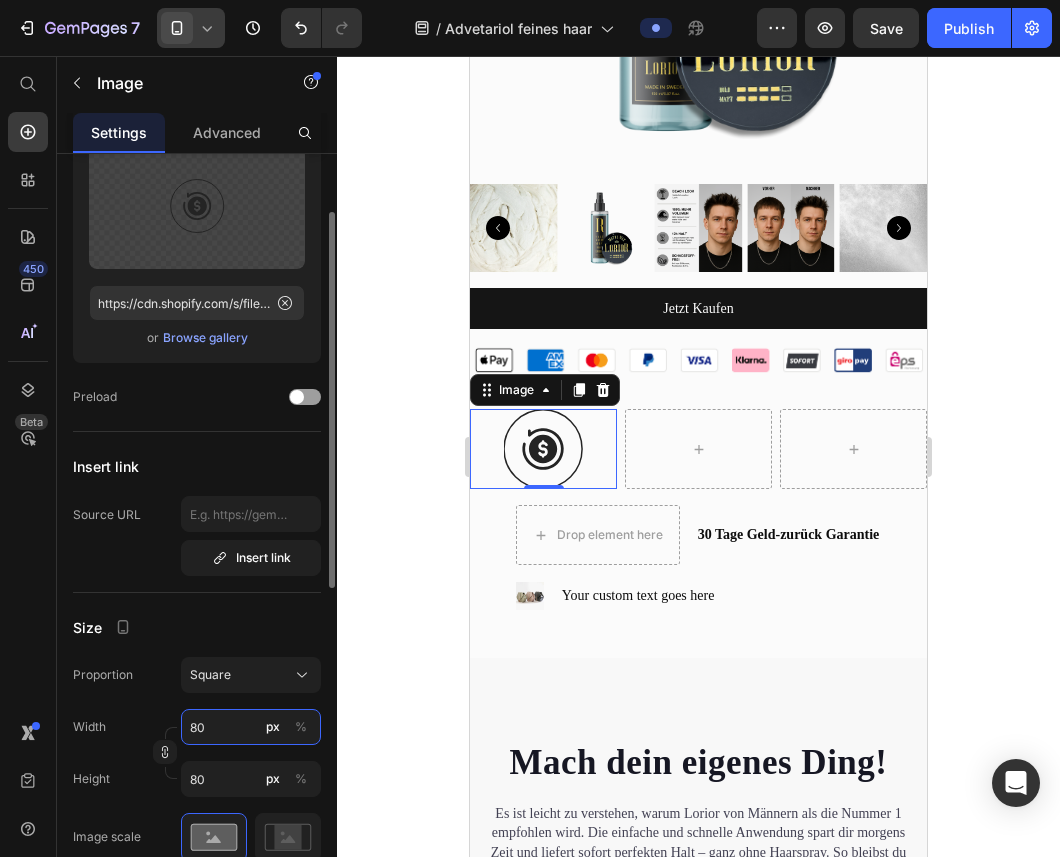 drag, startPoint x: 224, startPoint y: 728, endPoint x: 139, endPoint y: 728, distance: 85 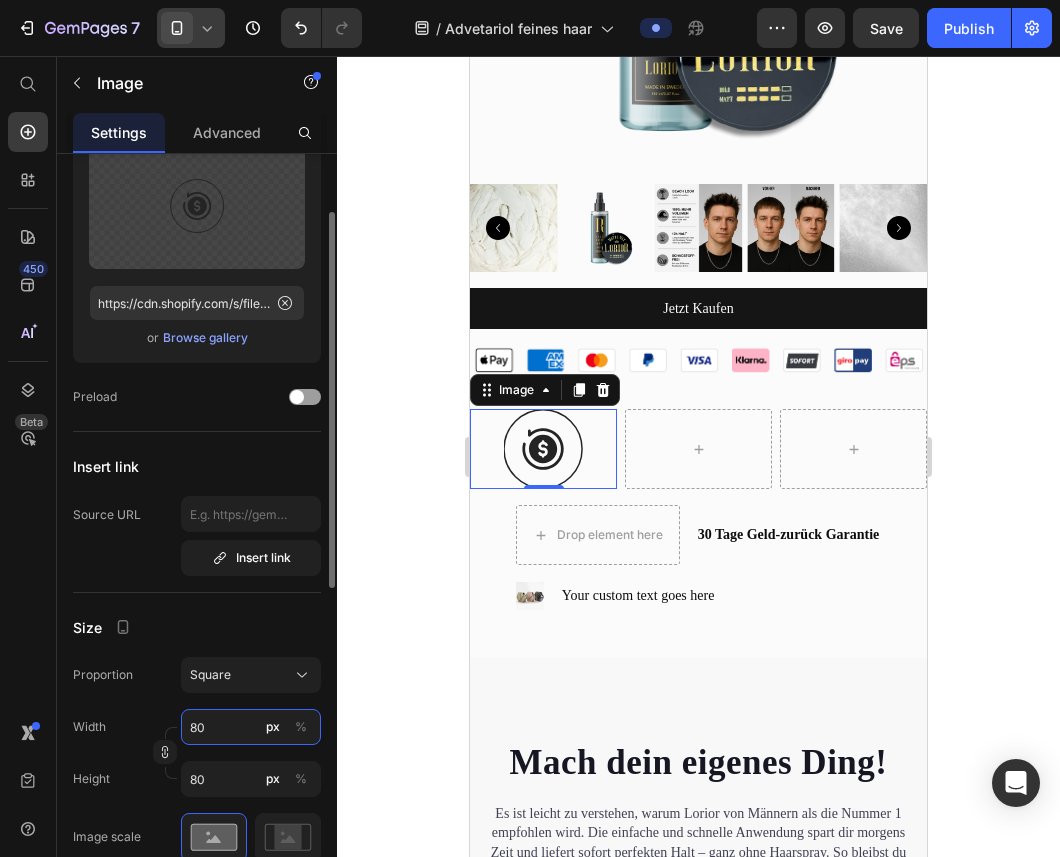 drag, startPoint x: 204, startPoint y: 725, endPoint x: 155, endPoint y: 725, distance: 49 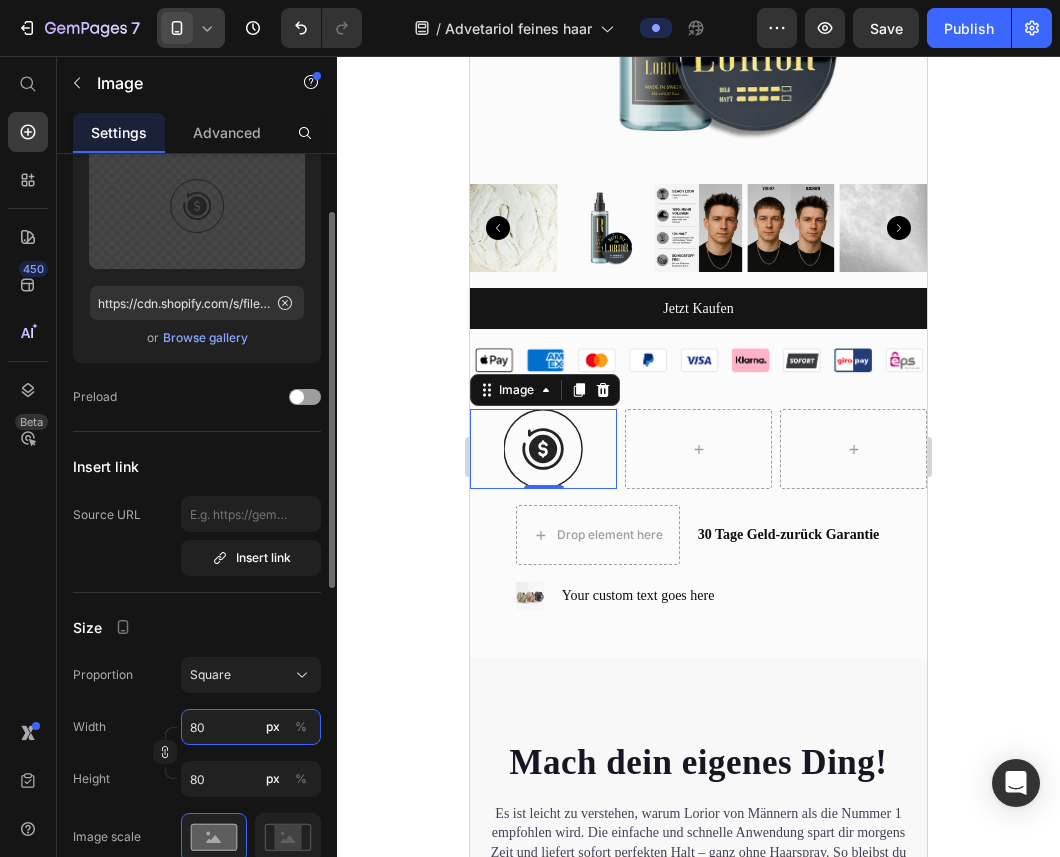 type on "6" 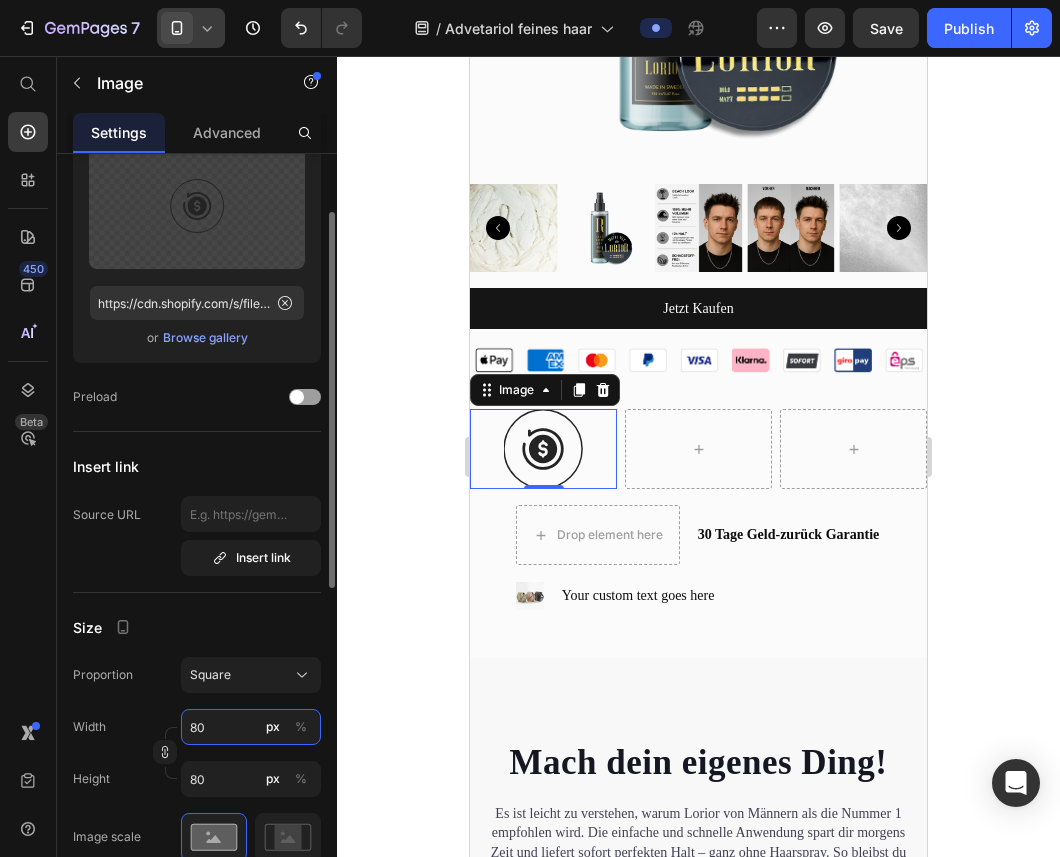 type on "6" 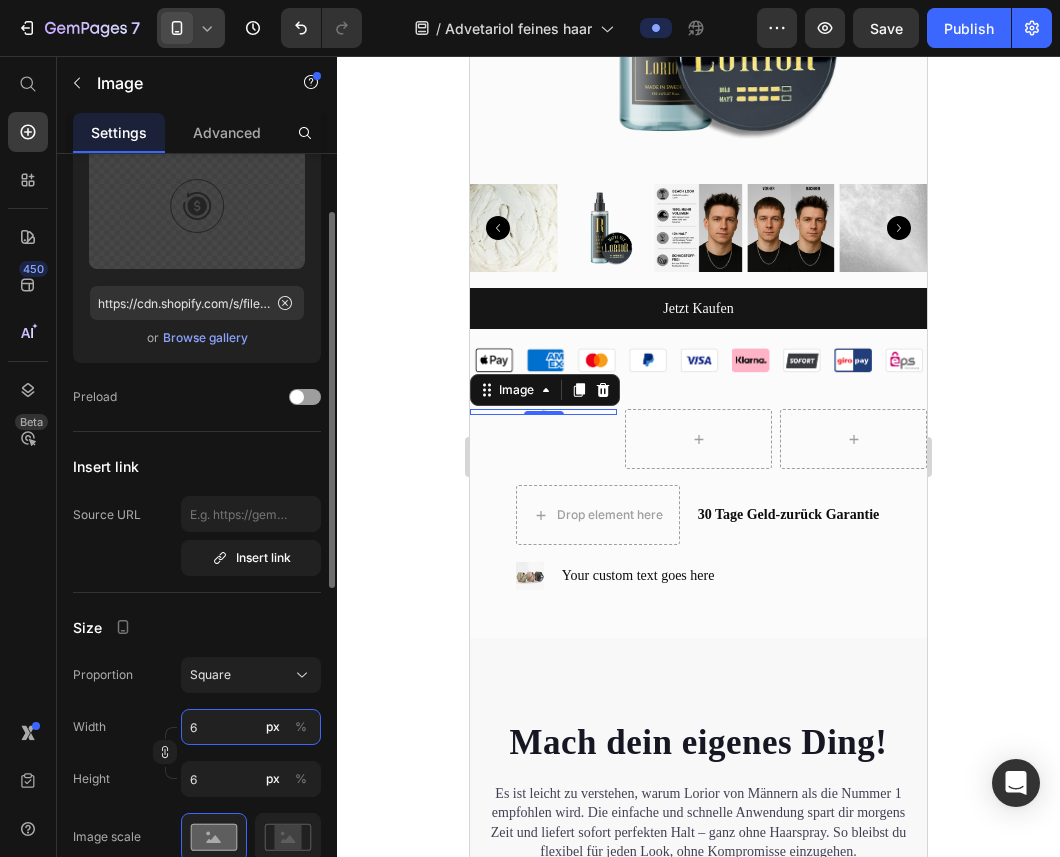 type on "60" 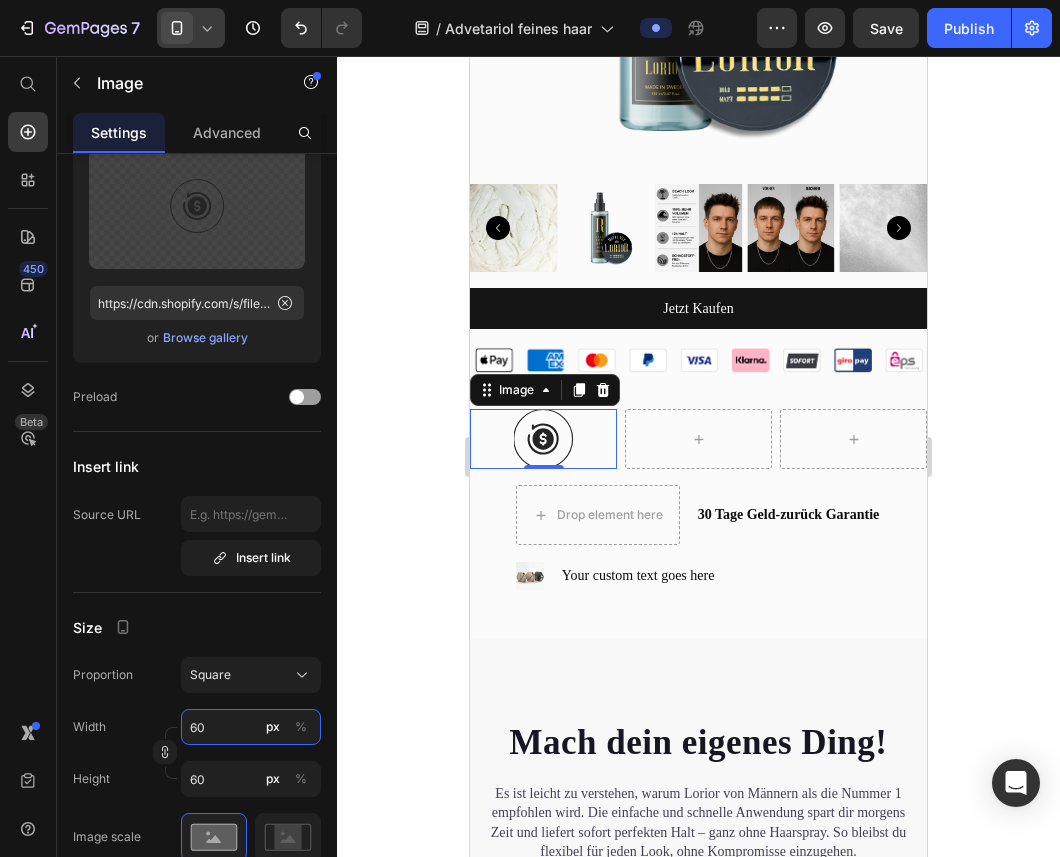 type on "60" 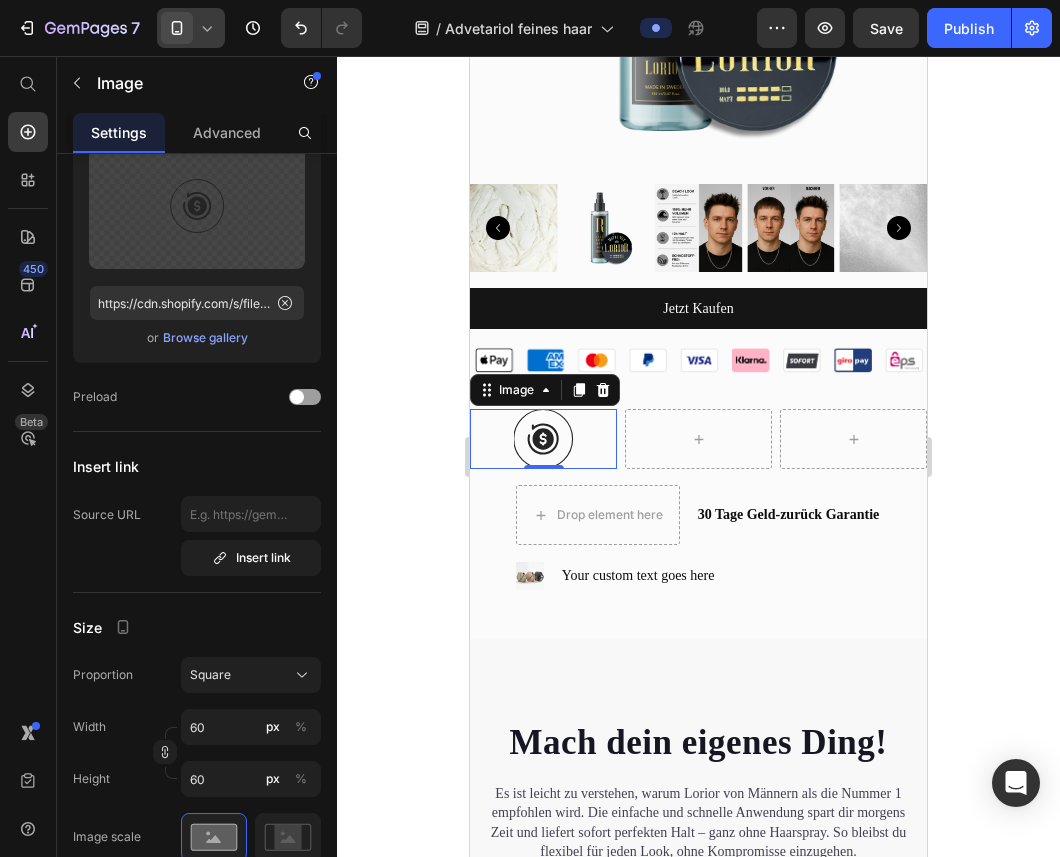 click 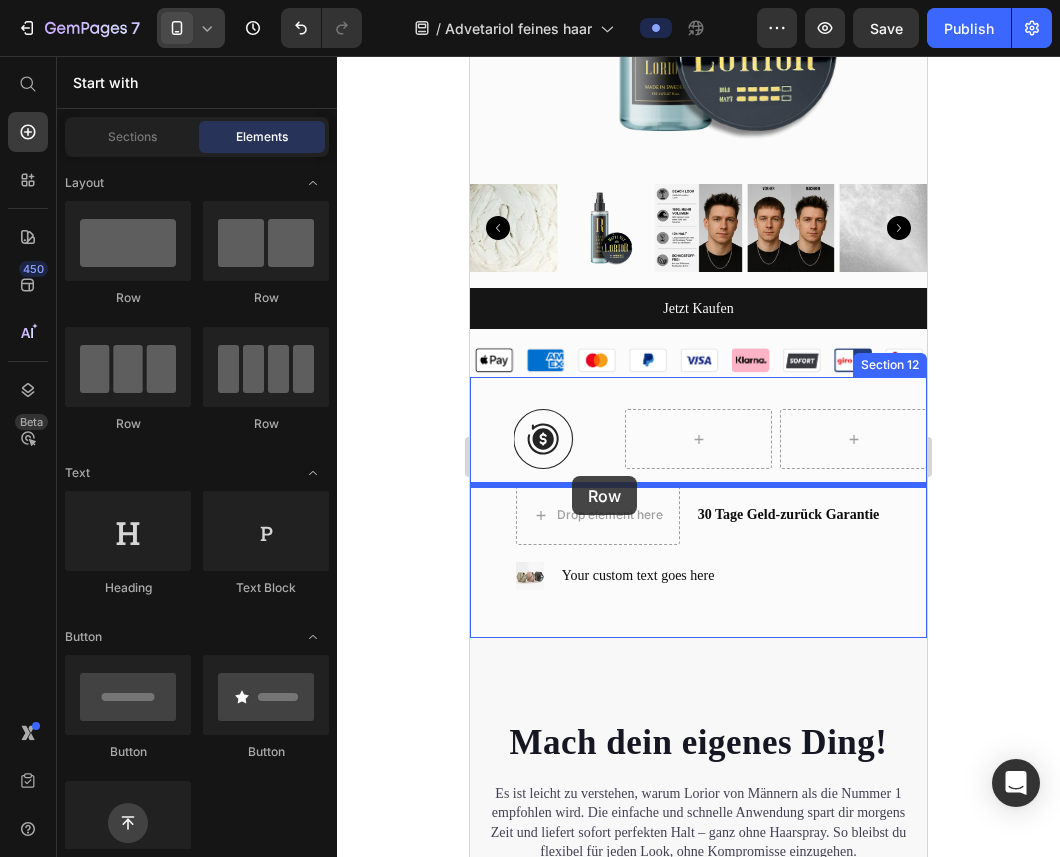 drag, startPoint x: 632, startPoint y: 418, endPoint x: 572, endPoint y: 476, distance: 83.450584 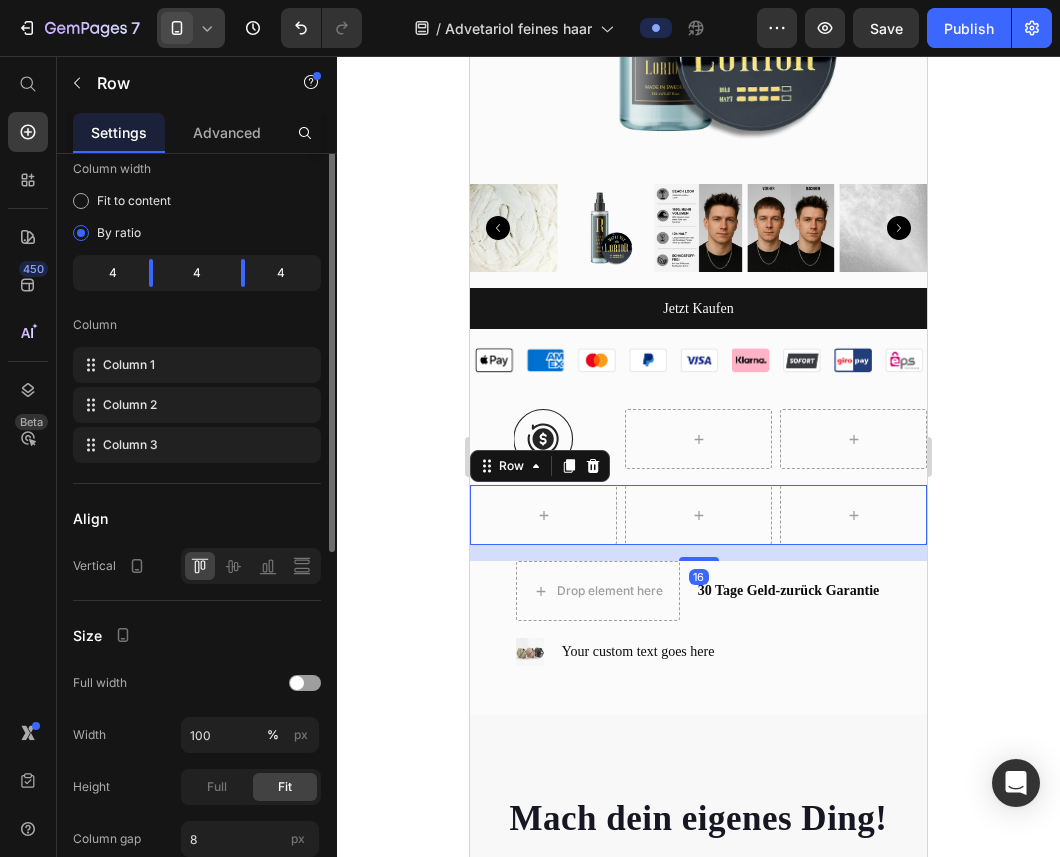scroll, scrollTop: 0, scrollLeft: 0, axis: both 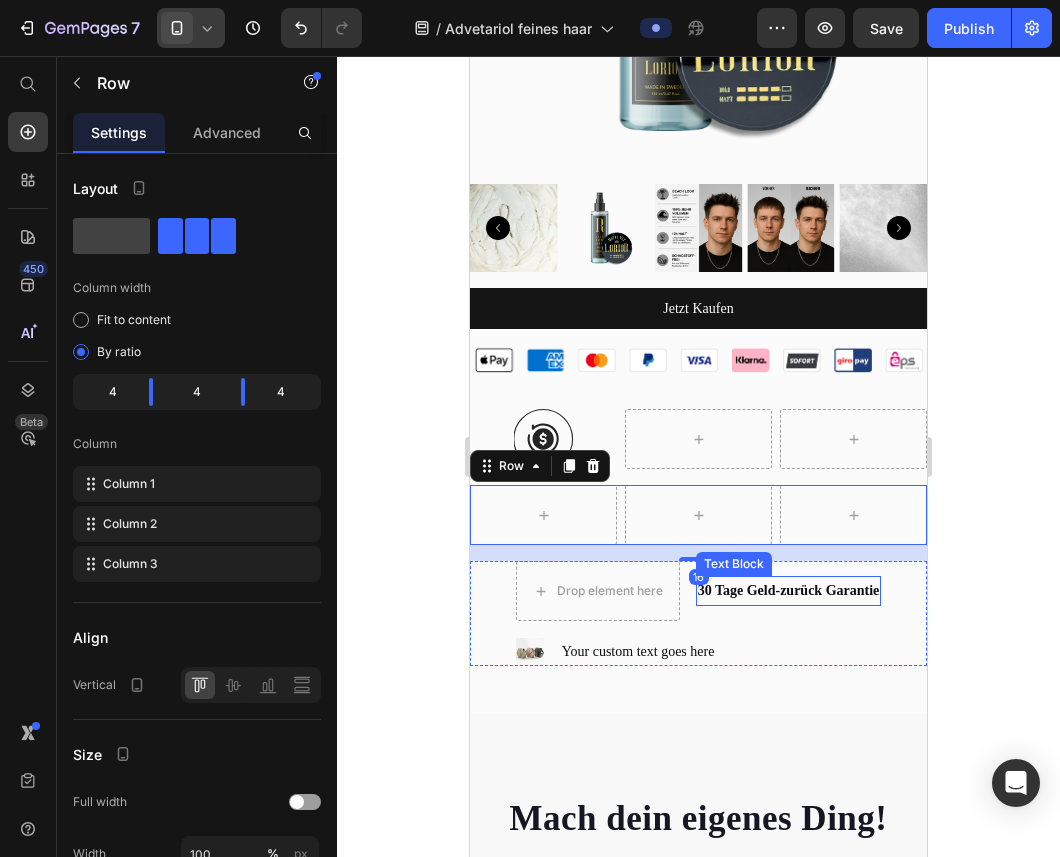 click on "30 Tage Geld-zurück Garantie" at bounding box center [789, 590] 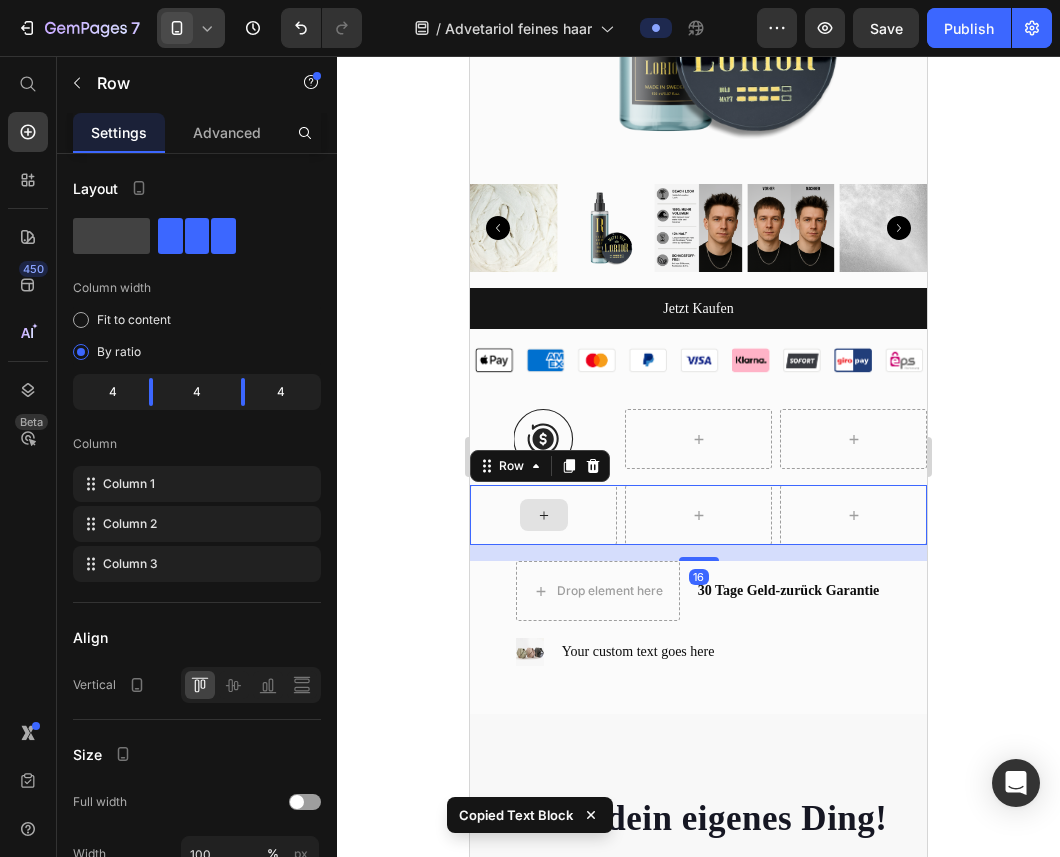 click at bounding box center [543, 515] 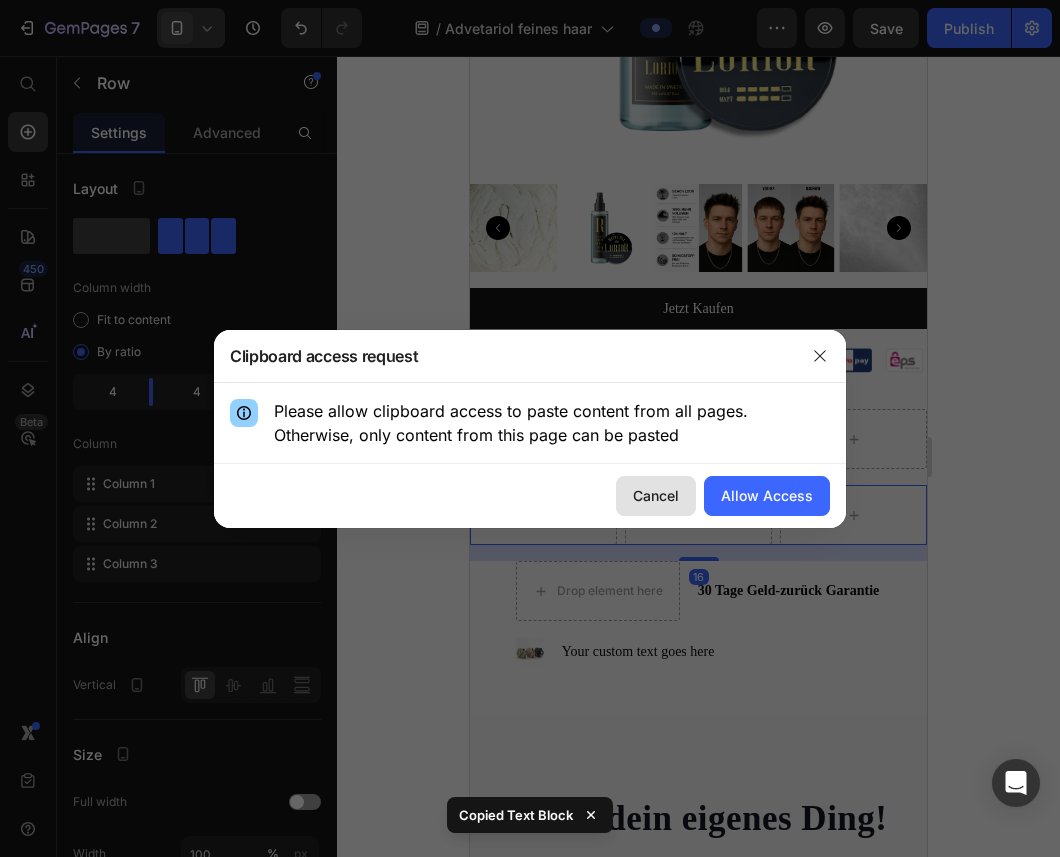 click on "Cancel" at bounding box center (656, 495) 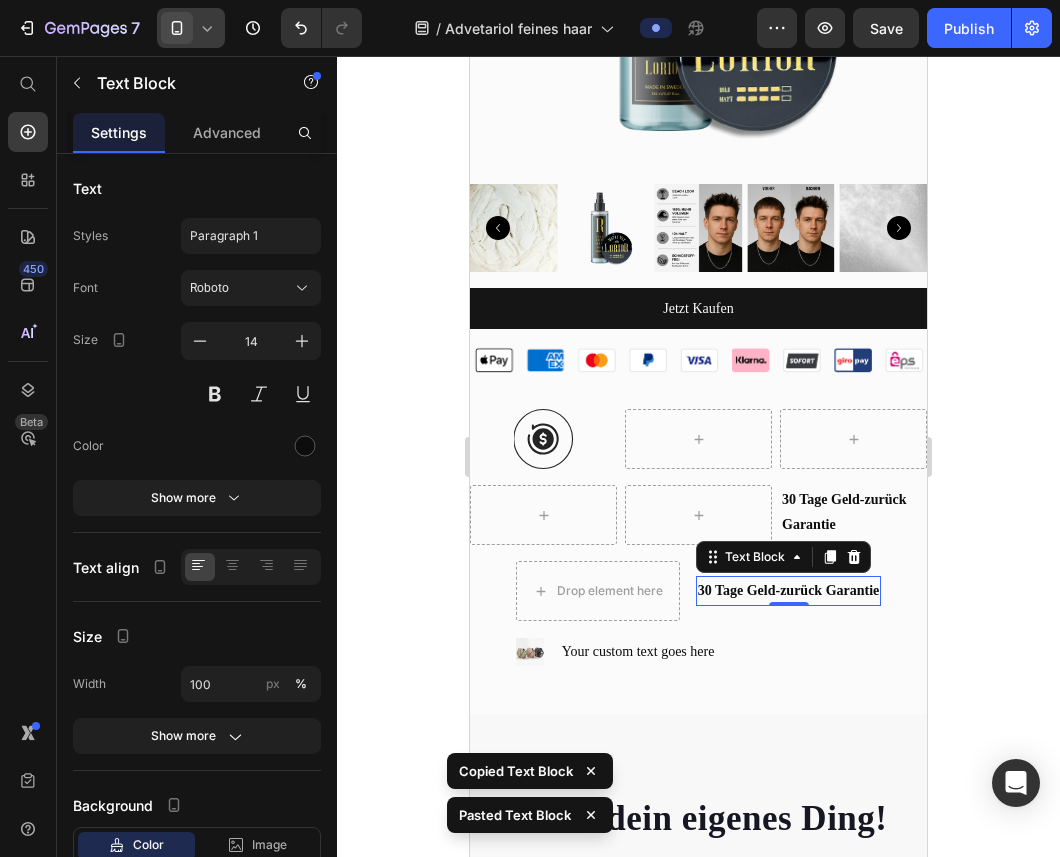 click on "30 Tage Geld-zurück Garantie" at bounding box center [789, 590] 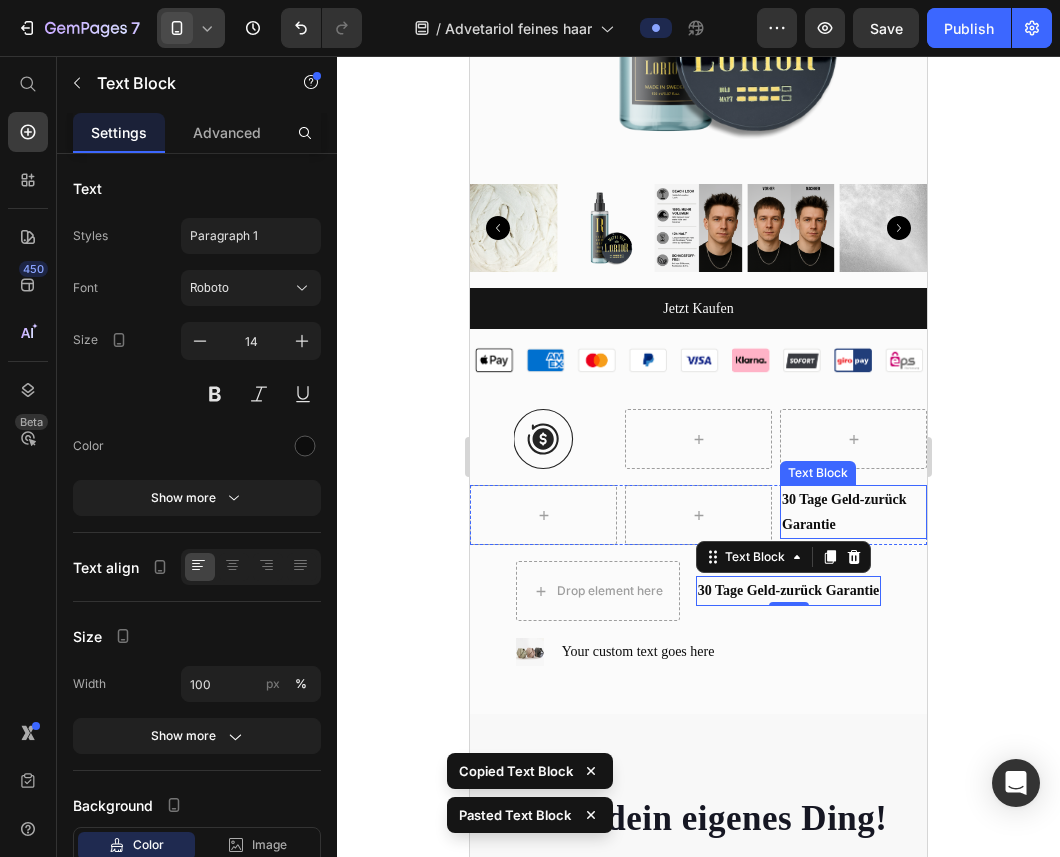click on "30 Tage Geld-zurück Garantie" at bounding box center [853, 512] 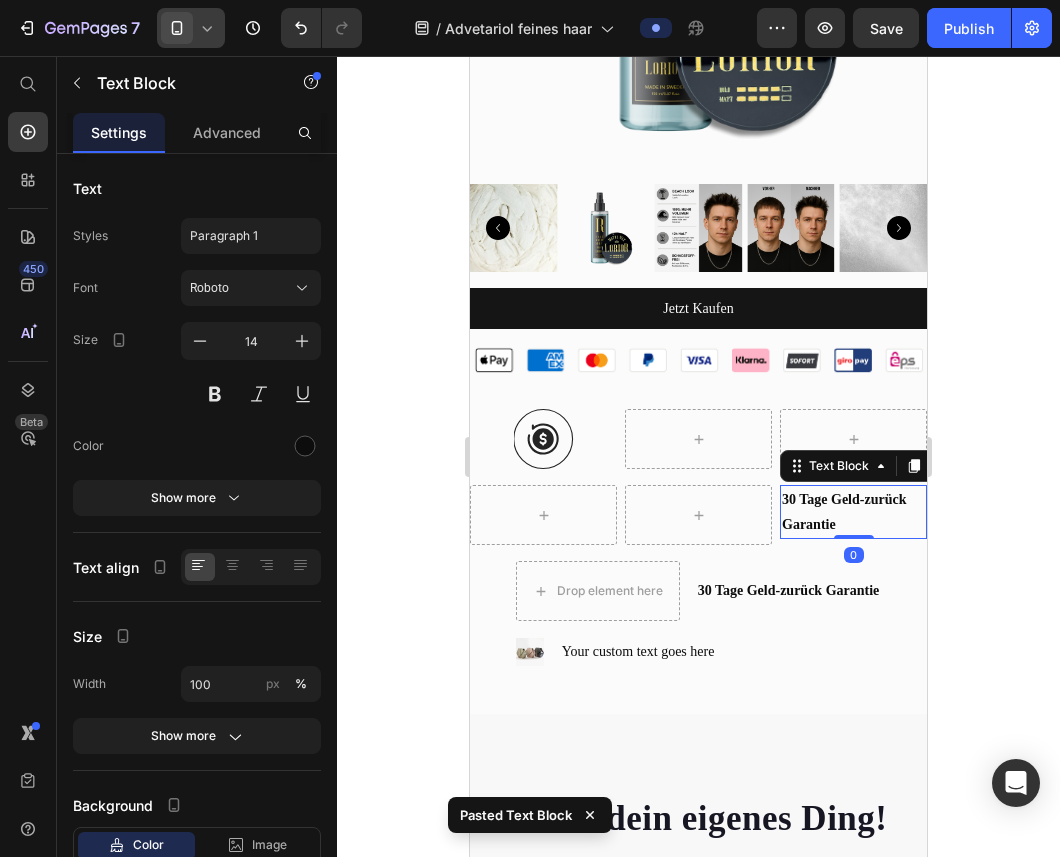 click on "30 Tage Geld-zurück Garantie" at bounding box center (853, 512) 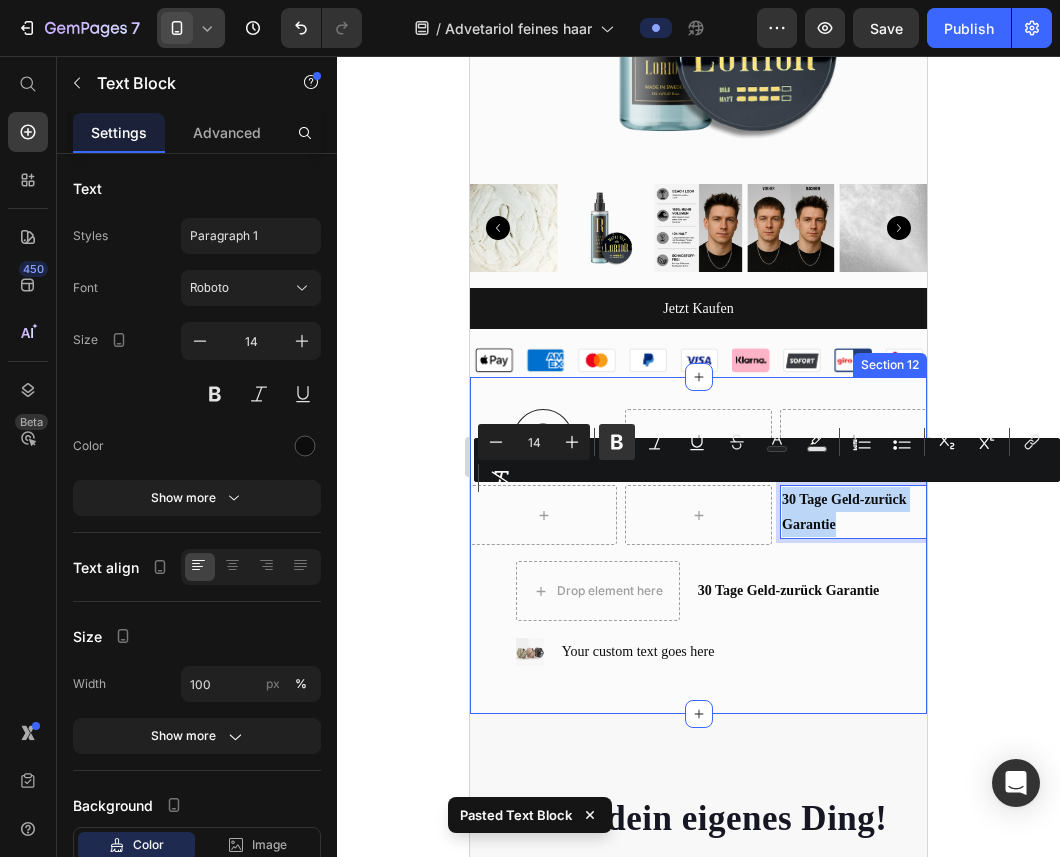 drag, startPoint x: 848, startPoint y: 520, endPoint x: 779, endPoint y: 477, distance: 81.3019 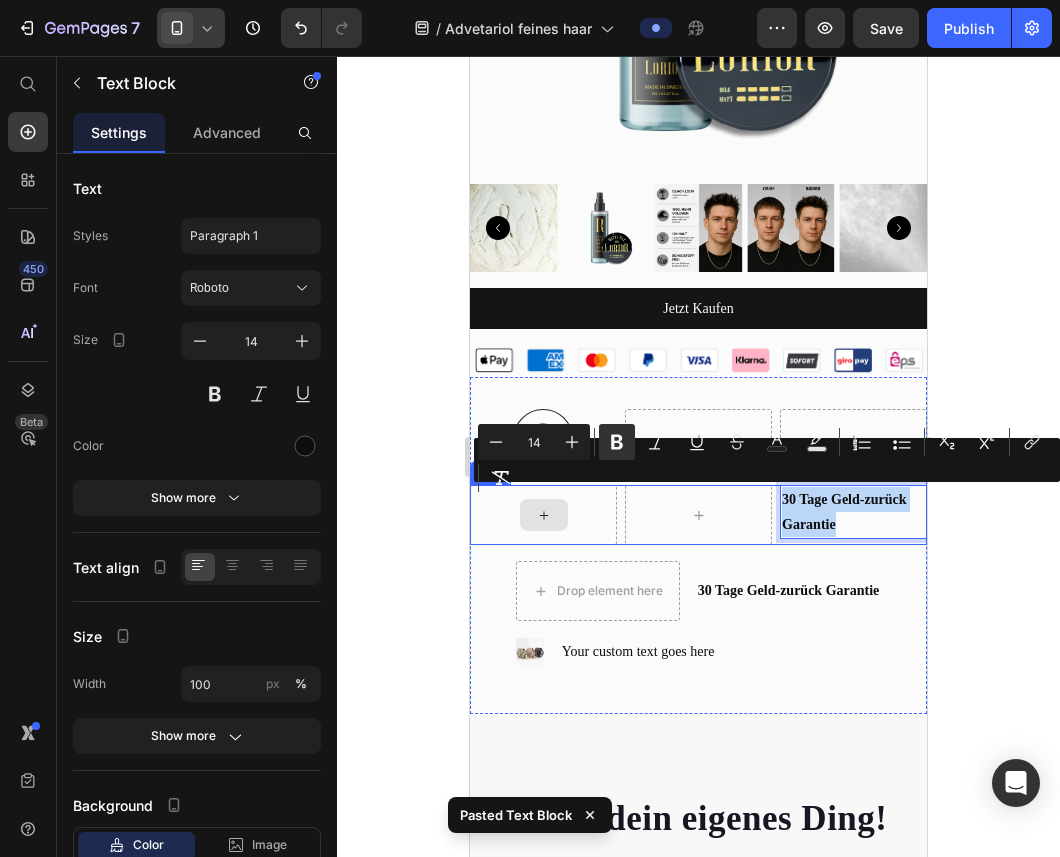 click at bounding box center [543, 515] 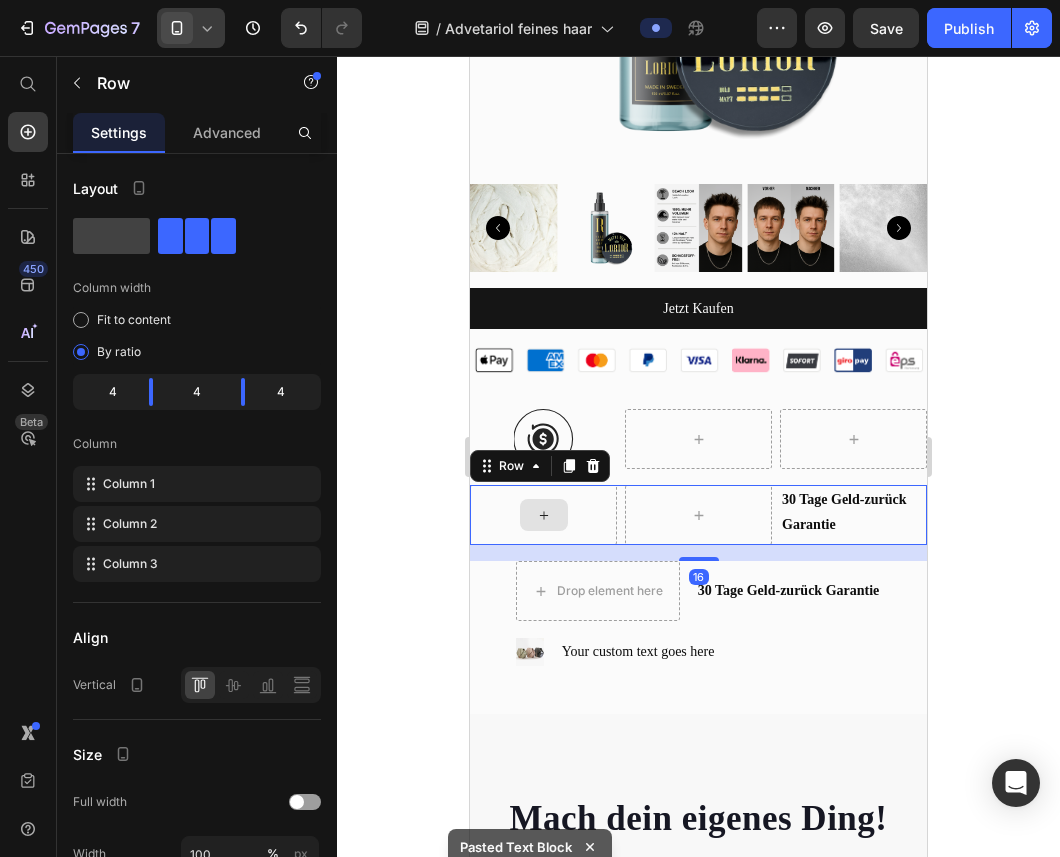 click at bounding box center [543, 515] 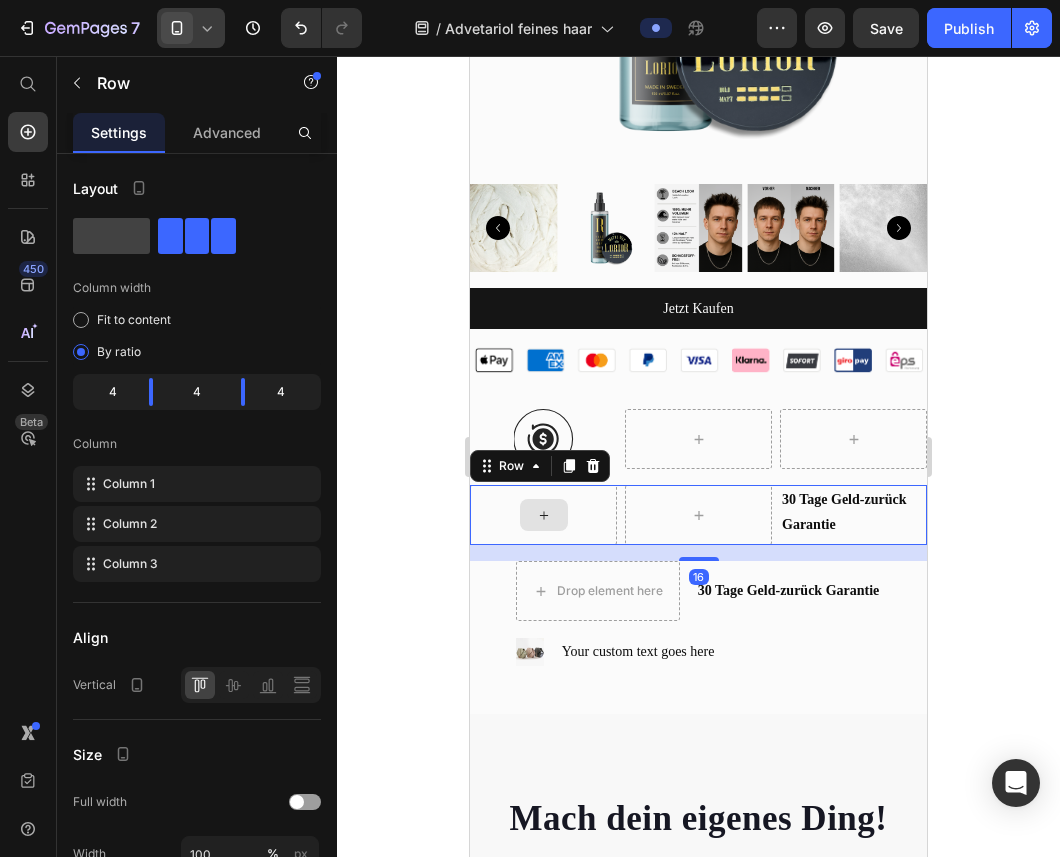click at bounding box center (543, 515) 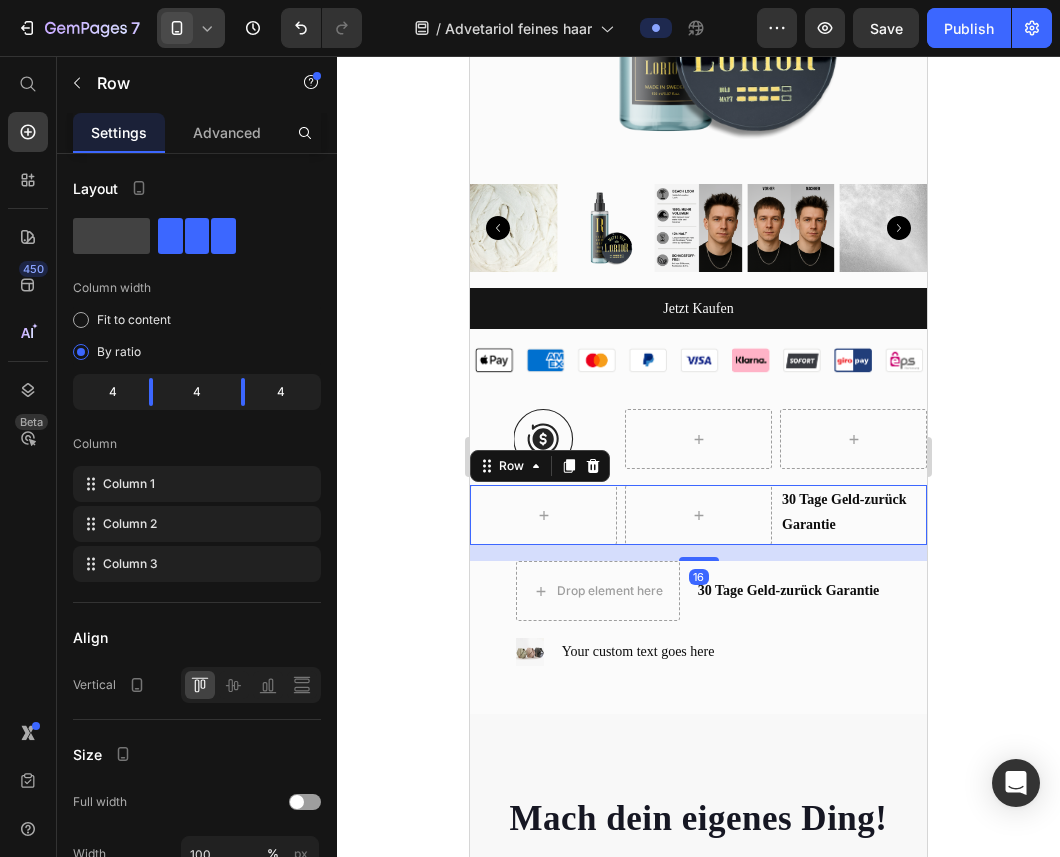 click on "30 Tage Geld-zurück Garantie" at bounding box center [853, 512] 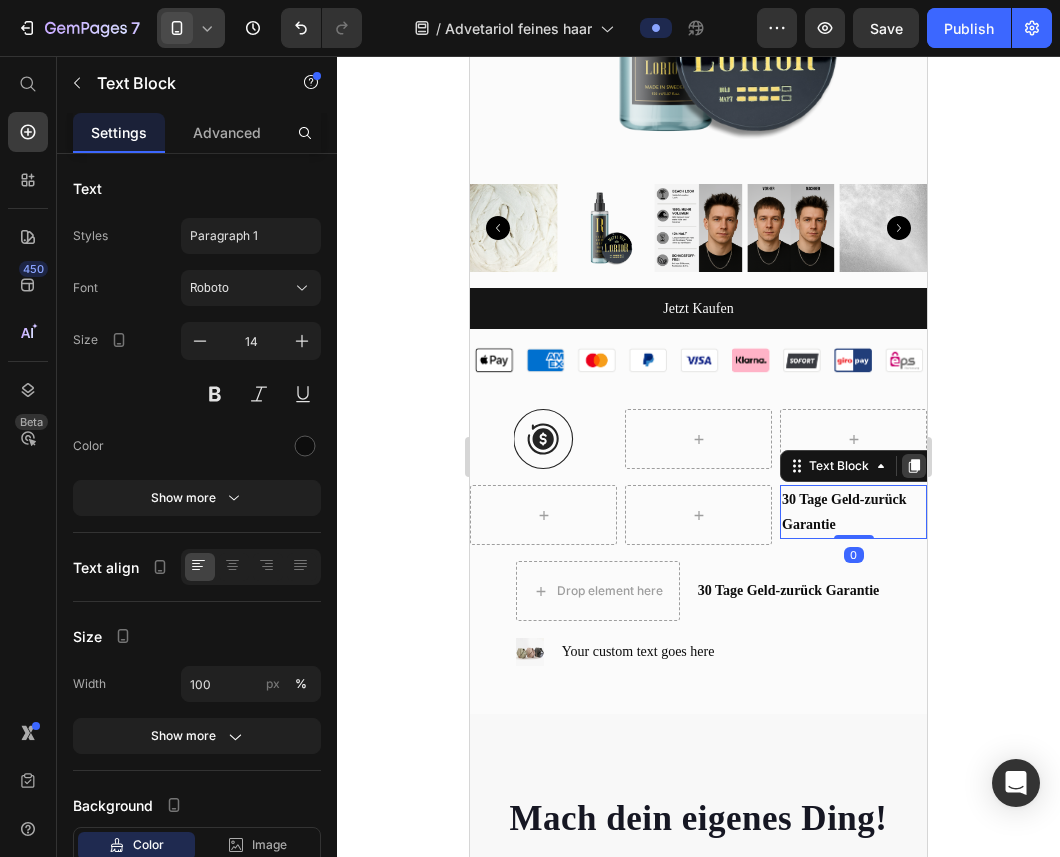 click 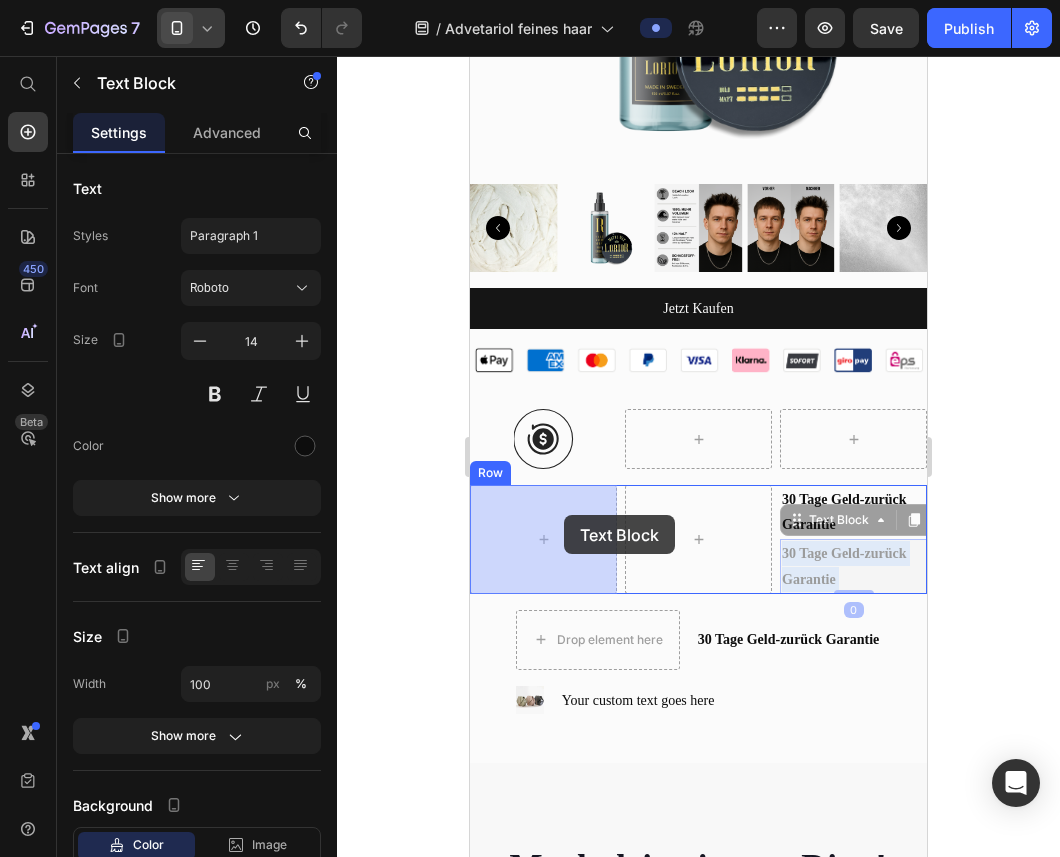 drag, startPoint x: 818, startPoint y: 559, endPoint x: 564, endPoint y: 515, distance: 257.78287 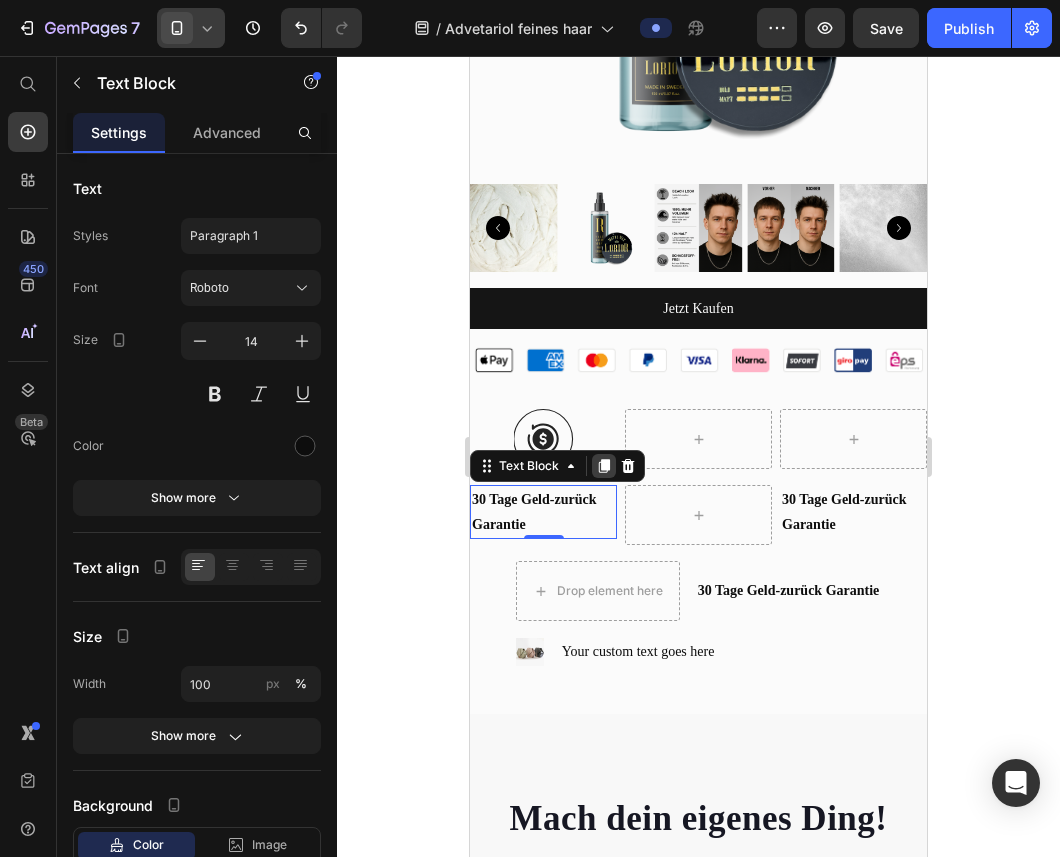 click 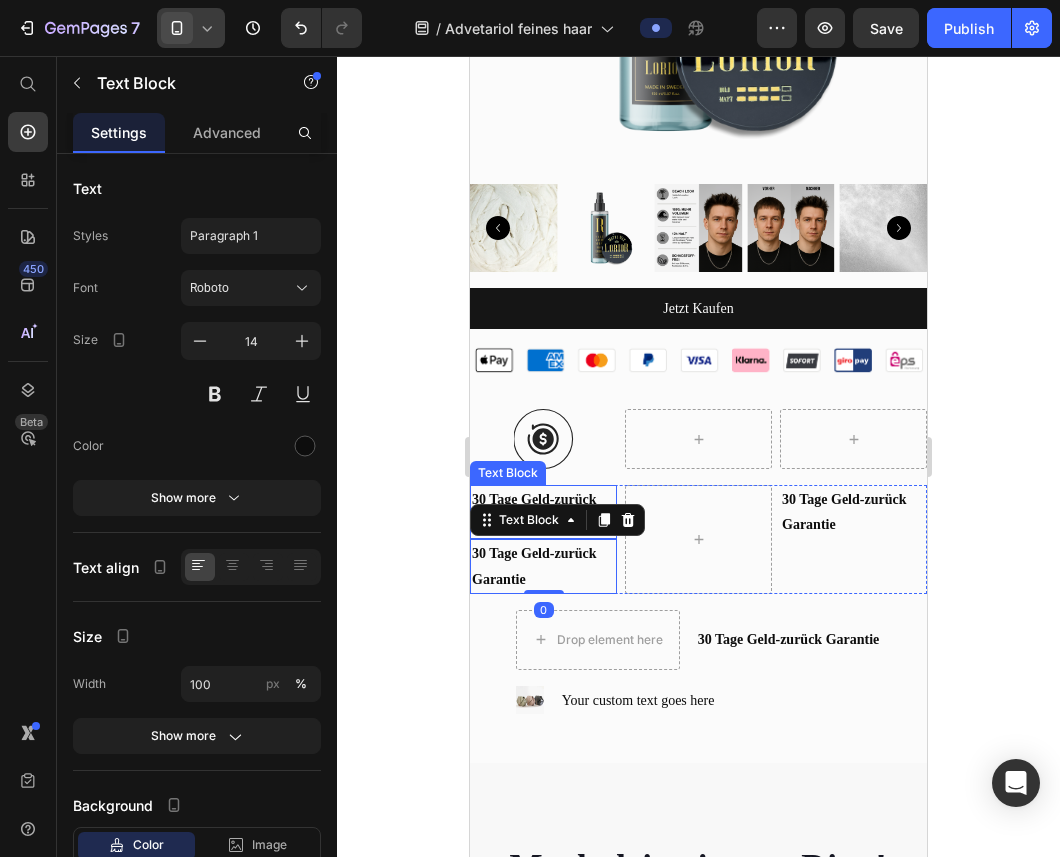click on "30 Tage Geld-zurück Garantie" at bounding box center (543, 512) 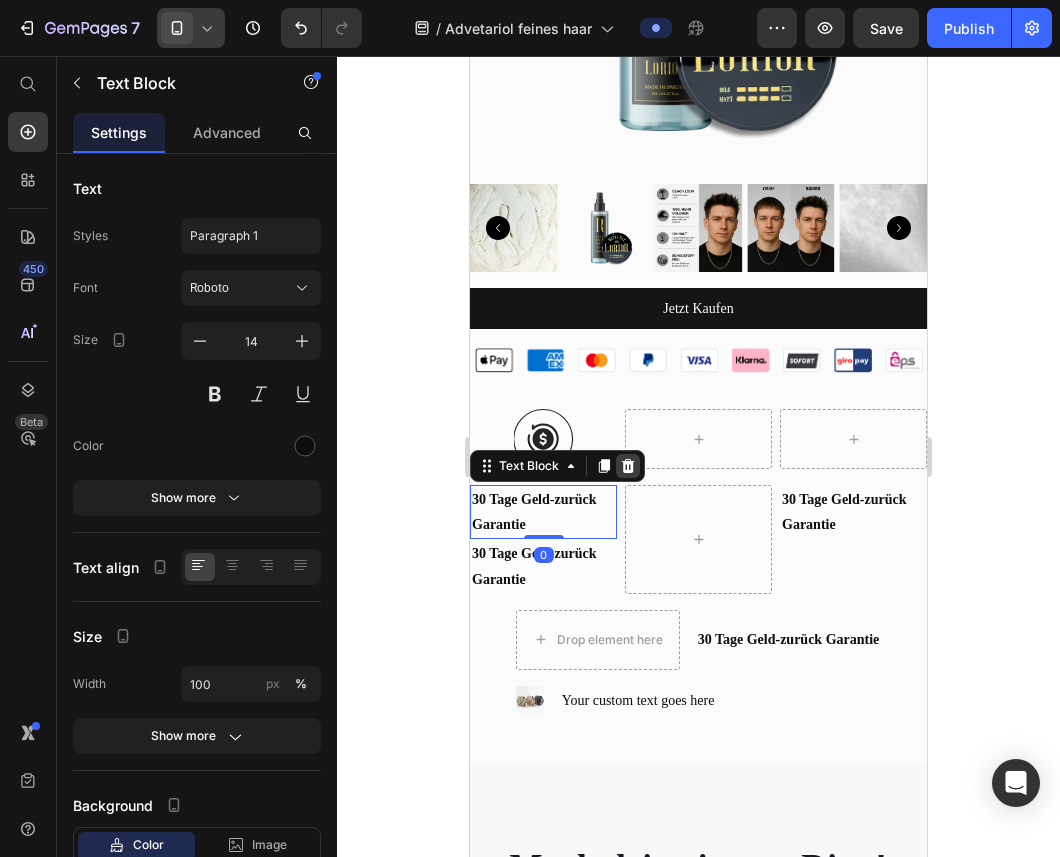 click at bounding box center (628, 466) 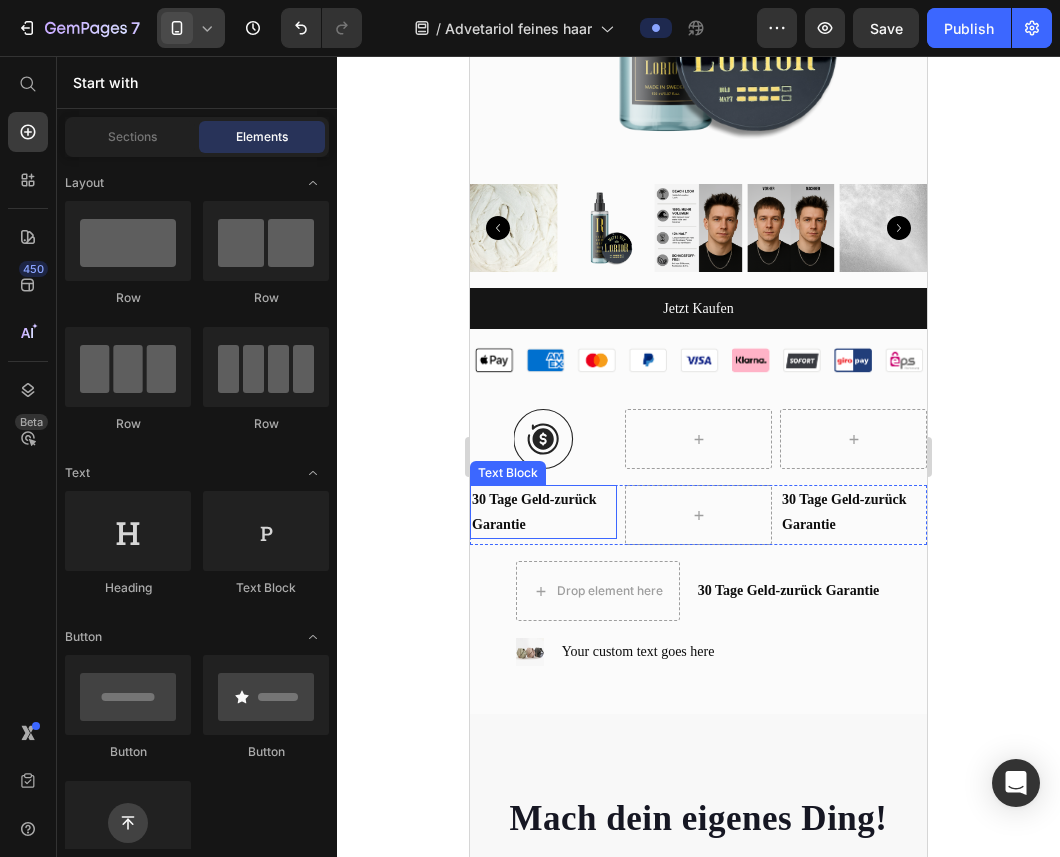 click on "30 Tage Geld-zurück Garantie" at bounding box center [534, 512] 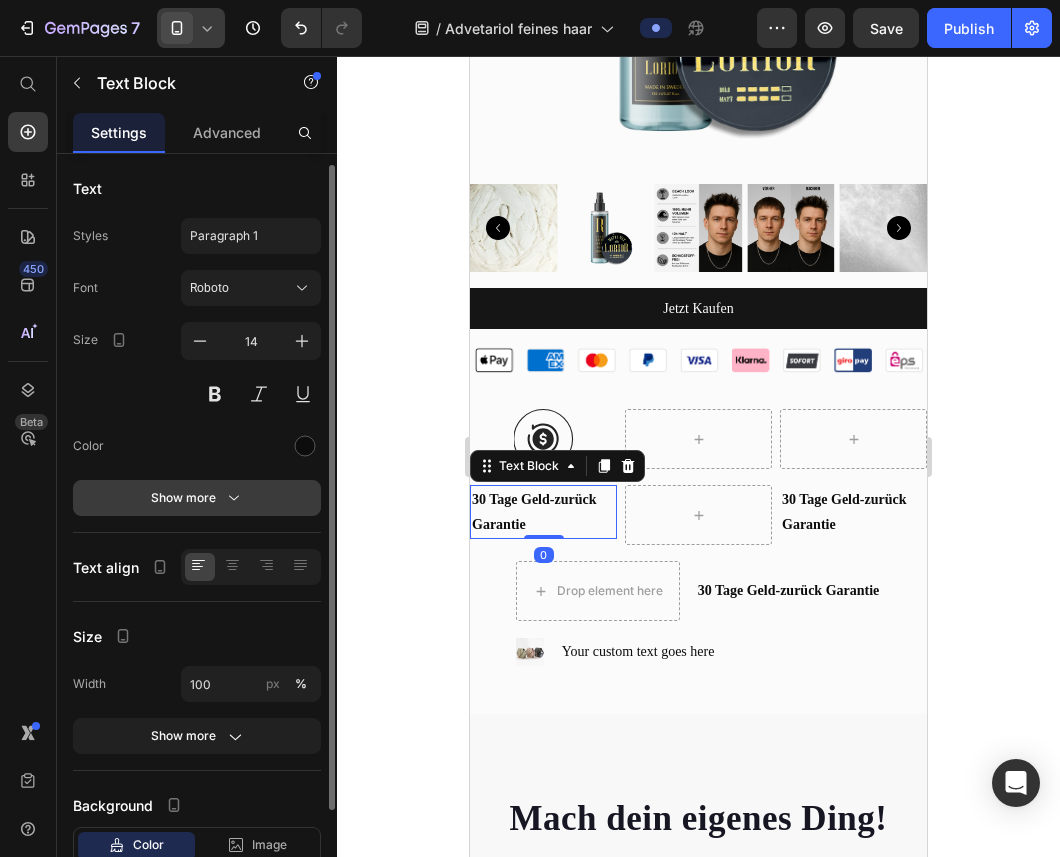 scroll, scrollTop: 33, scrollLeft: 0, axis: vertical 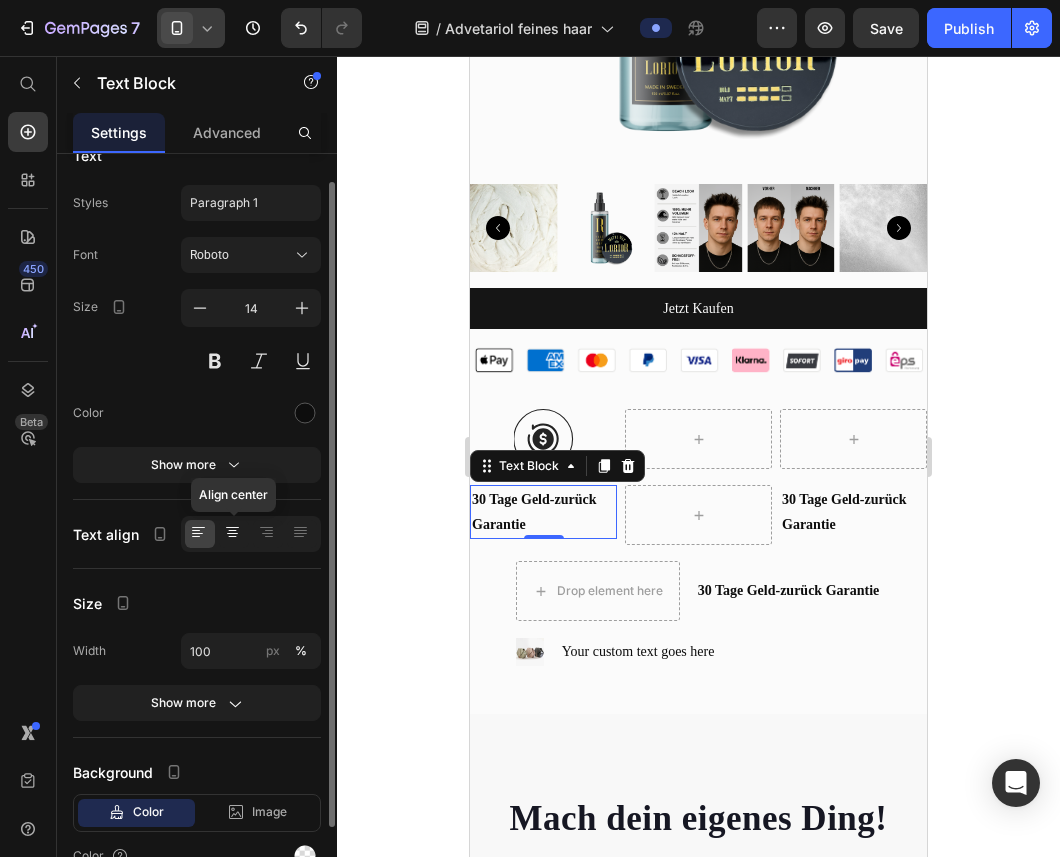 click 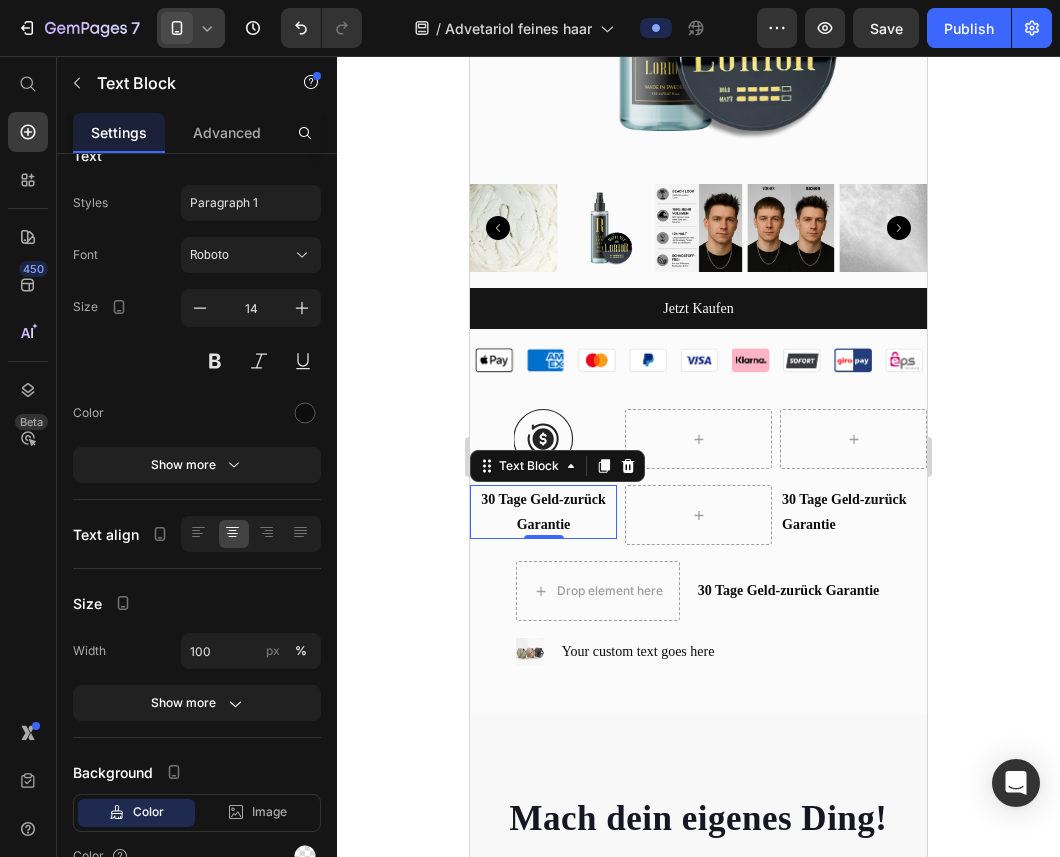click 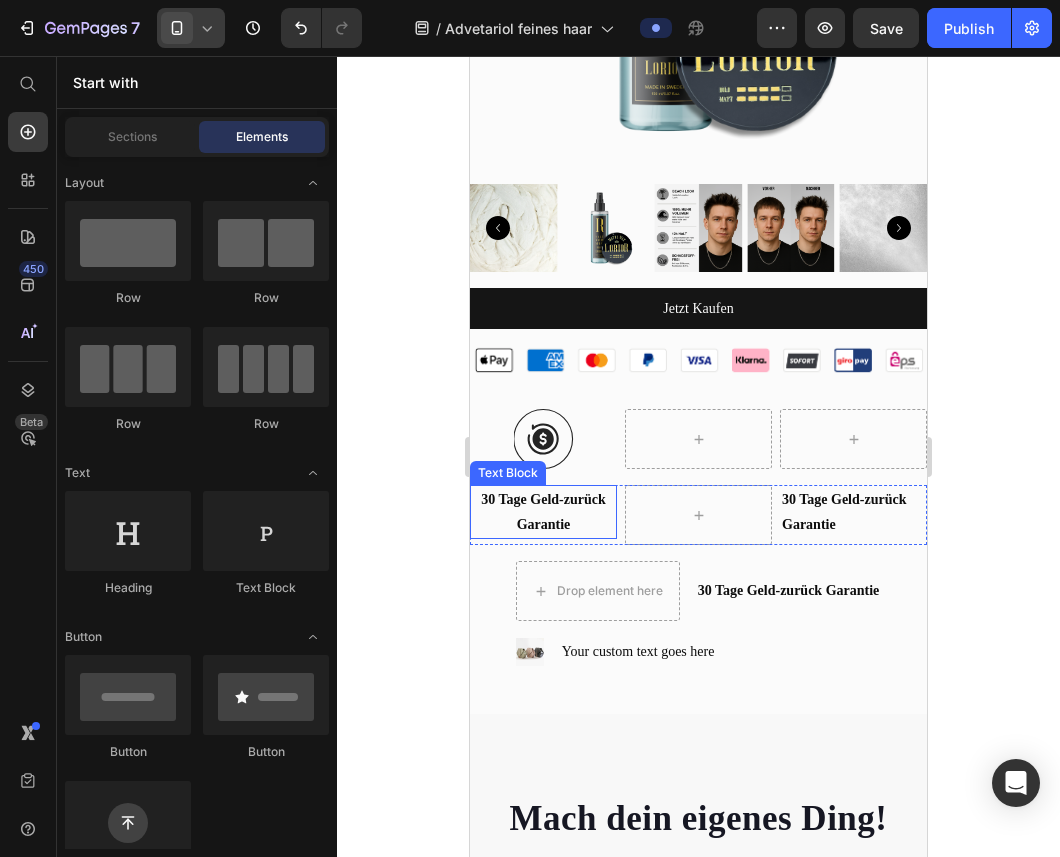 click on "30 Tage Geld-zurück Garantie" at bounding box center [543, 512] 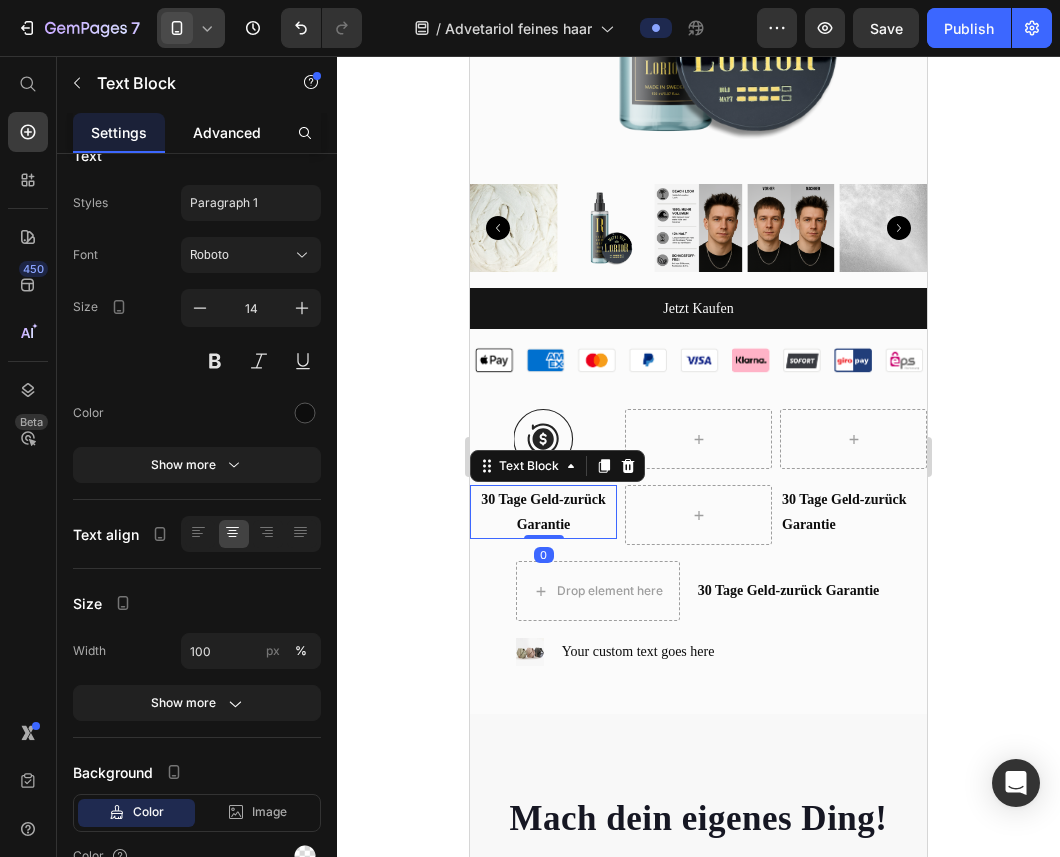 click on "Advanced" at bounding box center (227, 132) 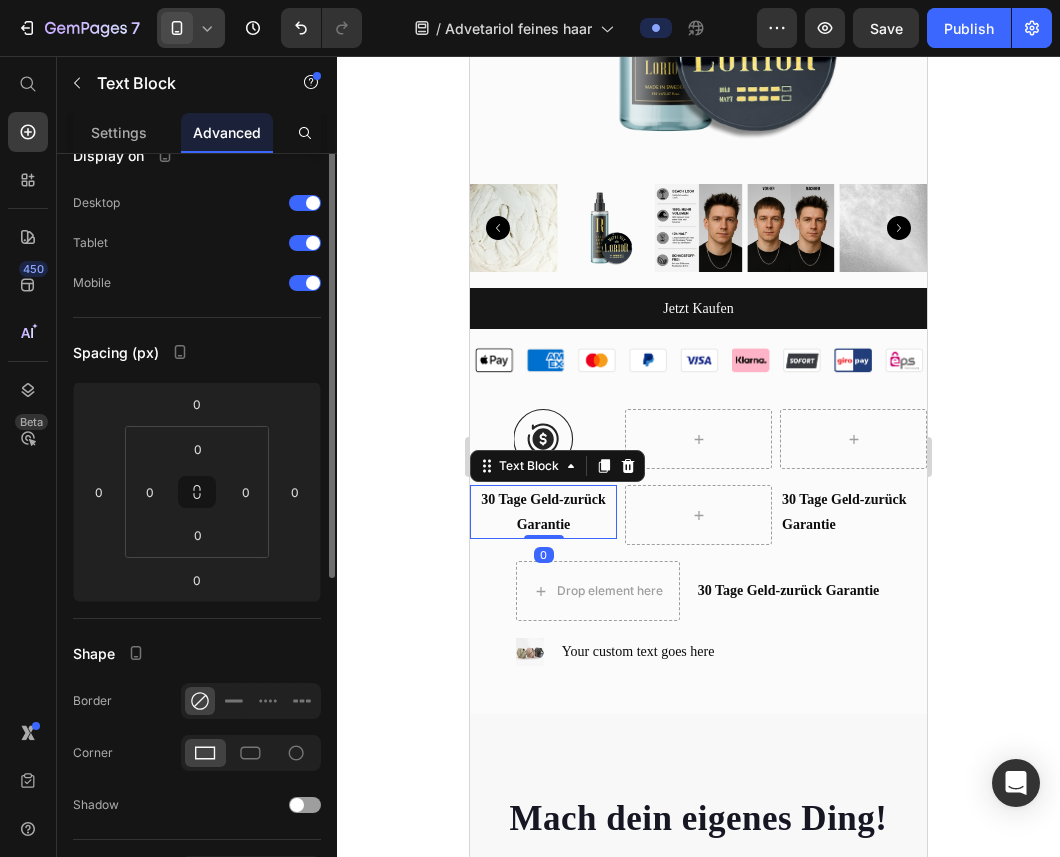 scroll, scrollTop: 0, scrollLeft: 0, axis: both 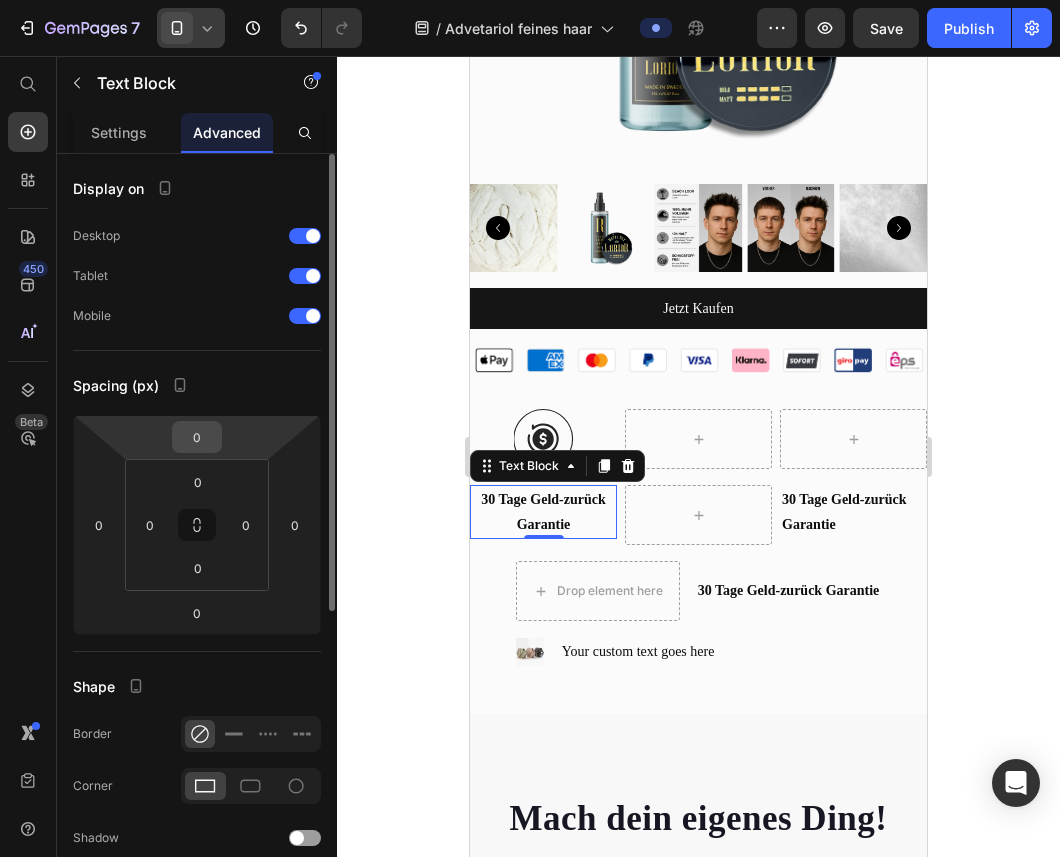 click on "0" at bounding box center (197, 437) 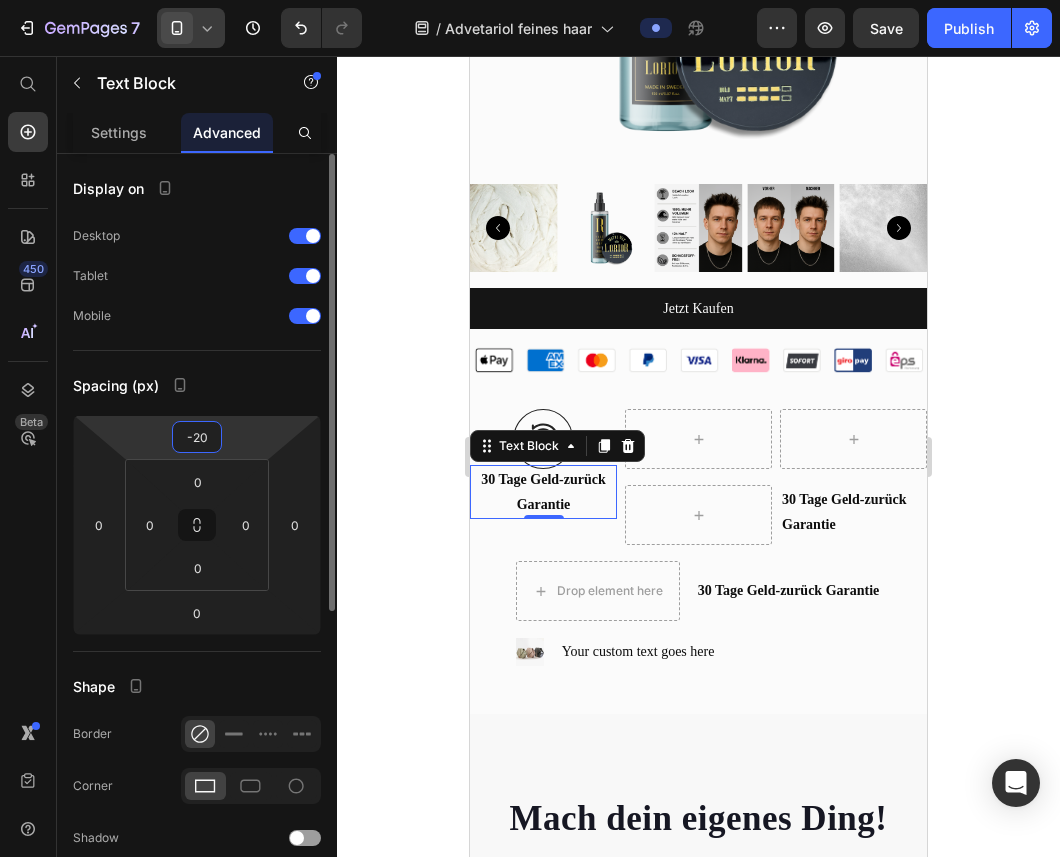 type on "-2" 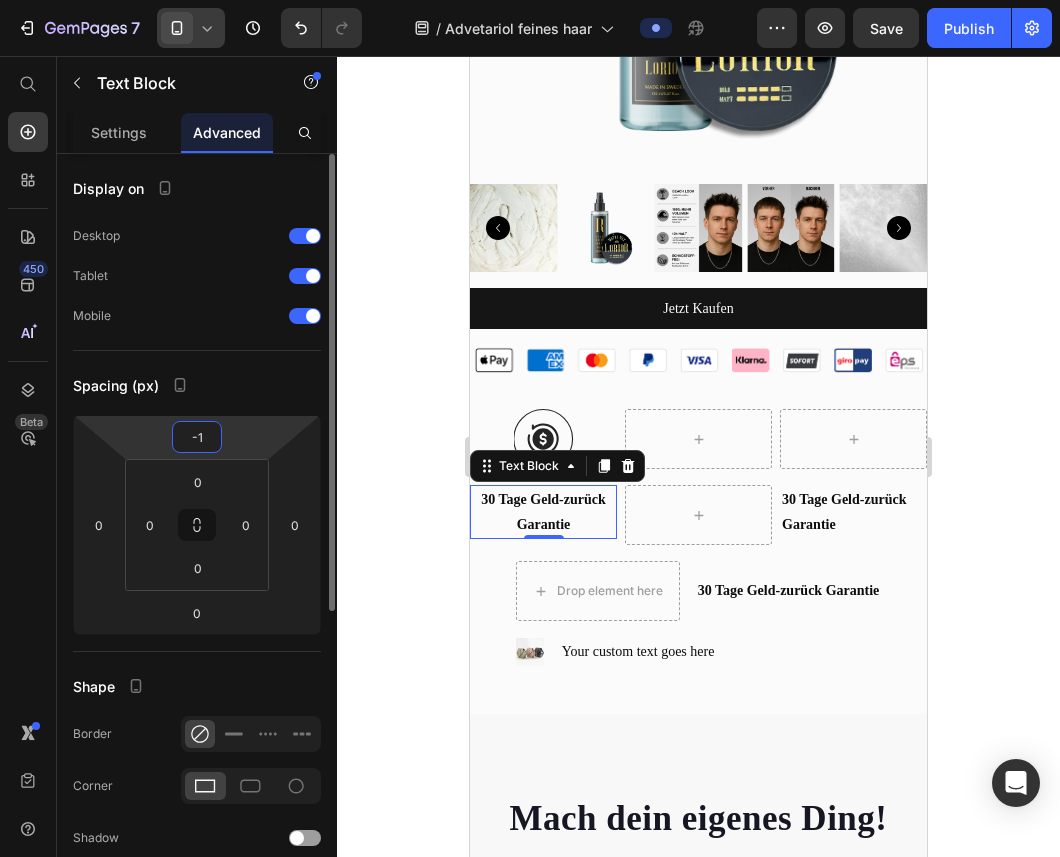 type on "-10" 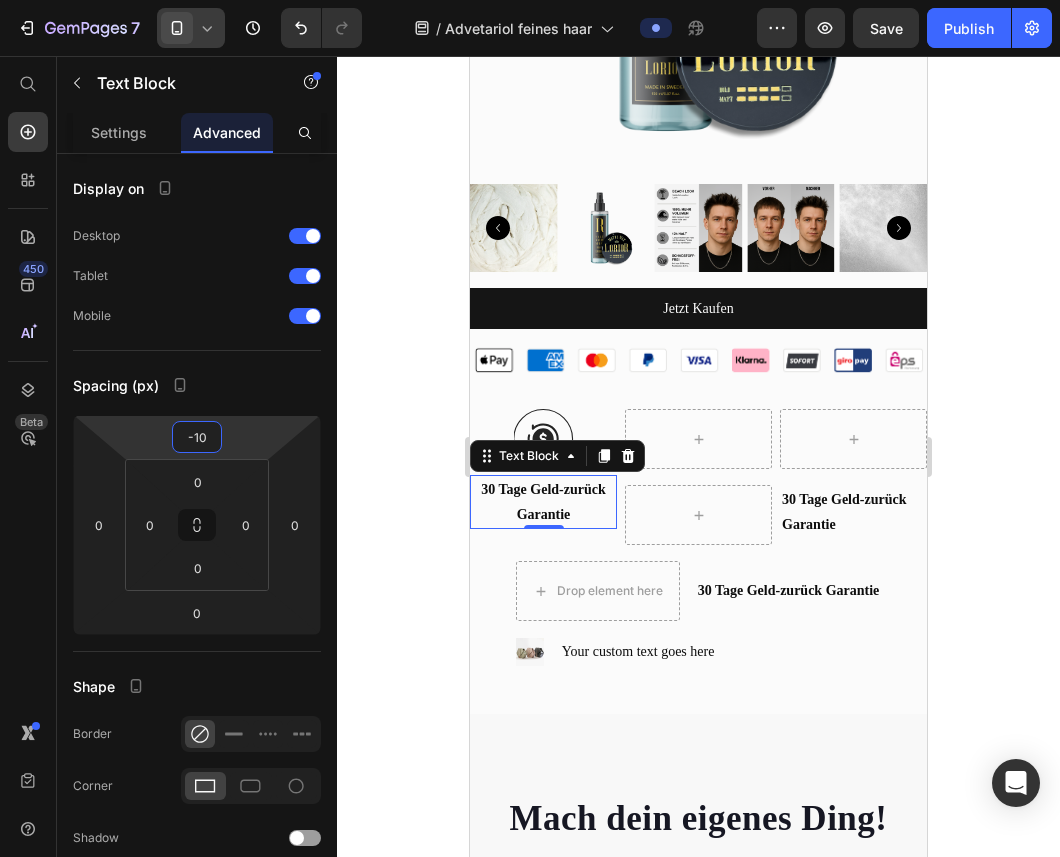 click 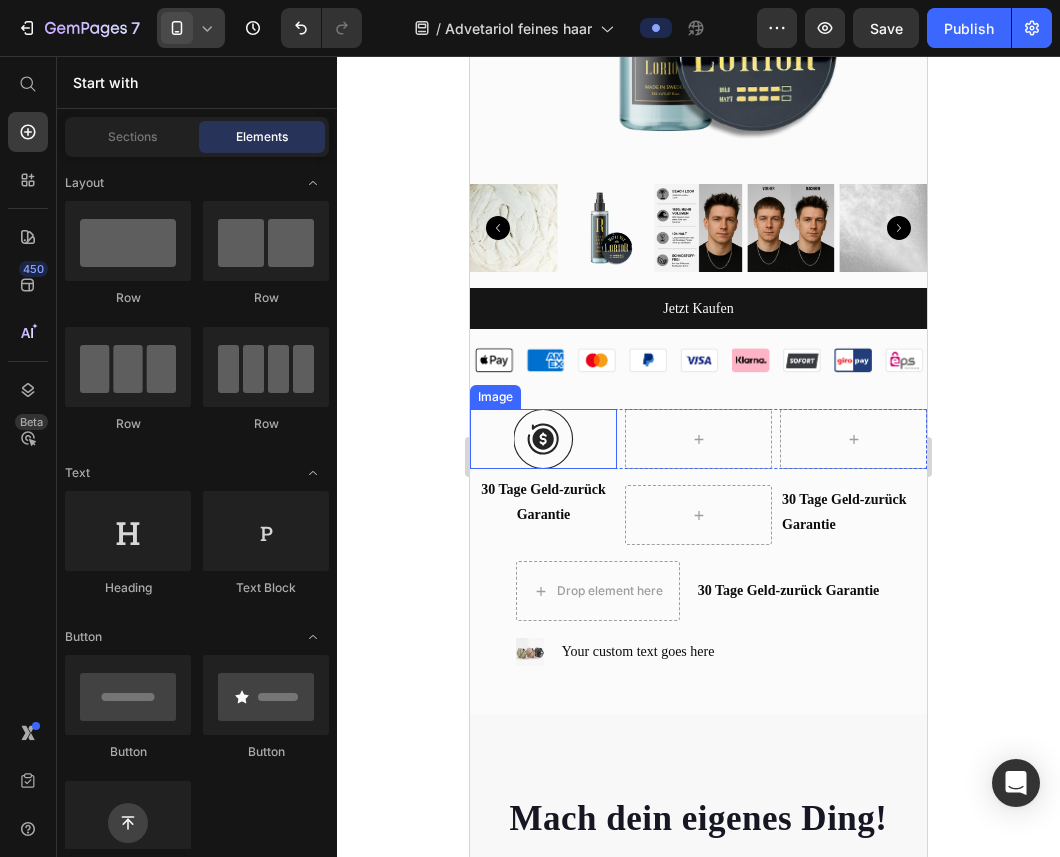 click at bounding box center [543, 439] 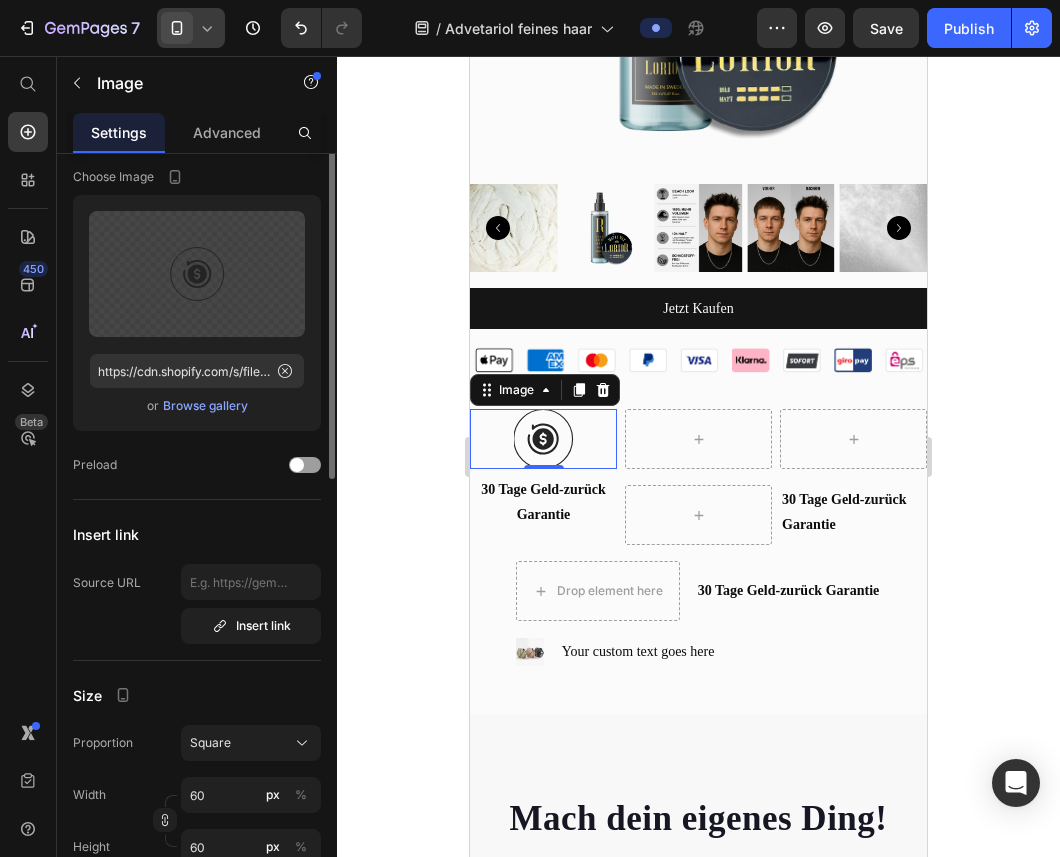 scroll, scrollTop: 72, scrollLeft: 0, axis: vertical 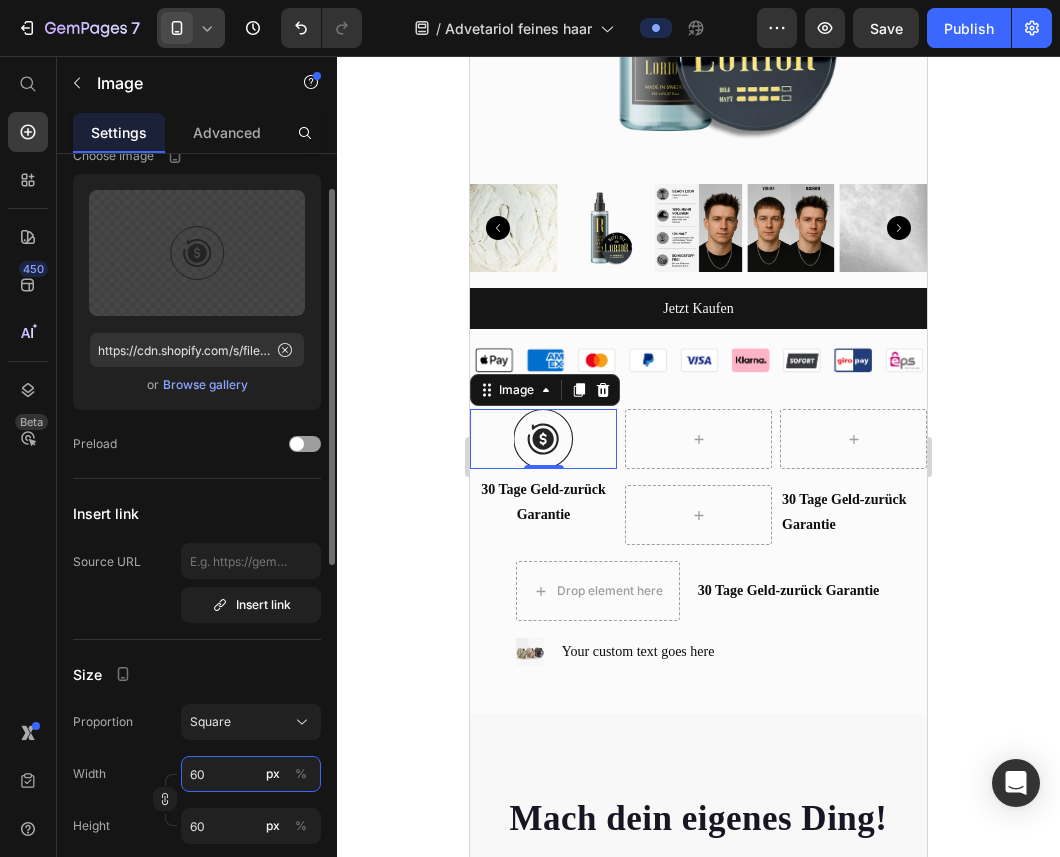 drag, startPoint x: 225, startPoint y: 773, endPoint x: 183, endPoint y: 773, distance: 42 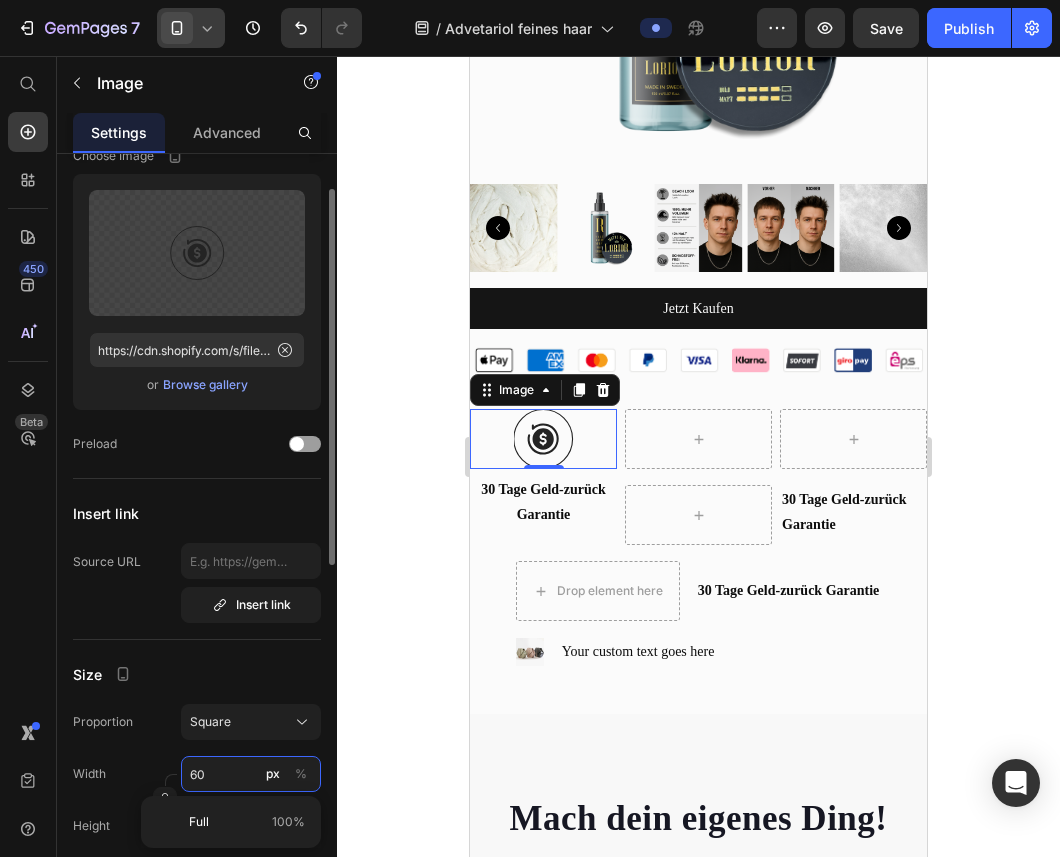 click on "60" at bounding box center [251, 774] 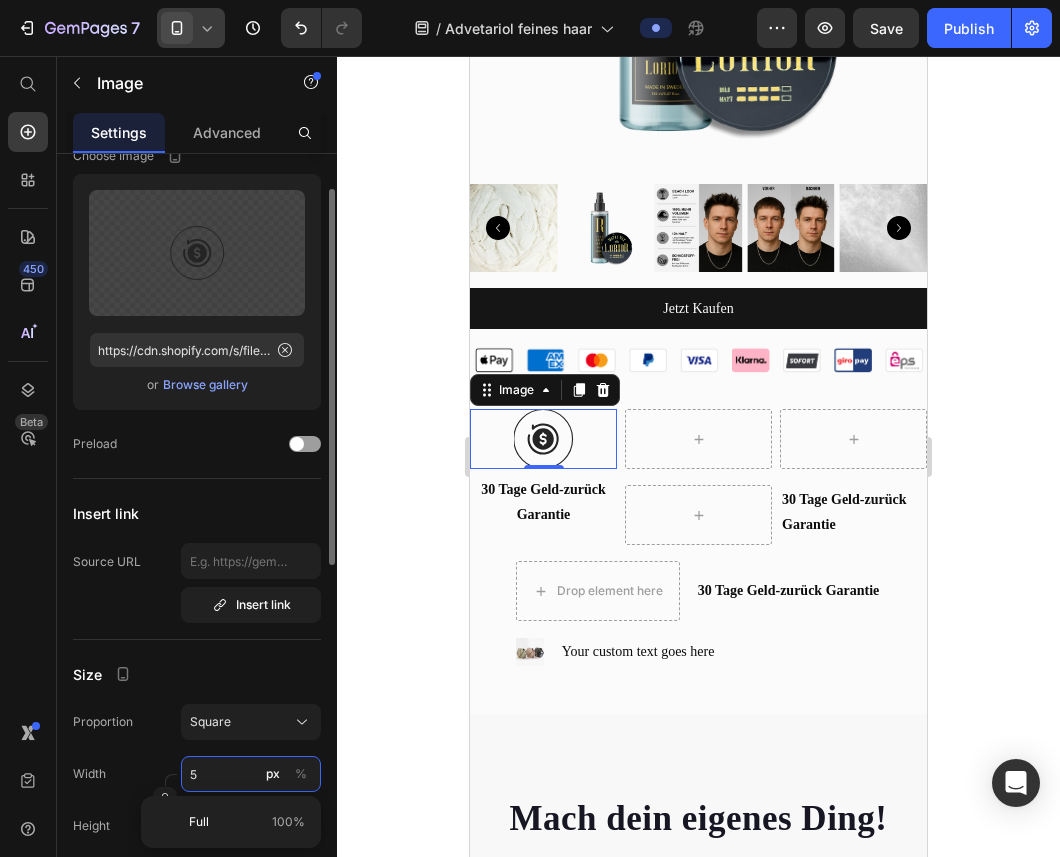 type on "59" 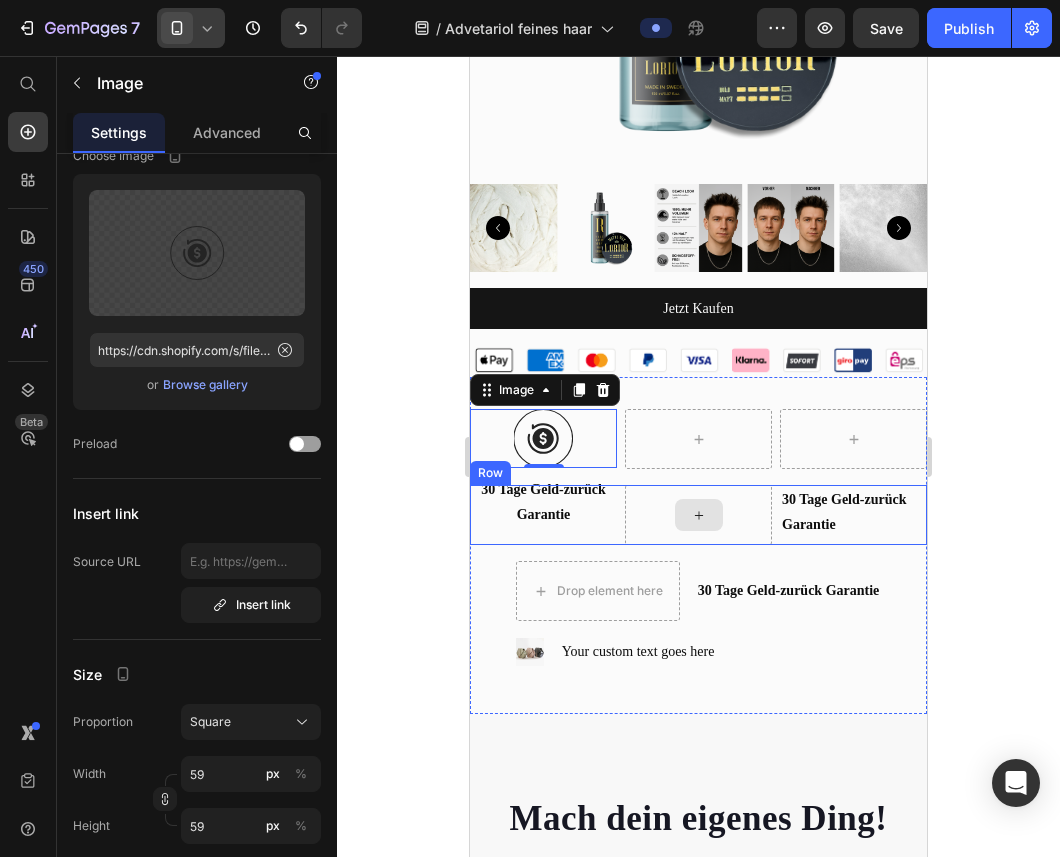 click 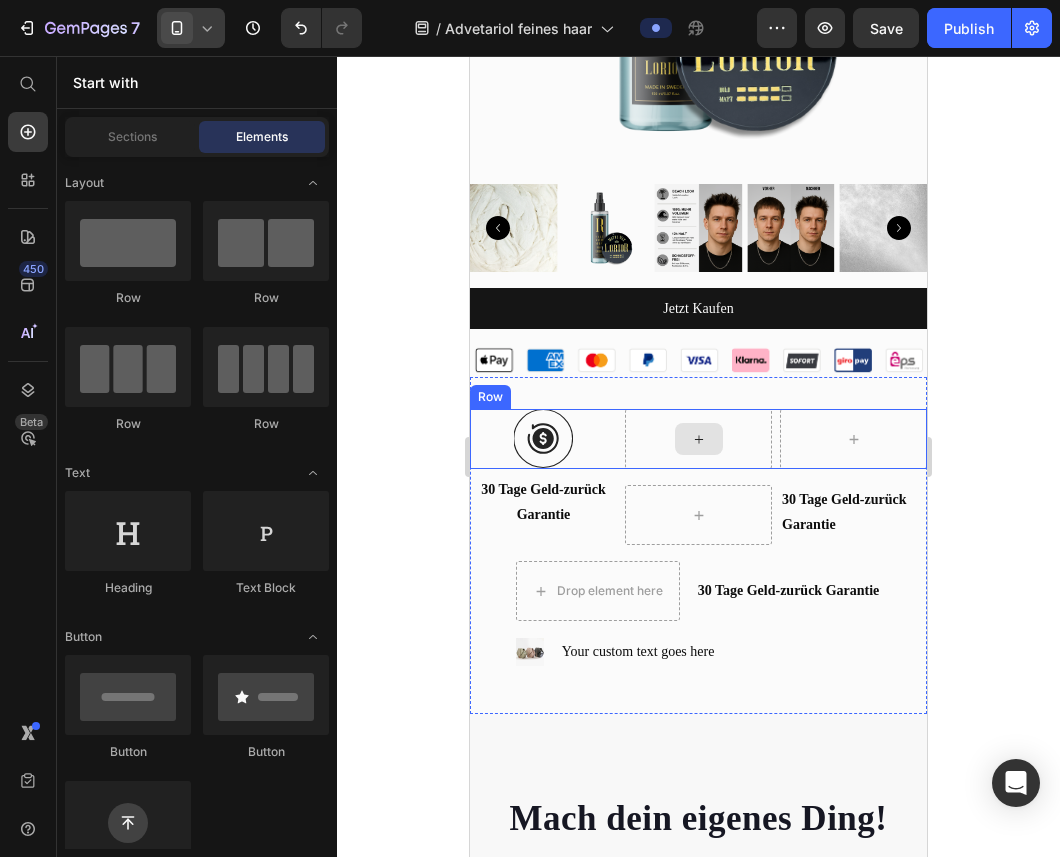 click at bounding box center [699, 439] 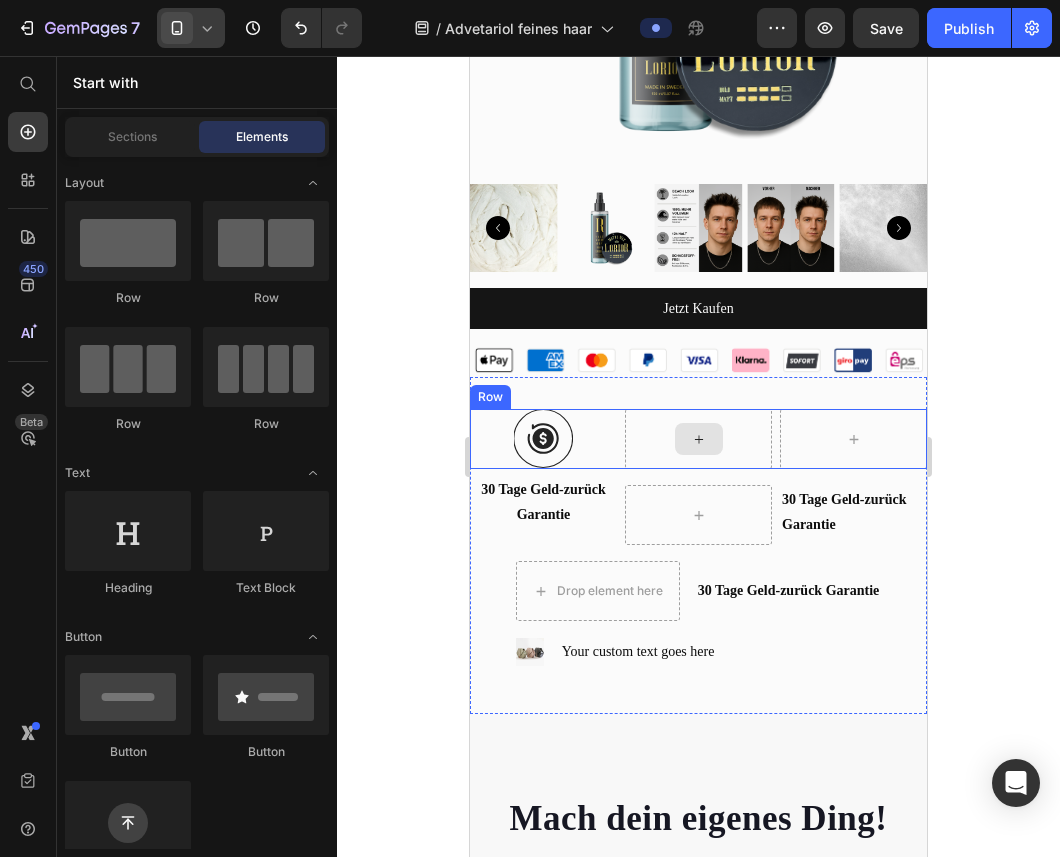 click at bounding box center [699, 439] 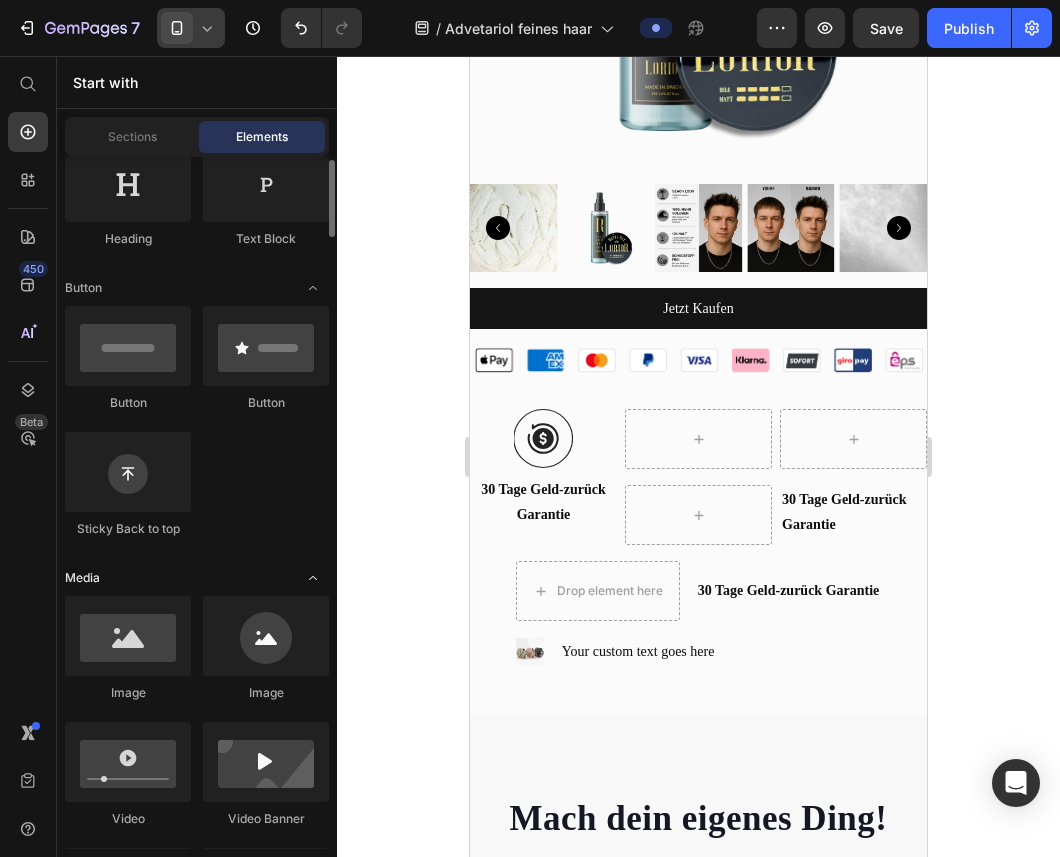 scroll, scrollTop: 347, scrollLeft: 0, axis: vertical 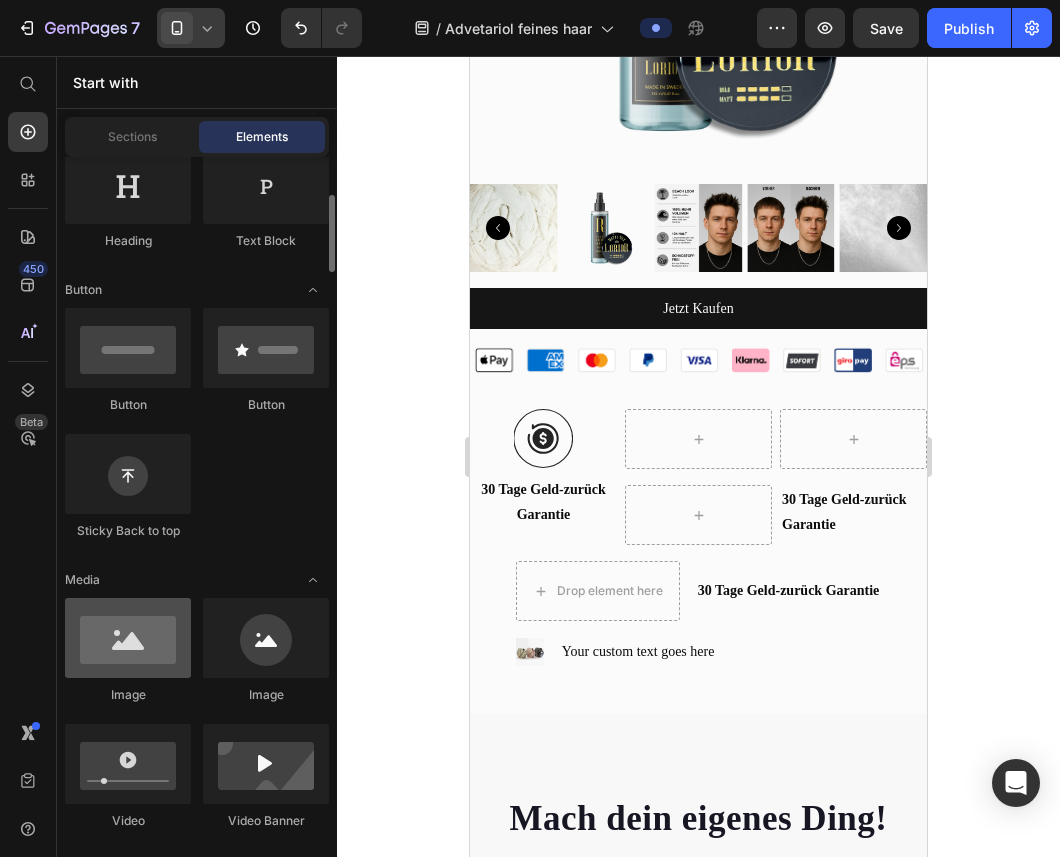 click at bounding box center (128, 638) 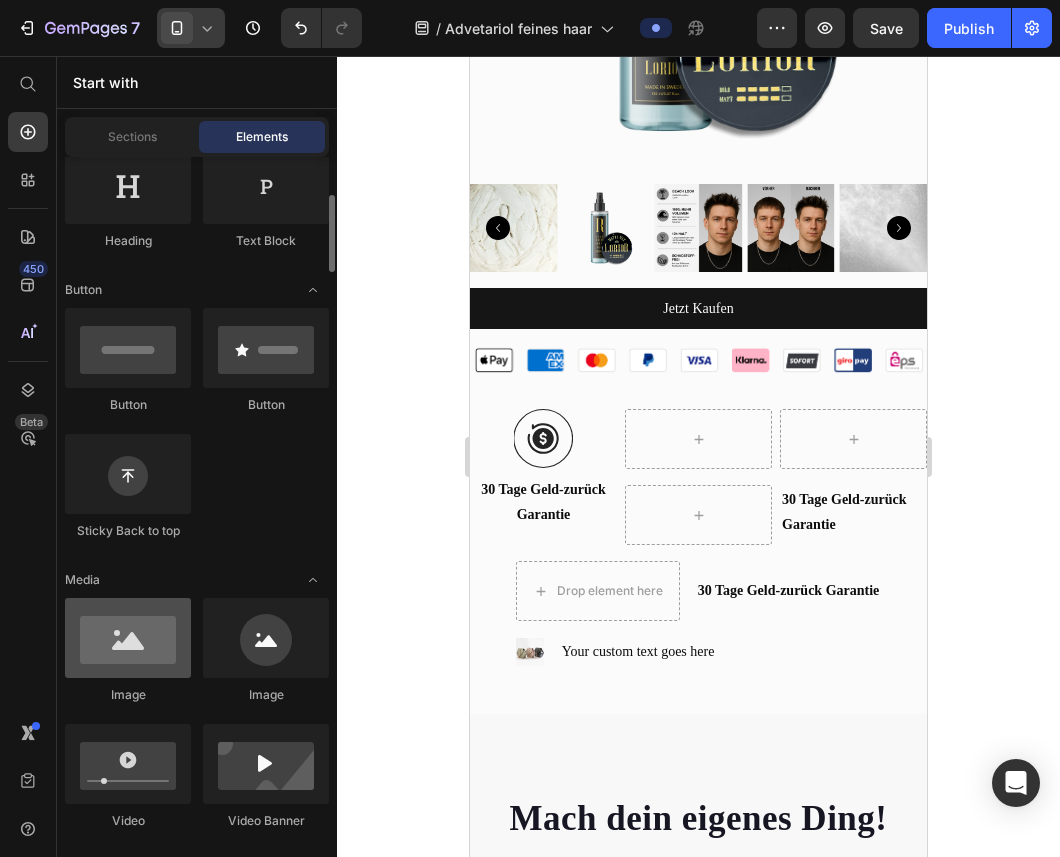 click at bounding box center (128, 638) 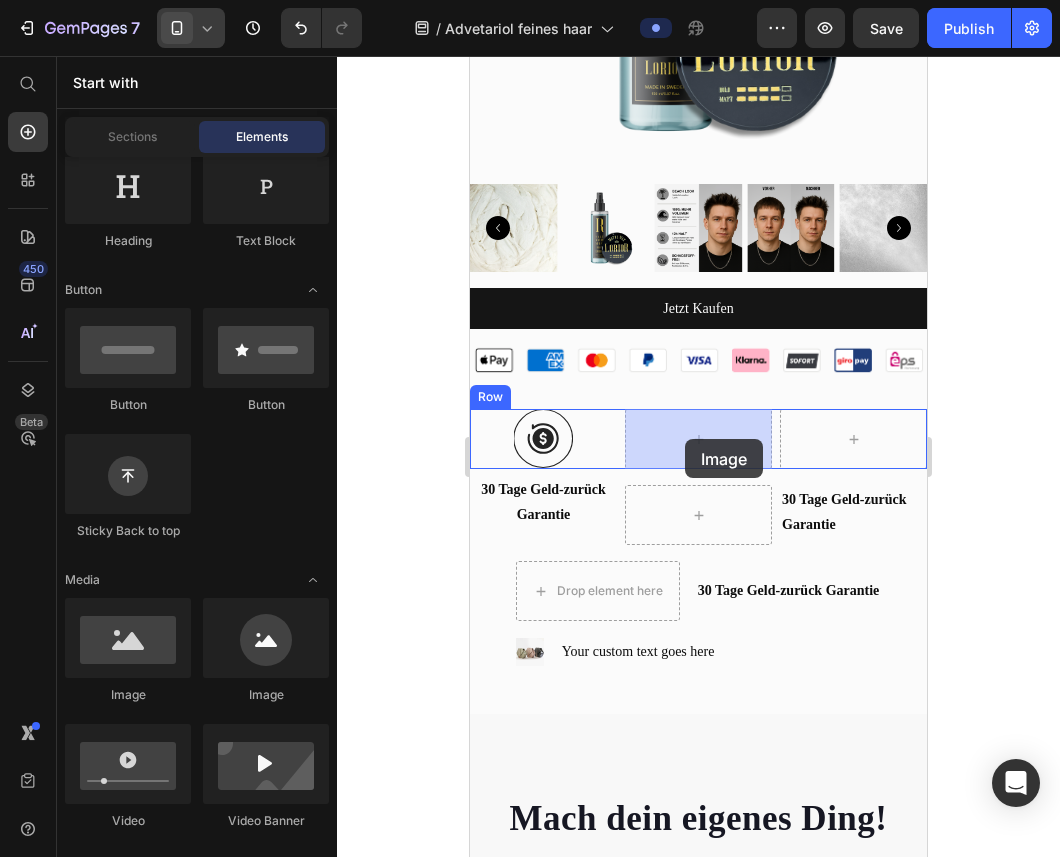 drag, startPoint x: 593, startPoint y: 728, endPoint x: 685, endPoint y: 439, distance: 303.29028 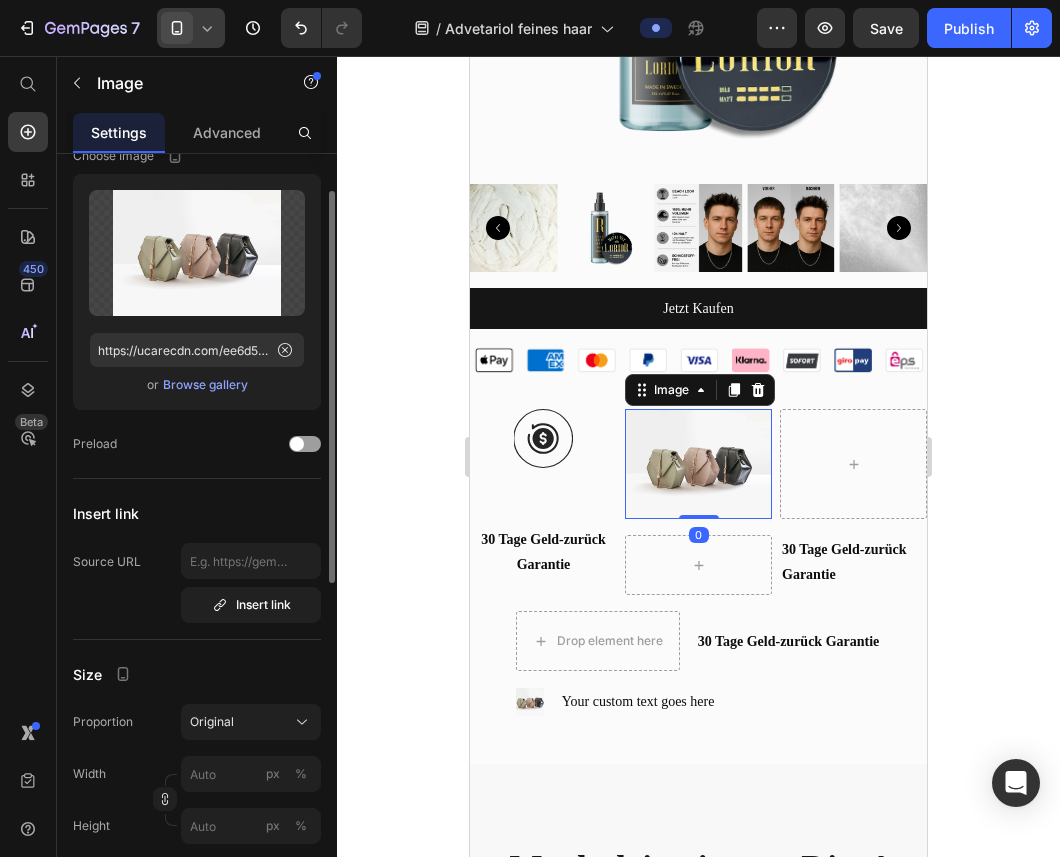 click on "Browse gallery" at bounding box center [205, 385] 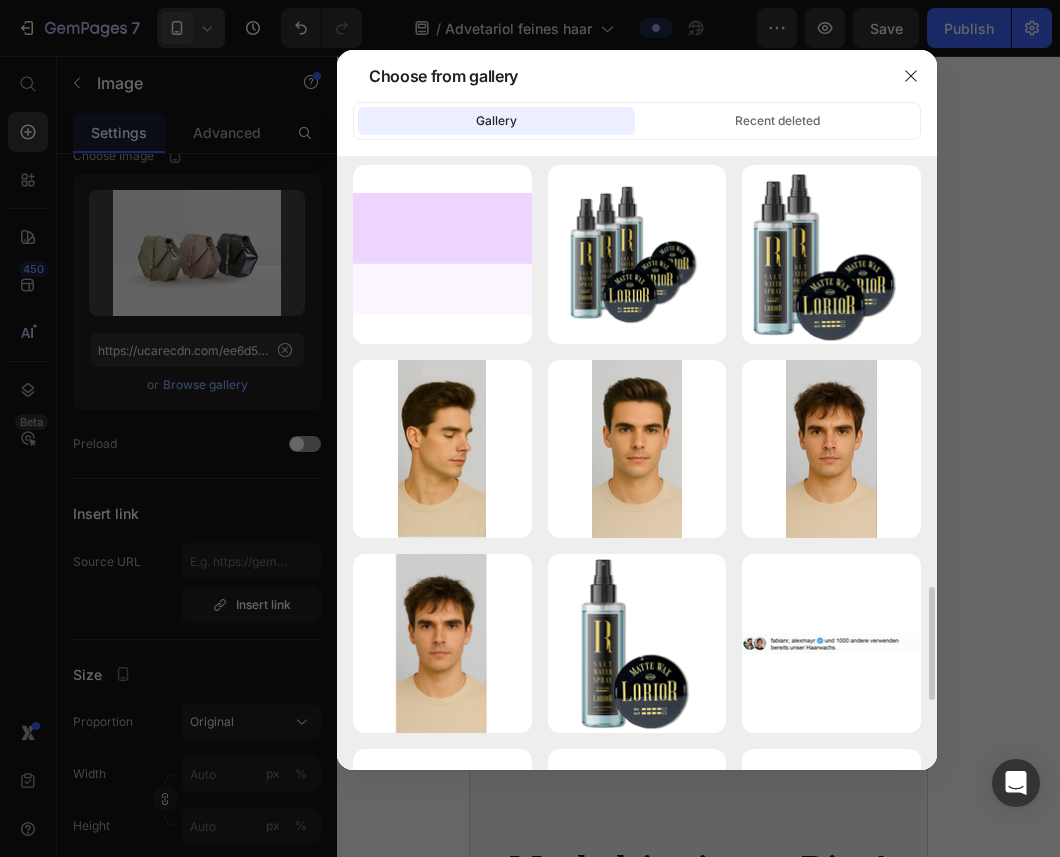 scroll, scrollTop: 2342, scrollLeft: 0, axis: vertical 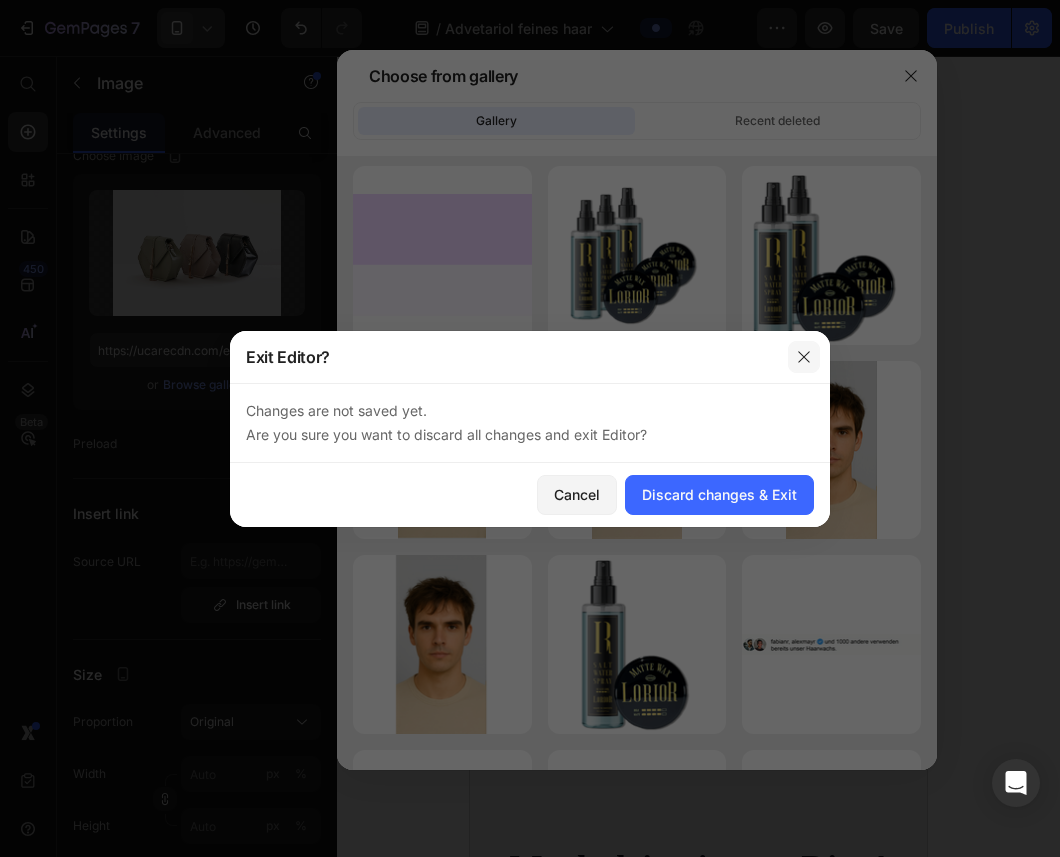 click 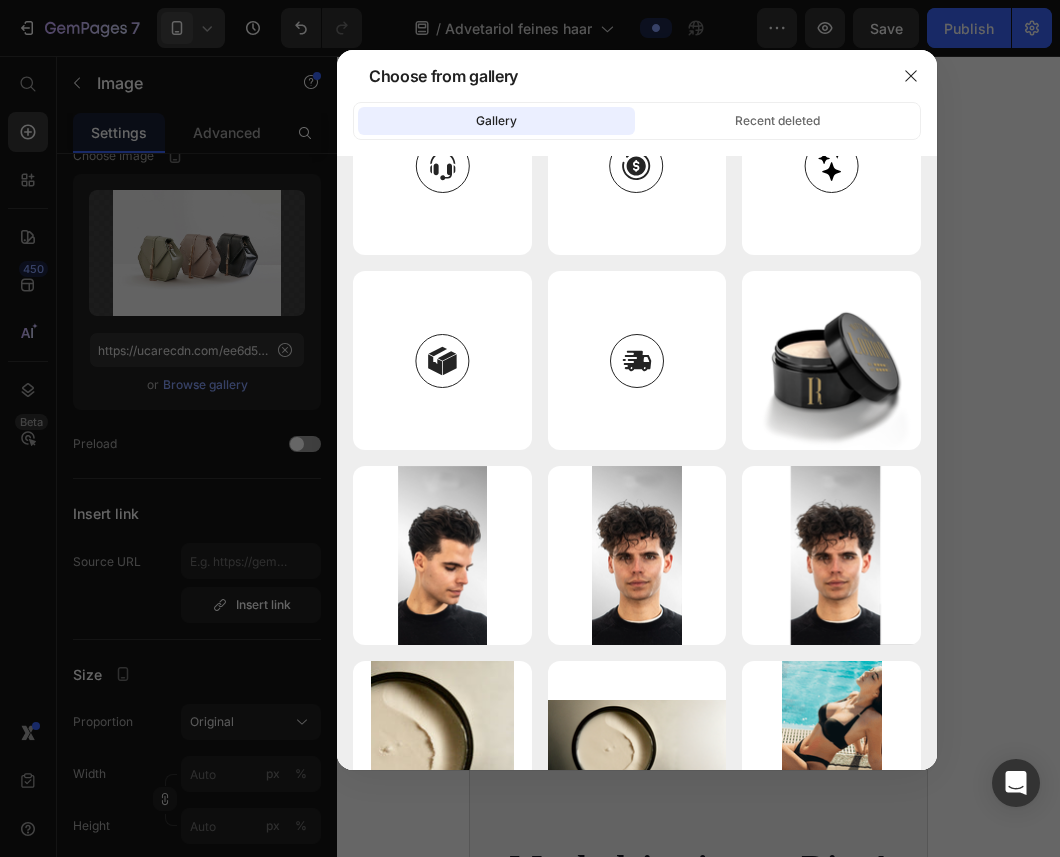 scroll, scrollTop: 3148, scrollLeft: 0, axis: vertical 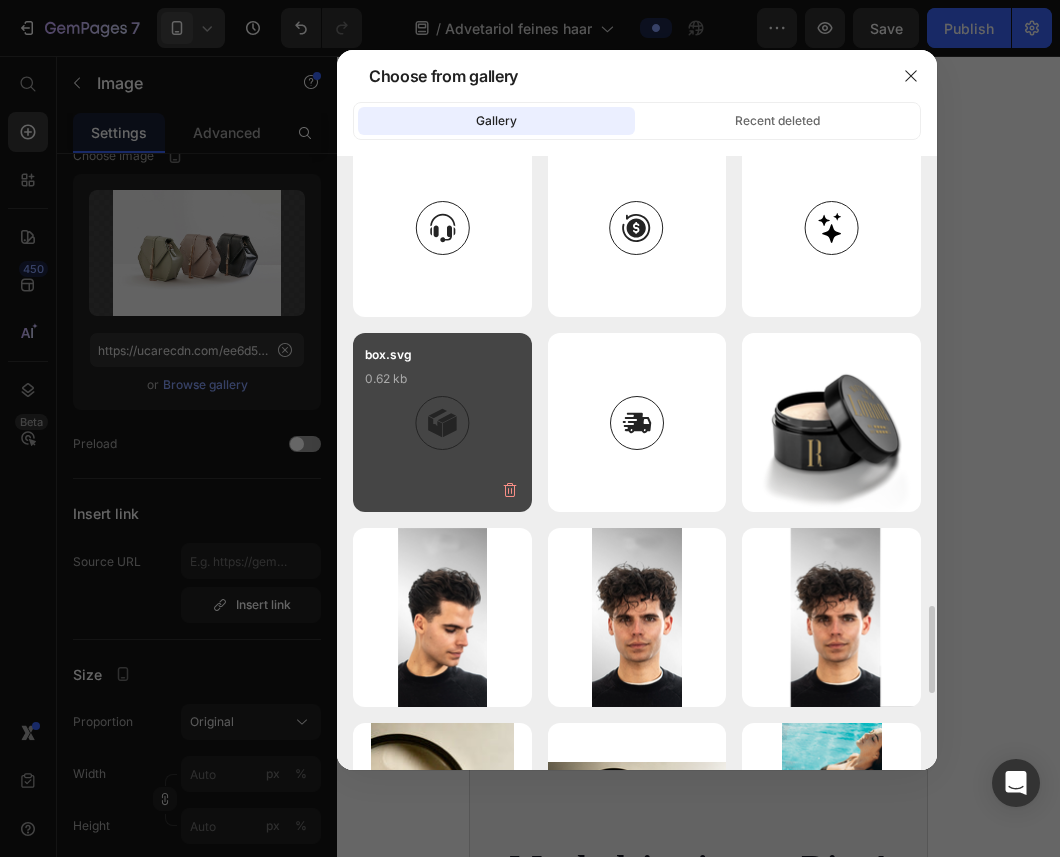 click on "box.svg 0.62 kb" at bounding box center [442, 422] 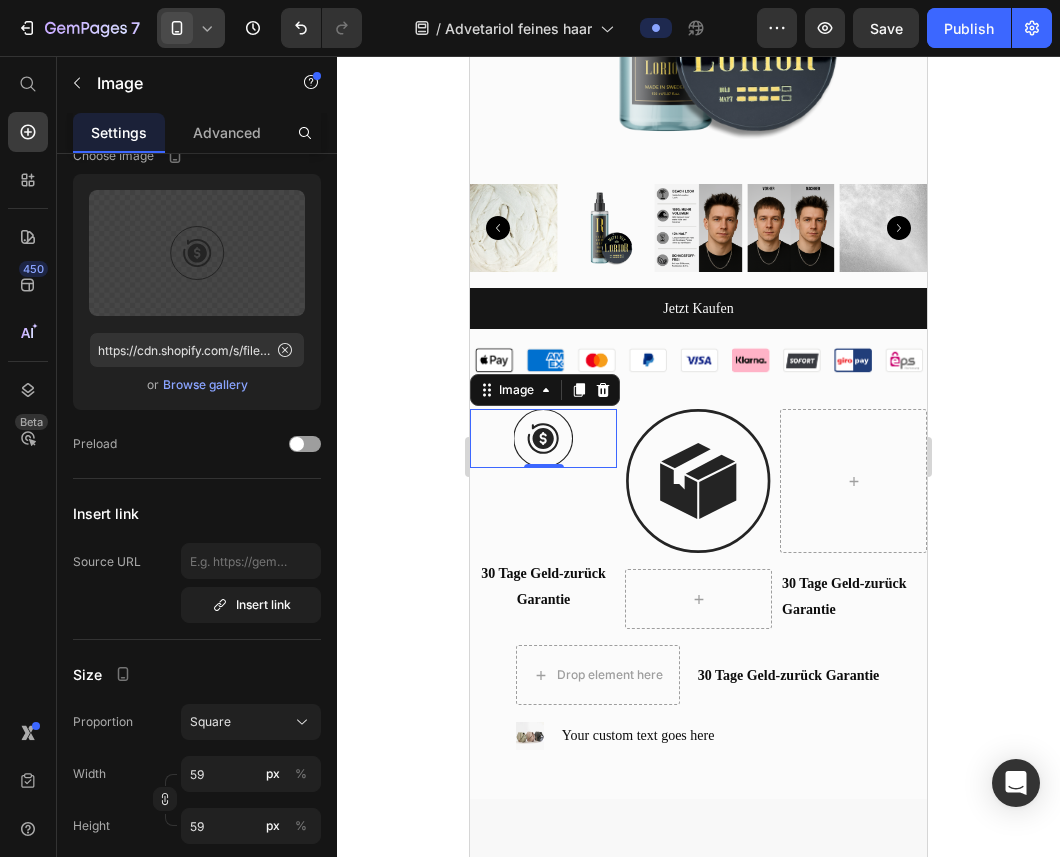 click at bounding box center [543, 438] 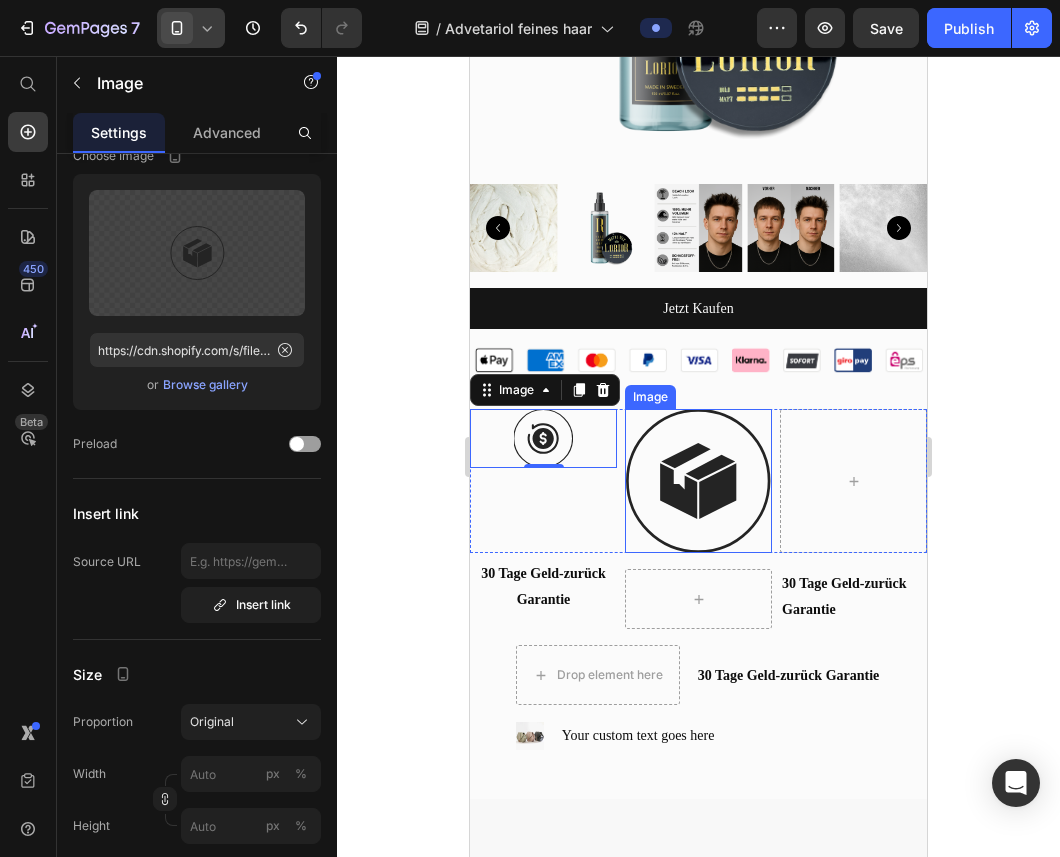 click at bounding box center [698, 481] 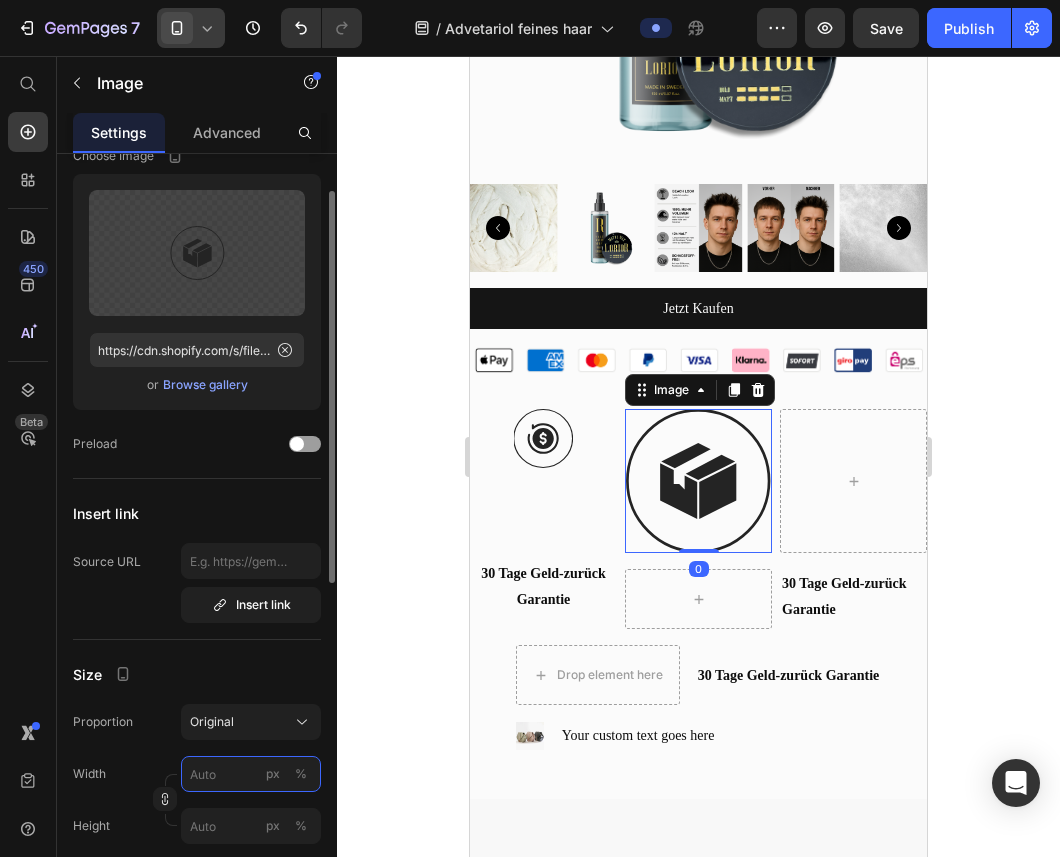 click on "px %" at bounding box center (251, 774) 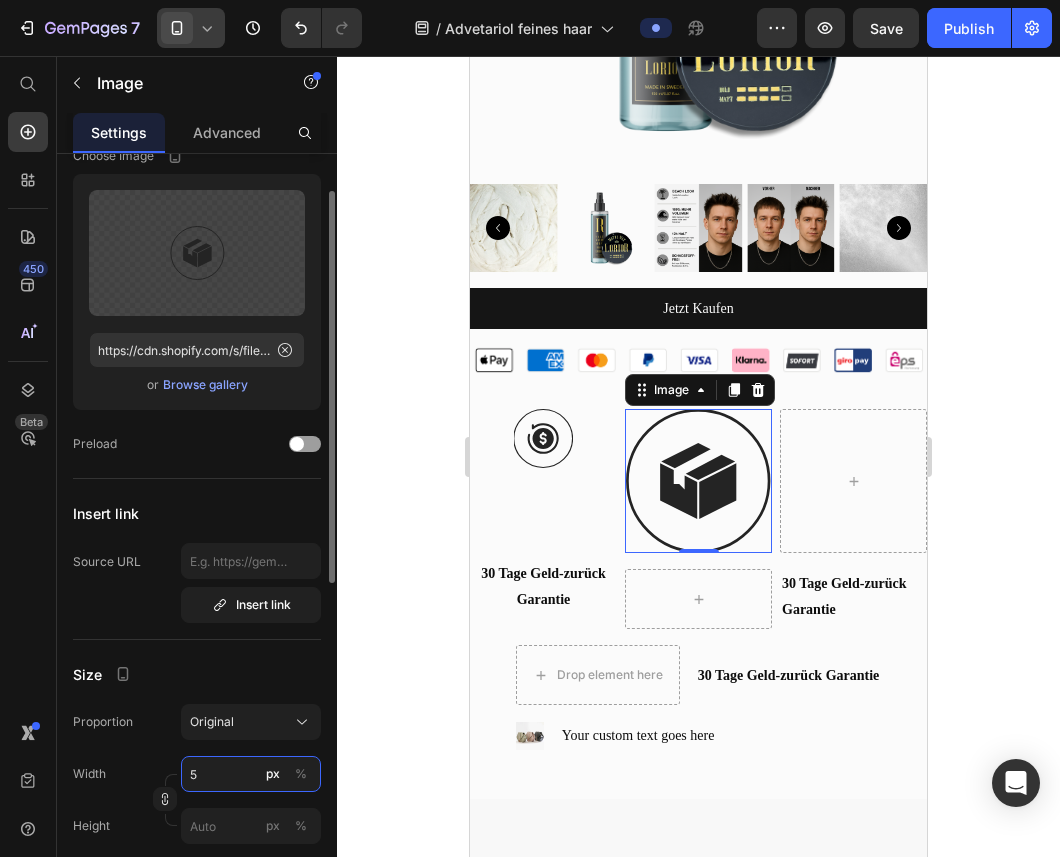 type on "59" 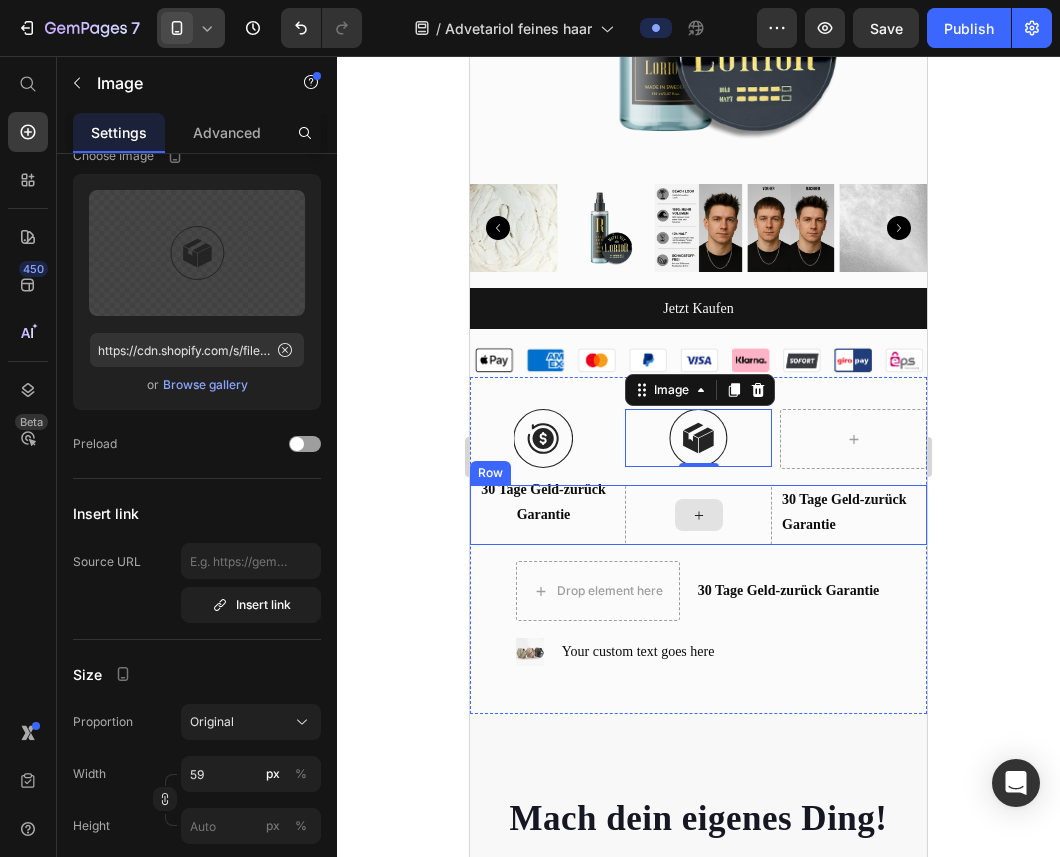 click at bounding box center [698, 515] 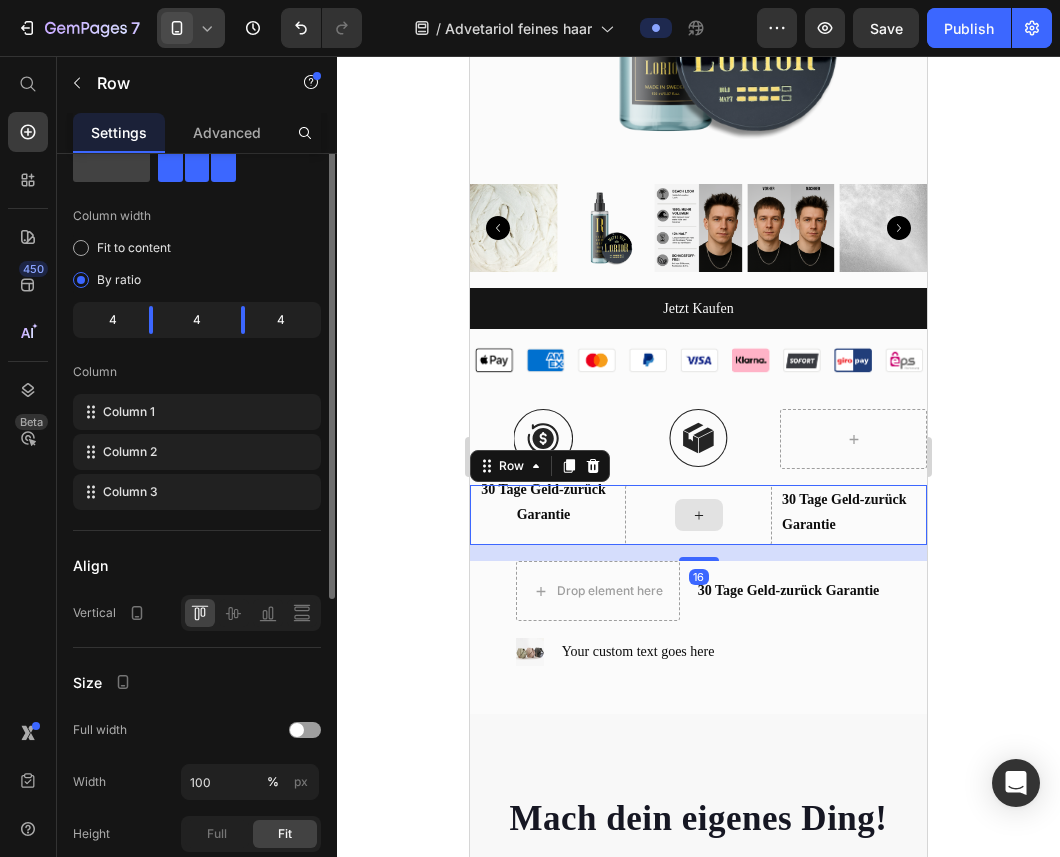scroll, scrollTop: 0, scrollLeft: 0, axis: both 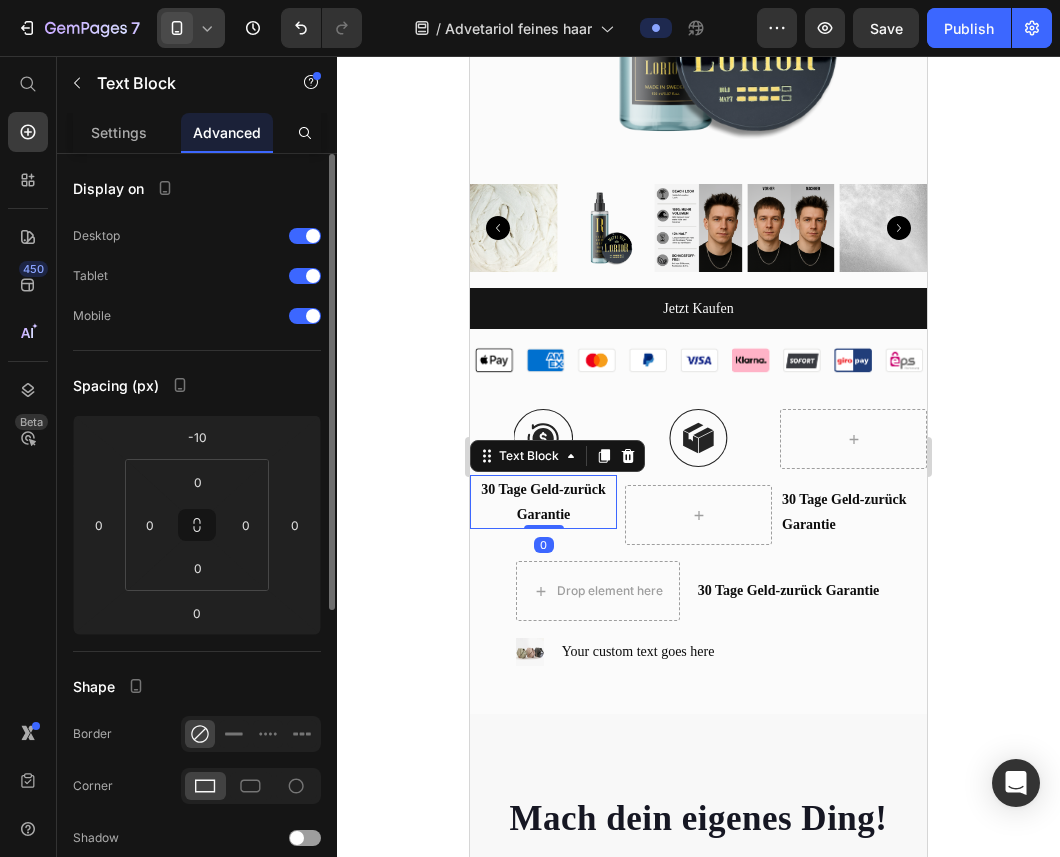 click on "30 Tage Geld-zurück Garantie" at bounding box center (543, 502) 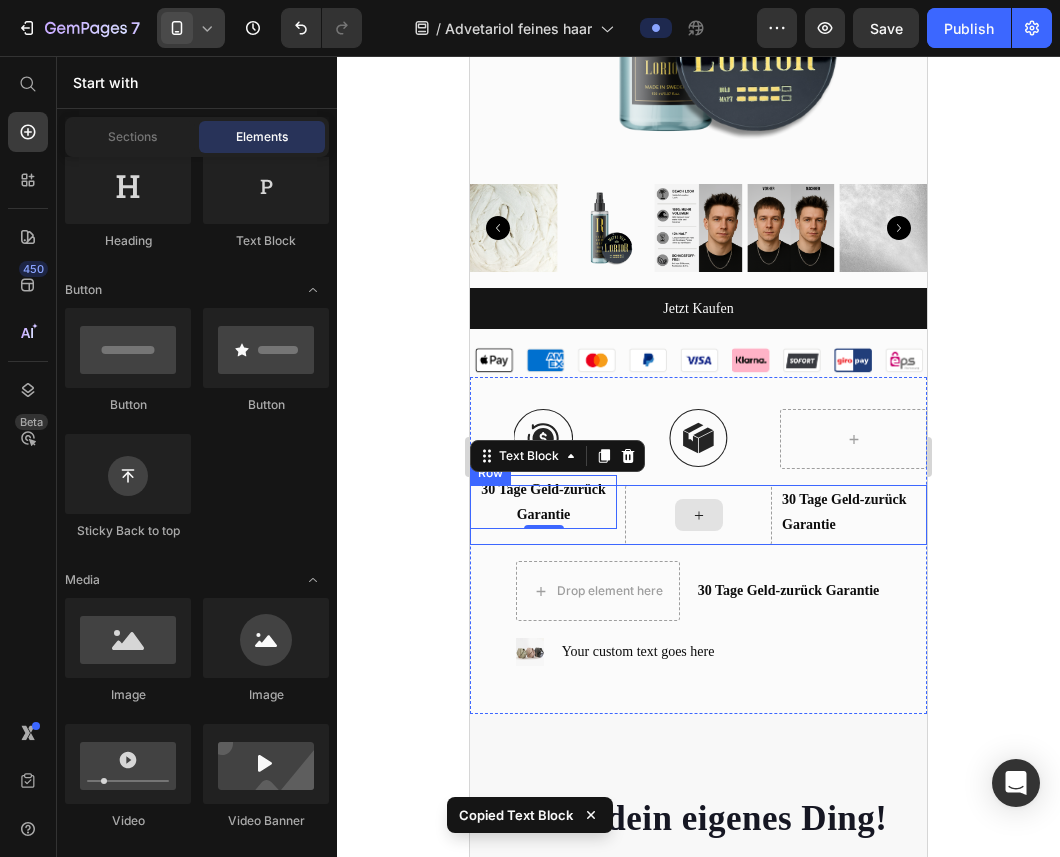 click at bounding box center (699, 515) 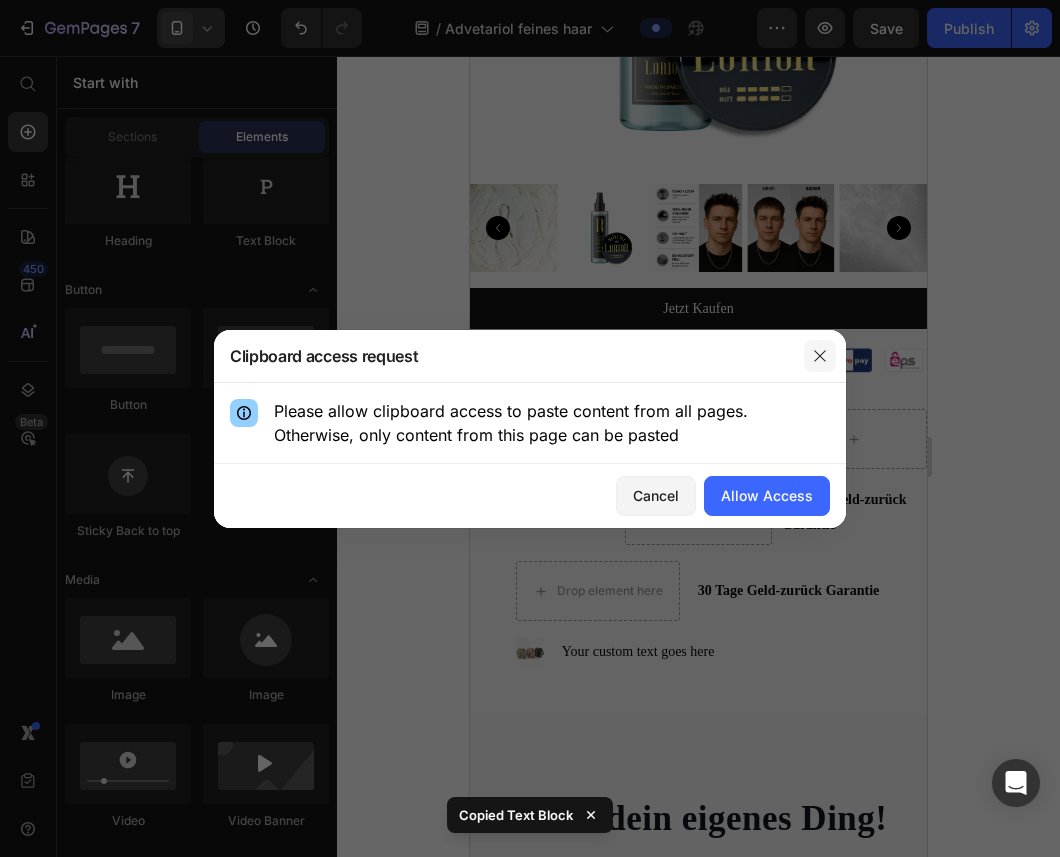 click at bounding box center (820, 356) 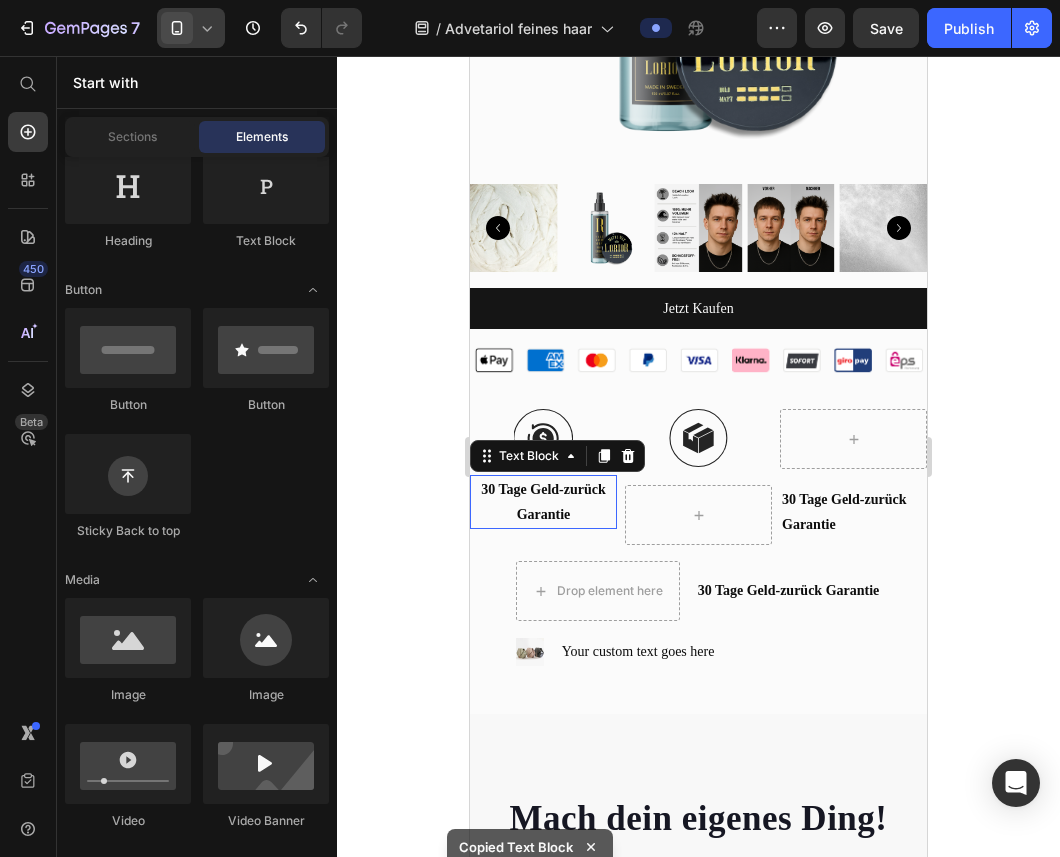 click on "30 Tage Geld-zurück Garantie" at bounding box center (543, 502) 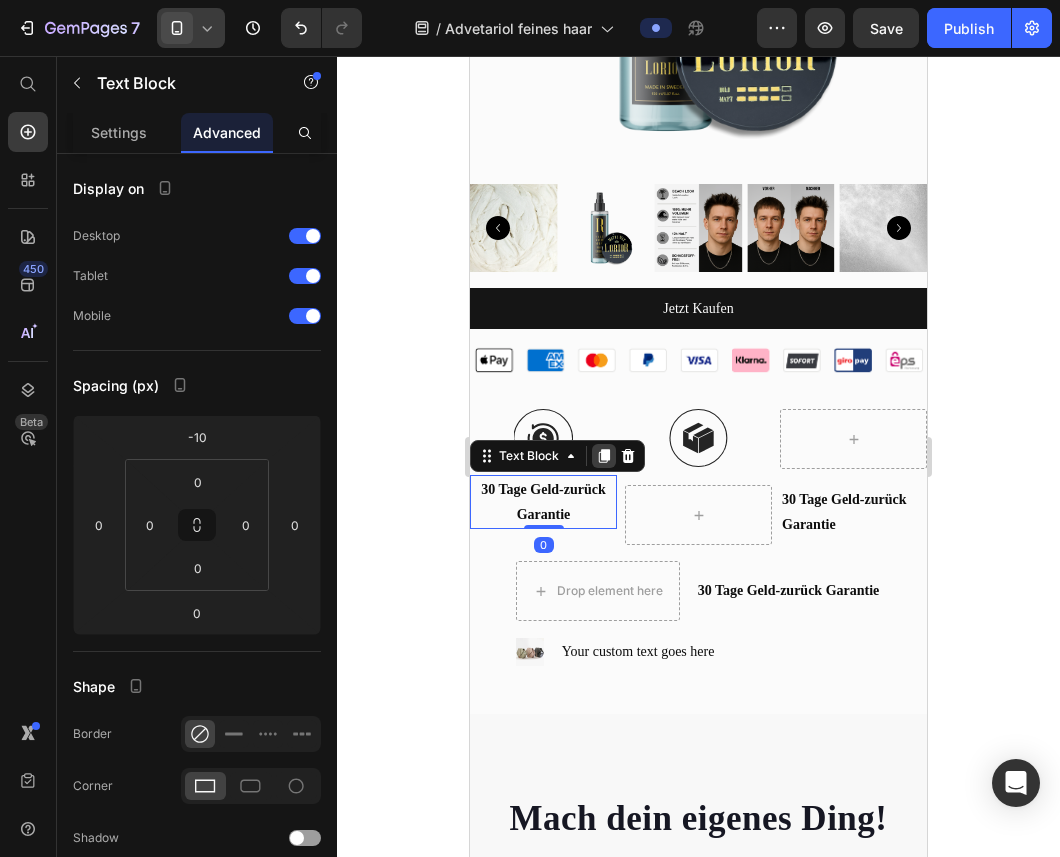 click 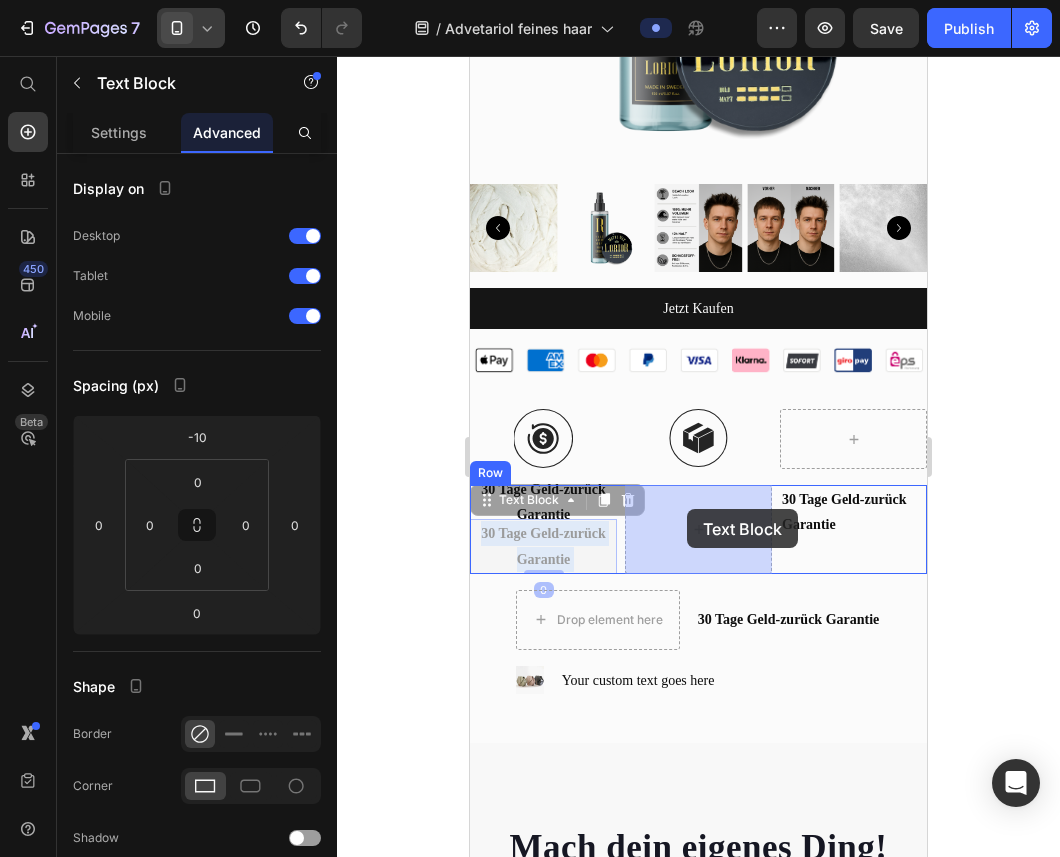 drag, startPoint x: 555, startPoint y: 553, endPoint x: 687, endPoint y: 509, distance: 139.14021 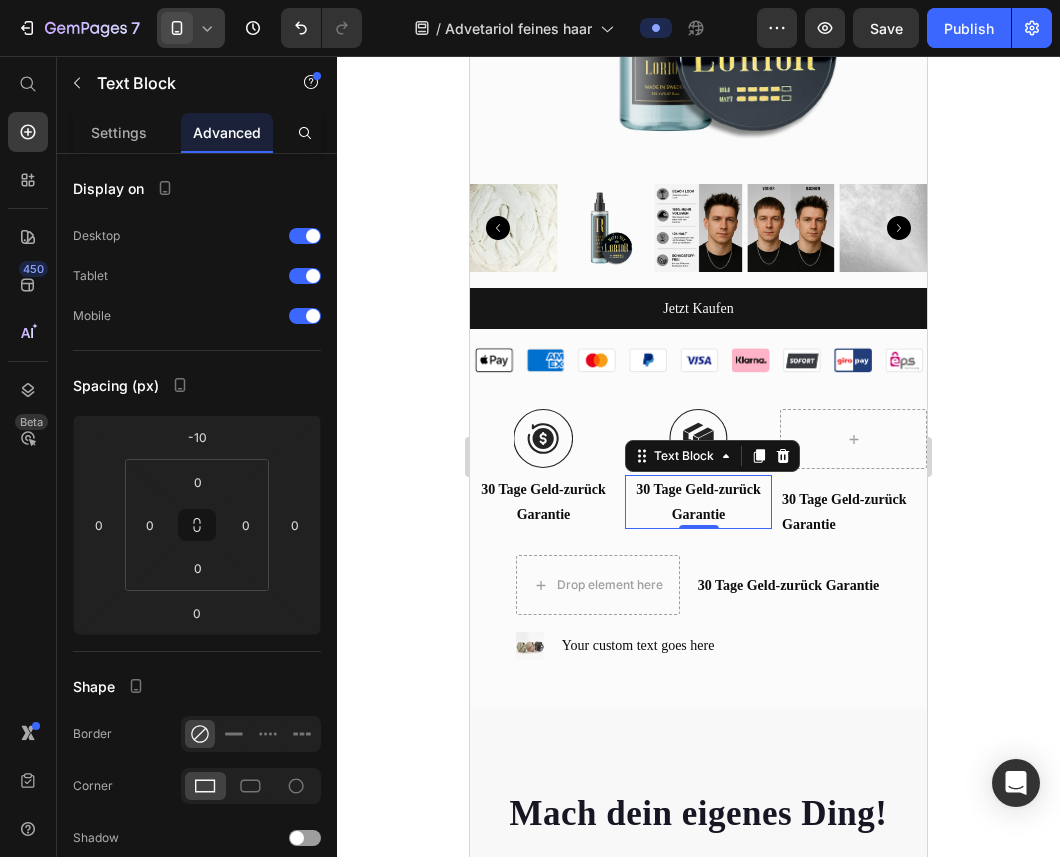 click on "30 Tage Geld-zurück Garantie" at bounding box center [698, 502] 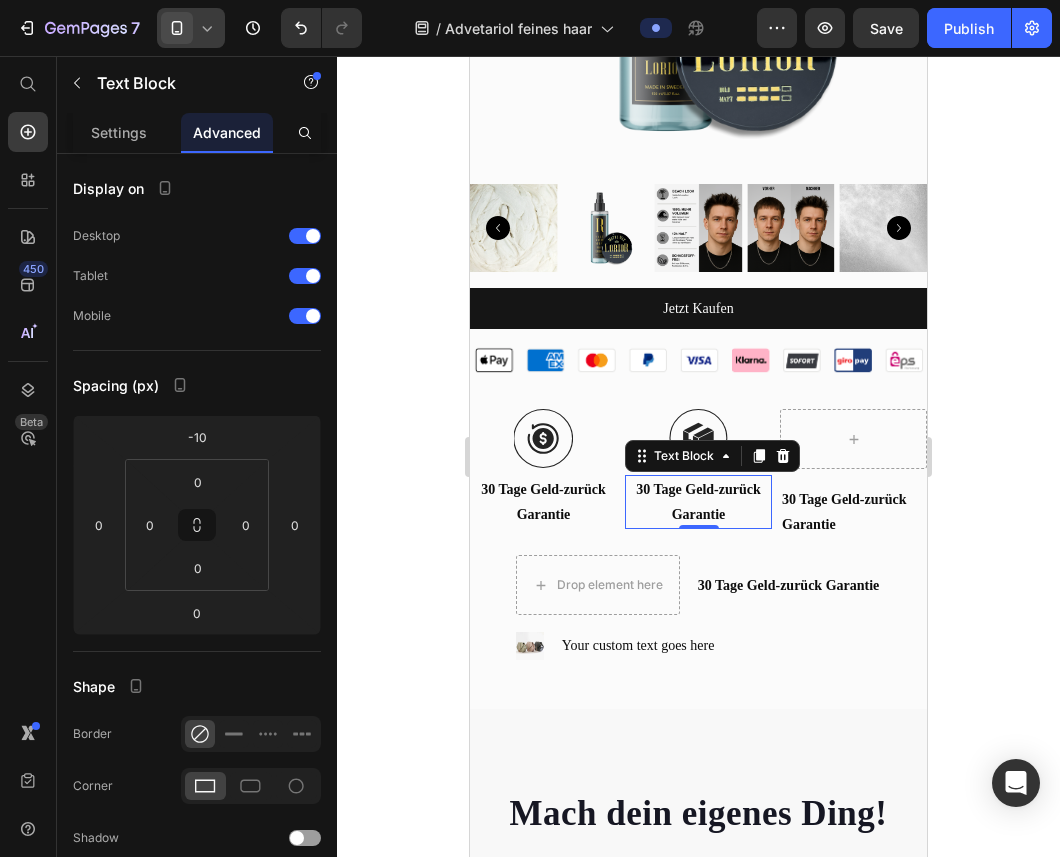 click on "30 Tage Geld-zurück Garantie" at bounding box center [698, 502] 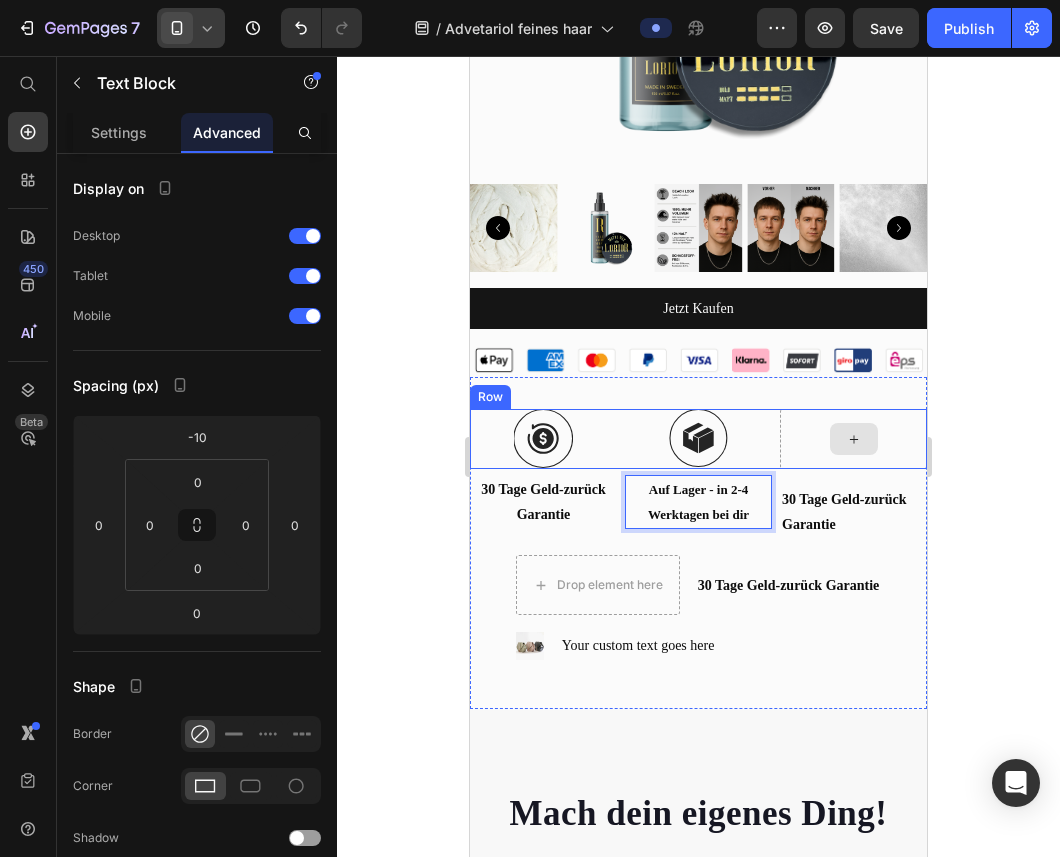 click at bounding box center [854, 439] 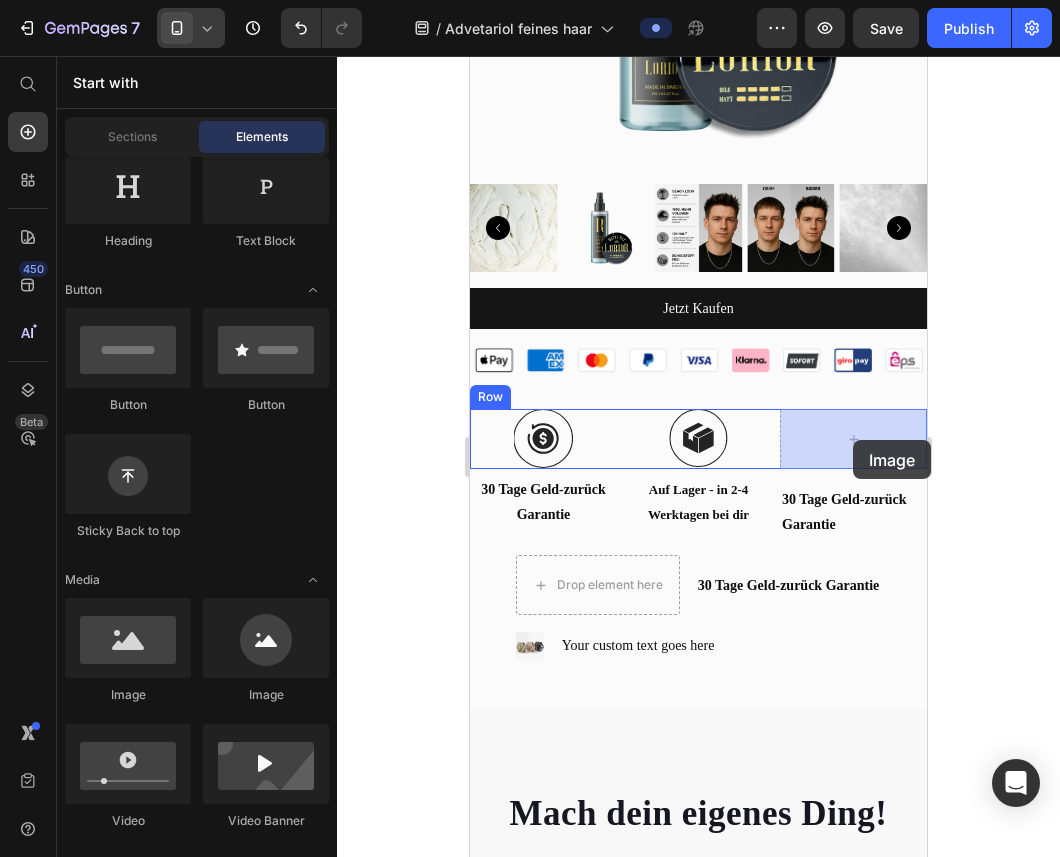drag, startPoint x: 607, startPoint y: 726, endPoint x: 853, endPoint y: 440, distance: 377.2426 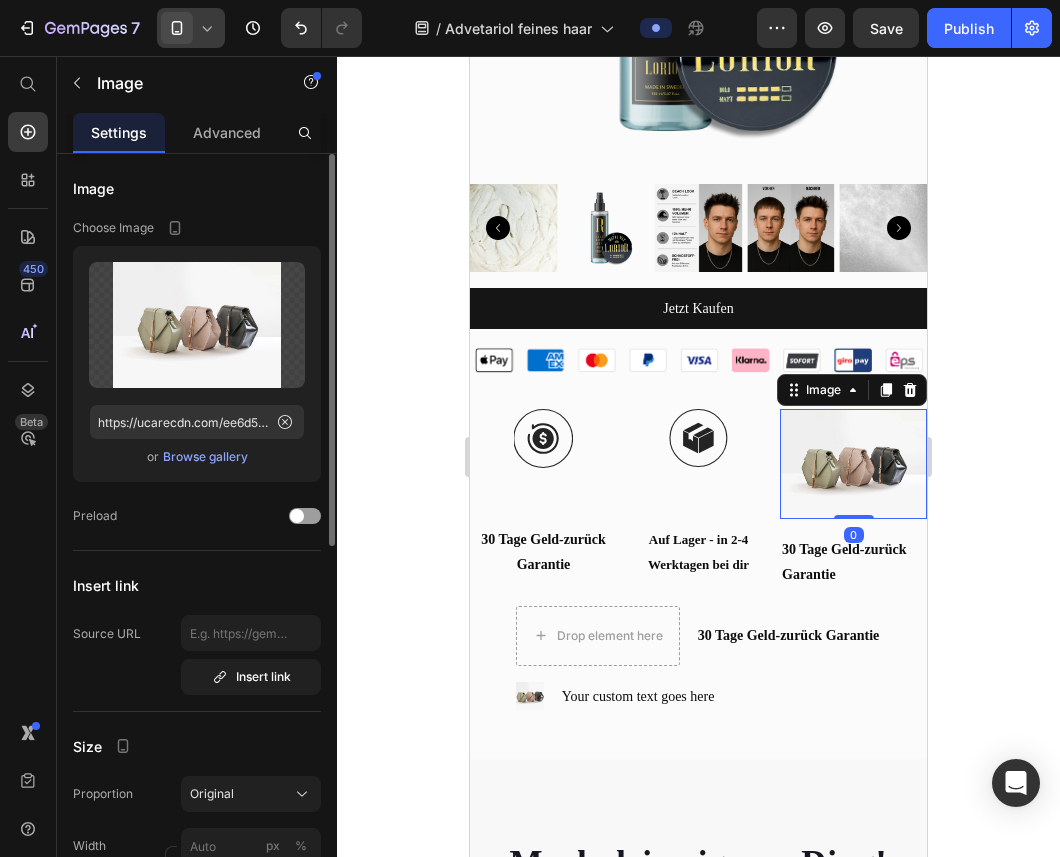 click on "Browse gallery" at bounding box center (205, 457) 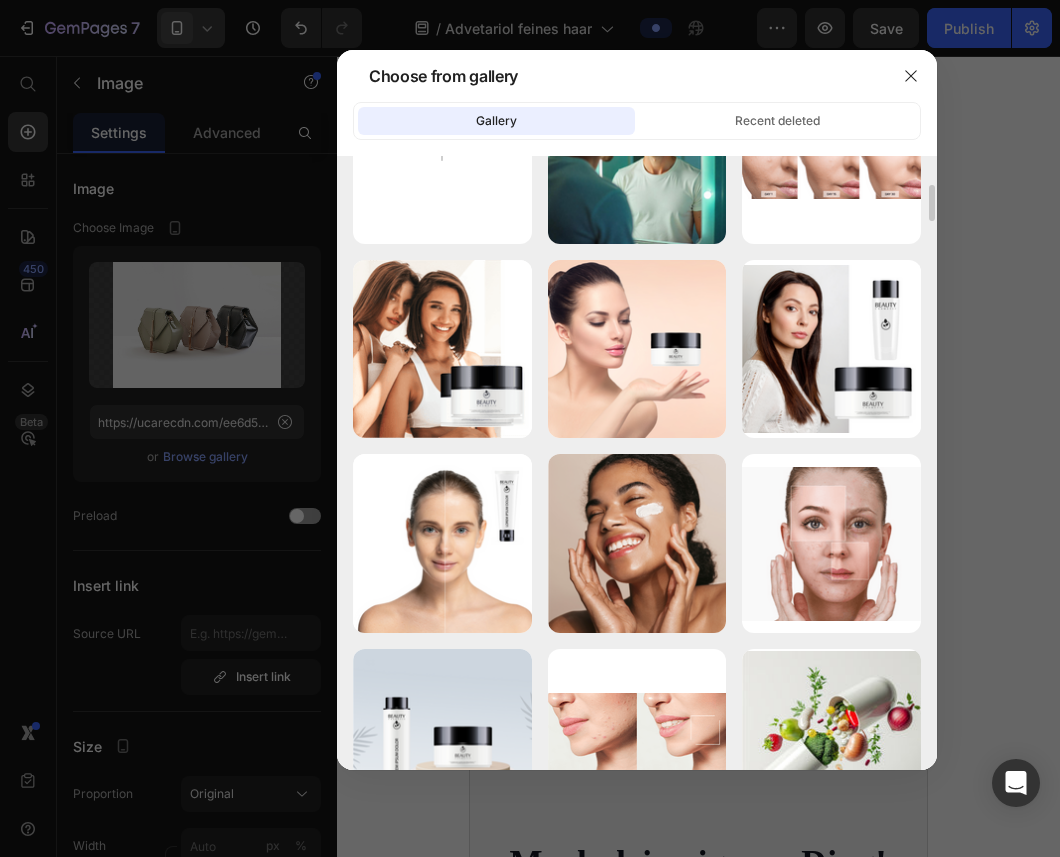 scroll, scrollTop: 0, scrollLeft: 0, axis: both 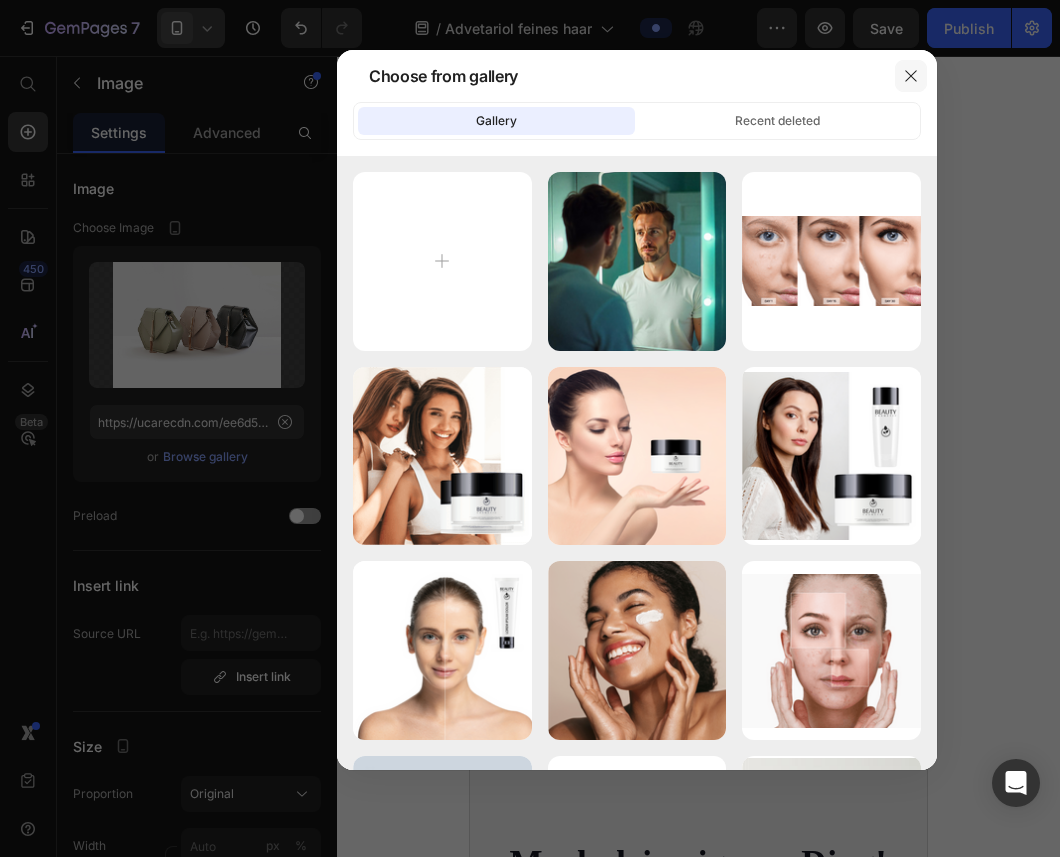 click 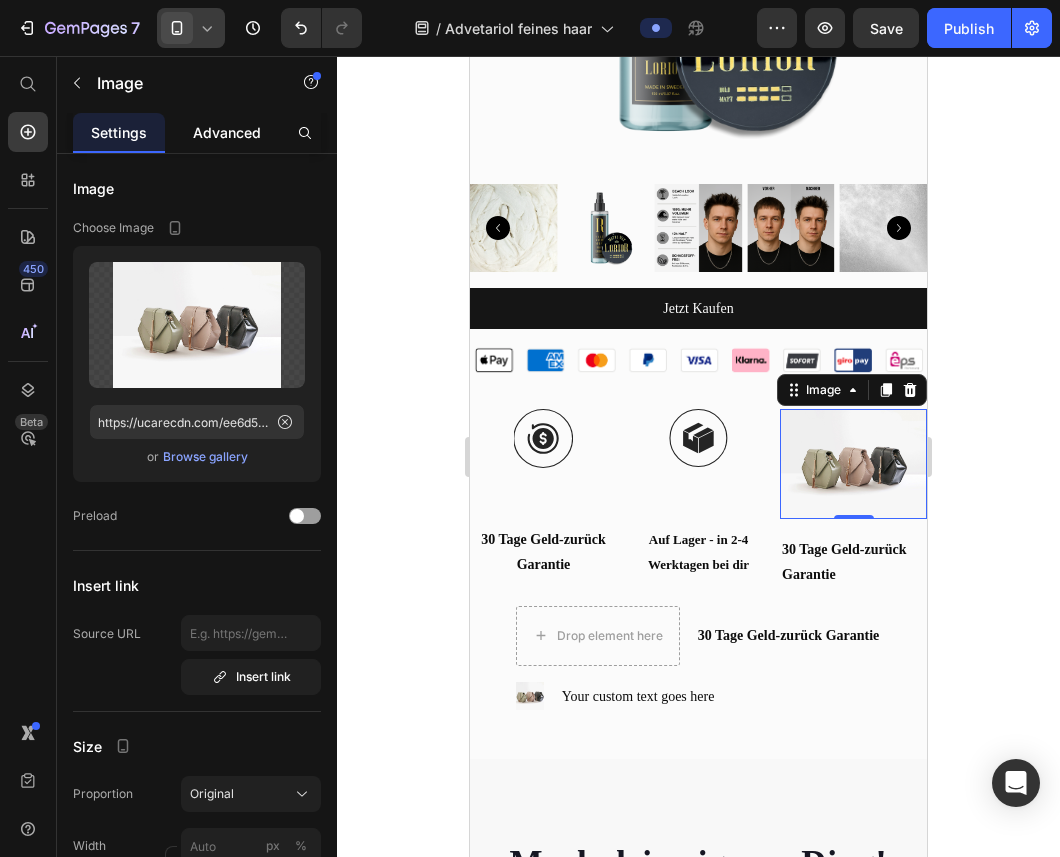 click on "Advanced" at bounding box center (227, 132) 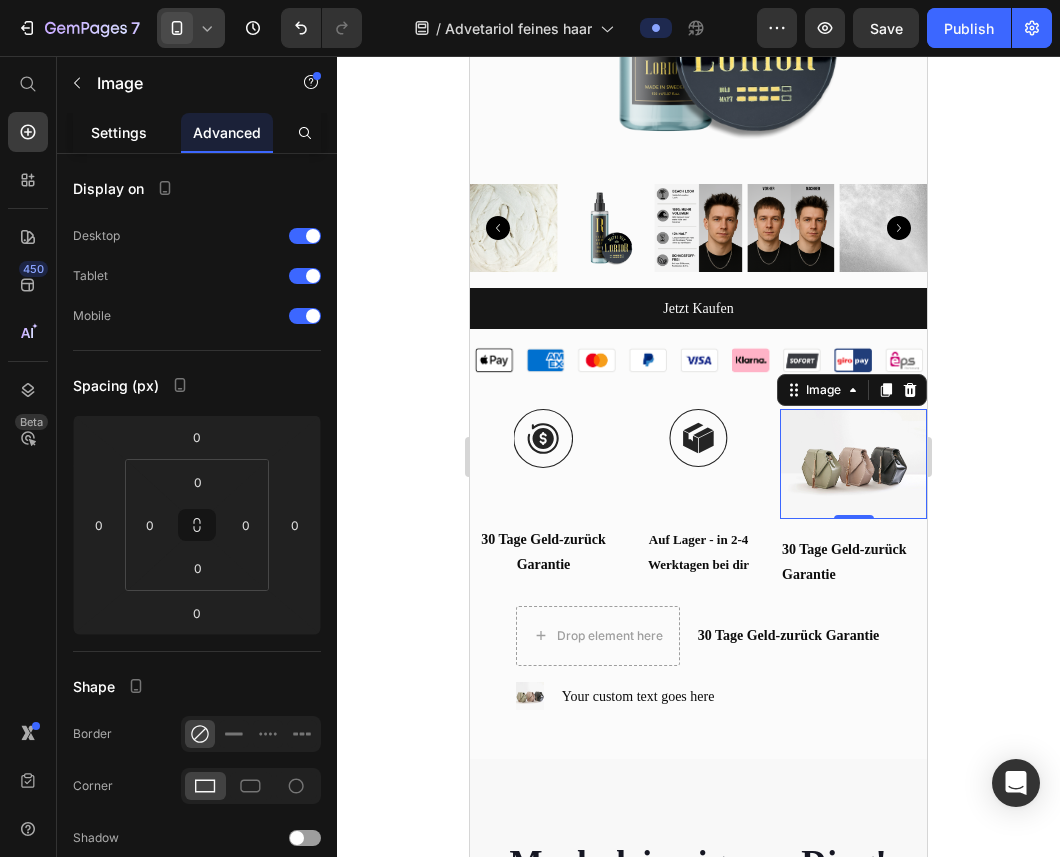 click on "Settings" at bounding box center (119, 132) 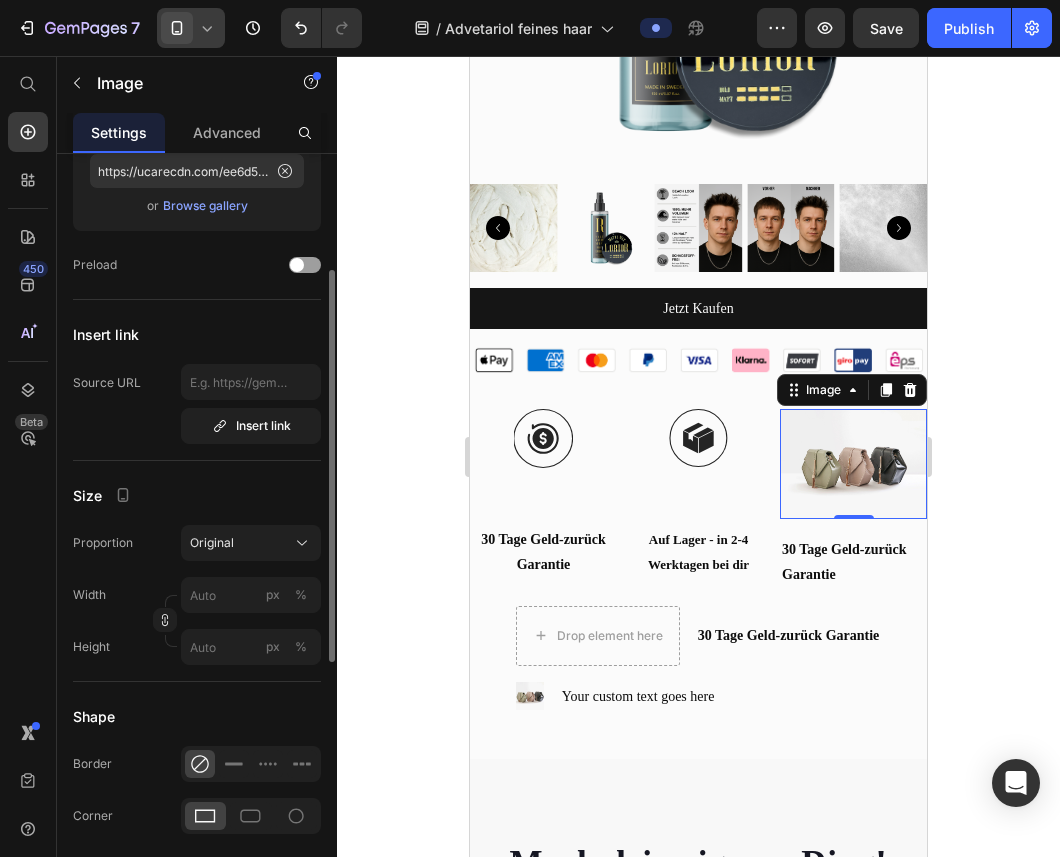 scroll, scrollTop: 143, scrollLeft: 0, axis: vertical 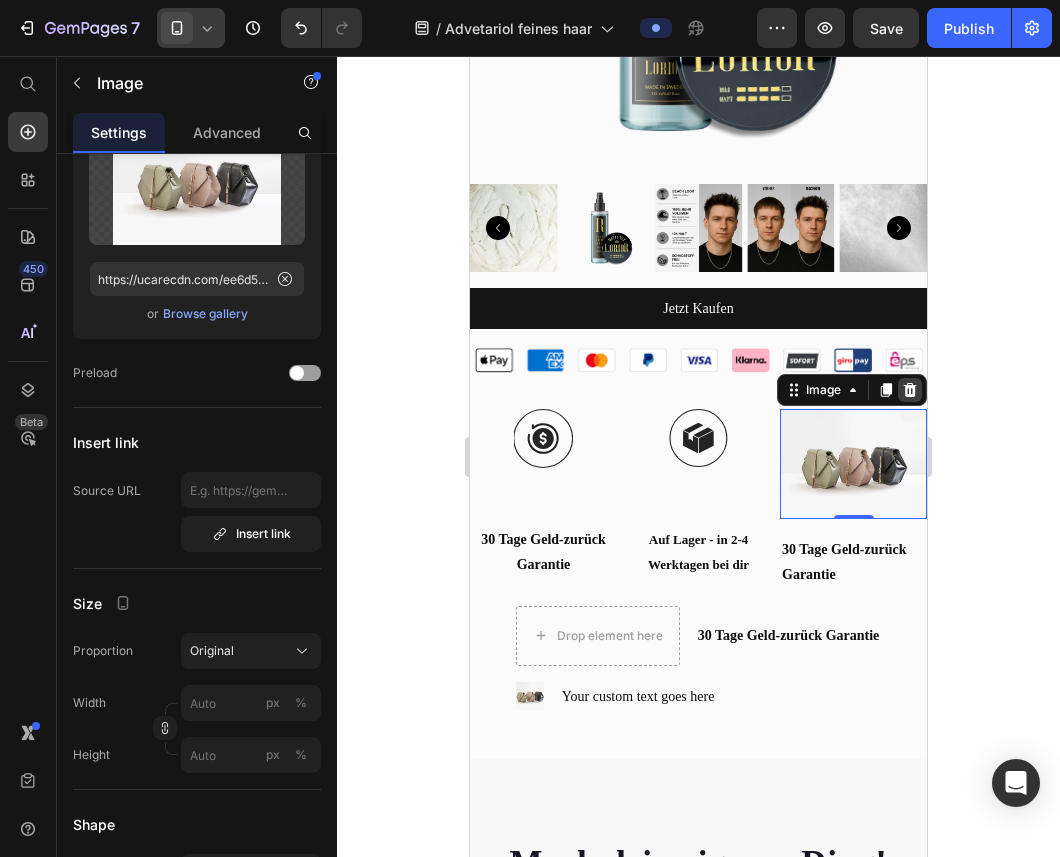 click 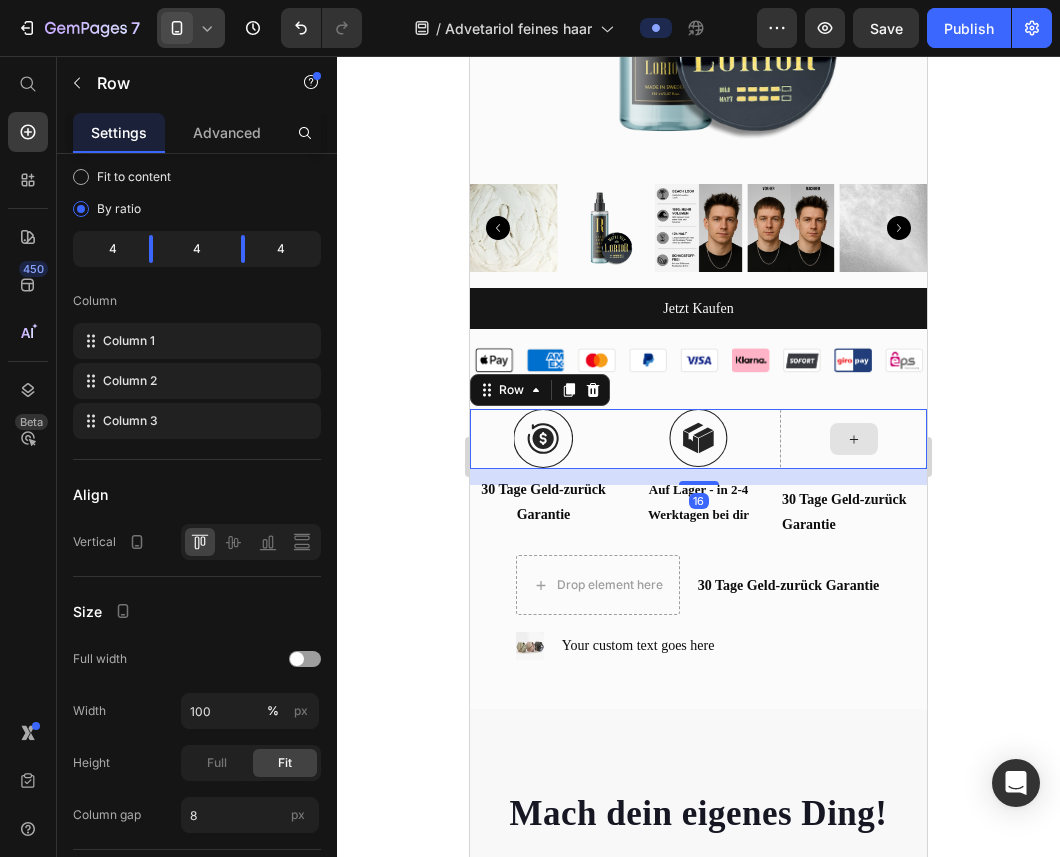 click at bounding box center [853, 439] 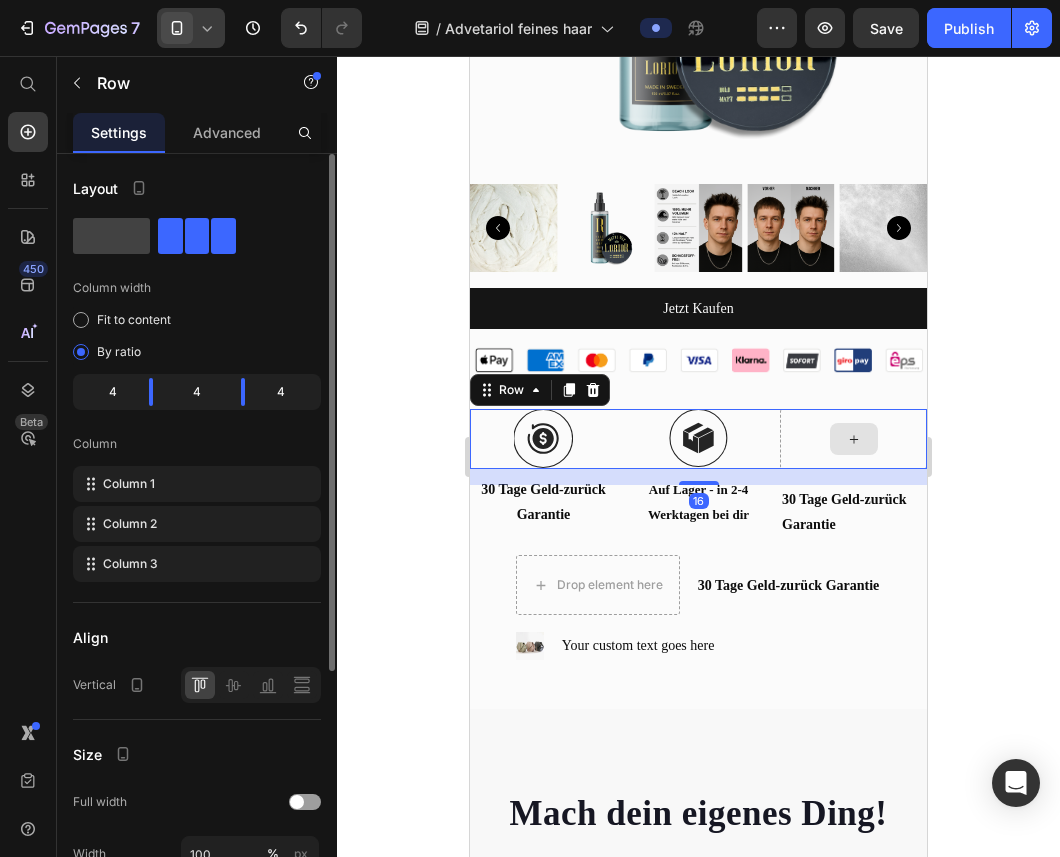 click at bounding box center (853, 439) 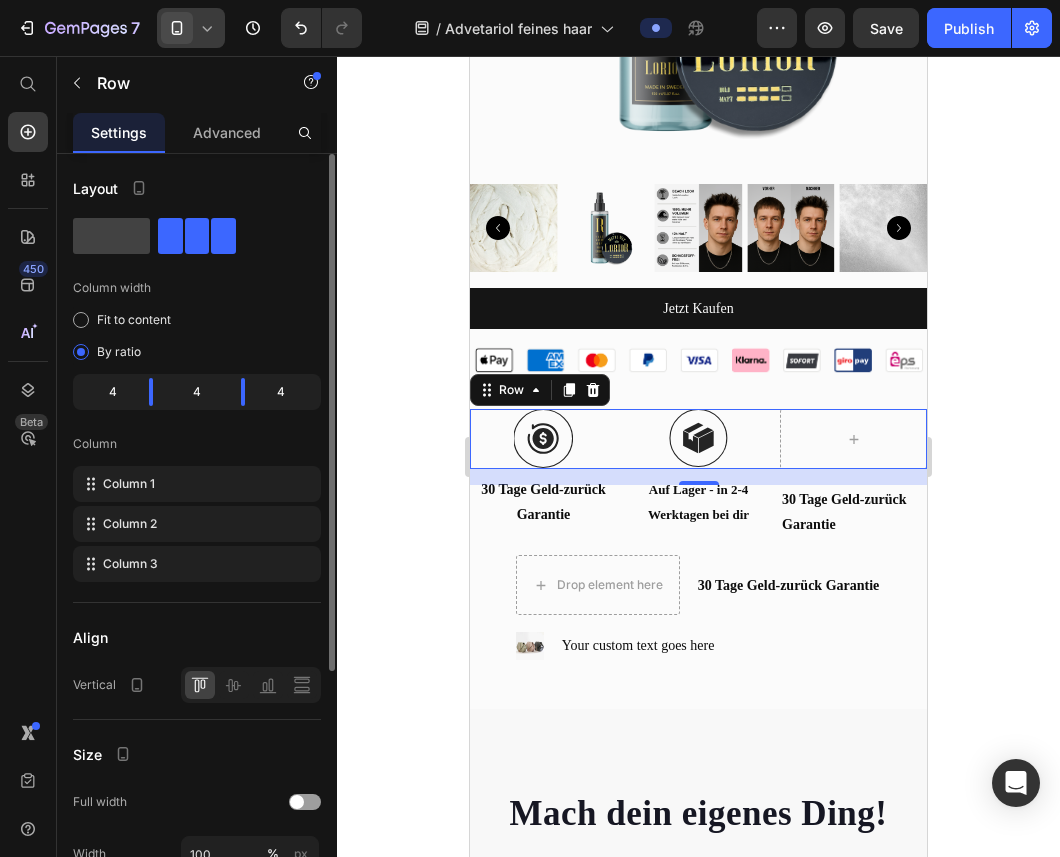 click on "4" 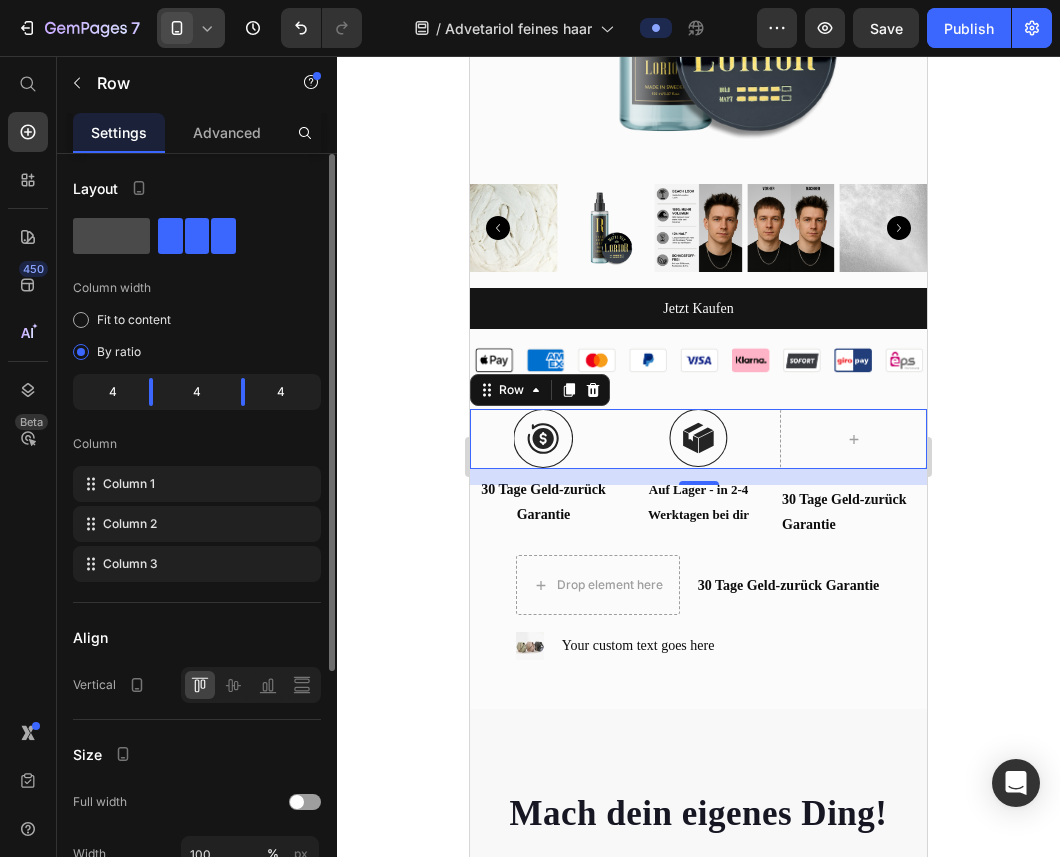 click 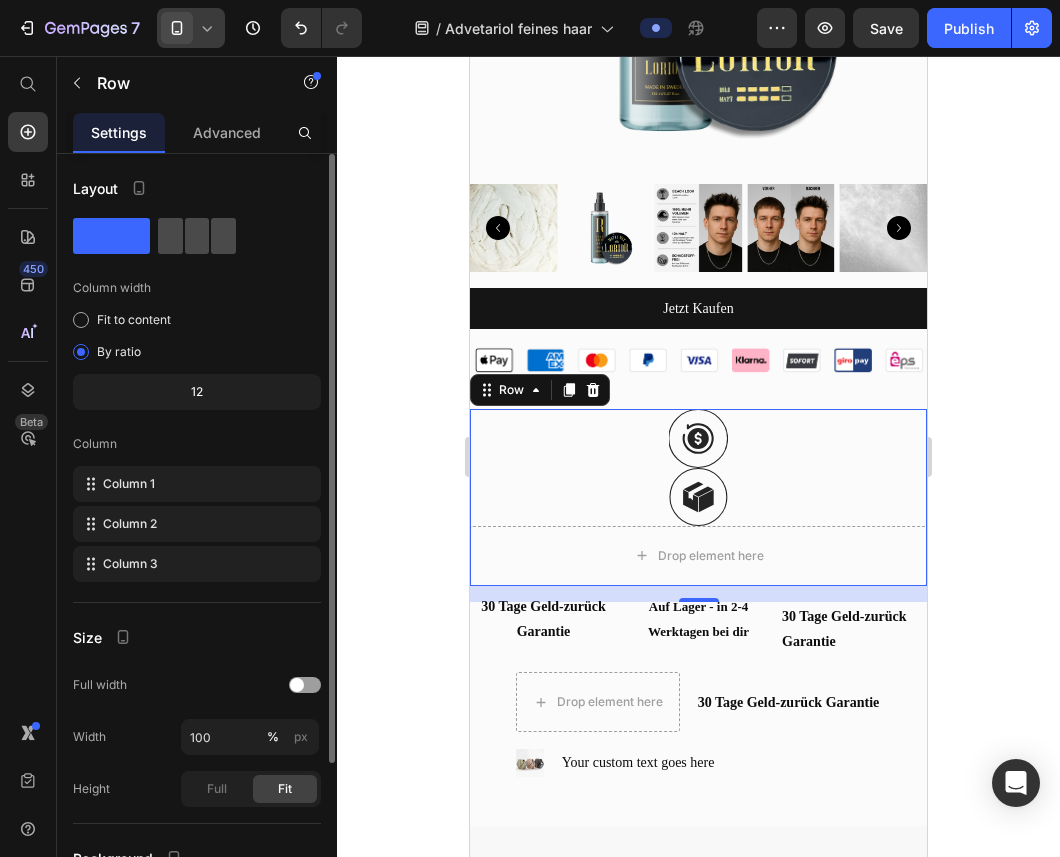 click 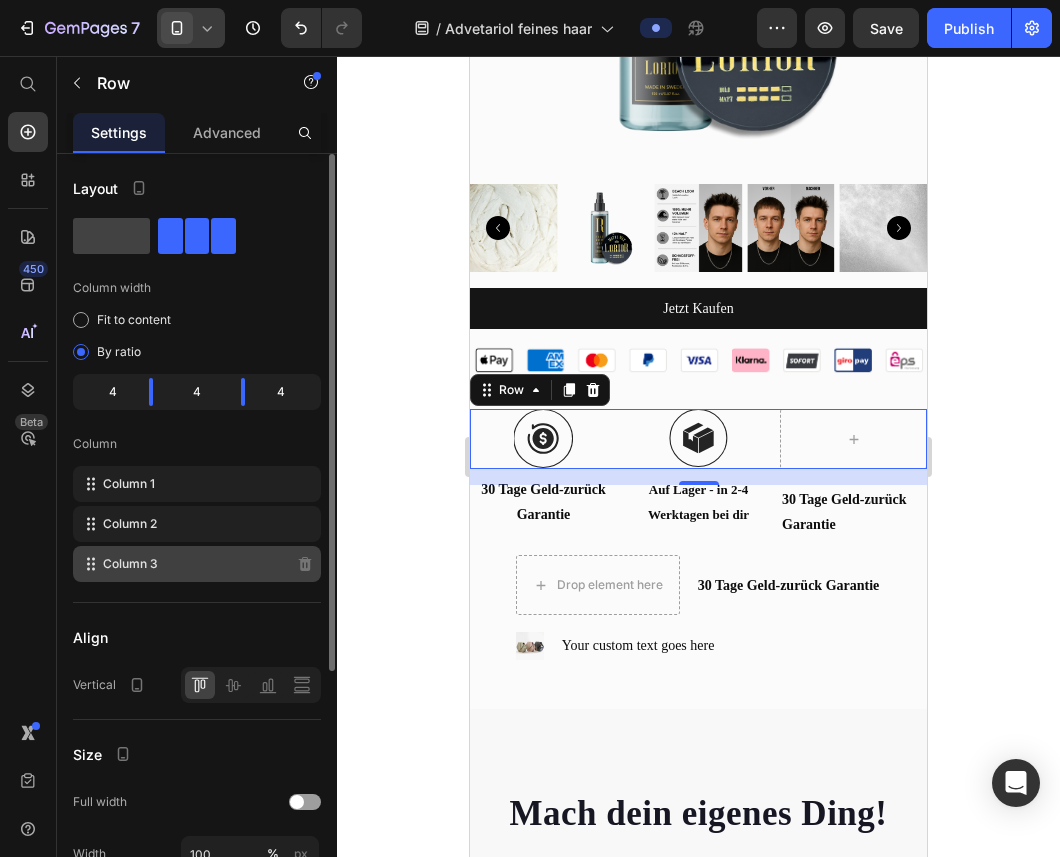 click on "Column 3" 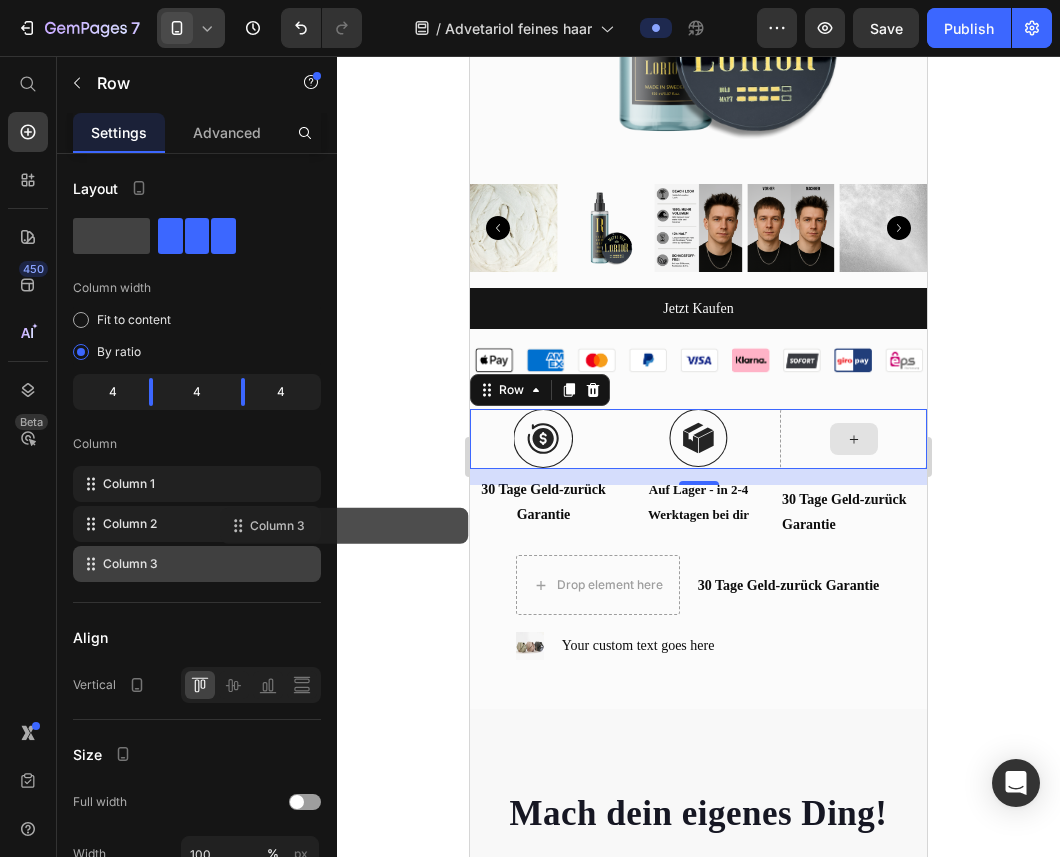click at bounding box center (853, 439) 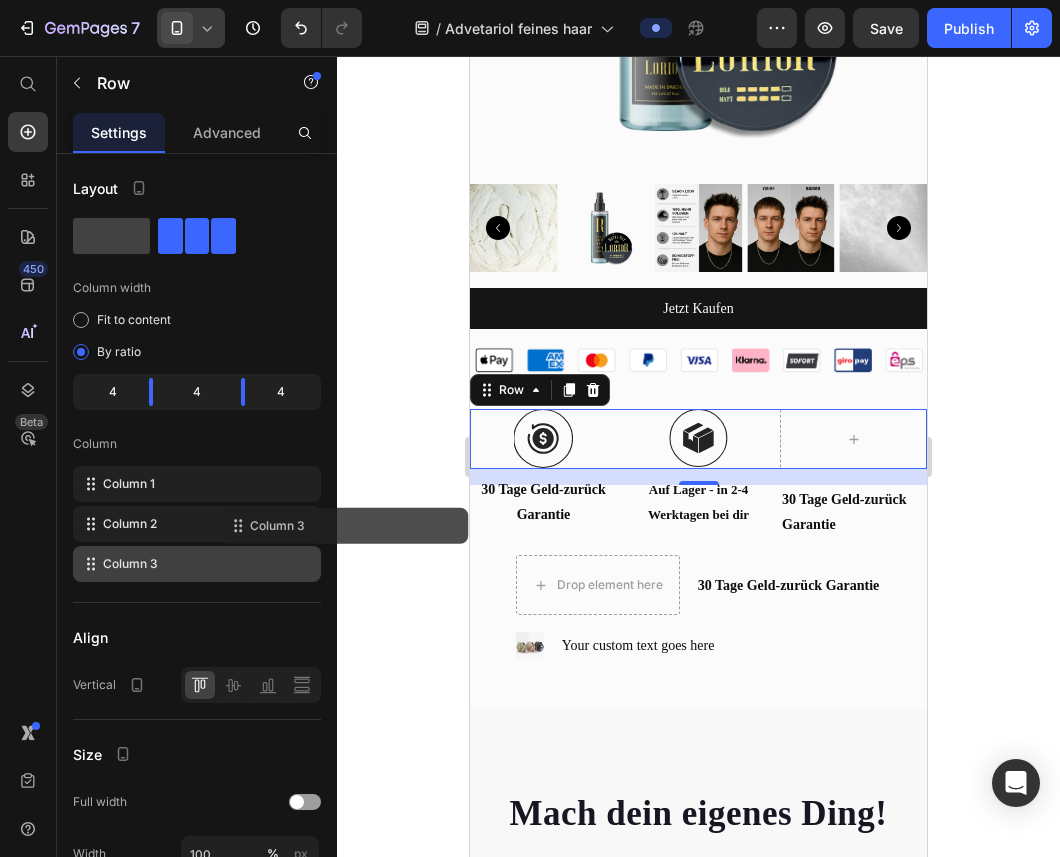 click on "Image Image
Row   16" at bounding box center (698, 439) 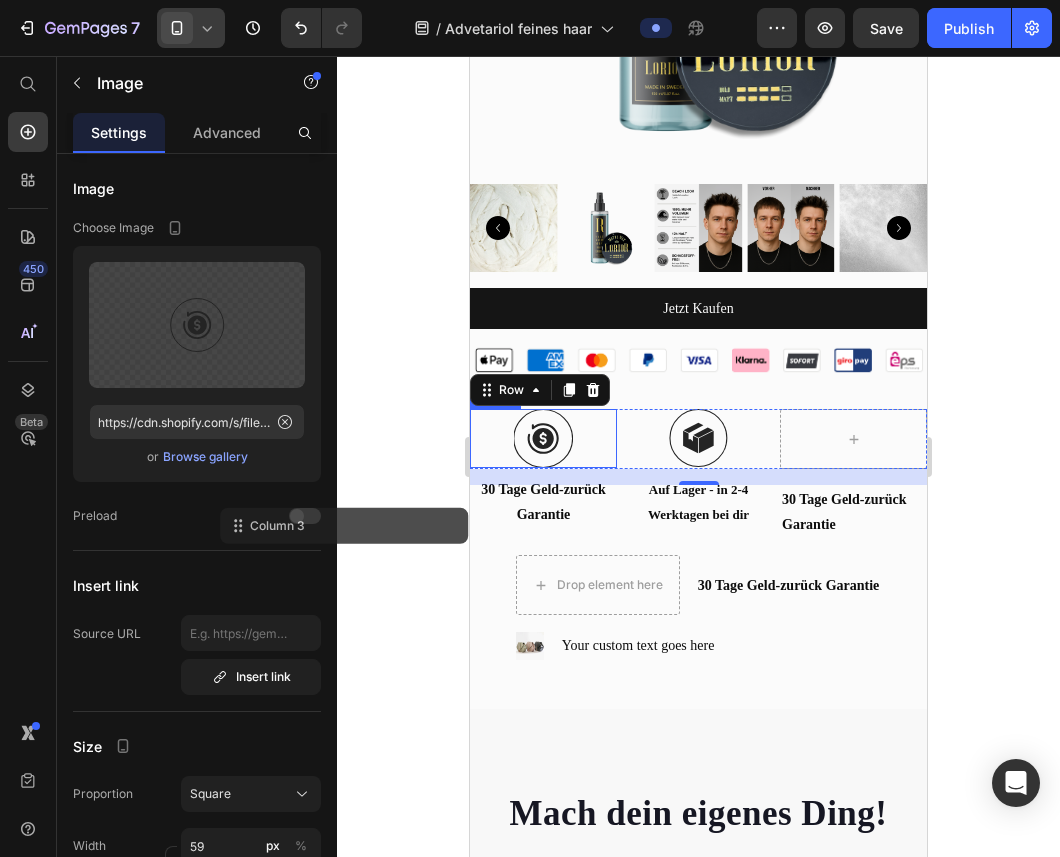 click at bounding box center [543, 438] 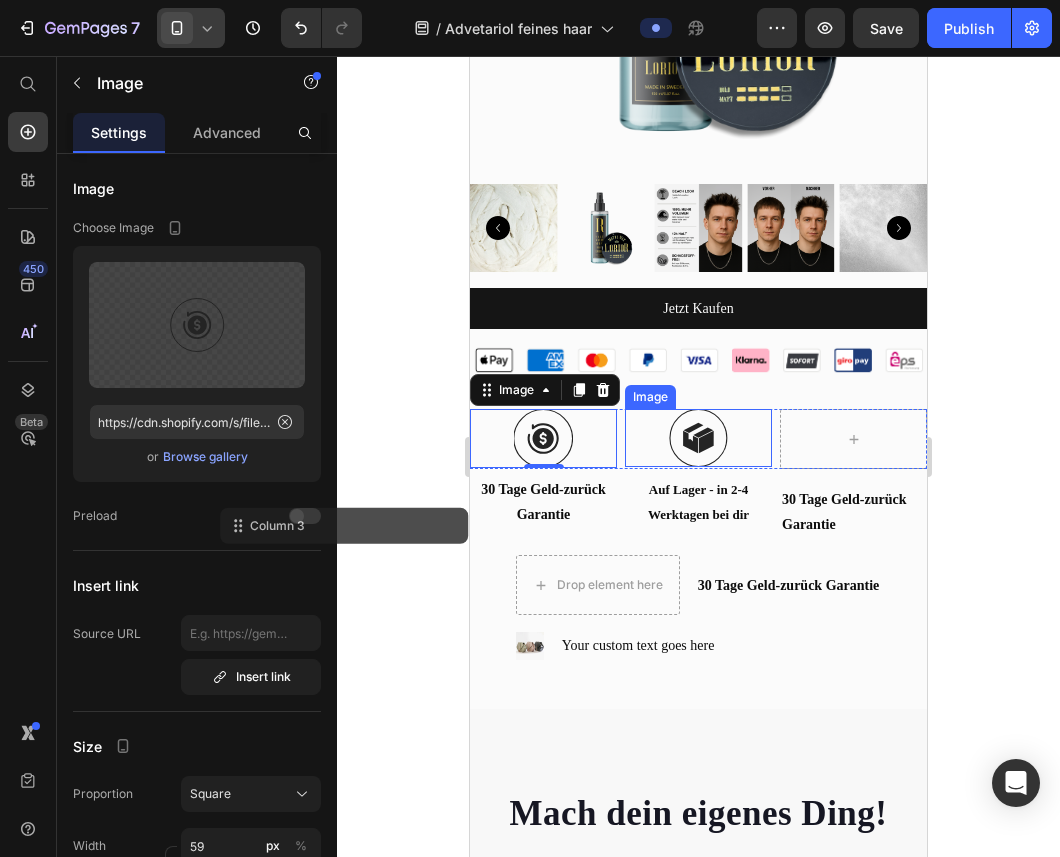 click at bounding box center (698, 438) 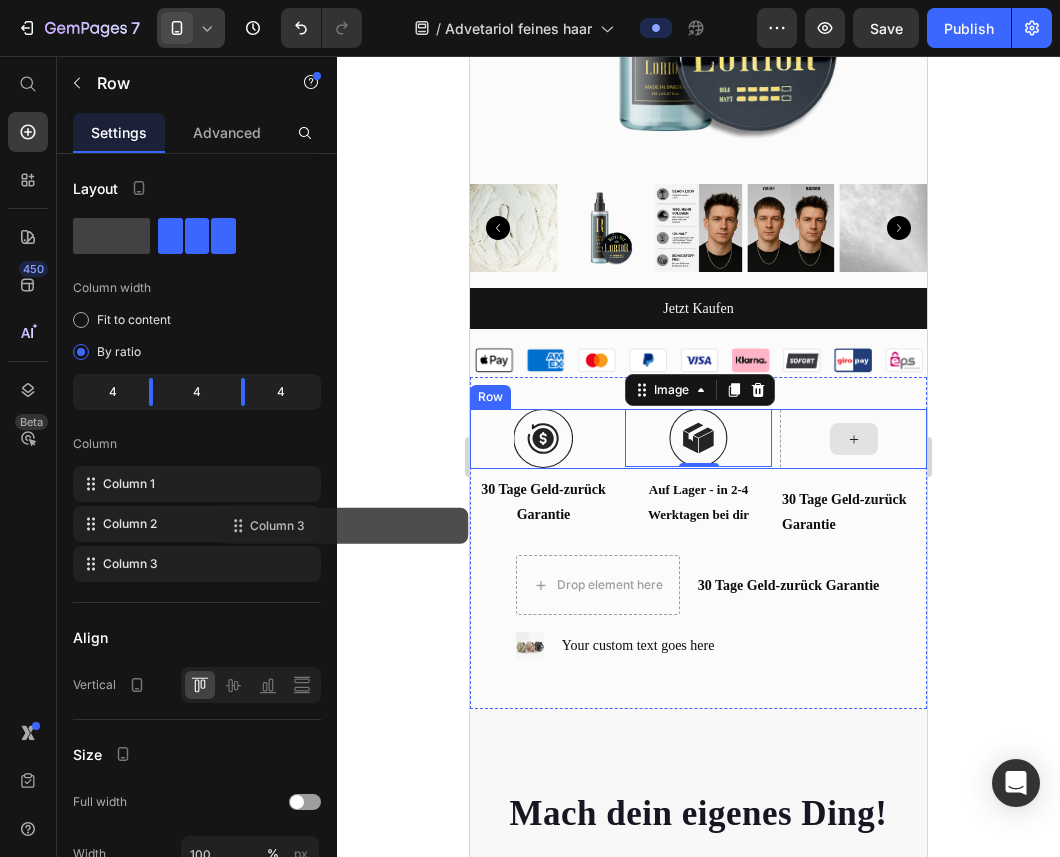 click at bounding box center (853, 439) 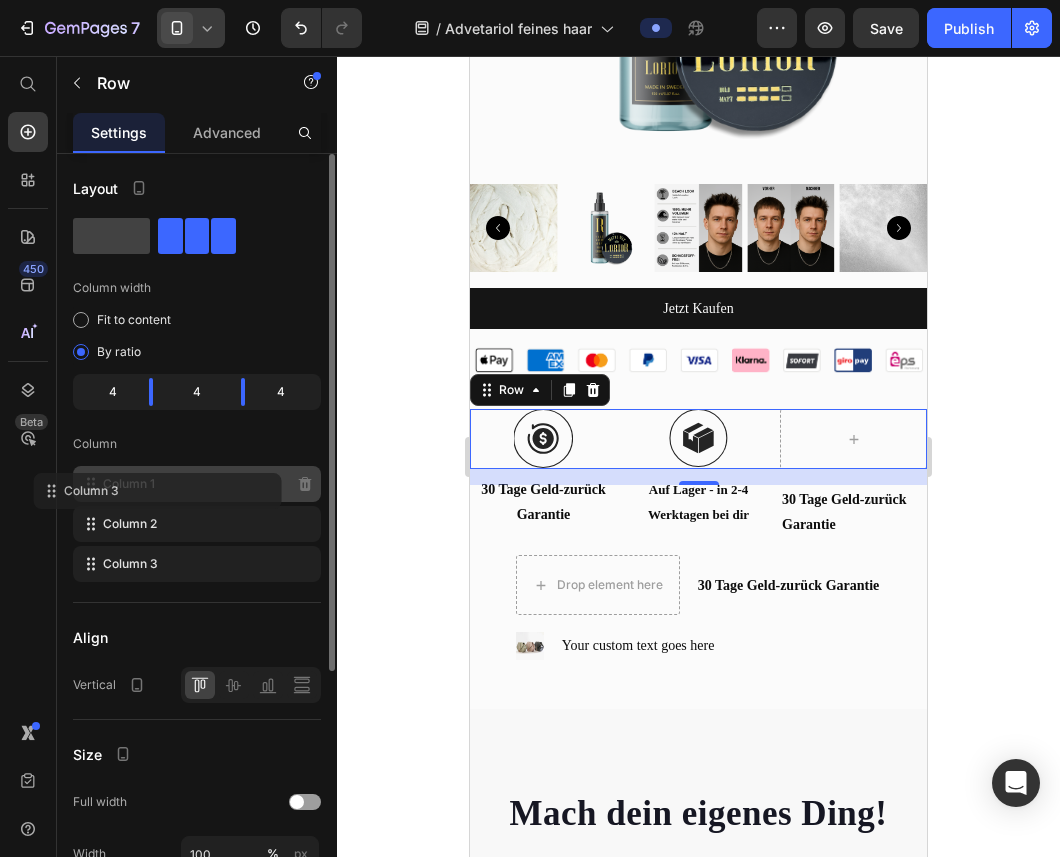 click on "Column 1" 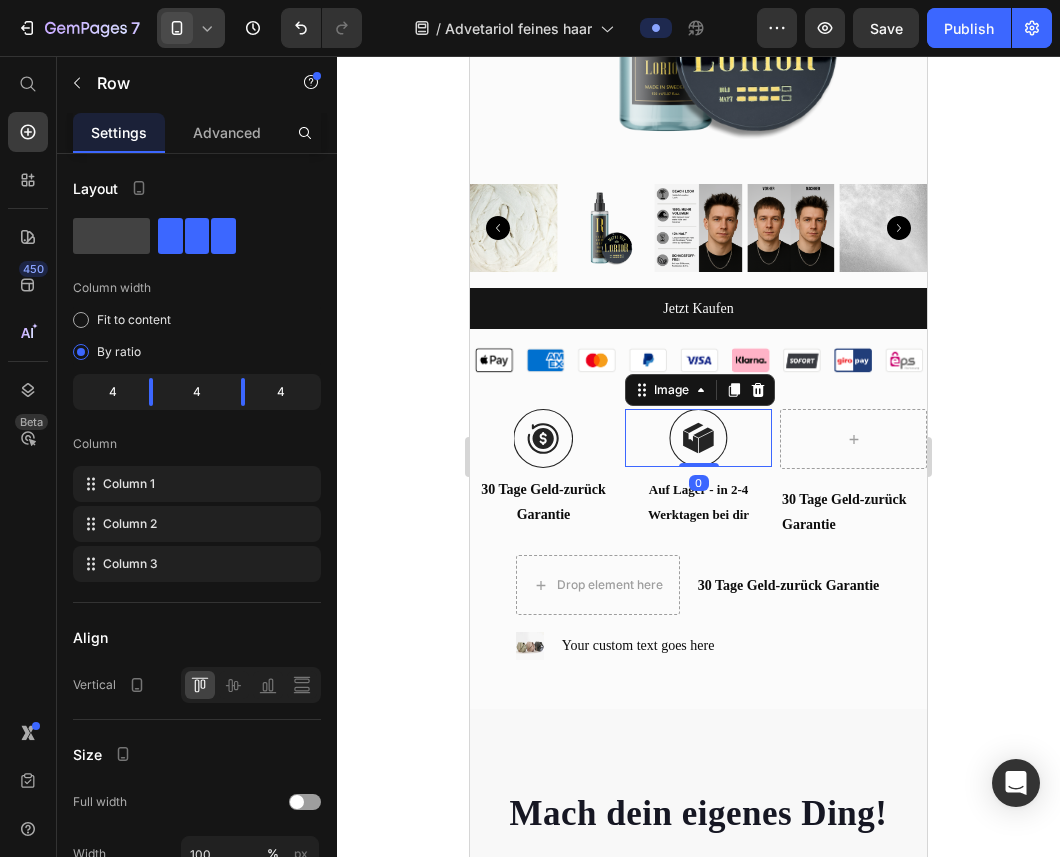 click at bounding box center (698, 438) 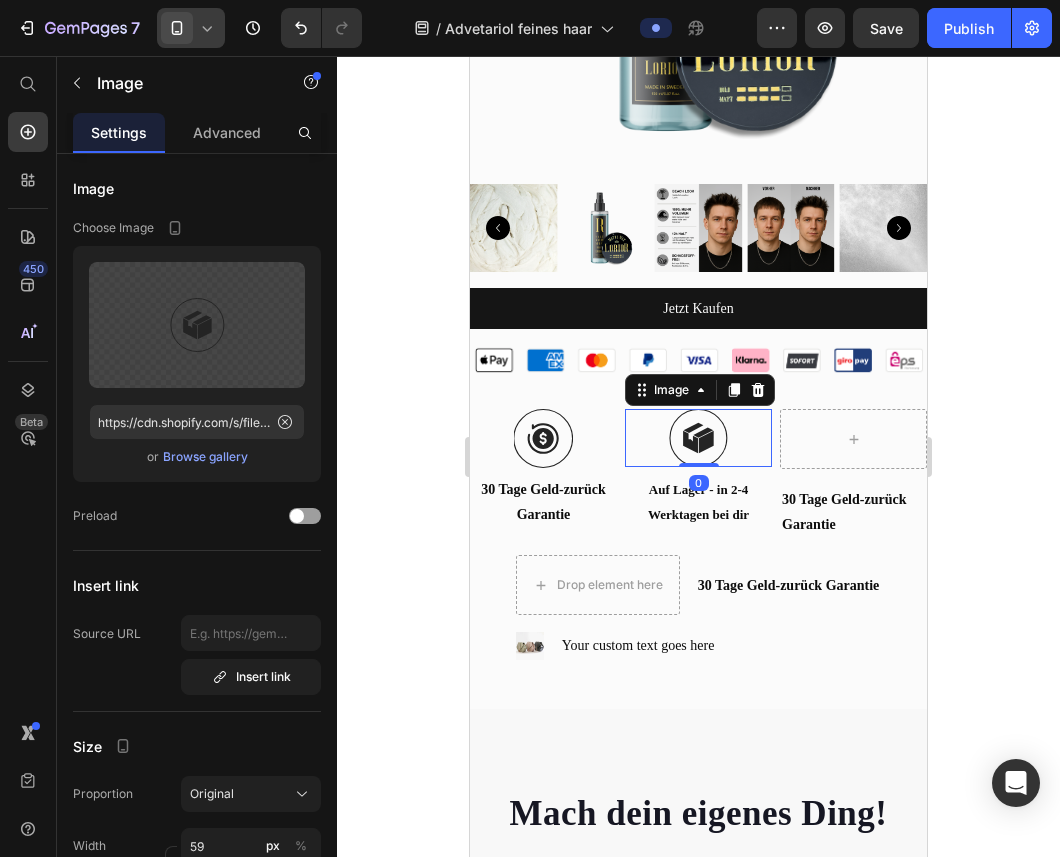 click at bounding box center (698, 438) 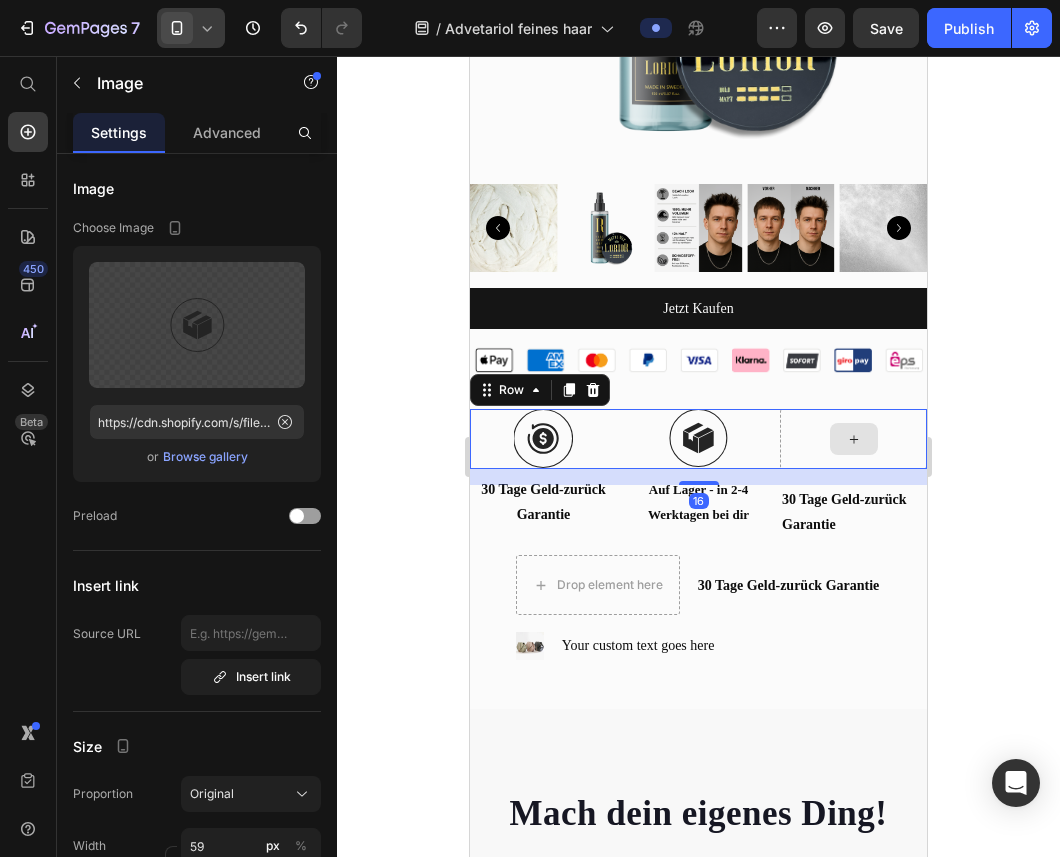 click at bounding box center [853, 439] 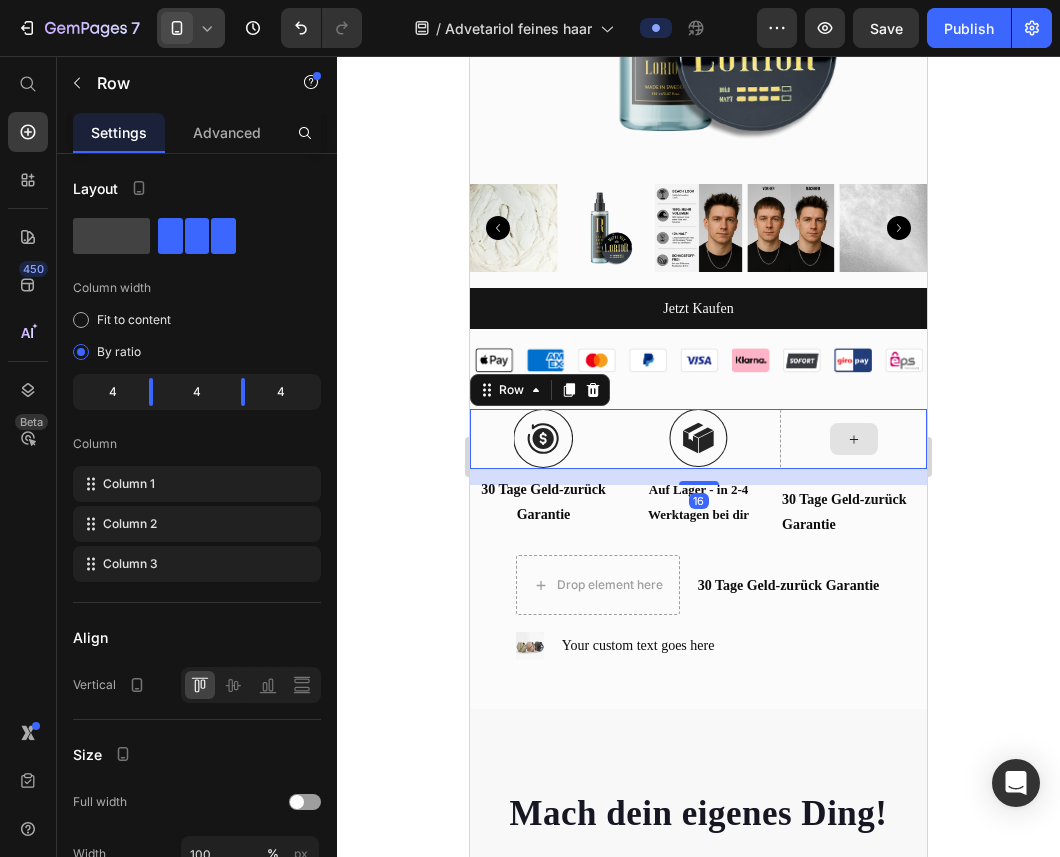 click 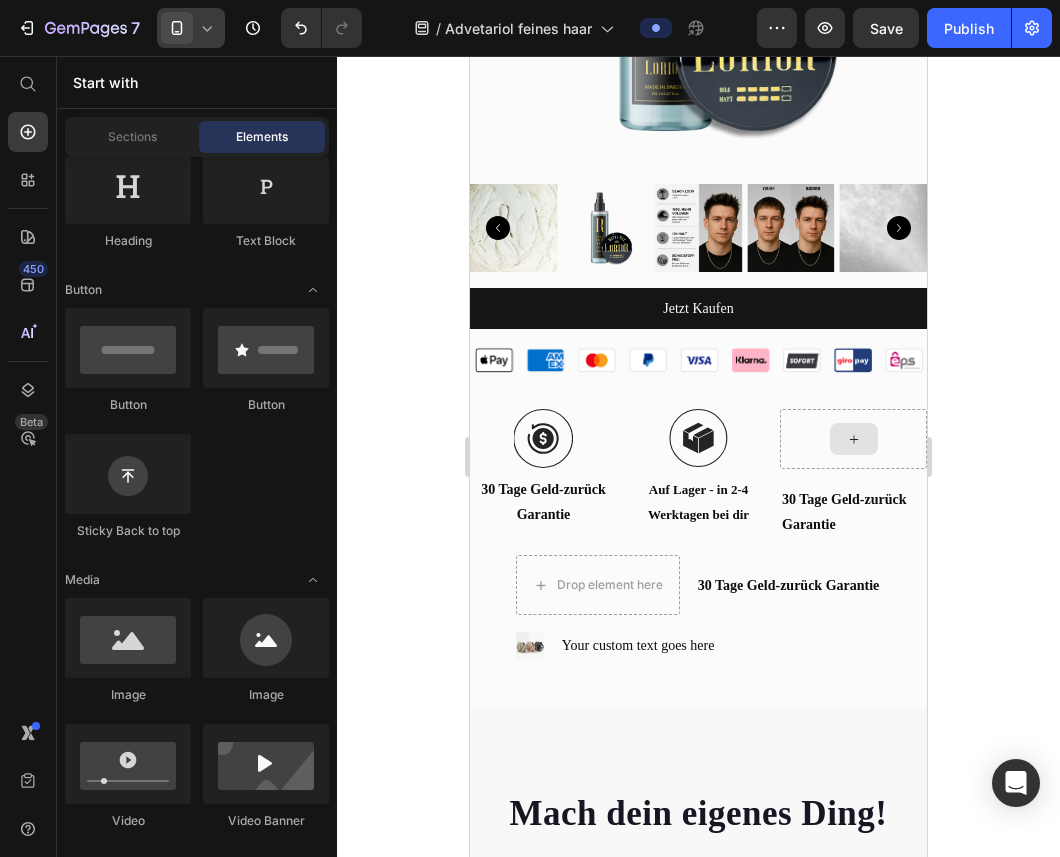 click 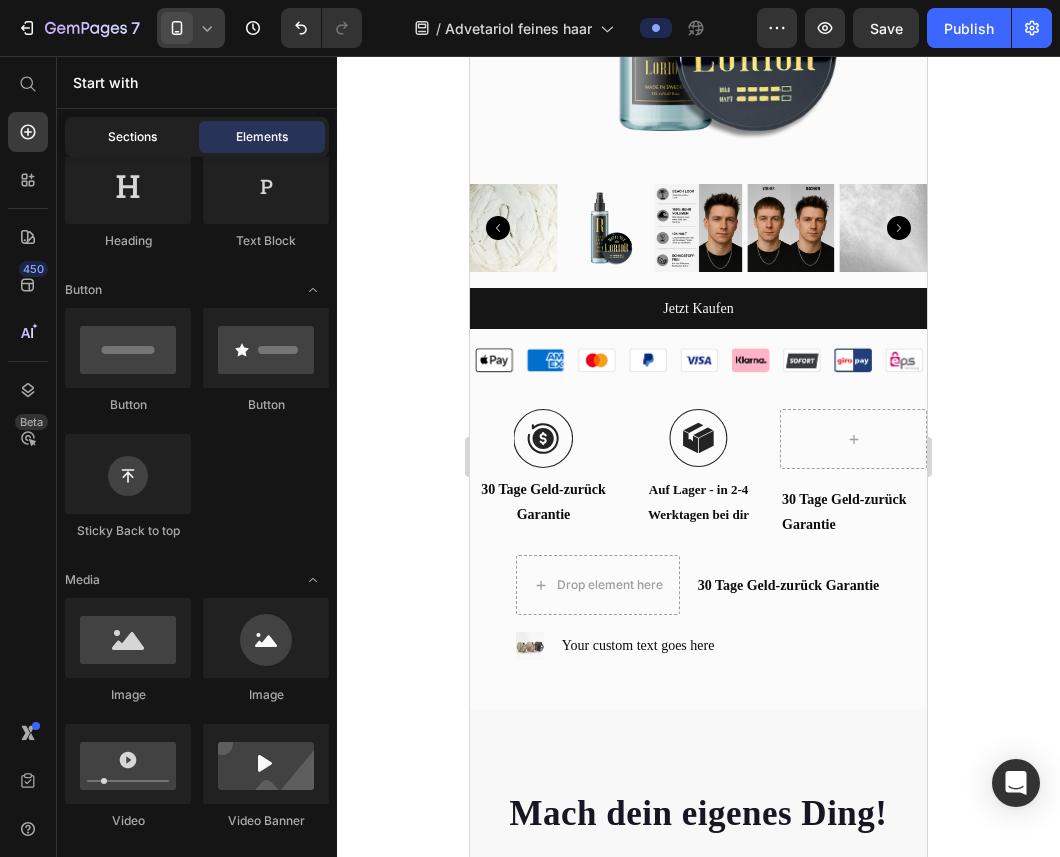 click on "Sections" at bounding box center (132, 137) 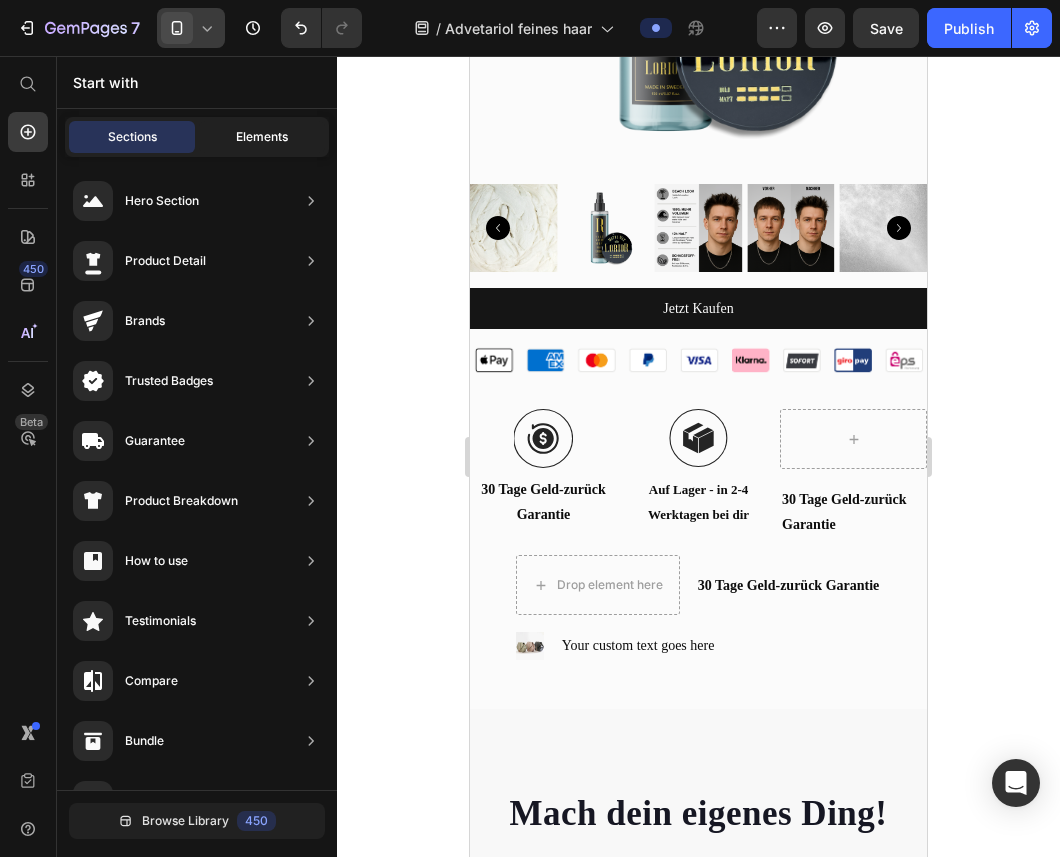 click on "Elements" 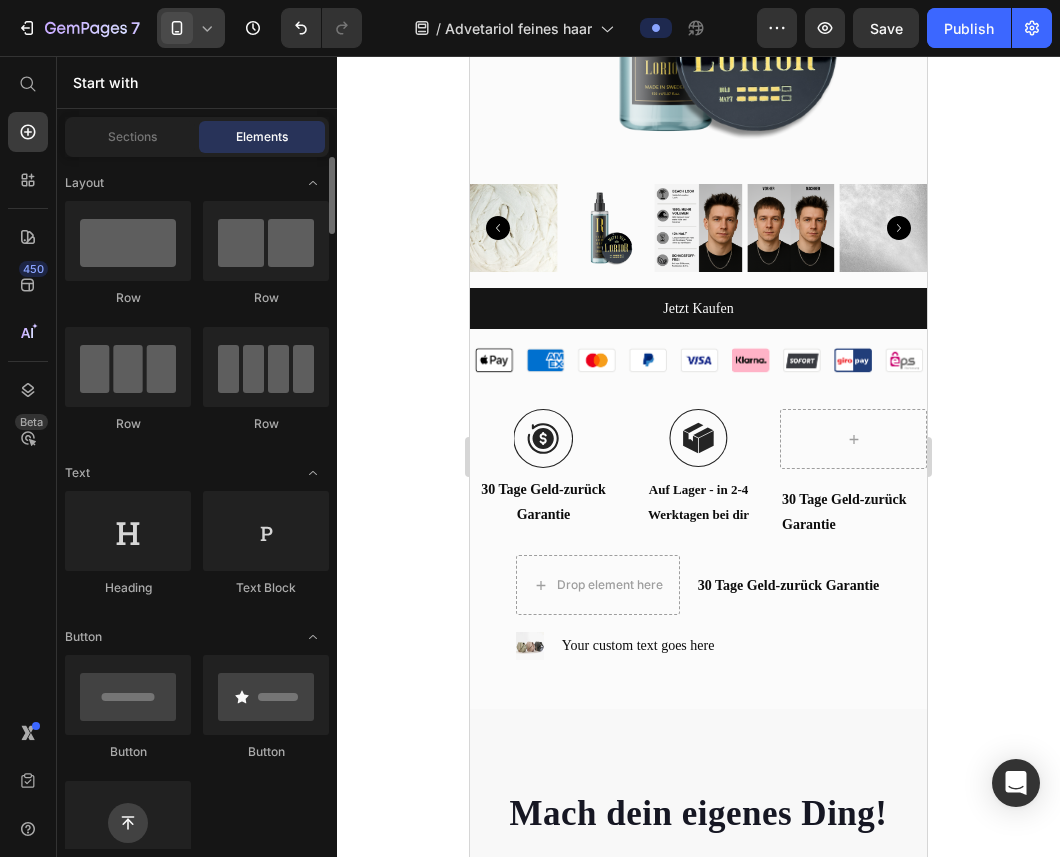 scroll, scrollTop: 344, scrollLeft: 0, axis: vertical 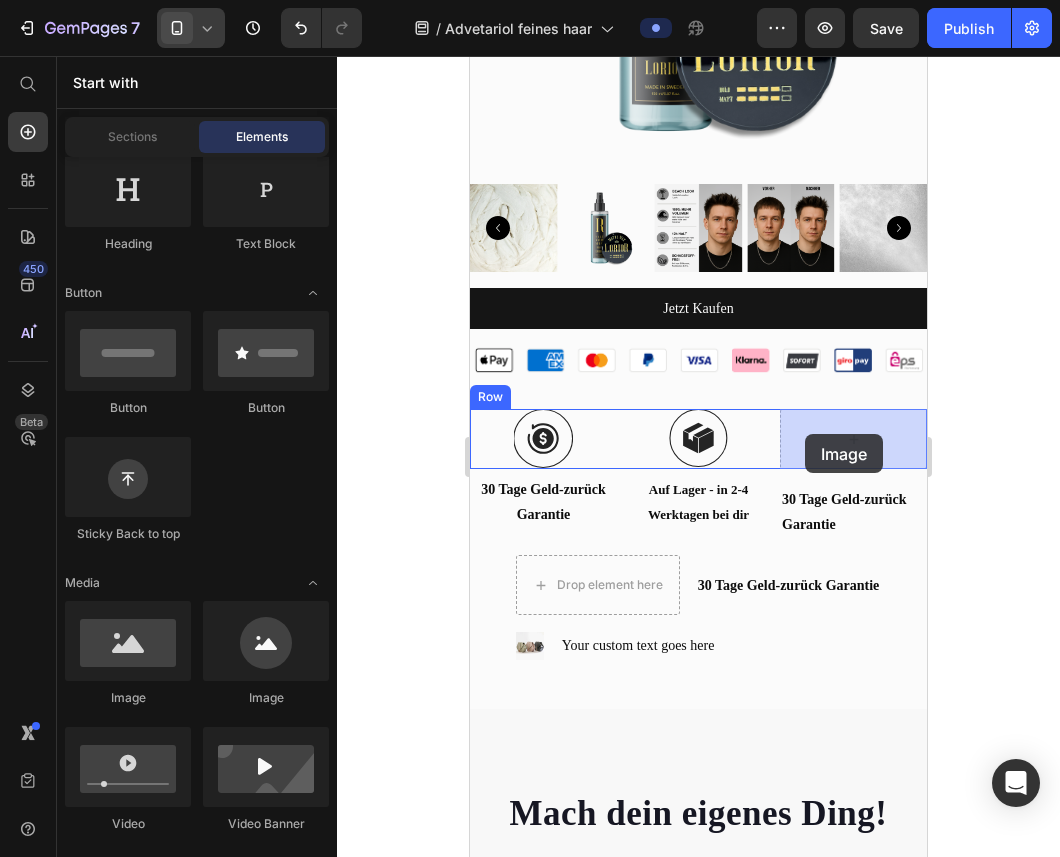 drag, startPoint x: 590, startPoint y: 709, endPoint x: 806, endPoint y: 434, distance: 349.687 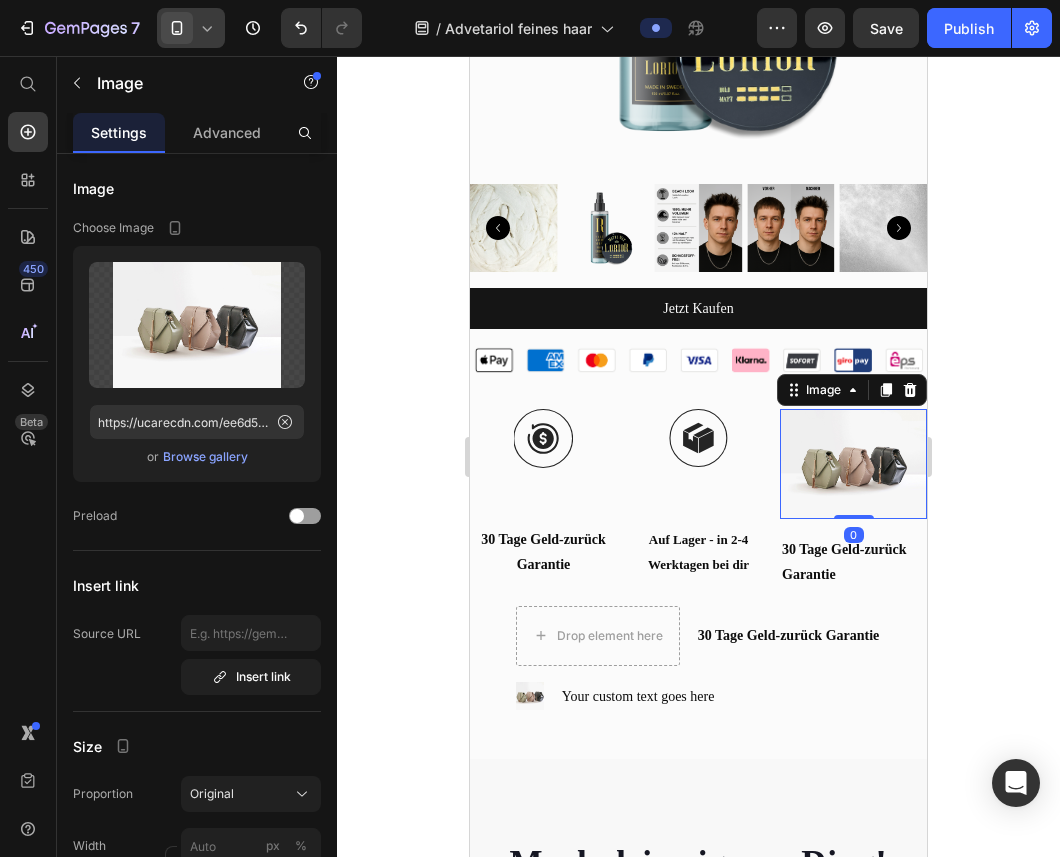 click at bounding box center [853, 464] 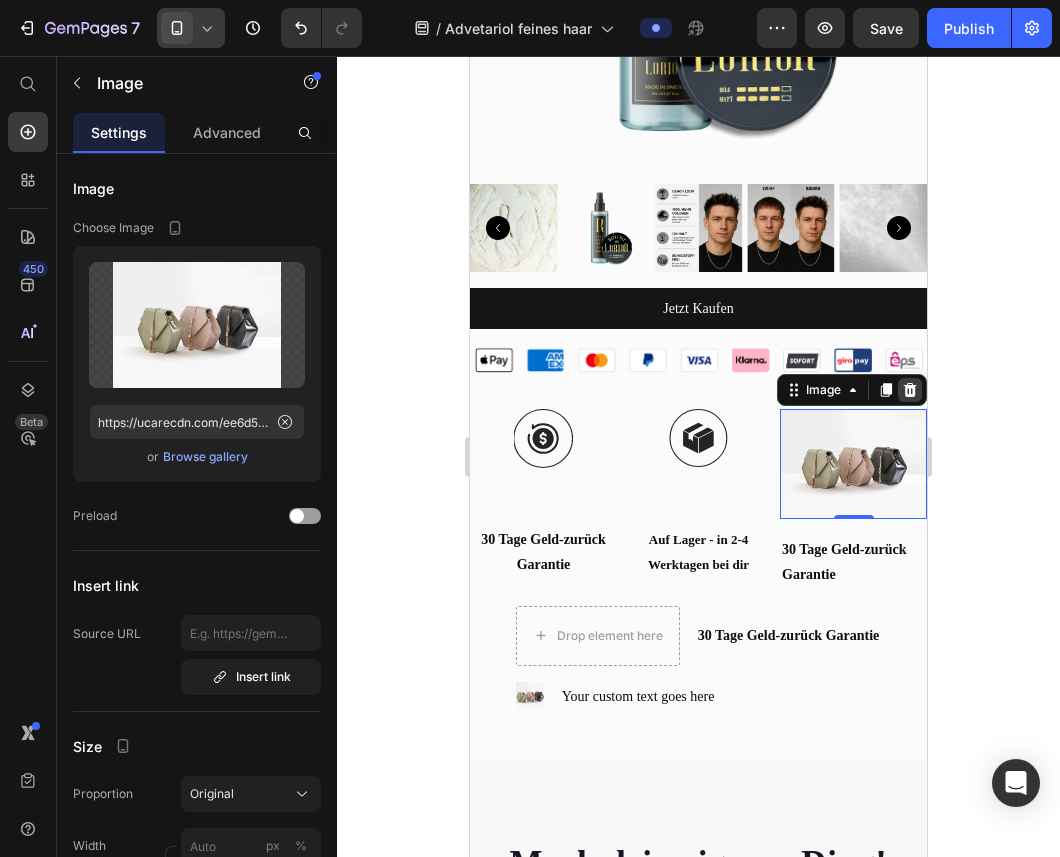 click 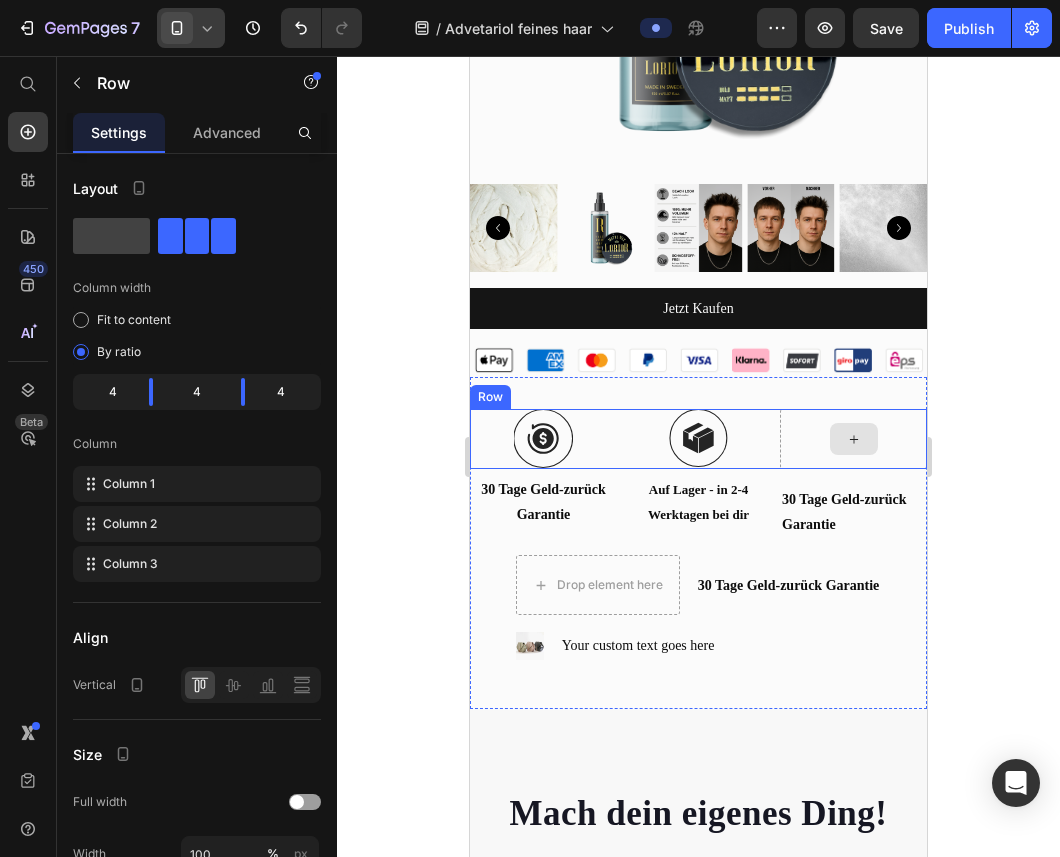 click at bounding box center [853, 439] 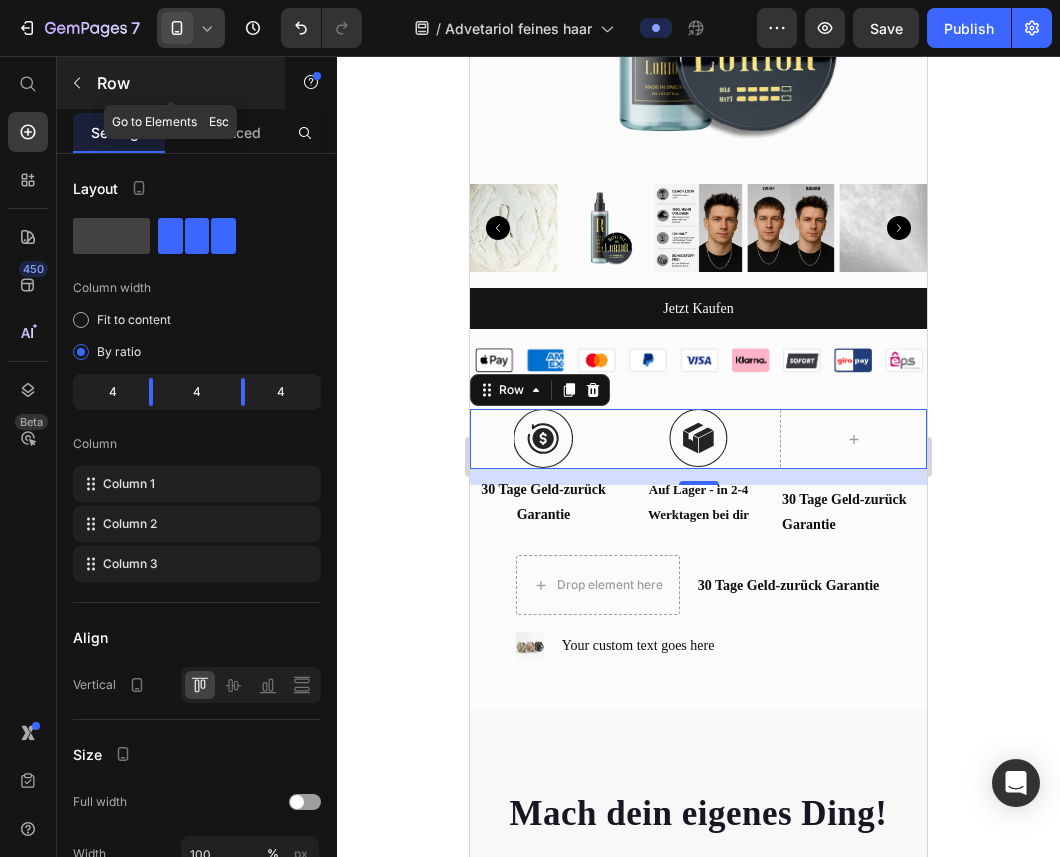 click 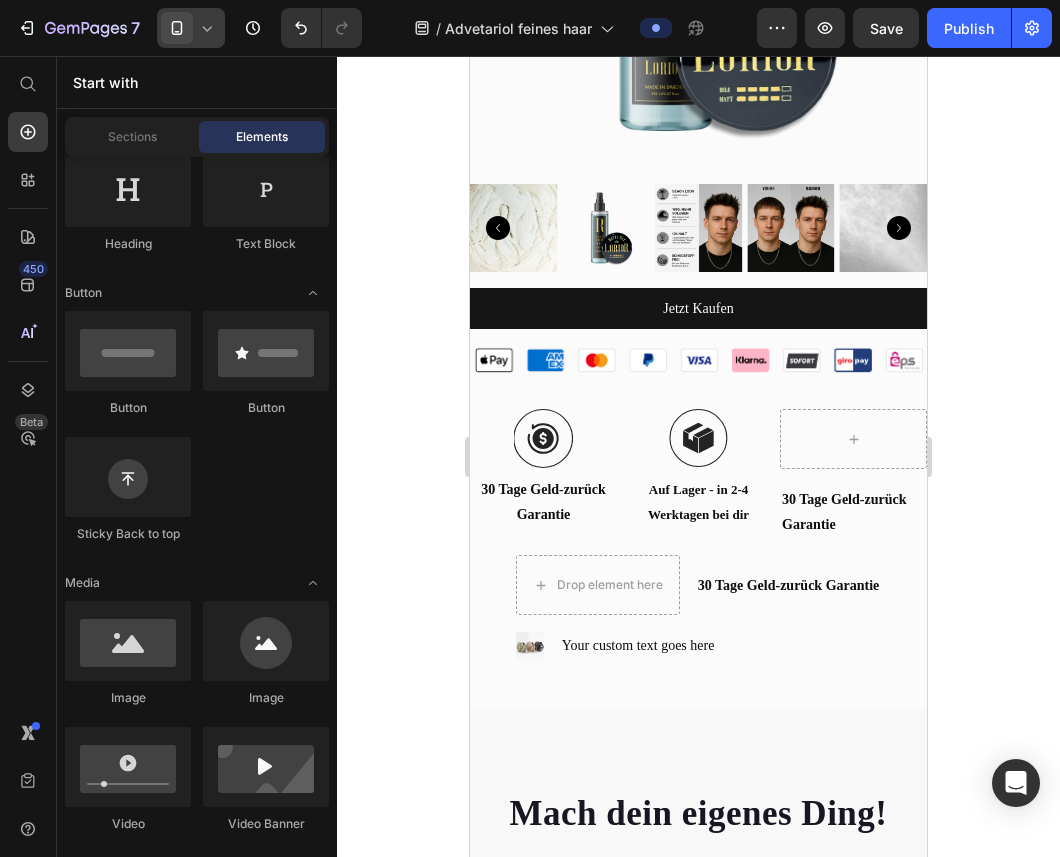 scroll, scrollTop: 0, scrollLeft: 0, axis: both 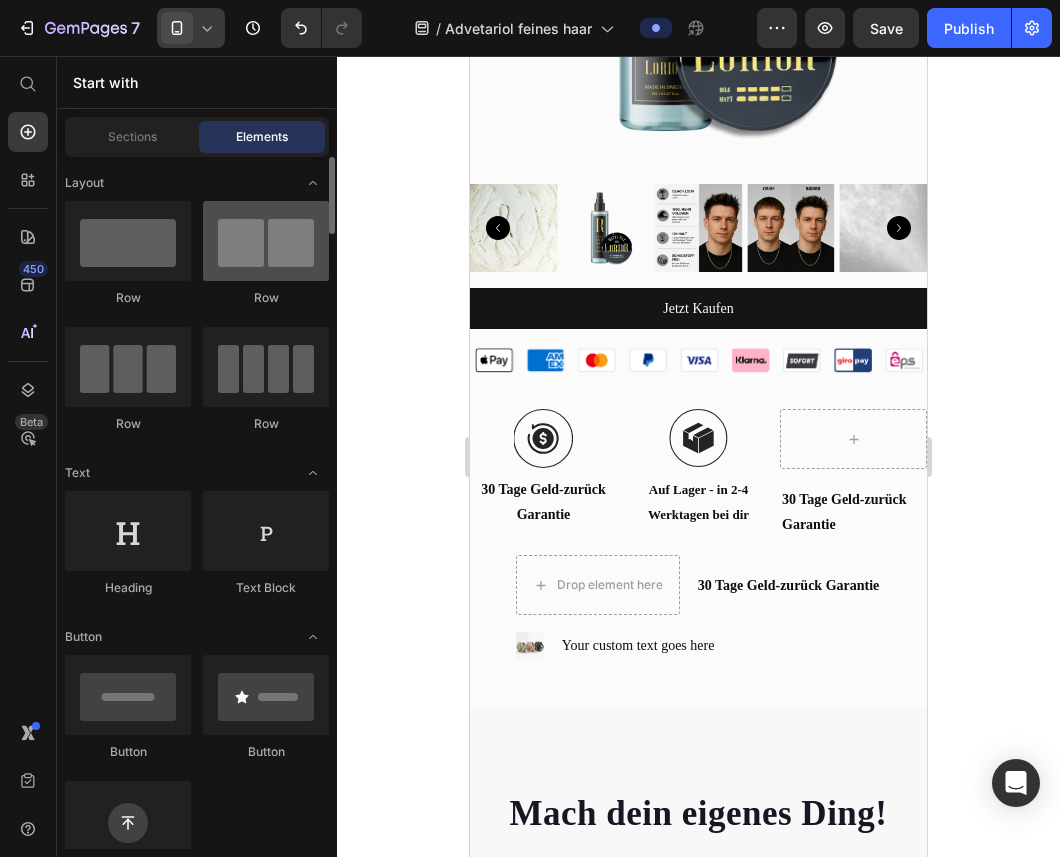 click at bounding box center [266, 241] 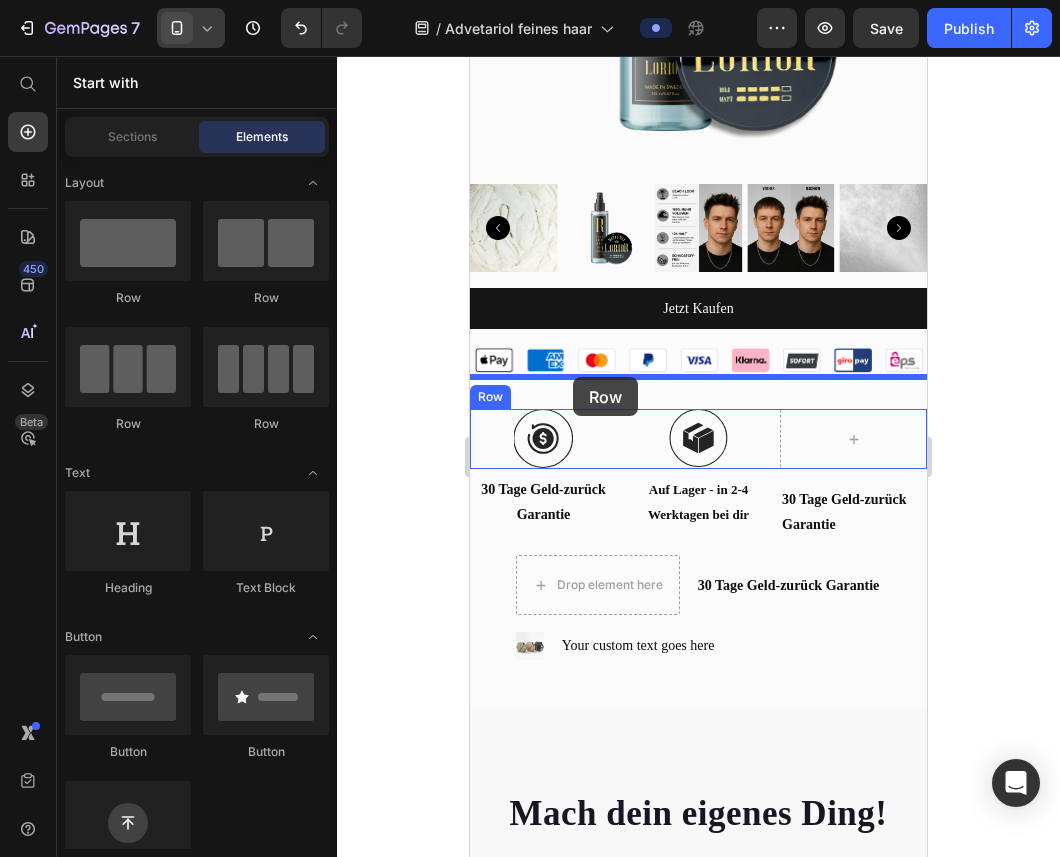 drag, startPoint x: 733, startPoint y: 313, endPoint x: 573, endPoint y: 377, distance: 172.32527 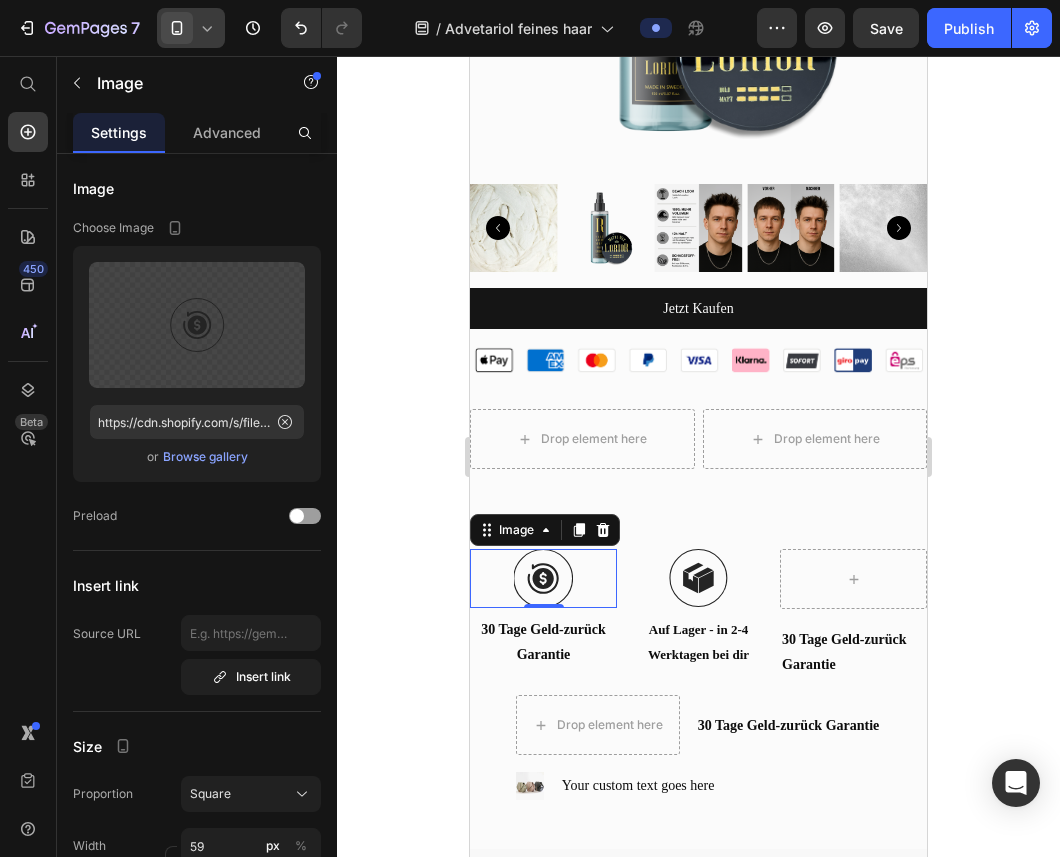 click at bounding box center (543, 578) 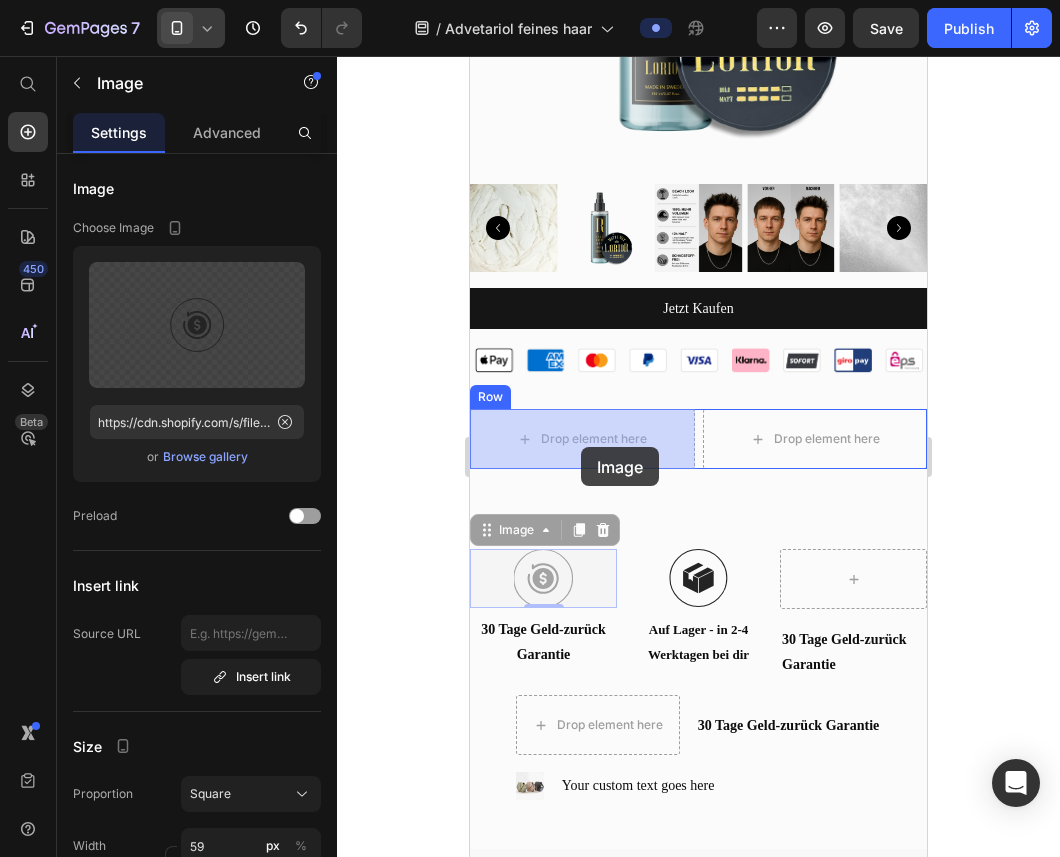 drag, startPoint x: 557, startPoint y: 577, endPoint x: 580, endPoint y: 452, distance: 127.09839 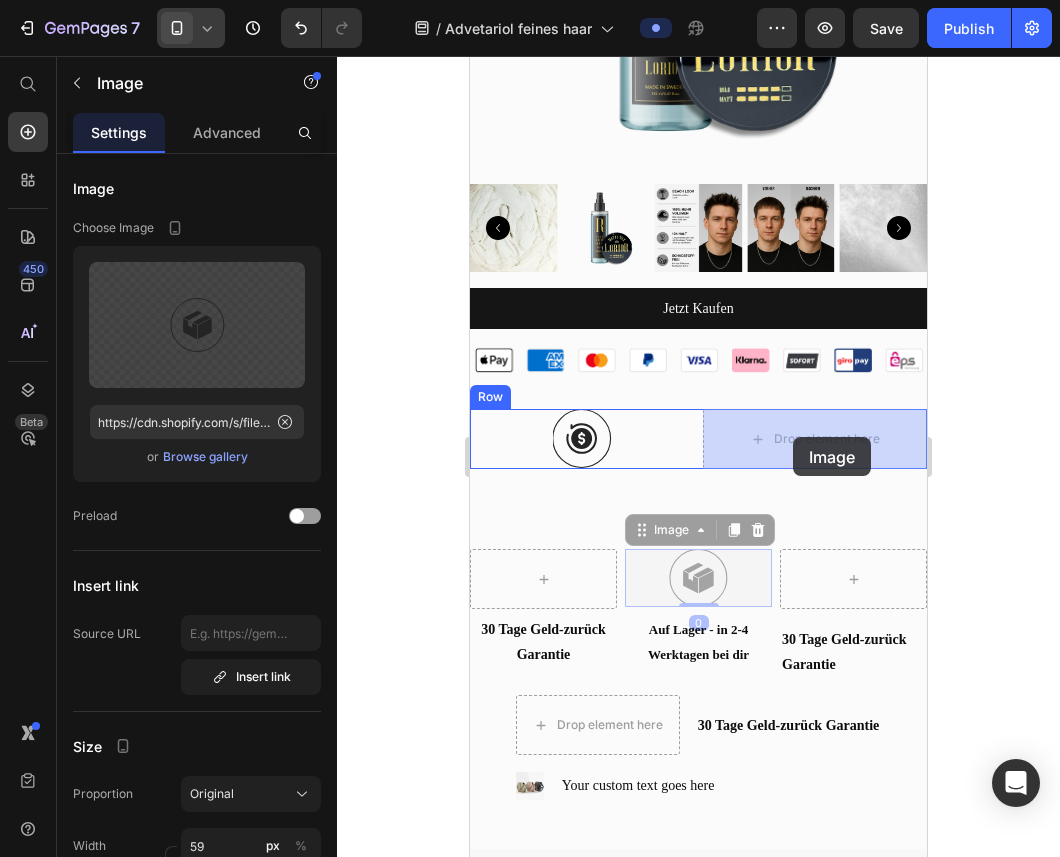 drag, startPoint x: 696, startPoint y: 582, endPoint x: 793, endPoint y: 437, distance: 174.45343 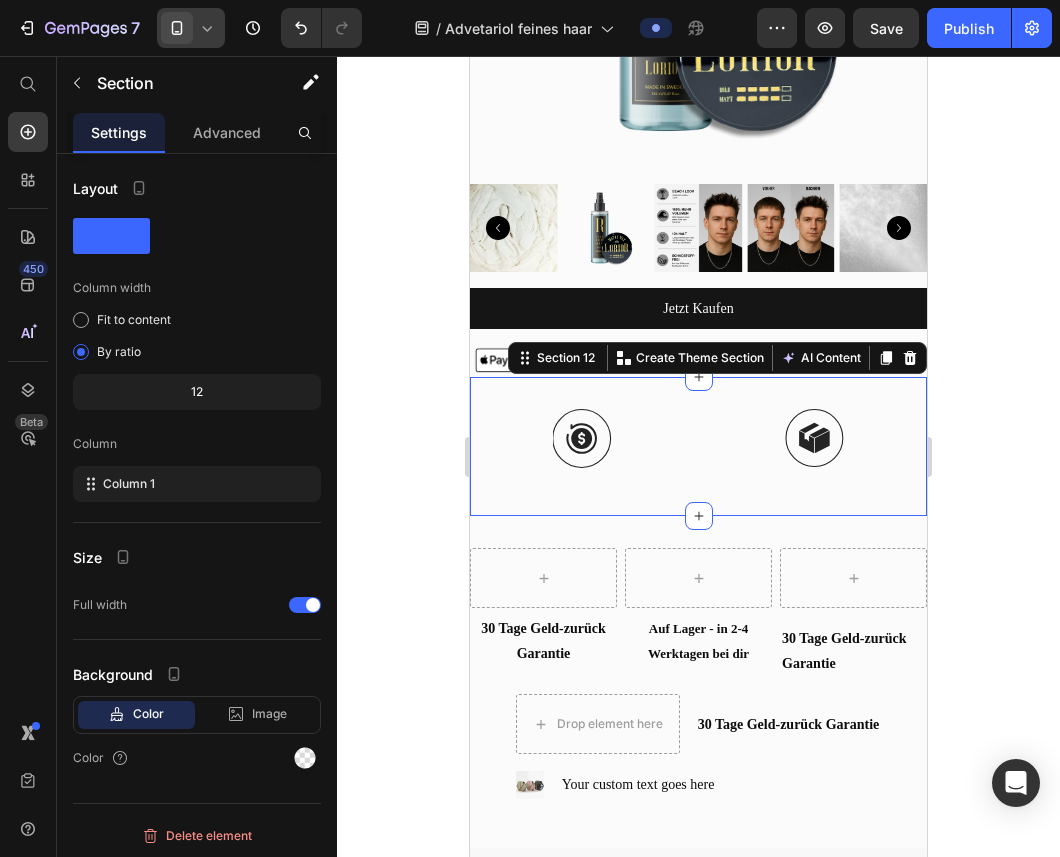 click on "Image Image Row" at bounding box center [698, 446] 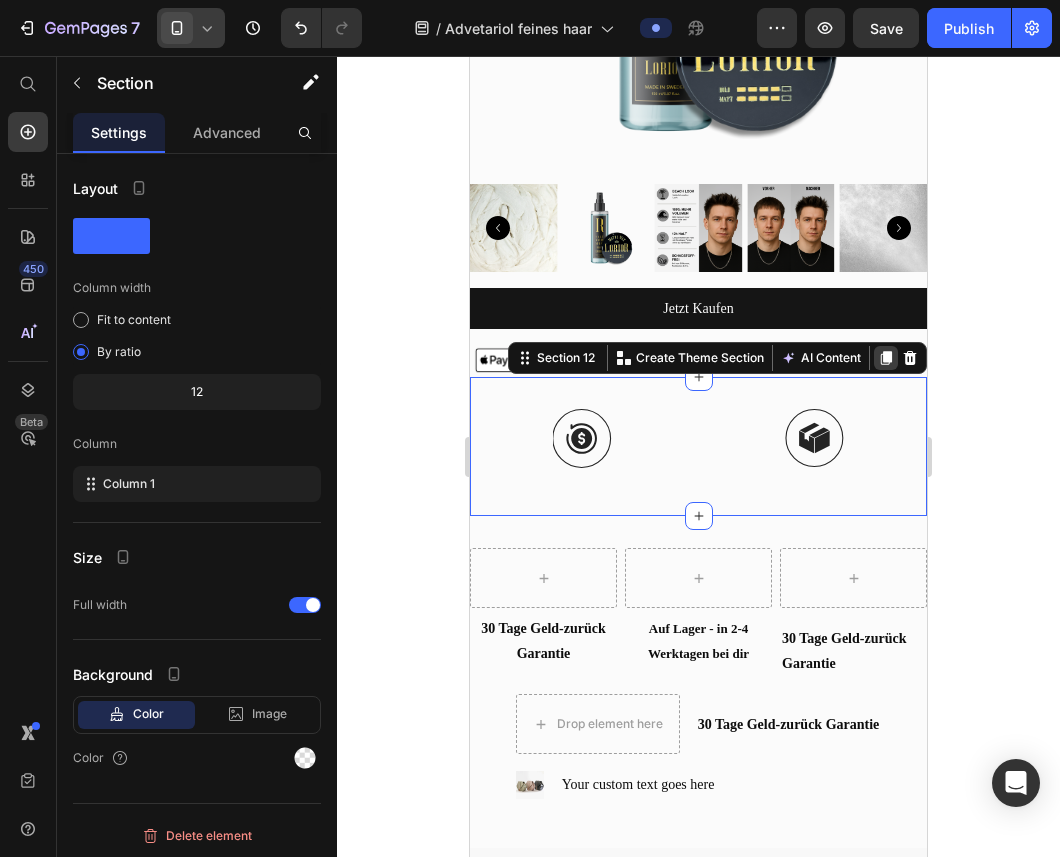 click 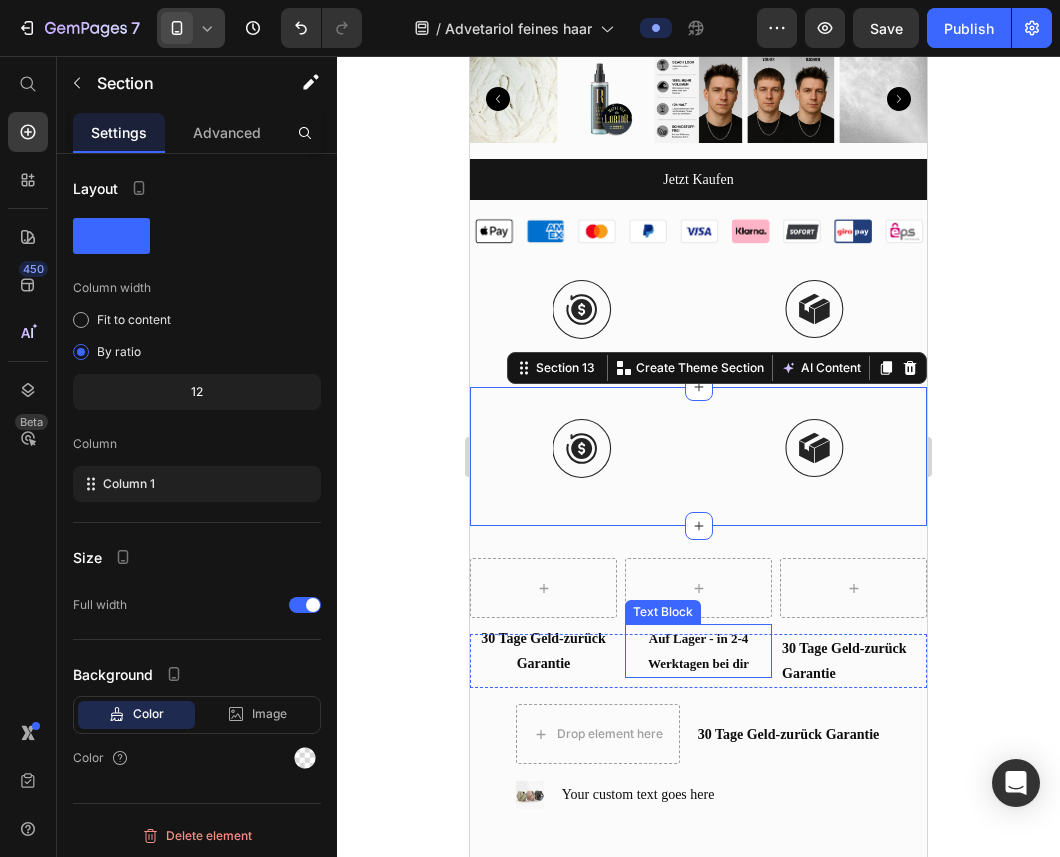 scroll, scrollTop: 4464, scrollLeft: 0, axis: vertical 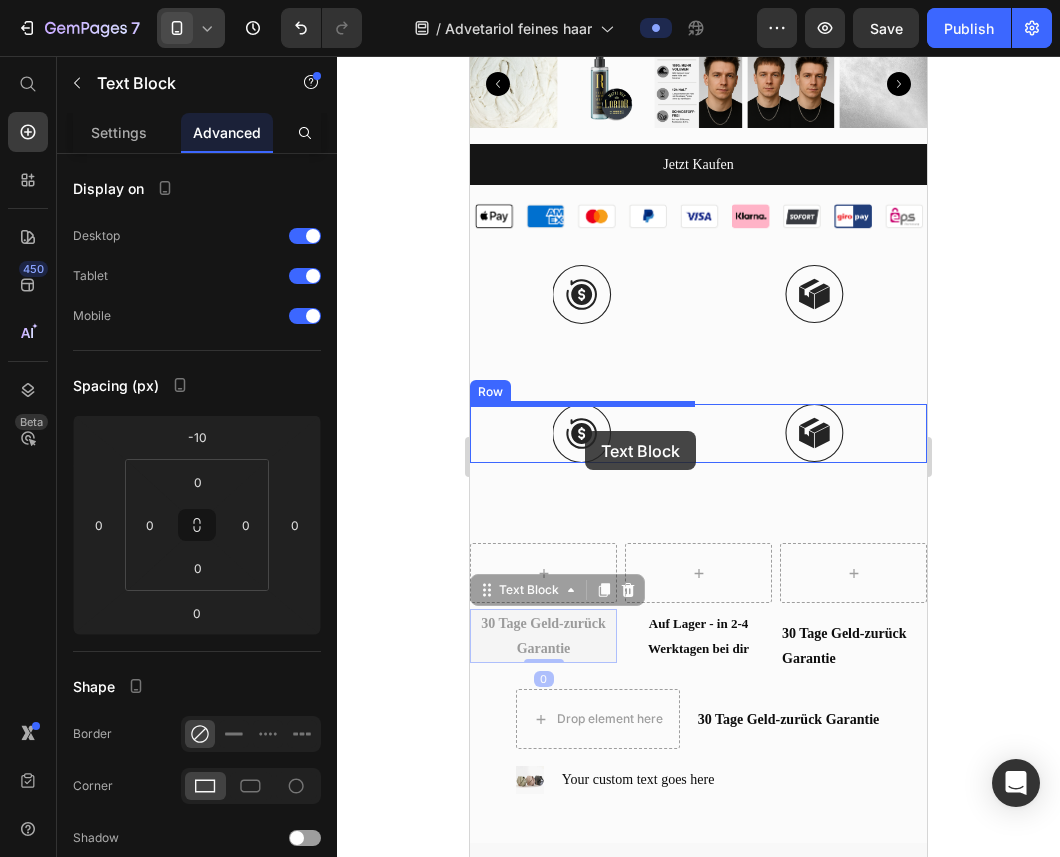 drag, startPoint x: 560, startPoint y: 640, endPoint x: 585, endPoint y: 431, distance: 210.4899 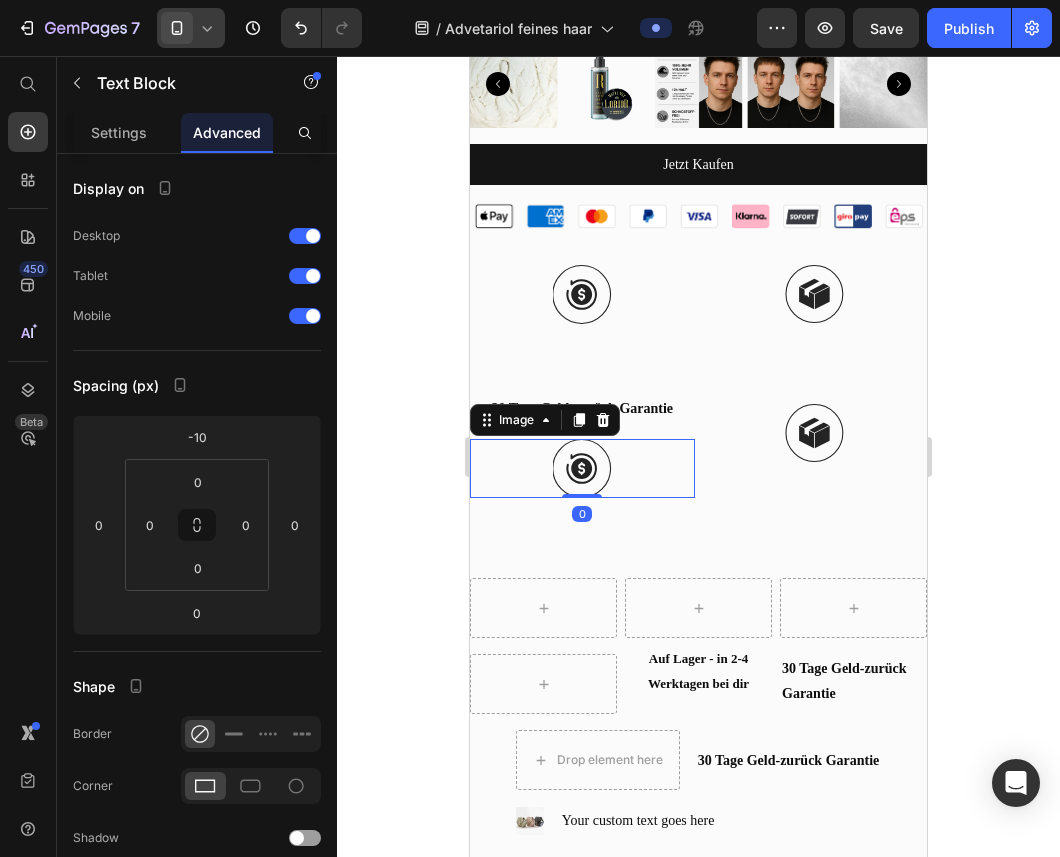 click at bounding box center (582, 468) 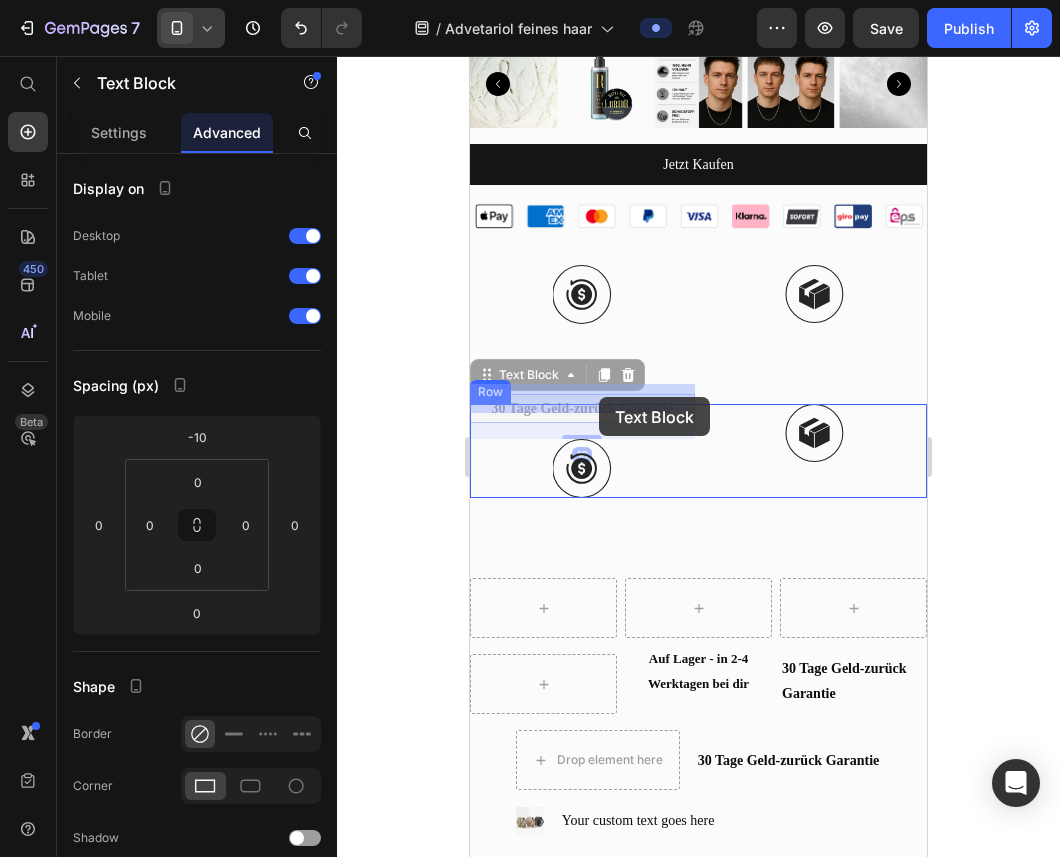 drag, startPoint x: 628, startPoint y: 413, endPoint x: 599, endPoint y: 397, distance: 33.12099 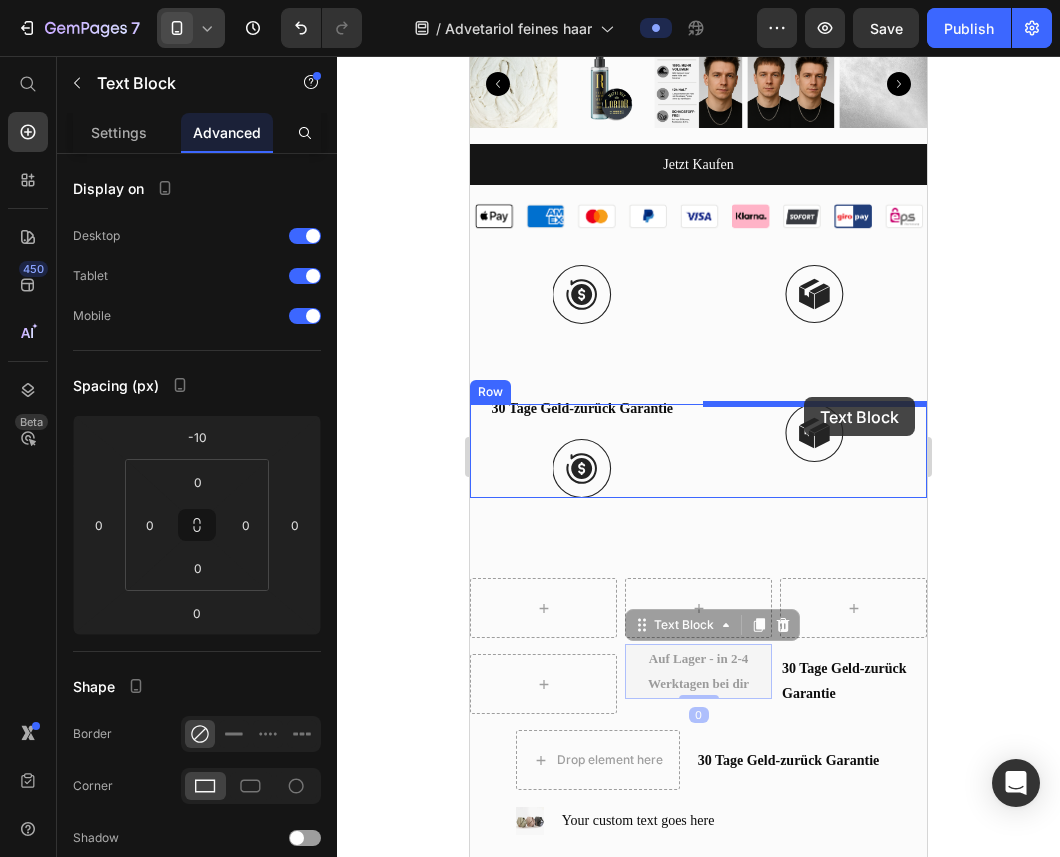 drag, startPoint x: 700, startPoint y: 673, endPoint x: 804, endPoint y: 397, distance: 294.94406 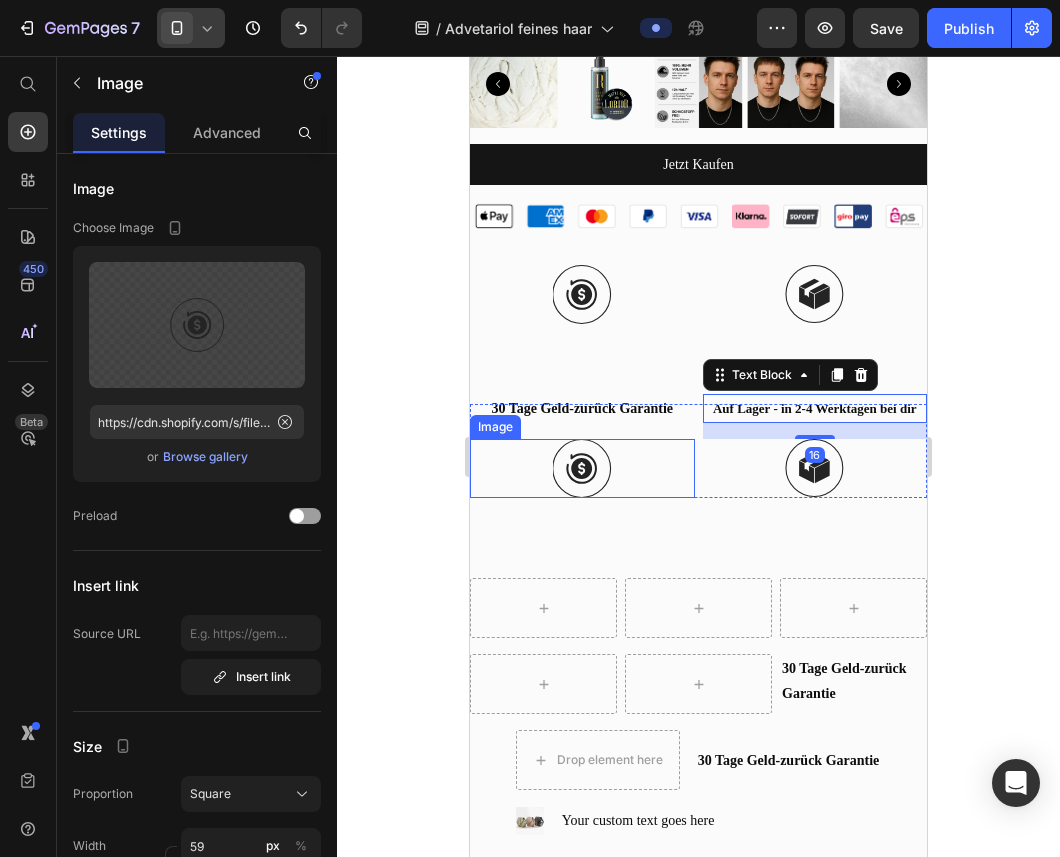 click at bounding box center (582, 468) 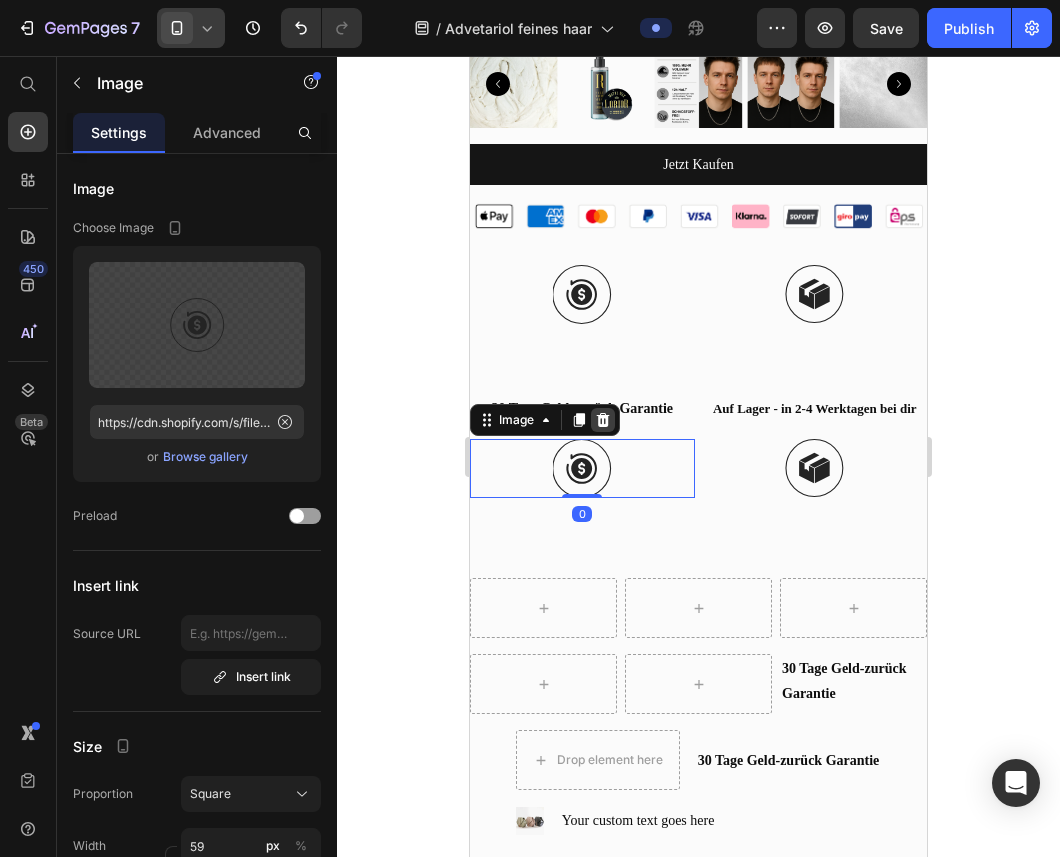 click at bounding box center [603, 420] 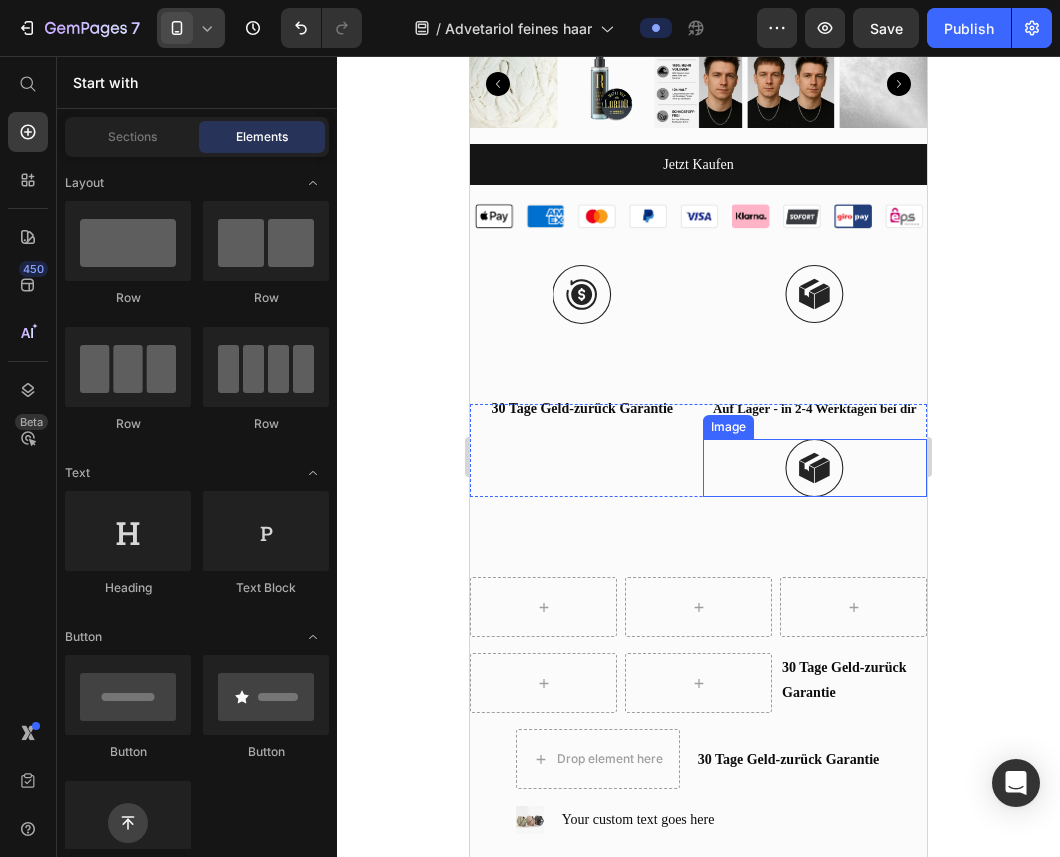 click at bounding box center (815, 468) 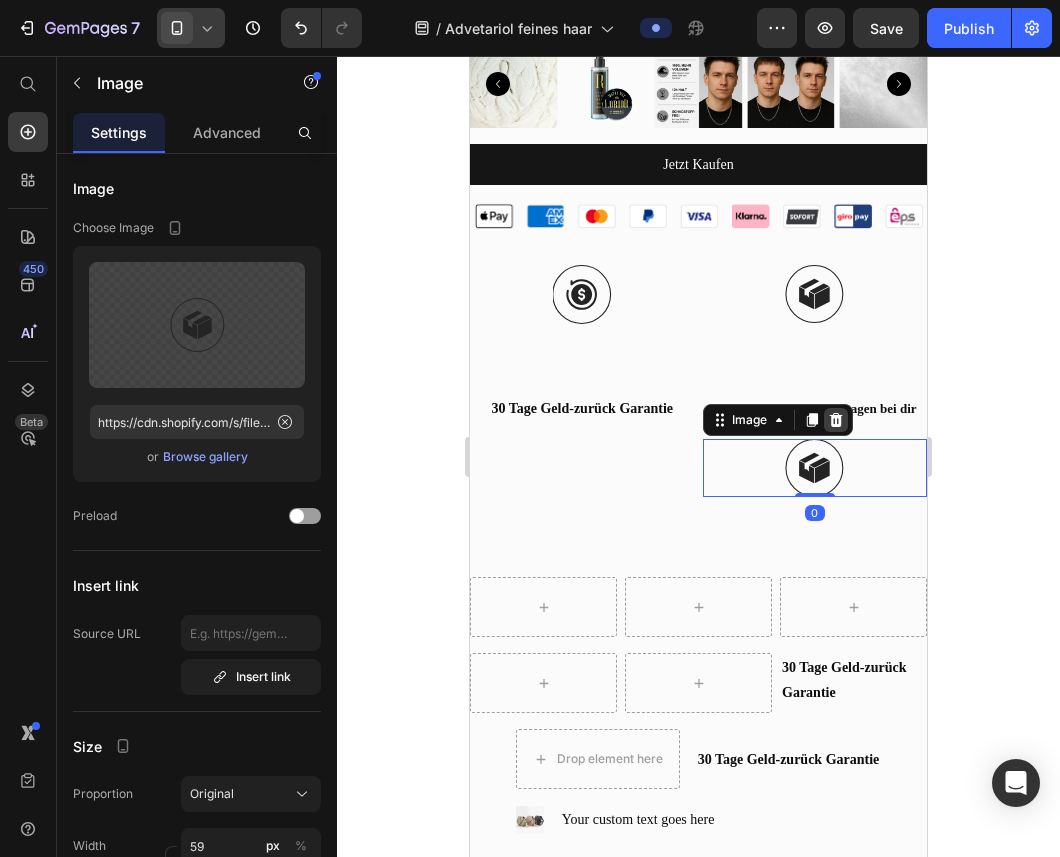 click 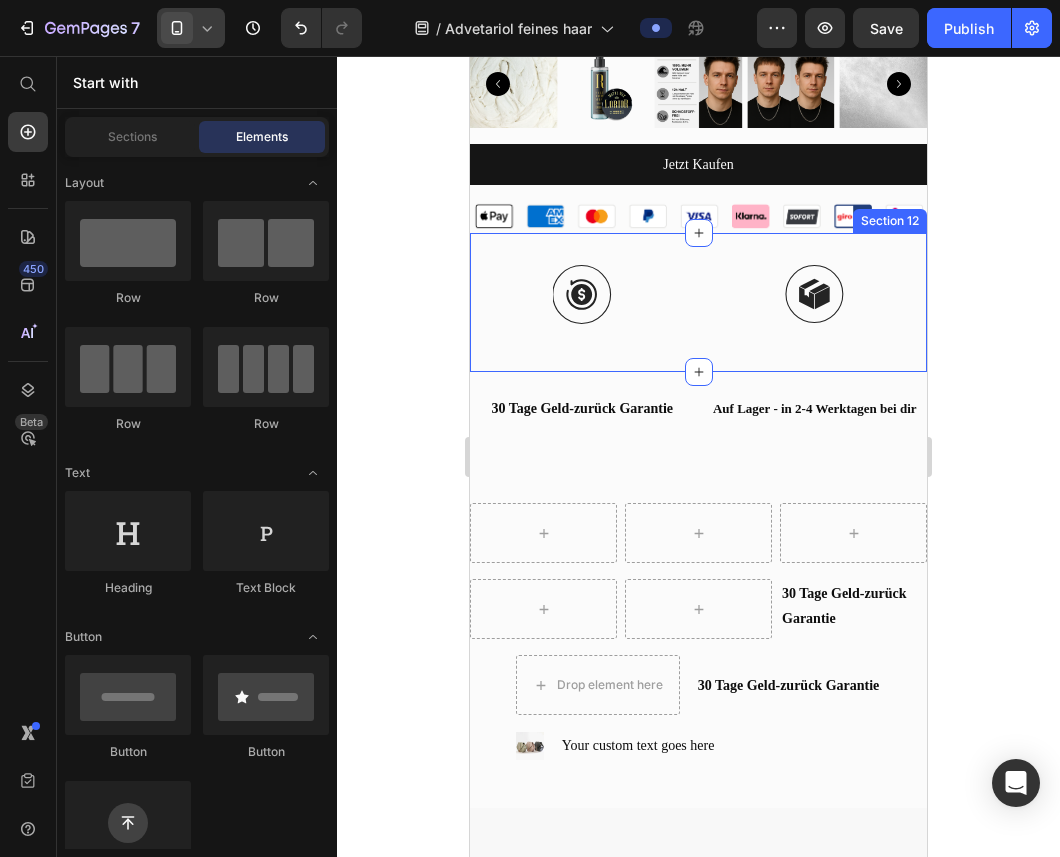 click on "Image Image Row Section 12" at bounding box center (698, 302) 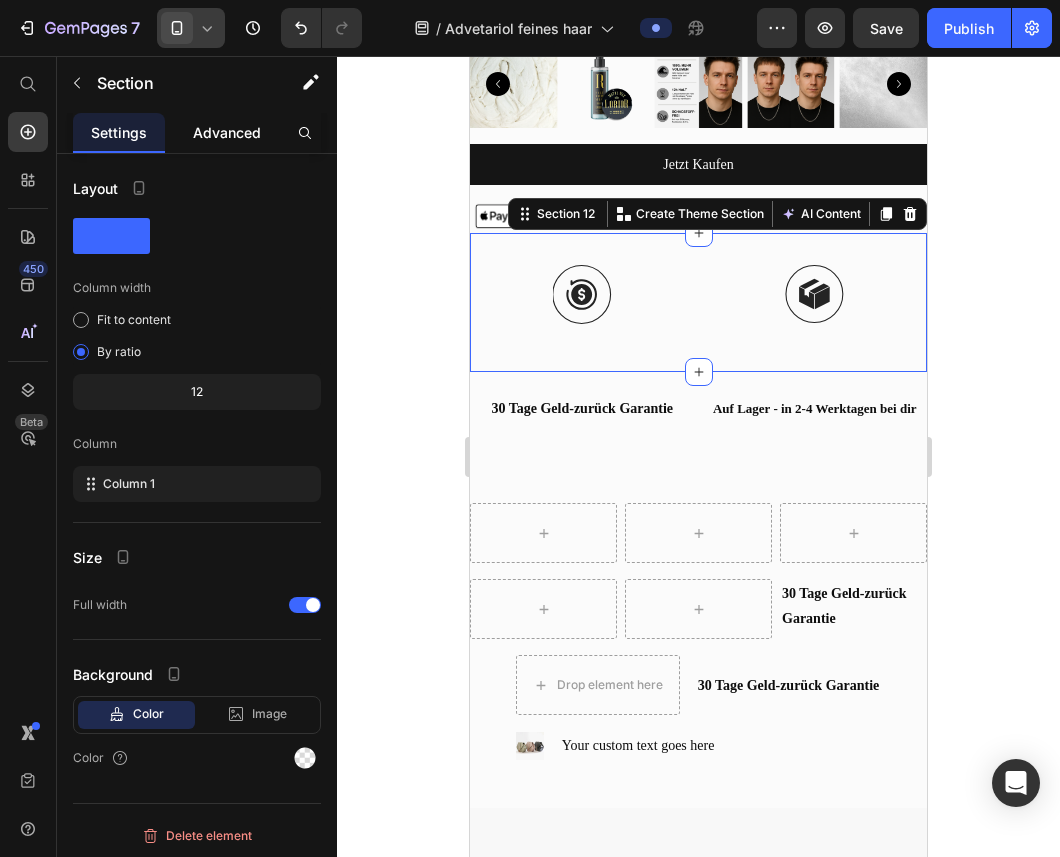 click on "Advanced" at bounding box center [227, 132] 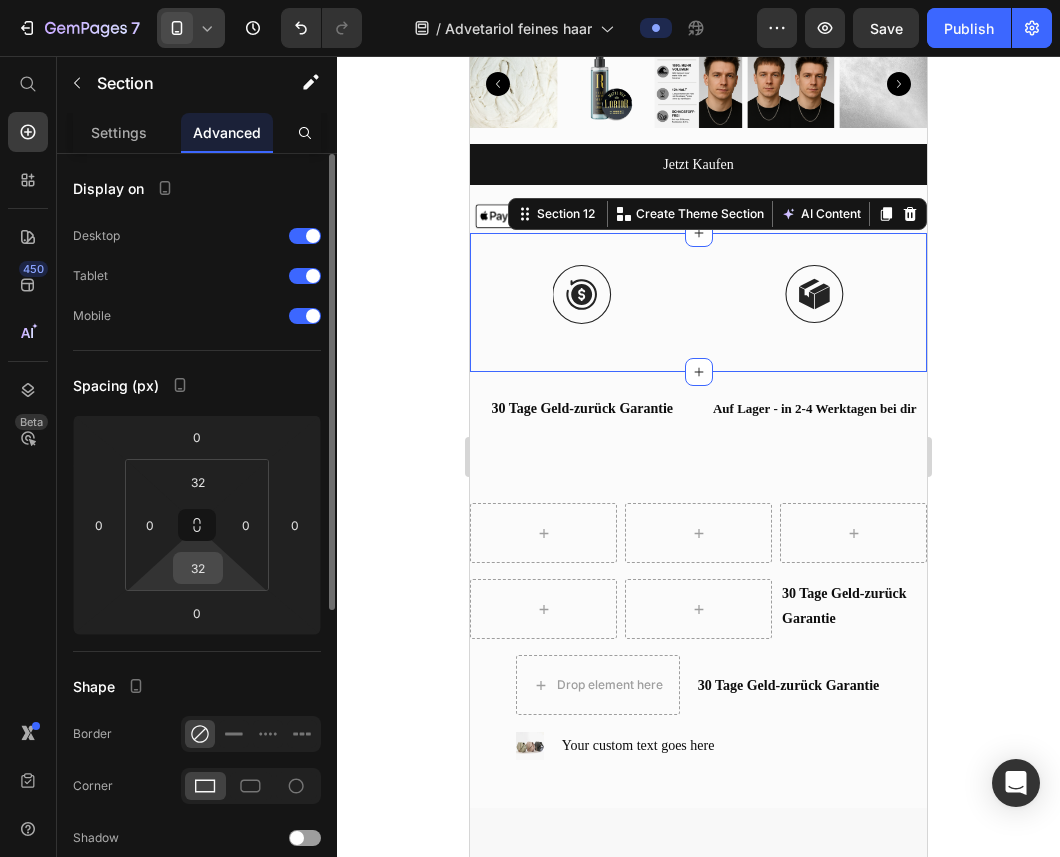 click on "32" at bounding box center (198, 568) 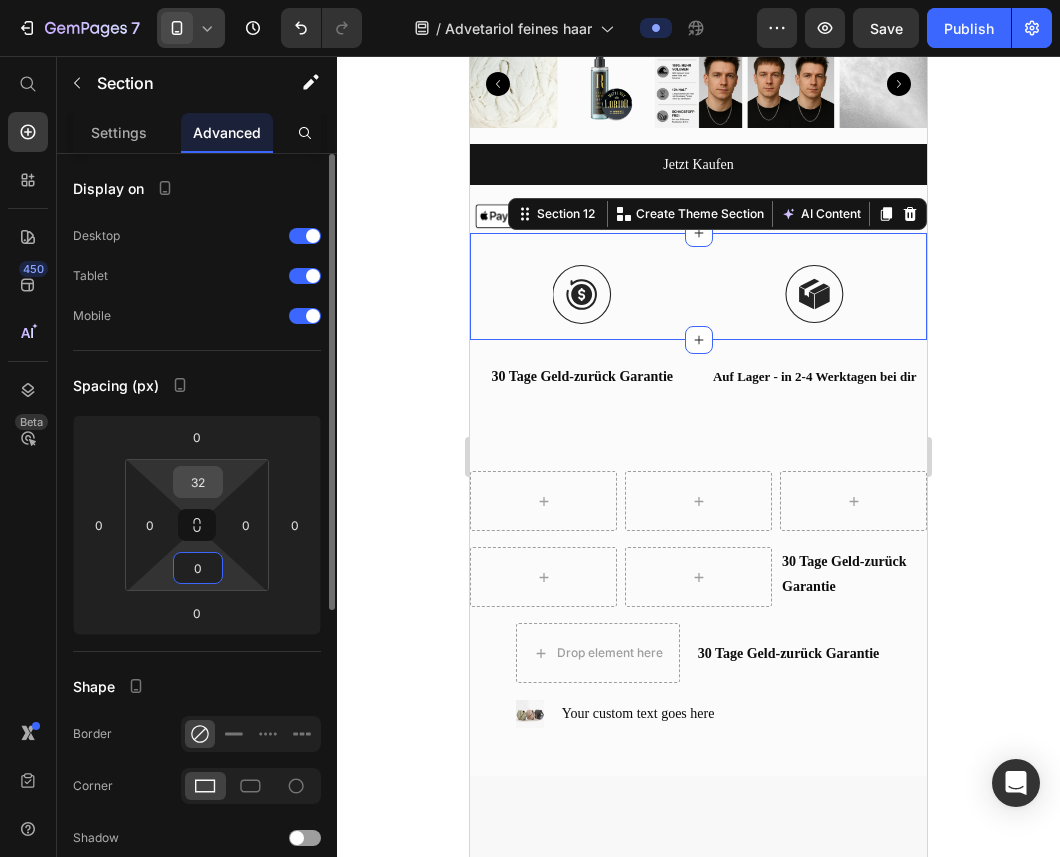 type on "0" 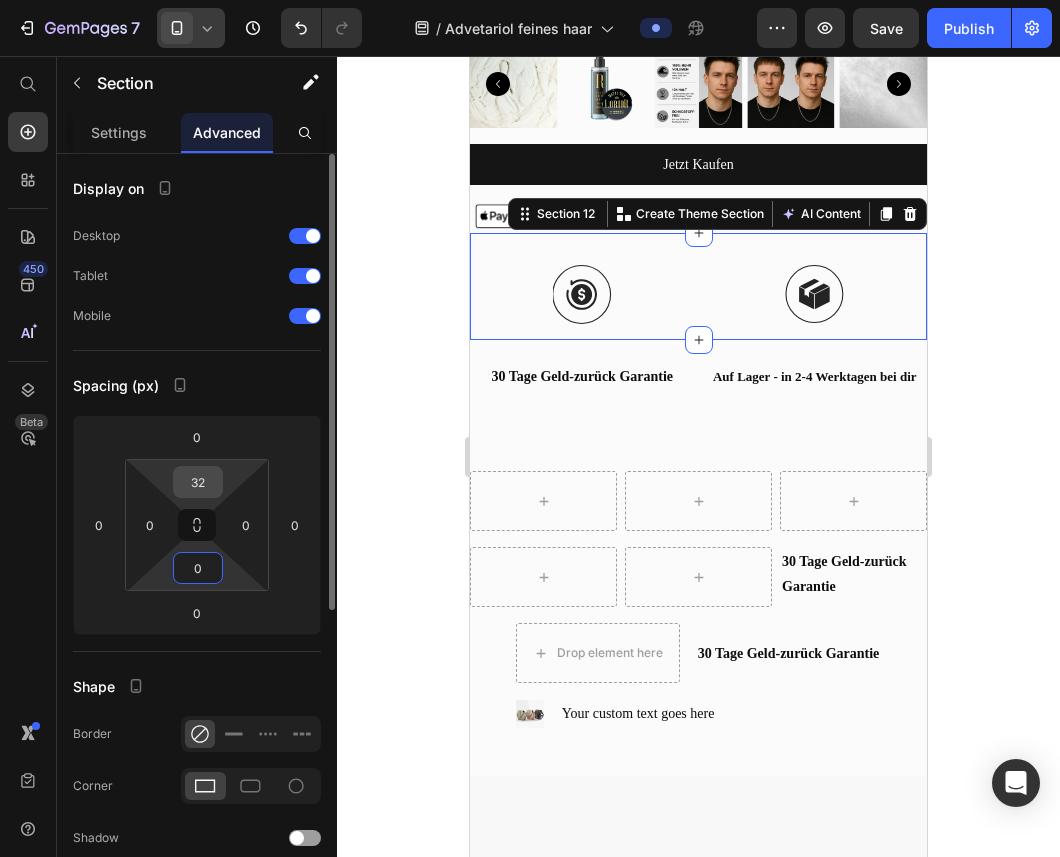 click on "32" at bounding box center [198, 482] 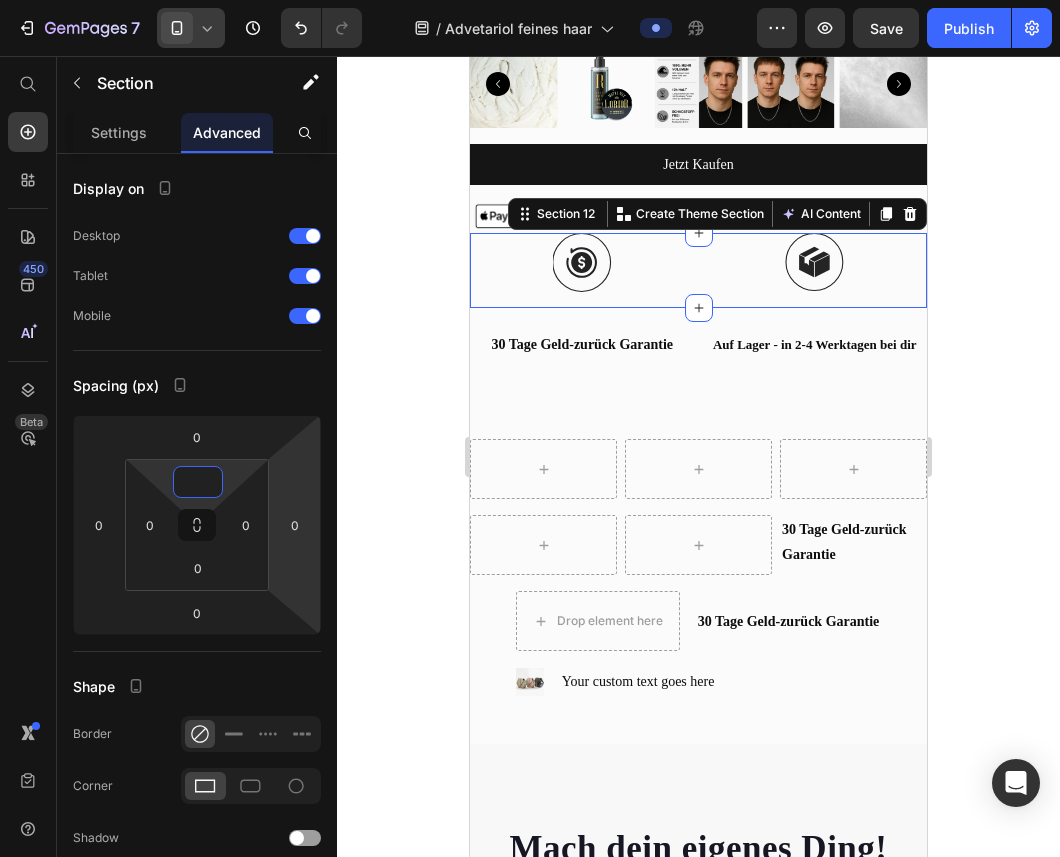 type 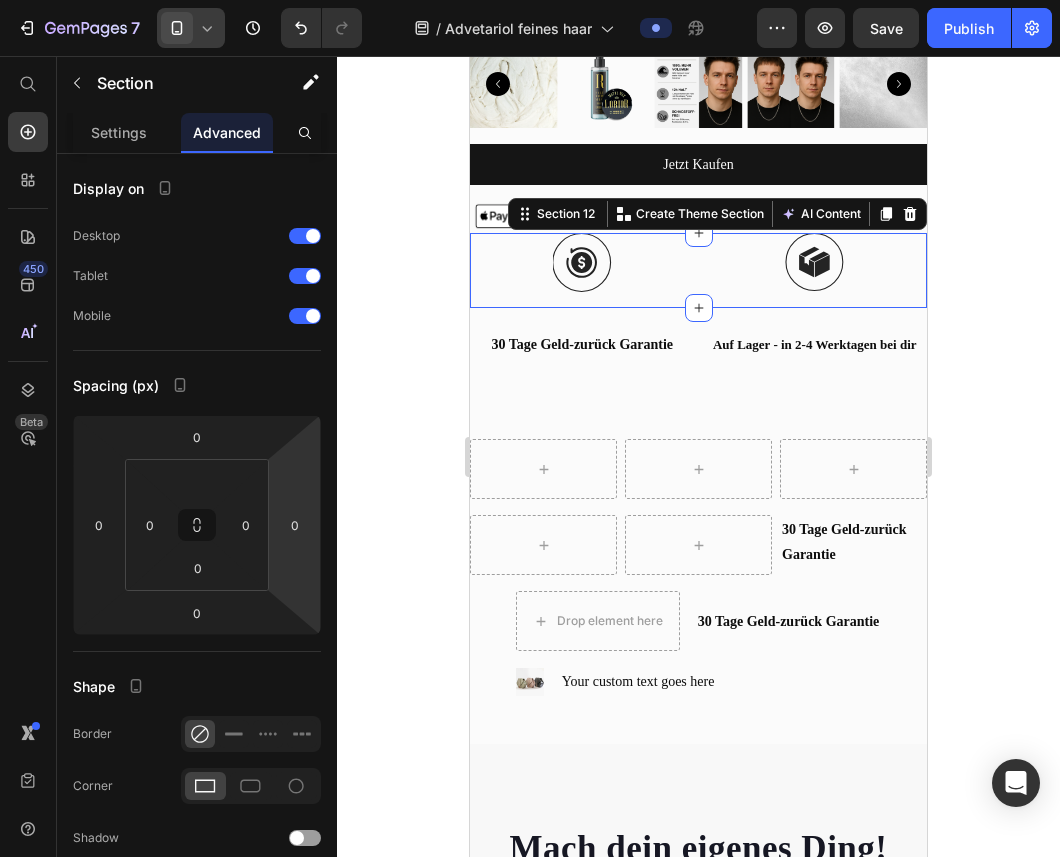 type on "2" 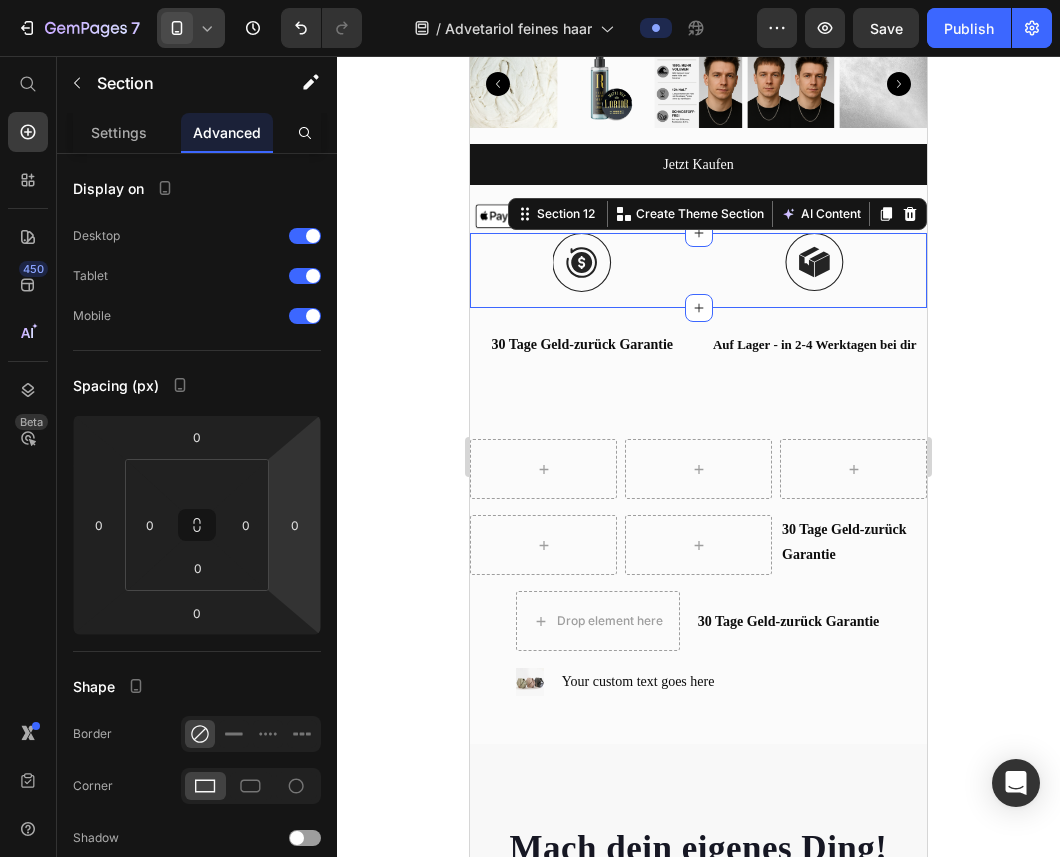 type on "0" 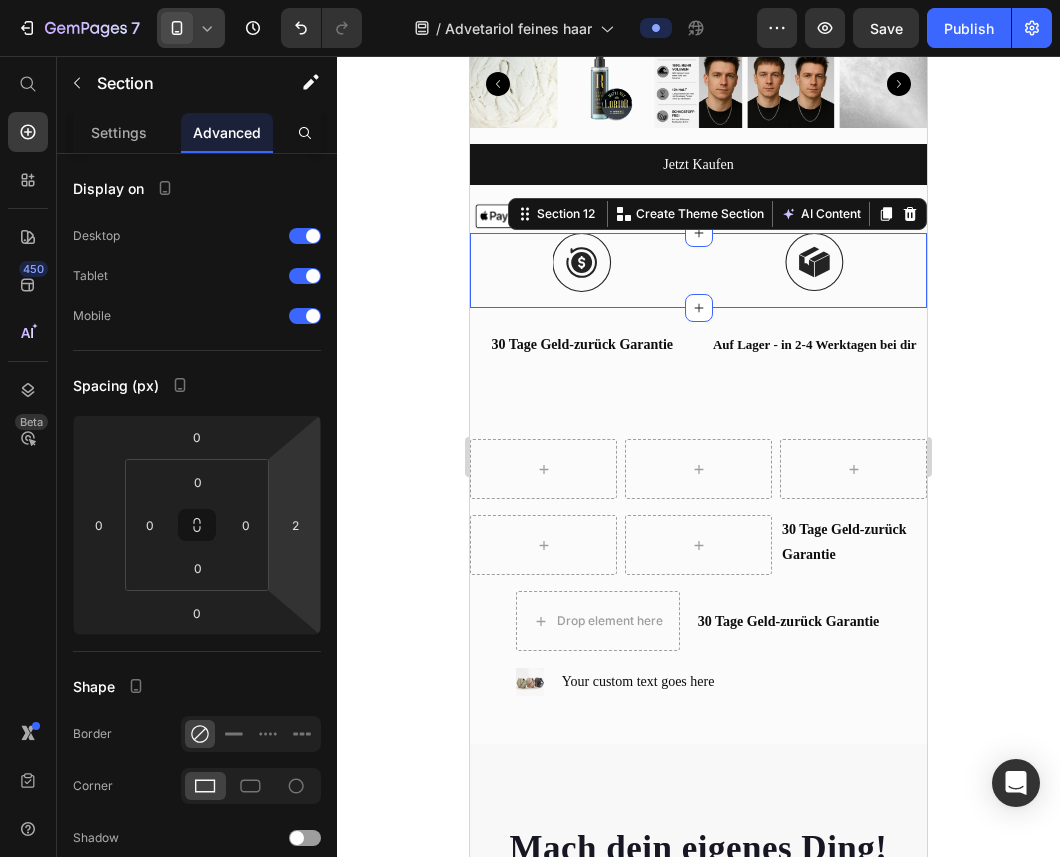 click on "7  Version history  /  Advetariol feines haar Preview  Save   Publish  450 Beta Start with Sections Elements Hero Section Product Detail Brands Trusted Badges Guarantee Product Breakdown How to use Testimonials Compare Bundle FAQs Social Proof Brand Story Product List Collection Blog List Contact Sticky Add to Cart Custom Footer Browse Library 450 Layout
Row
Row
Row
Row Text
Heading
Text Block Button
Button
Button
Sticky Back to top Media
Image" at bounding box center (530, 0) 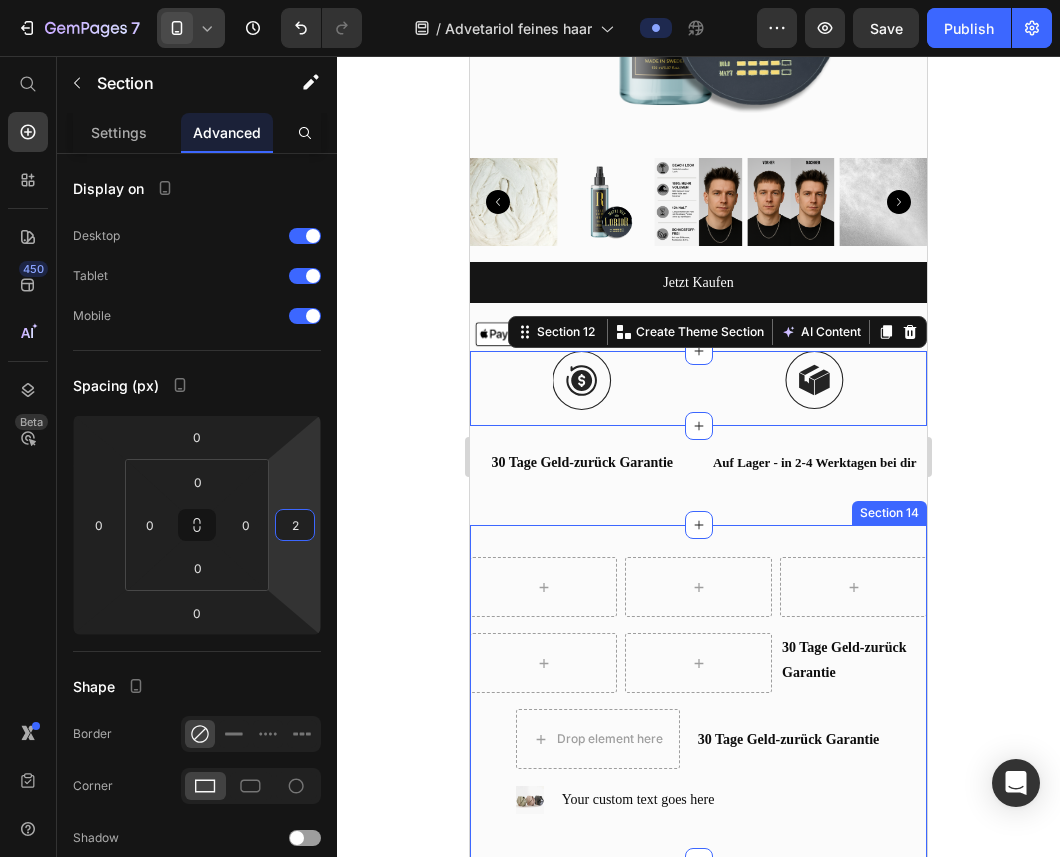scroll, scrollTop: 4341, scrollLeft: 0, axis: vertical 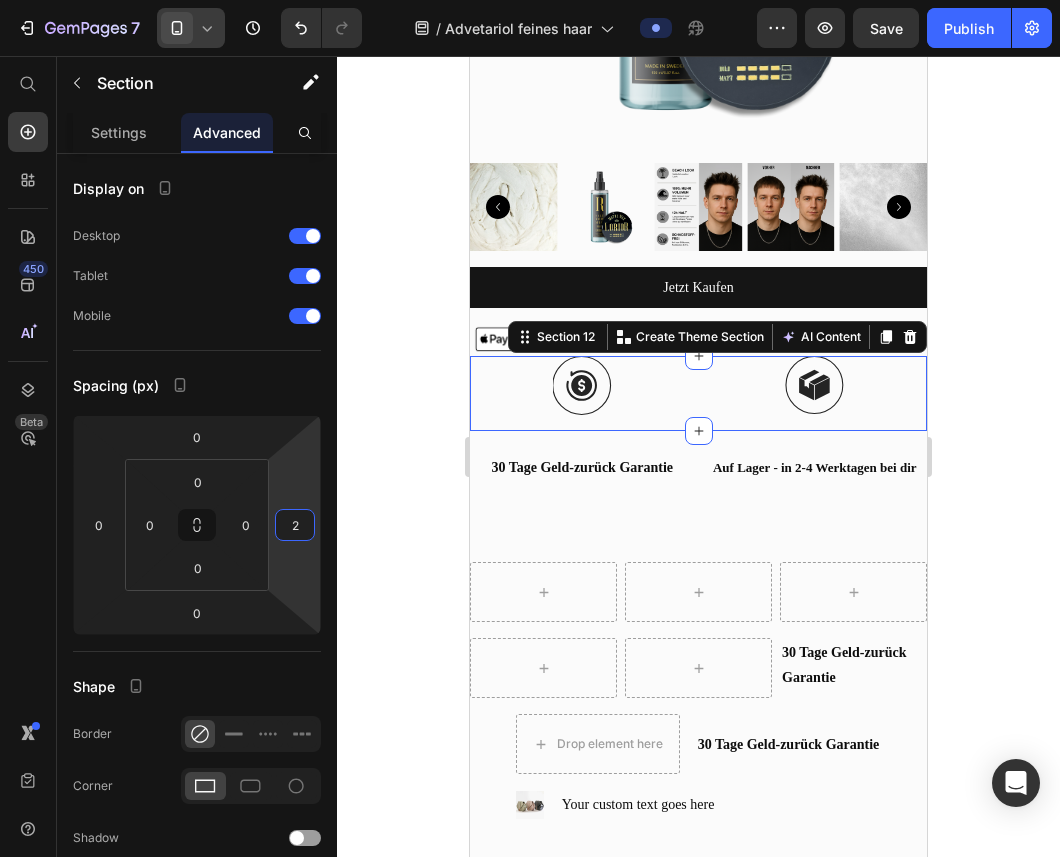 click 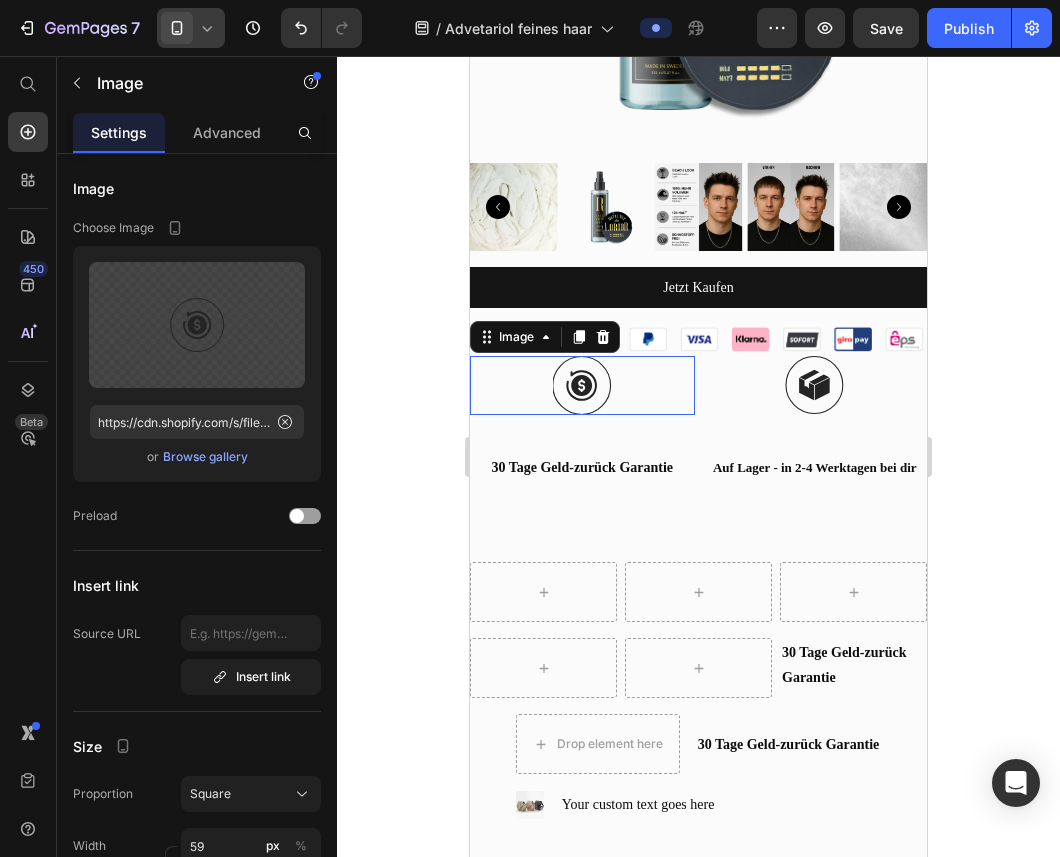 click at bounding box center [582, 385] 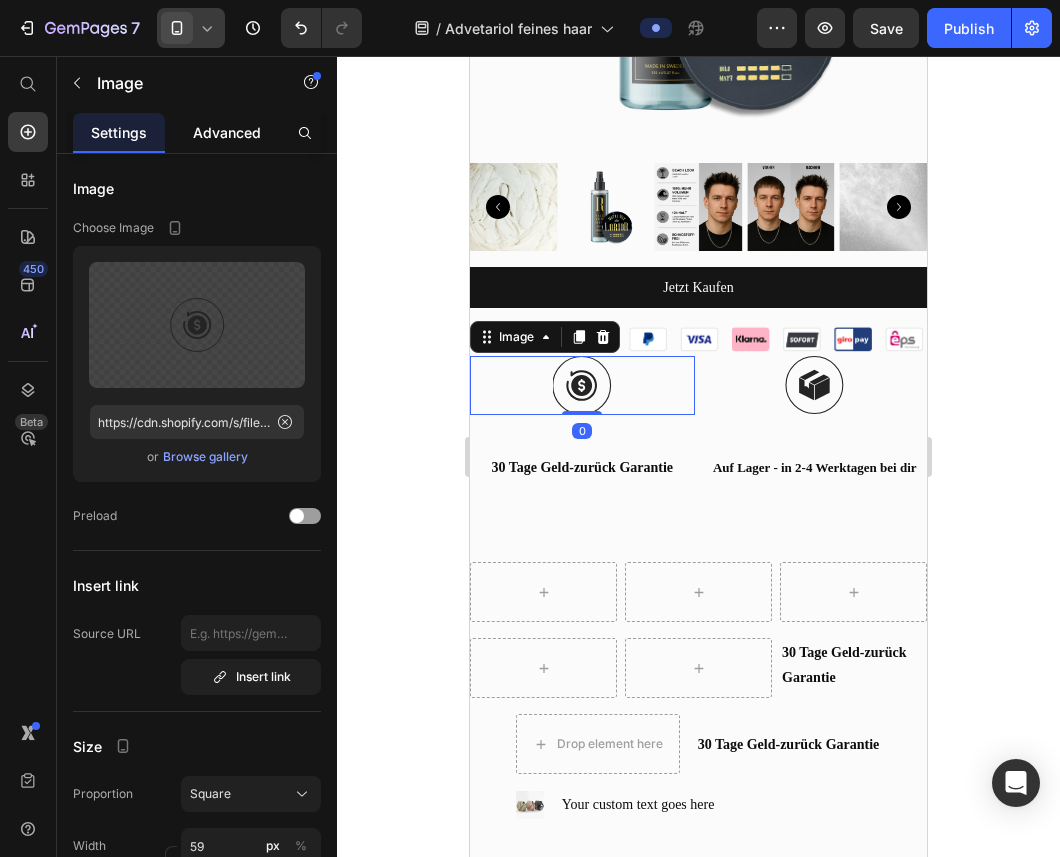 click on "Advanced" 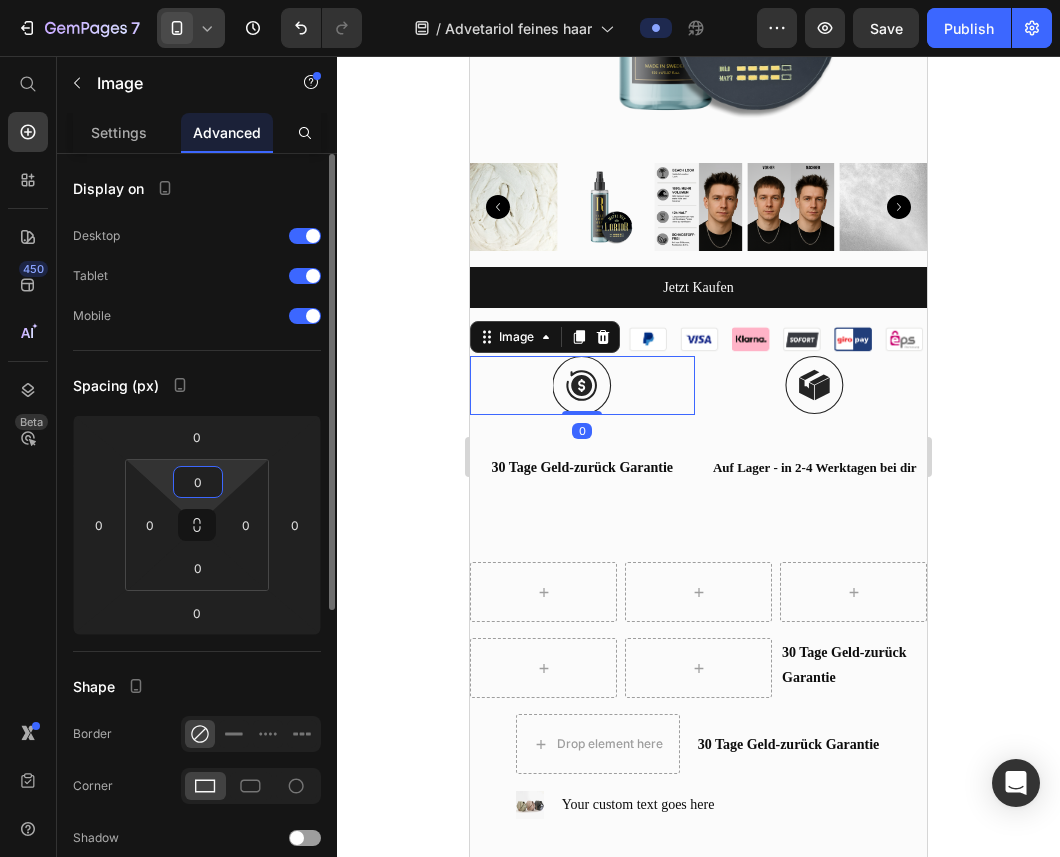 click on "0" at bounding box center [198, 482] 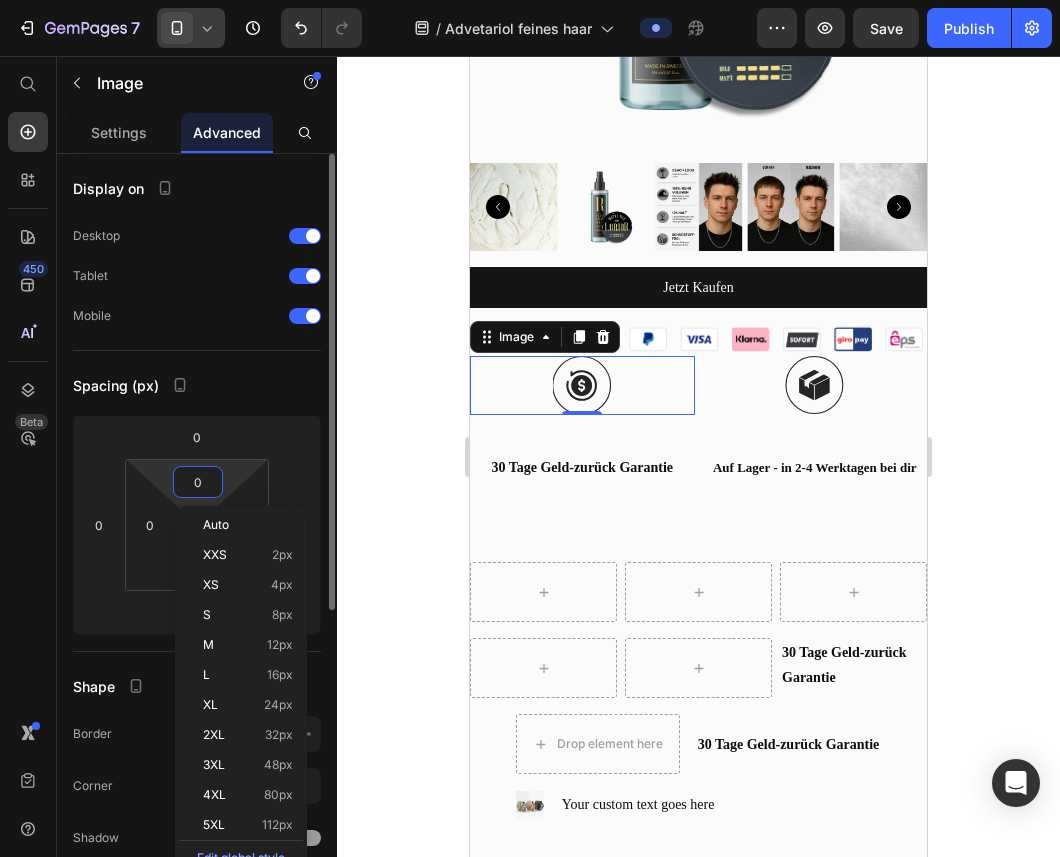 type on "5" 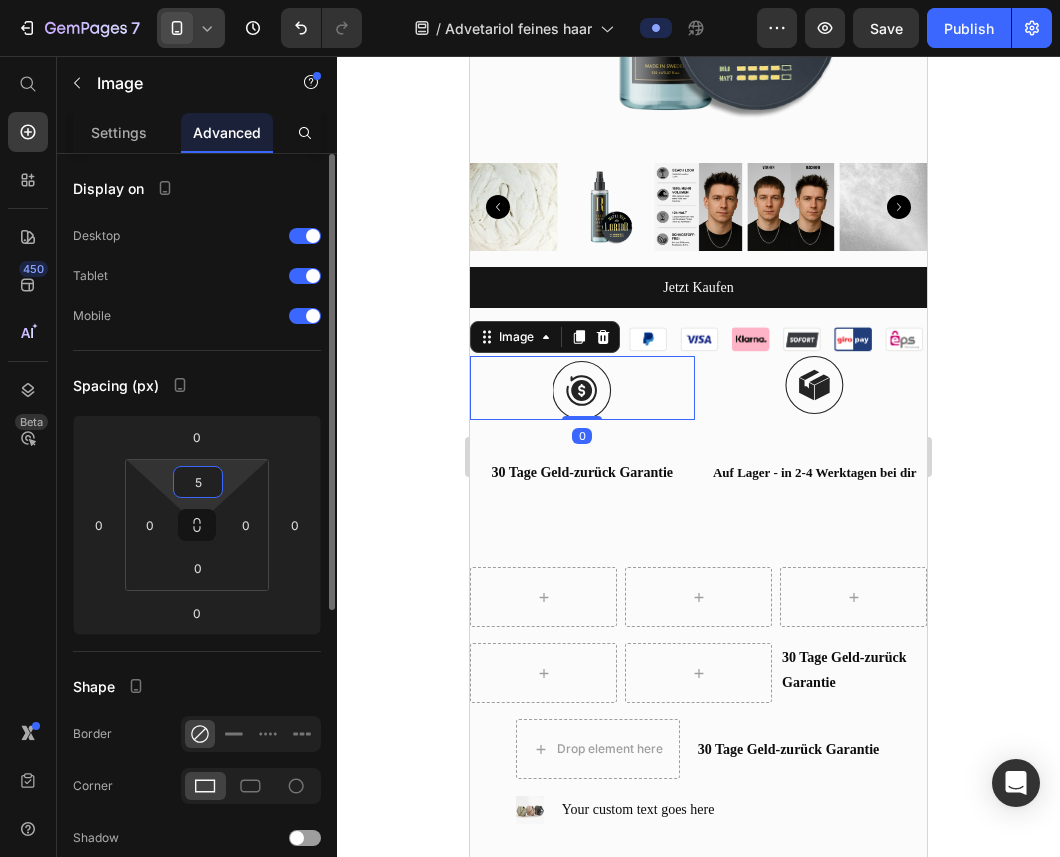 type 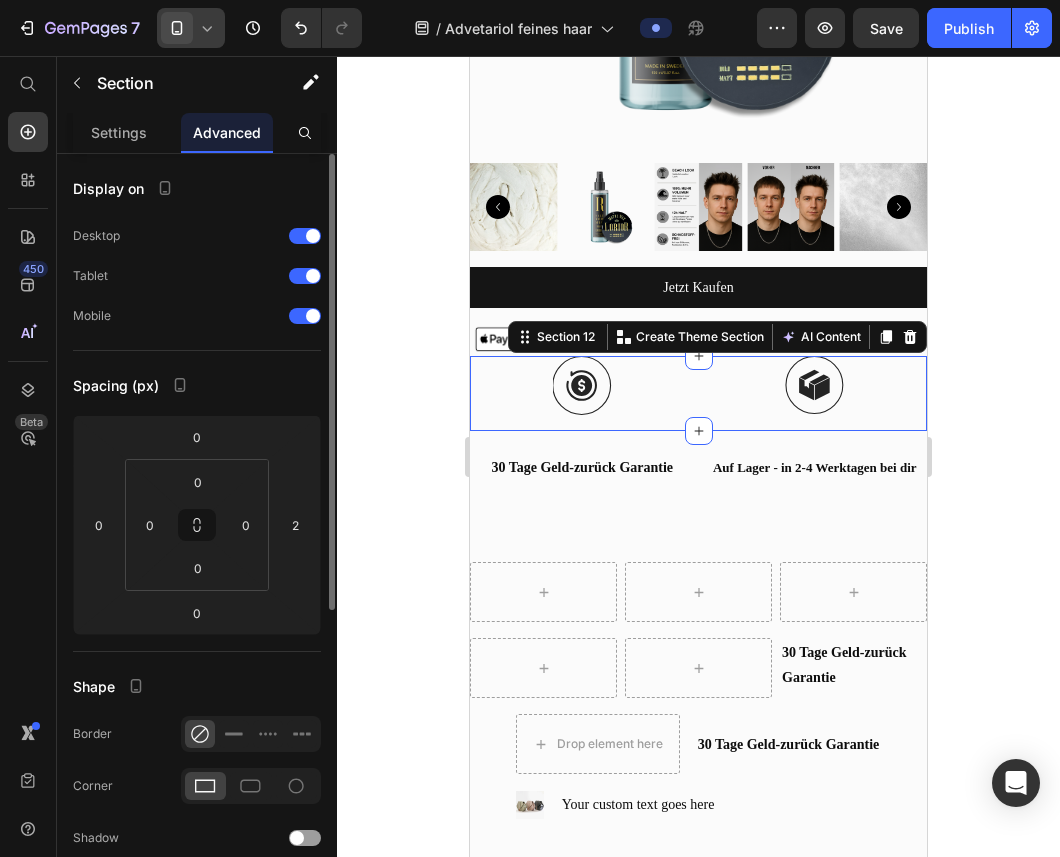 click on "Image Image Row" at bounding box center (698, 393) 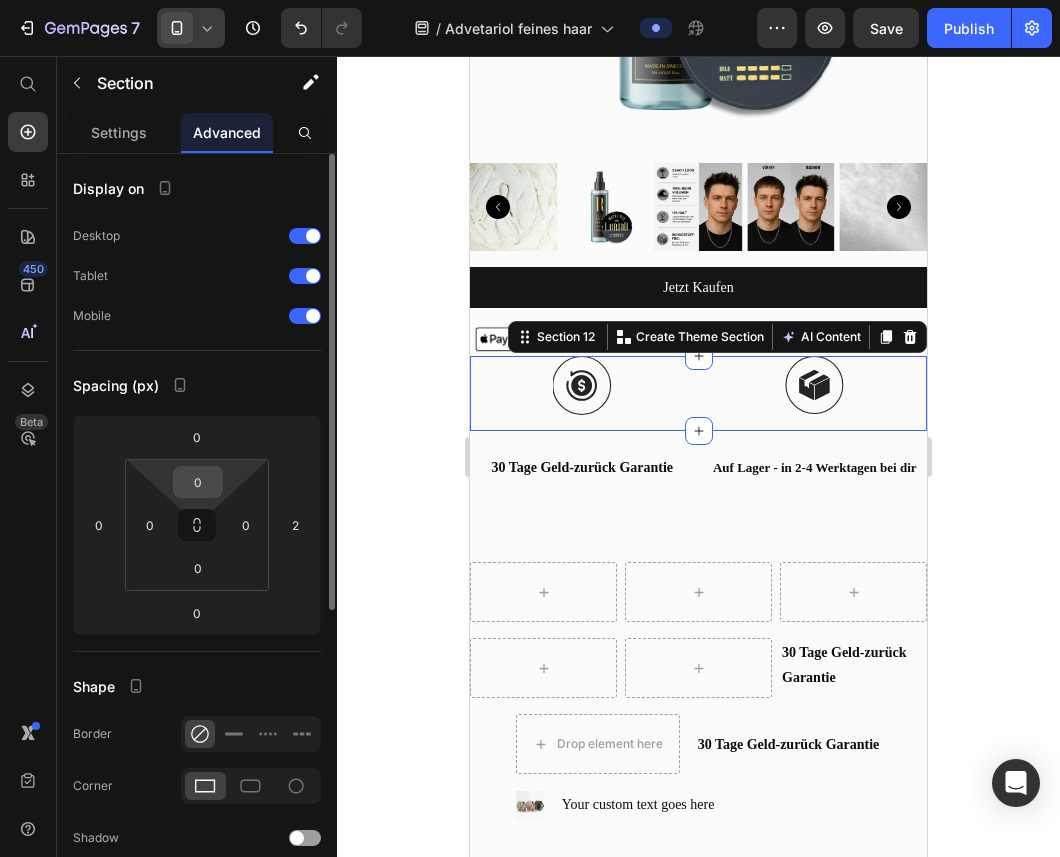 click on "0" at bounding box center [198, 482] 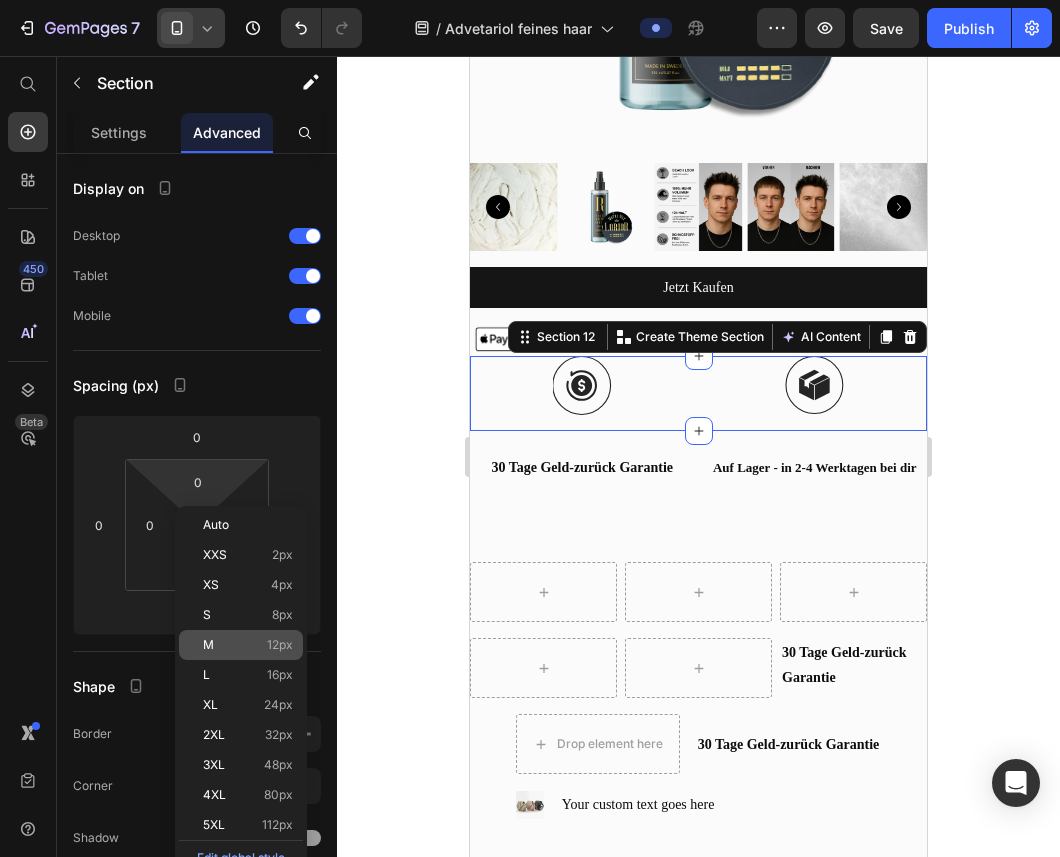 click on "M 12px" 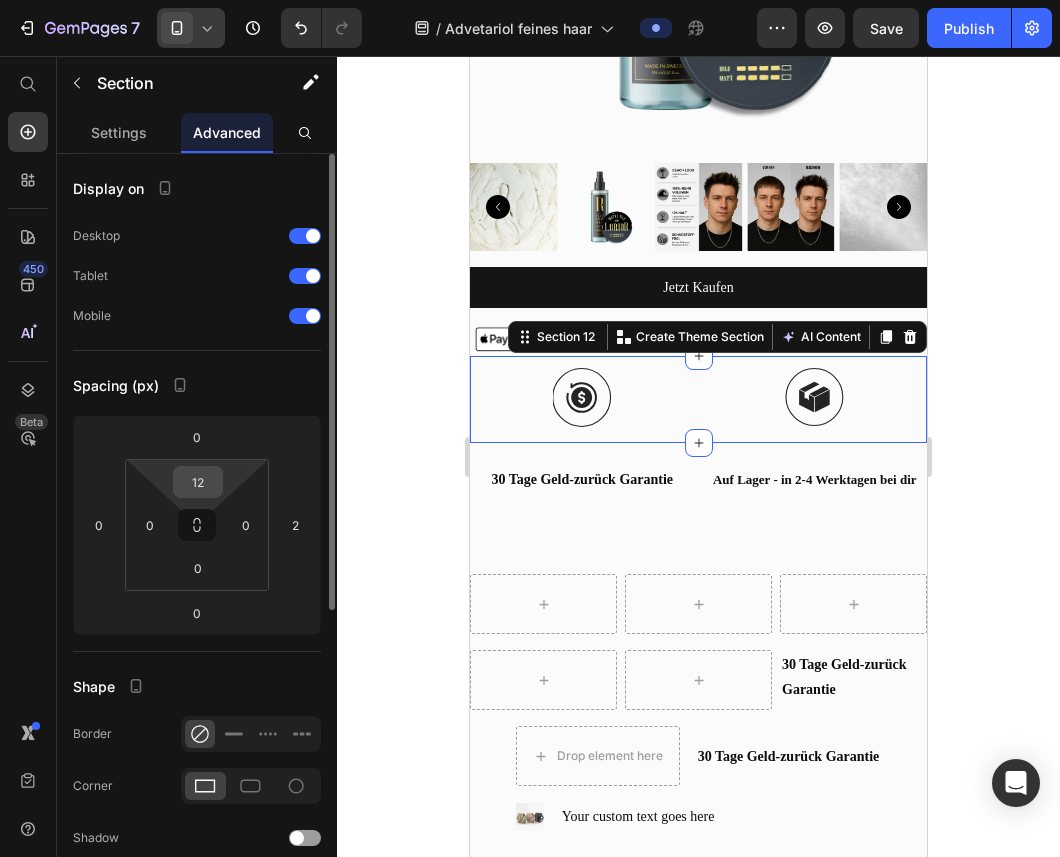click on "12" at bounding box center (198, 482) 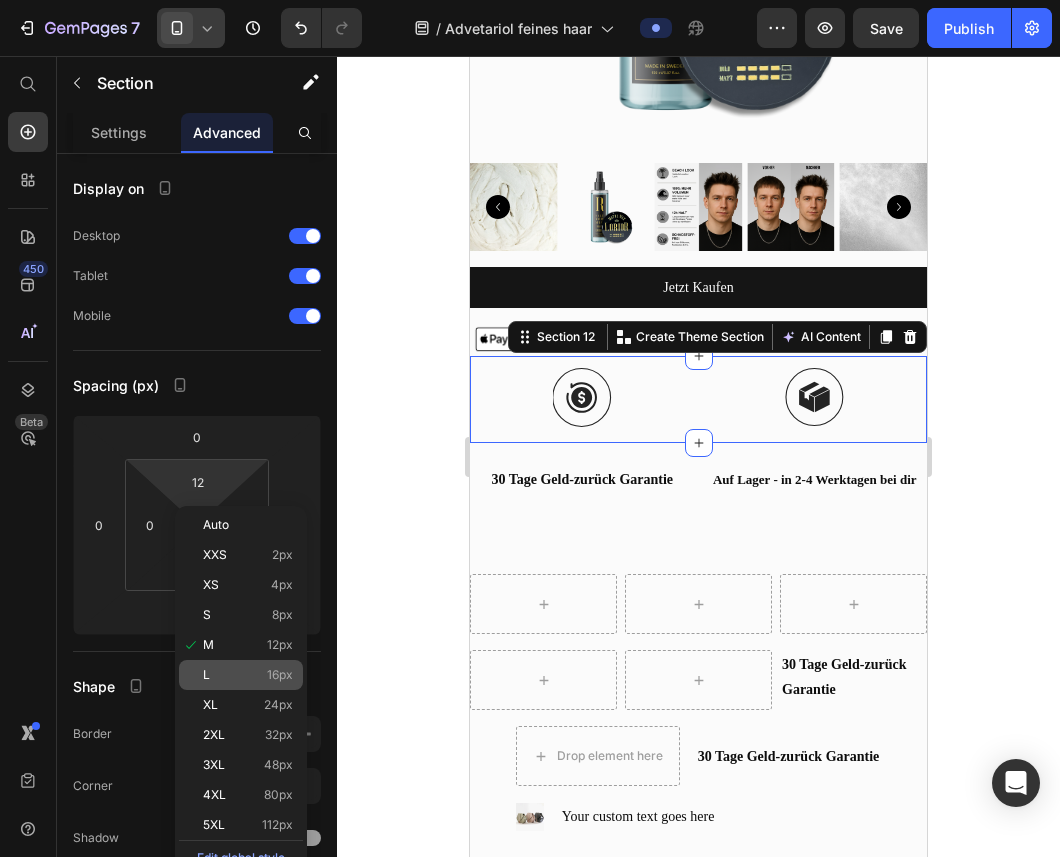 click on "L 16px" 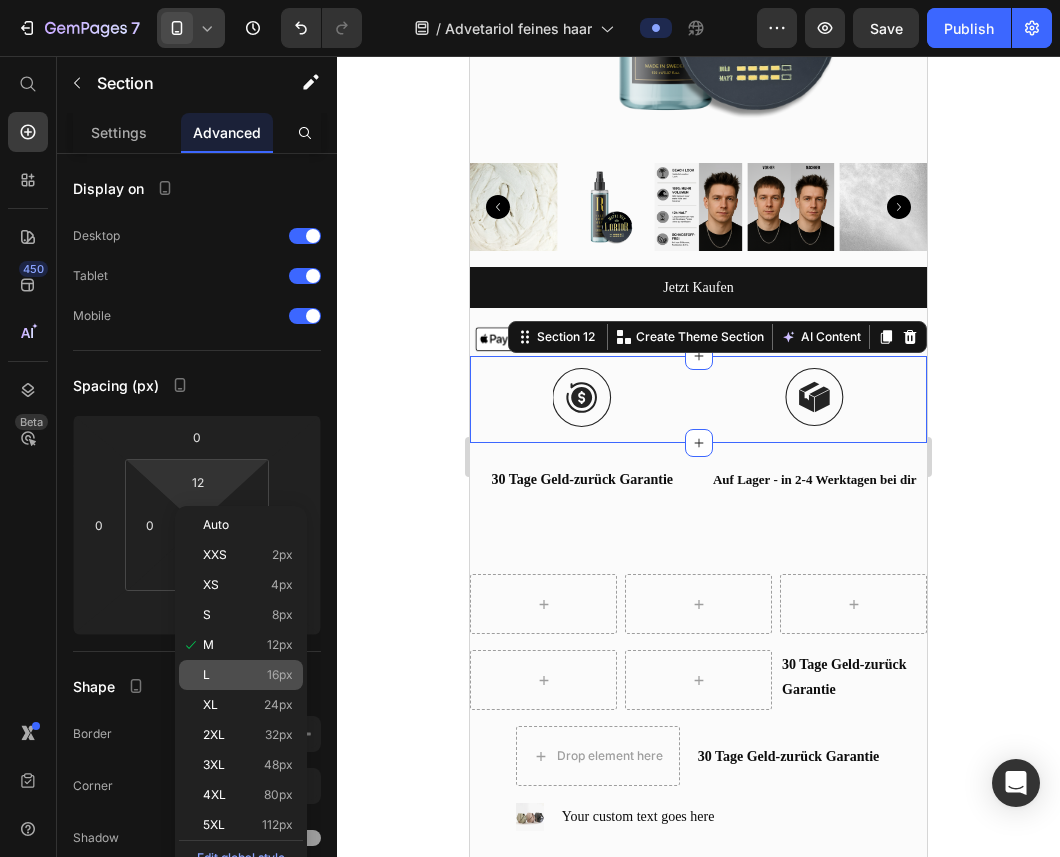 type on "16" 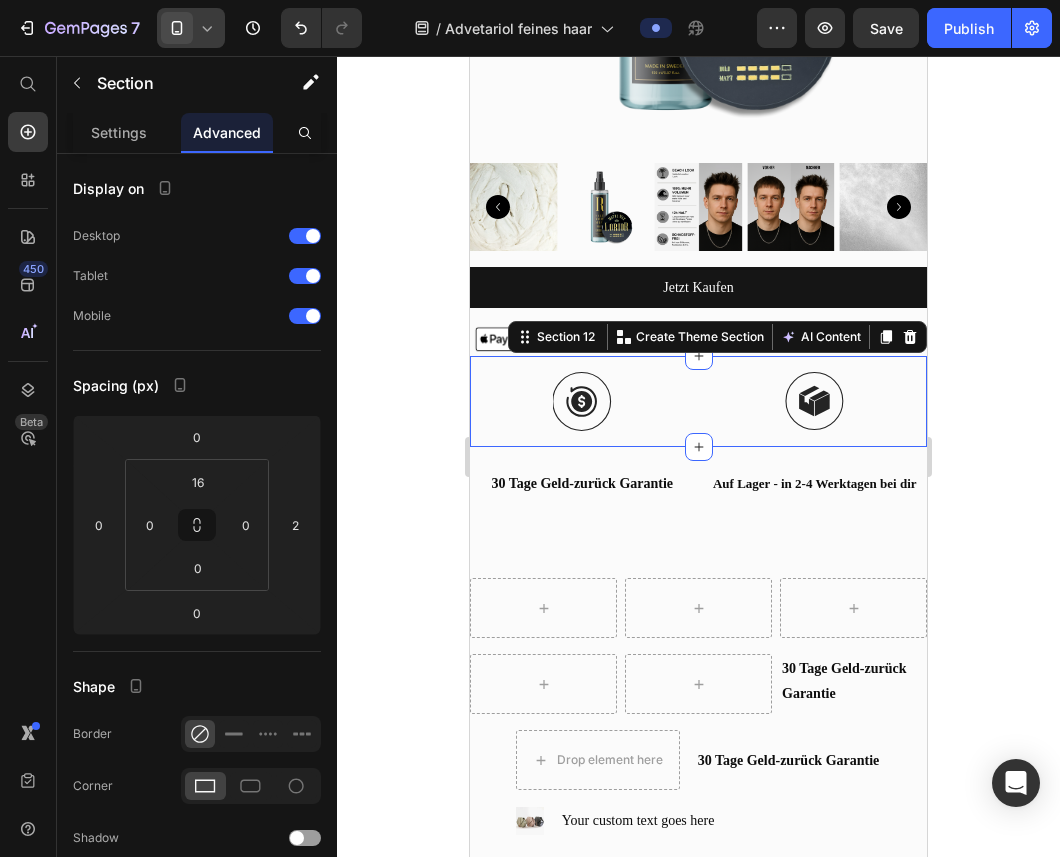 click 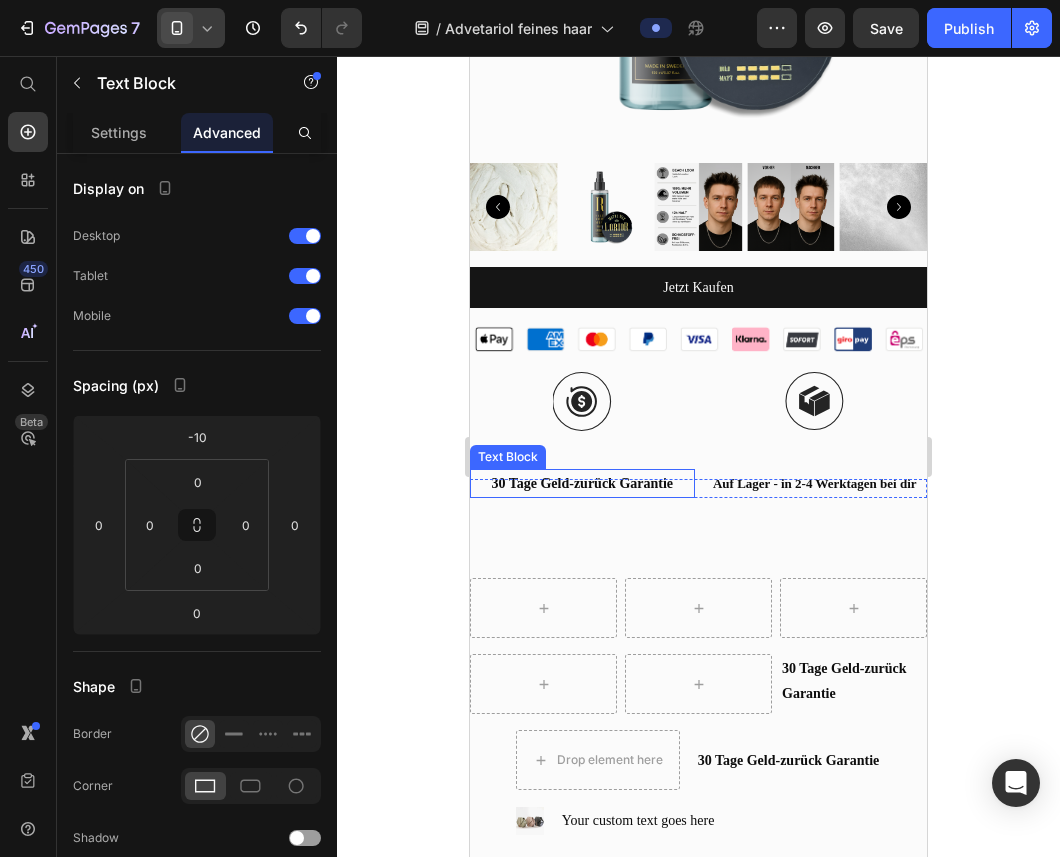 click on "30 Tage Geld-zurück Garantie" at bounding box center (582, 483) 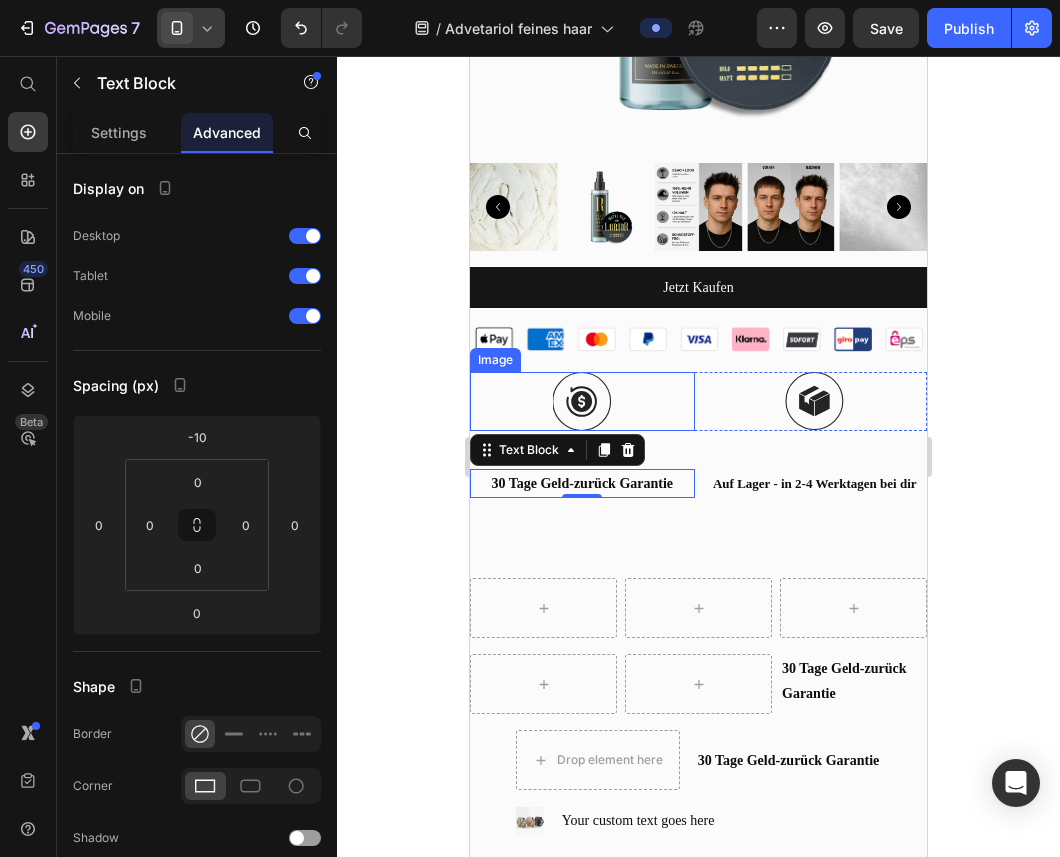 click at bounding box center (582, 401) 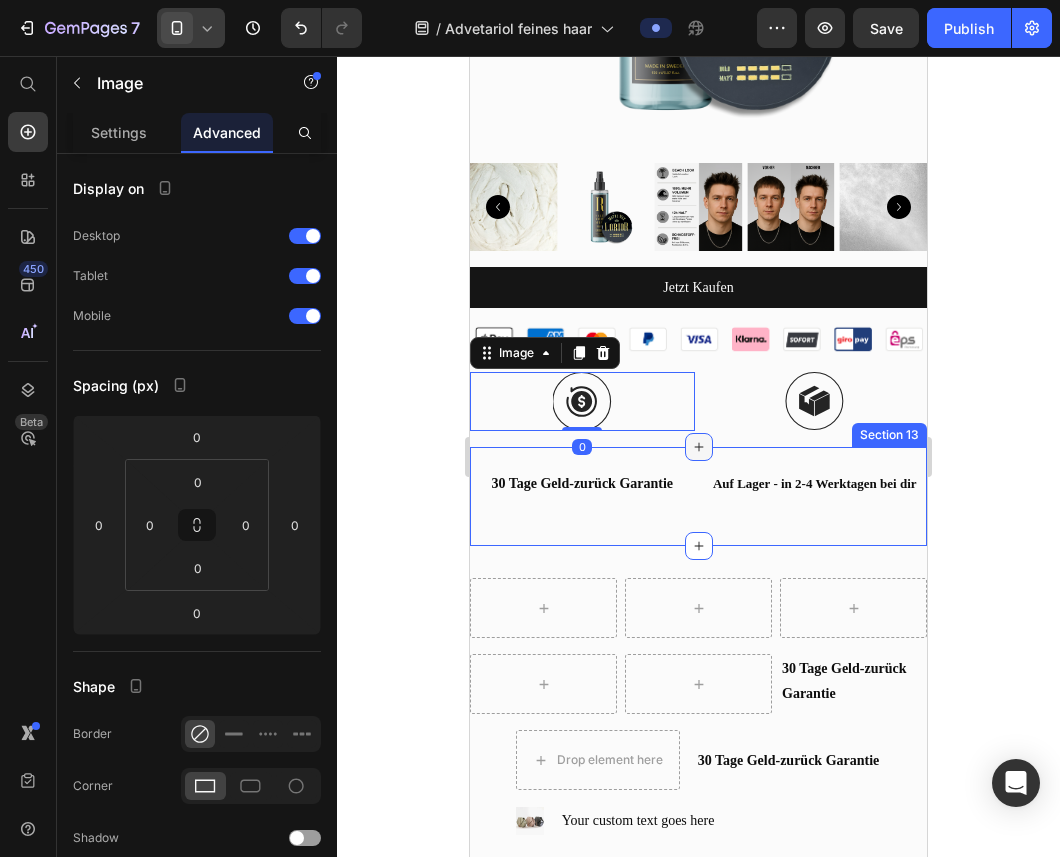 click at bounding box center (699, 447) 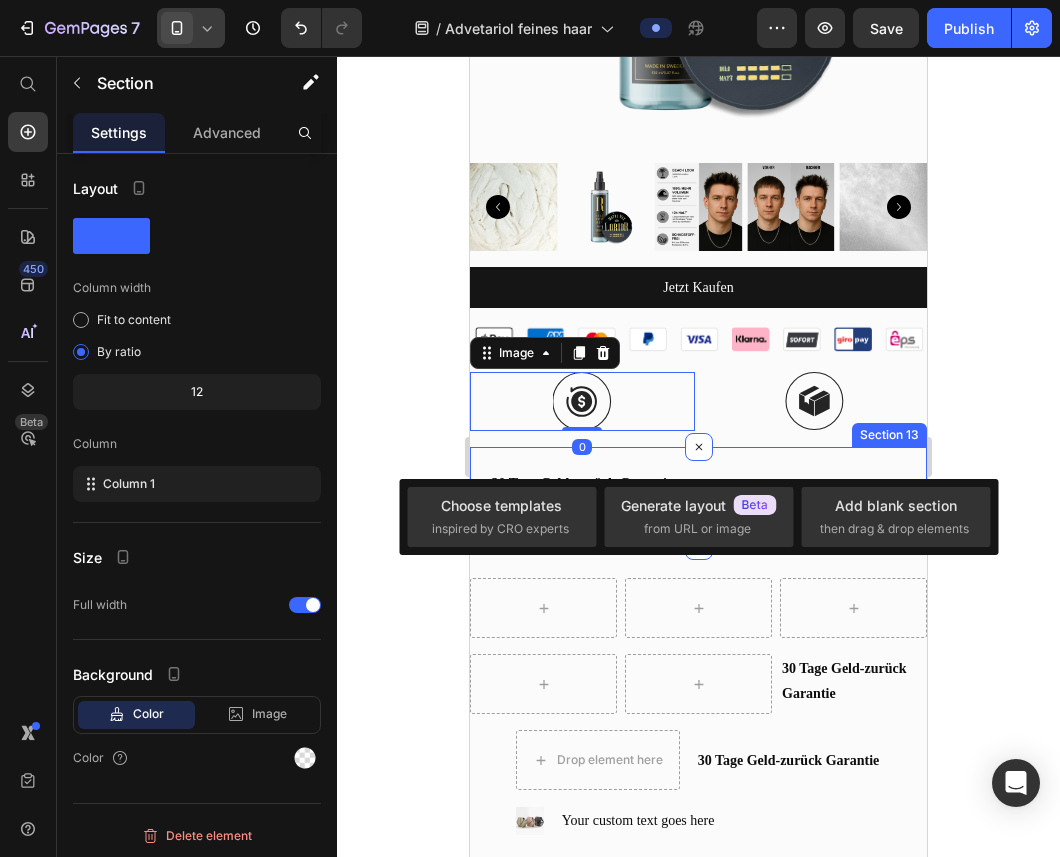 click on "30 Tage Geld-zurück Garantie Text Block Auf Lager - in 2-4 Werktagen bei dir Text Block Row Section 13" at bounding box center (698, 496) 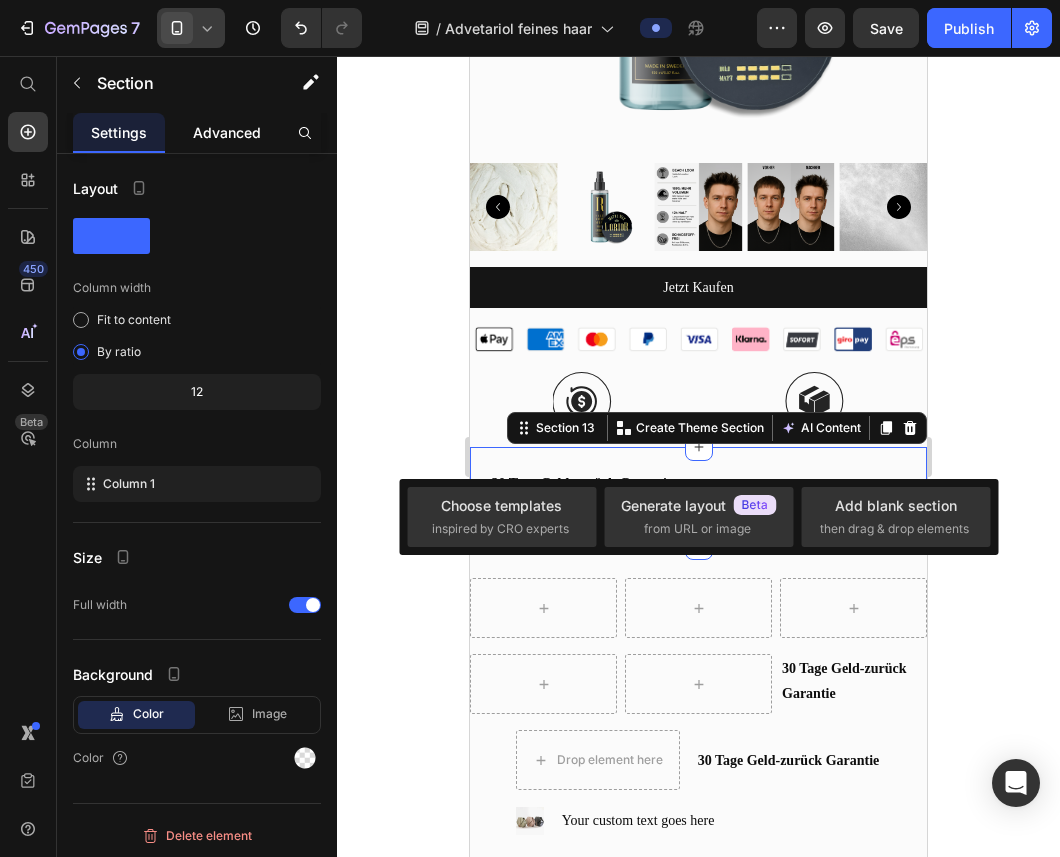 click on "Advanced" at bounding box center (227, 132) 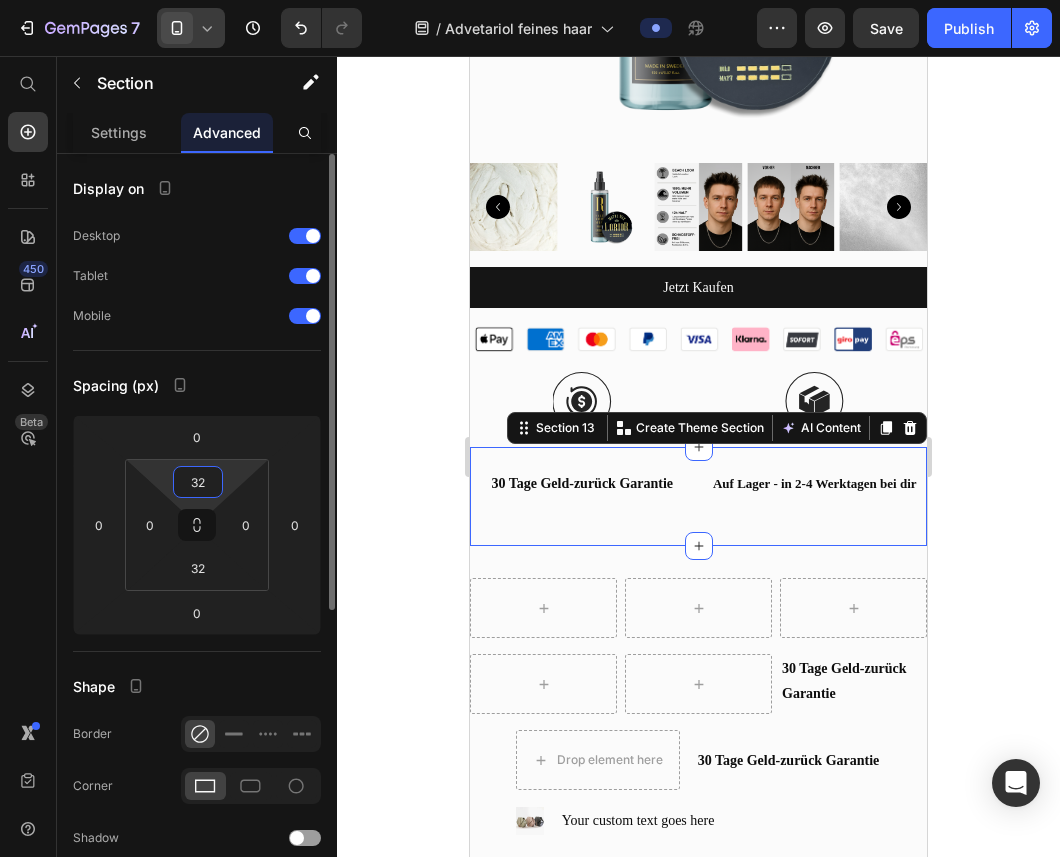 click on "32" at bounding box center (198, 482) 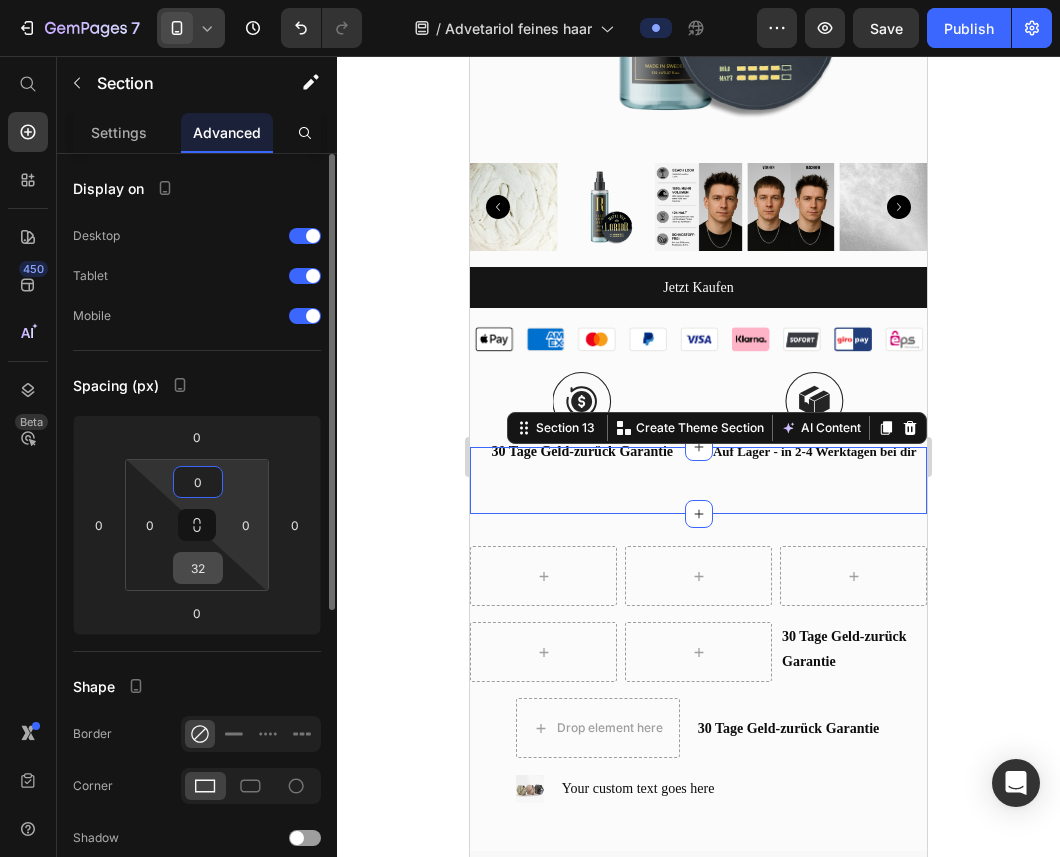 type on "0" 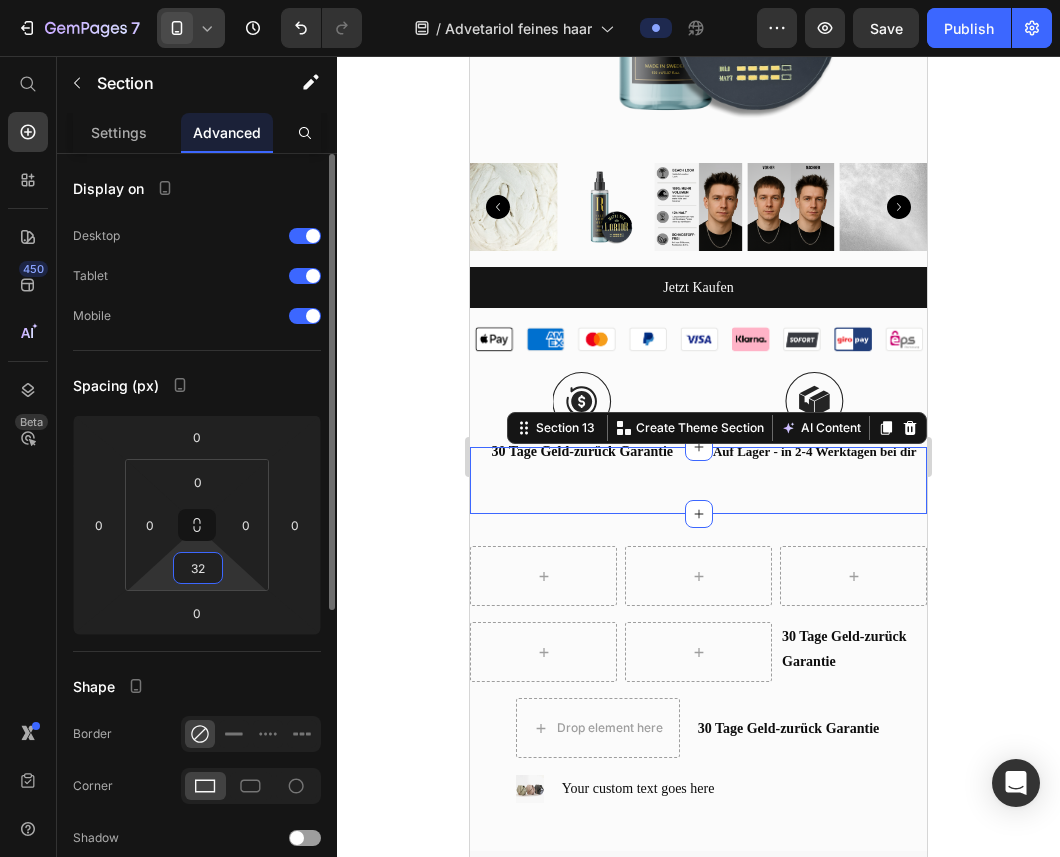 click on "32" at bounding box center [198, 568] 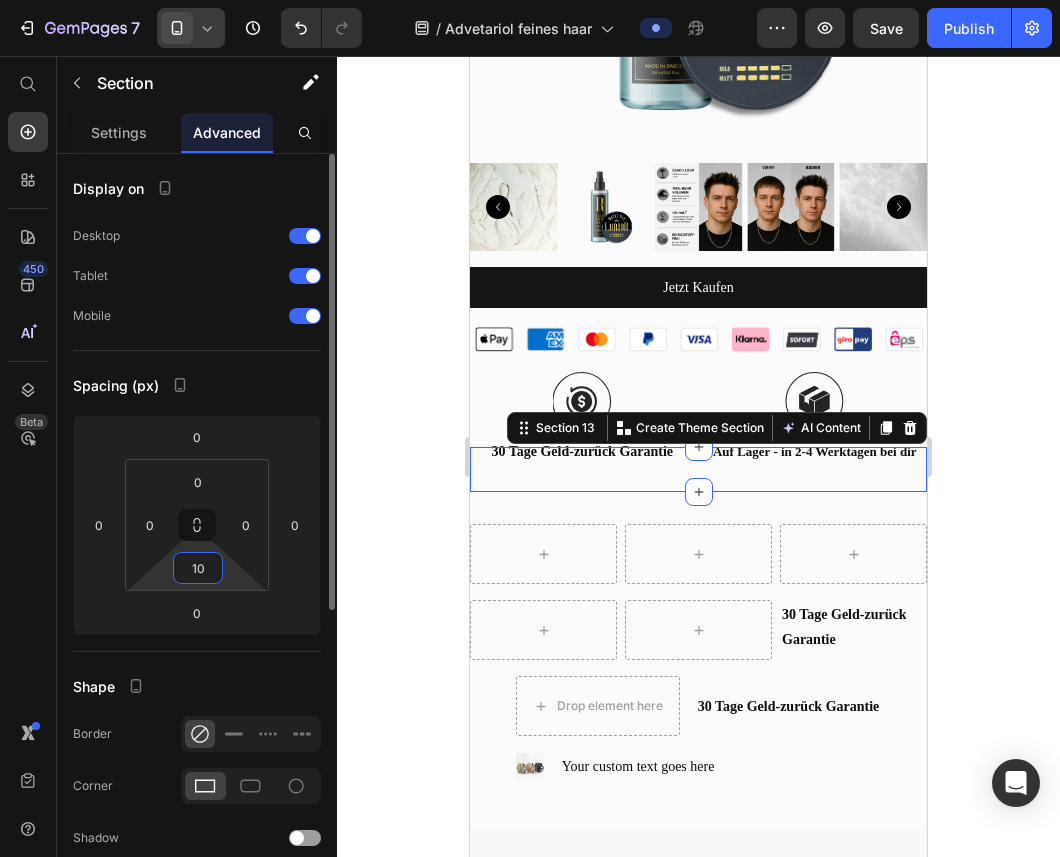 type on "1" 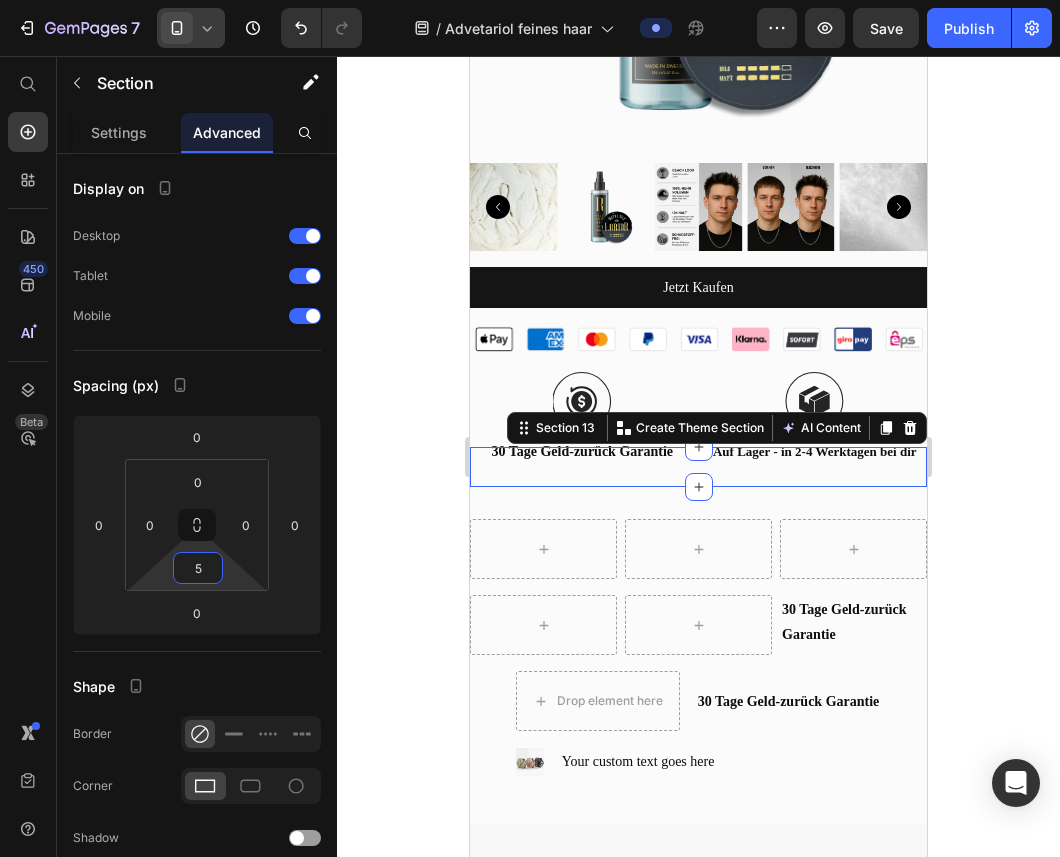 type on "5" 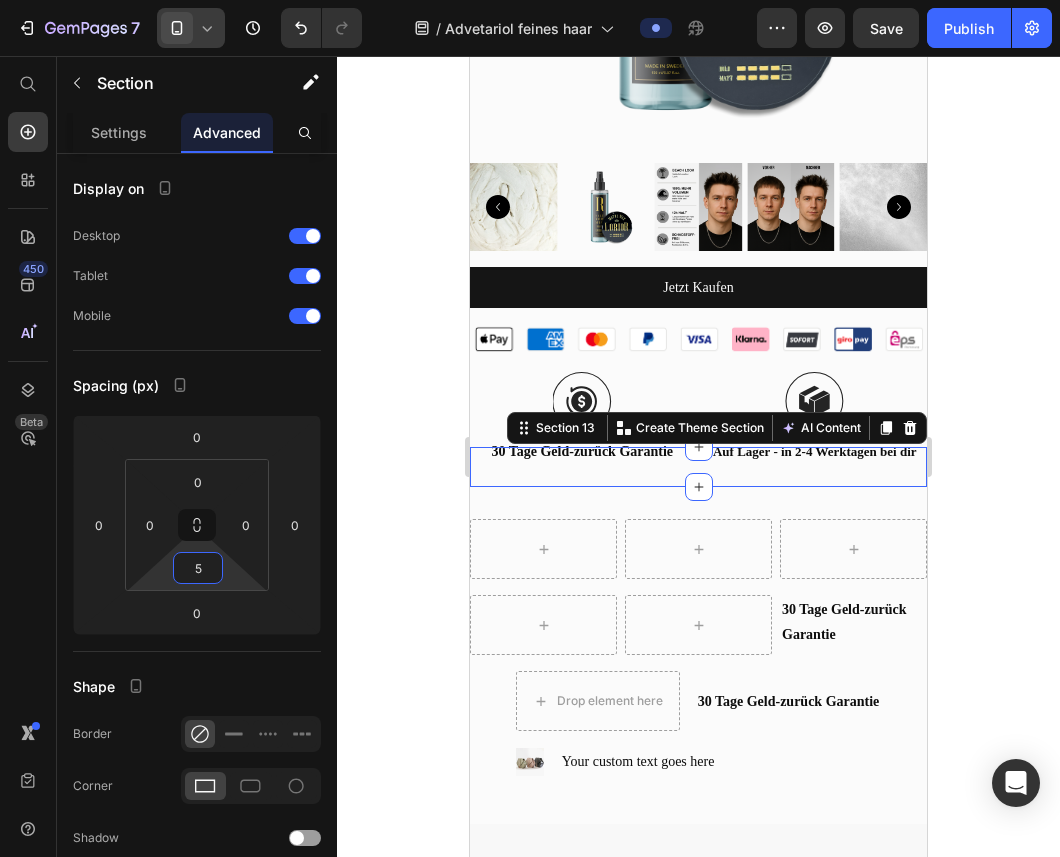 click 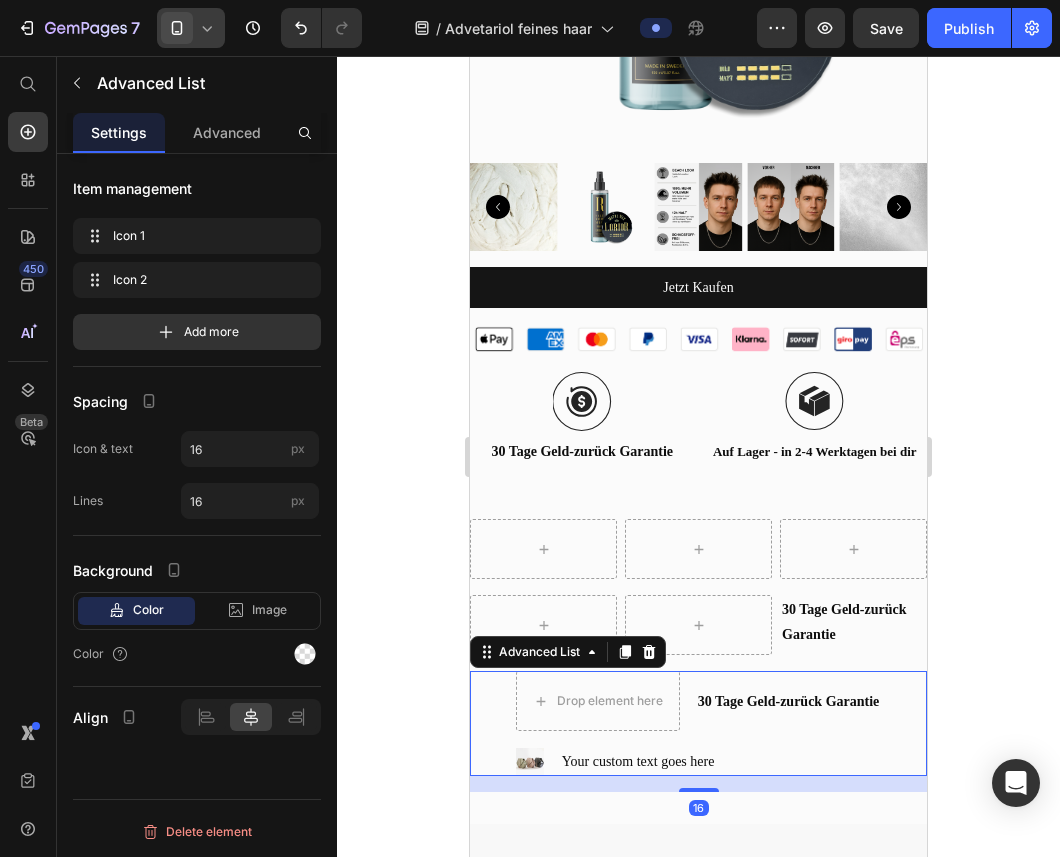 click on "Drop element here 30 Tage Geld-zurück Garantie Text Block Image Your custom text goes here Text Block" at bounding box center (698, 723) 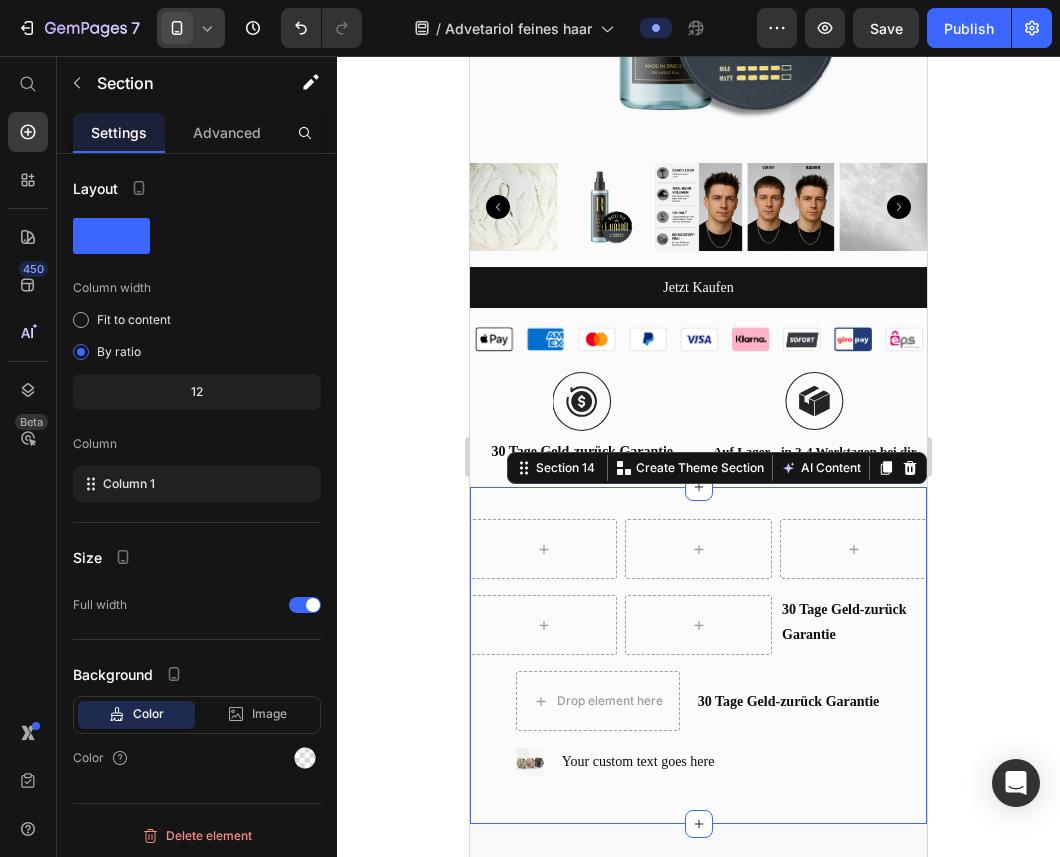 click on "Row
30 Tage Geld-zurück Garantie Text Block Row
Drop element here 30 Tage Geld-zurück Garantie Text Block Image Your custom text goes here Text Block Advanced List Section 14   Create Theme Section AI Content Write with GemAI What would you like to describe here? Tone and Voice Persuasive Product Wave & Hold Essential Set Show more Generate" at bounding box center [698, 655] 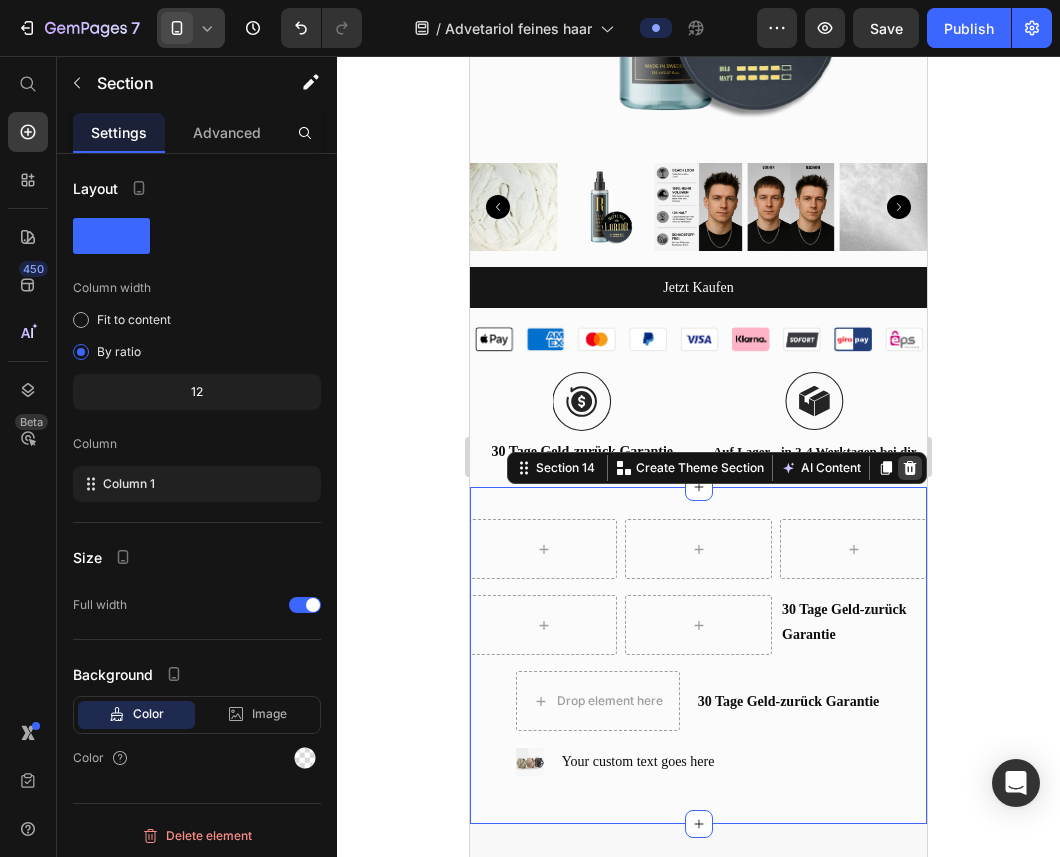 click 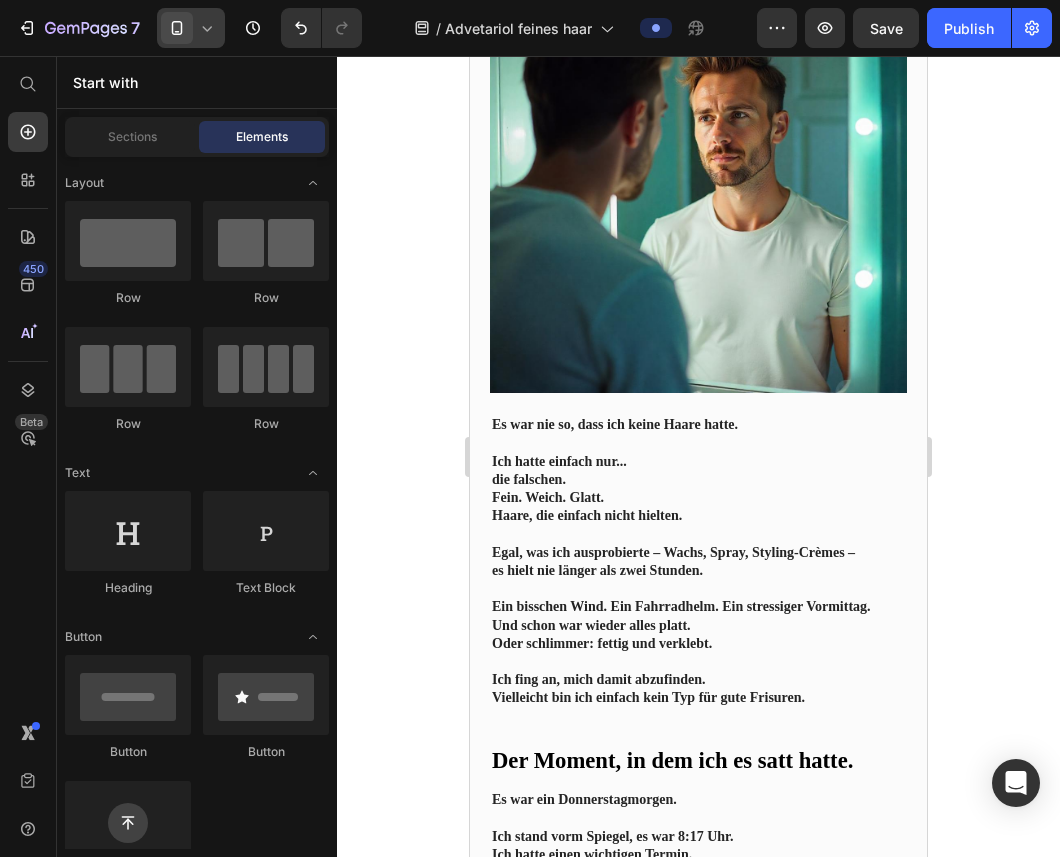 scroll, scrollTop: 0, scrollLeft: 0, axis: both 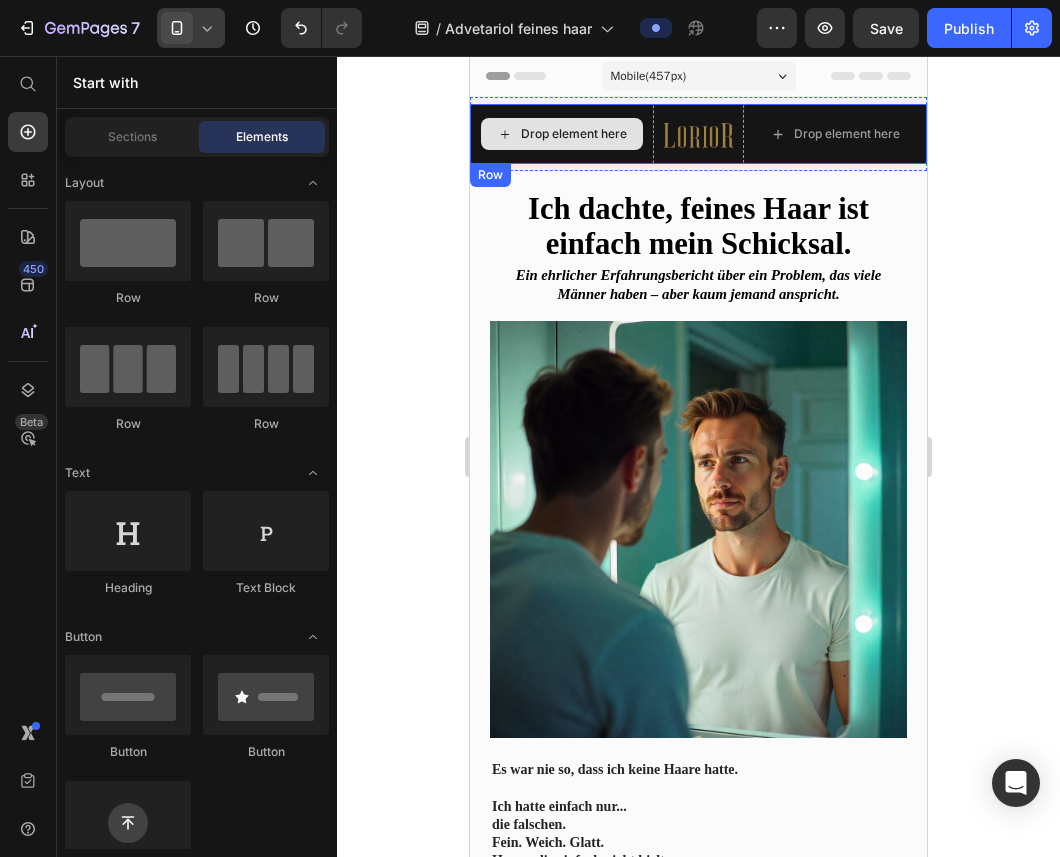 click on "Drop element here" at bounding box center (562, 134) 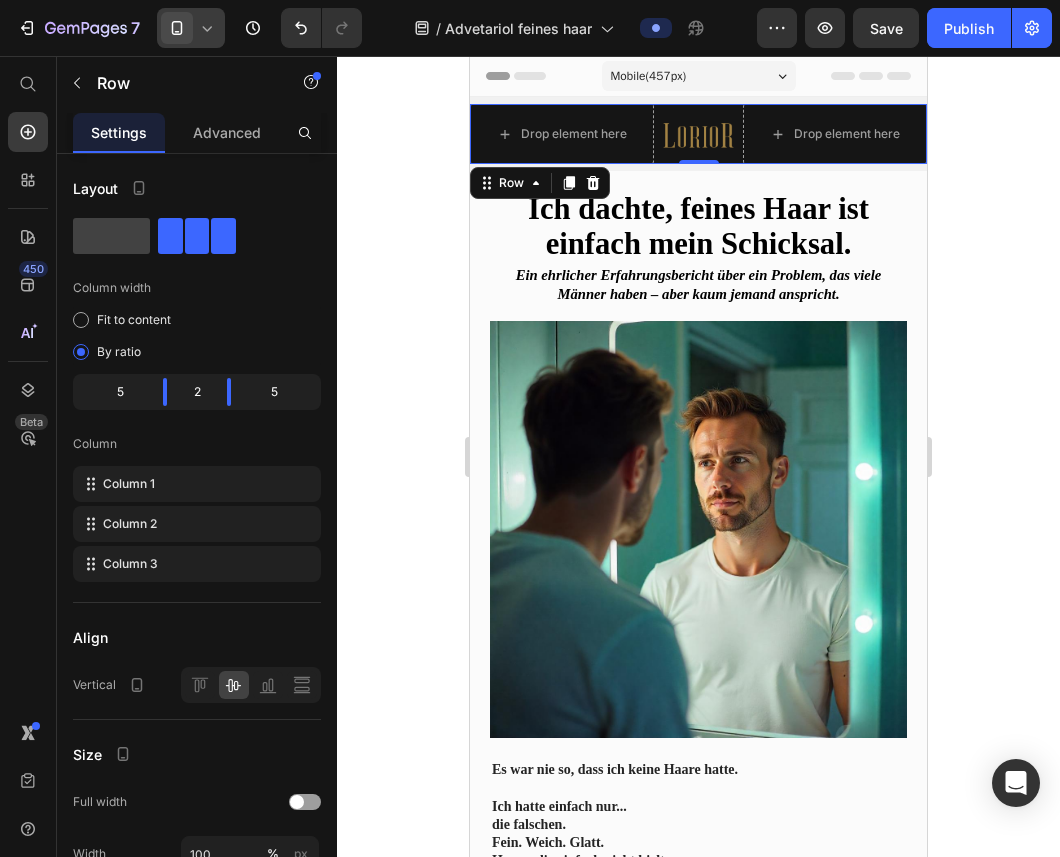 click 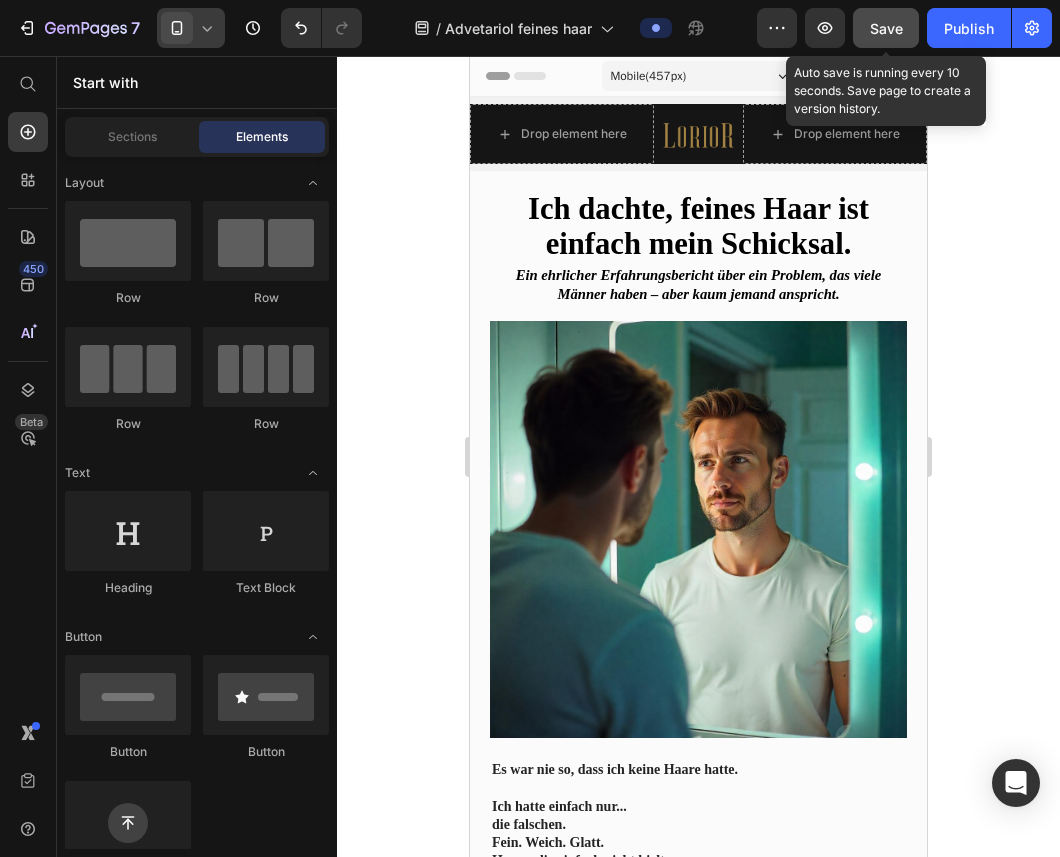 click on "Save" at bounding box center [886, 28] 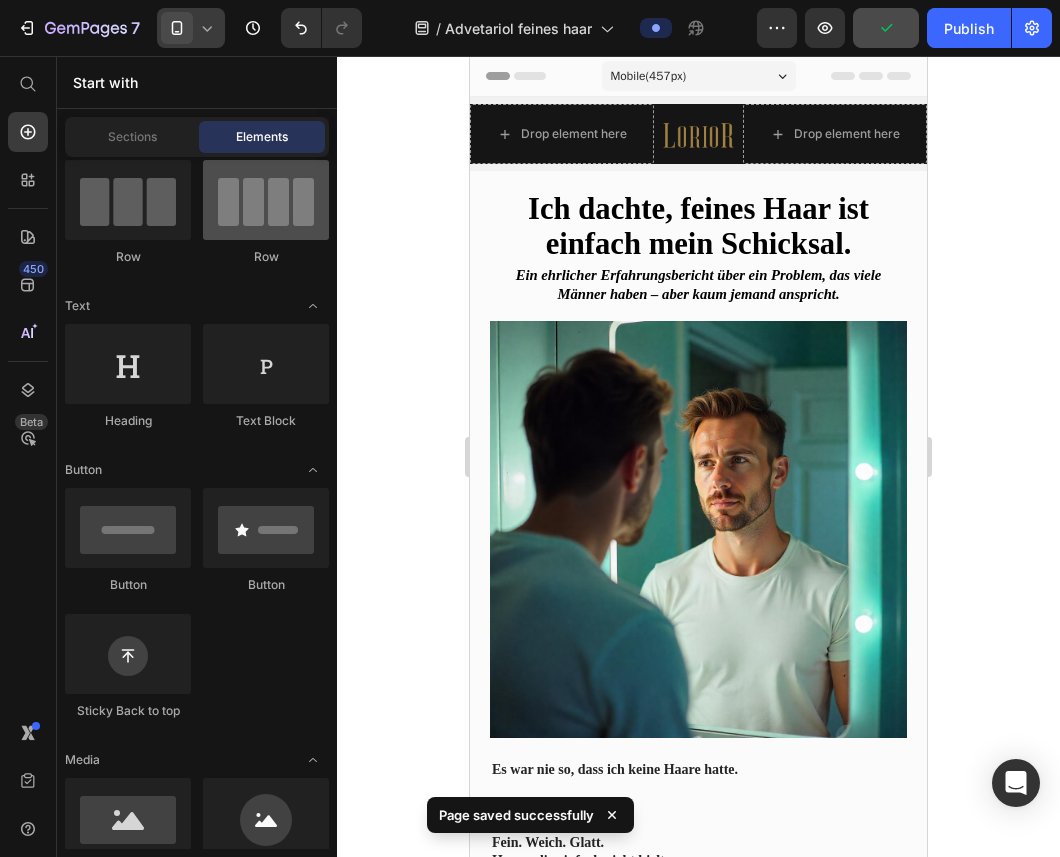 scroll, scrollTop: 36, scrollLeft: 0, axis: vertical 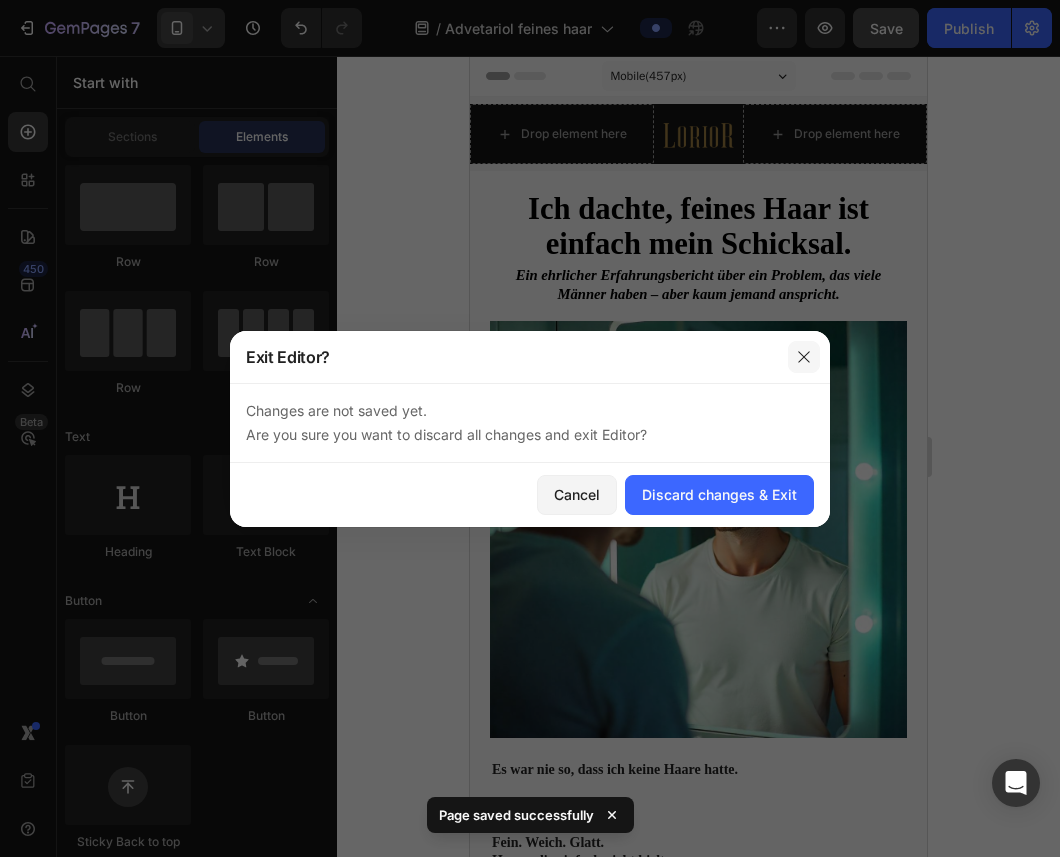 click 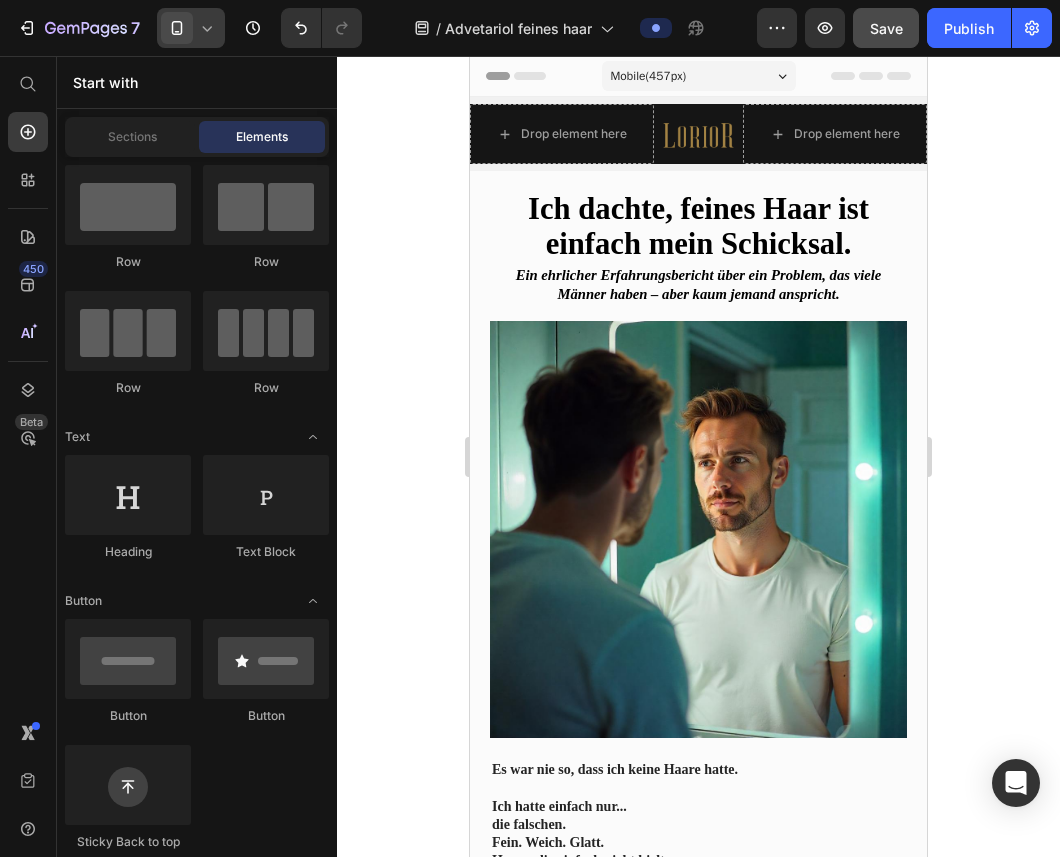 click 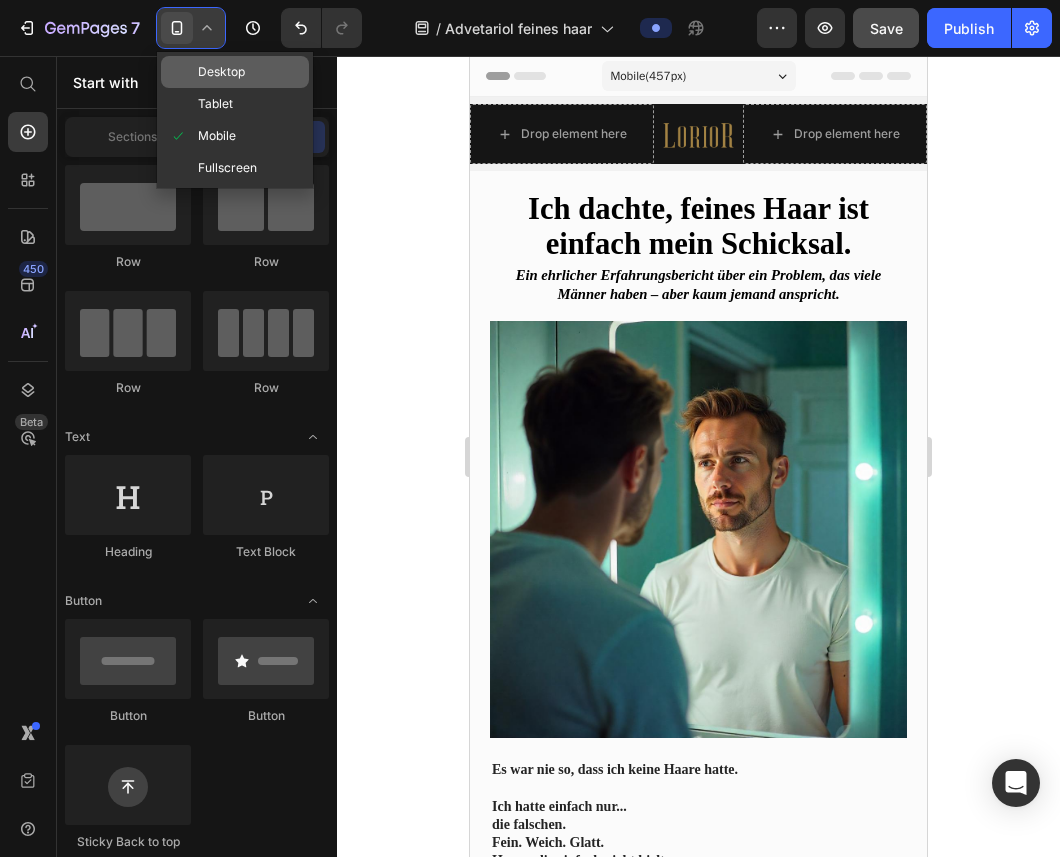 click on "Desktop" at bounding box center [221, 72] 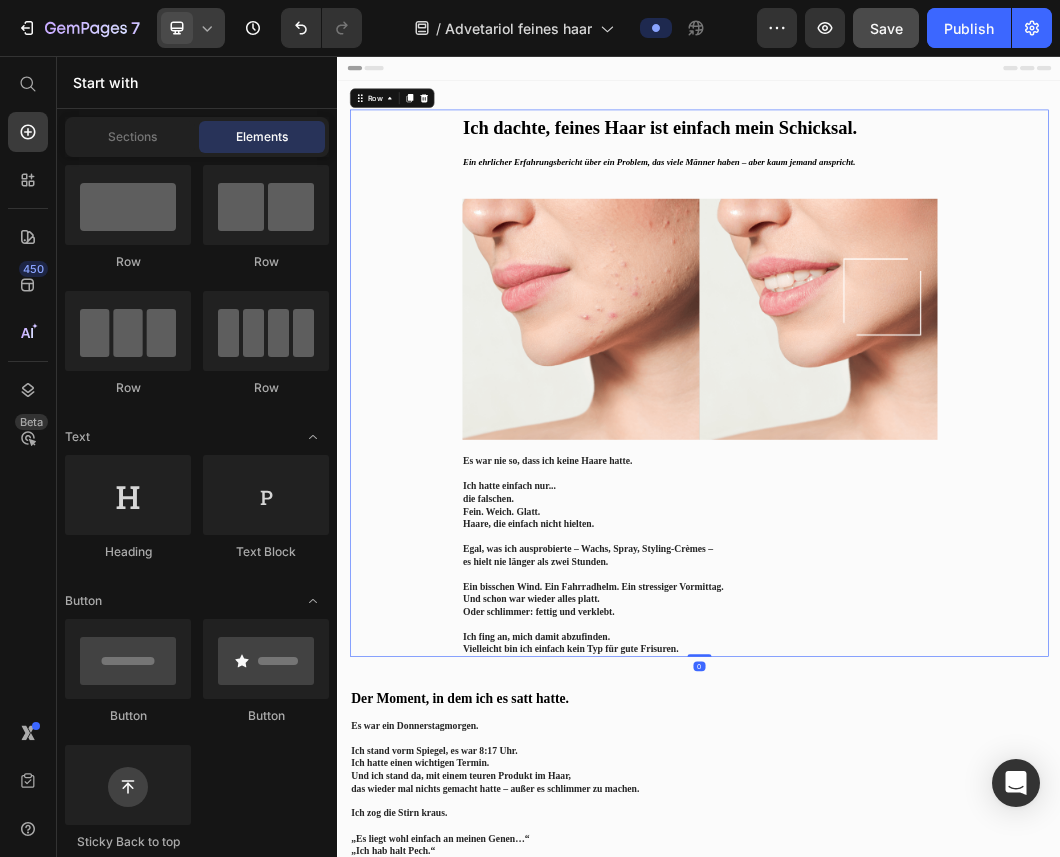 click on "Ich dachte, feines Haar ist einfach mein Schicksal. Heading Ein ehrlicher Erfahrungsbericht über ein Problem, das viele Männer haben – aber kaum jemand anspricht. Text Block Image Es war nie so, dass ich keine Haare hatte.   Ich hatte einfach nur... die falschen. Fein. Weich. Glatt. Haare, die einfach nicht hielten.   Egal, was ich ausprobierte – Wachs, Spray, Styling-Crèmes – es hielt nie länger als zwei Stunden.   Ein bisschen Wind. Ein Fahrradhelm. Ein stressiger Vormittag. Und schon war wieder alles platt. Oder schlimmer: fettig und verklebt.   Ich fing an, mich damit abzufinden. Vielleicht bin ich einfach kein Typ für gute Frisuren. Text Block Row" at bounding box center [937, 599] 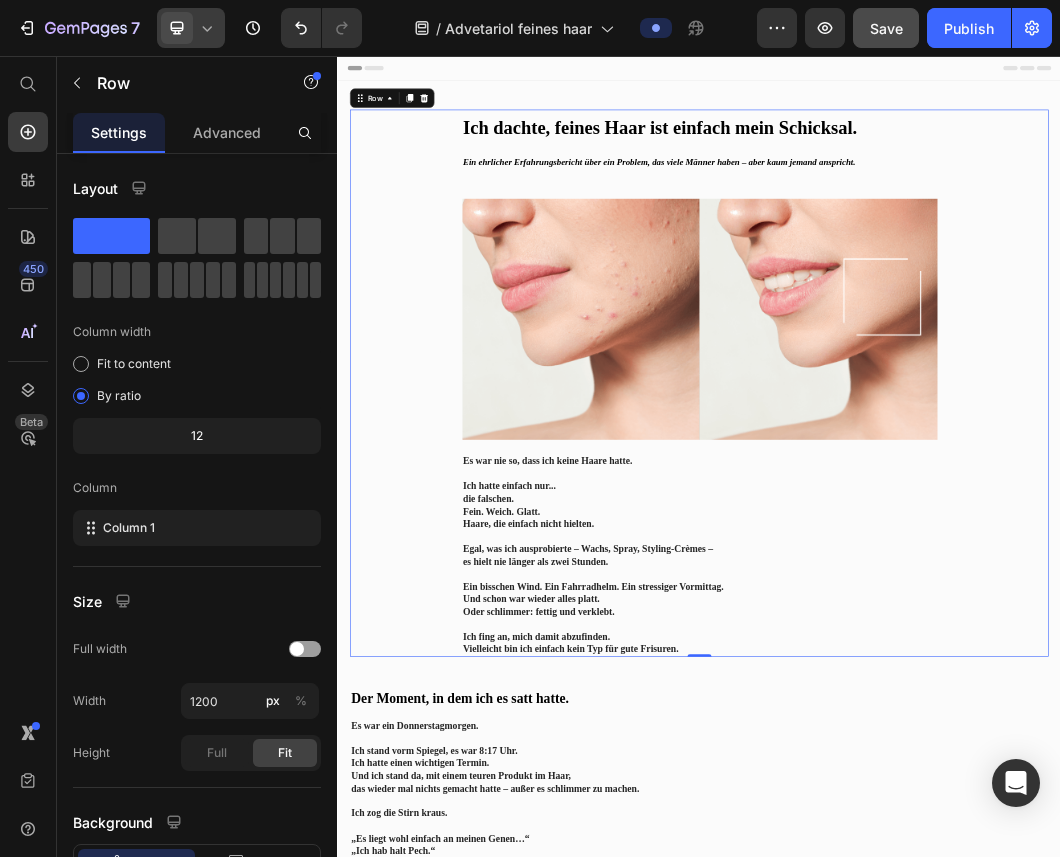 scroll, scrollTop: 41, scrollLeft: 0, axis: vertical 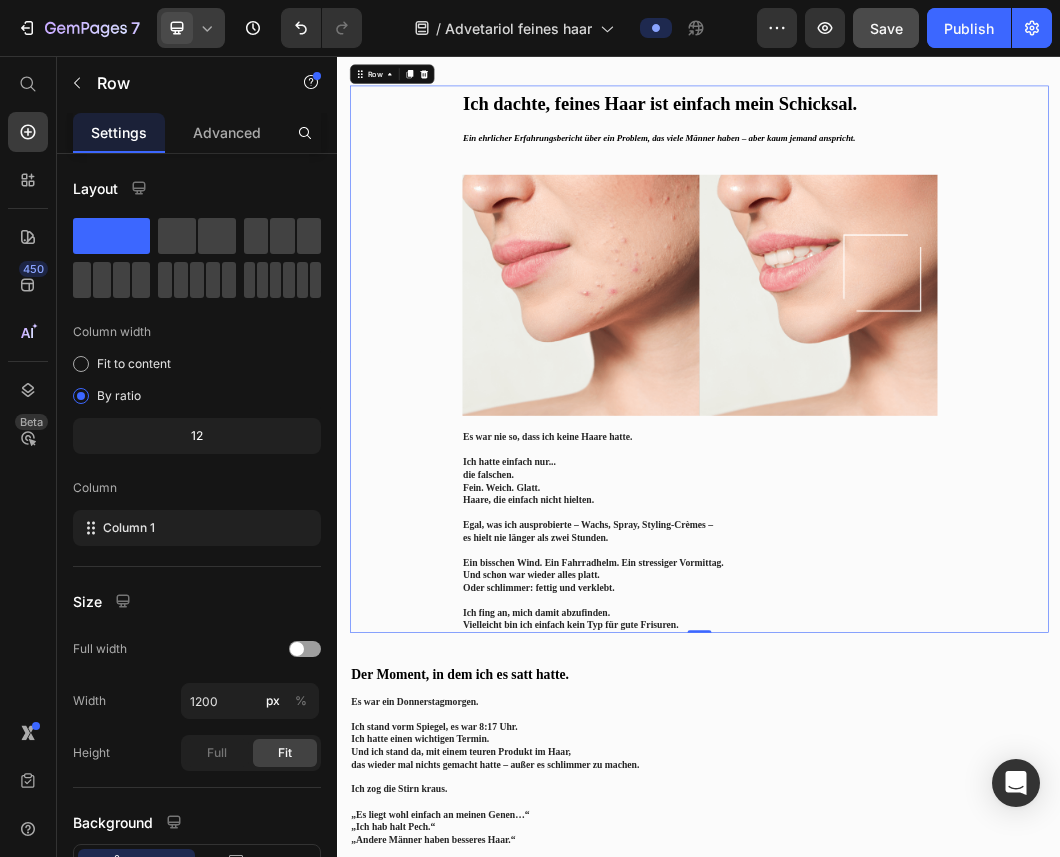 click 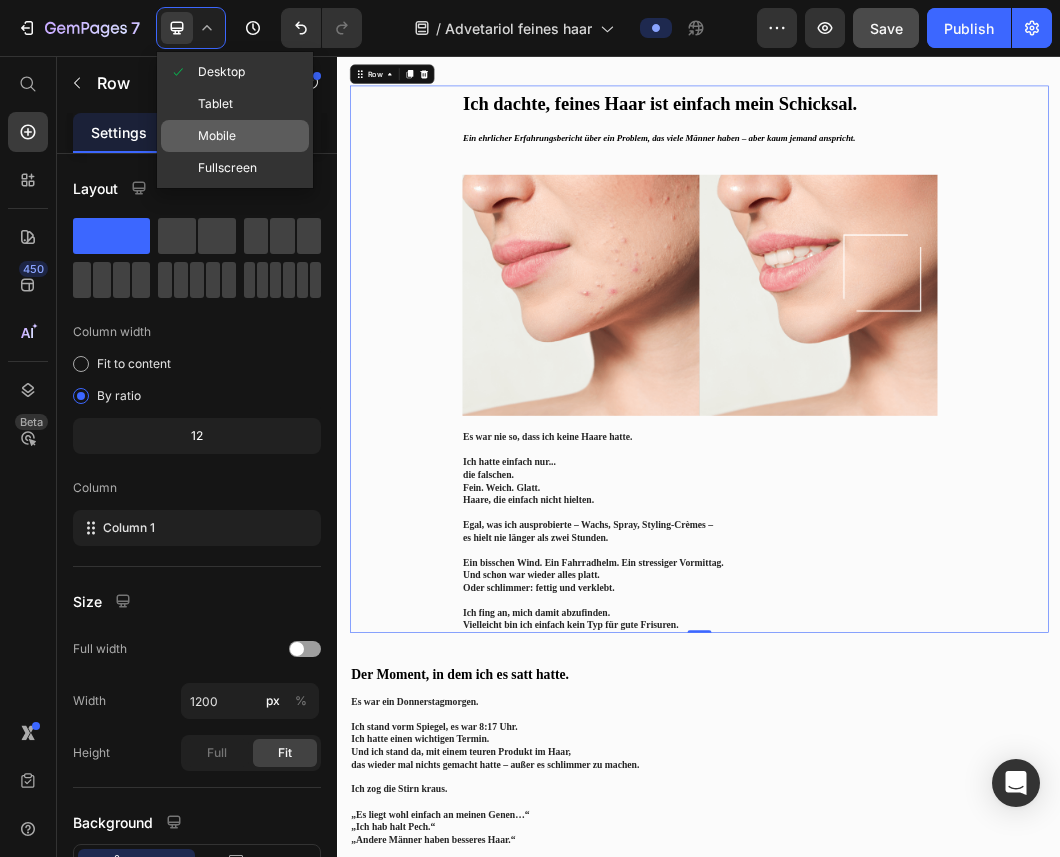 click on "Mobile" at bounding box center (217, 136) 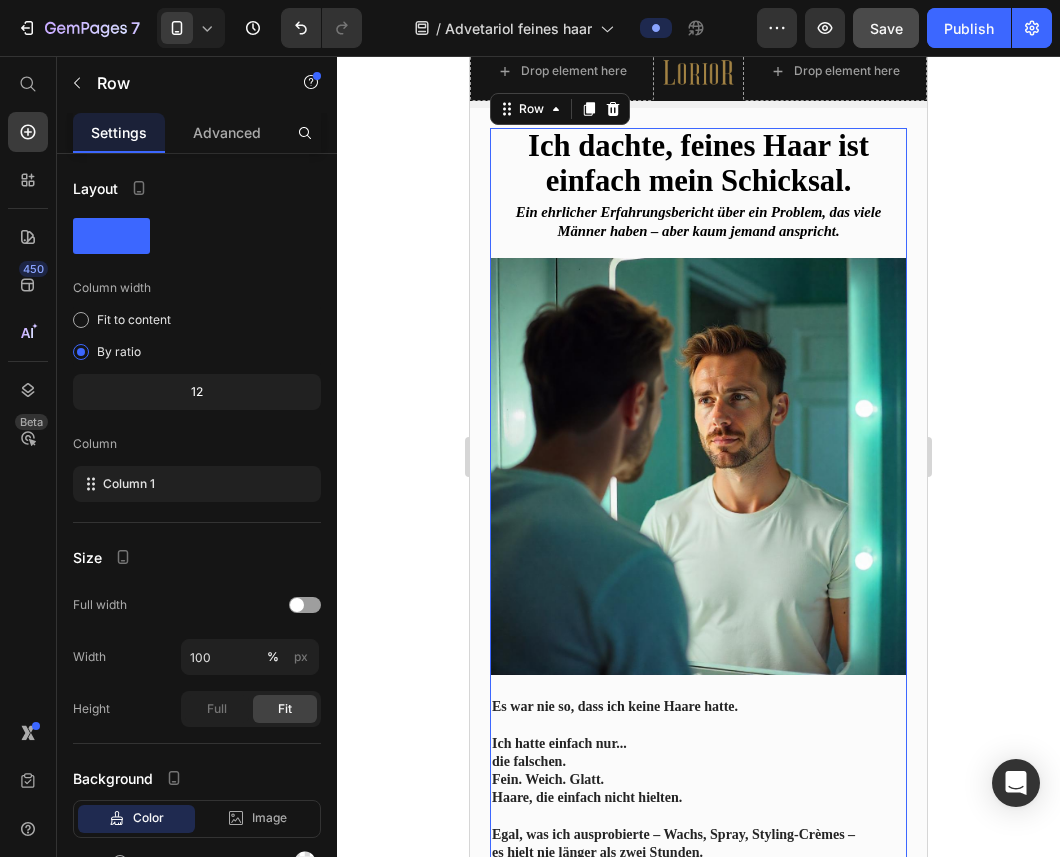 scroll, scrollTop: 65, scrollLeft: 0, axis: vertical 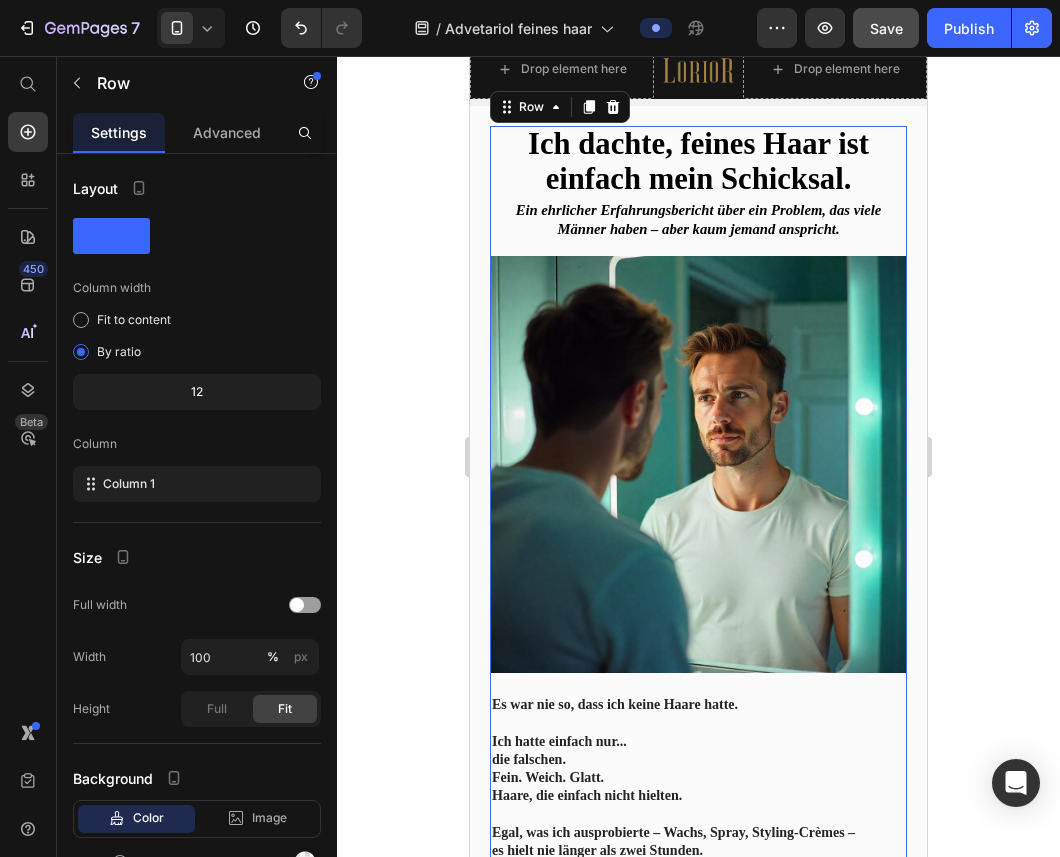 click 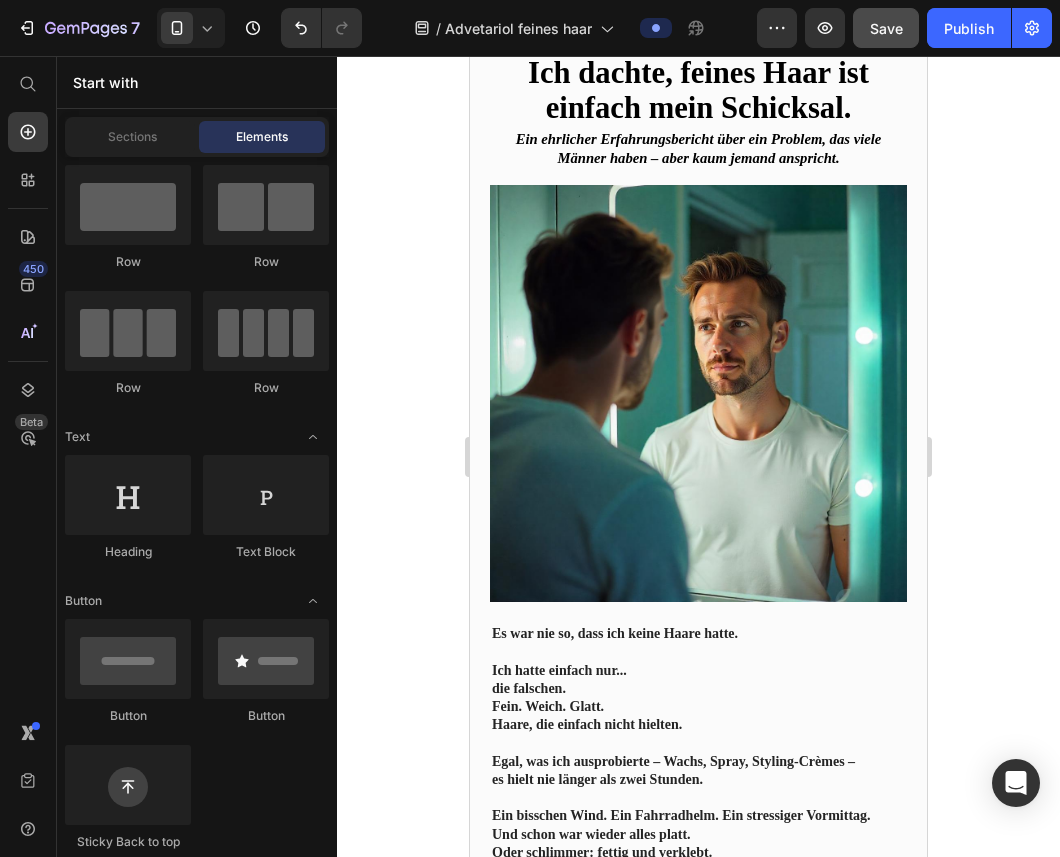 scroll, scrollTop: 0, scrollLeft: 0, axis: both 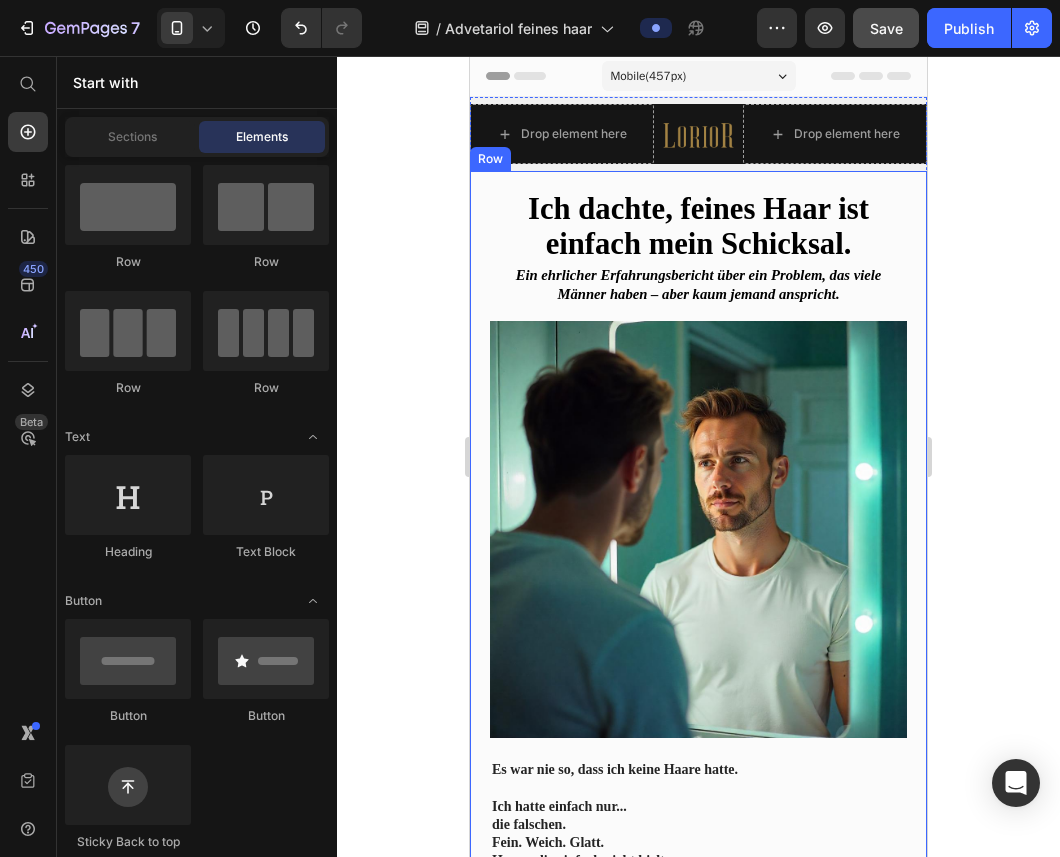 click 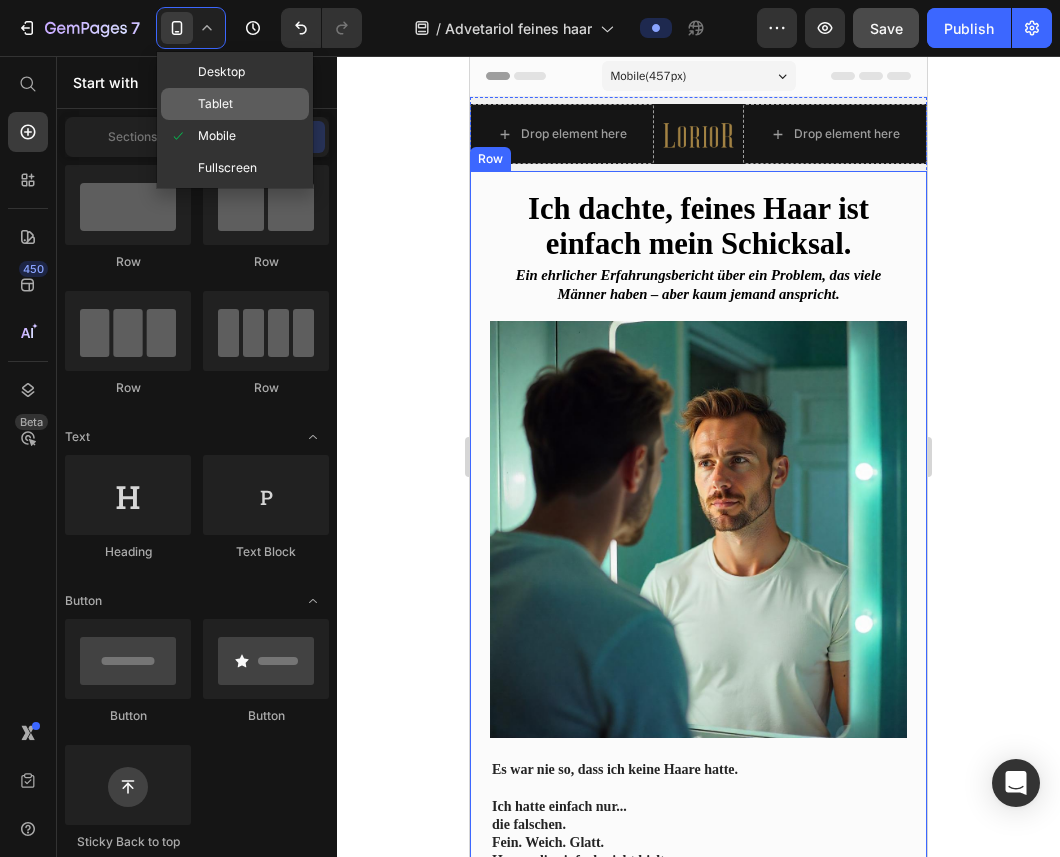 click on "Tablet" at bounding box center (215, 104) 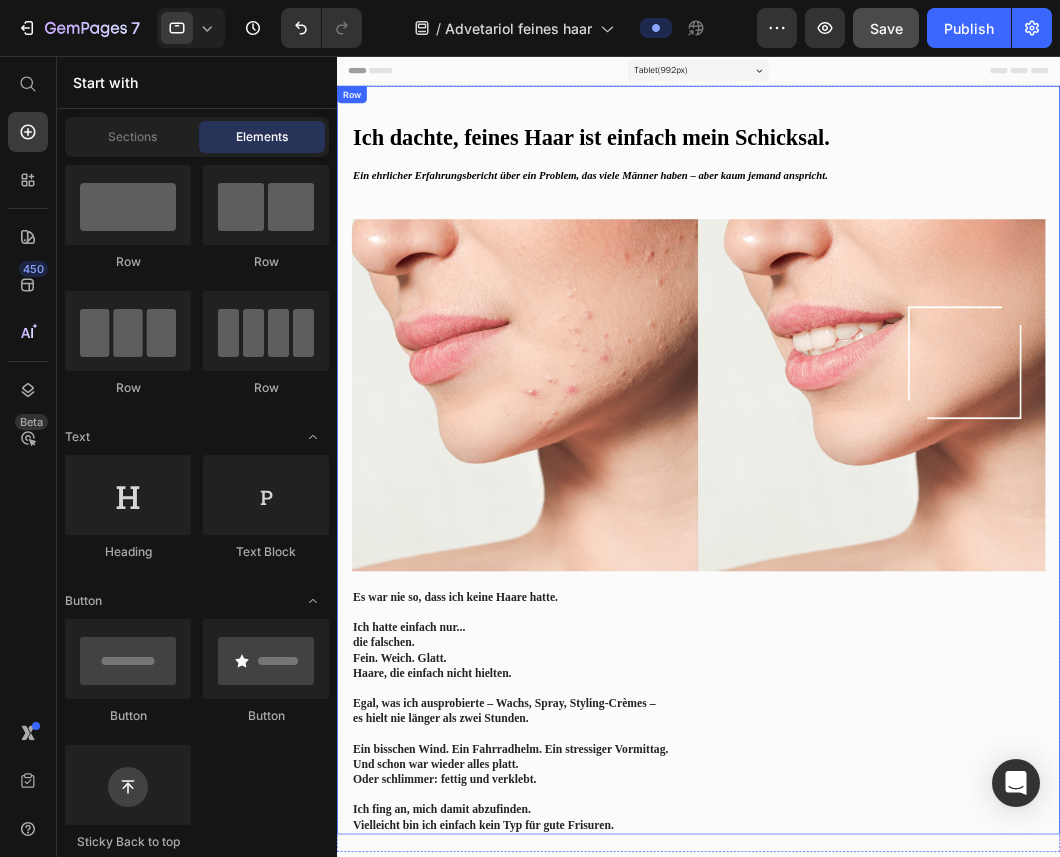 click on "Ich dachte, feines Haar ist einfach mein Schicksal. Heading Ein ehrlicher Erfahrungsbericht über ein Problem, das viele Männer haben – aber kaum jemand anspricht. Text Block Image Es war nie so, dass ich keine Haare hatte.   Ich hatte einfach nur... die falschen. Fein. Weich. Glatt. Haare, die einfach nicht hielten.   Egal, was ich ausprobierte – Wachs, Spray, Styling-Crèmes – es hielt nie länger als zwei Stunden.   Ein bisschen Wind. Ein Fahrradhelm. Ein stressiger Vormittag. Und schon war wieder alles platt. Oder schlimmer: fettig und verklebt.   Ich fing an, mich damit abzufinden. Vielleicht bin ich einfach kein Typ für gute Frisuren. Text Block Row Row Row" at bounding box center [833, 610] 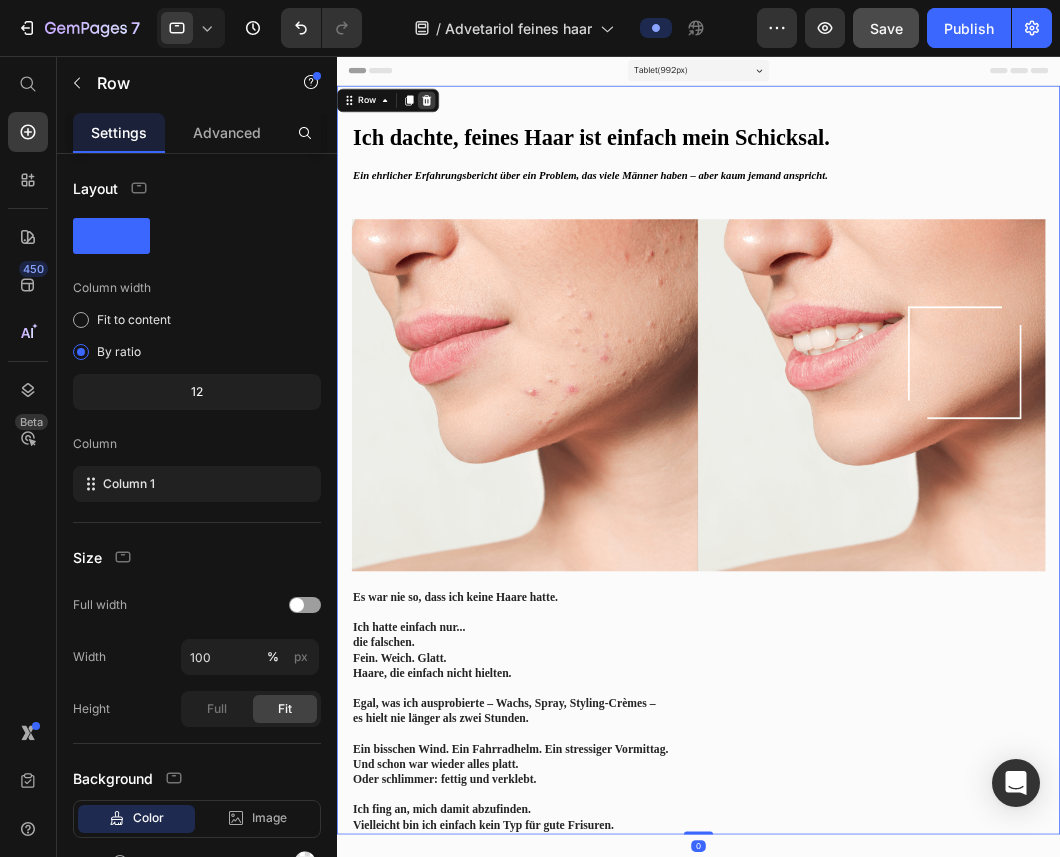 click 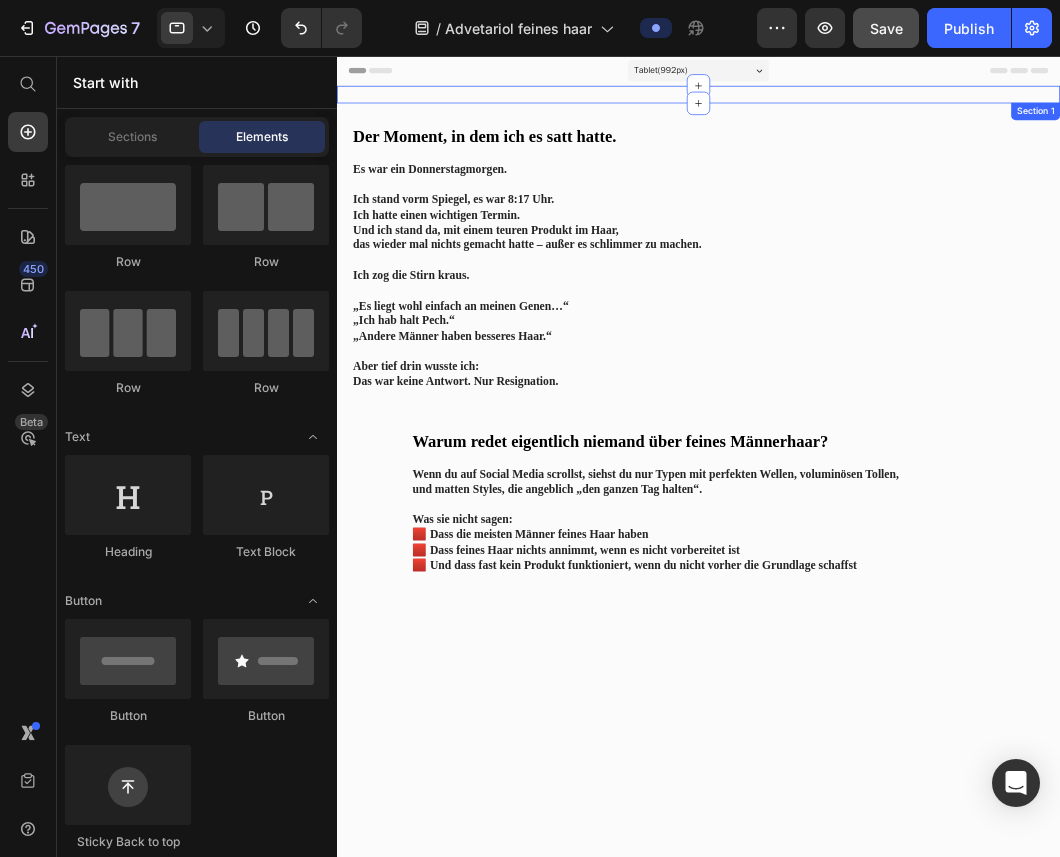 click on "Image
Row Row Section 1" at bounding box center (833, 109) 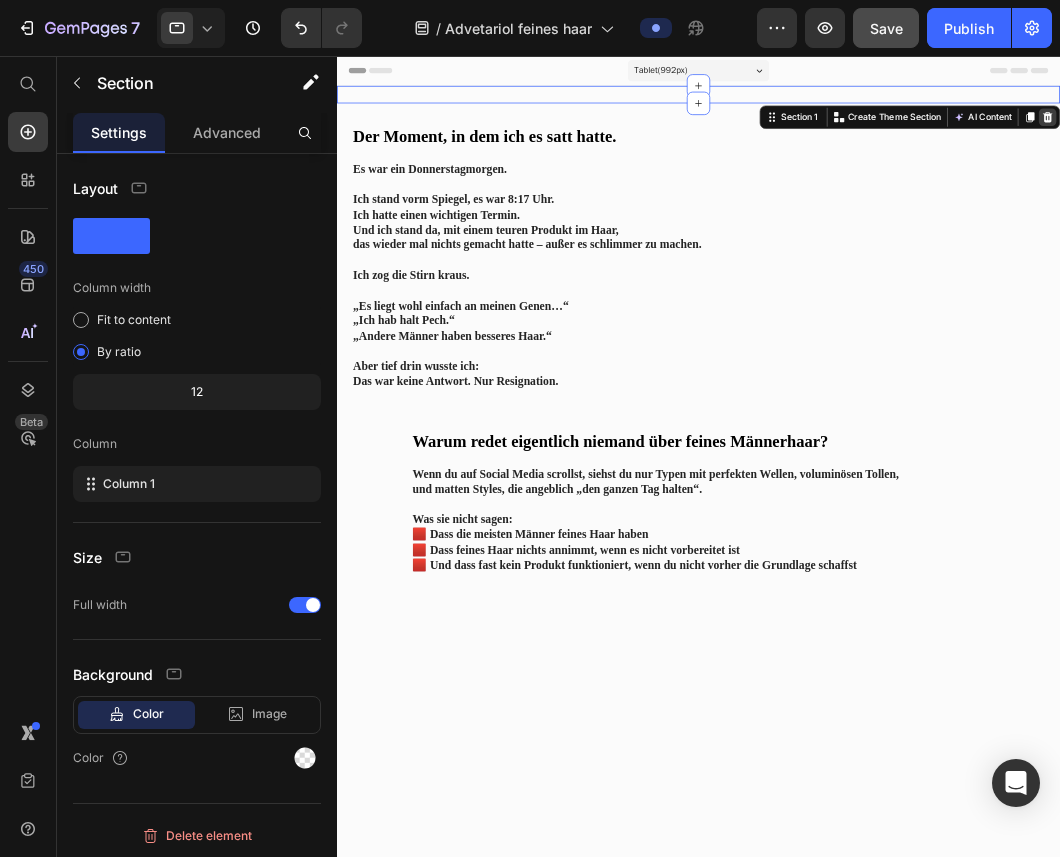 click 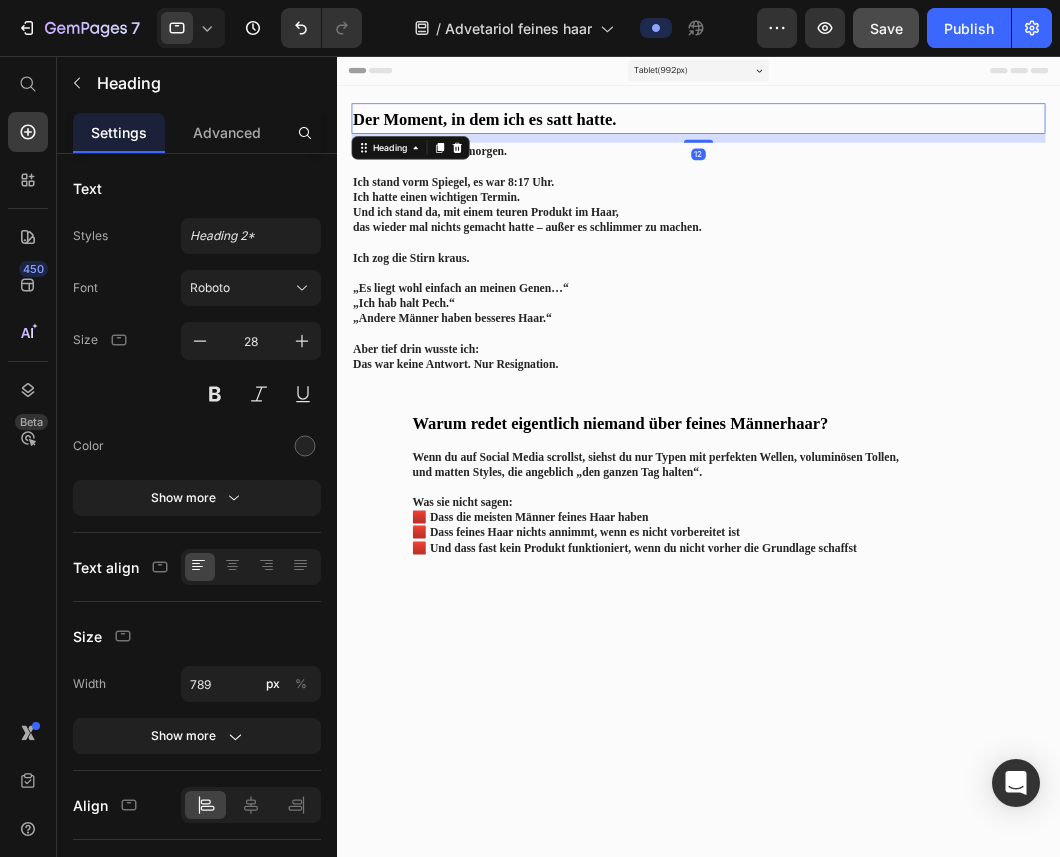 click on "Der Moment, in dem ich es satt hatte." at bounding box center (833, 142) 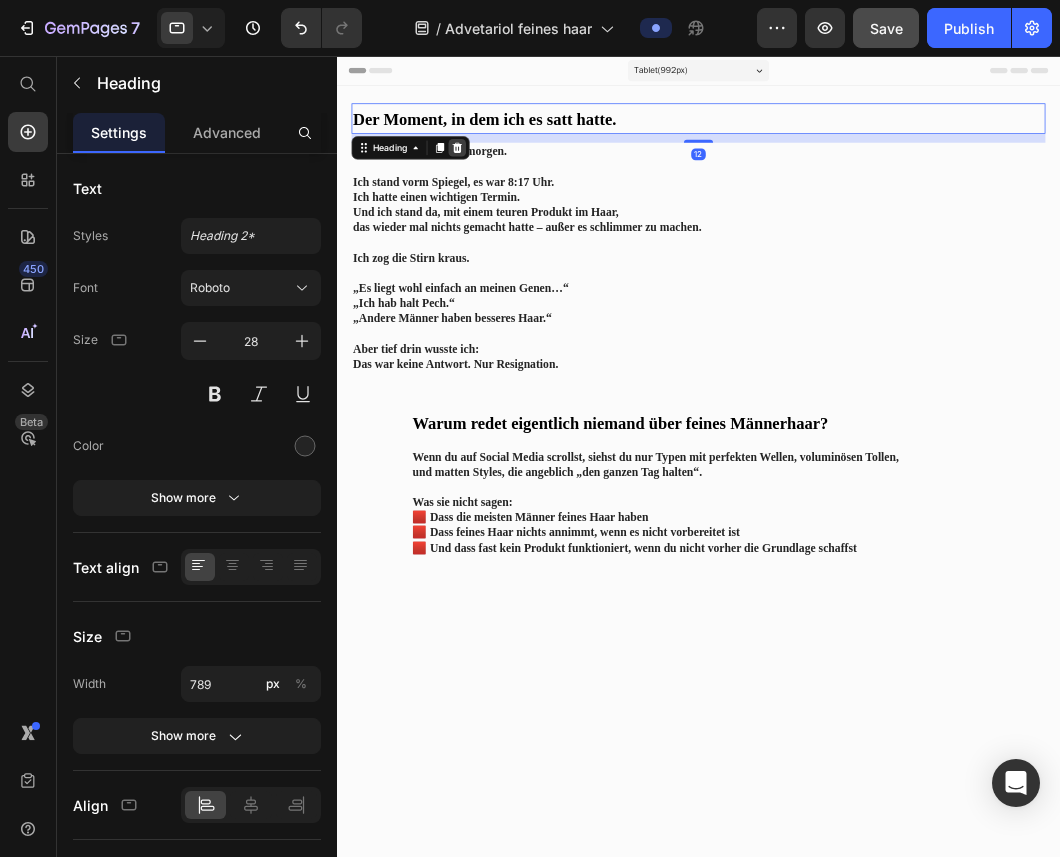 click 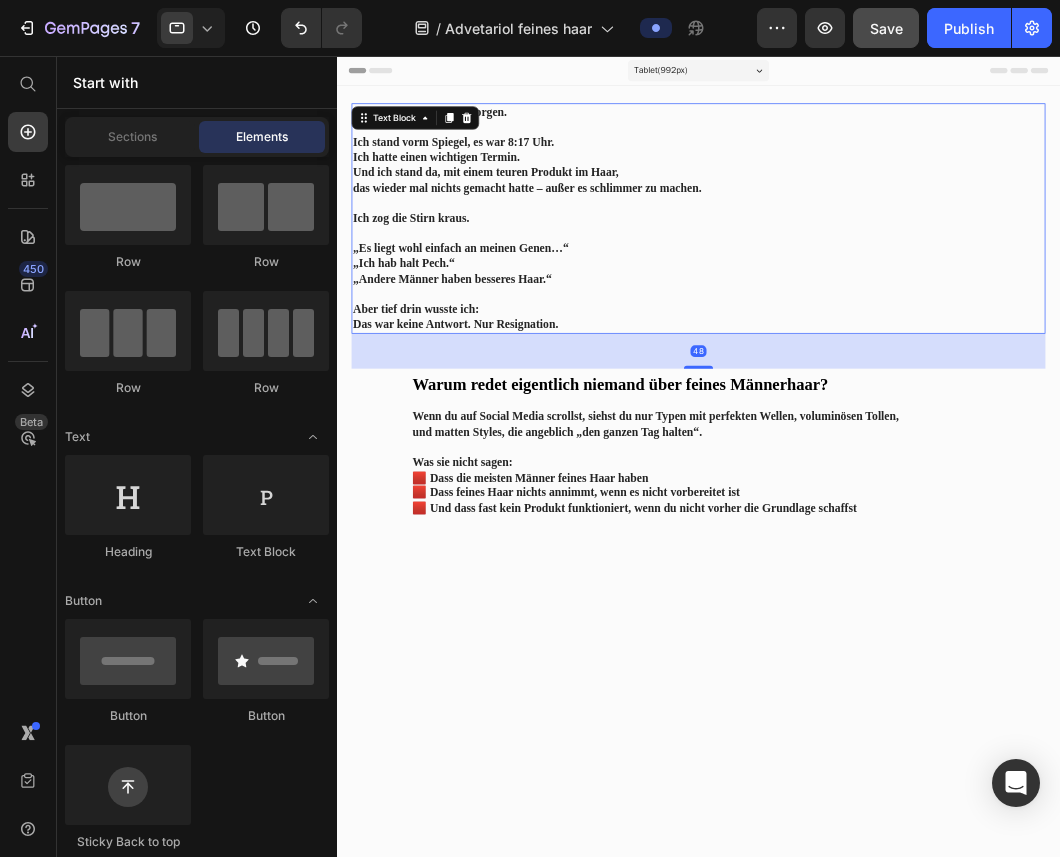 click on "Ich stand vorm Spiegel, es war 8:17 Uhr. Ich hatte einen wichtigen Termin. Und ich stand da, mit einem teuren Produkt im Haar, das wieder mal nichts gemacht hatte – außer es schlimmer zu machen." at bounding box center (751, 206) 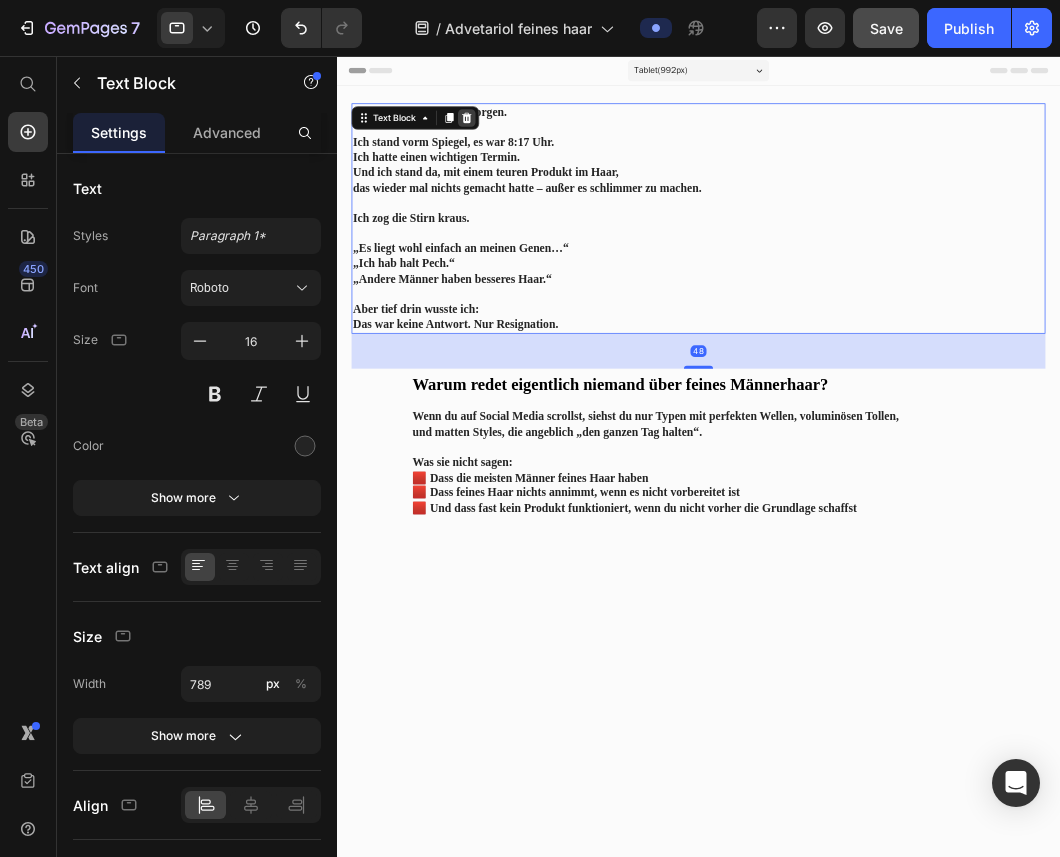 click 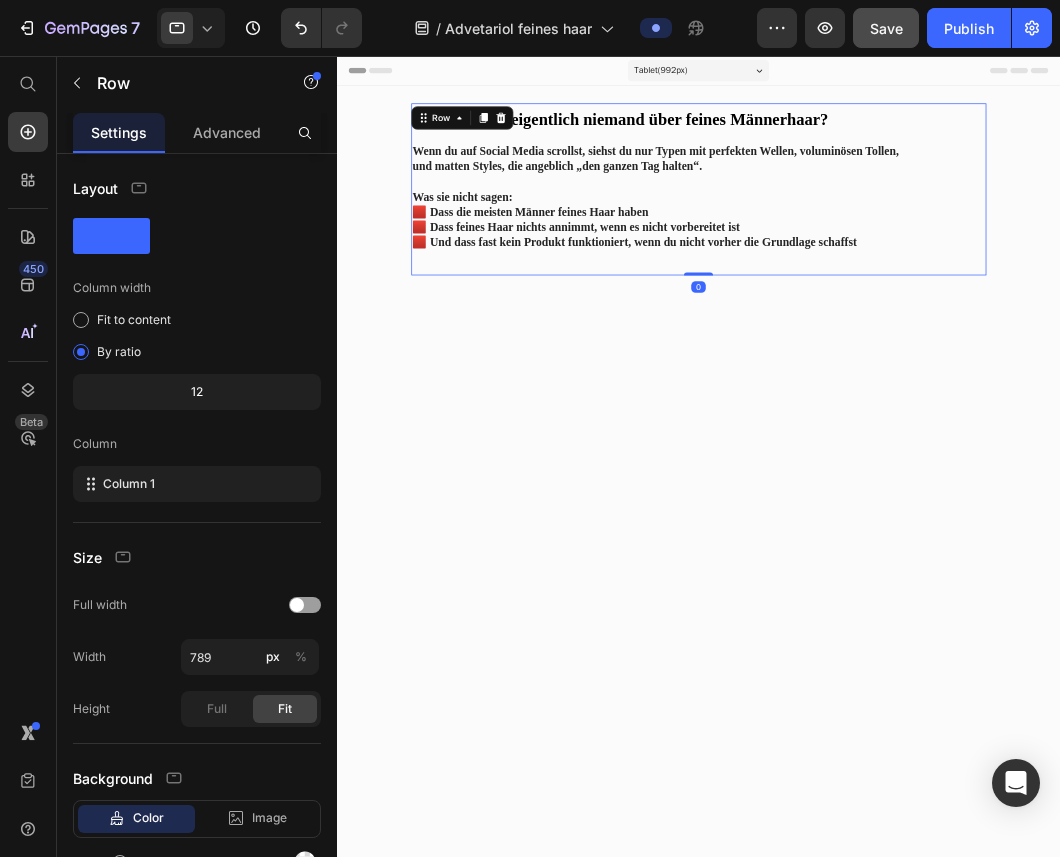 click on "Warum redet eigentlich niemand über feines Männerhaar? Heading Wenn du auf Social Media scrollst, siehst du nur Typen mit perfekten Wellen, voluminösen Tollen, und matten Styles, die angeblich „den ganzen Tag halten“.   Was sie nicht sagen: 🟥 Dass die meisten Männer feines Haar haben 🟥 Dass feines Haar nichts annimmt, wenn es nicht vorbereitet ist 🟥 Und dass fast kein Produkt funktioniert, wenn du nicht vorher die Grundlage schaffst Text Block" at bounding box center [833, 223] 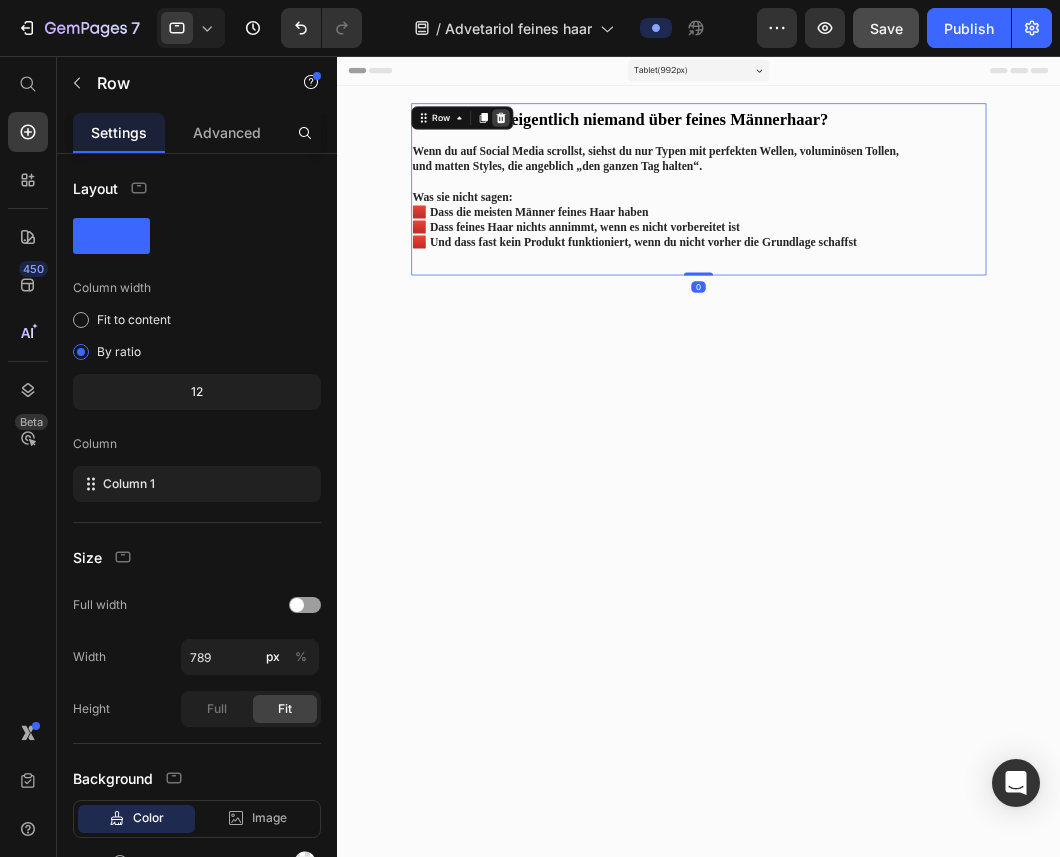 click 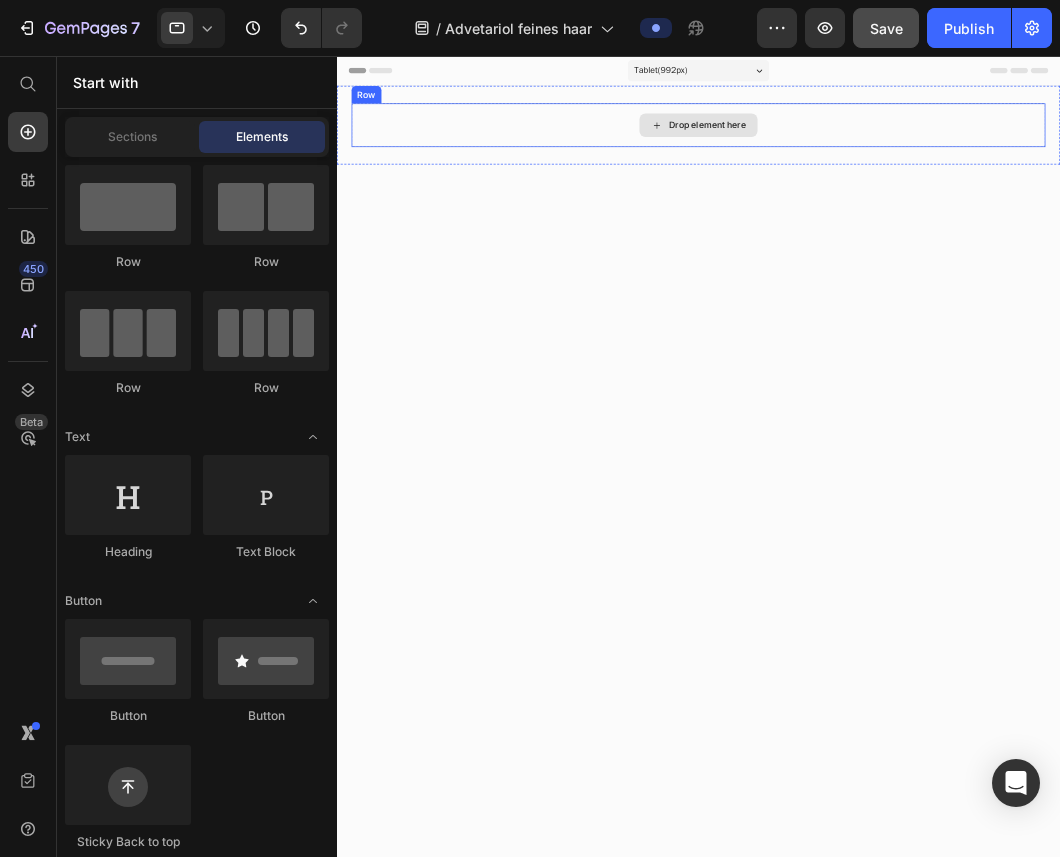 click on "Drop element here" at bounding box center [833, 151] 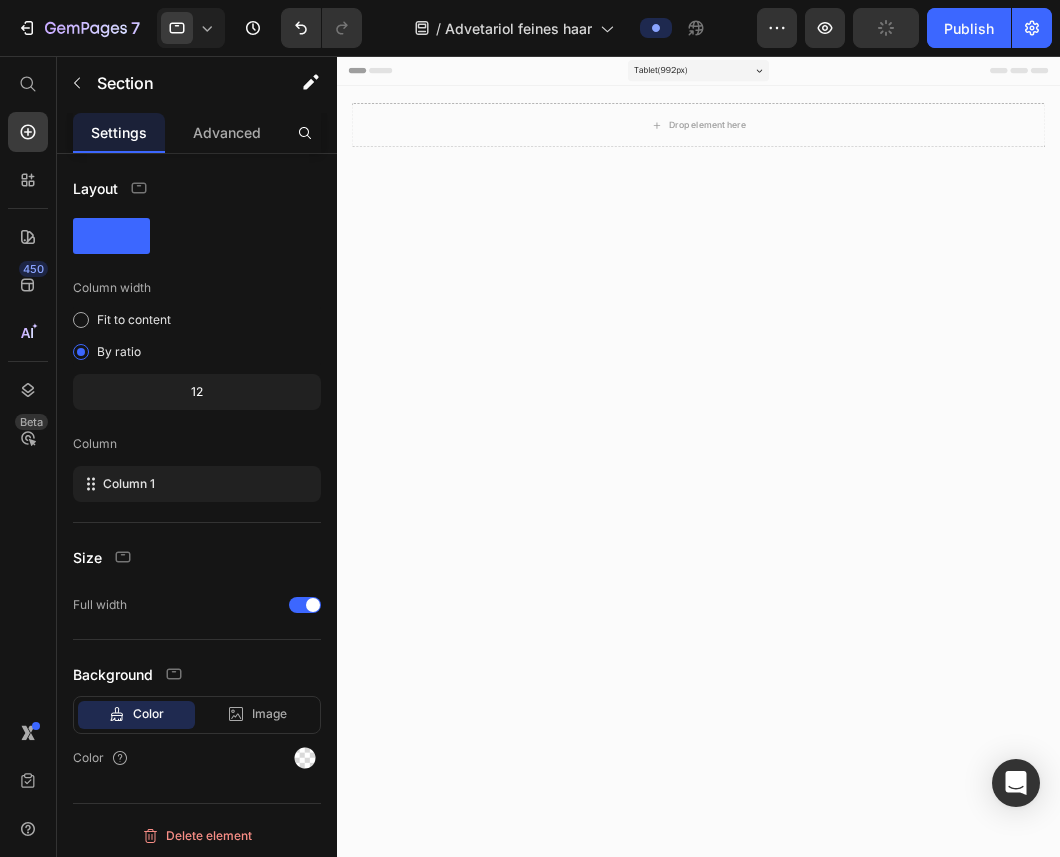 click at bounding box center [833, 609] 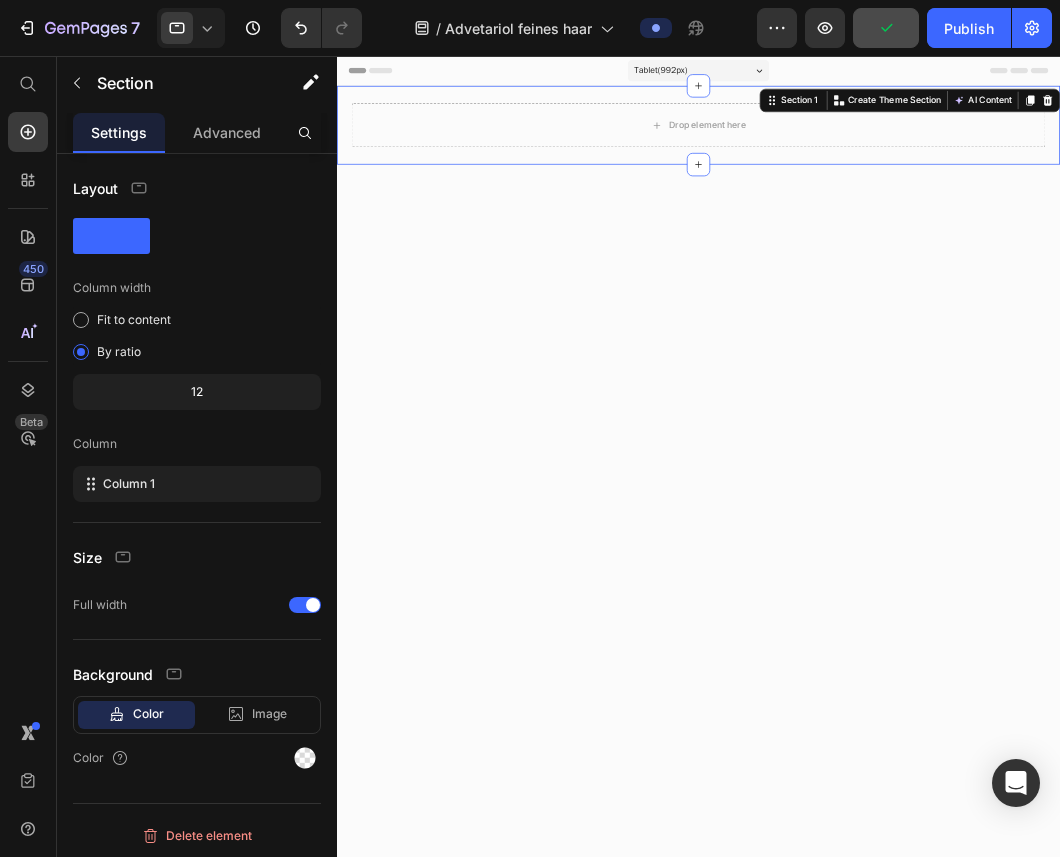 click on "Drop element here Row Section 1   Create Theme Section AI Content Write with GemAI What would you like to describe here? Tone and Voice Persuasive Product Wave & Hold Essential Set Show more Generate" at bounding box center [833, 151] 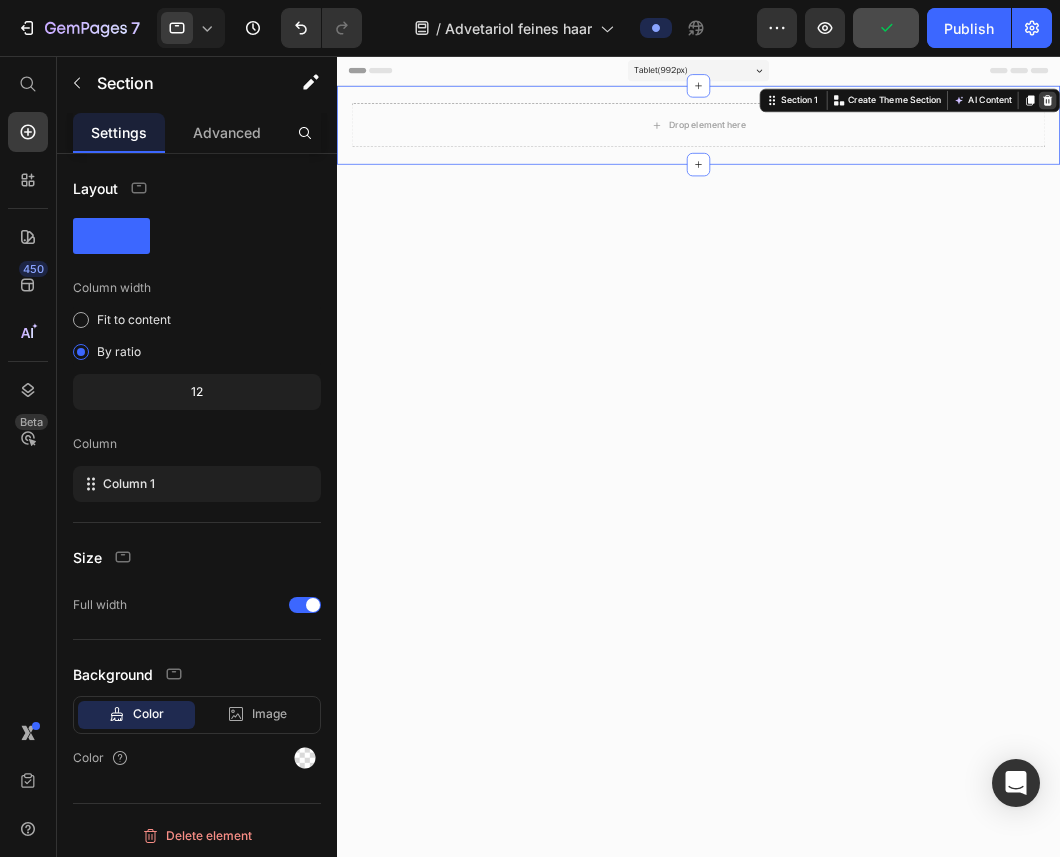 click 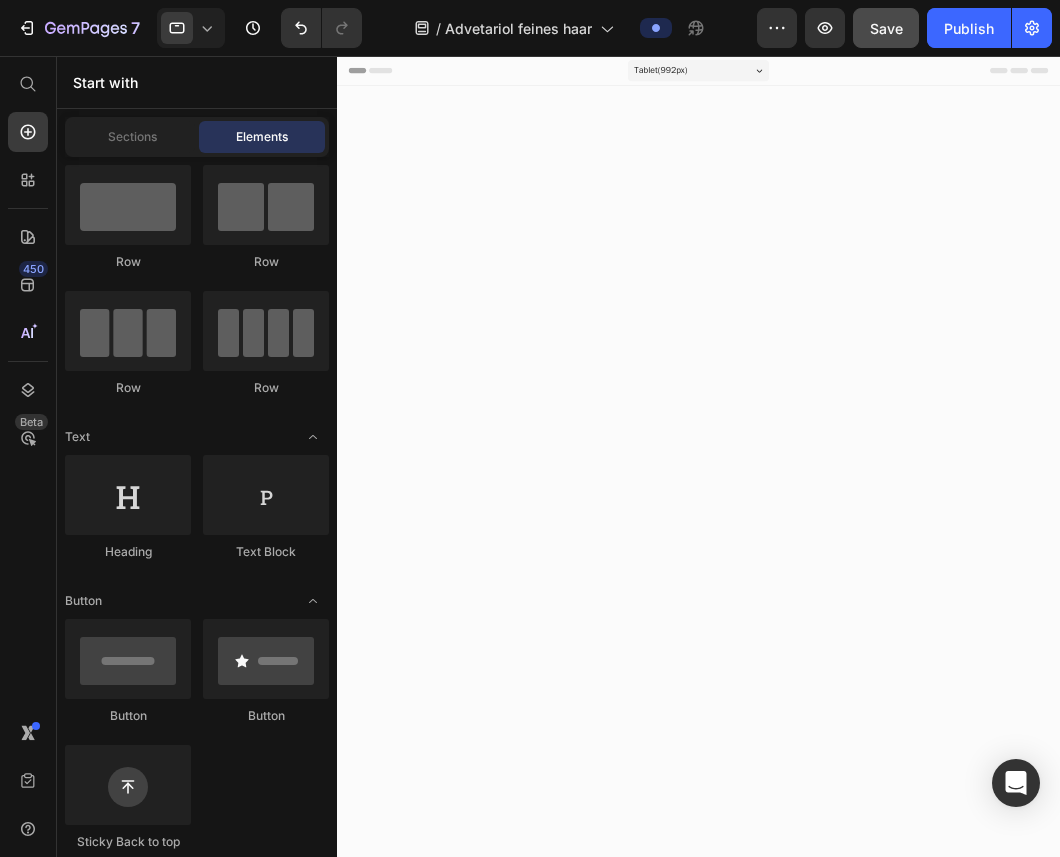 click on "Tablet  ( 992 px)" at bounding box center [833, 76] 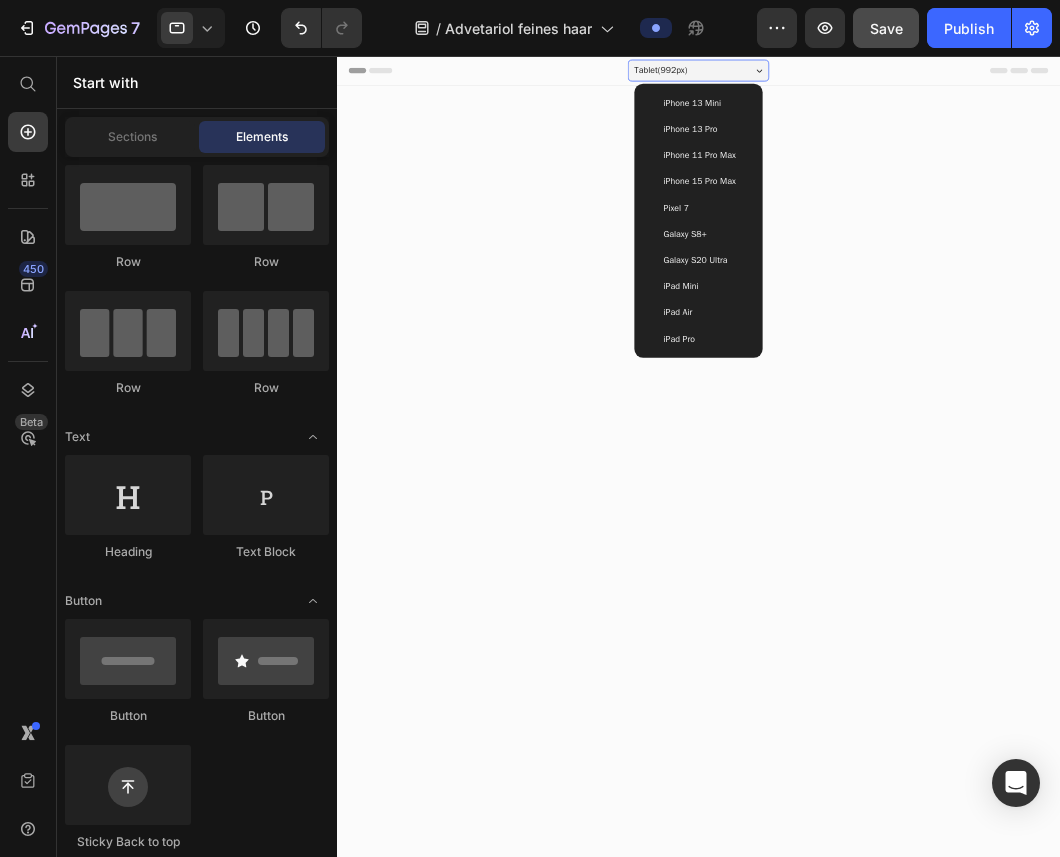 click on "iPhone 13 Pro" at bounding box center [833, 156] 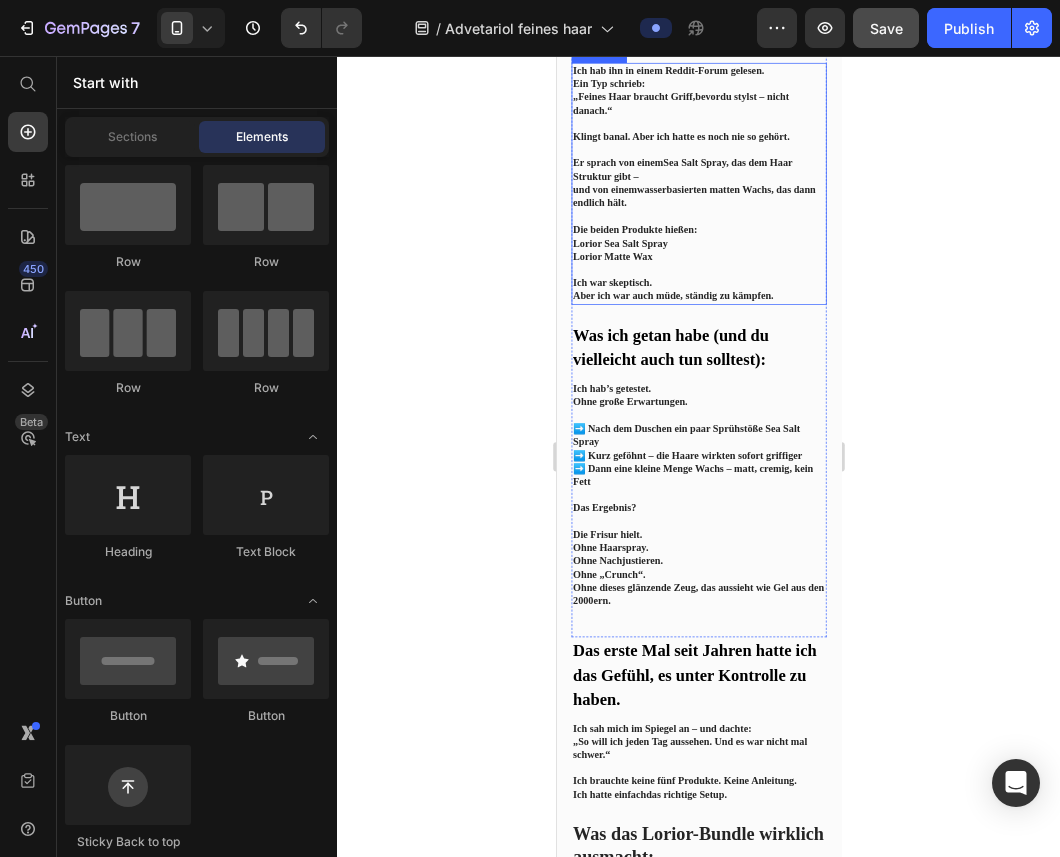 scroll, scrollTop: 0, scrollLeft: 0, axis: both 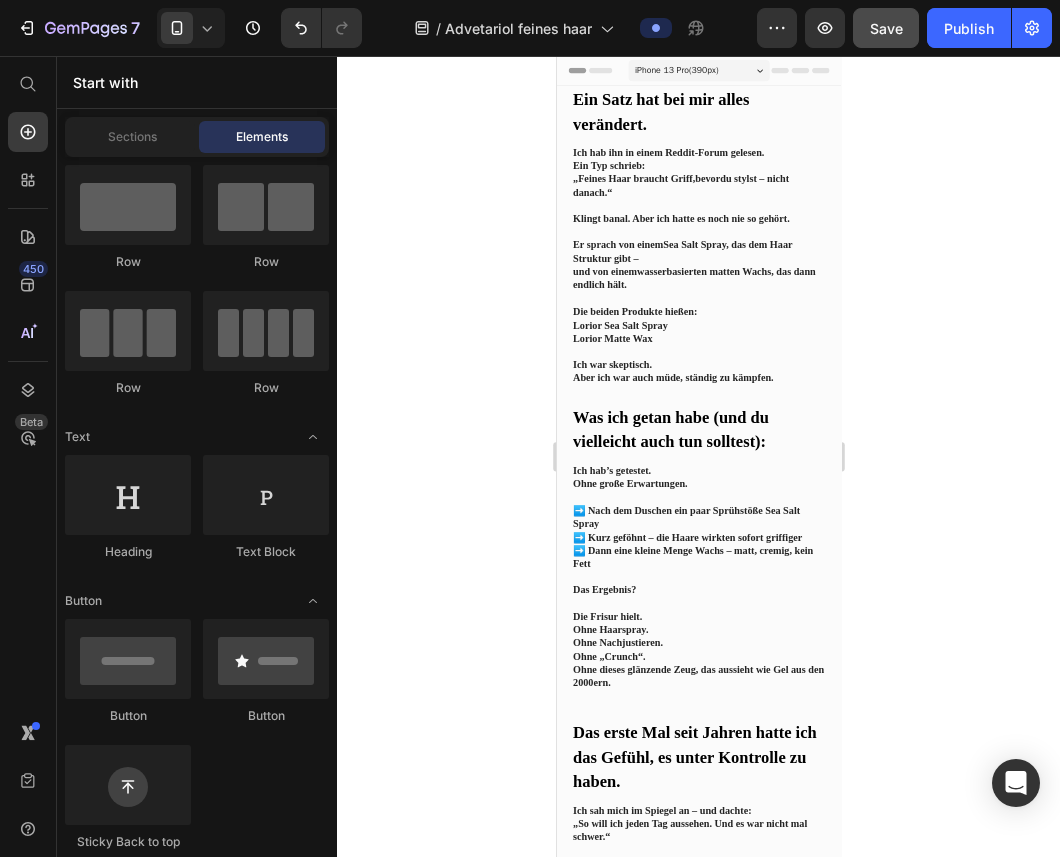click 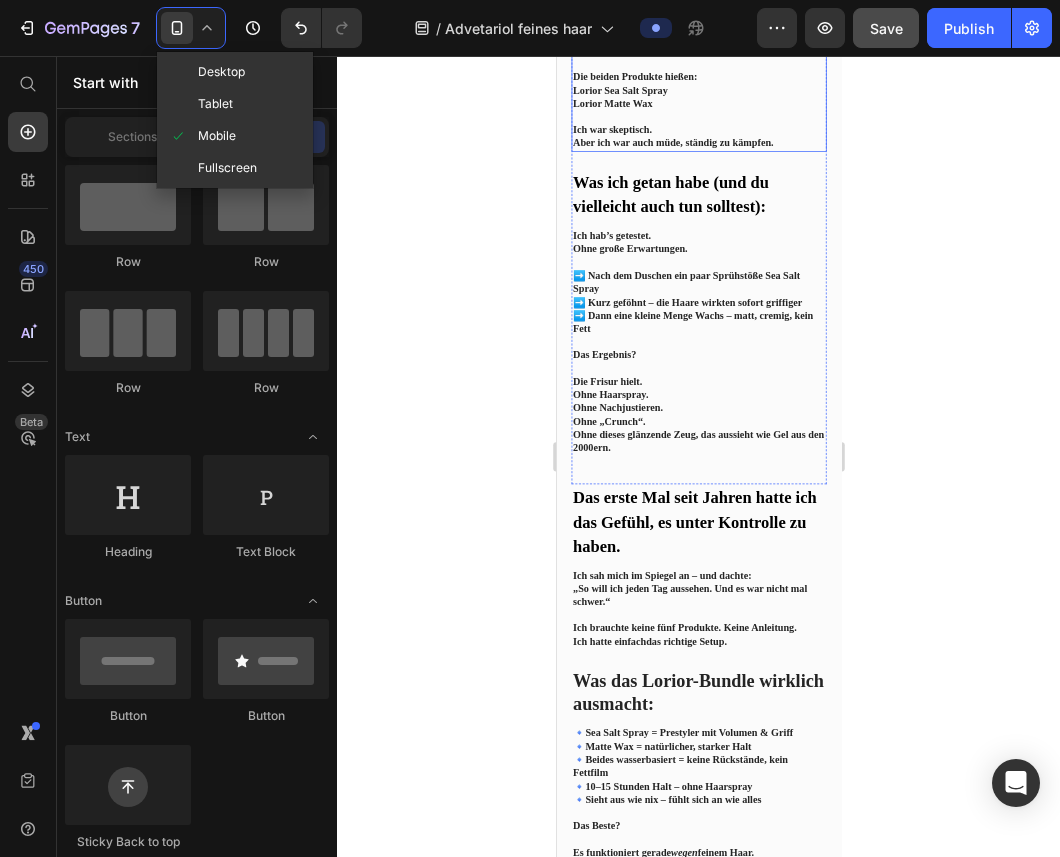 scroll, scrollTop: 0, scrollLeft: 0, axis: both 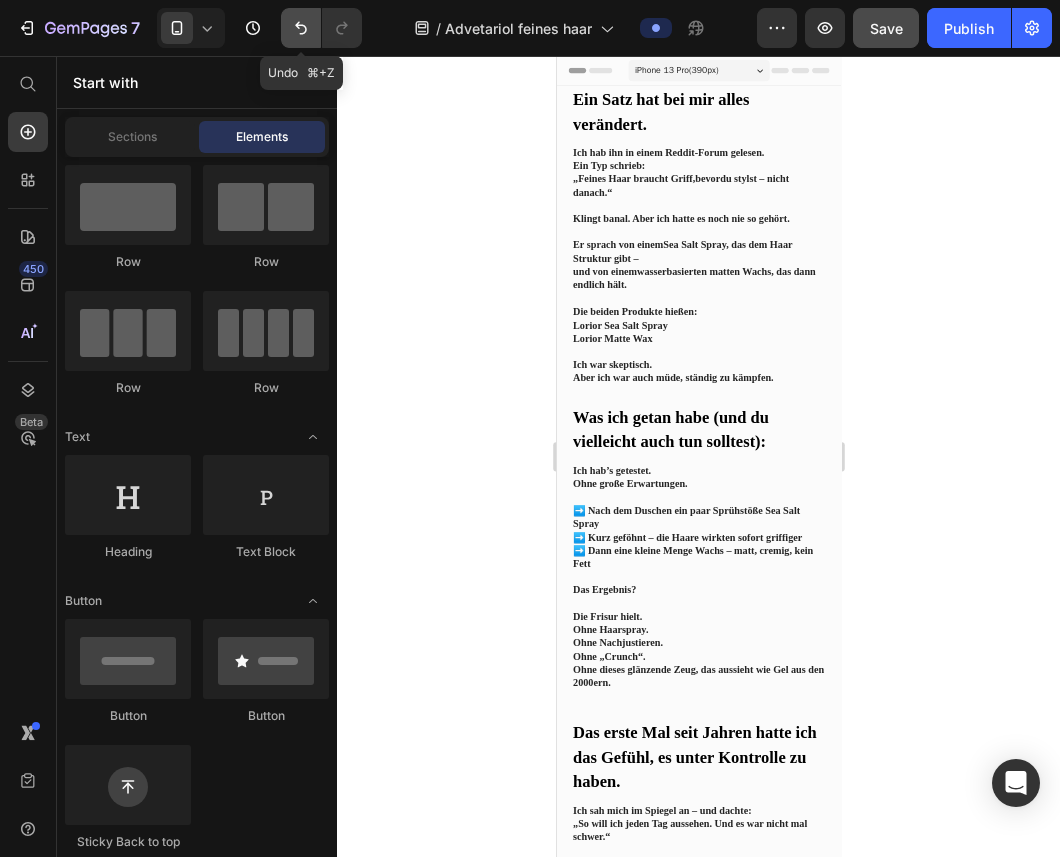 click 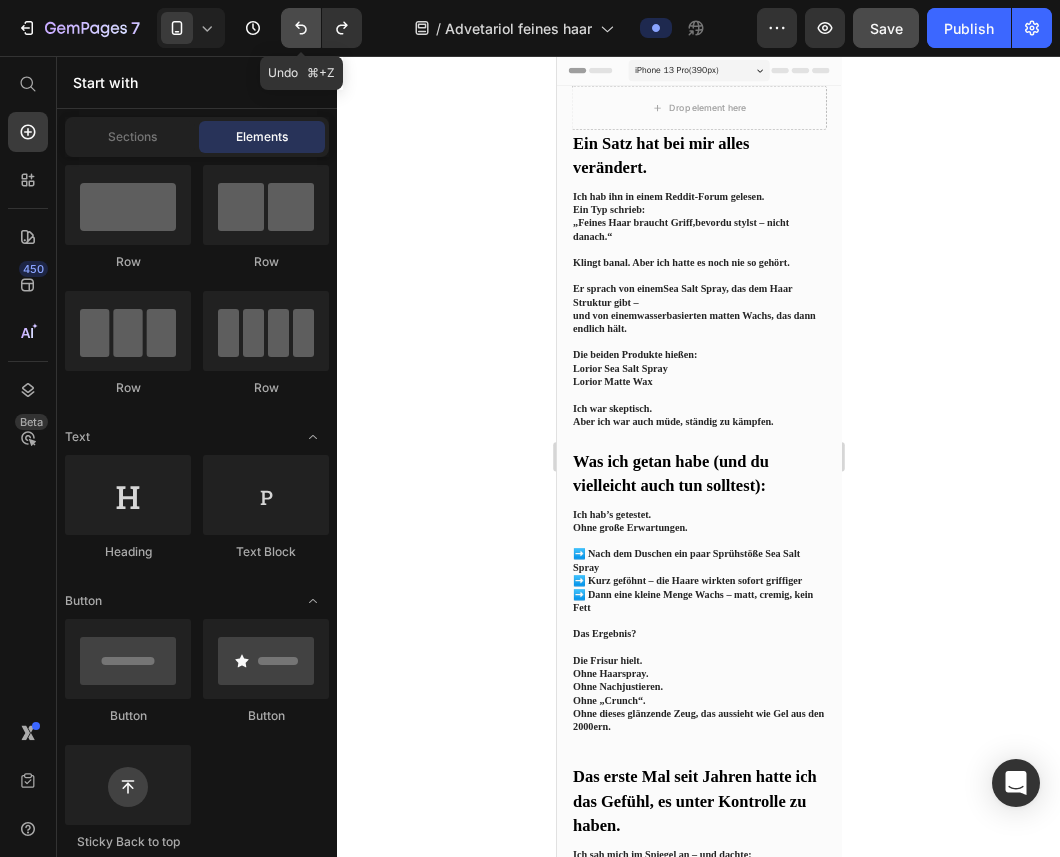 click 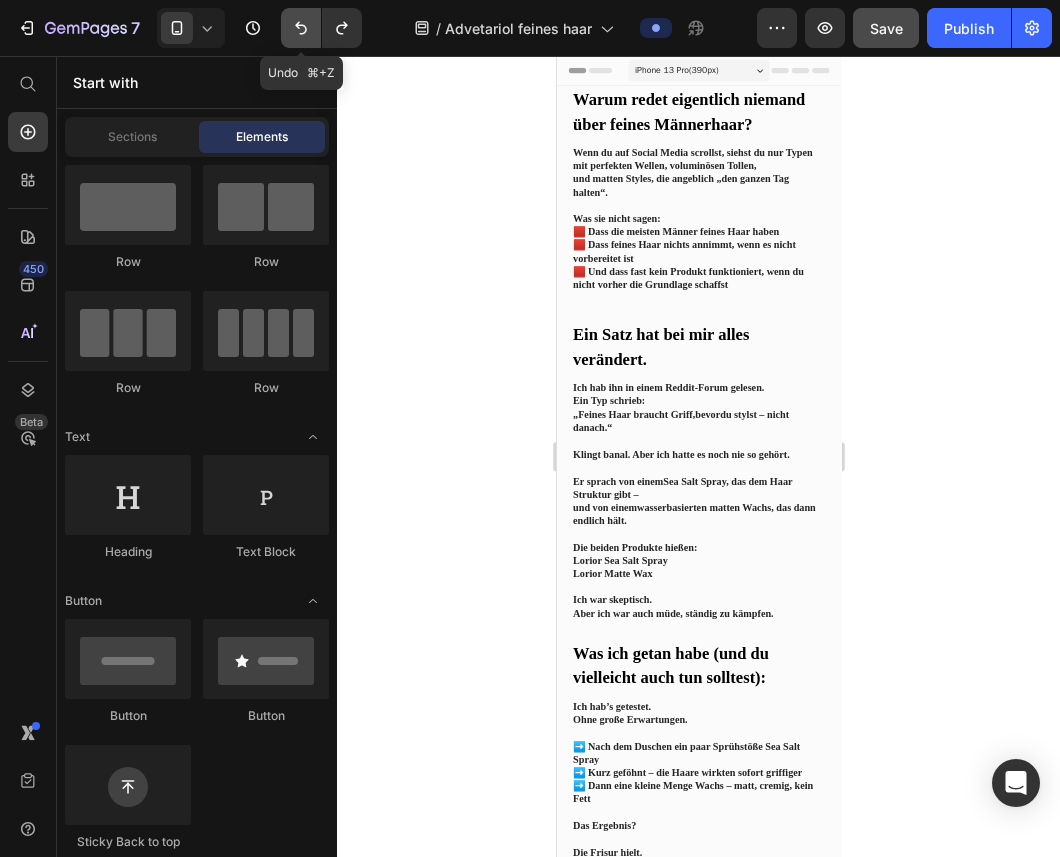 click 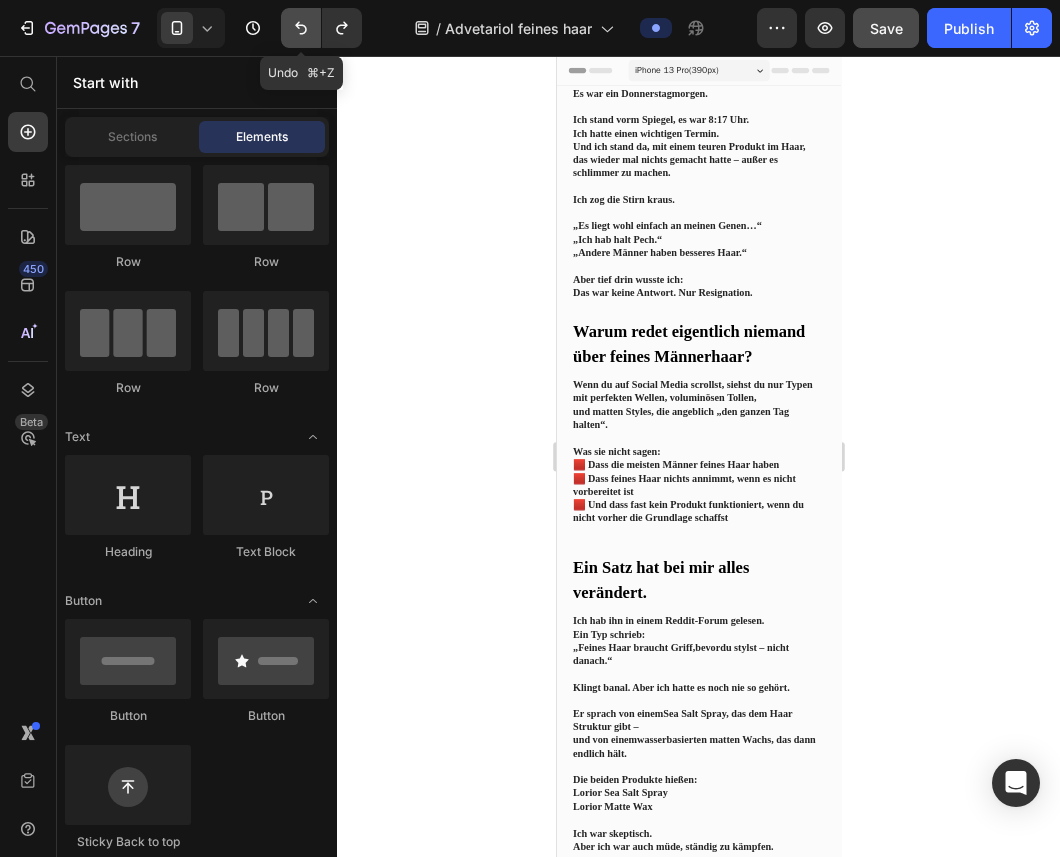 click 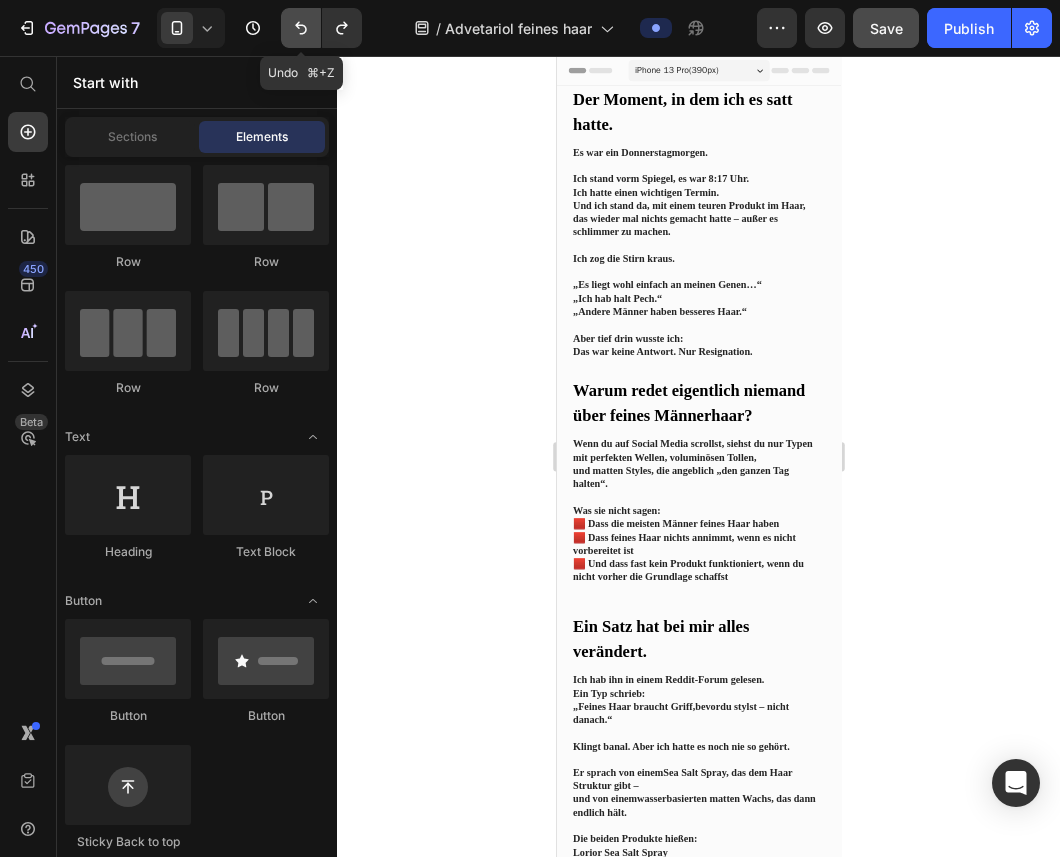 click 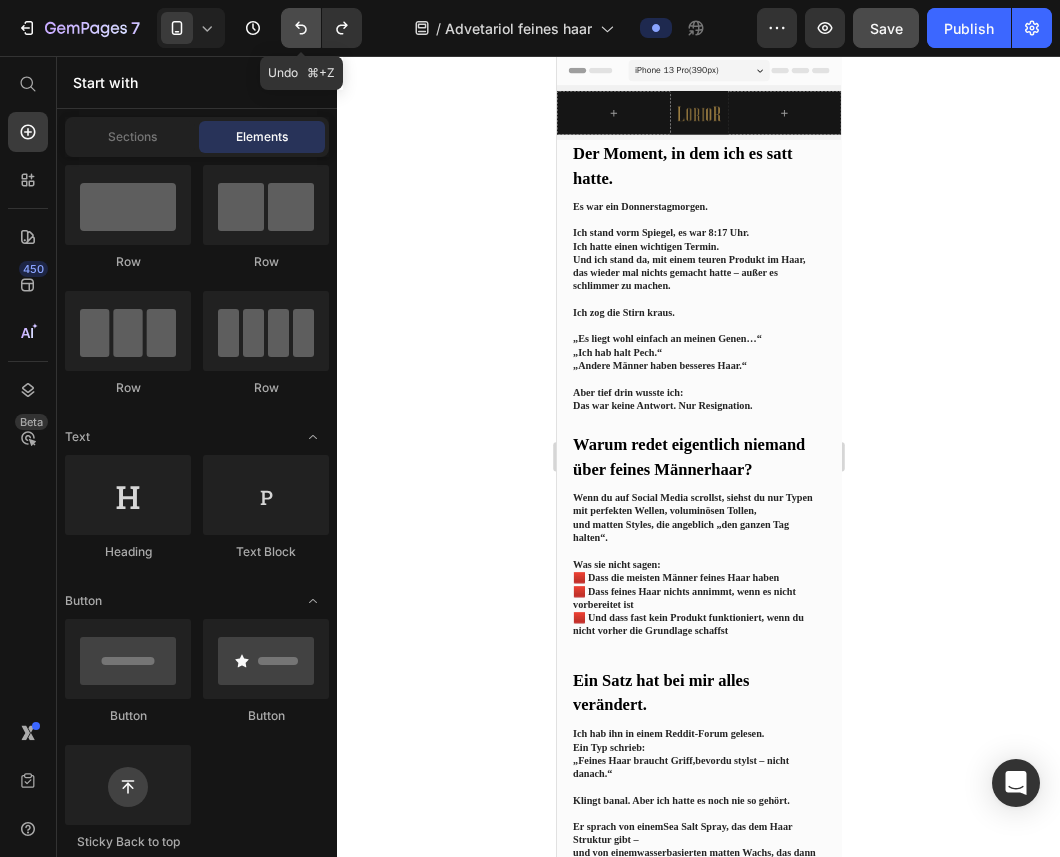 click 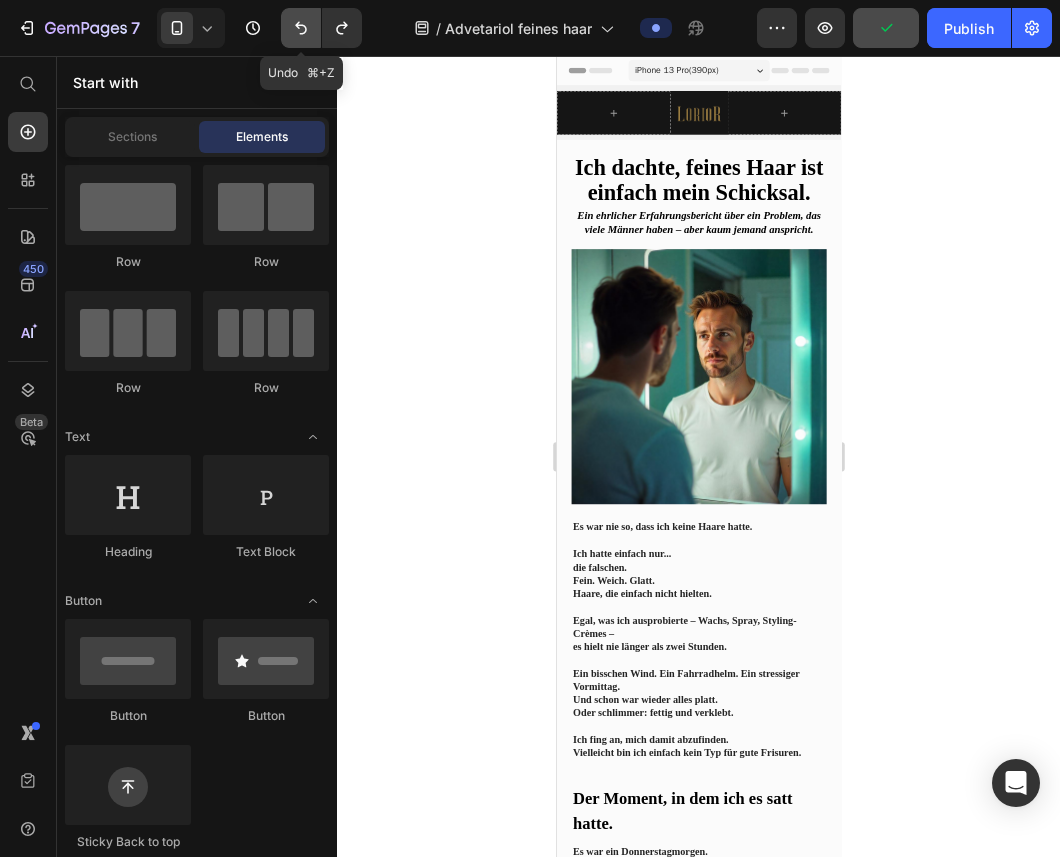 click 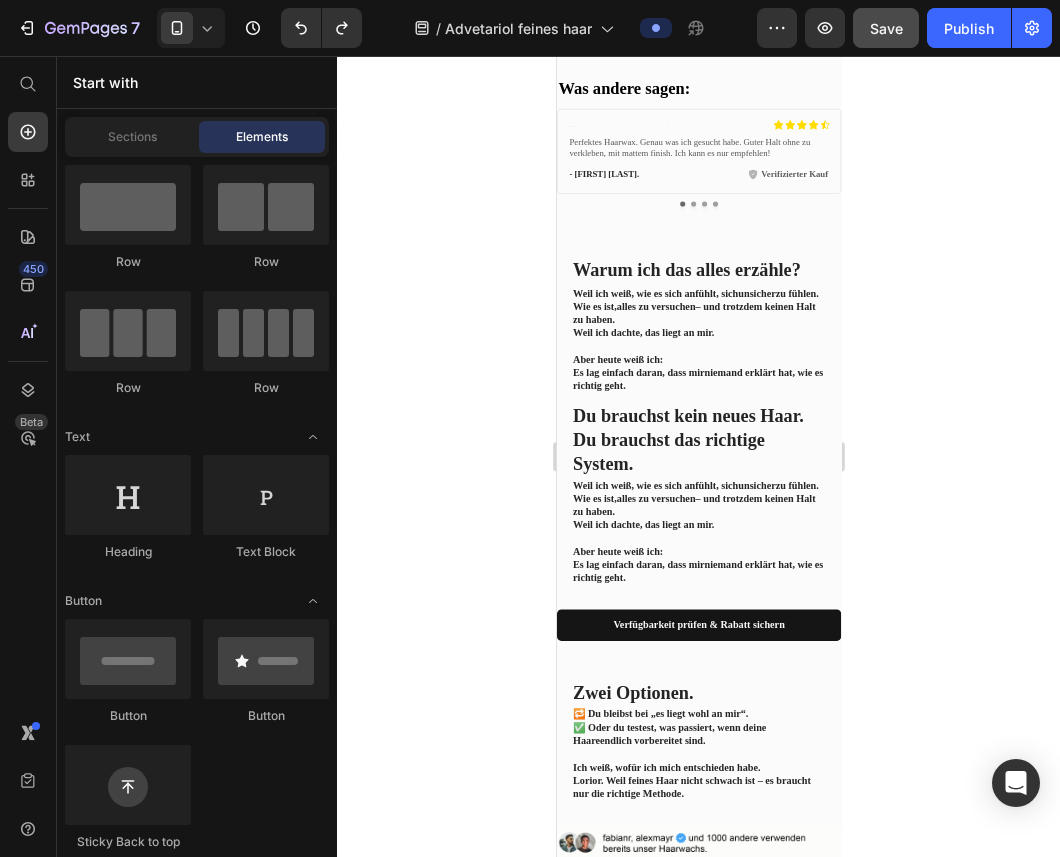 scroll, scrollTop: 3079, scrollLeft: 0, axis: vertical 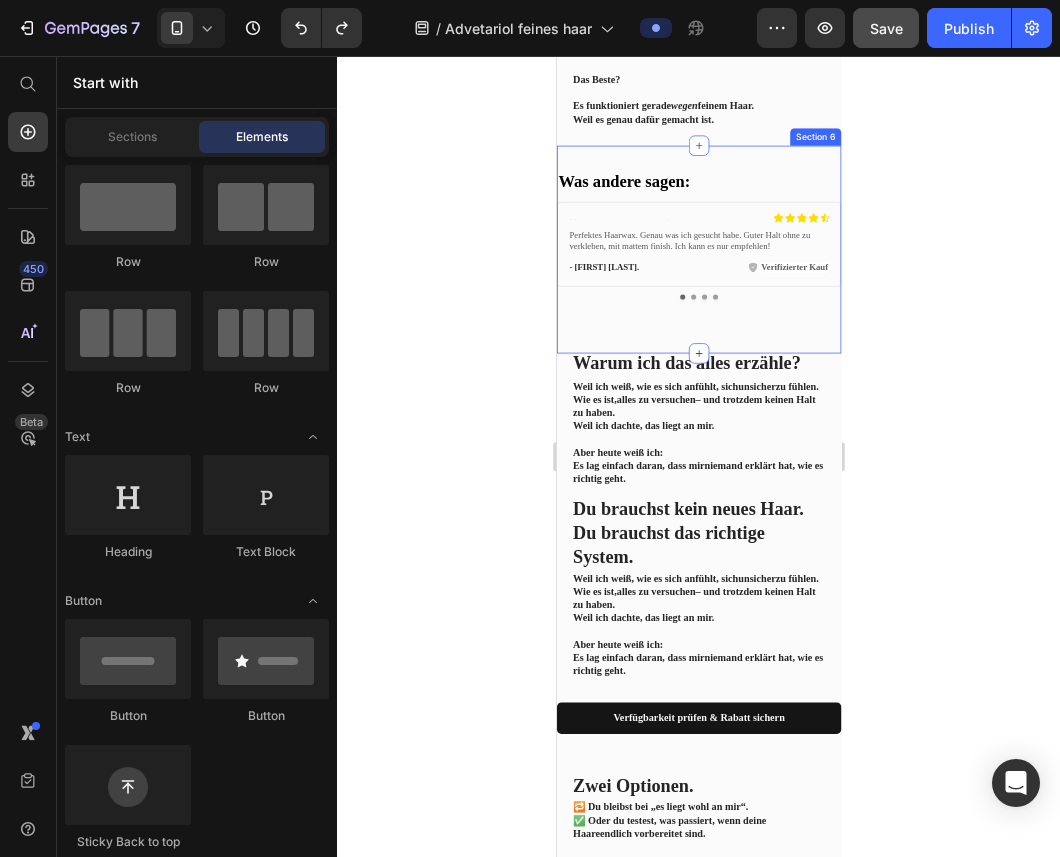 click on "Was andere sagen: Heading Heading Icon Icon Icon Icon
Icon Icon List Row Perfektes Haarwax. Genau was ich gesucht habe. Guter Halt ohne zu verkleben, mit mattem finish. Ich kann es nur empfehlen! Text Block - Tobias S. Text Block
Verifizierter Kauf Item List Row Row Heading Icon Icon Icon Icon
Icon Icon List Row Super Konsistenz / leicht zu verarbeiten guter & solider Halt über den Tag erzeugt eine füllige Haarstruktur Text Block - Christian S. Text Block
Verifizierter Kauf Item List Row Row Heading Icon Icon Icon Icon
Icon Icon List Row Teste viele Waxprodukte und viele einfach zu klebrig, kein Halt, keine natürliche Form, oder ewig hin und her modellieren. Sehr schwer ein guutes Produkt zu finden. Lorior ist irgendwie irre, nur einmal rein und sofort liegen die Haare top und sehen natürlich aus. Sehr stark. Text Block - Andreas S. Text Block
Verifizierter Kauf Item List Row Row Heading Icon Icon Icon Icon
Icon Icon List" at bounding box center [751, 321] 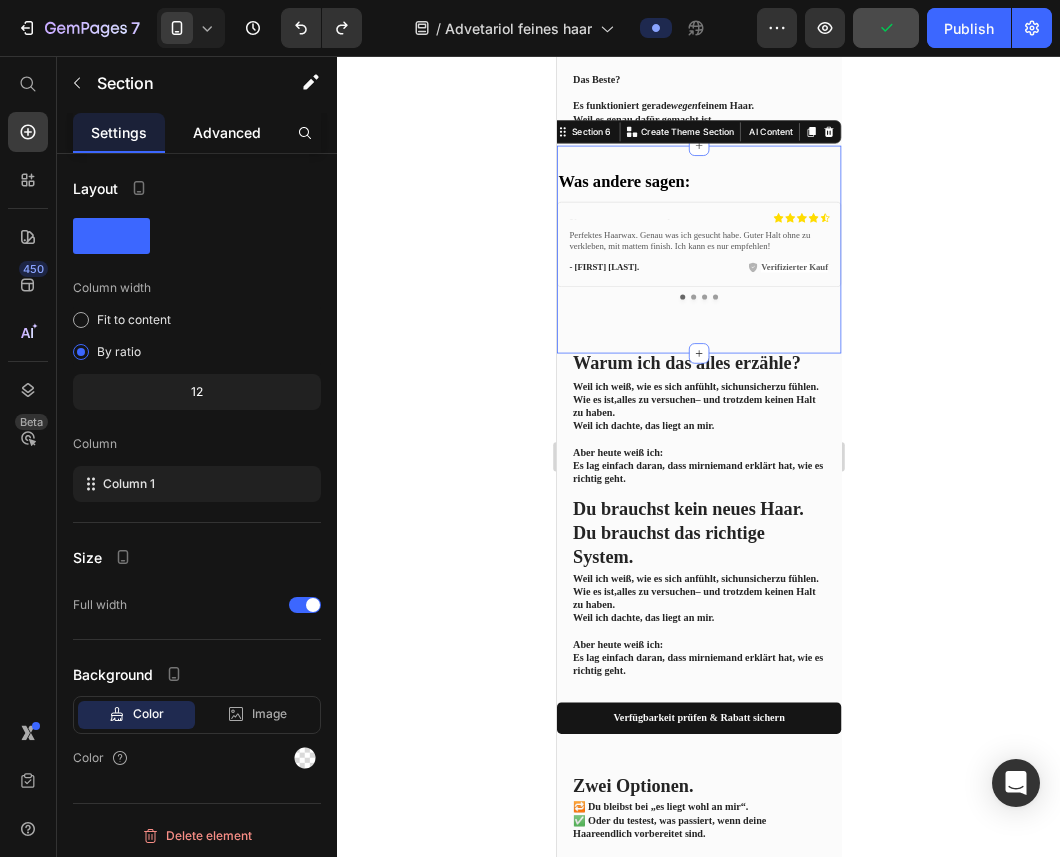 click on "Advanced" at bounding box center (227, 132) 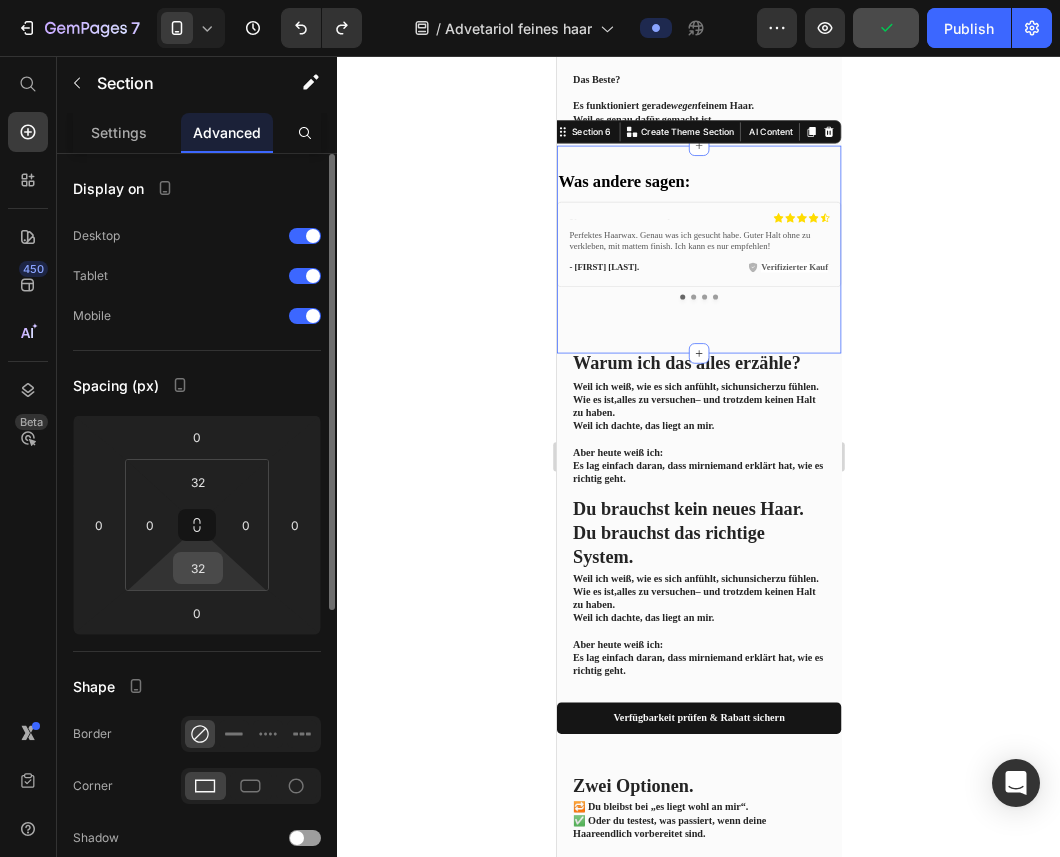 click on "32" at bounding box center (198, 568) 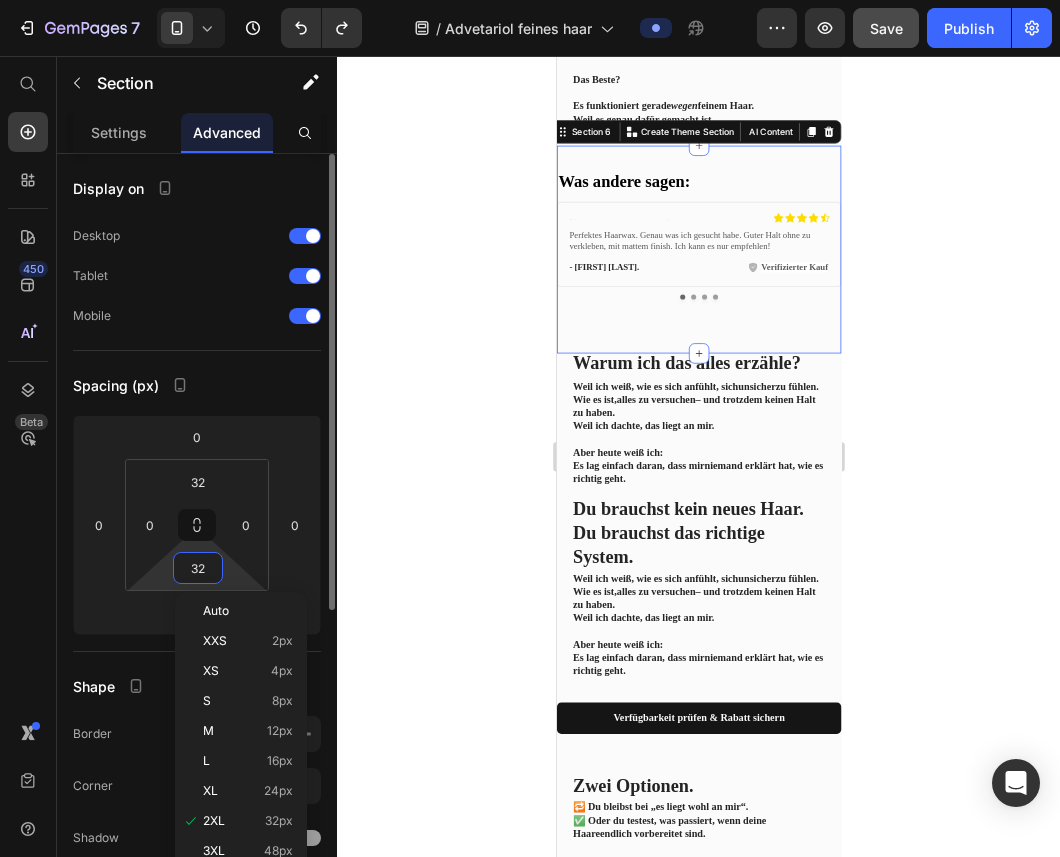 type on "0" 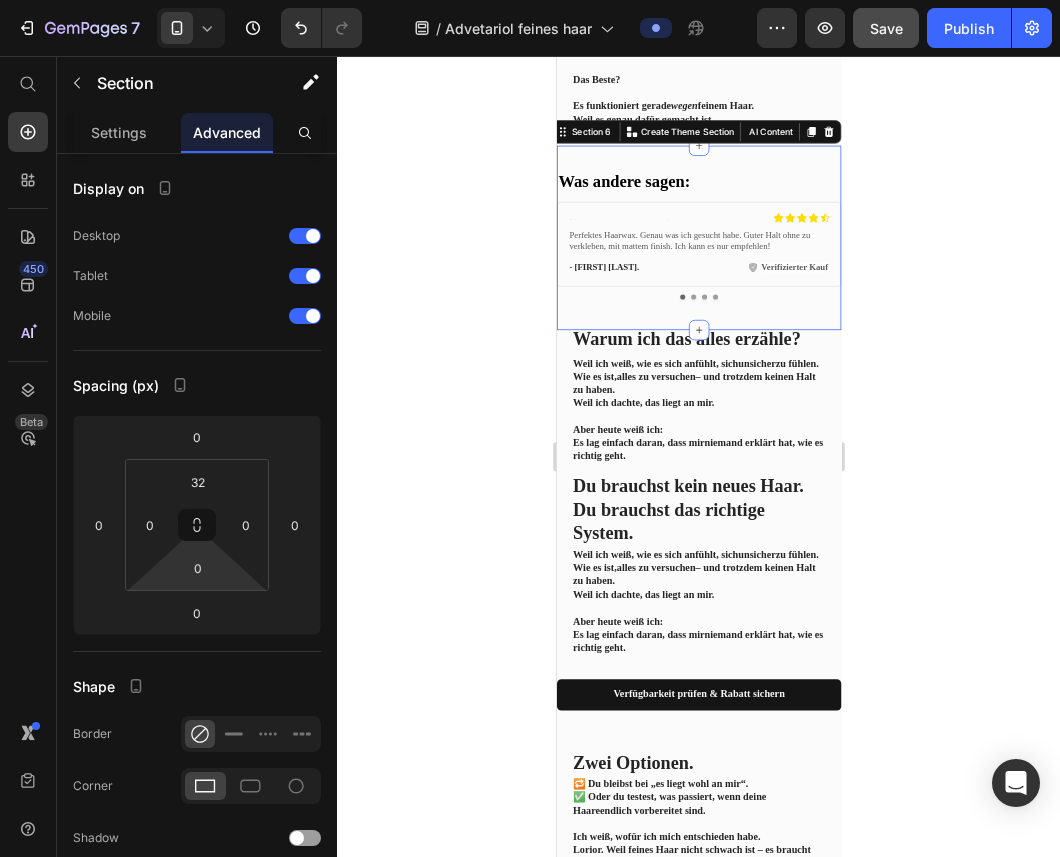 click 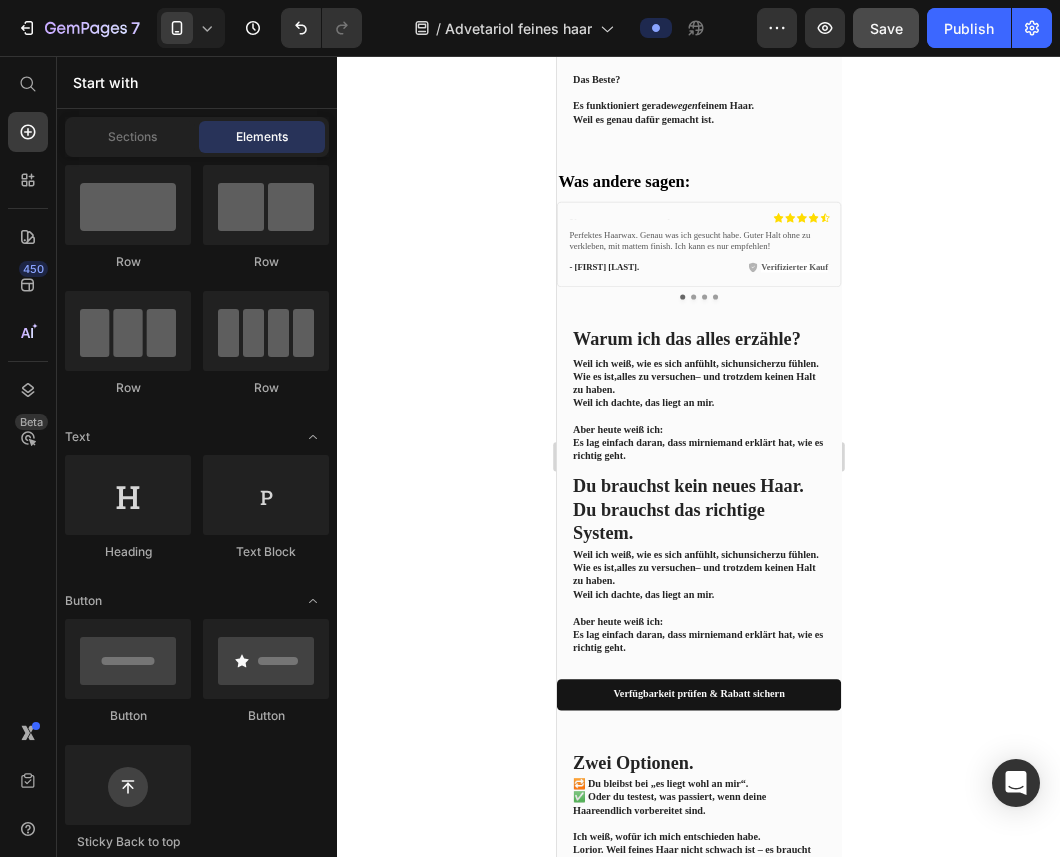 click 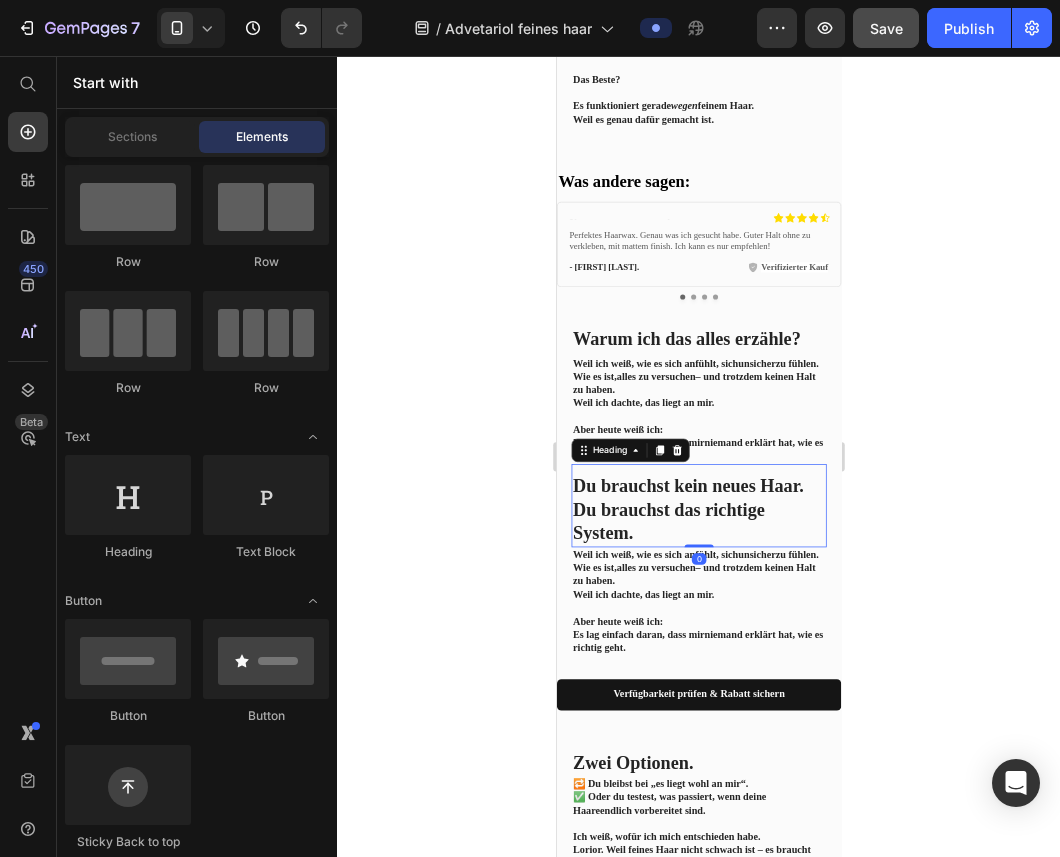 click on "Du brauchst kein neues Haar. Du brauchst das richtige System." at bounding box center (751, 679) 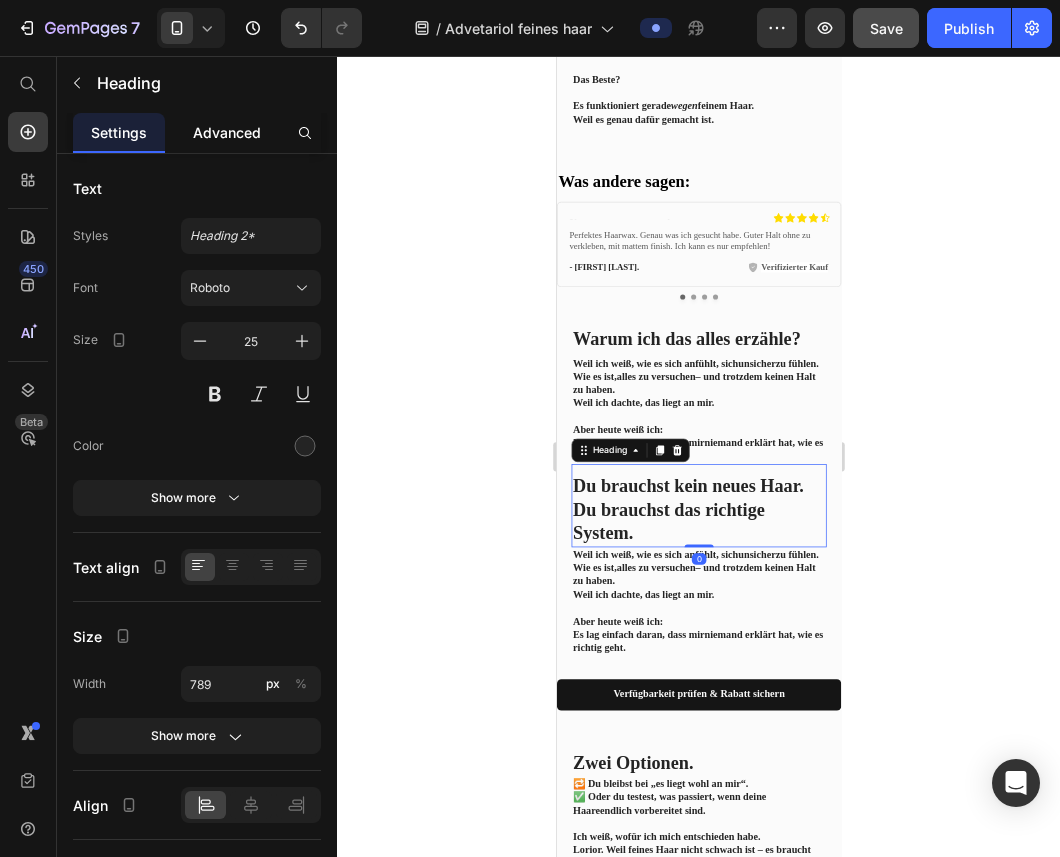 click on "Advanced" at bounding box center (227, 132) 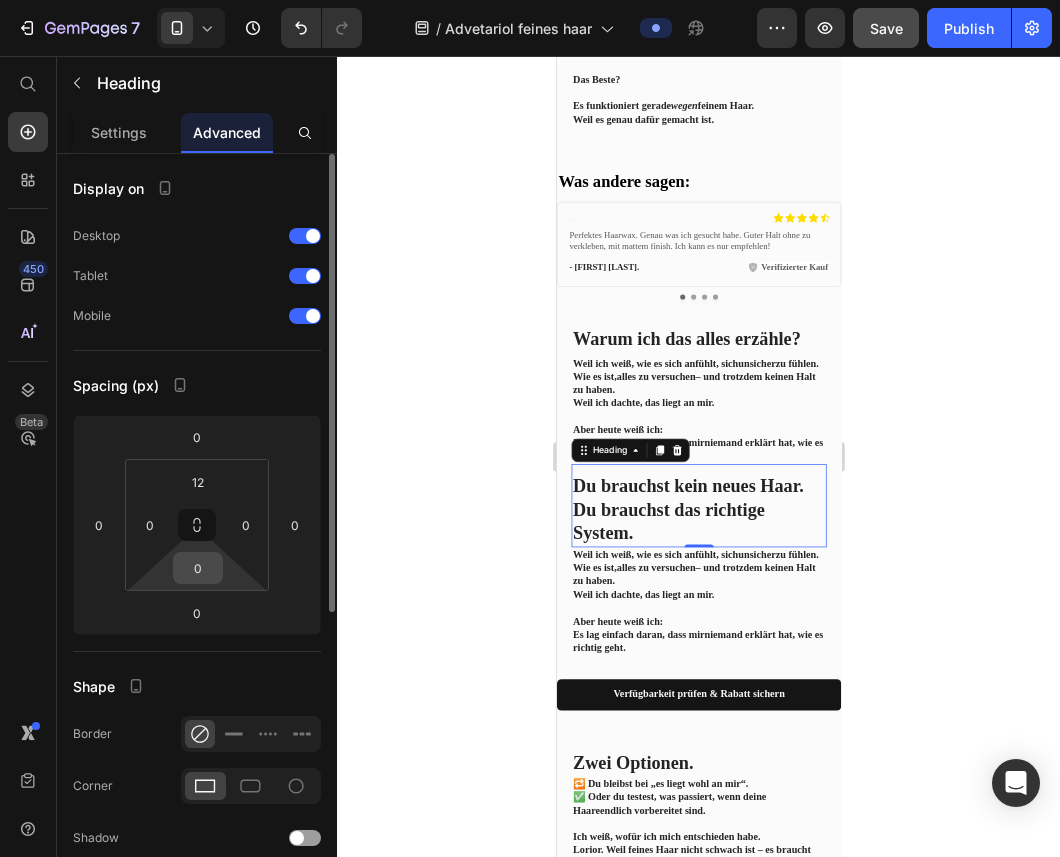 click on "0" at bounding box center (198, 568) 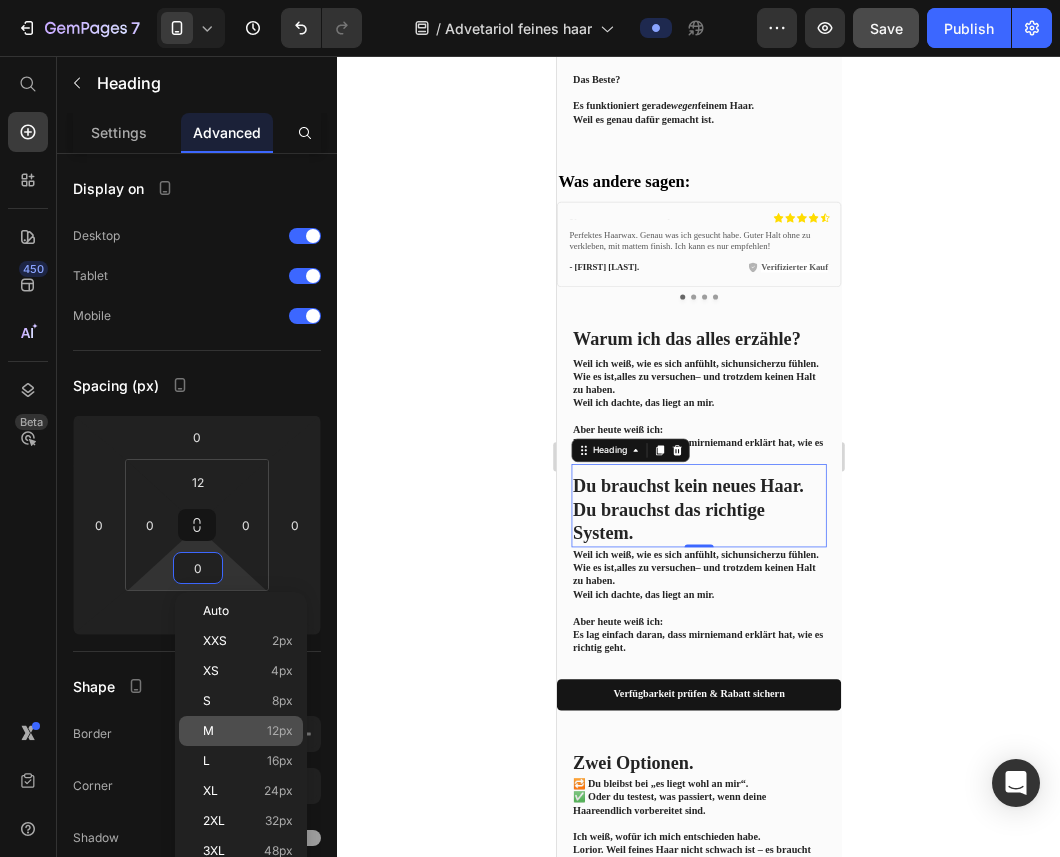 click on "M 12px" at bounding box center (248, 731) 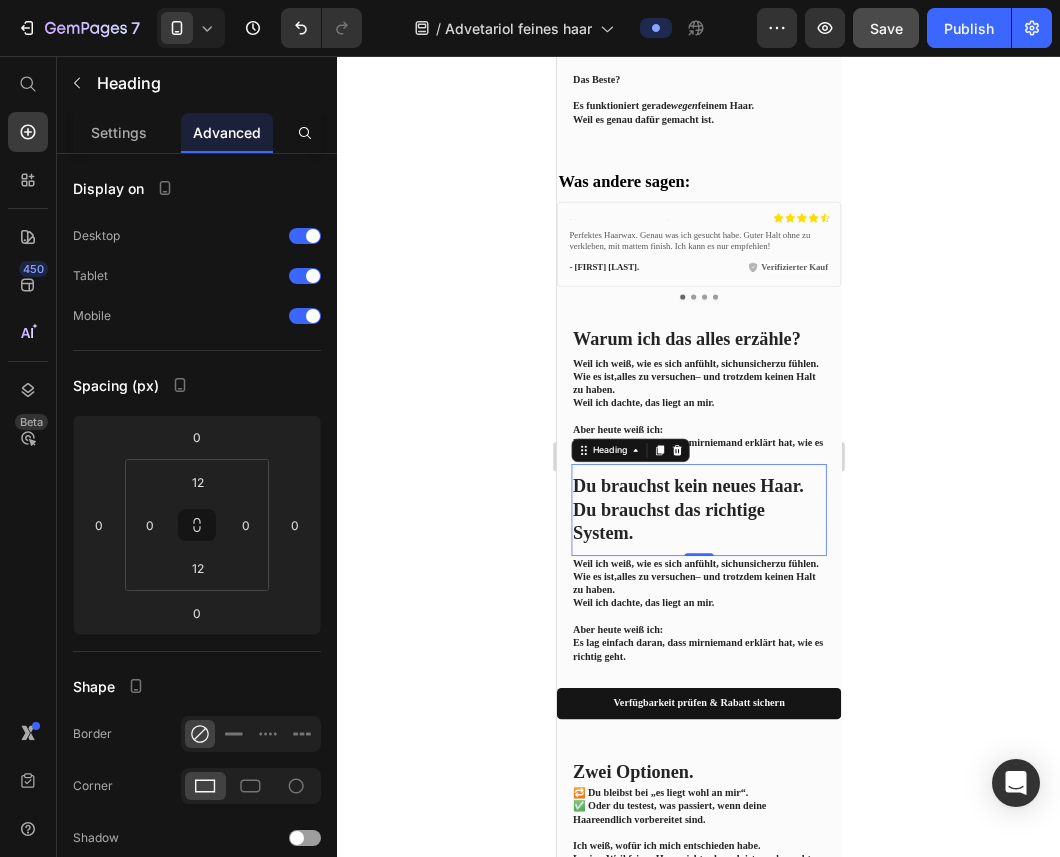 click 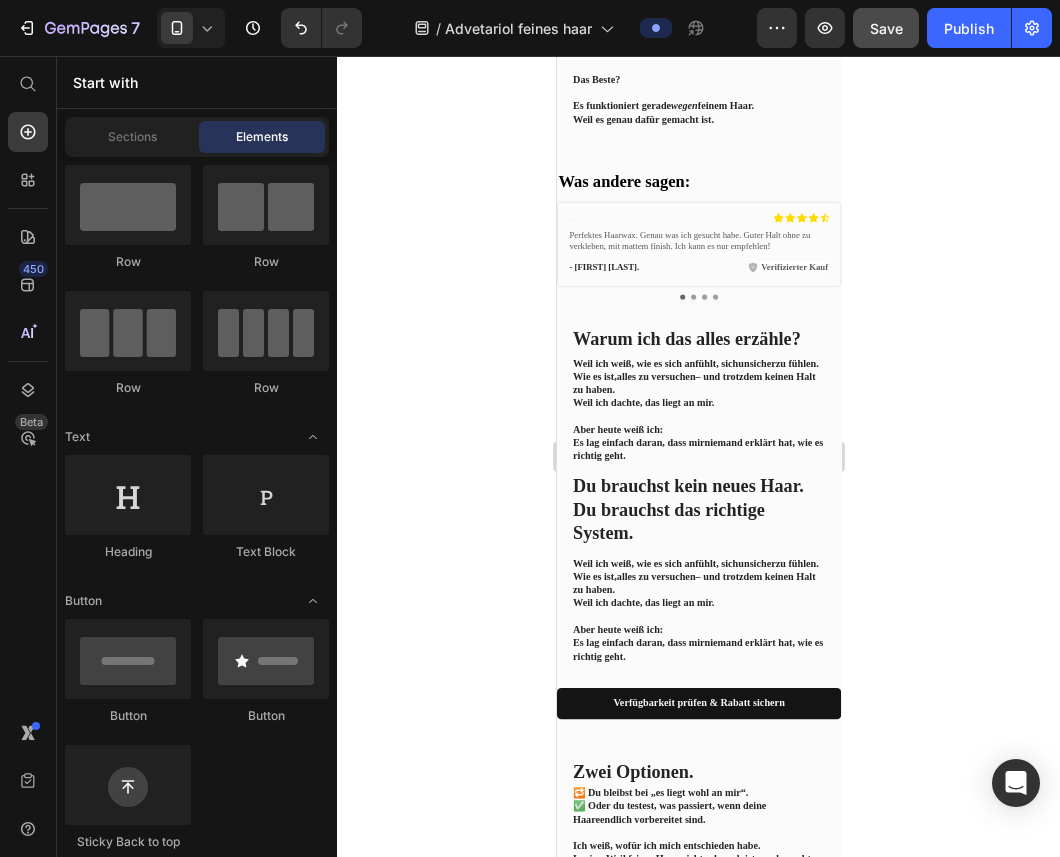 click 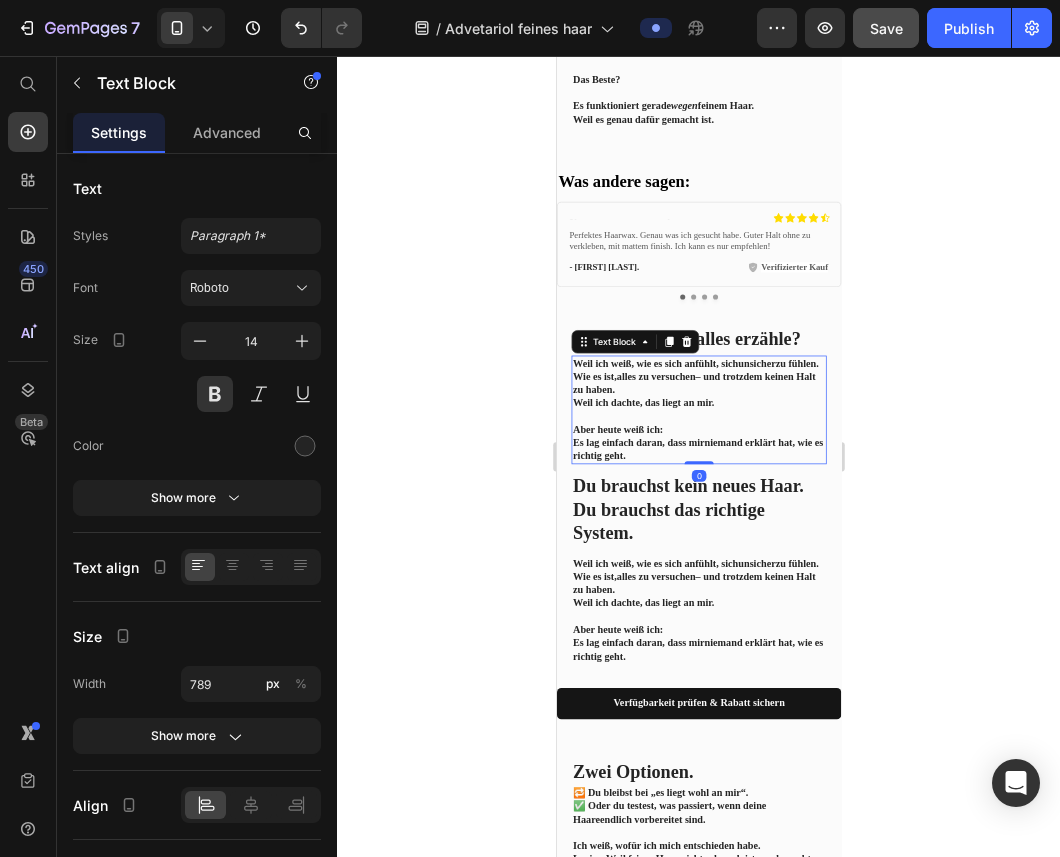 click on "Aber heute weiß ich: Es lag einfach daran, dass mir  niemand erklärt hat, wie es richtig geht." at bounding box center (751, 587) 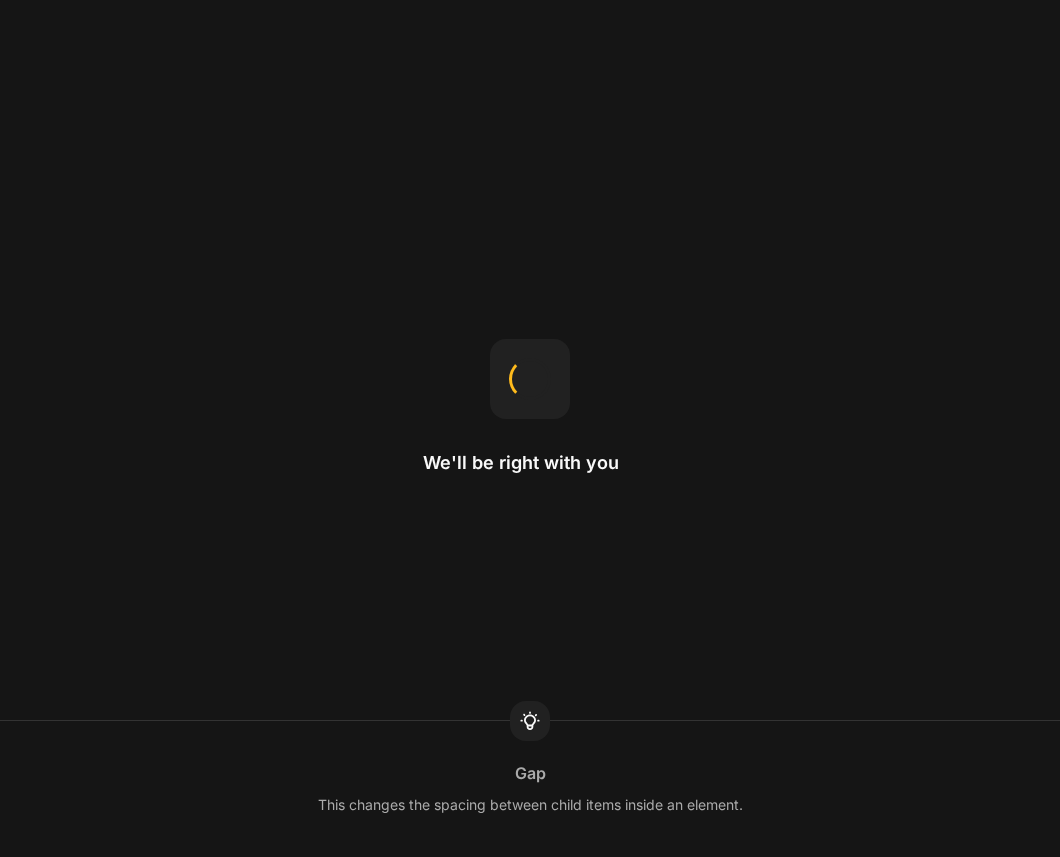 scroll, scrollTop: 0, scrollLeft: 0, axis: both 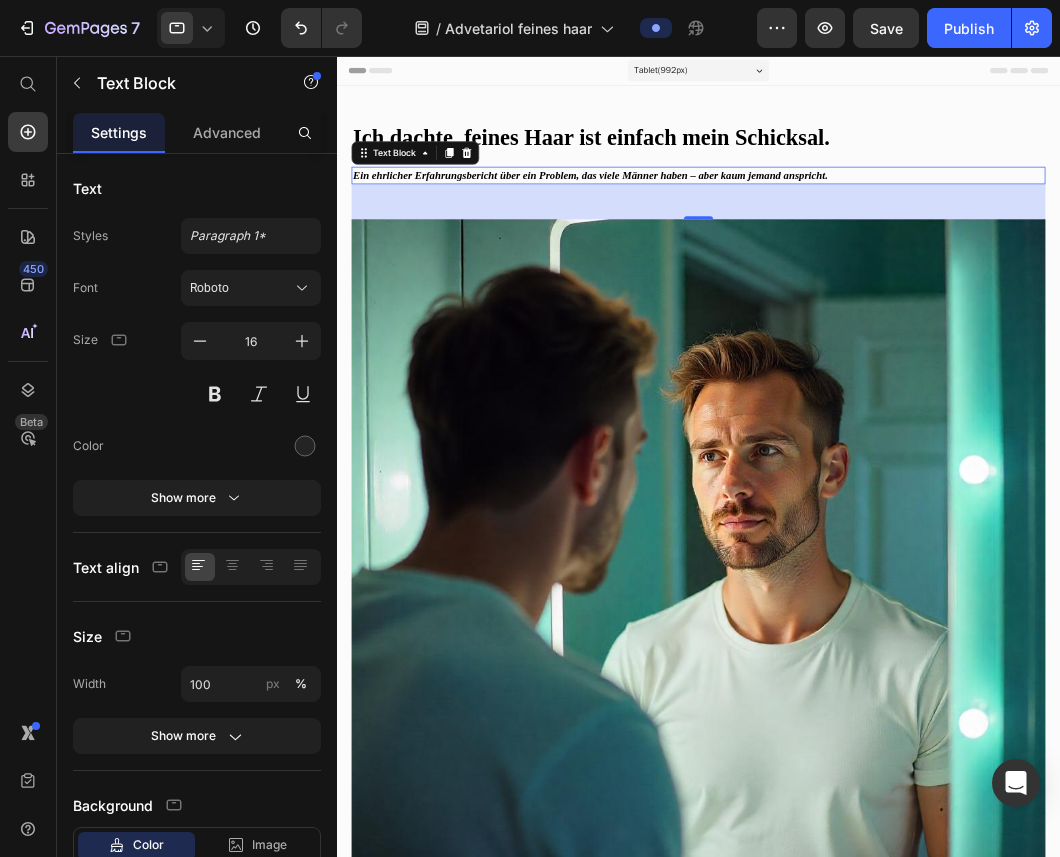 click on "48" at bounding box center [833, 256] 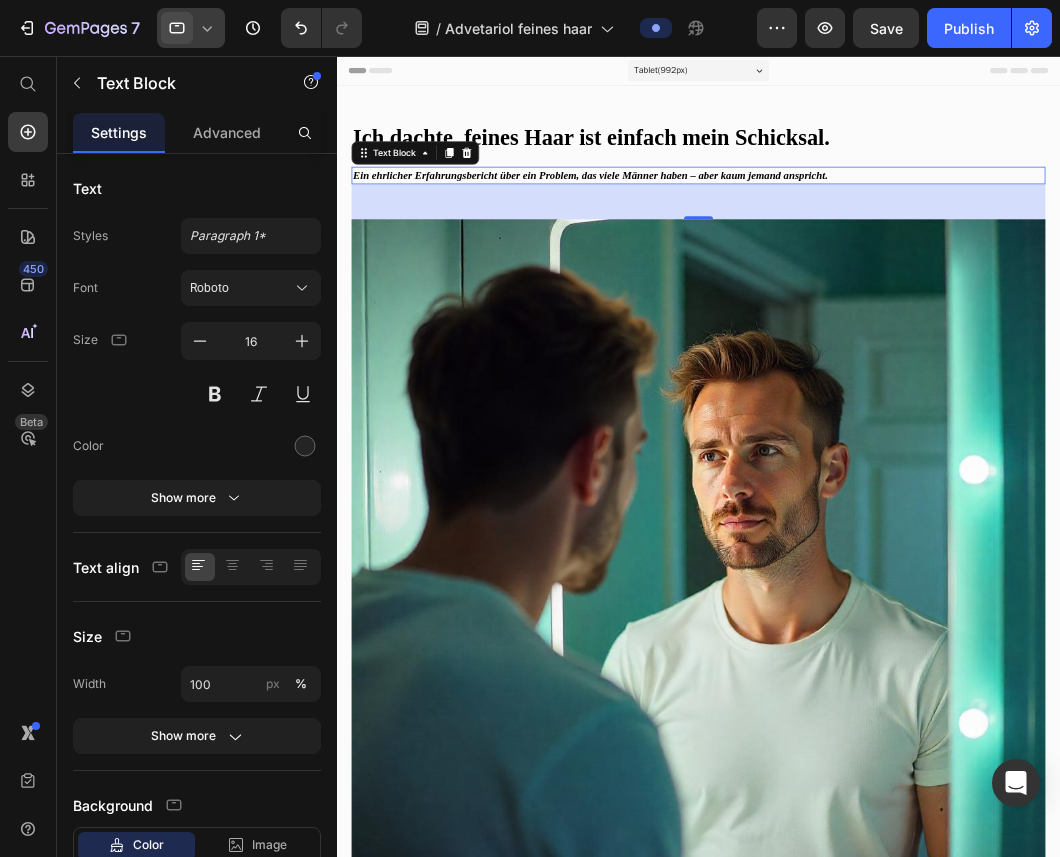 click 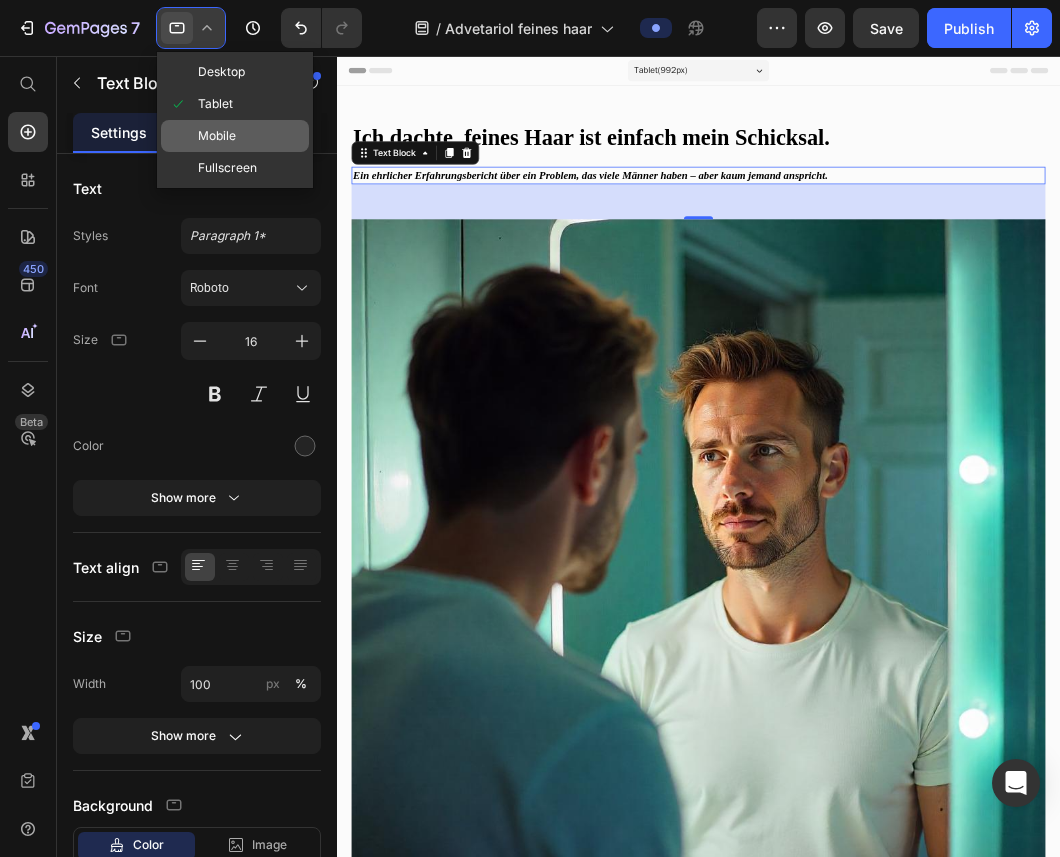 click on "Mobile" at bounding box center (217, 136) 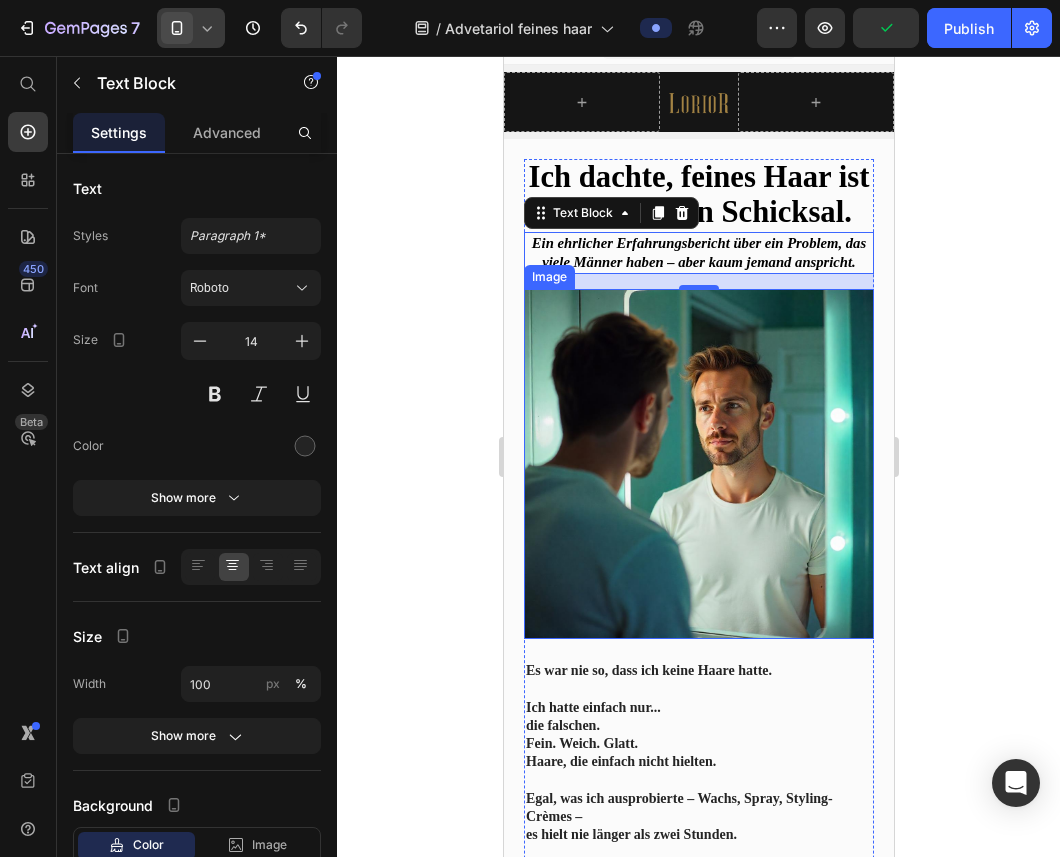 scroll, scrollTop: 0, scrollLeft: 0, axis: both 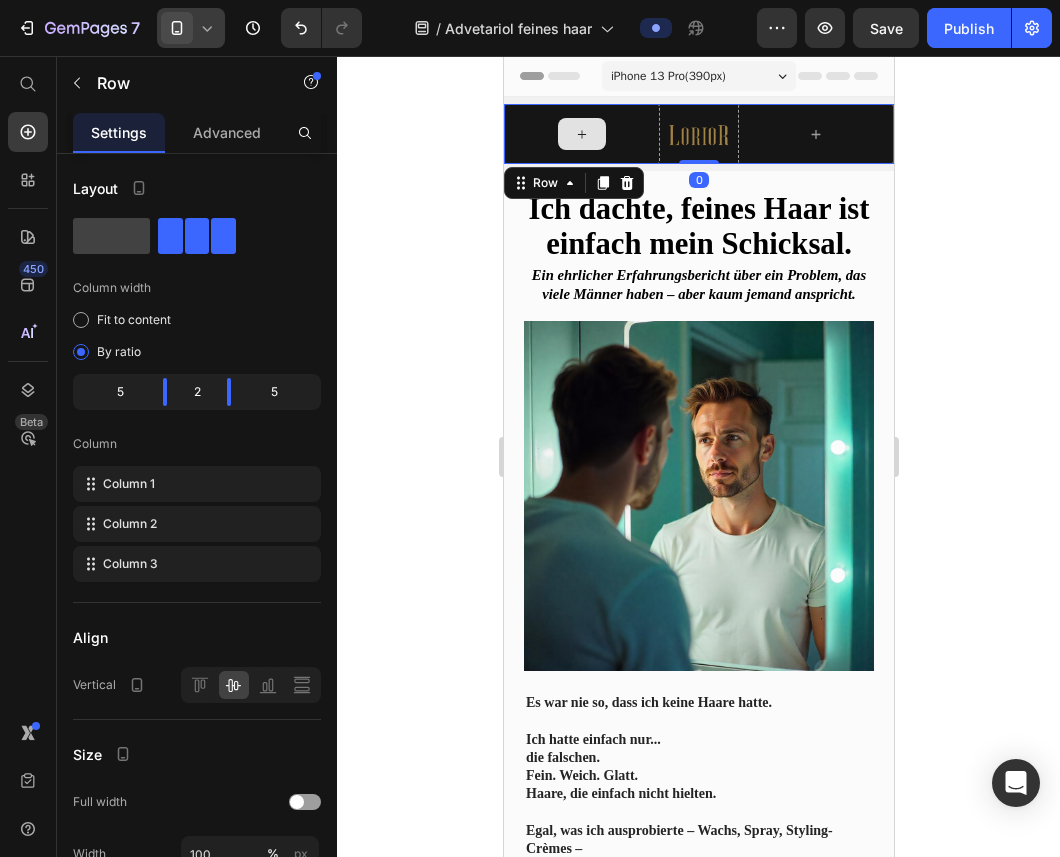 click at bounding box center (581, 134) 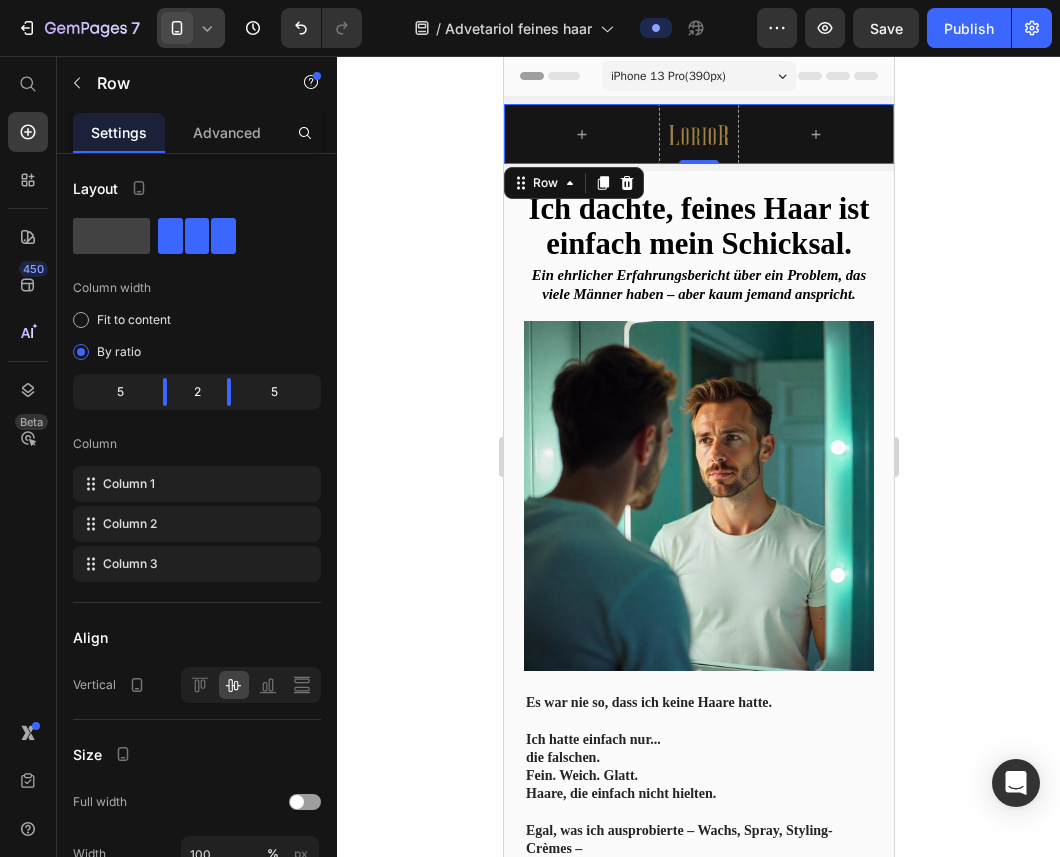 click 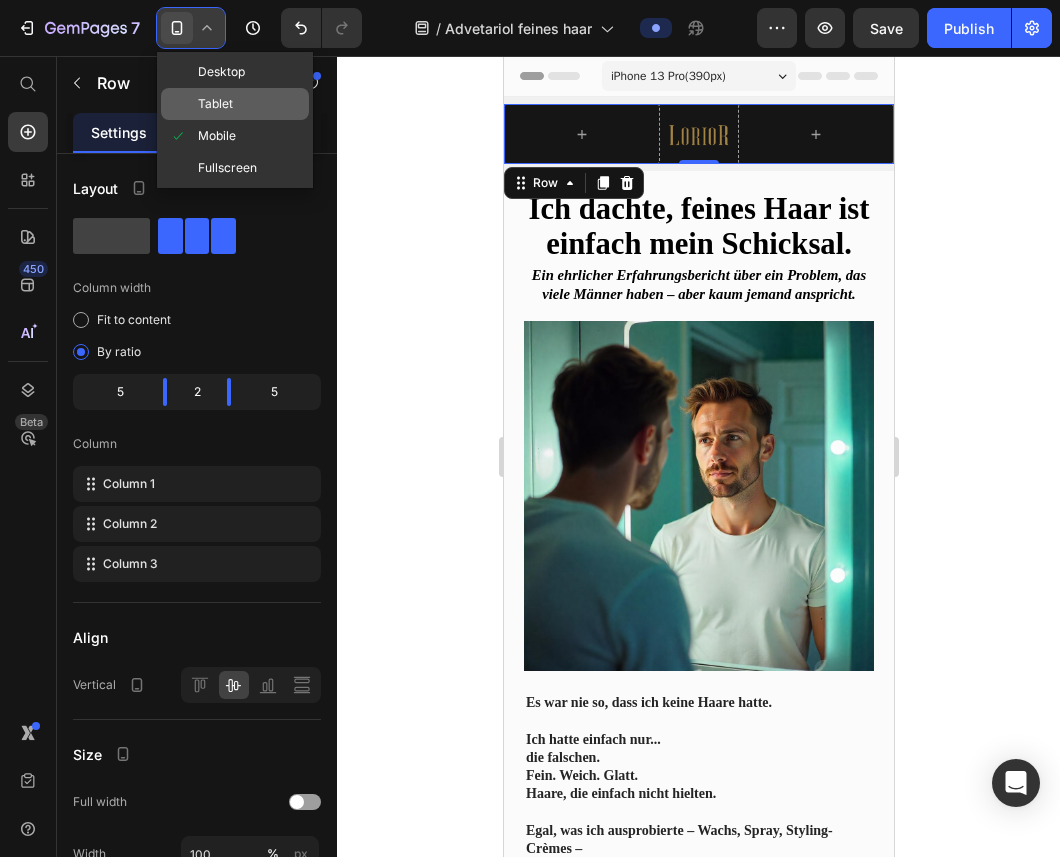 click on "Tablet" 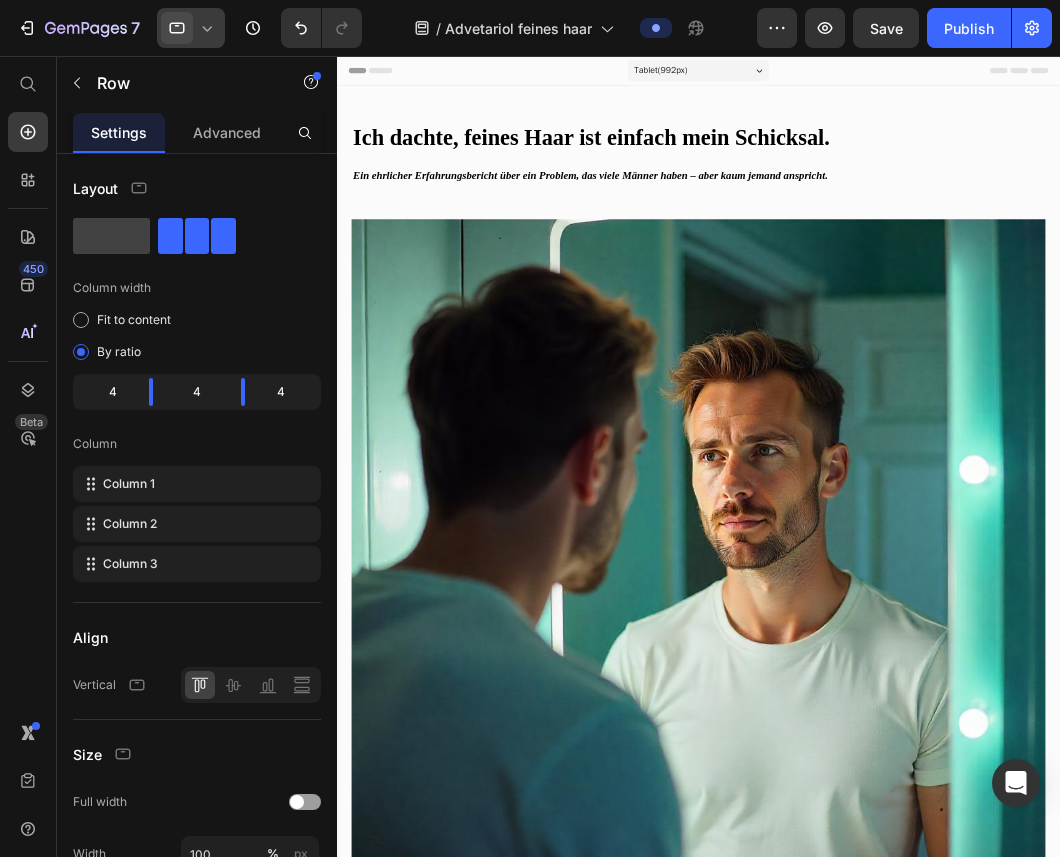 click on "Tablet  ( 992 px)" at bounding box center (833, 76) 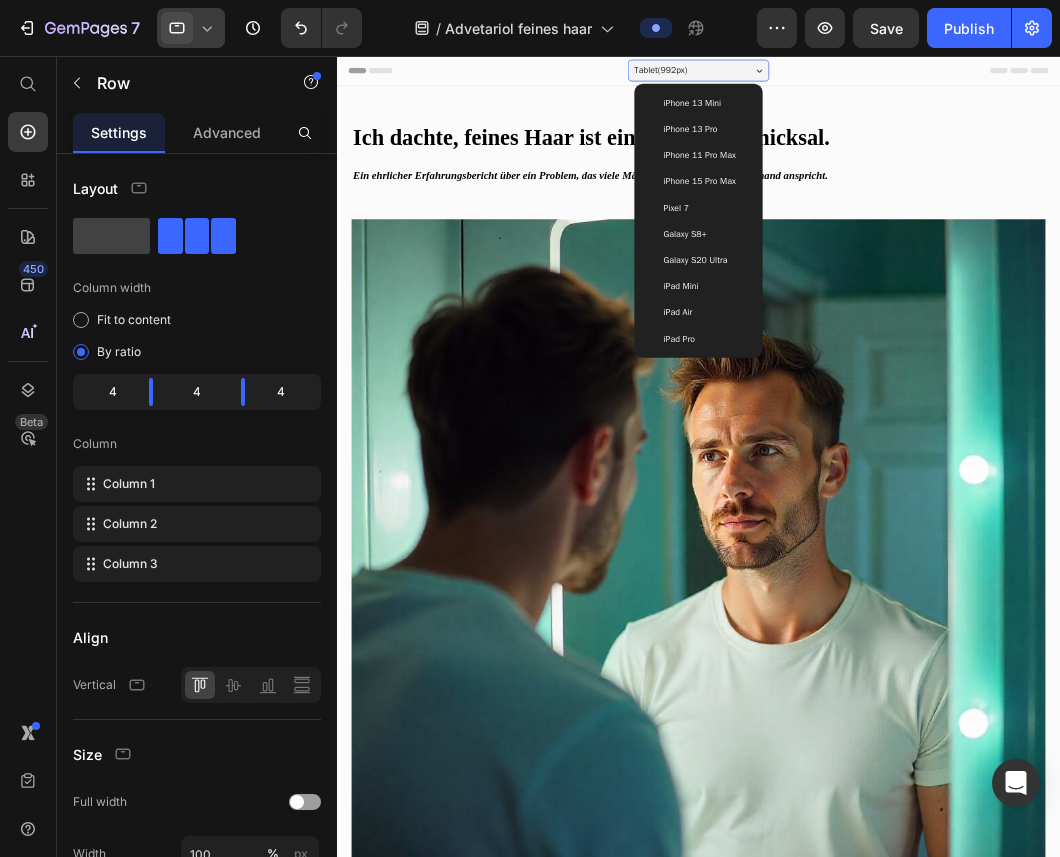 click on "iPad Pro" at bounding box center (833, 444) 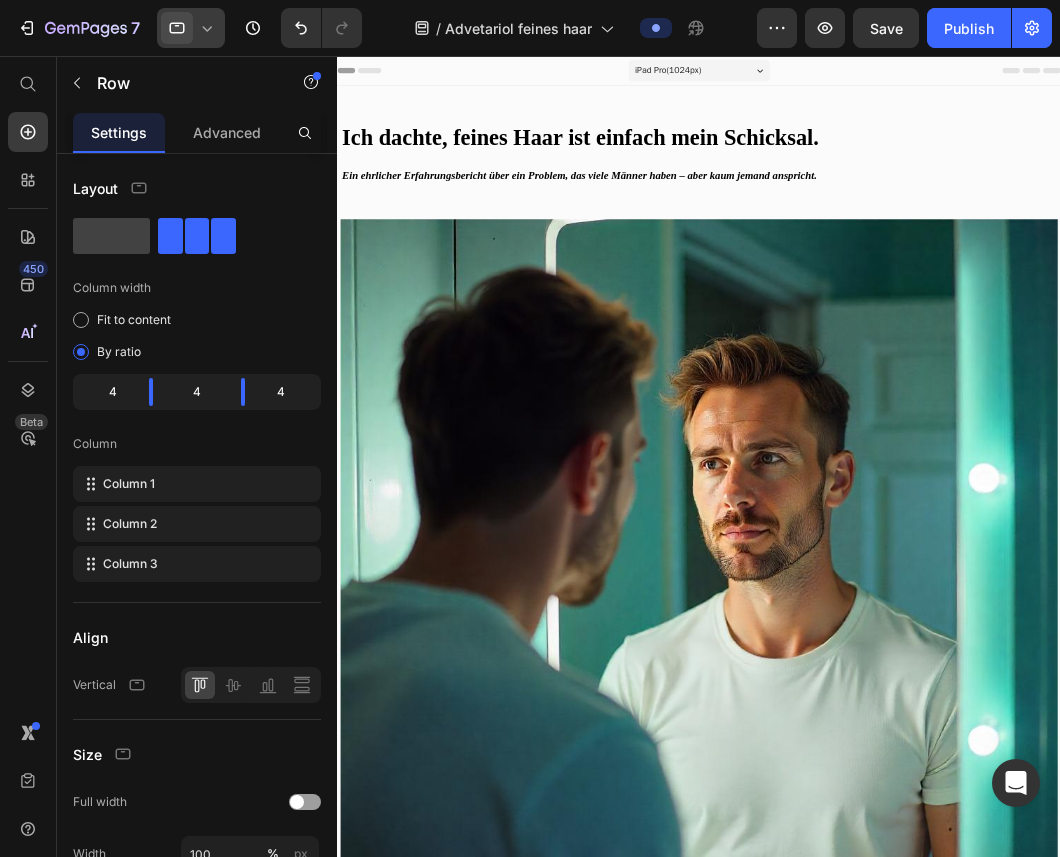 click on "iPad Pro  ( 1024 px)" at bounding box center (837, 76) 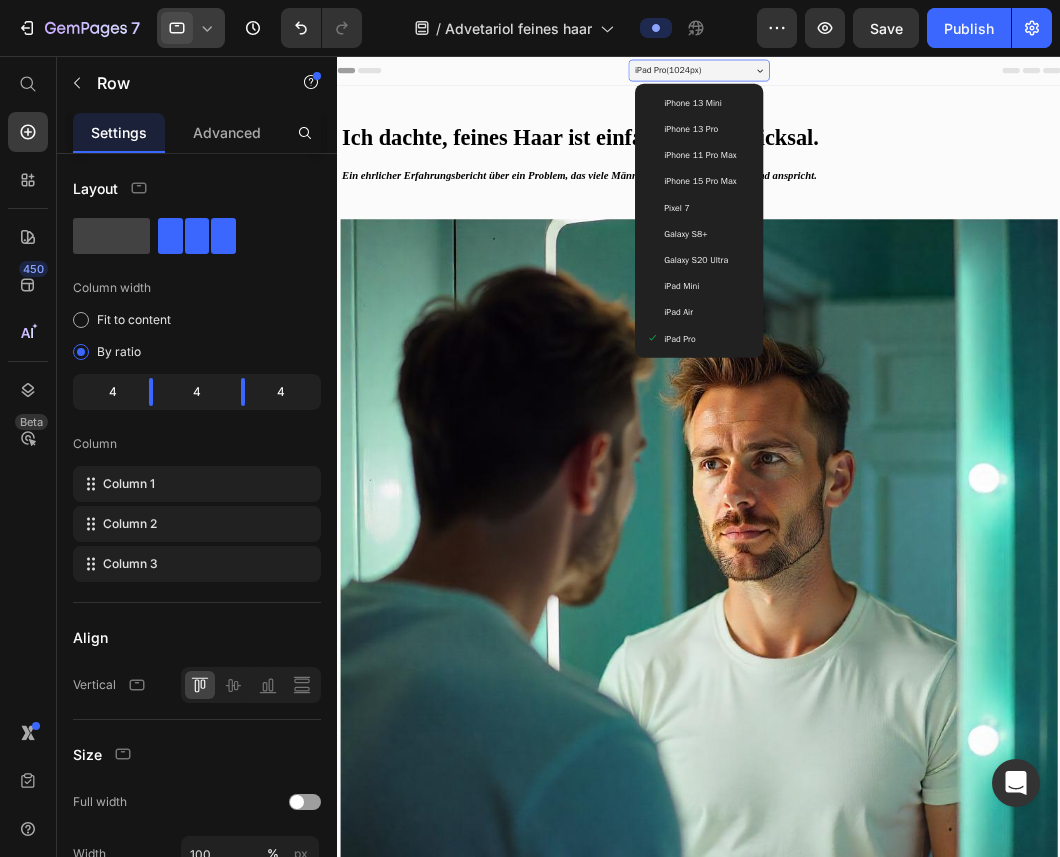 click on "iPhone 15 Pro Max" at bounding box center [837, 228] 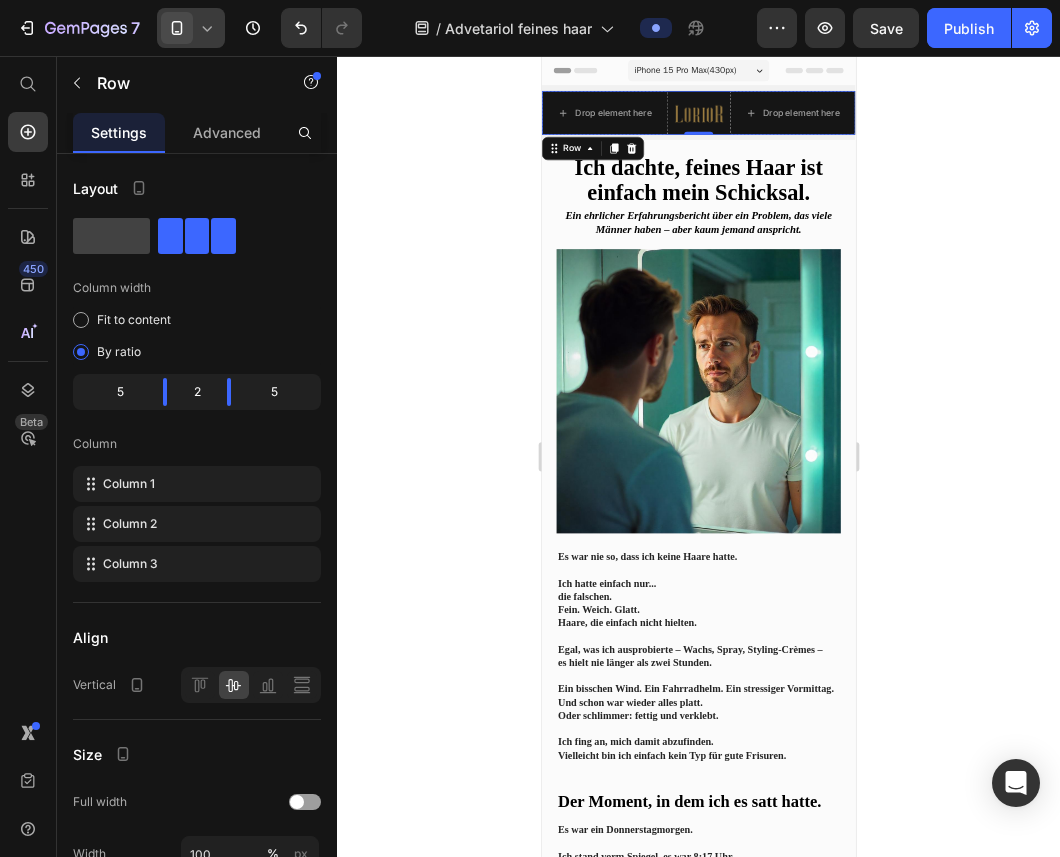 click 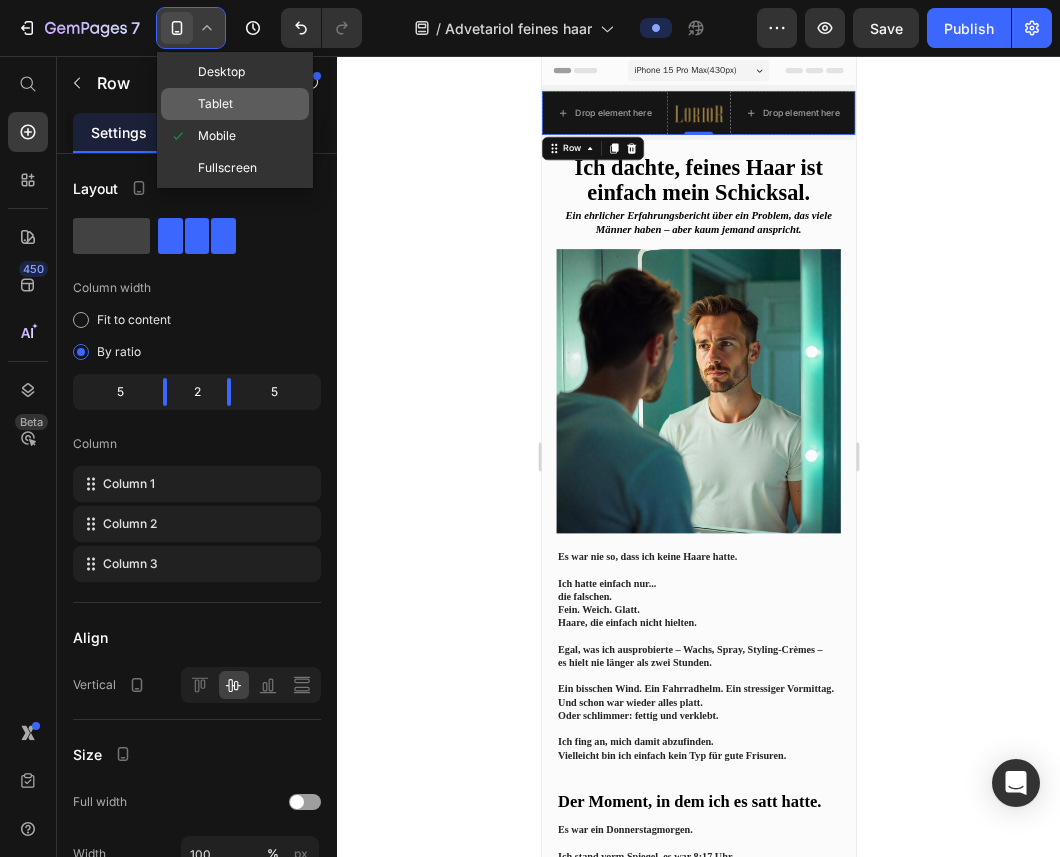 click on "Tablet" at bounding box center [215, 104] 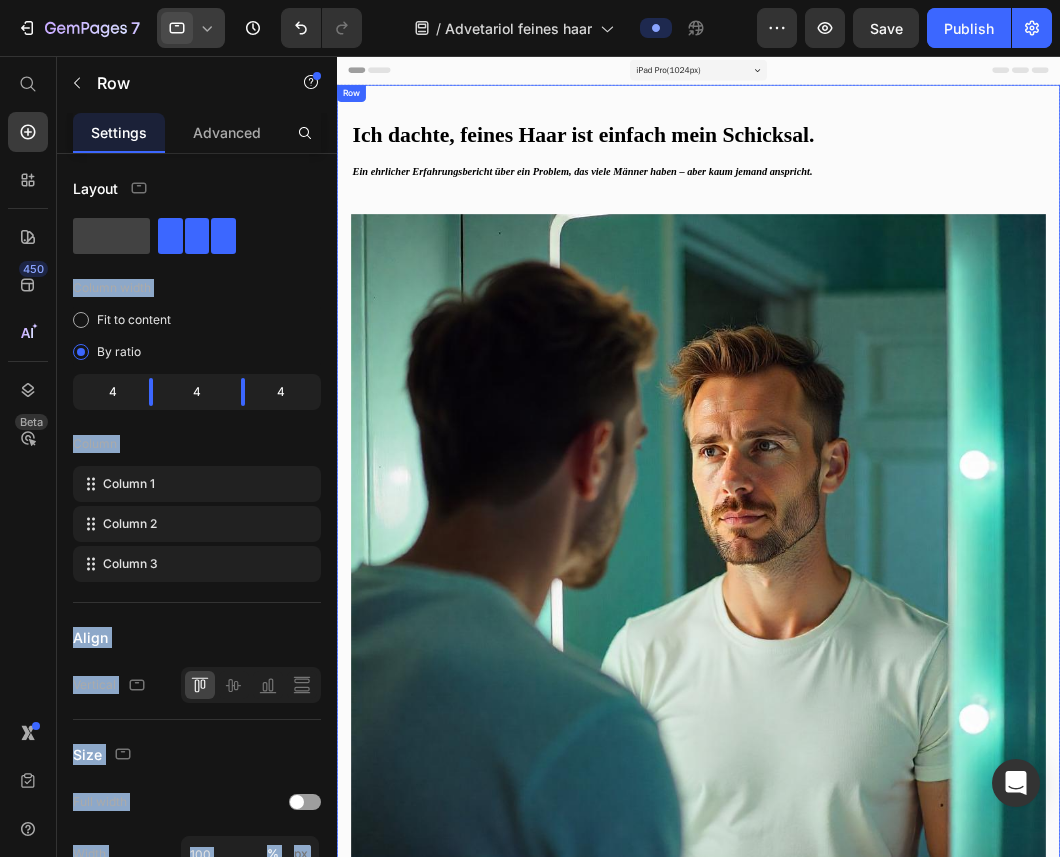 drag, startPoint x: 523, startPoint y: 286, endPoint x: 539, endPoint y: 126, distance: 160.798 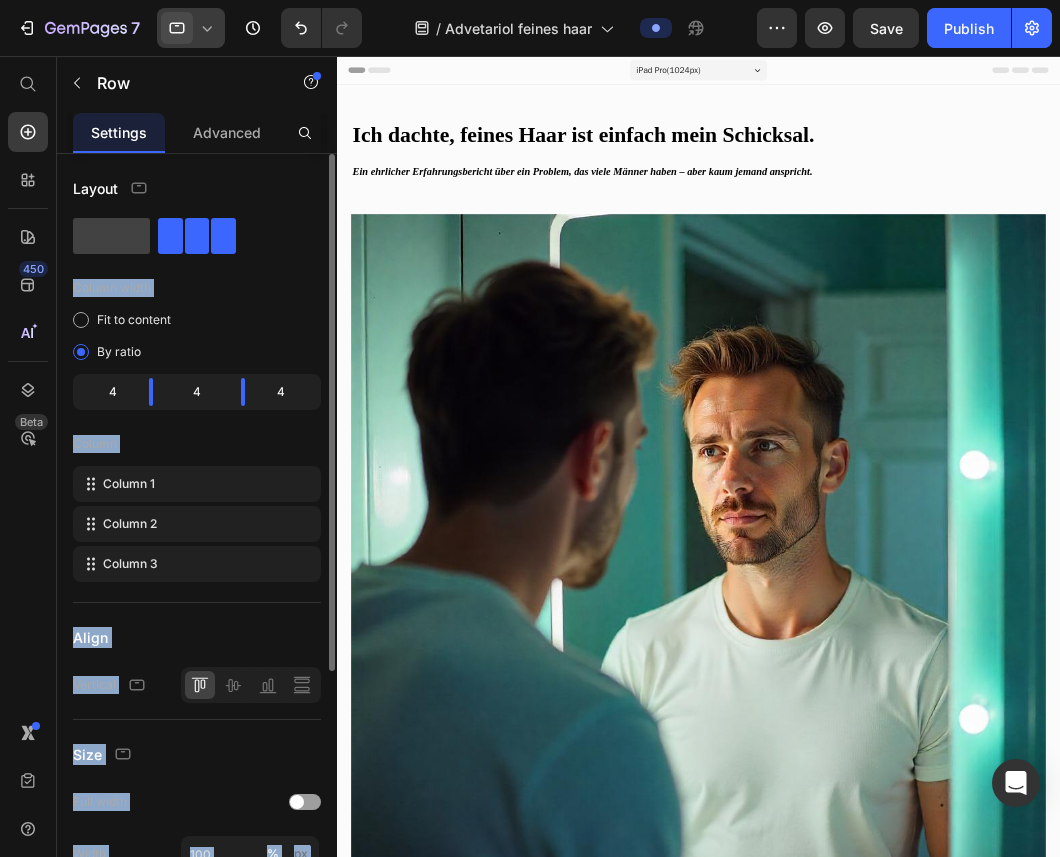 click on "Column width" at bounding box center (197, 288) 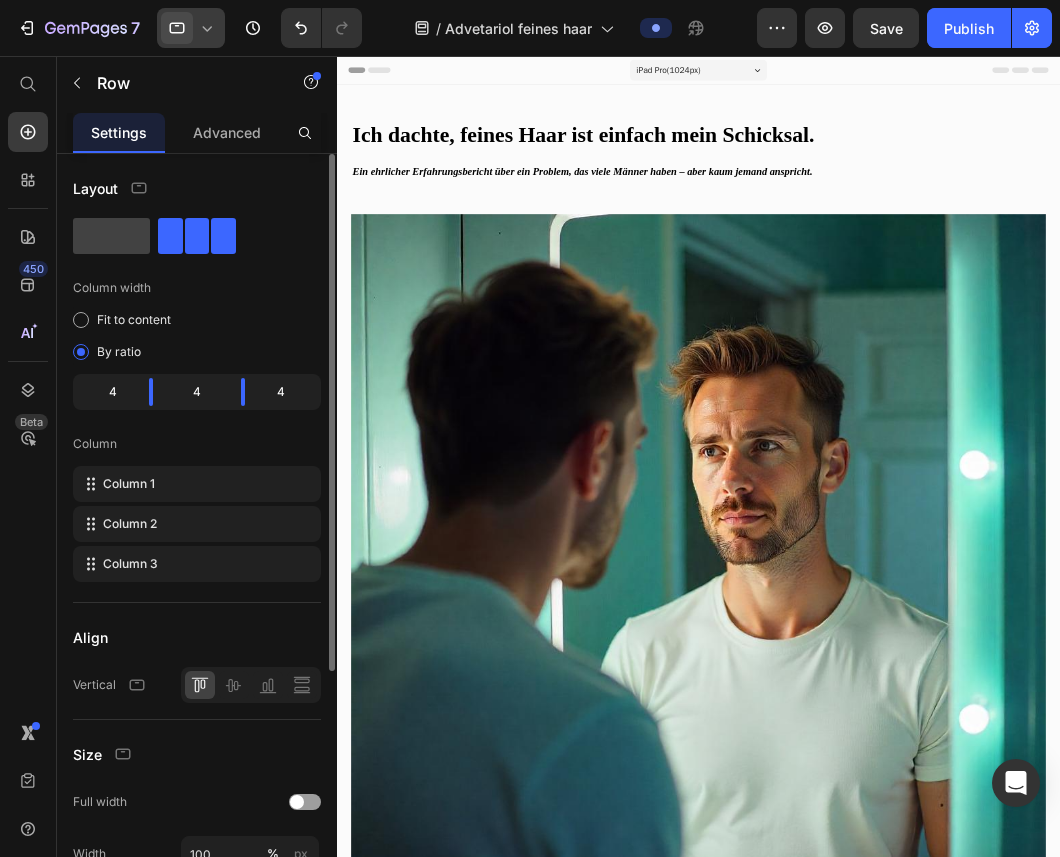 click 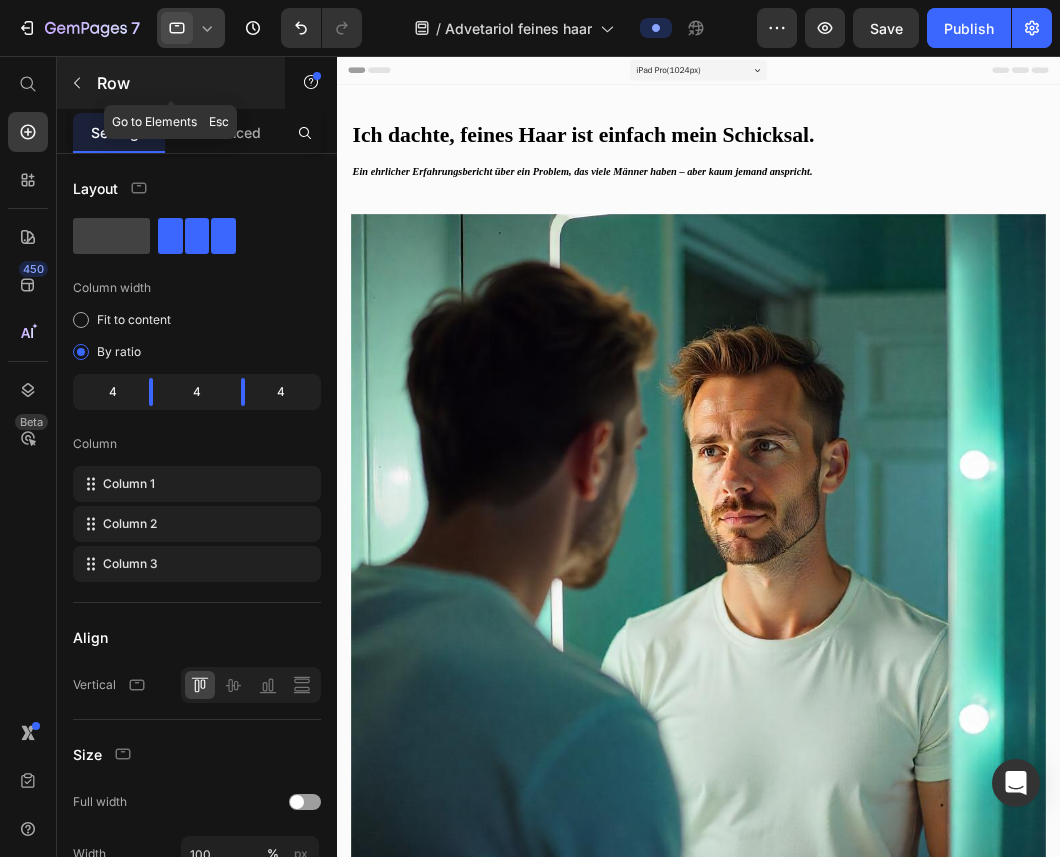 click 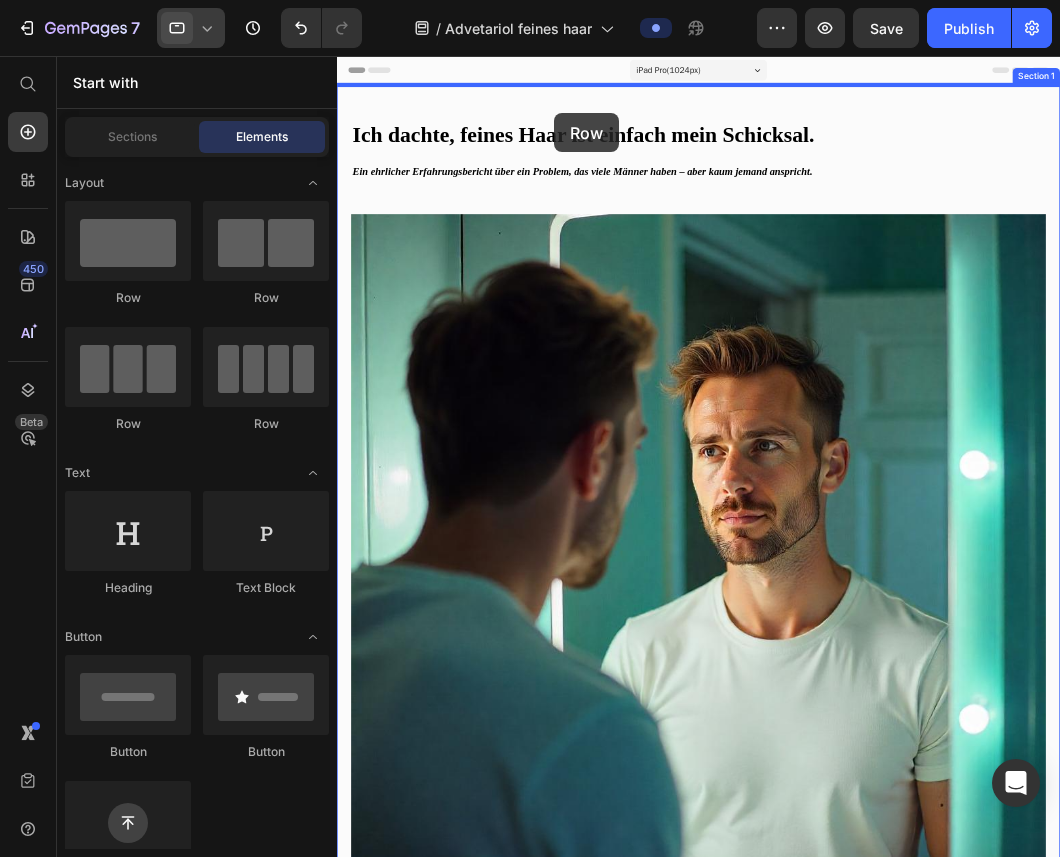 drag, startPoint x: 487, startPoint y: 372, endPoint x: 645, endPoint y: 137, distance: 283.17664 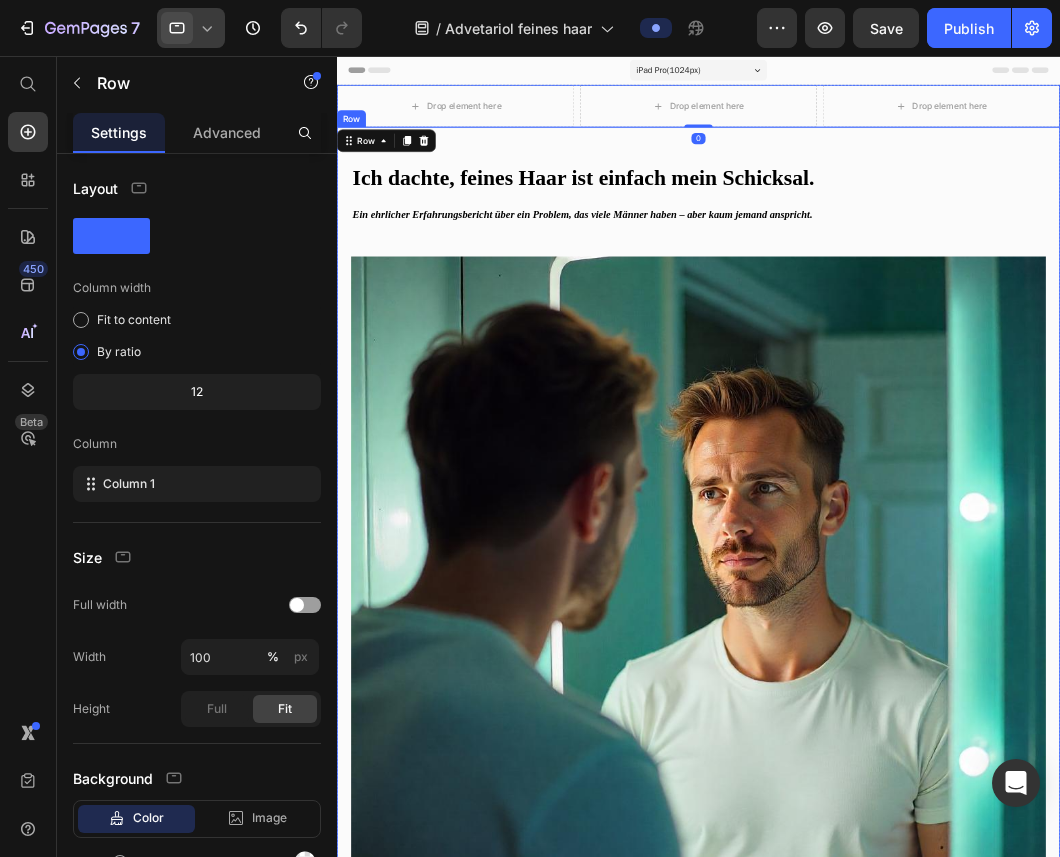 click on "Ich dachte, feines Haar ist einfach mein Schicksal. Heading Ein ehrlicher Erfahrungsbericht über ein Problem, das viele Männer haben – aber kaum jemand anspricht. Text Block Image Es war nie so, dass ich keine Haare hatte.   Ich hatte einfach nur... die falschen. Fein. Weich. Glatt. Haare, die einfach nicht hielten.   Egal, was ich ausprobierte – Wachs, Spray, Styling-Crèmes – es hielt nie länger als zwei Stunden.   Ein bisschen Wind. Ein Fahrradhelm. Ein stressiger Vormittag. Und schon war wieder alles platt. Oder schlimmer: fettig und verklebt.   Ich fing an, mich damit abzufinden. Vielleicht bin ich einfach kein Typ für gute Frisuren. Text Block Row Row Row" at bounding box center (849, 921) 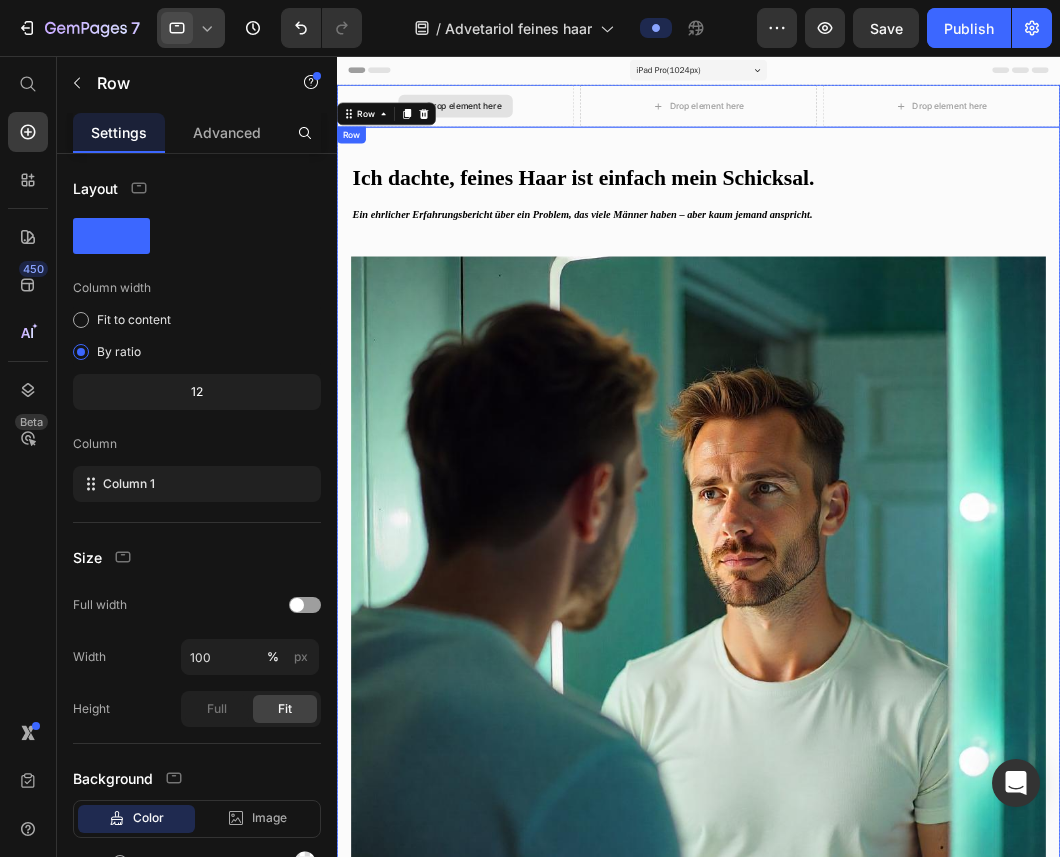 click on "Drop element here" at bounding box center [505, 127] 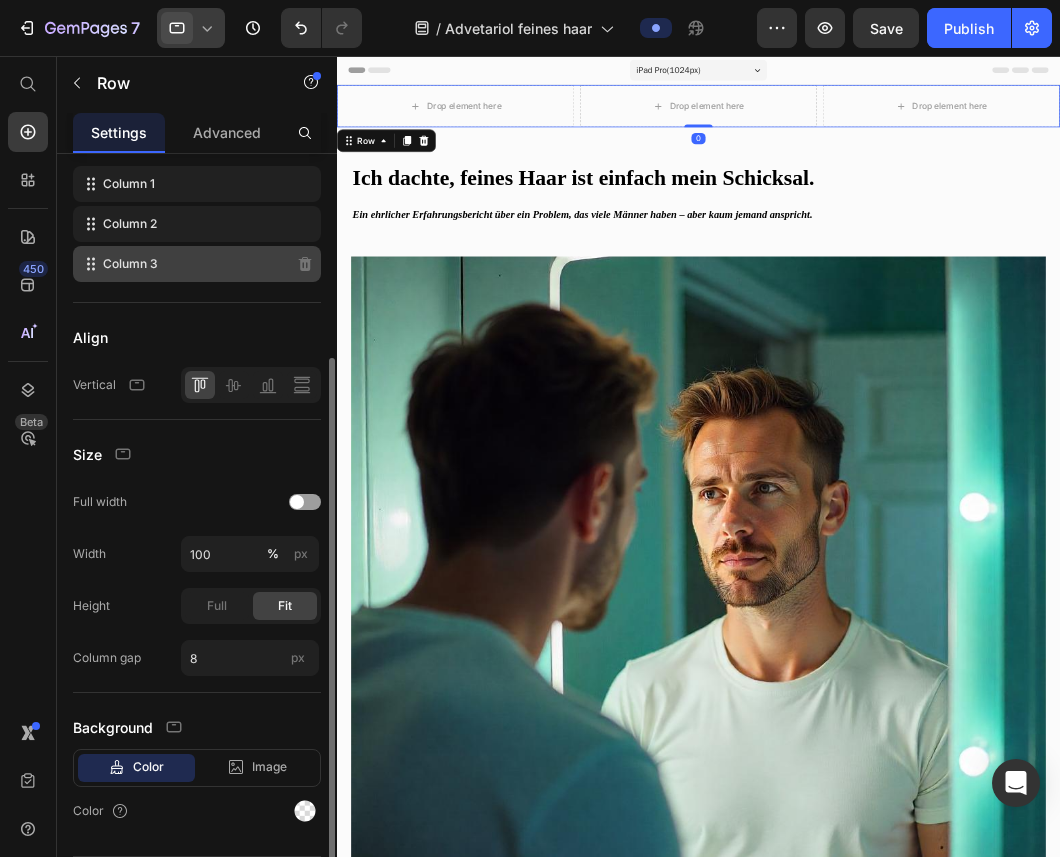 scroll, scrollTop: 357, scrollLeft: 0, axis: vertical 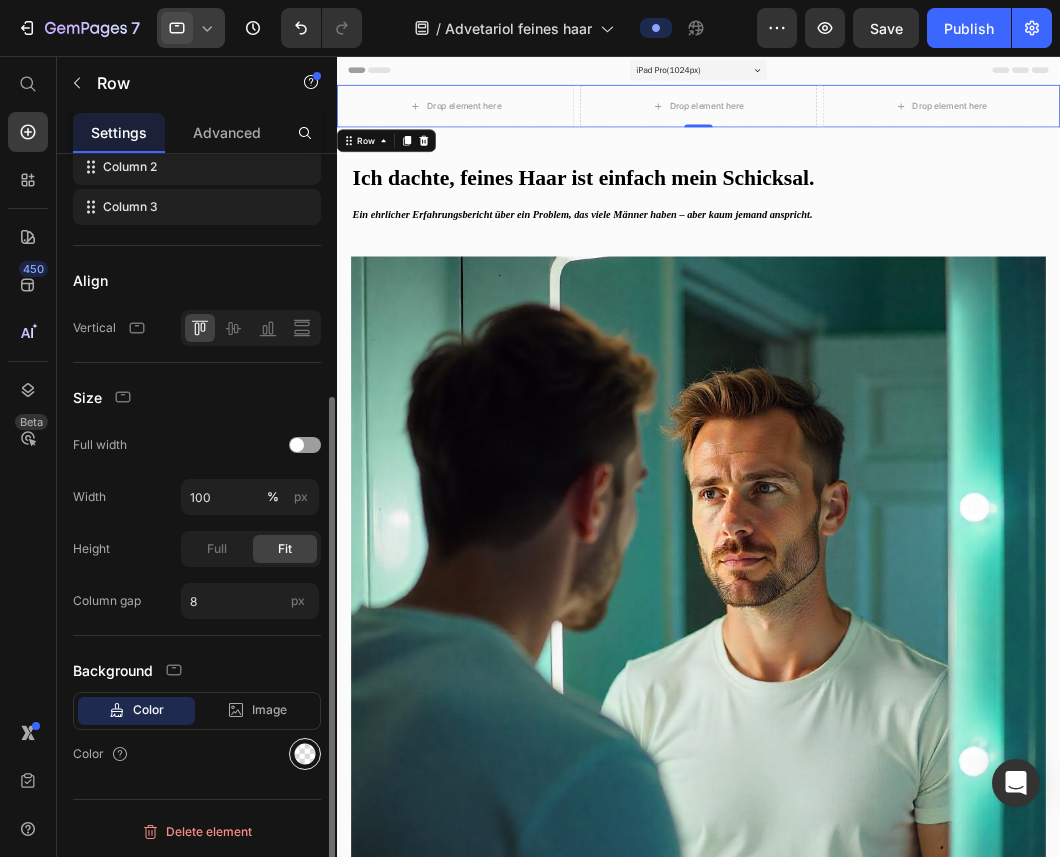 click at bounding box center (305, 754) 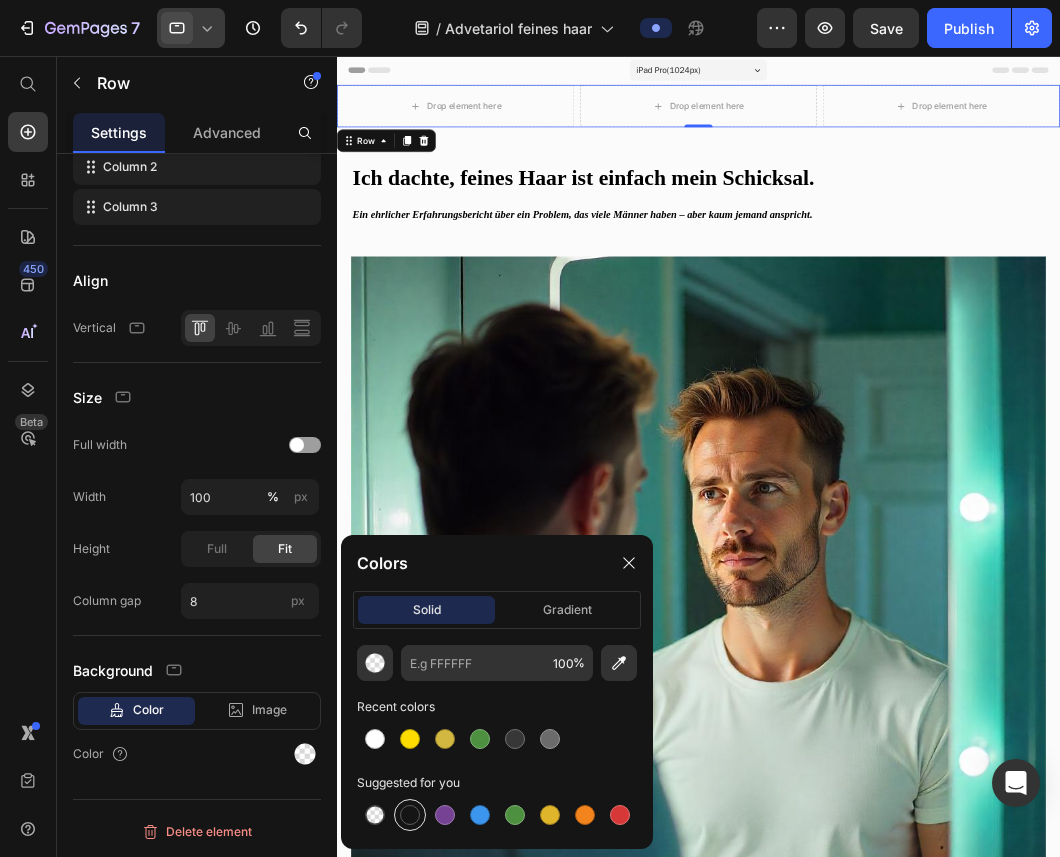 click at bounding box center (410, 815) 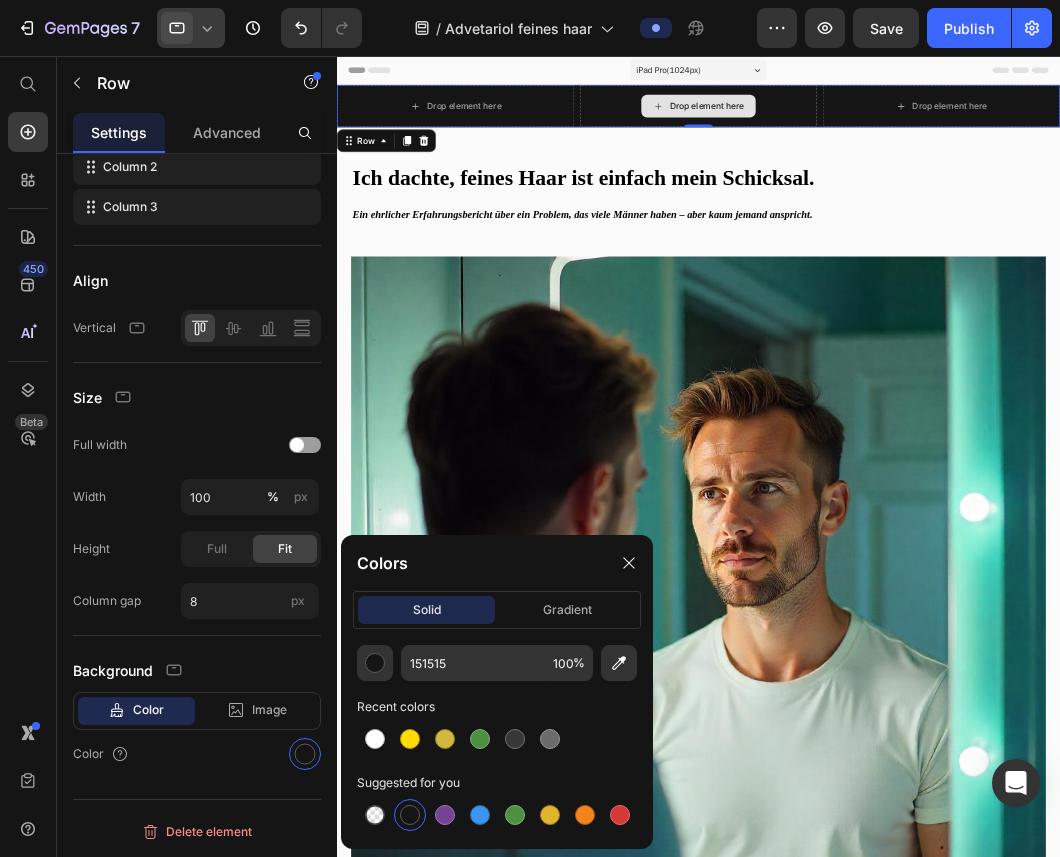 click on "Drop element here" at bounding box center (849, 127) 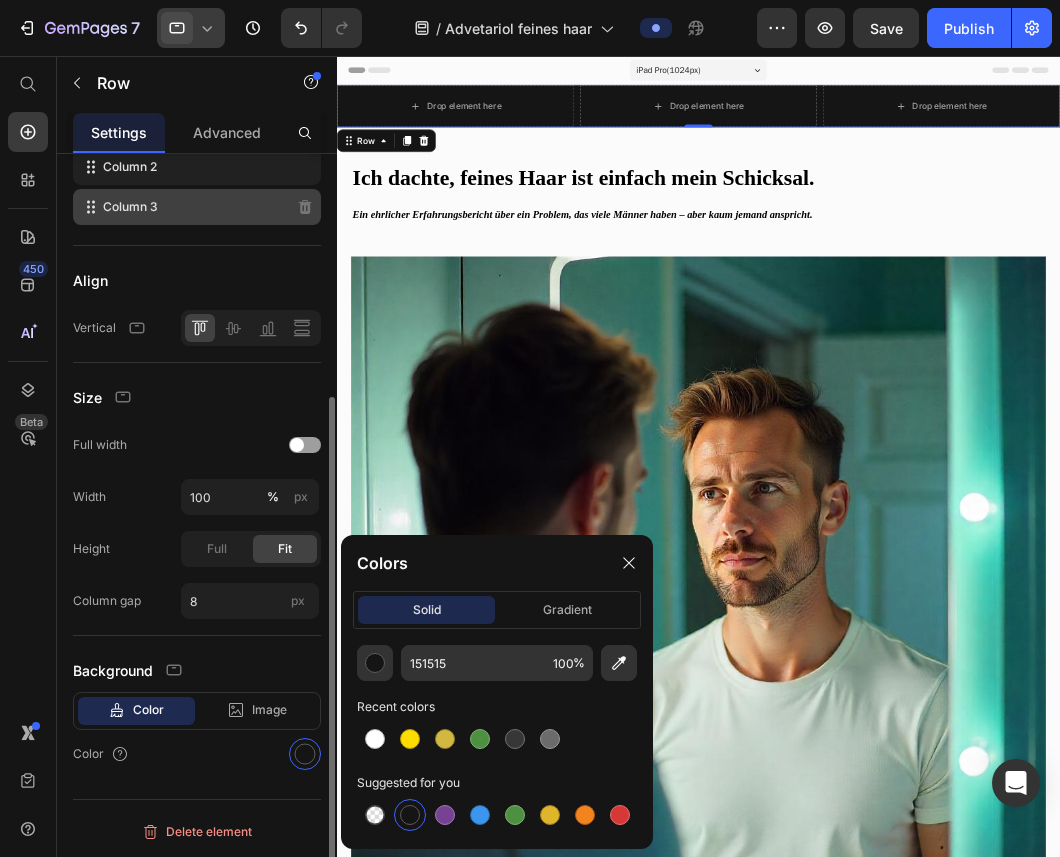 click on "Column 3" 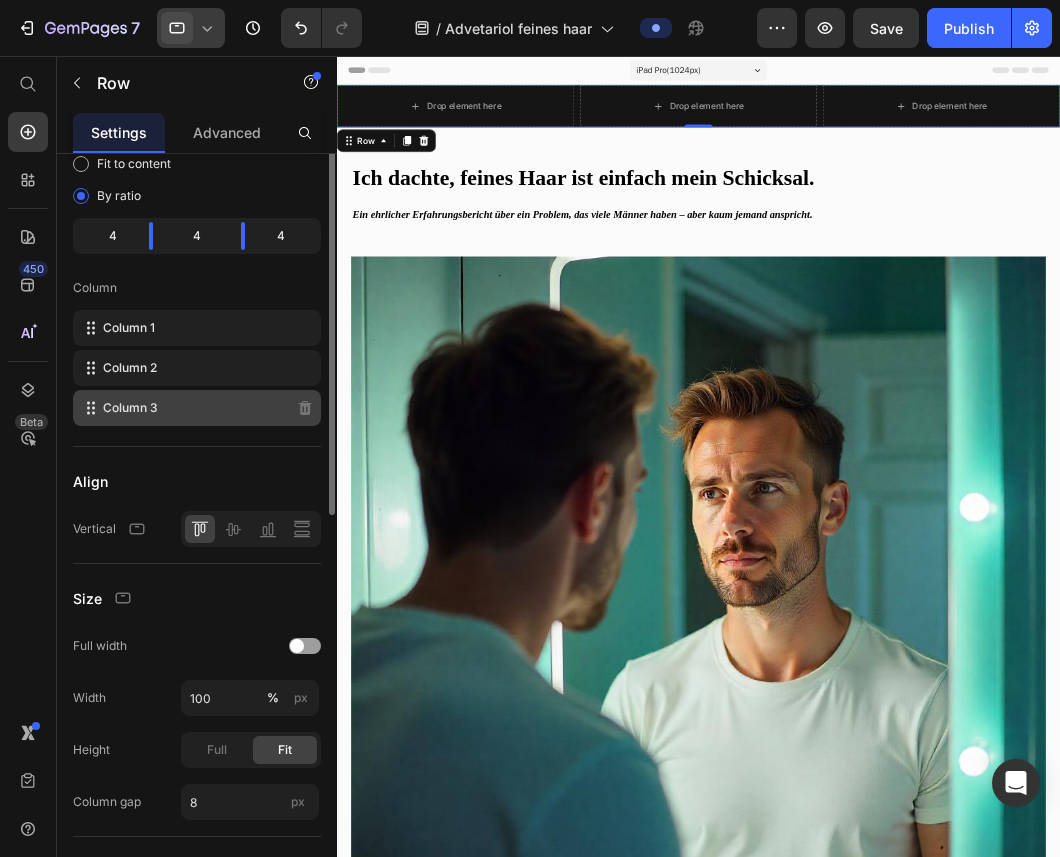 scroll, scrollTop: 0, scrollLeft: 0, axis: both 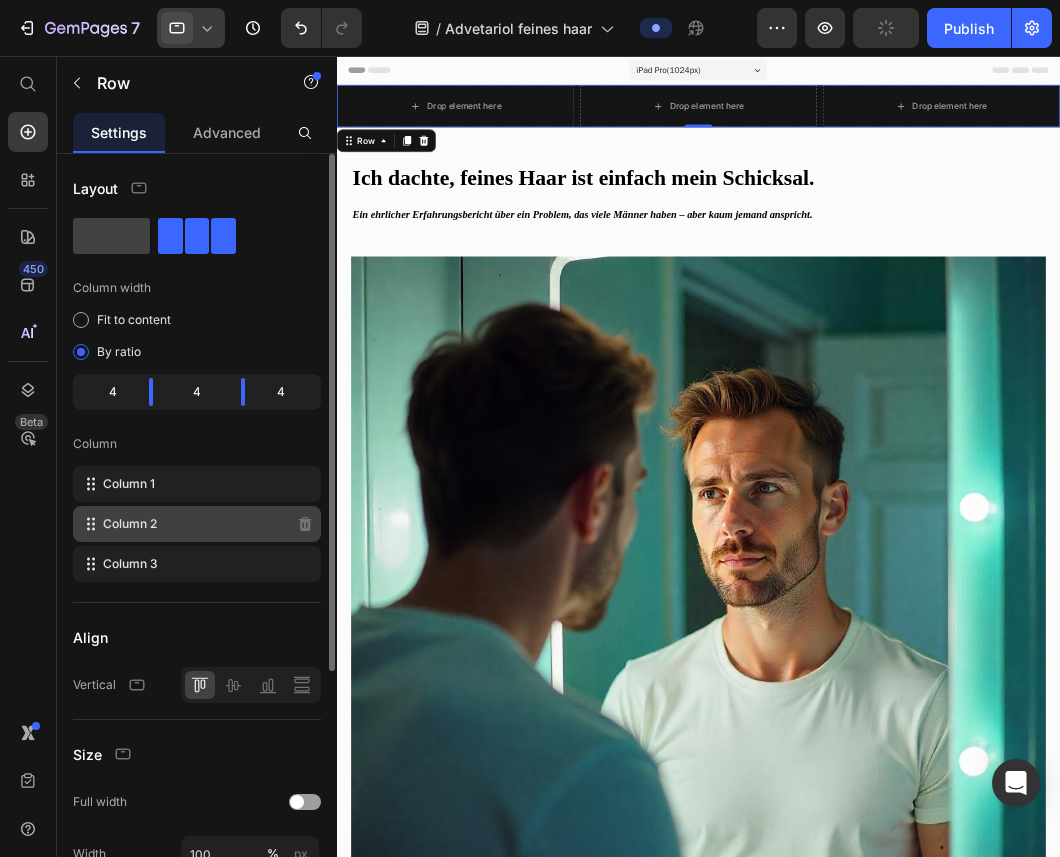 click on "Column 2" 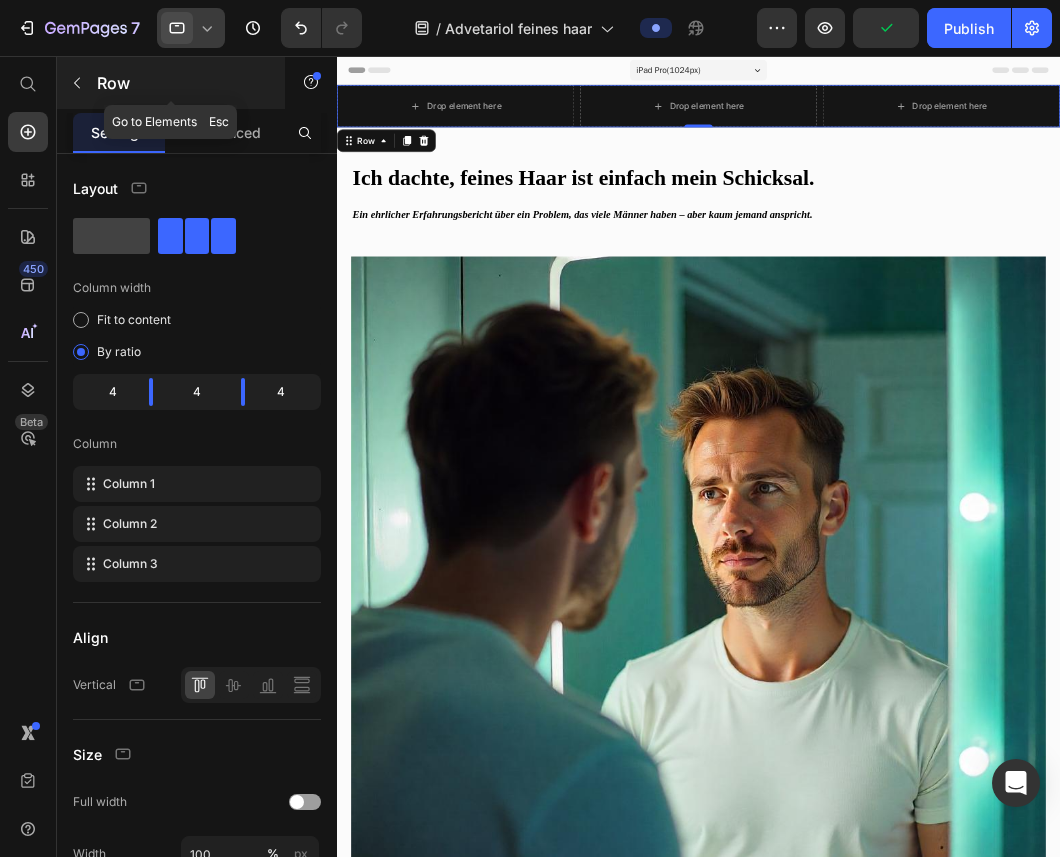 click at bounding box center [77, 83] 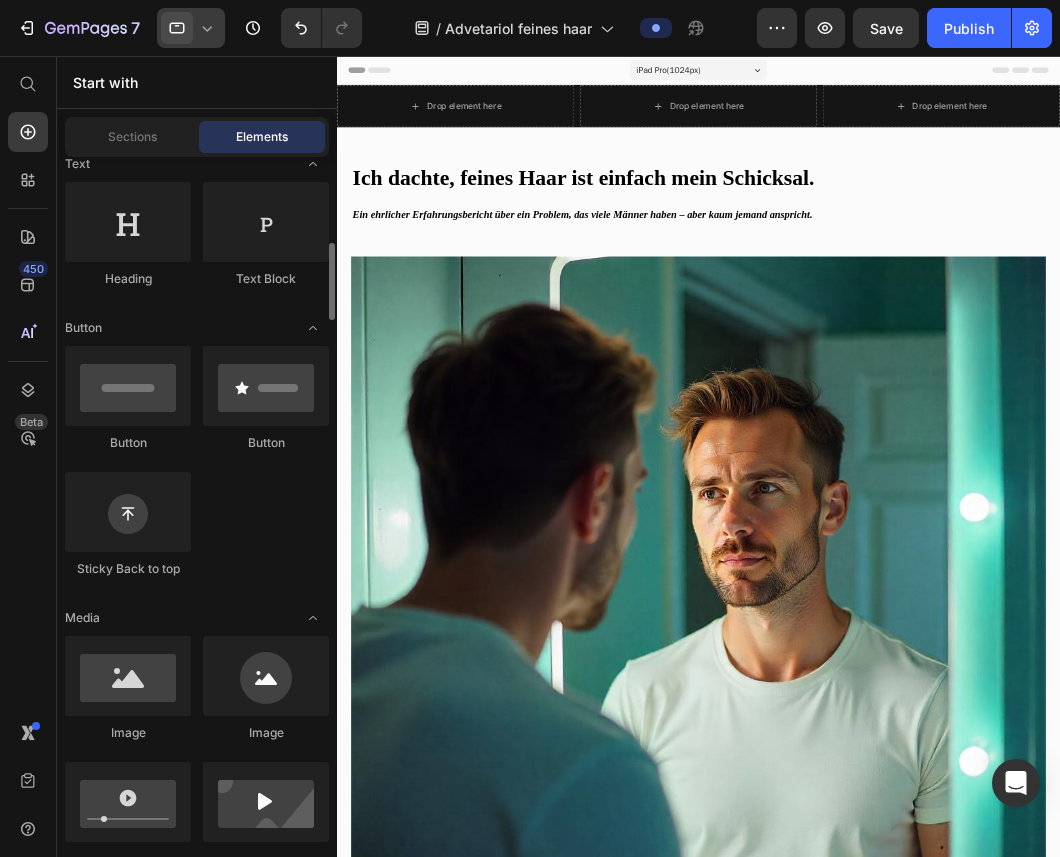 scroll, scrollTop: 402, scrollLeft: 0, axis: vertical 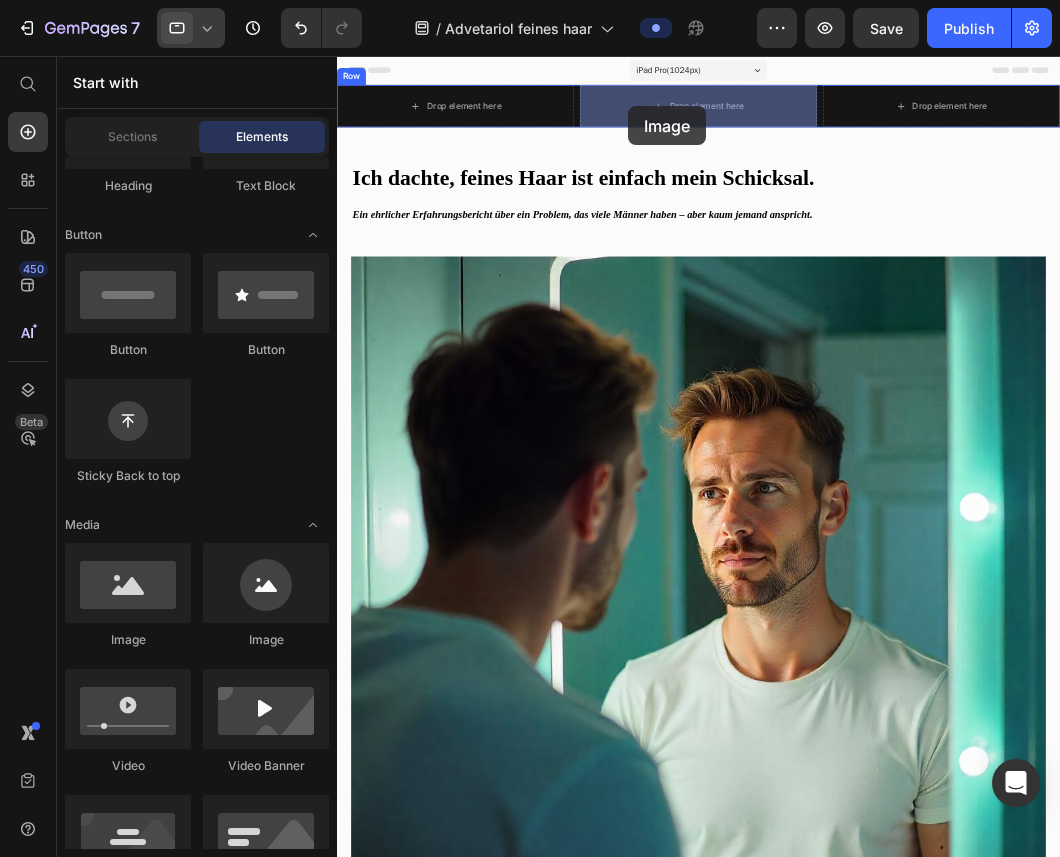 drag, startPoint x: 474, startPoint y: 636, endPoint x: 749, endPoint y: 127, distance: 578.53784 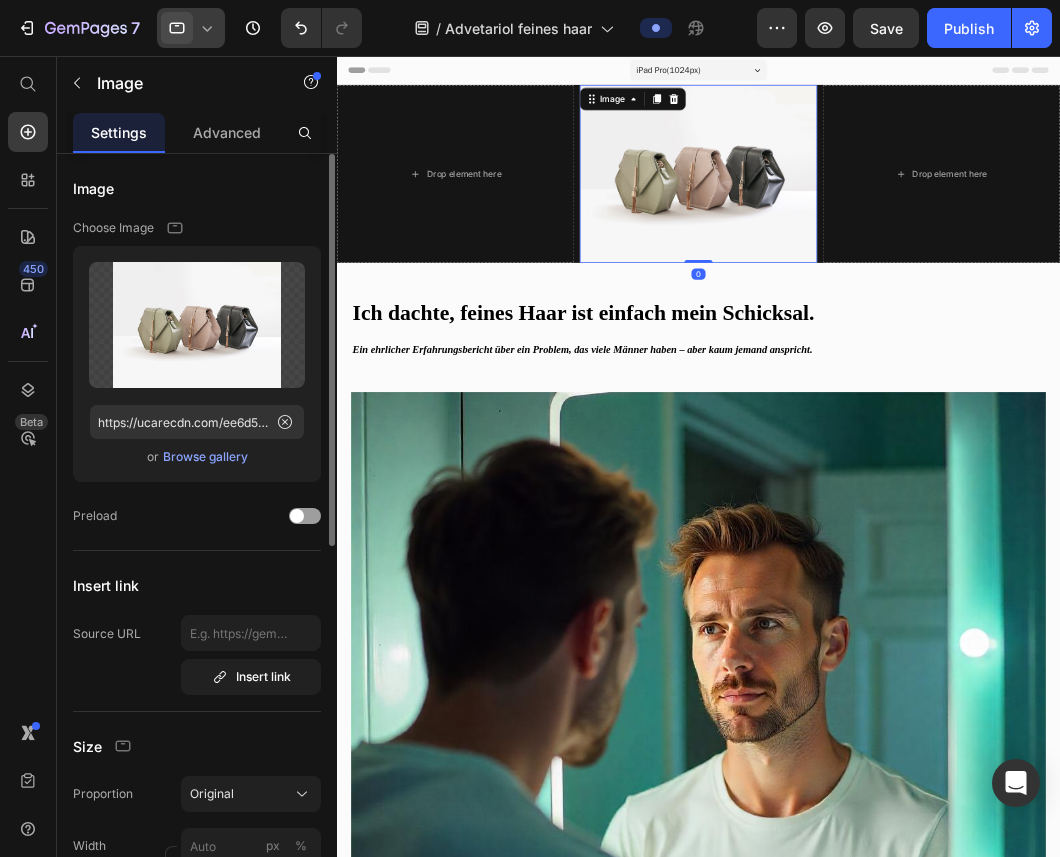 click on "Browse gallery" at bounding box center [205, 457] 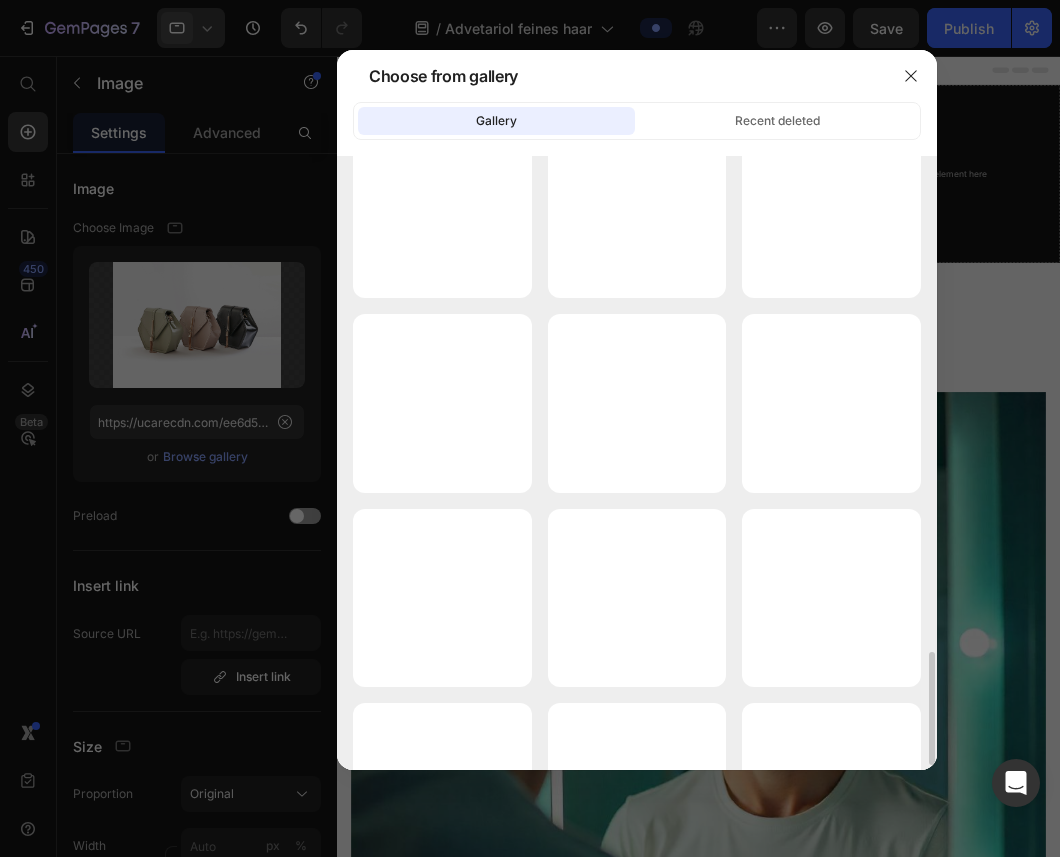 scroll, scrollTop: 2271, scrollLeft: 0, axis: vertical 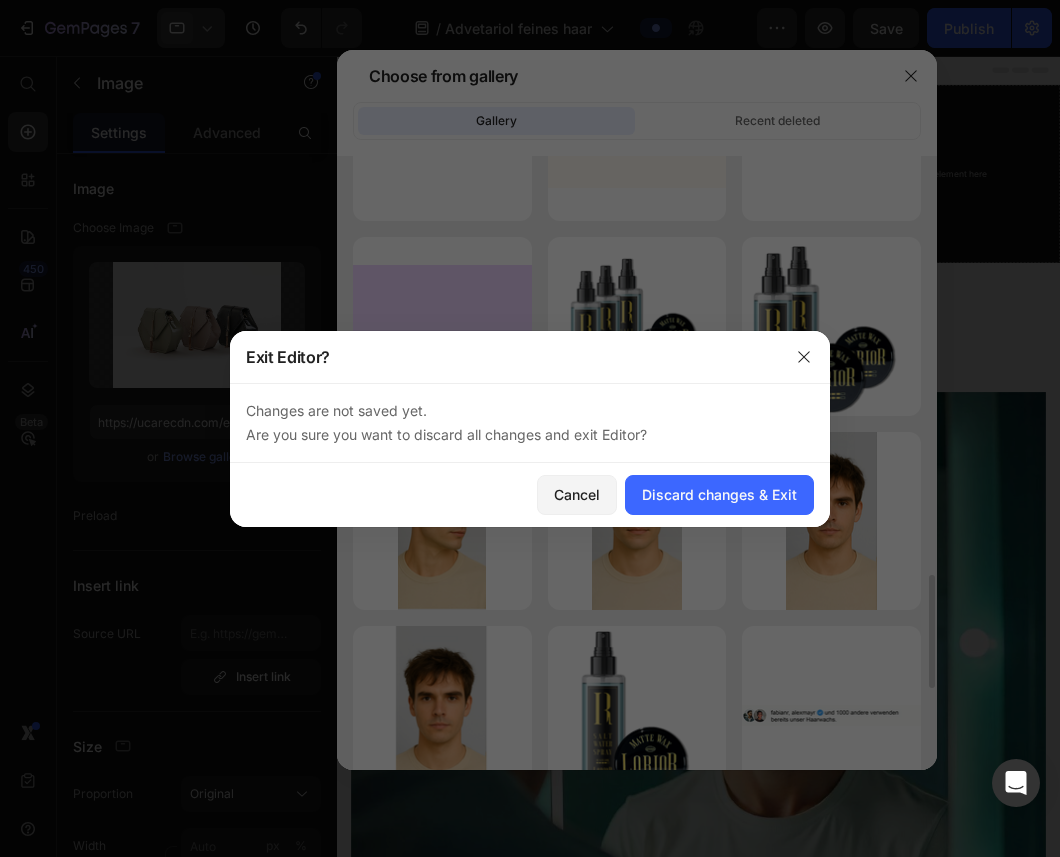 click at bounding box center [530, 428] 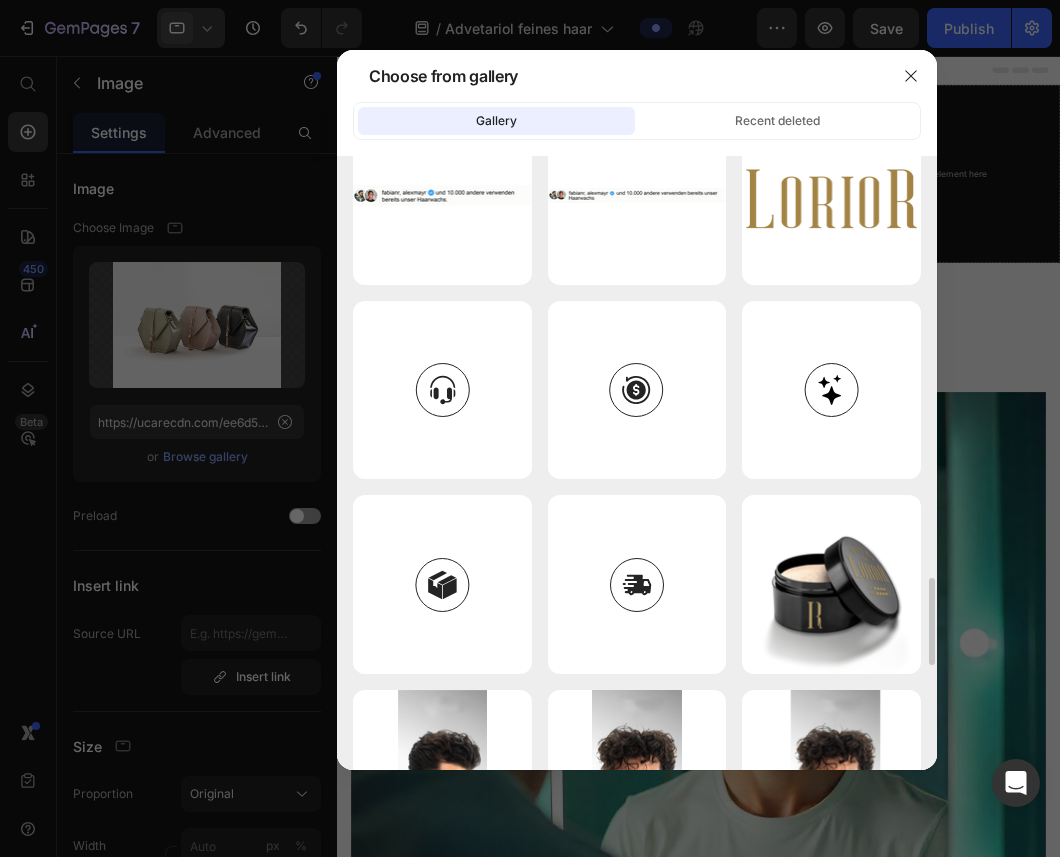 scroll, scrollTop: 2944, scrollLeft: 0, axis: vertical 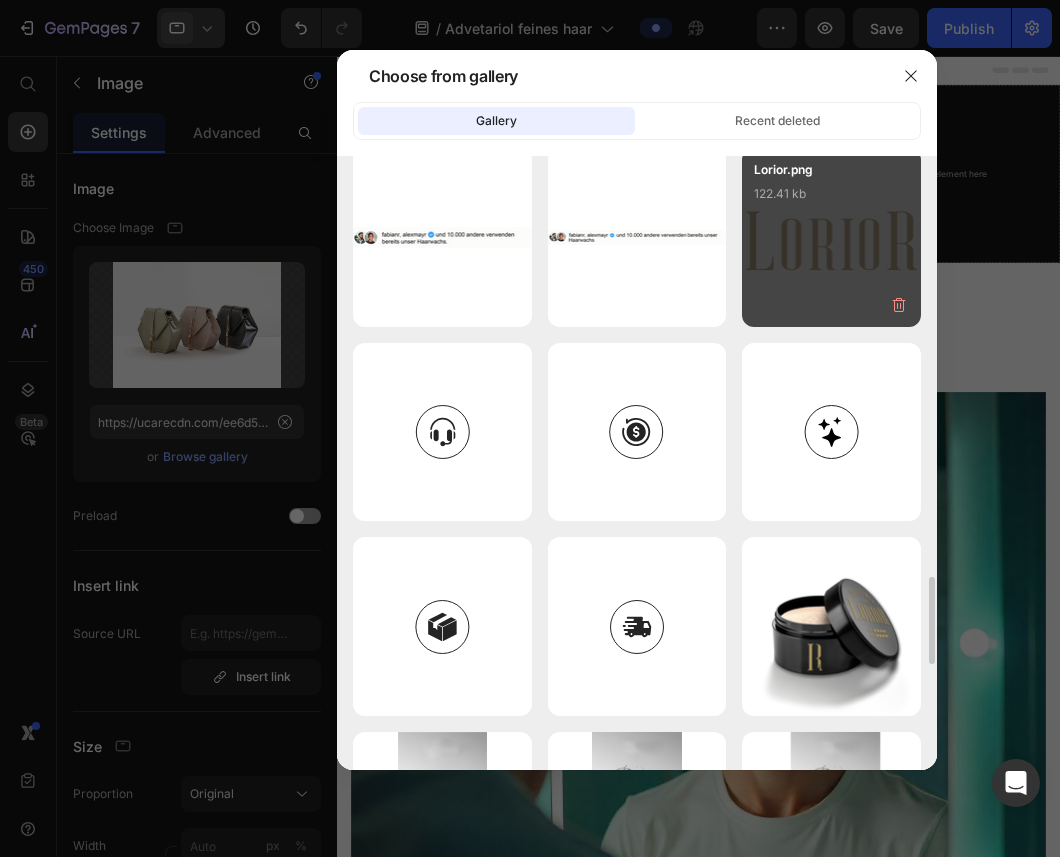 click on "Lorior.png 122.41 kb" at bounding box center [831, 237] 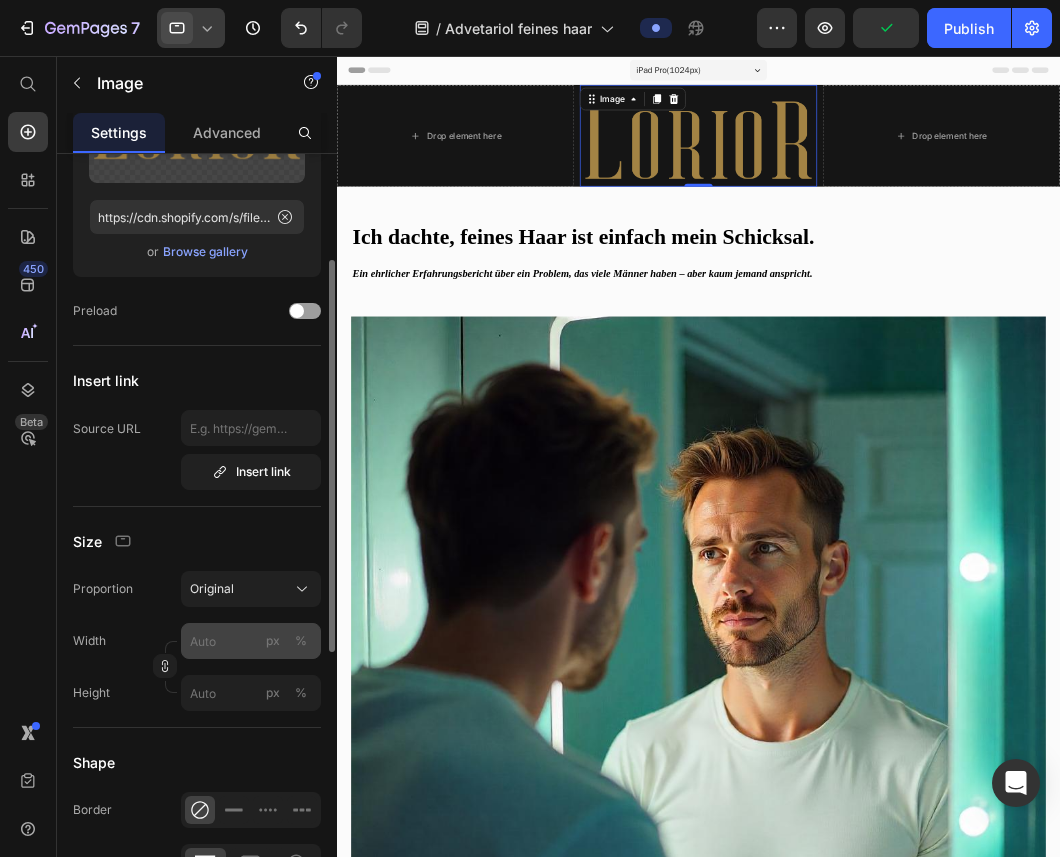 scroll, scrollTop: 241, scrollLeft: 0, axis: vertical 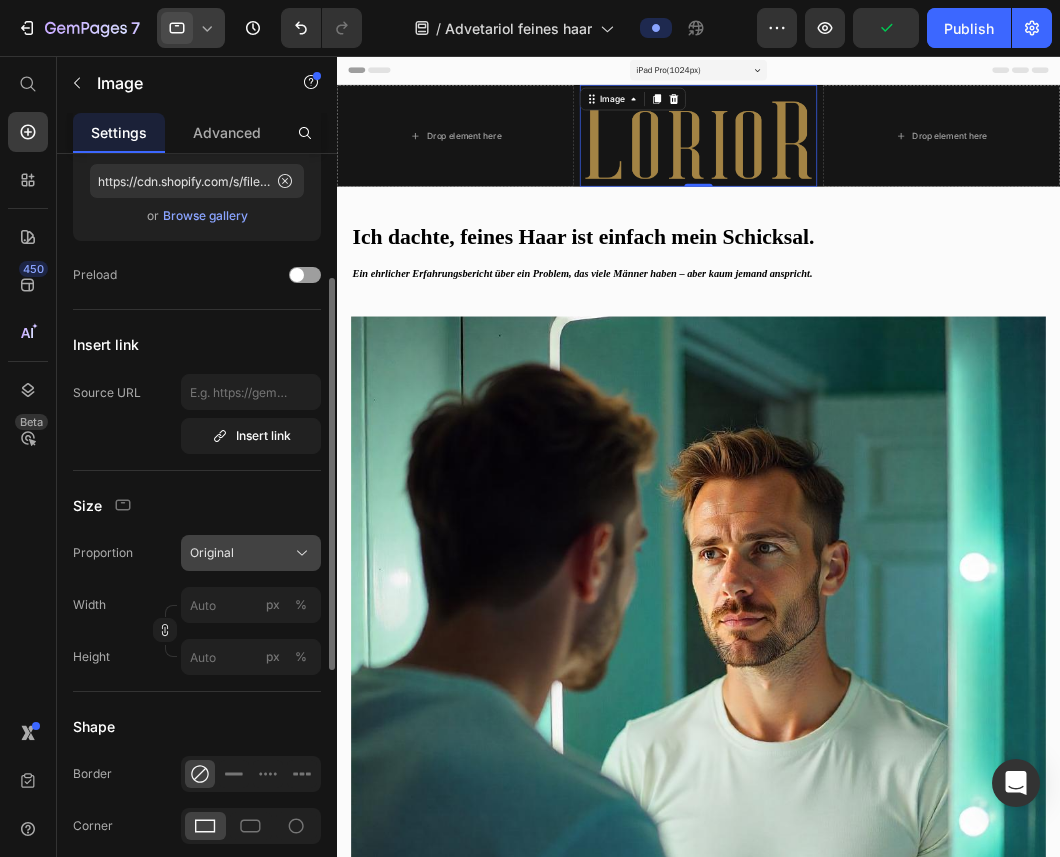 click on "Original" 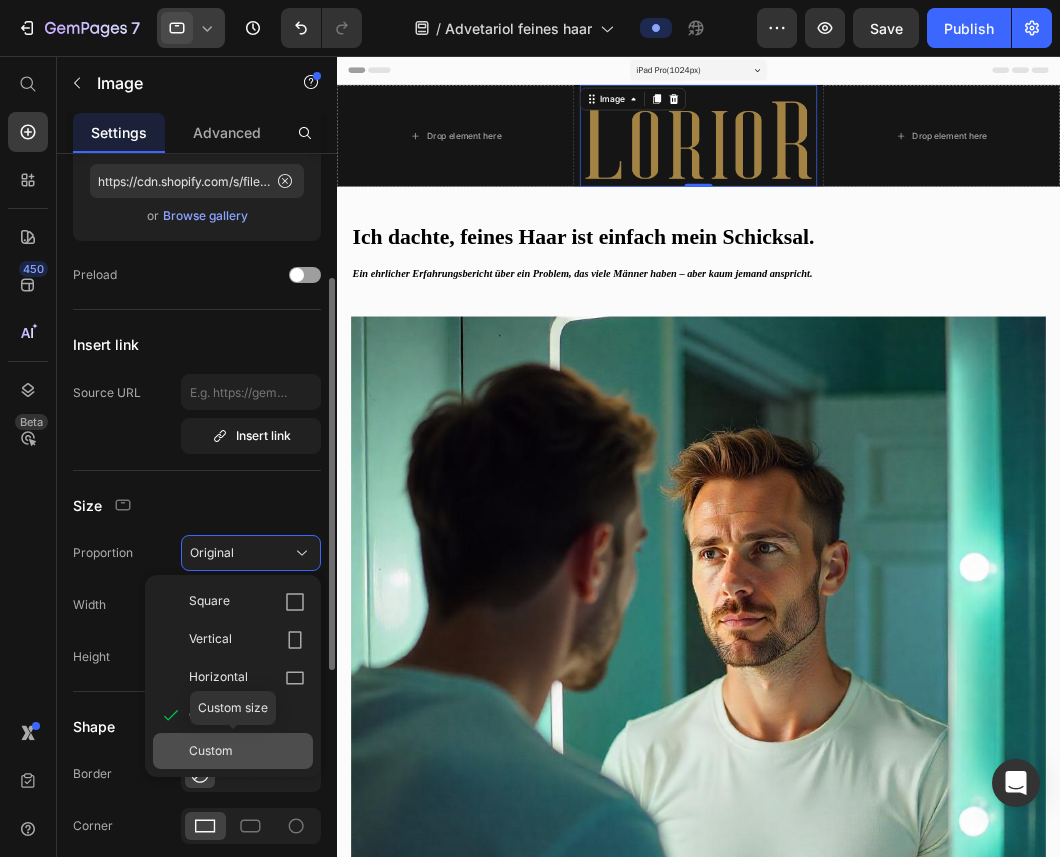 click on "Custom" 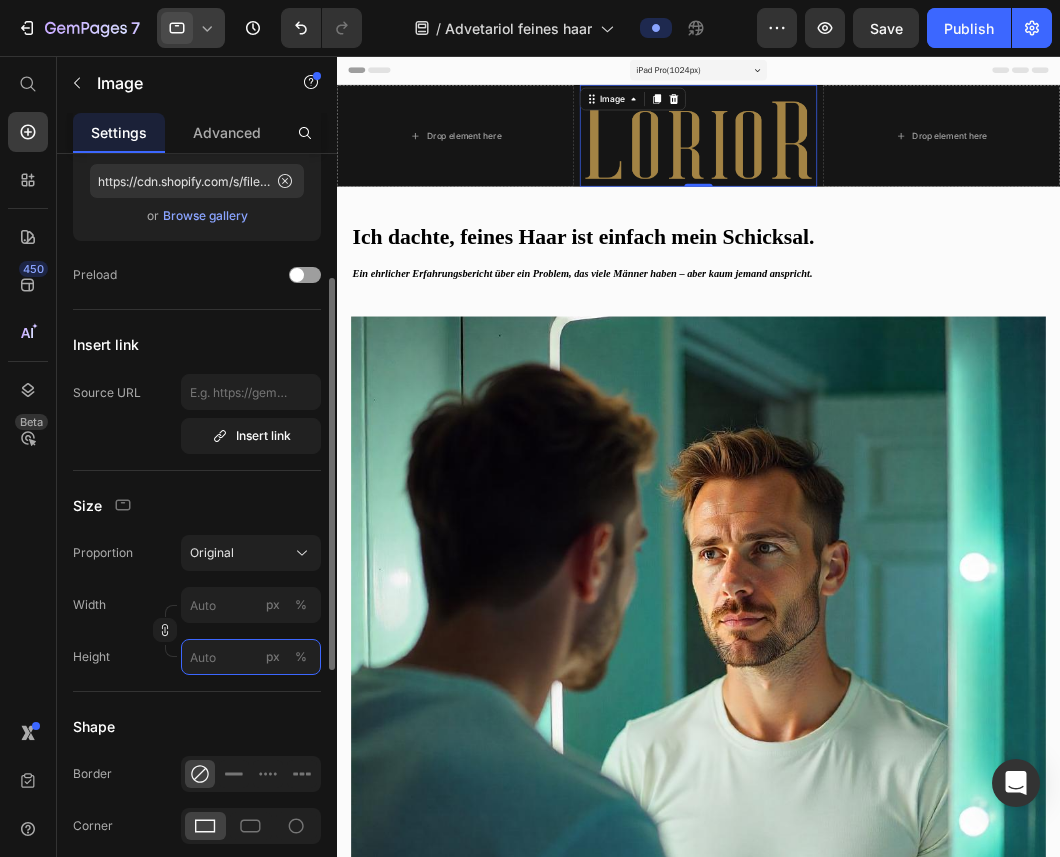 click on "px %" at bounding box center (251, 657) 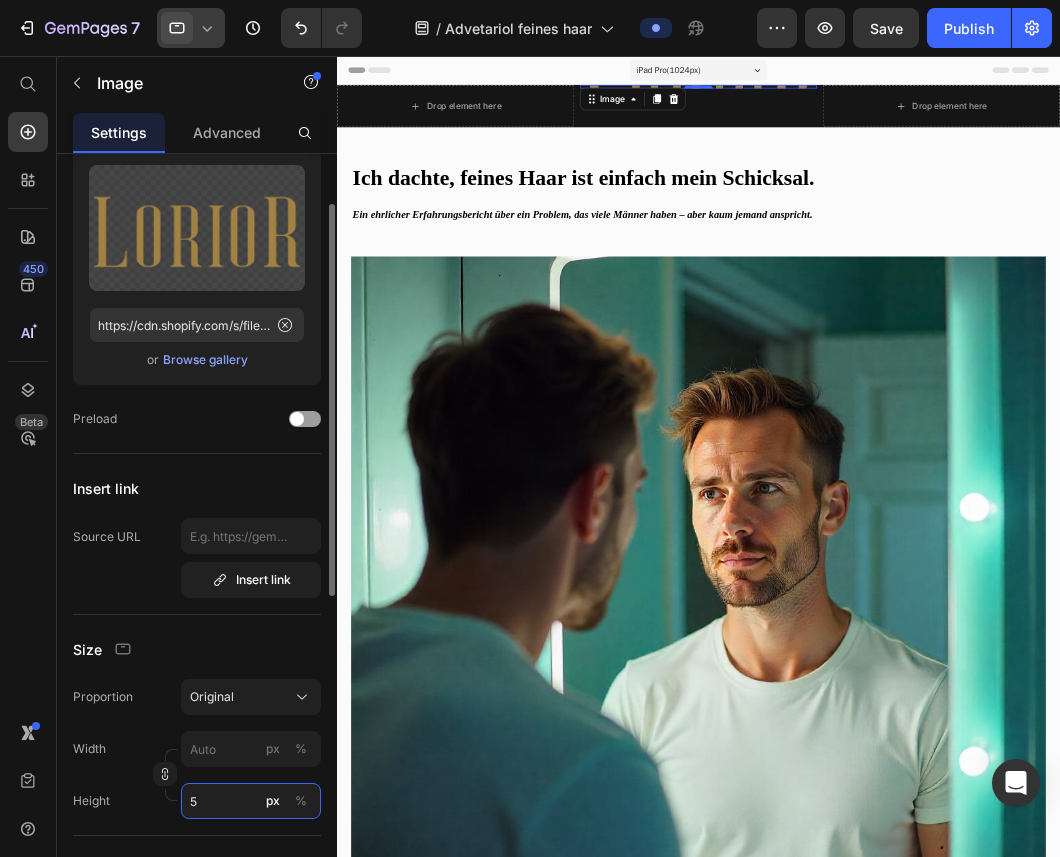 scroll, scrollTop: 92, scrollLeft: 0, axis: vertical 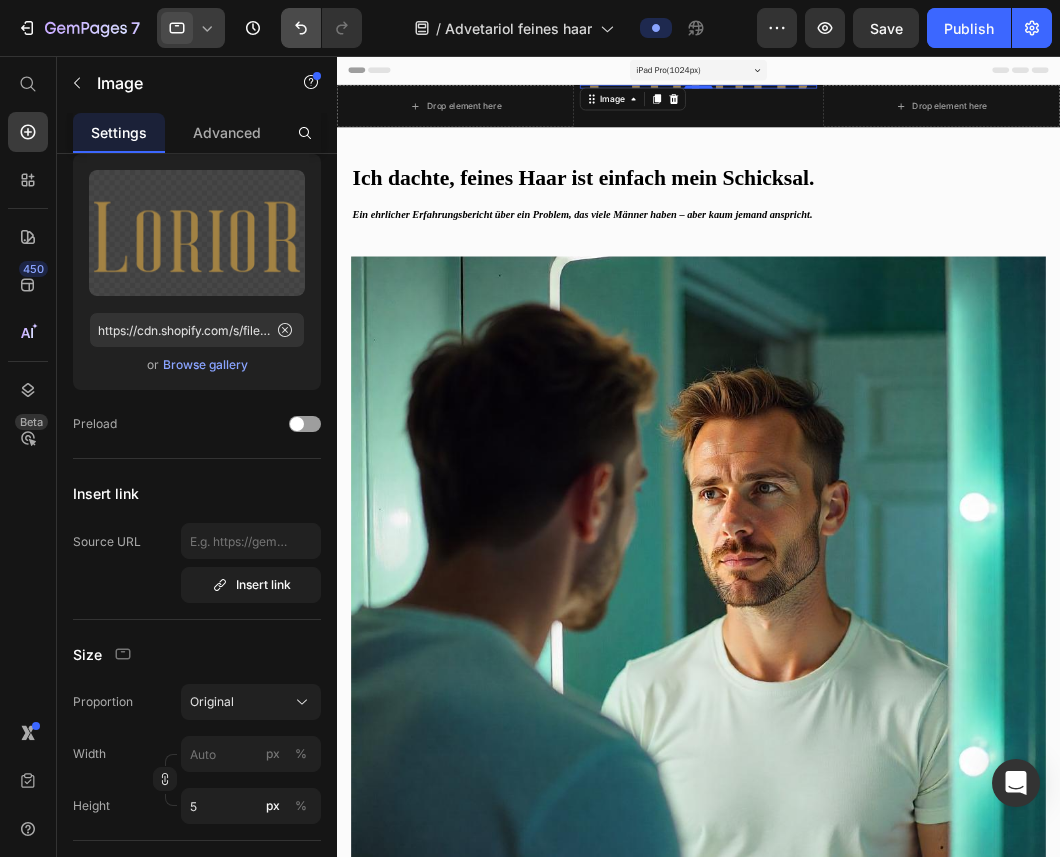 click 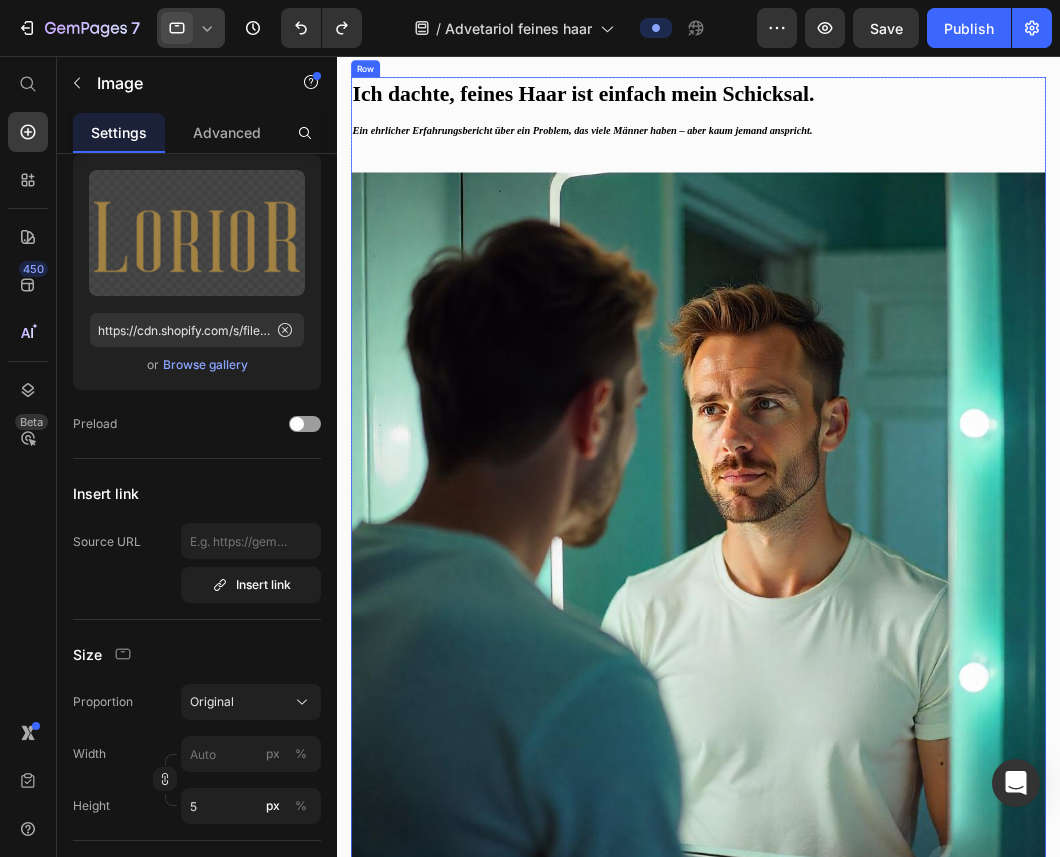 scroll, scrollTop: 0, scrollLeft: 0, axis: both 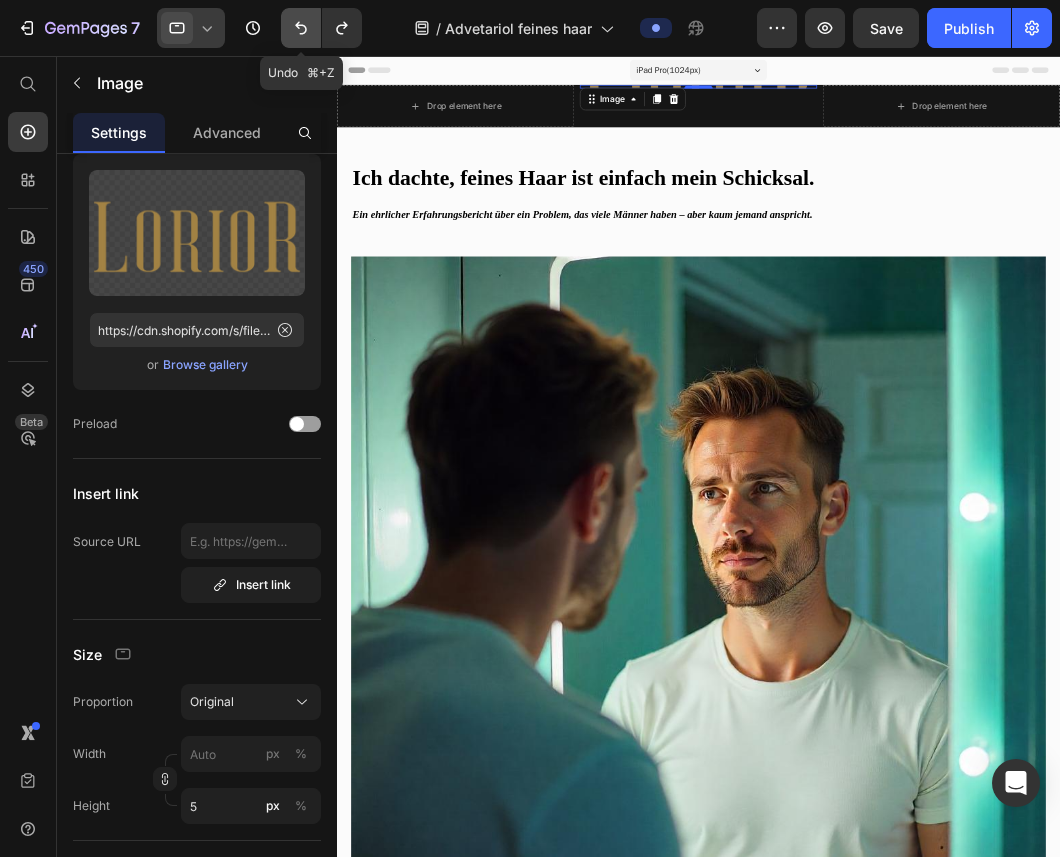 click 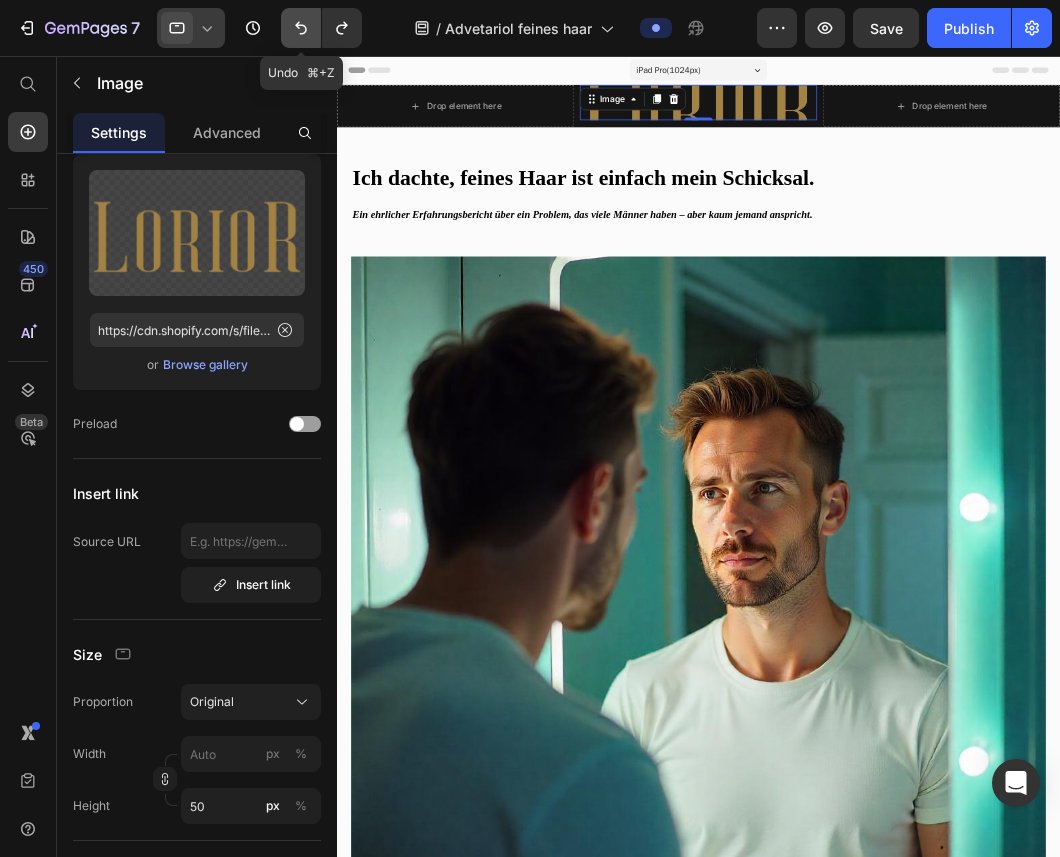 click 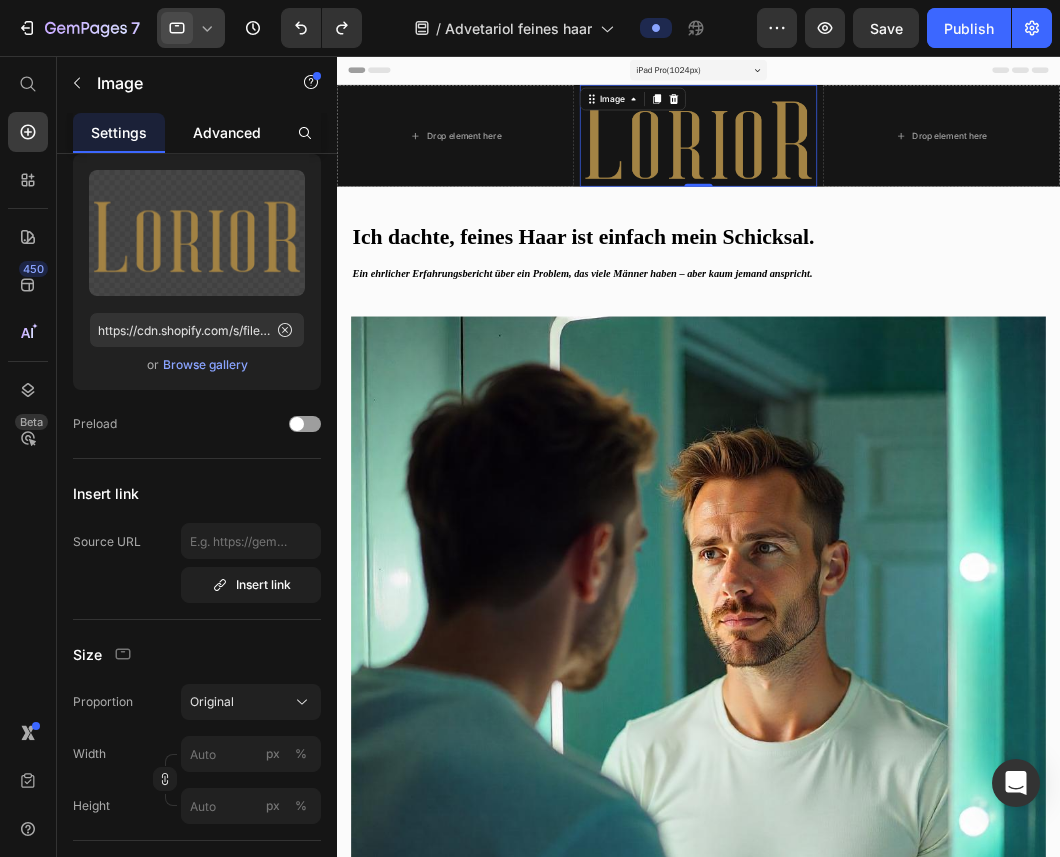 click on "Advanced" at bounding box center (227, 132) 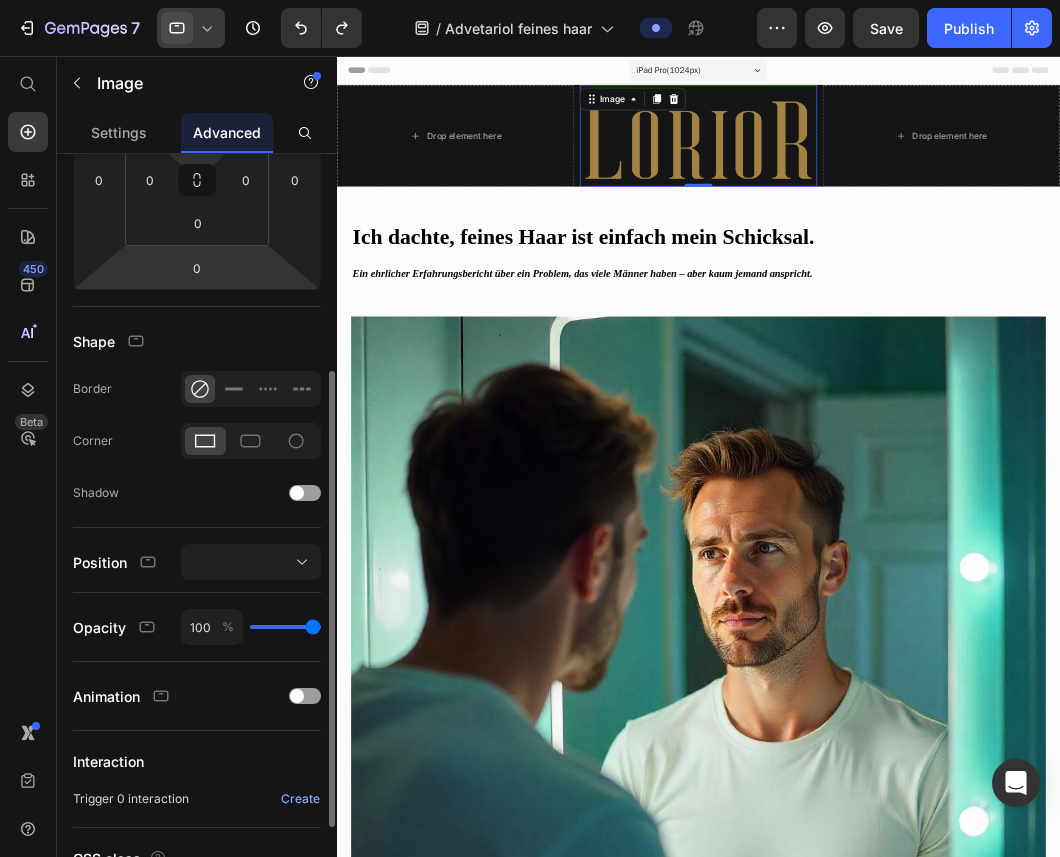 scroll, scrollTop: 394, scrollLeft: 0, axis: vertical 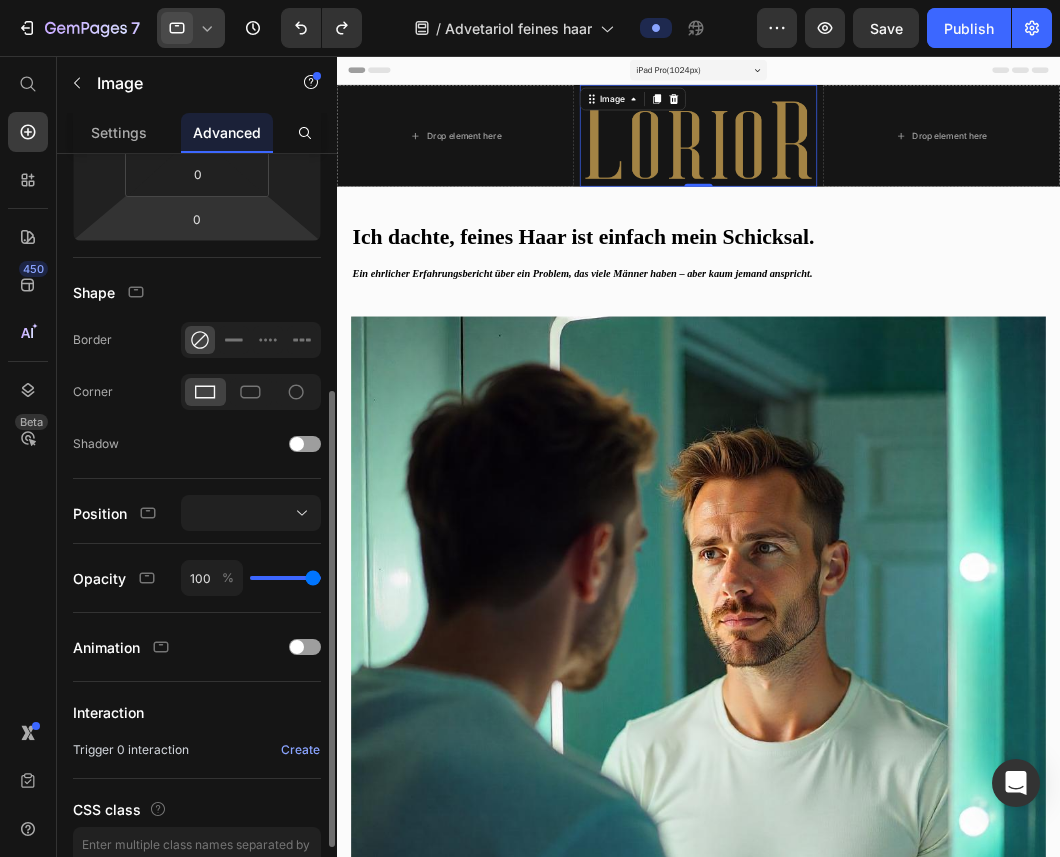 type on "97" 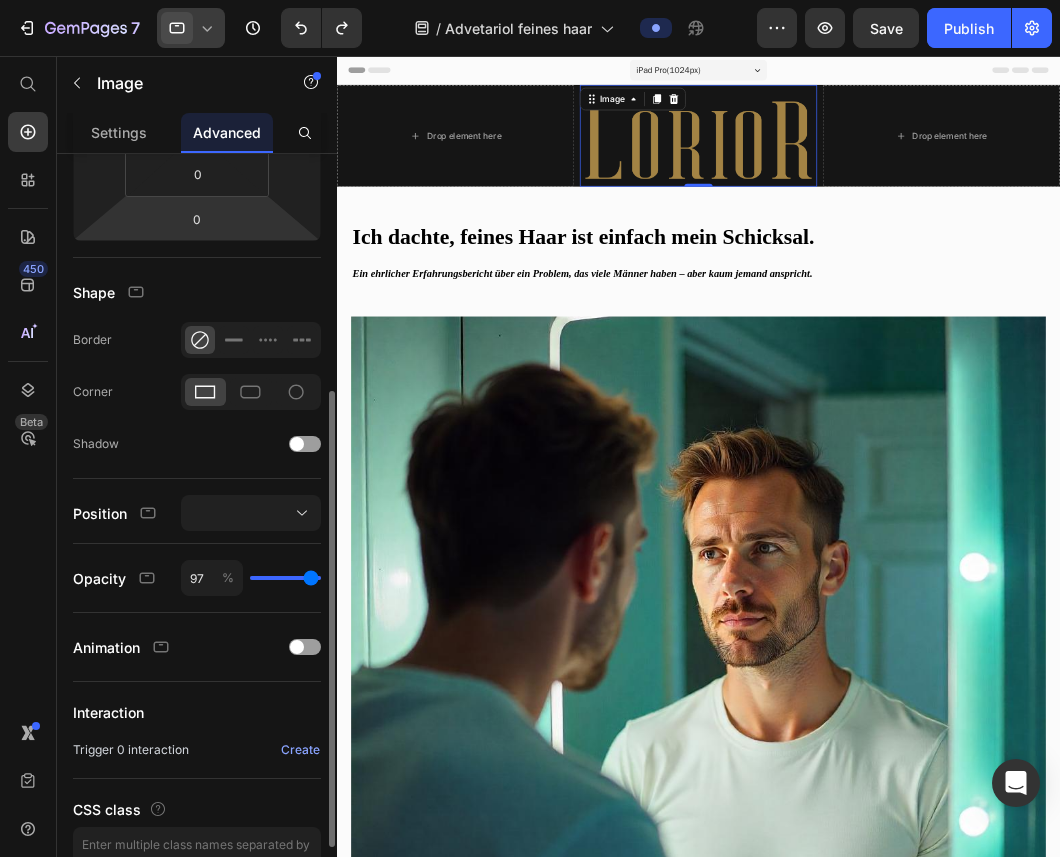 type on "96" 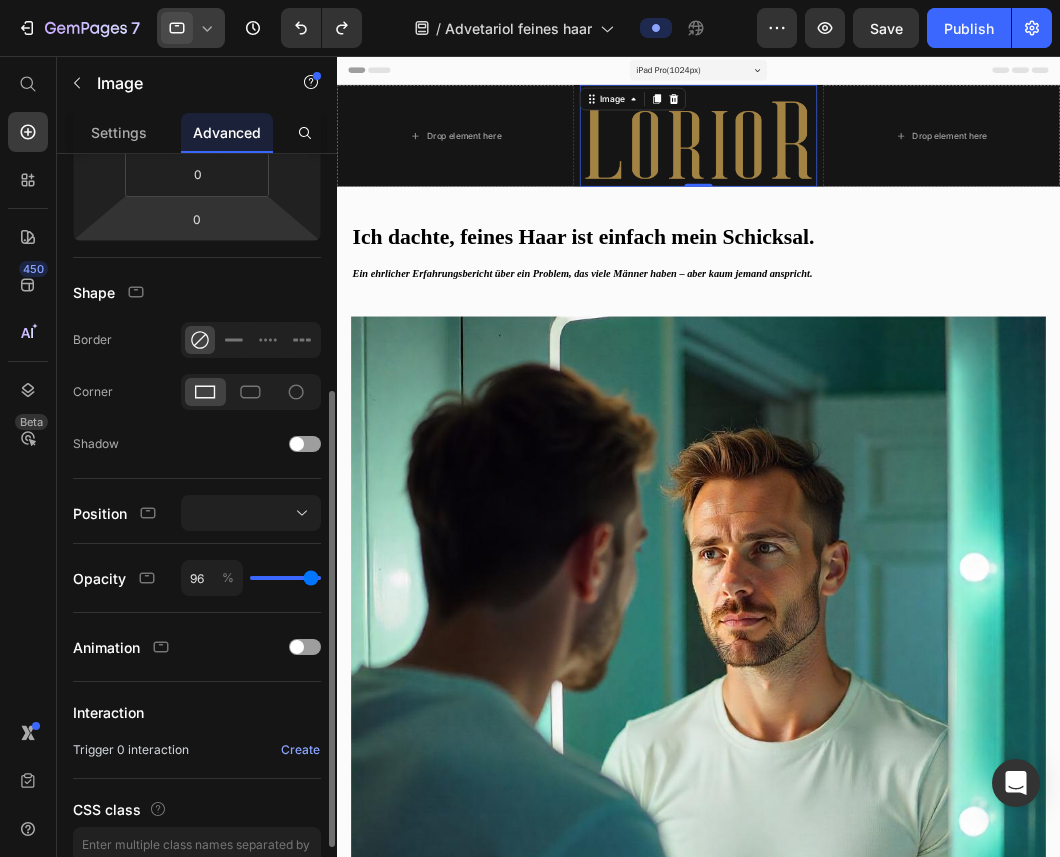 type on "94" 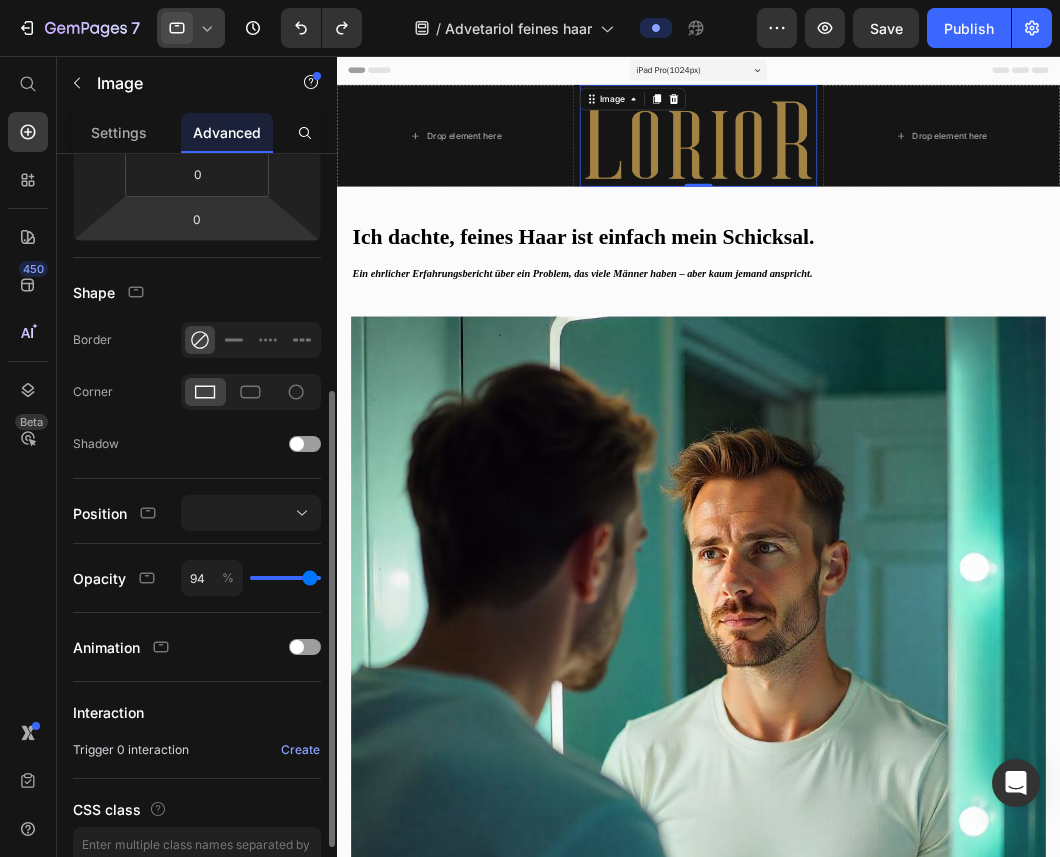 type on "92" 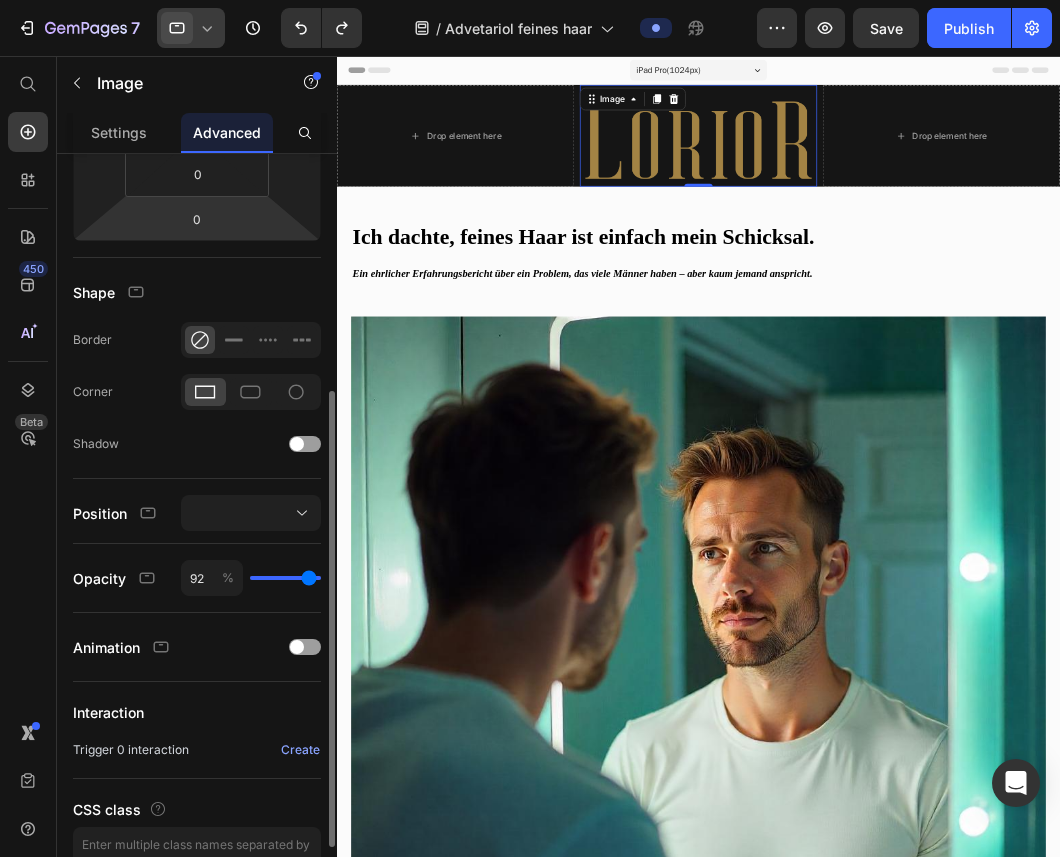type on "90" 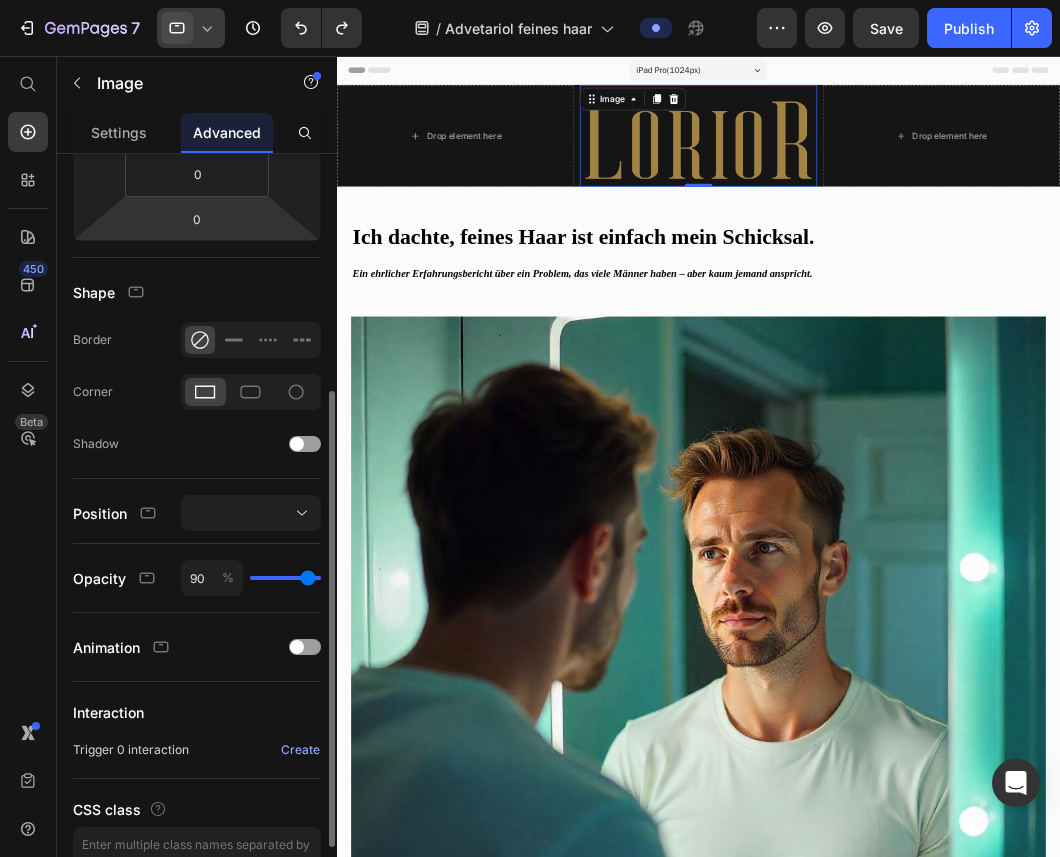 type on "87" 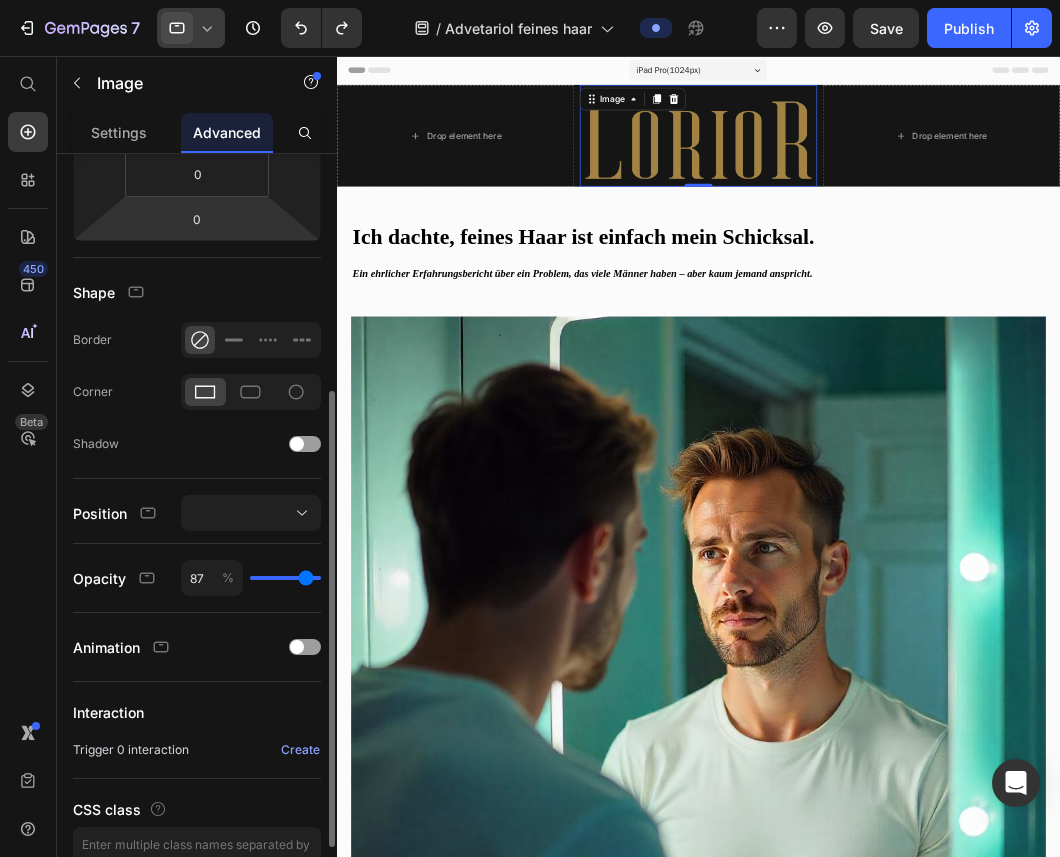 type on "84" 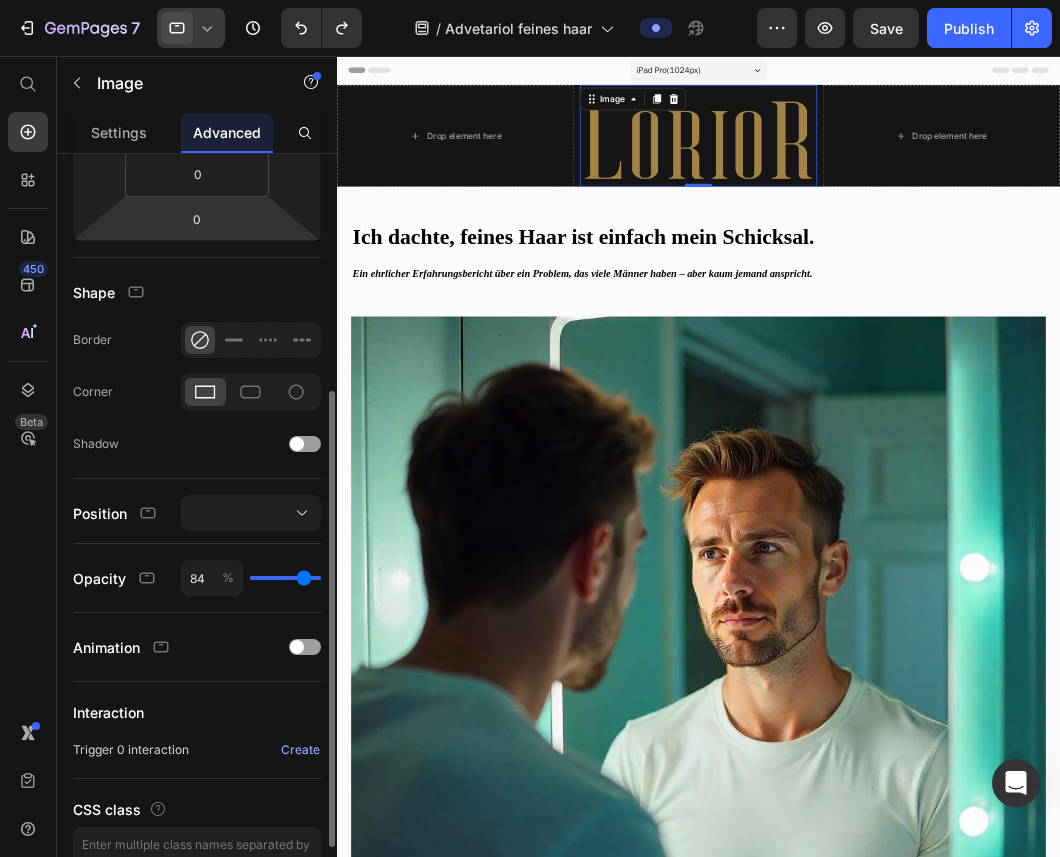 type on "82" 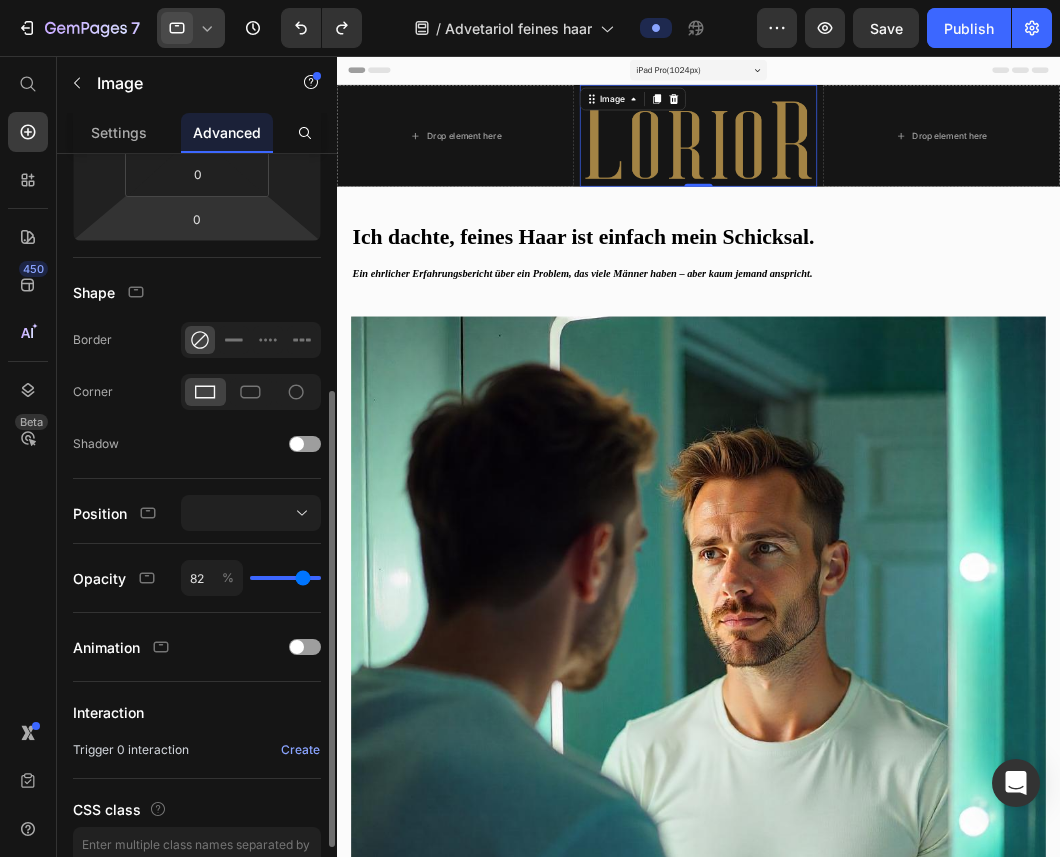 type on "80" 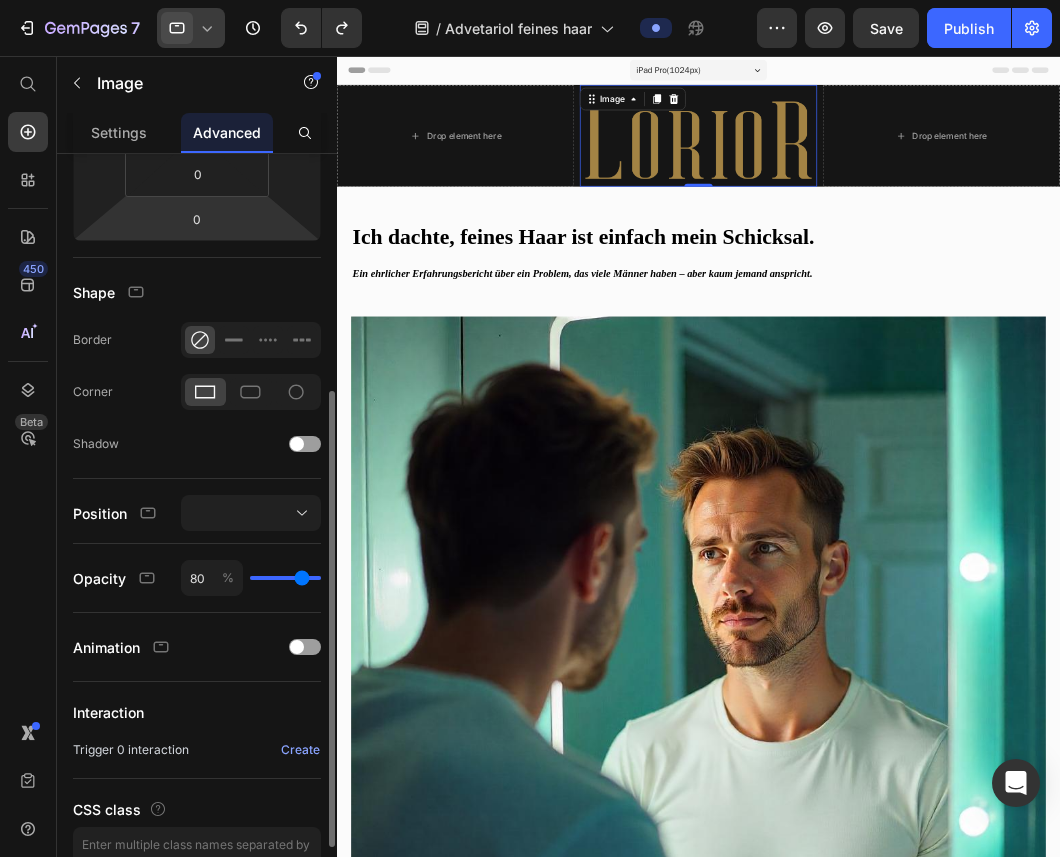 type on "78" 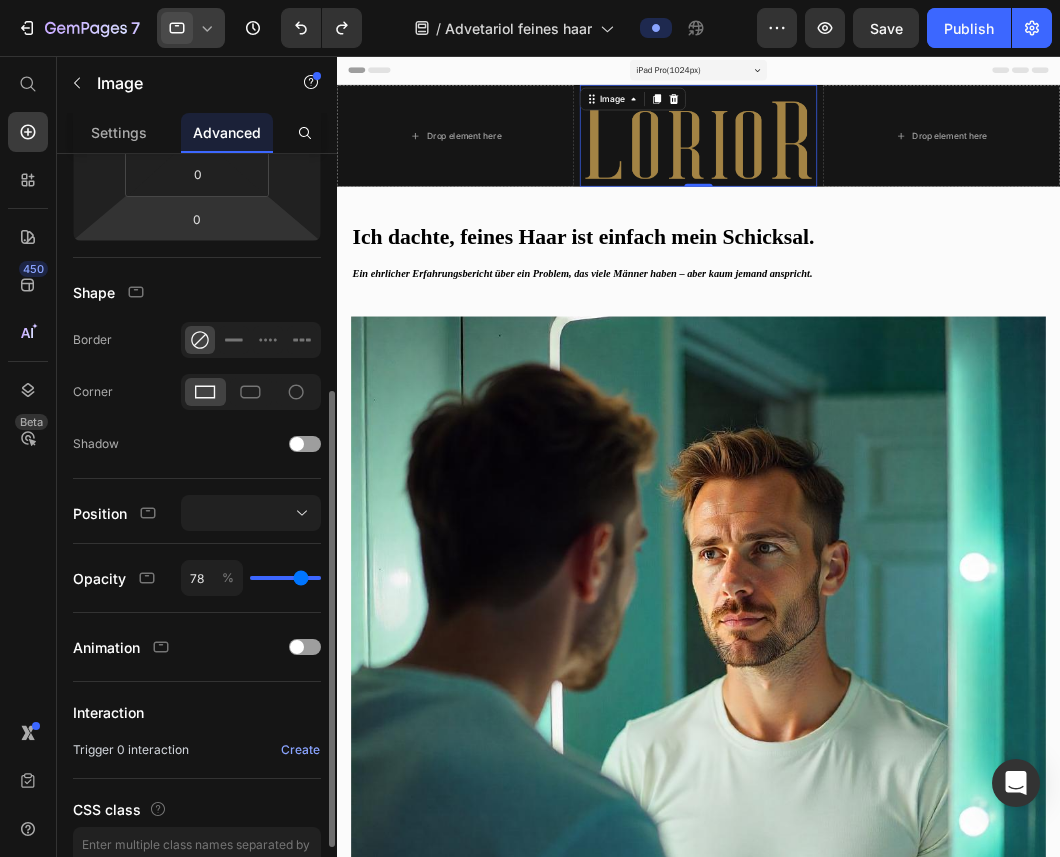 type on "77" 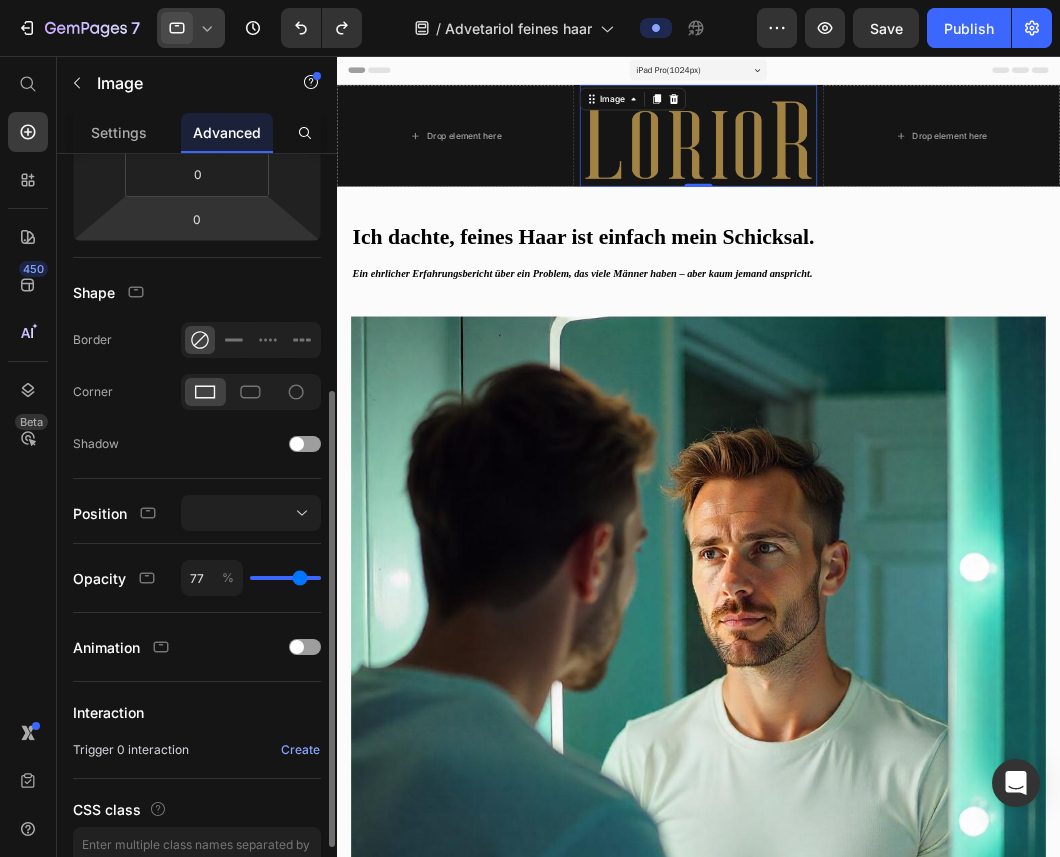 type on "76" 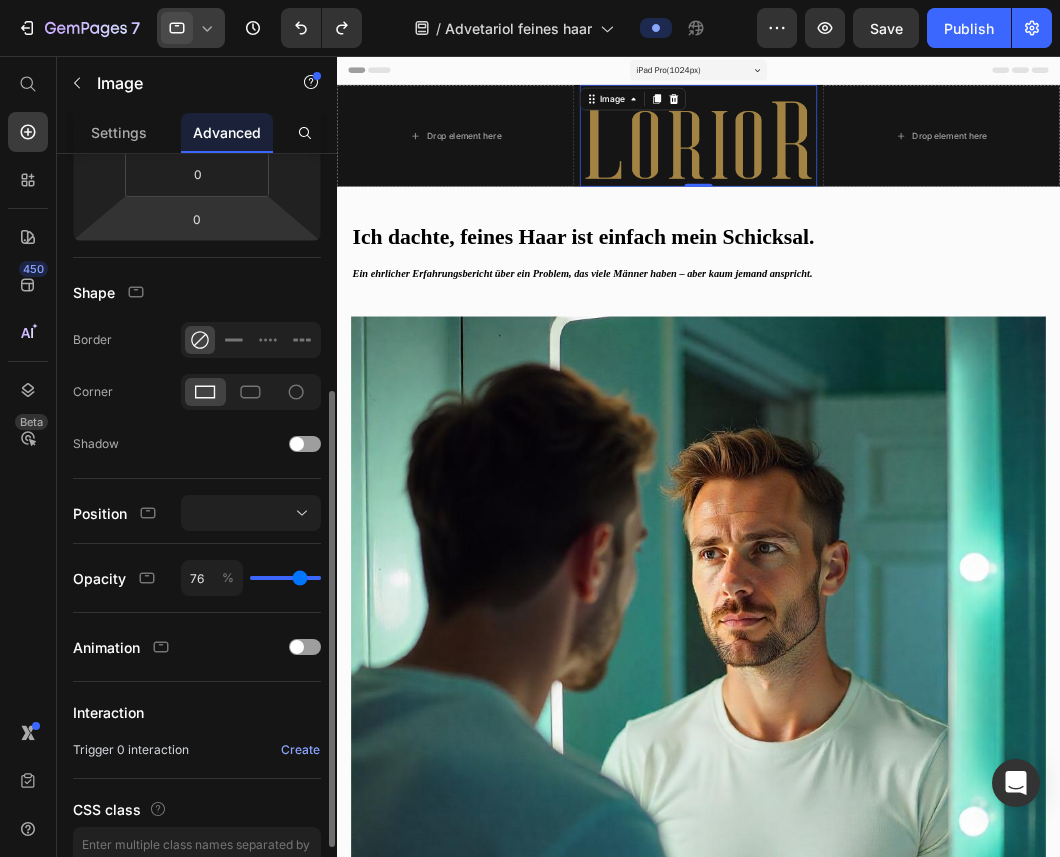 type on "74" 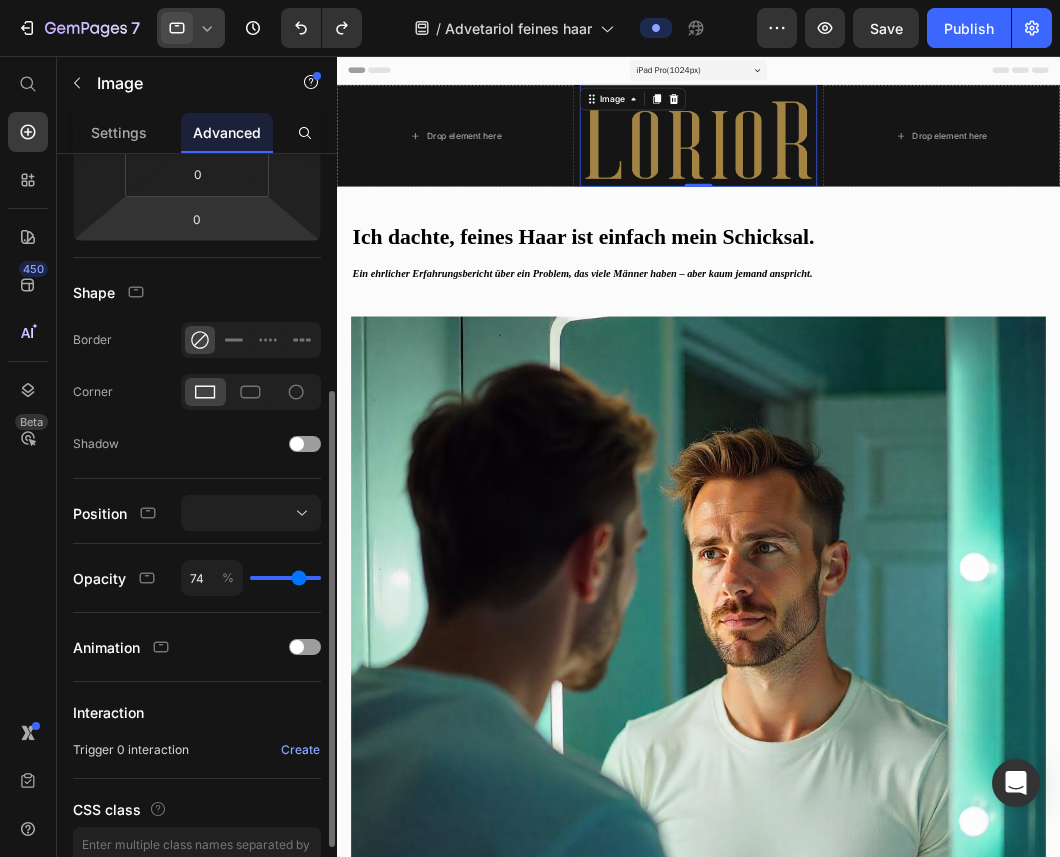 type on "72" 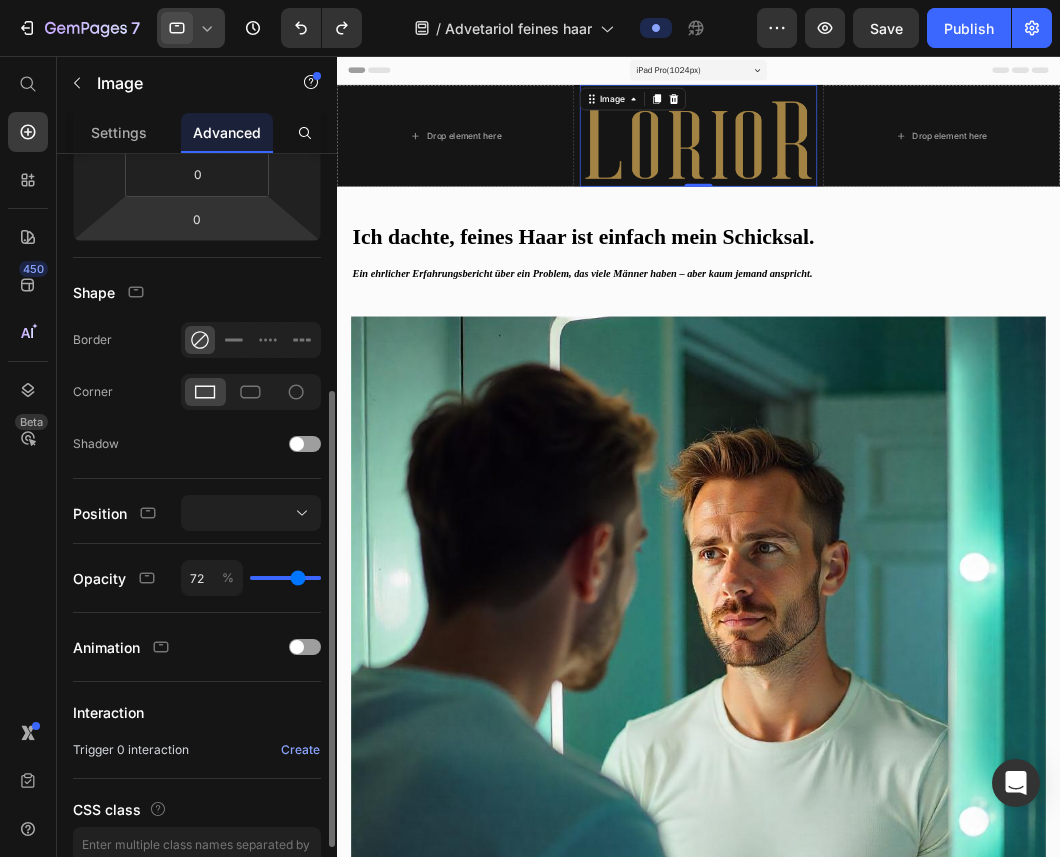 type on "71" 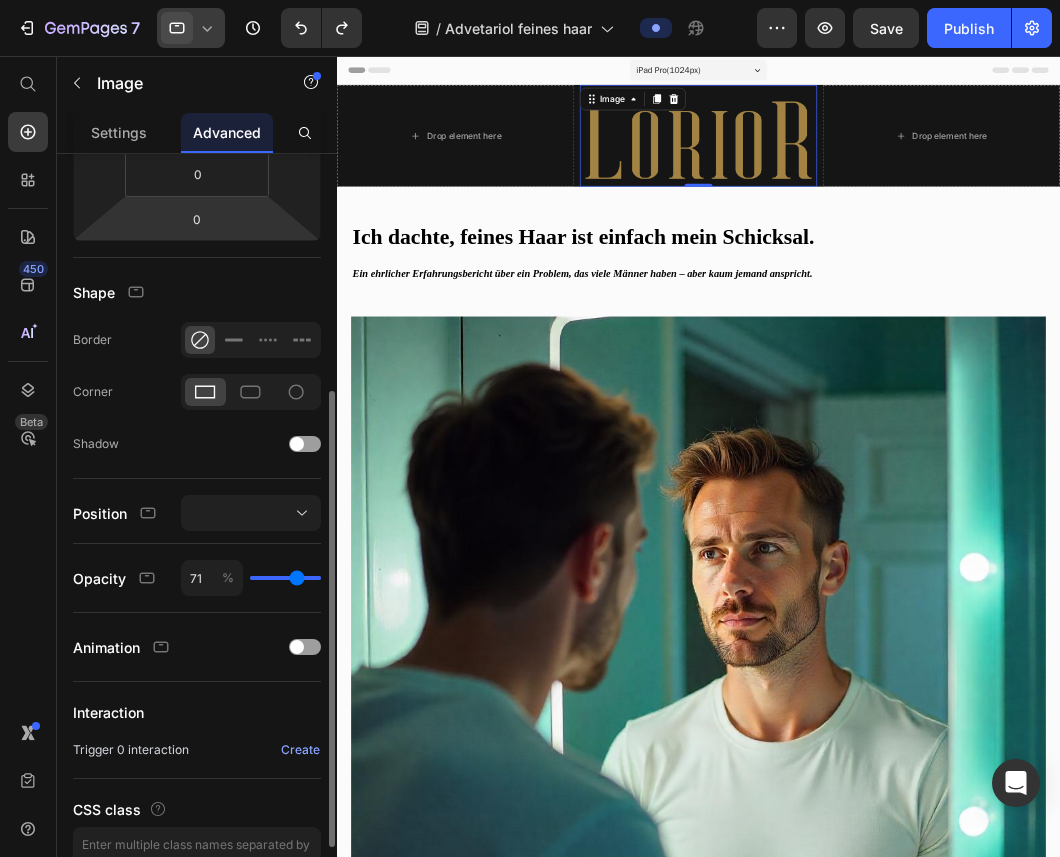 type on "69" 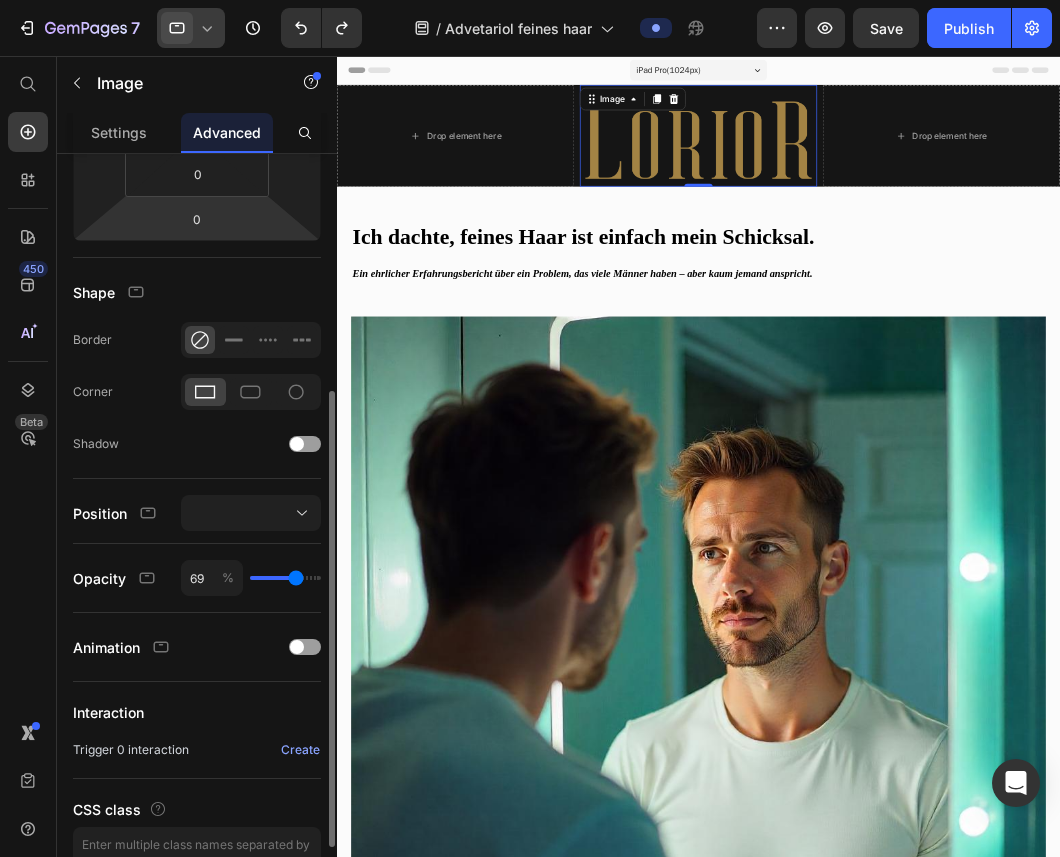 type on "67" 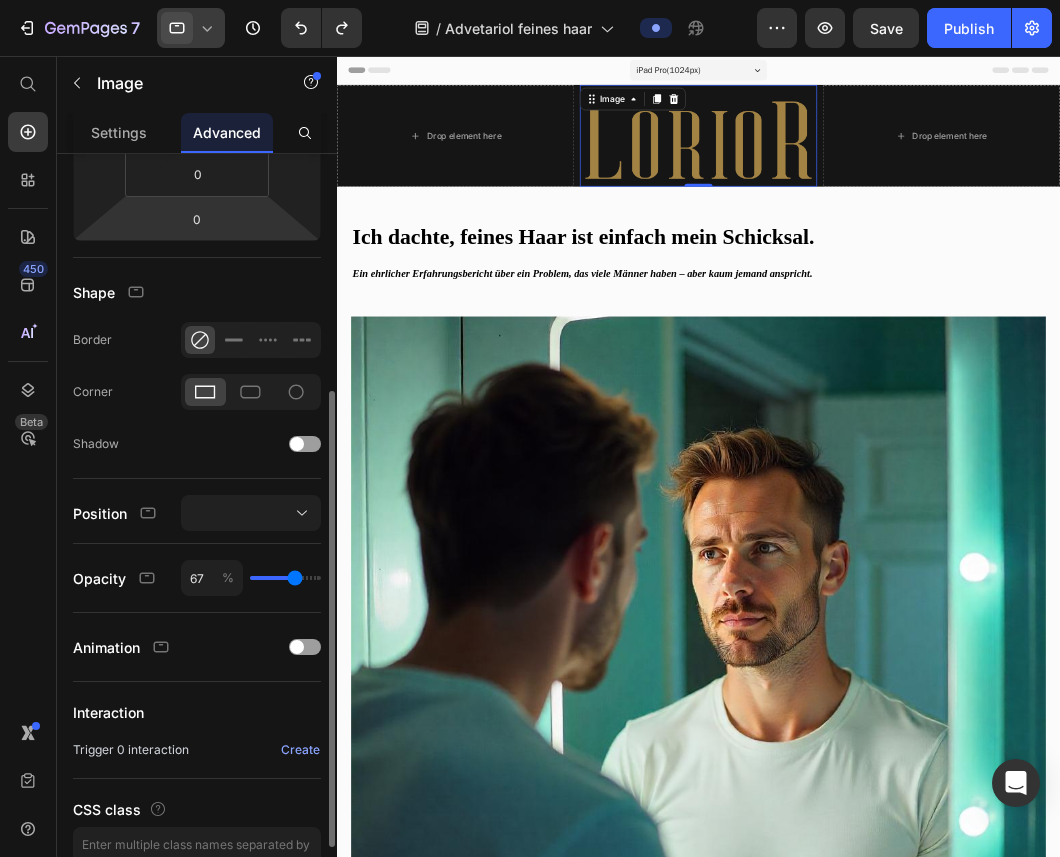 type on "65" 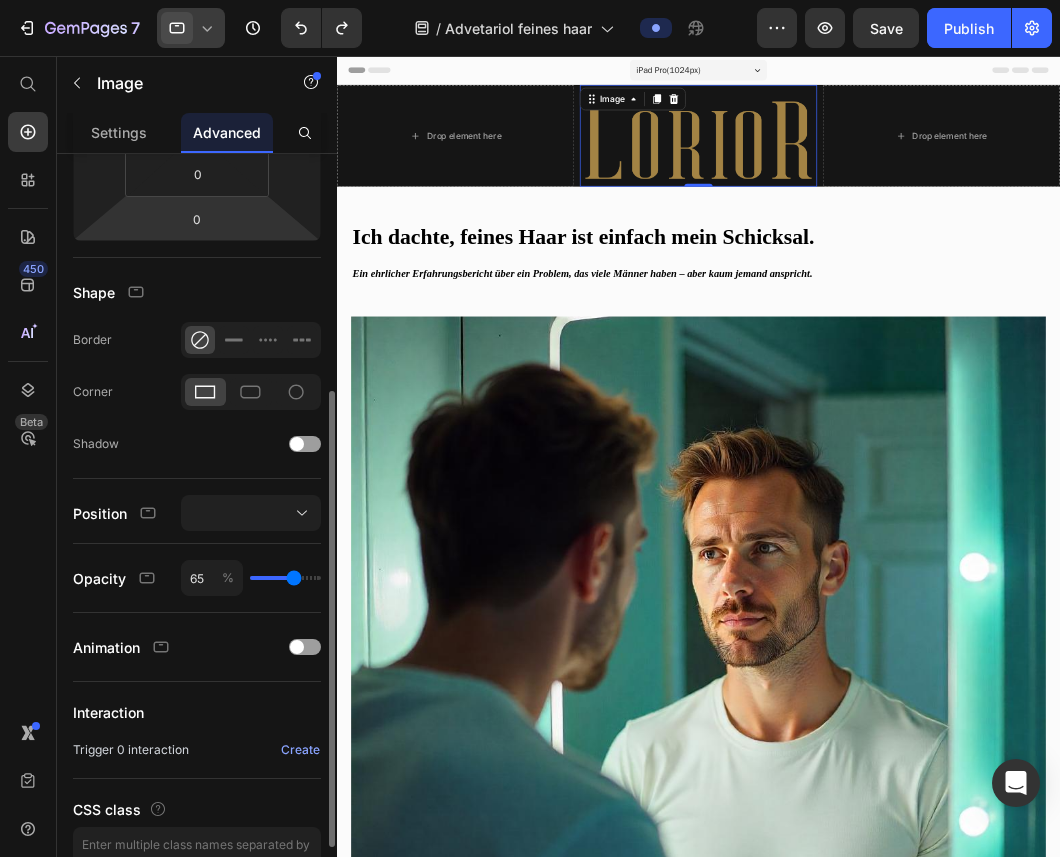 type on "64" 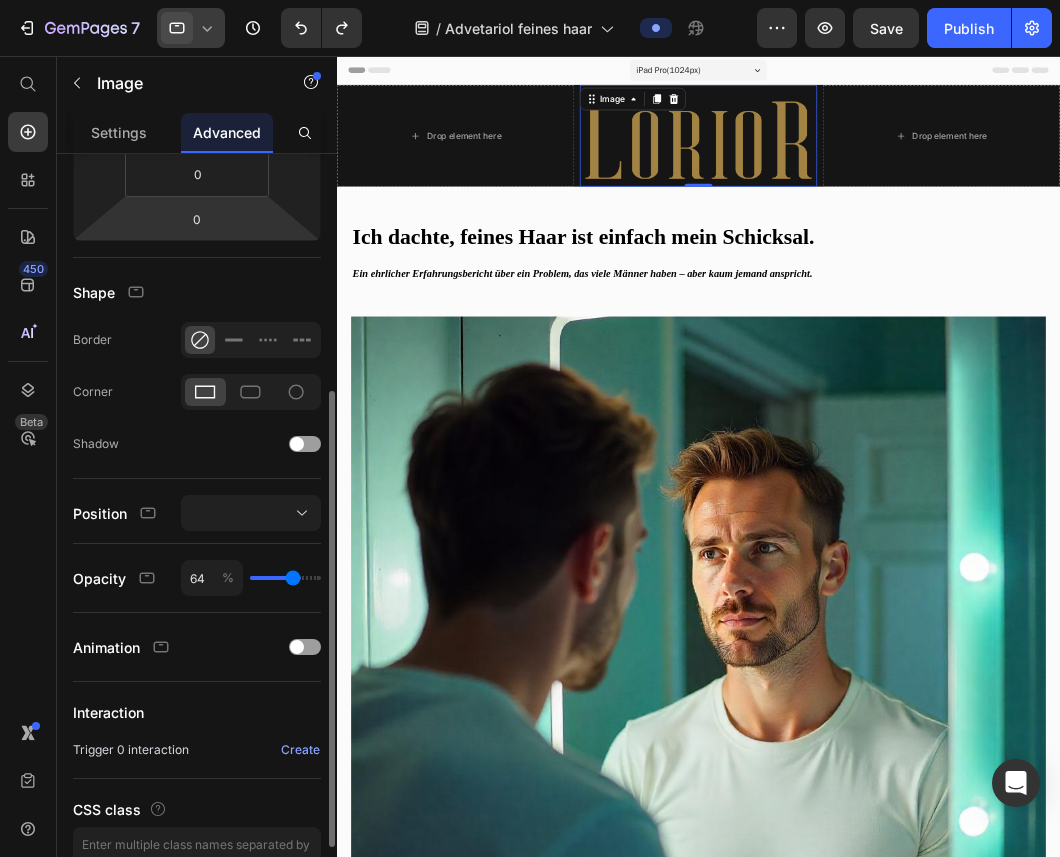 type on "63" 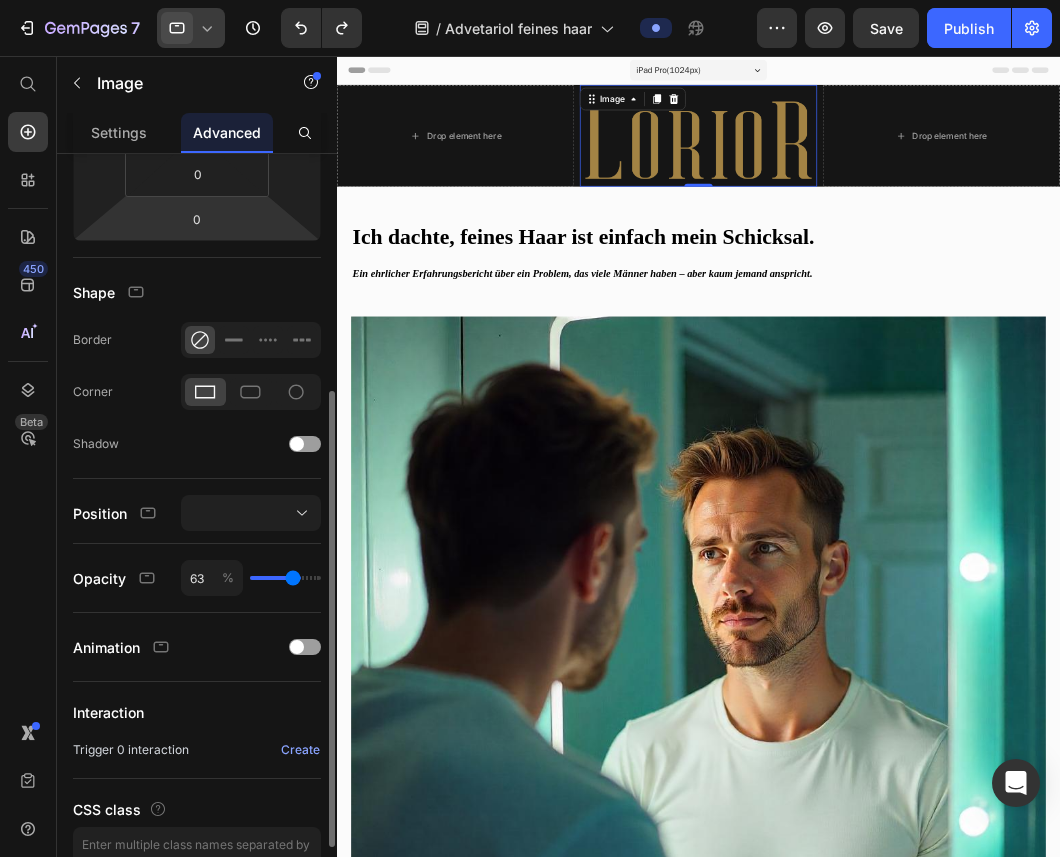 type on "61" 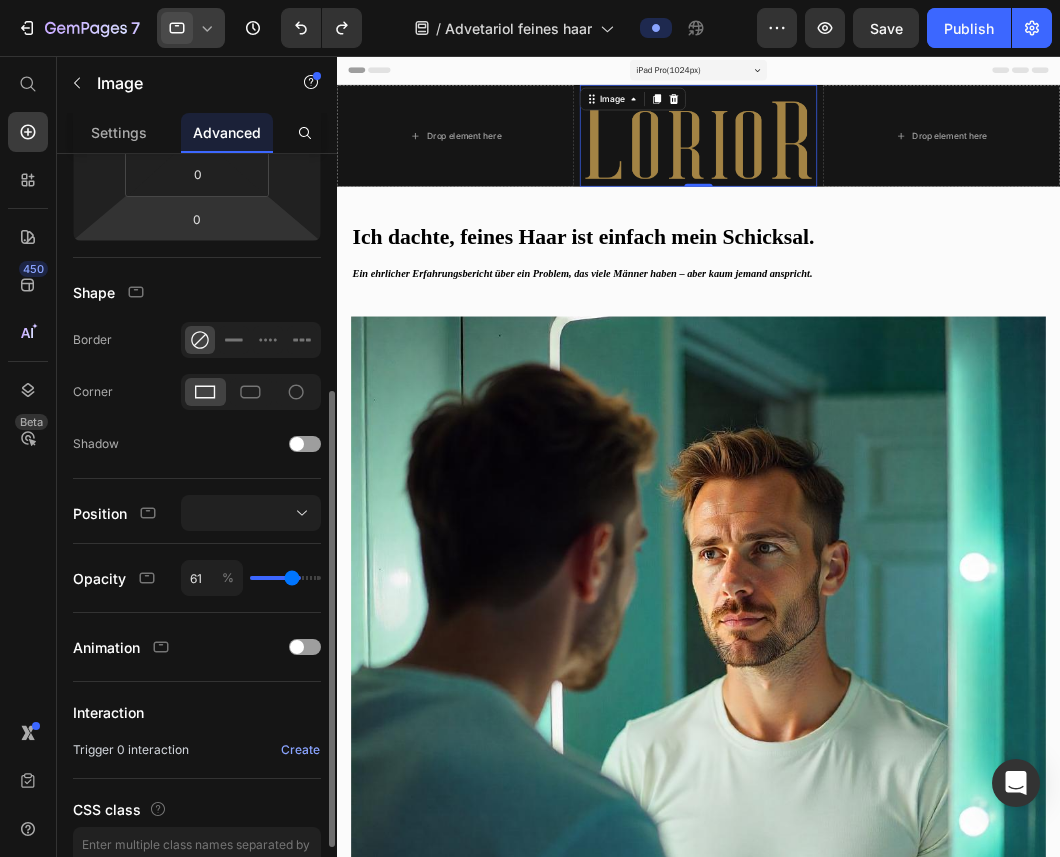type on "60" 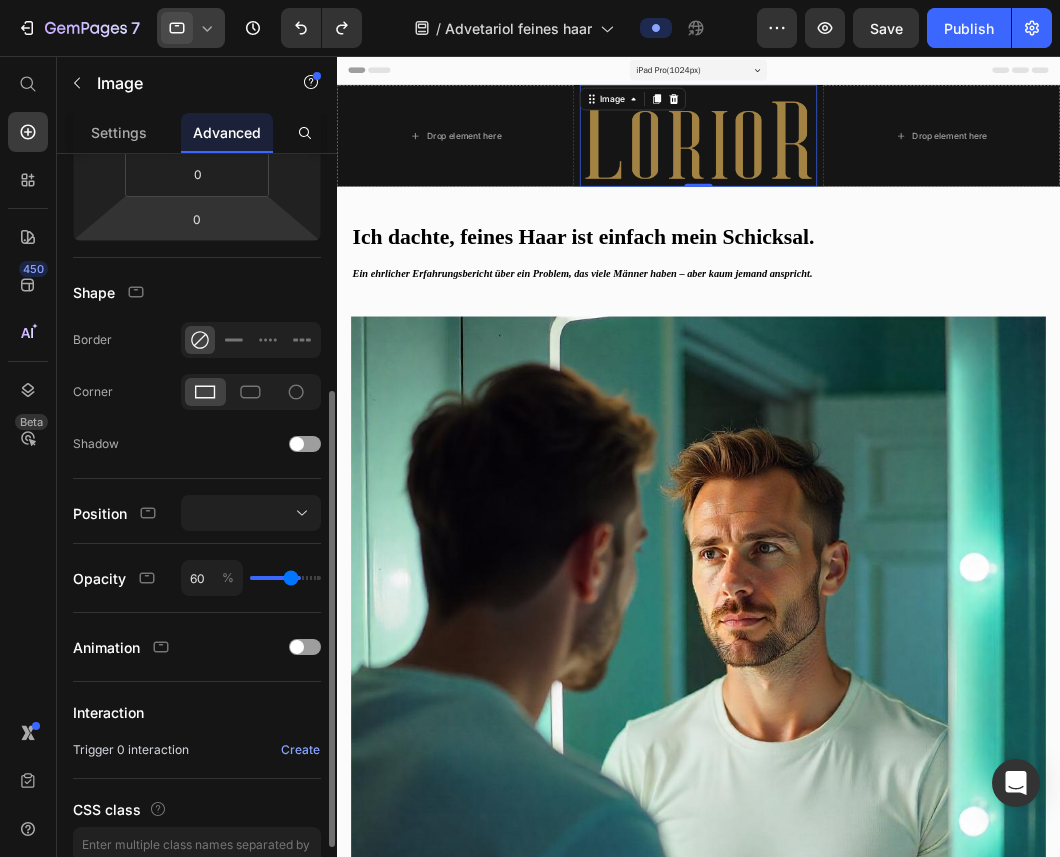 type on "59" 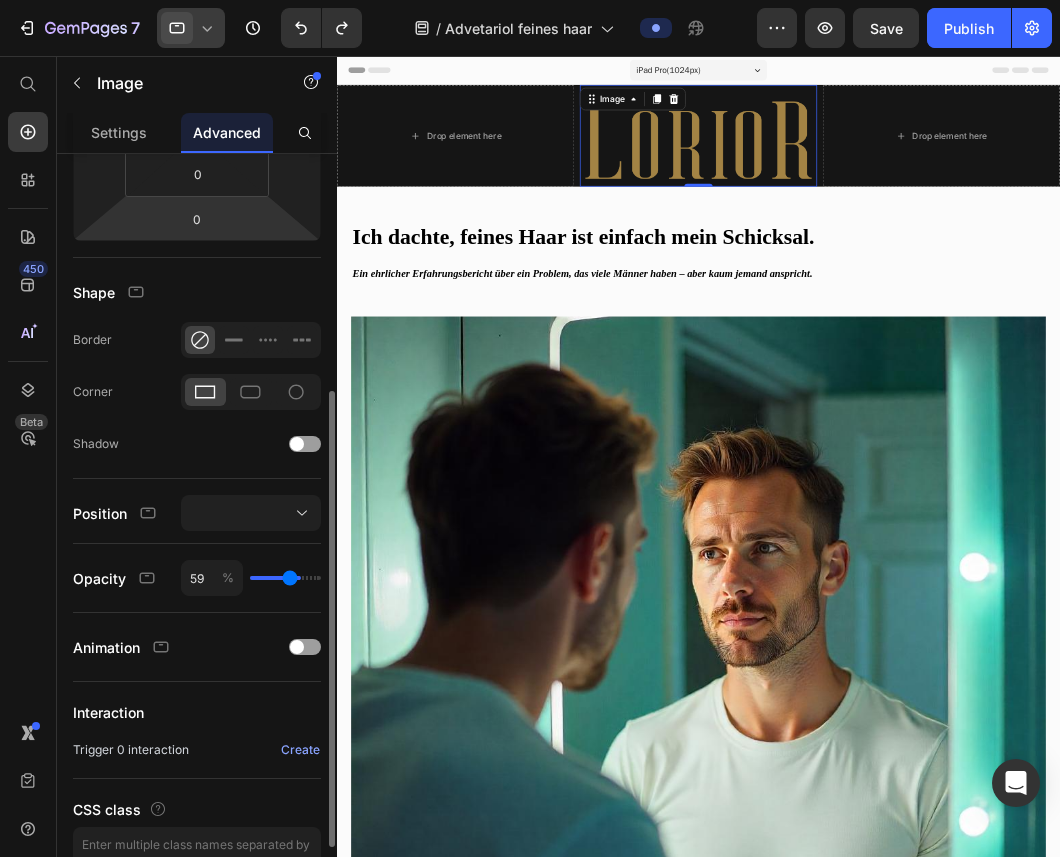 type on "58" 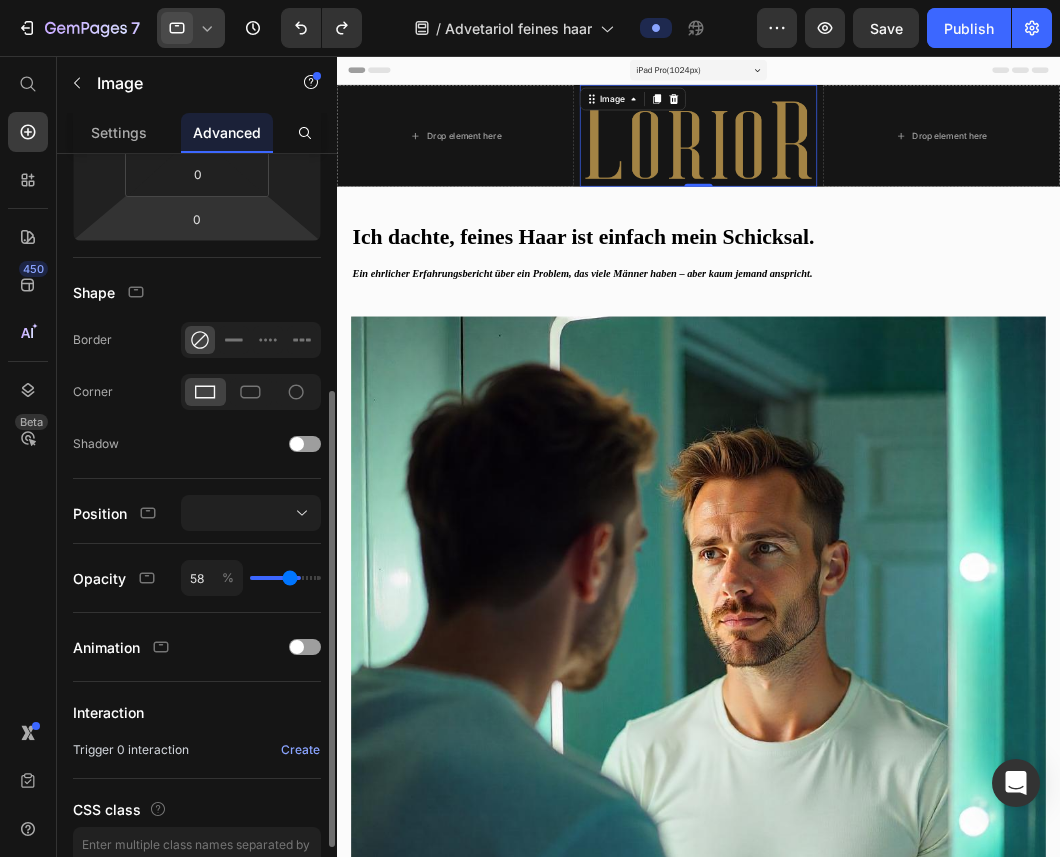 type on "57" 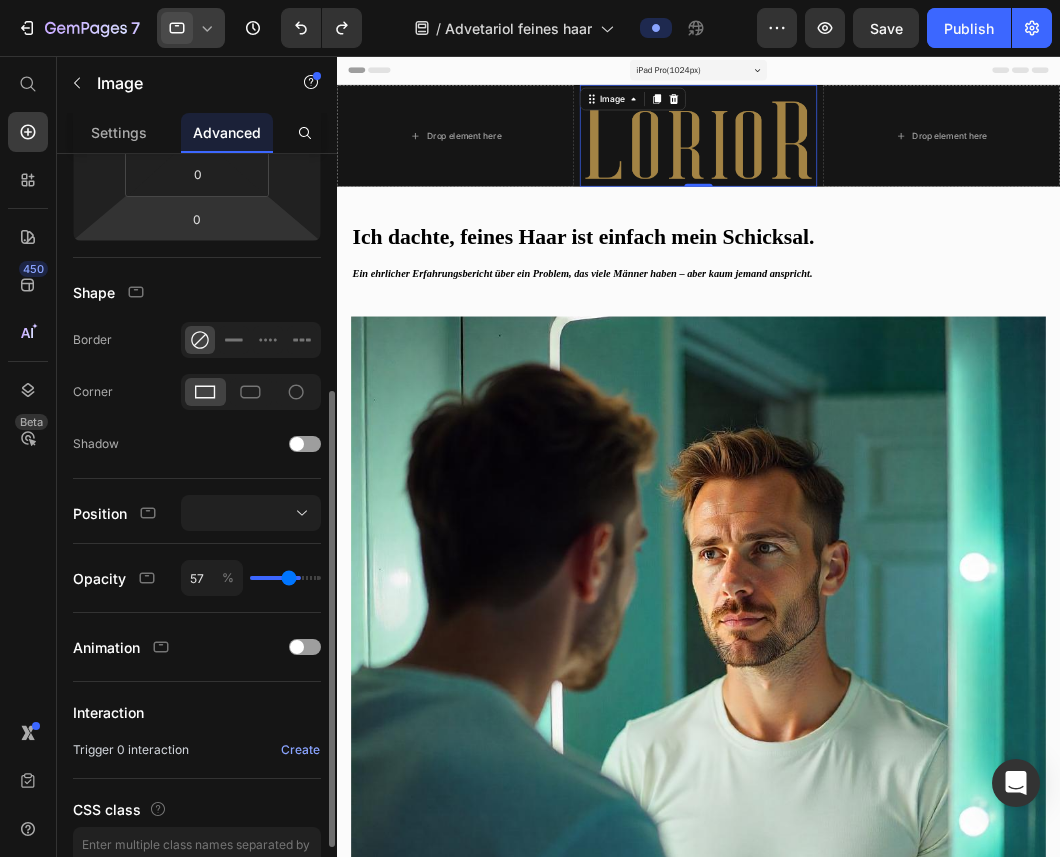 type on "53" 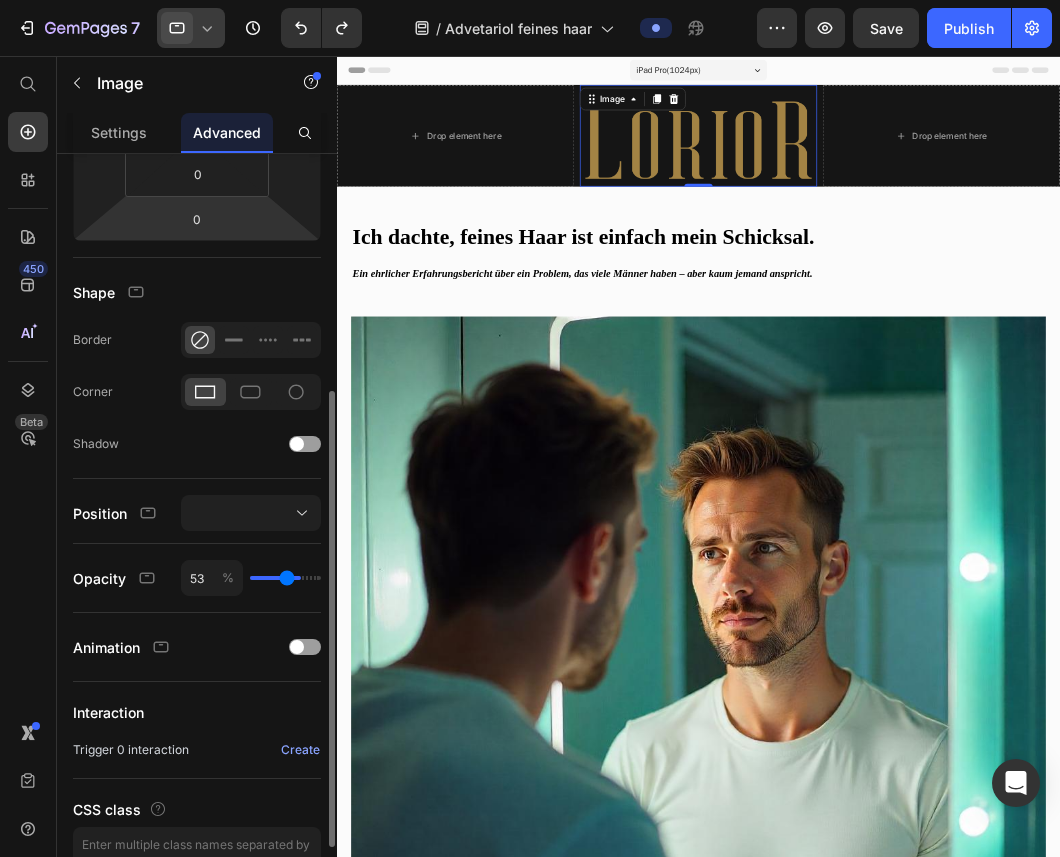 type on "50" 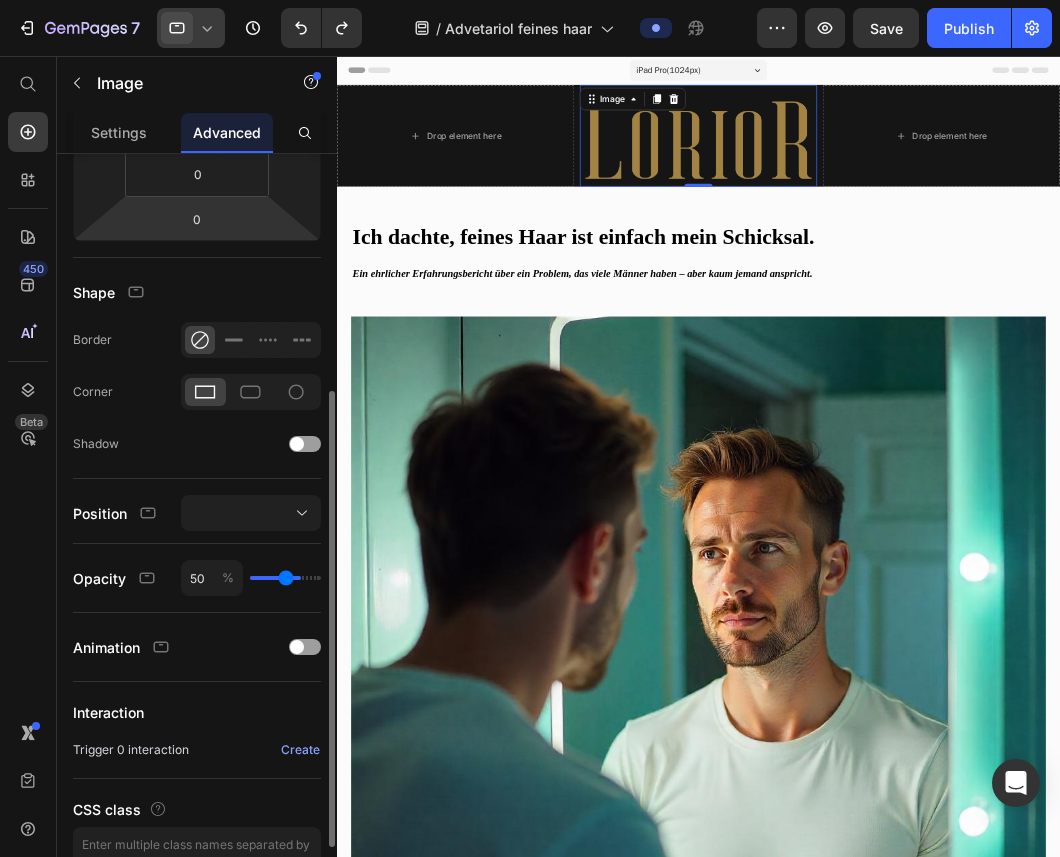 type on "42" 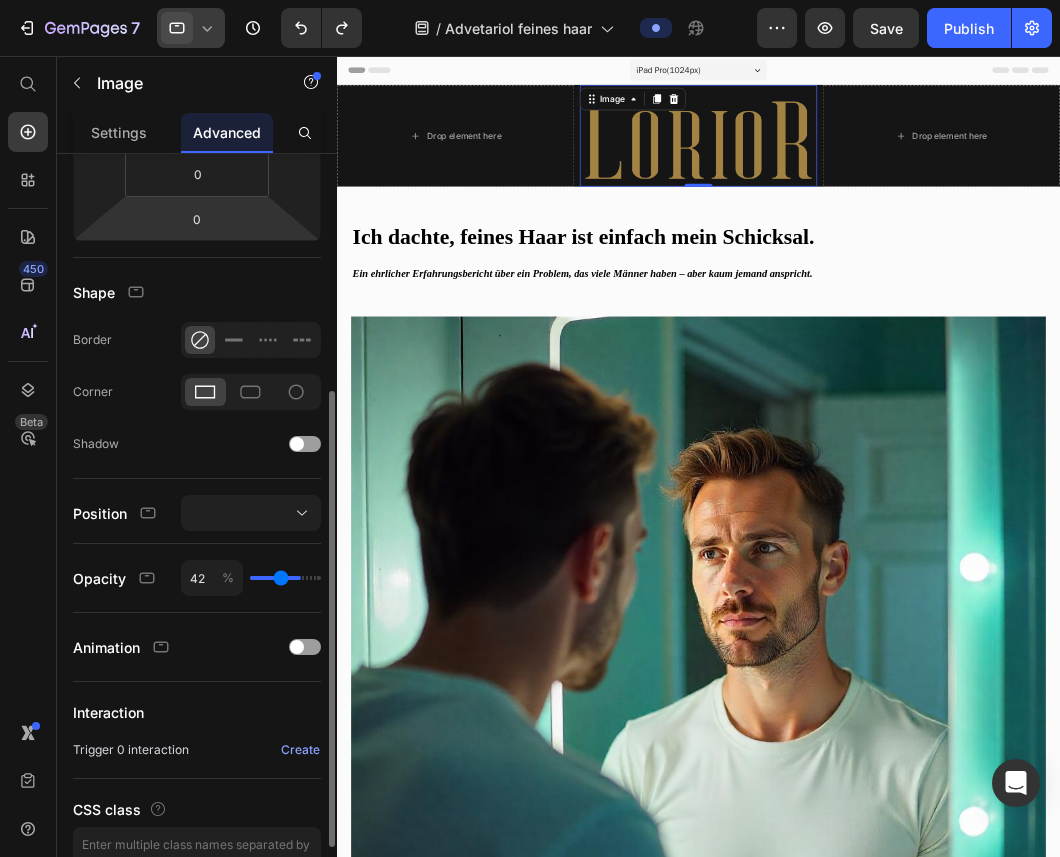 type on "38" 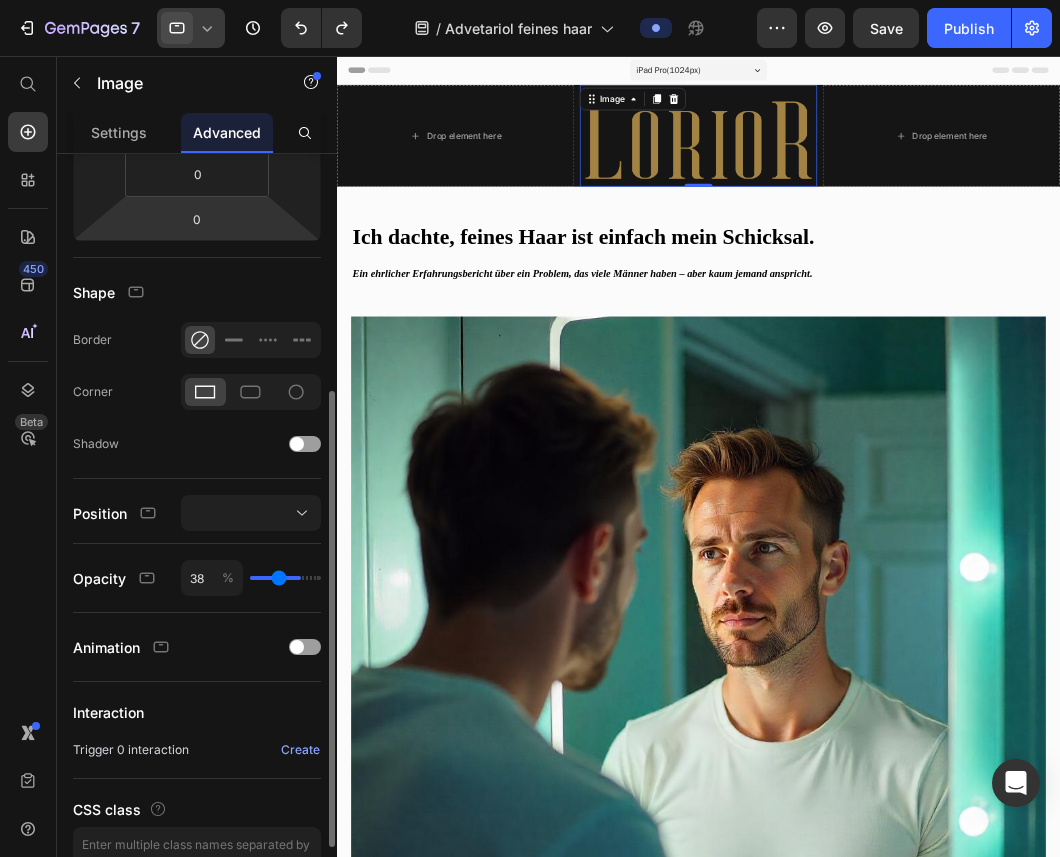 type on "34" 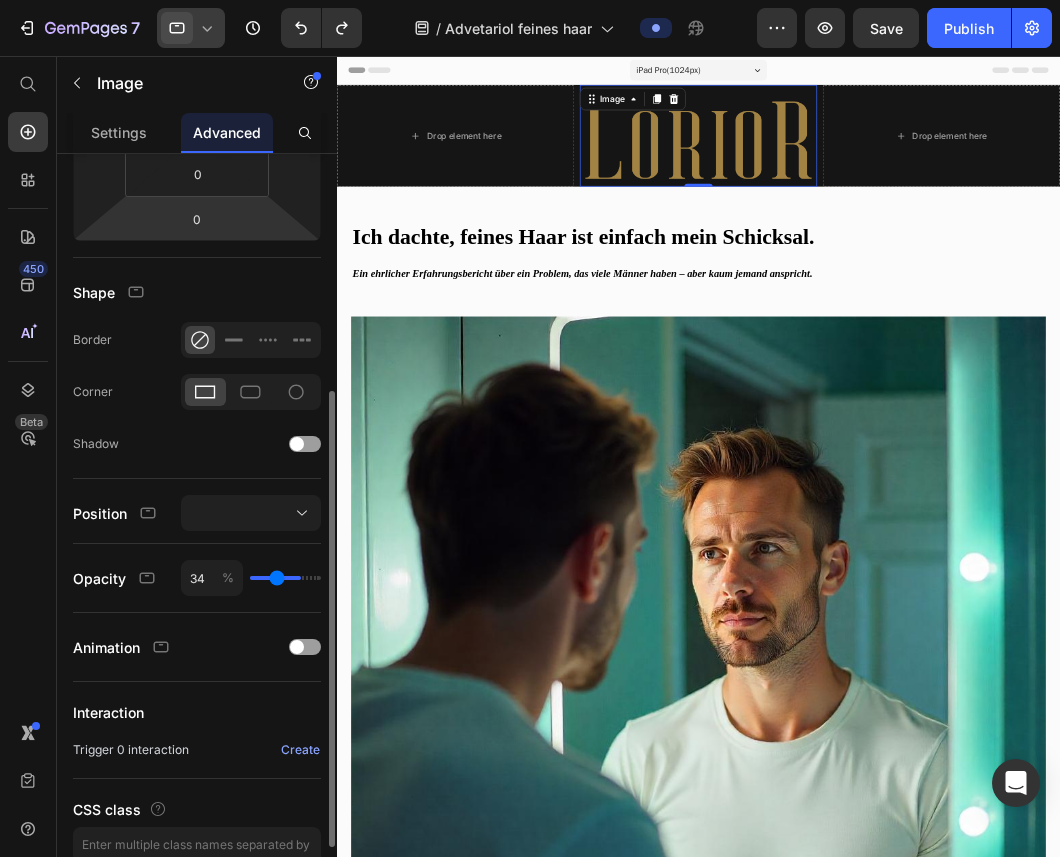 type on "30" 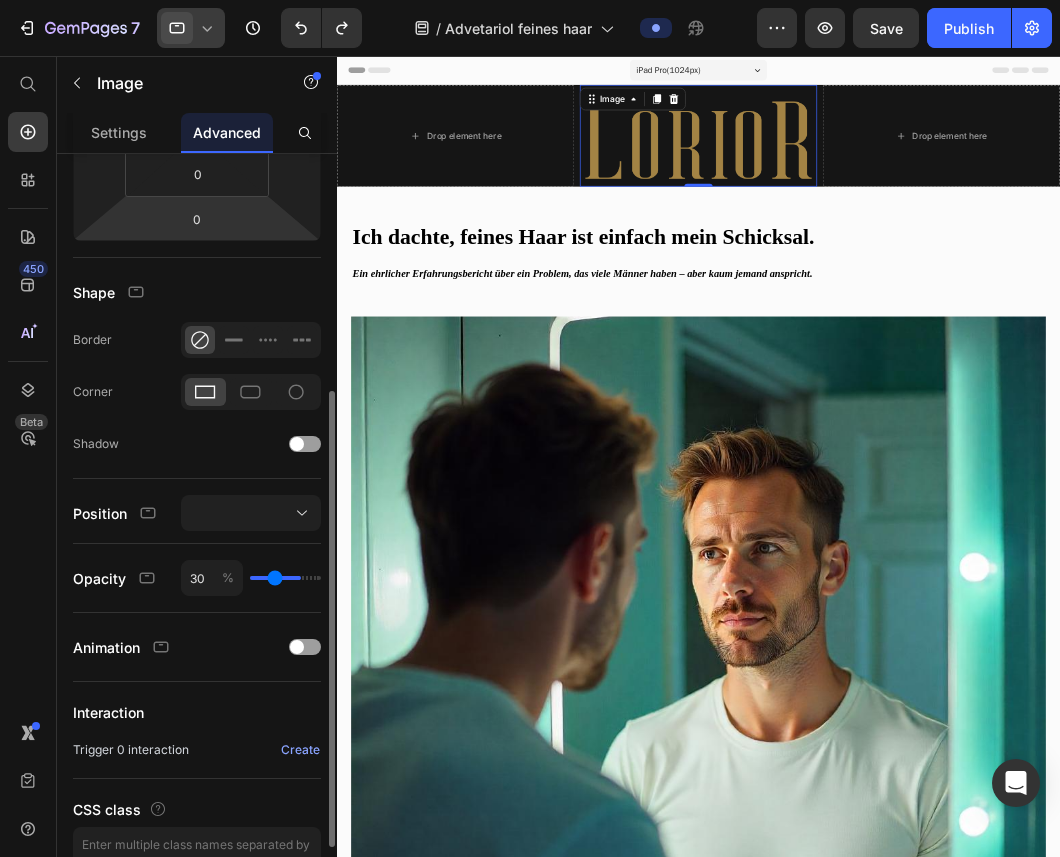 type on "23" 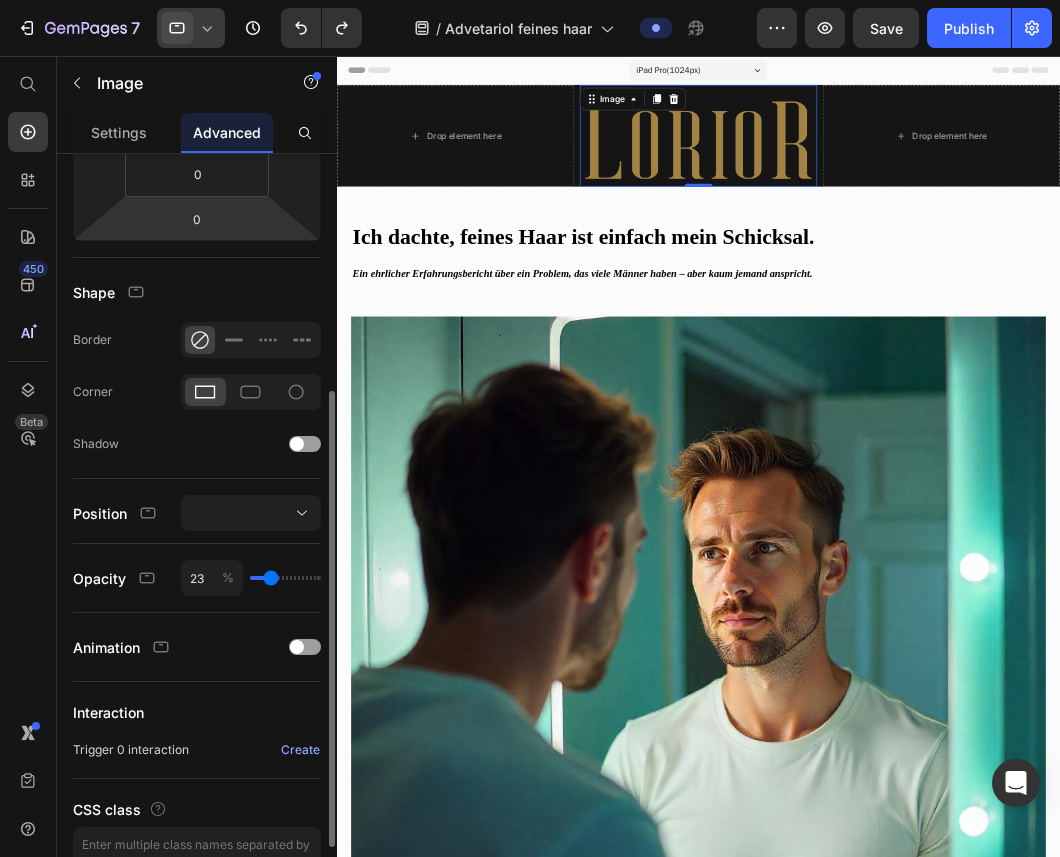 type on "20" 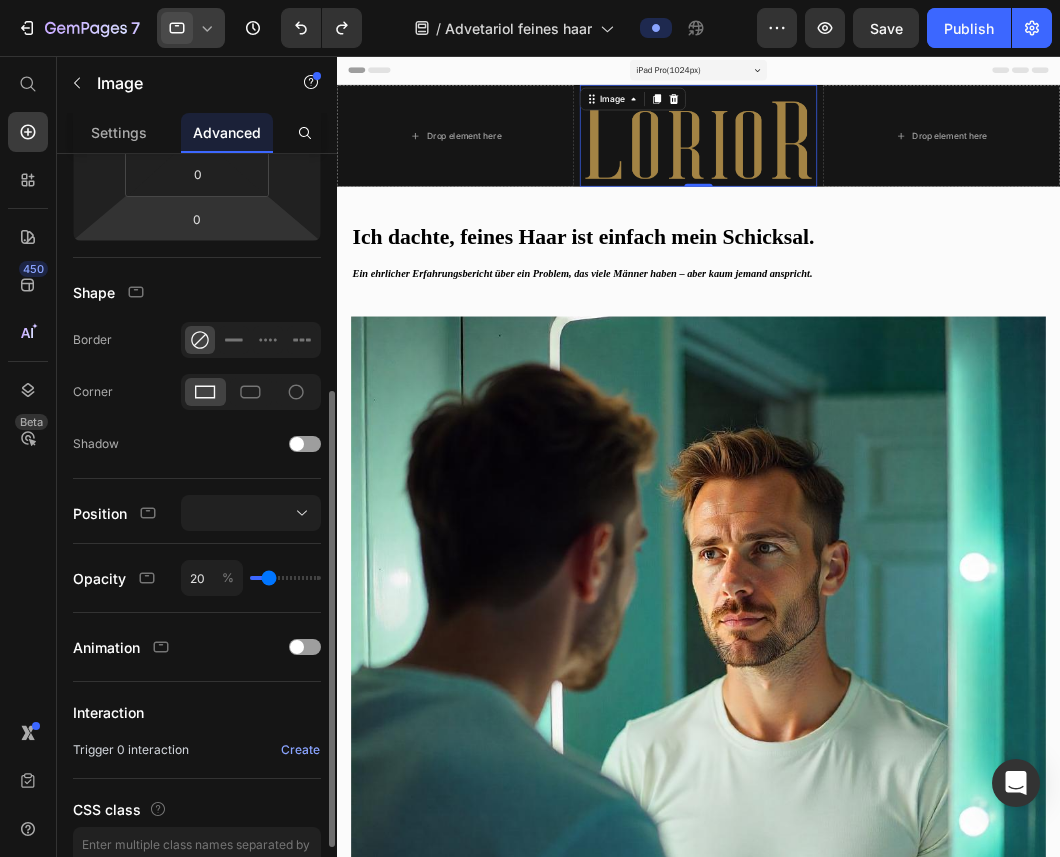 type on "18" 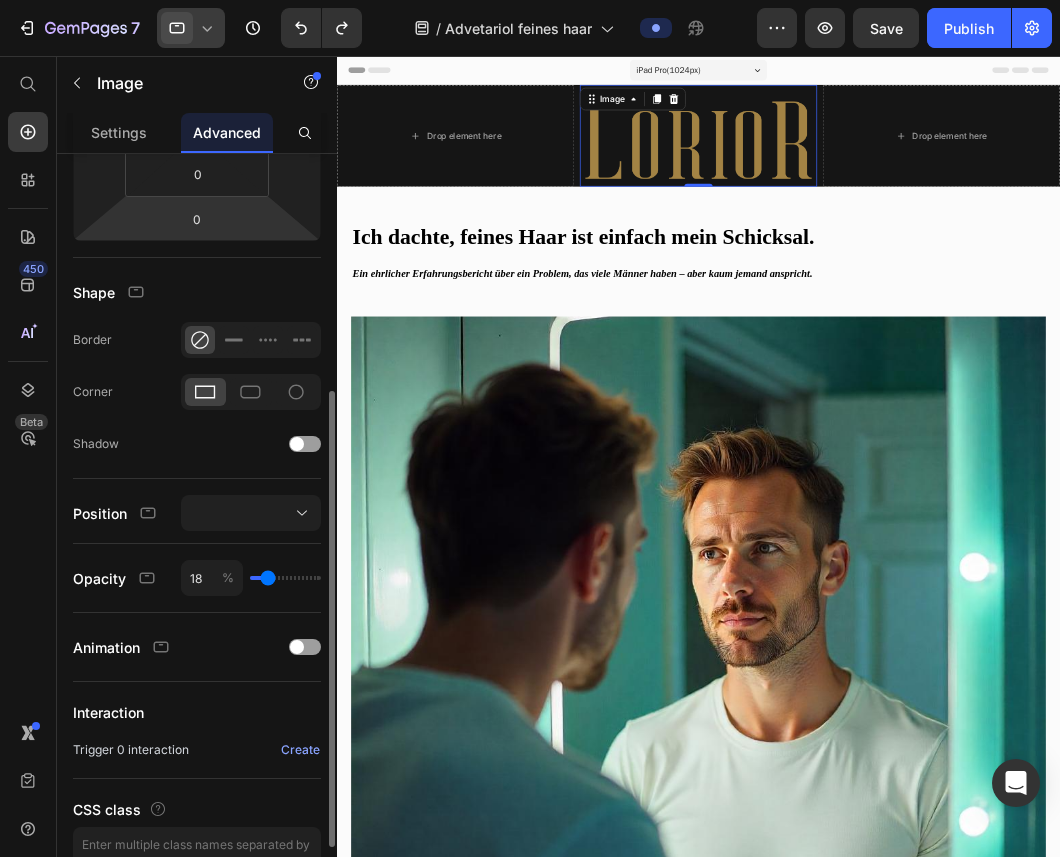 type on "16" 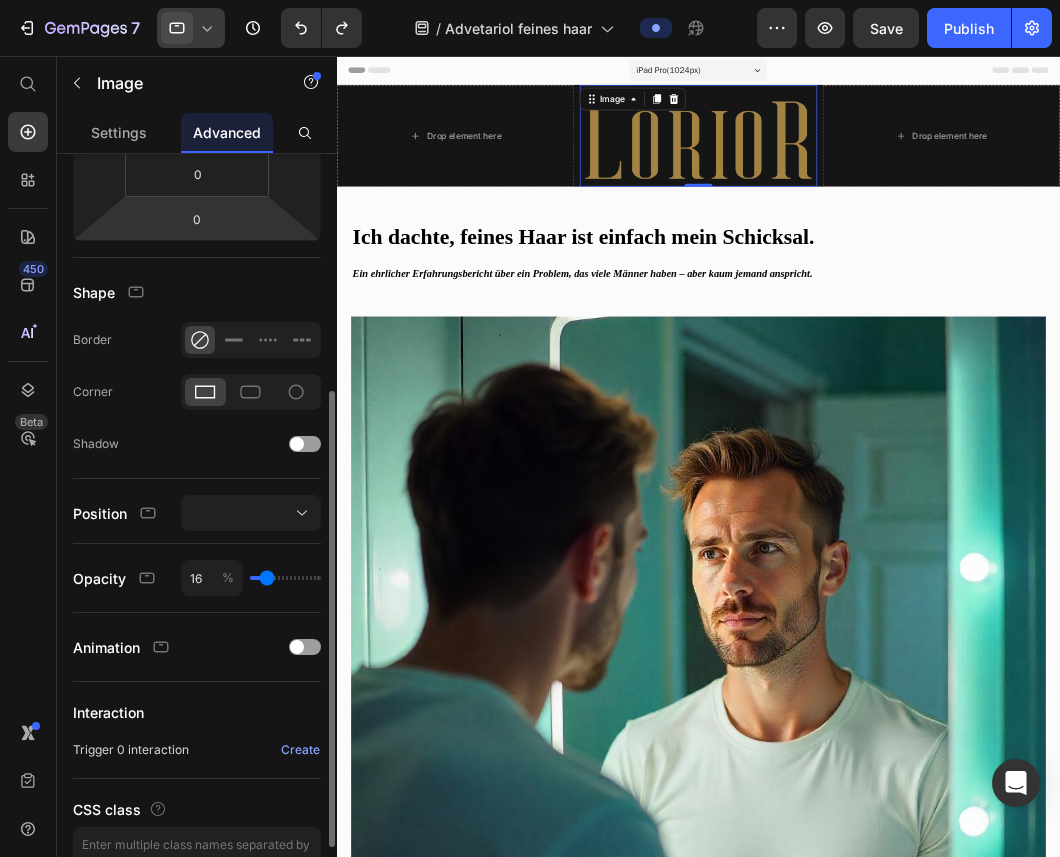 type on "14" 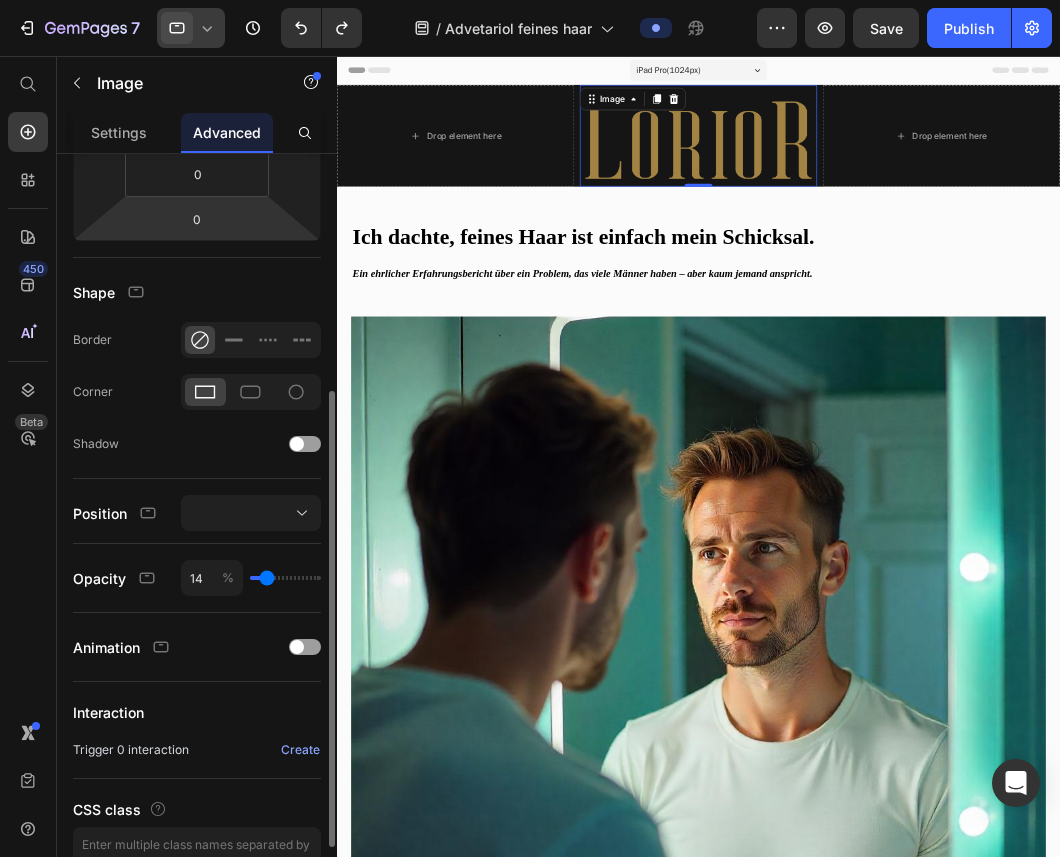 type on "14" 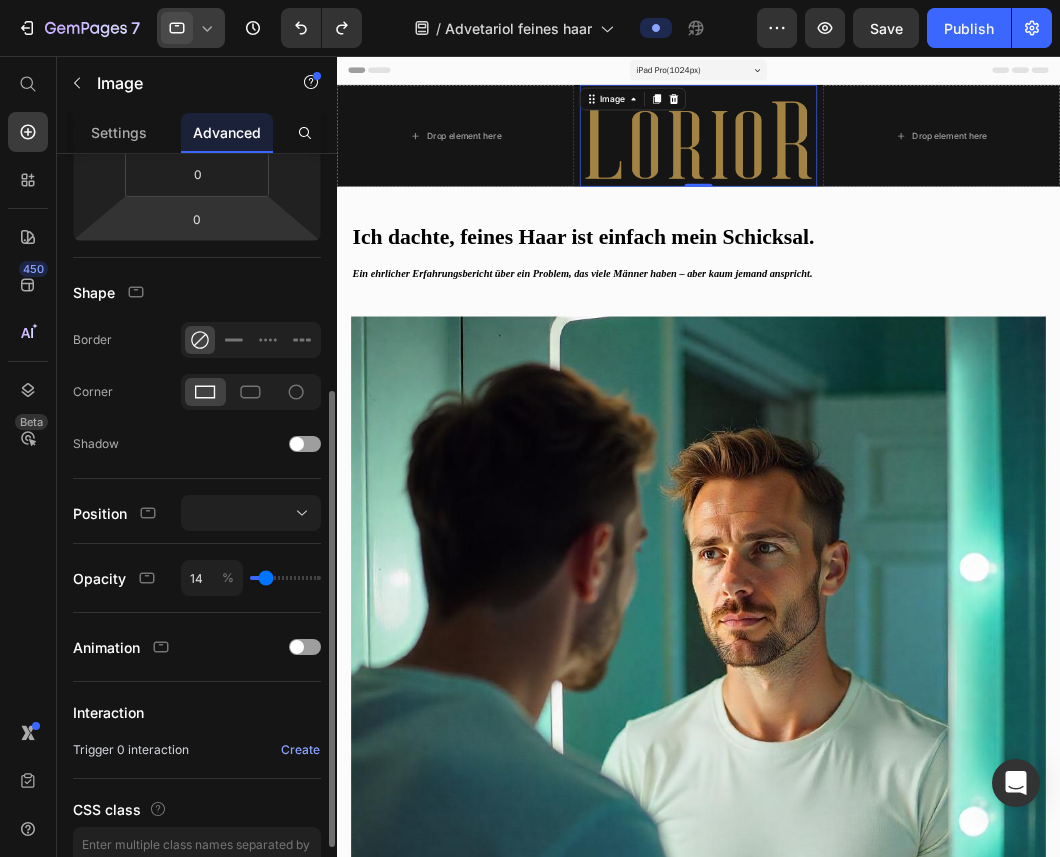 type on "9" 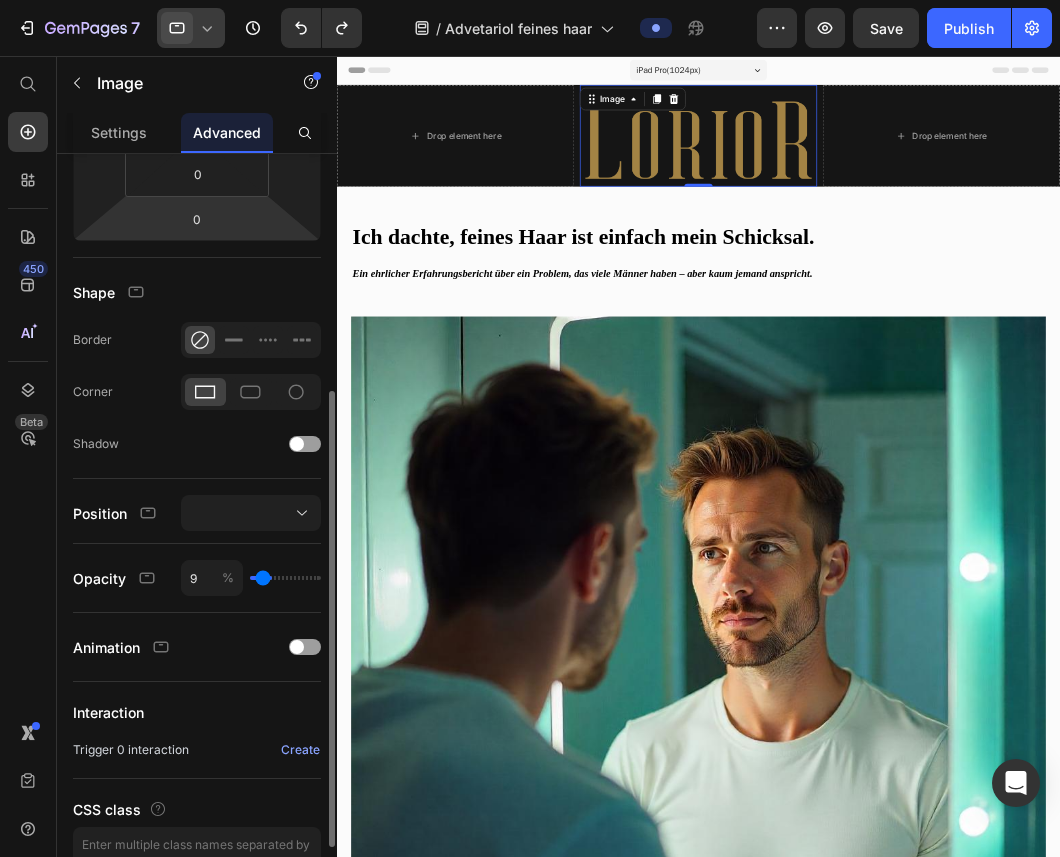 type on "7" 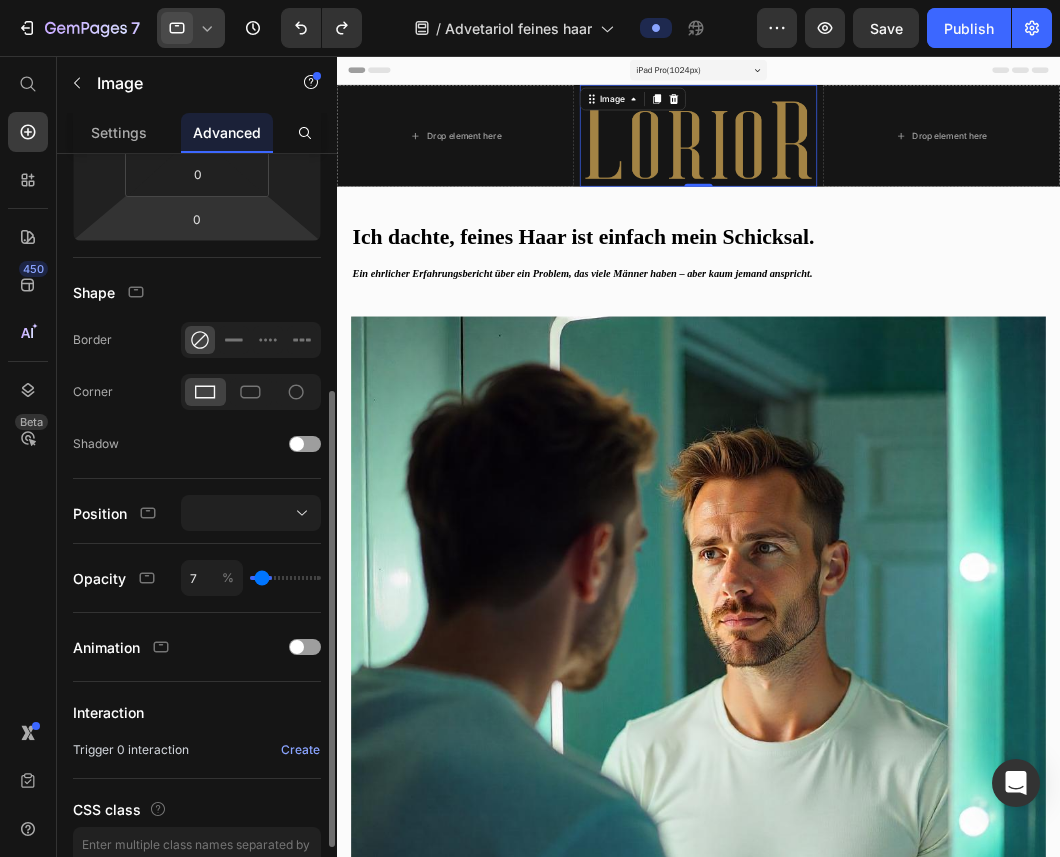 type on "5" 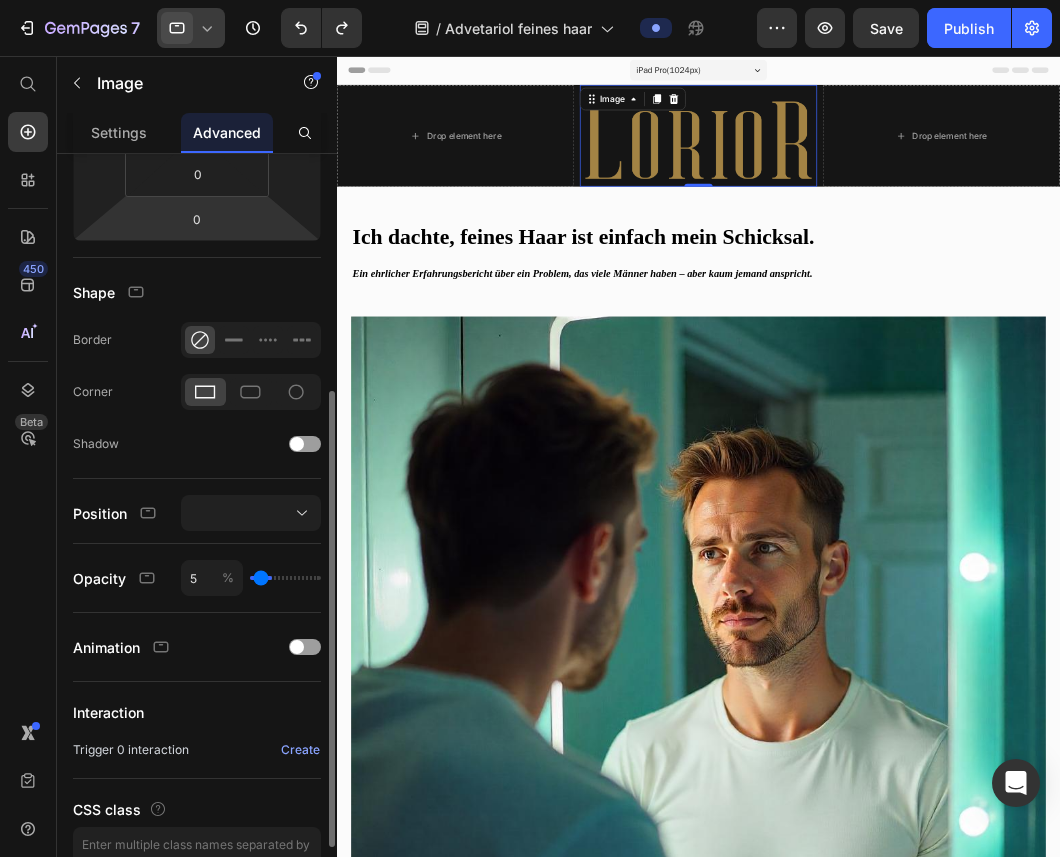 type on "3" 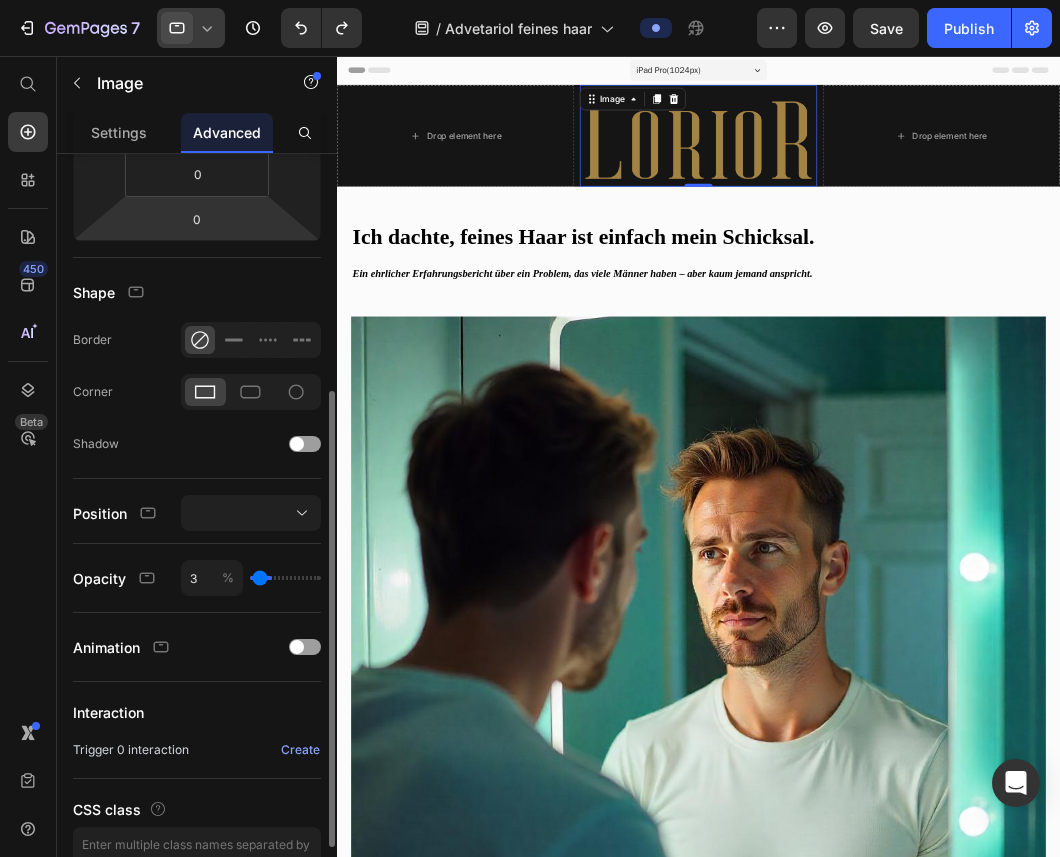 type on "2" 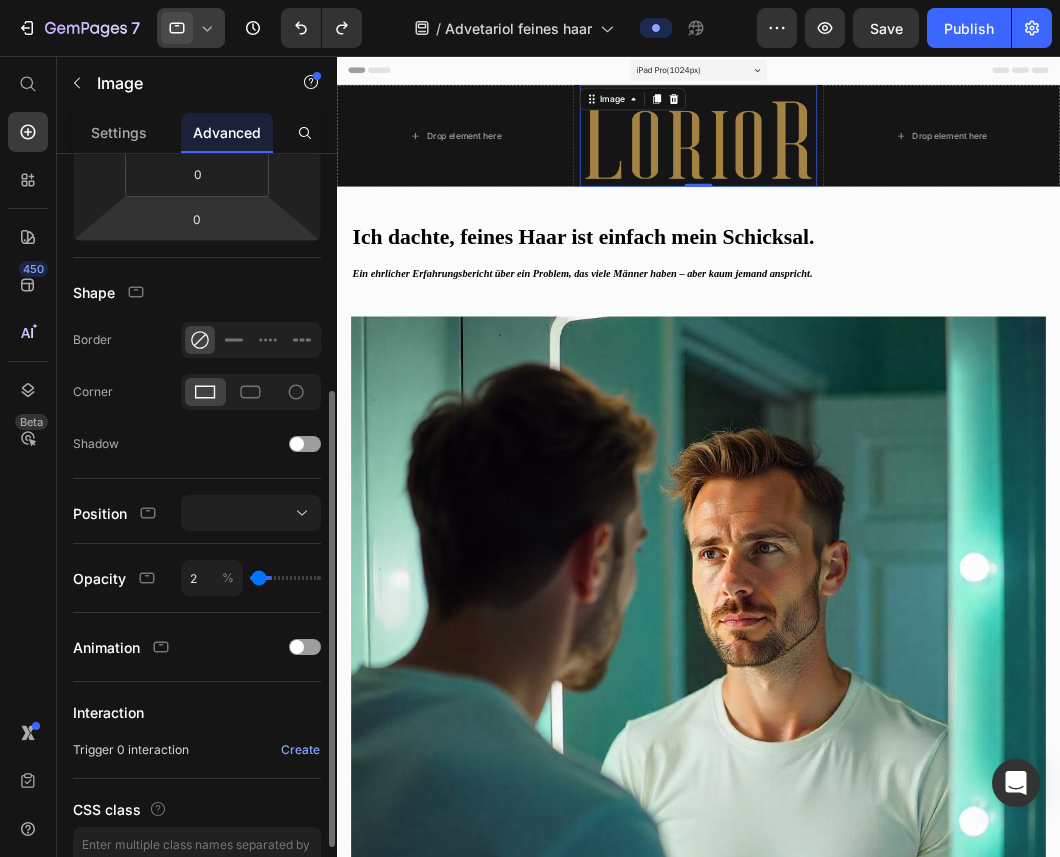 type on "0" 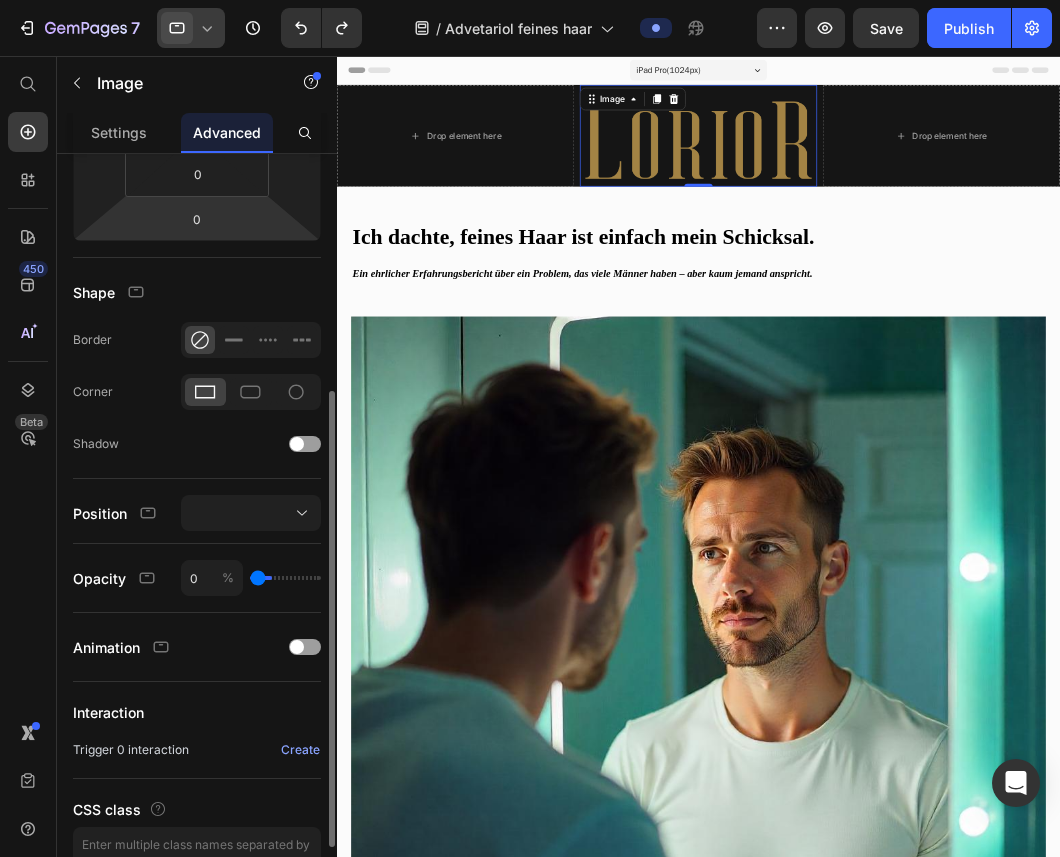 type on "2" 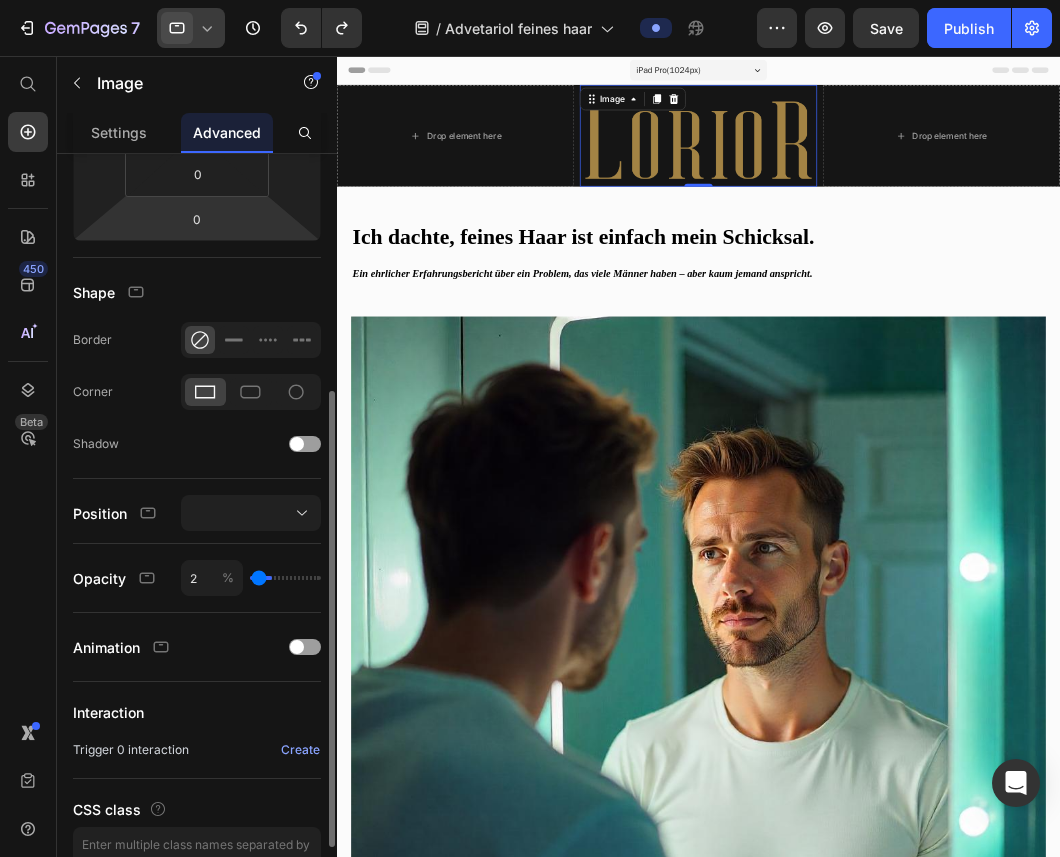 type on "5" 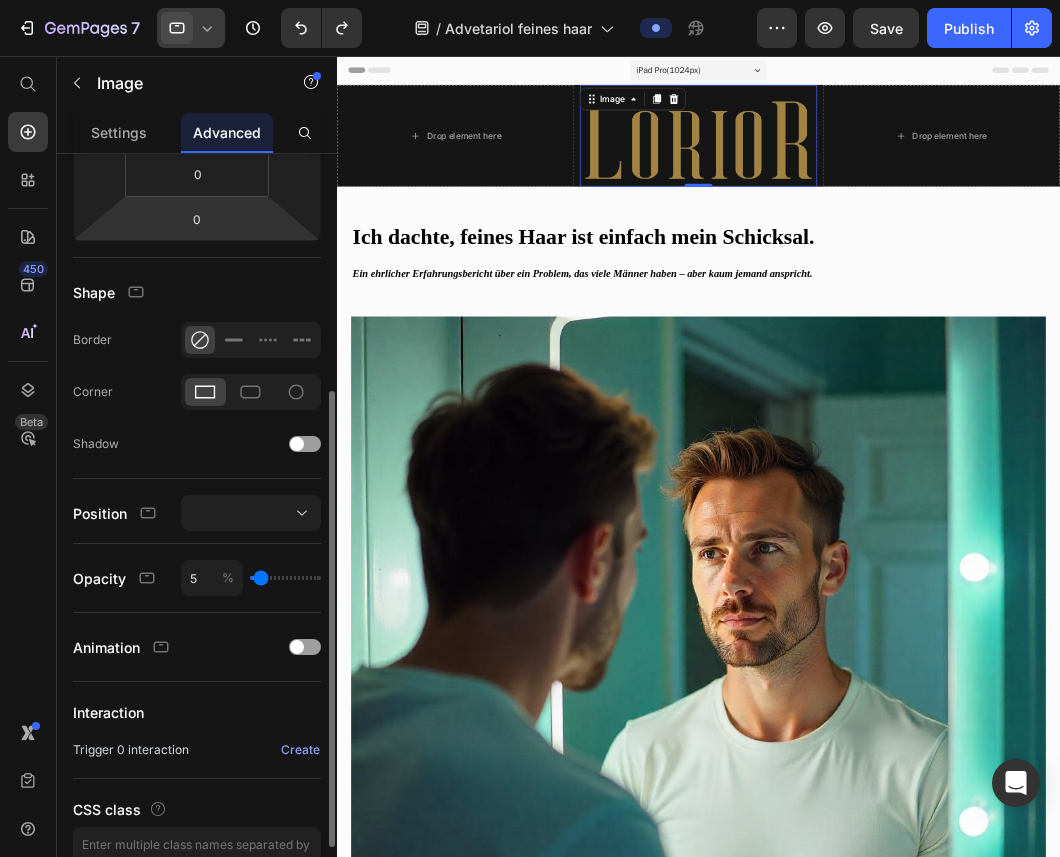 type on "13" 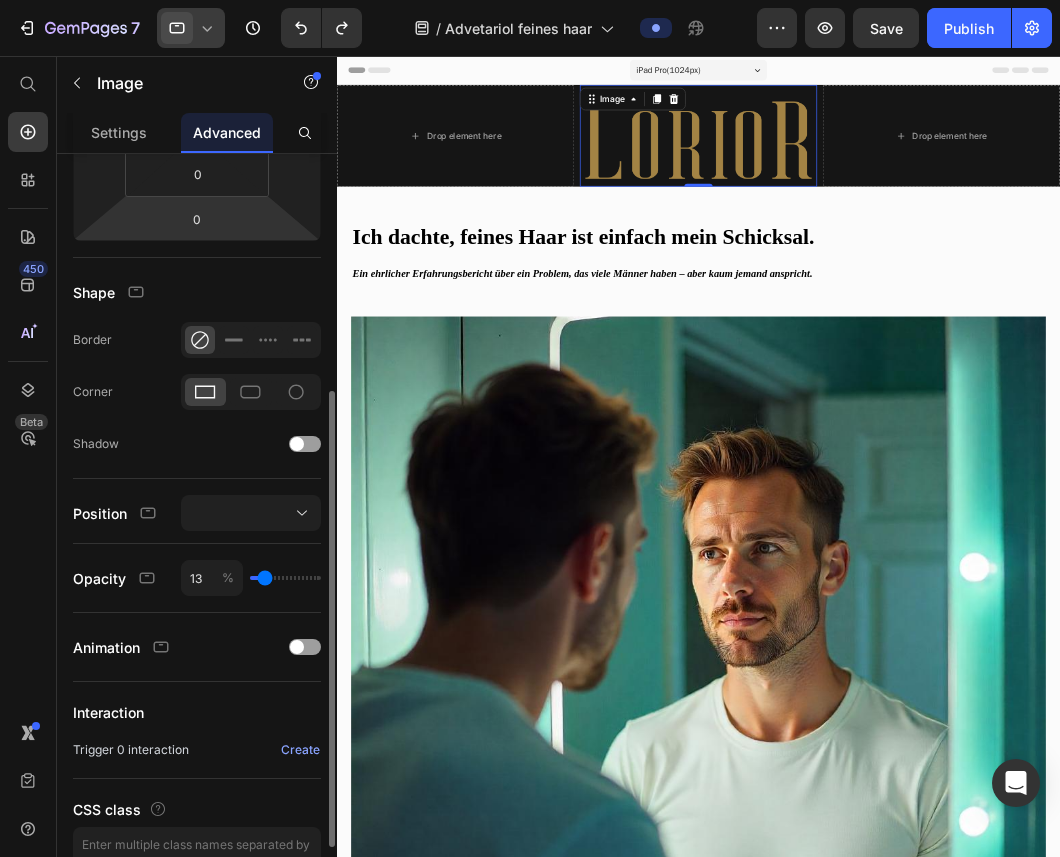 type on "22" 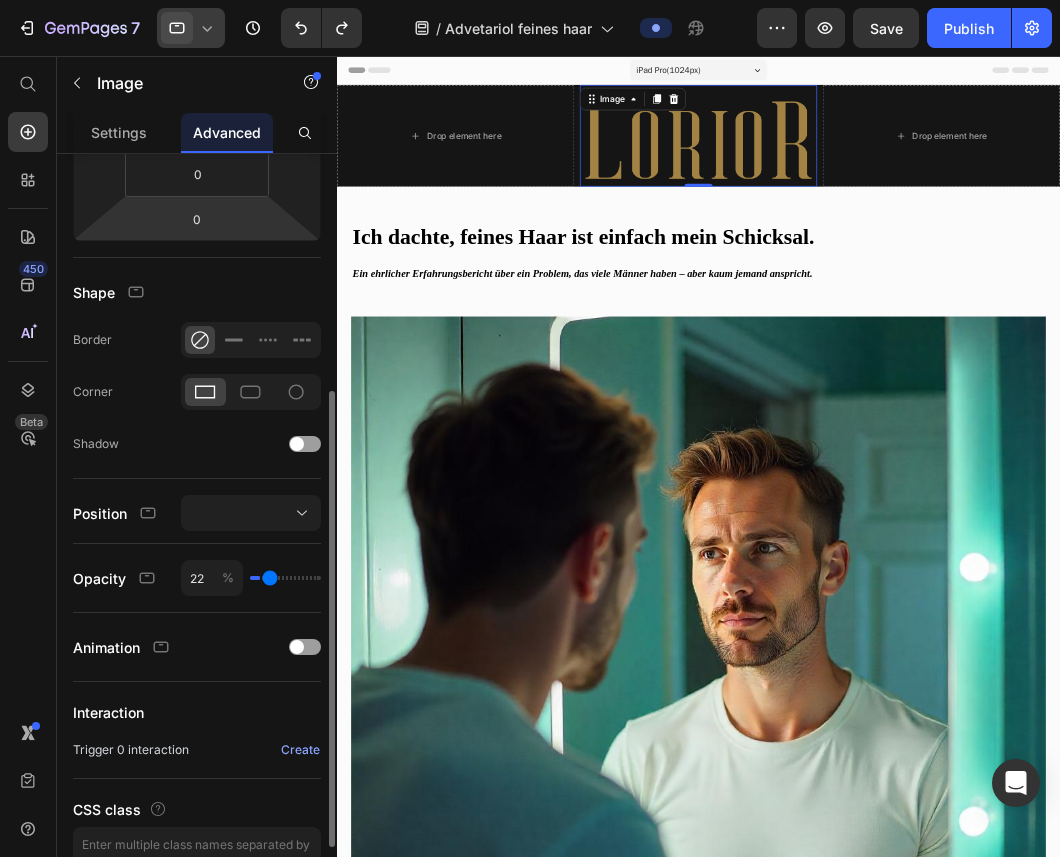type on "34" 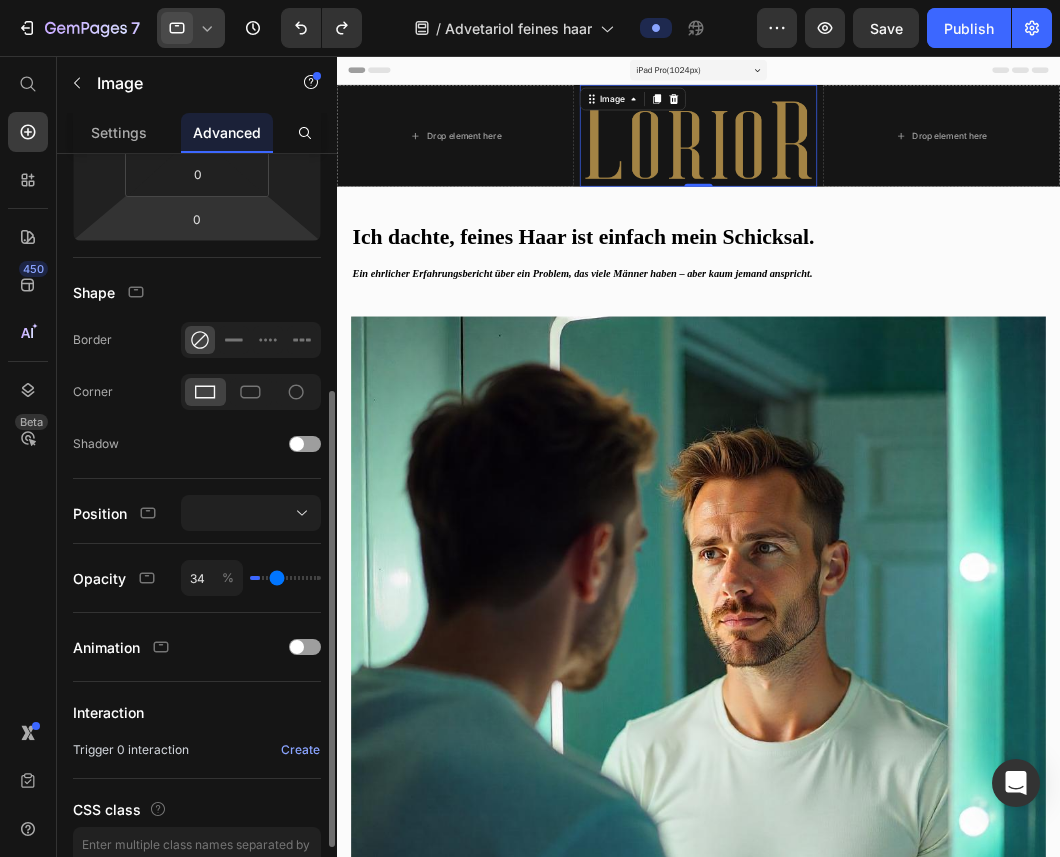 type on "64" 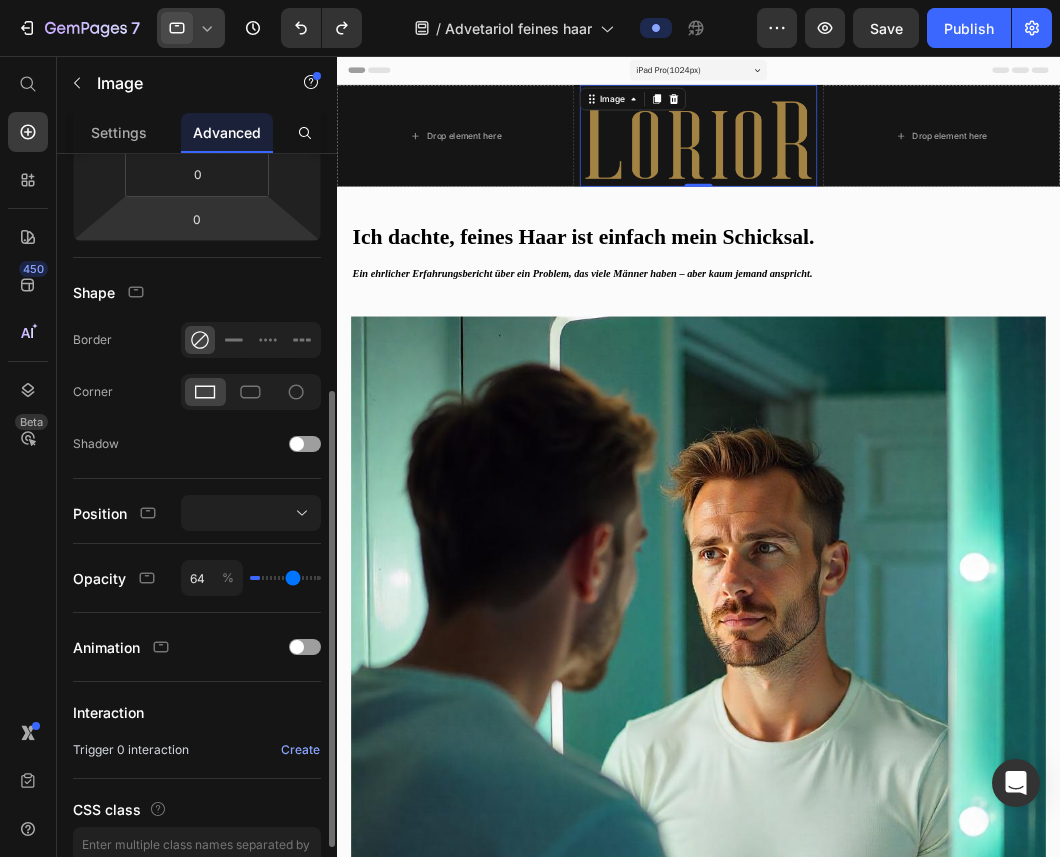 type on "82" 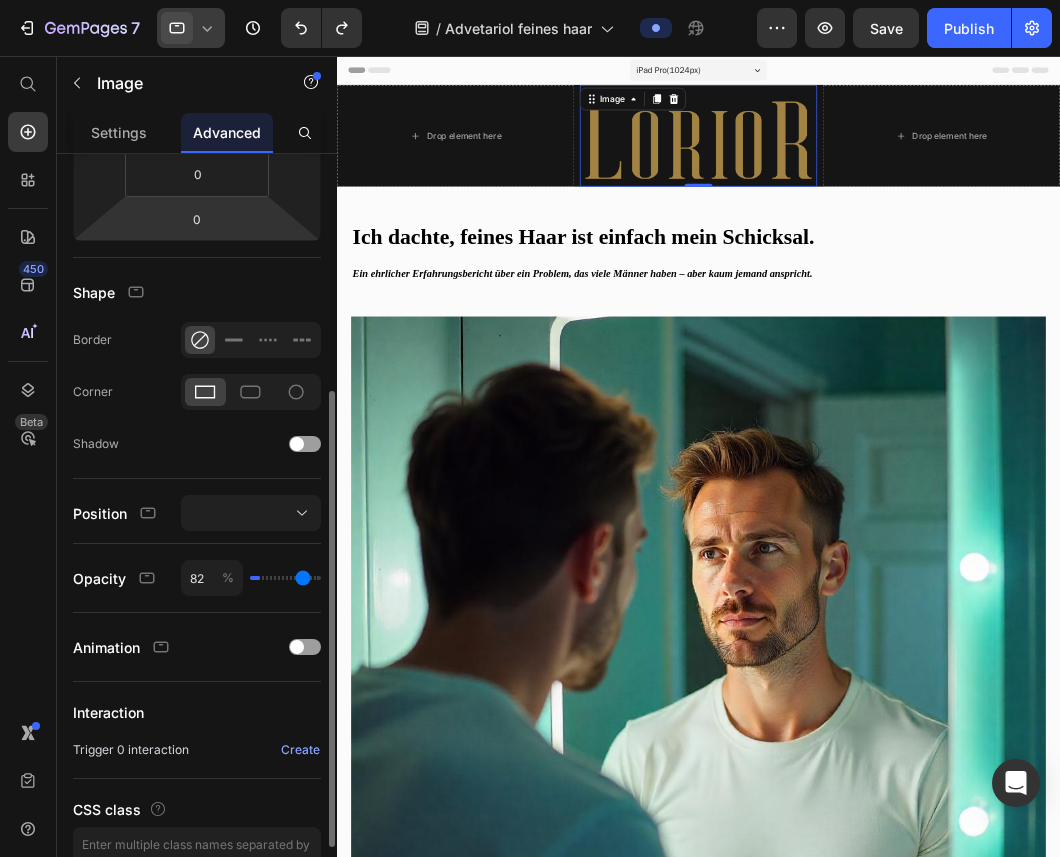 type on "99" 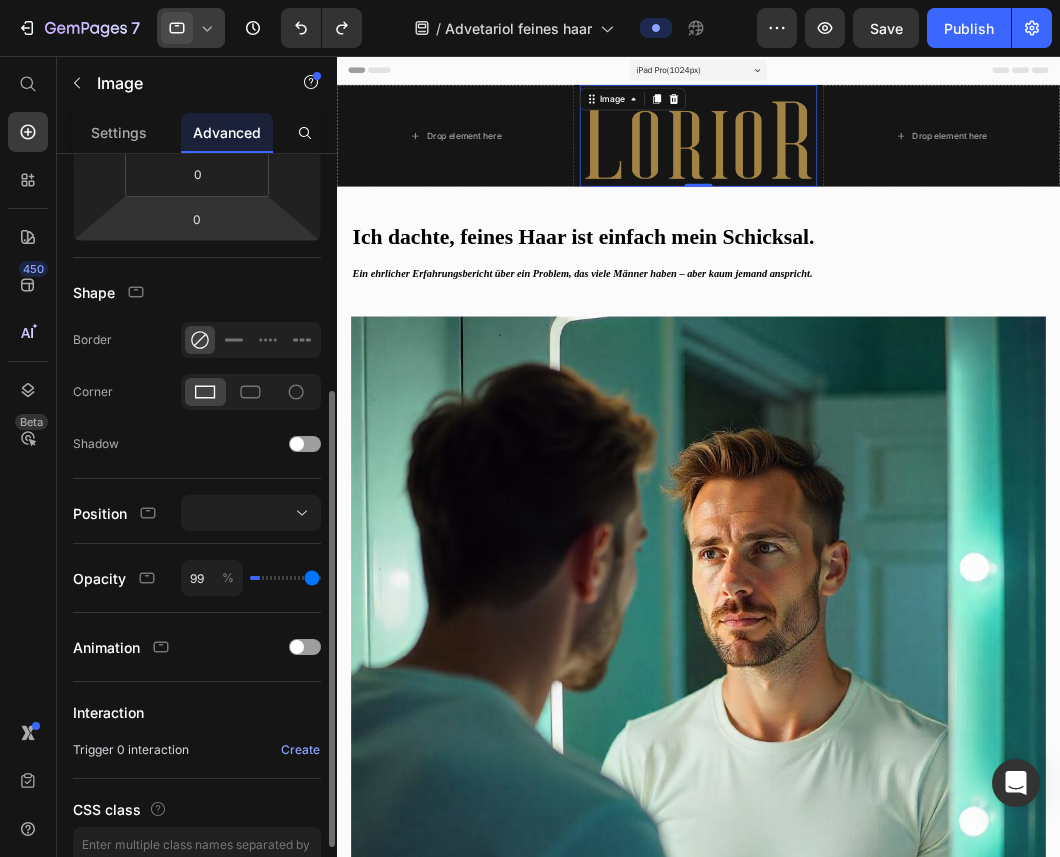 type on "100" 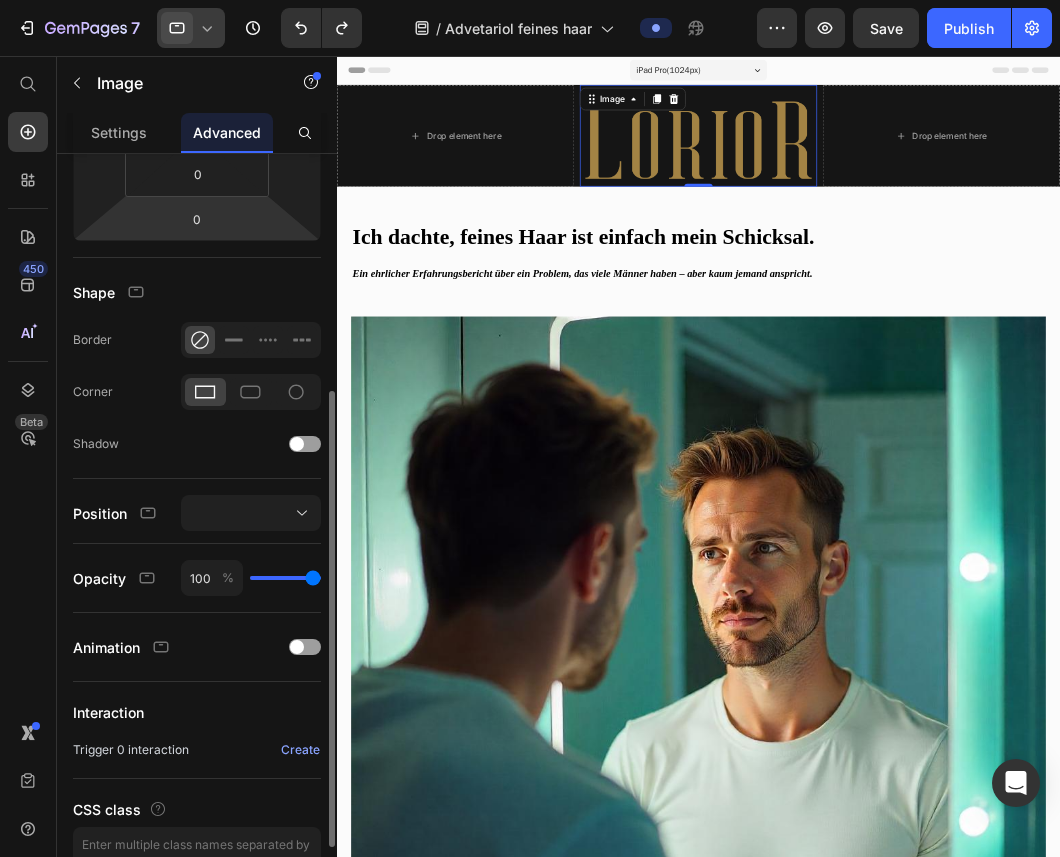 drag, startPoint x: 311, startPoint y: 575, endPoint x: 380, endPoint y: 577, distance: 69.02898 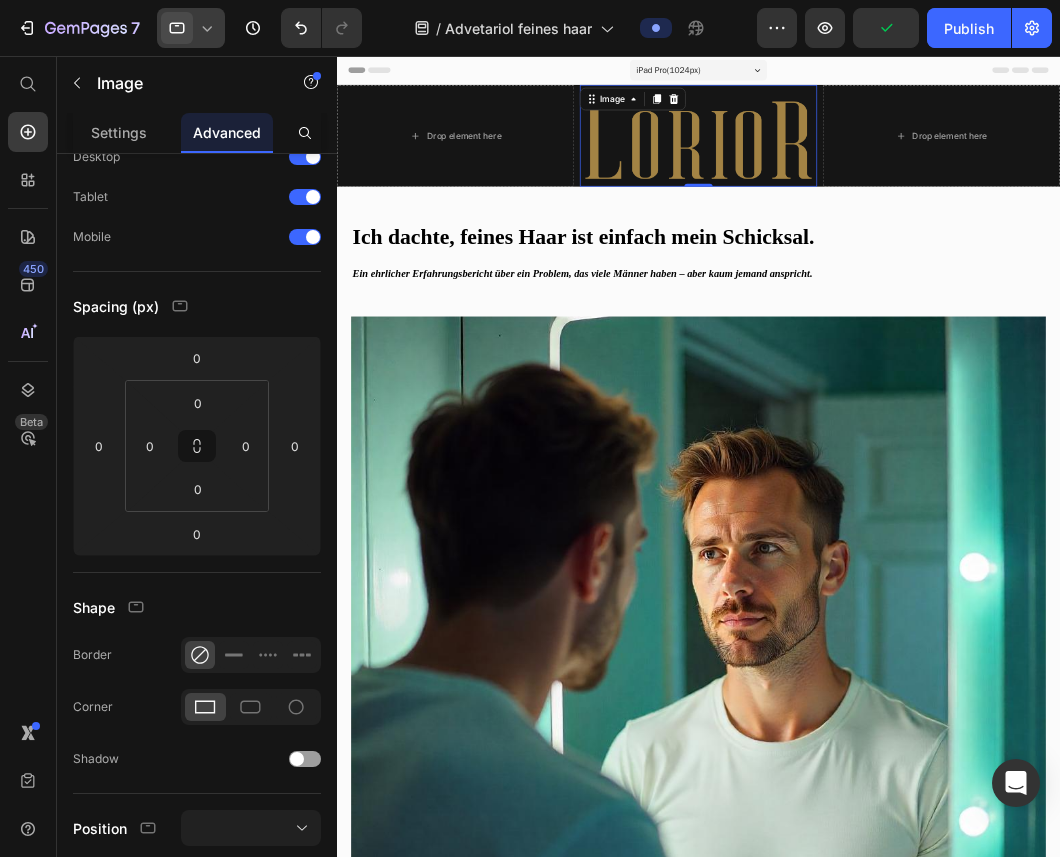 scroll, scrollTop: 0, scrollLeft: 0, axis: both 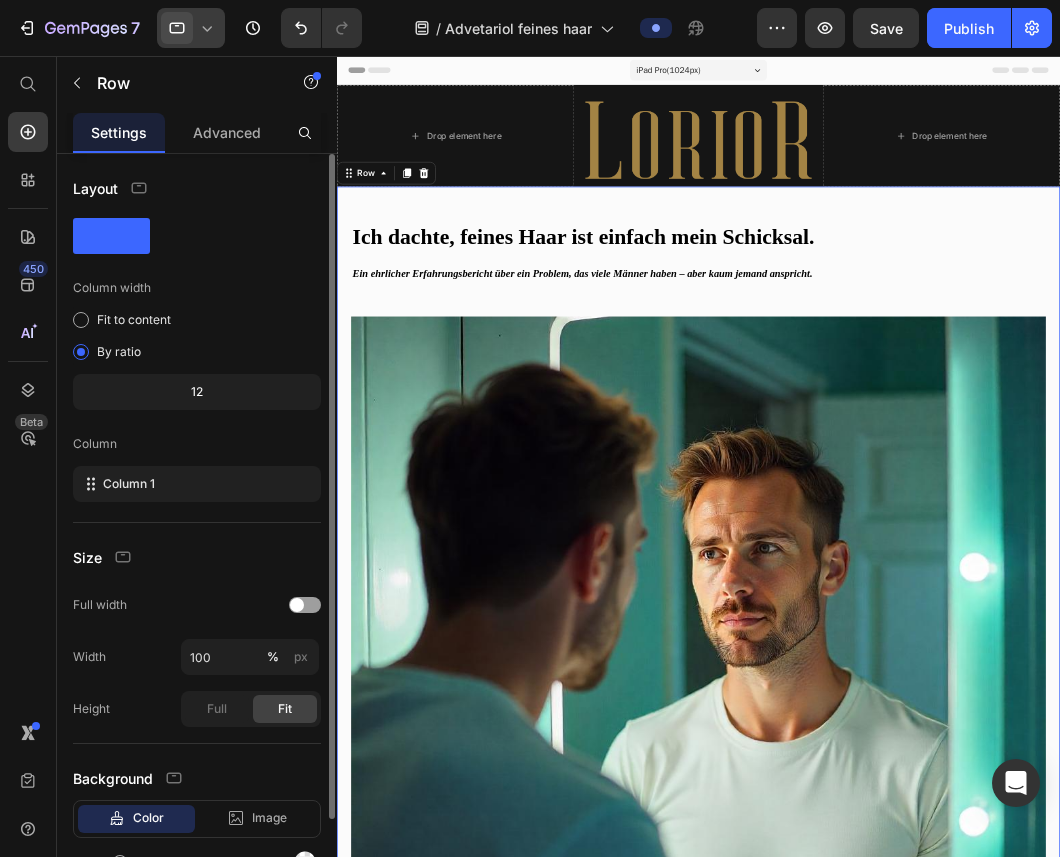 click on "Ich dachte, feines Haar ist einfach mein Schicksal. Heading Ein ehrlicher Erfahrungsbericht über ein Problem, das viele Männer haben – aber kaum jemand anspricht. Text Block Image Es war nie so, dass ich keine Haare hatte.   Ich hatte einfach nur... die falschen. Fein. Weich. Glatt. Haare, die einfach nicht hielten.   Egal, was ich ausprobierte – Wachs, Spray, Styling-Crèmes – es hielt nie länger als zwei Stunden.   Ein bisschen Wind. Ein Fahrradhelm. Ein stressiger Vormittag. Und schon war wieder alles platt. Oder schlimmer: fettig und verklebt.   Ich fing an, mich damit abzufinden. Vielleicht bin ich einfach kein Typ für gute Frisuren. Text Block Row Row Row   0" at bounding box center [849, 1005] 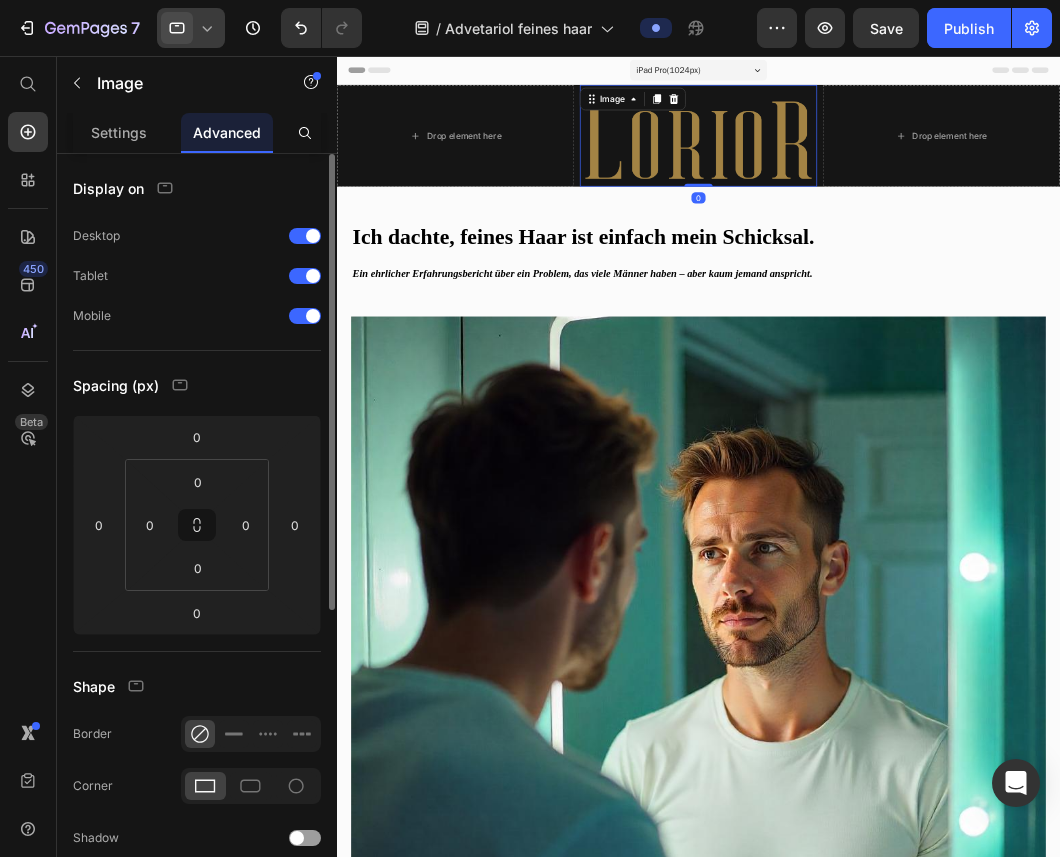 click at bounding box center [849, 169] 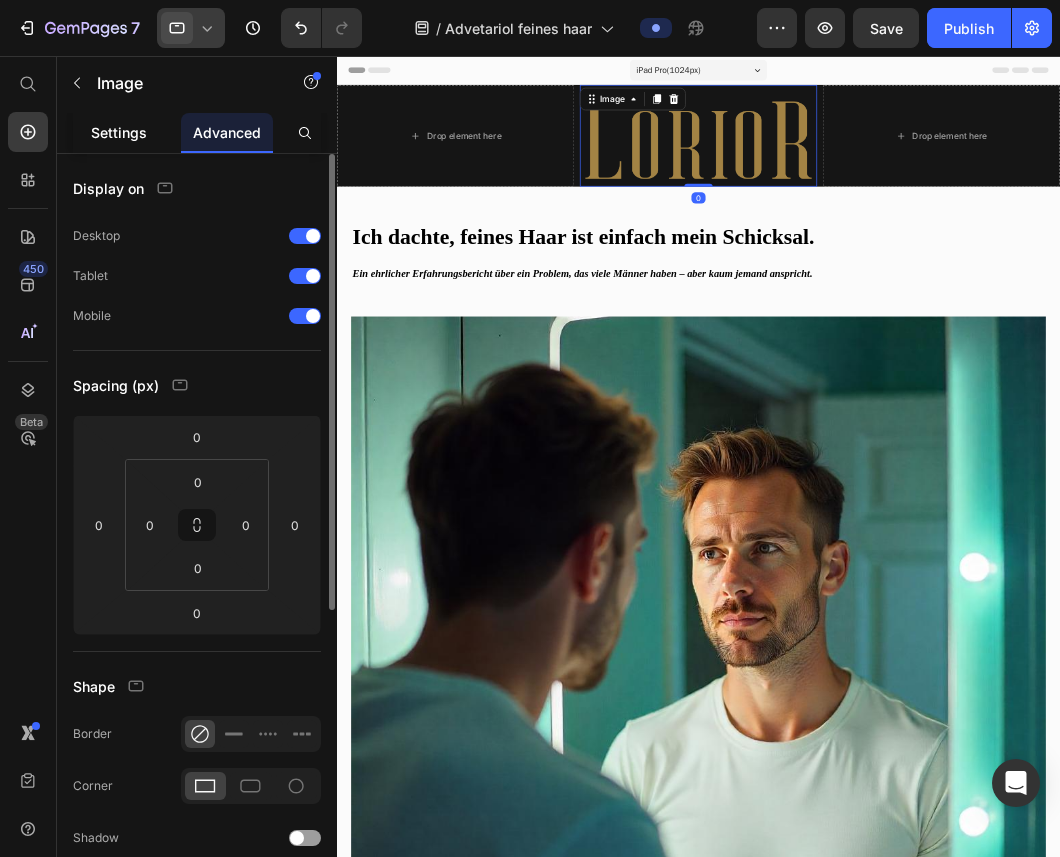 click on "Settings" at bounding box center (119, 132) 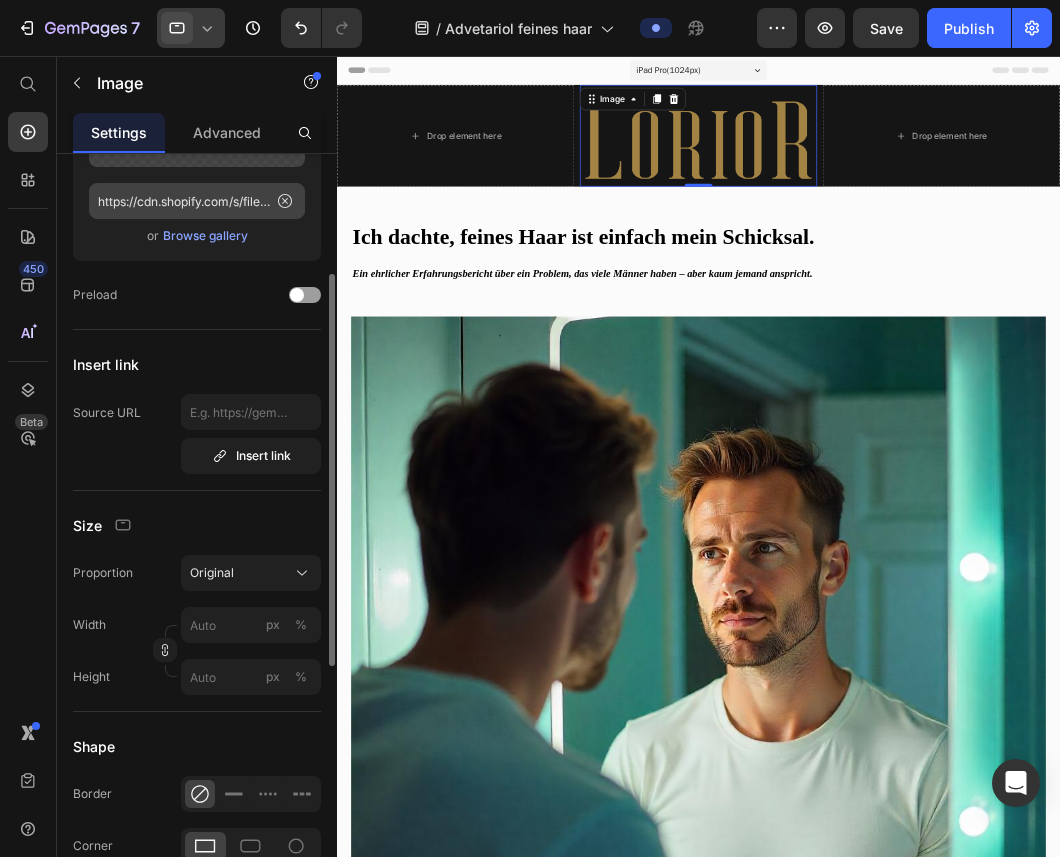 scroll, scrollTop: 227, scrollLeft: 0, axis: vertical 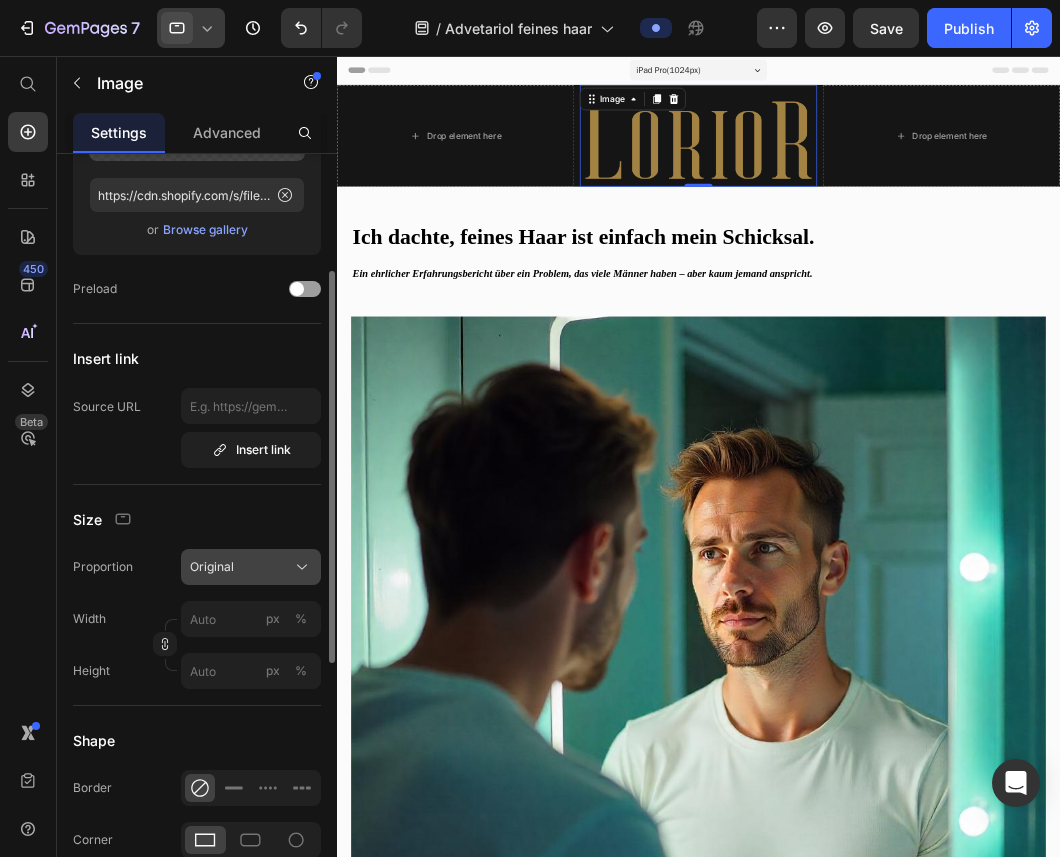 click on "Original" 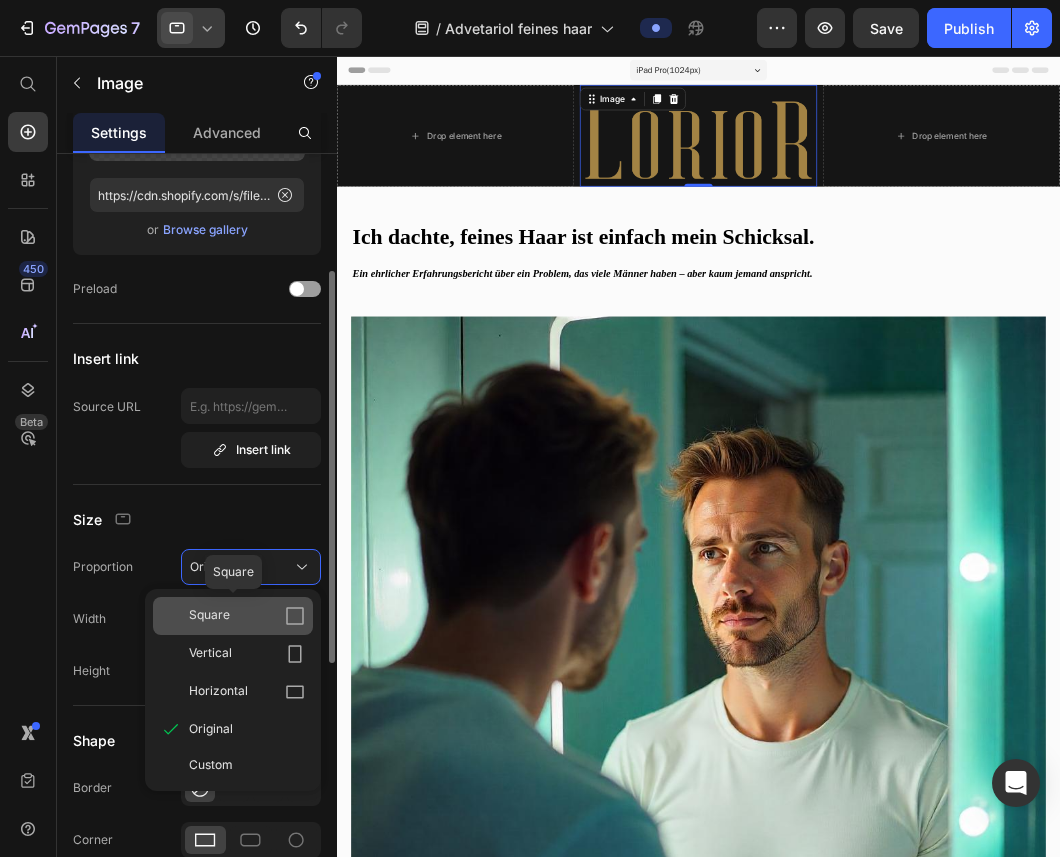 click on "Square" 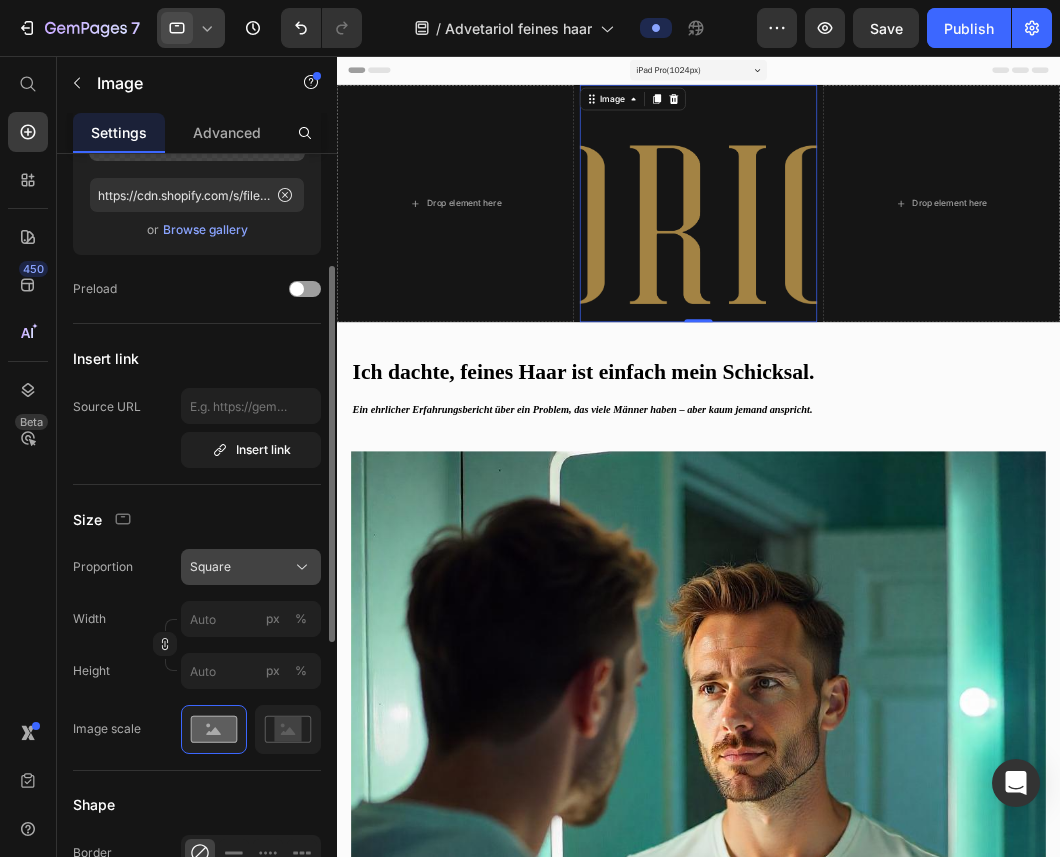 click on "Square" 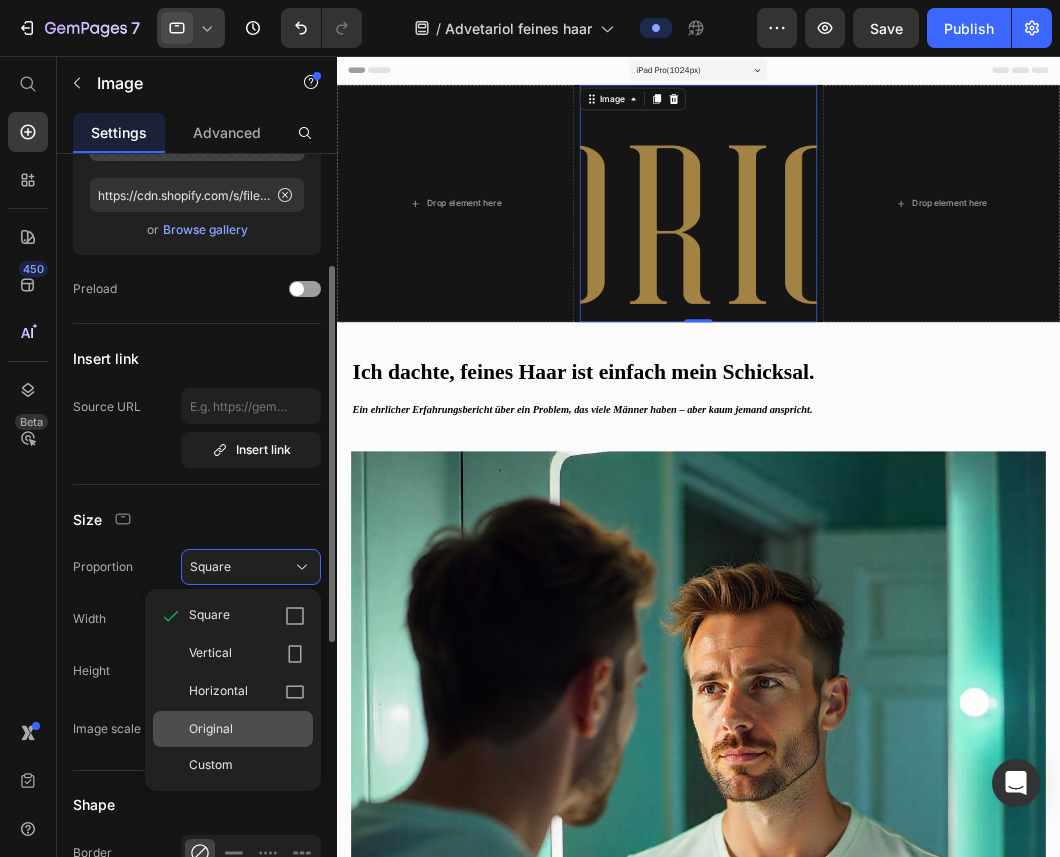 click on "Original" at bounding box center (211, 729) 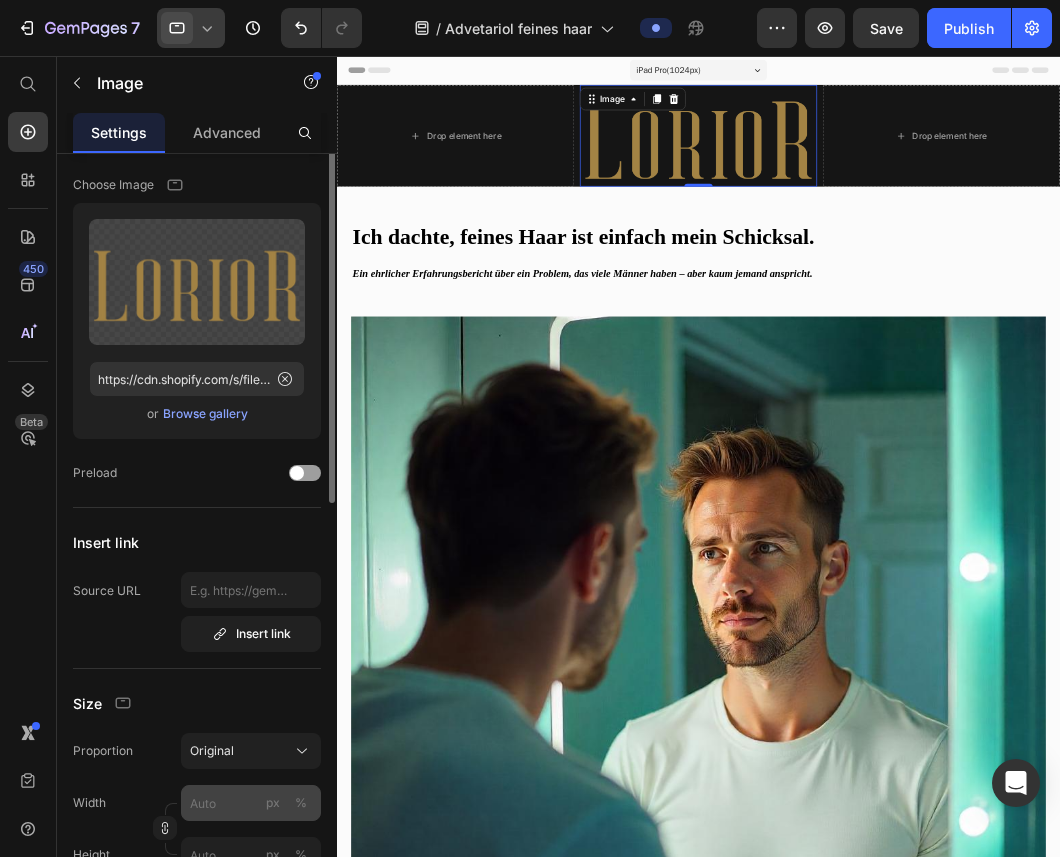 scroll, scrollTop: 0, scrollLeft: 0, axis: both 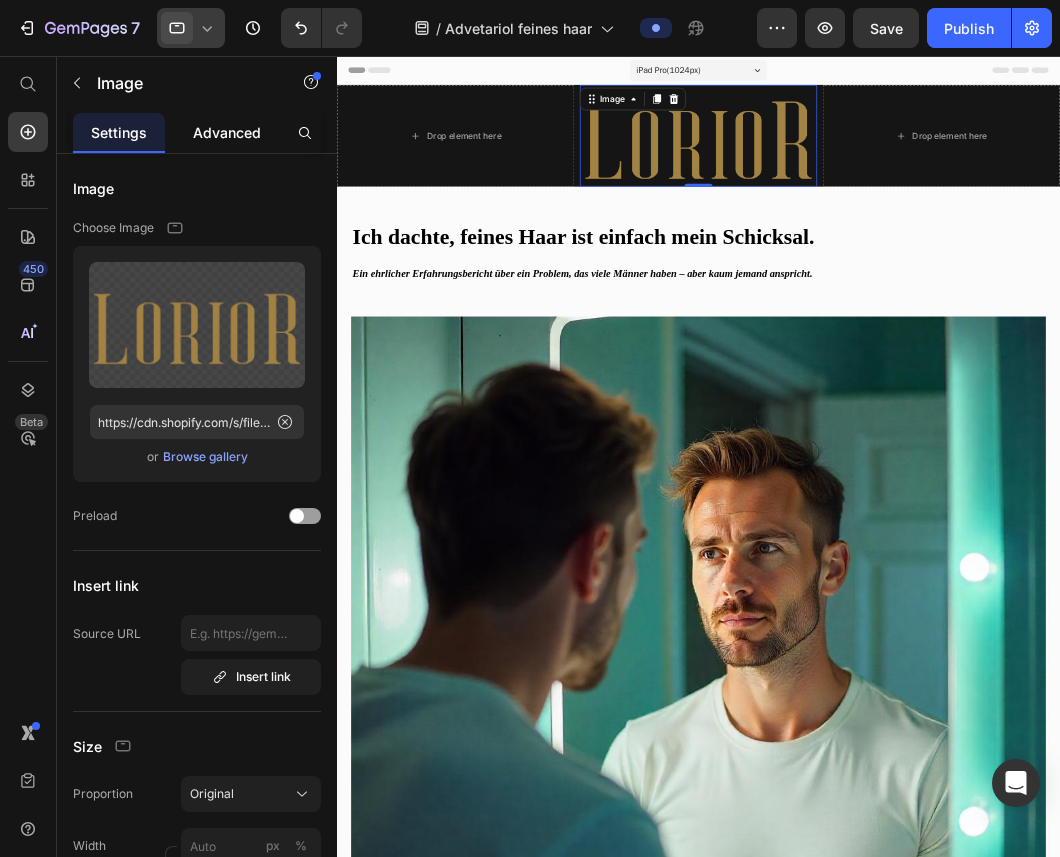 click on "Advanced" at bounding box center (227, 132) 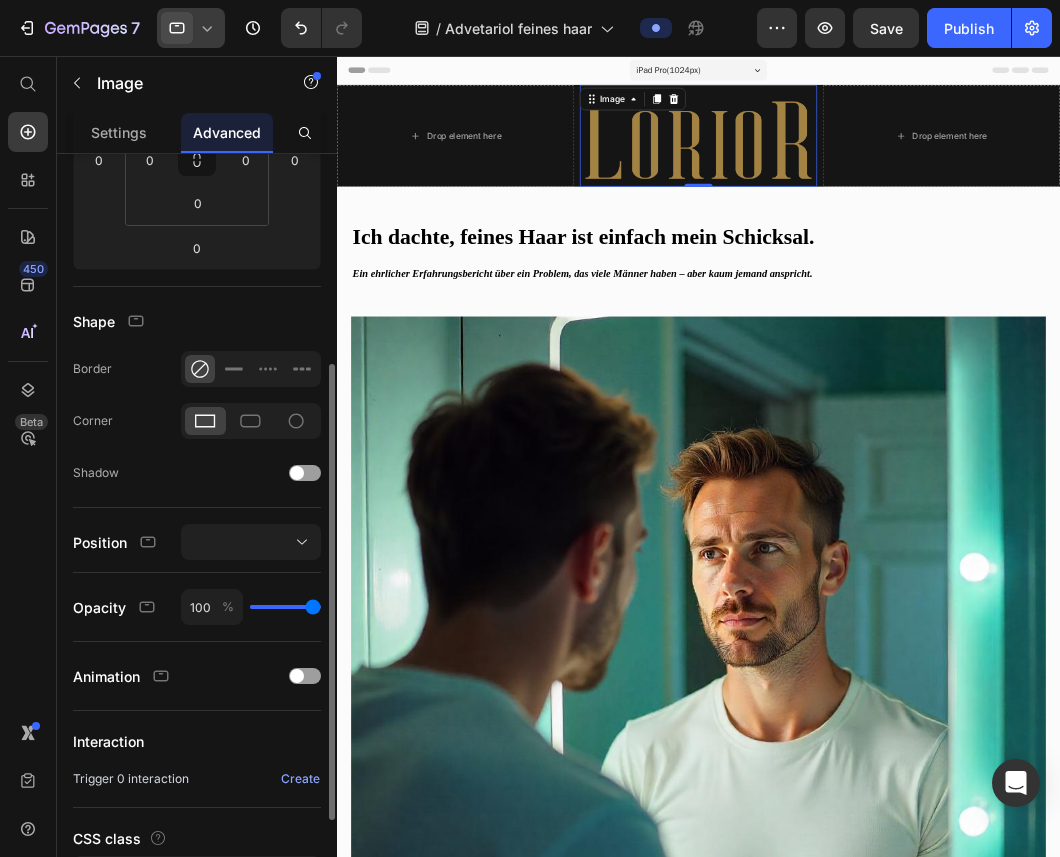 scroll, scrollTop: 366, scrollLeft: 0, axis: vertical 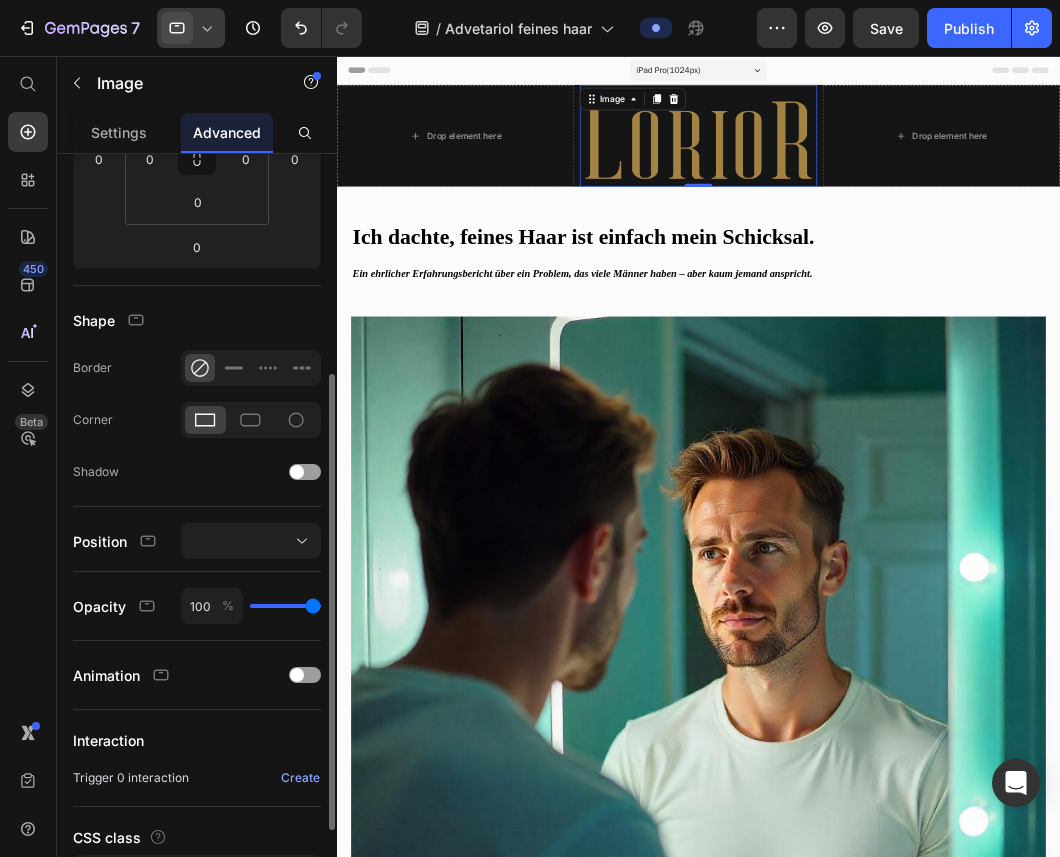 click 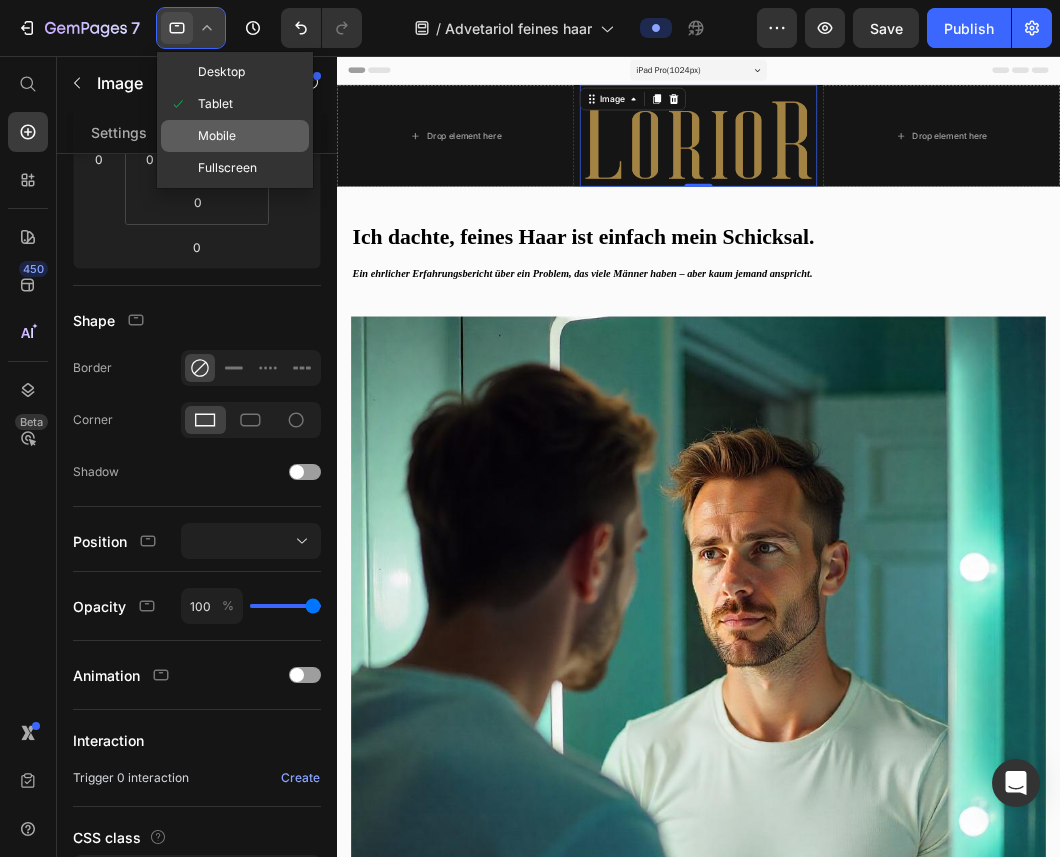 click on "Mobile" at bounding box center [217, 136] 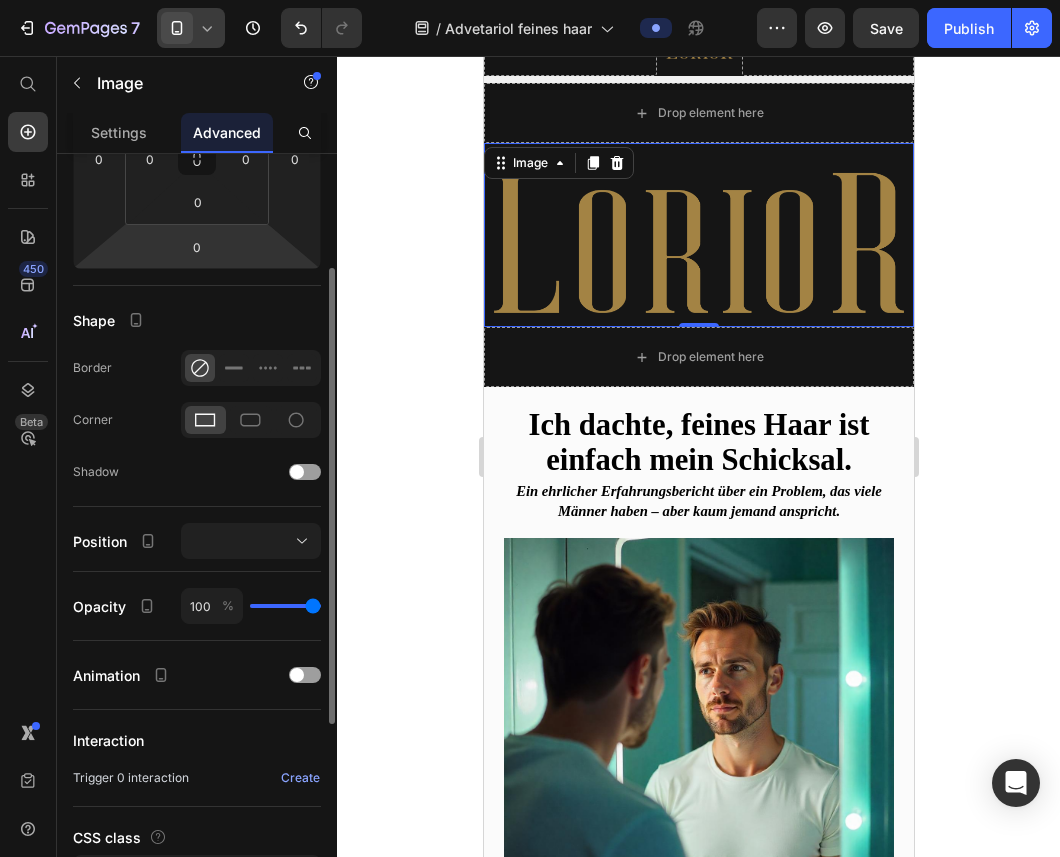 scroll, scrollTop: 82, scrollLeft: 0, axis: vertical 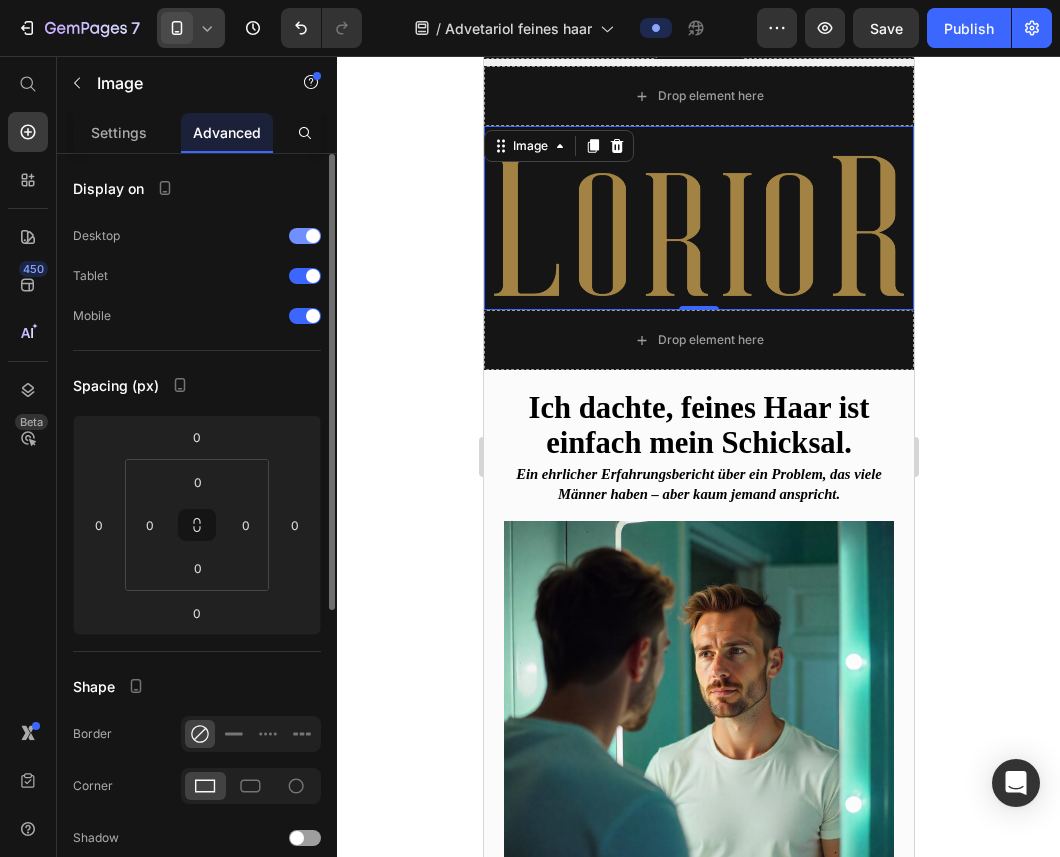 click at bounding box center [305, 236] 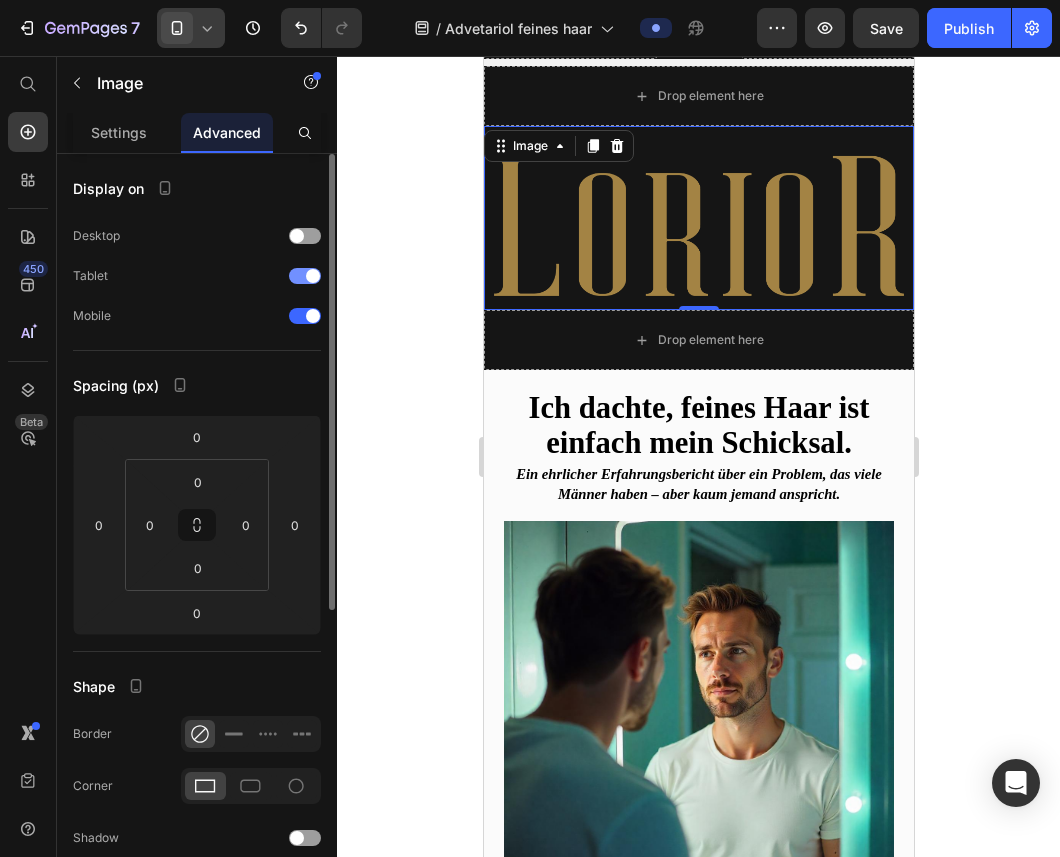 click at bounding box center [305, 276] 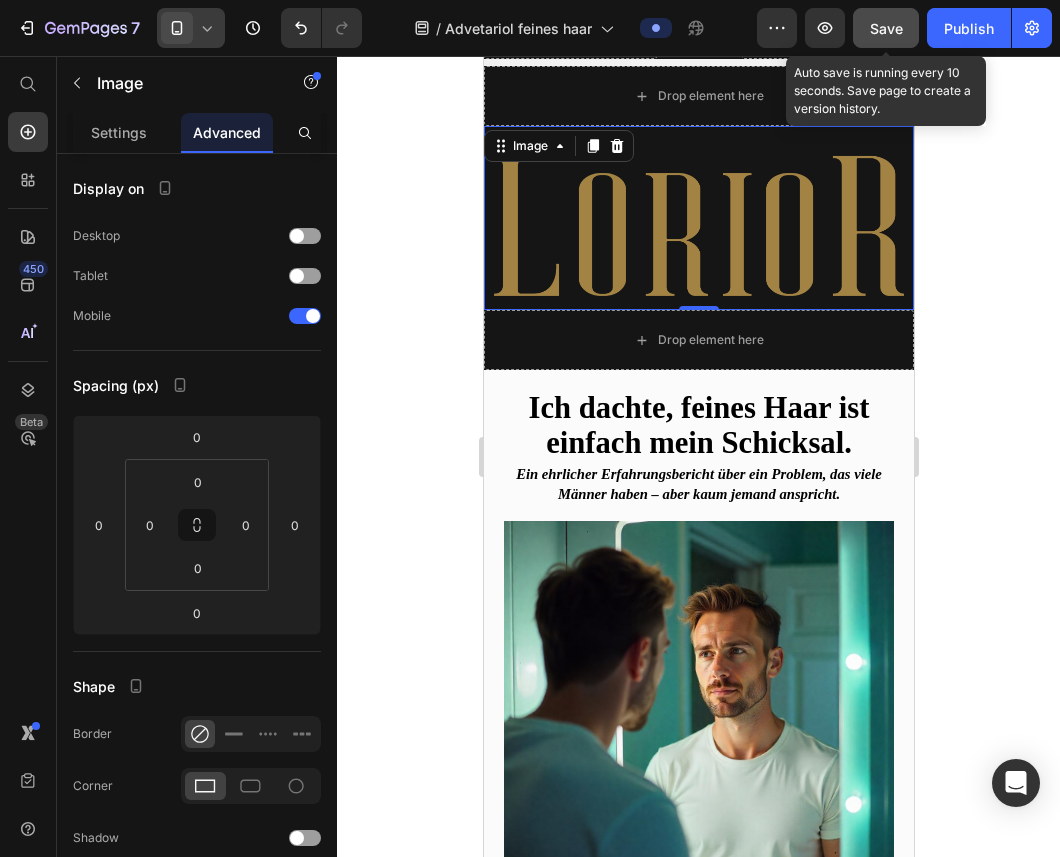 click on "Save" at bounding box center [886, 28] 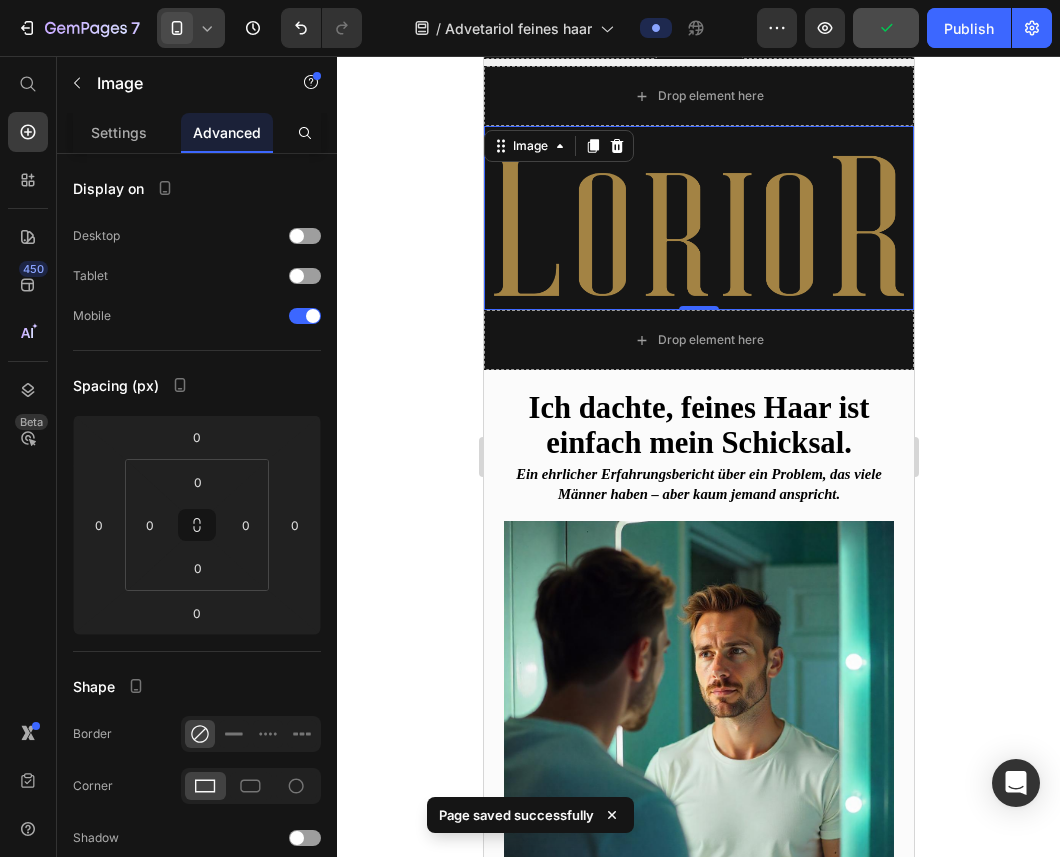 click 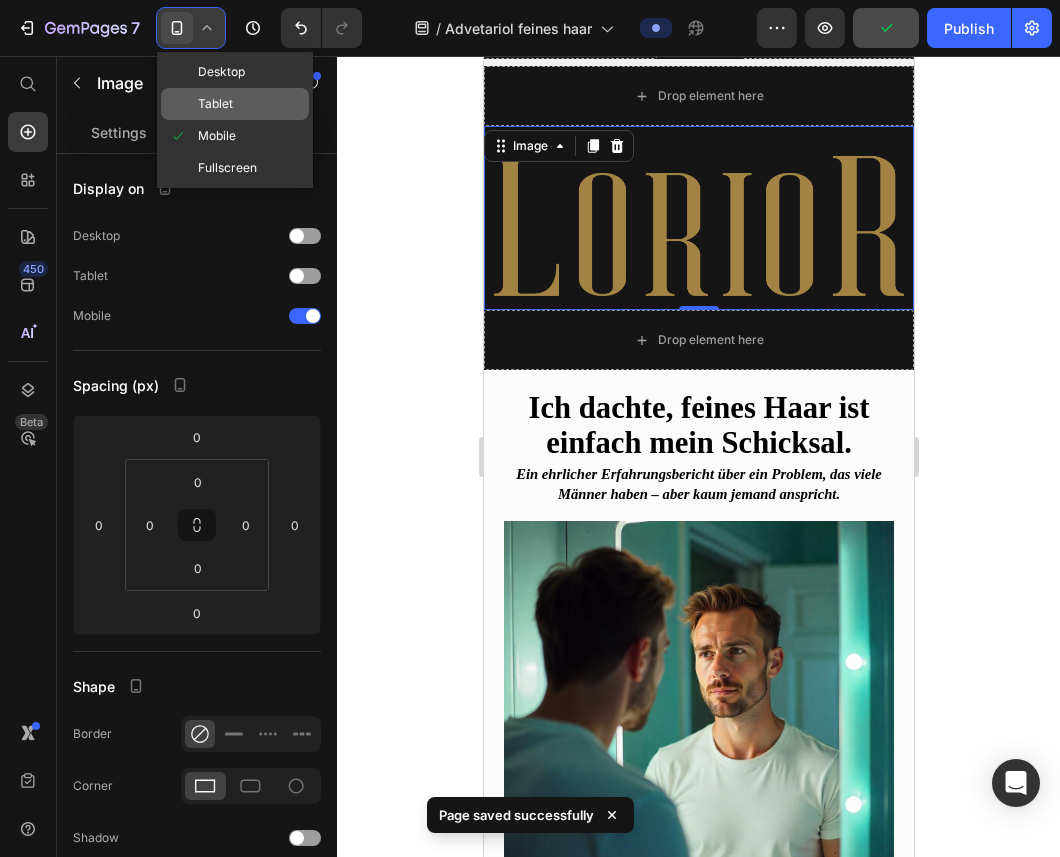 click on "Tablet" at bounding box center (215, 104) 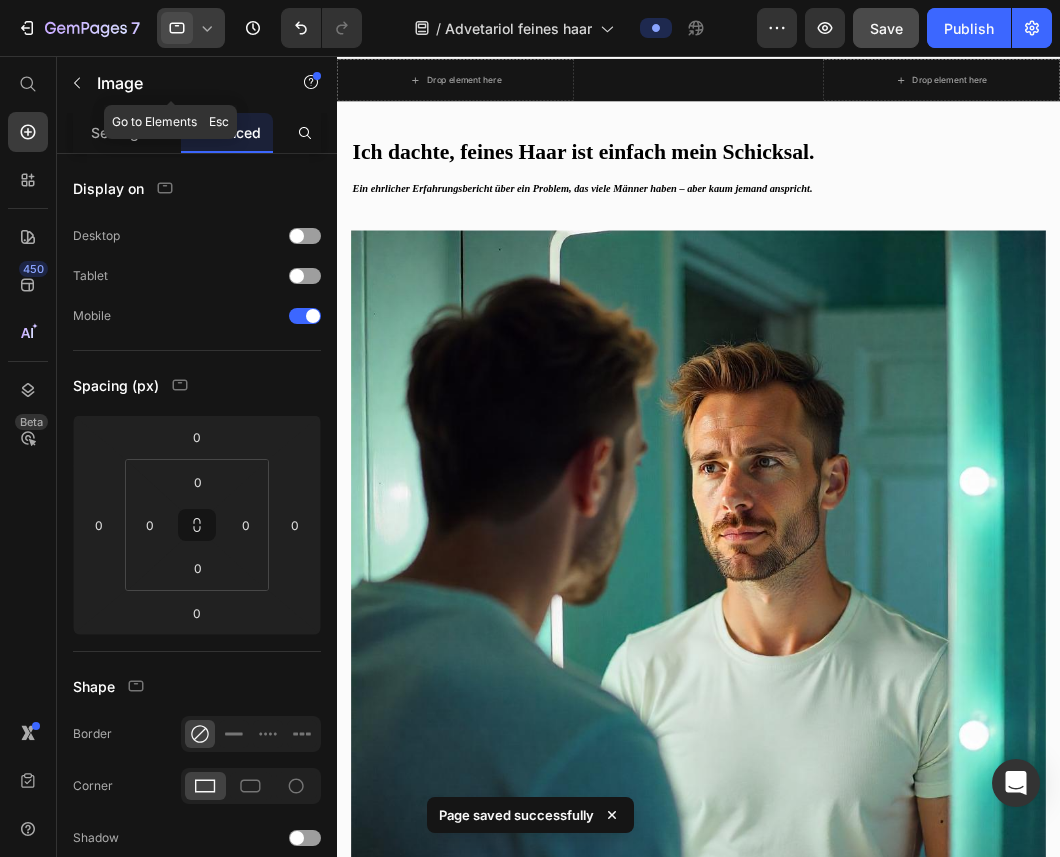 scroll, scrollTop: 35, scrollLeft: 0, axis: vertical 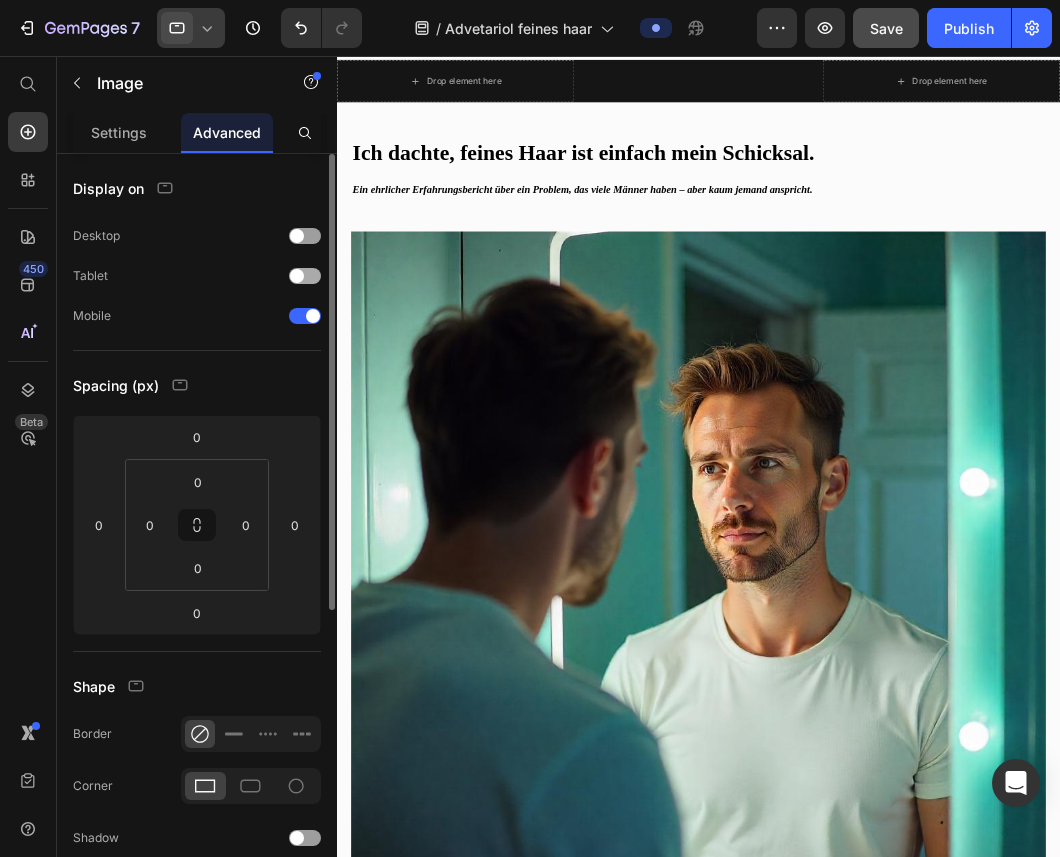 click at bounding box center (305, 276) 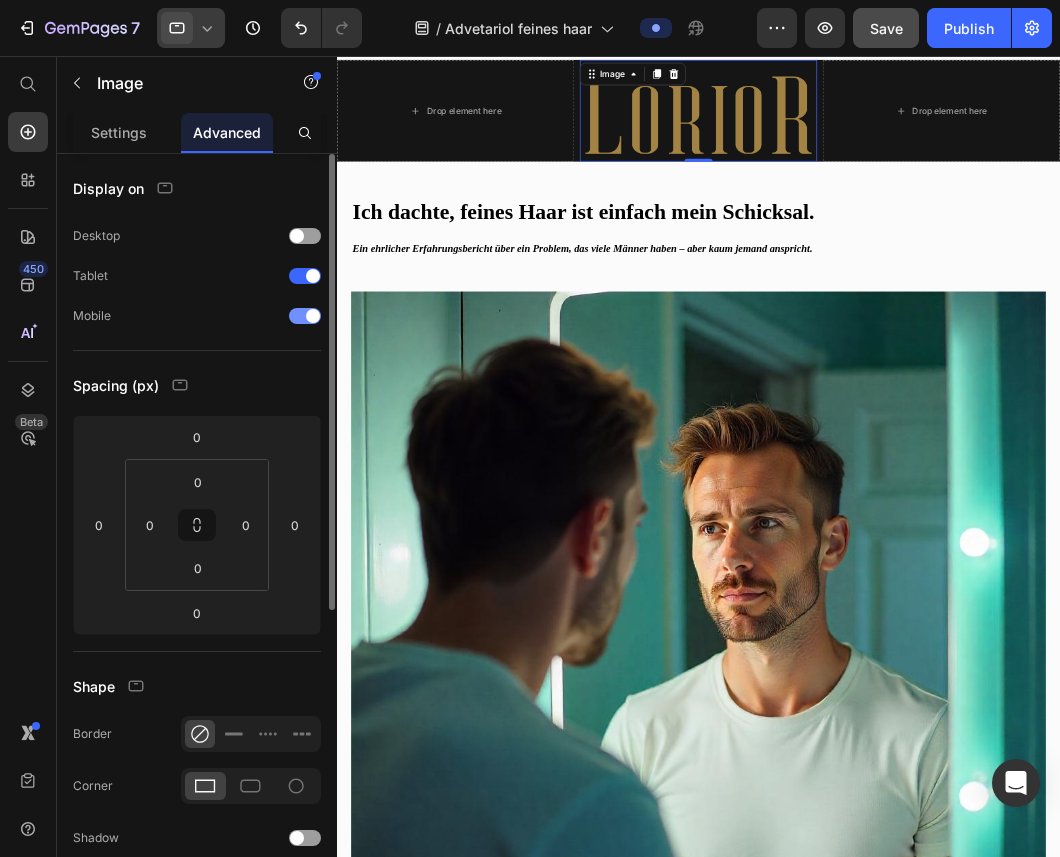 click at bounding box center [313, 316] 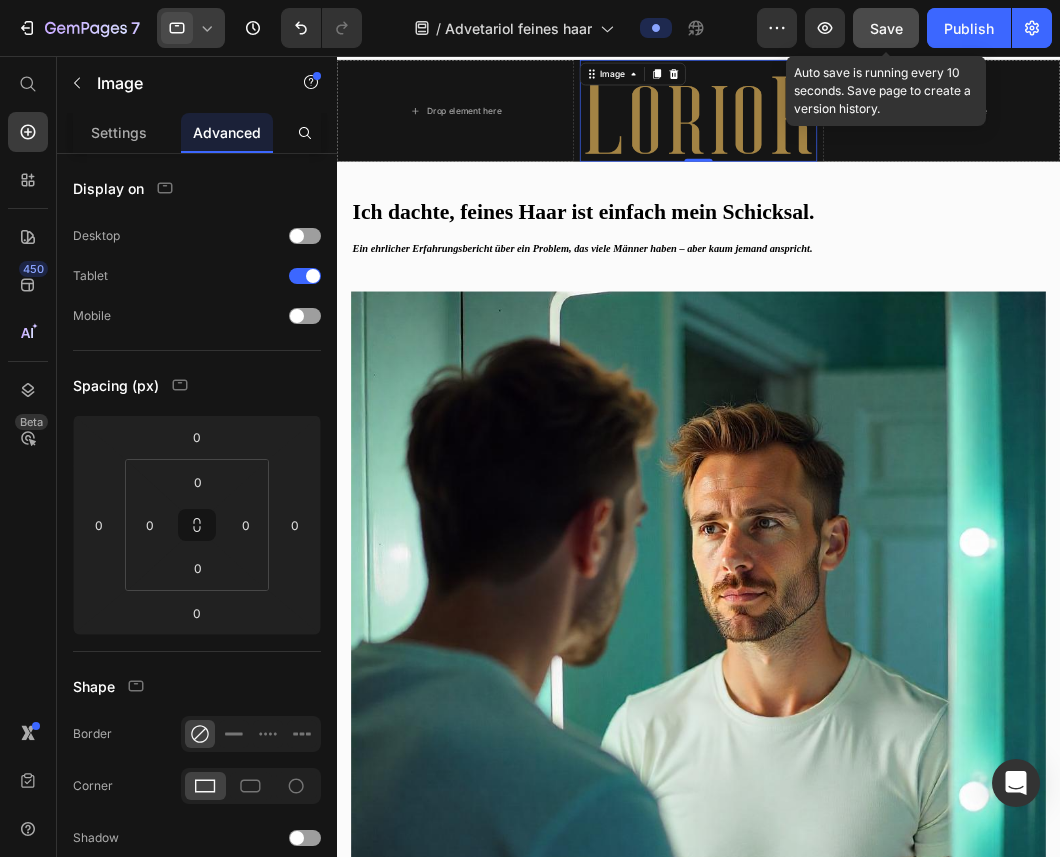 click on "Save" at bounding box center (886, 28) 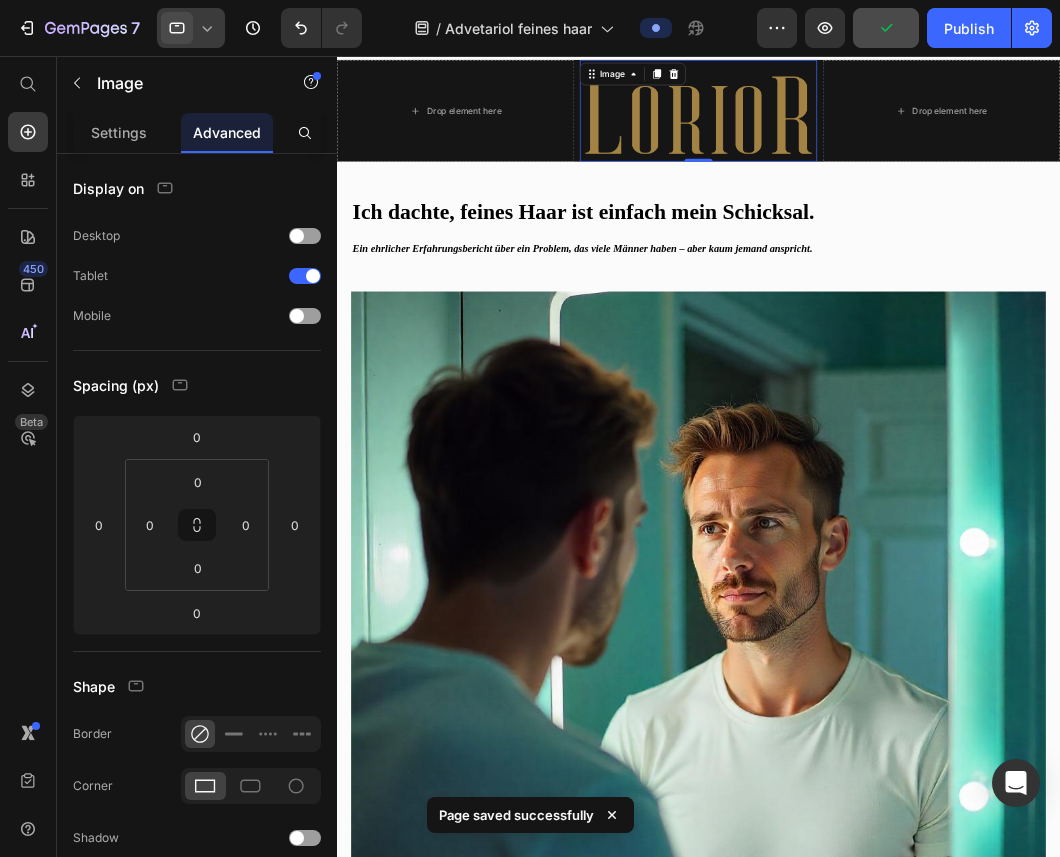 click at bounding box center [849, 134] 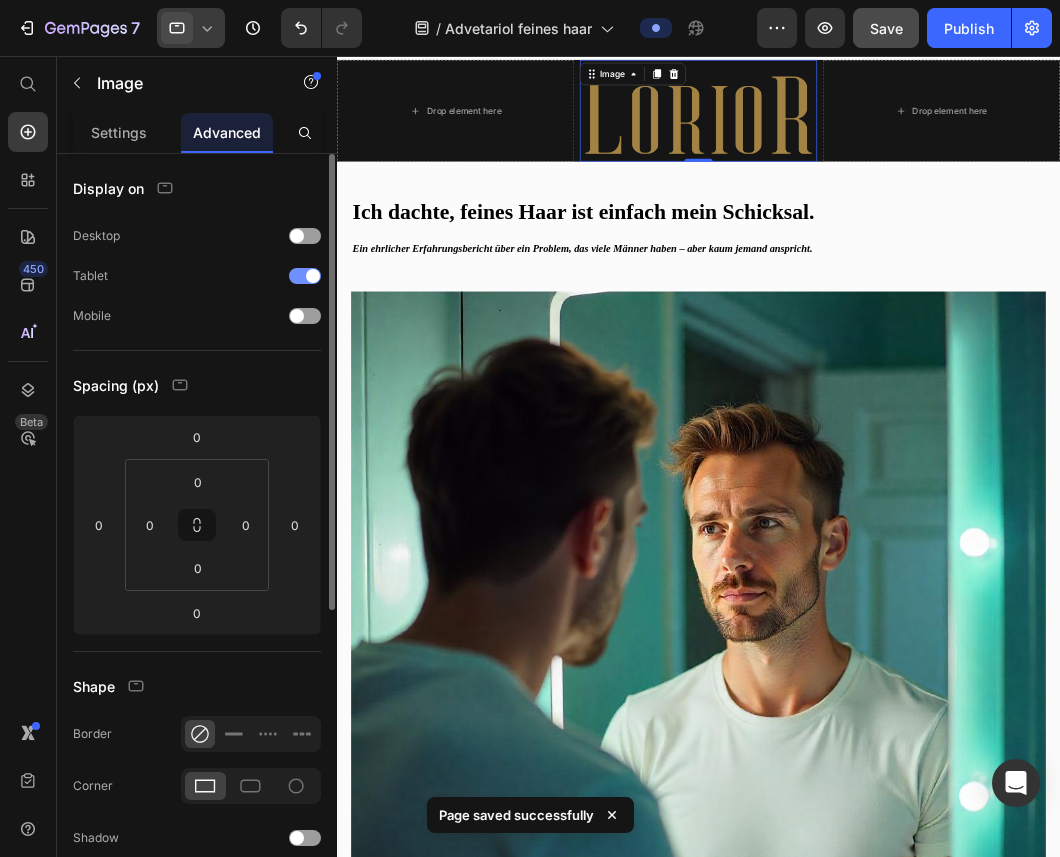 click at bounding box center [305, 276] 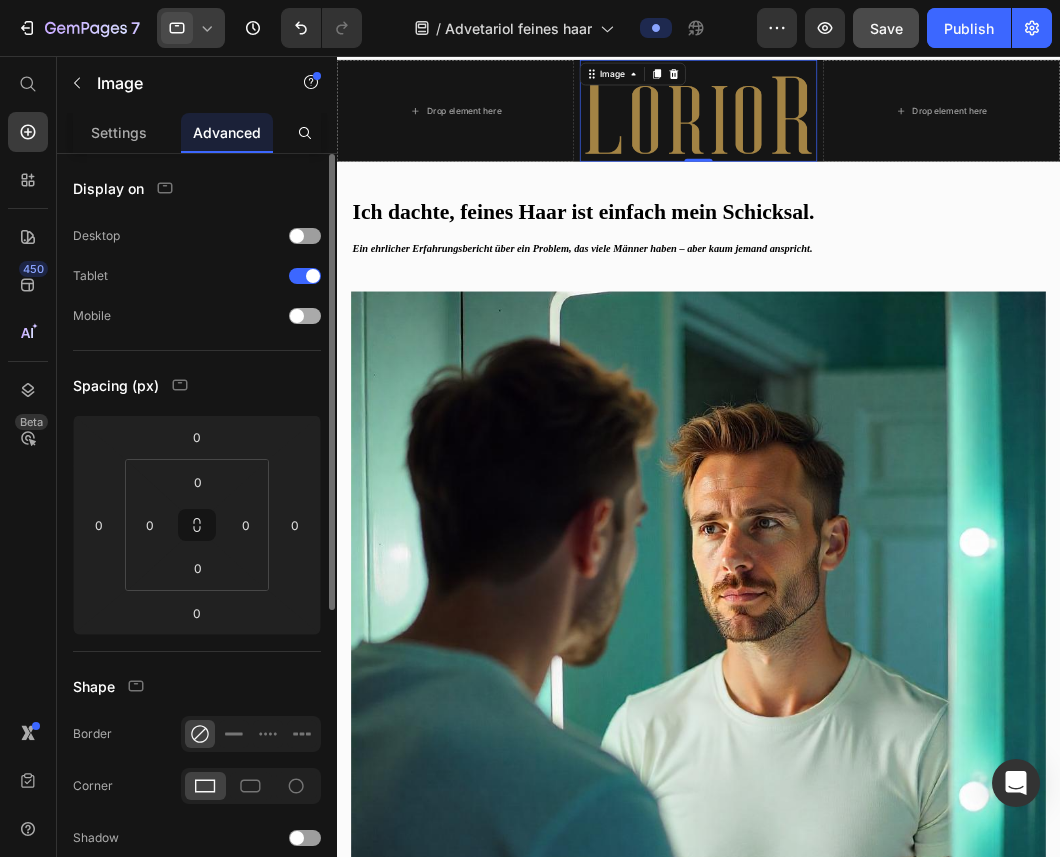 click at bounding box center [305, 316] 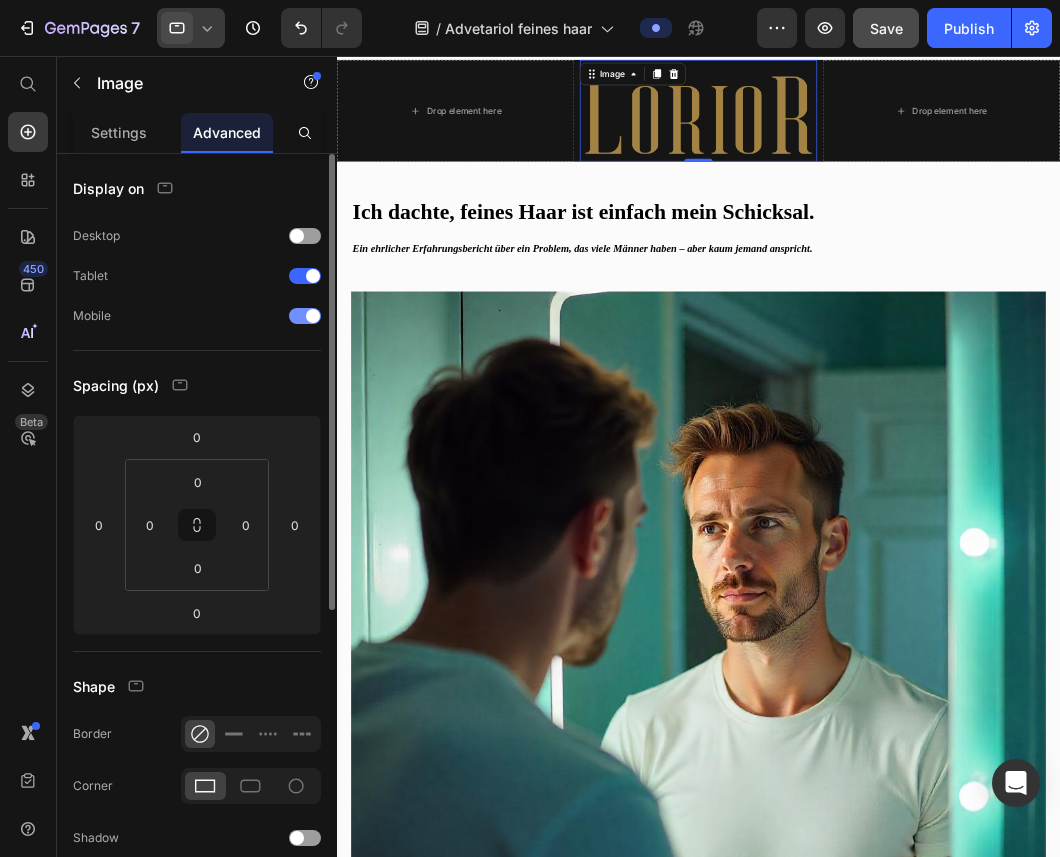 click at bounding box center [305, 316] 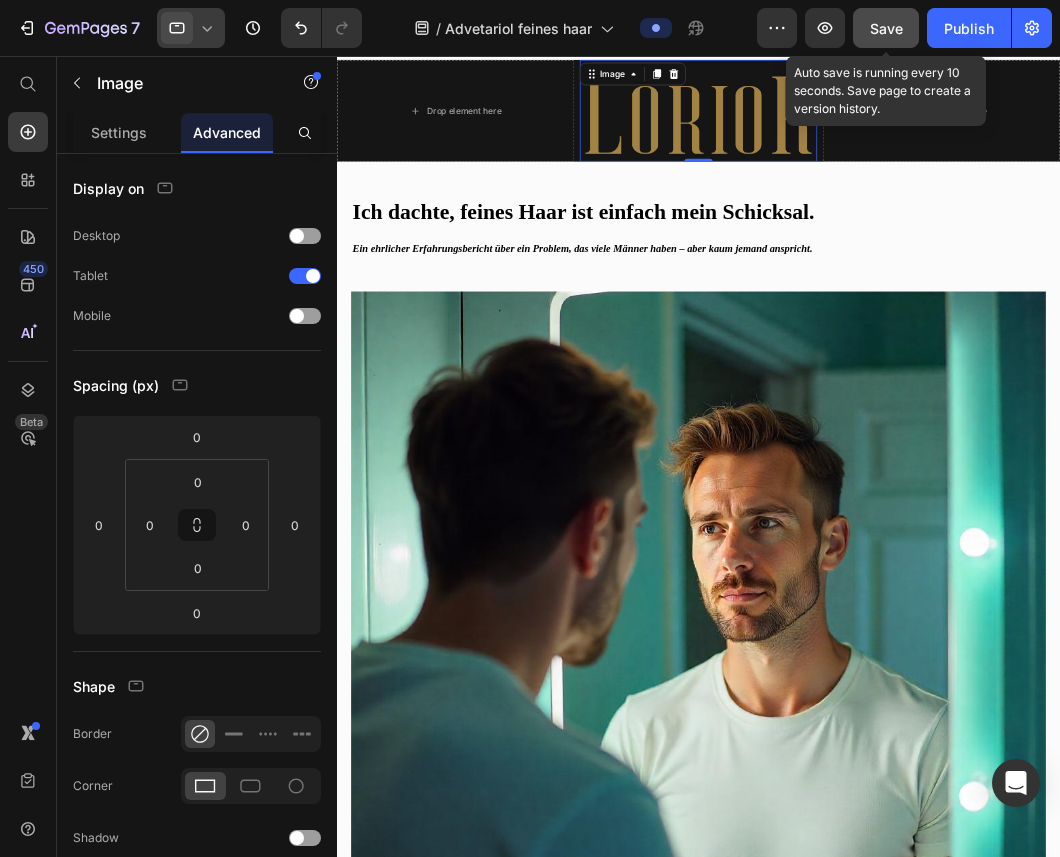 click on "Save" at bounding box center (886, 28) 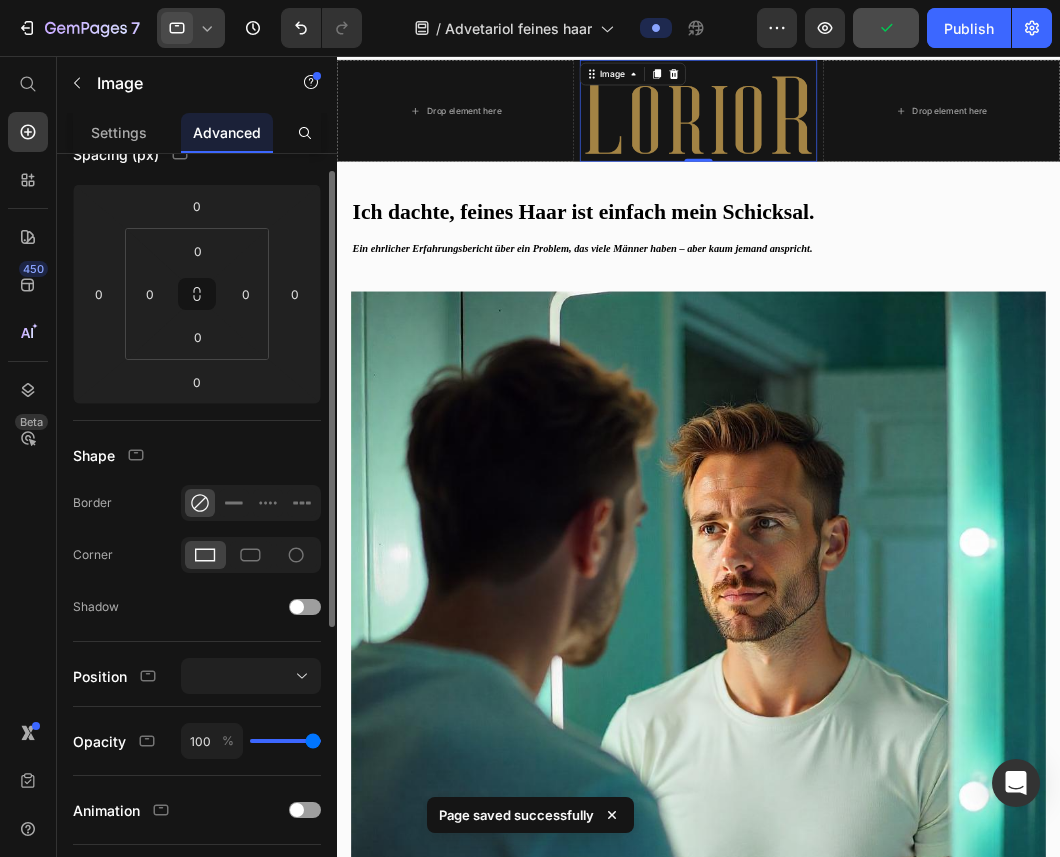 scroll, scrollTop: 505, scrollLeft: 0, axis: vertical 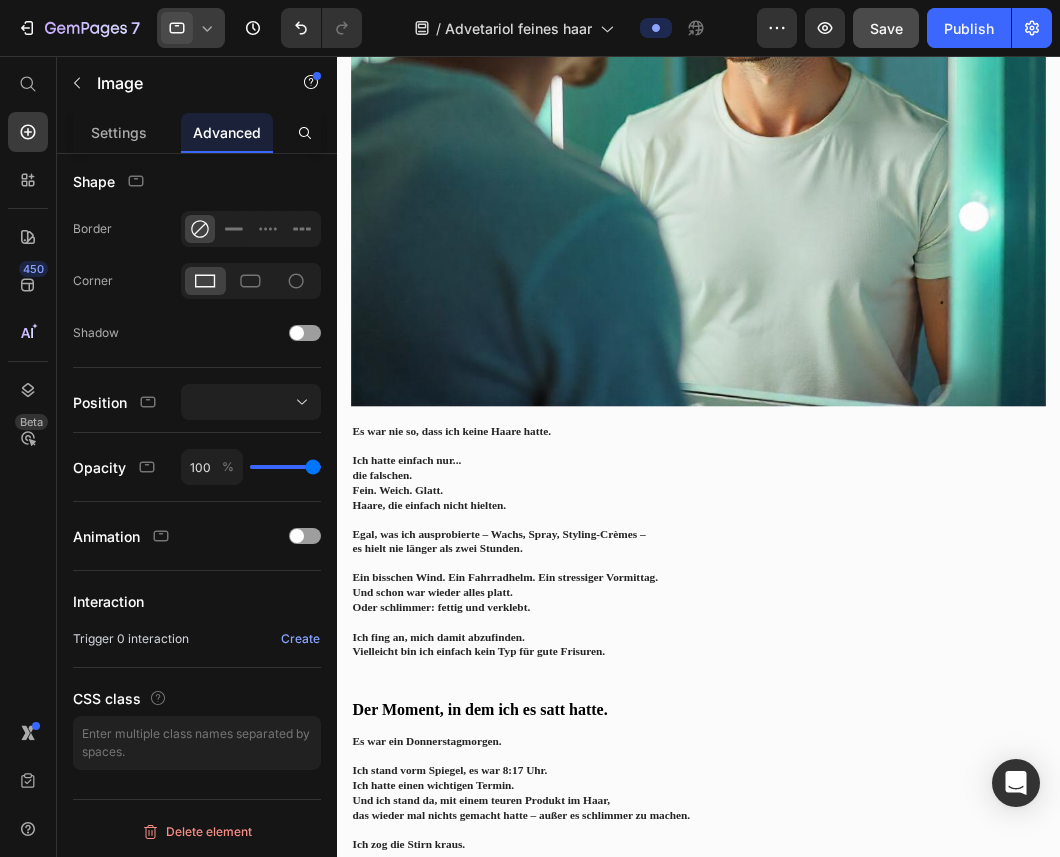 click 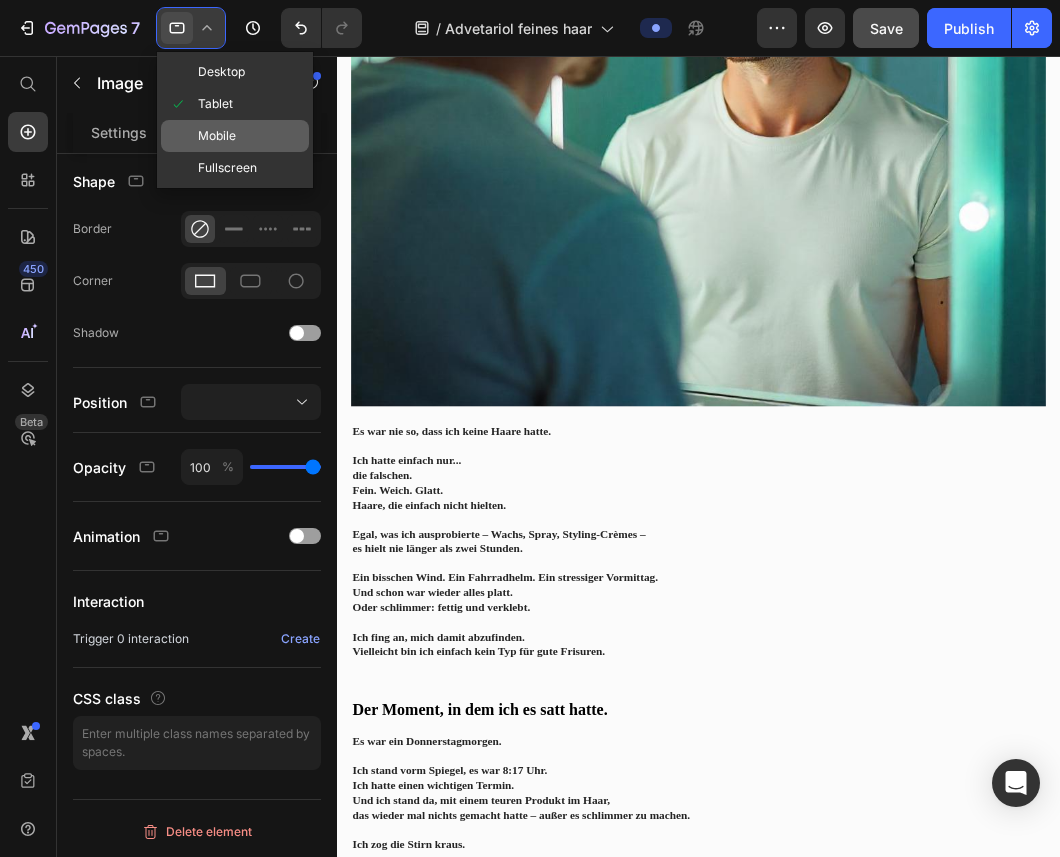 click on "Mobile" at bounding box center [217, 136] 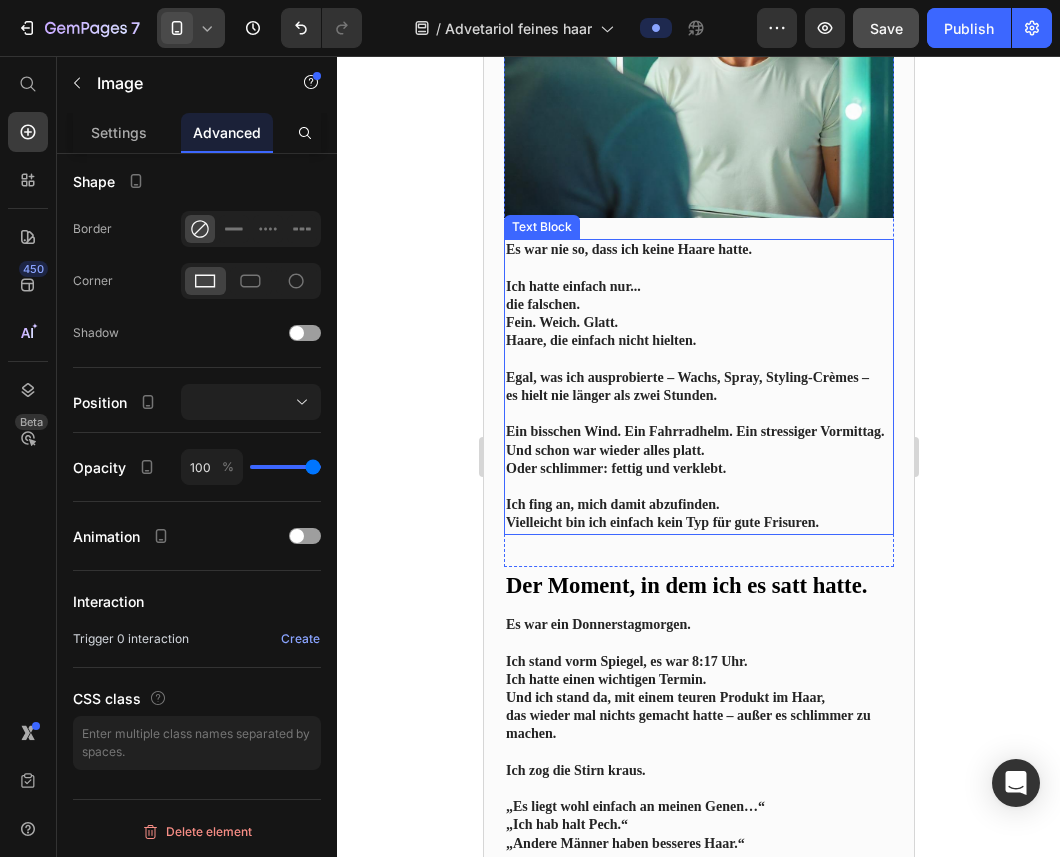scroll, scrollTop: 611, scrollLeft: 0, axis: vertical 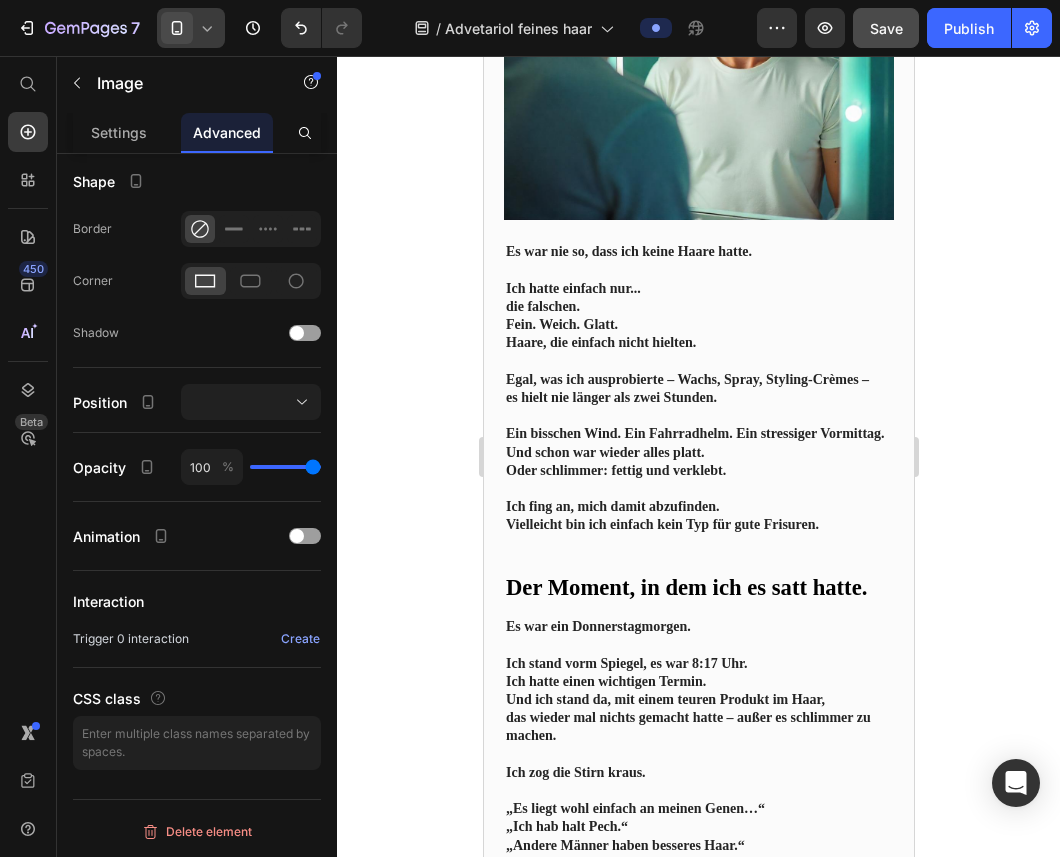 click 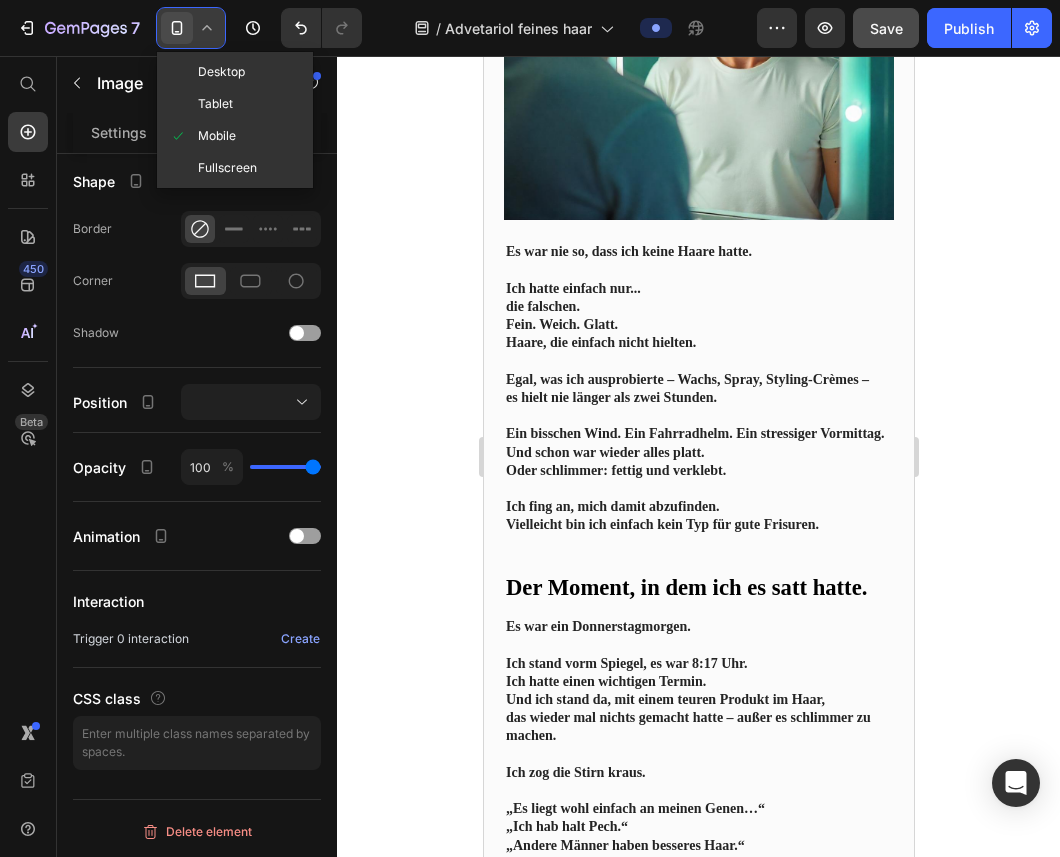 click 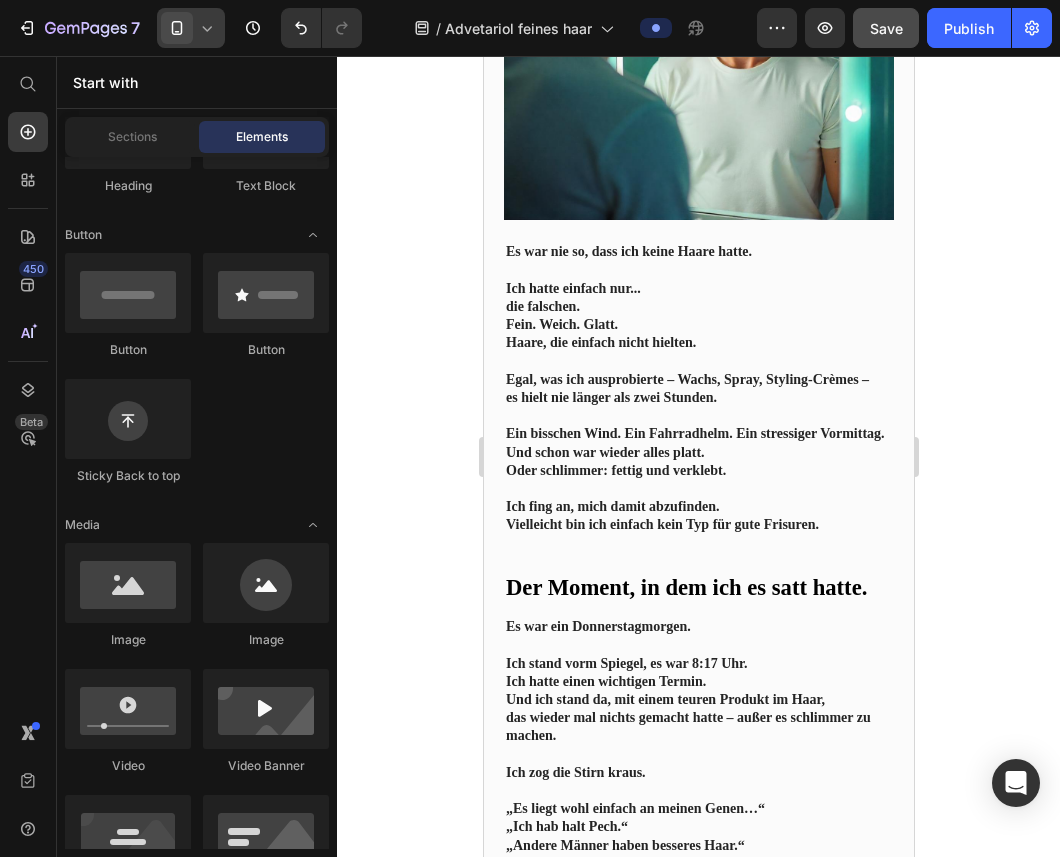 click 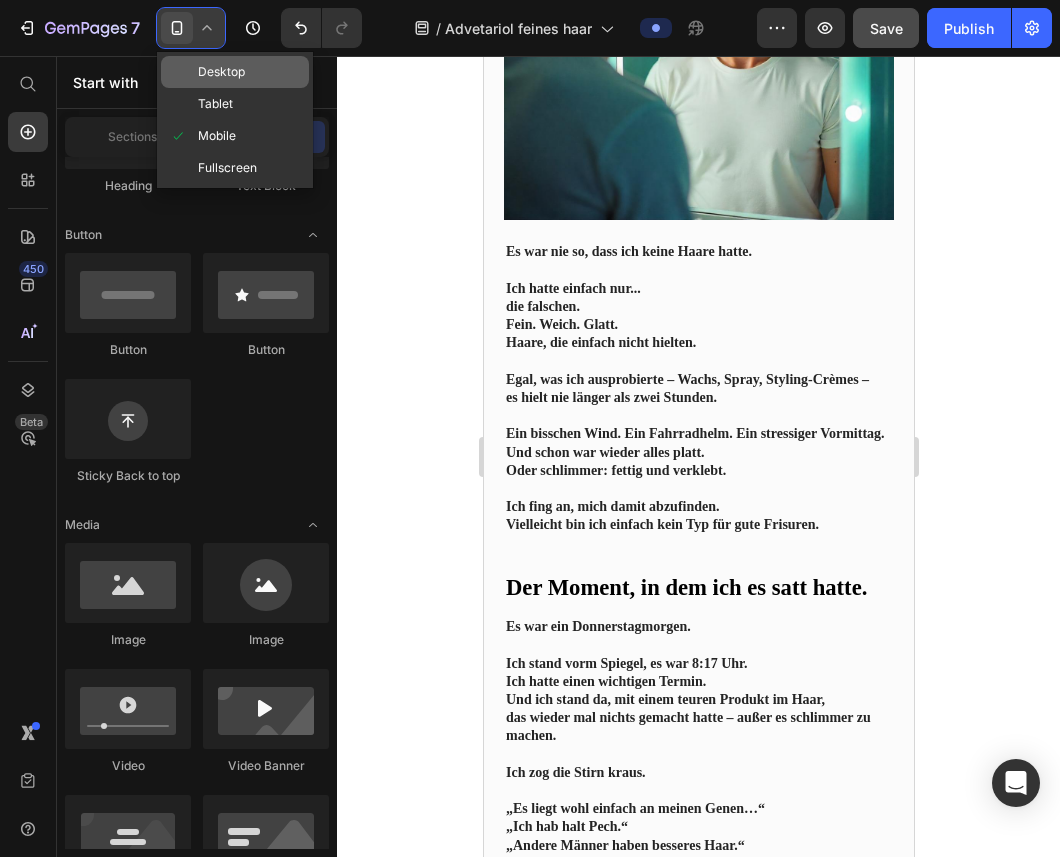 click on "Desktop" at bounding box center (221, 72) 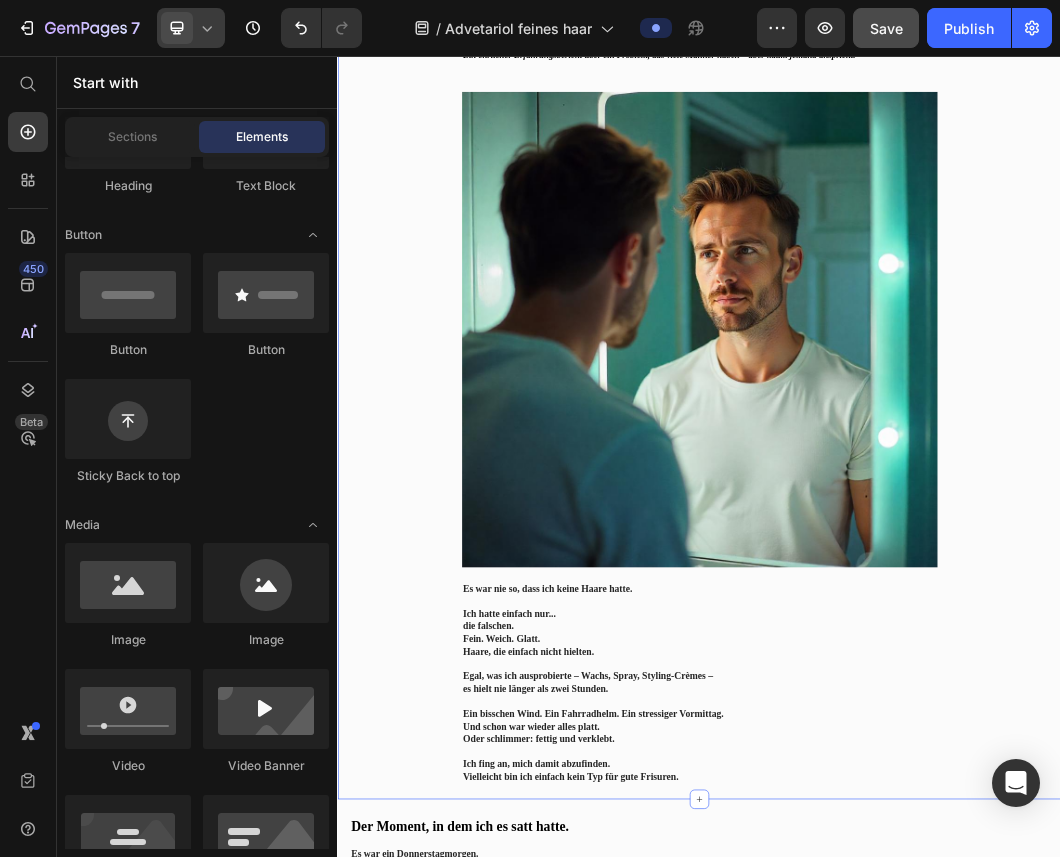 scroll, scrollTop: 0, scrollLeft: 0, axis: both 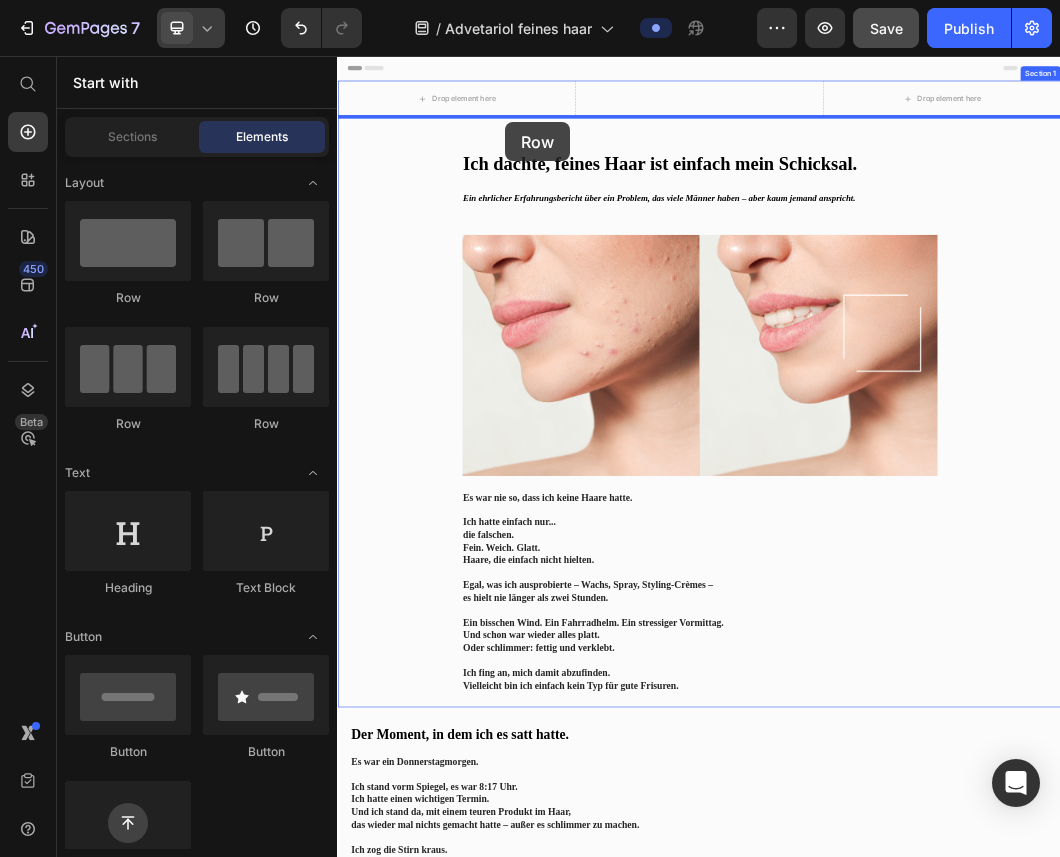 drag, startPoint x: 466, startPoint y: 434, endPoint x: 616, endPoint y: 166, distance: 307.12213 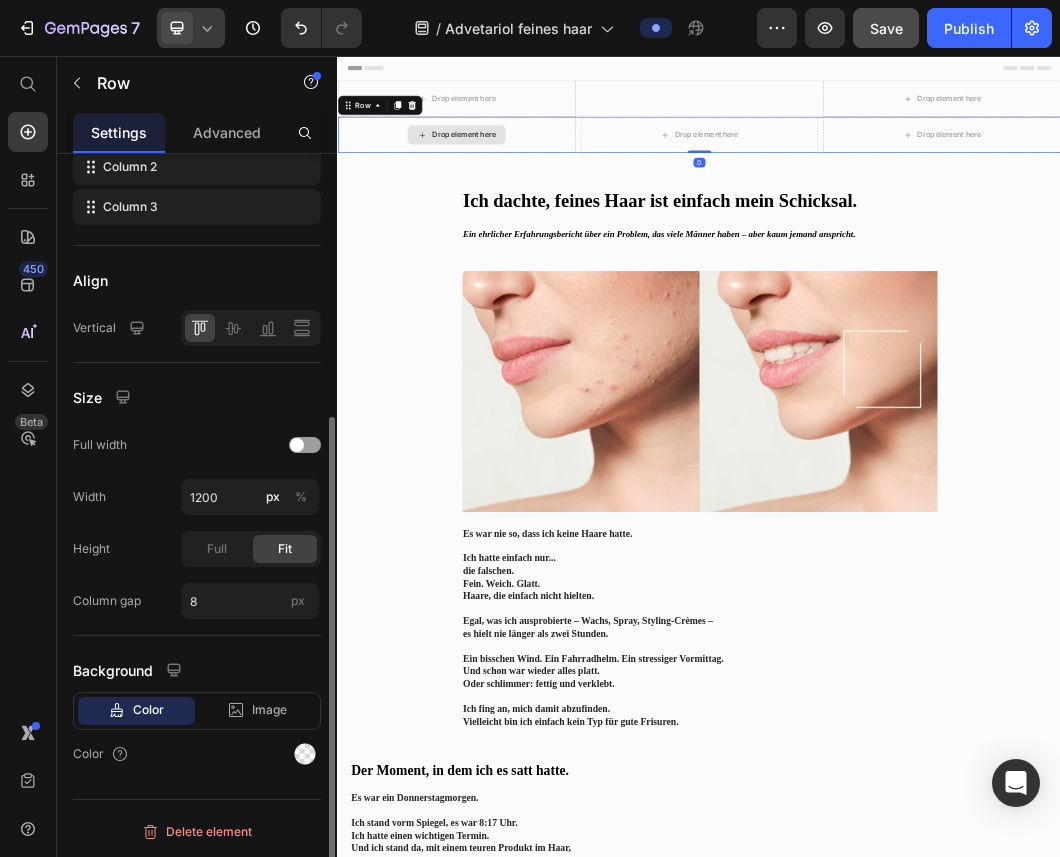 scroll, scrollTop: 0, scrollLeft: 0, axis: both 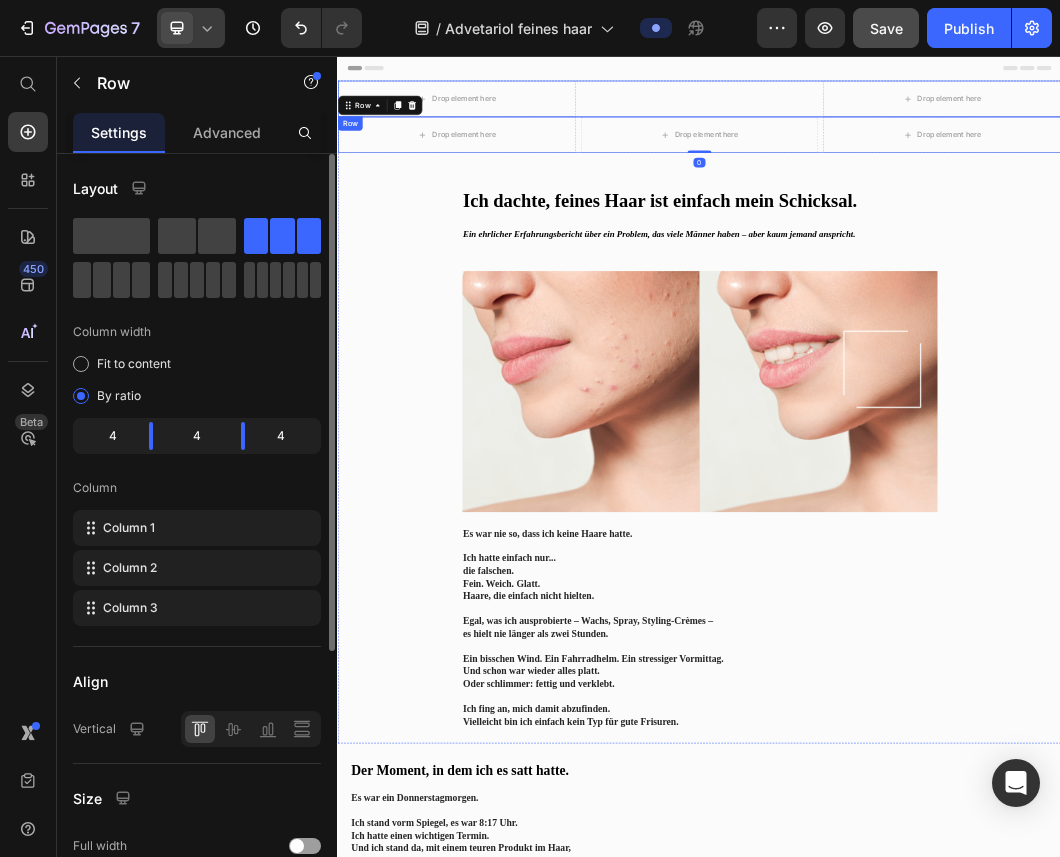 click on "Image" at bounding box center [937, 127] 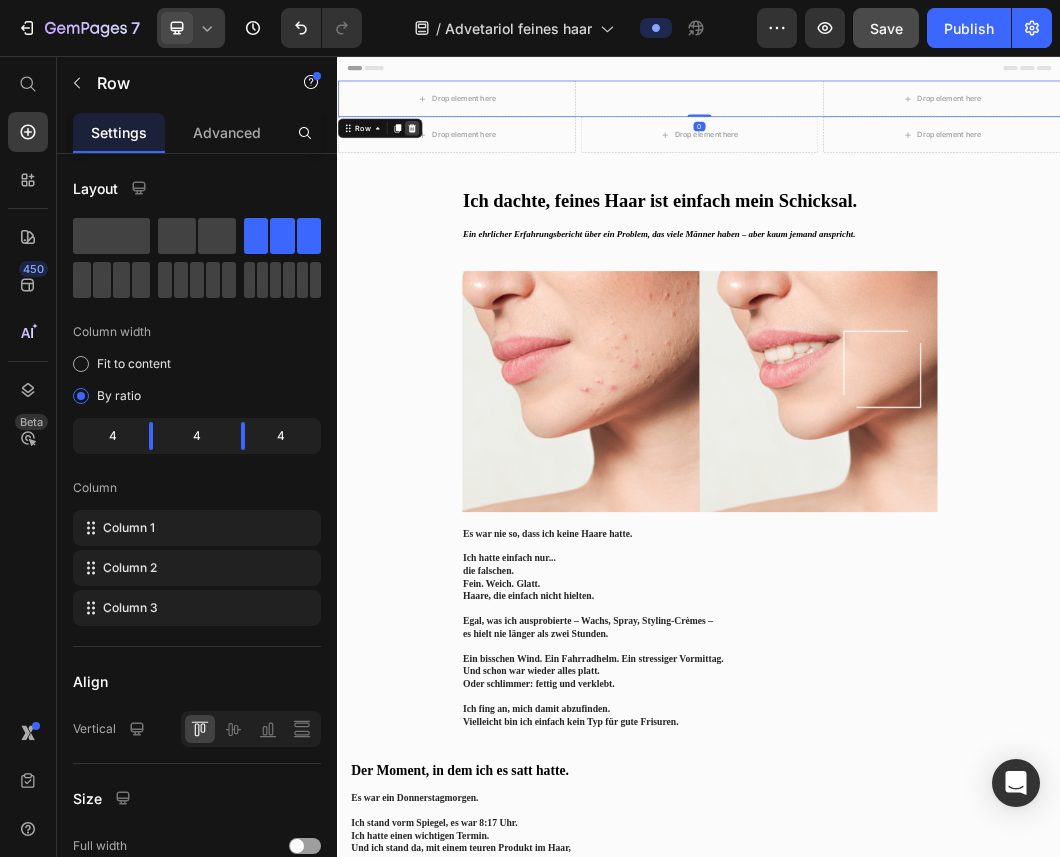 click at bounding box center (460, 176) 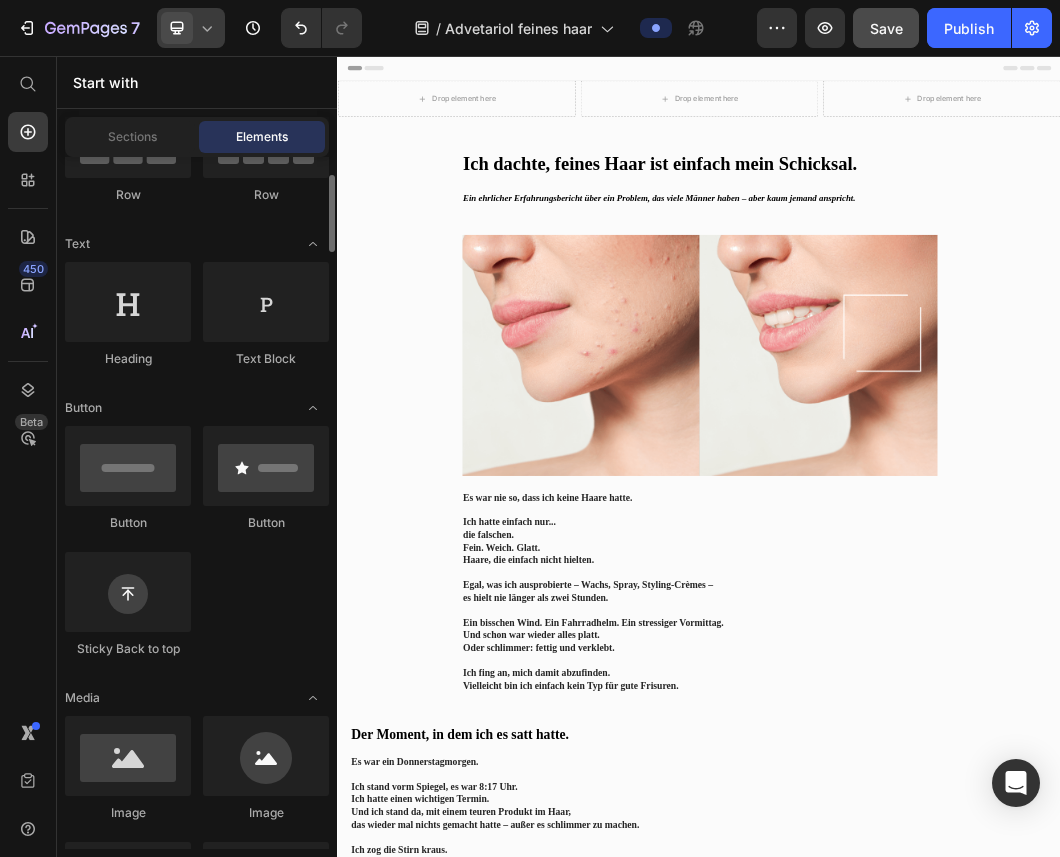 scroll, scrollTop: 62, scrollLeft: 0, axis: vertical 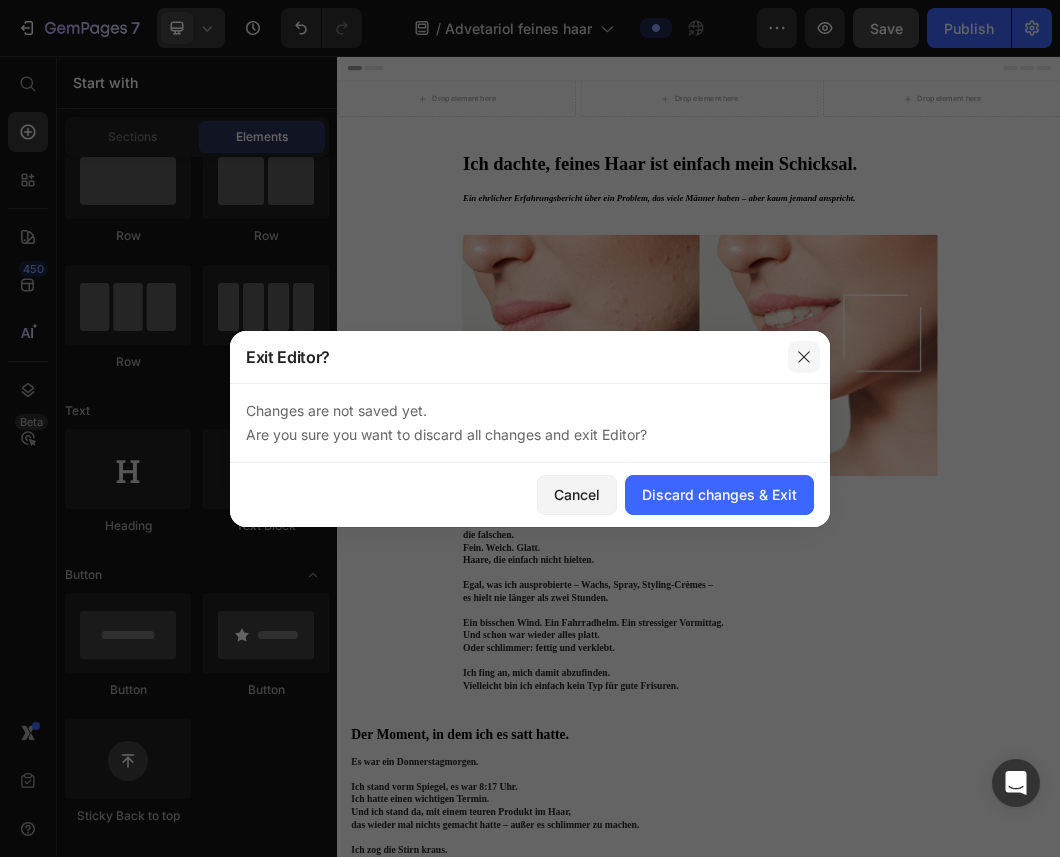 click 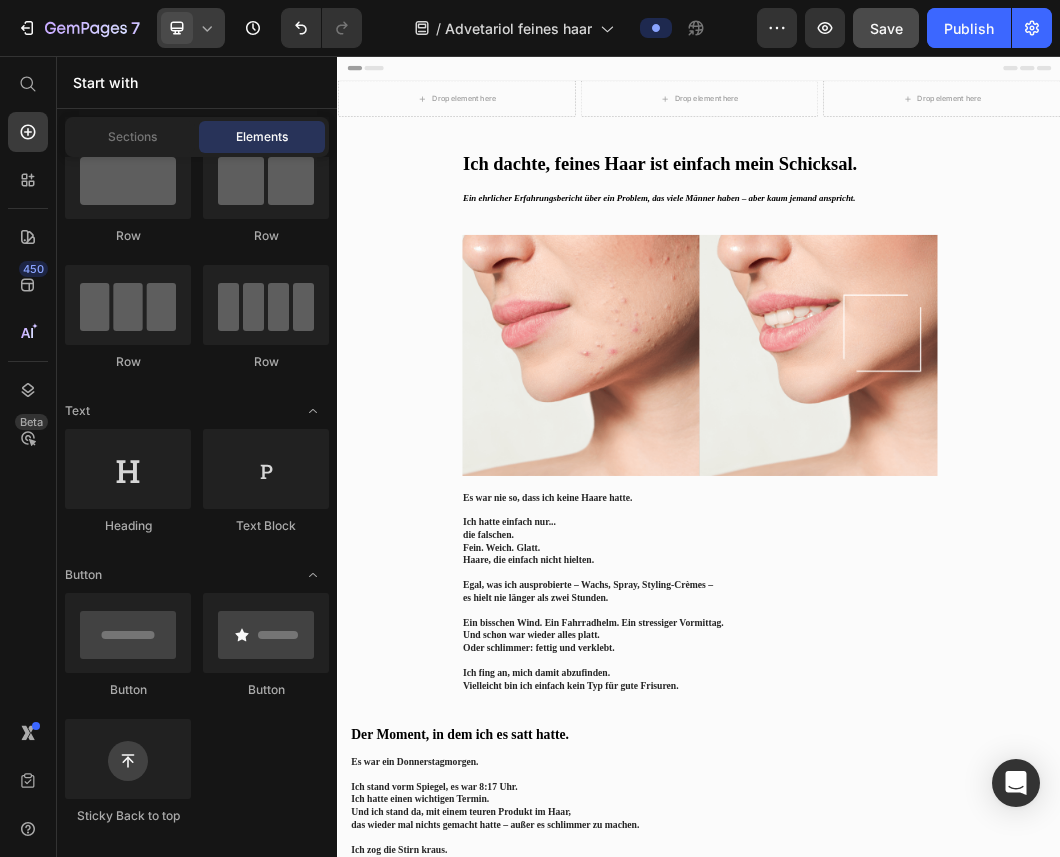 click 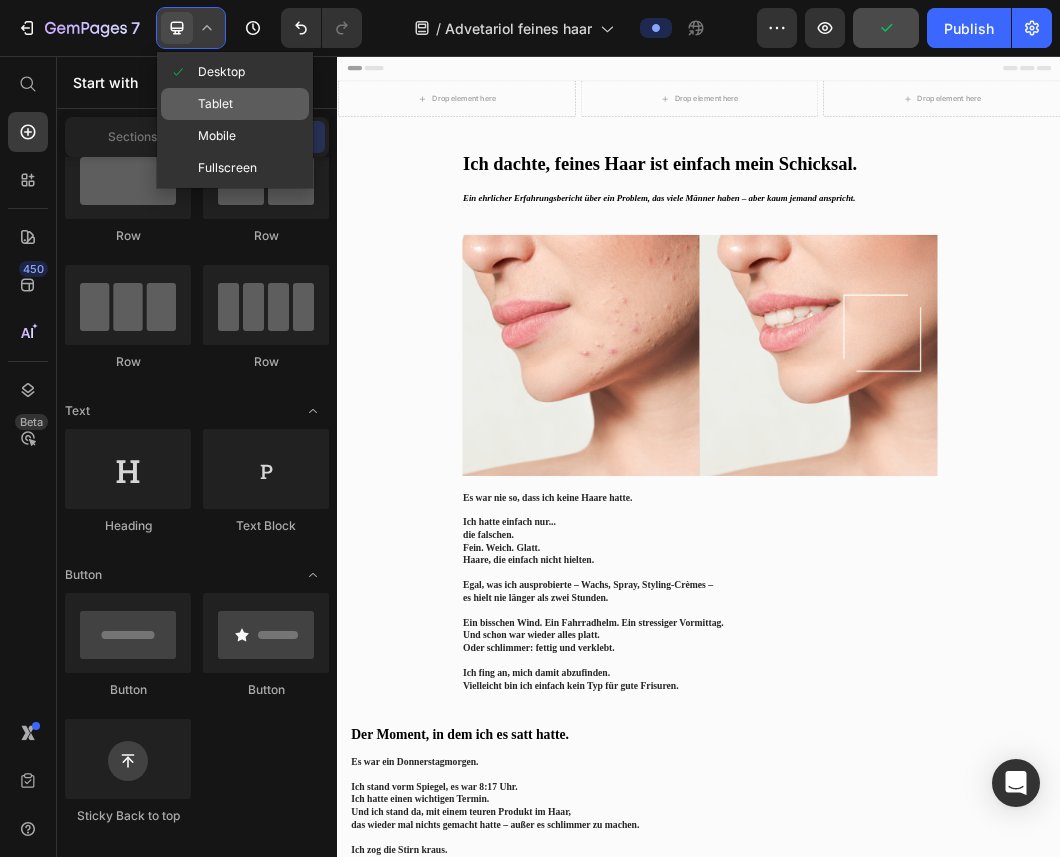 click on "Tablet" at bounding box center [215, 104] 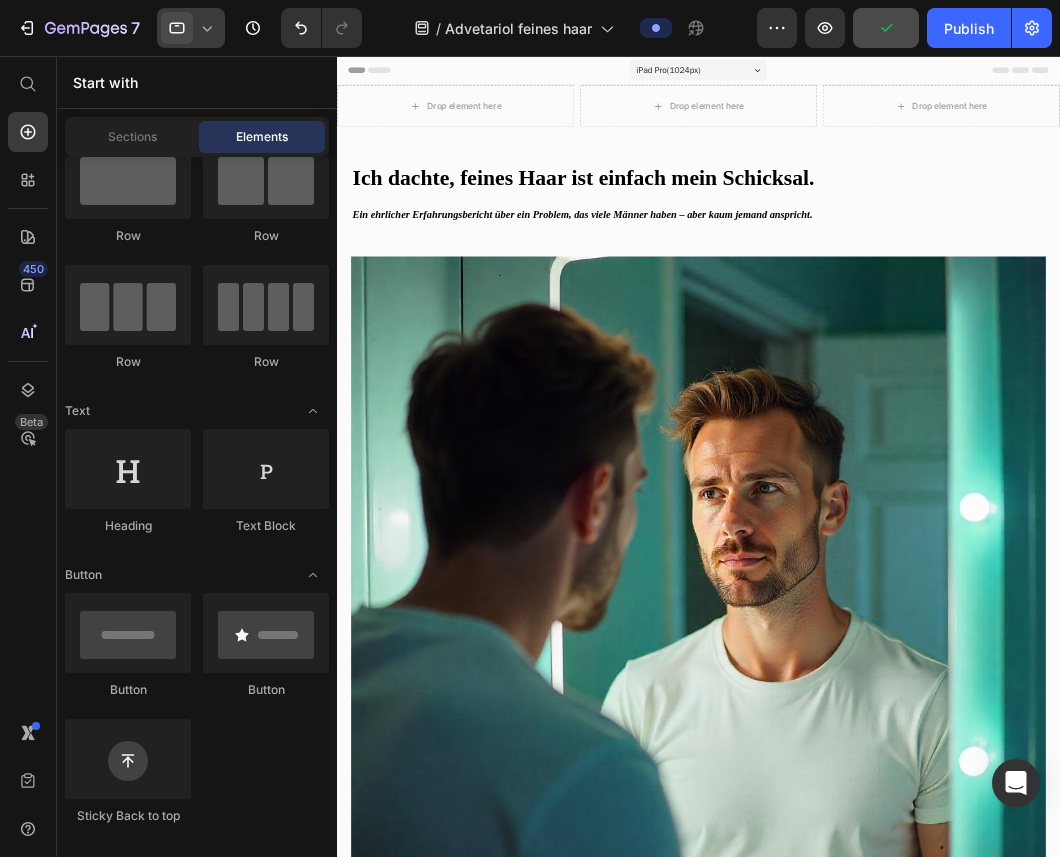 click 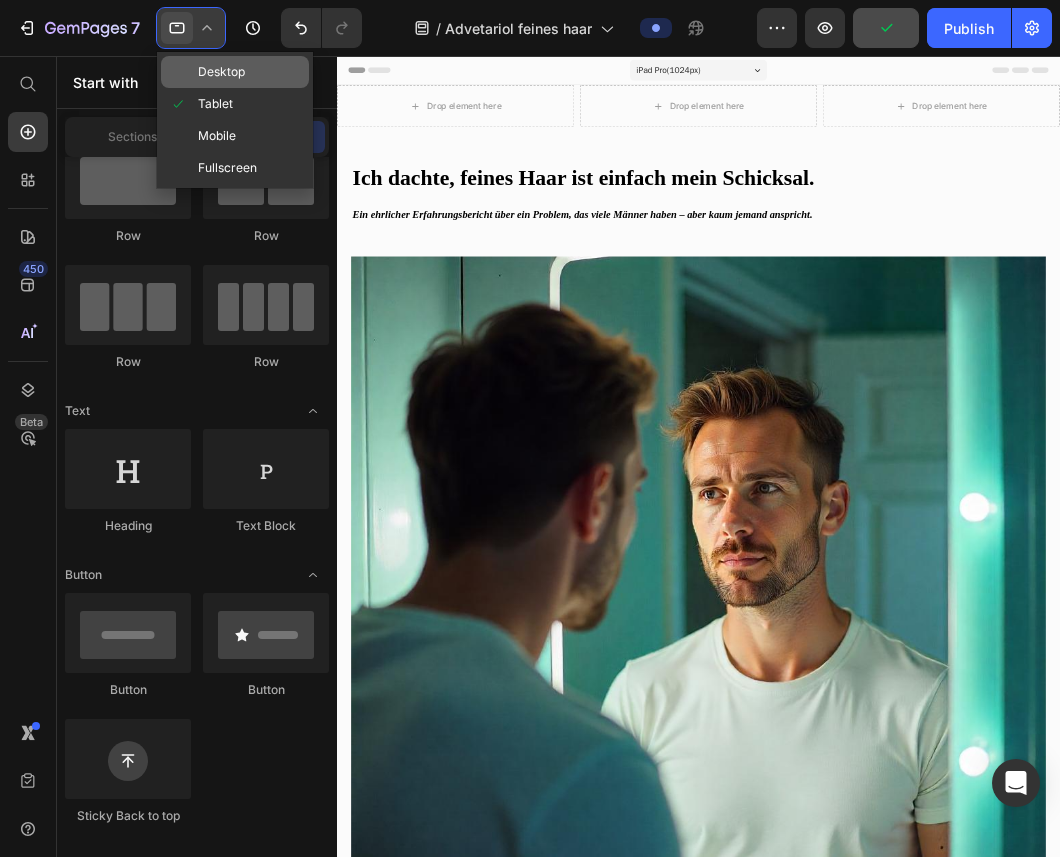 click on "Desktop" at bounding box center [221, 72] 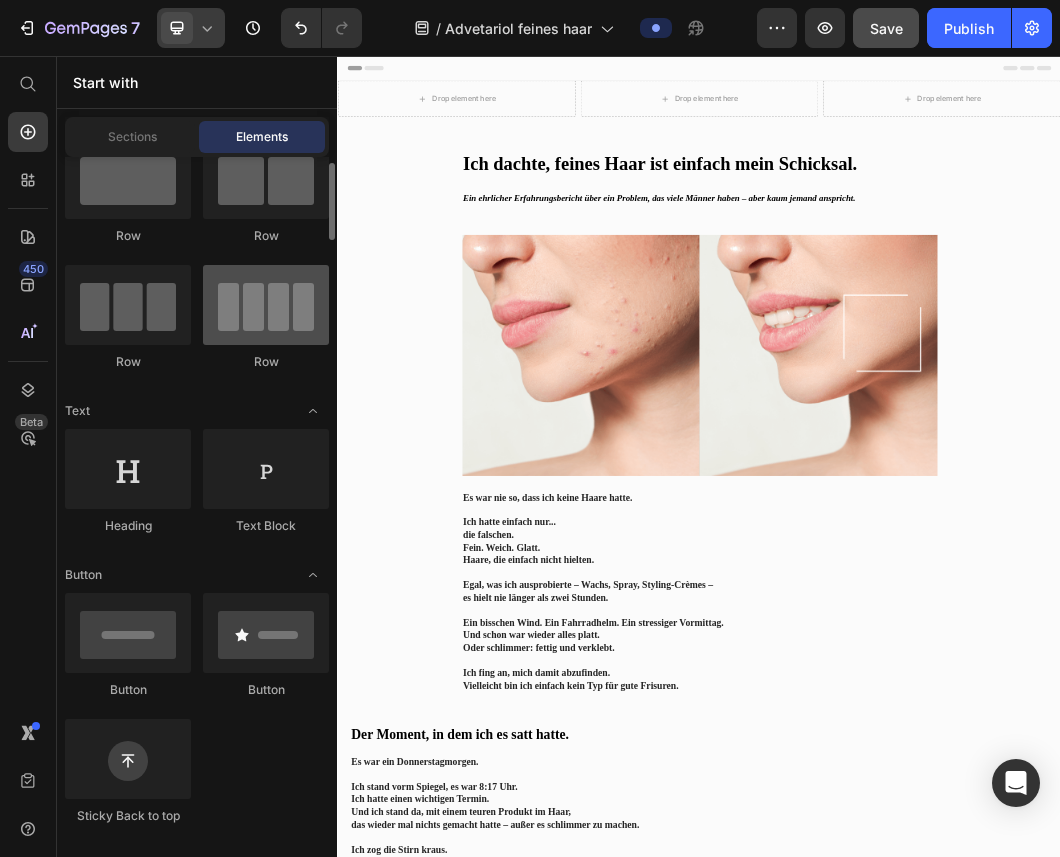 scroll, scrollTop: 0, scrollLeft: 0, axis: both 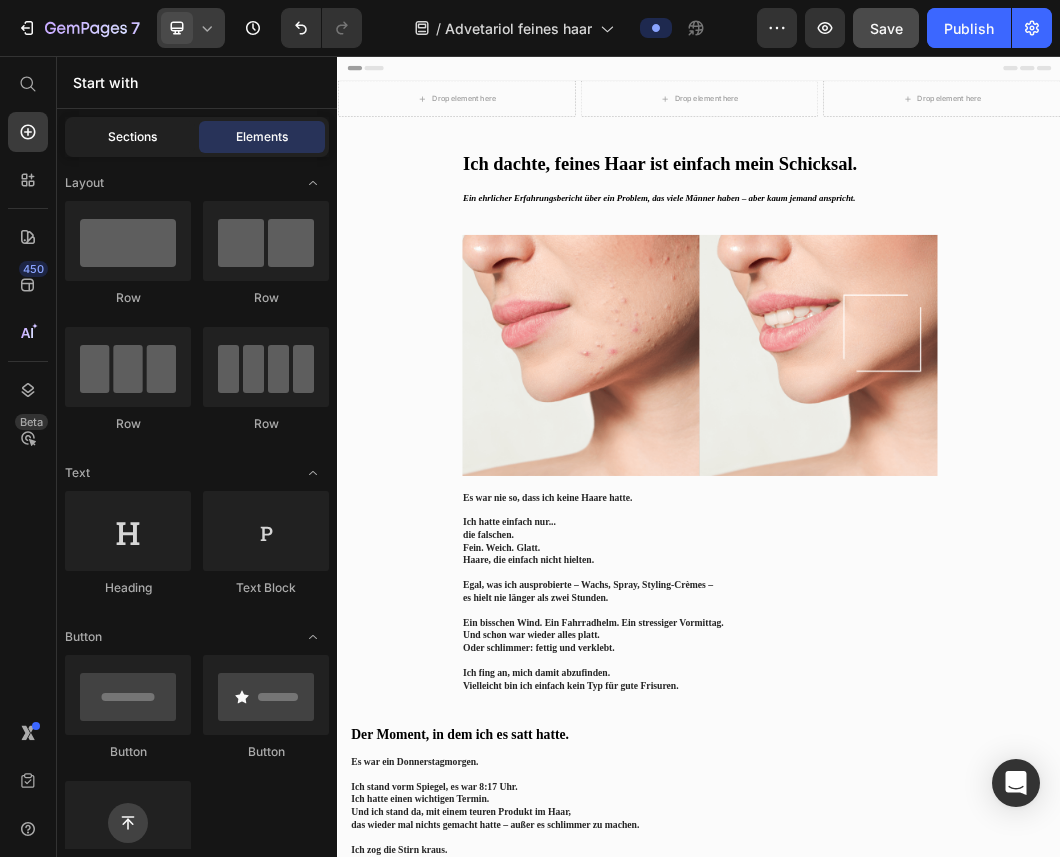 click on "Sections" at bounding box center [132, 137] 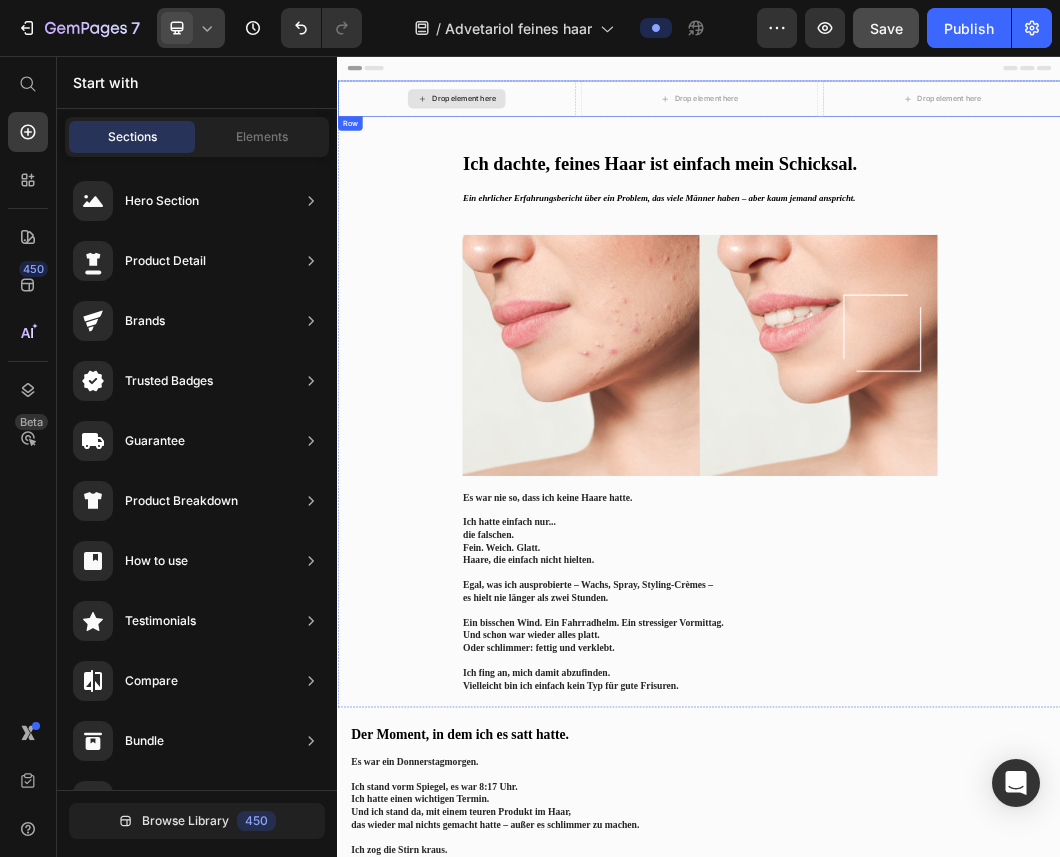click on "Drop element here" at bounding box center [534, 127] 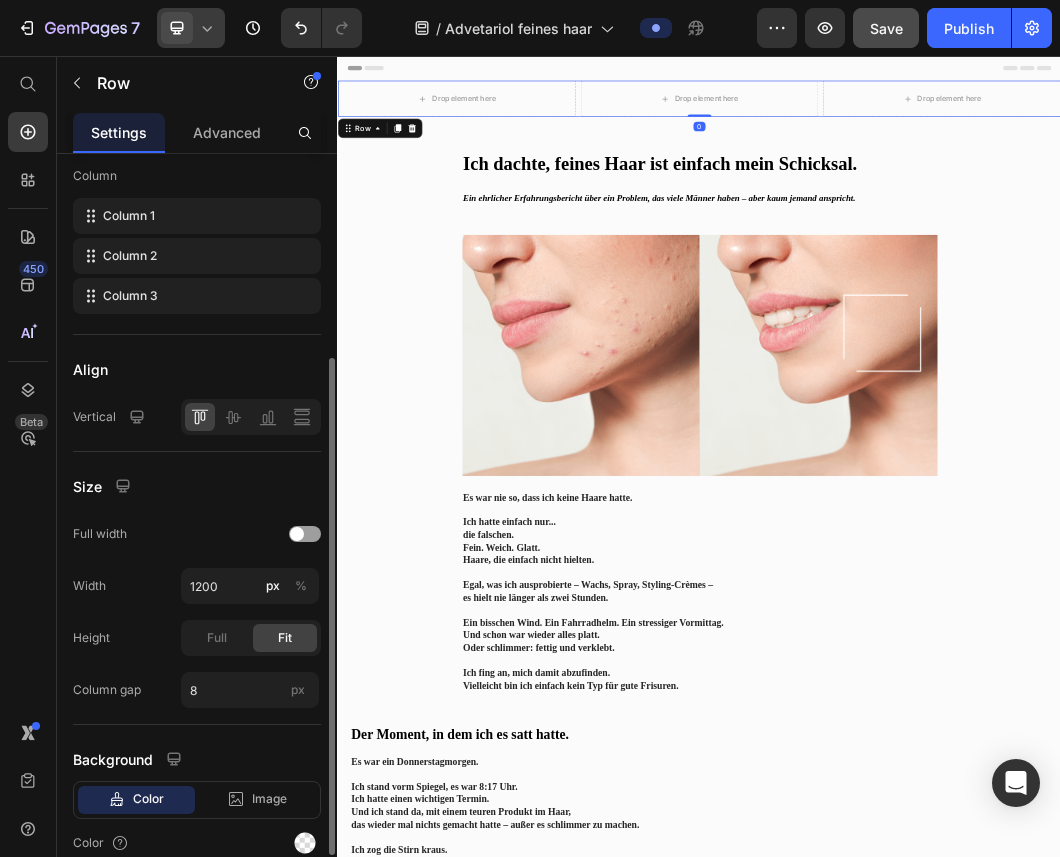 scroll, scrollTop: 401, scrollLeft: 0, axis: vertical 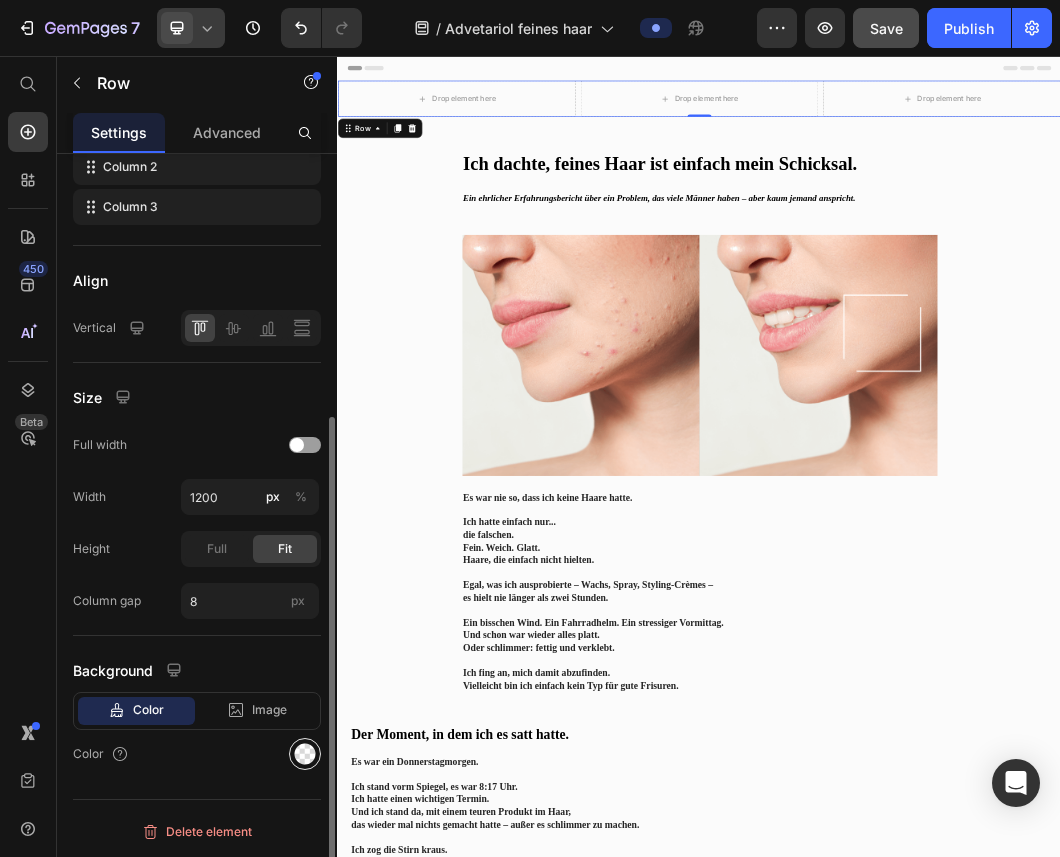 click at bounding box center [305, 754] 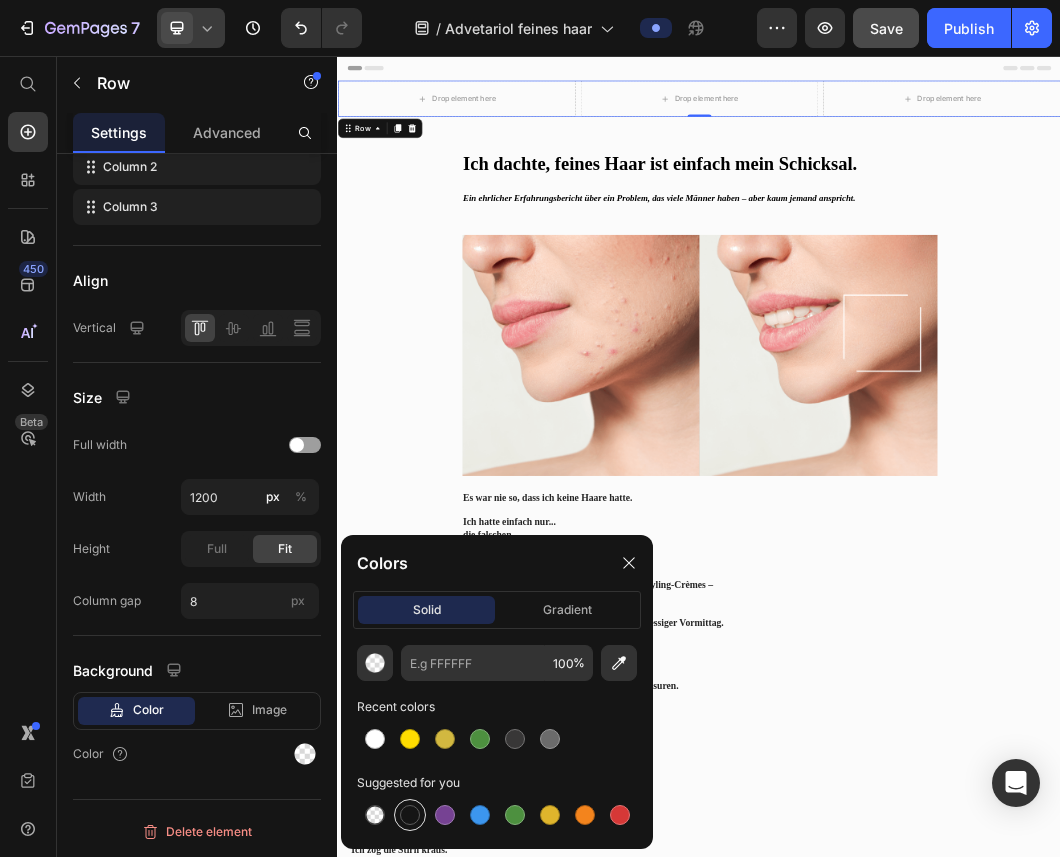 click at bounding box center (410, 815) 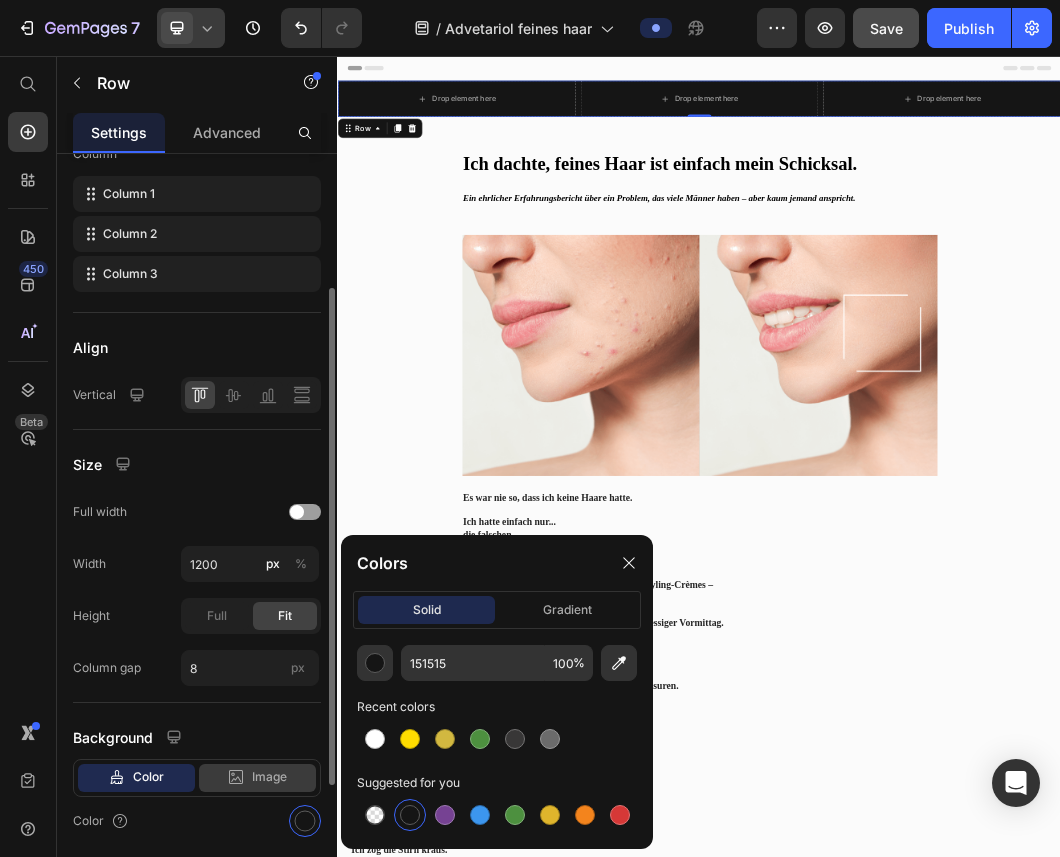 scroll, scrollTop: 337, scrollLeft: 0, axis: vertical 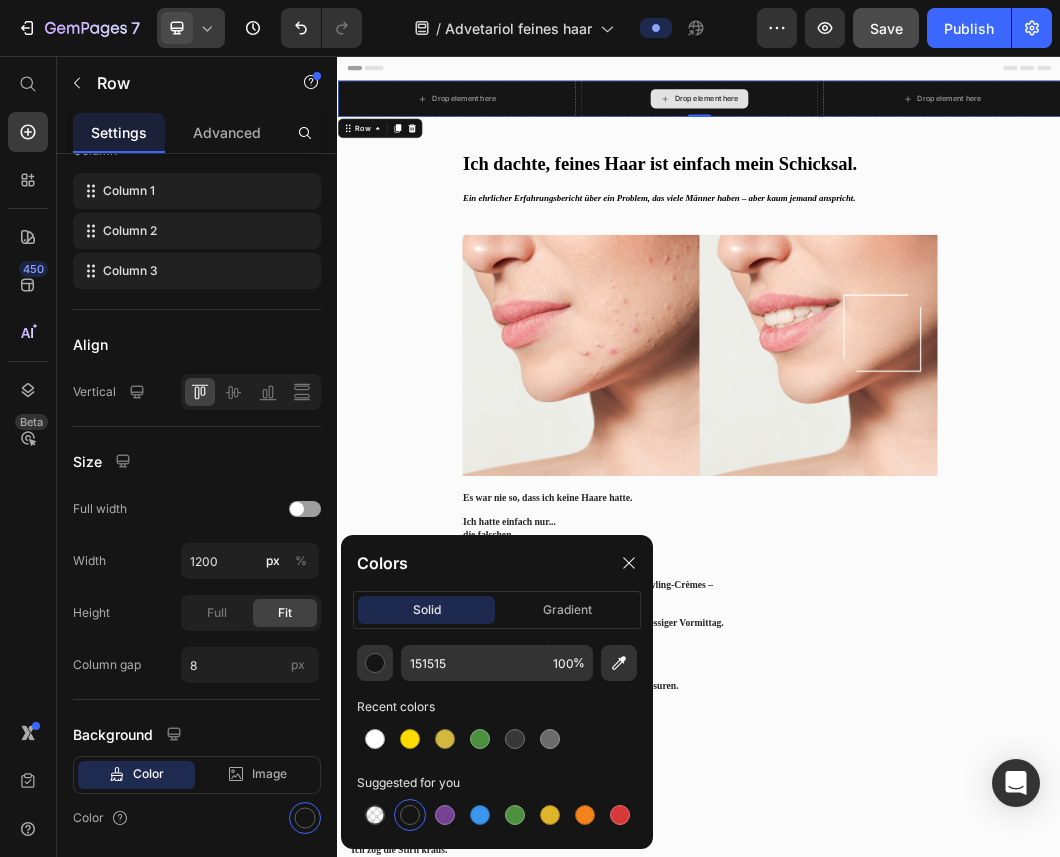 drag, startPoint x: 594, startPoint y: 827, endPoint x: 868, endPoint y: 121, distance: 757.3057 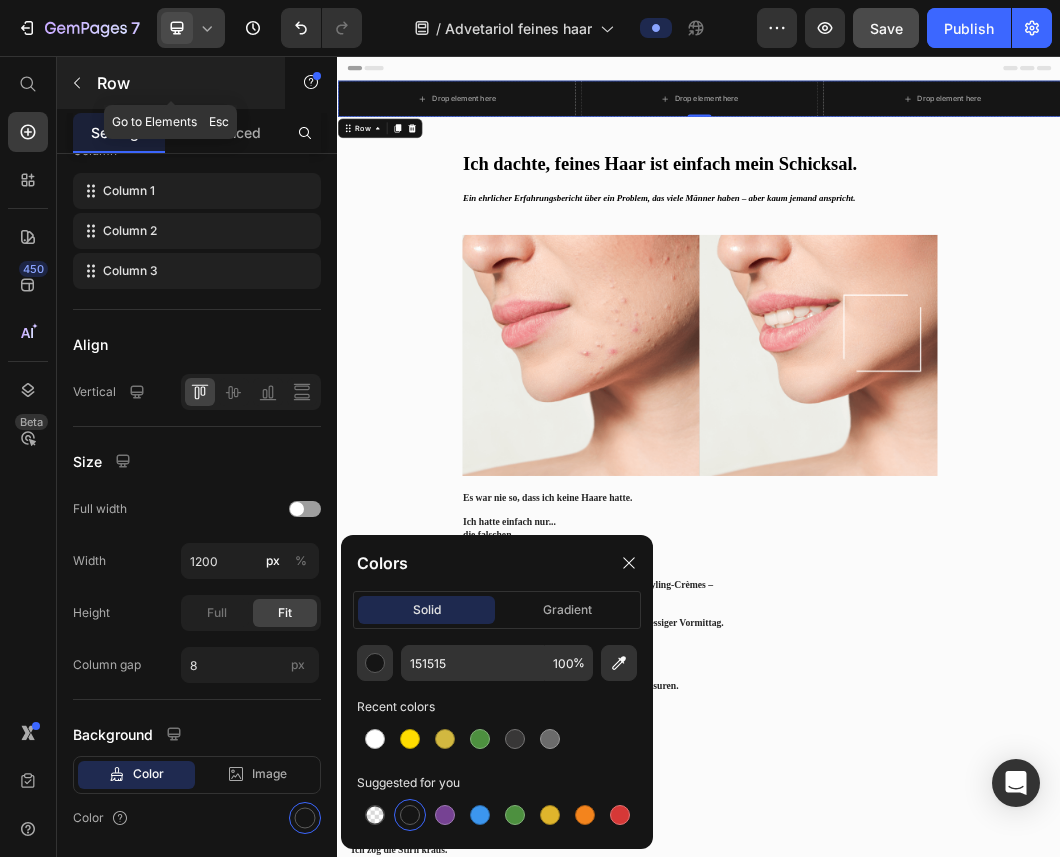 click 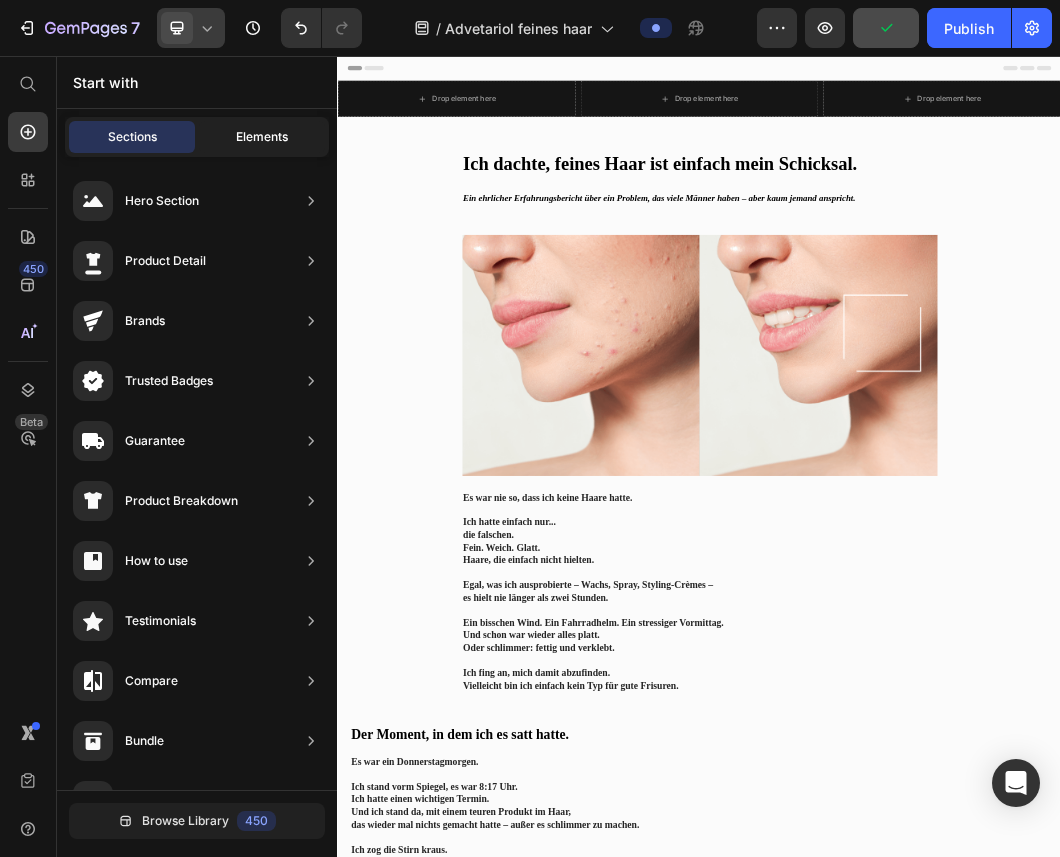 click on "Elements" at bounding box center (262, 137) 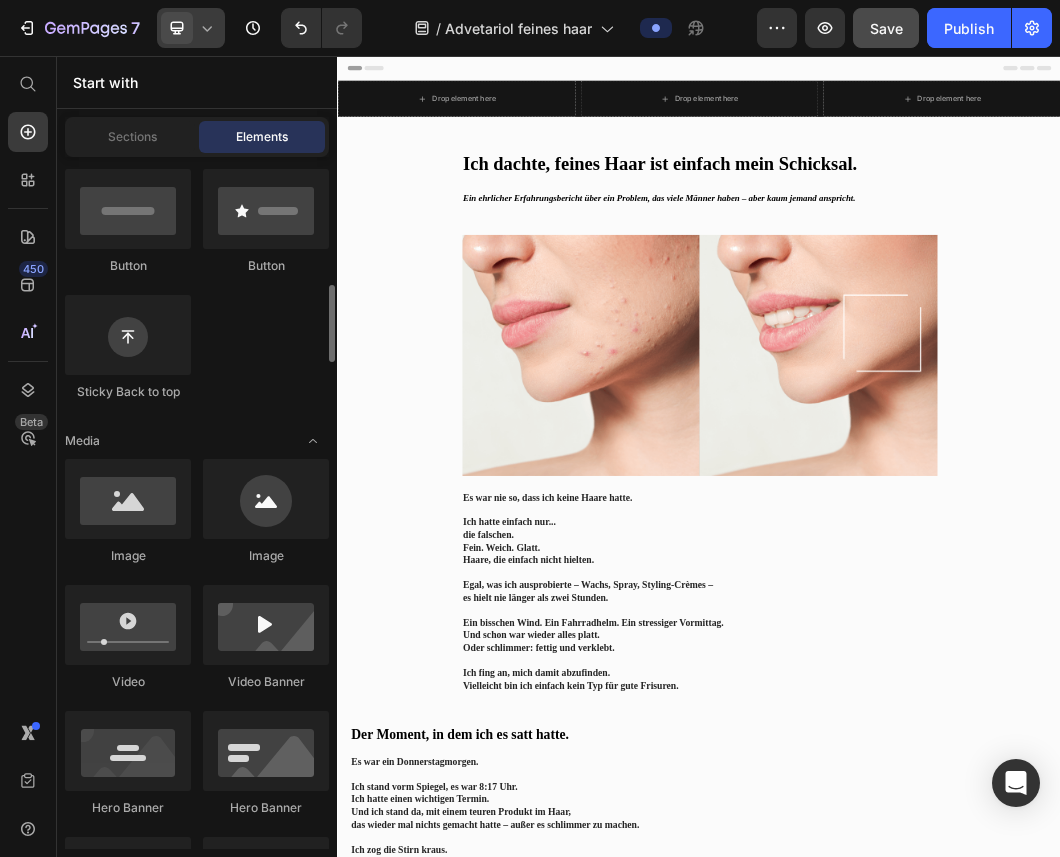 scroll, scrollTop: 553, scrollLeft: 0, axis: vertical 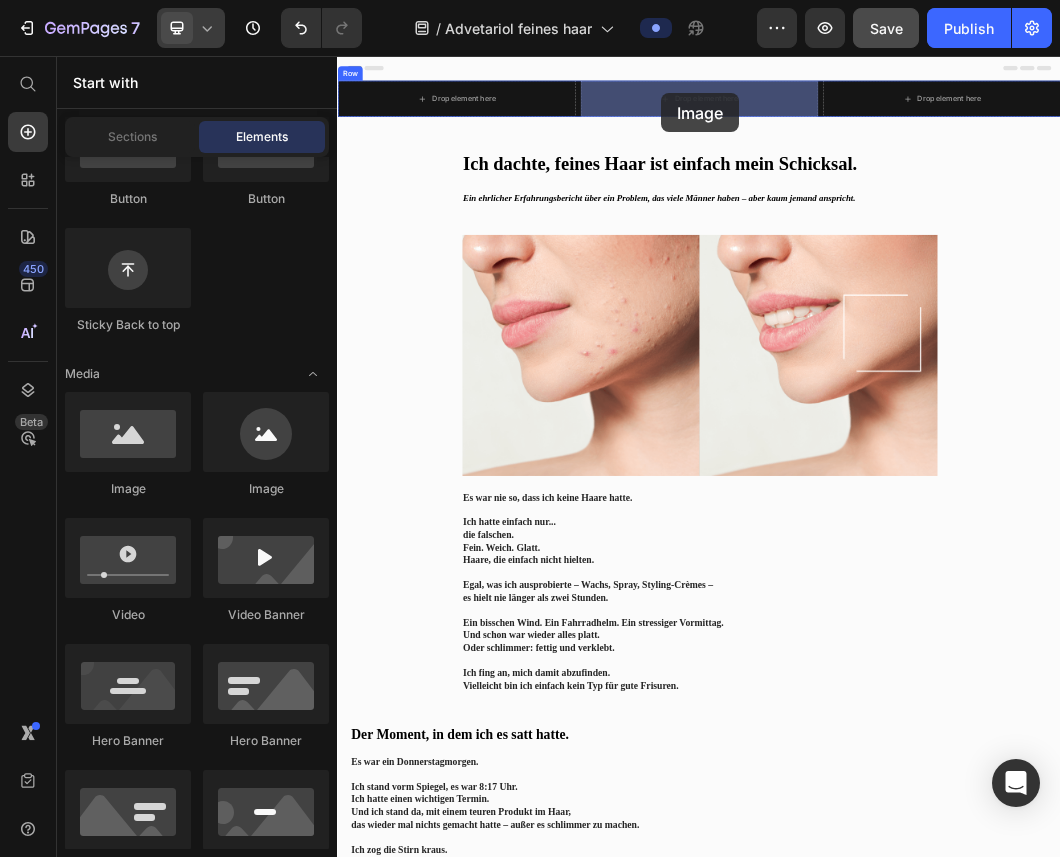 drag, startPoint x: 480, startPoint y: 493, endPoint x: 875, endPoint y: 118, distance: 544.6559 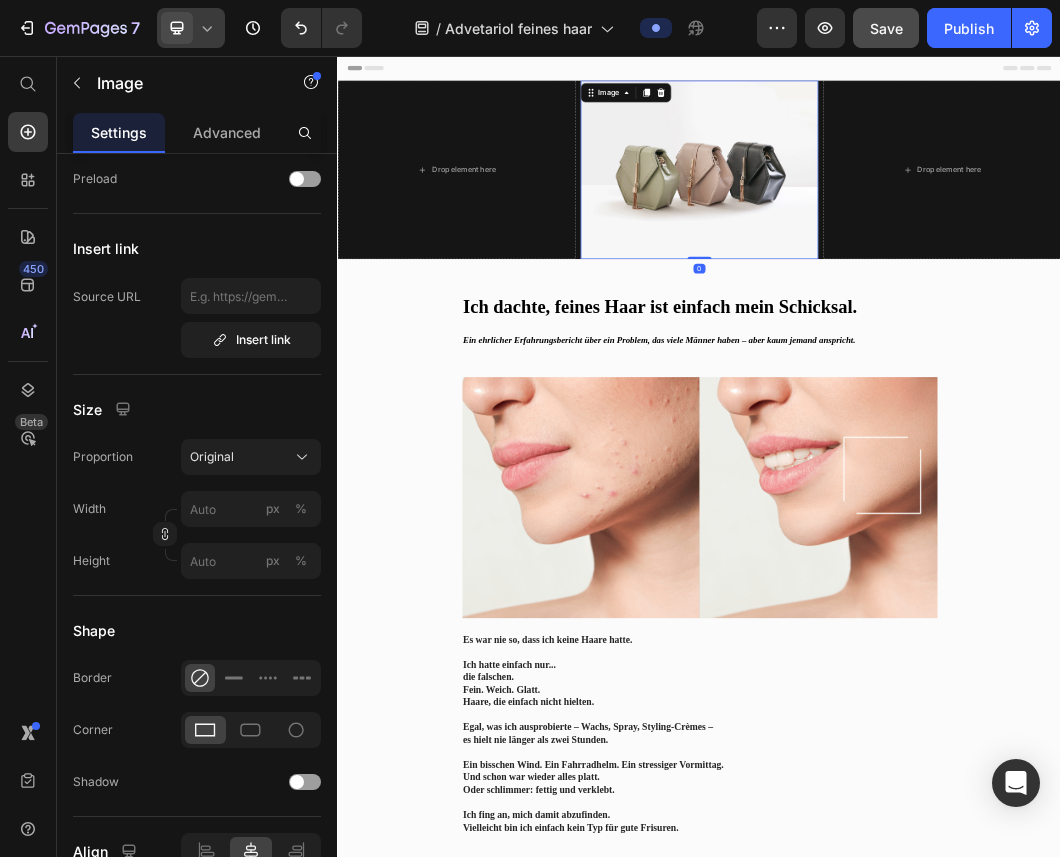 scroll, scrollTop: 0, scrollLeft: 0, axis: both 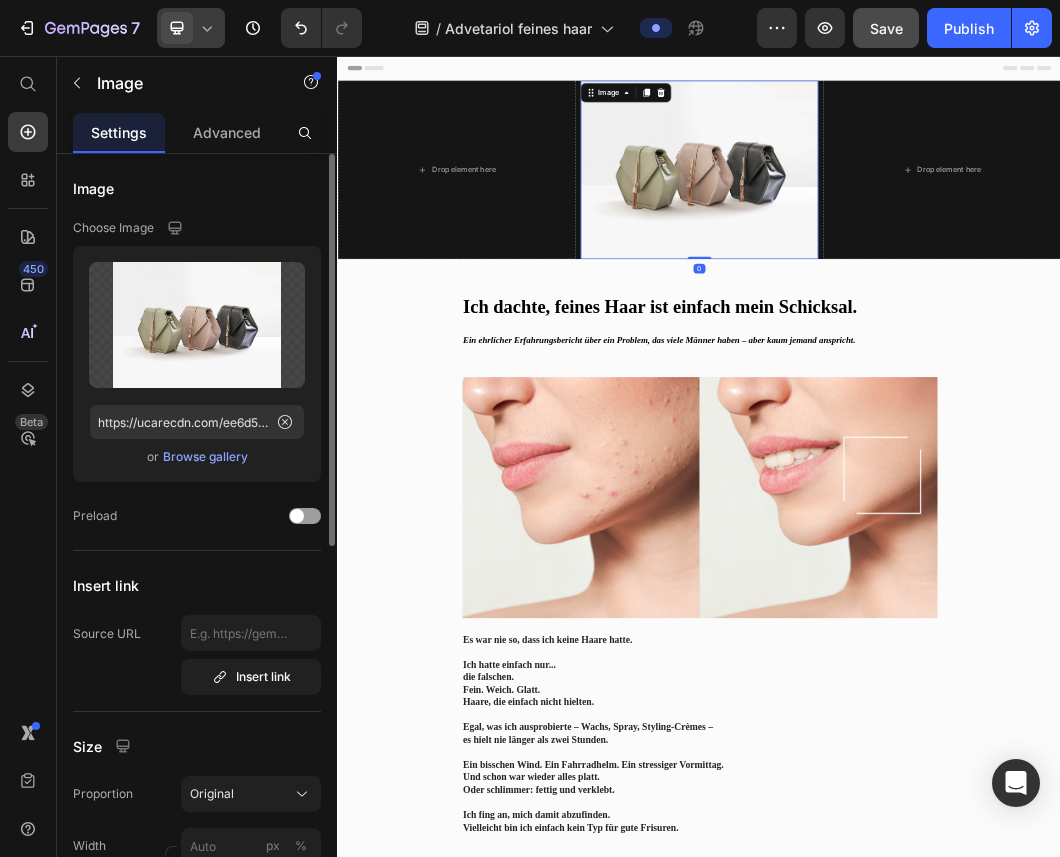 click on "Browse gallery" at bounding box center [205, 457] 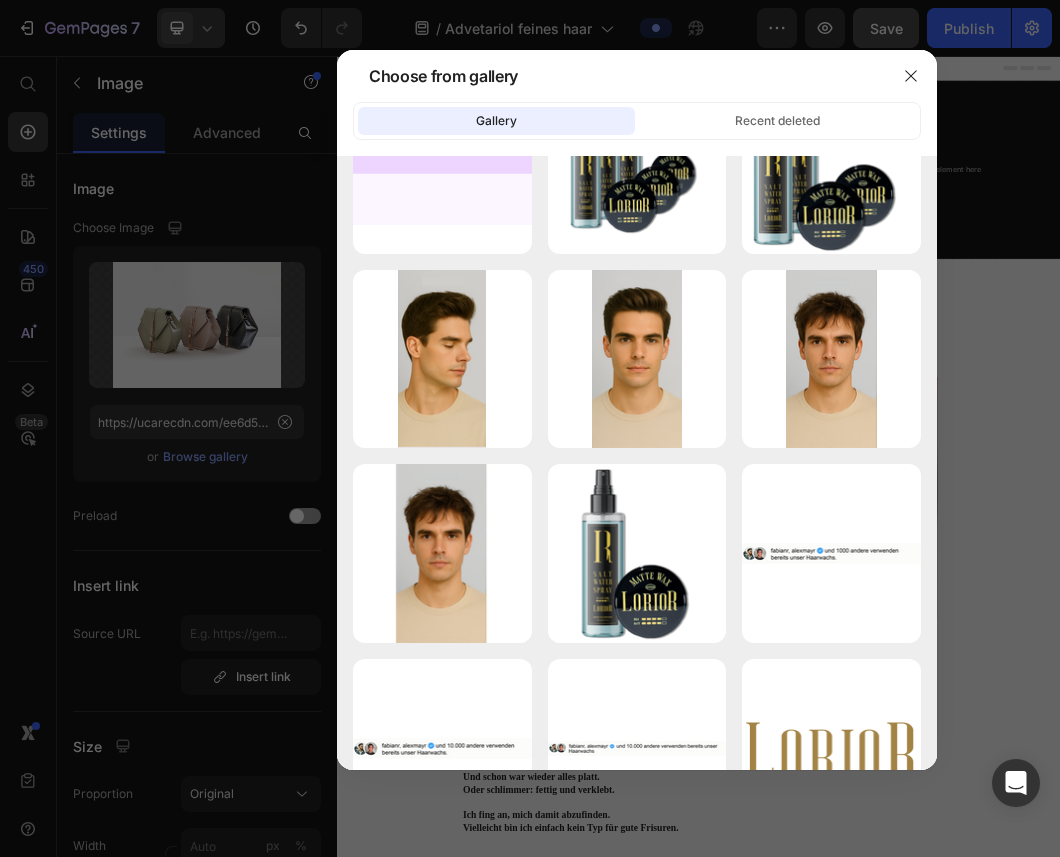 scroll, scrollTop: 2780, scrollLeft: 0, axis: vertical 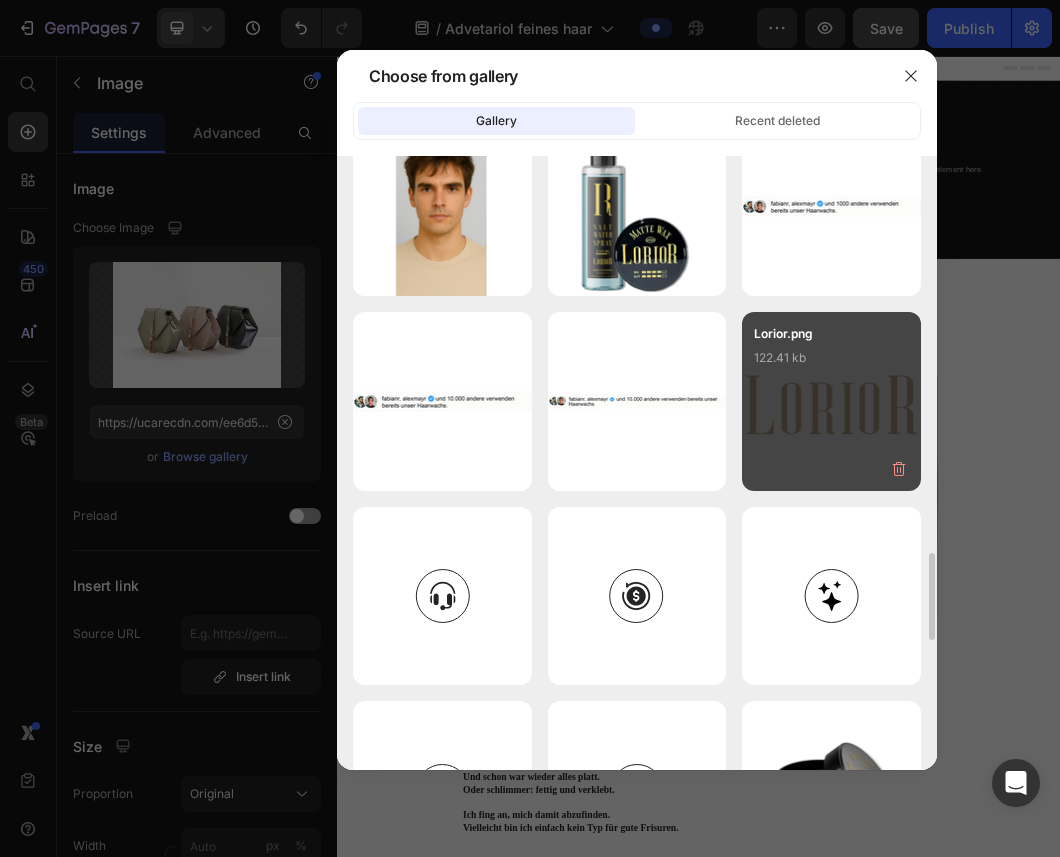 click on "122.41 kb" at bounding box center [831, 358] 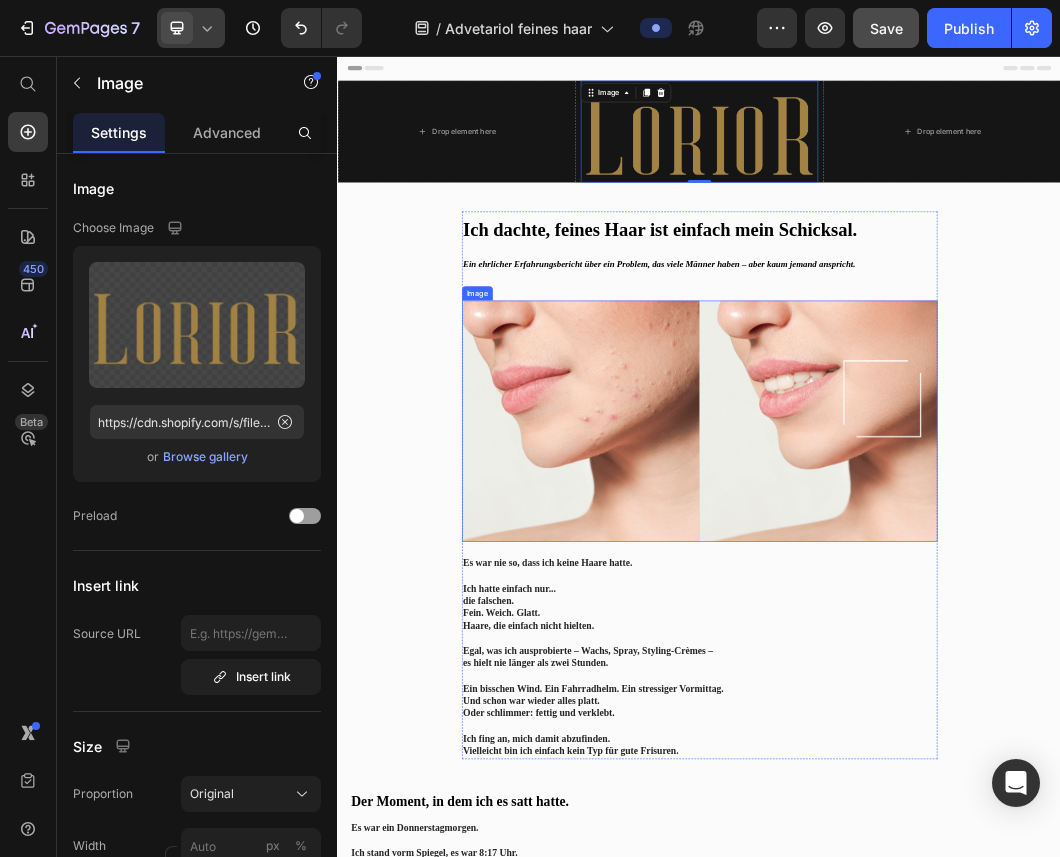 click at bounding box center [937, 662] 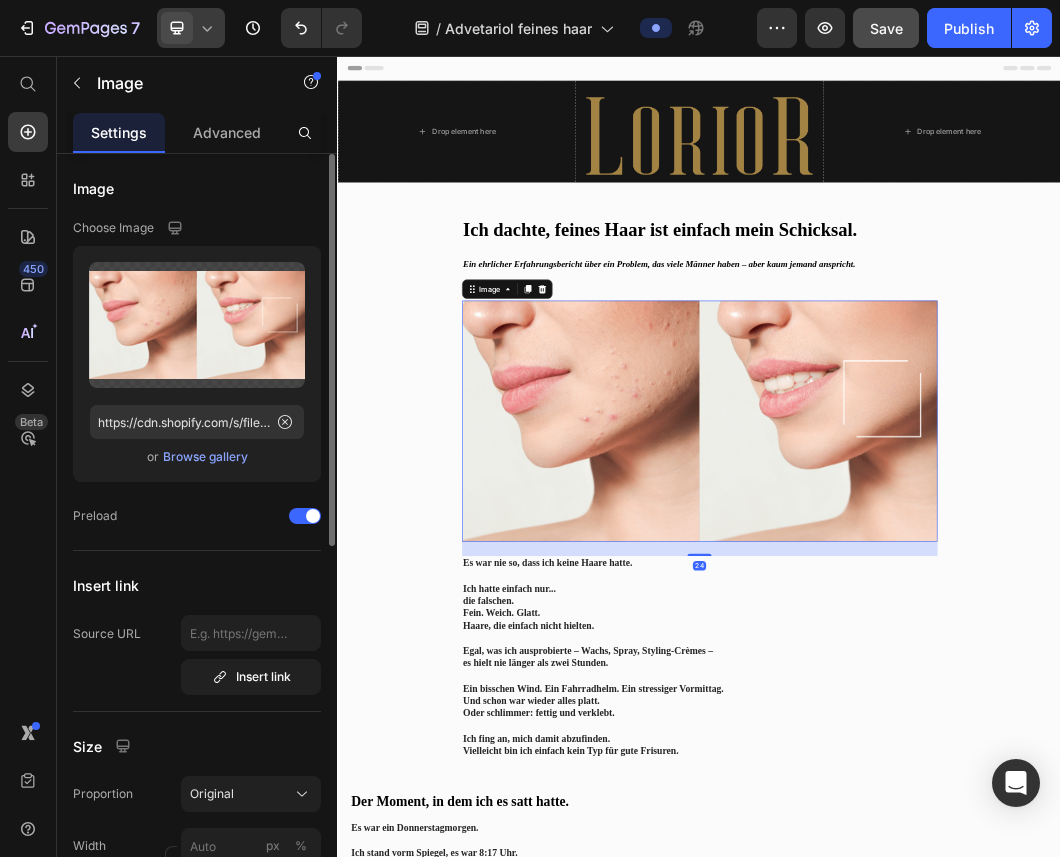click on "Browse gallery" at bounding box center [205, 457] 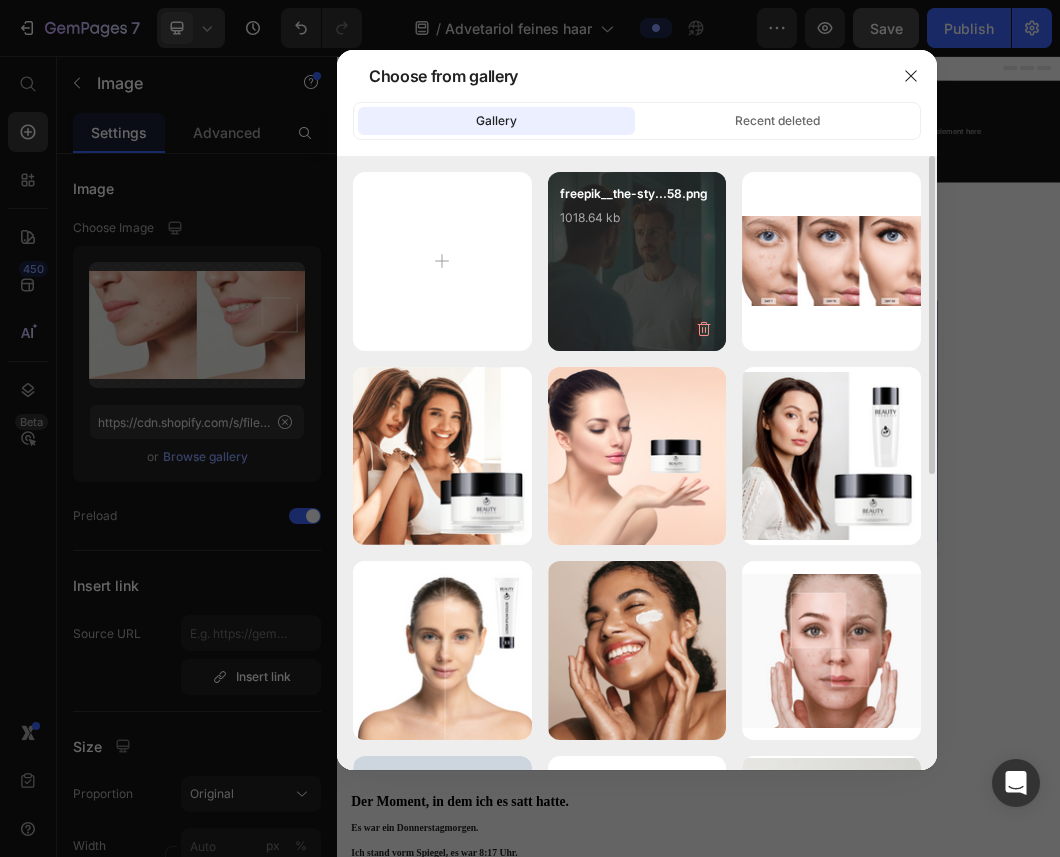click on "freepik__the-sty...58.png 1018.64 kb" at bounding box center (637, 261) 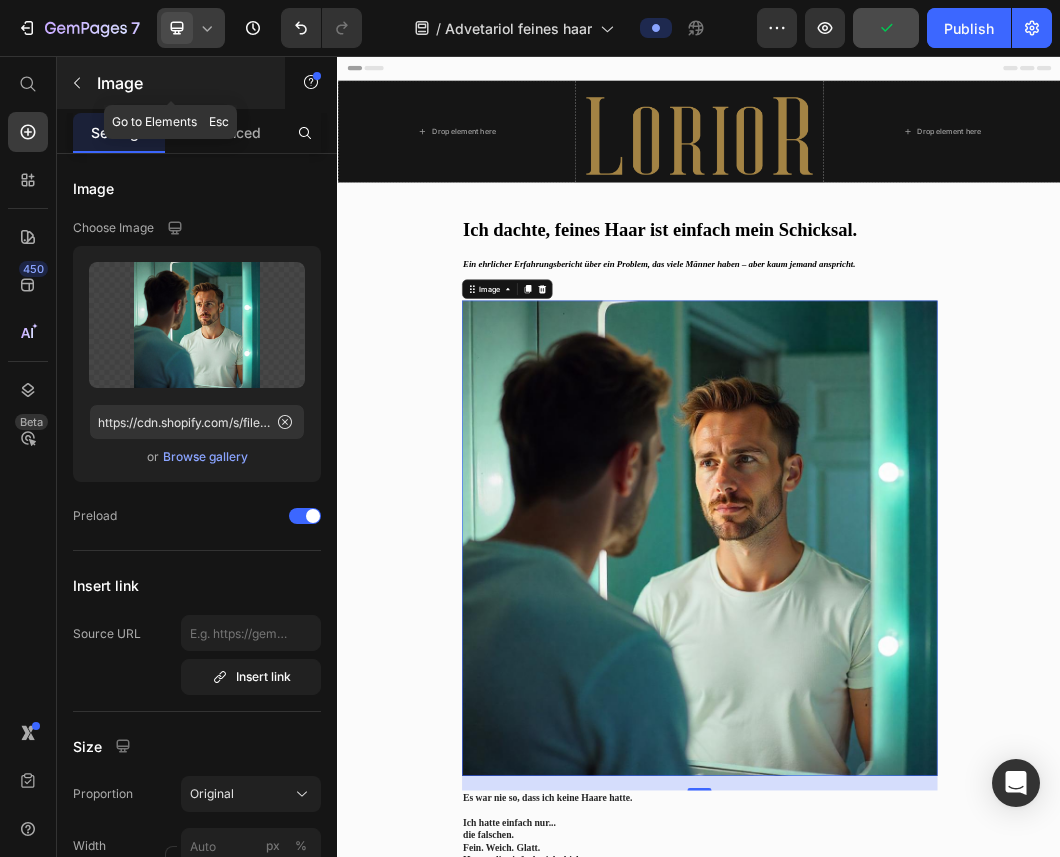 click 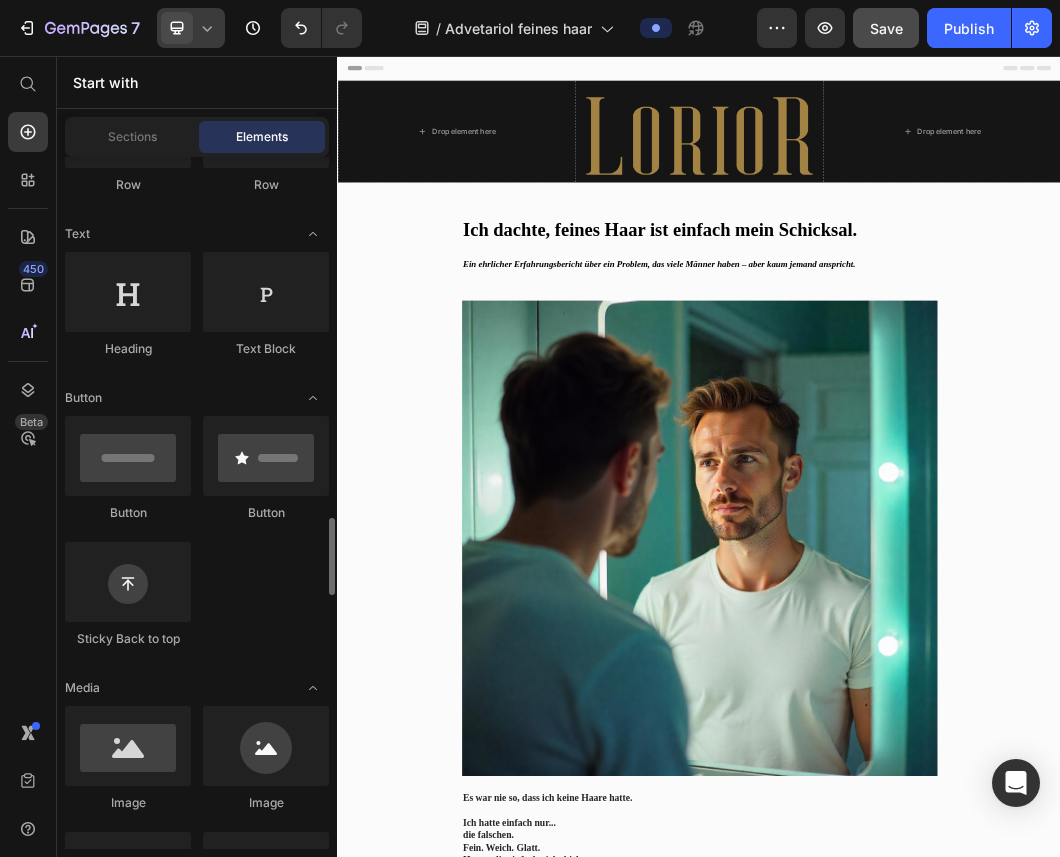 scroll, scrollTop: 0, scrollLeft: 0, axis: both 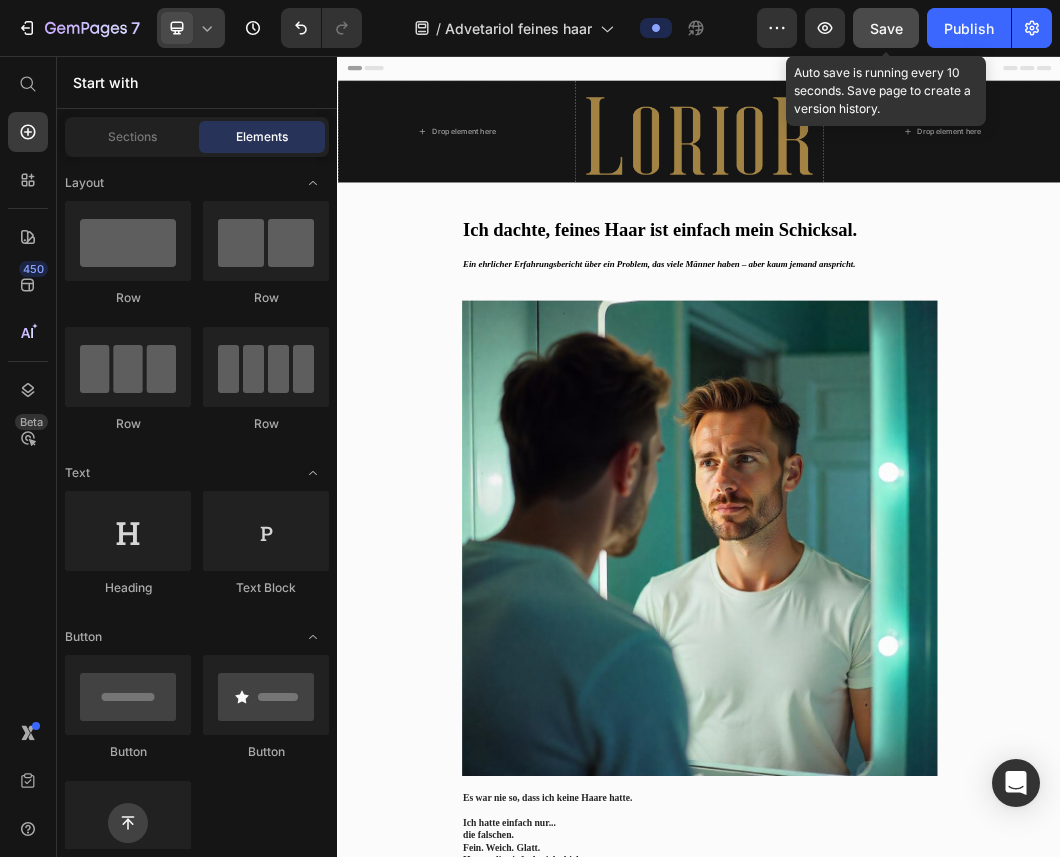 click on "Save" at bounding box center (886, 28) 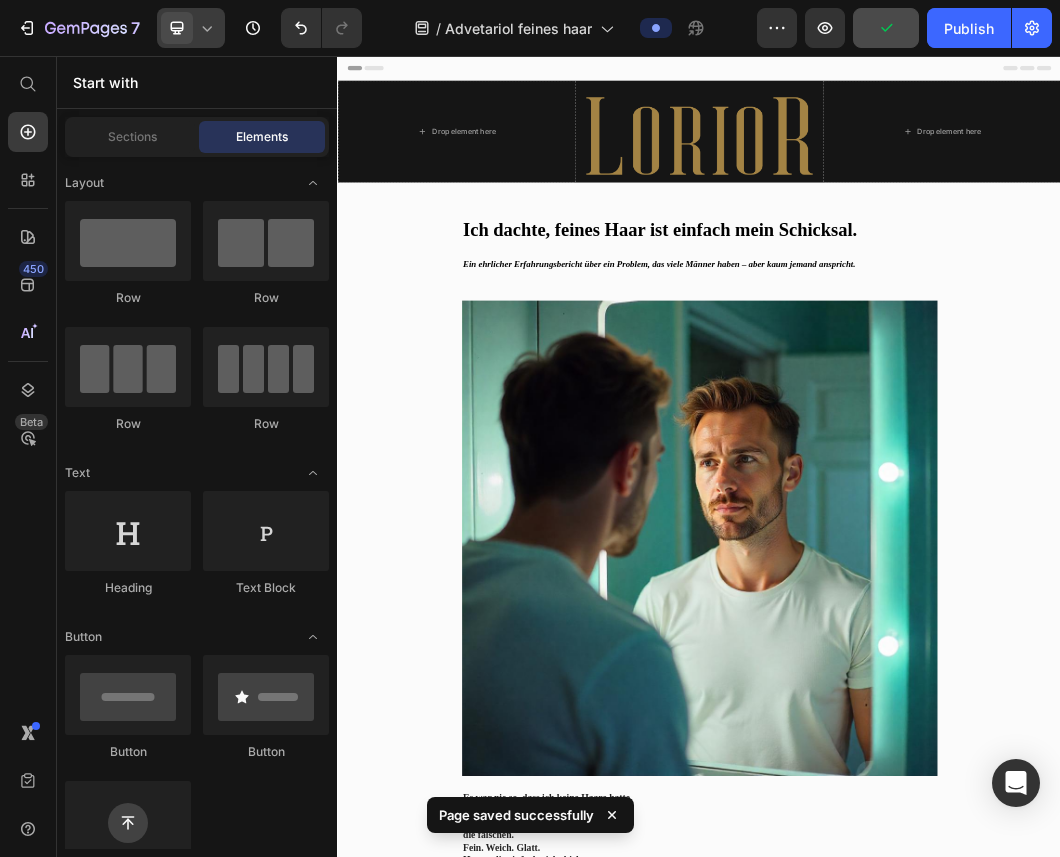 click 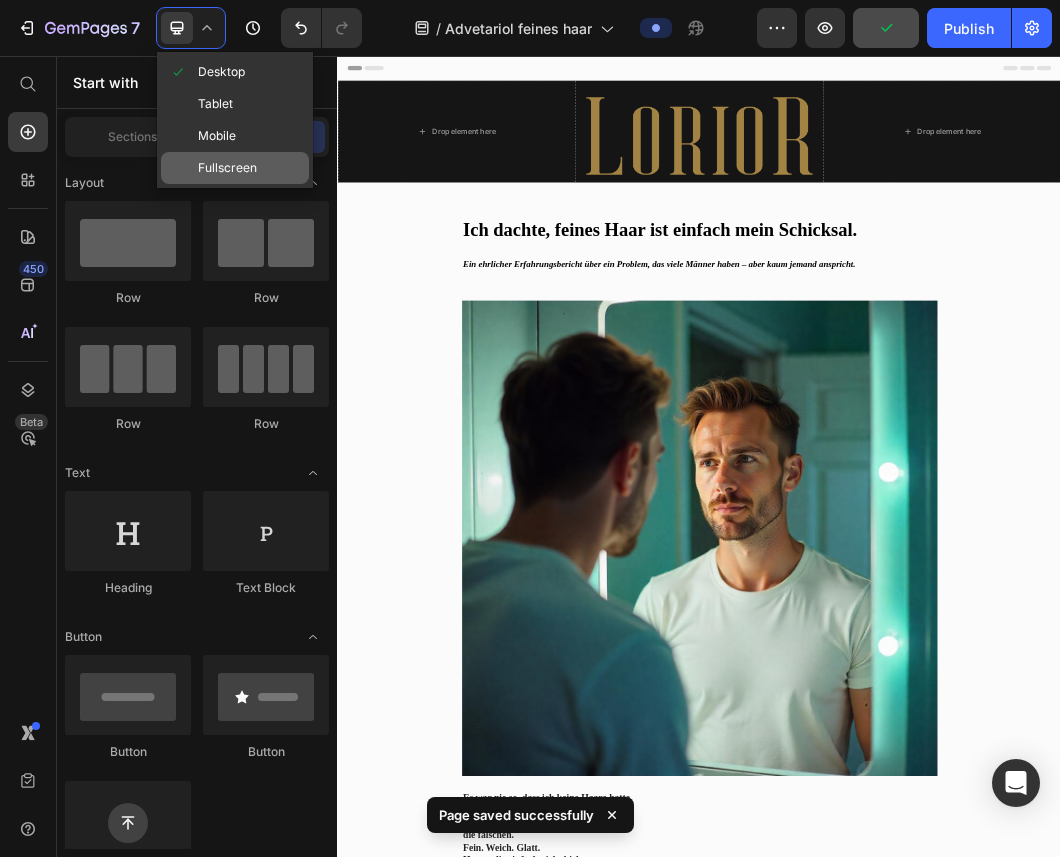 click on "Fullscreen" at bounding box center [227, 168] 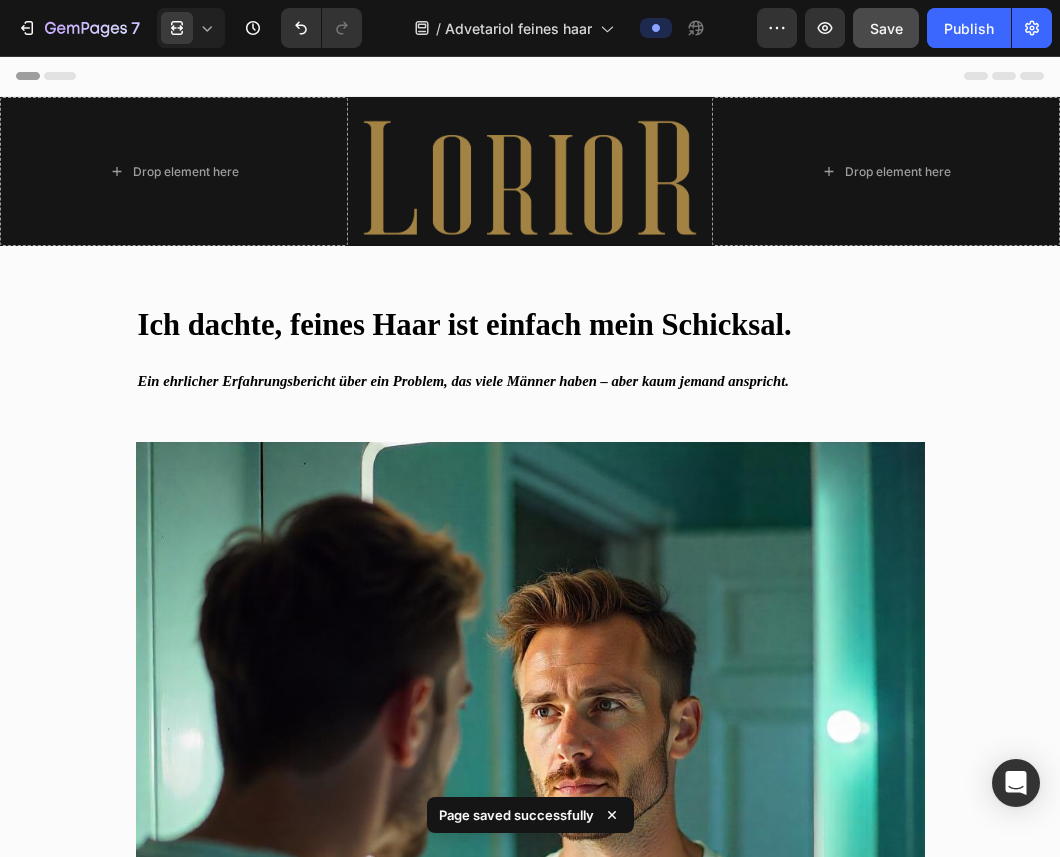 click 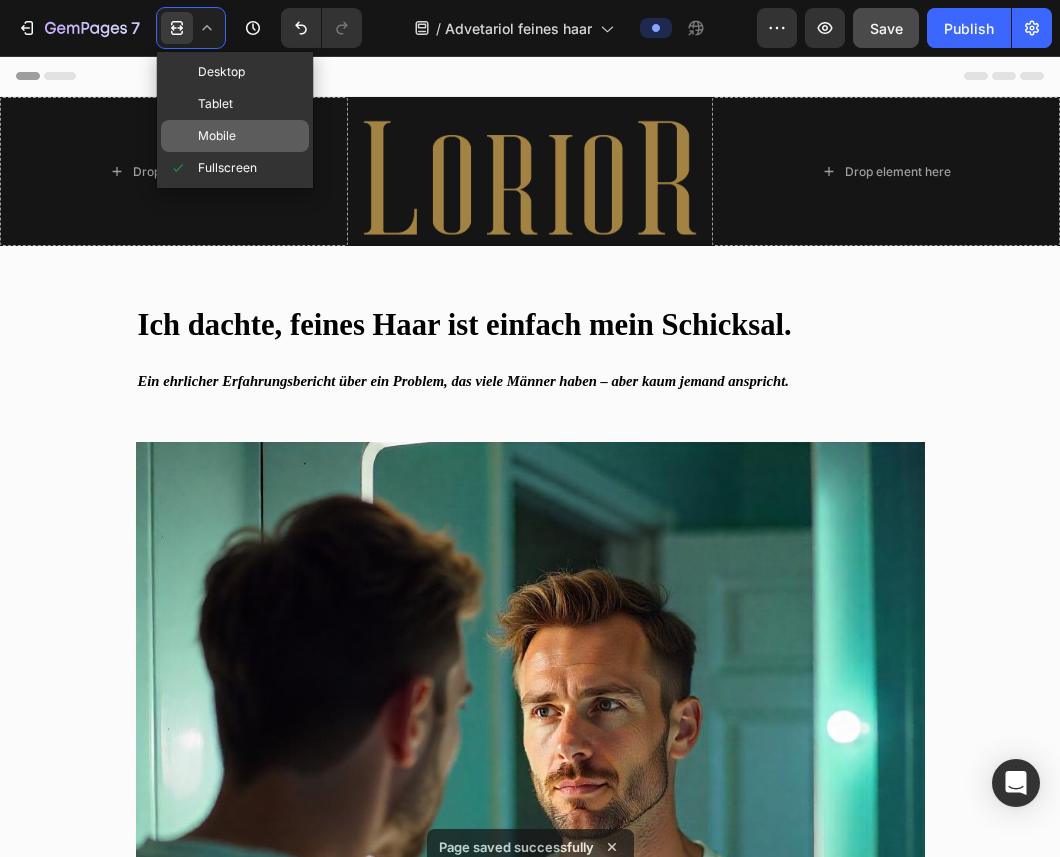 click on "Mobile" at bounding box center [217, 136] 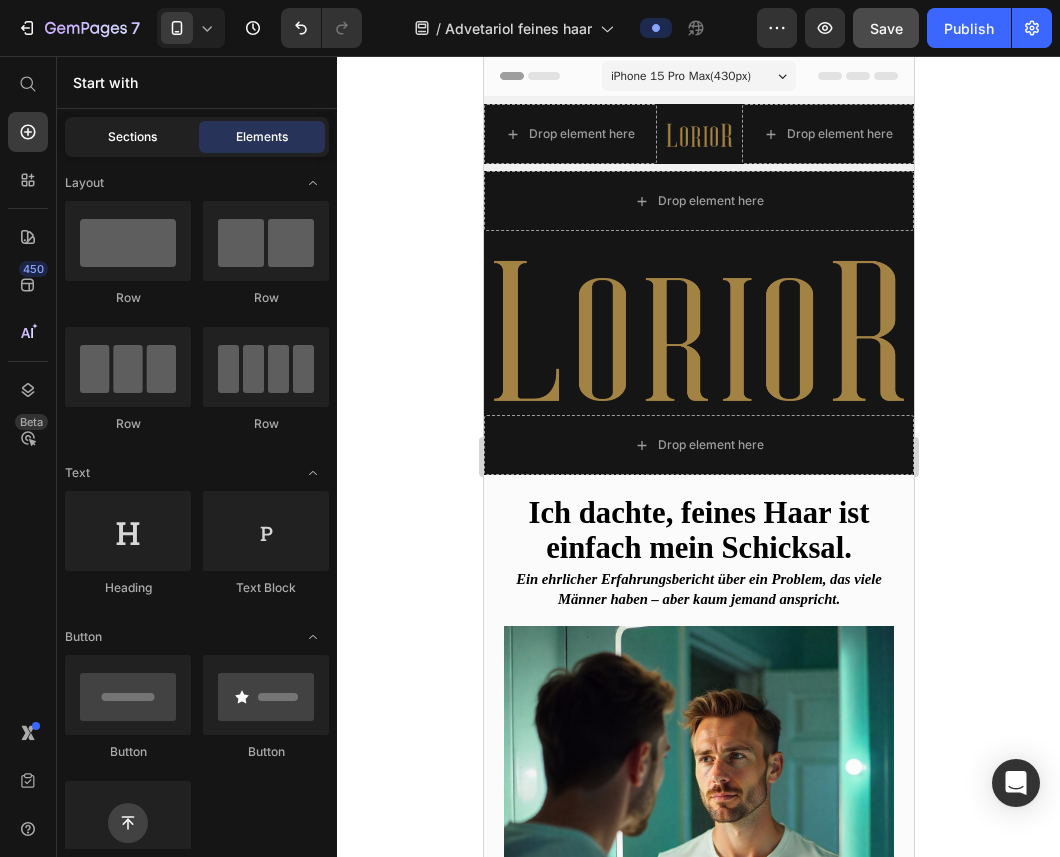 click on "Sections" at bounding box center [132, 137] 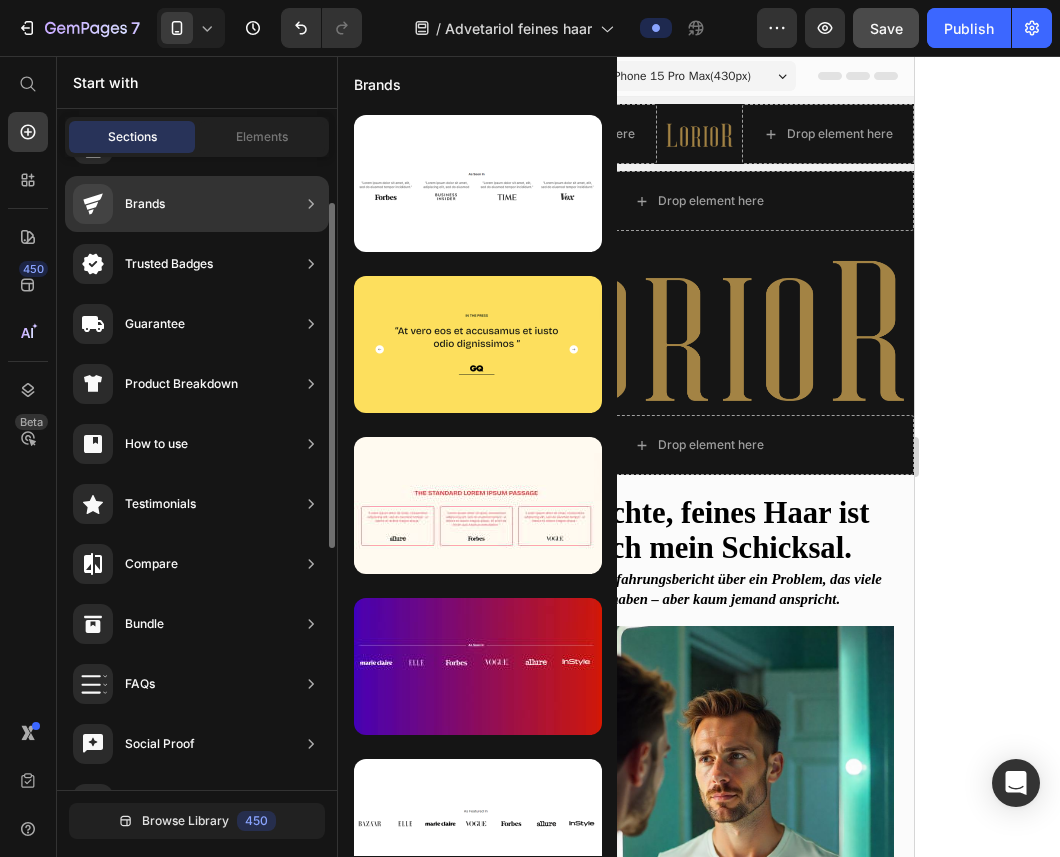 scroll, scrollTop: 0, scrollLeft: 0, axis: both 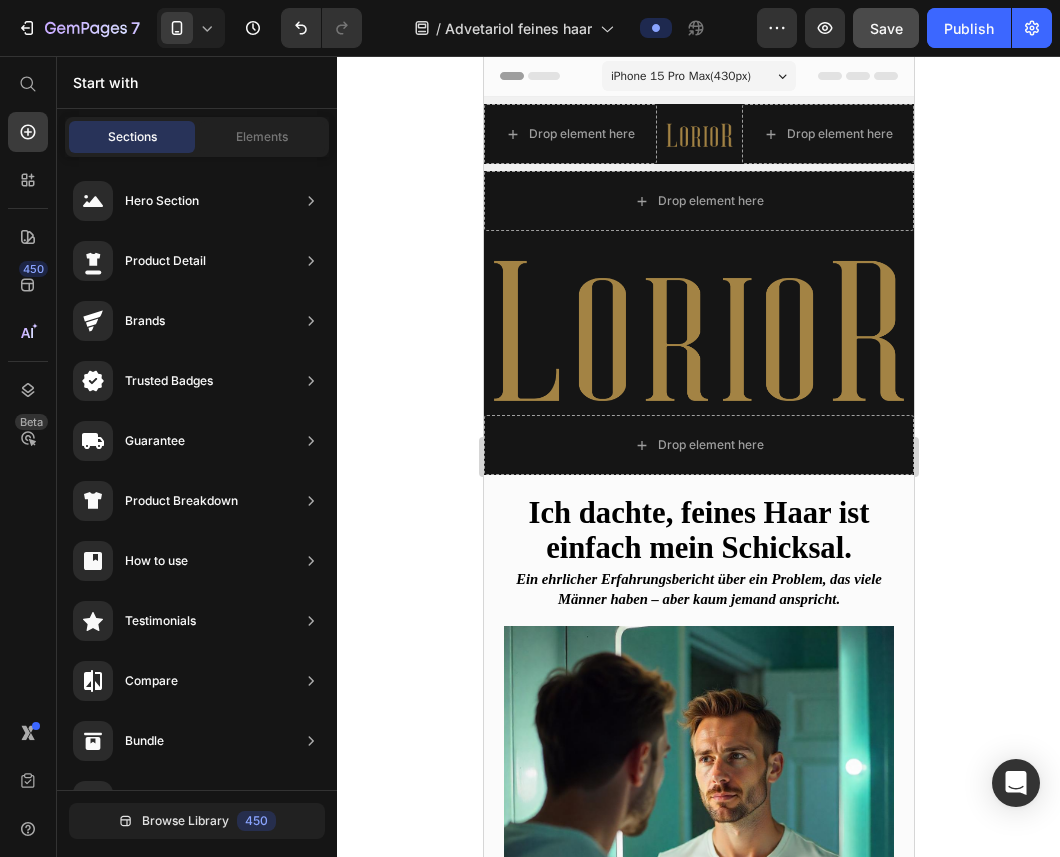 click 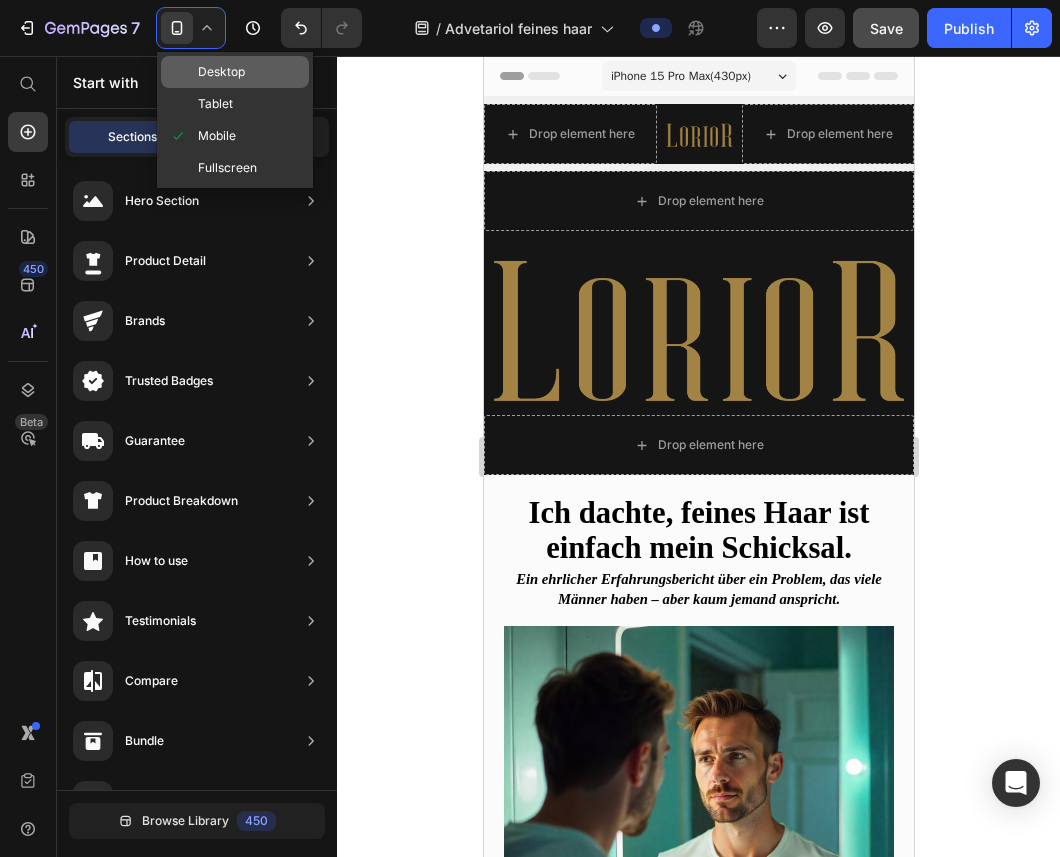 click on "Desktop" at bounding box center (221, 72) 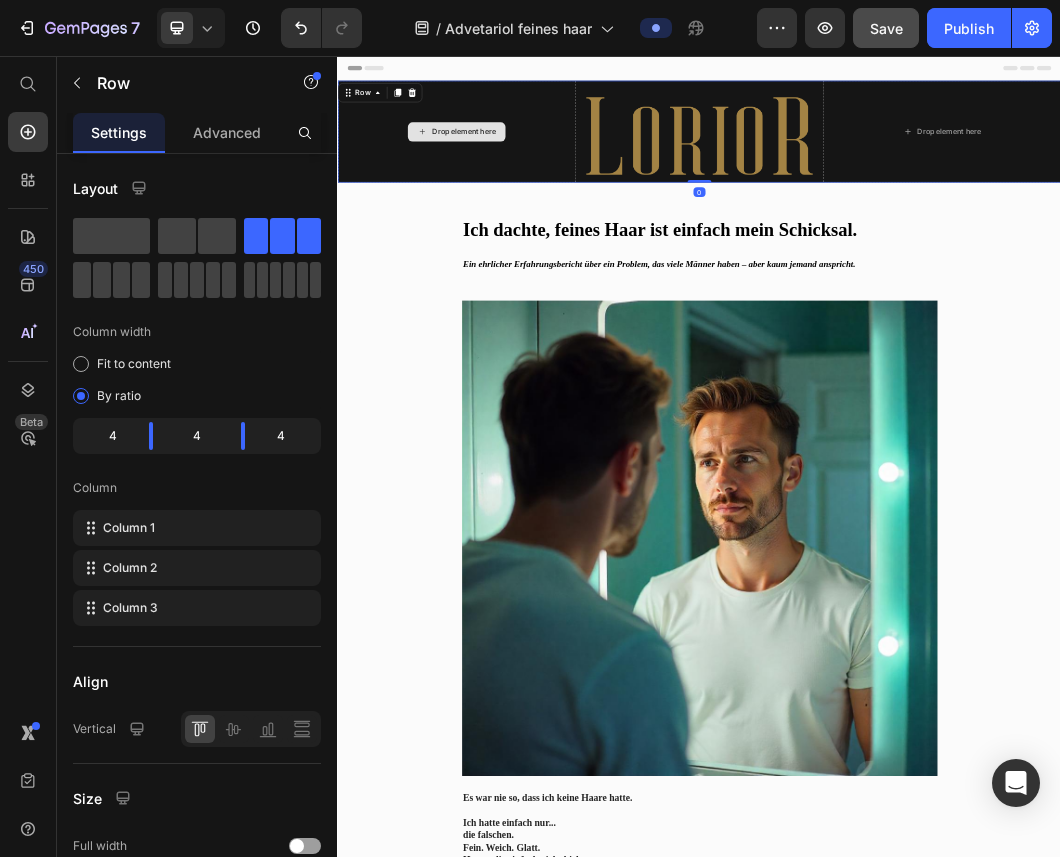 click on "Drop element here" at bounding box center [534, 181] 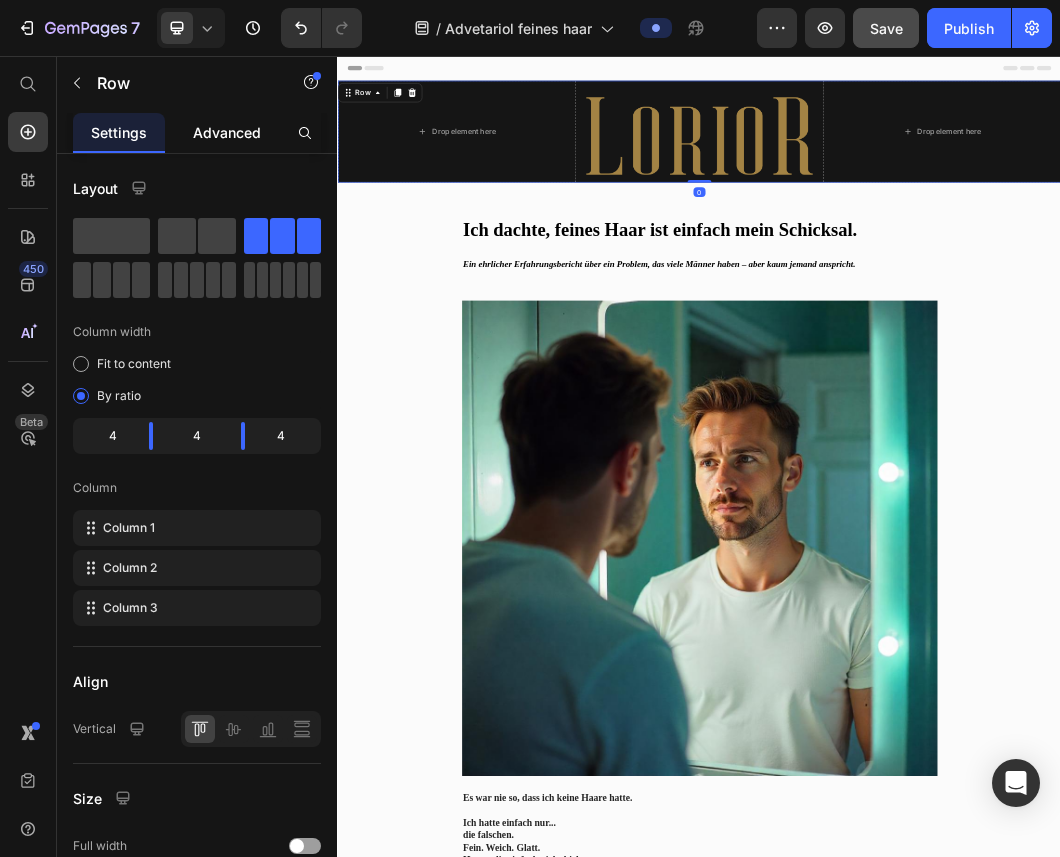 click on "Advanced" at bounding box center (227, 132) 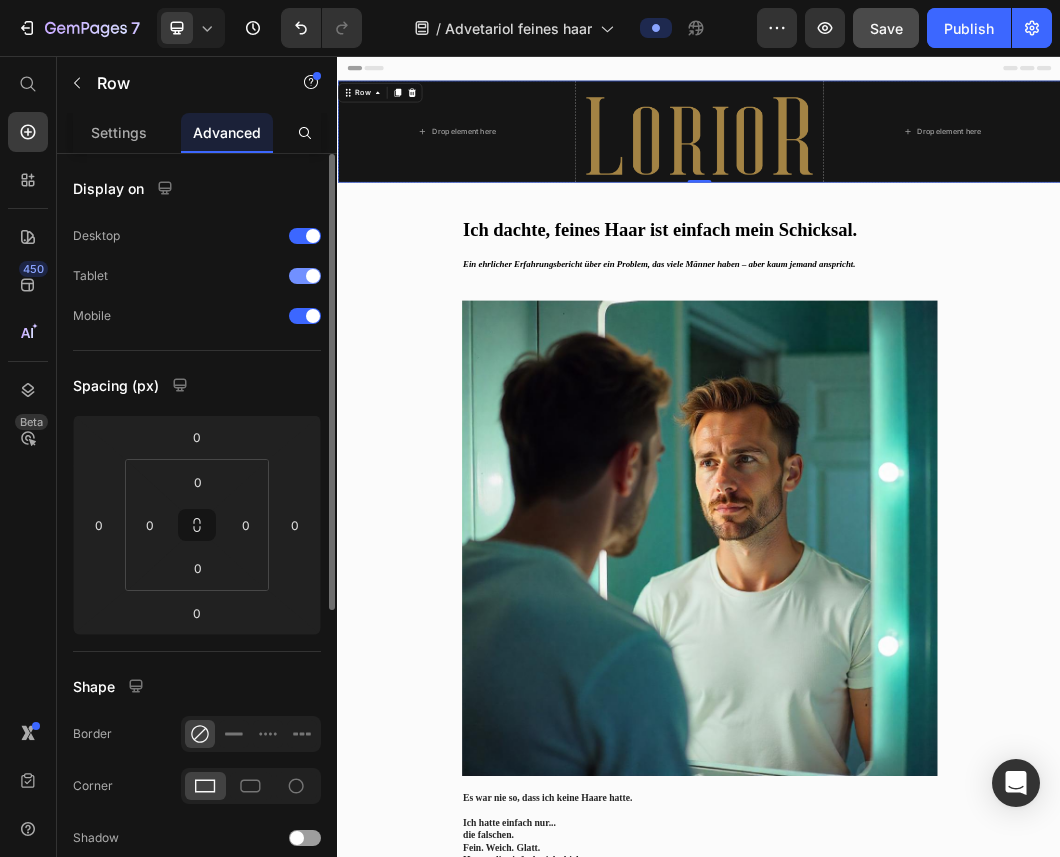 click at bounding box center [305, 276] 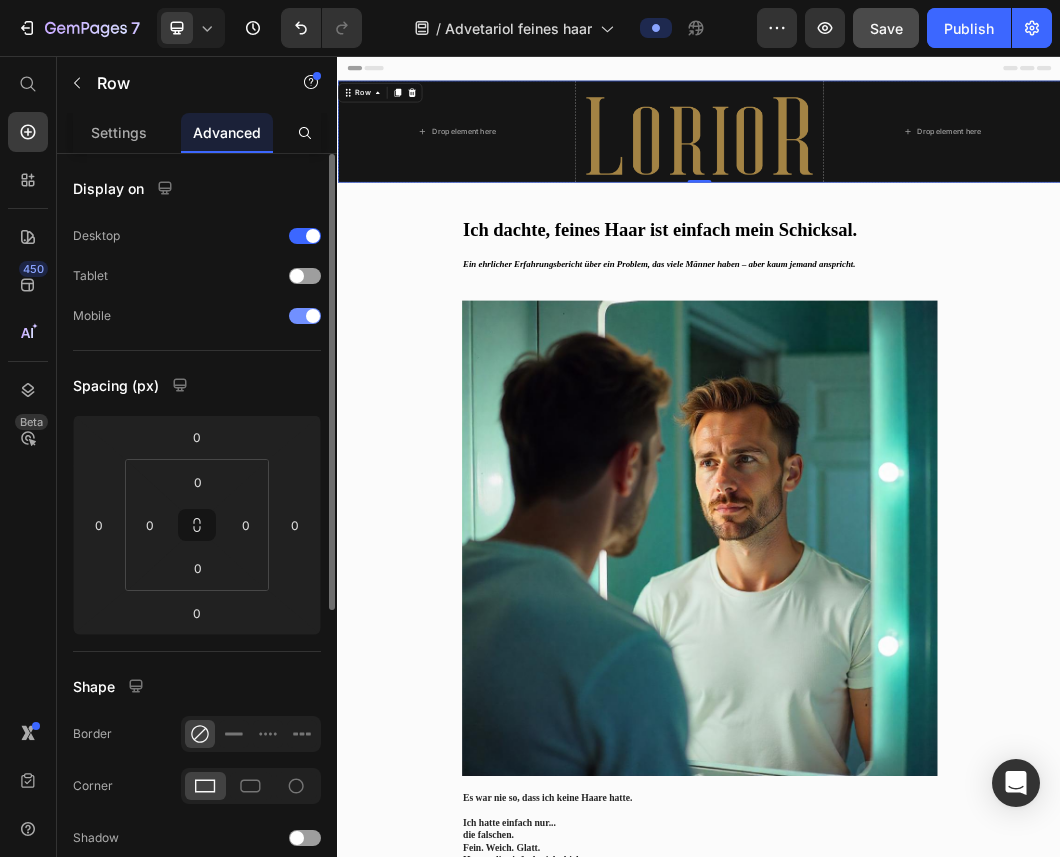 click at bounding box center (305, 316) 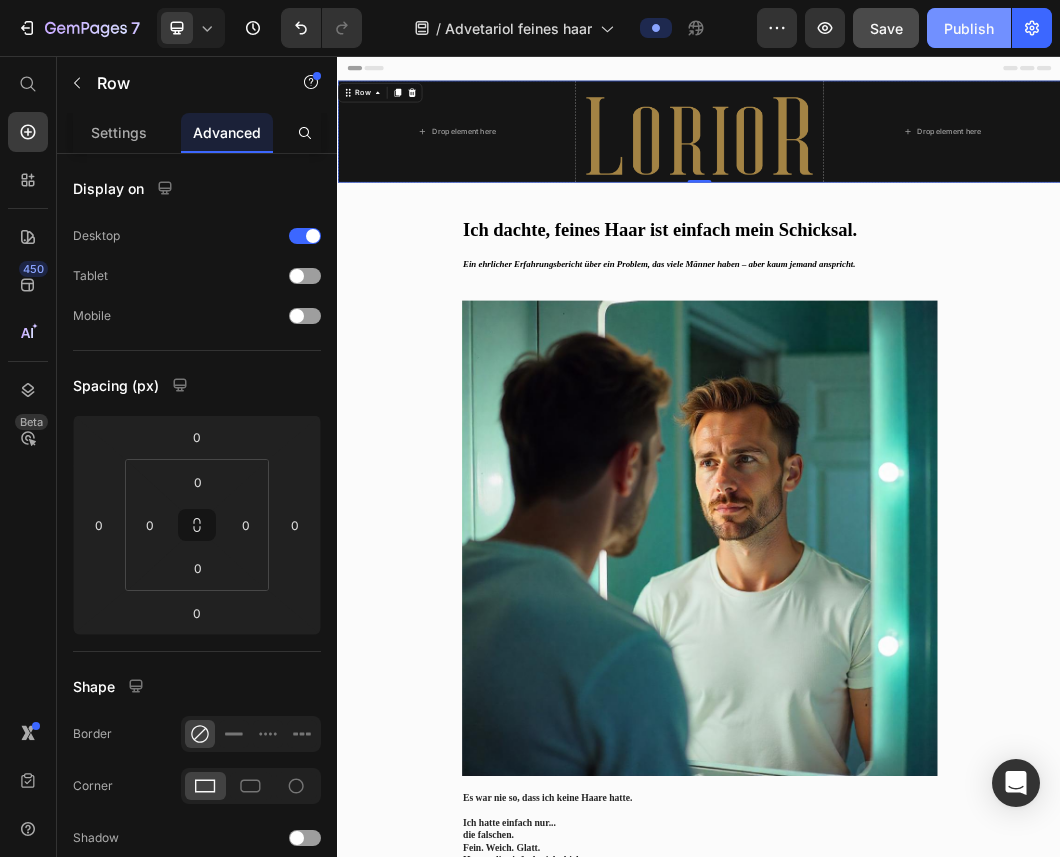 click on "Publish" at bounding box center (969, 28) 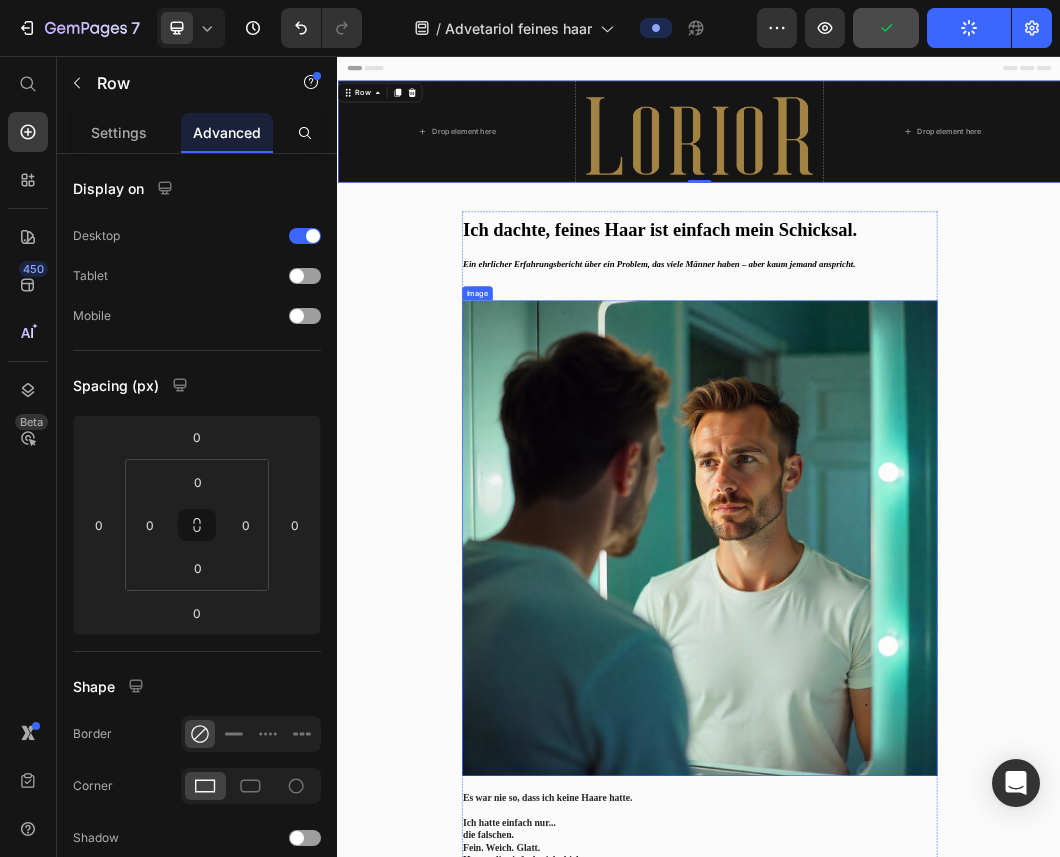 click at bounding box center (937, 856) 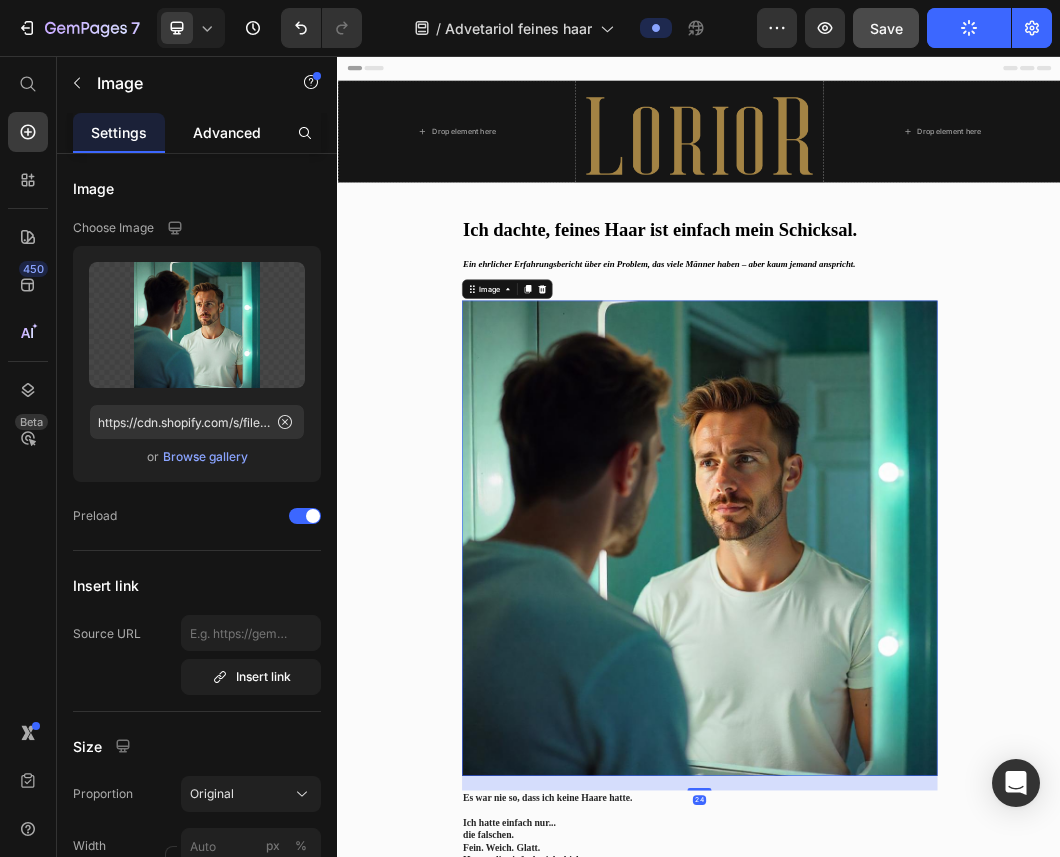 click on "Advanced" at bounding box center [227, 132] 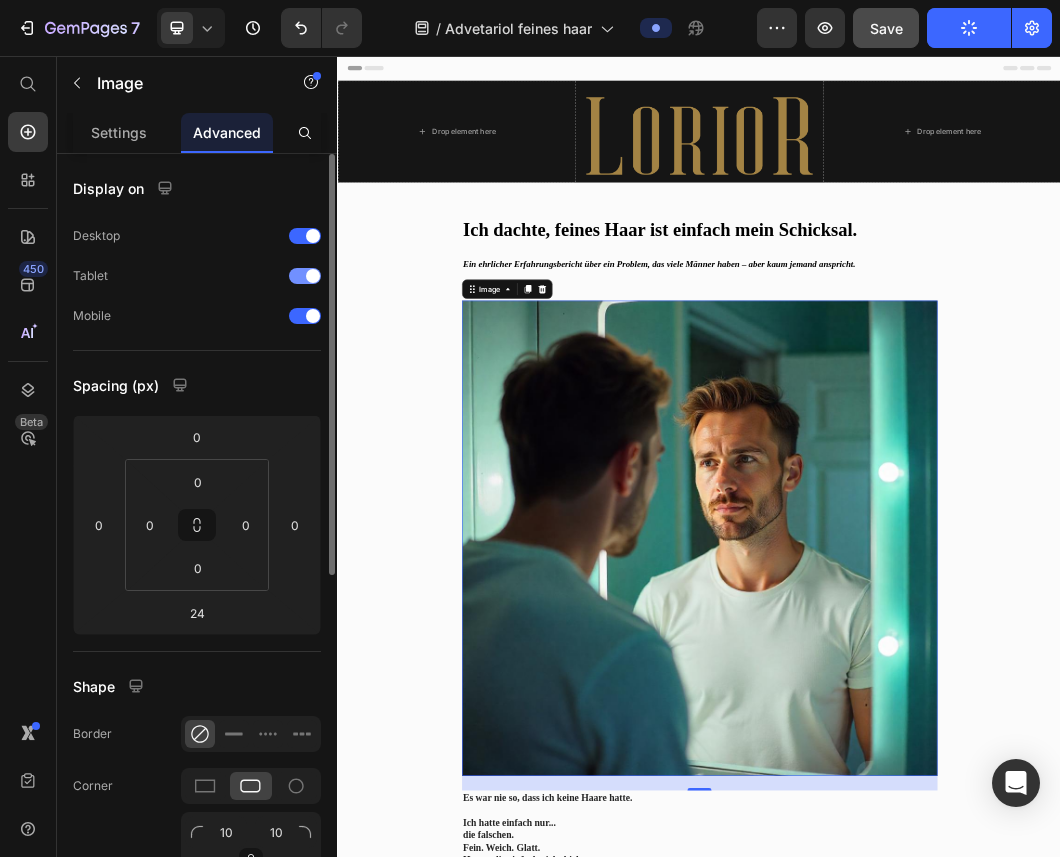click at bounding box center [305, 276] 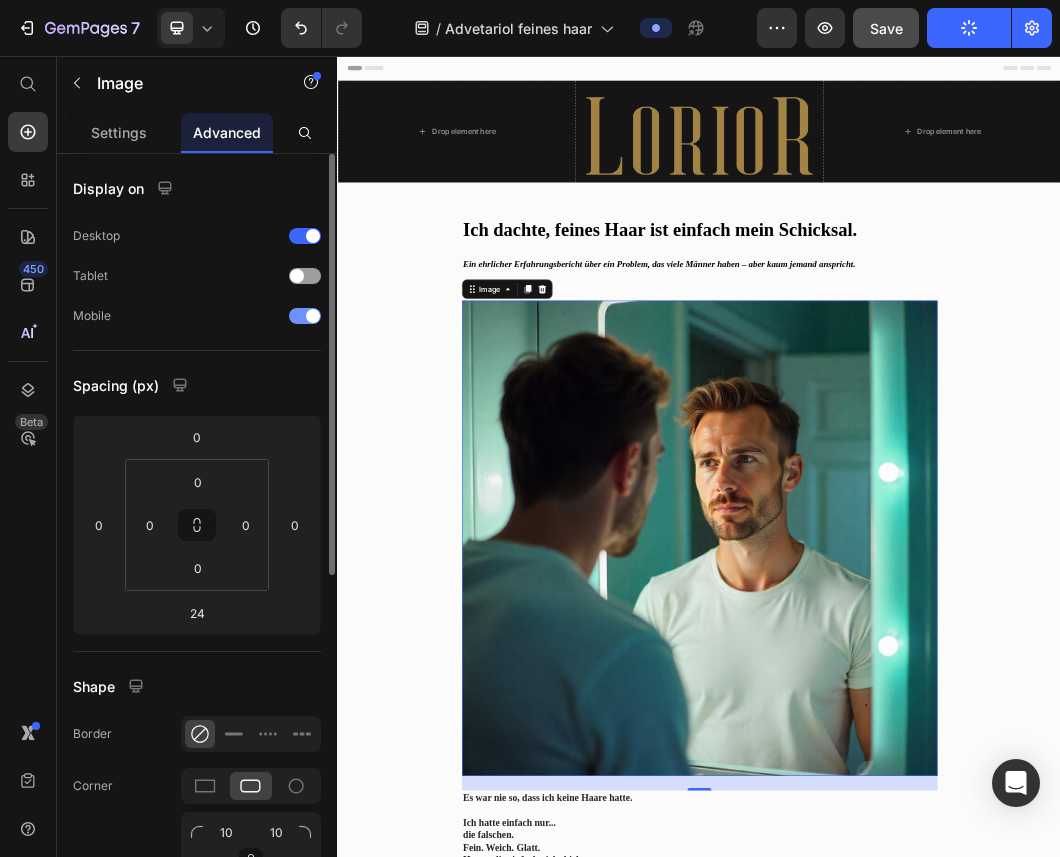 click at bounding box center [305, 316] 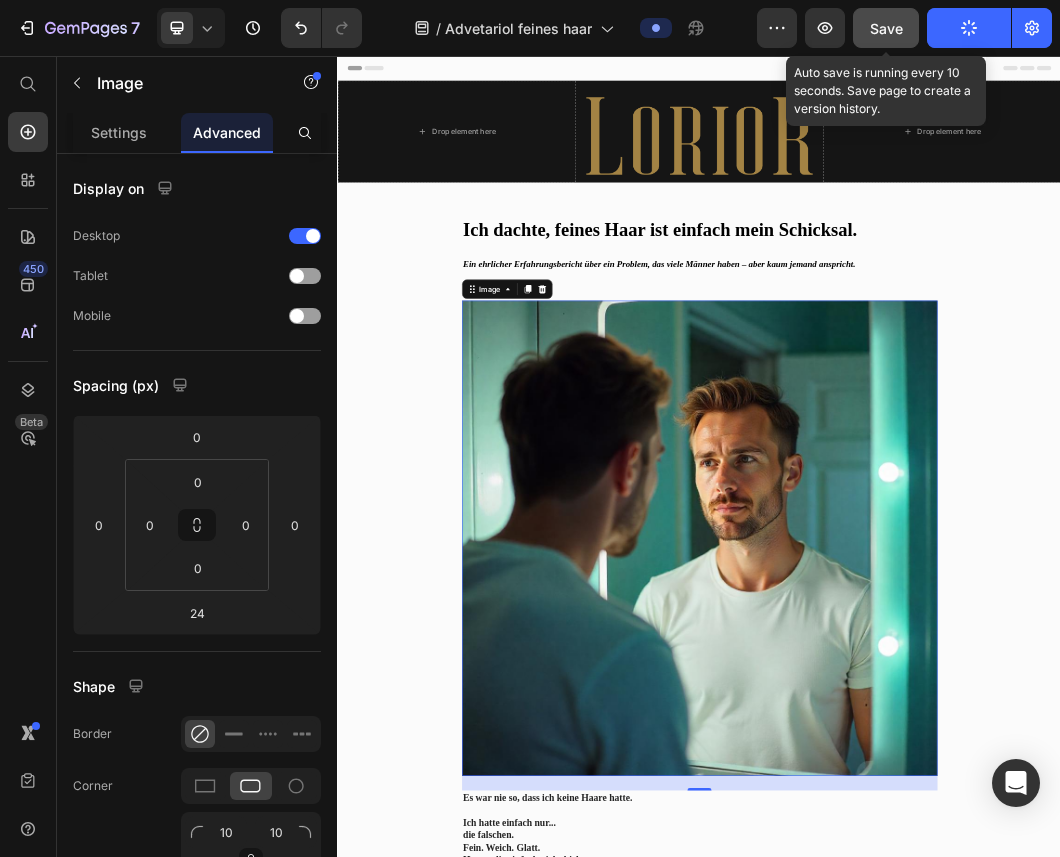 click on "Save" at bounding box center (886, 28) 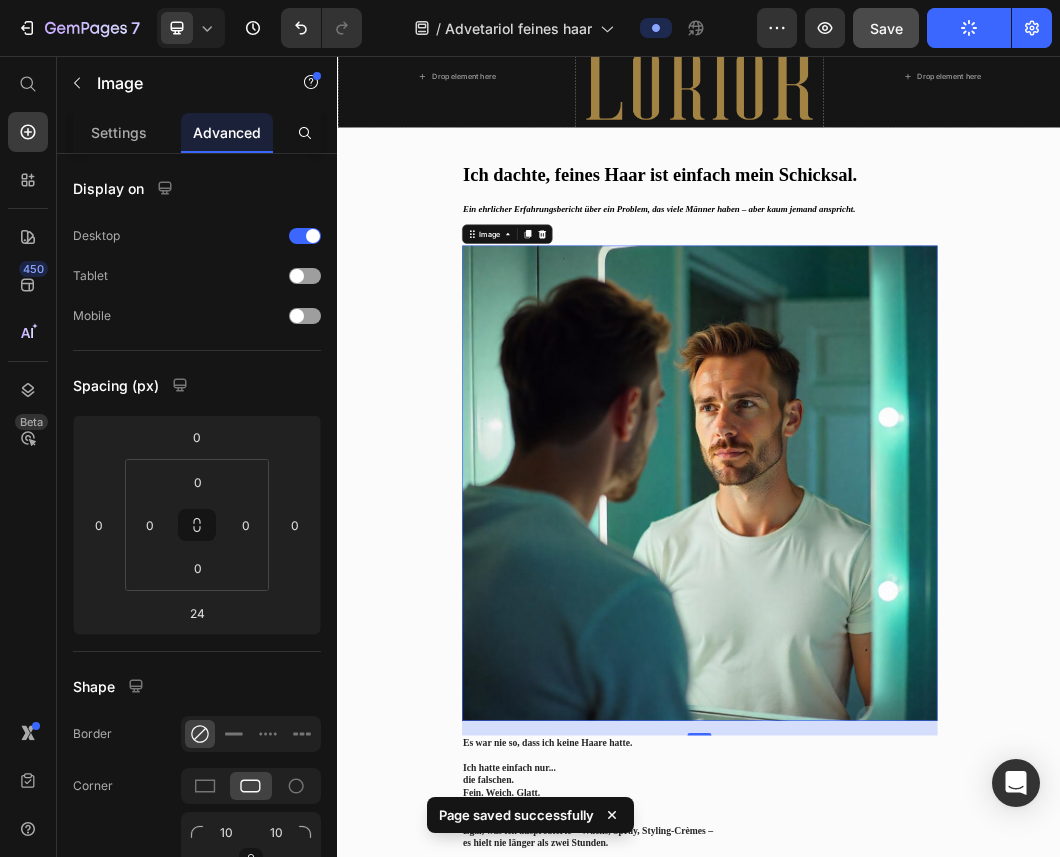 scroll, scrollTop: 88, scrollLeft: 0, axis: vertical 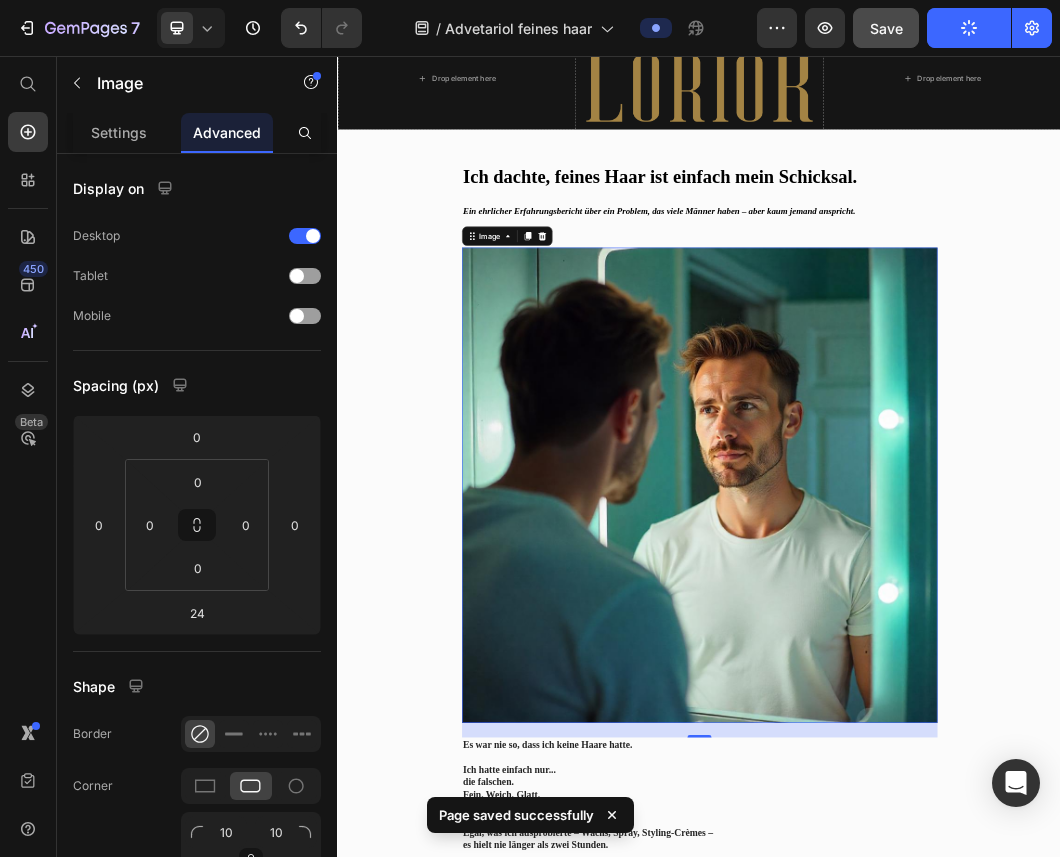 click 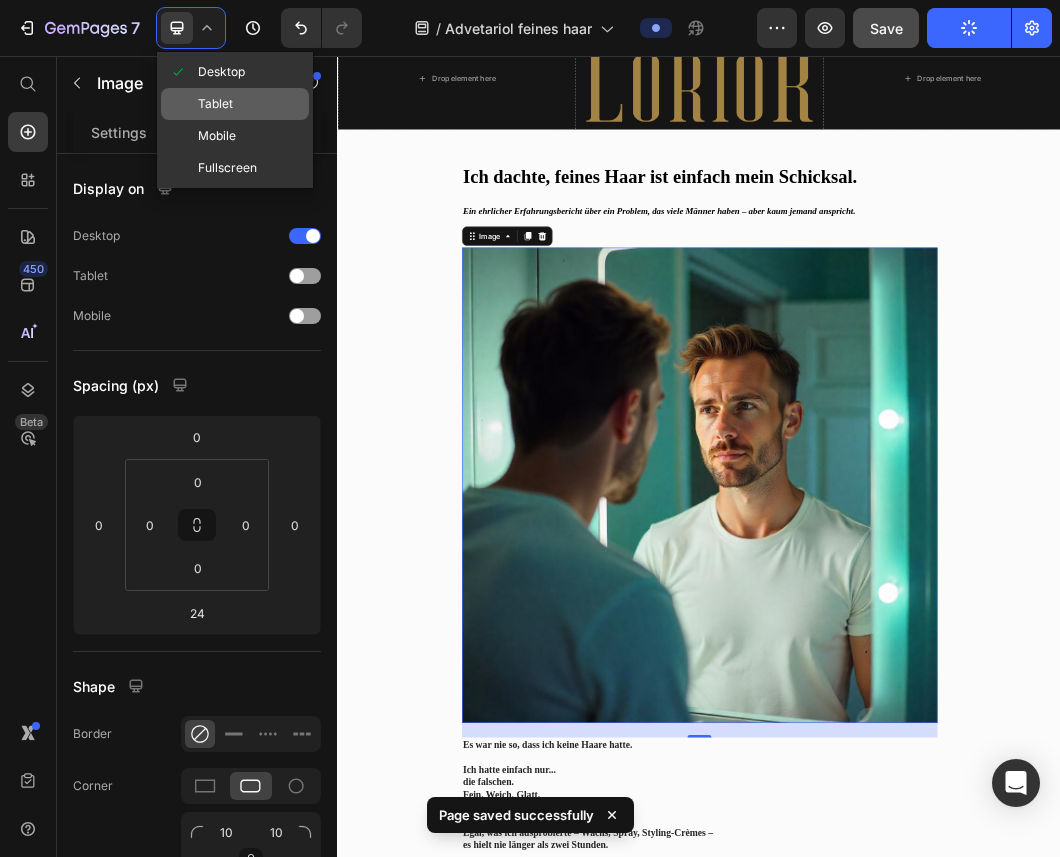 click on "Tablet" at bounding box center (215, 104) 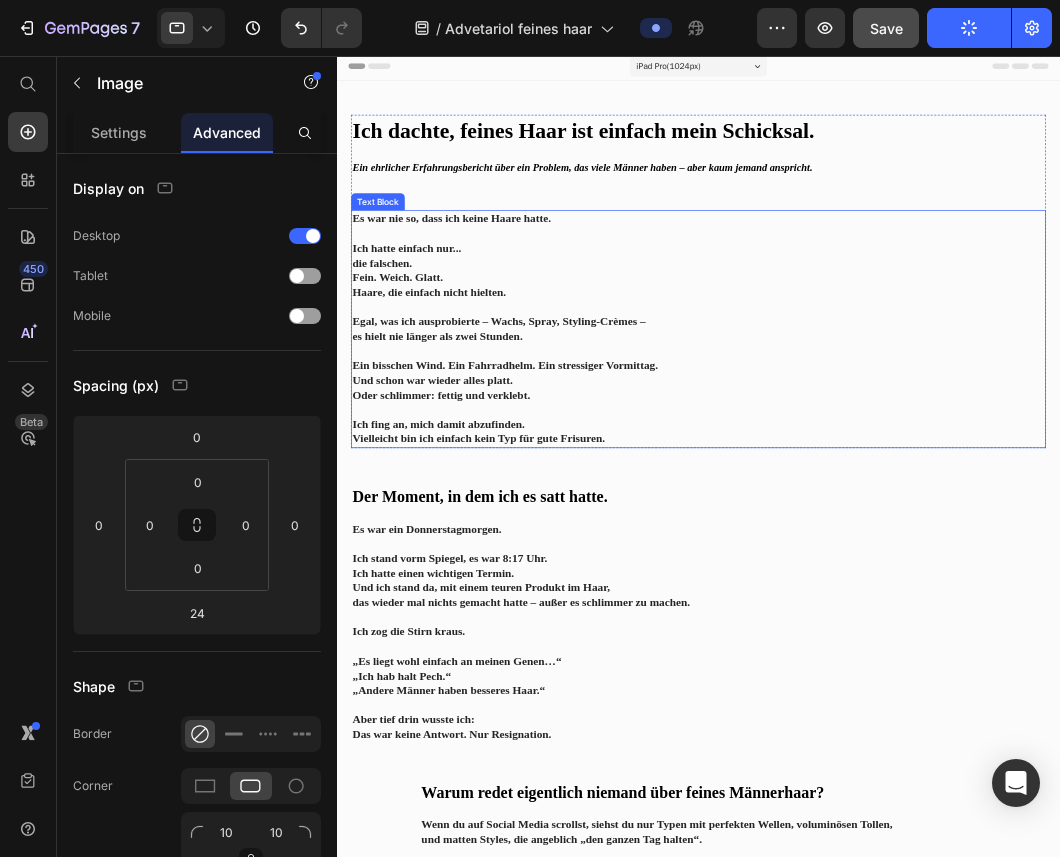 scroll, scrollTop: 0, scrollLeft: 0, axis: both 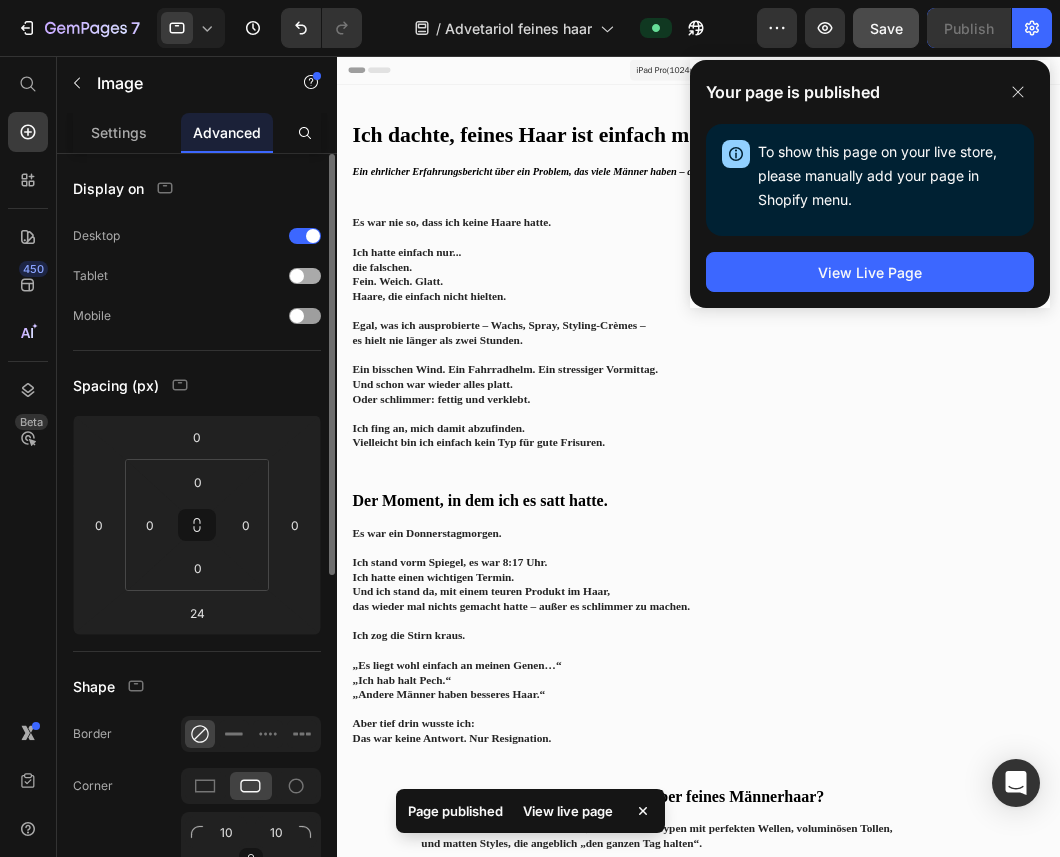 click at bounding box center [305, 276] 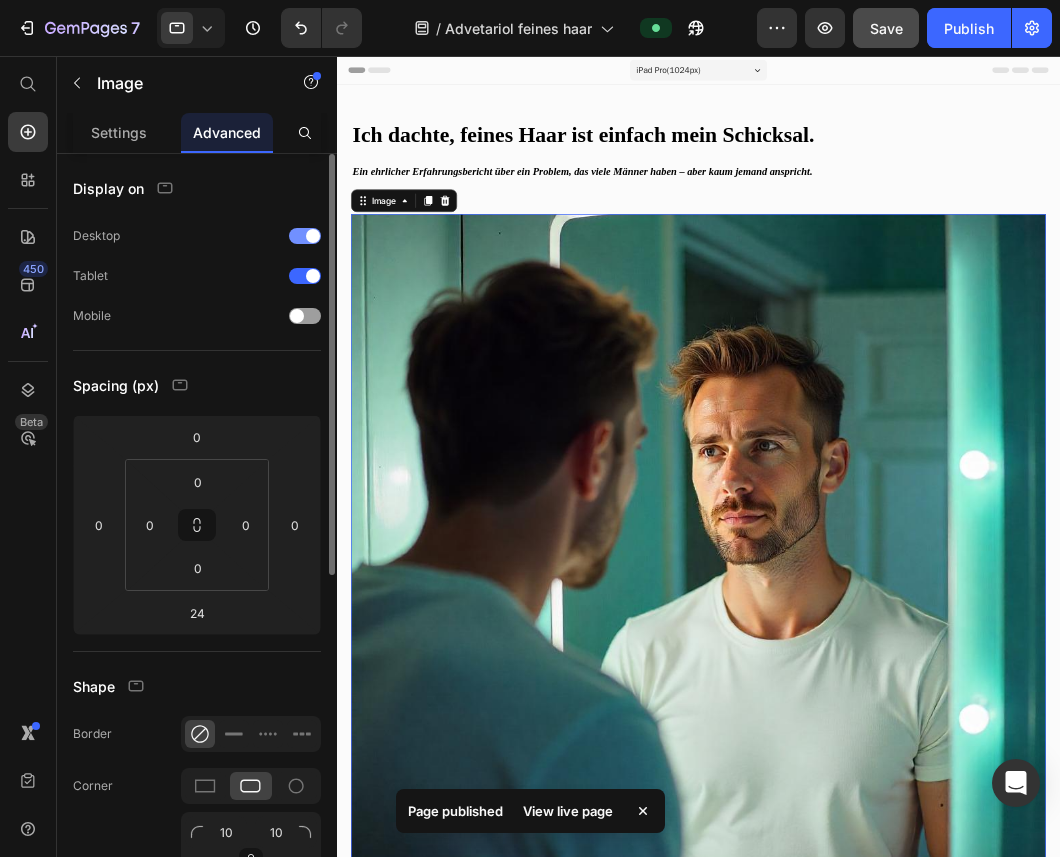 click at bounding box center [305, 236] 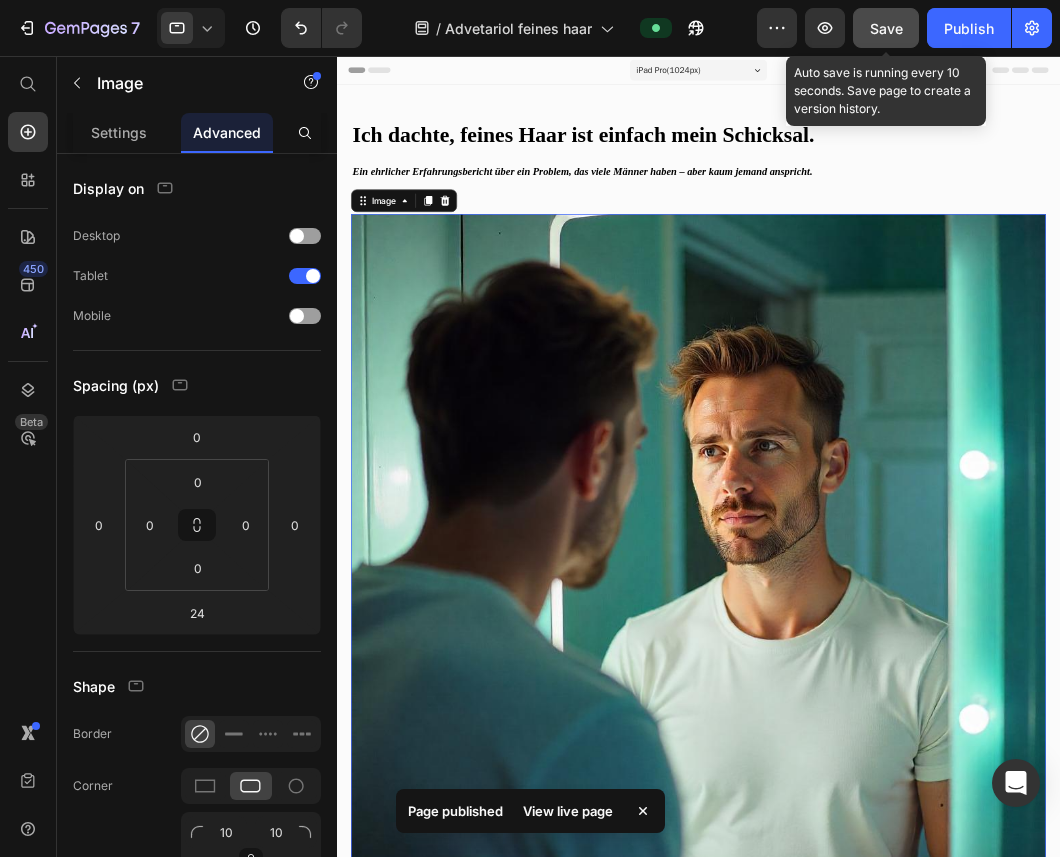 click on "Save" at bounding box center [886, 28] 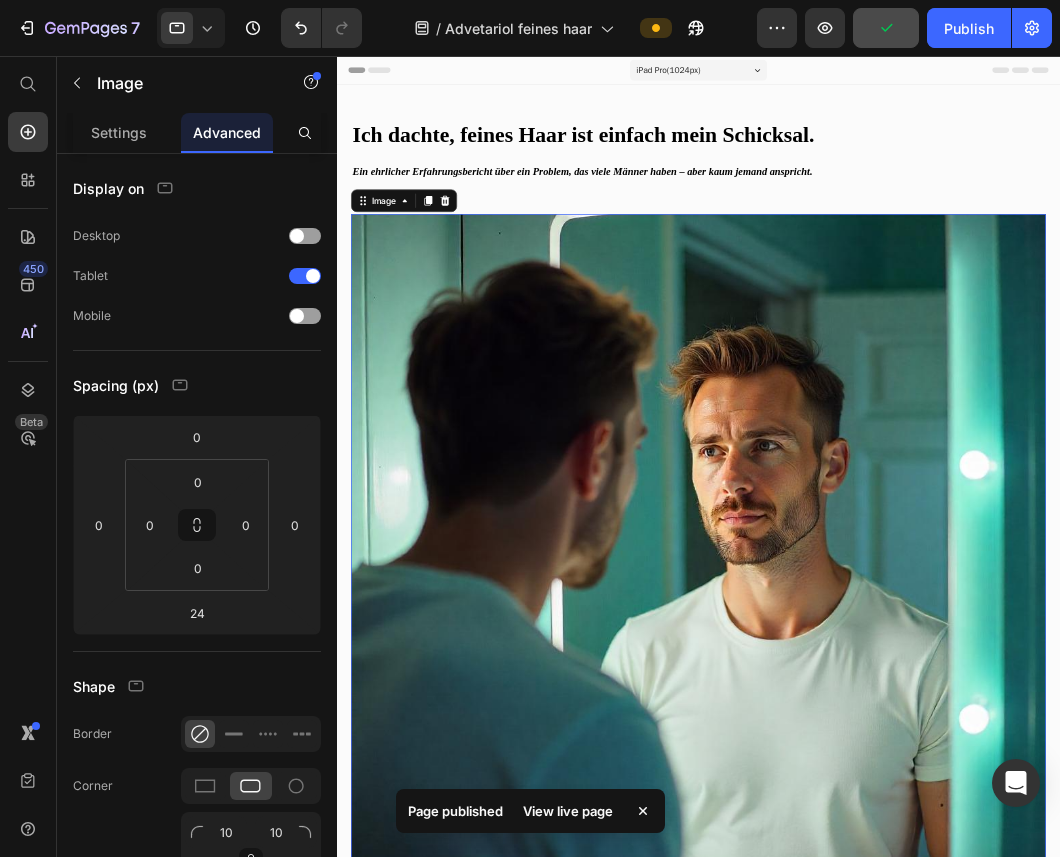click 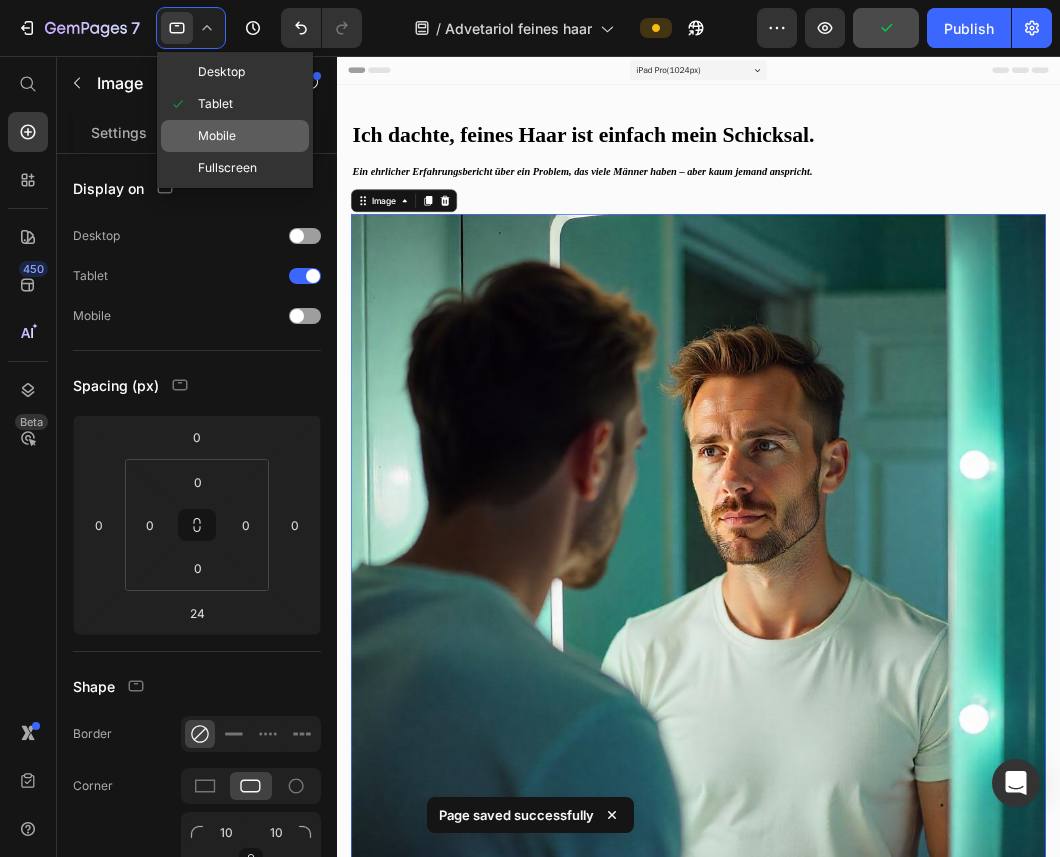 click on "Mobile" at bounding box center [217, 136] 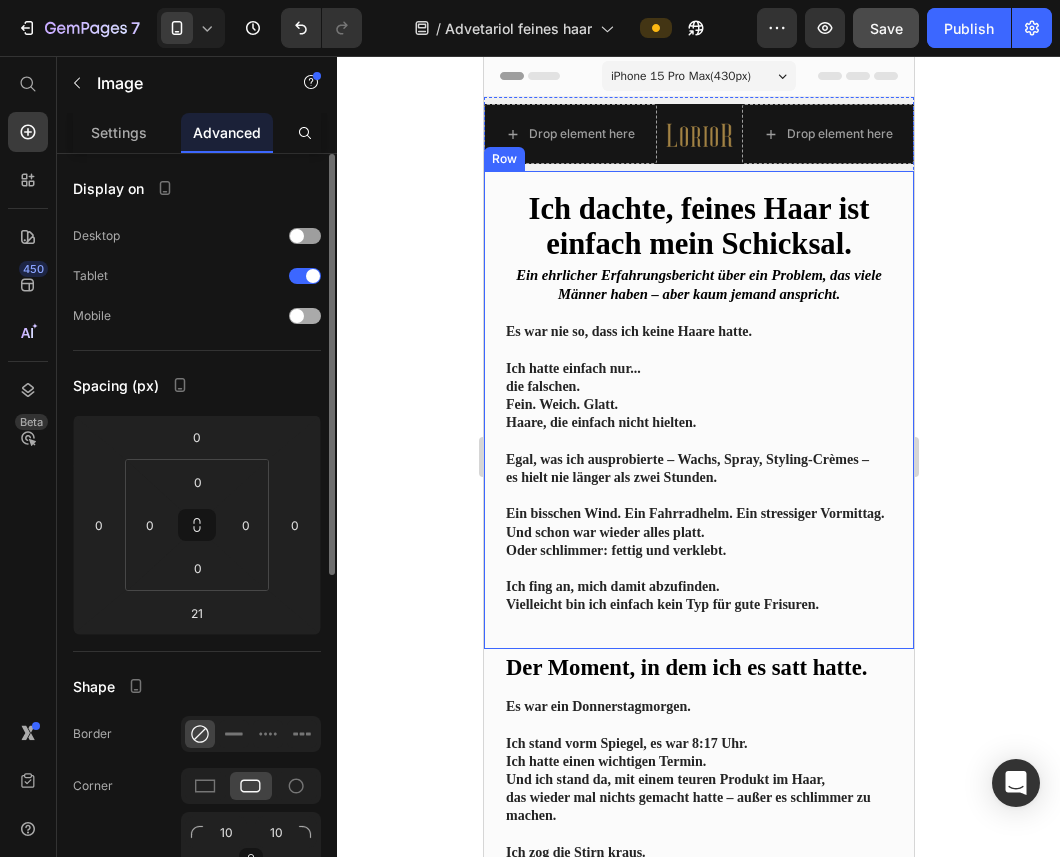 click 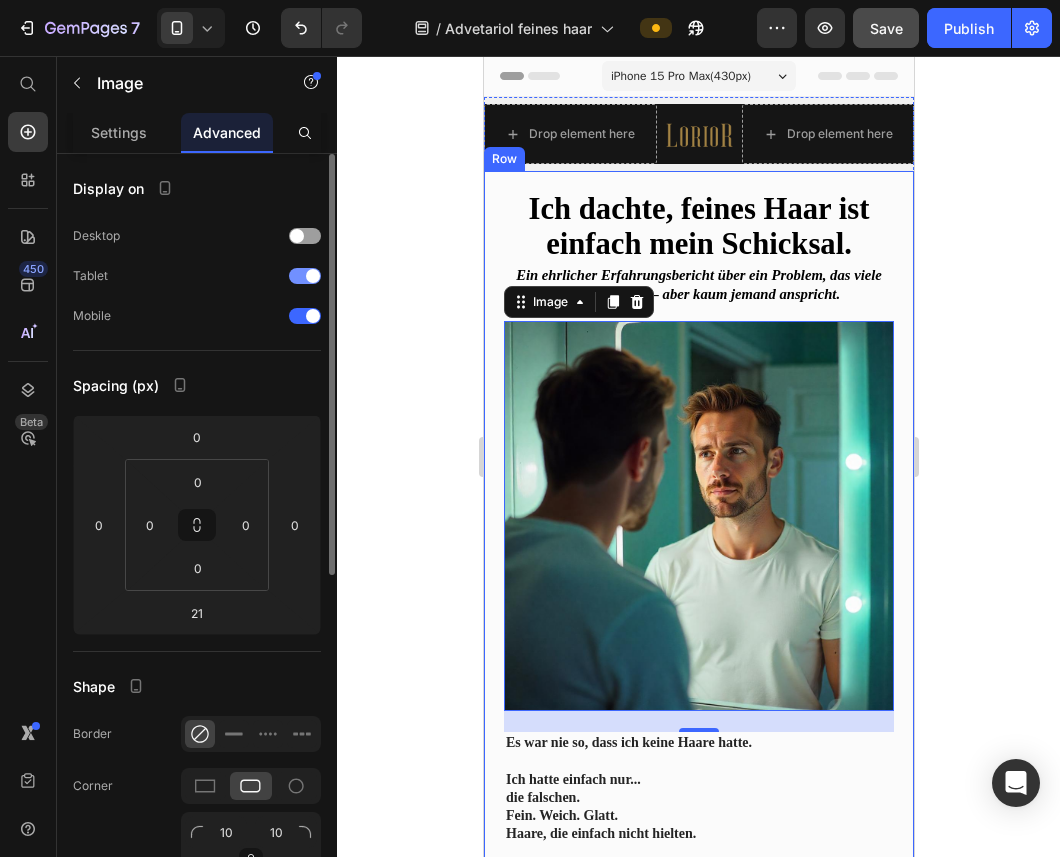 click at bounding box center (305, 276) 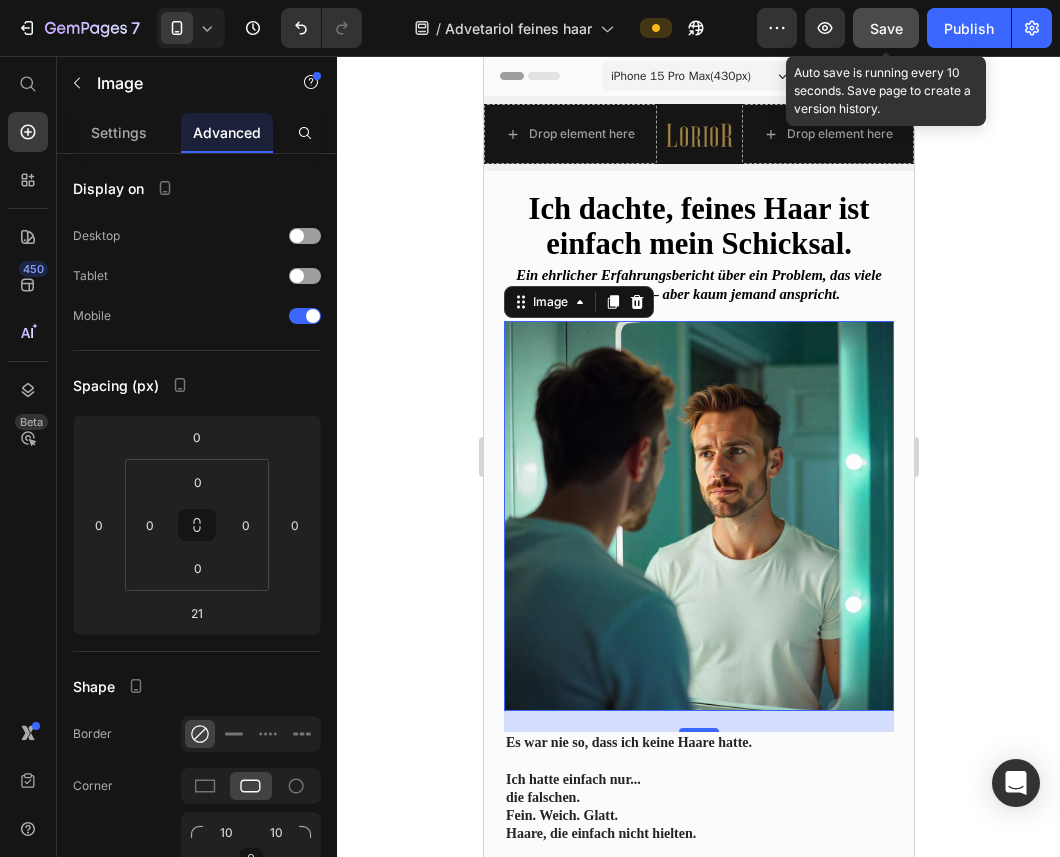 click on "Save" 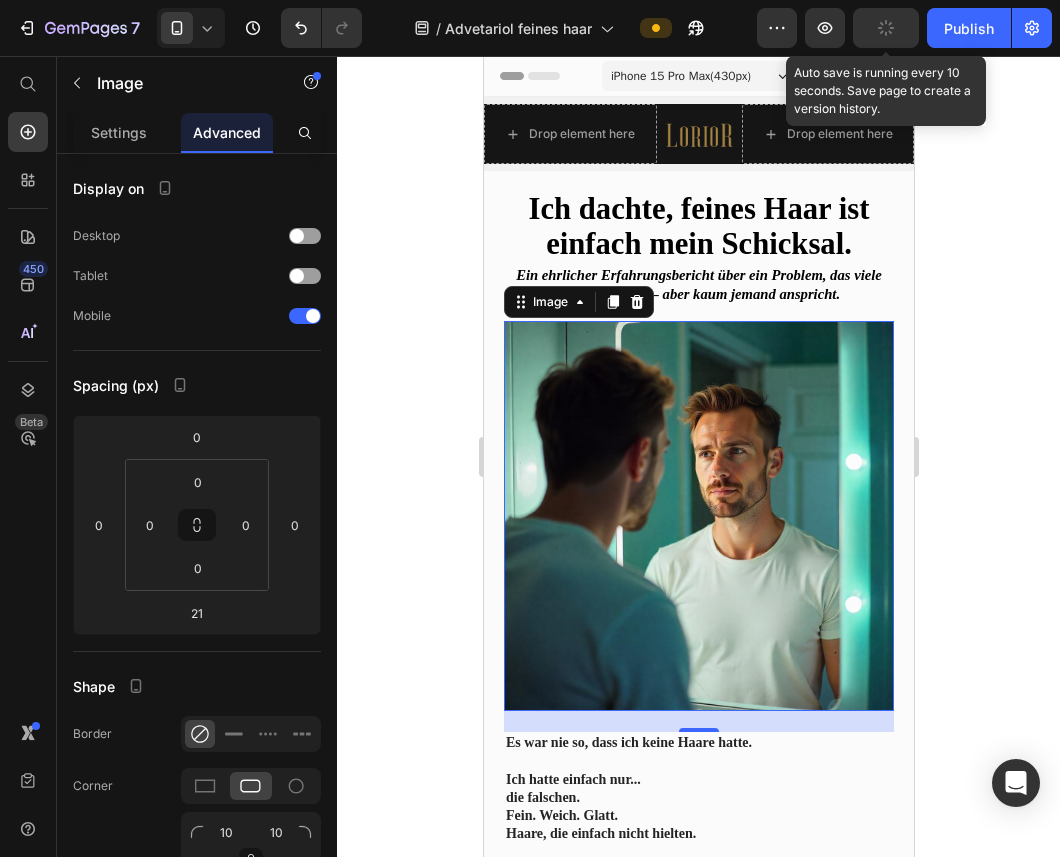 click 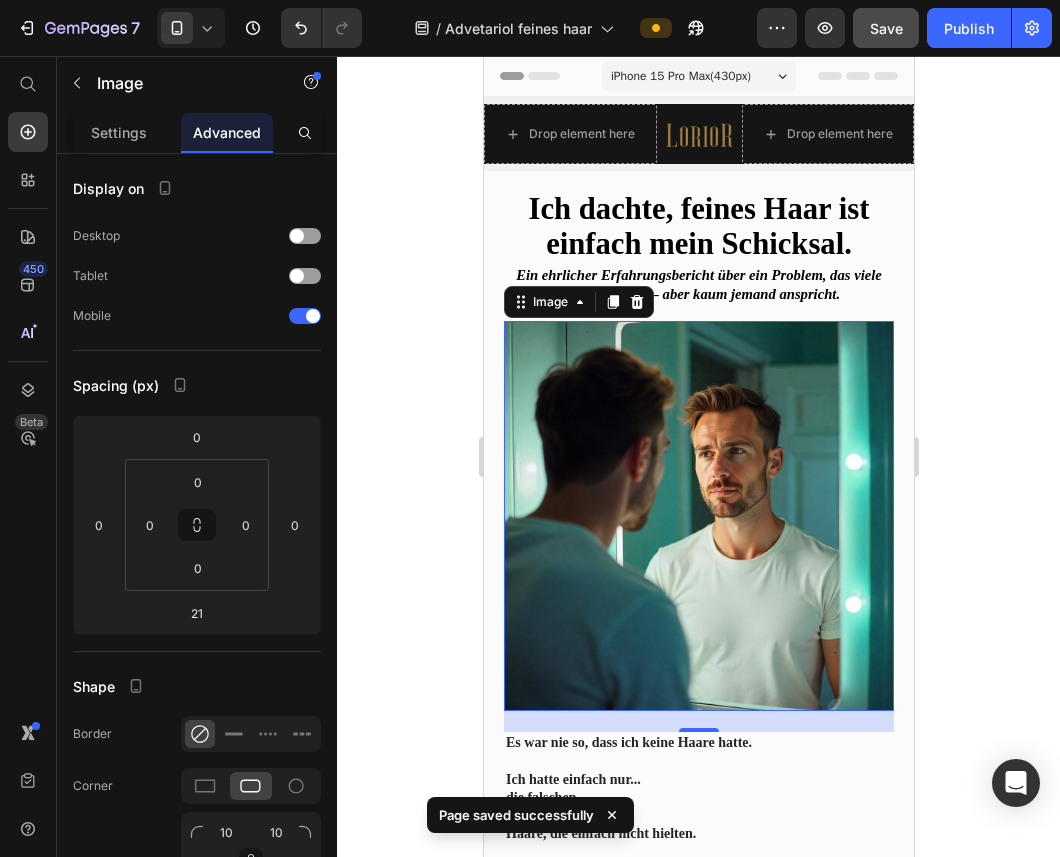 click 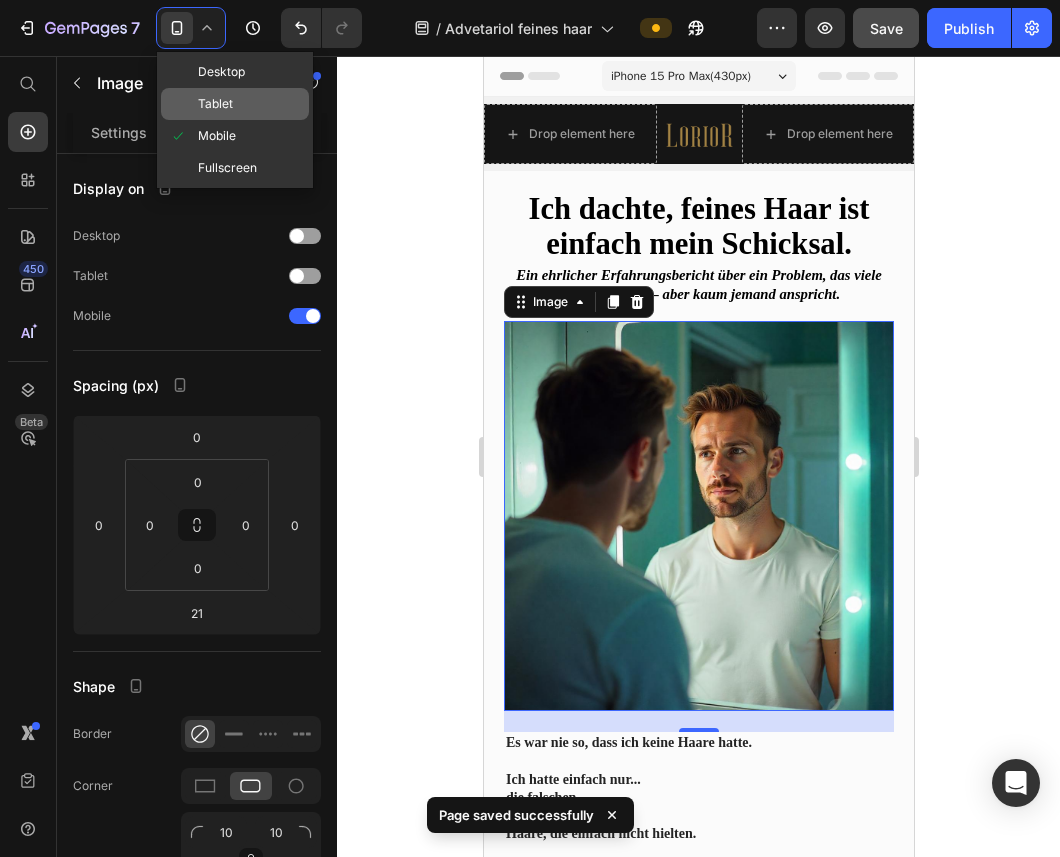 click on "Tablet" at bounding box center (215, 104) 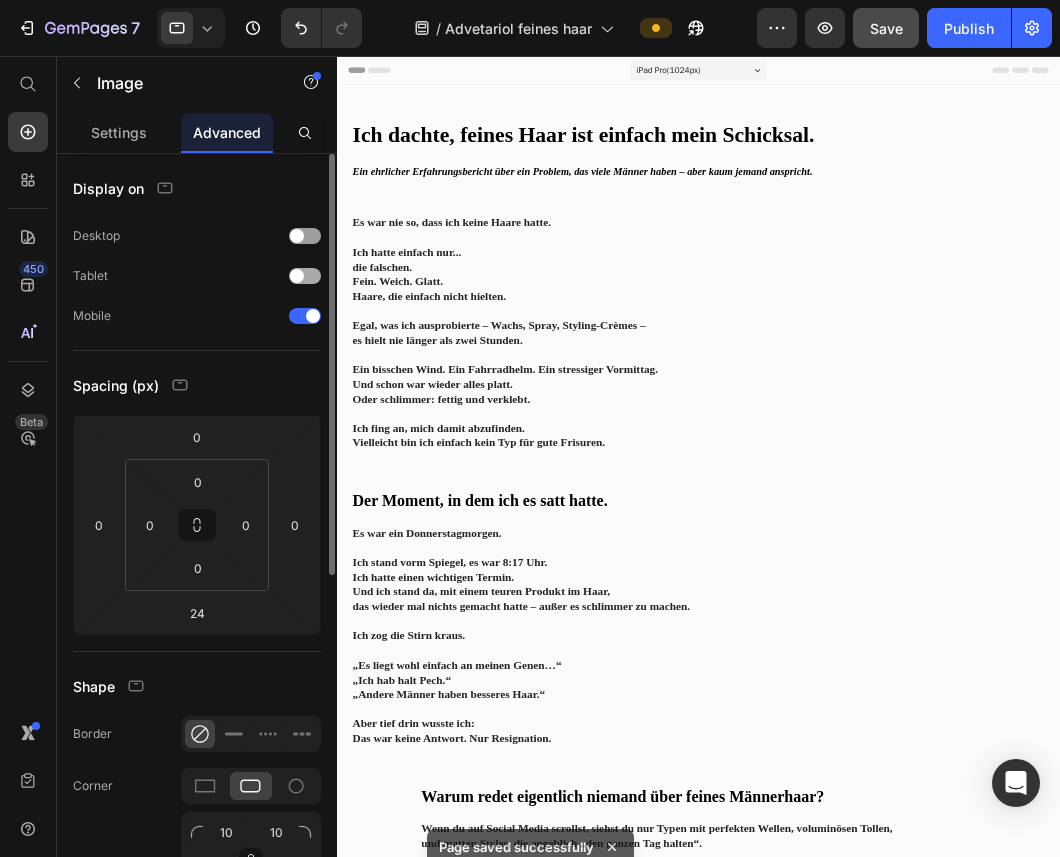 click at bounding box center (305, 276) 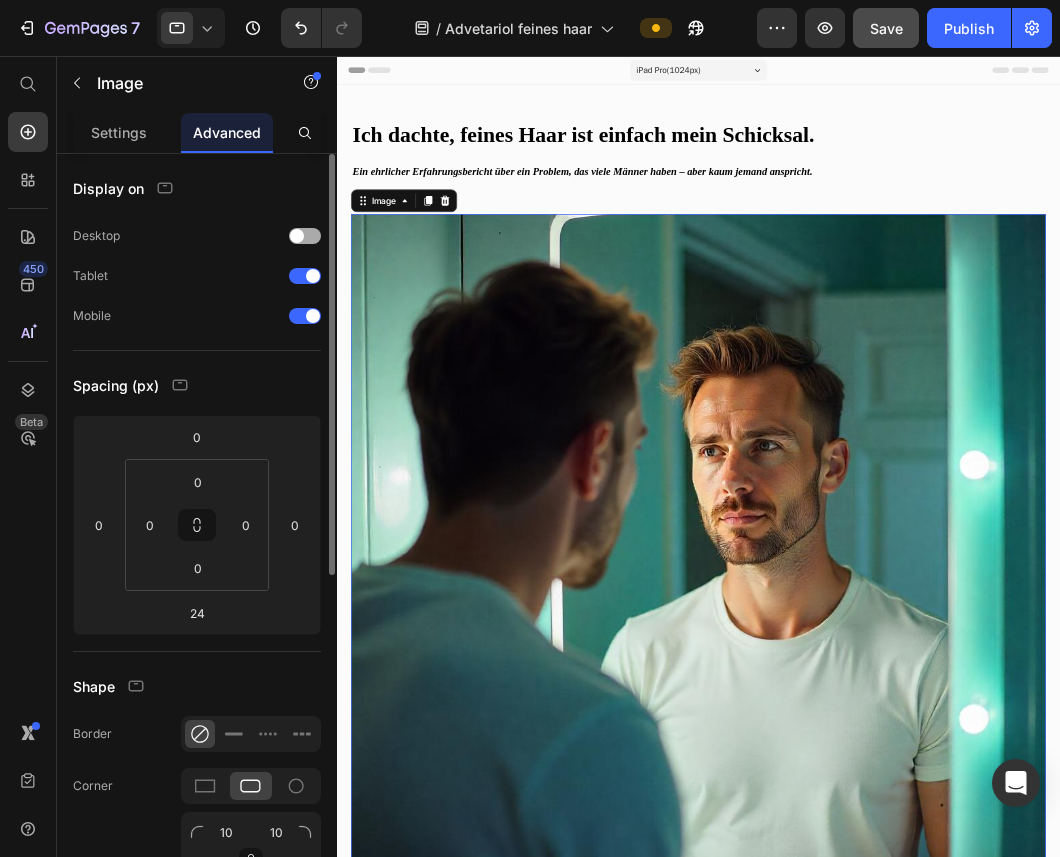 click at bounding box center (305, 236) 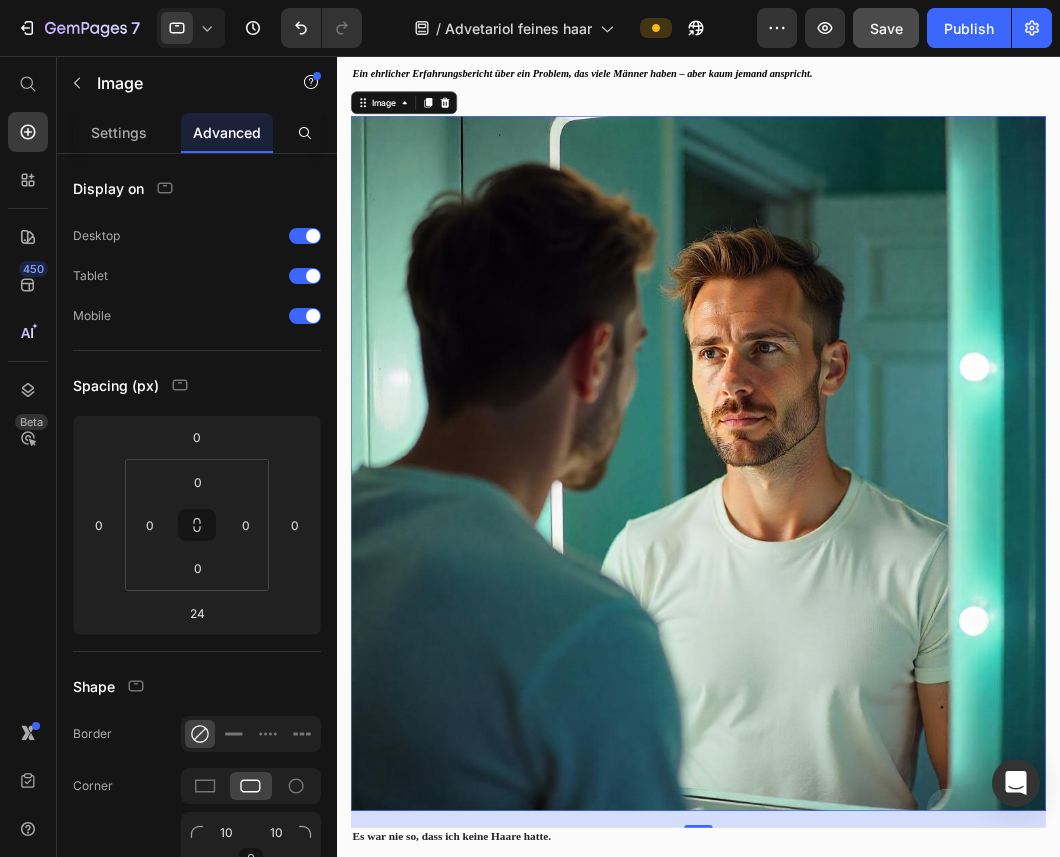 scroll, scrollTop: 0, scrollLeft: 0, axis: both 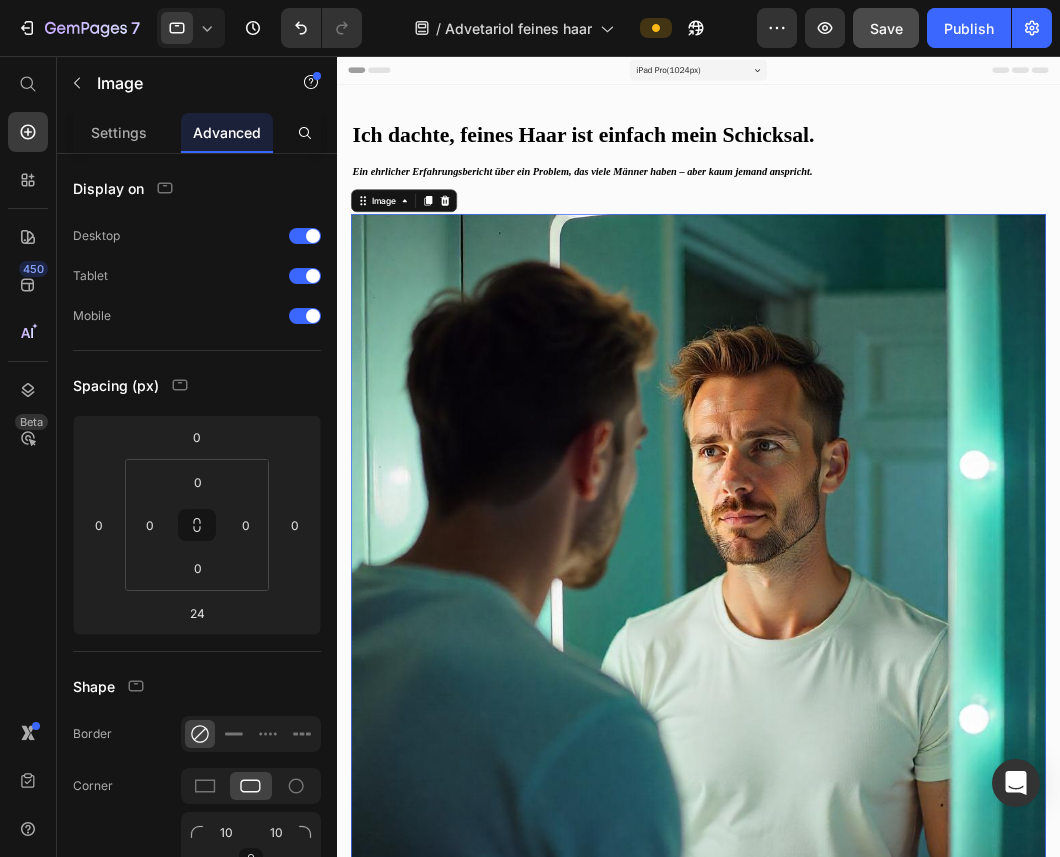 click 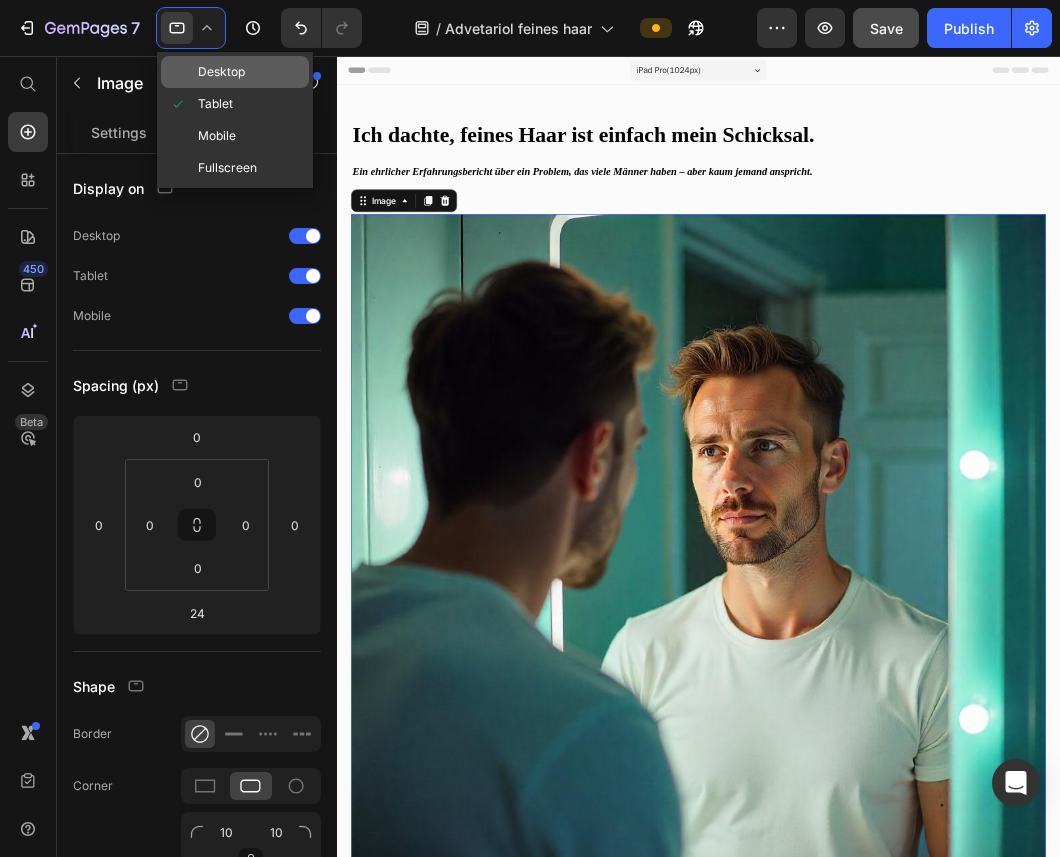 click on "Desktop" at bounding box center [221, 72] 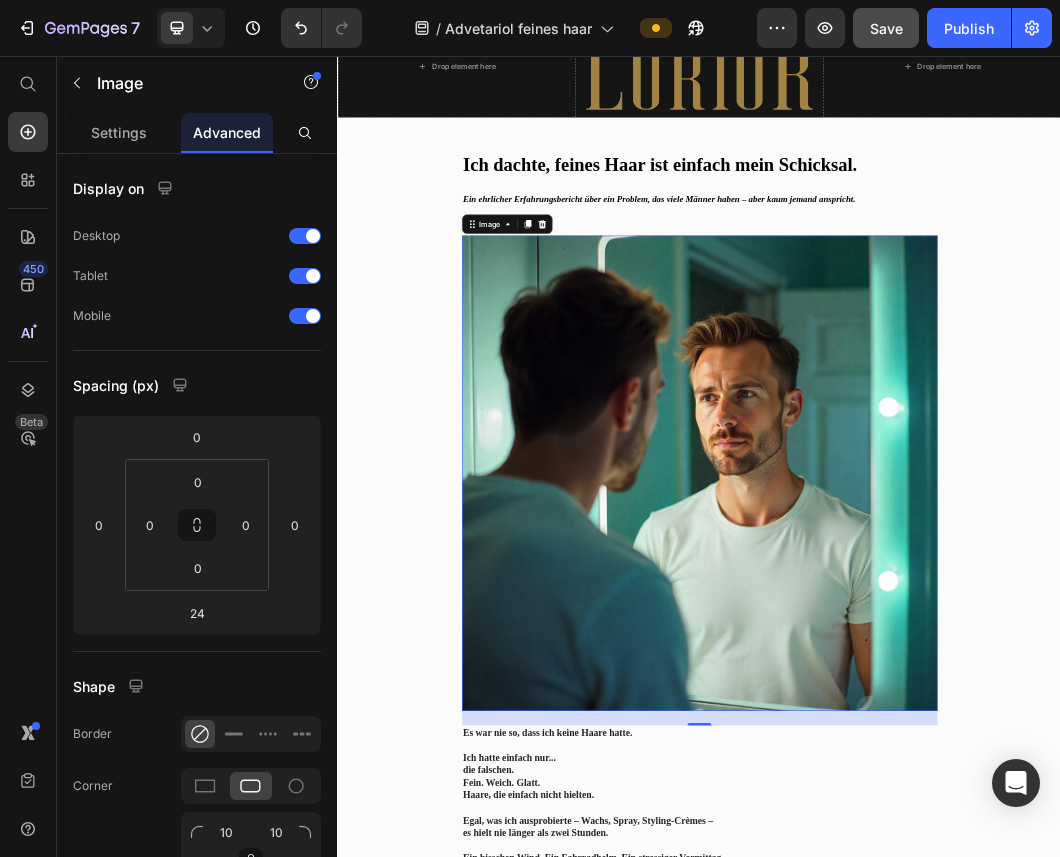 scroll, scrollTop: 92, scrollLeft: 0, axis: vertical 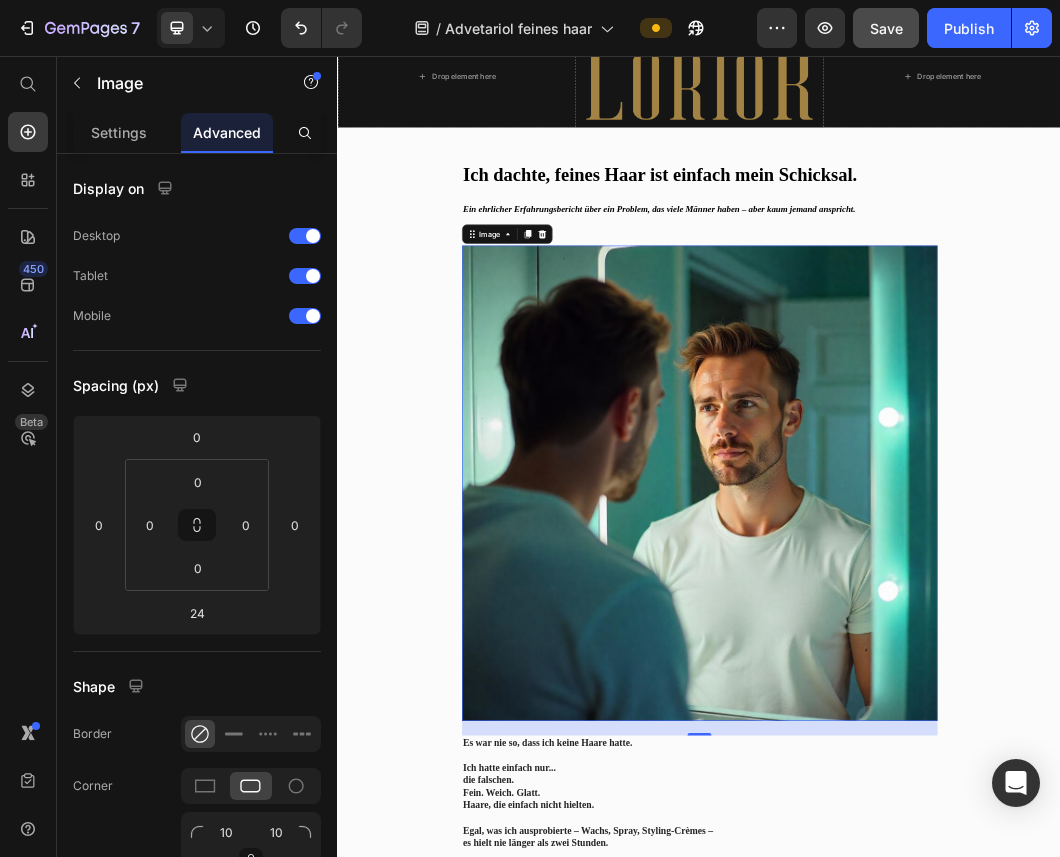 click 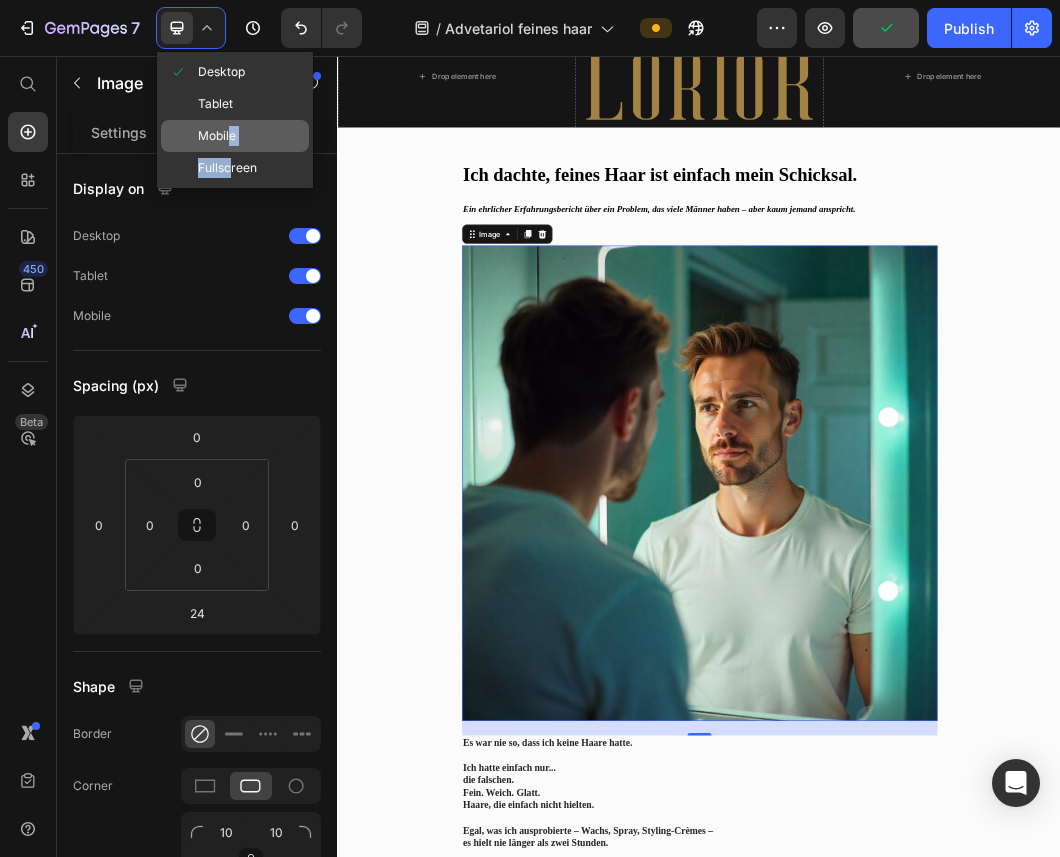 drag, startPoint x: 231, startPoint y: 165, endPoint x: 231, endPoint y: 139, distance: 26 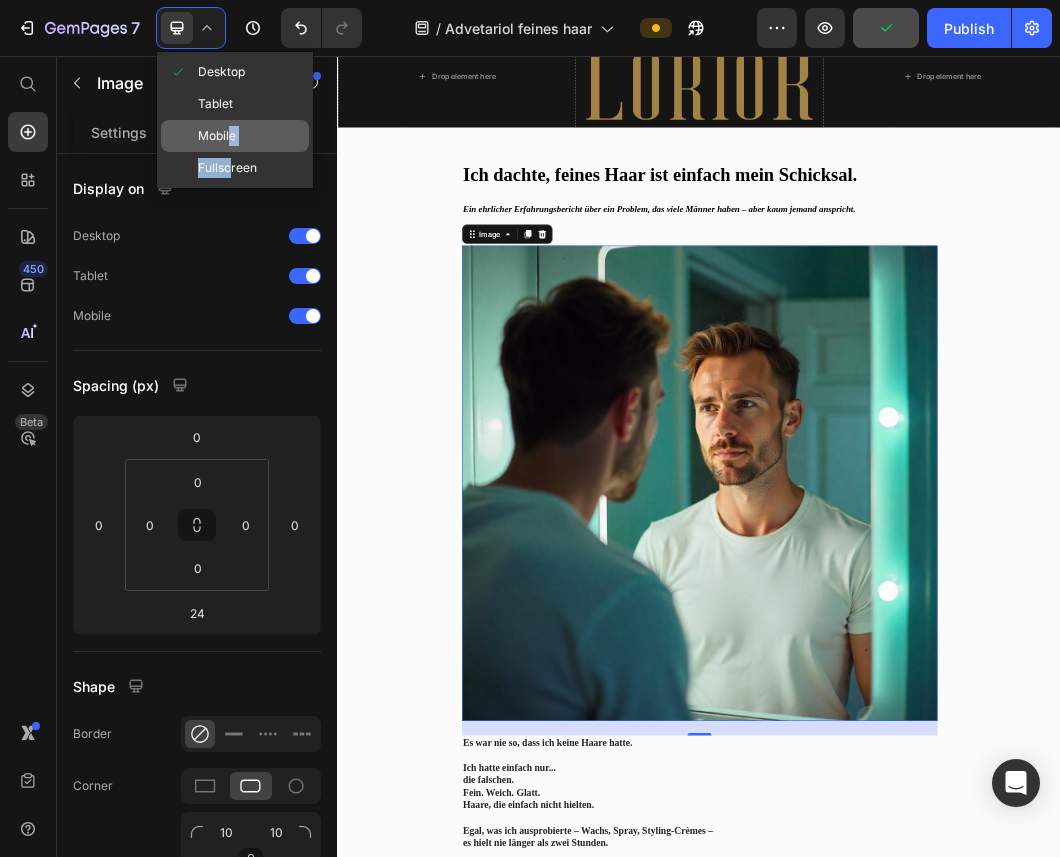 click on "Desktop Tablet Mobile Fullscreen" 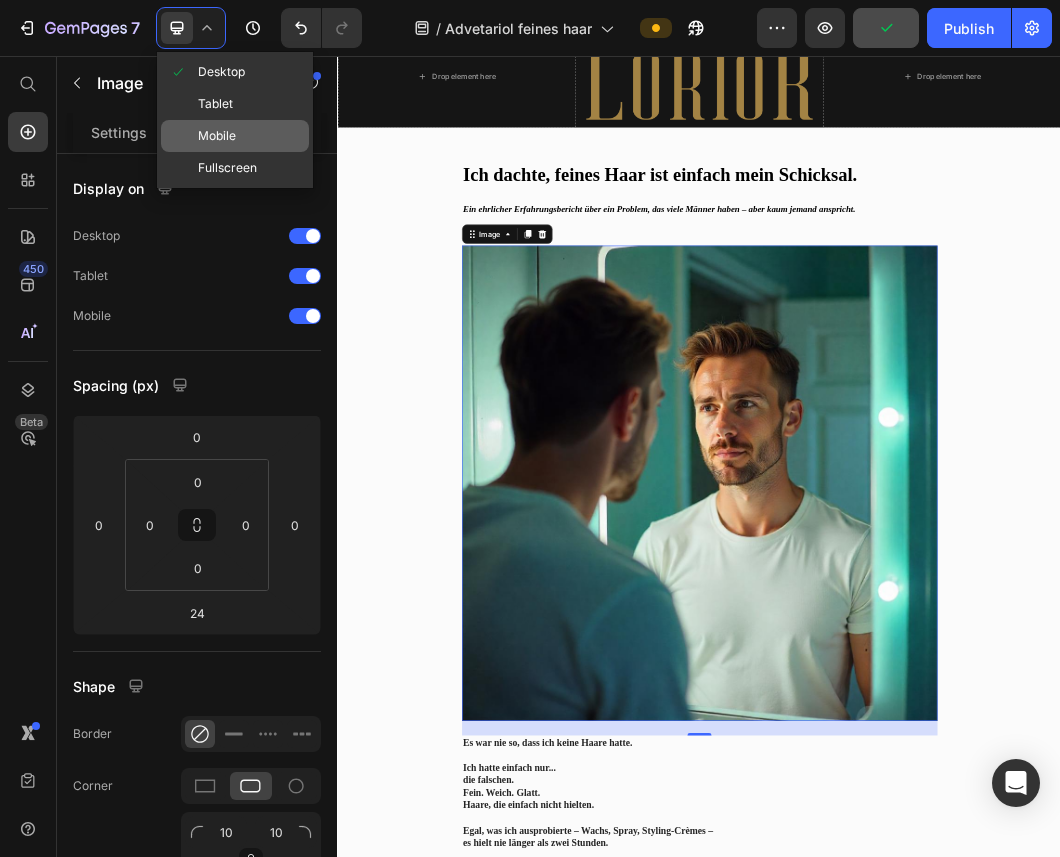click on "Mobile" at bounding box center [217, 136] 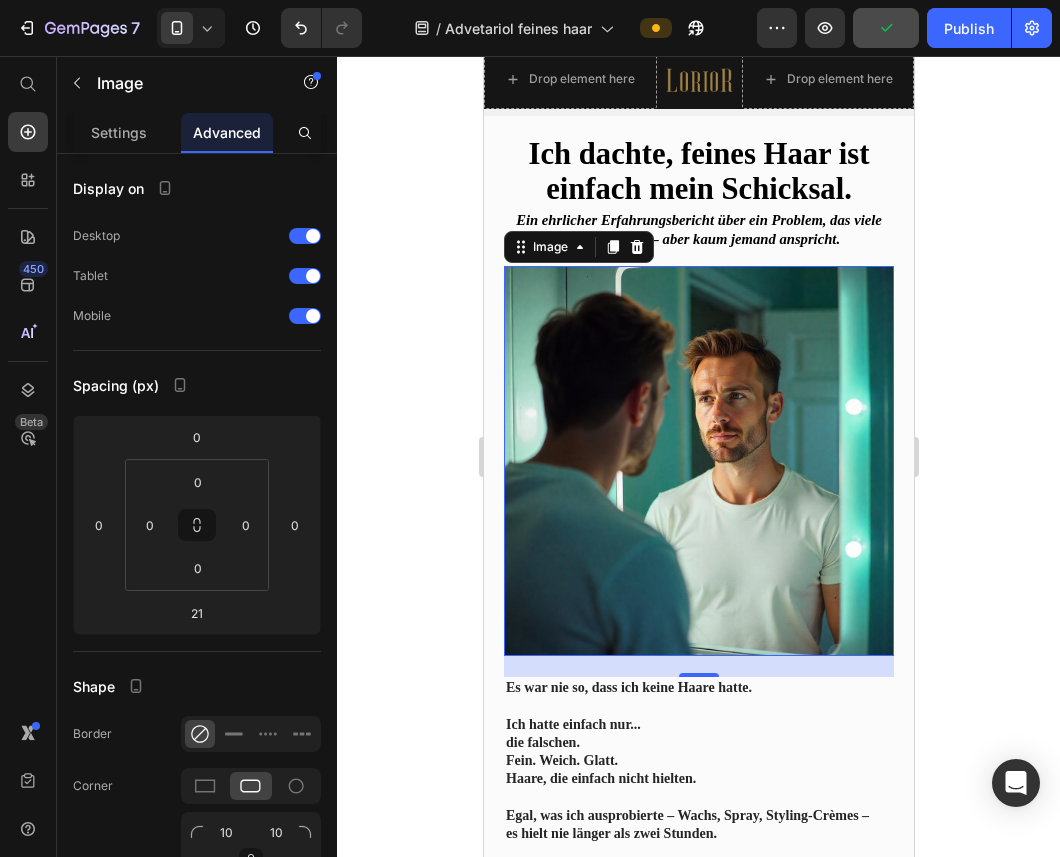scroll, scrollTop: 0, scrollLeft: 0, axis: both 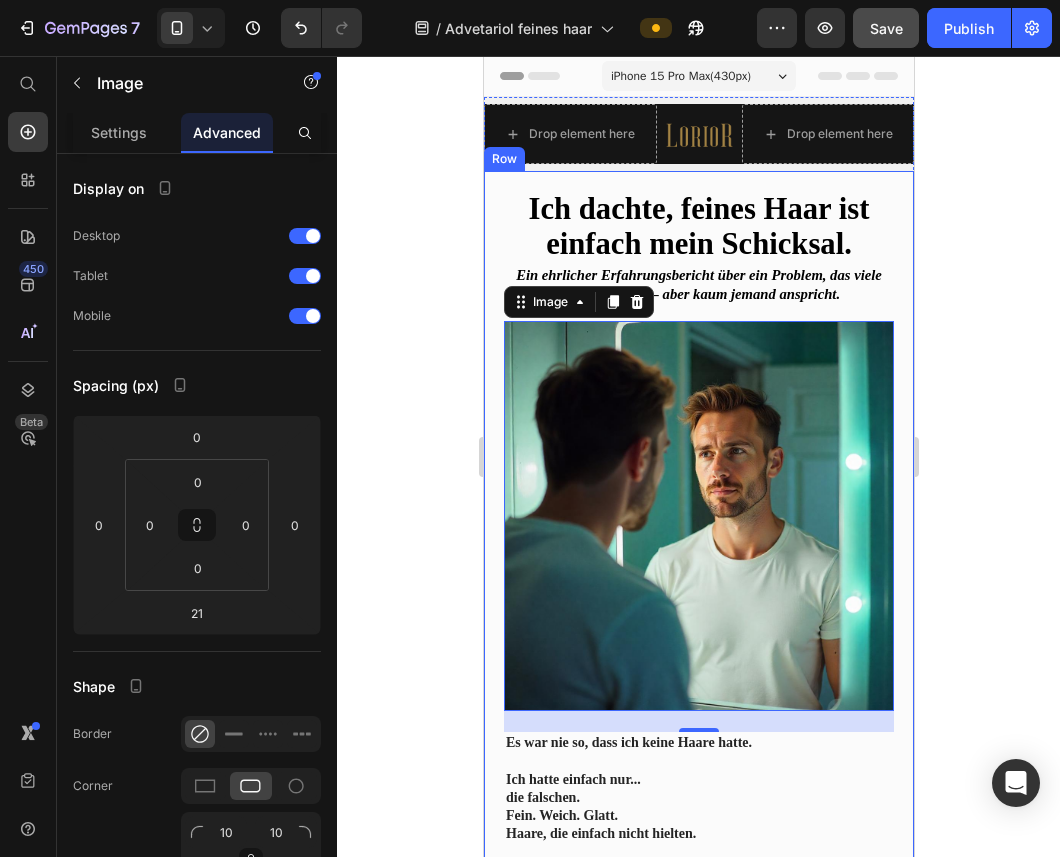 click 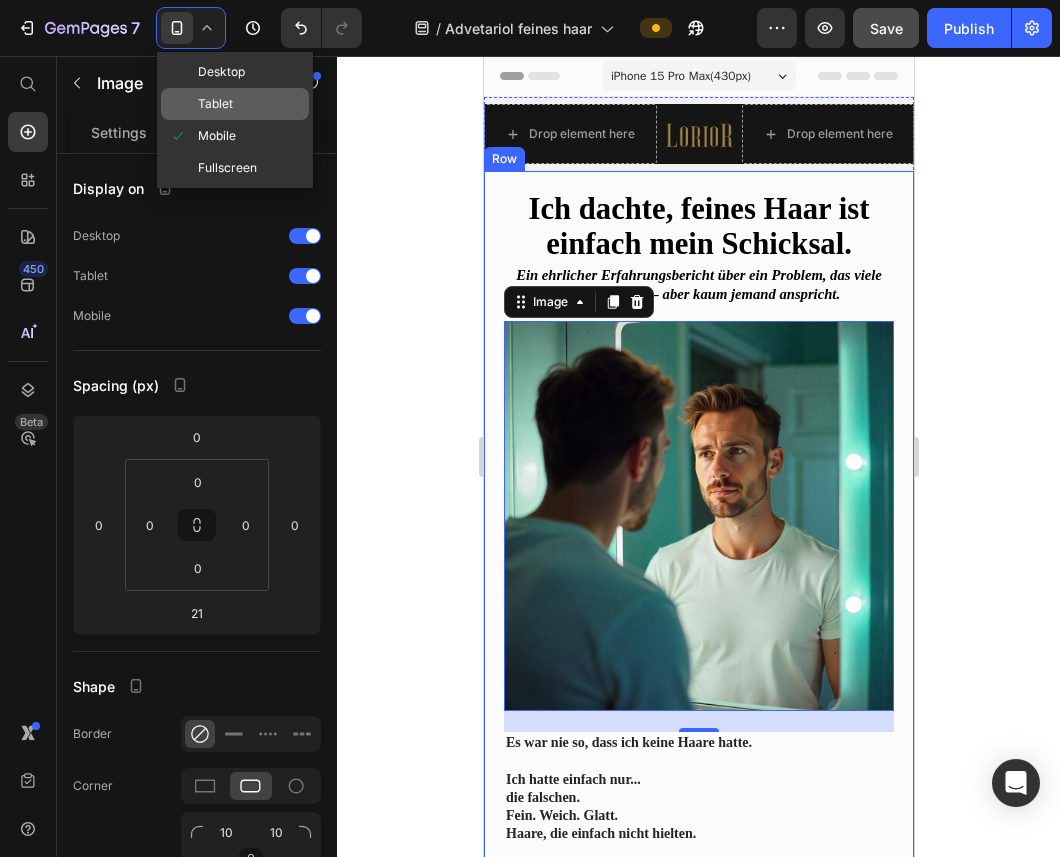 click on "Tablet" at bounding box center (215, 104) 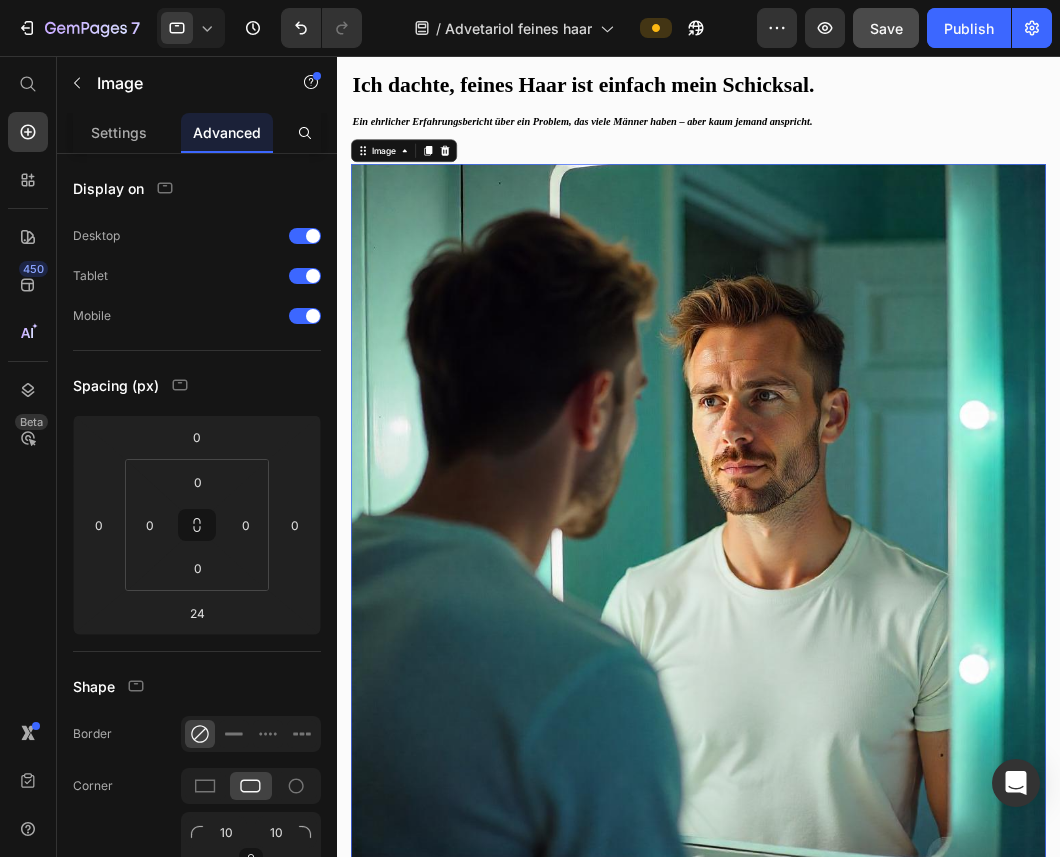scroll, scrollTop: 68, scrollLeft: 0, axis: vertical 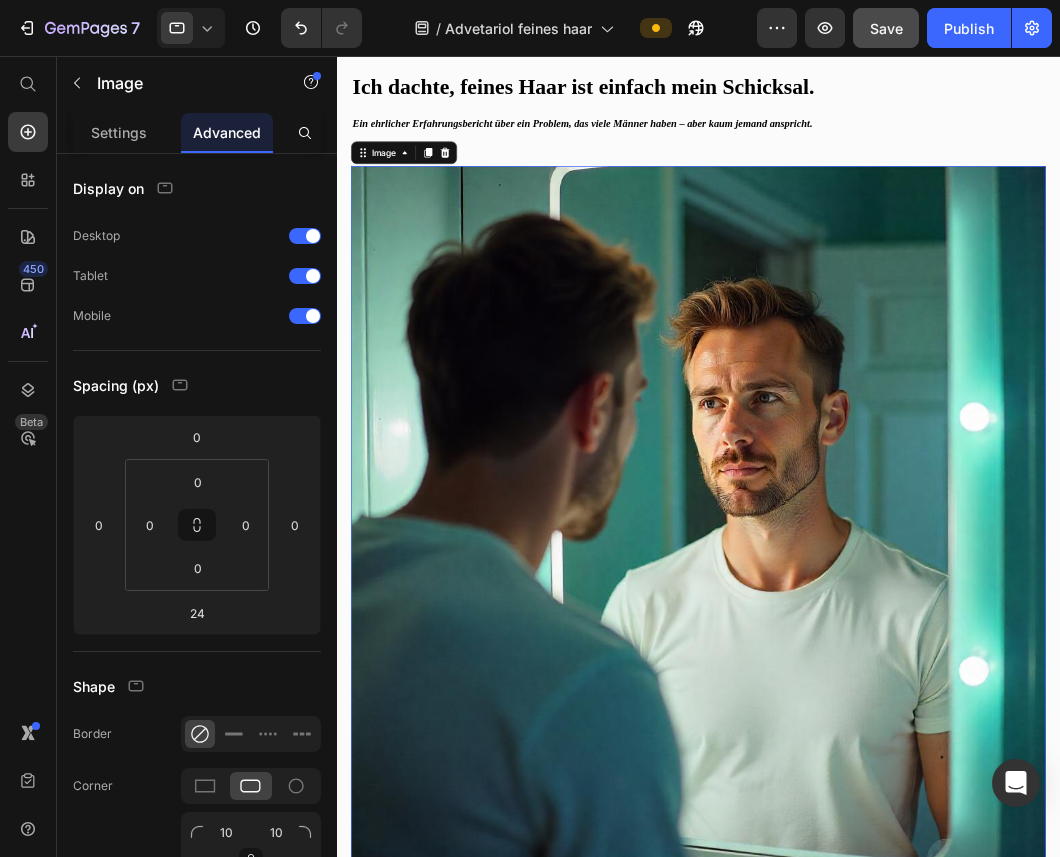 click 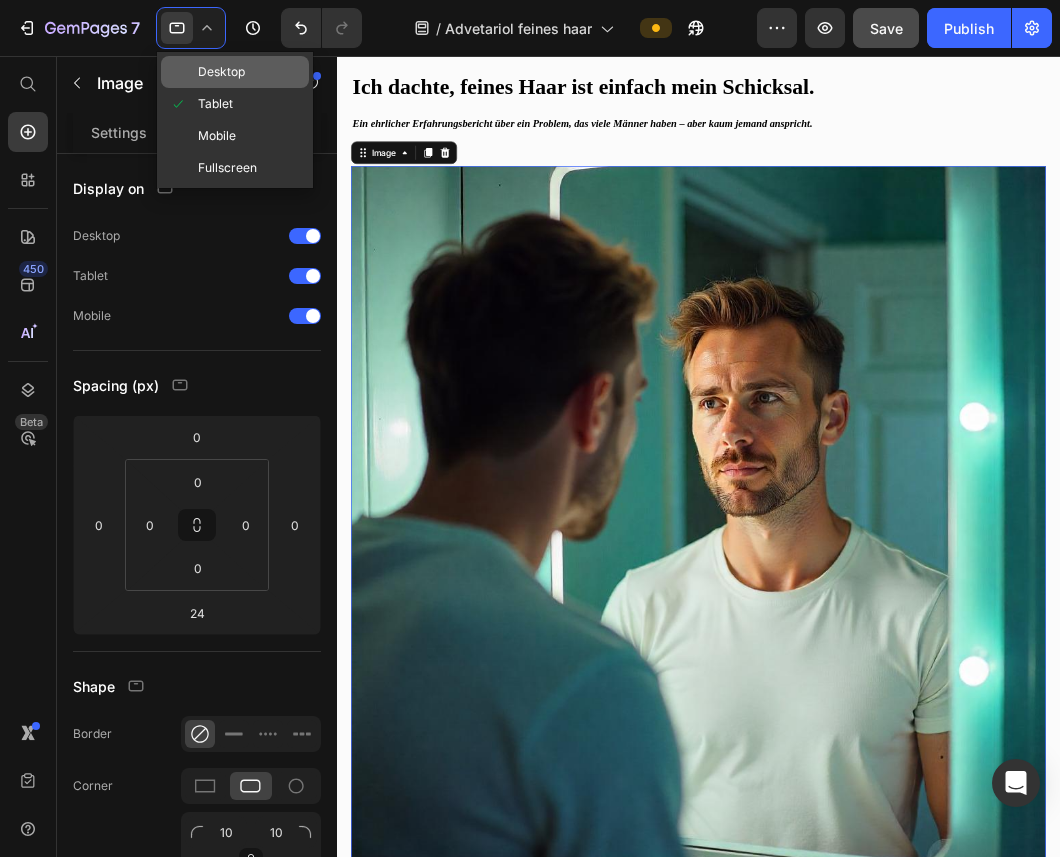 click on "Desktop" at bounding box center [221, 72] 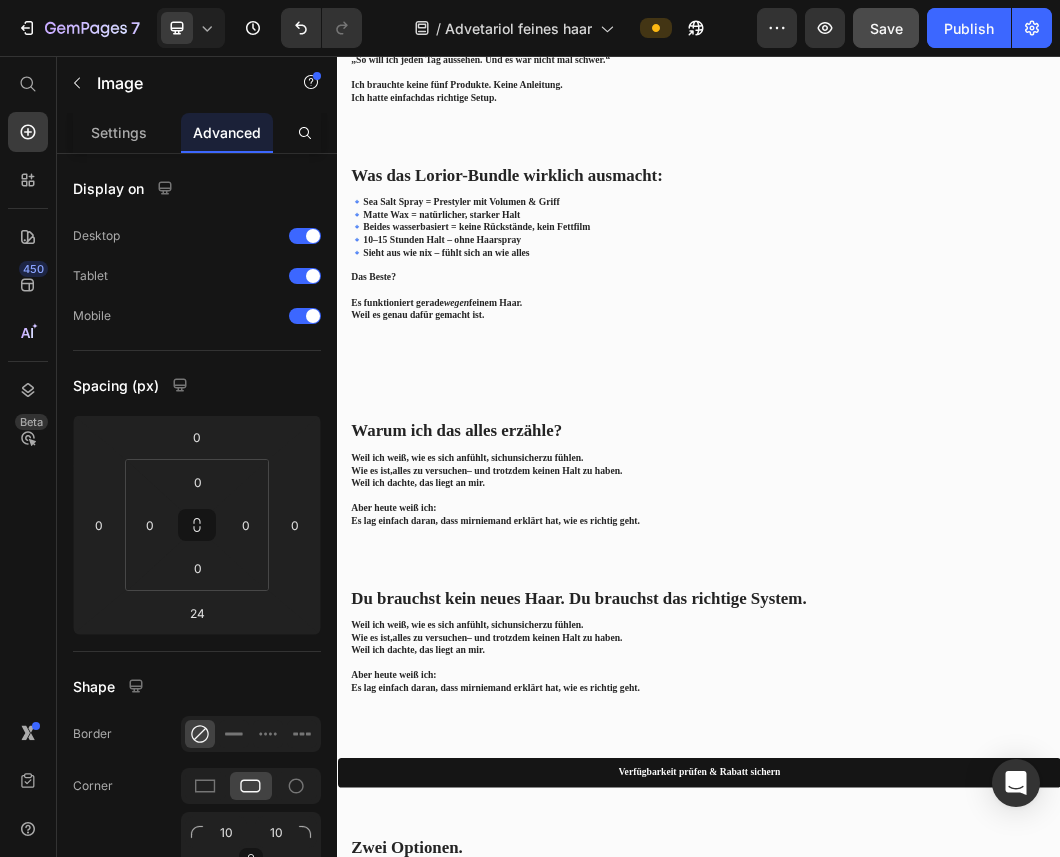 scroll, scrollTop: 3264, scrollLeft: 0, axis: vertical 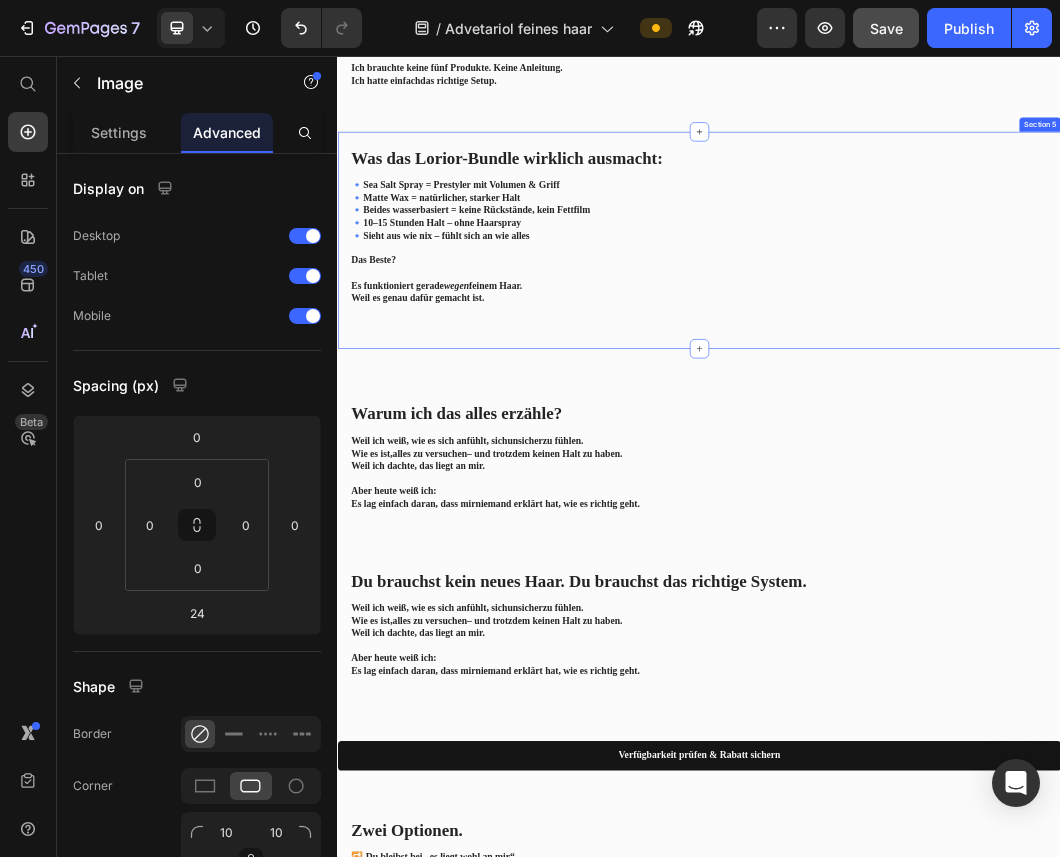 click on "Was das Lorior-Bundle wirklich ausmacht: Heading 🔹  Sea Salt Spray = Prestyler mit Volumen & Griff 🔹  Matte Wax = natürlicher, starker Halt 🔹  Beides wasserbasiert = keine Rückstände, kein Fettfilm 🔹  10–15 Stunden Halt – ohne Haarspray 🔹  Sieht aus wie nix – fühlt sich an wie alles   Das Beste?   Es funktioniert gerade  wegen  feinem Haar. Weil es genau dafür gemacht ist. Text Block Row Section 5" at bounding box center (937, 361) 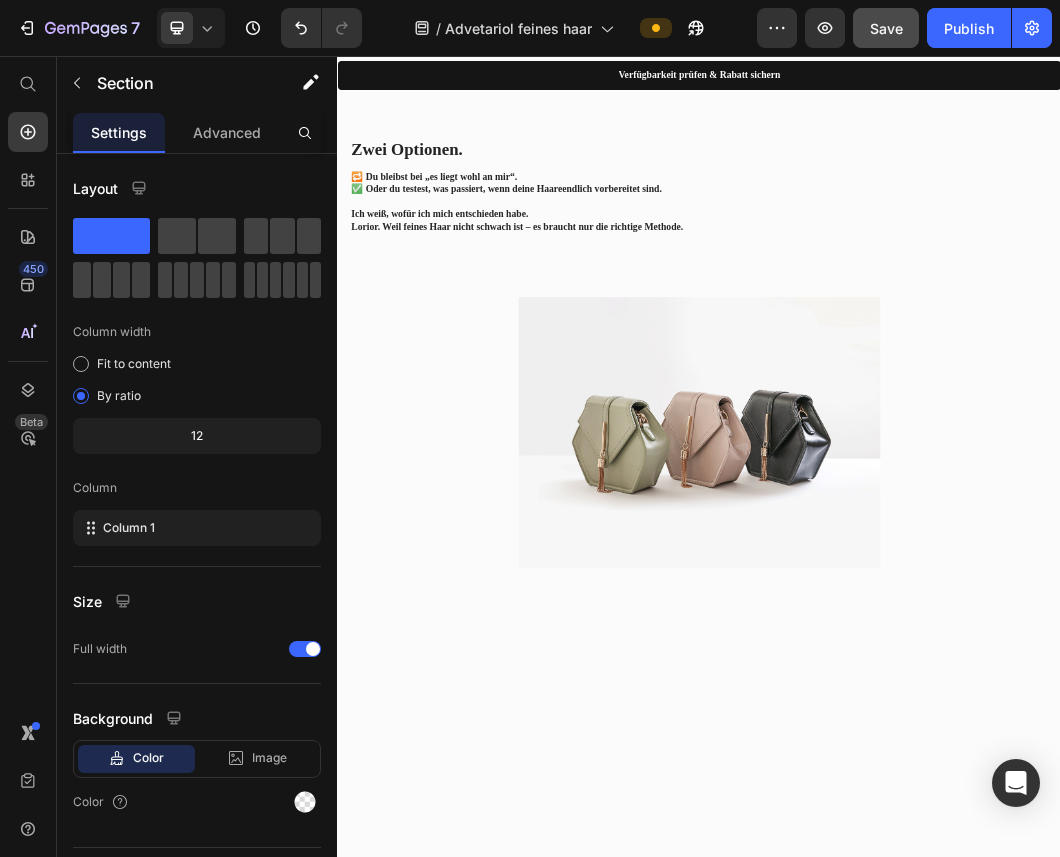 scroll, scrollTop: 4441, scrollLeft: 0, axis: vertical 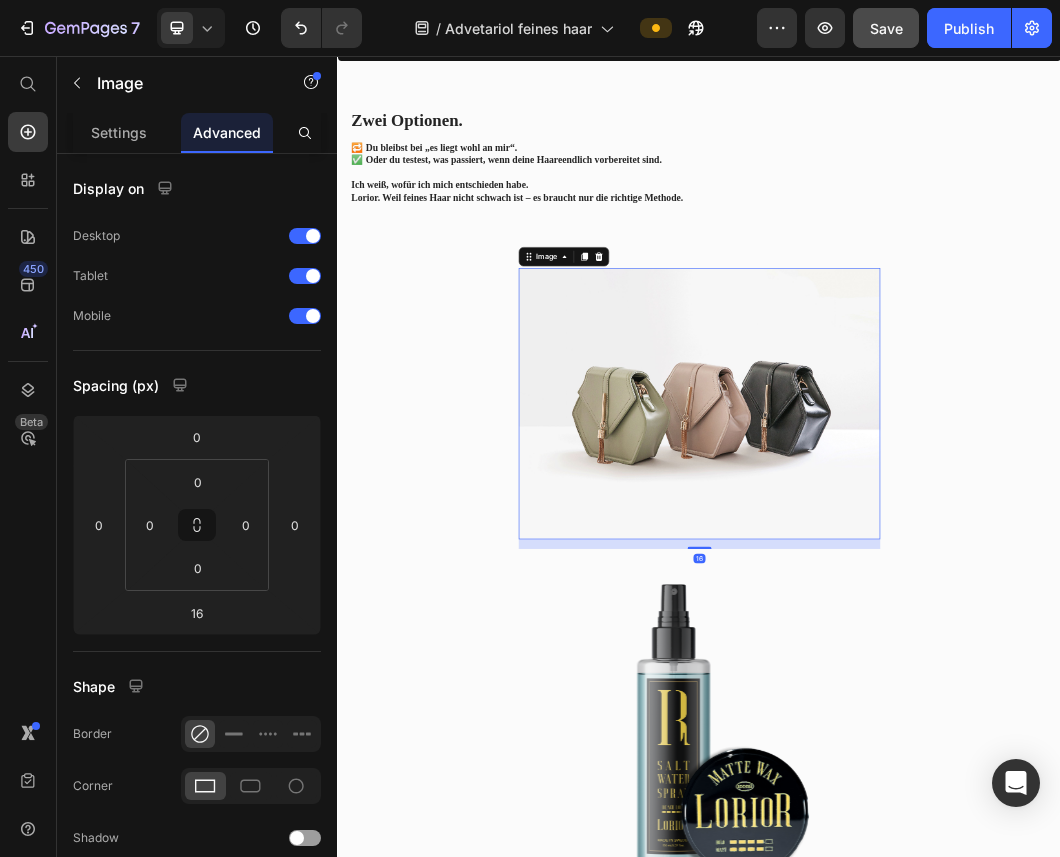 click at bounding box center [937, 632] 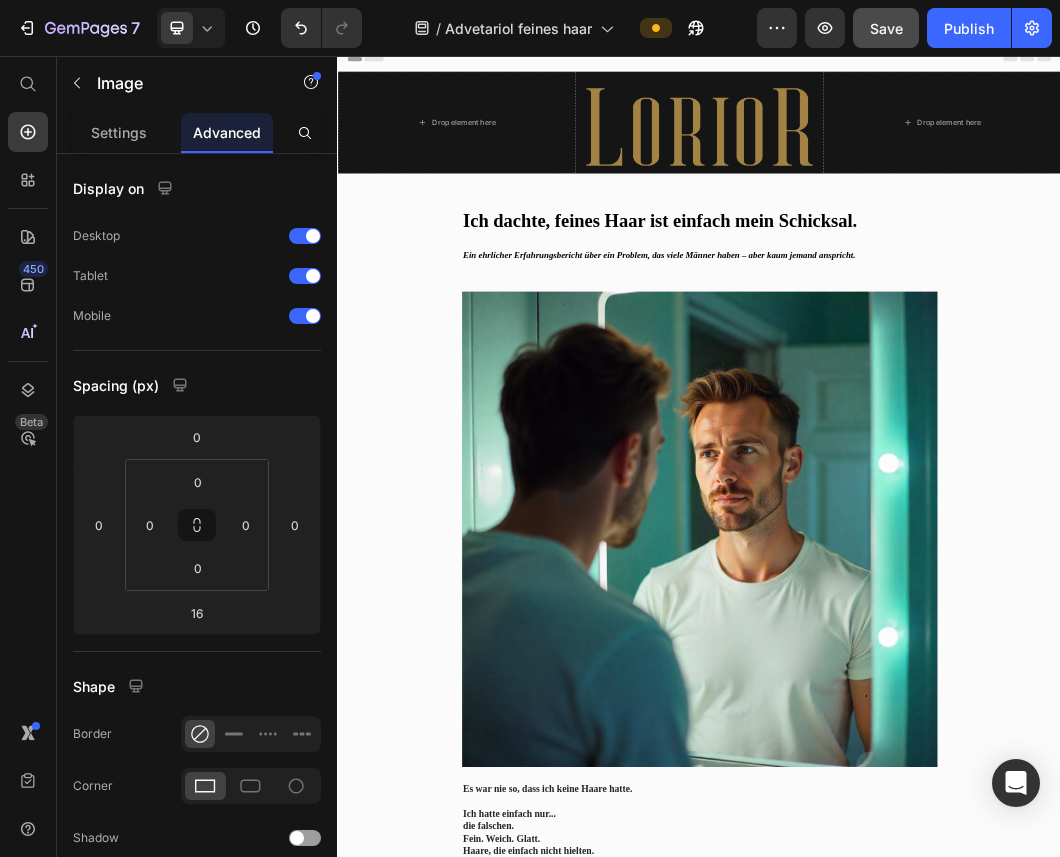 scroll, scrollTop: 0, scrollLeft: 0, axis: both 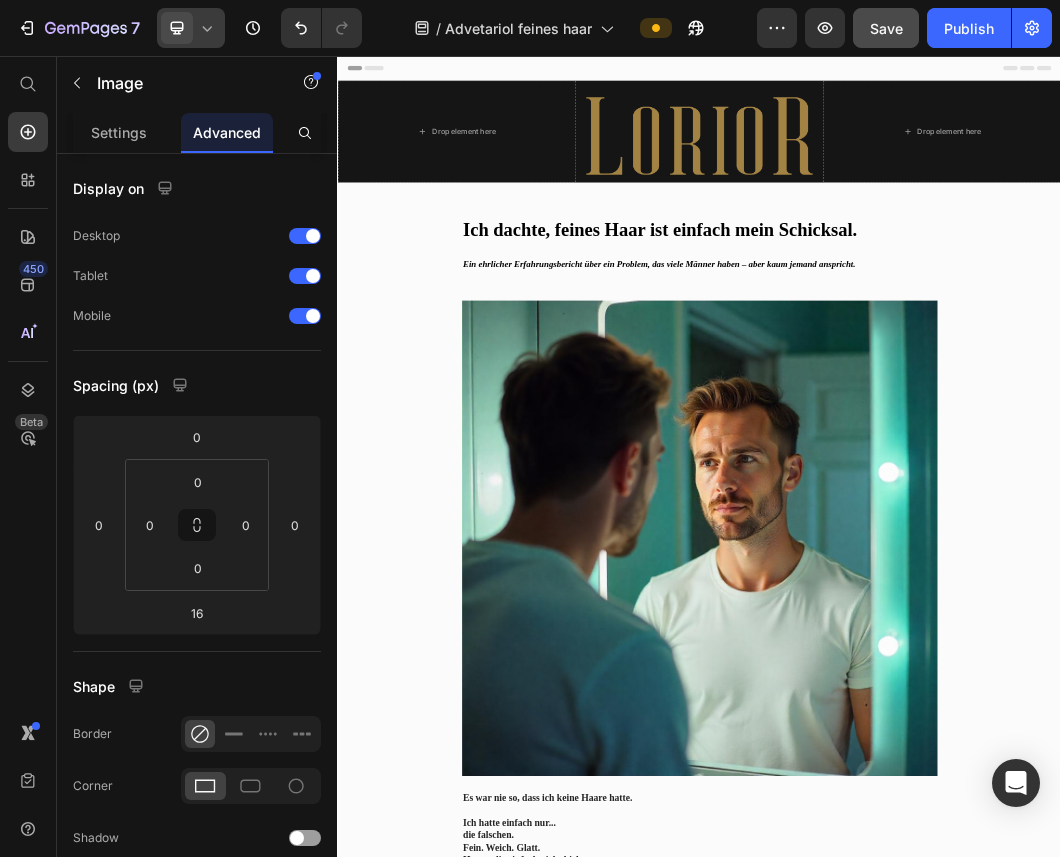click 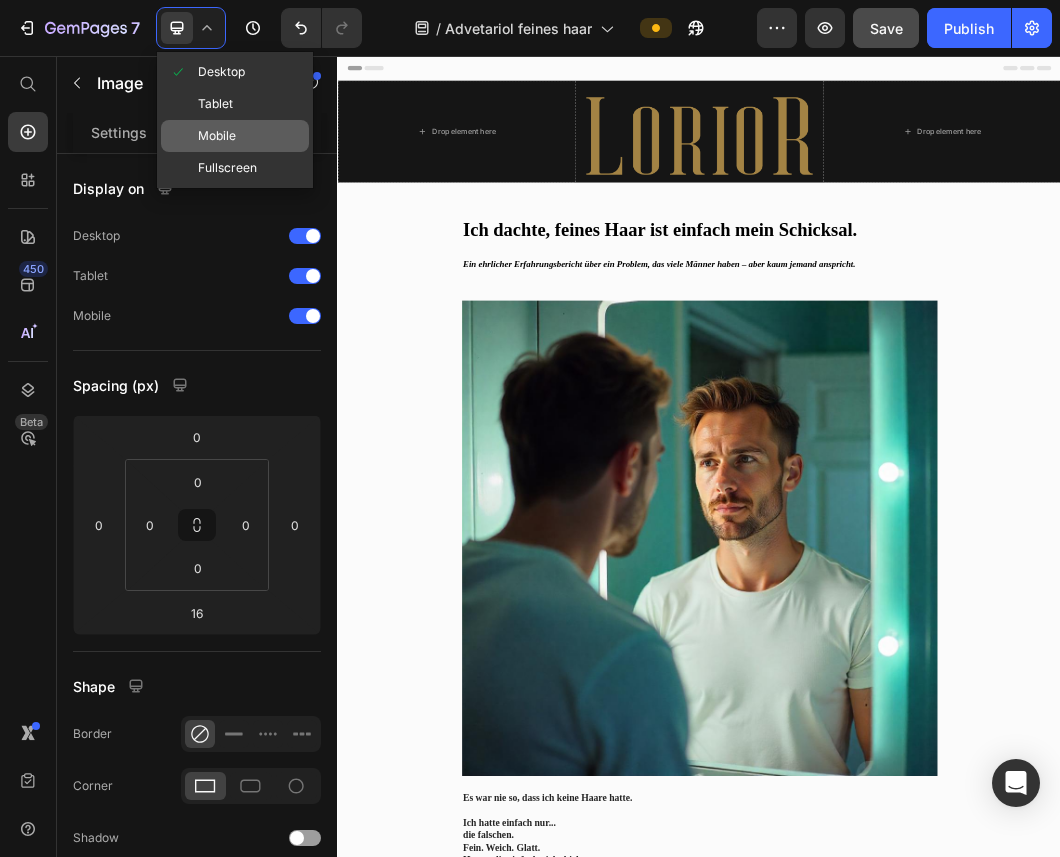 click on "Mobile" 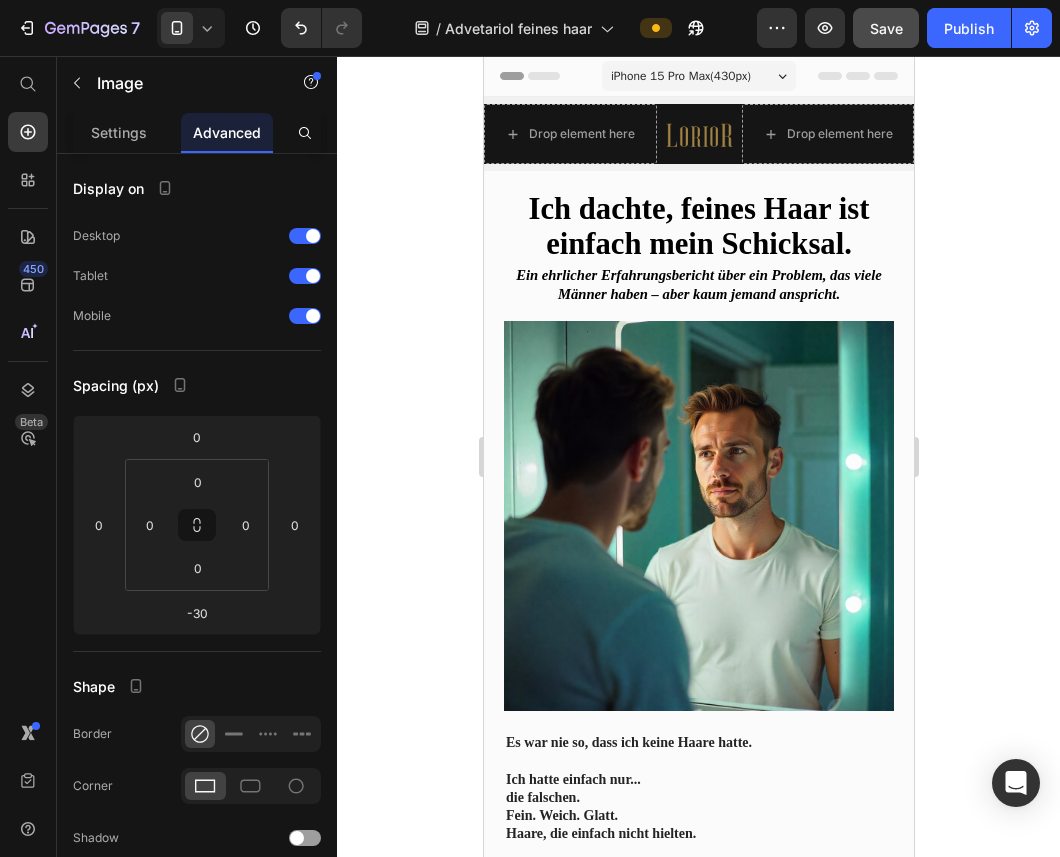 click 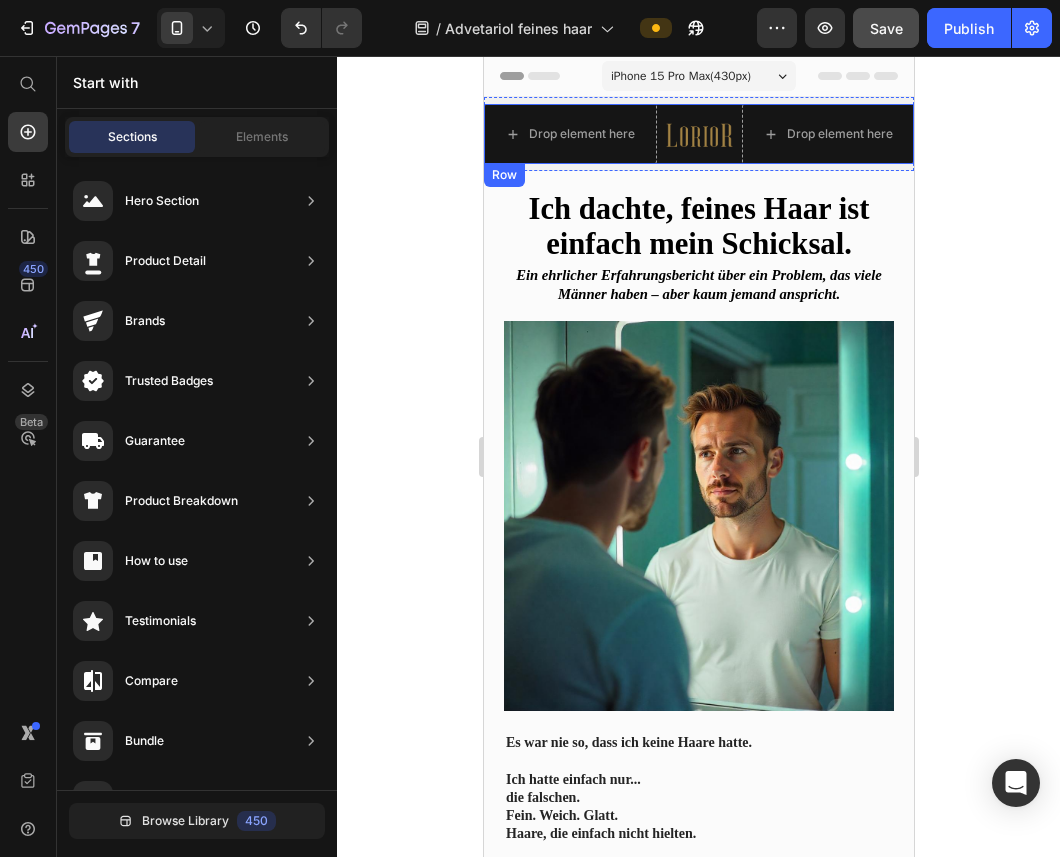 click on "Drop element here Image
Drop element here Row" at bounding box center (698, 134) 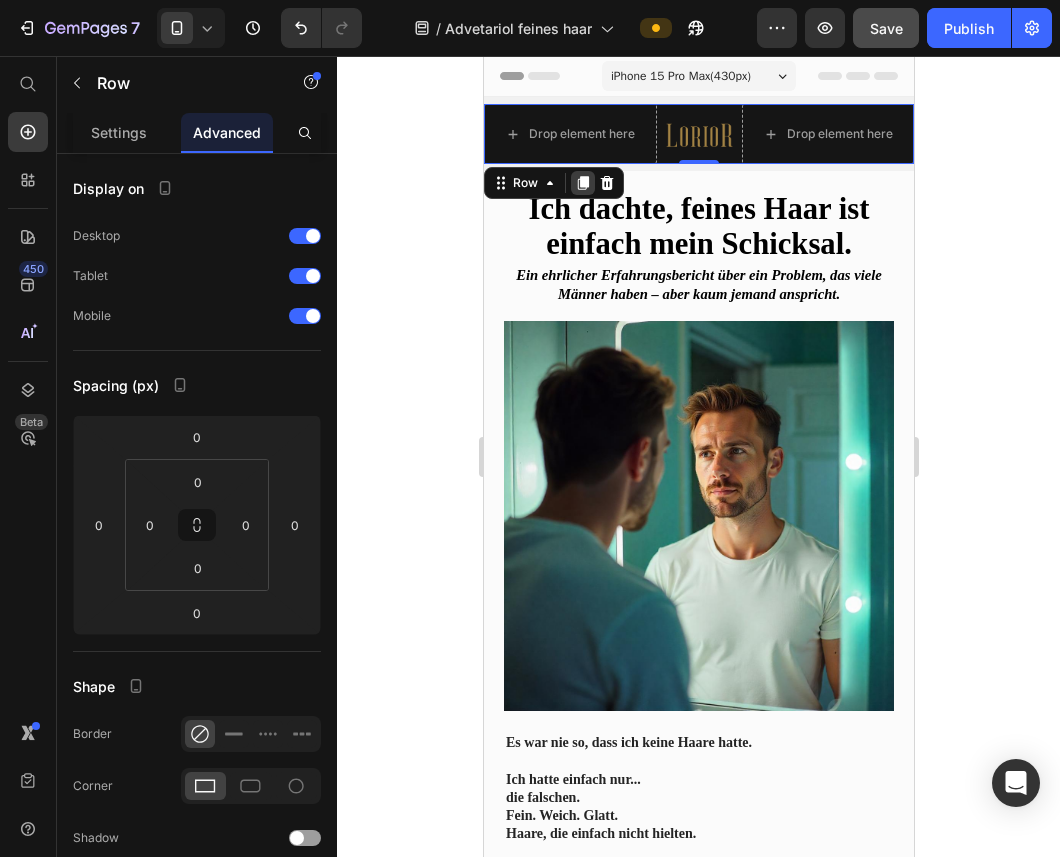 click 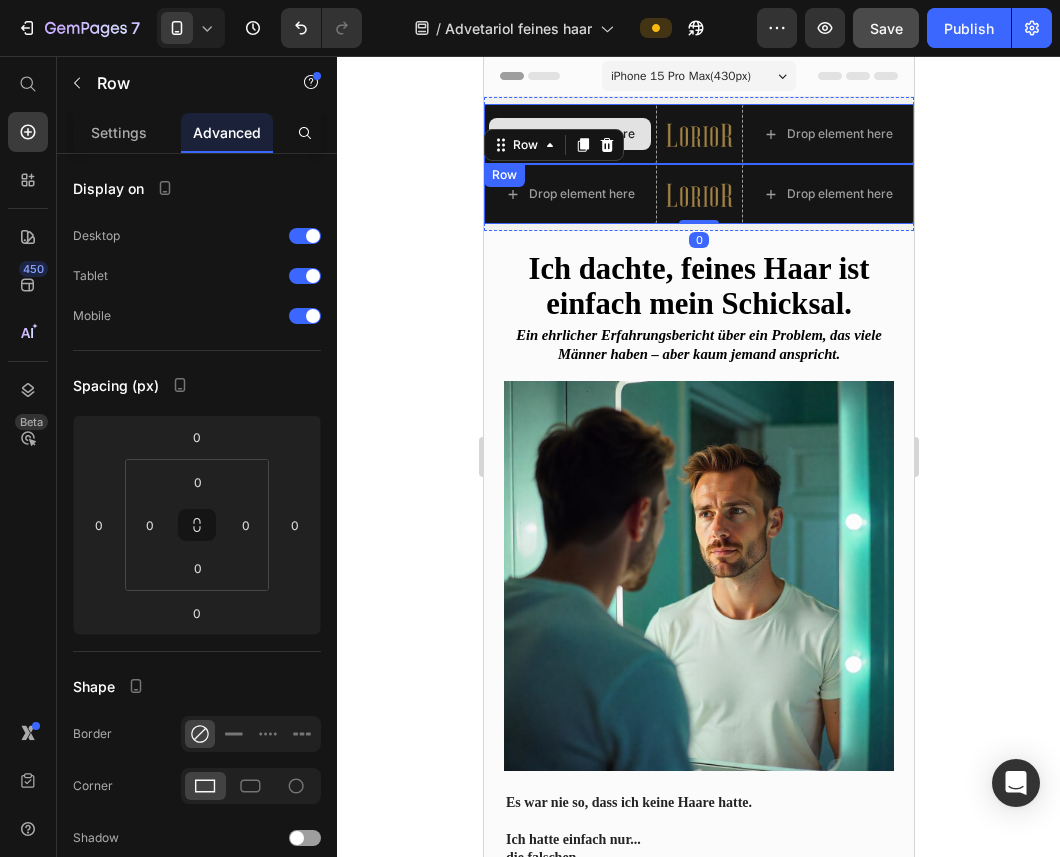 click on "Drop element here" at bounding box center (569, 134) 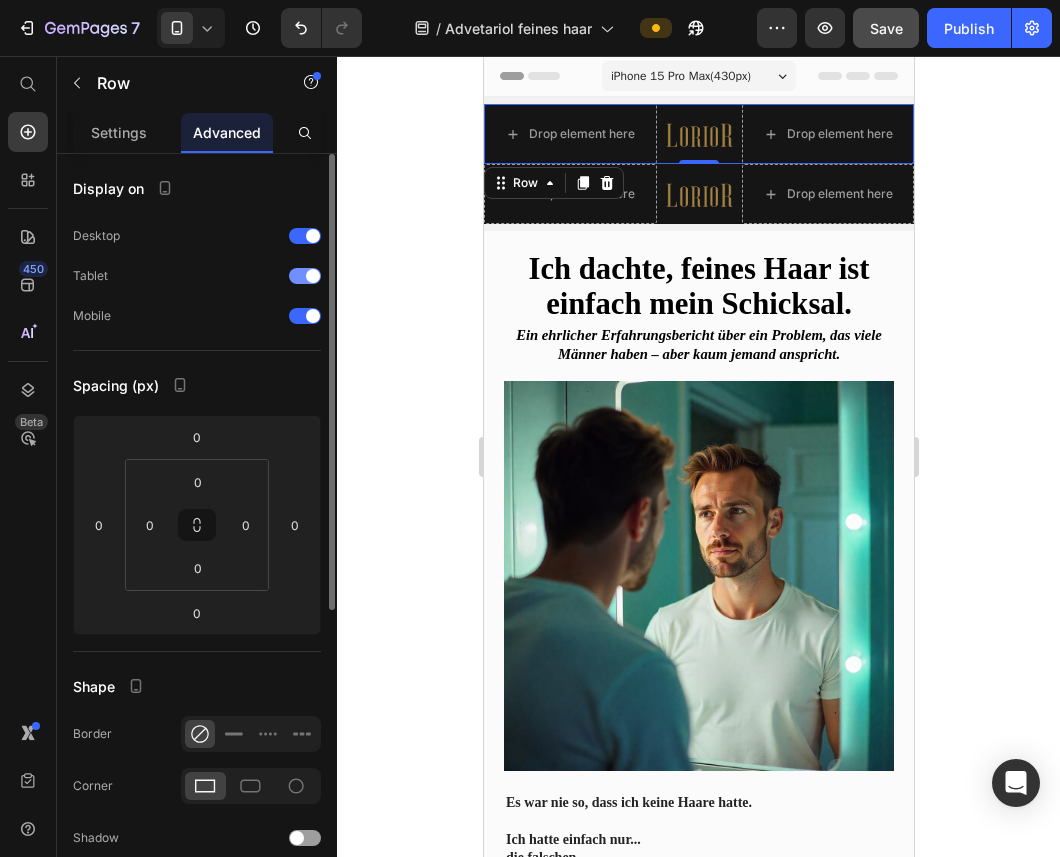click at bounding box center (305, 276) 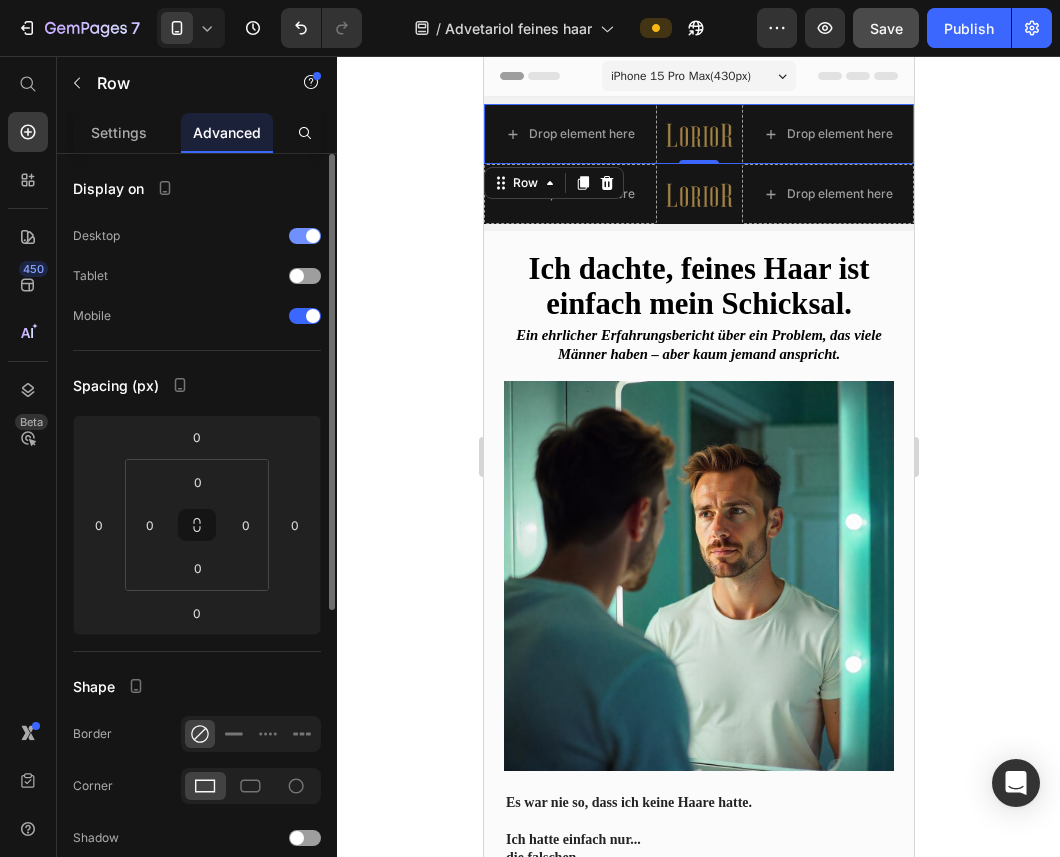 click on "Desktop" at bounding box center (197, 236) 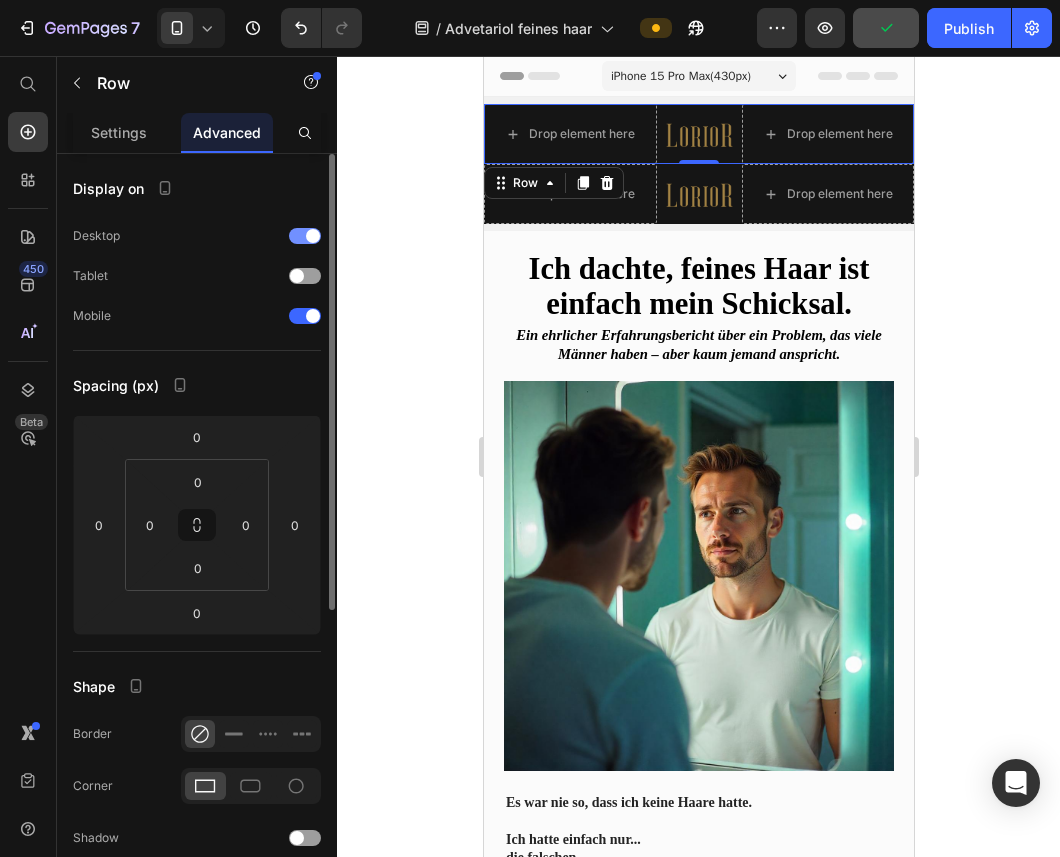 click at bounding box center (305, 236) 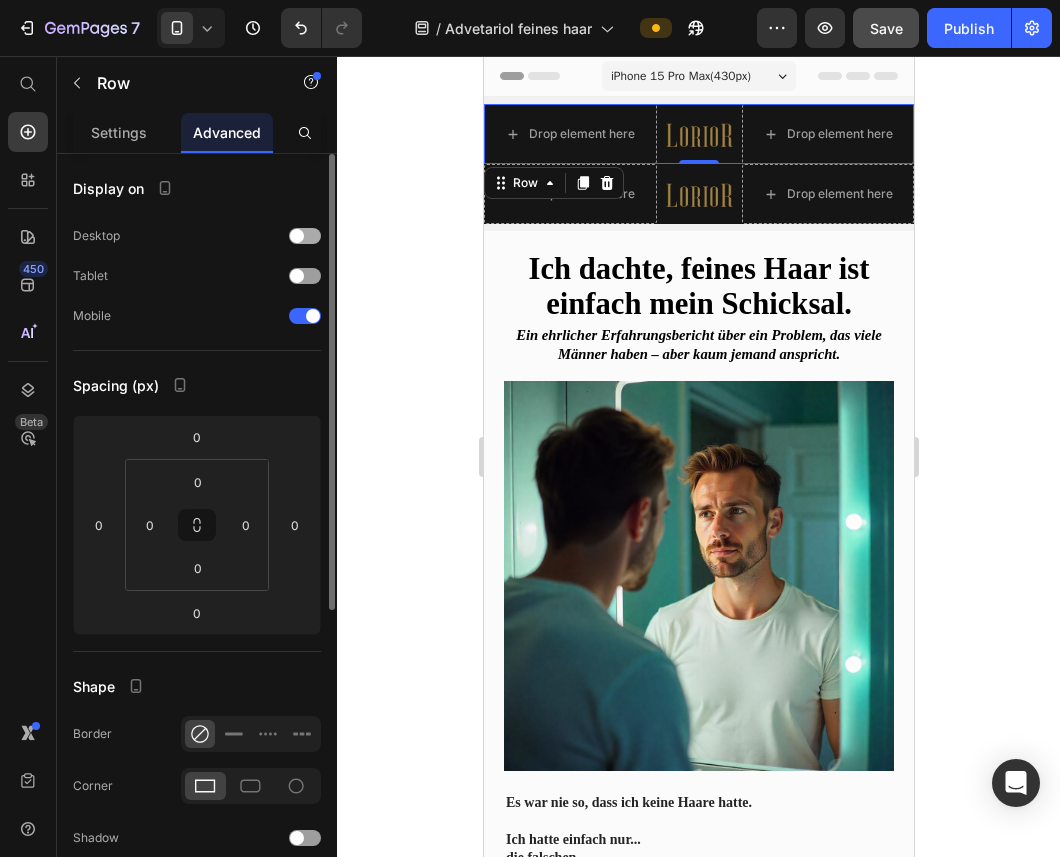 click at bounding box center [297, 236] 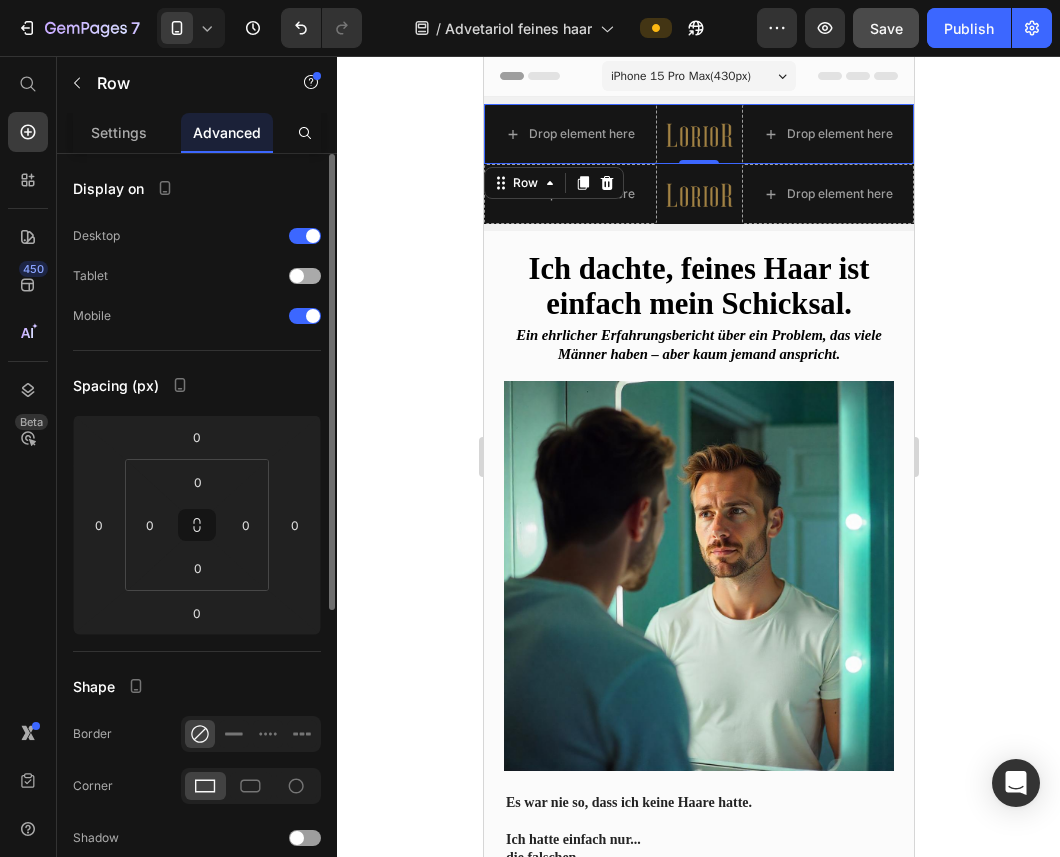 click at bounding box center [305, 276] 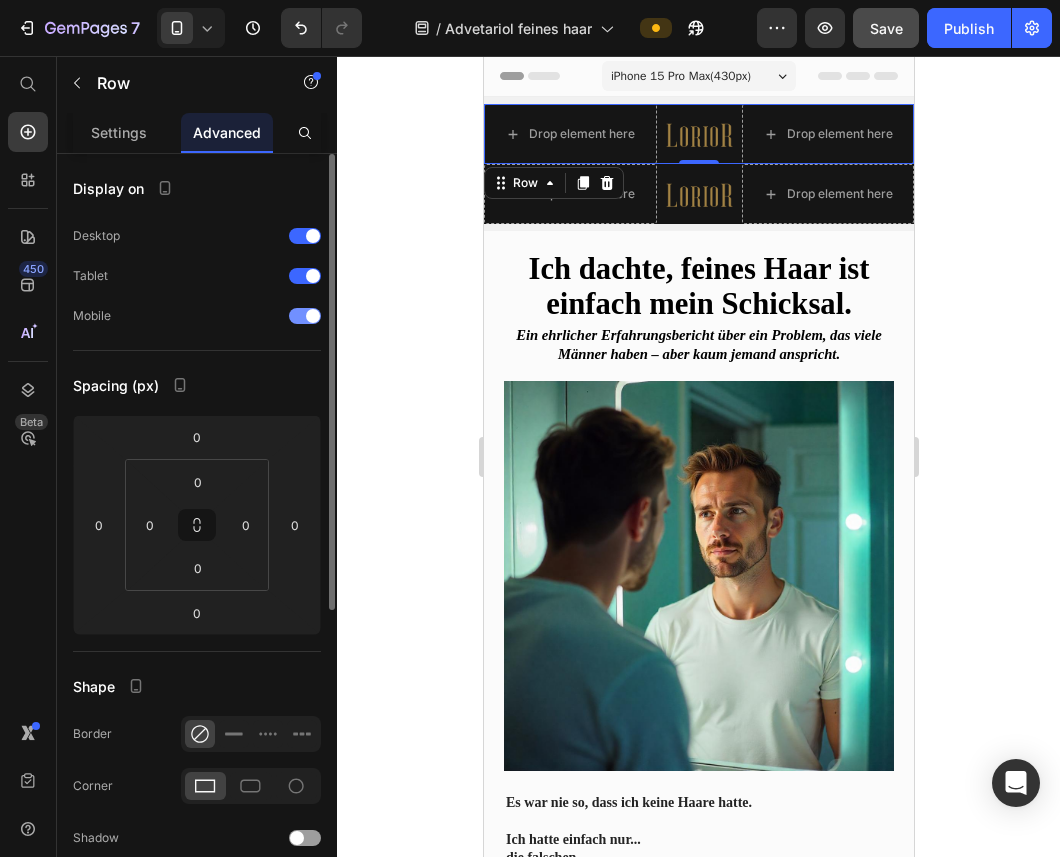 click at bounding box center [305, 316] 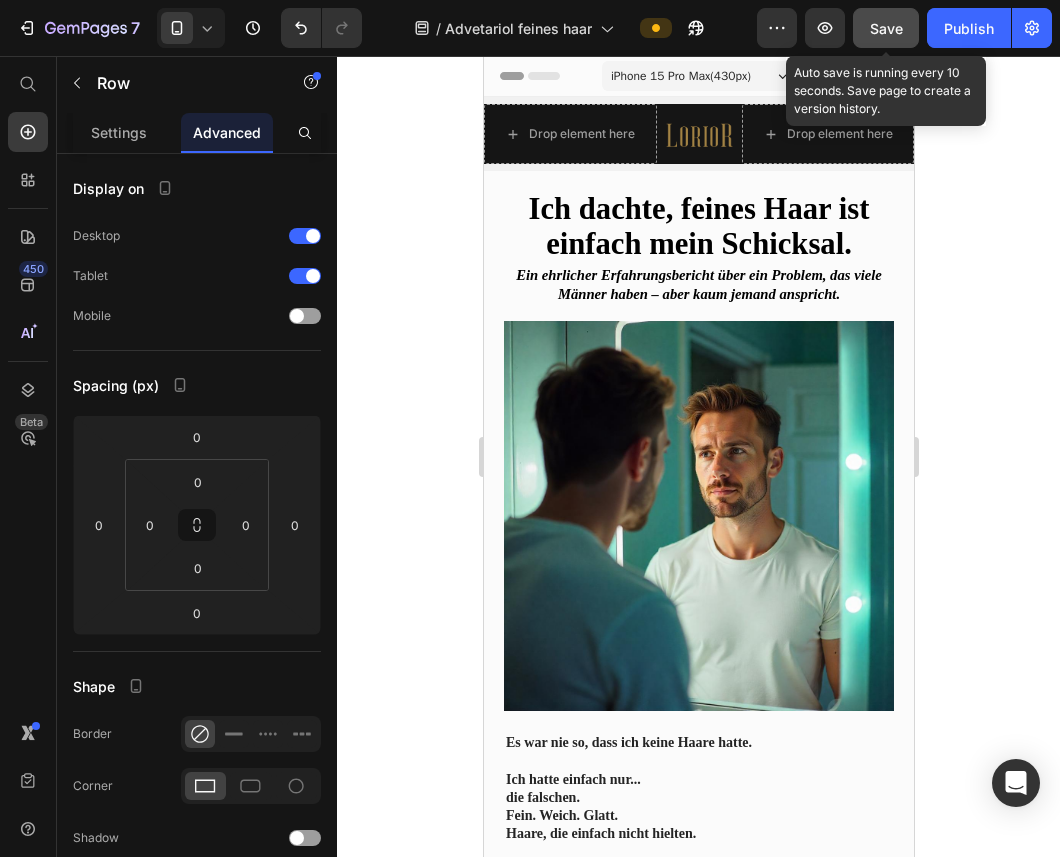 click on "Save" 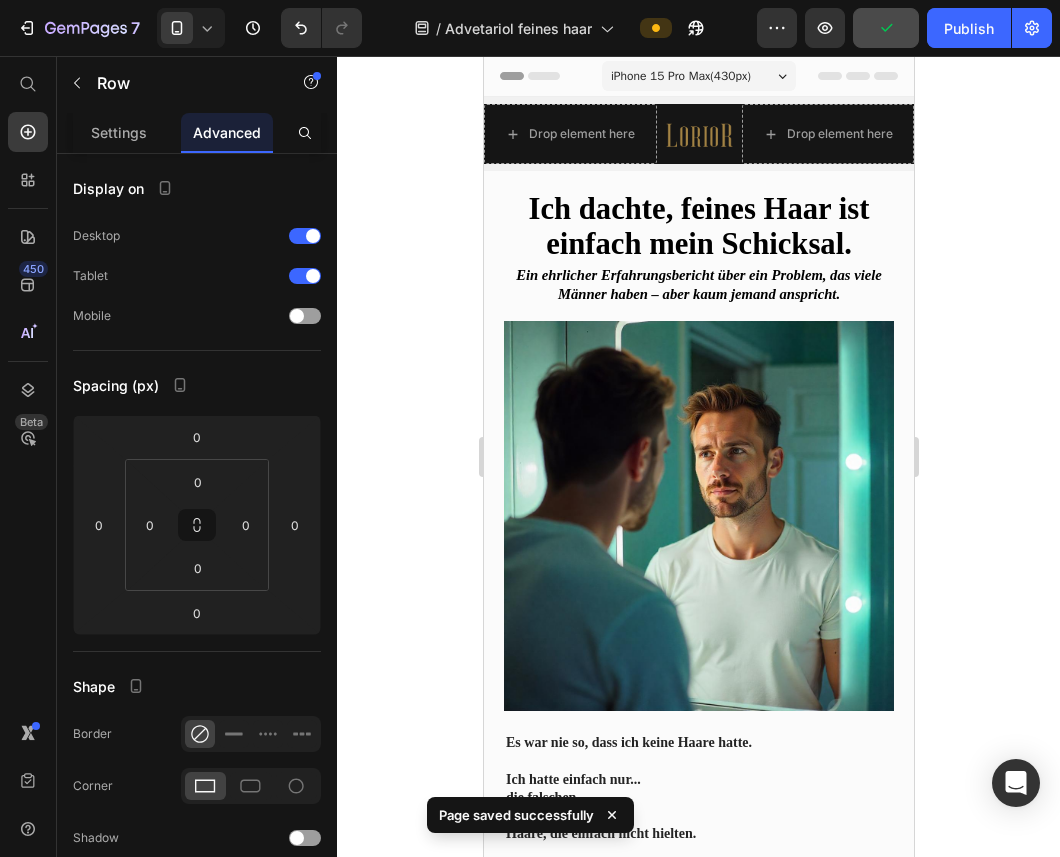 click 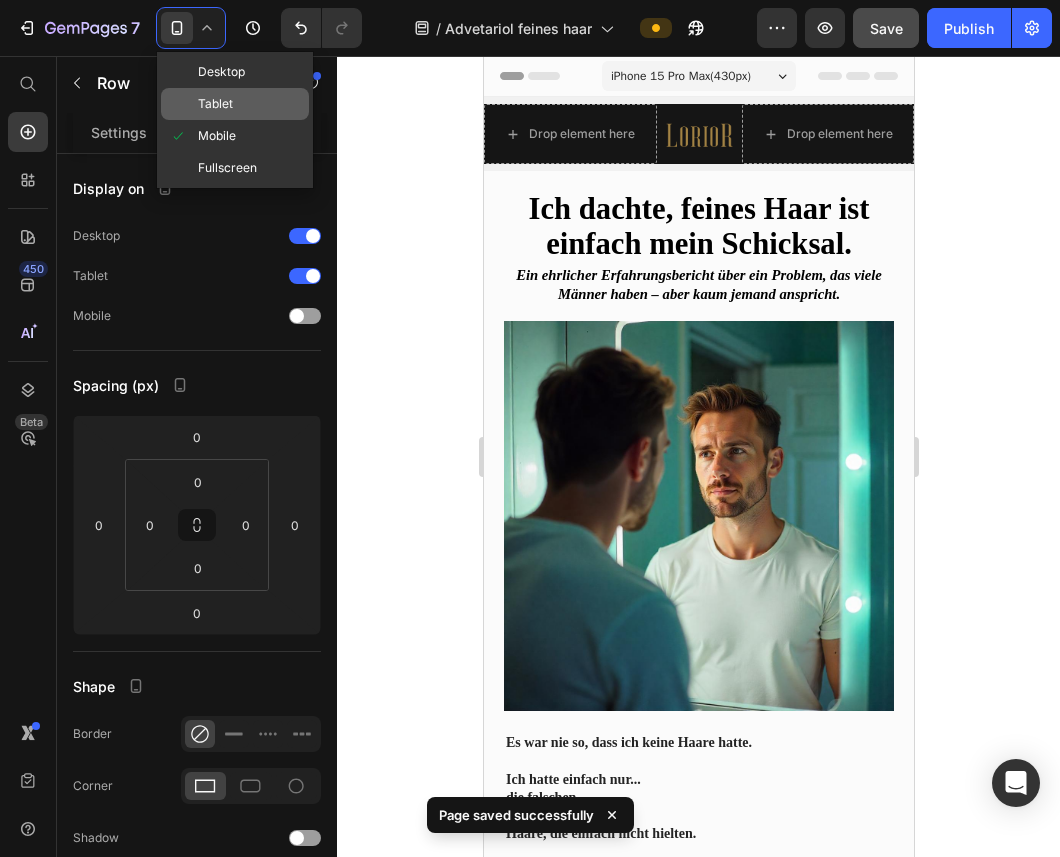 click on "Tablet" at bounding box center (215, 104) 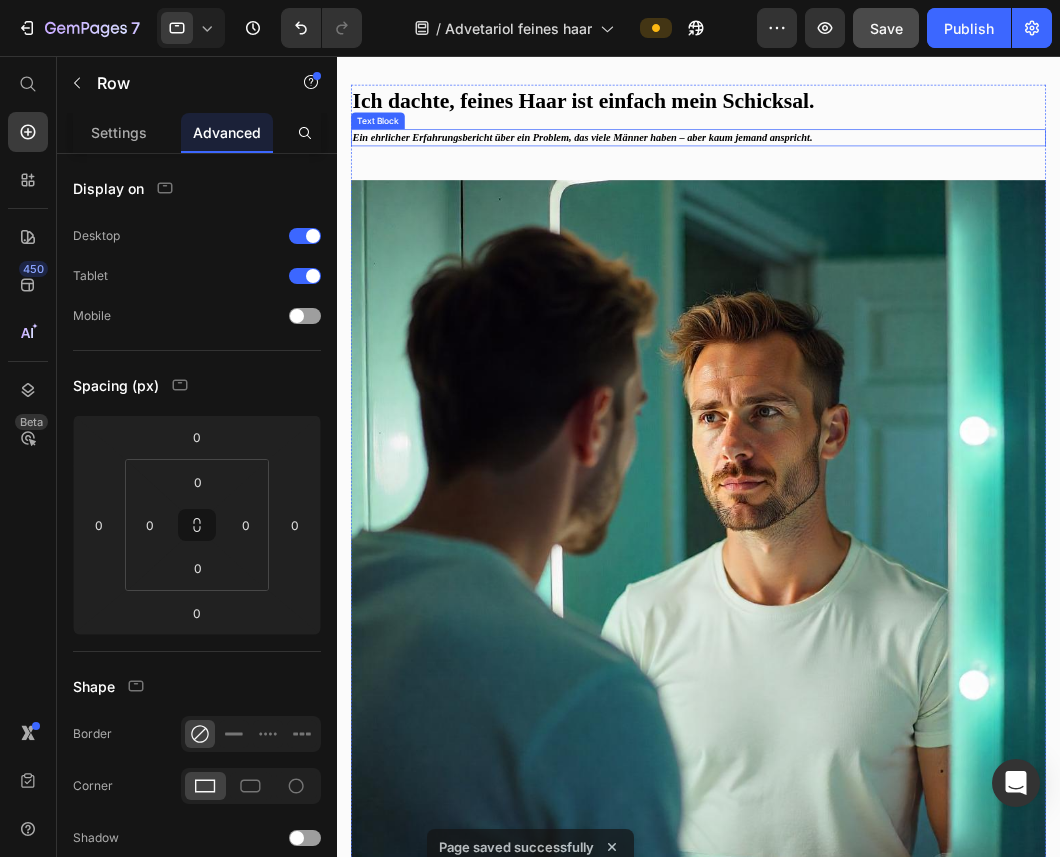 scroll, scrollTop: 0, scrollLeft: 0, axis: both 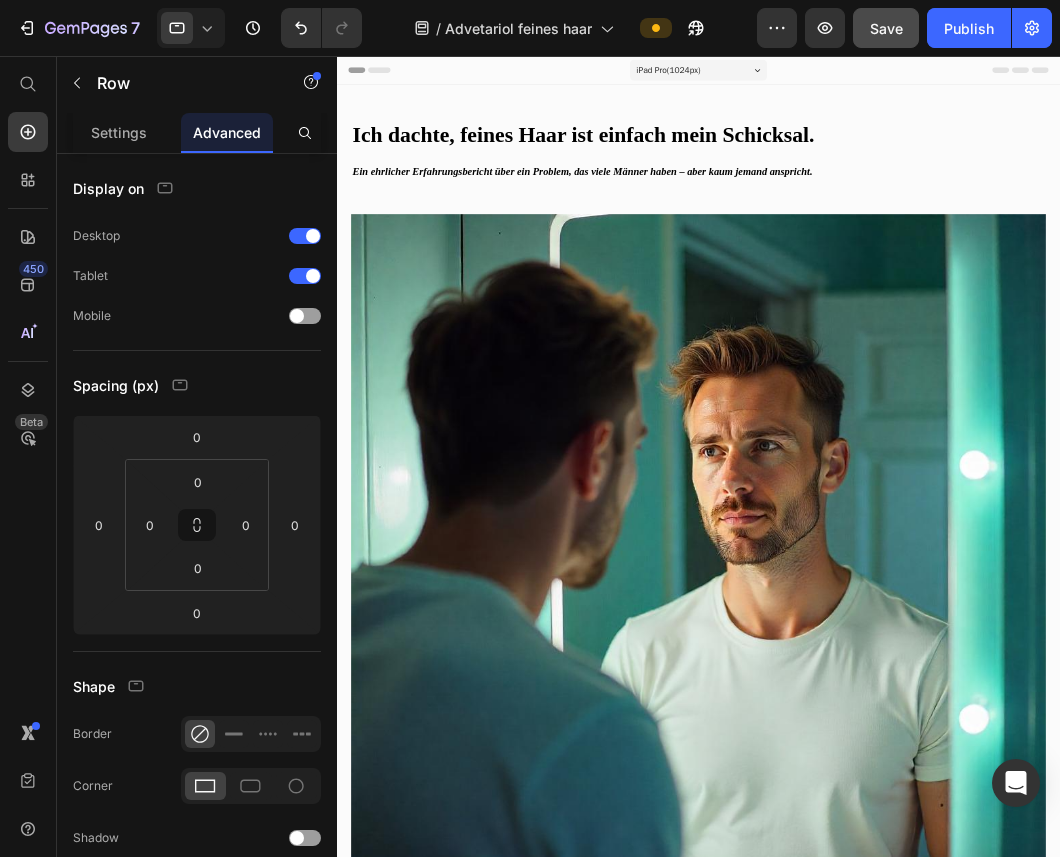 click 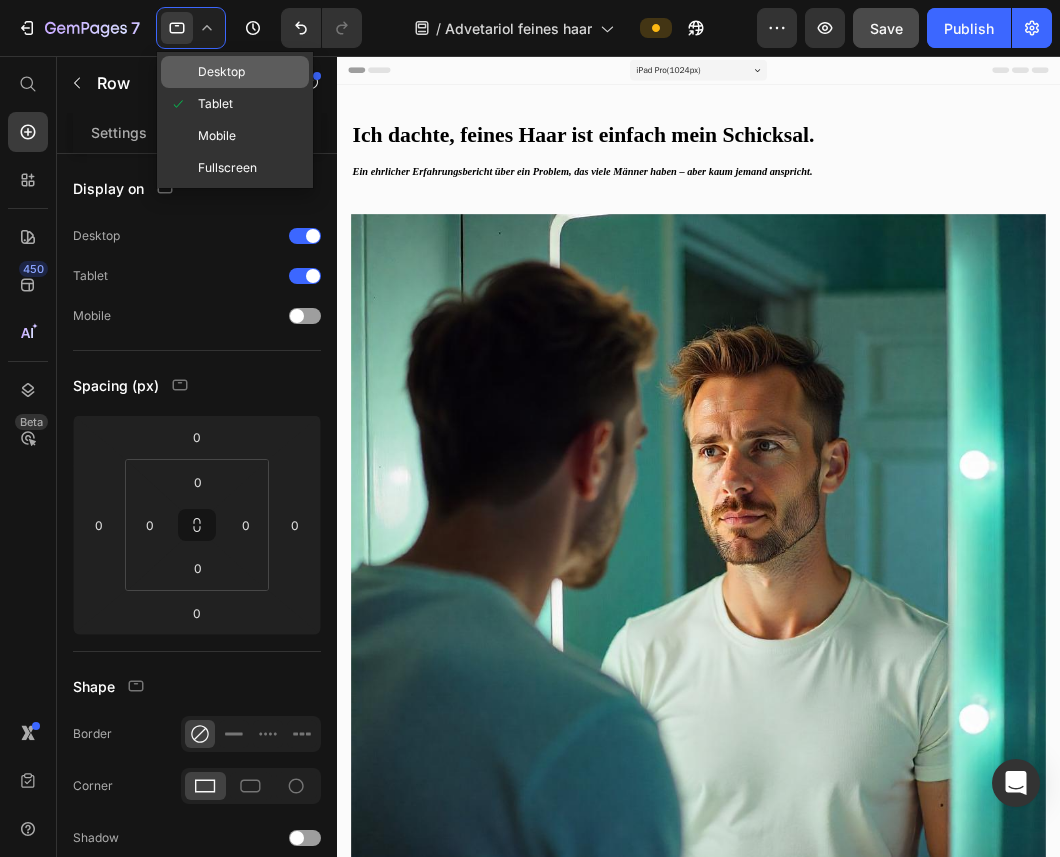 click on "Desktop" at bounding box center [221, 72] 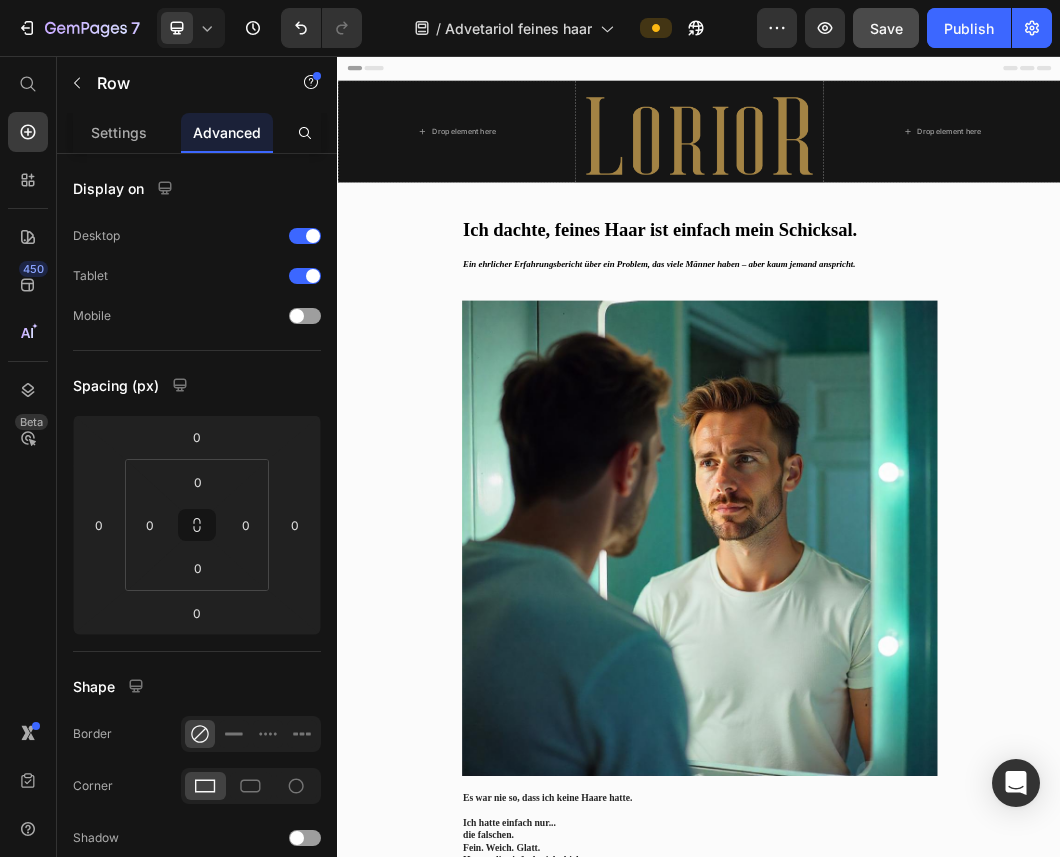 click 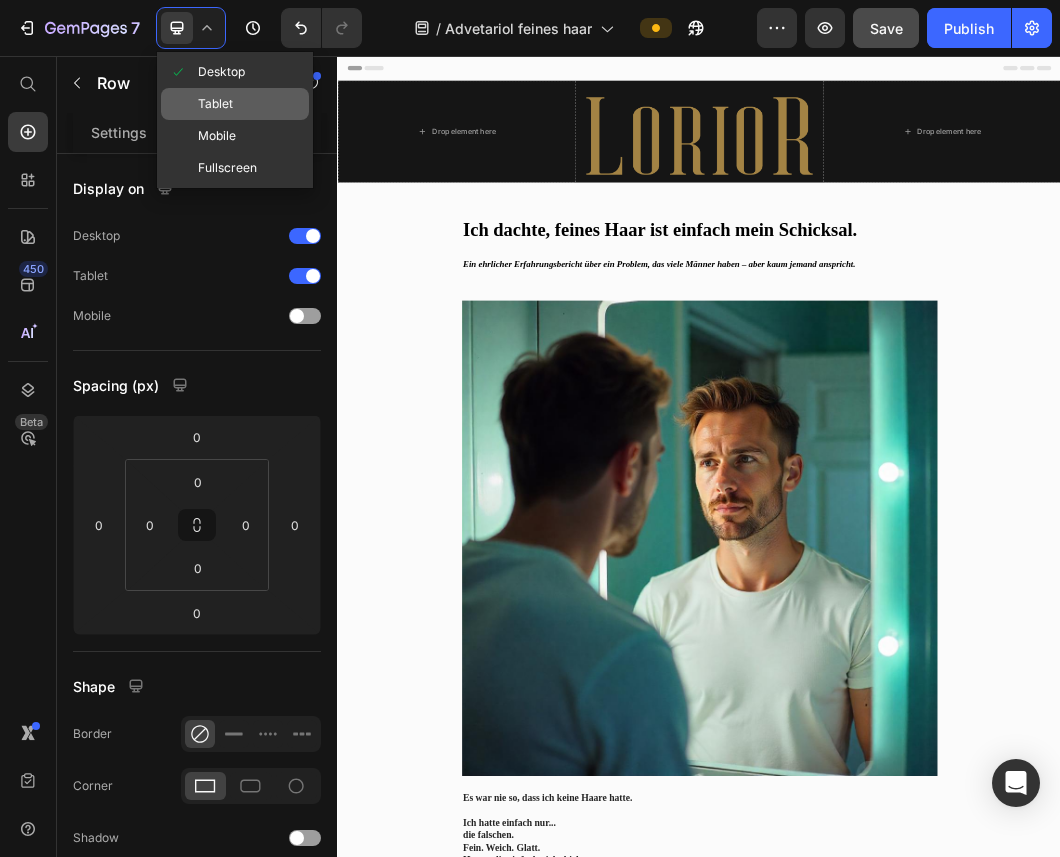 click on "Tablet" at bounding box center (215, 104) 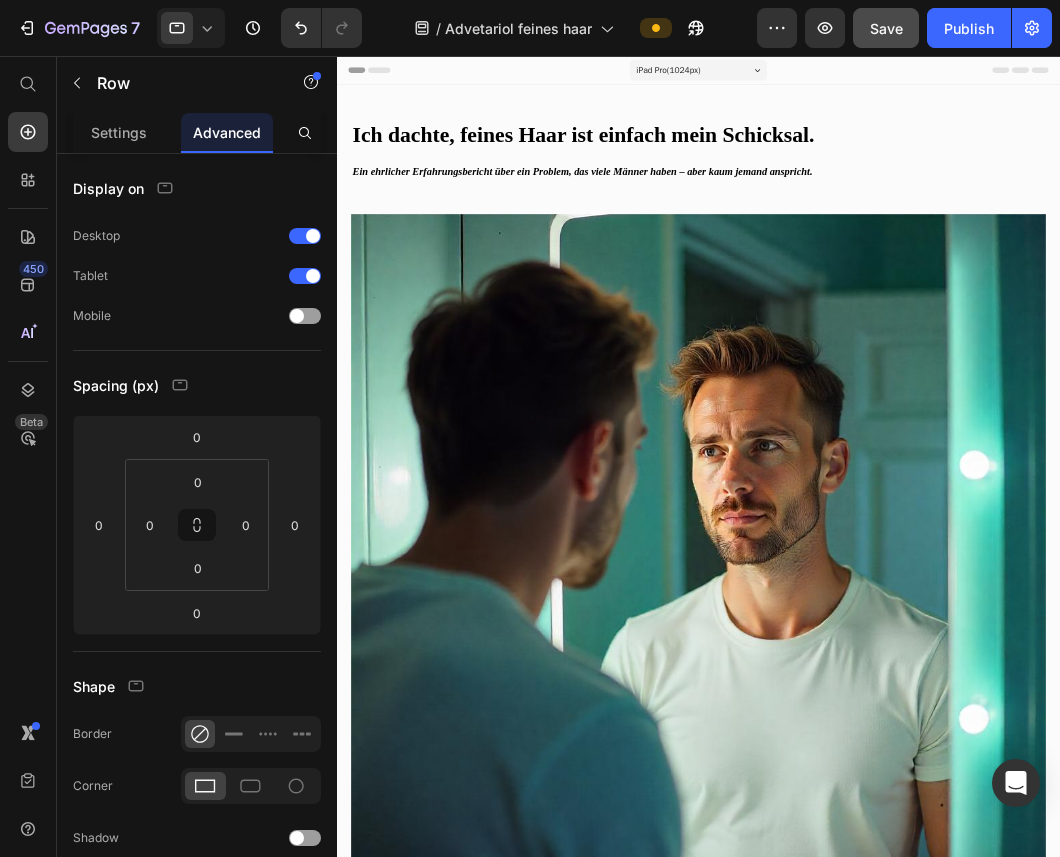 click 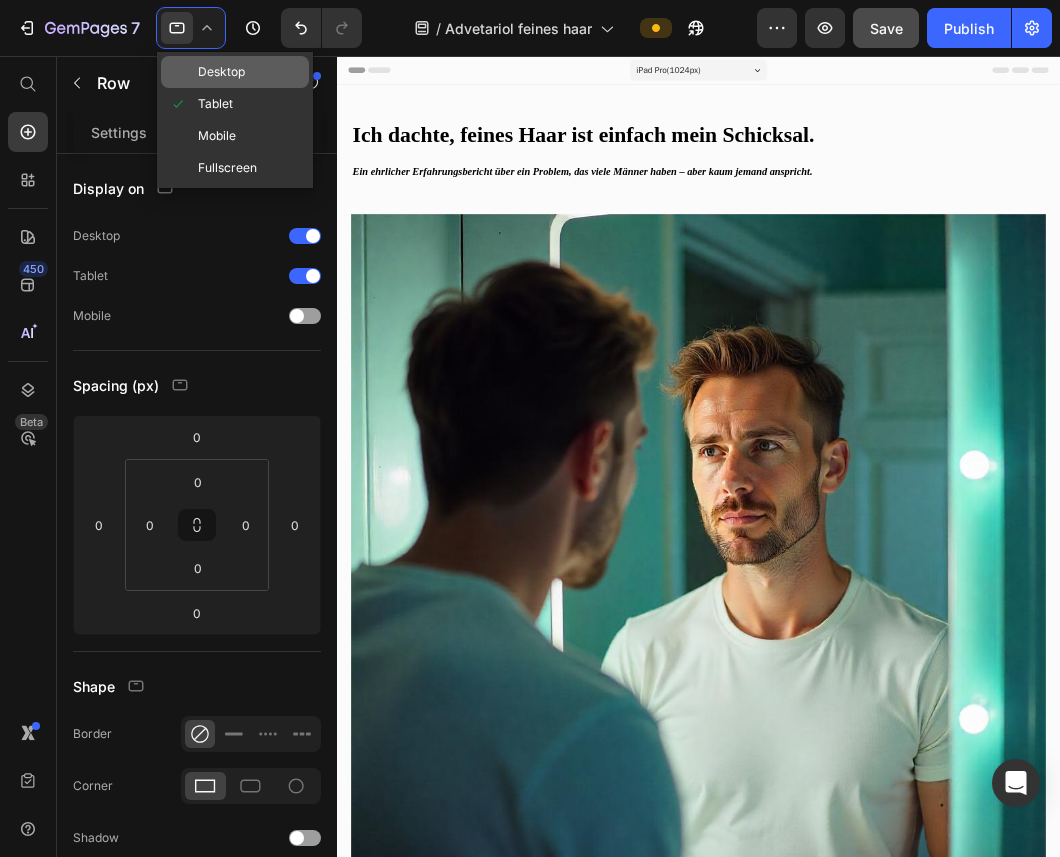 click on "Desktop" at bounding box center (221, 72) 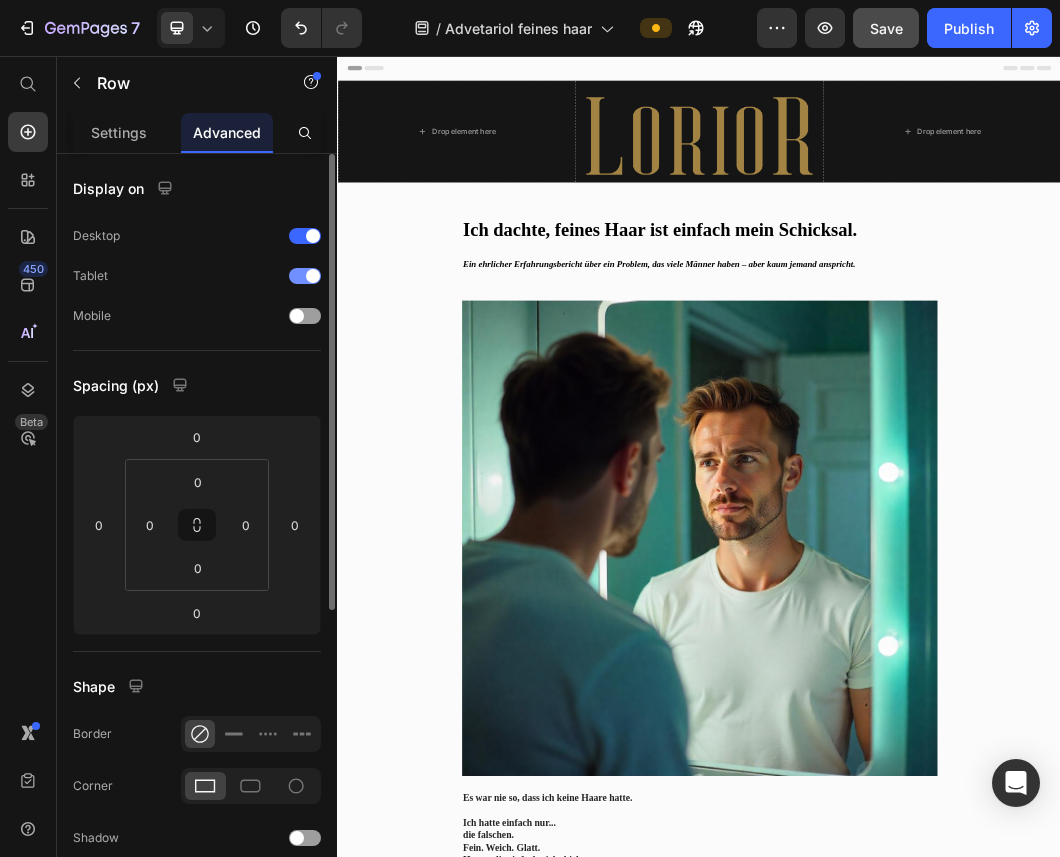 click at bounding box center [305, 276] 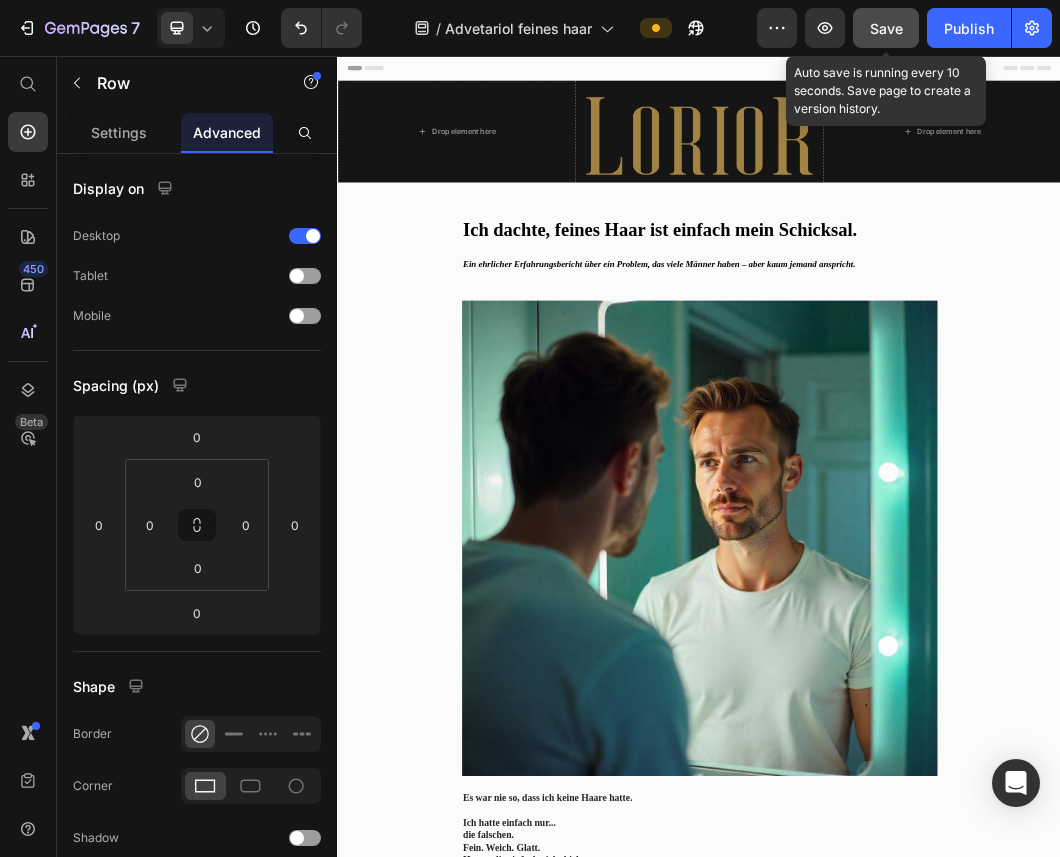click on "Save" 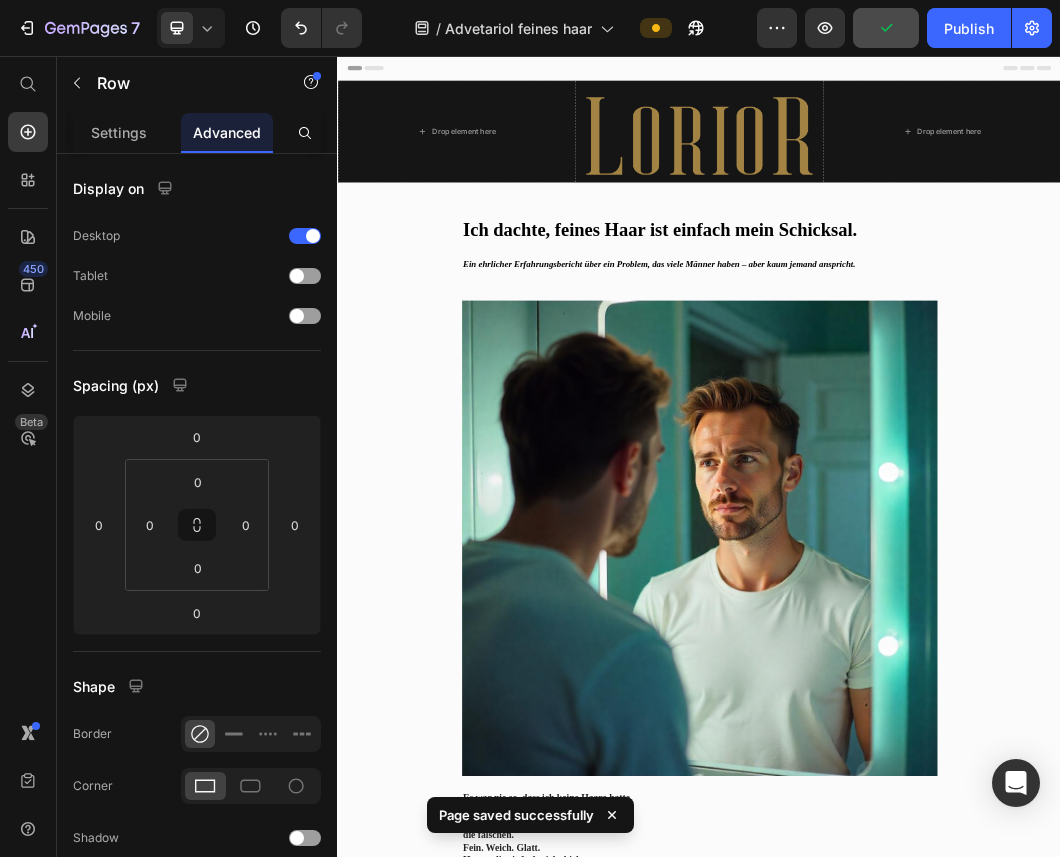 click 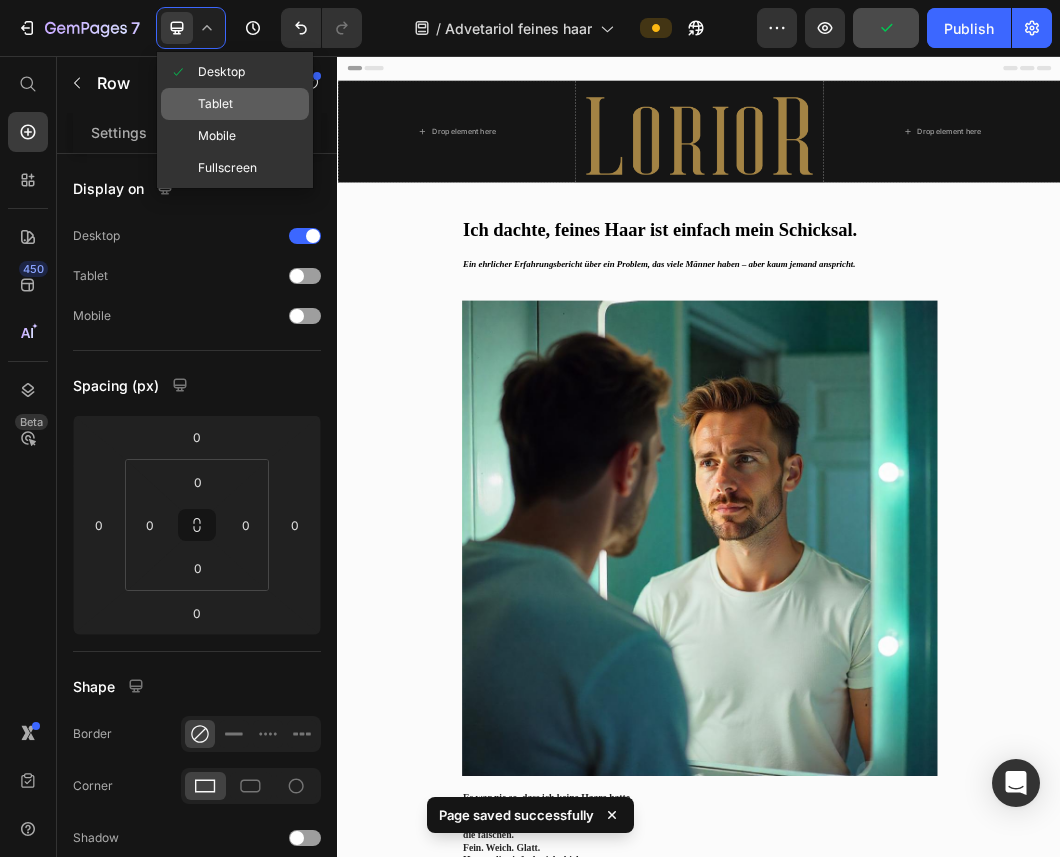 click on "Tablet" at bounding box center (215, 104) 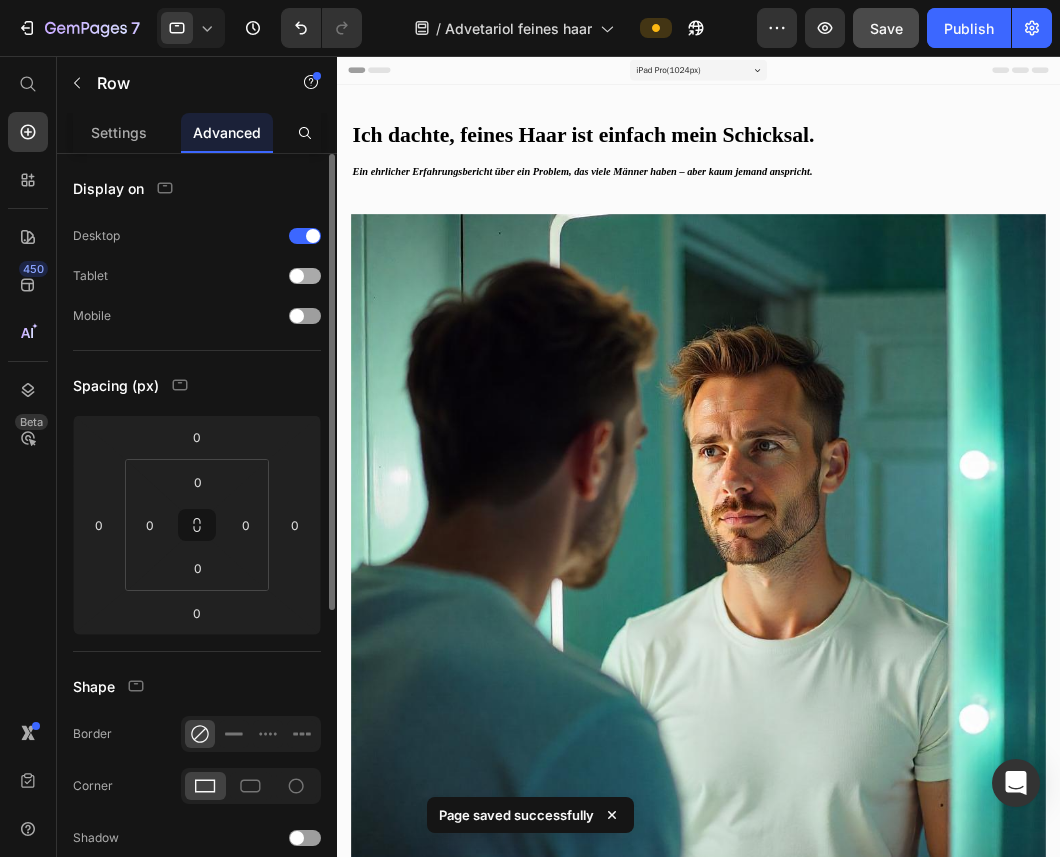 click at bounding box center [305, 276] 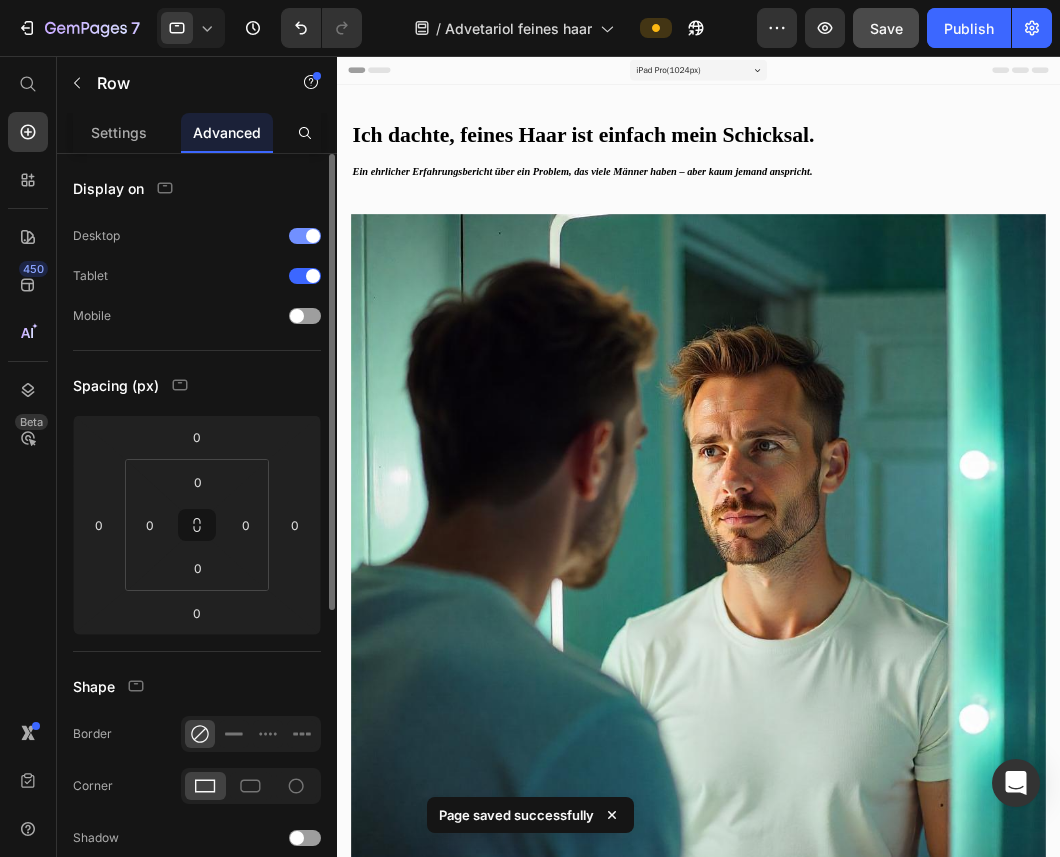 click at bounding box center (305, 236) 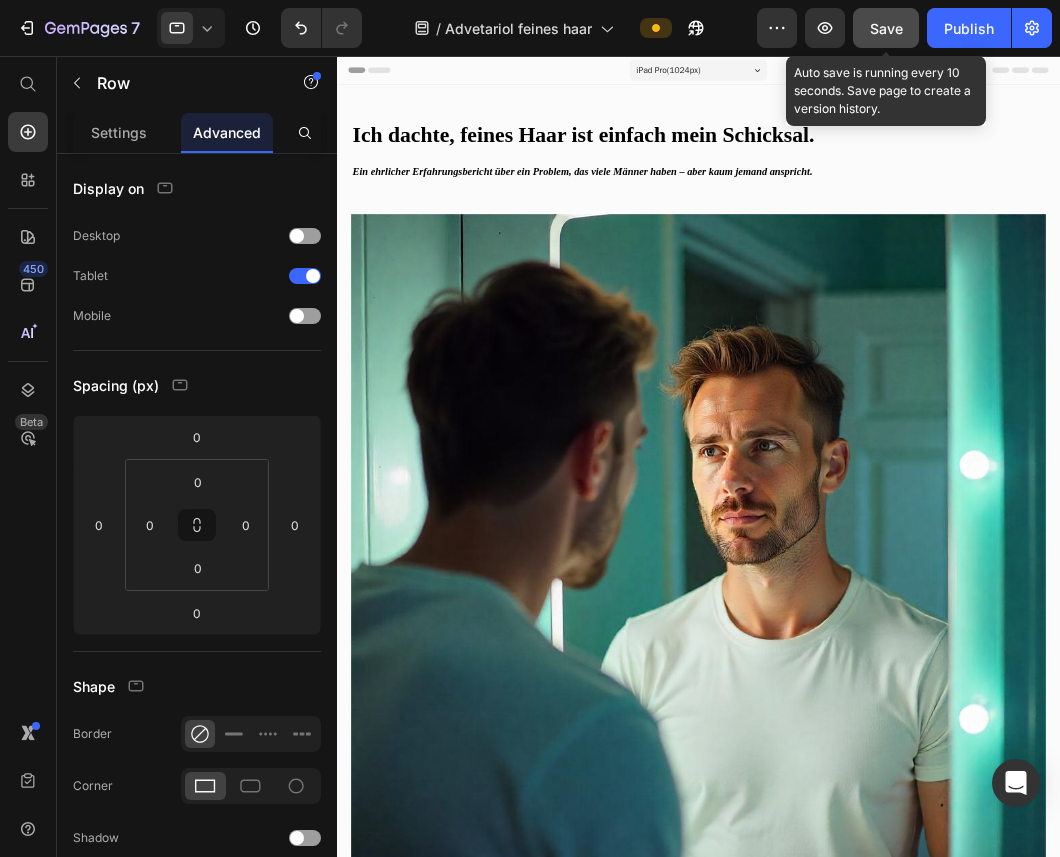 click on "Save" at bounding box center [886, 28] 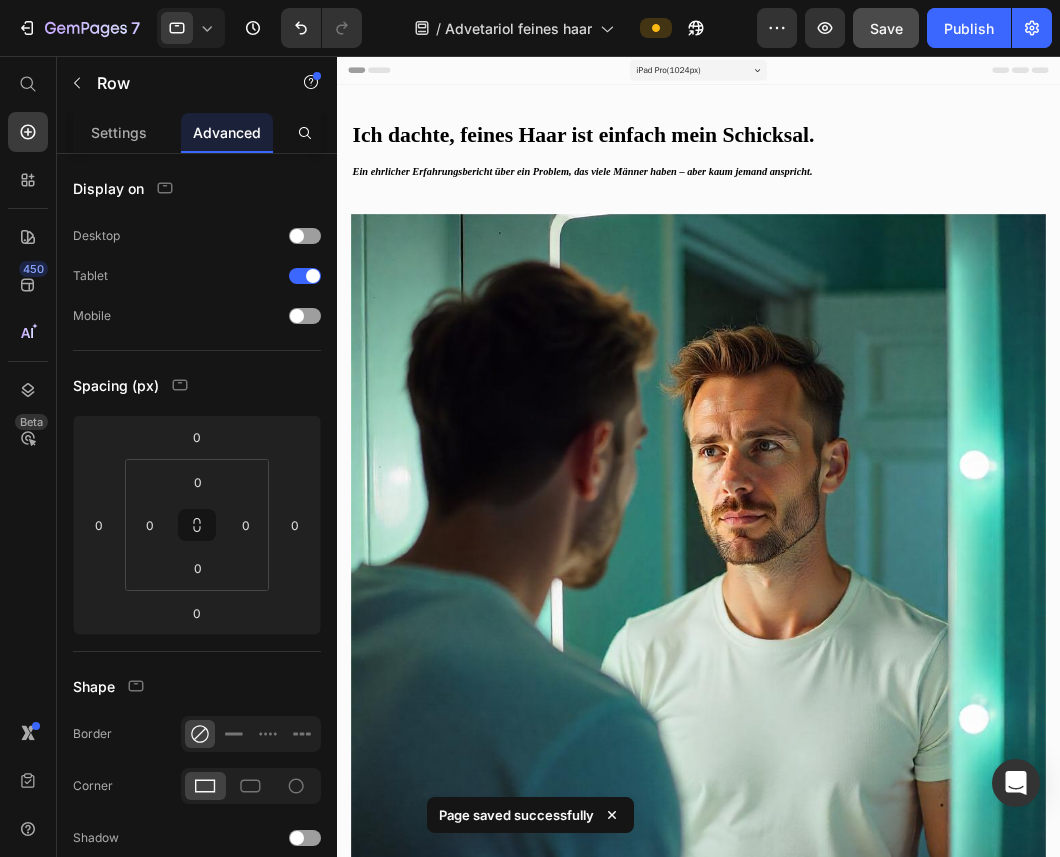 click 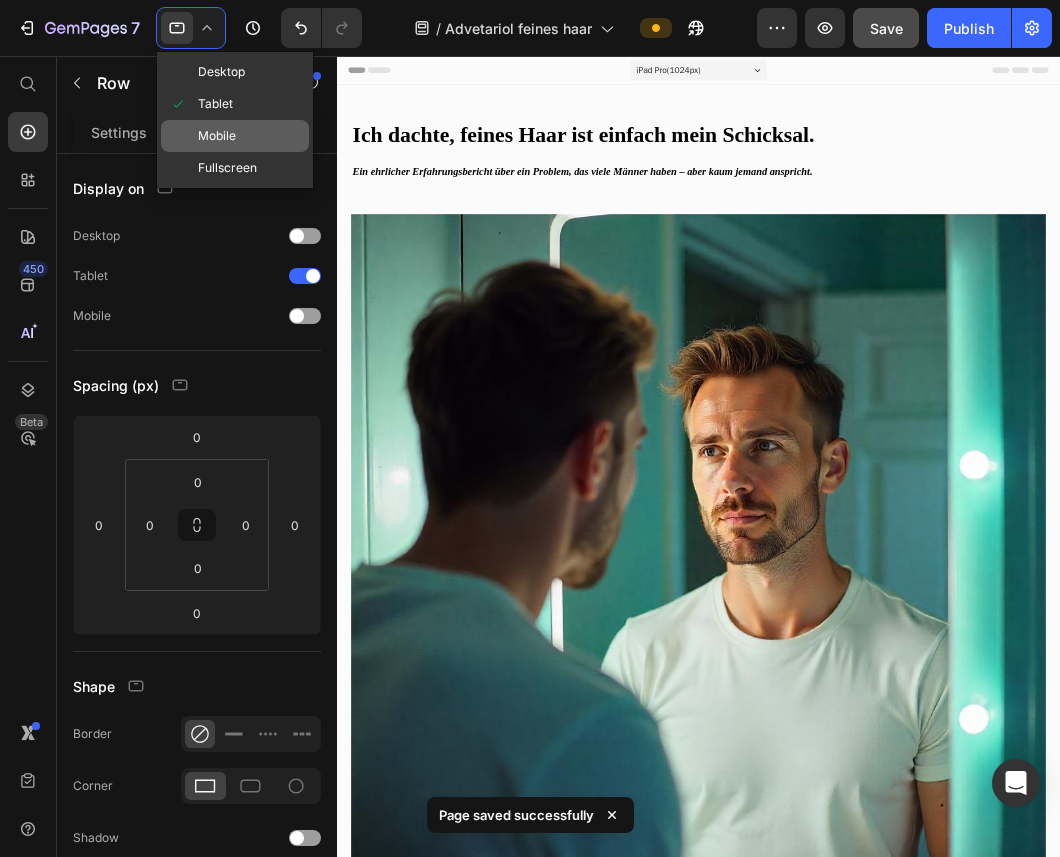 click on "Mobile" at bounding box center (217, 136) 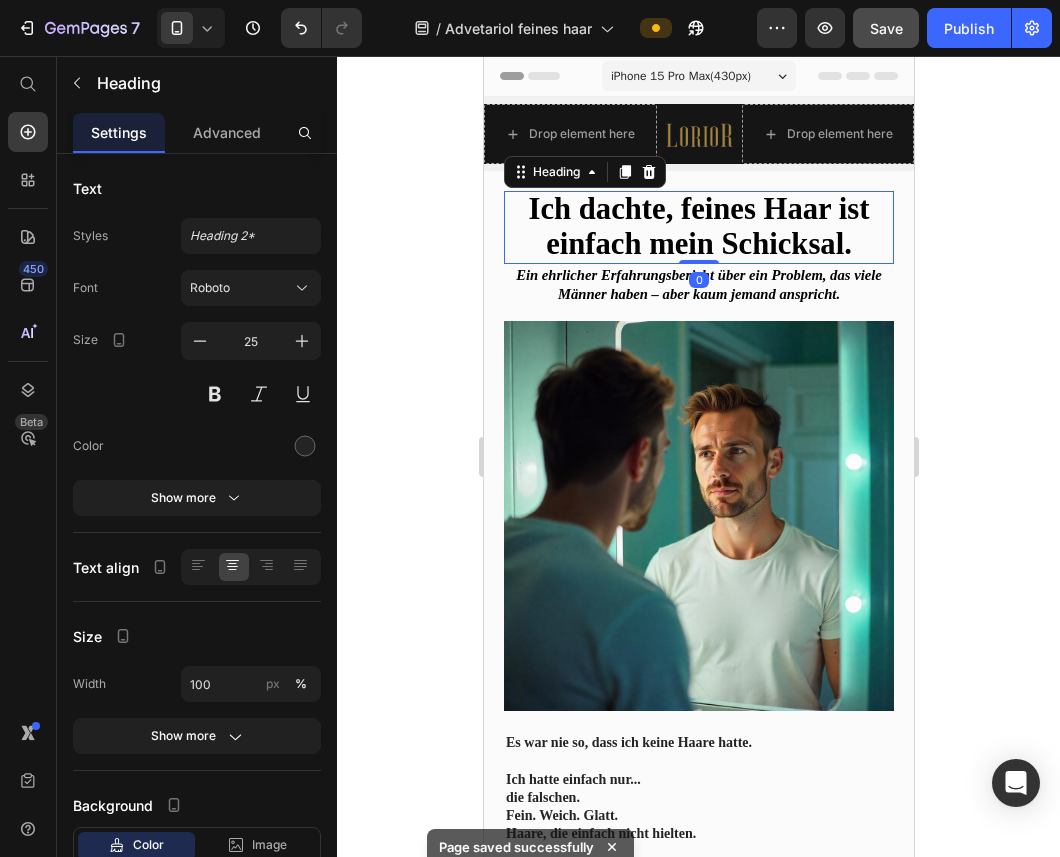 click on "Ich dachte, feines Haar ist einfach mein Schicksal." at bounding box center (698, 226) 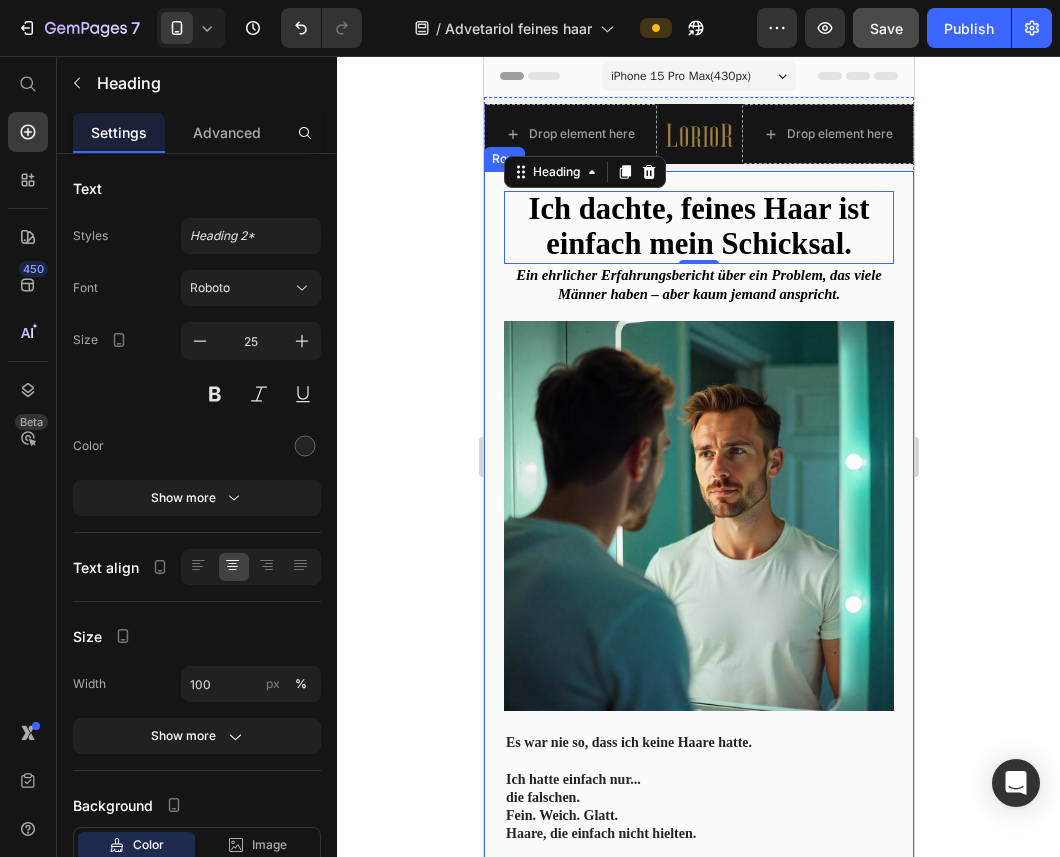 click on "Ich dachte, feines Haar ist einfach mein Schicksal. Heading   0 Ein ehrlicher Erfahrungsbericht über ein Problem, das viele Männer haben – aber kaum jemand anspricht. Text Block Image Es war nie so, dass ich keine Haare hatte.   Ich hatte einfach nur... die falschen. Fein. Weich. Glatt. Haare, die einfach nicht hielten.   Egal, was ich ausprobierte – Wachs, Spray, Styling-Crèmes – es hielt nie länger als zwei Stunden.   Ein bisschen Wind. Ein Fahrradhelm. Ein stressiger Vormittag. Und schon war wieder alles platt. Oder schlimmer: fettig und verklebt.   Ich fing an, mich damit abzufinden. Vielleicht bin ich einfach kein Typ für gute Frisuren. Text Block Row Row Row" at bounding box center [698, 615] 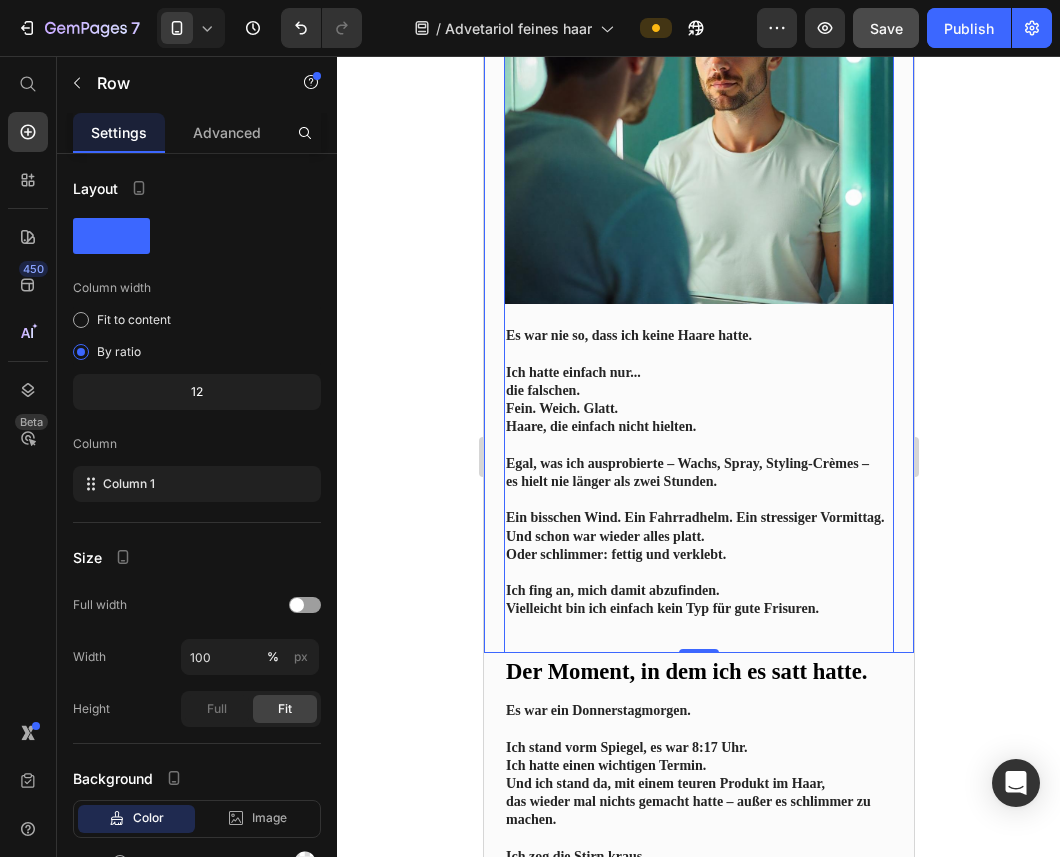 scroll, scrollTop: 0, scrollLeft: 0, axis: both 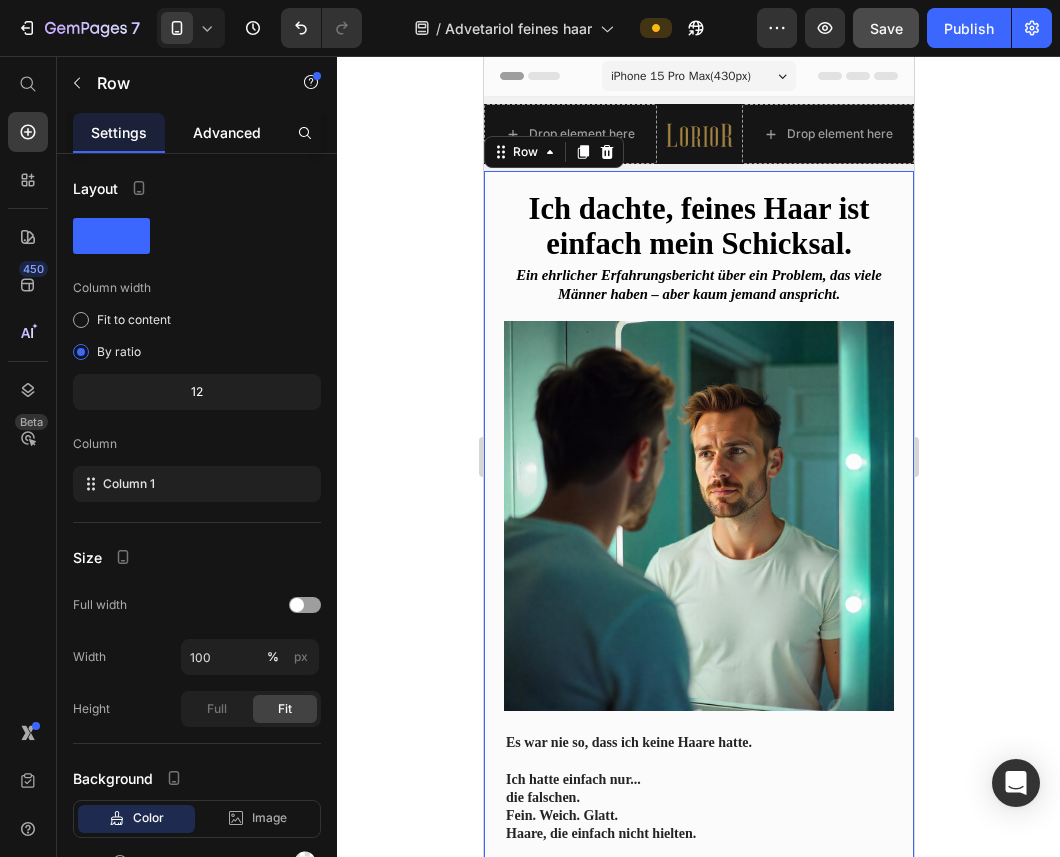 click on "Advanced" 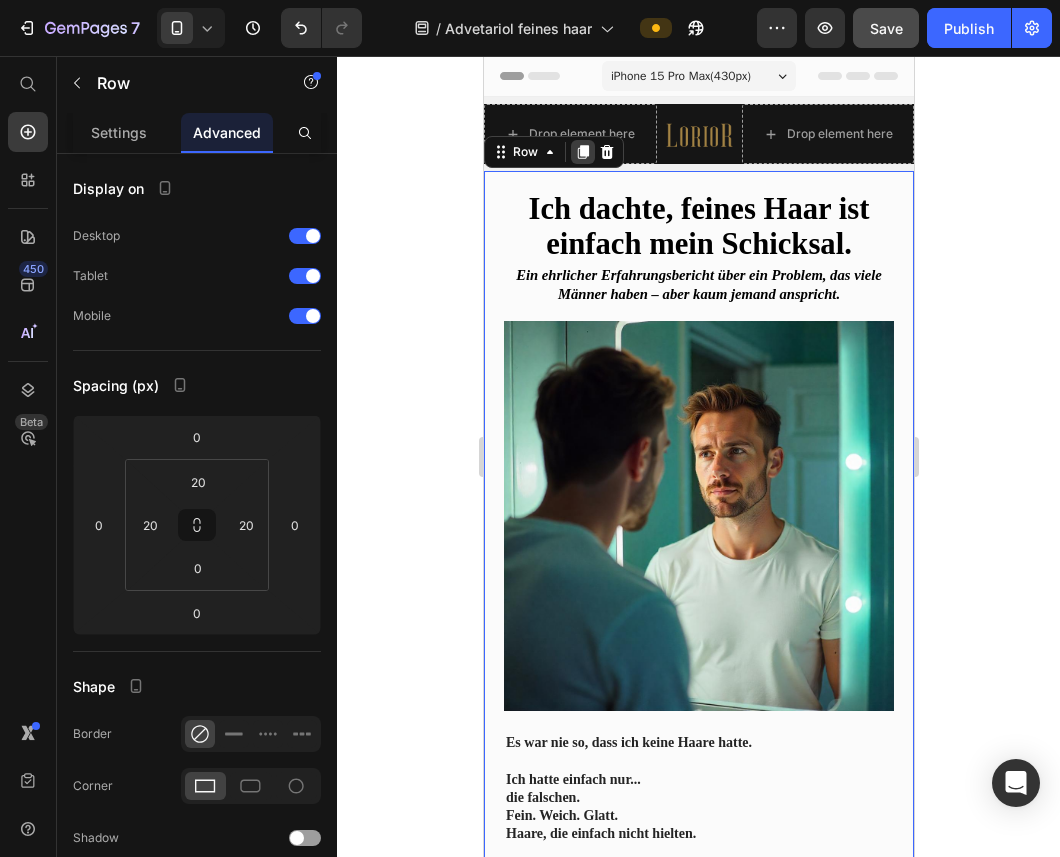 click 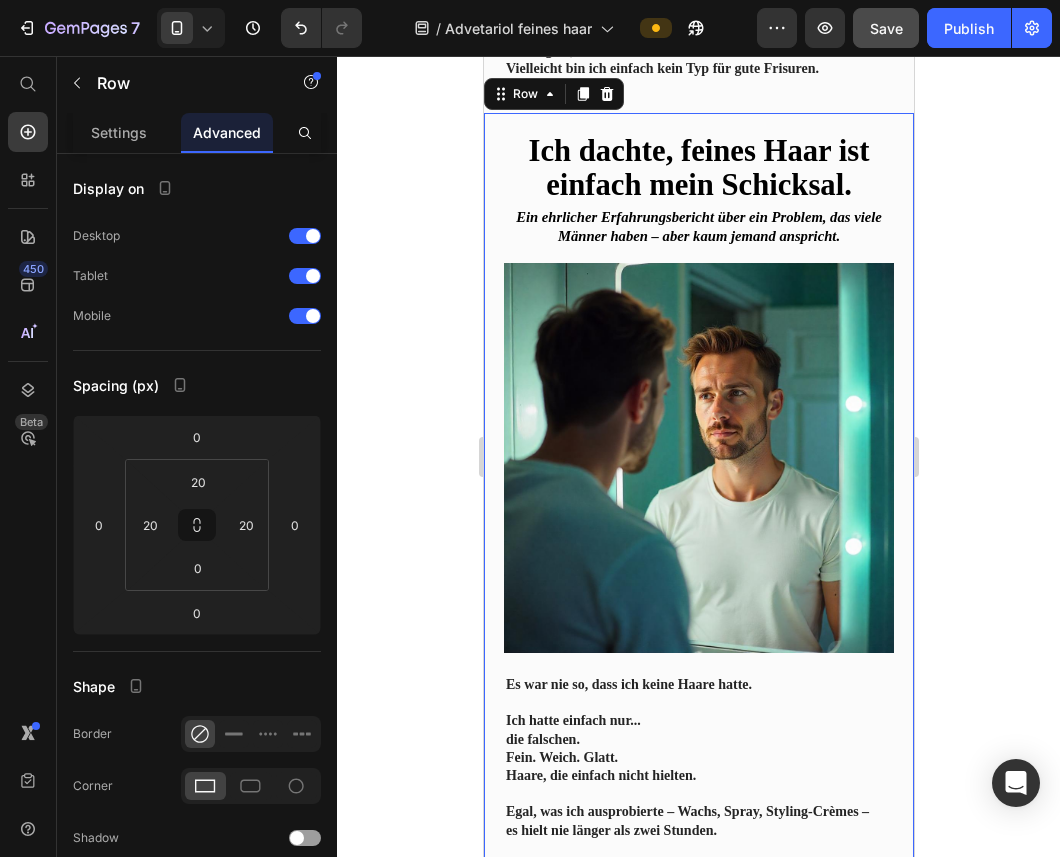 scroll, scrollTop: 951, scrollLeft: 0, axis: vertical 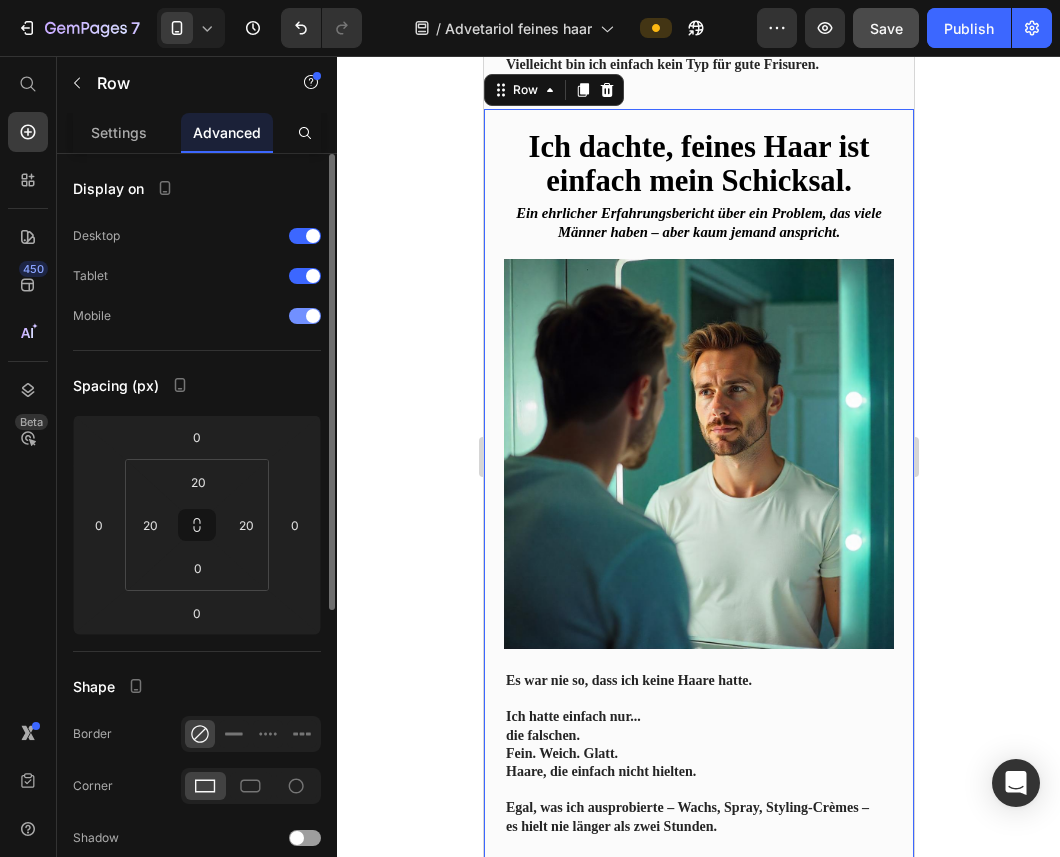 click at bounding box center (305, 316) 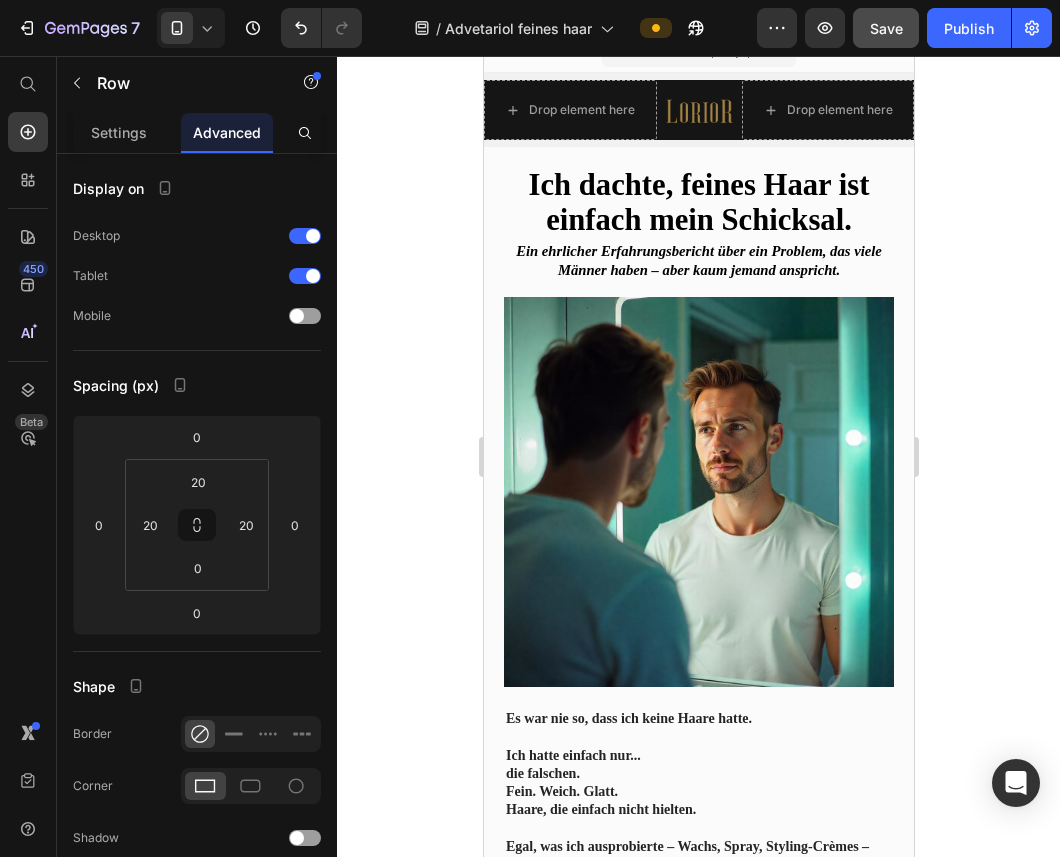 scroll, scrollTop: 0, scrollLeft: 0, axis: both 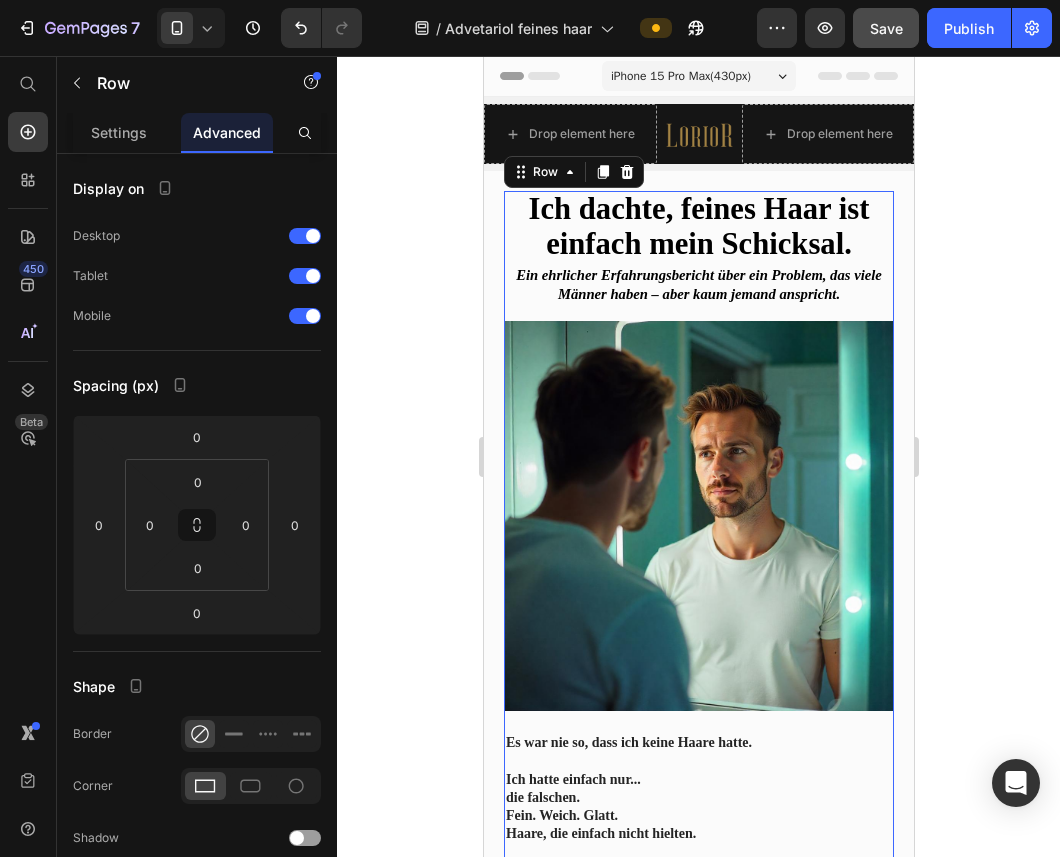 click on "Ich dachte, feines Haar ist einfach mein Schicksal. Heading Ein ehrlicher Erfahrungsbericht über ein Problem, das viele Männer haben – aber kaum jemand anspricht. Text Block Image Es war nie so, dass ich keine Haare hatte.   Ich hatte einfach nur... die falschen. Fein. Weich. Glatt. Haare, die einfach nicht hielten.   Egal, was ich ausprobierte – Wachs, Spray, Styling-Crèmes – es hielt nie länger als zwei Stunden.   Ein bisschen Wind. Ein Fahrradhelm. Ein stressiger Vormittag. Und schon war wieder alles platt. Oder schlimmer: fettig und verklebt.   Ich fing an, mich damit abzufinden. Vielleicht bin ich einfach kein Typ für gute Frisuren. Text Block" at bounding box center [698, 625] 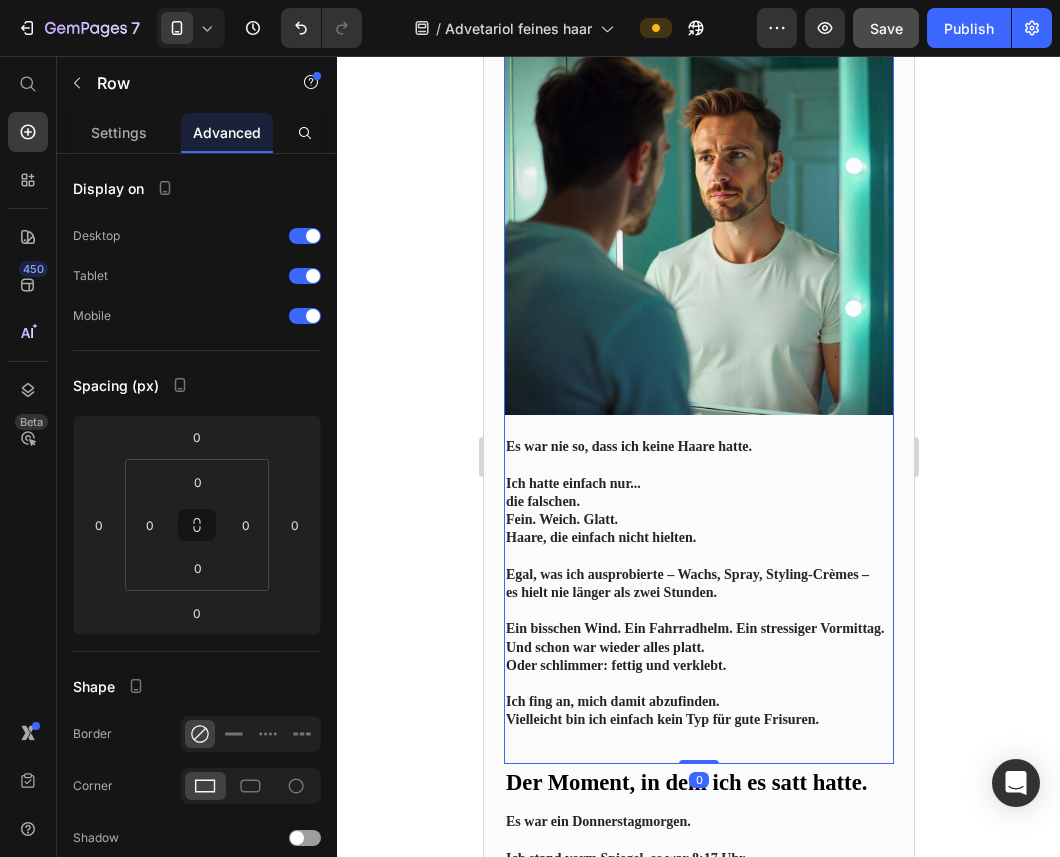 scroll, scrollTop: 159, scrollLeft: 0, axis: vertical 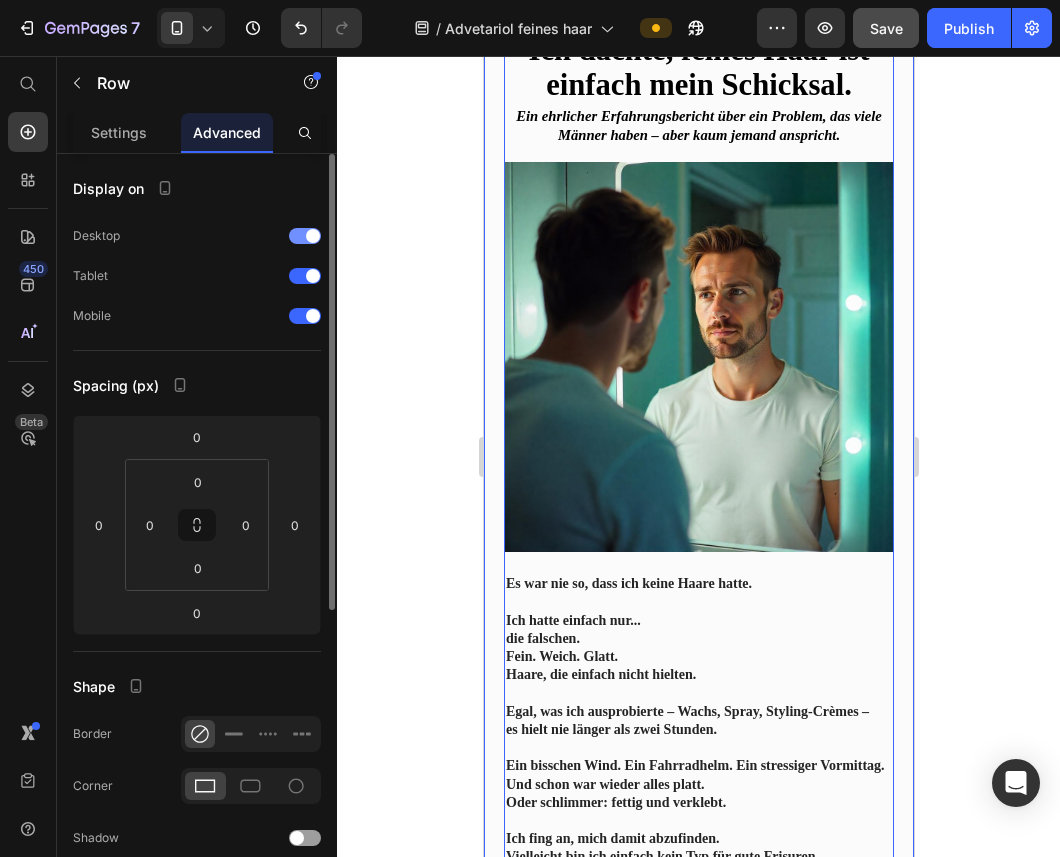 click at bounding box center (313, 236) 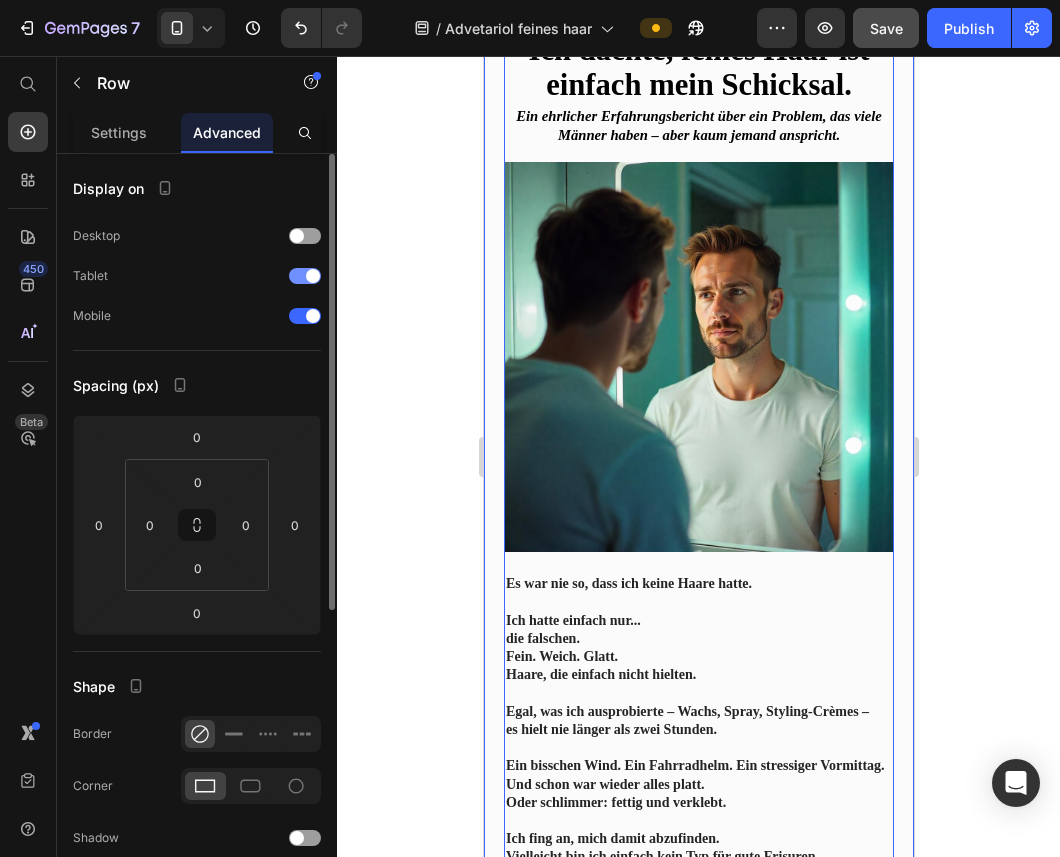 click at bounding box center (305, 276) 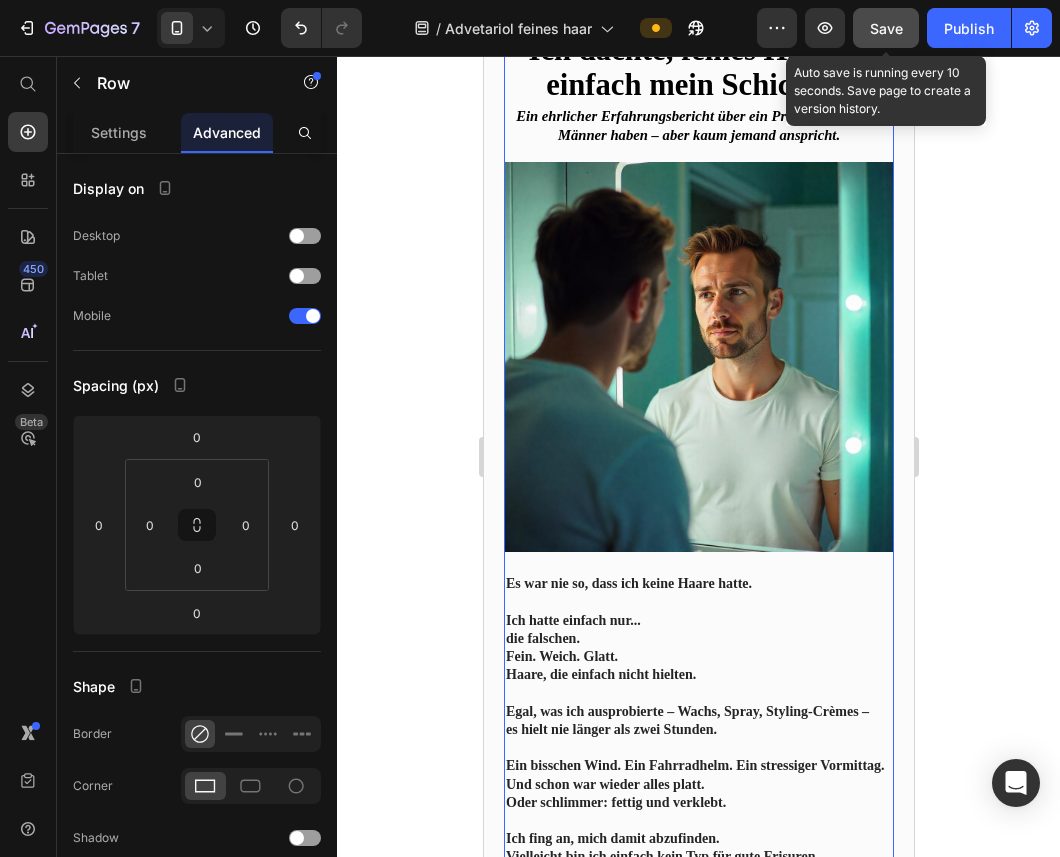 click on "Save" 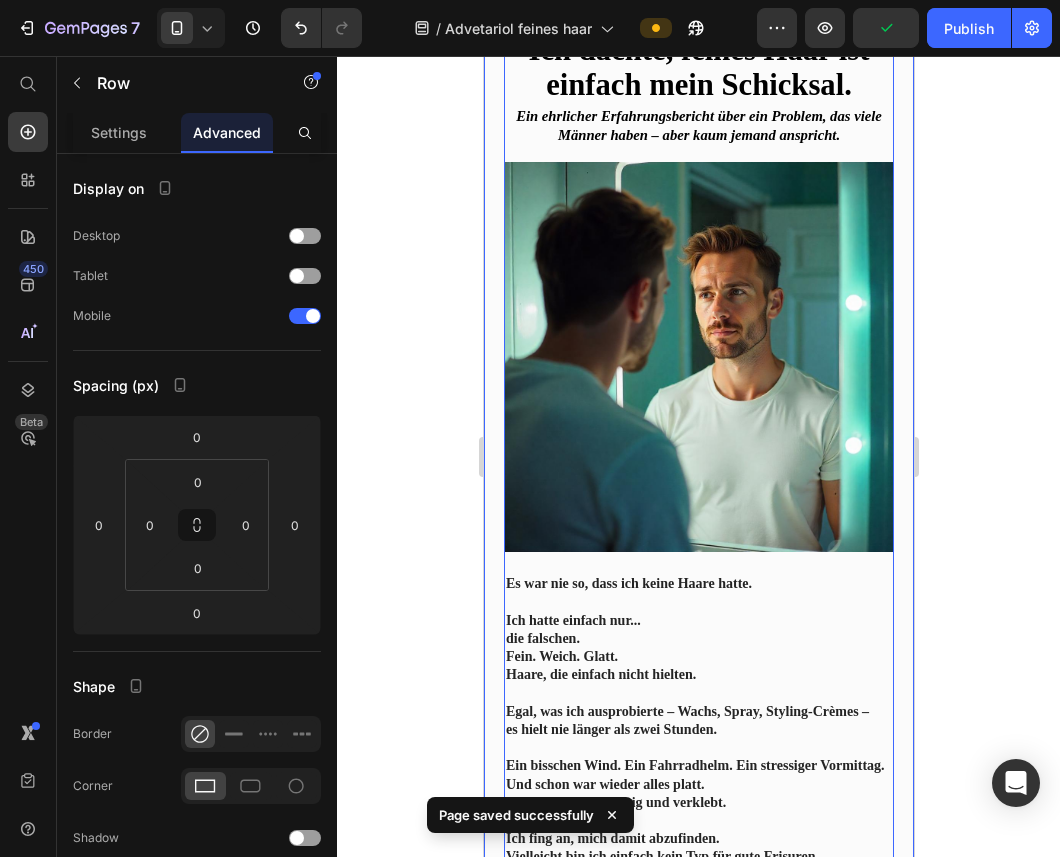 click 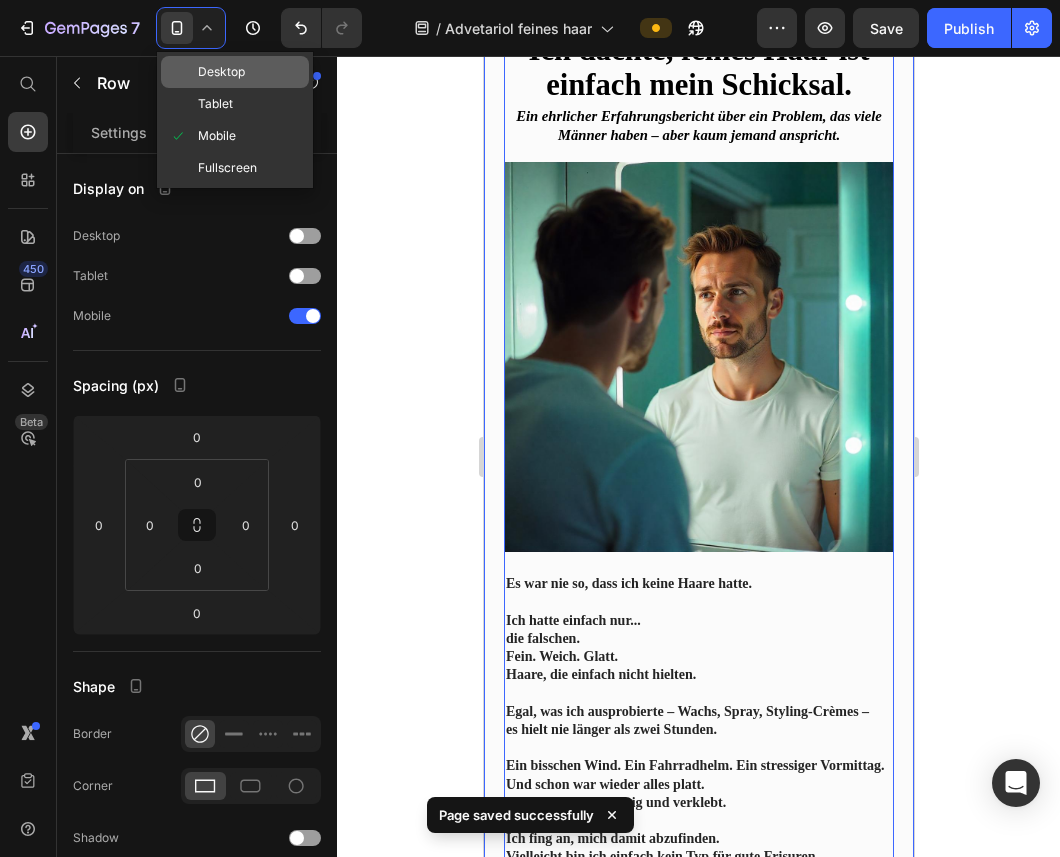 click on "Desktop" at bounding box center [221, 72] 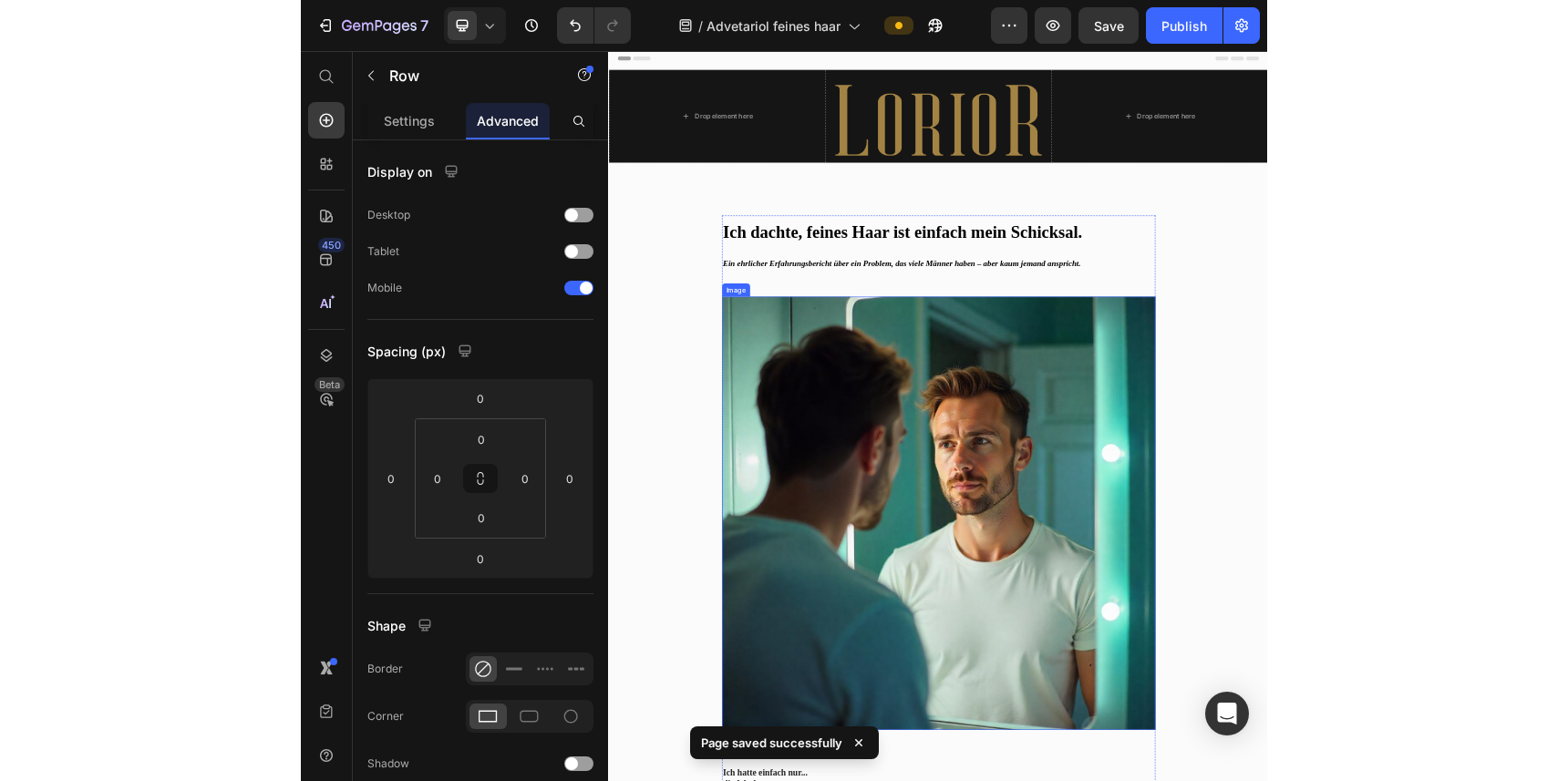scroll, scrollTop: 5, scrollLeft: 0, axis: vertical 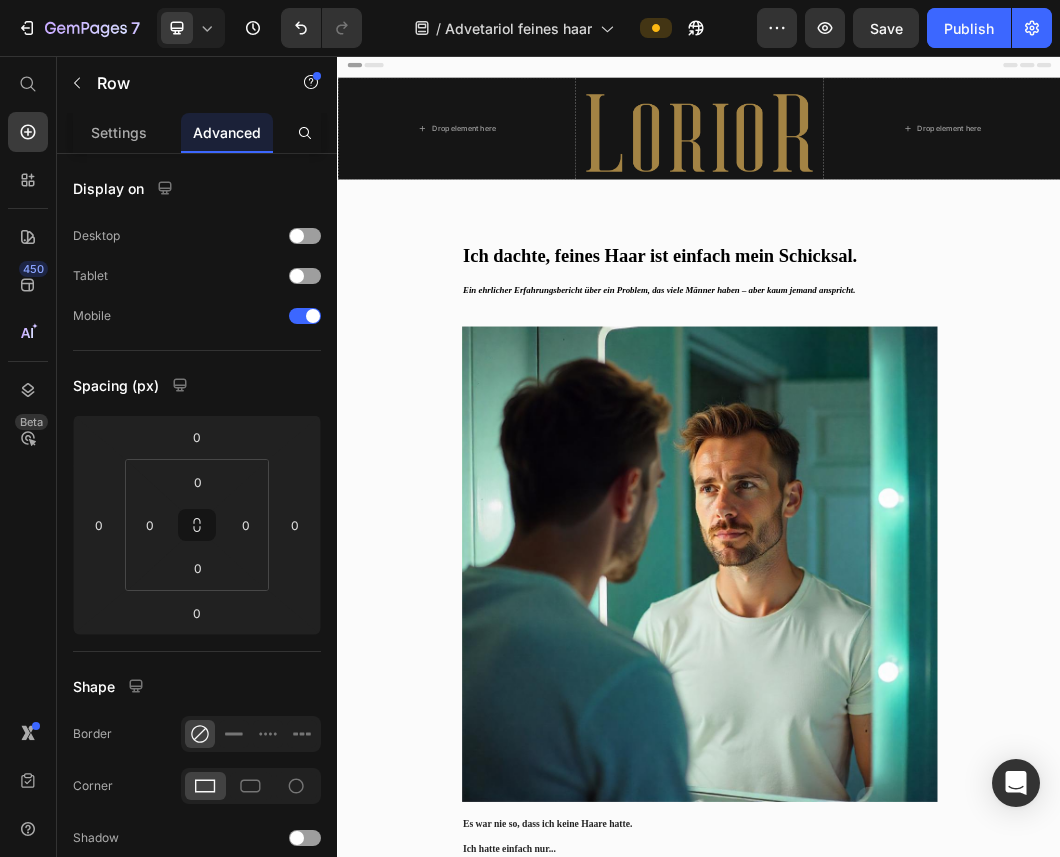 click 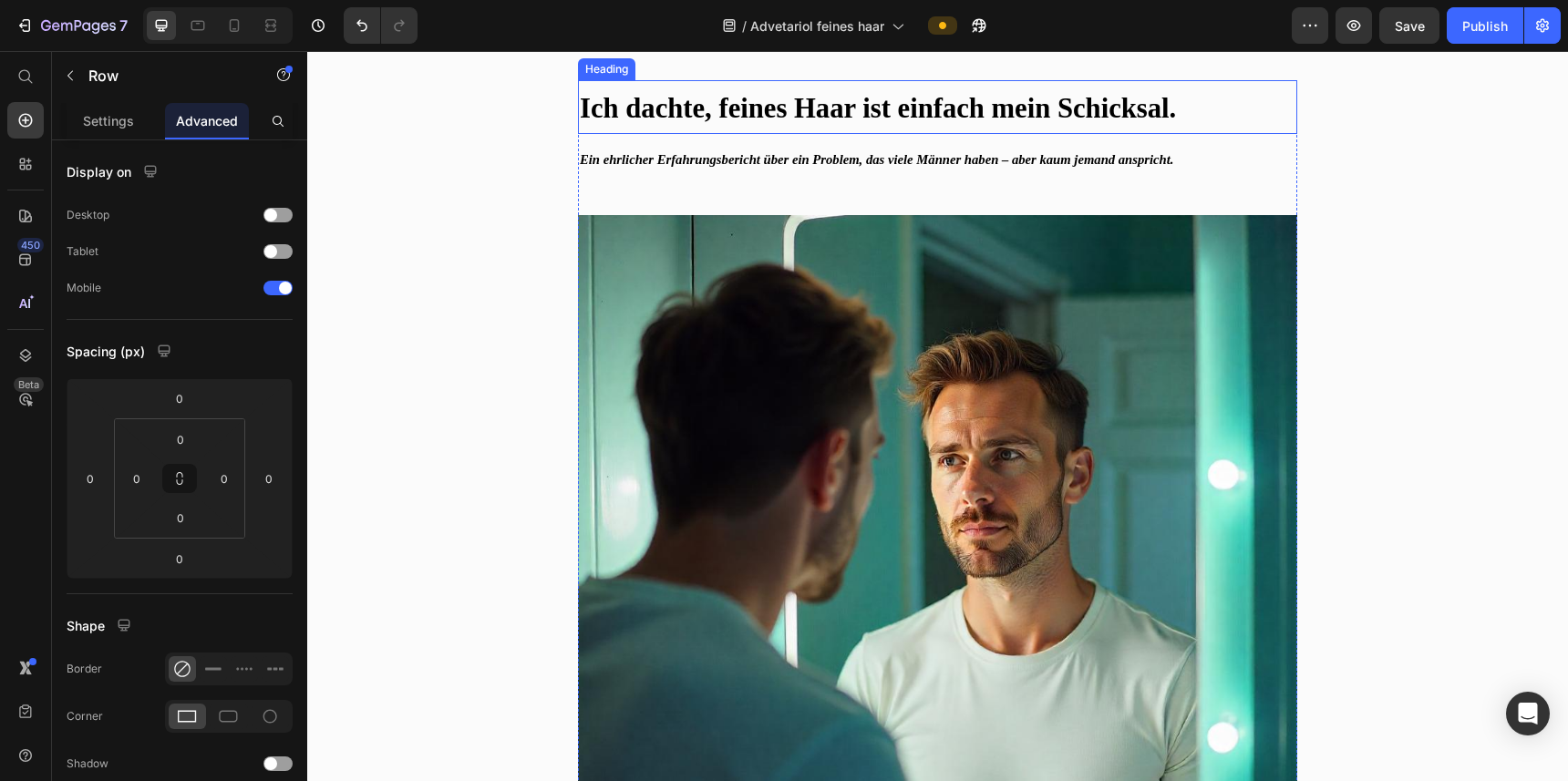 scroll, scrollTop: 256, scrollLeft: 0, axis: vertical 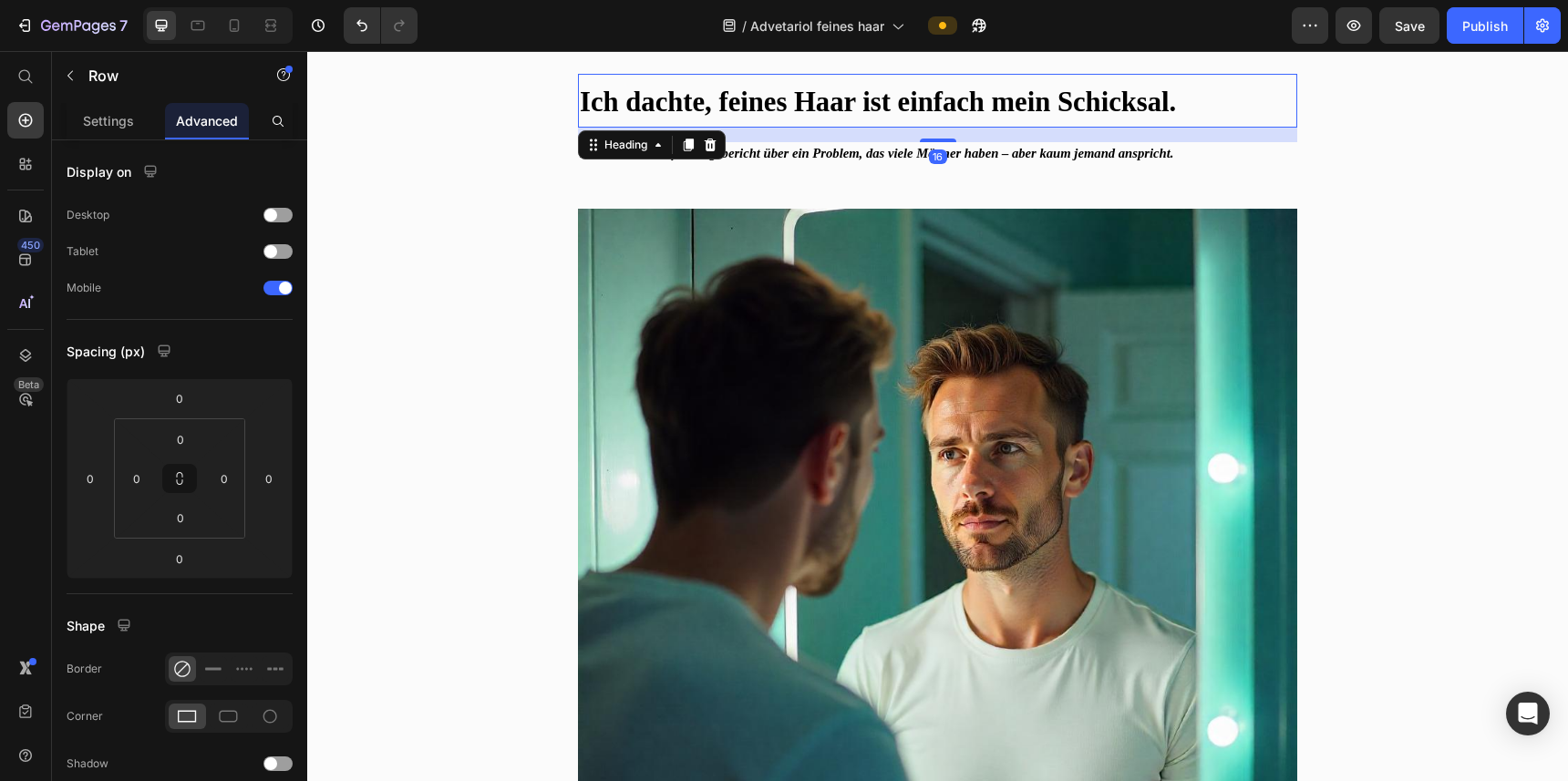 click on "Ich dachte, feines Haar ist einfach mein Schicksal." at bounding box center (878, 102) 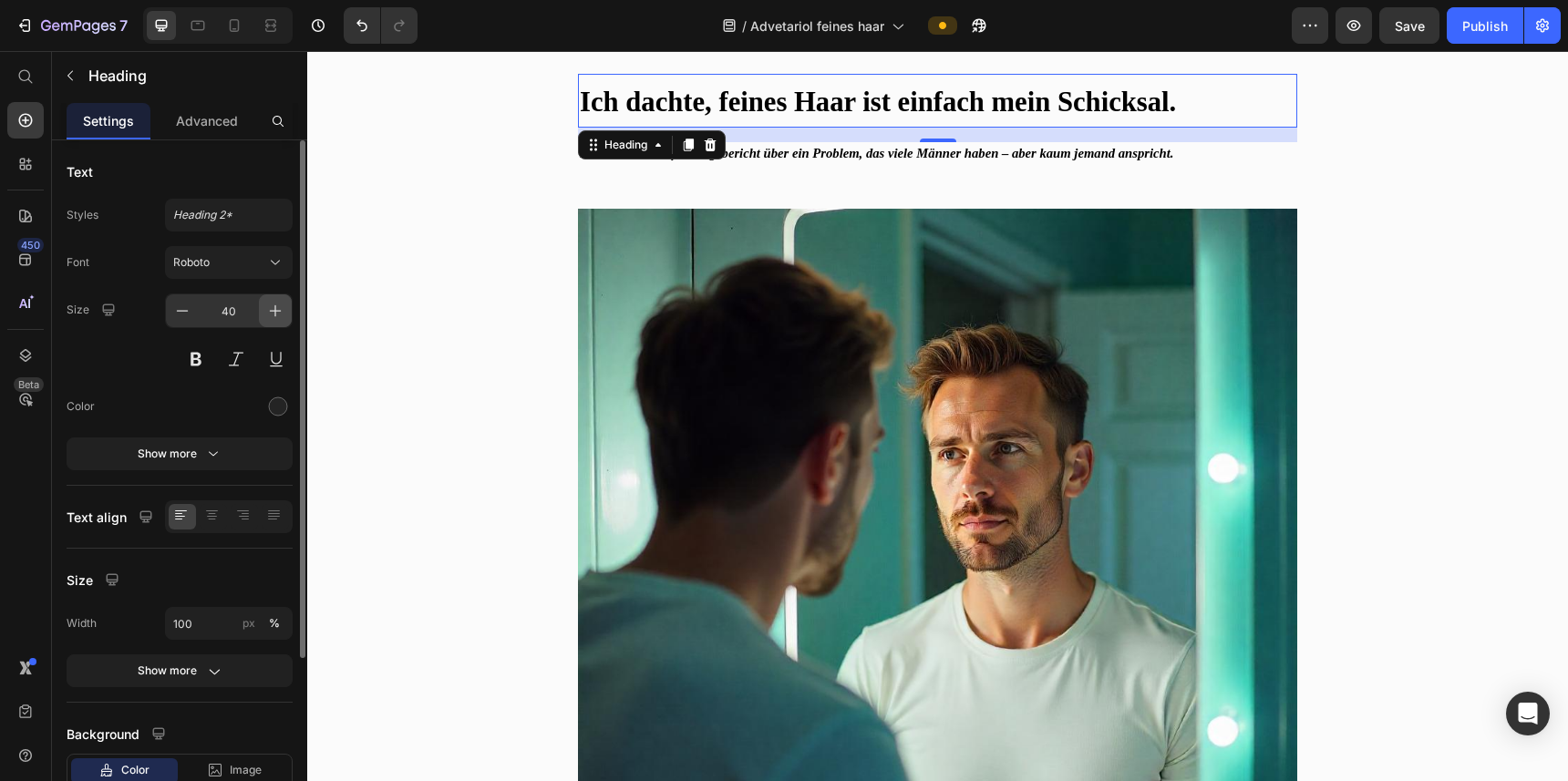 click 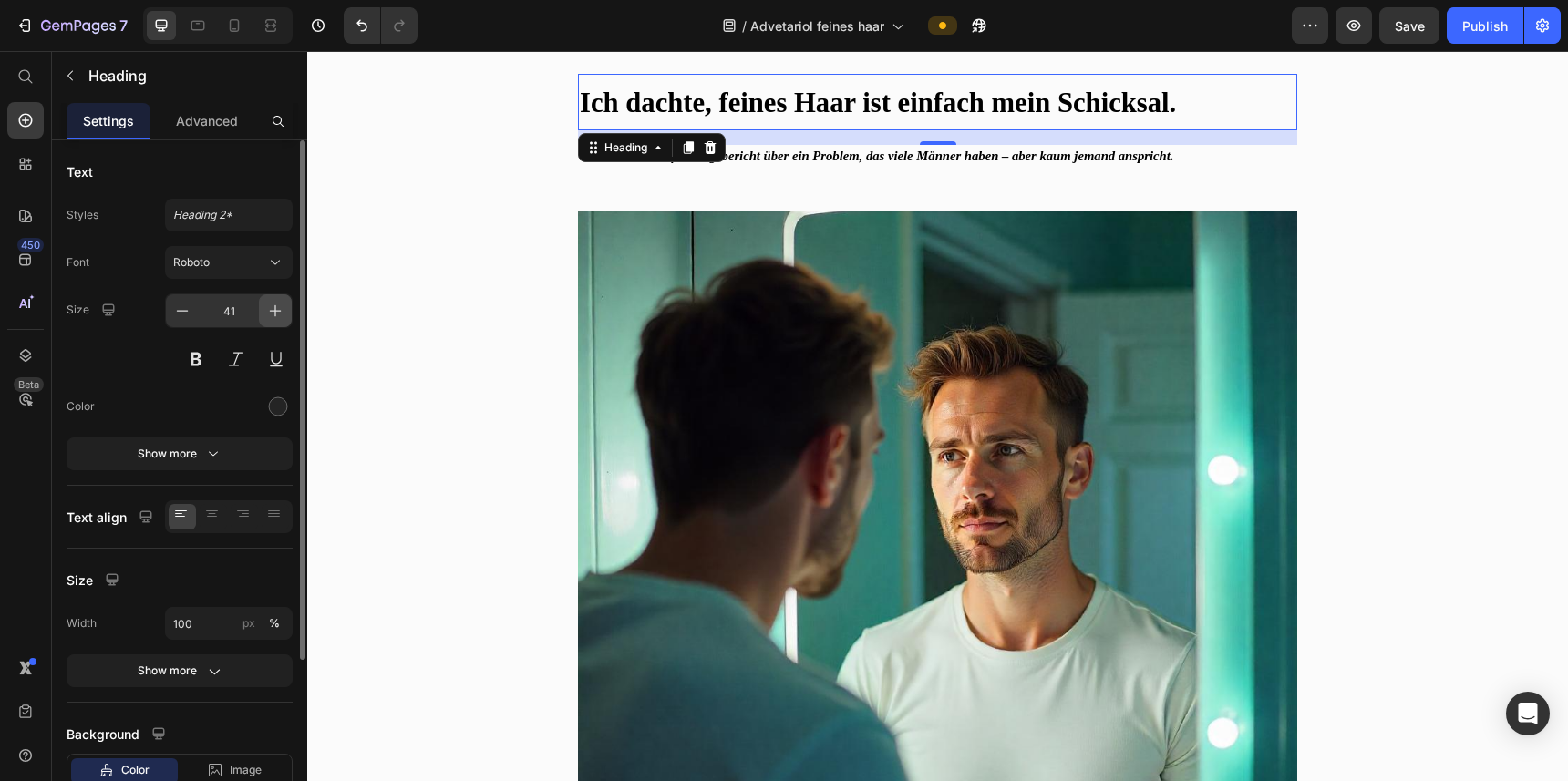 click 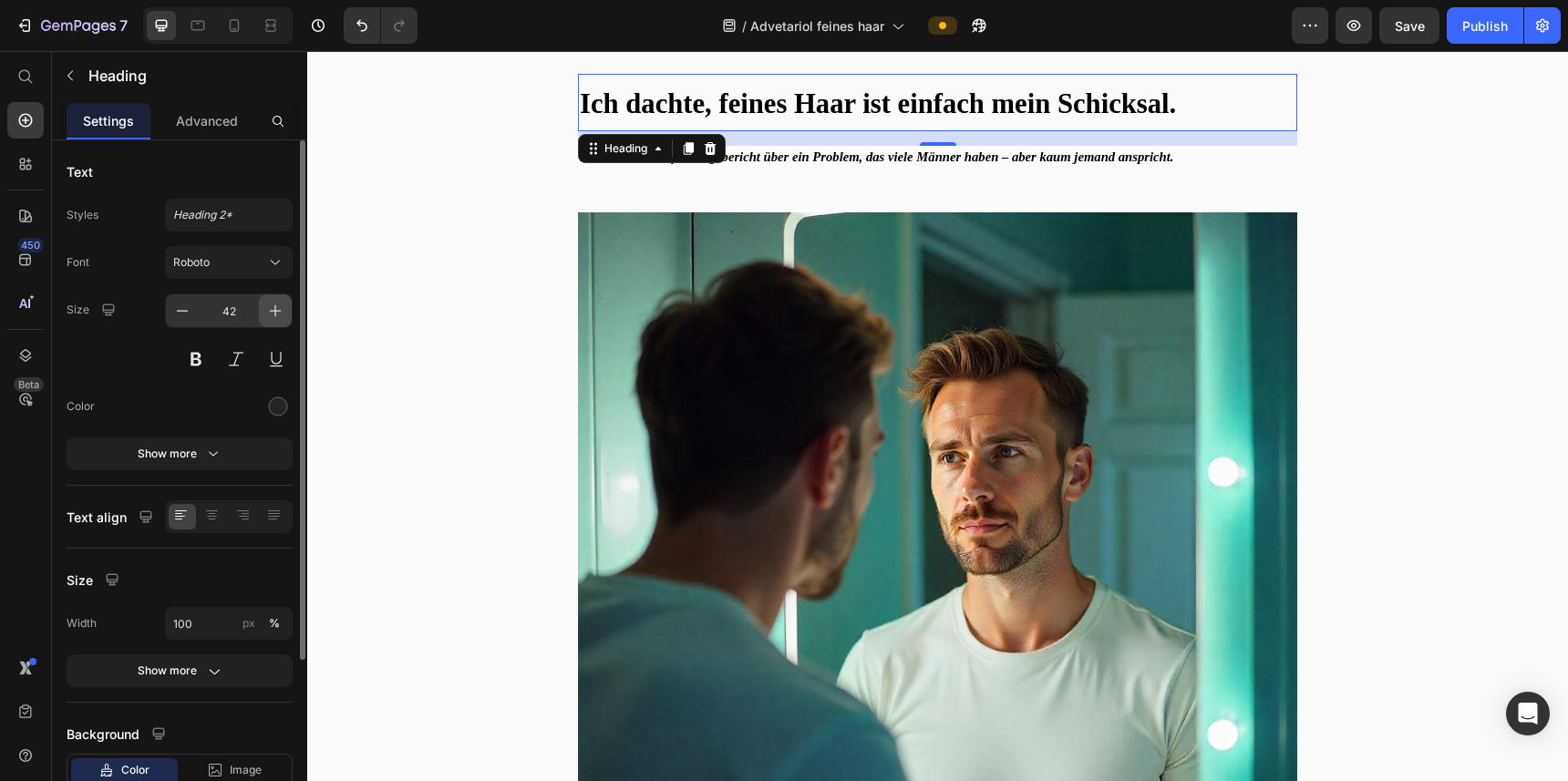 click 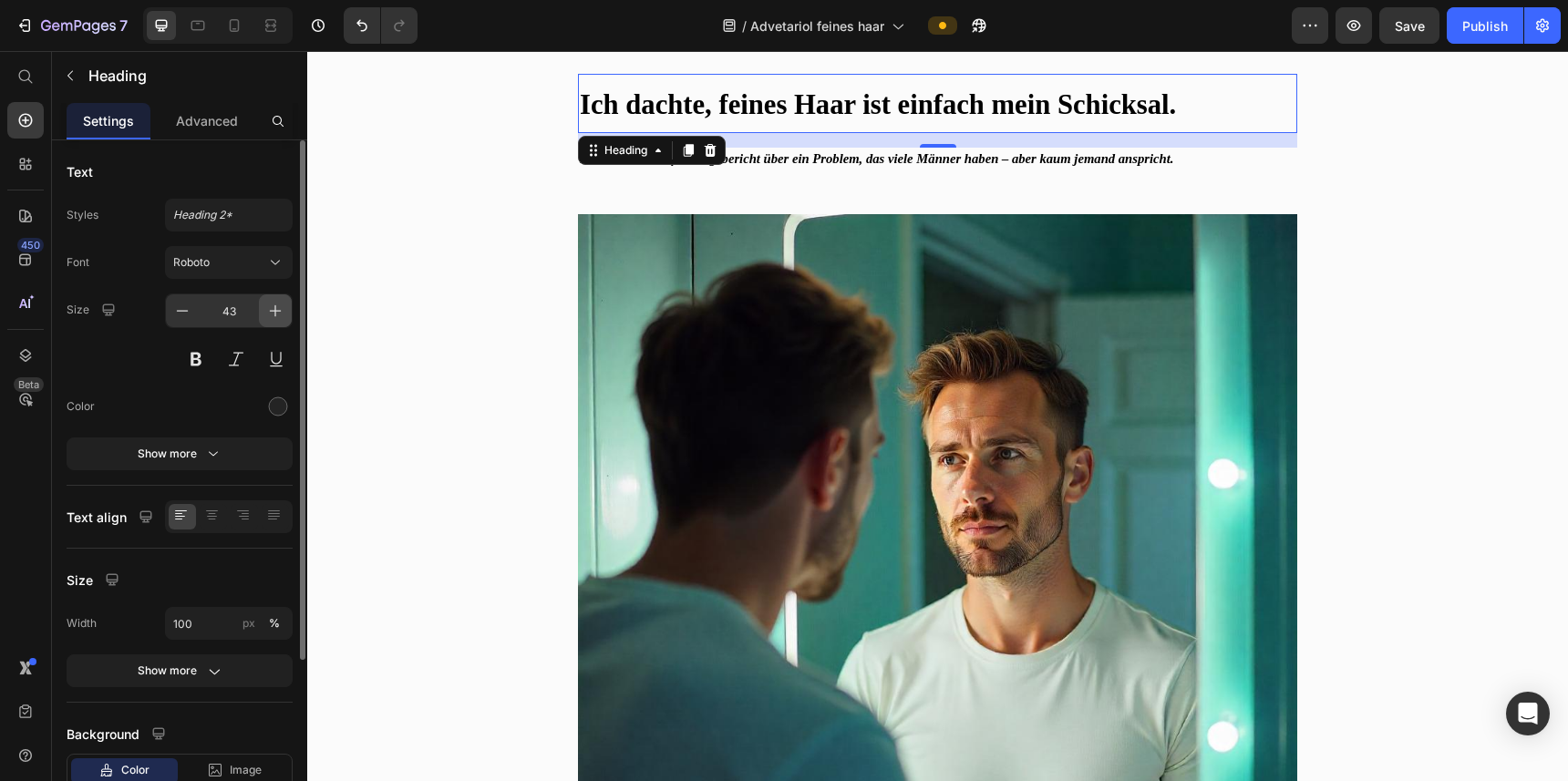 click 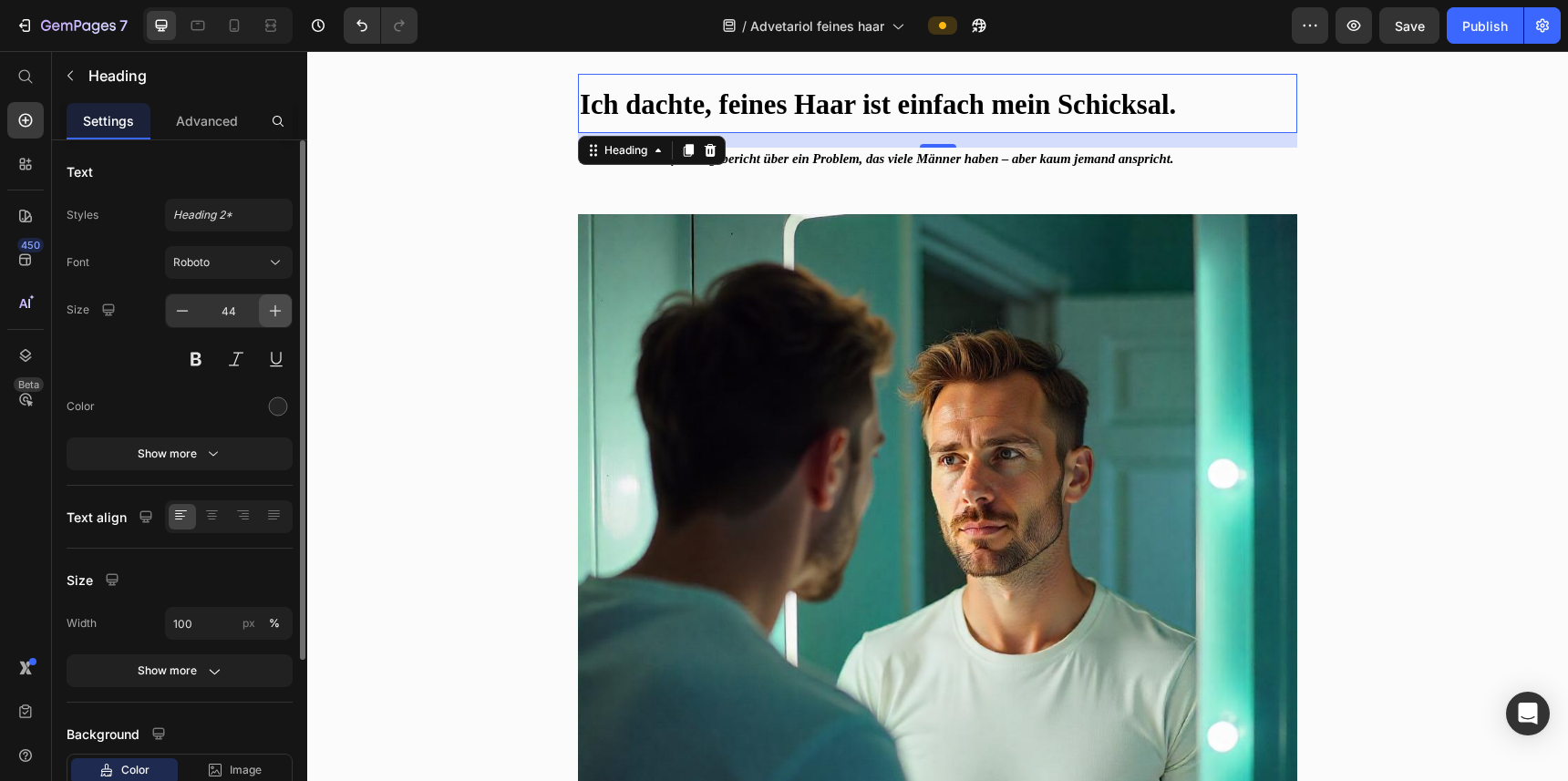 click 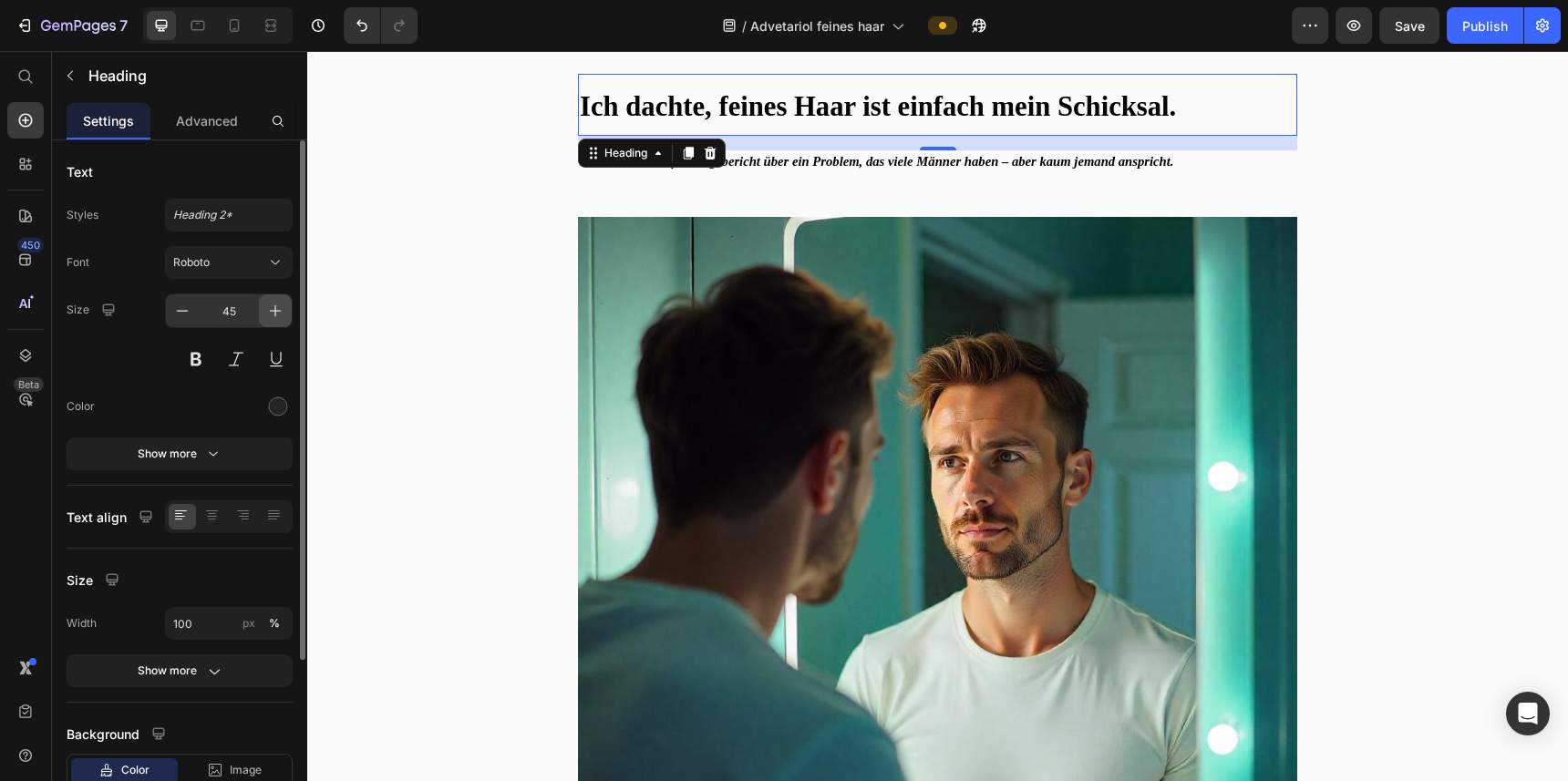click 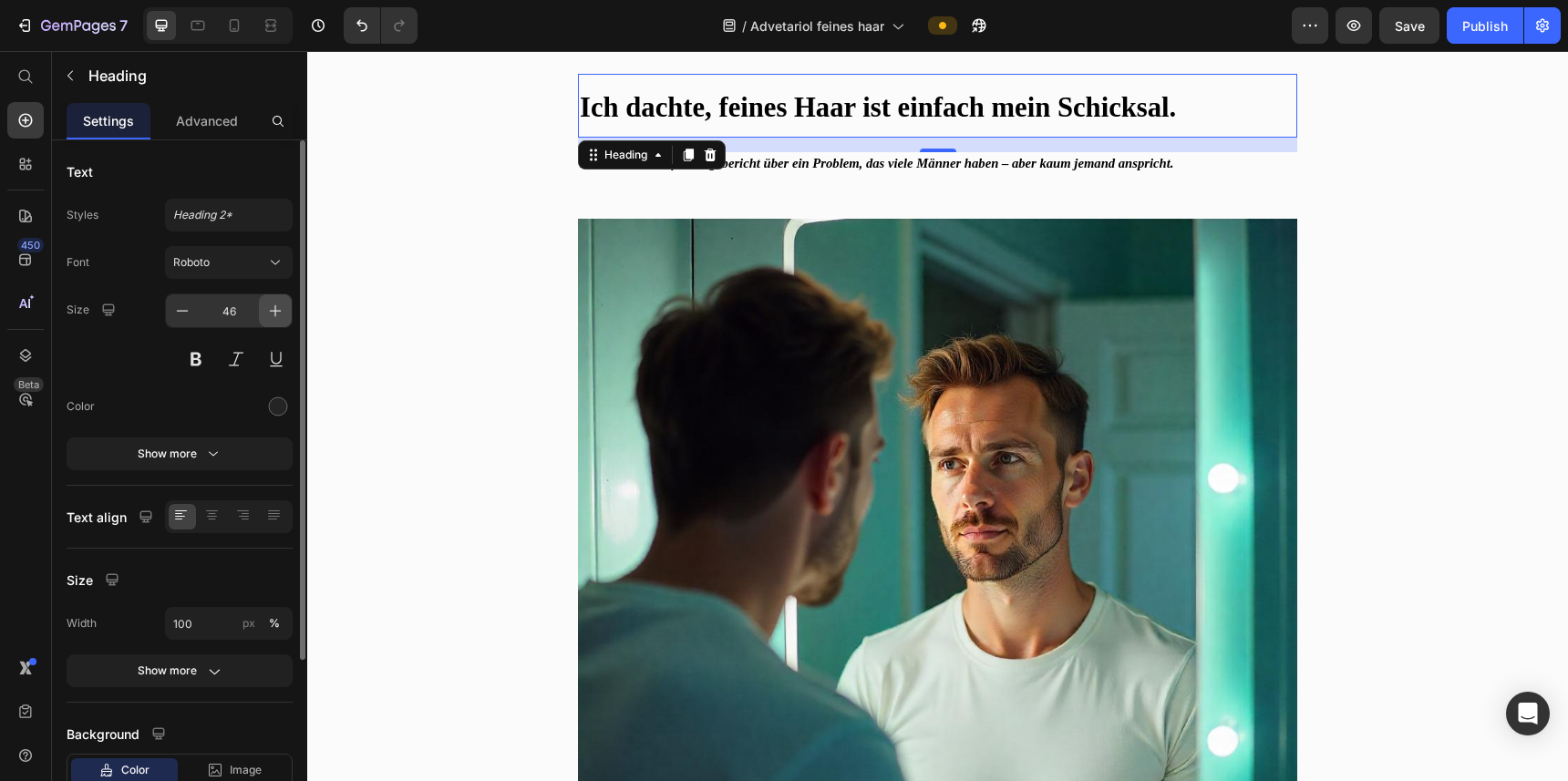click 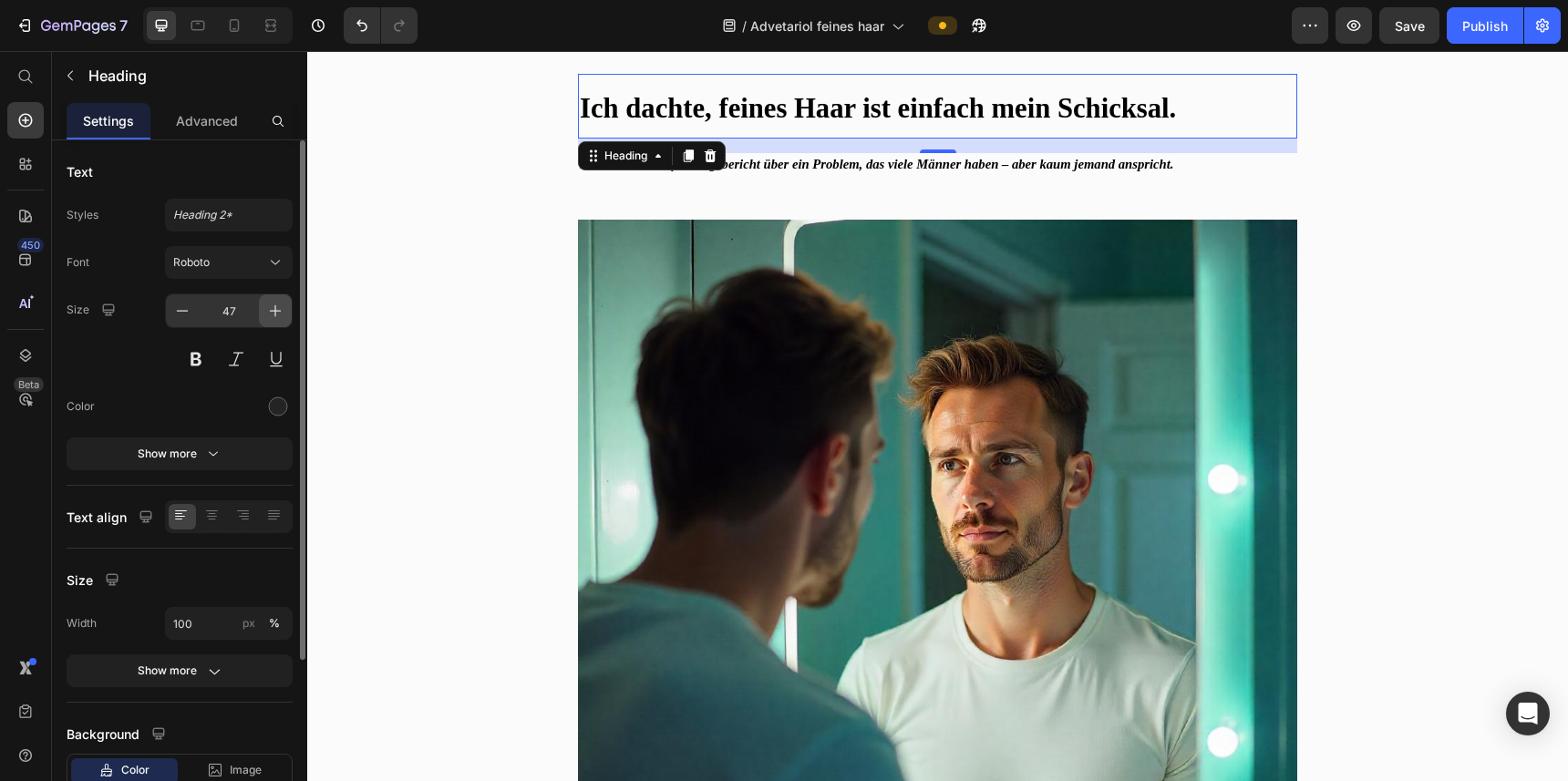 click 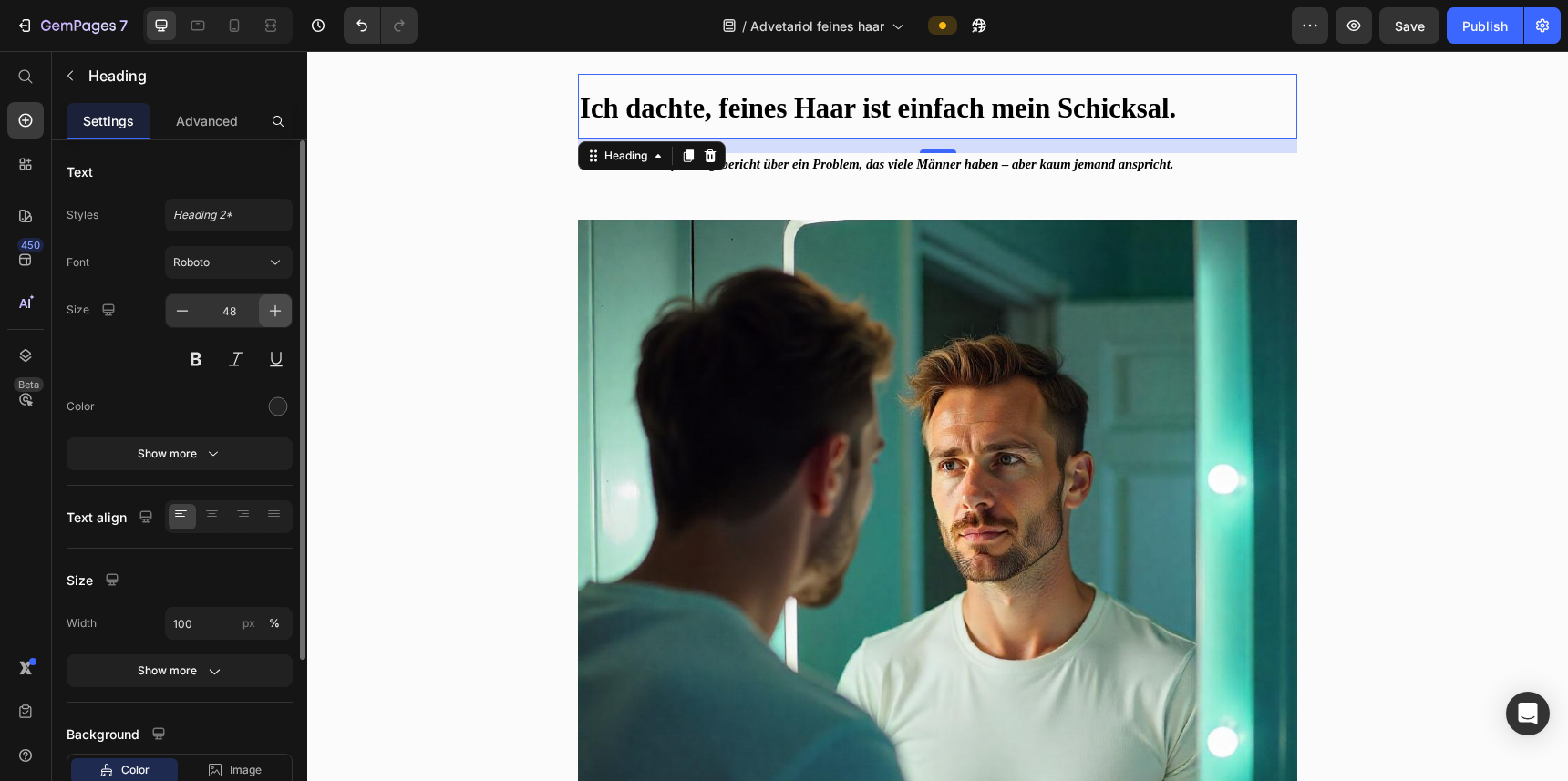 click 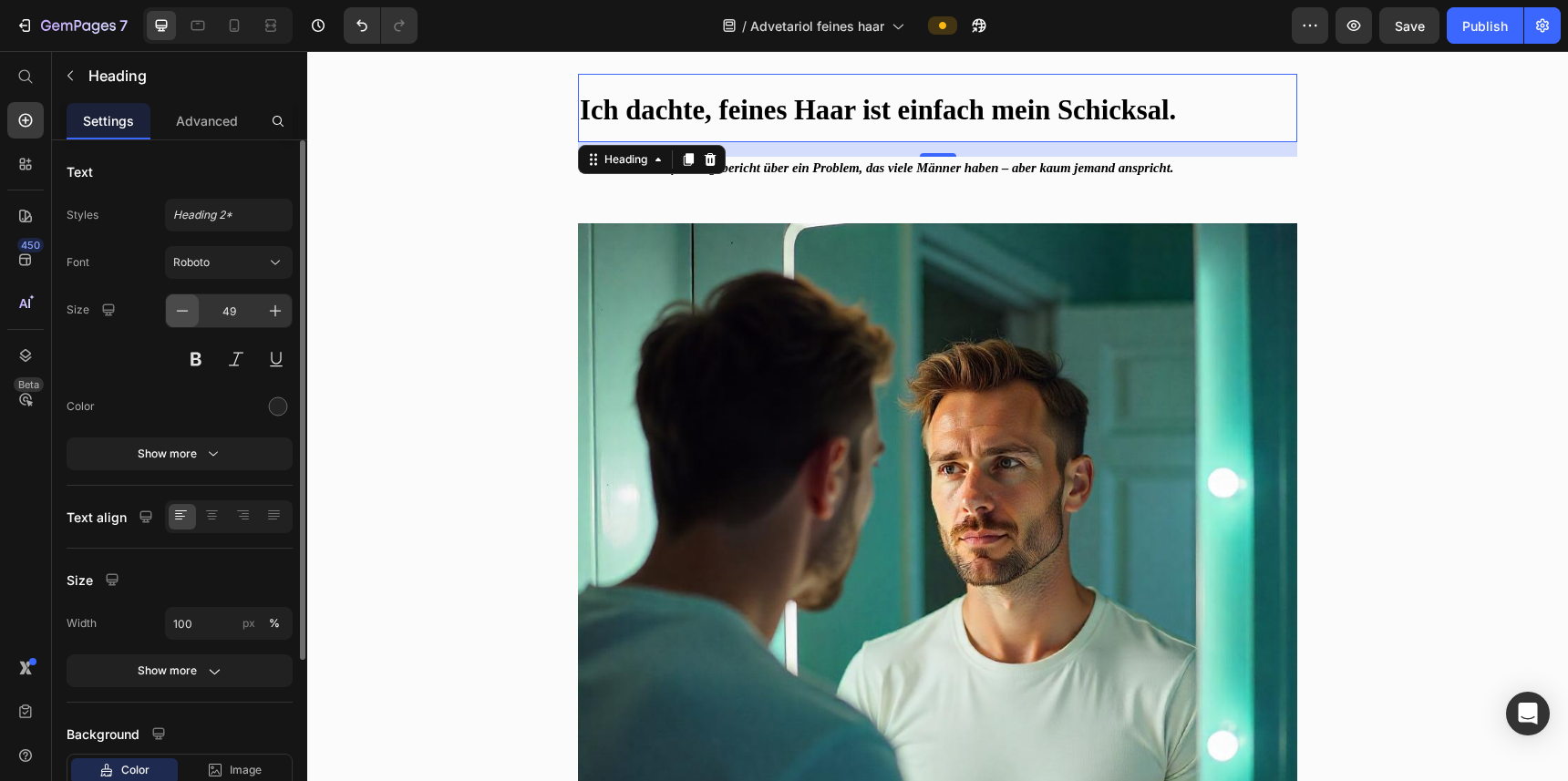 click 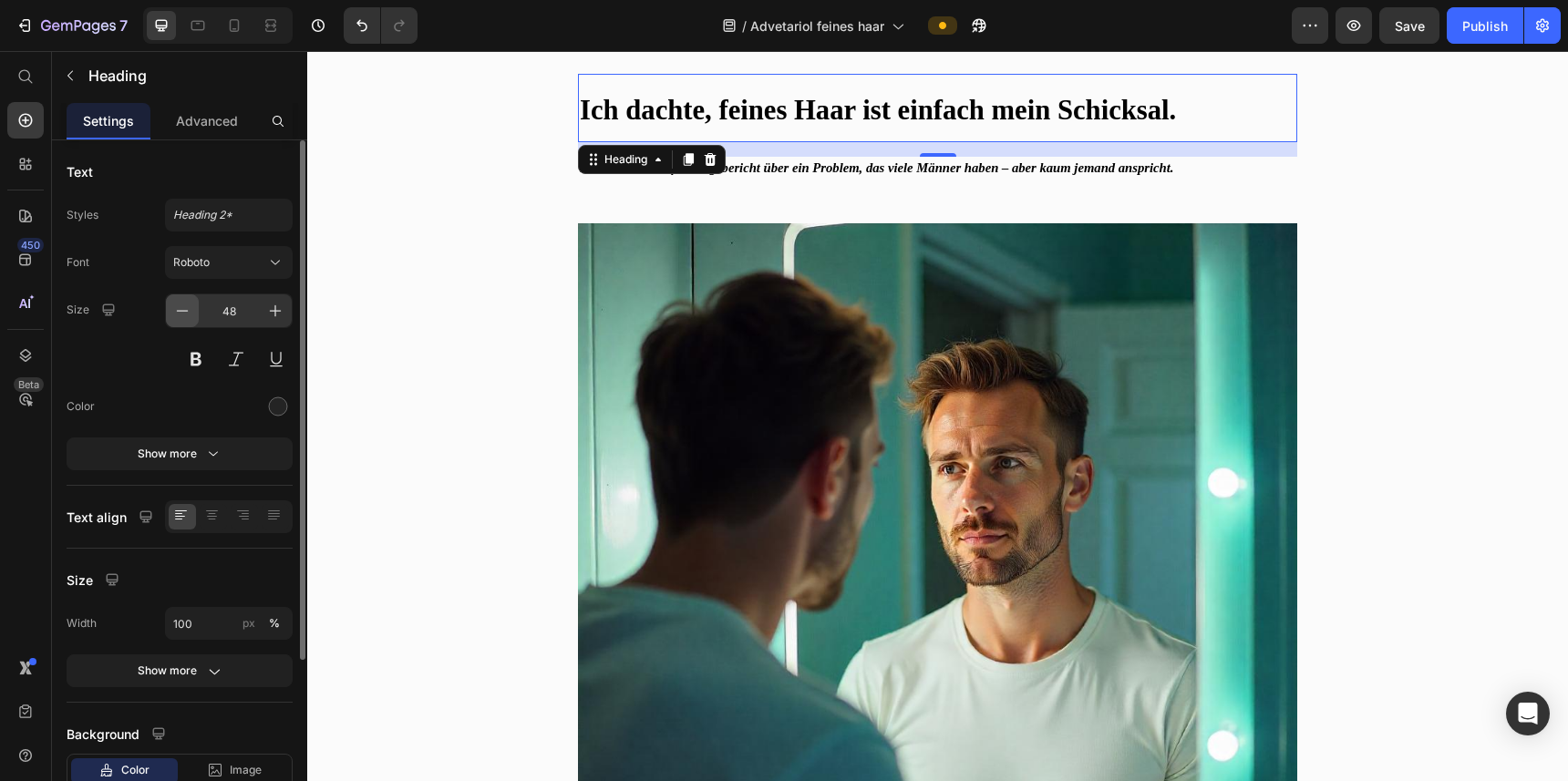 click 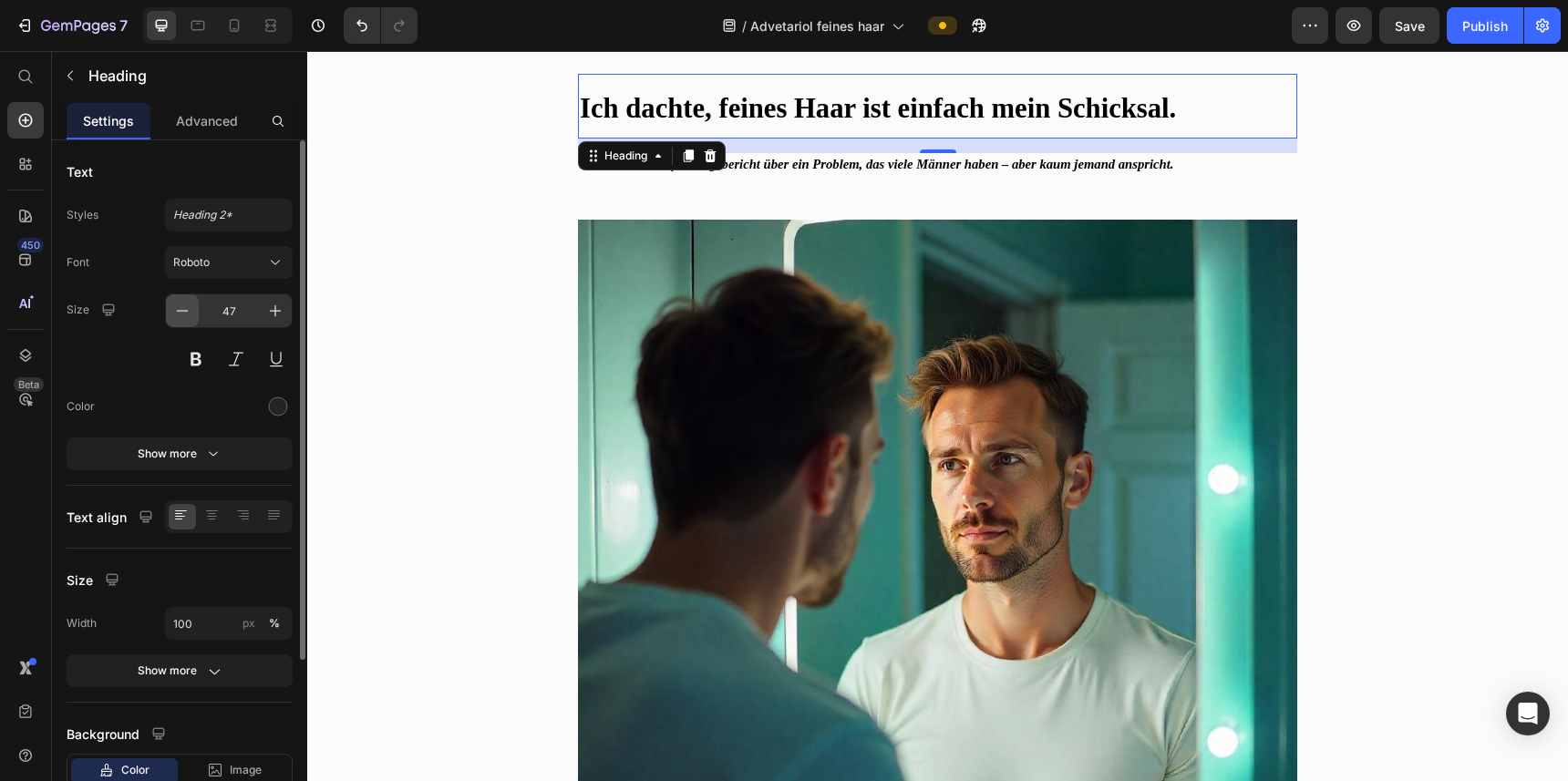 click 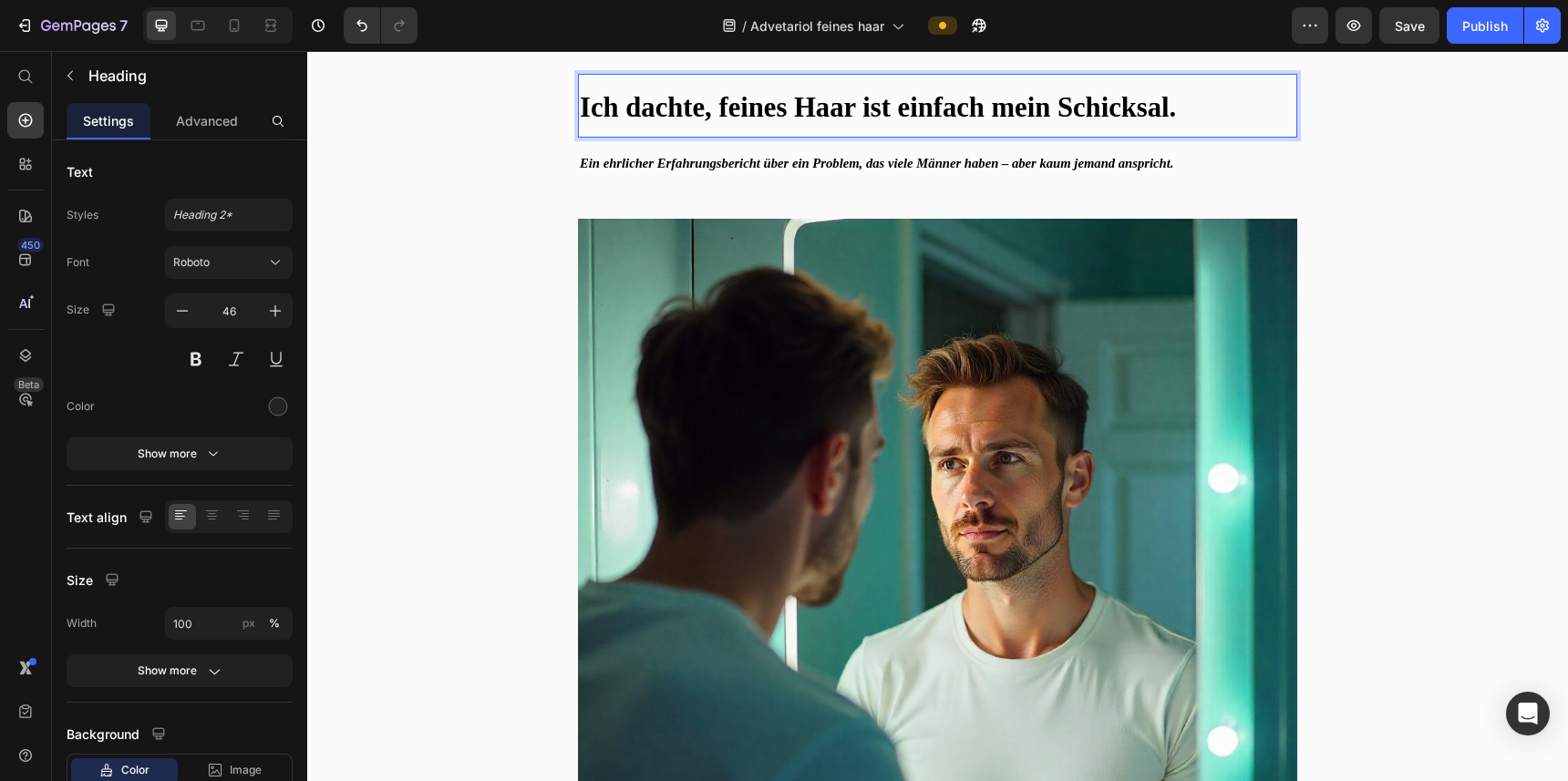 click on "Ich dachte, feines Haar ist einfach mein Schicksal." at bounding box center (878, 108) 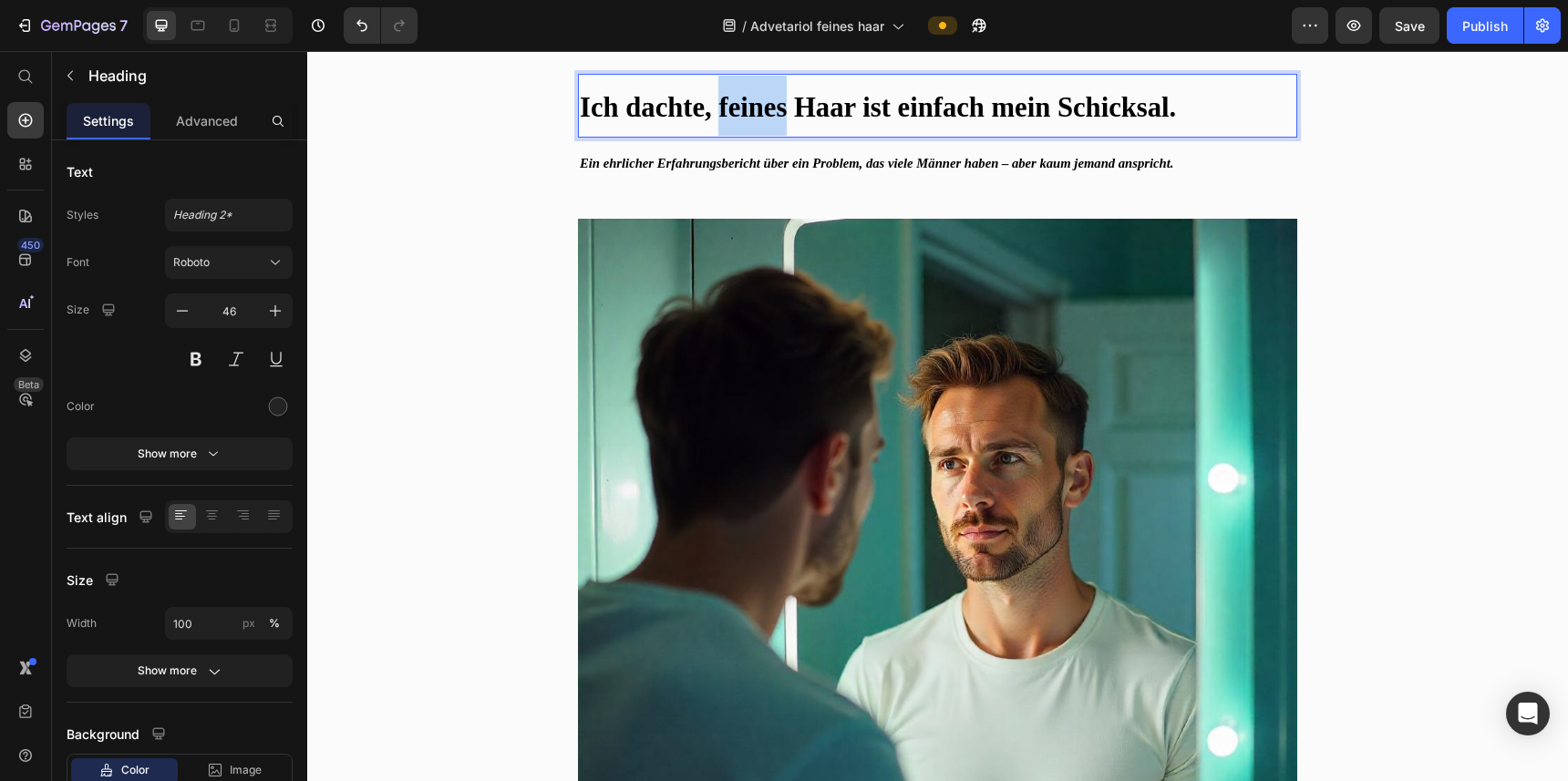 click on "Ich dachte, feines Haar ist einfach mein Schicksal." at bounding box center [878, 108] 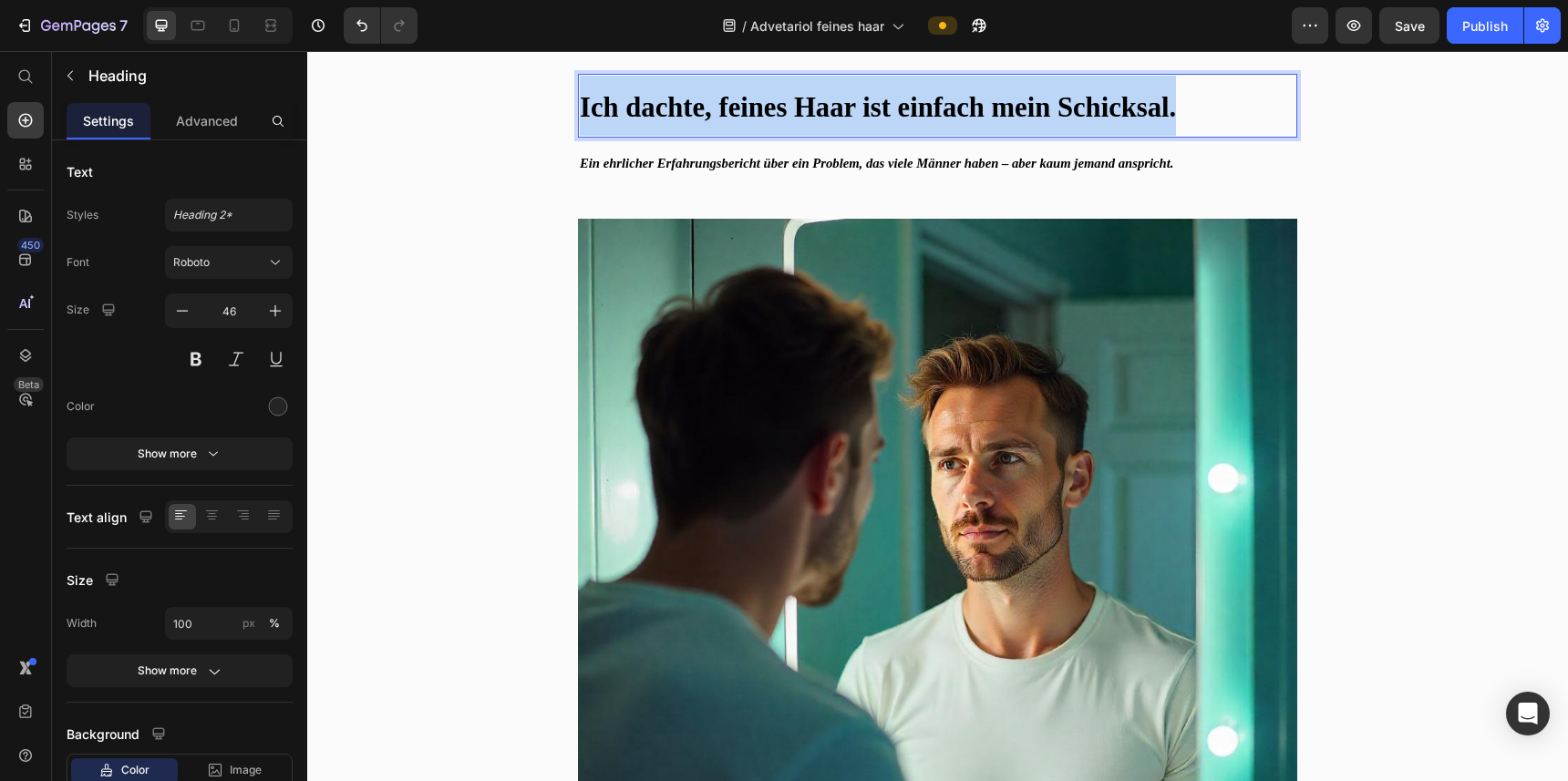 click on "Ich dachte, feines Haar ist einfach mein Schicksal." at bounding box center (878, 108) 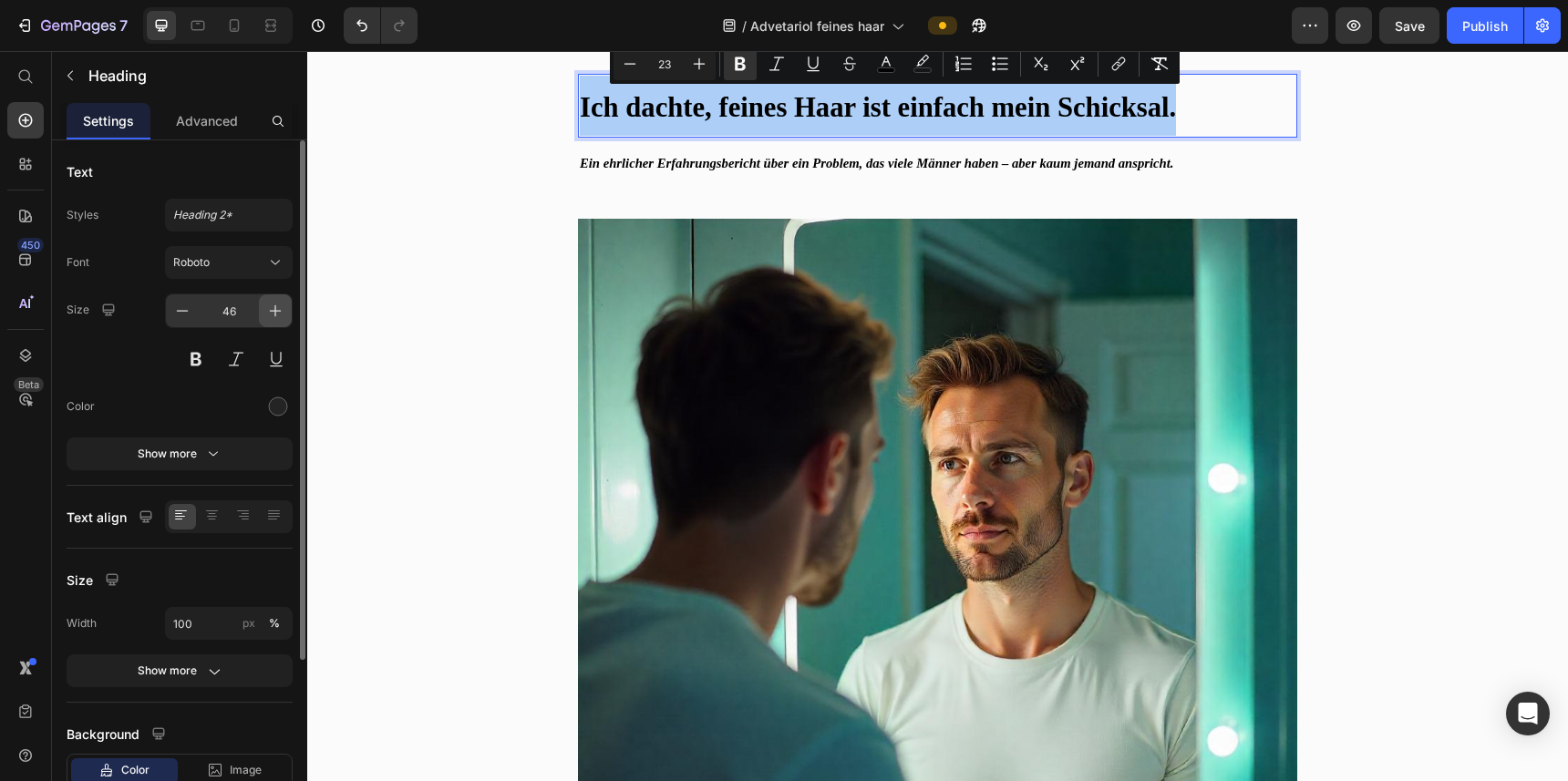 click 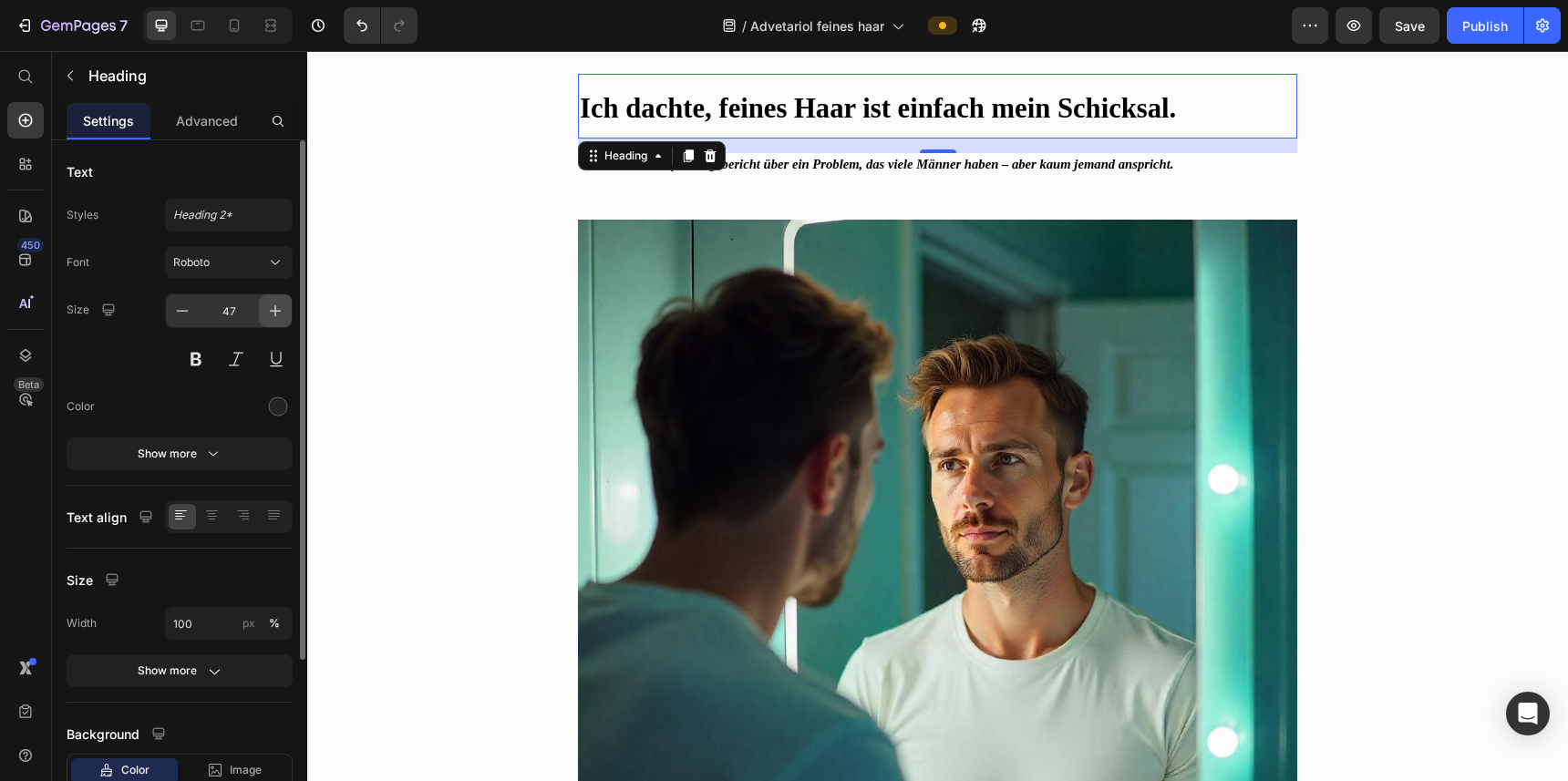 click 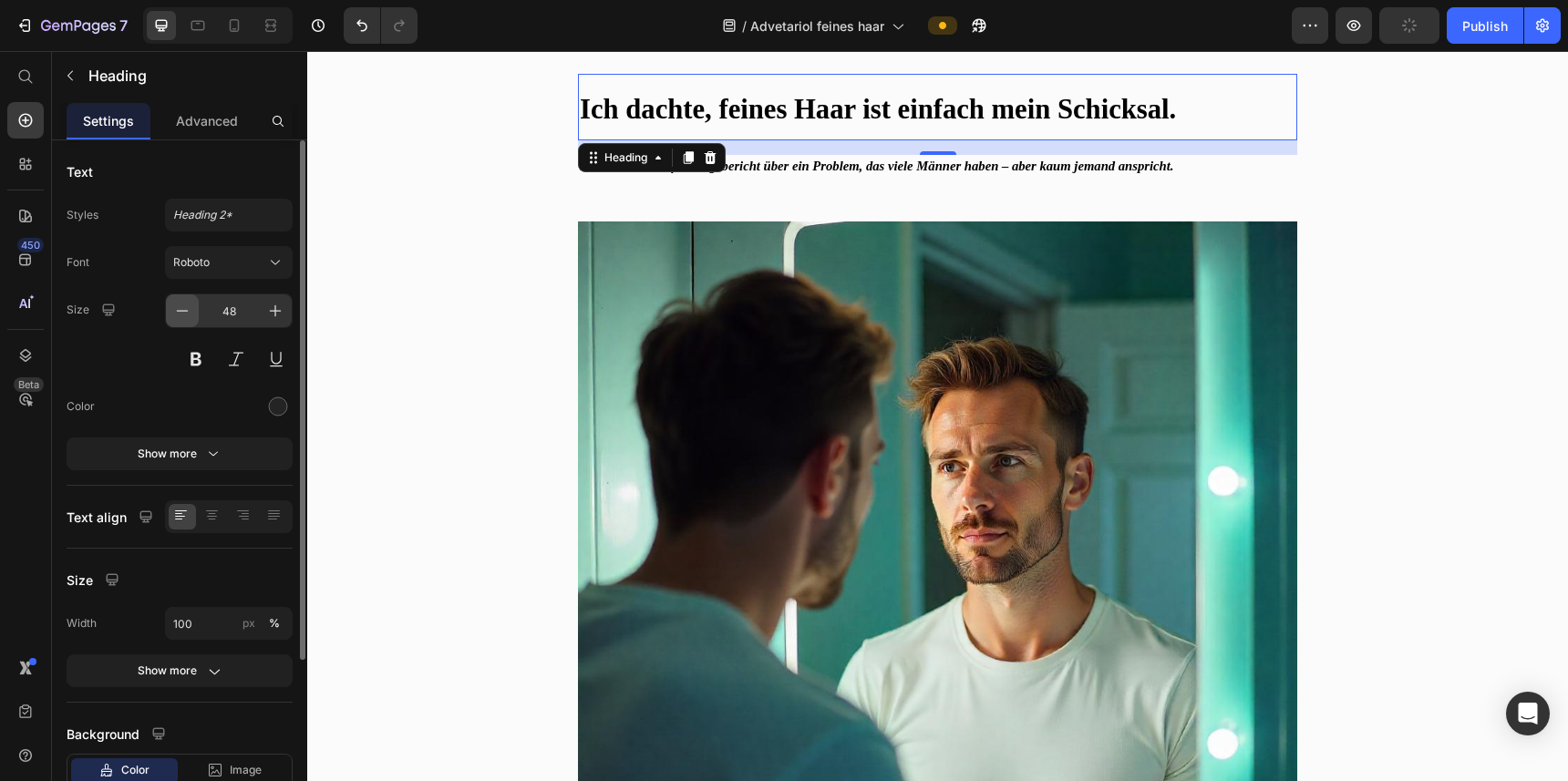 click 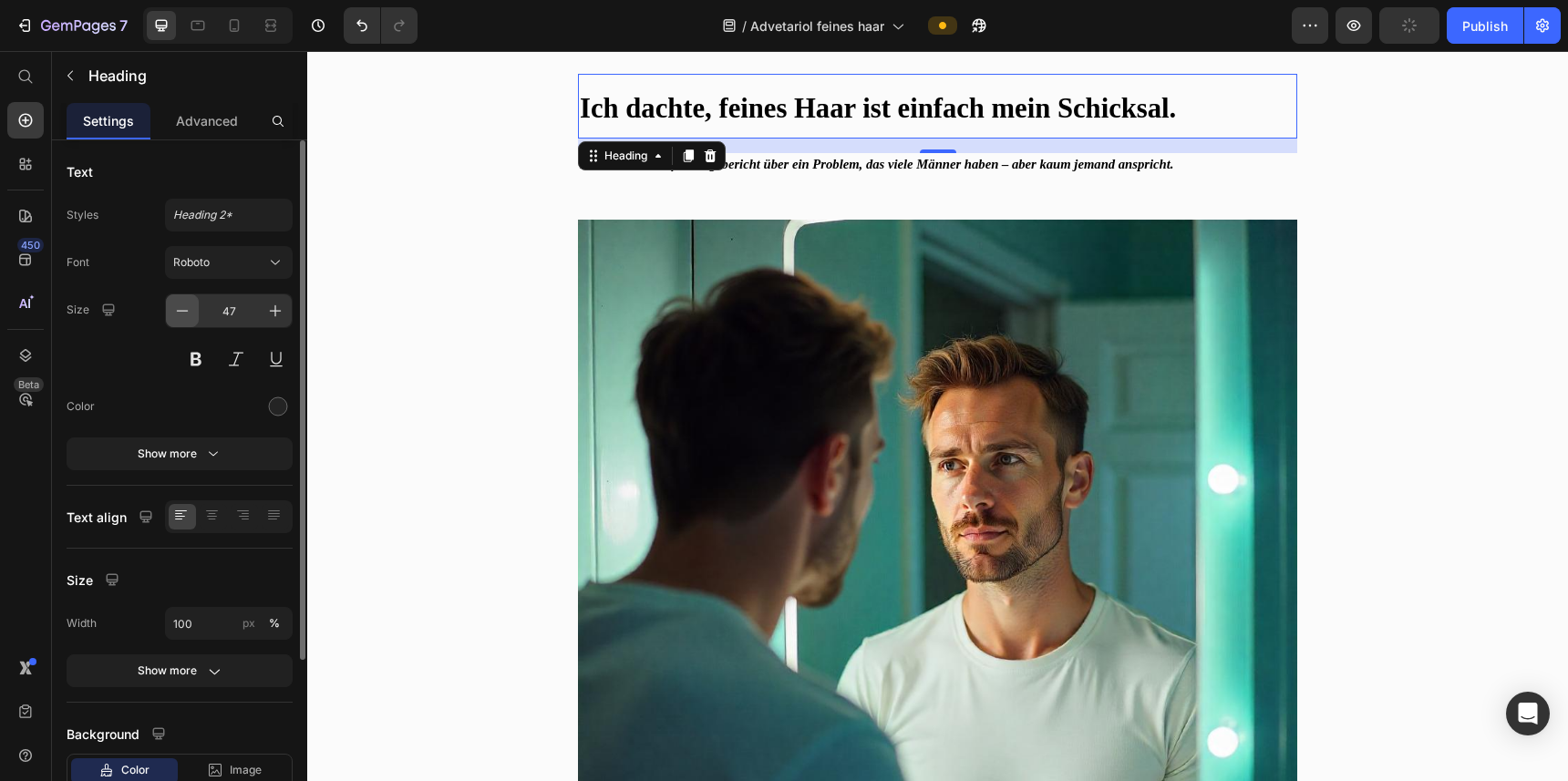click 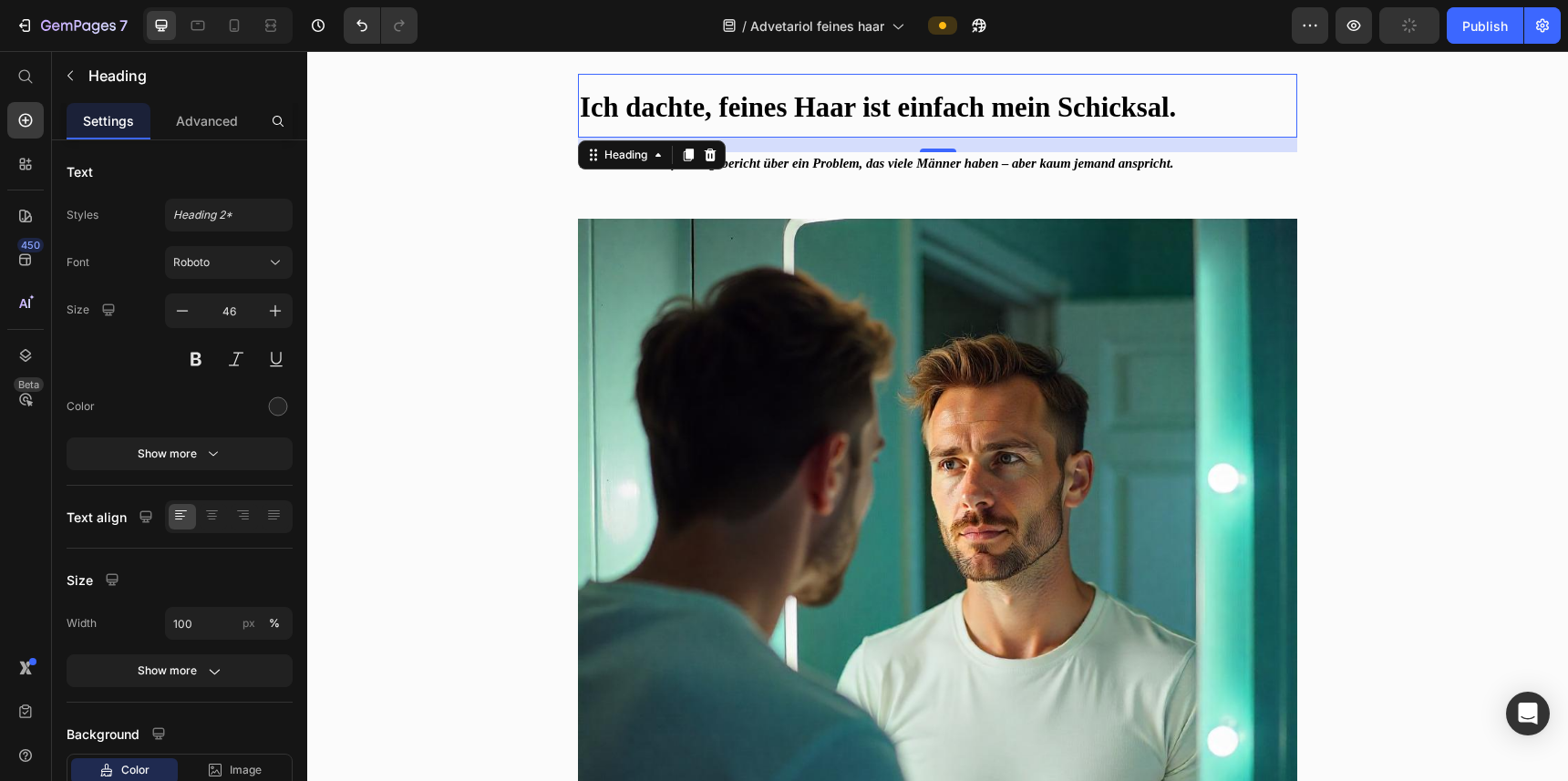 click on "16" at bounding box center (938, 167) 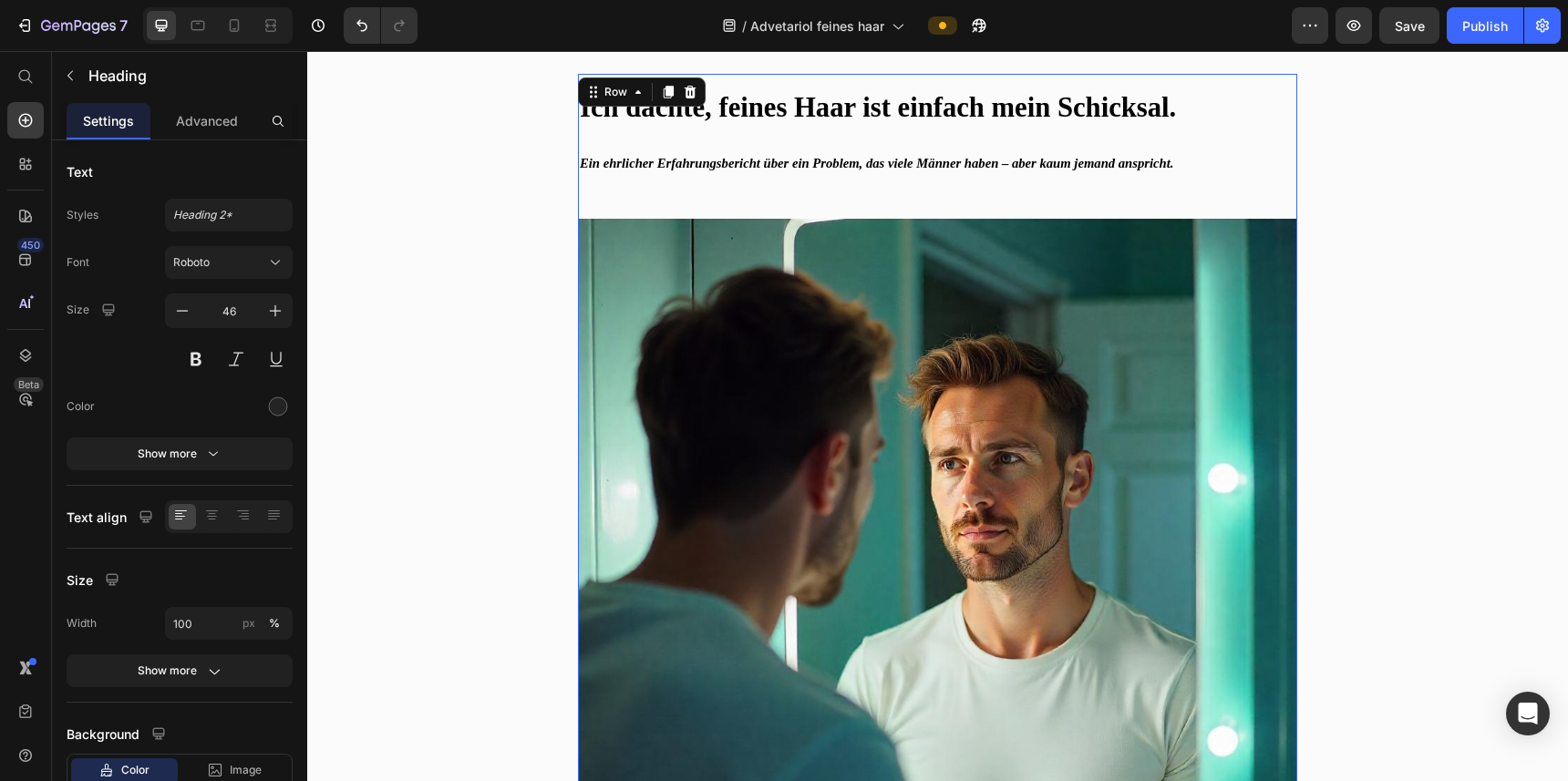click on "⁠⁠⁠⁠⁠⁠⁠ Ich dachte, feines Haar ist einfach mein Schicksal. Heading Ein ehrlicher Erfahrungsbericht über ein Problem, das viele Männer haben – aber kaum jemand anspricht. Text Block Image Es war nie so, dass ich keine Haare hatte. Ich hatte einfach nur... die falschen. Fein. Weich. Glatt. Haare, die einfach nicht hielten. Egal, was ich ausprobierte – Wachs, Spray, Styling-Crèmes – es hielt nie länger als zwei Stunden. Ein bisschen Wind. Ein Fahrradhelm. Ein stressiger Vormittag. Und schon war wieder alles platt. Oder schlimmer: fettig und verklebt. Ich fing an, mich damit abzufinden. Vielleicht bin ich einfach kein Typ für gute Frisuren. Text Block" at bounding box center [937, 670] 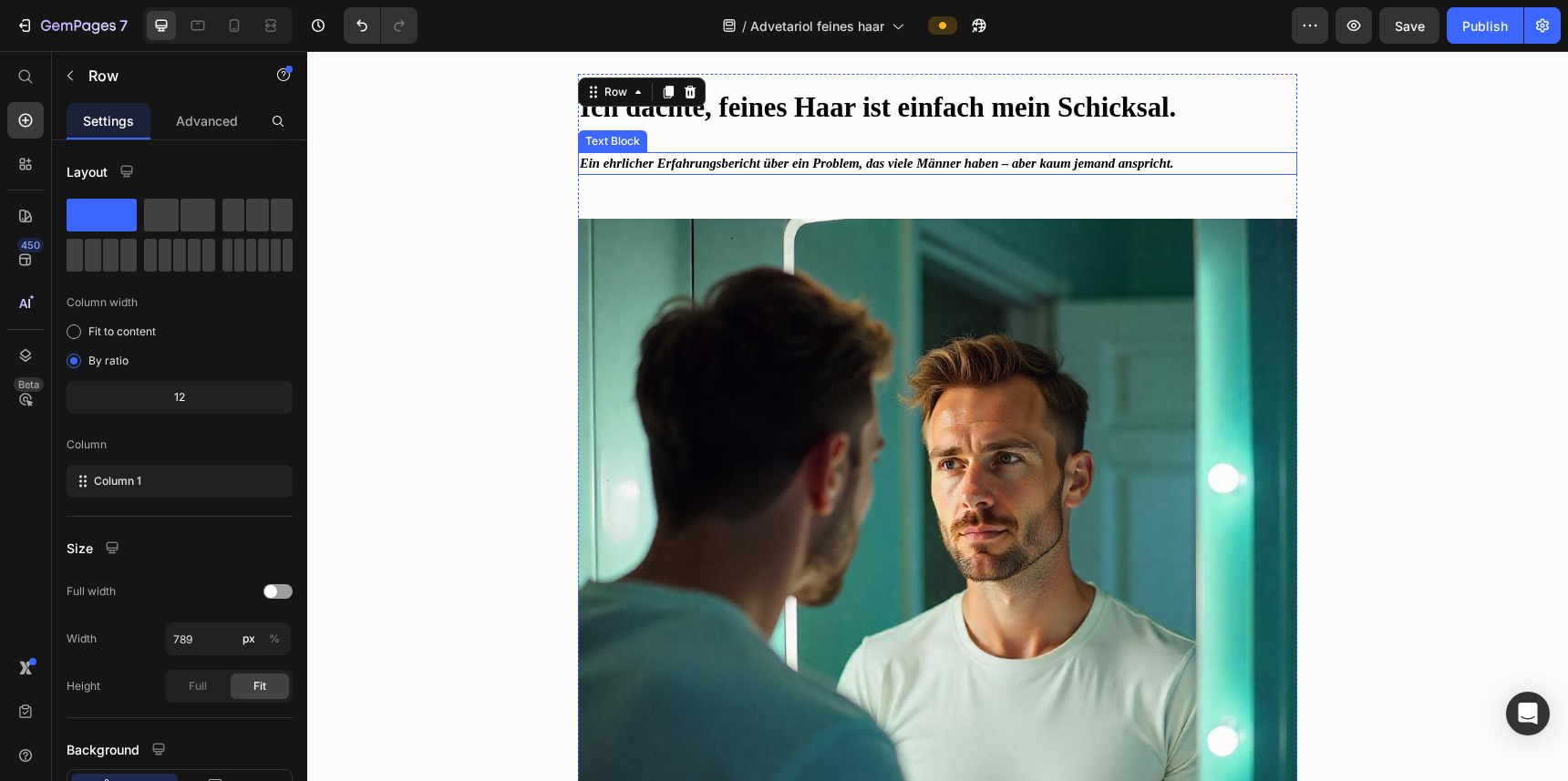 click on "Ein ehrlicher Erfahrungsbericht über ein Problem, das viele Männer haben – aber kaum jemand anspricht." at bounding box center (876, 163) 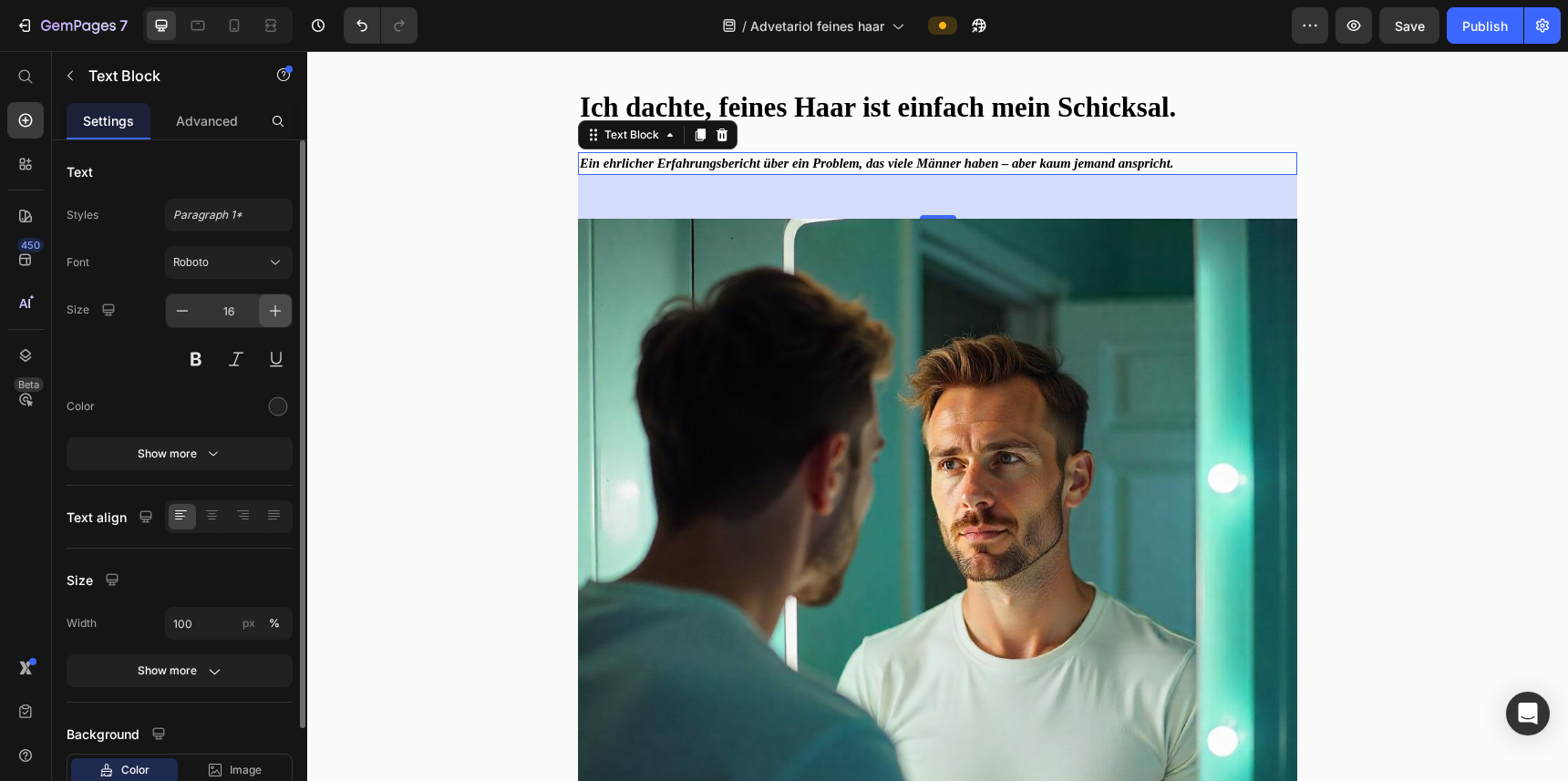 click 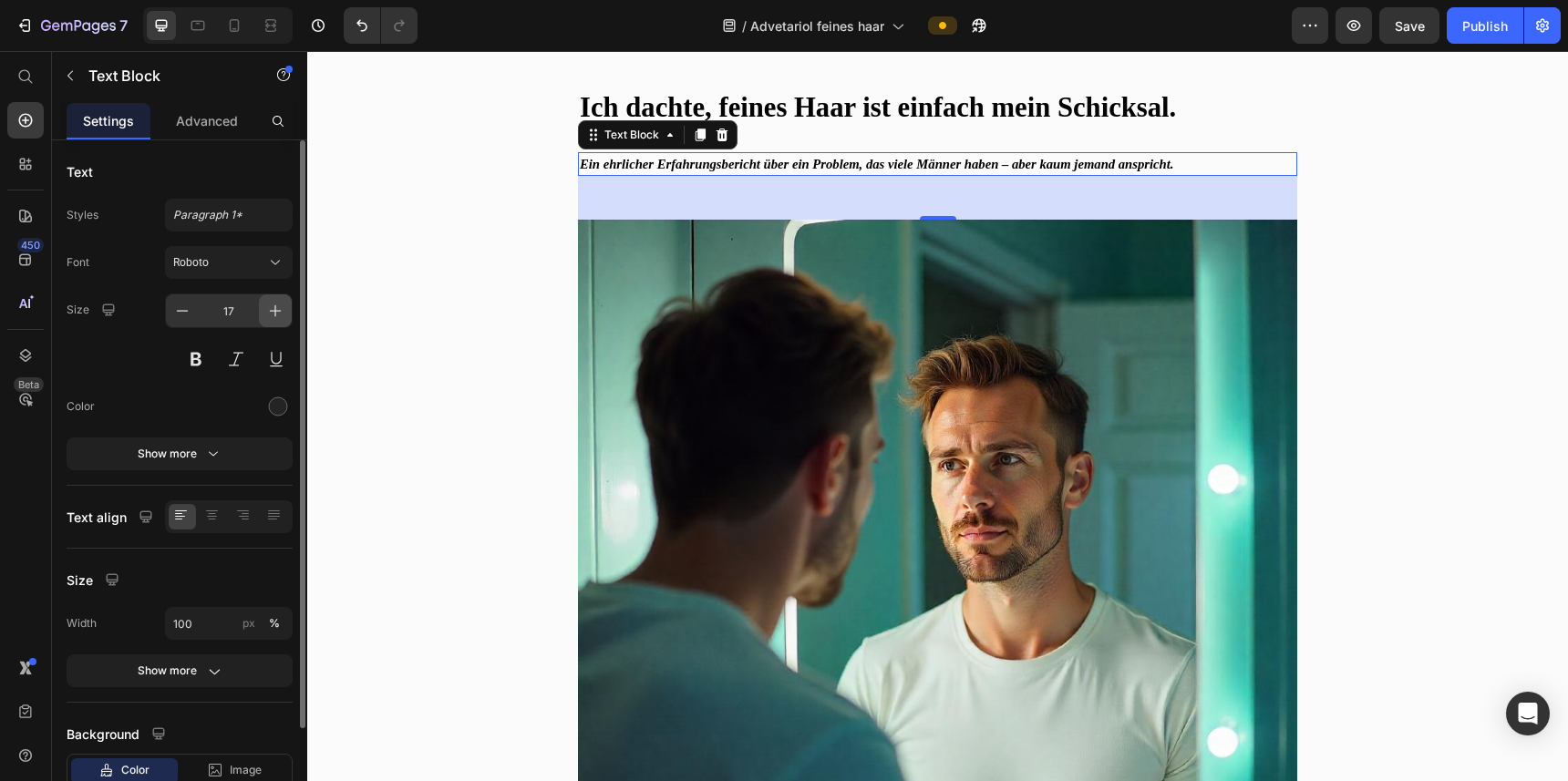 click 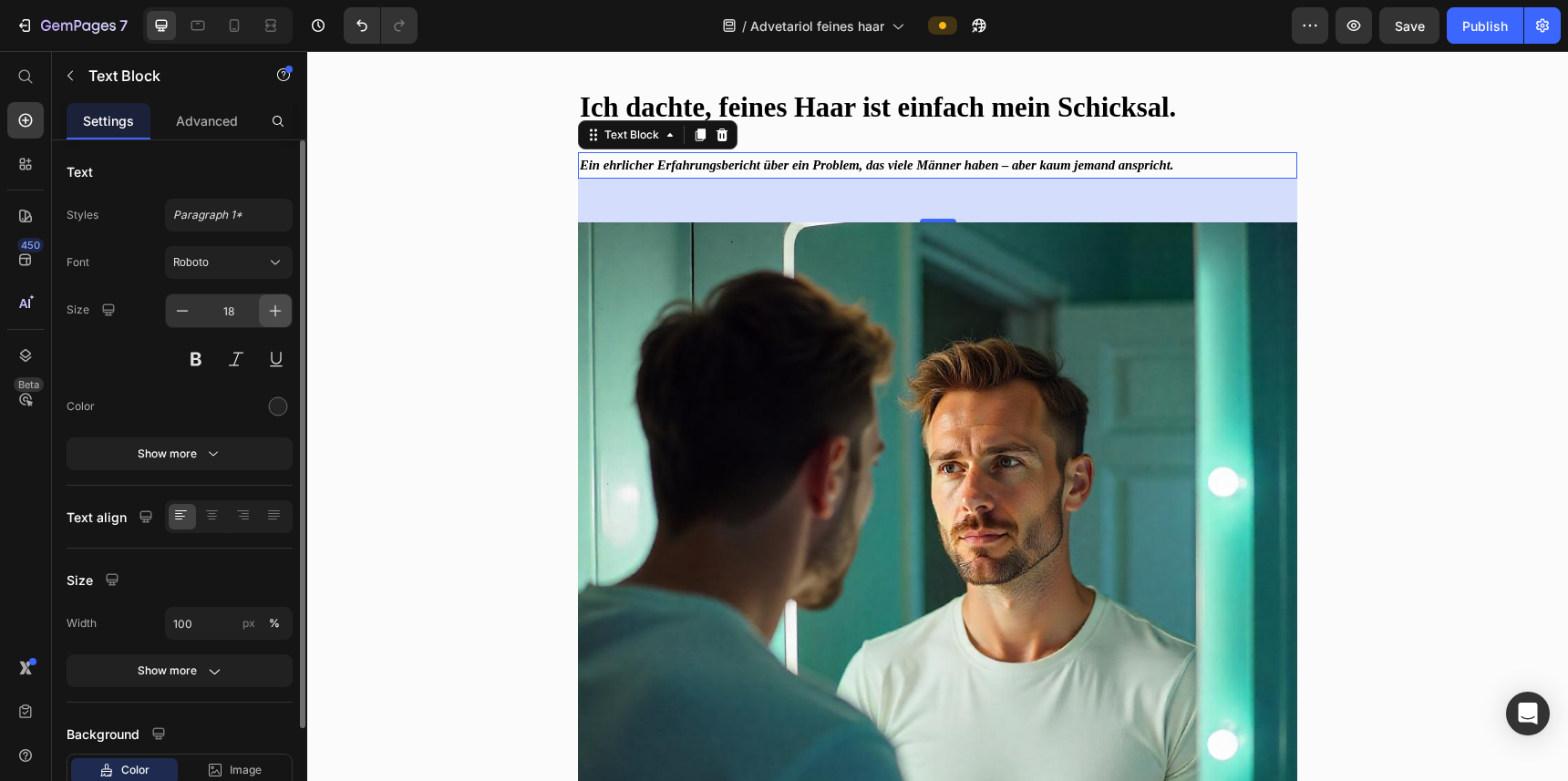 click 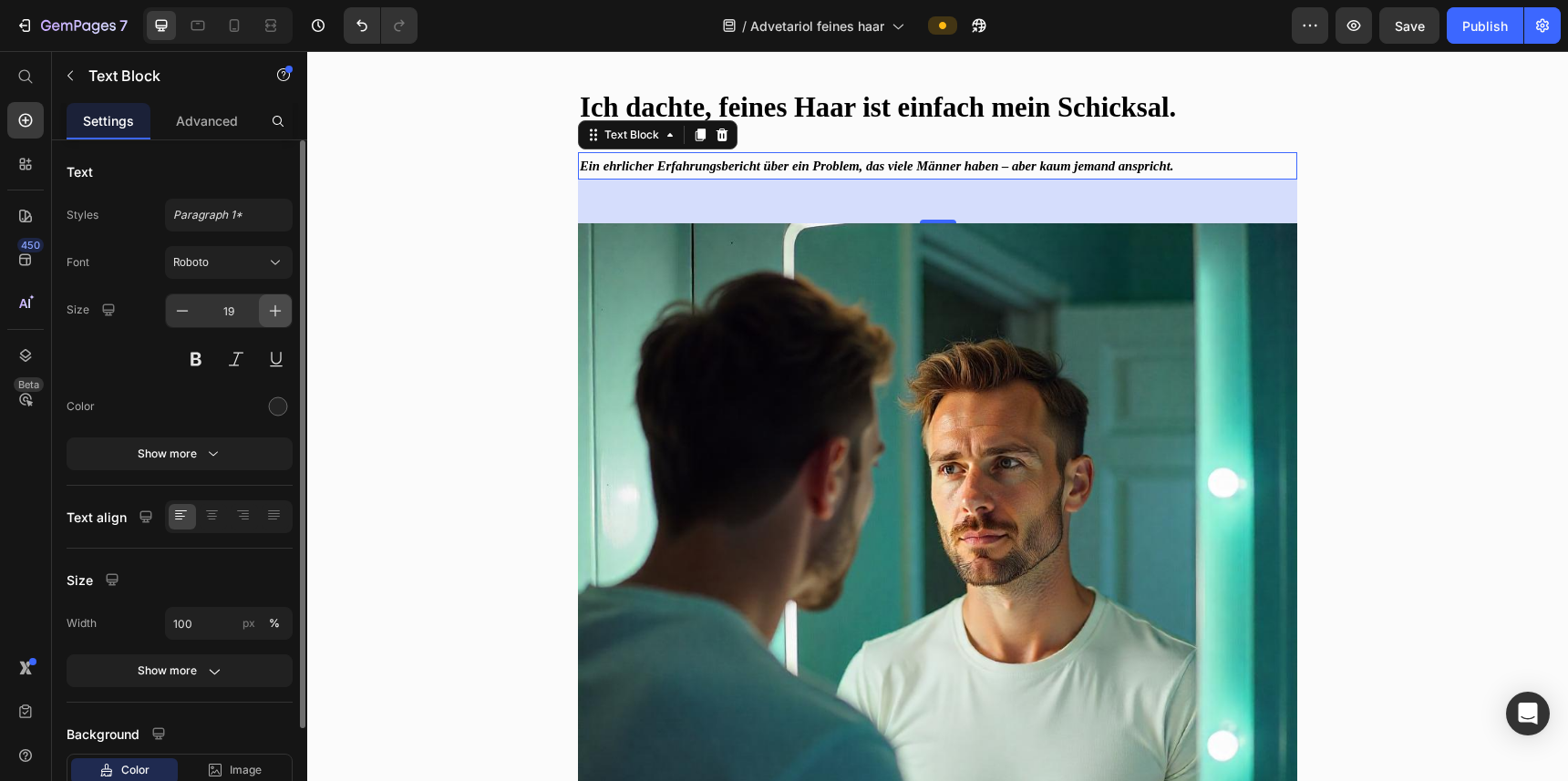 click 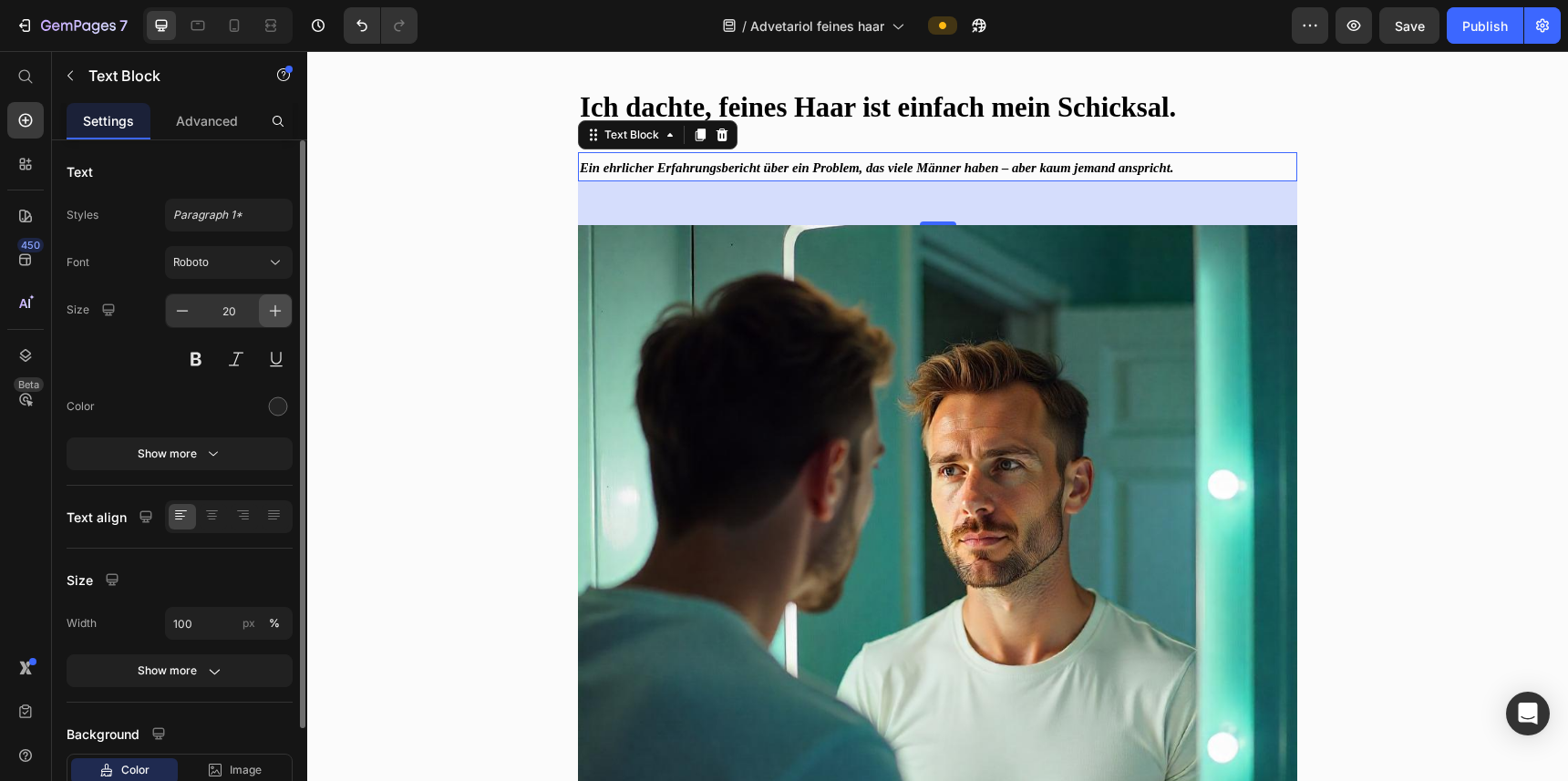 click 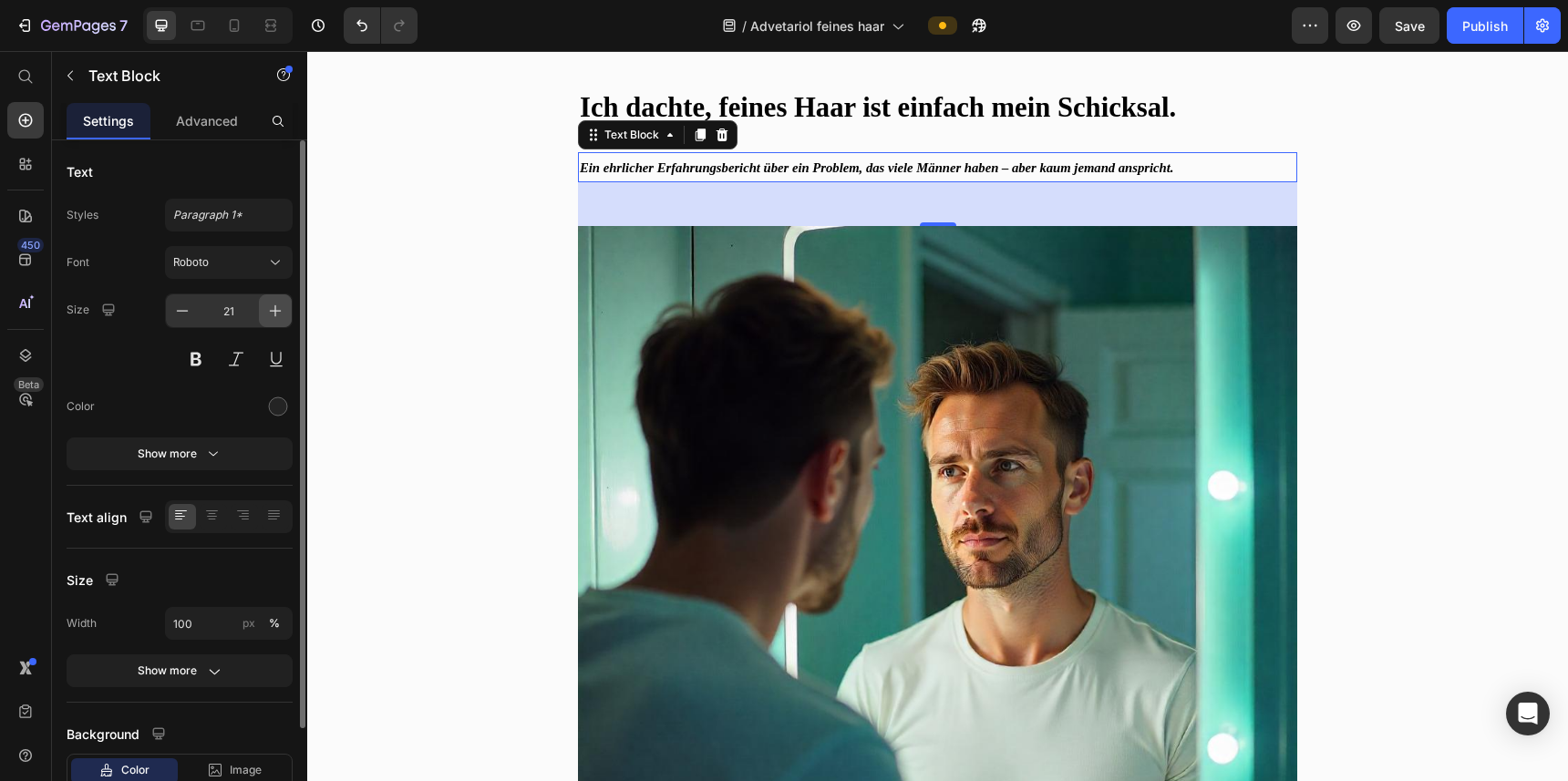 click 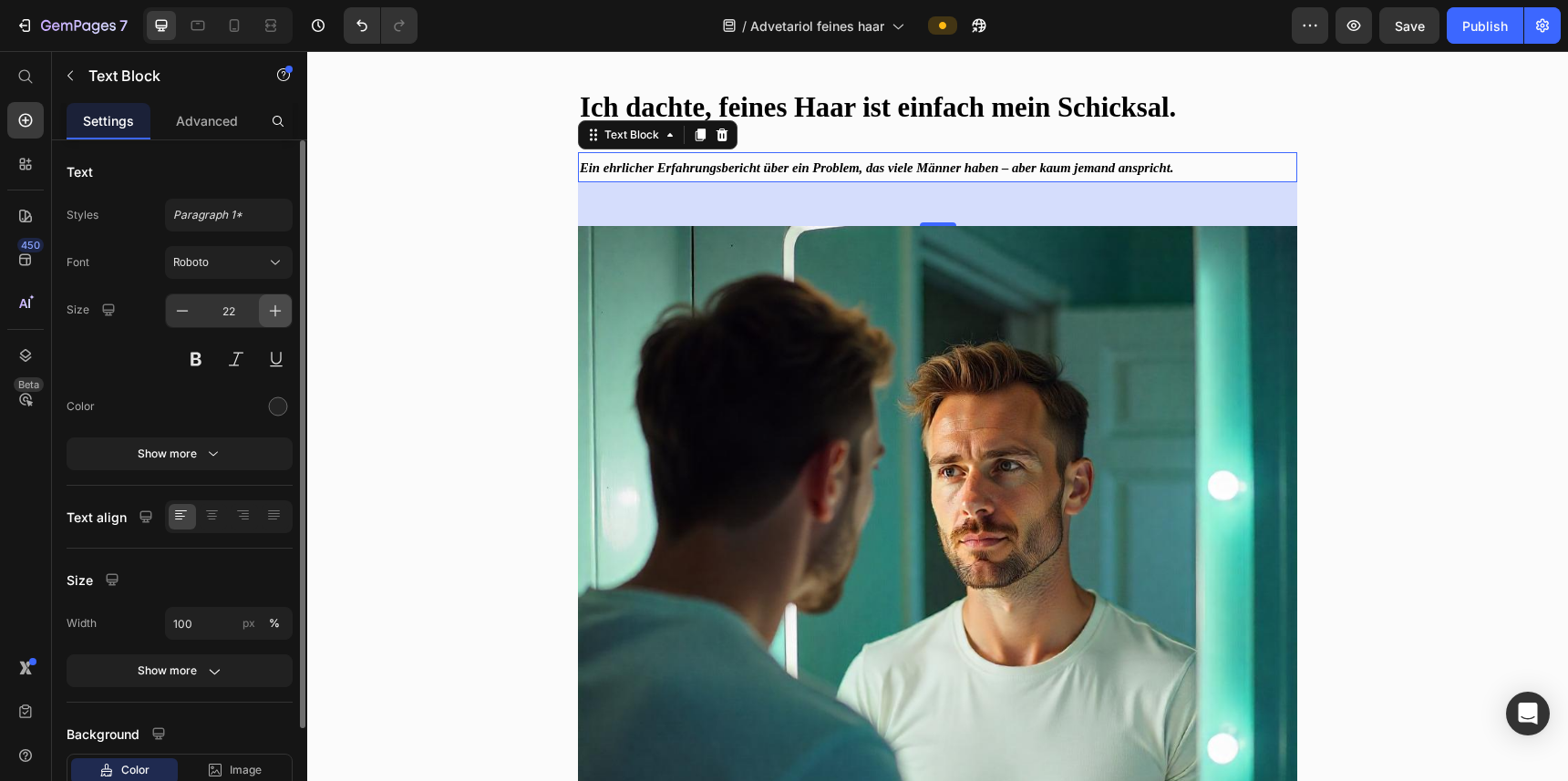 click 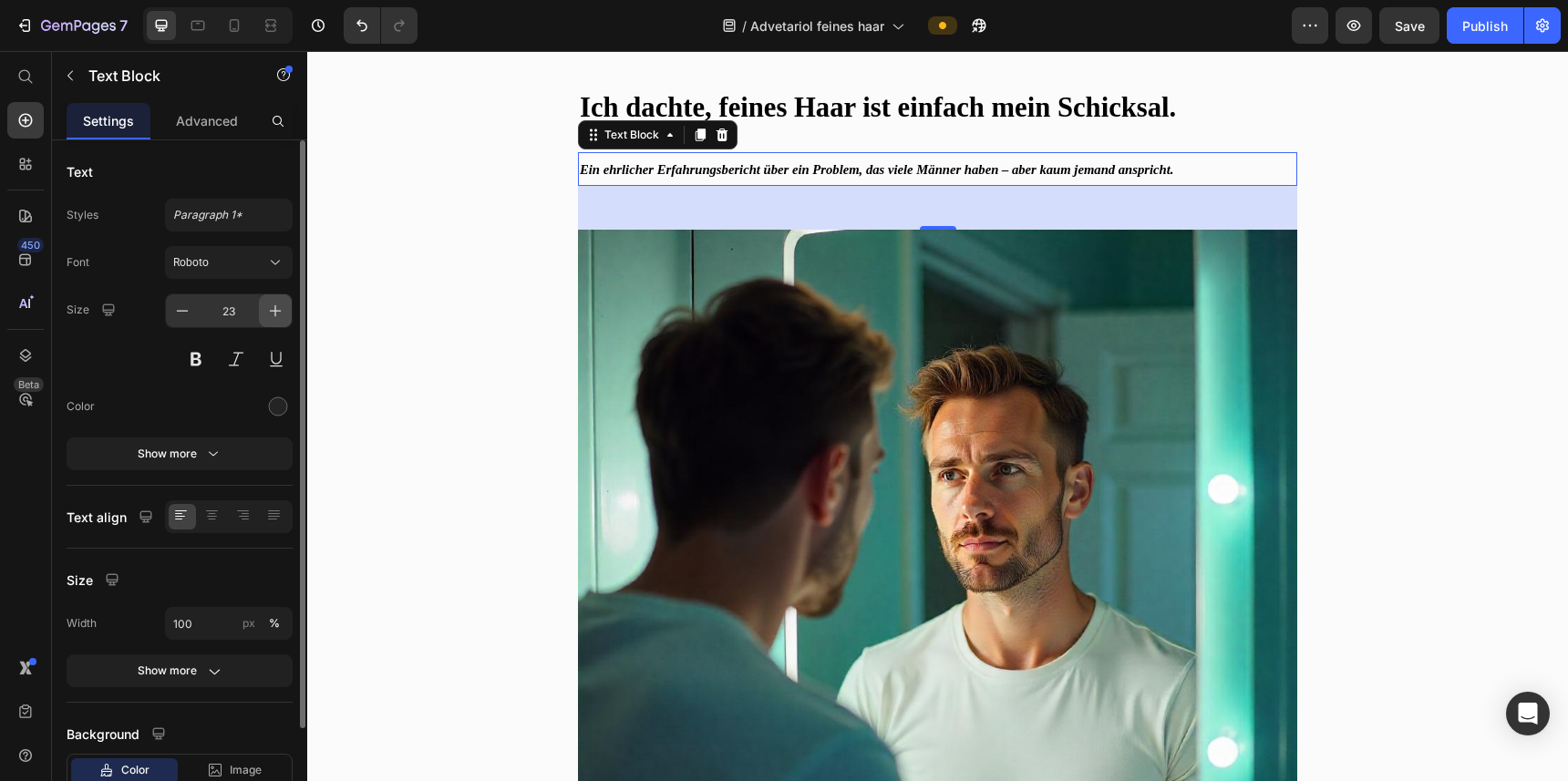 click 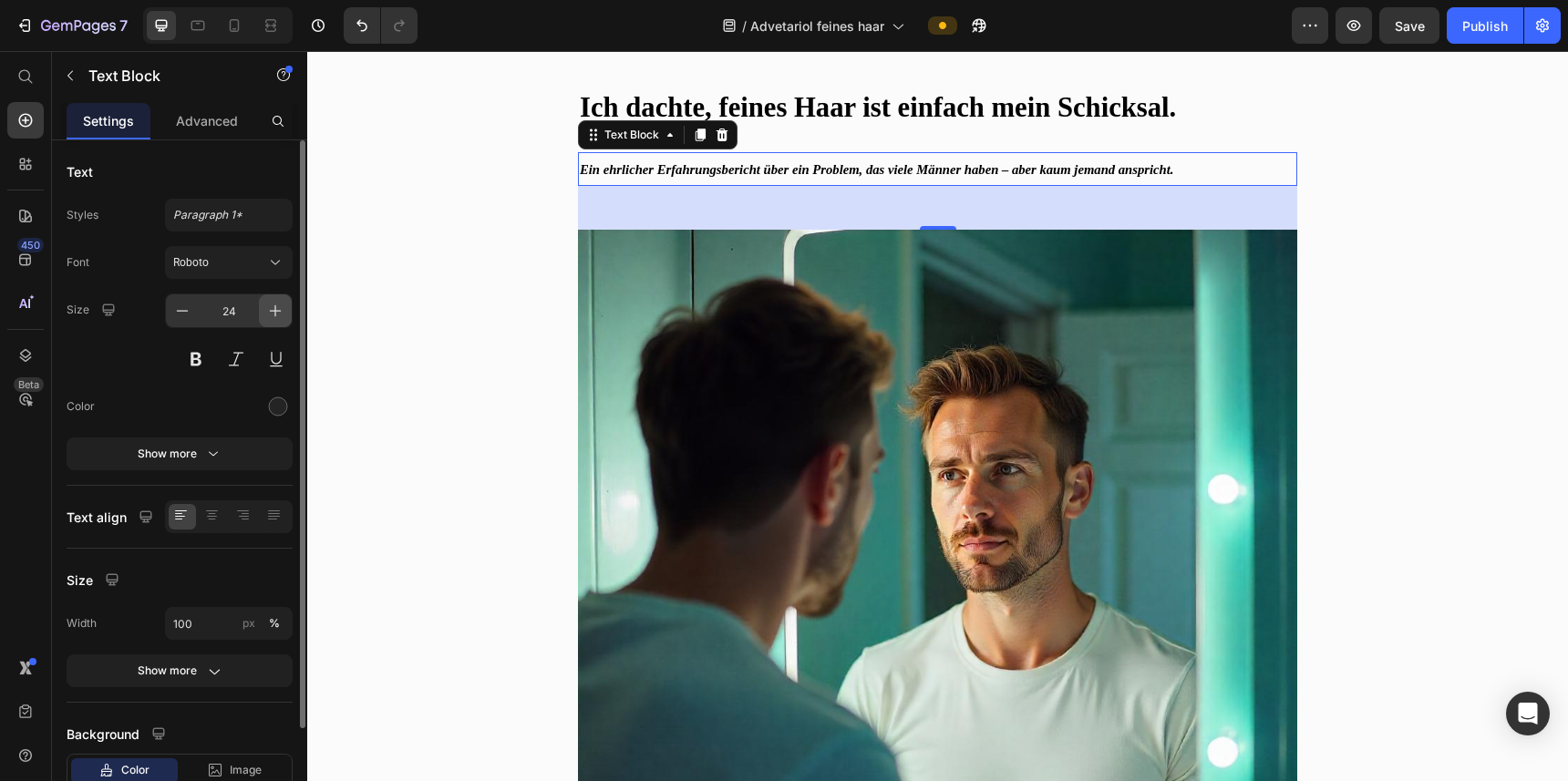 click 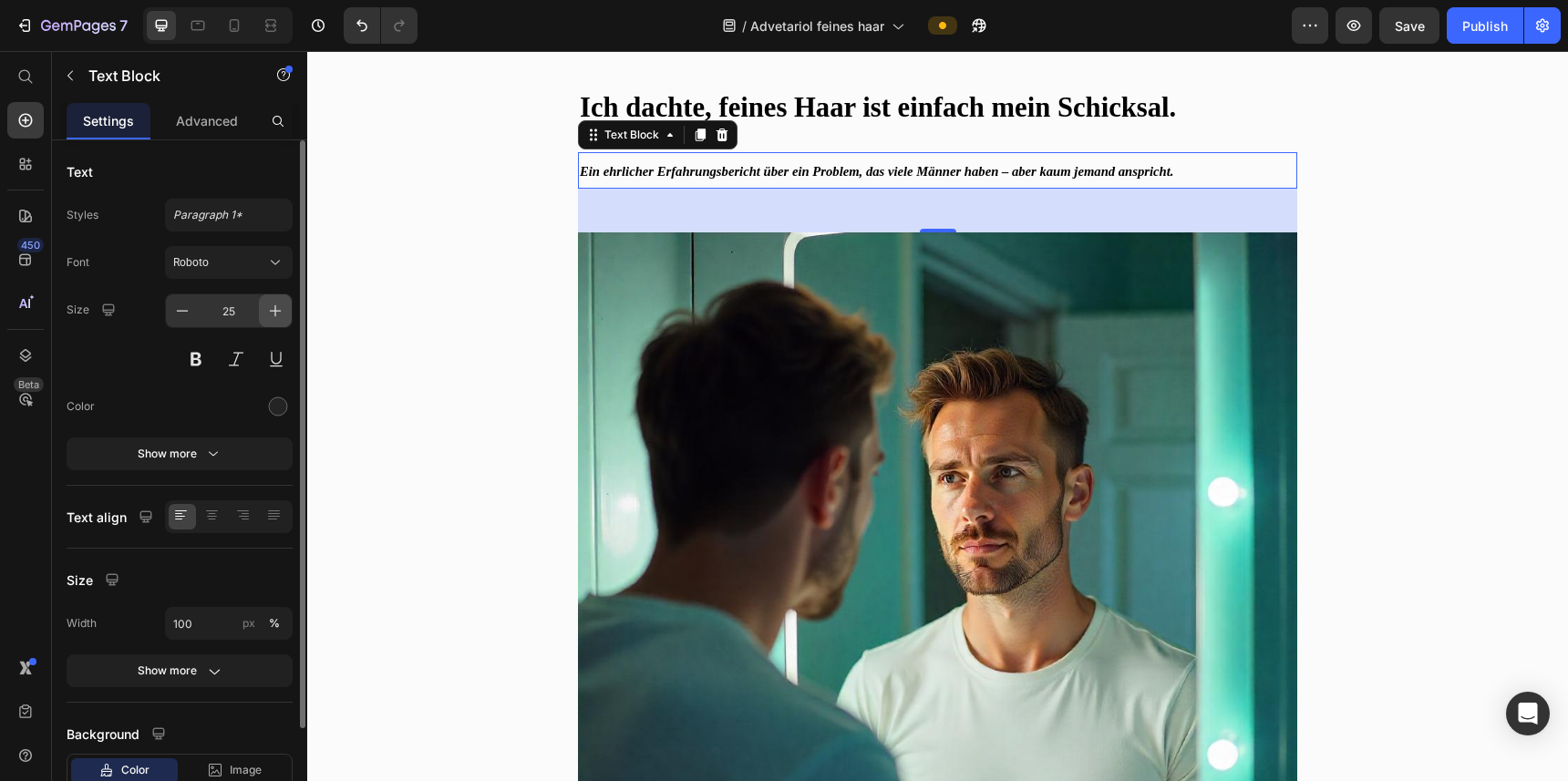 click 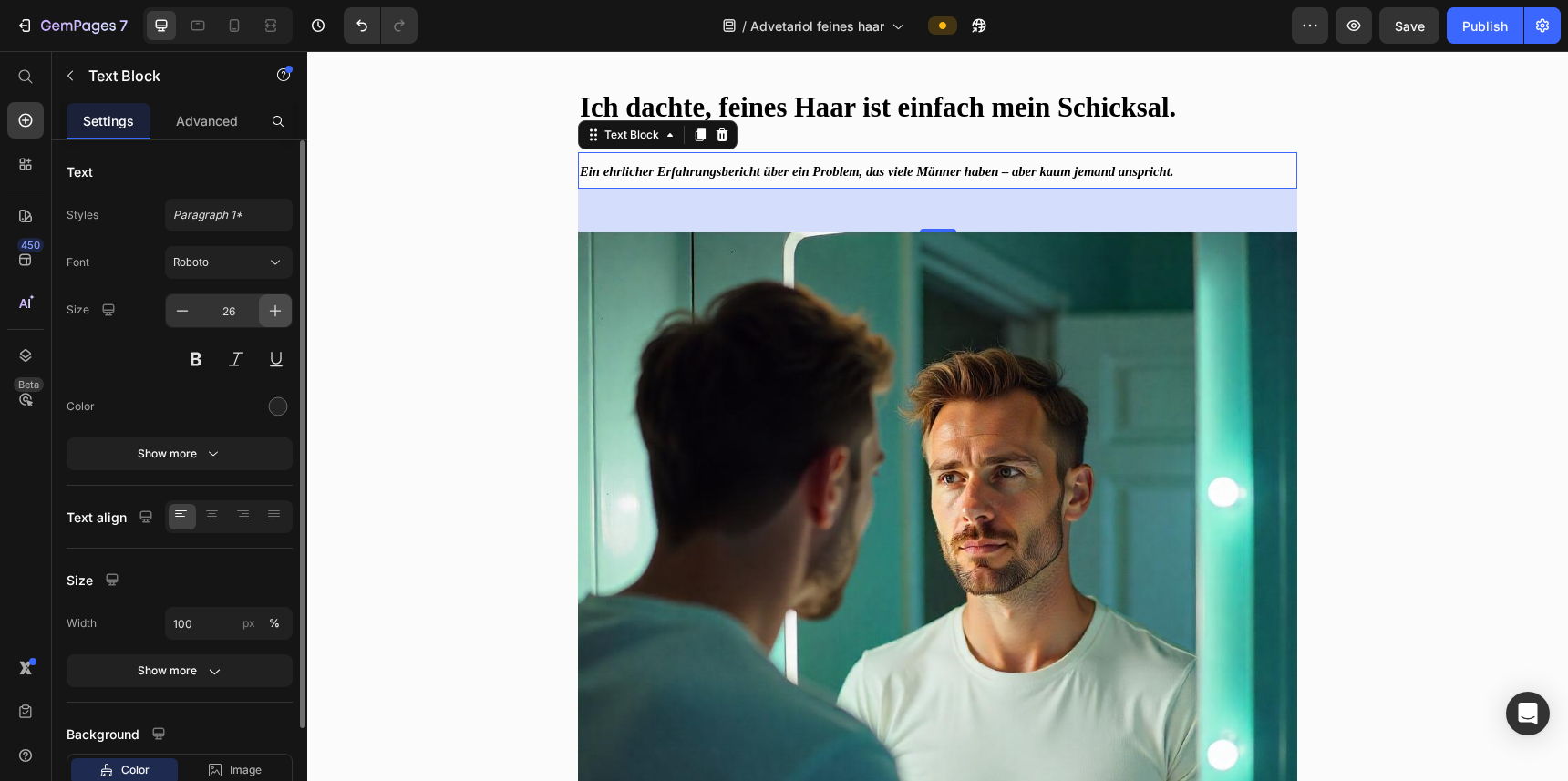 click 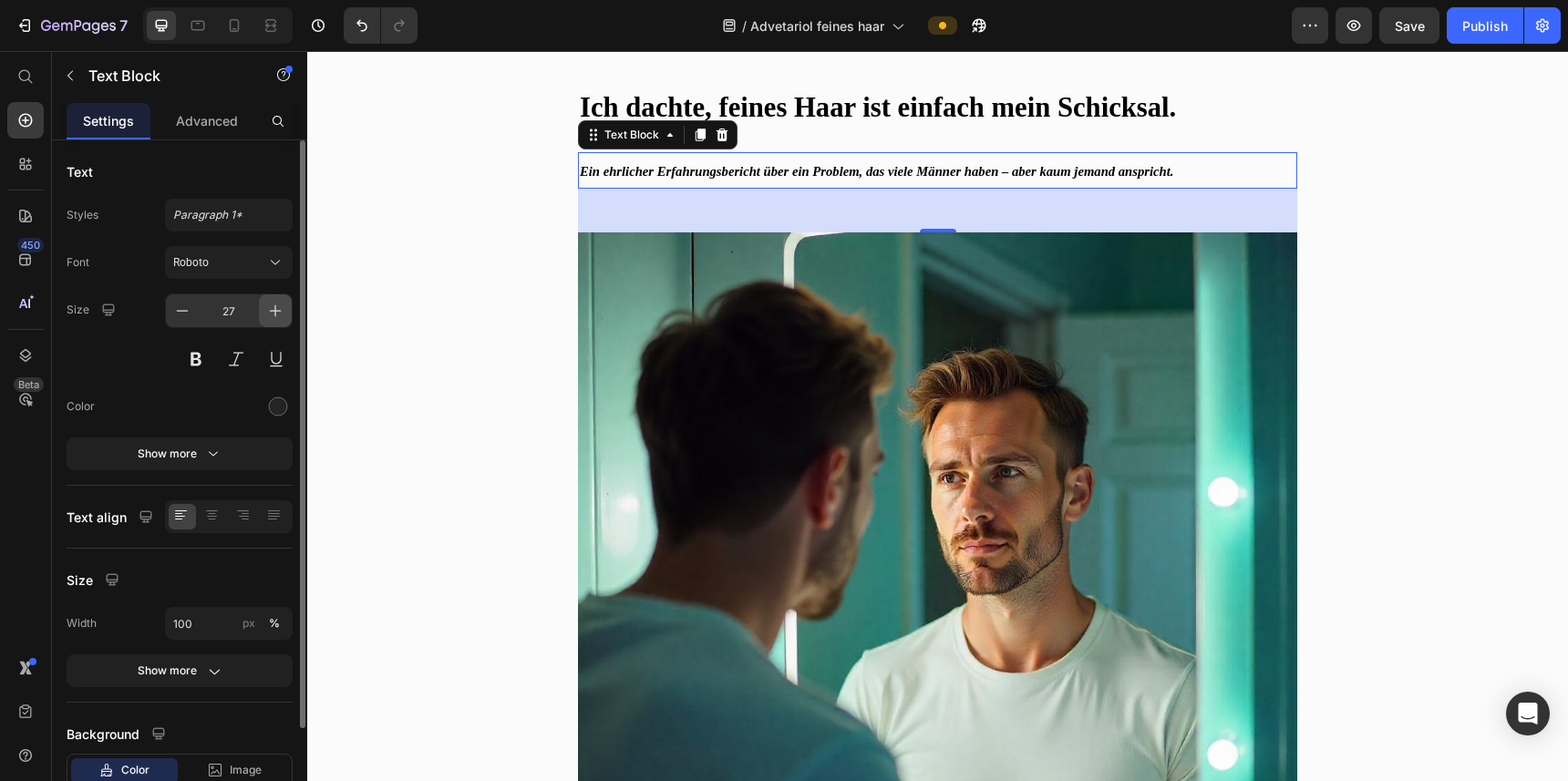 click 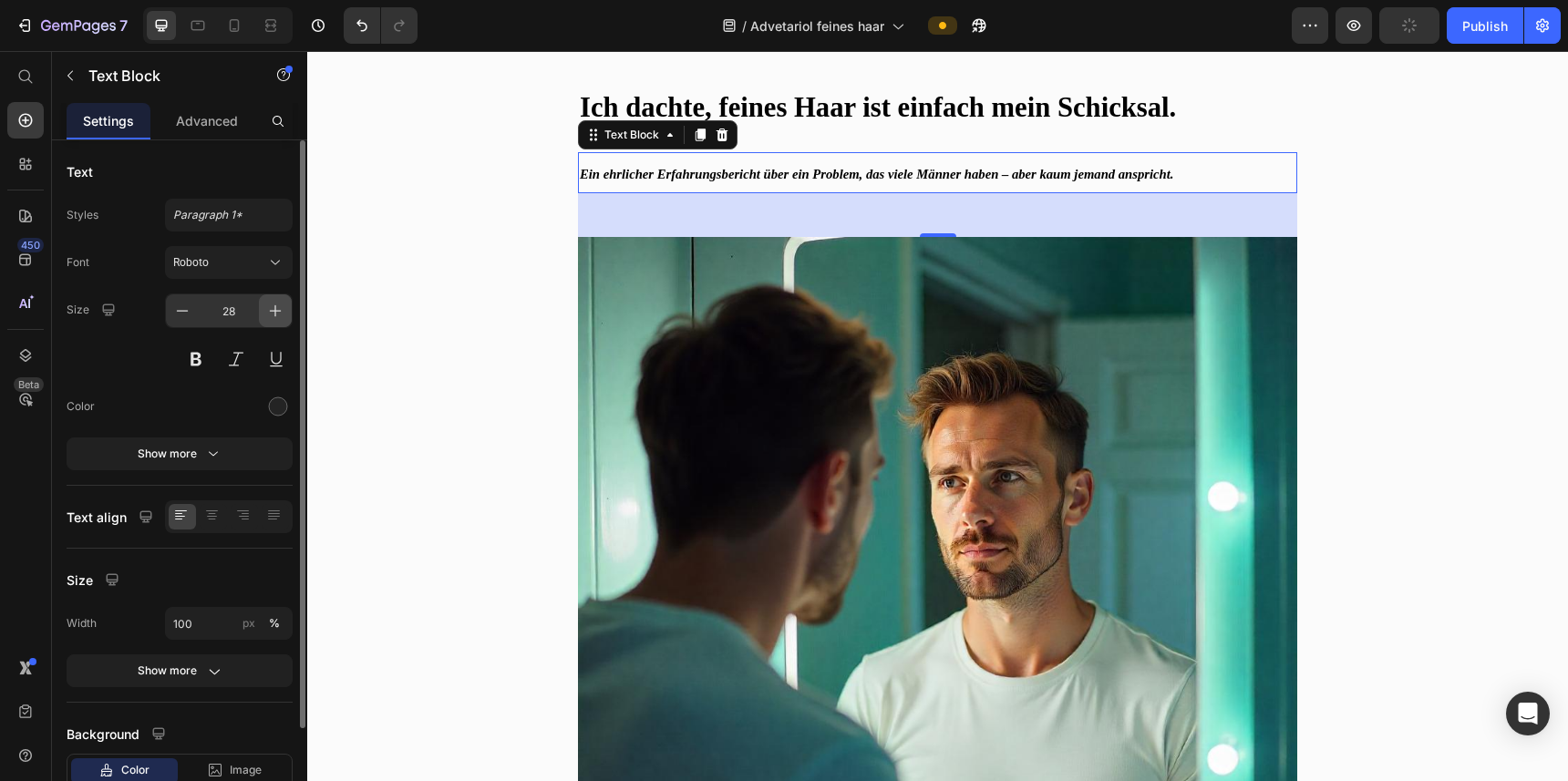 click 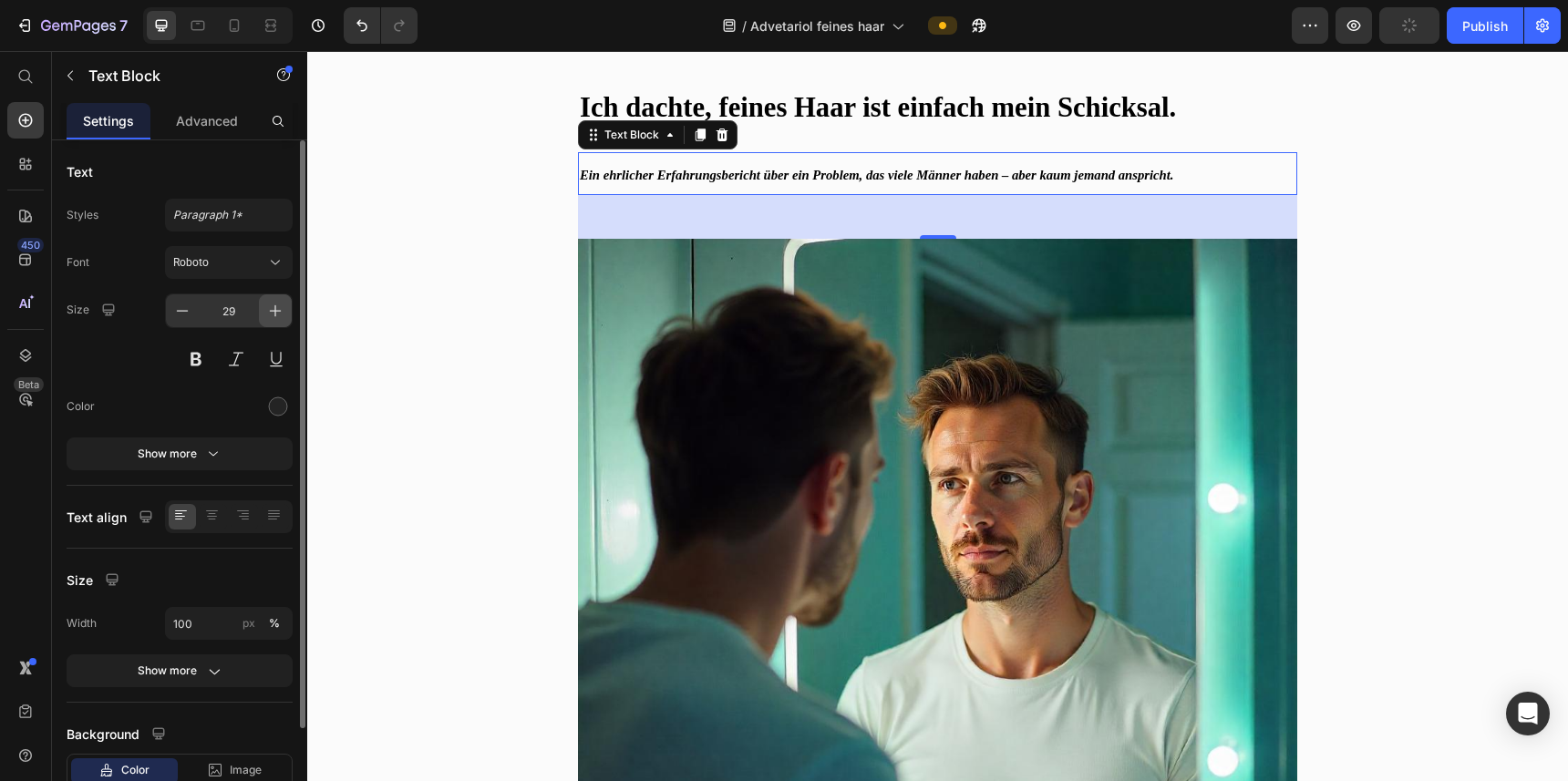 click 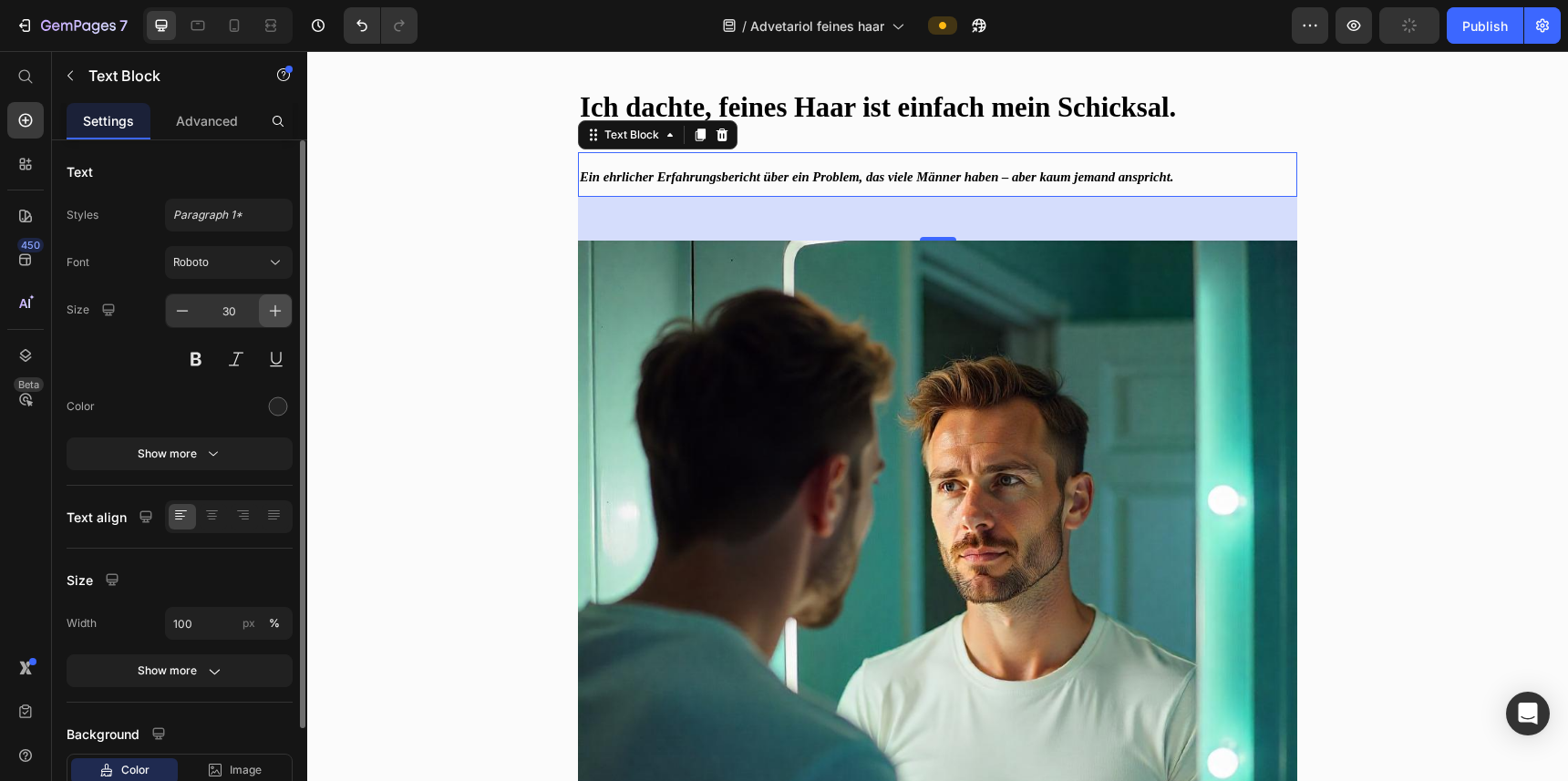 click 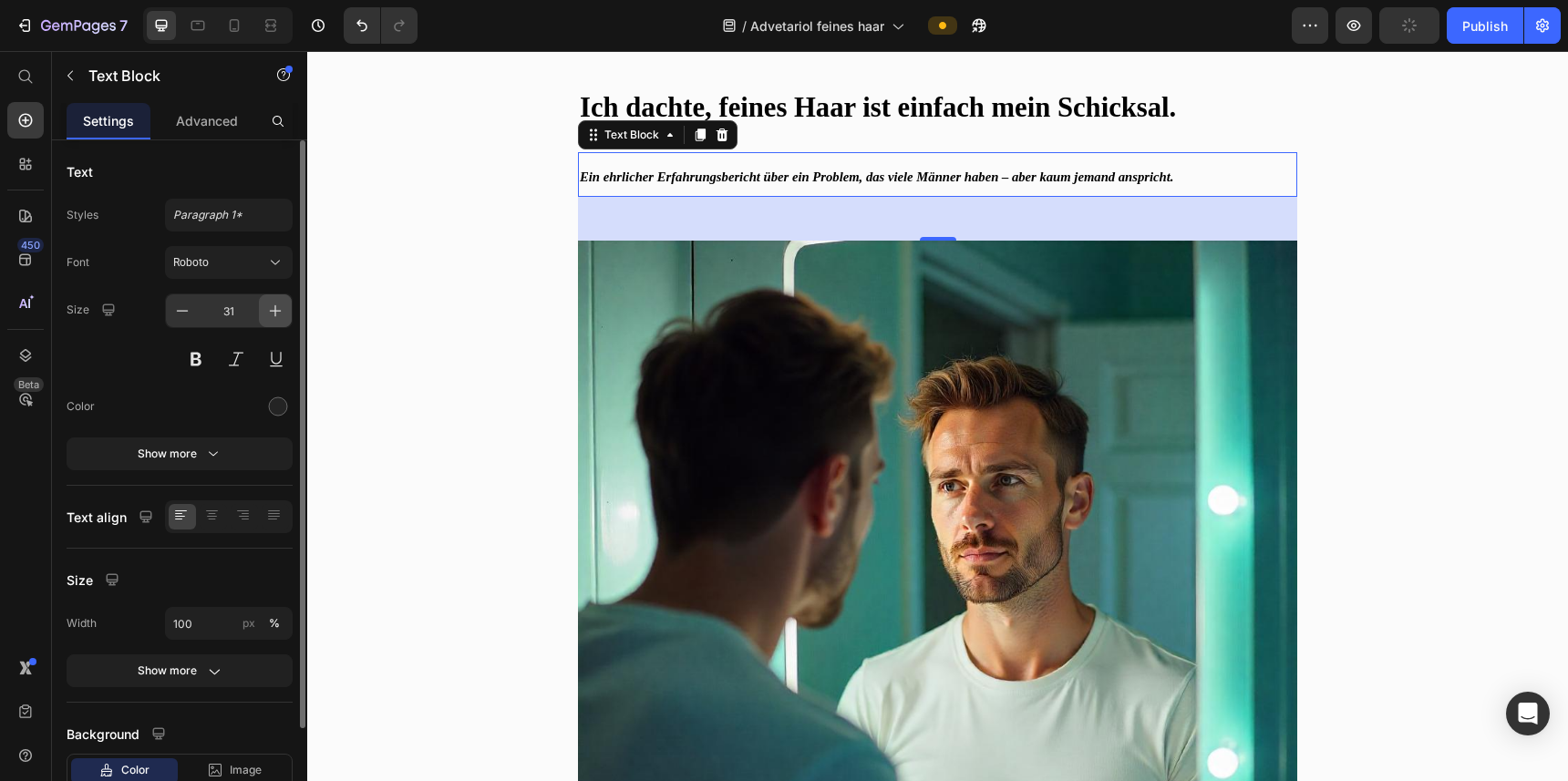 click 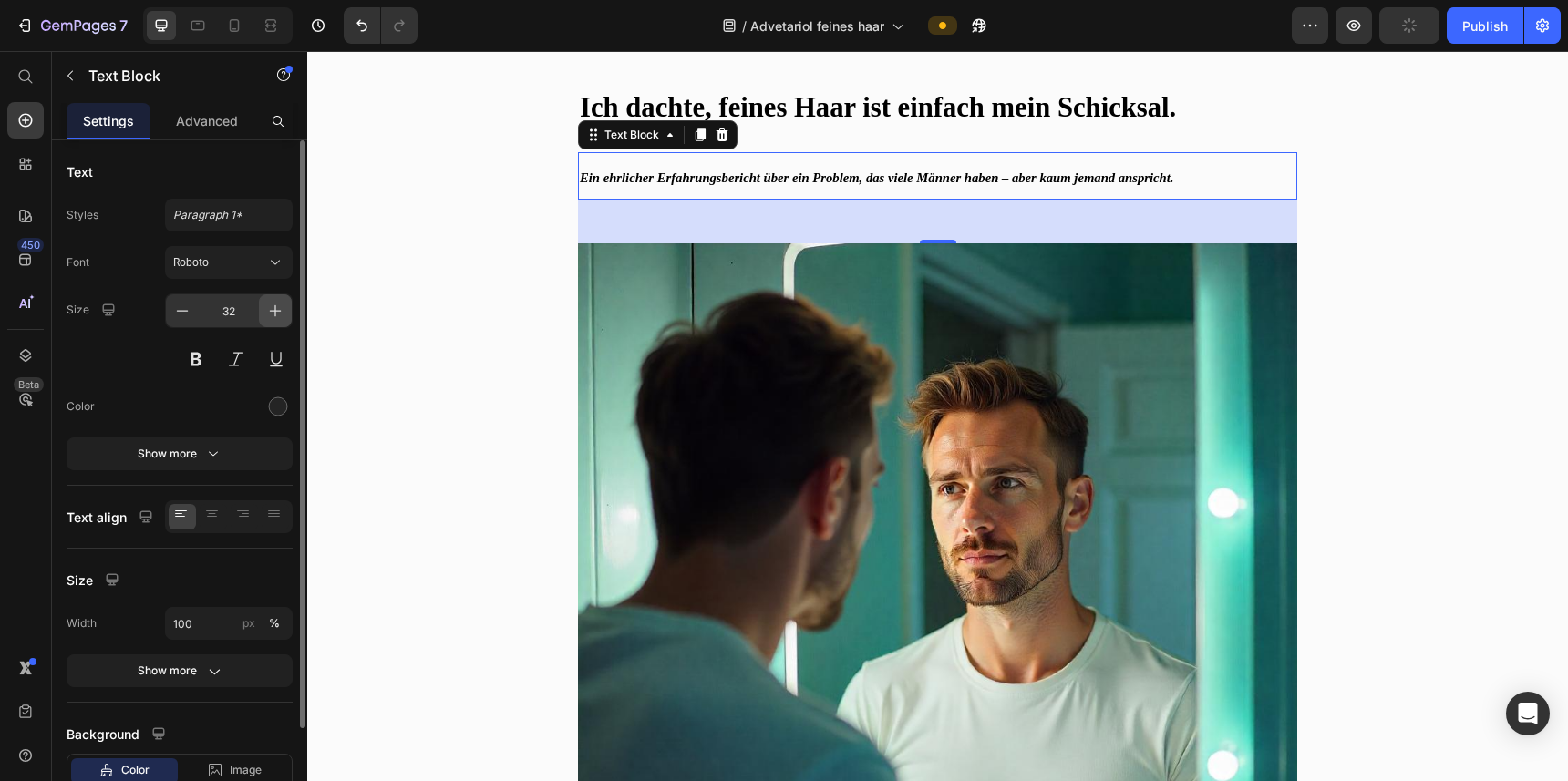 click 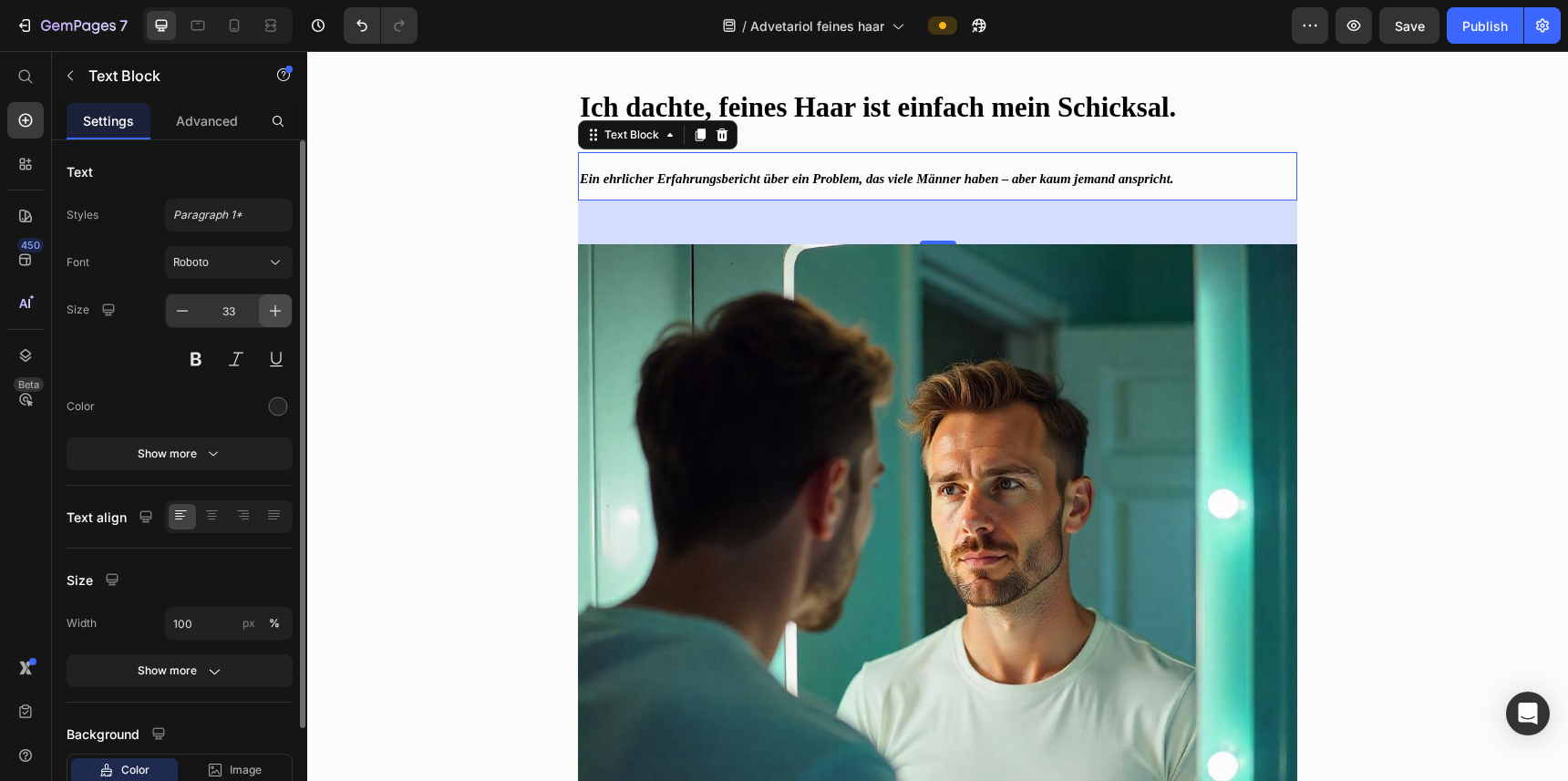 click 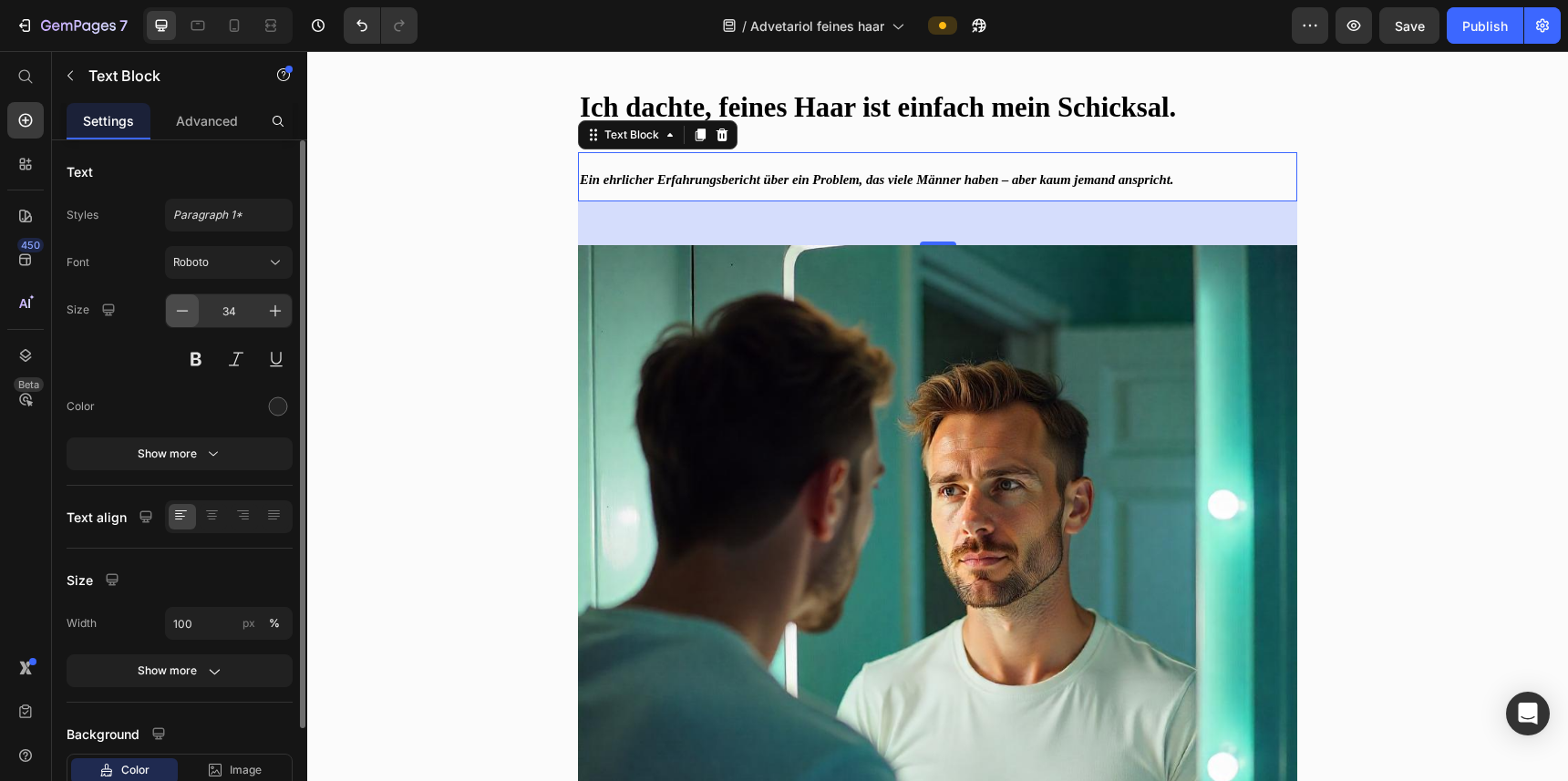 click 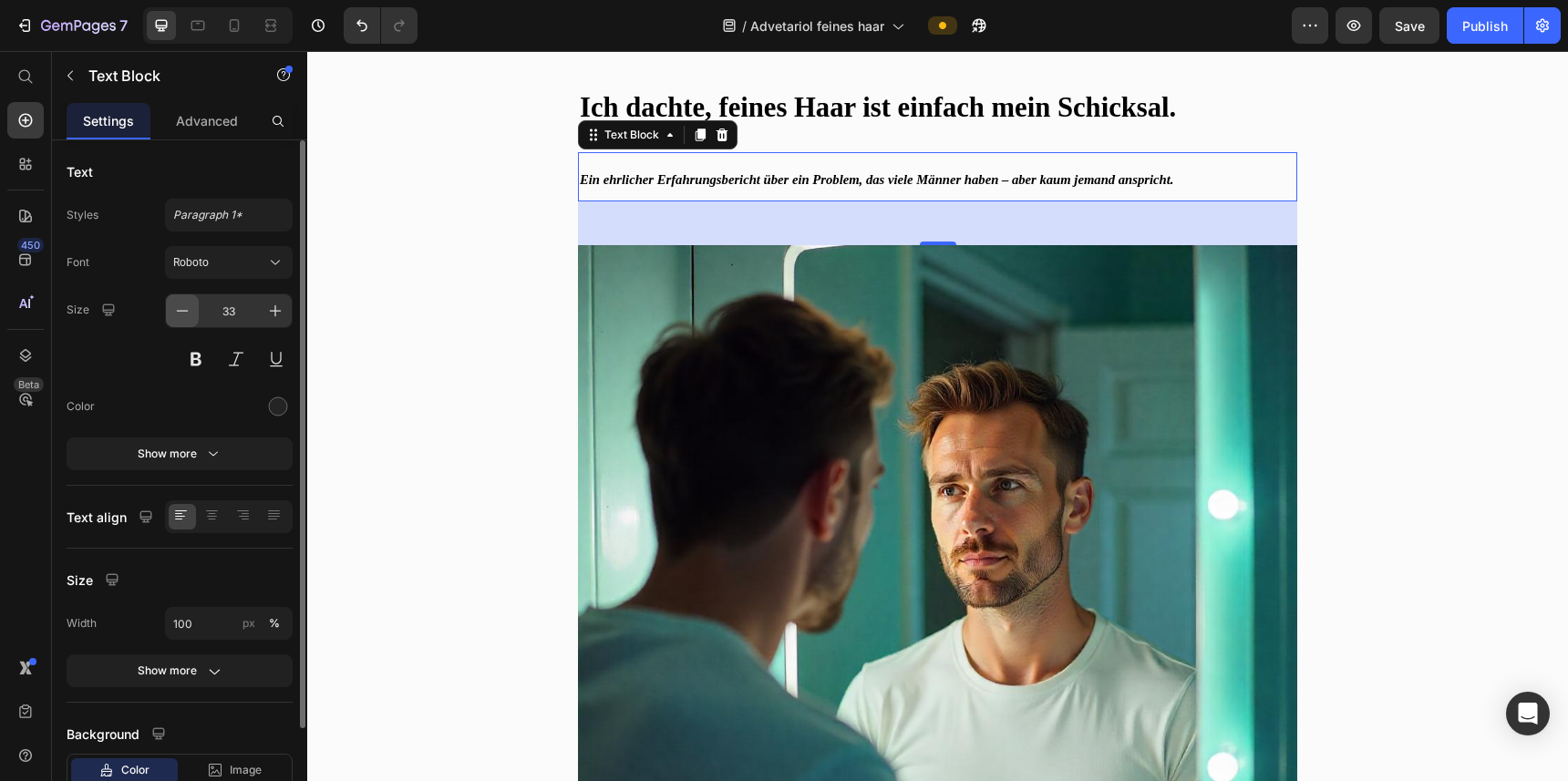 click 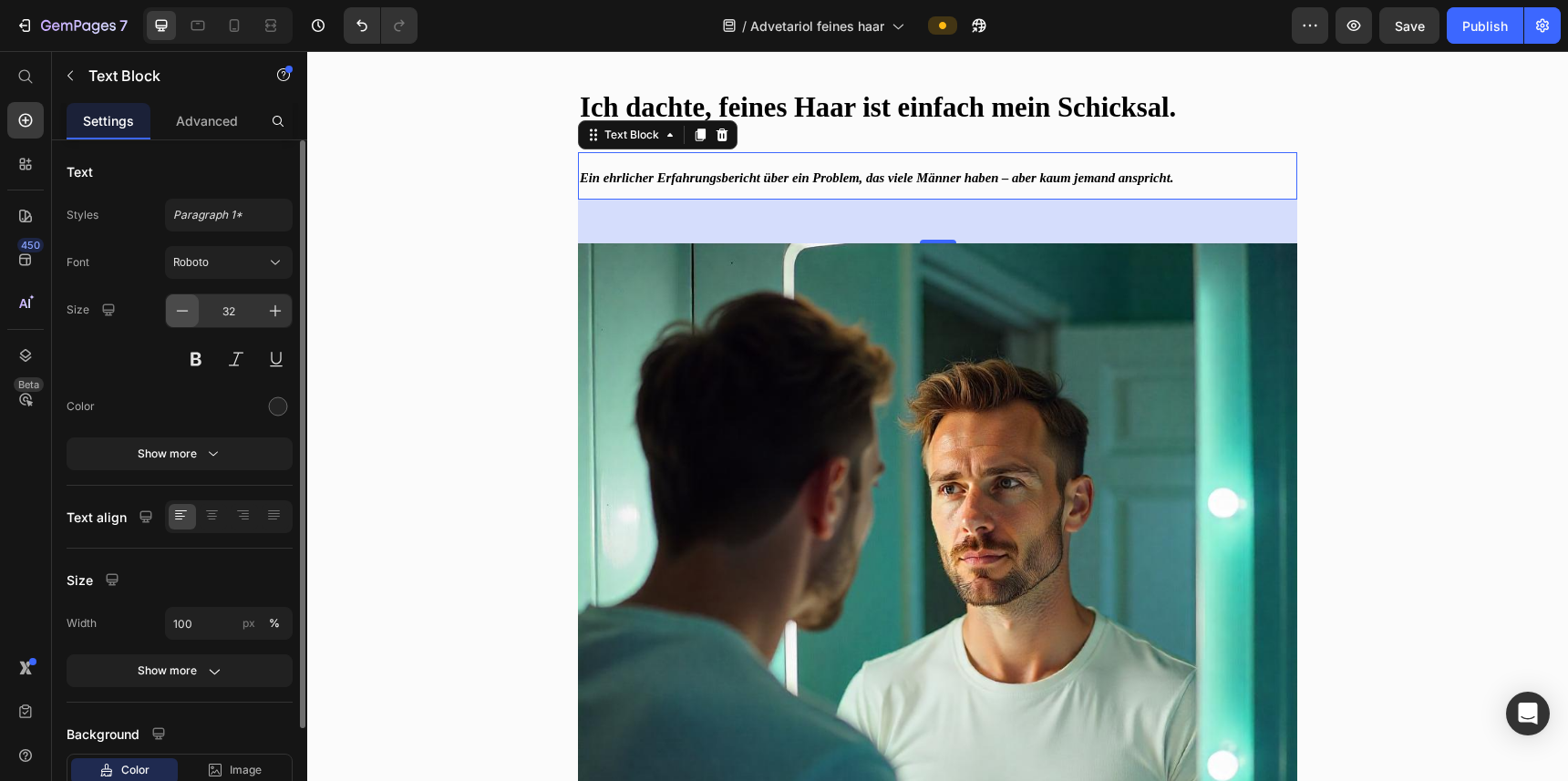 click 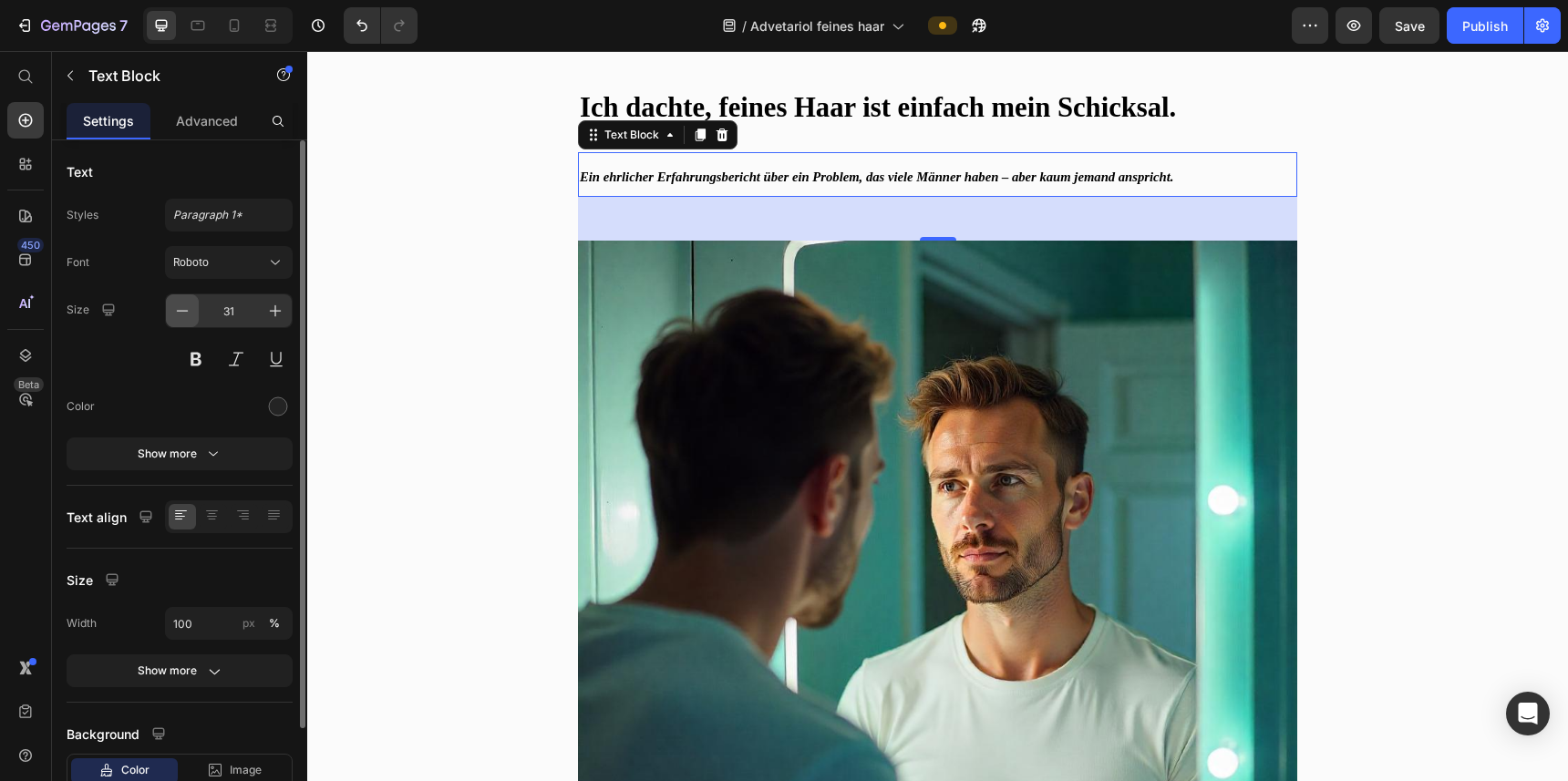 click 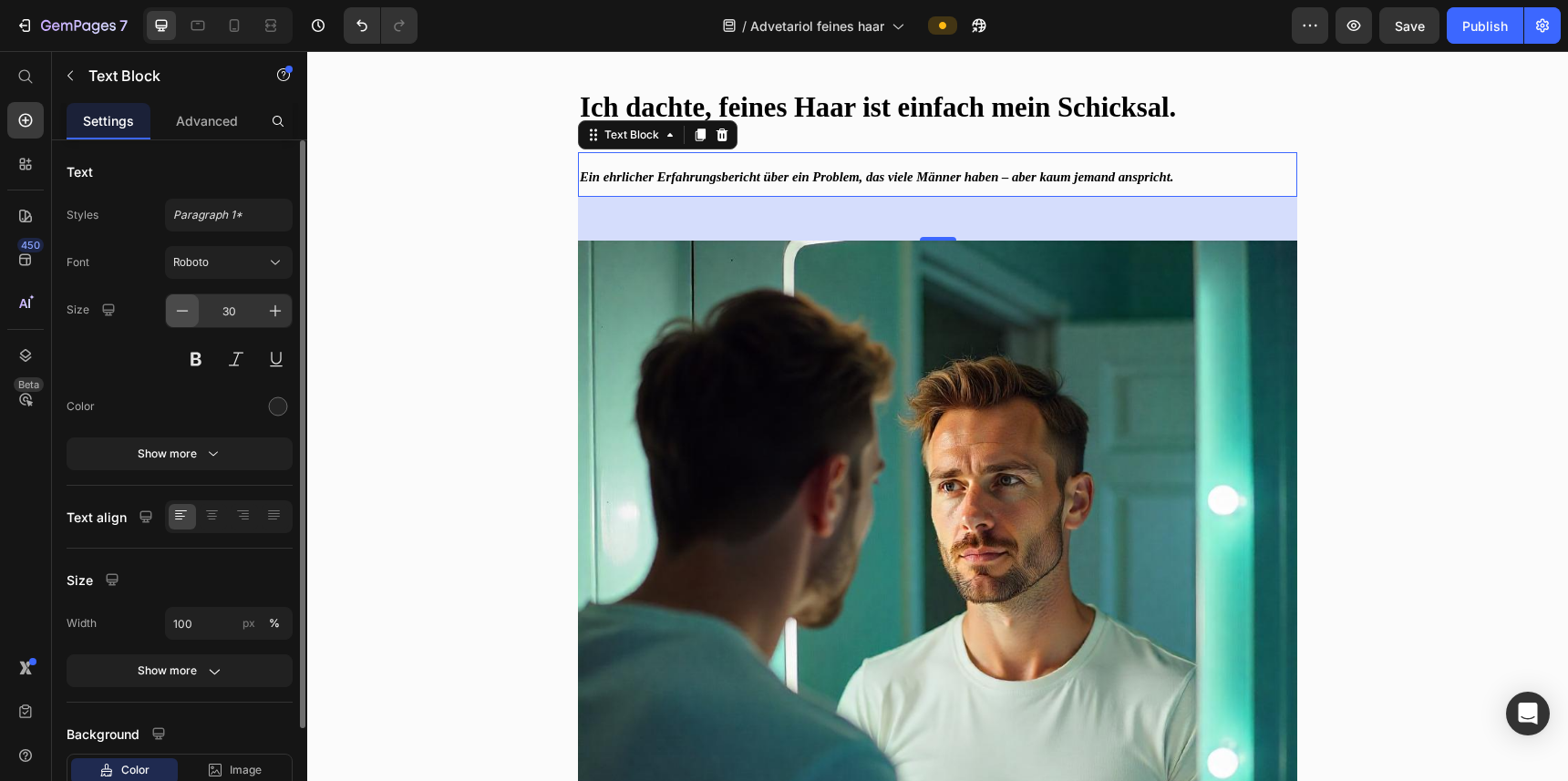 click 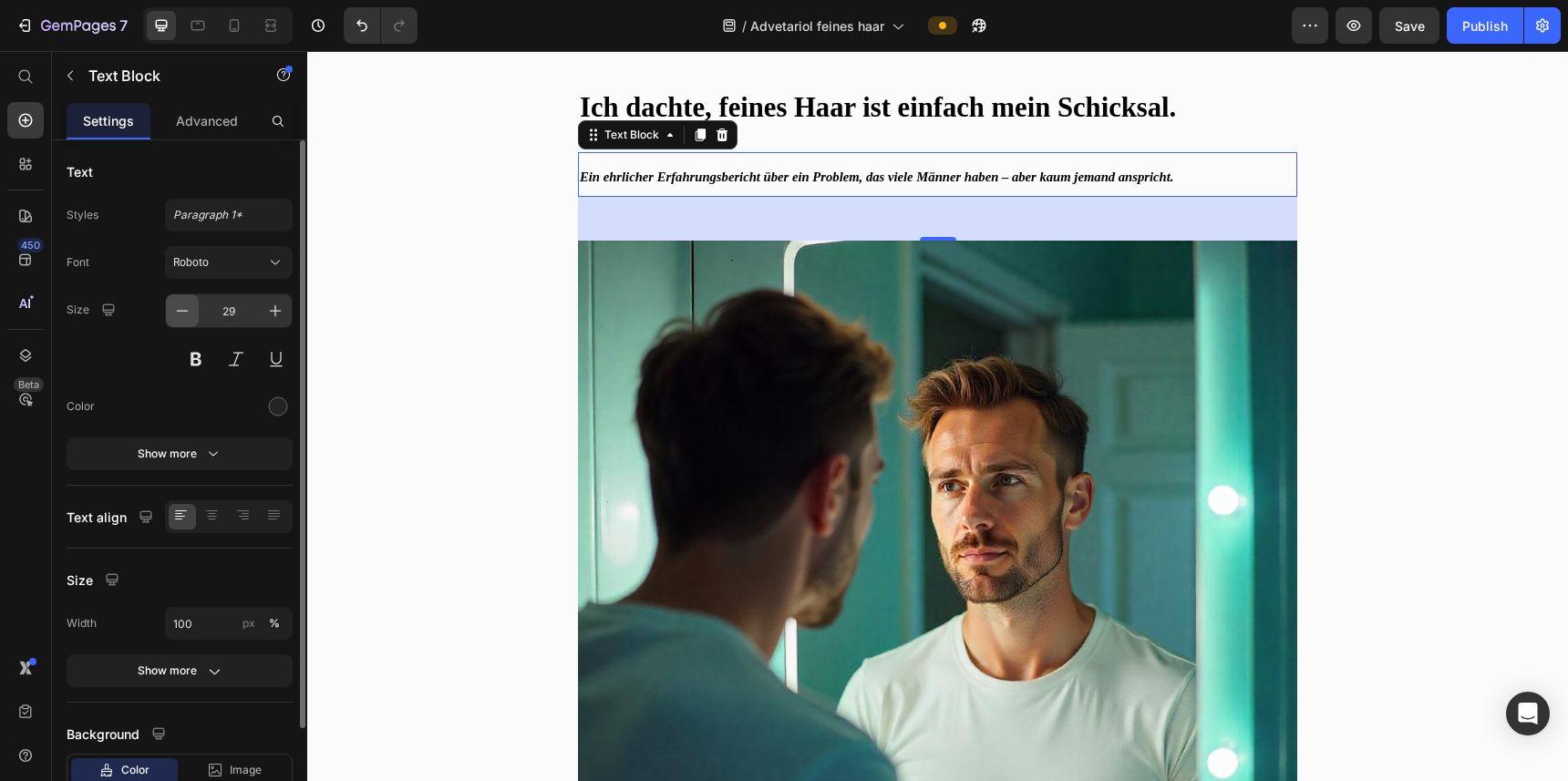 click 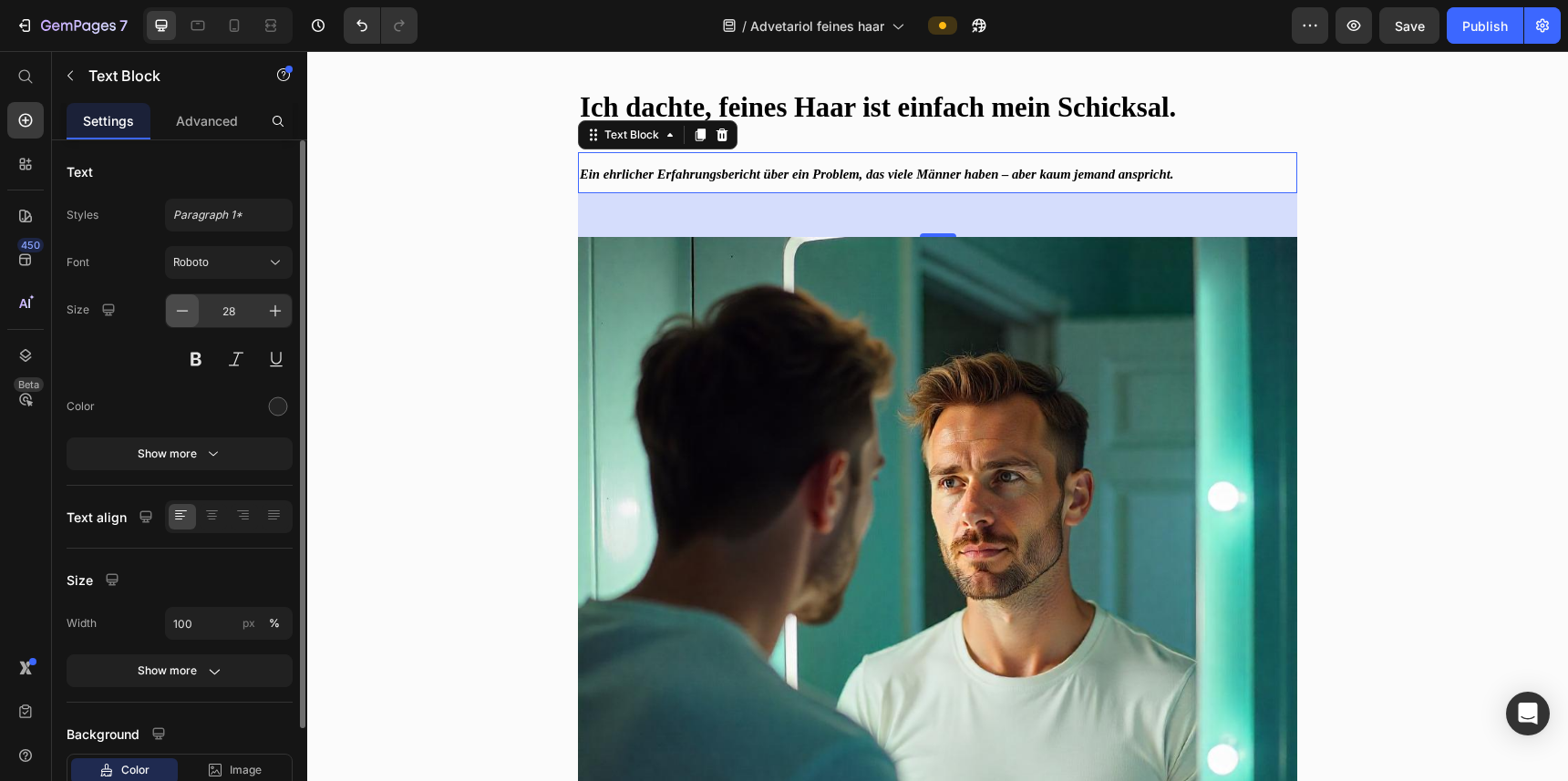 click 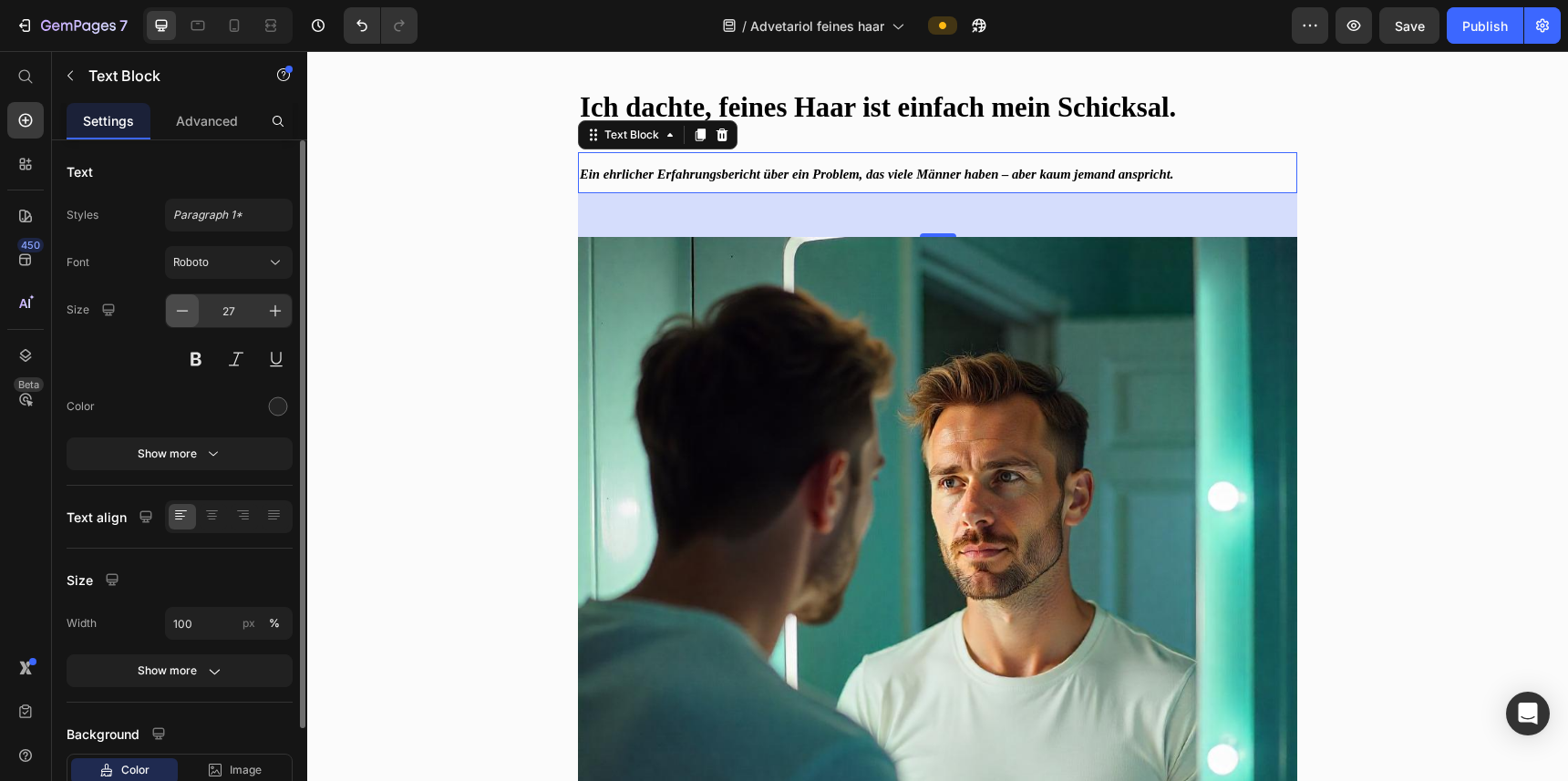 click 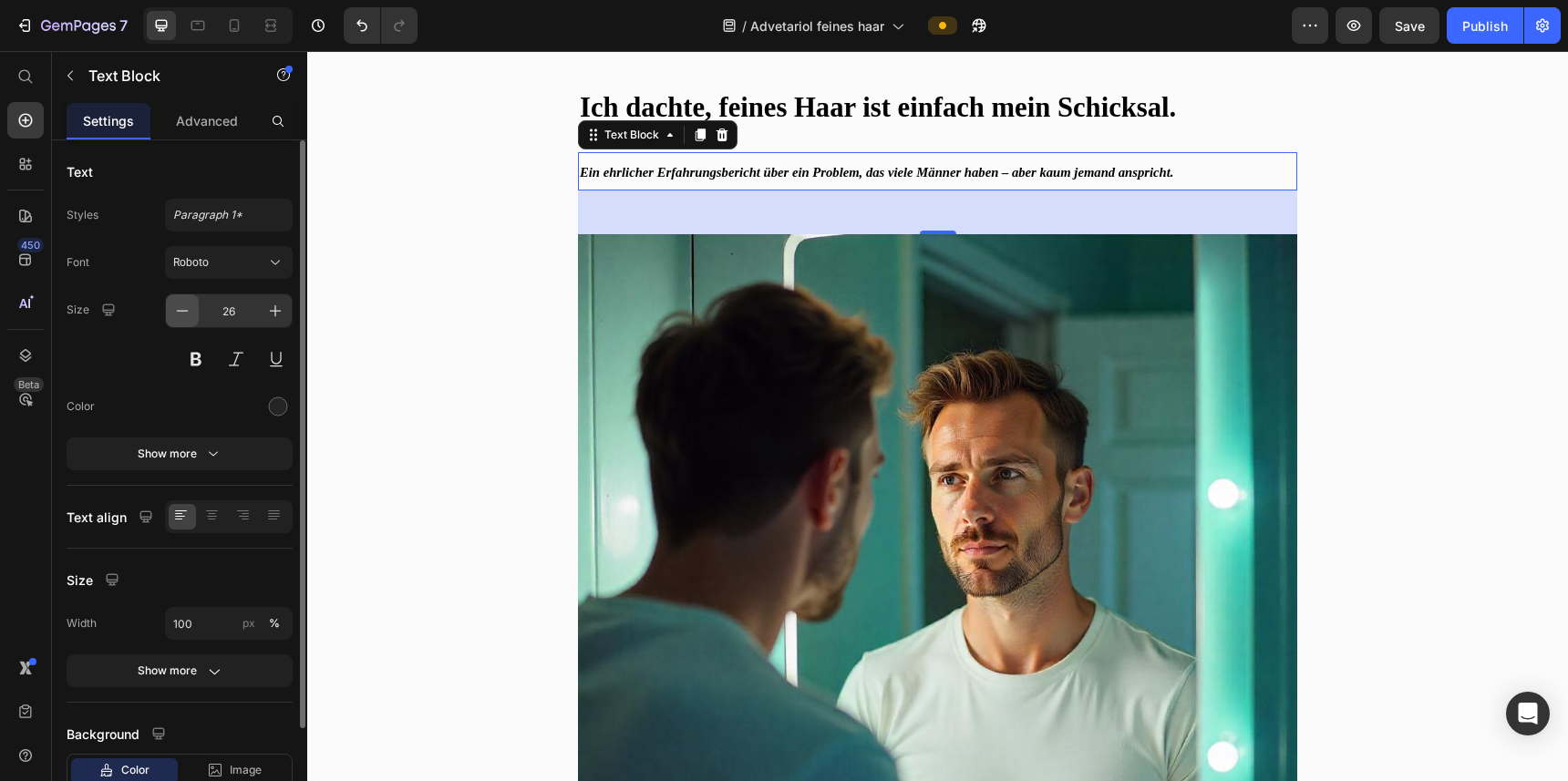 click 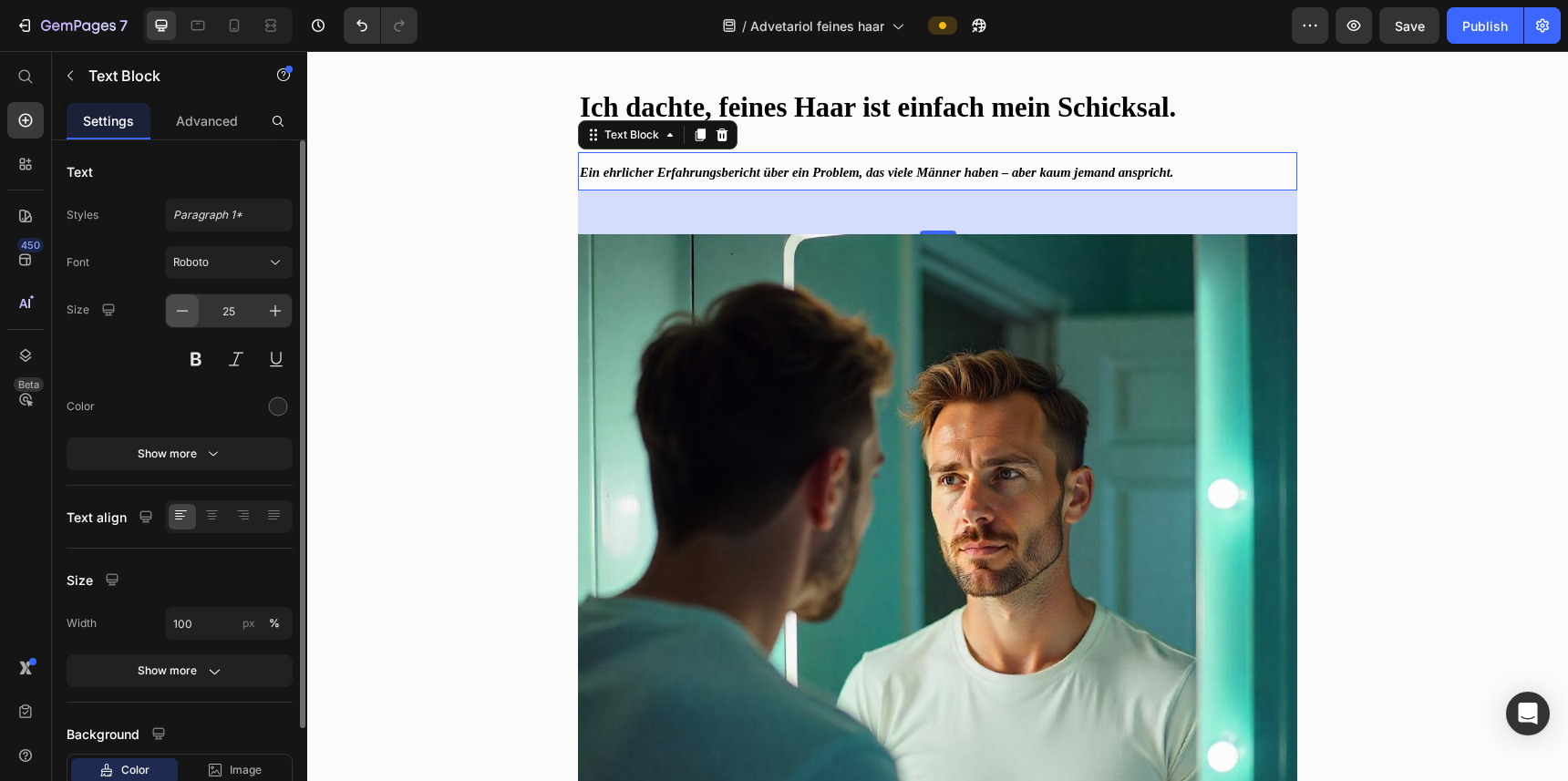 click 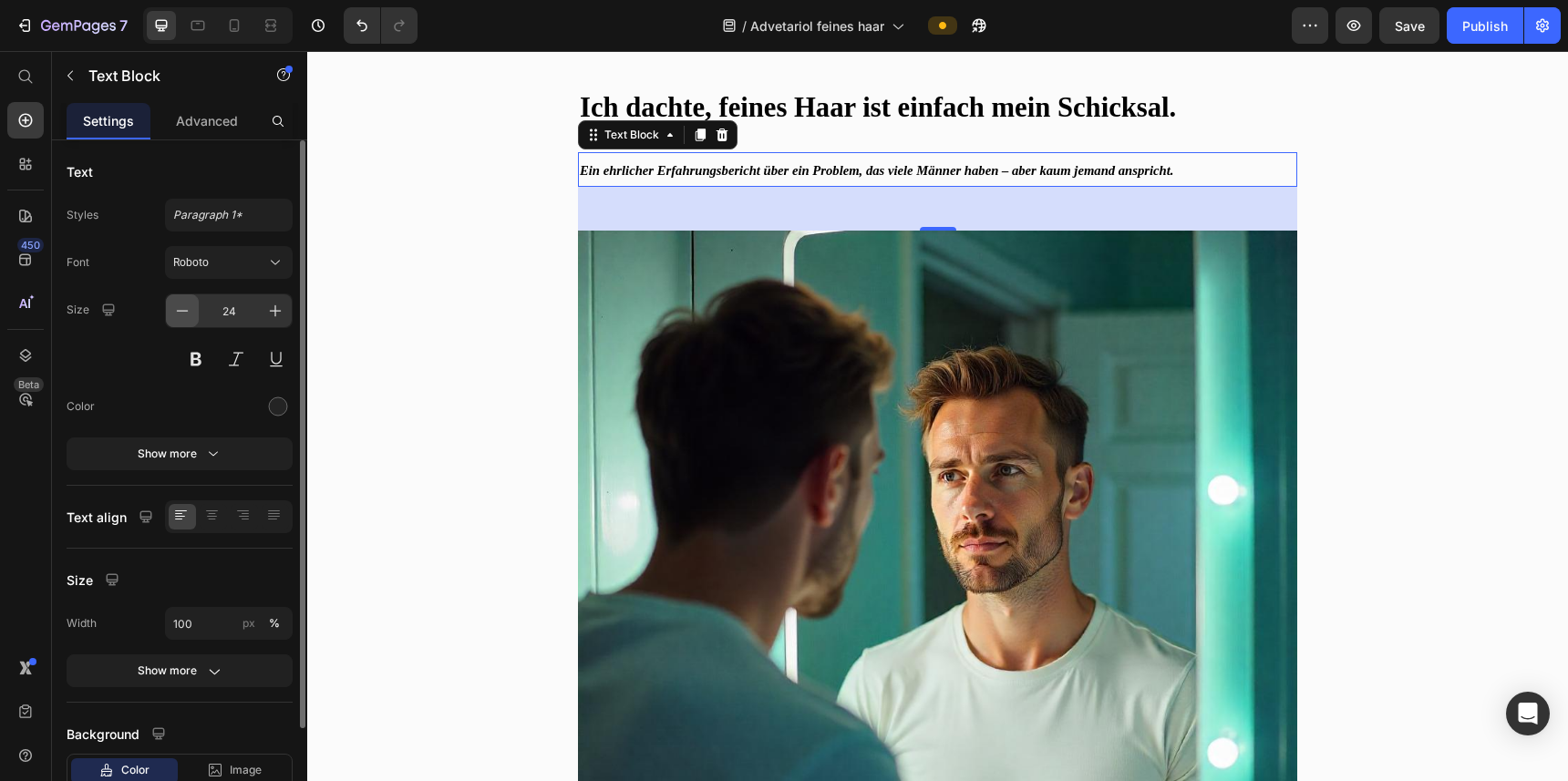 click 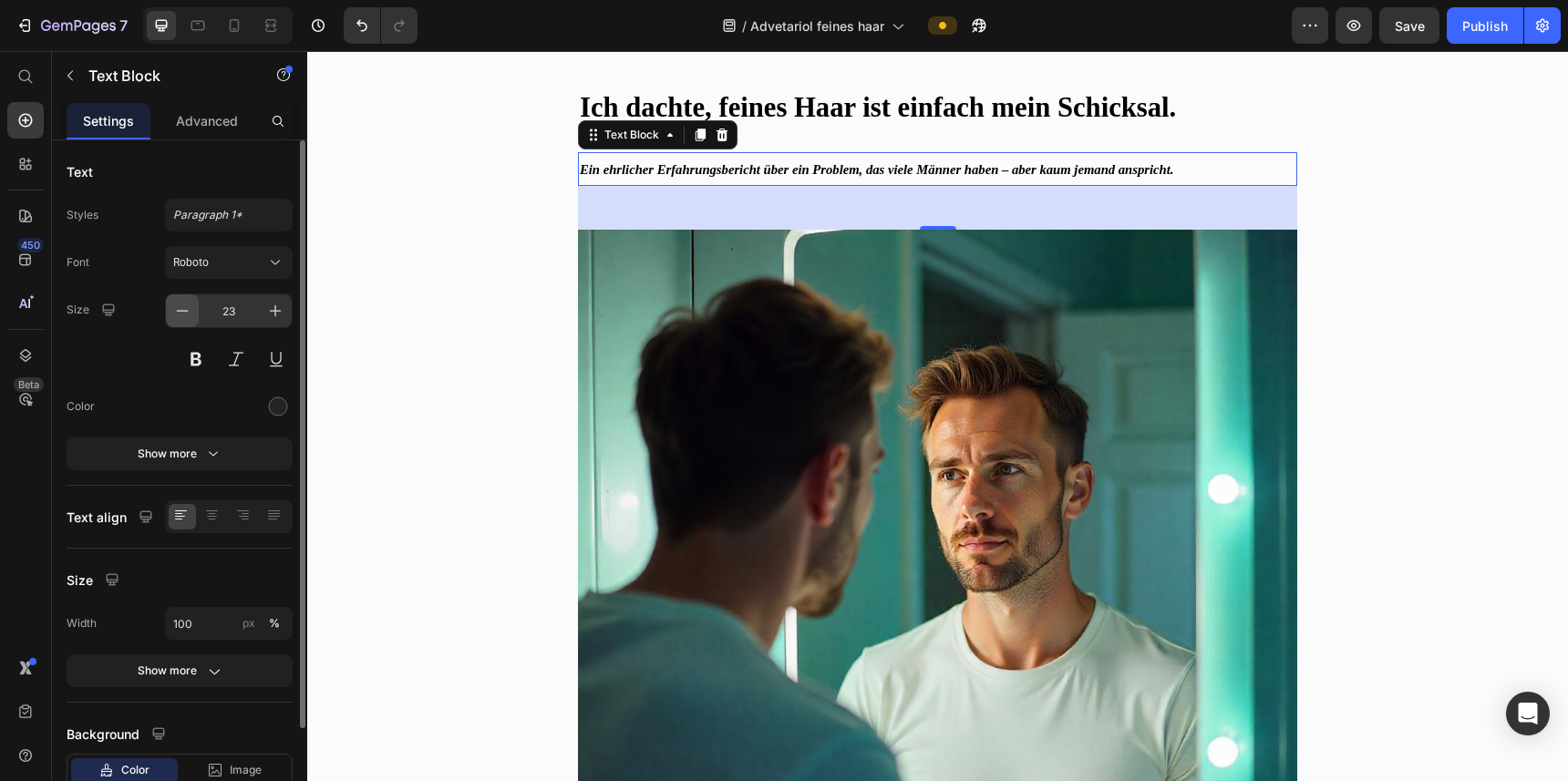click 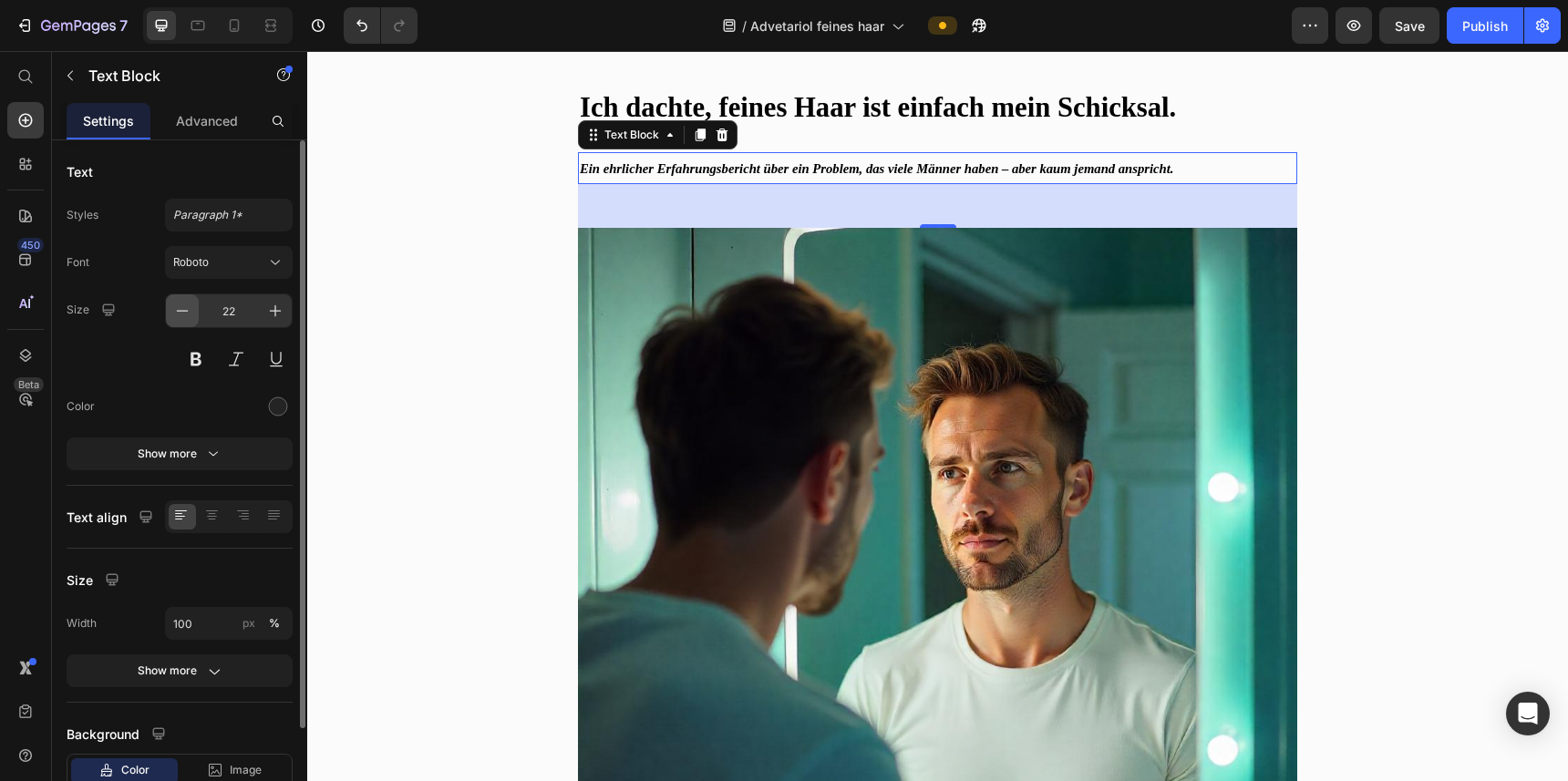 click 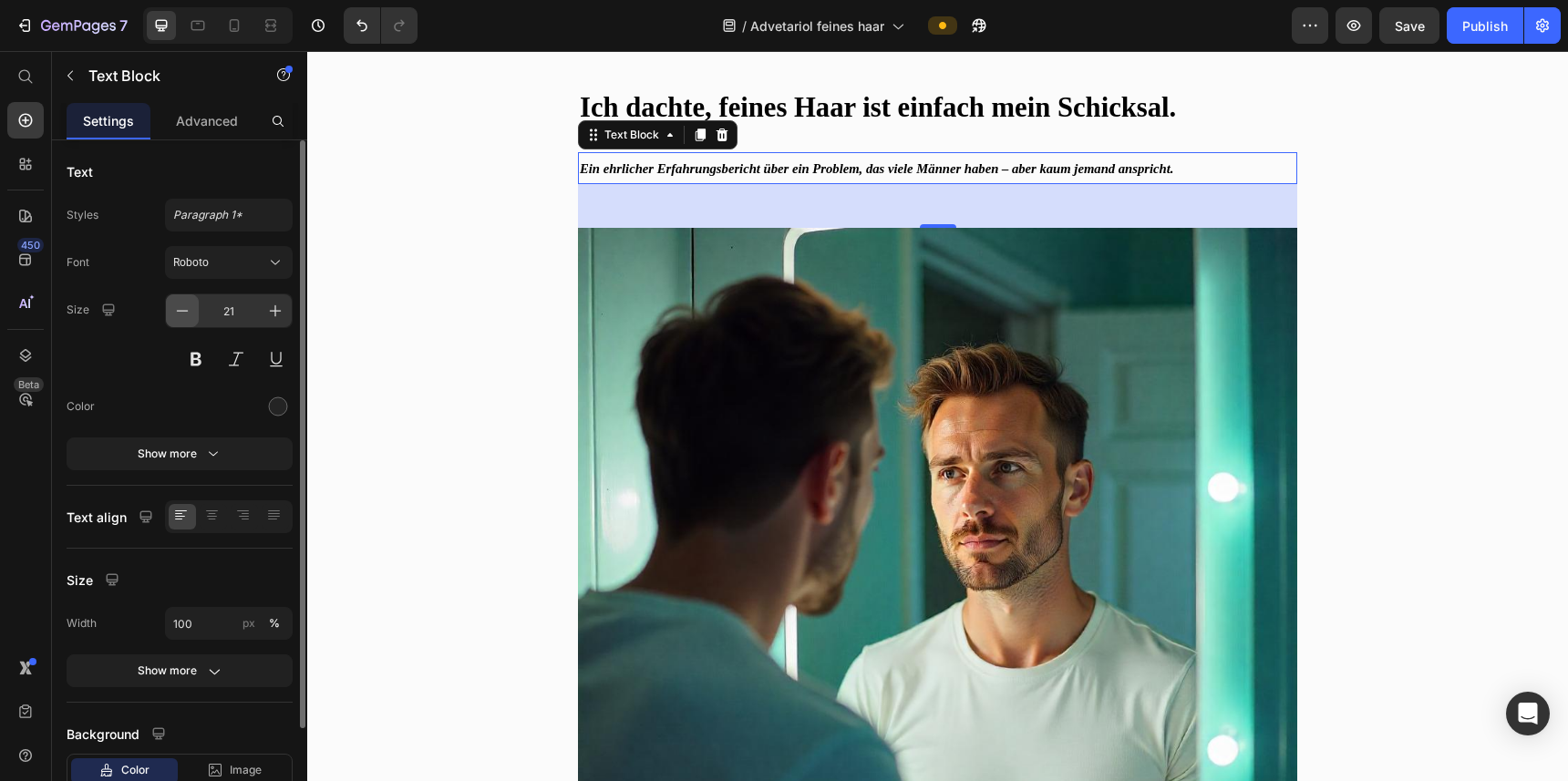 click 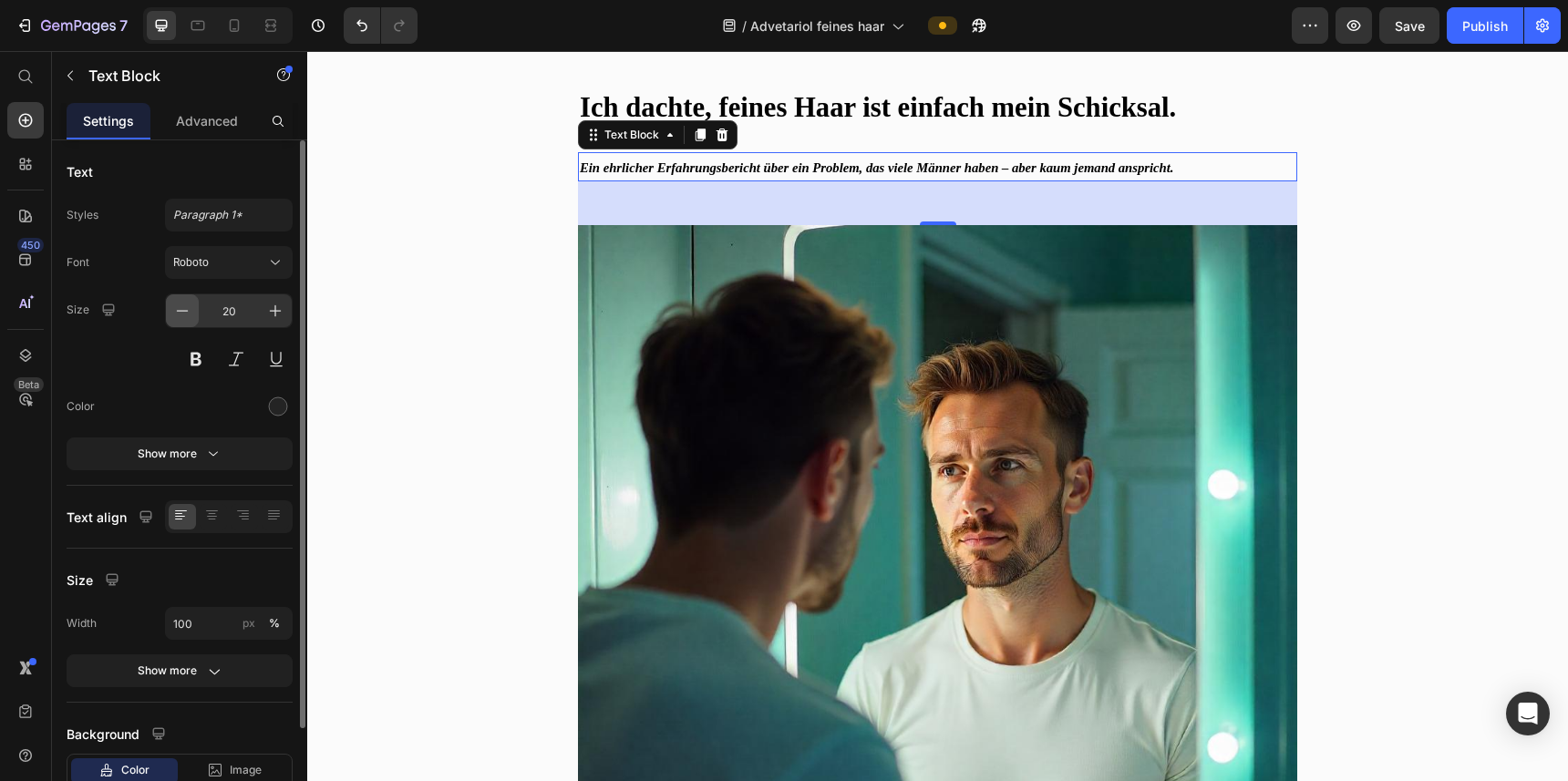 click 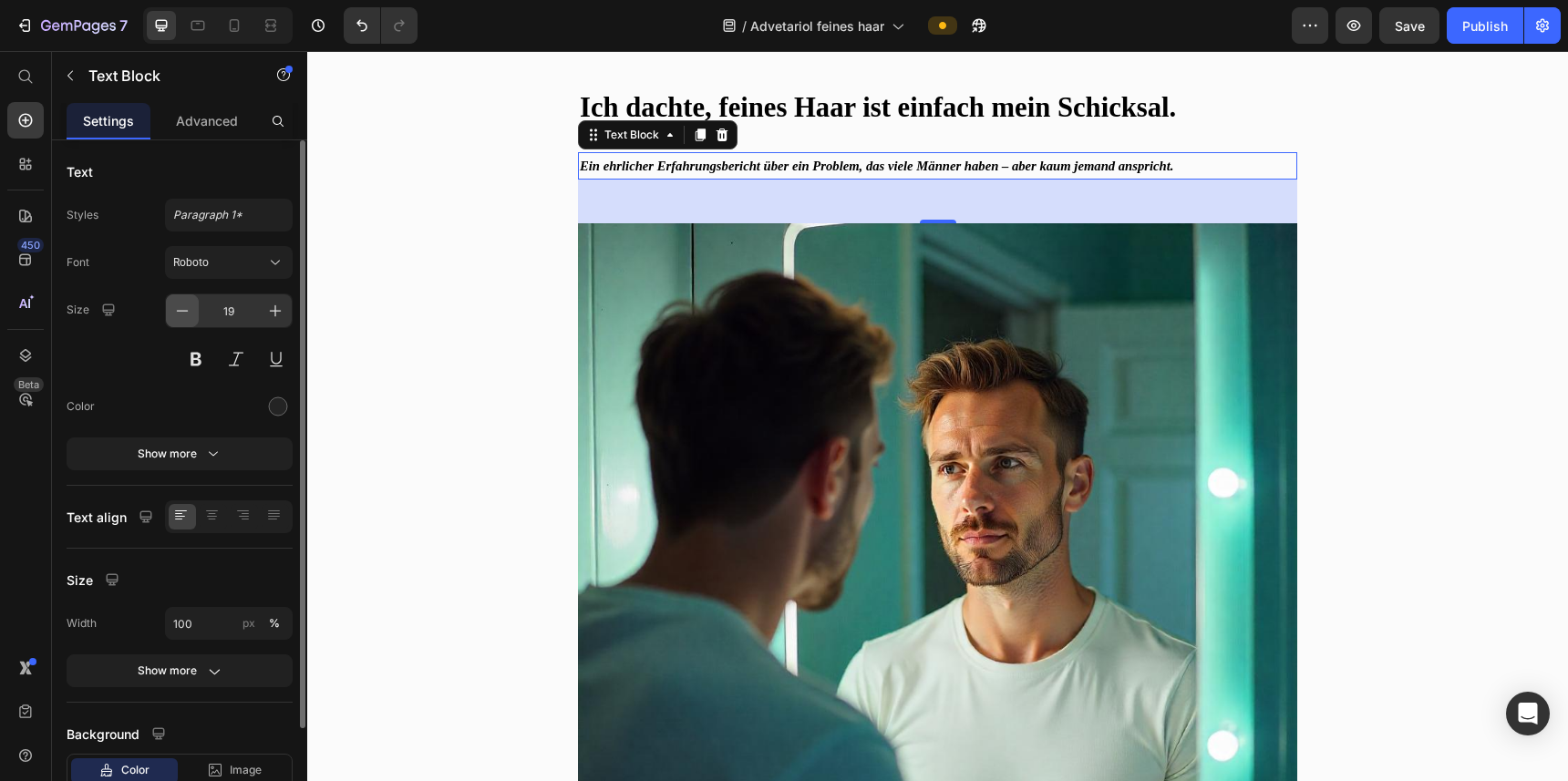 click 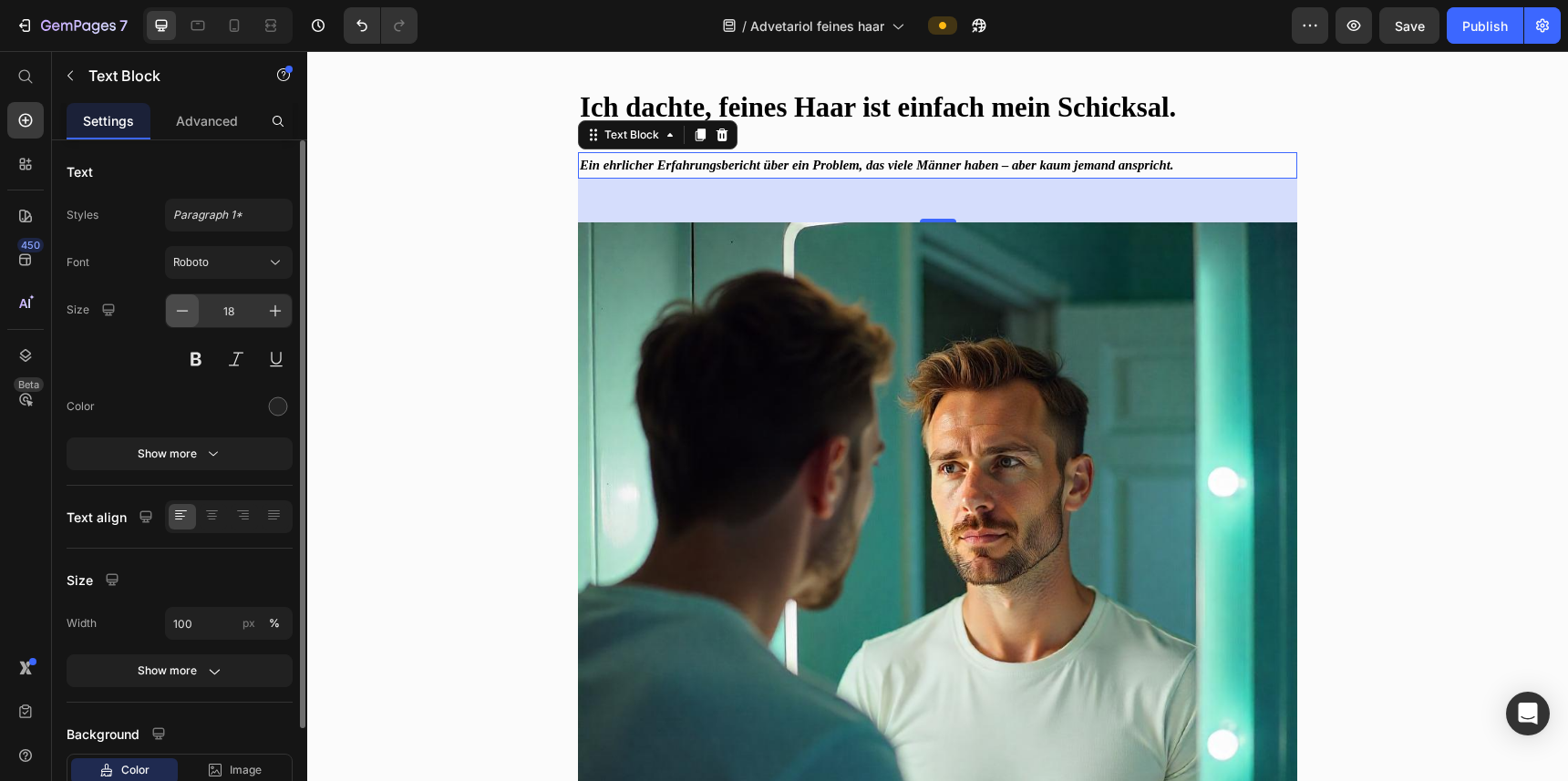 click 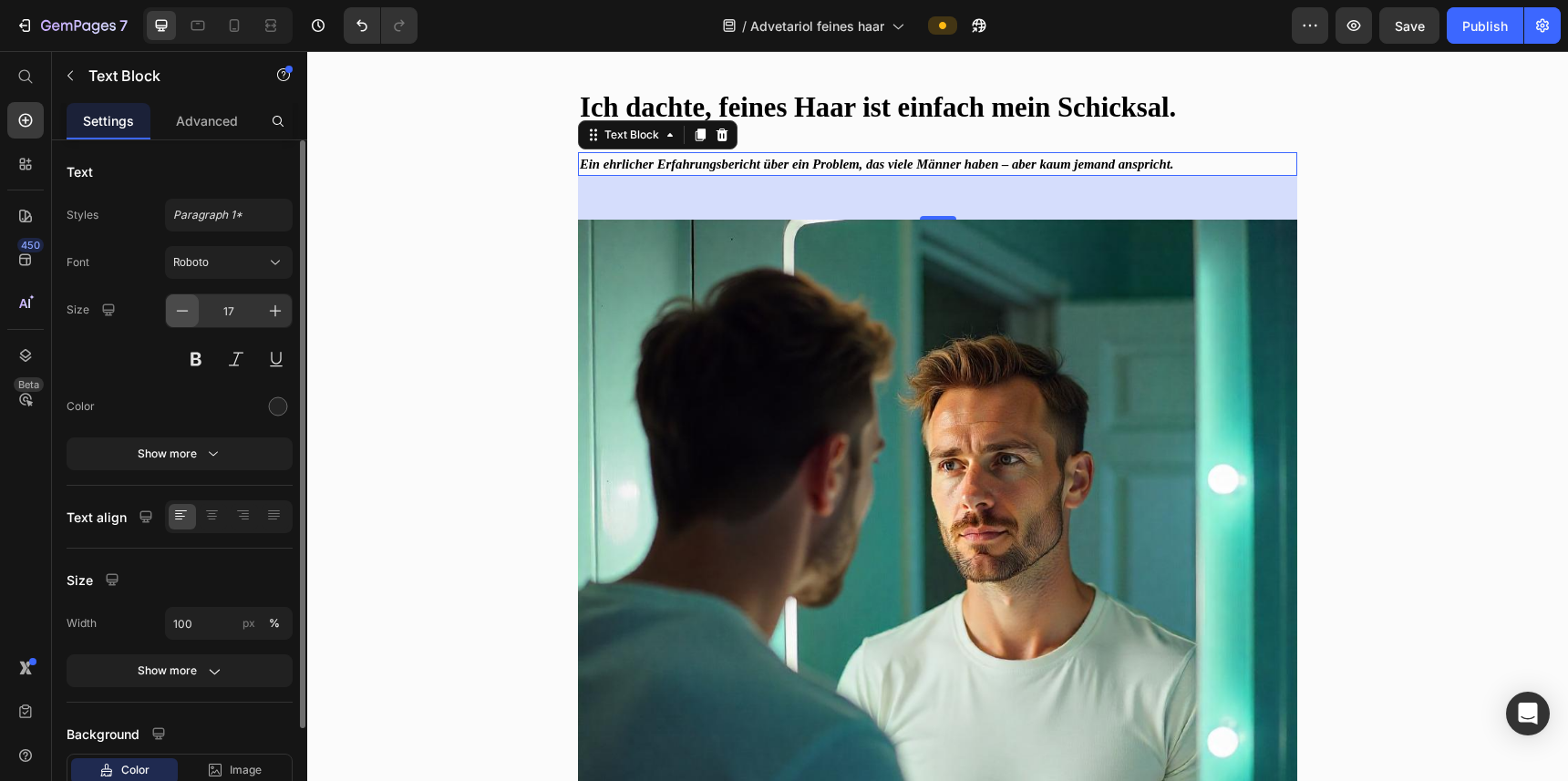 click 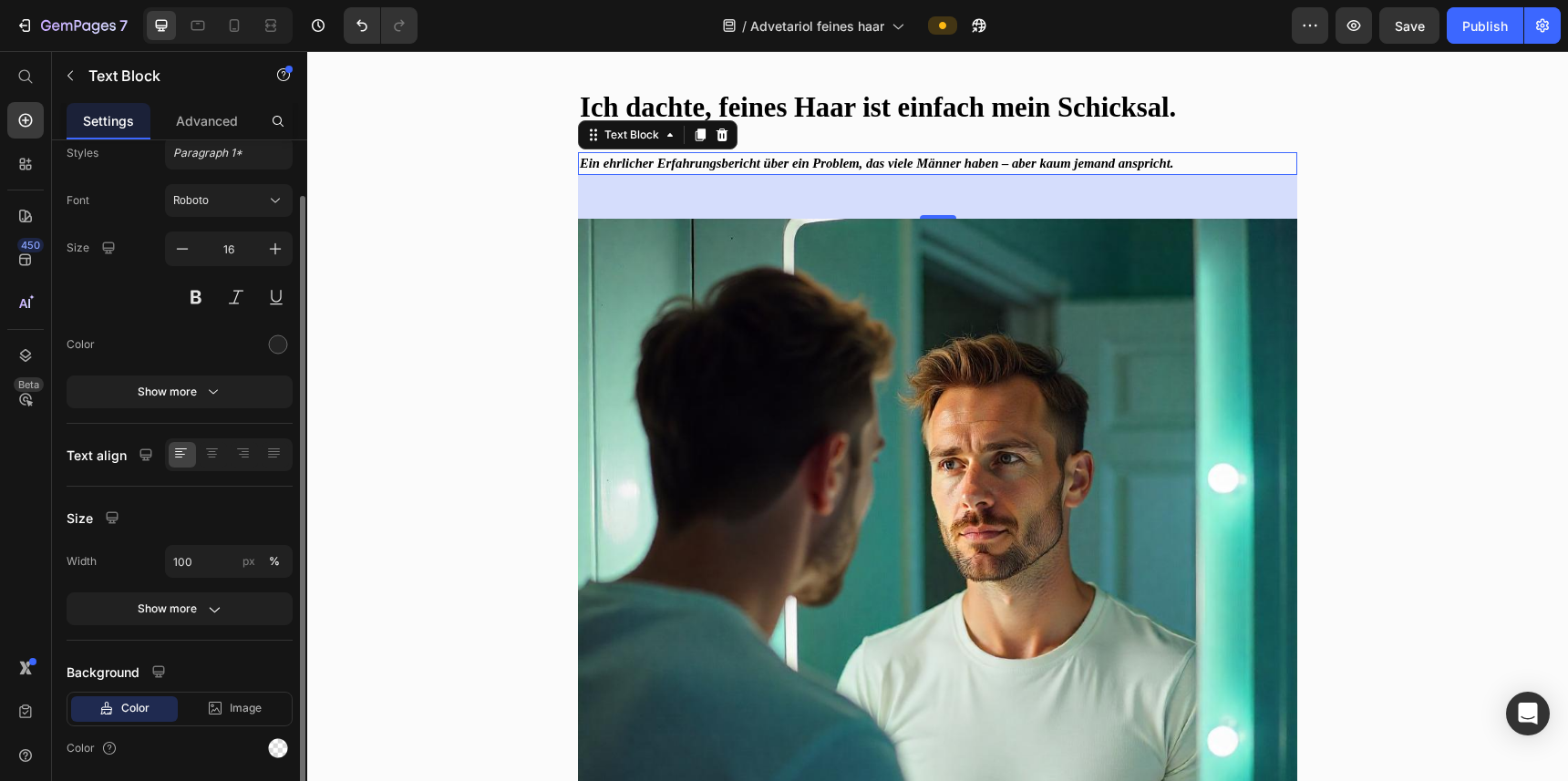 scroll, scrollTop: 64, scrollLeft: 0, axis: vertical 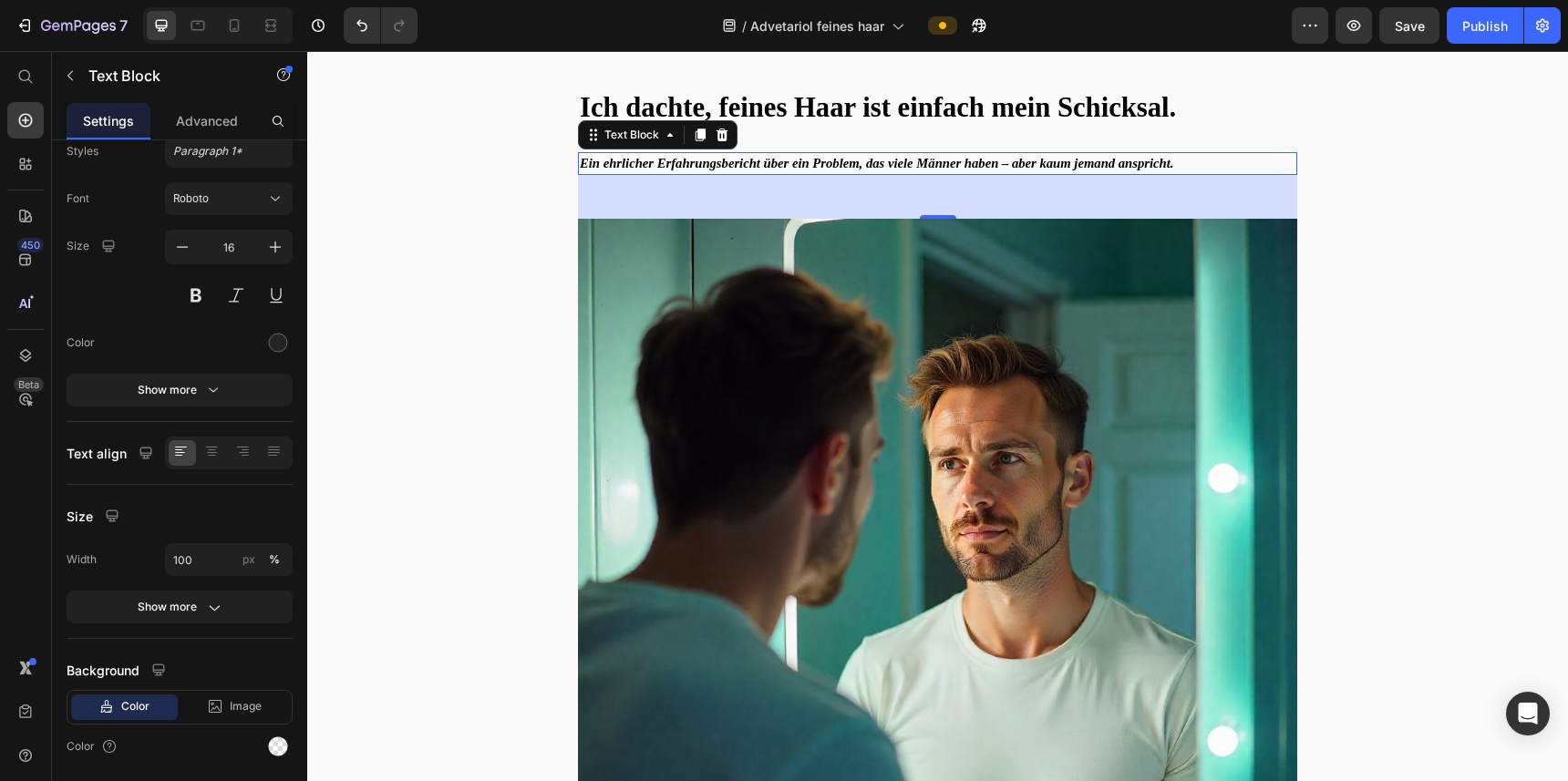 click on "Ein ehrlicher Erfahrungsbericht über ein Problem, das viele Männer haben – aber kaum jemand anspricht." at bounding box center [937, 163] 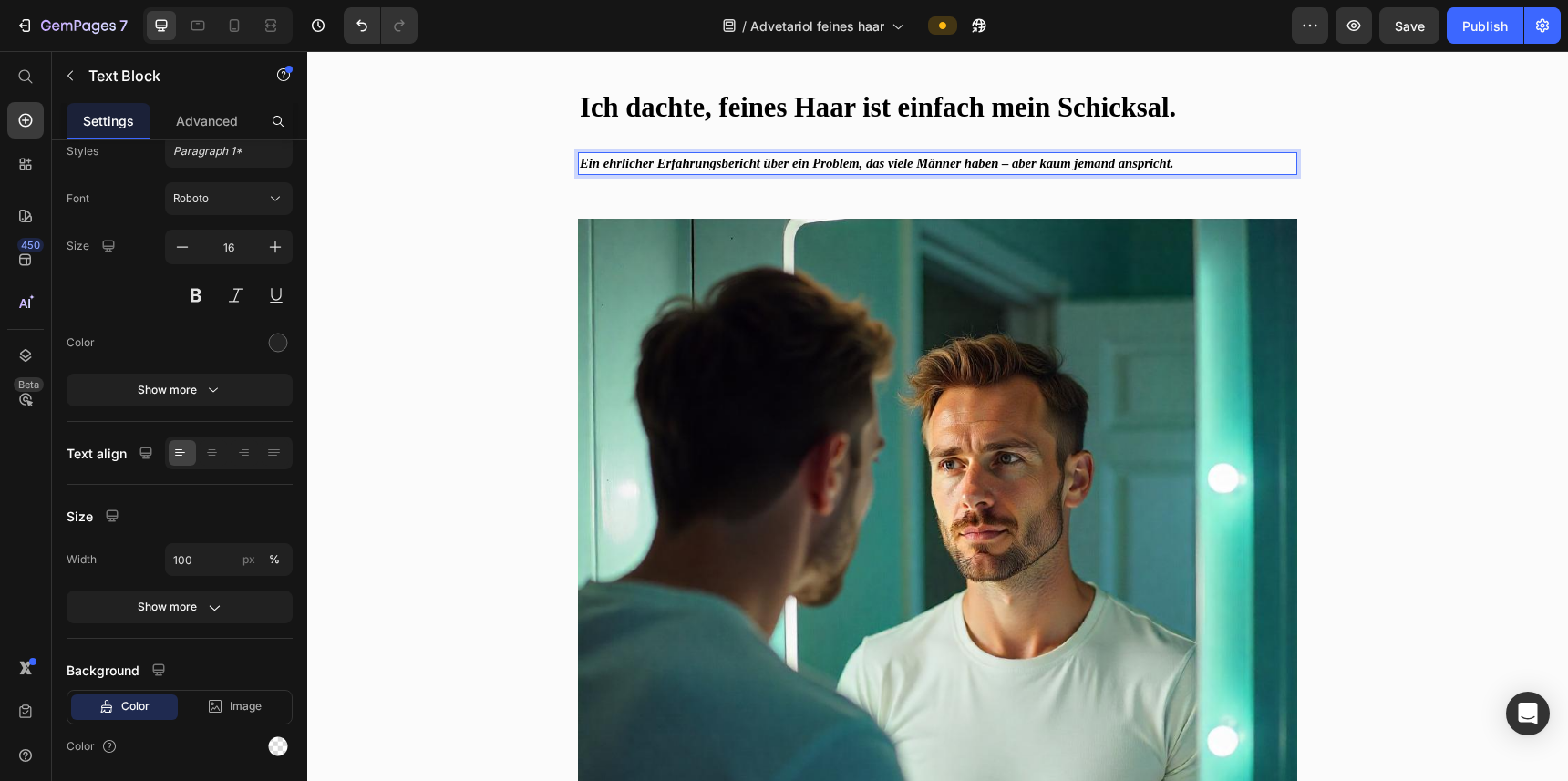click on "Ein ehrlicher Erfahrungsbericht über ein Problem, das viele Männer haben – aber kaum jemand anspricht." at bounding box center (876, 163) 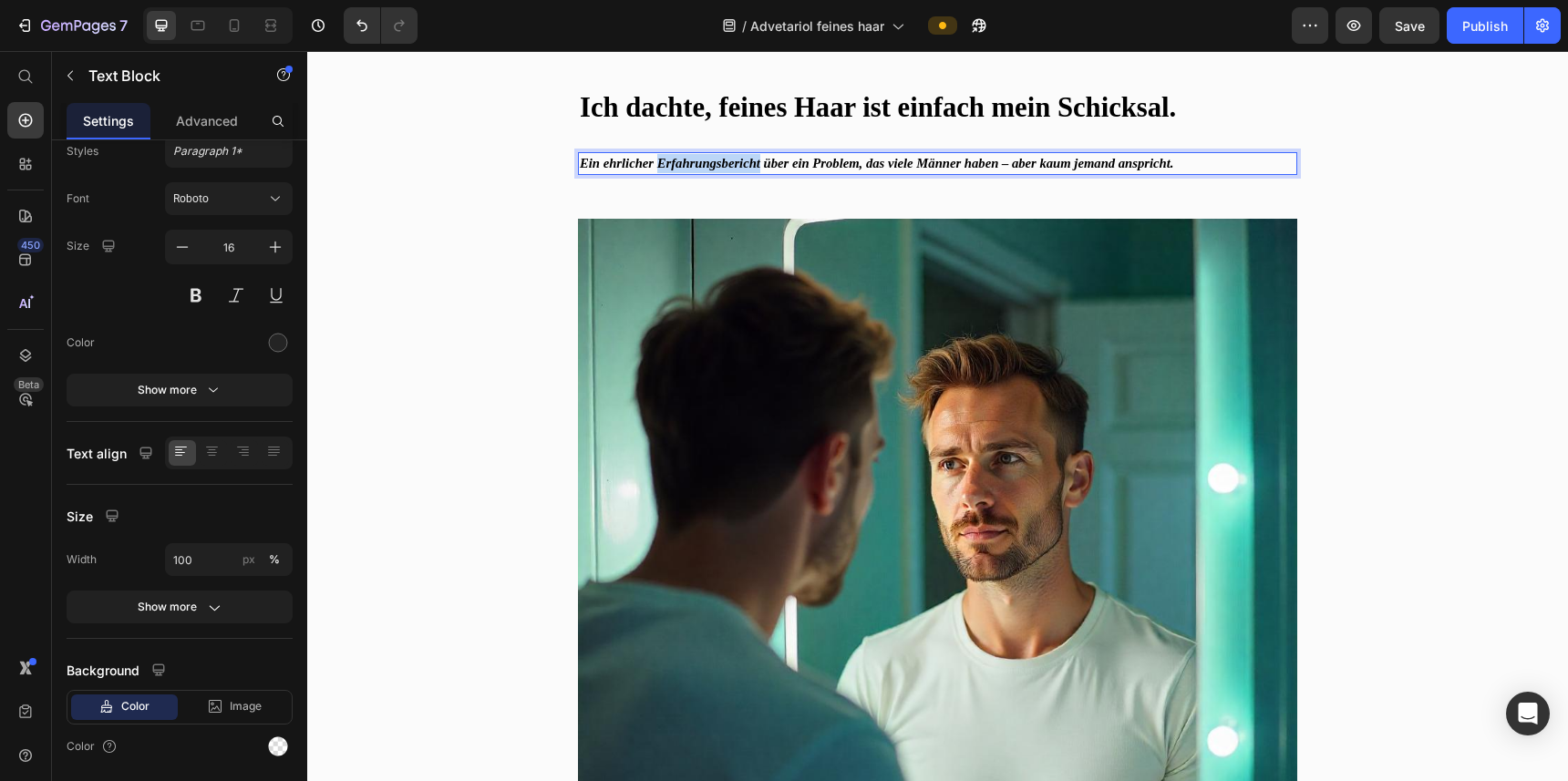 click on "Ein ehrlicher Erfahrungsbericht über ein Problem, das viele Männer haben – aber kaum jemand anspricht." at bounding box center (876, 163) 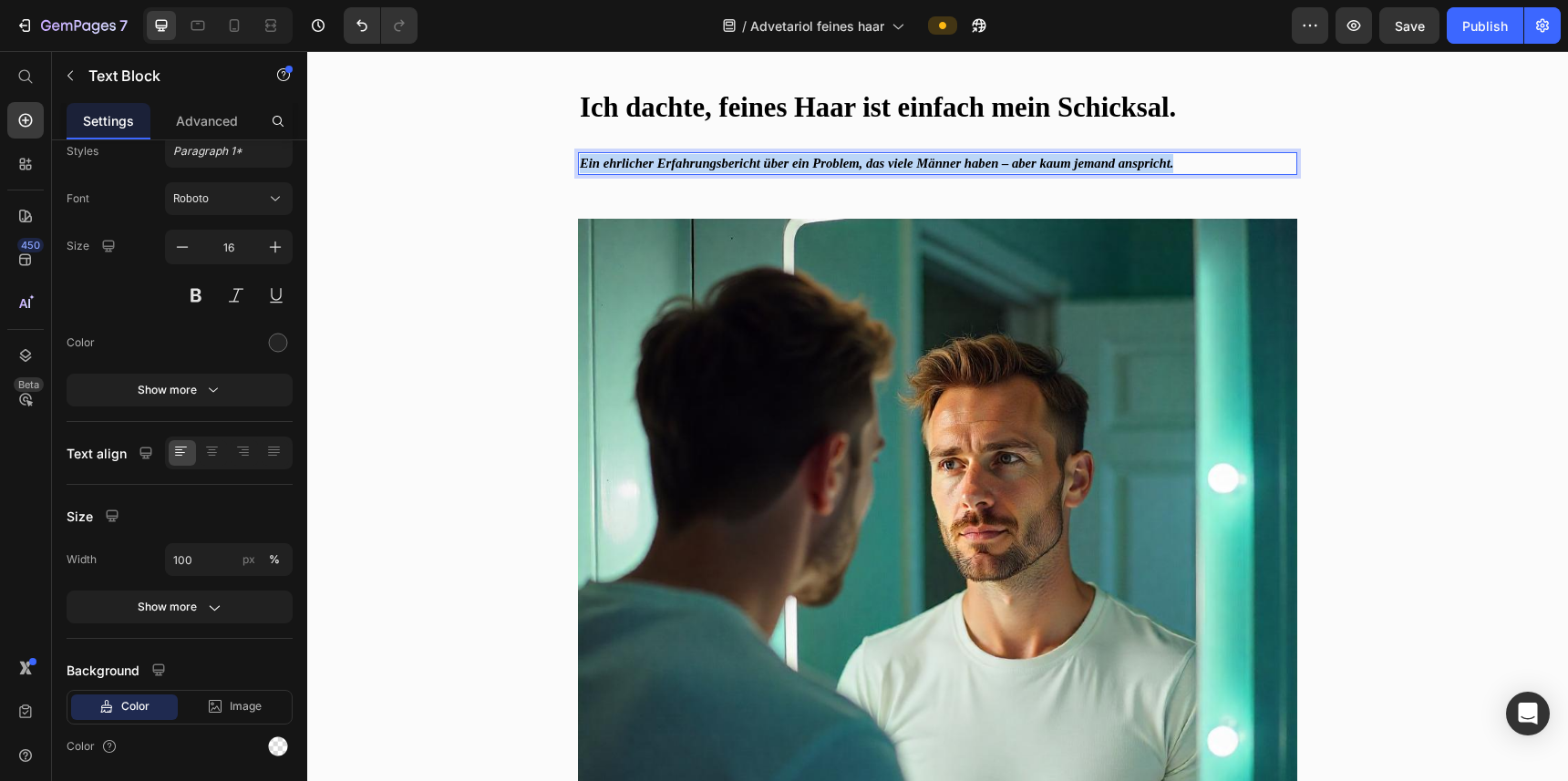 click on "Ein ehrlicher Erfahrungsbericht über ein Problem, das viele Männer haben – aber kaum jemand anspricht." at bounding box center (876, 163) 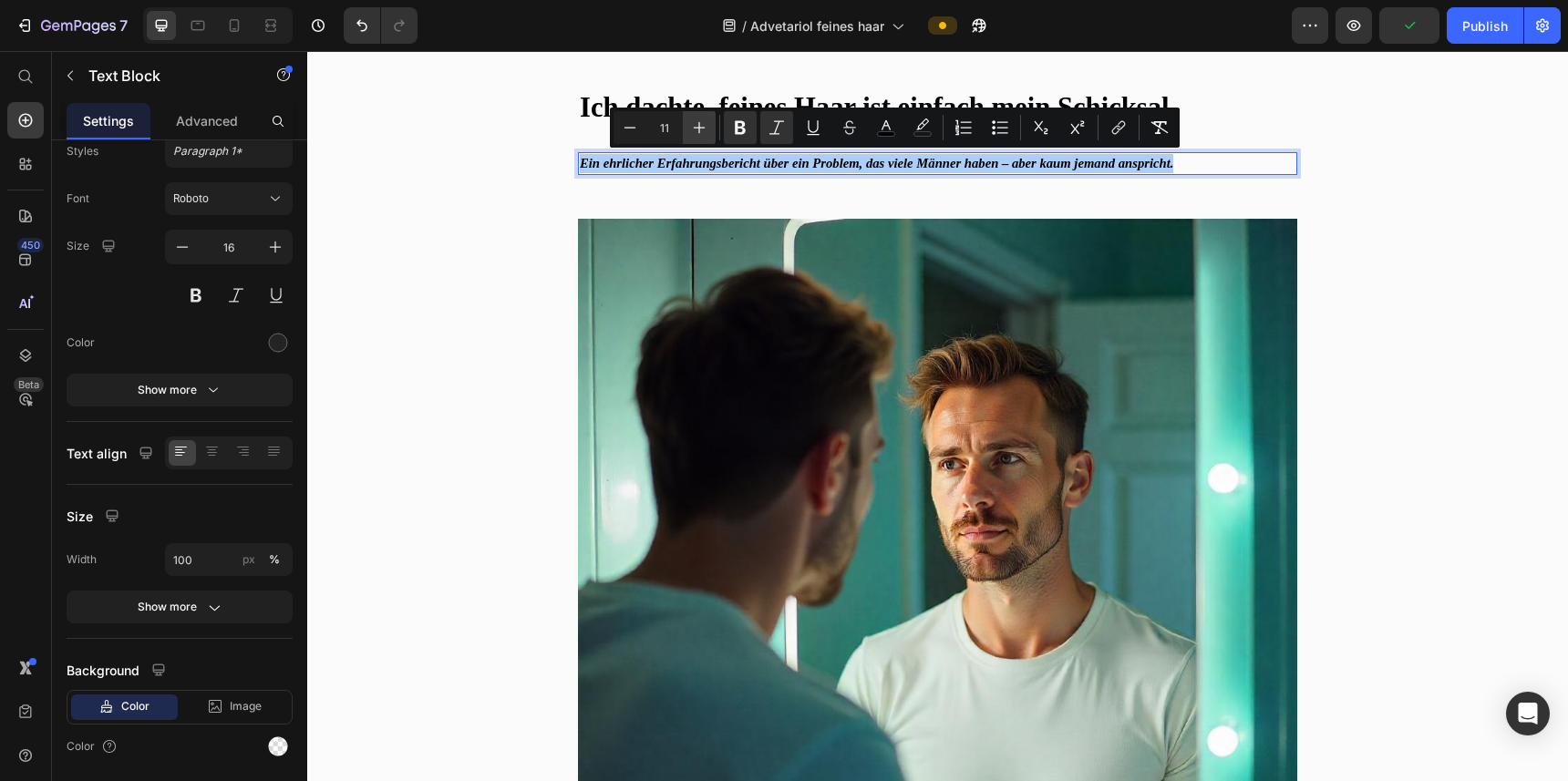 click 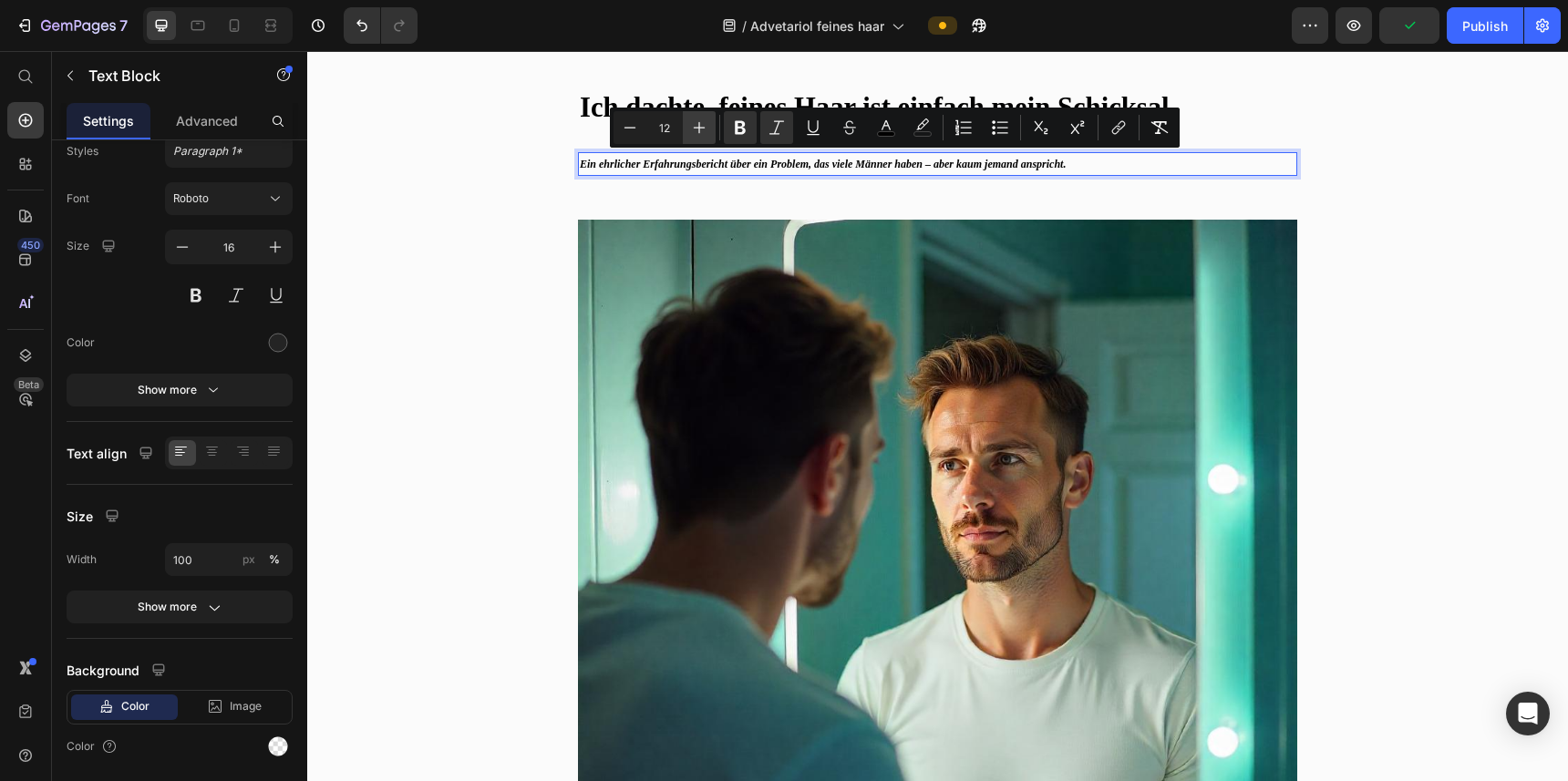 click 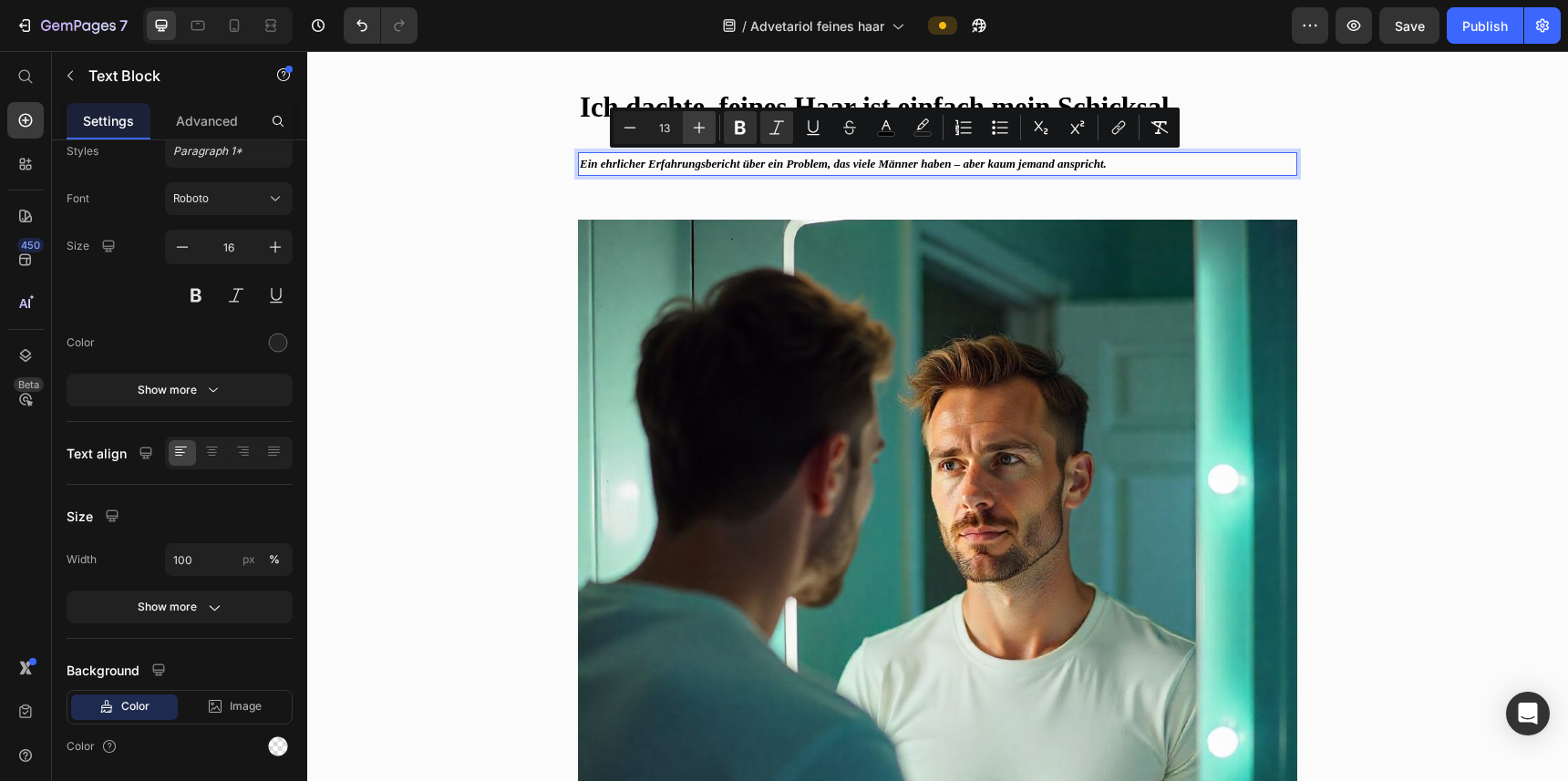 click 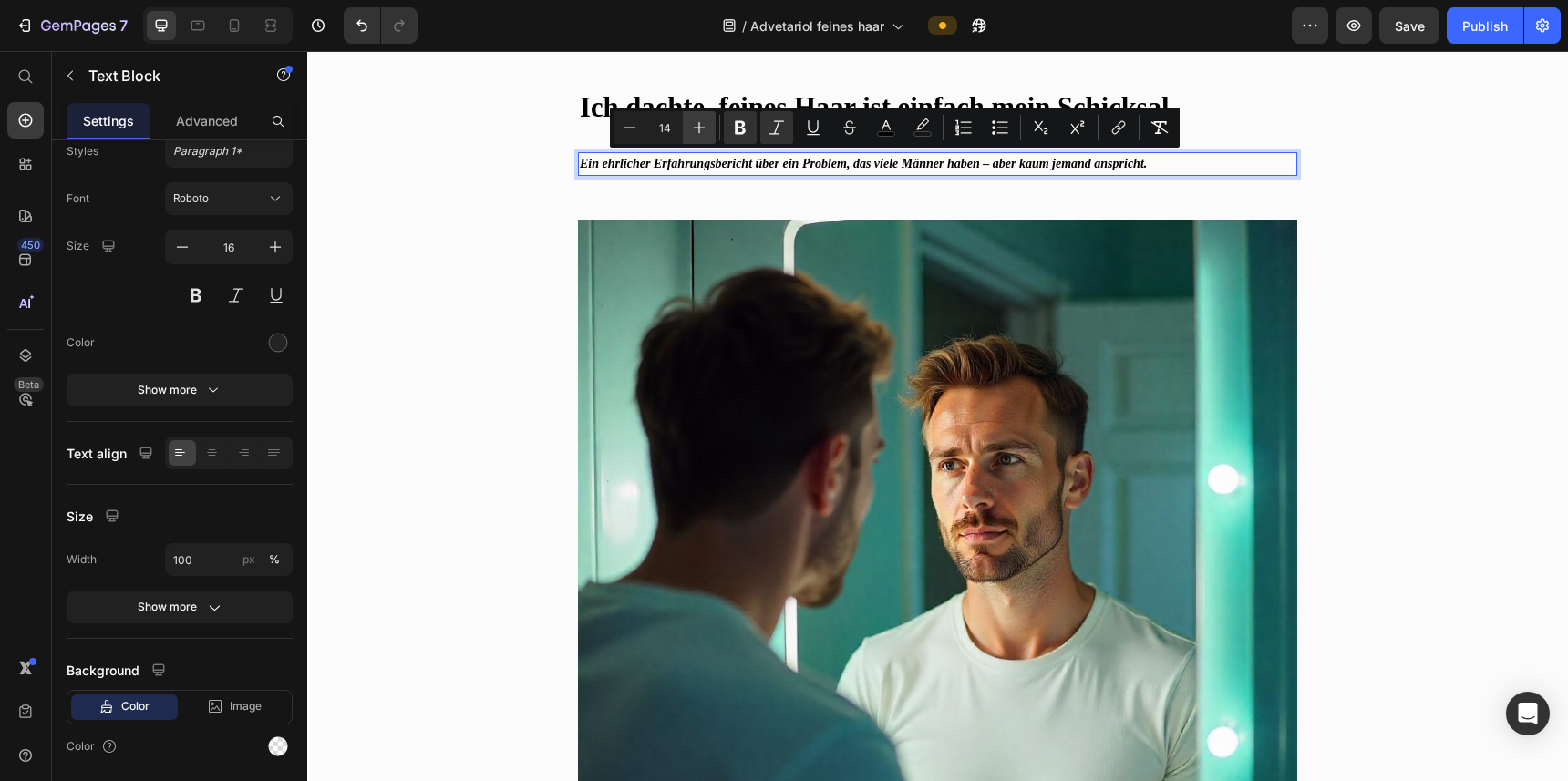 click 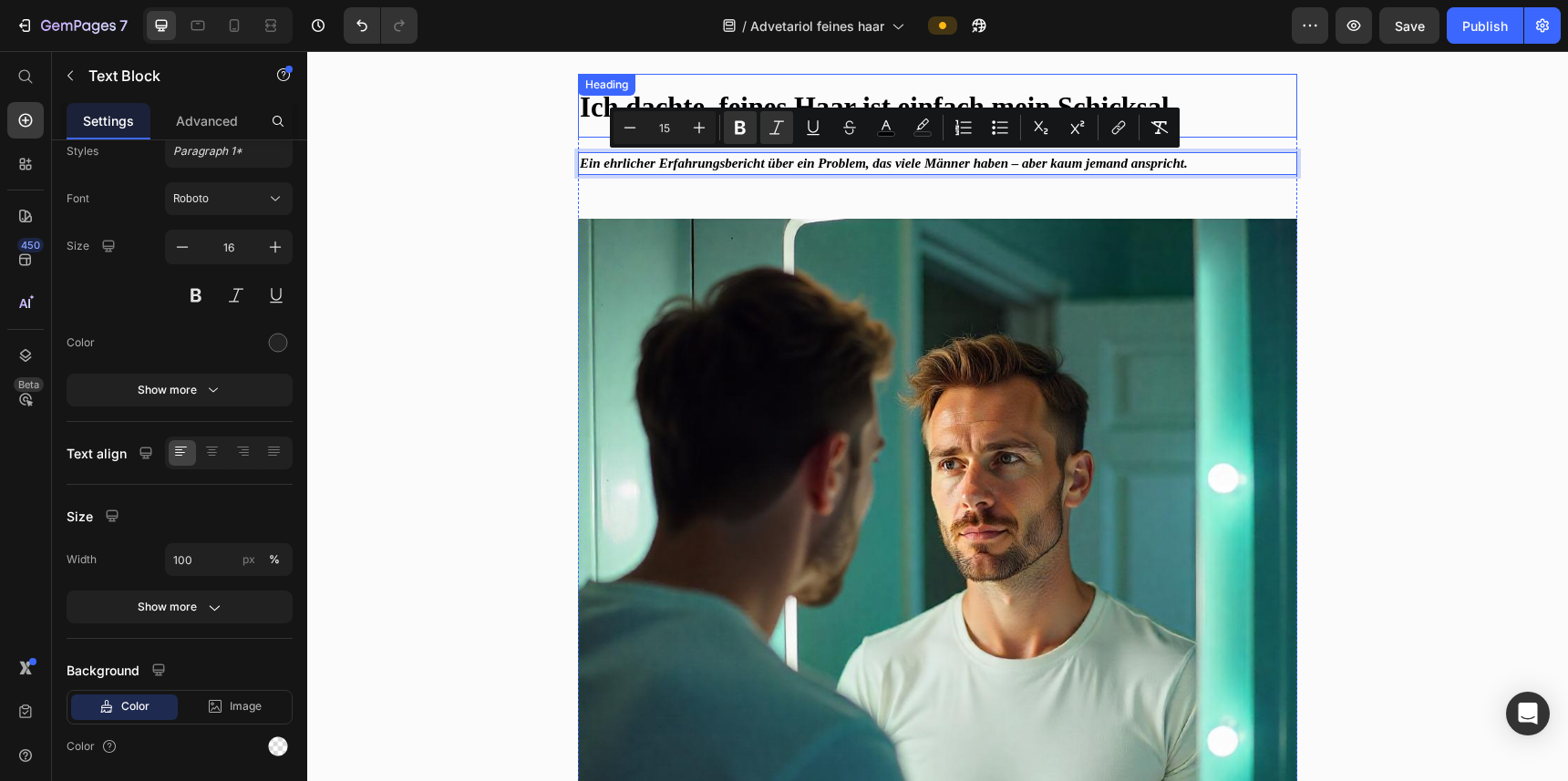 click on "⁠⁠⁠⁠⁠⁠⁠ Ich dachte, feines Haar ist einfach mein Schicksal. Heading" at bounding box center [937, 106] 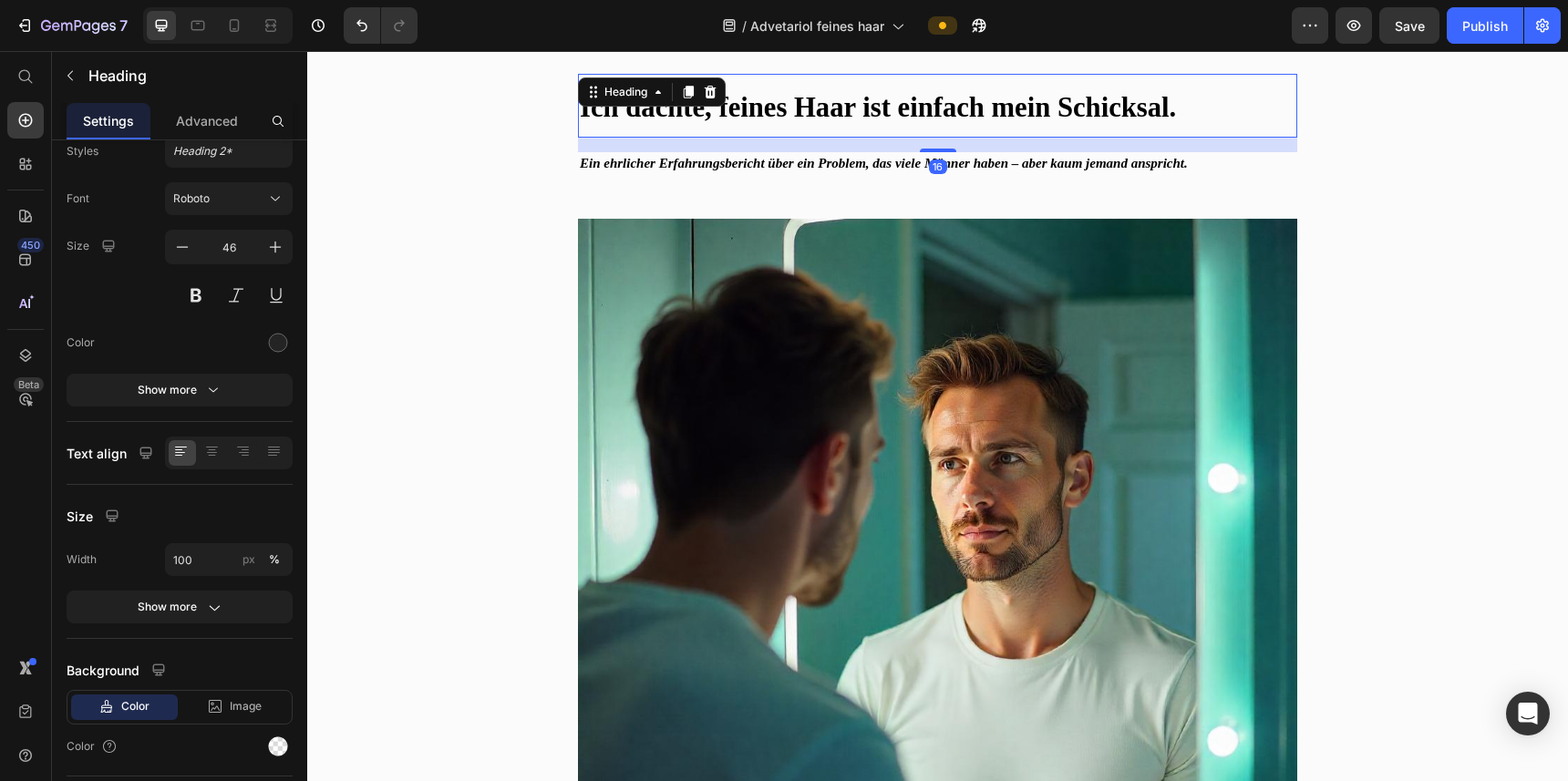 scroll, scrollTop: 0, scrollLeft: 0, axis: both 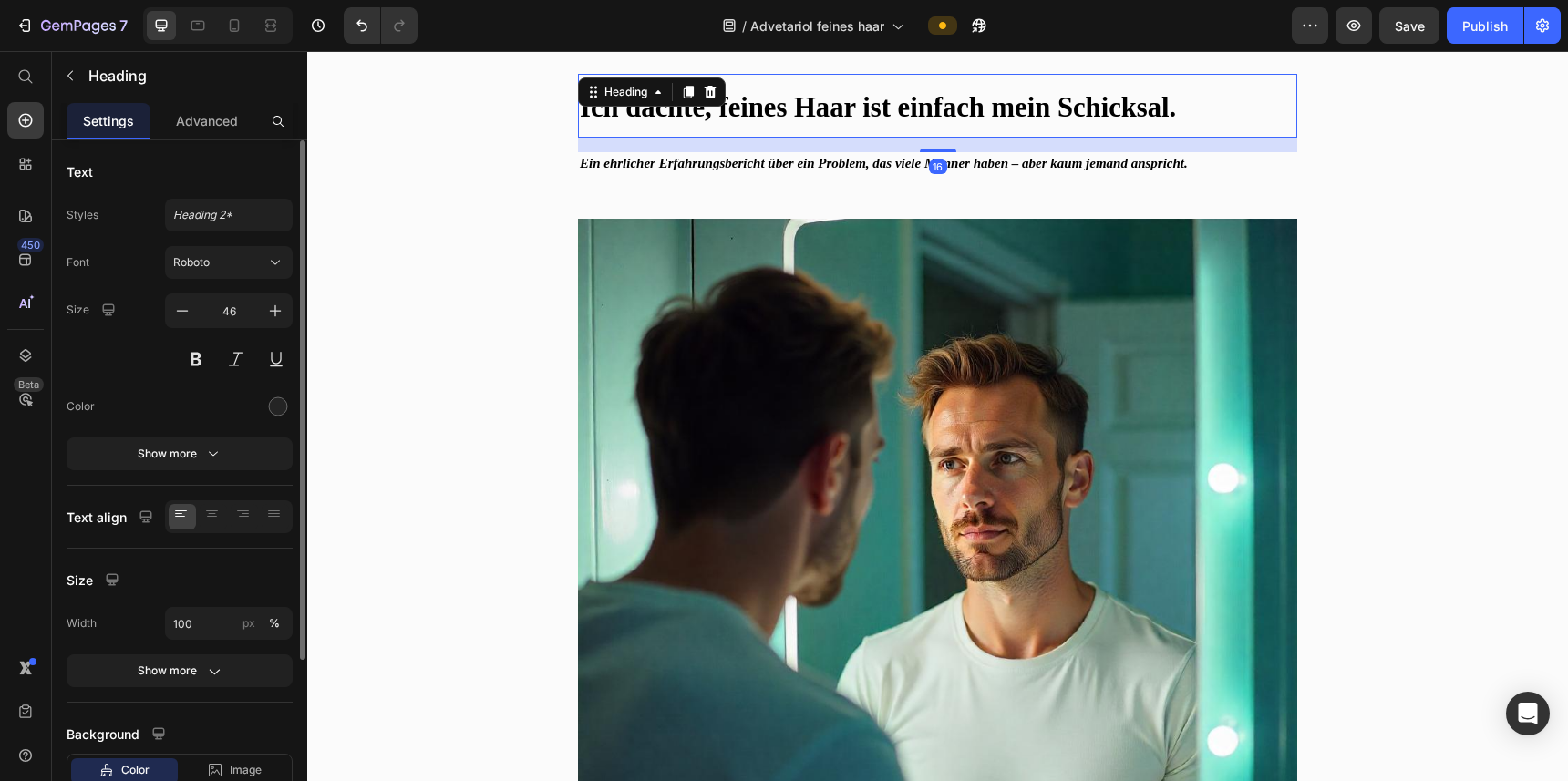 click on "Heading" at bounding box center [652, 92] 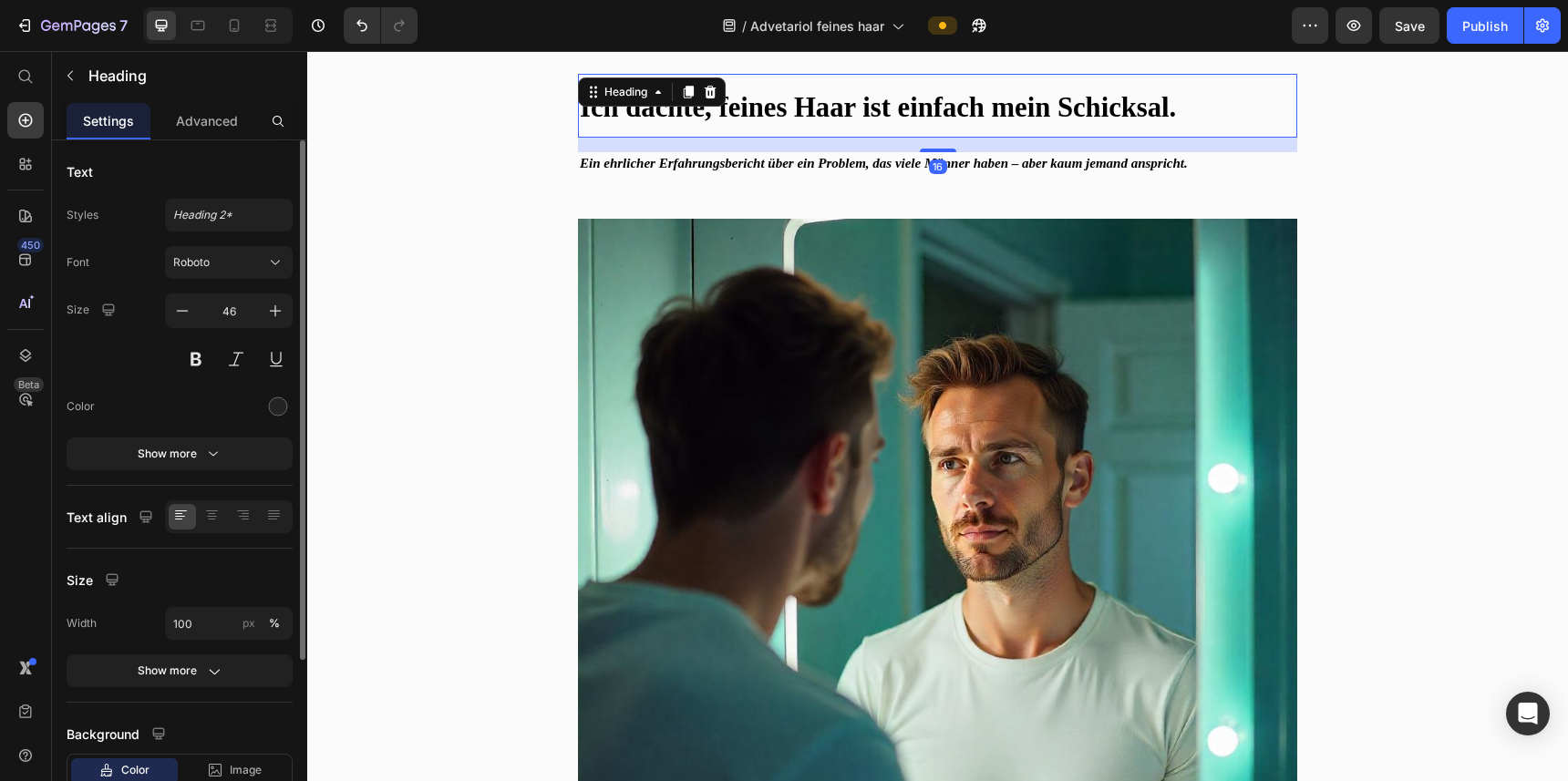 click on "Heading" at bounding box center [652, 92] 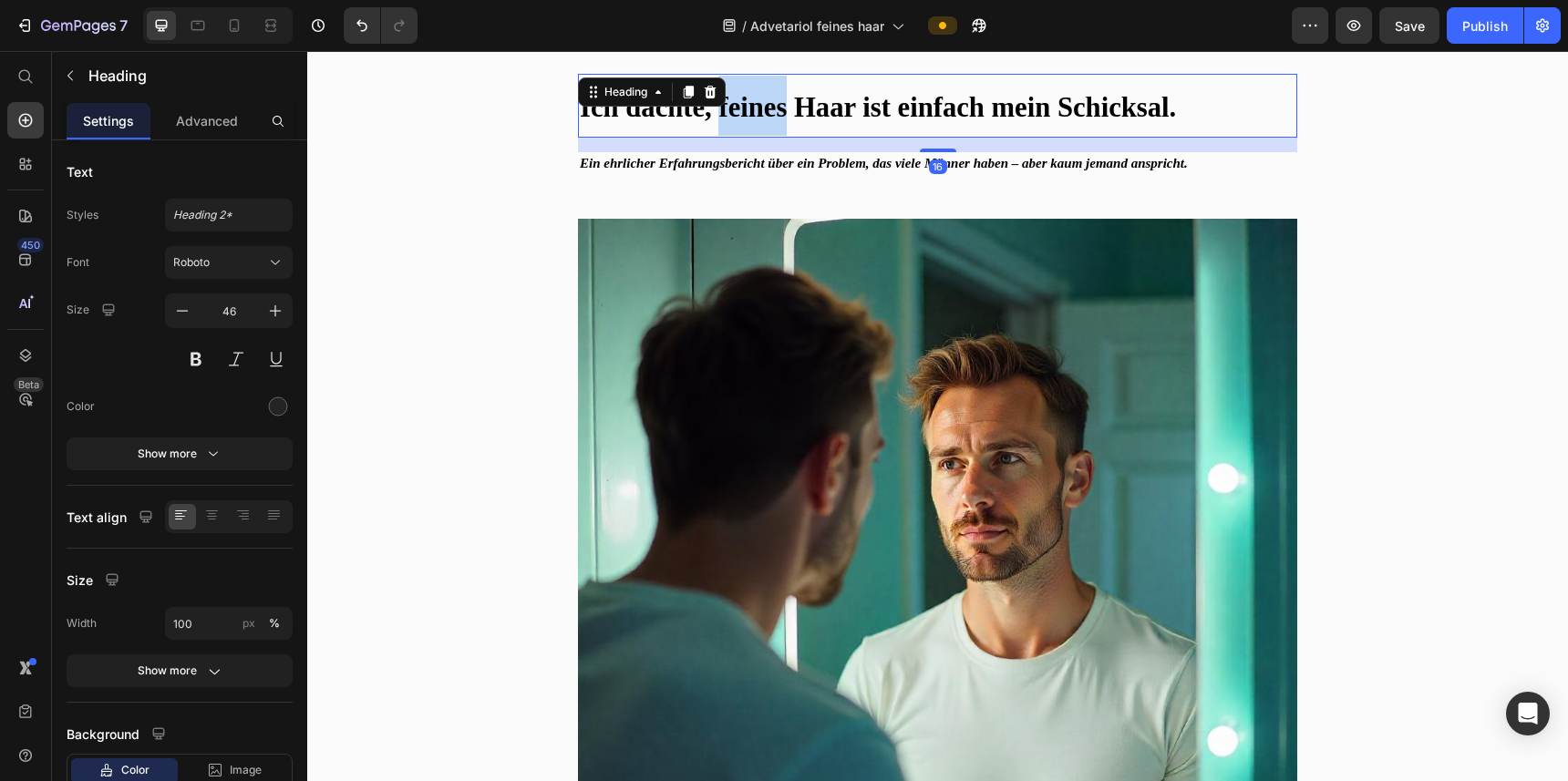 click on "Ich dachte, feines Haar ist einfach mein Schicksal." at bounding box center (878, 108) 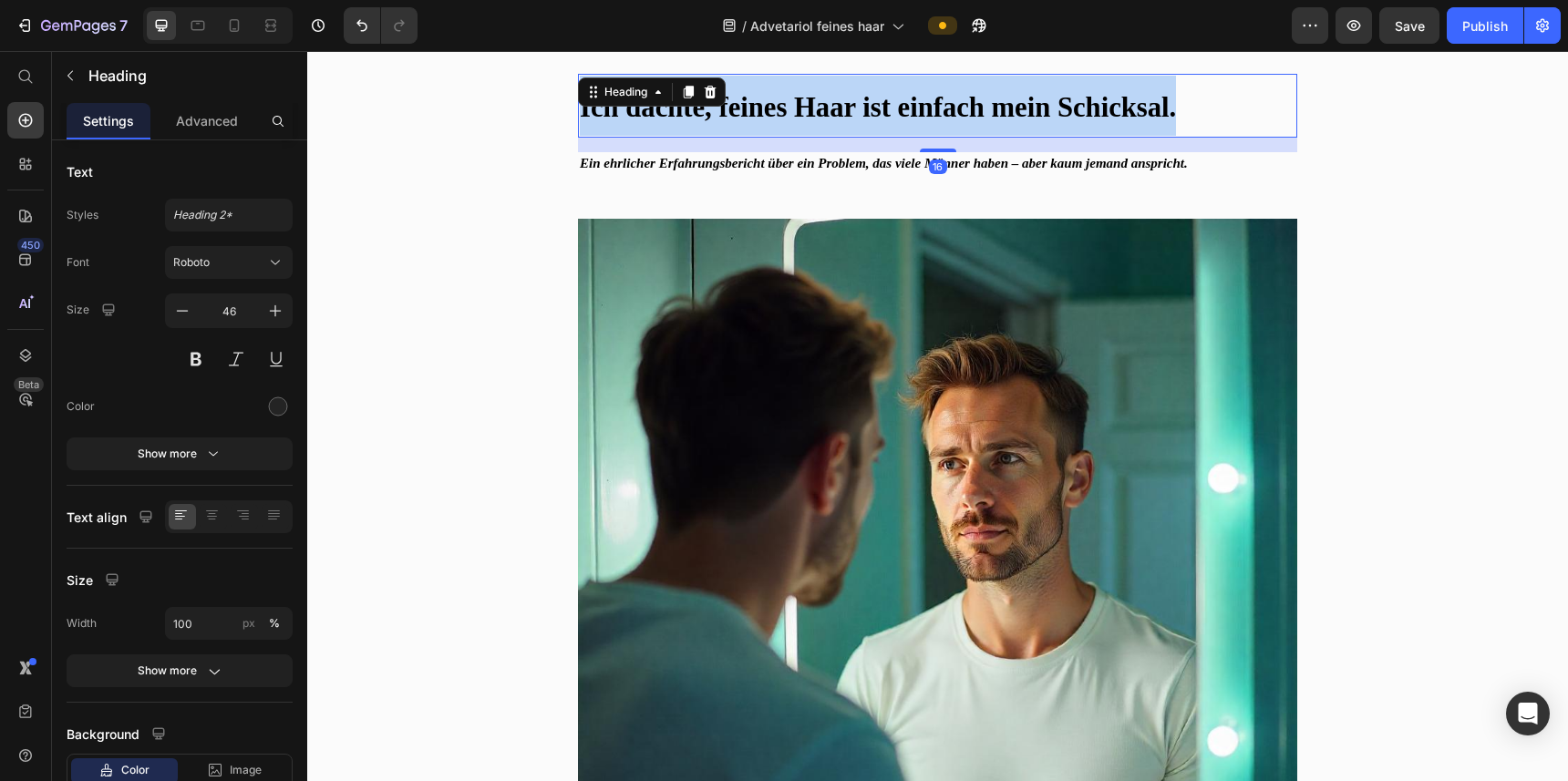 click on "Ich dachte, feines Haar ist einfach mein Schicksal." at bounding box center [878, 108] 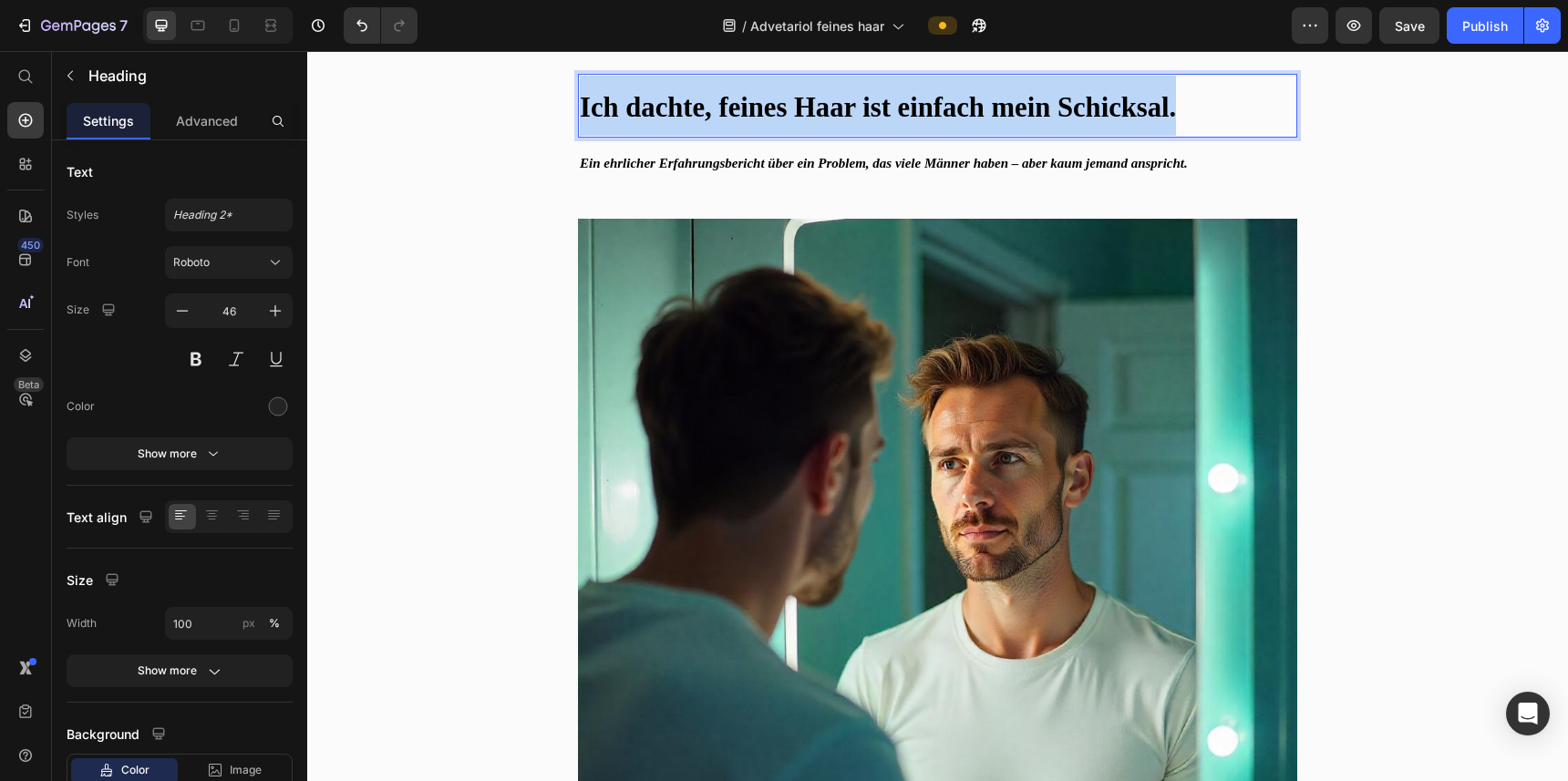 click on "Ich dachte, feines Haar ist einfach mein Schicksal." at bounding box center (878, 108) 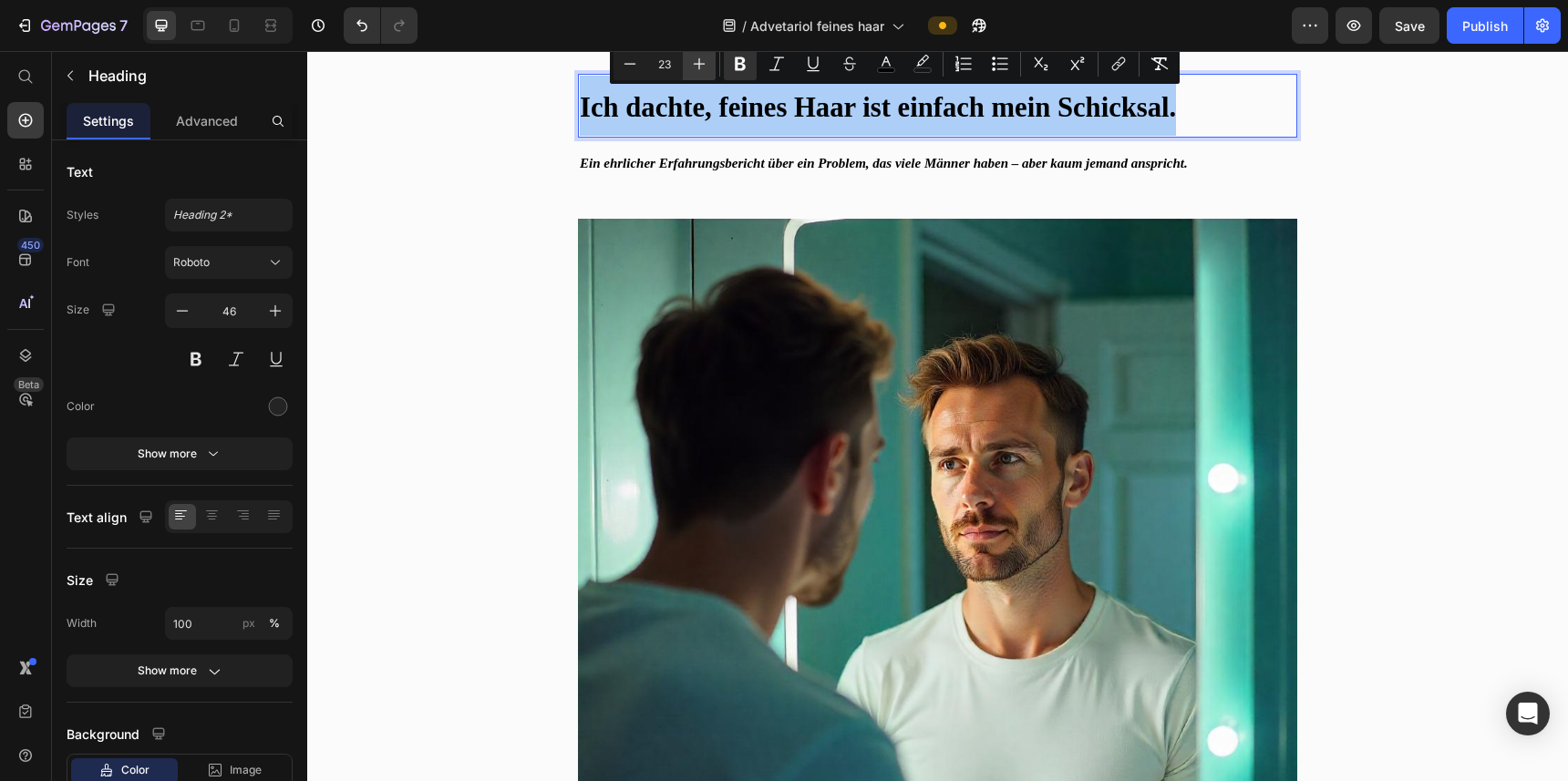 click 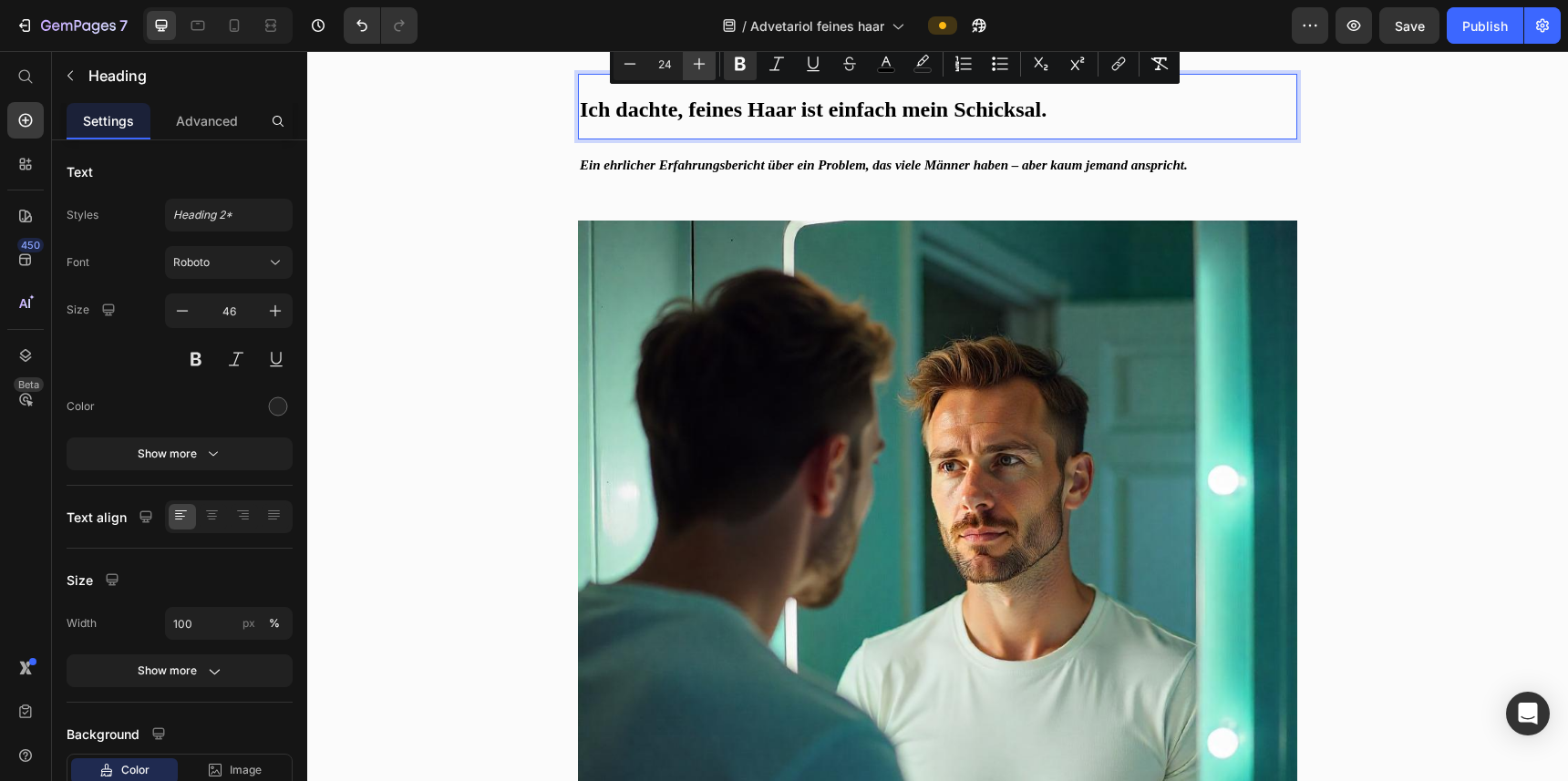 click 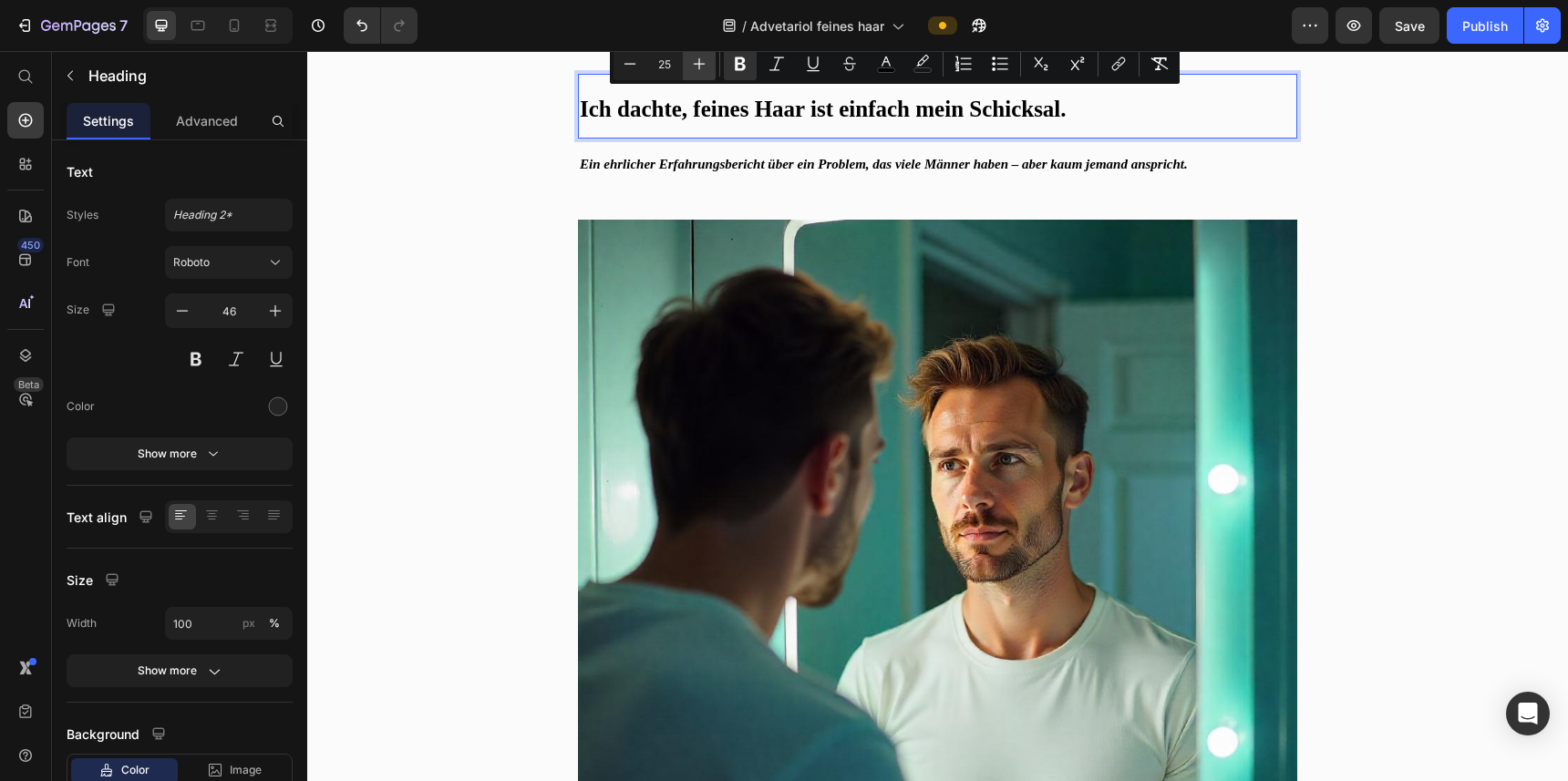 click 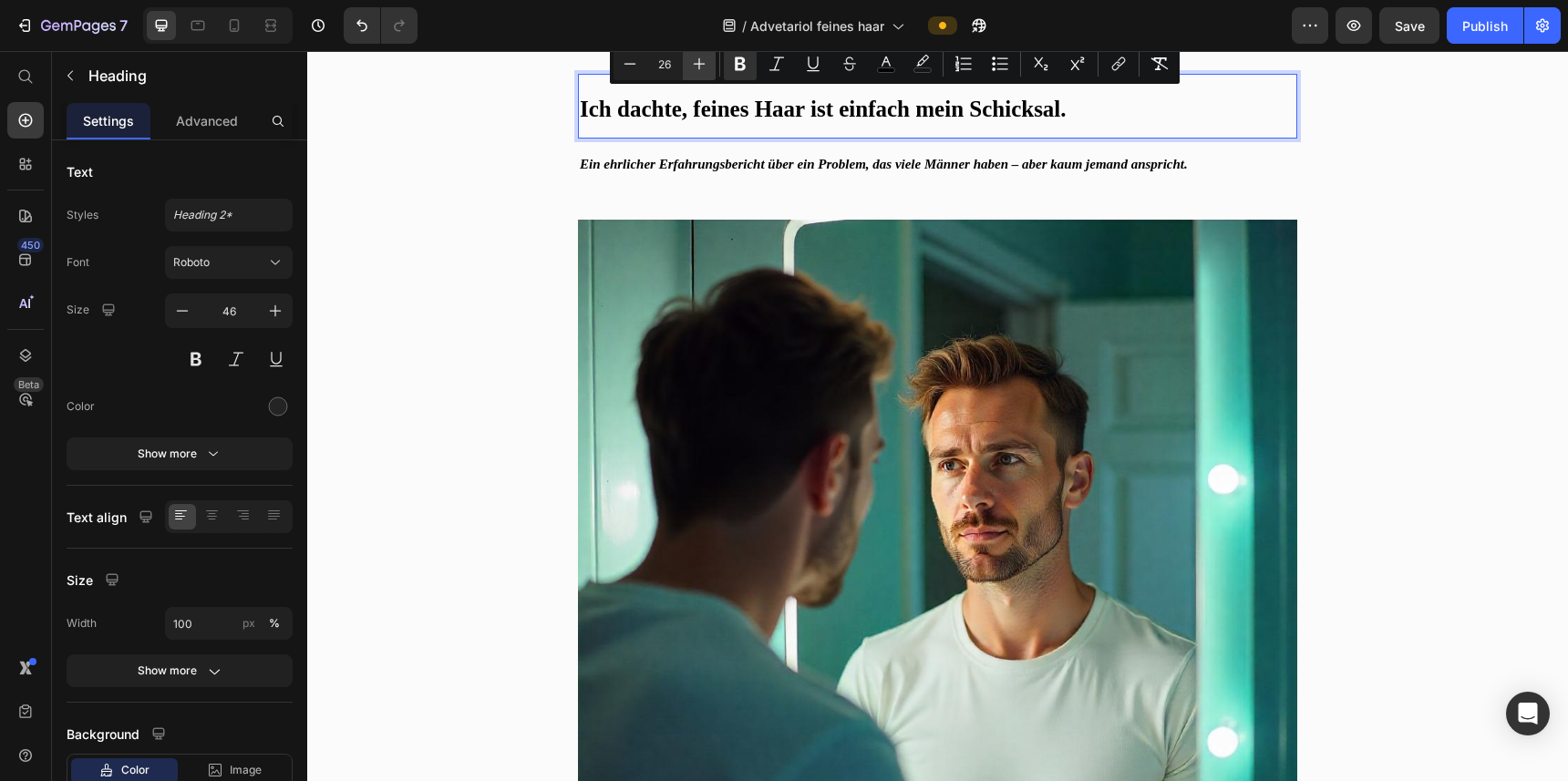 click 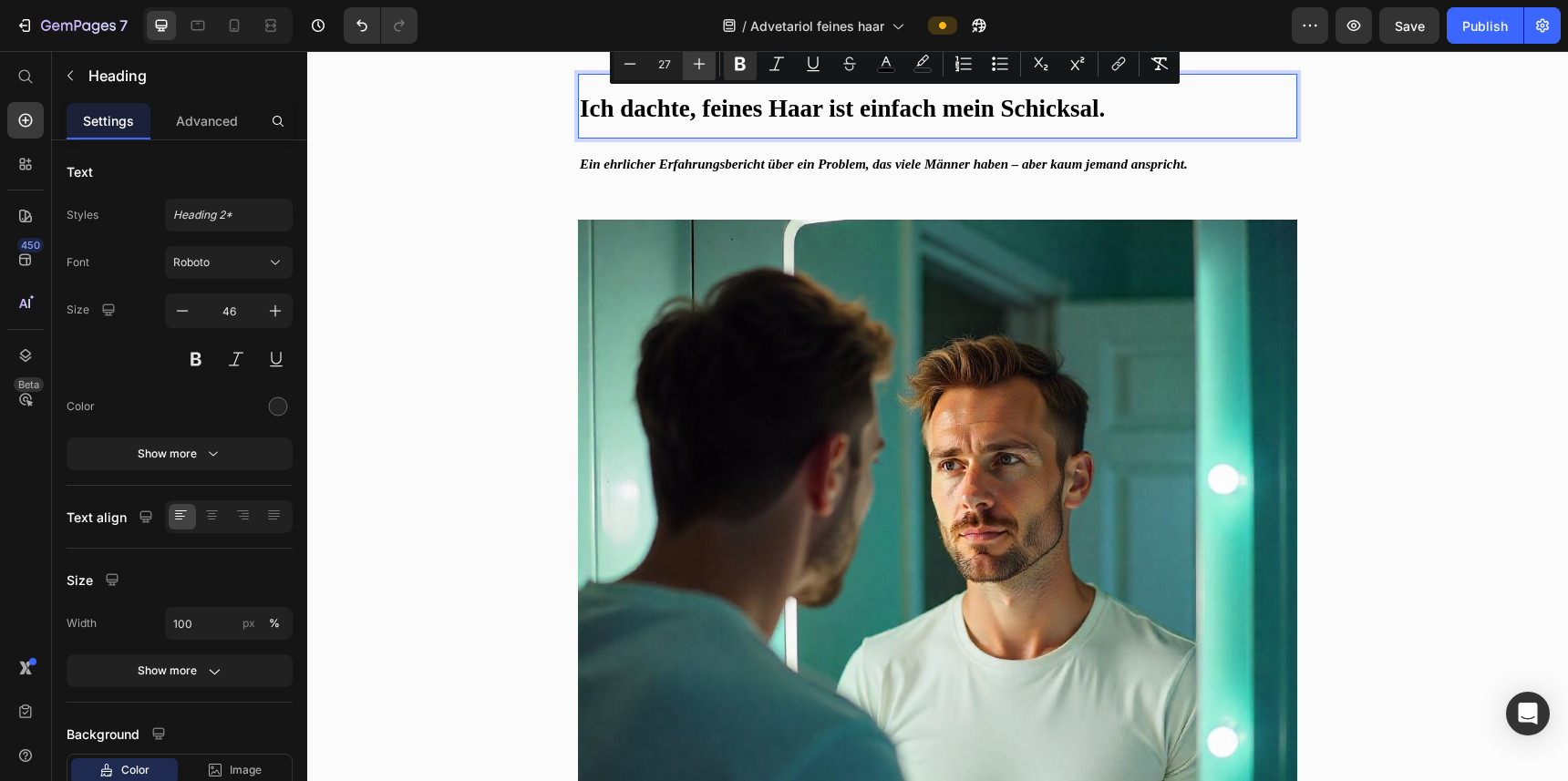 click 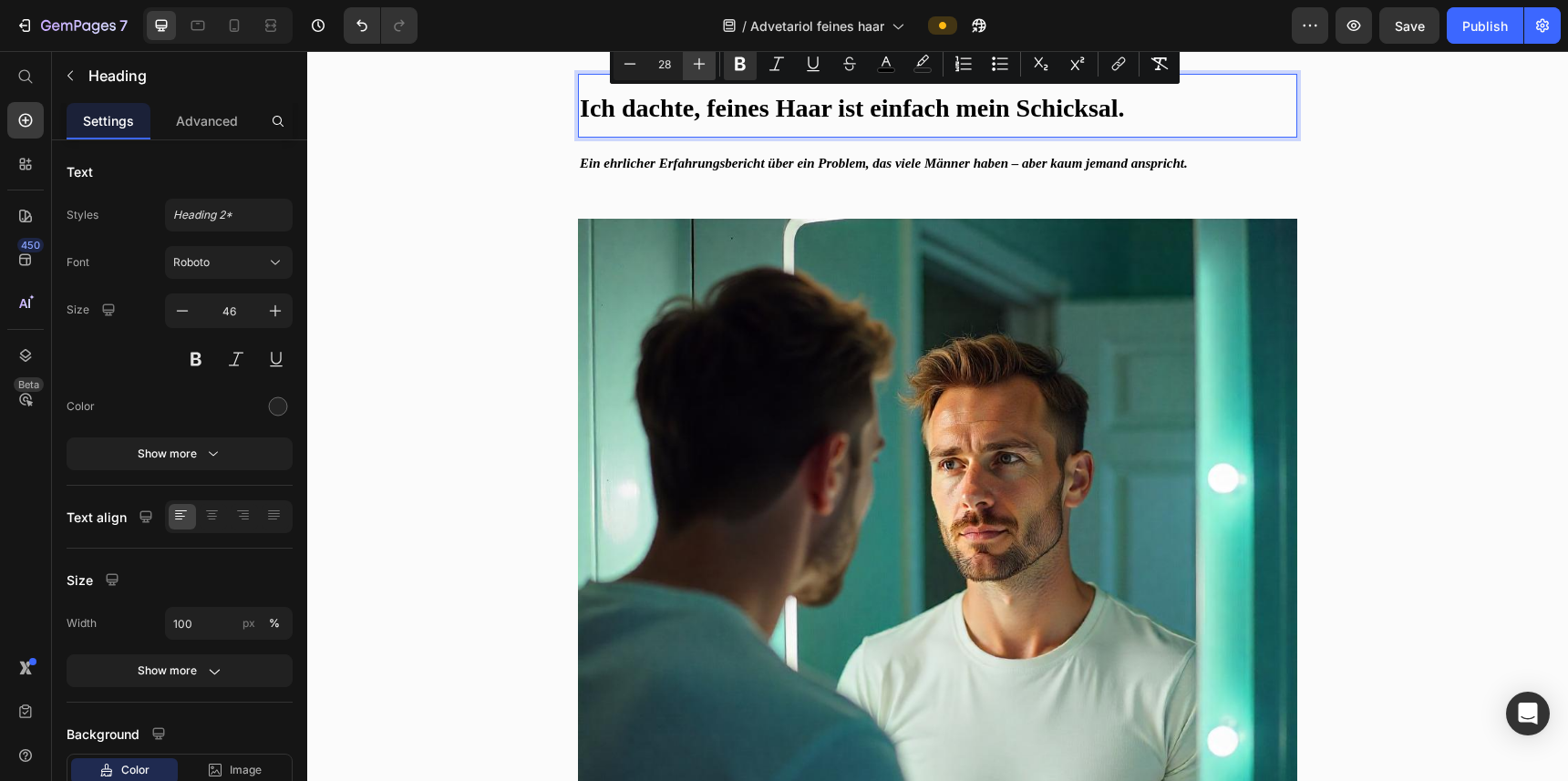 click 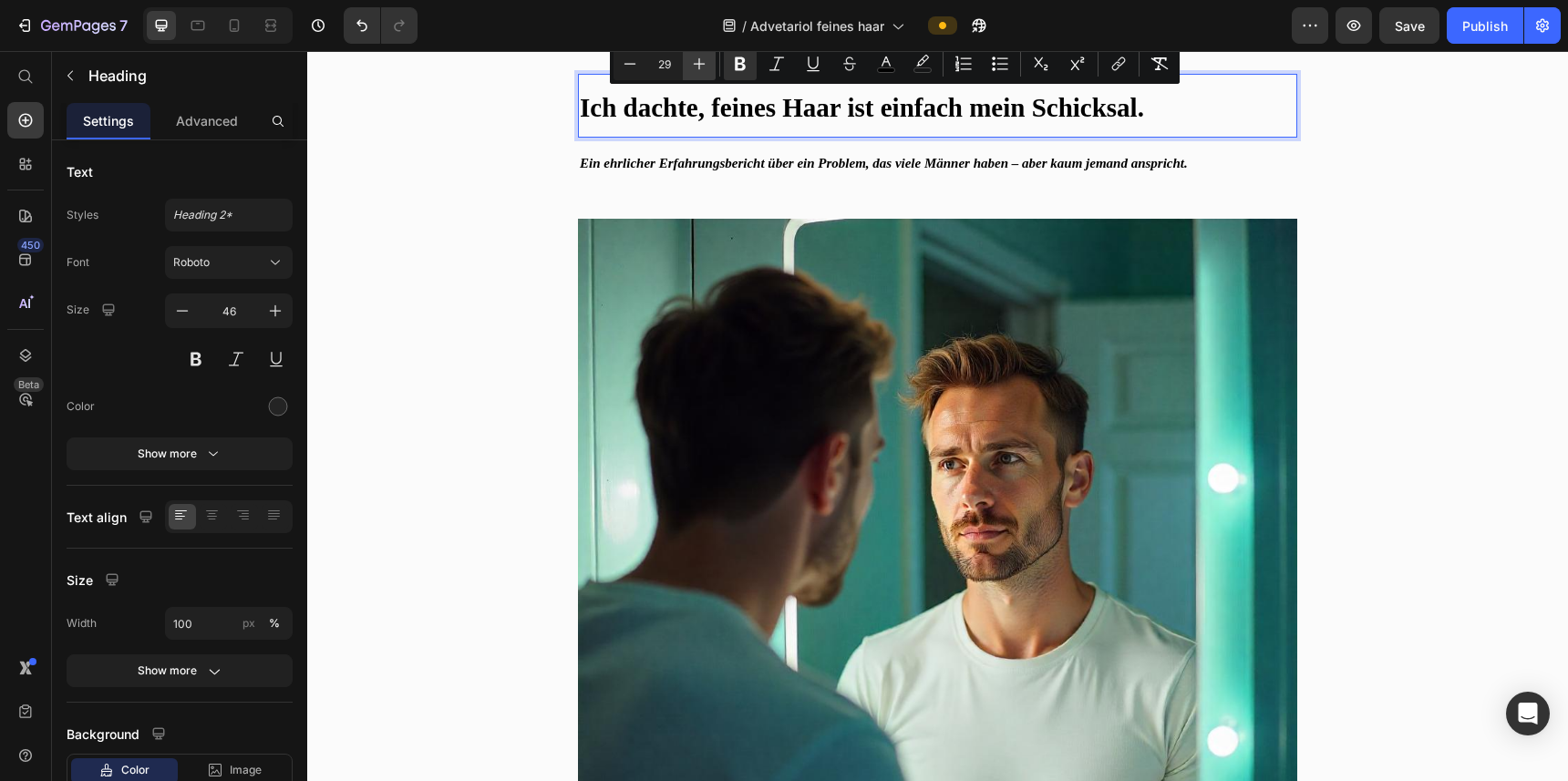 click 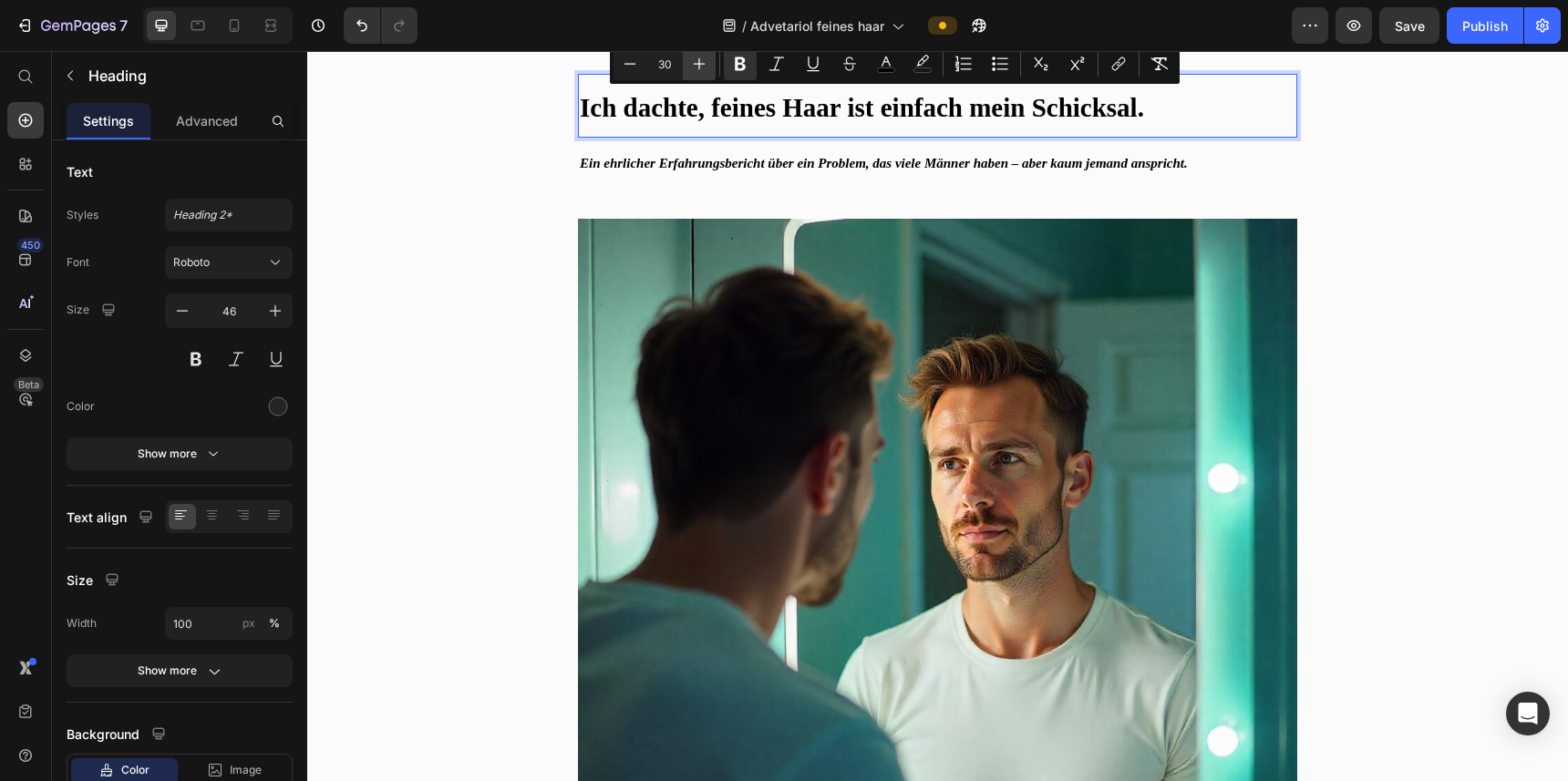 click 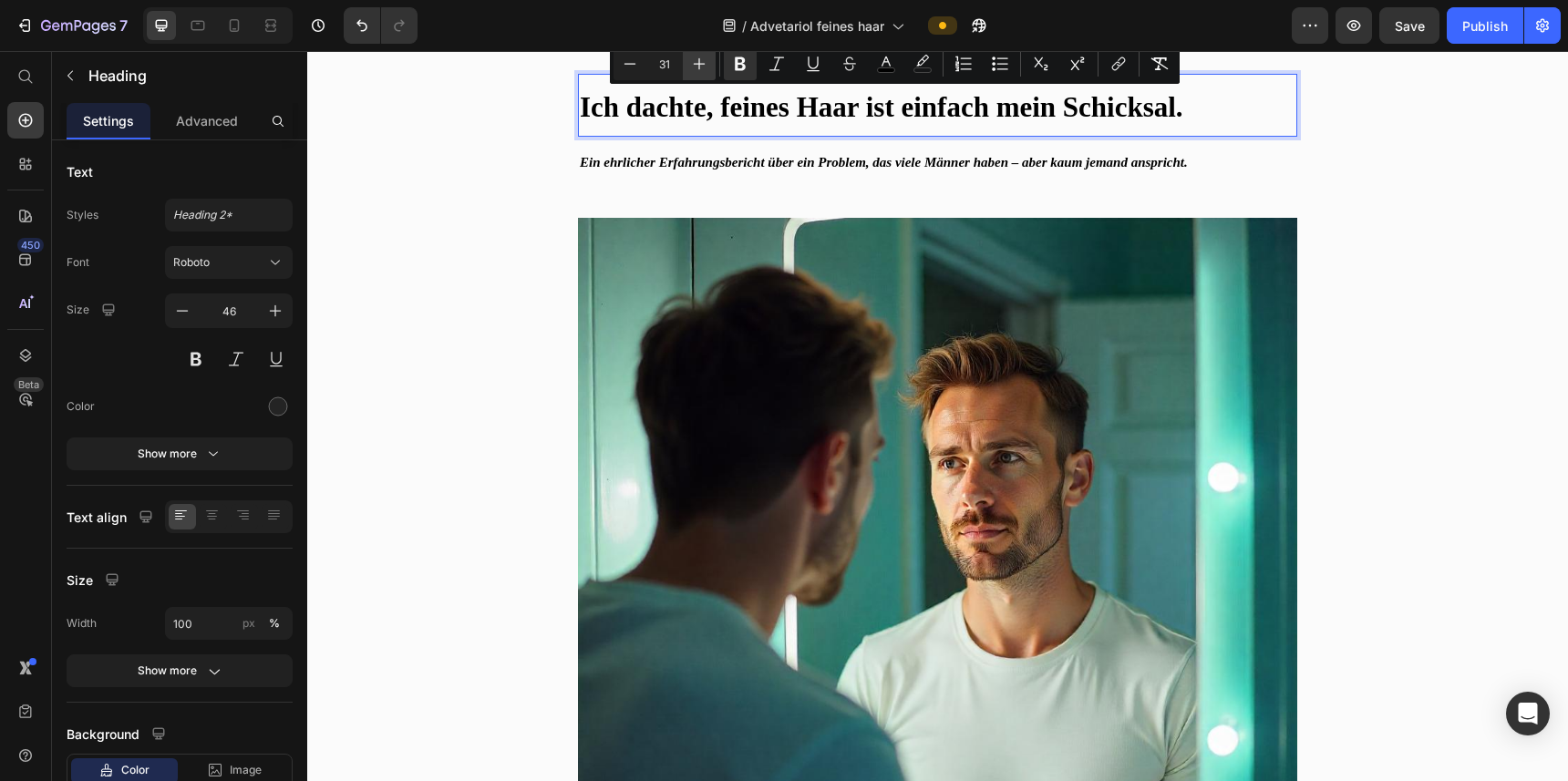 click 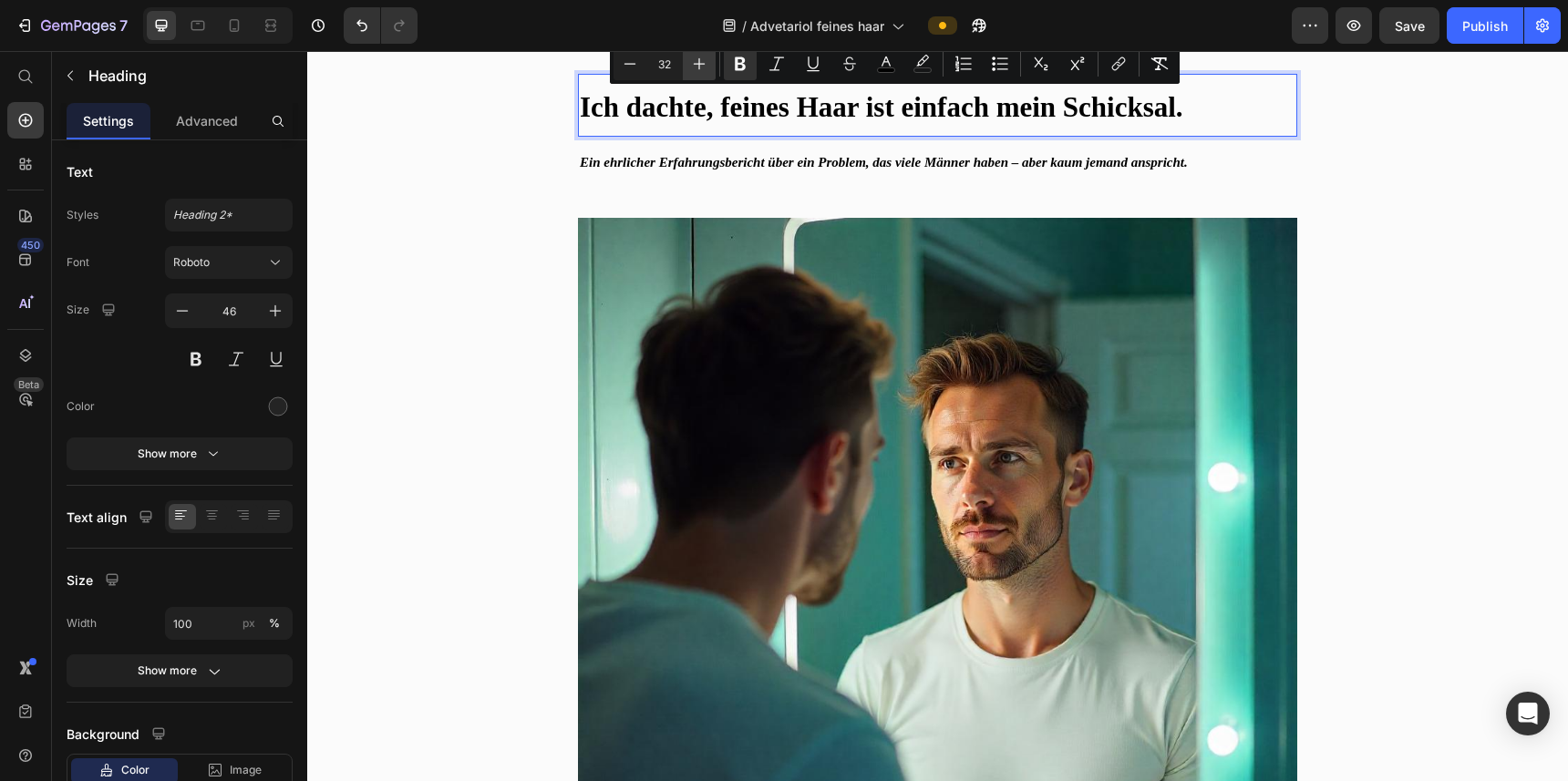 click 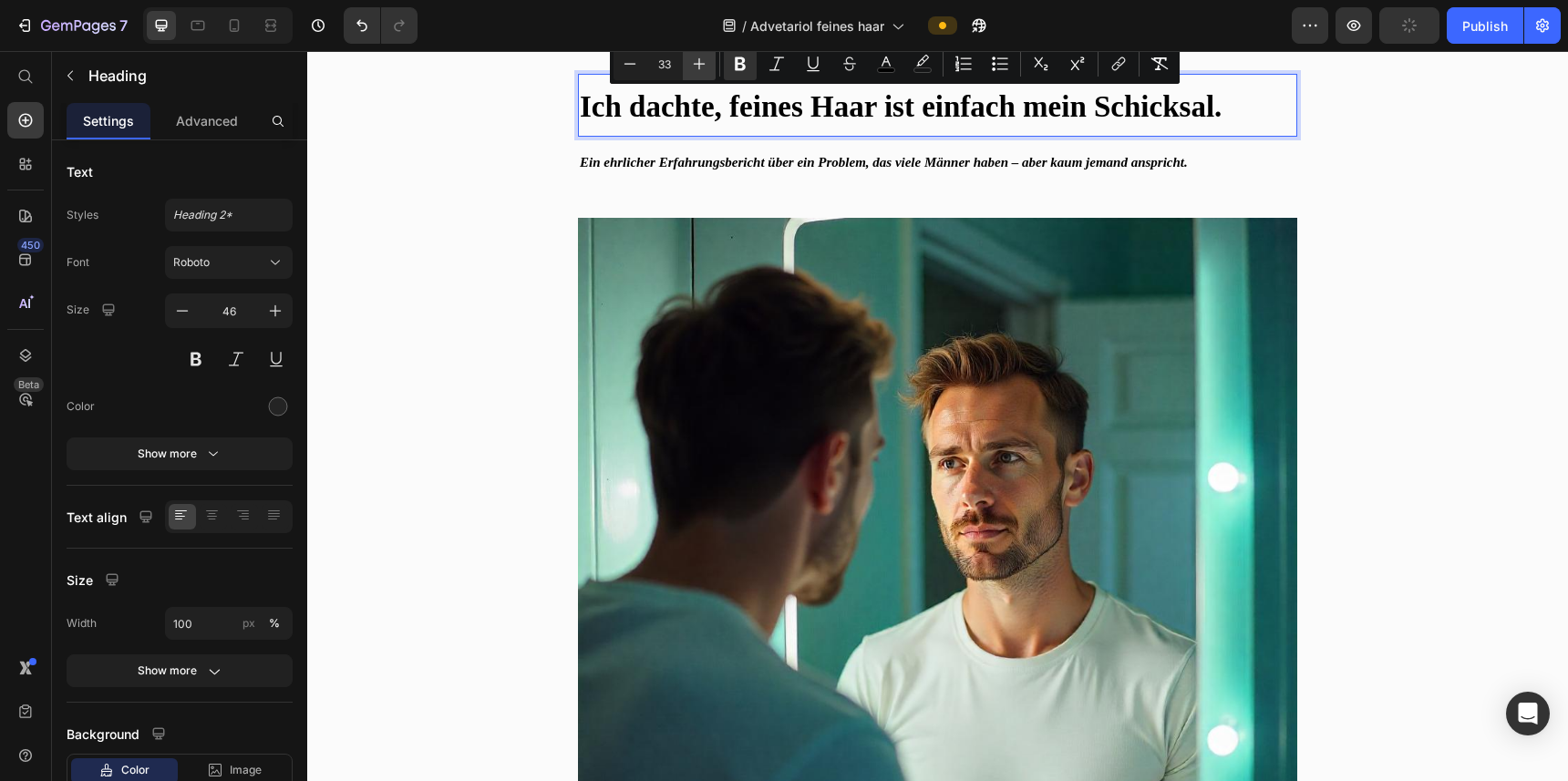 click 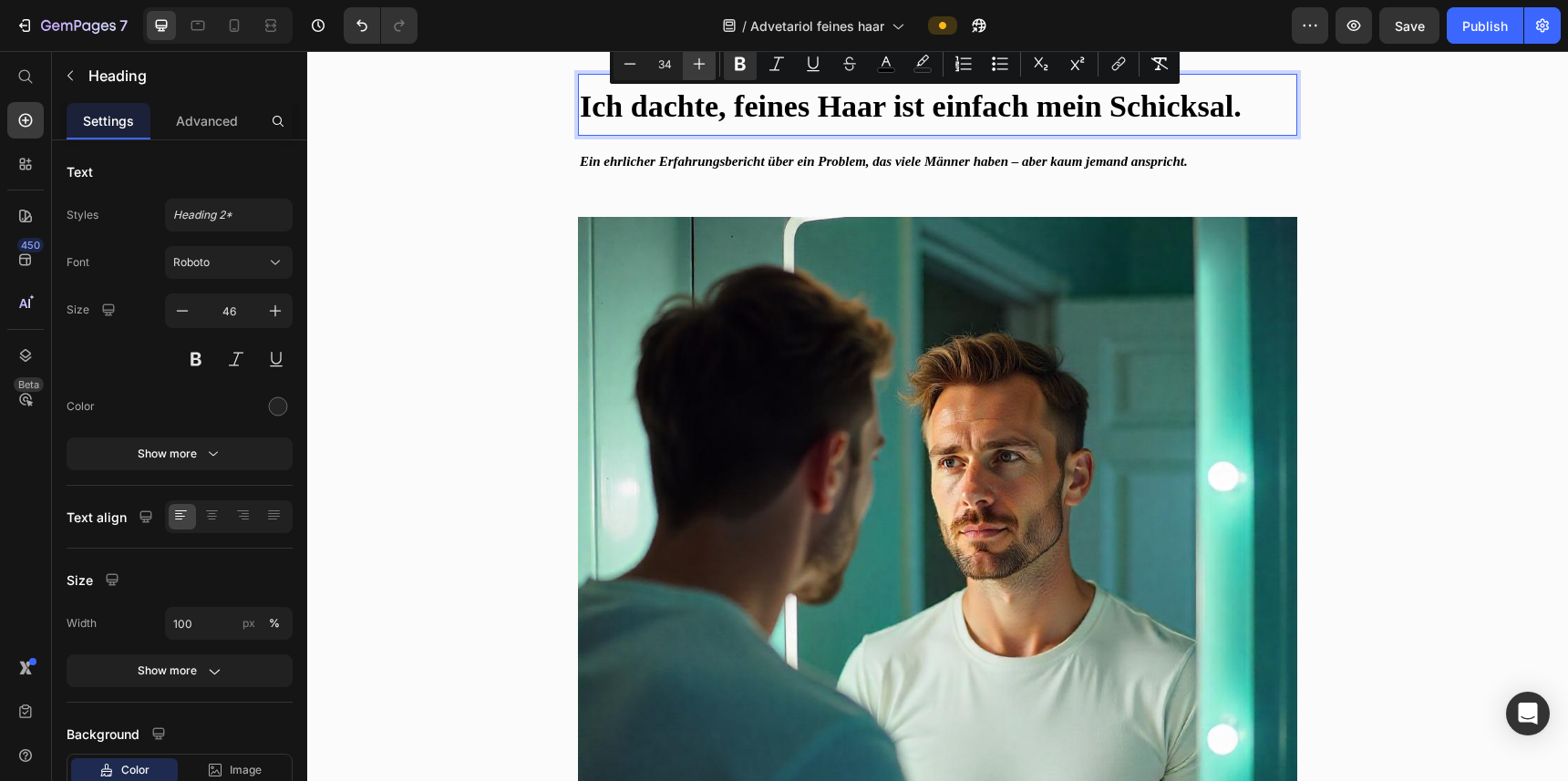 click 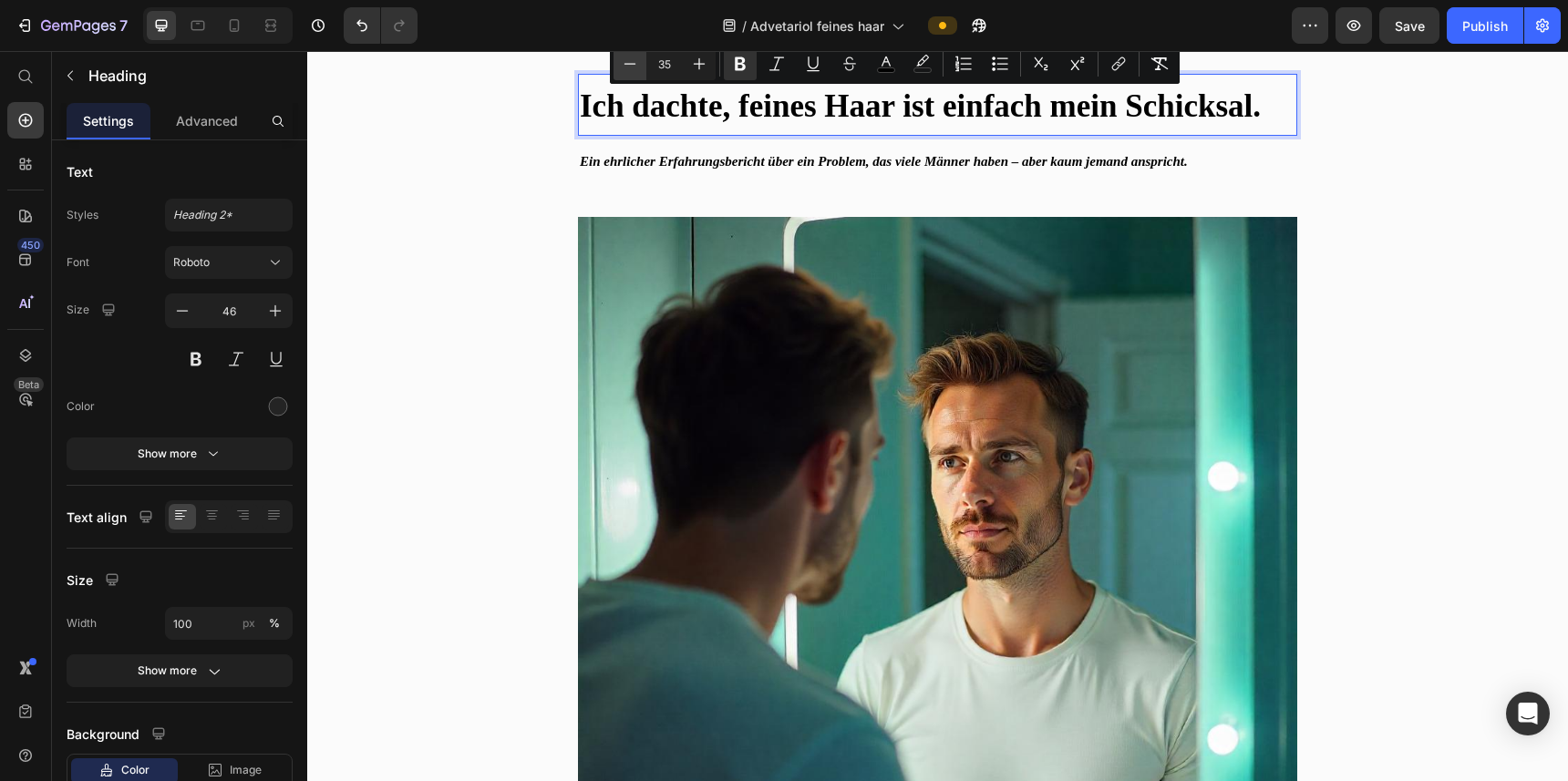 click 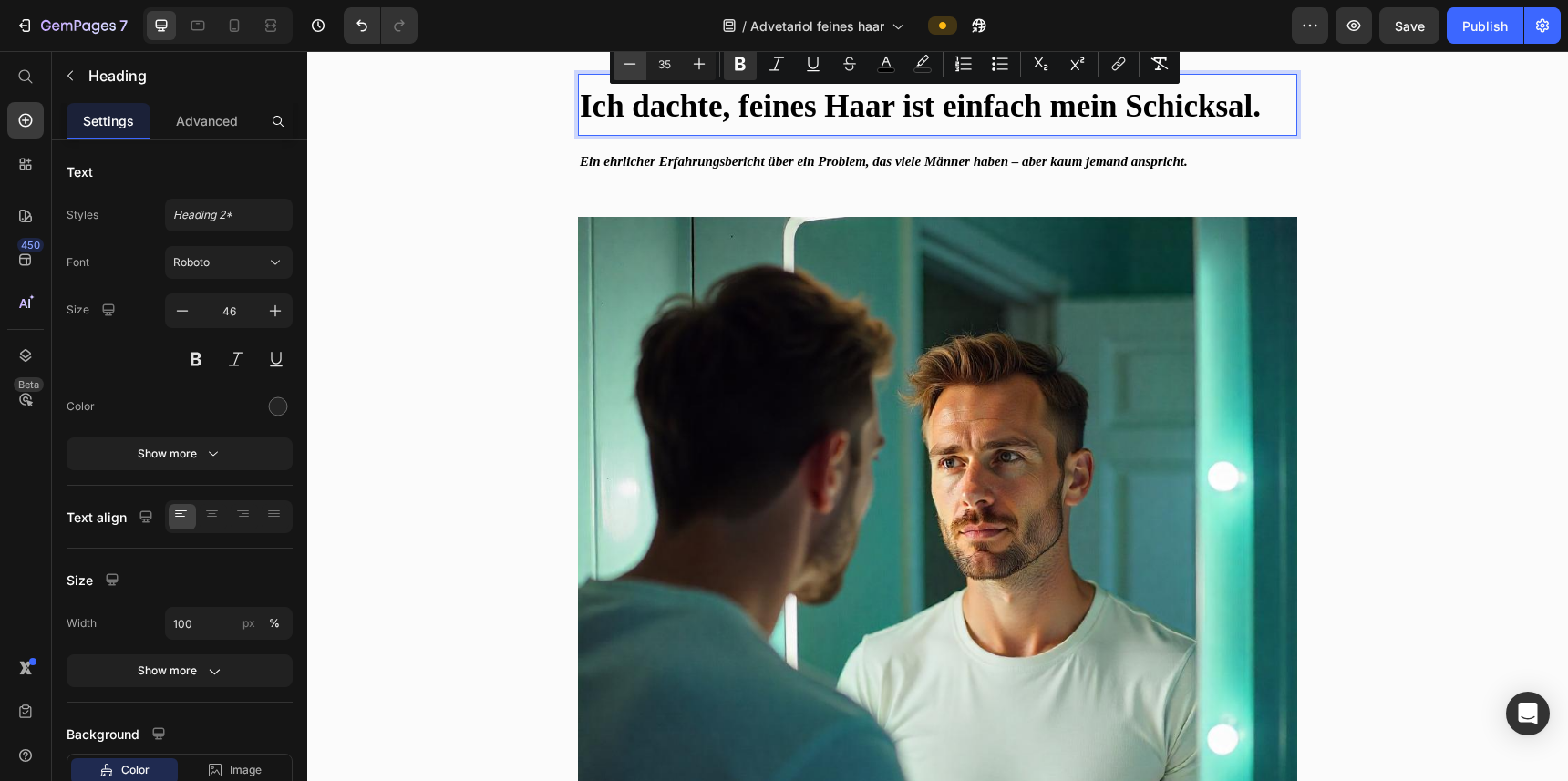 type on "34" 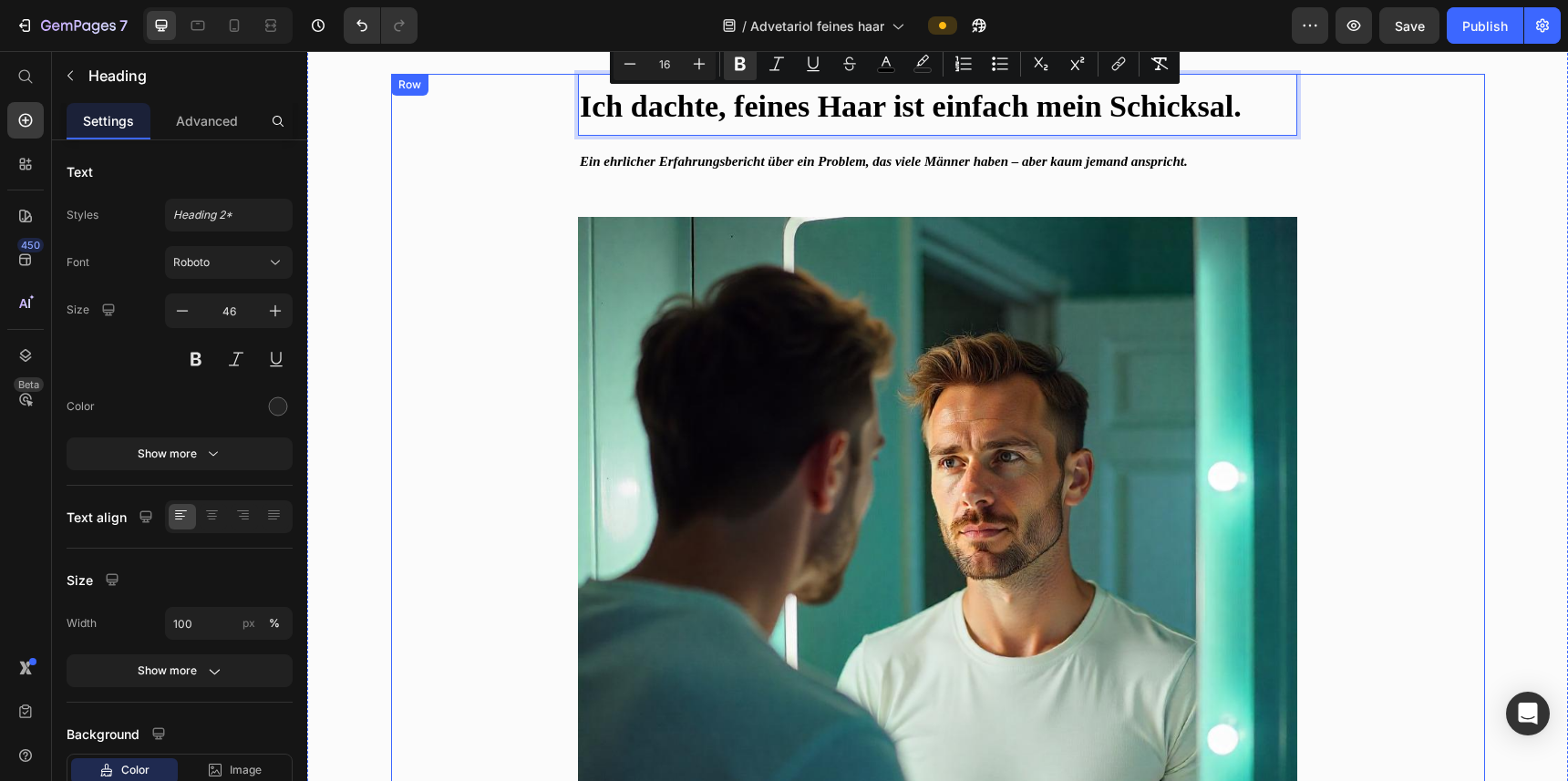 click on "Ich dachte, feines Haar ist einfach mein Schicksal. Heading   16 Ein ehrlicher Erfahrungsbericht über ein Problem, das viele Männer haben – aber kaum jemand anspricht. Text Block Image Es war nie so, dass ich keine Haare hatte.   Ich hatte einfach nur... die falschen. Fein. Weich. Glatt. Haare, die einfach nicht hielten.   Egal, was ich ausprobierte – Wachs, Spray, Styling-Crèmes – es hielt nie länger als zwei Stunden.   Ein bisschen Wind. Ein Fahrradhelm. Ein stressiger Vormittag. Und schon war wieder alles platt. Oder schlimmer: fettig und verklebt.   Ich fing an, mich damit abzufinden. Vielleicht bin ich einfach kein Typ für gute Frisuren. Text Block Row" at bounding box center (938, 669) 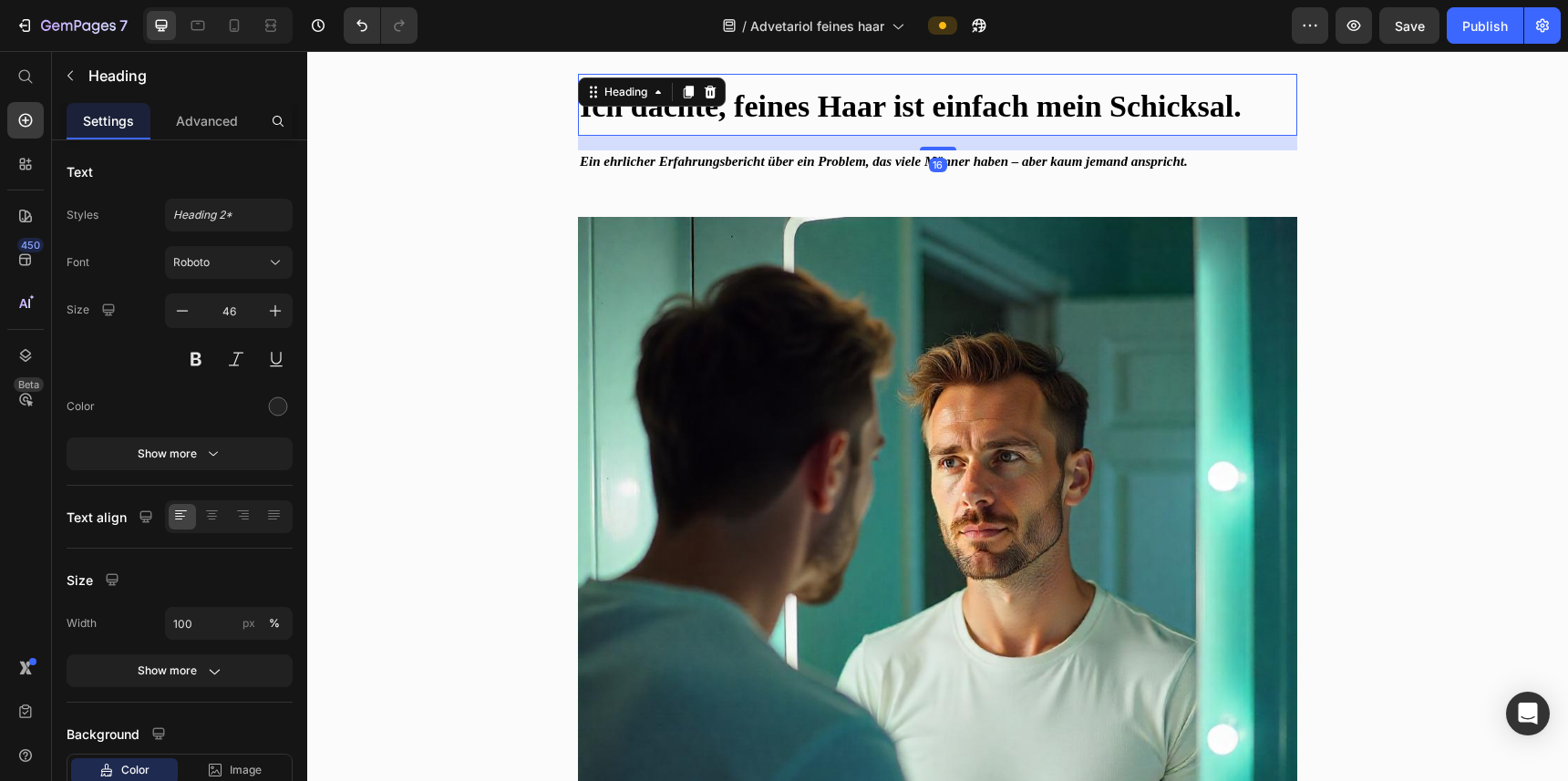 click on "Ich dachte, feines Haar ist einfach mein Schicksal." at bounding box center (911, 106) 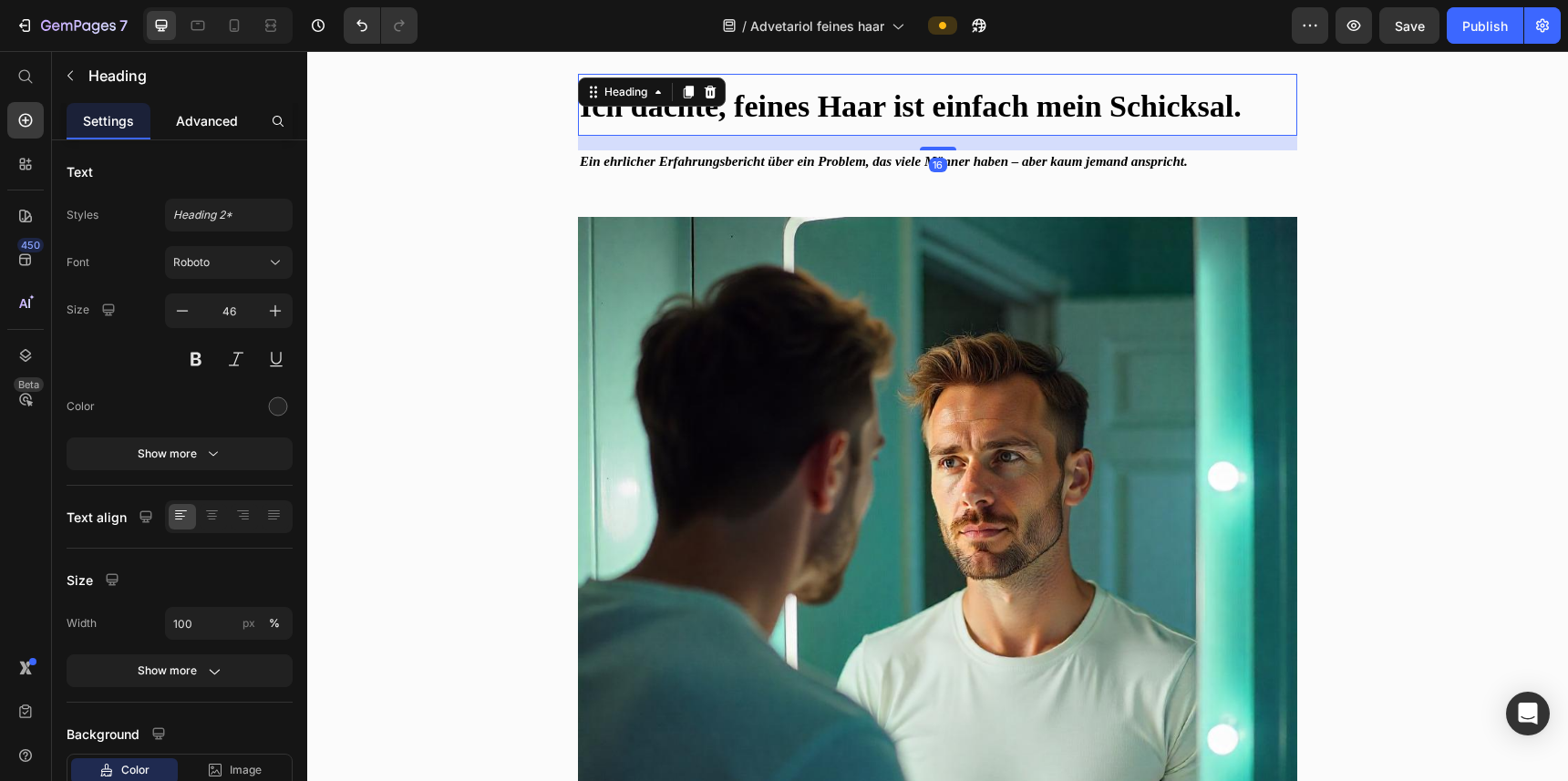 click on "Advanced" 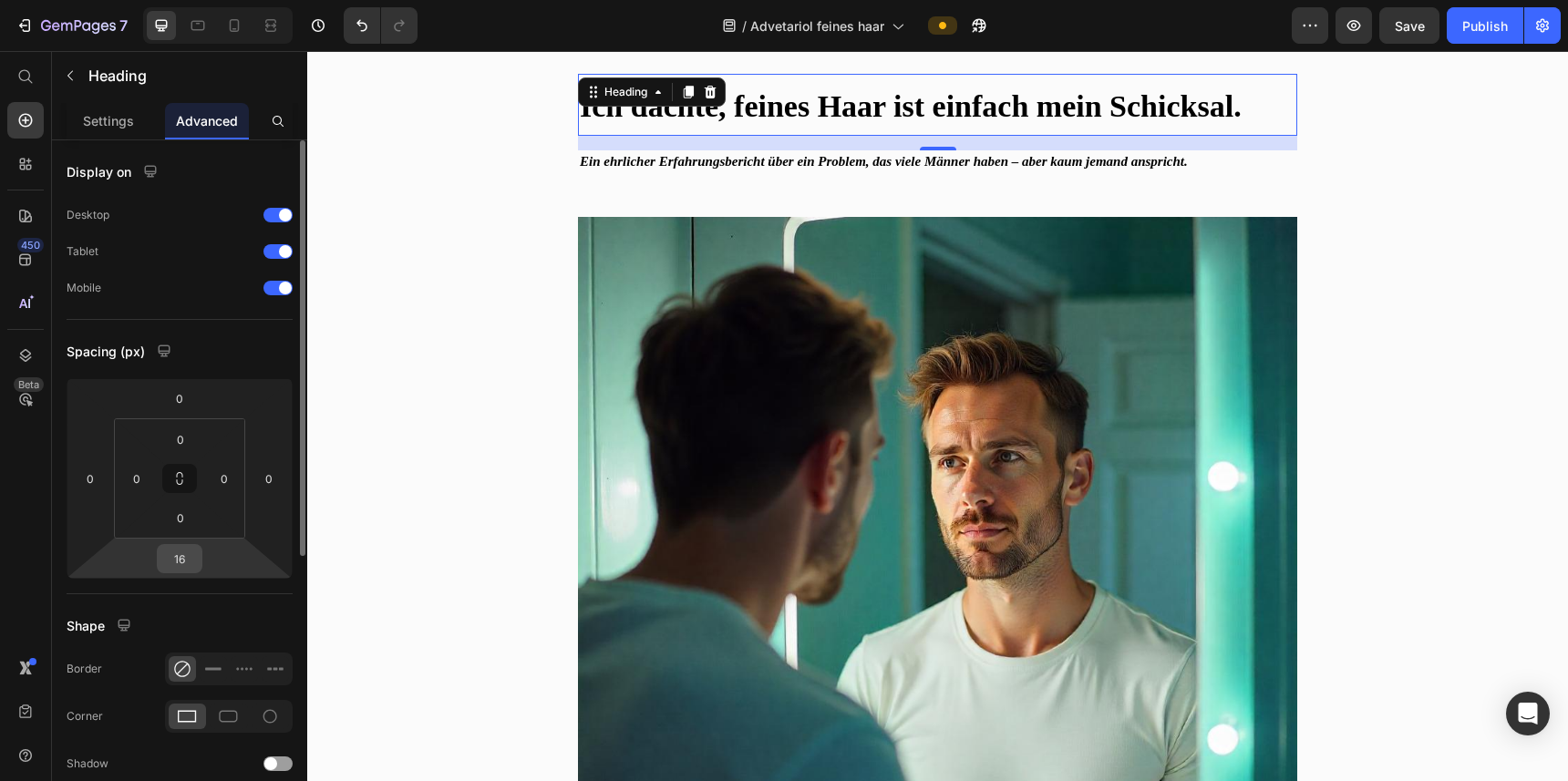 click on "16" at bounding box center [180, 559] 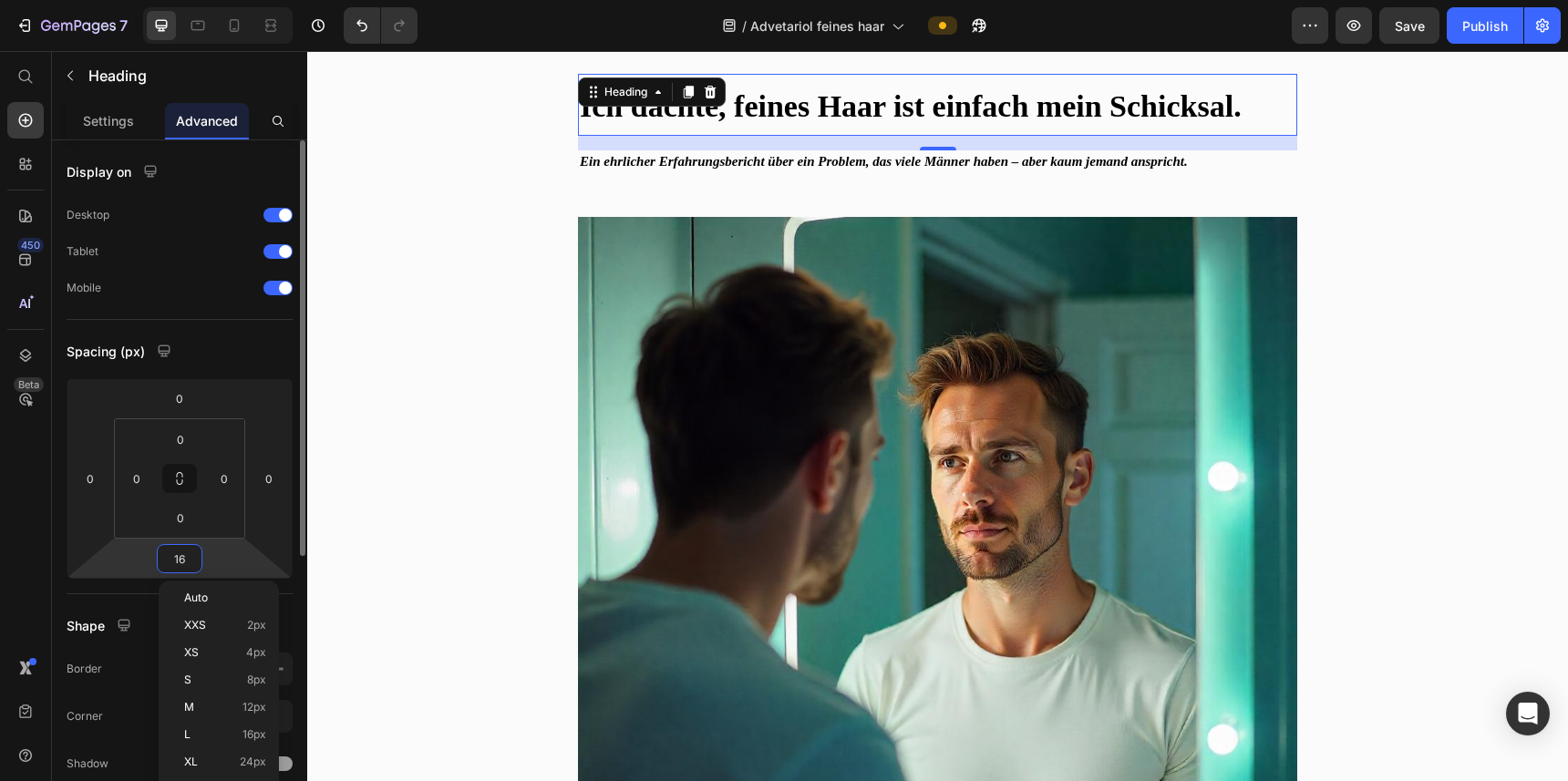 type on "0" 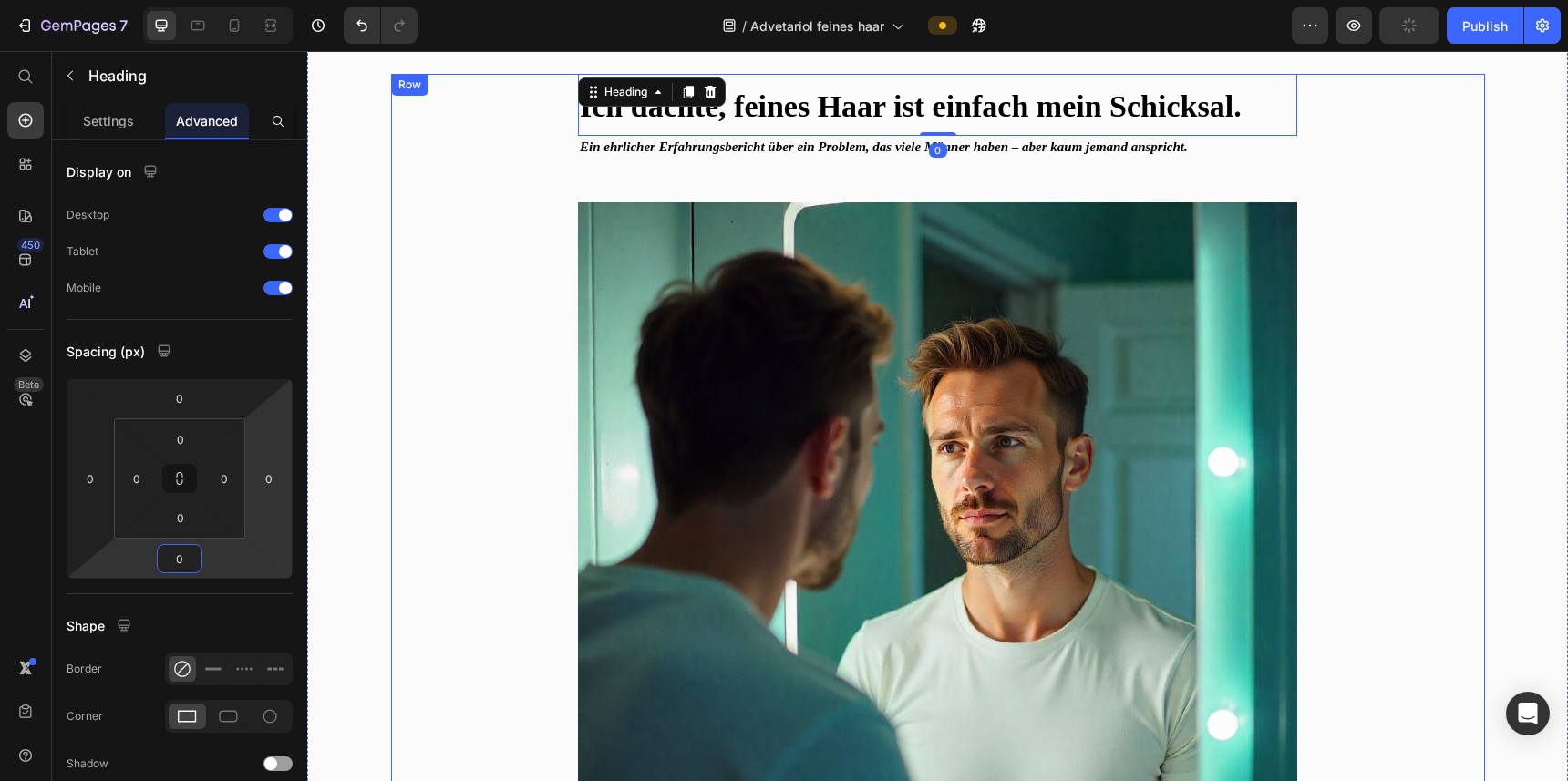 click on "⁠⁠⁠⁠⁠⁠⁠ Ich dachte, feines Haar ist einfach mein Schicksal. Heading   0 Ein ehrlicher Erfahrungsbericht über ein Problem, das viele Männer haben – aber kaum jemand anspricht. Text Block Image Es war nie so, dass ich keine Haare hatte.   Ich hatte einfach nur... die falschen. Fein. Weich. Glatt. Haare, die einfach nicht hielten.   Egal, was ich ausprobierte – Wachs, Spray, Styling-Crèmes – es hielt nie länger als zwei Stunden.   Ein bisschen Wind. Ein Fahrradhelm. Ein stressiger Vormittag. Und schon war wieder alles platt. Oder schlimmer: fettig und verklebt.   Ich fing an, mich damit abzufinden. Vielleicht bin ich einfach kein Typ für gute Frisuren. Text Block Row" at bounding box center (938, 662) 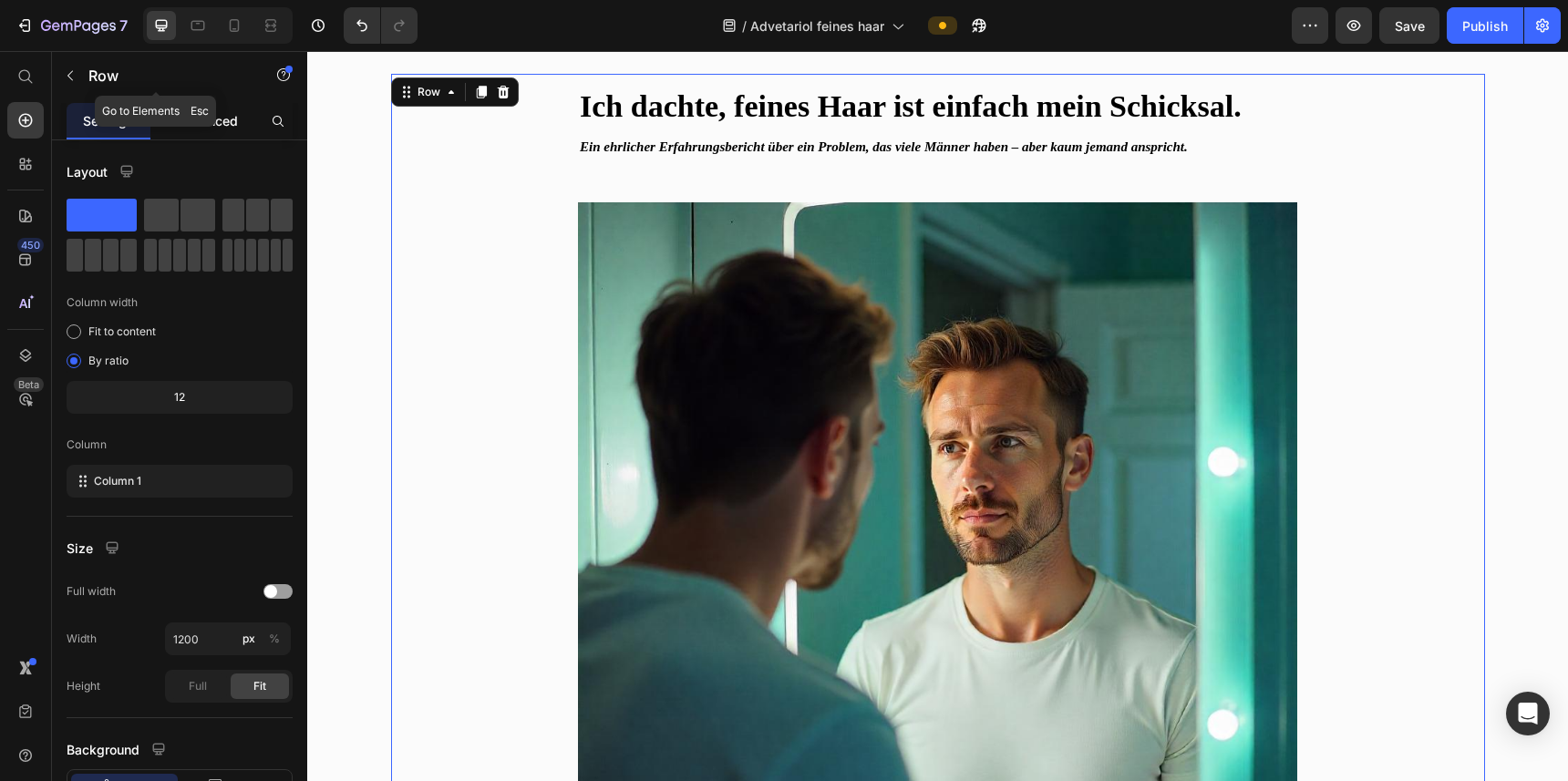 click on "Advanced" 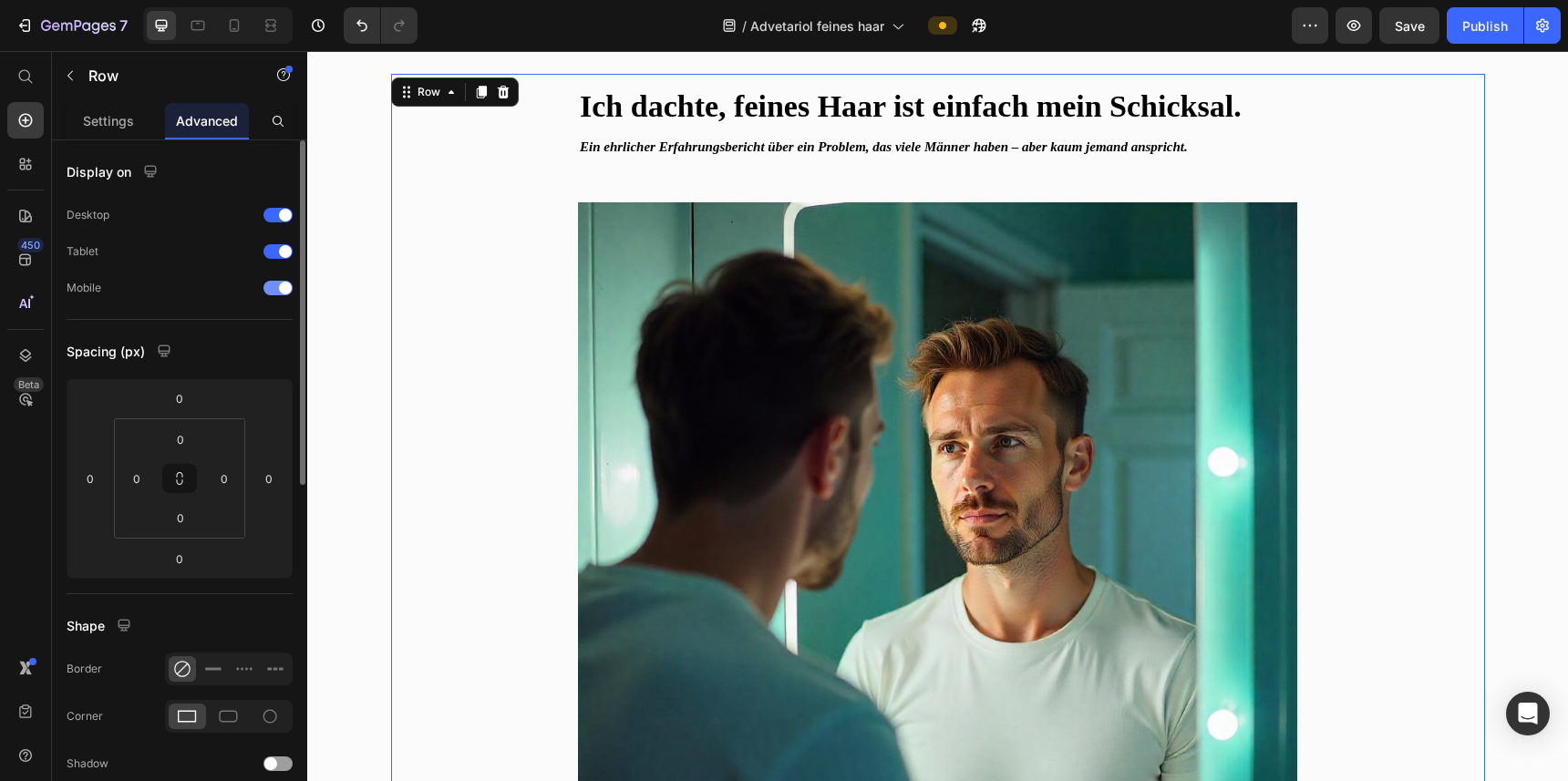 click at bounding box center [278, 288] 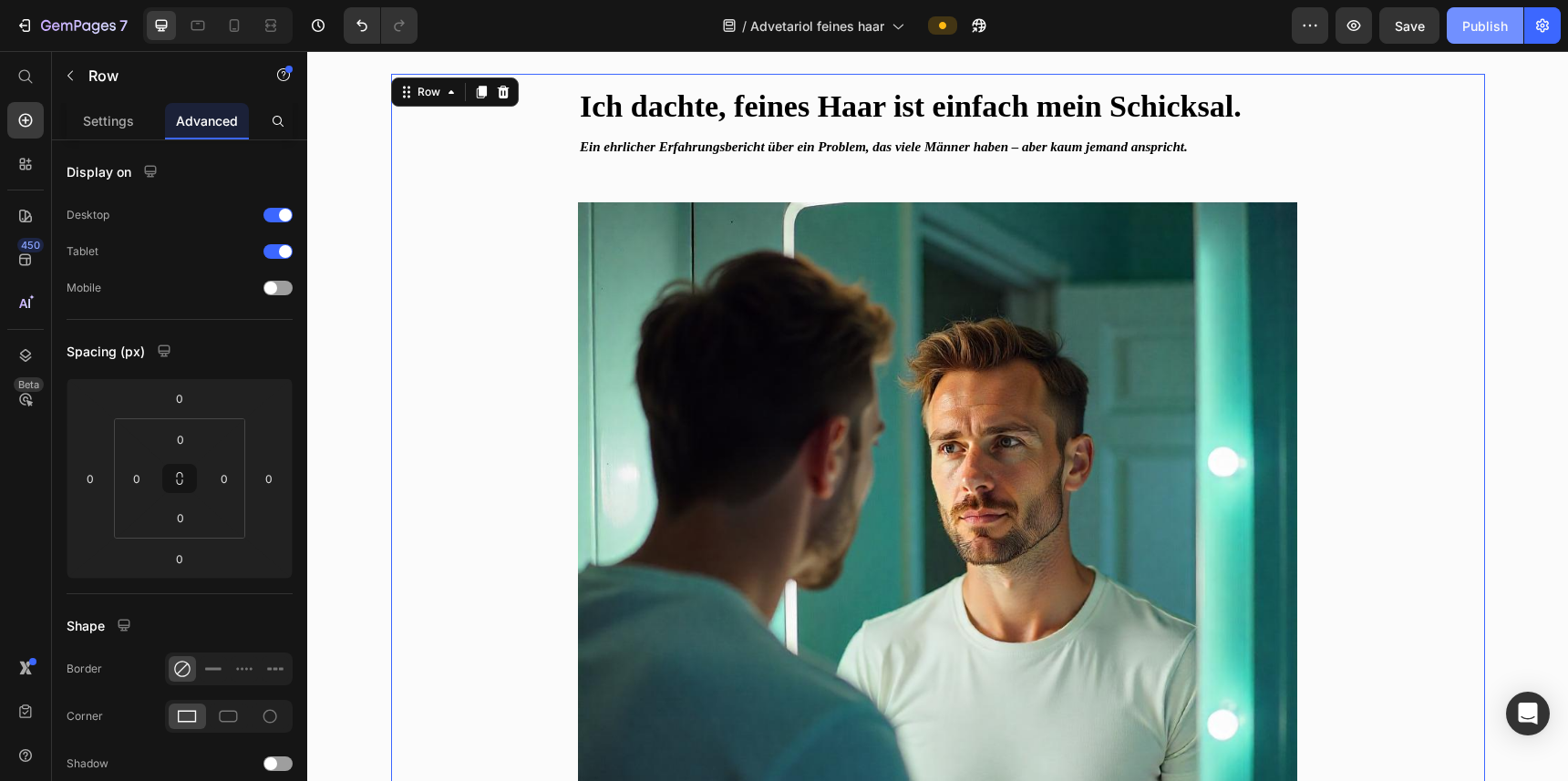click on "Publish" at bounding box center [1485, 26] 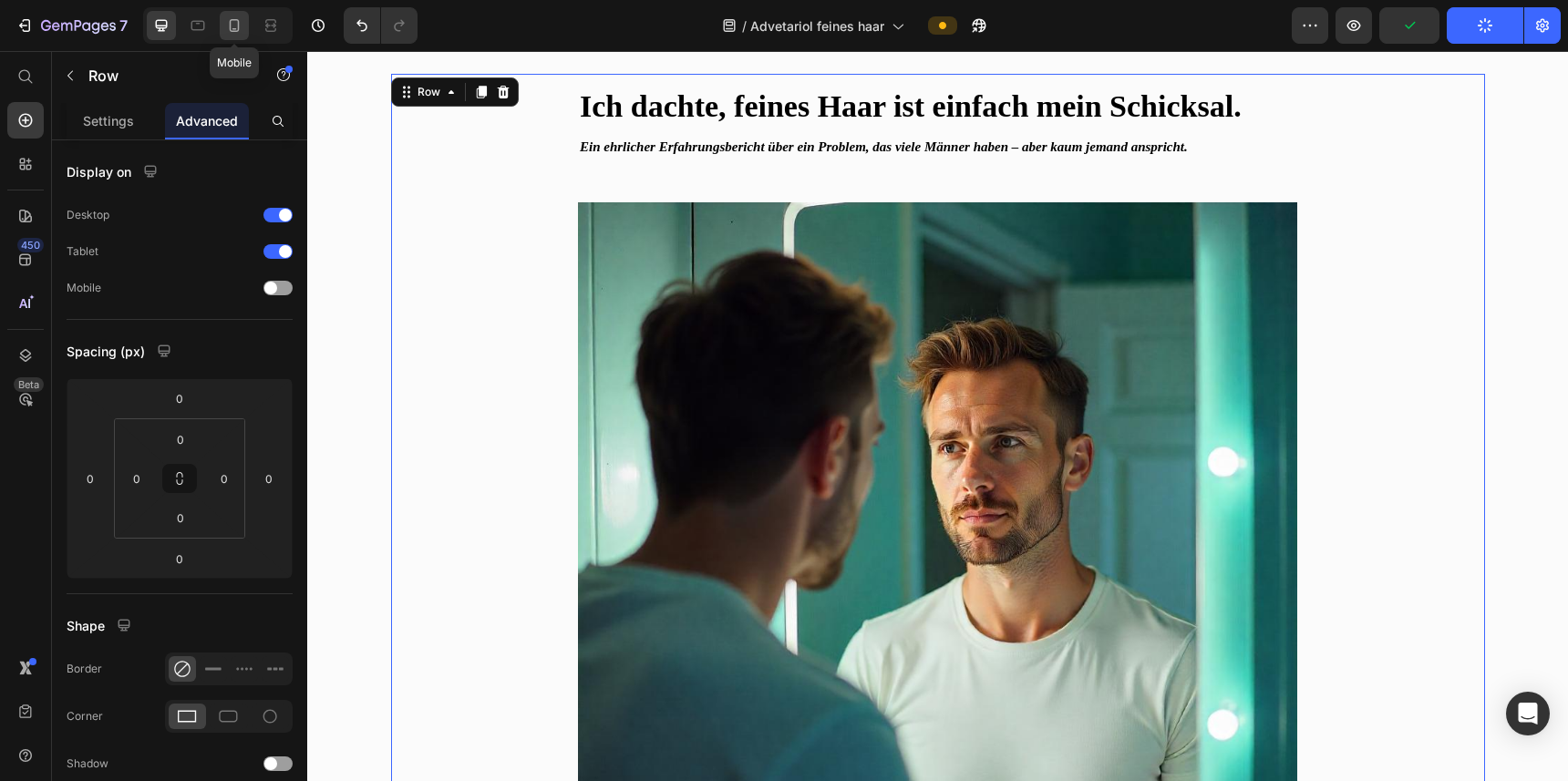 click 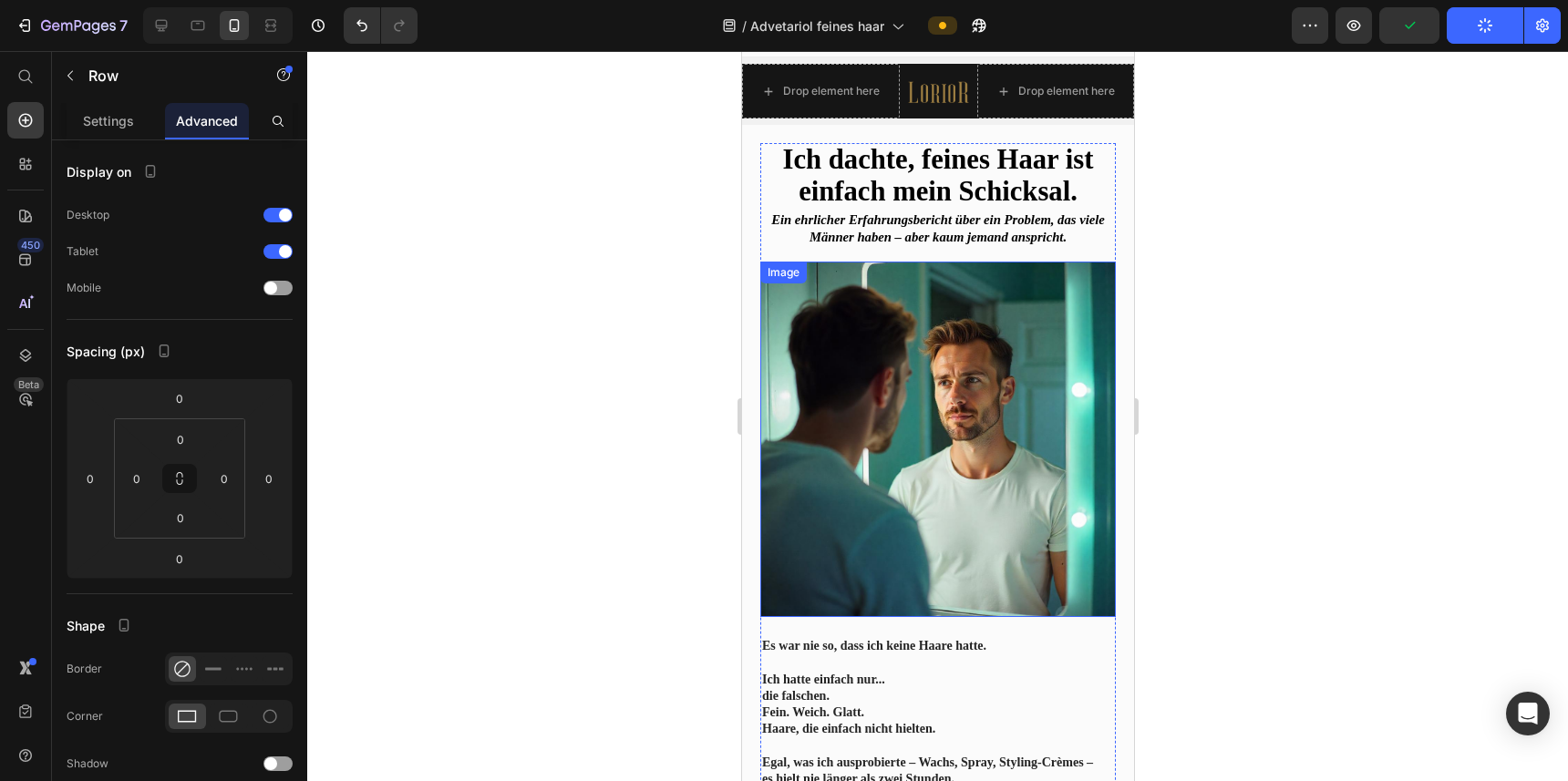 scroll, scrollTop: 19, scrollLeft: 0, axis: vertical 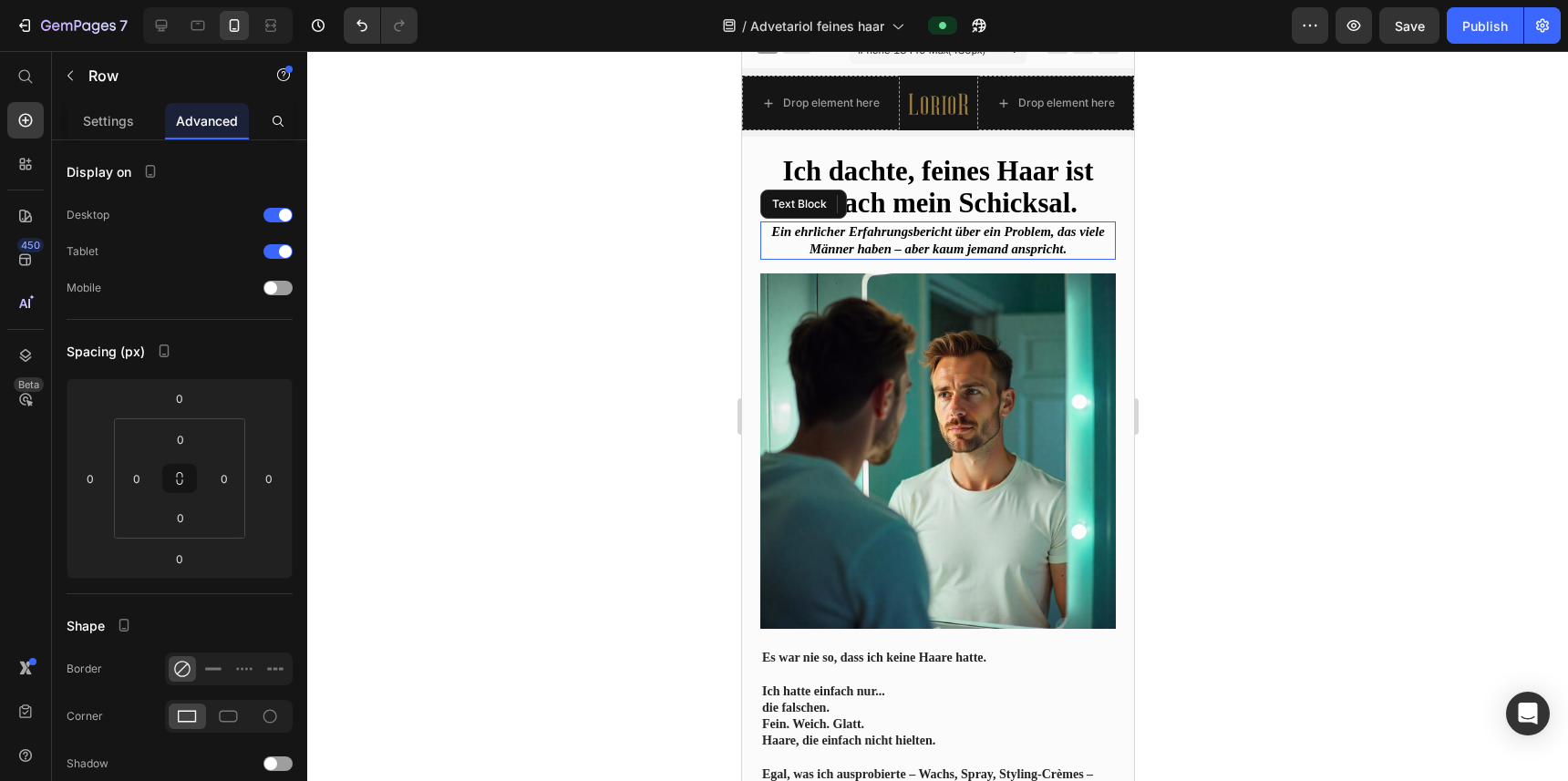 click on "Ein ehrlicher Erfahrungsbericht über ein Problem, das viele Männer haben – aber kaum jemand anspricht." at bounding box center [937, 241] 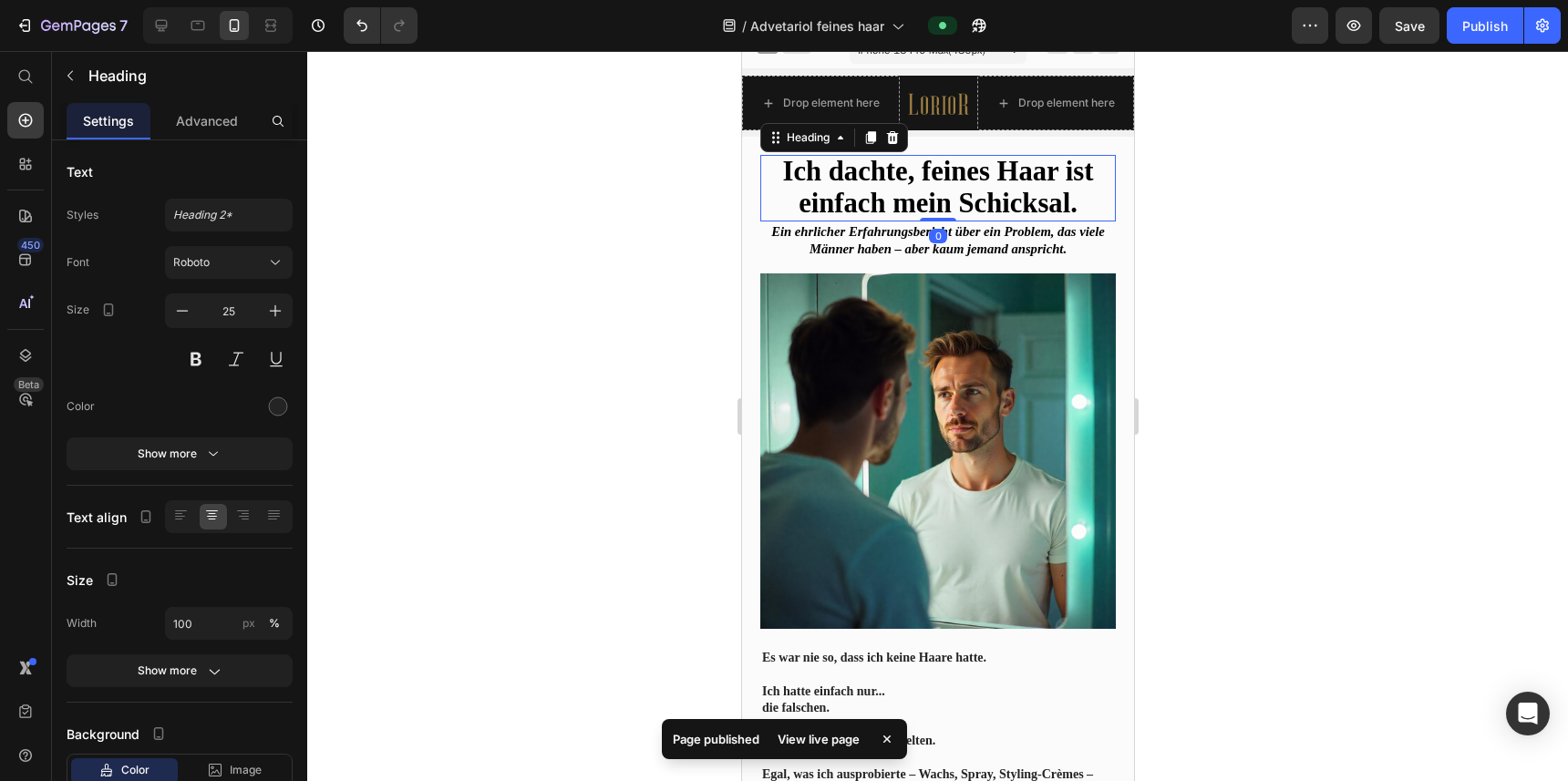 click on "Ich dachte, feines Haar ist einfach mein Schicksal." at bounding box center (937, 188) 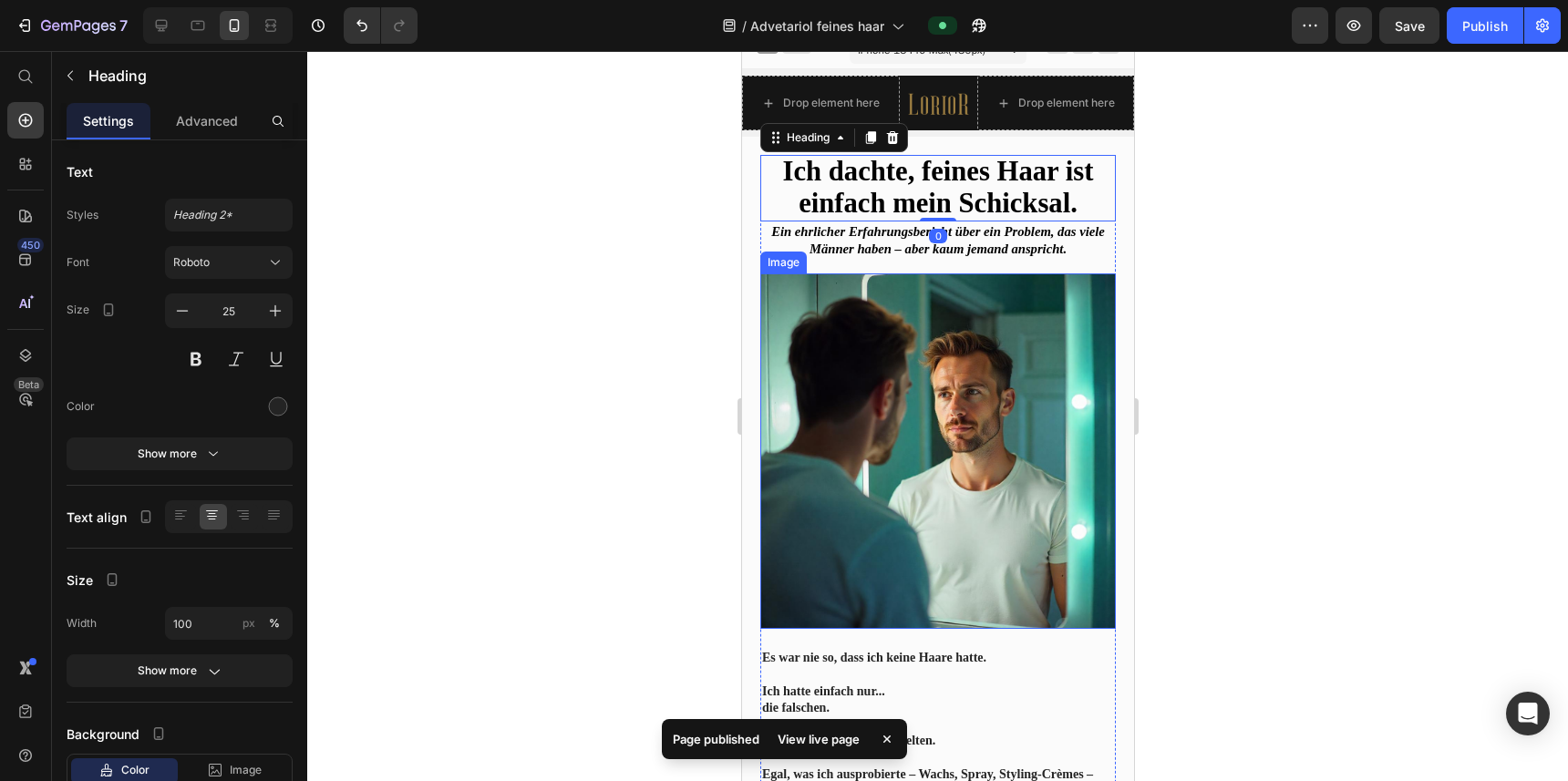 click at bounding box center [937, 451] 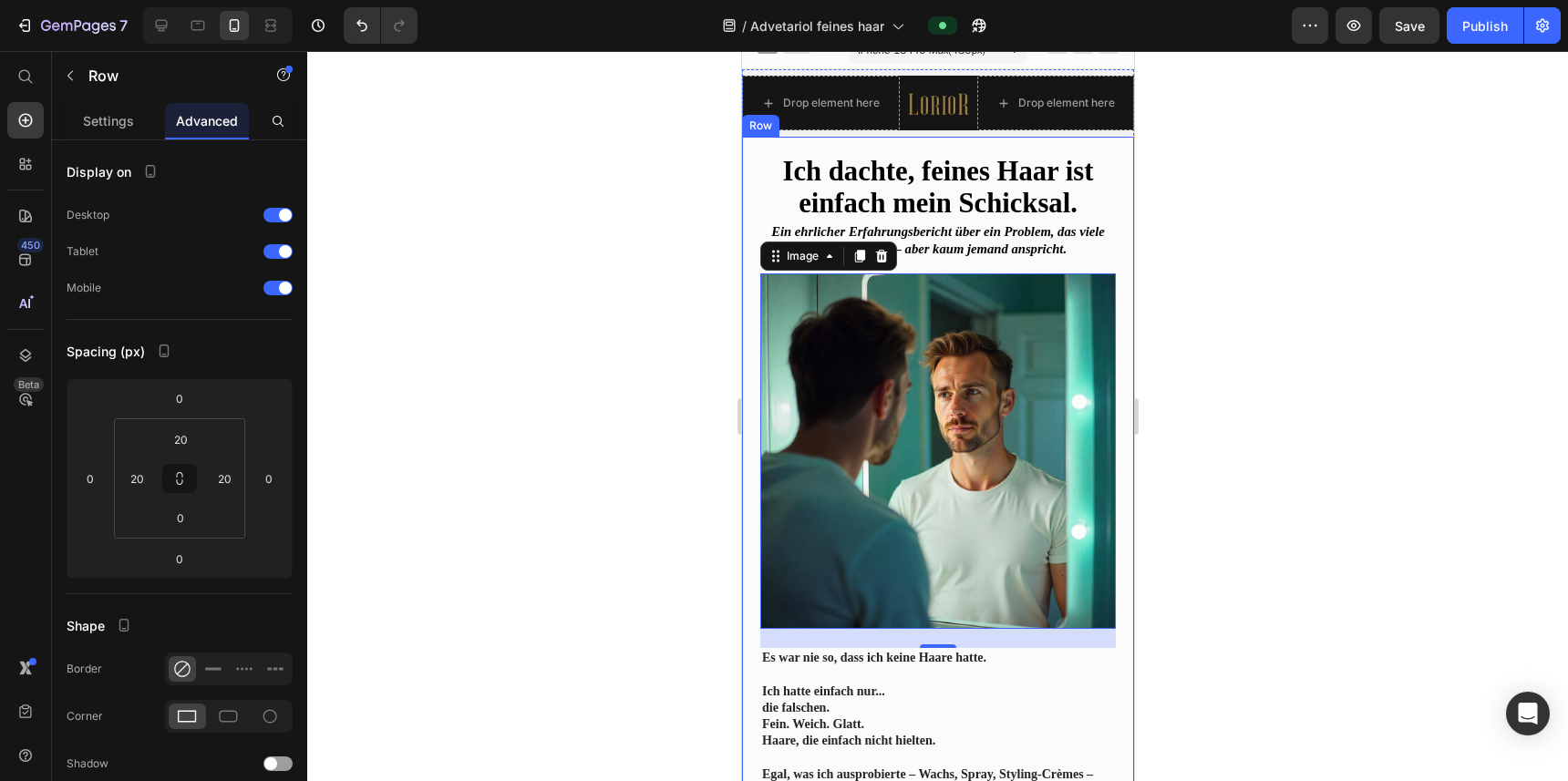 click on "Ich dachte, feines Haar ist einfach mein Schicksal. Heading Ein ehrlicher Erfahrungsbericht über ein Problem, das viele Männer haben – aber kaum jemand anspricht. Text Block Image   21 Es war nie so, dass ich keine Haare hatte.   Ich hatte einfach nur... die falschen. Fein. Weich. Glatt. Haare, die einfach nicht hielten.   Egal, was ich ausprobierte – Wachs, Spray, Styling-Crèmes – es hielt nie länger als zwei Stunden.   Ein bisschen Wind. Ein Fahrradhelm. Ein stressiger Vormittag. Und schon war wieder alles platt. Oder schlimmer: fettig und verklebt.   Ich fing an, mich damit abzufinden. Vielleicht bin ich einfach kein Typ für gute Frisuren. Text Block Row Row Row" at bounding box center (937, 541) 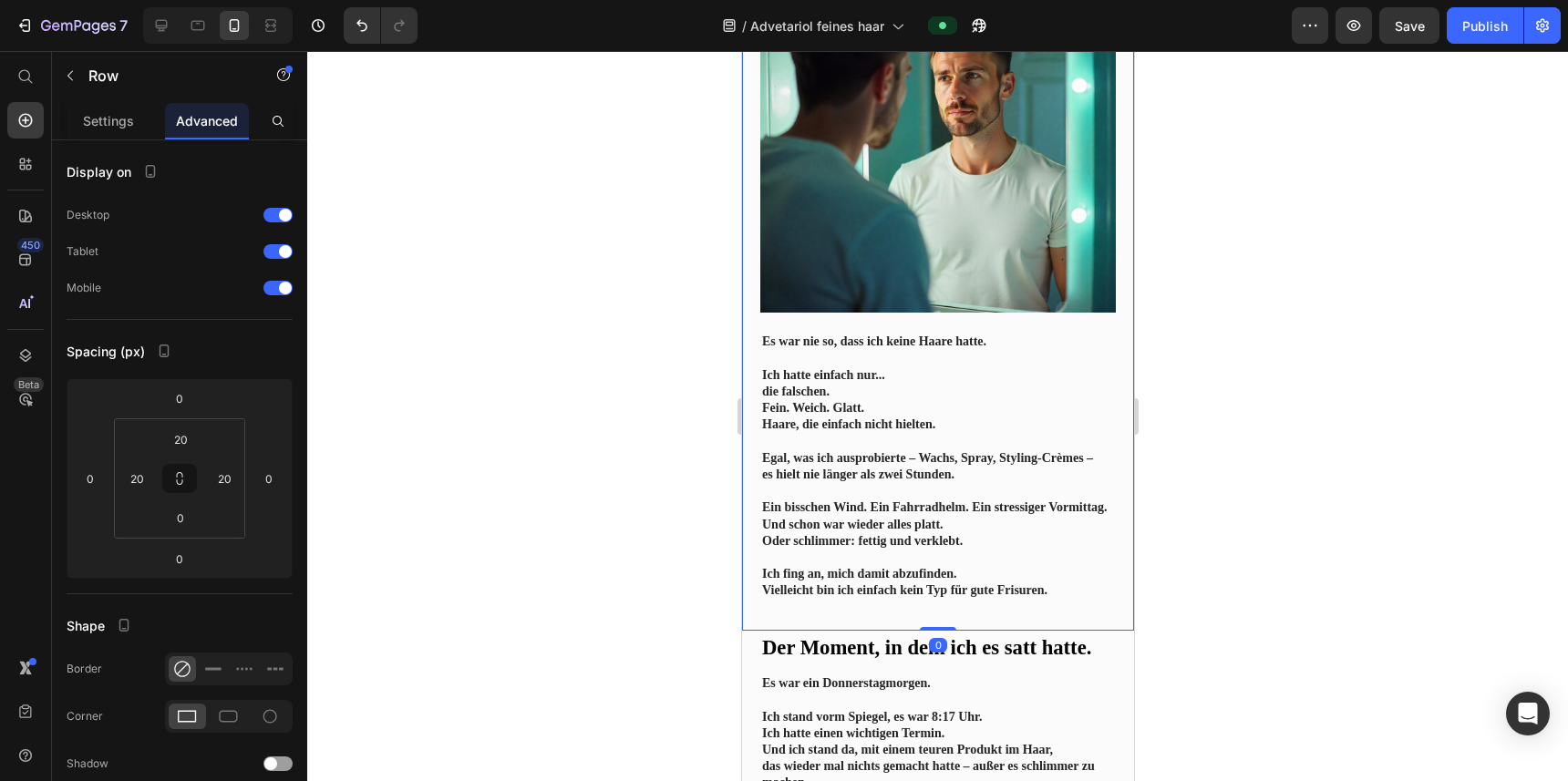 scroll, scrollTop: 0, scrollLeft: 0, axis: both 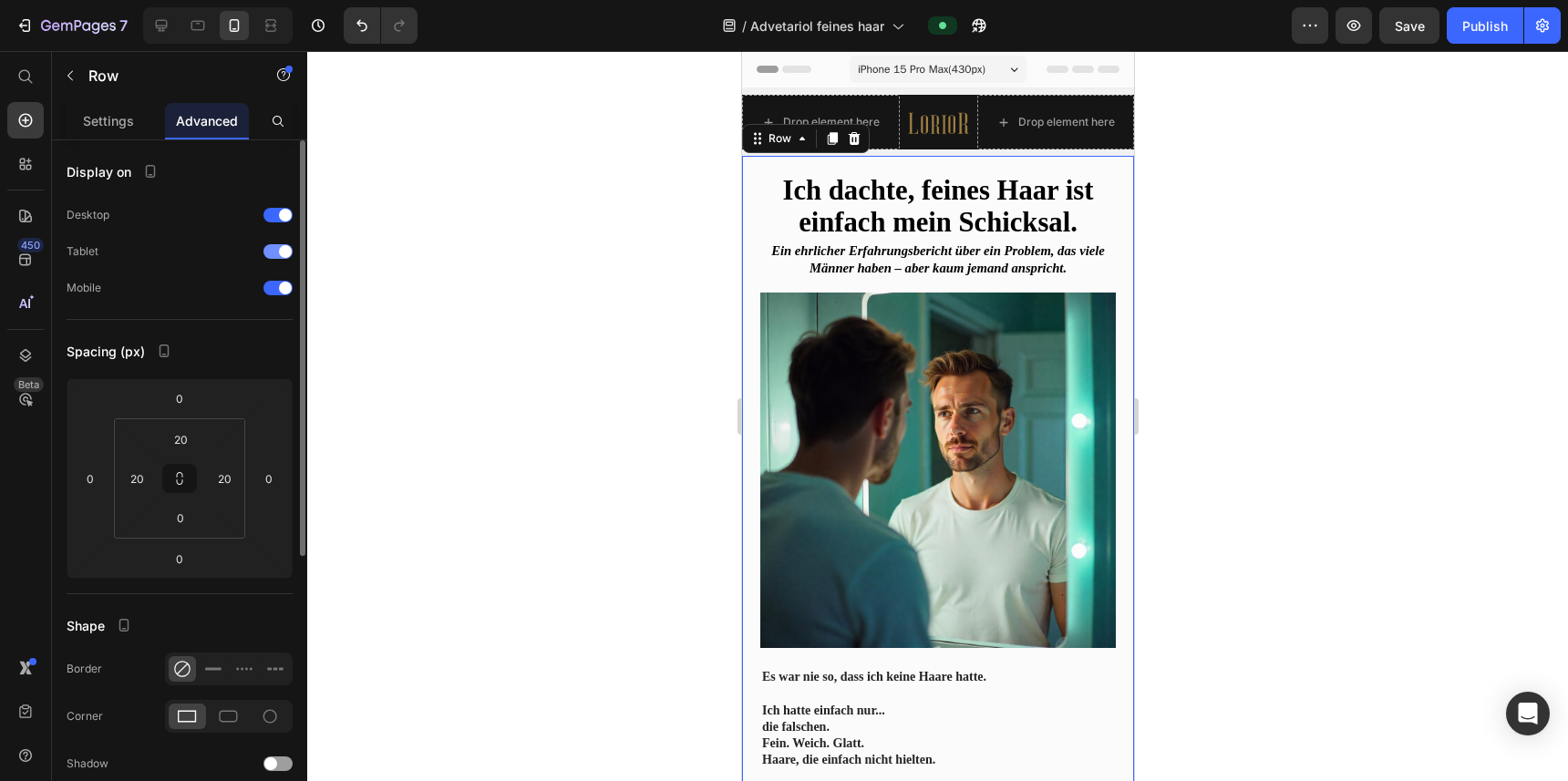 click at bounding box center [278, 252] 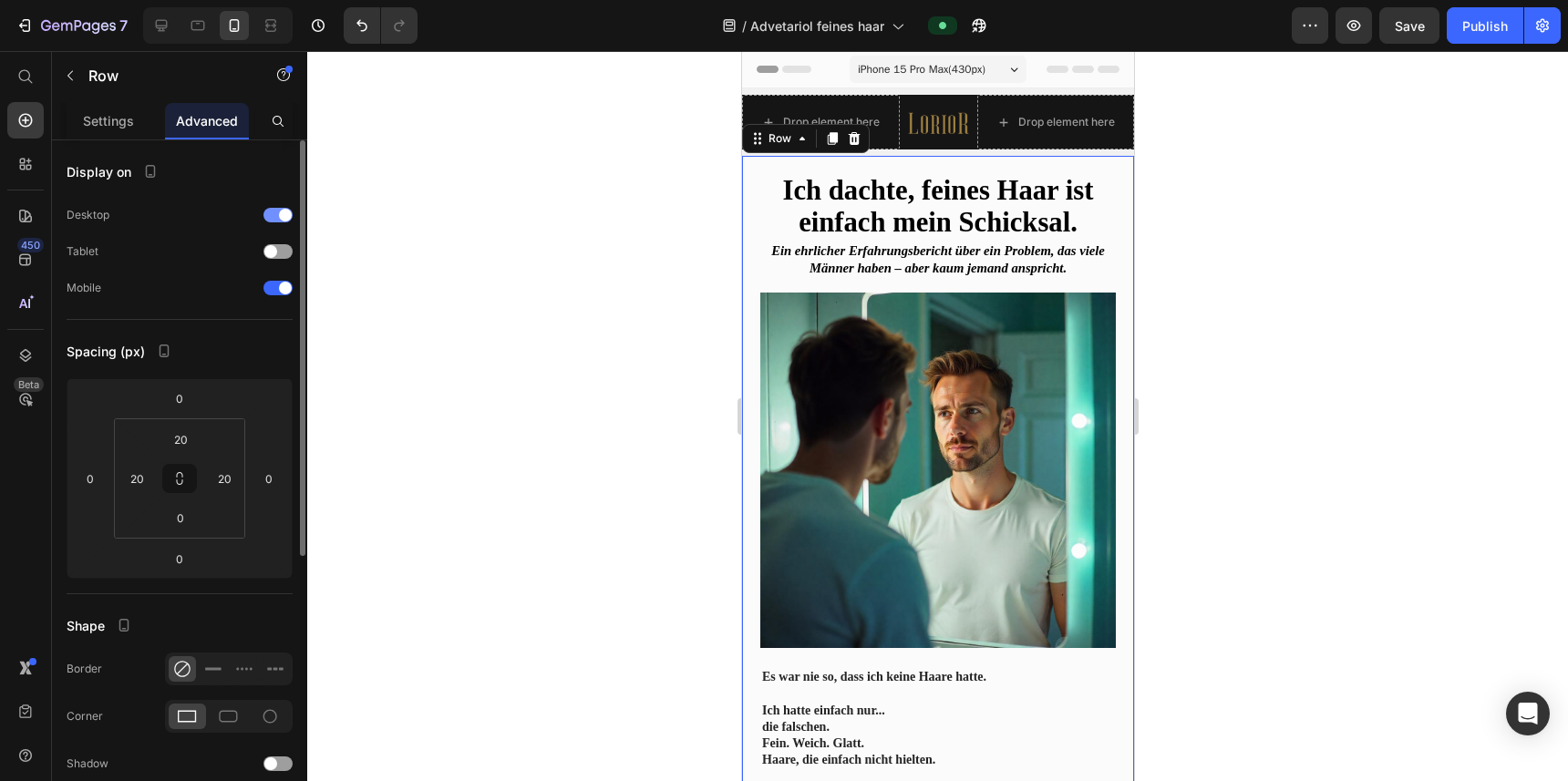 click at bounding box center [278, 215] 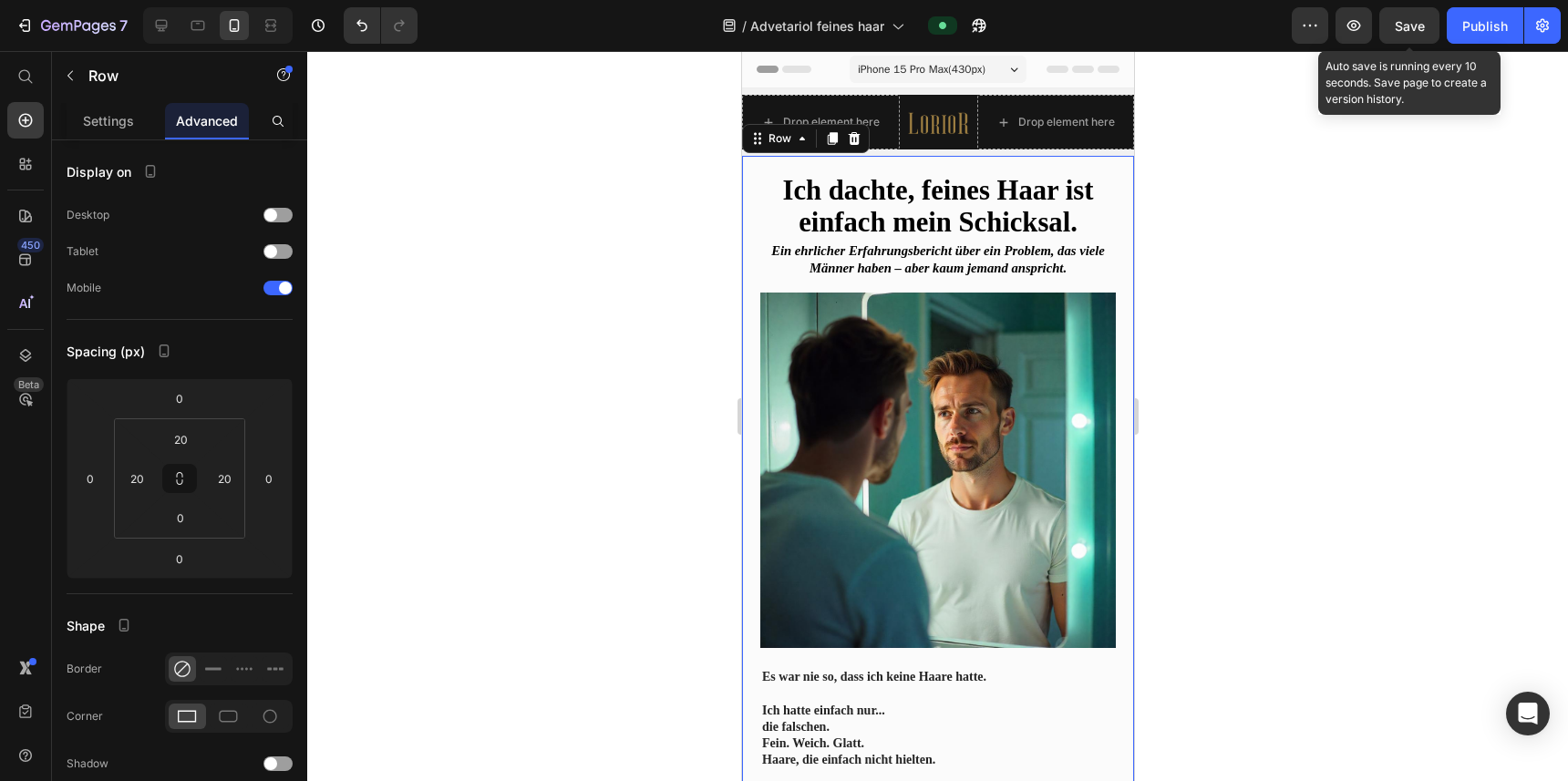 click on "Save" at bounding box center (1409, 26) 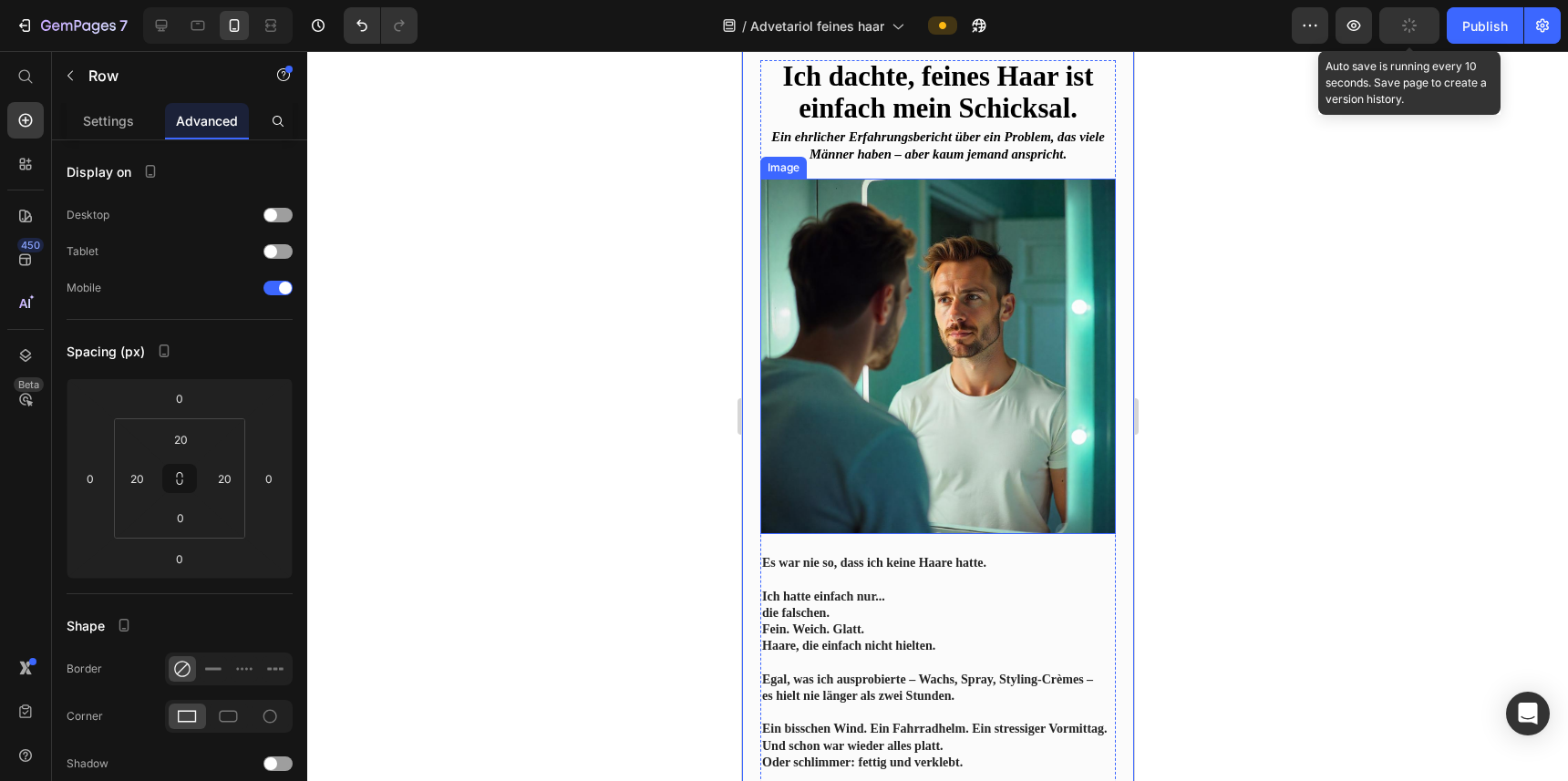 scroll, scrollTop: 62, scrollLeft: 0, axis: vertical 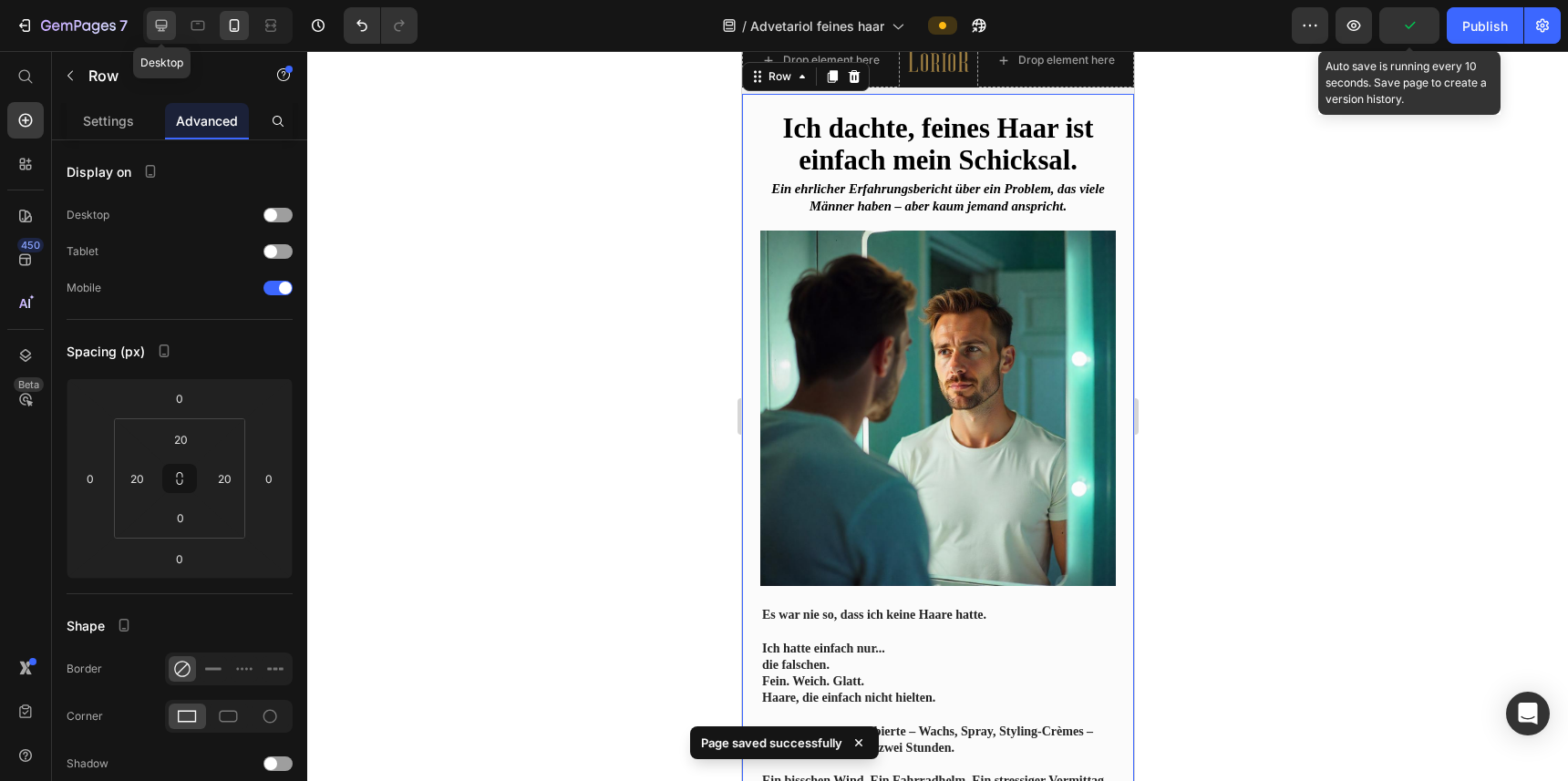 click 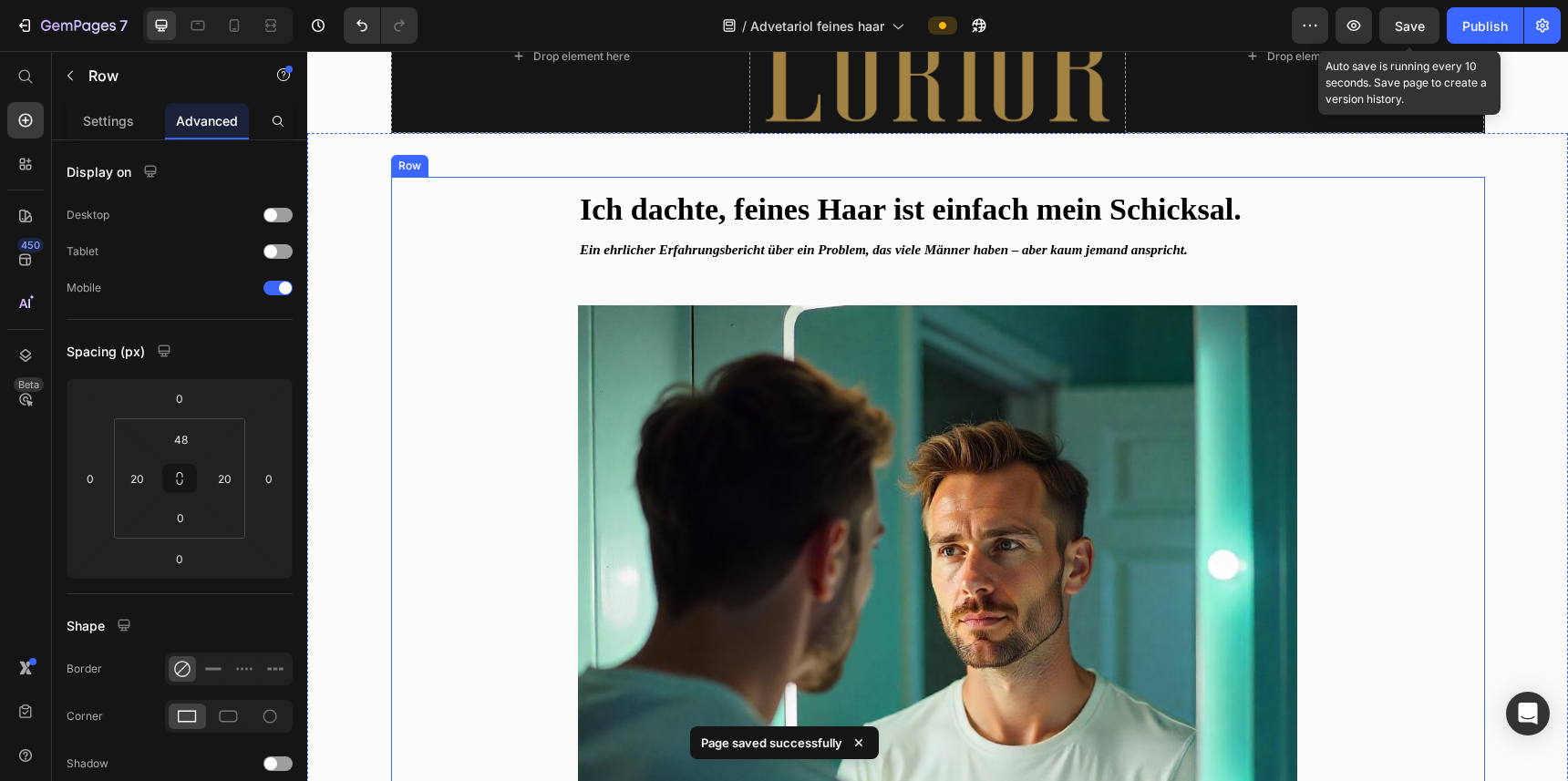 scroll, scrollTop: 111, scrollLeft: 0, axis: vertical 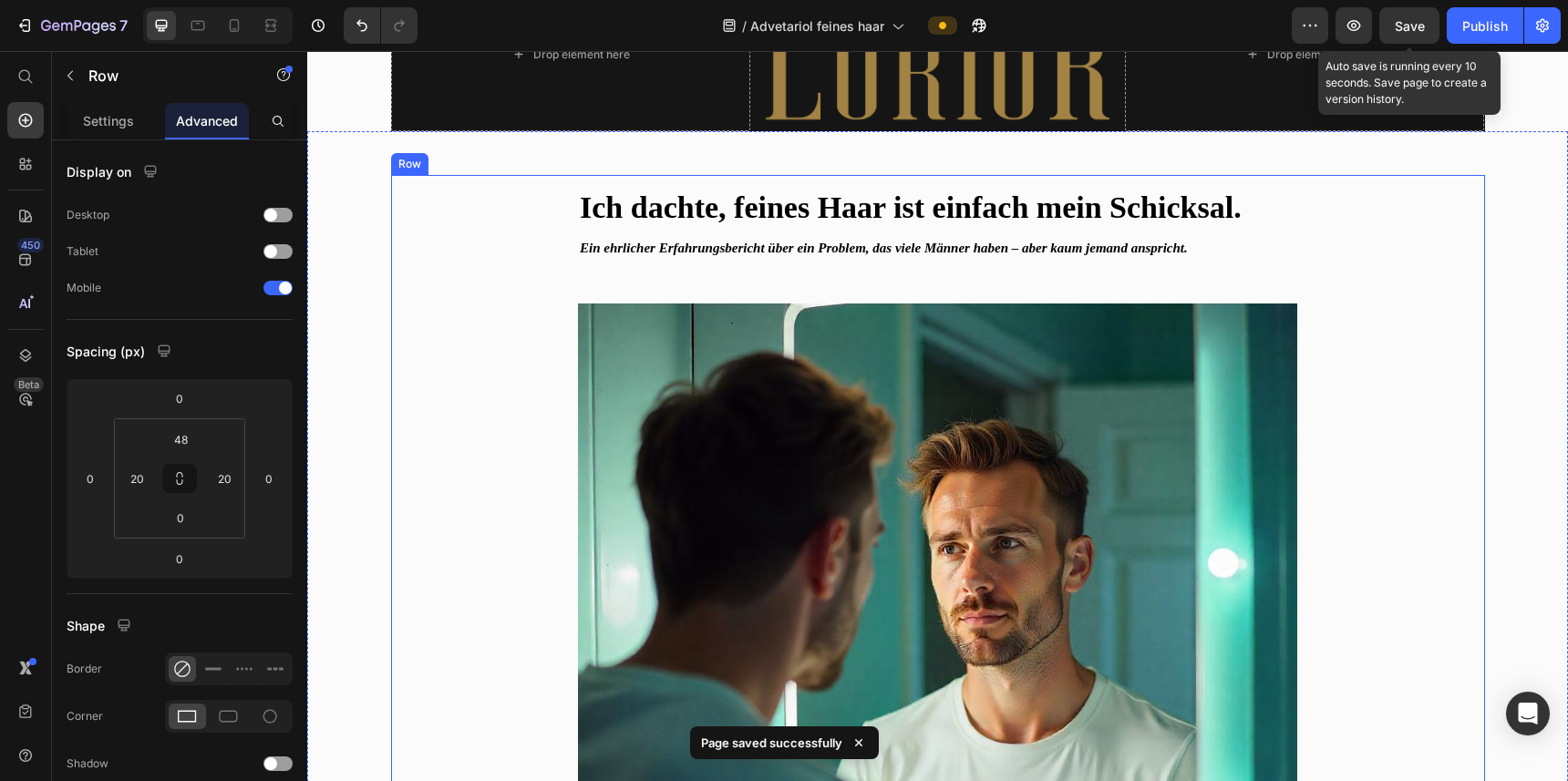 click on "⁠⁠⁠⁠⁠⁠⁠ Ich dachte, feines Haar ist einfach mein Schicksal. Heading Ein ehrlicher Erfahrungsbericht über ein Problem, das viele Männer haben – aber kaum jemand anspricht. Text Block Image Es war nie so, dass ich keine Haare hatte.   Ich hatte einfach nur... die falschen. Fein. Weich. Glatt. Haare, die einfach nicht hielten.   Egal, was ich ausprobierte – Wachs, Spray, Styling-Crèmes – es hielt nie länger als zwei Stunden.   Ein bisschen Wind. Ein Fahrradhelm. Ein stressiger Vormittag. Und schon war wieder alles platt. Oder schlimmer: fettig und verklebt.   Ich fing an, mich damit abzufinden. Vielleicht bin ich einfach kein Typ für gute Frisuren. Text Block Row" at bounding box center [938, 763] 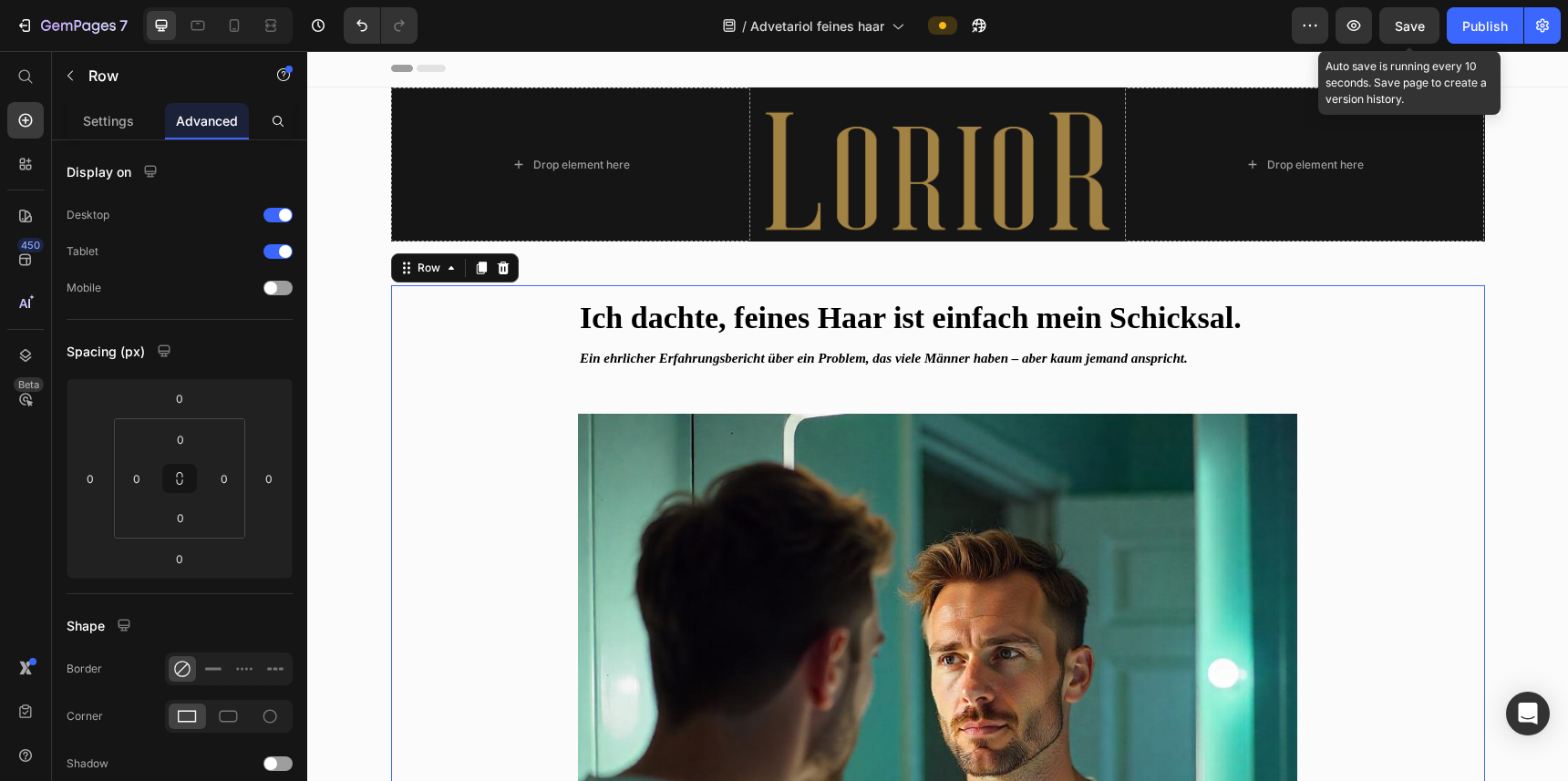 scroll, scrollTop: 0, scrollLeft: 0, axis: both 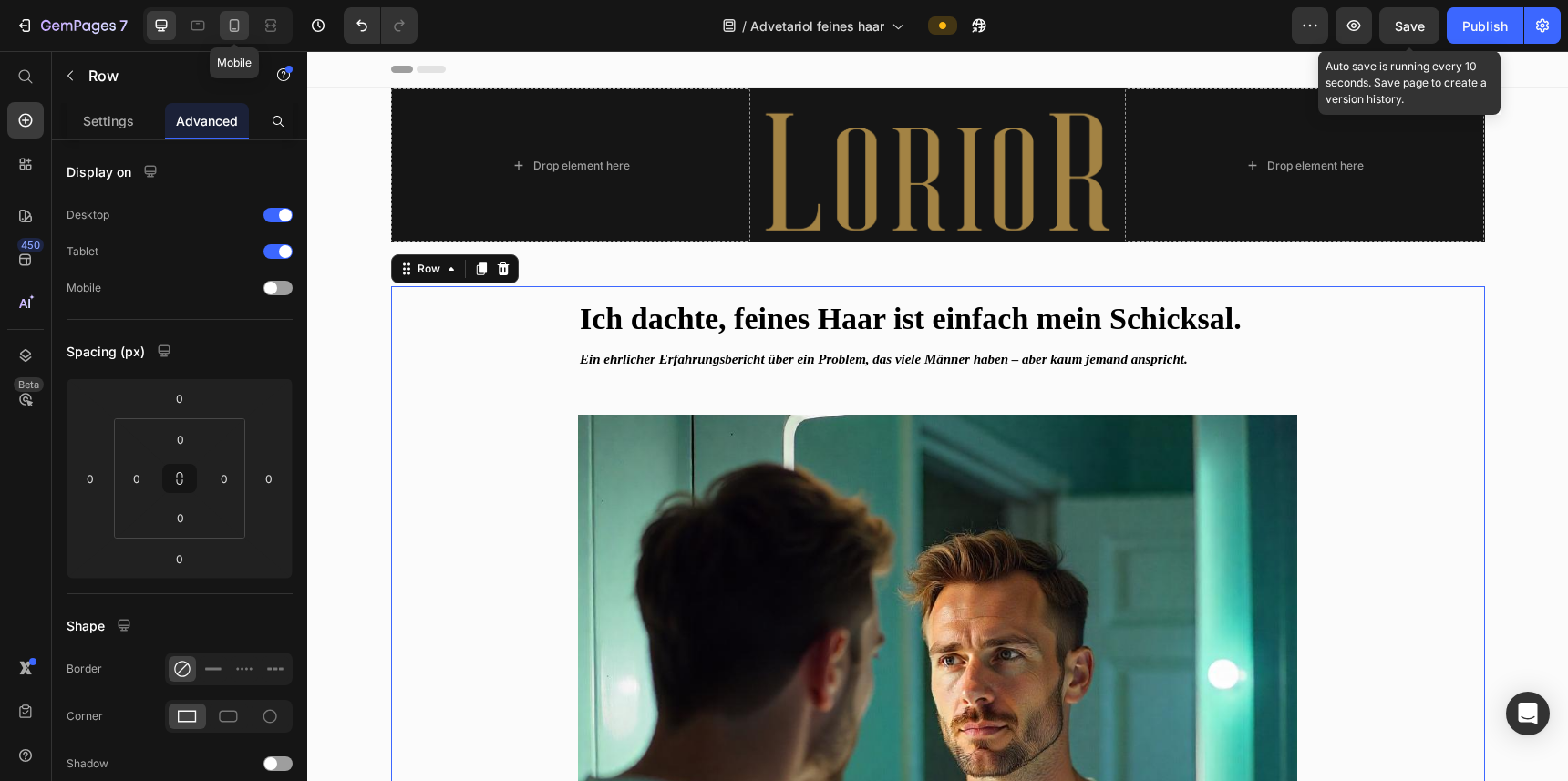 click 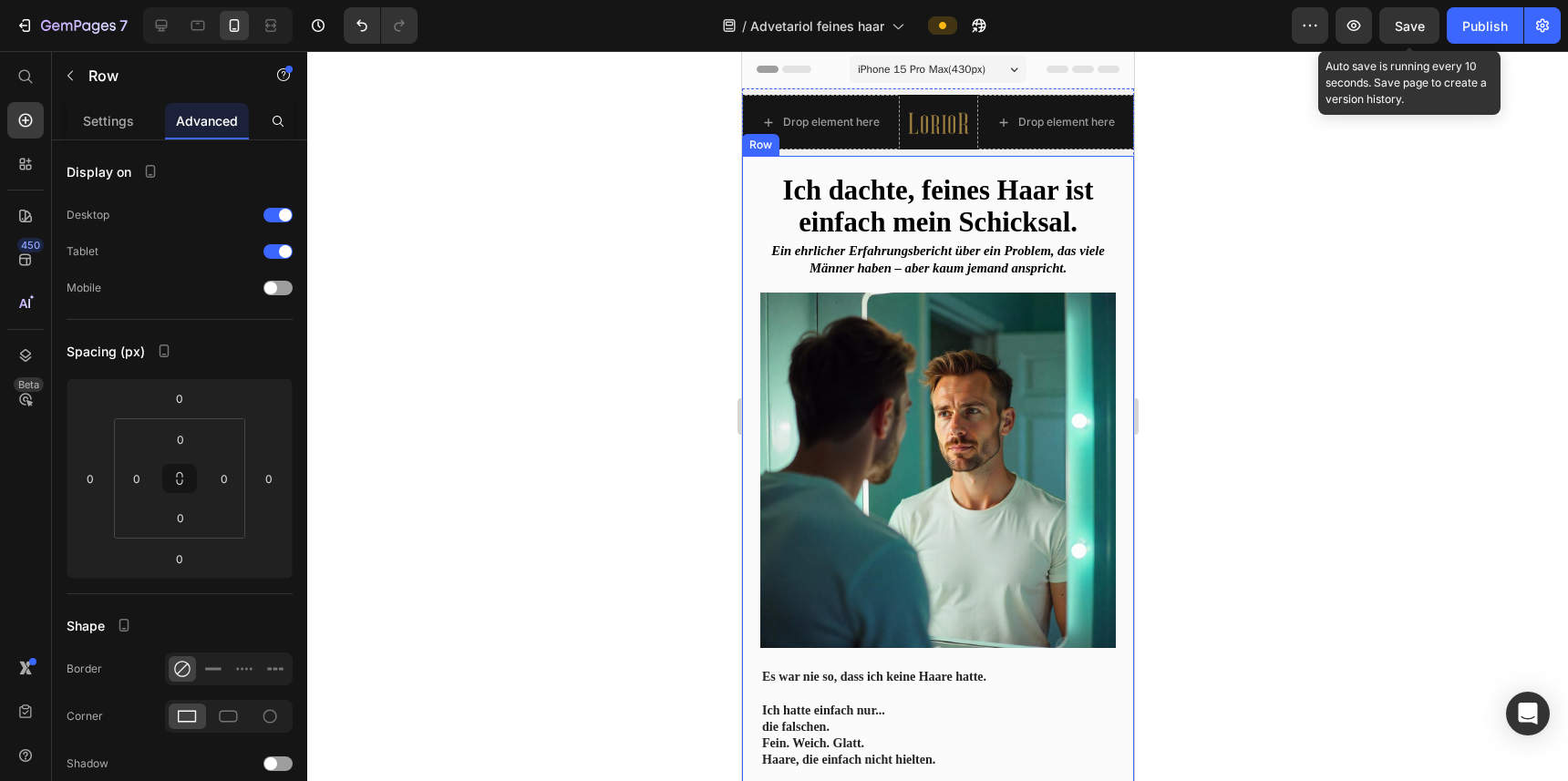 click on "Ich dachte, feines Haar ist einfach mein Schicksal. Heading Ein ehrlicher Erfahrungsbericht über ein Problem, das viele Männer haben – aber kaum jemand anspricht. Text Block Image Es war nie so, dass ich keine Haare hatte.   Ich hatte einfach nur... die falschen. Fein. Weich. Glatt. Haare, die einfach nicht hielten.   Egal, was ich ausprobierte – Wachs, Spray, Styling-Crèmes – es hielt nie länger als zwei Stunden.   Ein bisschen Wind. Ein Fahrradhelm. Ein stressiger Vormittag. Und schon war wieder alles platt. Oder schlimmer: fettig und verklebt.   Ich fing an, mich damit abzufinden. Vielleicht bin ich einfach kein Typ für gute Frisuren. Text Block Row Row Row" at bounding box center (937, 560) 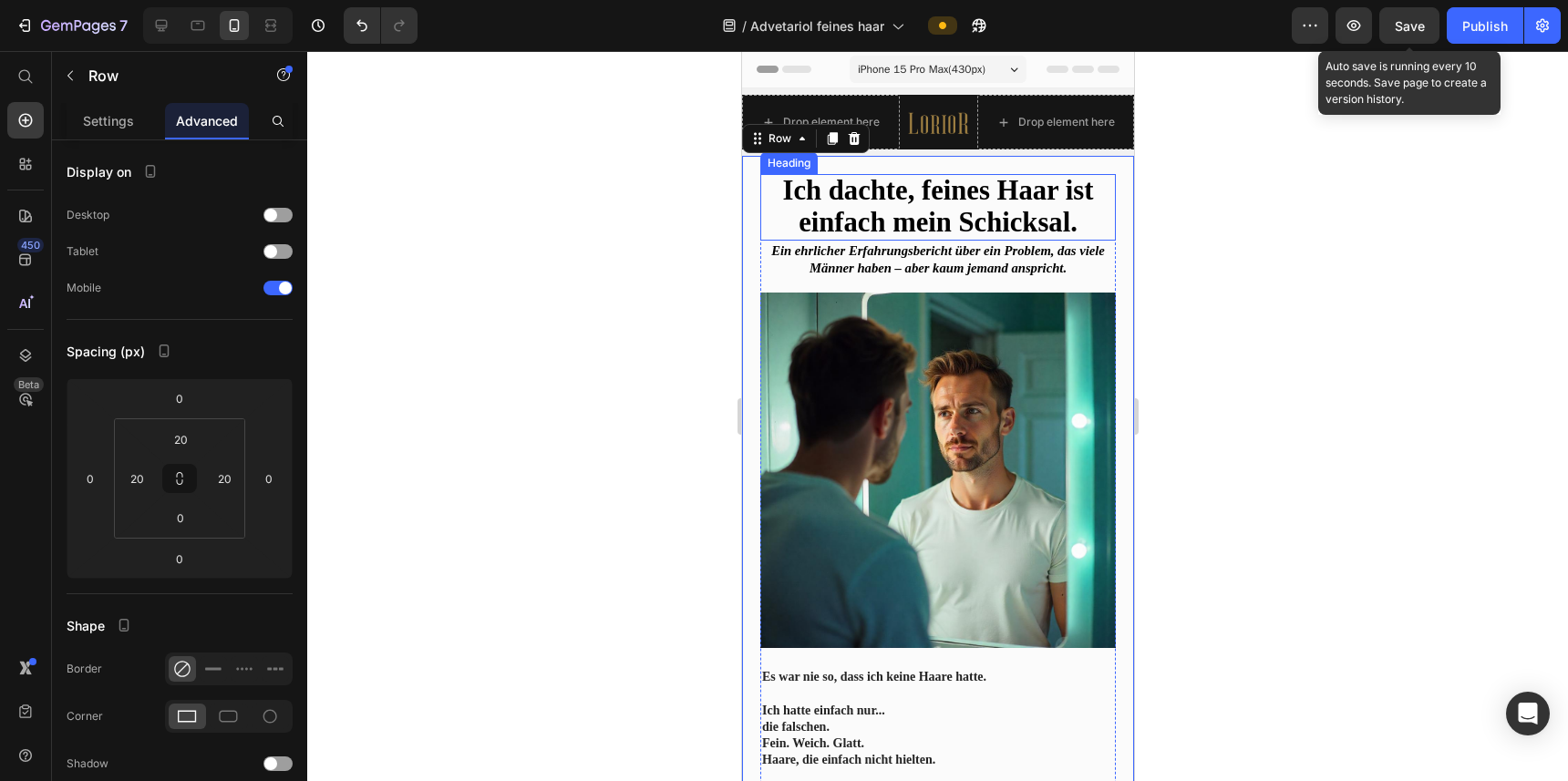 click on "Ich dachte, feines Haar ist einfach mein Schicksal." at bounding box center [937, 206] 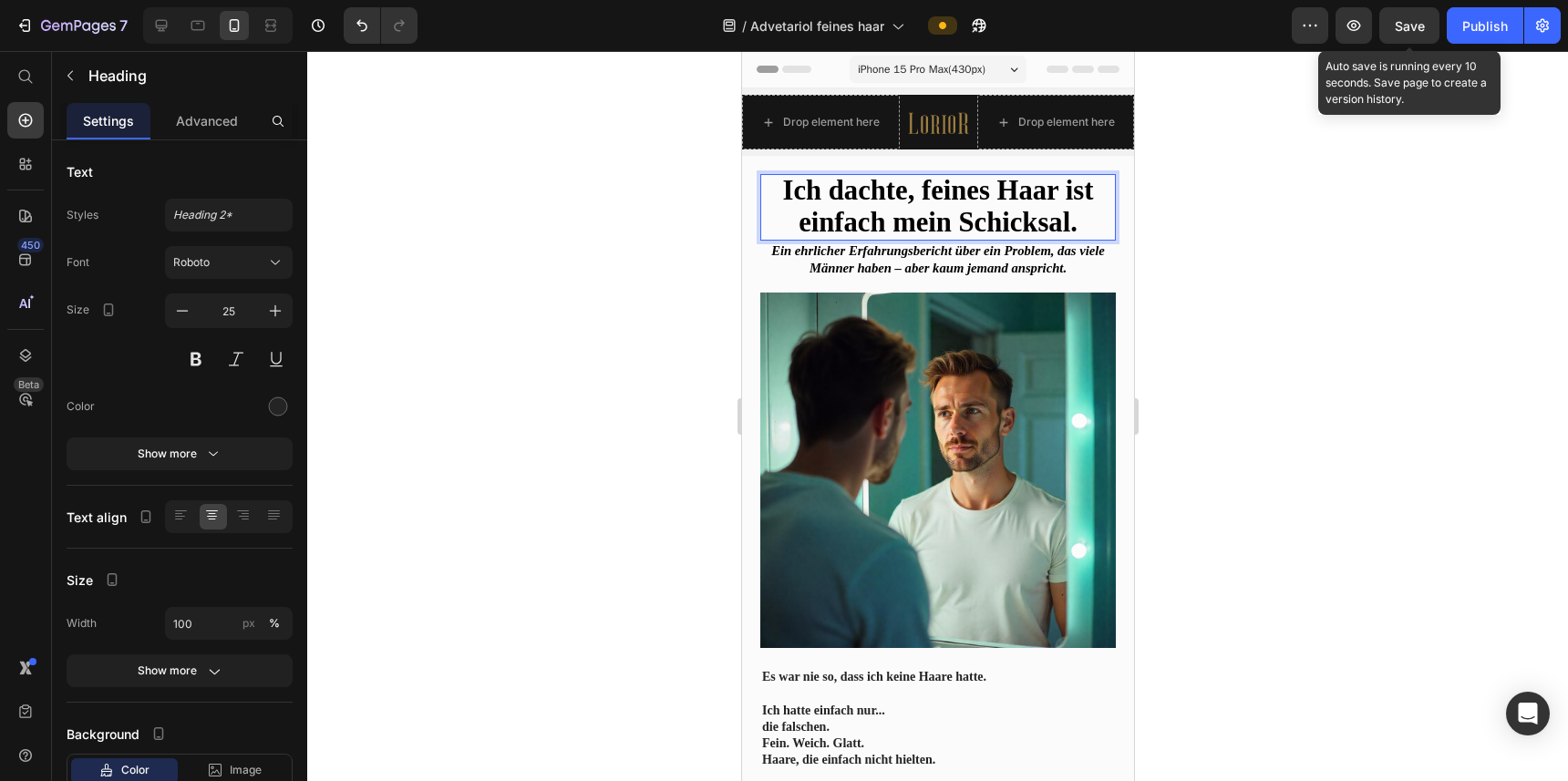 click on "Ich dachte, feines Haar ist einfach mein Schicksal." at bounding box center (937, 206) 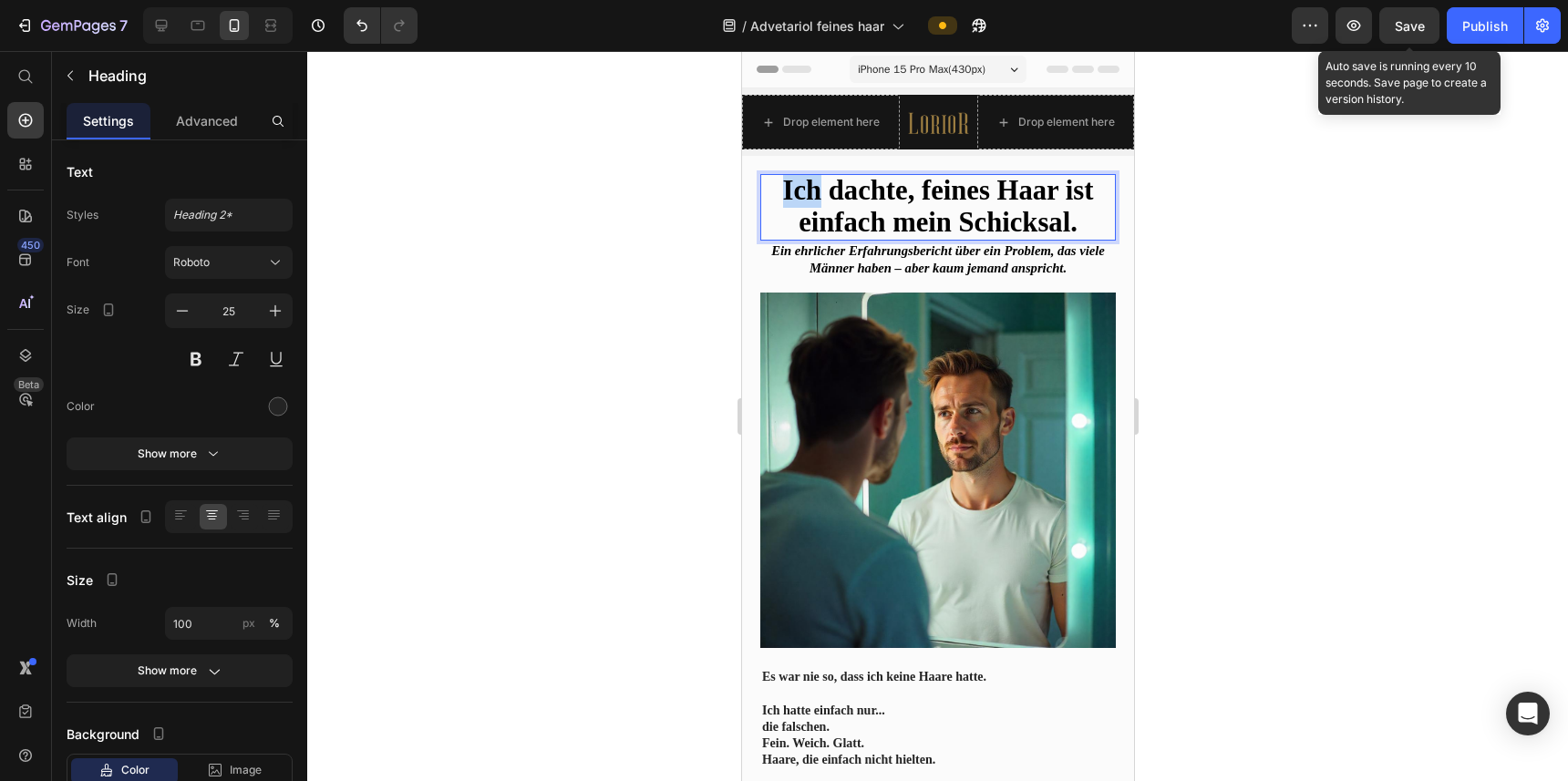 click on "Ich dachte, feines Haar ist einfach mein Schicksal." at bounding box center [937, 206] 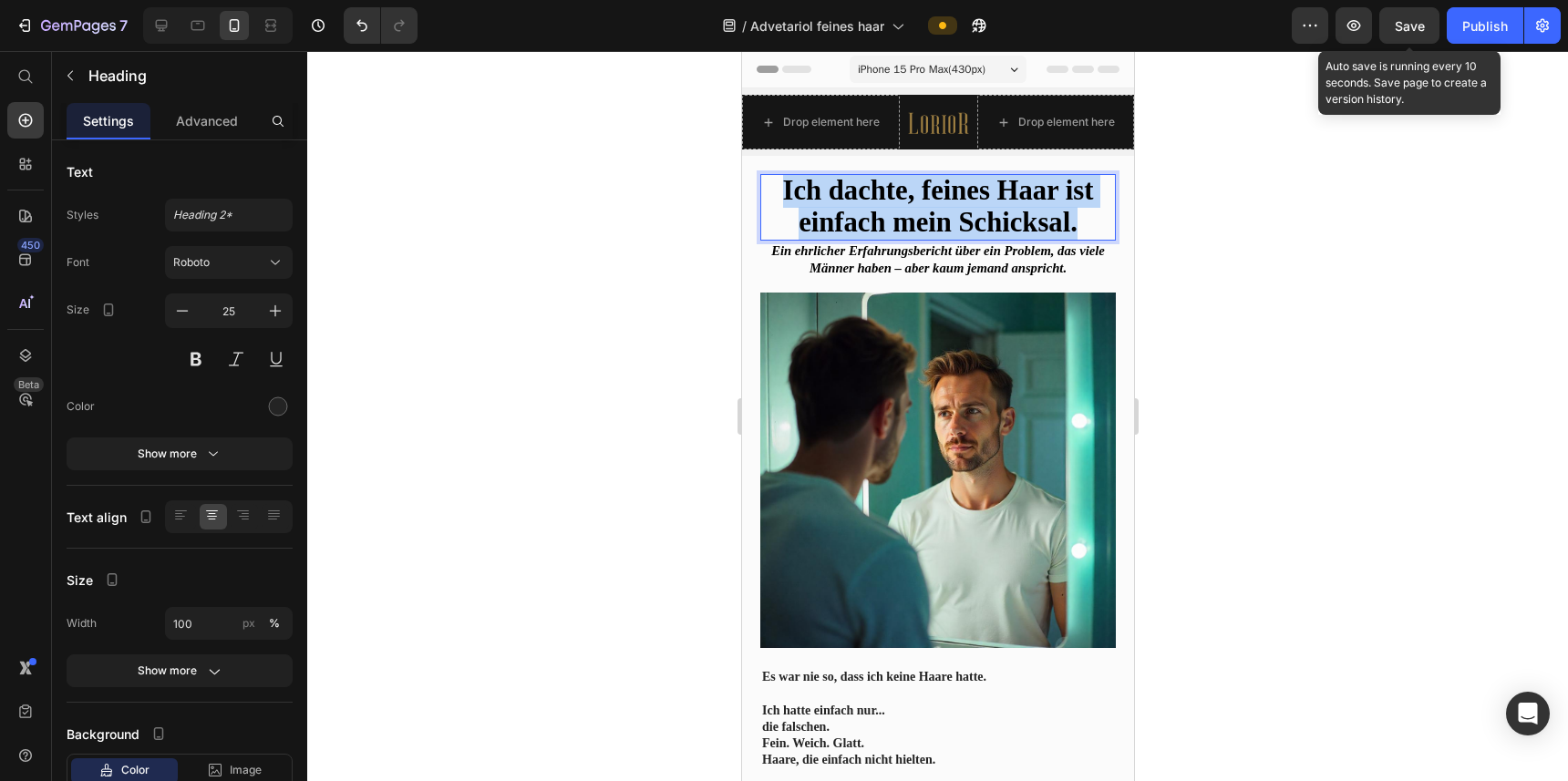 click on "Ich dachte, feines Haar ist einfach mein Schicksal." at bounding box center (937, 206) 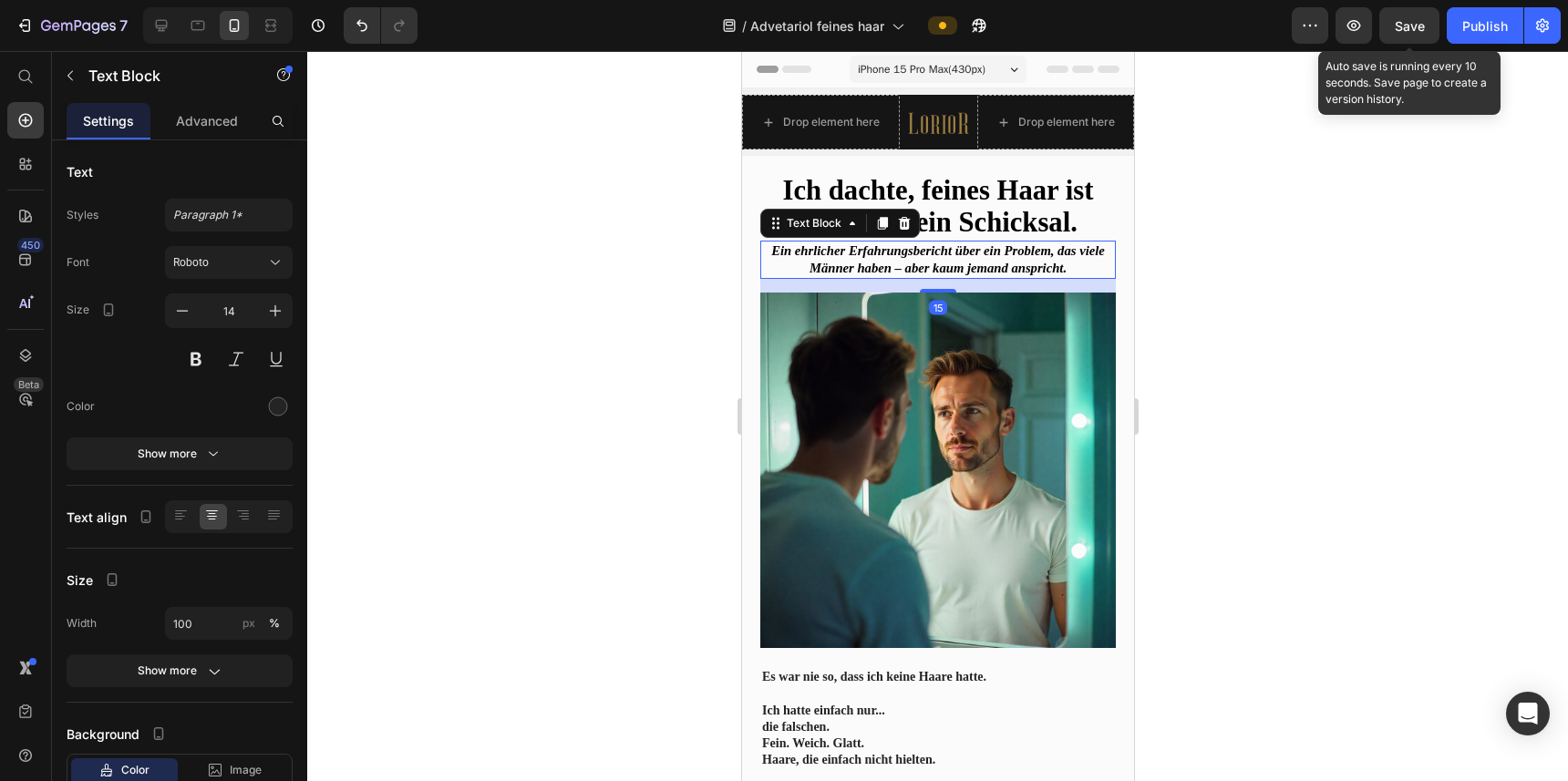 click on "Ein ehrlicher Erfahrungsbericht über ein Problem, das viele Männer haben – aber kaum jemand anspricht." at bounding box center [937, 259] 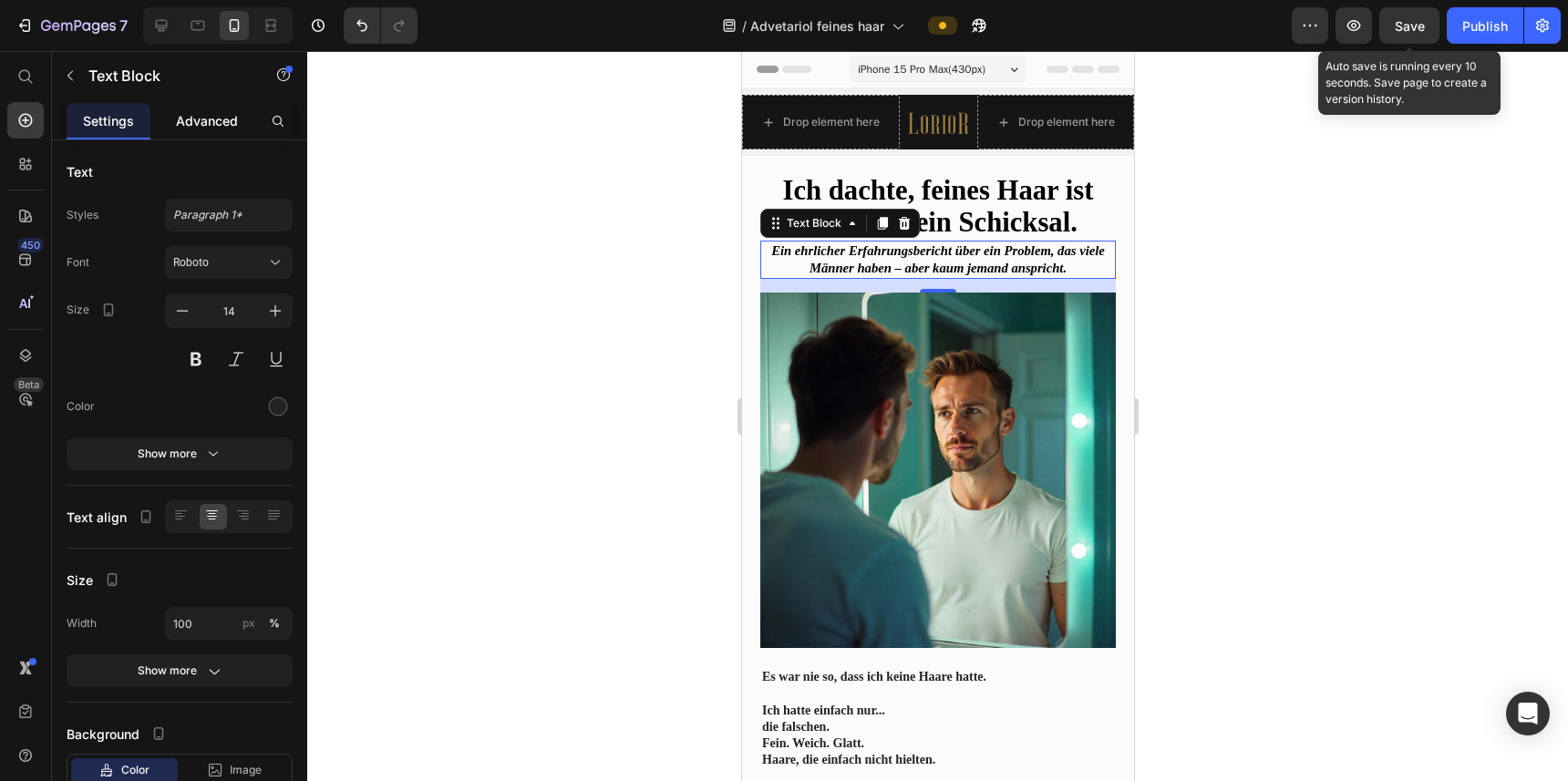 click on "Advanced" at bounding box center [207, 120] 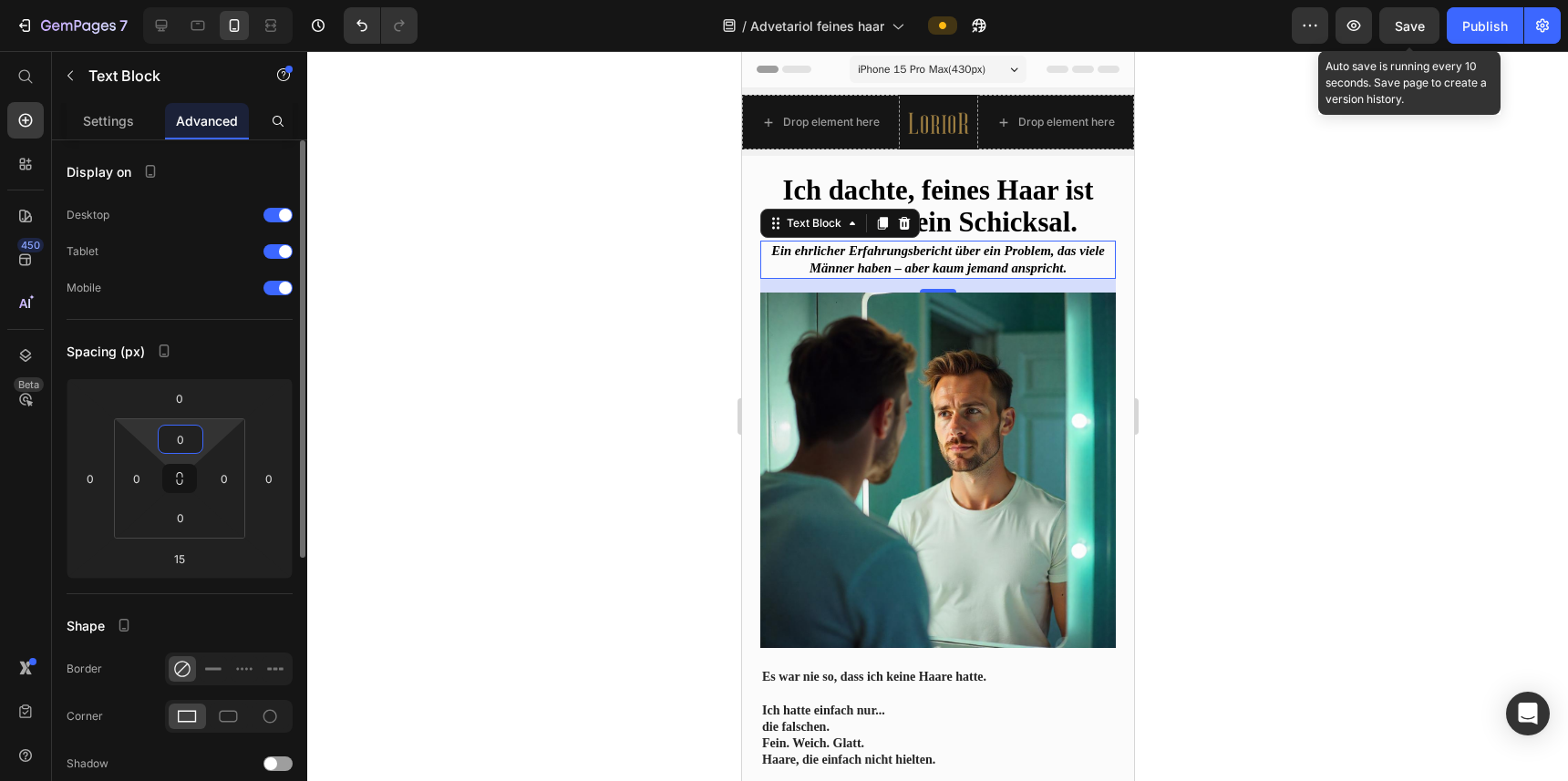 click on "0" at bounding box center (181, 439) 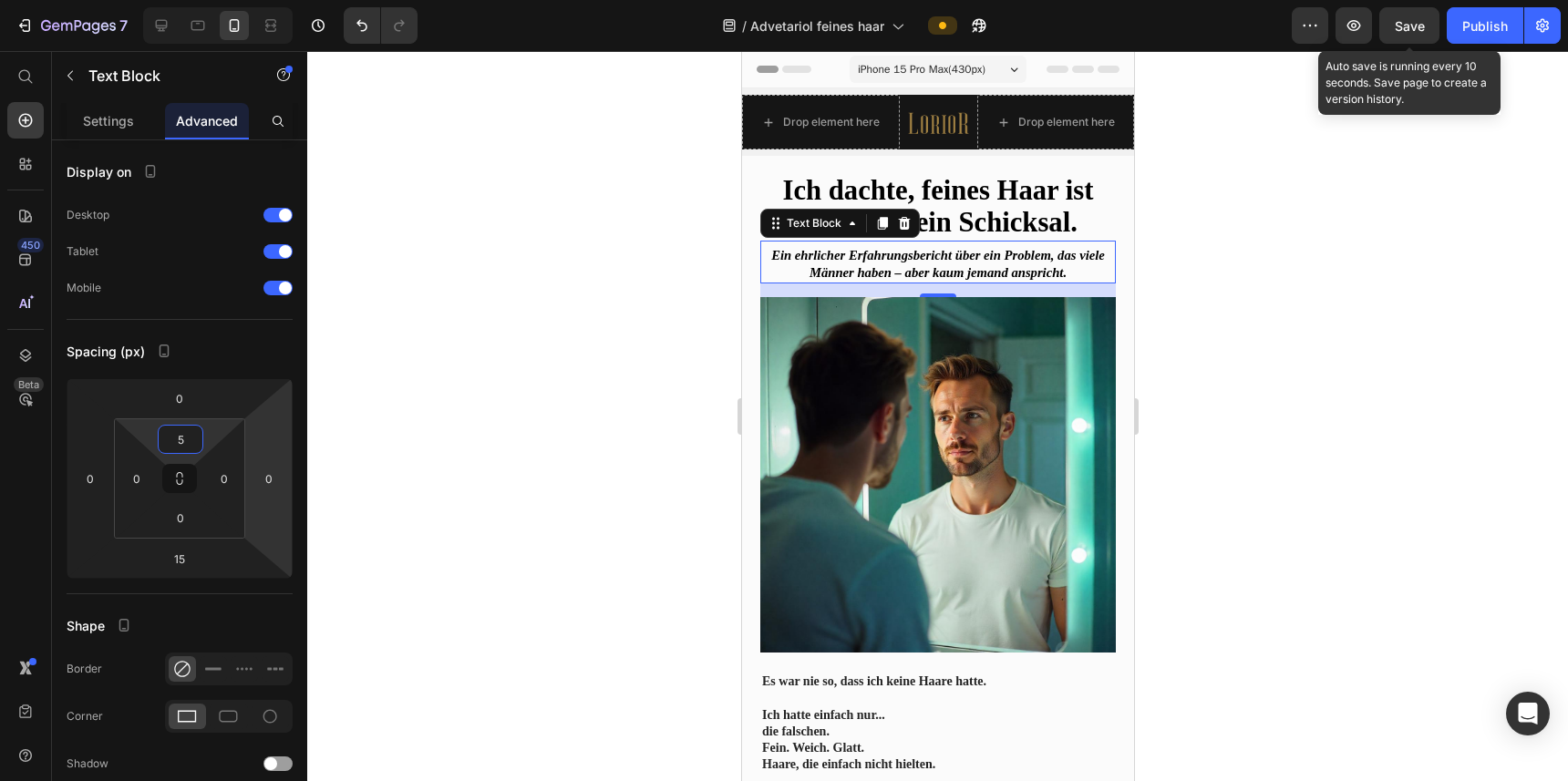 type on "5" 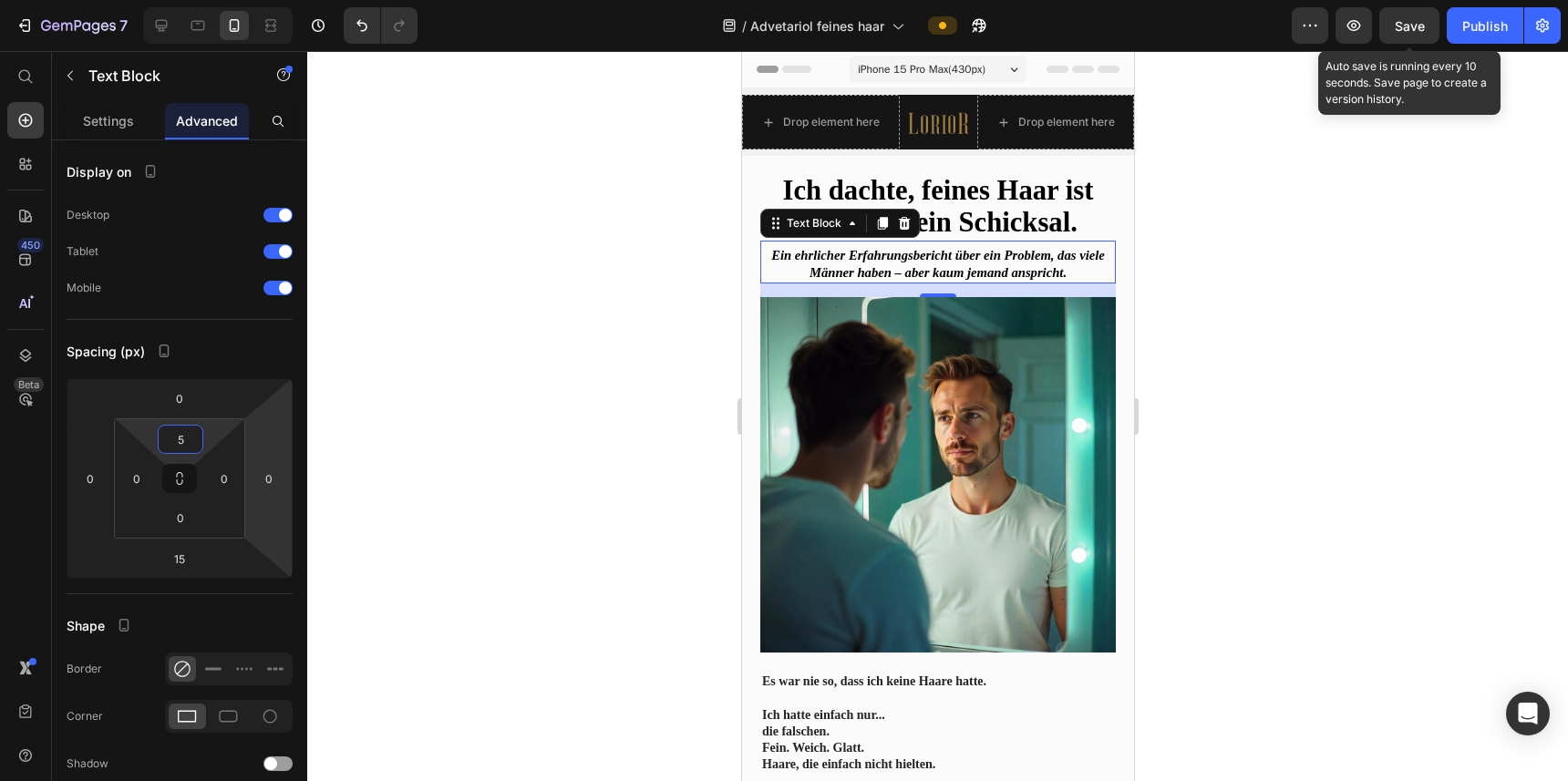 click 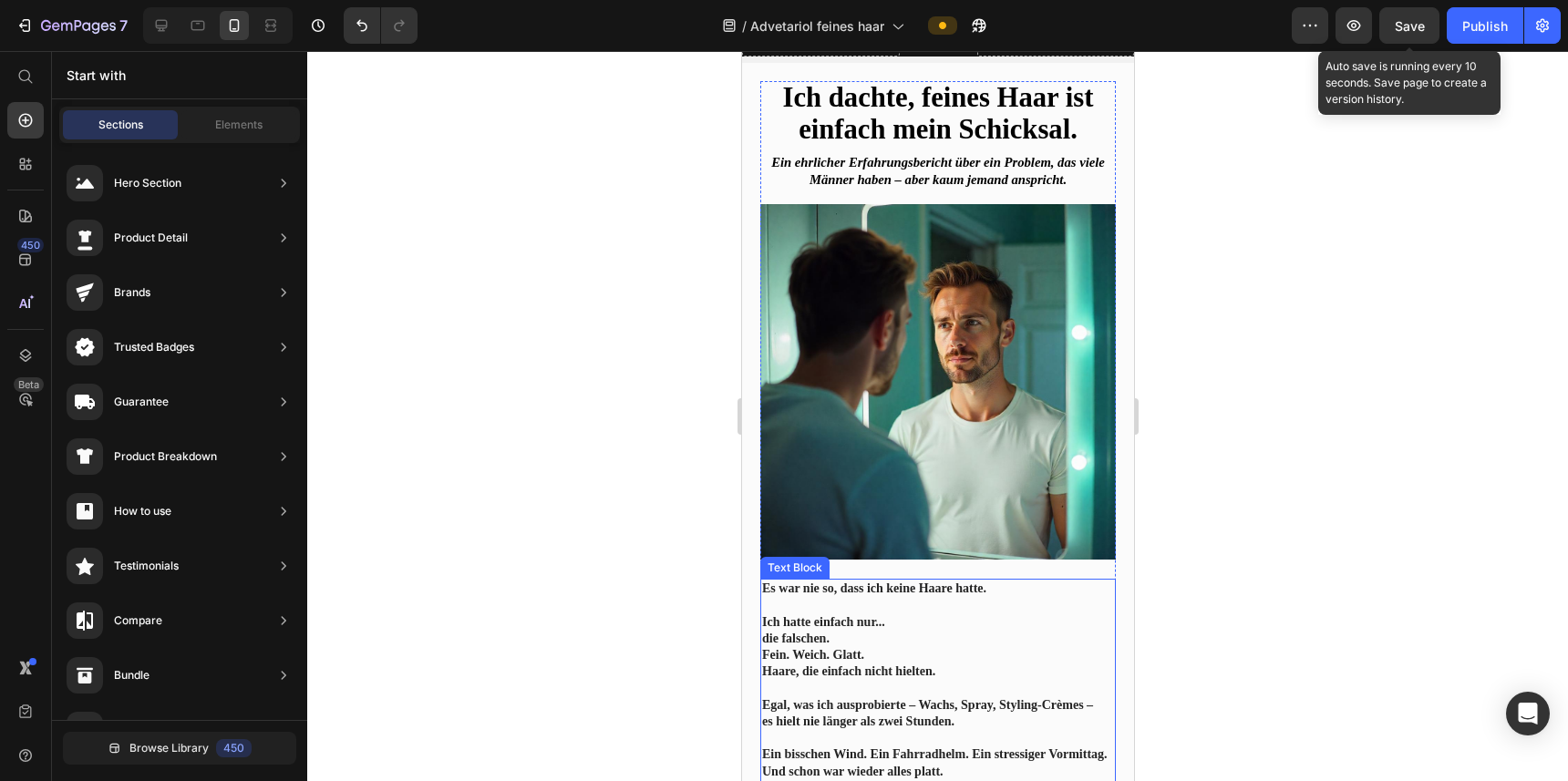 scroll, scrollTop: 0, scrollLeft: 0, axis: both 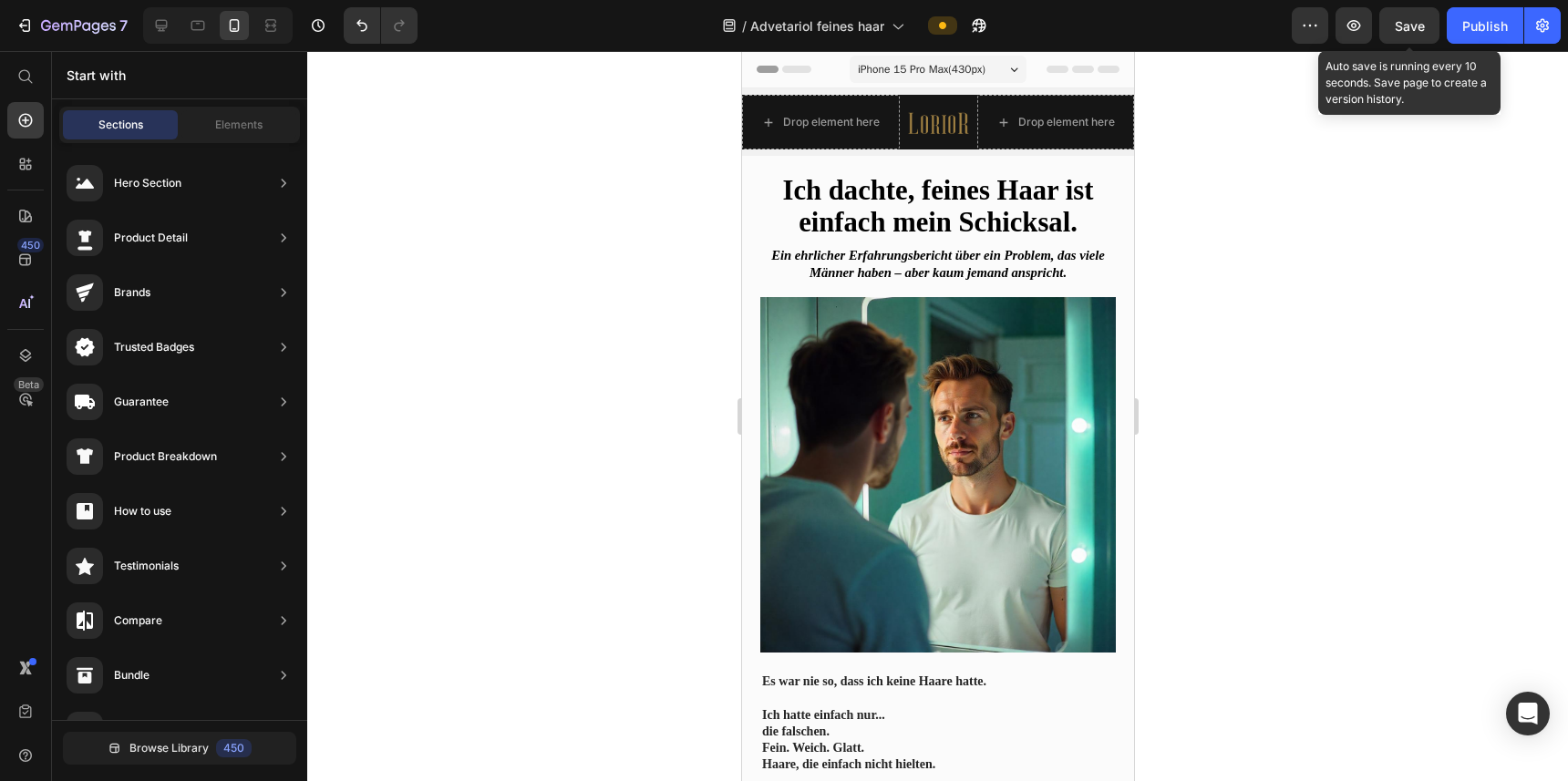 click 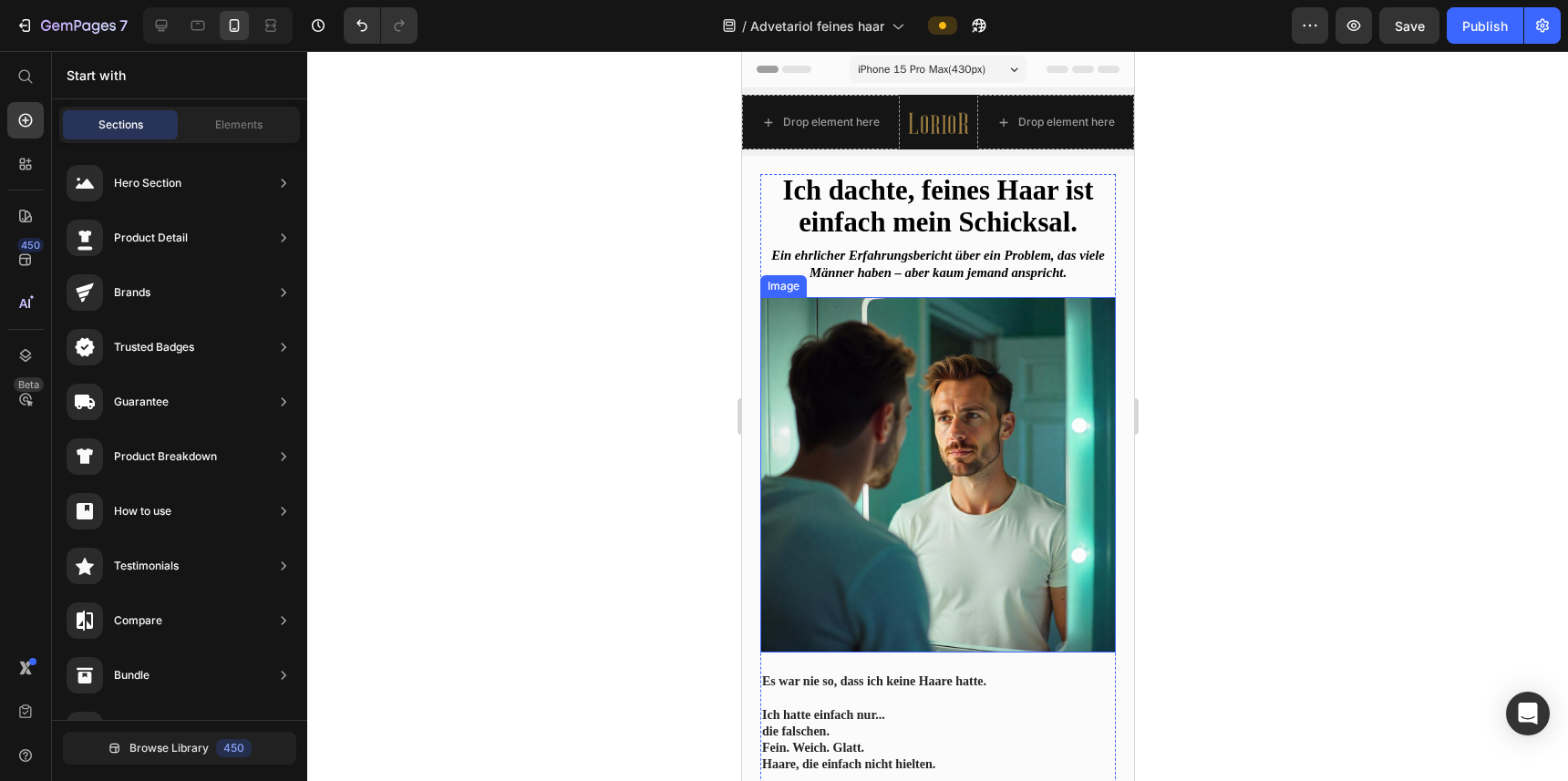 click at bounding box center [937, 475] 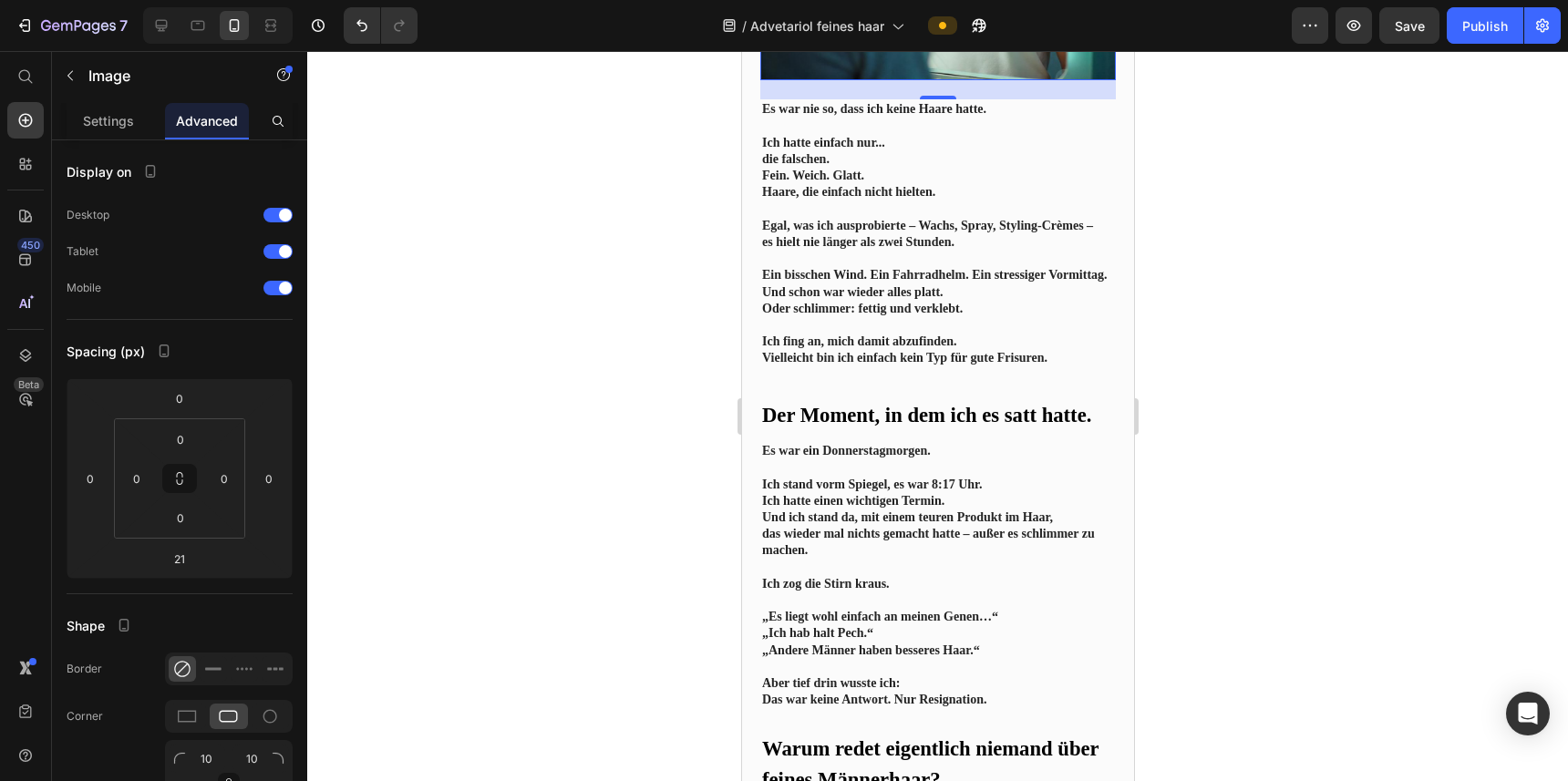 scroll, scrollTop: 596, scrollLeft: 0, axis: vertical 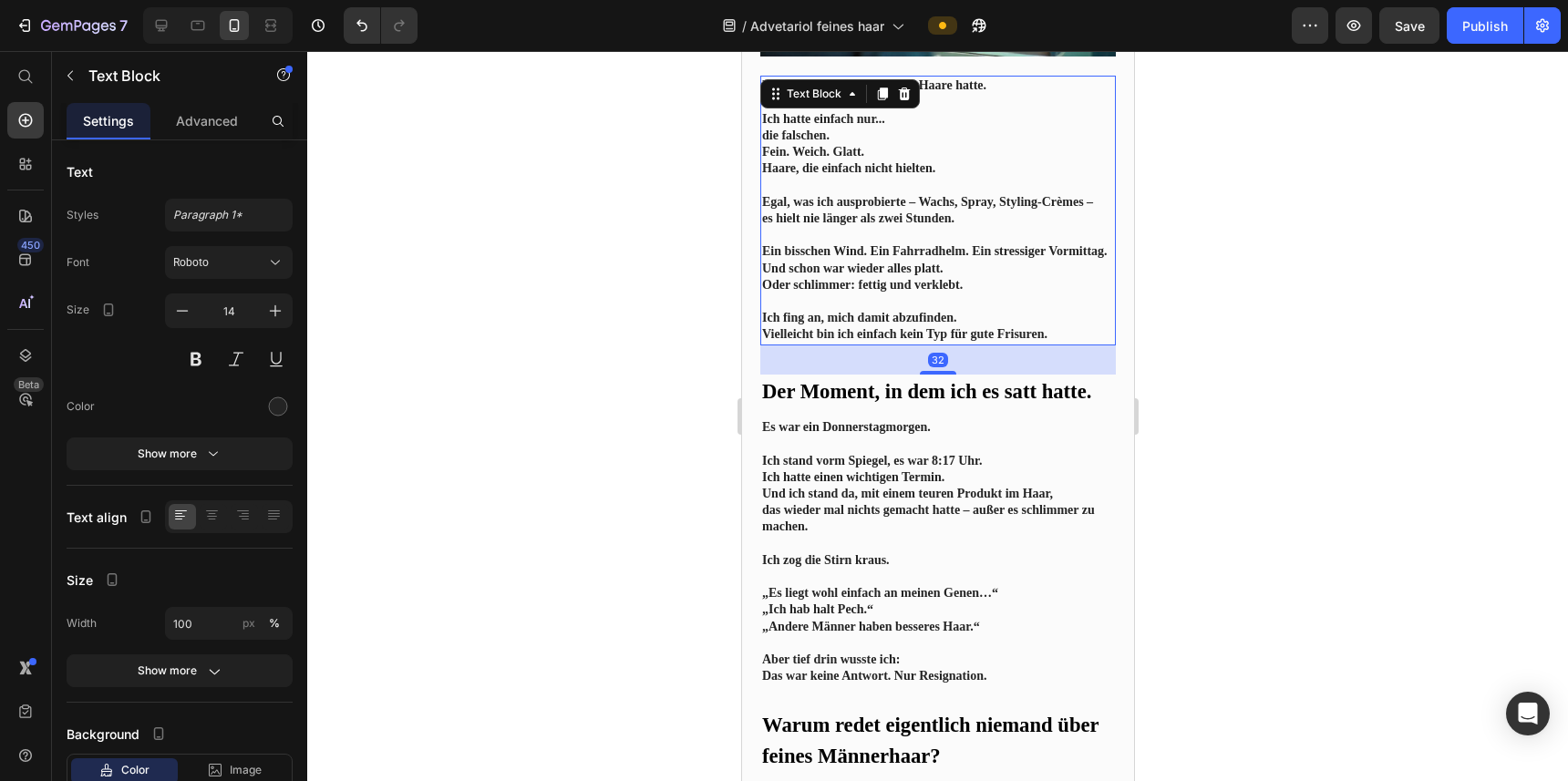 click on "Egal, was ich ausprobierte – Wachs, Spray, Styling-Crèmes –" at bounding box center (926, 201) 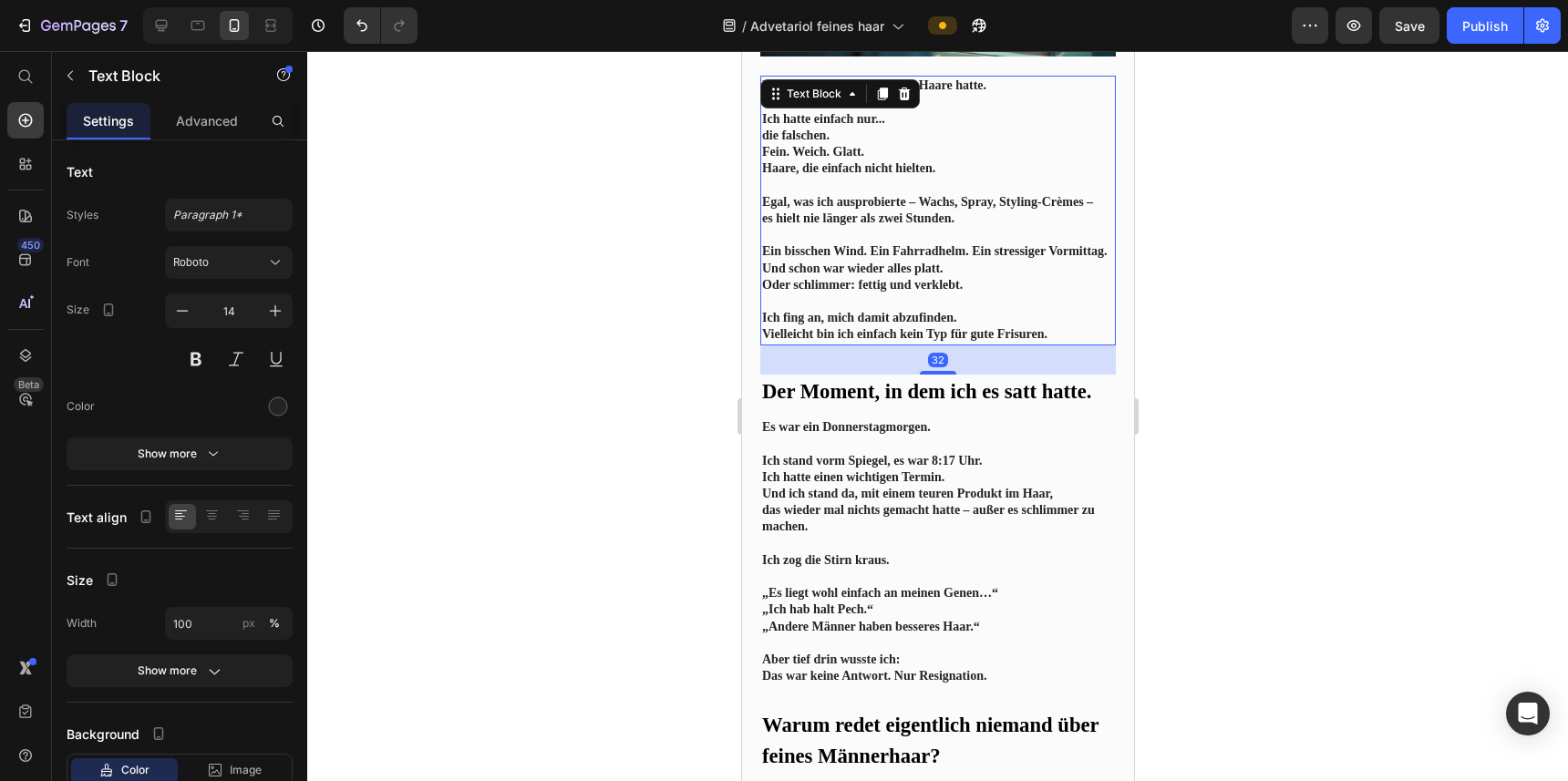 click on "Egal, was ich ausprobierte – Wachs, Spray, Styling-Crèmes –" at bounding box center [926, 201] 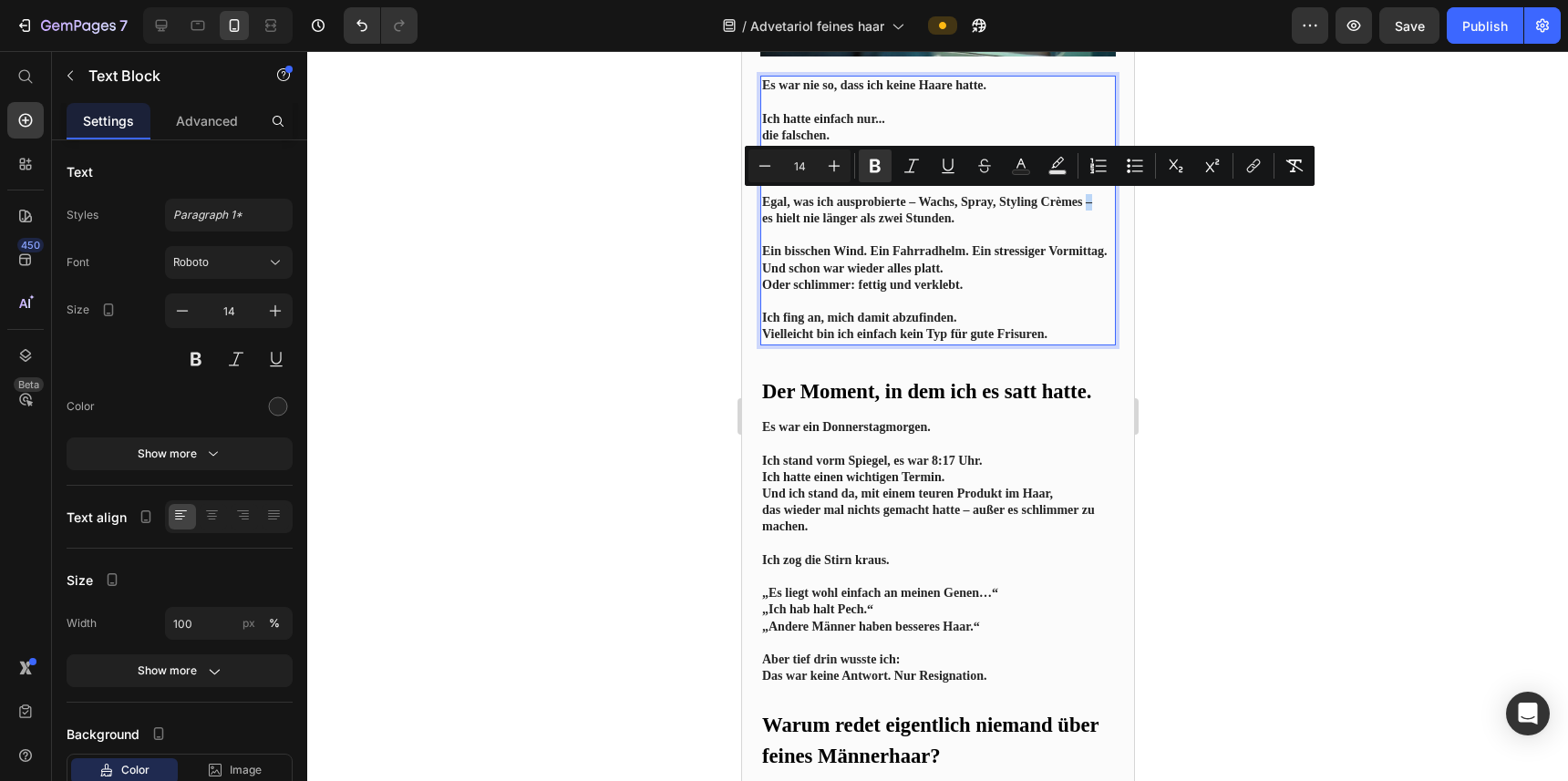 click on "Egal, was ich ausprobierte – Wachs, Spray, Styling Crèmes –" at bounding box center (926, 201) 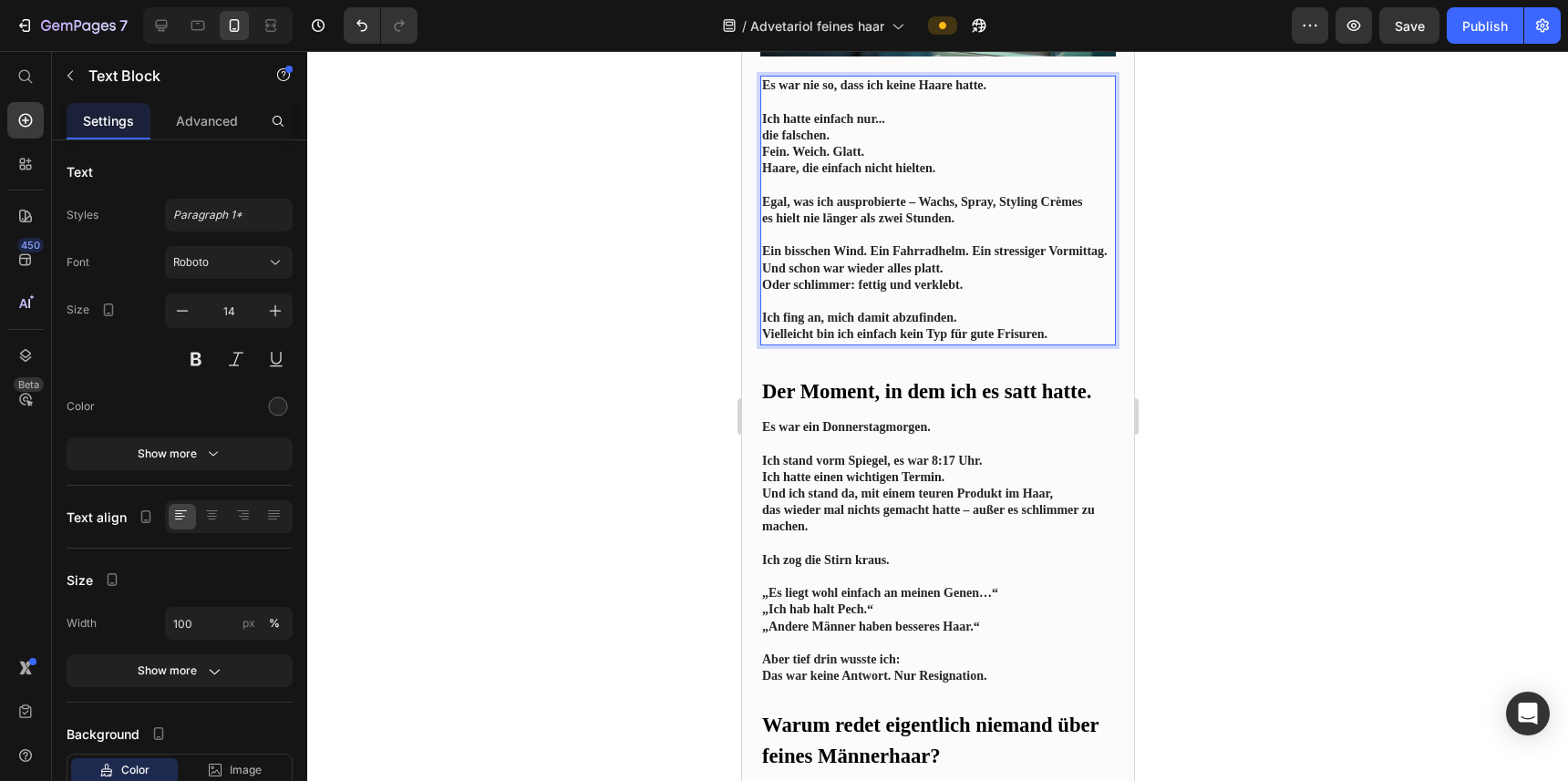 click on "Egal, was ich ausprobierte – Wachs, Spray, Styling Crèmes" at bounding box center (921, 201) 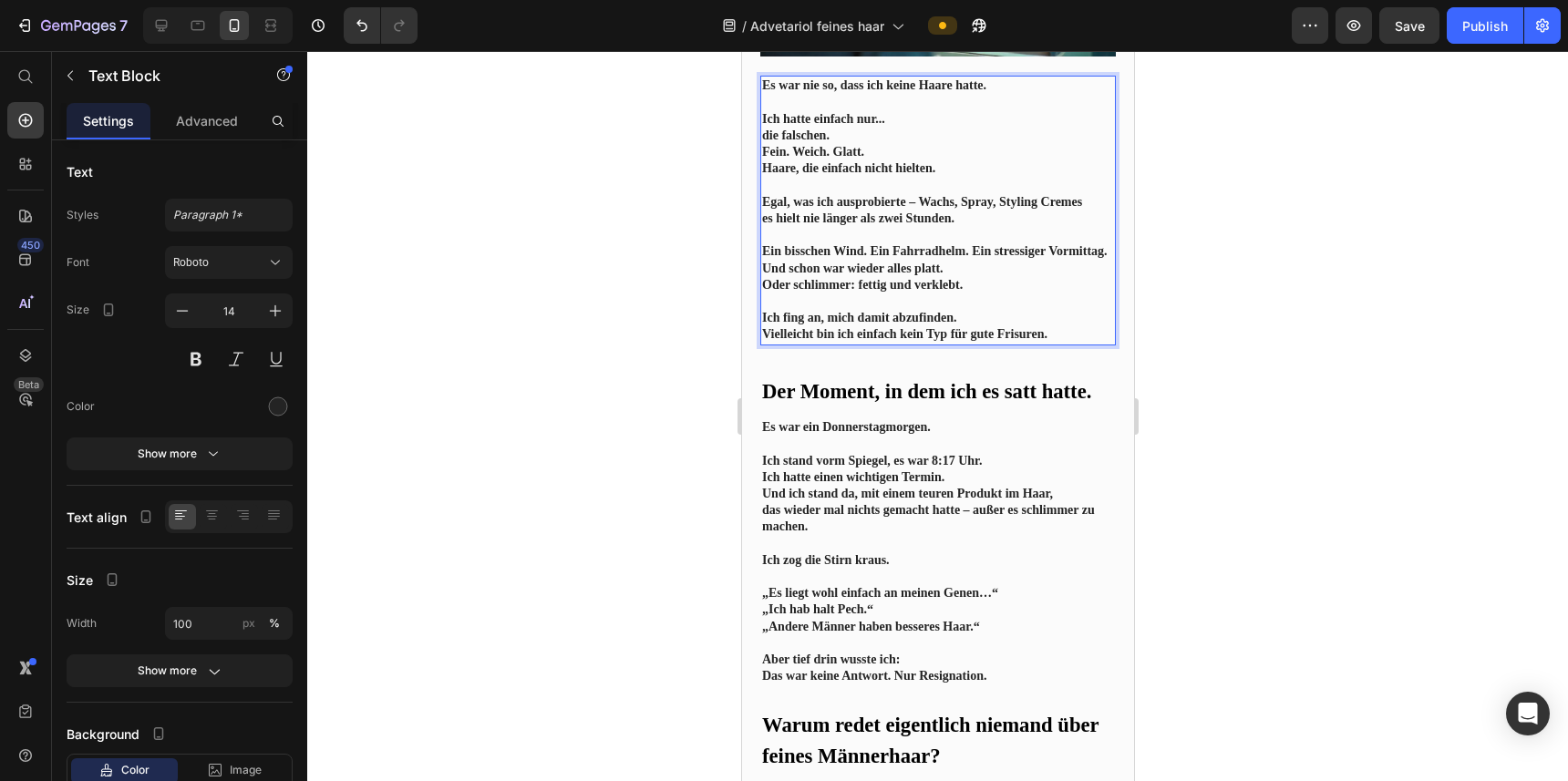 click on "Ein bisschen Wind. Ein Fahrradhelm. Ein stressiger Vormittag. Und schon war wieder alles platt. Oder schlimmer: fettig und verklebt." at bounding box center (937, 268) 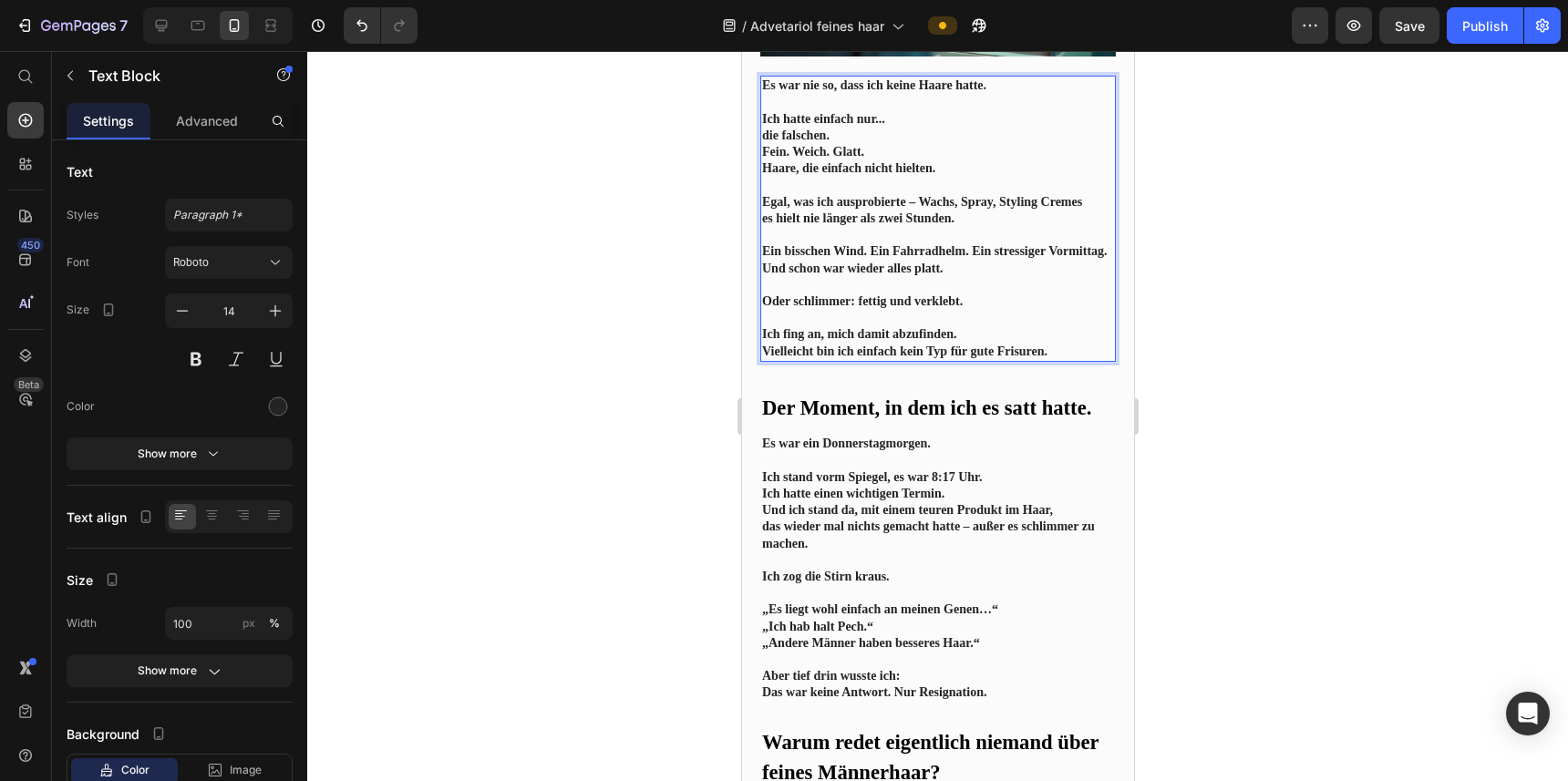 click on "⁠⁠⁠⁠⁠⁠⁠ Oder schlimmer: fettig und verklebt." at bounding box center (937, 293) 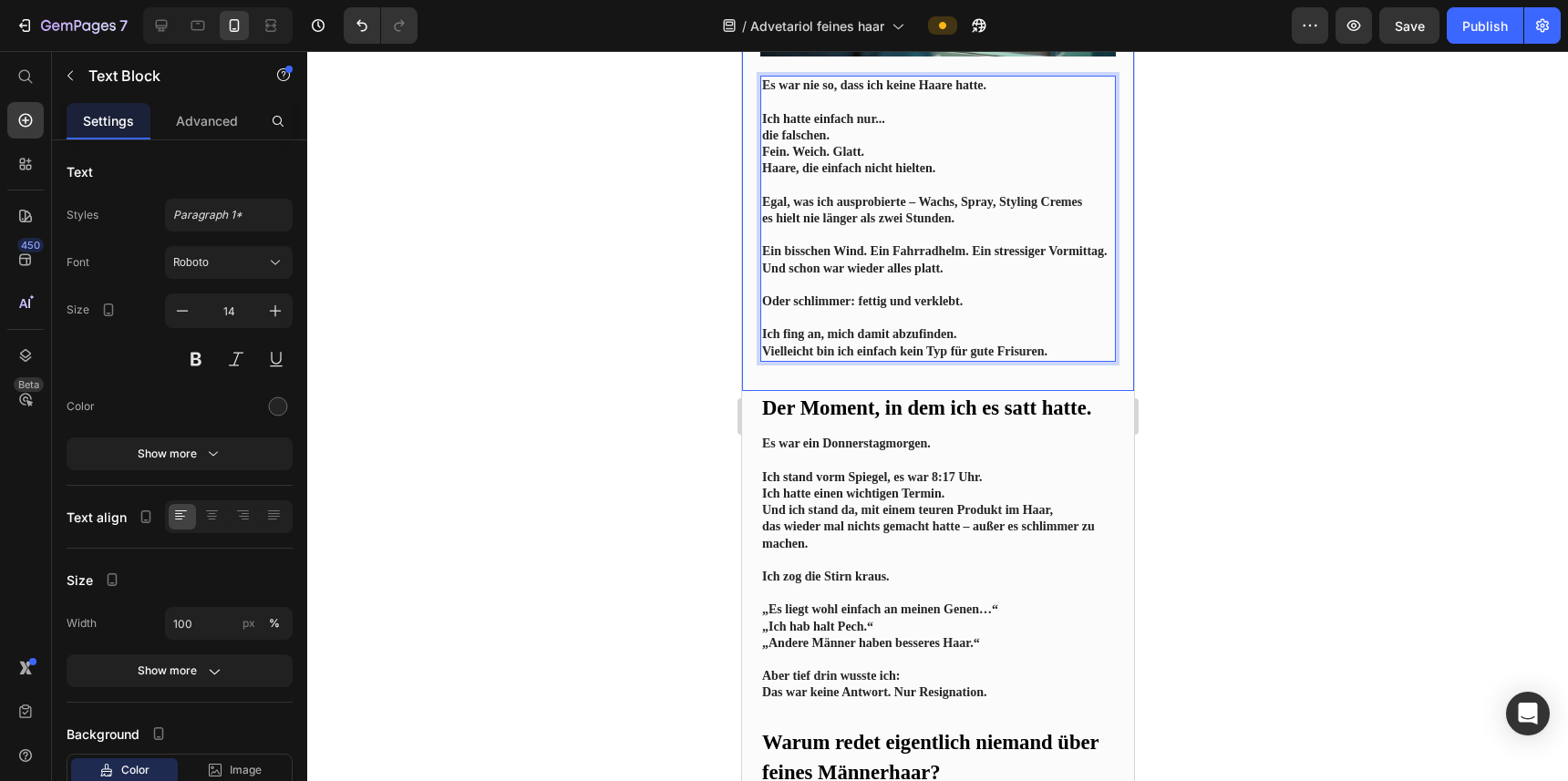 click 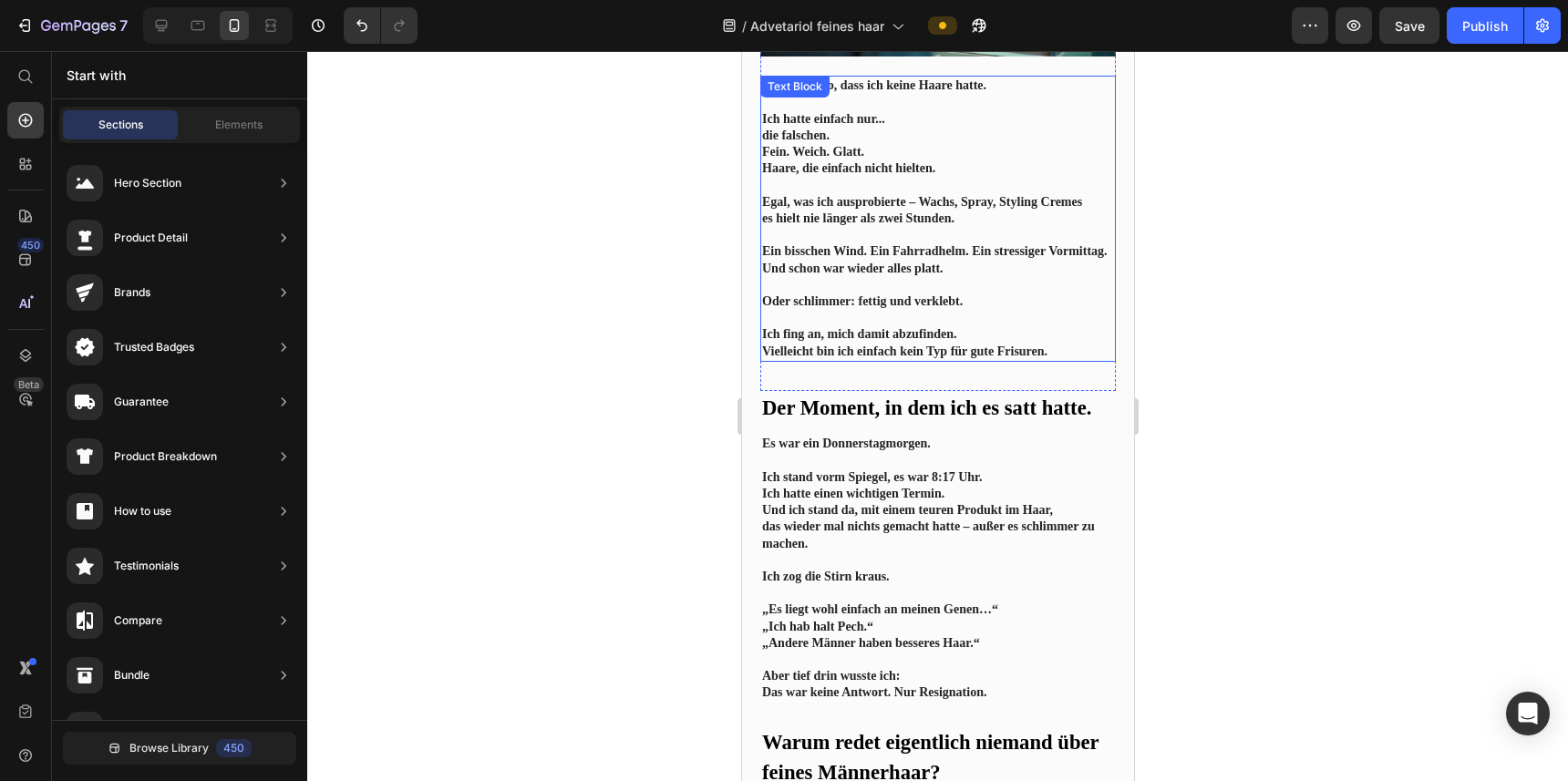 click on "Ein bisschen Wind. Ein Fahrradhelm. Ein stressiger Vormittag." at bounding box center (934, 251) 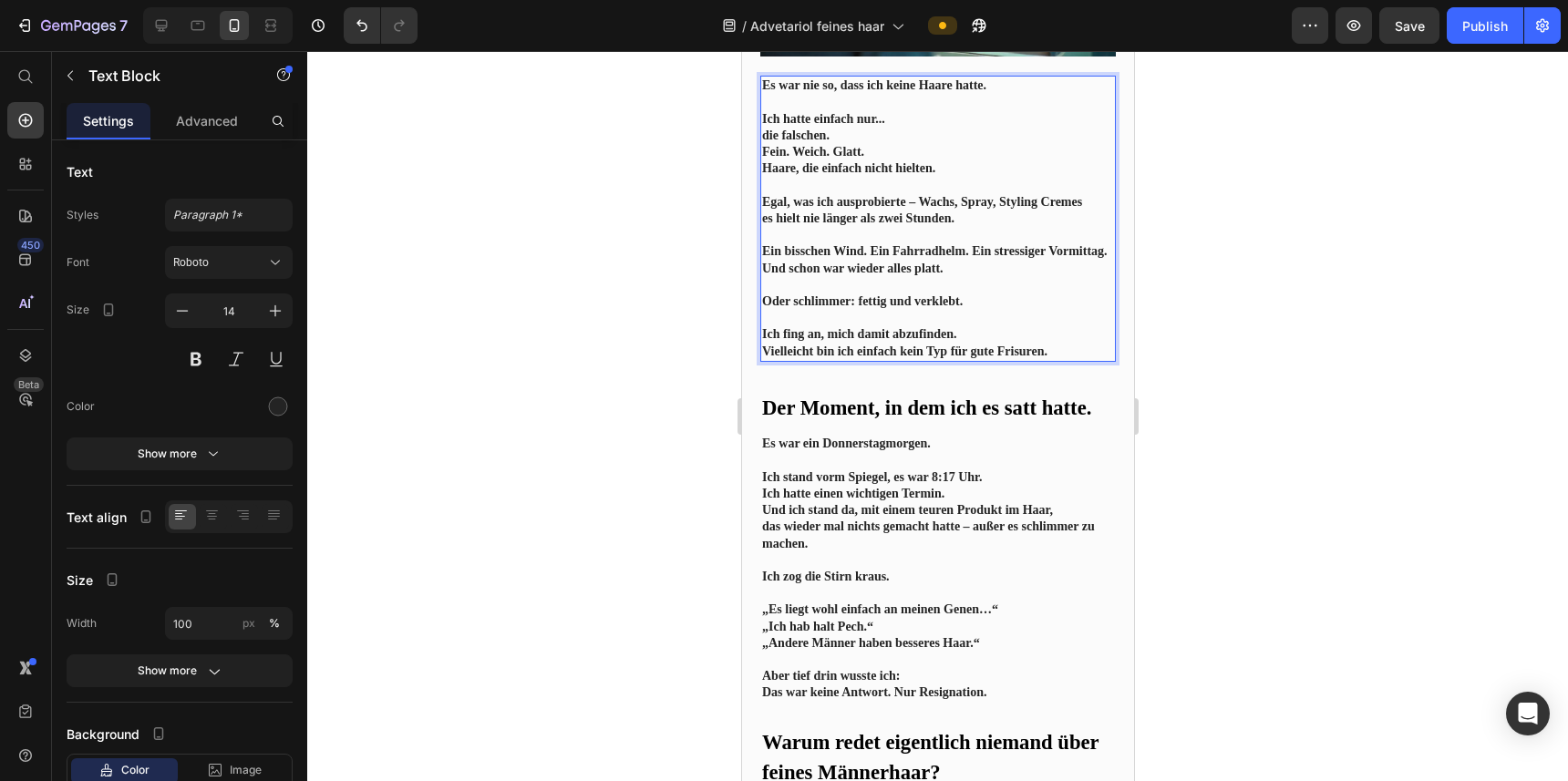 click on "Ein bisschen Wind. Ein Fahrradhelm. Ein stressiger Vormittag." at bounding box center [934, 251] 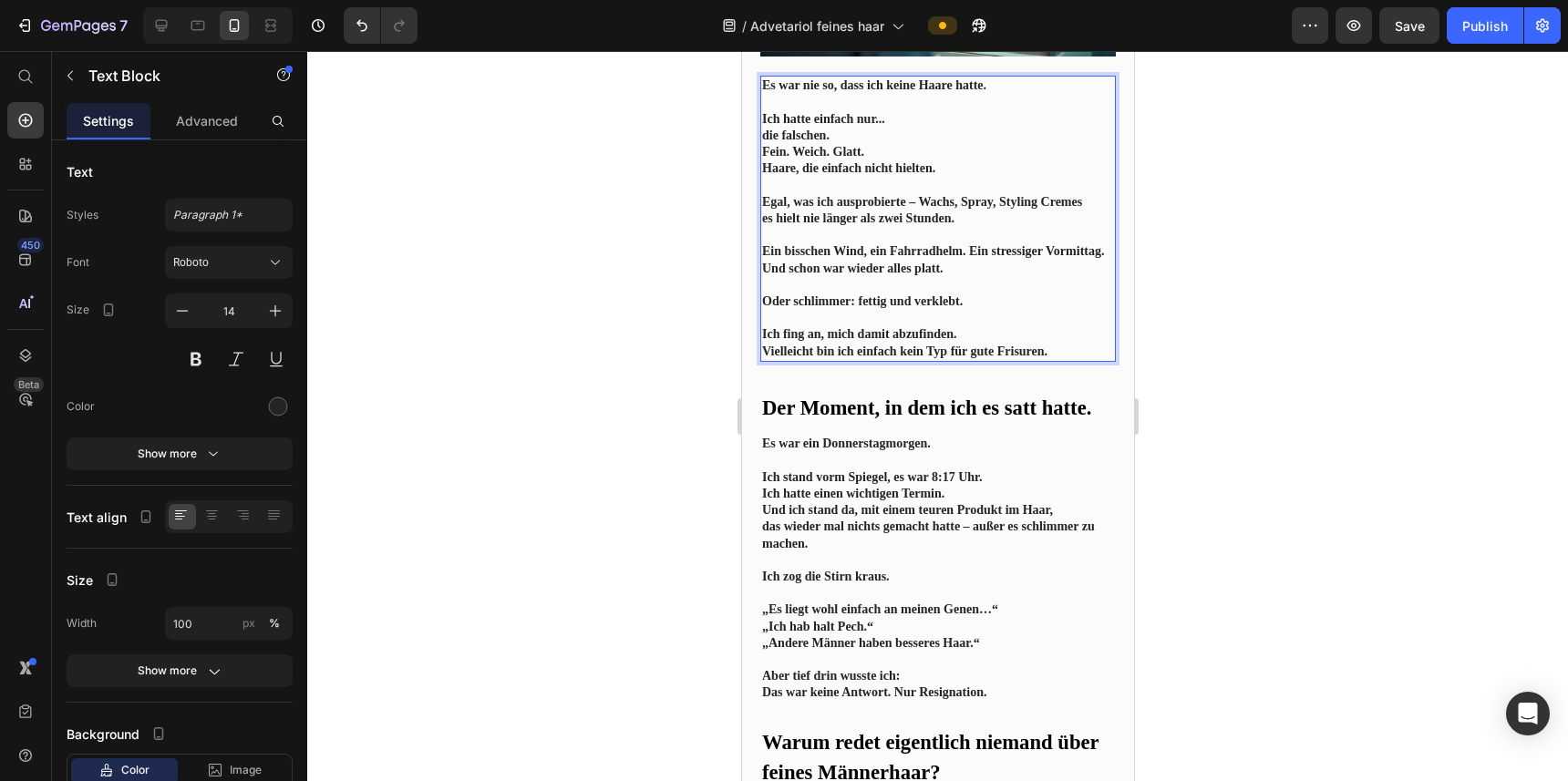 click on "Ein bisschen Wind, ein Fahrradhelm. Ein stressiger Vormittag." at bounding box center [932, 251] 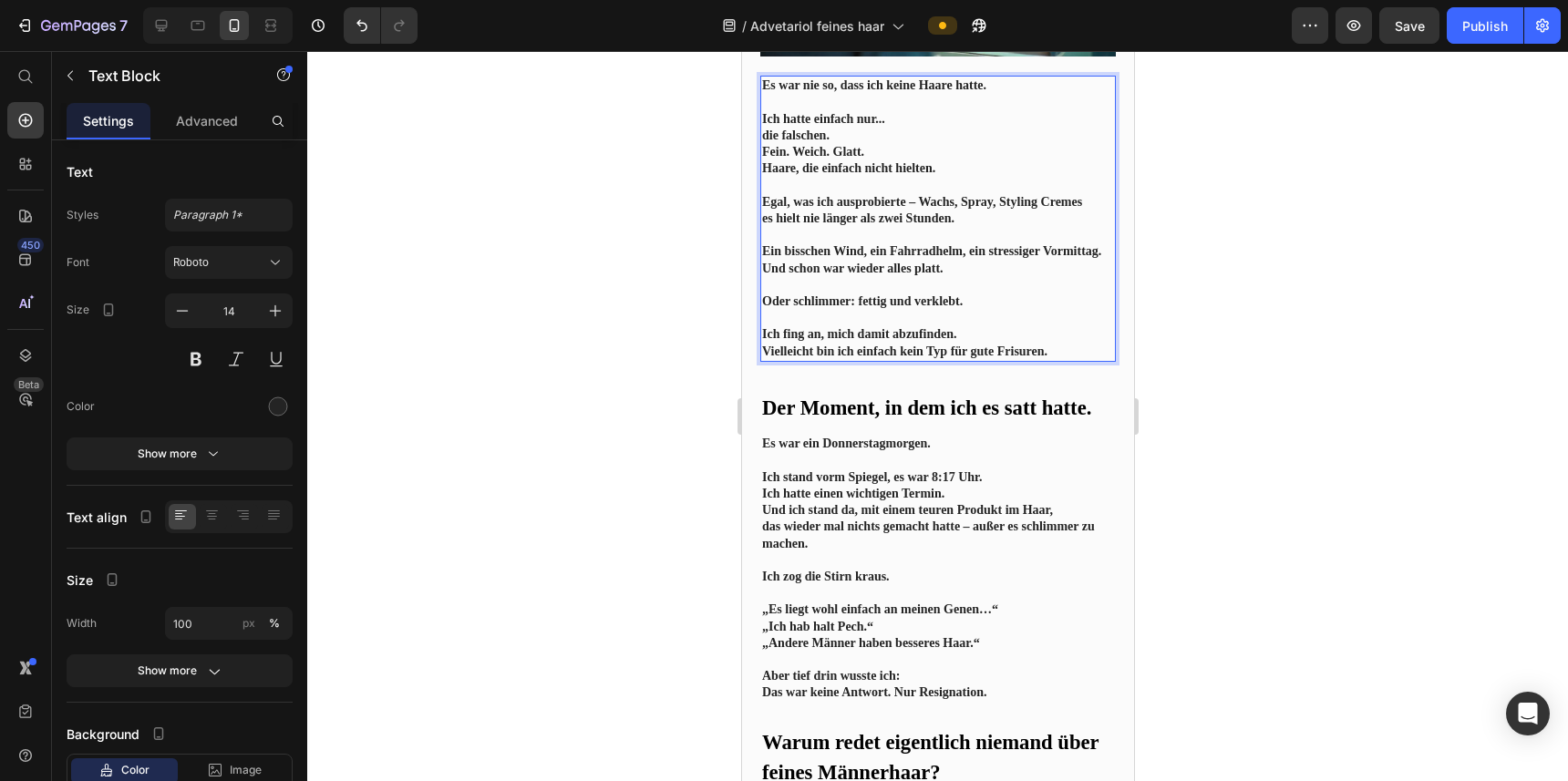 click 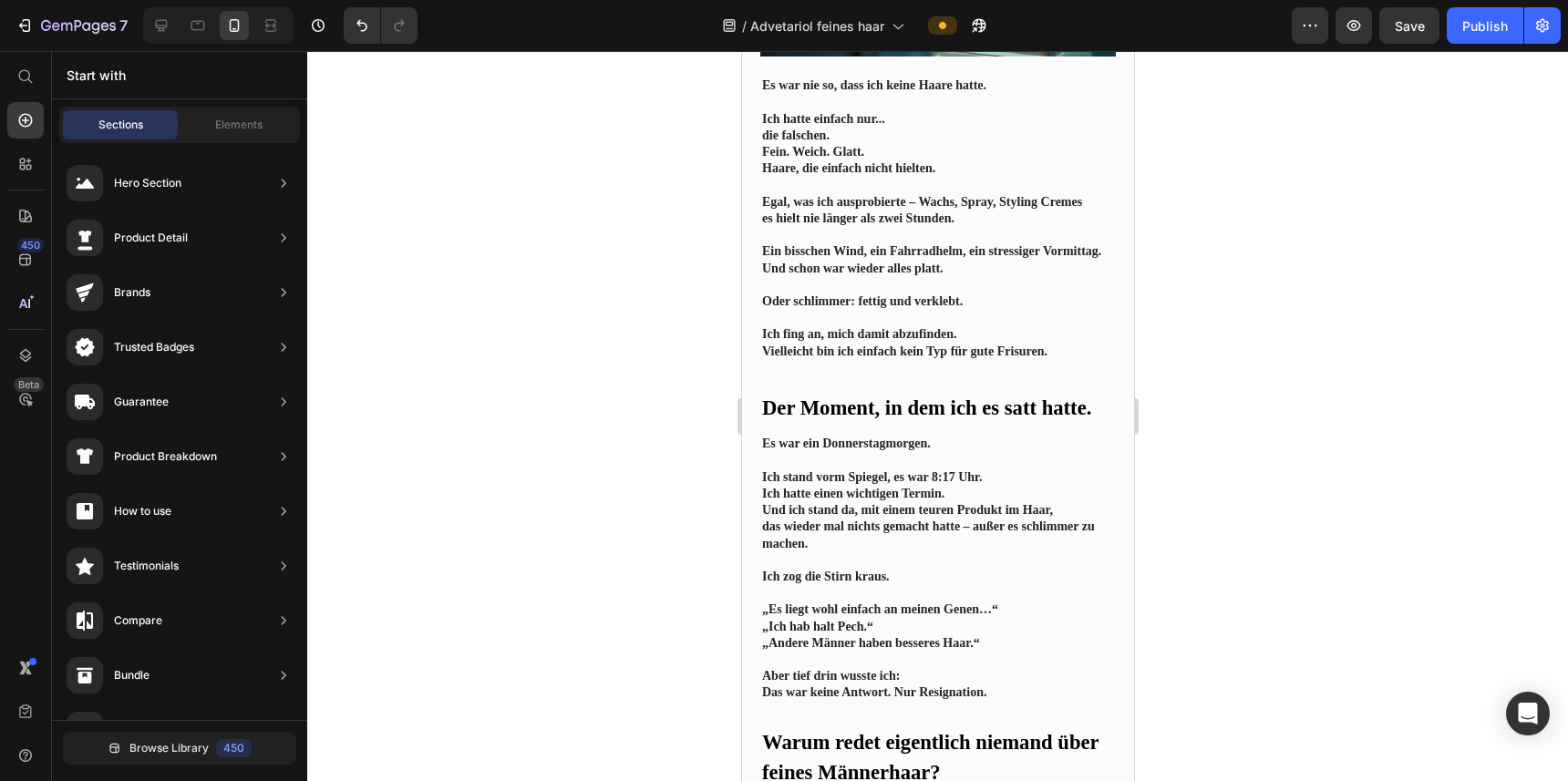click on "Save" 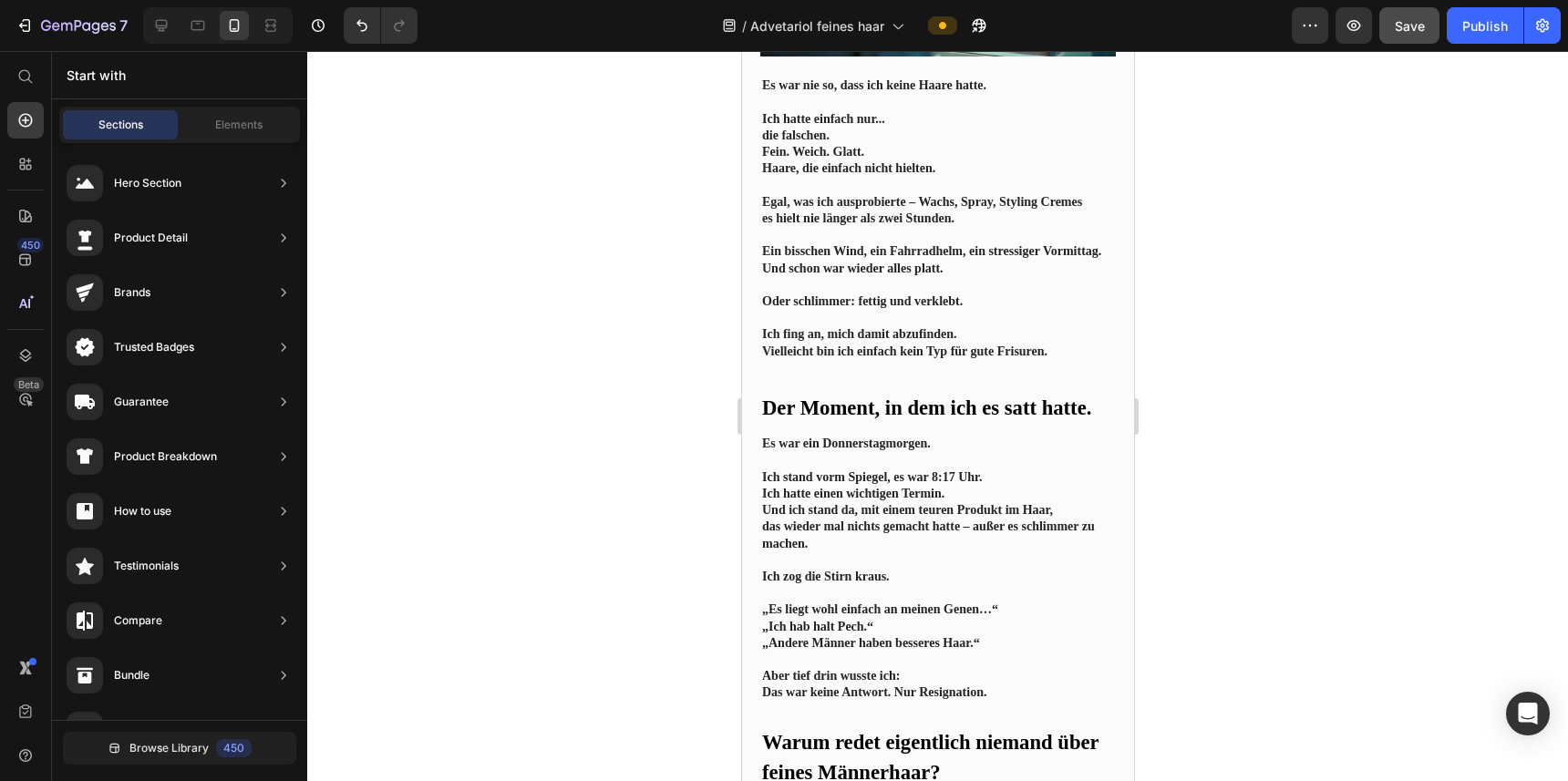 click on "Save" 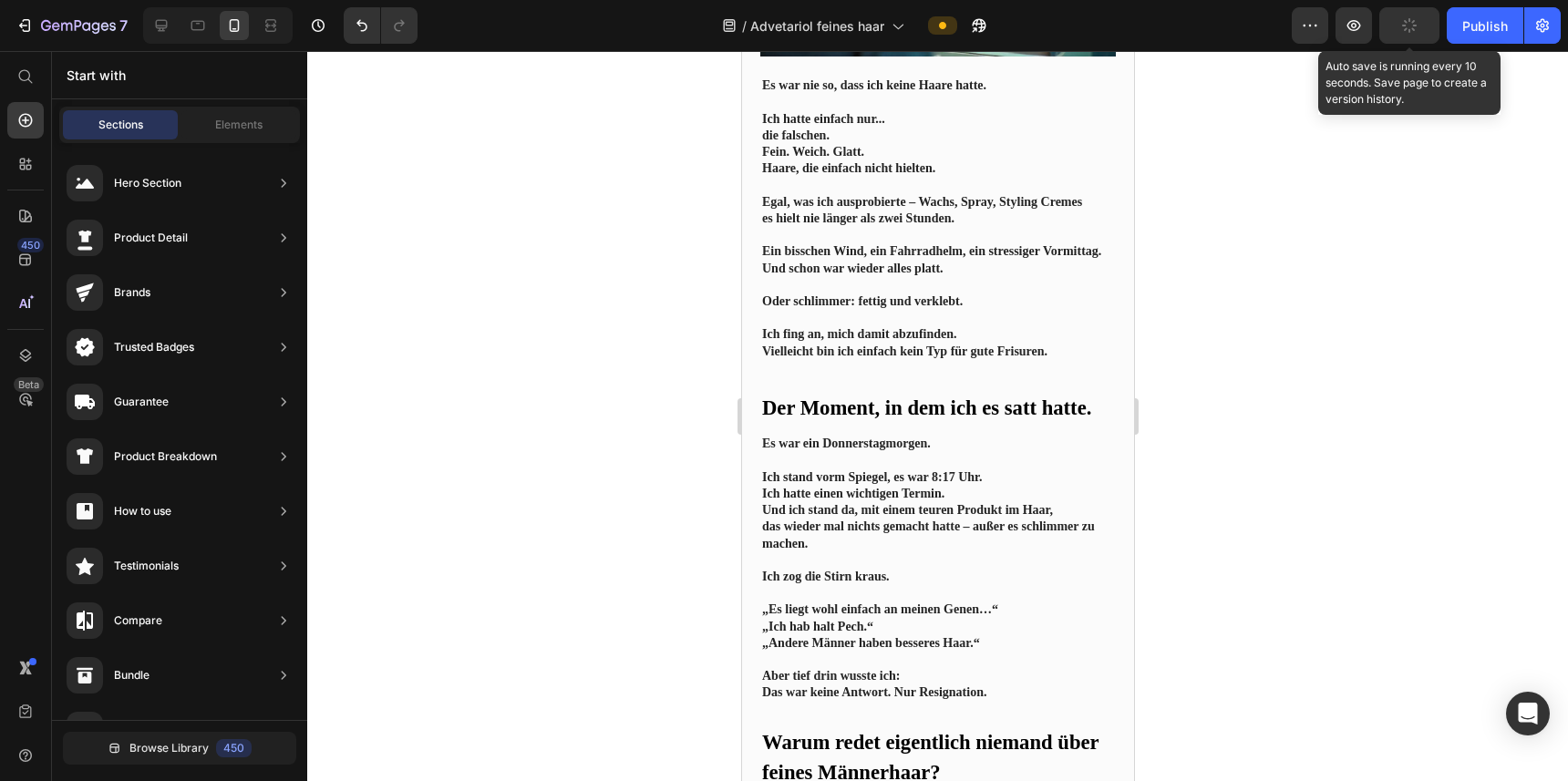 click 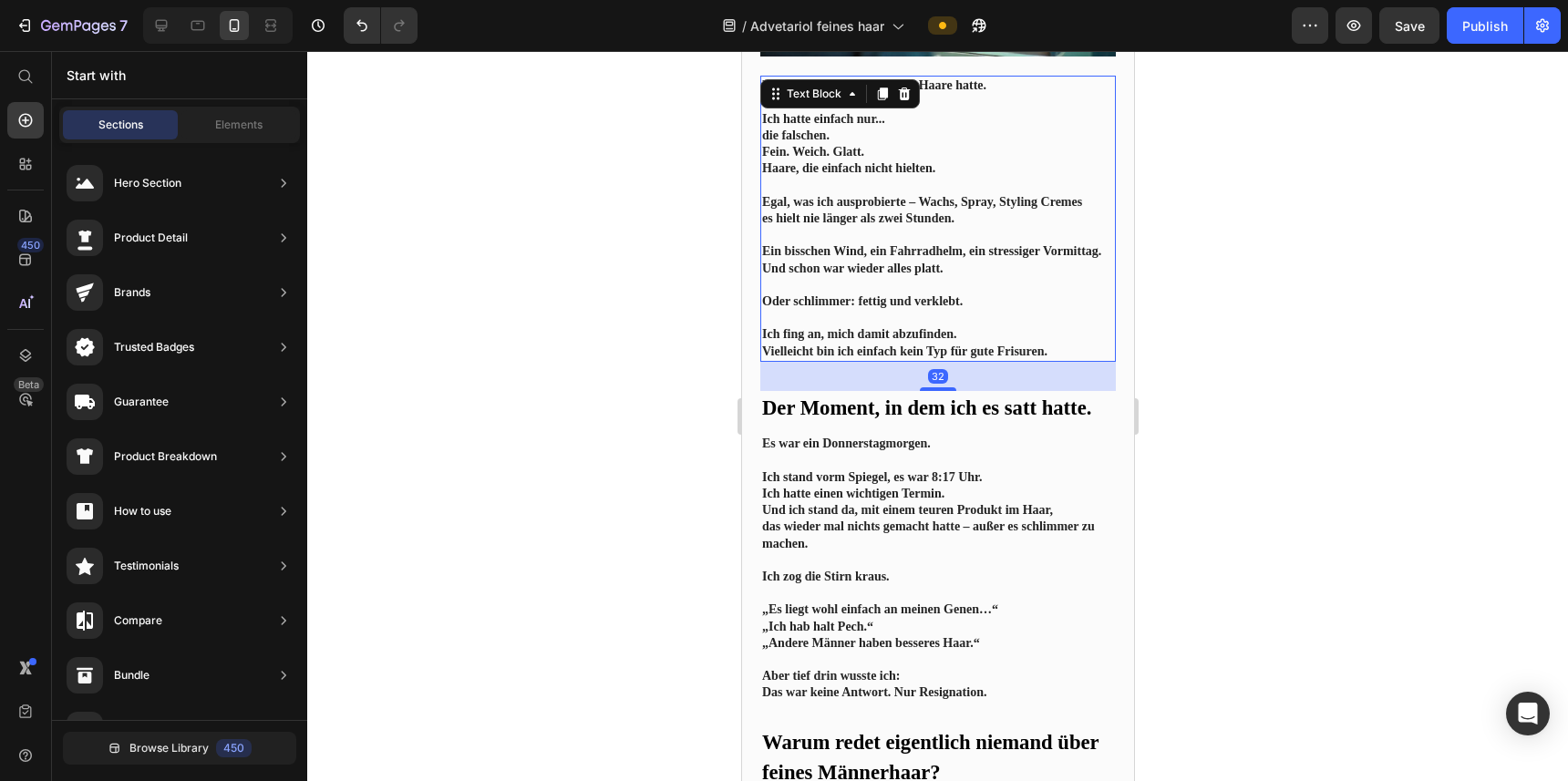 click on "Oder schlimmer: fettig und verklebt." at bounding box center [861, 301] 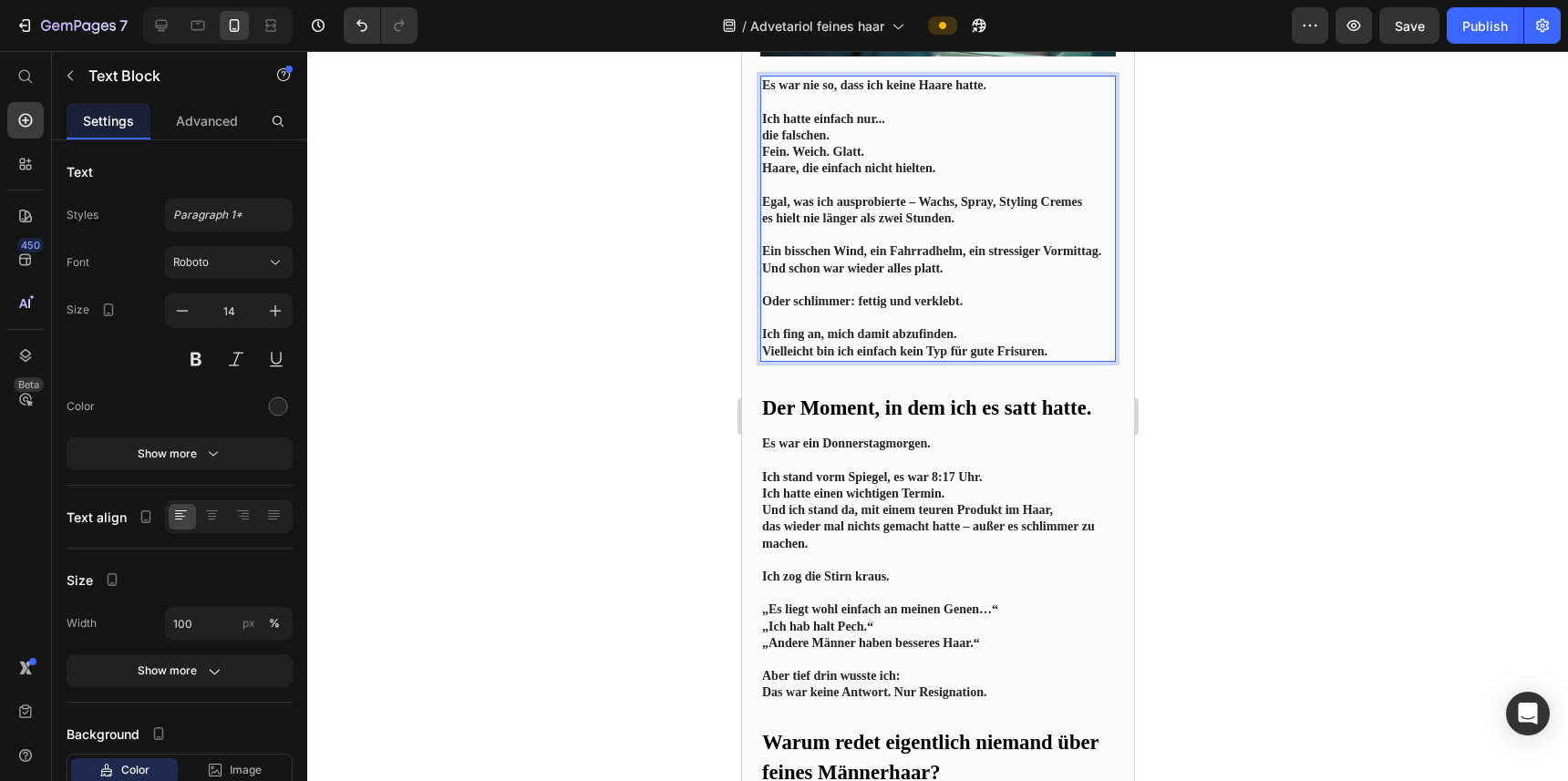 click on "Oder schlimmer: fettig und verklebt." at bounding box center (861, 301) 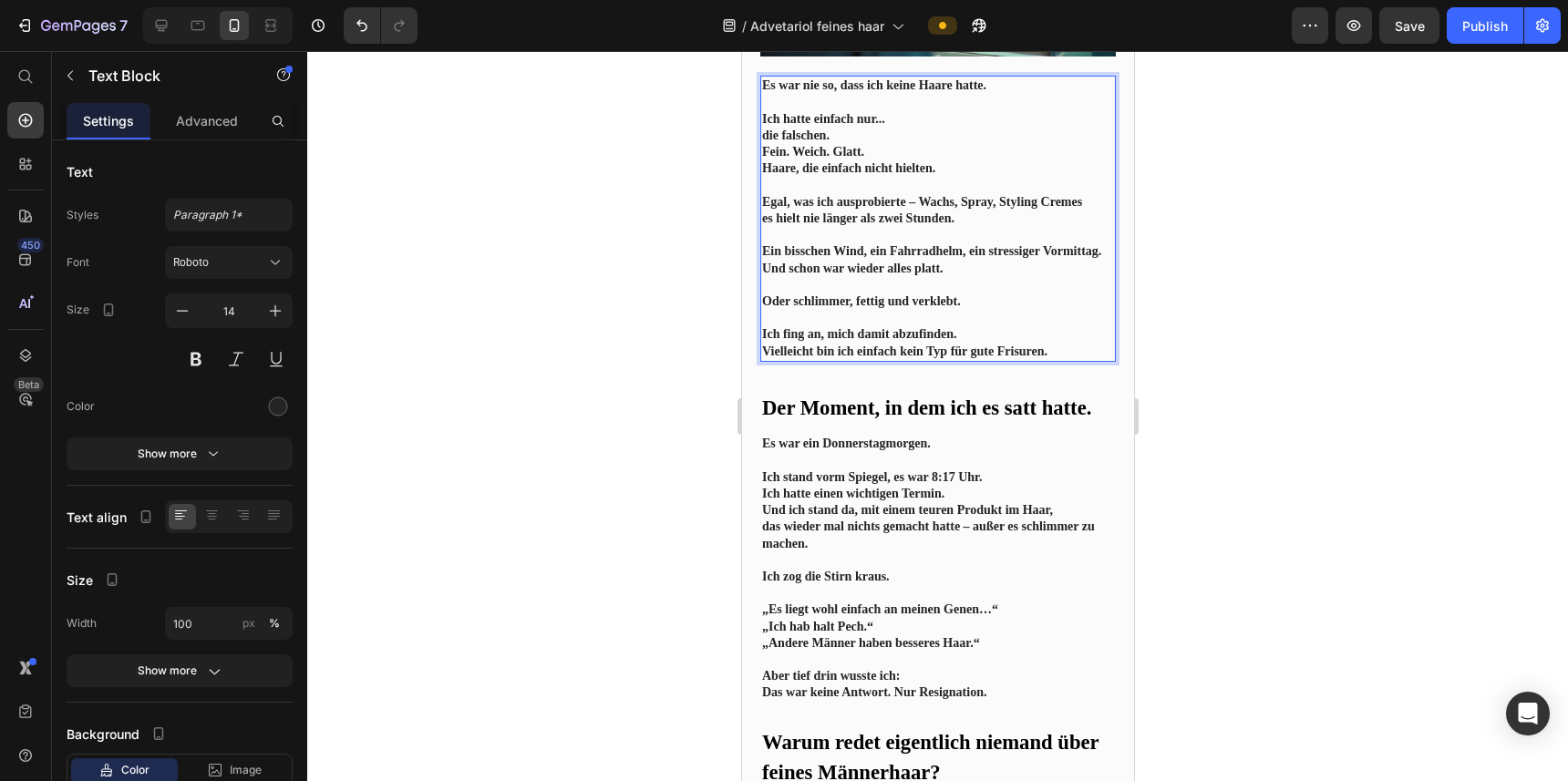 click on "Oder schlimmer, fettig und verklebt." at bounding box center [937, 293] 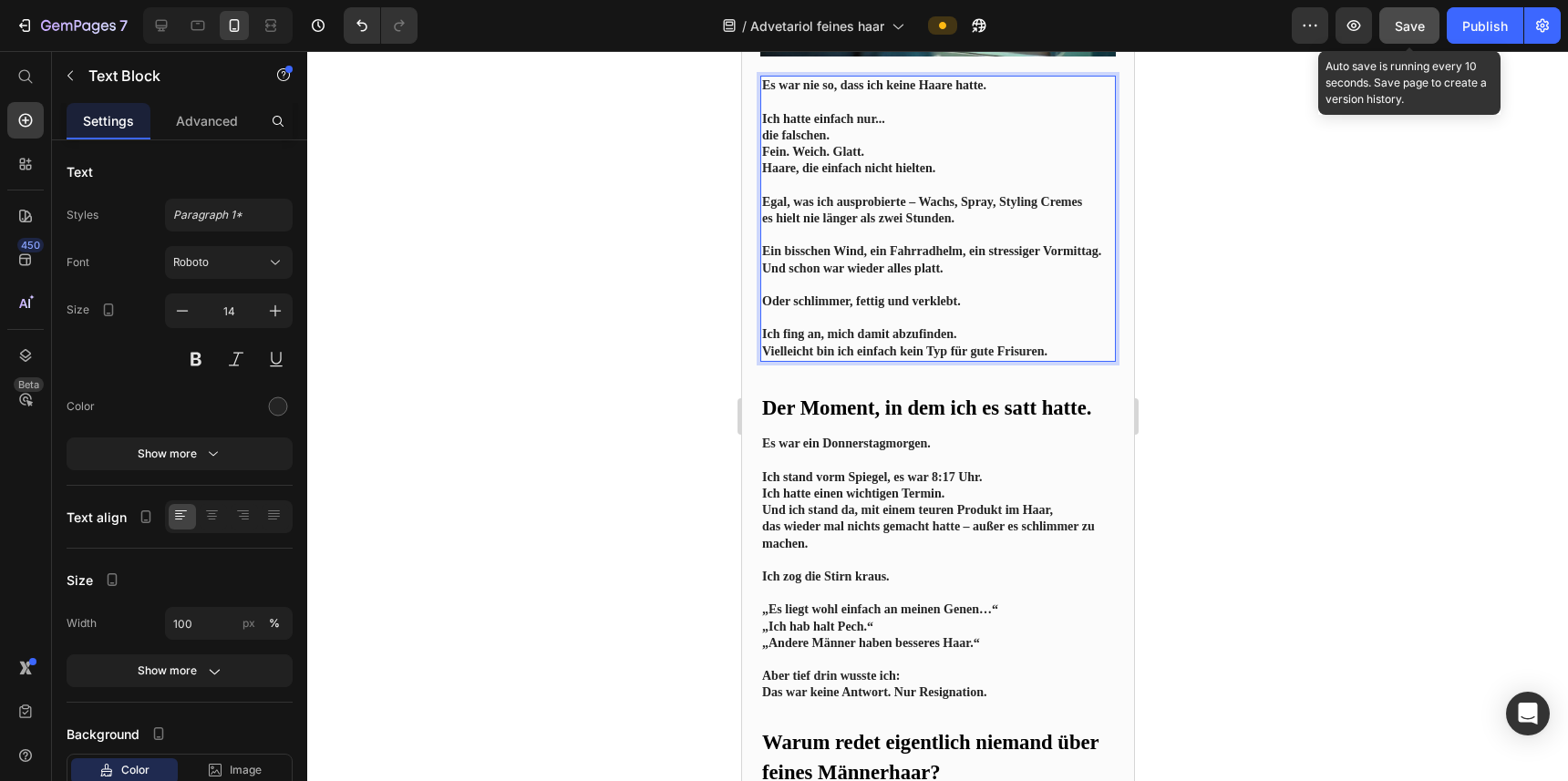 click on "Save" 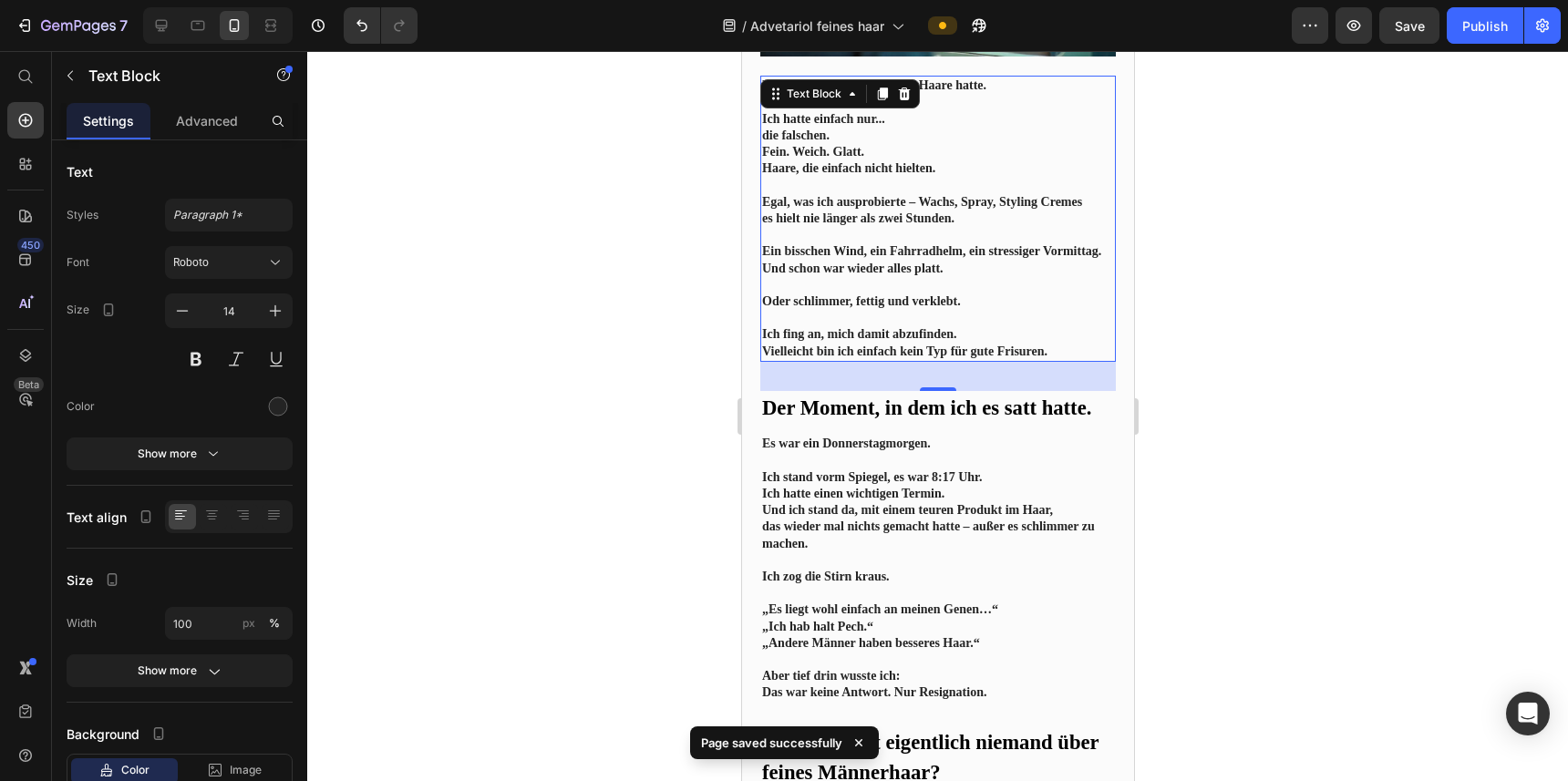 click 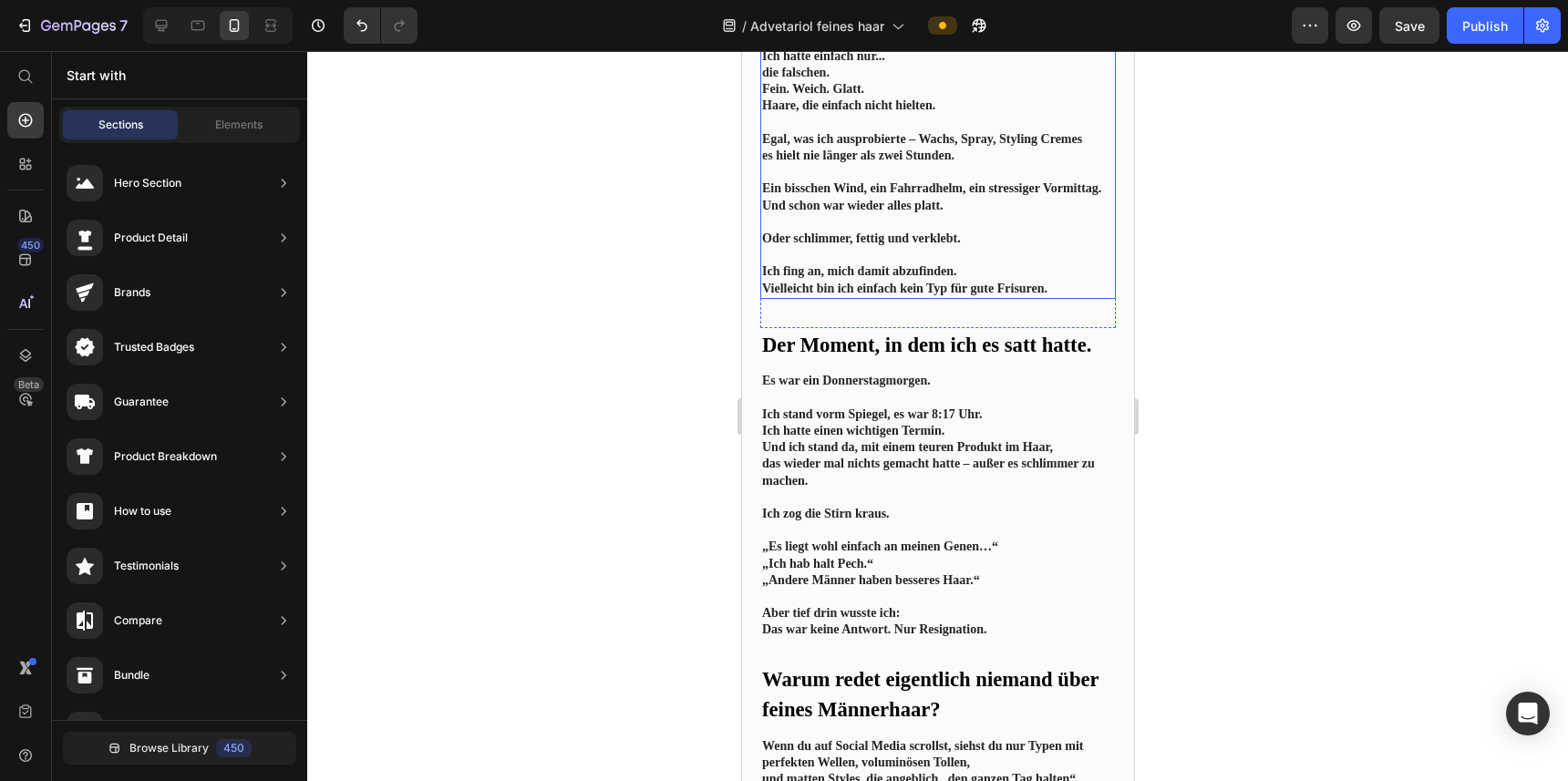 scroll, scrollTop: 642, scrollLeft: 0, axis: vertical 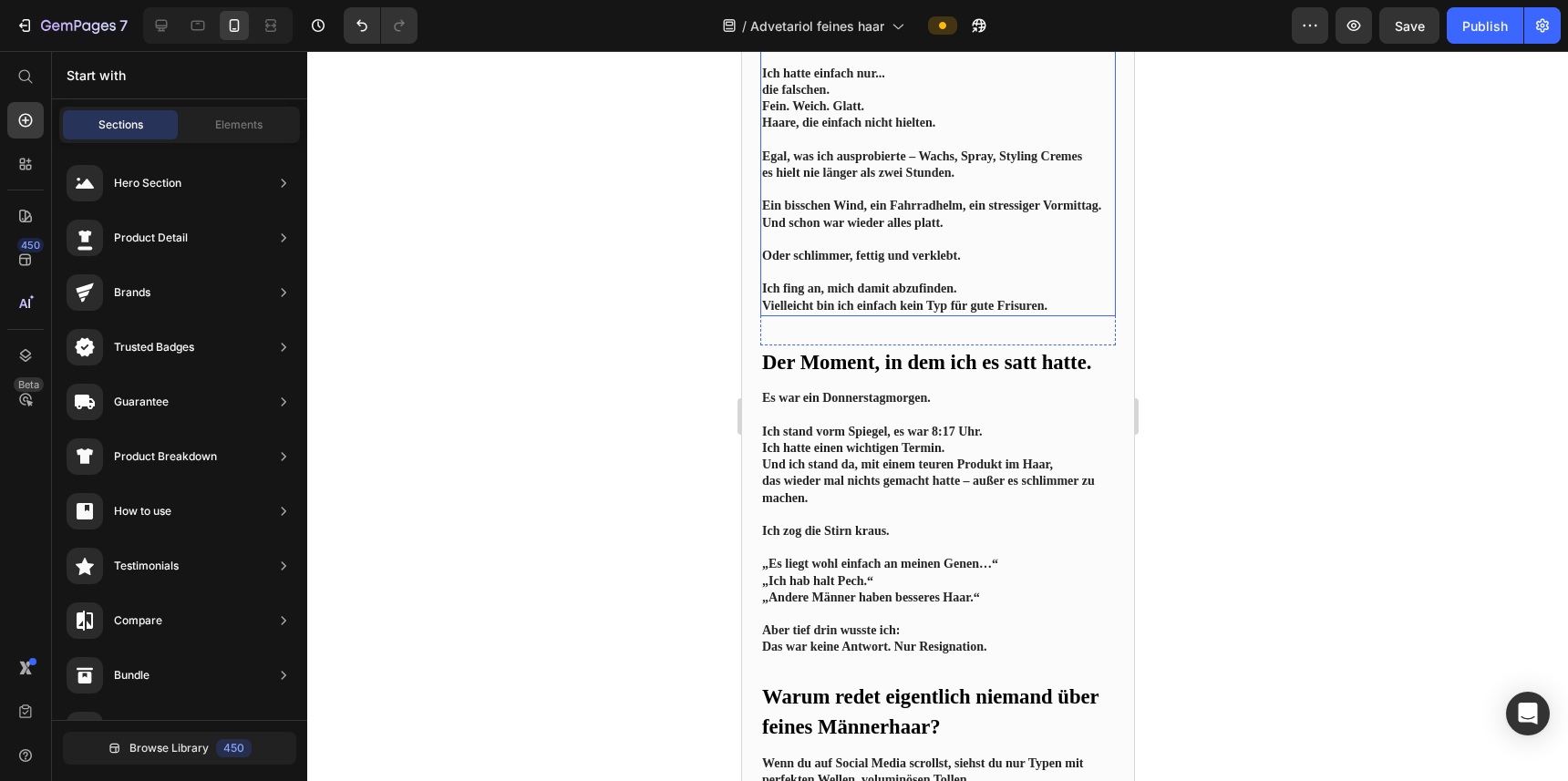 click on "Oder schlimmer, fettig und verklebt." at bounding box center [861, 255] 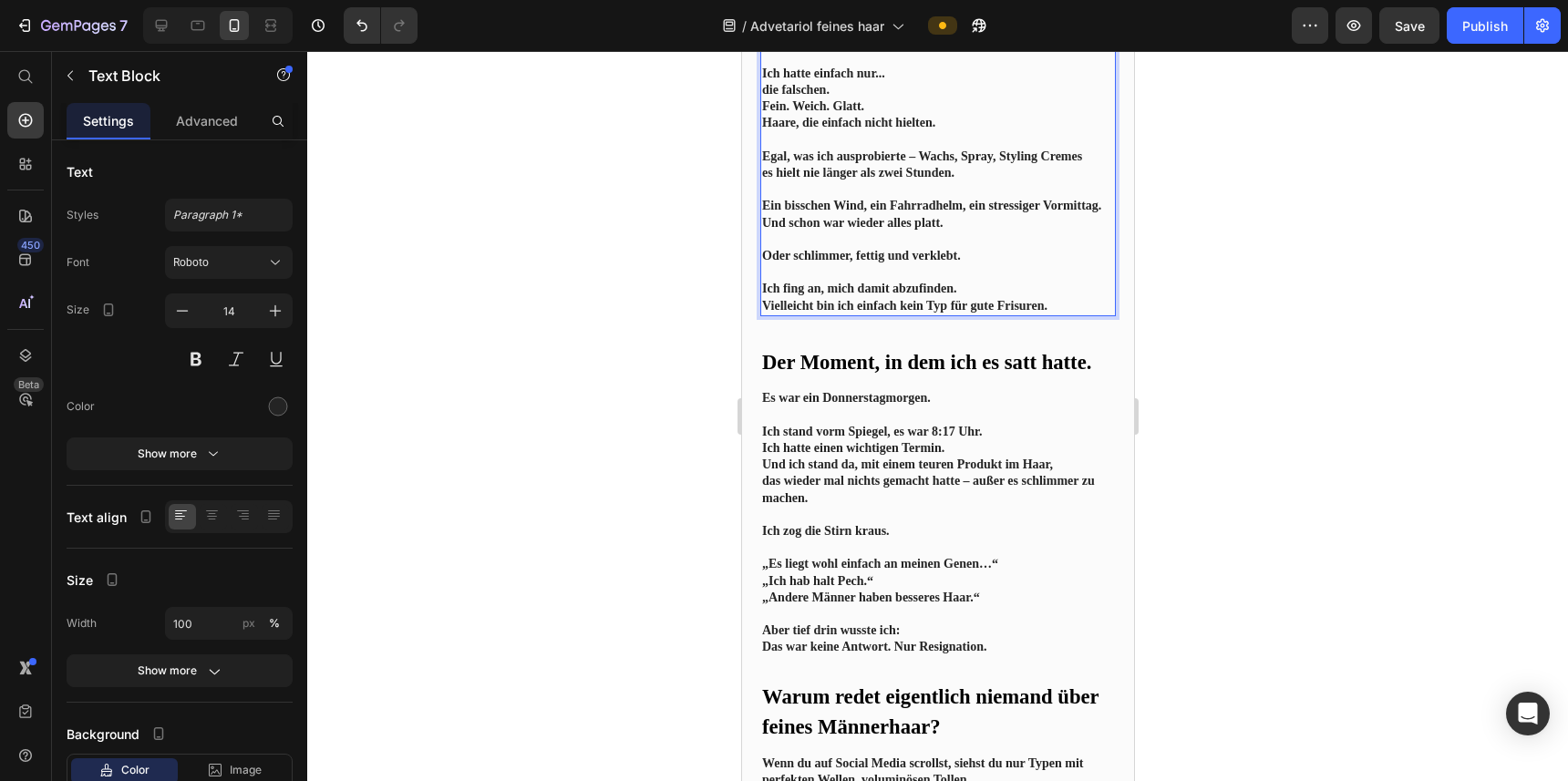 click on "Oder schlimmer, fettig und verklebt." at bounding box center (861, 255) 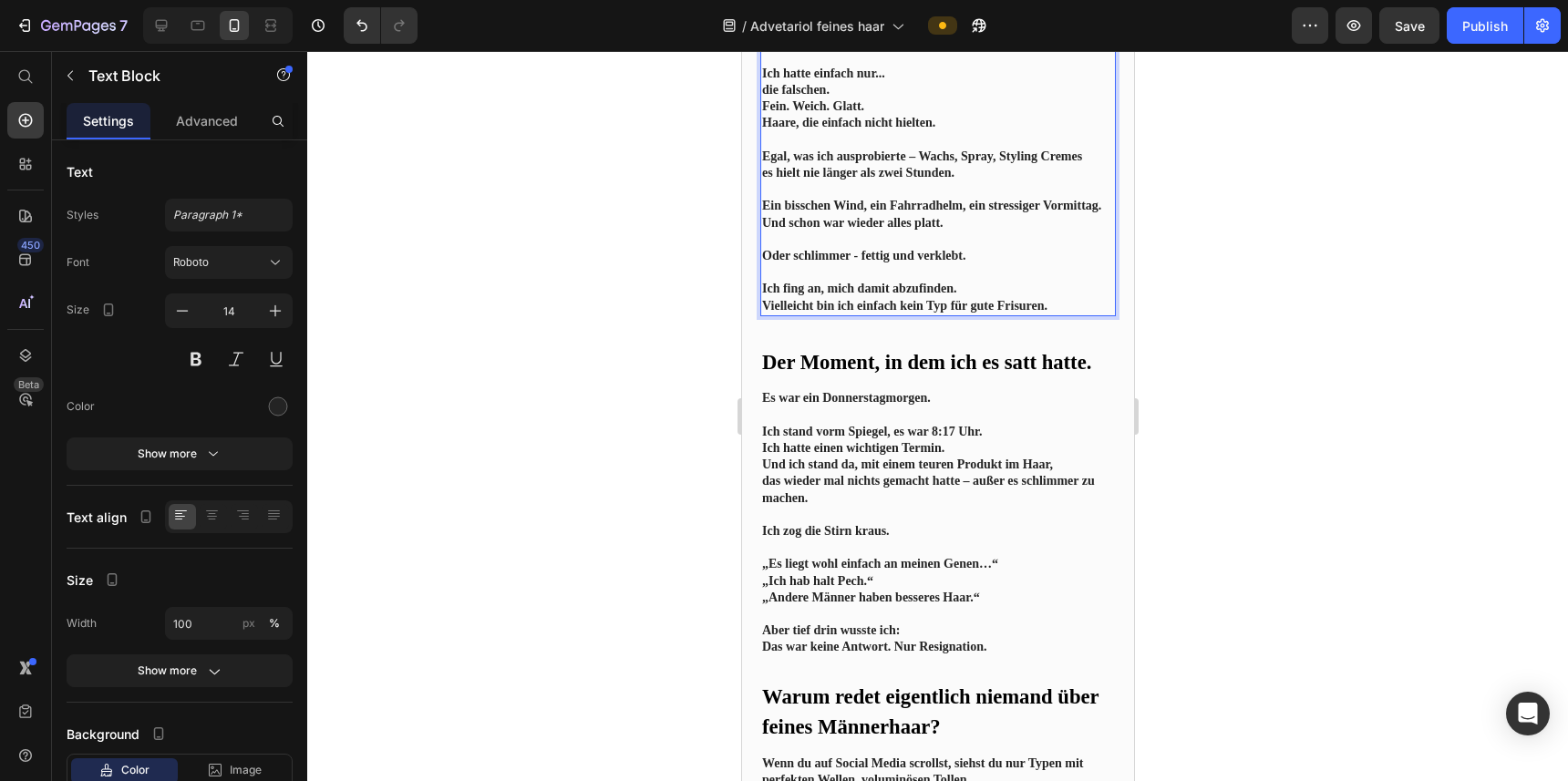click 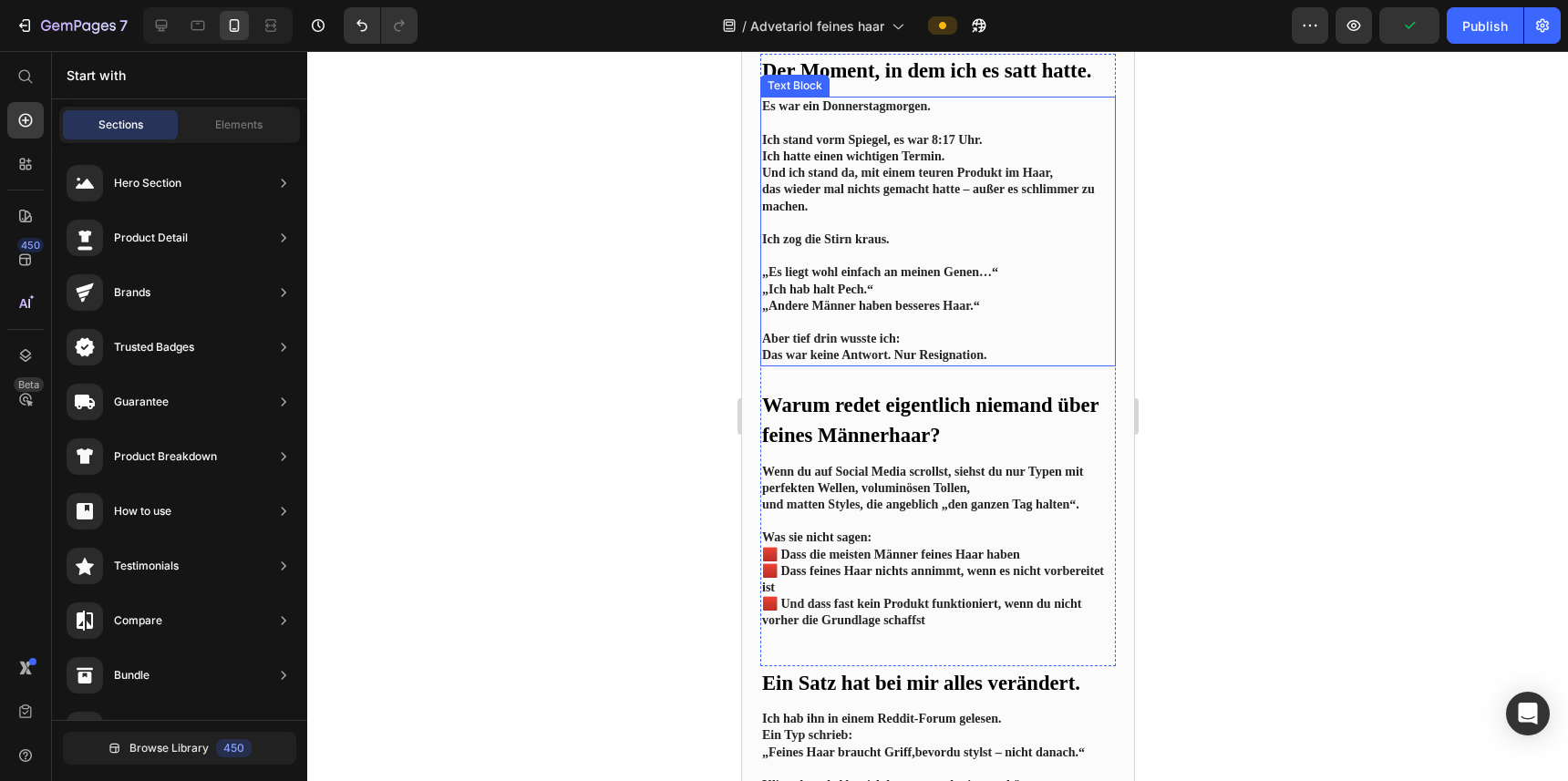 scroll, scrollTop: 906, scrollLeft: 0, axis: vertical 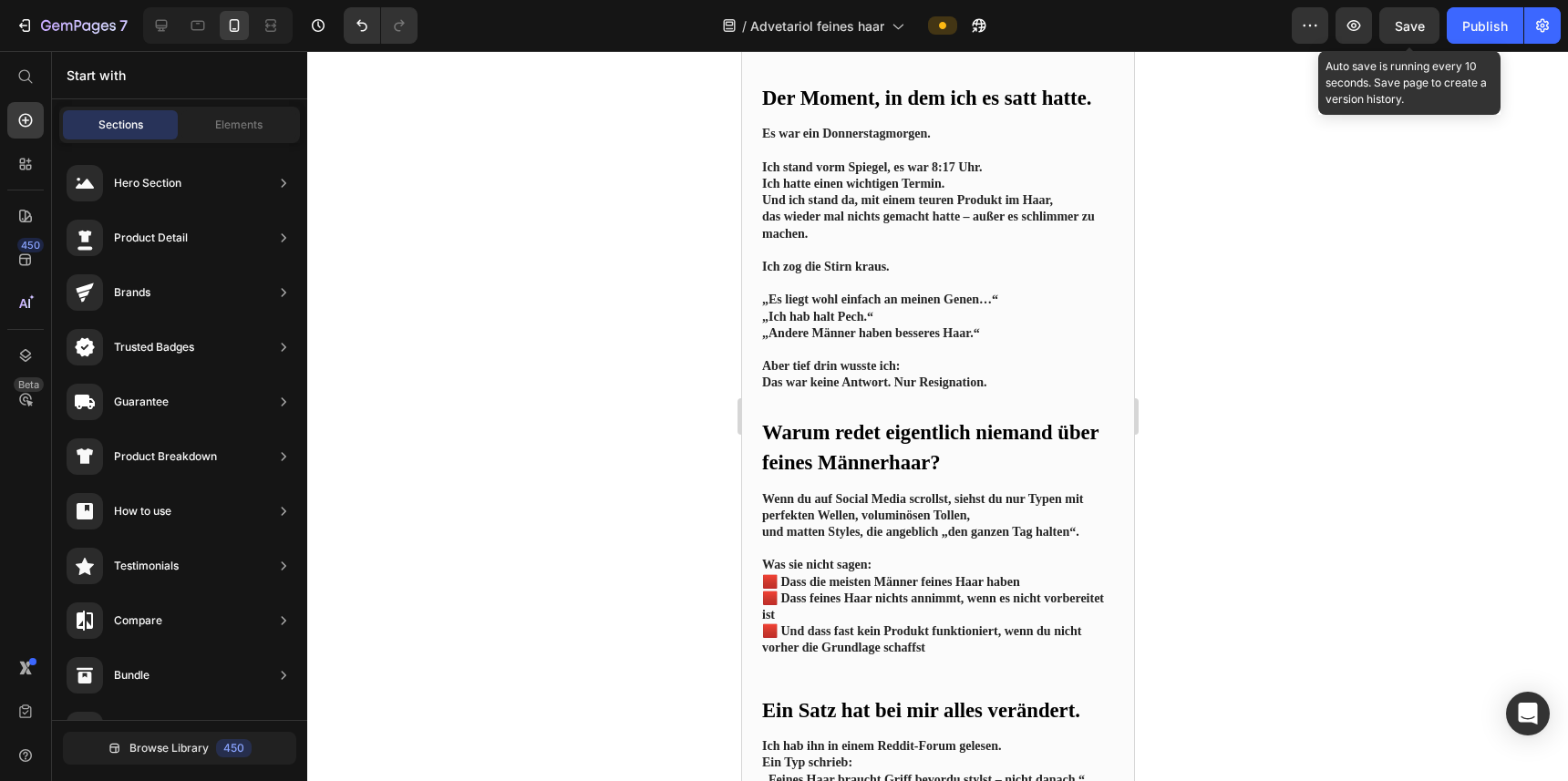 click on "Save" at bounding box center (1409, 26) 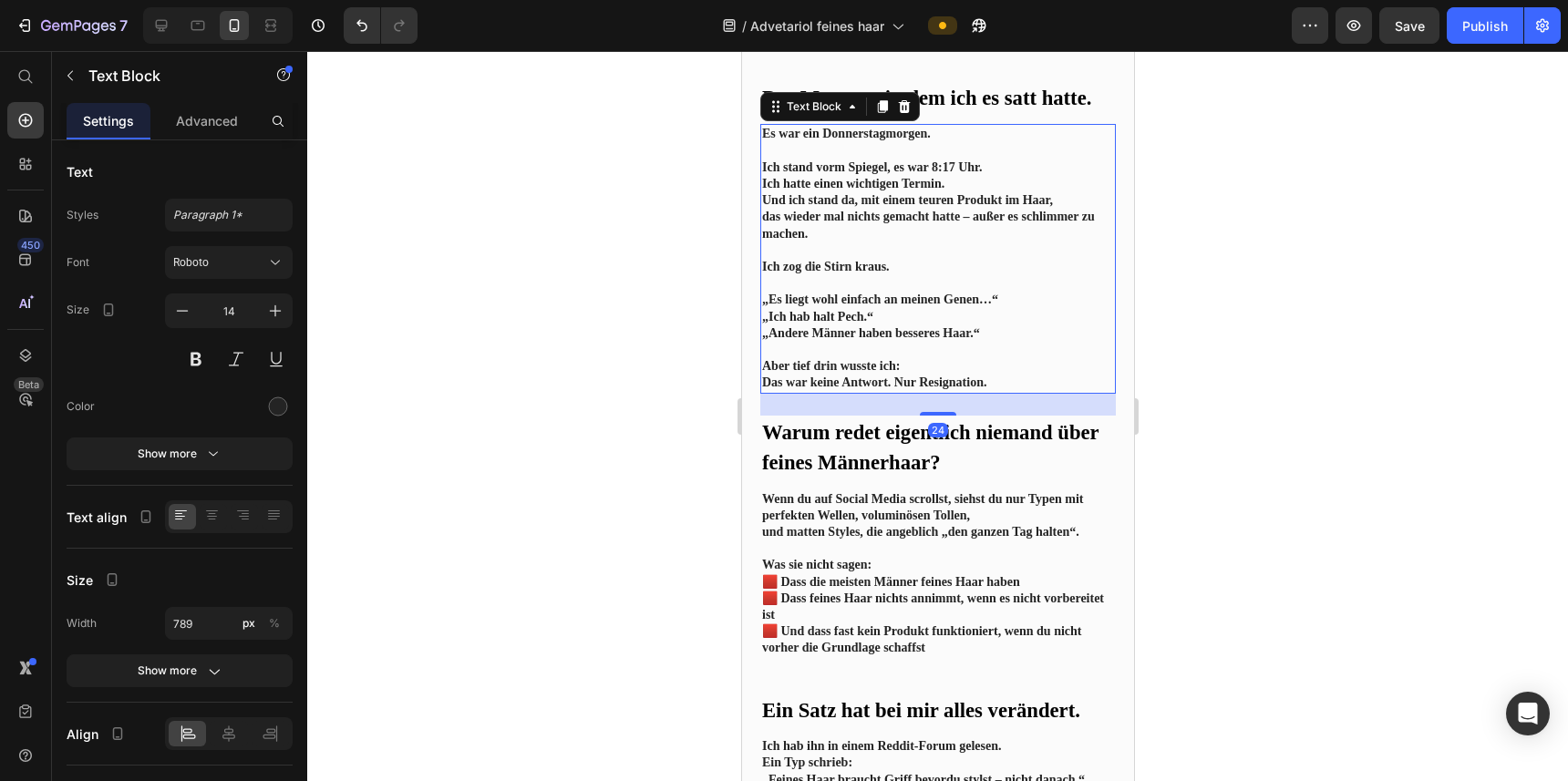 click on "Ich stand vorm Spiegel, es war 8:17 Uhr." at bounding box center (872, 167) 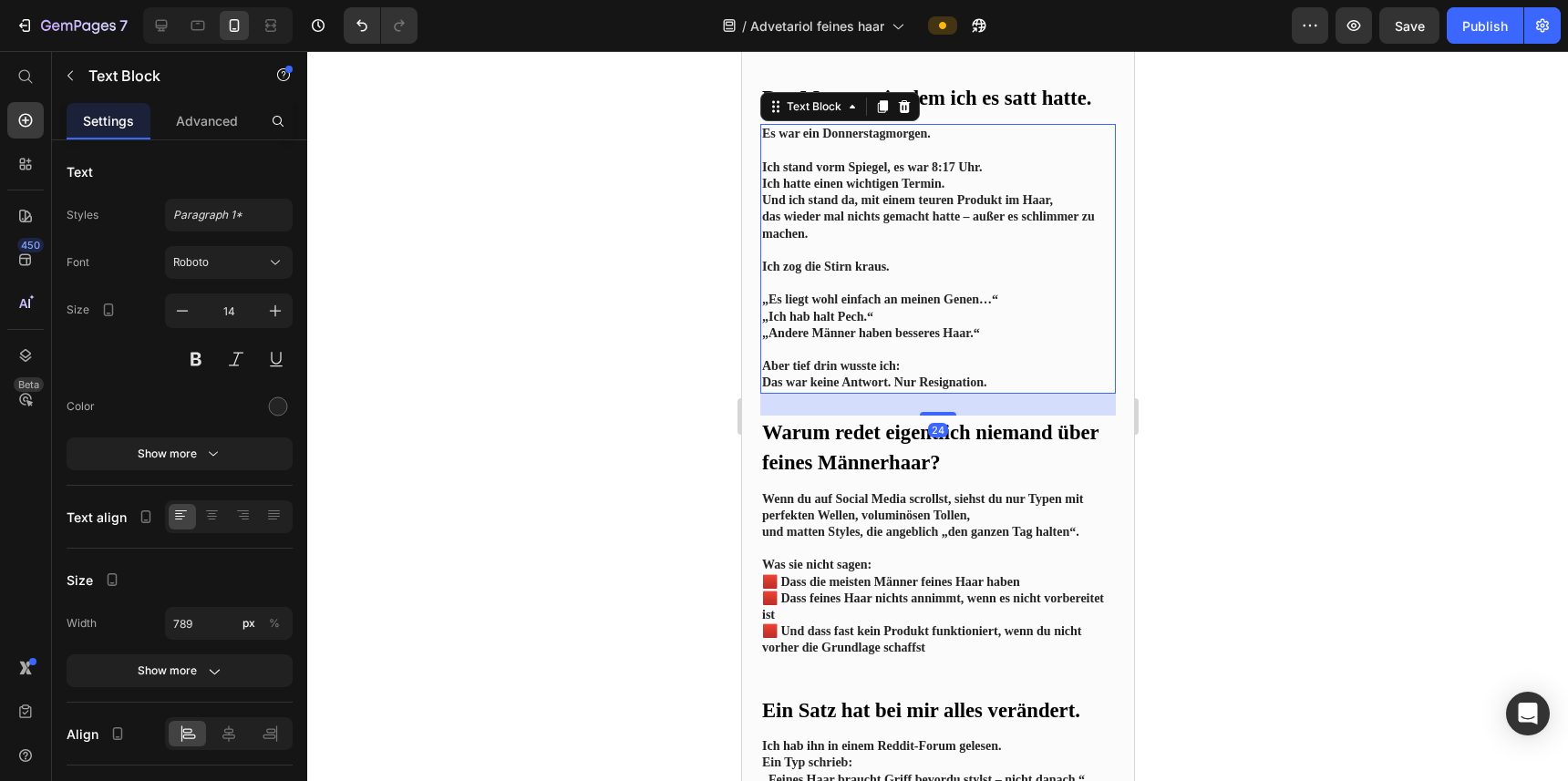 click on "Ich stand vorm Spiegel, es war 8:17 Uhr." at bounding box center [872, 167] 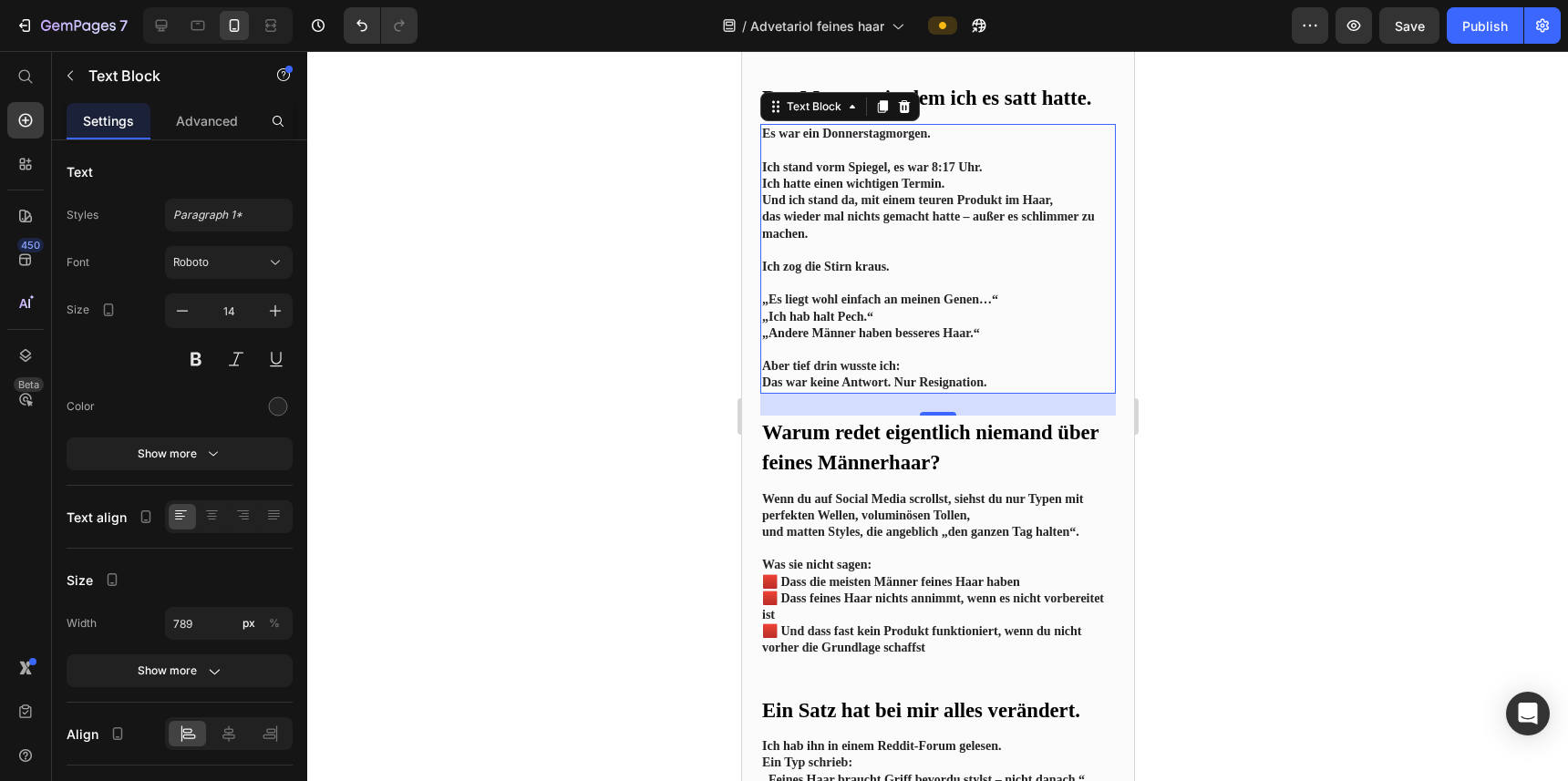 click 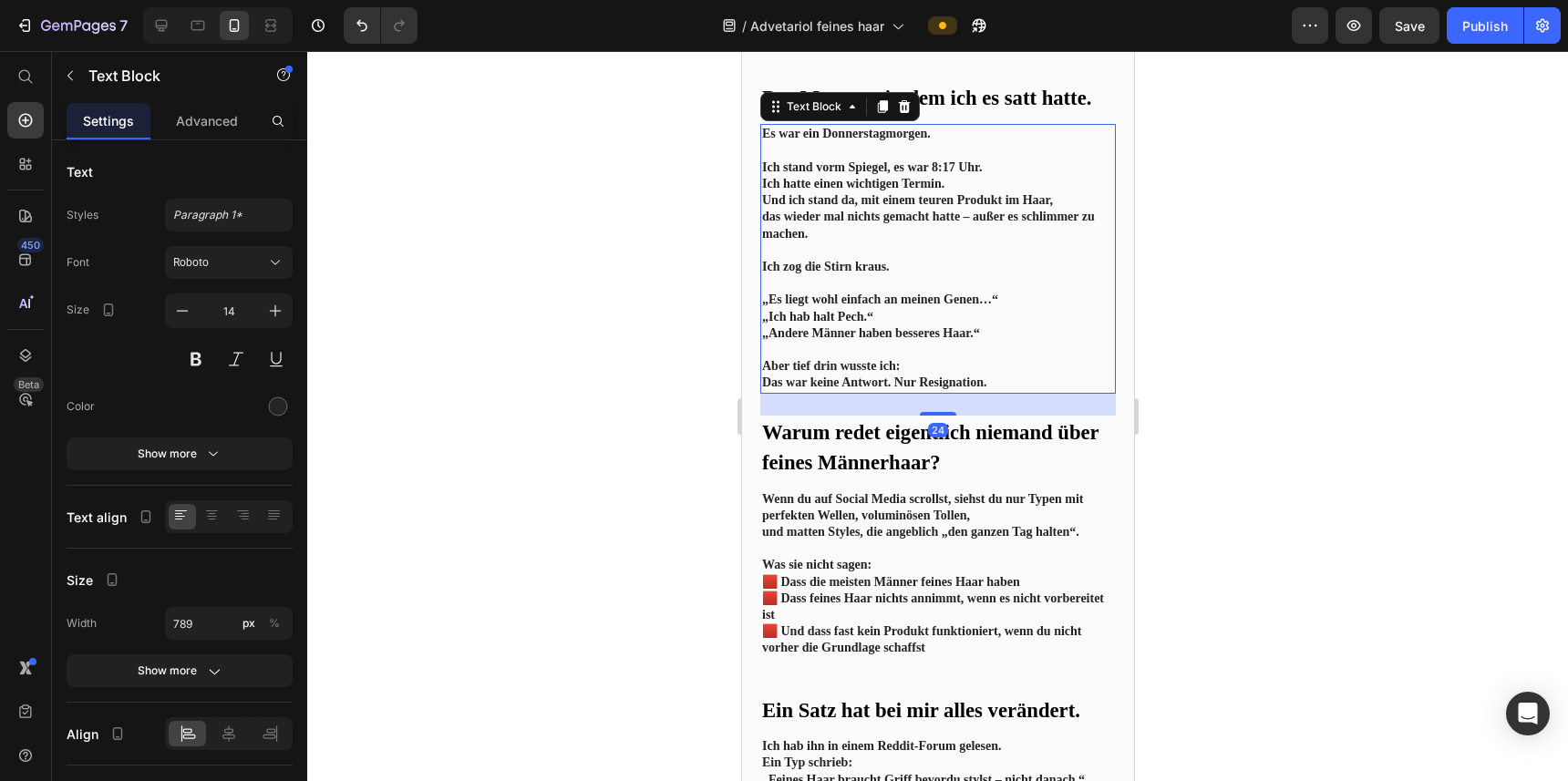 click on "Ich stand vorm Spiegel, es war 8:17 Uhr." at bounding box center (872, 167) 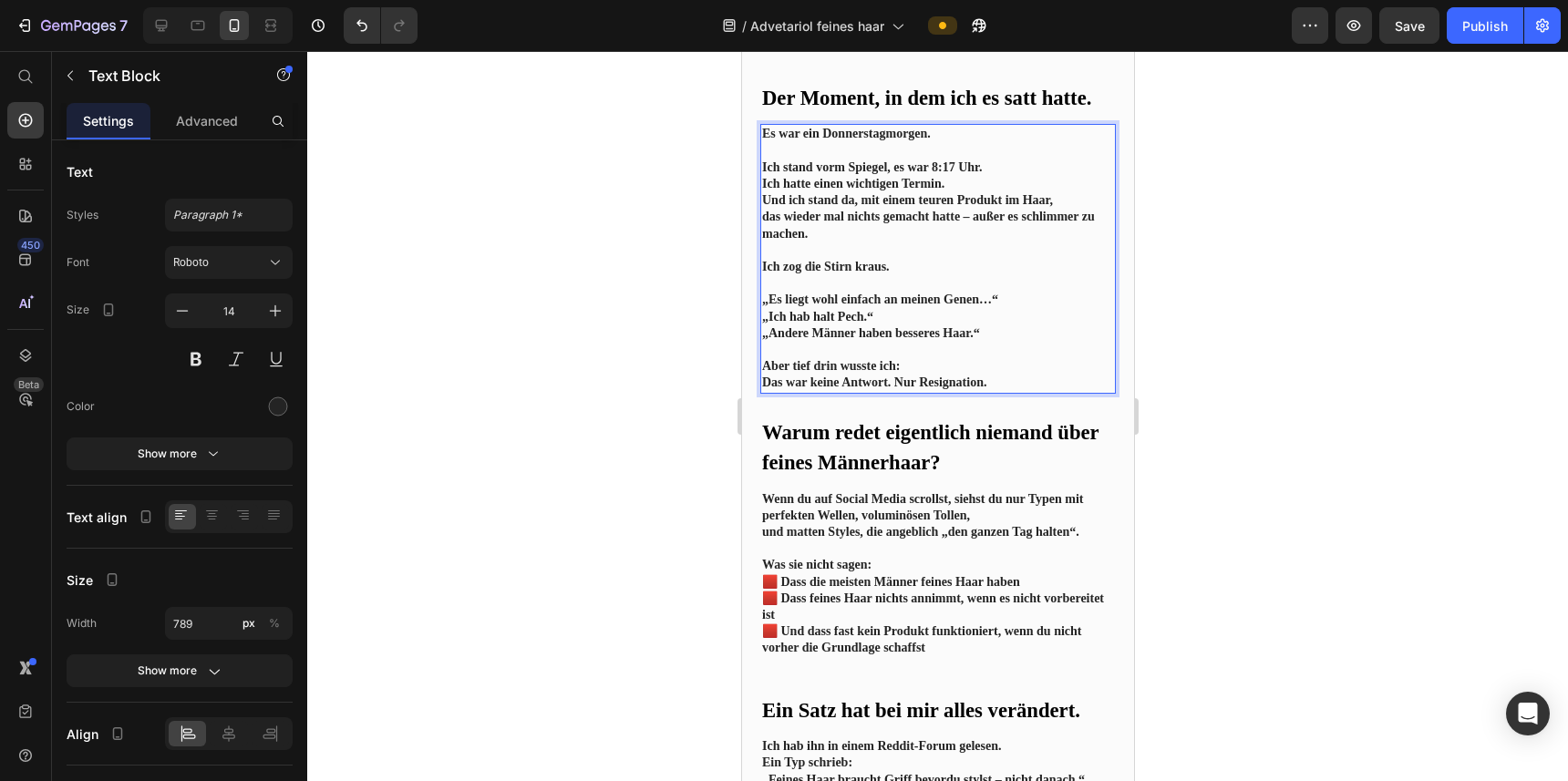 click on "Ich stand vorm Spiegel, es war 8:17 Uhr." at bounding box center [872, 167] 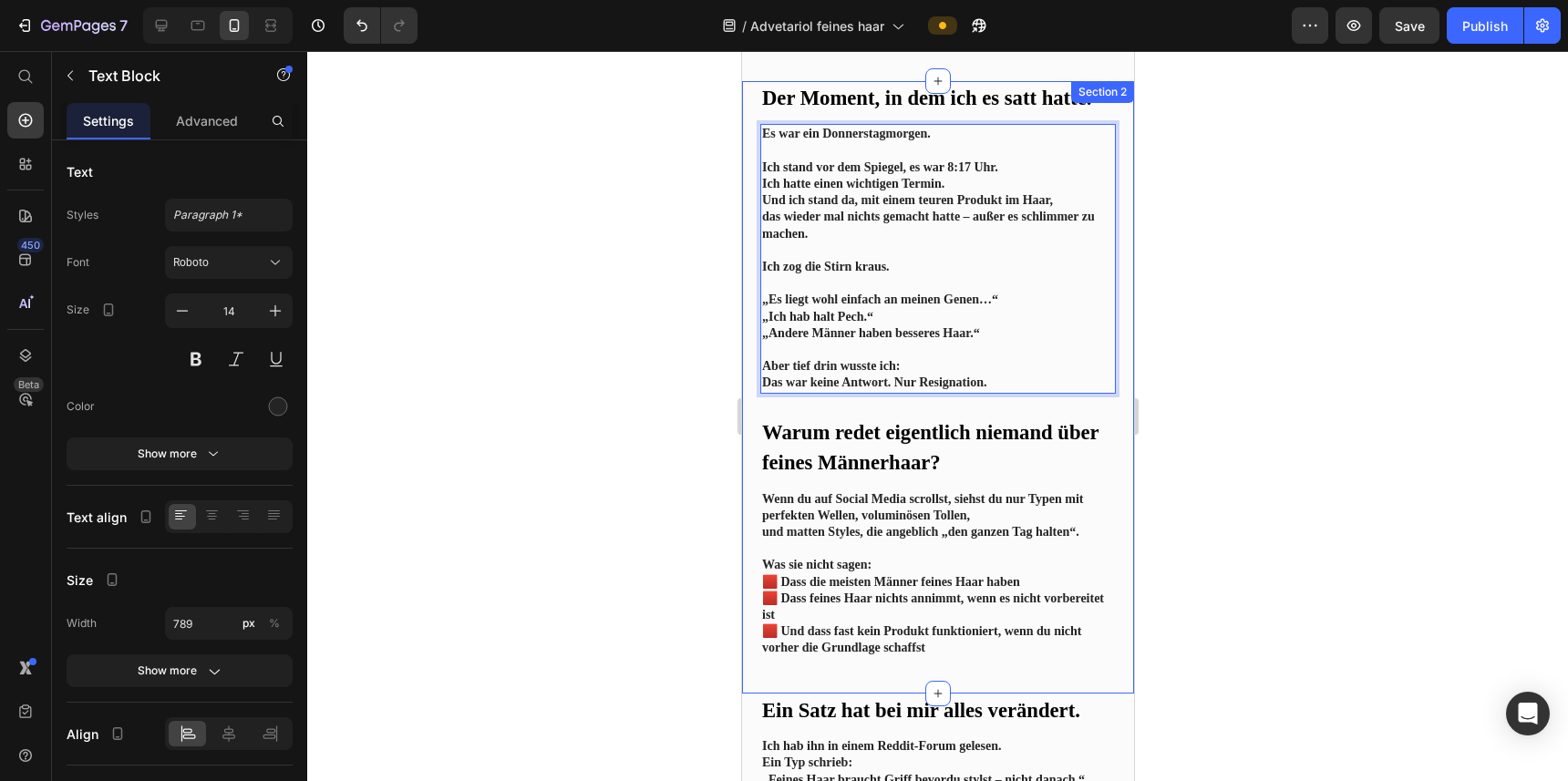 click 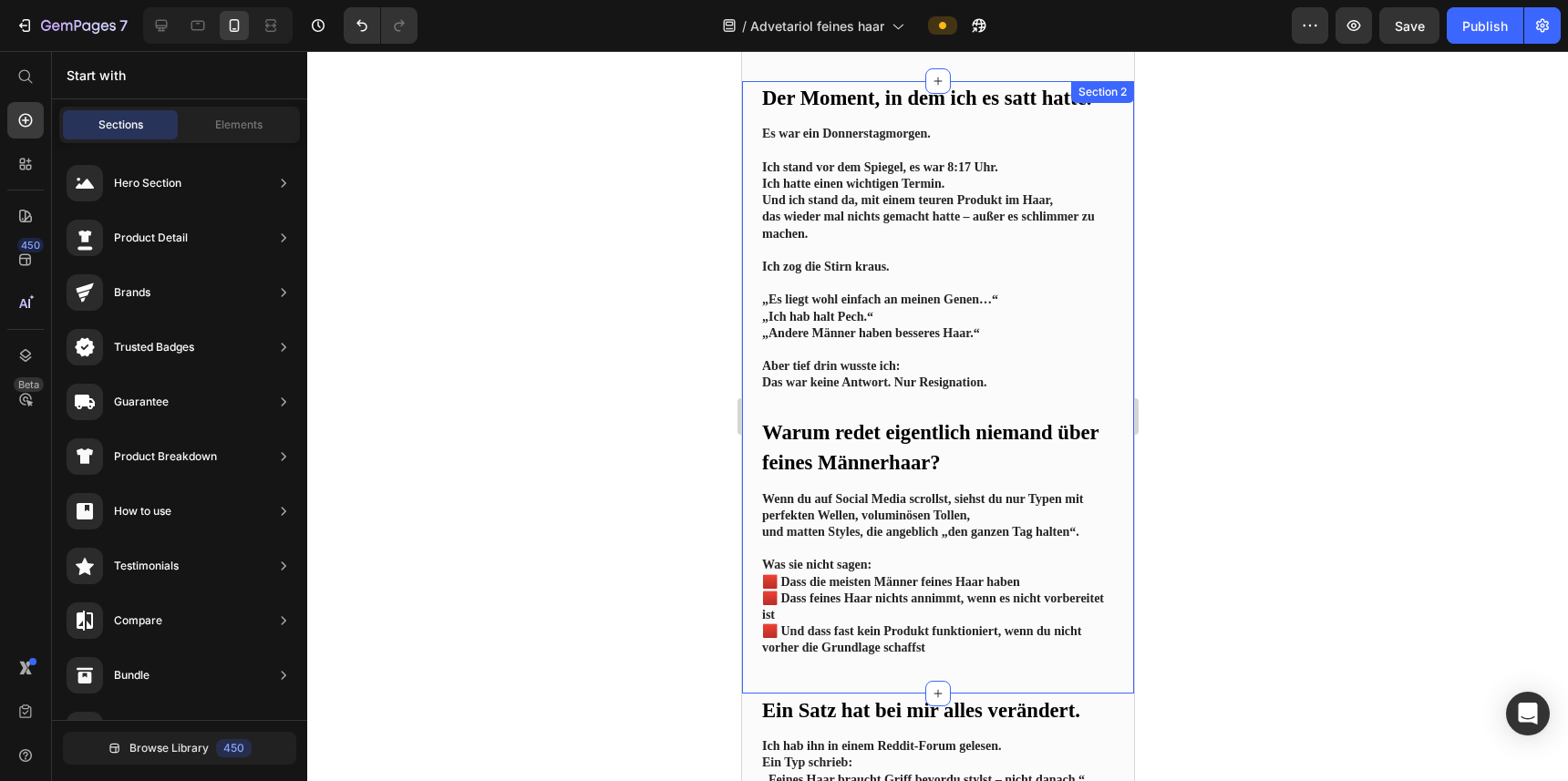 click 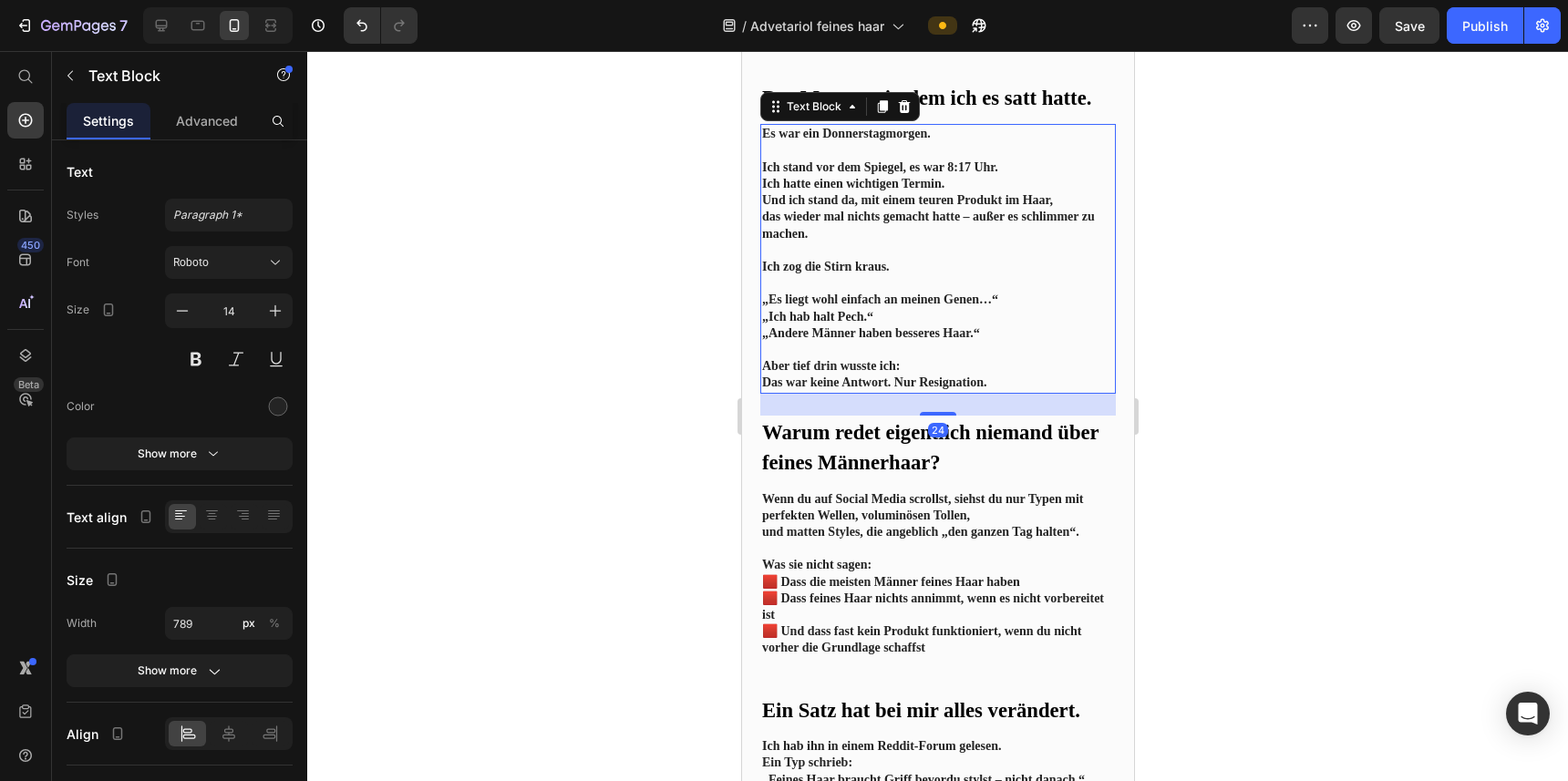click on "Ich zog die Stirn kraus." at bounding box center [937, 267] 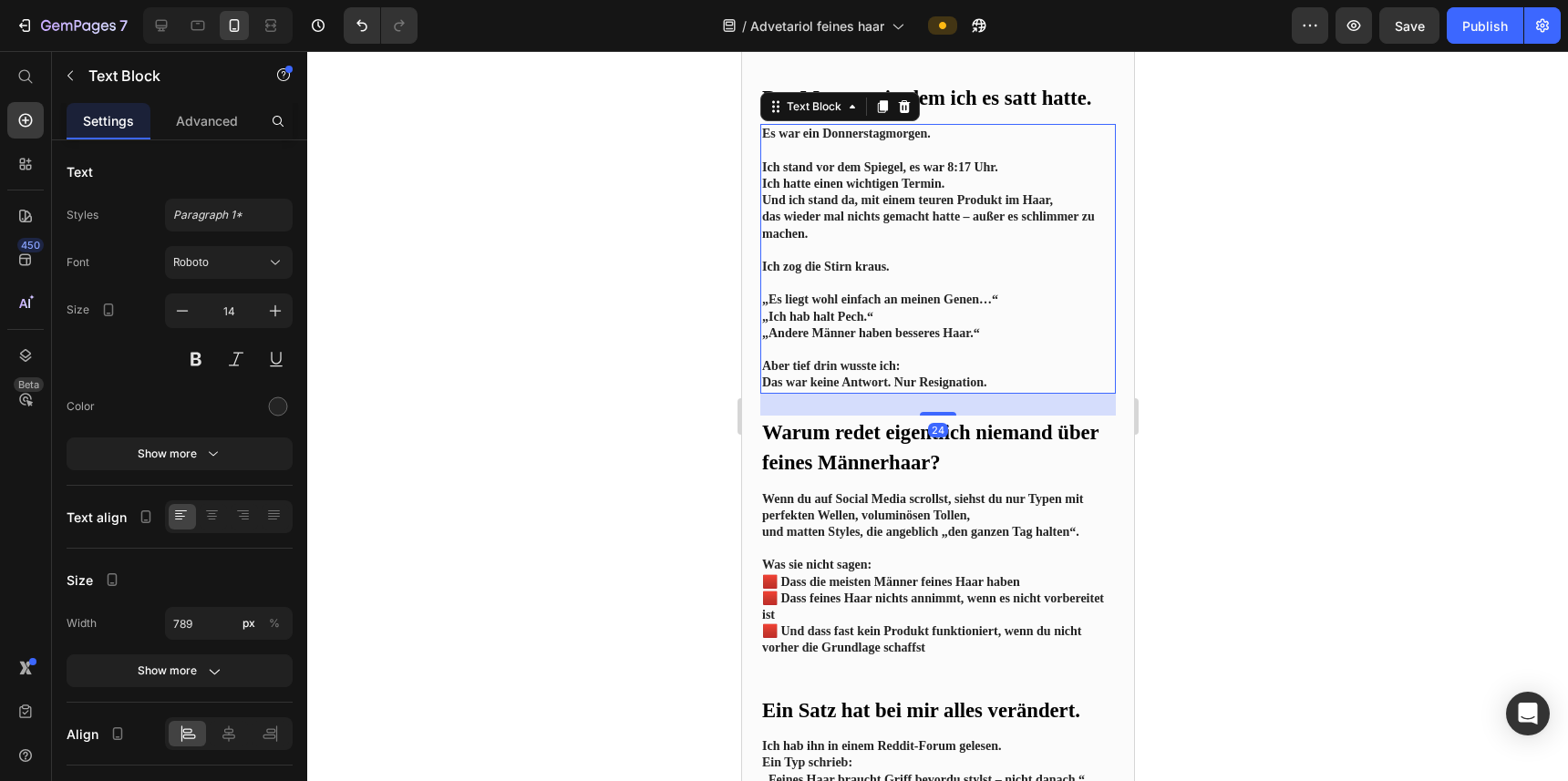 click 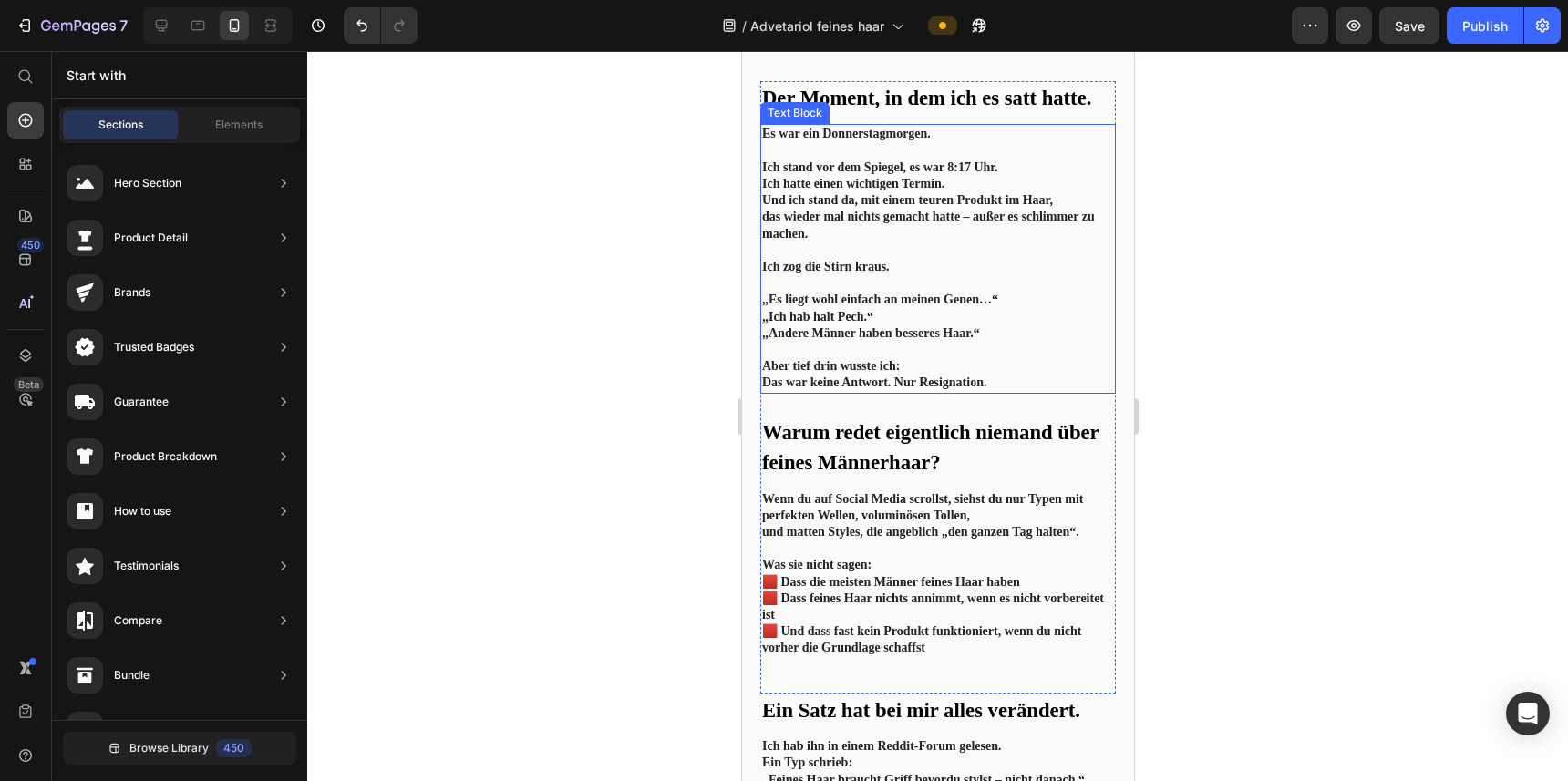 click on "Ich zog die Stirn kraus." at bounding box center (937, 267) 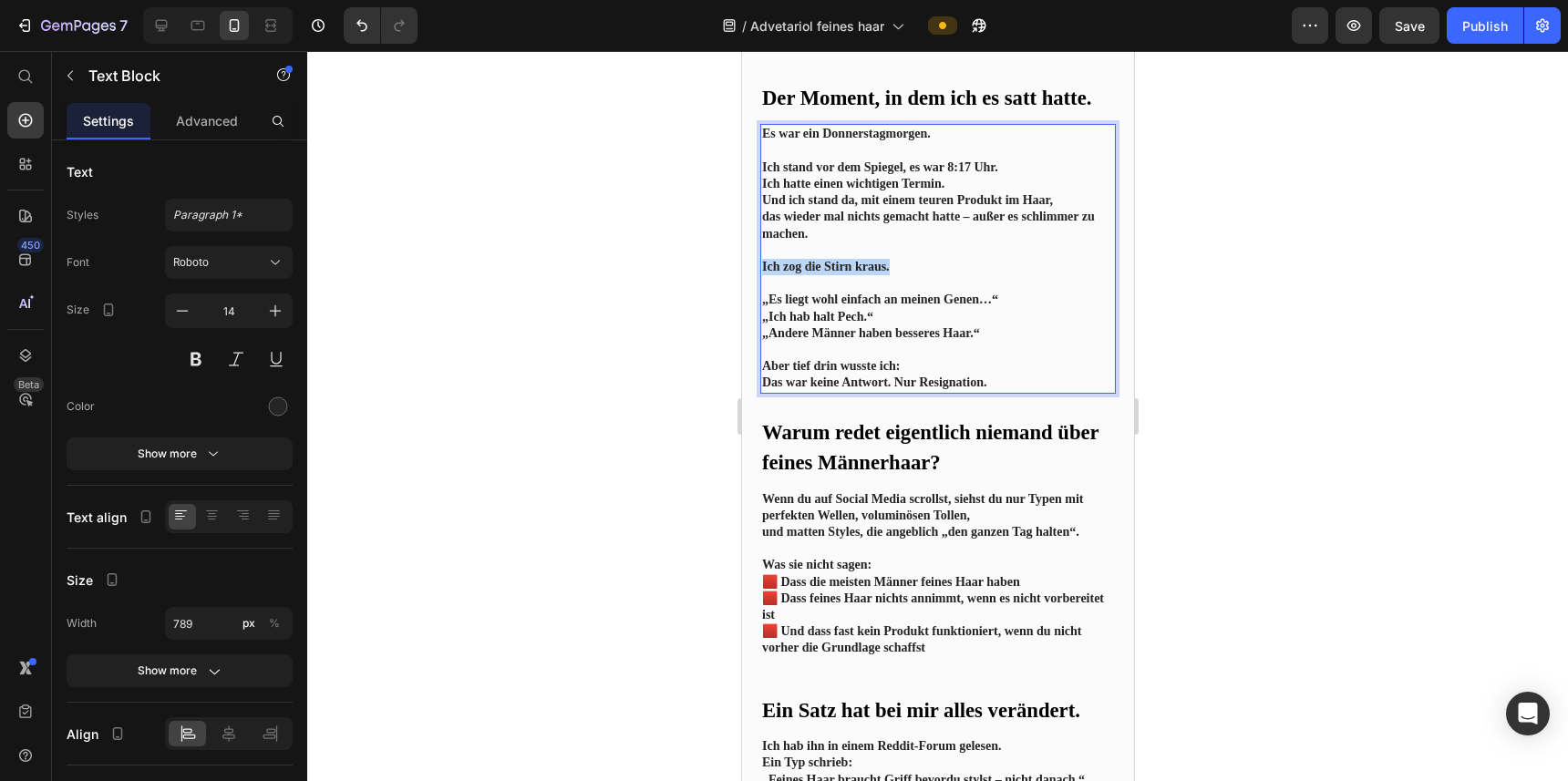 drag, startPoint x: 916, startPoint y: 263, endPoint x: 760, endPoint y: 264, distance: 156.00321 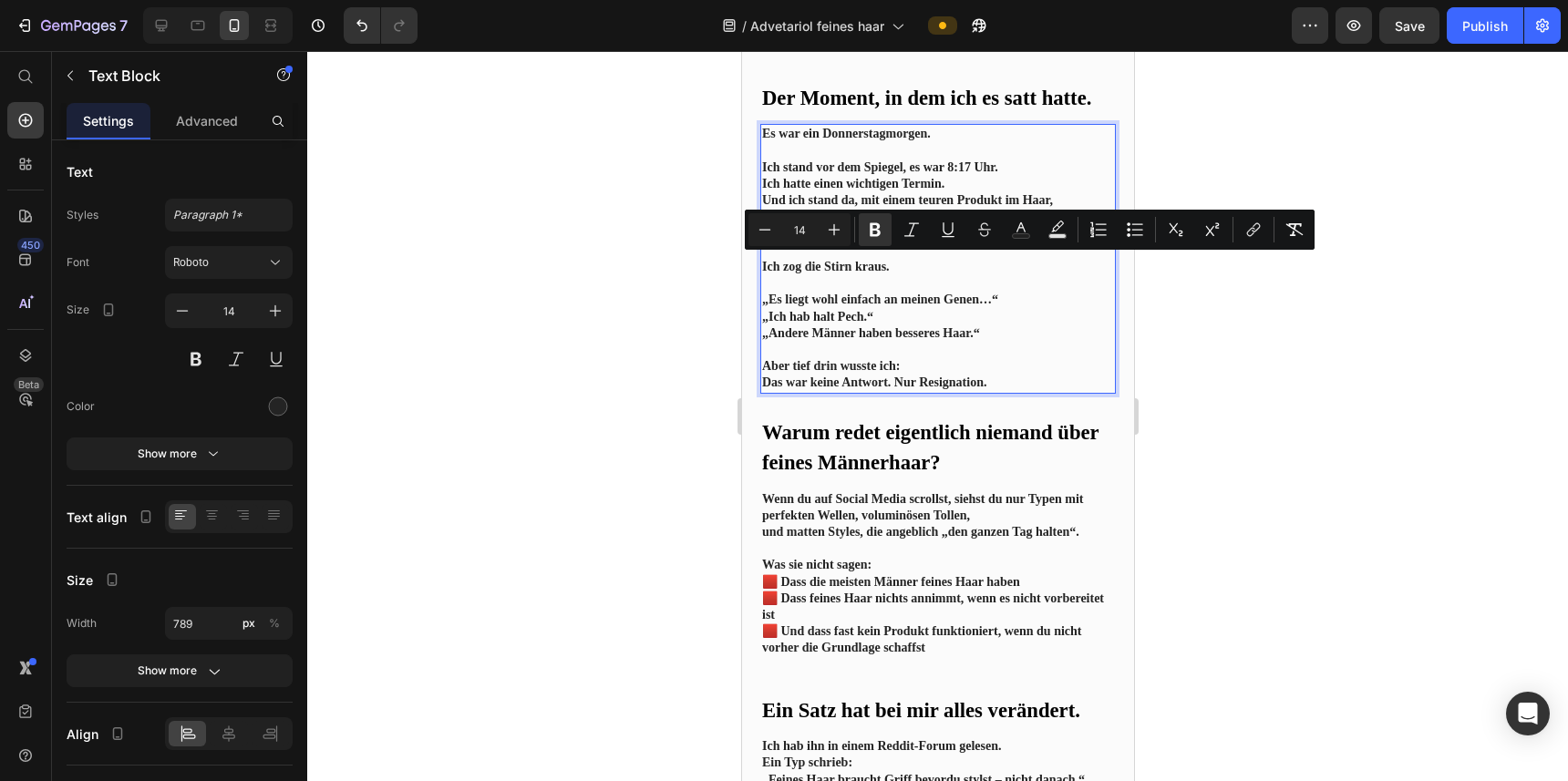 click at bounding box center [937, 350] 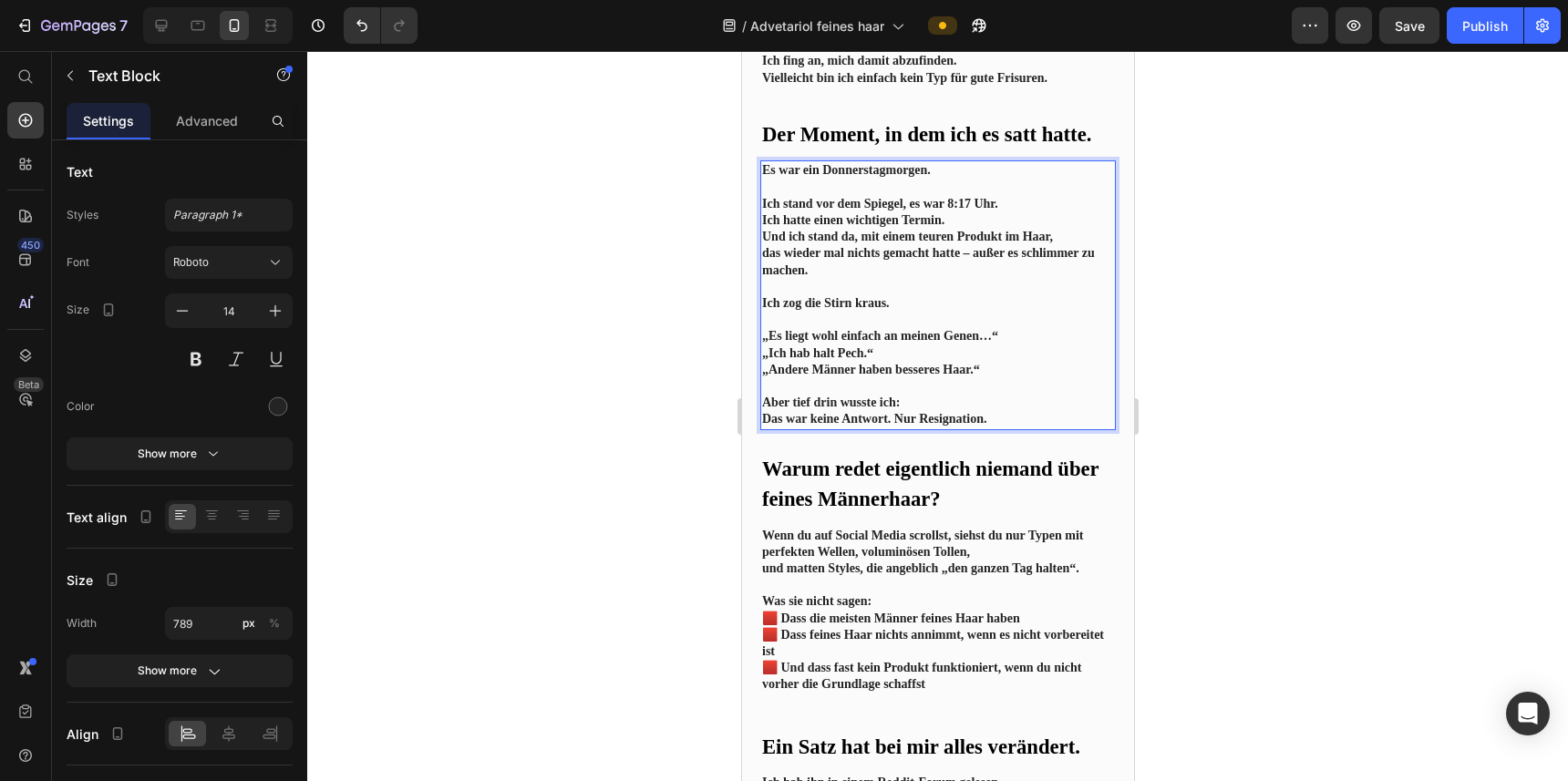scroll, scrollTop: 855, scrollLeft: 0, axis: vertical 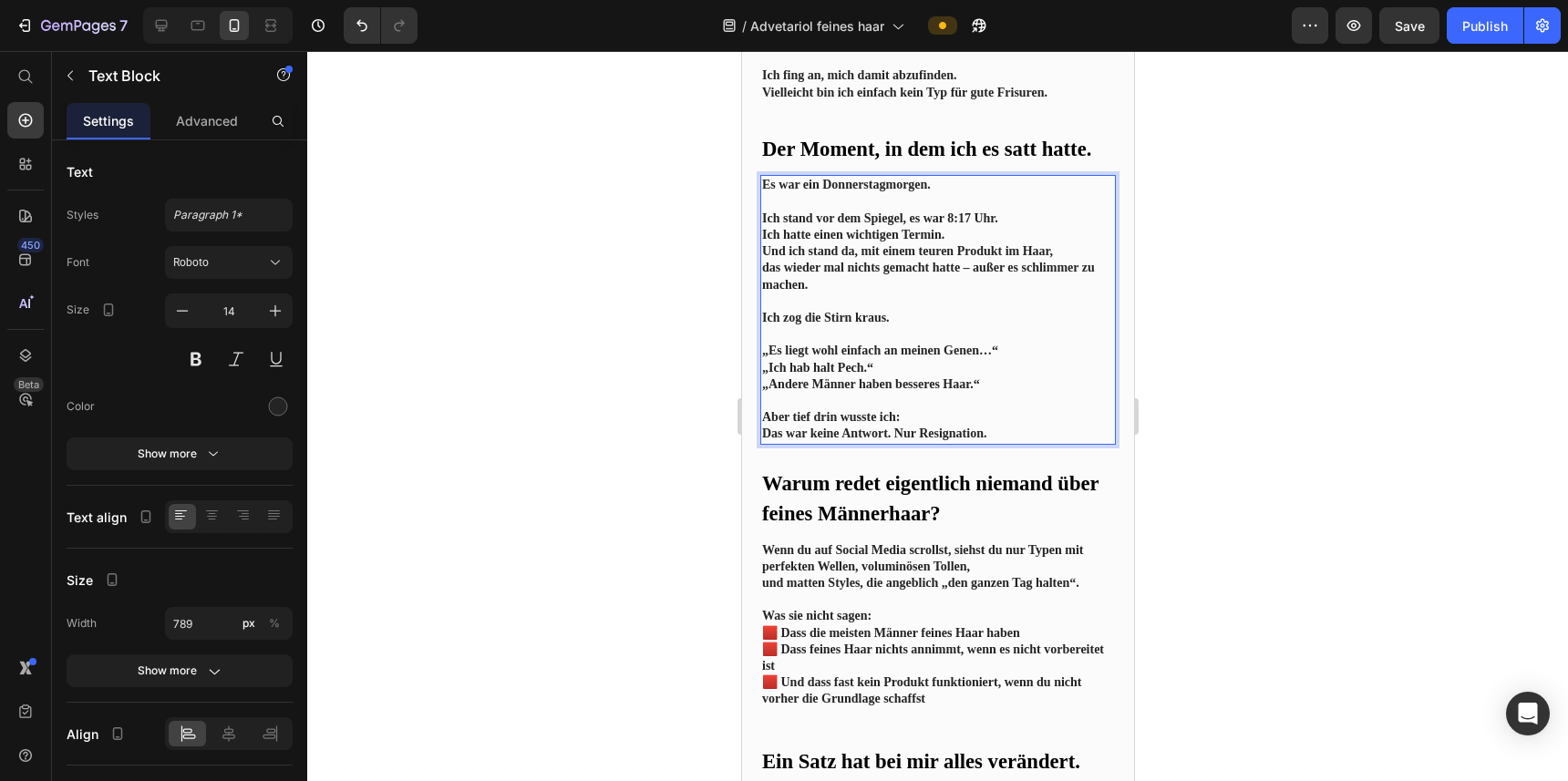 click on "Ich zog die Stirn kraus." at bounding box center (825, 317) 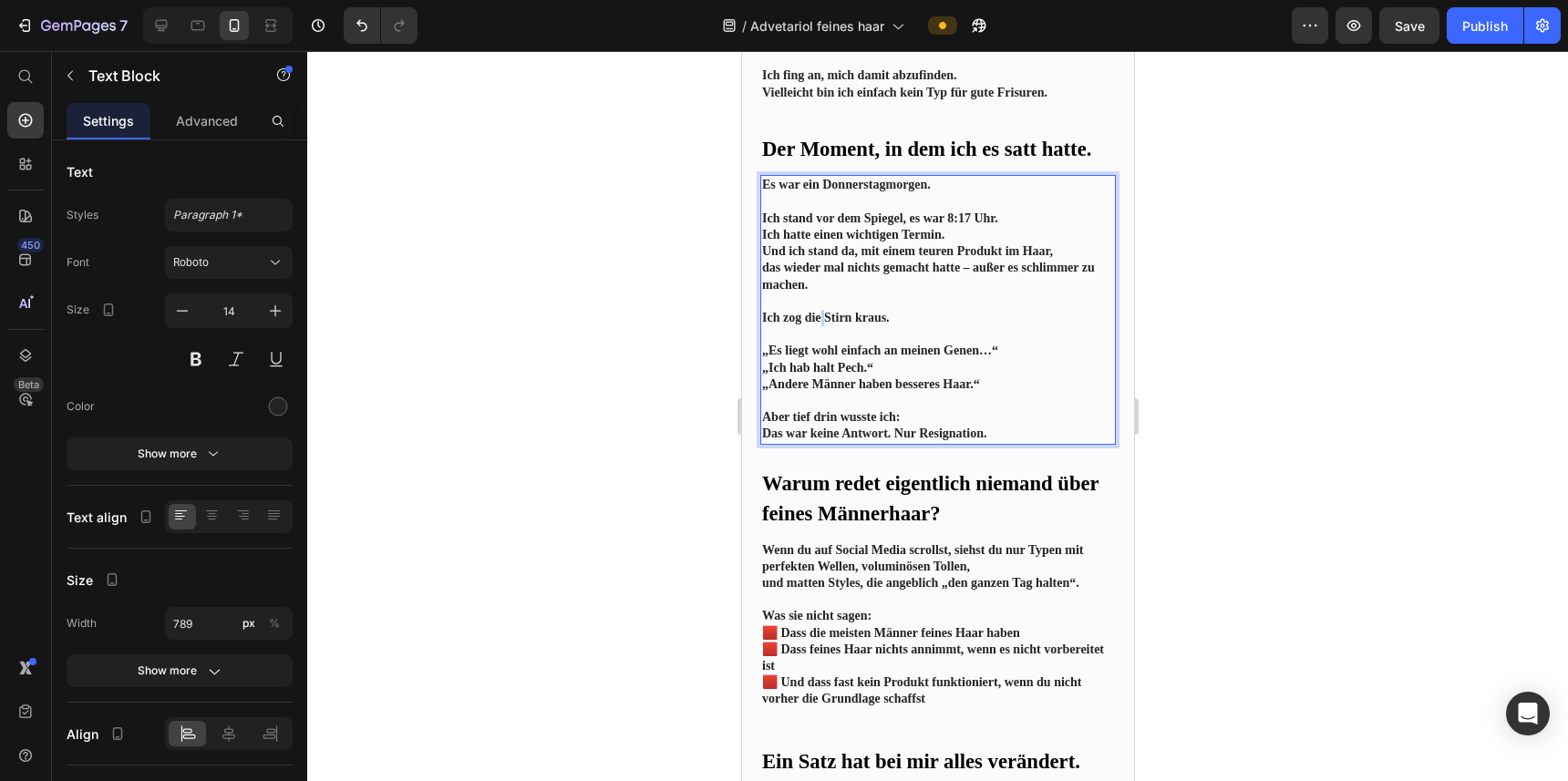 click on "Ich zog die Stirn kraus." at bounding box center (825, 317) 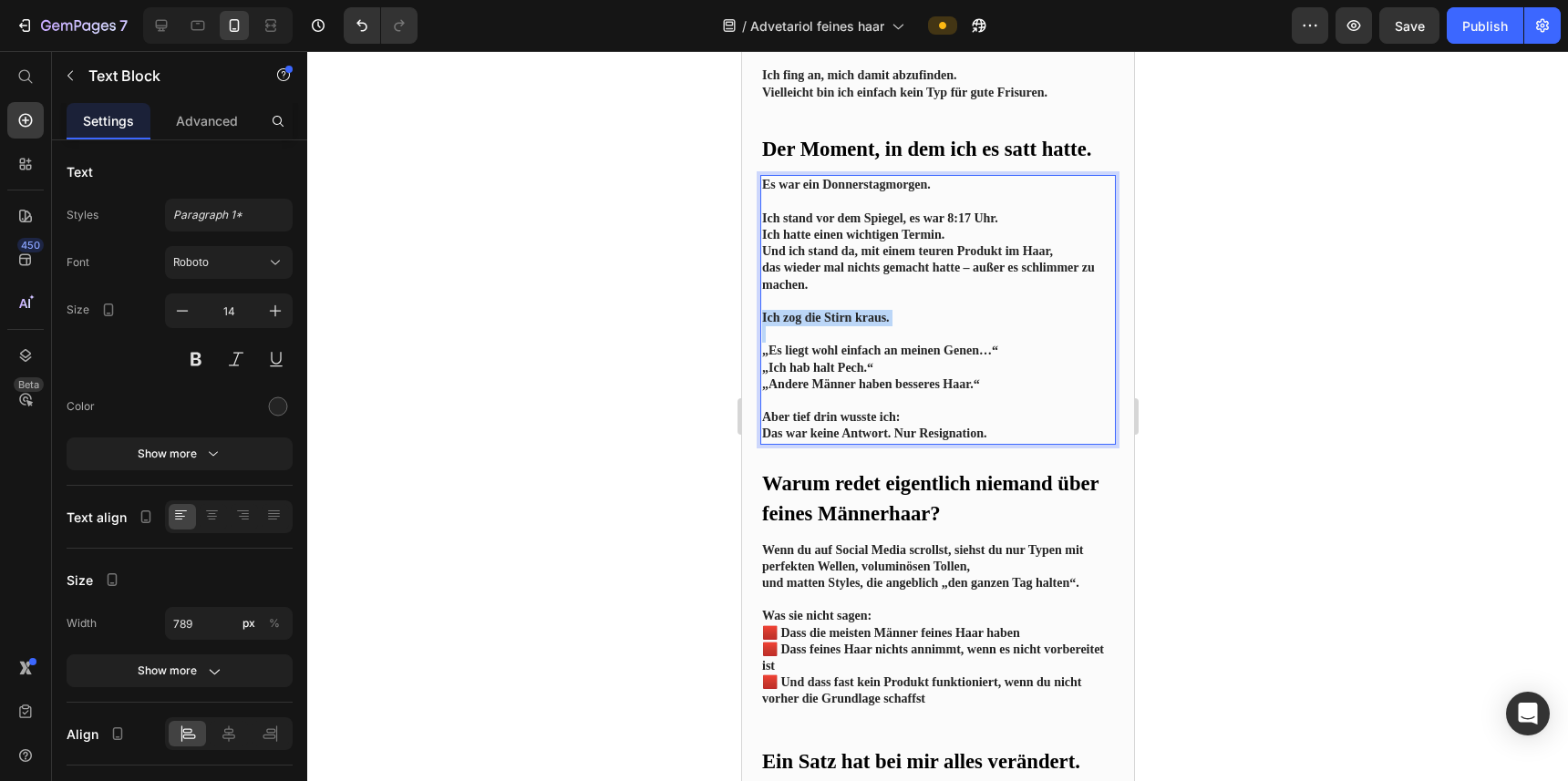 click on "Ich zog die Stirn kraus." at bounding box center (825, 317) 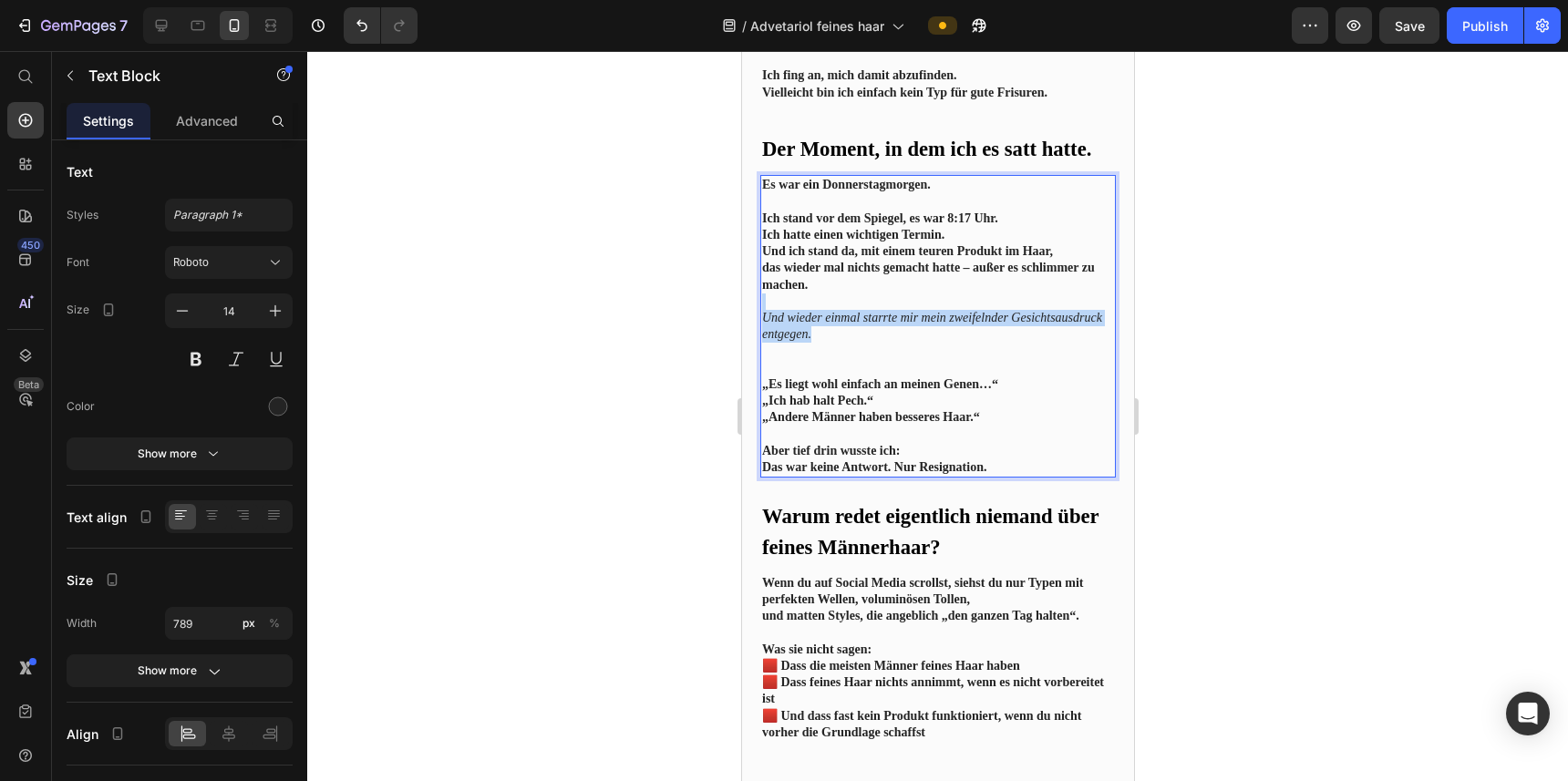 drag, startPoint x: 923, startPoint y: 334, endPoint x: 762, endPoint y: 307, distance: 163.24828 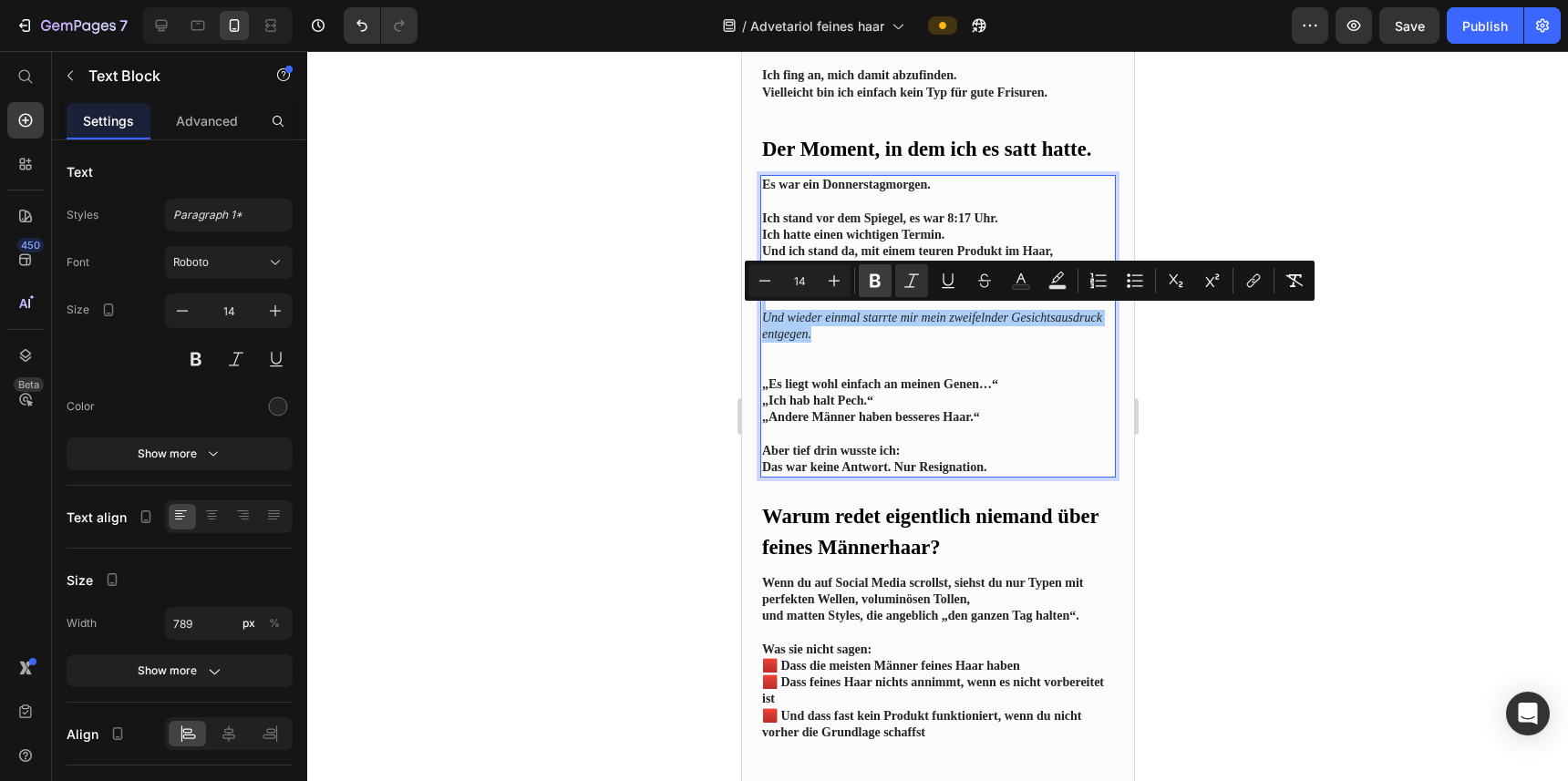 click 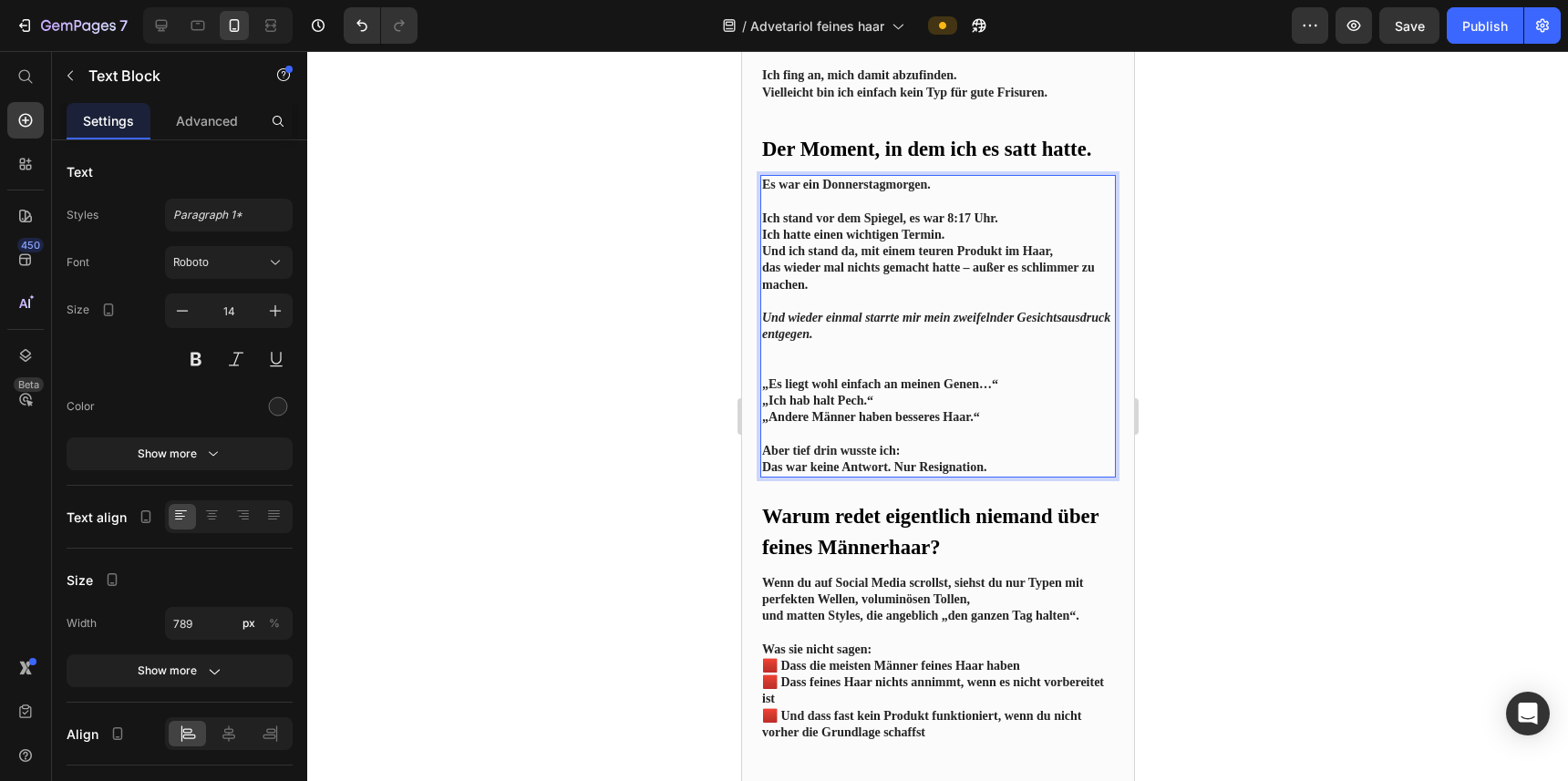 click on "Ich hatte einen wichtigen Termin." at bounding box center (852, 234) 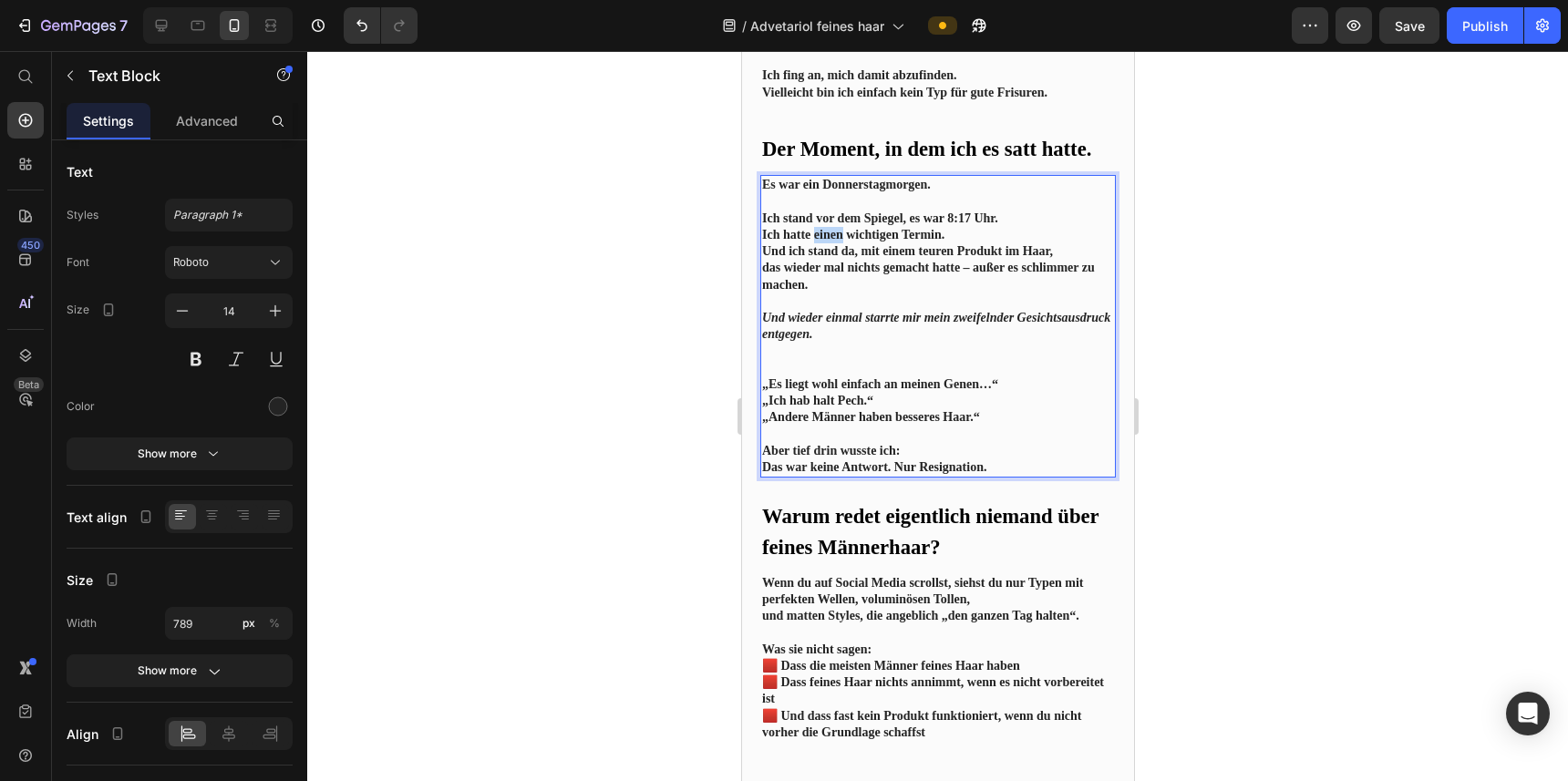 click on "Ich hatte einen wichtigen Termin." at bounding box center [852, 234] 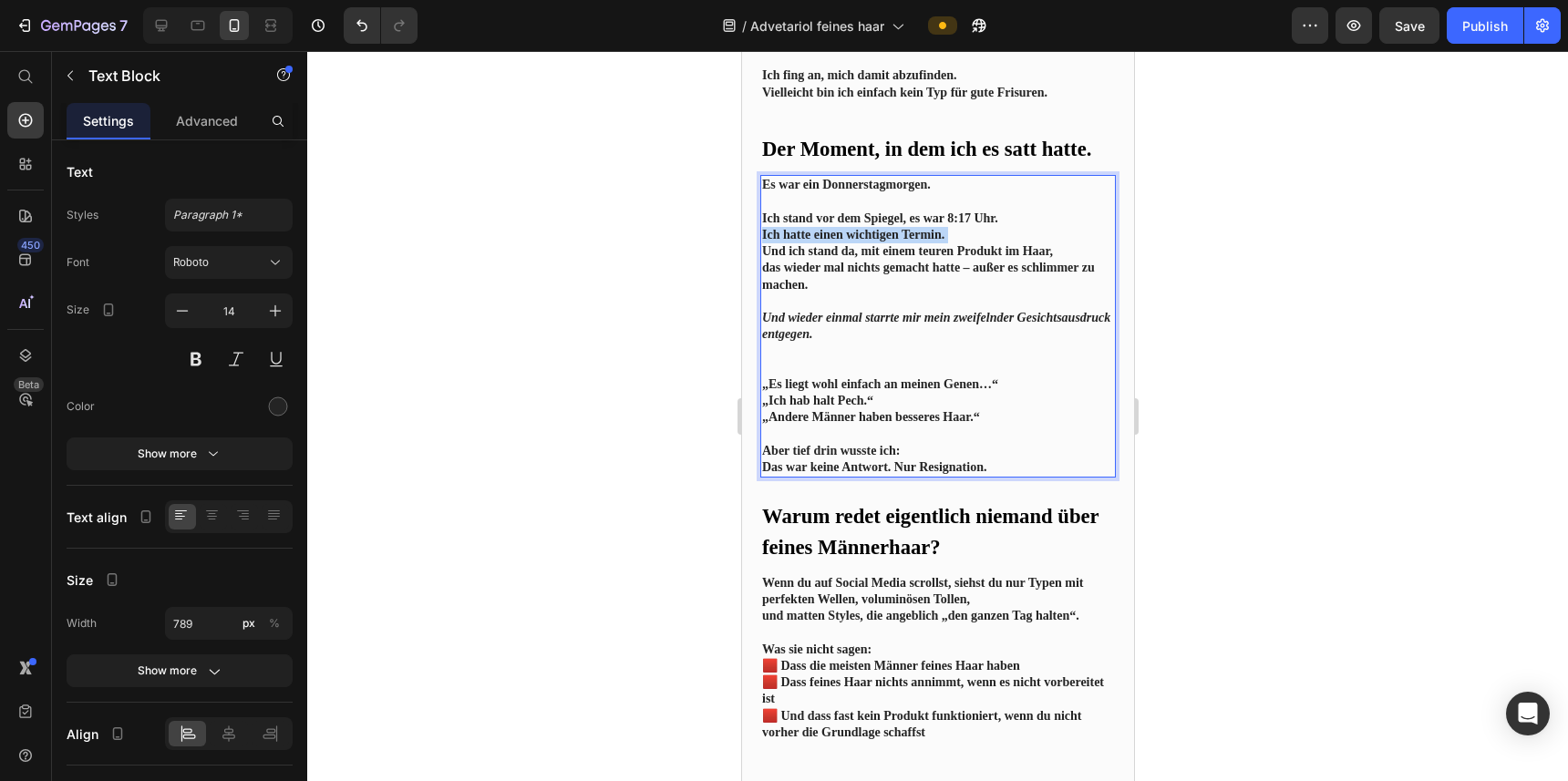 click on "Ich hatte einen wichtigen Termin." at bounding box center [852, 234] 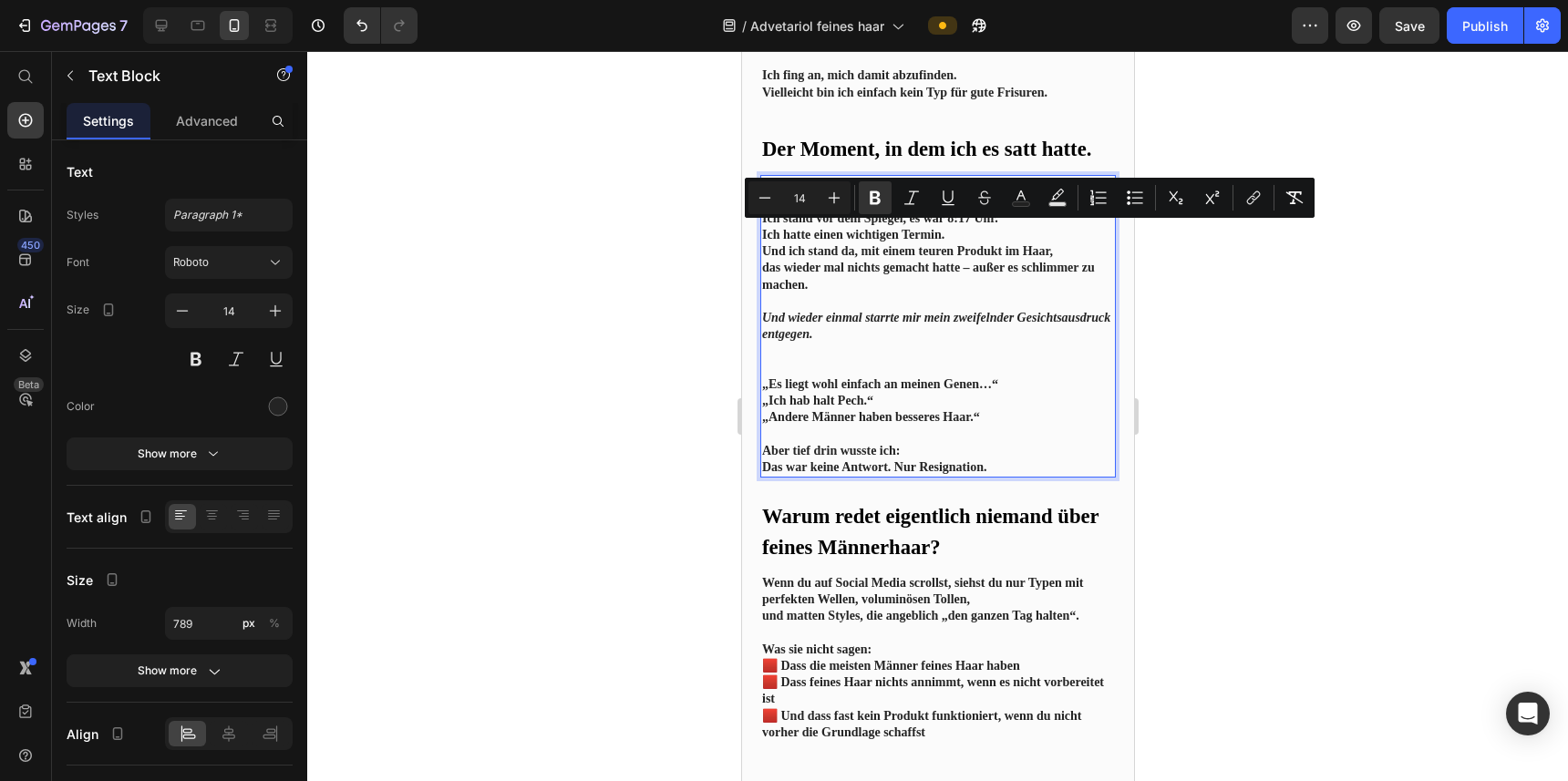 click on "Und wieder einmal starrte mir mein zweifelnder Gesichtsausdruck entgegen." at bounding box center [935, 325] 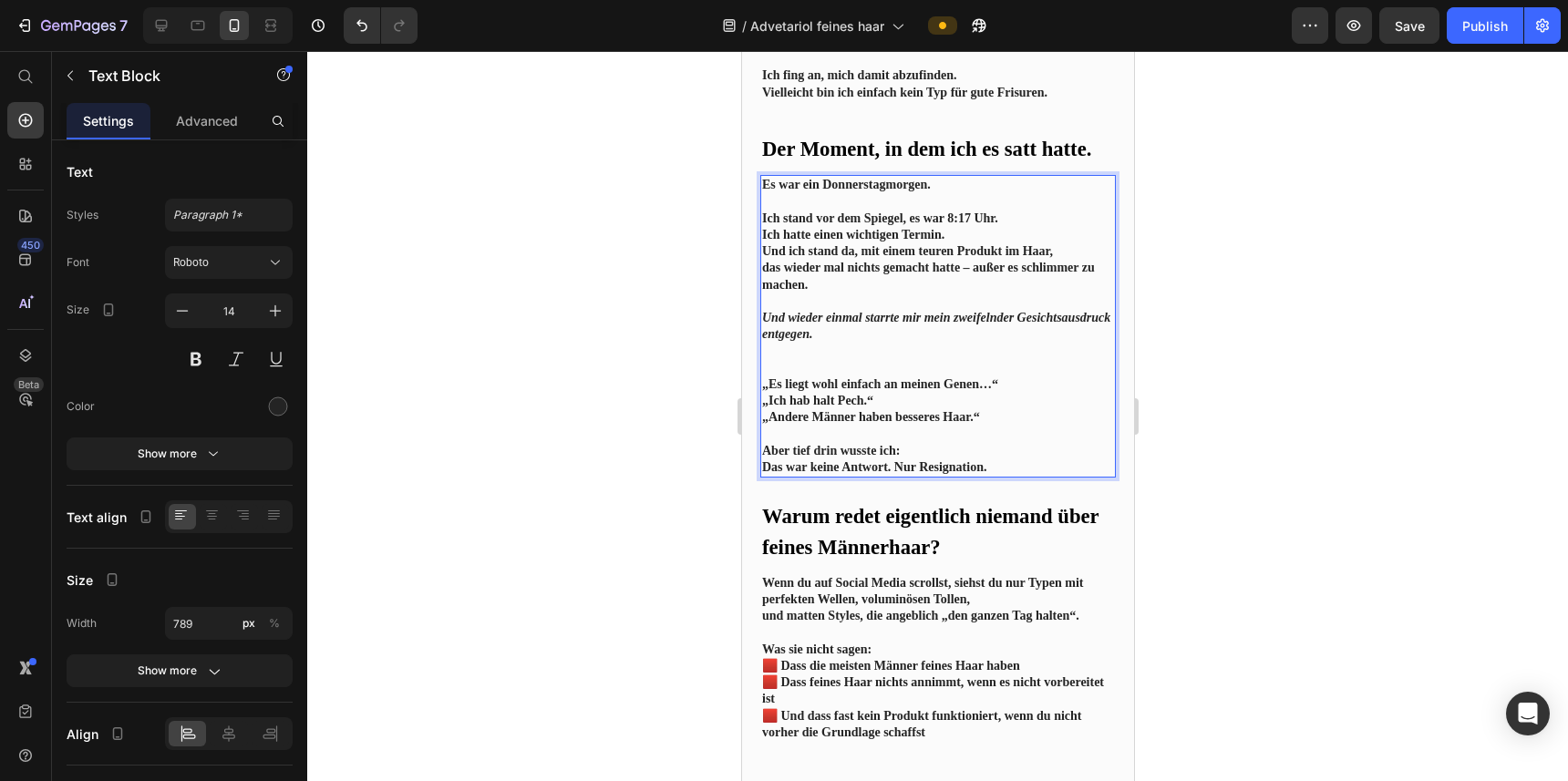 click at bounding box center (937, 351) 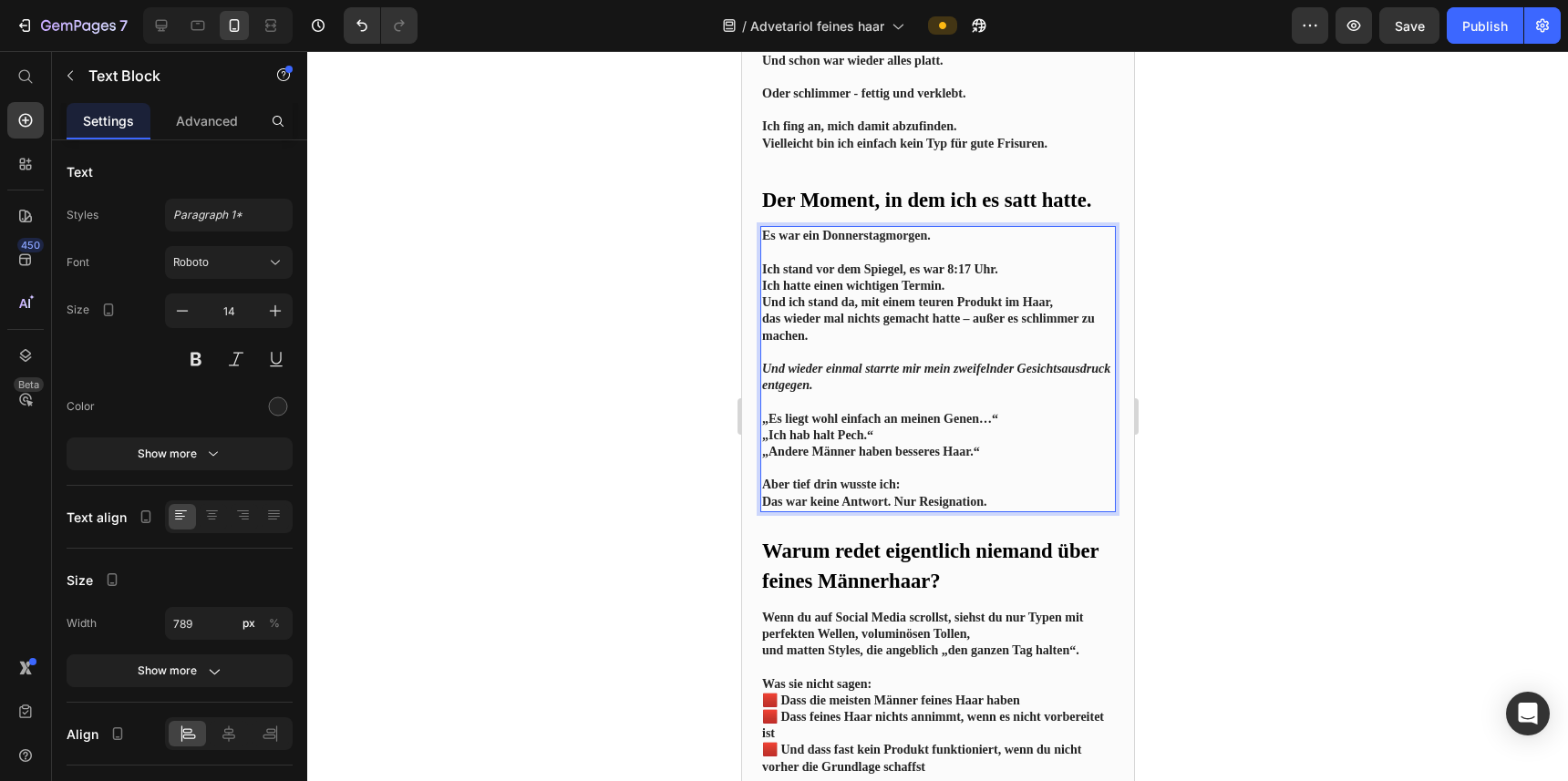 click on "„Es liegt wohl einfach an meinen Genen…“ „Ich hab halt Pech.“ „Andere Männer haben besseres Haar.“" at bounding box center [937, 436] 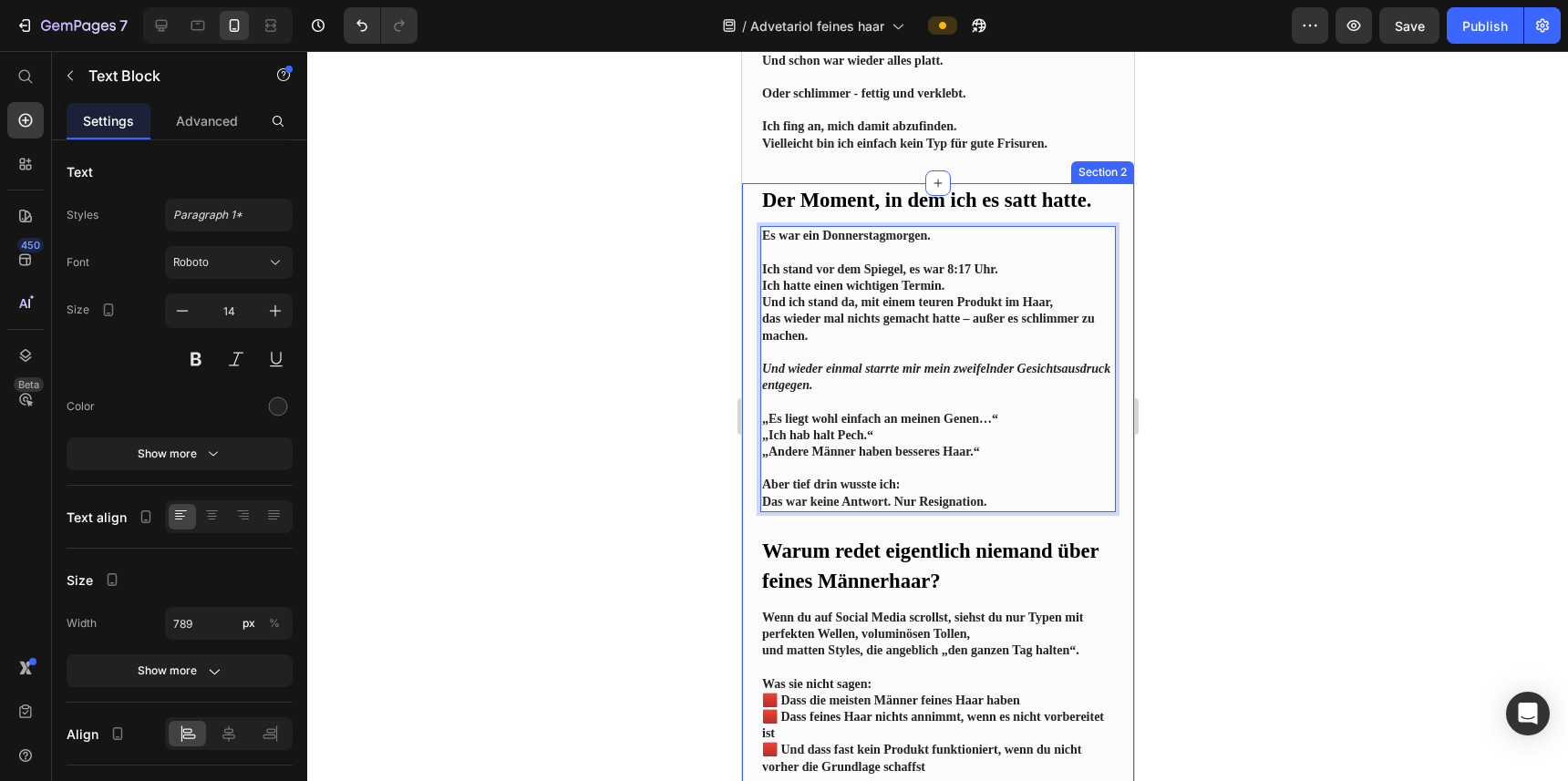 click 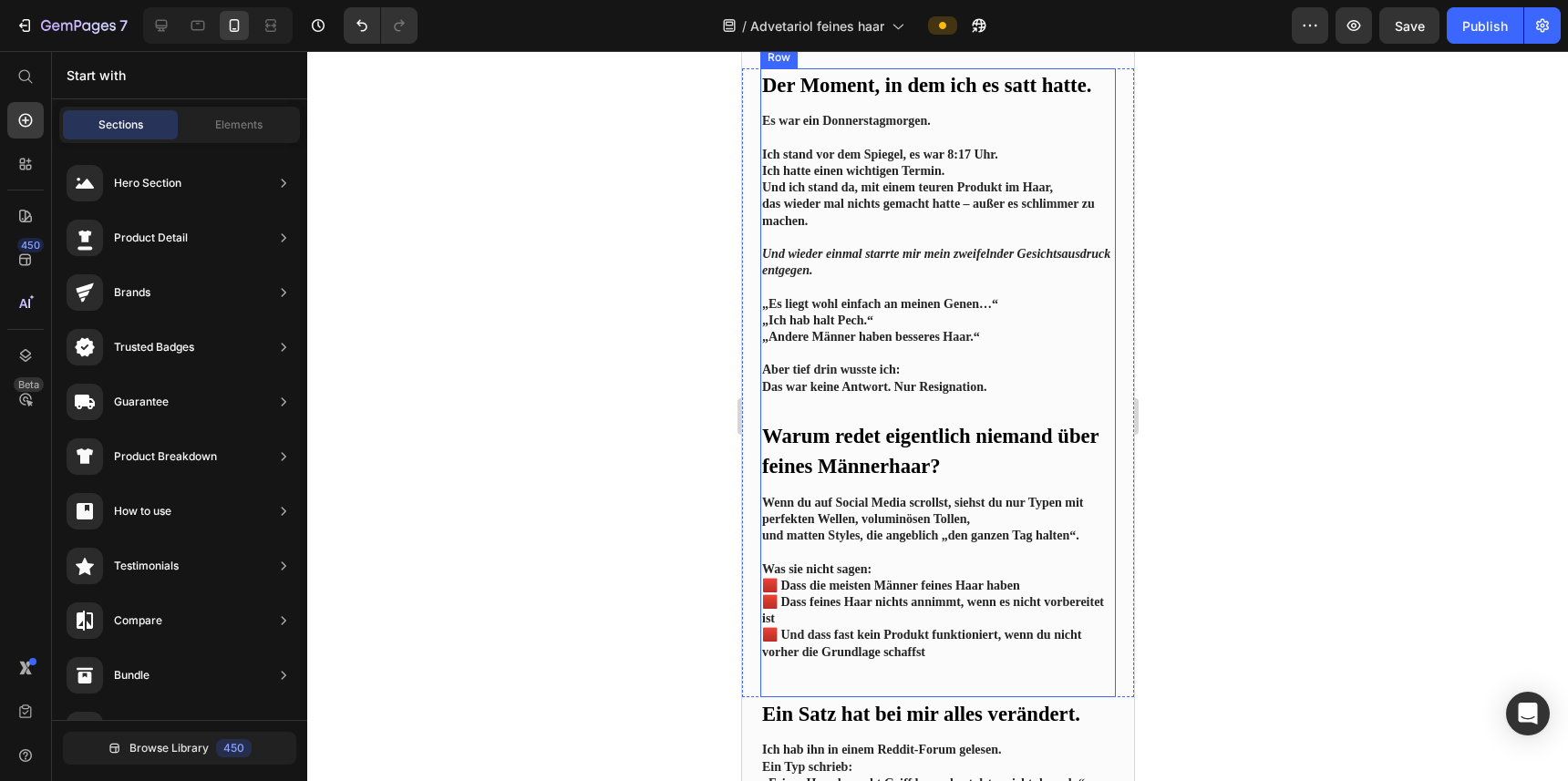 scroll, scrollTop: 920, scrollLeft: 0, axis: vertical 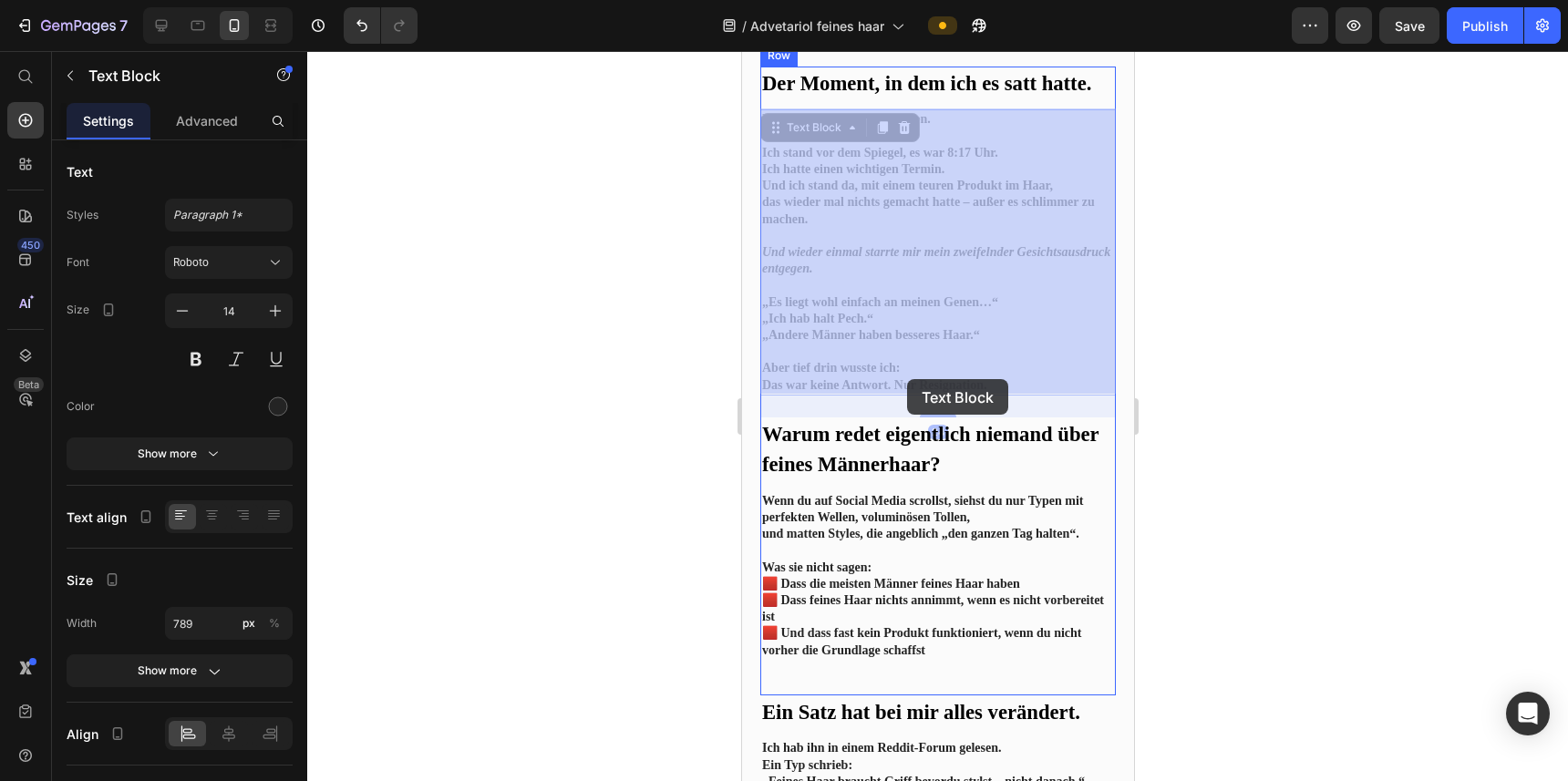 drag, startPoint x: 1006, startPoint y: 382, endPoint x: 906, endPoint y: 379, distance: 100.045 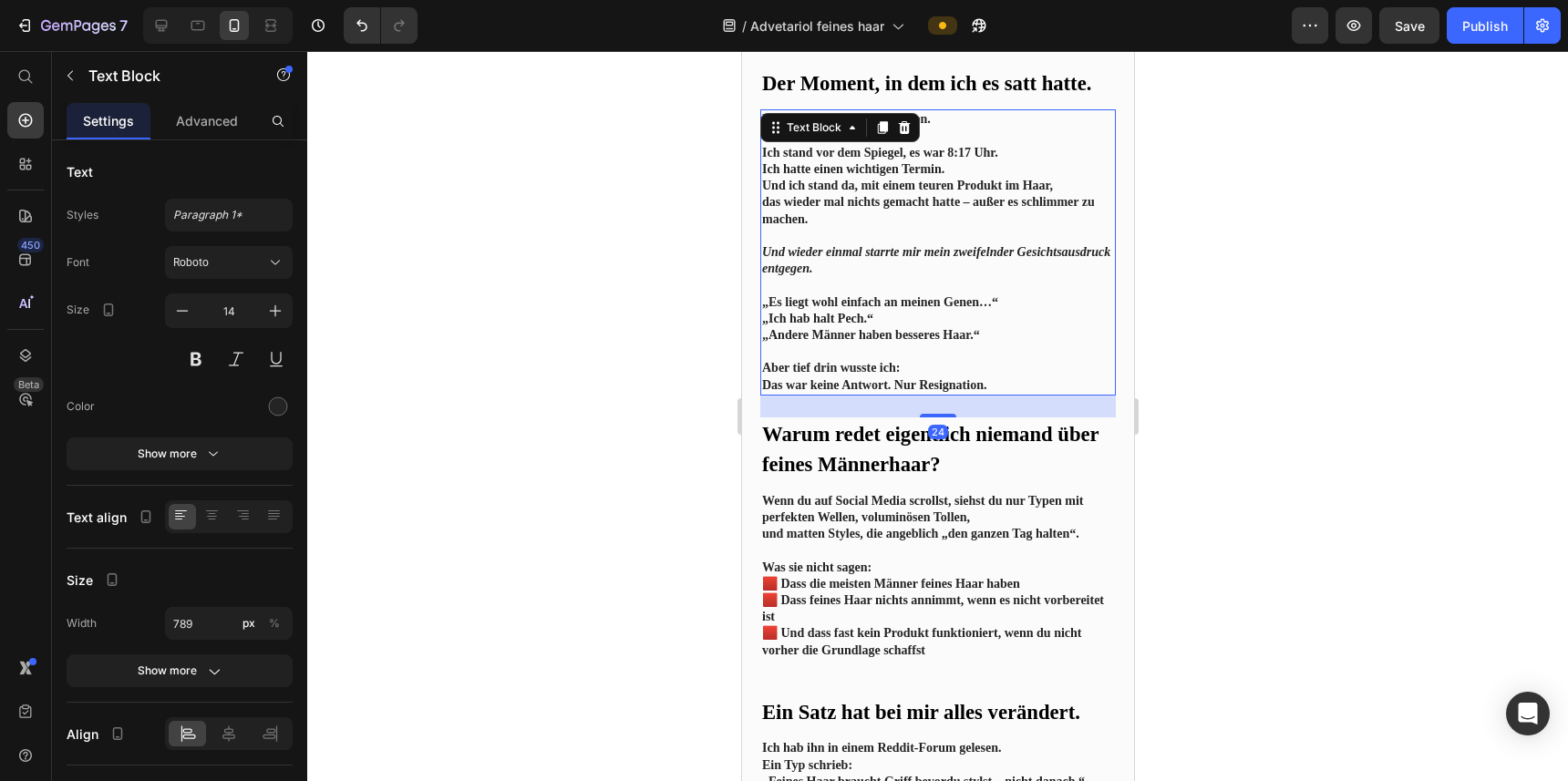 click 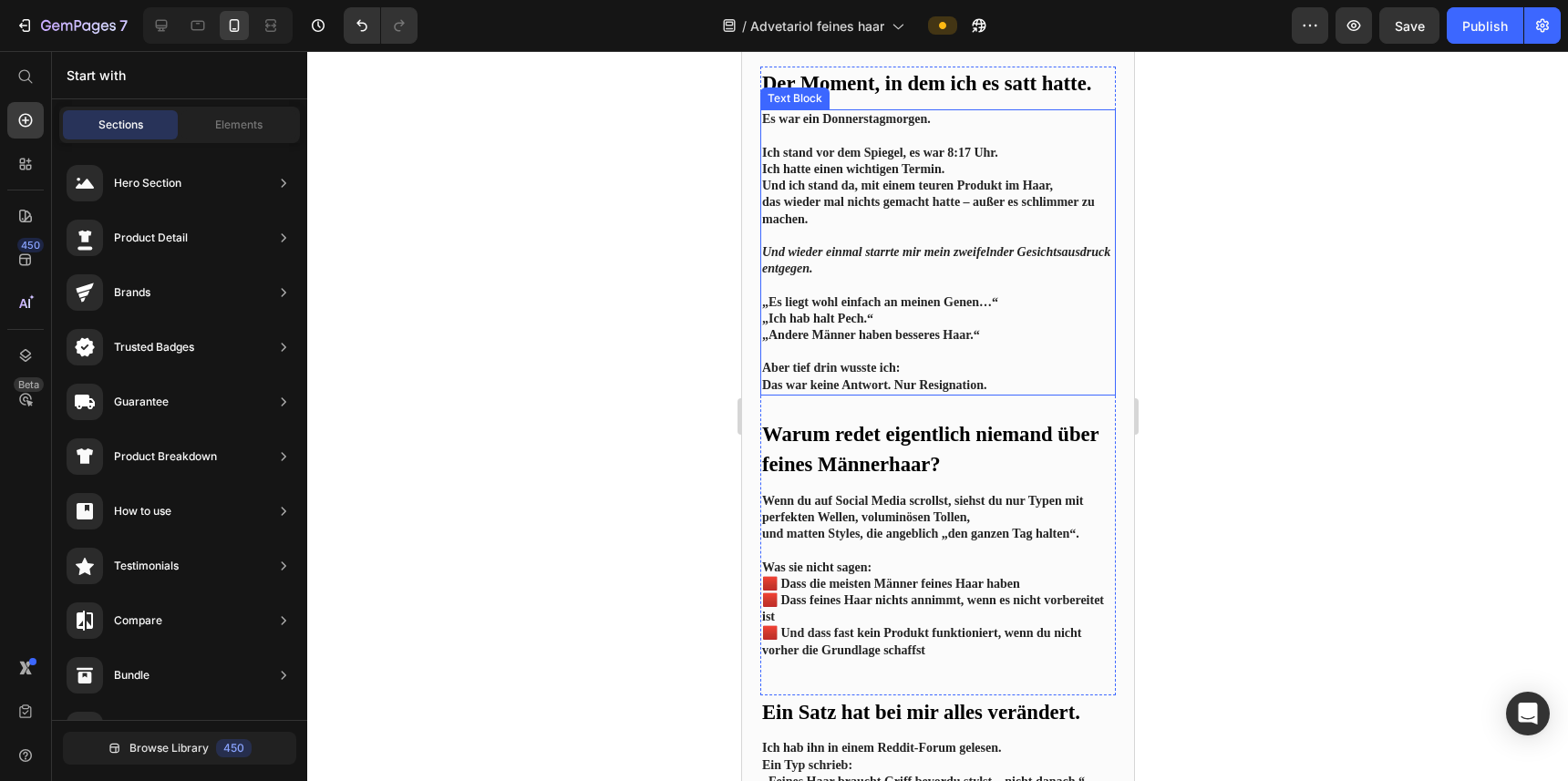 click on "Das war keine Antwort. Nur Resignation." at bounding box center (873, 385) 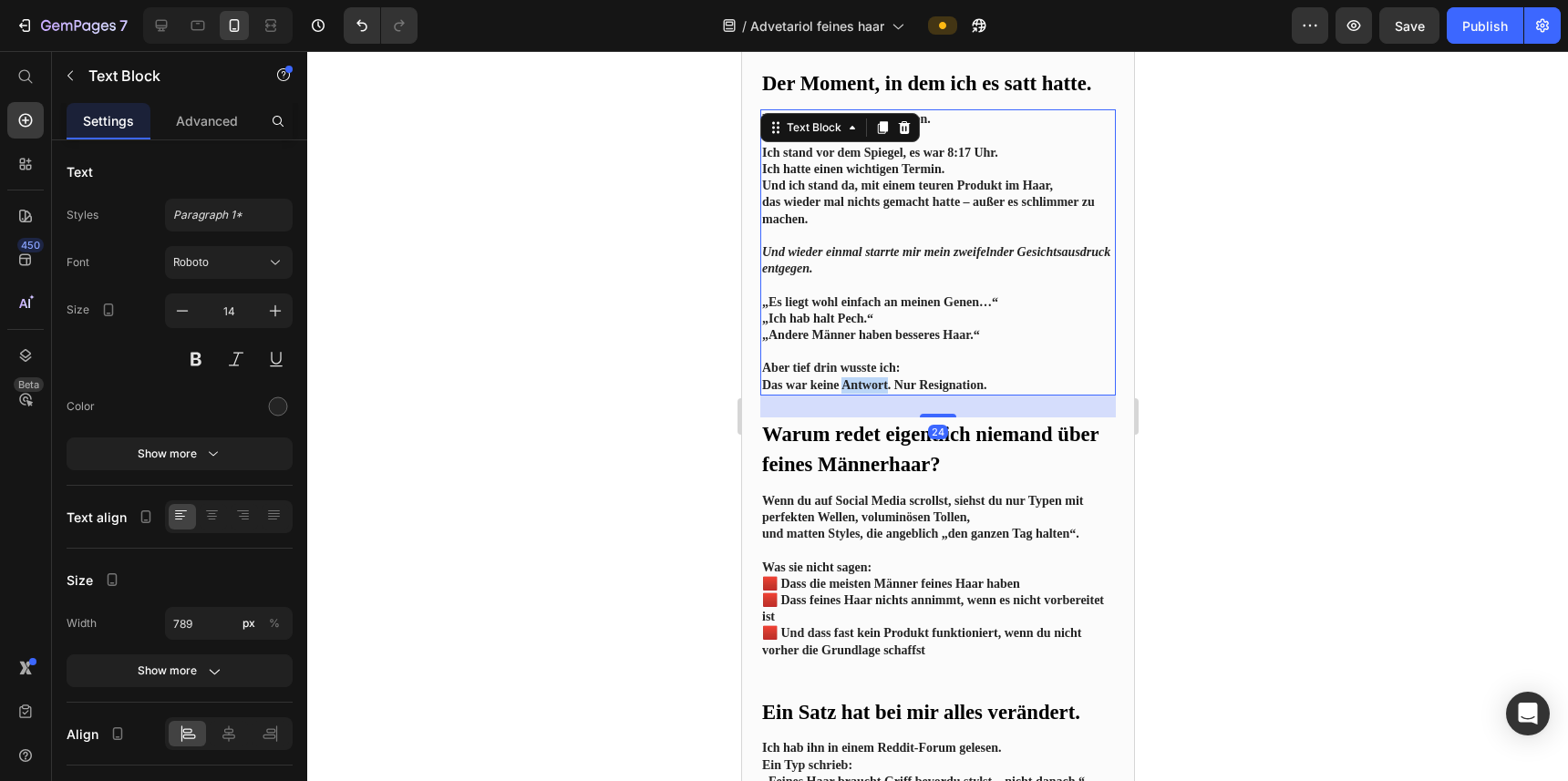 click on "Das war keine Antwort. Nur Resignation." at bounding box center [873, 385] 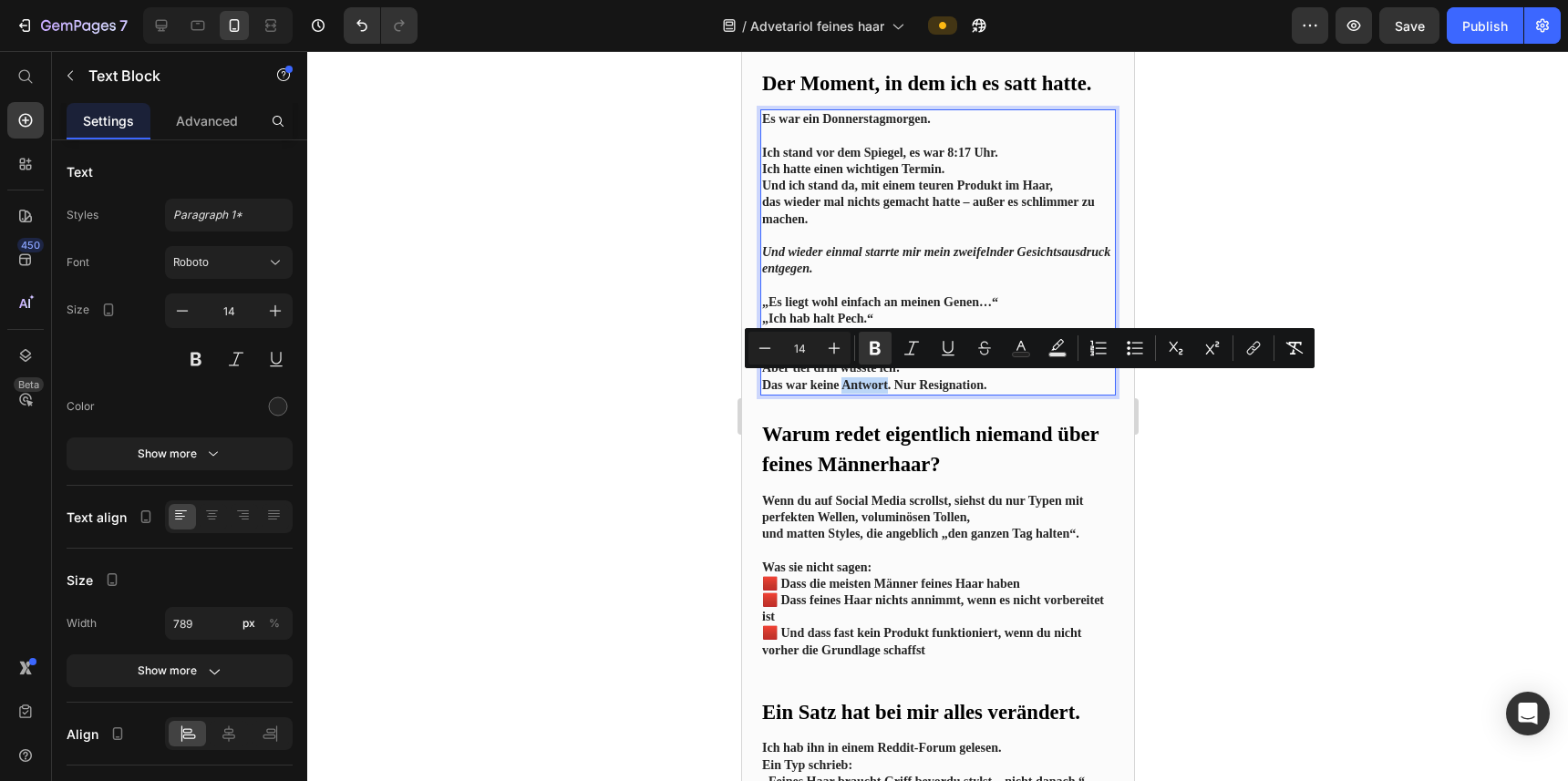 click on "Das war keine Antwort. Nur Resignation." at bounding box center [873, 385] 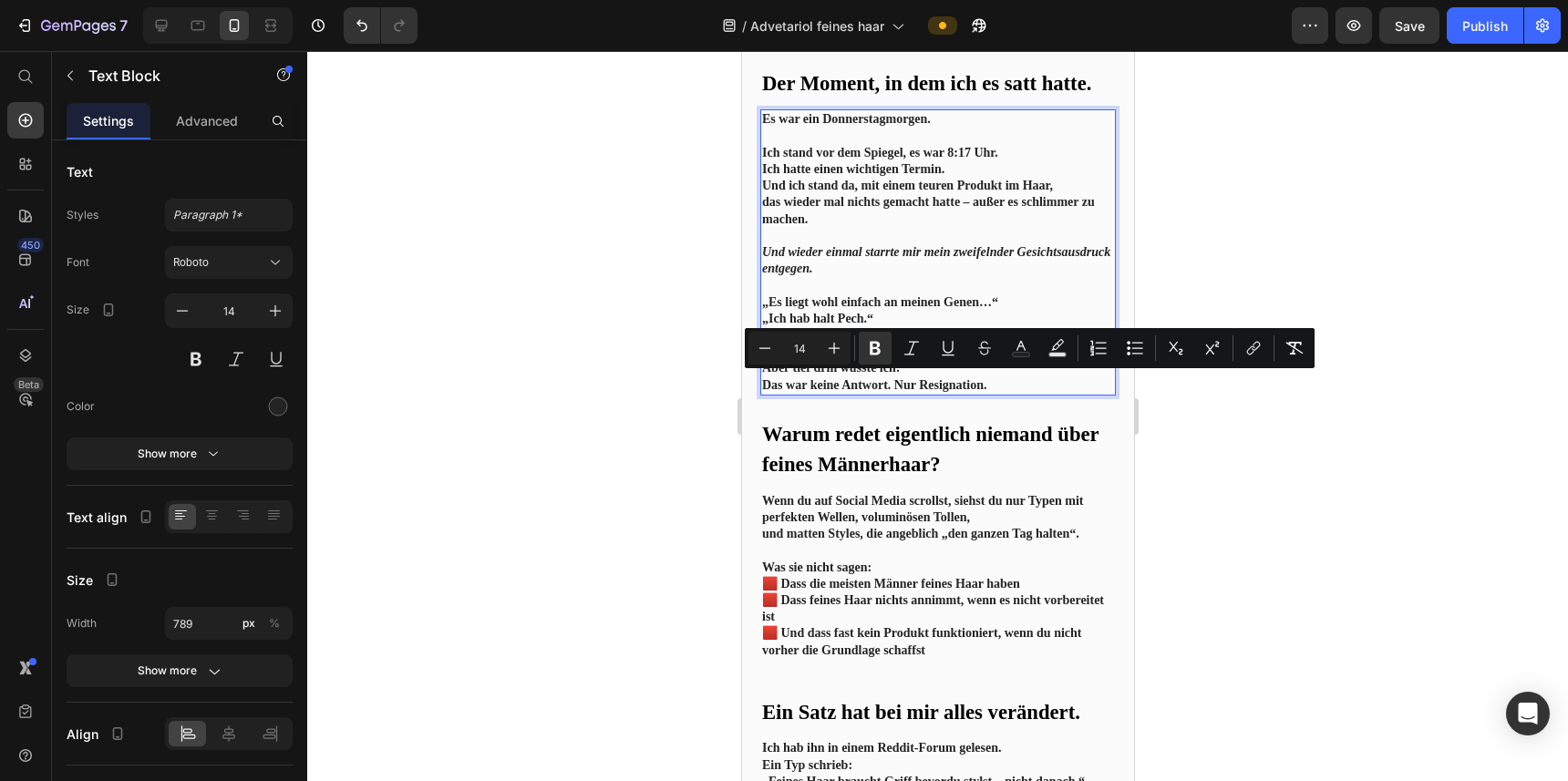 click on "Das war keine Antwort. Nur Resignation." at bounding box center [873, 385] 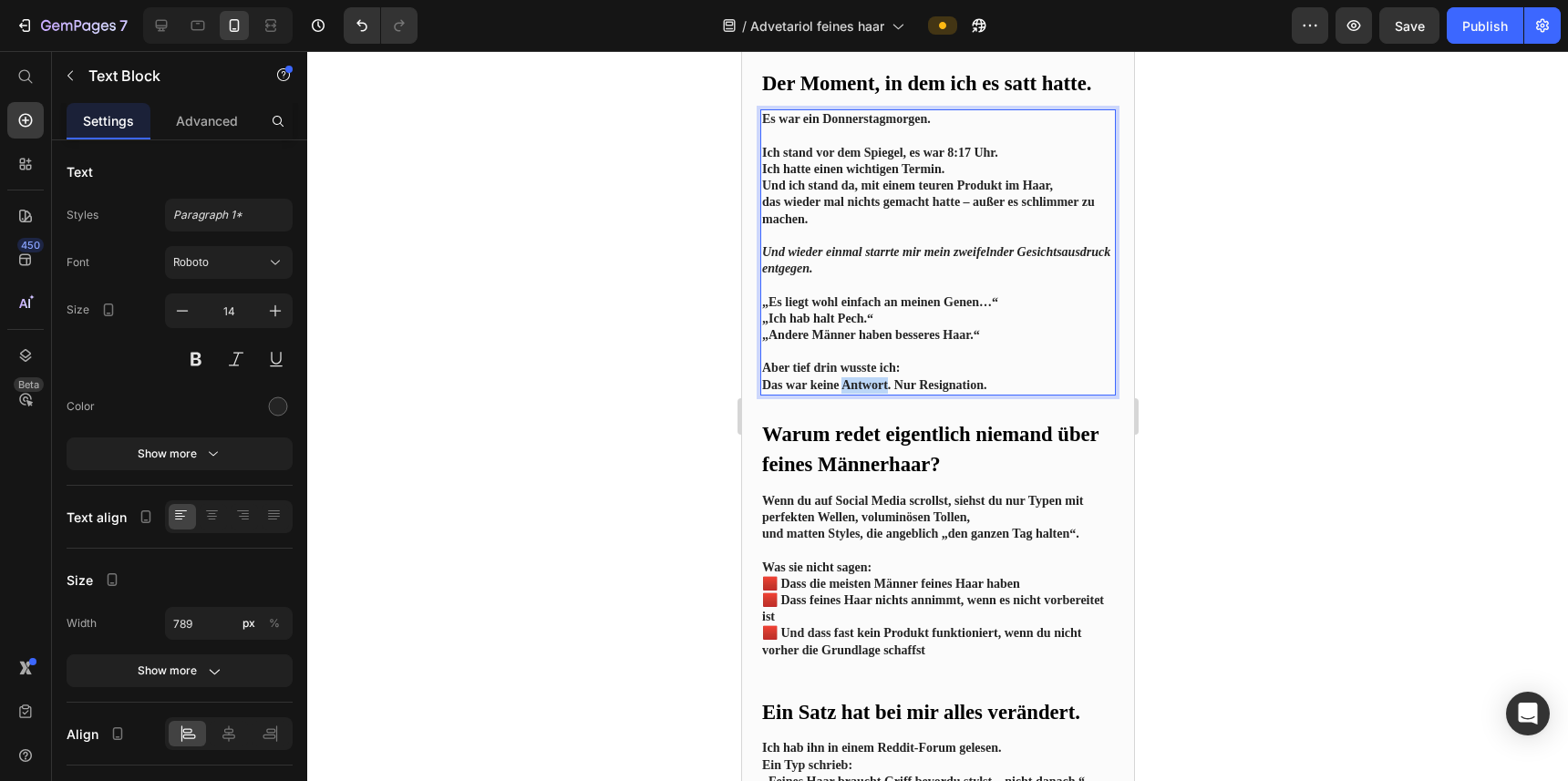 click on "Das war keine Antwort. Nur Resignation." at bounding box center (873, 385) 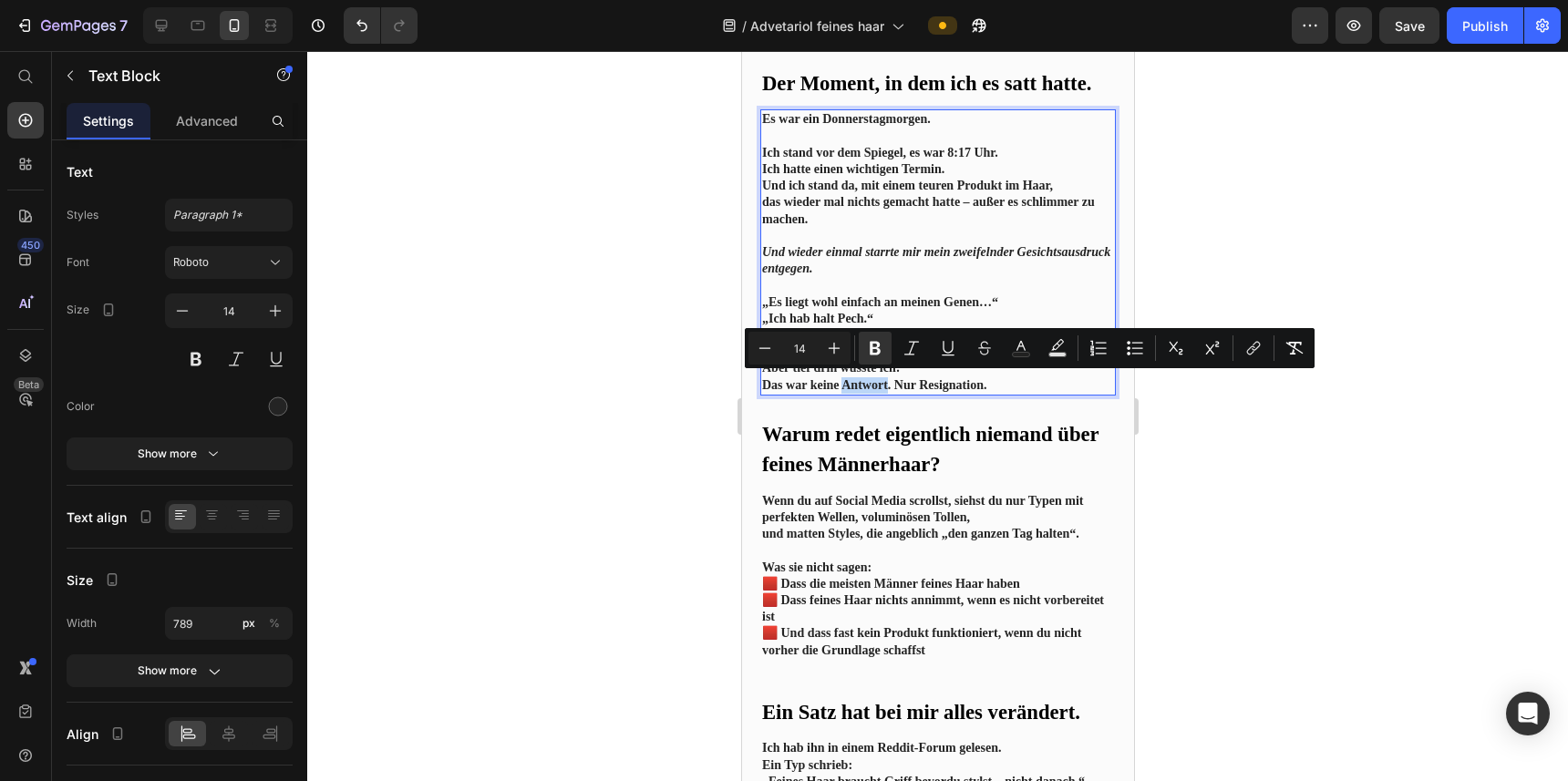 click on "Das war keine Antwort. Nur Resignation." at bounding box center [873, 385] 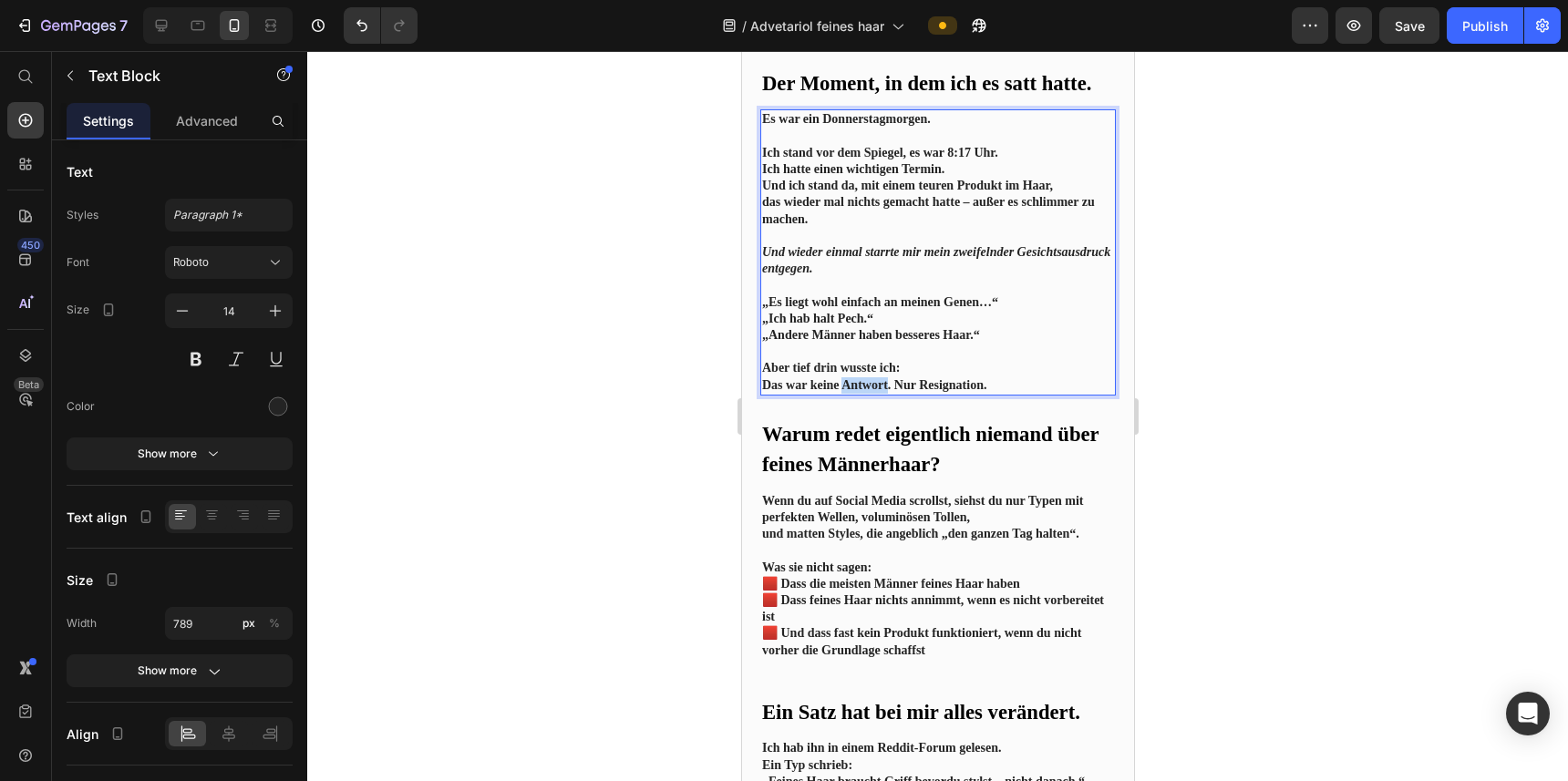 click on "Das war keine Antwort. Nur Resignation." at bounding box center [873, 385] 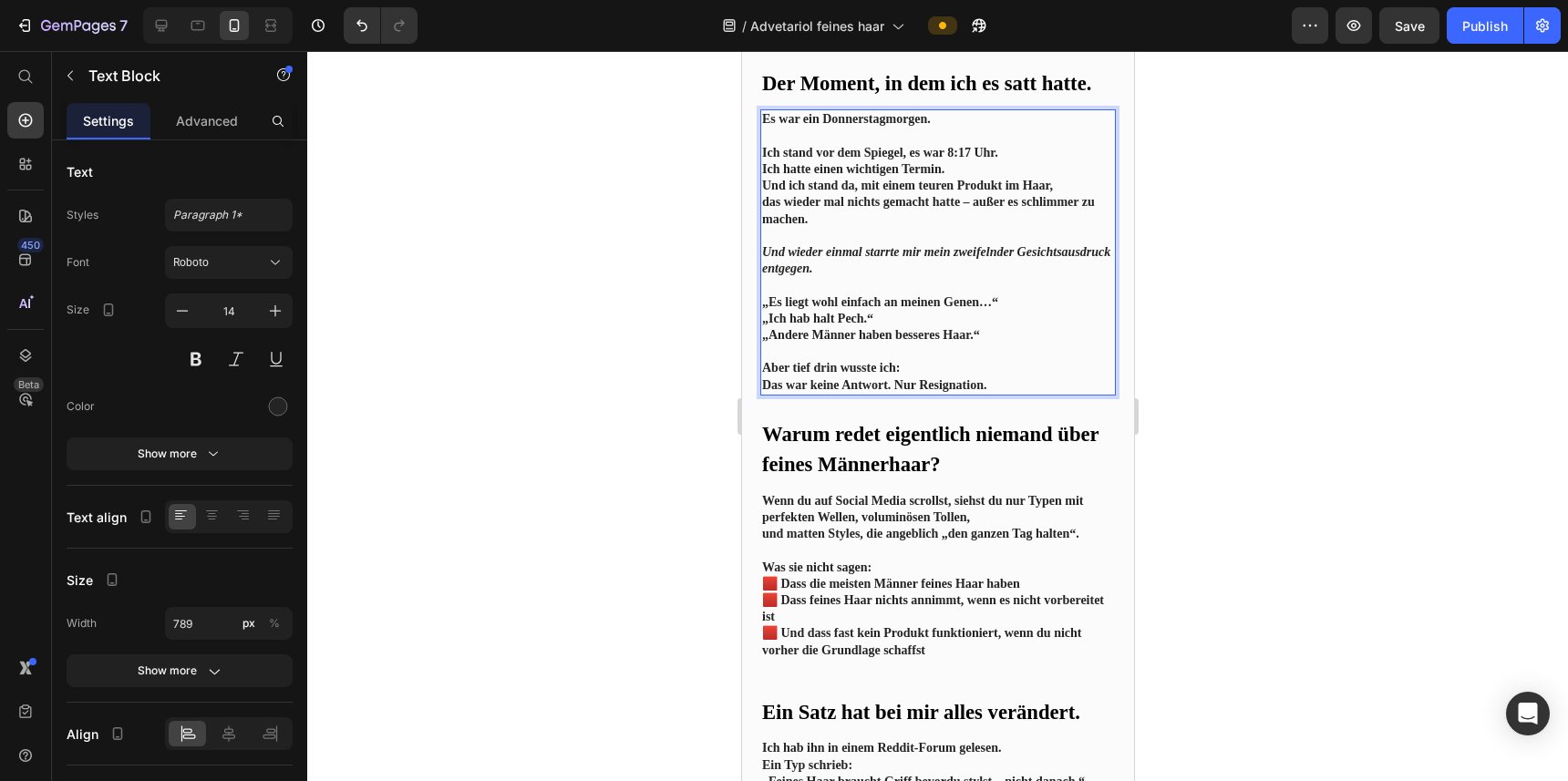 click on "Das war keine Antwort. Nur Resignation." at bounding box center (873, 385) 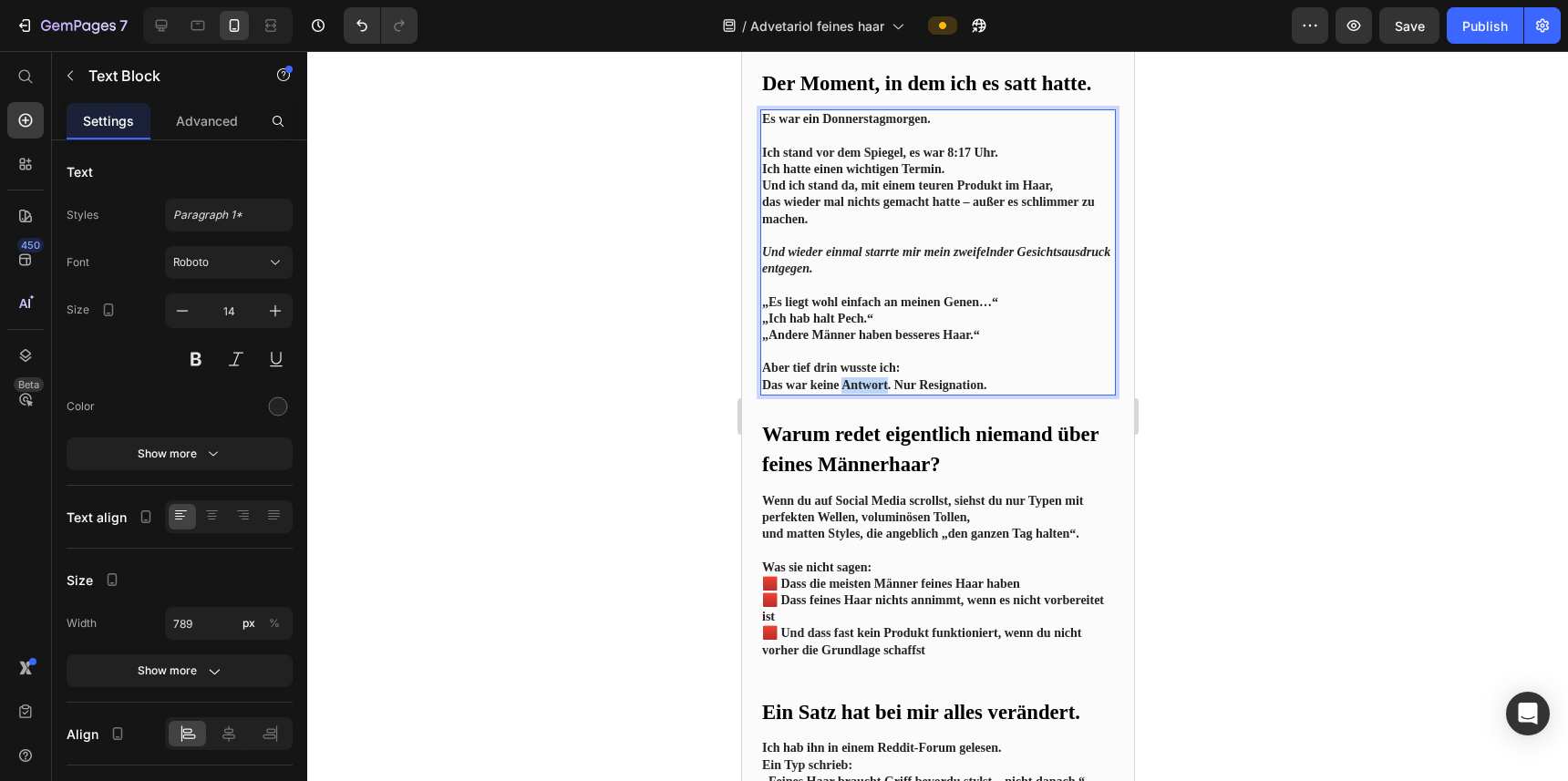 click on "Das war keine Antwort. Nur Resignation." at bounding box center (873, 385) 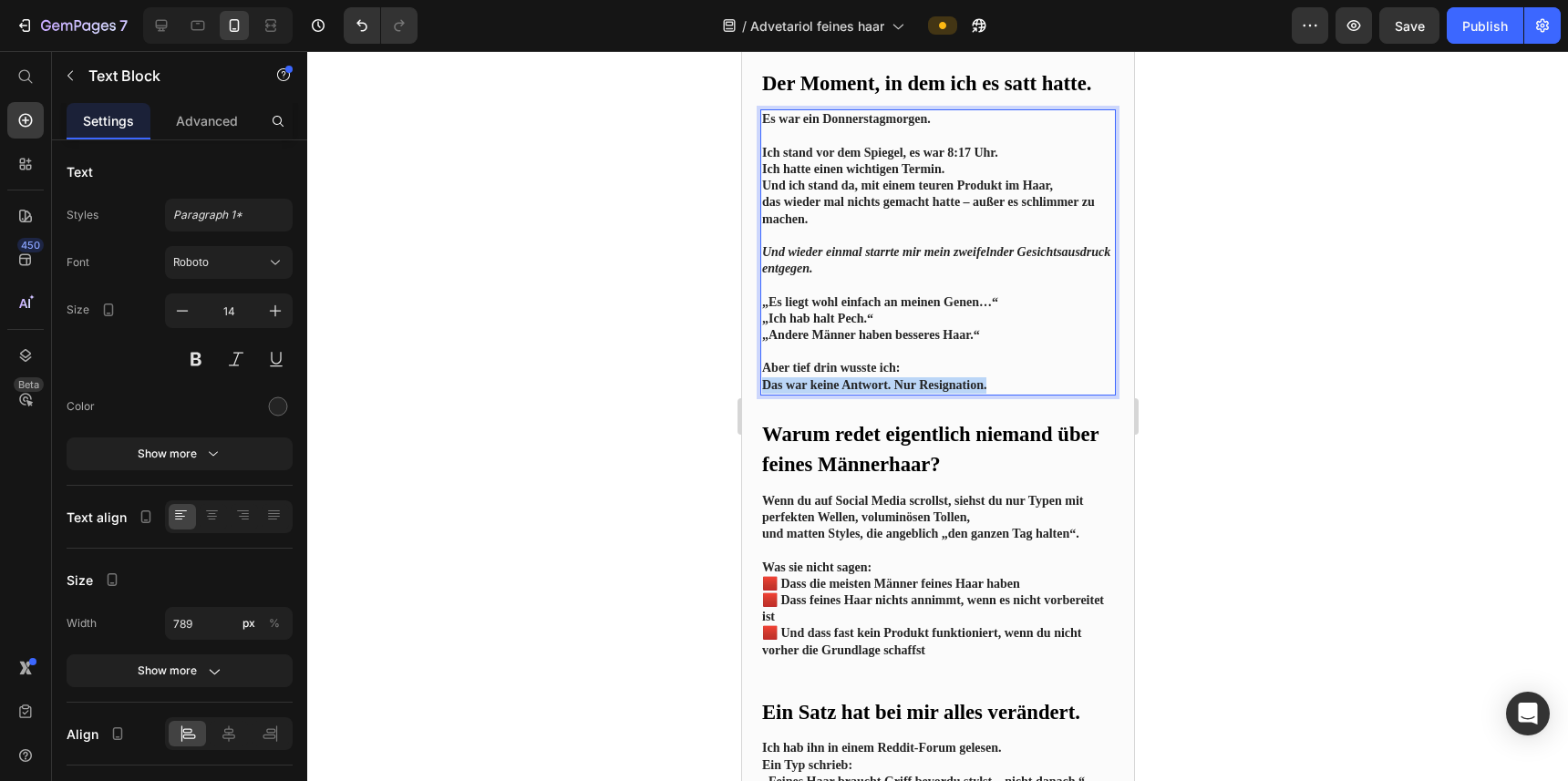 click on "Das war keine Antwort. Nur Resignation." at bounding box center [873, 385] 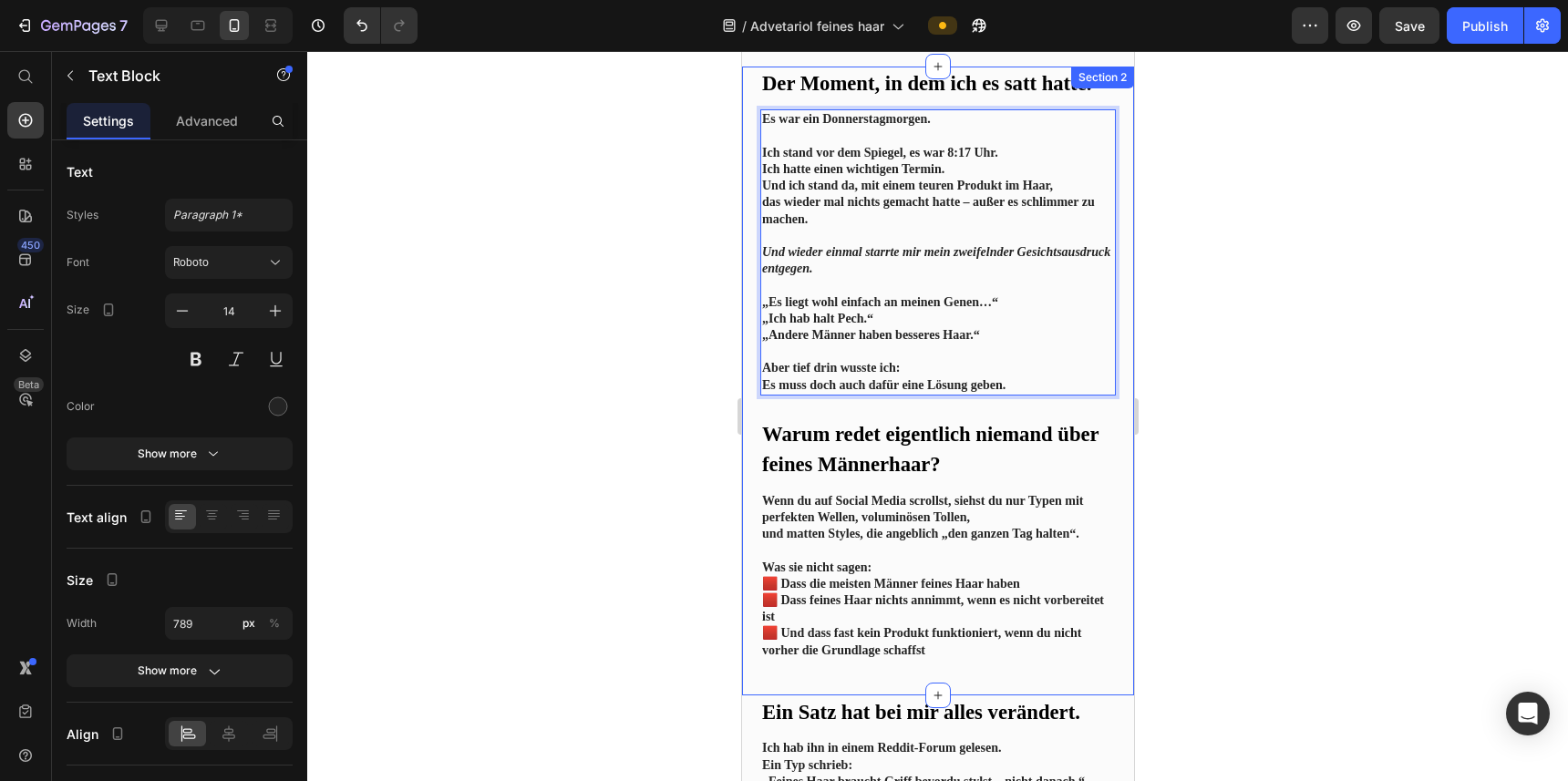 click 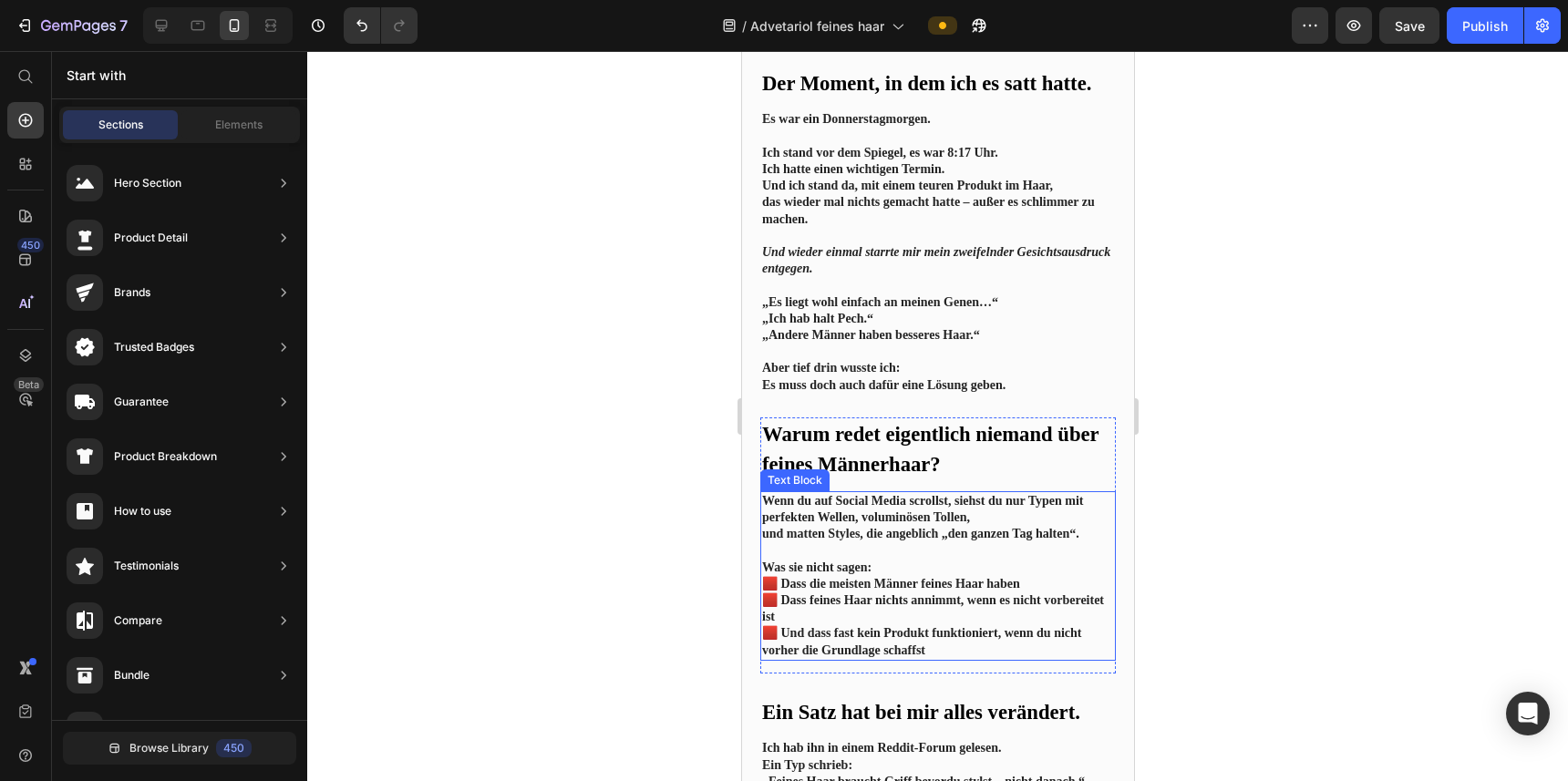 click on "Wenn du auf Social Media scrollst, siehst du nur Typen mit perfekten Wellen, voluminösen Tollen, und matten Styles, die angeblich „den ganzen Tag halten“." at bounding box center (937, 518) 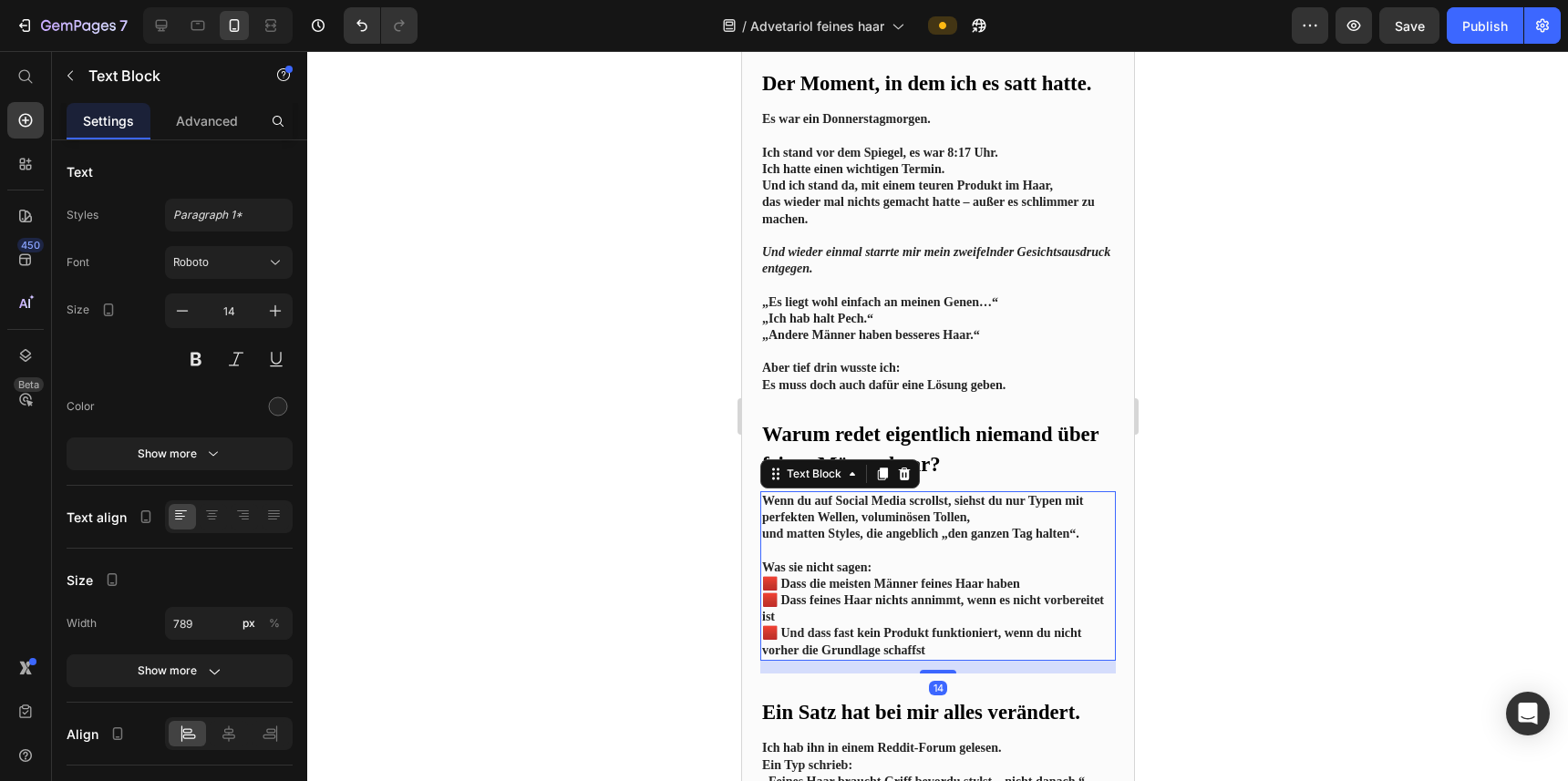 click on "Wenn du auf Social Media scrollst, siehst du nur Typen mit perfekten Wellen, voluminösen Tollen," at bounding box center [922, 509] 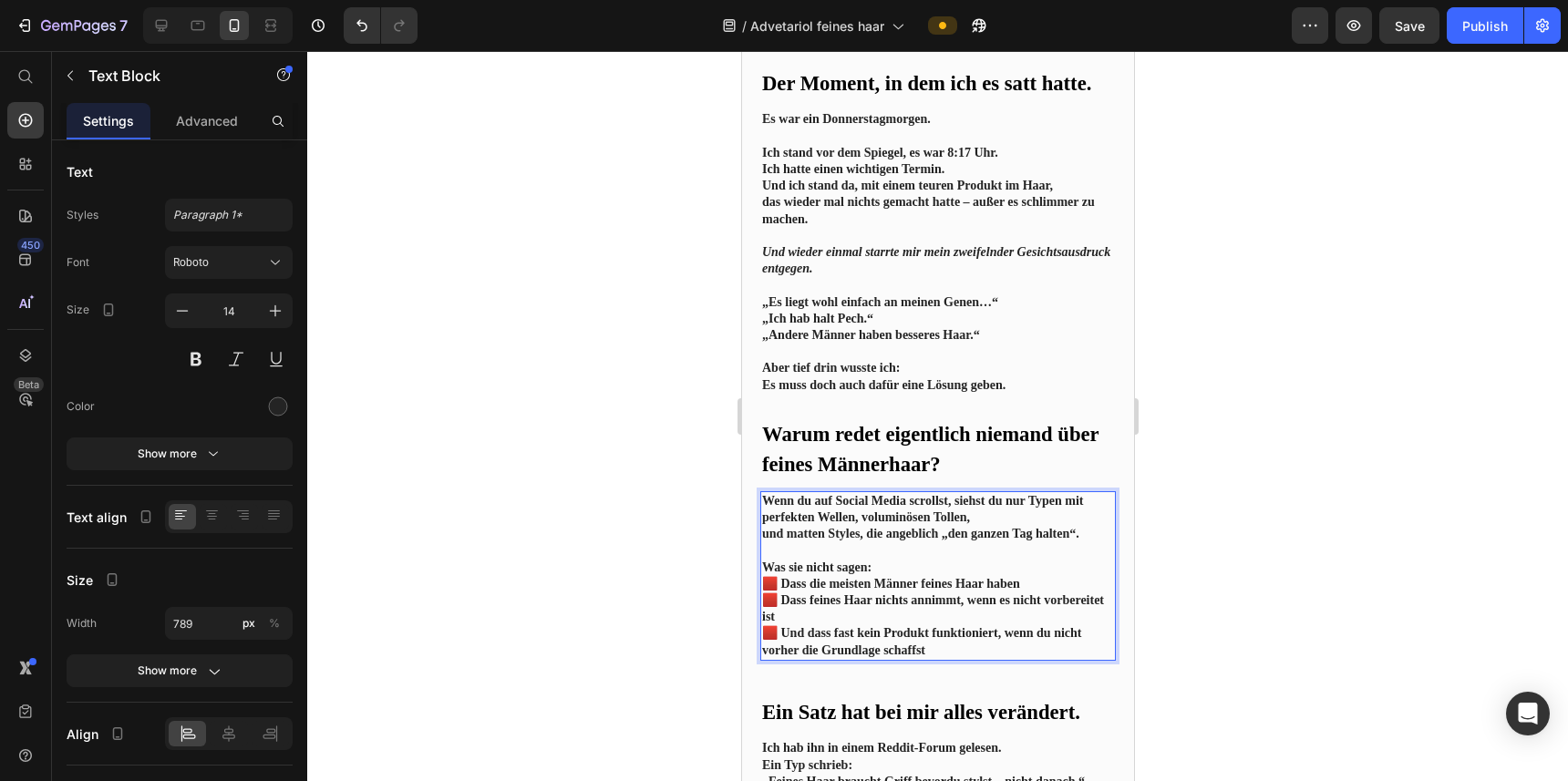 click at bounding box center [937, 550] 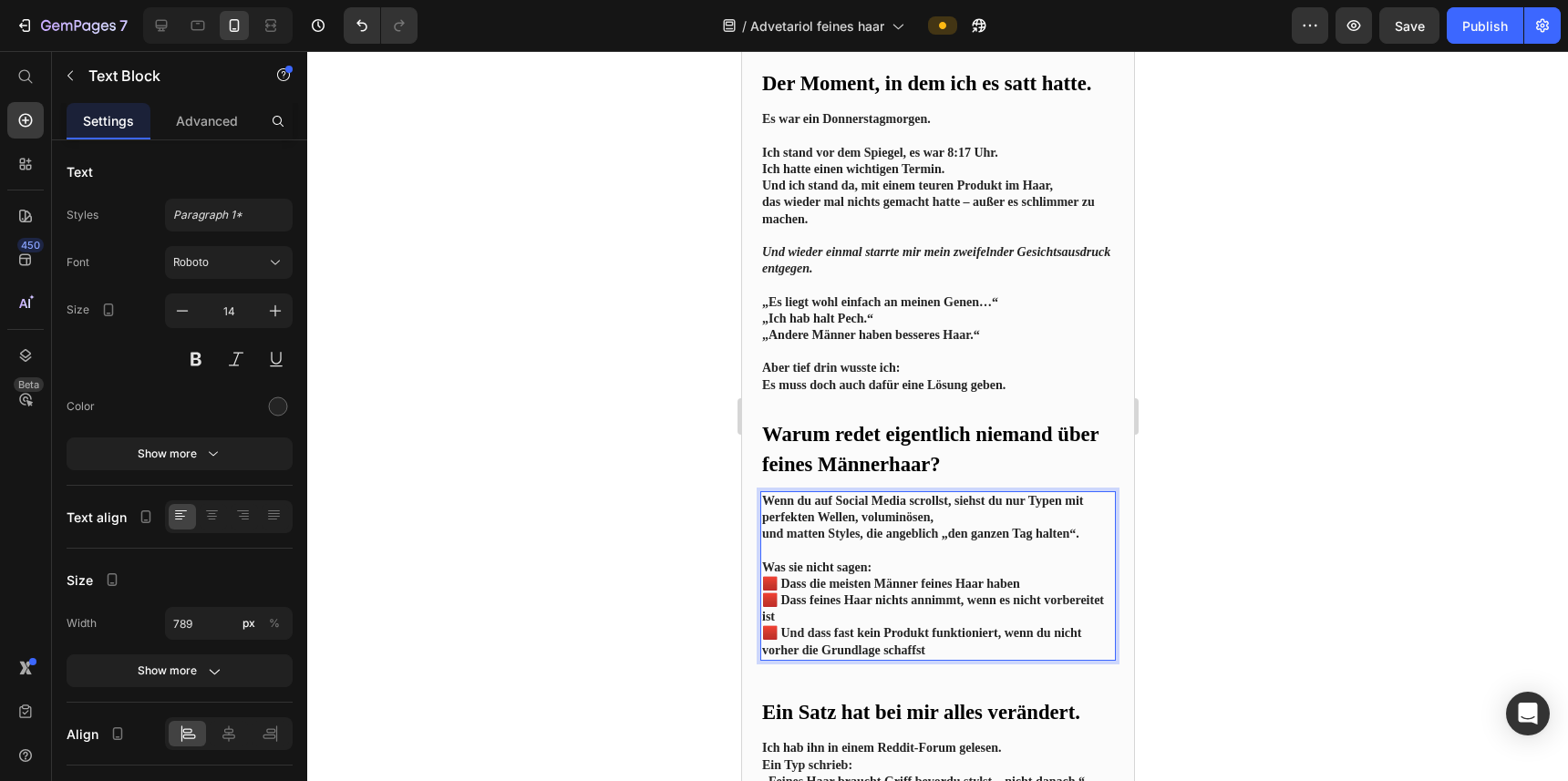 click on "Was sie nicht sagen:" at bounding box center [937, 568] 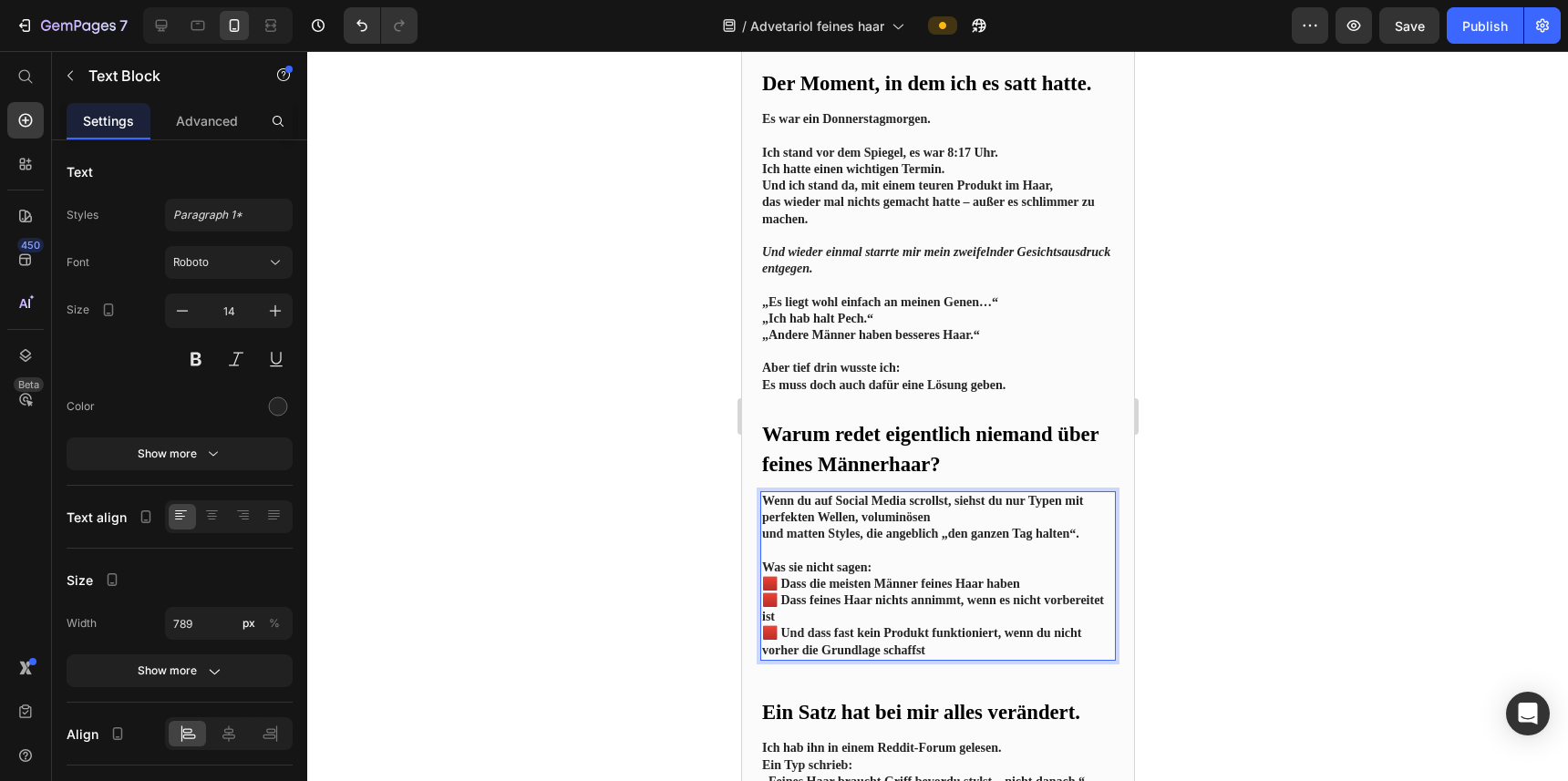 click on "und matten Styles, die angeblich „den ganzen Tag halten“." at bounding box center (920, 533) 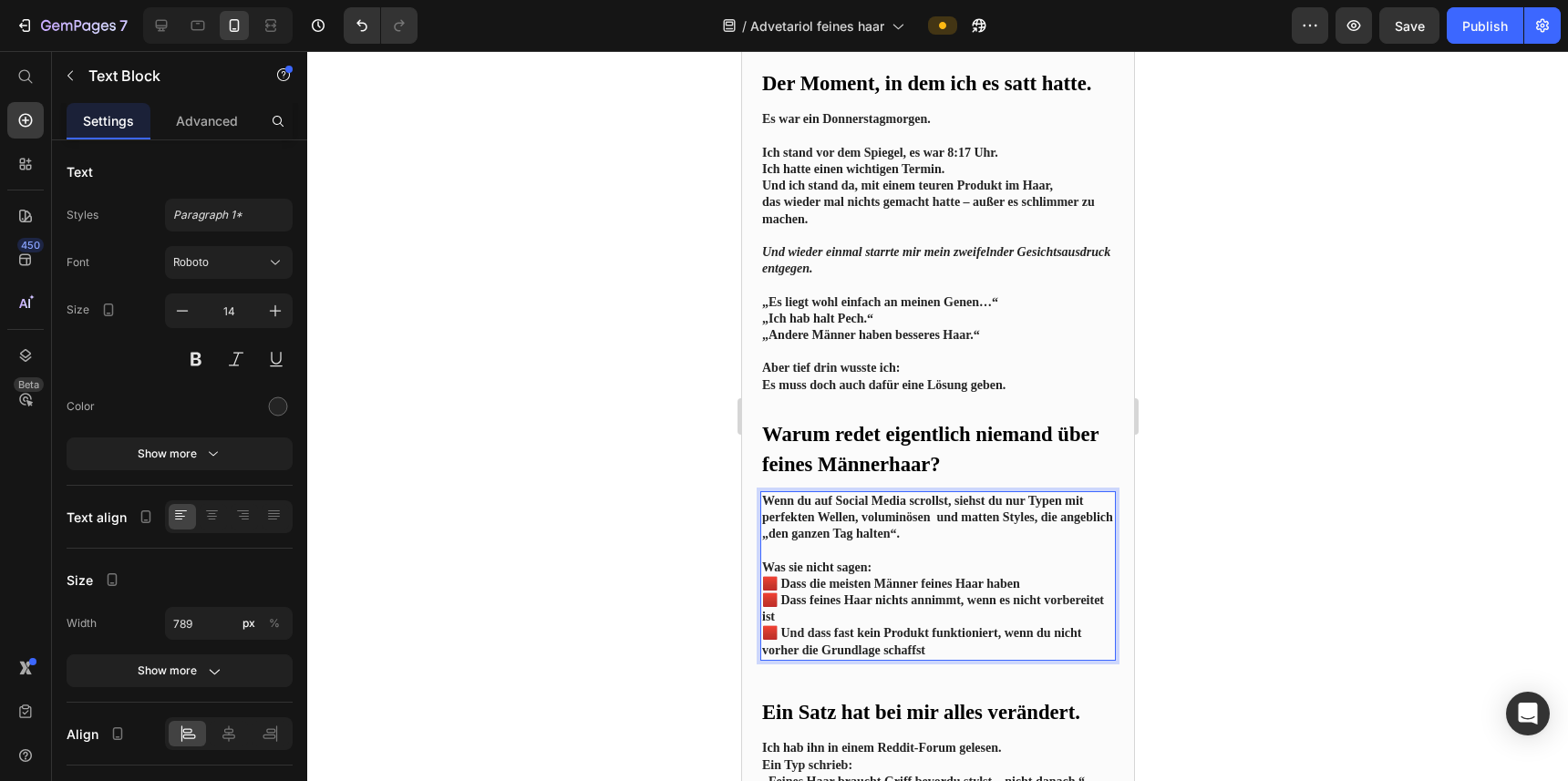 click at bounding box center (937, 550) 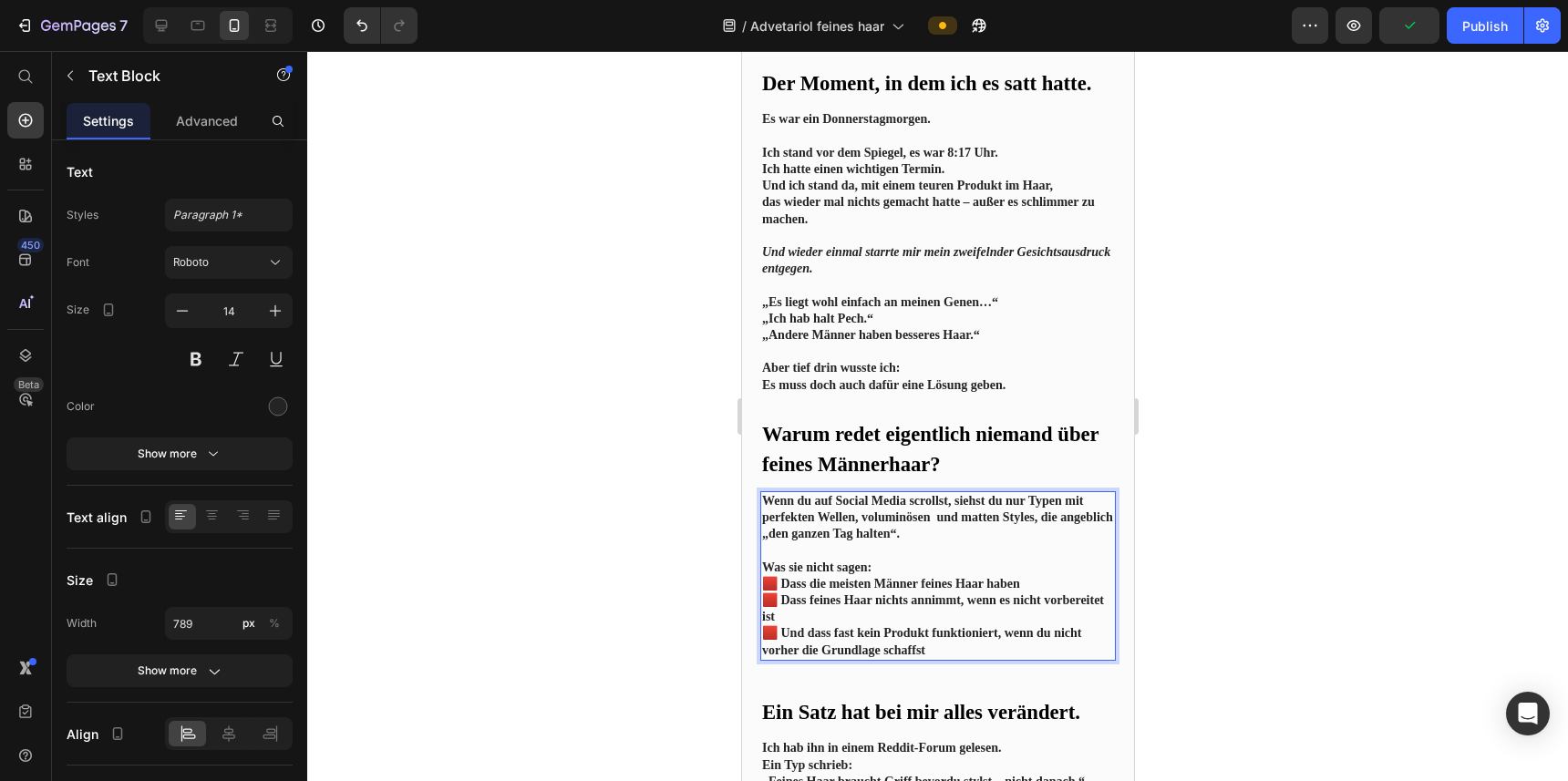 scroll, scrollTop: 959, scrollLeft: 0, axis: vertical 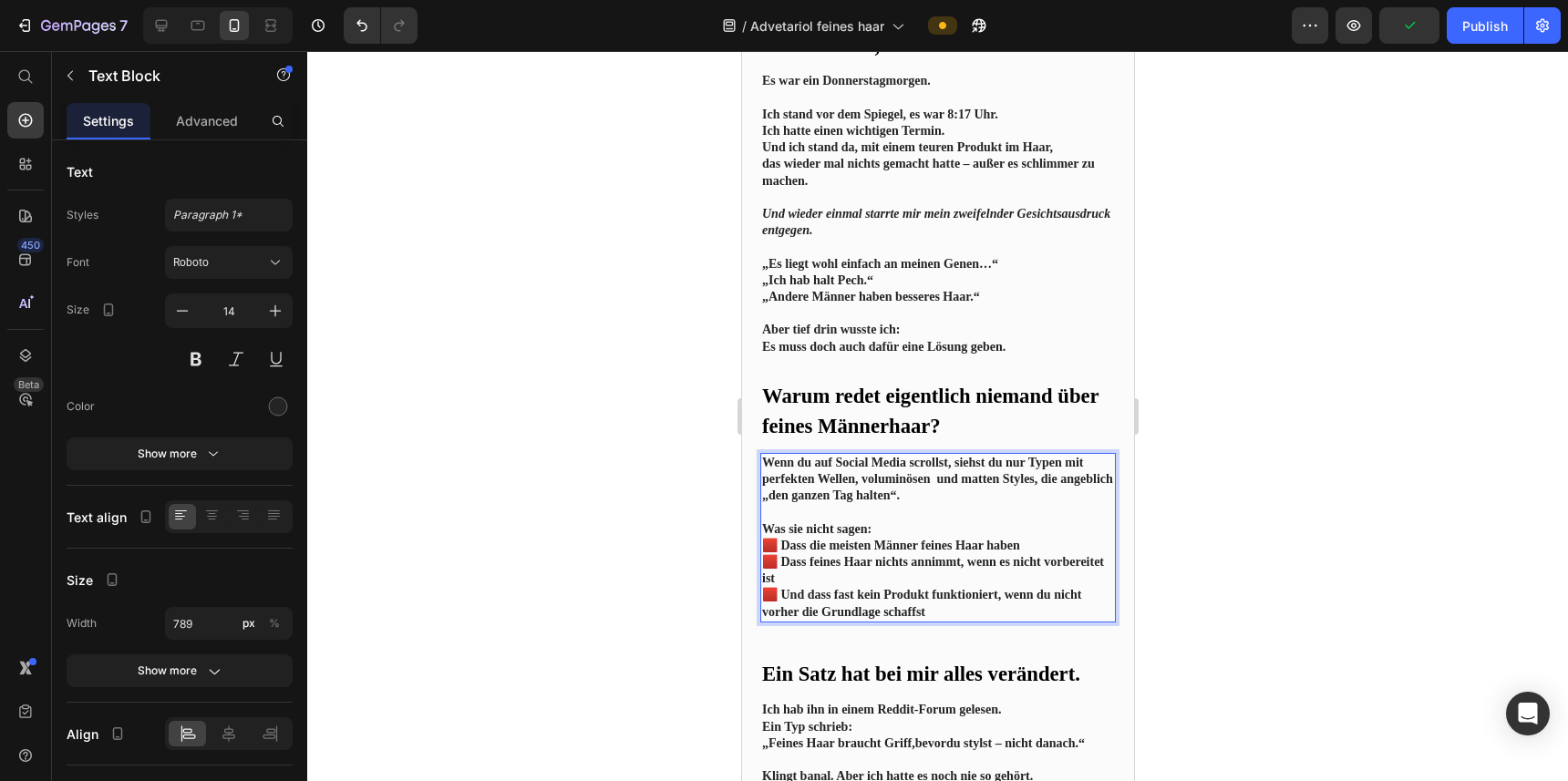click on "🟥 Dass die meisten Männer feines Haar haben 🟥 Dass feines Haar nichts annimmt, wenn es nicht vorbereitet ist 🟥 Und dass fast kein Produkt funktioniert, wenn du nicht vorher die Grundlage schaffst" at bounding box center (937, 579) 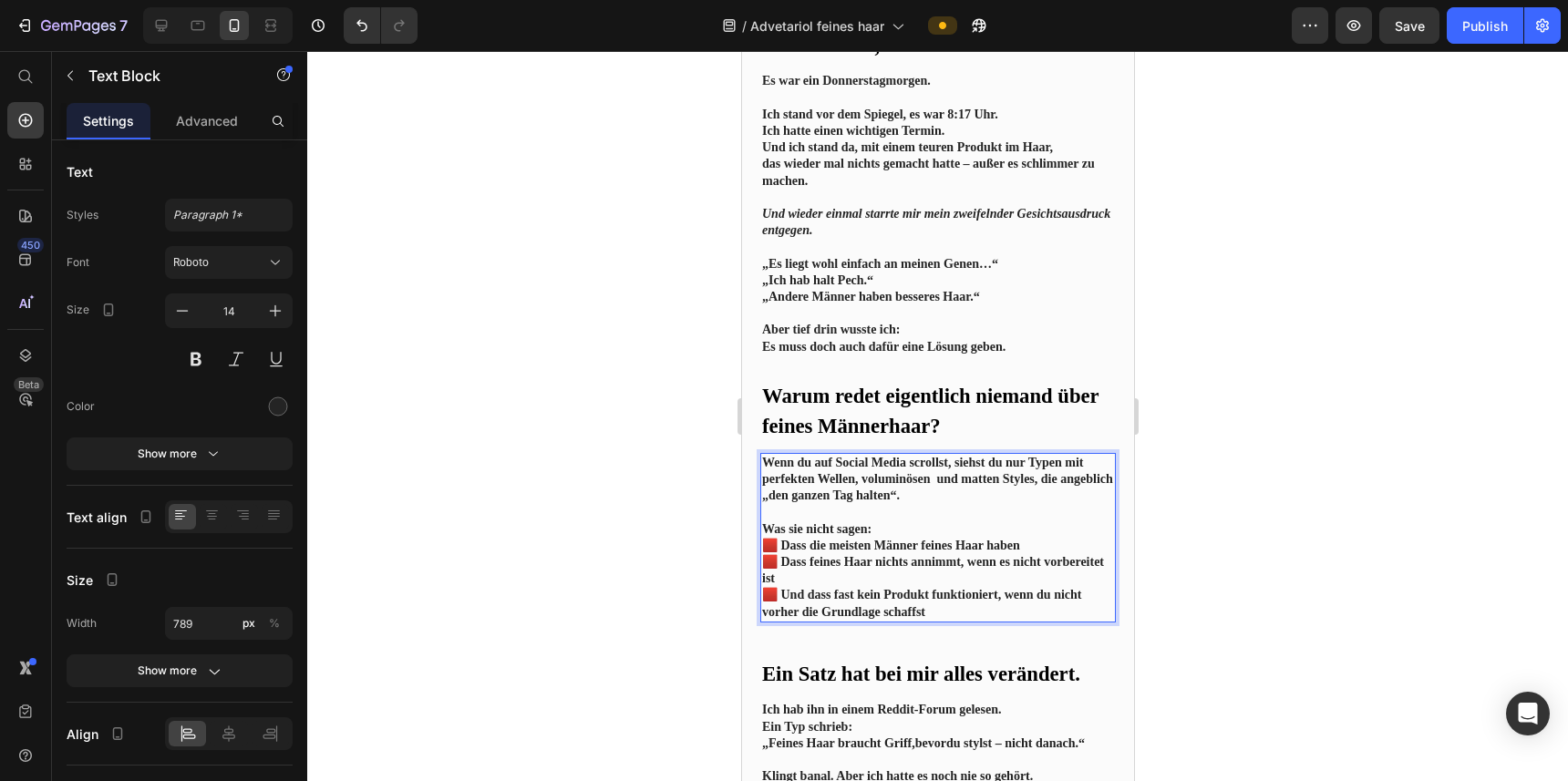 click on "Wenn du auf Social Media scrollst, siehst du nur Typen mit perfekten Wellen, voluminösen  und matten Styles, die angeblich „den ganzen Tag halten“." at bounding box center (936, 478) 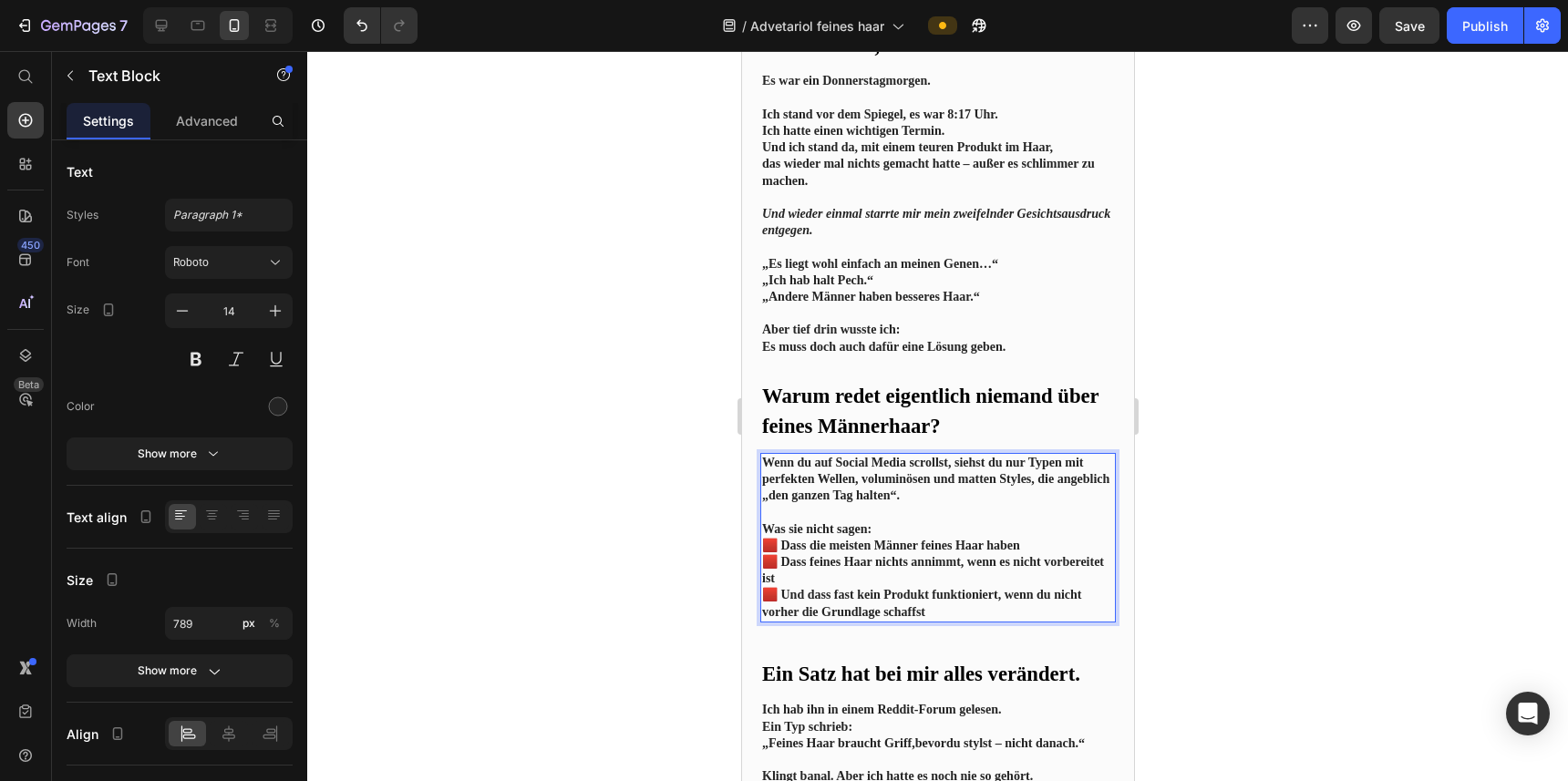 click on "🟥 Dass die meisten Männer feines Haar haben 🟥 Dass feines Haar nichts annimmt, wenn es nicht vorbereitet ist 🟥 Und dass fast kein Produkt funktioniert, wenn du nicht vorher die Grundlage schaffst" at bounding box center [937, 579] 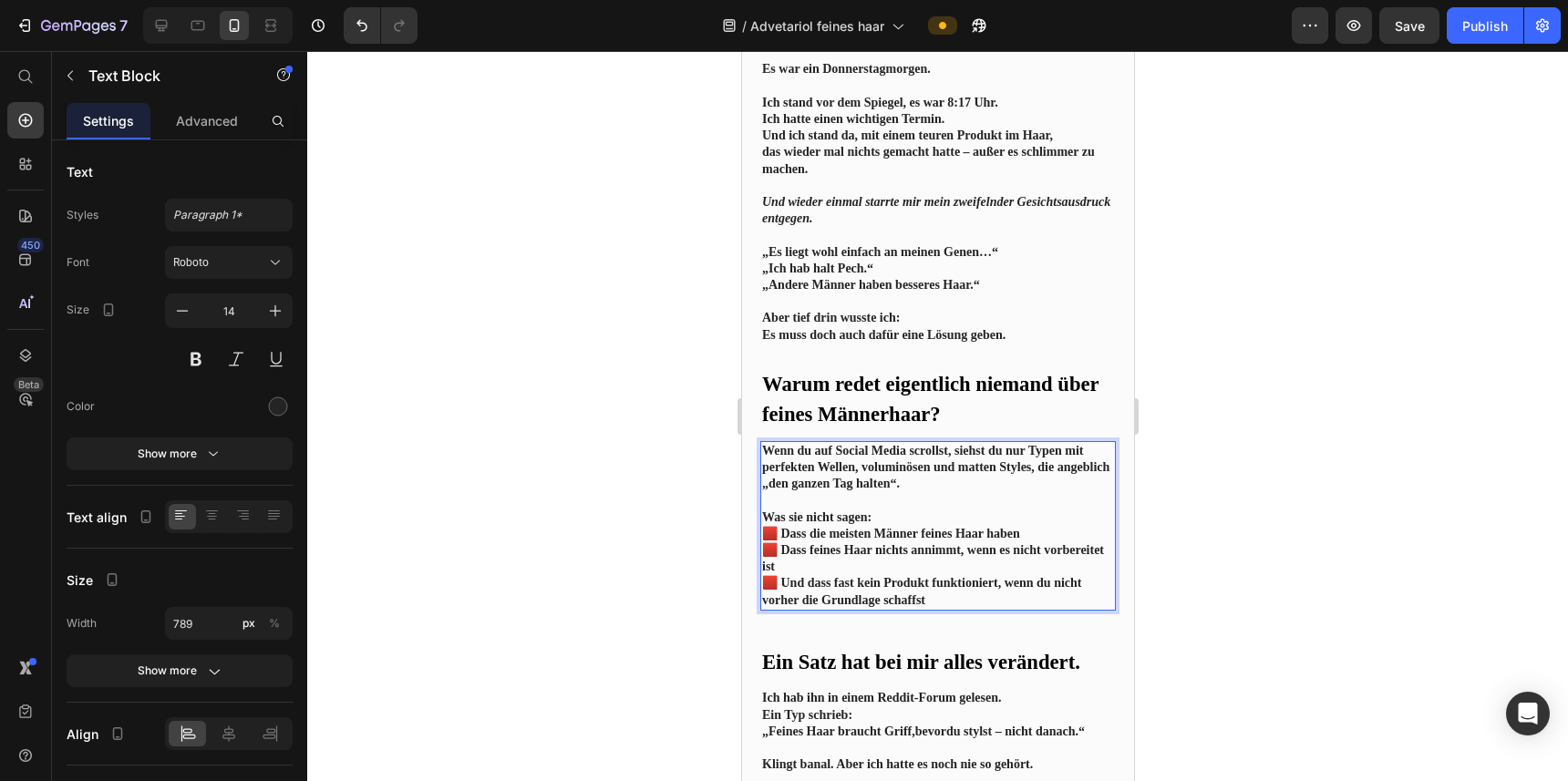 scroll, scrollTop: 972, scrollLeft: 0, axis: vertical 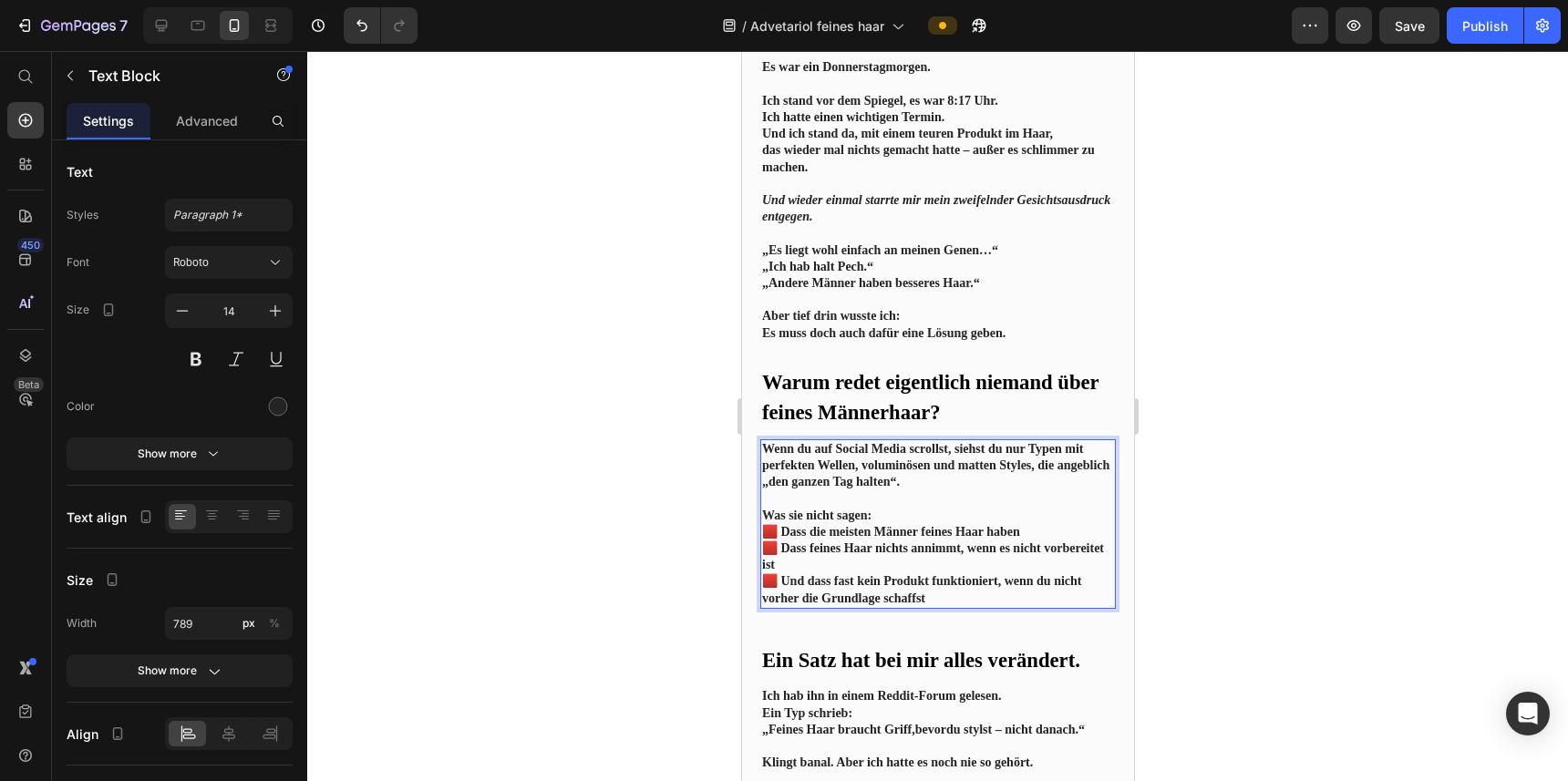 click 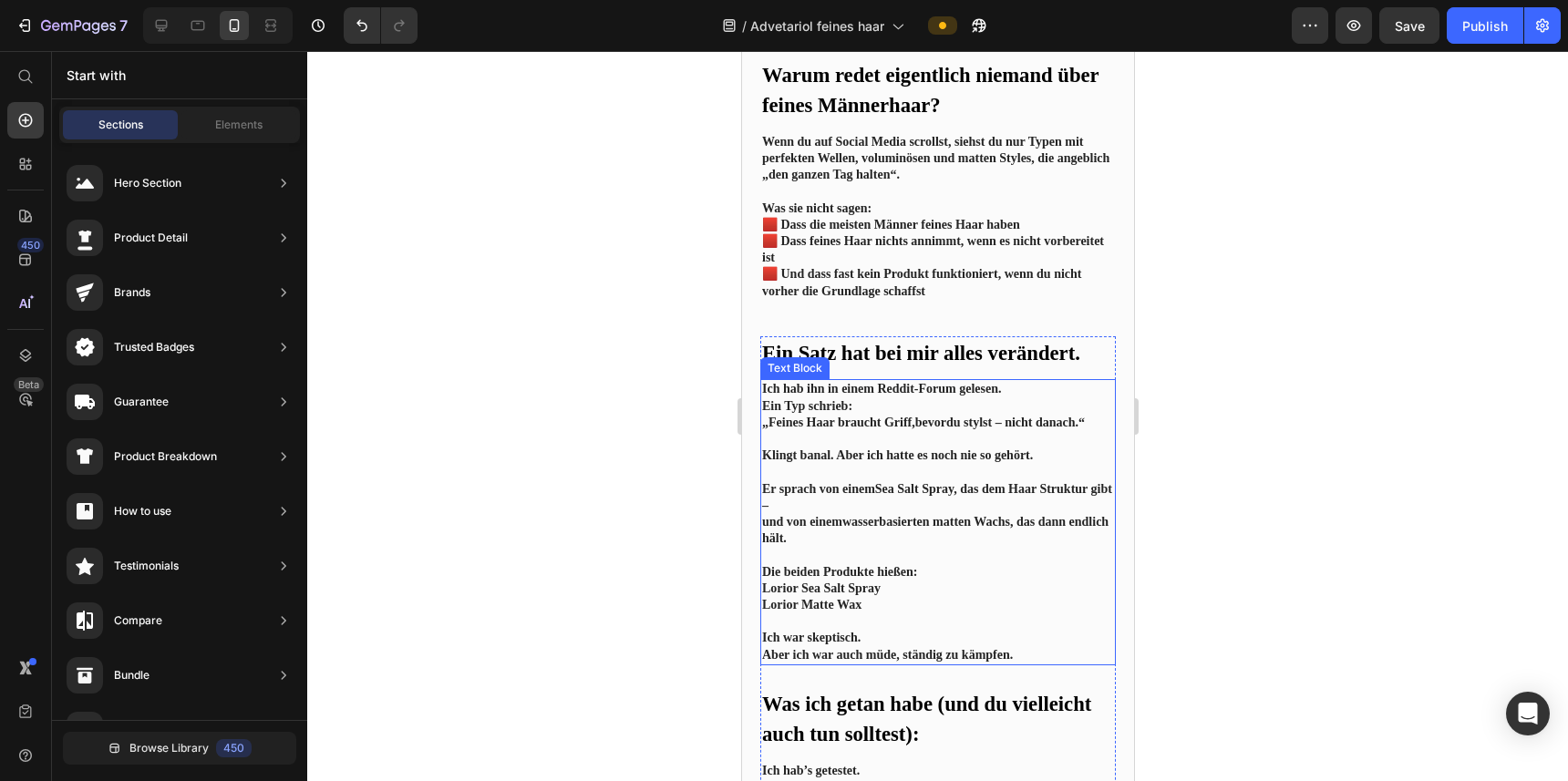 scroll, scrollTop: 1328, scrollLeft: 0, axis: vertical 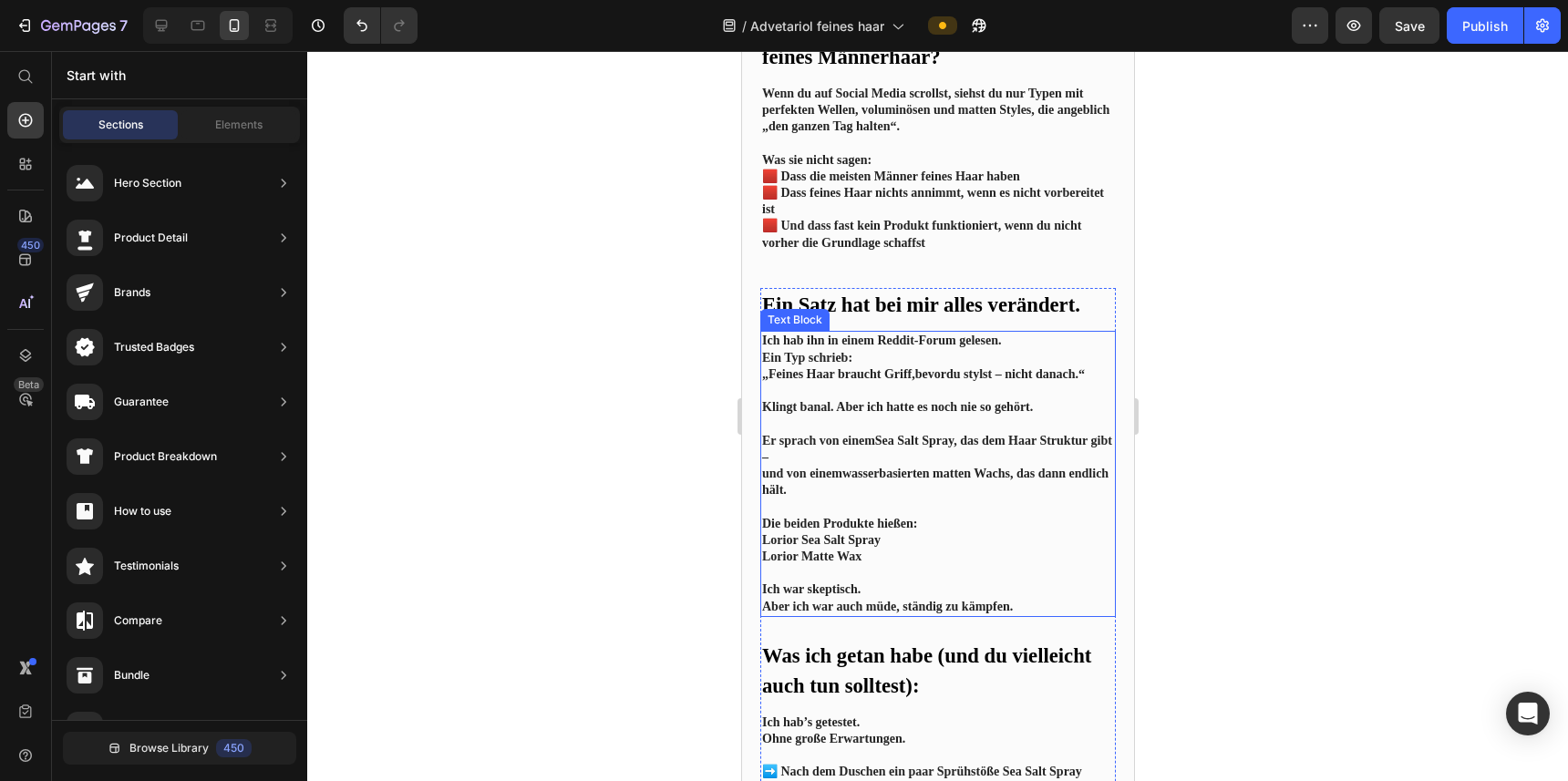 click on "bevor" at bounding box center (930, 374) 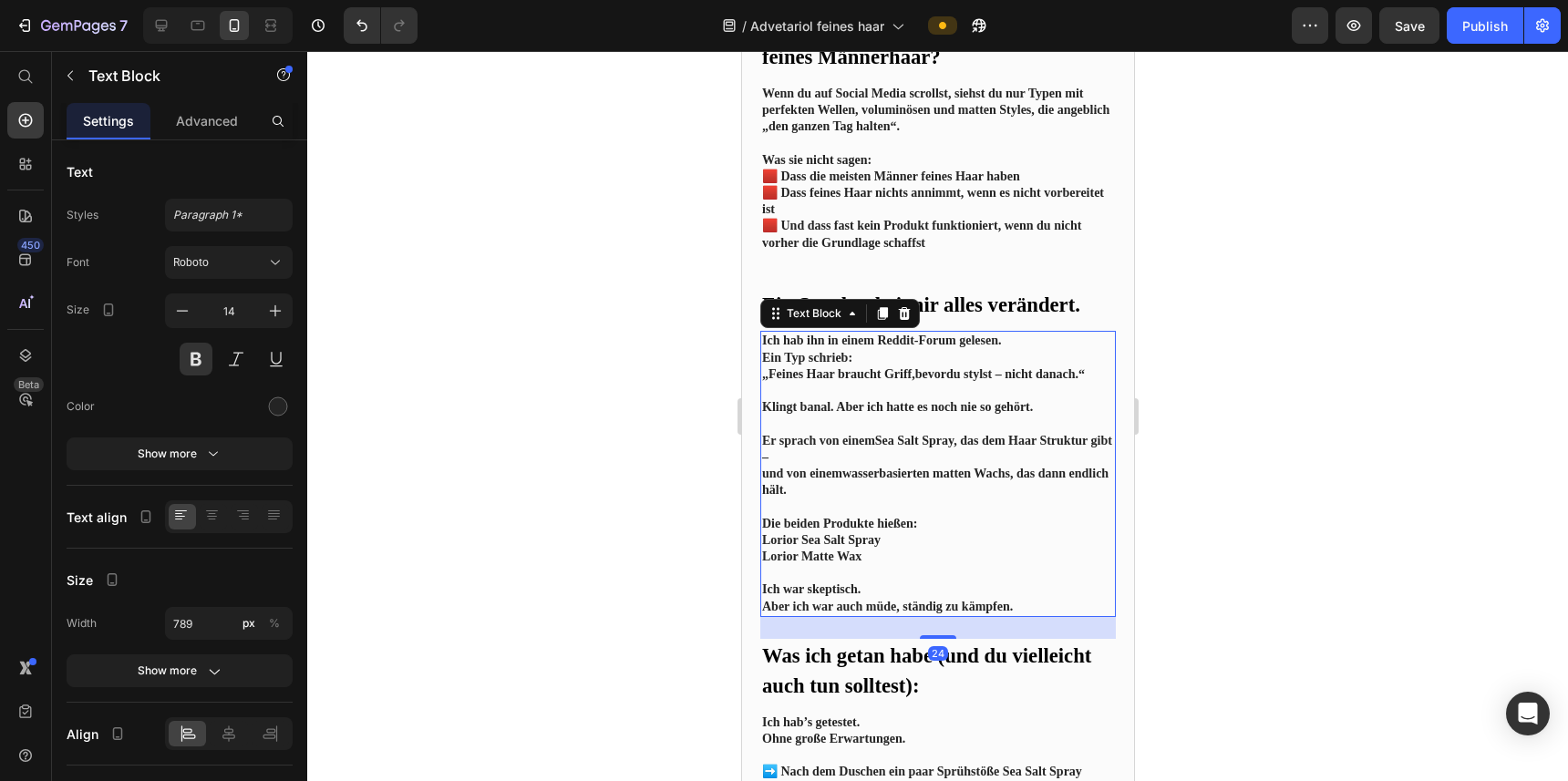 click on "„Feines Haar braucht Griff,  bevor  du stylst – nicht danach.“" at bounding box center [937, 375] 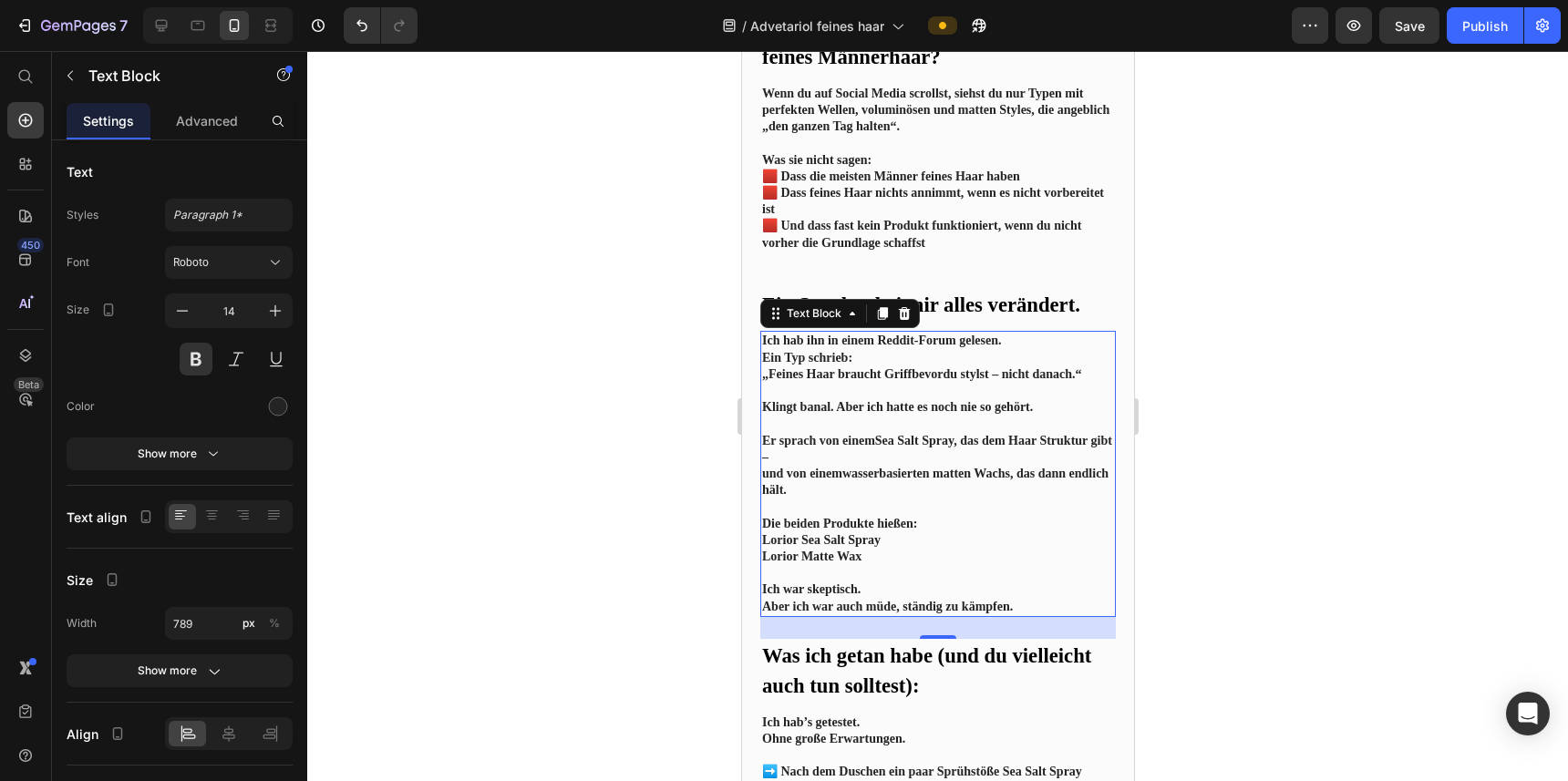 click 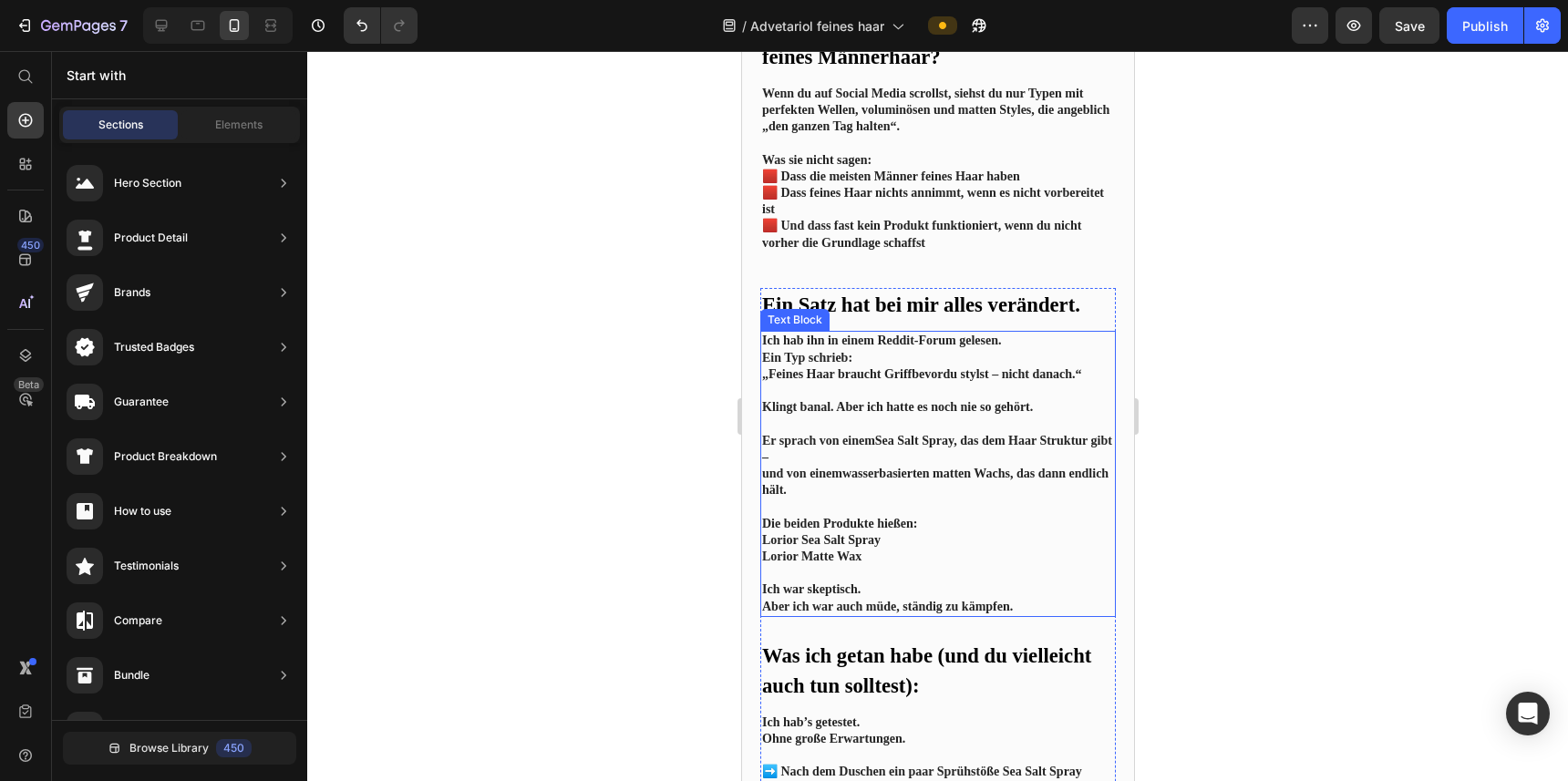 click on "Klingt banal. Aber ich hatte es noch nie so gehört." at bounding box center (937, 407) 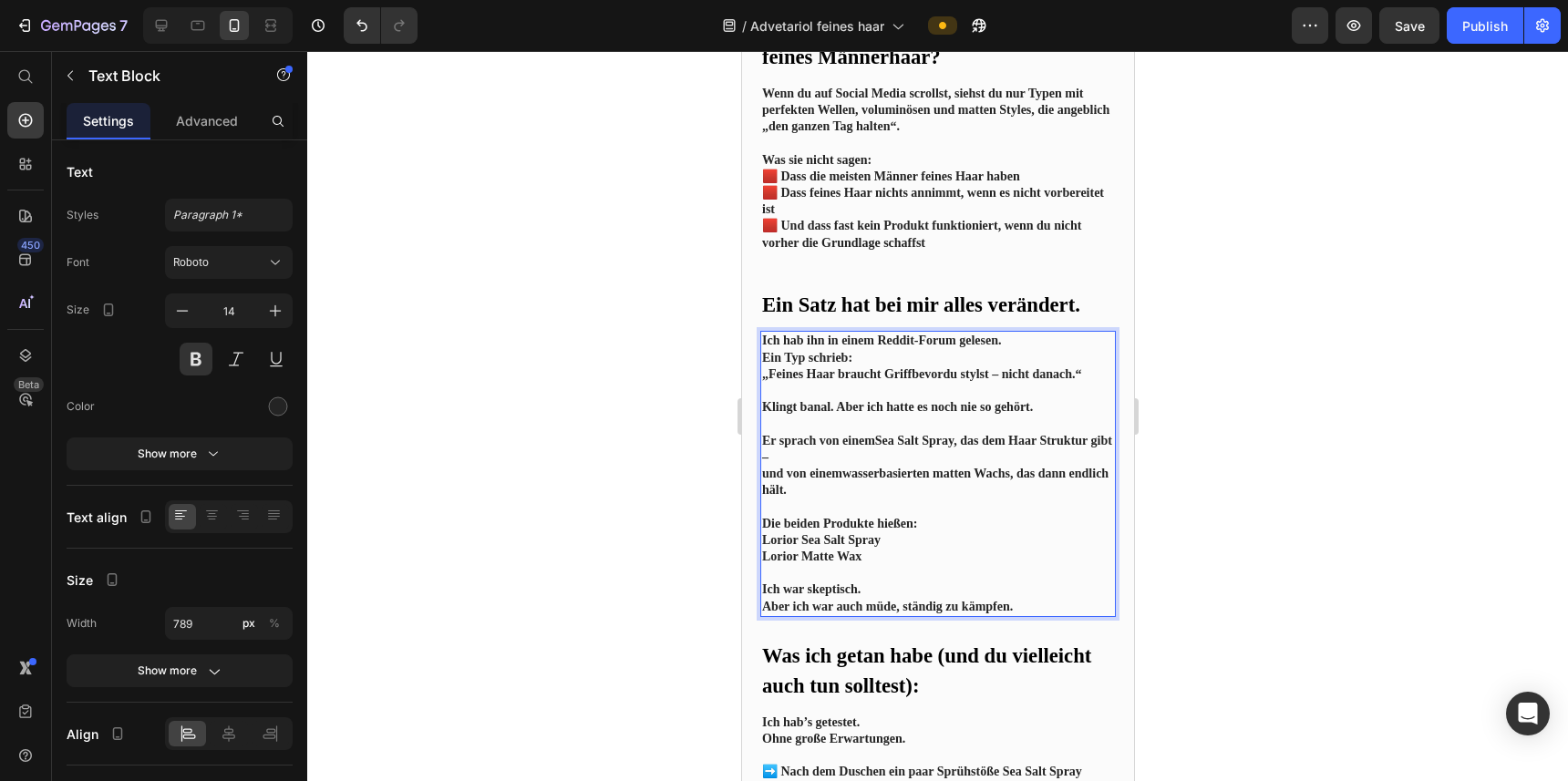 click on "Klingt banal. Aber ich hatte es noch nie so gehört." at bounding box center (937, 407) 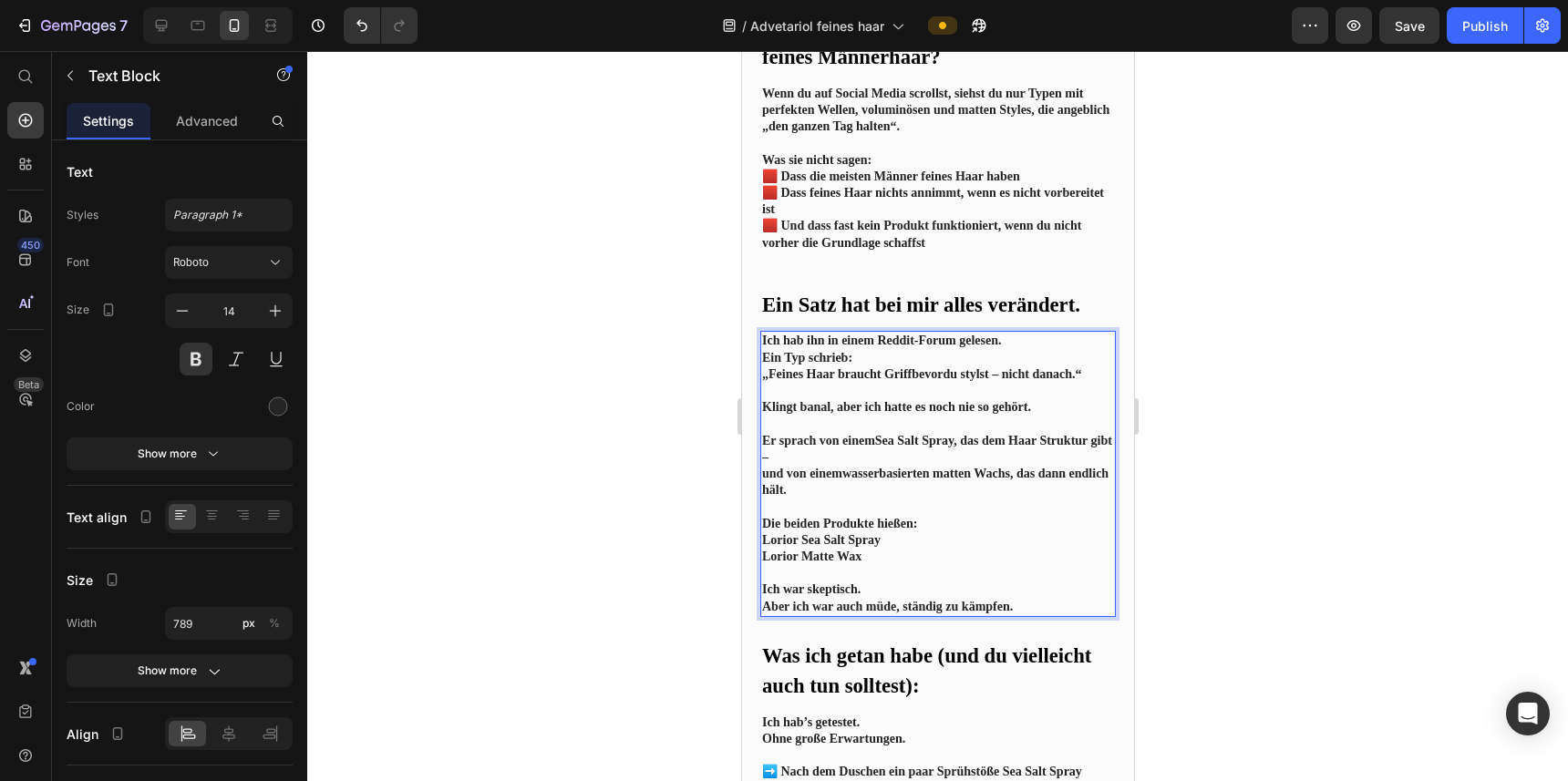 click 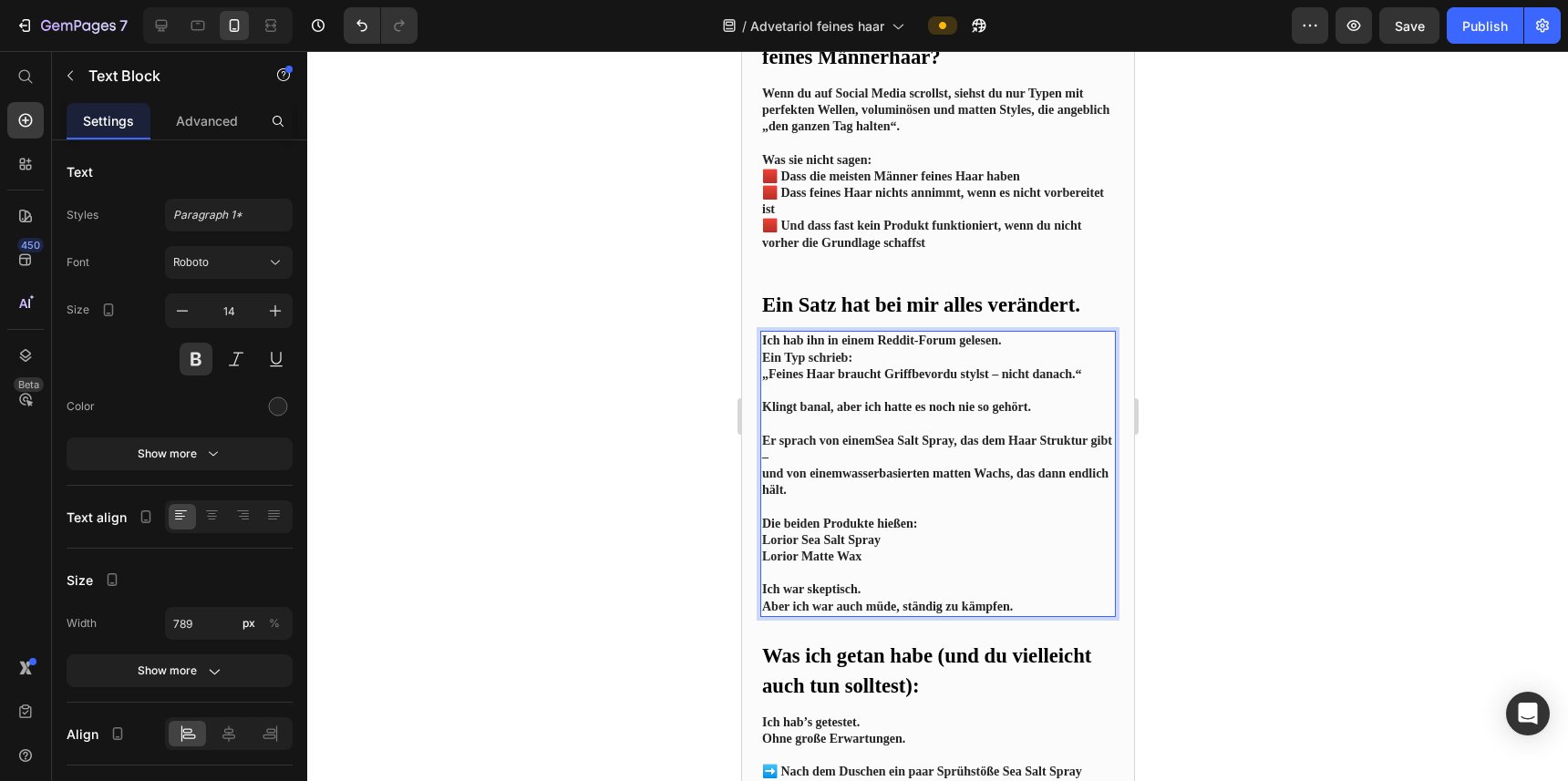 click on "Er sprach von einem  Sea Salt Spray , das dem Haar Struktur gibt – und von einem  wasserbasierten matten Wachs , das dann endlich hält." at bounding box center (937, 466) 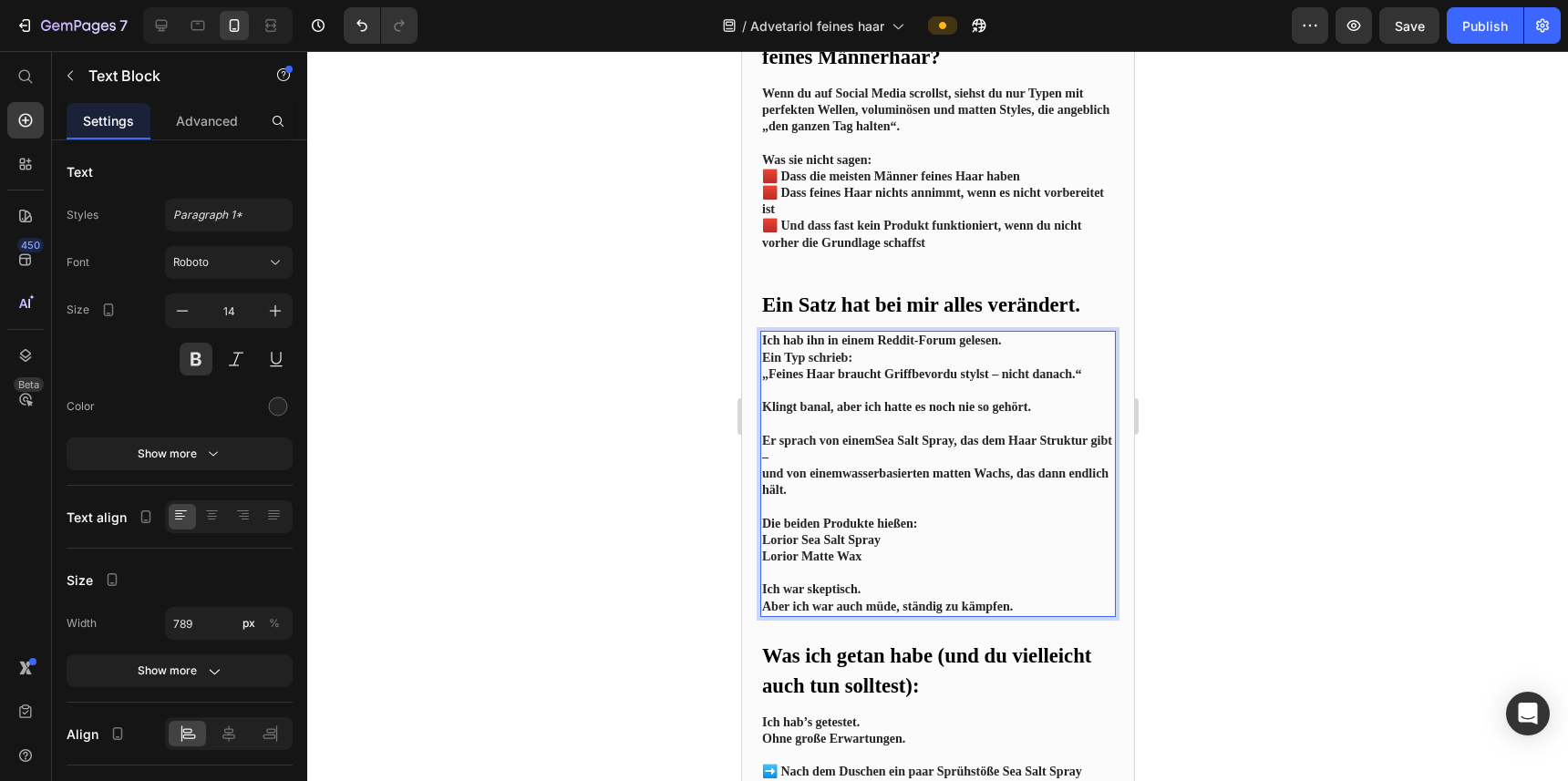 click on "Er sprach von einem  Sea Salt Spray , das dem Haar Struktur gibt – und von einem  wasserbasierten matten Wachs , das dann endlich hält." at bounding box center [937, 466] 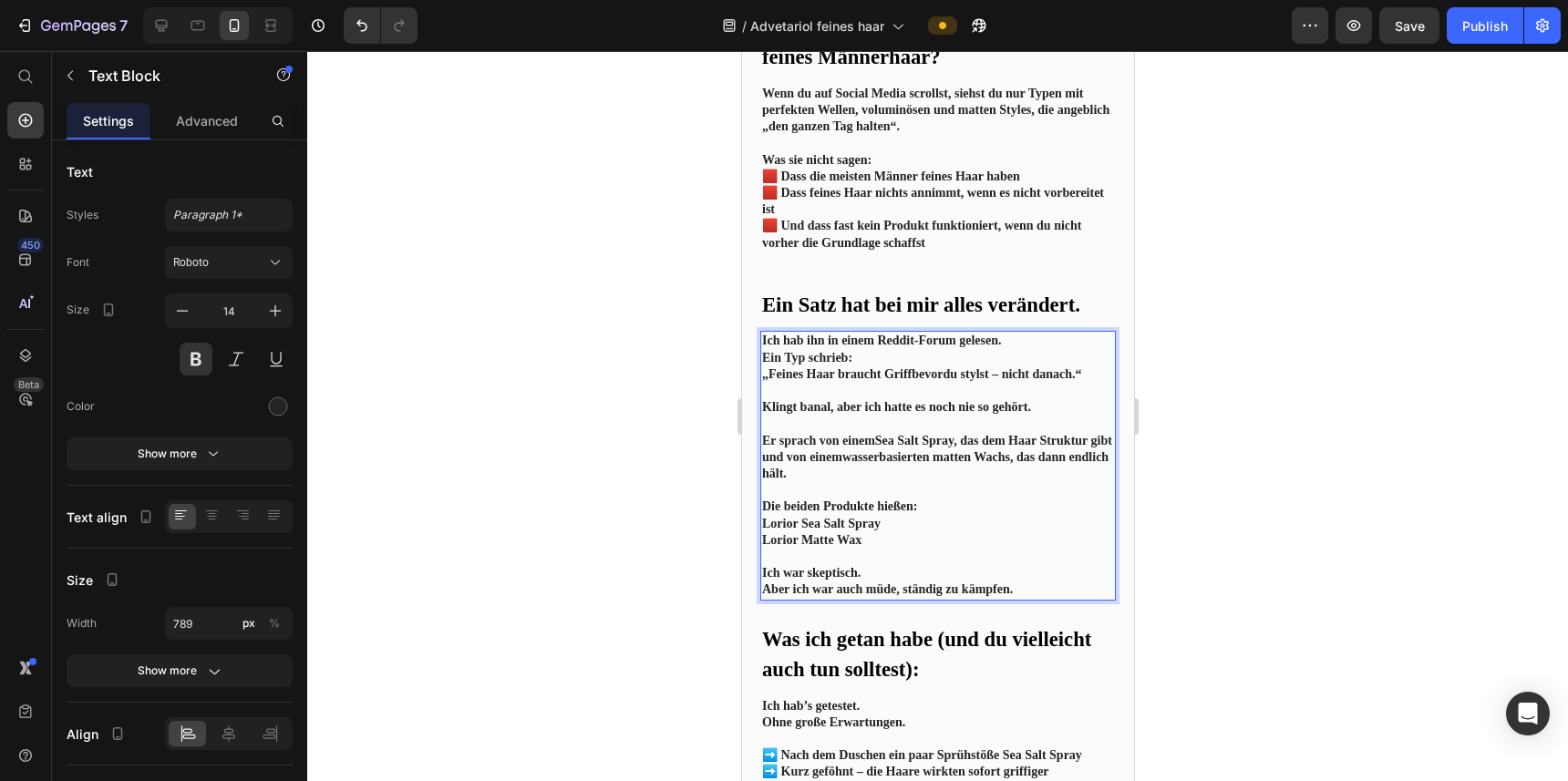 click on "Er sprach von einem Sea Salt Spray , das dem Haar Struktur gibt und von einem wasserbasierten matten Wachs , das dann endlich hält." at bounding box center [937, 457] 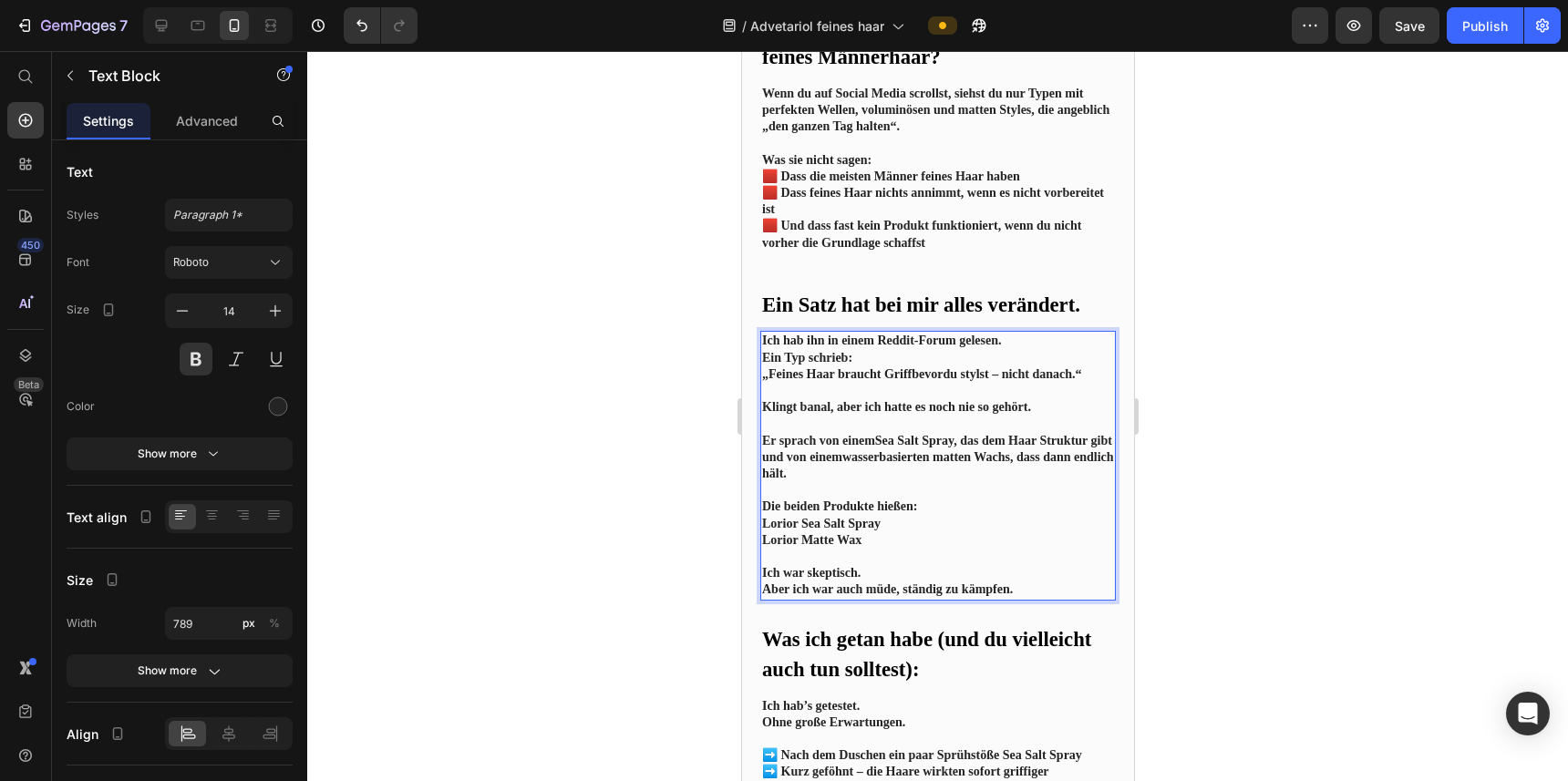 click on "Lorior Sea Salt Spray Lorior Matte Wax" at bounding box center (937, 532) 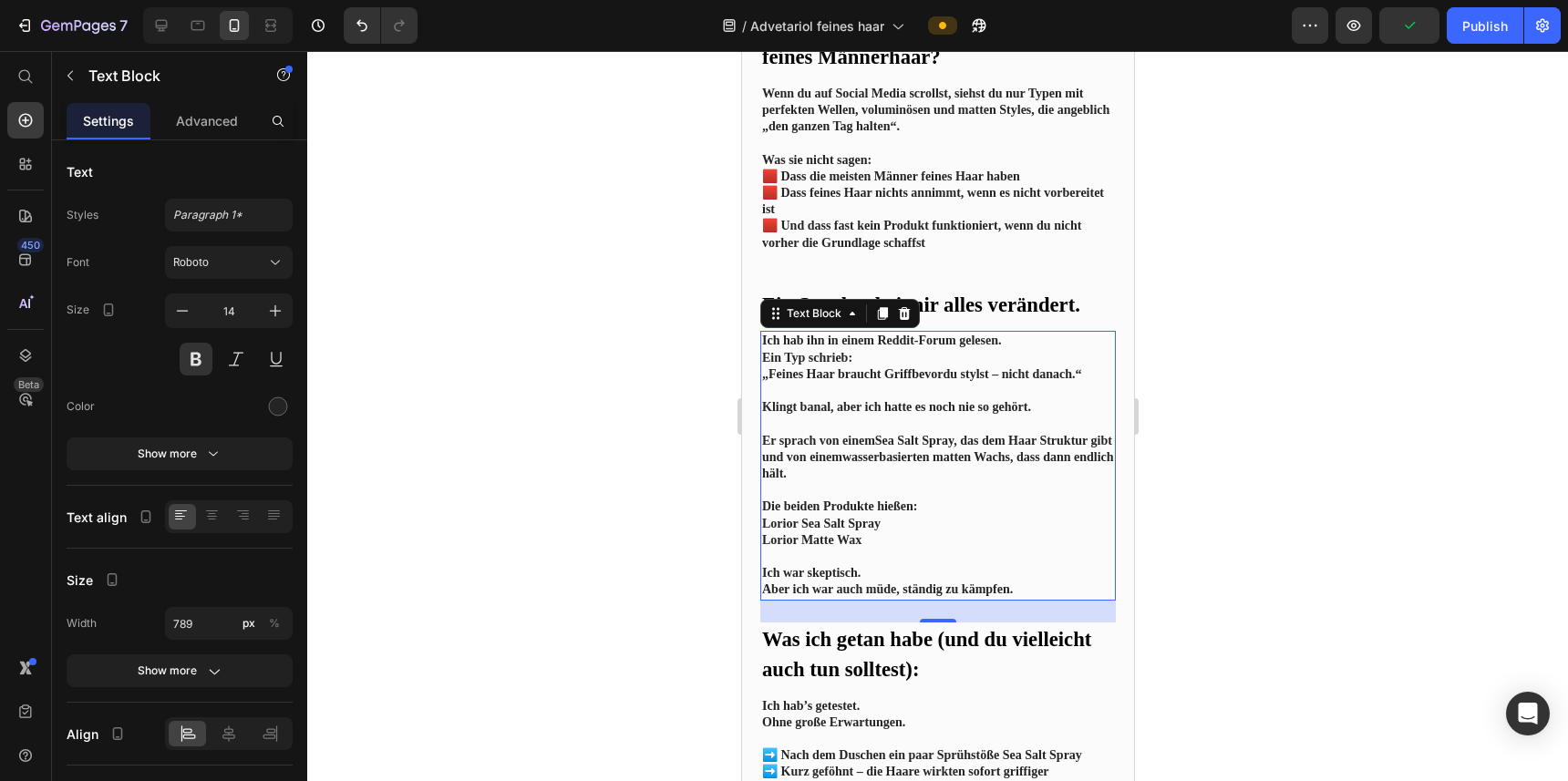 click 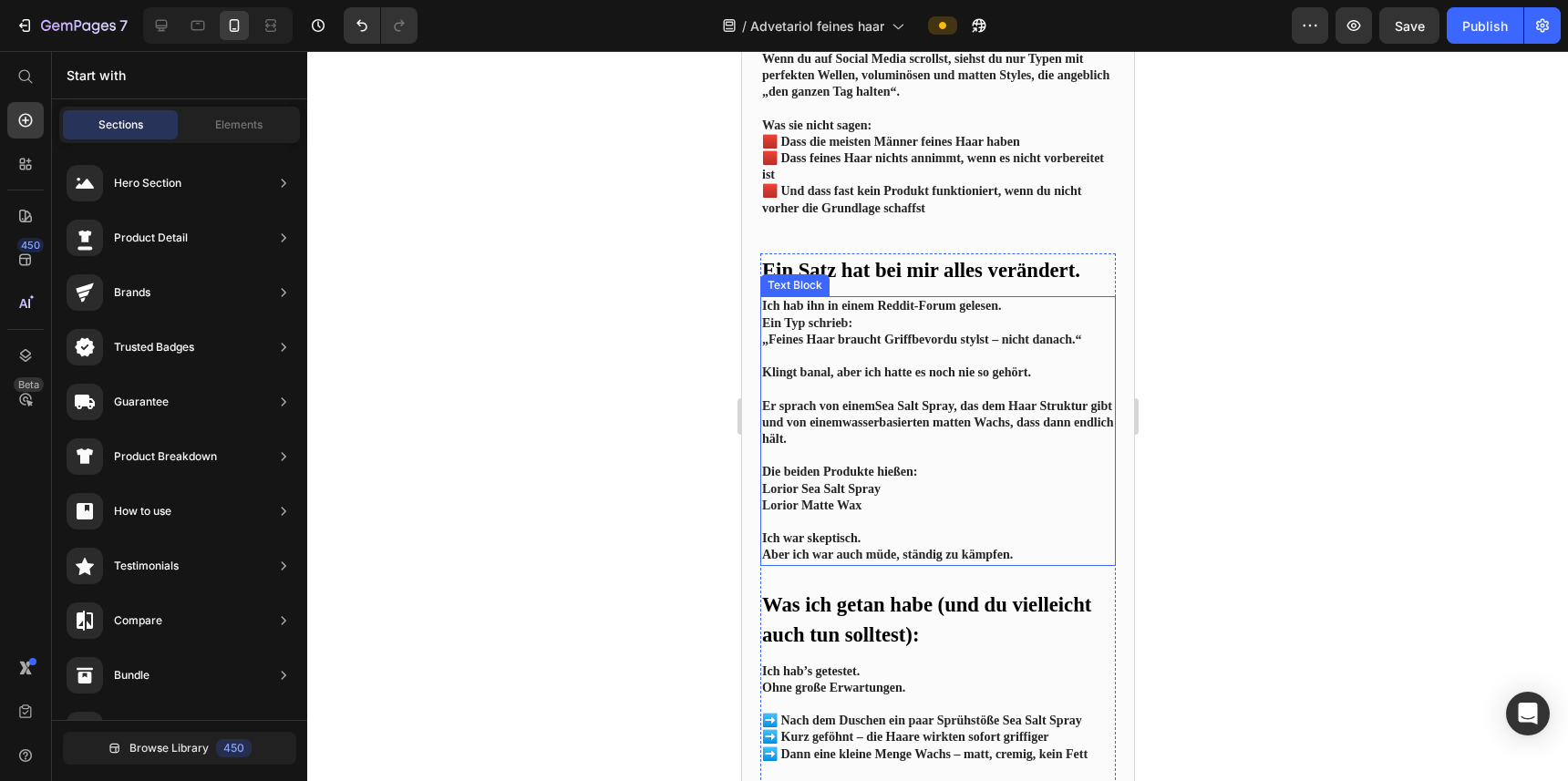 scroll, scrollTop: 1364, scrollLeft: 0, axis: vertical 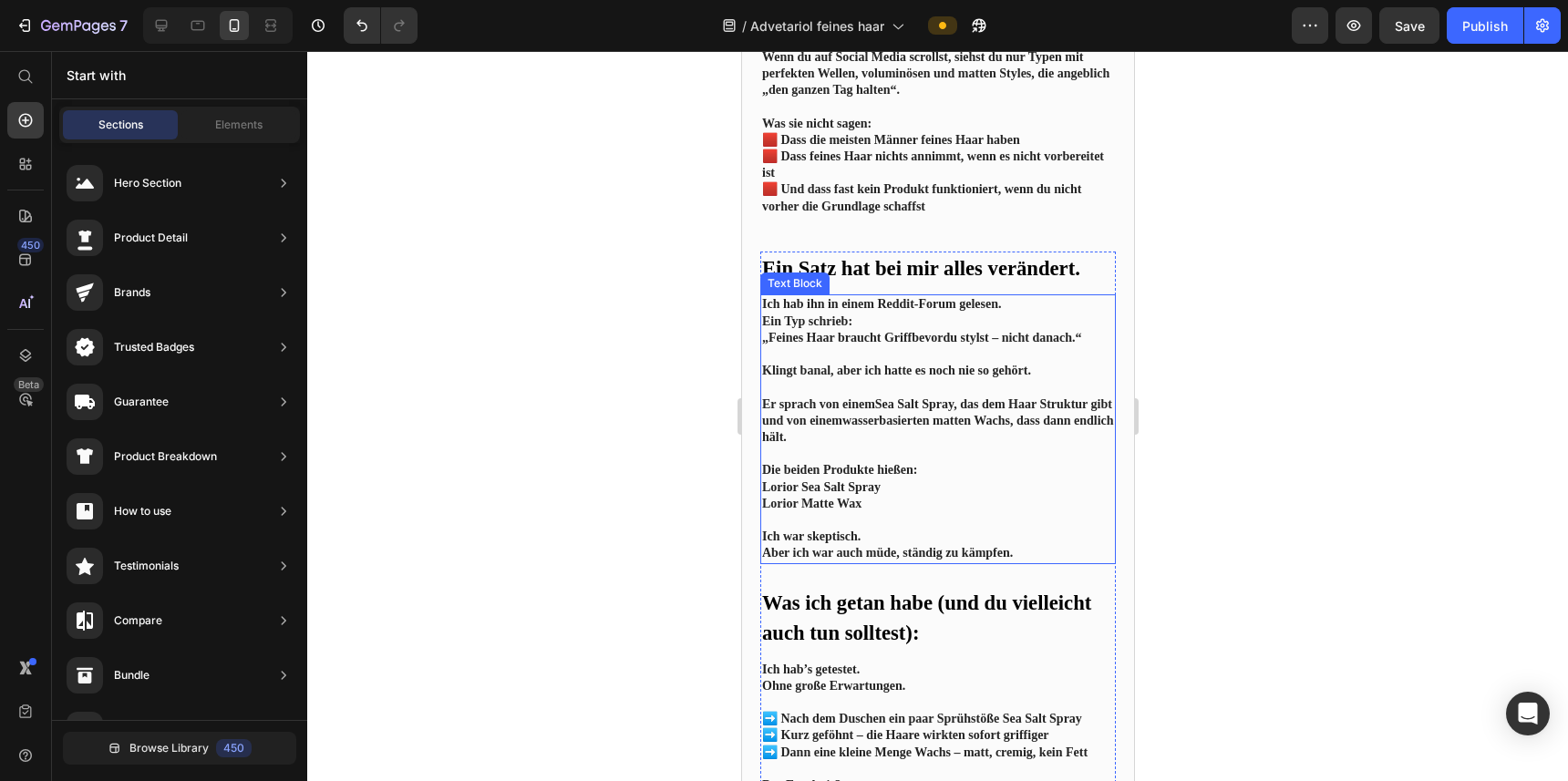 click on "Ich war skeptisch. Aber ich war auch müde, ständig zu kämpfen." at bounding box center (937, 545) 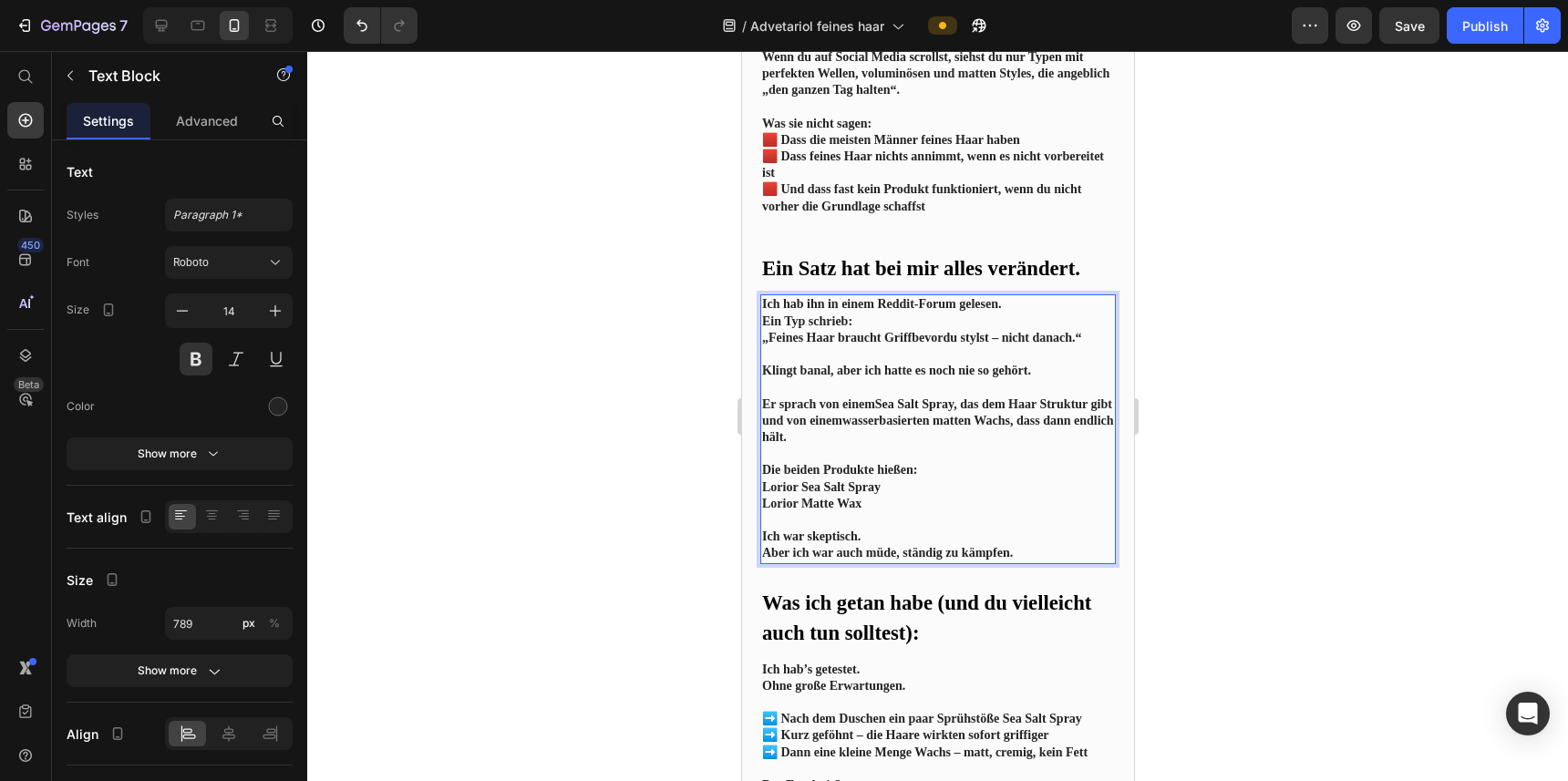 click on "Ich war skeptisch. Aber ich war auch müde, ständig zu kämpfen." at bounding box center [937, 545] 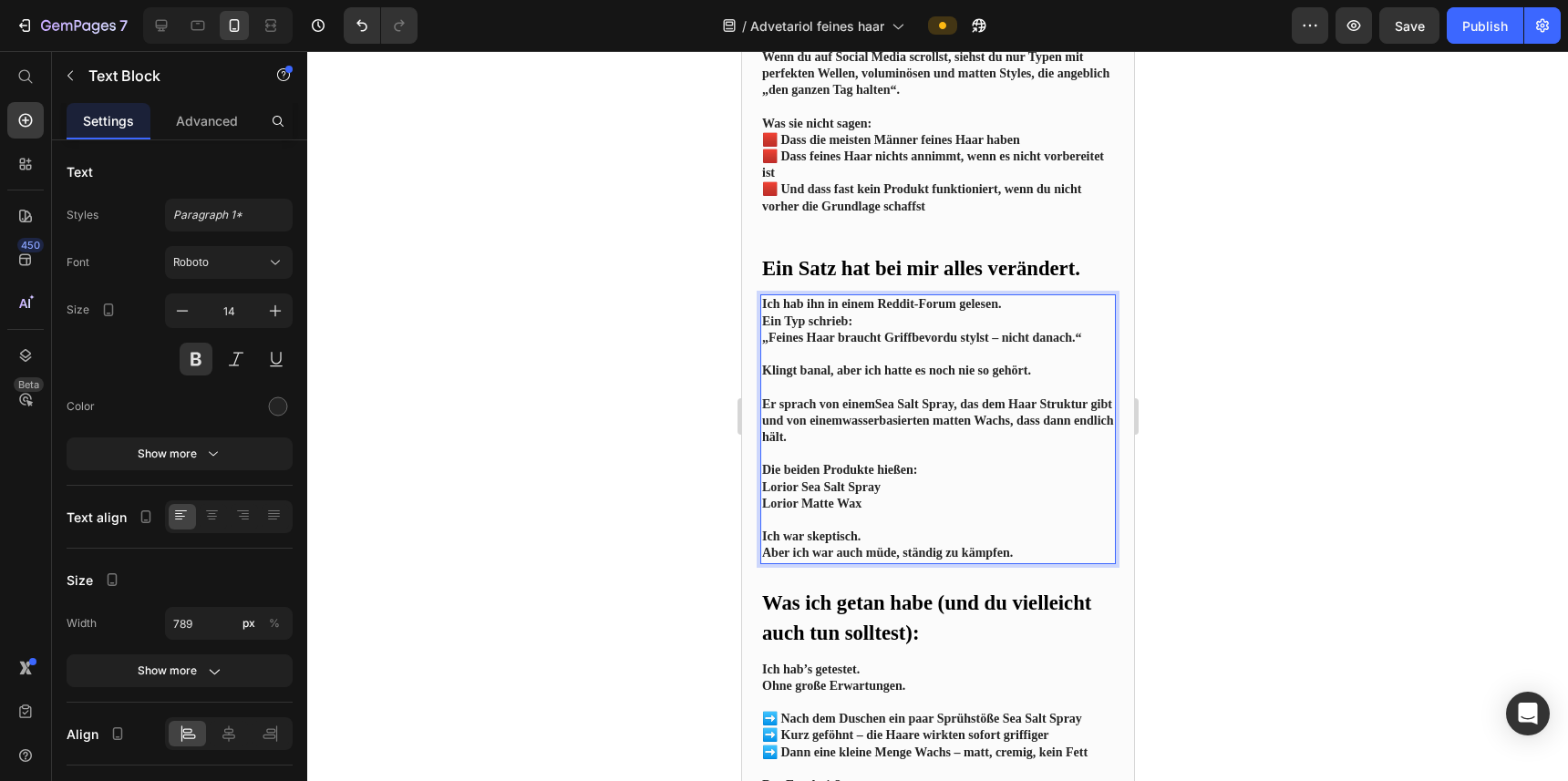 click on "Ich war skeptisch. Aber ich war auch müde, ständig zu kämpfen." at bounding box center (937, 545) 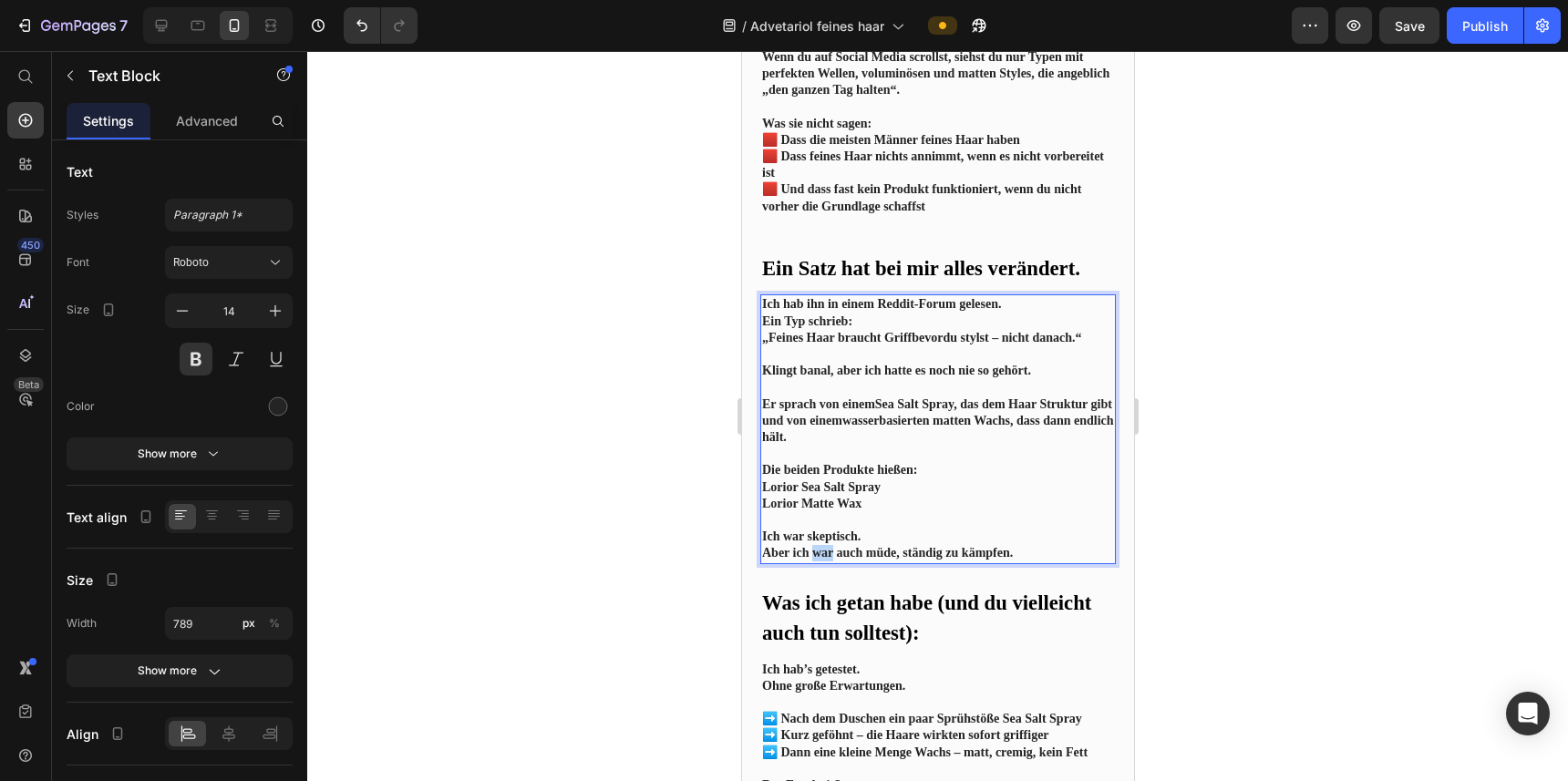 click on "Ich war skeptisch. Aber ich war auch müde, ständig zu kämpfen." at bounding box center [937, 545] 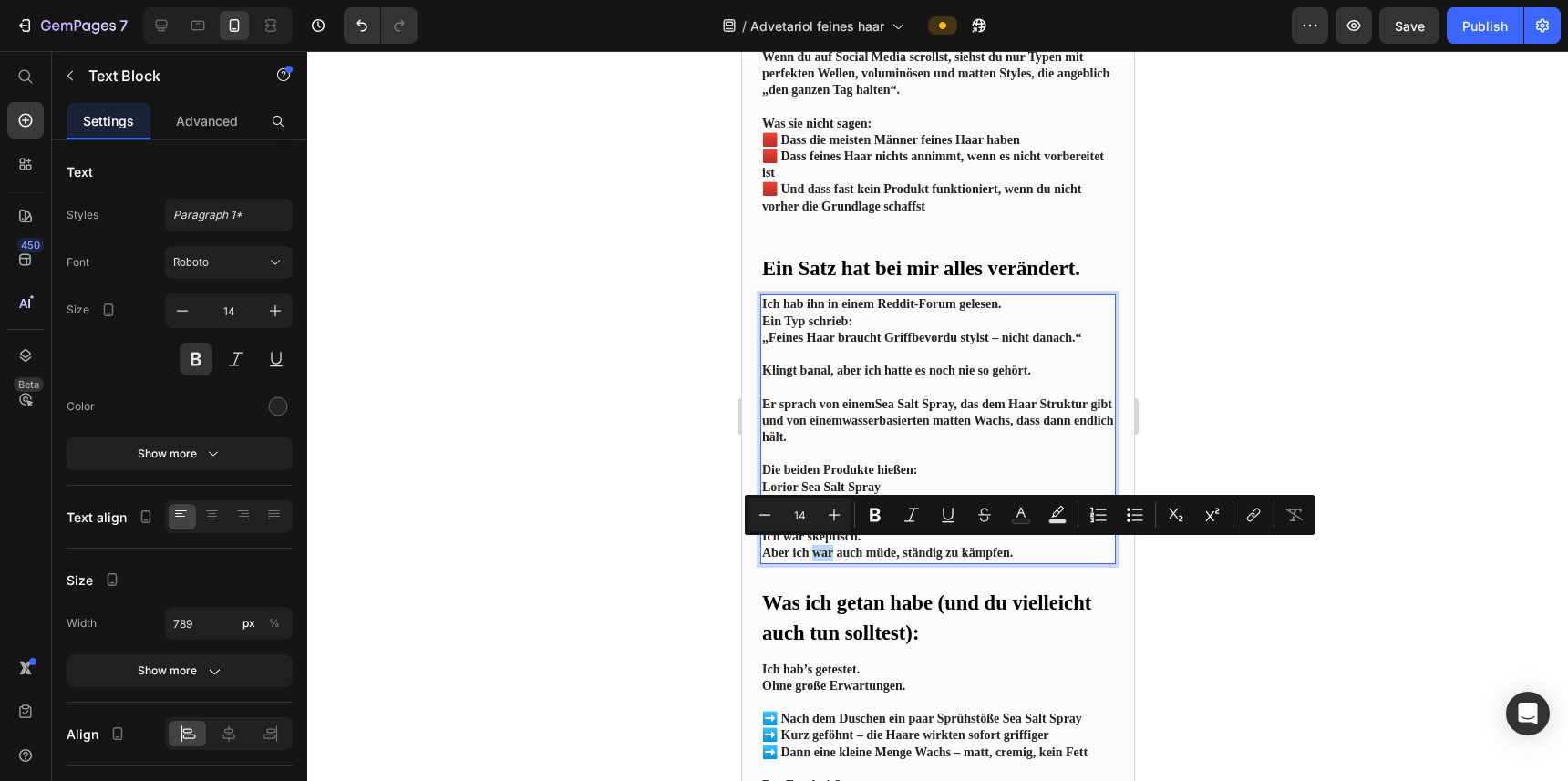 click on "Ich war skeptisch. Aber ich war auch müde, ständig zu kämpfen." at bounding box center (937, 545) 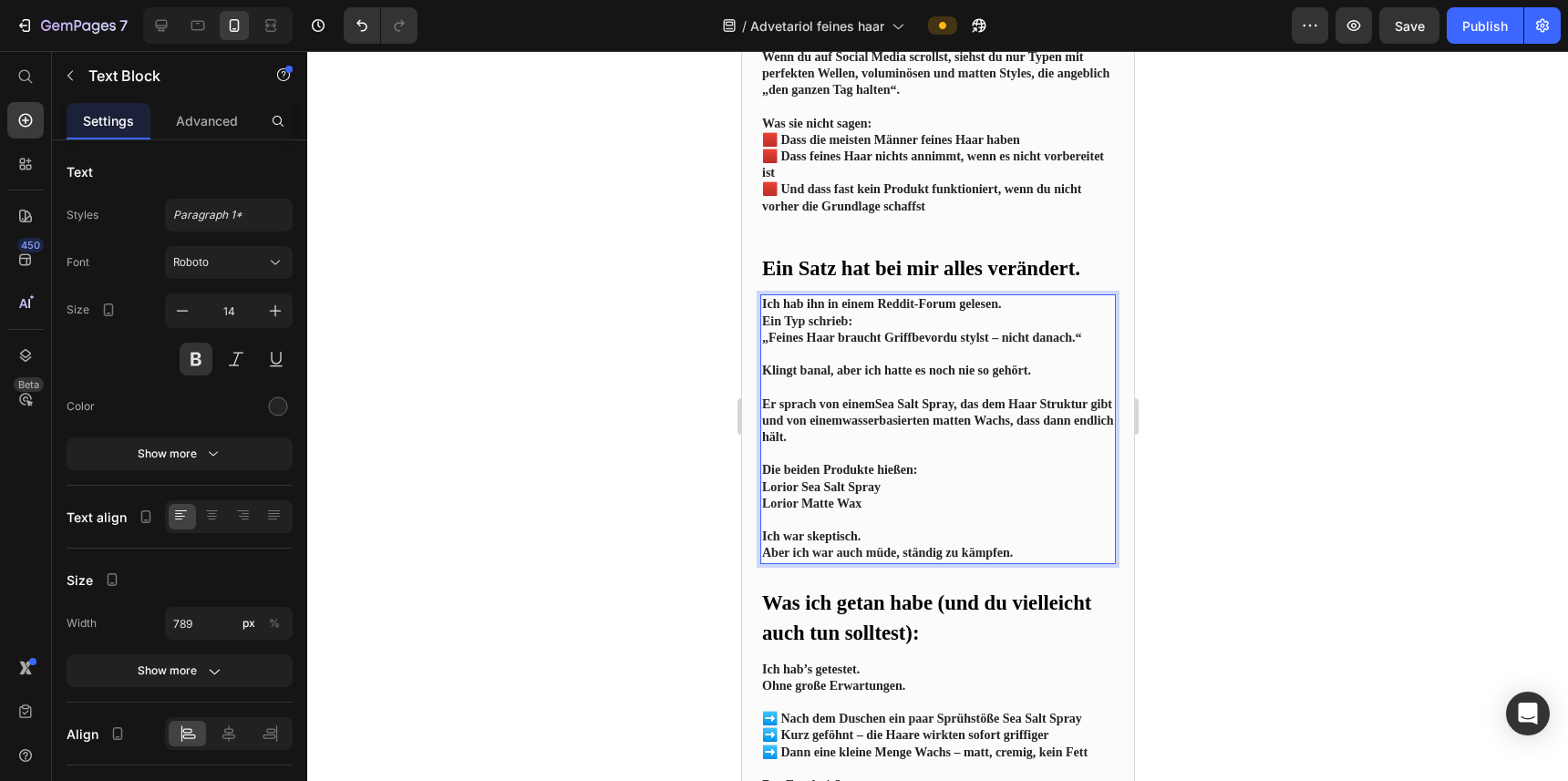 click on "Ich war skeptisch. Aber ich war auch müde, ständig zu kämpfen." at bounding box center (937, 545) 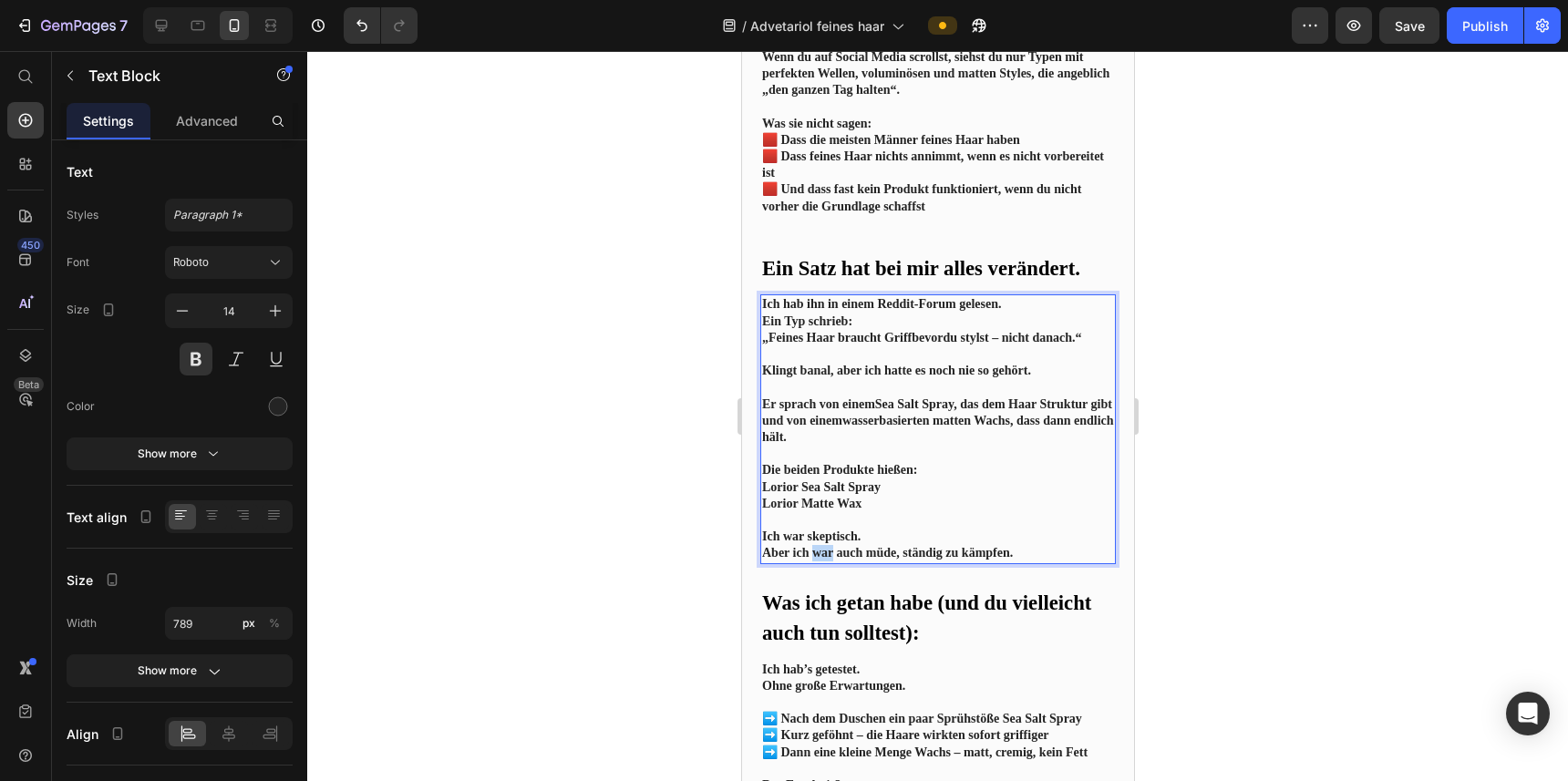 click on "Ich war skeptisch. Aber ich war auch müde, ständig zu kämpfen." at bounding box center [937, 545] 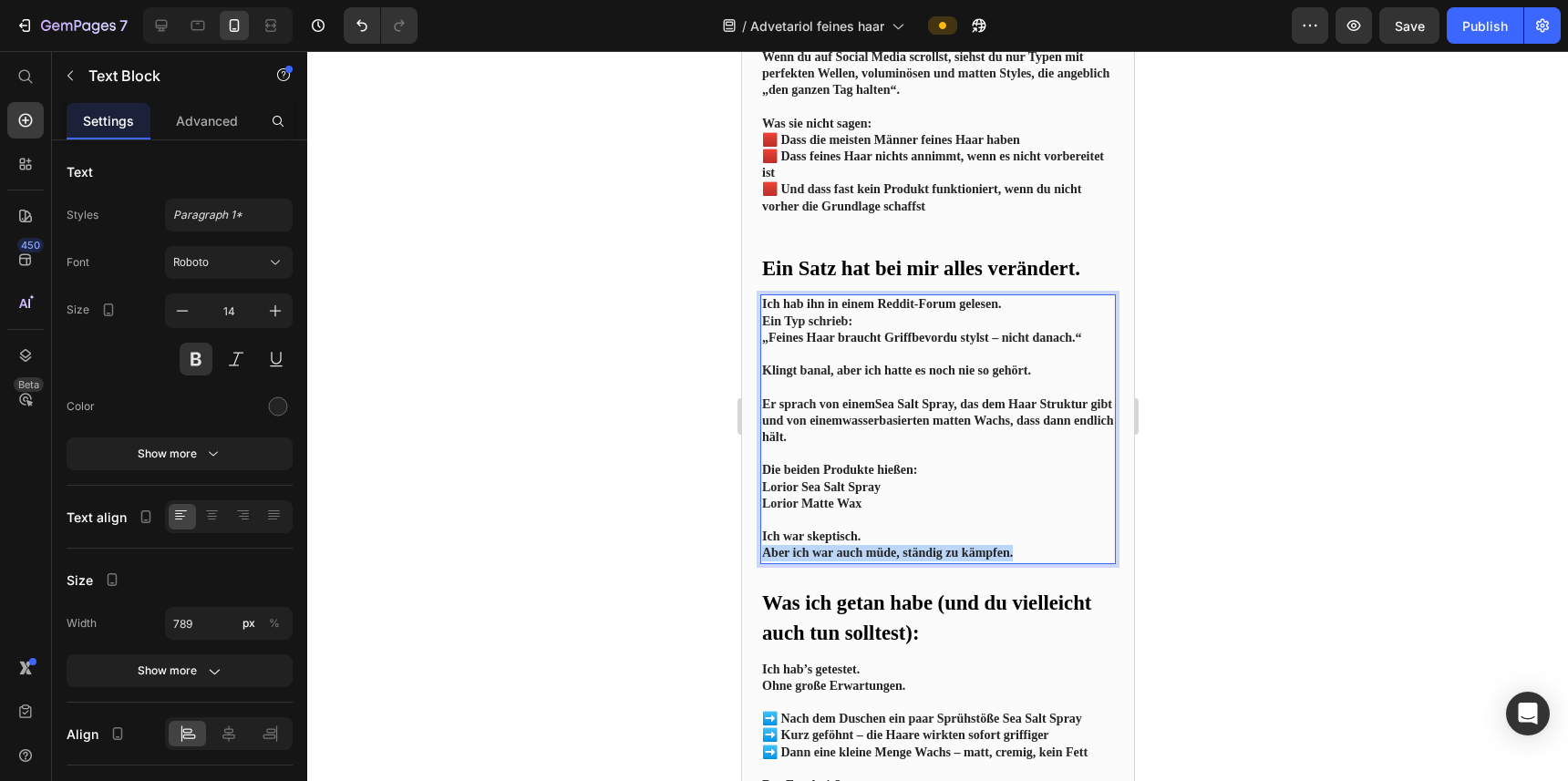 click on "Ich war skeptisch. Aber ich war auch müde, ständig zu kämpfen." at bounding box center (937, 545) 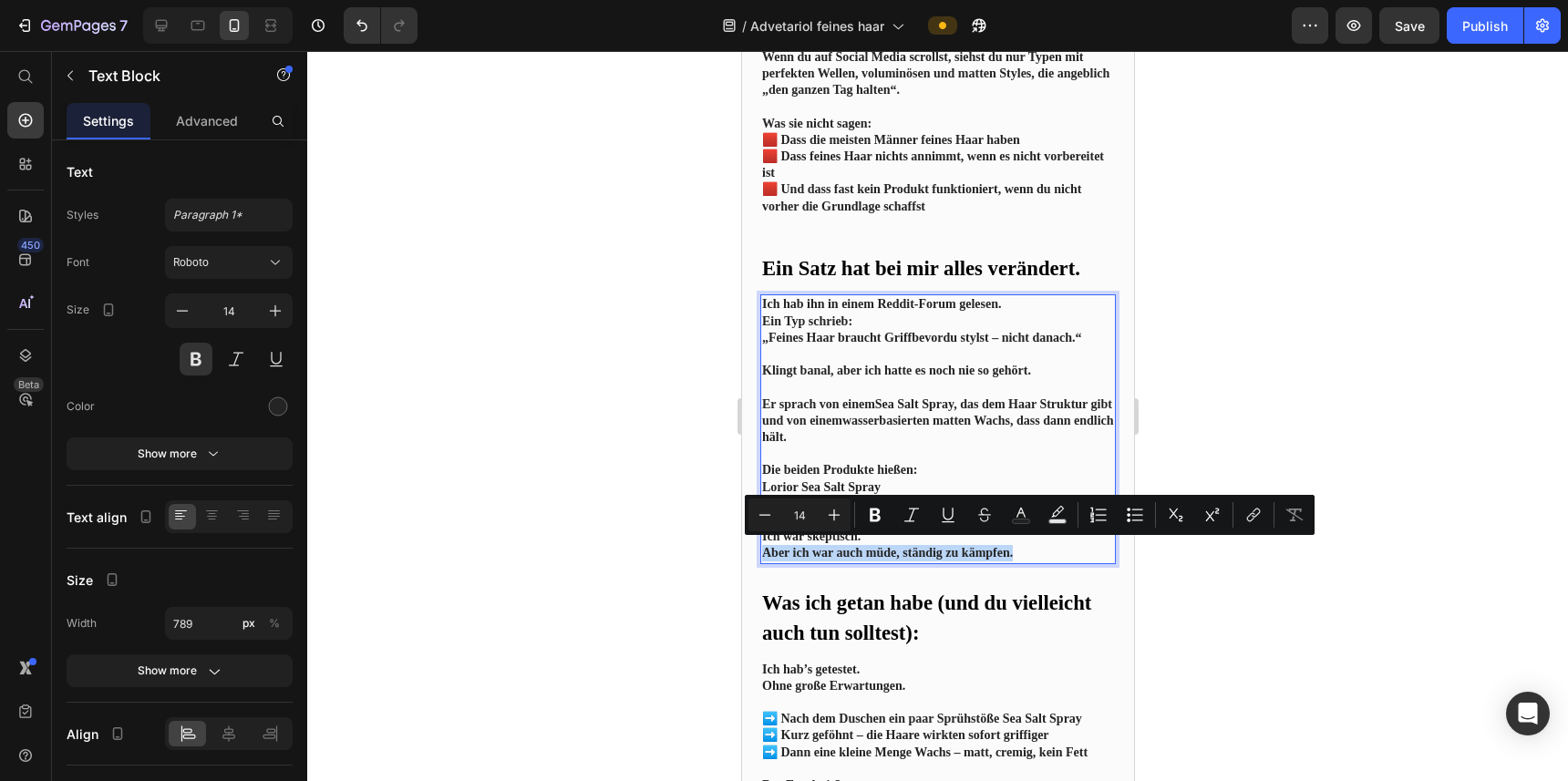 click on "Ich hab ihn in einem Reddit-Forum gelesen. Ein Typ schrieb: „Feines Haar braucht Griff  bevor  du stylst – nicht danach.“ Klingt banal, aber ich hatte es noch nie so gehört. Er sprach von einem  Sea Salt Spray , das dem Haar Struktur gibt und von einem  wasserbasierten matten Wachs , dass dann endlich hält. Die beiden Produkte hießen: Lorior Sea Salt Spray Lorior Matte Wax Ich war skeptisch. Aber ich war auch müde, ständig zu kämpfen." at bounding box center [937, 428] 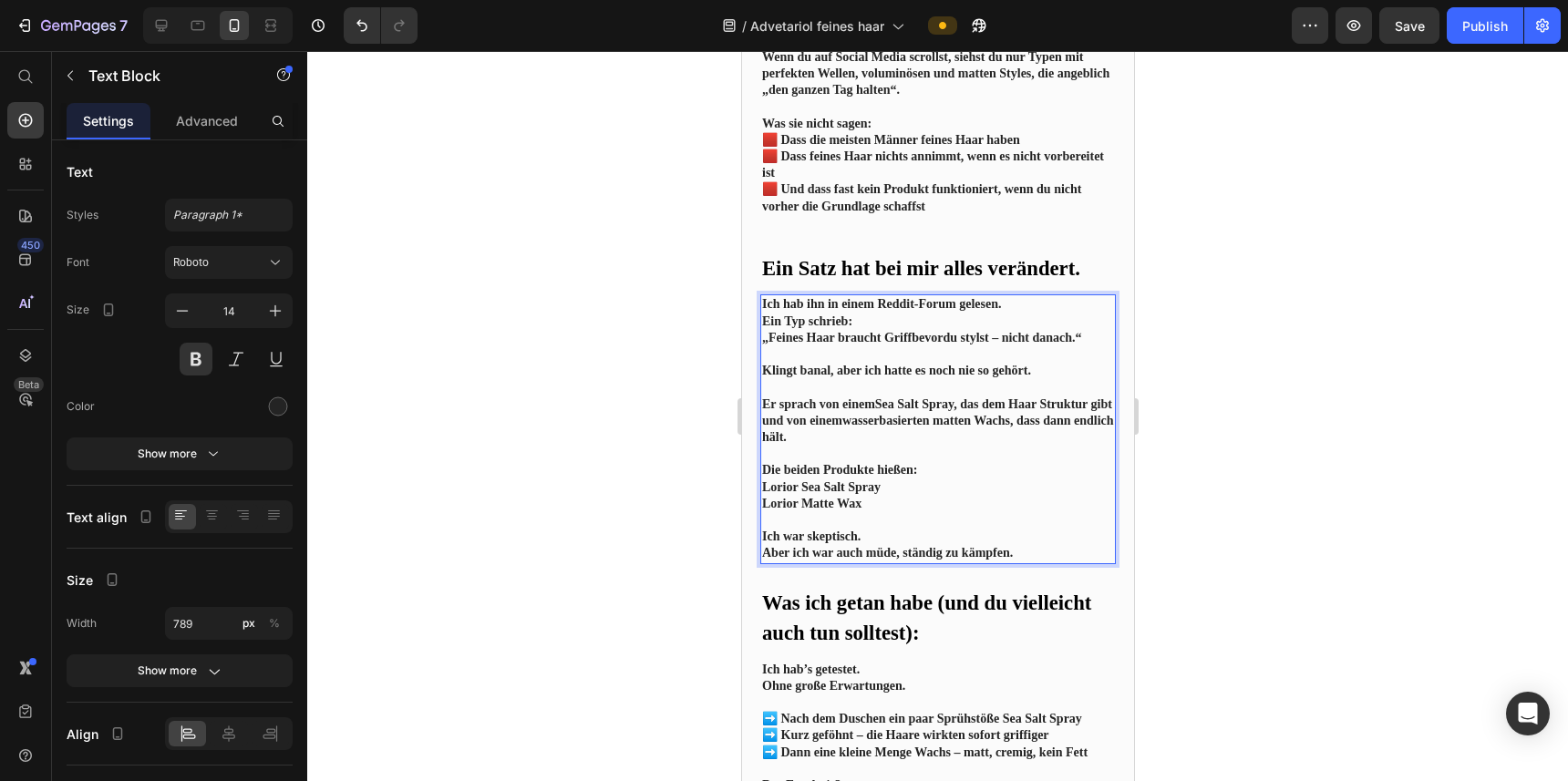 click on "Ich war skeptisch. Aber ich war auch müde, ständig zu kämpfen." at bounding box center (937, 545) 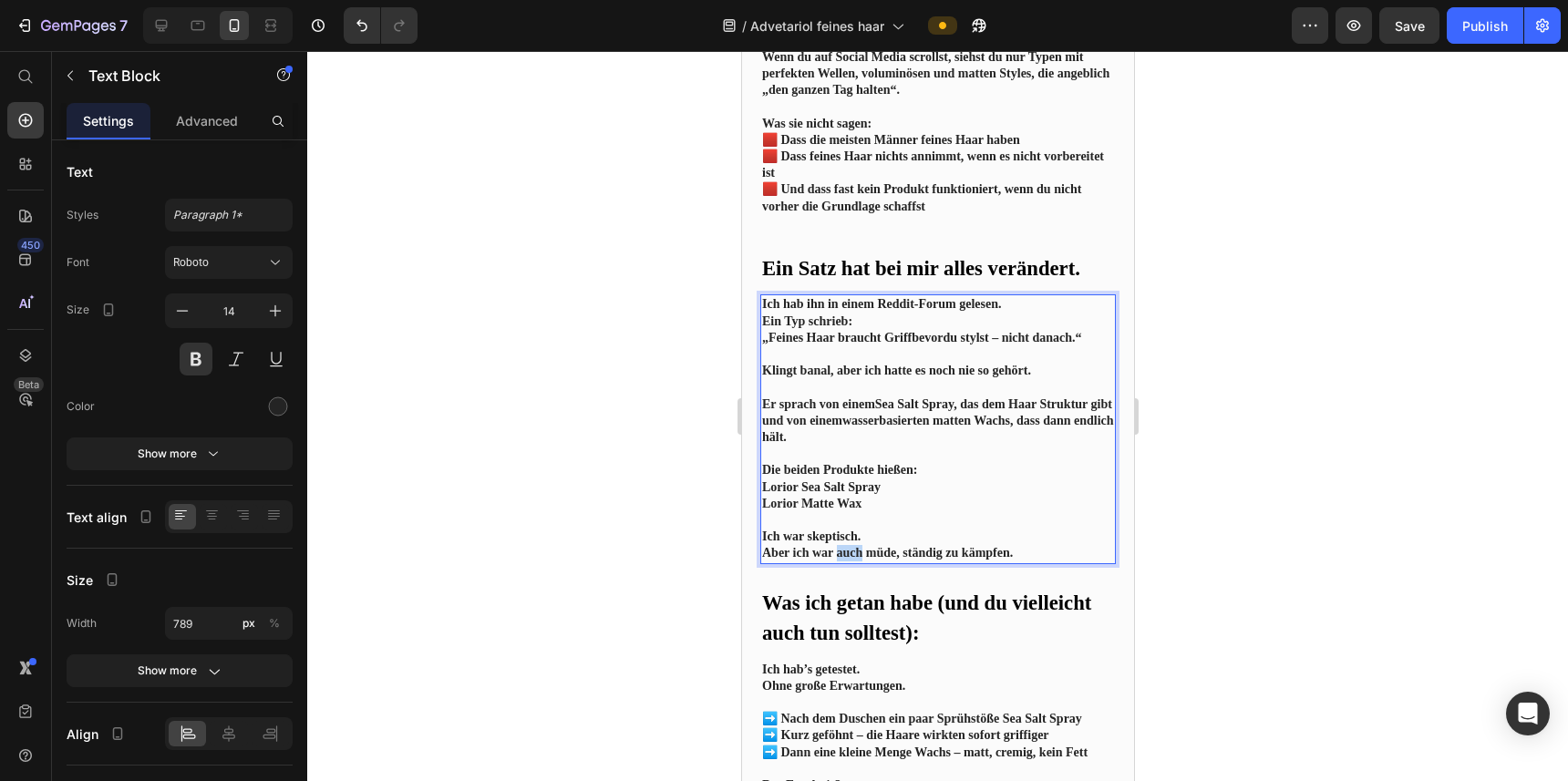 click on "Ich war skeptisch. Aber ich war auch müde, ständig zu kämpfen." at bounding box center [937, 545] 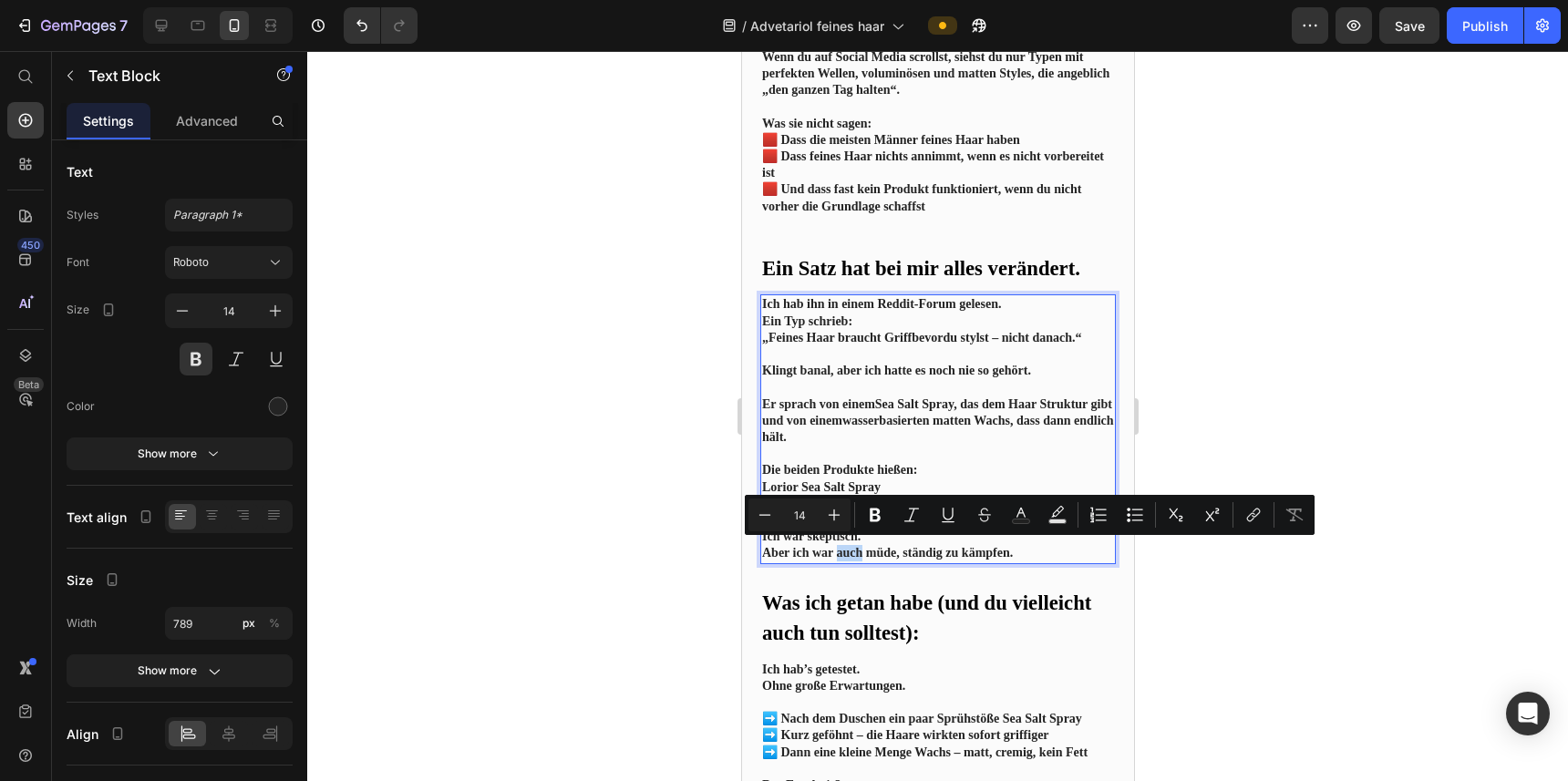 click on "Ich war skeptisch. Aber ich war auch müde, ständig zu kämpfen." at bounding box center [937, 545] 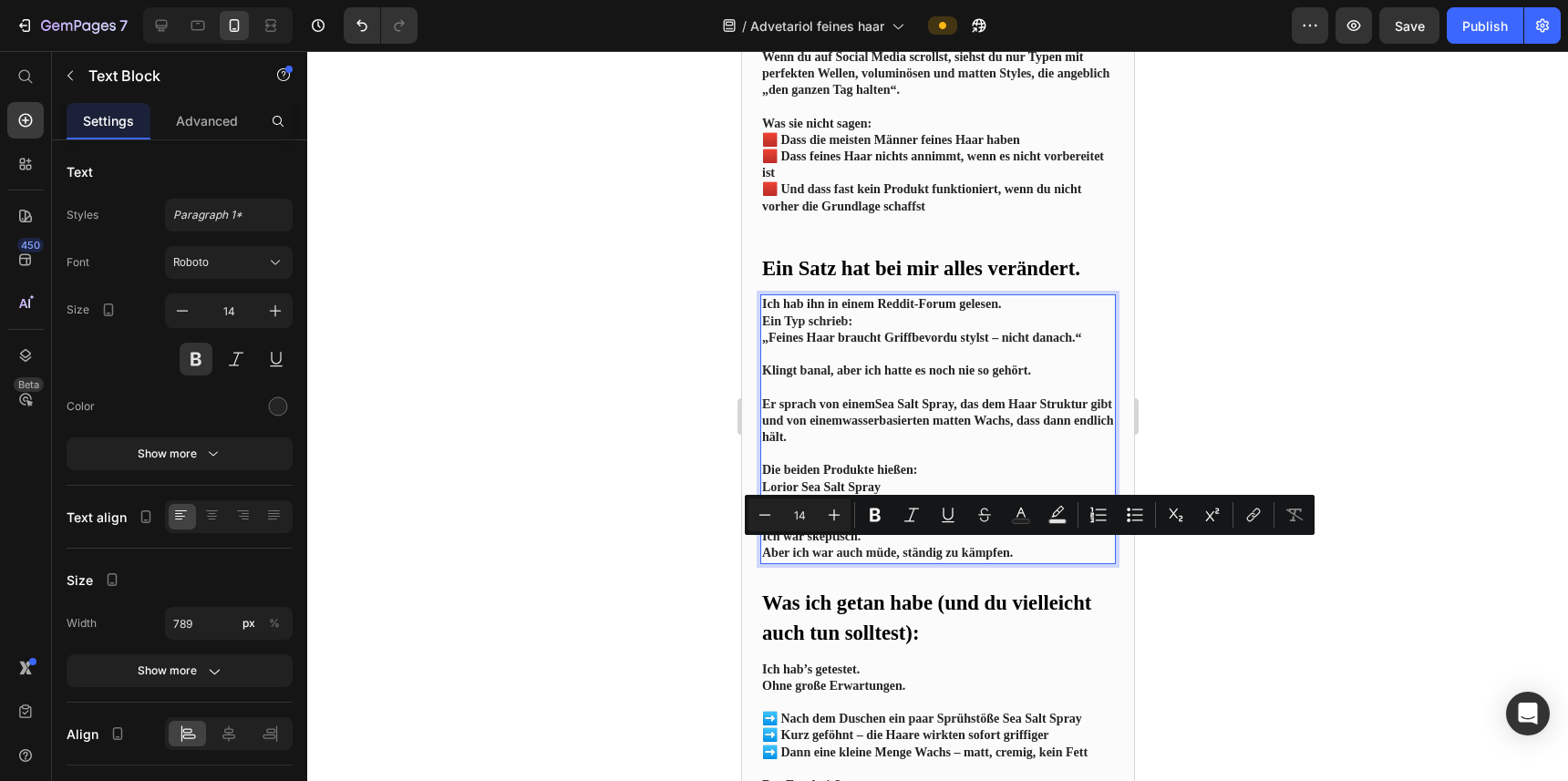 click on "Ich war skeptisch. Aber ich war auch müde, ständig zu kämpfen." at bounding box center (937, 545) 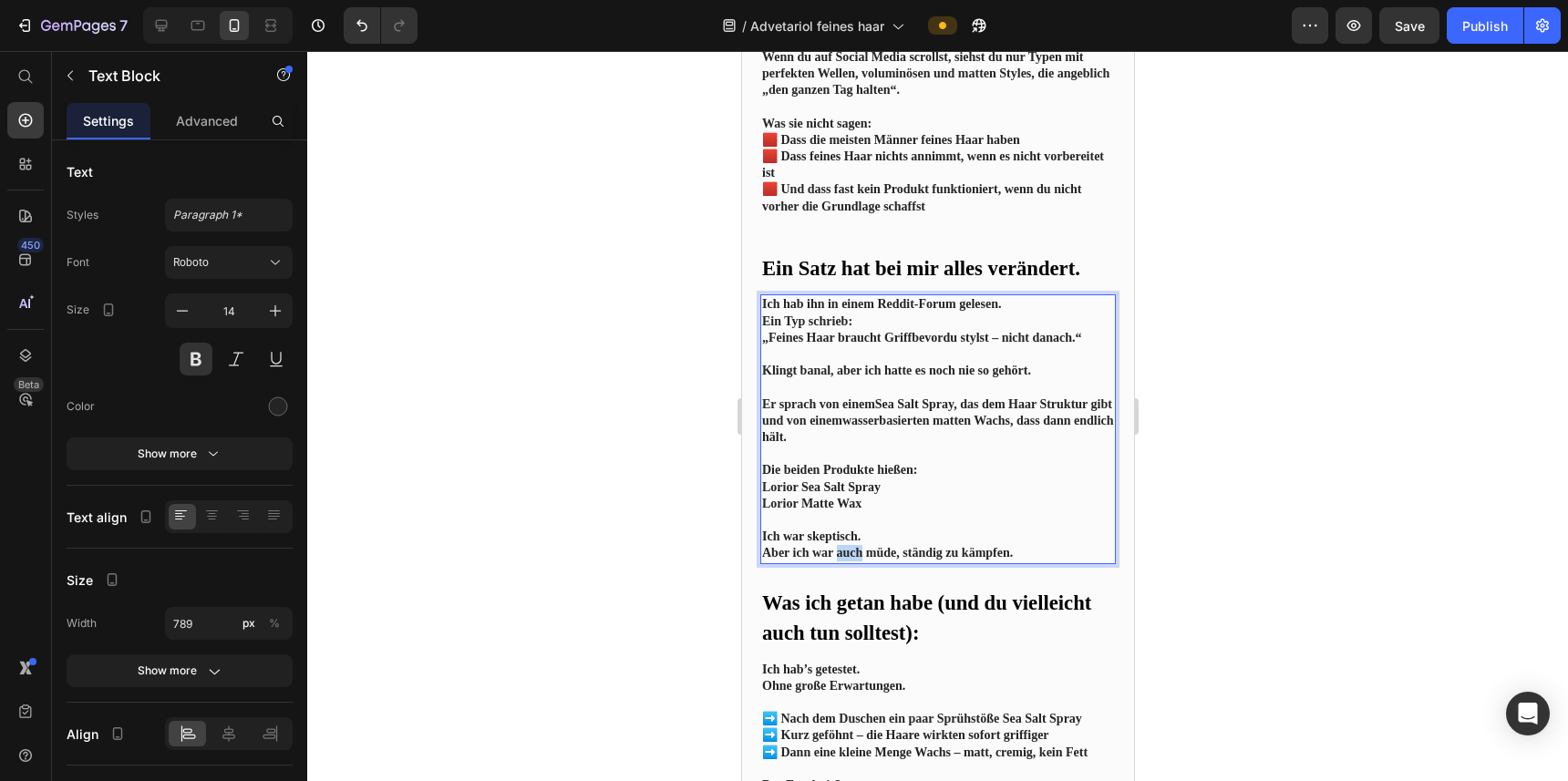 click on "Ich war skeptisch. Aber ich war auch müde, ständig zu kämpfen." at bounding box center (937, 545) 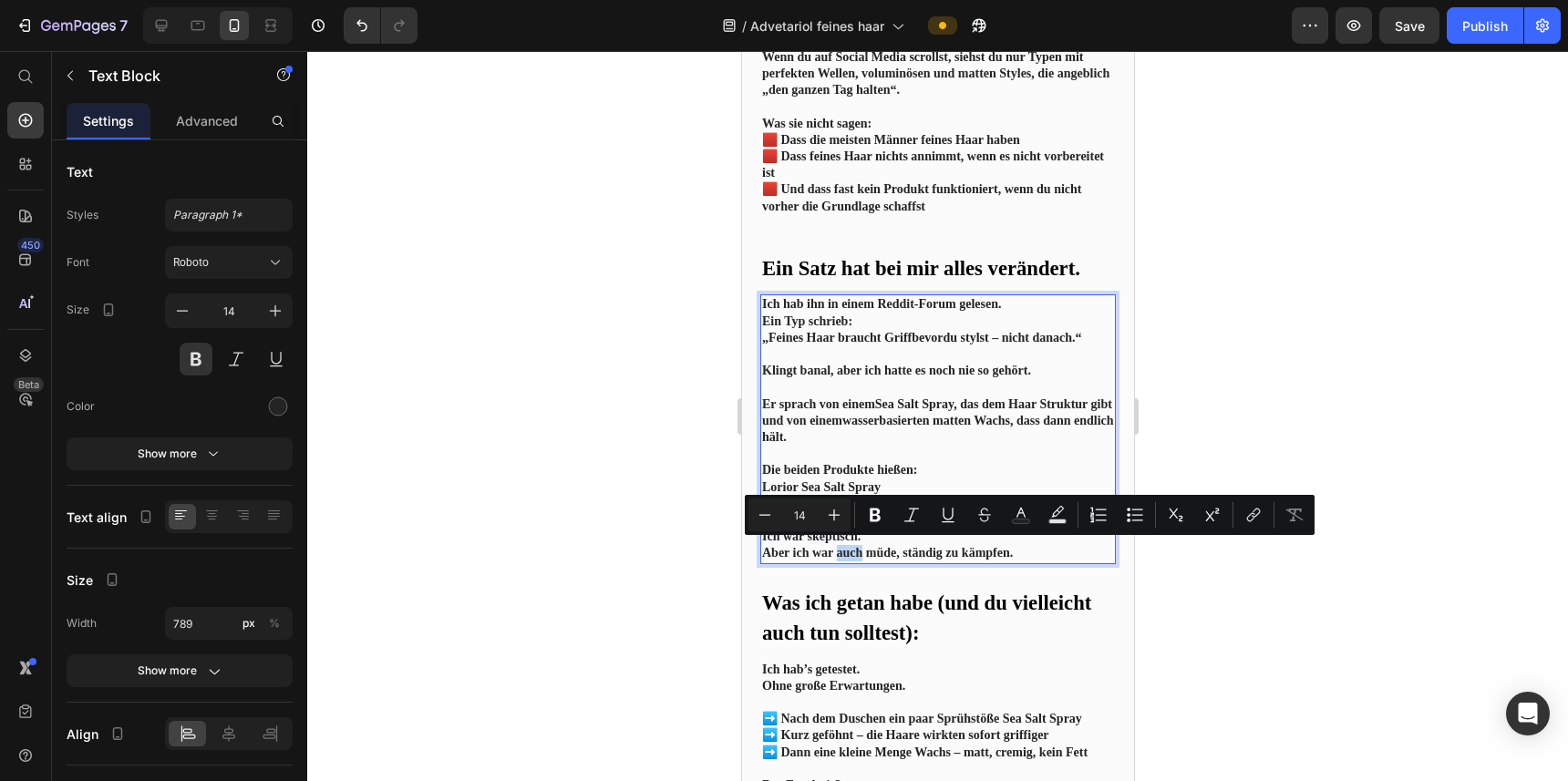 click on "Ich war skeptisch. Aber ich war auch müde, ständig zu kämpfen." at bounding box center [937, 545] 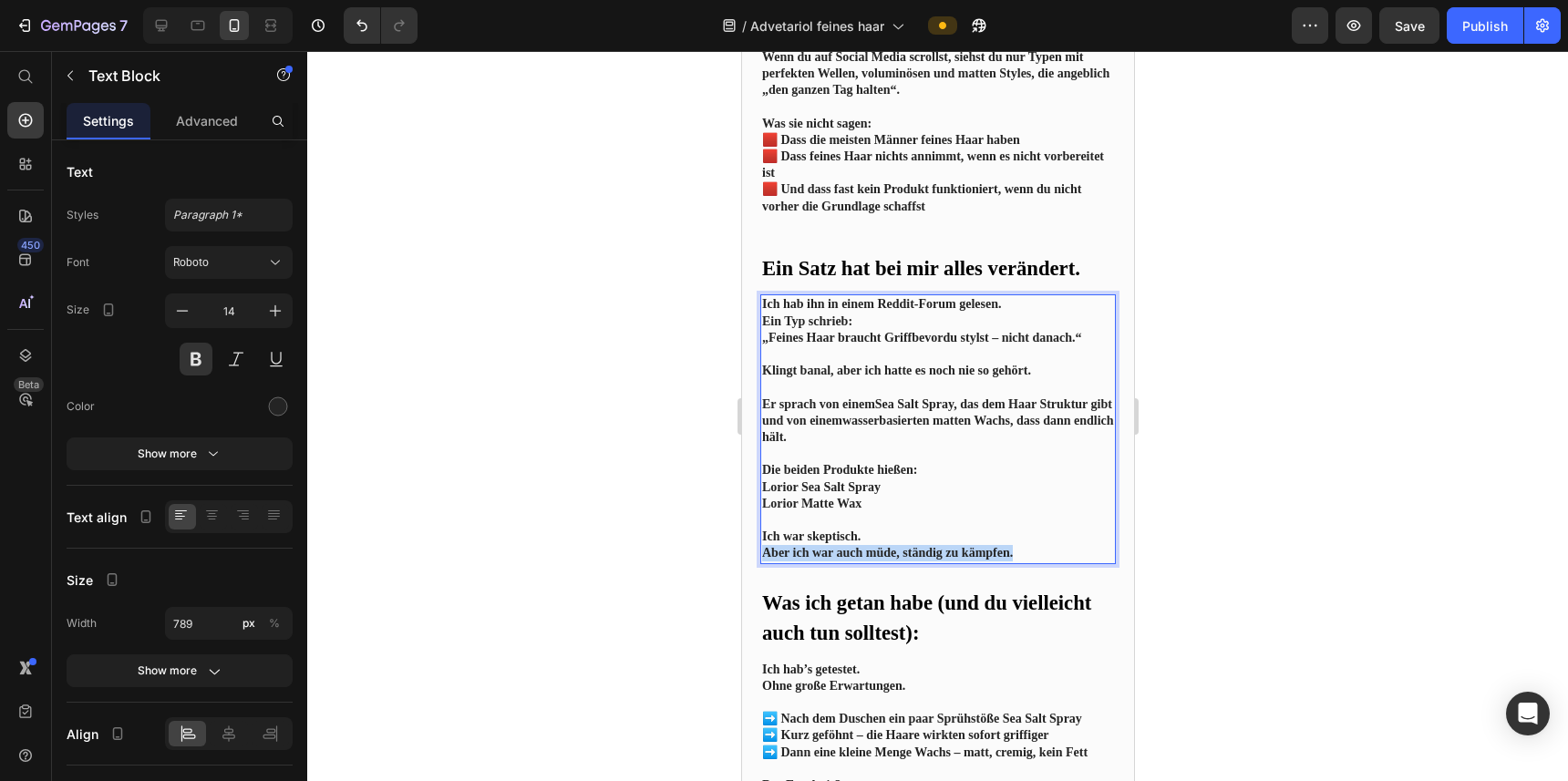 click on "Ich war skeptisch. Aber ich war auch müde, ständig zu kämpfen." at bounding box center (937, 545) 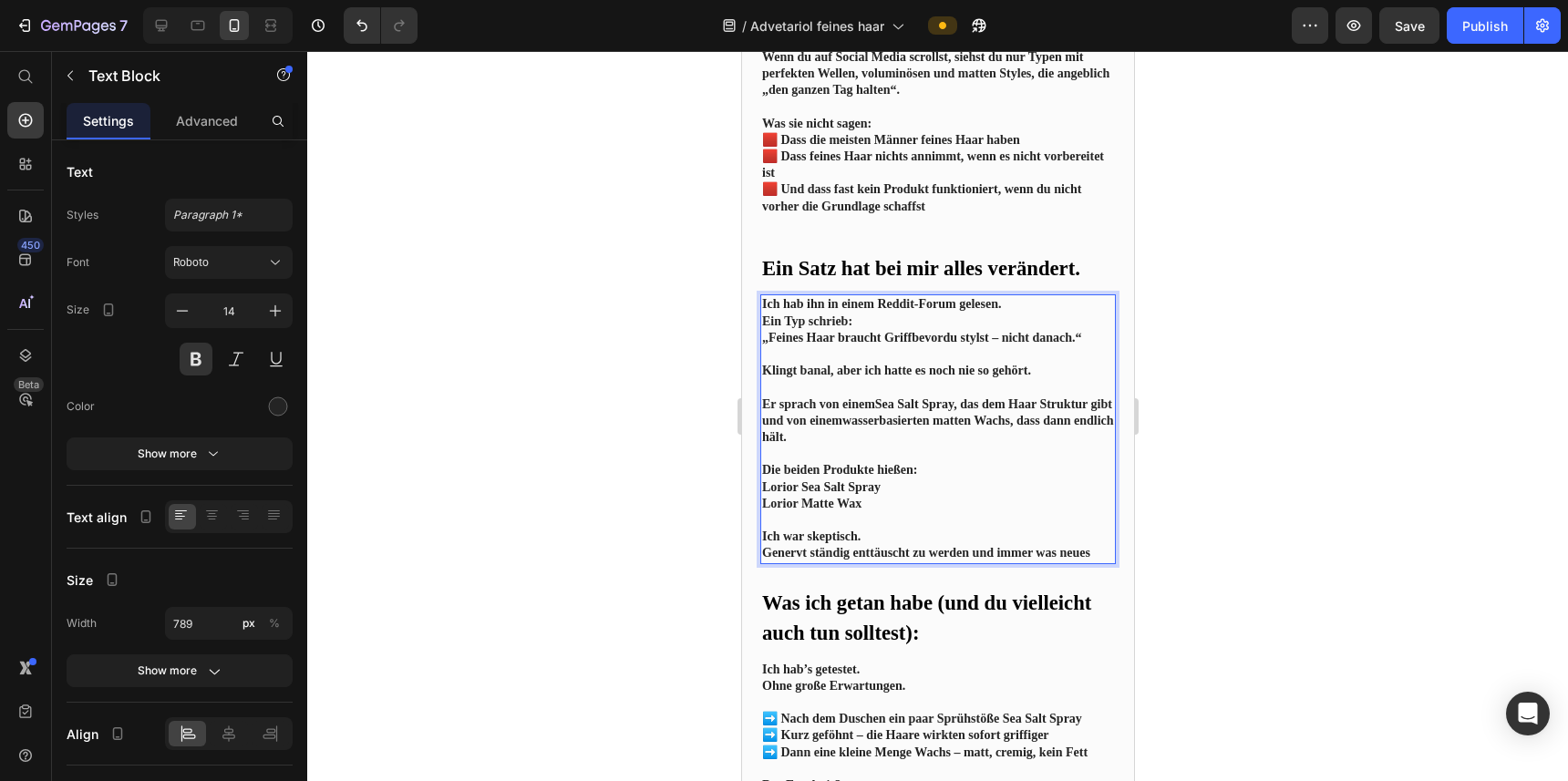 click on "Ich war skeptisch. Genevert ständig enttäuscht zu werden und immer was neues" at bounding box center [937, 545] 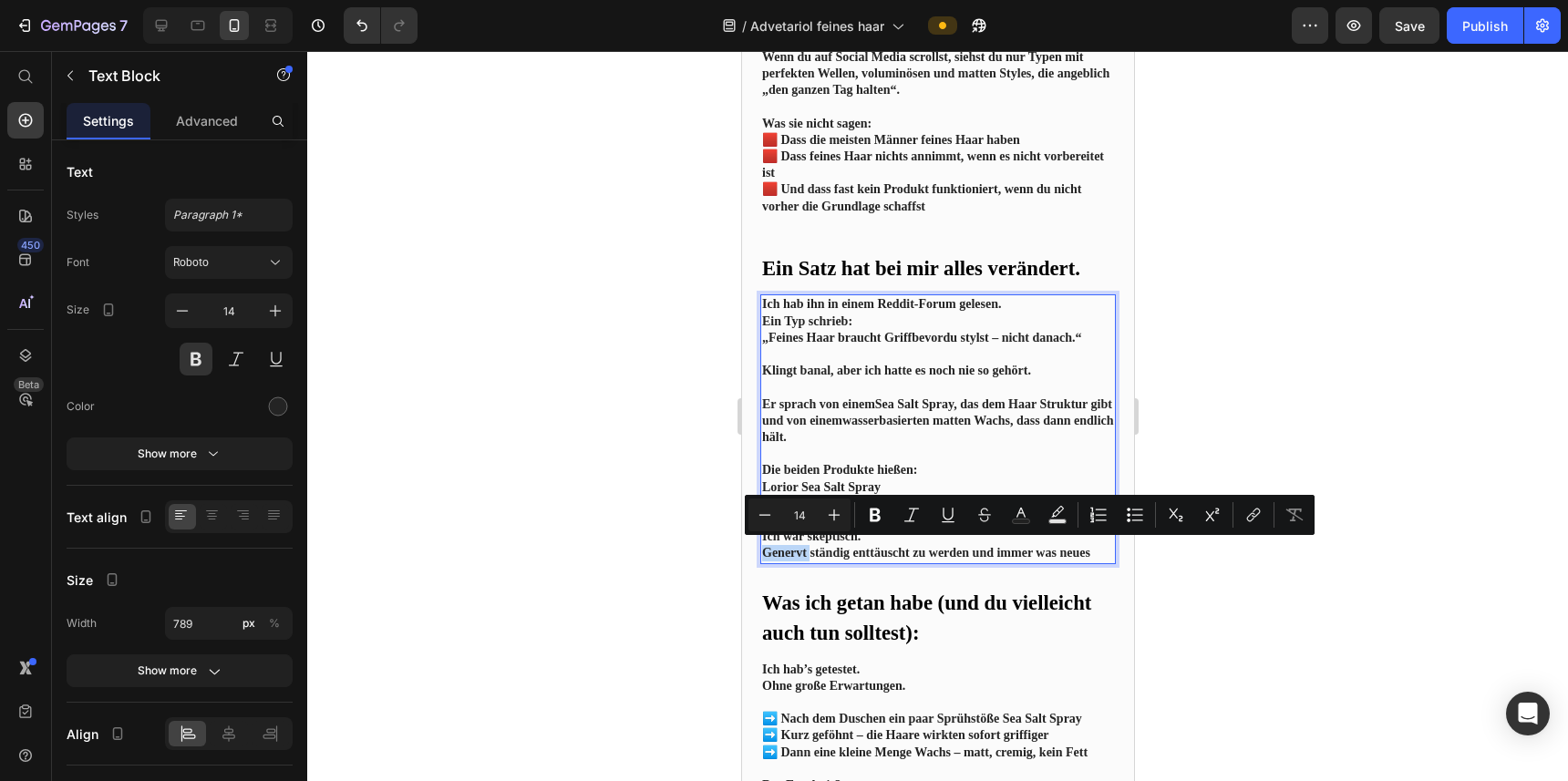 click on "Ich war skeptisch. Genevert ständig enttäuscht zu werden und immer was neues" at bounding box center (937, 545) 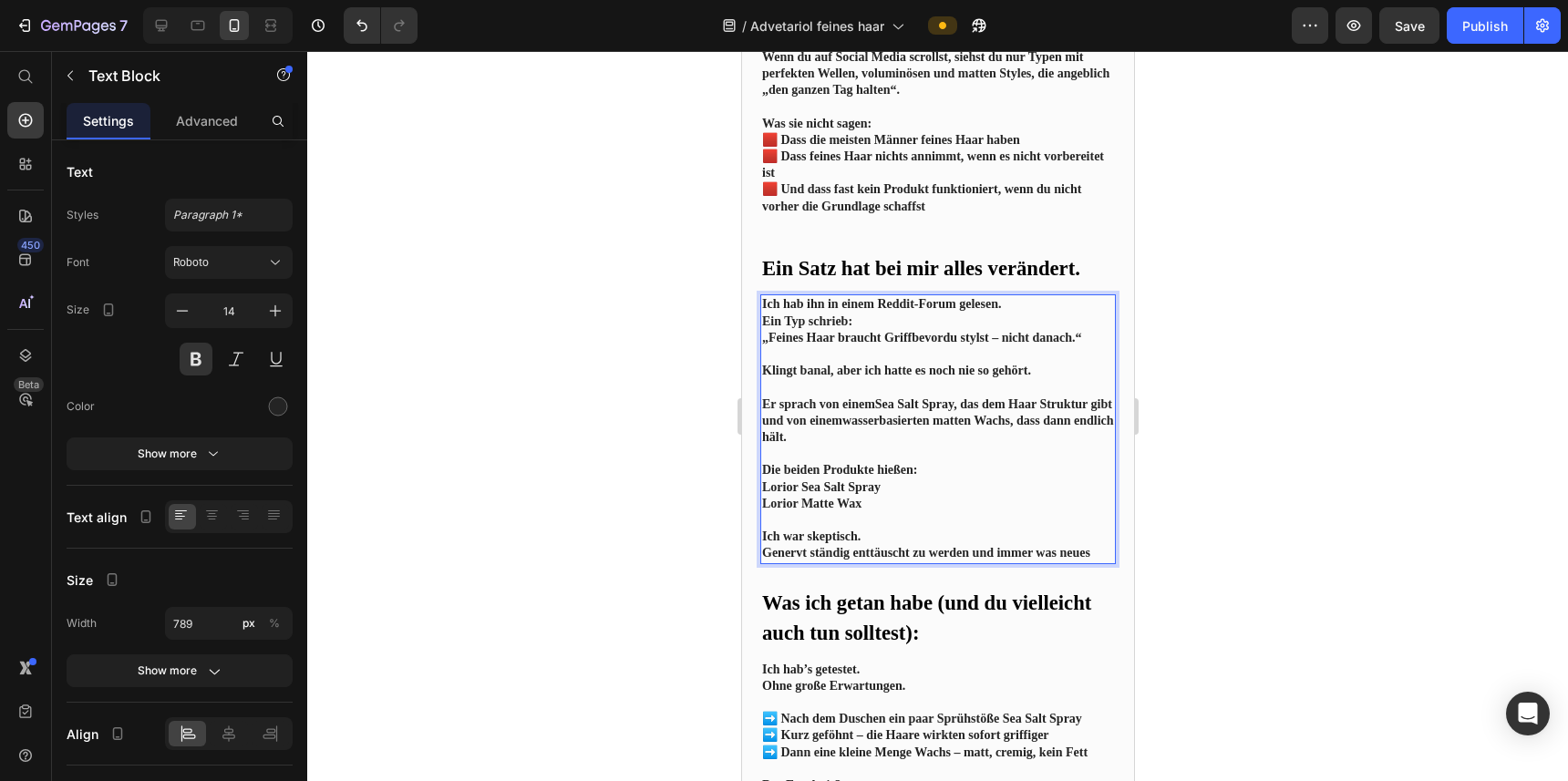 click on "Ich war skeptisch. Genevert ständig enttäuscht zu werden und immer was neues" at bounding box center [937, 545] 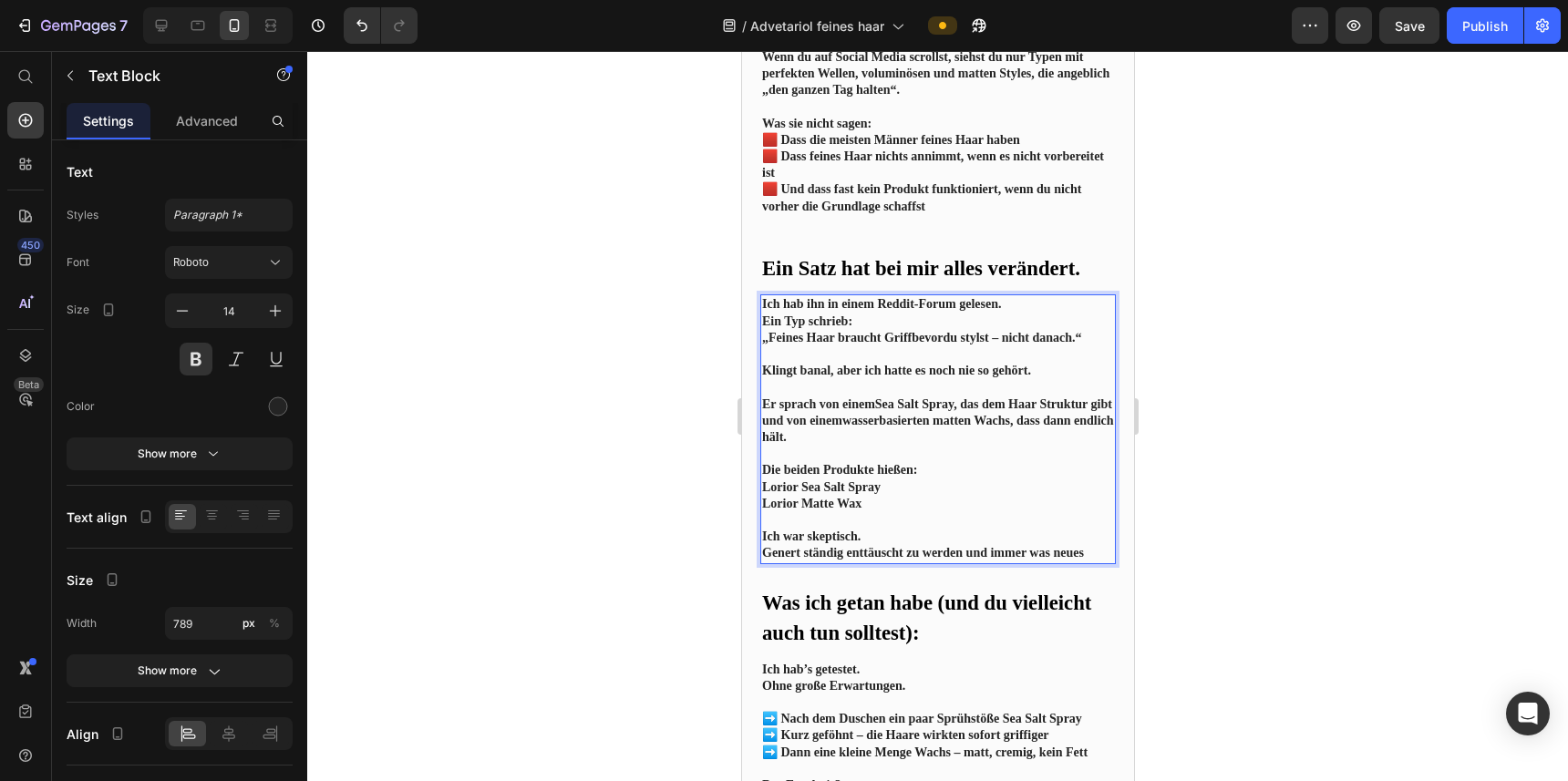 click on "Ich war skeptisch. Genert ständig enttäuscht zu werden und immer was neues" at bounding box center (937, 545) 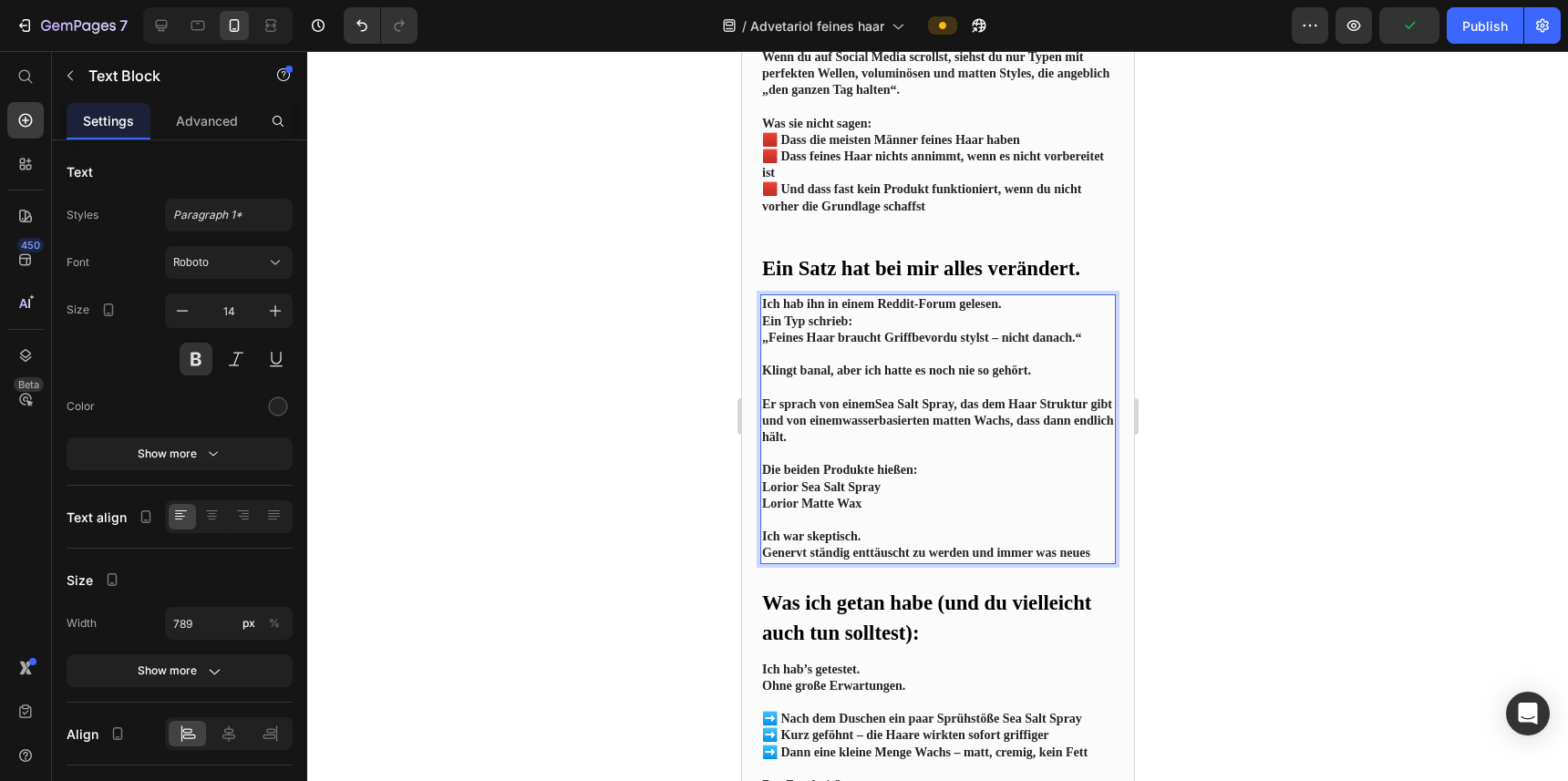 click on "Ich war skeptisch. Genervt ständig enttäuscht zu werden und immer was neues" at bounding box center [937, 545] 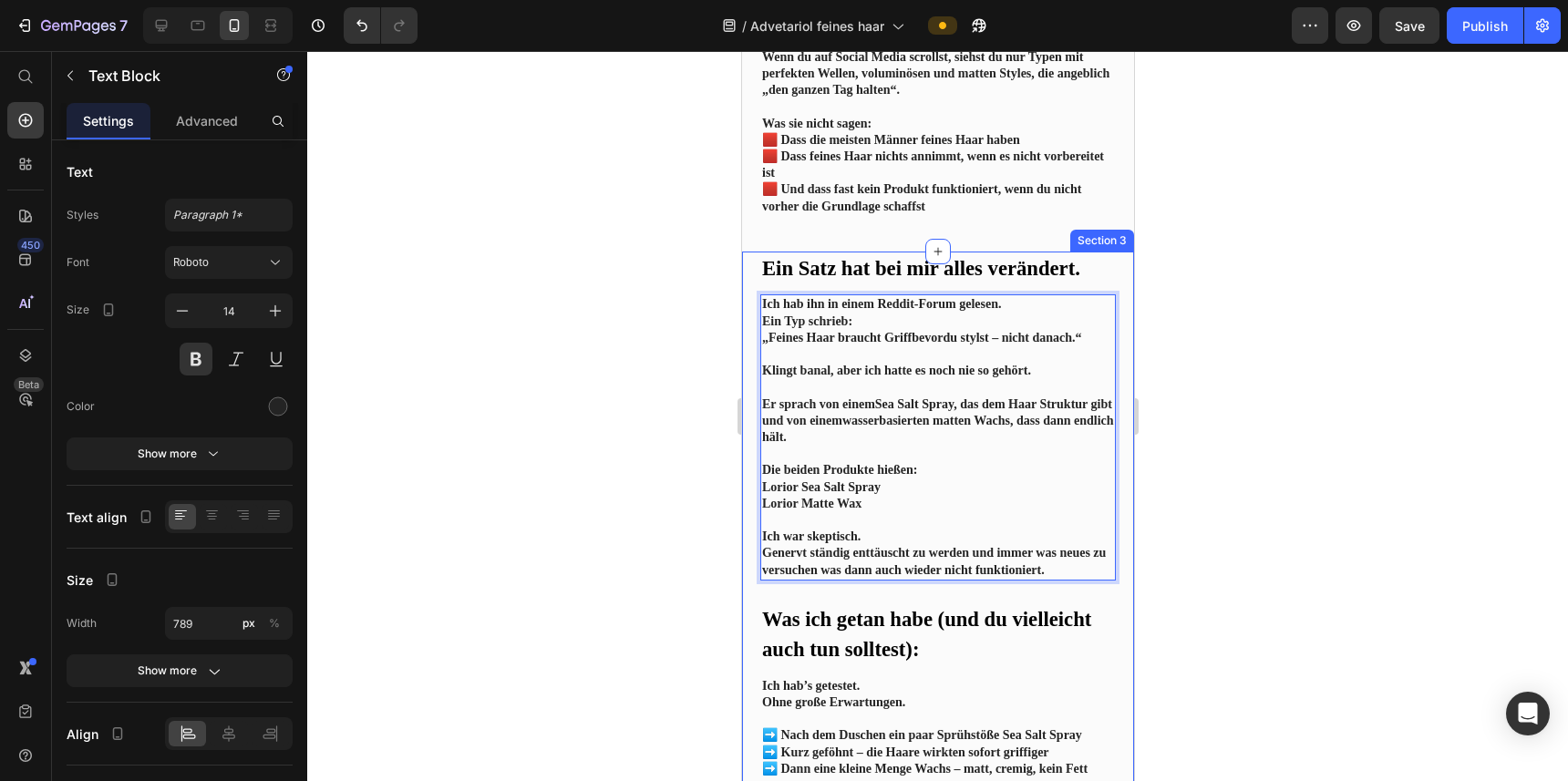 click 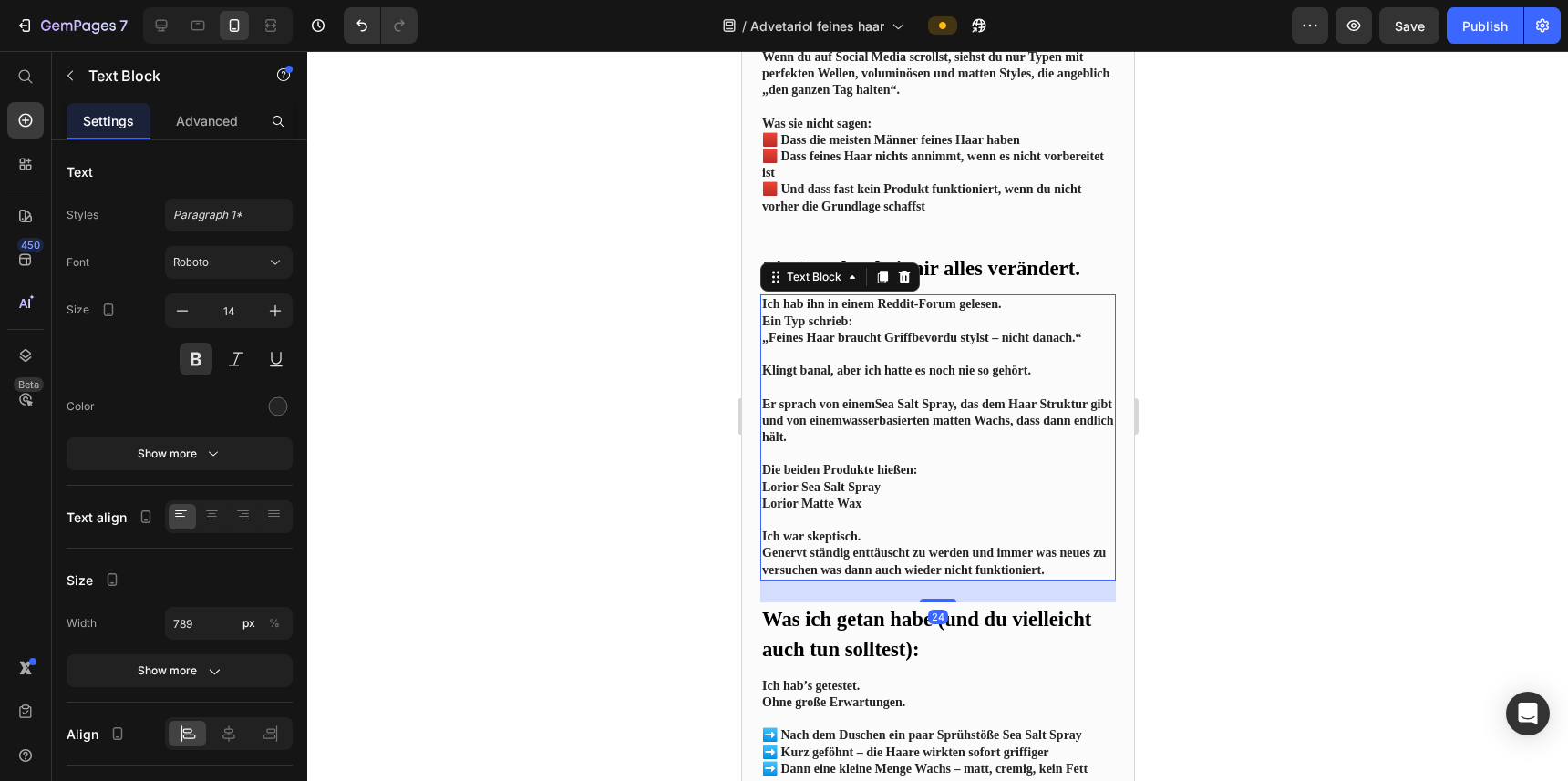 click on "Ich war skeptisch. Genervt ständig enttäuscht zu werden und immer was neues zu versuchen was dann auch wieder nicht funktioniert." at bounding box center [937, 553] 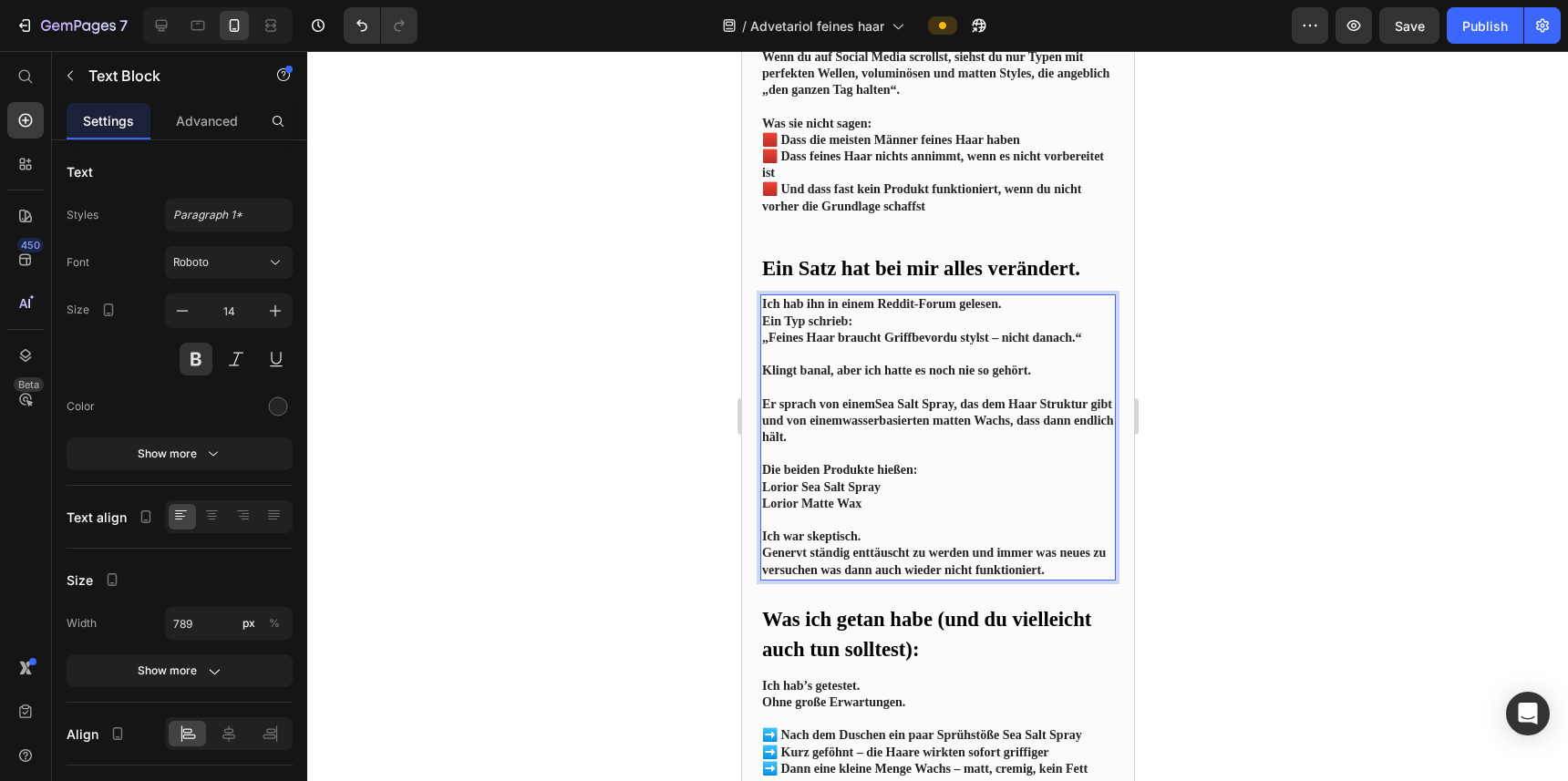 click on "Ich war skeptisch. Genervt ständig enttäuscht zu werden und immer was neues zu versuchen was dann auch wieder nicht funktioniert." at bounding box center [937, 553] 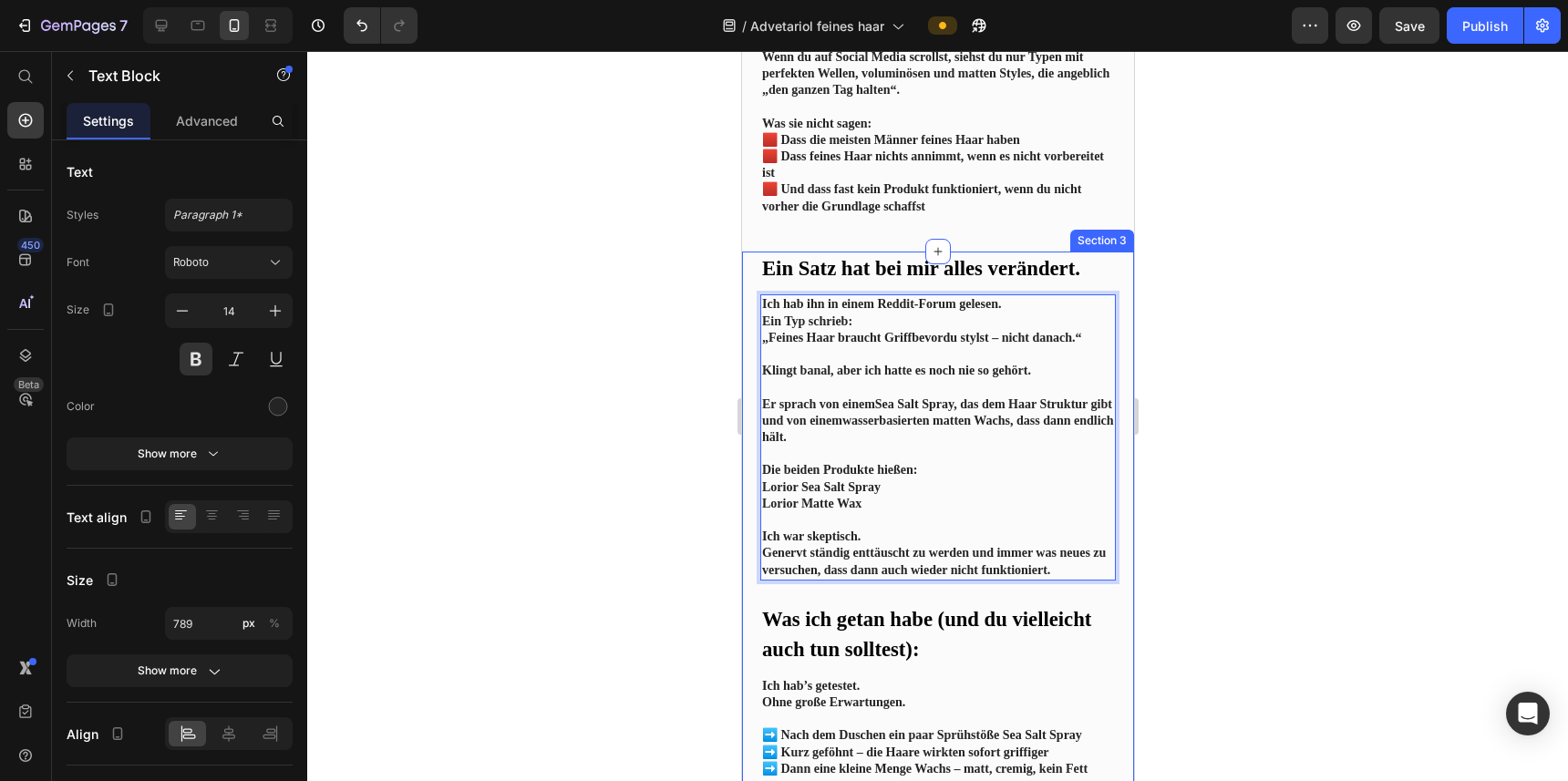 click 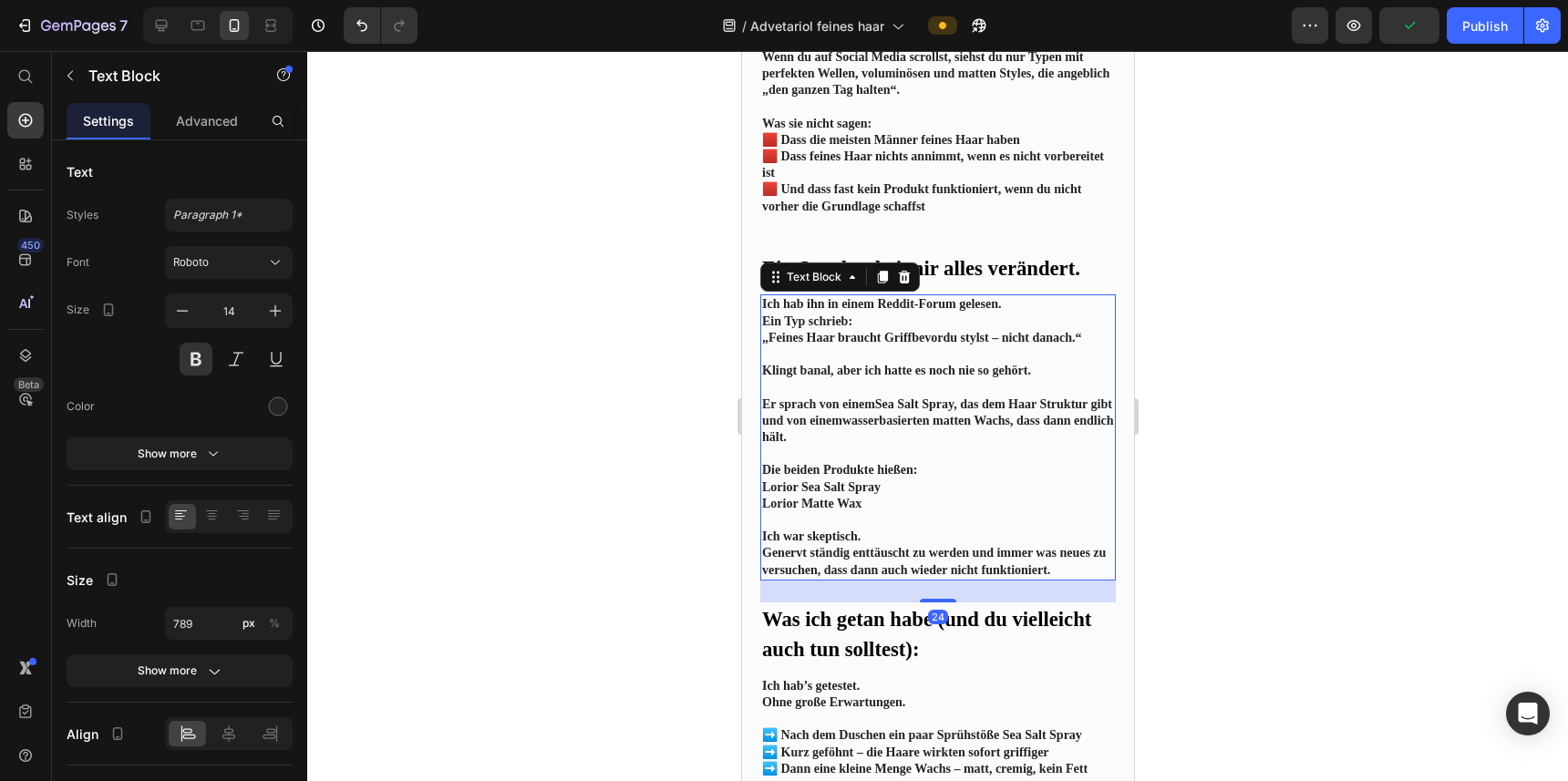 click on "Ich war skeptisch. Genervt ständig enttäuscht zu werden und immer was neues zu versuchen, dass dann auch wieder nicht funktioniert." at bounding box center [937, 553] 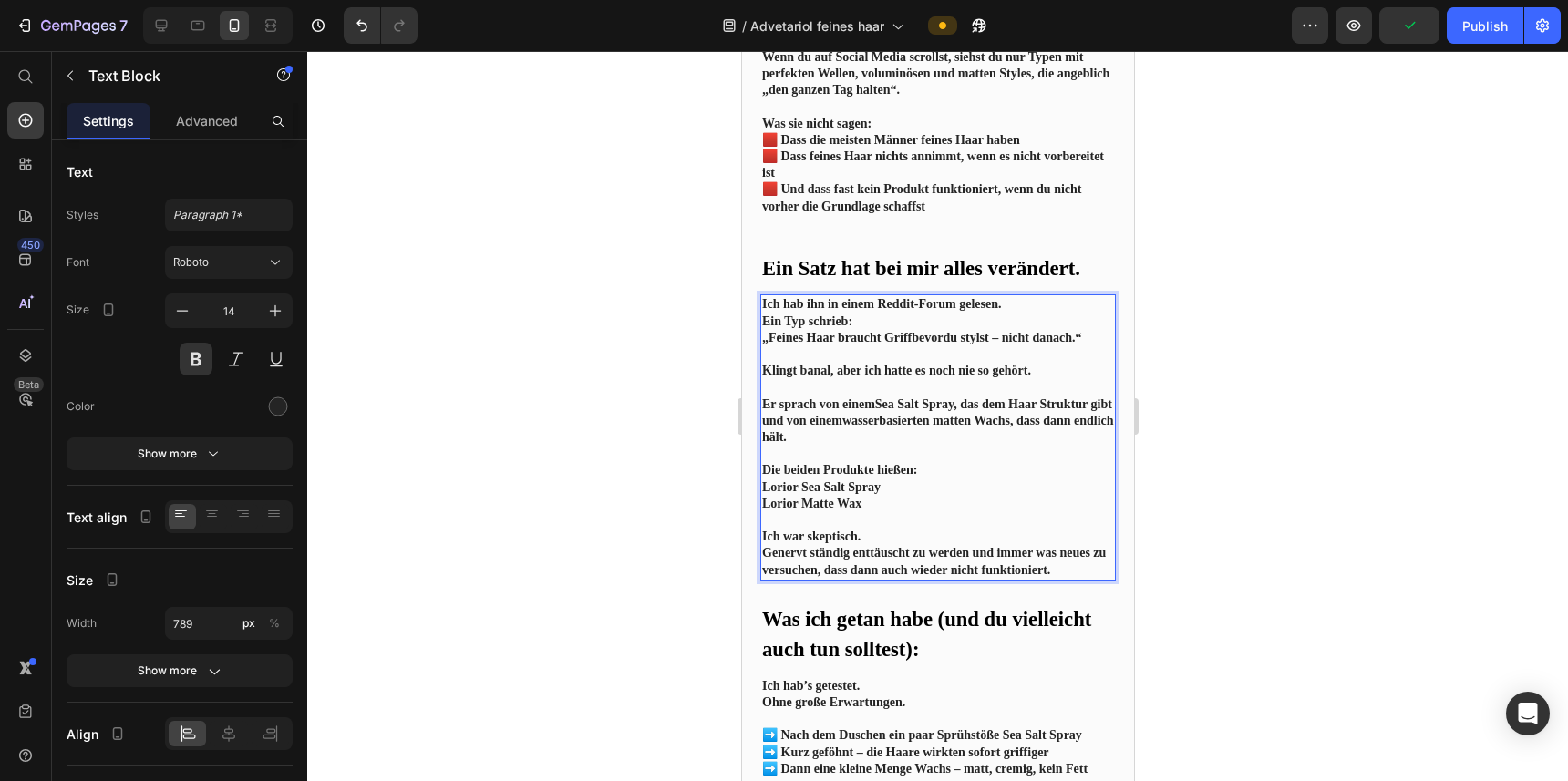 click on "Ich war skeptisch. Genervt ständig enttäuscht zu werden und immer was neues zu versuchen, dass dann auch wieder nicht funktioniert." at bounding box center (937, 553) 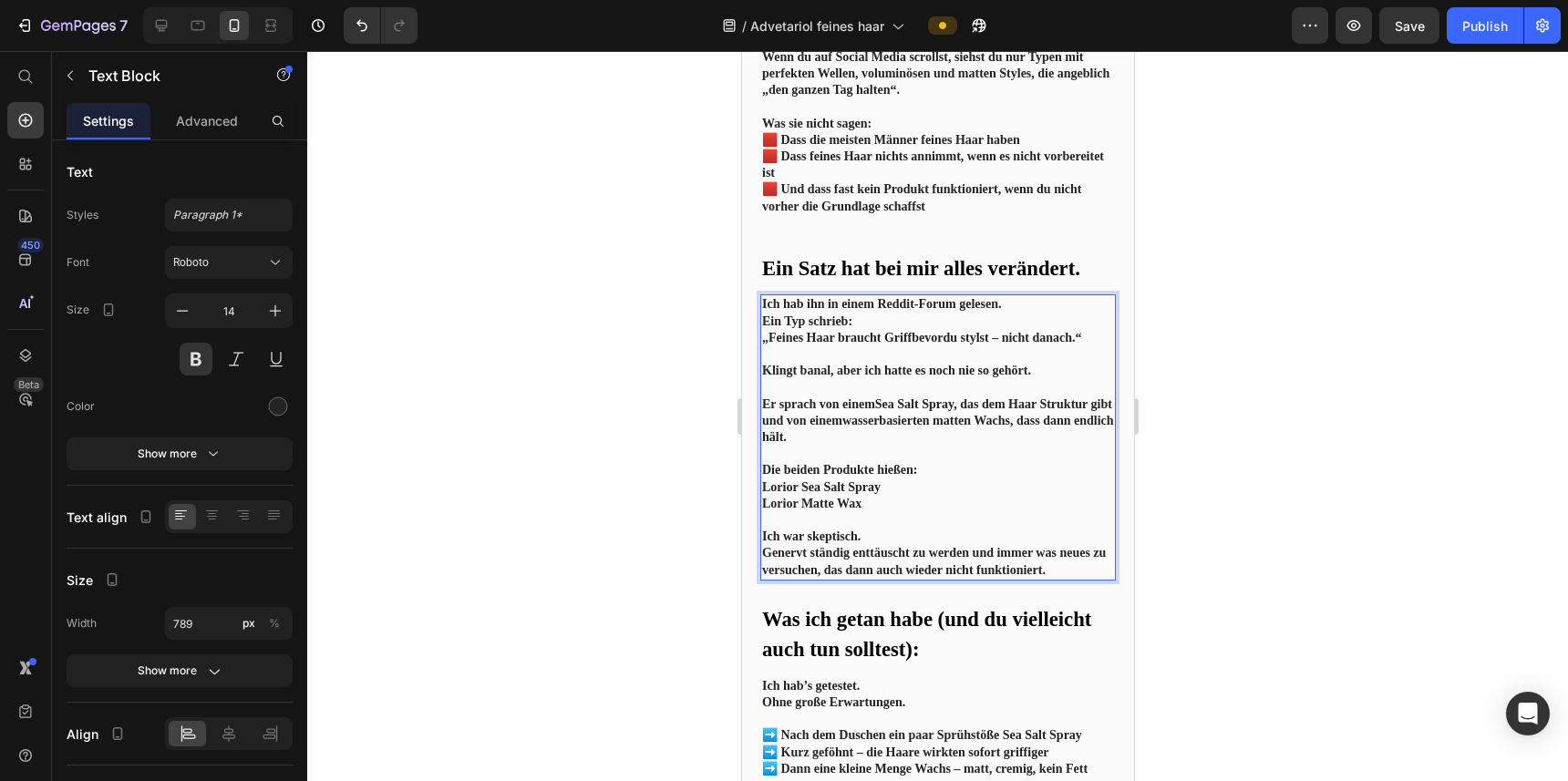 click on "Ich war skeptisch. Genervt ständig enttäuscht zu werden und immer was neues zu versuchen, das dann auch wieder nicht funktioniert." at bounding box center [937, 553] 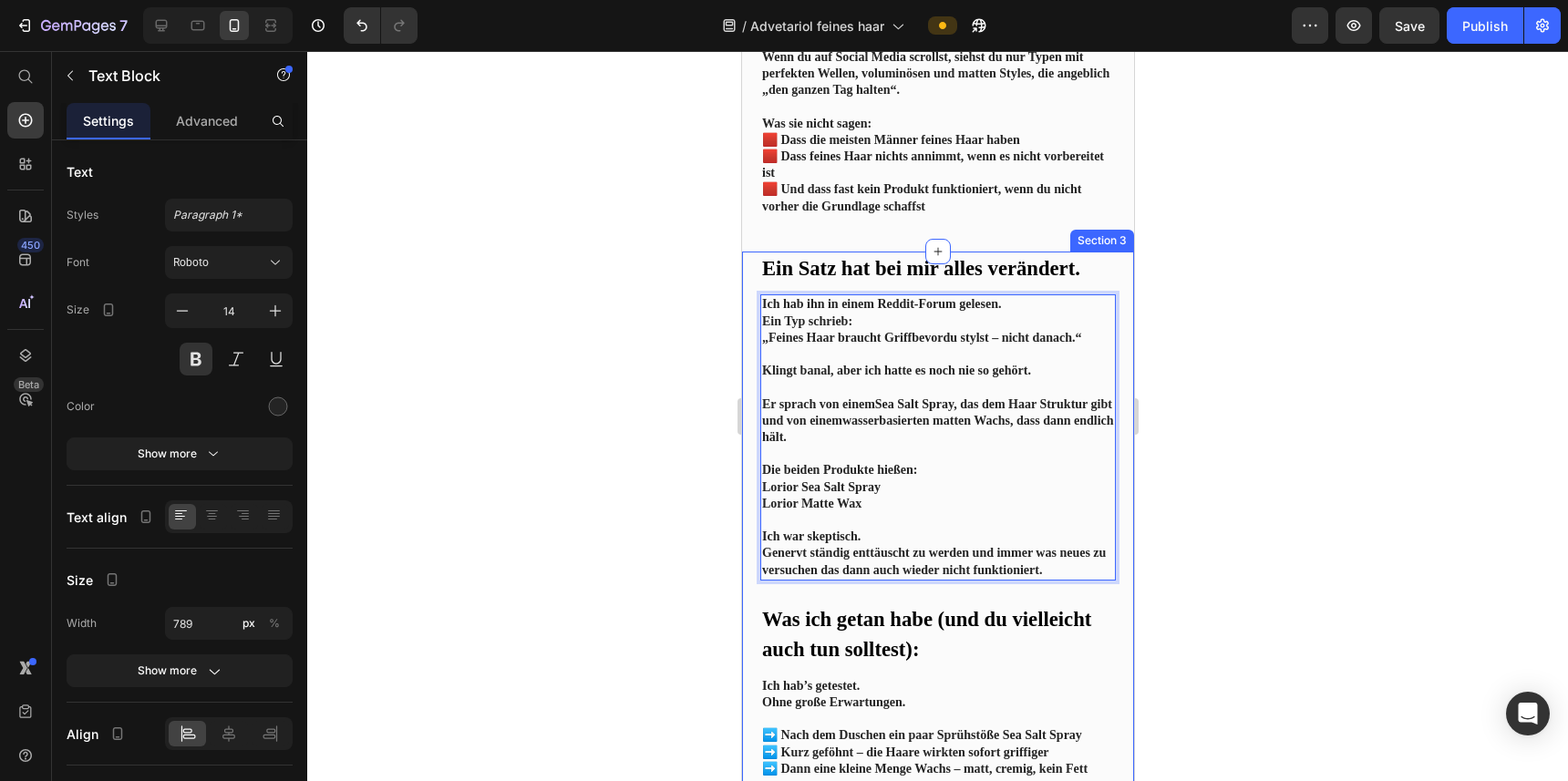 click 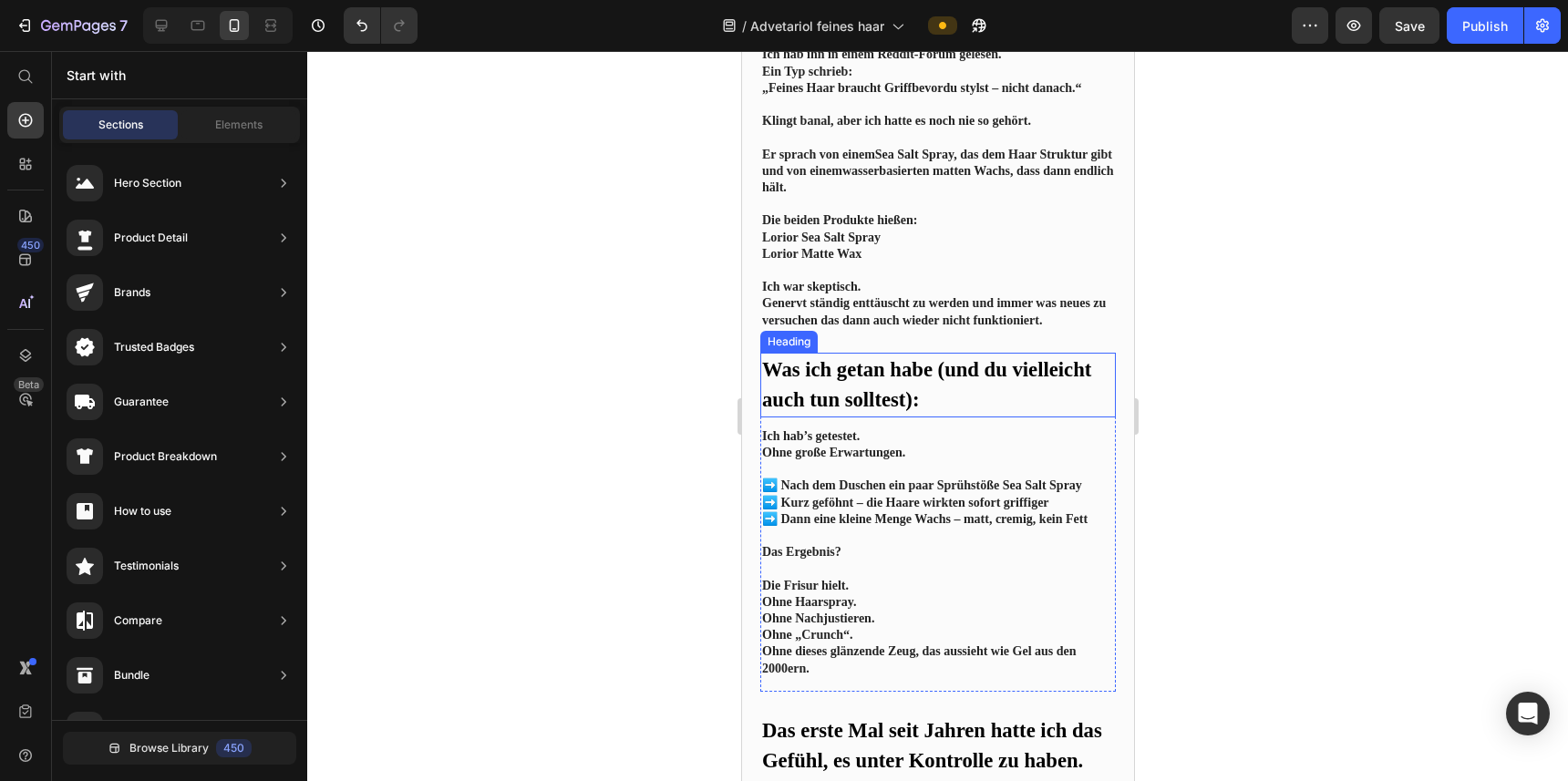 scroll, scrollTop: 1614, scrollLeft: 0, axis: vertical 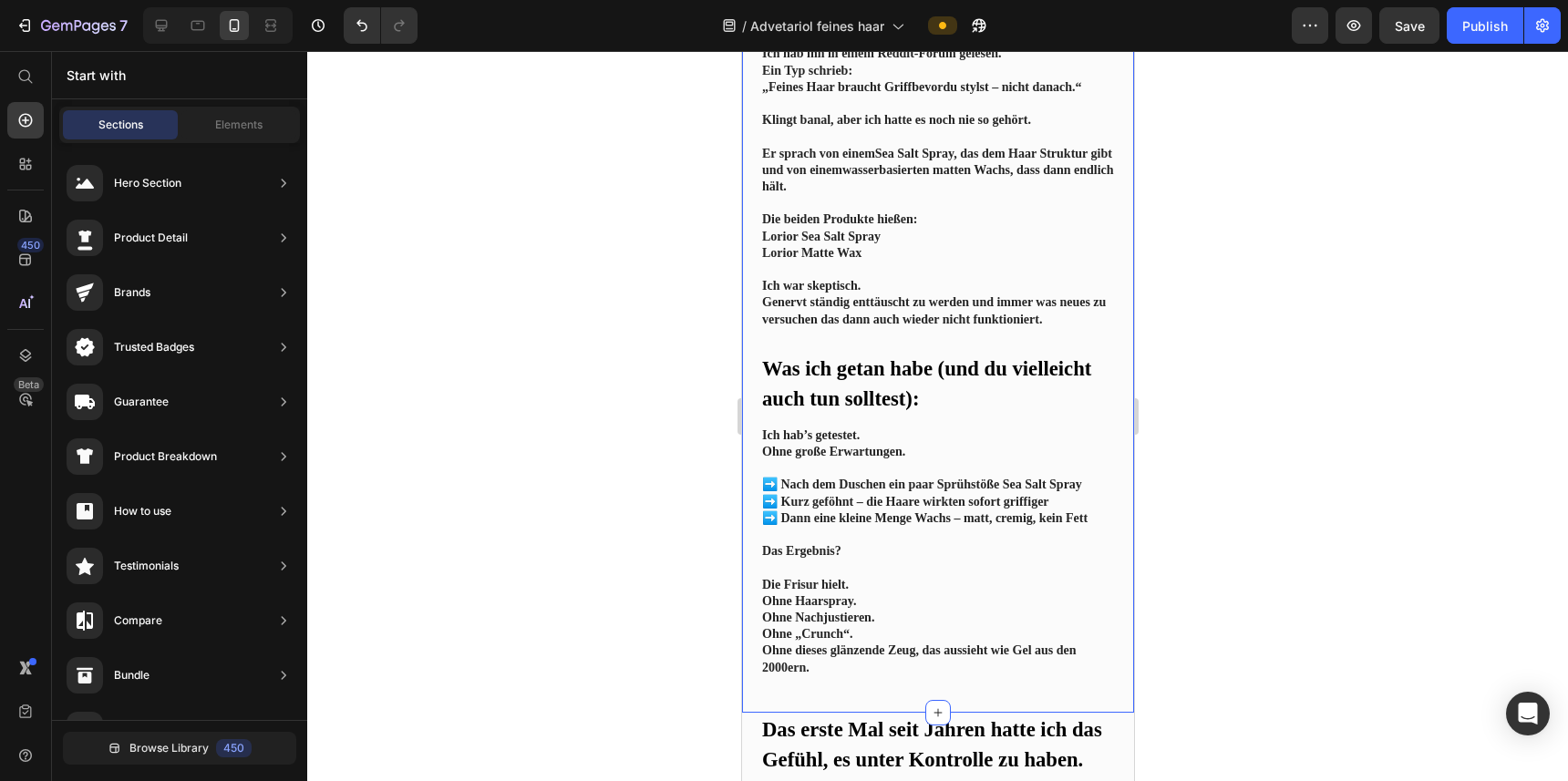 click 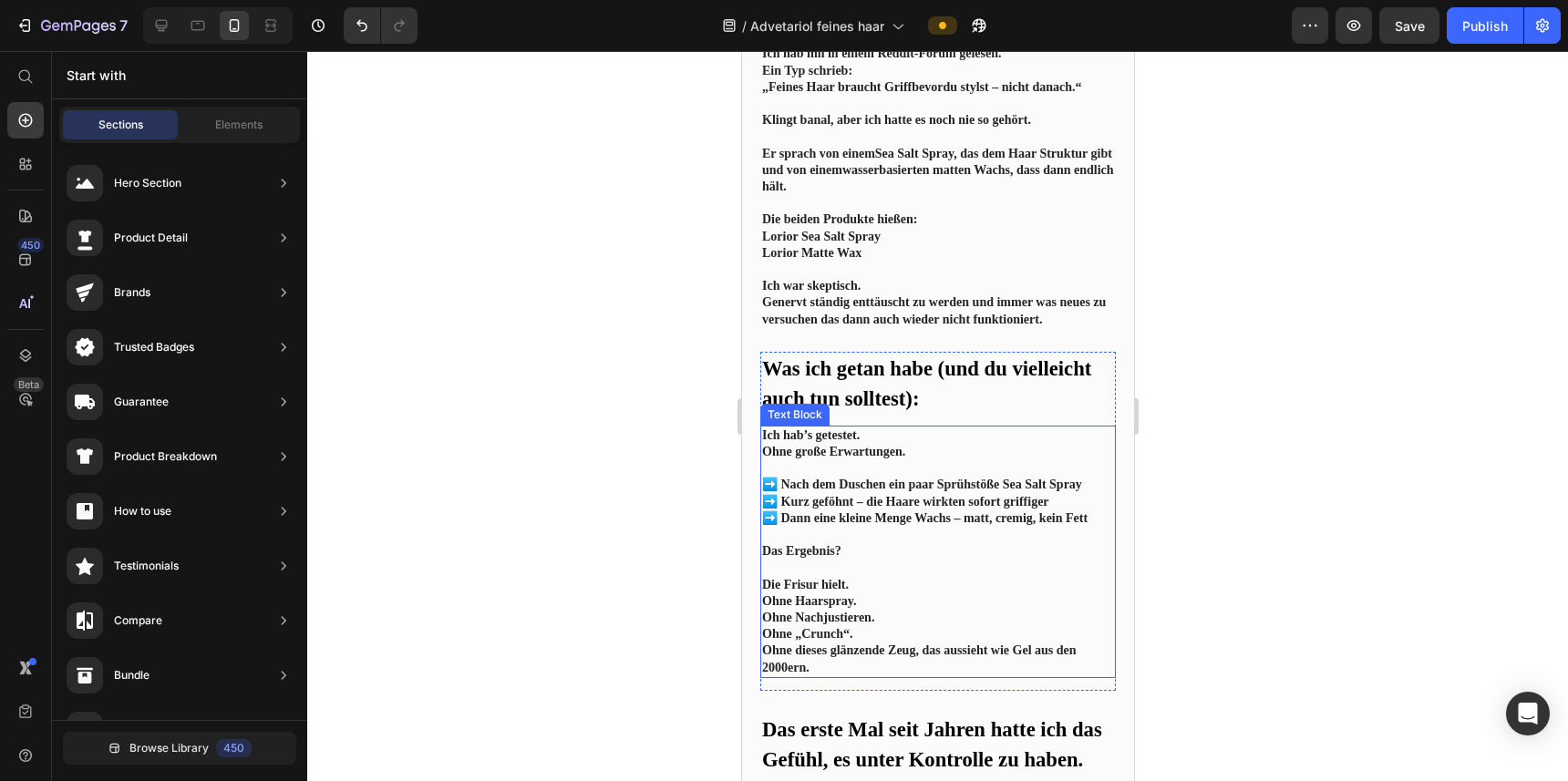click on "Die Frisur hielt. Ohne Haarspray. Ohne Nachjustieren. Ohne „Crunch“. Ohne dieses glänzende Zeug, das aussieht wie Gel aus den 2000ern." at bounding box center (937, 626) 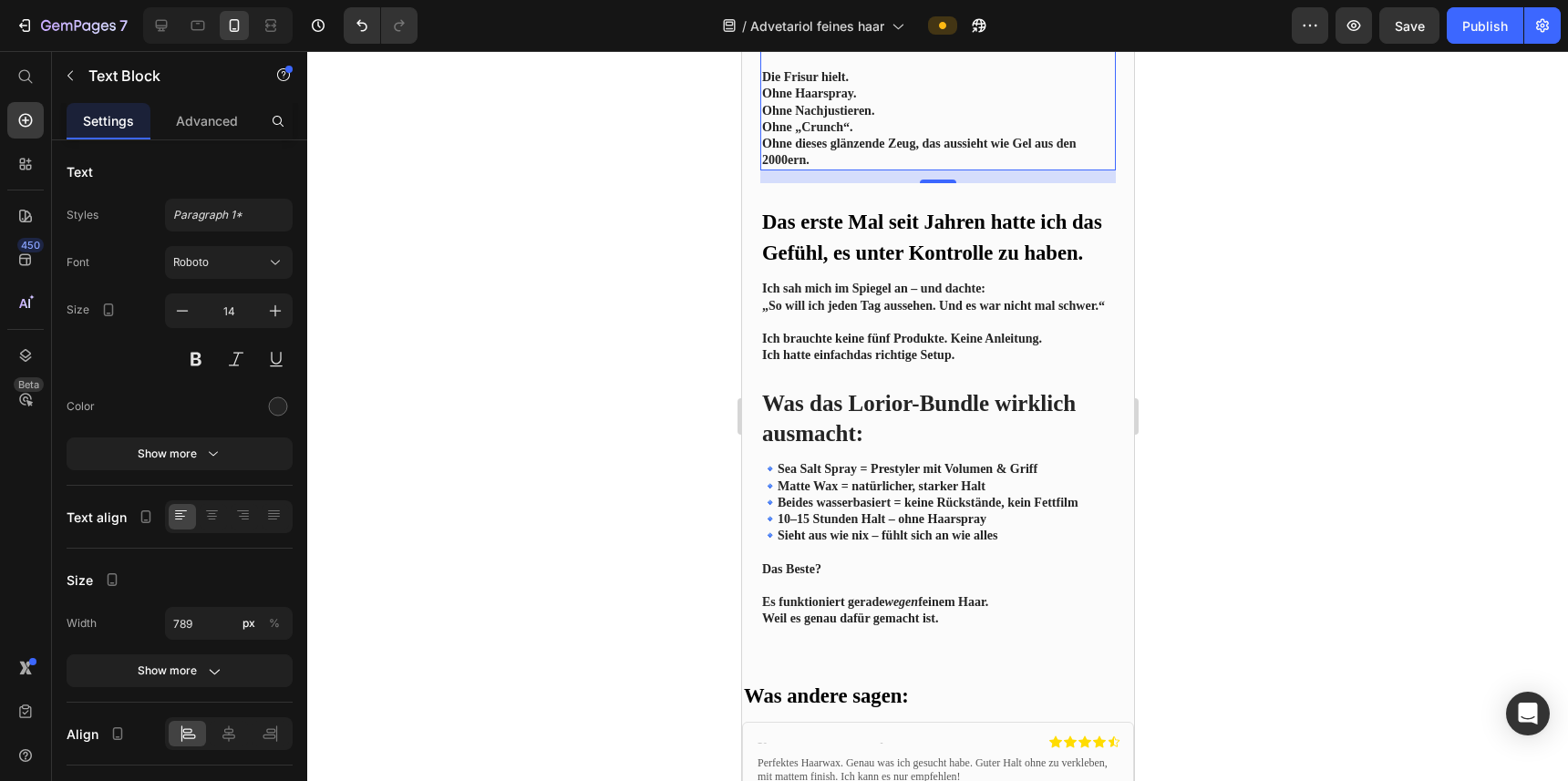 scroll, scrollTop: 2122, scrollLeft: 0, axis: vertical 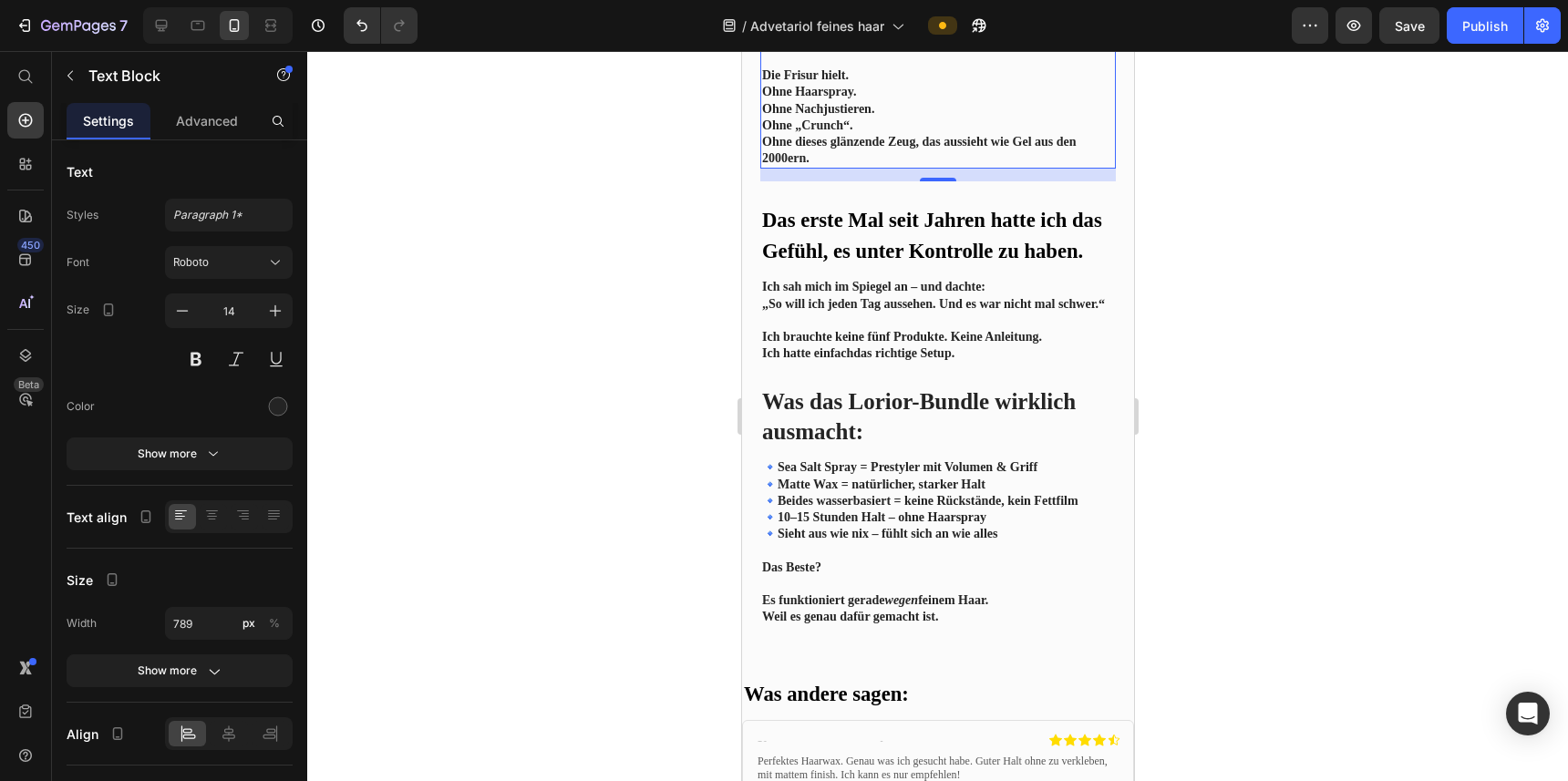 click 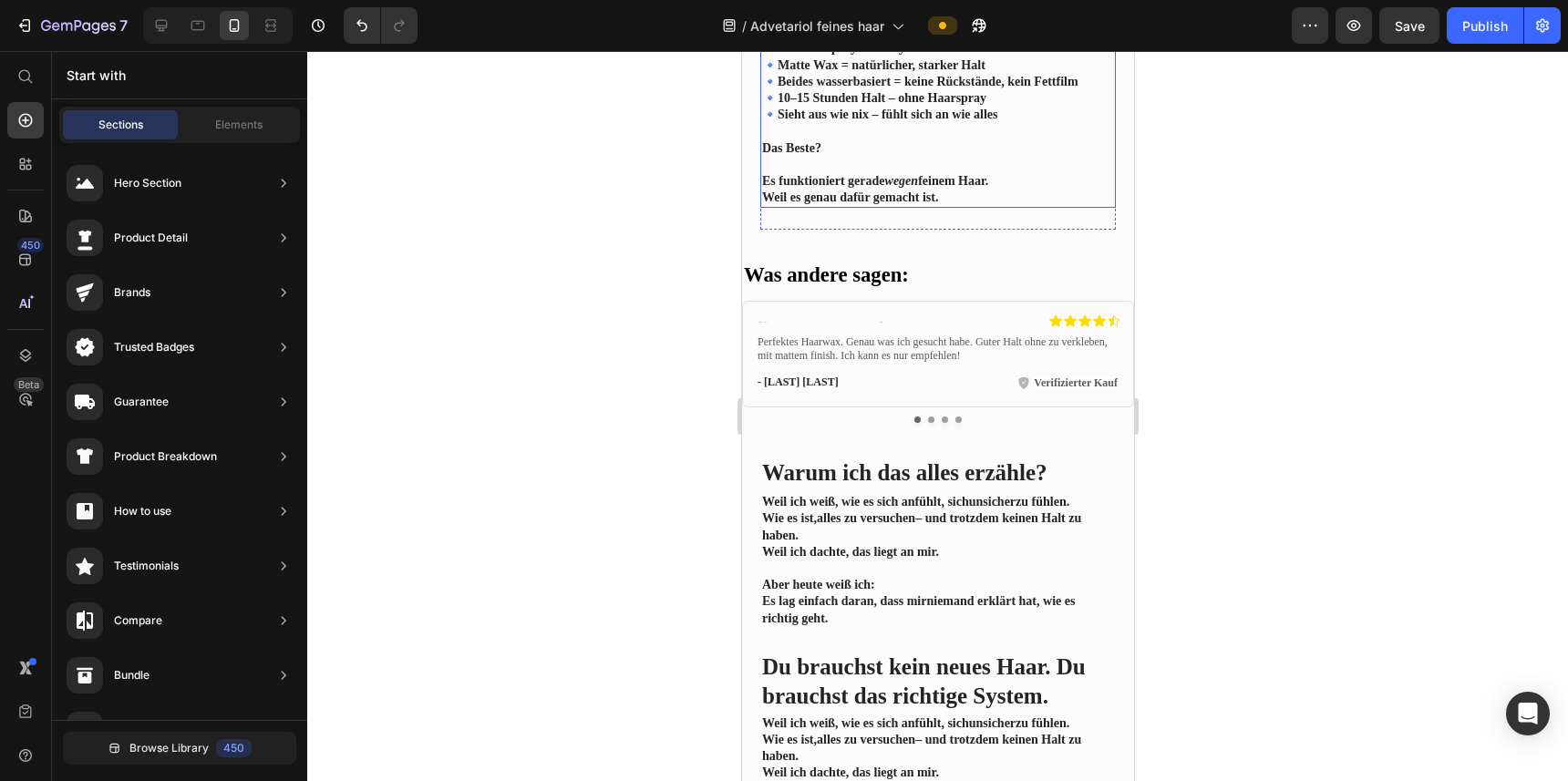 scroll, scrollTop: 2665, scrollLeft: 0, axis: vertical 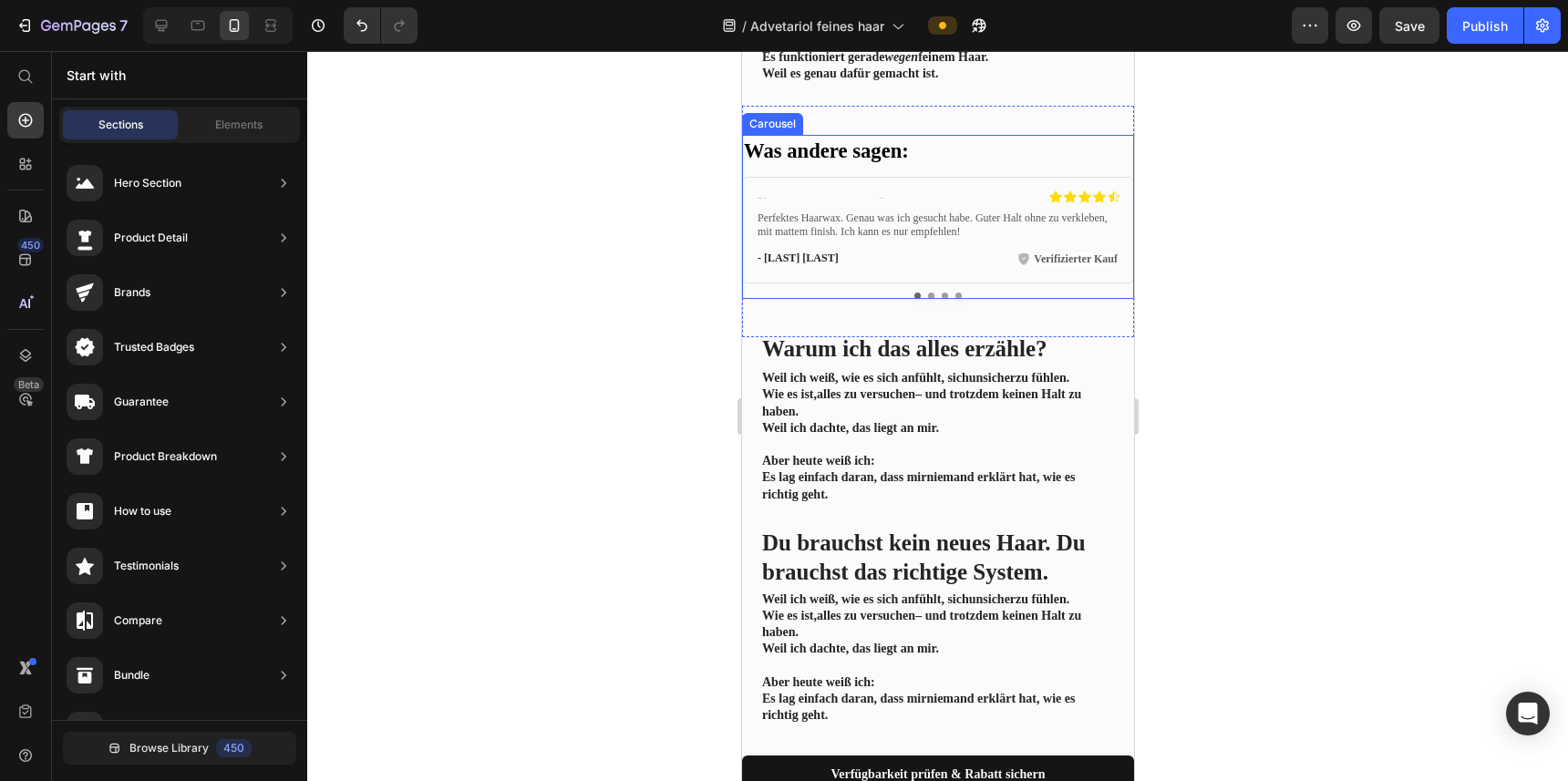 click at bounding box center (930, 295) 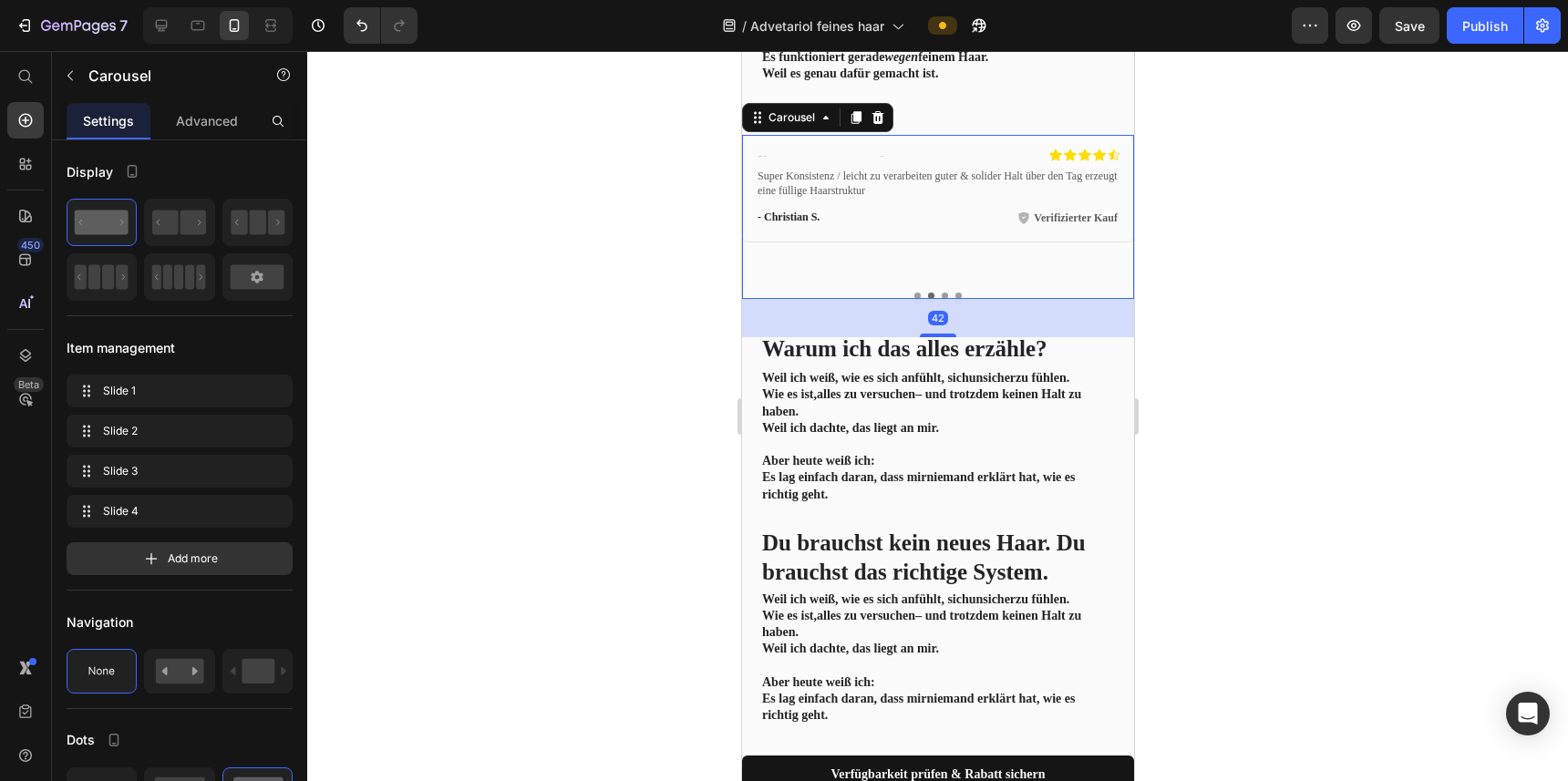 click at bounding box center [944, 295] 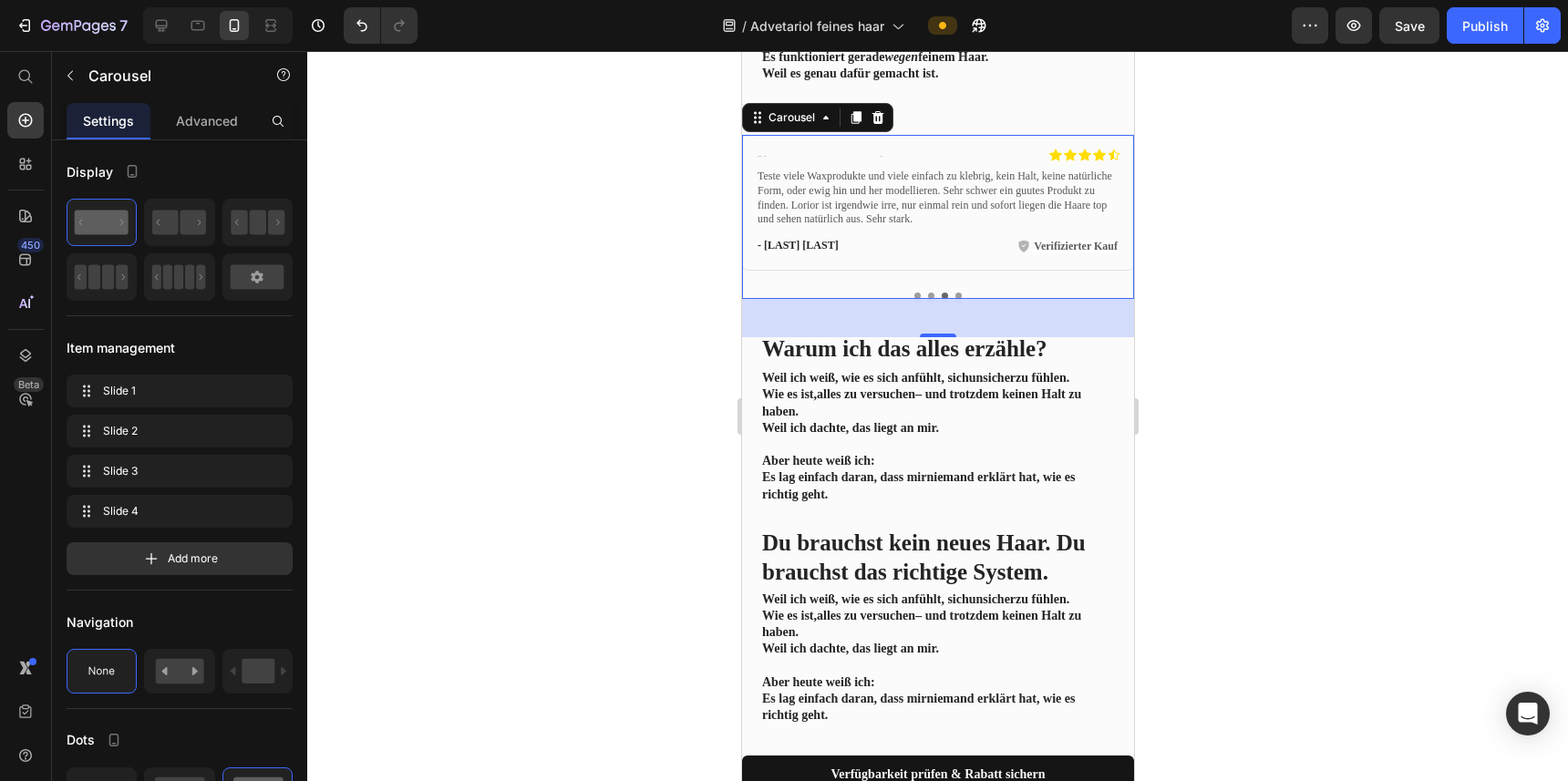 click at bounding box center [957, 295] 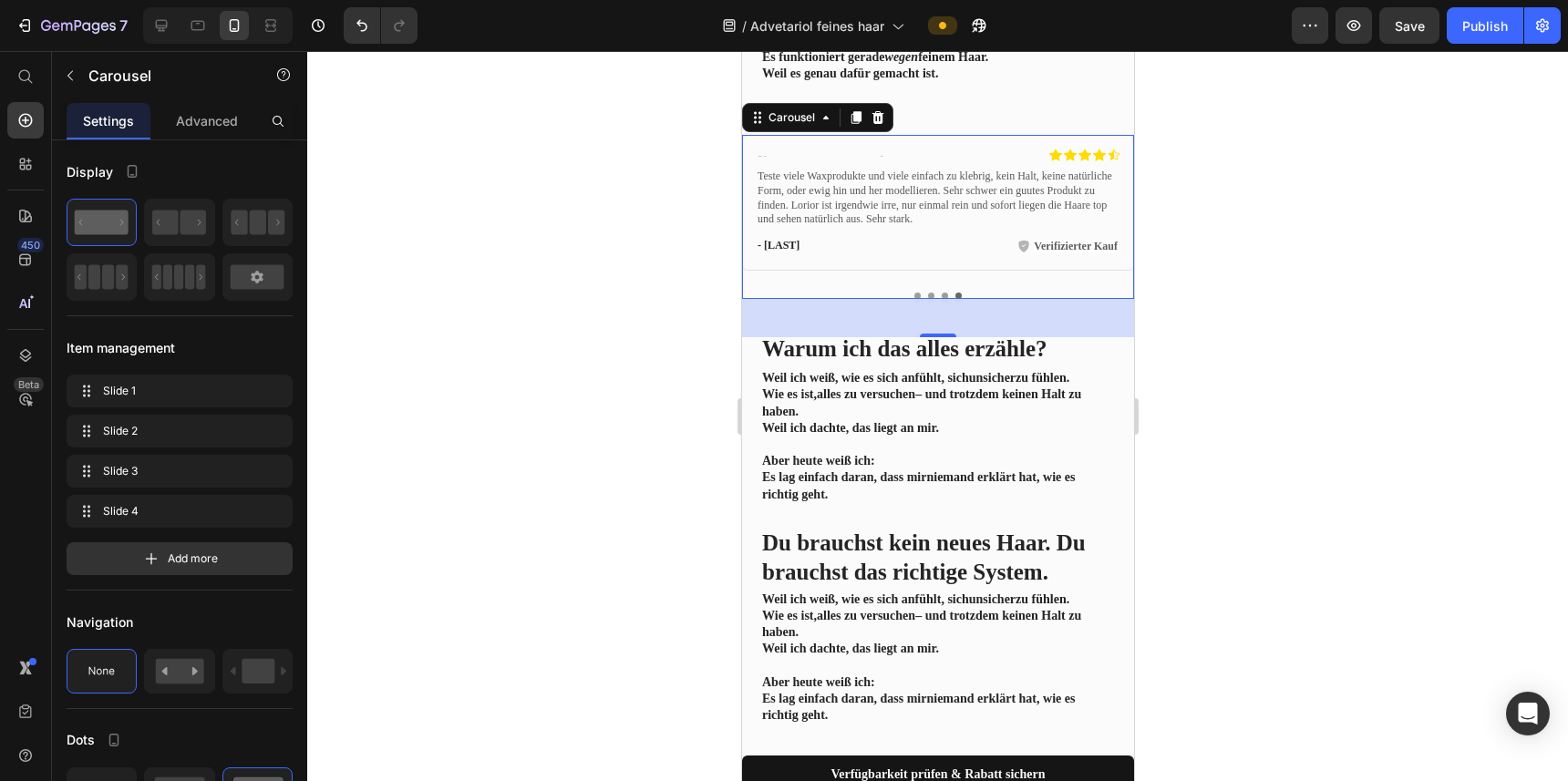 click at bounding box center [944, 295] 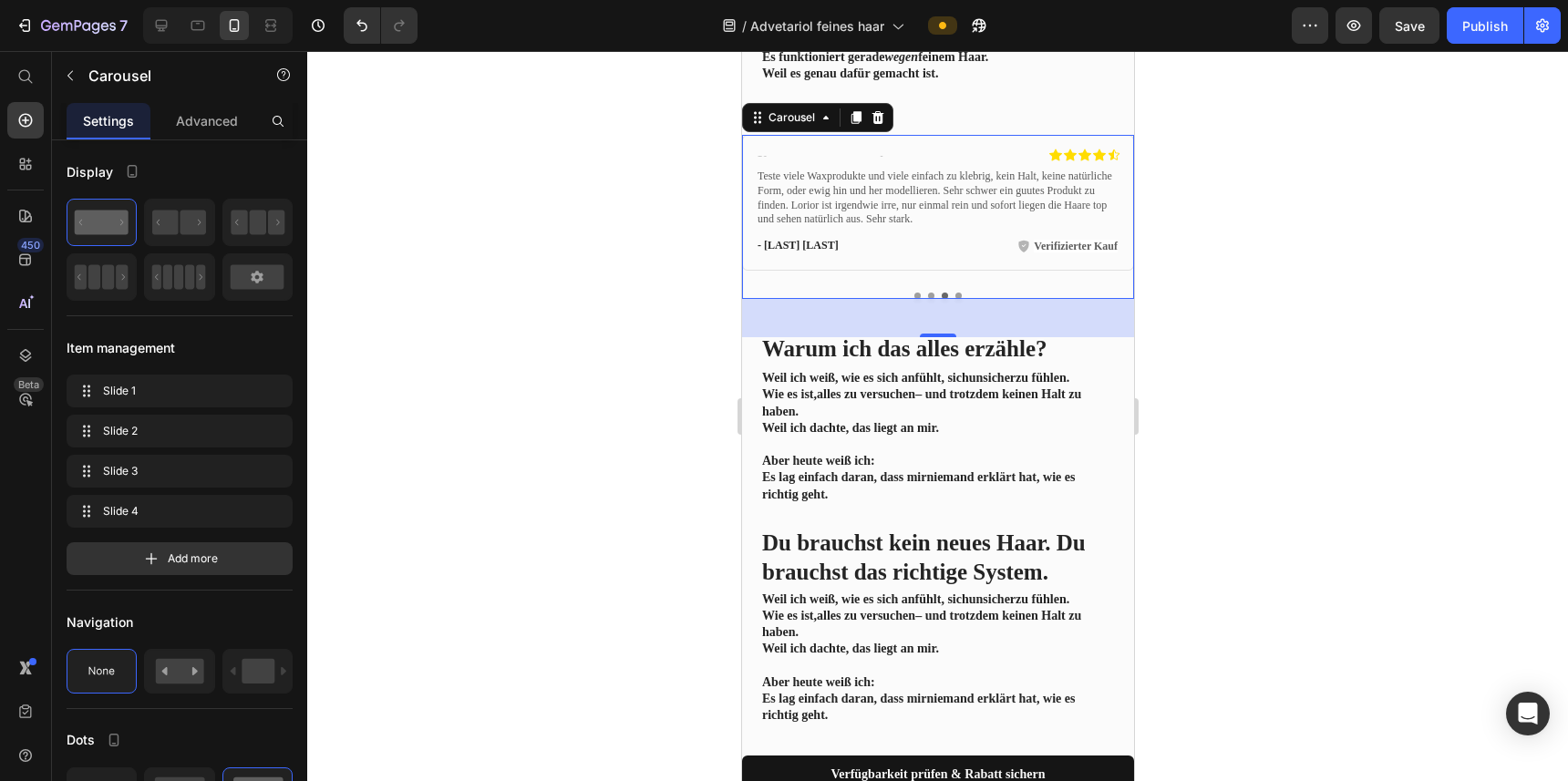 click at bounding box center [930, 295] 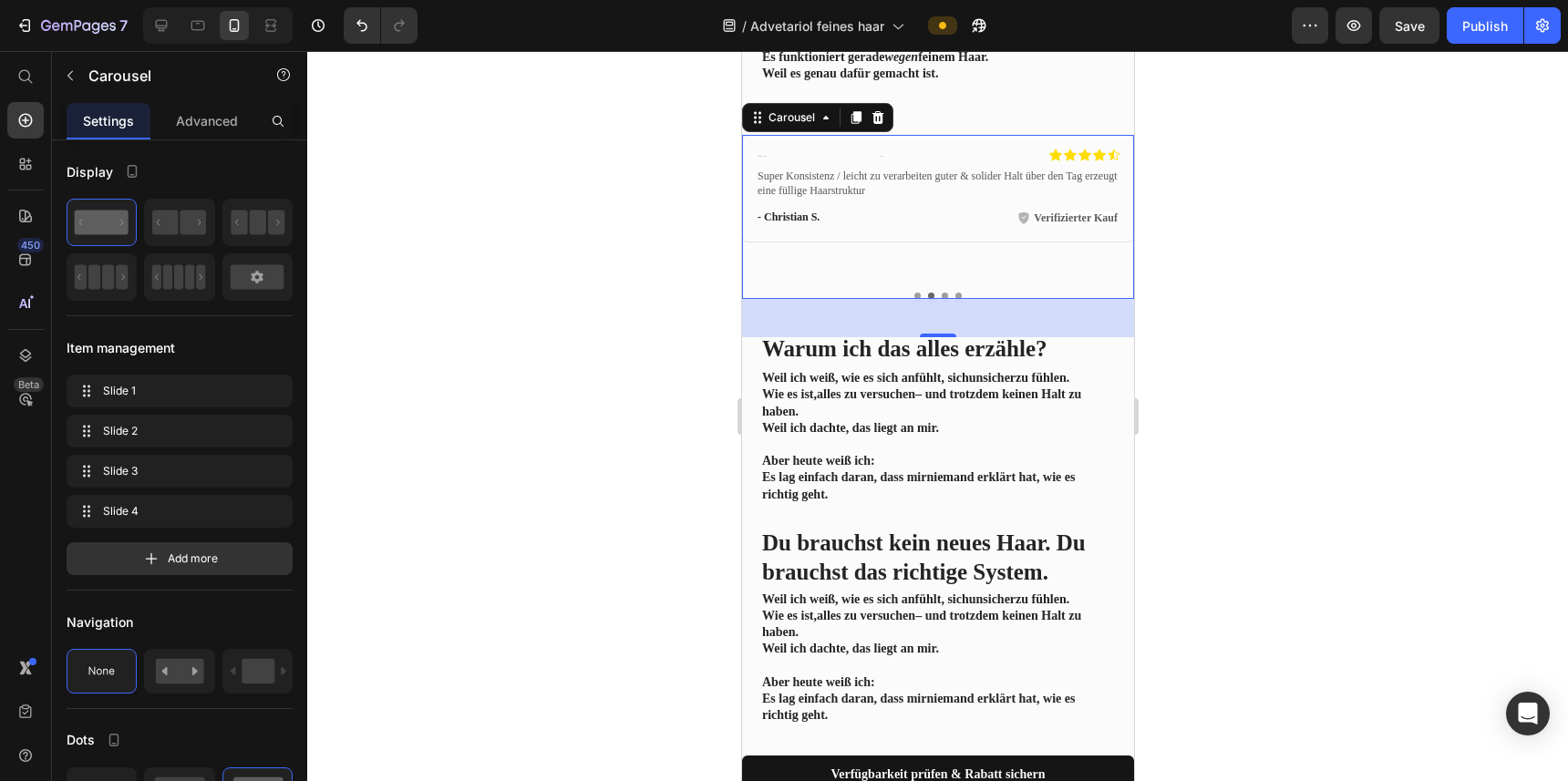 click at bounding box center (916, 295) 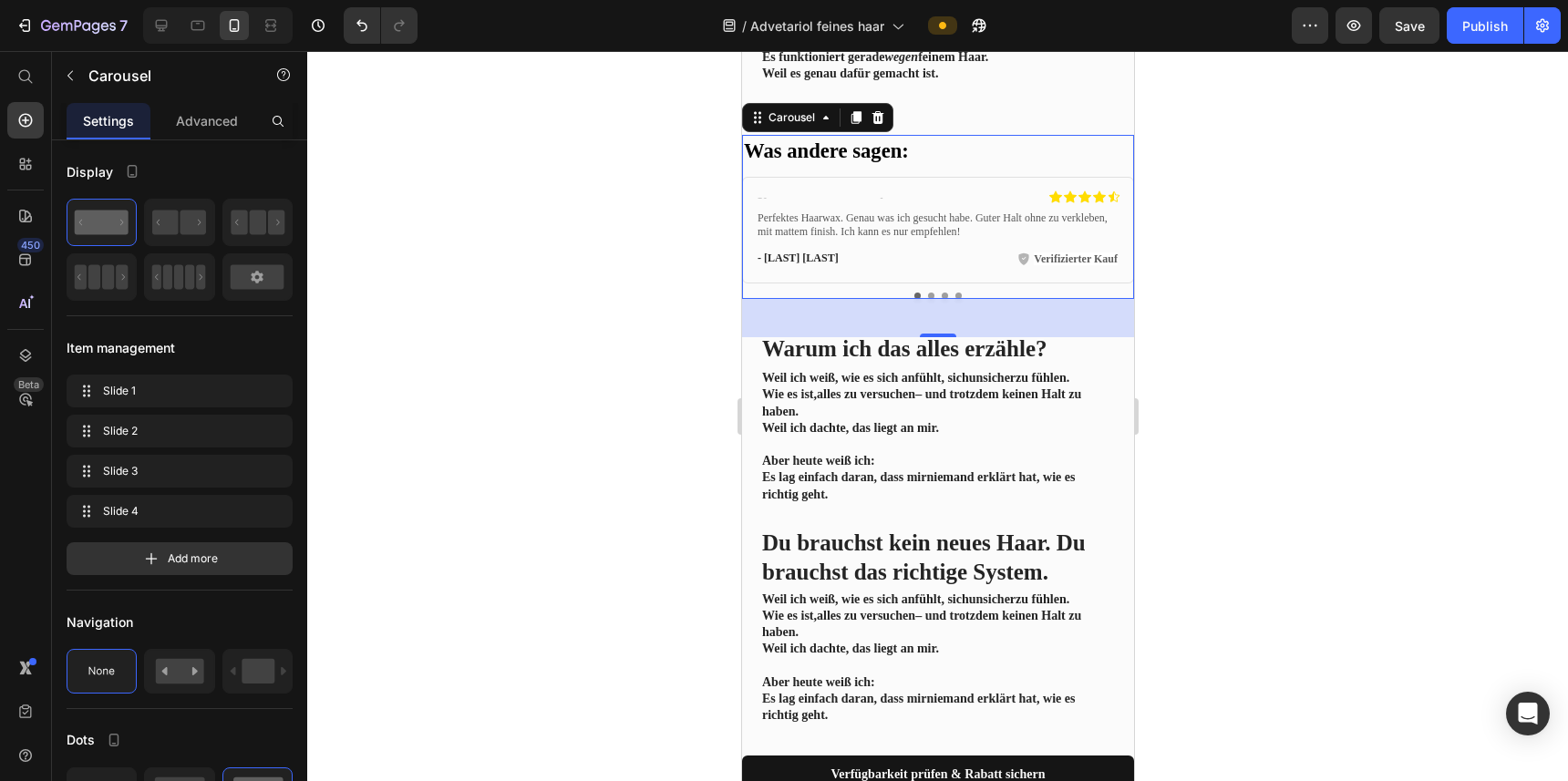 click 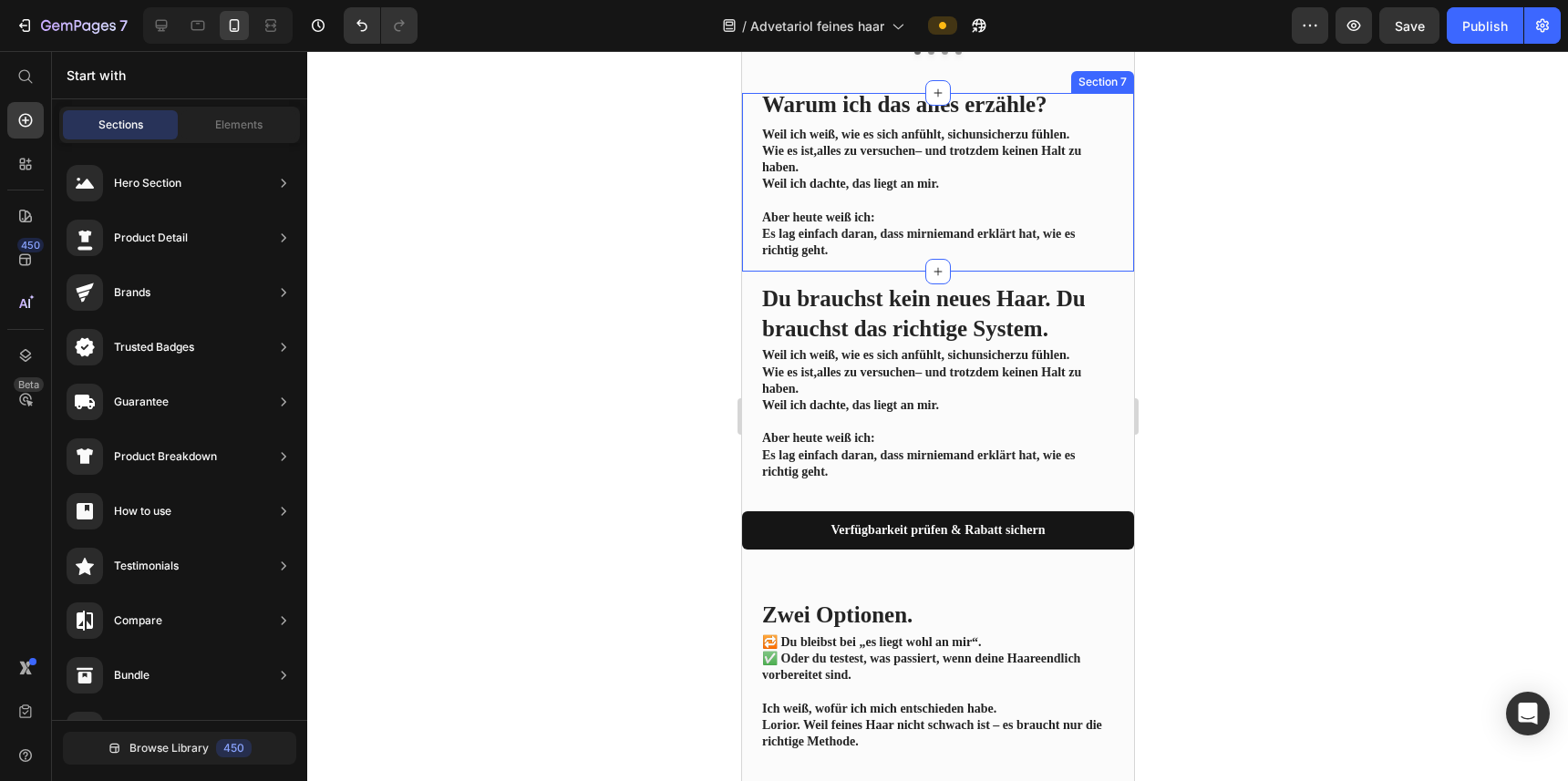 scroll, scrollTop: 2908, scrollLeft: 0, axis: vertical 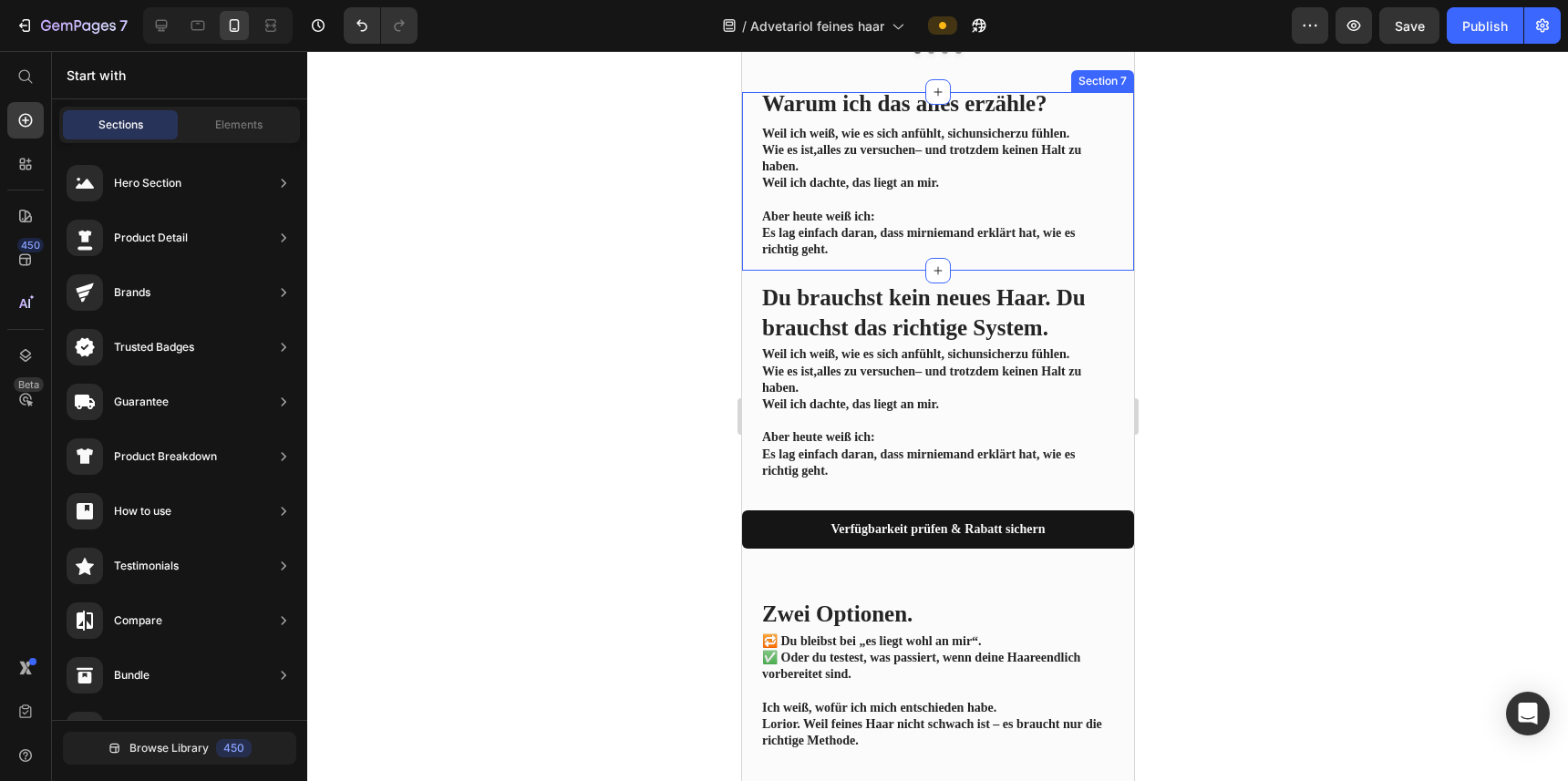 click 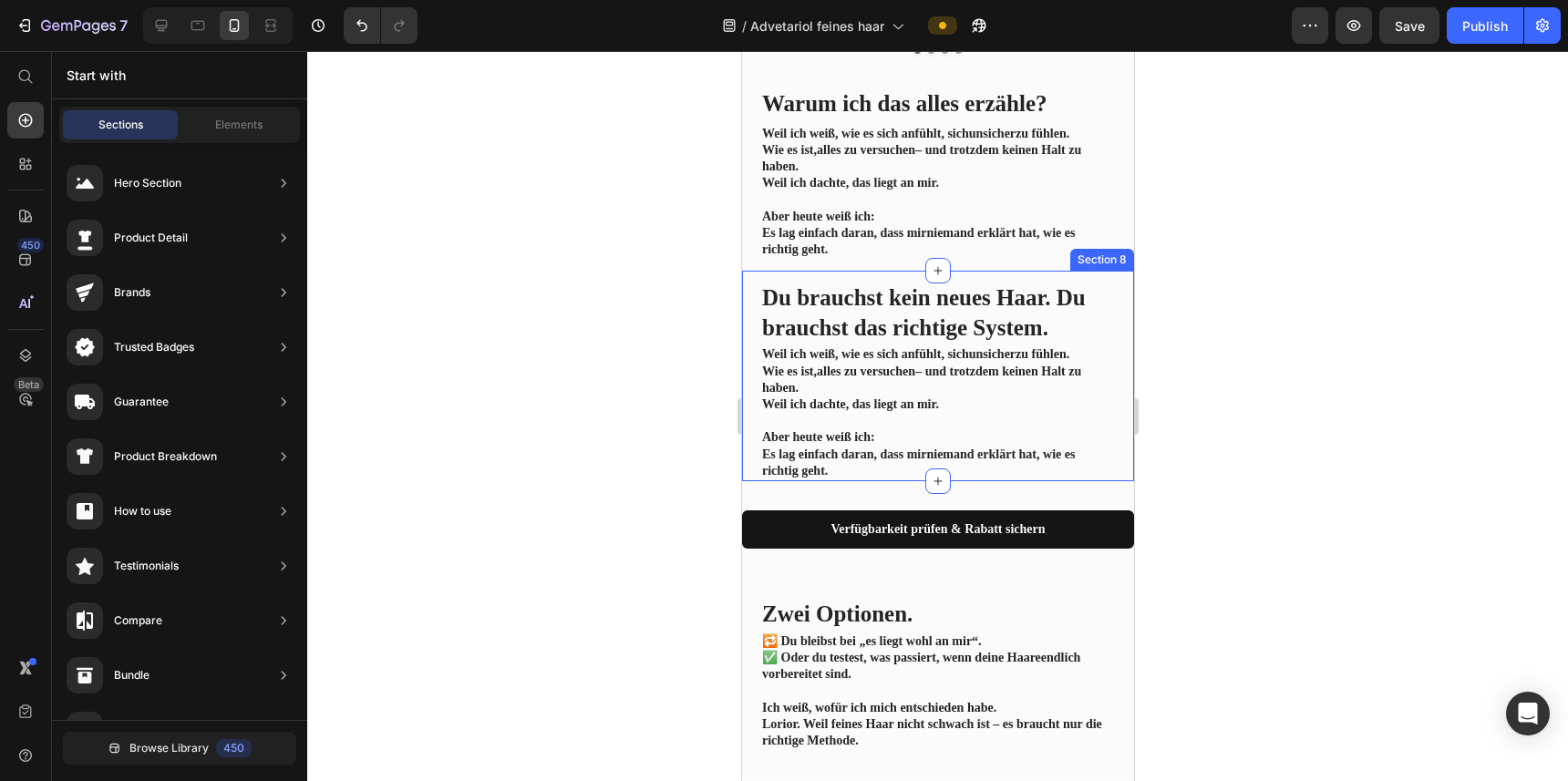 click 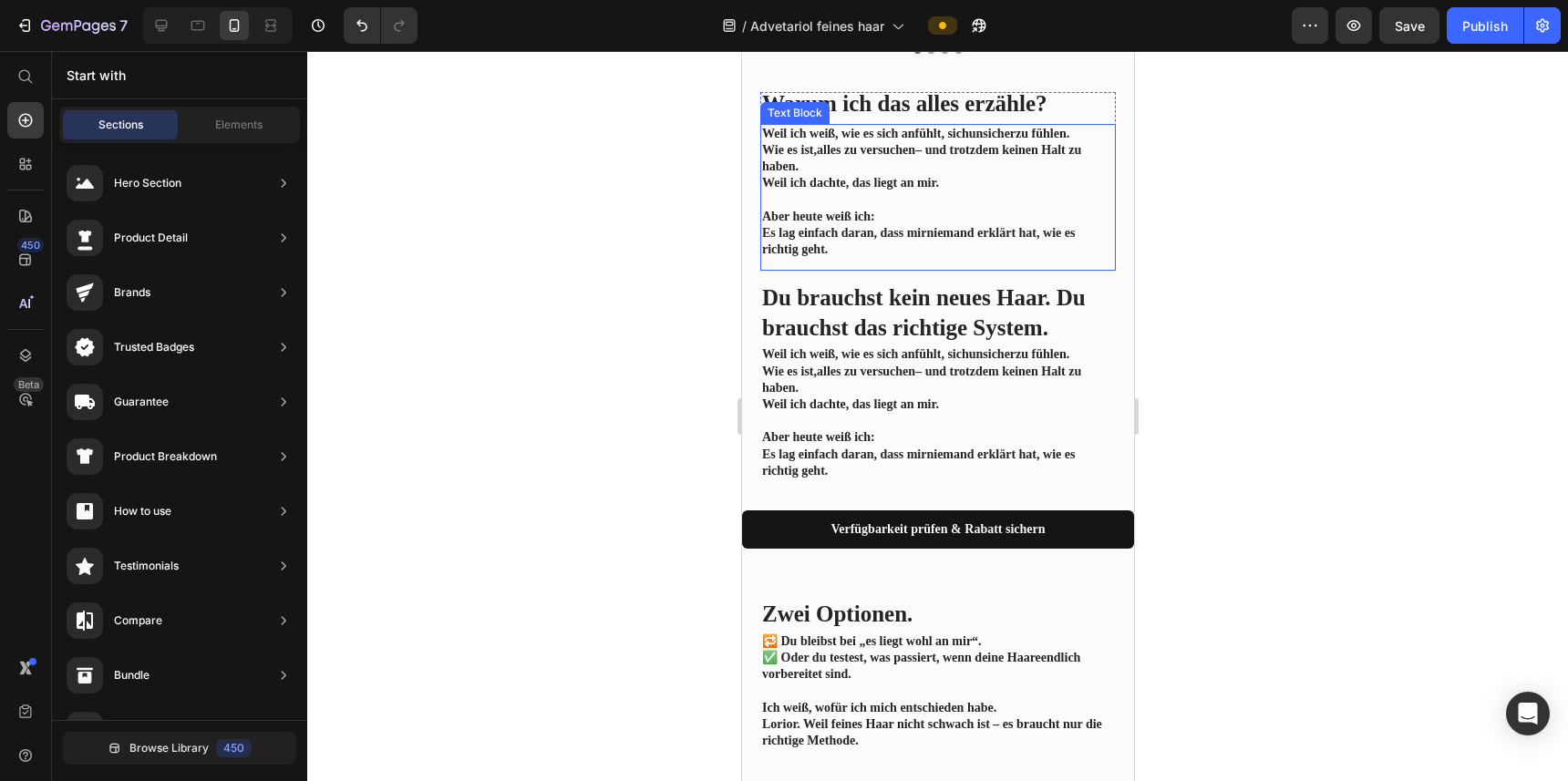 click 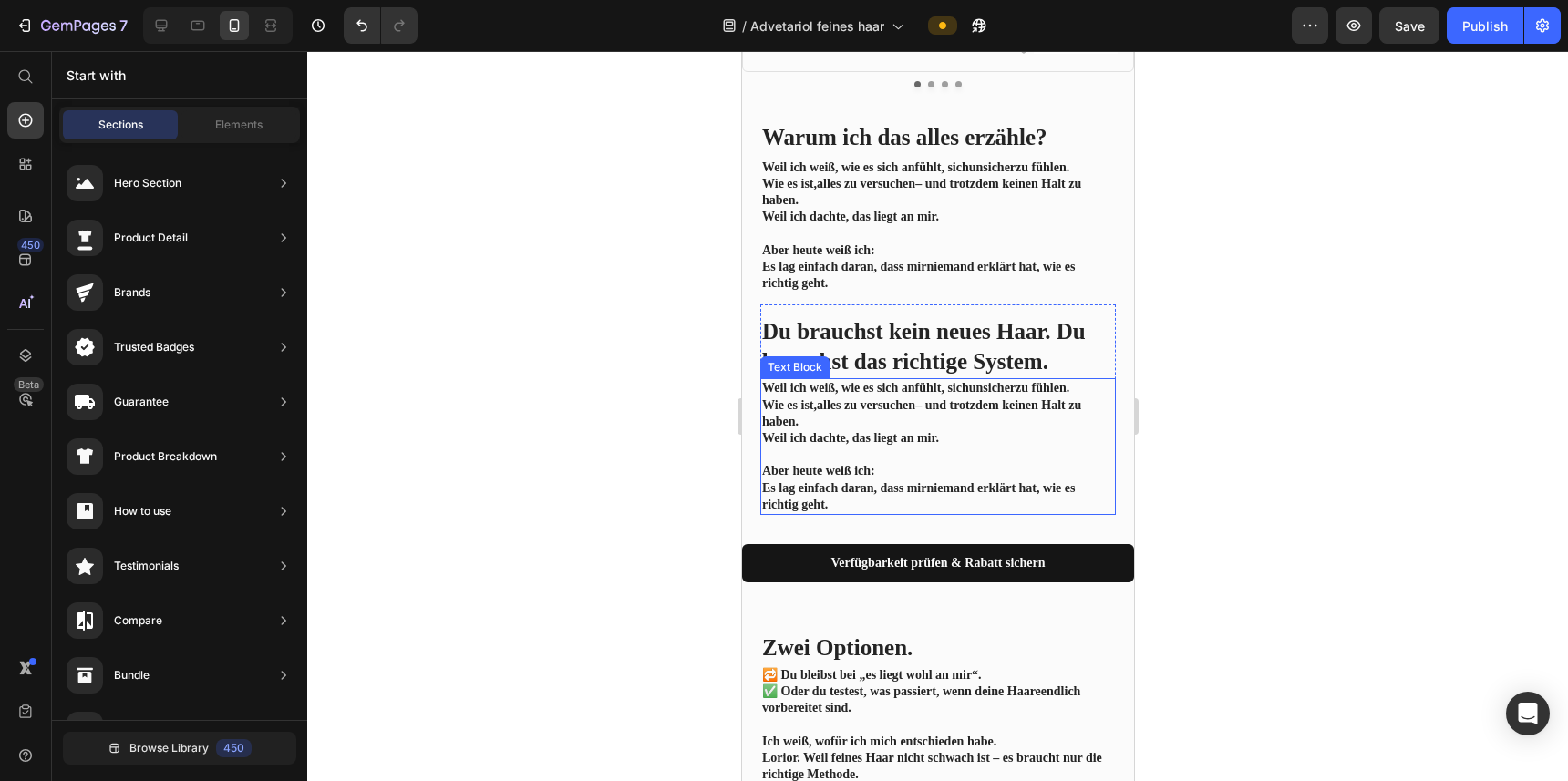 click at bounding box center (937, 455) 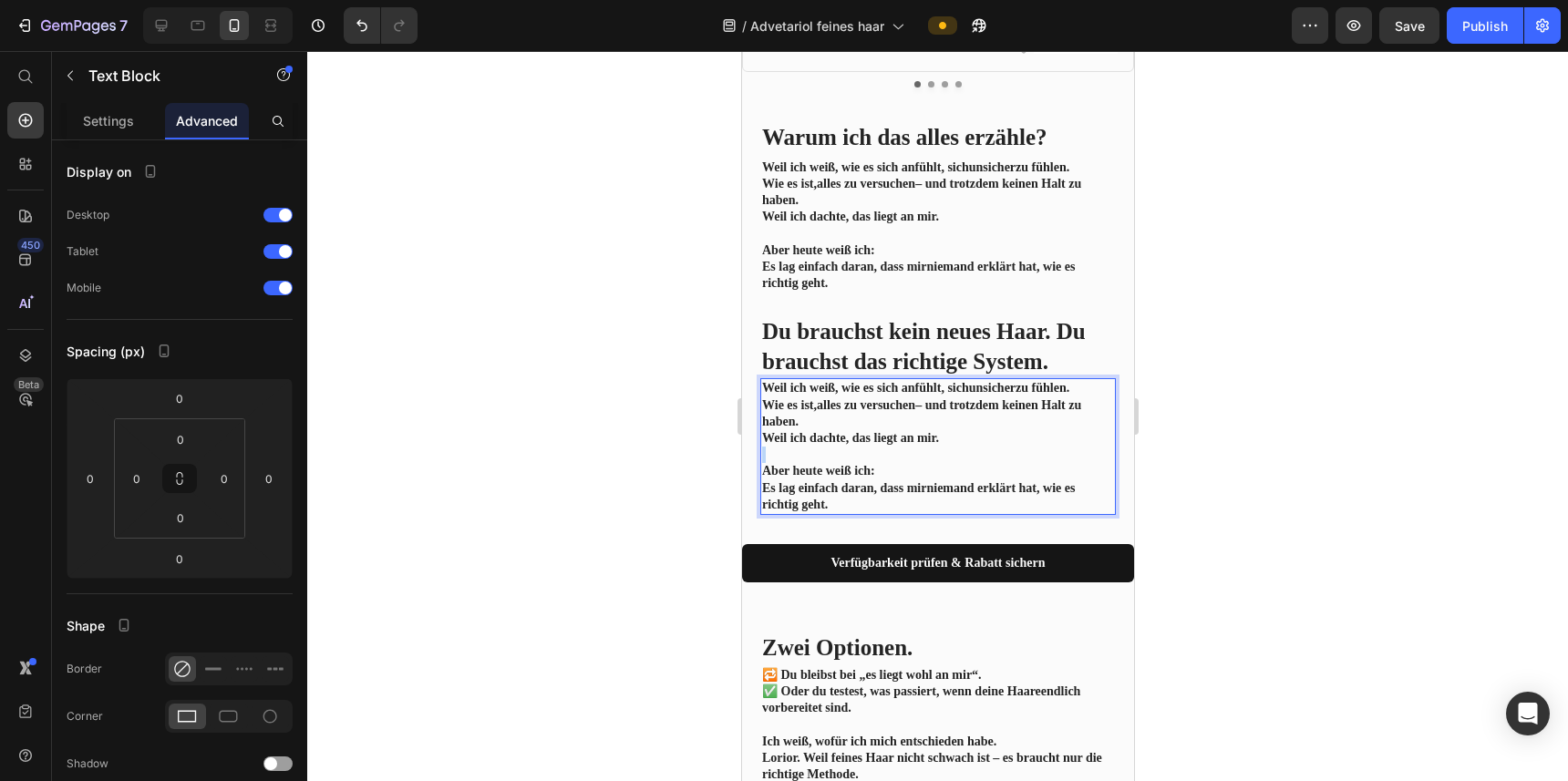 click at bounding box center [937, 455] 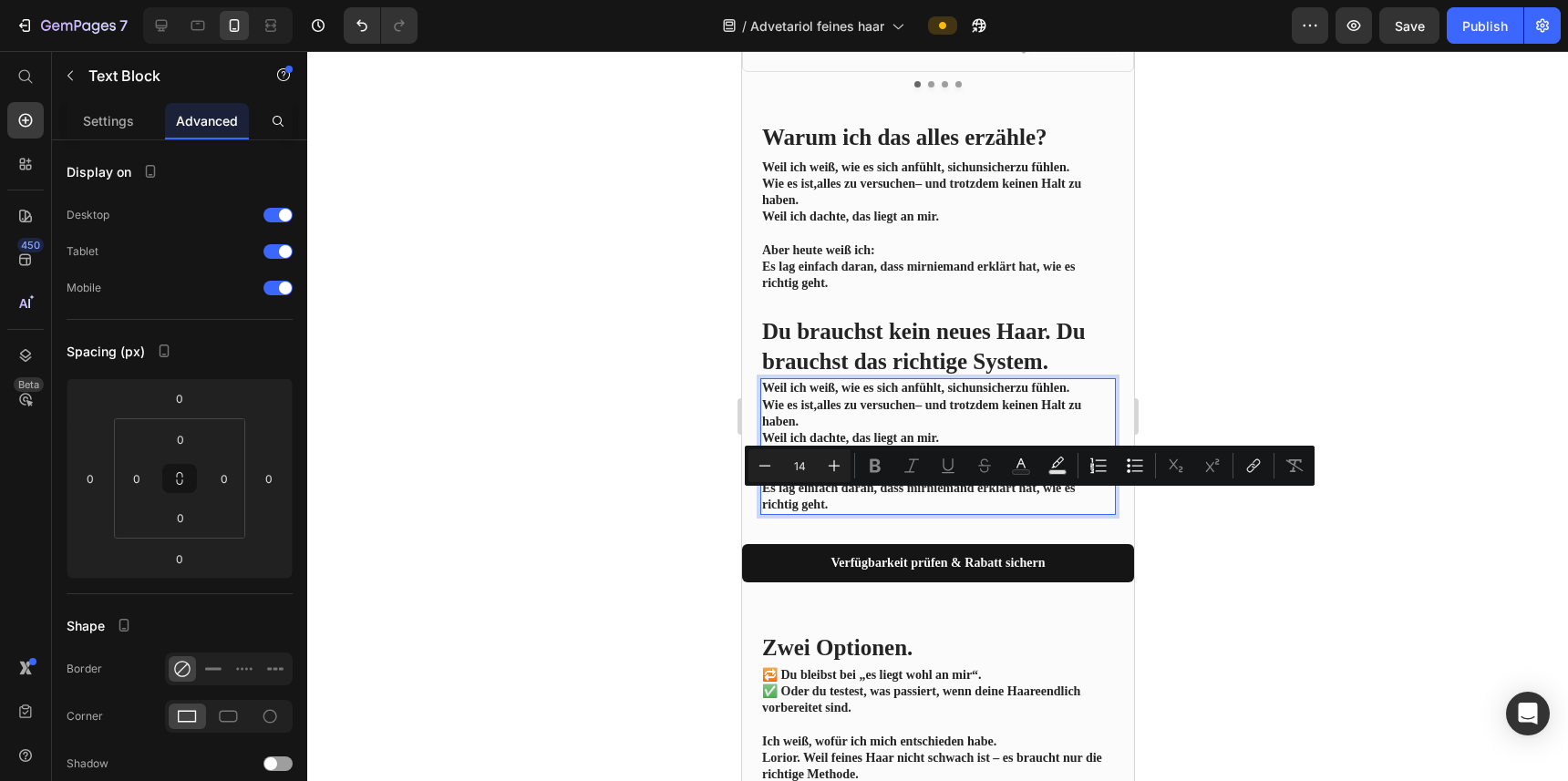 click on "Aber heute weiß ich: Es lag einfach daran, dass mir  niemand erklärt hat, wie es richtig geht." at bounding box center (937, 488) 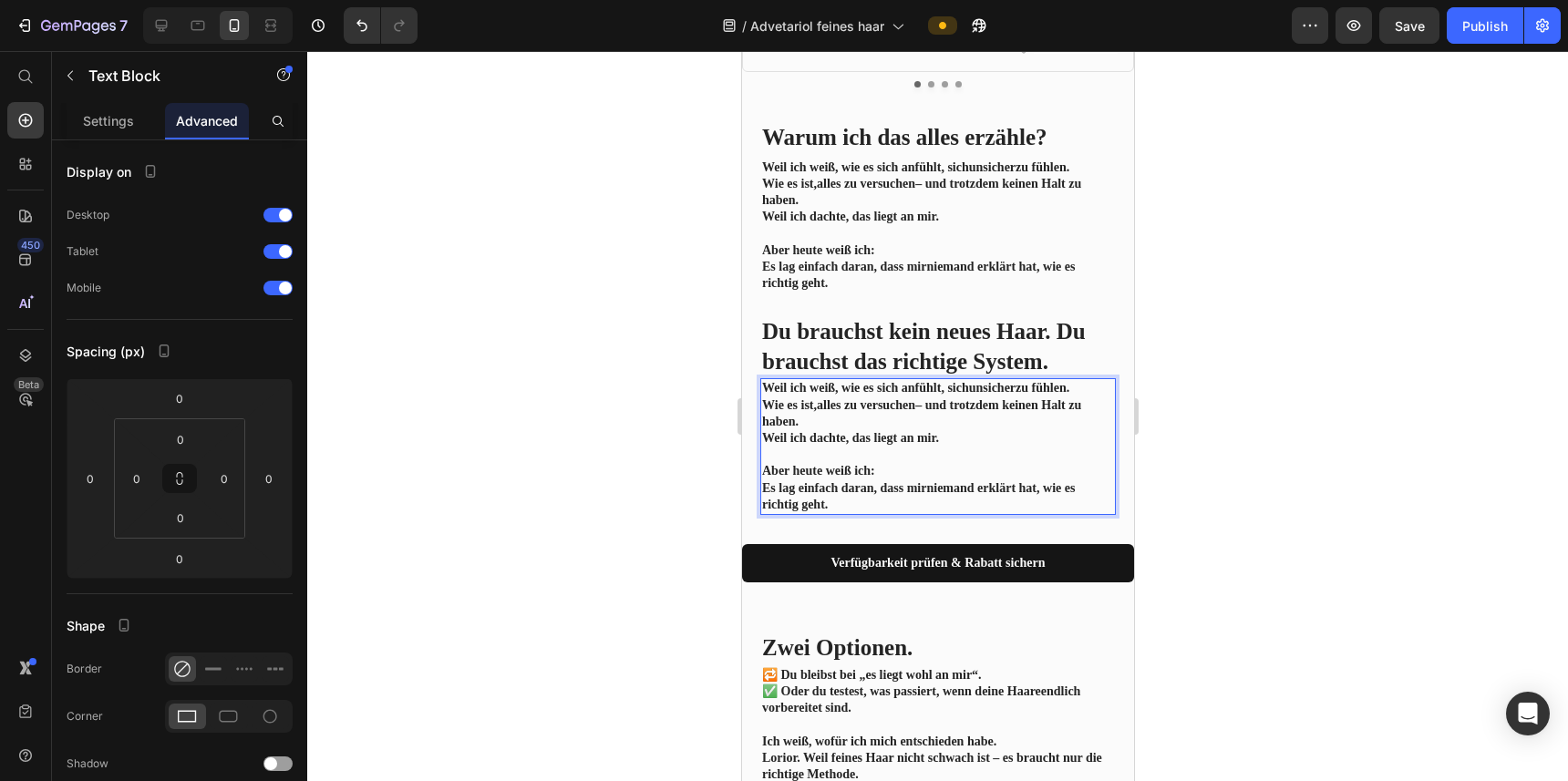 click on "Aber heute weiß ich: Es lag einfach daran, dass mir  niemand erklärt hat, wie es richtig geht." at bounding box center [937, 488] 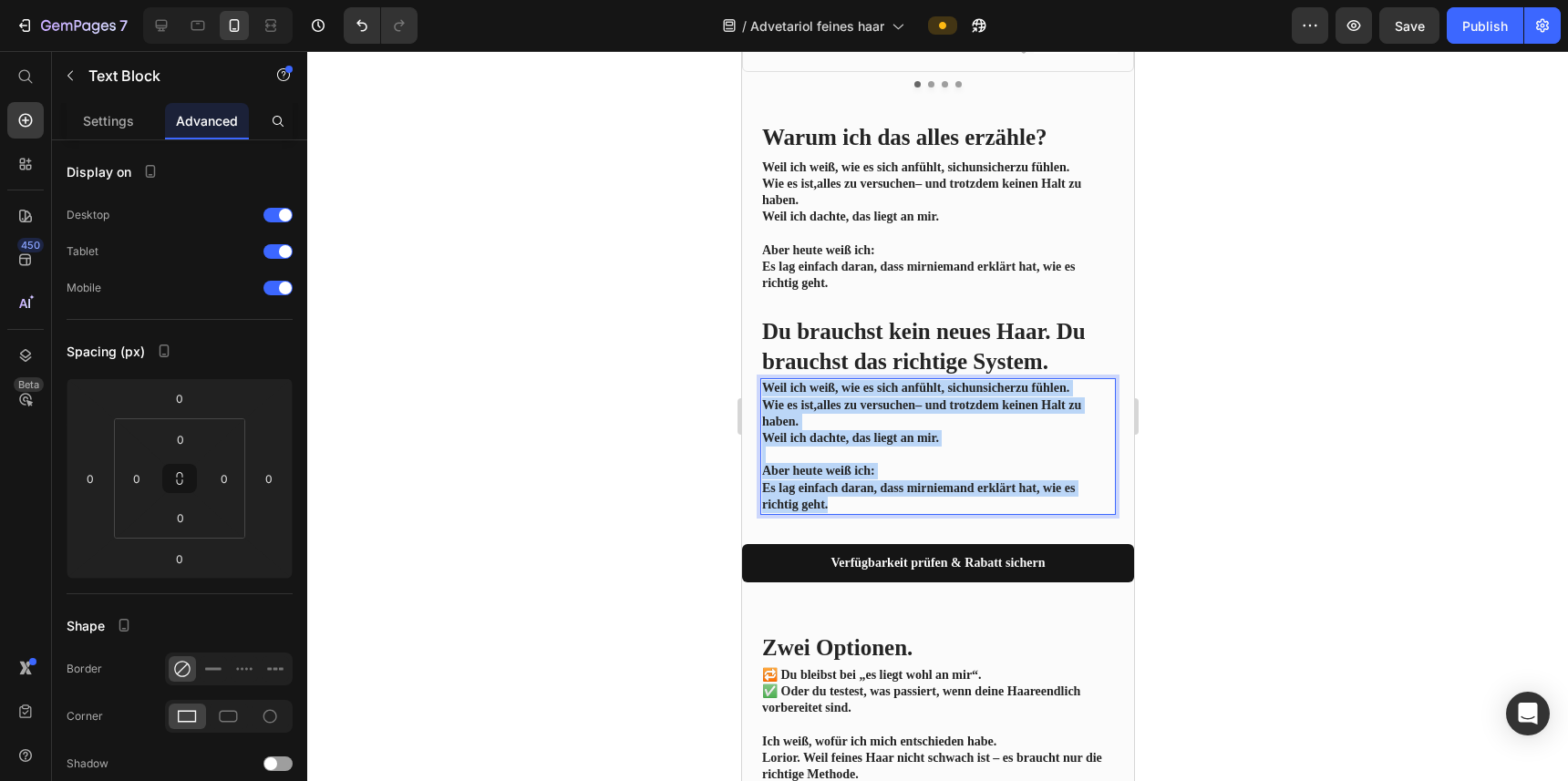 drag, startPoint x: 834, startPoint y: 549, endPoint x: 765, endPoint y: 435, distance: 133.2554 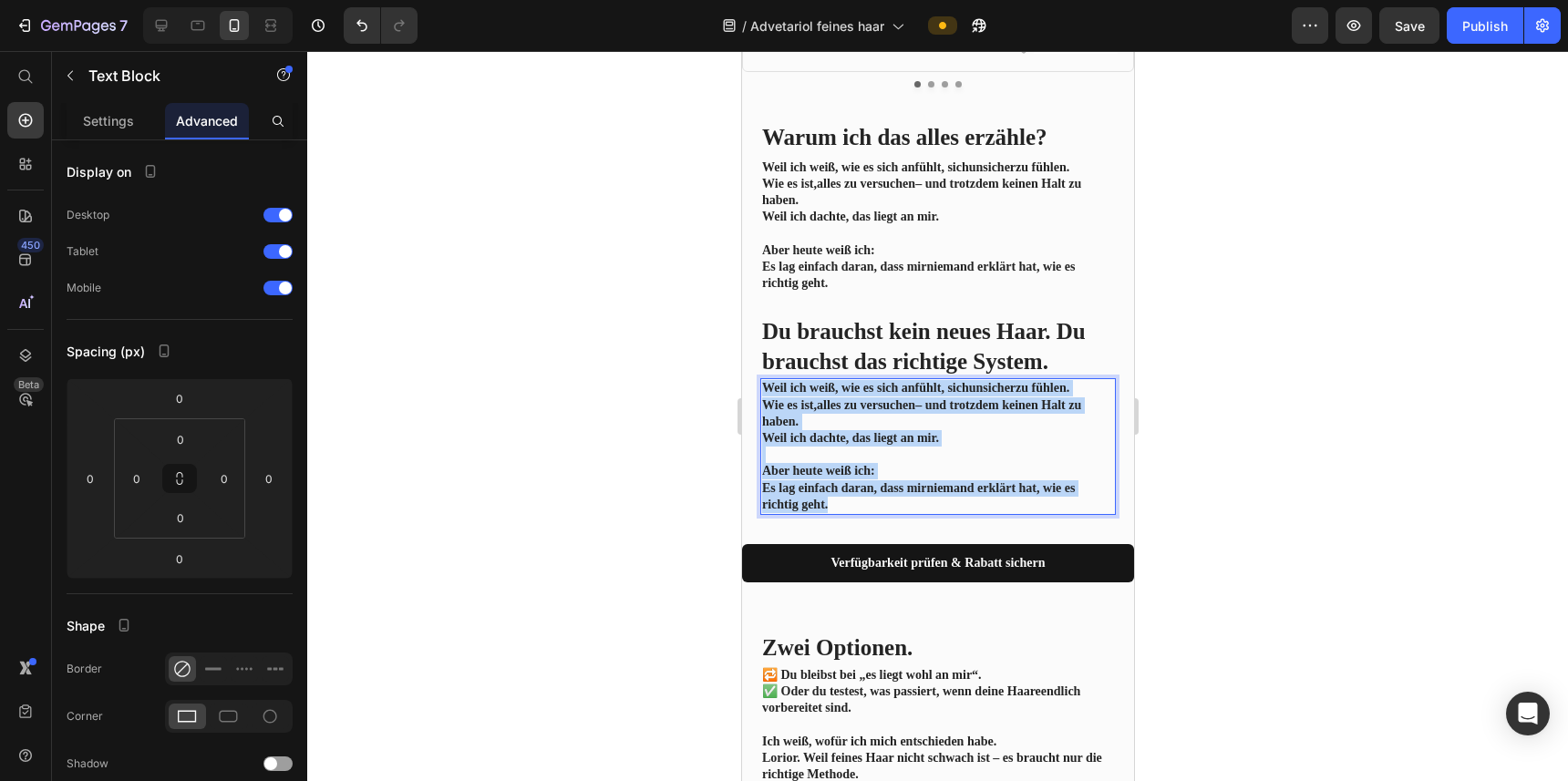 click on "Weil ich weiß, wie es sich anfühlt, sich  unsicher  zu fühlen. Wie es ist,  alles zu versuchen  – und trotzdem keinen Halt zu haben. Weil ich dachte, das liegt an mir. Aber heute weiß ich: Es lag einfach daran, dass mir  niemand erklärt hat, wie es richtig geht." at bounding box center [937, 447] 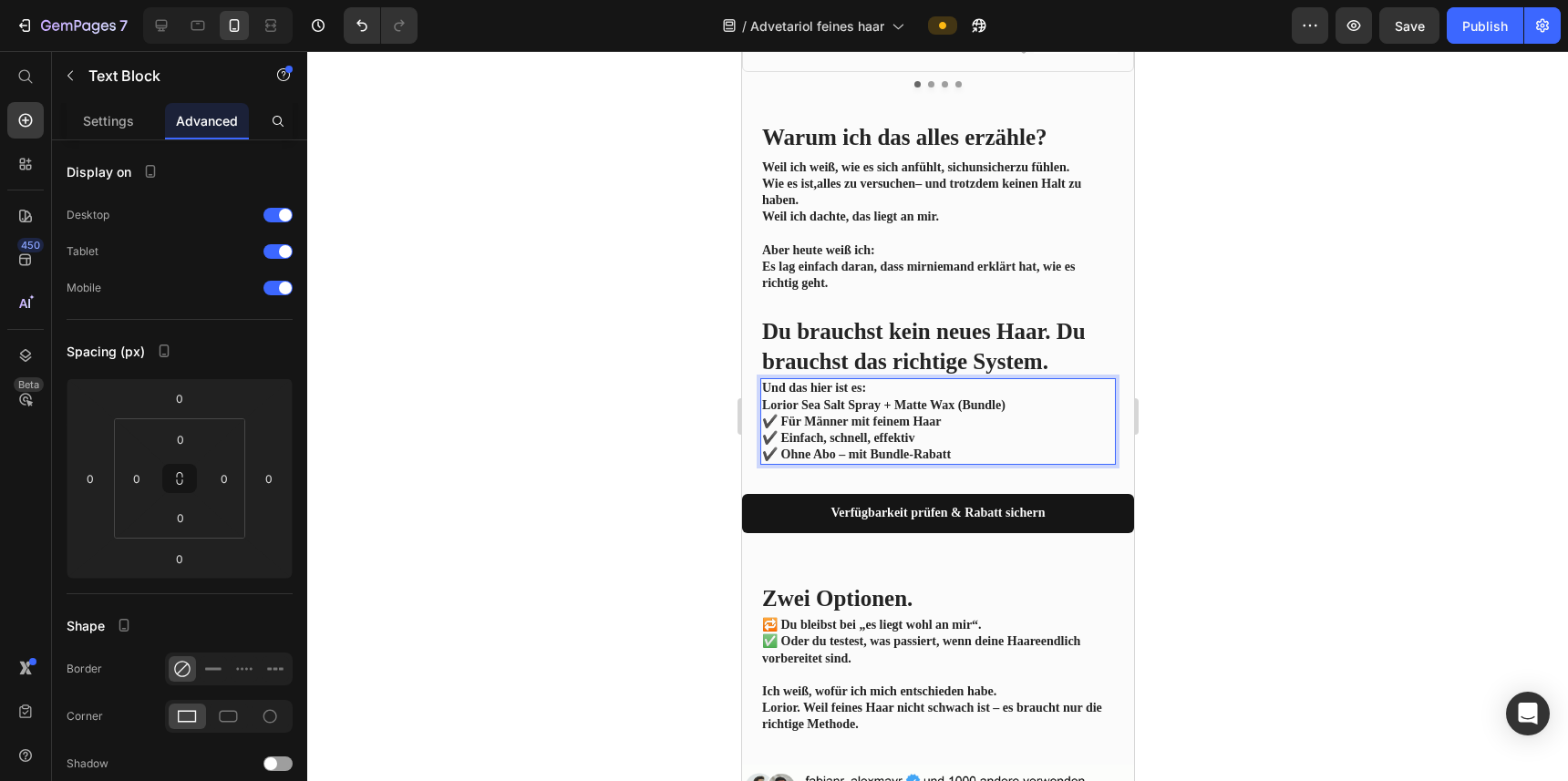 click 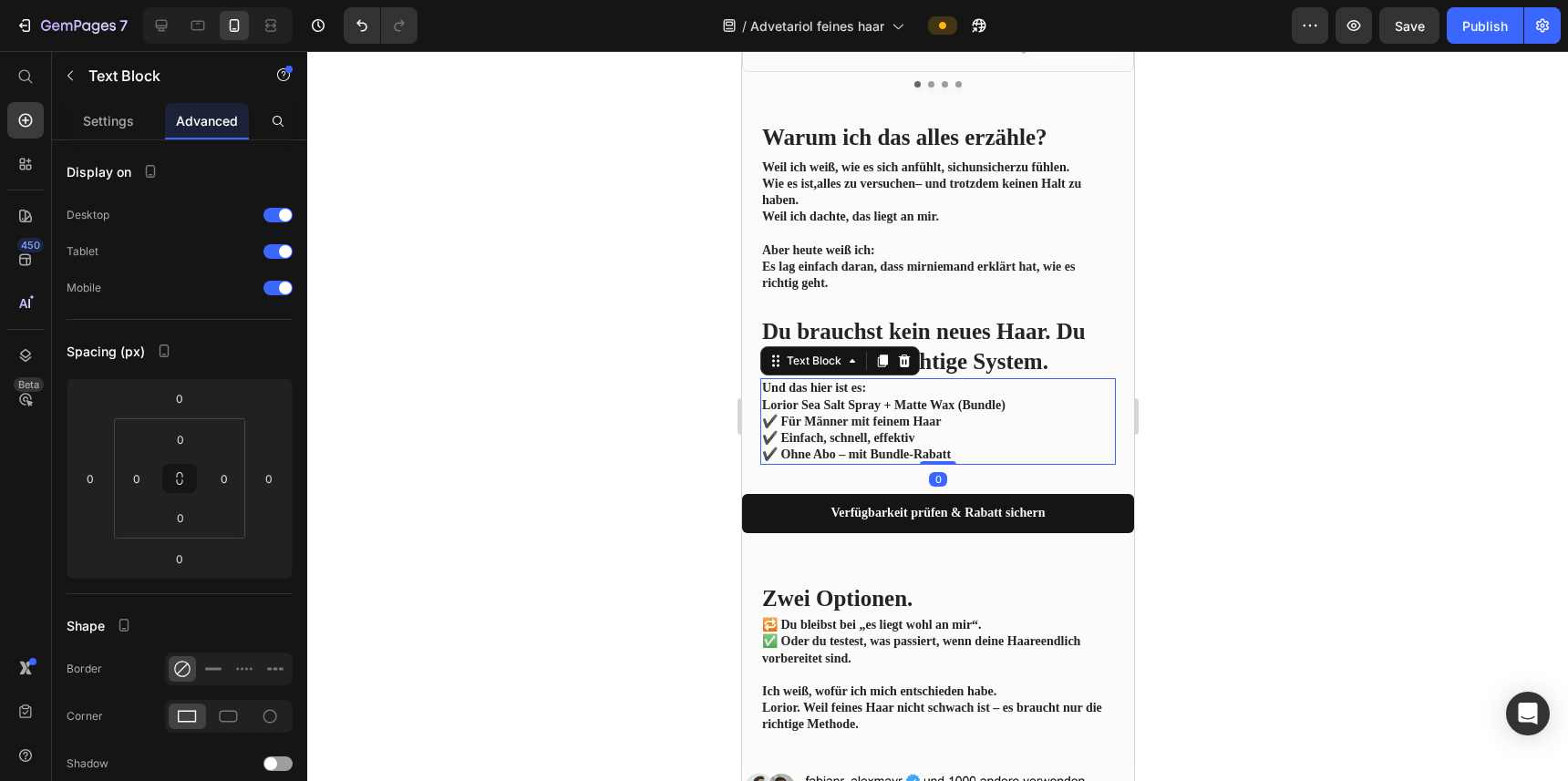 click on "Und das hier ist es:" at bounding box center [937, 388] 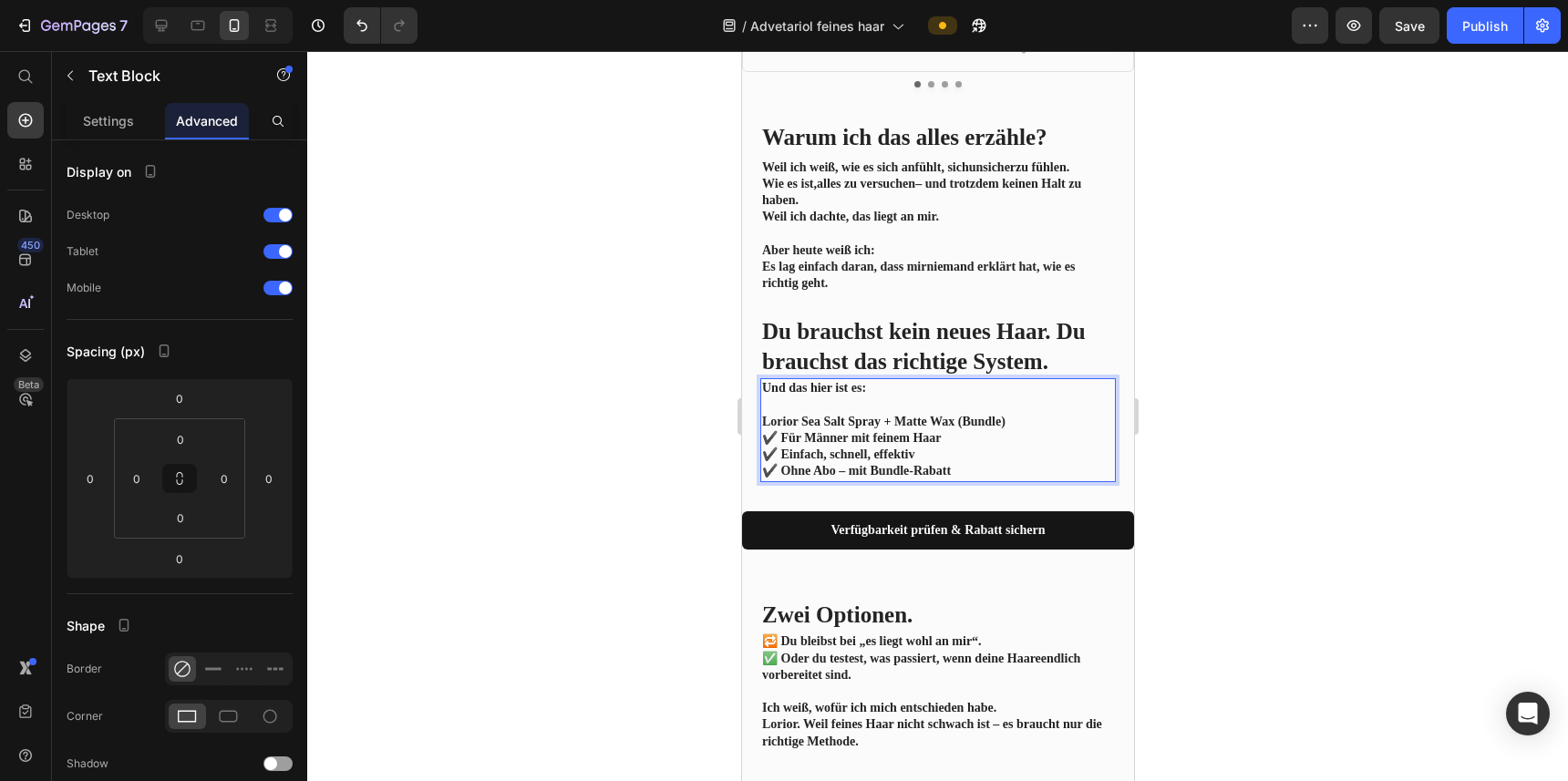 click on "✔️ Für Männer mit feinem Haar ✔️ Einfach, schnell, effektiv ✔️ Ohne Abo – mit Bundle-Rabatt" at bounding box center (937, 455) 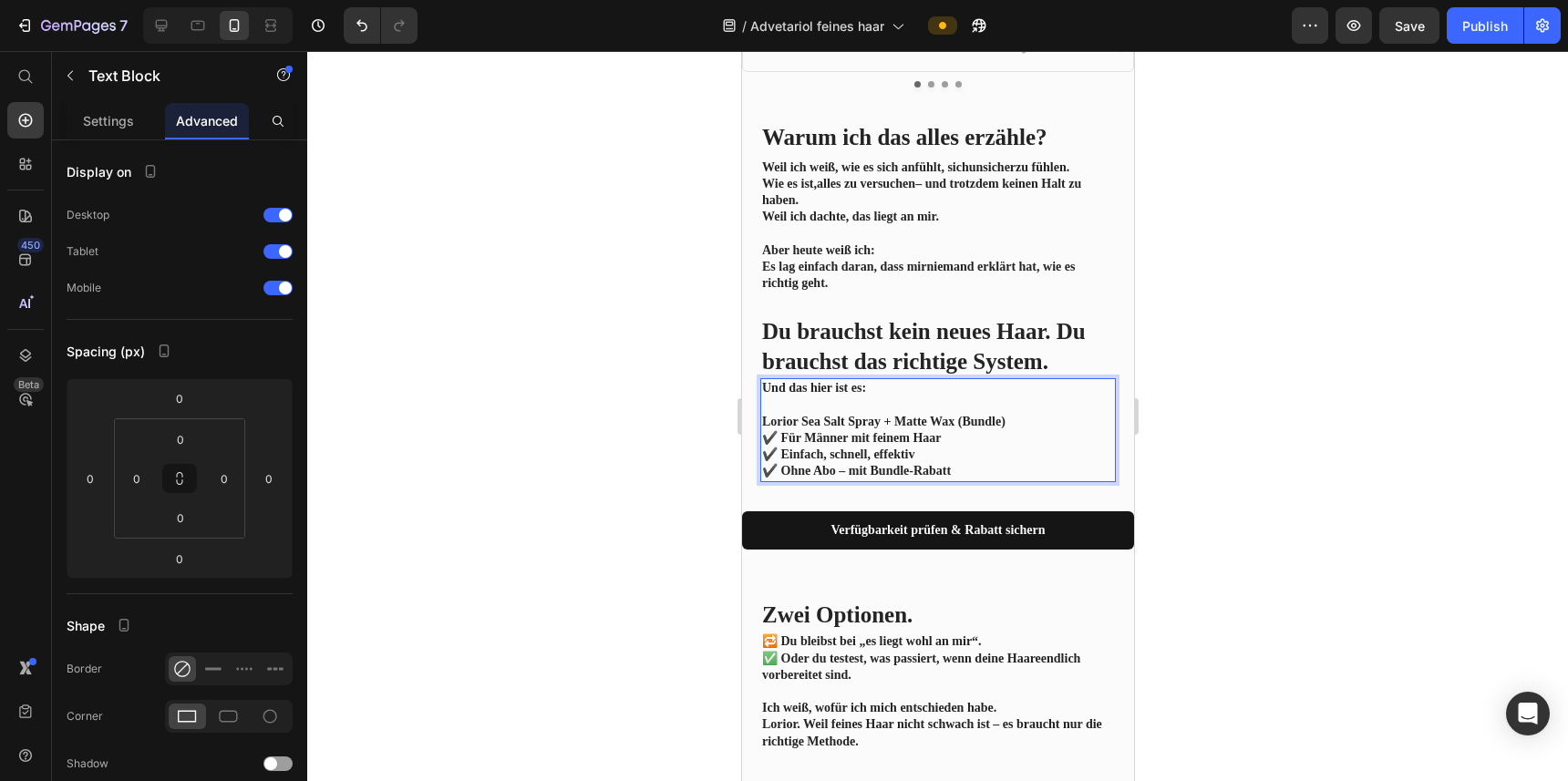 click 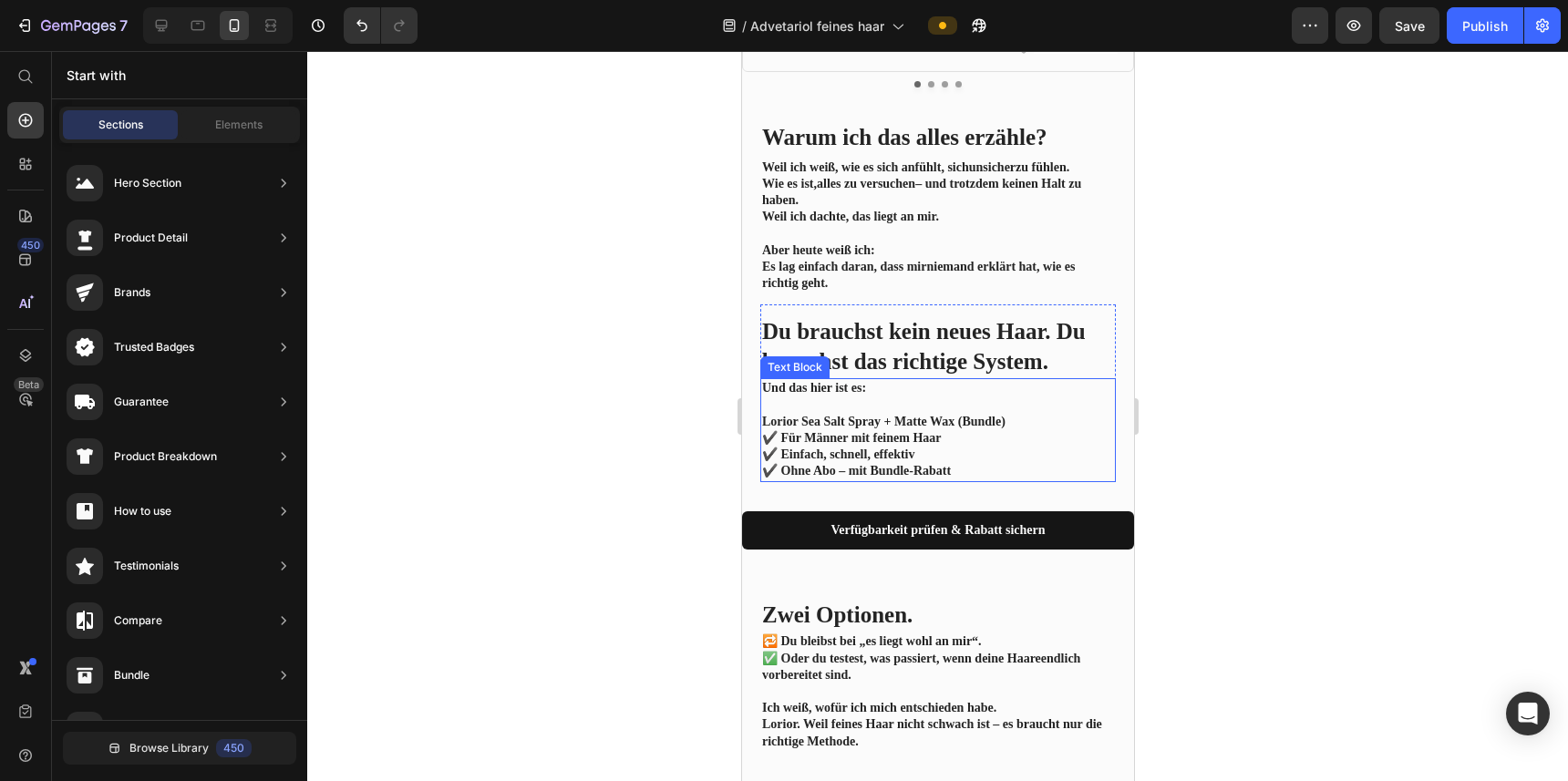 click on "Du brauchst kein neues Haar. Du brauchst das richtige System.   Heading Und das hier ist es: Lorior Sea Salt Spray + Matte Wax (Bundle) ✔️ Für Männer mit feinem Haar ✔️ Einfach, schnell, effektiv ✔️ Ohne Abo – mit Bundle-Rabatt Text Block Row Section 8" at bounding box center (937, 393) 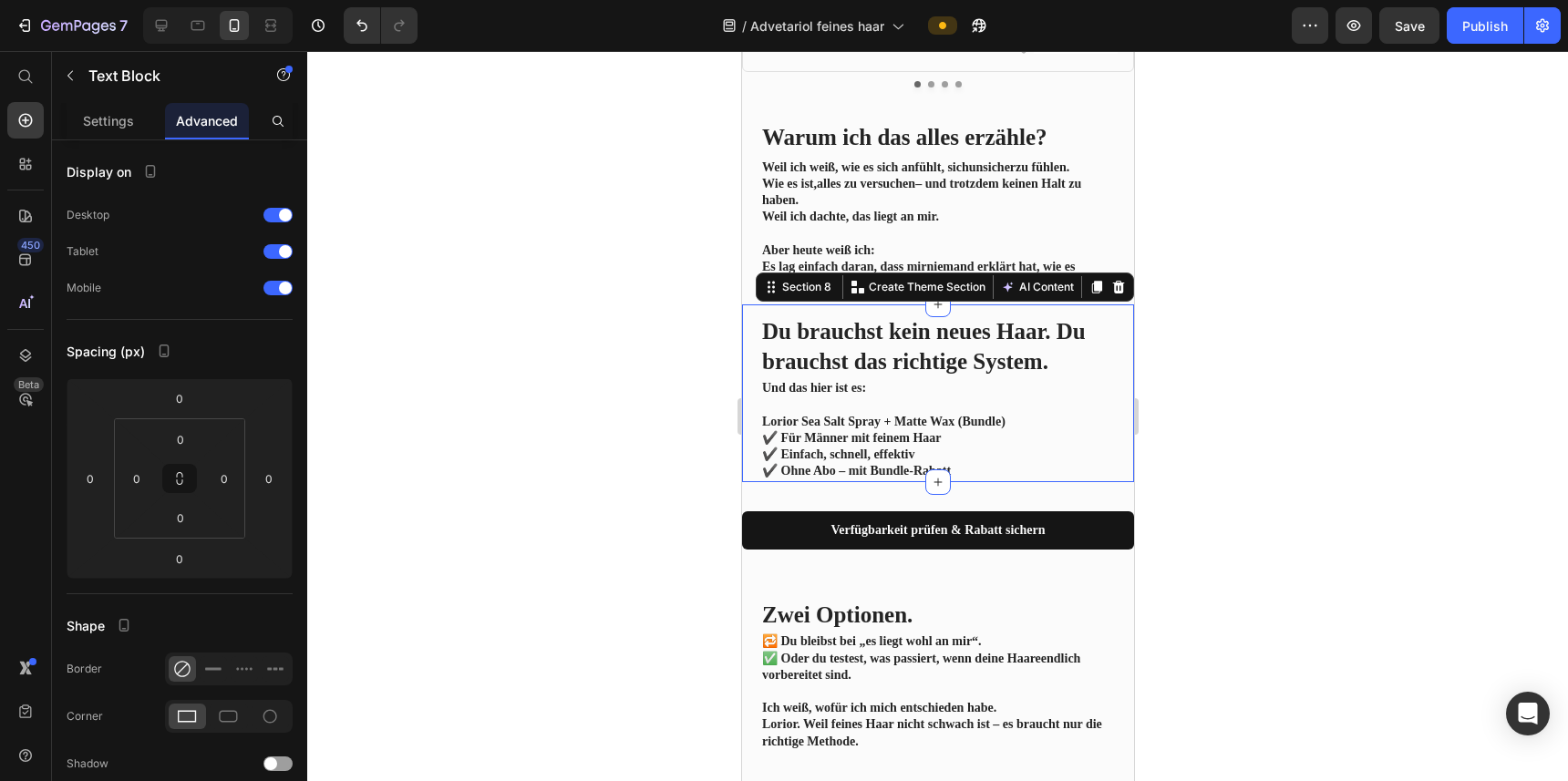 click on "Lorior Sea Salt Spray + Matte Wax (Bundle)" at bounding box center [882, 421] 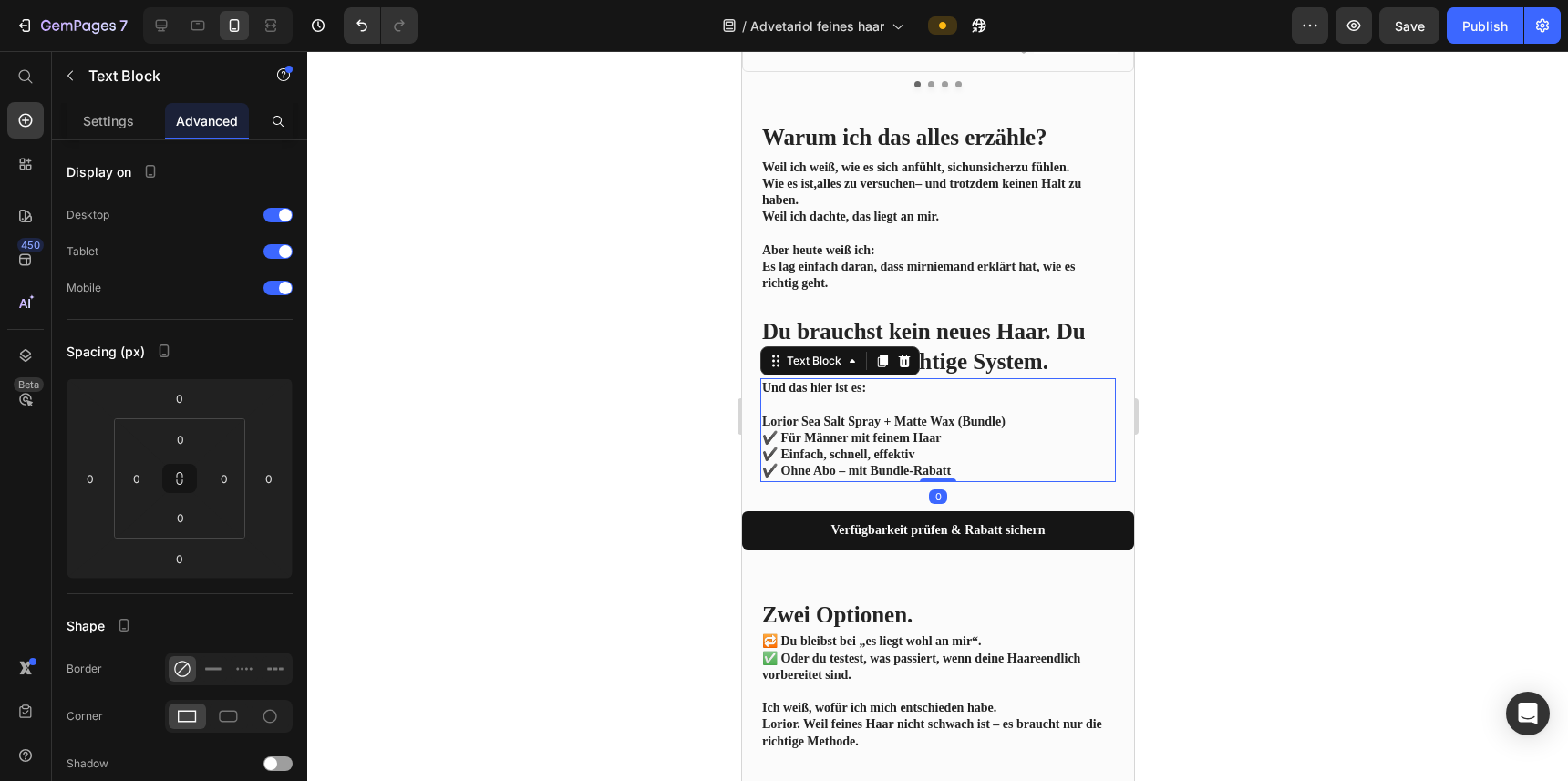click on "Lorior Sea Salt Spray + Matte Wax (Bundle)" at bounding box center [882, 421] 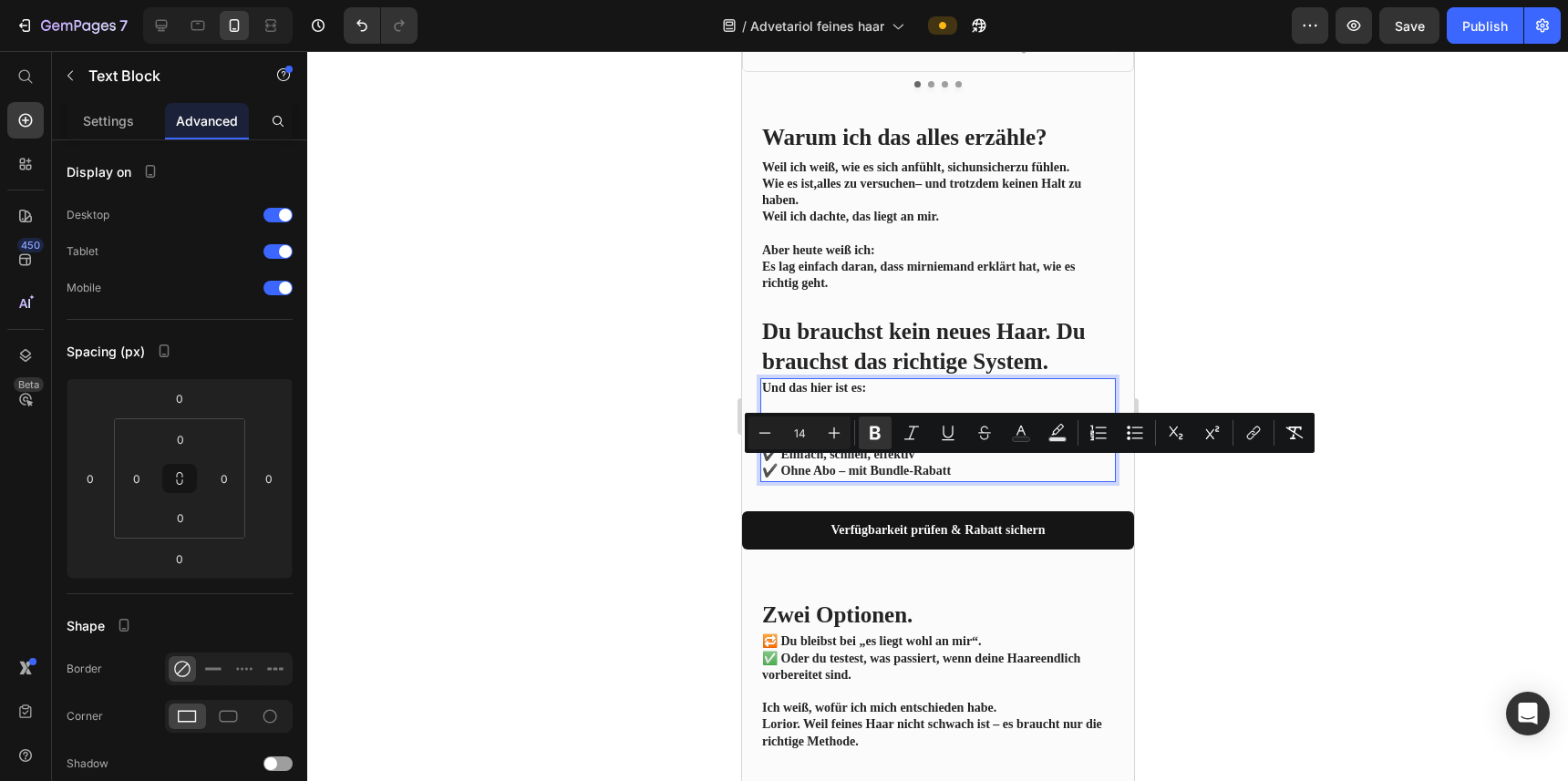 click on "Lorior Sea Salt Spray + Matte Wax (Bundle)" at bounding box center [882, 421] 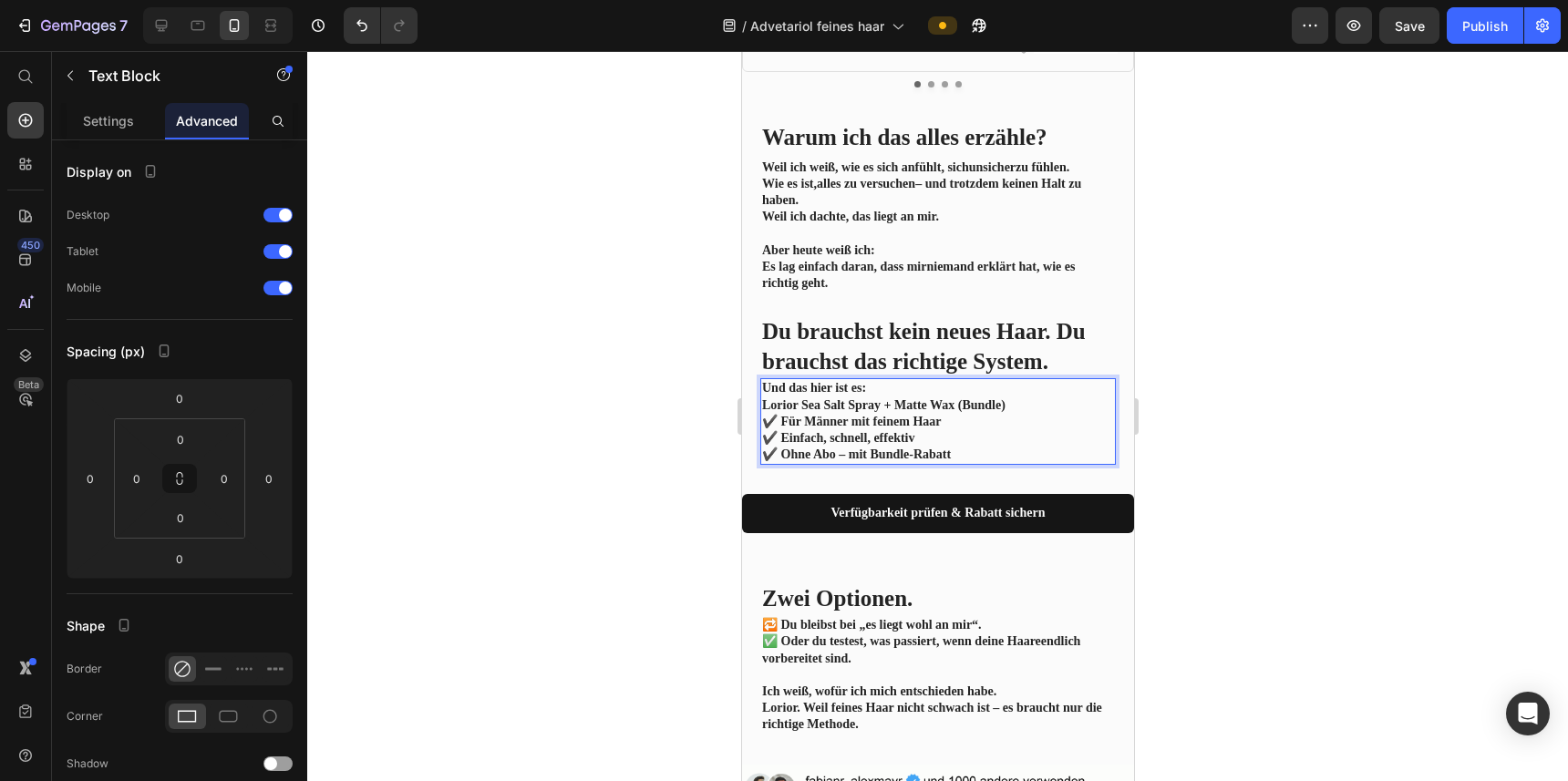 click on "Und das hier ist es:" at bounding box center (937, 388) 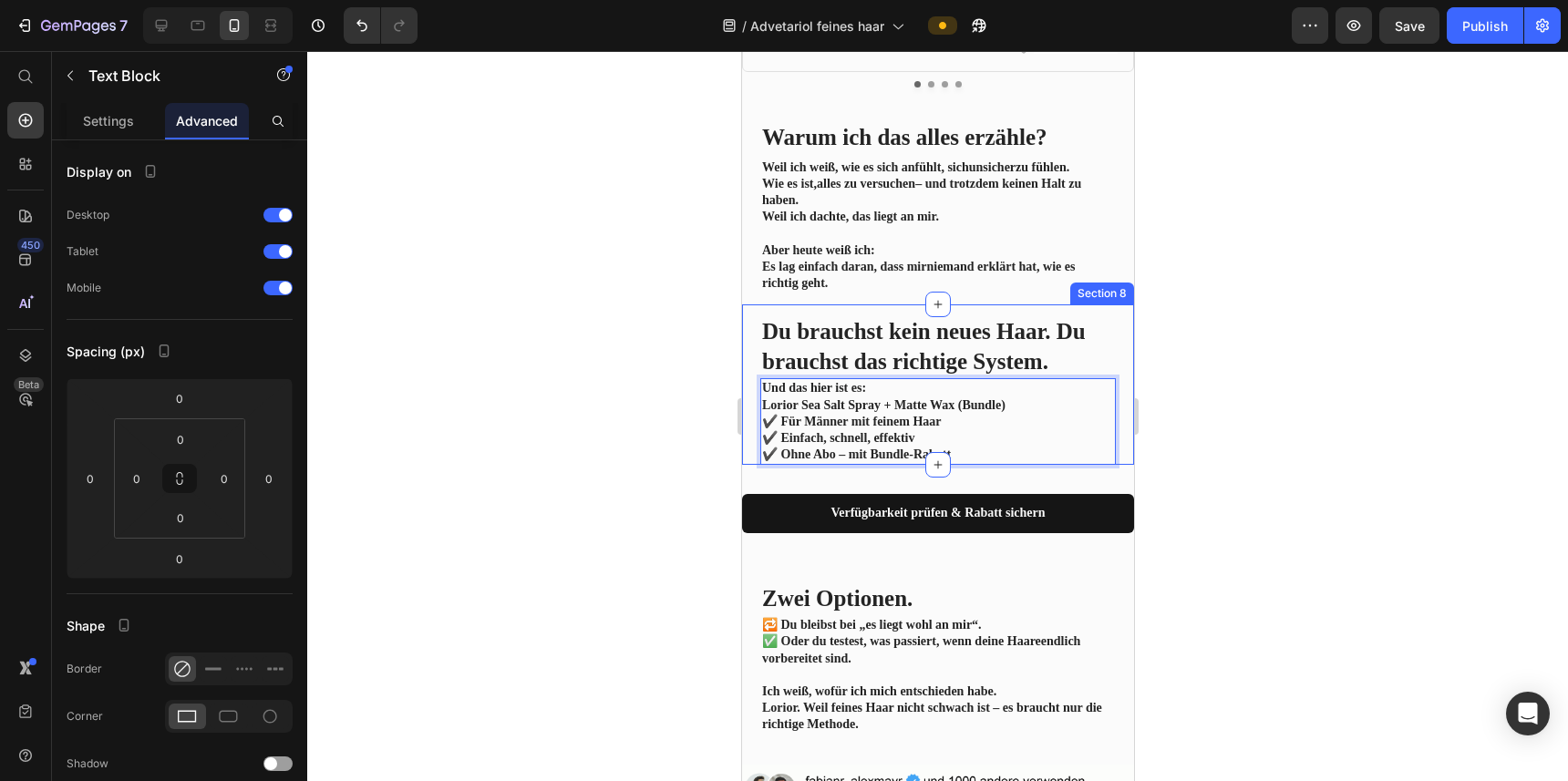 click 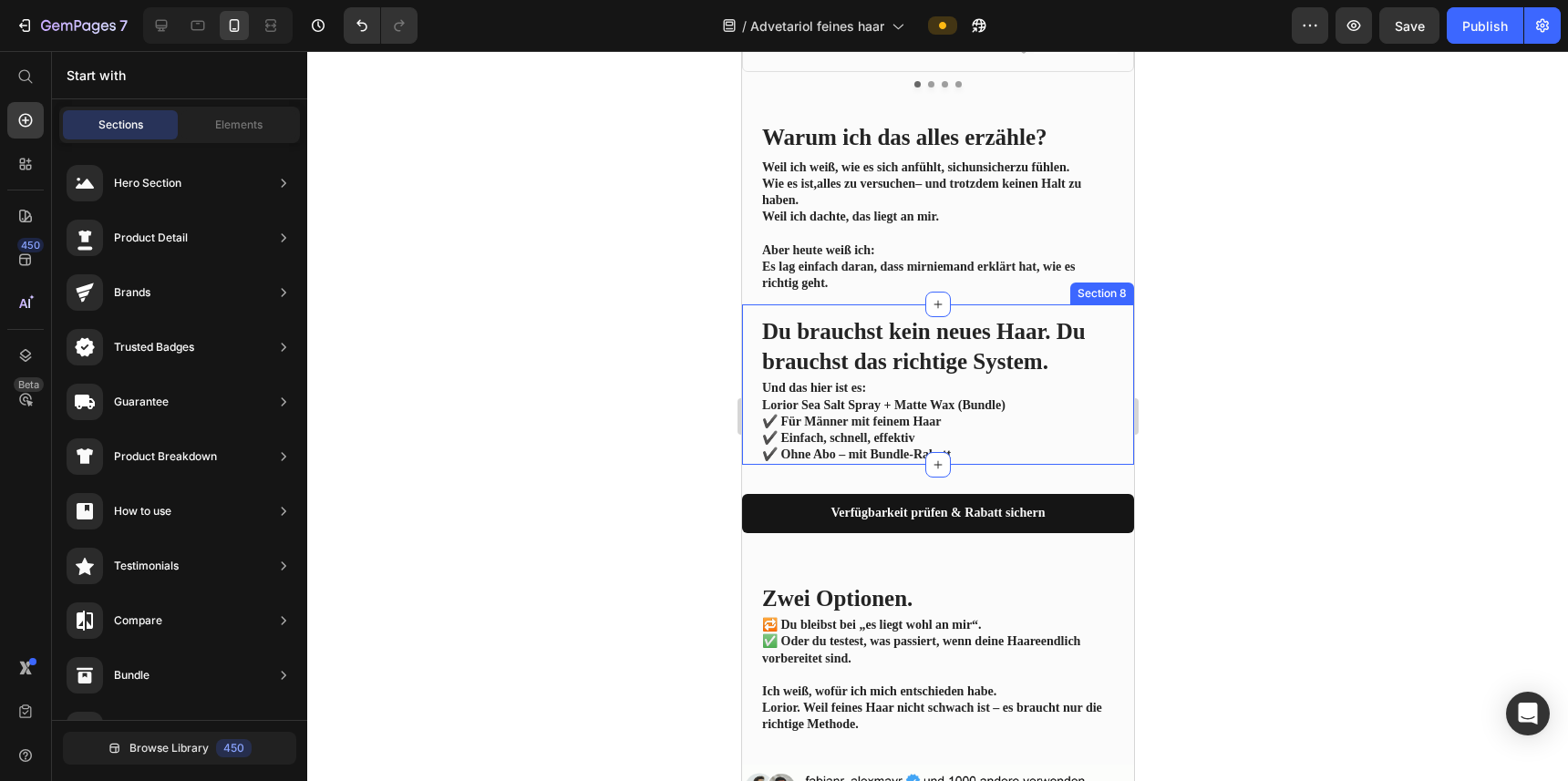 click 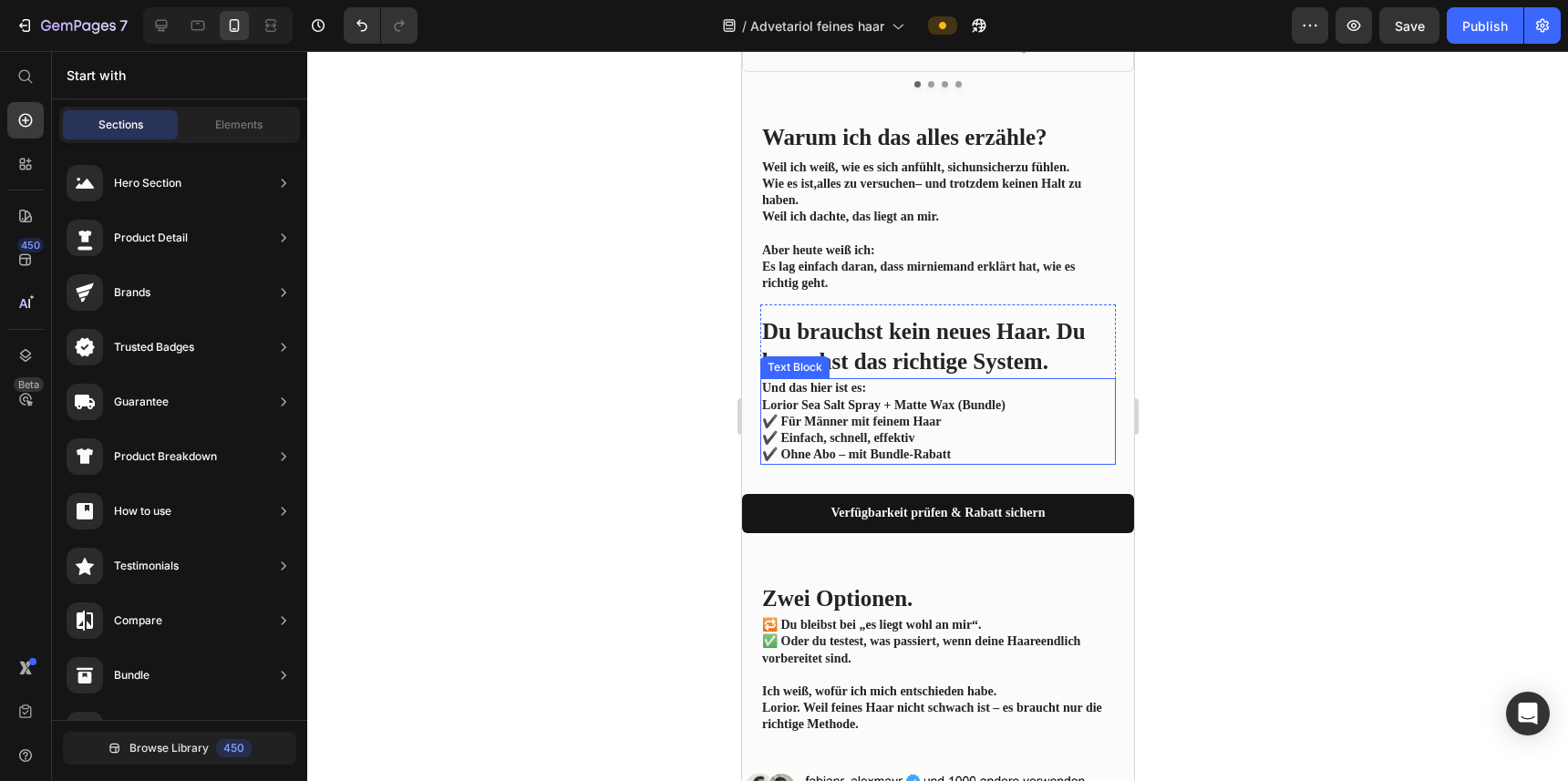 click 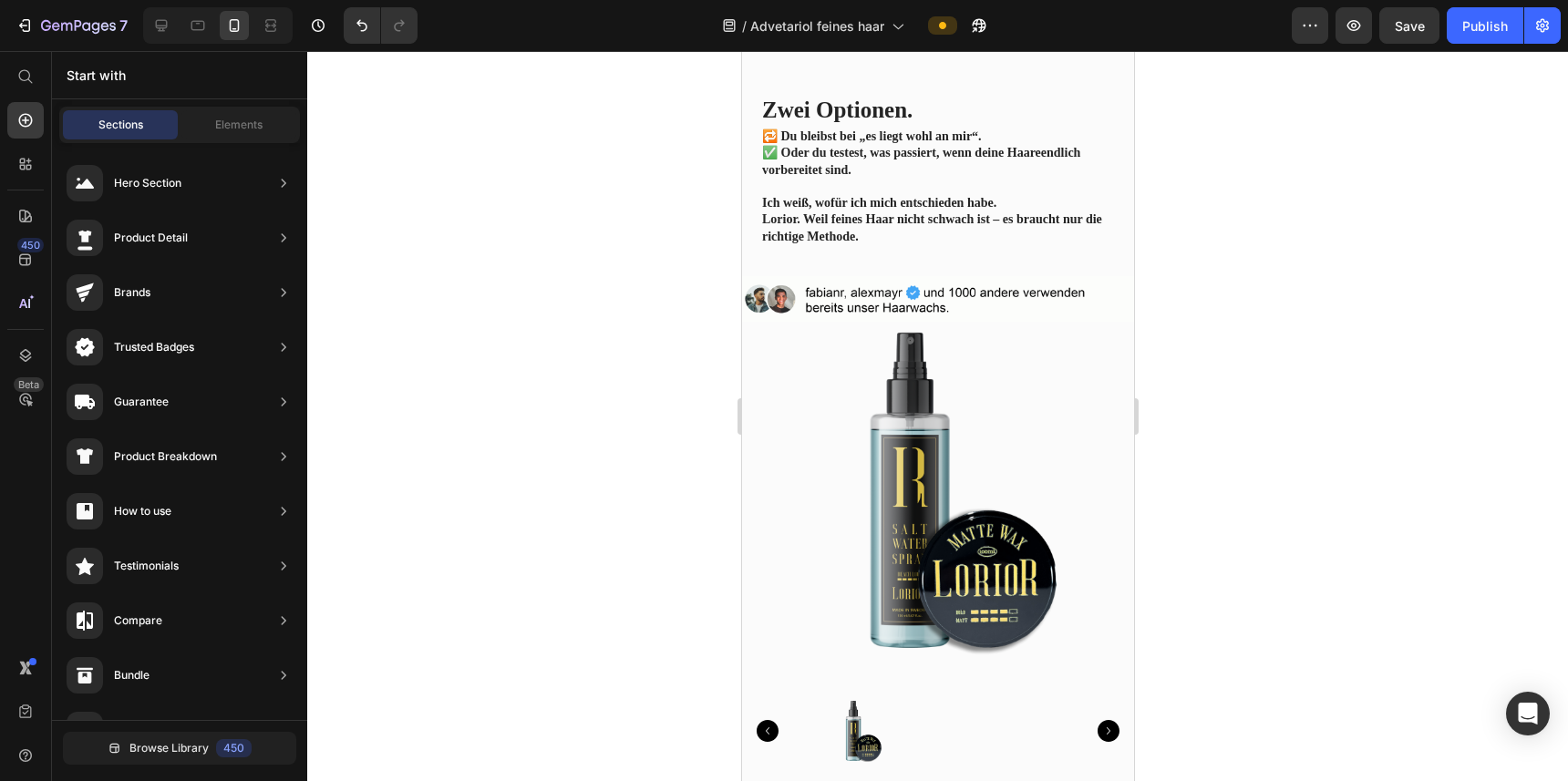 scroll, scrollTop: 3400, scrollLeft: 0, axis: vertical 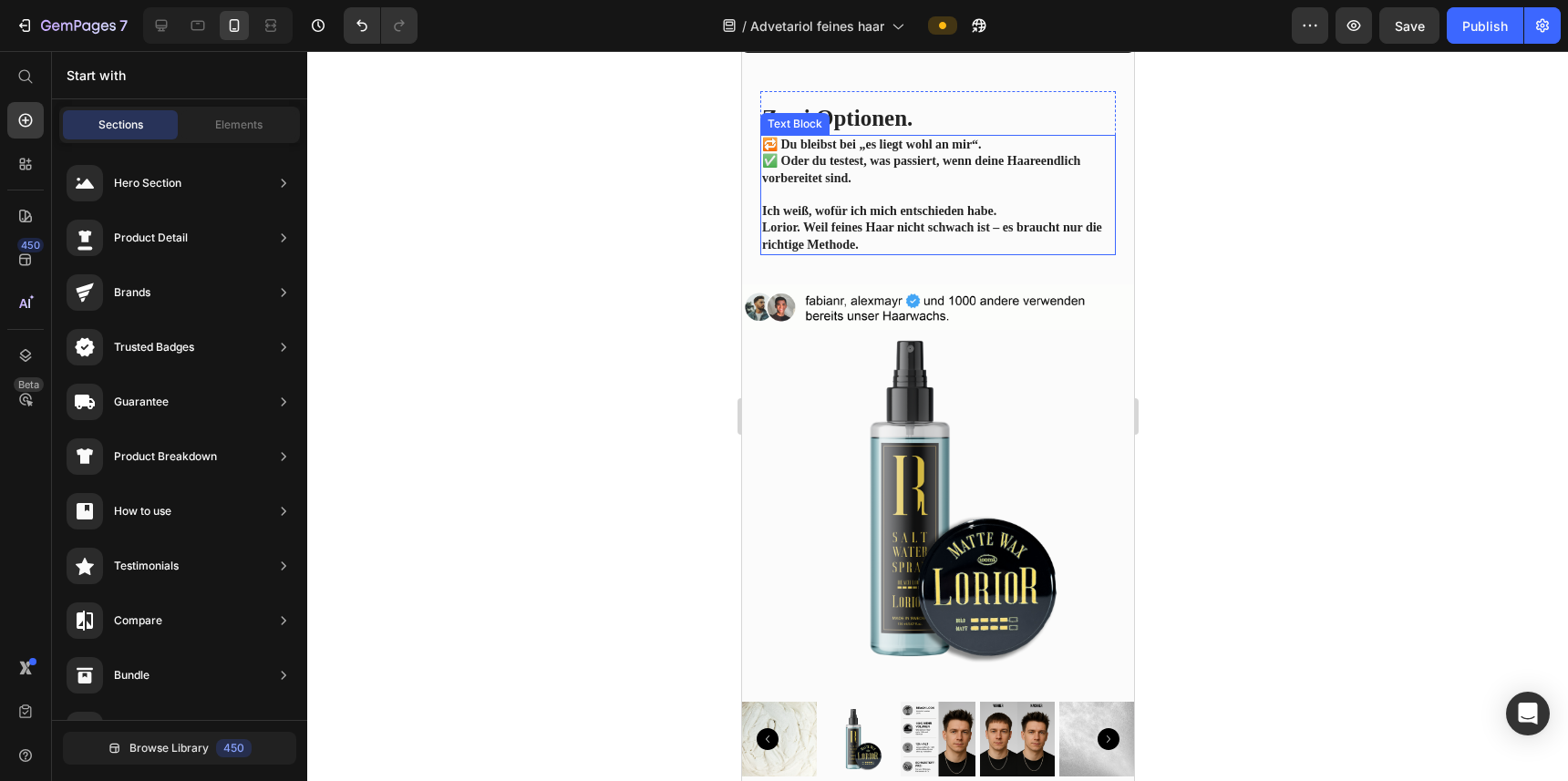 click 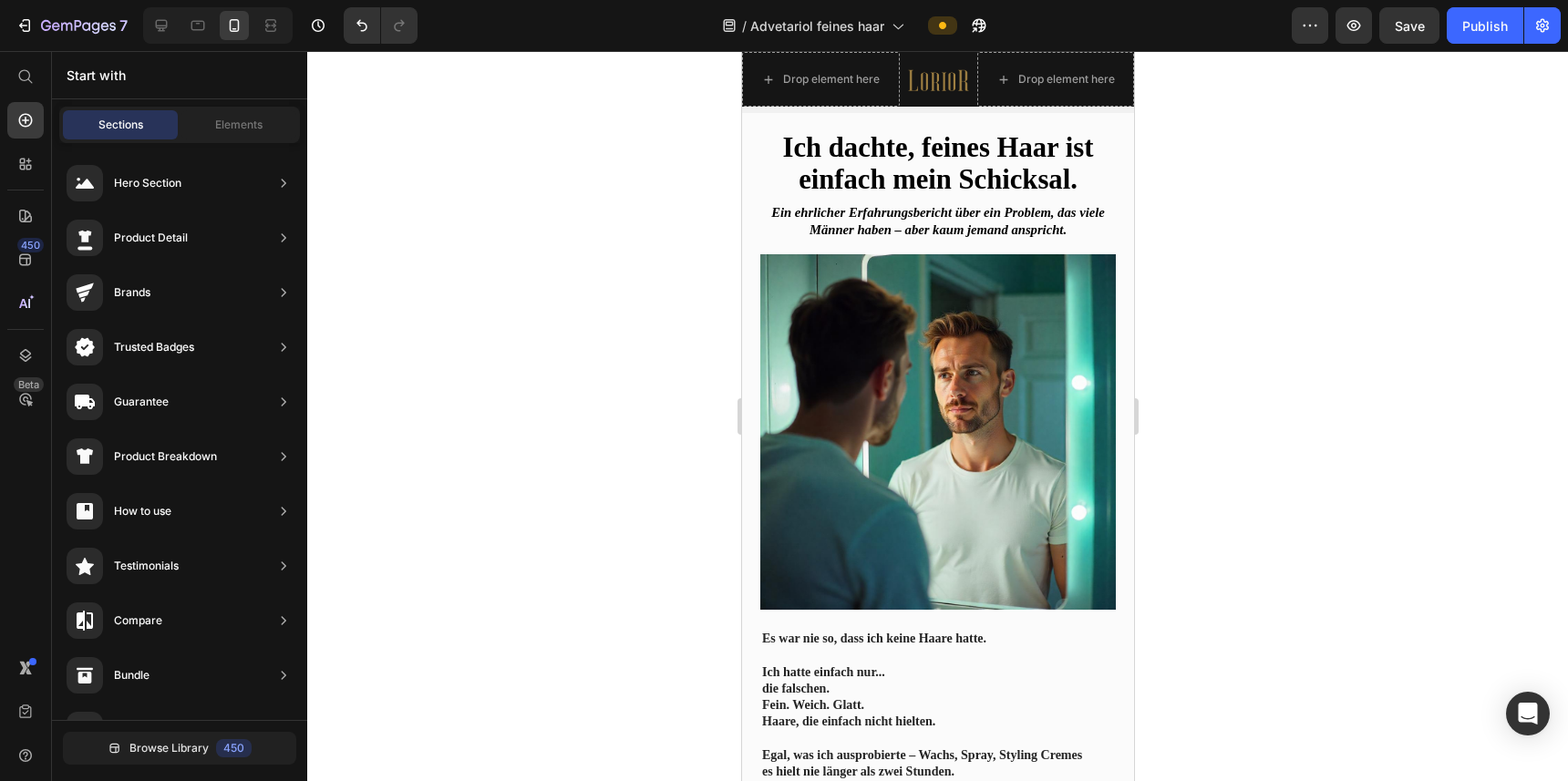 scroll, scrollTop: 0, scrollLeft: 0, axis: both 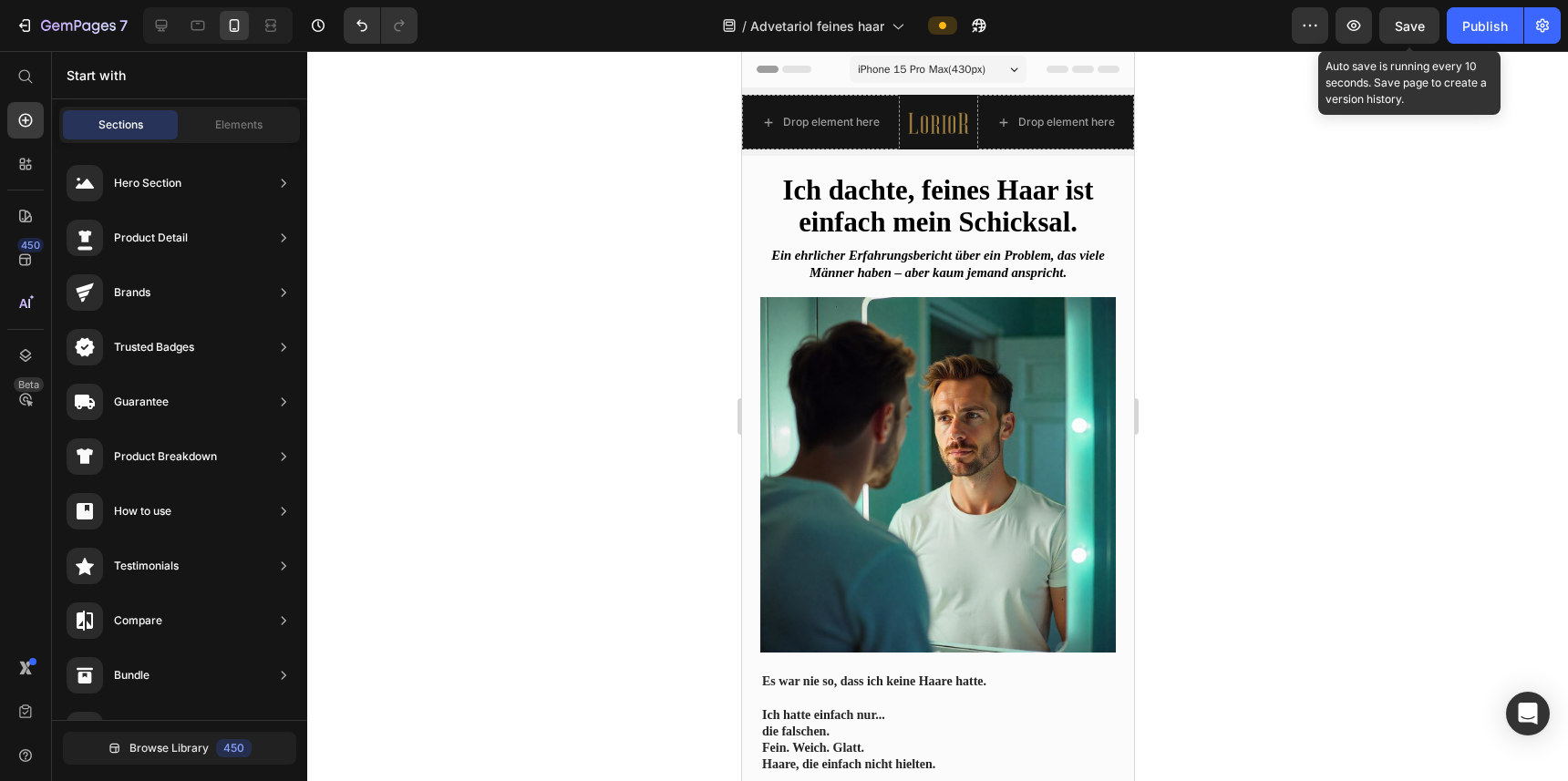 click on "Save" 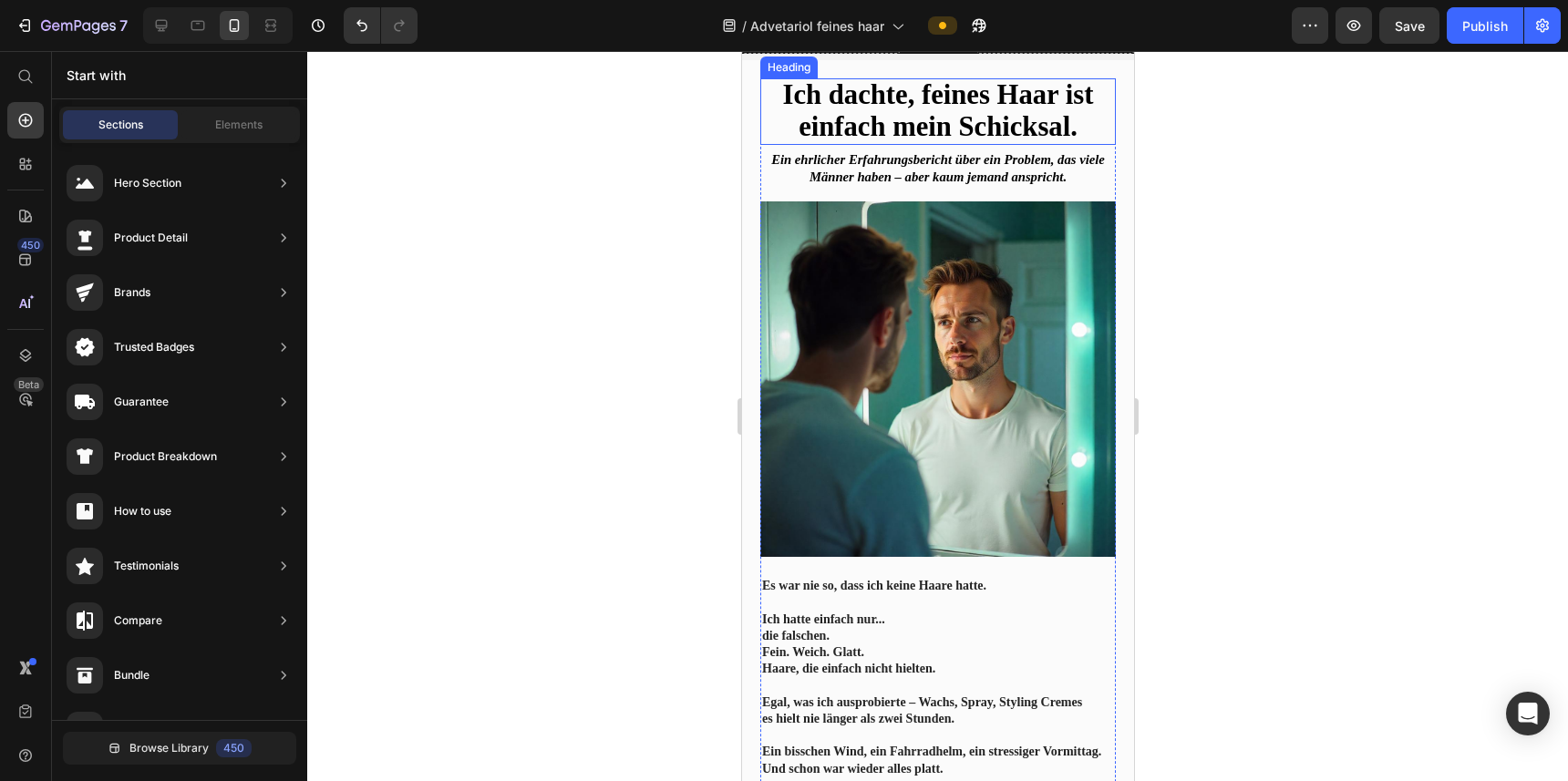 scroll, scrollTop: 0, scrollLeft: 0, axis: both 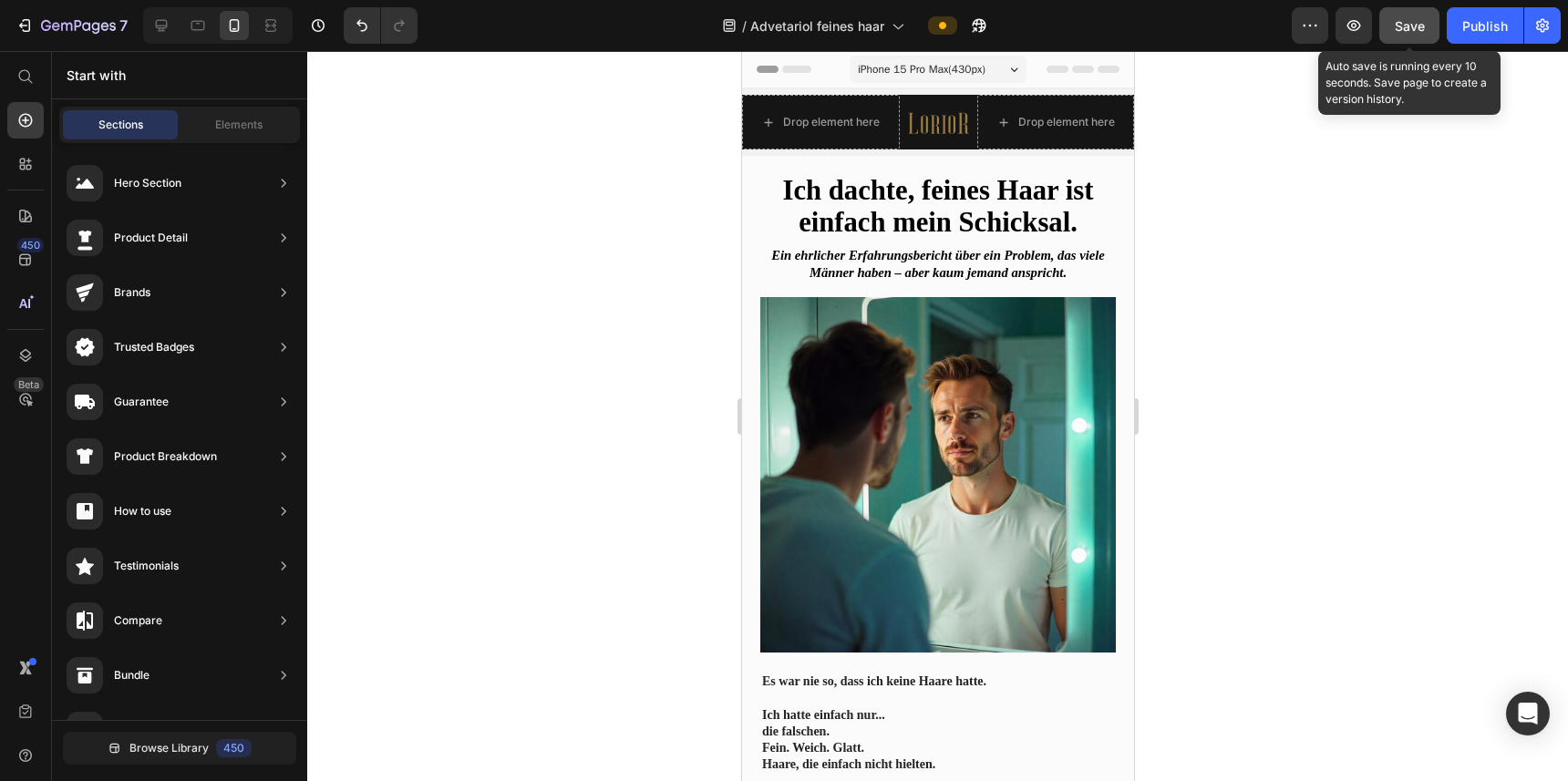 click on "Save" at bounding box center [1409, 26] 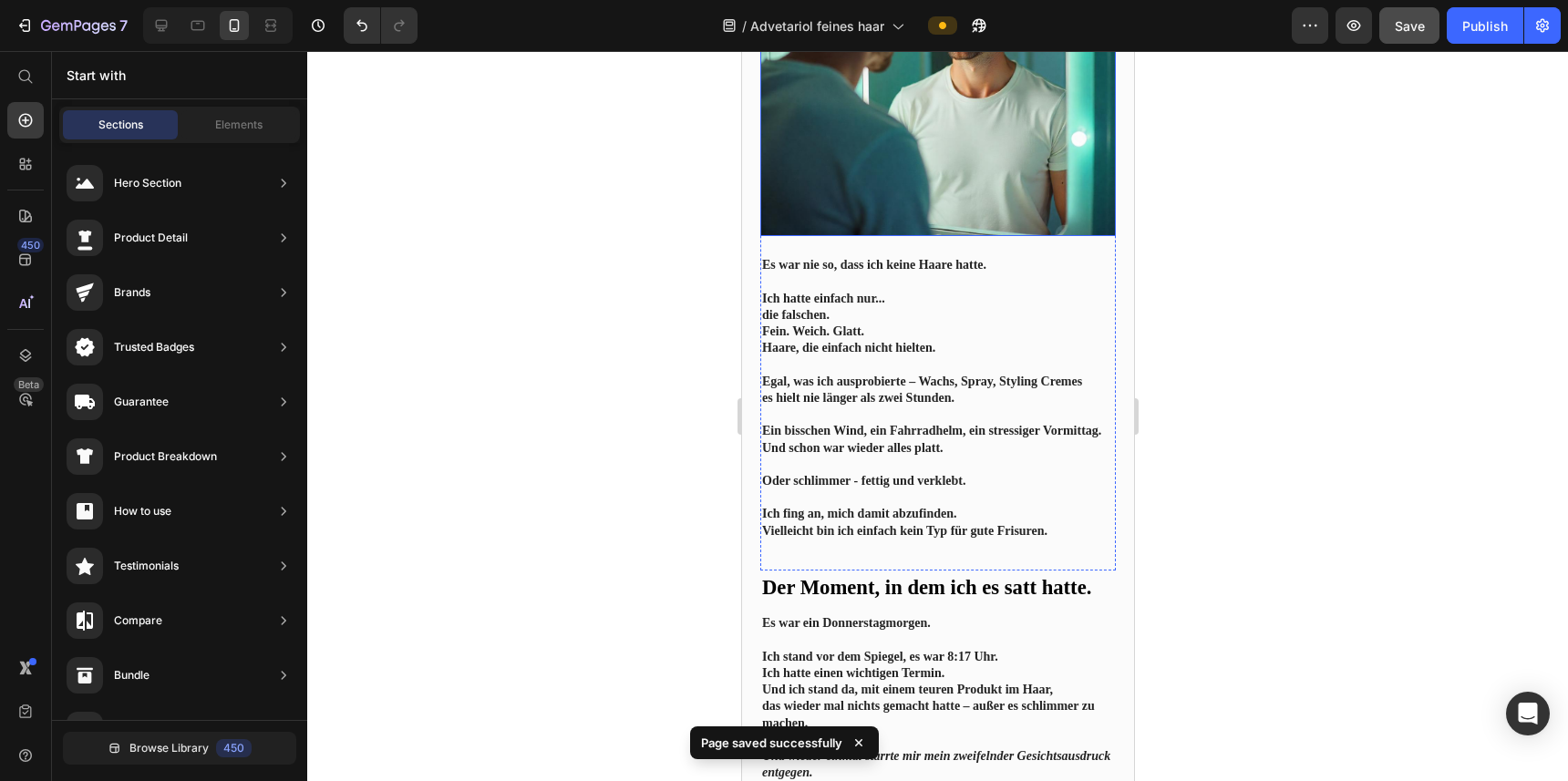 scroll, scrollTop: 0, scrollLeft: 0, axis: both 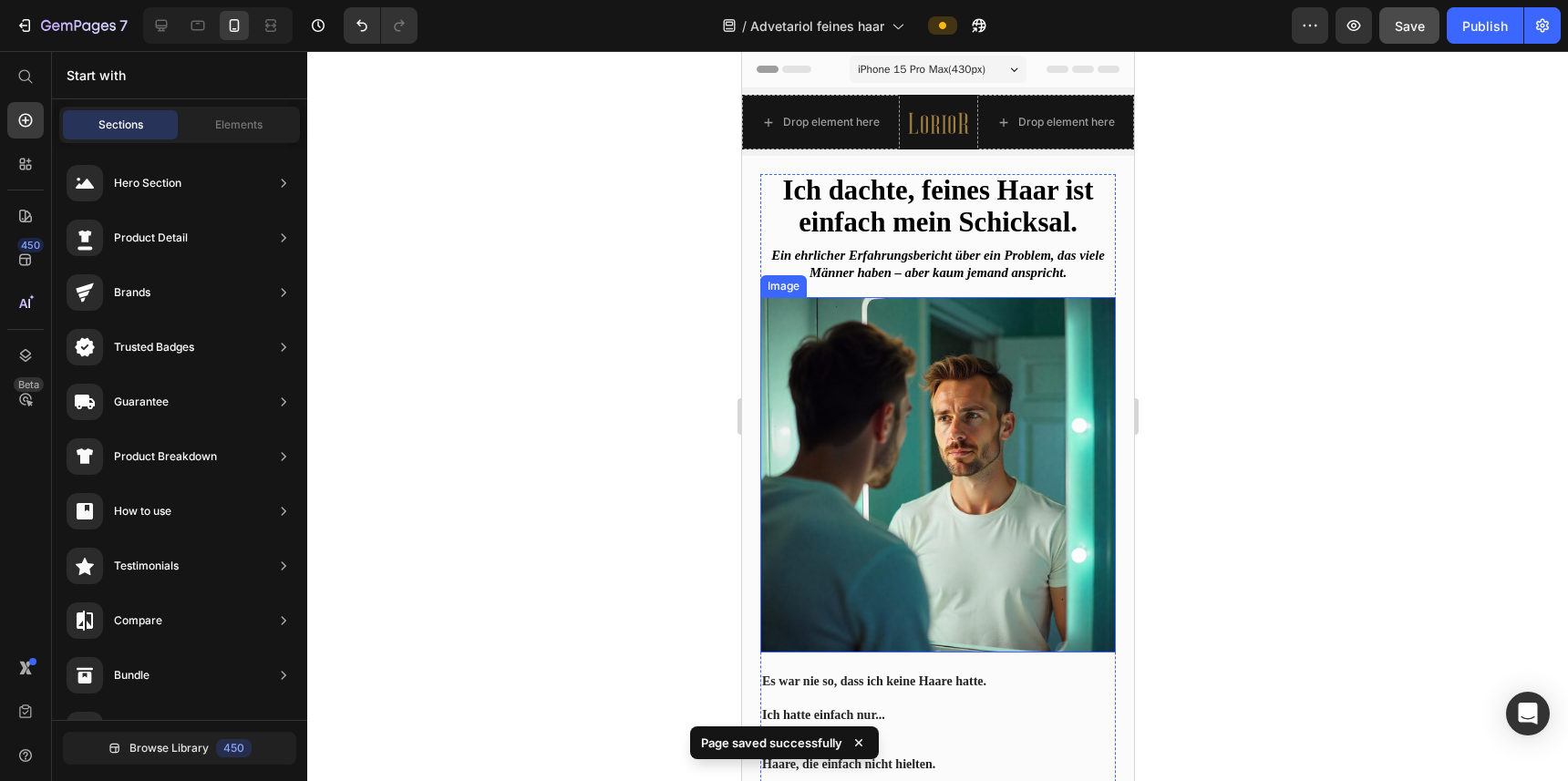 click at bounding box center [937, 475] 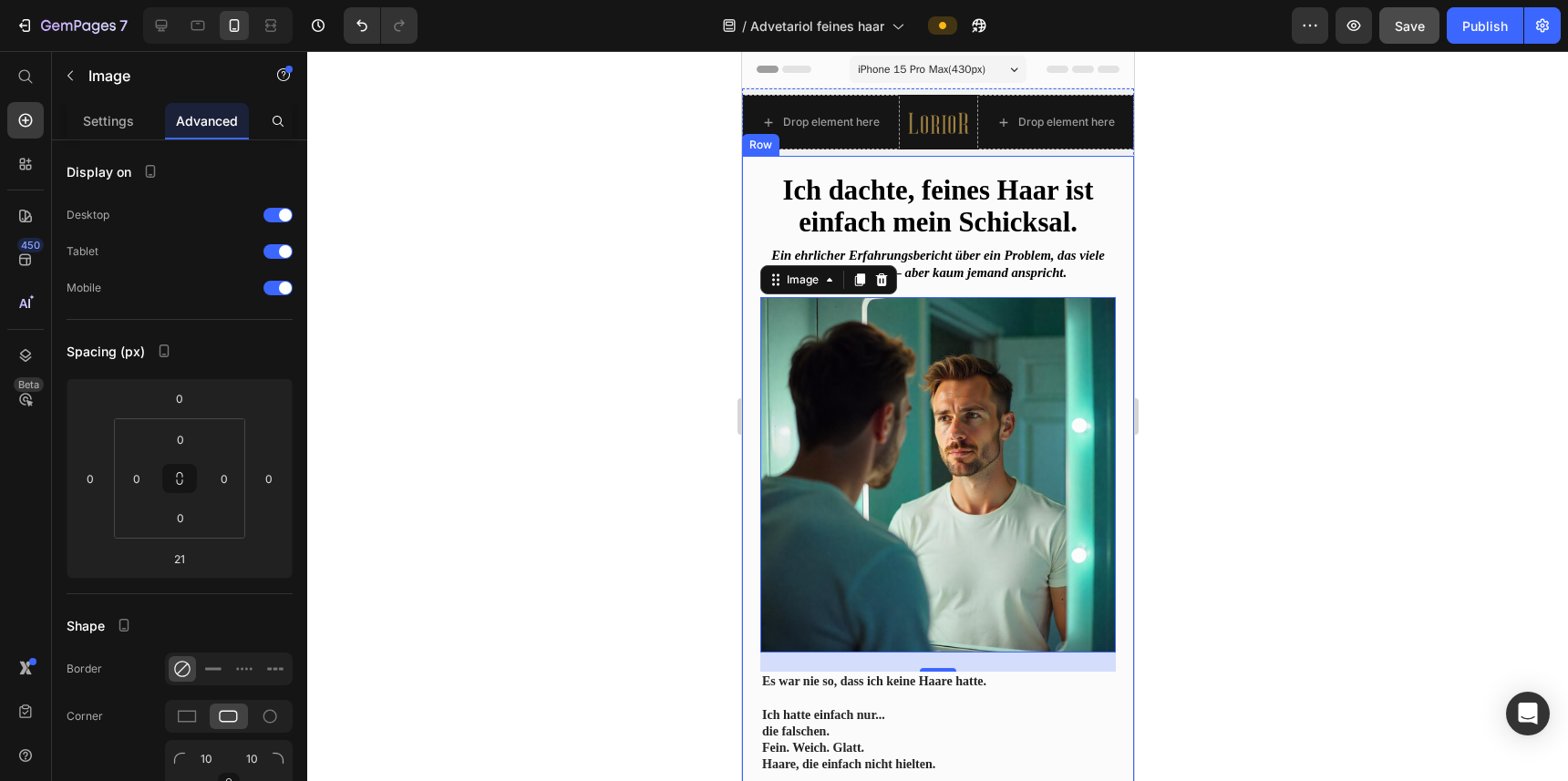 click on "Ich dachte, feines Haar ist einfach mein Schicksal. Heading Ein ehrlicher Erfahrungsbericht über ein Problem, das viele Männer haben – aber kaum jemand anspricht. Text Block Image   21 Es war nie so, dass ich keine Haare hatte.   Ich hatte einfach nur... die falschen. Fein. Weich. Glatt. Haare, die einfach nicht hielten.   Egal, was ich ausprobierte – Wachs, Spray, Styling Cremes  es hielt nie länger als zwei Stunden.   Ein bisschen Wind, ein Fahrradhelm, ein stressiger Vormittag. Und schon war wieder alles platt. Oder schlimmer - fettig und verklebt.   Ich fing an, mich damit abzufinden. Vielleicht bin ich einfach kein Typ für gute Frisuren. Text Block Row Row Row" at bounding box center [937, 571] 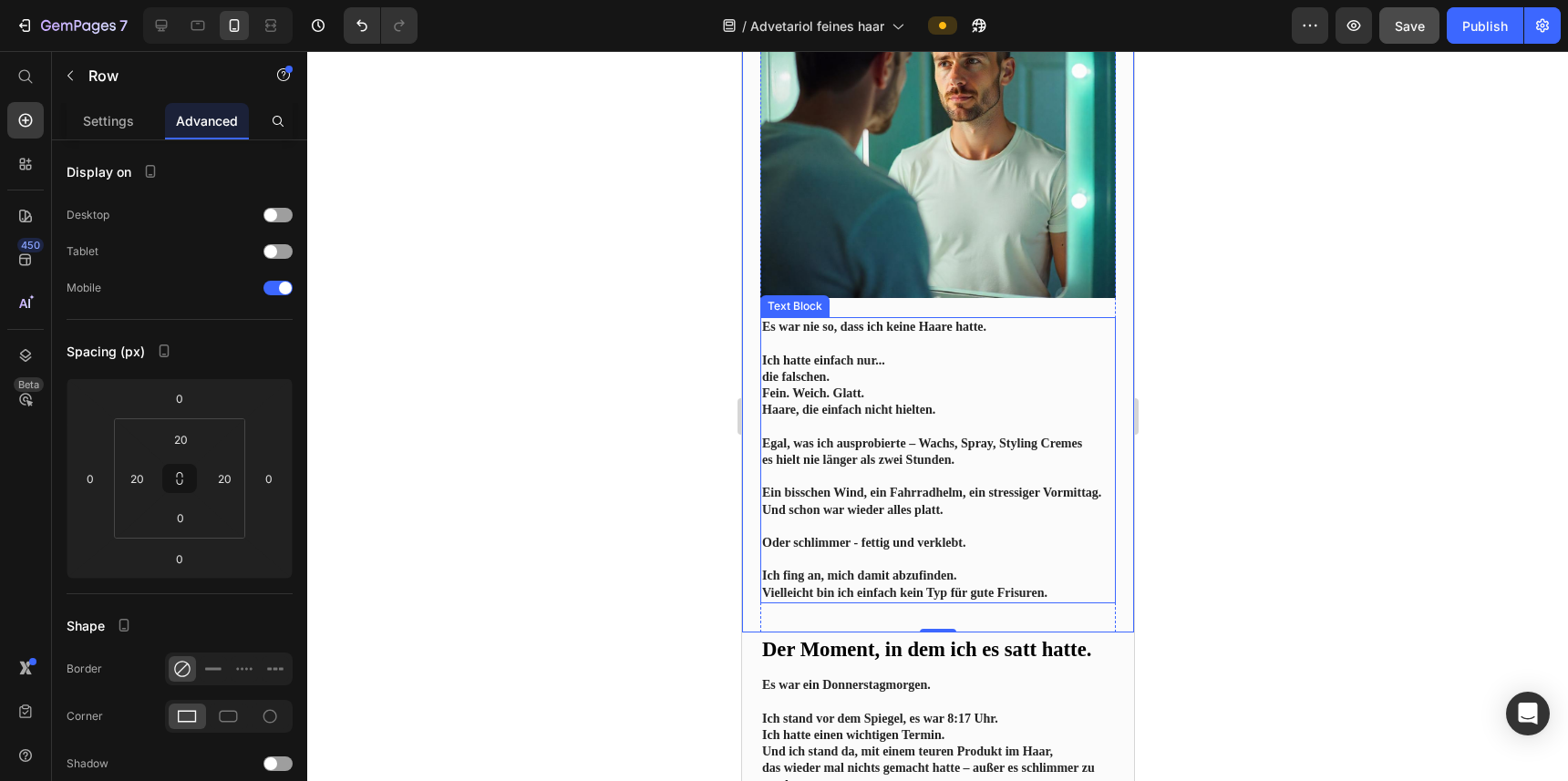 scroll, scrollTop: 0, scrollLeft: 0, axis: both 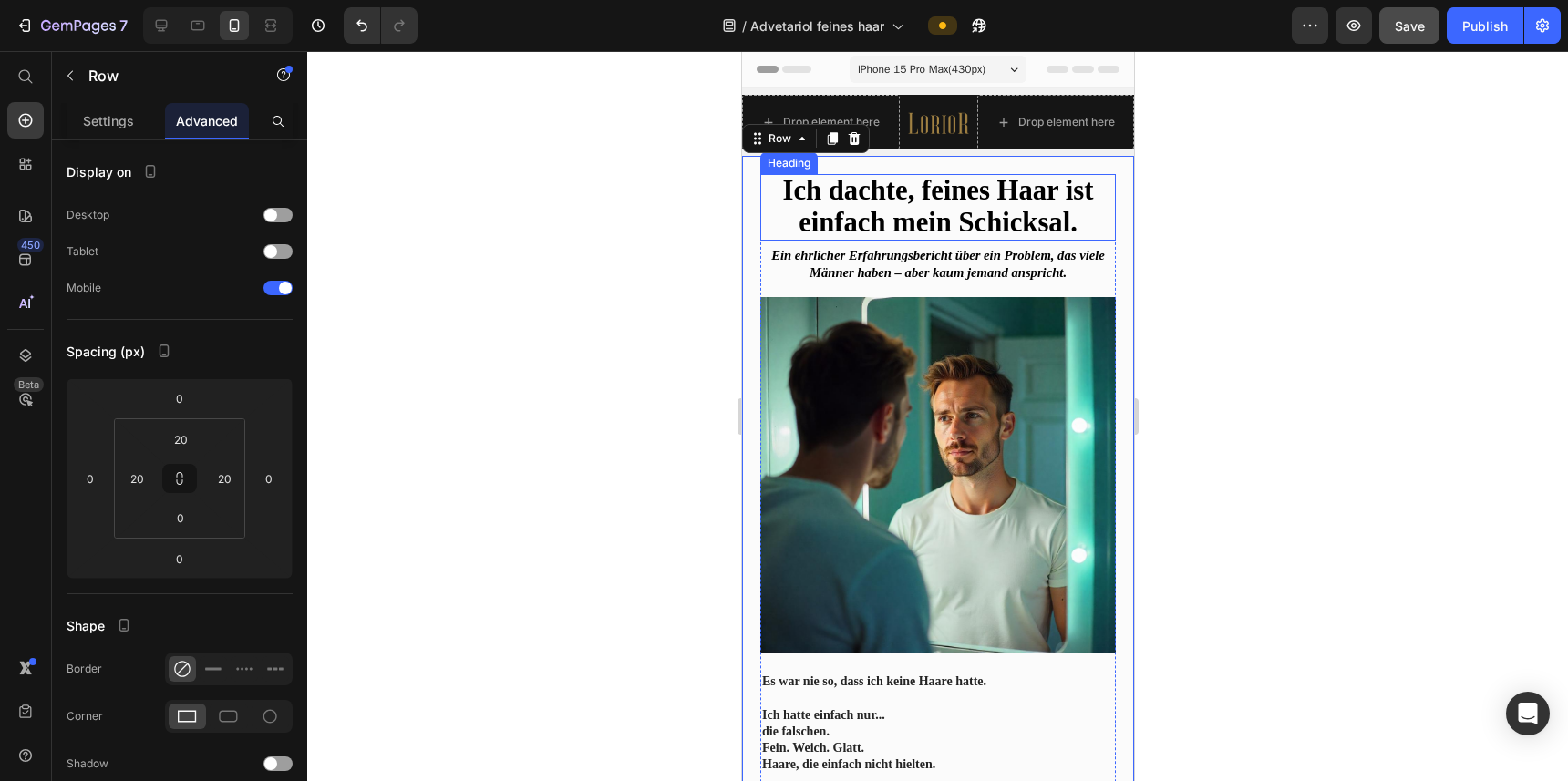 click on "Ich dachte, feines Haar ist einfach mein Schicksal." at bounding box center (937, 206) 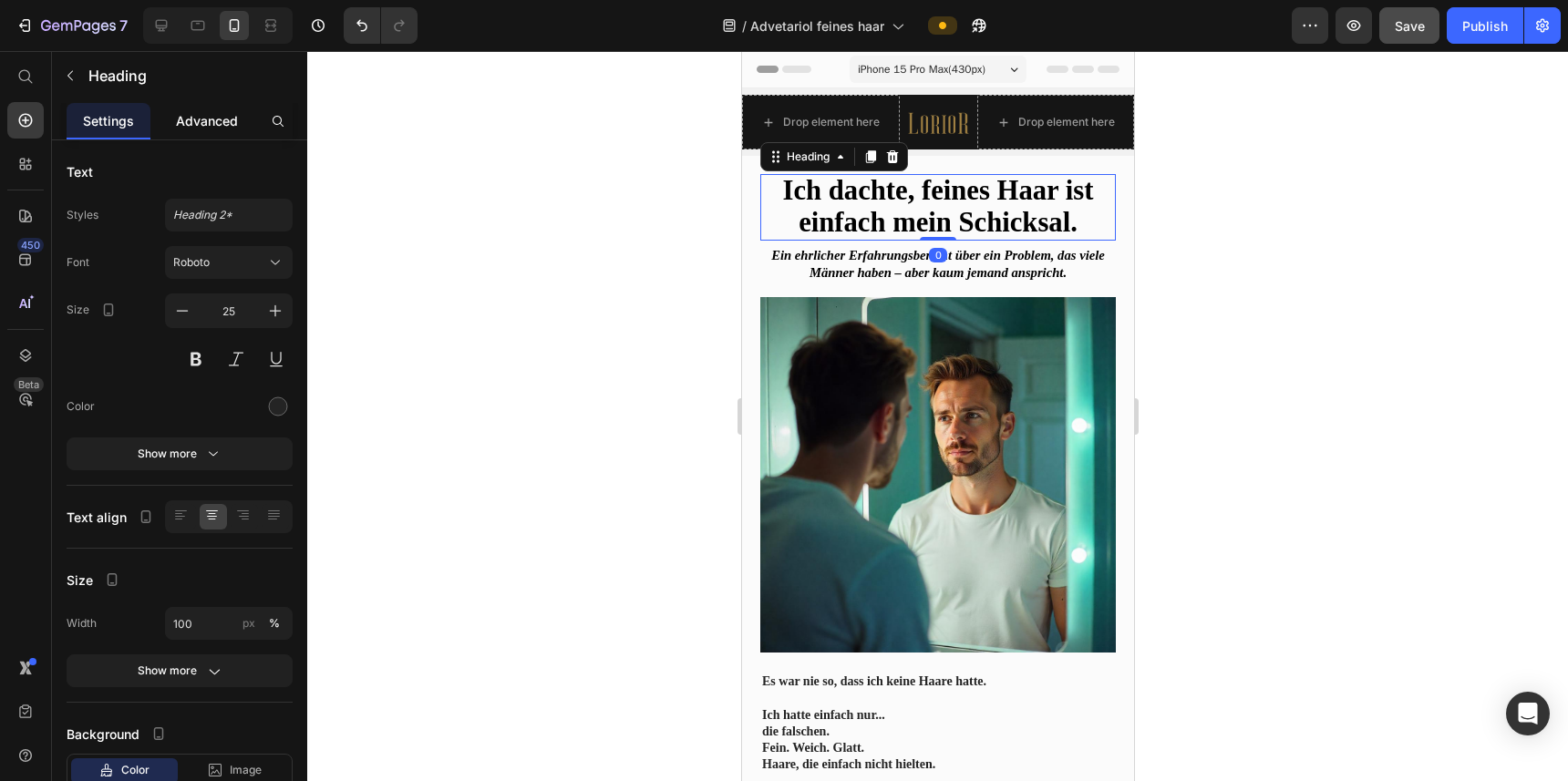 click on "Advanced" at bounding box center [207, 120] 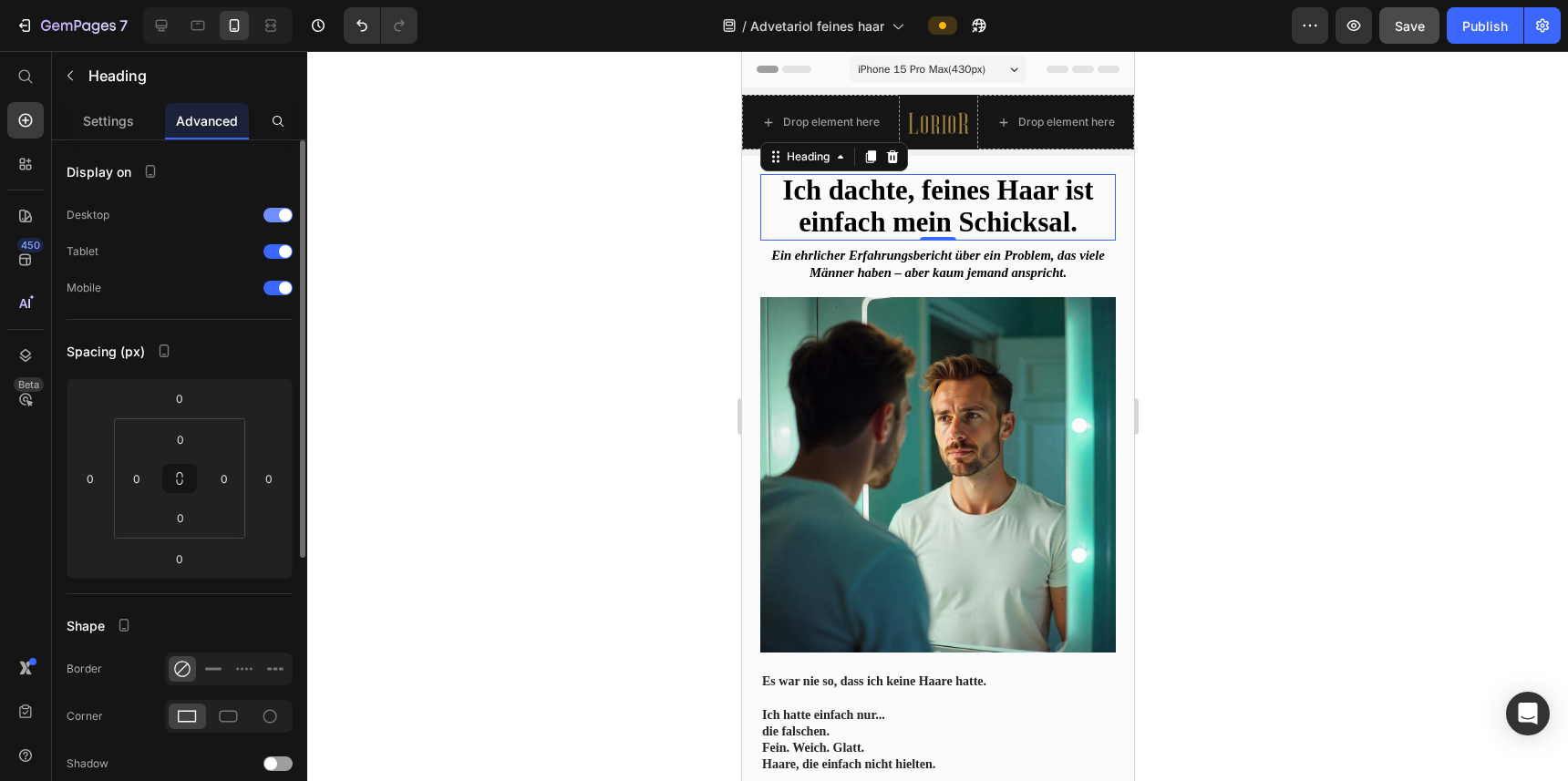 click at bounding box center (278, 215) 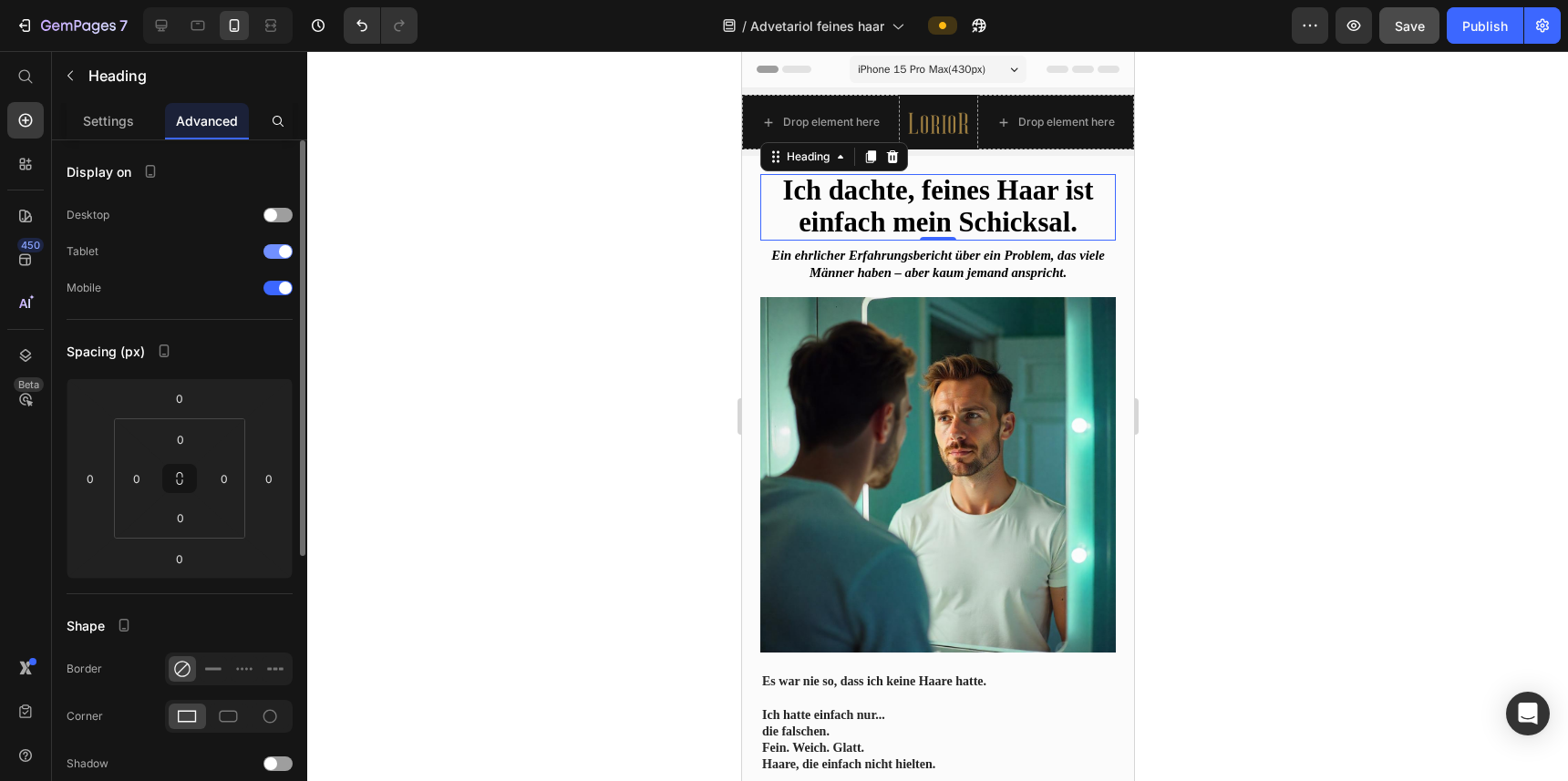 click at bounding box center (278, 252) 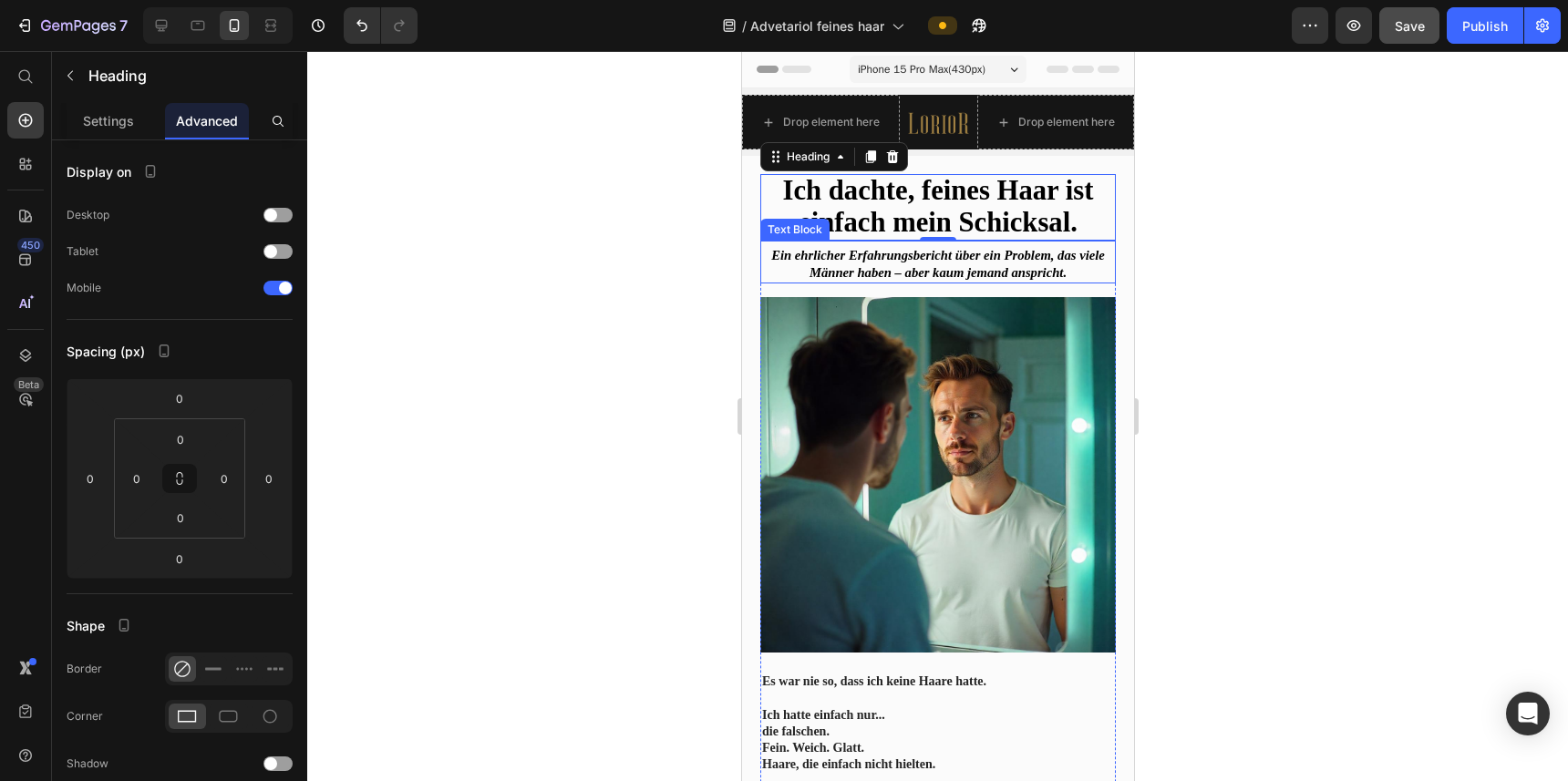 click on "Ein ehrlicher Erfahrungsbericht über ein Problem, das viele Männer haben – aber kaum jemand anspricht." at bounding box center (937, 263) 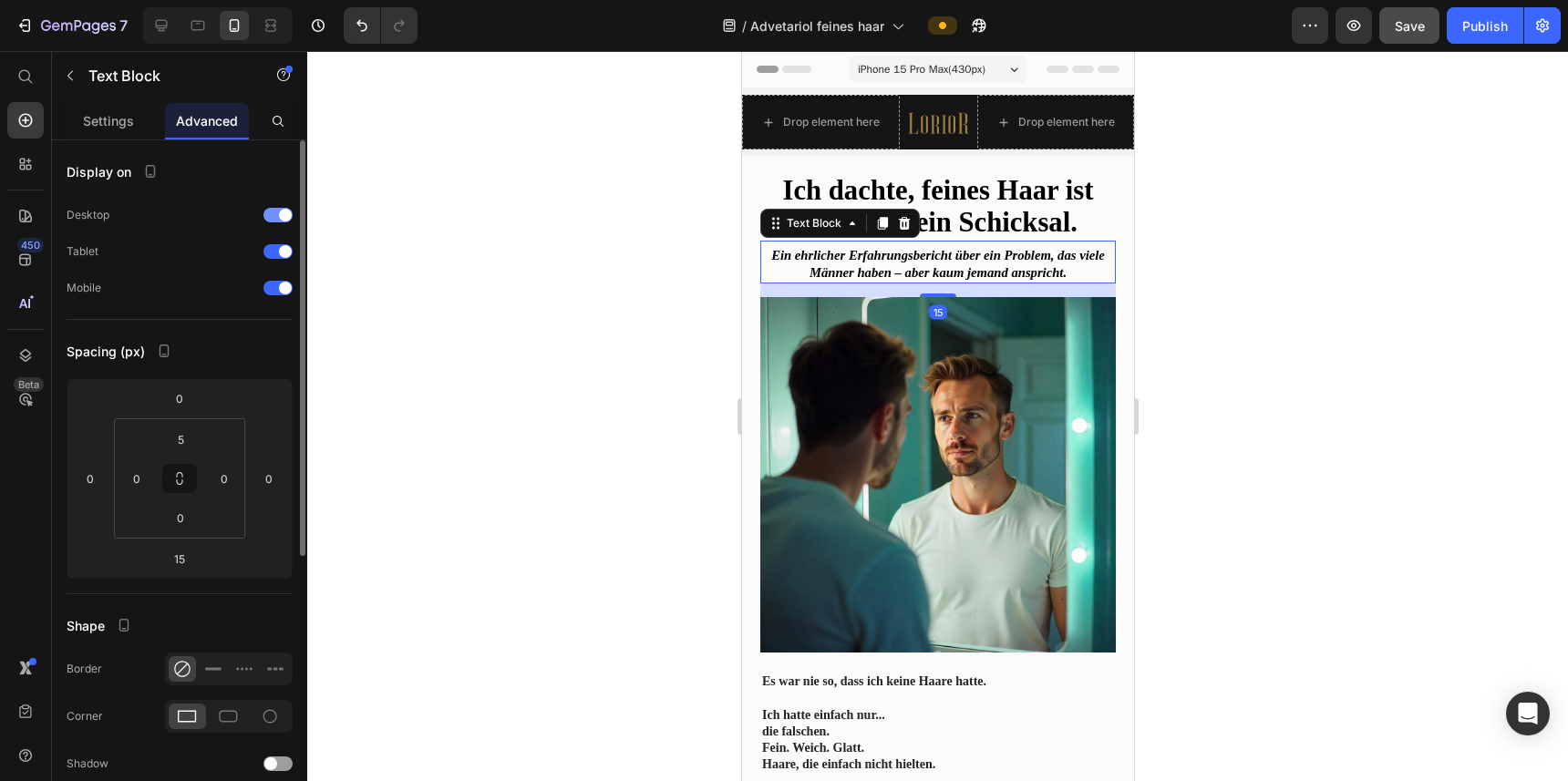 click at bounding box center (278, 215) 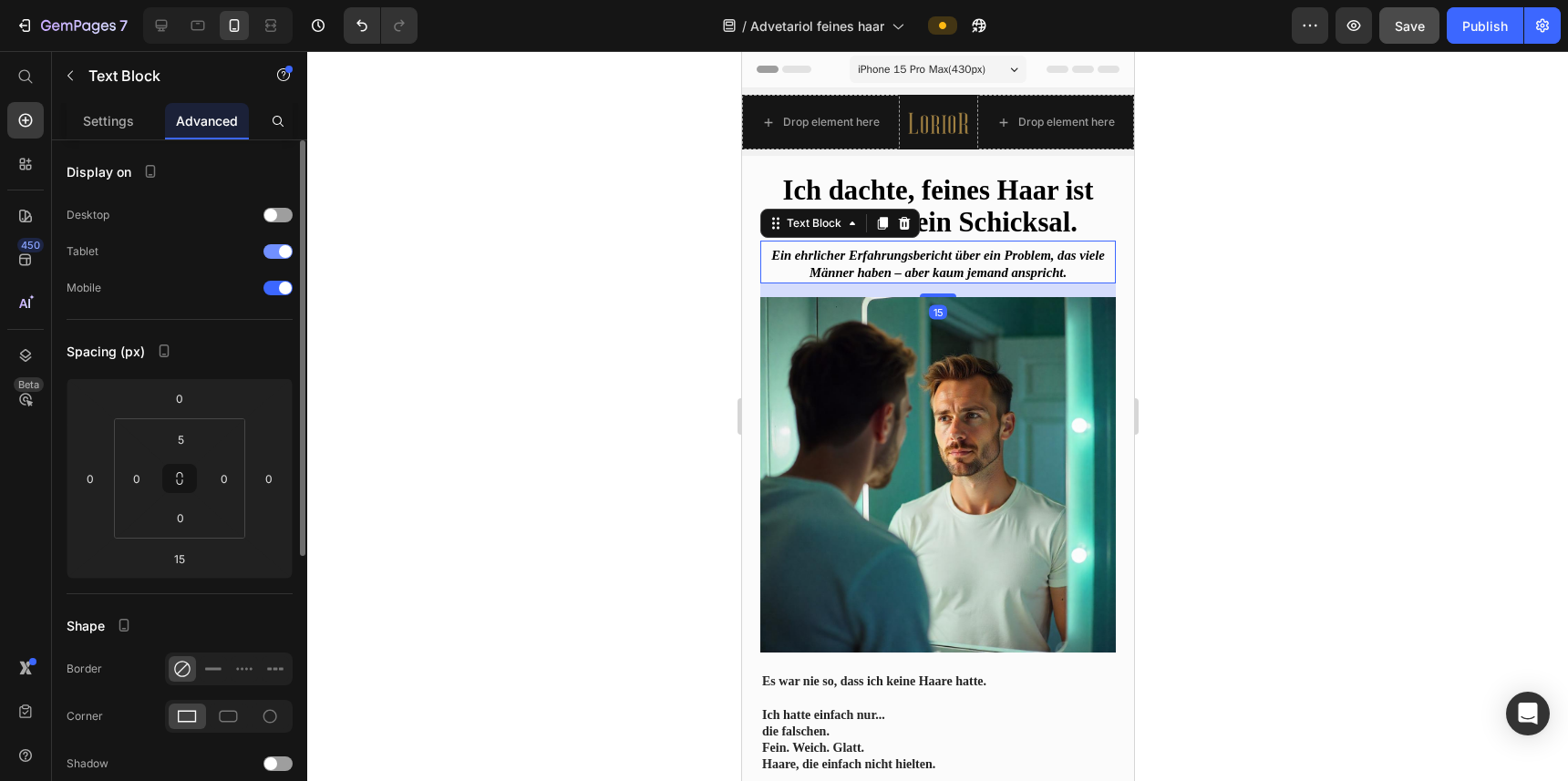 click at bounding box center (278, 252) 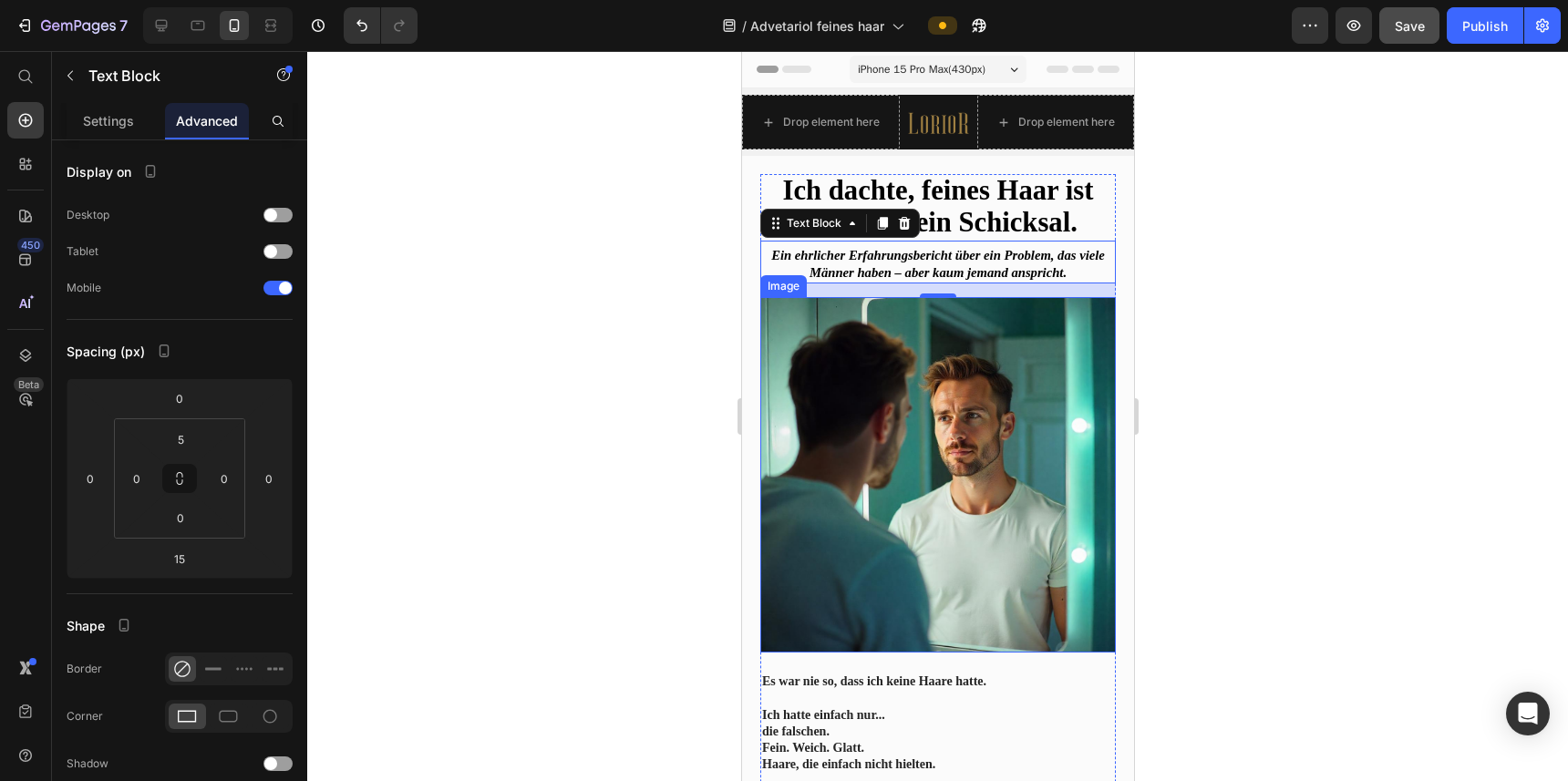 click at bounding box center (937, 475) 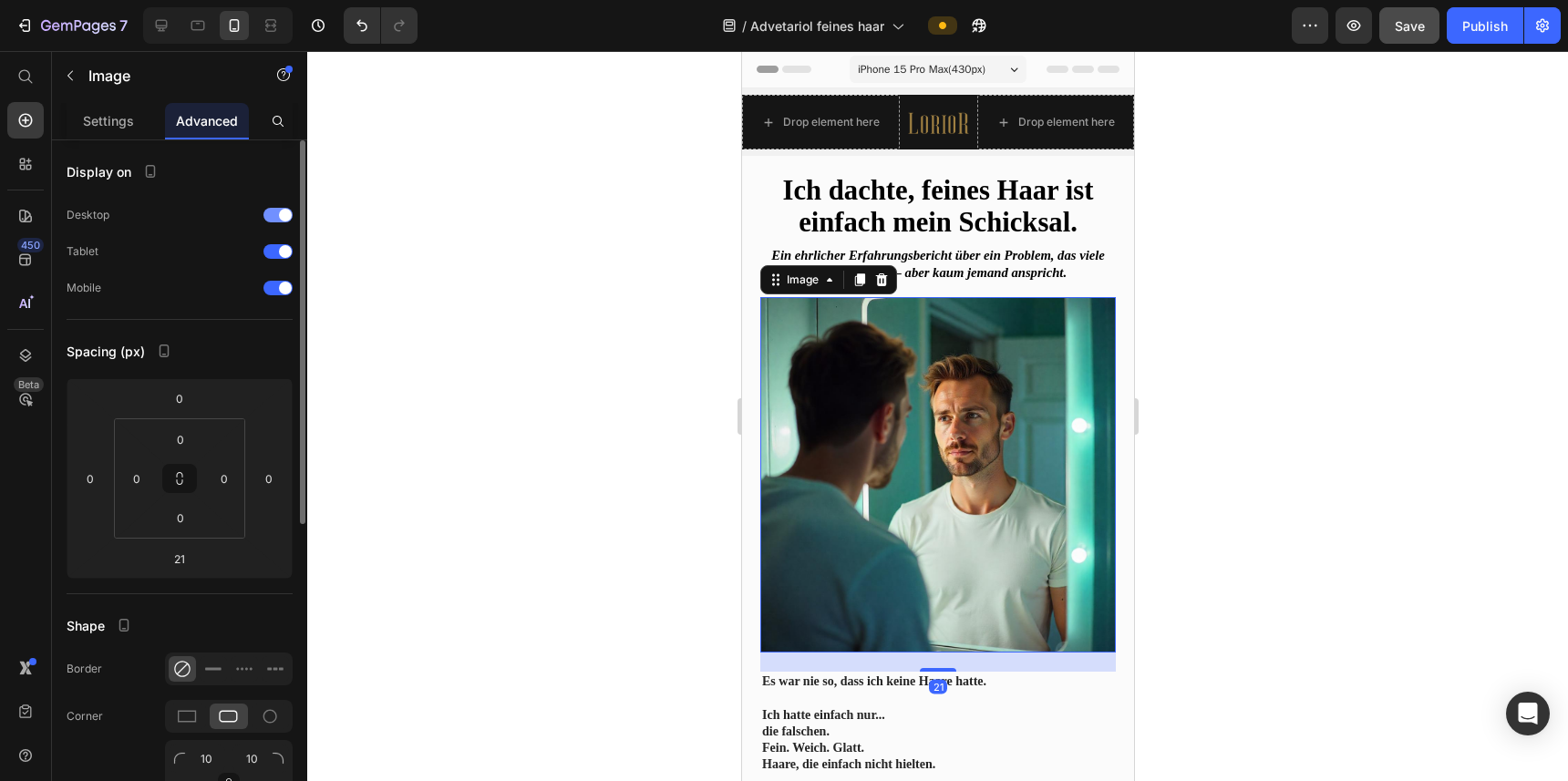 click at bounding box center (278, 215) 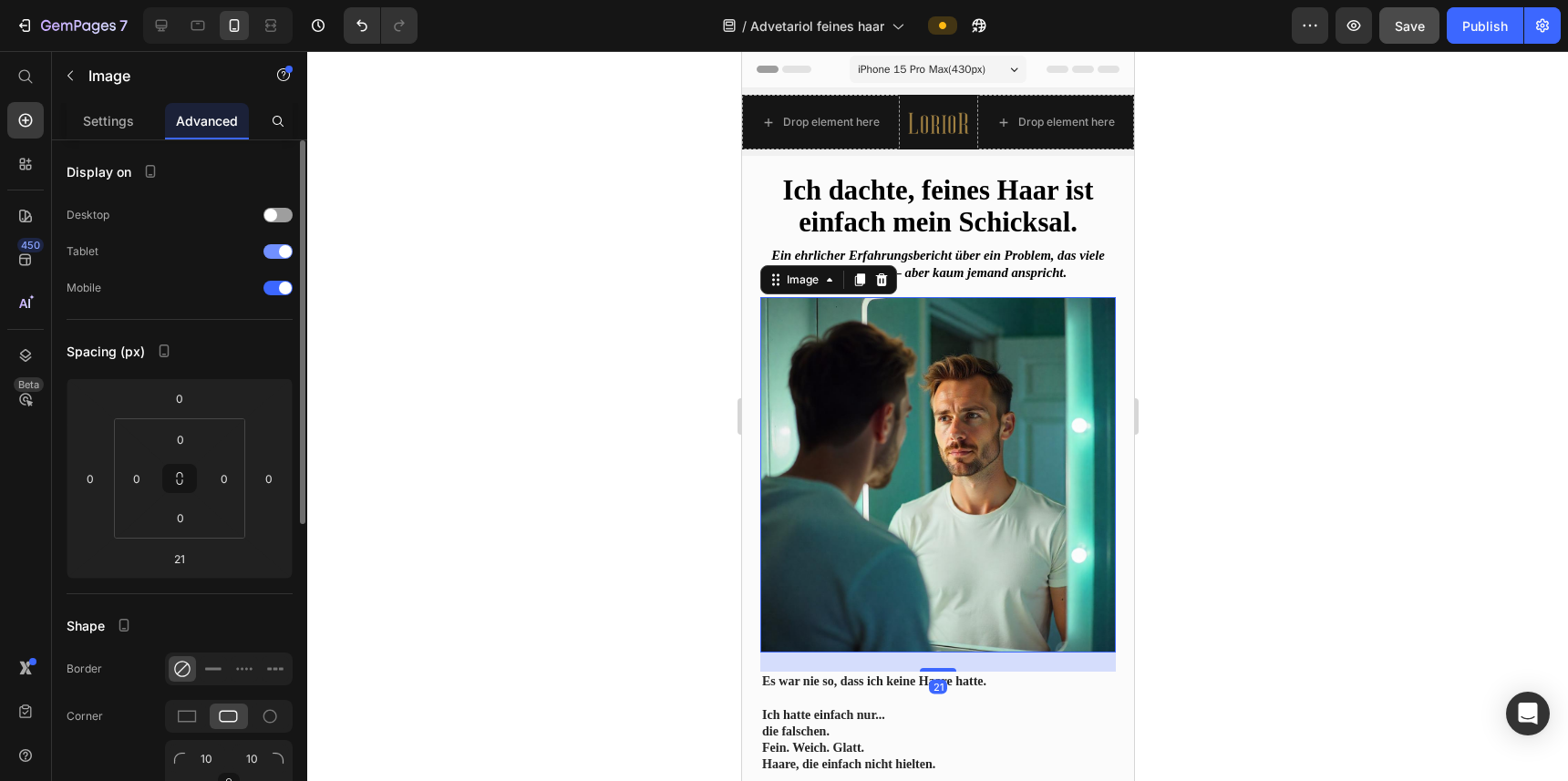 click at bounding box center [278, 252] 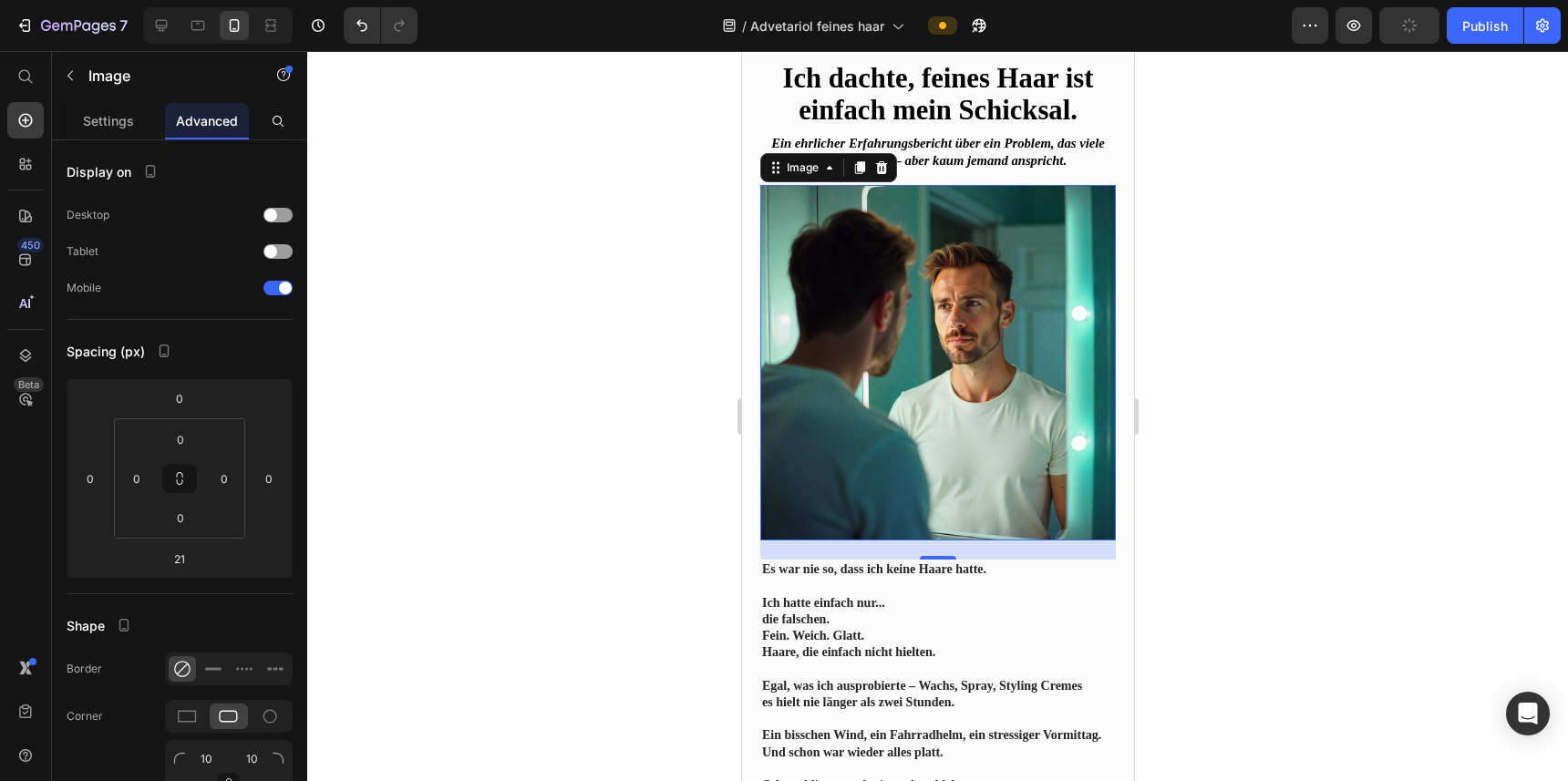 scroll, scrollTop: 162, scrollLeft: 0, axis: vertical 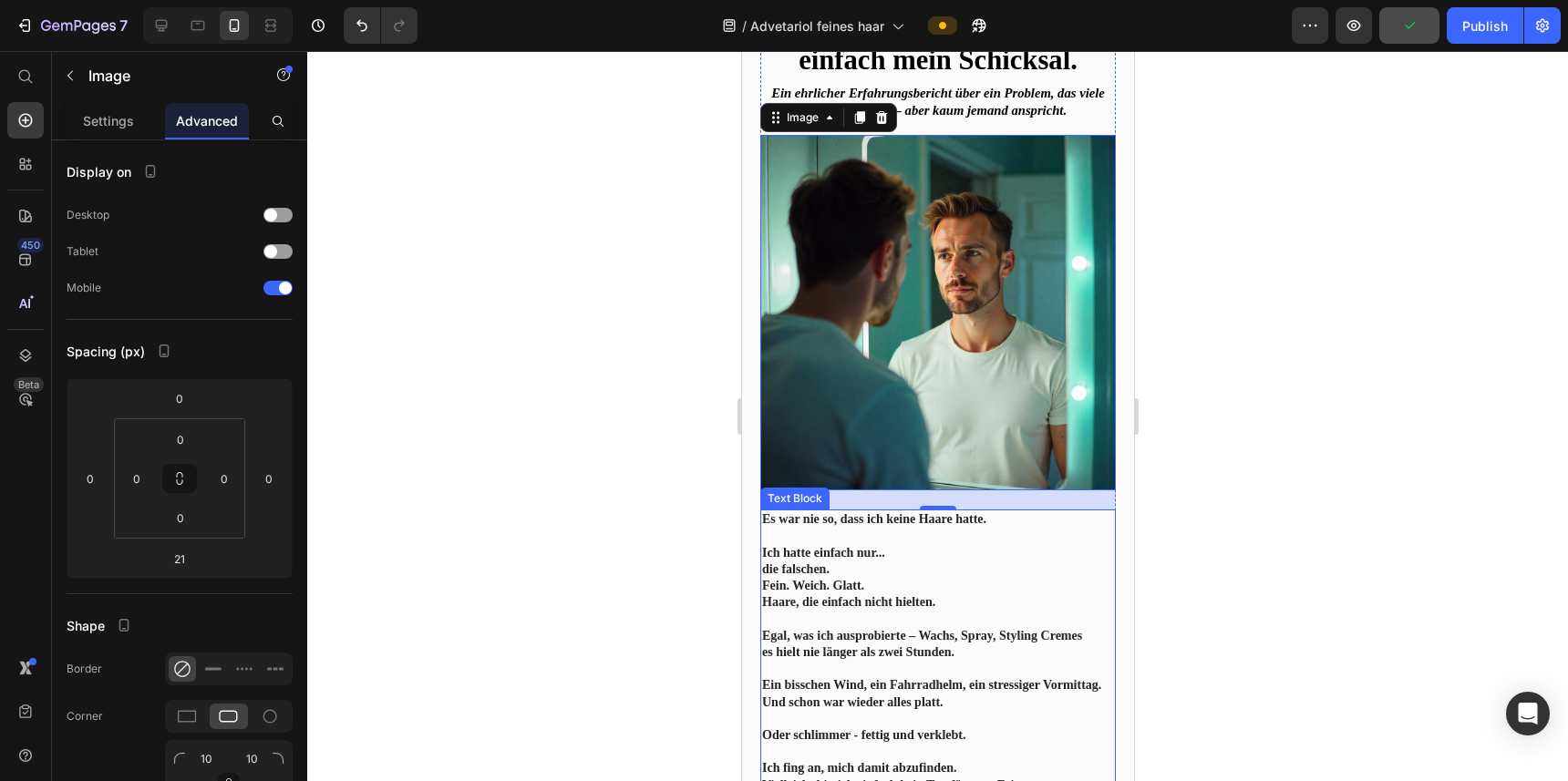 click on "Ich hatte einfach nur... die falschen." at bounding box center (937, 561) 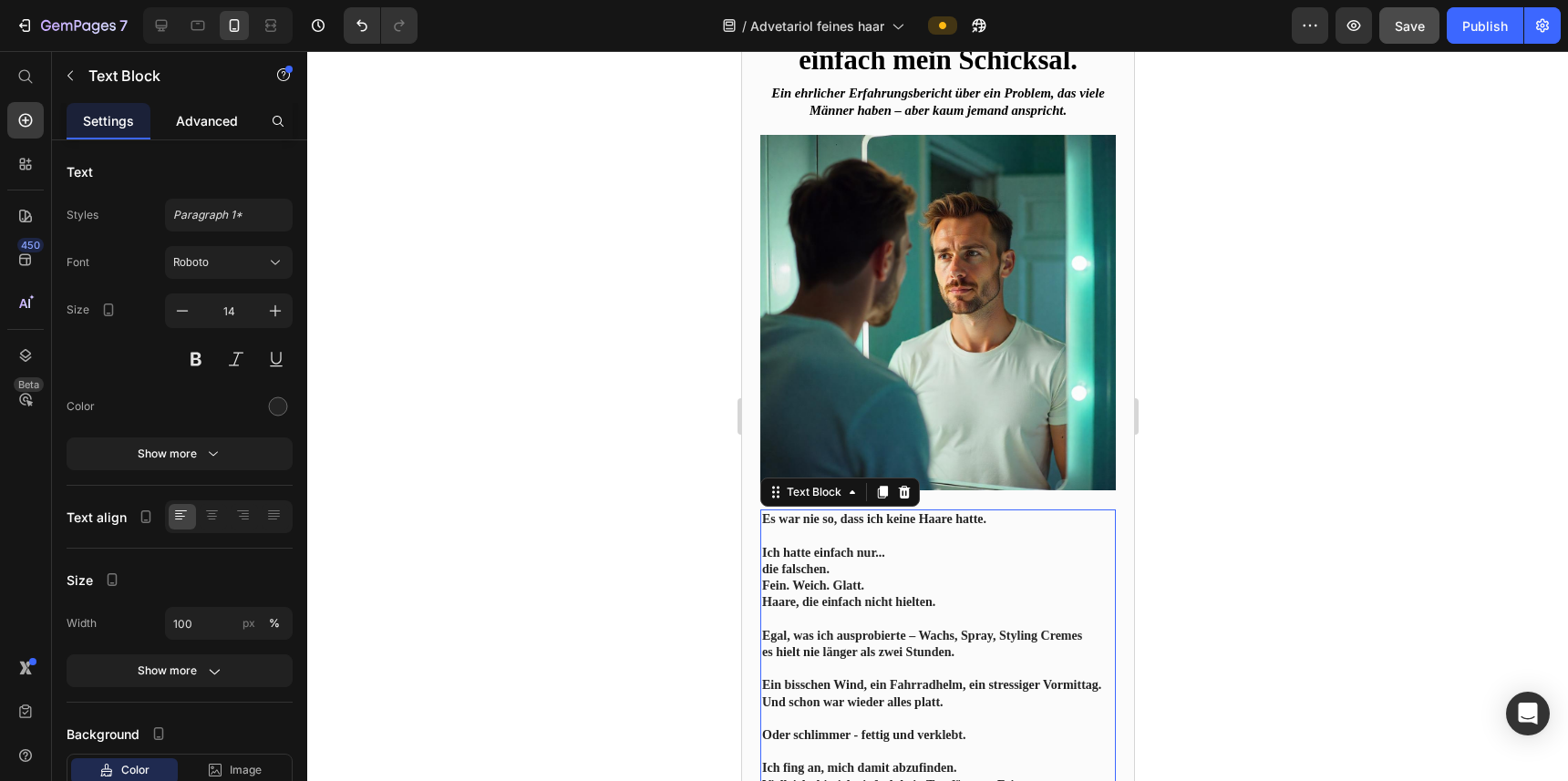 click on "Advanced" 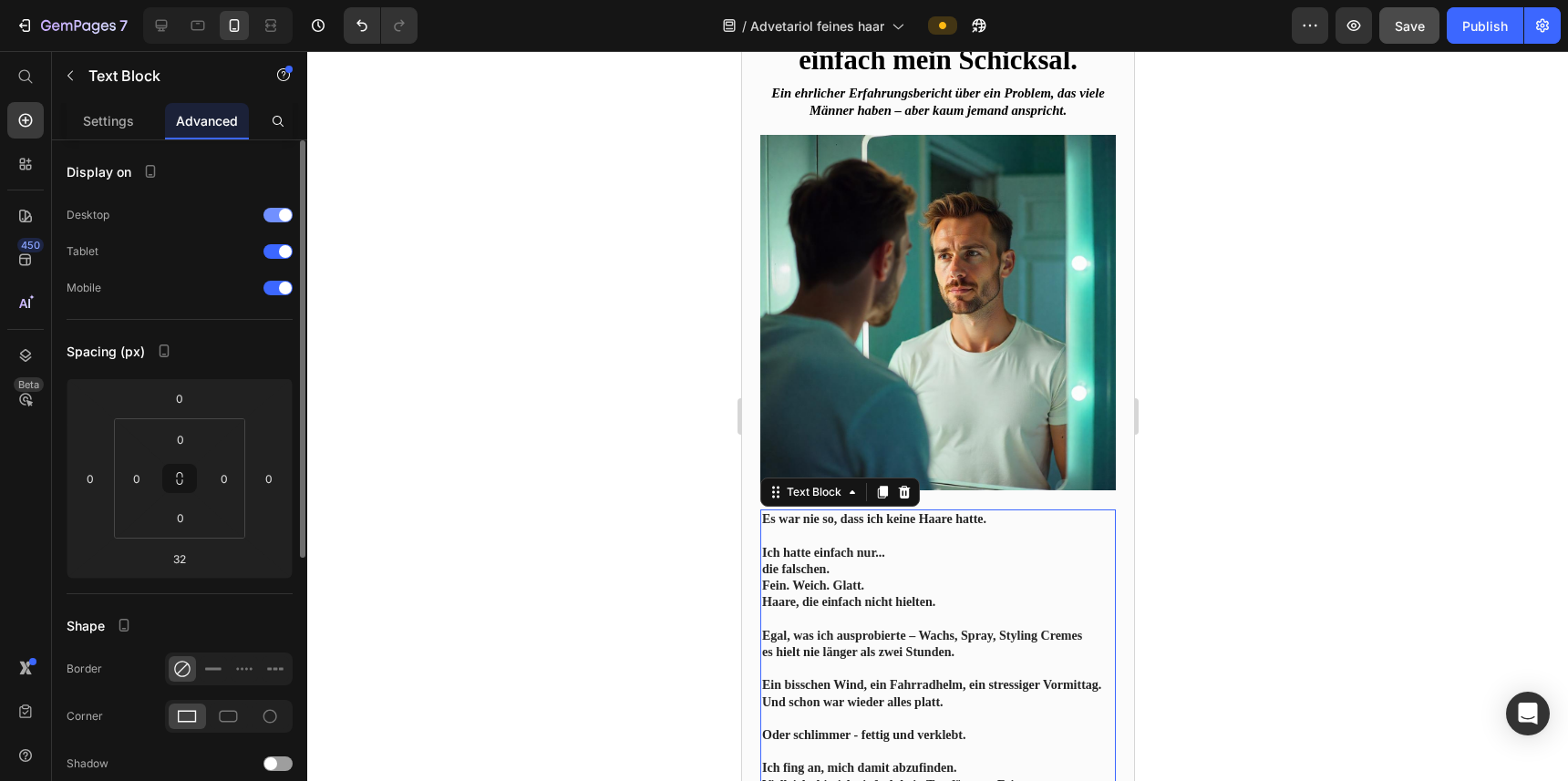 click at bounding box center [278, 215] 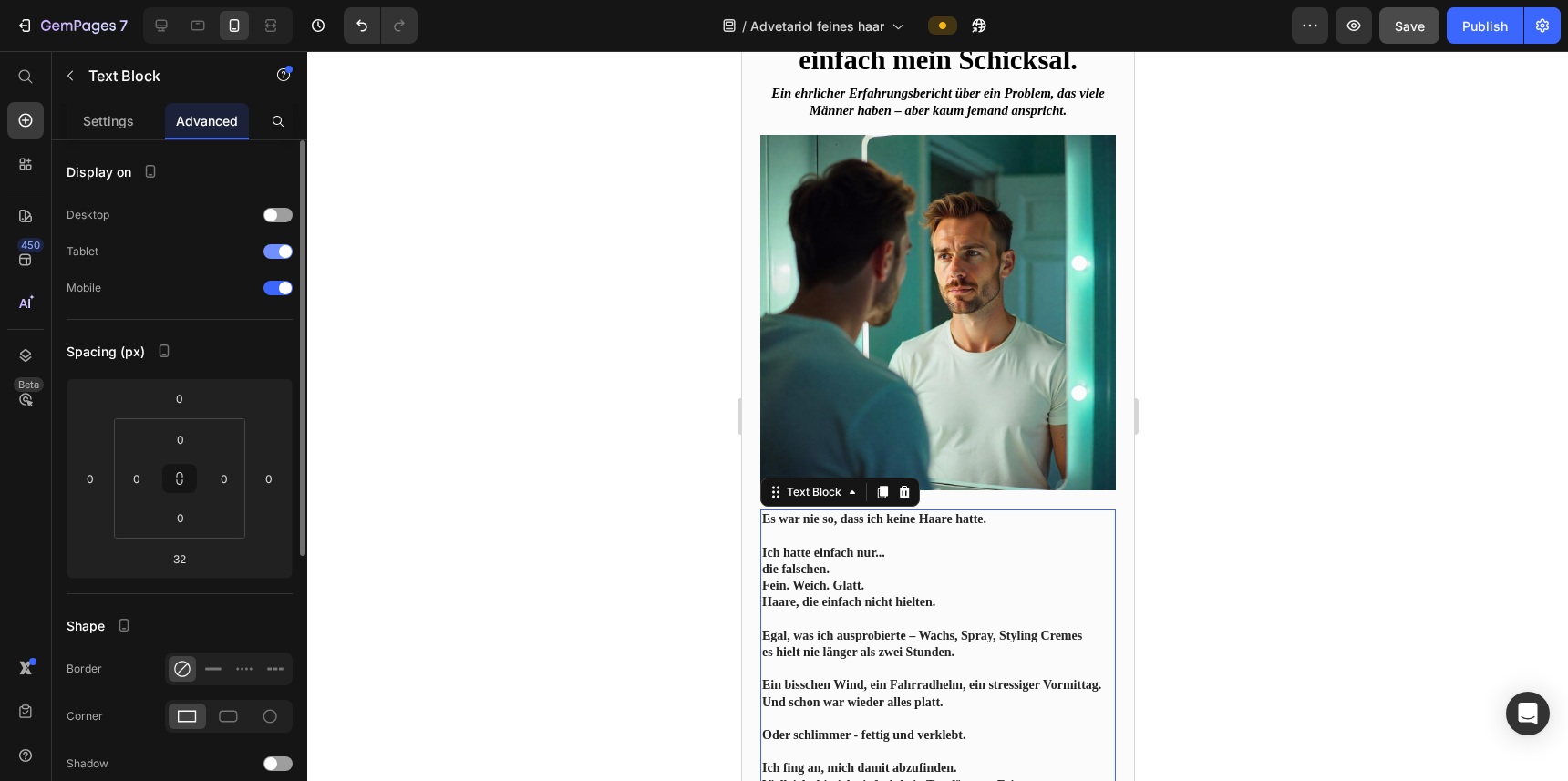 click at bounding box center (278, 252) 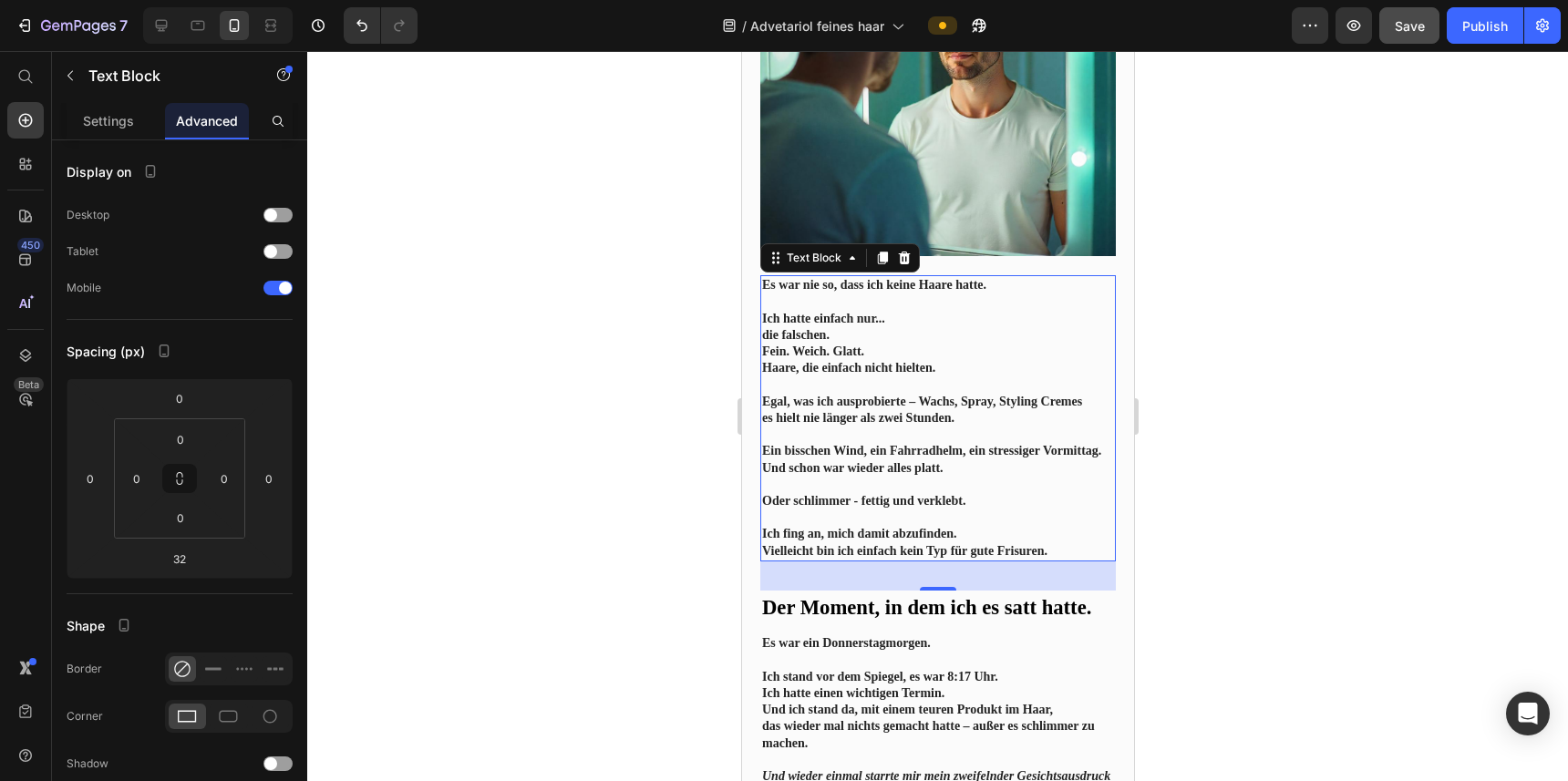 scroll, scrollTop: 399, scrollLeft: 0, axis: vertical 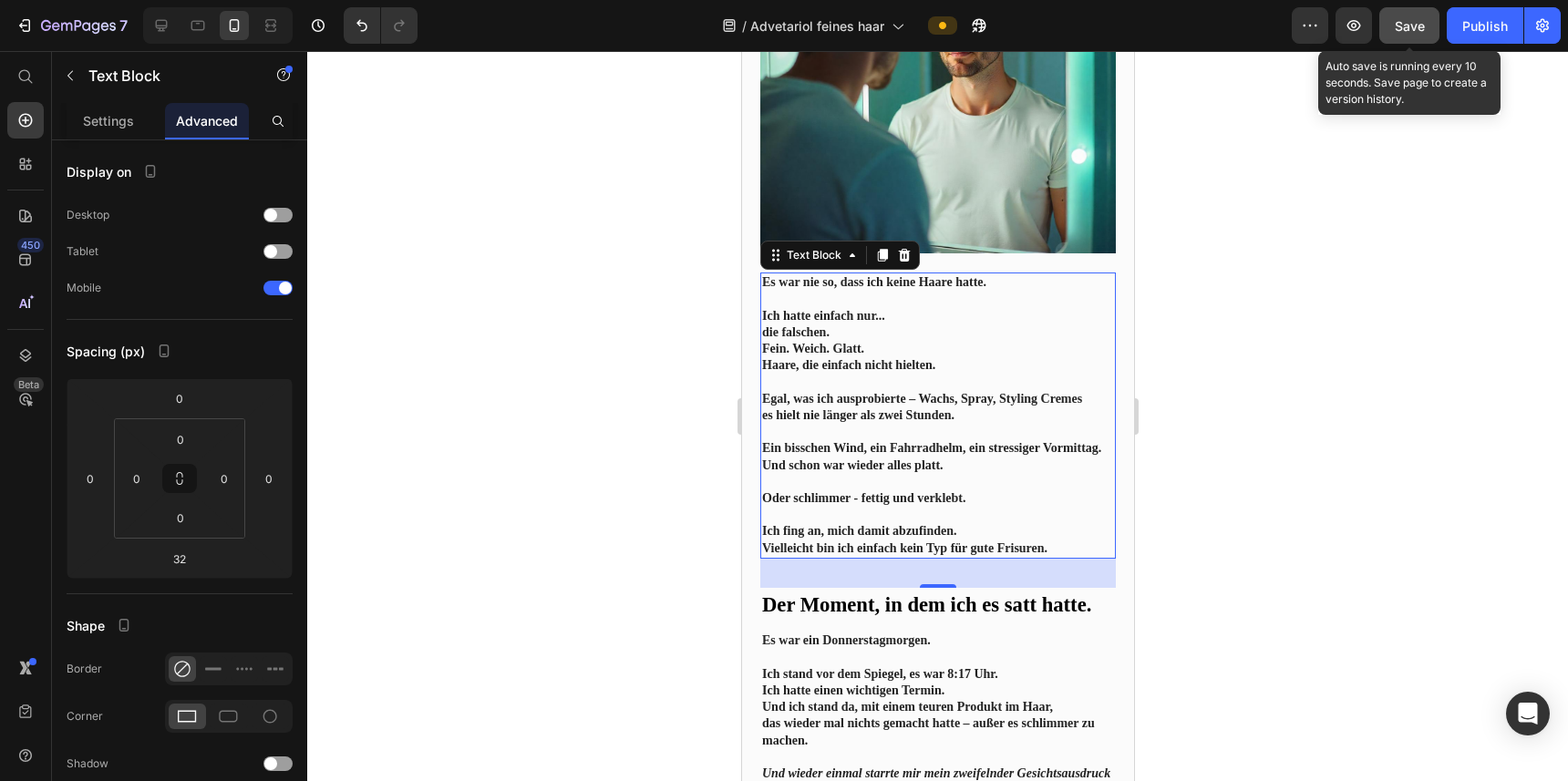 click on "Save" at bounding box center [1409, 26] 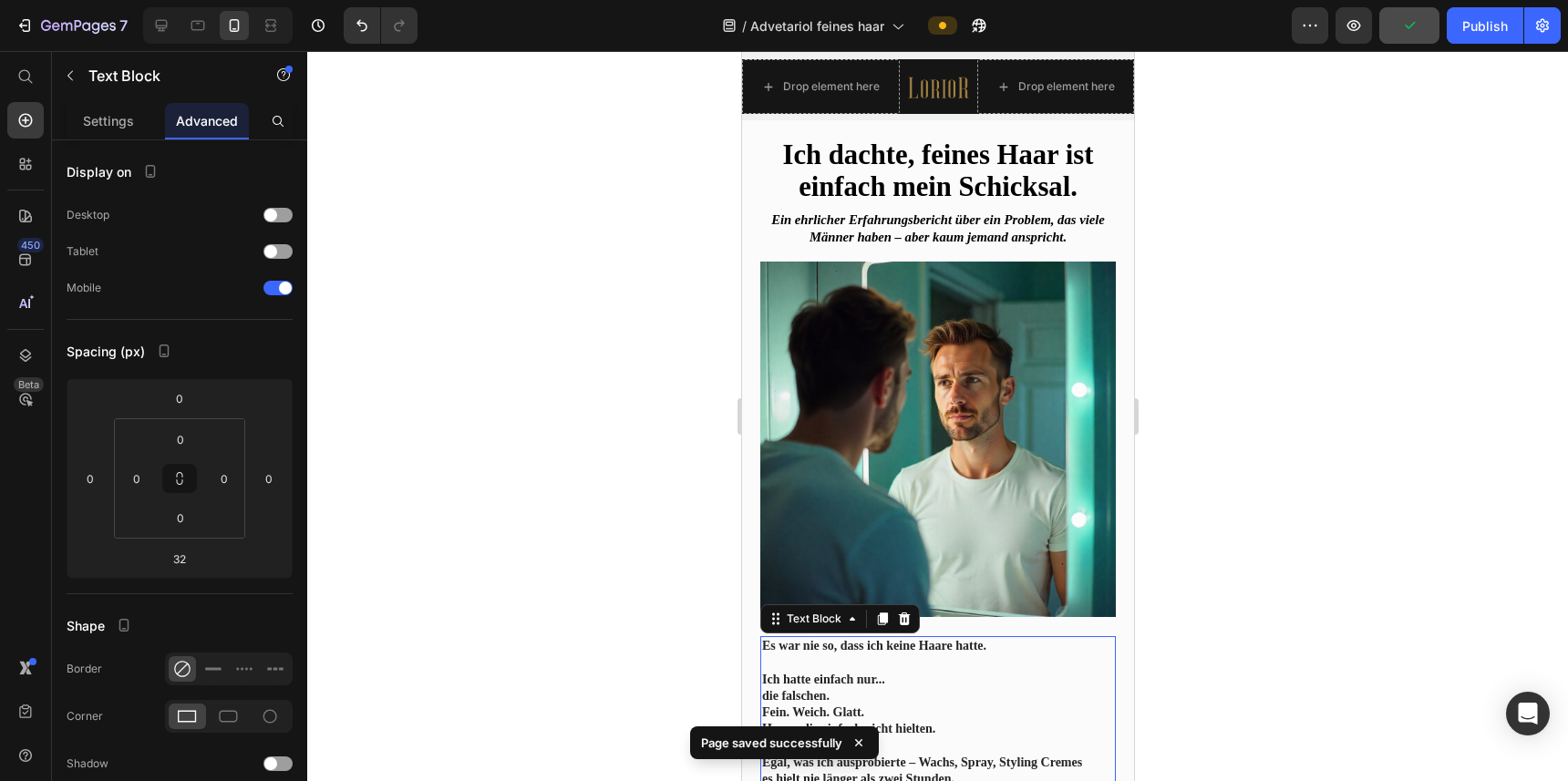 scroll, scrollTop: 0, scrollLeft: 0, axis: both 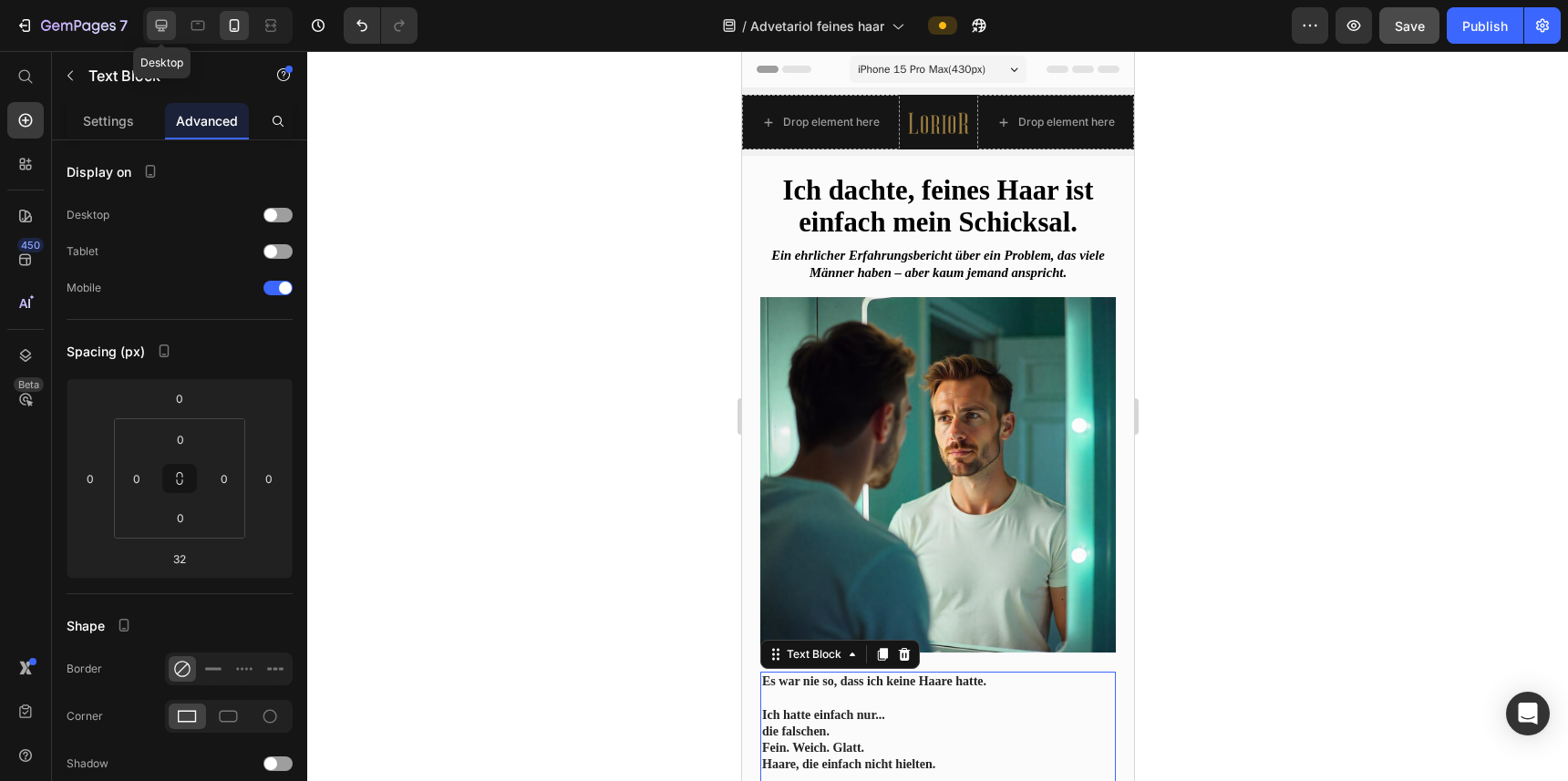 click 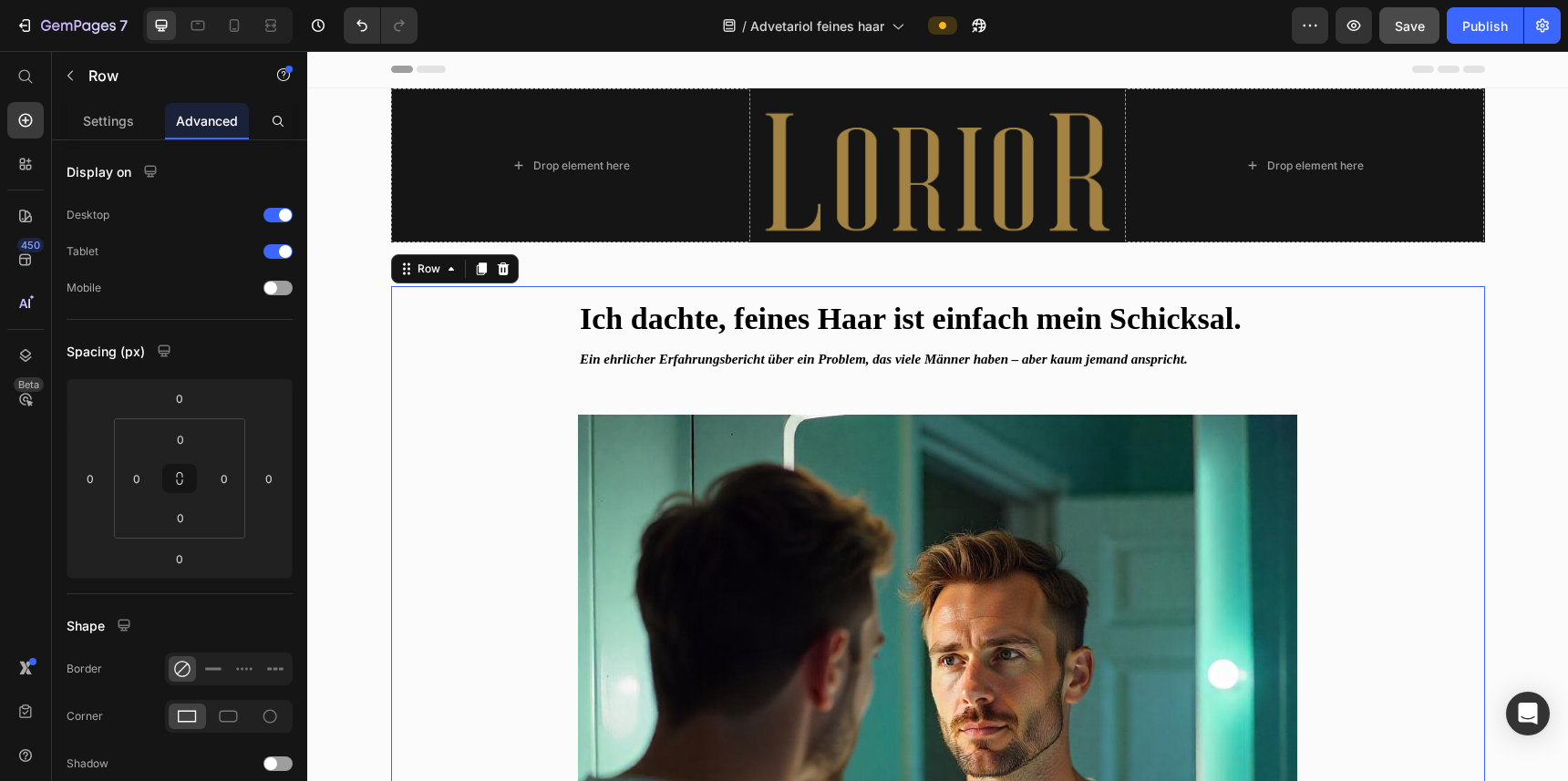 click on "Ich dachte, feines Haar ist einfach mein Schicksal. Heading Ein ehrlicher Erfahrungsbericht über ein Problem, das viele Männer haben – aber kaum jemand anspricht. Text Block Image Es war nie so, dass ich keine Haare hatte.   Ich hatte einfach nur... die falschen. Fein. Weich. Glatt. Haare, die einfach nicht hielten.   Egal, was ich ausprobierte – Wachs, Spray, Styling-Crèmes – es hielt nie länger als zwei Stunden.   Ein bisschen Wind. Ein Fahrradhelm. Ein stressiger Vormittag. Und schon war wieder alles platt. Oder schlimmer: fettig und verklebt.   Ich fing an, mich damit abzufinden. Vielleicht bin ich einfach kein Typ für gute Frisuren. Text Block Row" at bounding box center [938, 874] 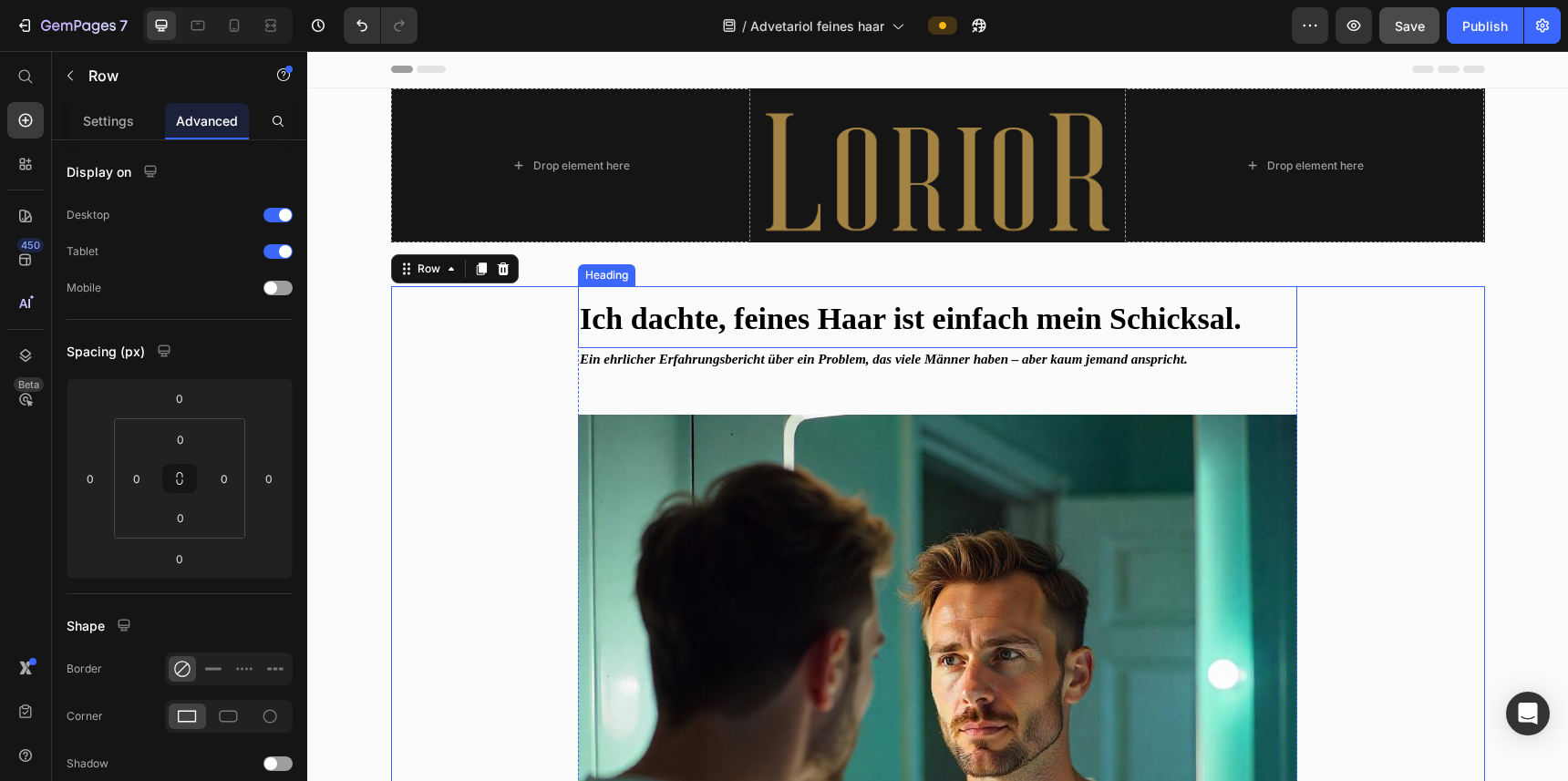 click on "Ich dachte, feines Haar ist einfach mein Schicksal." at bounding box center (911, 318) 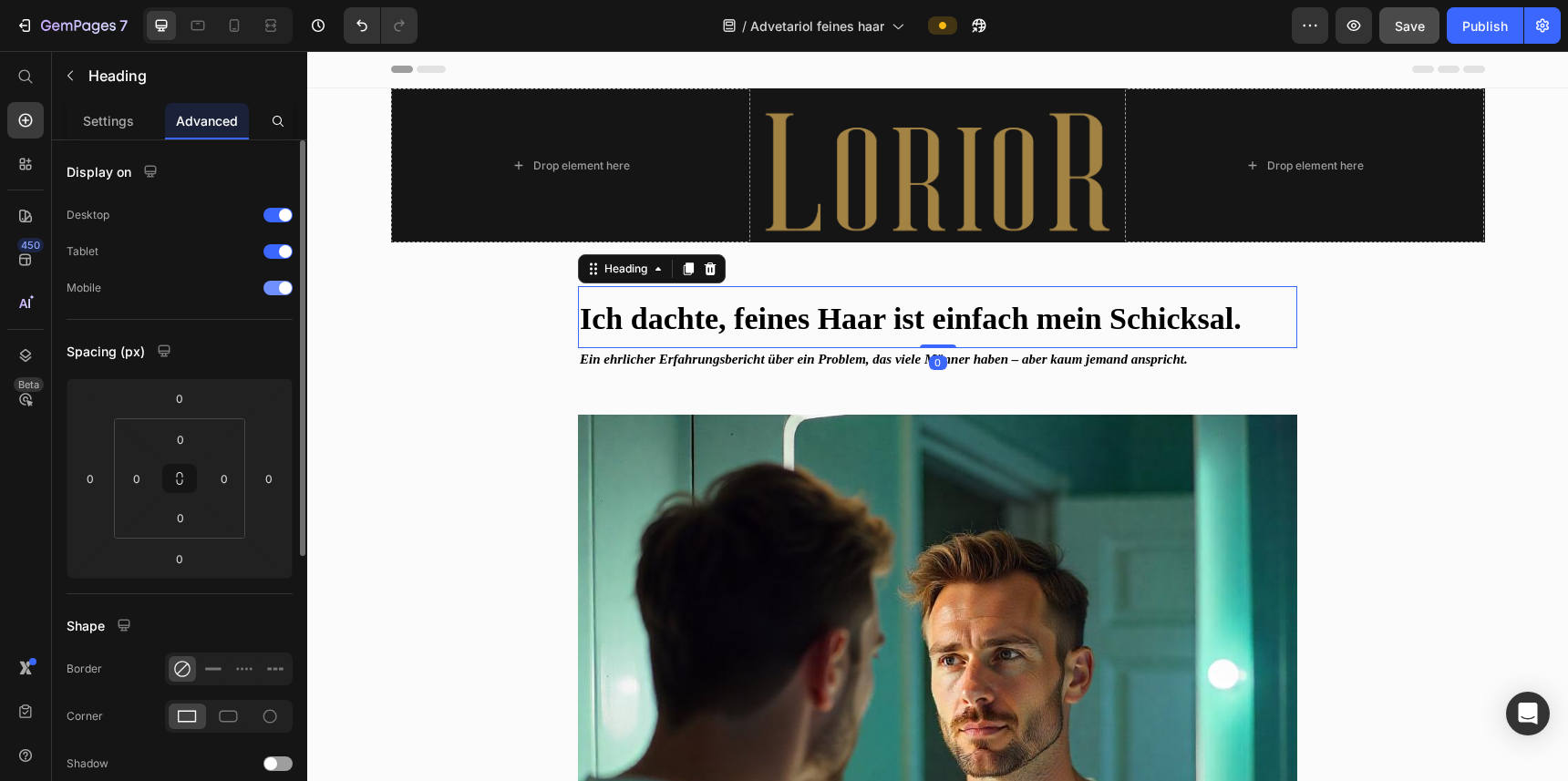 click at bounding box center [278, 288] 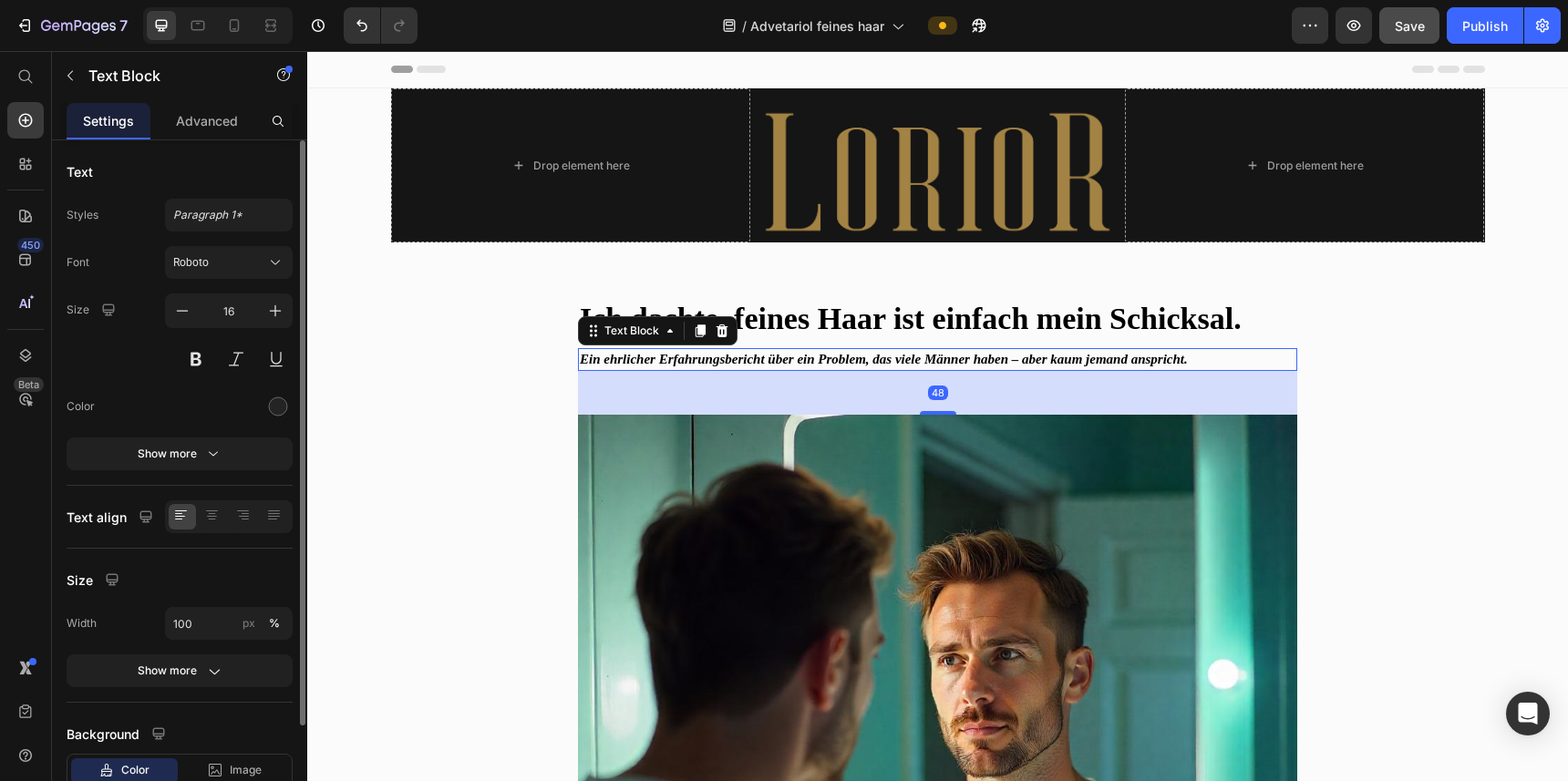 click on "Ein ehrlicher Erfahrungsbericht über ein Problem, das viele Männer haben – aber kaum jemand anspricht." at bounding box center [883, 359] 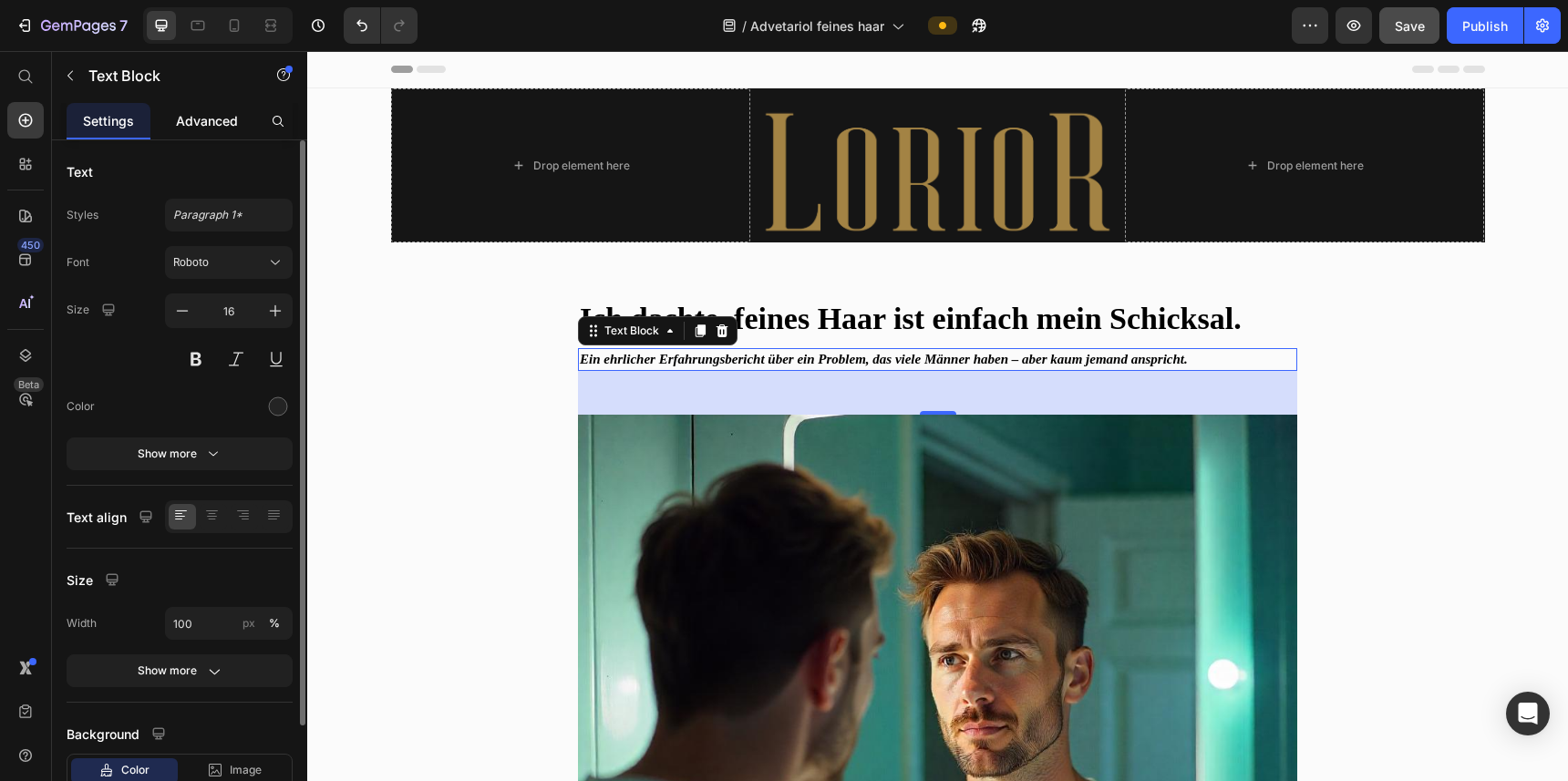 click on "Advanced" at bounding box center [207, 120] 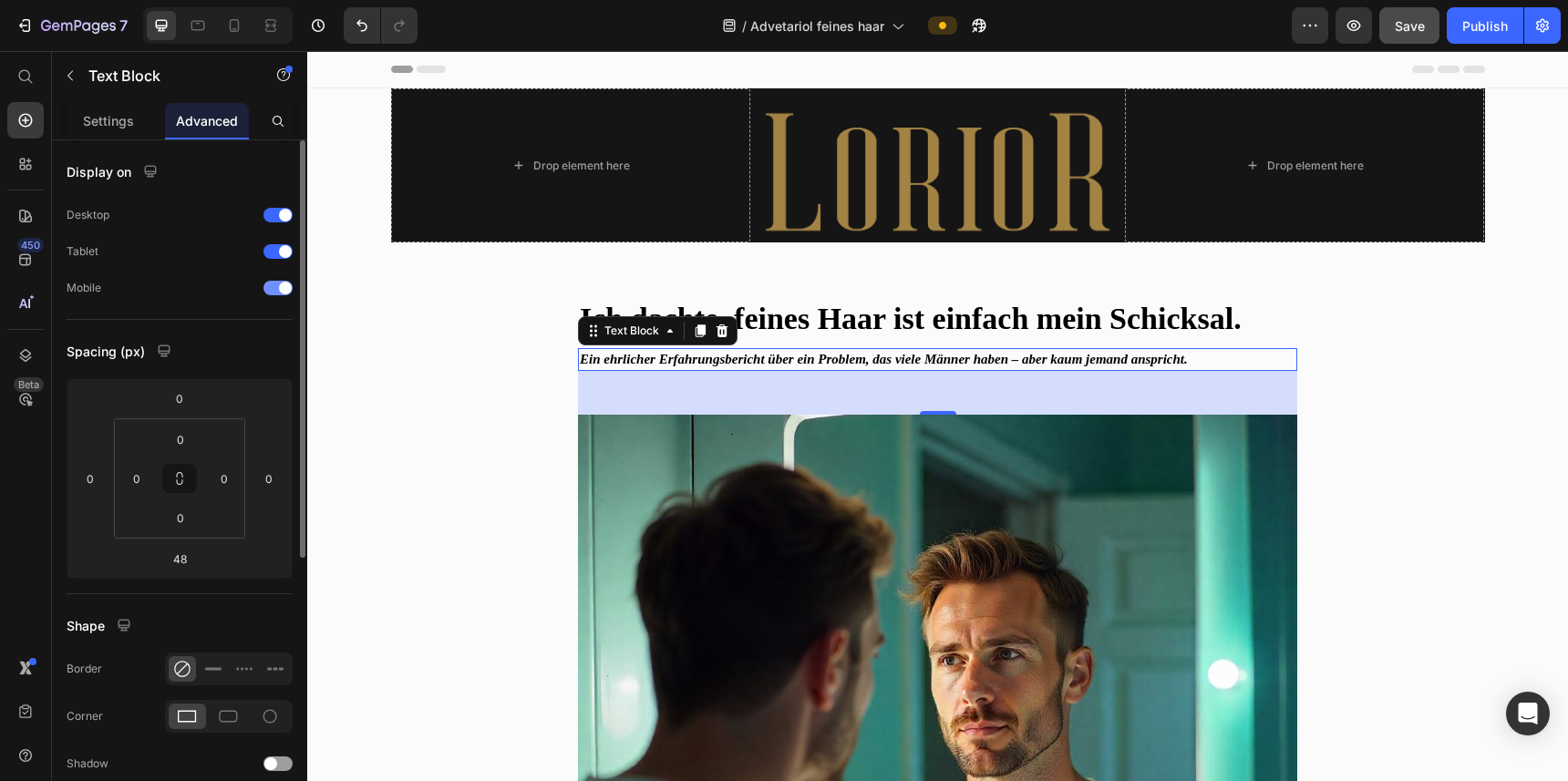 click at bounding box center (278, 288) 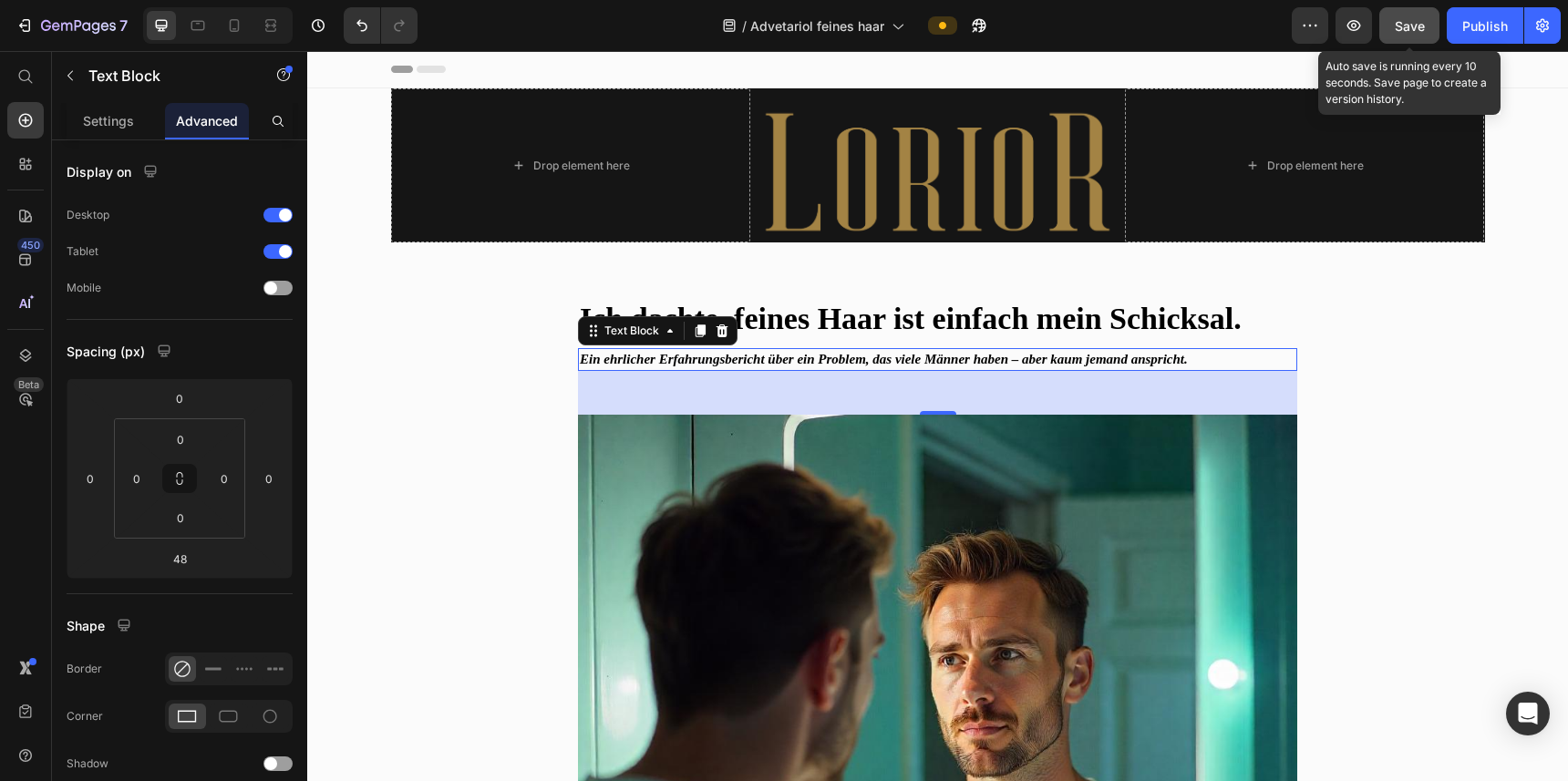 click on "Save" 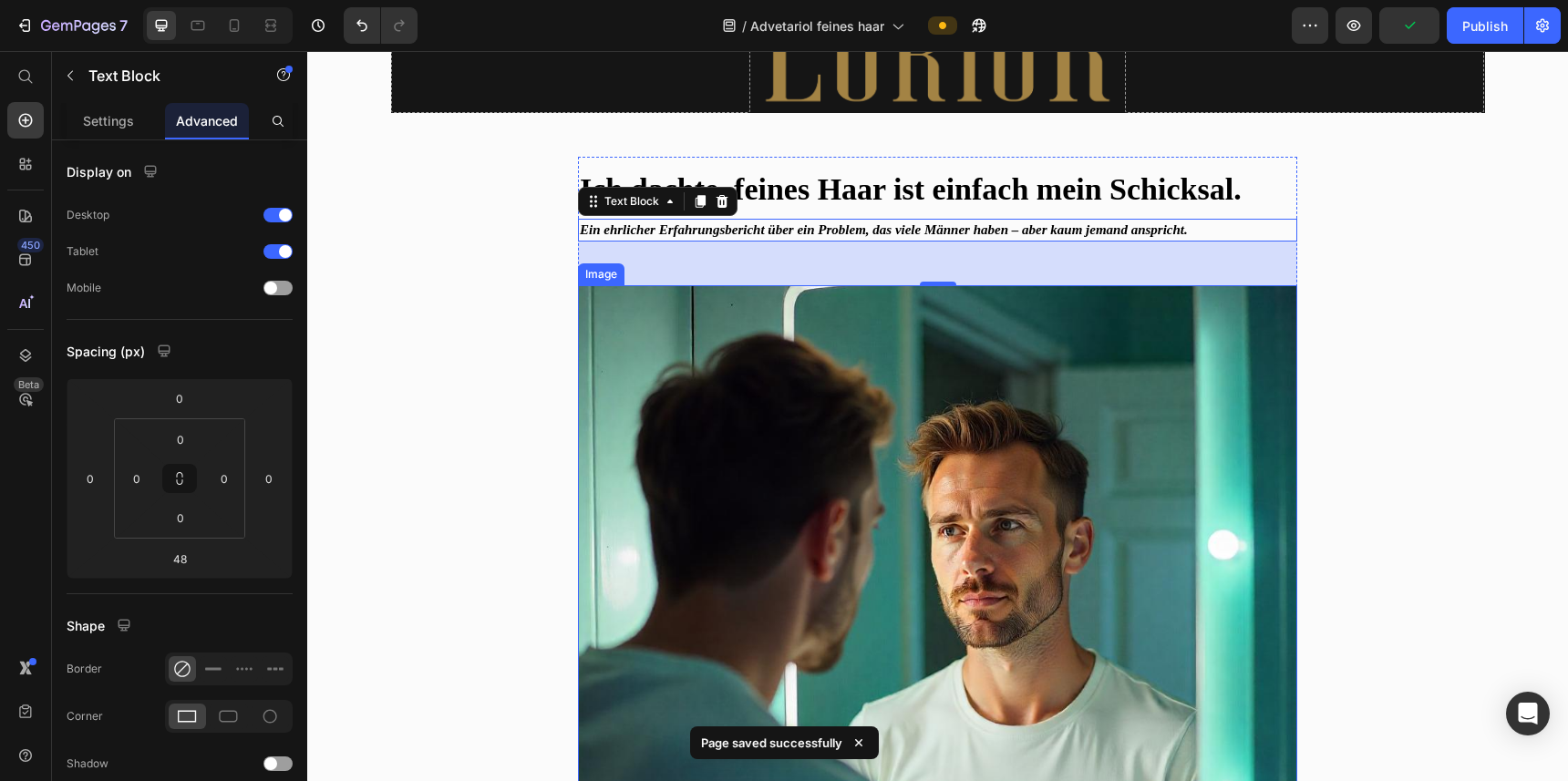 scroll, scrollTop: 140, scrollLeft: 0, axis: vertical 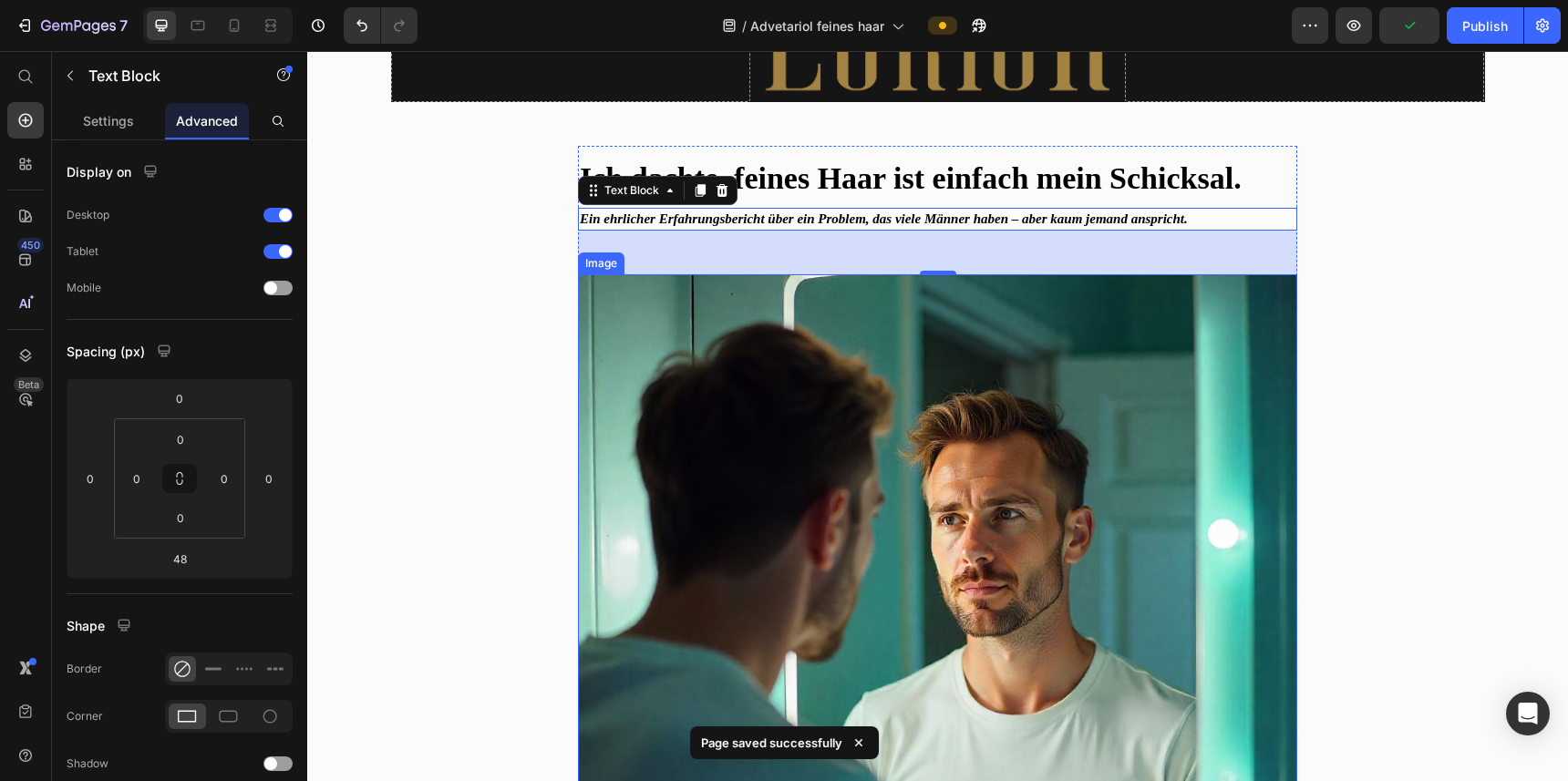 click at bounding box center [937, 633] 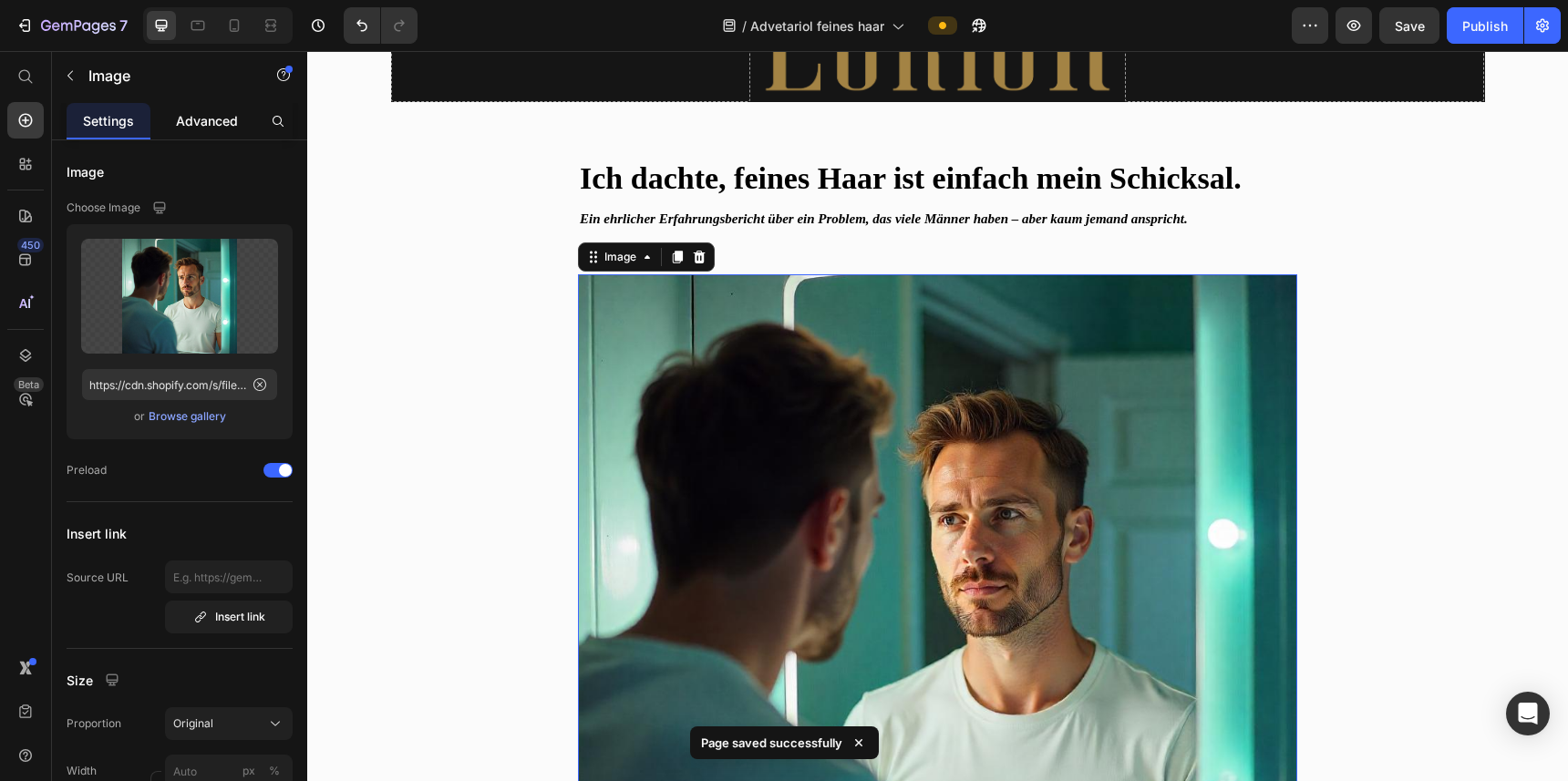 click on "Advanced" 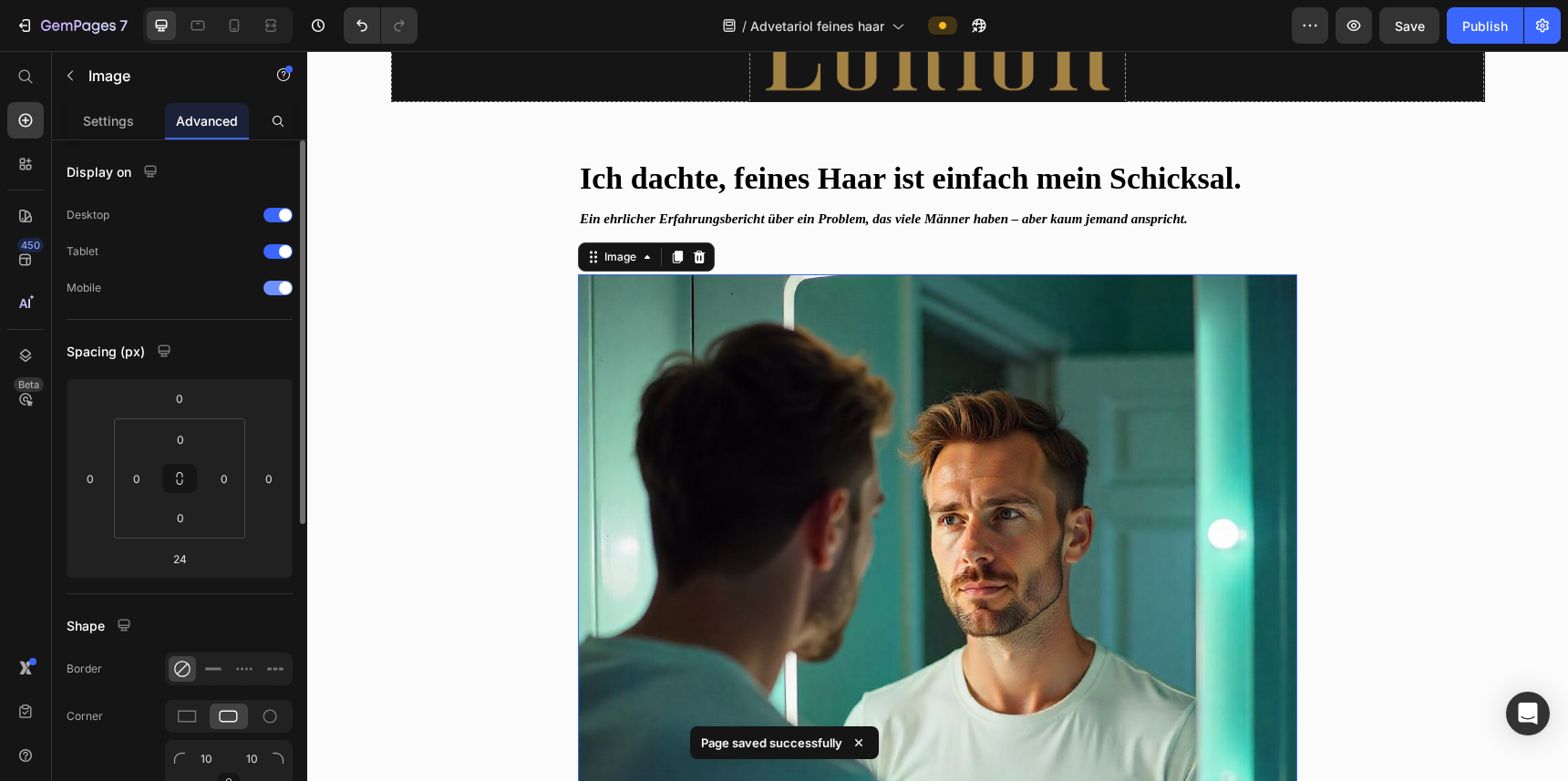 click at bounding box center (285, 288) 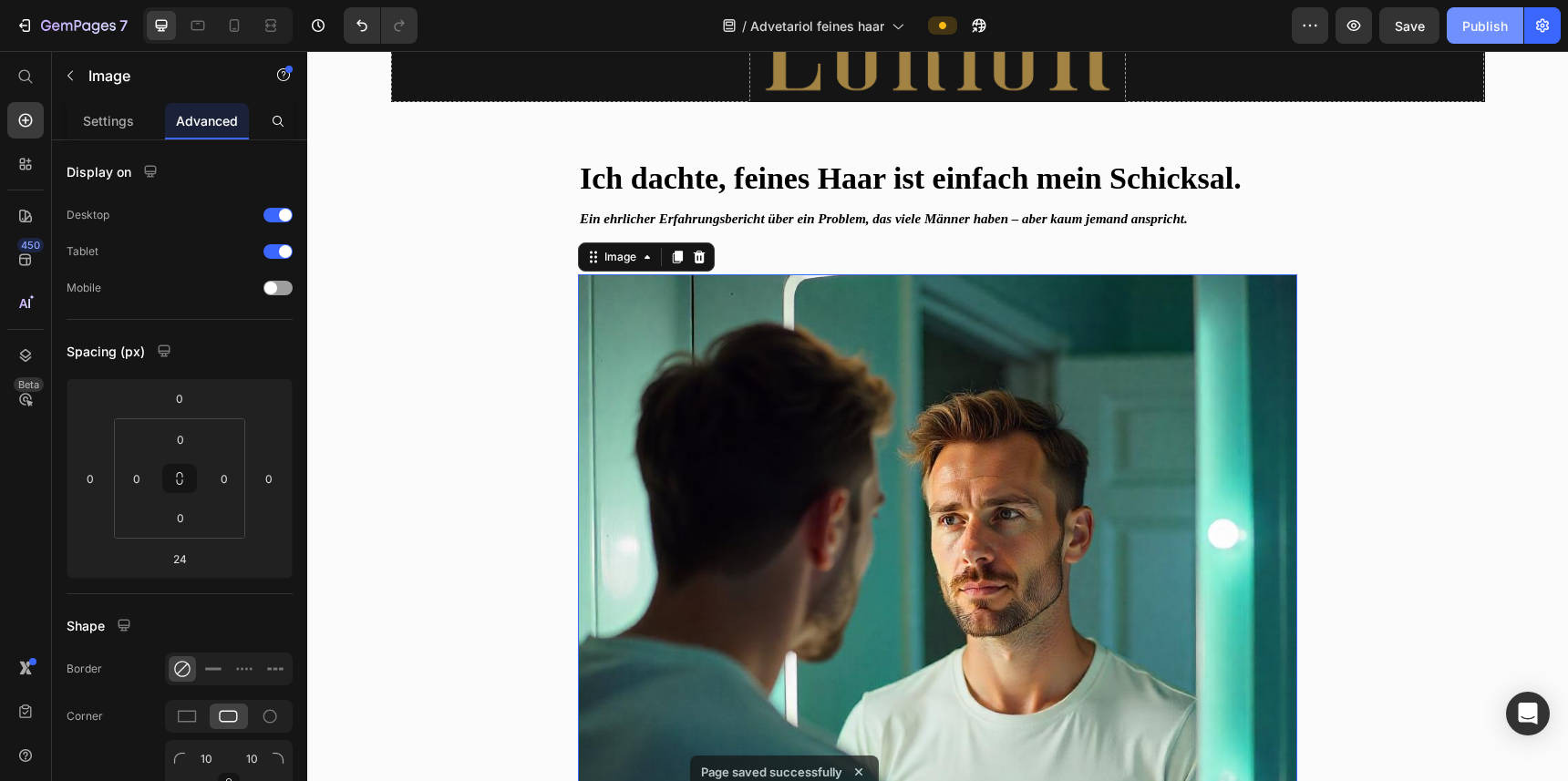 click on "Publish" at bounding box center (1485, 26) 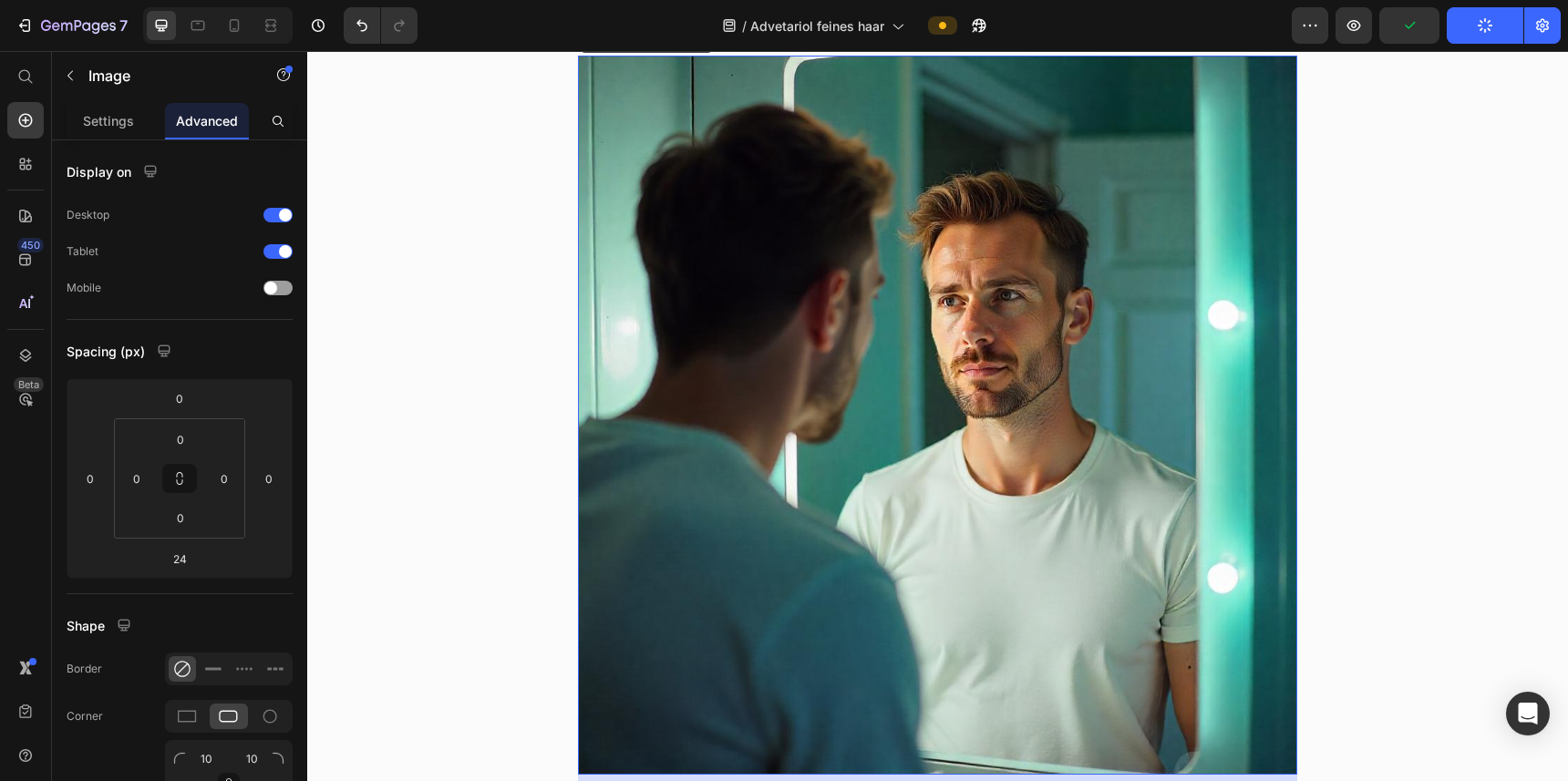 scroll, scrollTop: 750, scrollLeft: 0, axis: vertical 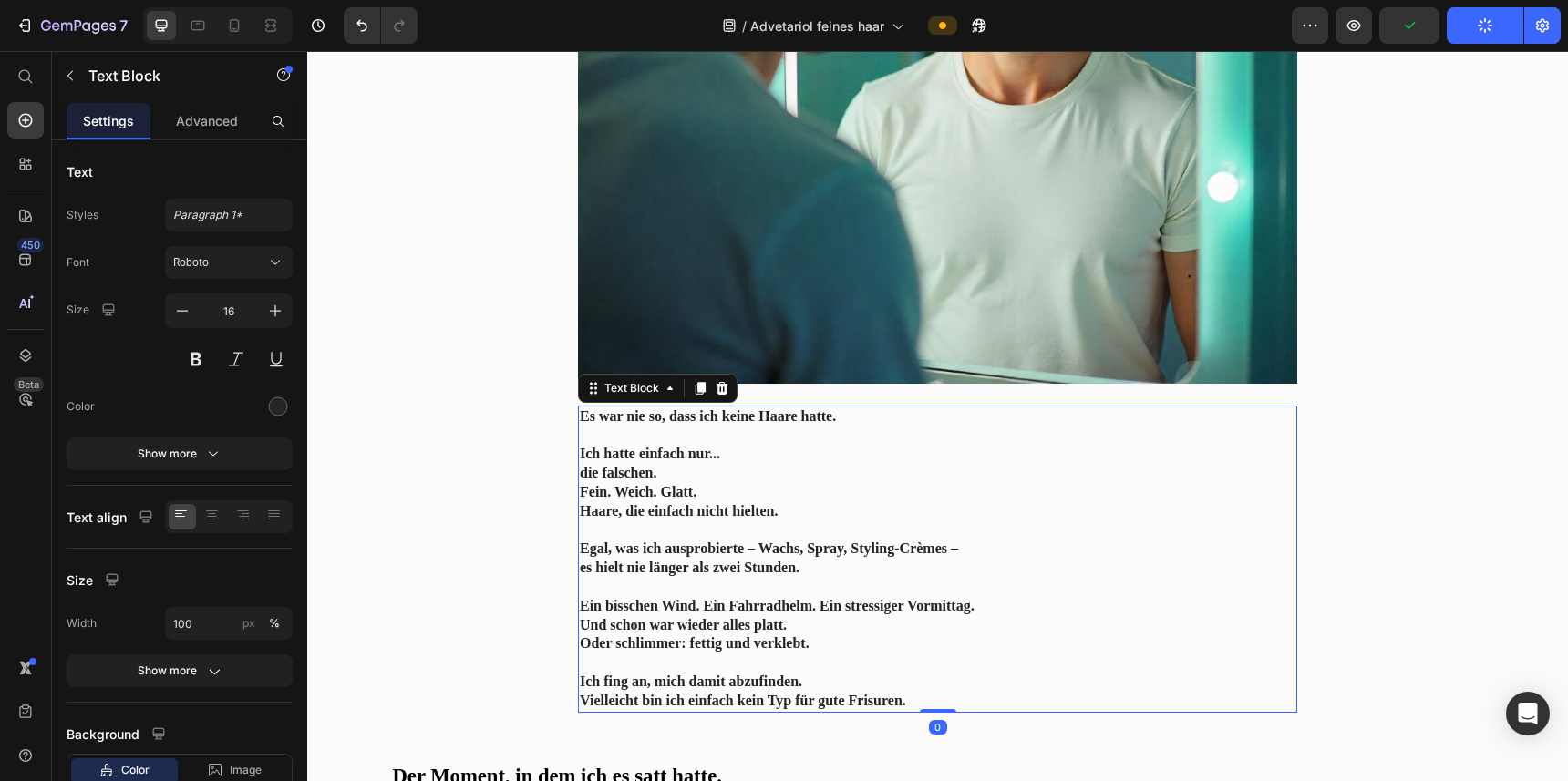 click on "Ich hatte einfach nur... die falschen." at bounding box center (937, 464) 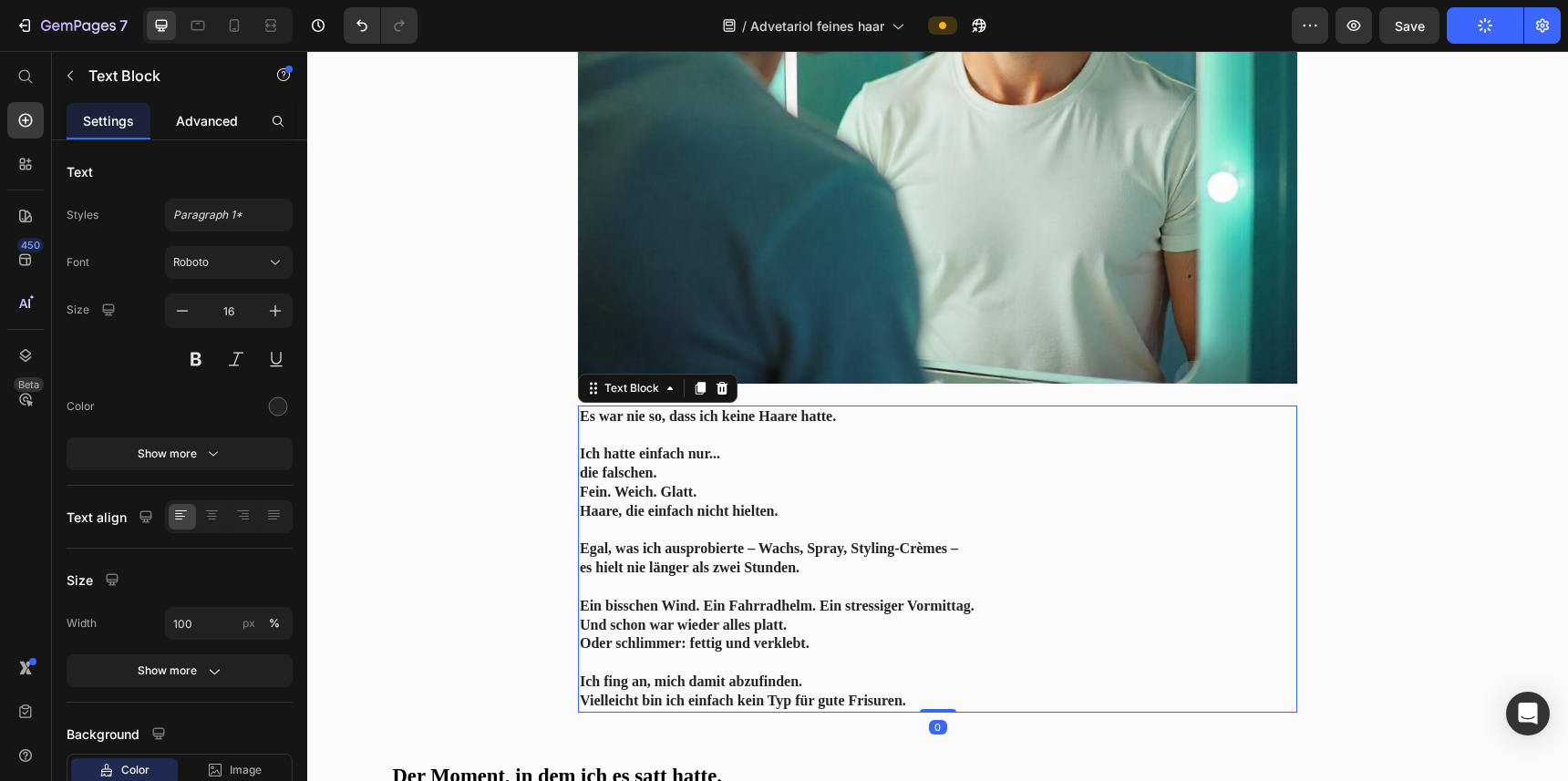 click on "Advanced" at bounding box center (207, 120) 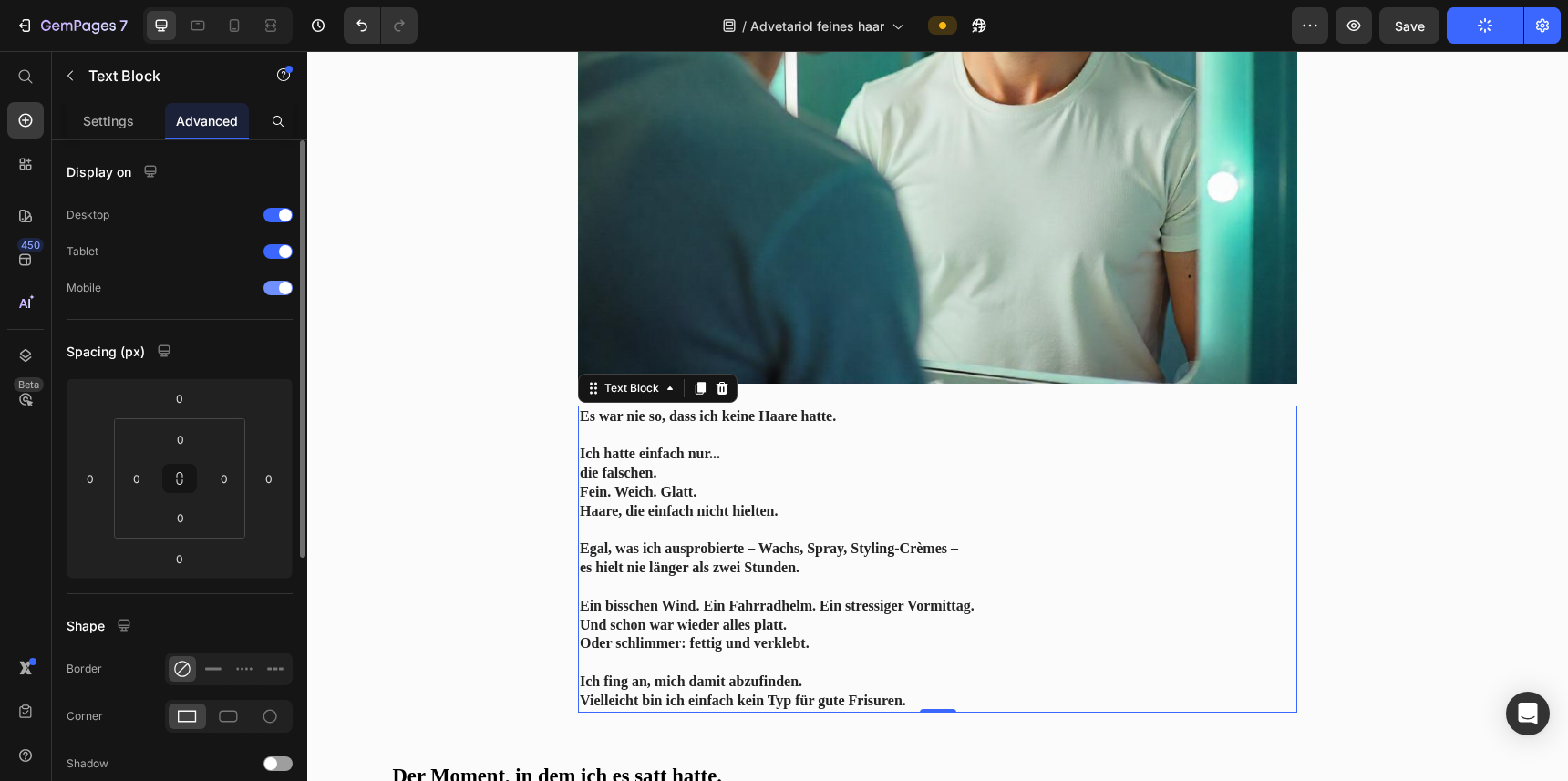 click at bounding box center [278, 288] 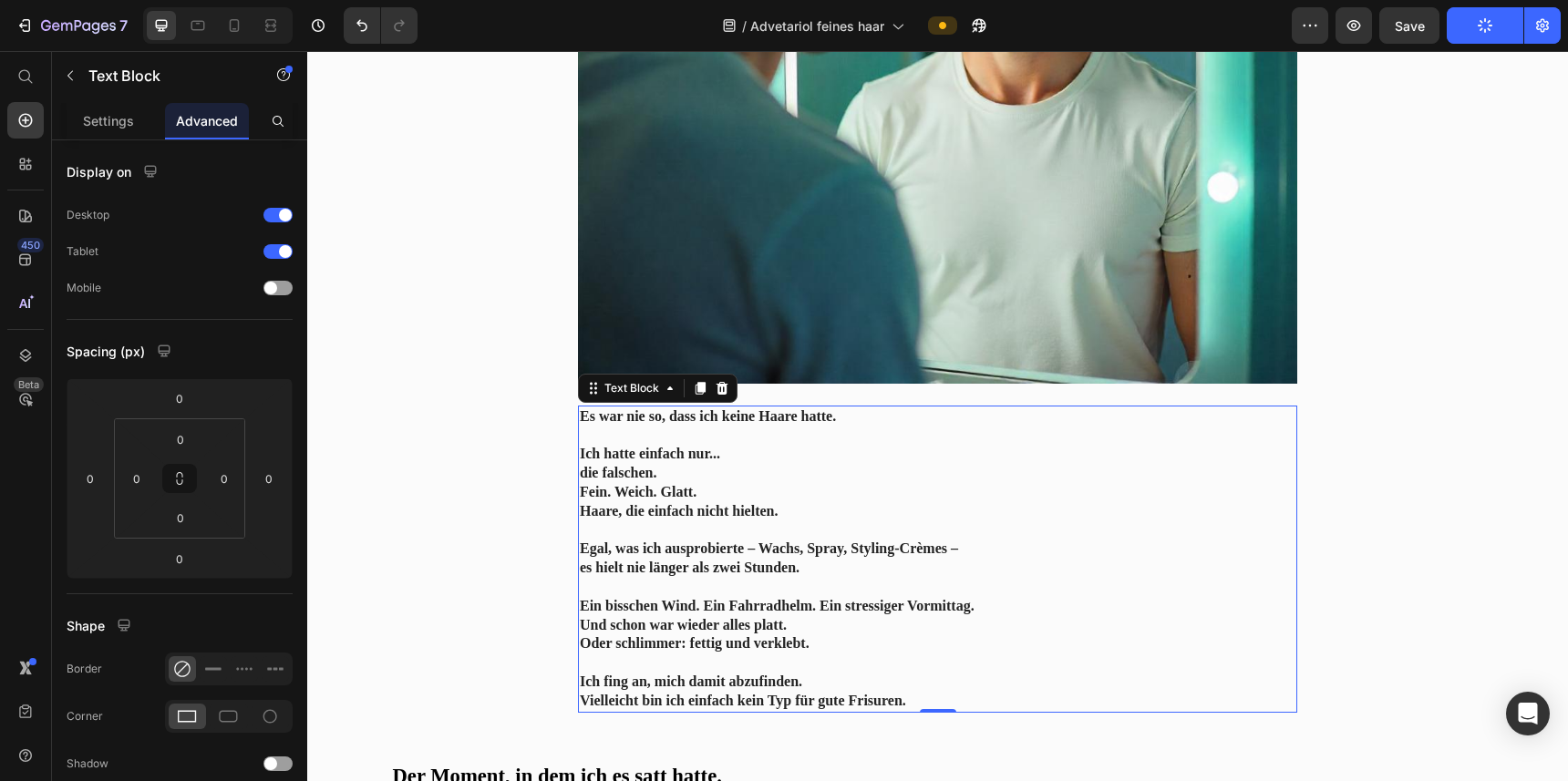 scroll, scrollTop: 900, scrollLeft: 0, axis: vertical 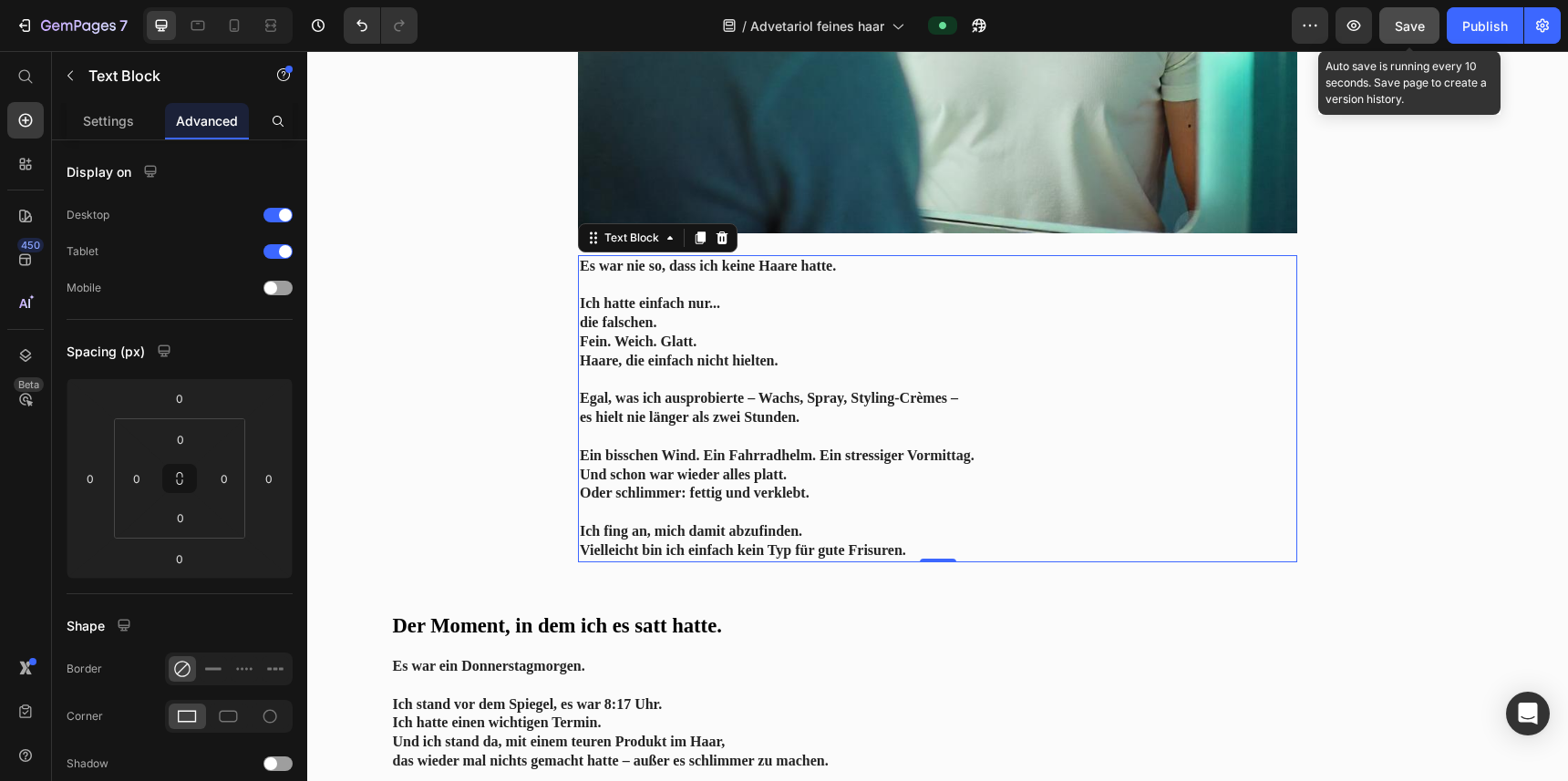 click on "Save" 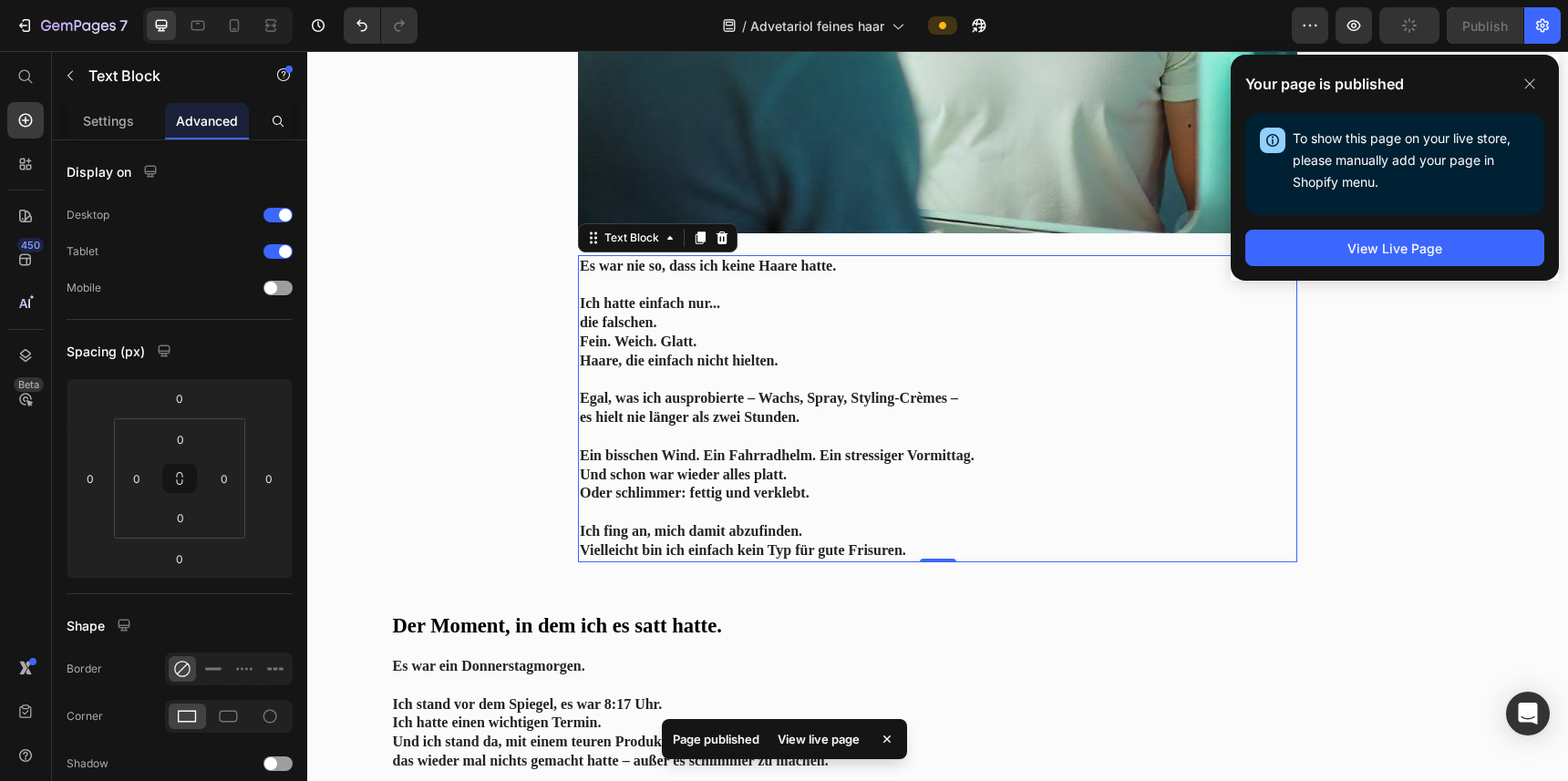 click on "Ich fing an, mich damit abzufinden. Vielleicht bin ich einfach kein Typ für gute Frisuren." at bounding box center [937, 541] 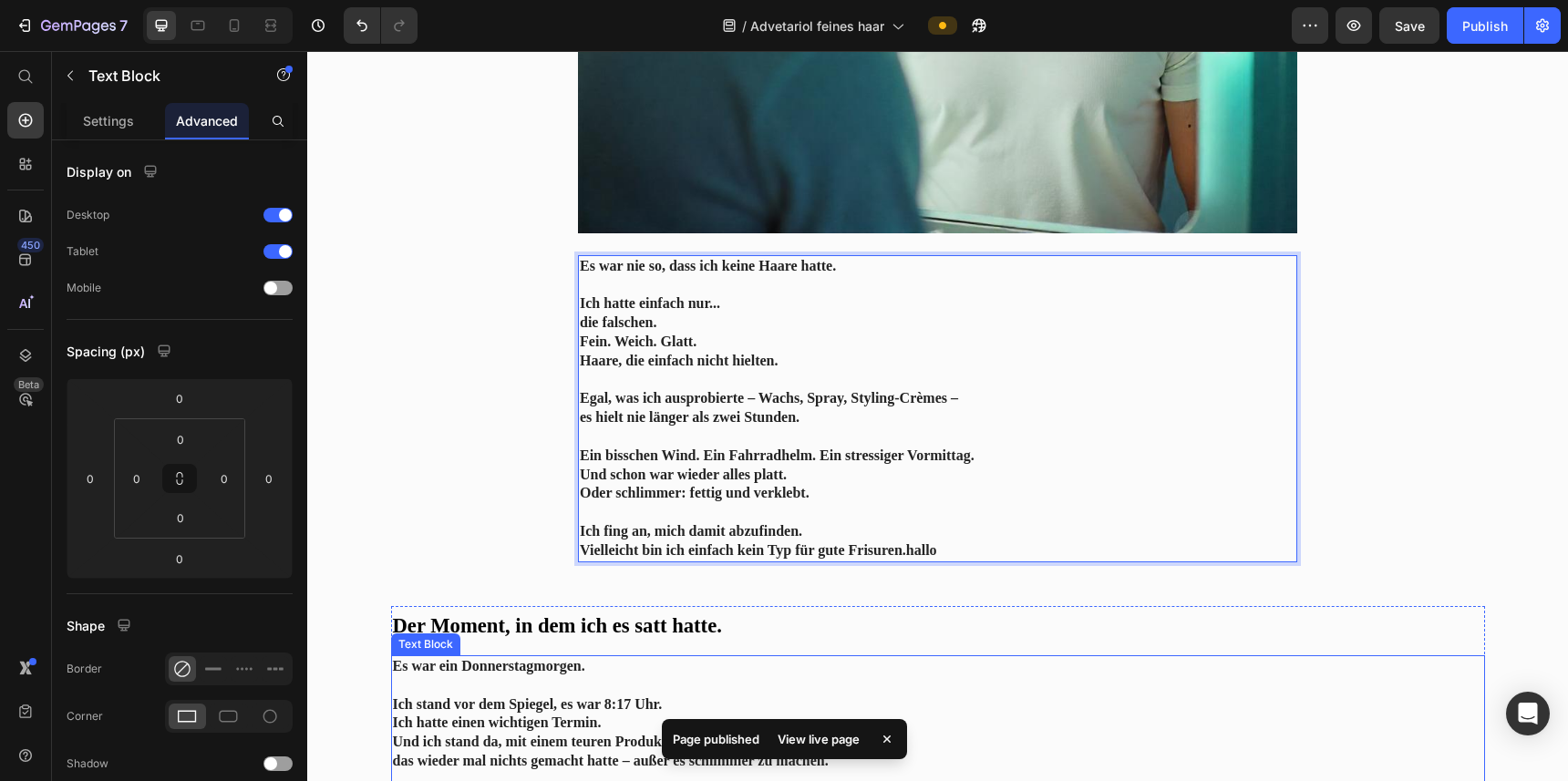 click on "Es war ein Donnerstagmorgen. Ich stand vor dem Spiegel, es war 8:17 Uhr. Ich hatte einen wichtigen Termin. Und ich stand da, mit einem teuren Produkt im Haar, das wieder mal nichts gemacht hatte – außer es schlimmer zu machen. Und wieder einmal starrte mir mein zweifelnder Gesichtsausdruck entgegen. „Es liegt wohl einfach an meinen Genen…“ „Ich hab halt Pech.“ „Andere Männer haben besseres Haar.“ Aber tief drin wusste ich: Es muss doch auch dafür eine Lösung geben." at bounding box center [938, 799] 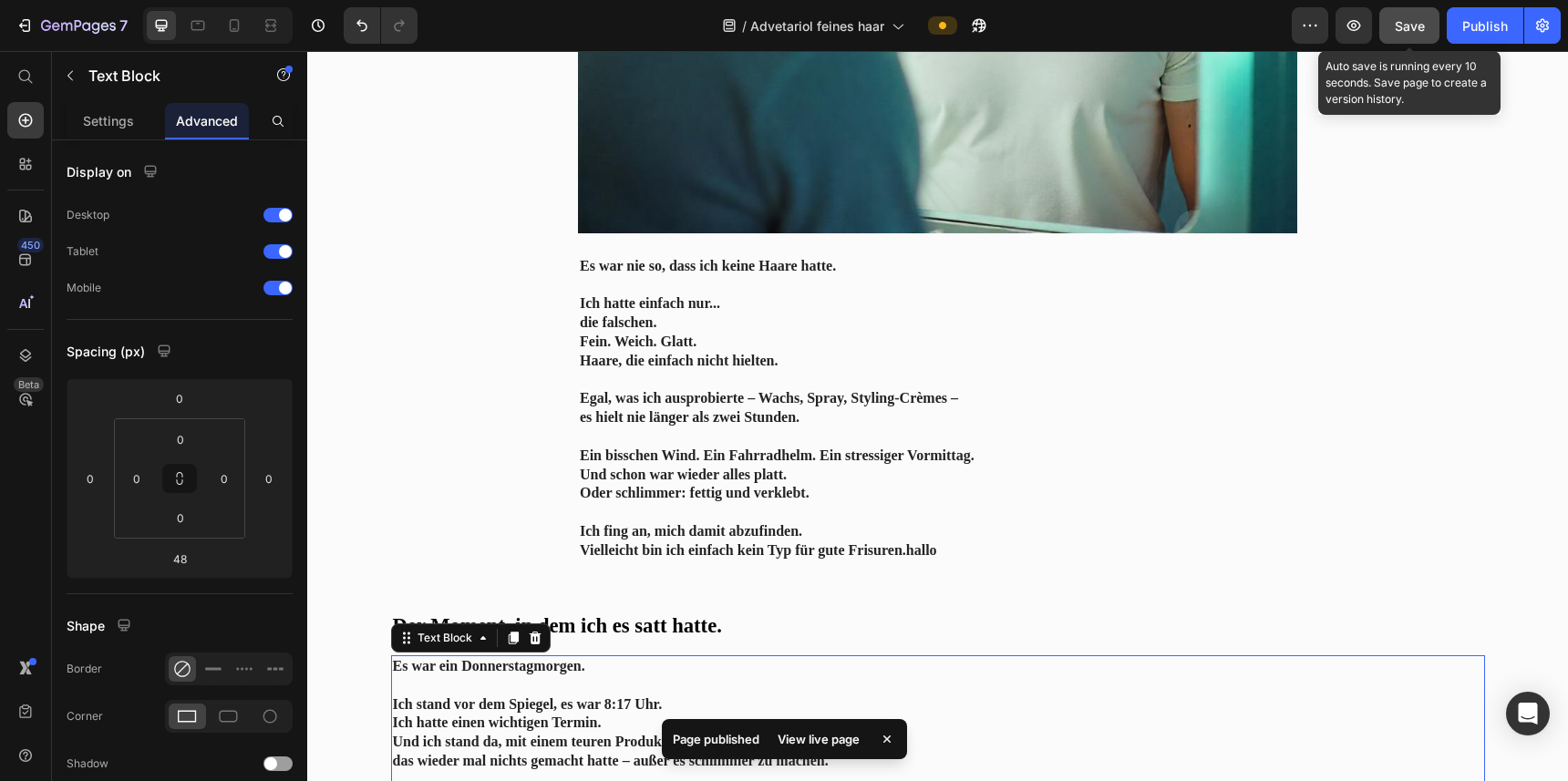 click on "Save" 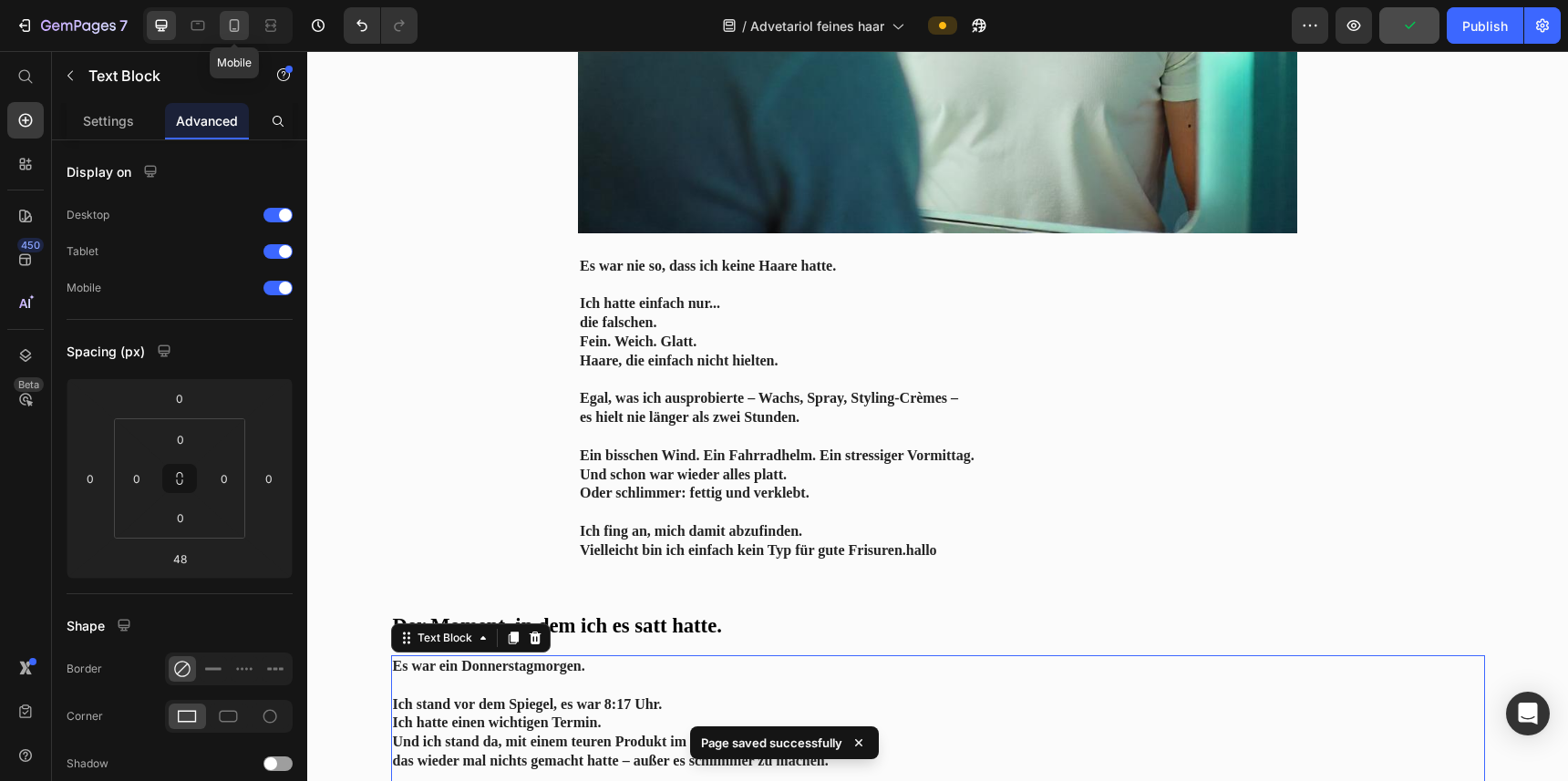 click 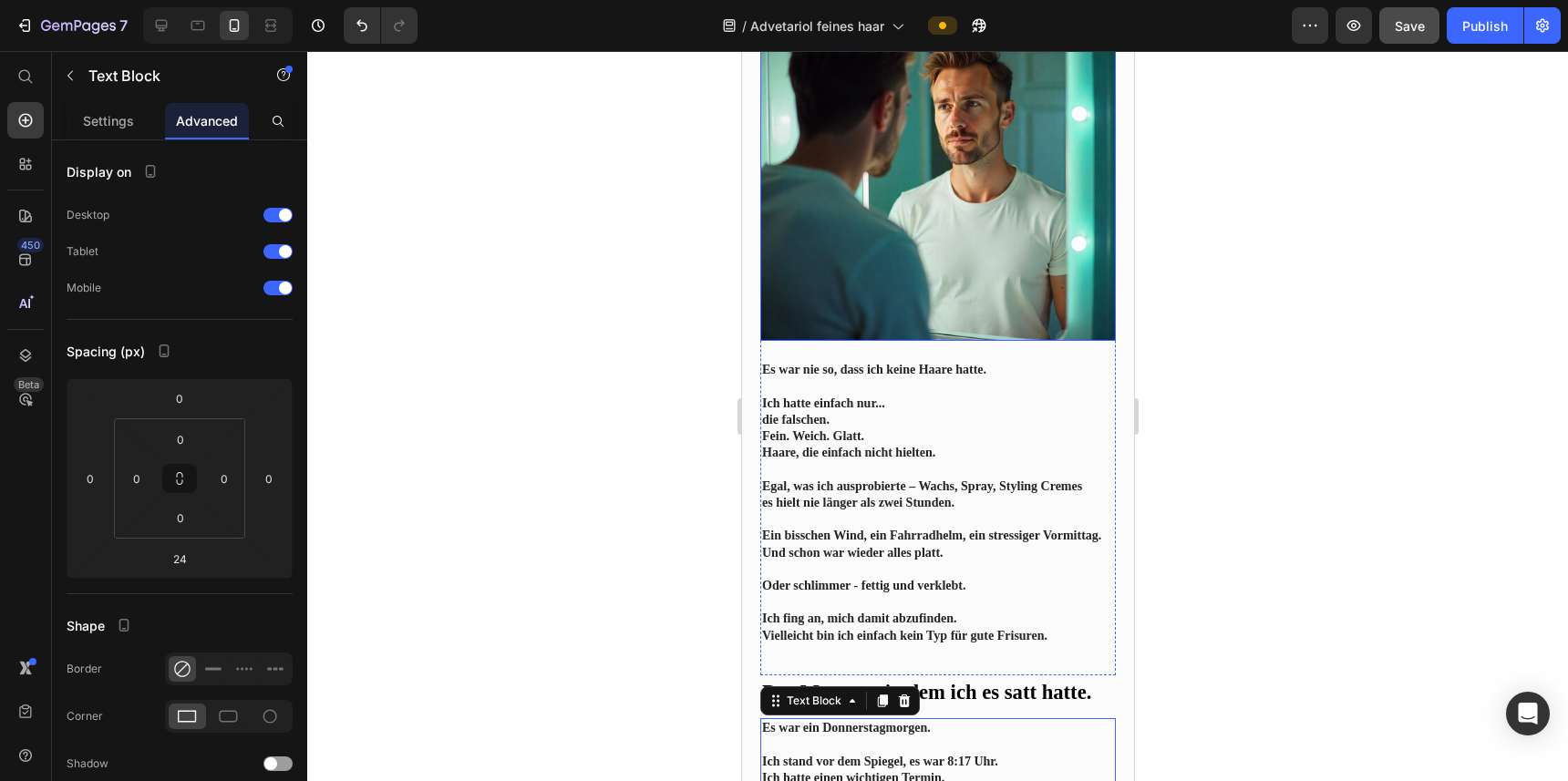 scroll, scrollTop: 445, scrollLeft: 0, axis: vertical 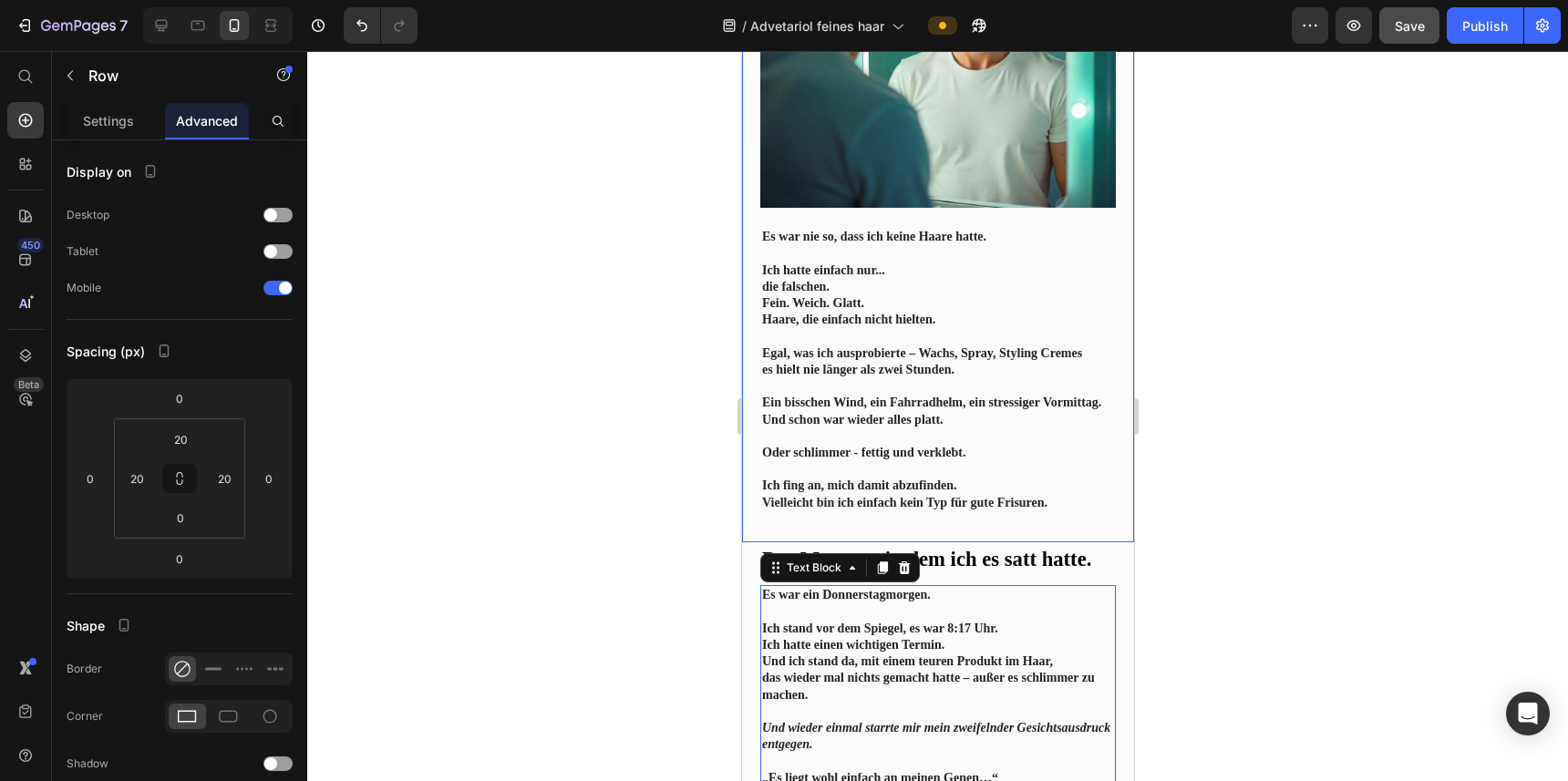 click on "Ich dachte, feines Haar ist einfach mein Schicksal. Heading Ein ehrlicher Erfahrungsbericht über ein Problem, das viele Männer haben – aber kaum jemand anspricht. Text Block Image Es war nie so, dass ich keine Haare hatte.   Ich hatte einfach nur... die falschen. Fein. Weich. Glatt. Haare, die einfach nicht hielten.   Egal, was ich ausprobierte – Wachs, Spray, Styling Cremes  es hielt nie länger als zwei Stunden.   Ein bisschen Wind, ein Fahrradhelm, ein stressiger Vormittag. Und schon war wieder alles platt. Oder schlimmer - fettig und verklebt.   Ich fing an, mich damit abzufinden. Vielleicht bin ich einfach kein Typ für gute Frisuren. Text Block Row Row Row" at bounding box center (937, 127) 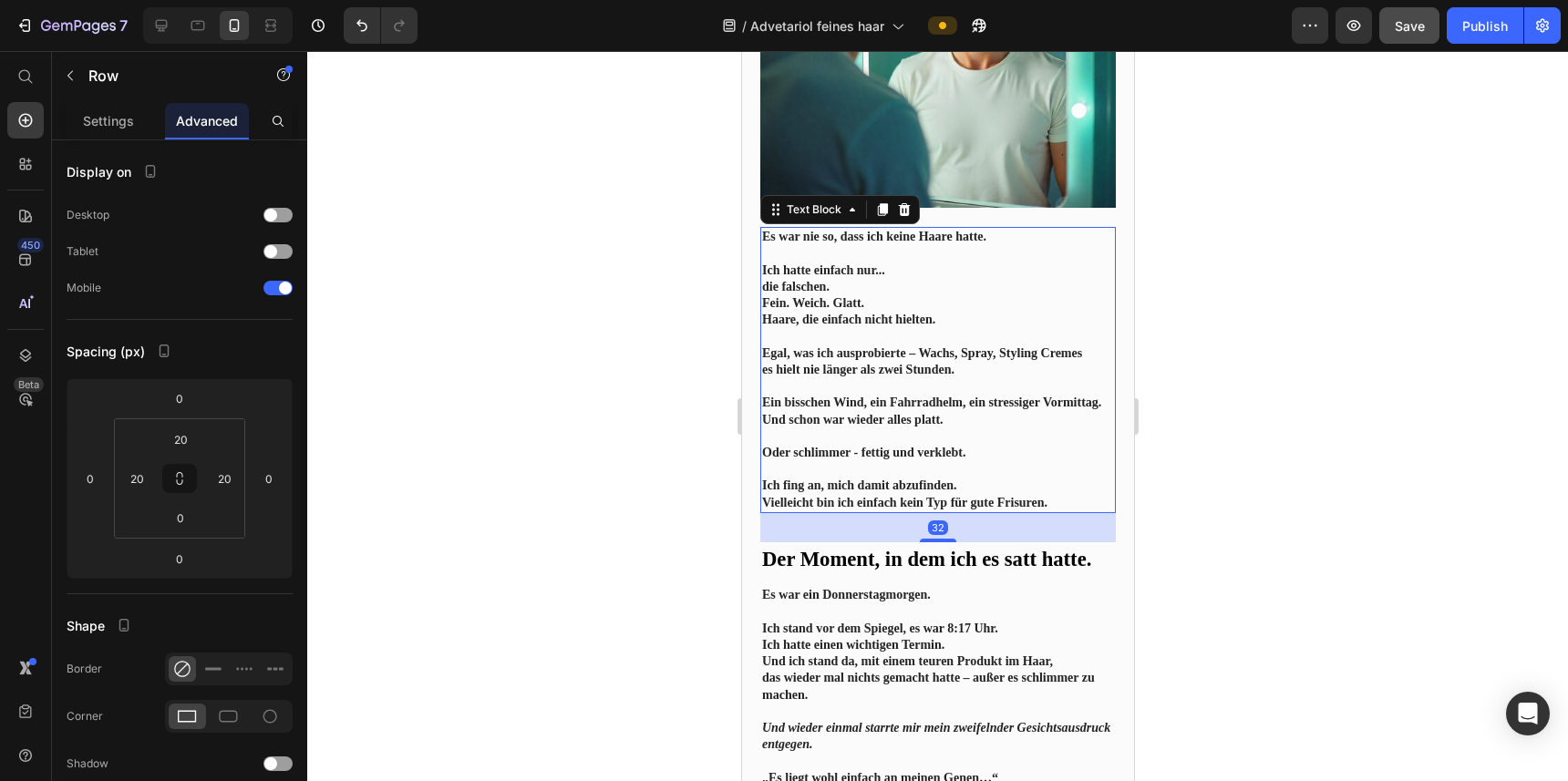 click on "Vielleicht bin ich einfach kein Typ für gute Frisuren." at bounding box center [903, 502] 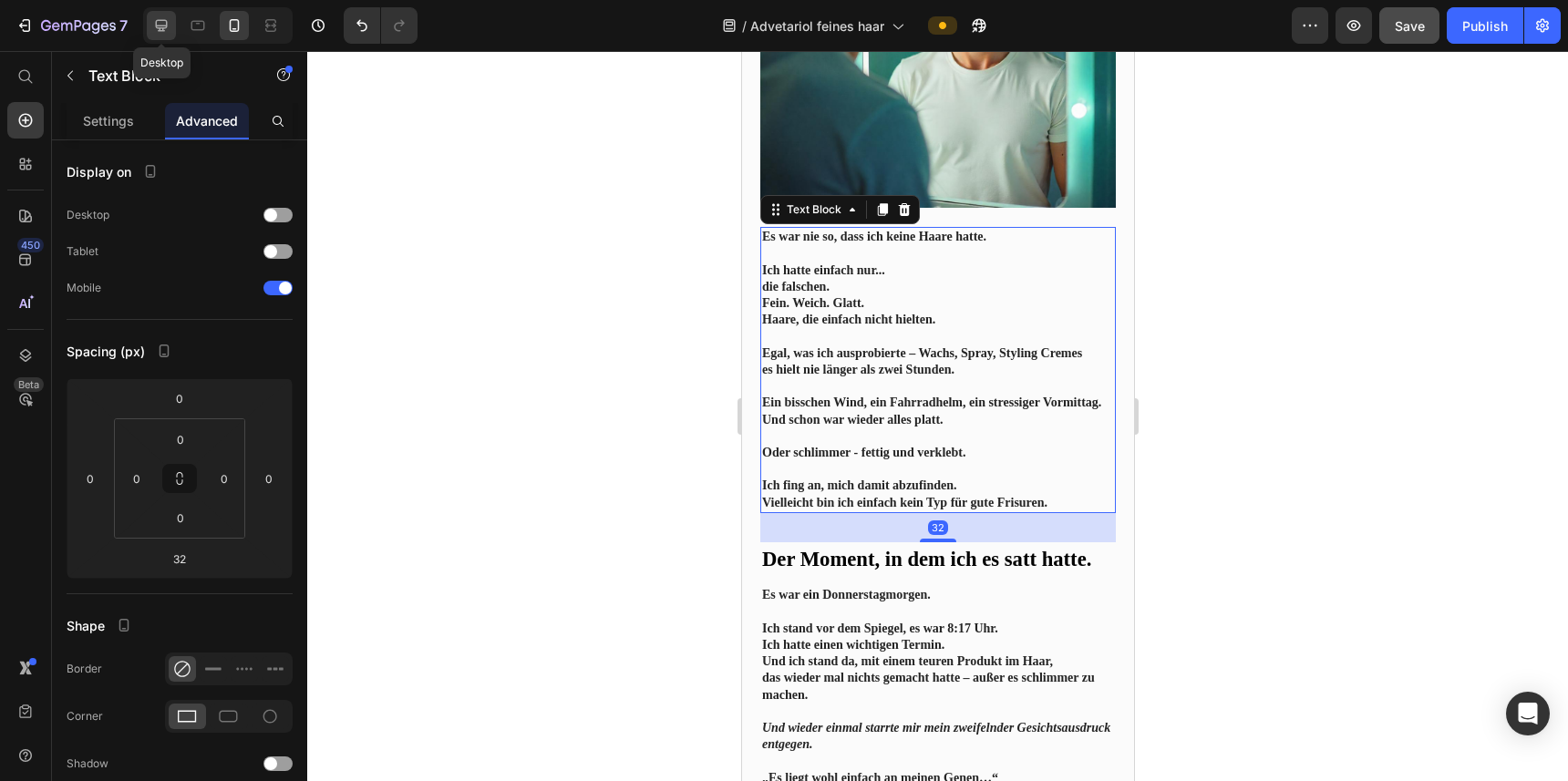 click 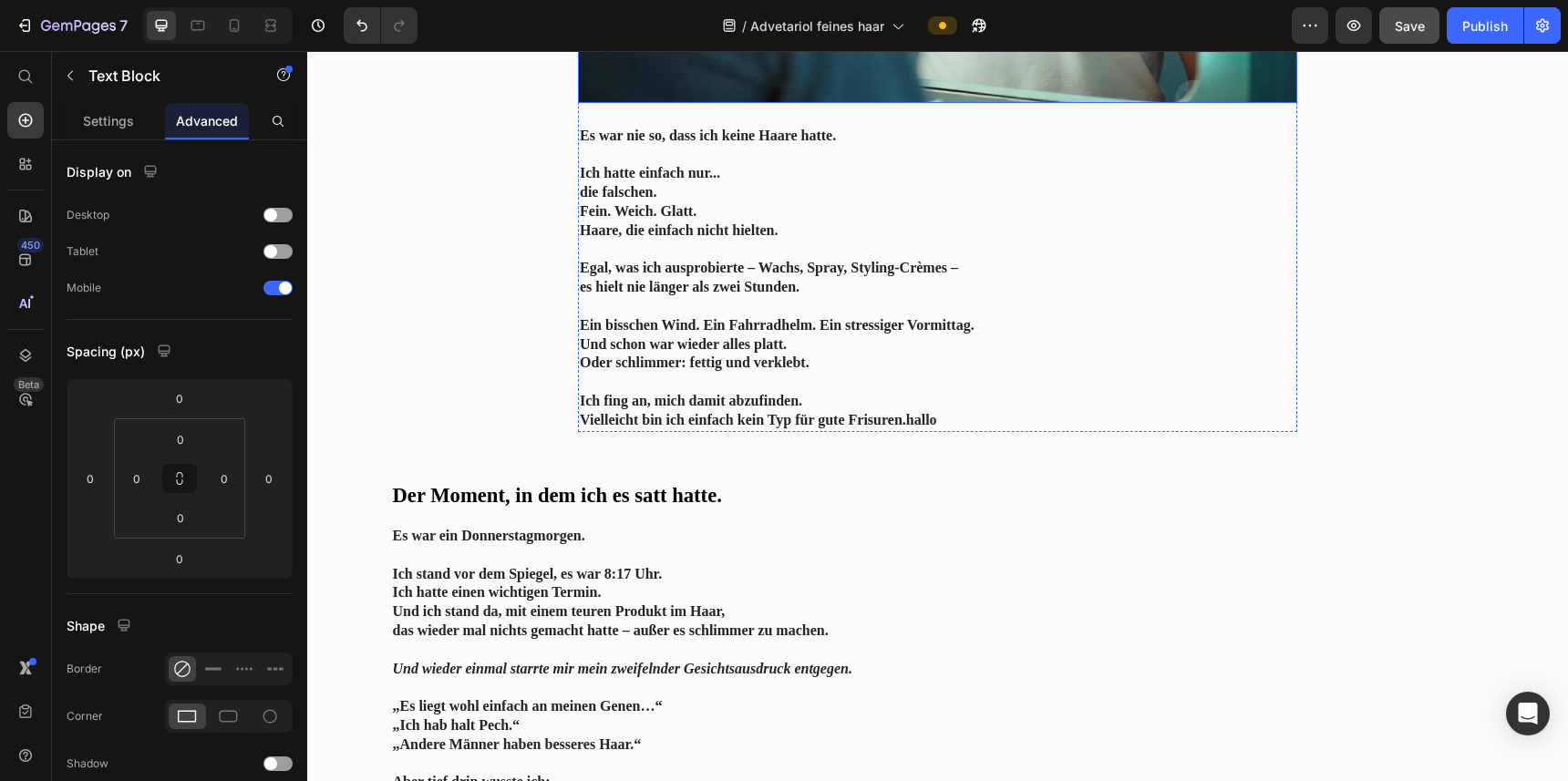 scroll, scrollTop: 1065, scrollLeft: 0, axis: vertical 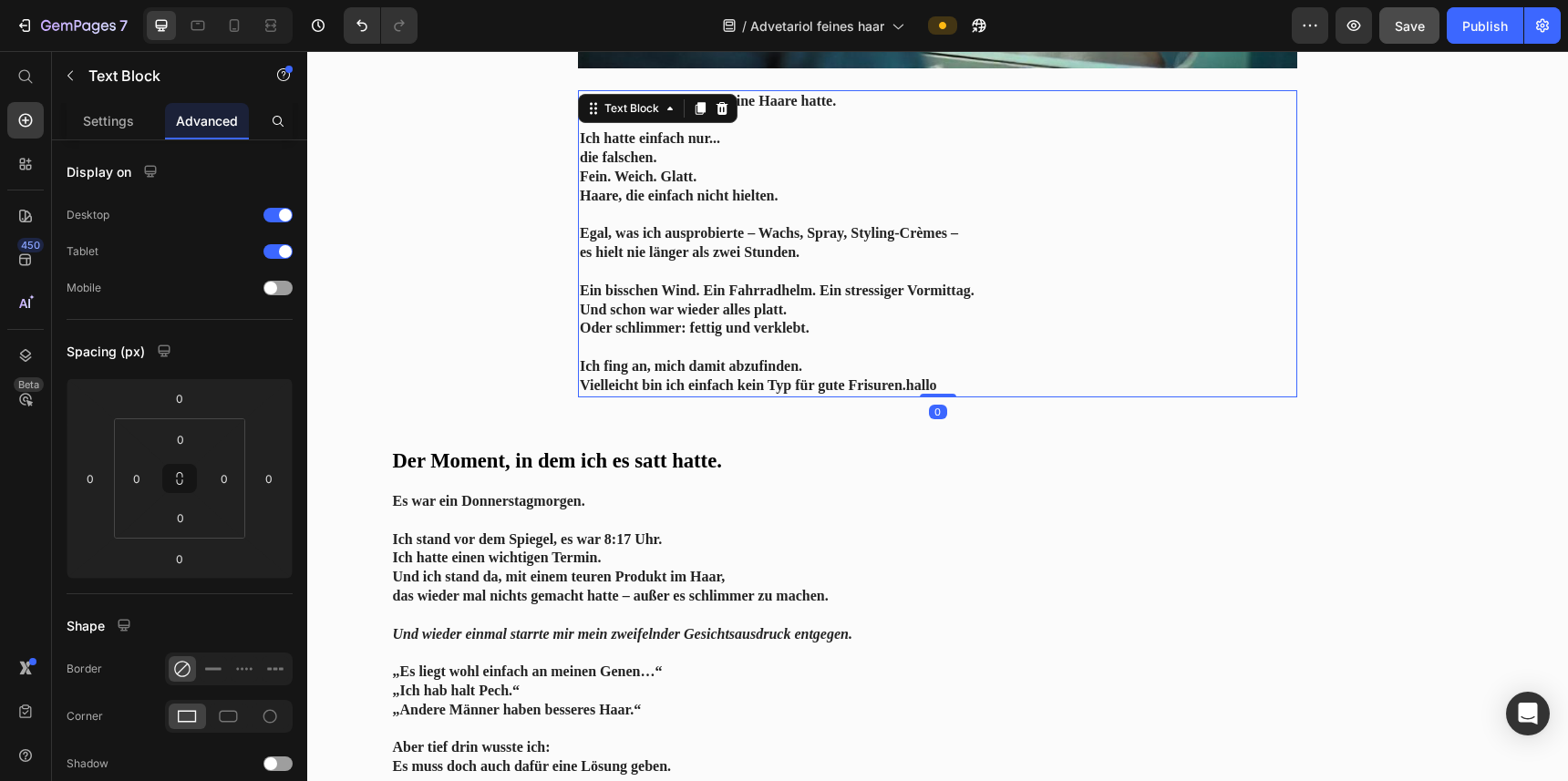 click on "Ich fing an, mich damit abzufinden. Vielleicht bin ich einfach kein Typ für gute Frisuren." at bounding box center [937, 376] 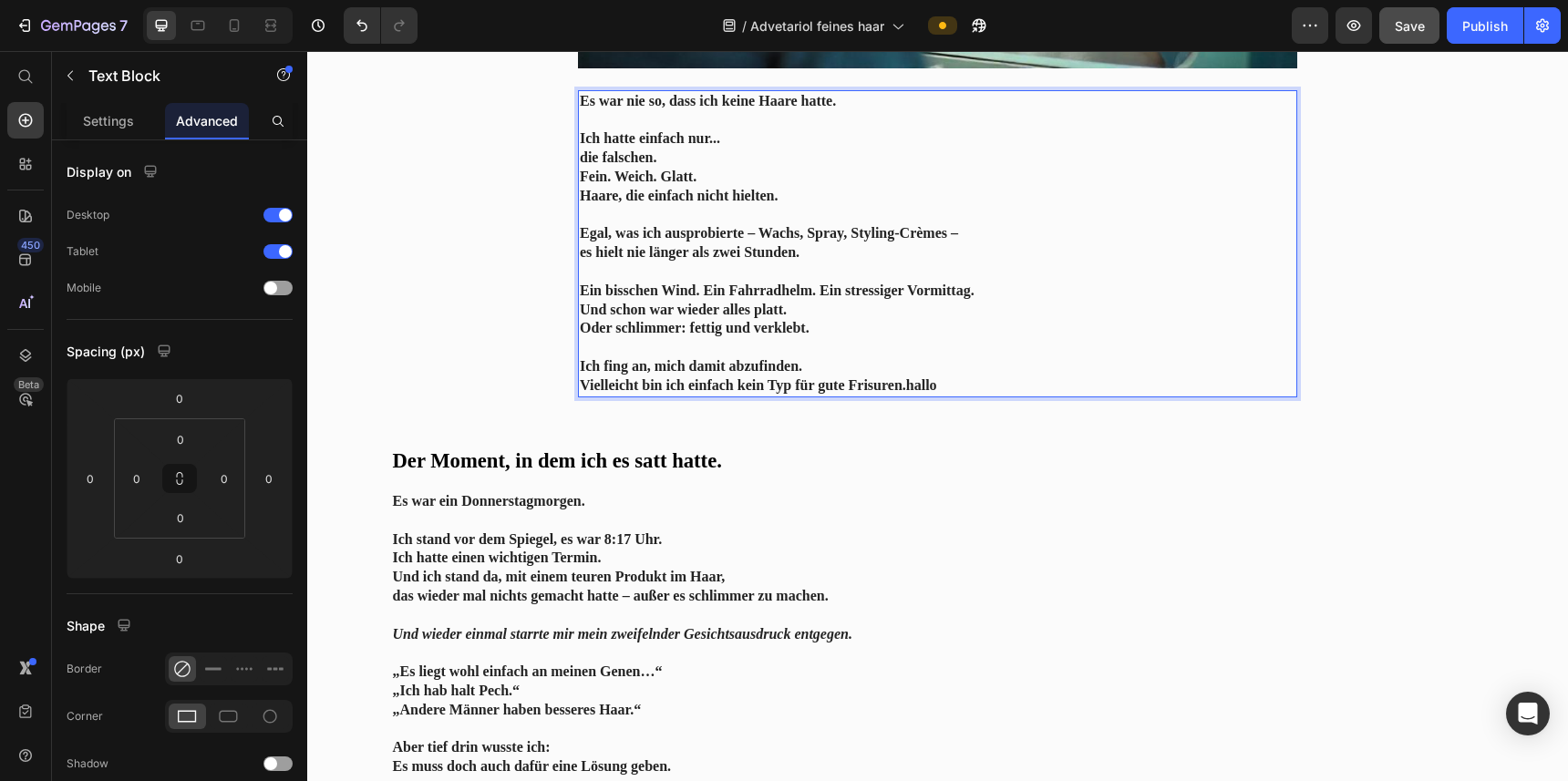 click on "Ich fing an, mich damit abzufinden. Vielleicht bin ich einfach kein Typ für gute Frisuren." at bounding box center [937, 376] 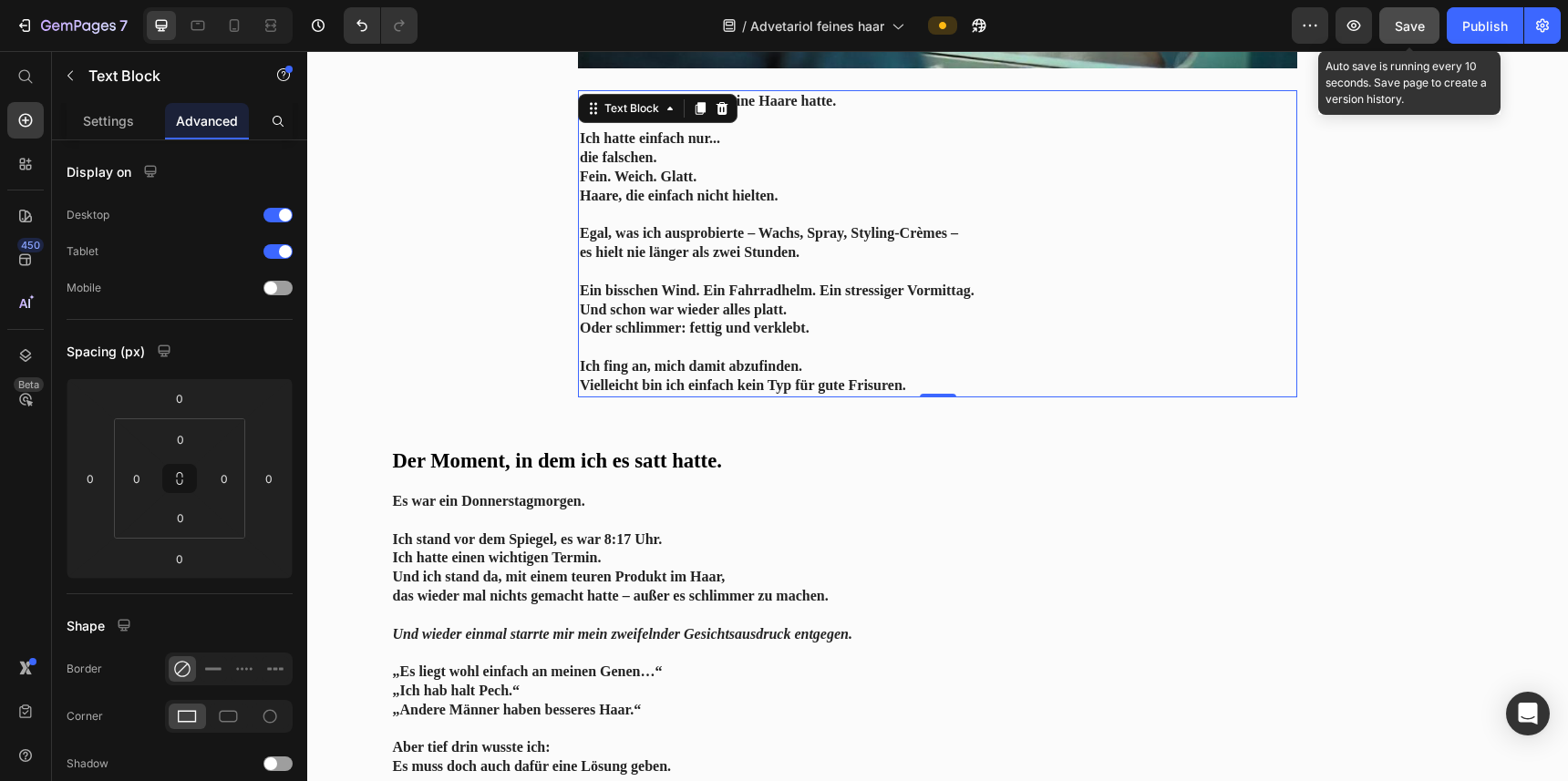 click on "Save" 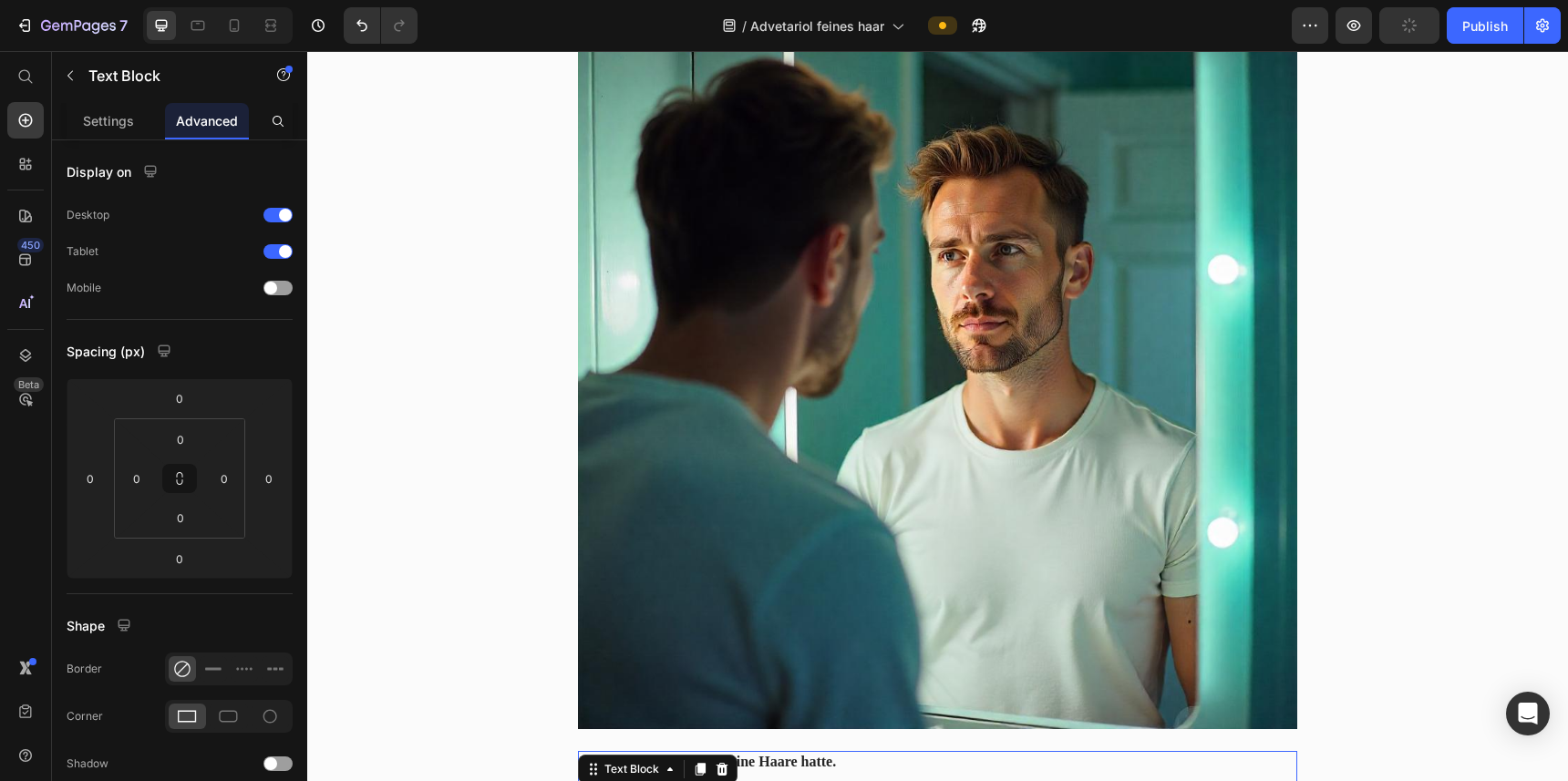scroll, scrollTop: 0, scrollLeft: 0, axis: both 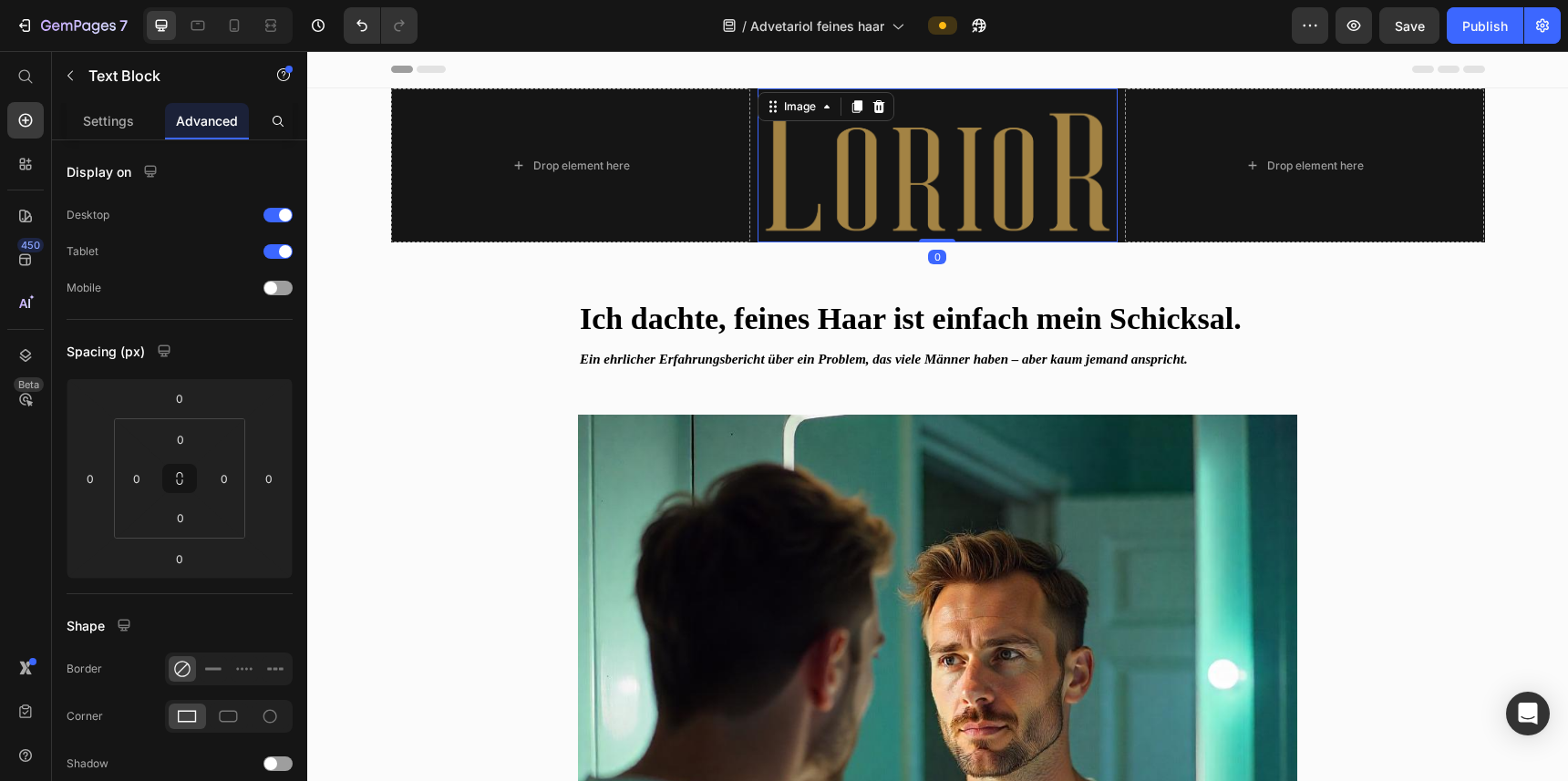 click at bounding box center [937, 165] 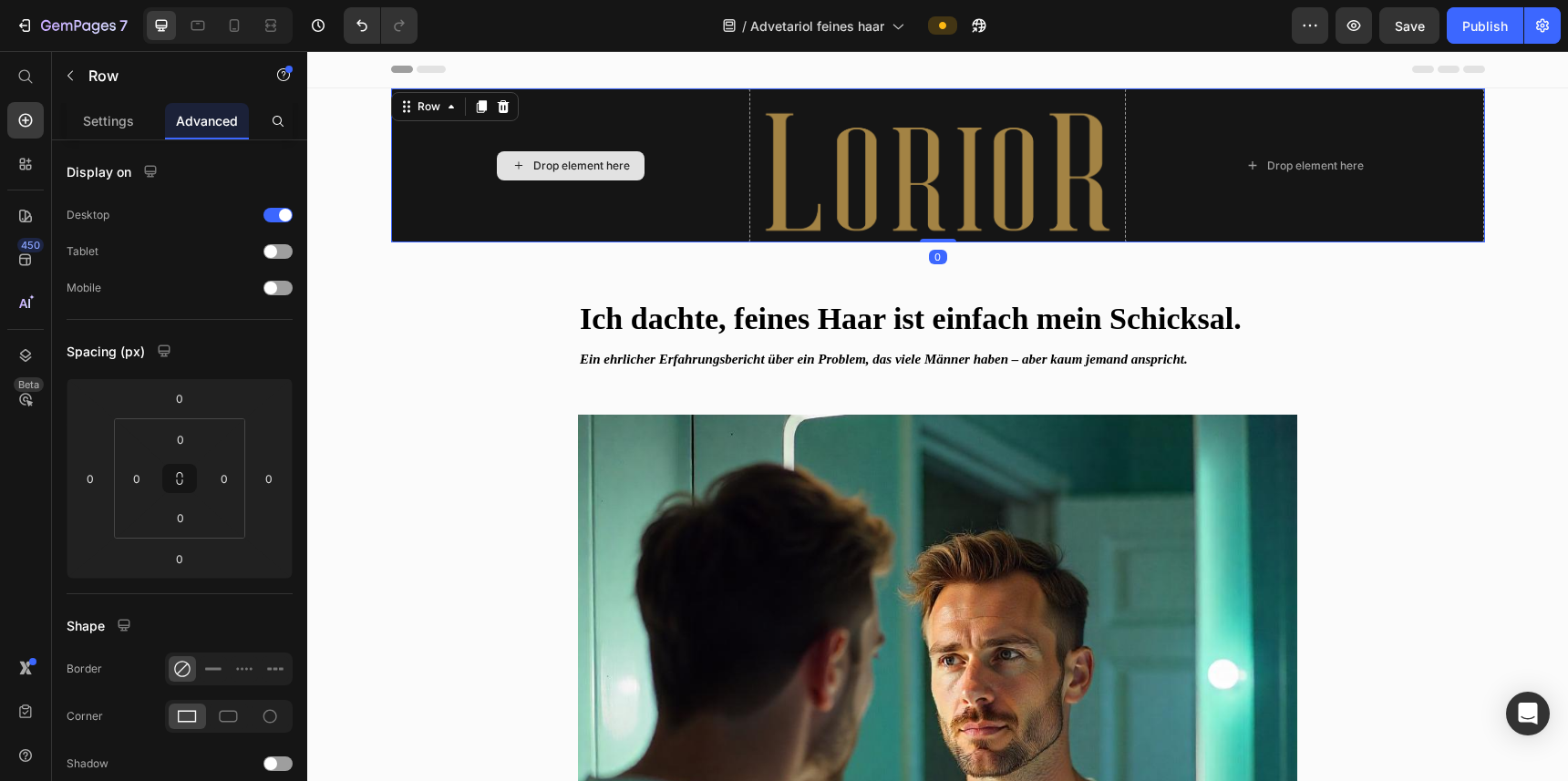 click on "Drop element here" at bounding box center [571, 165] 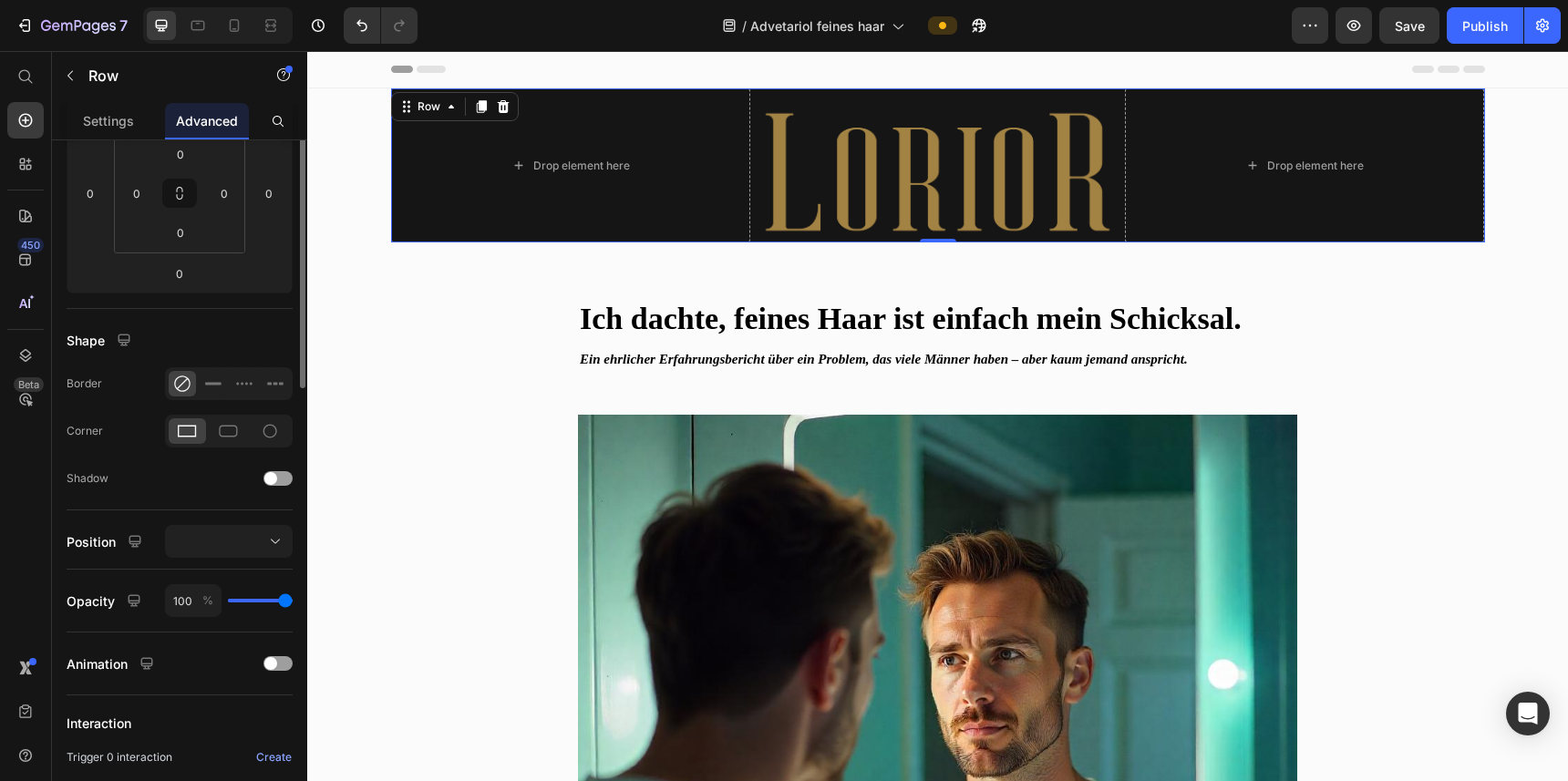 scroll, scrollTop: 0, scrollLeft: 0, axis: both 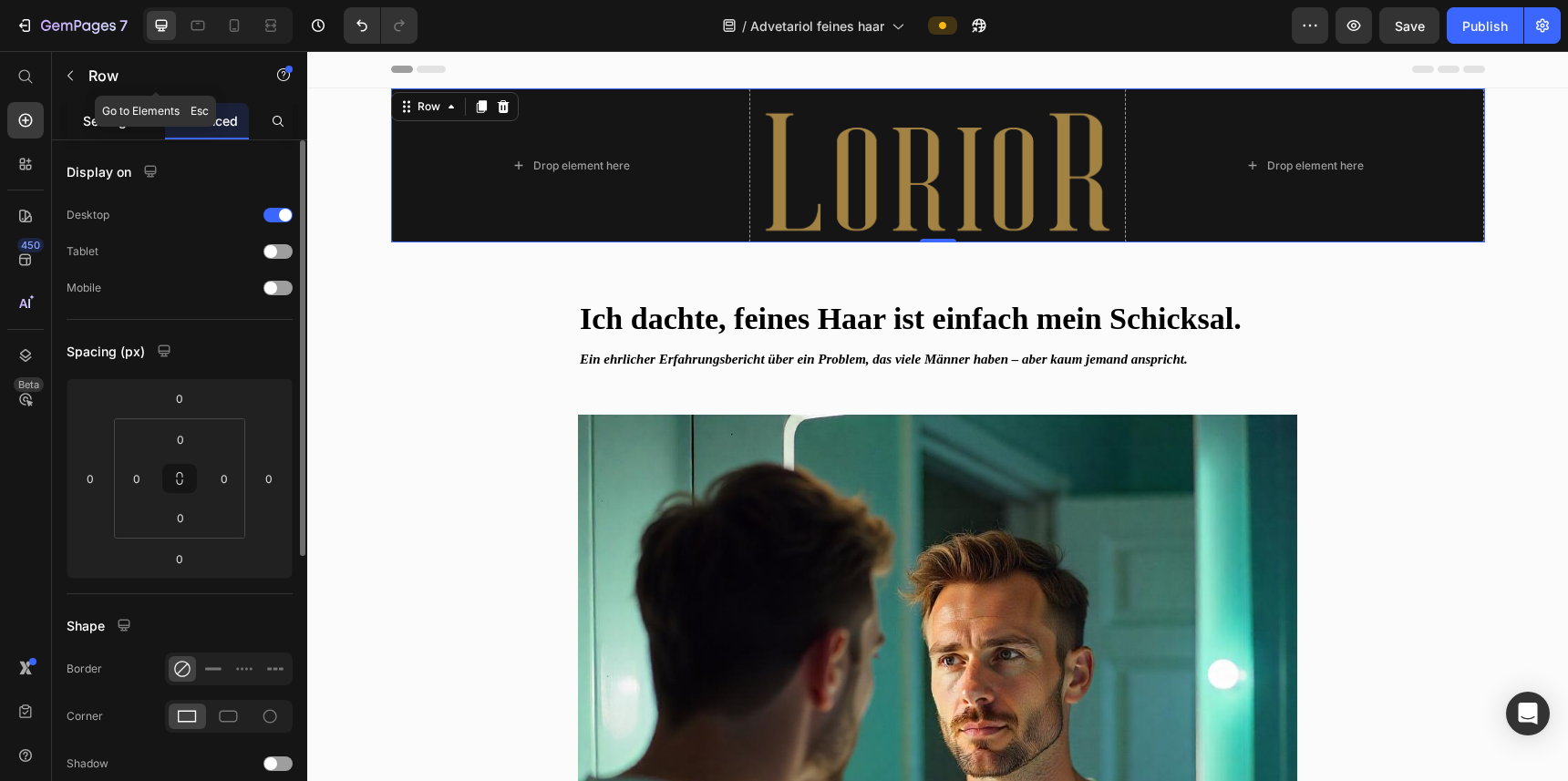 click on "Settings" at bounding box center (108, 120) 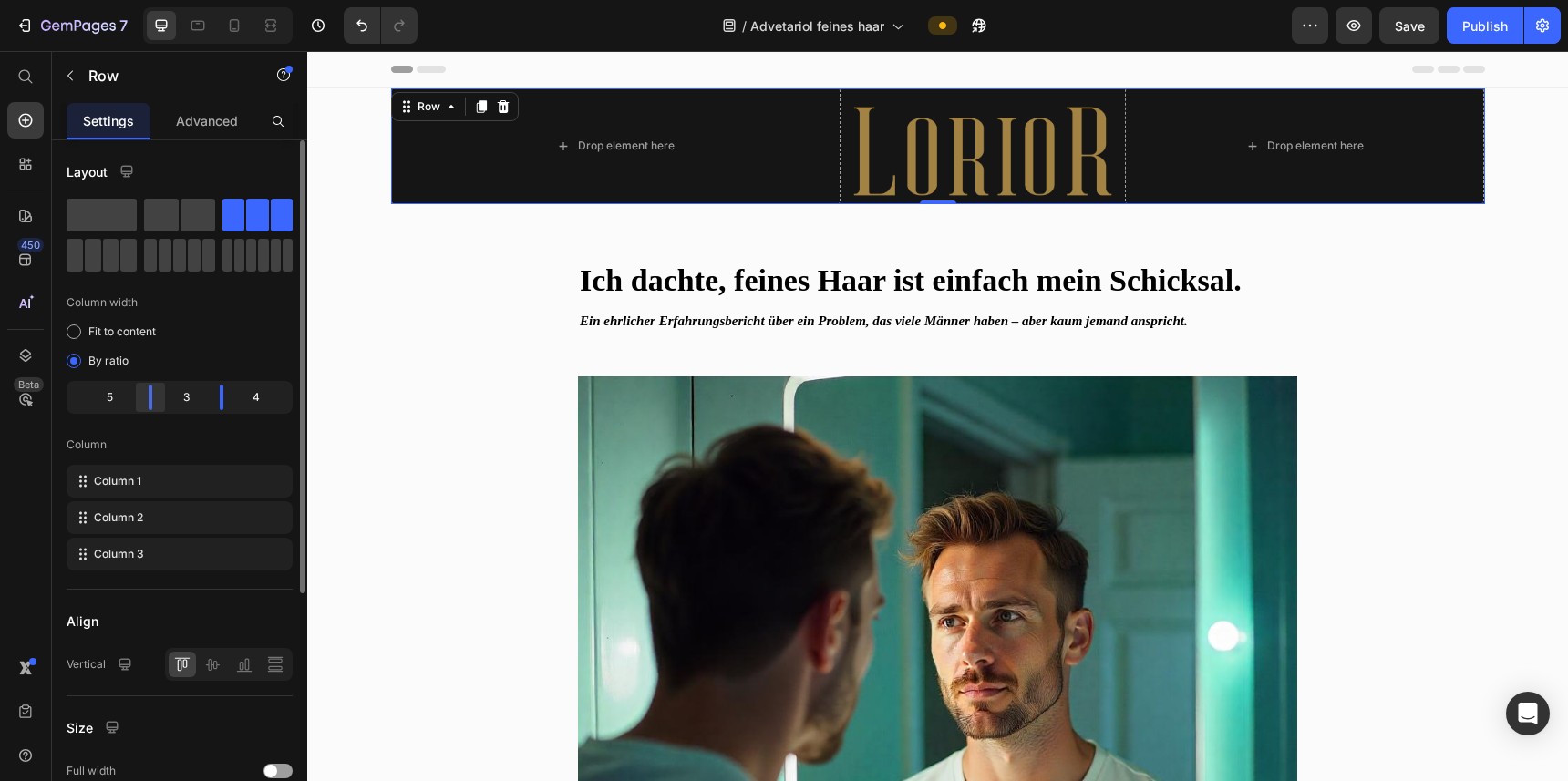 drag, startPoint x: 137, startPoint y: 394, endPoint x: 160, endPoint y: 394, distance: 23 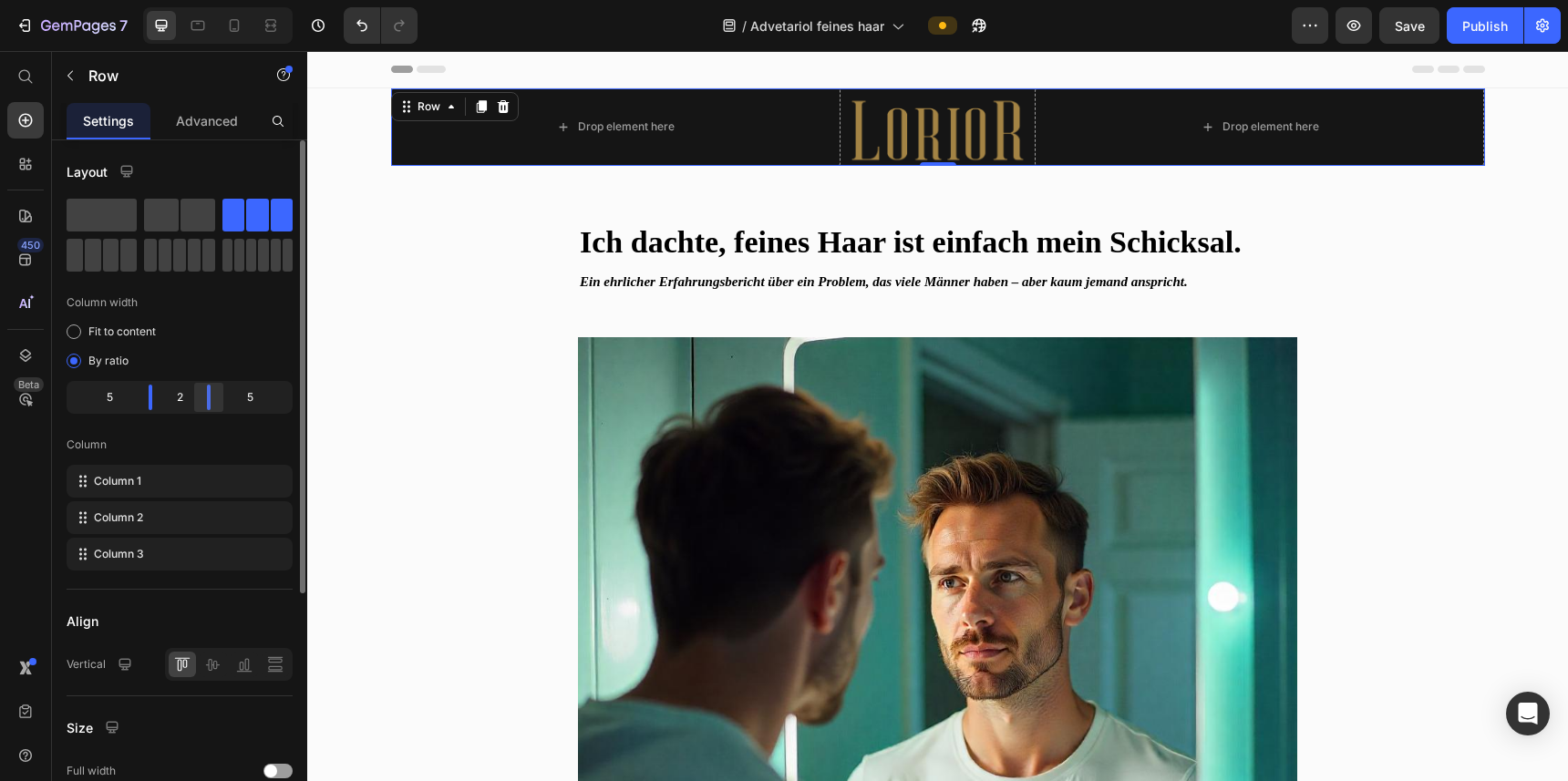 drag, startPoint x: 219, startPoint y: 392, endPoint x: 199, endPoint y: 389, distance: 20.223748 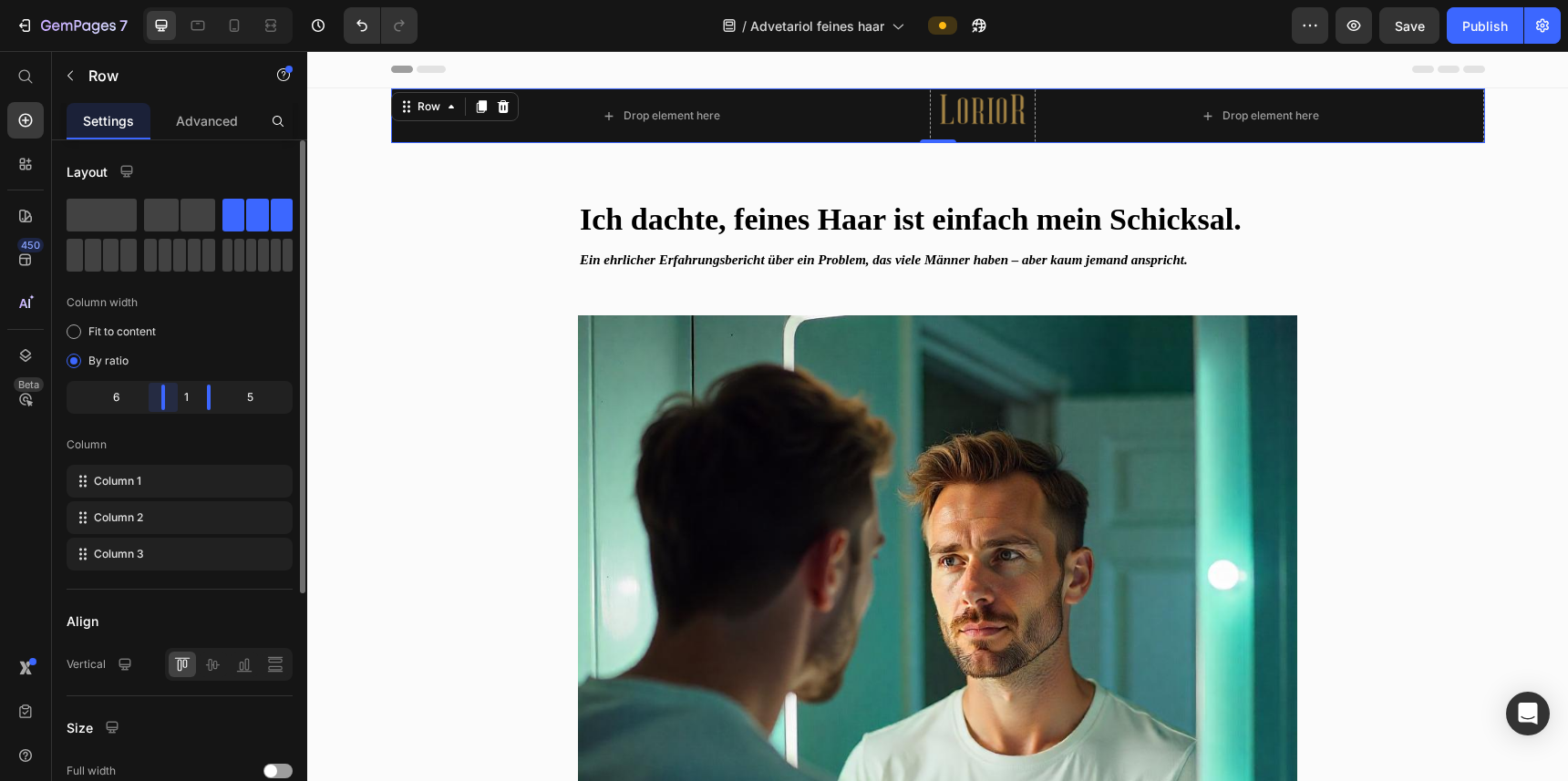 drag, startPoint x: 153, startPoint y: 395, endPoint x: 180, endPoint y: 397, distance: 27.07397 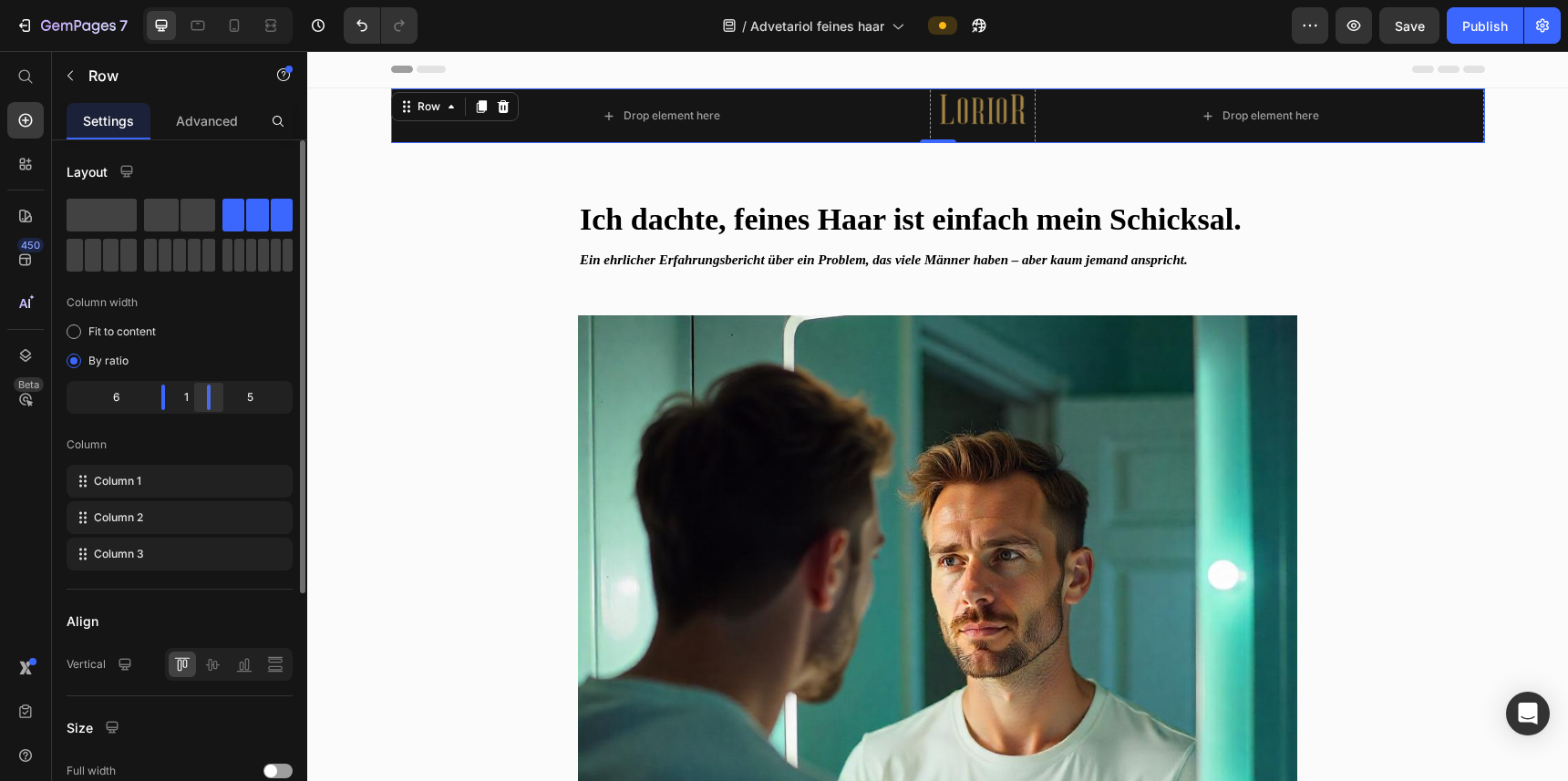 drag, startPoint x: 221, startPoint y: 394, endPoint x: 194, endPoint y: 394, distance: 27 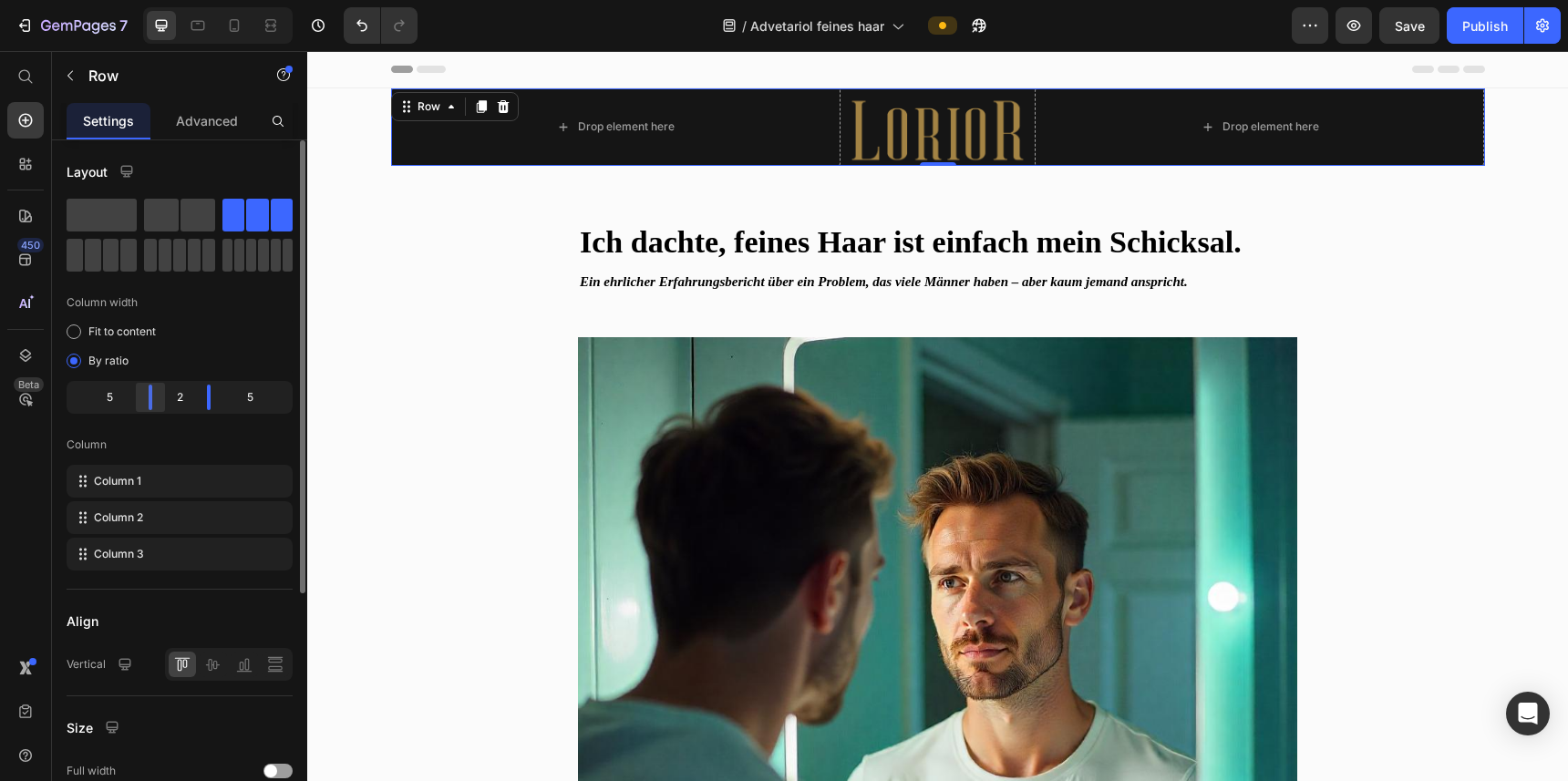 click 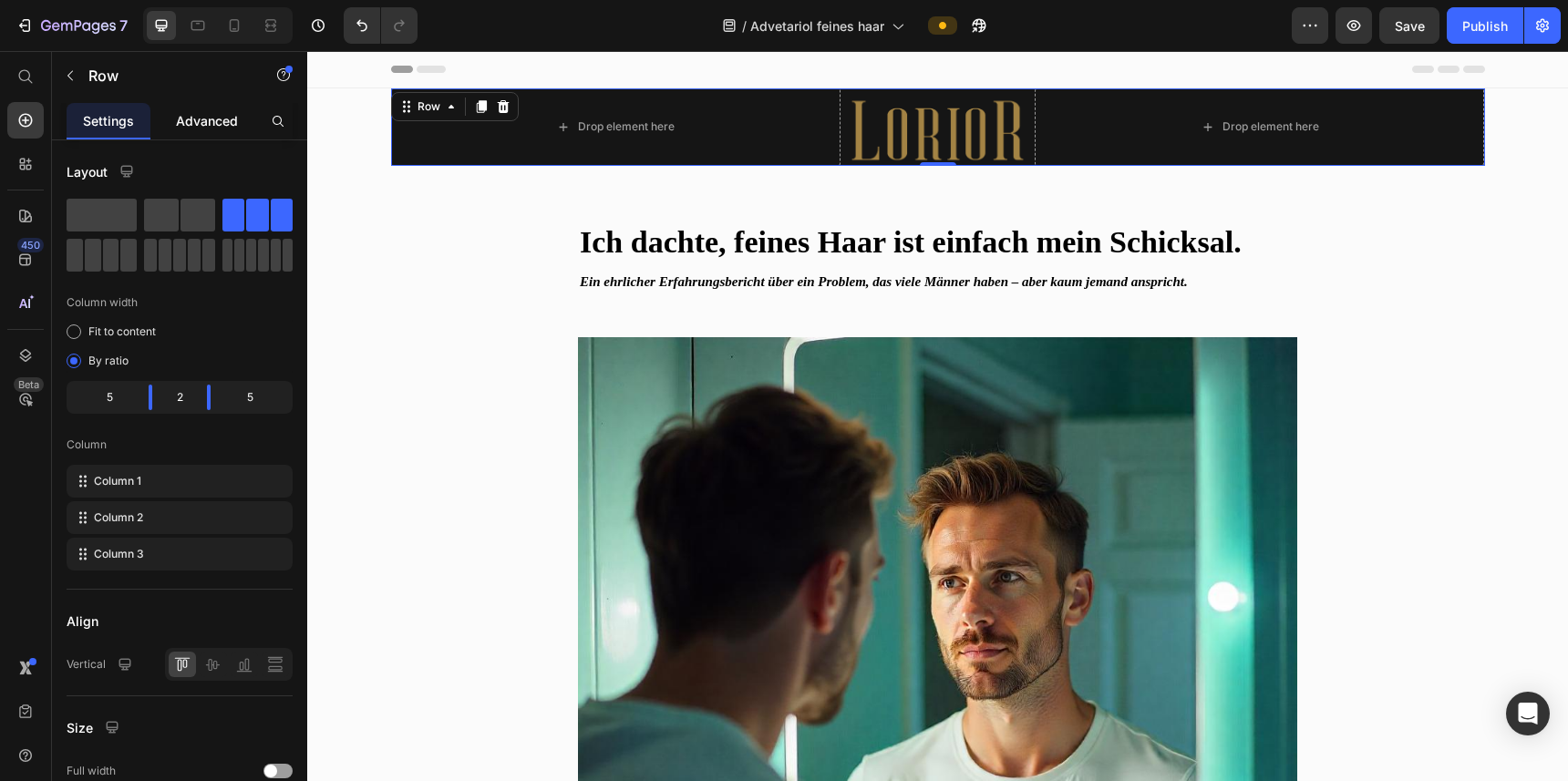click on "Advanced" at bounding box center [207, 120] 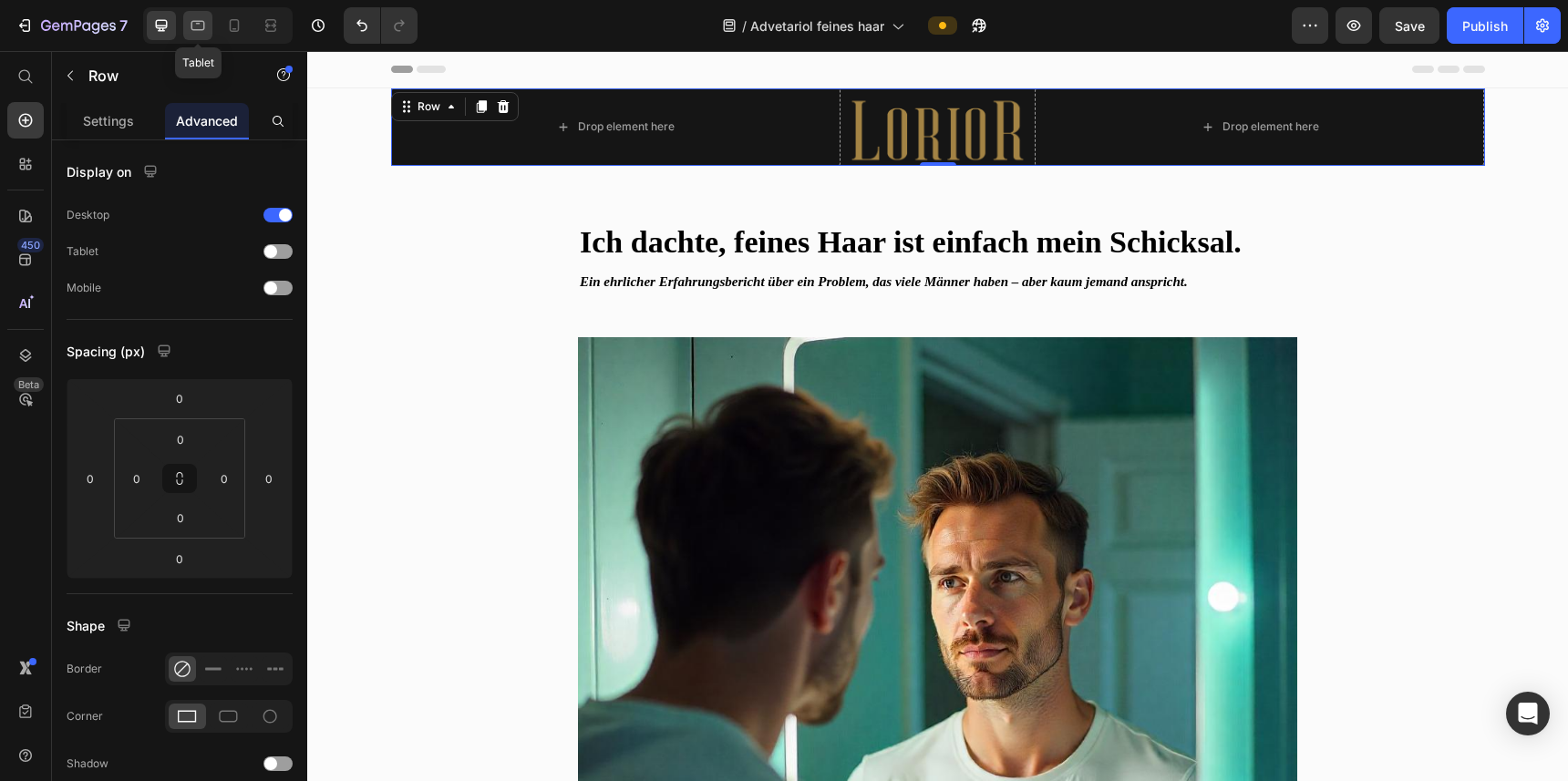 click 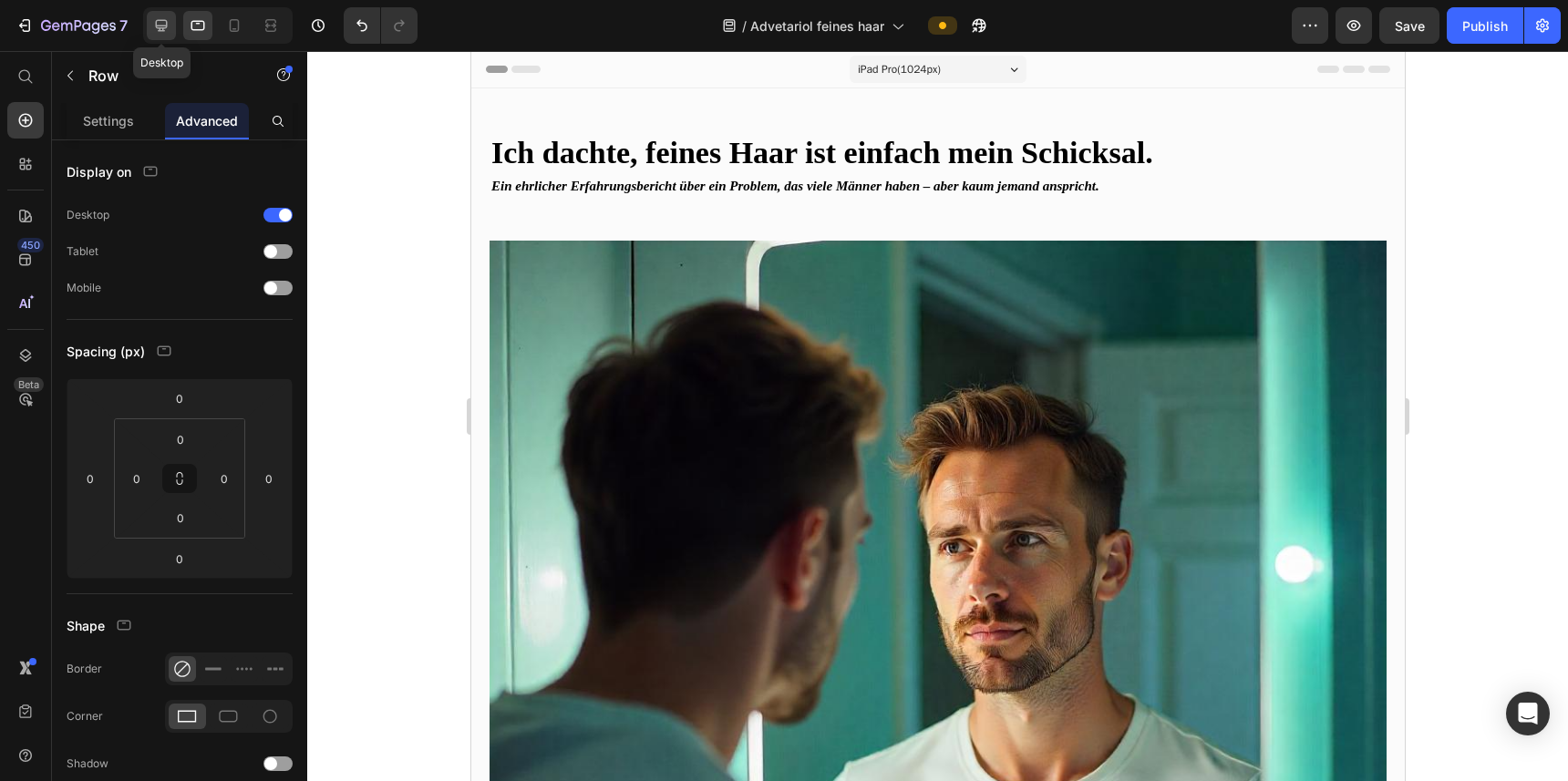 click 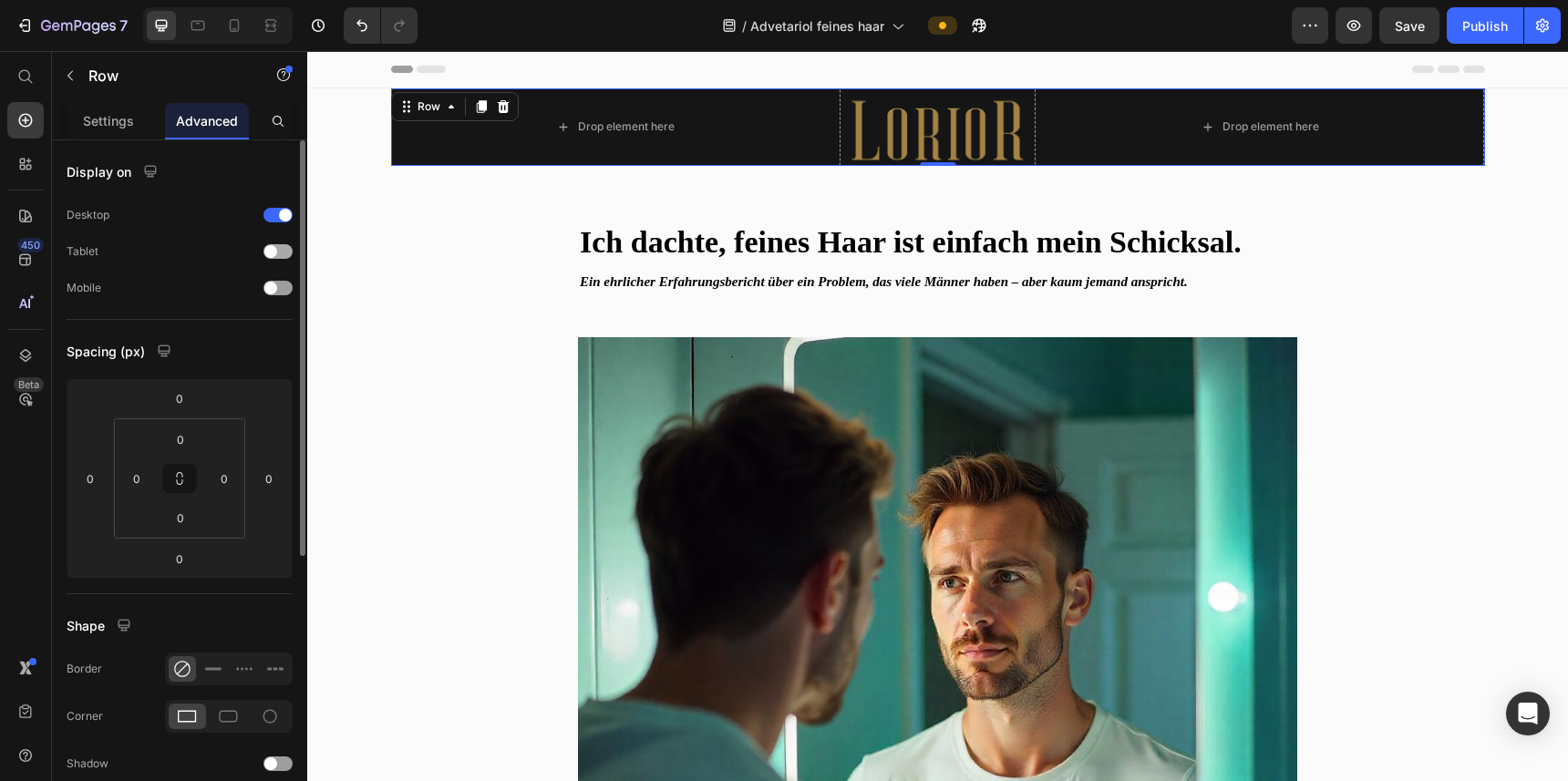 click at bounding box center [278, 252] 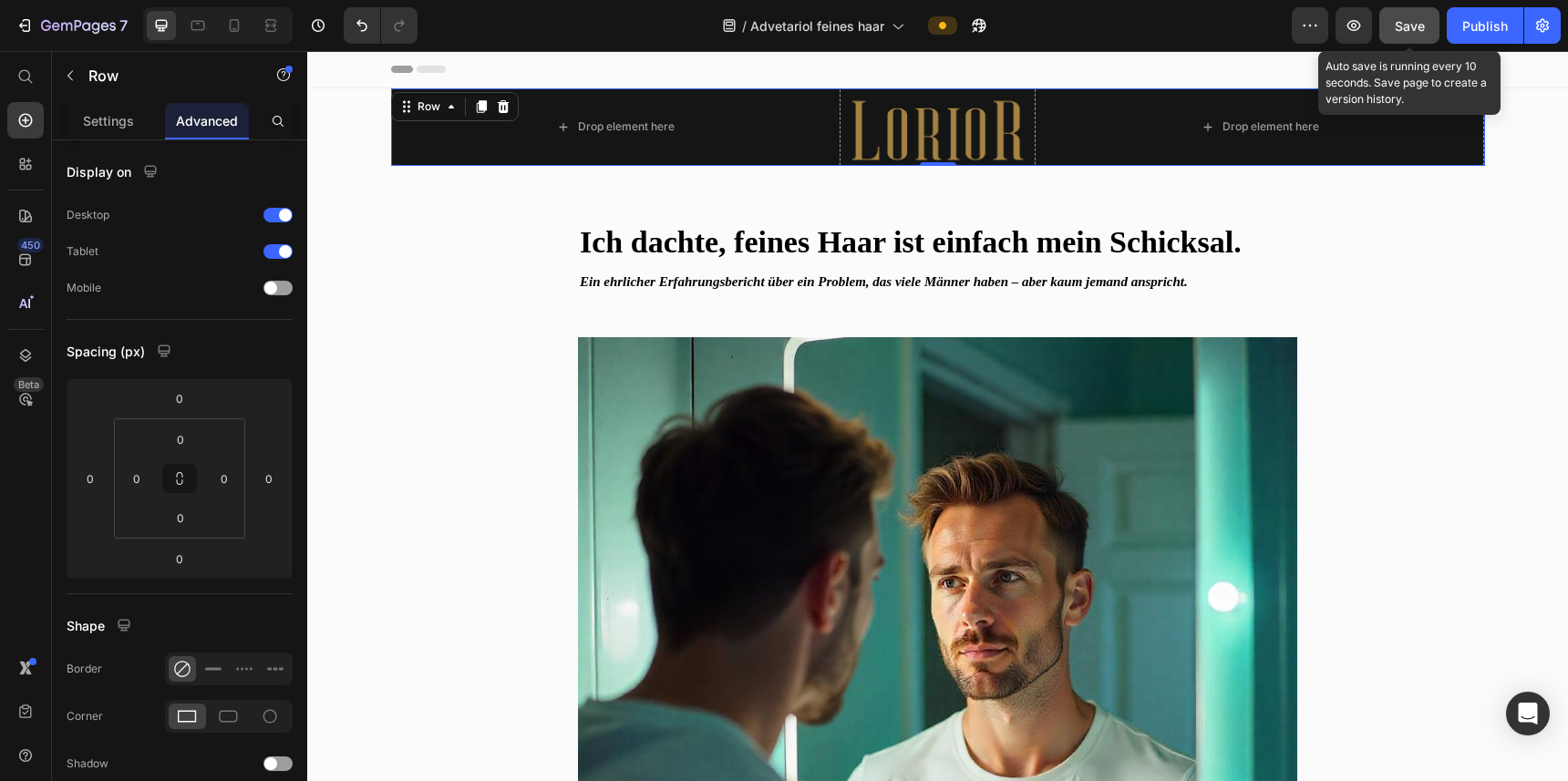 click on "Save" 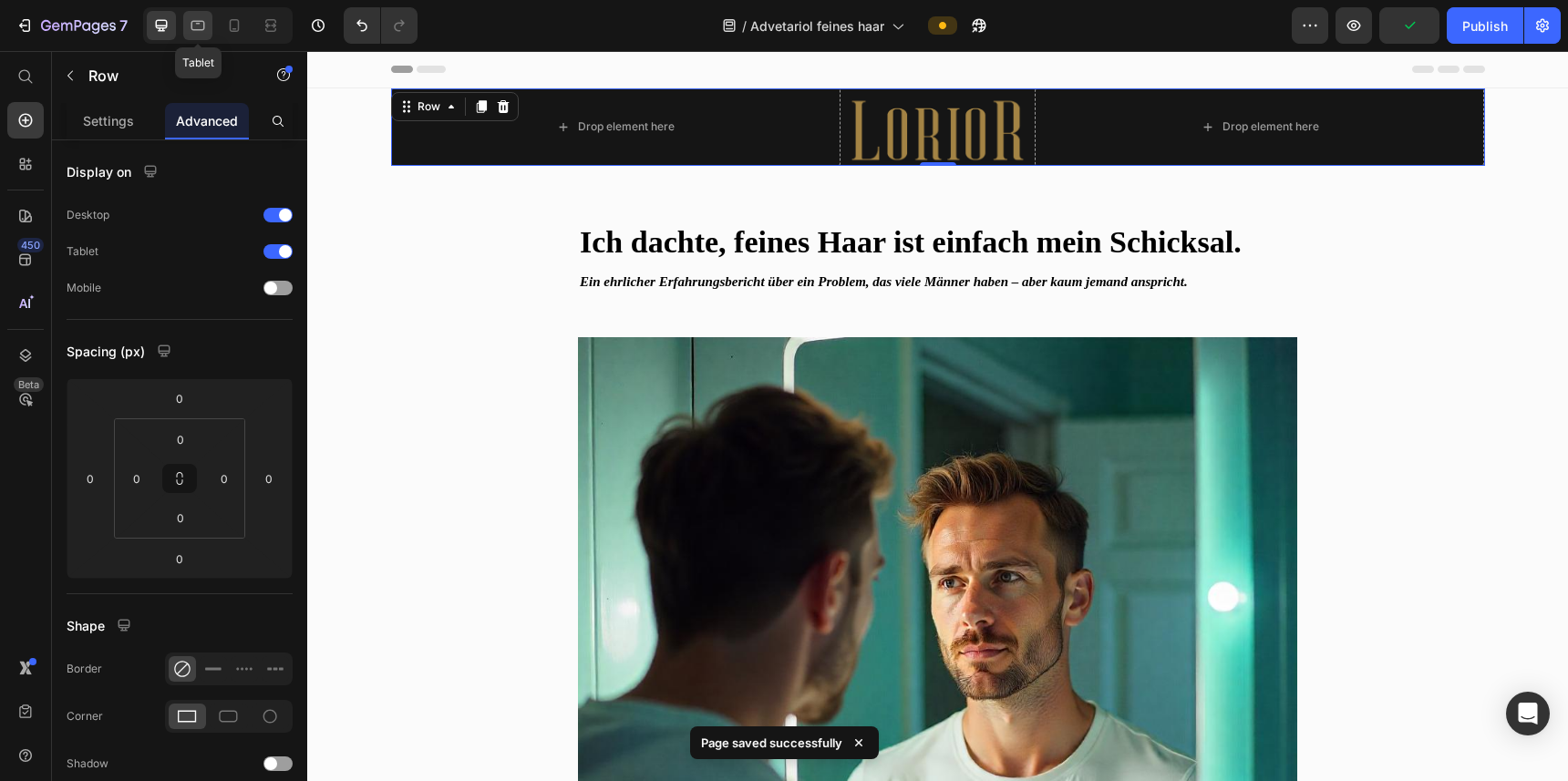click 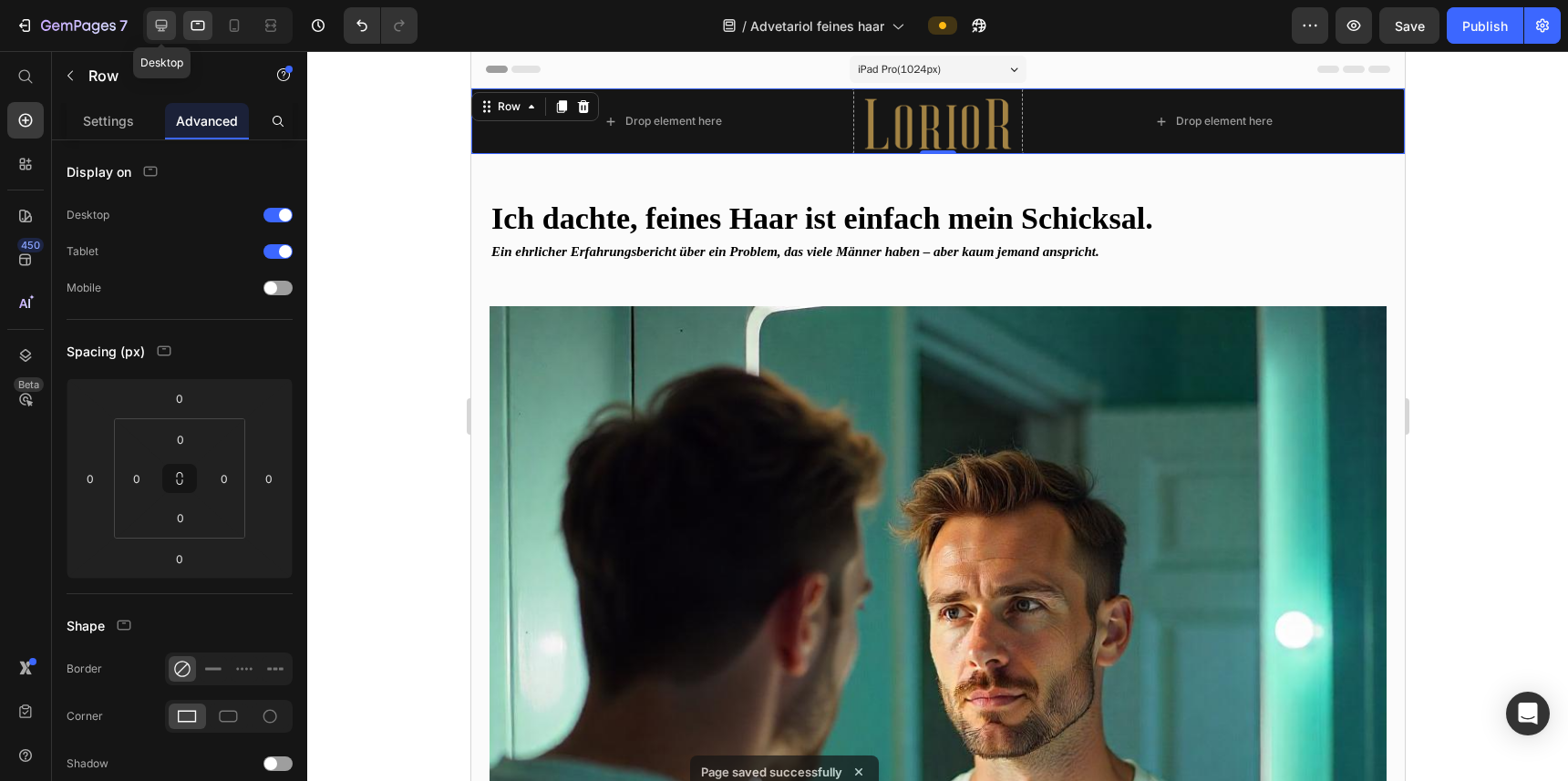 click 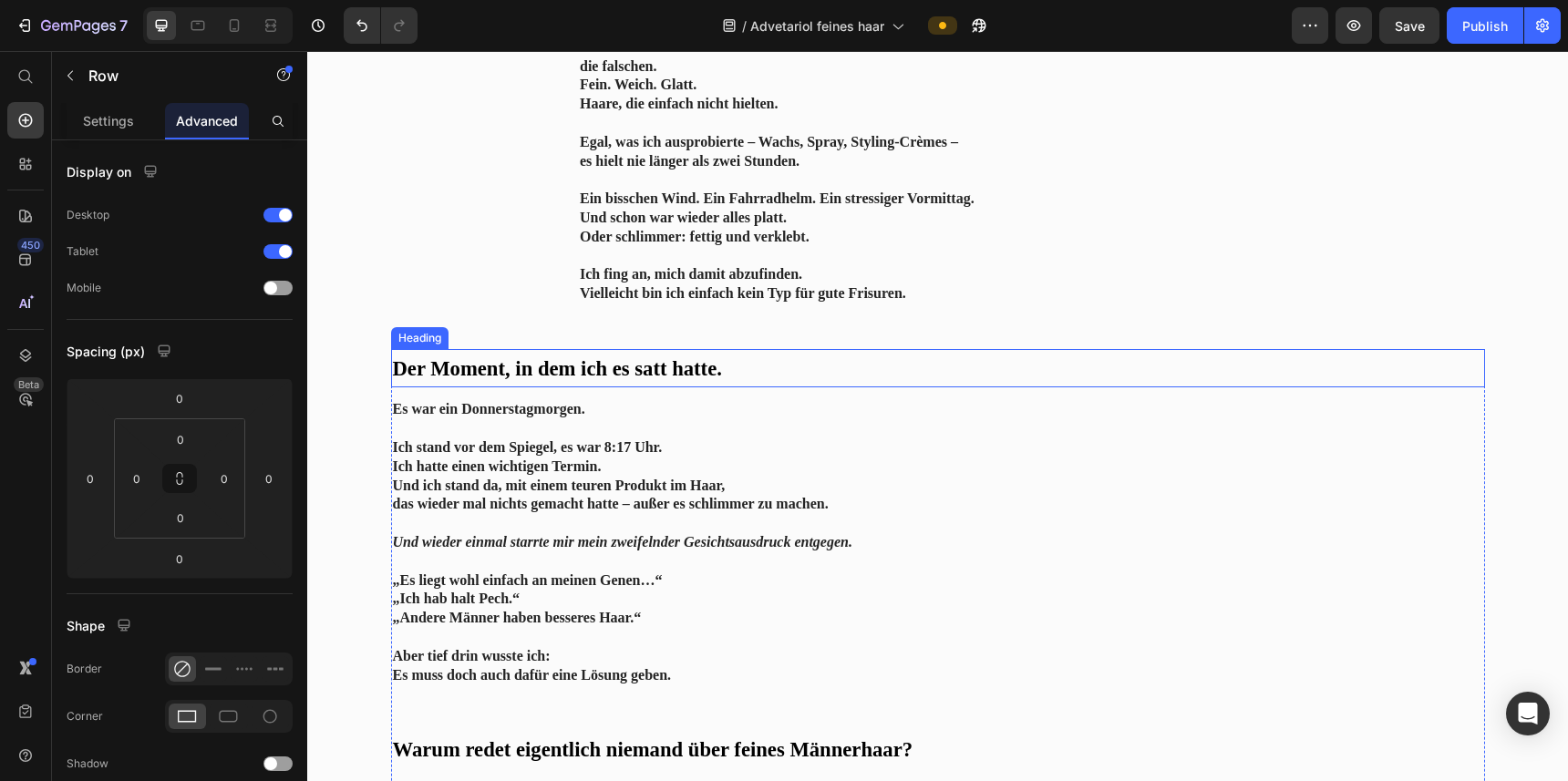 scroll, scrollTop: 1060, scrollLeft: 0, axis: vertical 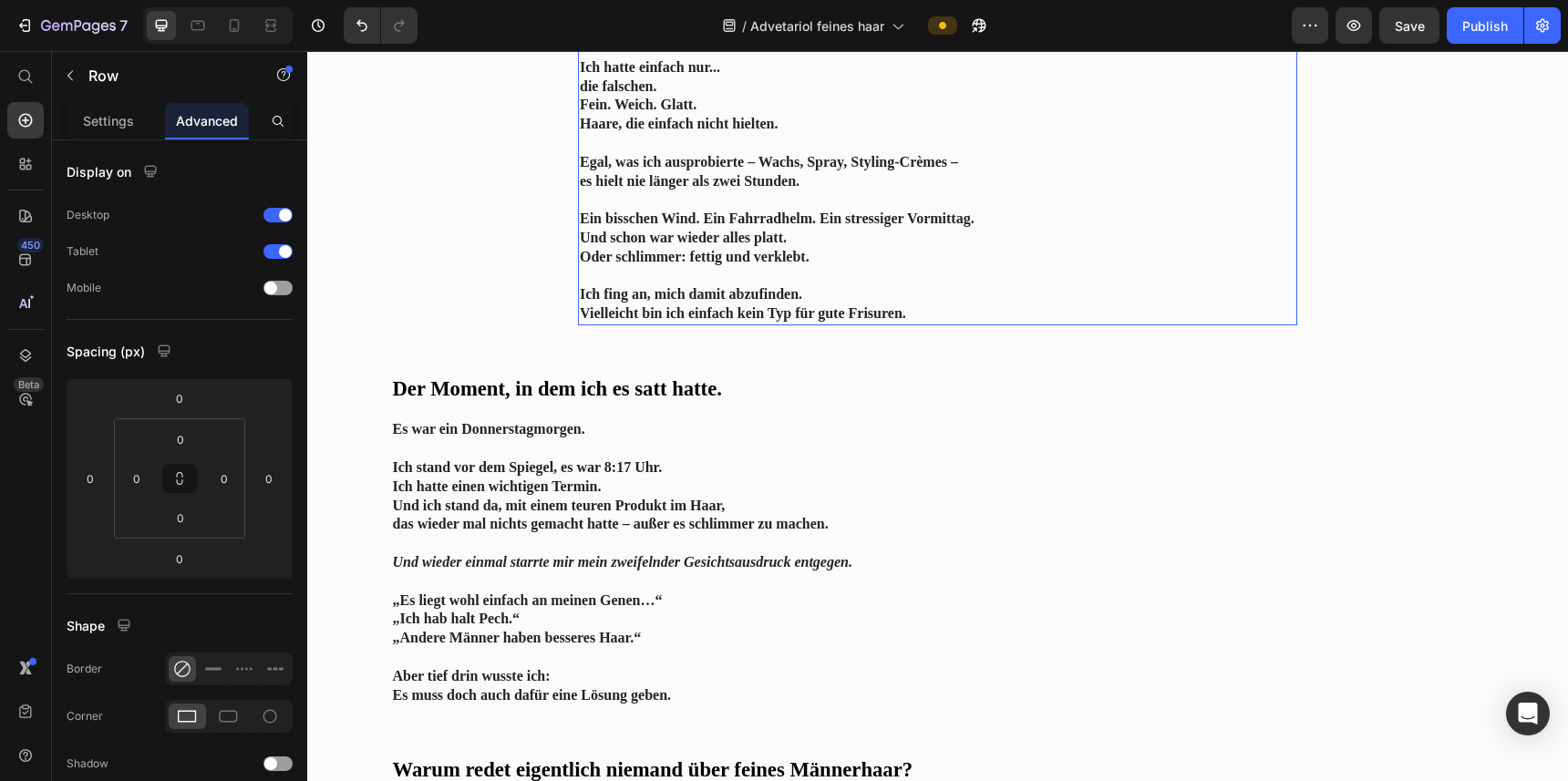 click on "Es war nie so, dass ich keine Haare hatte.   Ich hatte einfach nur... die falschen. Fein. Weich. Glatt. Haare, die einfach nicht hielten.   Egal, was ich ausprobierte – Wachs, Spray, Styling-Crèmes – es hielt nie länger als zwei Stunden.   Ein bisschen Wind. Ein Fahrradhelm. Ein stressiger Vormittag. Und schon war wieder alles platt. Oder schlimmer: fettig und verklebt.   Ich fing an, mich damit abzufinden. Vielleicht bin ich einfach kein Typ für gute Frisuren." at bounding box center (937, 171) 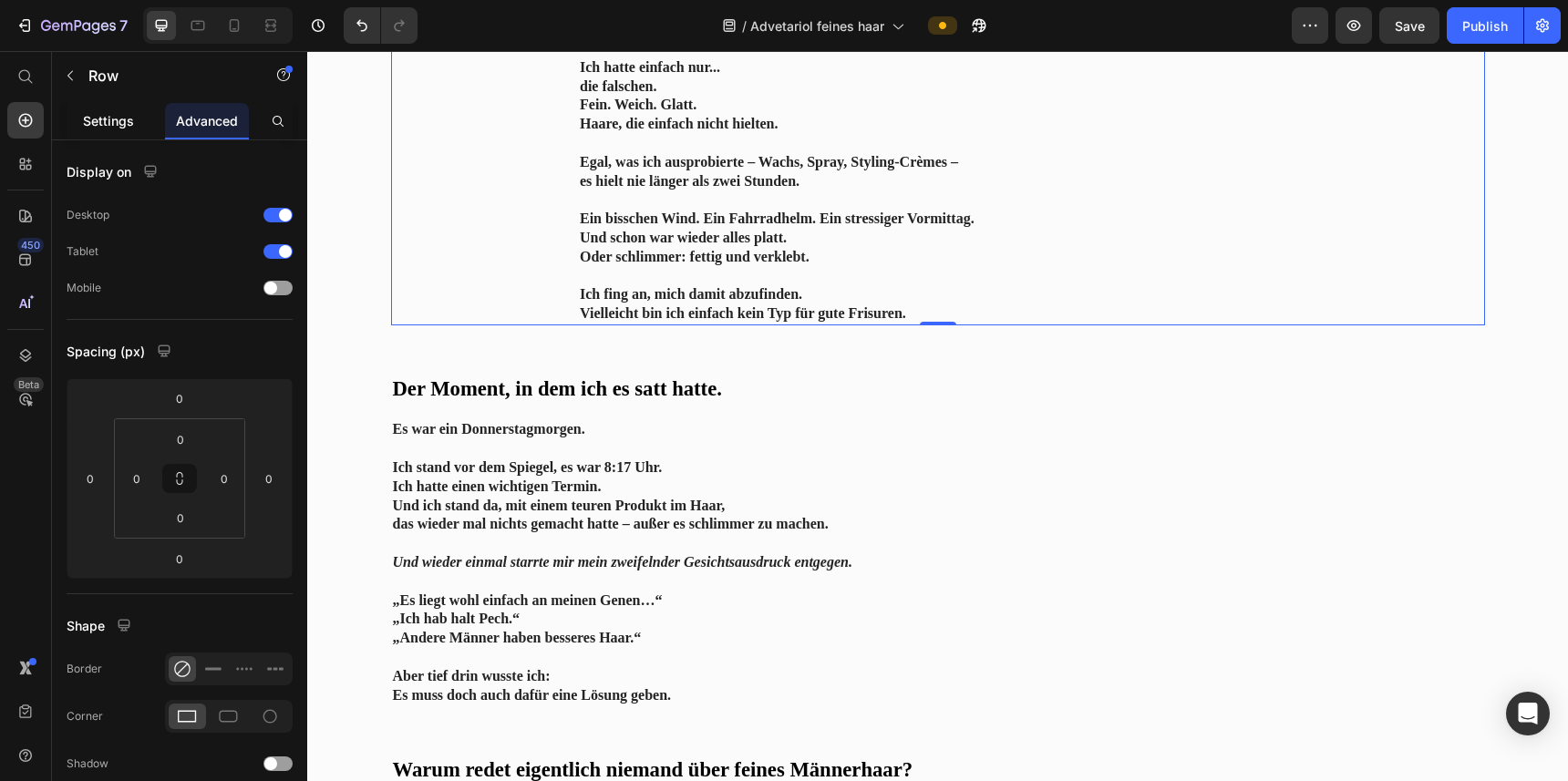 click on "Settings" at bounding box center (108, 120) 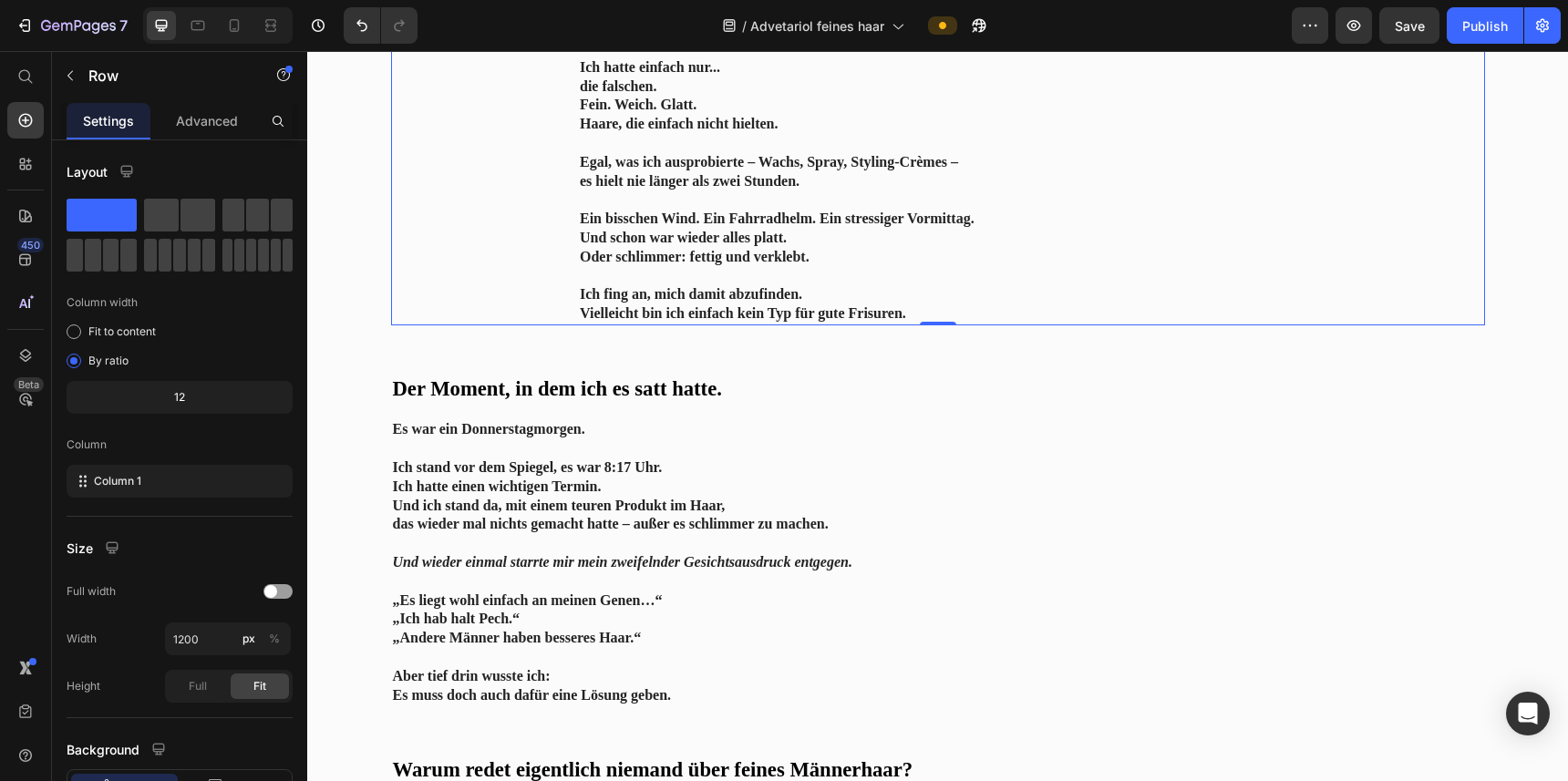 click on "Ich dachte, feines Haar ist einfach mein Schicksal. Heading Ein ehrlicher Erfahrungsbericht über ein Problem, das viele Männer haben – aber kaum jemand anspricht. Text Block Image Es war nie so, dass ich keine Haare hatte.   Ich hatte einfach nur... die falschen. Fein. Weich. Glatt. Haare, die einfach nicht hielten.   Egal, was ich ausprobierte – Wachs, Spray, Styling-Crèmes – es hielt nie länger als zwei Stunden.   Ein bisschen Wind. Ein Fahrradhelm. Ein stressiger Vormittag. Und schon war wieder alles platt. Oder schlimmer: fettig und verklebt.   Ich fing an, mich damit abzufinden. Vielleicht bin ich einfach kein Typ für gute Frisuren. Text Block Row" at bounding box center (938, -262) 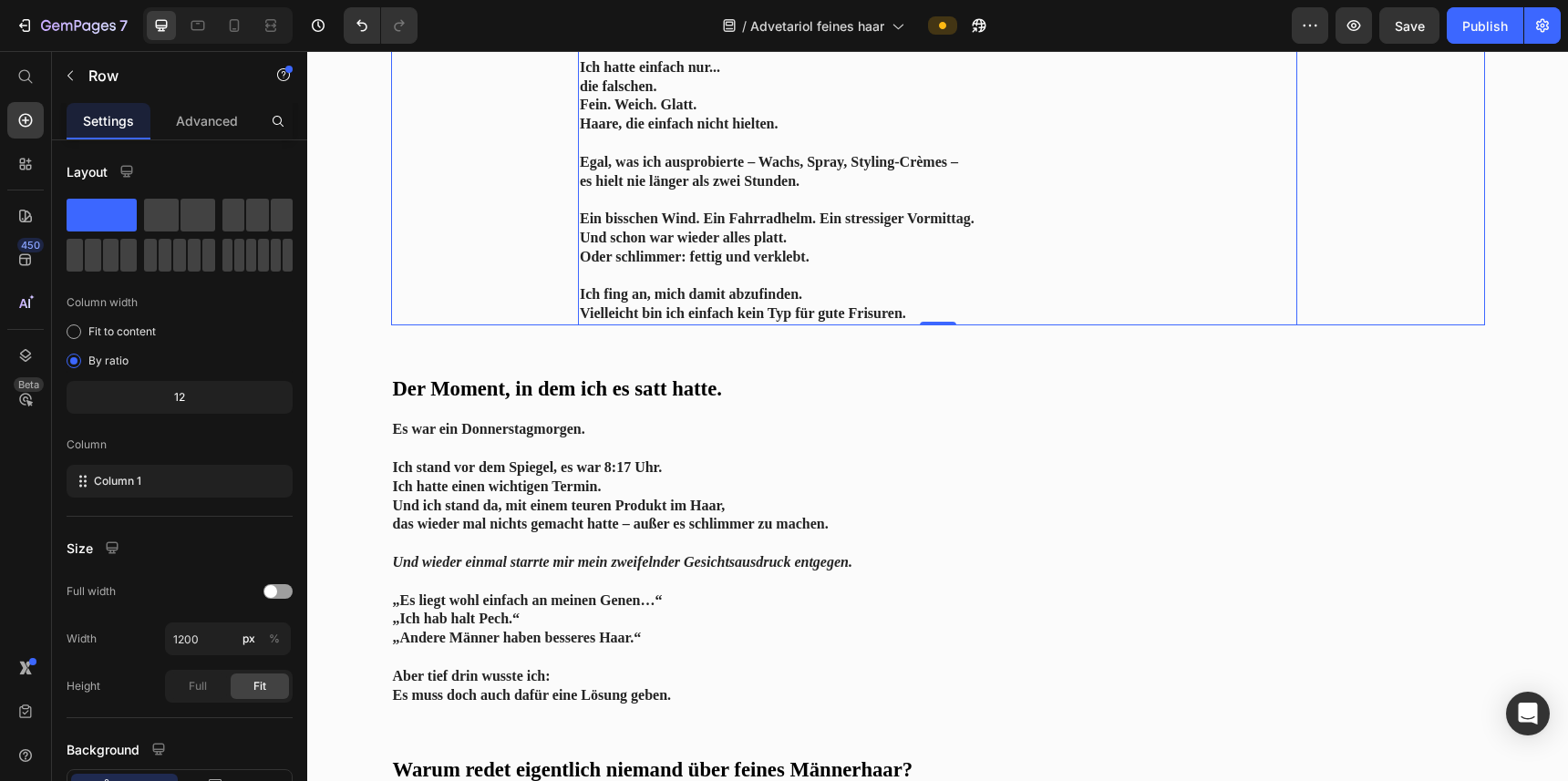 click on "Und schon war wieder alles platt." at bounding box center (683, 237) 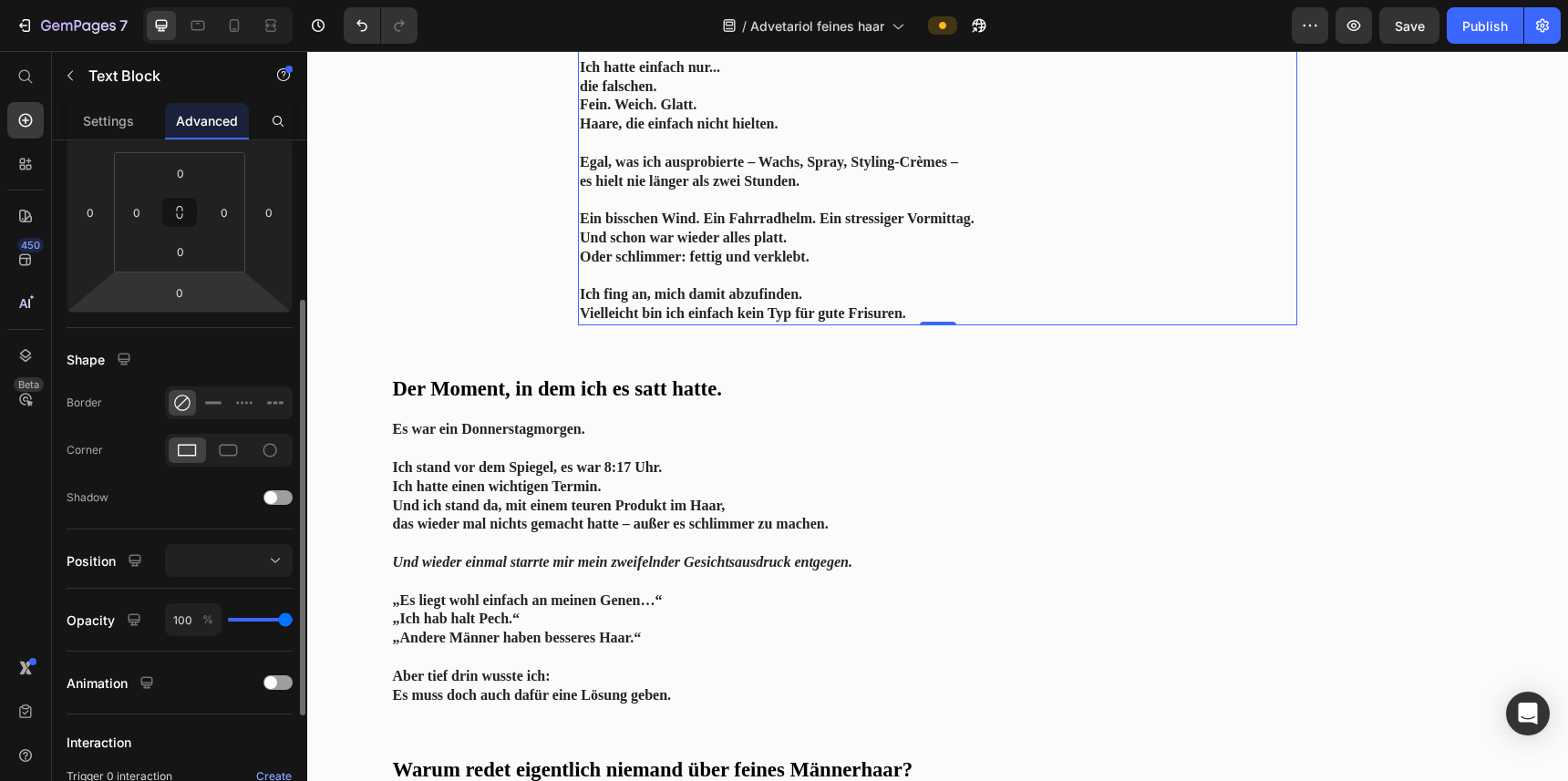 scroll, scrollTop: 267, scrollLeft: 0, axis: vertical 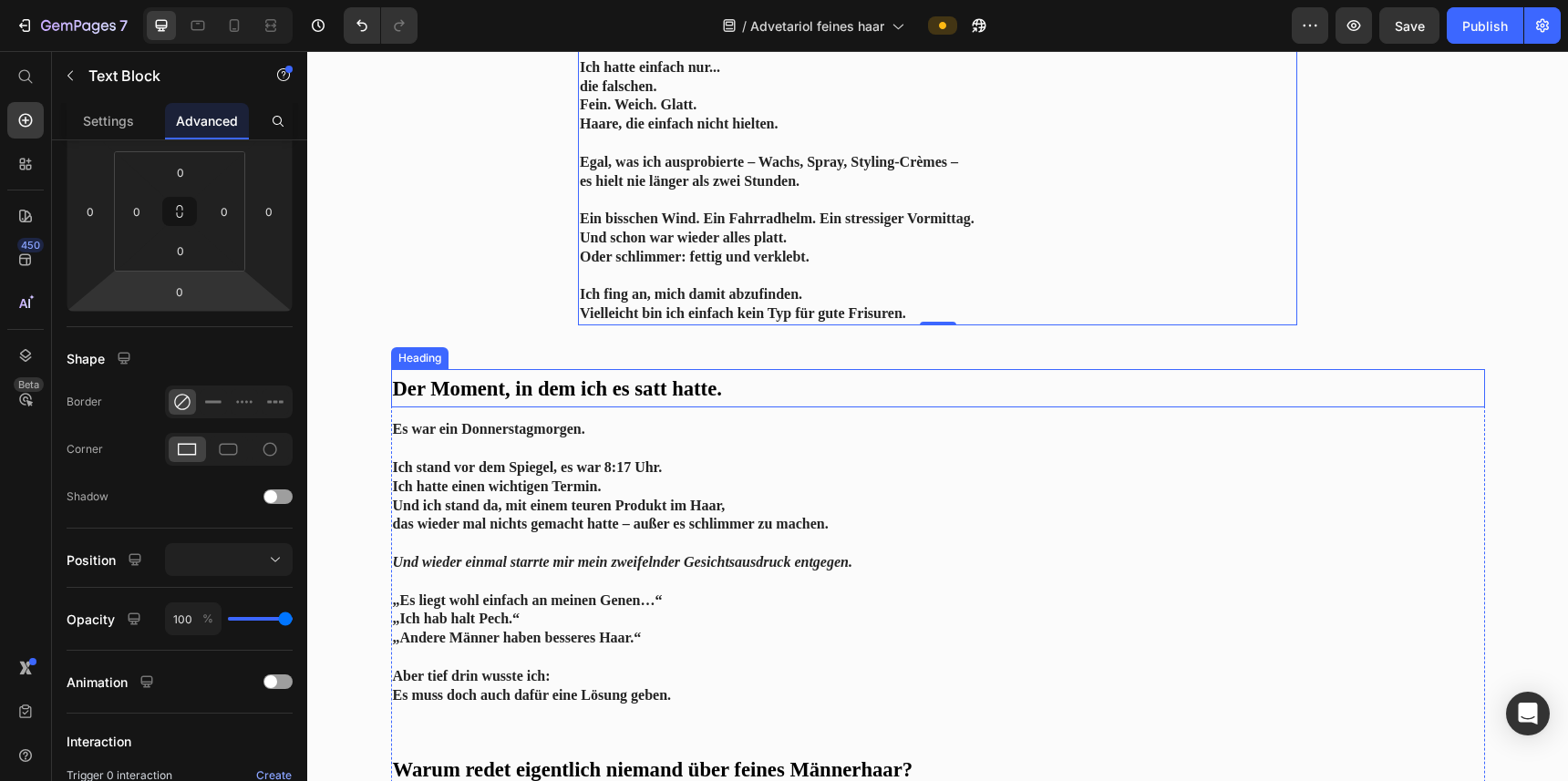 click on "Der Moment, in dem ich es satt hatte." at bounding box center (750, 388) 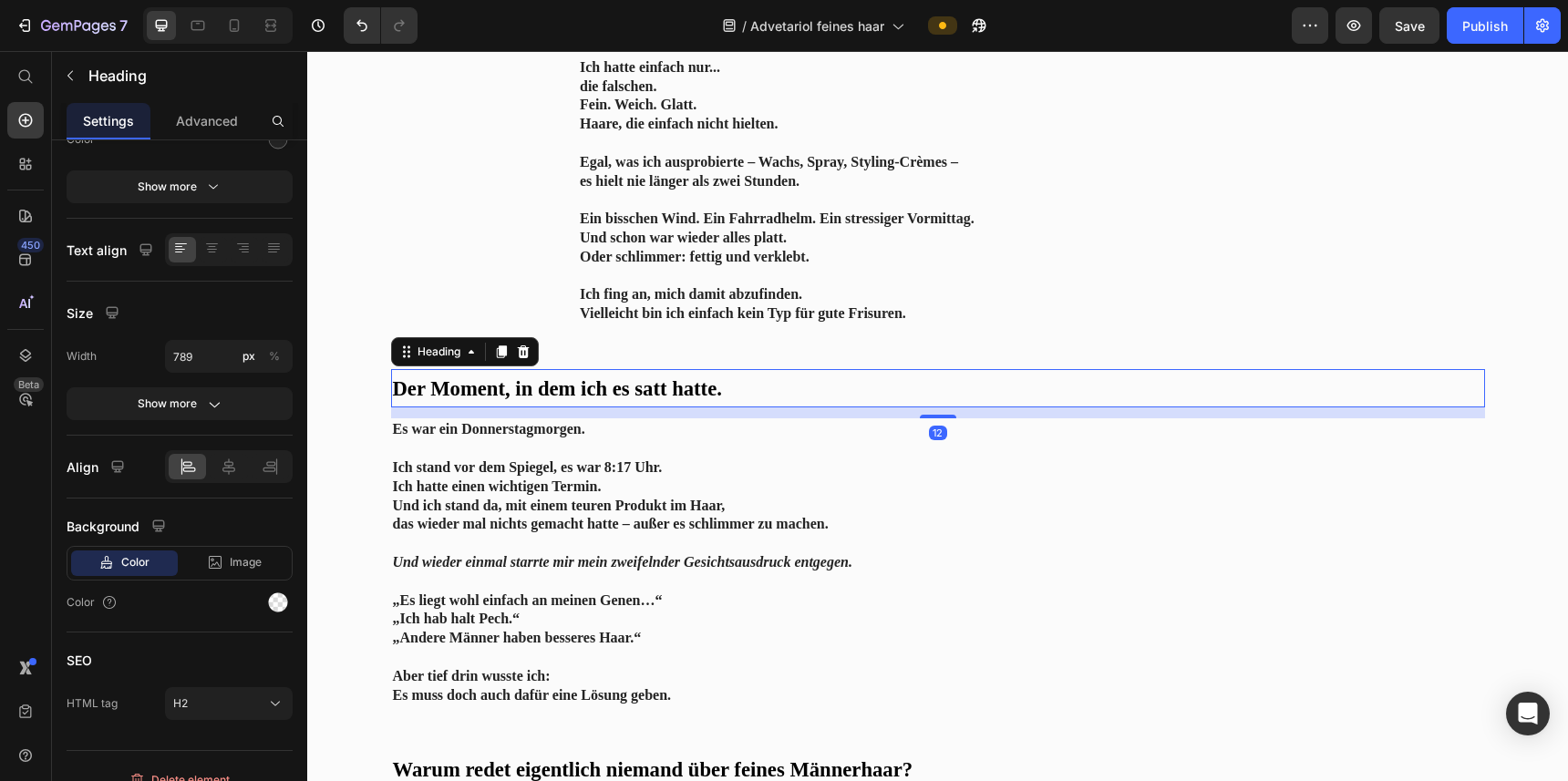 scroll, scrollTop: 0, scrollLeft: 0, axis: both 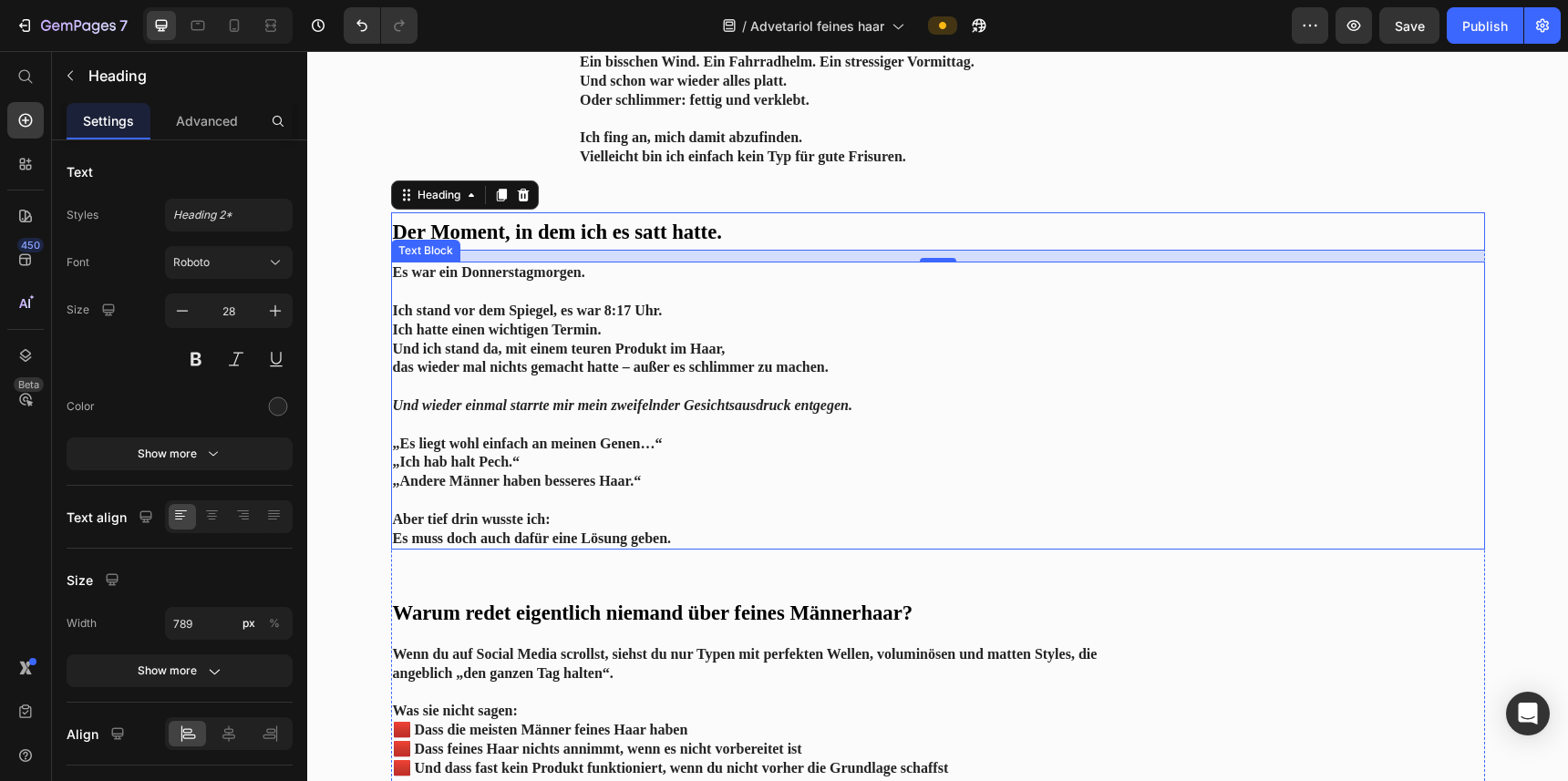 click on "Aber tief drin wusste ich: Es muss doch auch dafür eine Lösung geben." at bounding box center (750, 529) 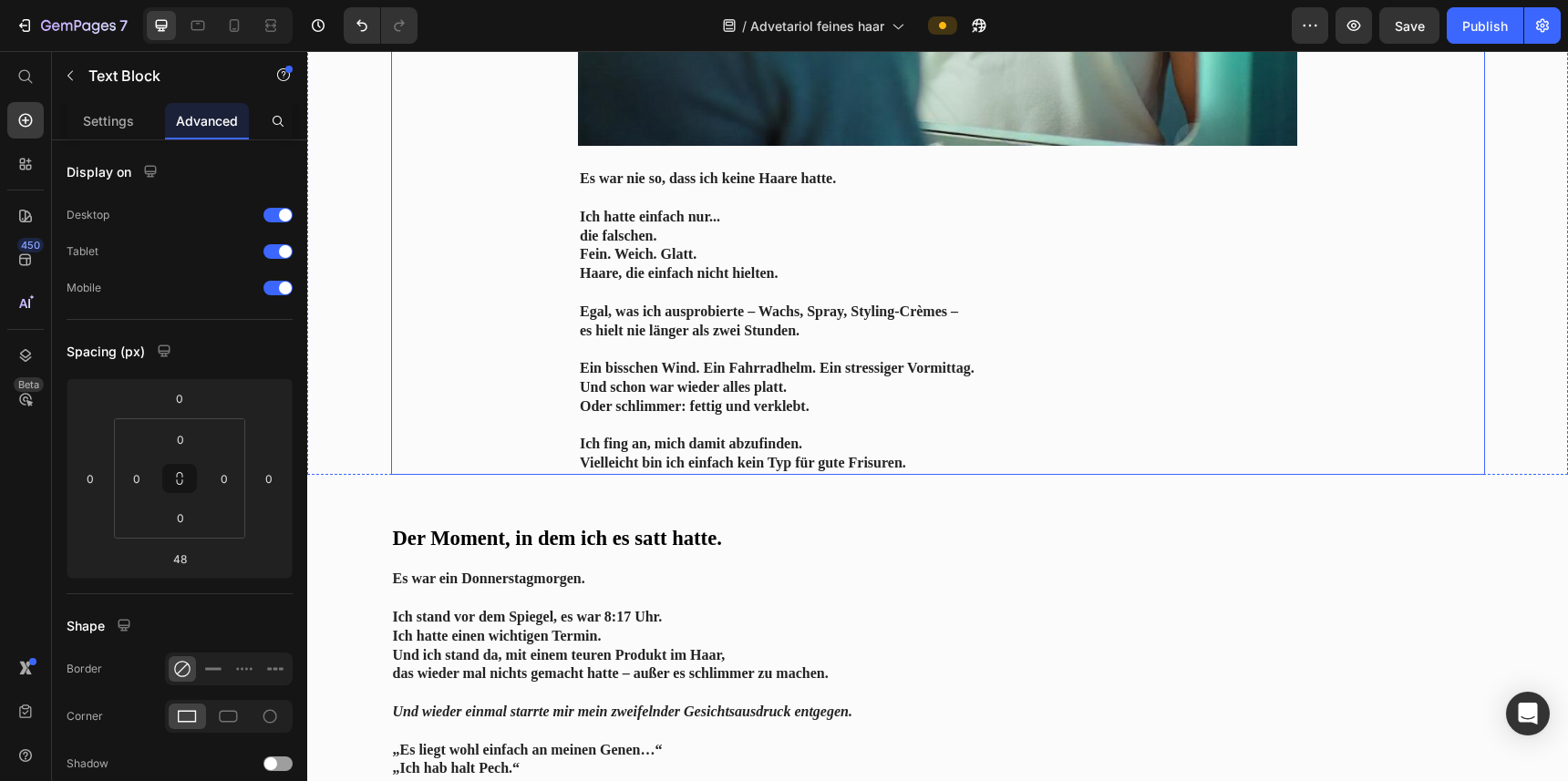 scroll, scrollTop: 914, scrollLeft: 0, axis: vertical 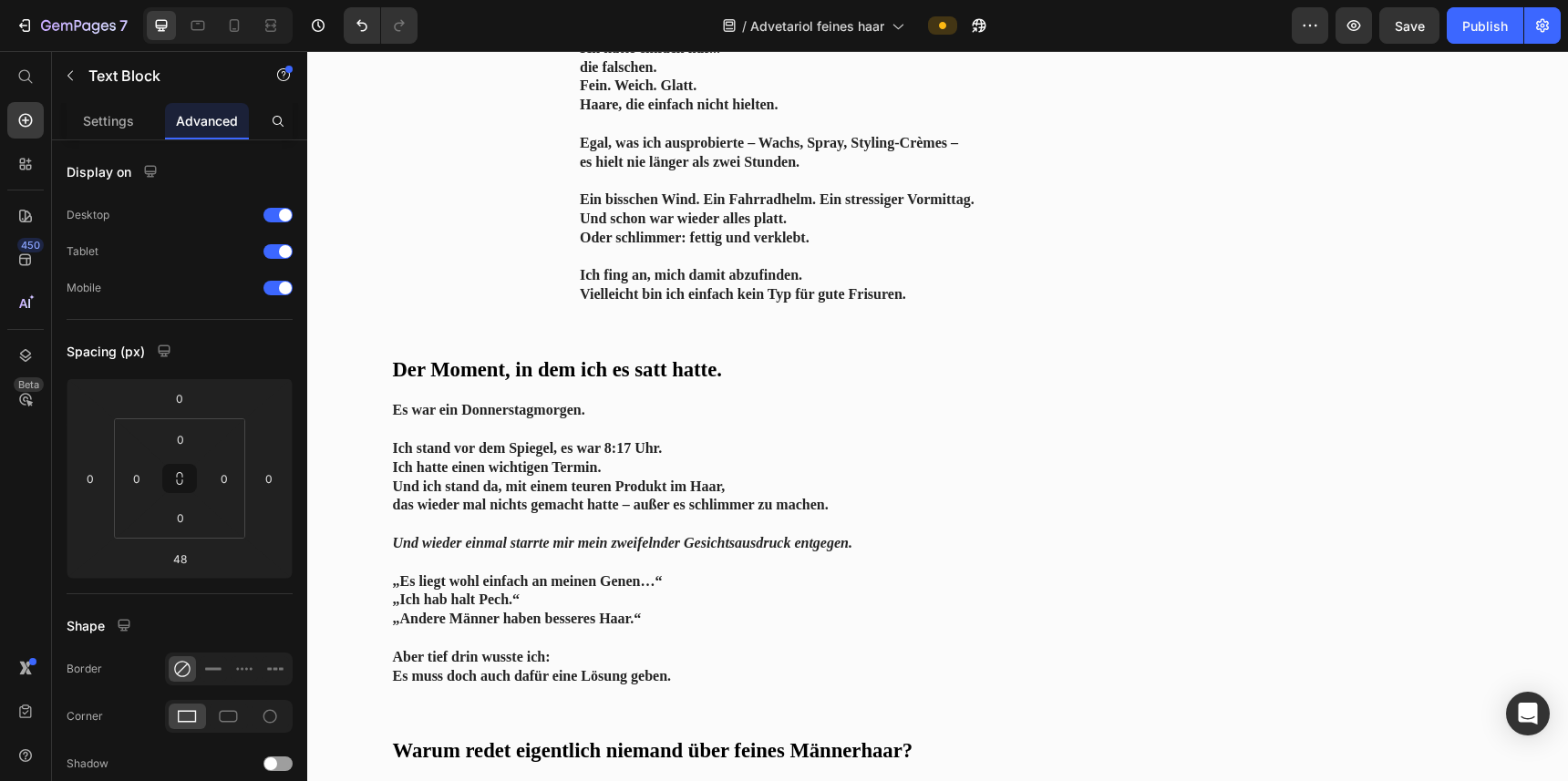 click on "„Es liegt wohl einfach an meinen Genen…“" at bounding box center [528, 581] 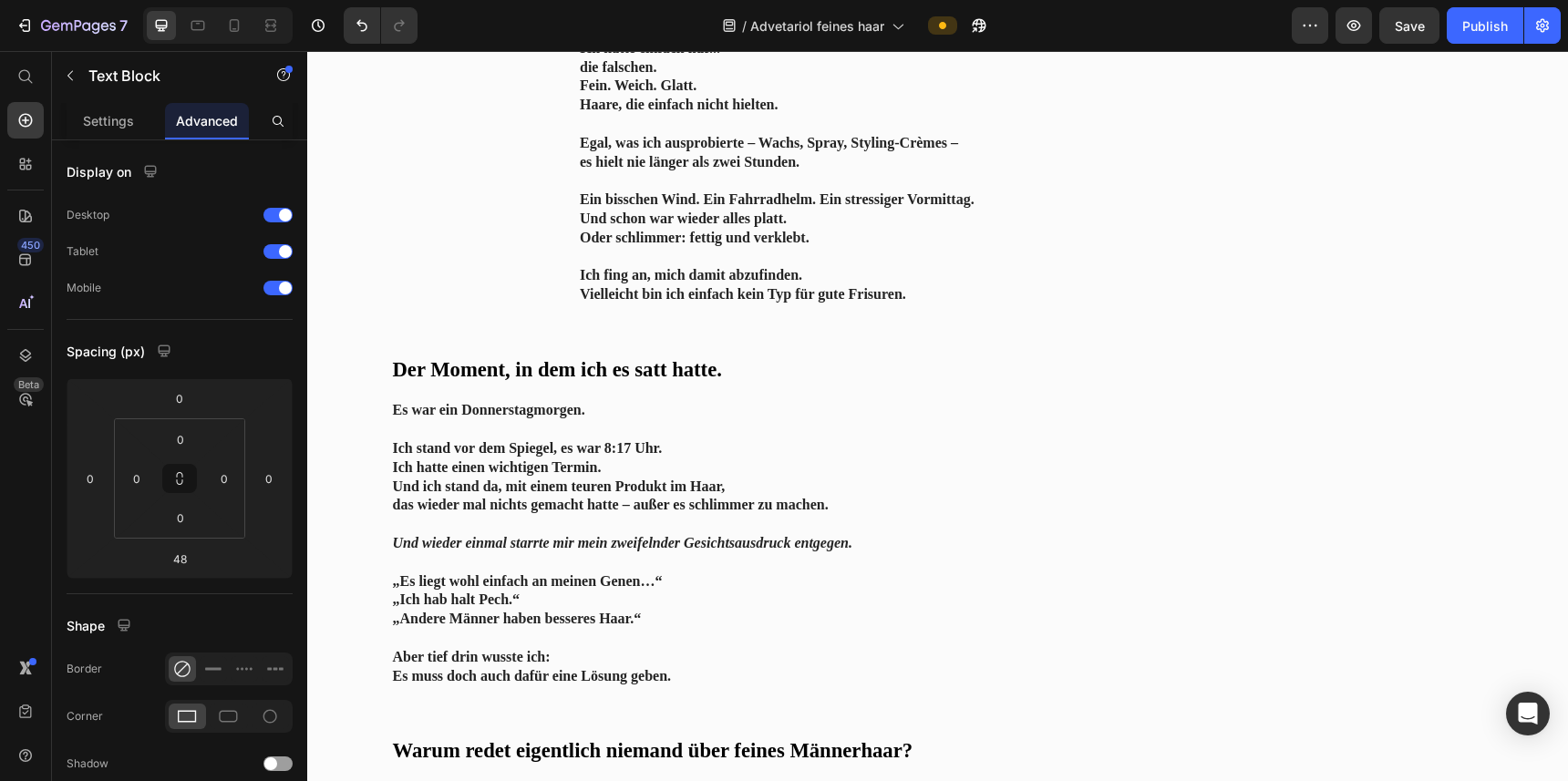 scroll, scrollTop: 1131, scrollLeft: 0, axis: vertical 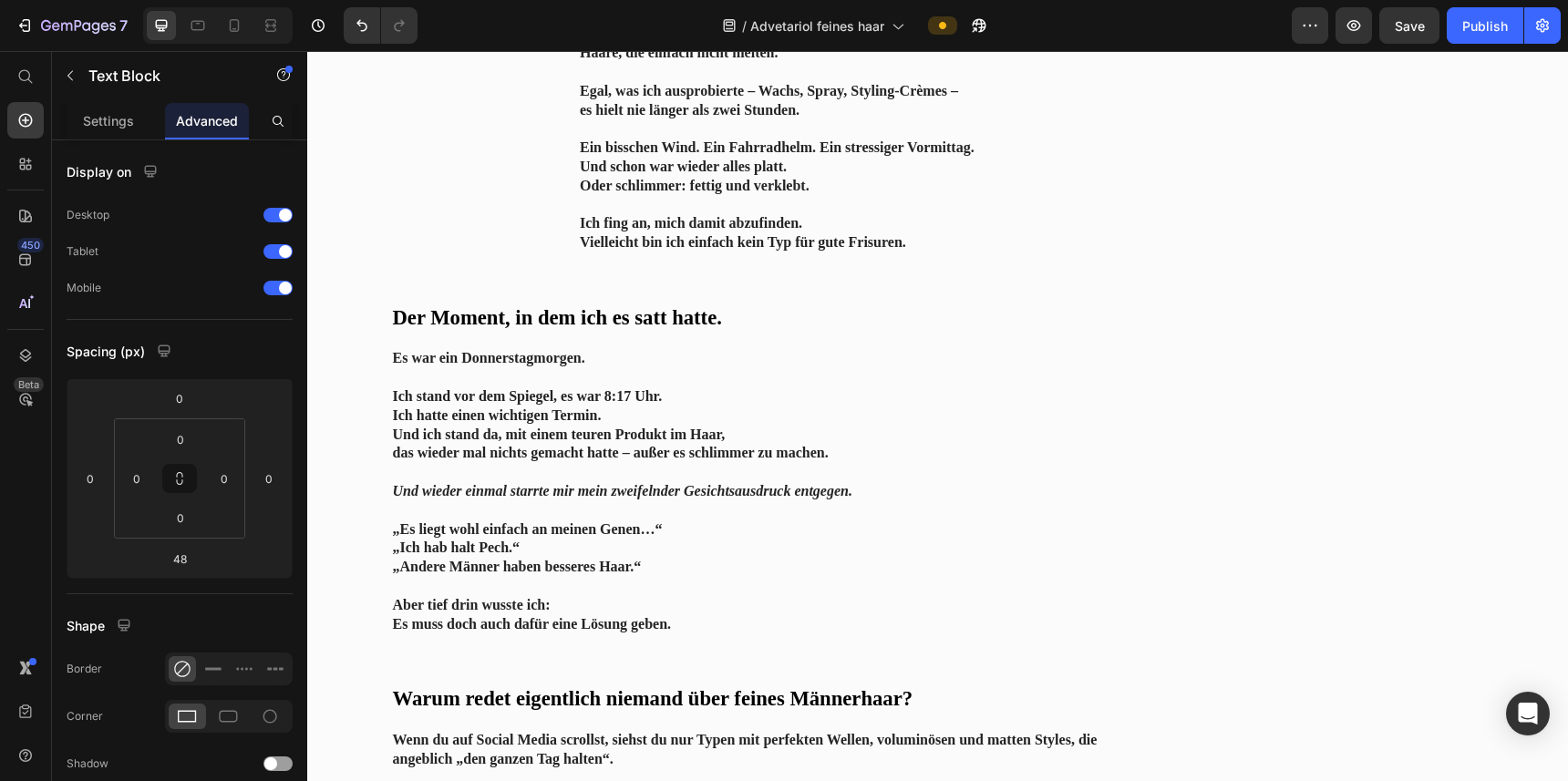 click on "Es war ein Donnerstagmorgen. Ich stand vor dem Spiegel, es war 8:17 Uhr. Ich hatte einen wichtigen Termin. Und ich stand da, mit einem teuren Produkt im Haar, das wieder mal nichts gemacht hatte – außer es schlimmer zu machen. Und wieder einmal starrte mir mein zweifelnder Gesichtsausdruck entgegen. „Es liegt wohl einfach an meinen Genen…“ „Ich hab halt Pech.“ „Andere Männer haben besseres Haar.“ Aber tief drin wusste ich: Es muss doch auch dafür eine Lösung geben." at bounding box center [750, 491] 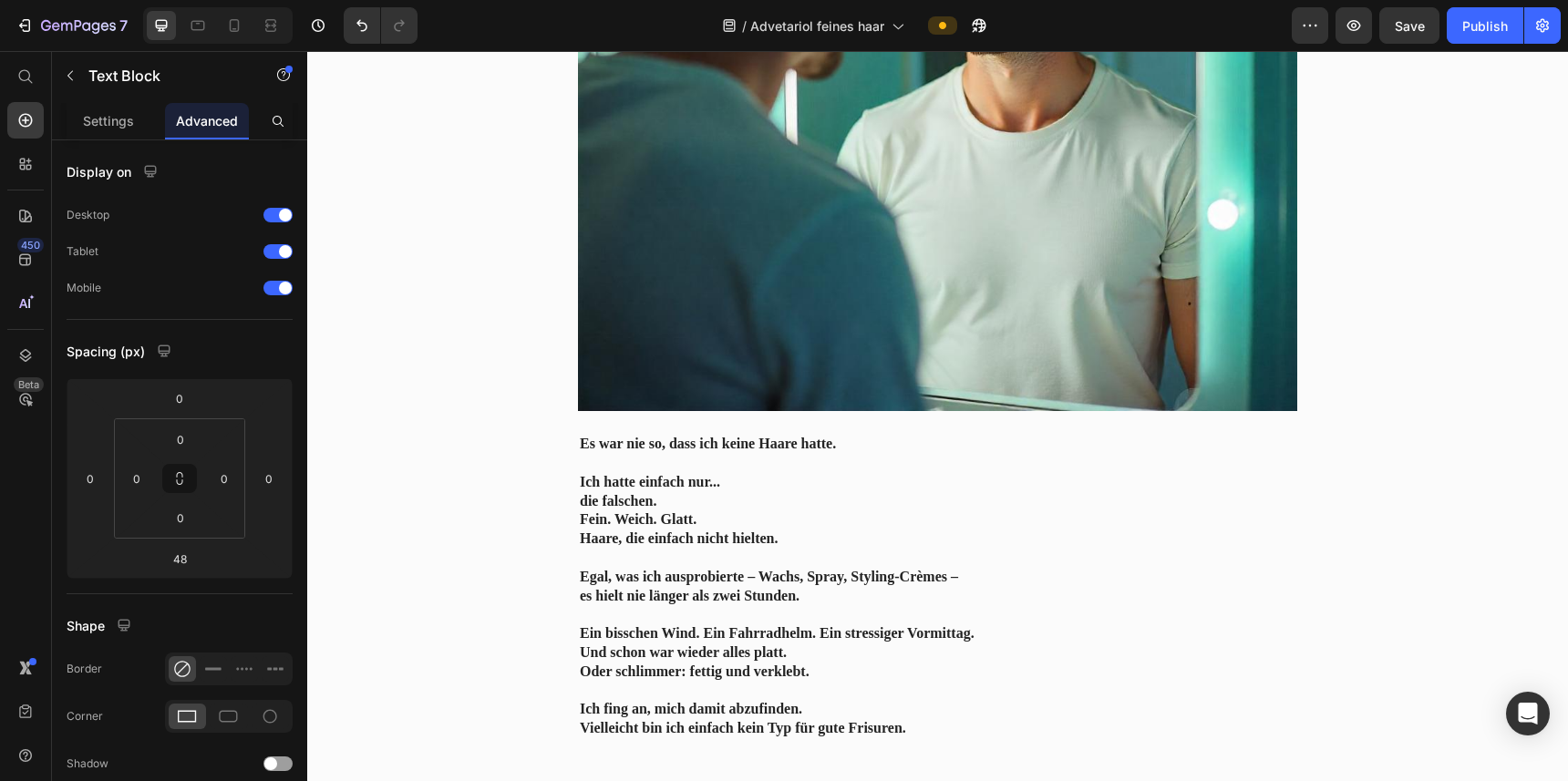 scroll, scrollTop: 281, scrollLeft: 0, axis: vertical 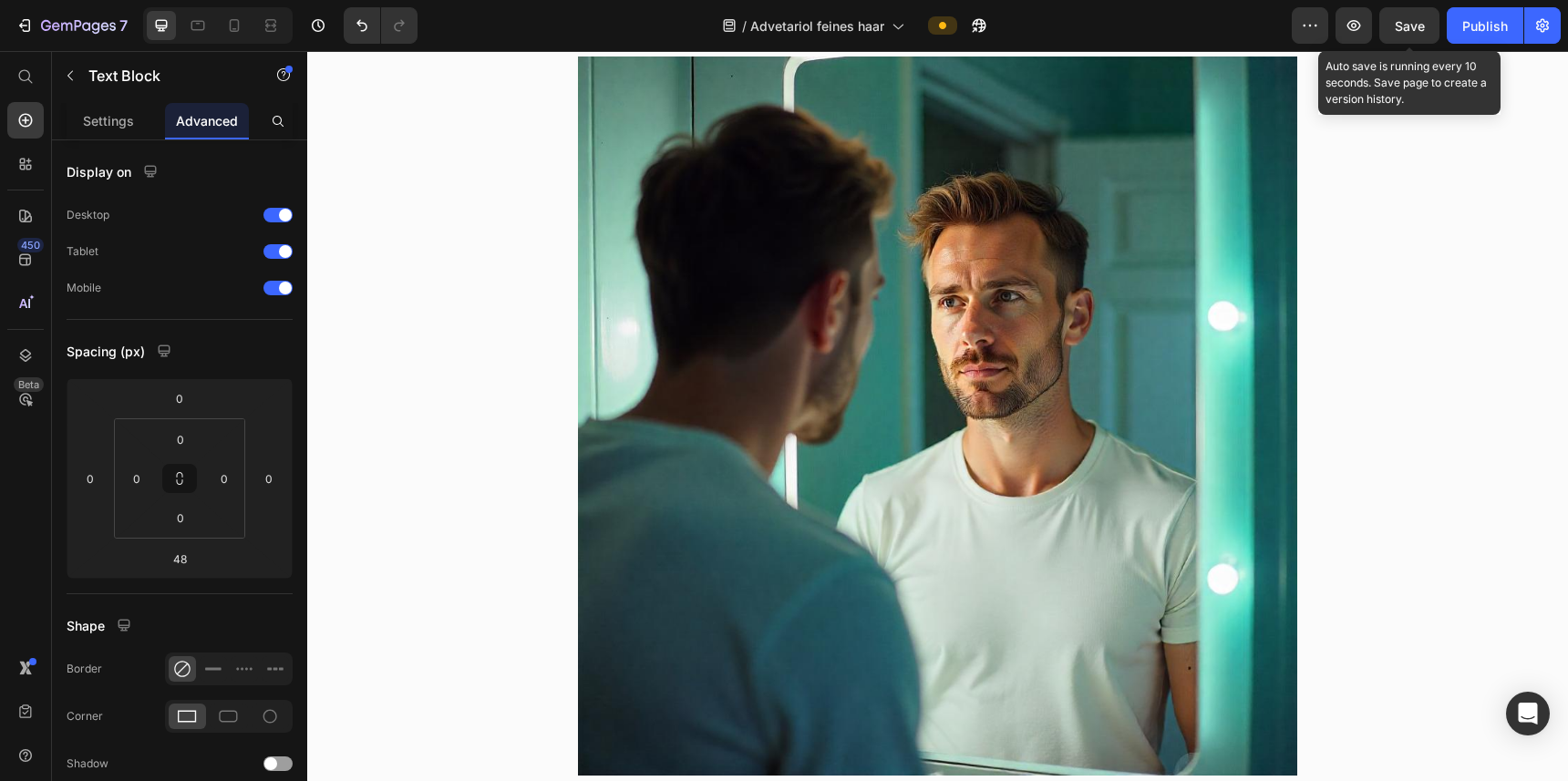 click on "Save" at bounding box center (1409, 26) 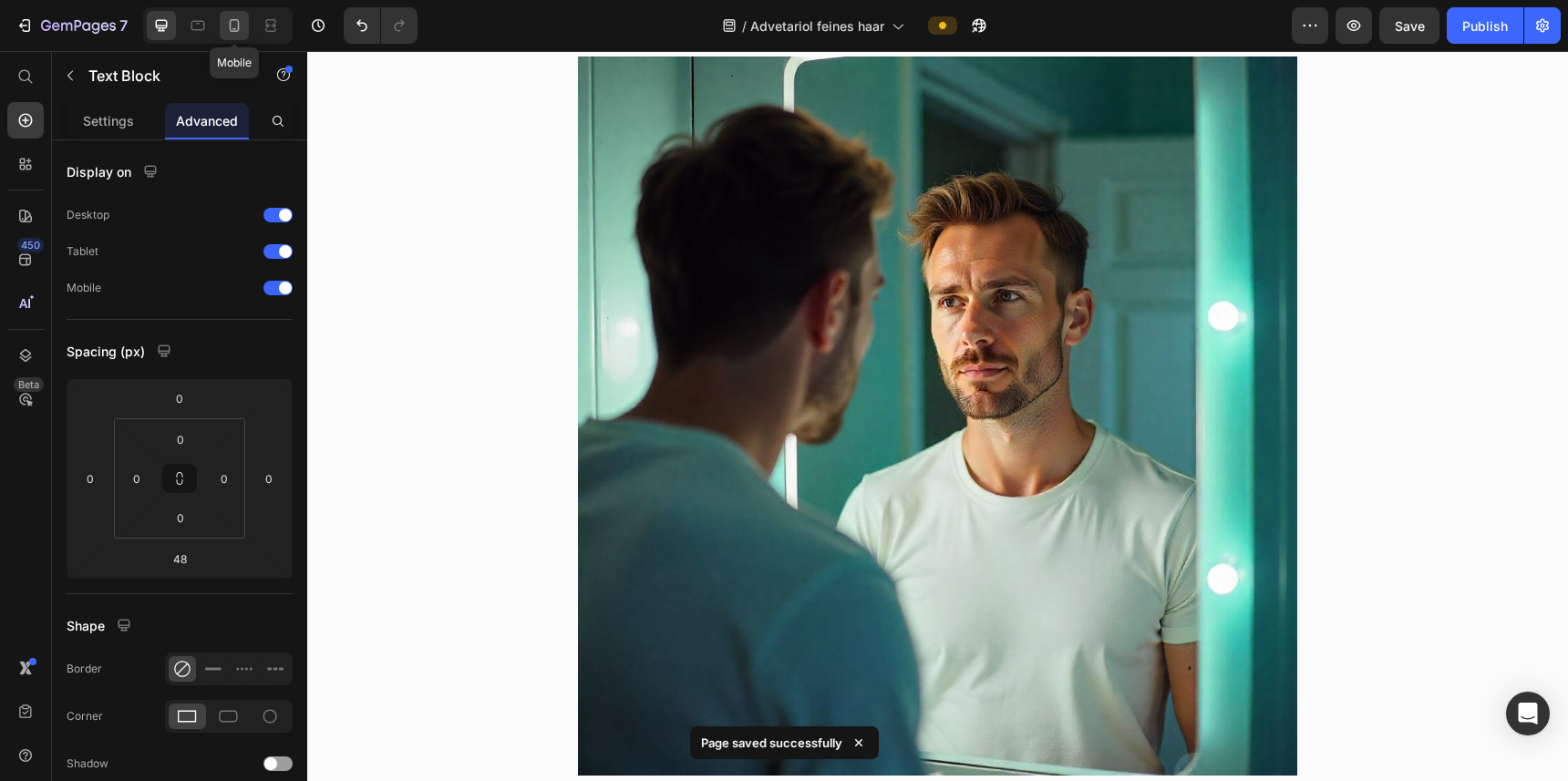 click 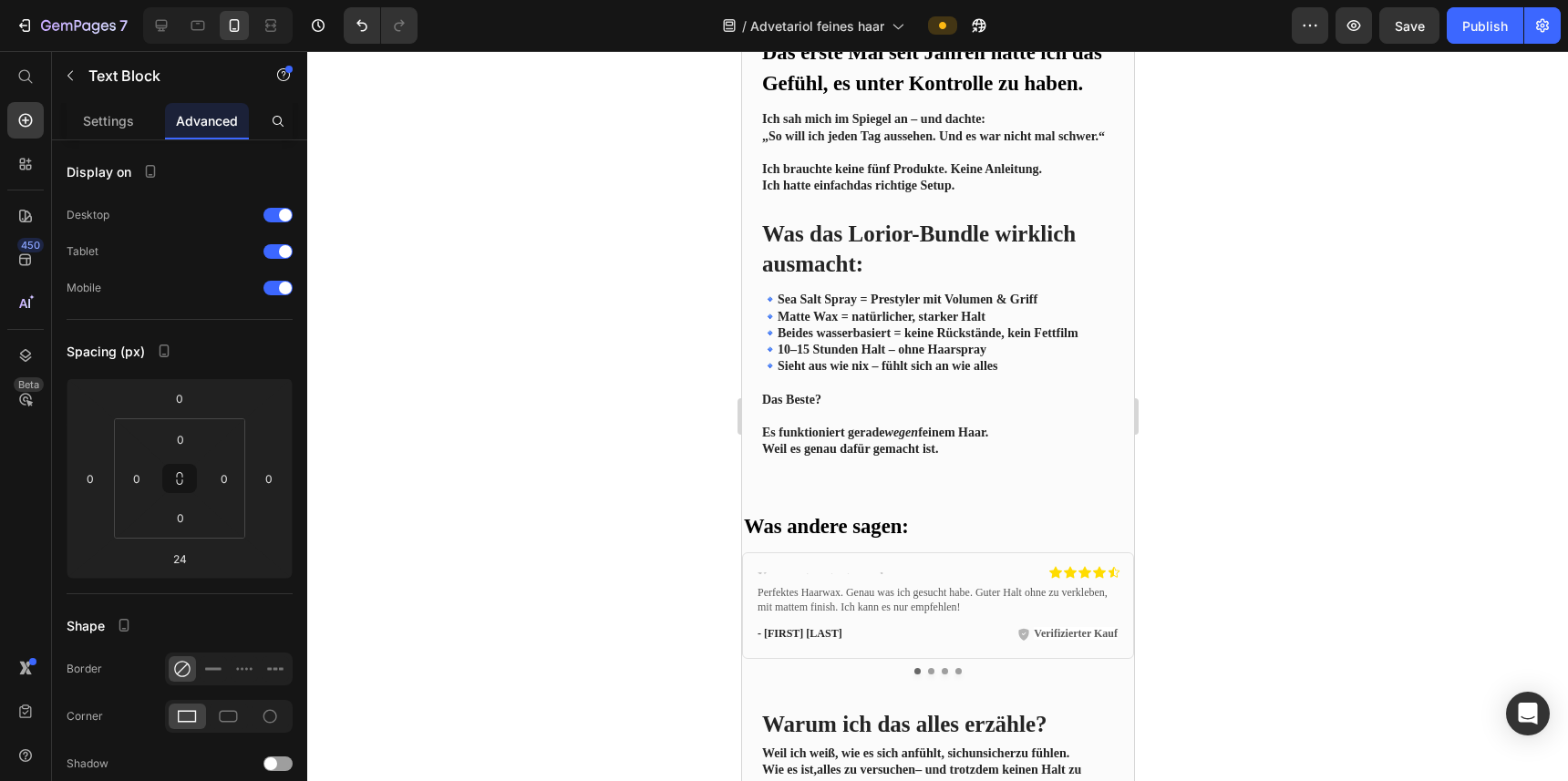 scroll, scrollTop: 2296, scrollLeft: 0, axis: vertical 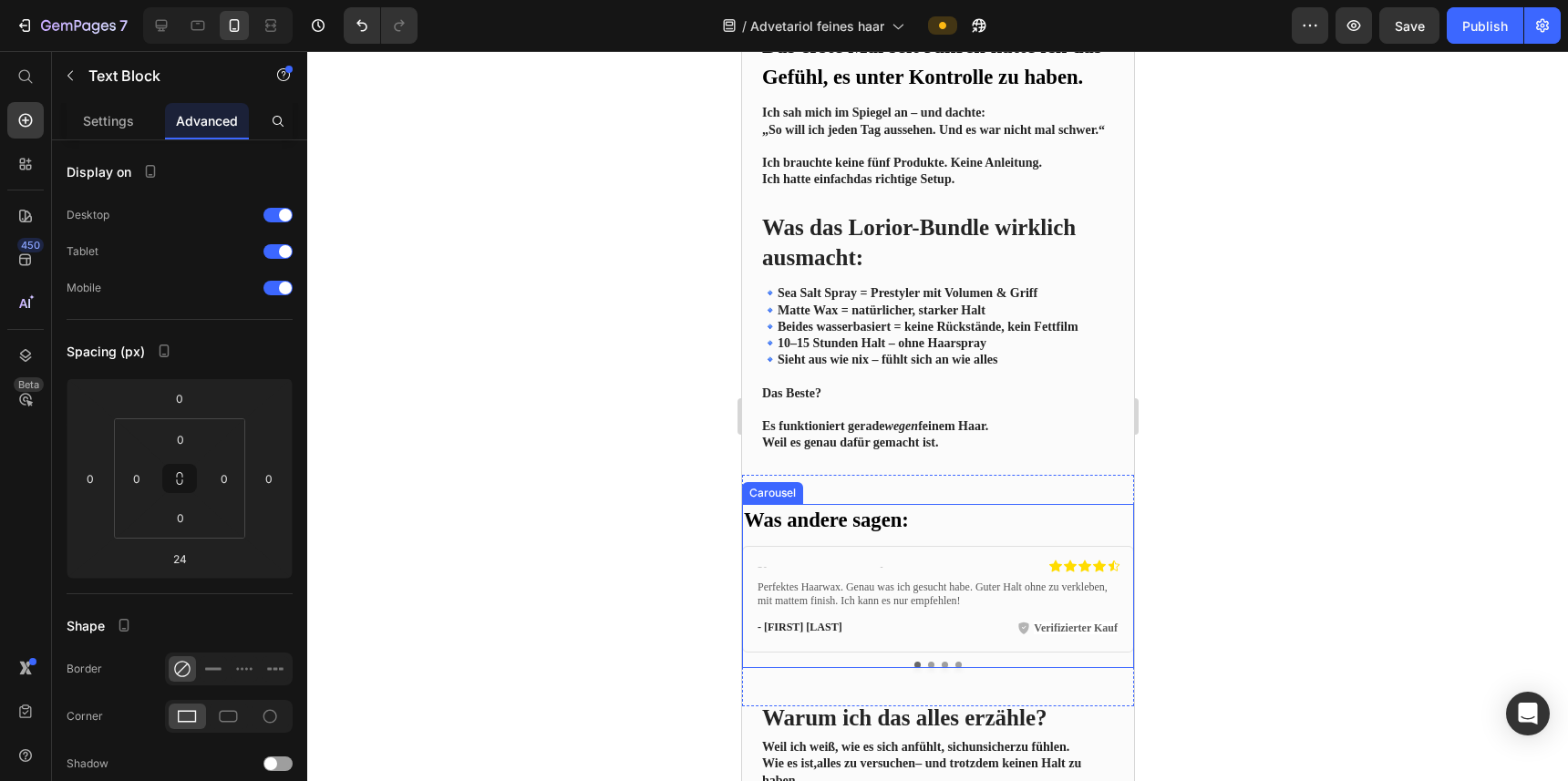click at bounding box center (930, 664) 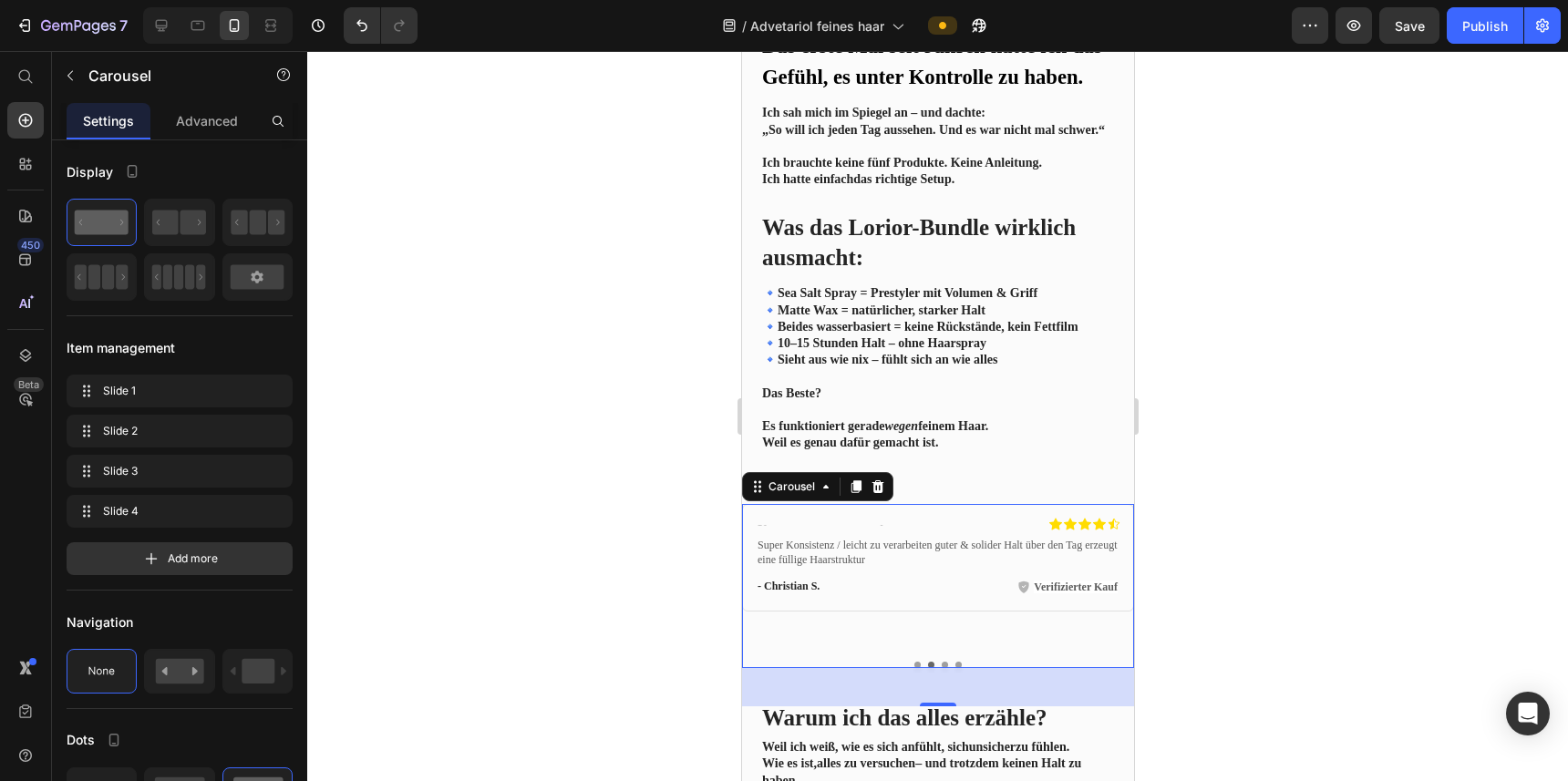 click at bounding box center [944, 664] 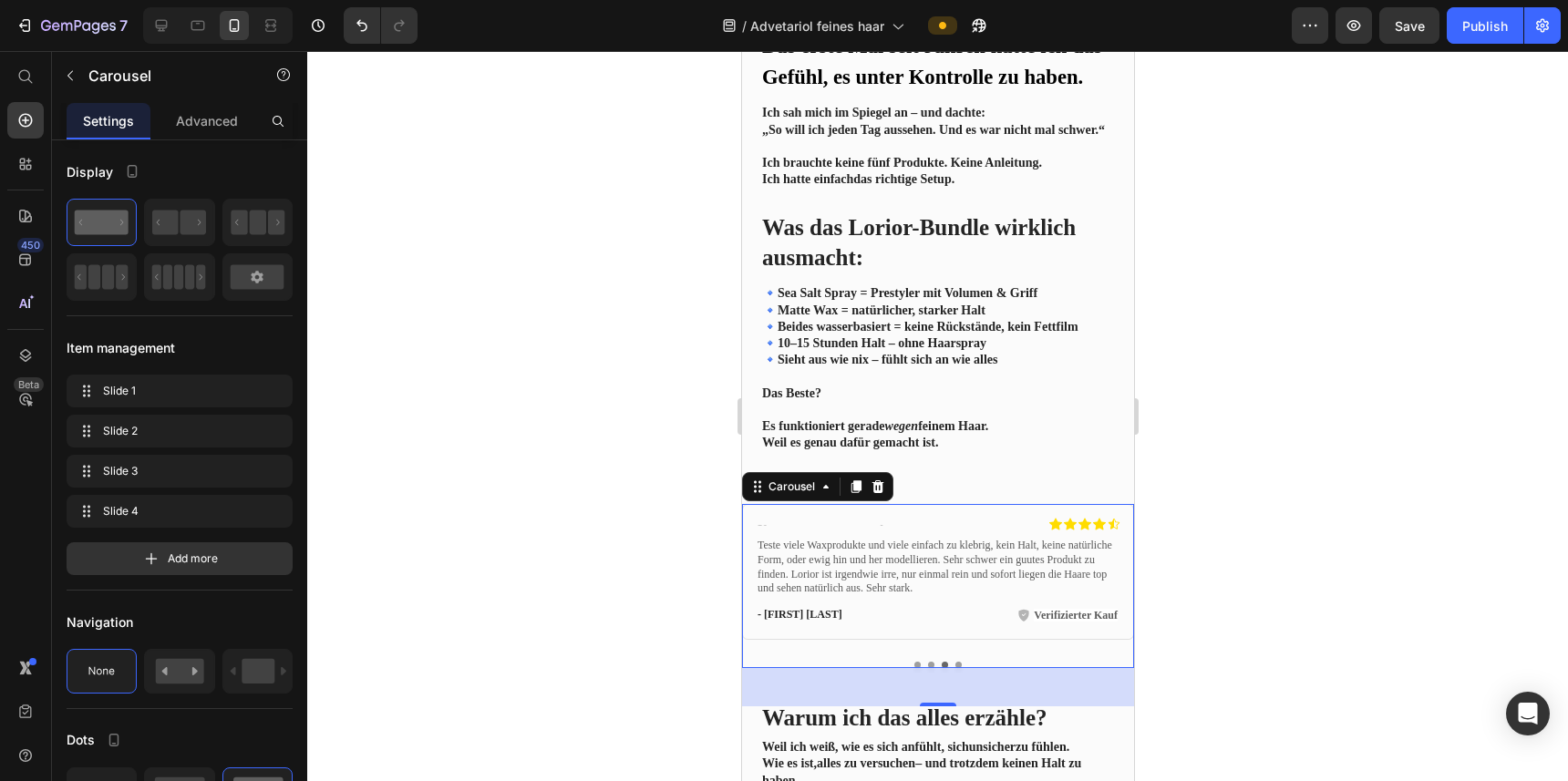 click at bounding box center (957, 664) 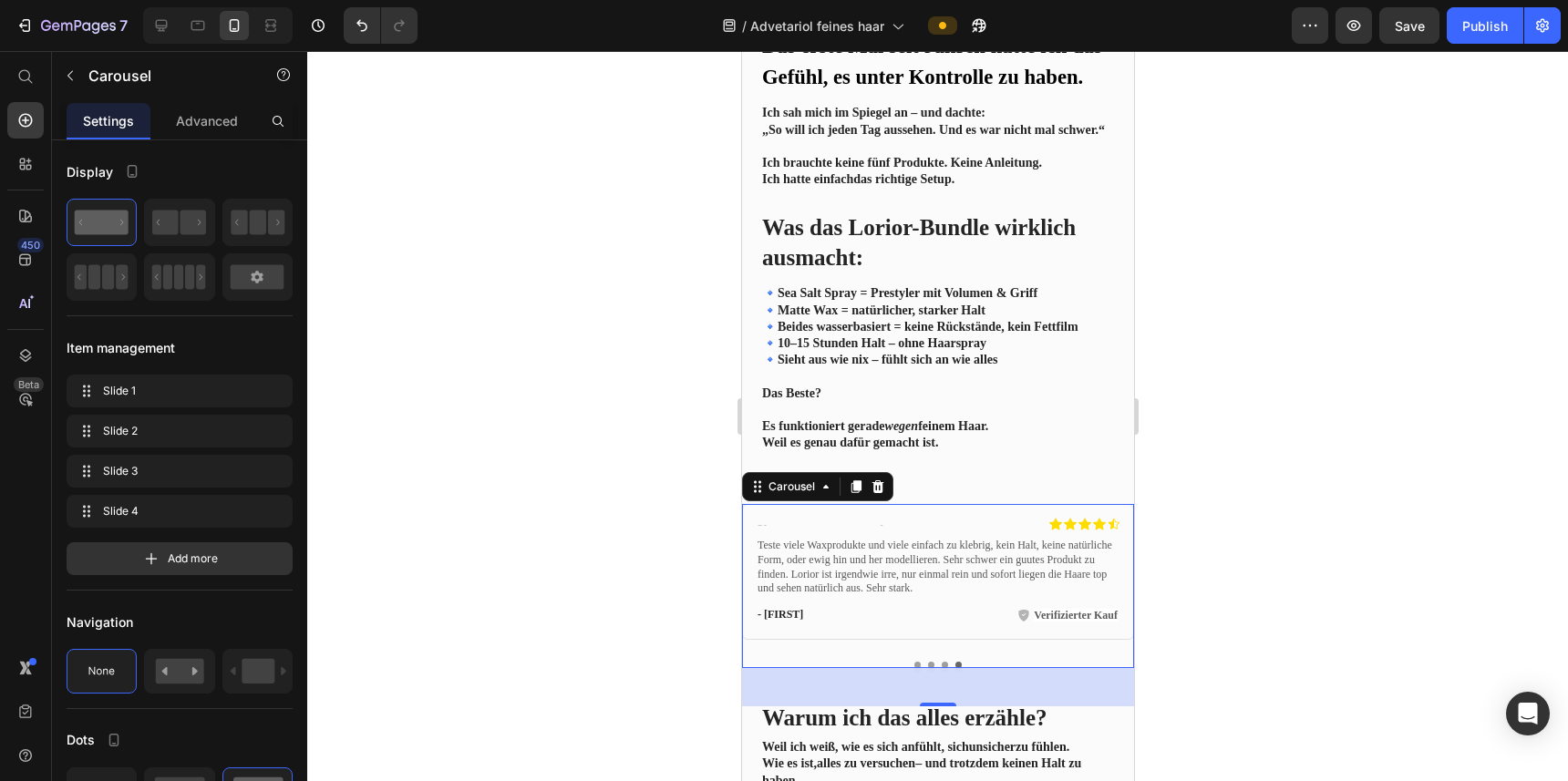 click at bounding box center (944, 664) 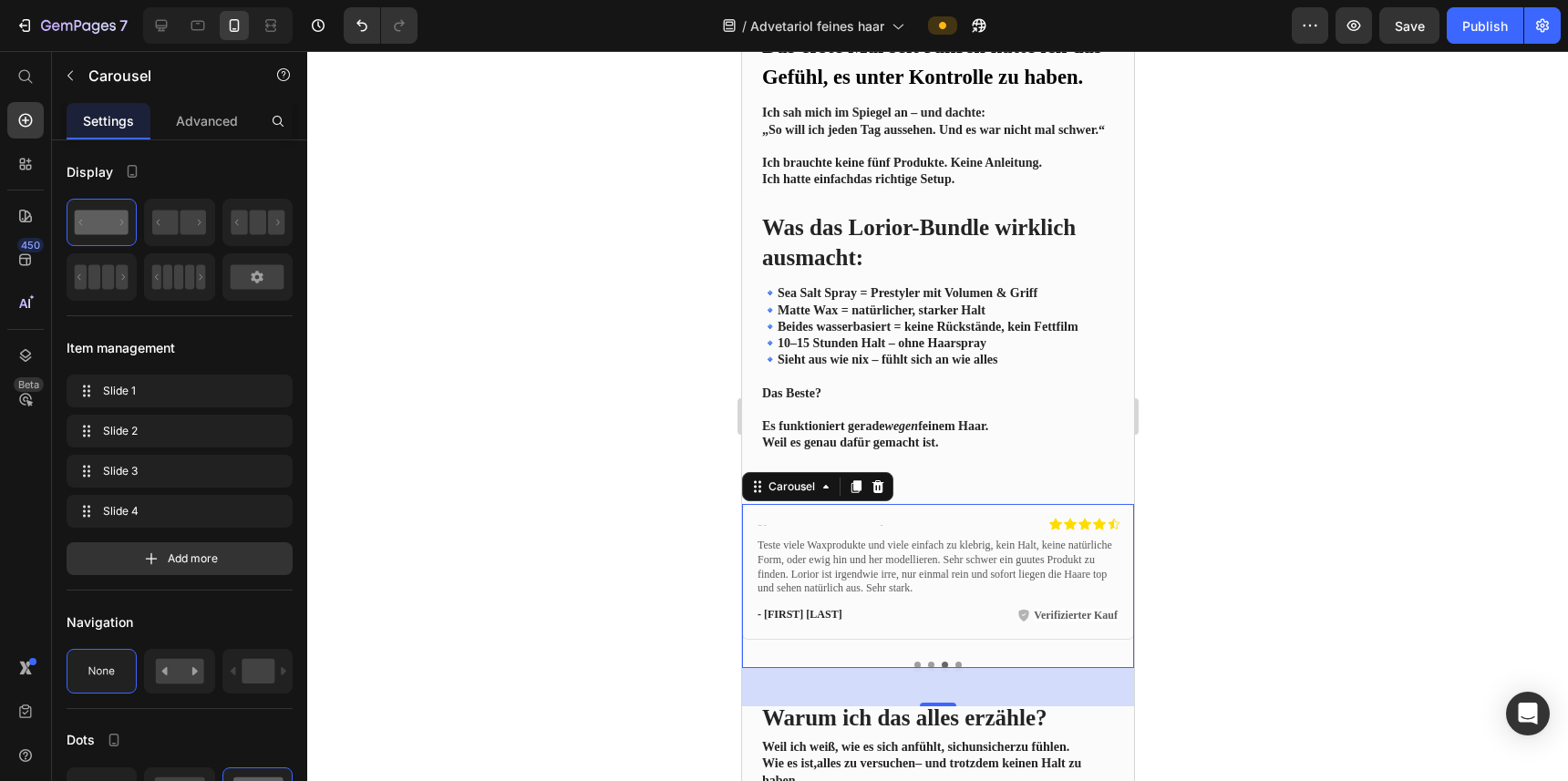click at bounding box center (957, 664) 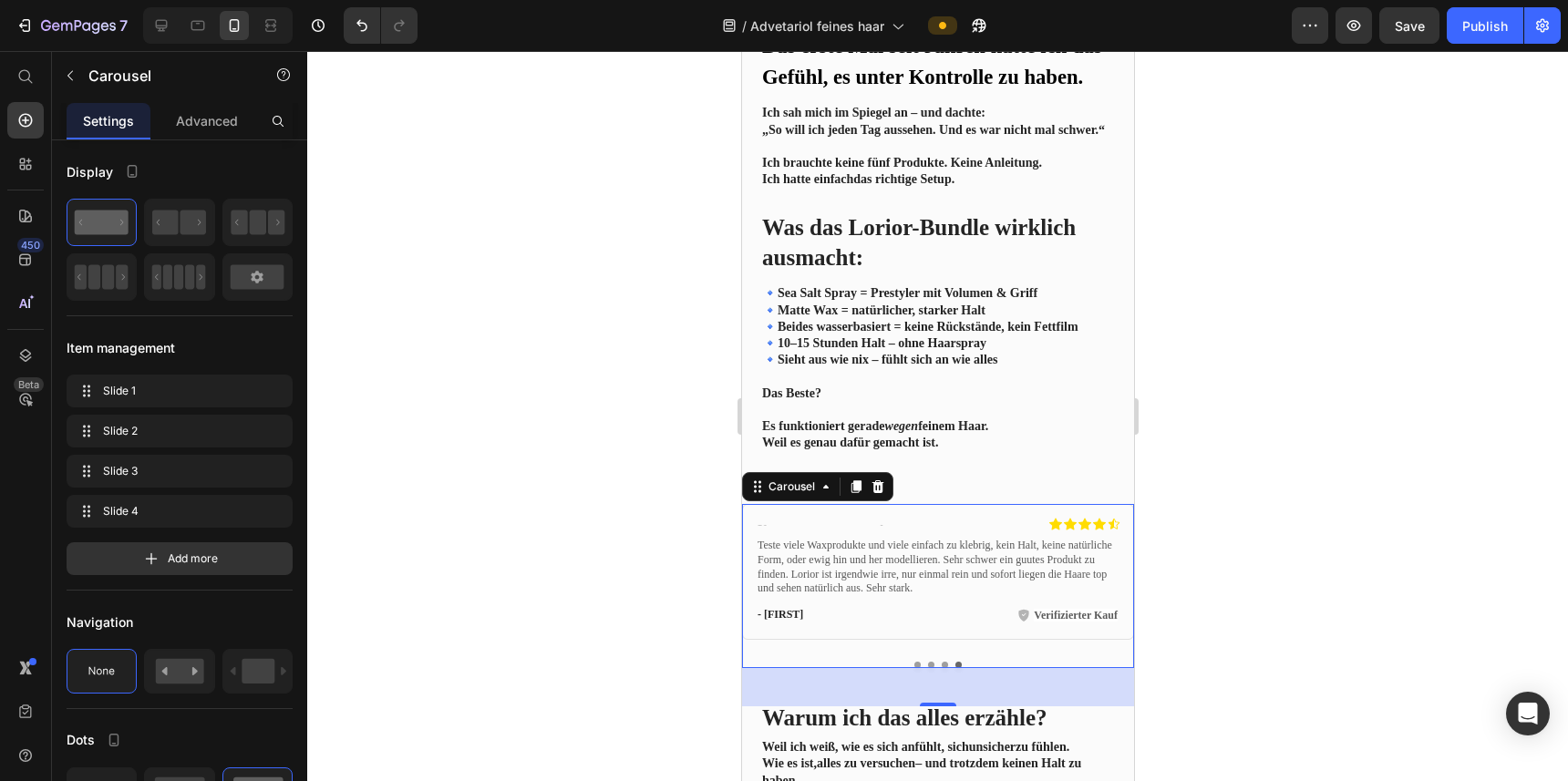 click at bounding box center (944, 664) 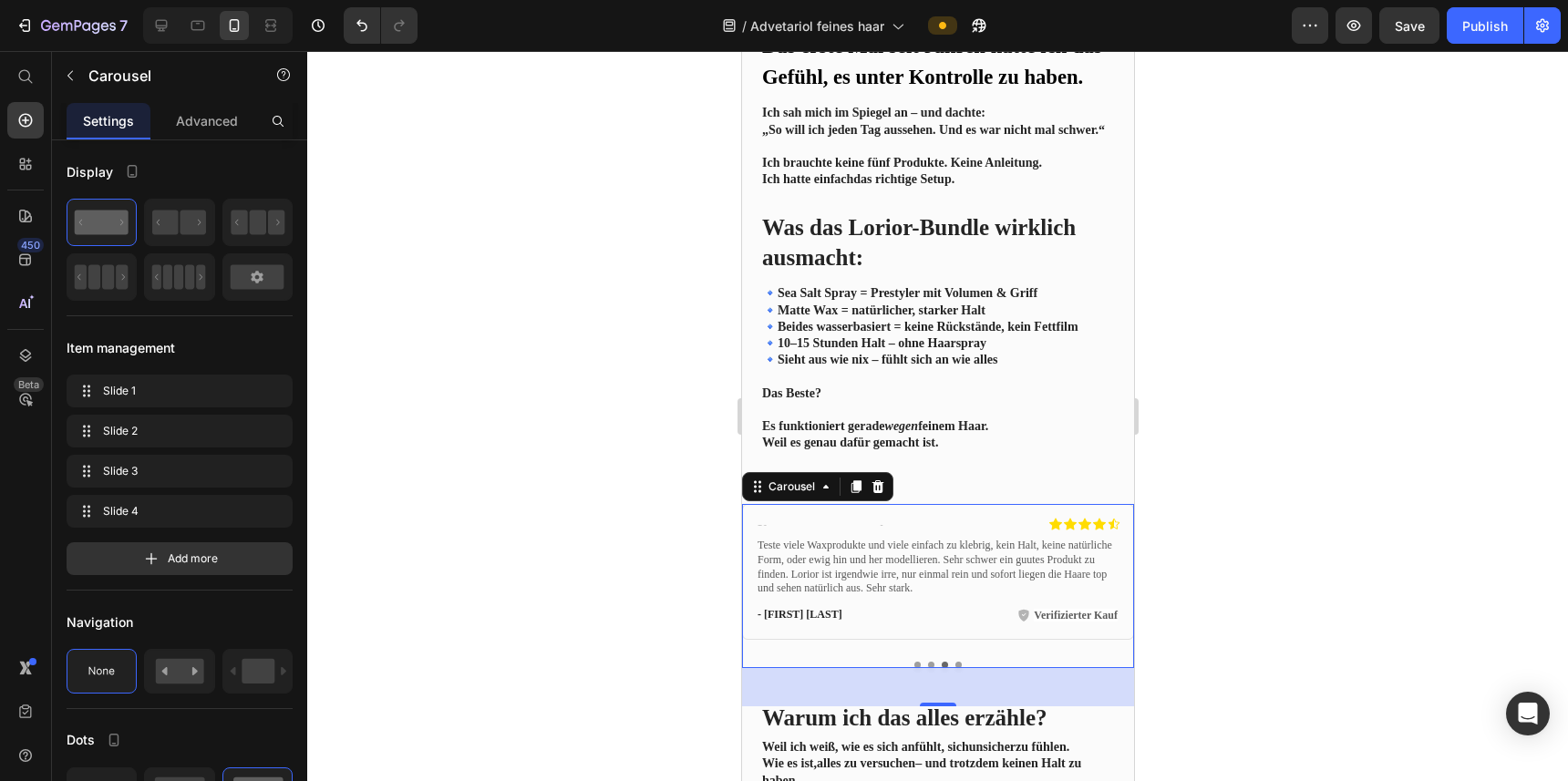 click at bounding box center [957, 664] 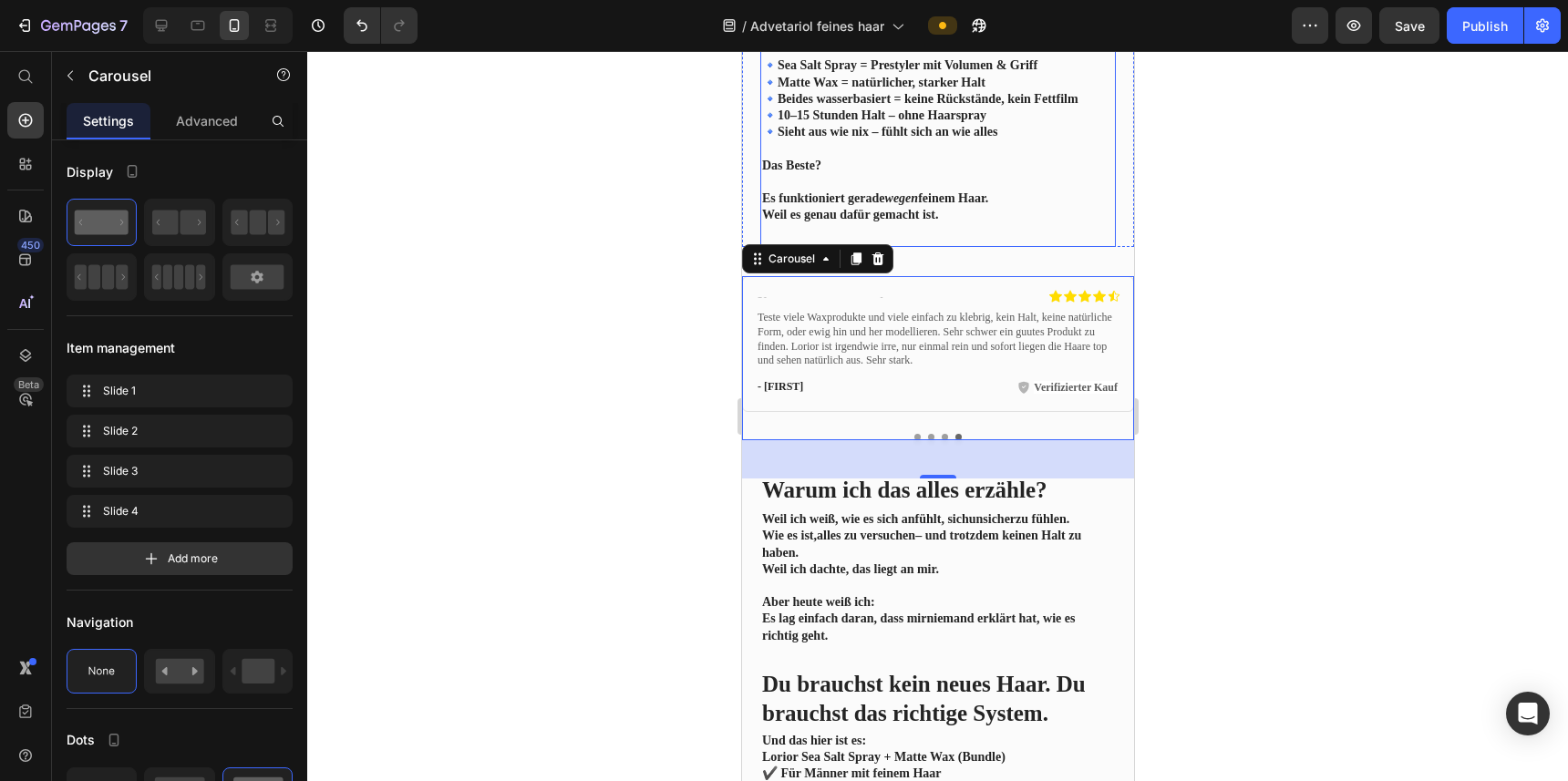scroll, scrollTop: 2520, scrollLeft: 0, axis: vertical 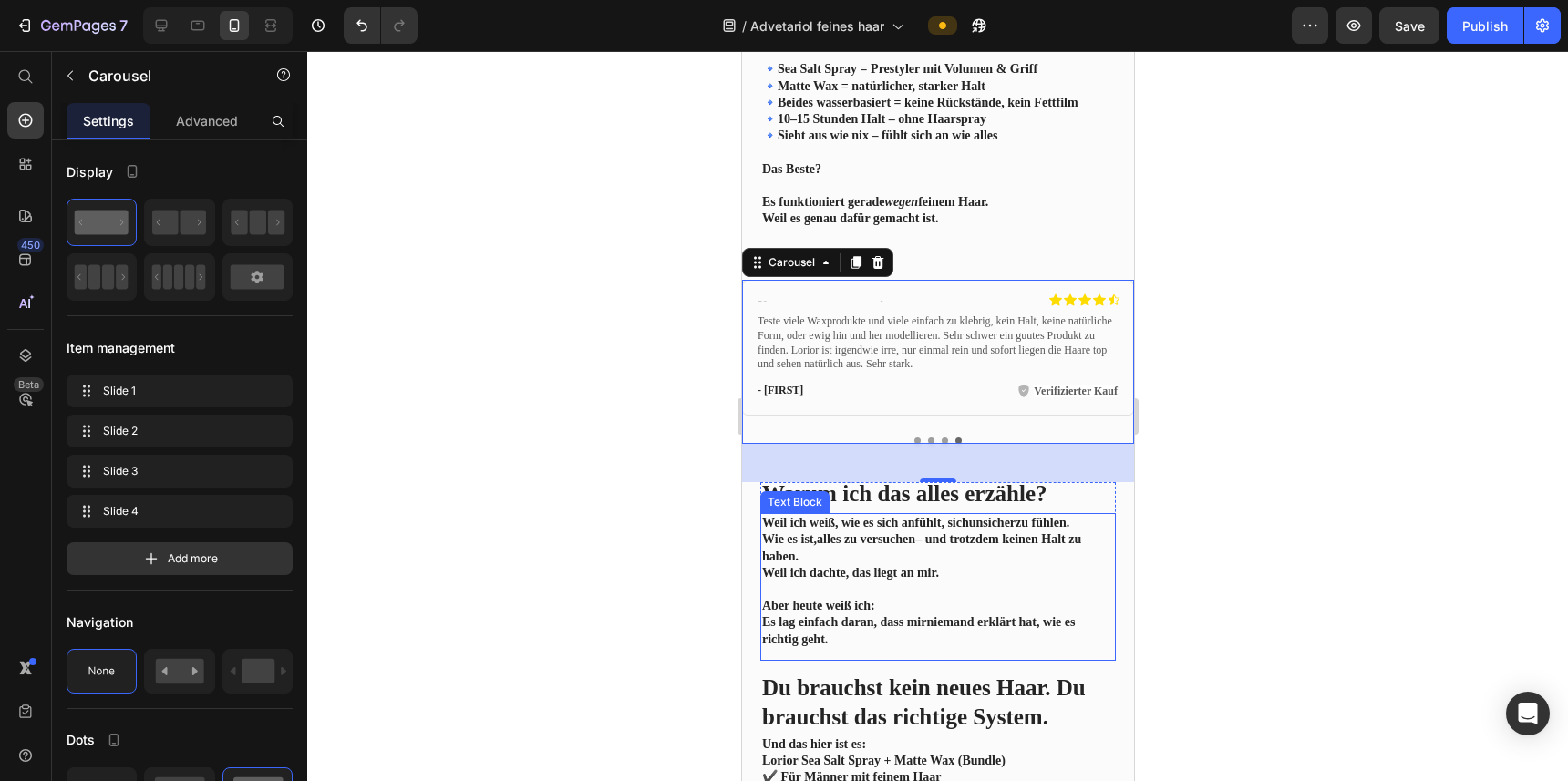 click on "Weil ich weiß, wie es sich anfühlt, sich  unsicher  zu fühlen. Wie es ist,  alles zu versuchen  – und trotzdem keinen Halt zu haben. Weil ich dachte, das liegt an mir." at bounding box center (937, 548) 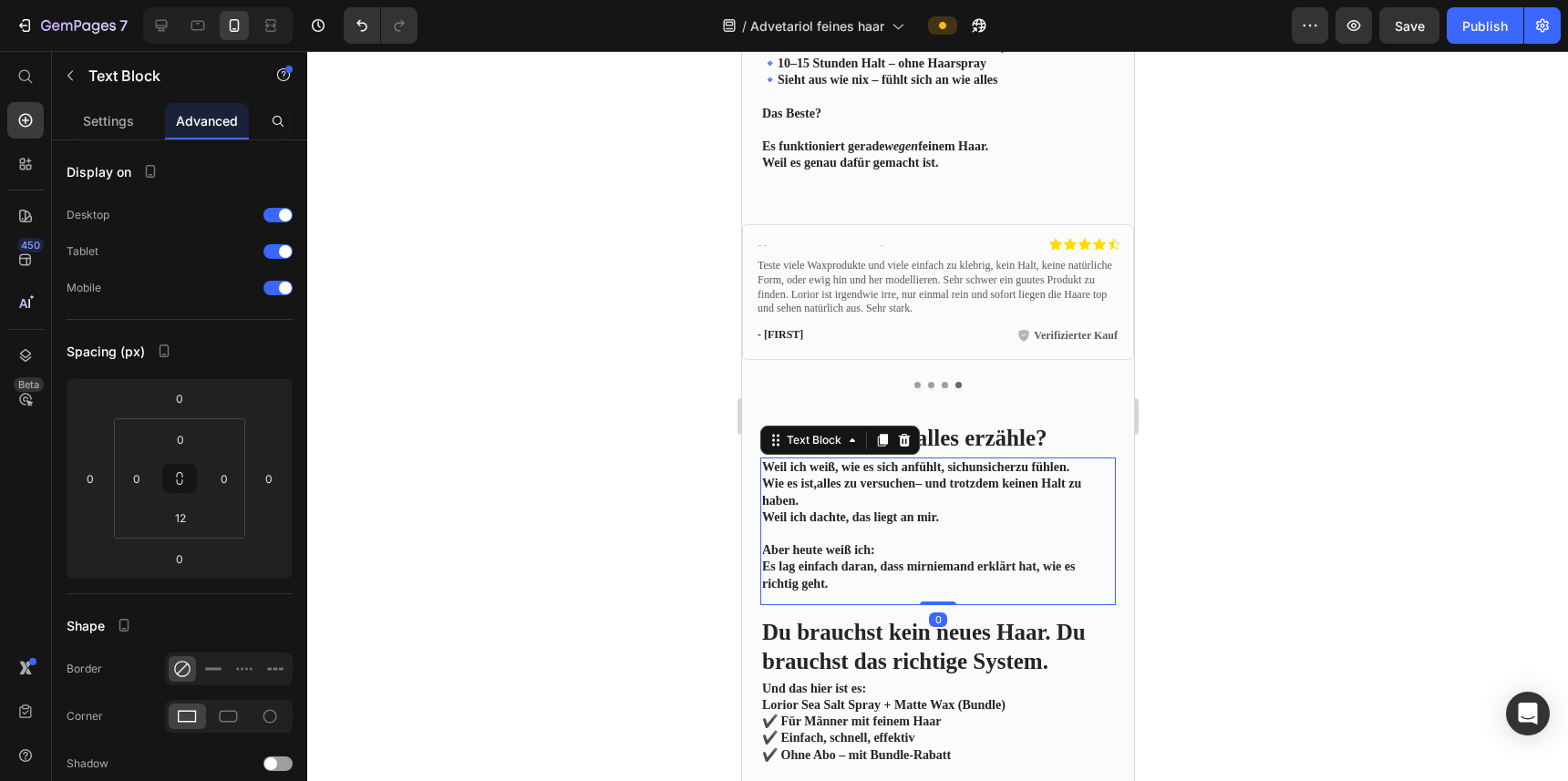 scroll, scrollTop: 2582, scrollLeft: 0, axis: vertical 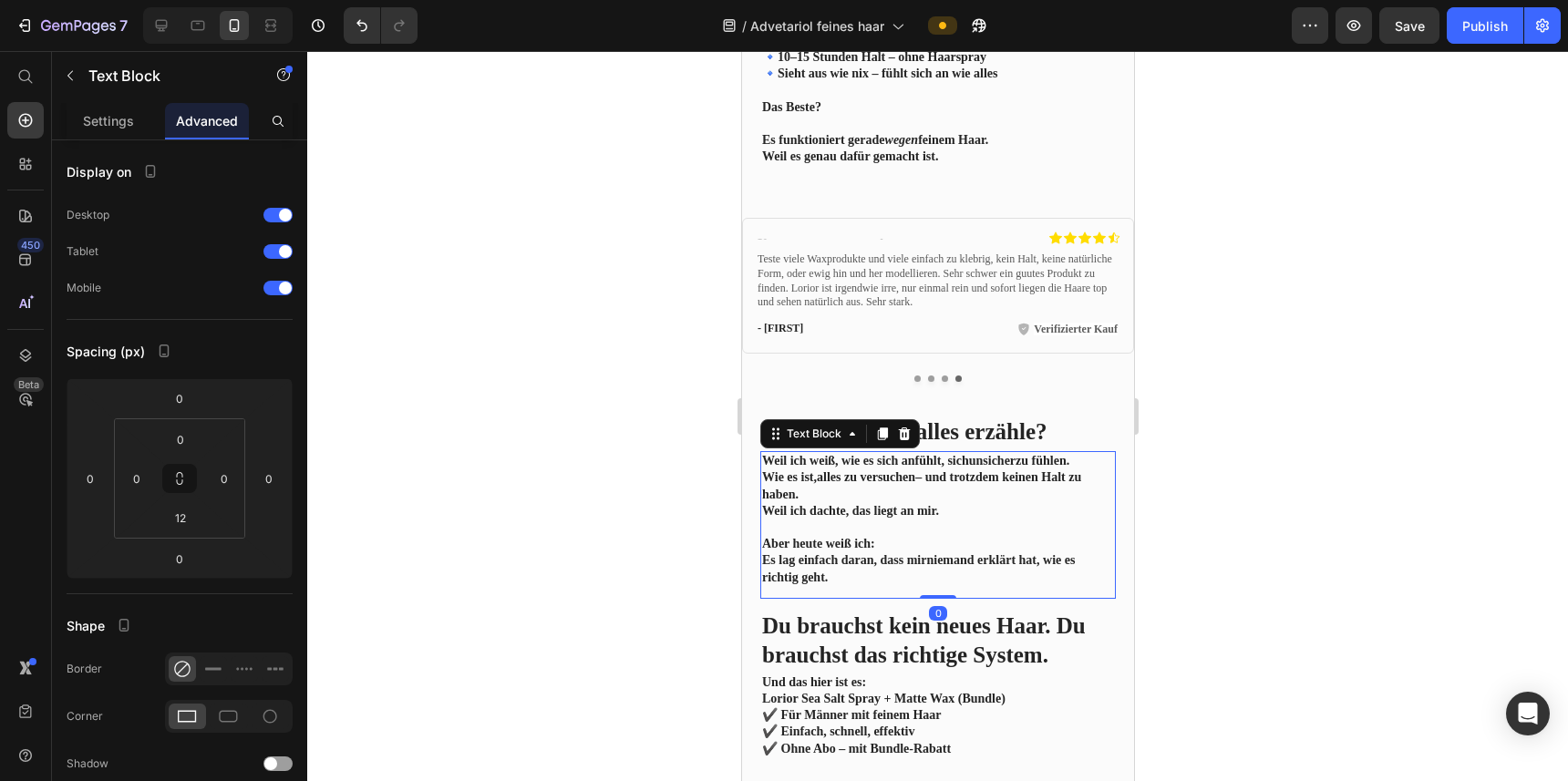 click 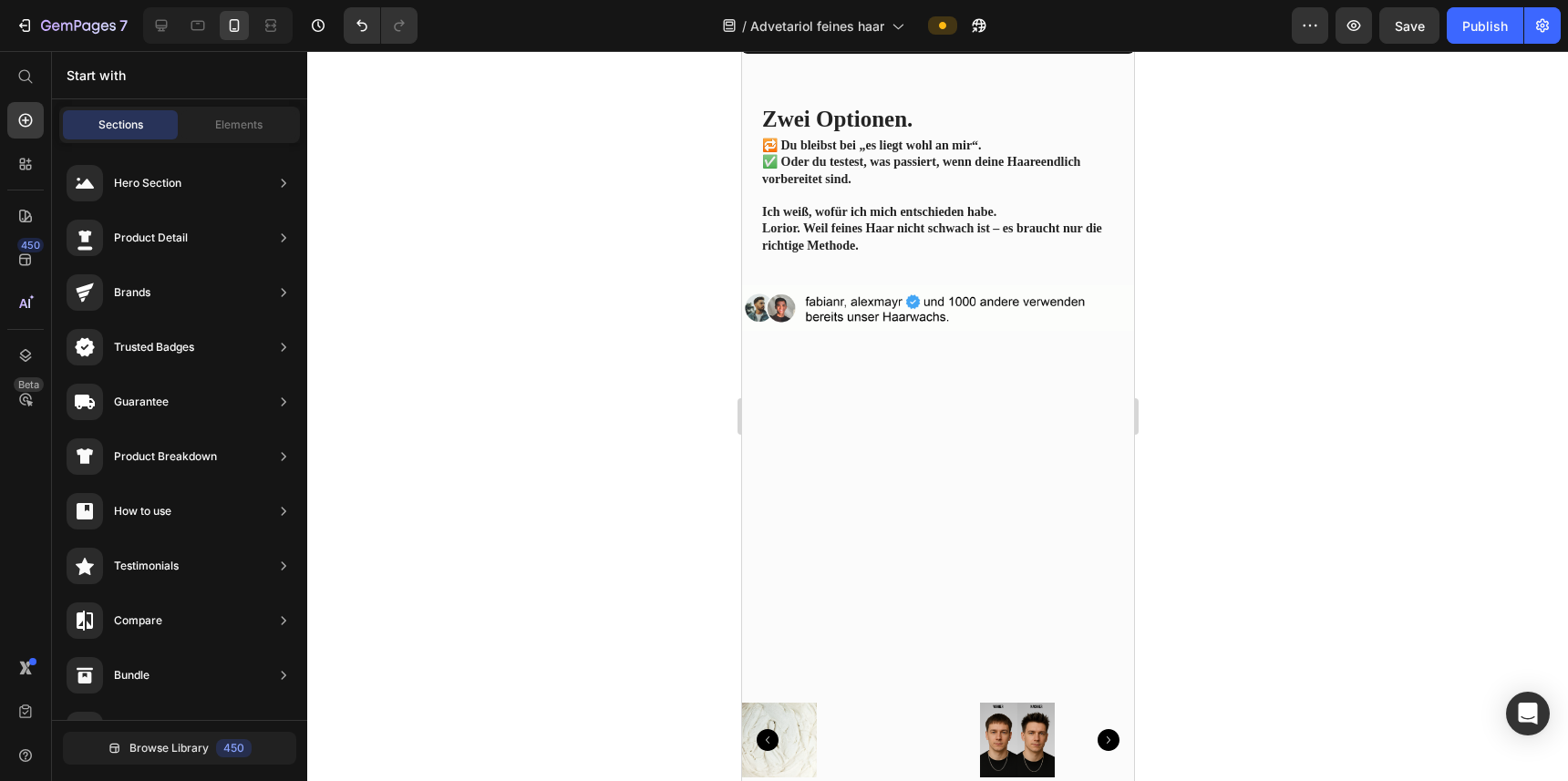 scroll, scrollTop: 3514, scrollLeft: 0, axis: vertical 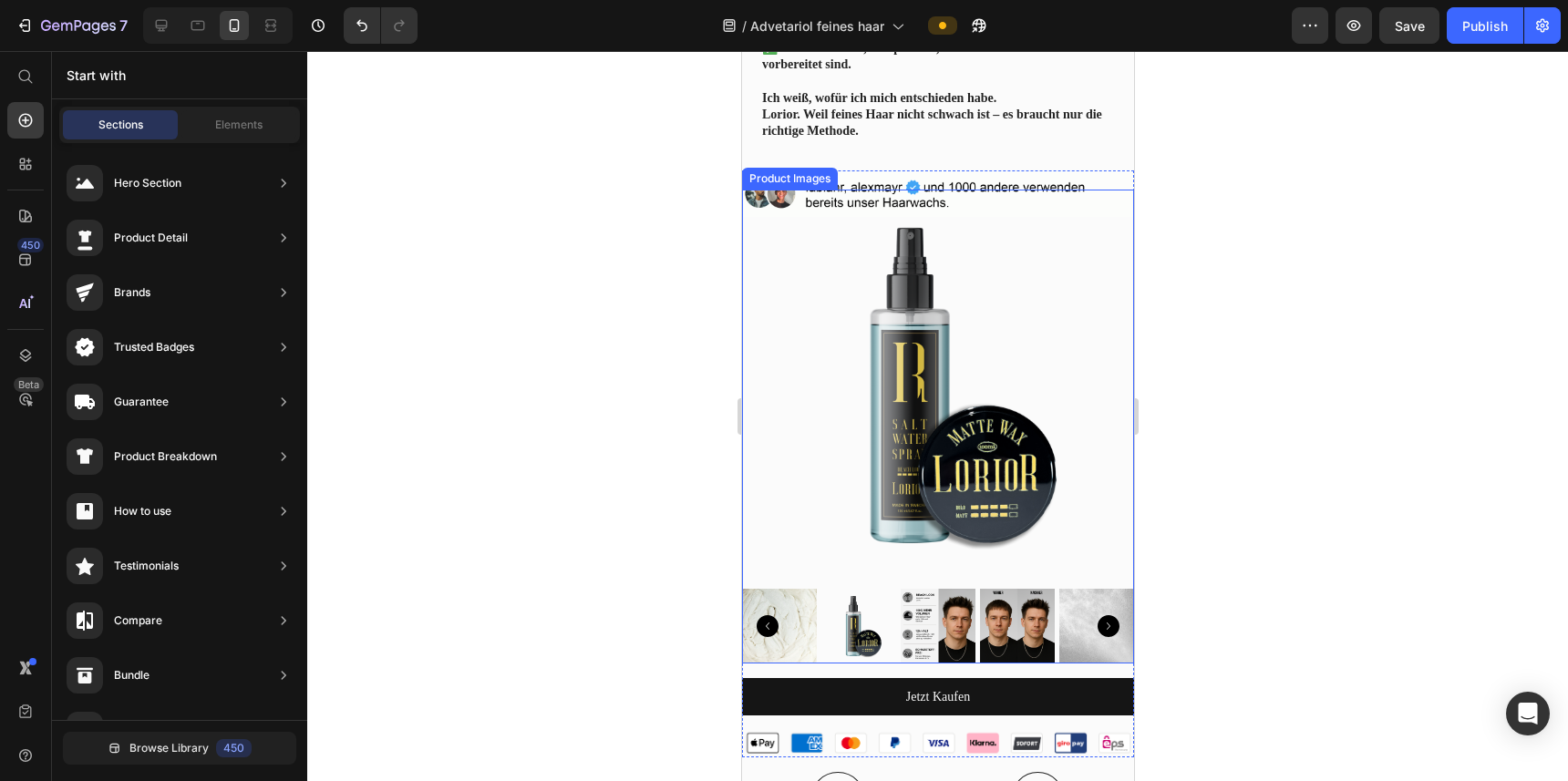 click 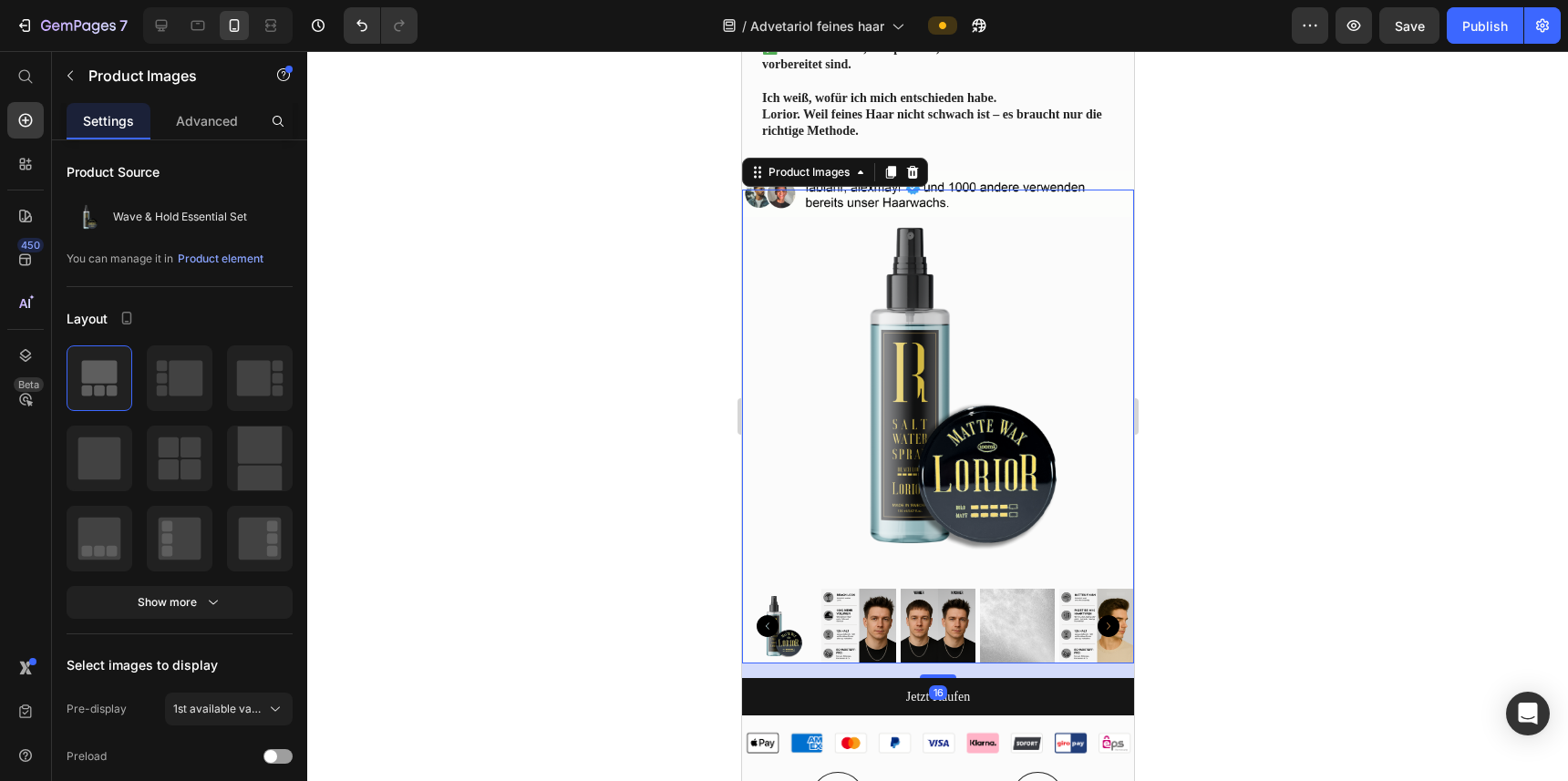 click 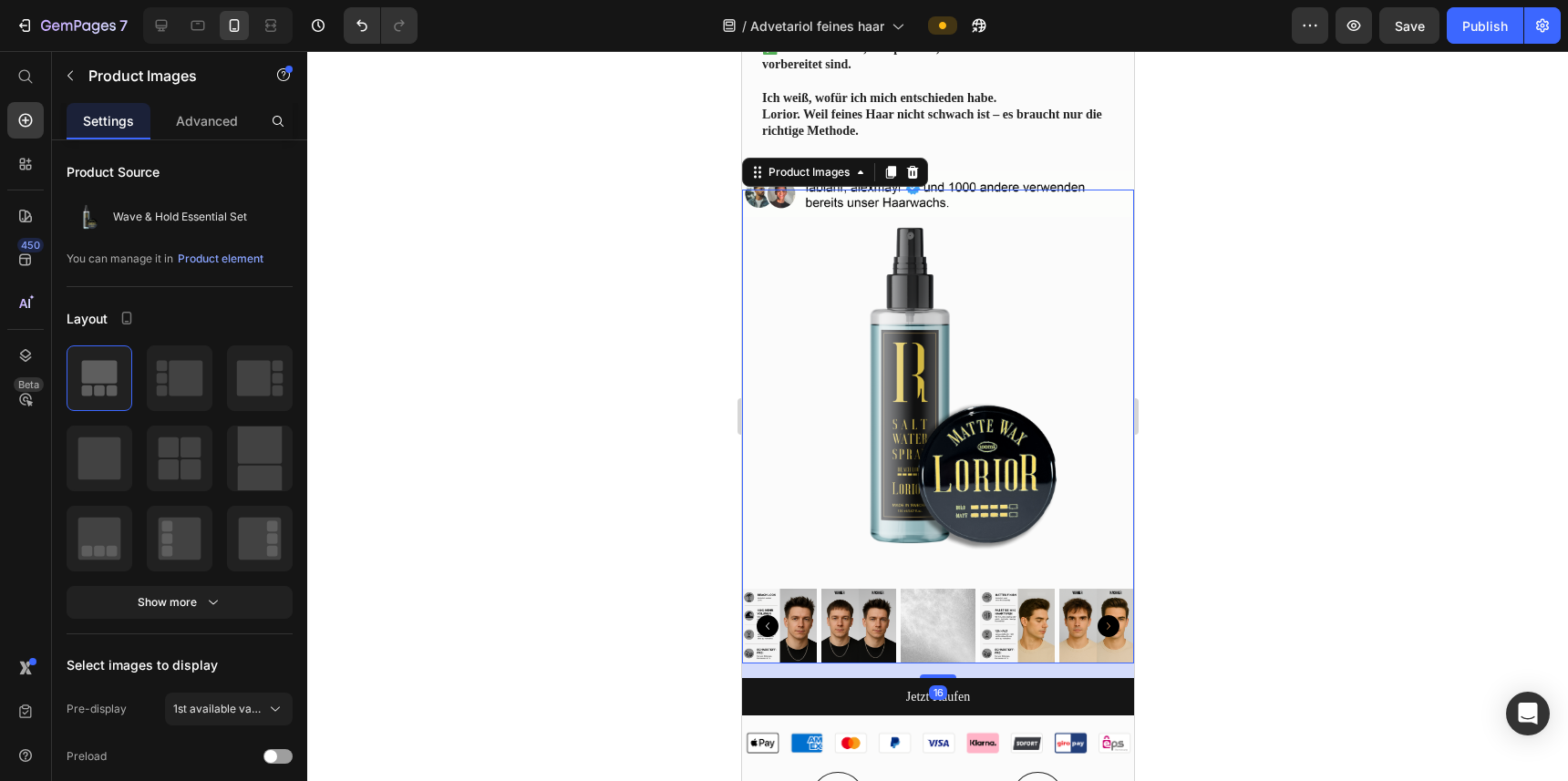 click 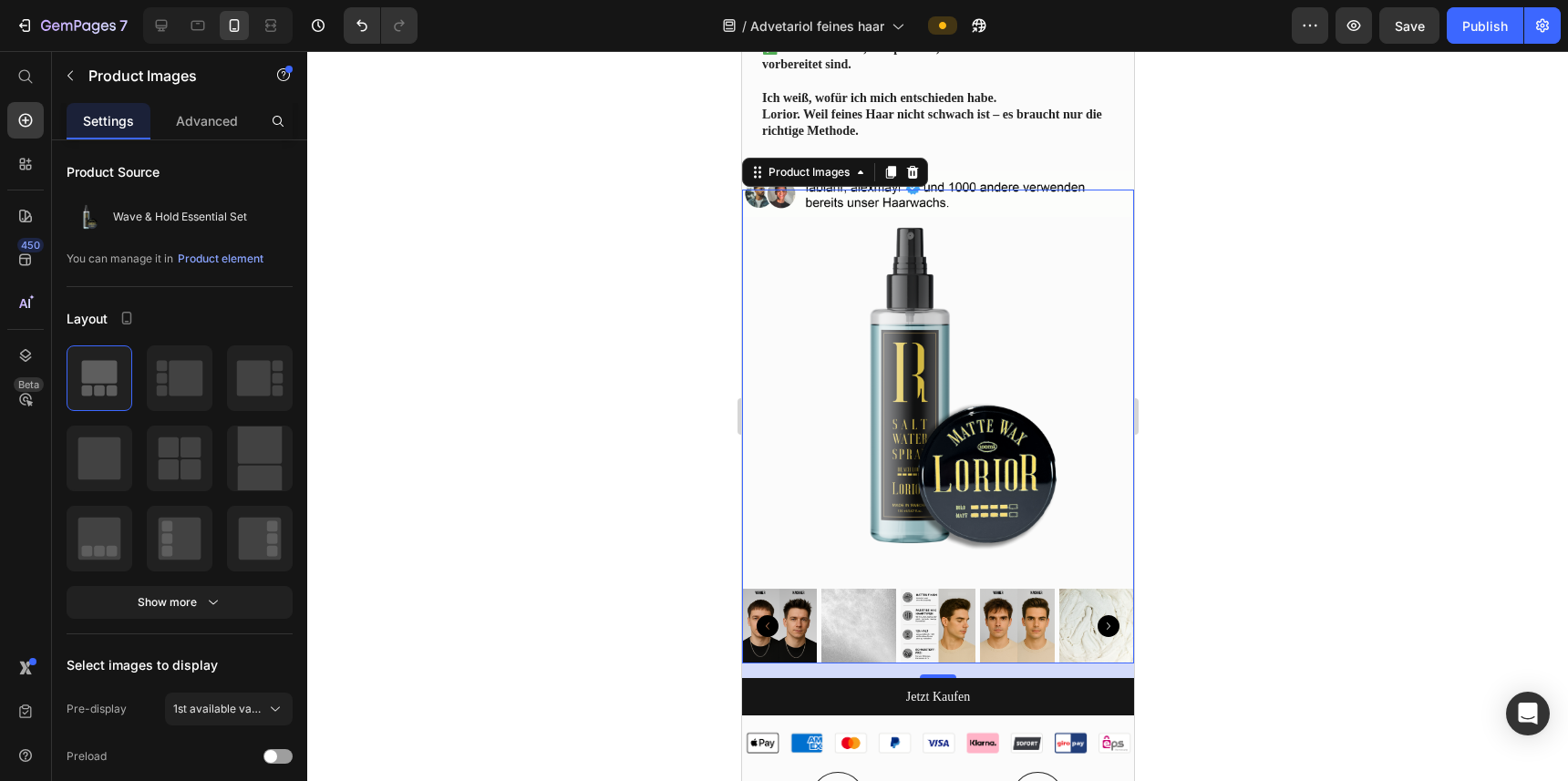 click at bounding box center (1016, 626) 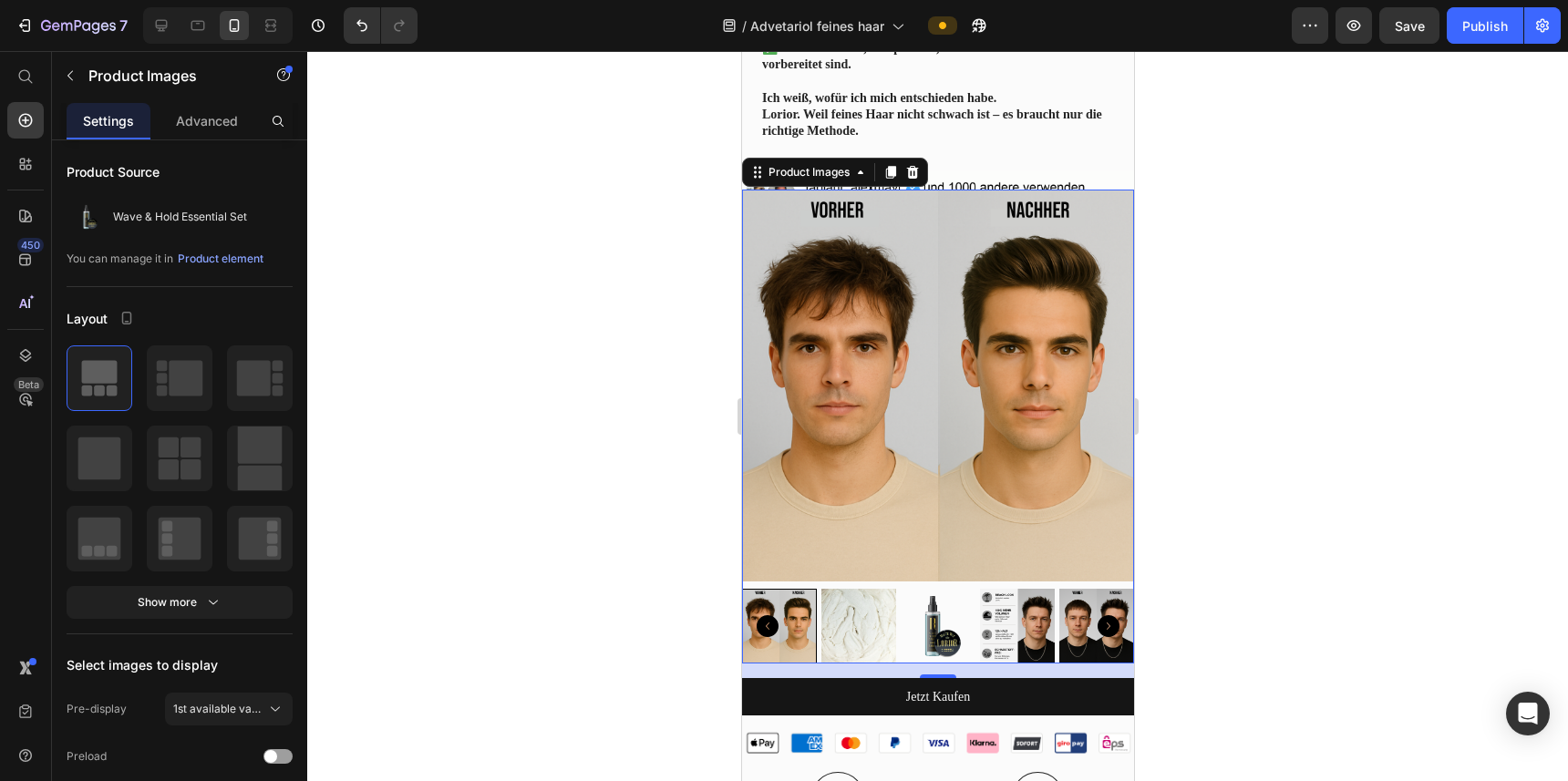 click at bounding box center (1016, 626) 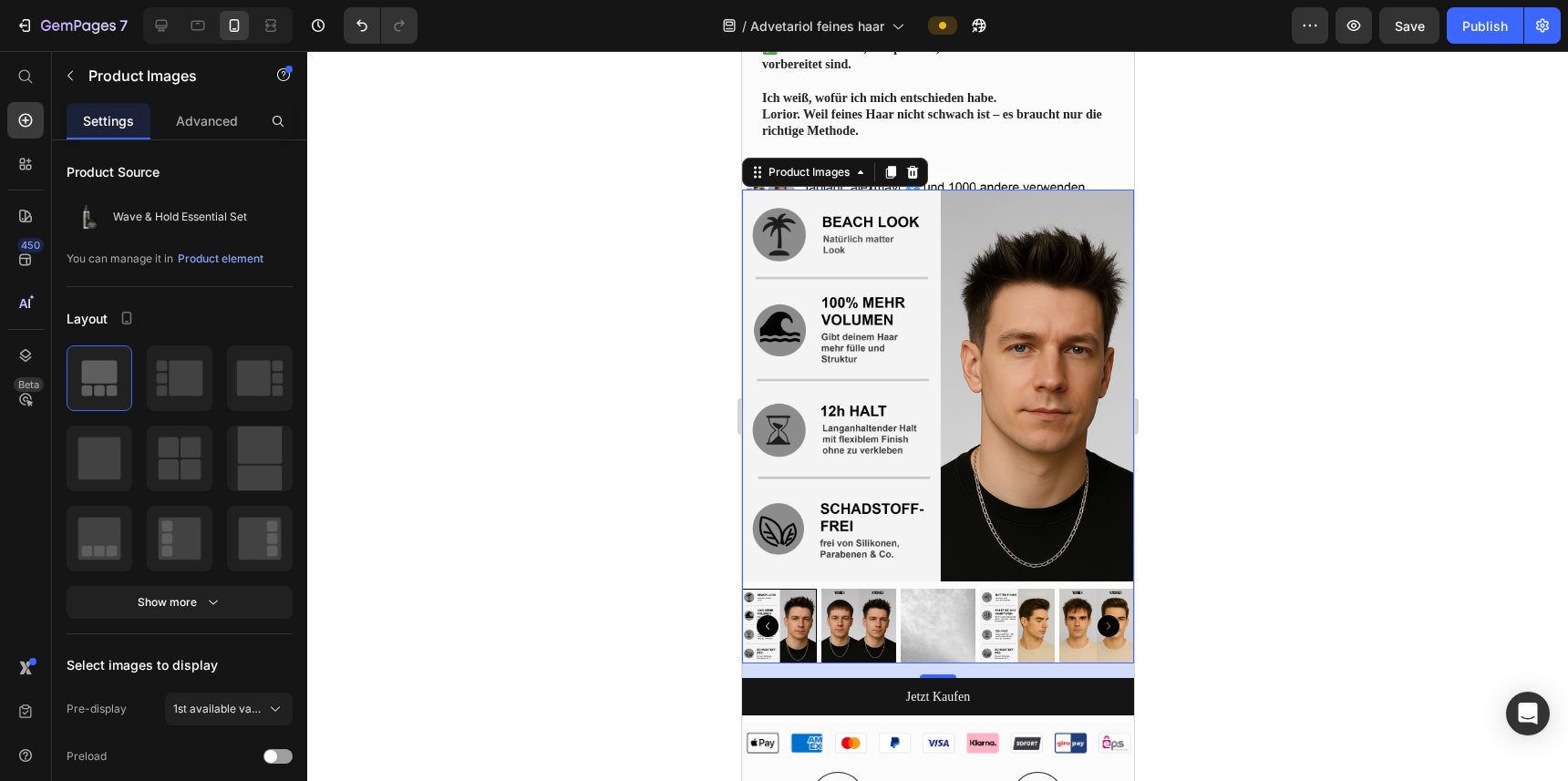 click at bounding box center [858, 626] 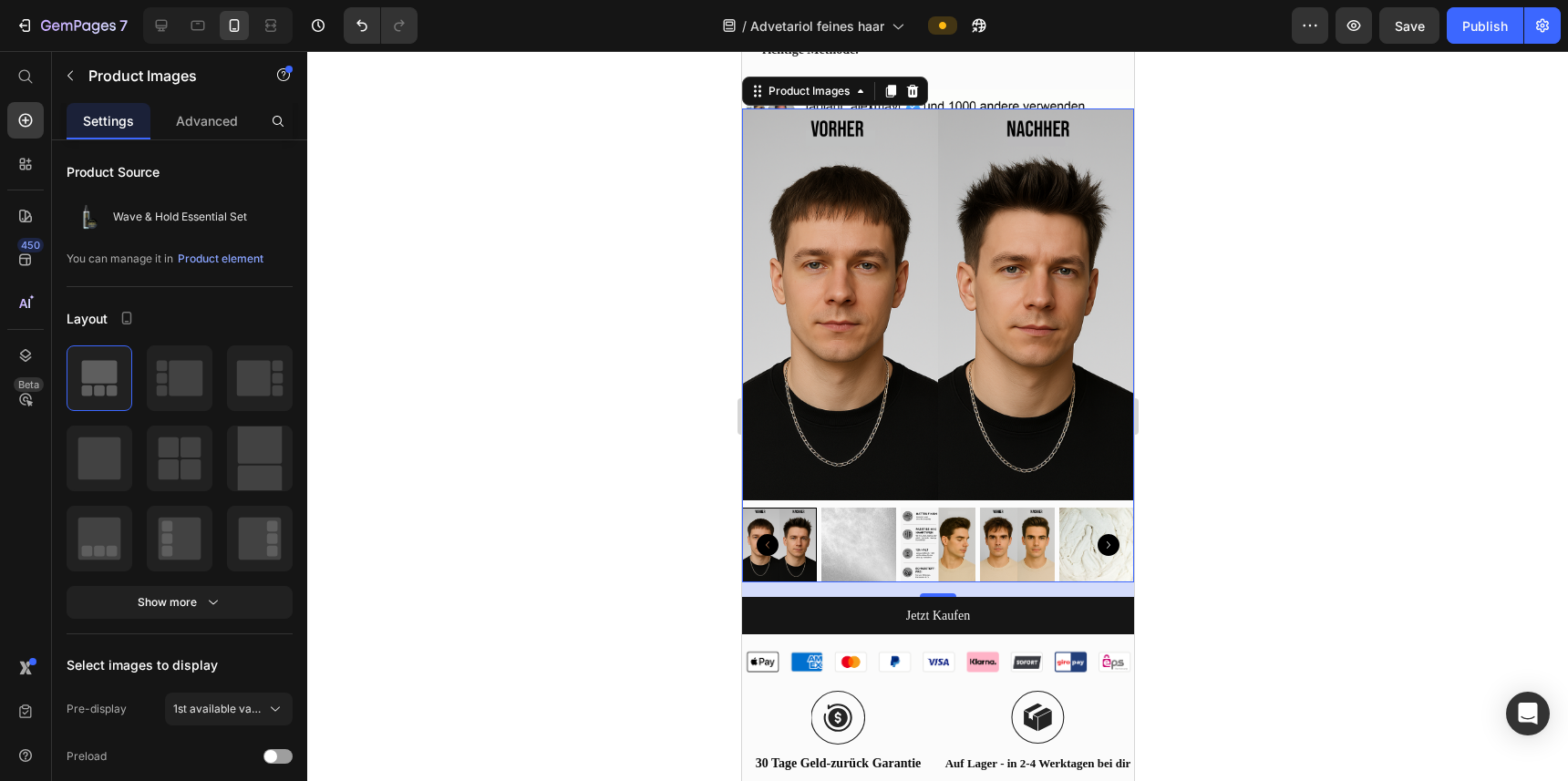scroll, scrollTop: 3614, scrollLeft: 0, axis: vertical 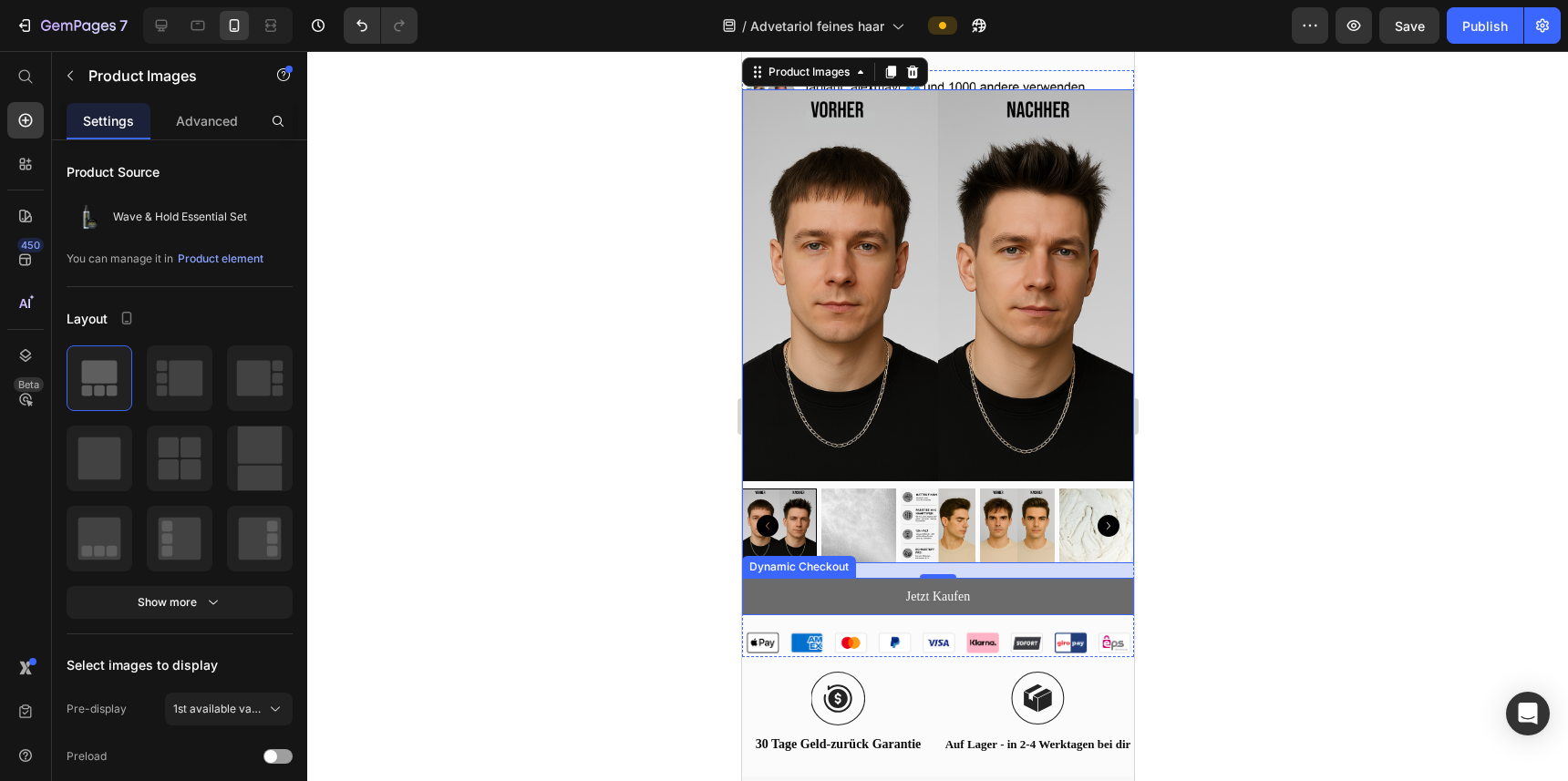 click on "Jetzt Kaufen" at bounding box center (937, 596) 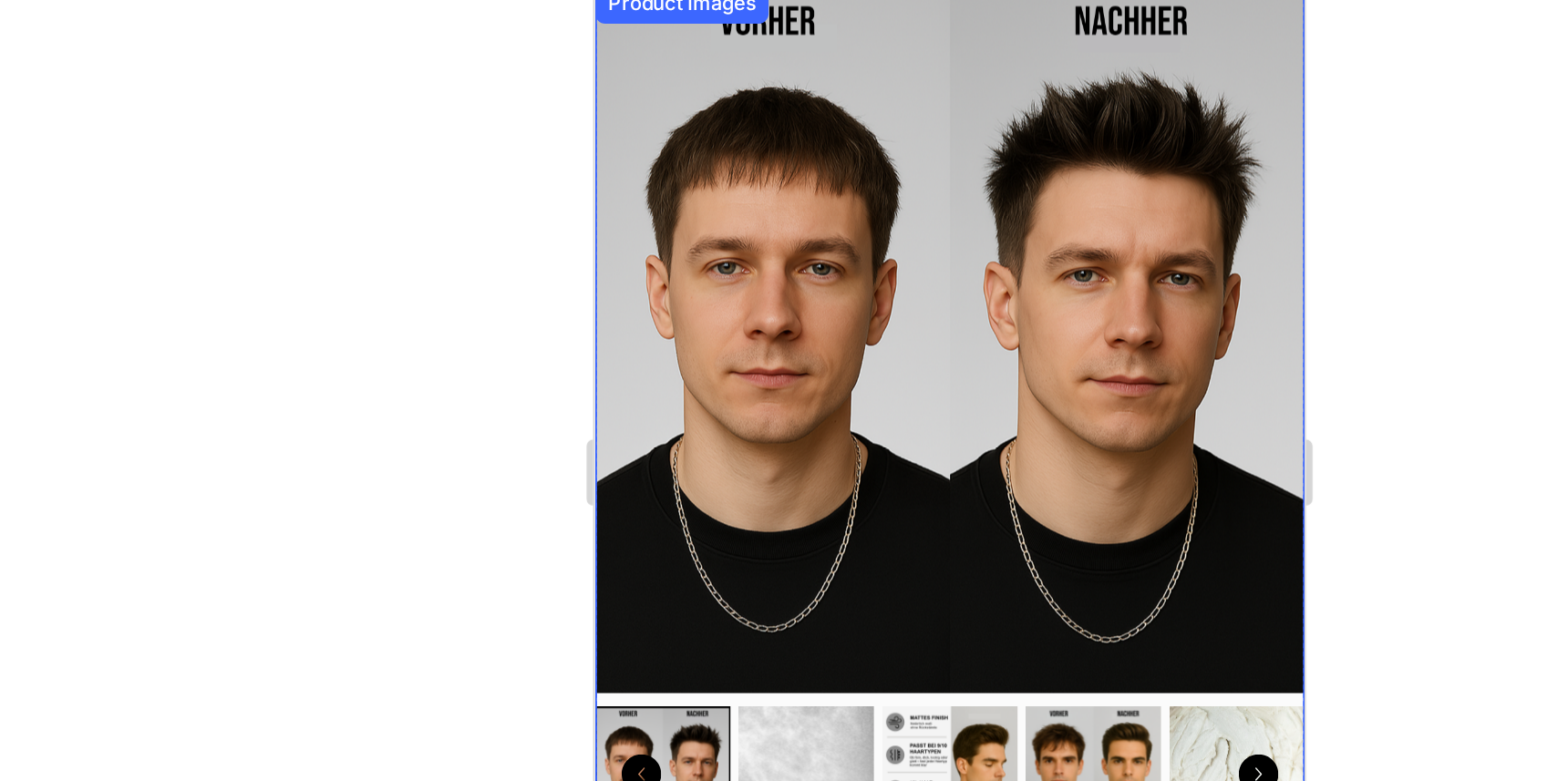 scroll, scrollTop: 3556, scrollLeft: 0, axis: vertical 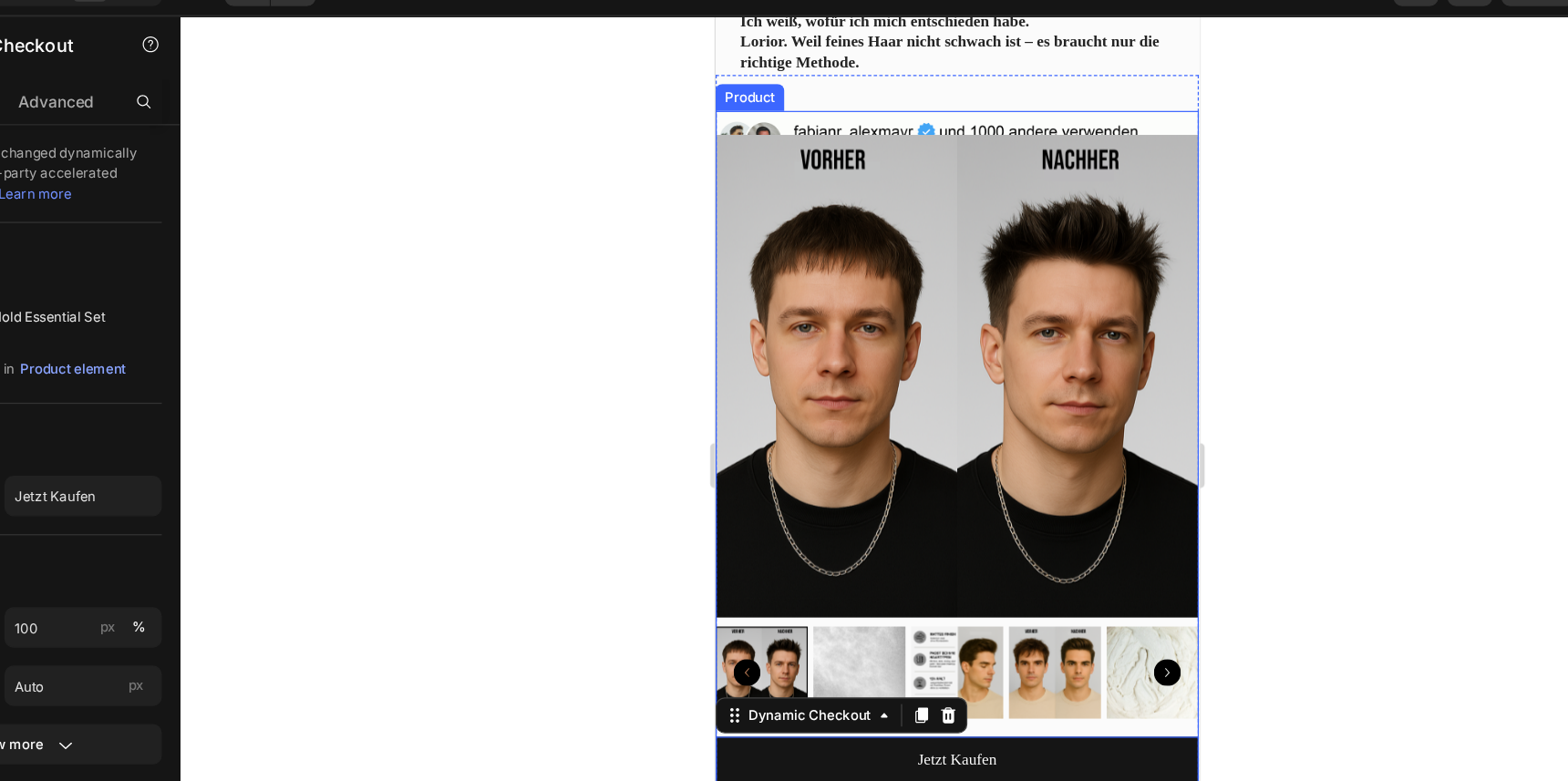 click at bounding box center (990, 548) 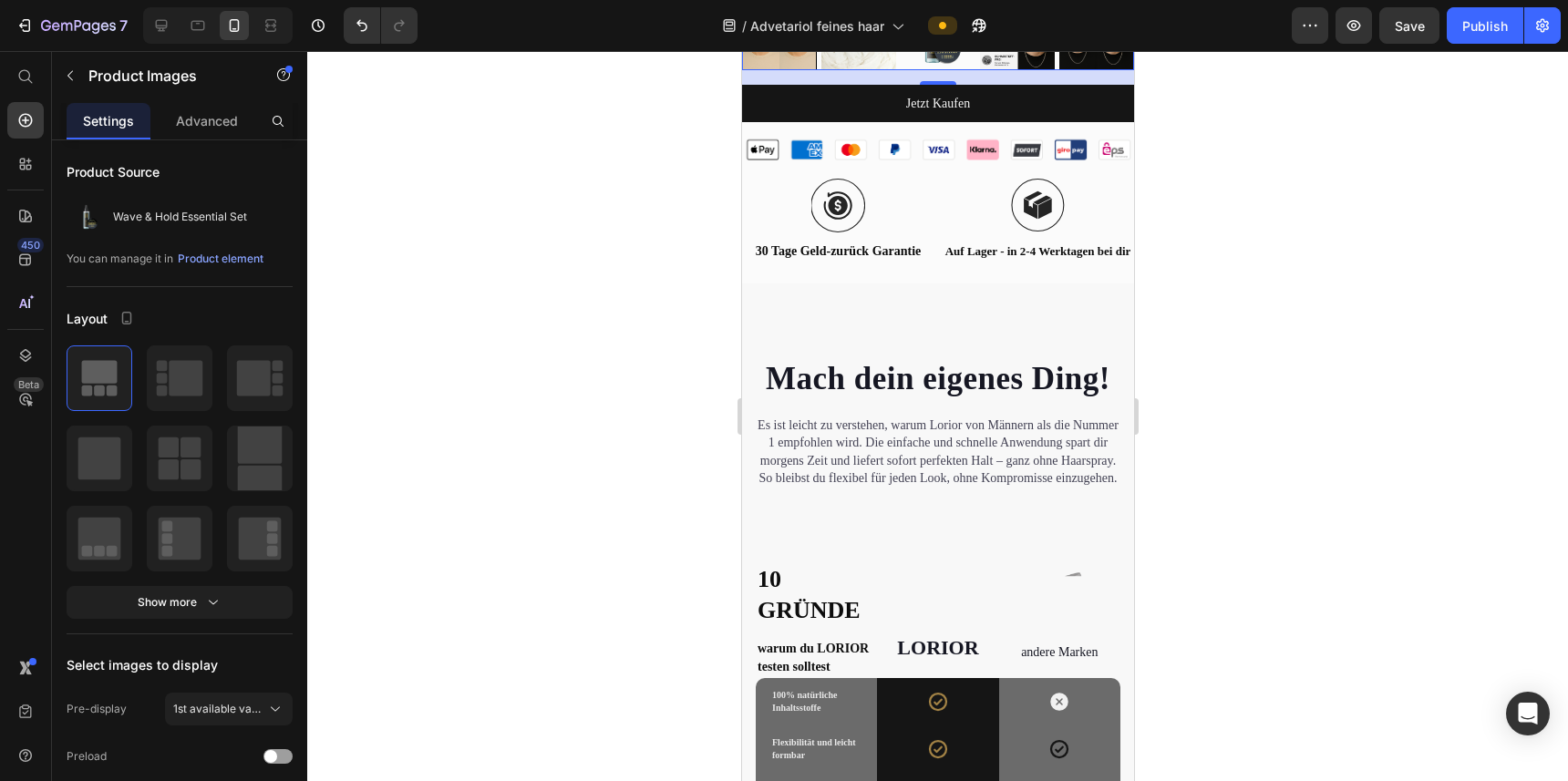 scroll, scrollTop: 3907, scrollLeft: 0, axis: vertical 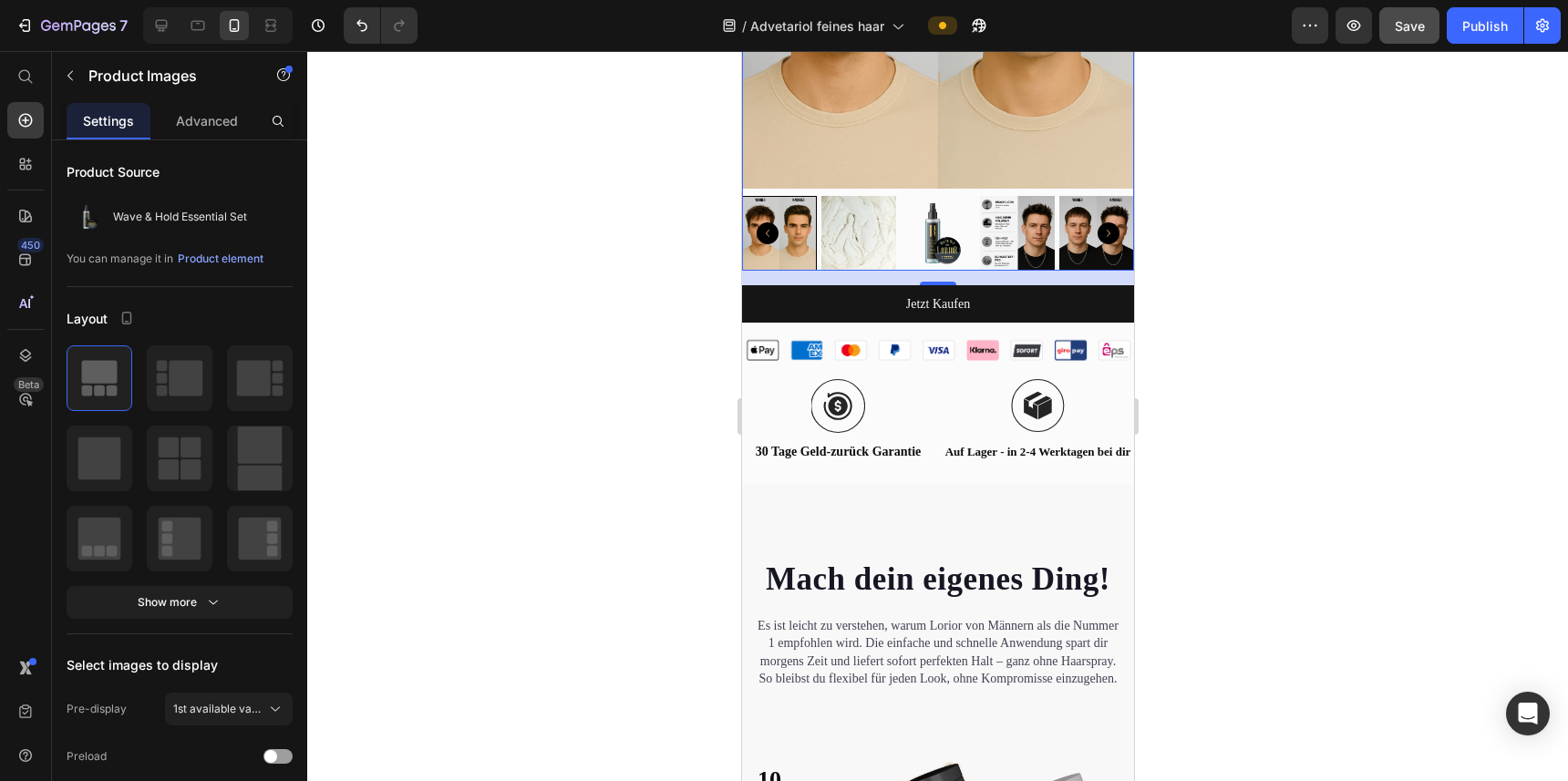 click on "Save" 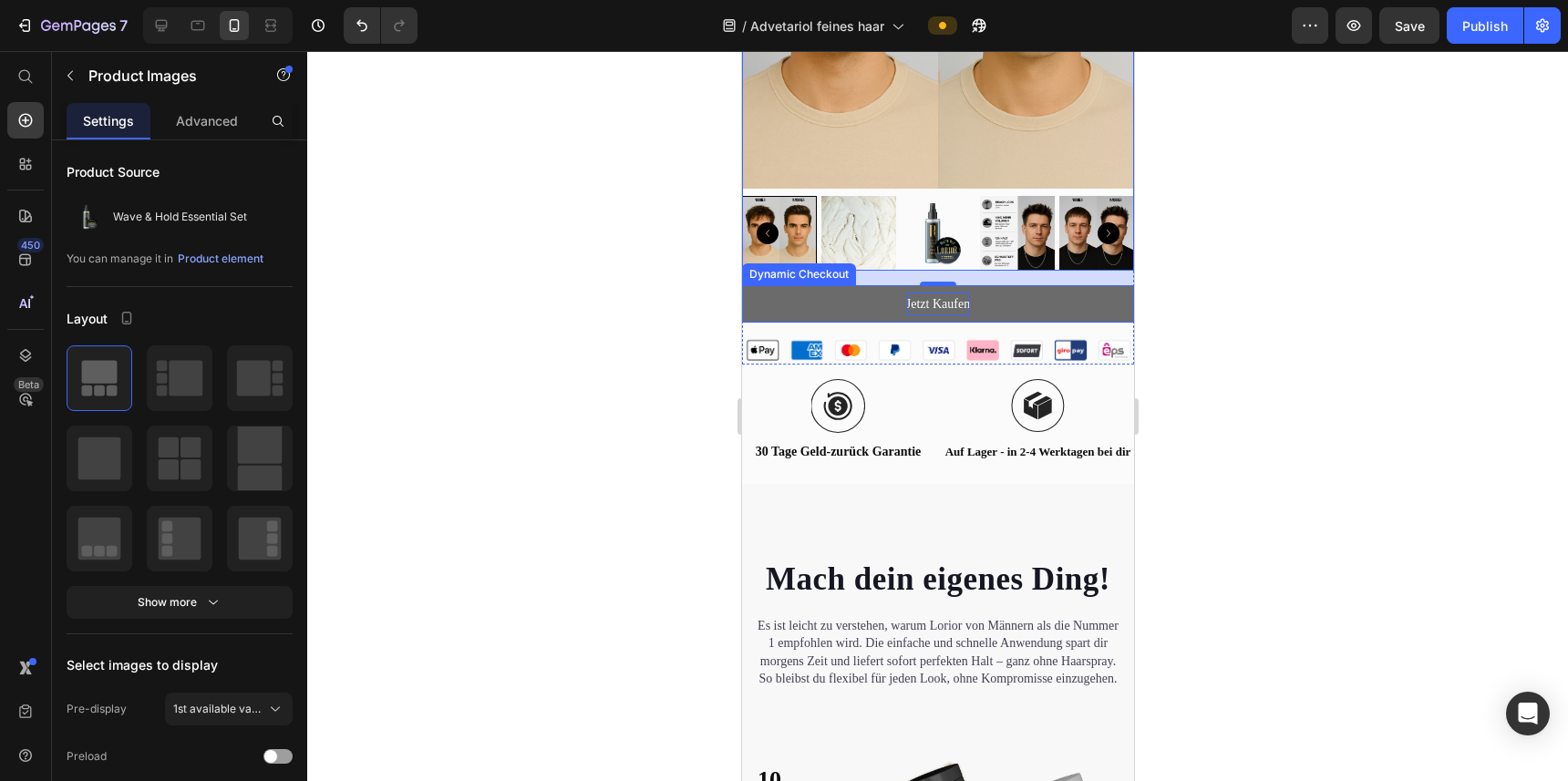 click on "Jetzt Kaufen" at bounding box center (937, 303) 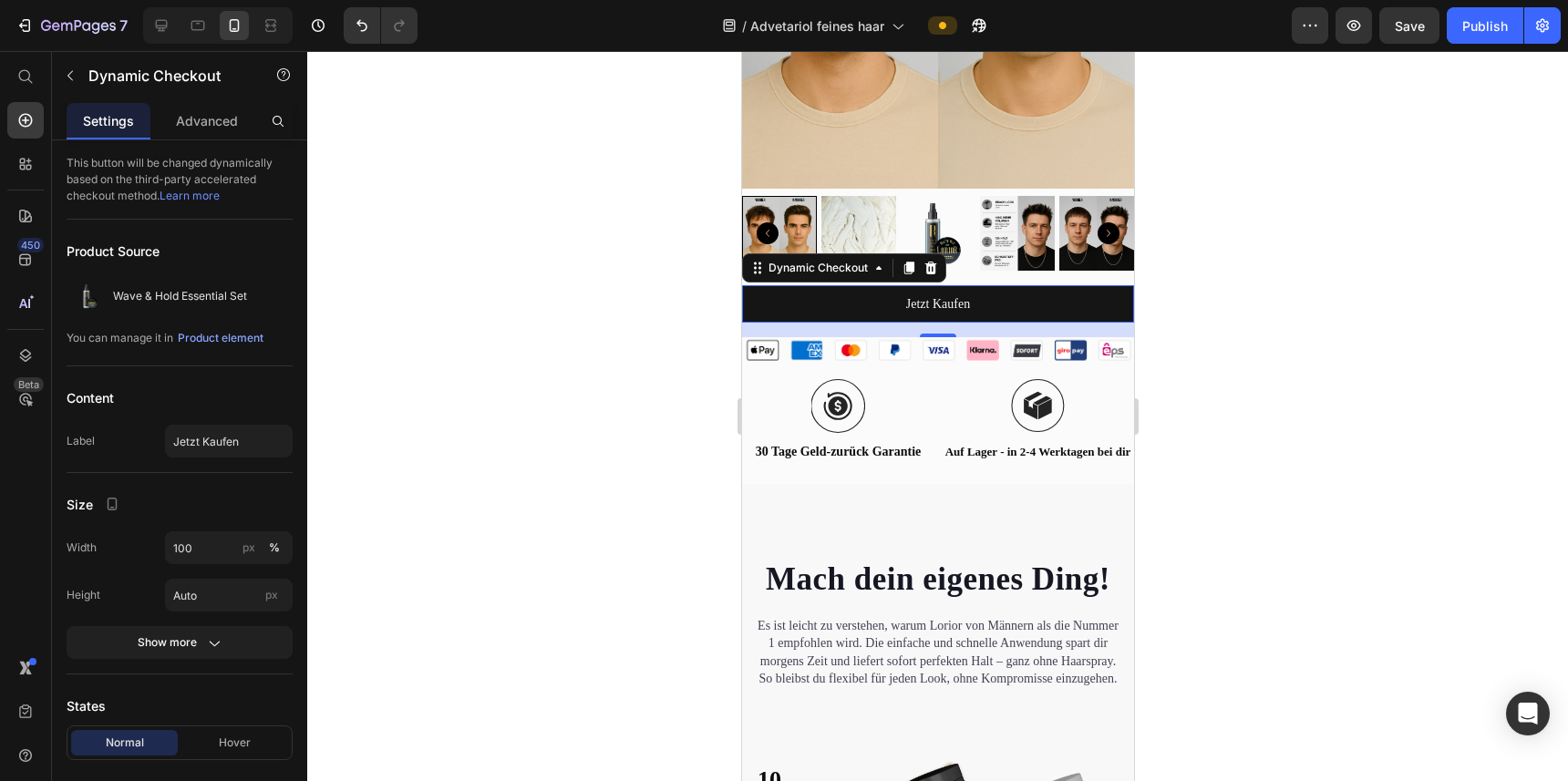 click 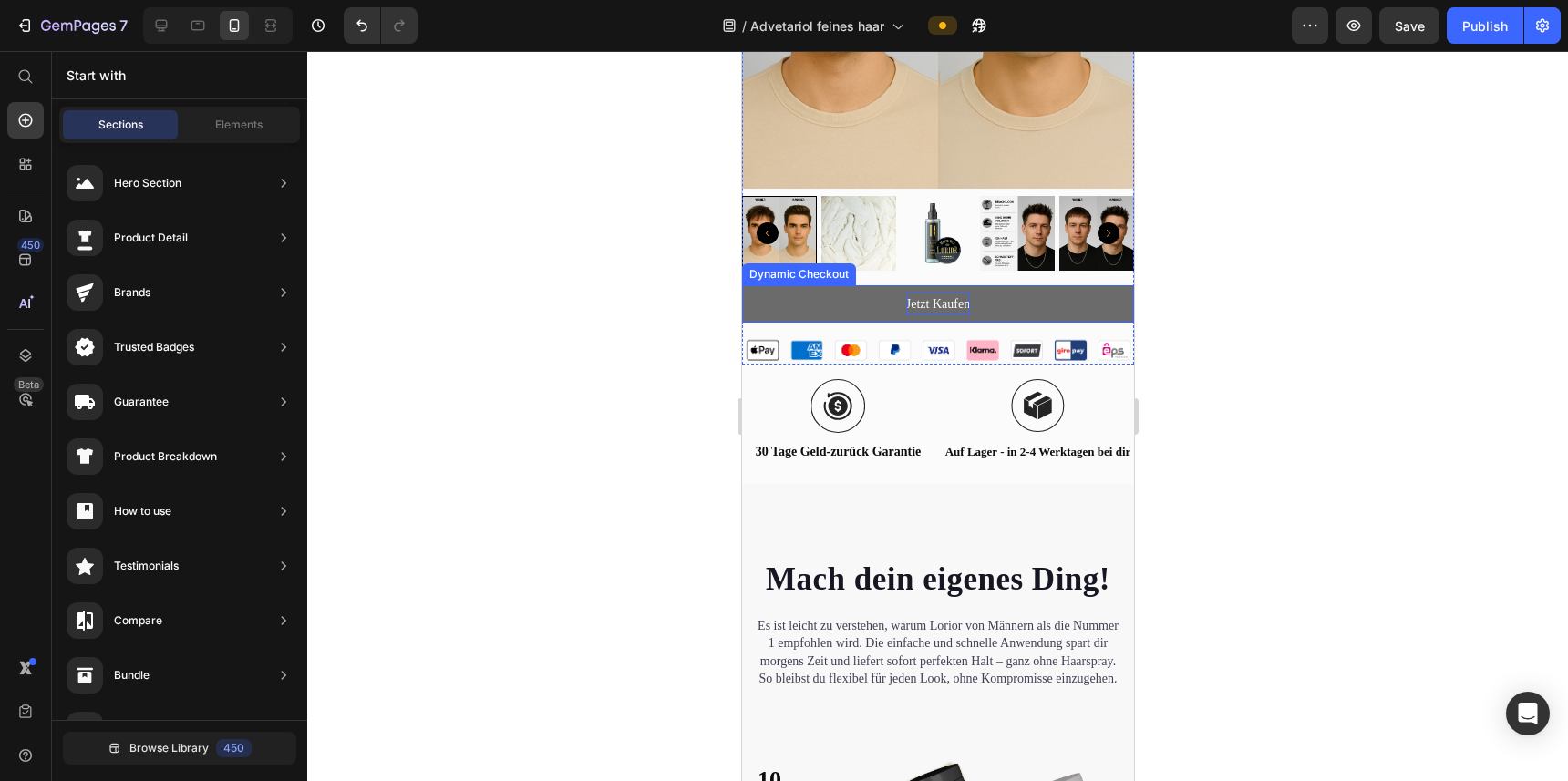 click on "Jetzt Kaufen" at bounding box center [937, 303] 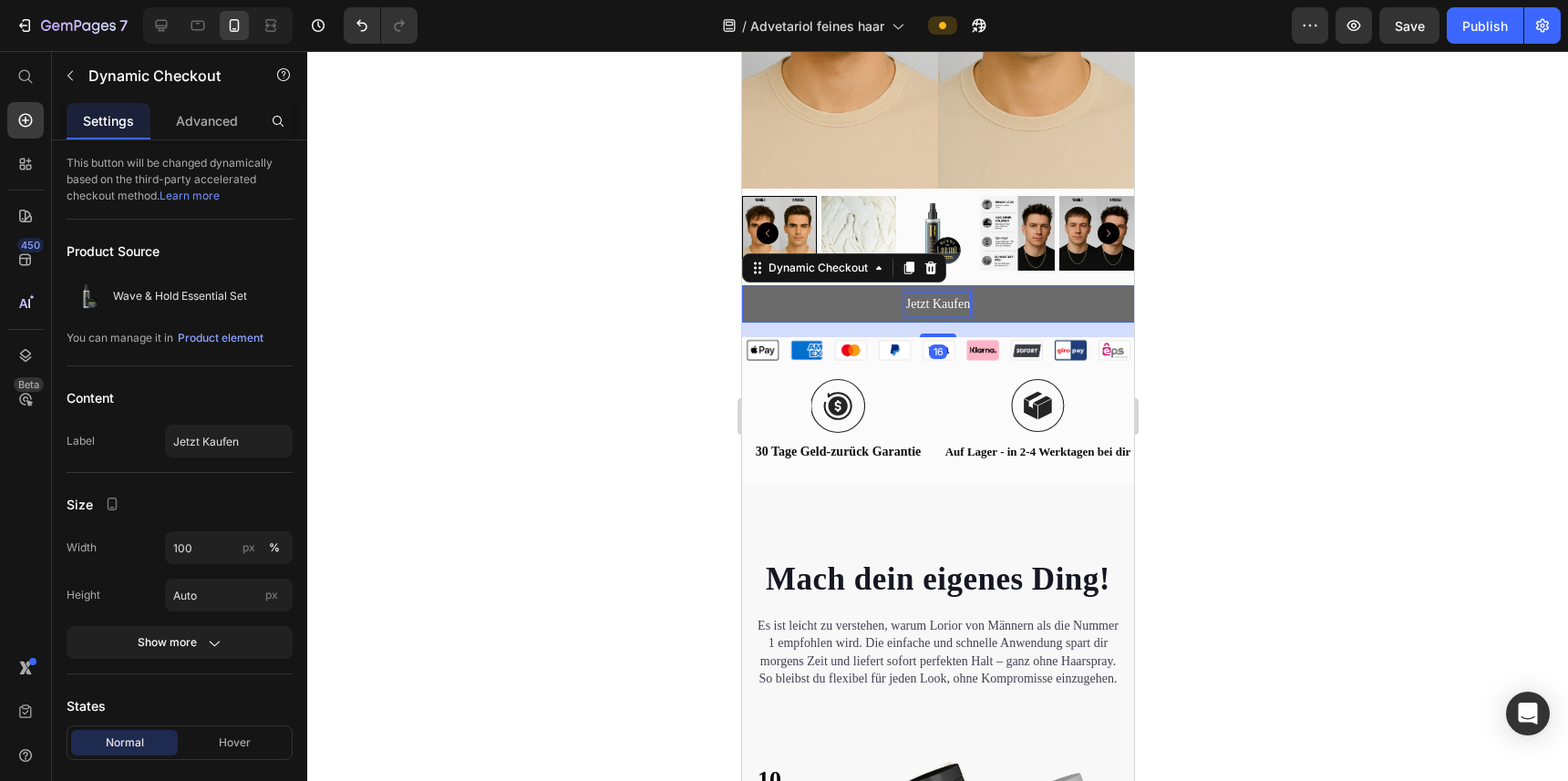 click on "Jetzt Kaufen" at bounding box center (937, 303) 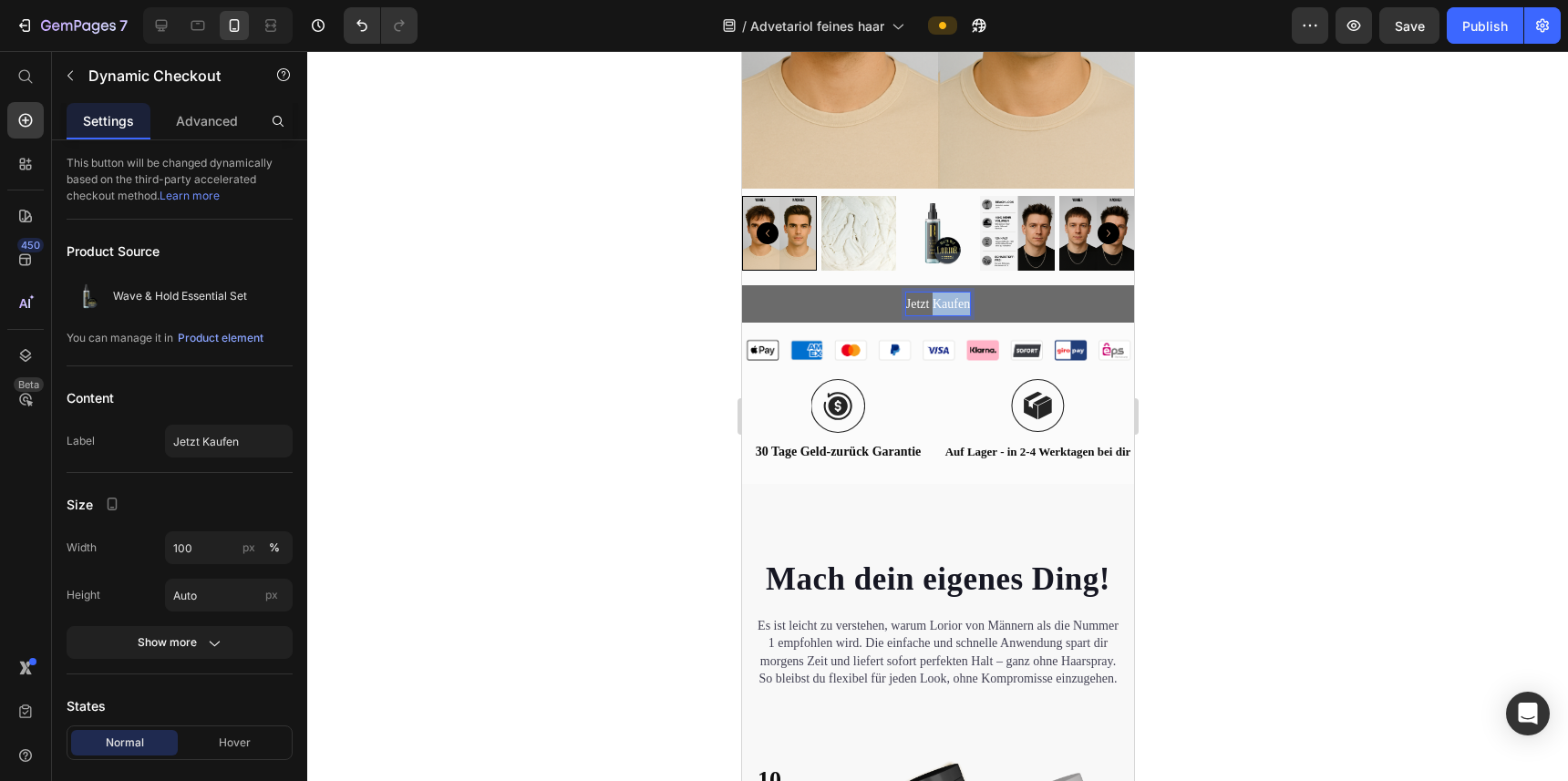 drag, startPoint x: 936, startPoint y: 309, endPoint x: 982, endPoint y: 309, distance: 46 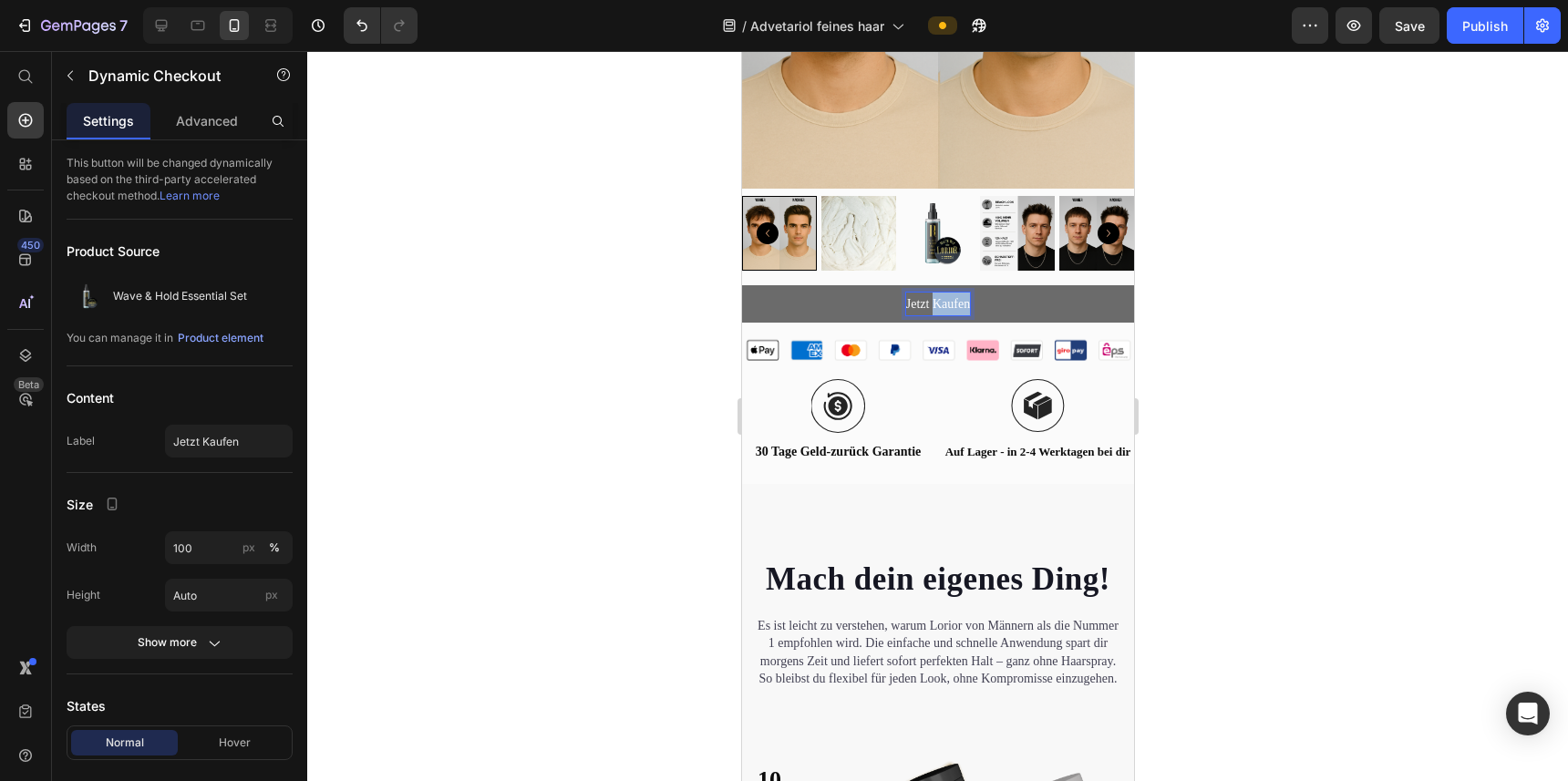 click on "Jetzt Kaufen" at bounding box center (937, 303) 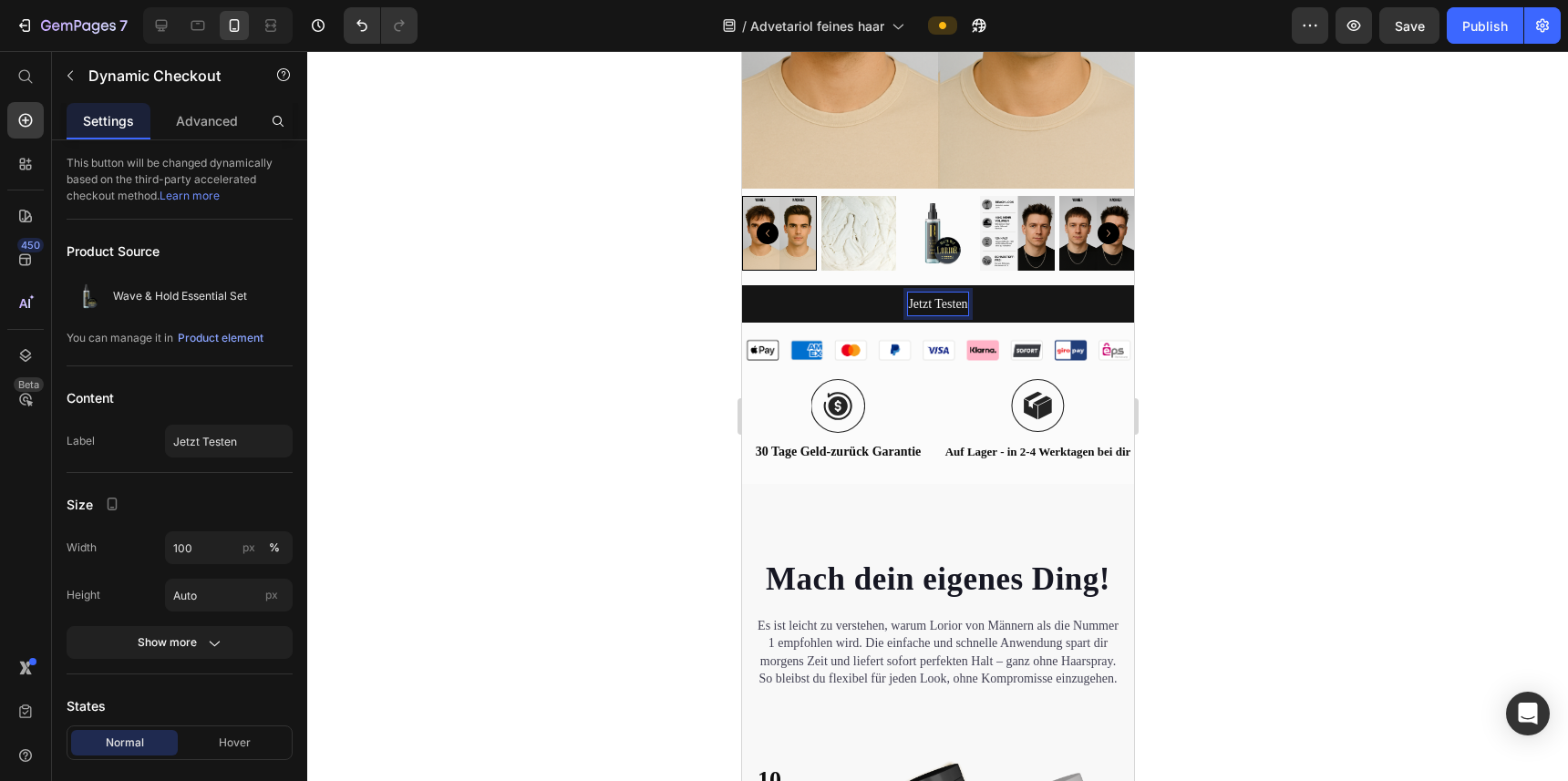 click 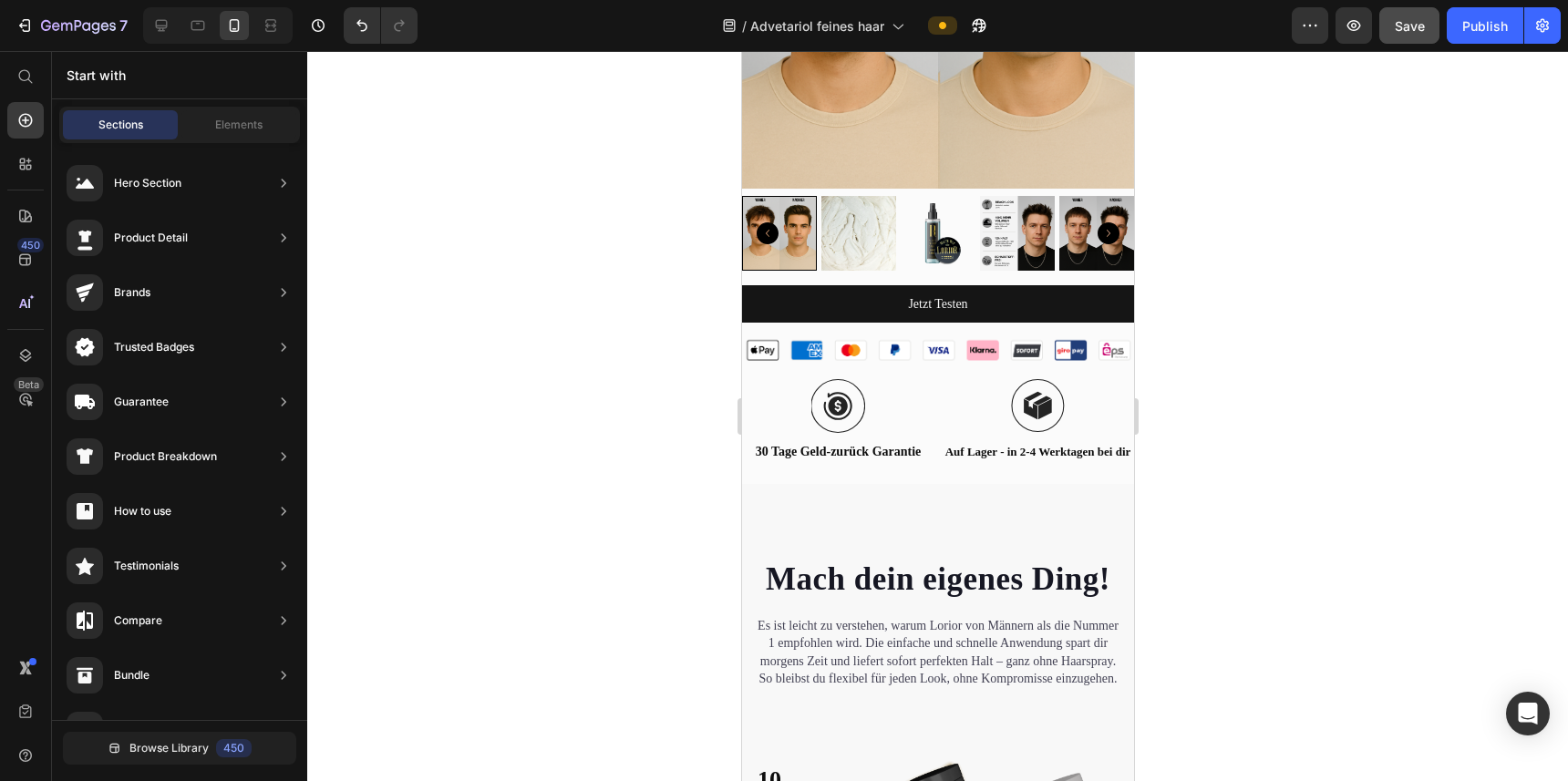 click on "Save" 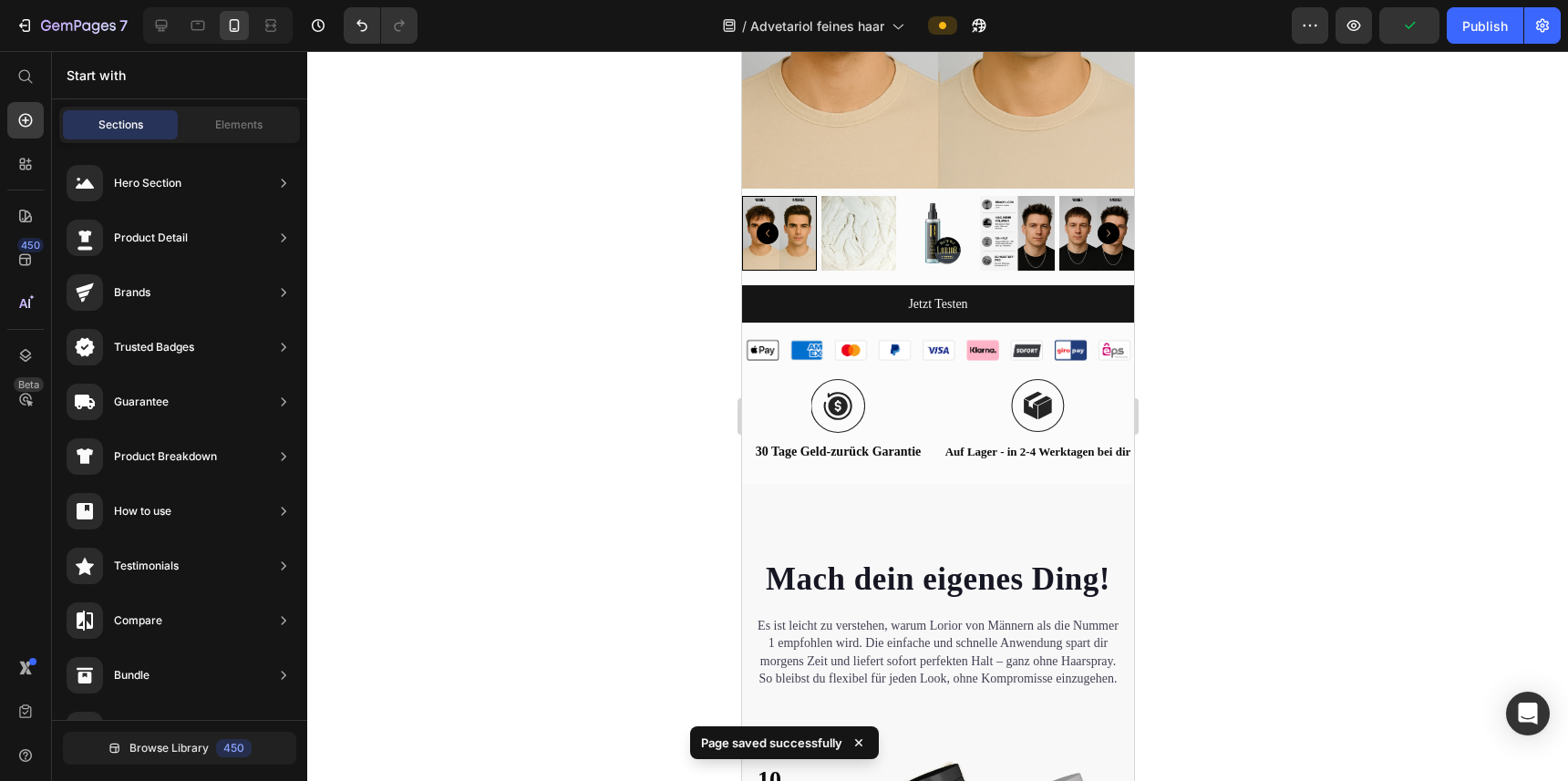 click 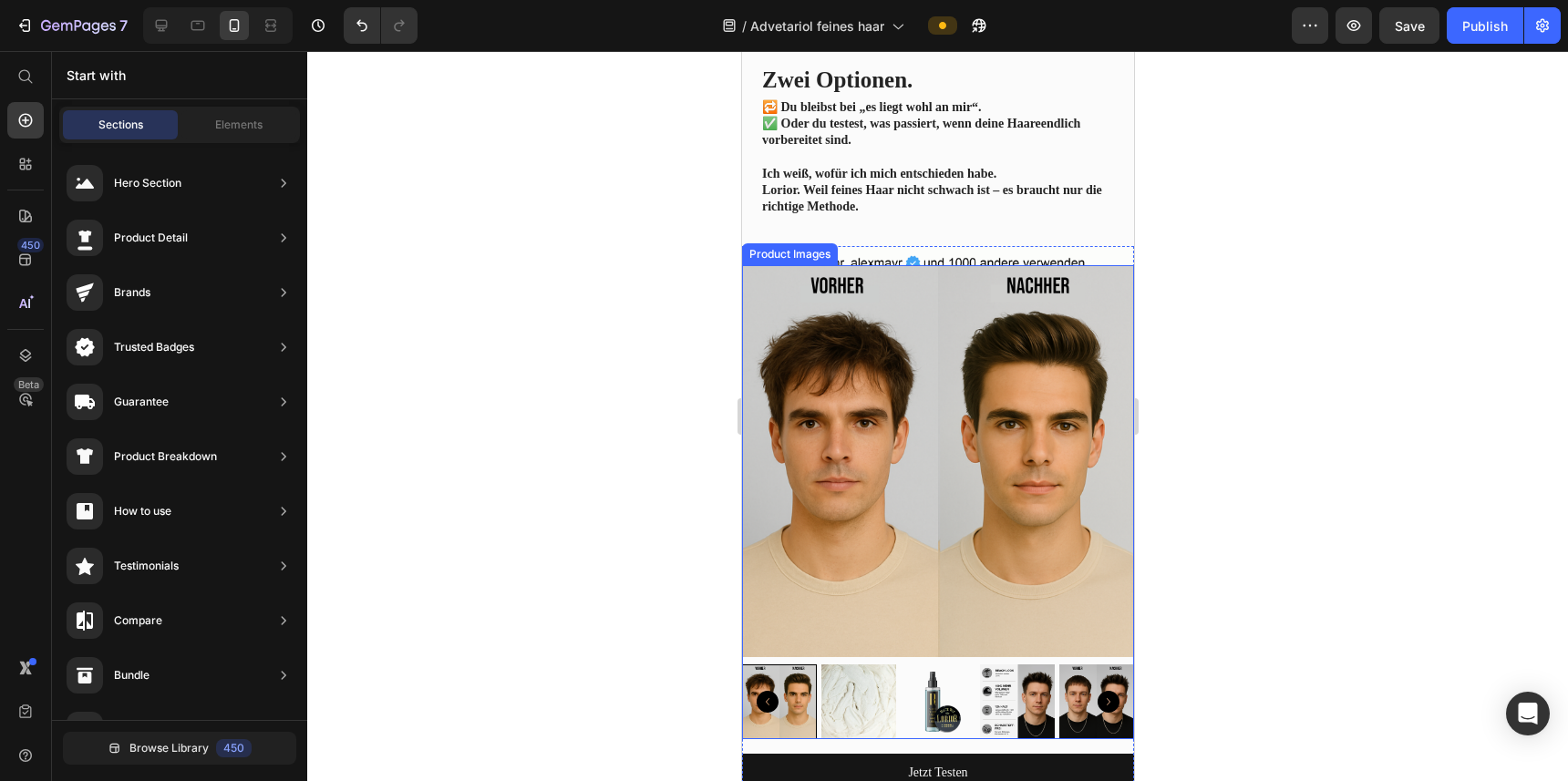 scroll, scrollTop: 3513, scrollLeft: 0, axis: vertical 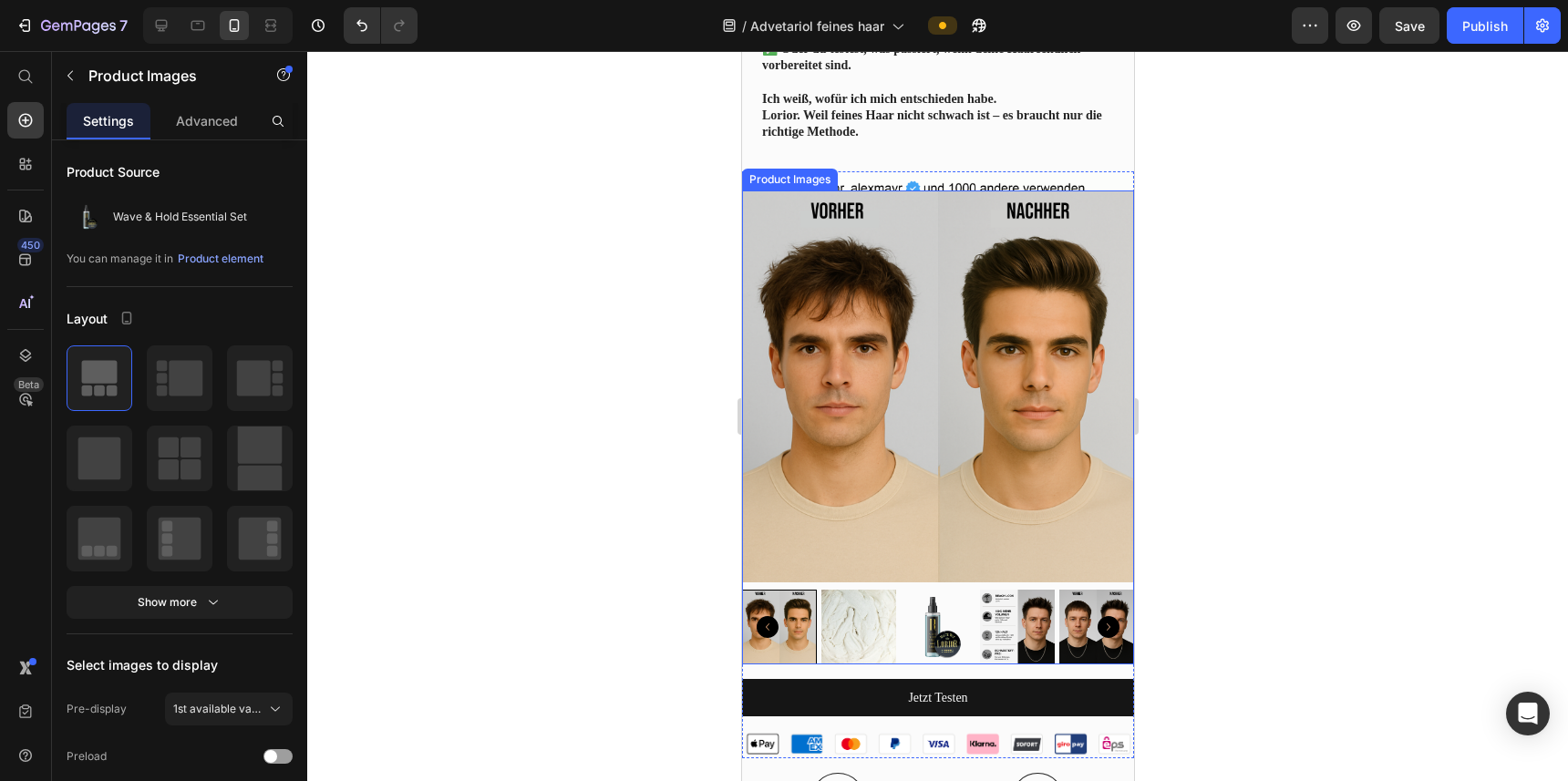 click at bounding box center (1016, 627) 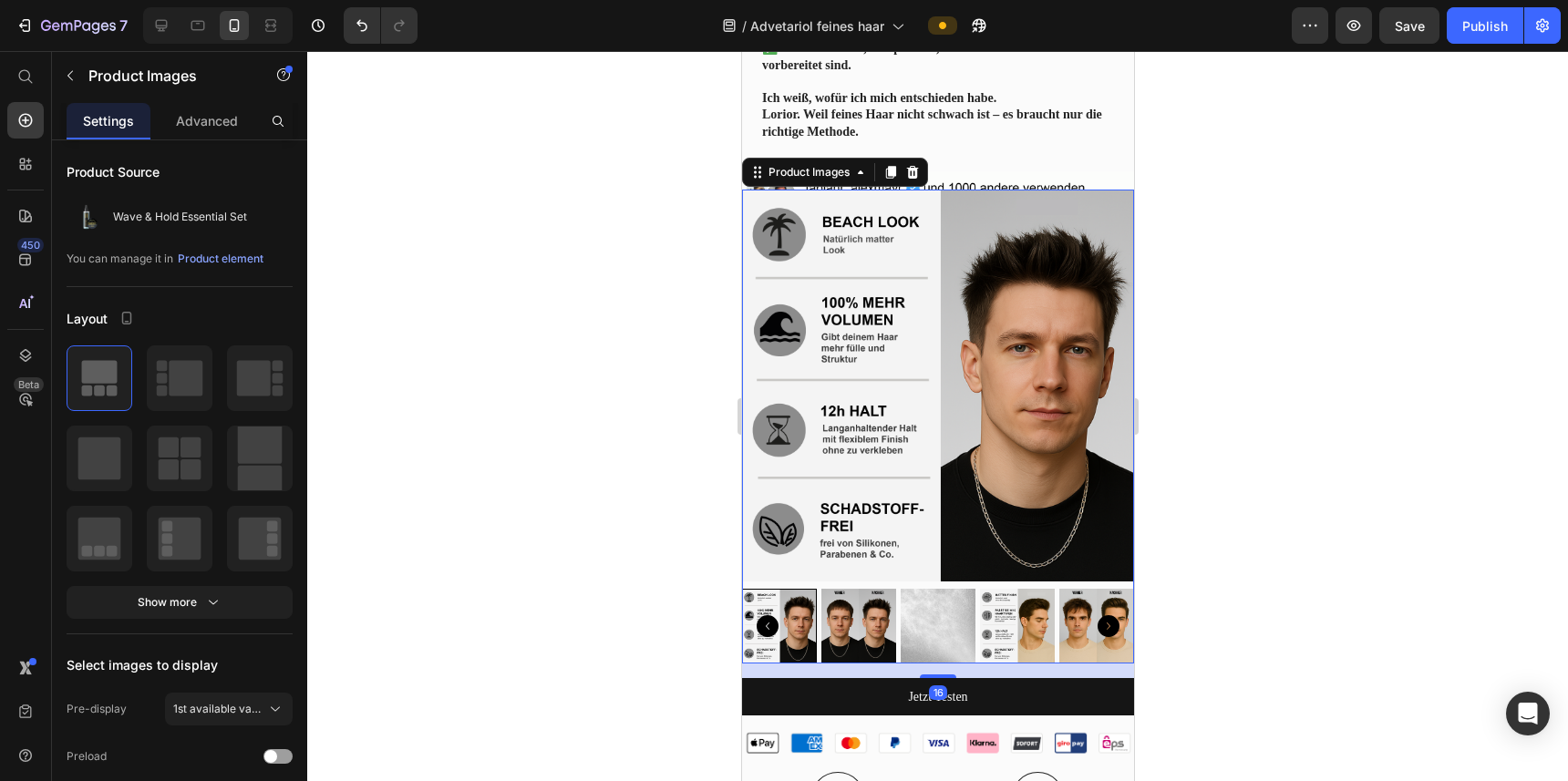 scroll, scrollTop: 3330, scrollLeft: 0, axis: vertical 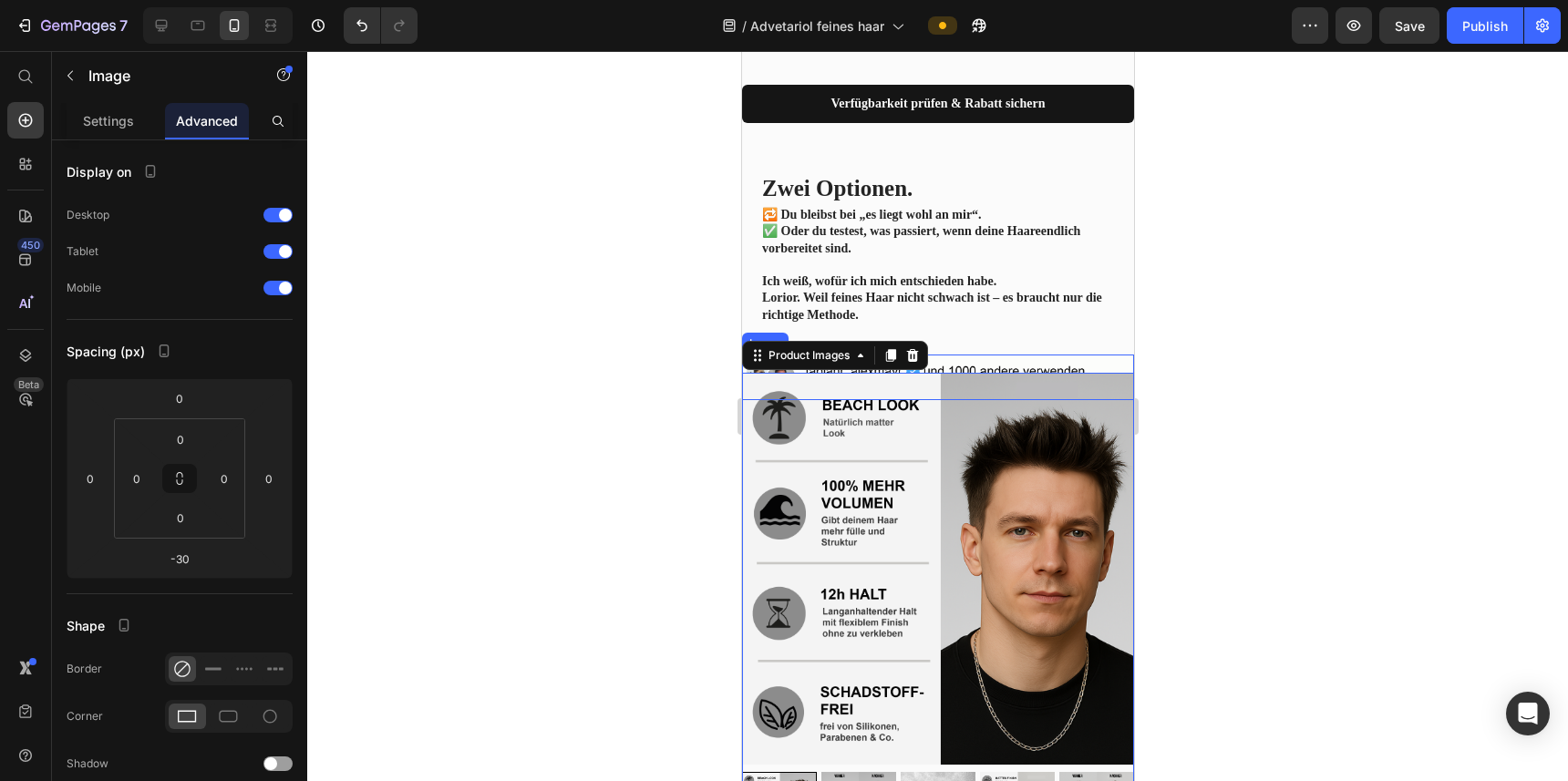 click at bounding box center (937, 377) 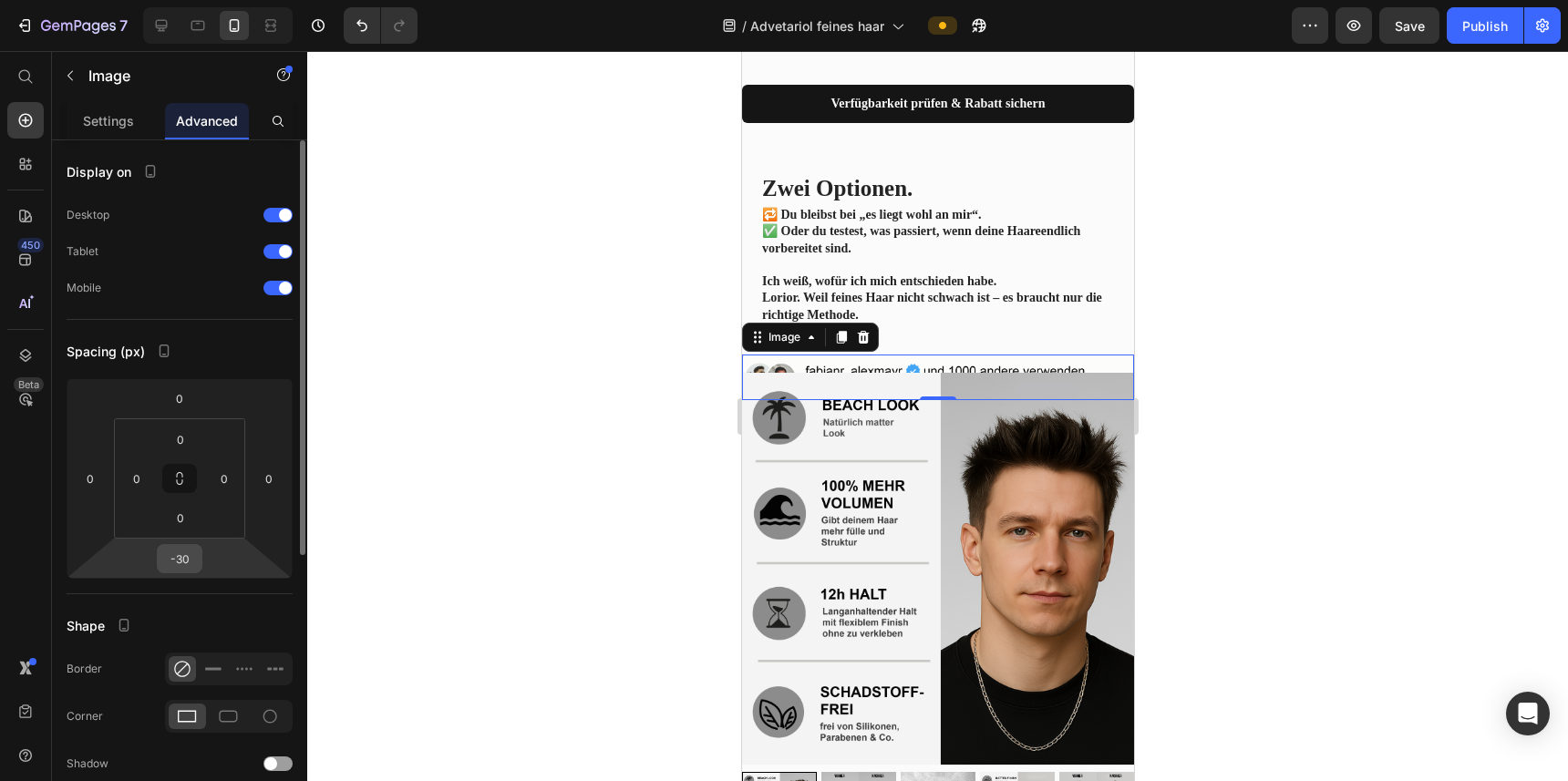 click on "-30" at bounding box center (180, 559) 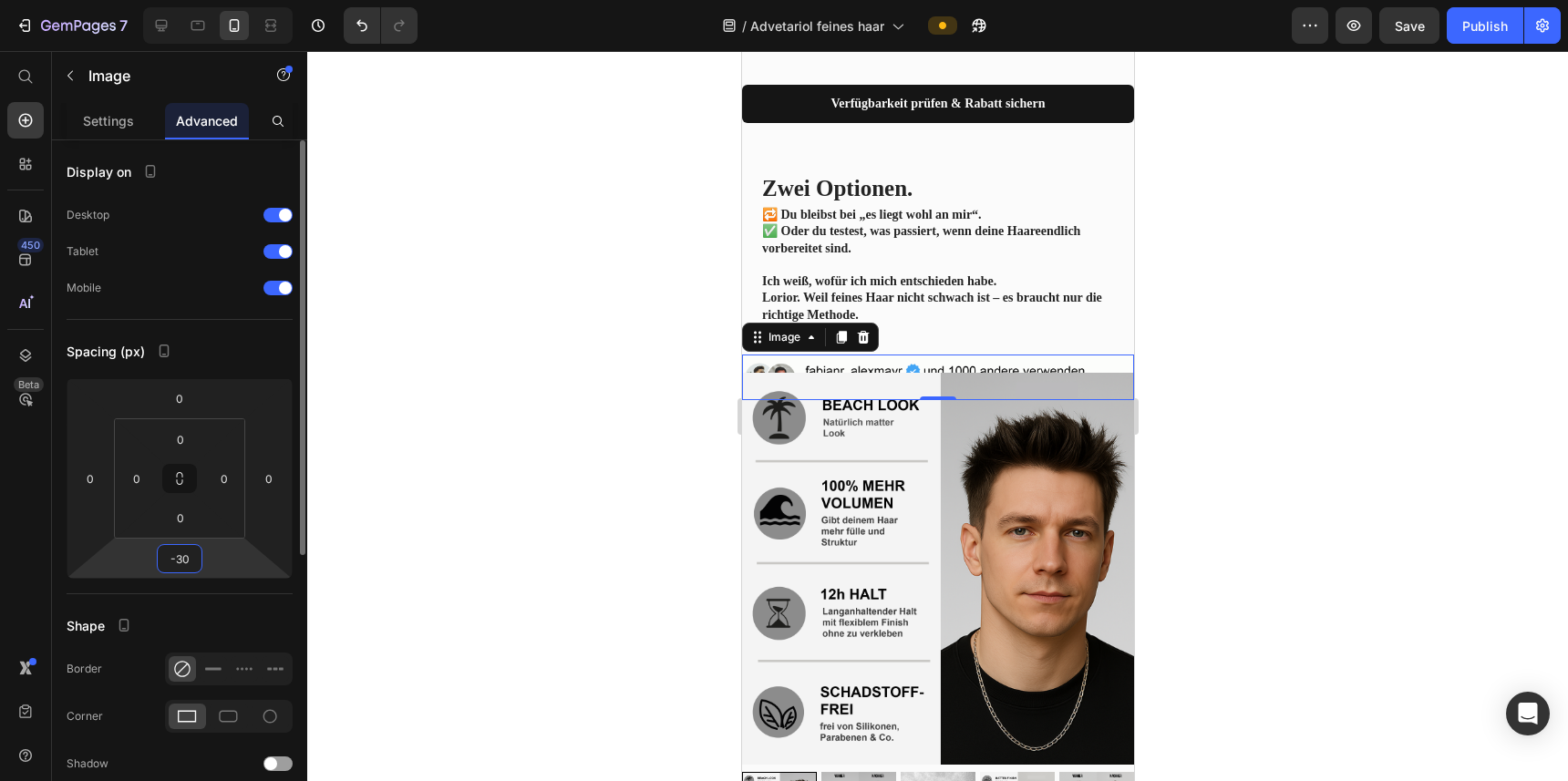 click on "-30" at bounding box center [180, 559] 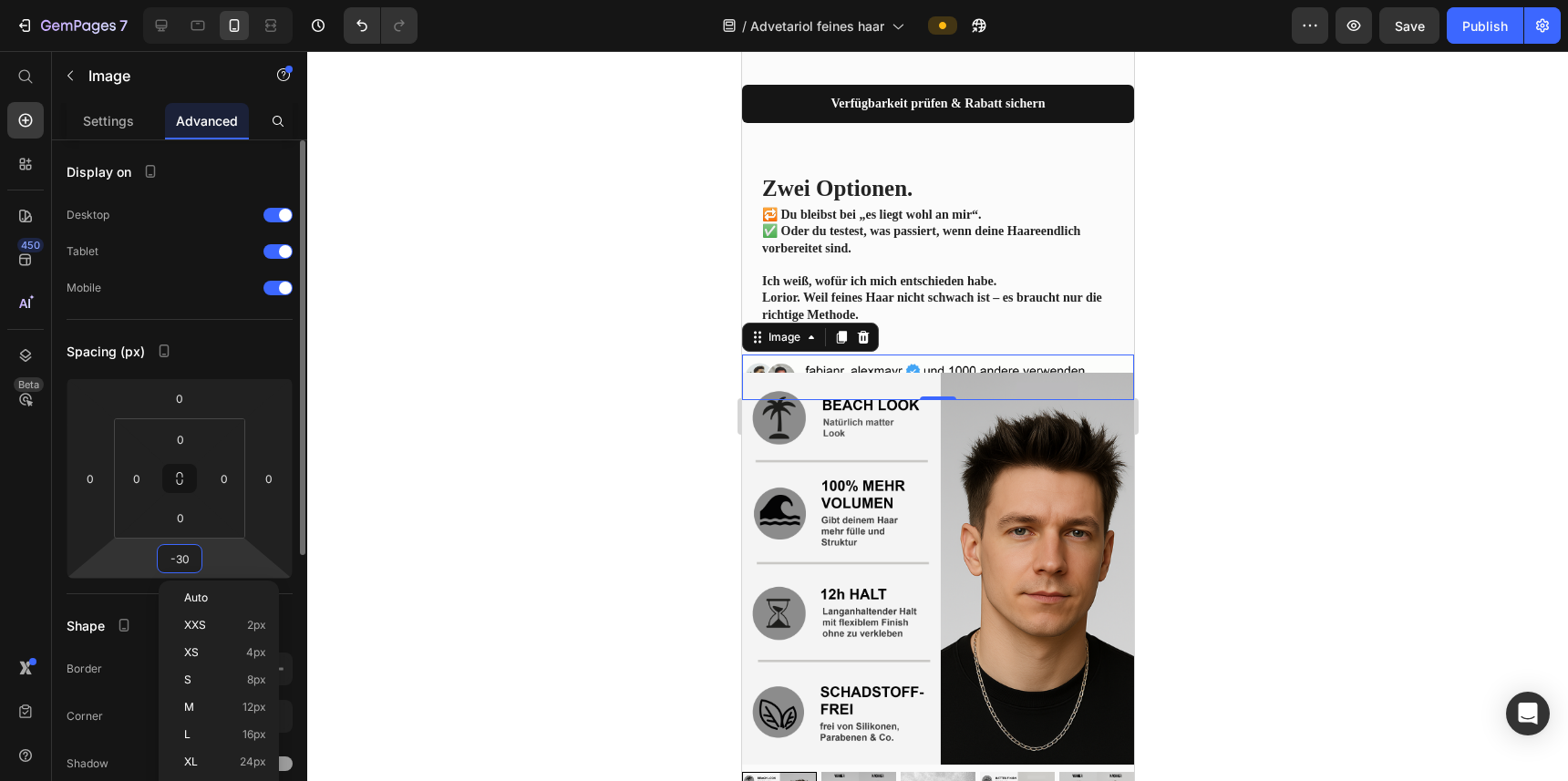 click on "-30" at bounding box center [180, 559] 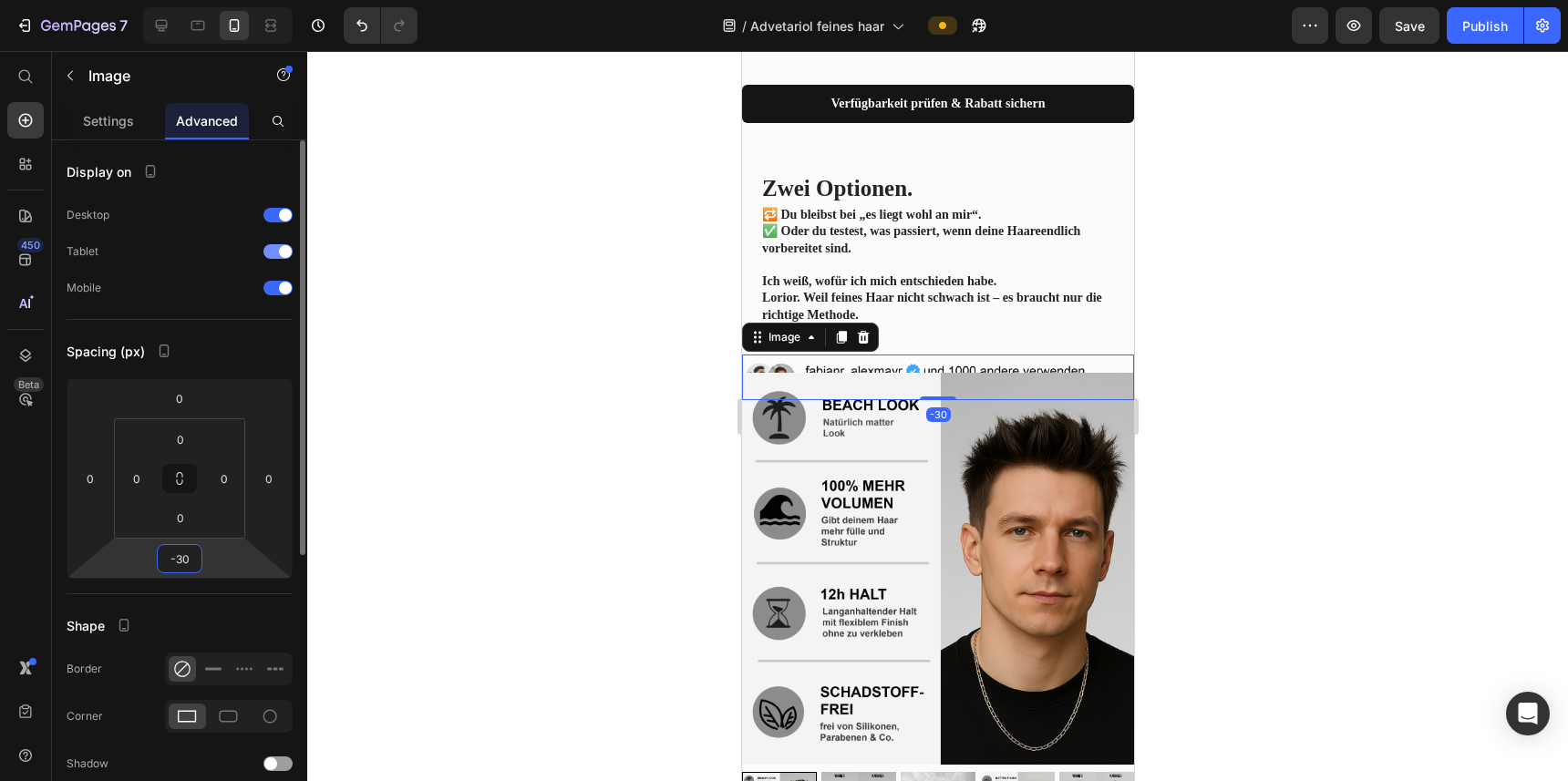 type on "-0" 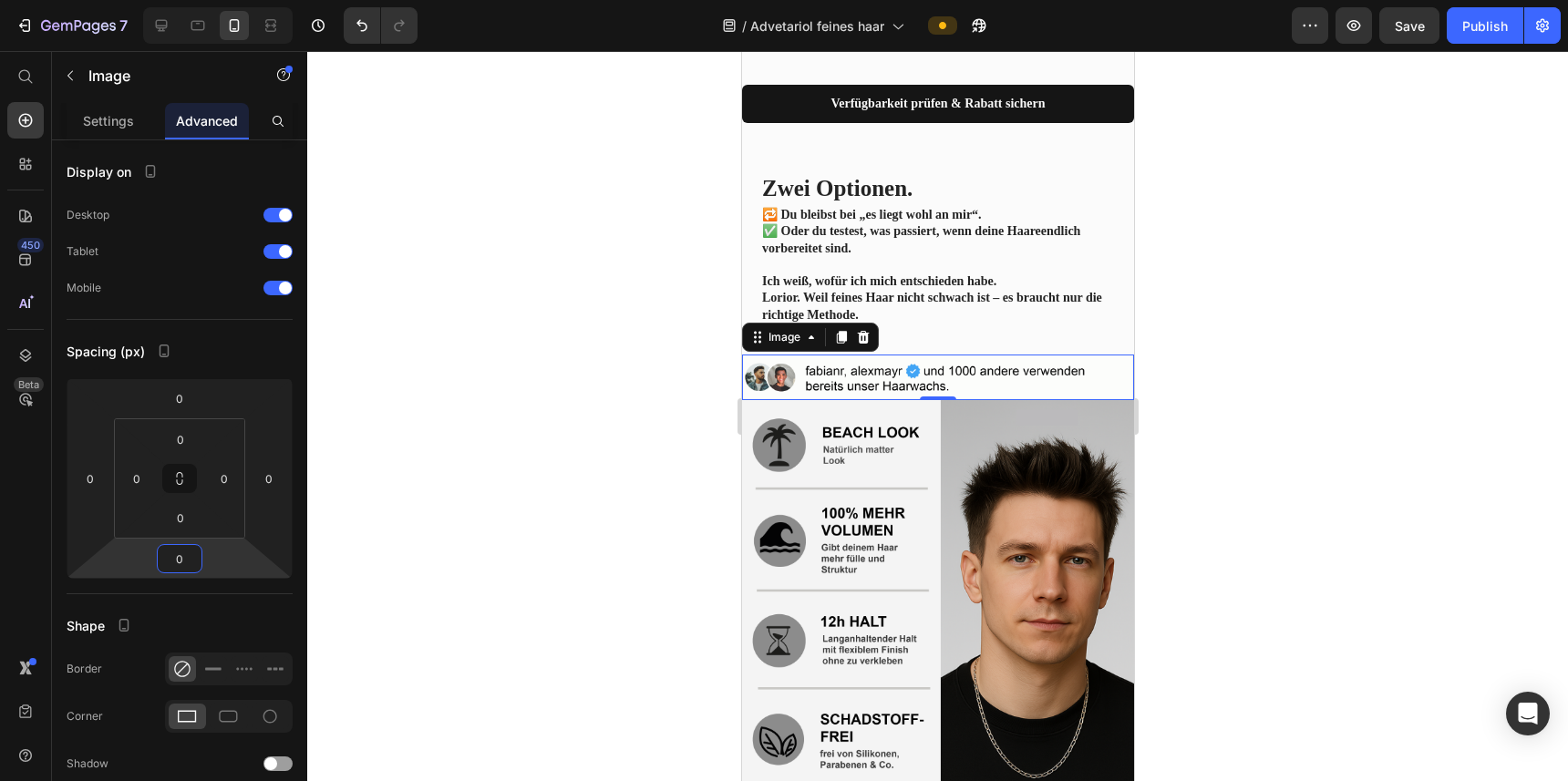click 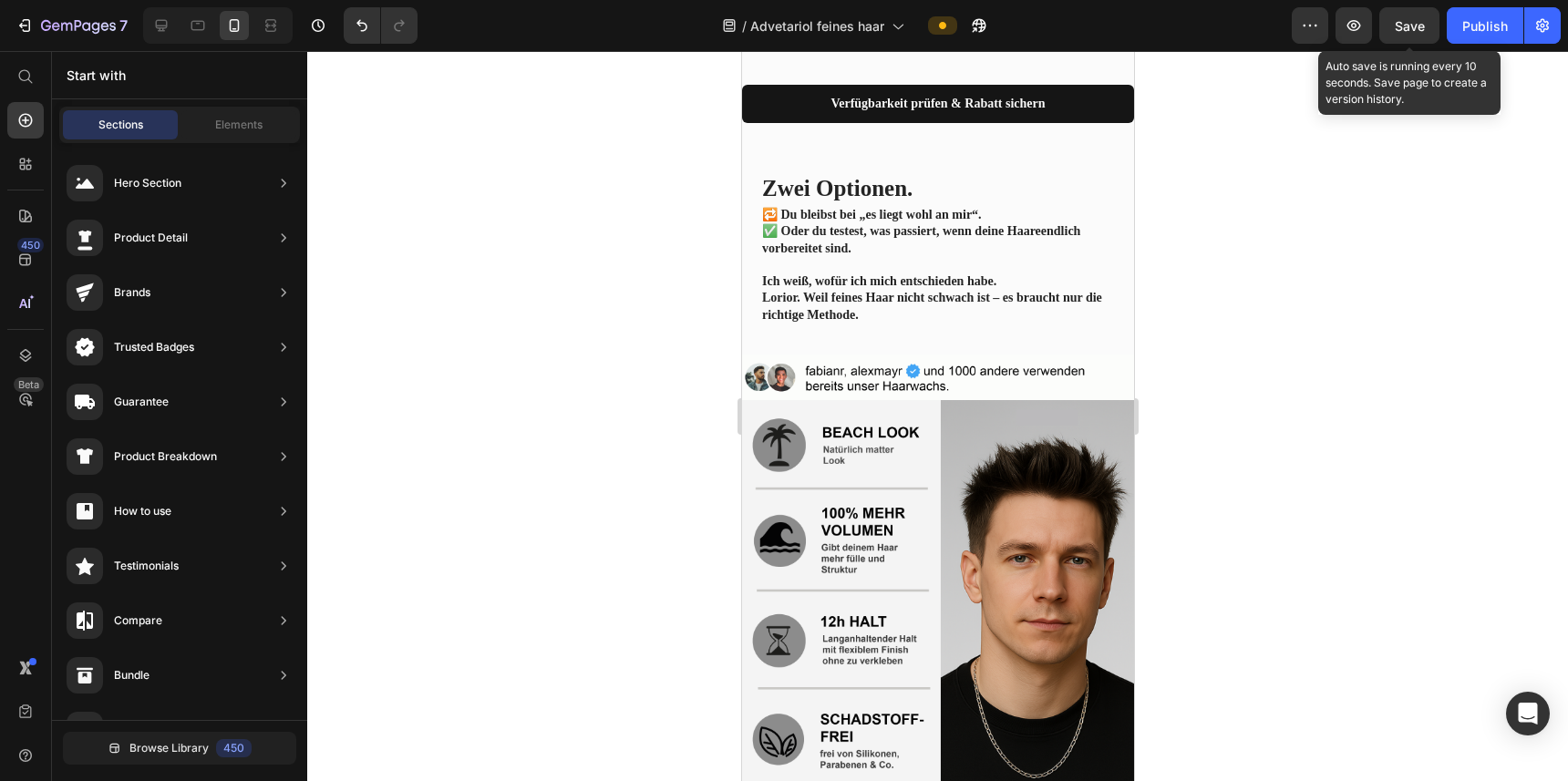 click on "Save" 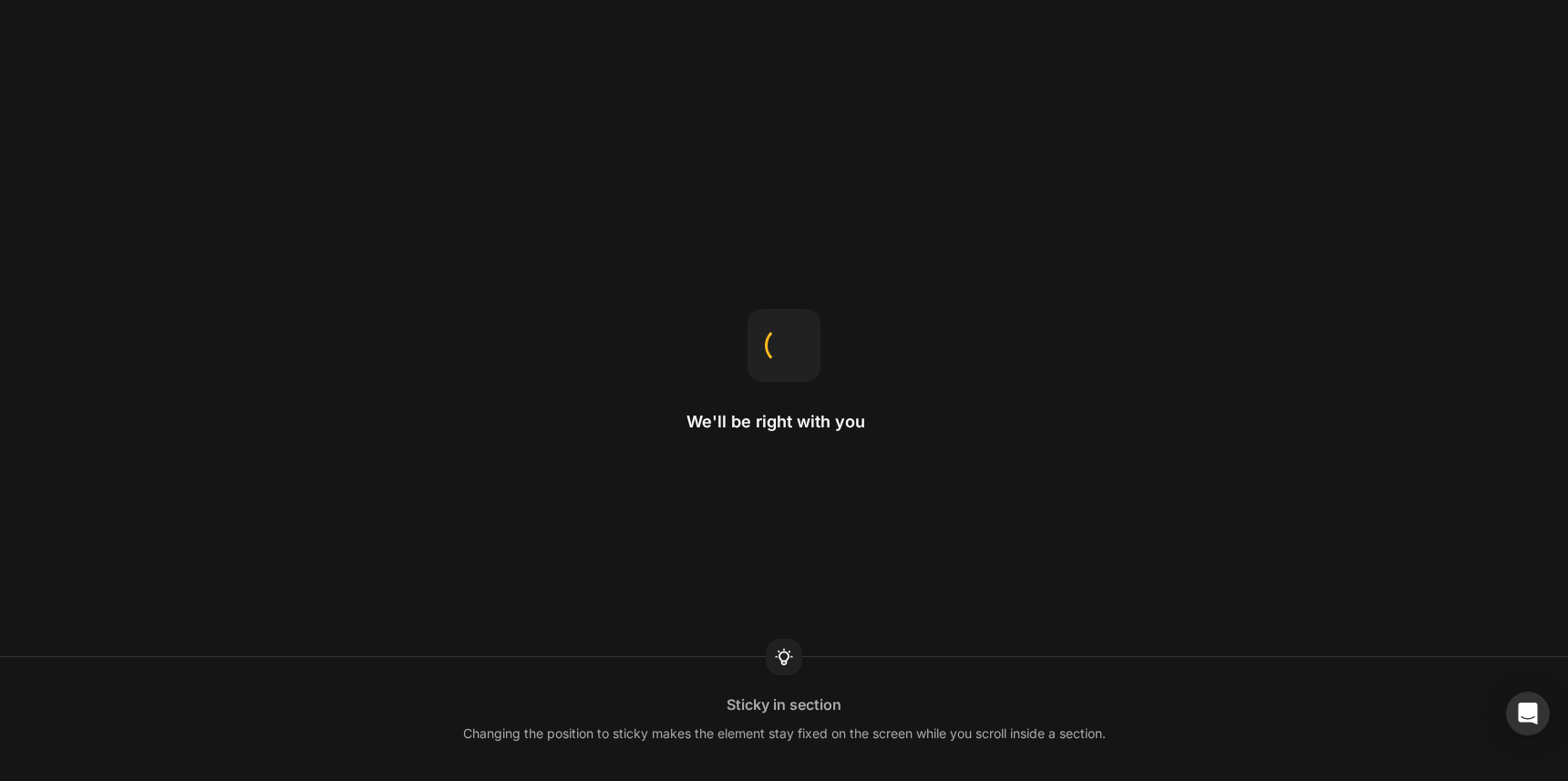 scroll, scrollTop: 0, scrollLeft: 0, axis: both 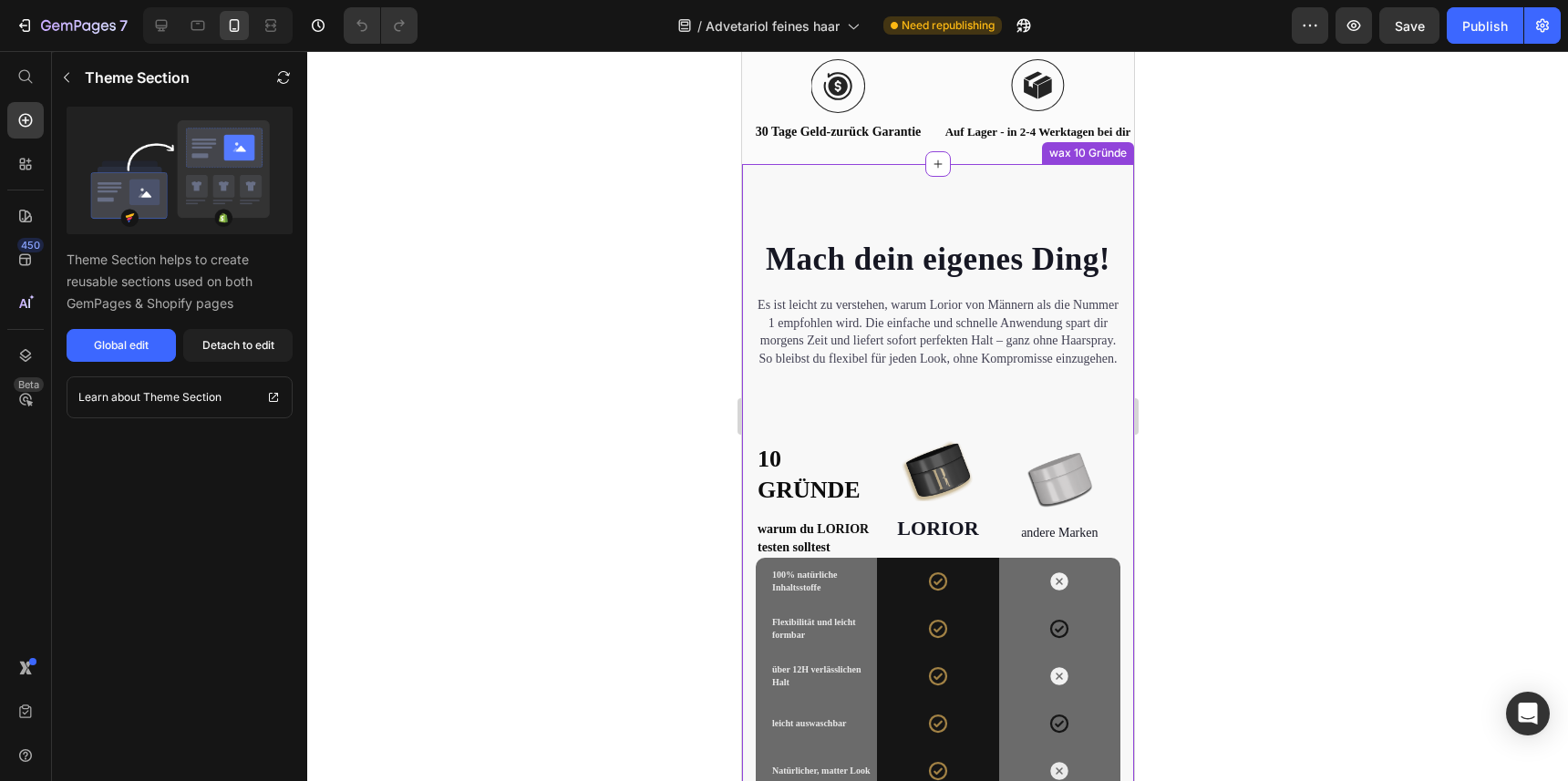 click on "Mach dein eigenes Ding! Heading Es ist leicht zu verstehen, warum Lorior von Männern als die Nummer 1 empfohlen wird. Die einfache und schnelle Anwendung spart dir morgens Zeit und liefert sofort perfekten Halt – ganz ohne Haarspray. So bleibst du flexibel für jeden Look, ohne Kompromisse einzugehen. Text block Row 10 GRÜNDE Heading Row warum du LORIOR testen solltest Heading Row Image LORIOR Text block Image andere Marken Text block Row 100% natürliche Inhaltsstoffe     Heading Row
Icon Row
Icon Row Flexibilität und leicht formbar     Heading Row
Icon Row
Icon Row über 12H verlässlichen Halt Heading Row
Icon Row
Icon Row leicht auswaschbar Heading Row
Icon Row
Icon Row Natürlicher, matter Look Heading Row
Icon Row
Icon Row Hydratisiert und pflegt Heading Row
Icon Row
Icon Row Heading Row Icon Row Icon" at bounding box center [937, 623] 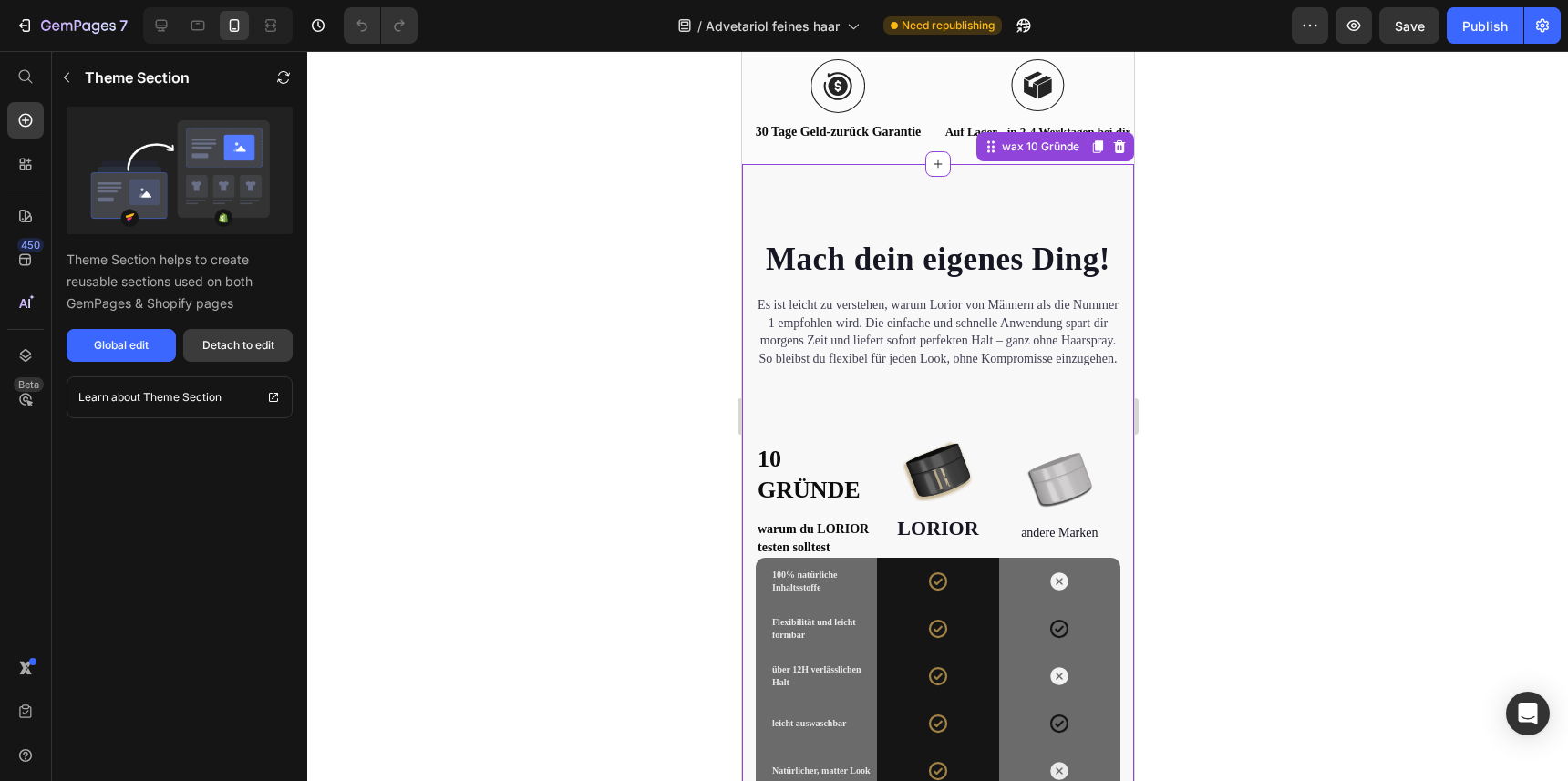 click on "Detach to edit" at bounding box center (238, 345) 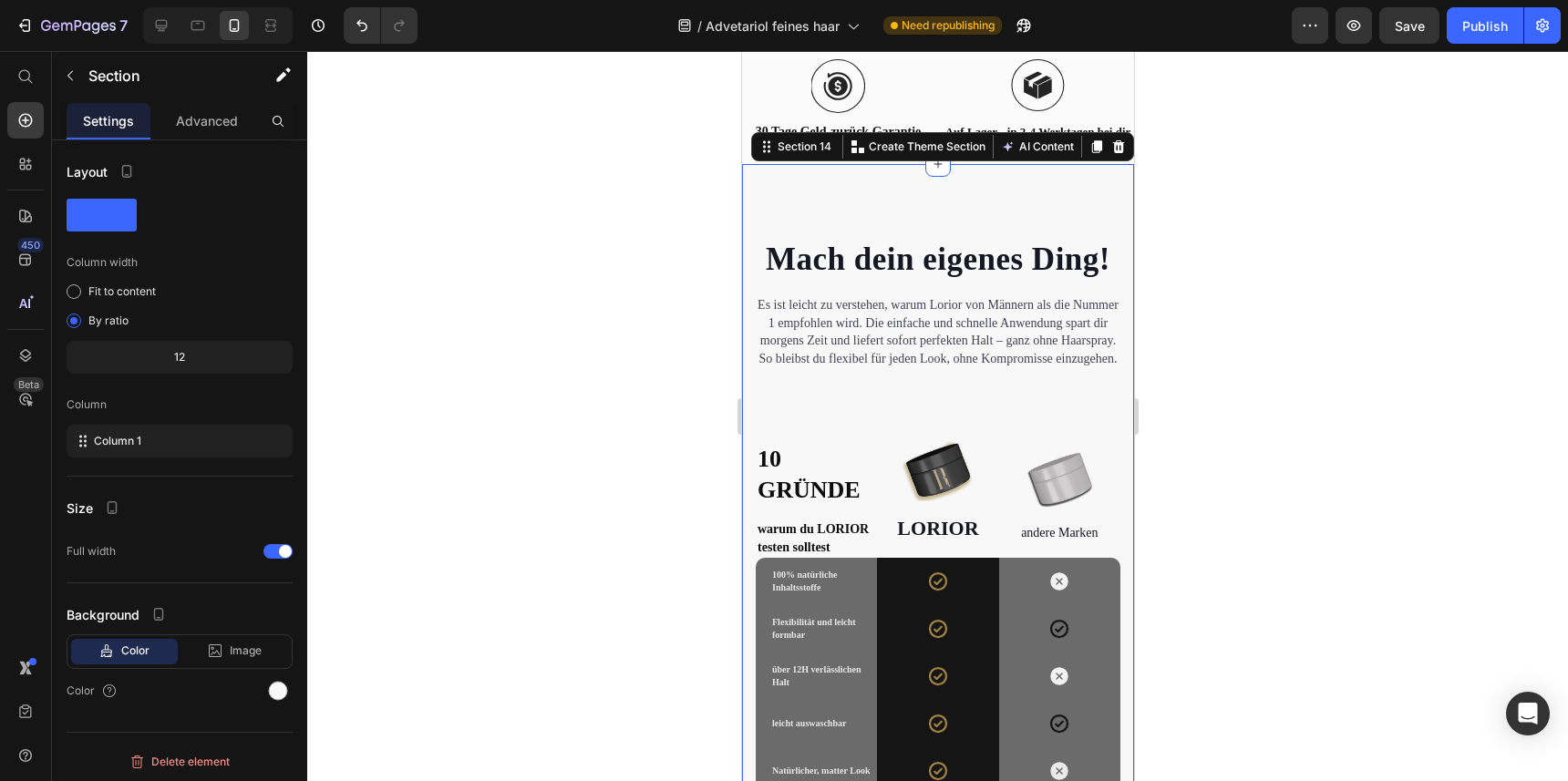 click on "Mach dein eigenes Ding! Heading Es ist leicht zu verstehen, warum Lorior von Männern als die Nummer 1 empfohlen wird. Die einfache und schnelle Anwendung spart dir morgens Zeit und liefert sofort perfekten Halt – ganz ohne Haarspray. So bleibst du flexibel für jeden Look, ohne Kompromisse einzugehen. Text block Row 10 GRÜNDE Heading Row warum du LORIOR testen solltest Heading Row Image LORIOR Text block Image andere Marken Text block Row 100% natürliche Inhaltsstoffe     Heading Row
Icon Row
Icon Row Flexibilität und leicht formbar     Heading Row
Icon Row
Icon Row über 12H verlässlichen Halt Heading Row
Icon Row
Icon Row leicht auswaschbar Heading Row
Icon Row
Icon Row Natürlicher, matter Look Heading Row
Icon Row
Icon Row Hydratisiert und pflegt Heading Row
Icon Row
Icon Row Heading Row Icon Row Icon" at bounding box center (937, 623) 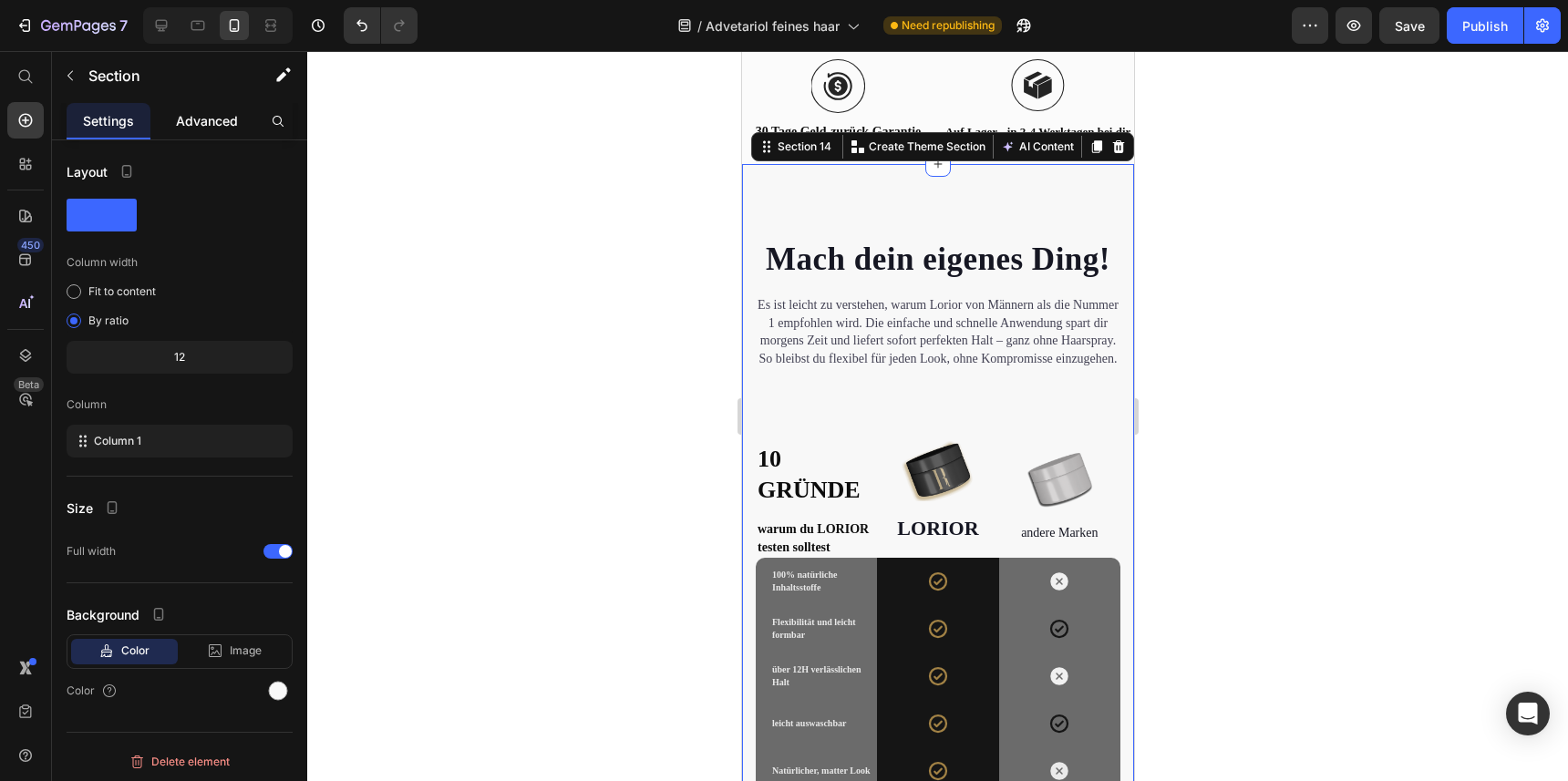 click on "Advanced" at bounding box center [207, 120] 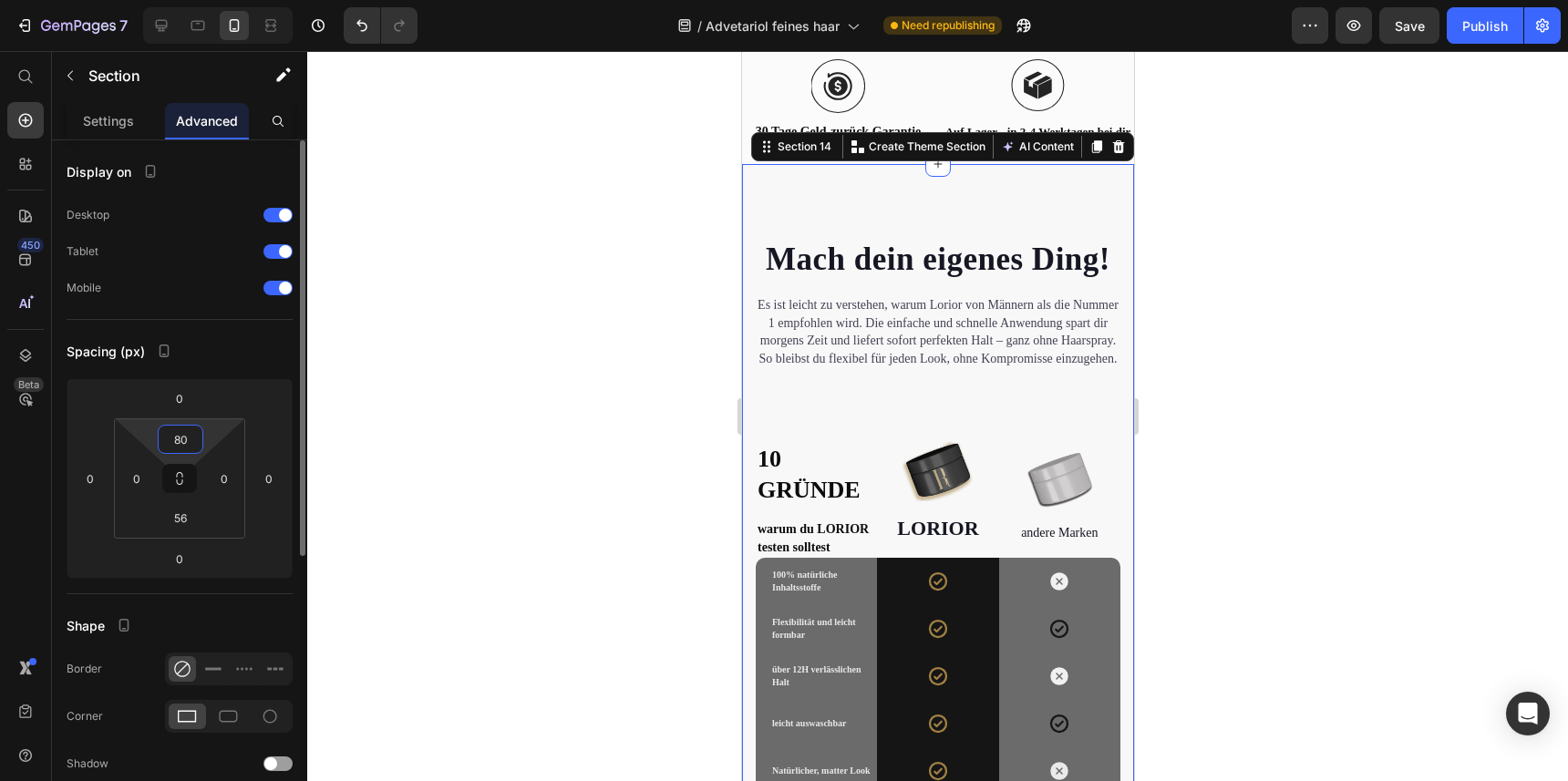 click on "80" at bounding box center [181, 439] 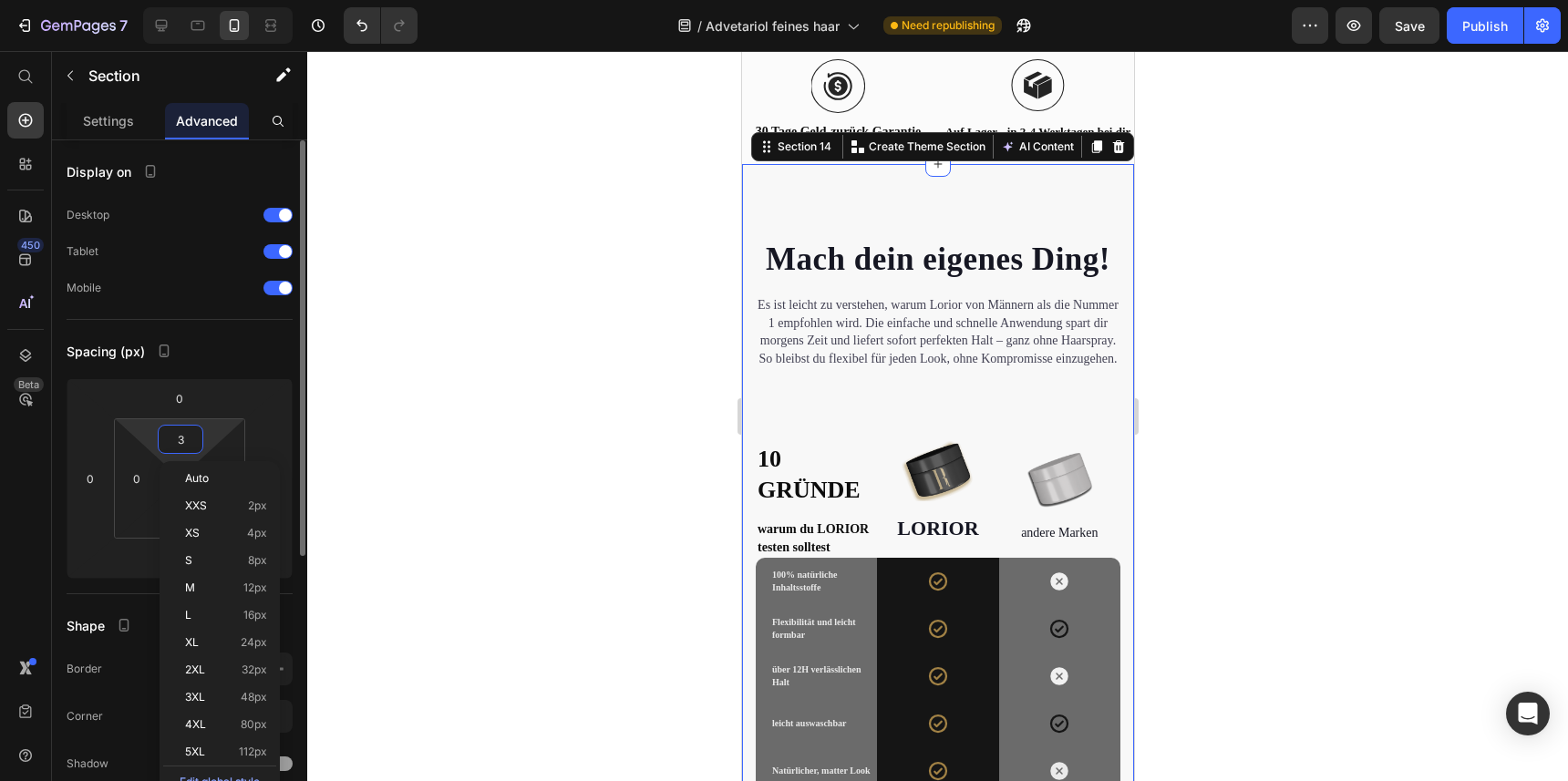 type on "30" 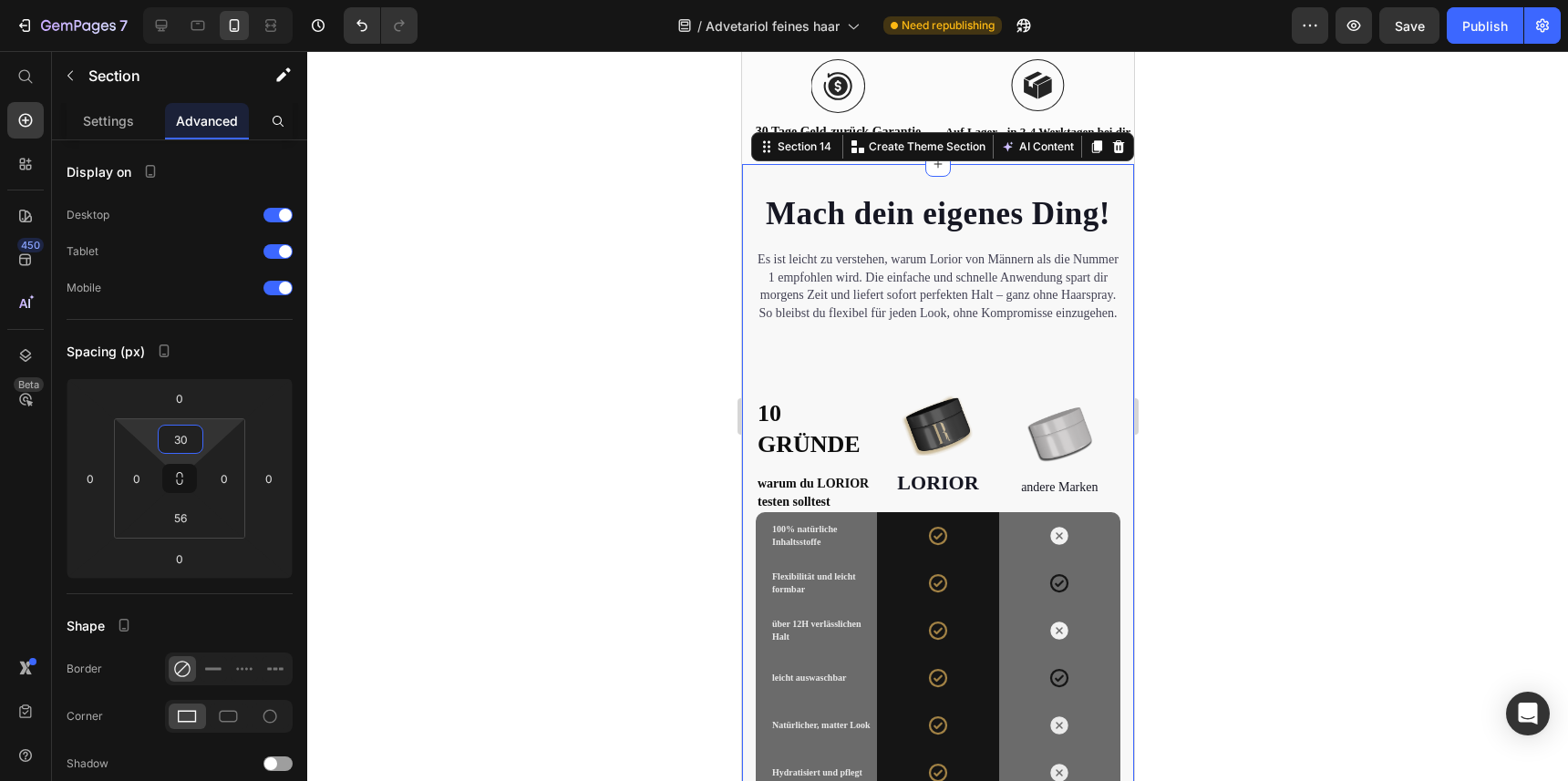 click 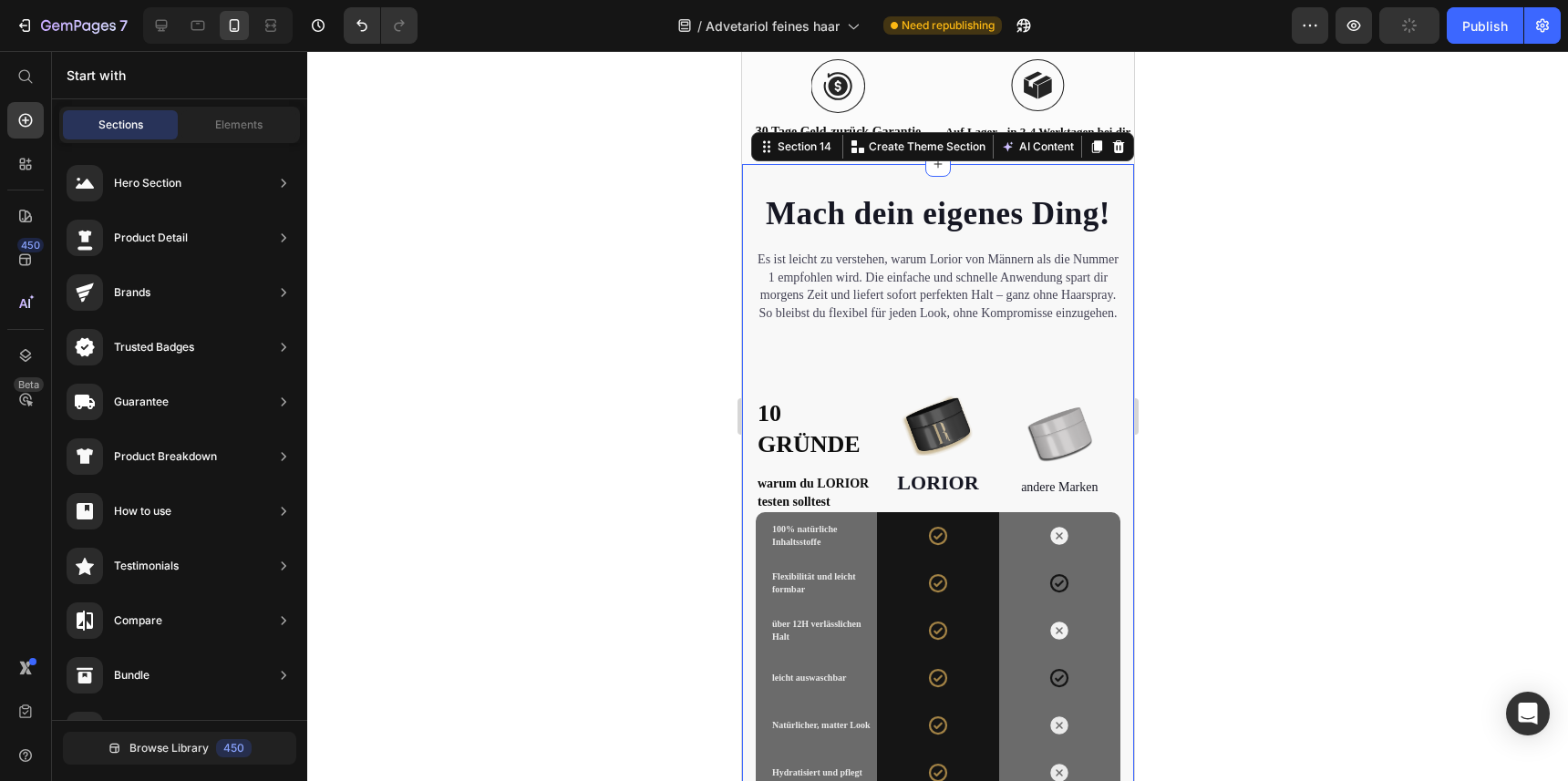 click on "Mach dein eigenes Ding! Heading Es ist leicht zu verstehen, warum Lorior von Männern als die Nummer 1 empfohlen wird. Die einfache und schnelle Anwendung spart dir morgens Zeit und liefert sofort perfekten Halt – ganz ohne Haarspray. So bleibst du flexibel für jeden Look, ohne Kompromisse einzugehen. Text block Row 10 GRÜNDE Heading Row warum du LORIOR testen solltest Heading Row Image LORIOR Text block Image andere Marken Text block Row 100% natürliche Inhaltsstoffe     Heading Row
Icon Row
Icon Row Flexibilität und leicht formbar     Heading Row
Icon Row
Icon Row über 12H verlässlichen Halt Heading Row
Icon Row
Icon Row leicht auswaschbar Heading Row
Icon Row
Icon Row Natürlicher, matter Look Heading Row
Icon Row
Icon Row Hydratisiert und pflegt Heading Row
Icon Row
Icon Row Heading Row Icon Row Icon" at bounding box center [937, 601] 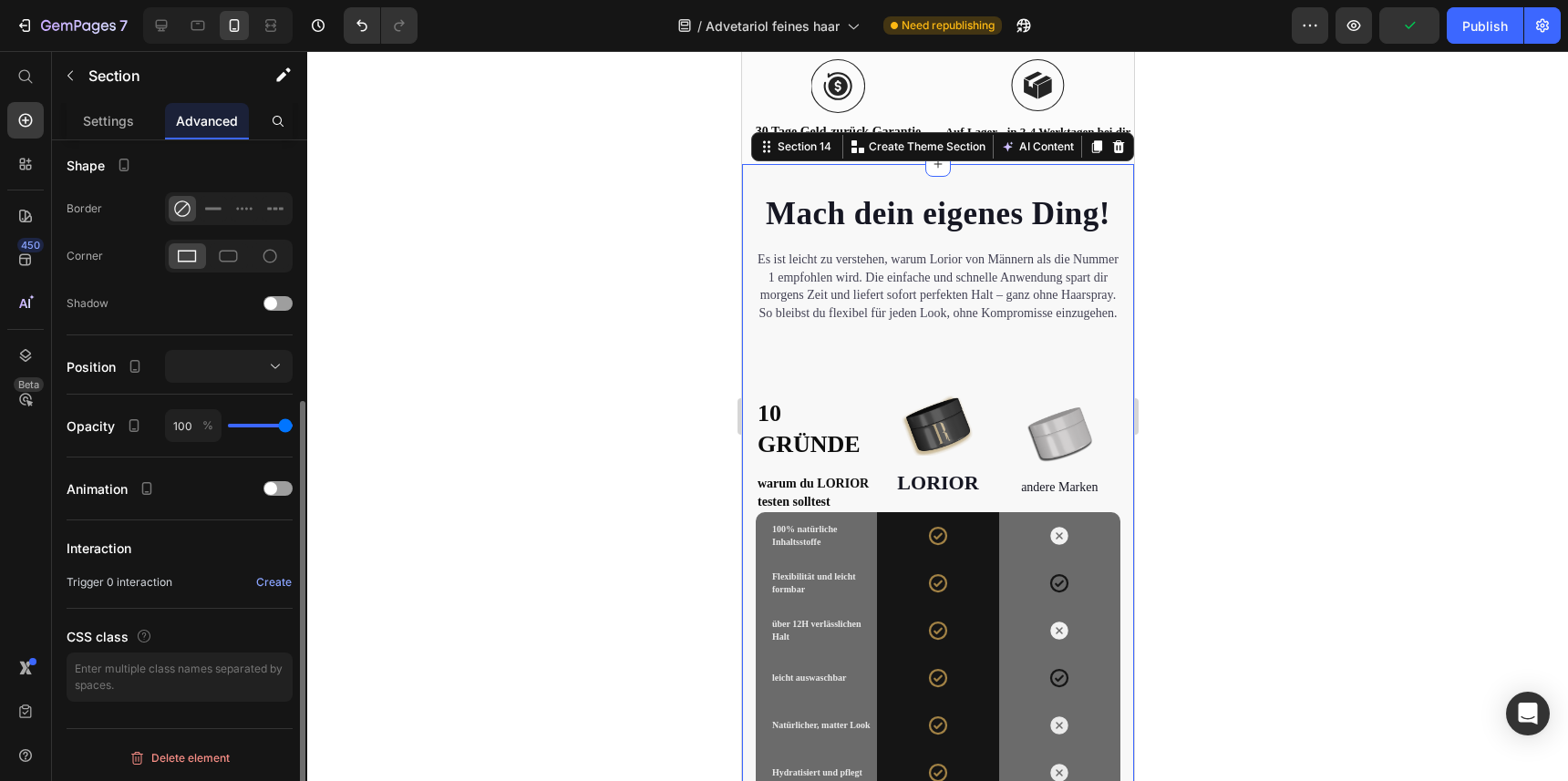 scroll, scrollTop: 450, scrollLeft: 0, axis: vertical 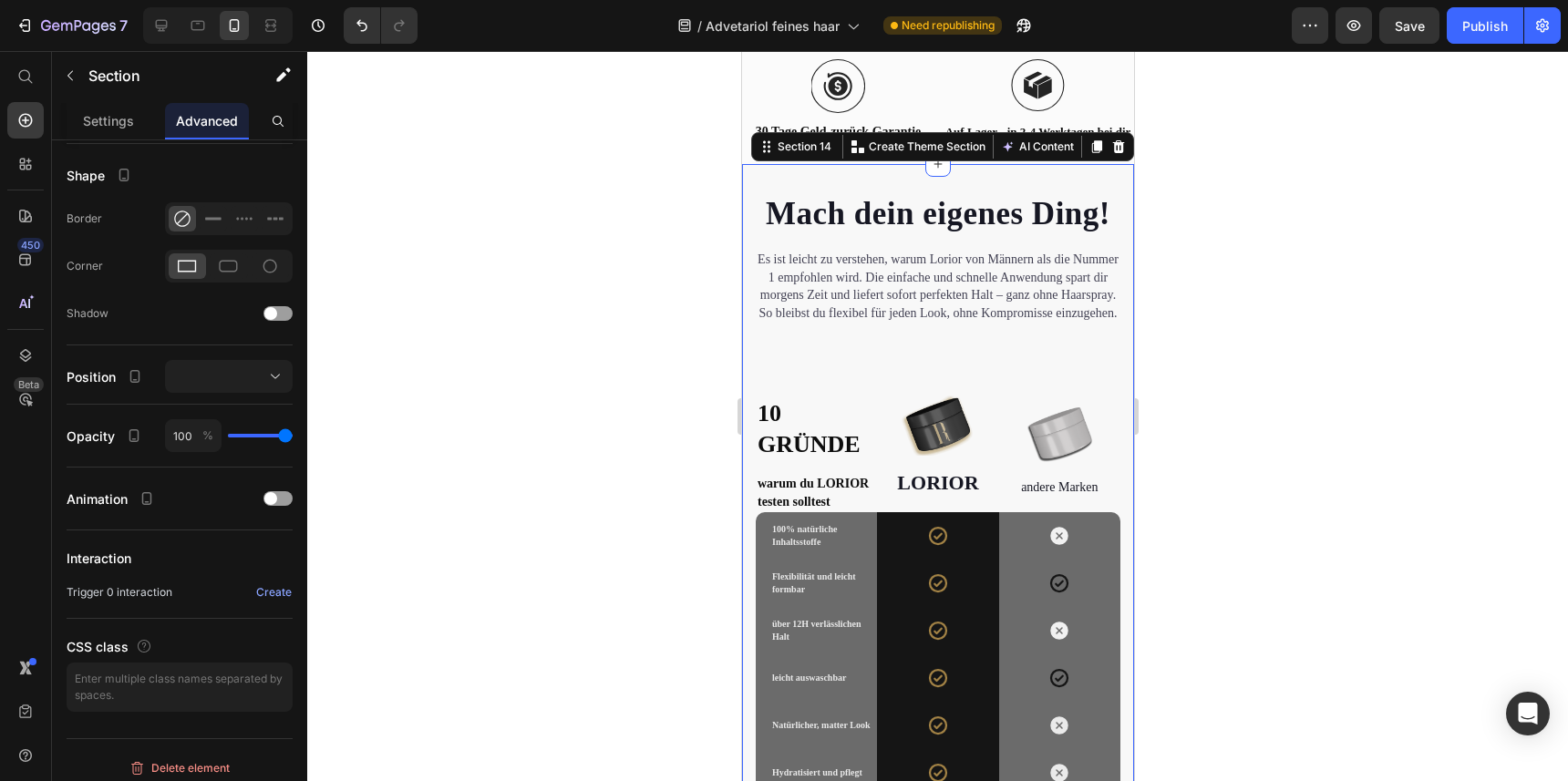 click on "Mach dein eigenes Ding! Heading Es ist leicht zu verstehen, warum Lorior von Männern als die Nummer 1 empfohlen wird. Die einfache und schnelle Anwendung spart dir morgens Zeit und liefert sofort perfekten Halt – ganz ohne Haarspray. So bleibst du flexibel für jeden Look, ohne Kompromisse einzugehen. Text block Row 10 GRÜNDE Heading Row warum du LORIOR testen solltest Heading Row Image LORIOR Text block Image andere Marken Text block Row 100% natürliche Inhaltsstoffe     Heading Row
Icon Row
Icon Row Flexibilität und leicht formbar     Heading Row
Icon Row
Icon Row über 12H verlässlichen Halt Heading Row
Icon Row
Icon Row leicht auswaschbar Heading Row
Icon Row
Icon Row Natürlicher, matter Look Heading Row
Icon Row
Icon Row Hydratisiert und pflegt Heading Row
Icon Row
Icon Row Heading Row Icon Row Icon" at bounding box center [937, 601] 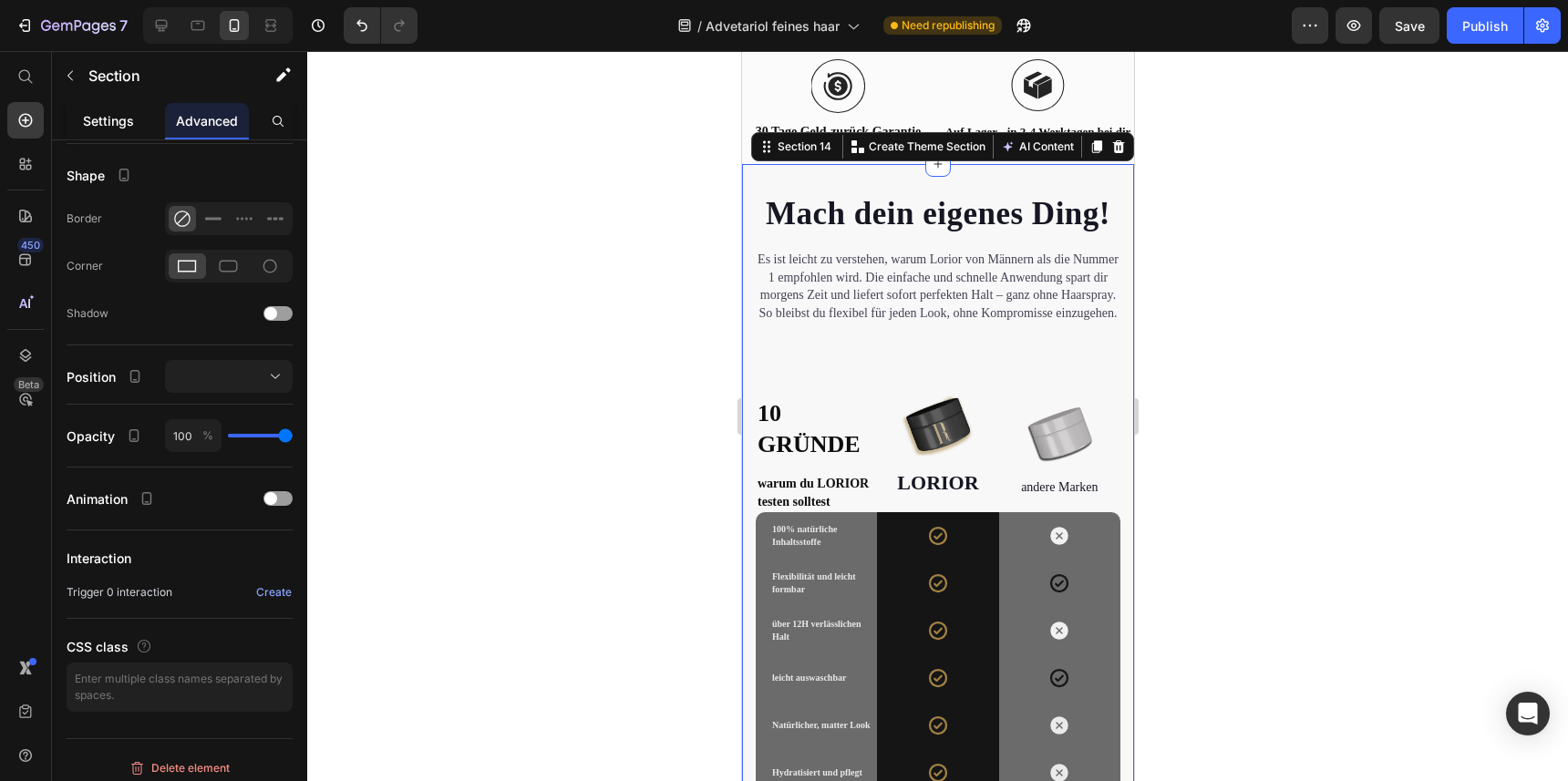 click on "Settings" at bounding box center (108, 120) 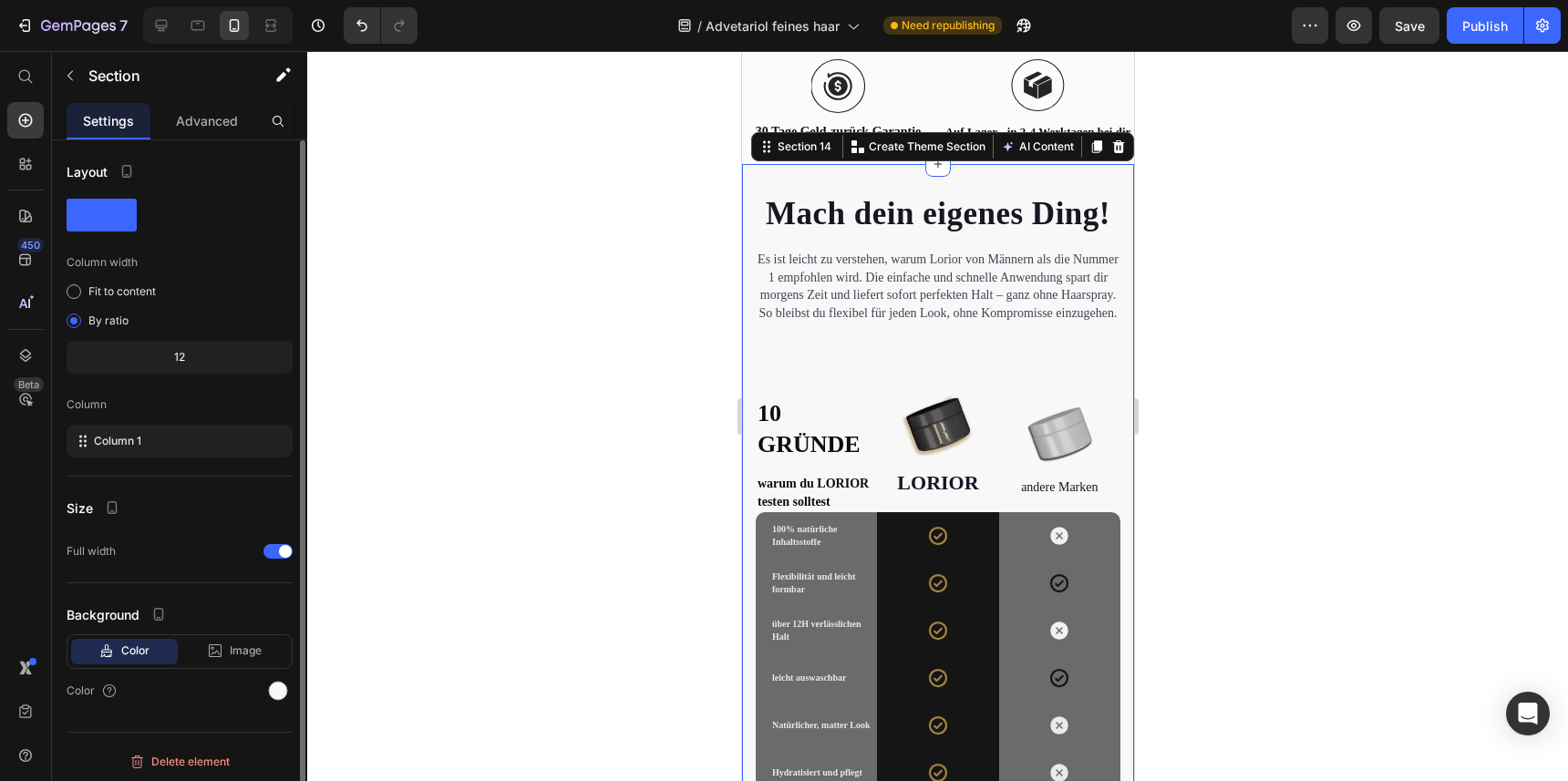 scroll, scrollTop: 4, scrollLeft: 0, axis: vertical 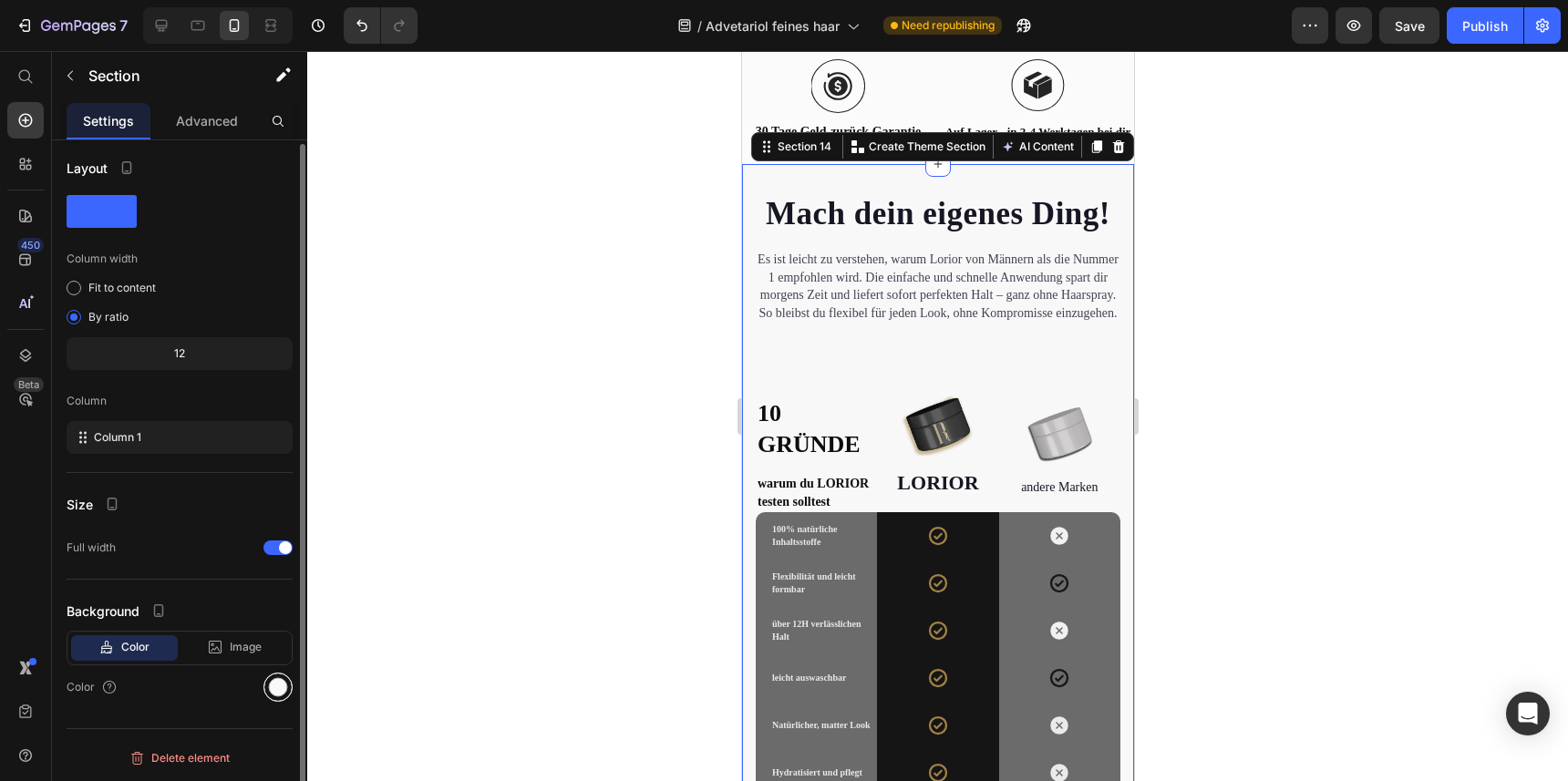 click at bounding box center (278, 687) 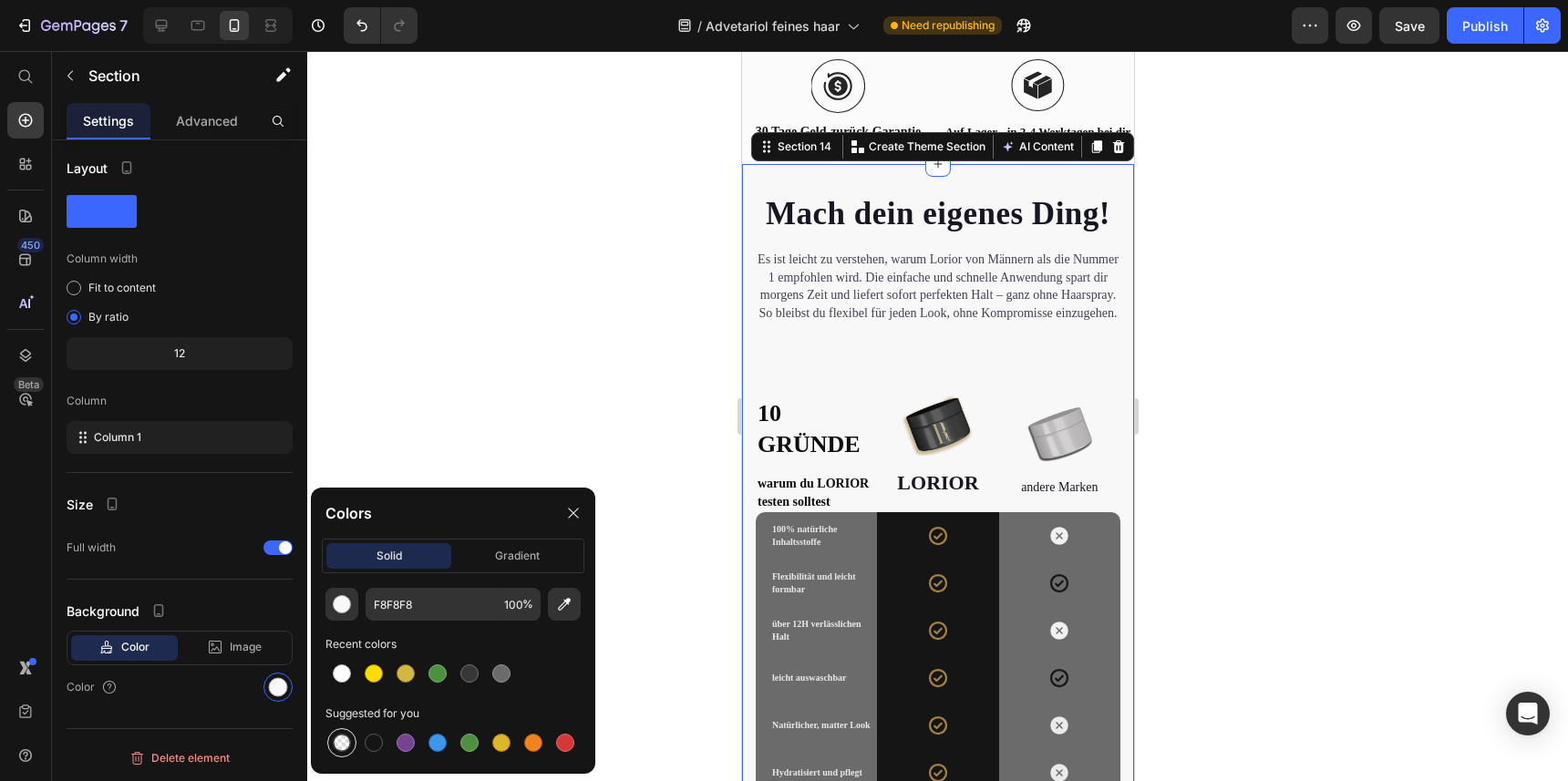 click at bounding box center [342, 743] 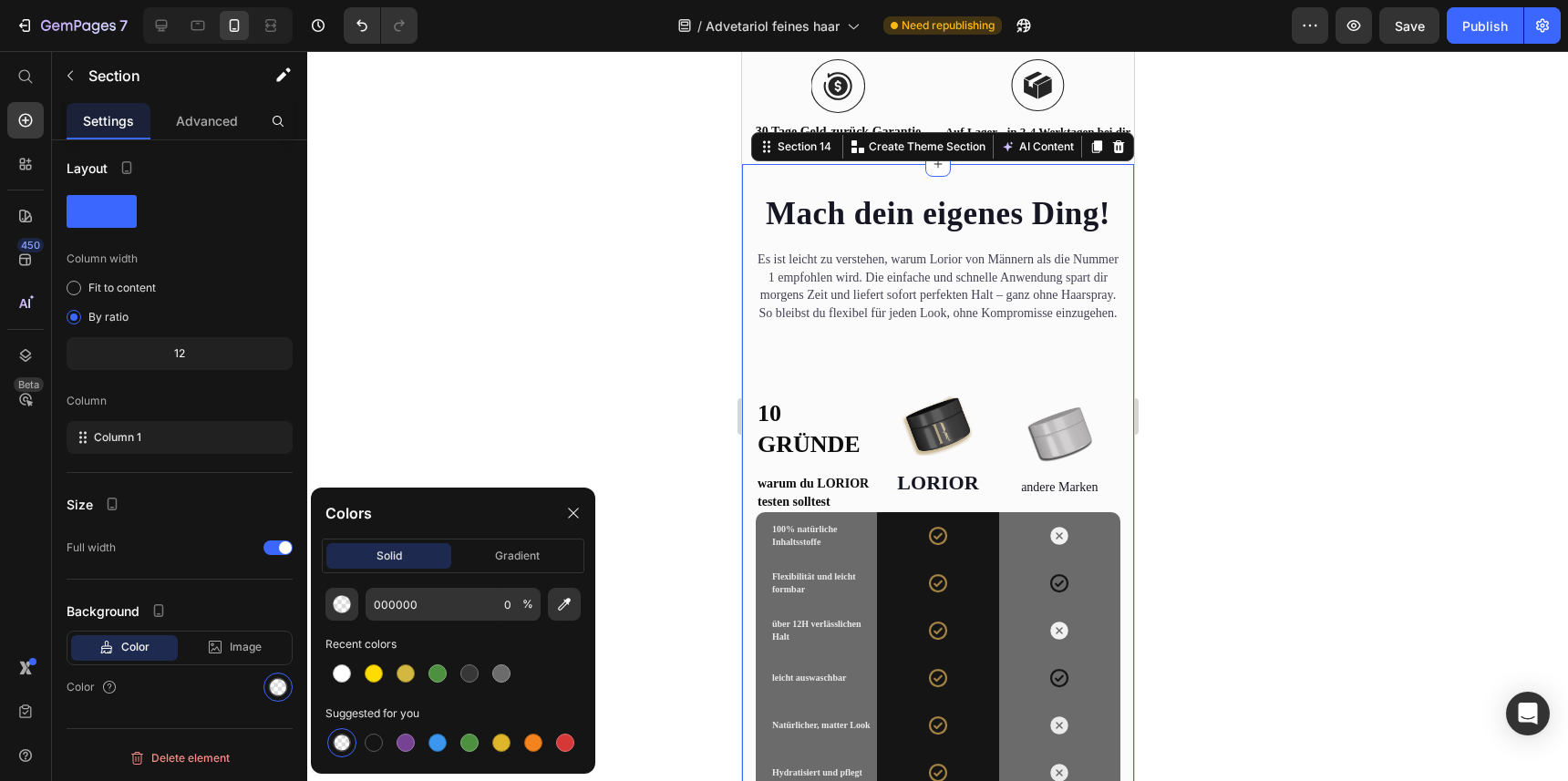 click 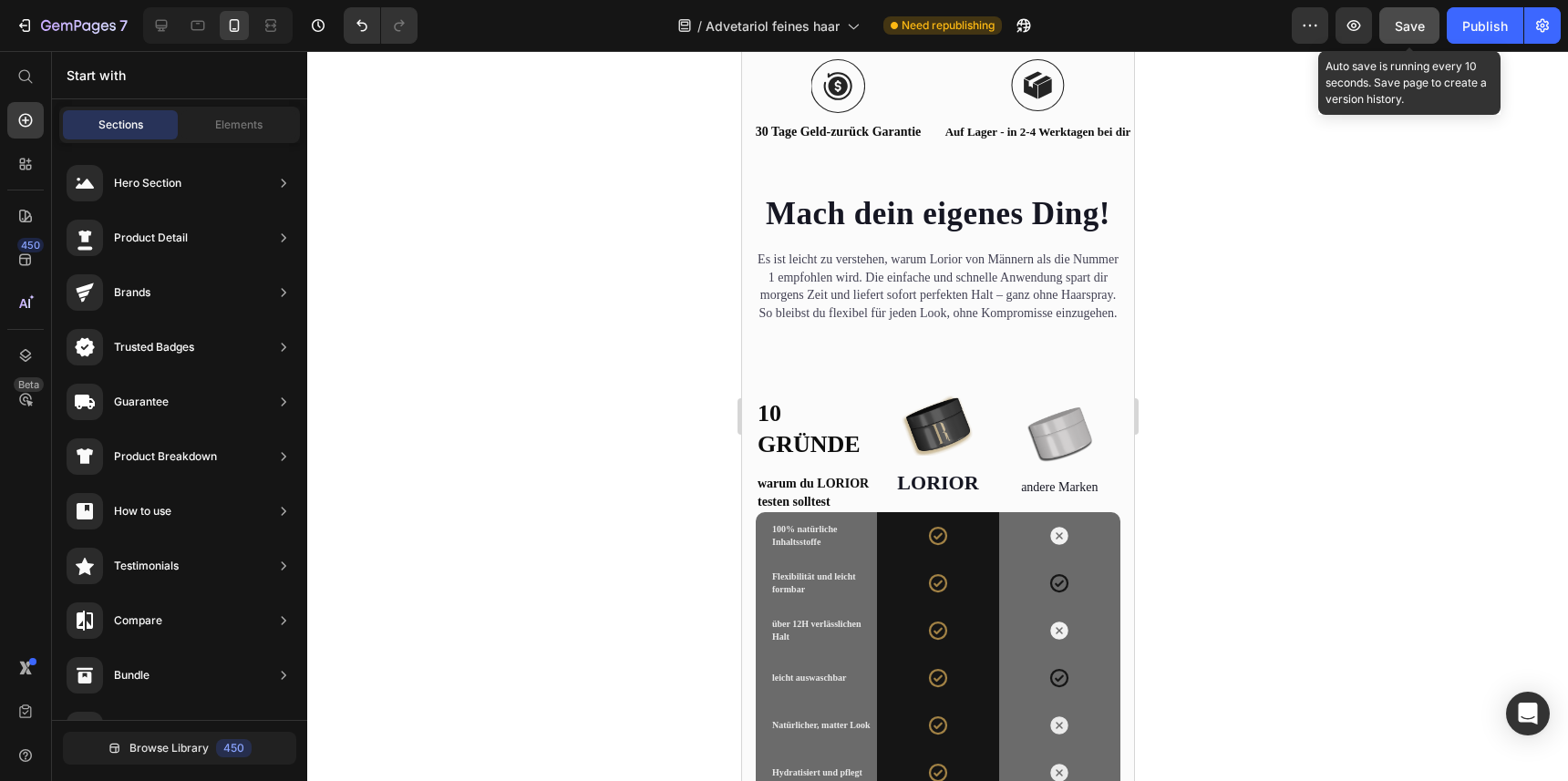 click on "Save" 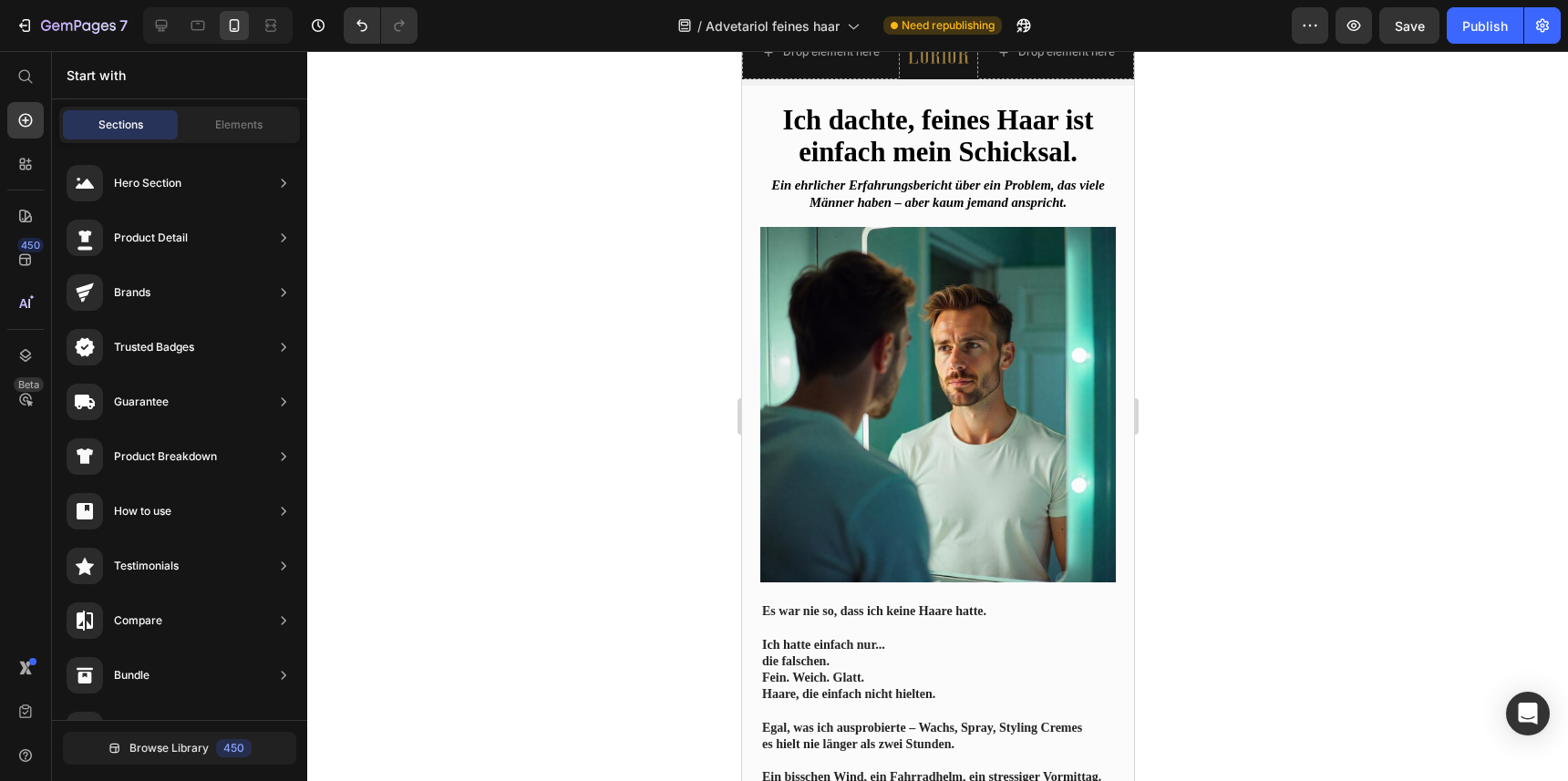 scroll, scrollTop: 321, scrollLeft: 0, axis: vertical 